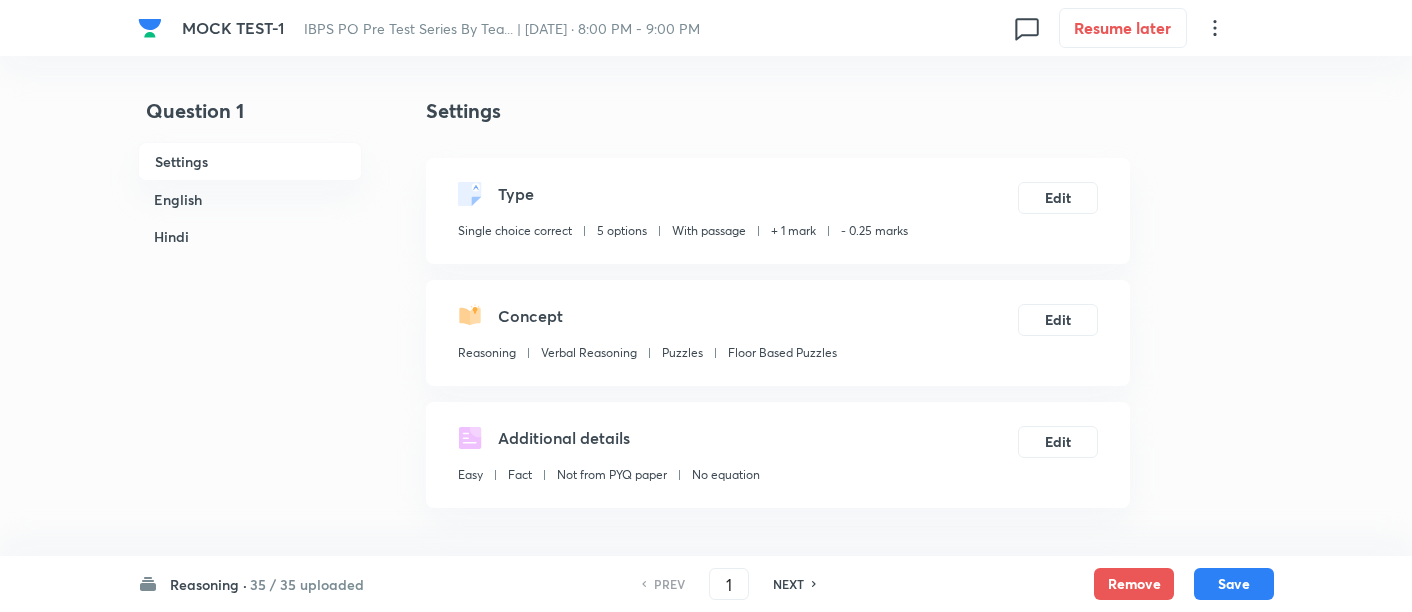 scroll, scrollTop: 0, scrollLeft: 0, axis: both 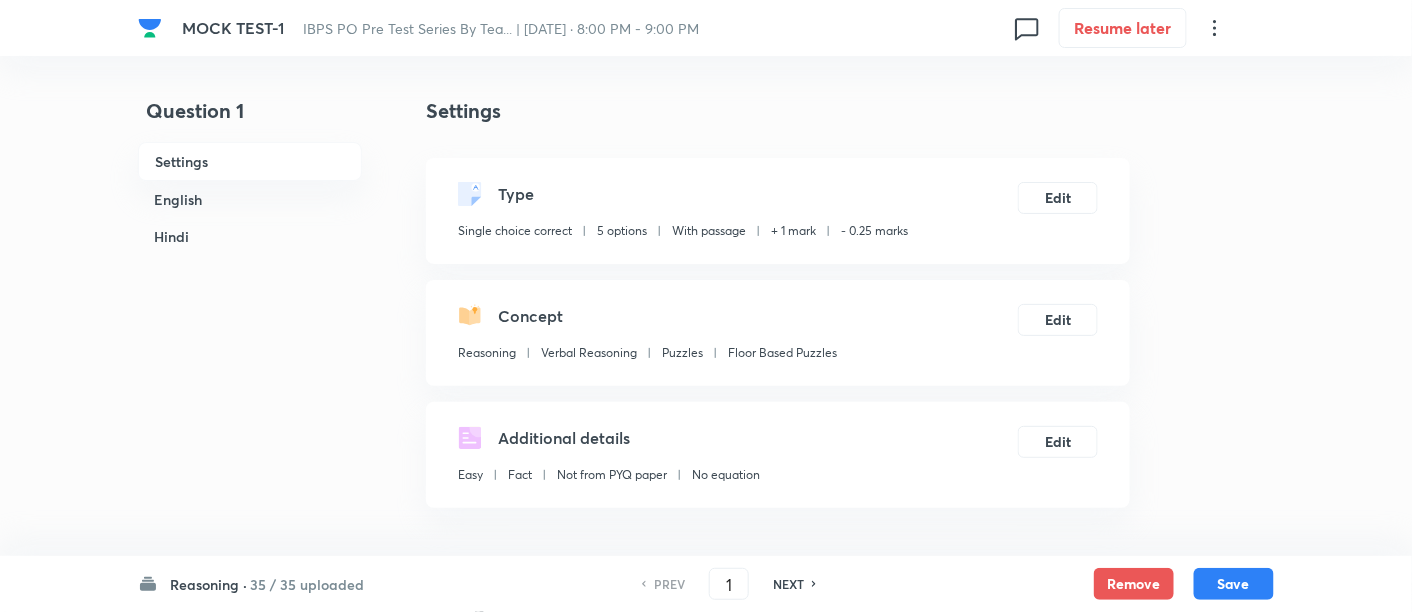 click on "35 / 35 uploaded" at bounding box center [307, 584] 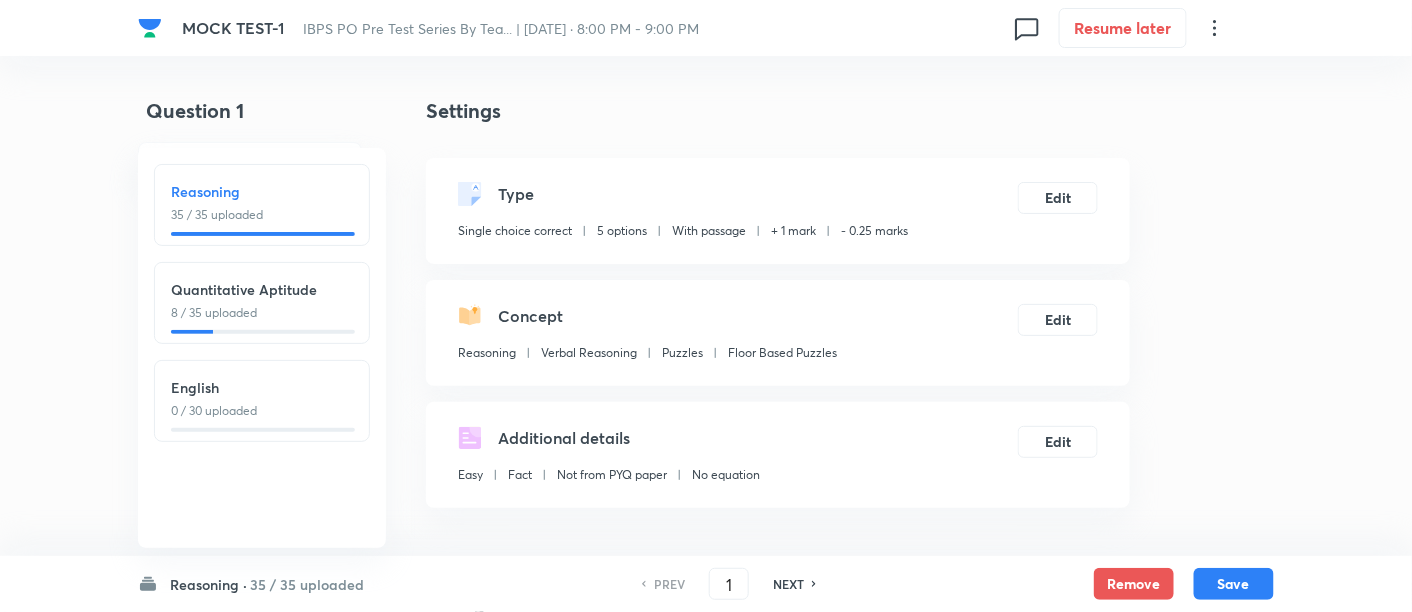click on "8 / 35 uploaded" at bounding box center (262, 313) 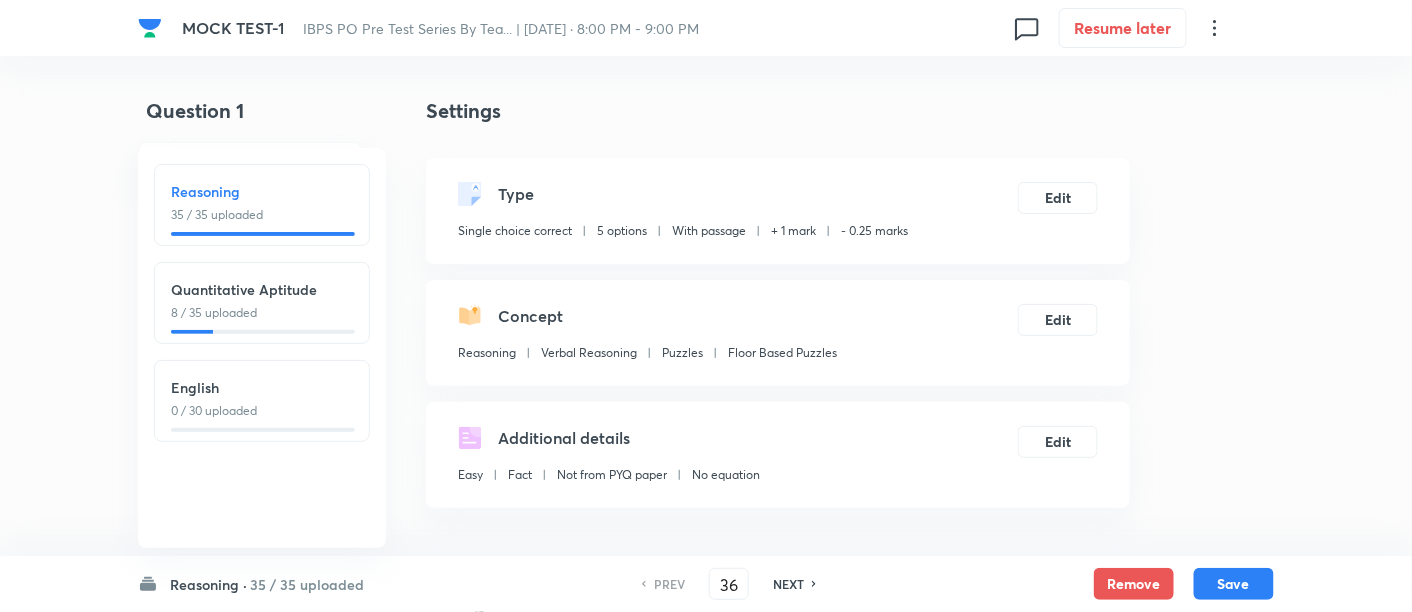 checkbox on "false" 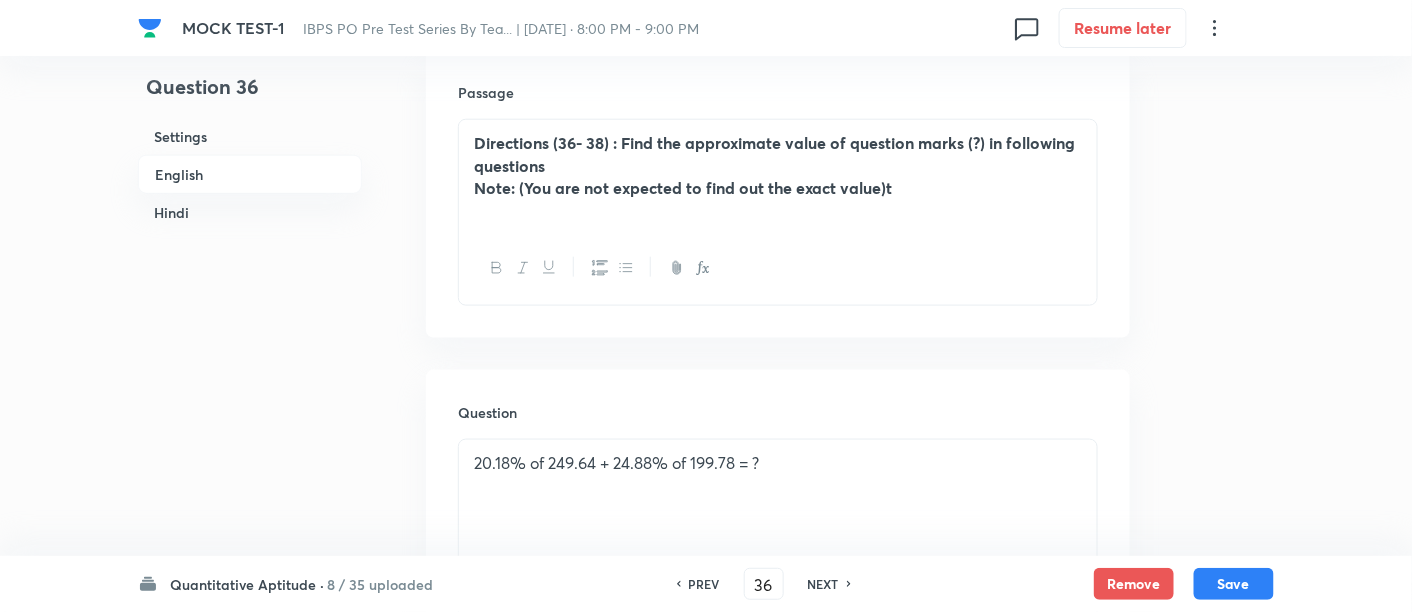 scroll, scrollTop: 601, scrollLeft: 0, axis: vertical 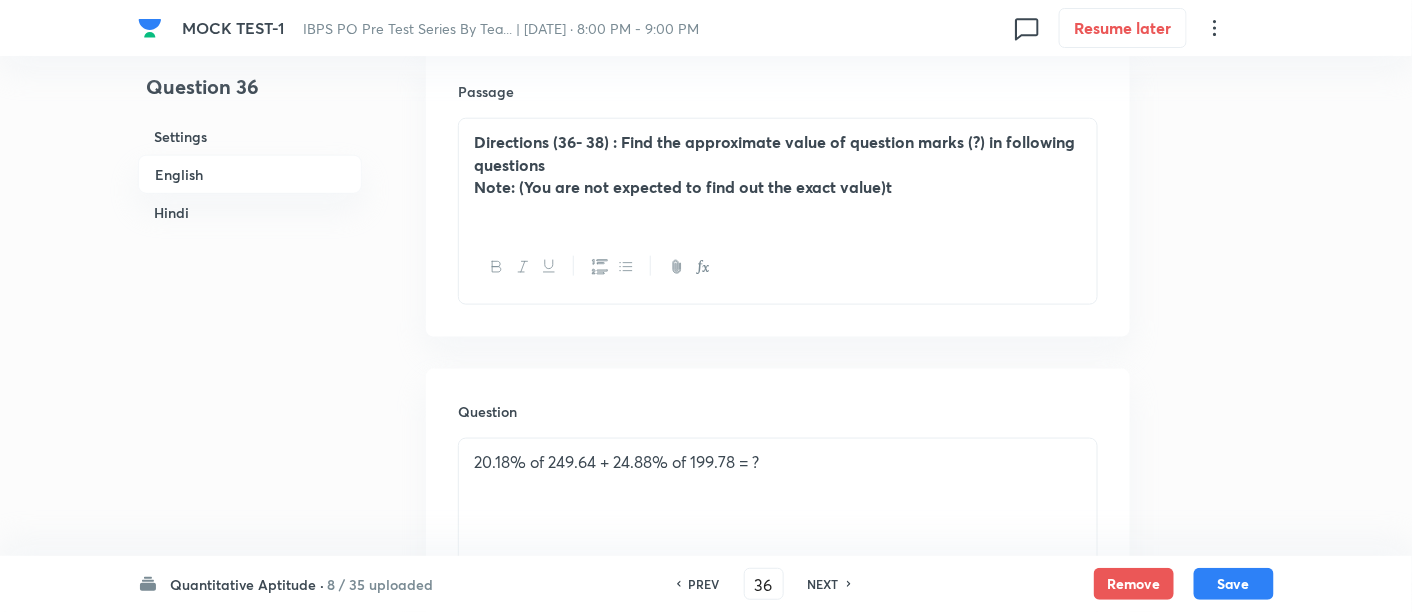 click on "NEXT" at bounding box center (823, 584) 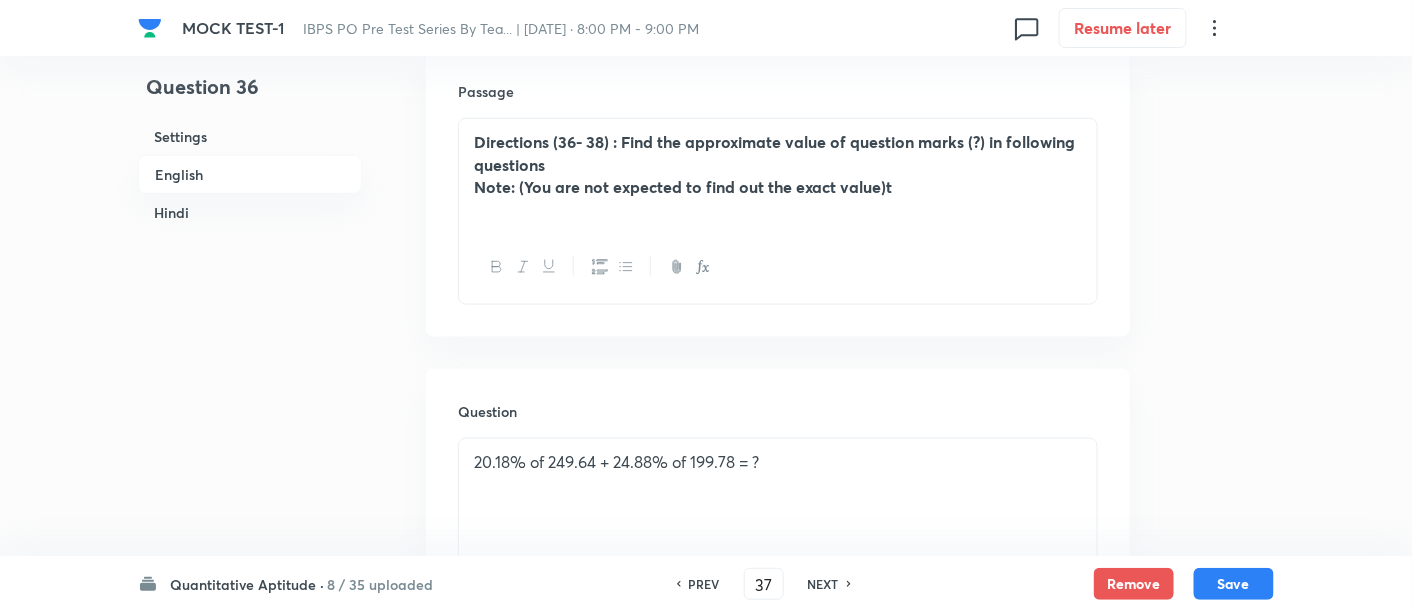 checkbox on "false" 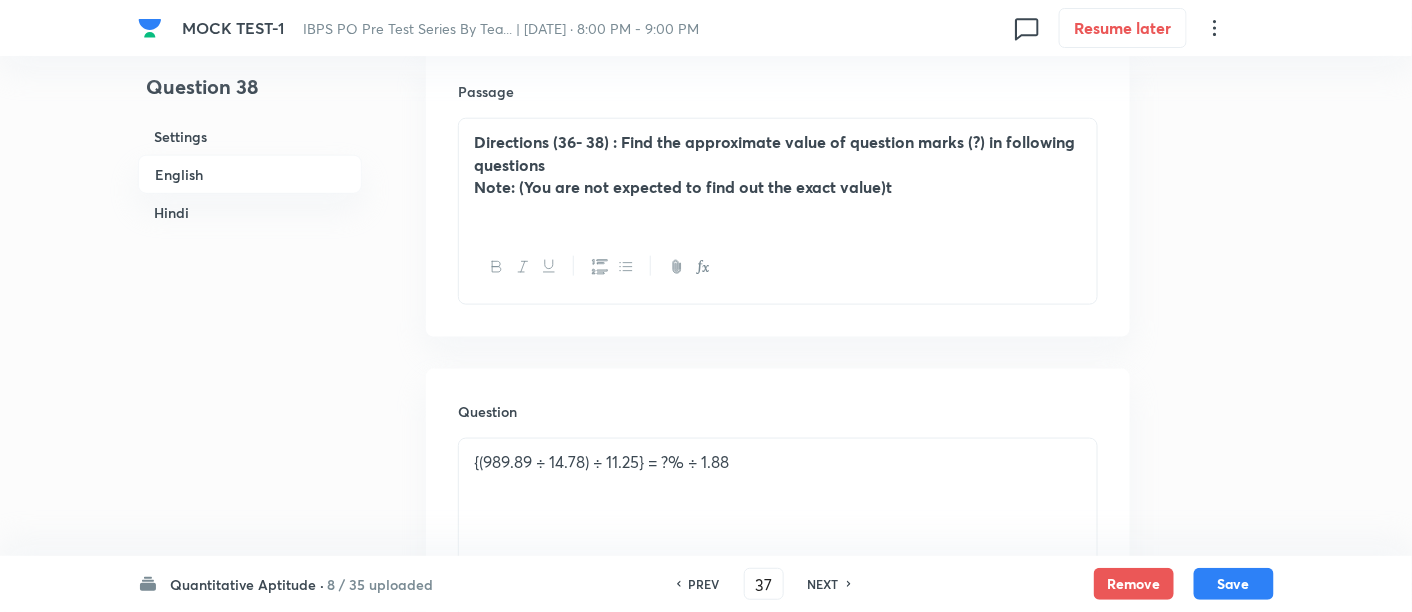 type on "38" 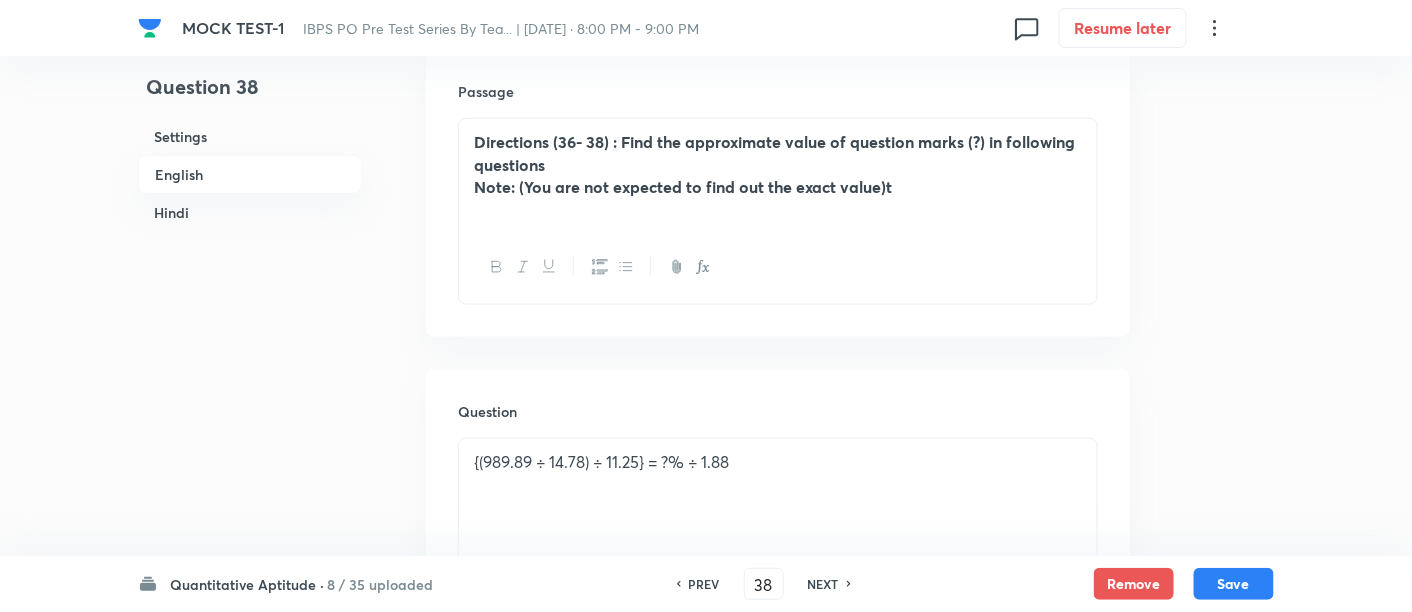 checkbox on "false" 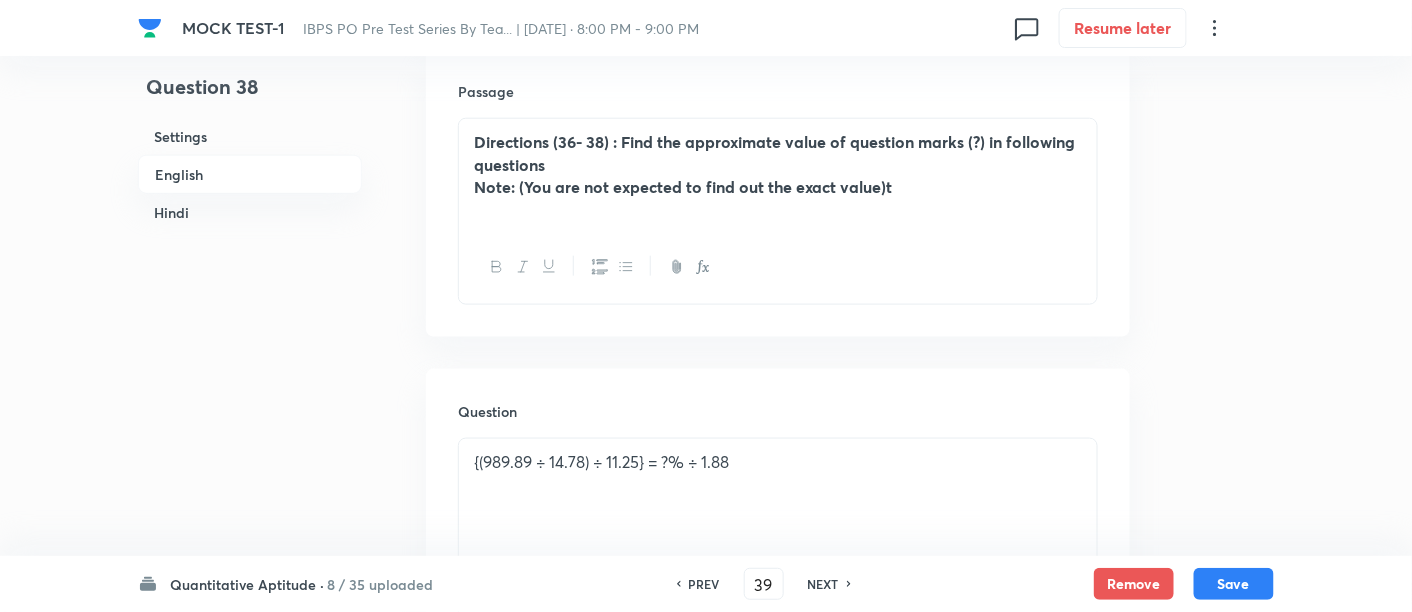 checkbox on "false" 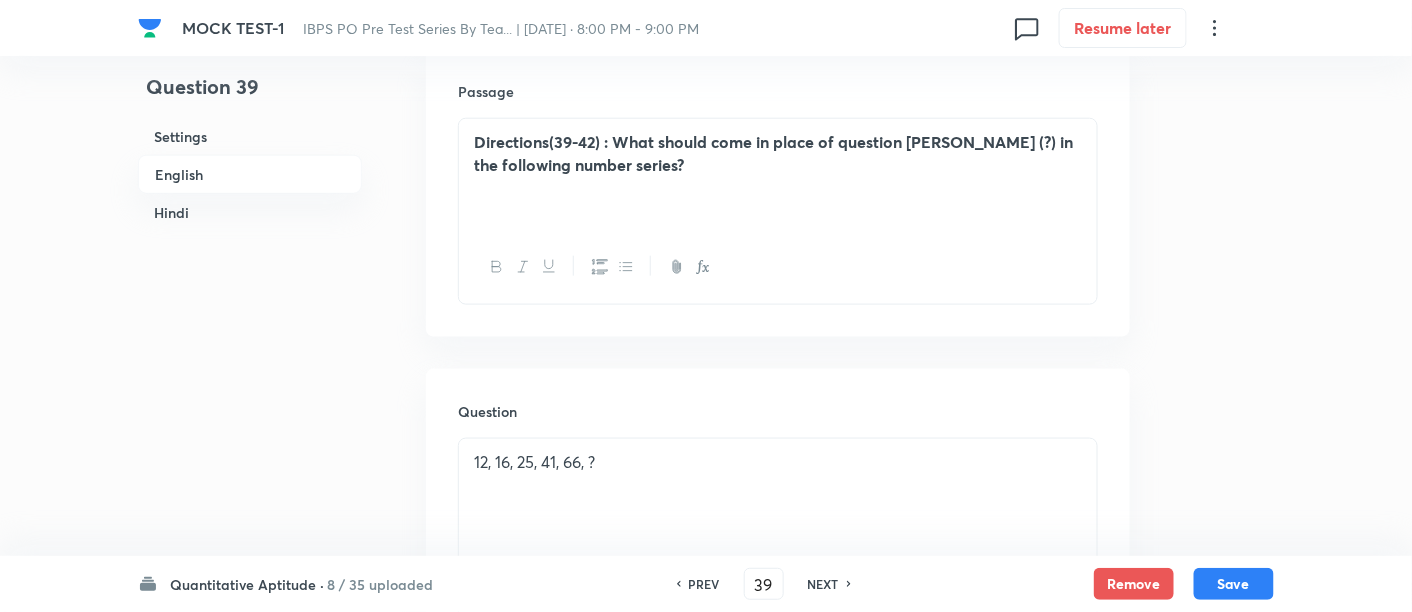 checkbox on "true" 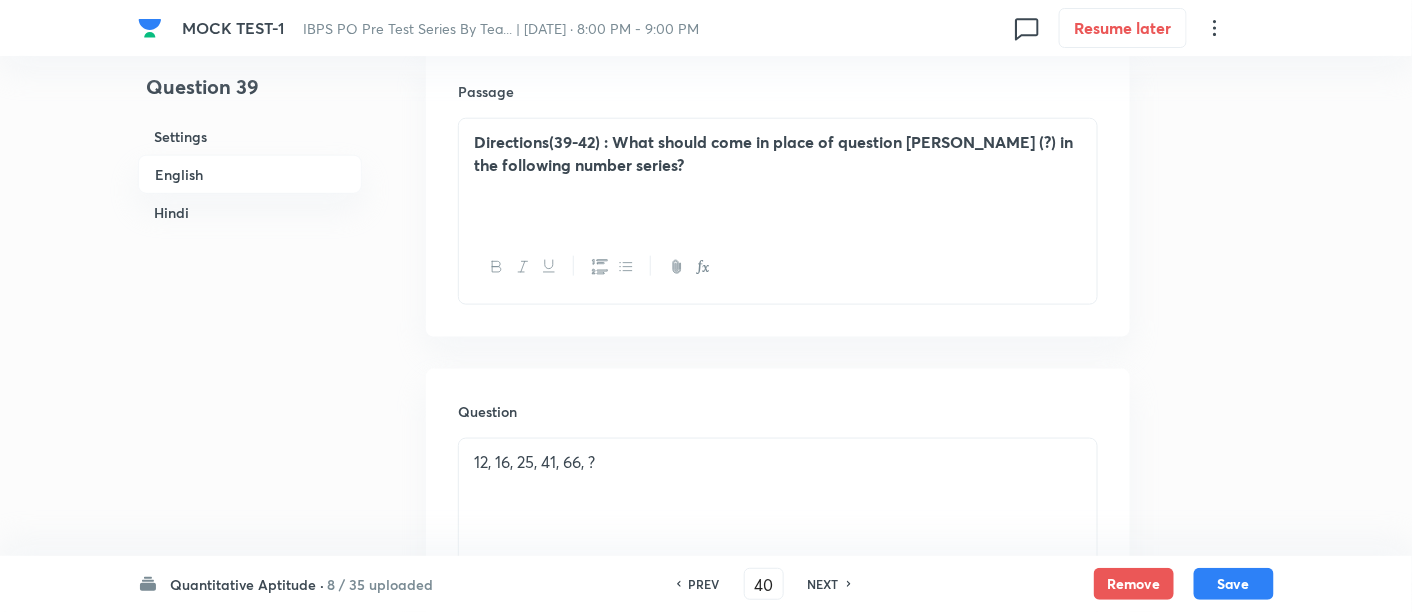 checkbox on "false" 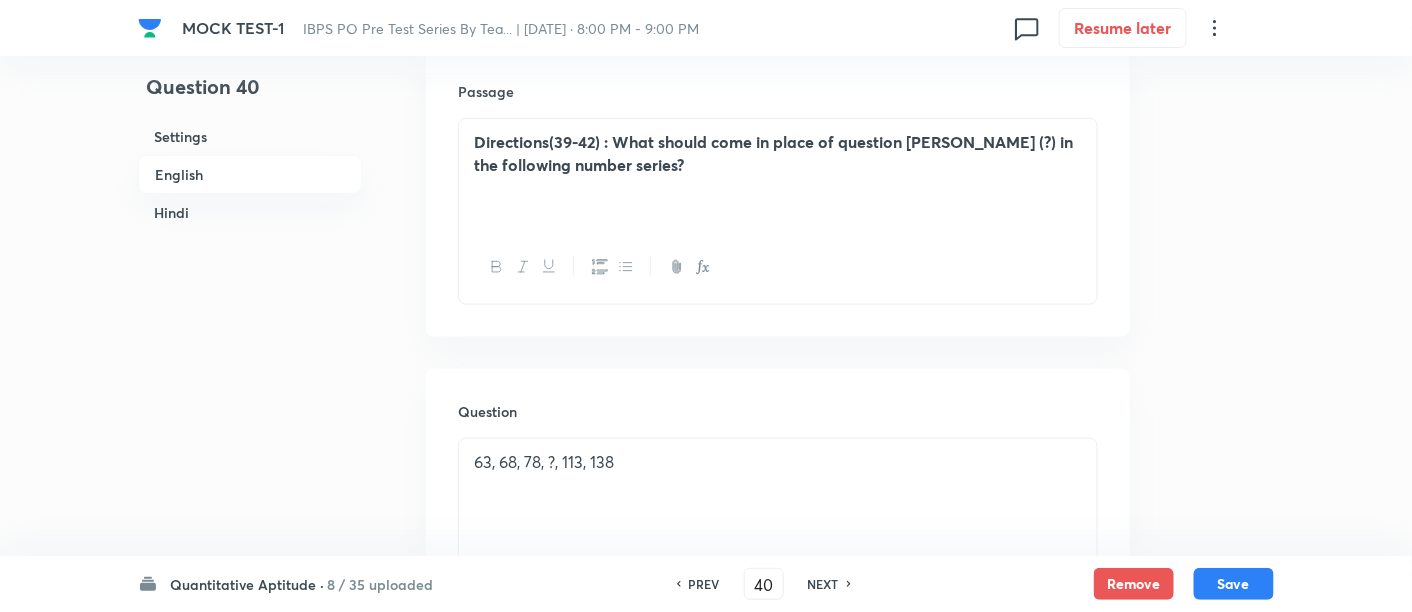 click on "NEXT" at bounding box center [823, 584] 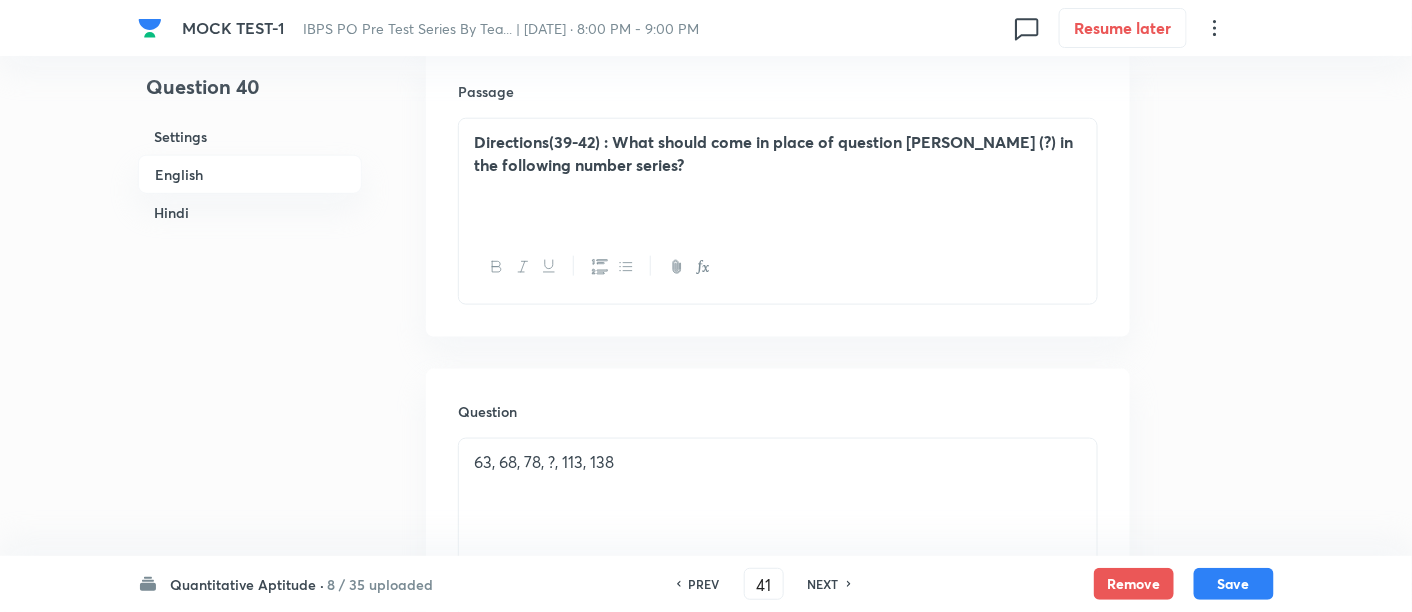 checkbox on "false" 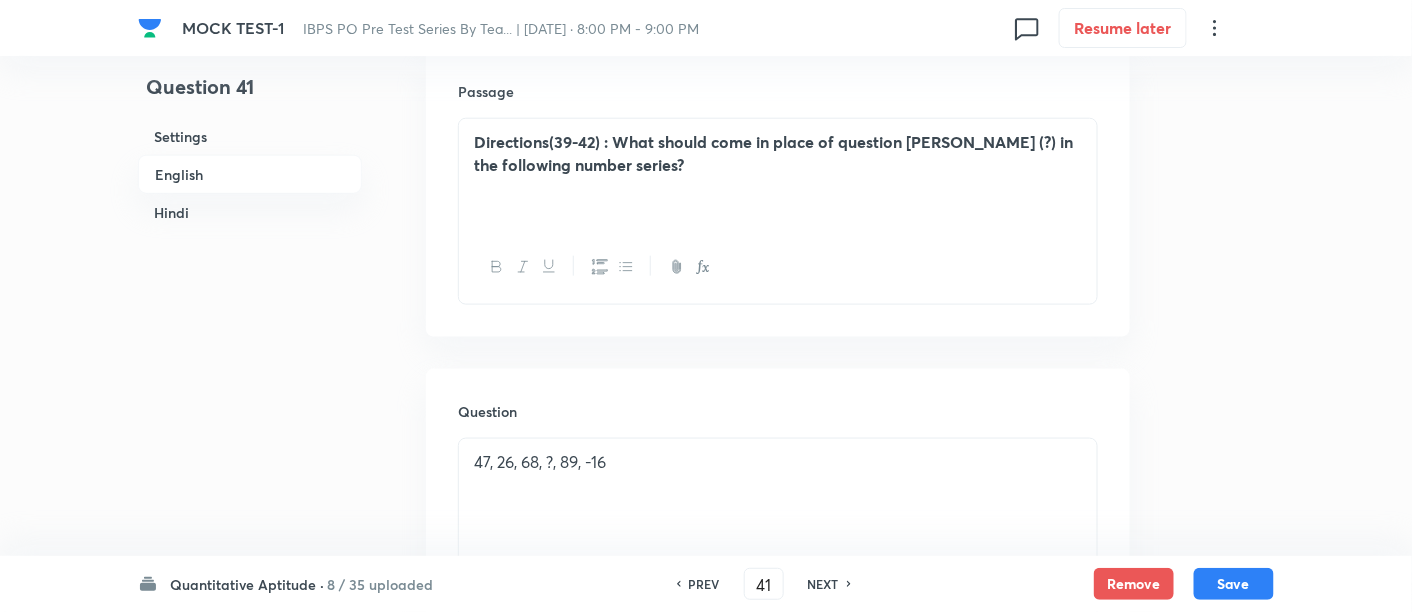 click on "NEXT" at bounding box center (823, 584) 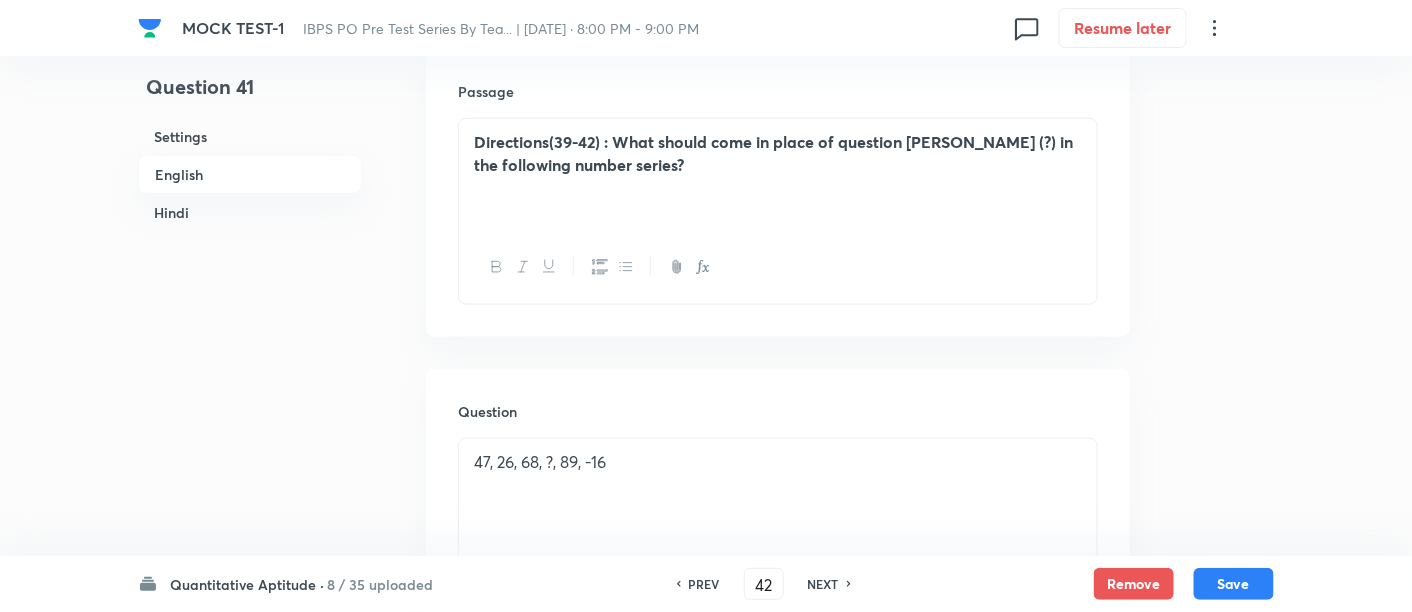 checkbox on "false" 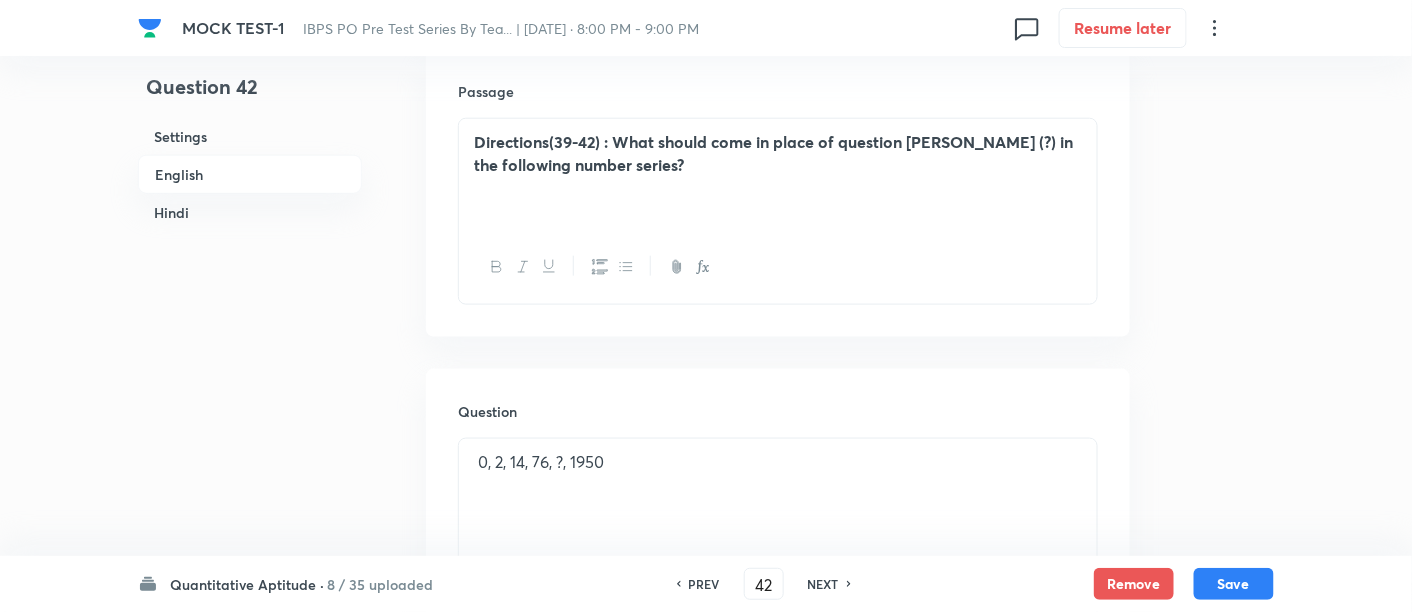 click on "NEXT" at bounding box center (823, 584) 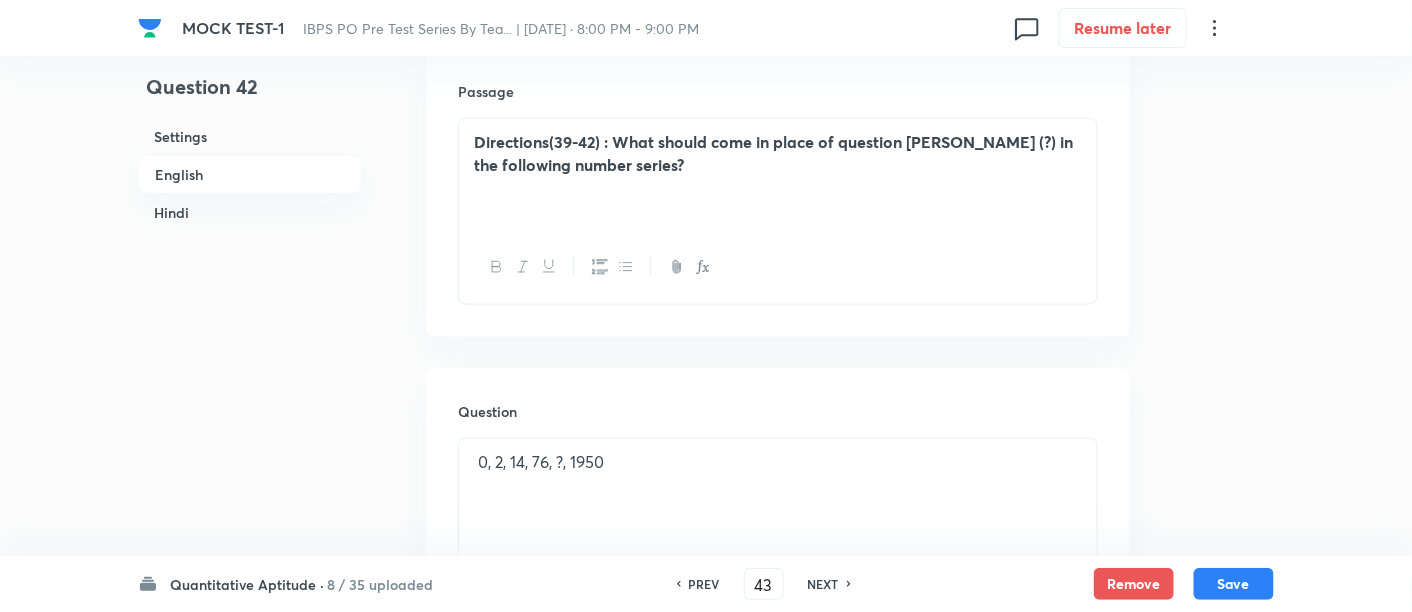 checkbox on "false" 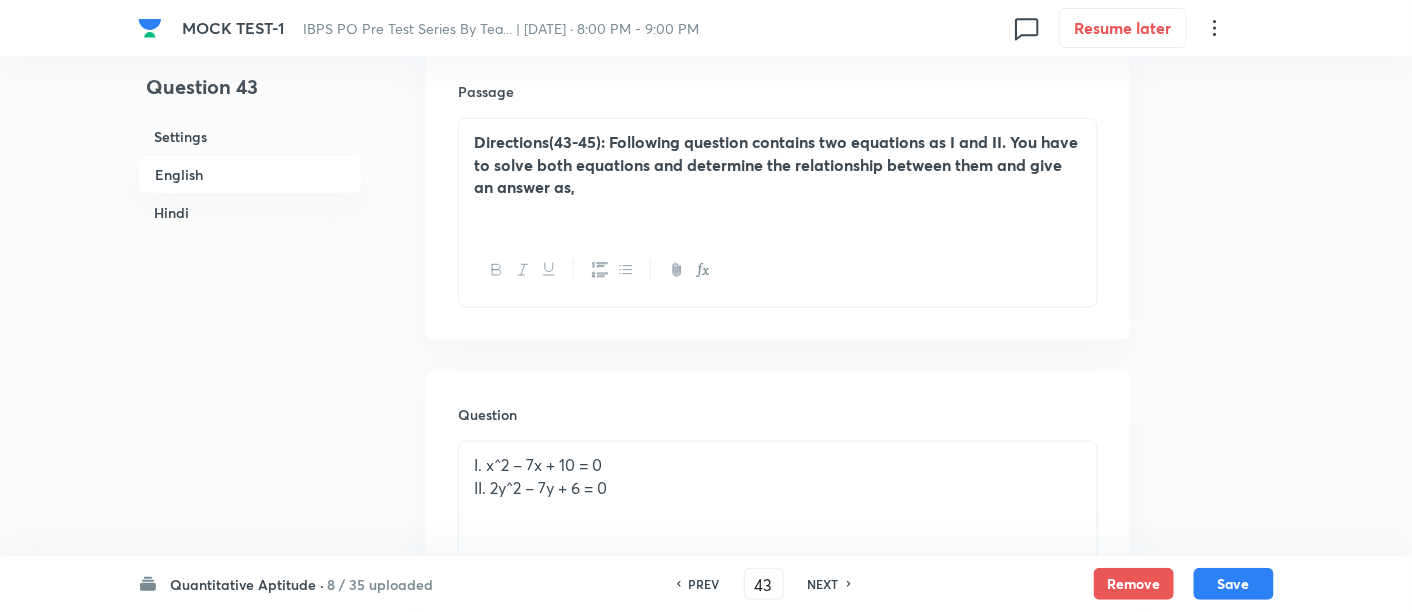 click on "NEXT" at bounding box center (823, 584) 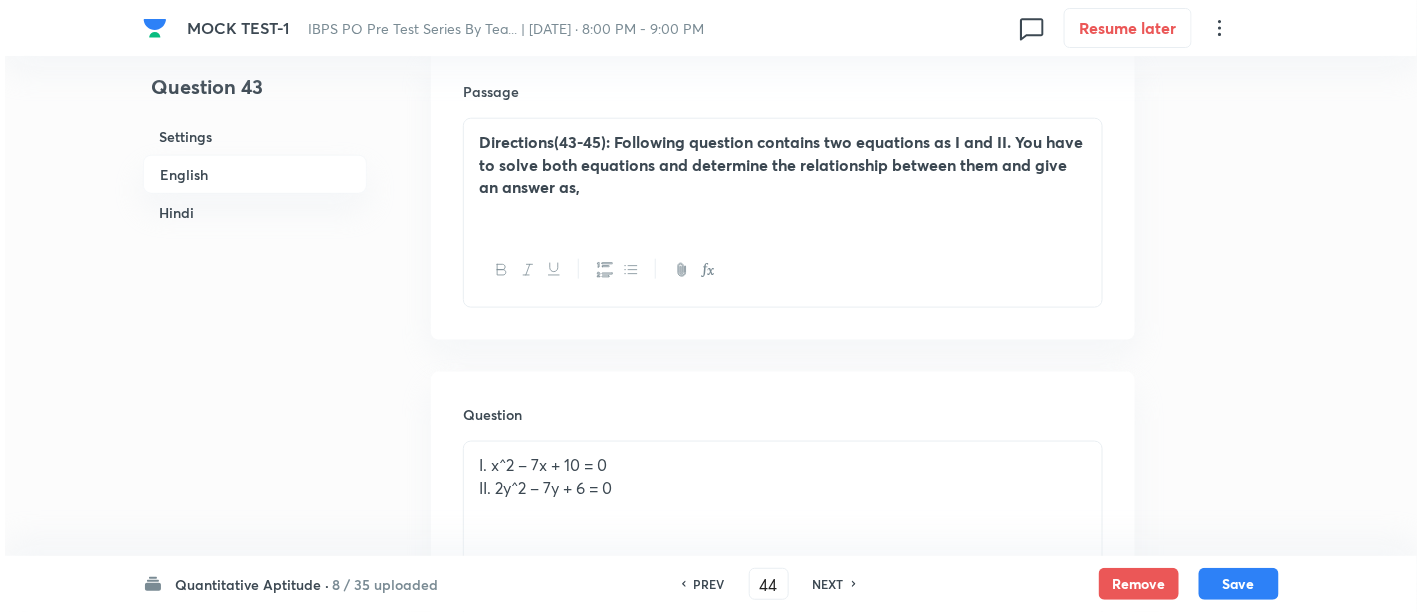 scroll, scrollTop: 0, scrollLeft: 0, axis: both 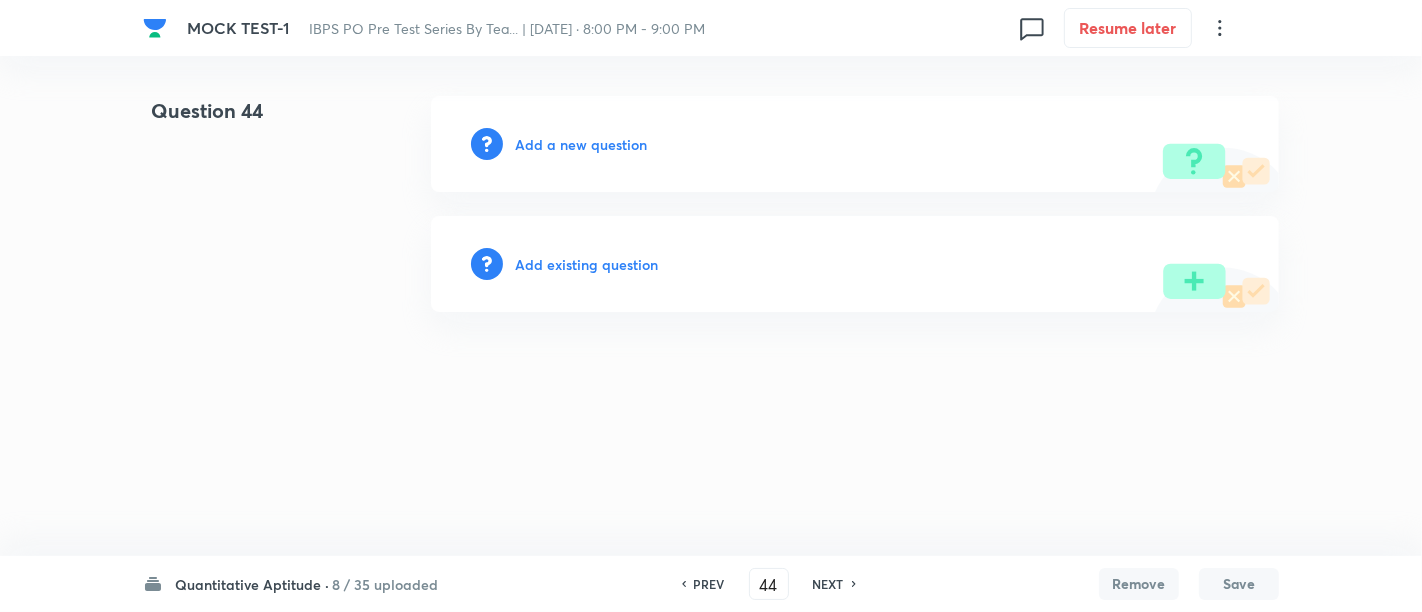 click on "Add a new question" at bounding box center (581, 144) 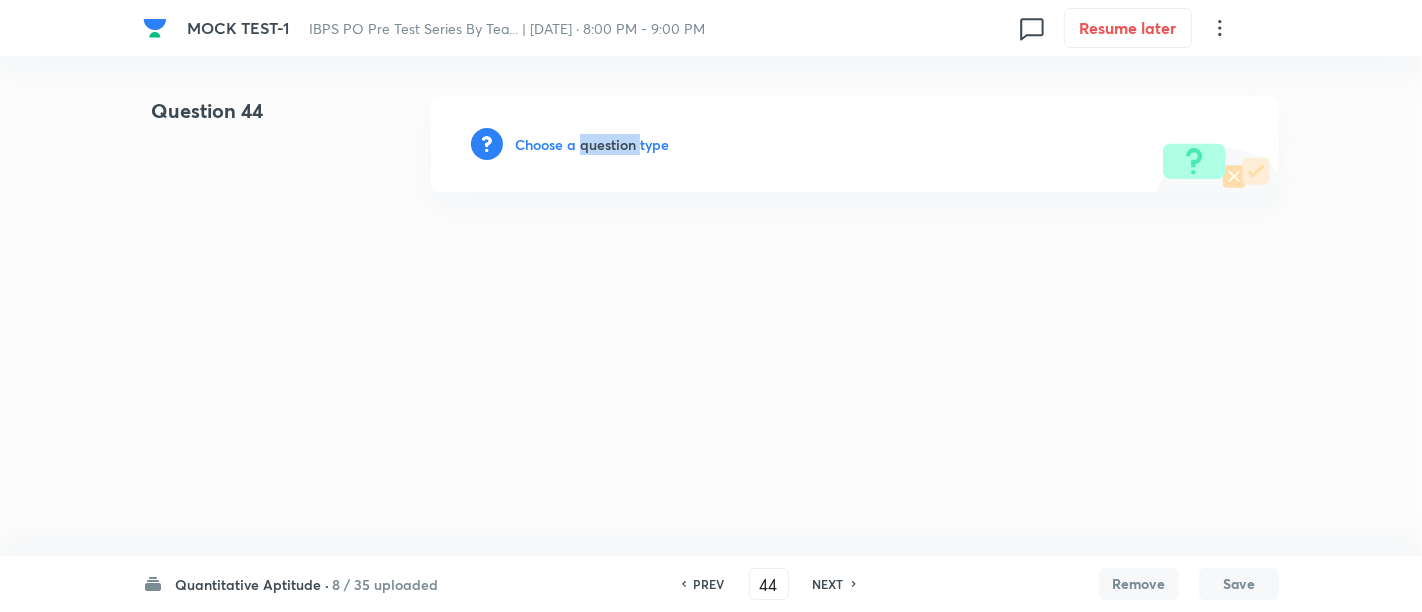click on "Choose a question type" at bounding box center [592, 144] 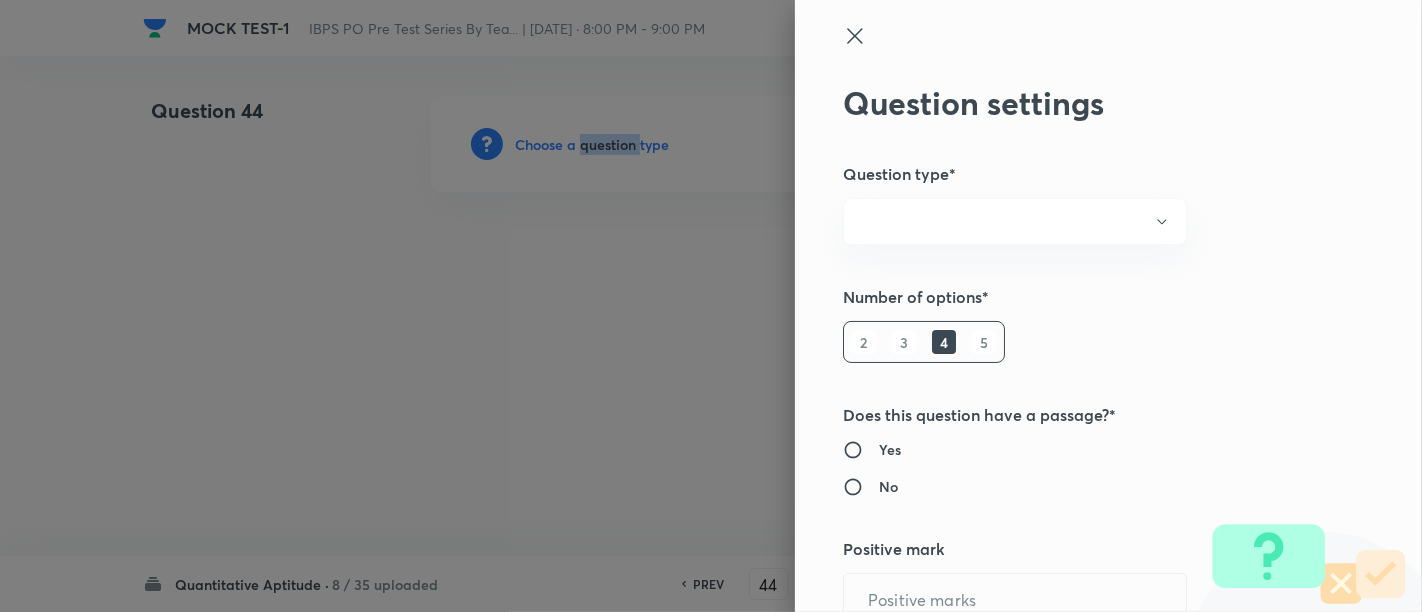 radio on "true" 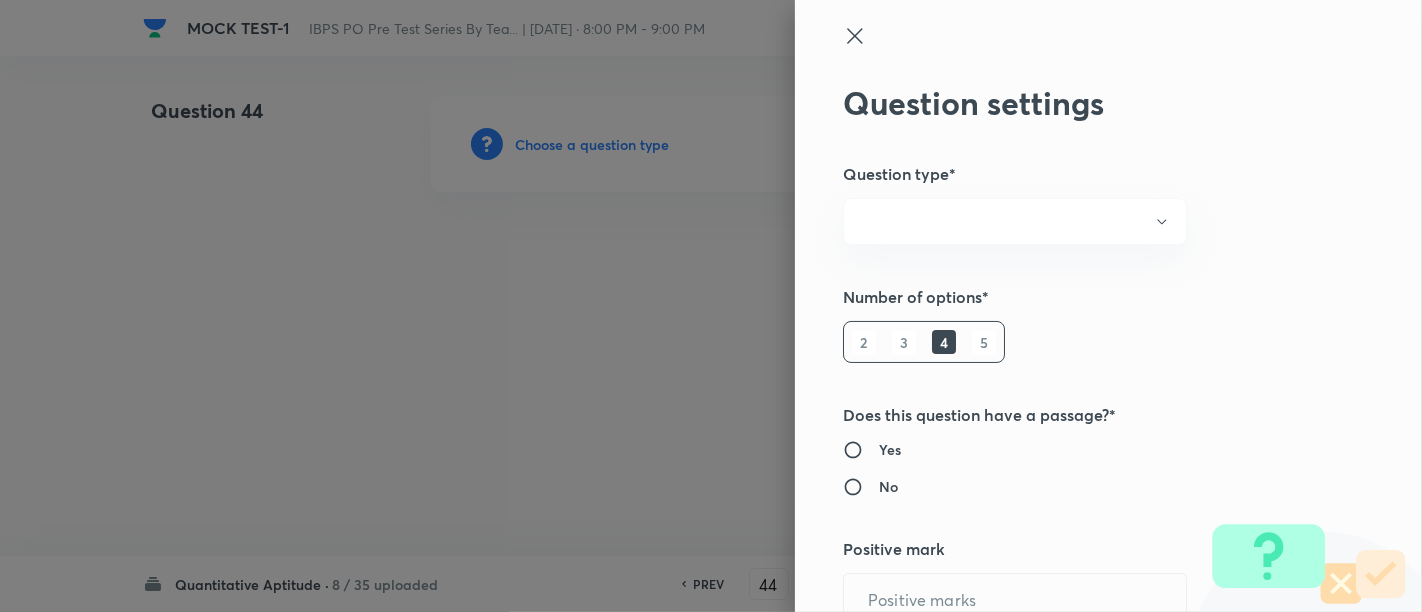 type on "0.5" 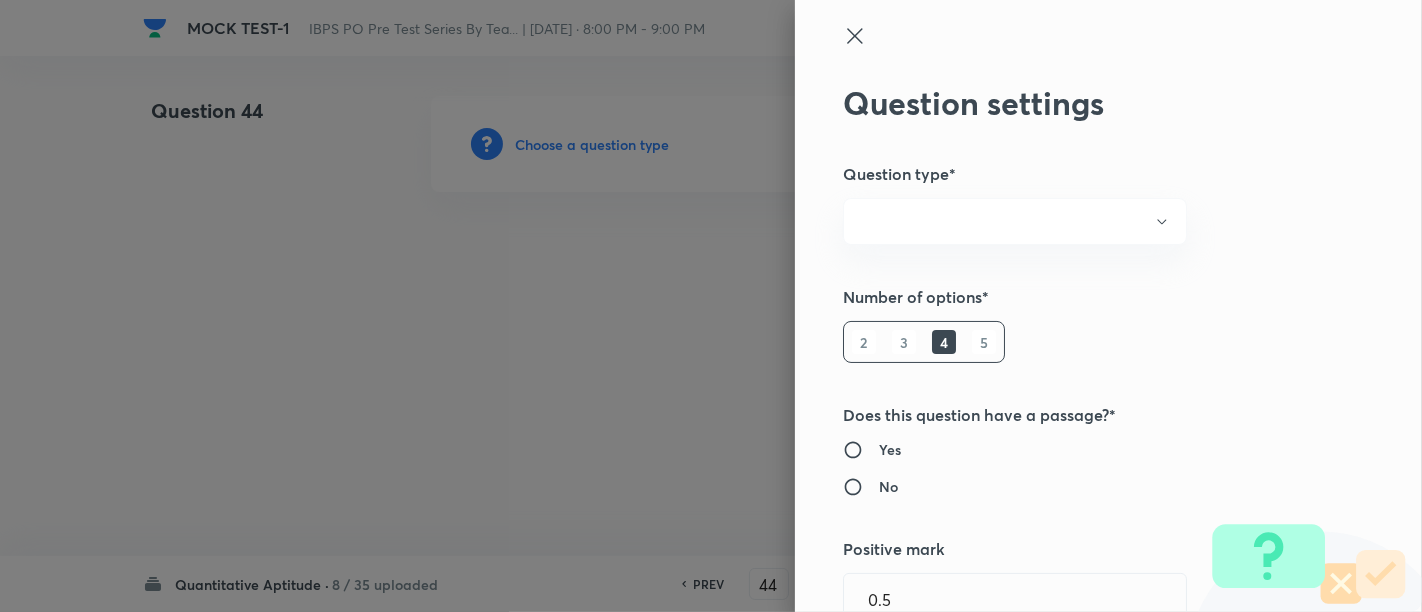 click at bounding box center (711, 306) 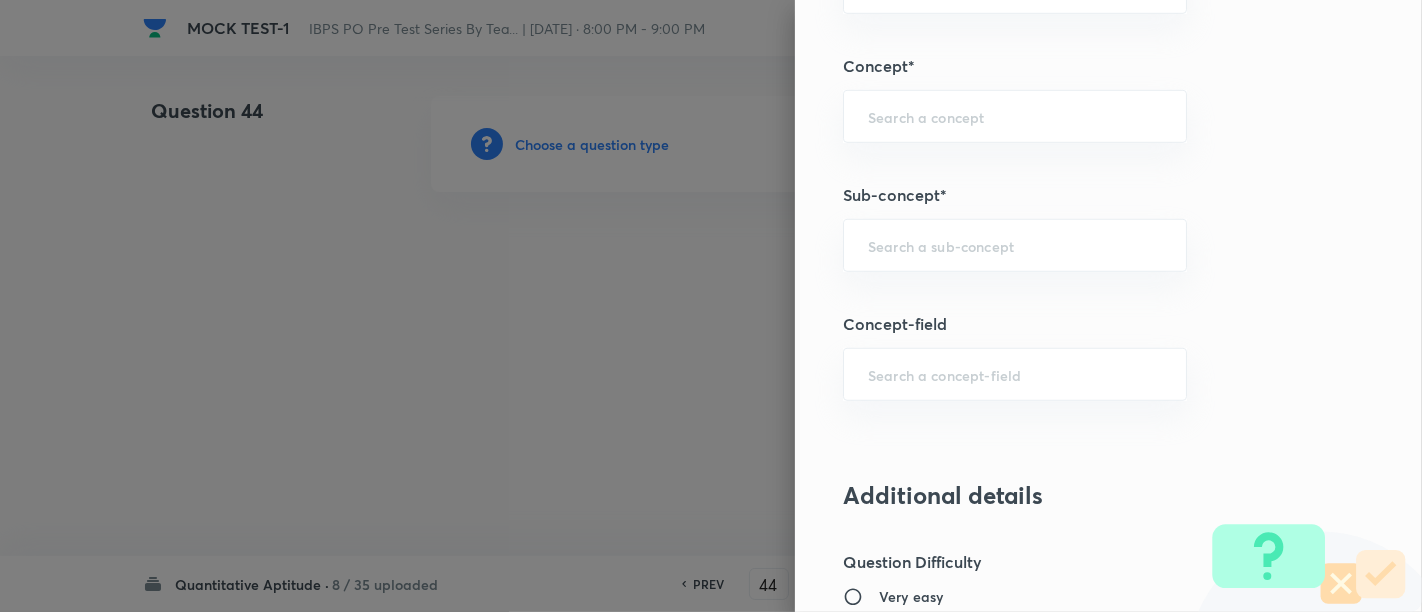 scroll, scrollTop: 1108, scrollLeft: 0, axis: vertical 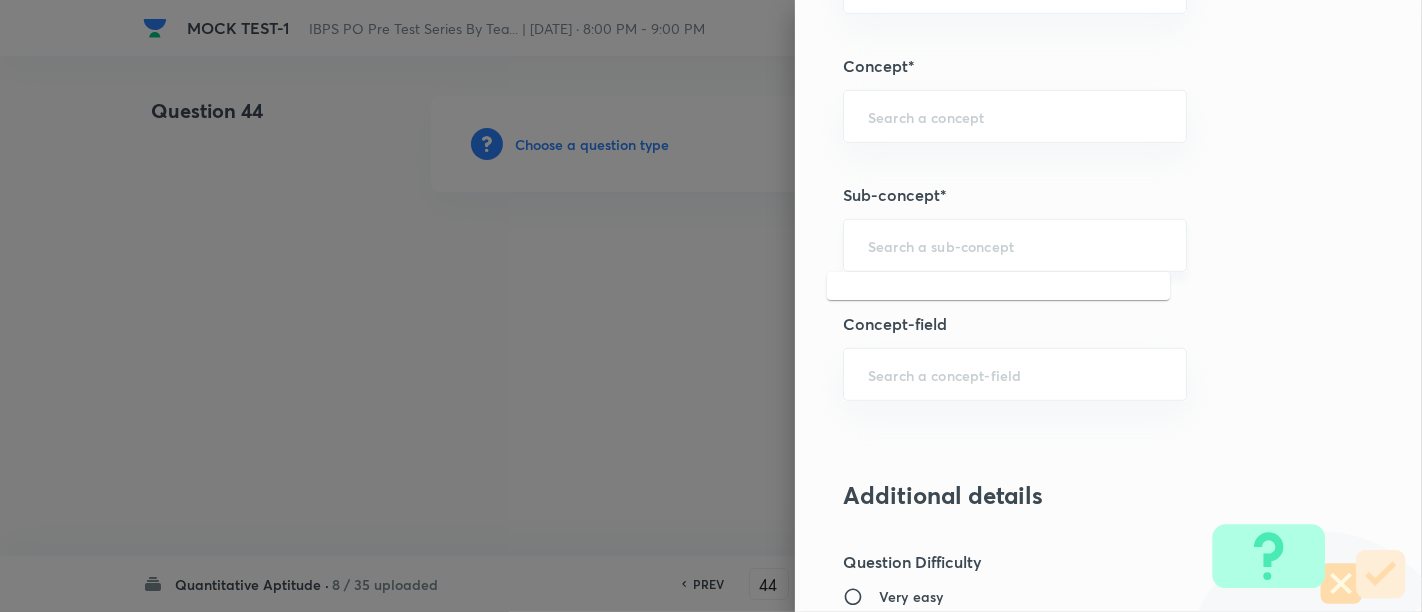 click at bounding box center [1015, 245] 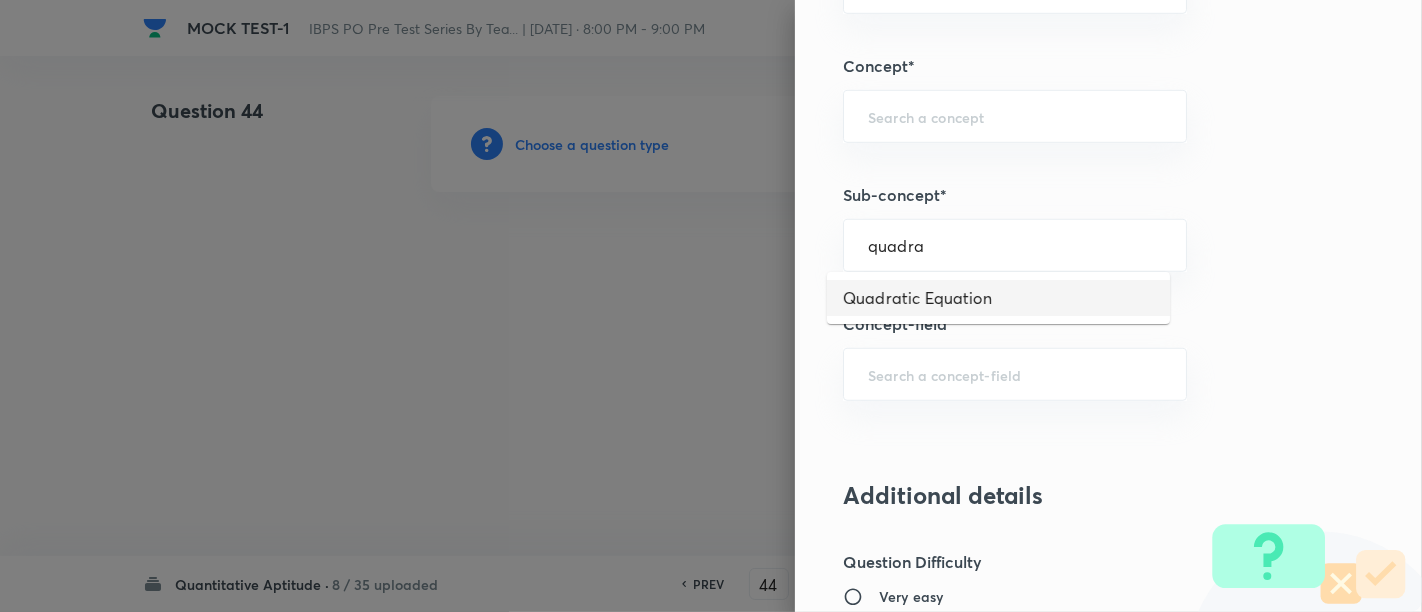 click on "Quadratic Equation" at bounding box center [998, 298] 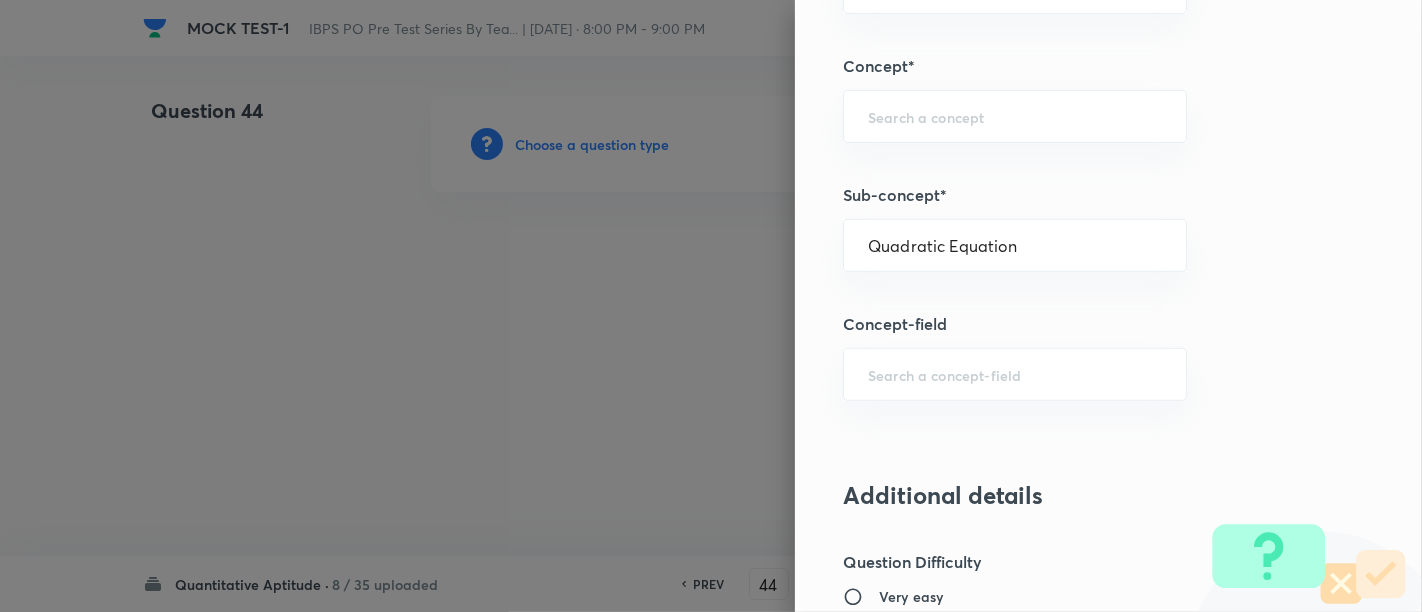 type on "Quantitative Aptitude" 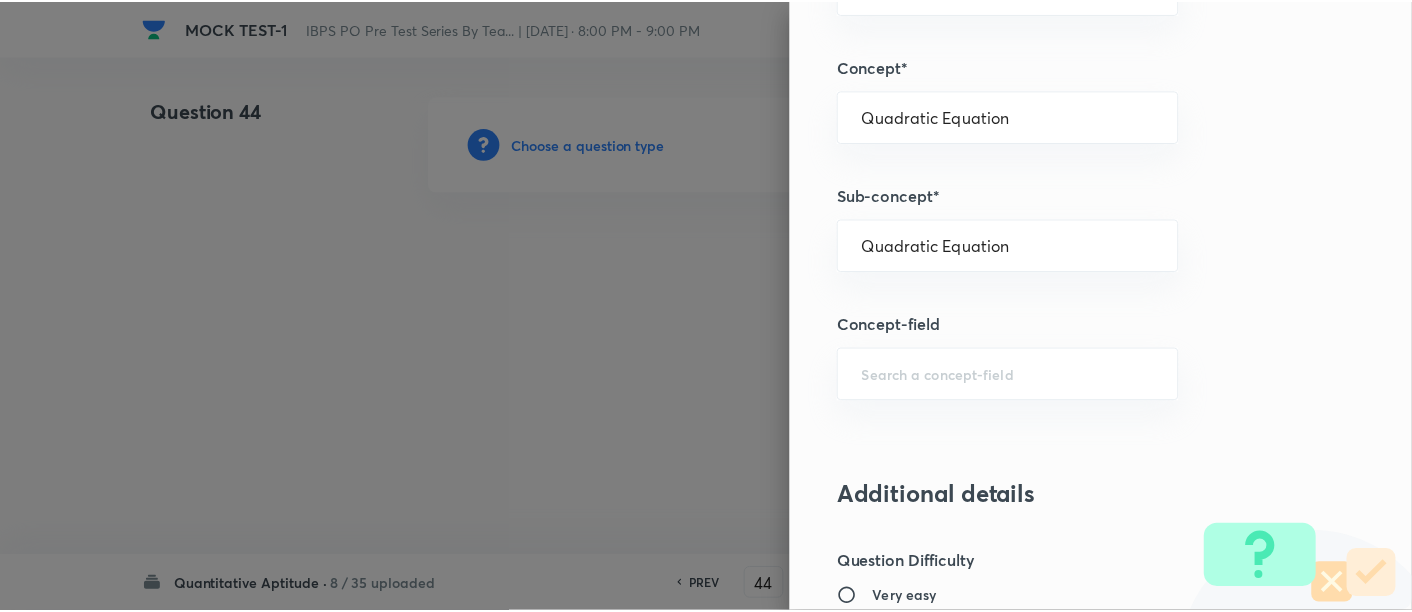 scroll, scrollTop: 2108, scrollLeft: 0, axis: vertical 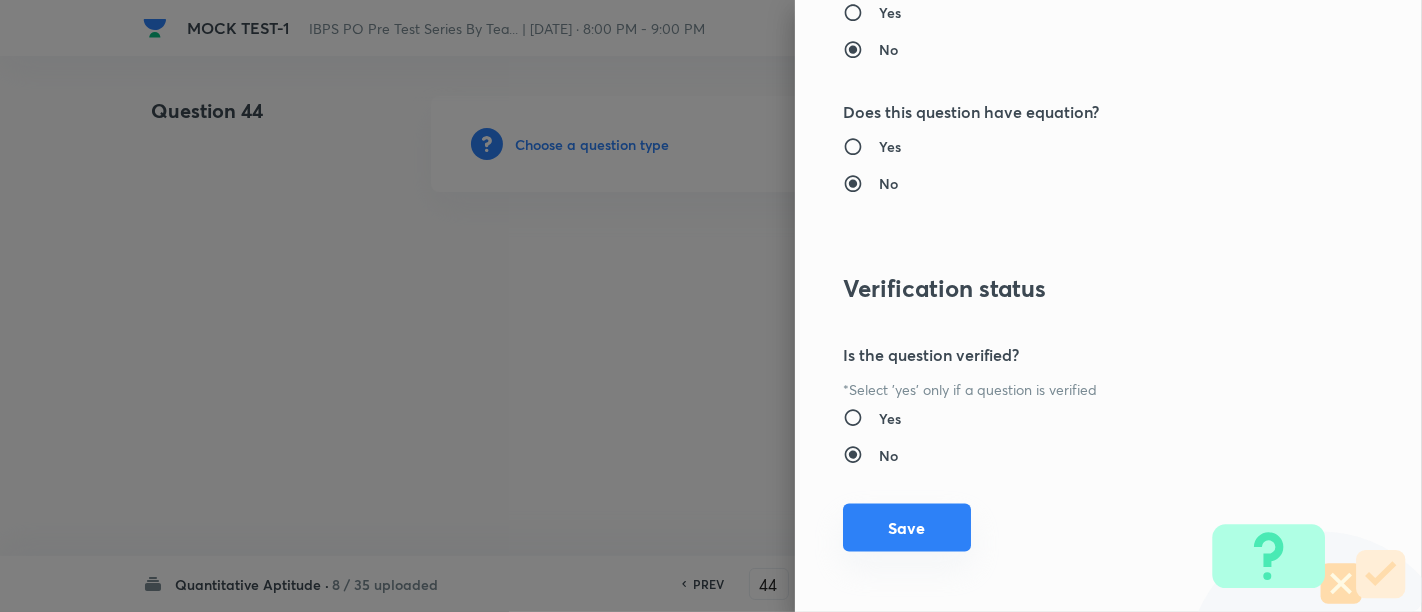 click on "Save" at bounding box center (907, 528) 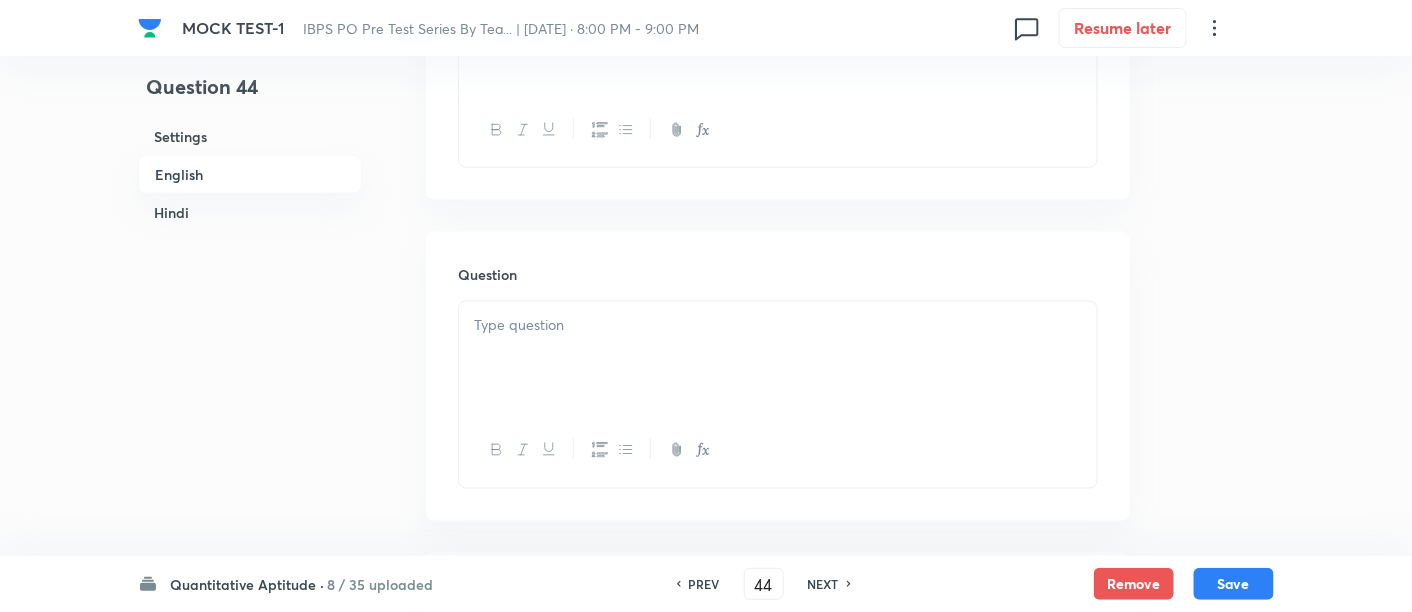 scroll, scrollTop: 742, scrollLeft: 0, axis: vertical 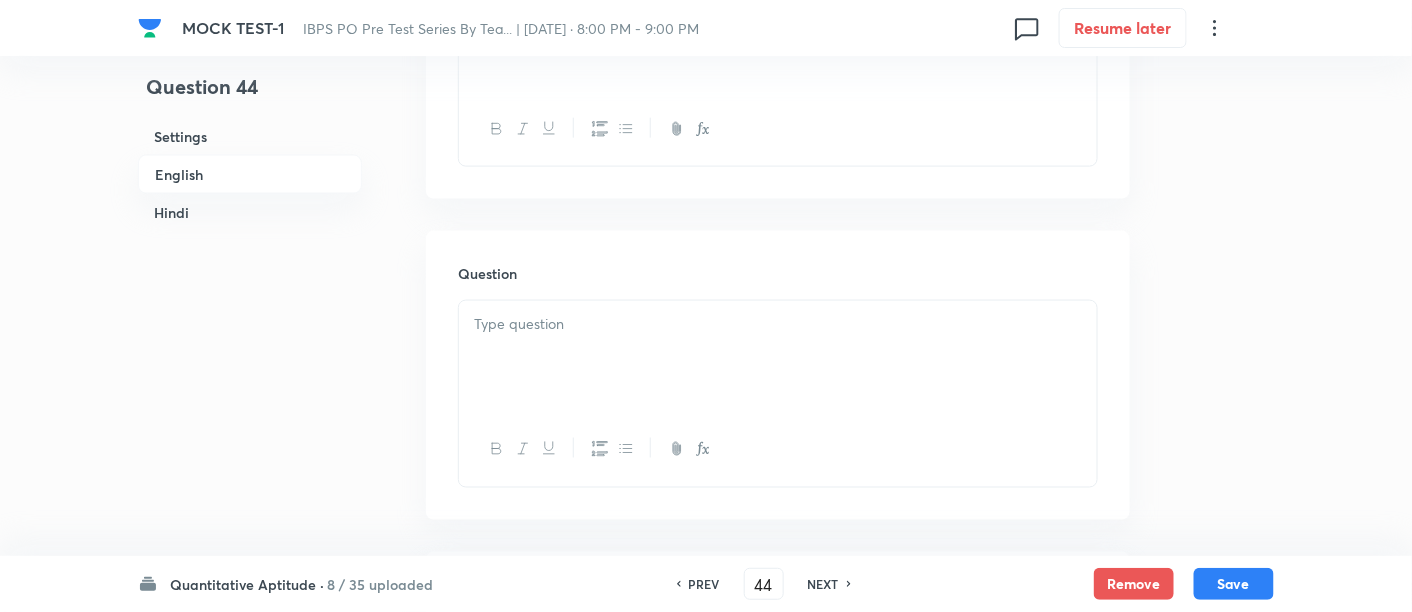 click at bounding box center (778, 357) 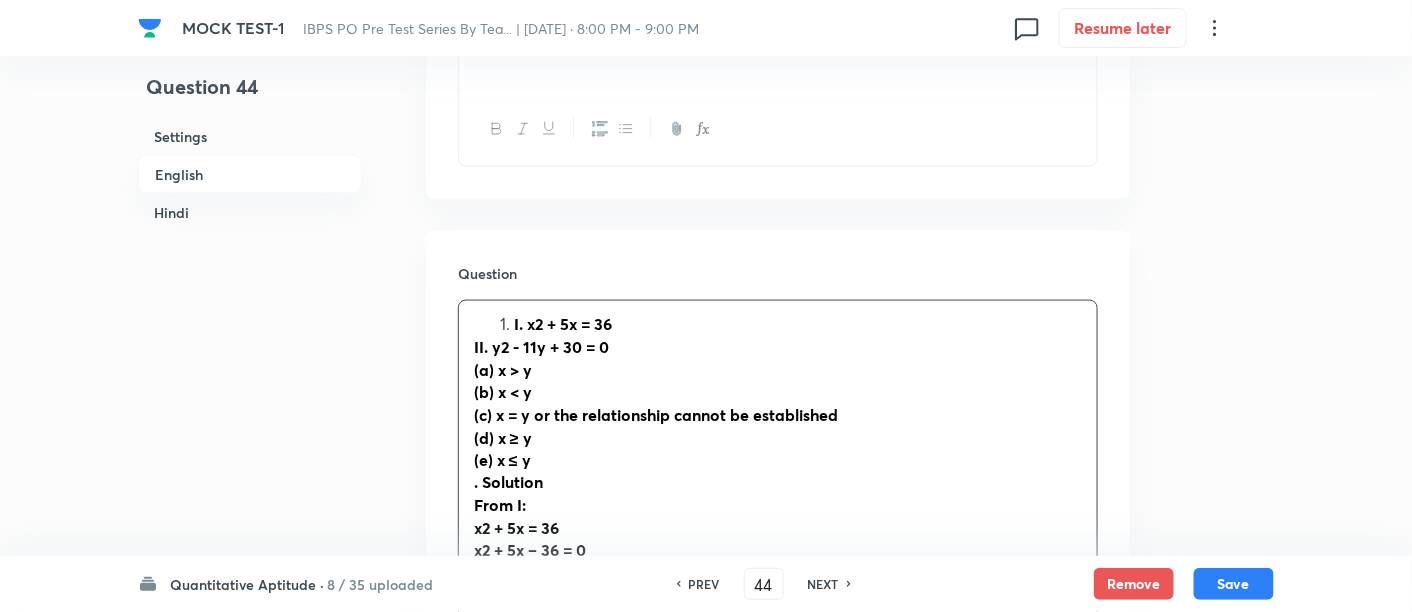 click on "I. x2 + 5x = 36" at bounding box center [798, 324] 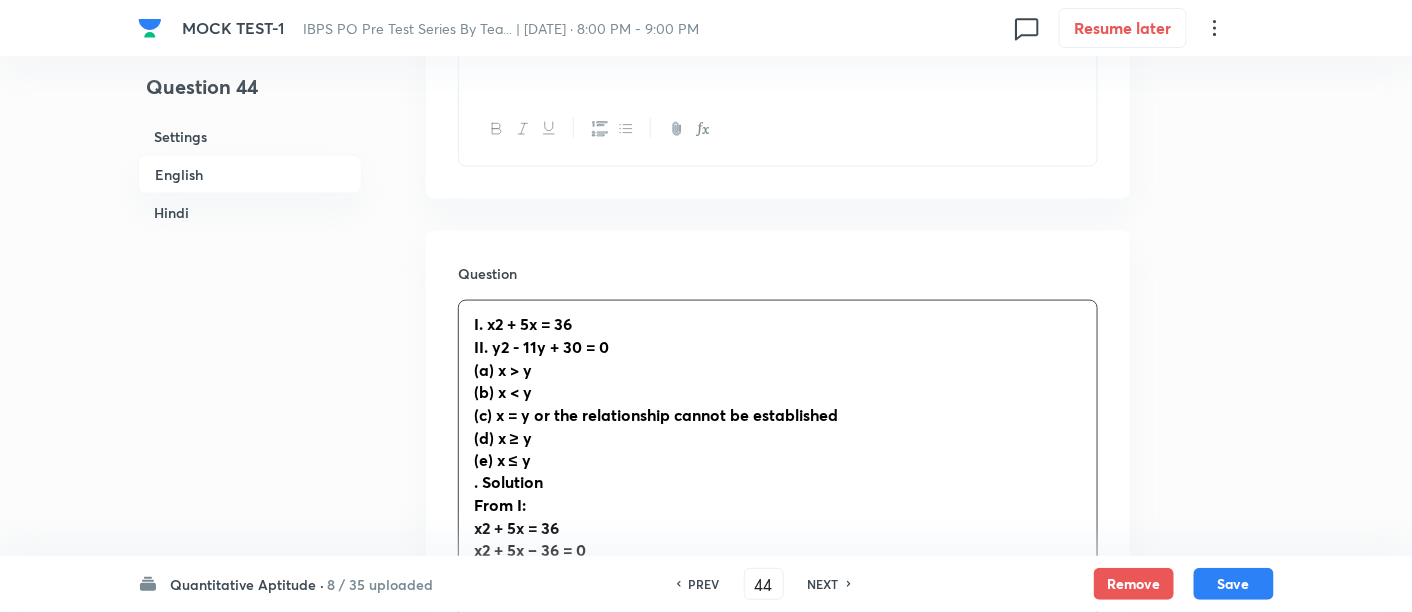 type 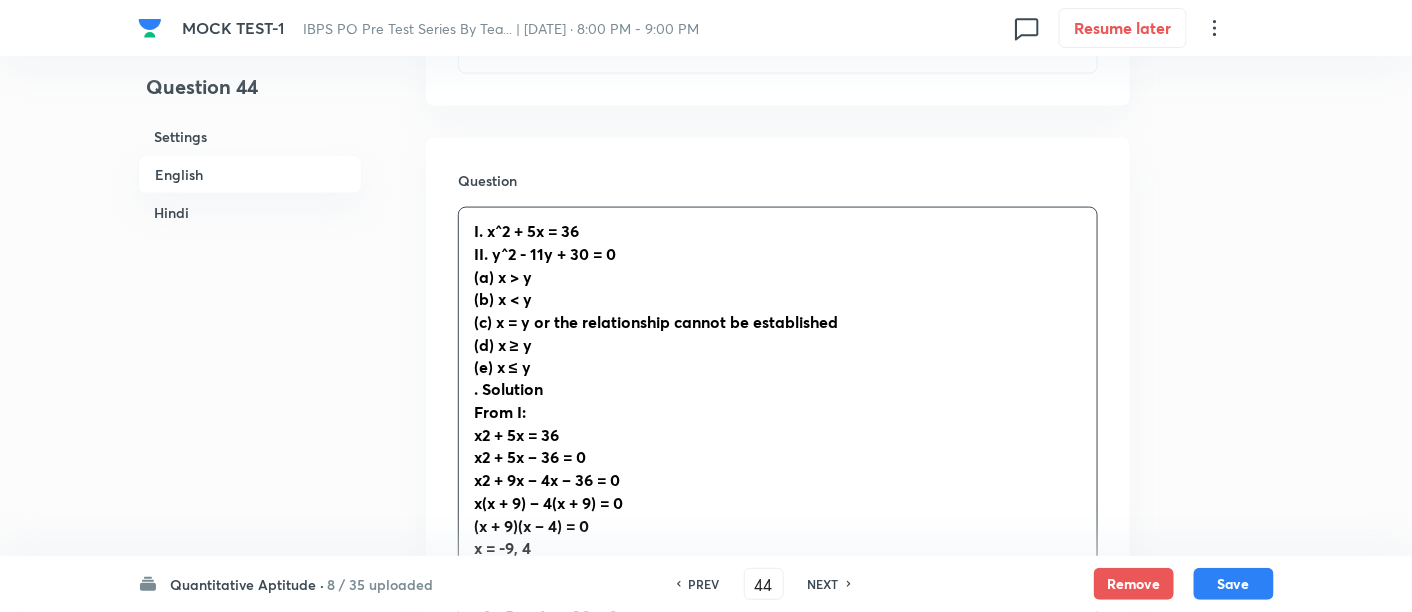 scroll, scrollTop: 924, scrollLeft: 0, axis: vertical 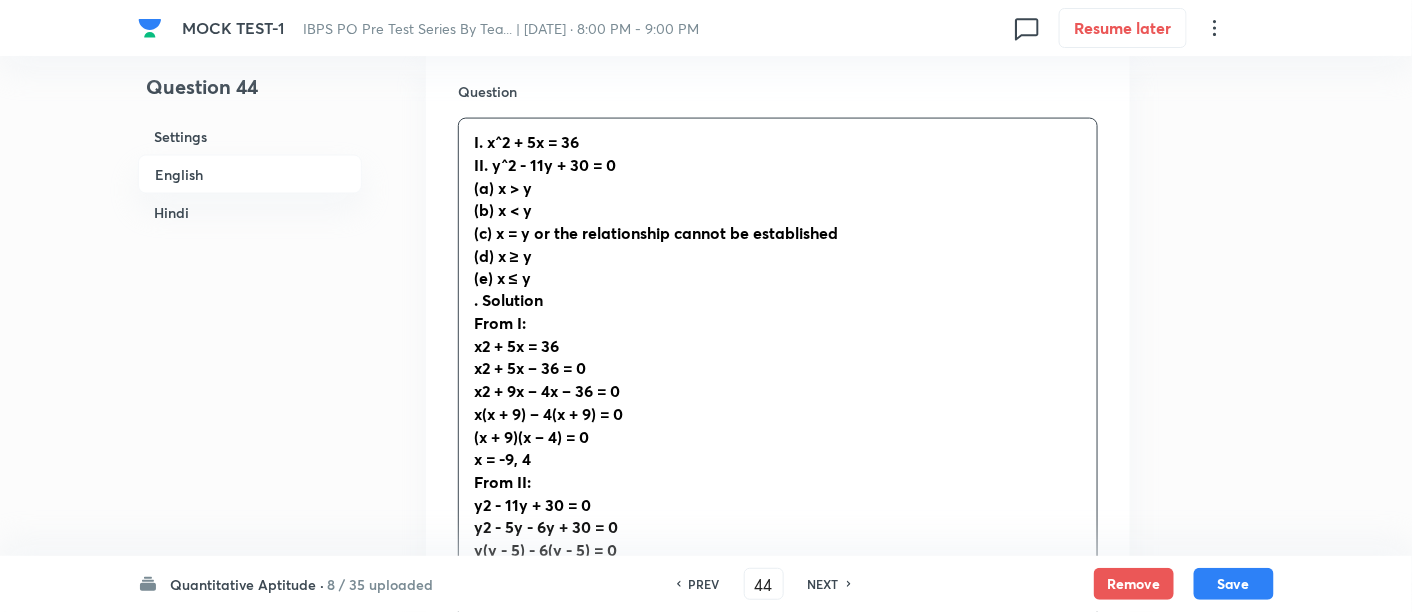 click on "From I:" at bounding box center [500, 323] 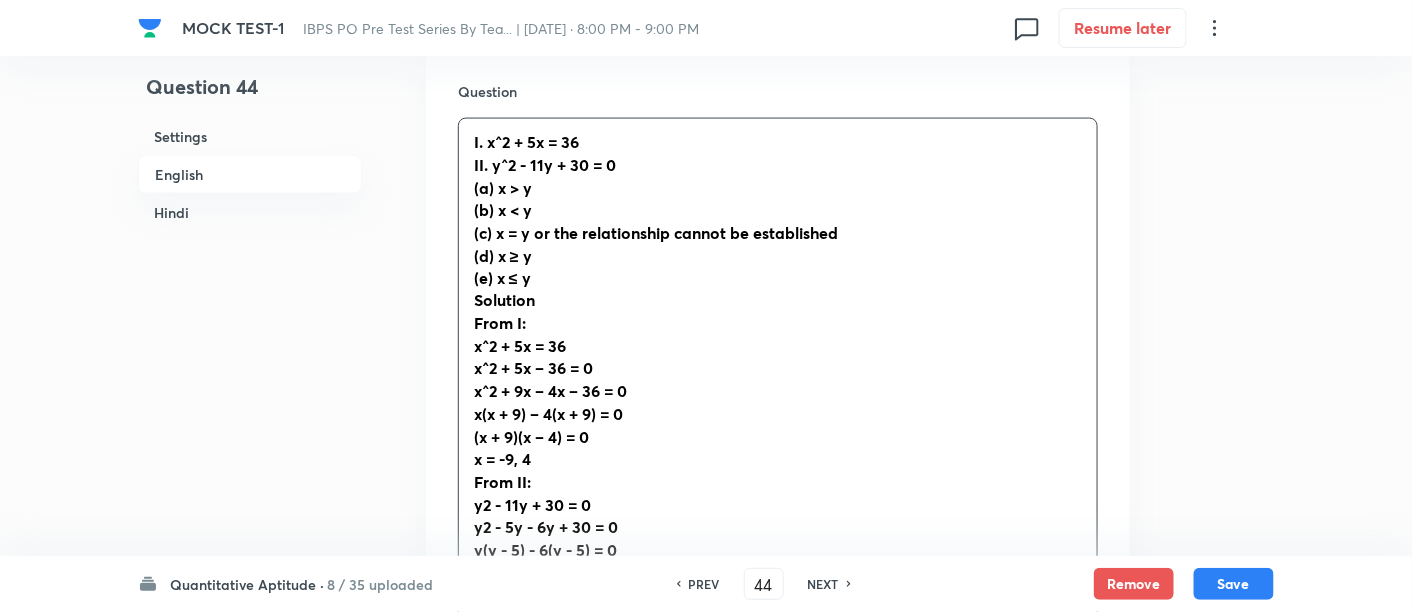 scroll, scrollTop: 1101, scrollLeft: 0, axis: vertical 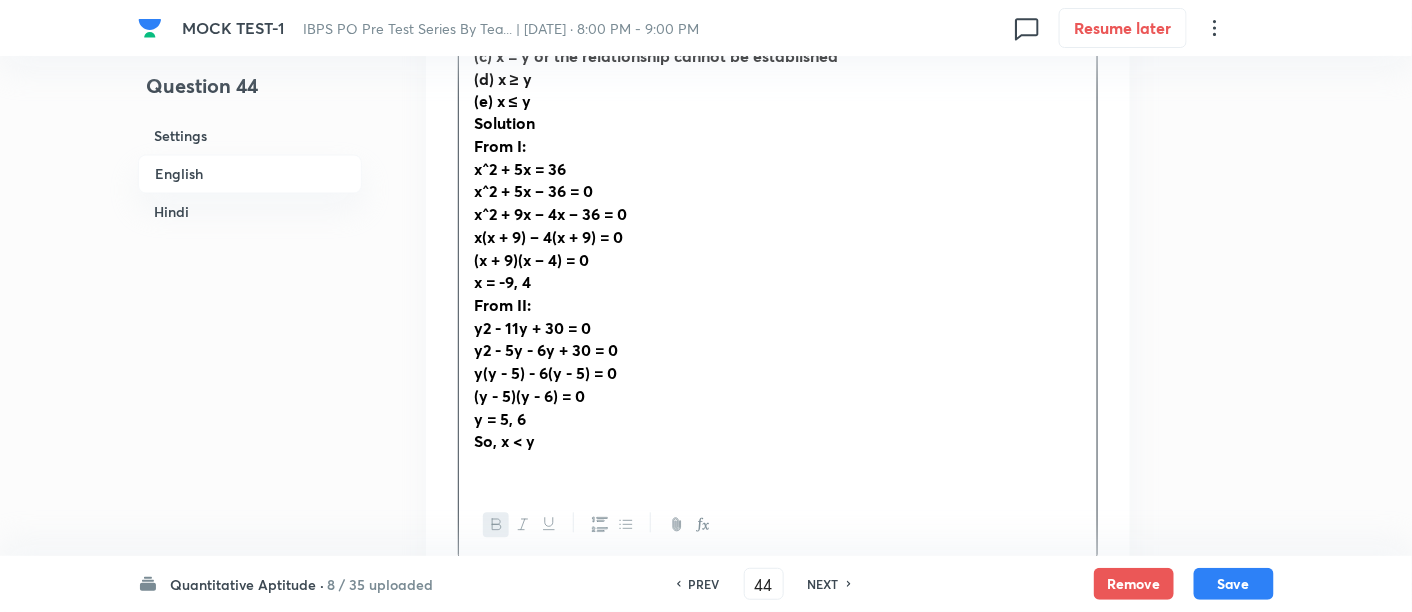 click on "y2 - 11y + 30 = 0" at bounding box center [532, 328] 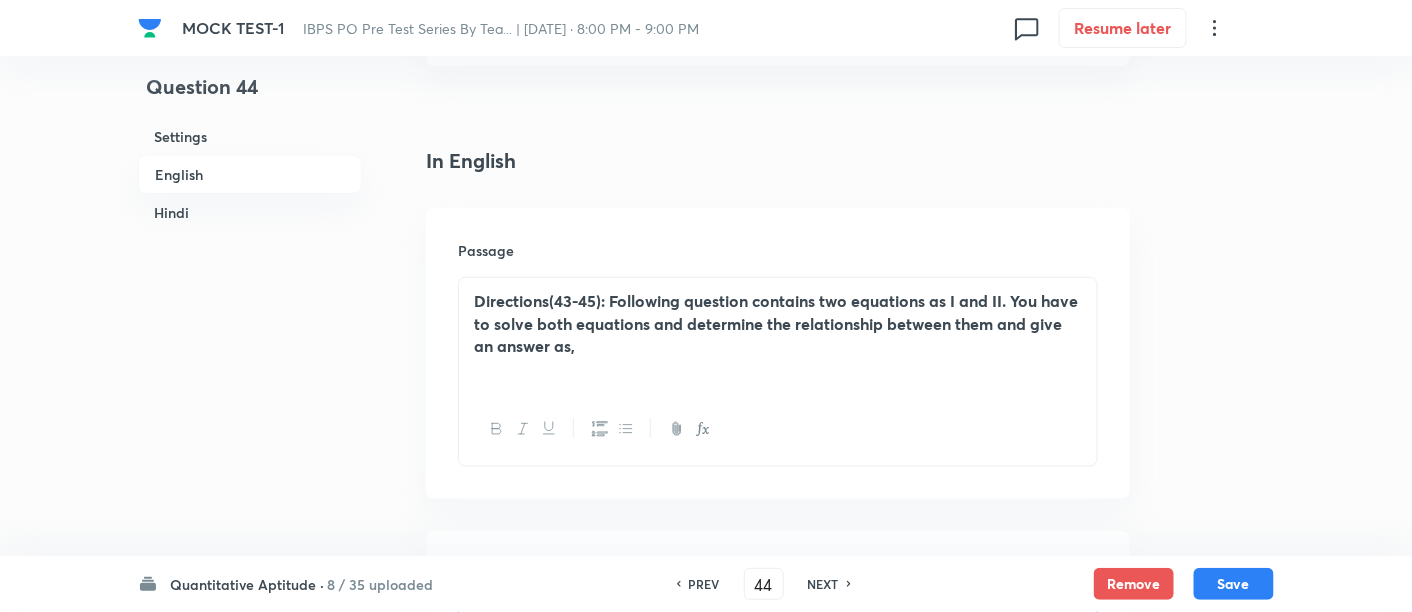 scroll, scrollTop: 805, scrollLeft: 0, axis: vertical 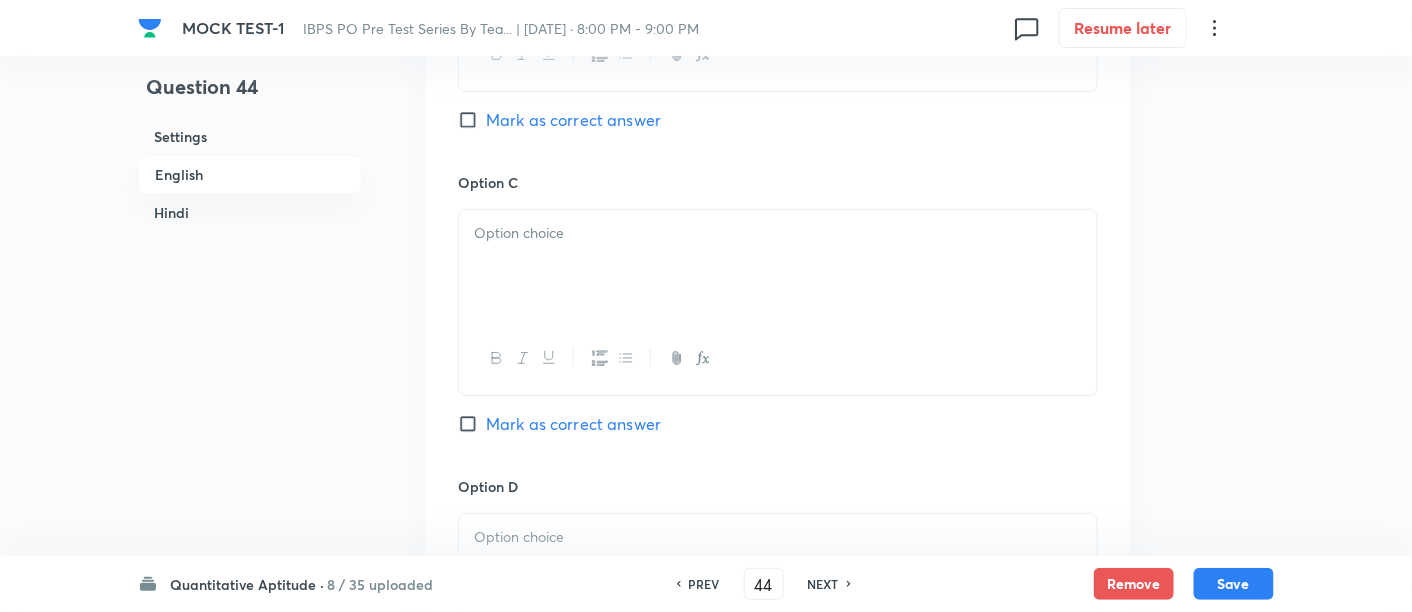 drag, startPoint x: 461, startPoint y: 261, endPoint x: 761, endPoint y: 381, distance: 323.1099 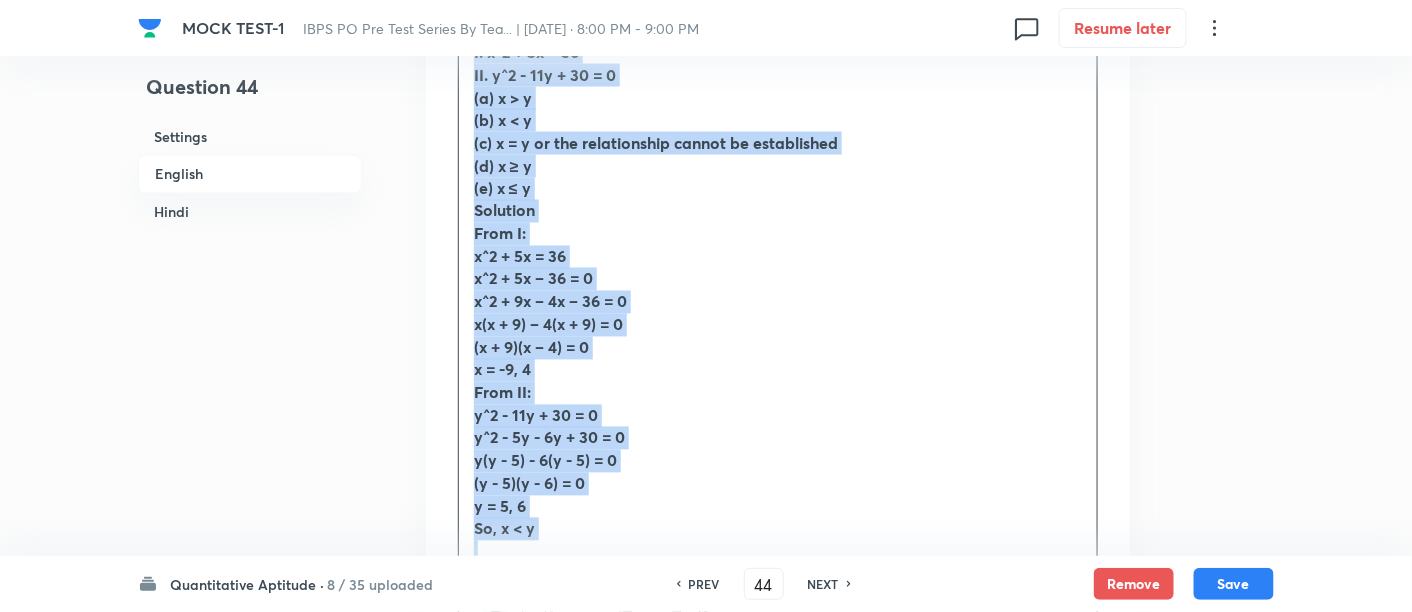 scroll, scrollTop: 1015, scrollLeft: 0, axis: vertical 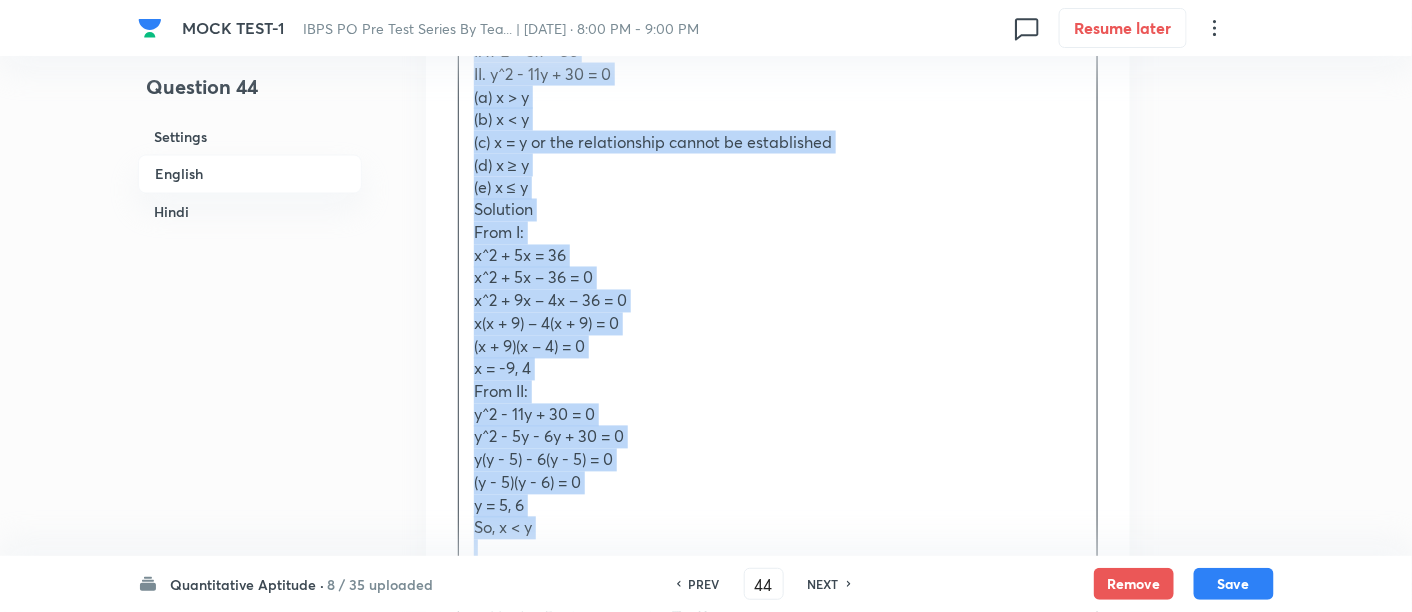 copy on "I. x^2 + 5x = 36                                	 II. y^2 - 11y + 30 = 0 (a) x > y             	 (b) x < y             	 (c) x = y or the relationship cannot be established (d) x ≥ y             	 (e) x ≤ y Solution From I: x^2 + 5x = 36 x^2 + 5x – 36 = 0 x^2 + 9x – 4x – 36 = 0 x(x + 9) – 4(x + 9) = 0 (x + 9)(x – 4) = 0 x = -9, 4 From II: y^2 - 11y + 30 = 0 y^2 - 5y - 6y + 30 = 0 y(y - 5) - 6(y - 5) = 0 (y - 5)(y - 6) = 0 y = 5, 6 So, x < y" 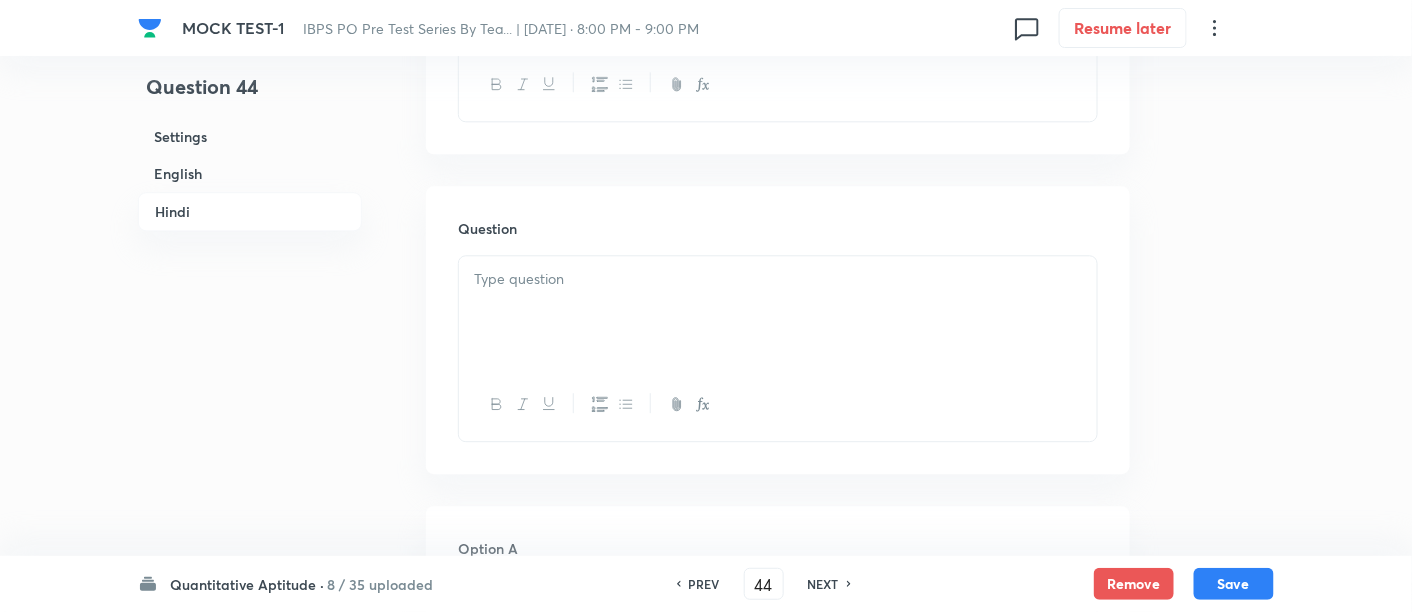 scroll, scrollTop: 3893, scrollLeft: 0, axis: vertical 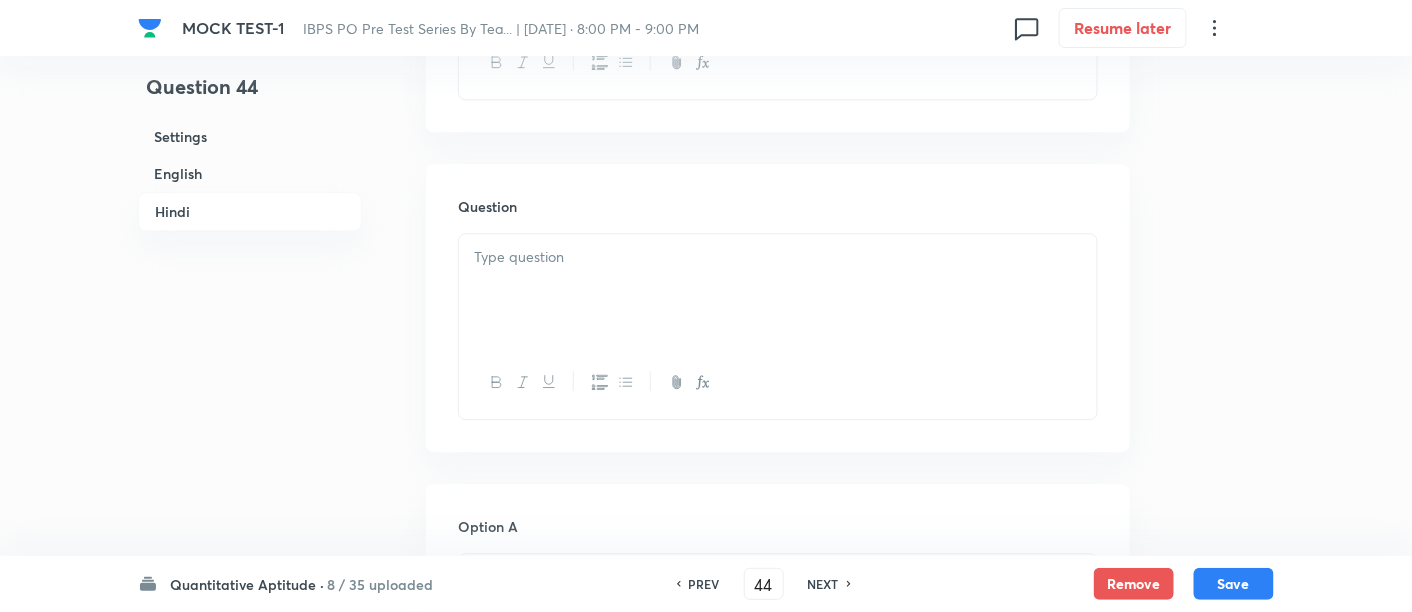 click at bounding box center (778, 257) 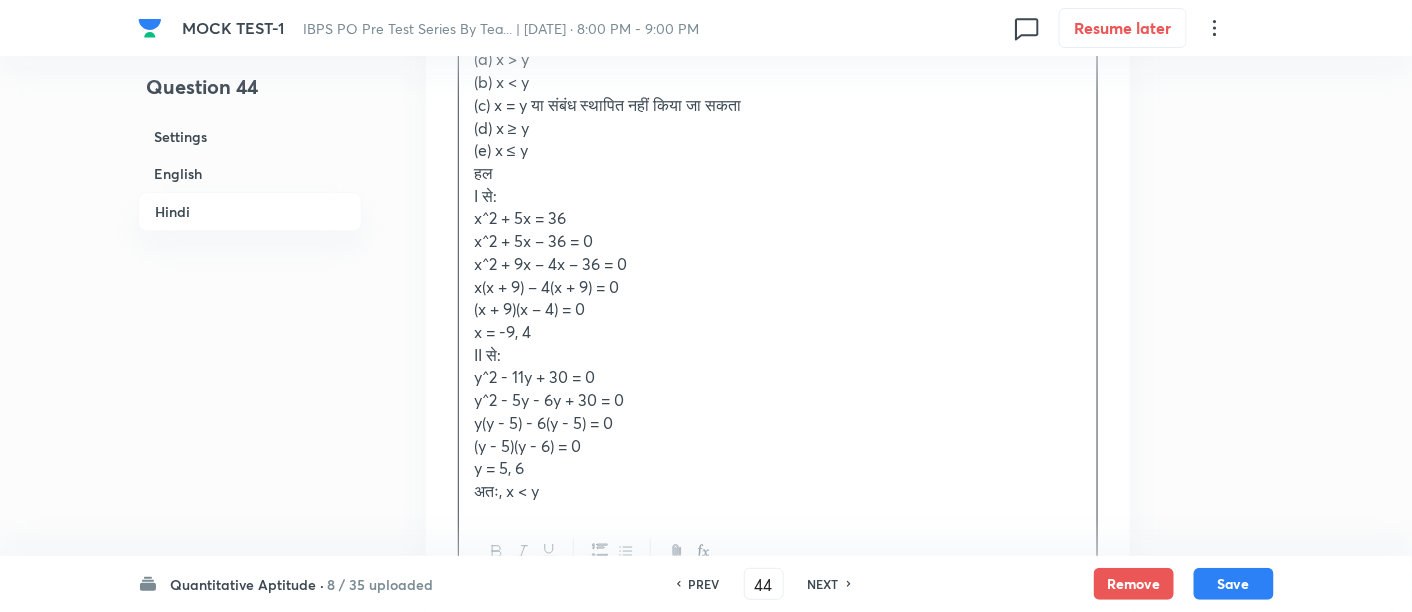 scroll, scrollTop: 4174, scrollLeft: 0, axis: vertical 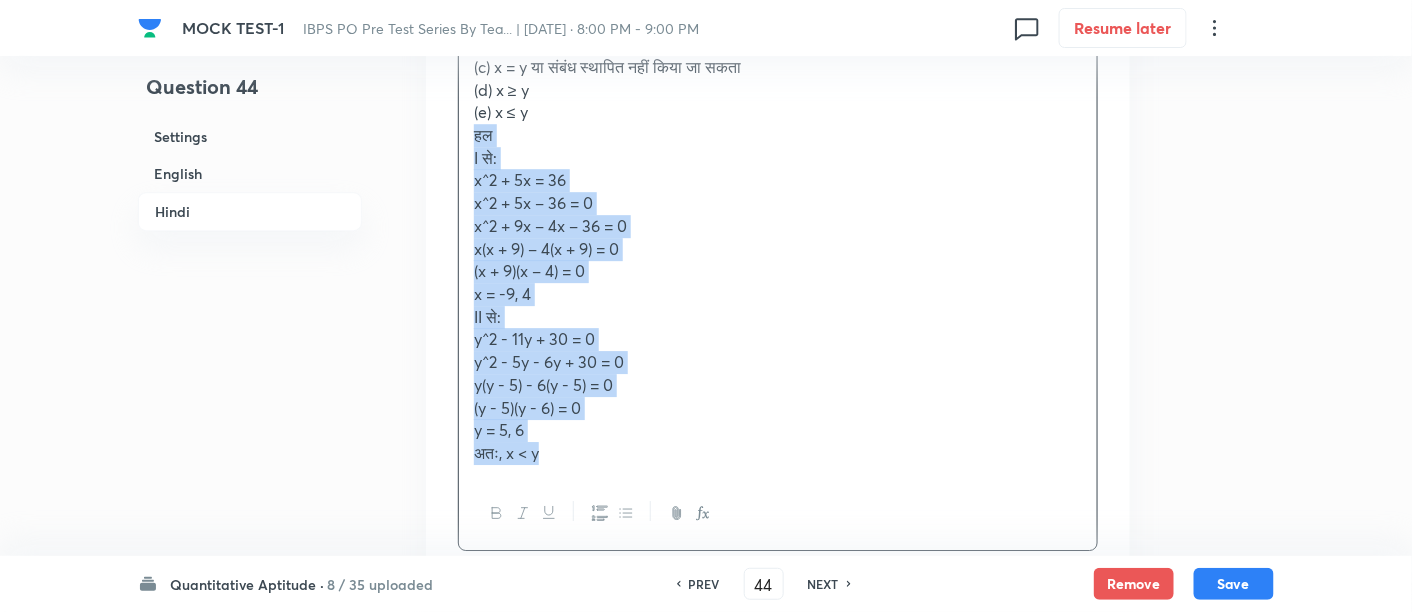 drag, startPoint x: 473, startPoint y: 124, endPoint x: 695, endPoint y: 481, distance: 420.39624 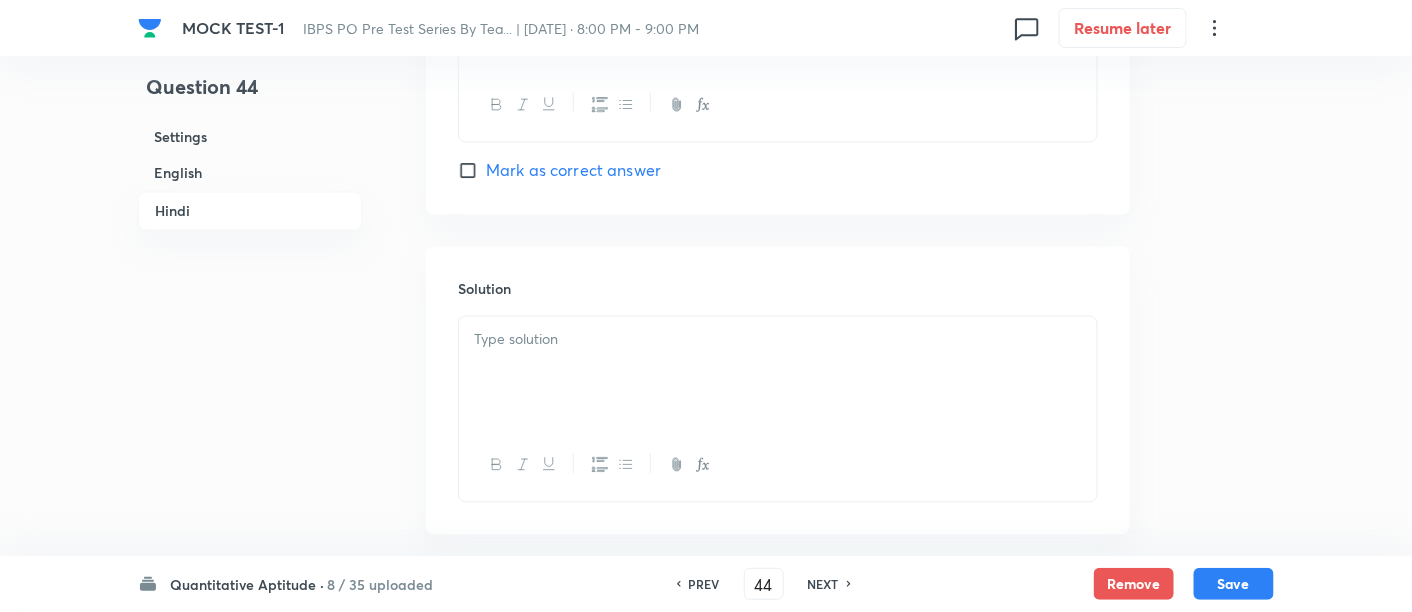 scroll, scrollTop: 5894, scrollLeft: 0, axis: vertical 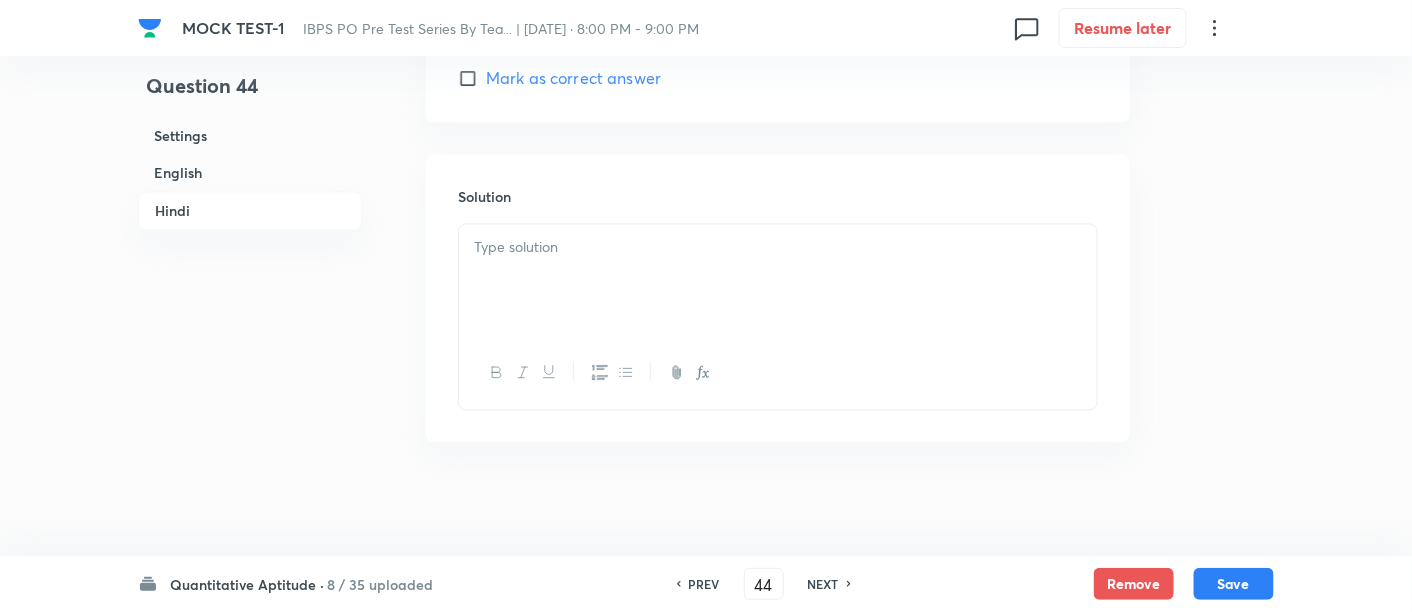 click at bounding box center [778, 248] 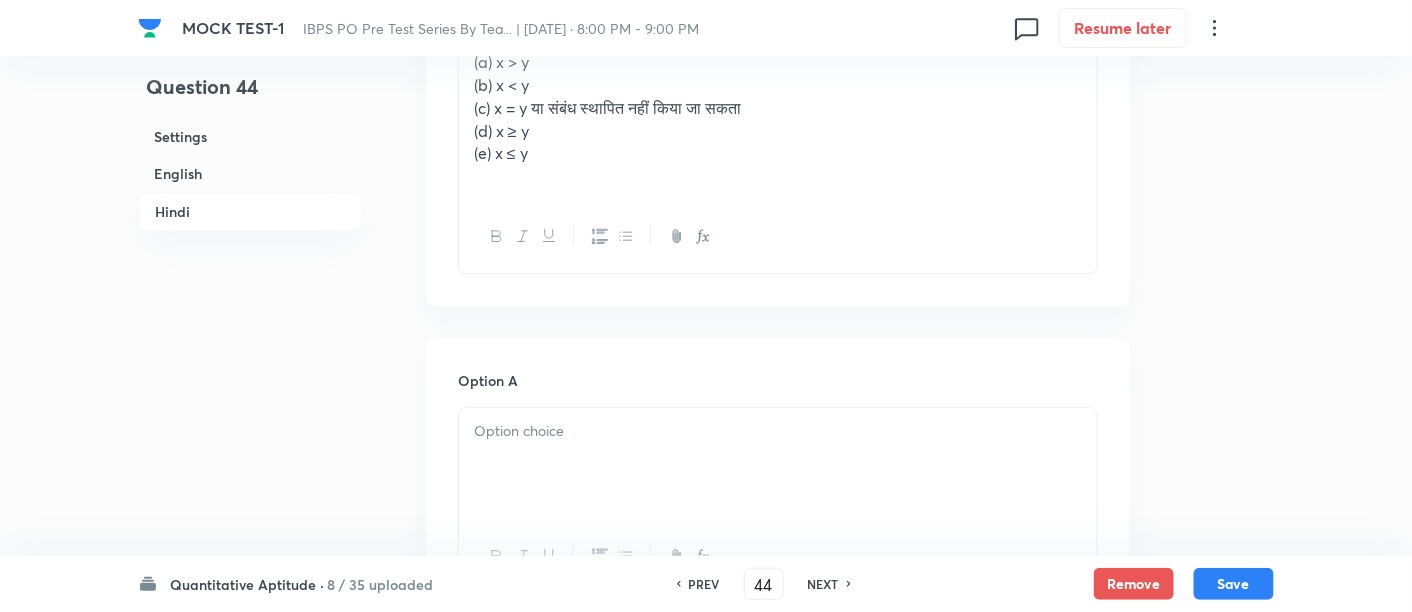 scroll, scrollTop: 4091, scrollLeft: 0, axis: vertical 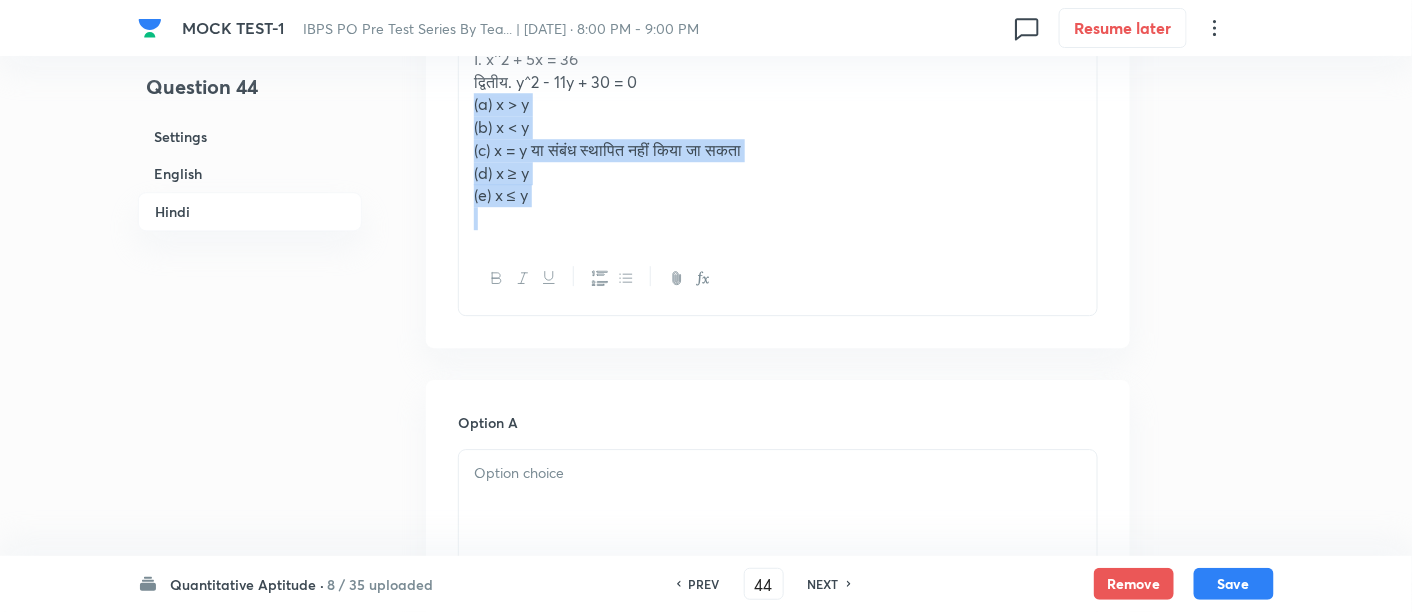 drag, startPoint x: 471, startPoint y: 98, endPoint x: 662, endPoint y: 304, distance: 280.9217 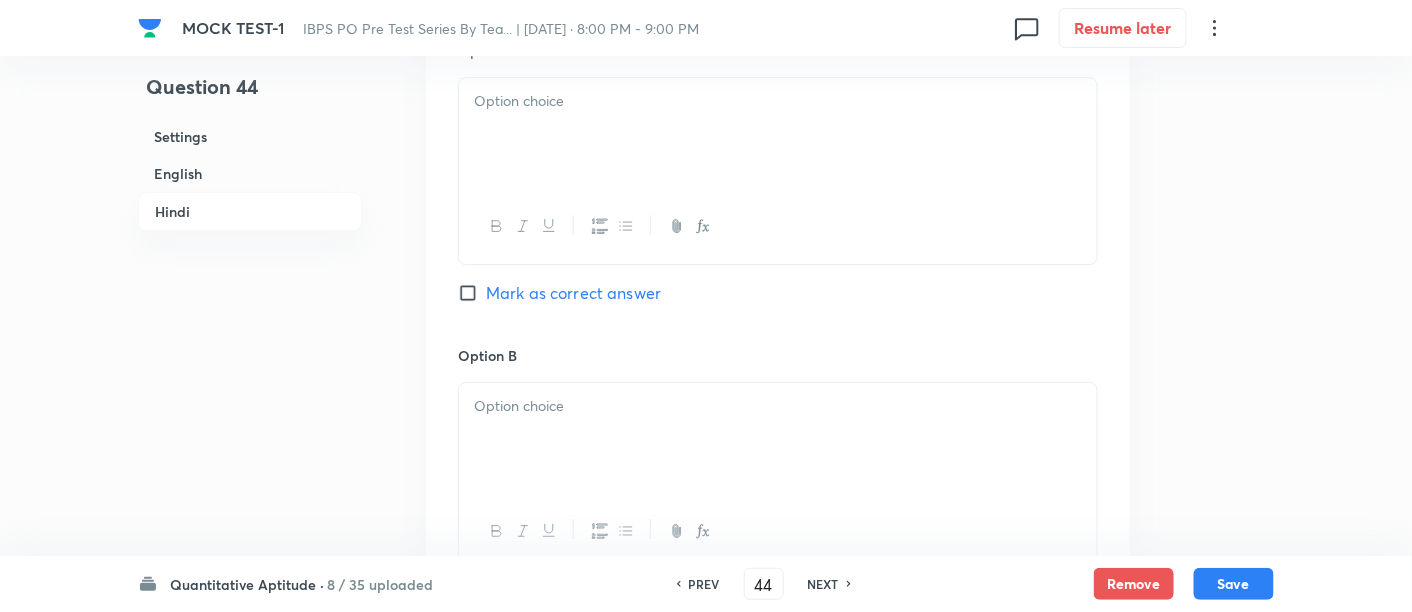scroll, scrollTop: 4373, scrollLeft: 0, axis: vertical 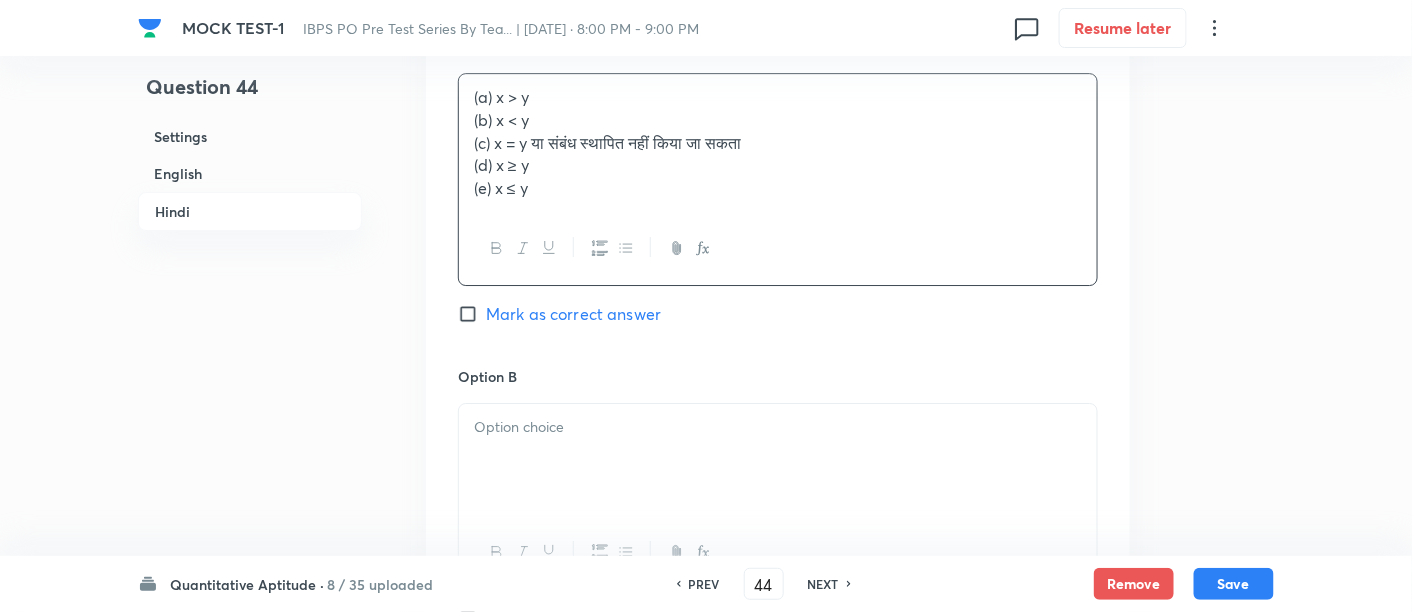 click on "(a) x > y (b) x < y (c) x = y या संबंध स्थापित नहीं किया जा सकता (d) x ≥ y (e) x ≤ y" at bounding box center (778, 143) 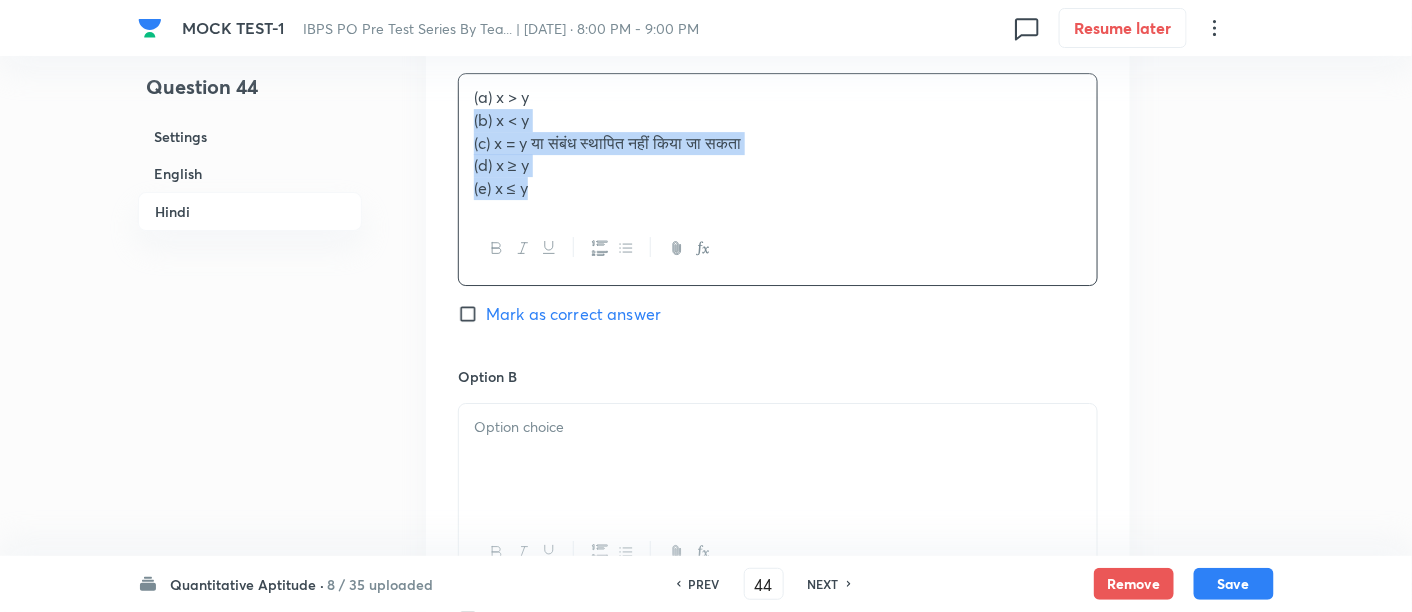 drag, startPoint x: 470, startPoint y: 121, endPoint x: 697, endPoint y: 326, distance: 305.866 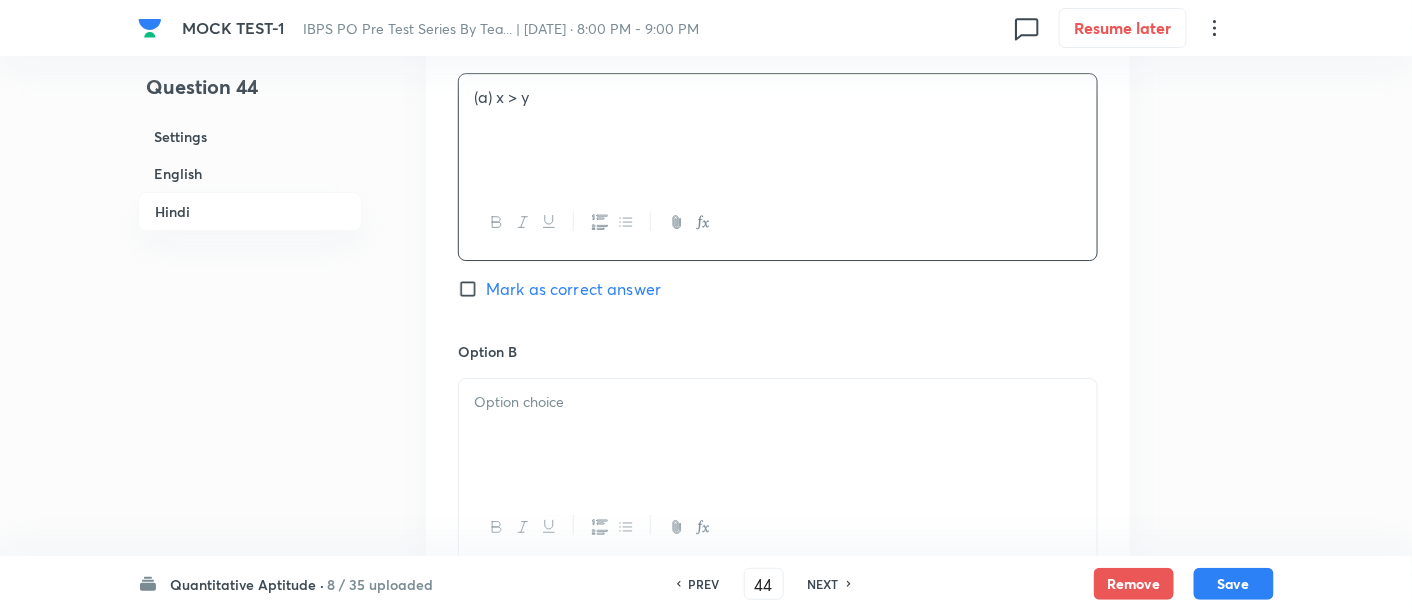 scroll, scrollTop: 4558, scrollLeft: 0, axis: vertical 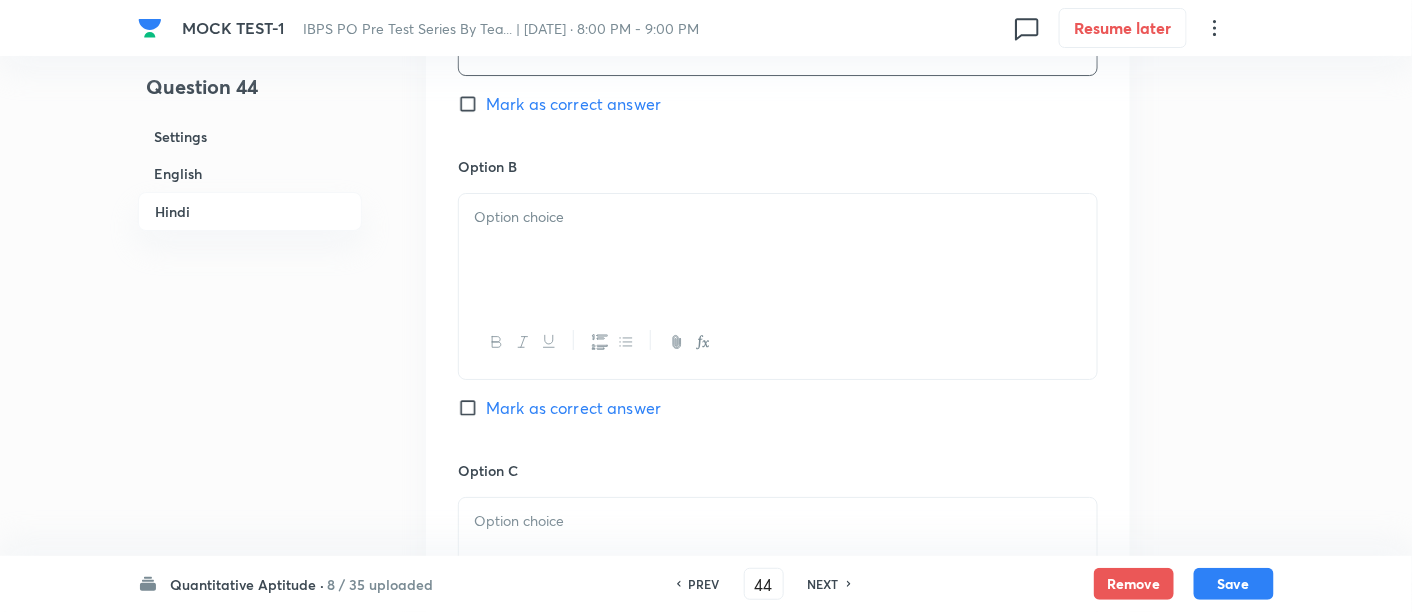 click at bounding box center [778, 250] 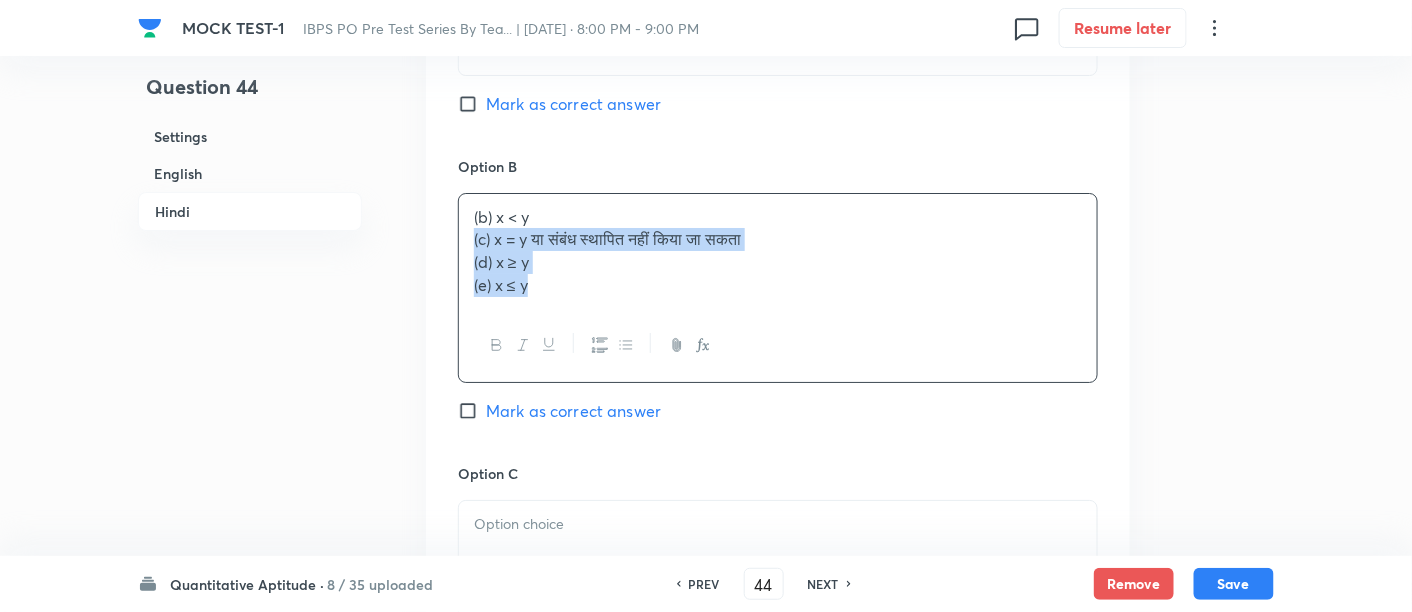 drag, startPoint x: 471, startPoint y: 238, endPoint x: 762, endPoint y: 485, distance: 381.6936 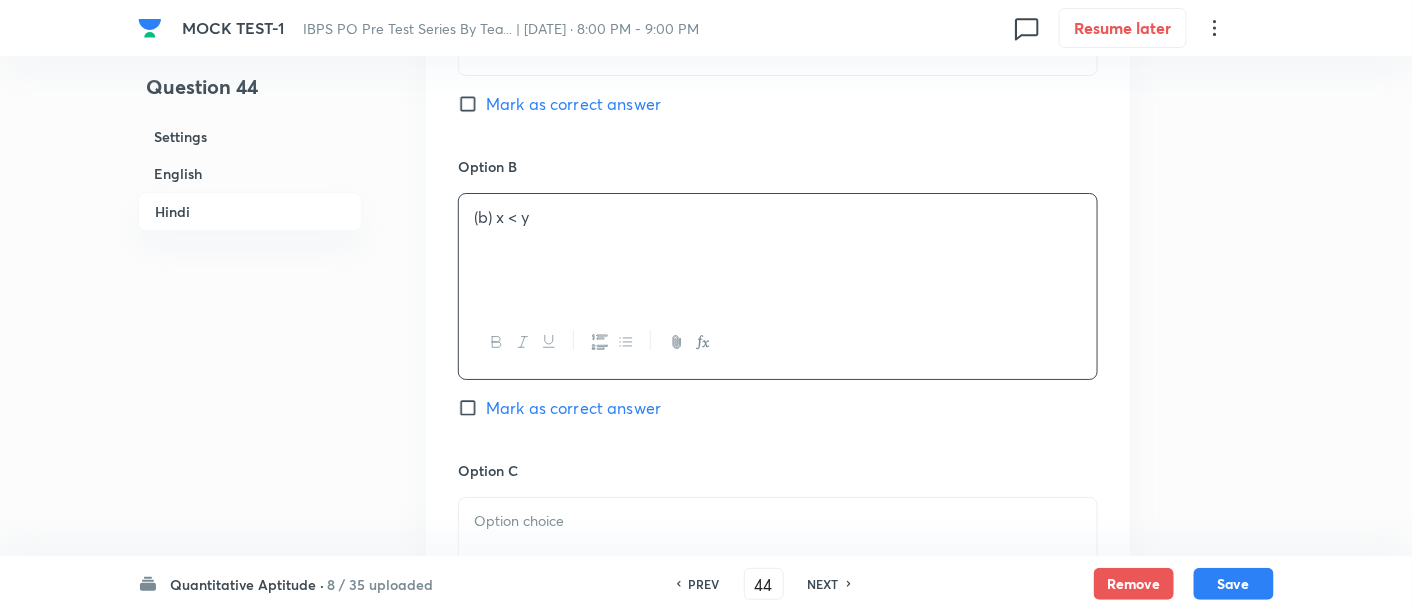 scroll, scrollTop: 4862, scrollLeft: 0, axis: vertical 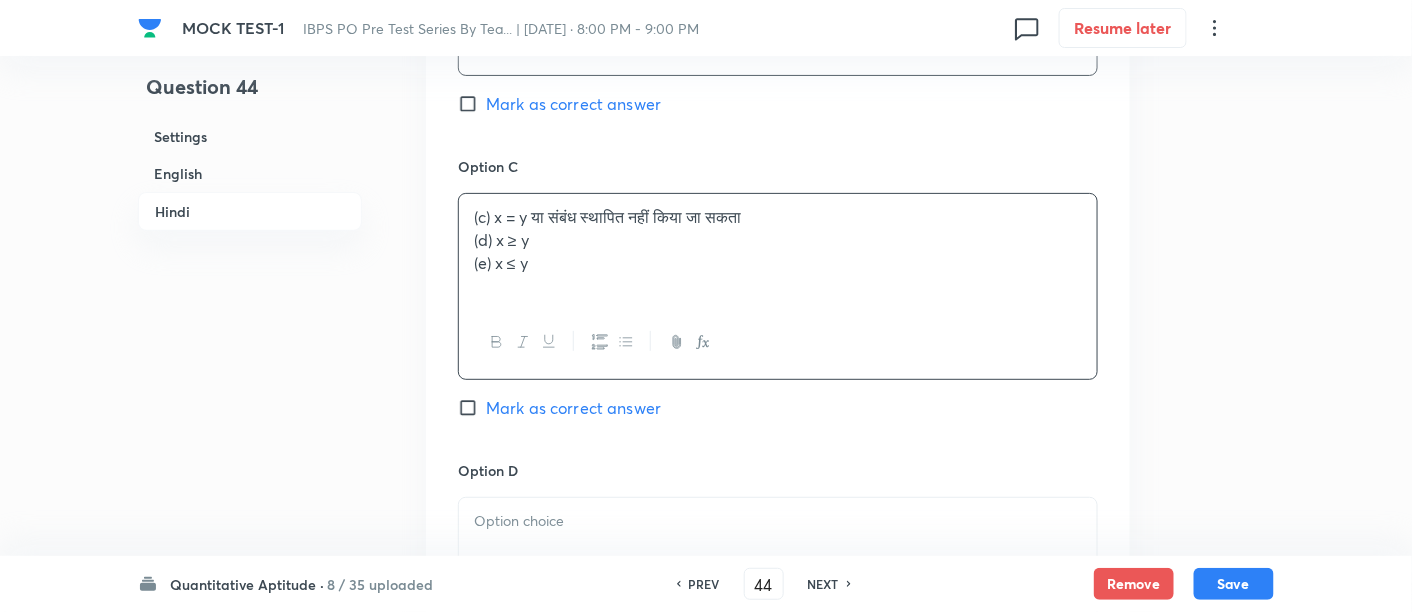 click on "(c) x = y या संबंध स्थापित नहीं किया जा सकता (d) x ≥ y (e) x ≤ y" at bounding box center [778, 250] 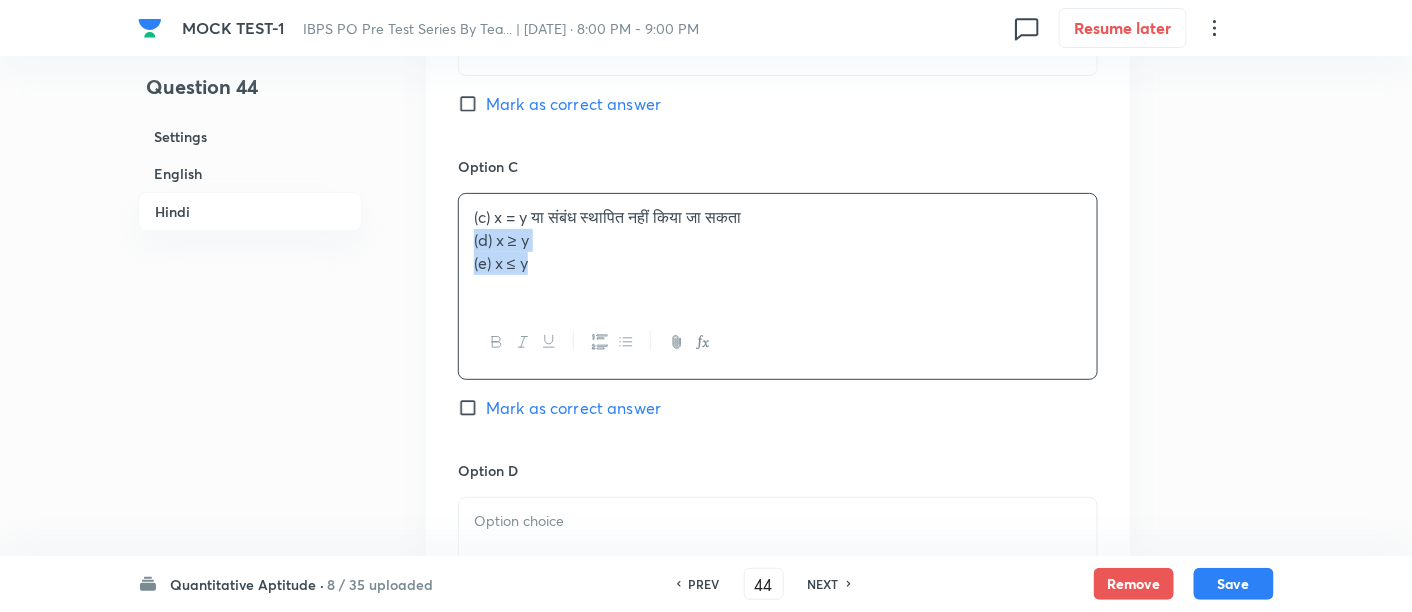 drag, startPoint x: 462, startPoint y: 240, endPoint x: 636, endPoint y: 347, distance: 204.26698 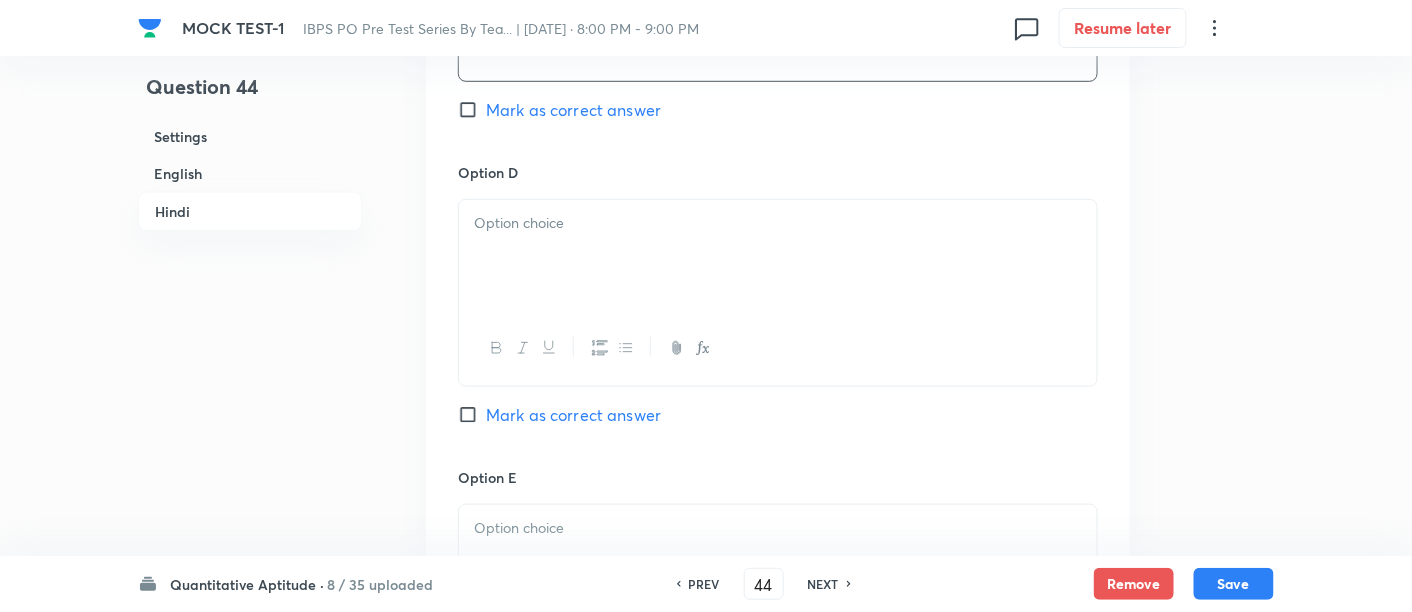 scroll, scrollTop: 5162, scrollLeft: 0, axis: vertical 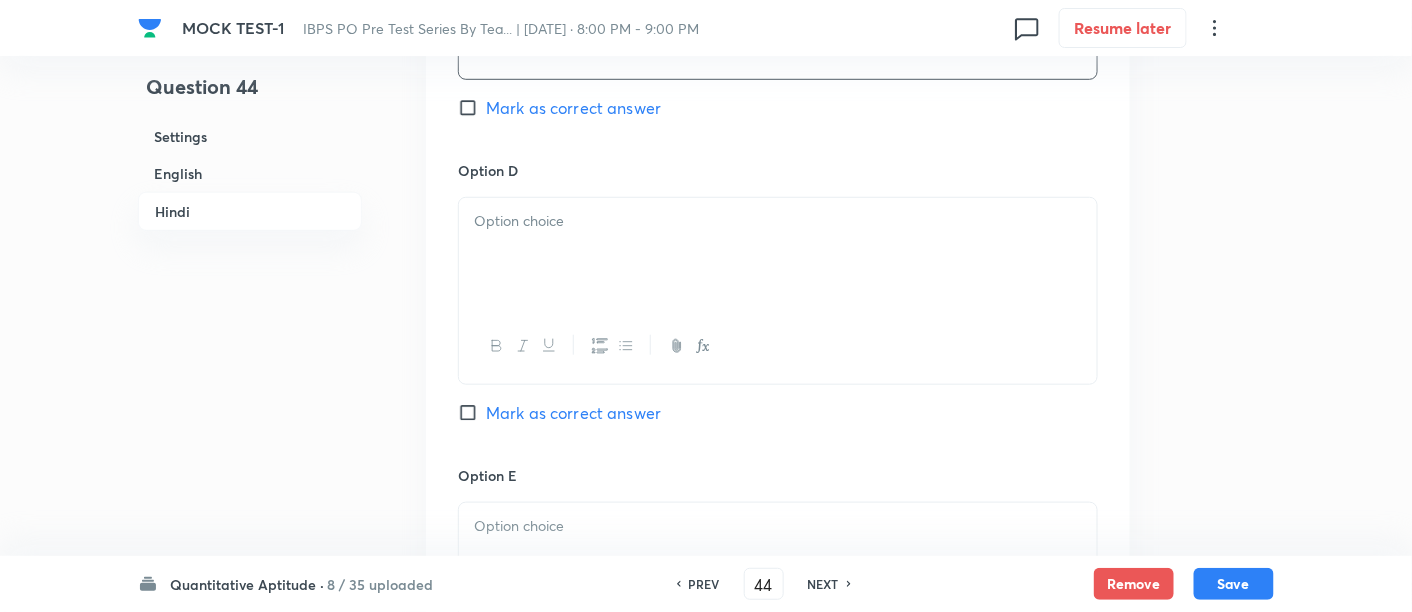 click at bounding box center [778, 254] 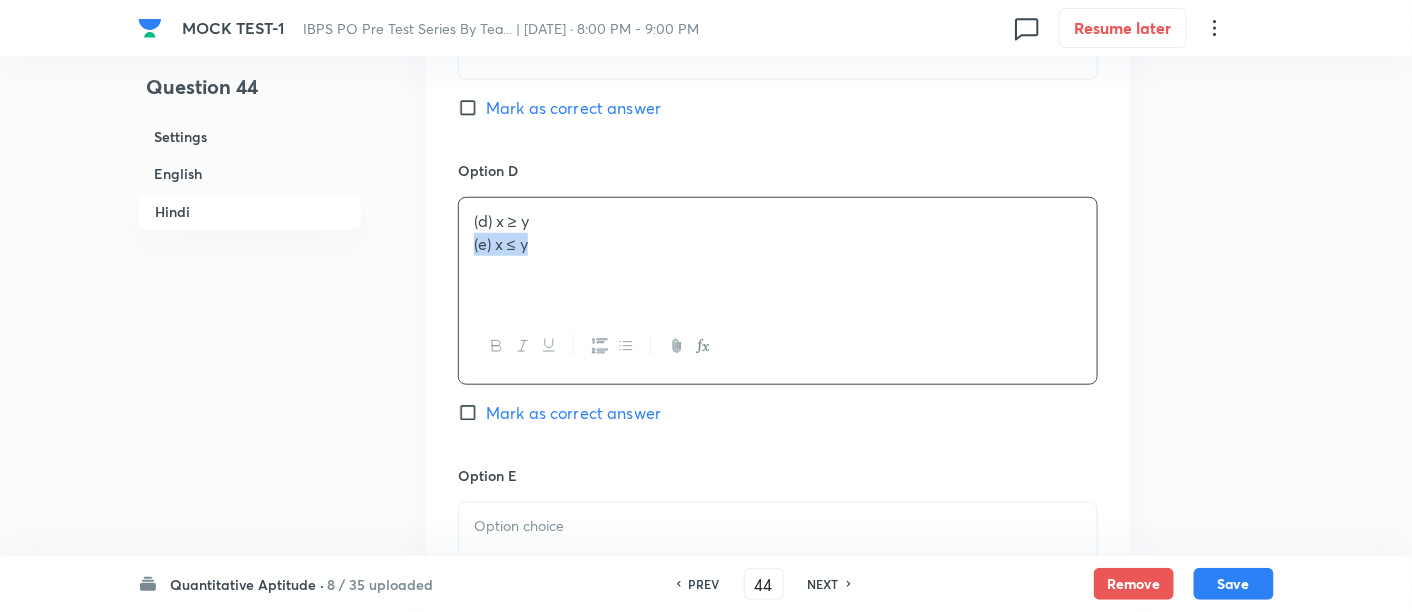 drag, startPoint x: 465, startPoint y: 238, endPoint x: 662, endPoint y: 299, distance: 206.22803 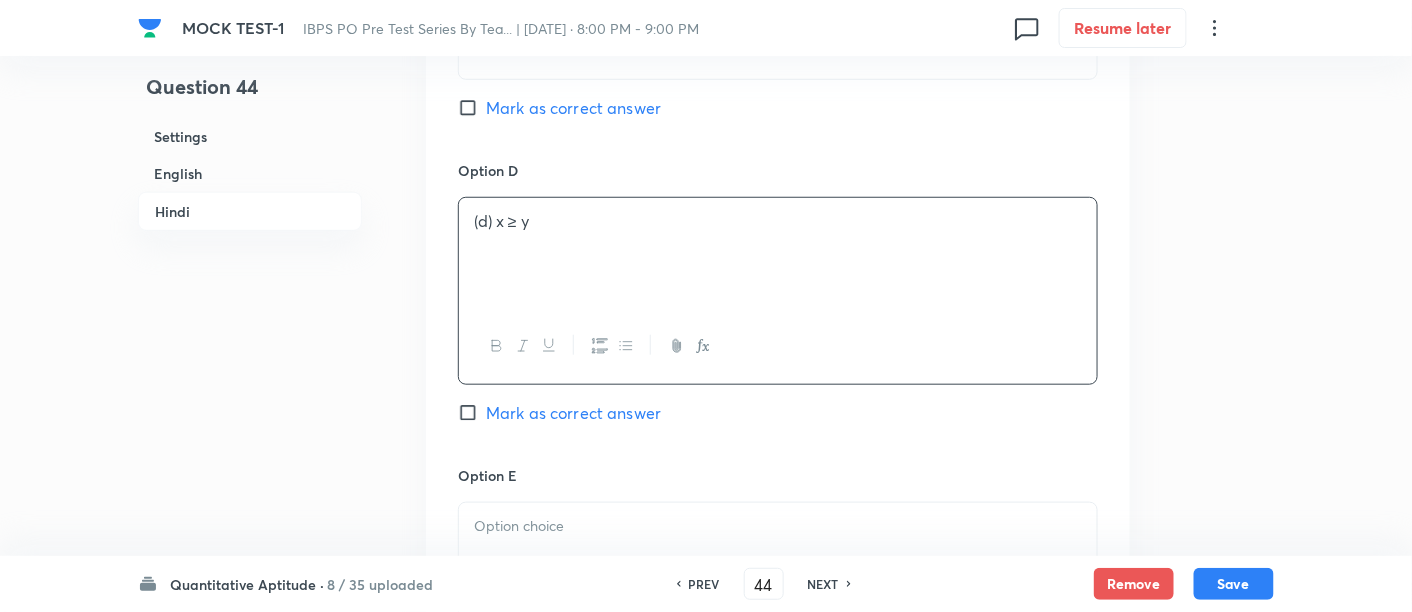 scroll, scrollTop: 5487, scrollLeft: 0, axis: vertical 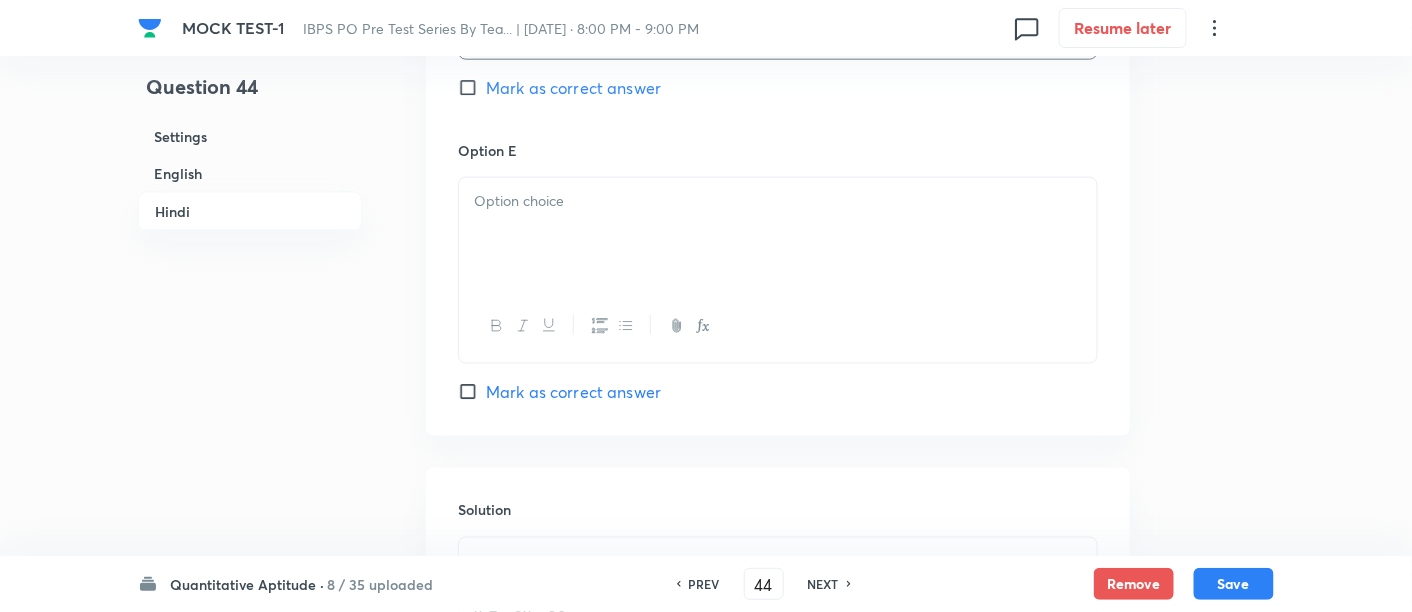 click at bounding box center (778, 234) 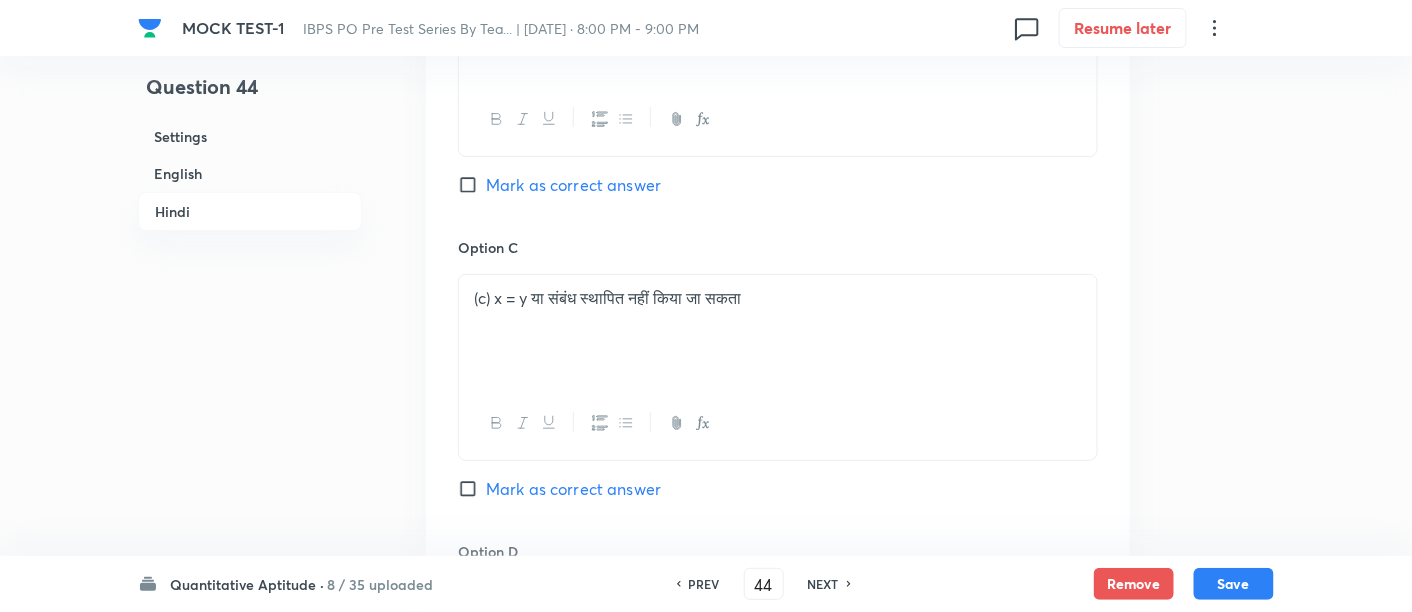 scroll, scrollTop: 4696, scrollLeft: 0, axis: vertical 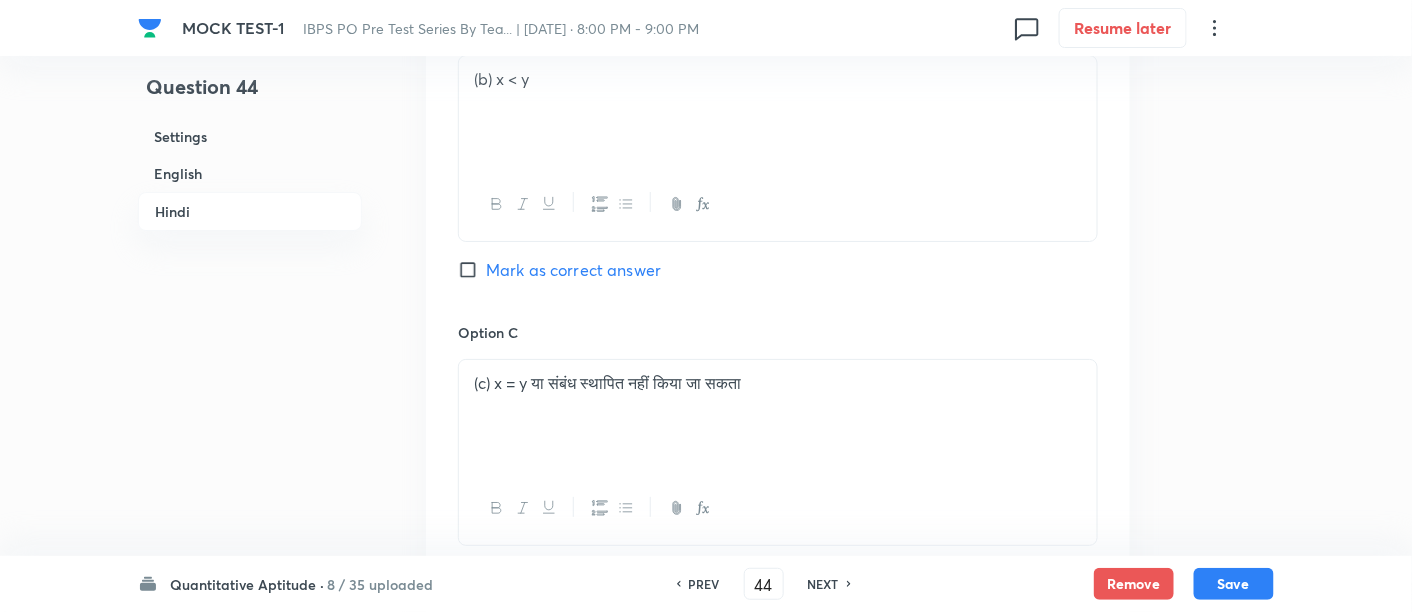 click on "Mark as correct answer" at bounding box center [573, 270] 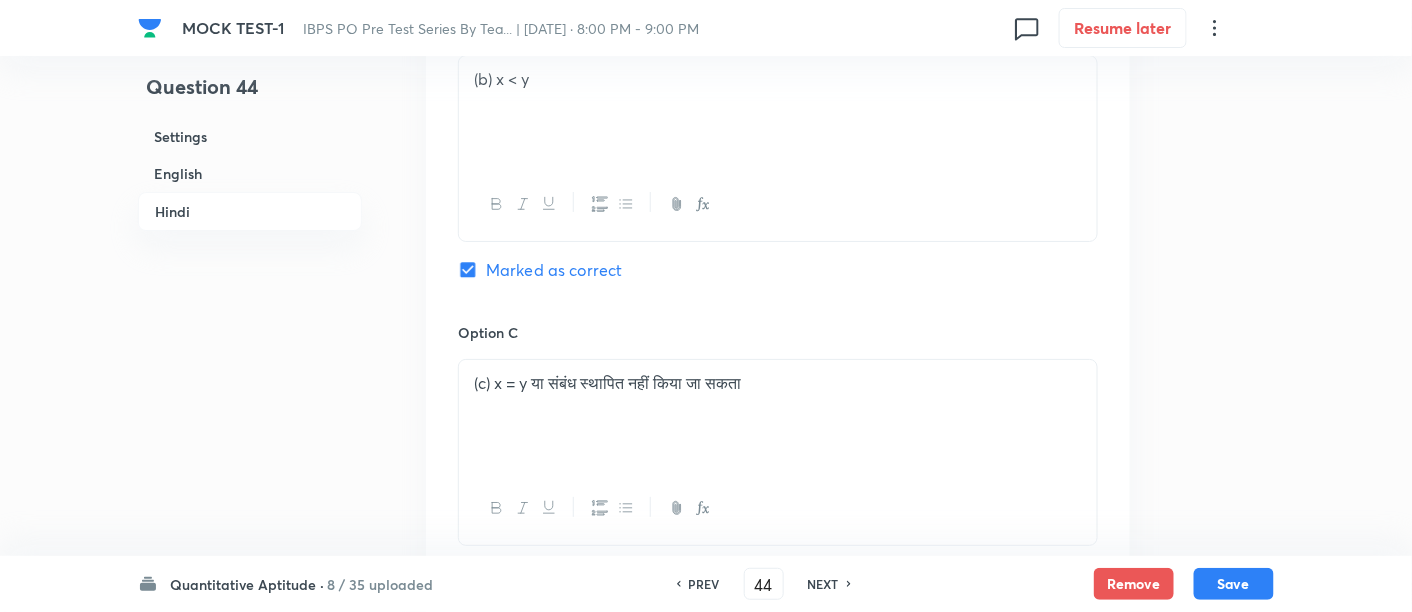 checkbox on "true" 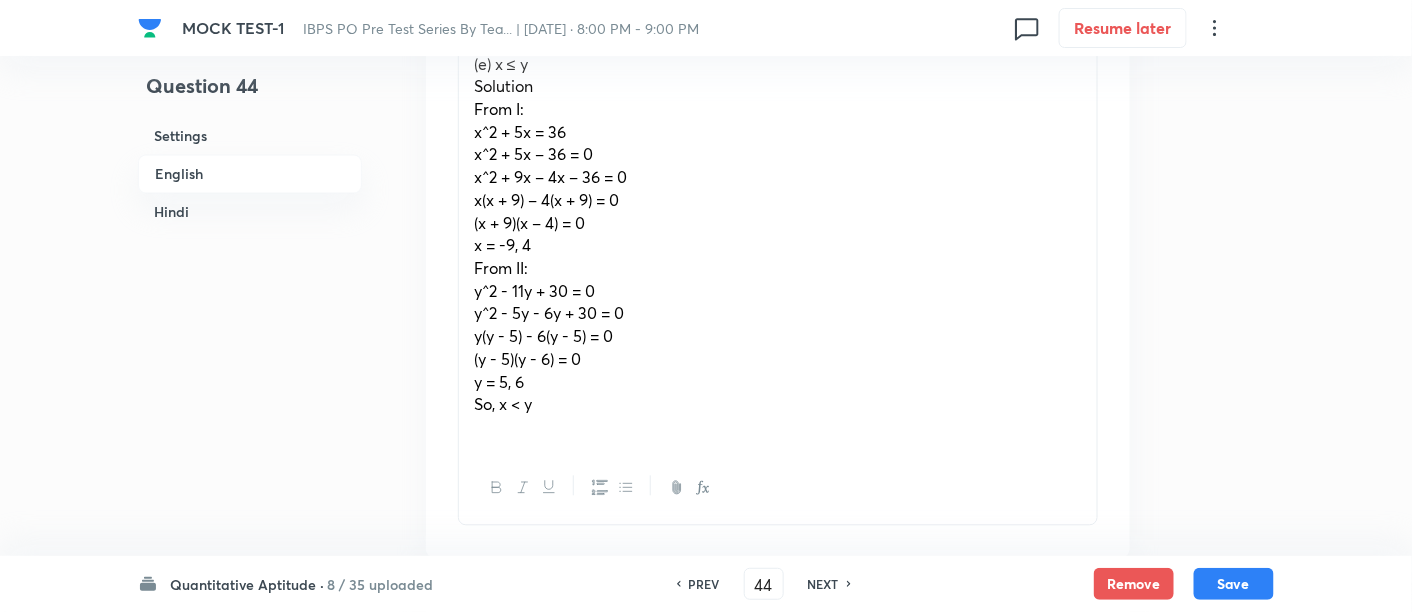 scroll, scrollTop: 1136, scrollLeft: 0, axis: vertical 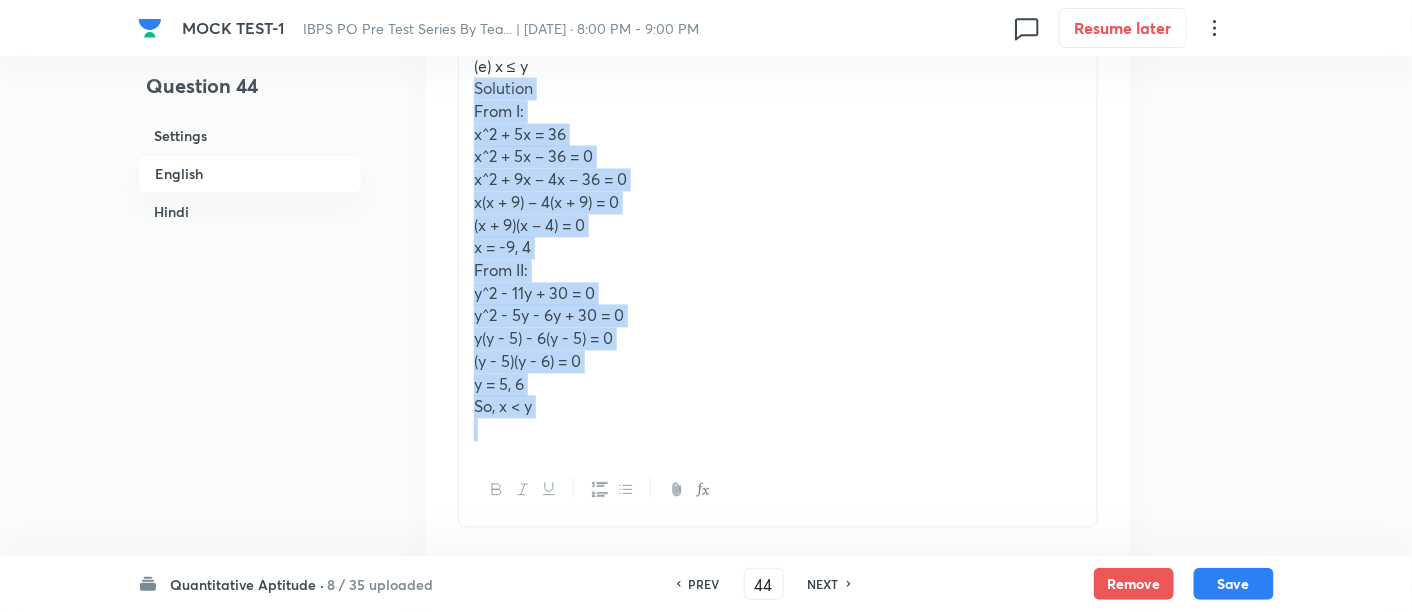 drag, startPoint x: 466, startPoint y: 93, endPoint x: 616, endPoint y: 431, distance: 369.78912 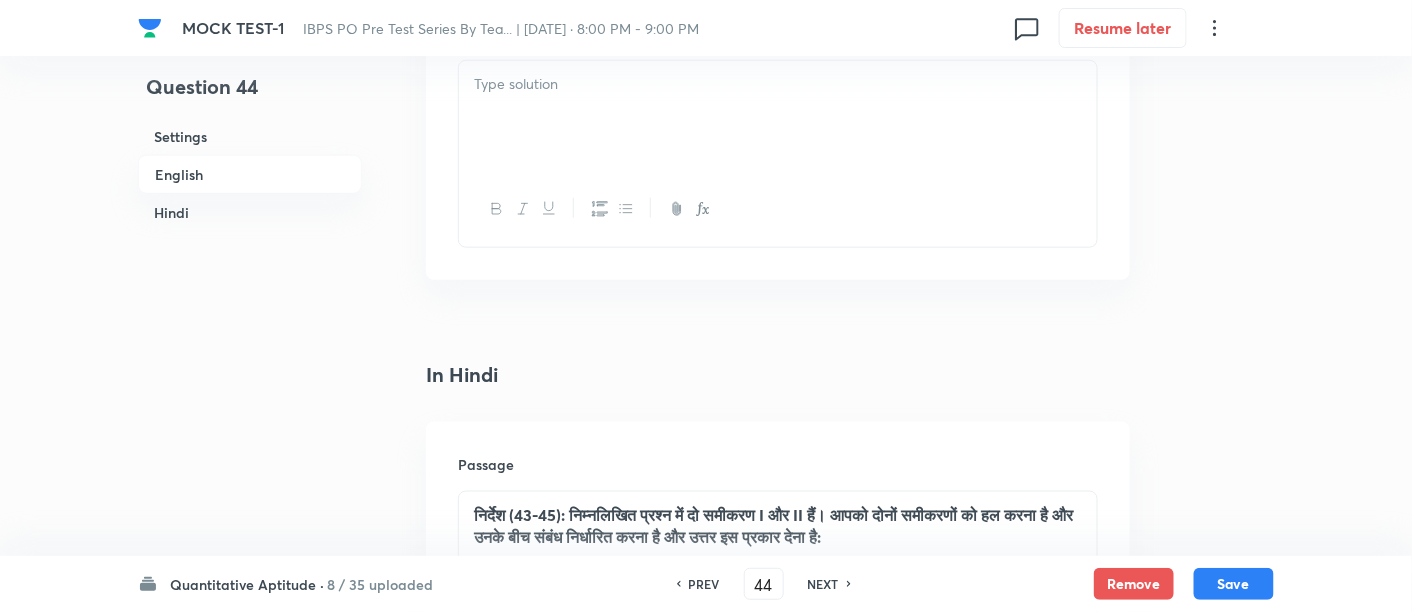 scroll, scrollTop: 2907, scrollLeft: 0, axis: vertical 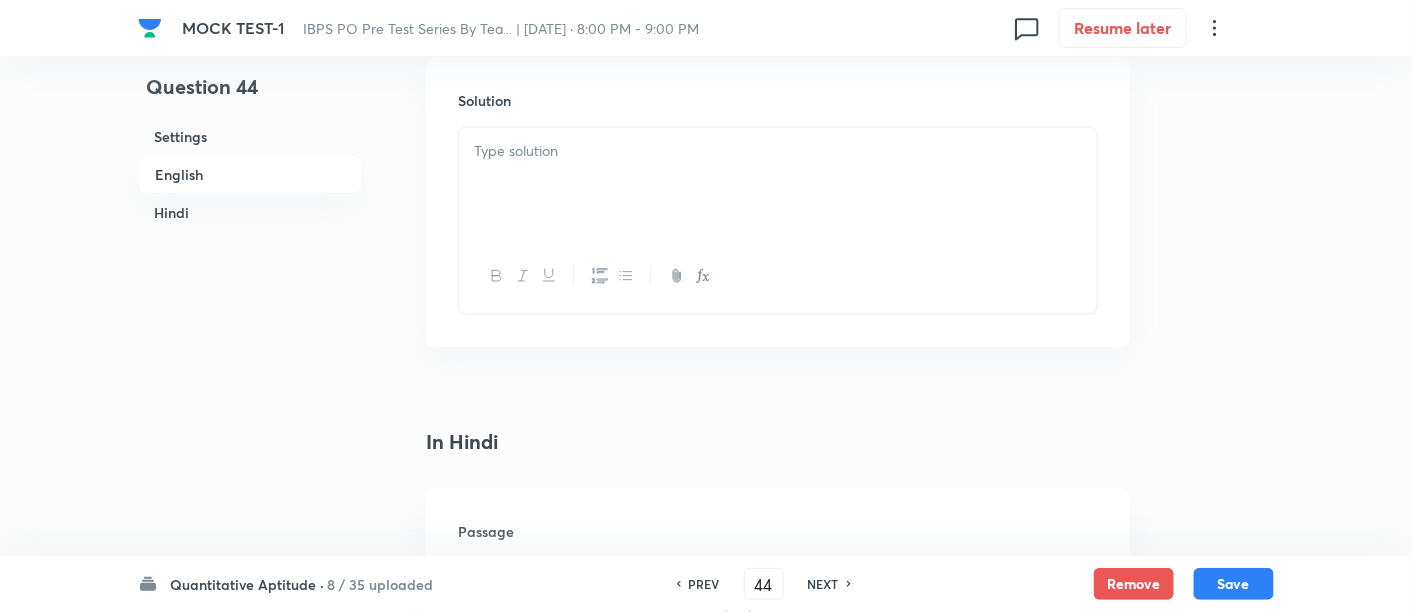 click at bounding box center (778, 184) 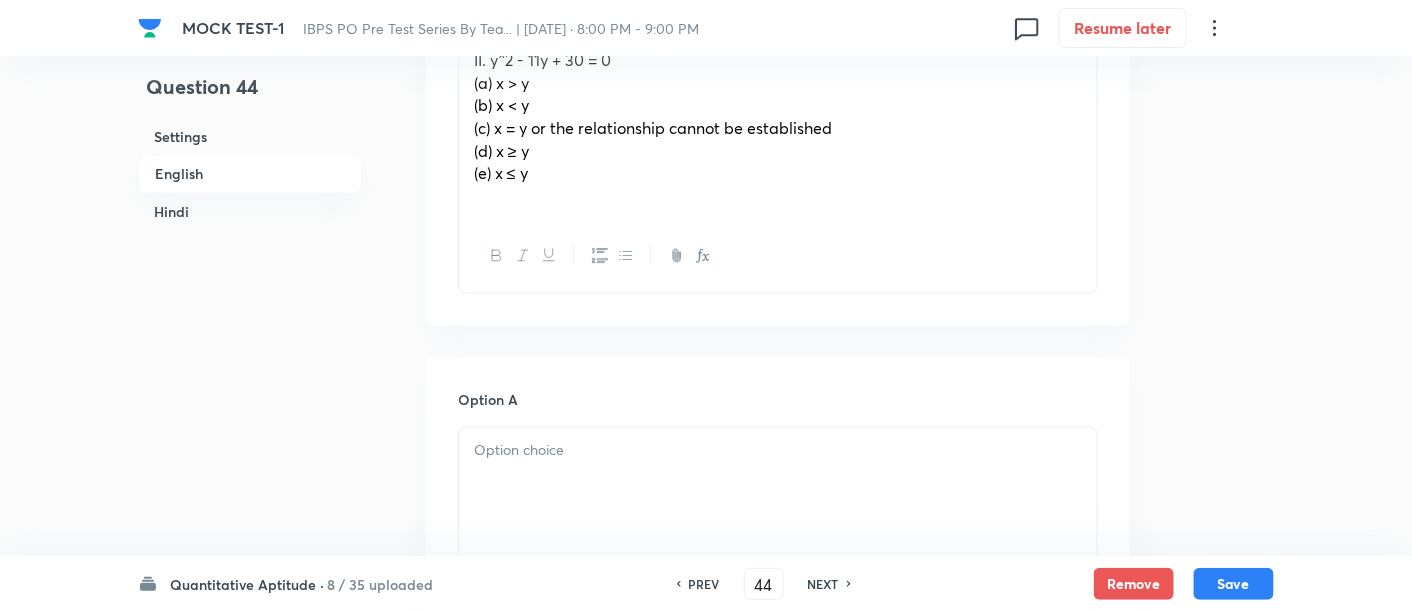 scroll, scrollTop: 988, scrollLeft: 0, axis: vertical 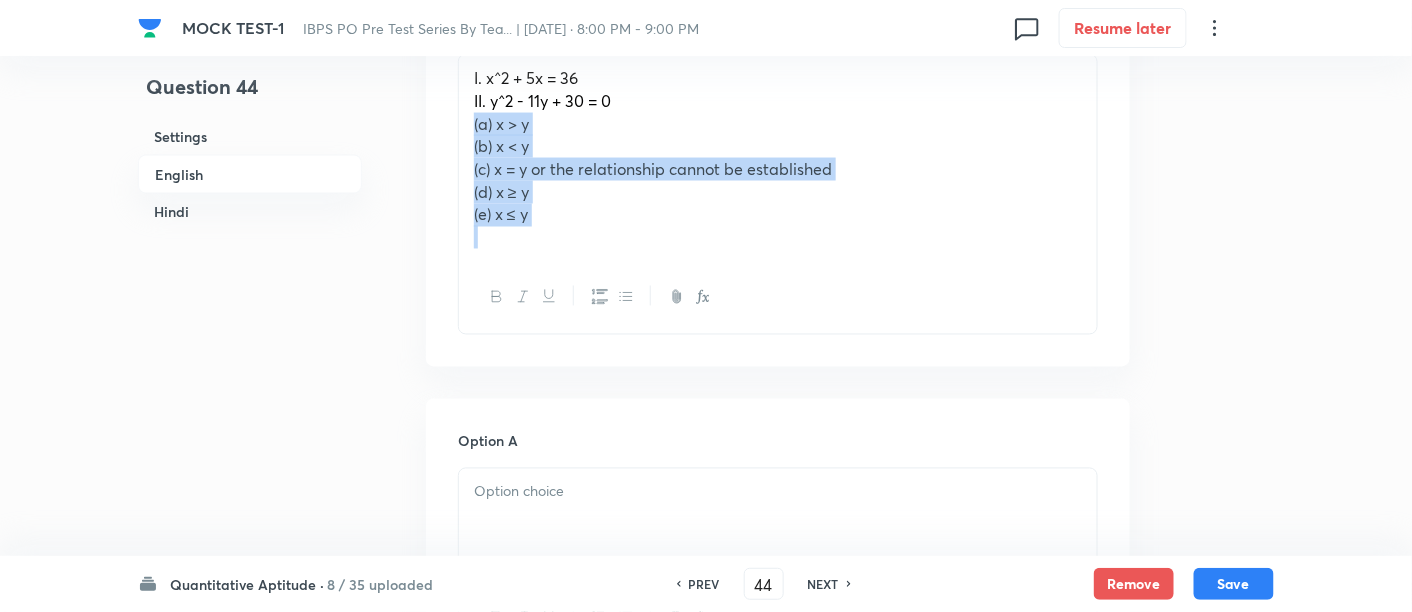 drag, startPoint x: 470, startPoint y: 122, endPoint x: 642, endPoint y: 309, distance: 254.07283 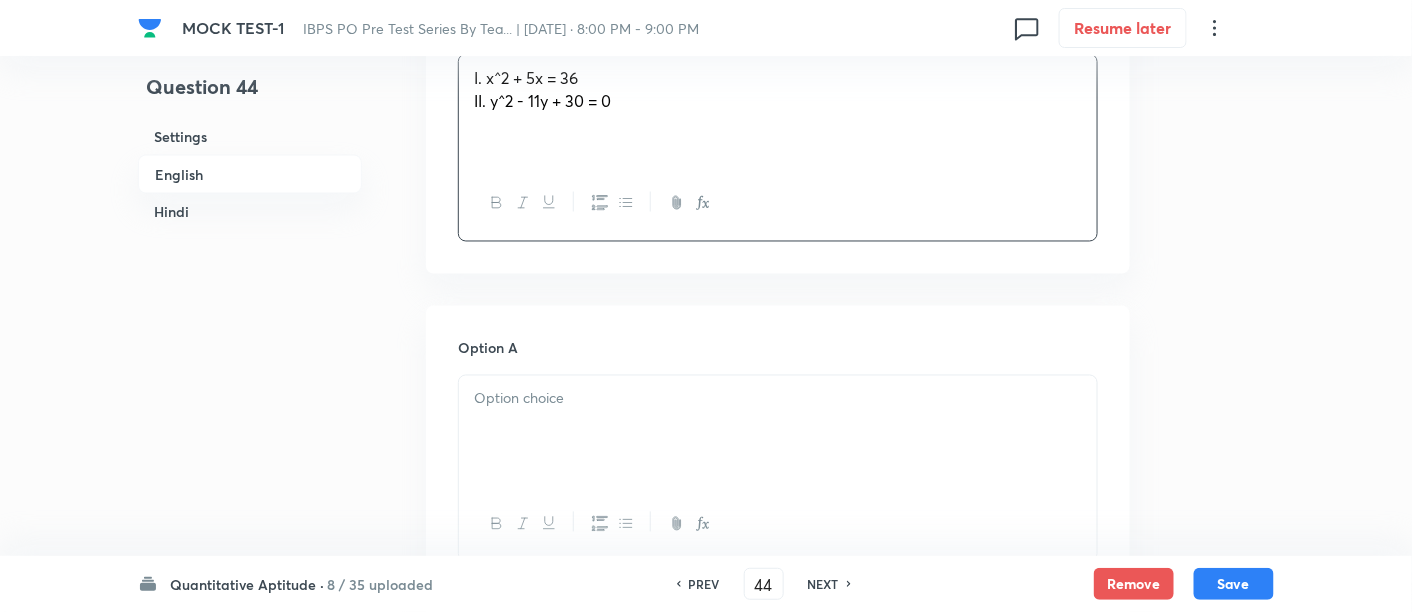 scroll, scrollTop: 1288, scrollLeft: 0, axis: vertical 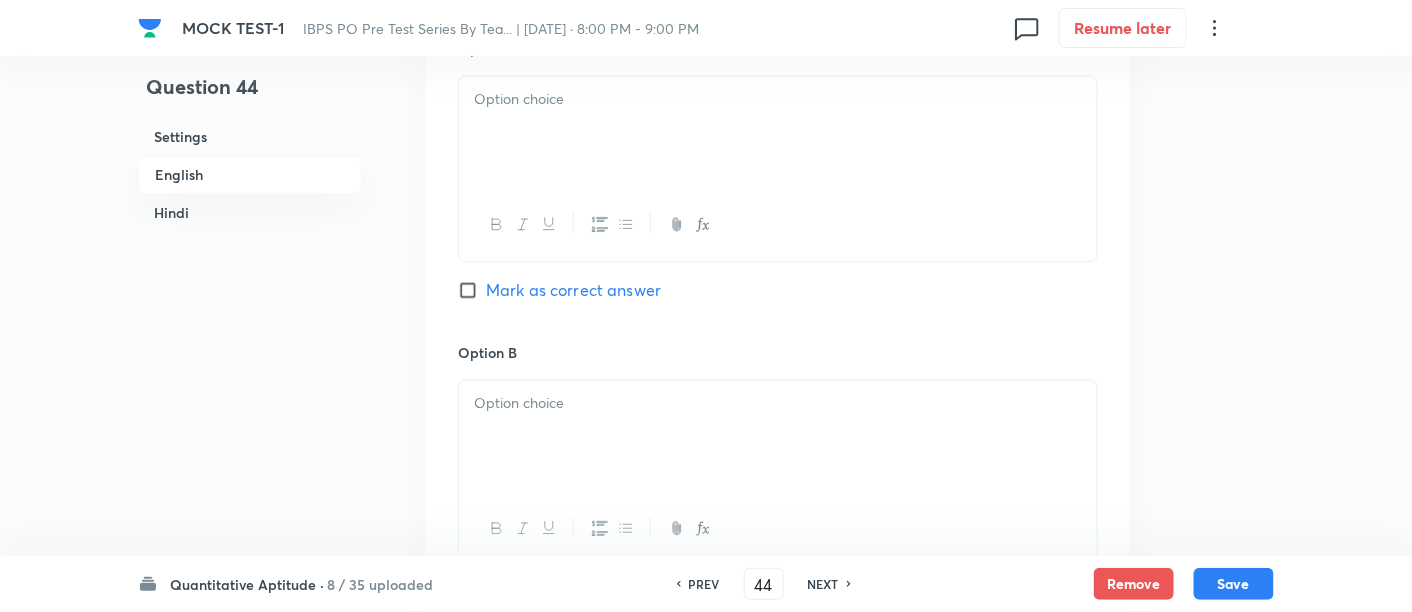 click at bounding box center [778, 132] 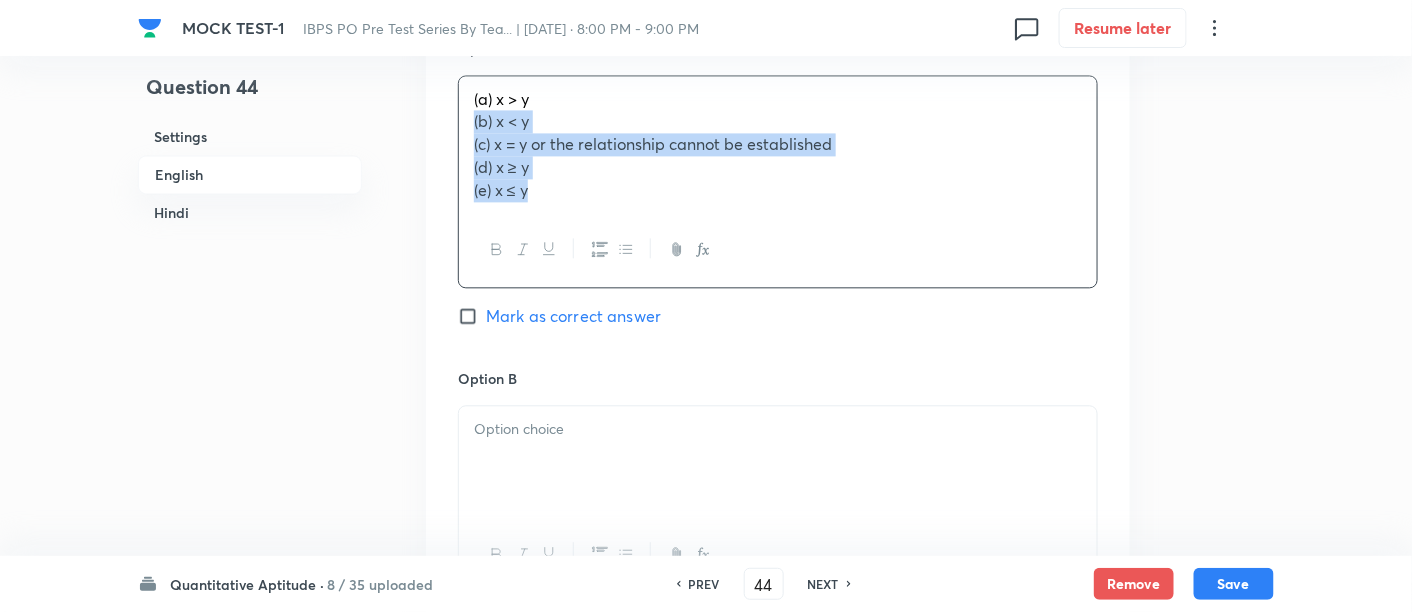 drag, startPoint x: 467, startPoint y: 118, endPoint x: 671, endPoint y: 308, distance: 278.7759 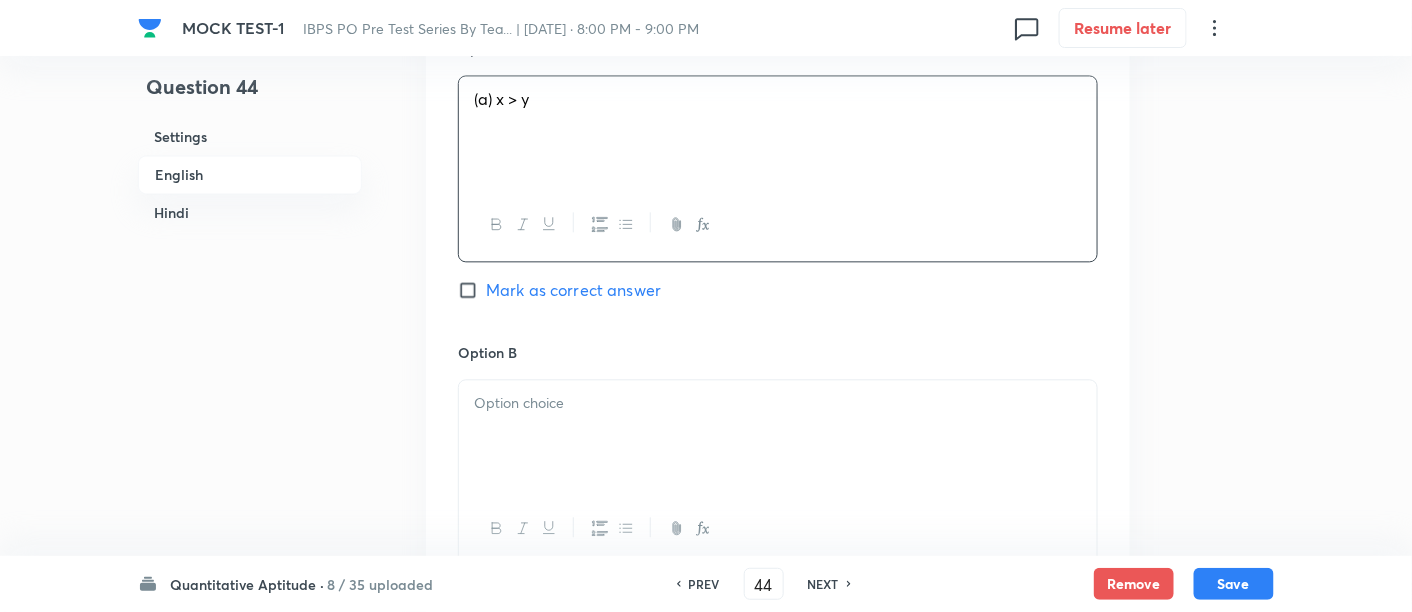scroll, scrollTop: 1517, scrollLeft: 0, axis: vertical 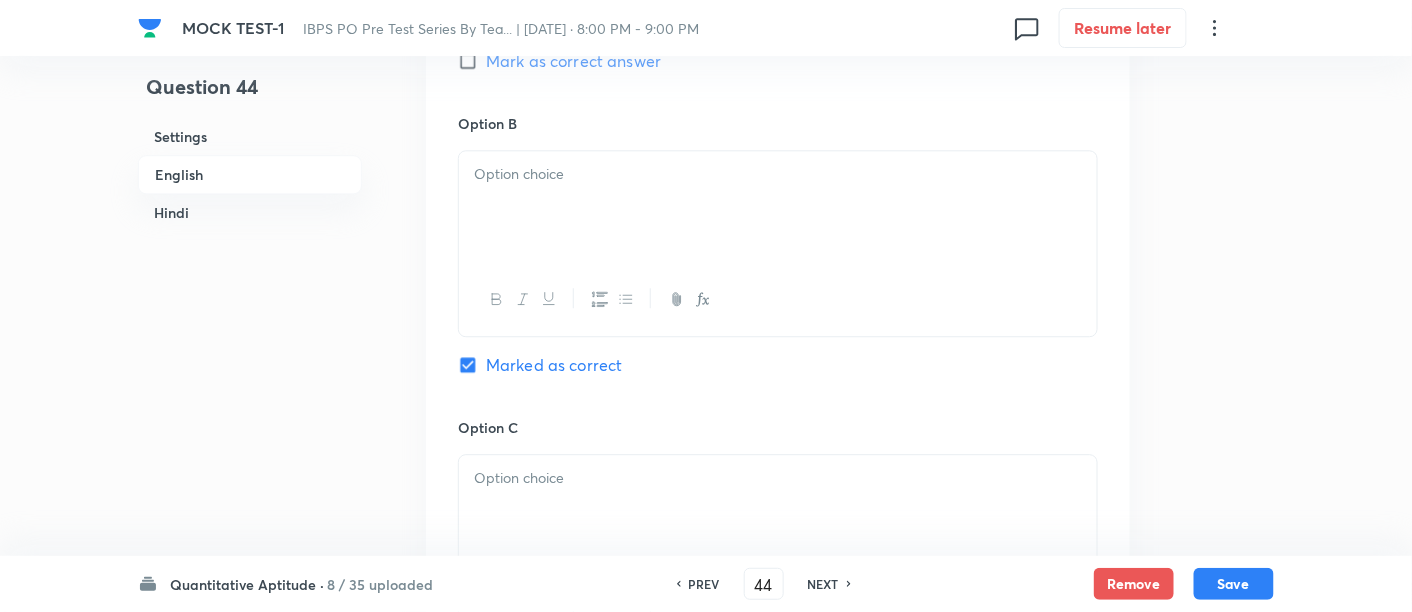 click at bounding box center [778, 207] 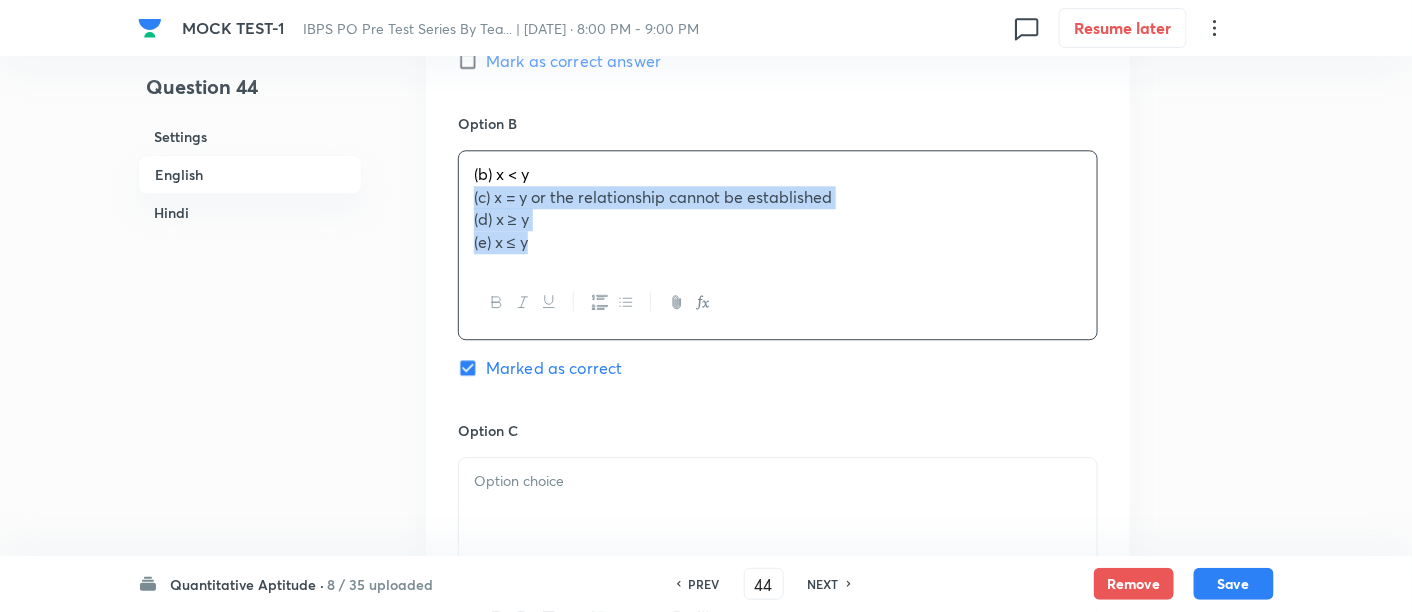 drag, startPoint x: 462, startPoint y: 193, endPoint x: 665, endPoint y: 398, distance: 288.50302 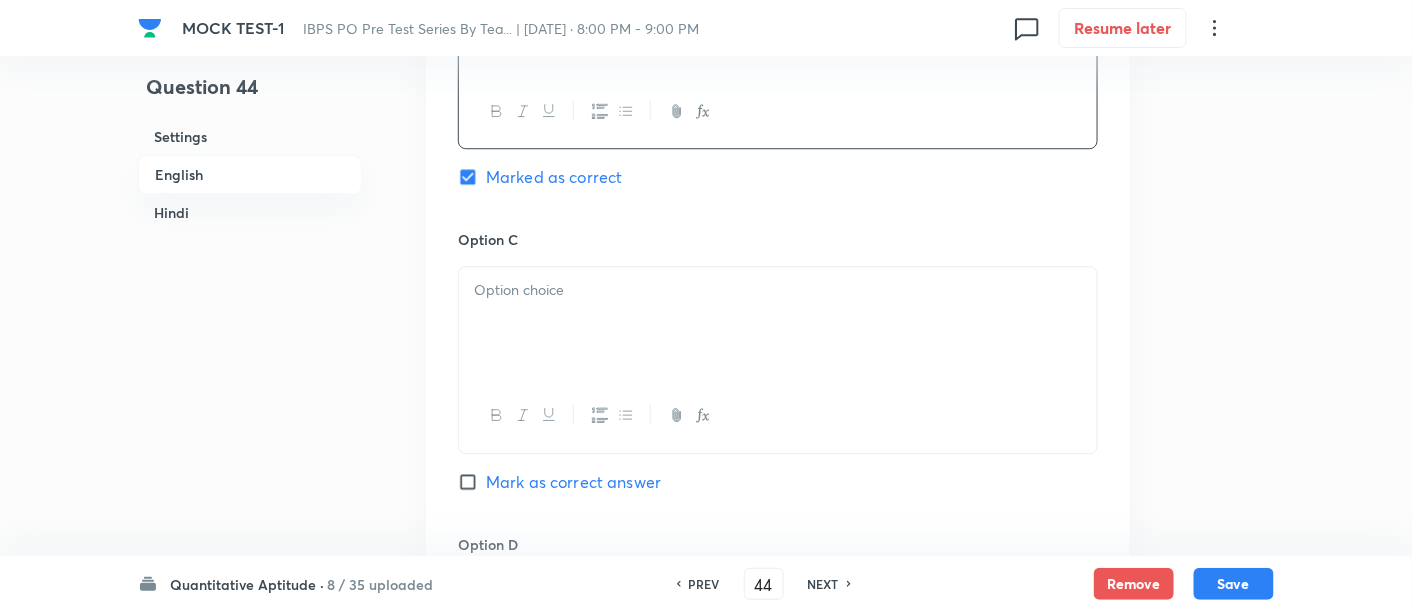 scroll, scrollTop: 1709, scrollLeft: 0, axis: vertical 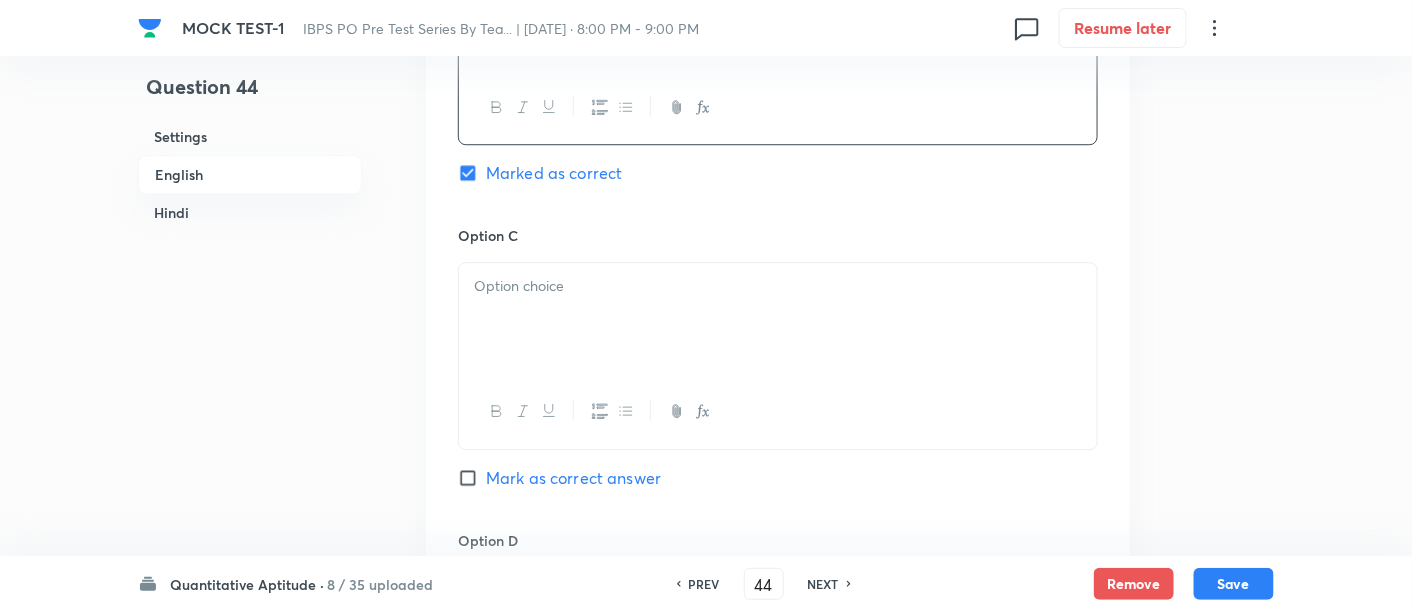 click at bounding box center [778, 319] 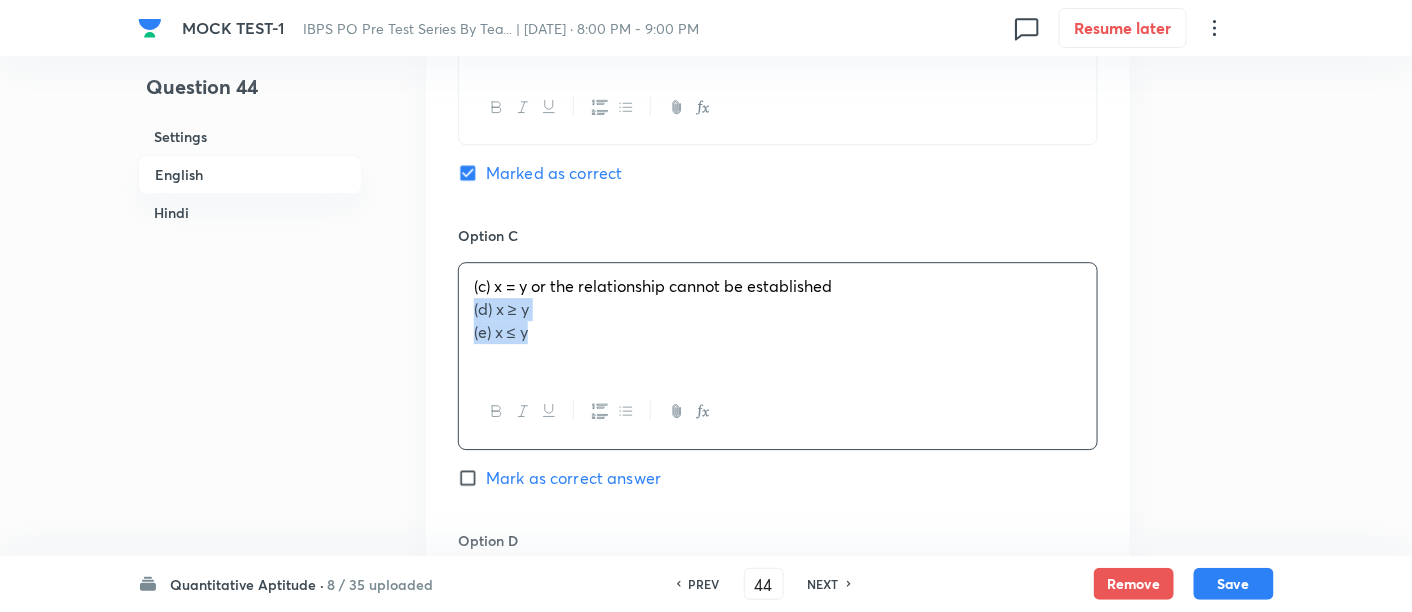 drag, startPoint x: 471, startPoint y: 308, endPoint x: 651, endPoint y: 421, distance: 212.53 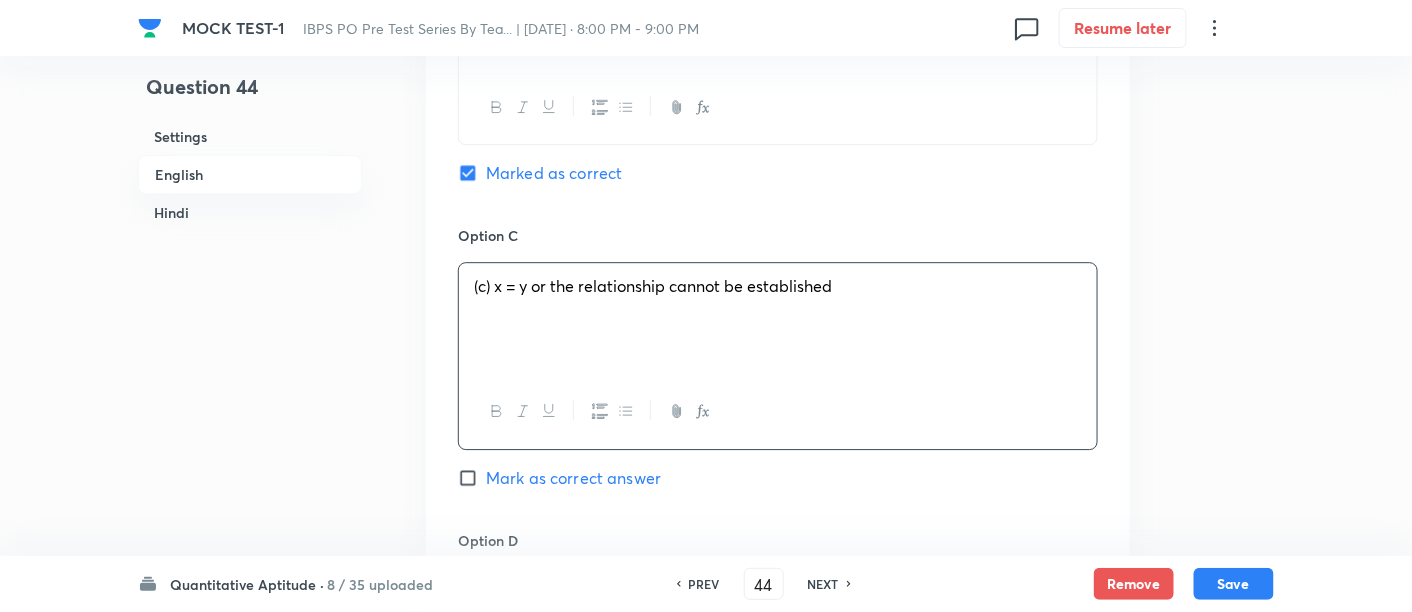 scroll, scrollTop: 1967, scrollLeft: 0, axis: vertical 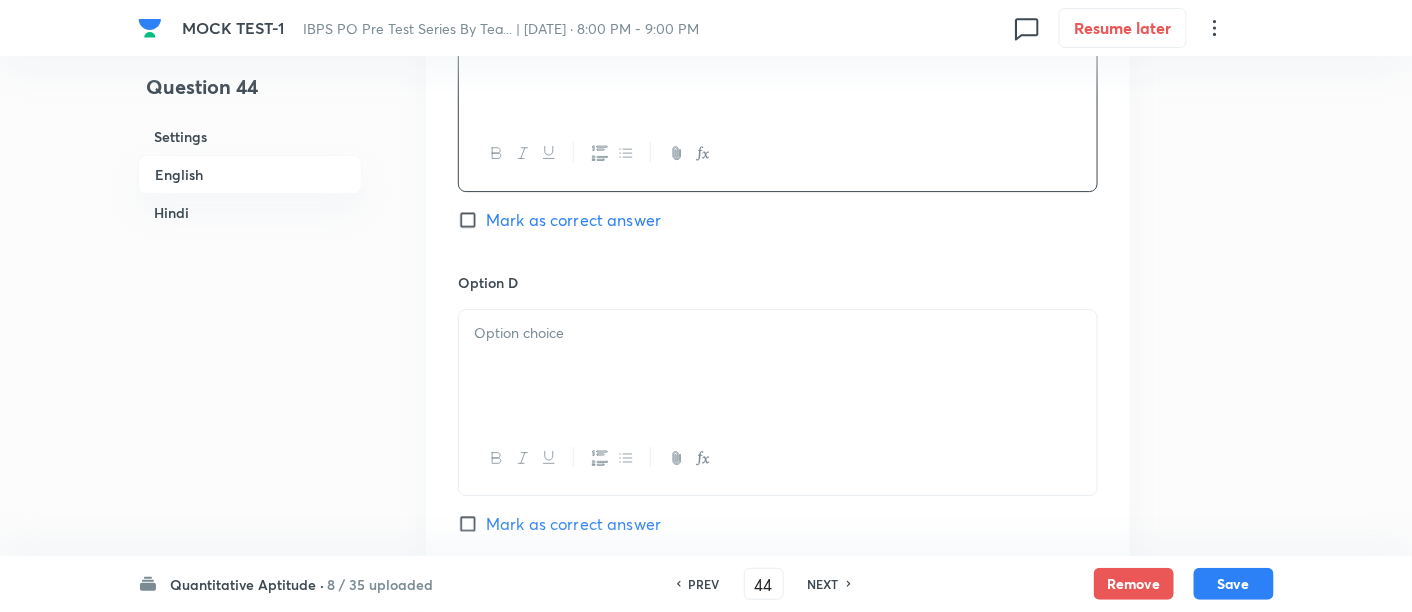 click at bounding box center (778, 366) 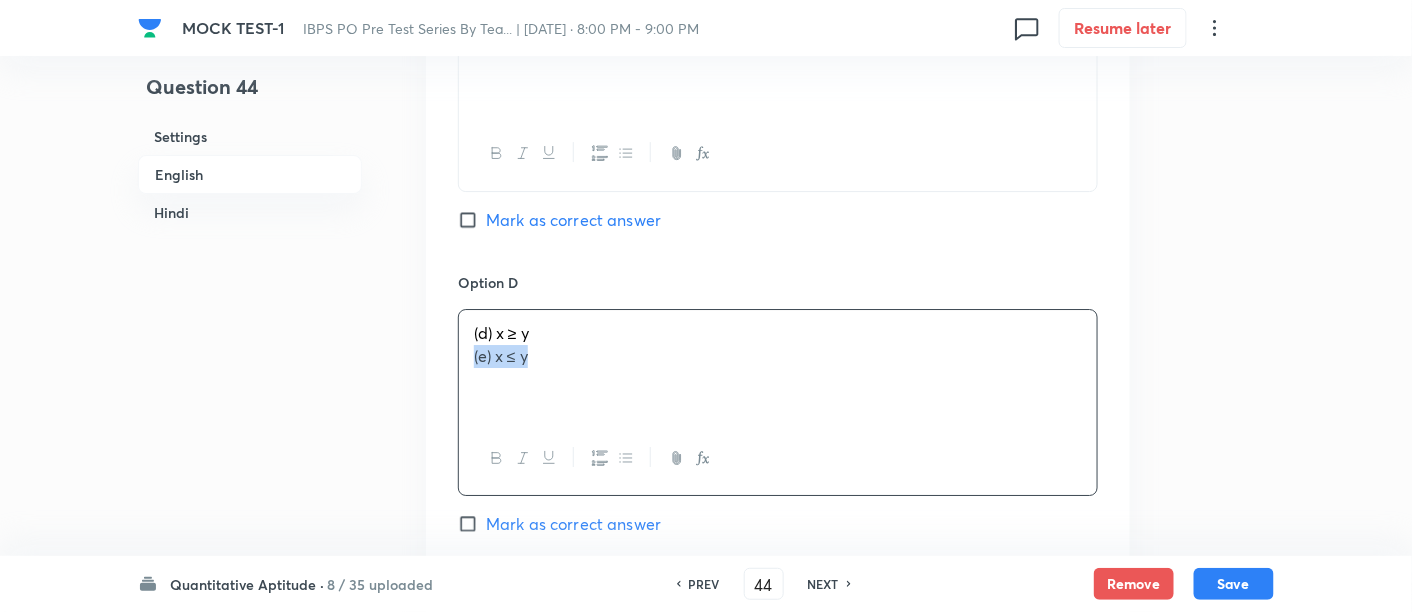 drag, startPoint x: 463, startPoint y: 355, endPoint x: 578, endPoint y: 379, distance: 117.47766 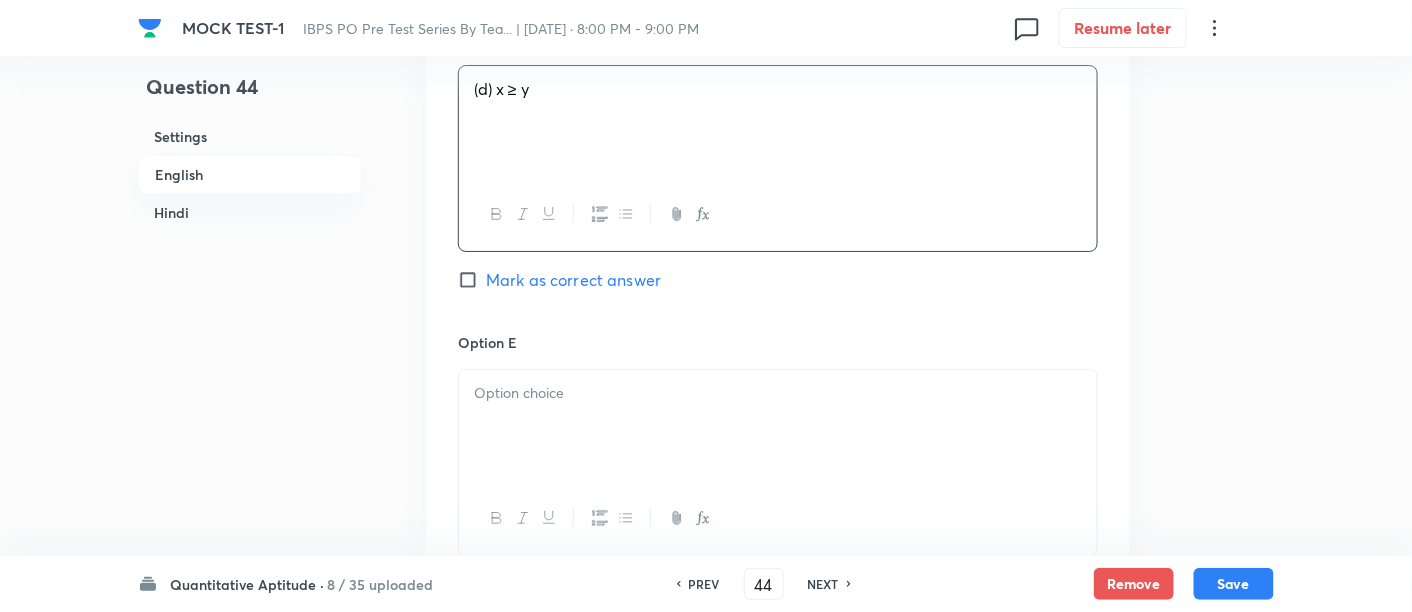 click at bounding box center (778, 393) 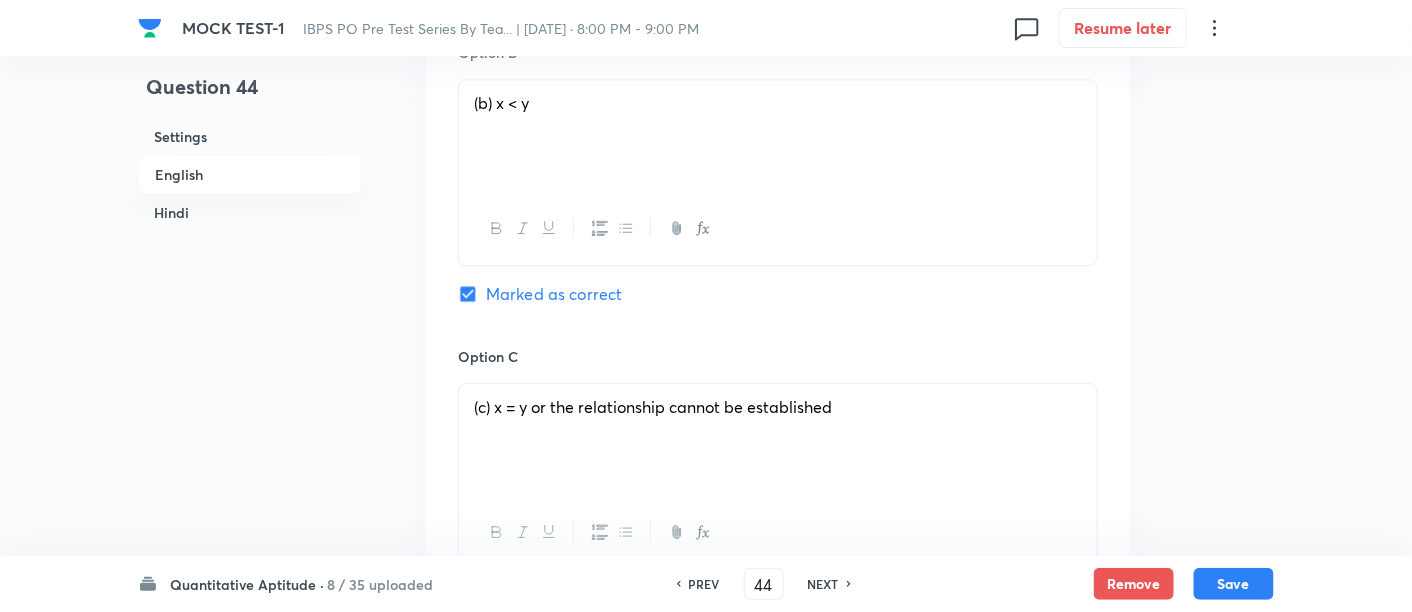 scroll, scrollTop: 1578, scrollLeft: 0, axis: vertical 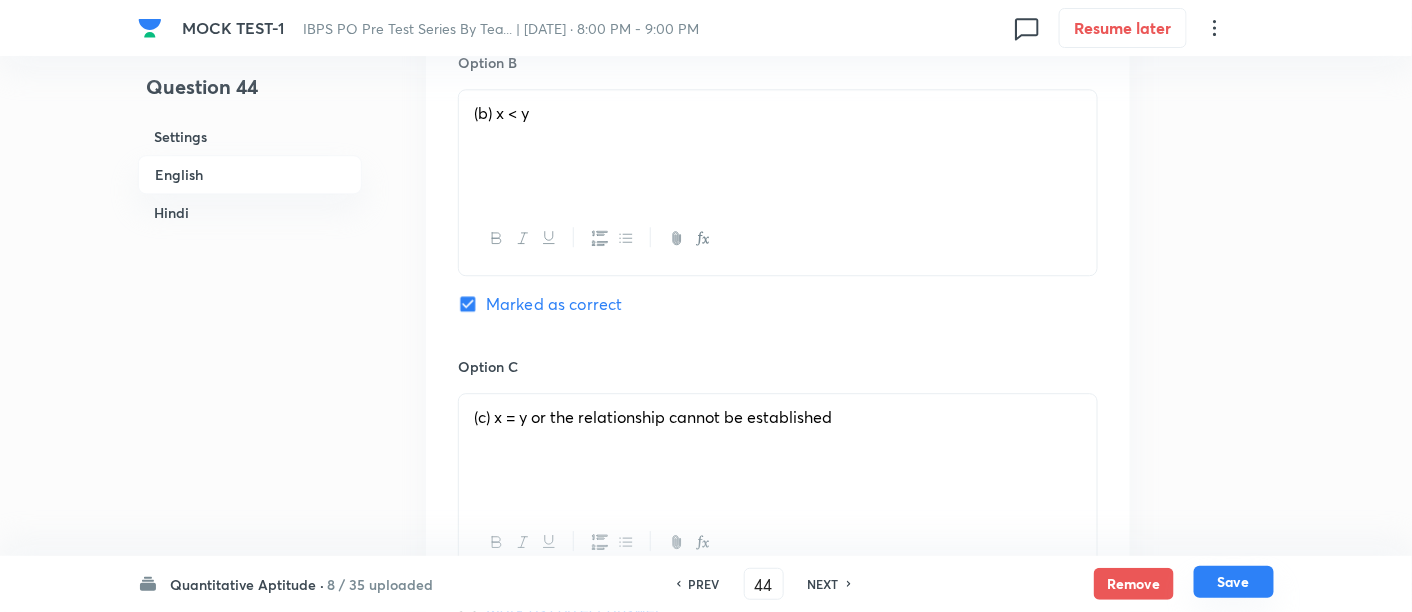 click on "Save" at bounding box center (1234, 582) 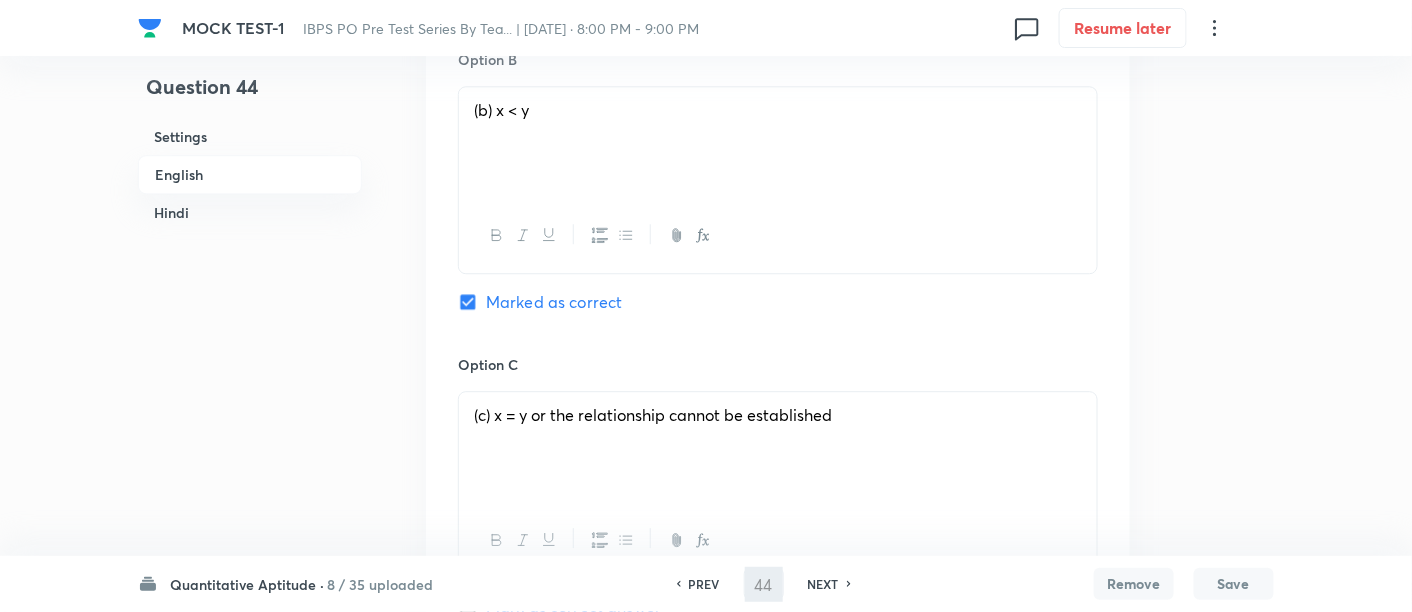 type on "45" 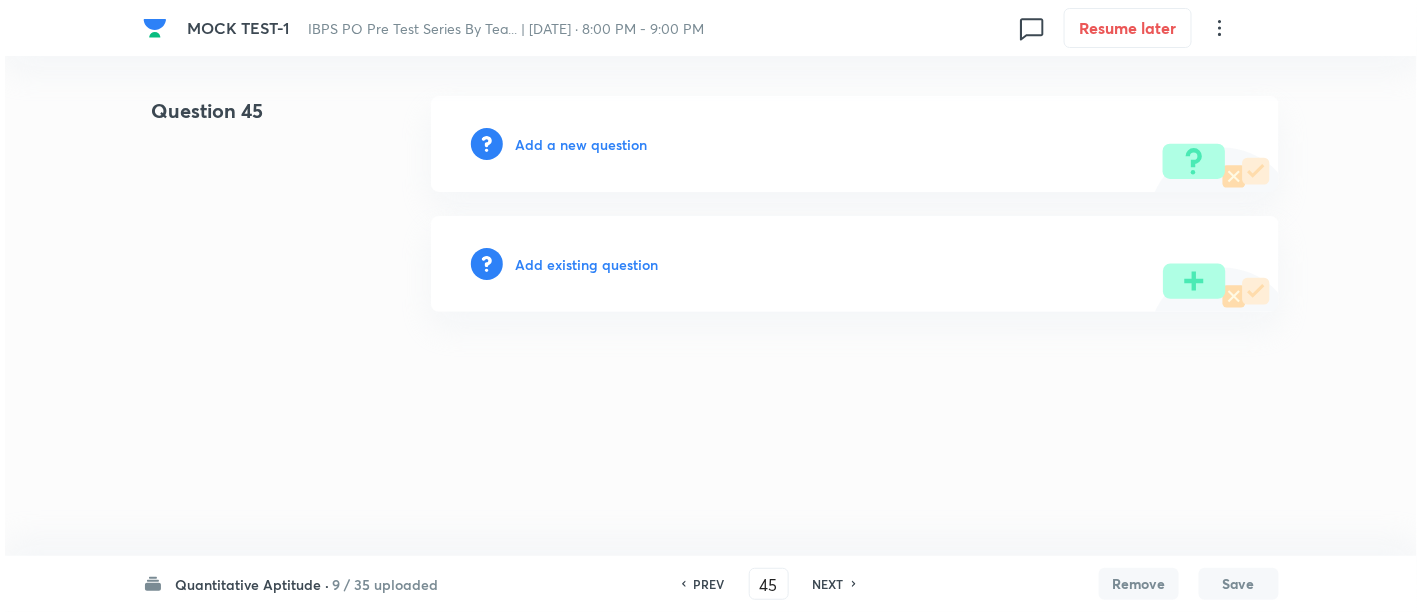 scroll, scrollTop: 0, scrollLeft: 0, axis: both 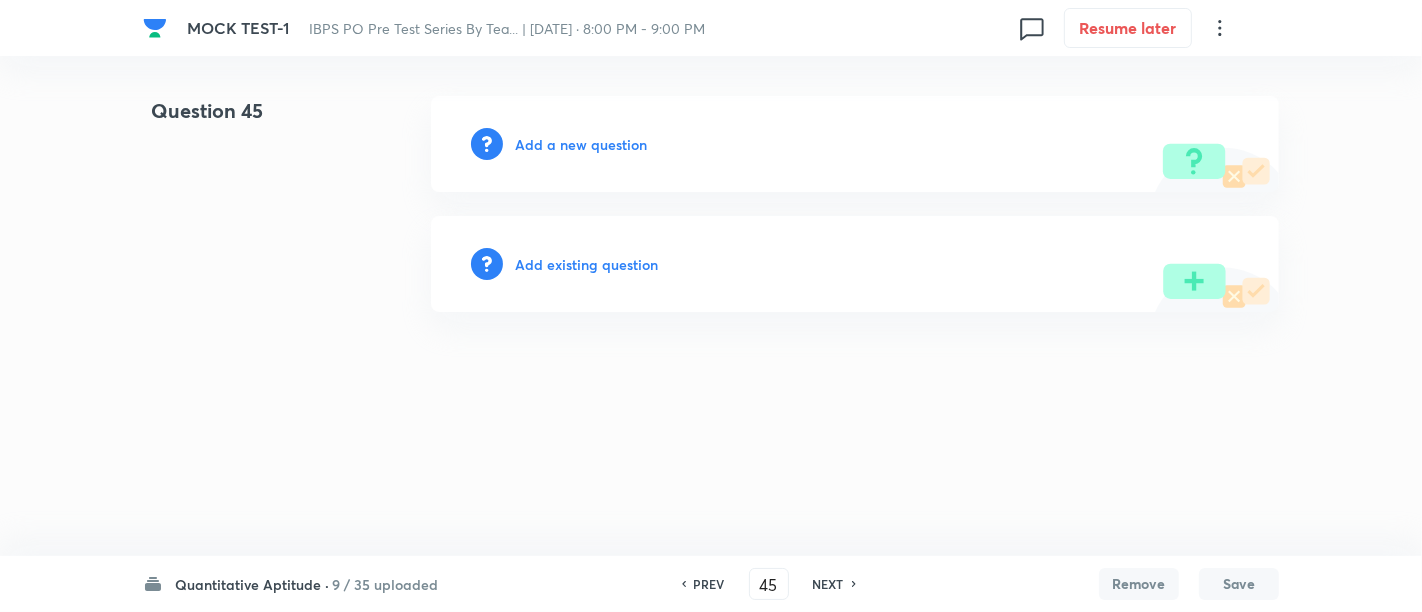 click on "Add a new question" at bounding box center (581, 144) 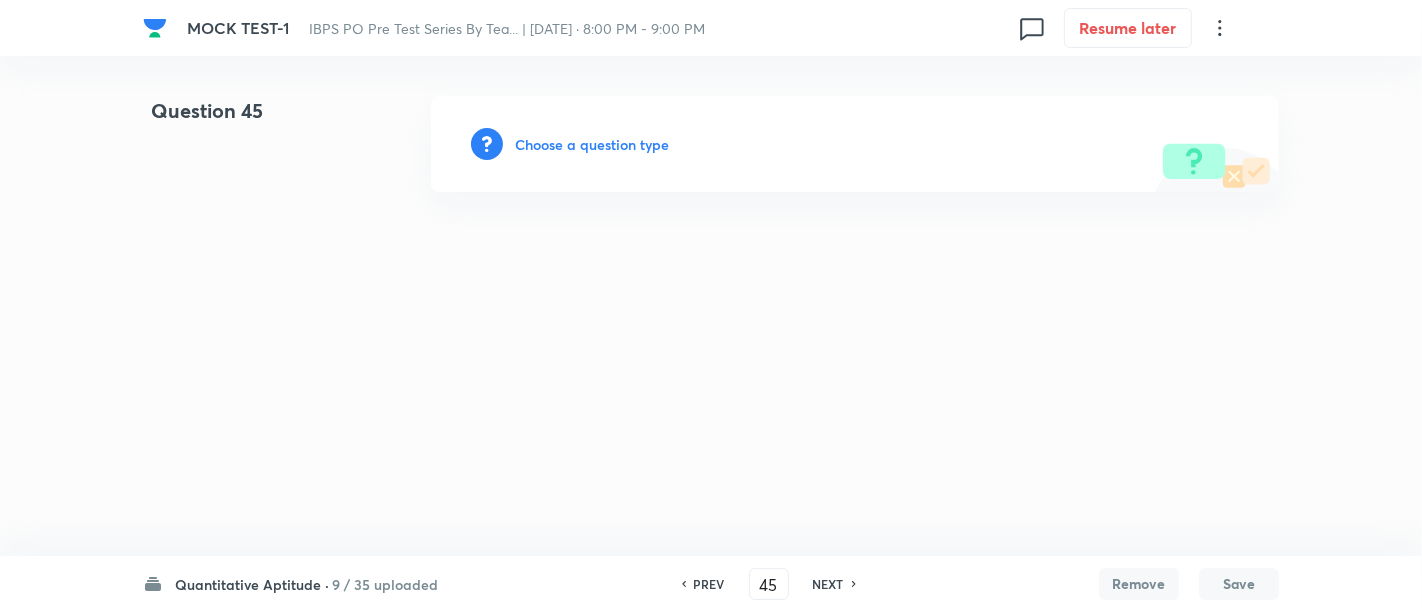 click on "Choose a question type" at bounding box center (592, 144) 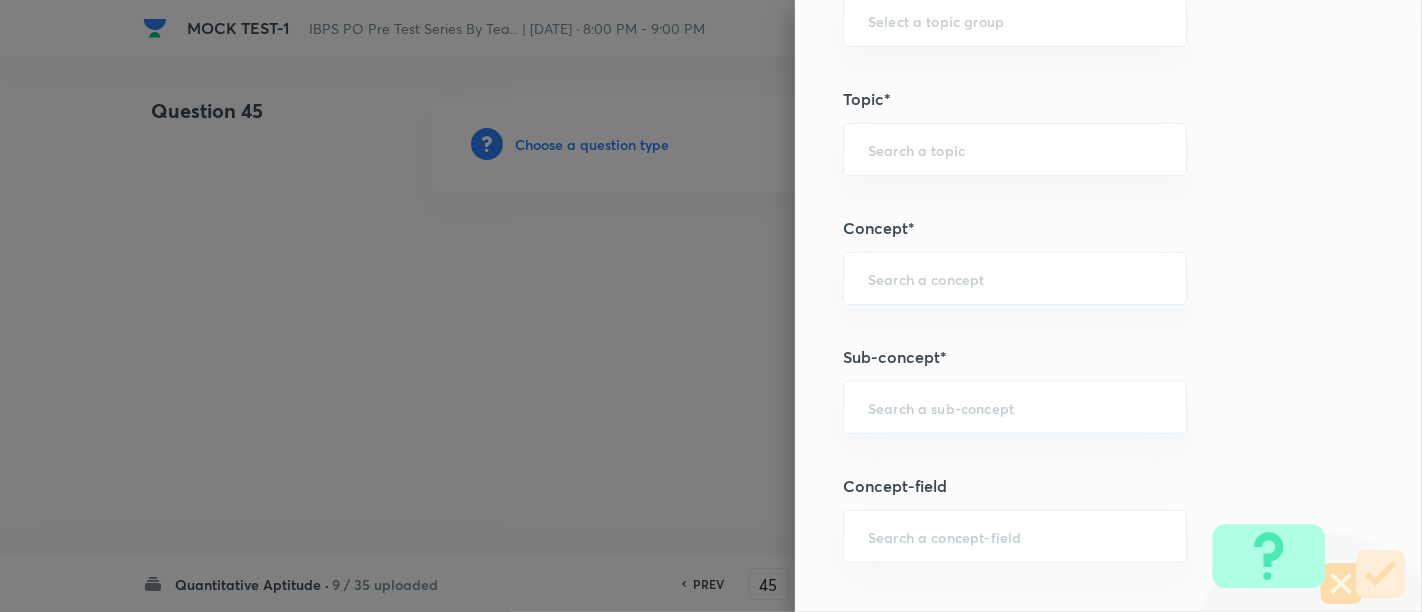 scroll, scrollTop: 946, scrollLeft: 0, axis: vertical 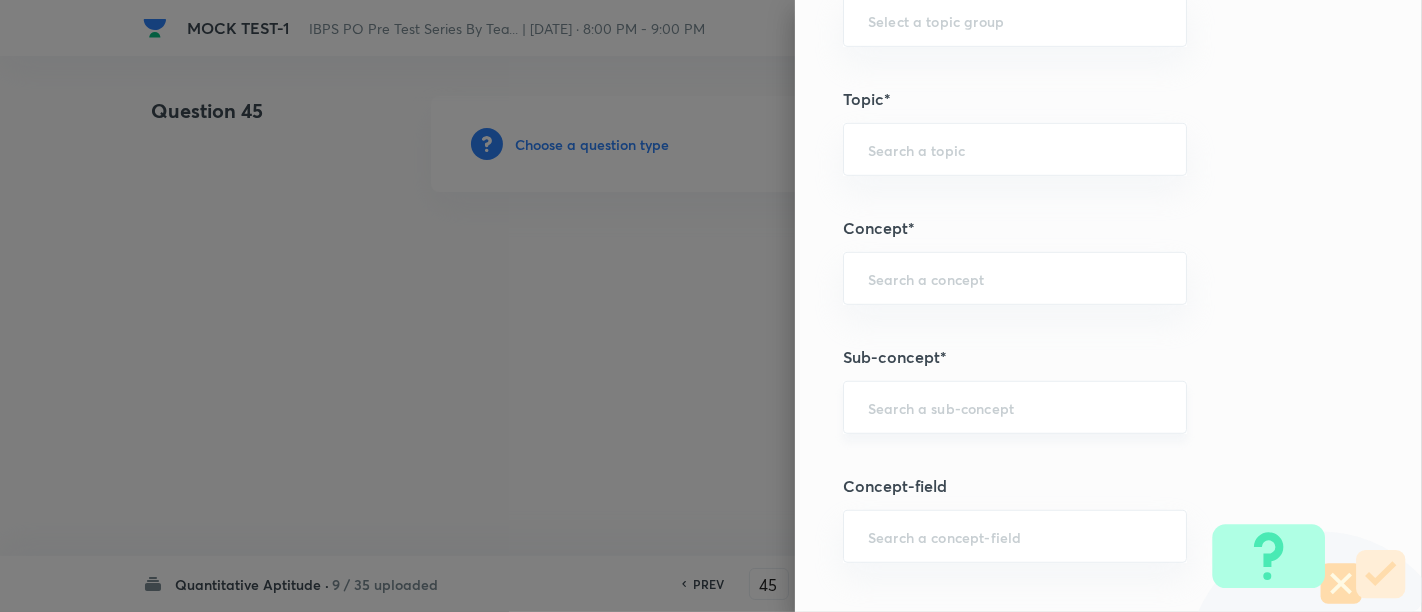 click at bounding box center (1015, 407) 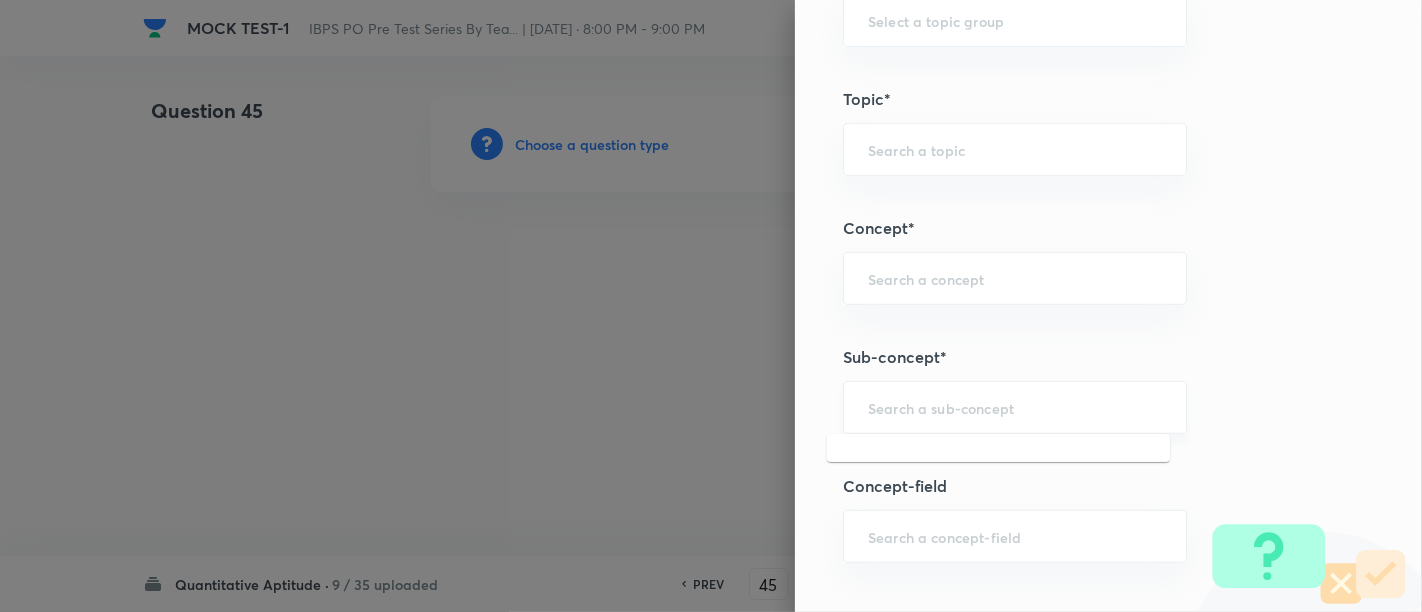 type on "s" 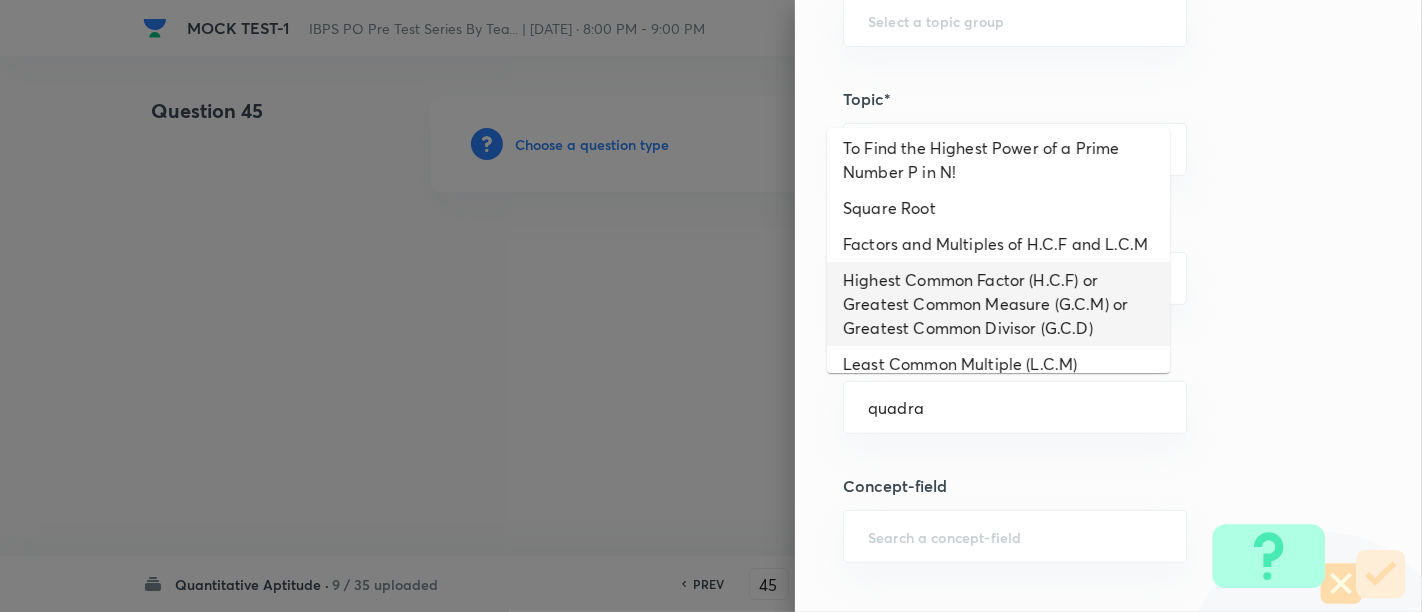 scroll, scrollTop: 0, scrollLeft: 0, axis: both 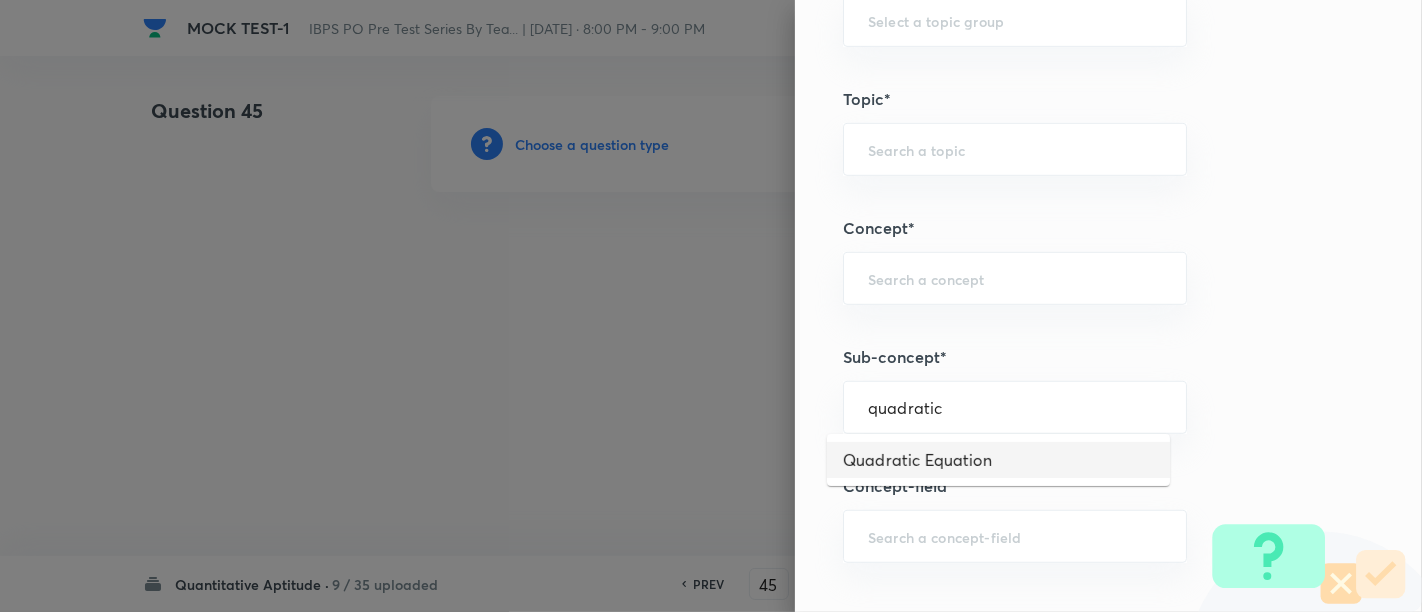 click on "Quadratic Equation" at bounding box center [998, 460] 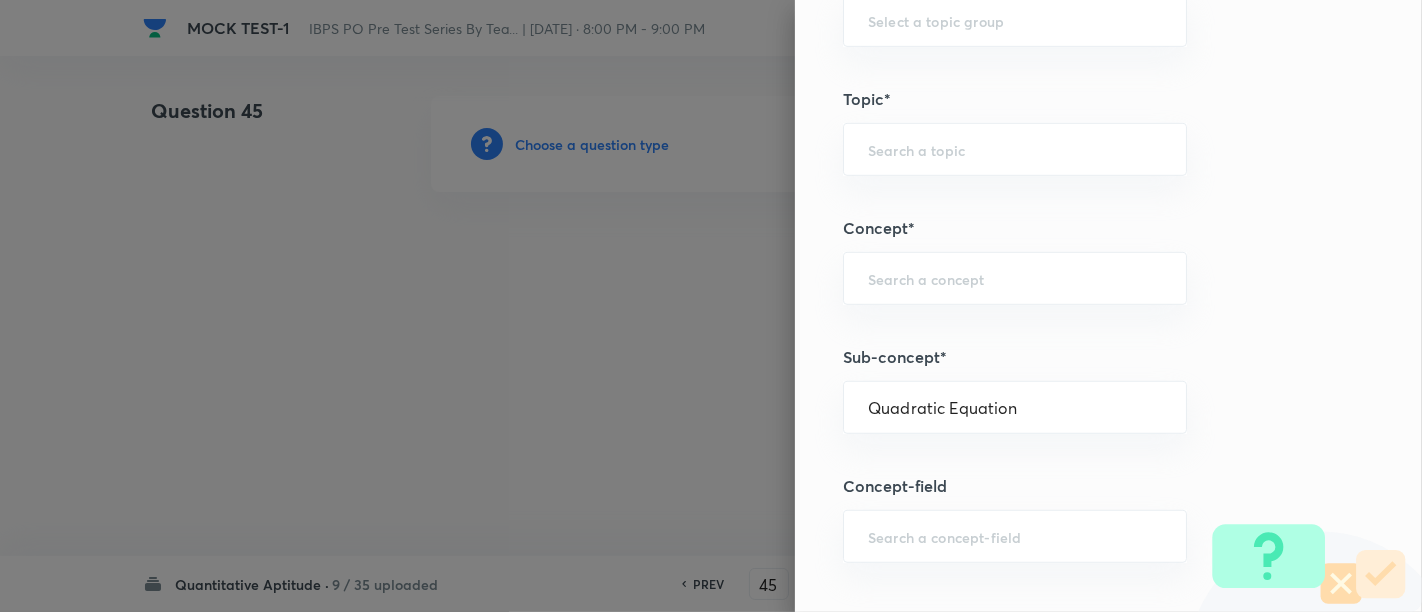 type on "Quantitative Aptitude" 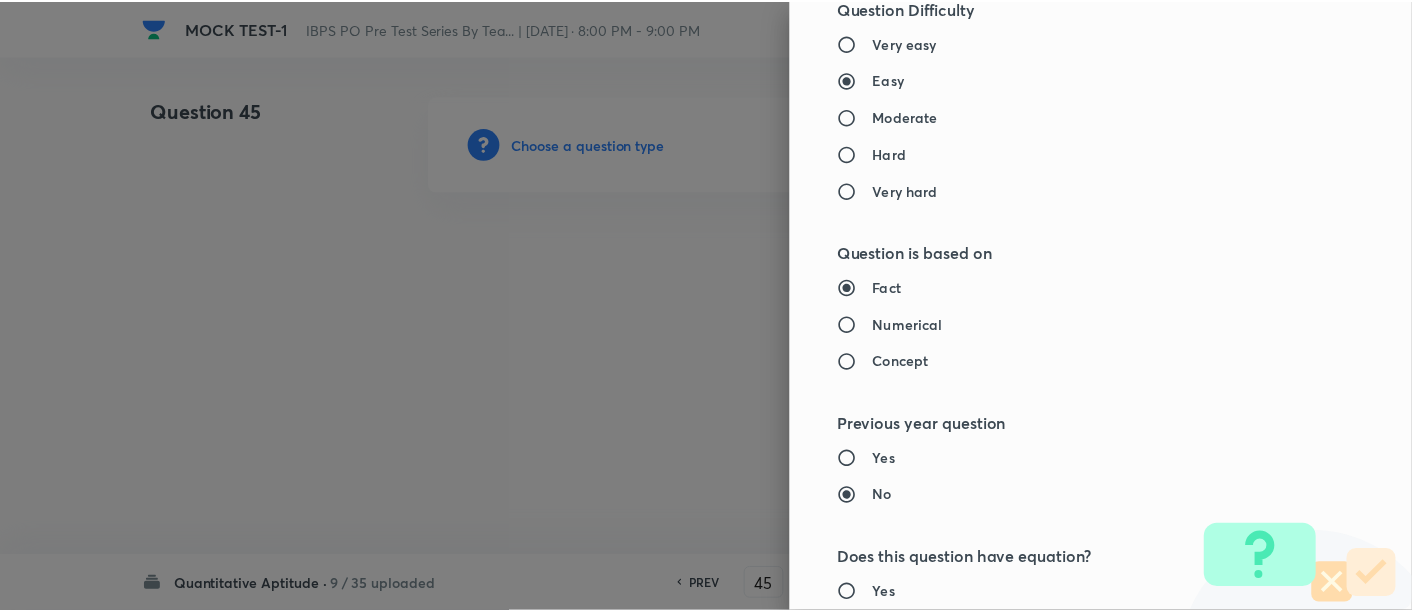 scroll, scrollTop: 2108, scrollLeft: 0, axis: vertical 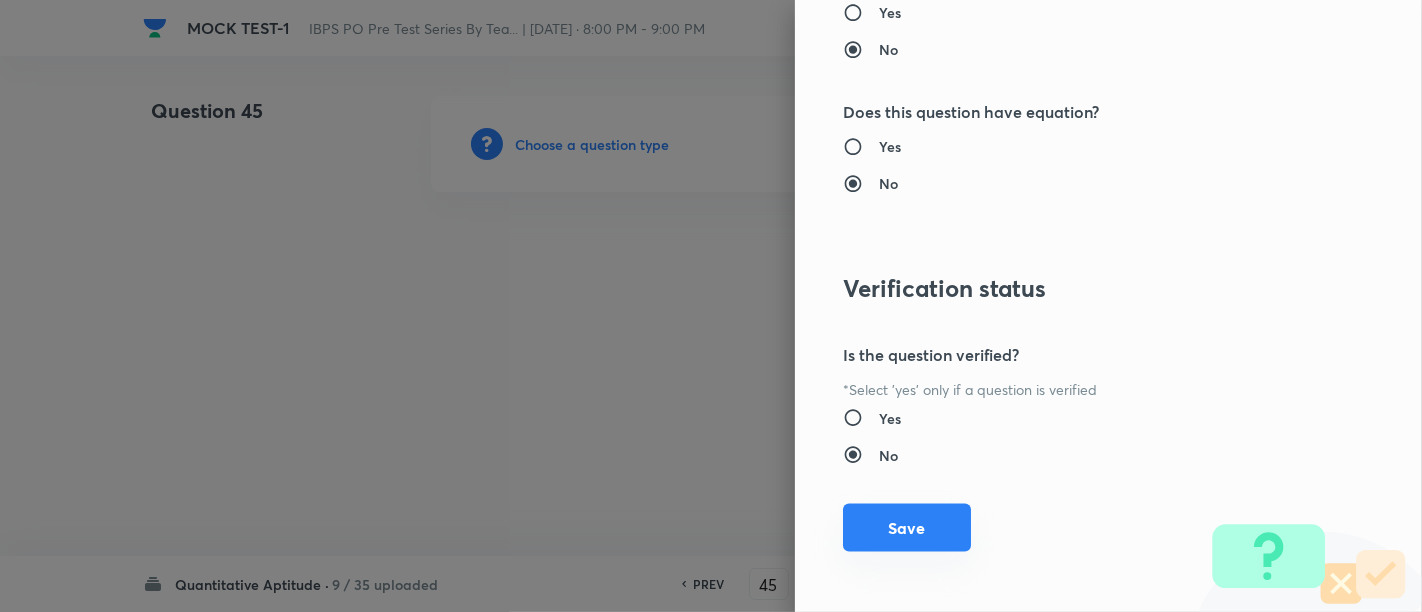 click on "Save" at bounding box center [907, 528] 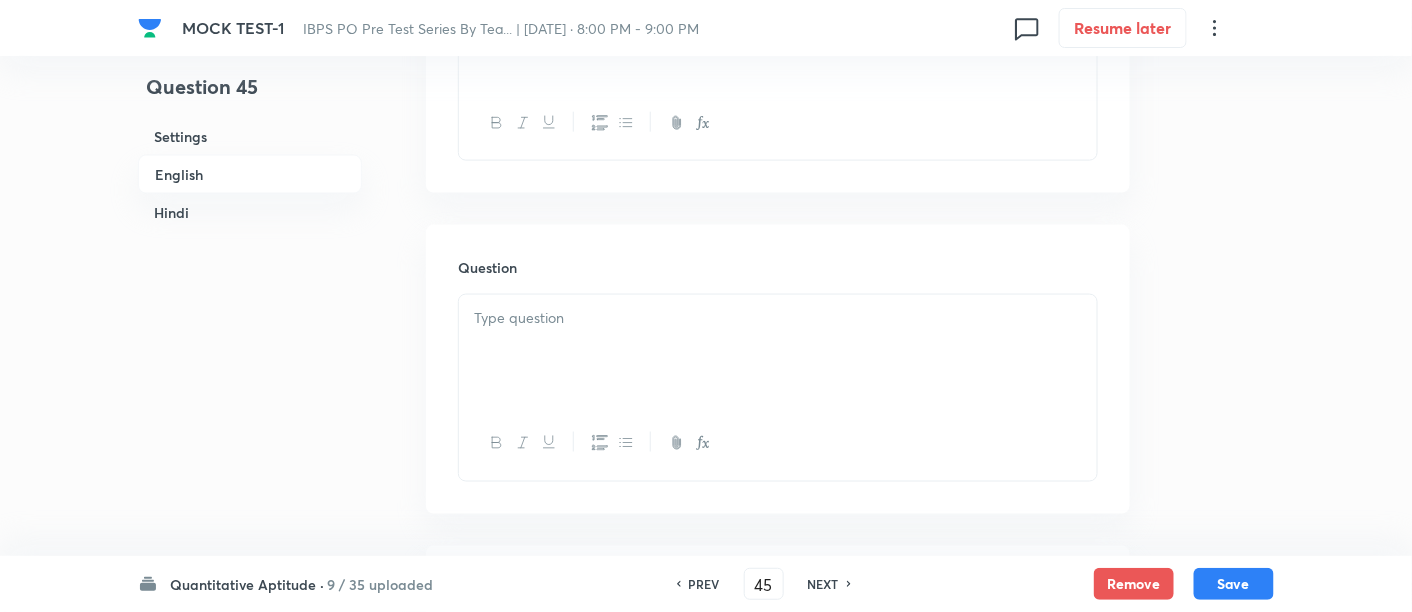 scroll, scrollTop: 748, scrollLeft: 0, axis: vertical 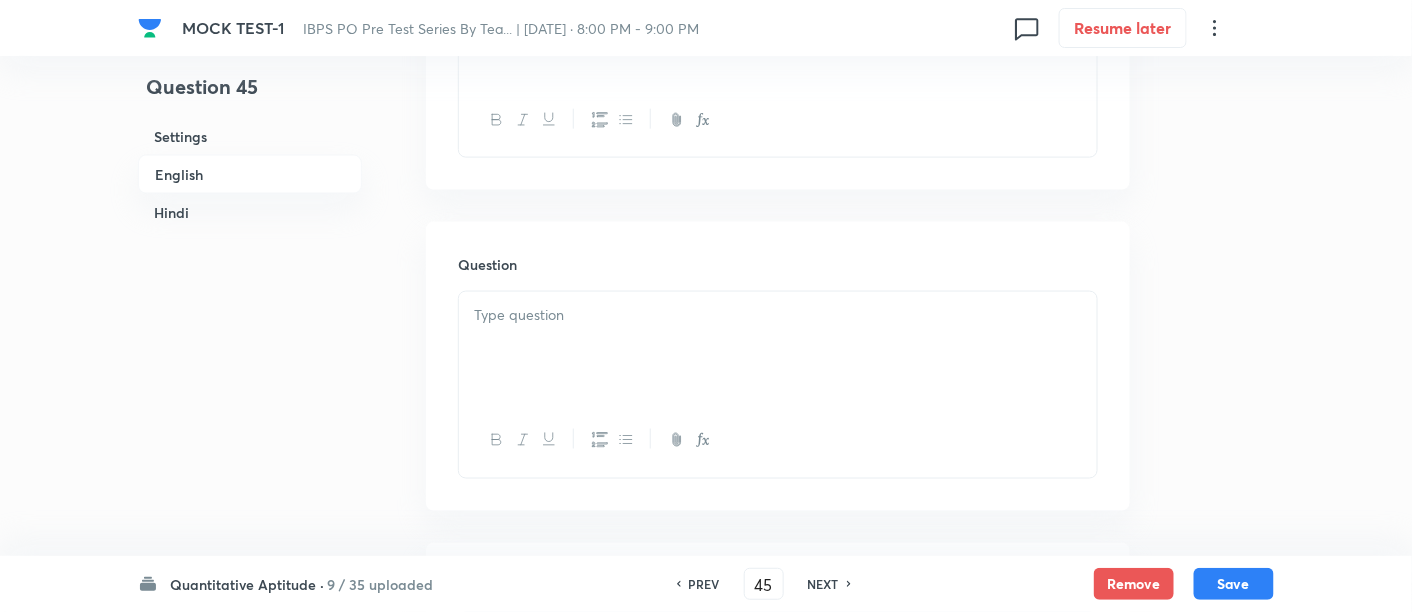 click at bounding box center (778, 348) 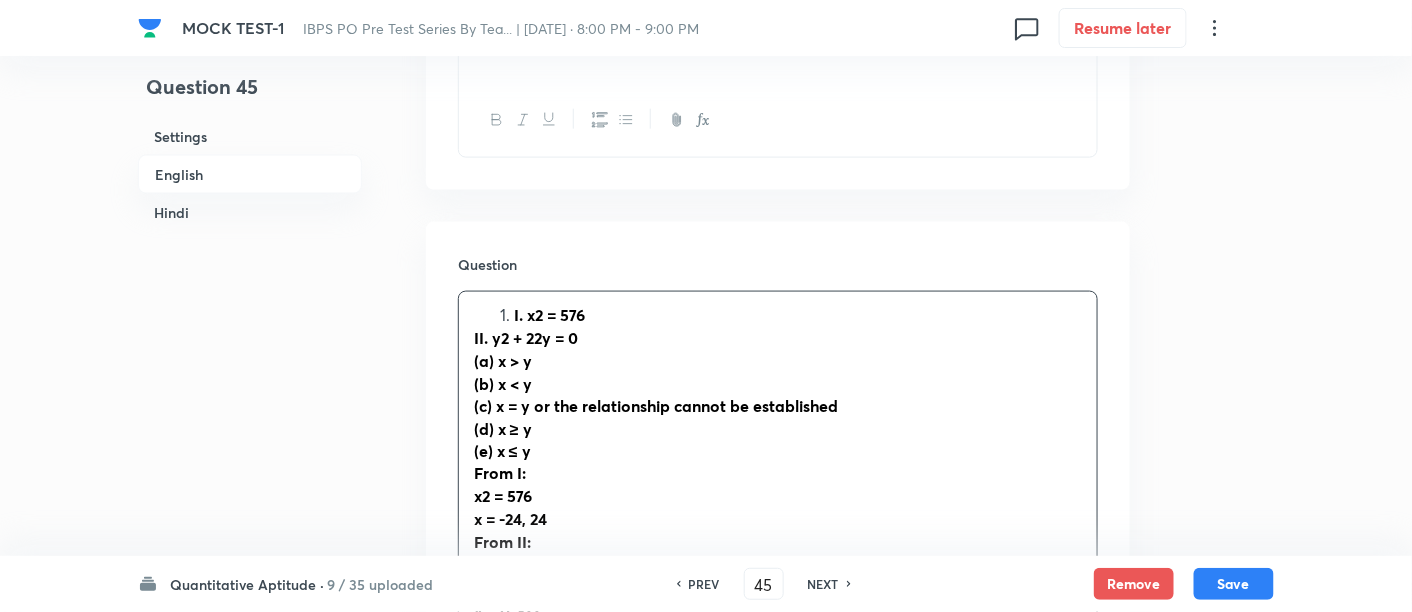 click on "I. x2 = 576" at bounding box center [549, 314] 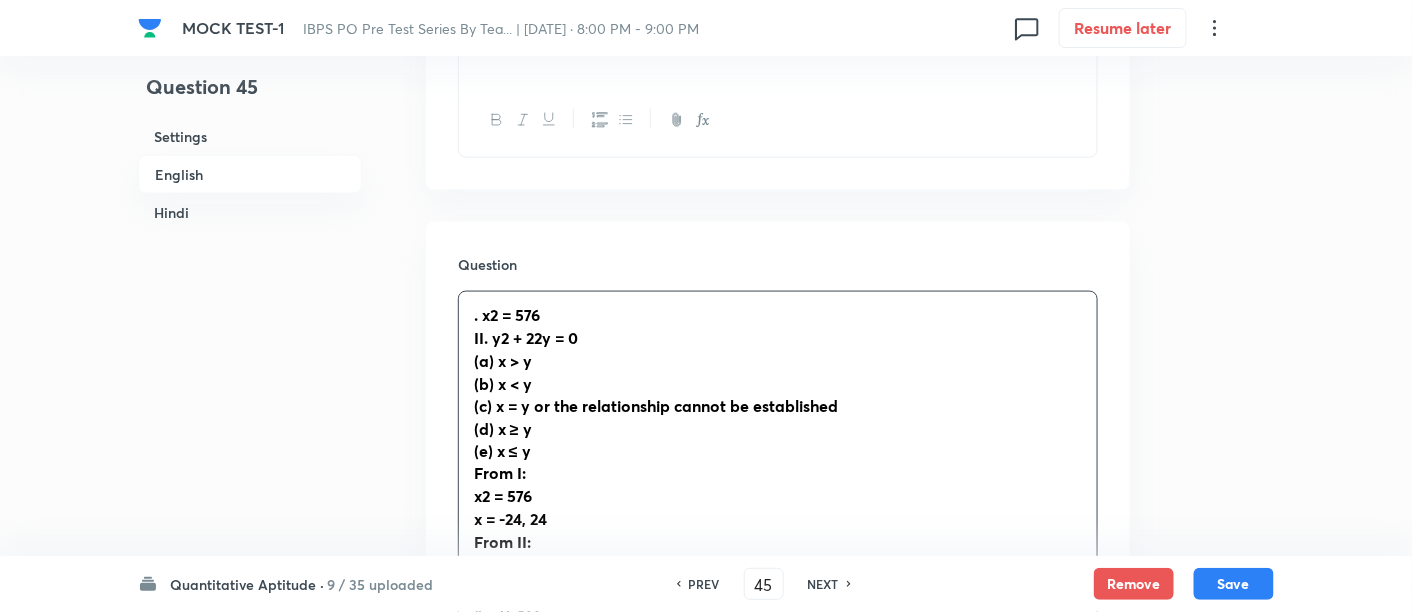 type 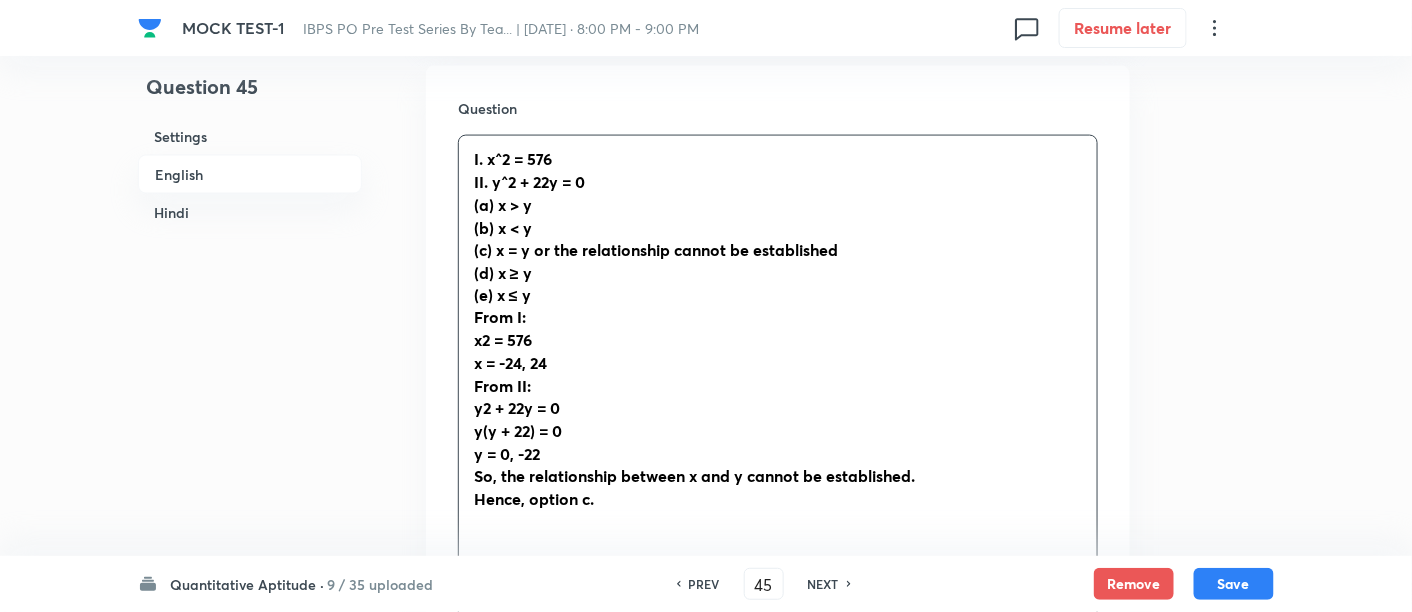 scroll, scrollTop: 941, scrollLeft: 0, axis: vertical 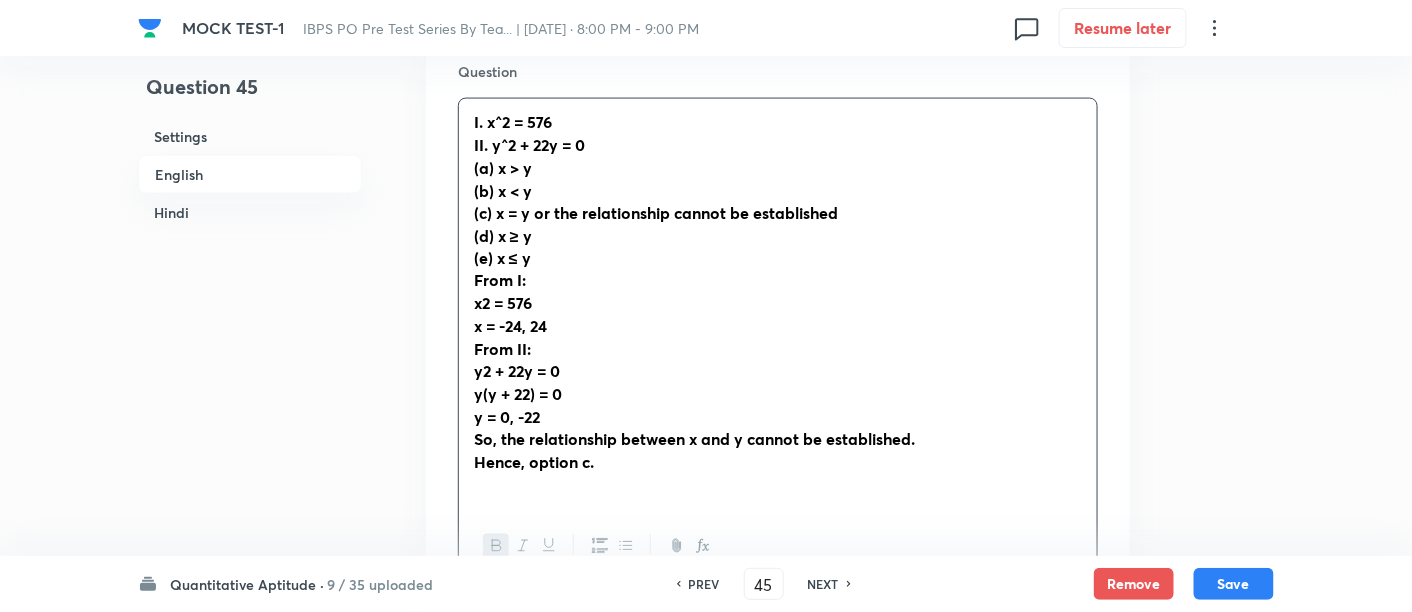 click on "x2 = 576" at bounding box center [503, 303] 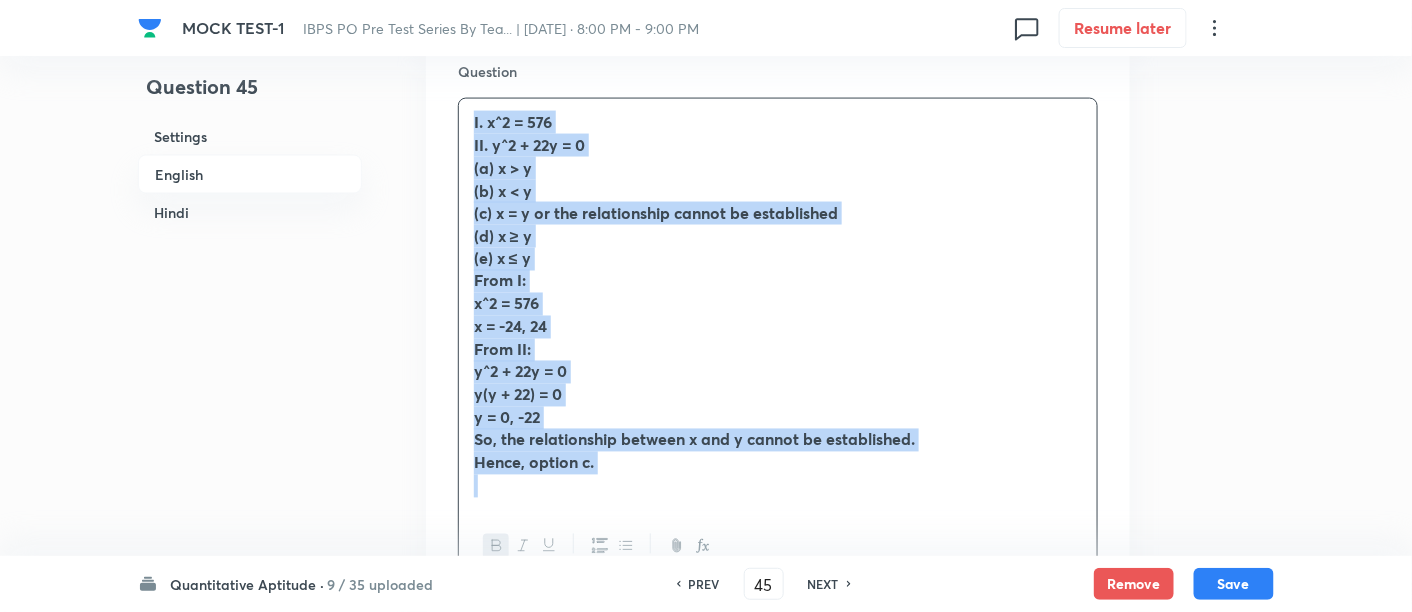 drag, startPoint x: 465, startPoint y: 127, endPoint x: 662, endPoint y: 505, distance: 426.2546 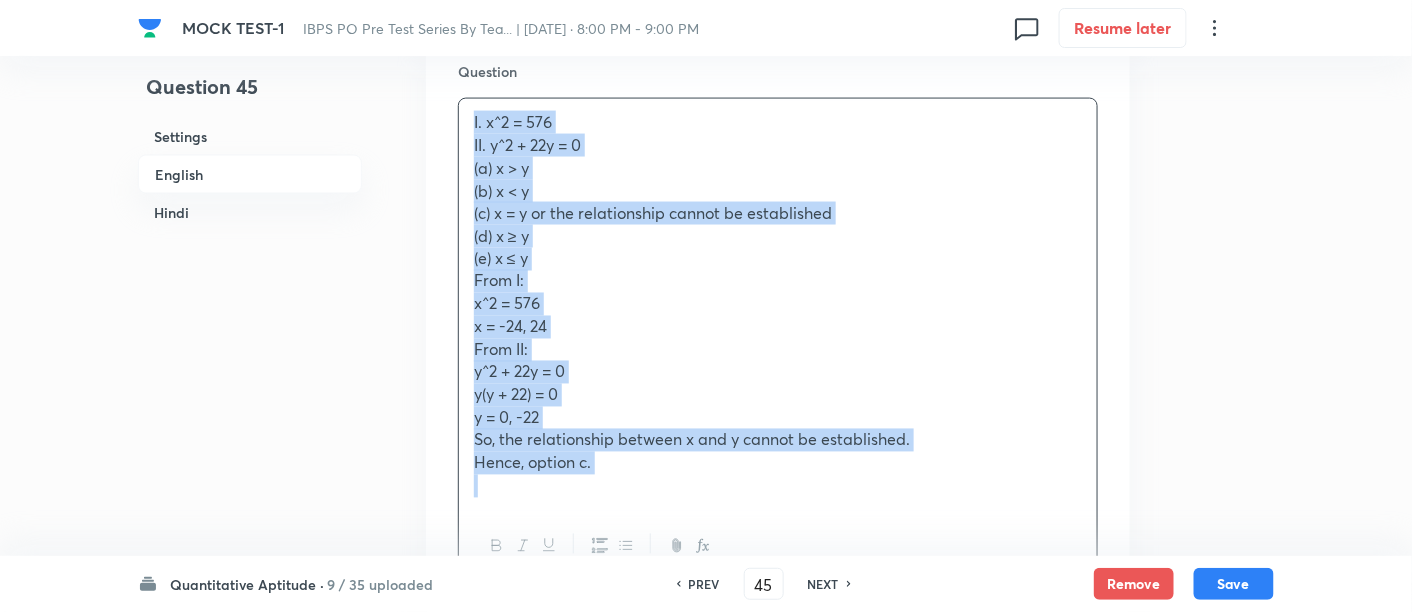 copy on "I. x^2 = 576                                   	 II. y^2 + 22y = 0 (a) x > y             	 (b) x < y             	 (c) x = y or the relationship cannot be established (d) x ≥ y             	 (e) x ≤ y From I: x^2 = 576 x = -24, 24 From II: y^2 + 22y = 0 y(y + 22) = 0 y = 0, -22 So, the relationship between x and y cannot be established. Hence, option c." 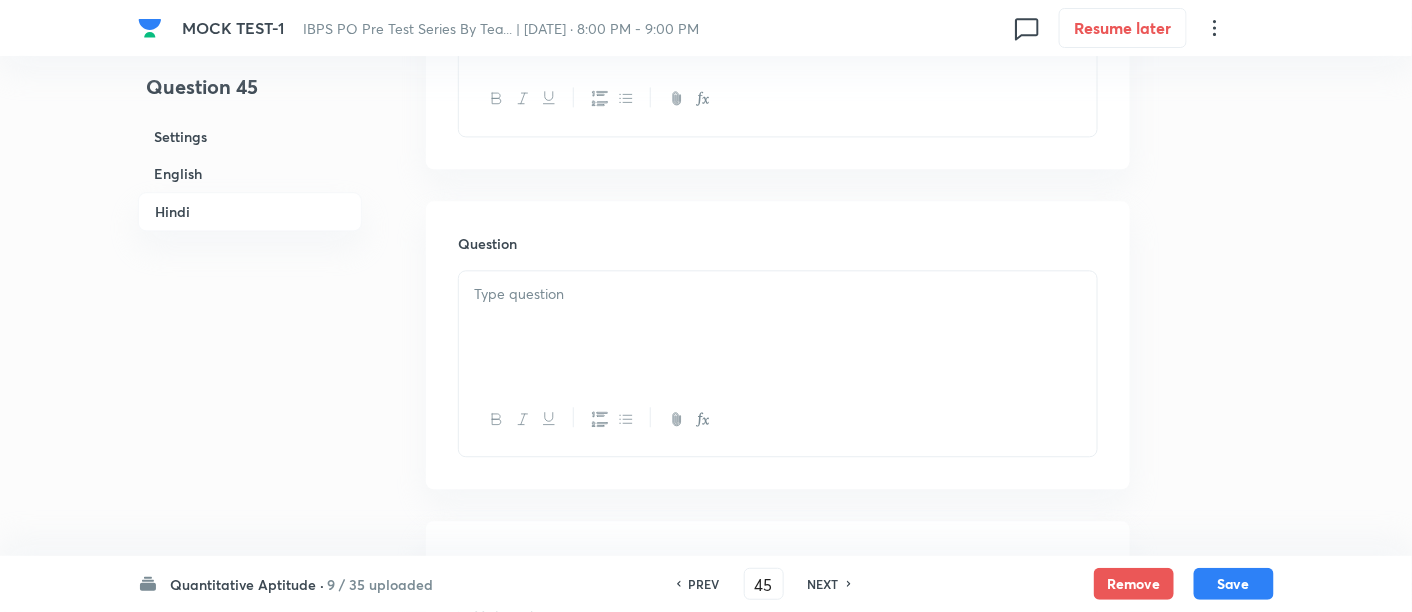 scroll, scrollTop: 3724, scrollLeft: 0, axis: vertical 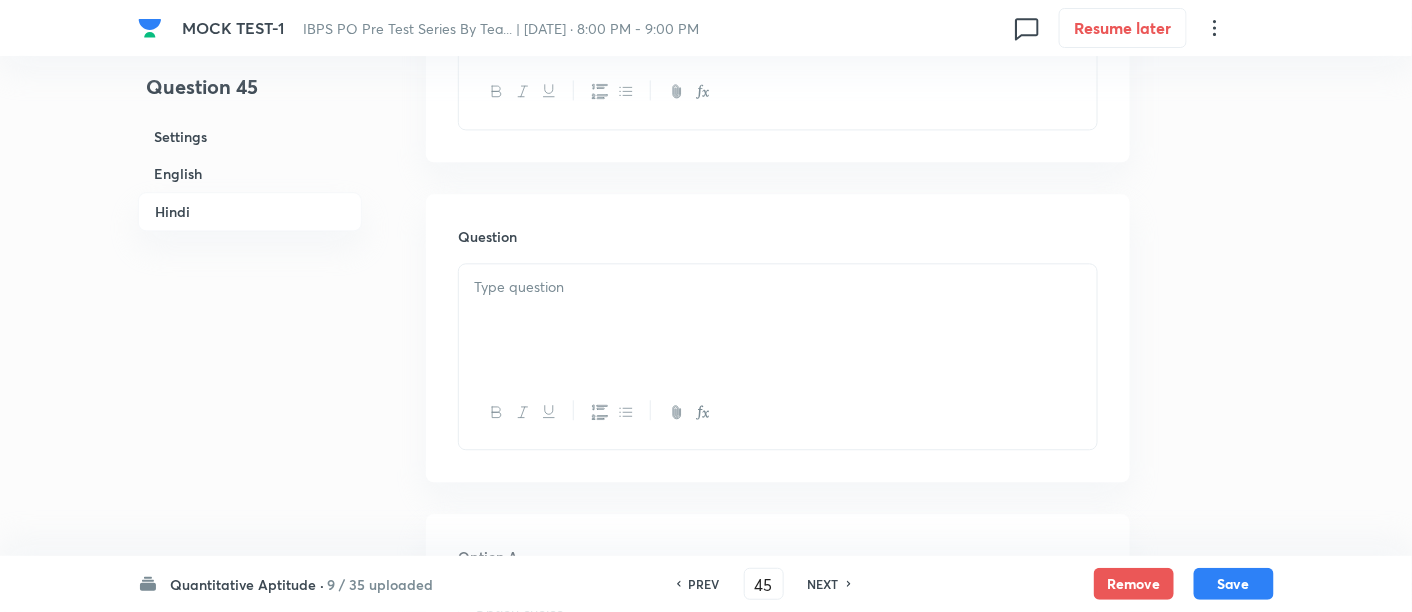 click at bounding box center (778, 320) 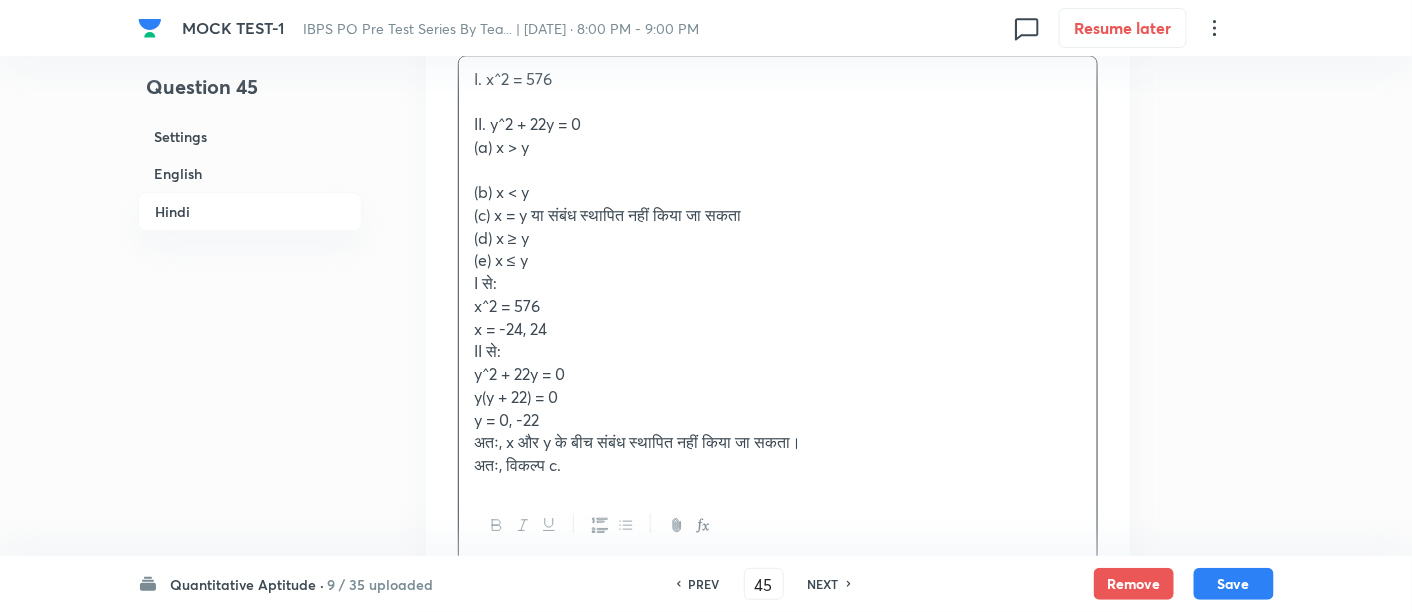 scroll, scrollTop: 3935, scrollLeft: 0, axis: vertical 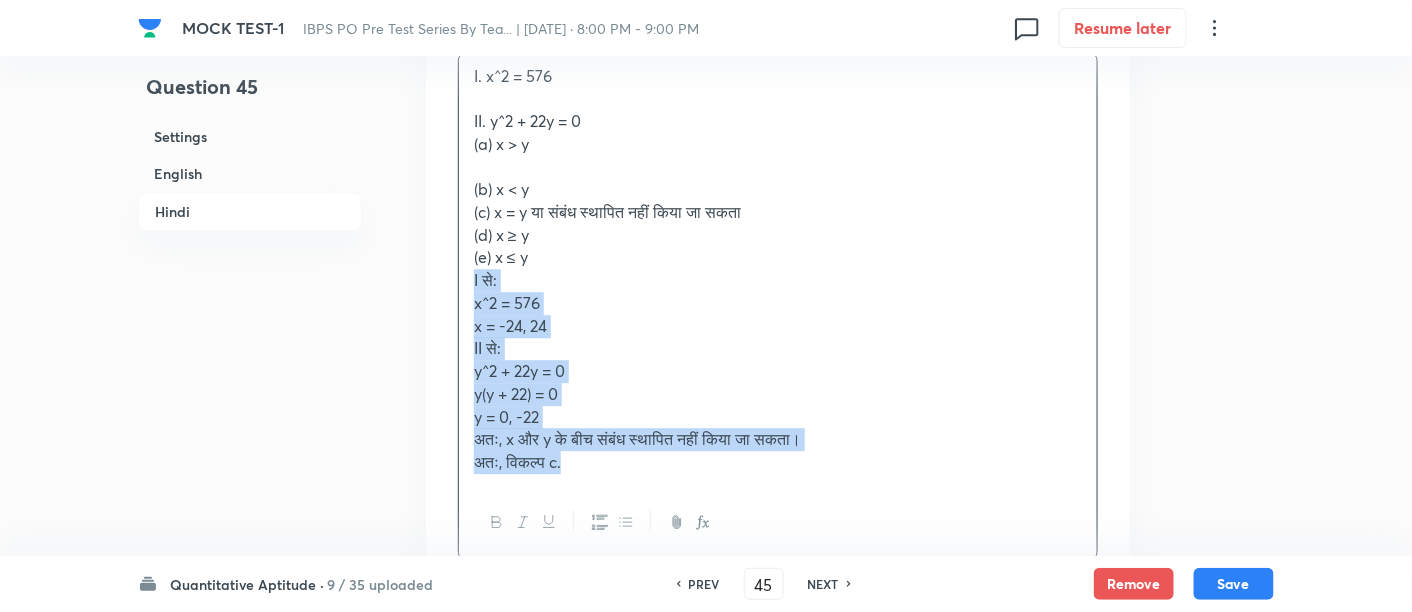 drag, startPoint x: 468, startPoint y: 275, endPoint x: 726, endPoint y: 572, distance: 393.412 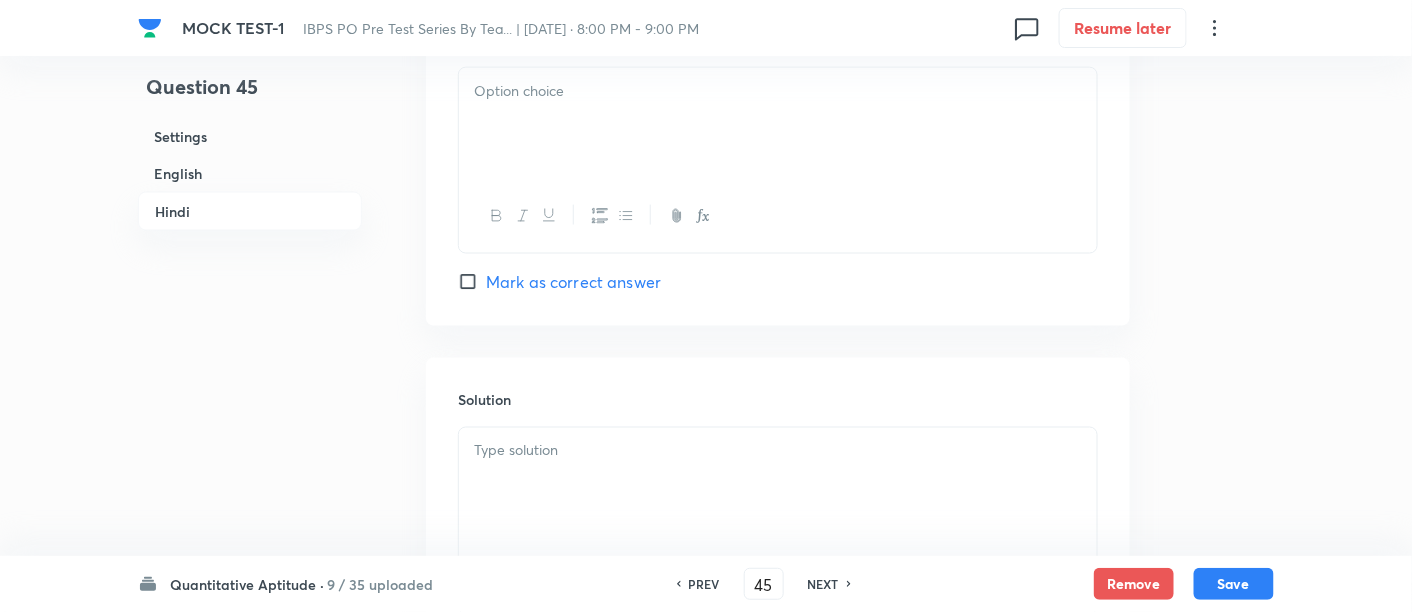 scroll, scrollTop: 5800, scrollLeft: 0, axis: vertical 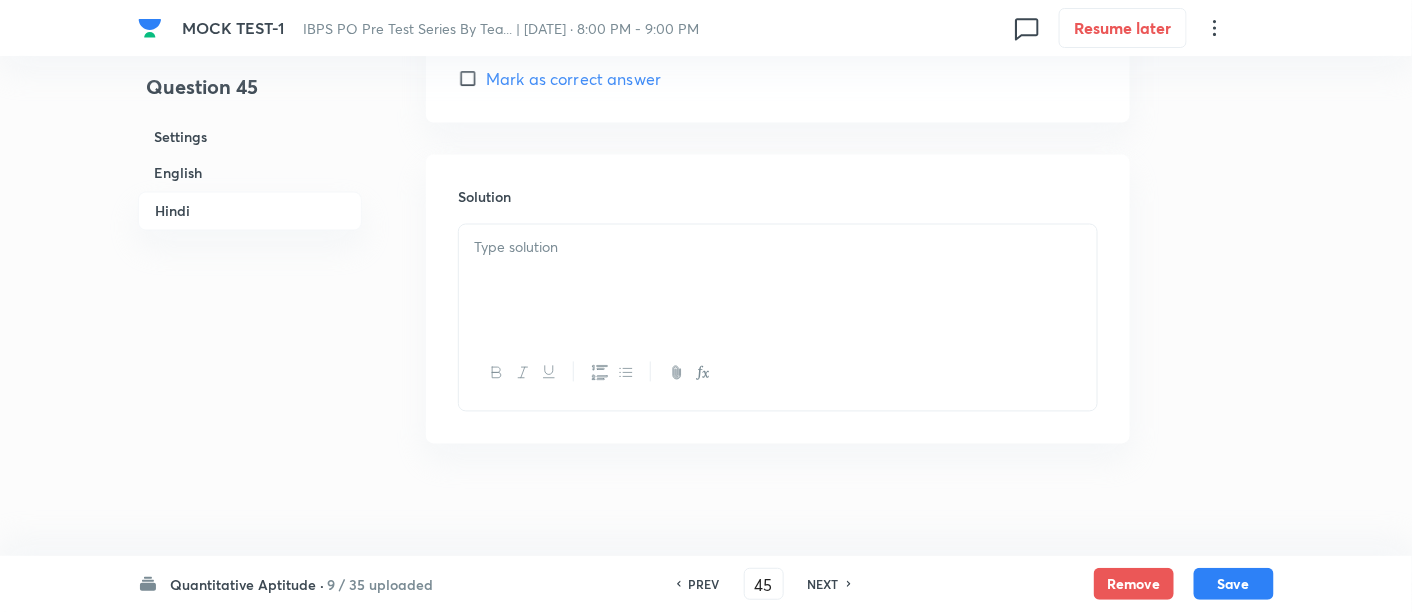 click at bounding box center [778, 281] 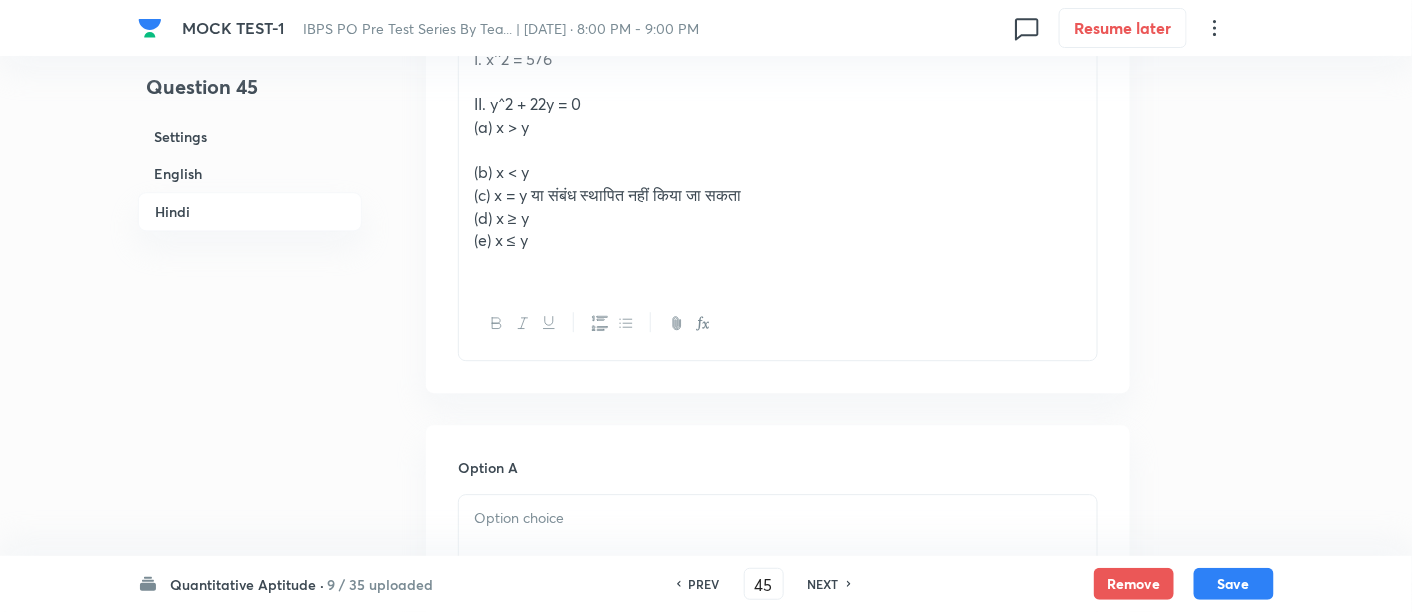 scroll, scrollTop: 3951, scrollLeft: 0, axis: vertical 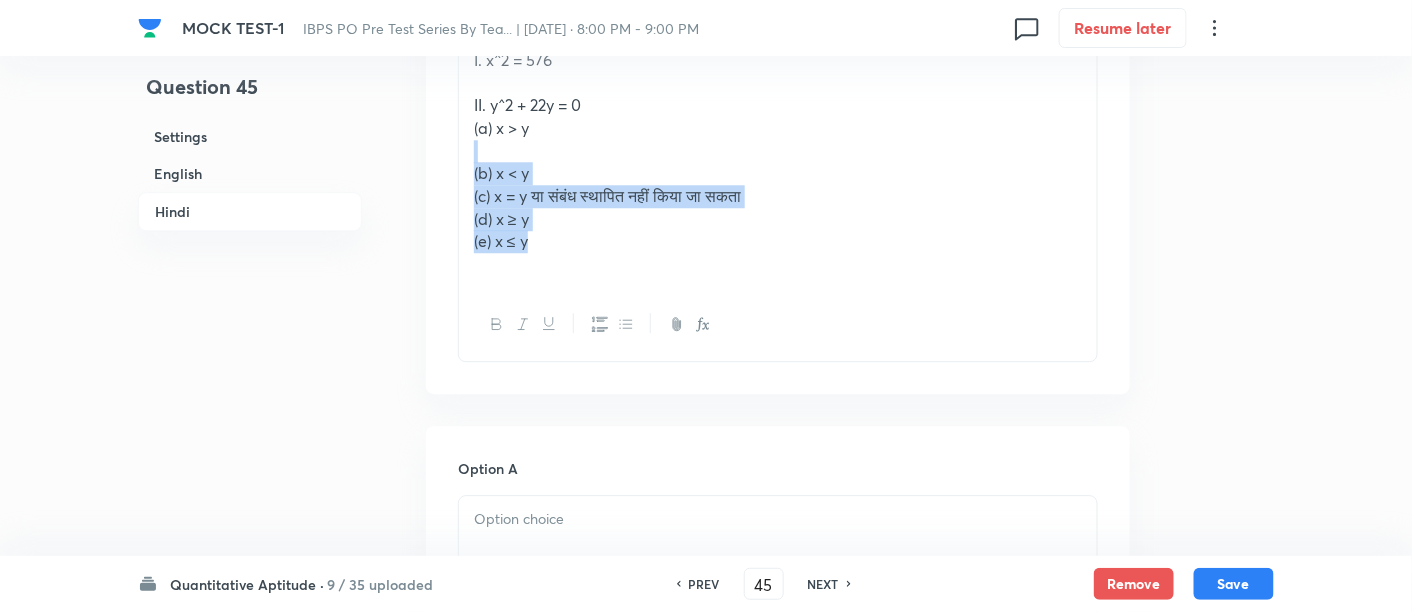 drag, startPoint x: 465, startPoint y: 135, endPoint x: 540, endPoint y: 236, distance: 125.80143 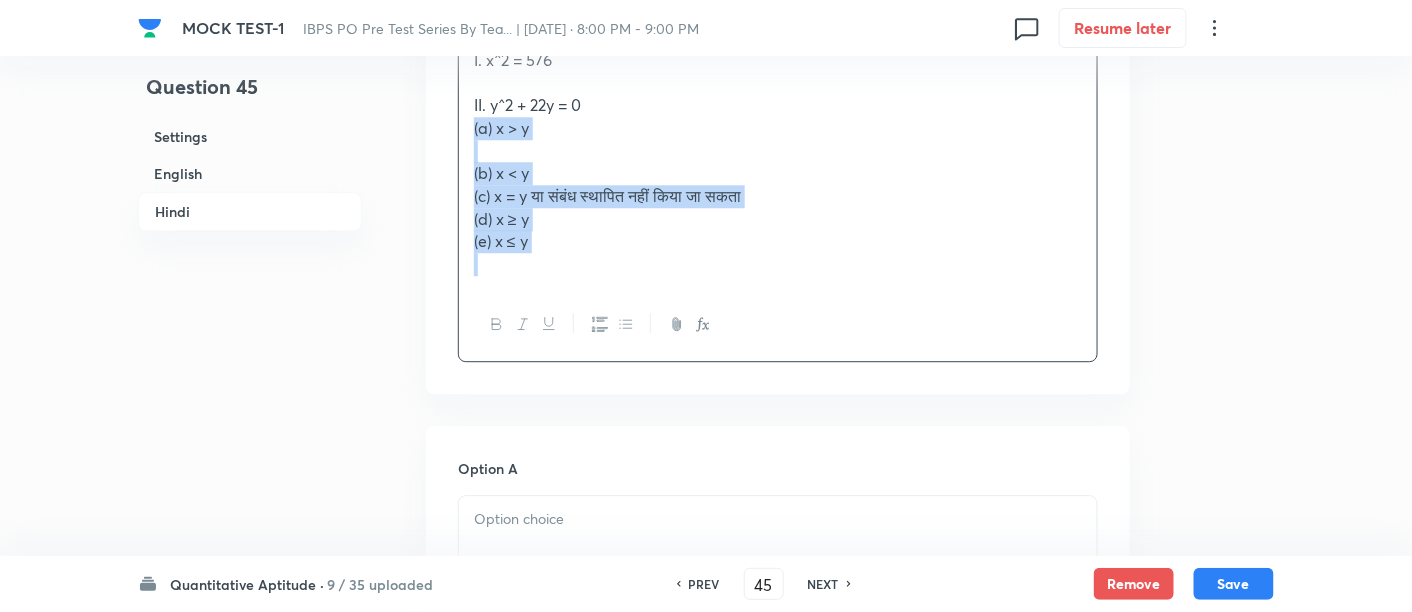 drag, startPoint x: 464, startPoint y: 122, endPoint x: 608, endPoint y: 294, distance: 224.3212 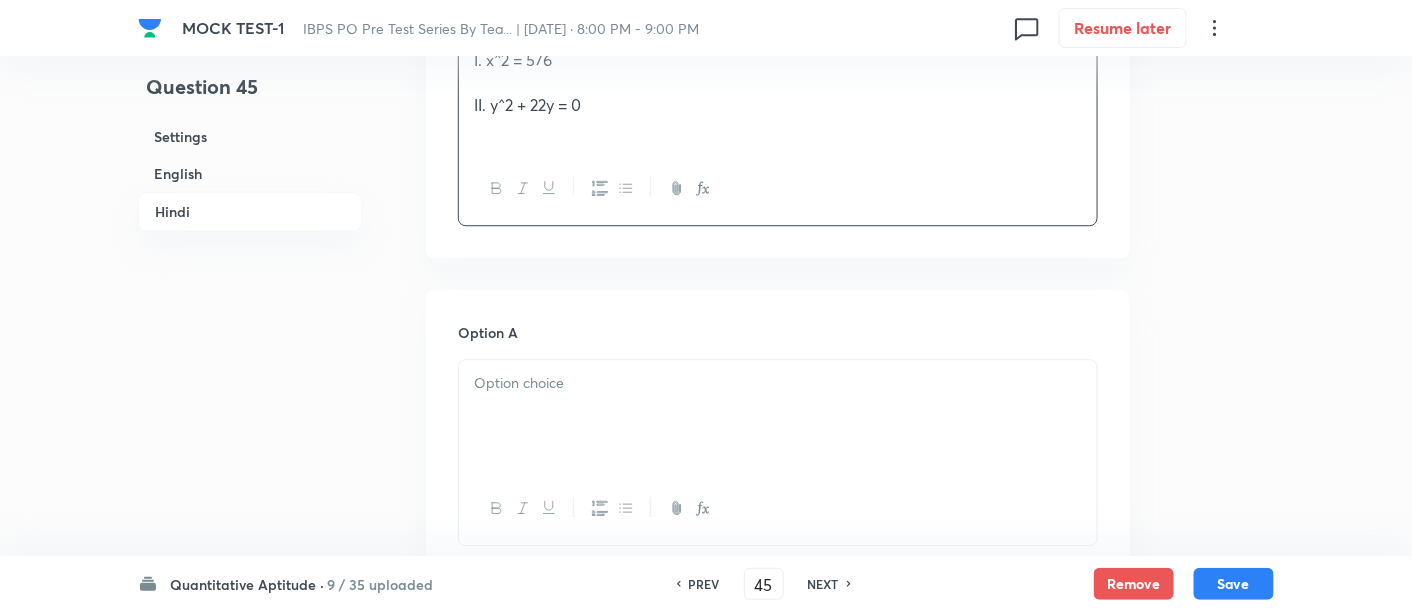 scroll, scrollTop: 4202, scrollLeft: 0, axis: vertical 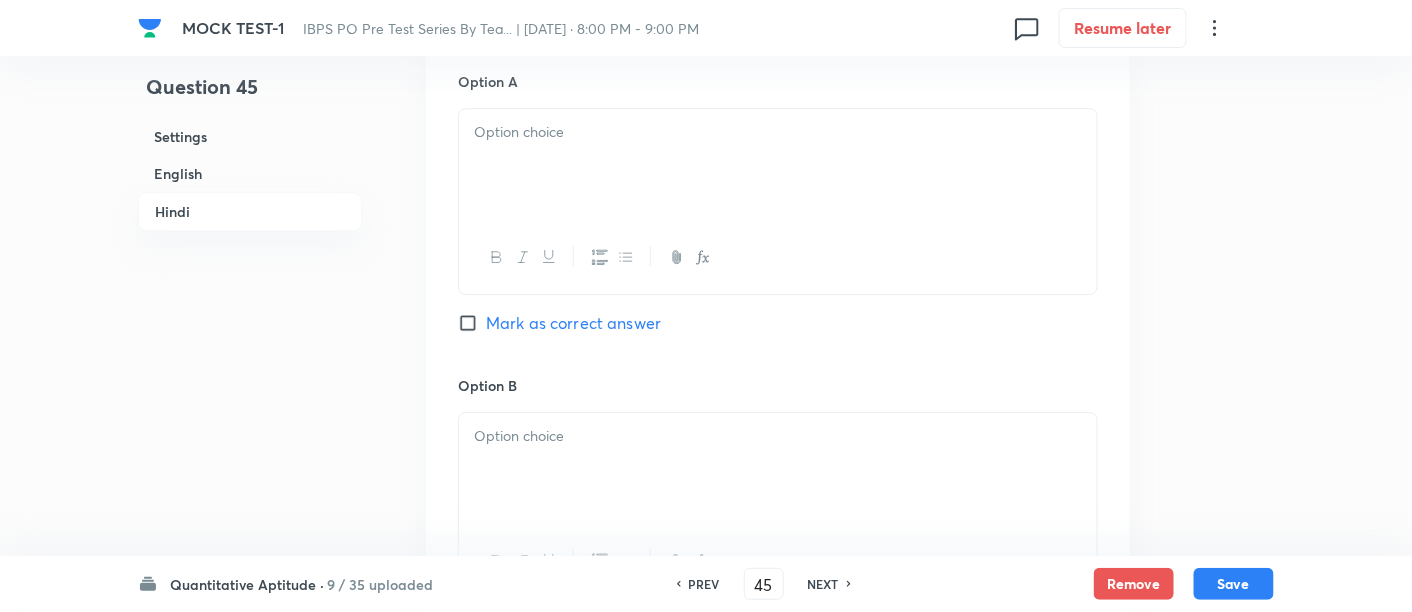 click at bounding box center [778, 132] 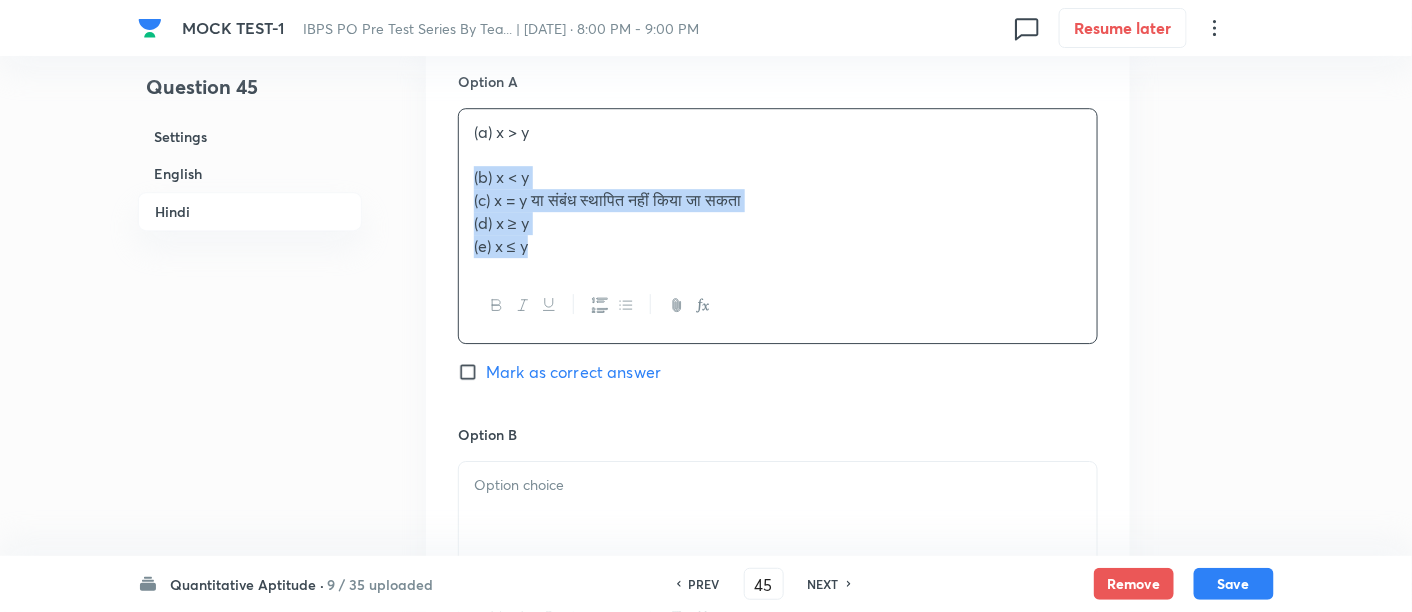 drag, startPoint x: 471, startPoint y: 171, endPoint x: 638, endPoint y: 377, distance: 265.1886 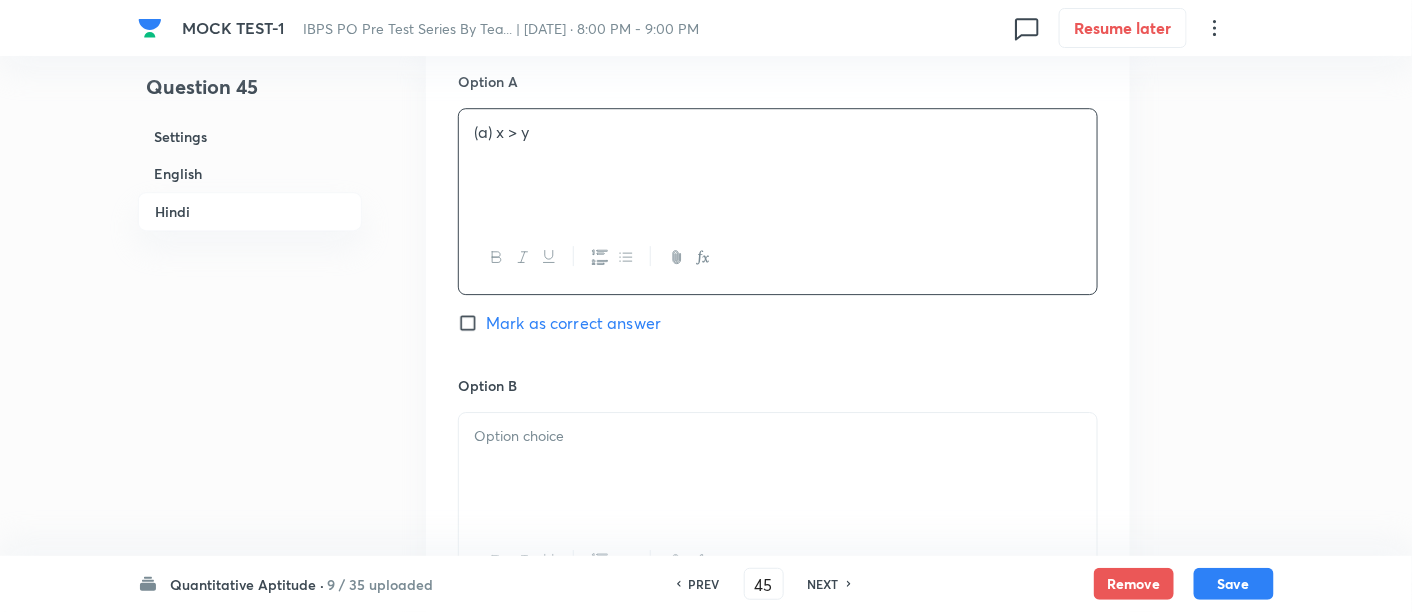 scroll, scrollTop: 4383, scrollLeft: 0, axis: vertical 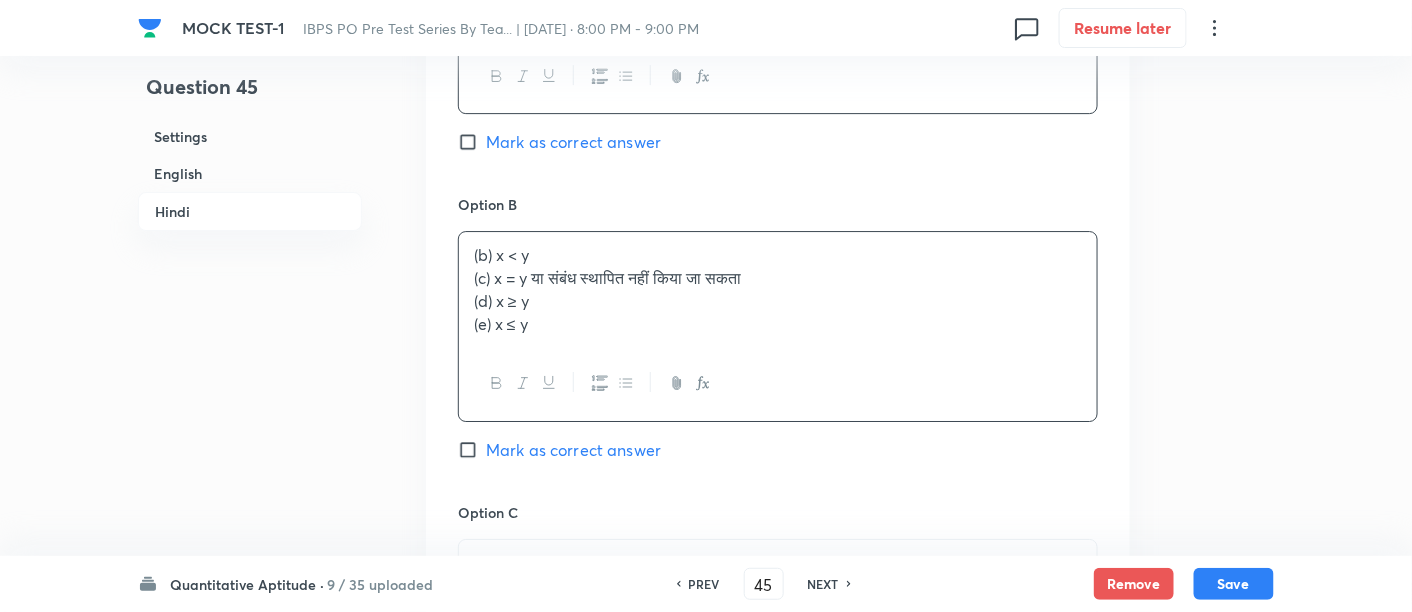 click on "(b) x < y" at bounding box center [778, 255] 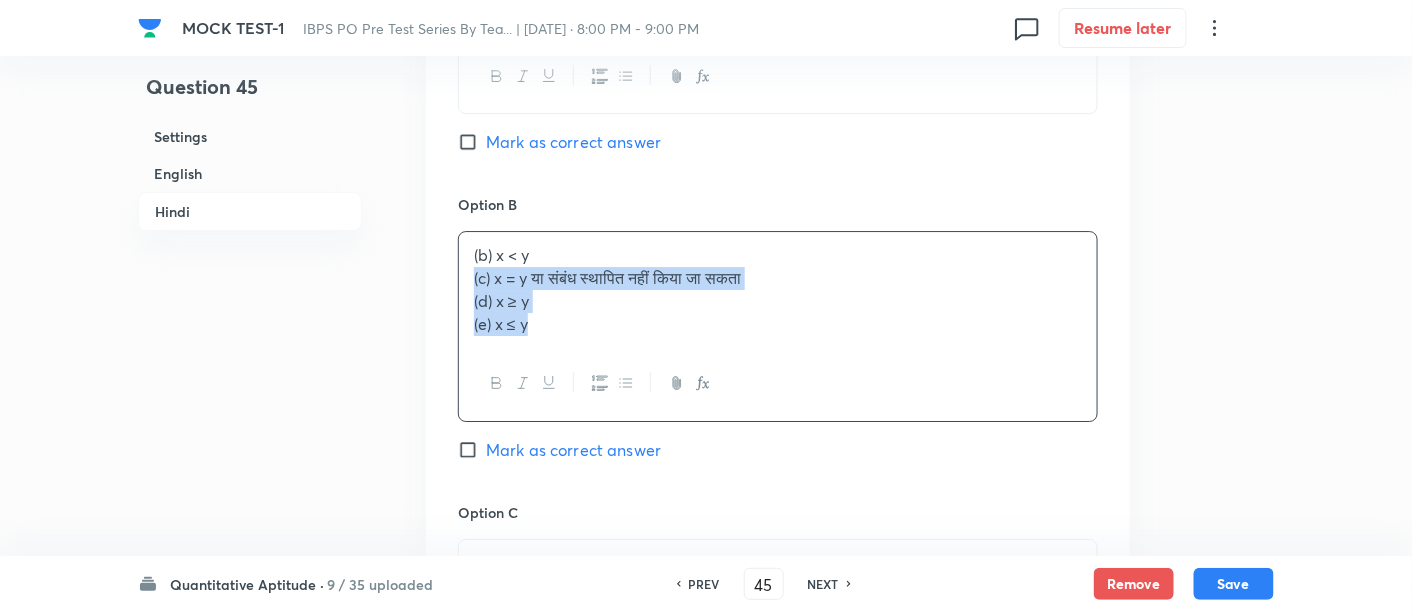 drag, startPoint x: 465, startPoint y: 272, endPoint x: 697, endPoint y: 487, distance: 316.30524 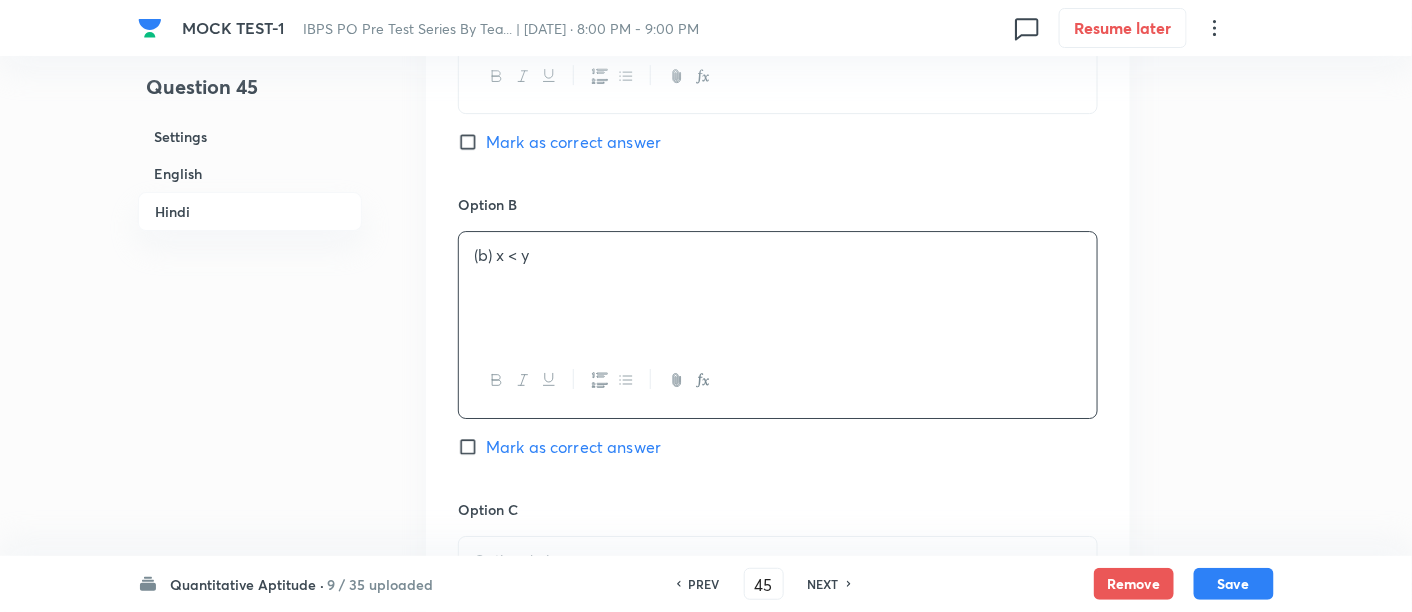 scroll, scrollTop: 4637, scrollLeft: 0, axis: vertical 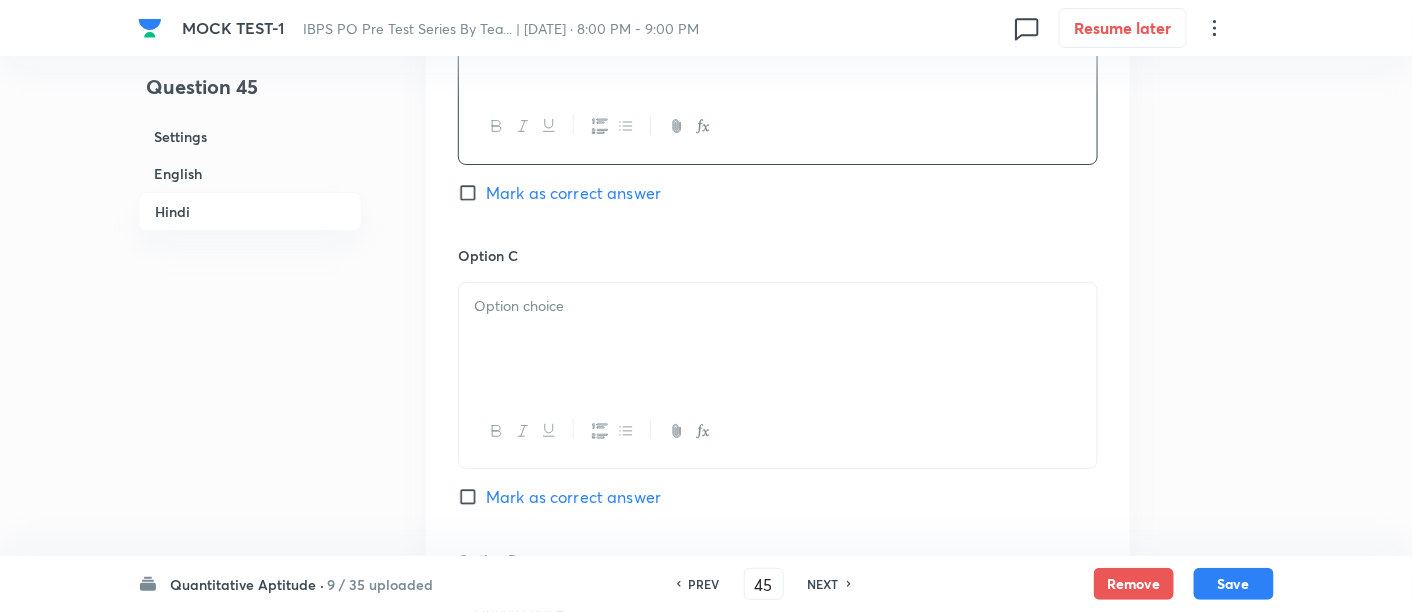 click at bounding box center (778, 339) 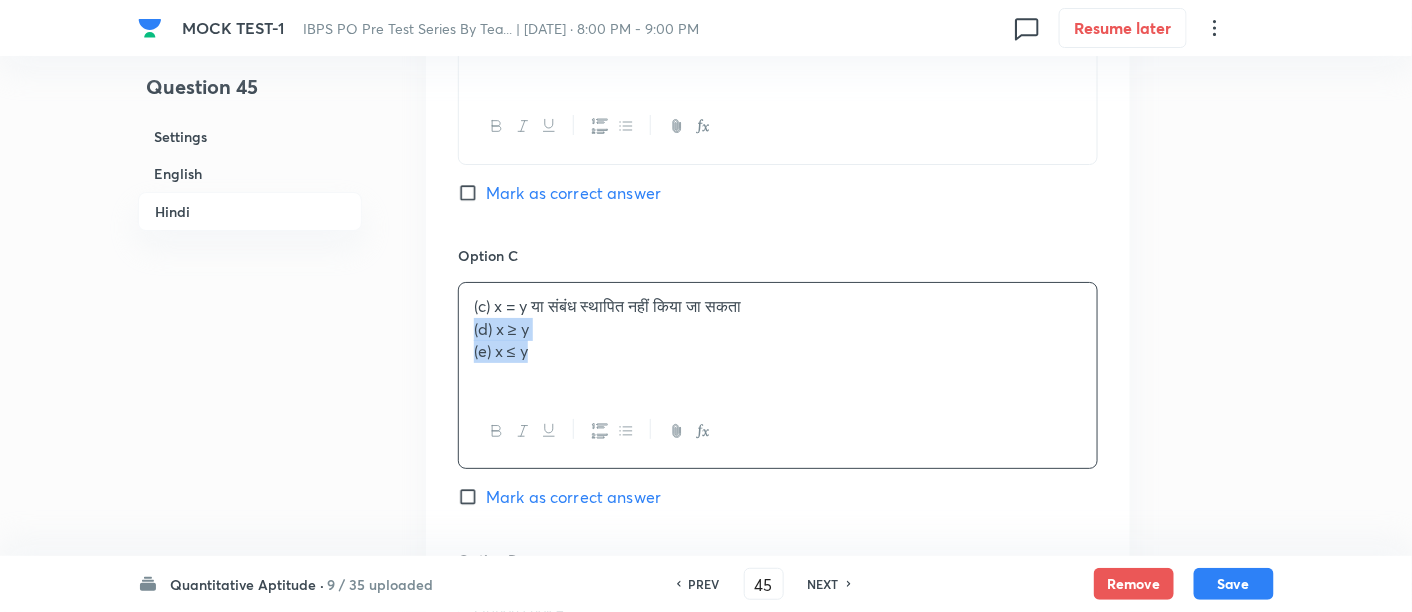 drag, startPoint x: 470, startPoint y: 324, endPoint x: 615, endPoint y: 428, distance: 178.44046 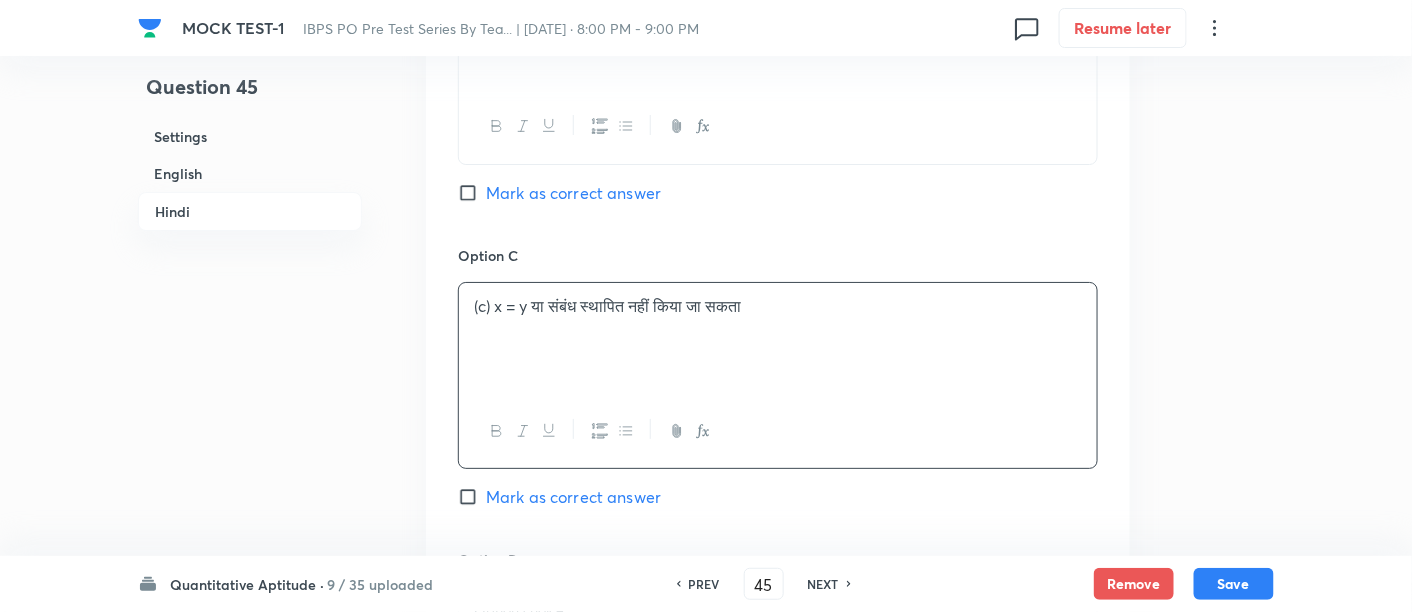 scroll, scrollTop: 4885, scrollLeft: 0, axis: vertical 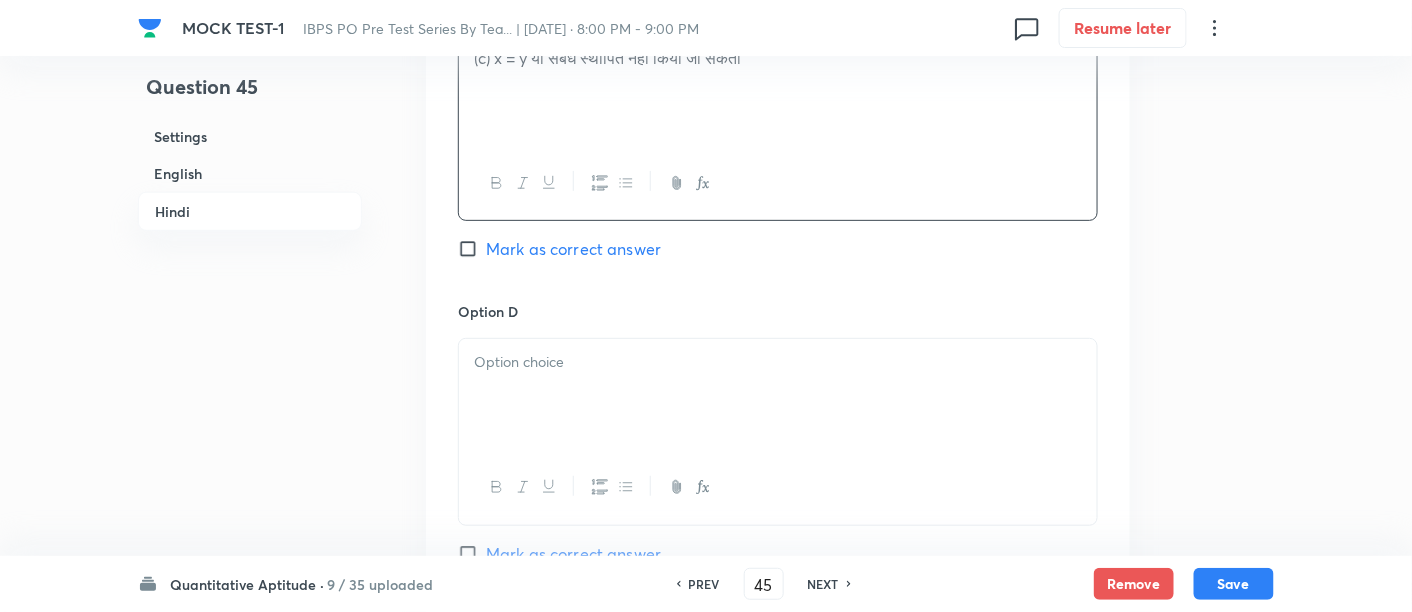 click at bounding box center (778, 395) 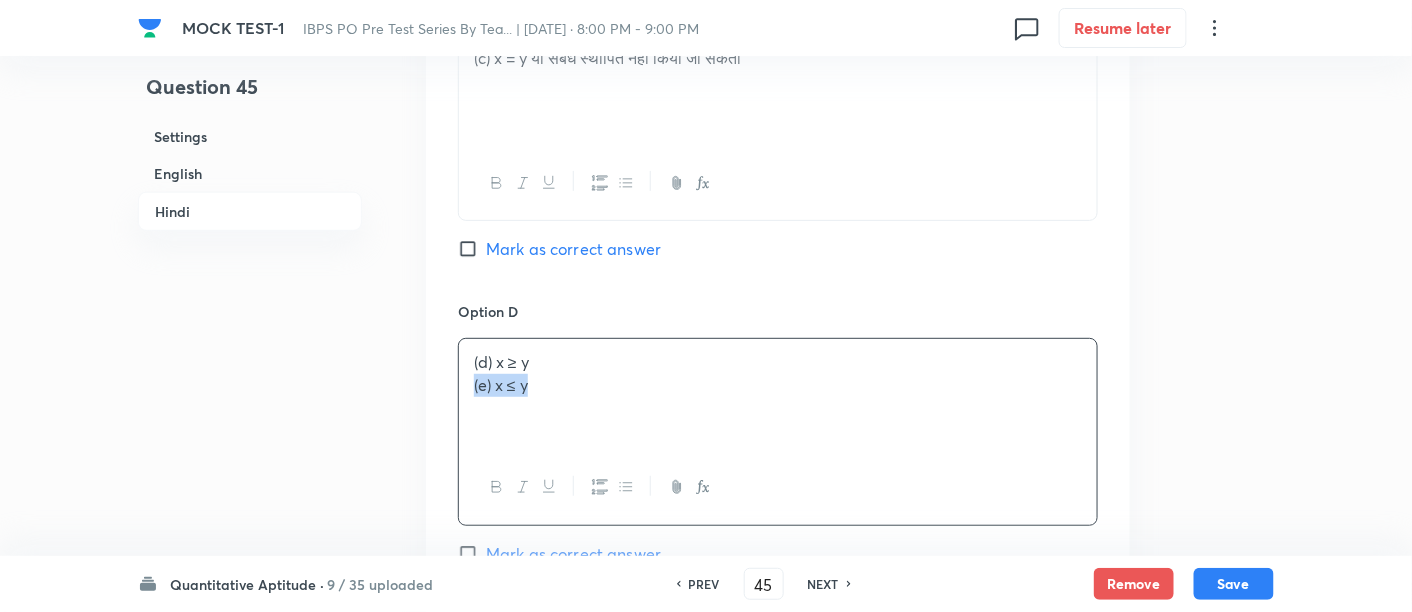 drag, startPoint x: 472, startPoint y: 378, endPoint x: 651, endPoint y: 449, distance: 192.56686 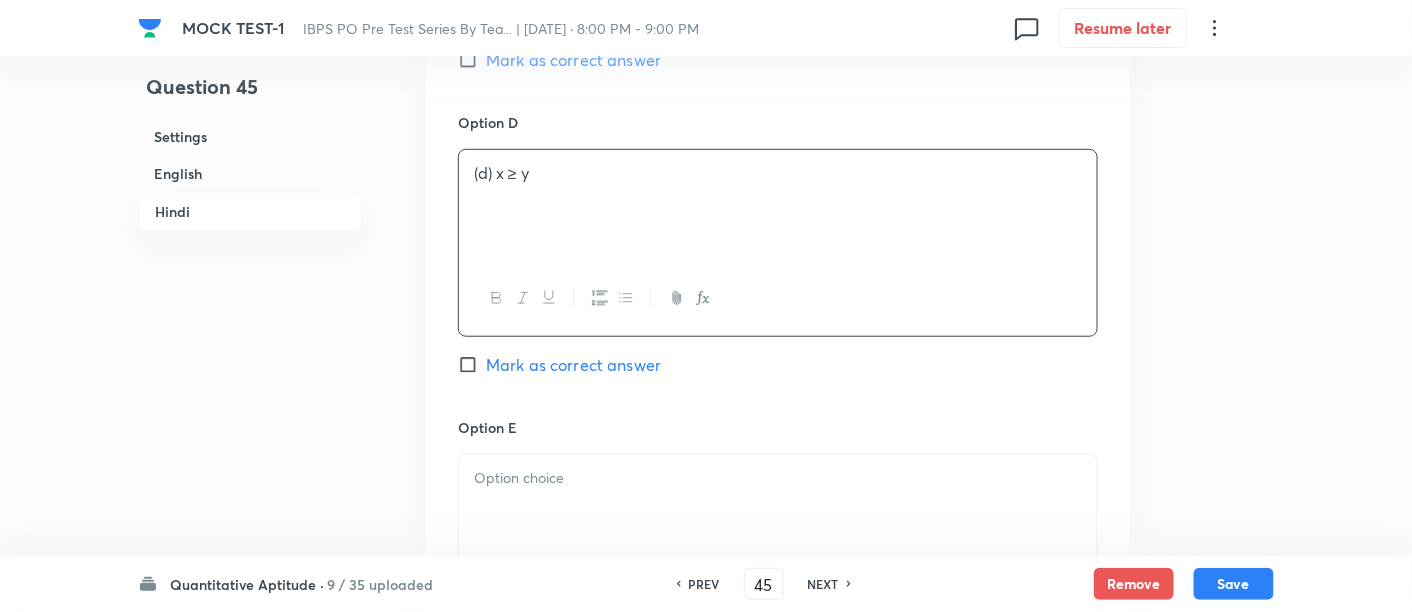 click at bounding box center [778, 511] 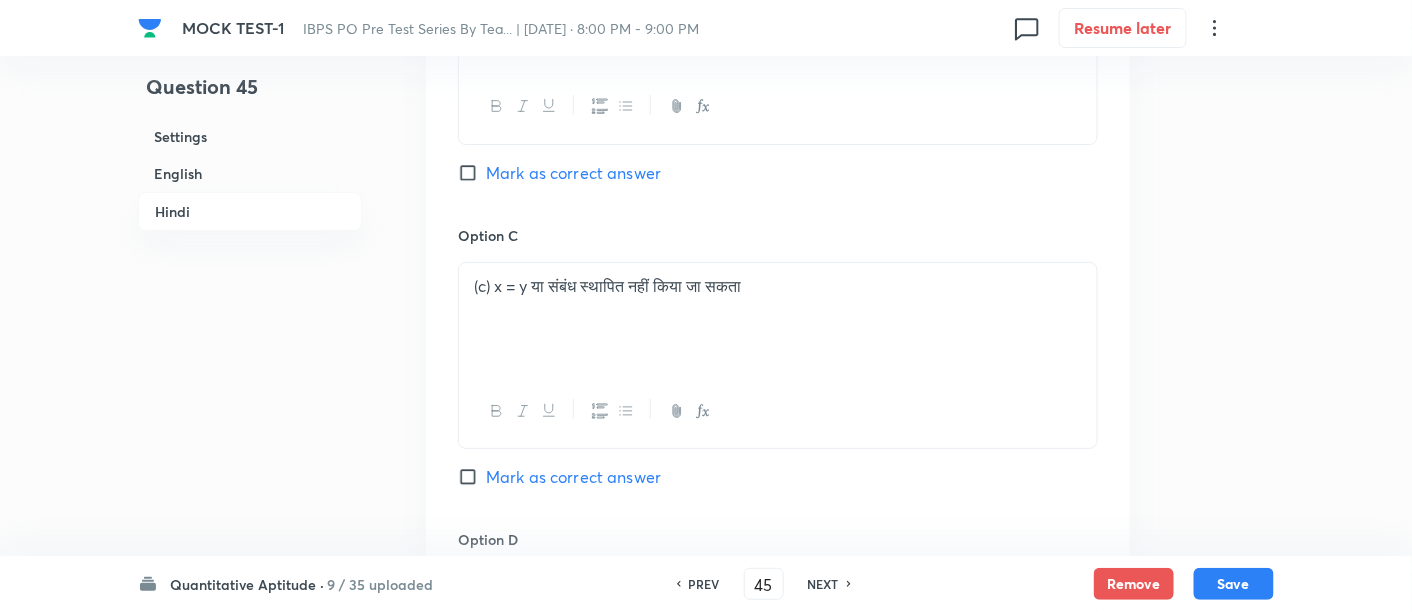 scroll, scrollTop: 4651, scrollLeft: 0, axis: vertical 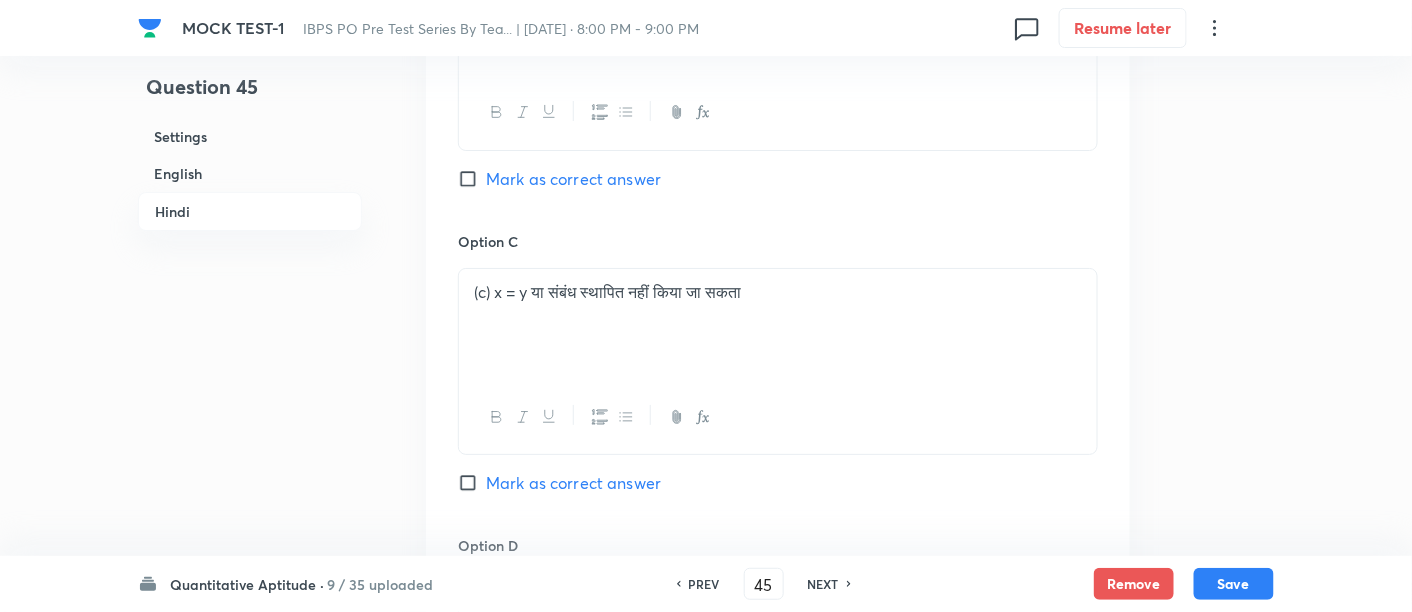 click on "Mark as correct answer" at bounding box center (573, 483) 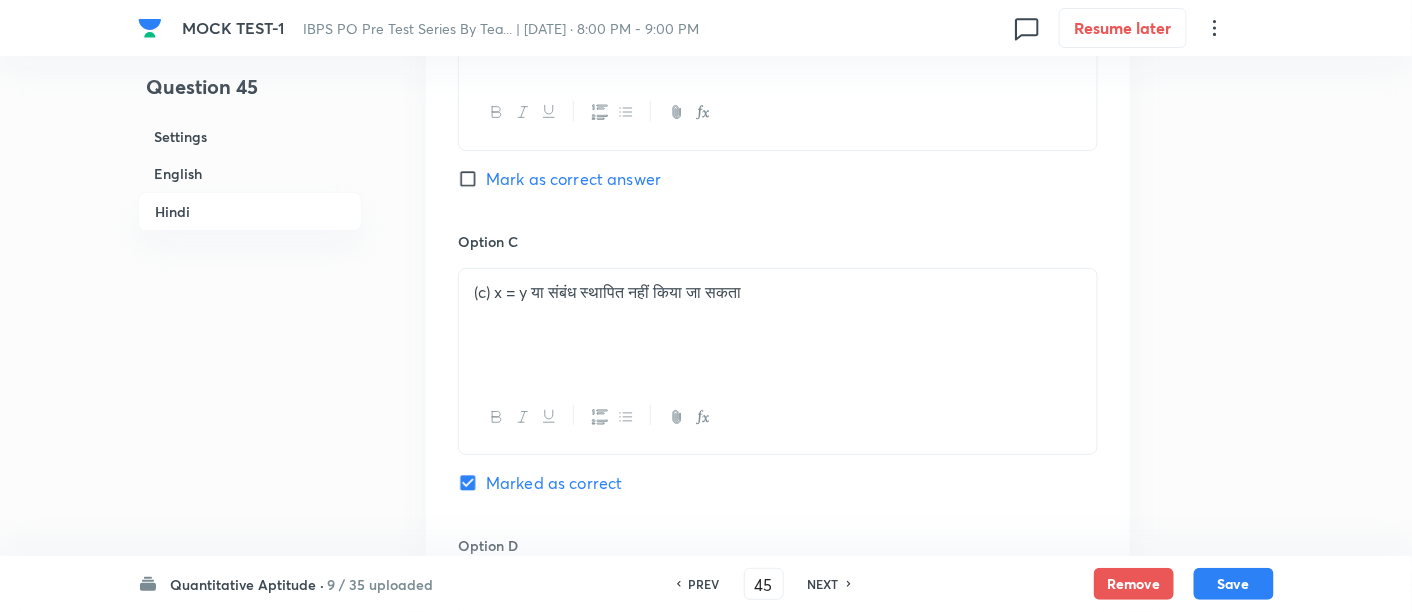 checkbox on "true" 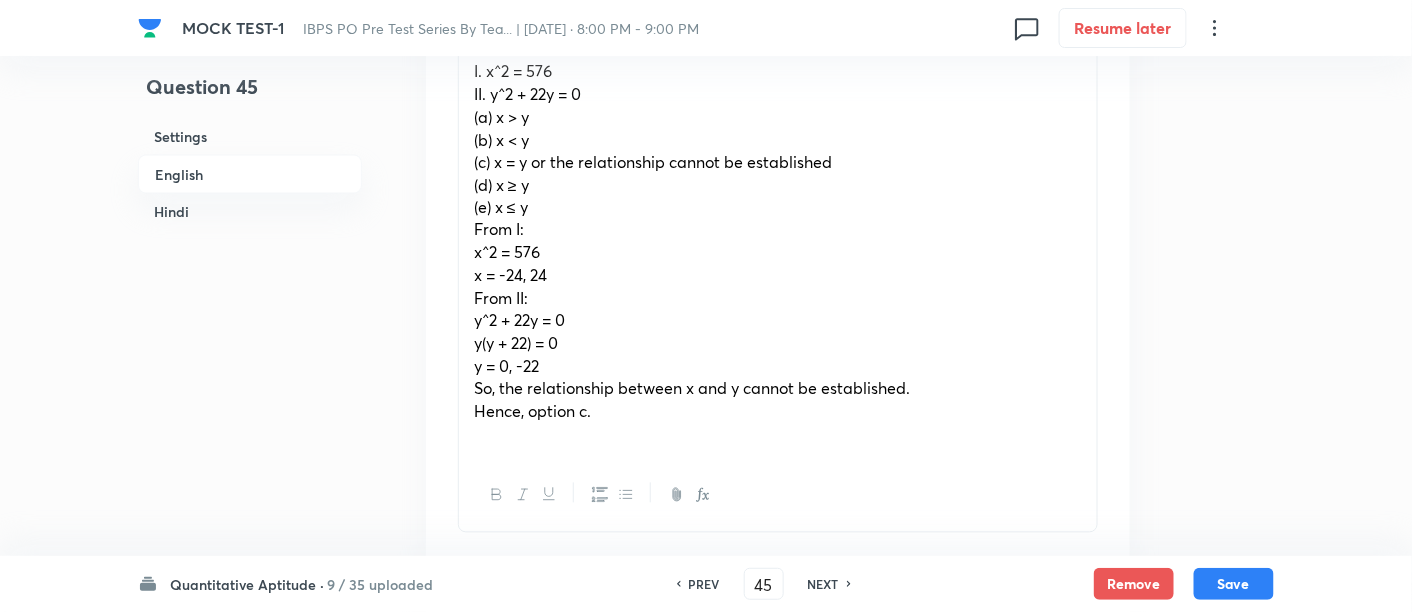 scroll, scrollTop: 993, scrollLeft: 0, axis: vertical 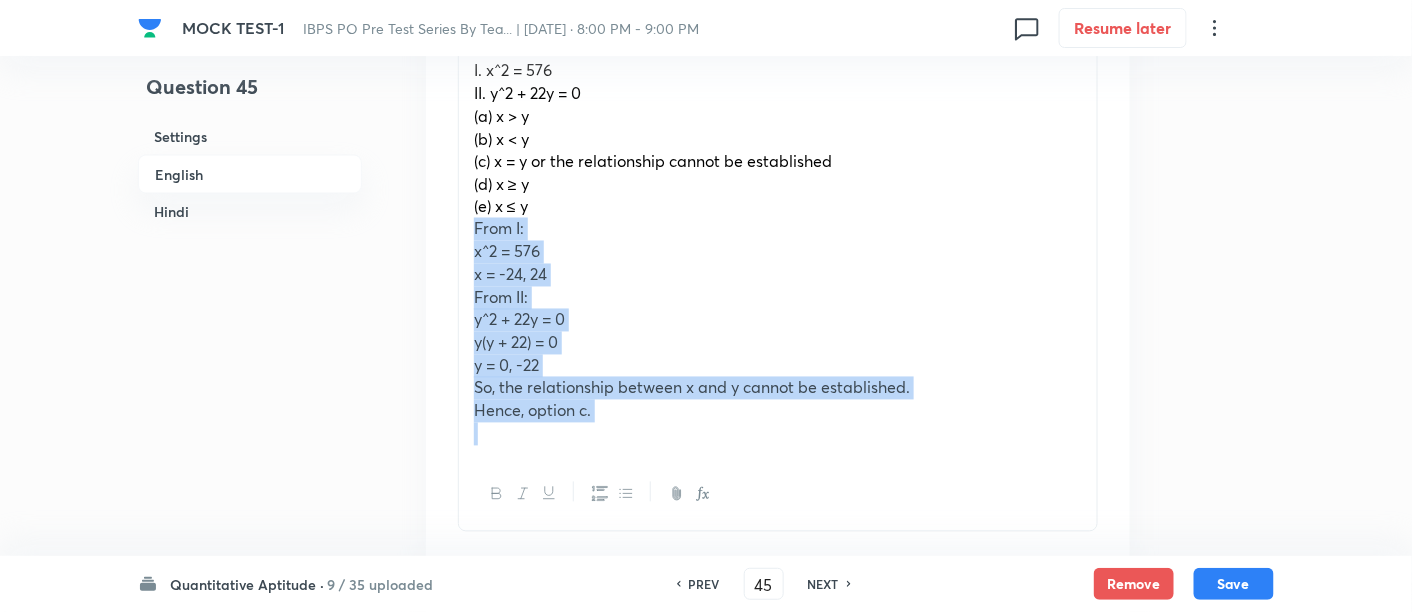 drag, startPoint x: 468, startPoint y: 233, endPoint x: 651, endPoint y: 452, distance: 285.39447 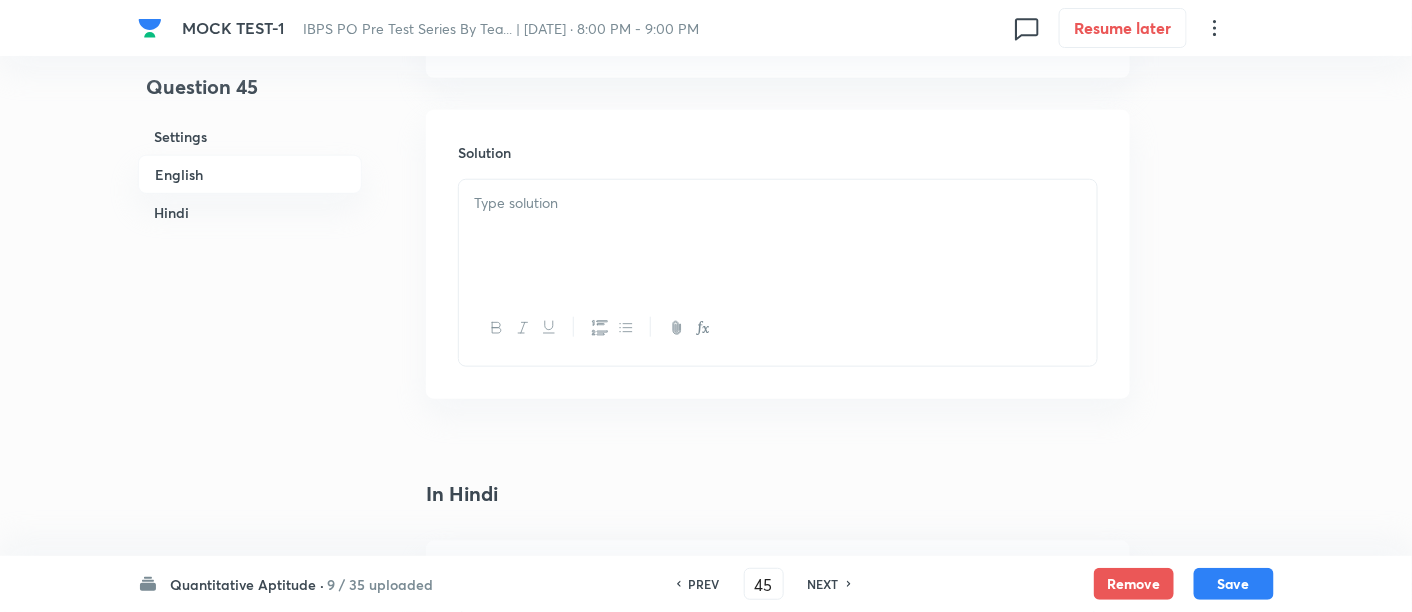 scroll, scrollTop: 2888, scrollLeft: 0, axis: vertical 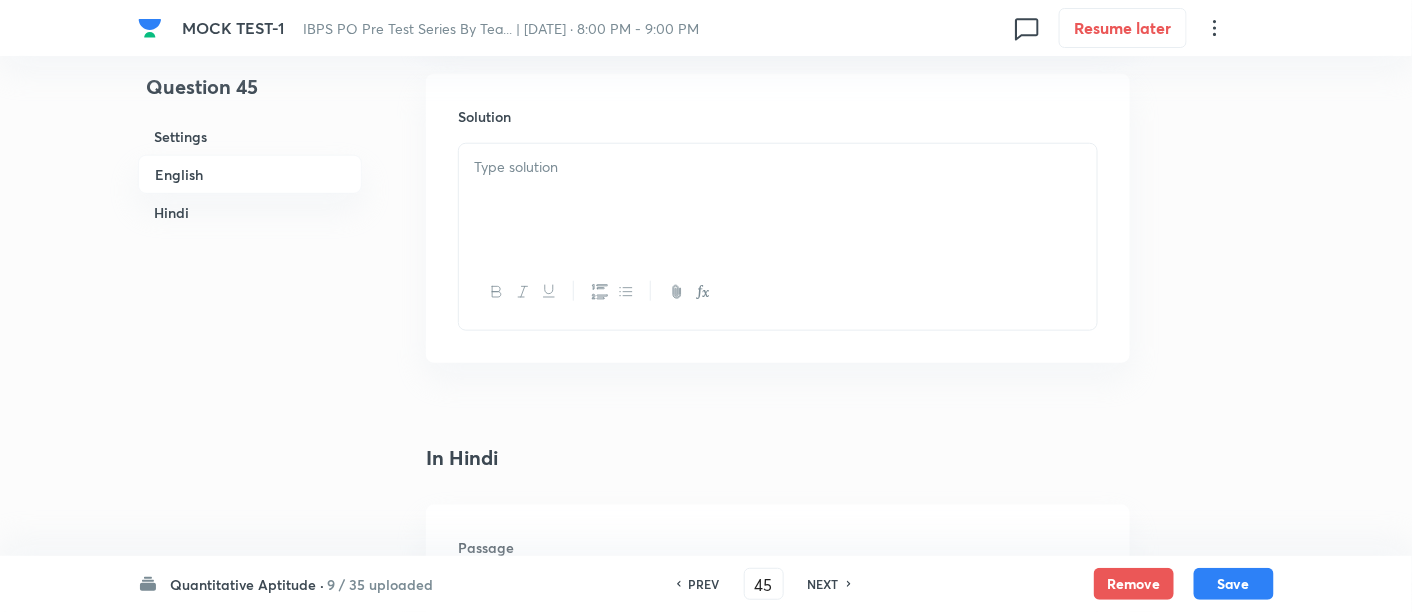 click at bounding box center (778, 200) 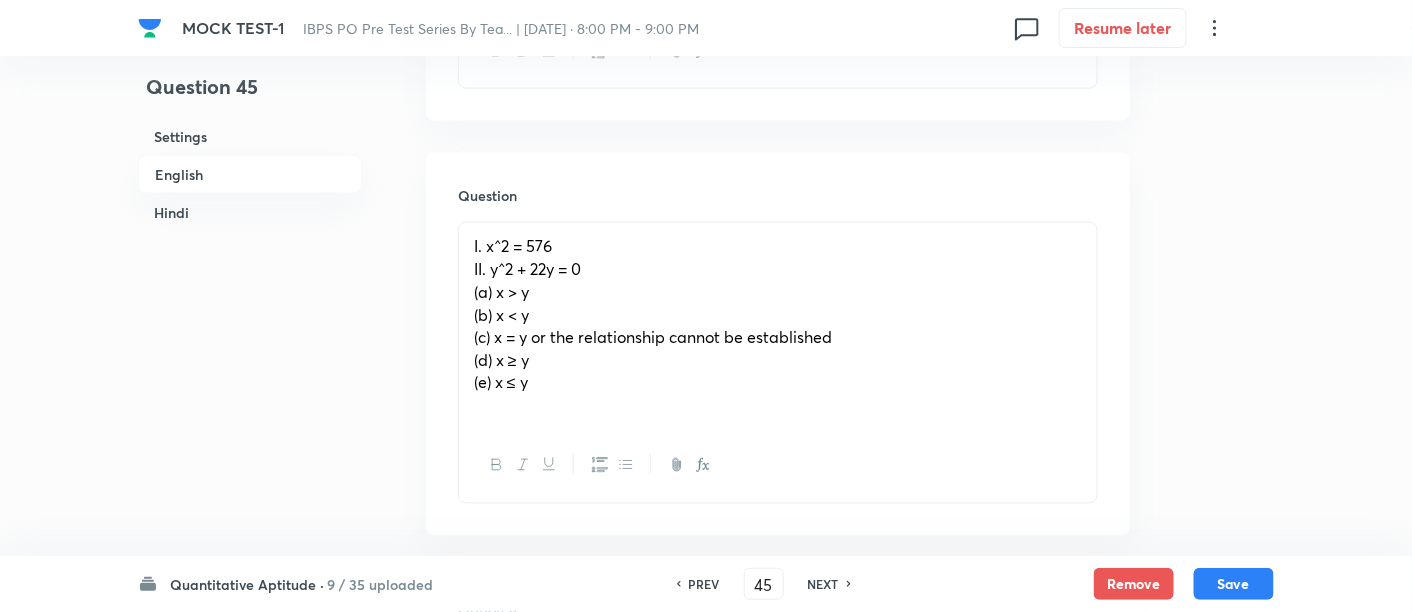 scroll, scrollTop: 842, scrollLeft: 0, axis: vertical 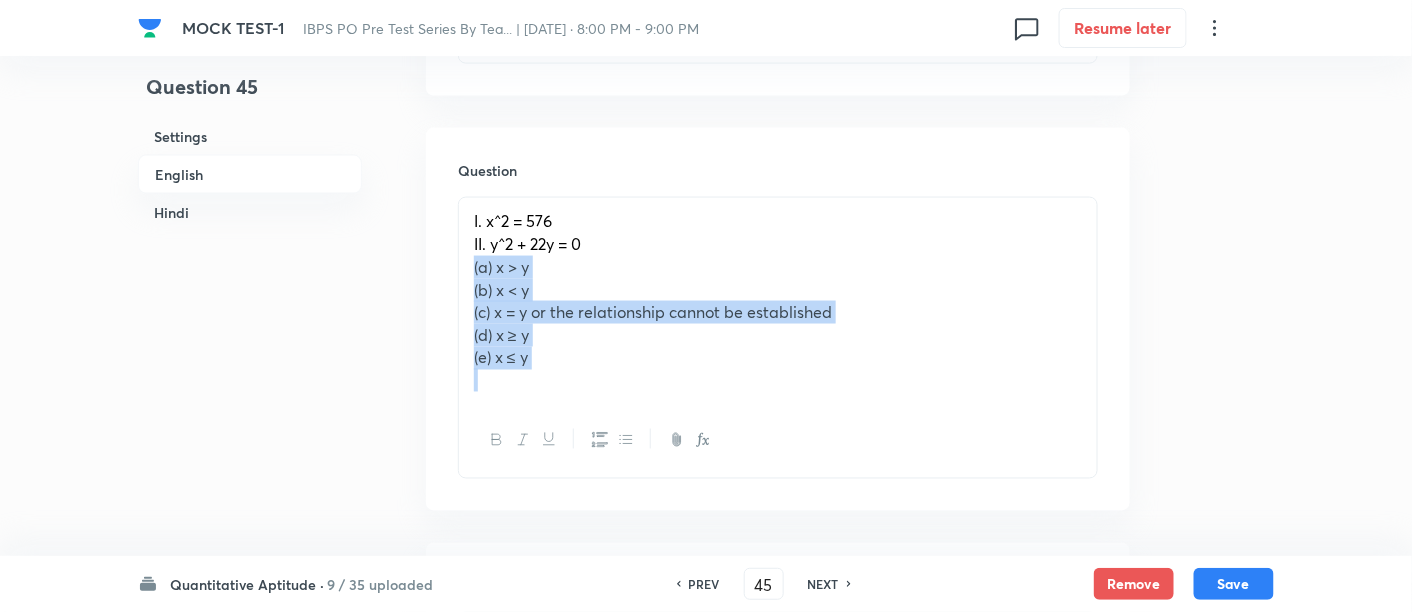 drag, startPoint x: 471, startPoint y: 265, endPoint x: 611, endPoint y: 455, distance: 236.00847 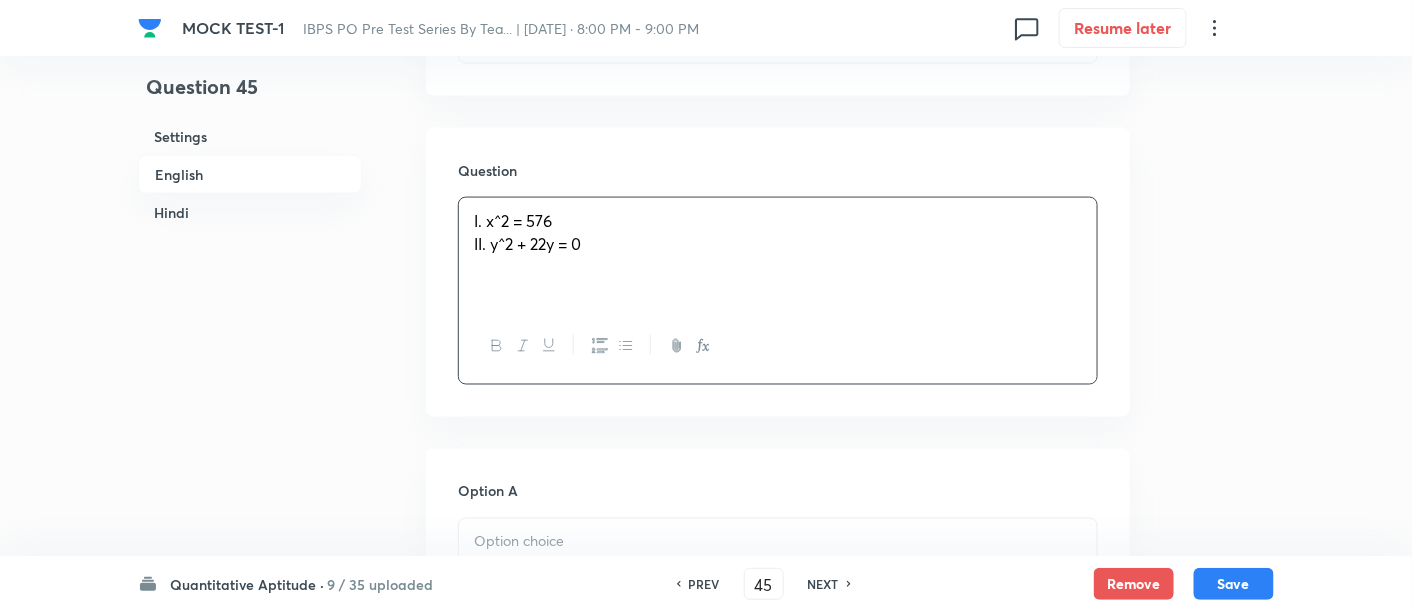 scroll, scrollTop: 1121, scrollLeft: 0, axis: vertical 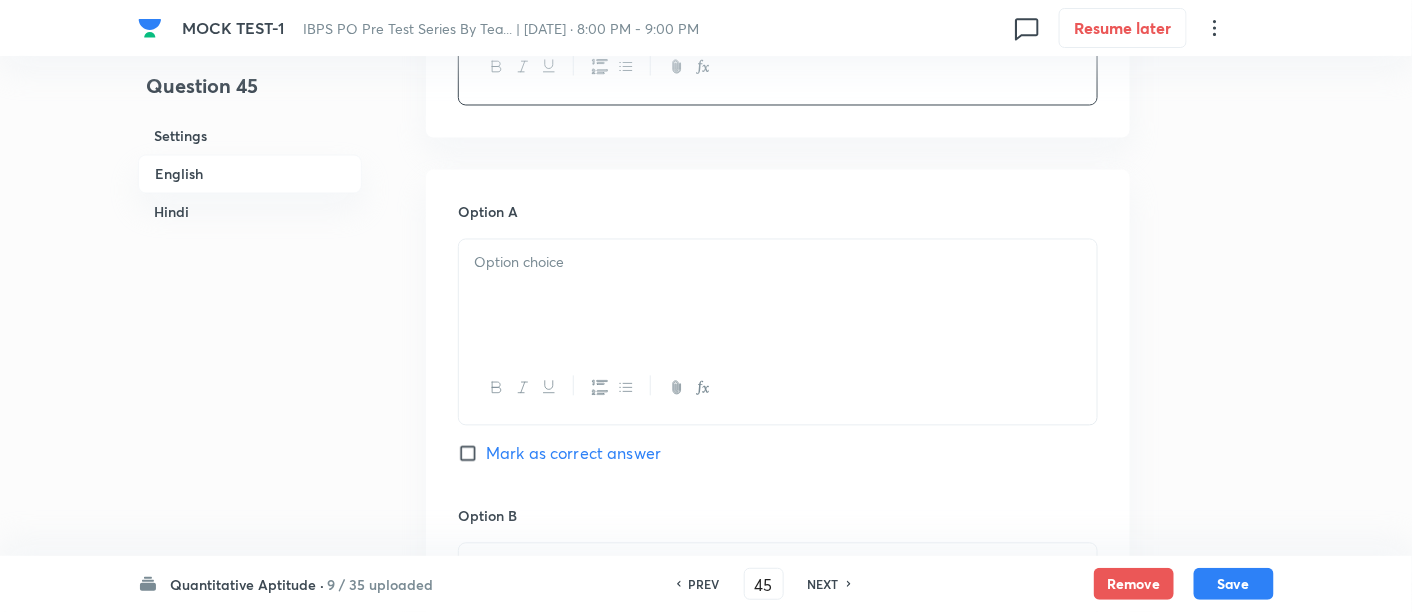 click at bounding box center (778, 263) 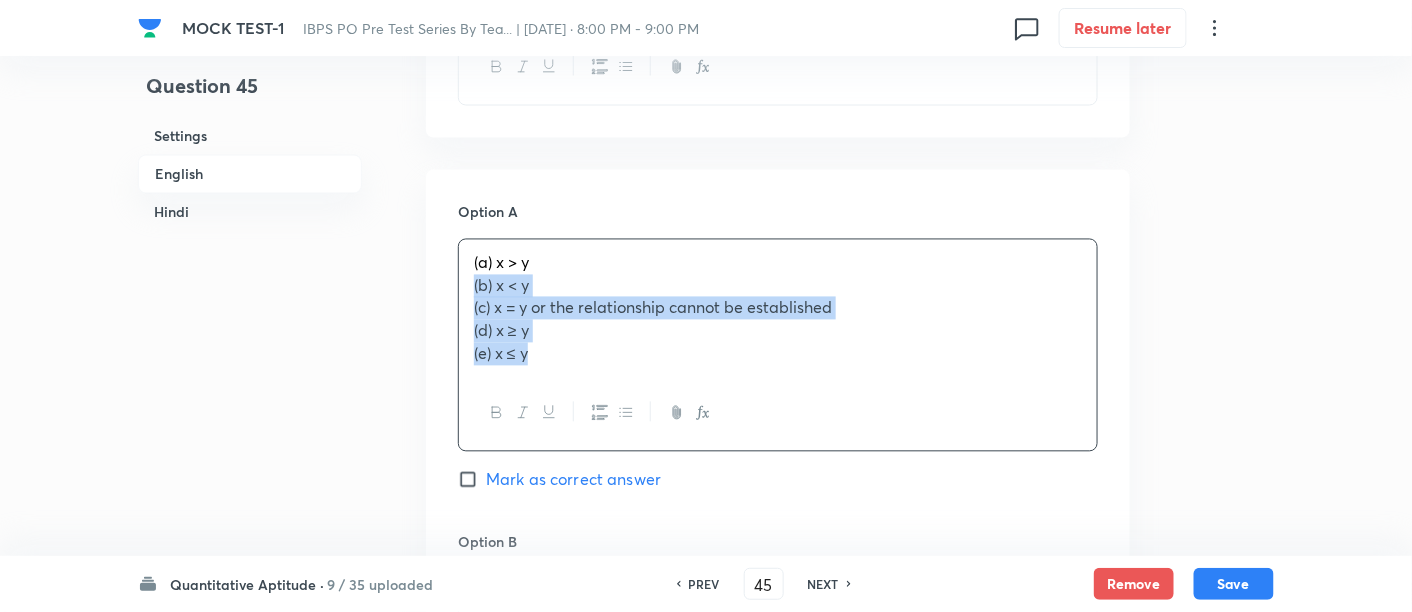 drag, startPoint x: 471, startPoint y: 287, endPoint x: 628, endPoint y: 490, distance: 256.62814 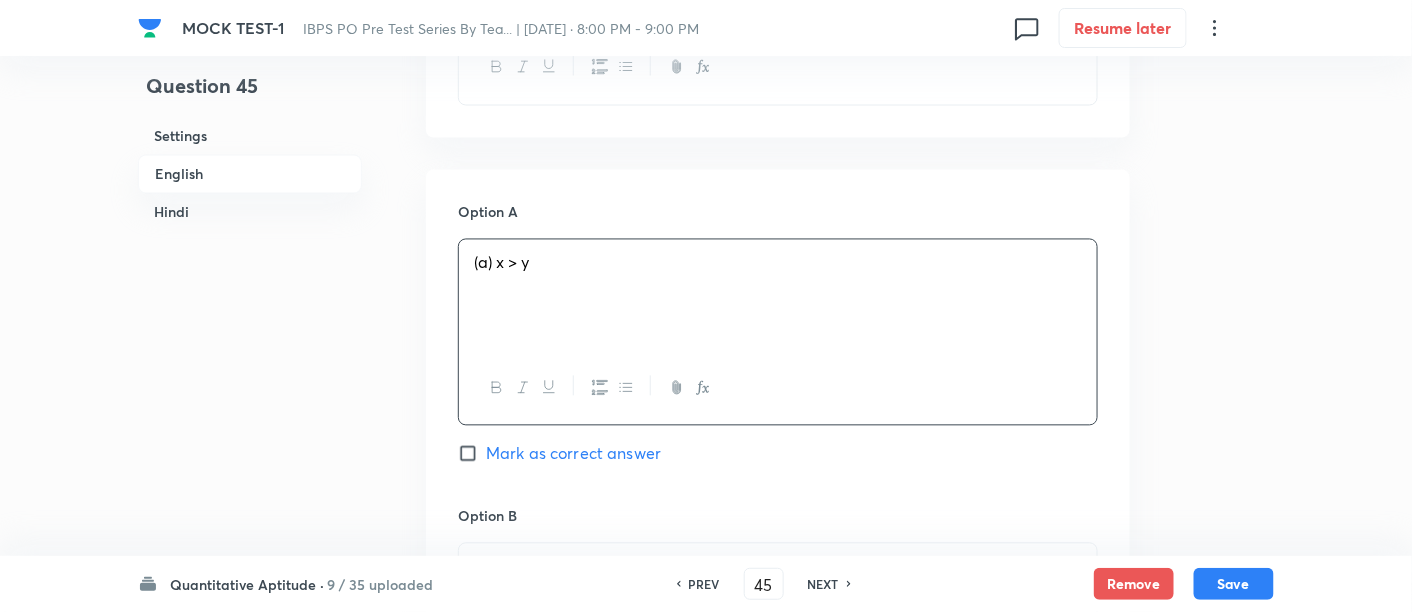 scroll, scrollTop: 1412, scrollLeft: 0, axis: vertical 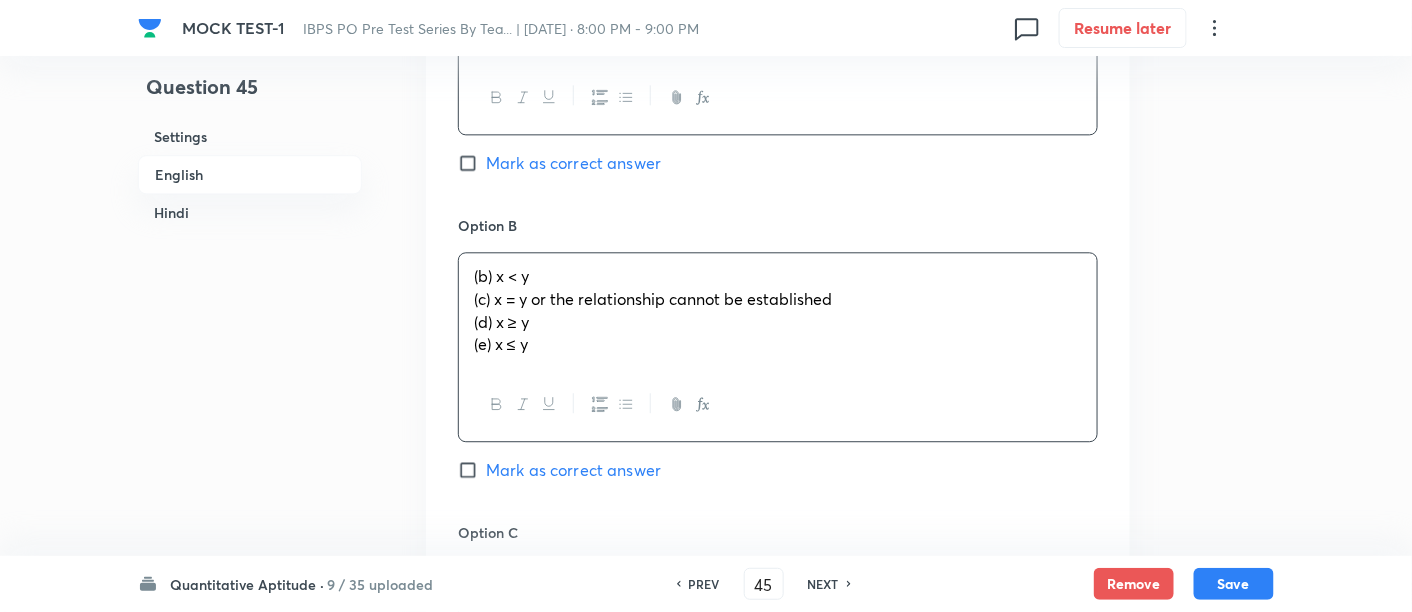 click on "(b) x < y              (c) x = y or the relationship cannot be established (d) x ≥ y              (e) x ≤ y" at bounding box center [778, 310] 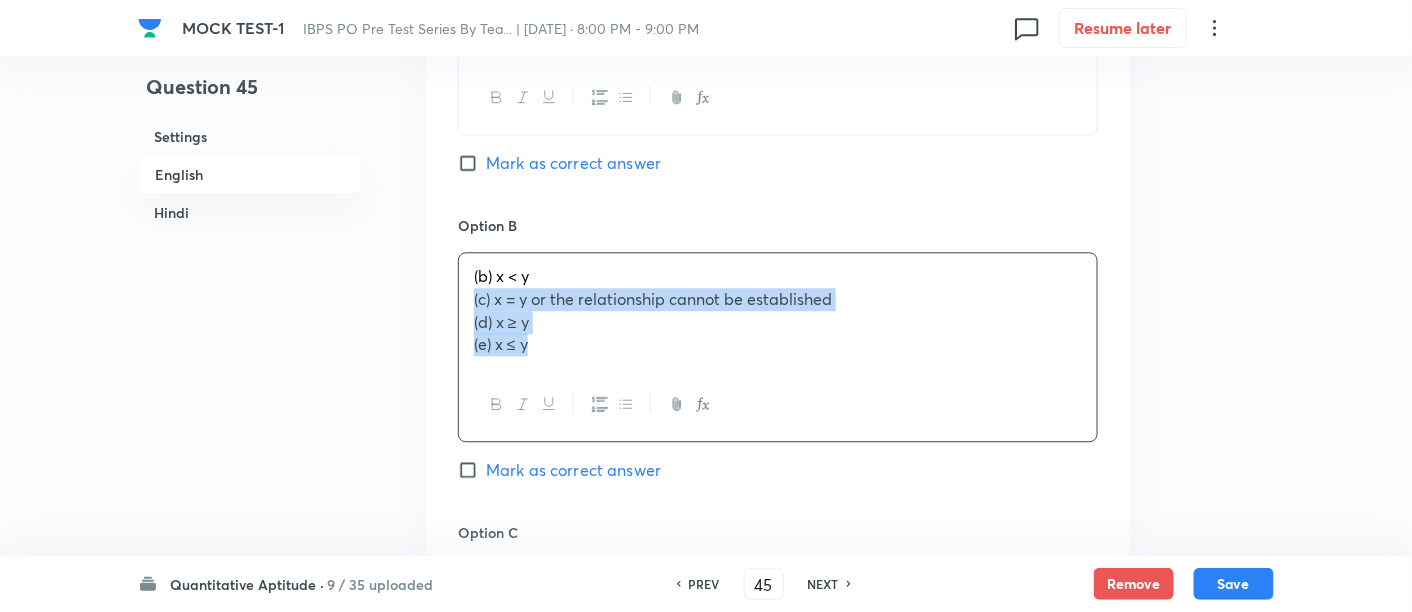 drag, startPoint x: 468, startPoint y: 301, endPoint x: 646, endPoint y: 457, distance: 236.68544 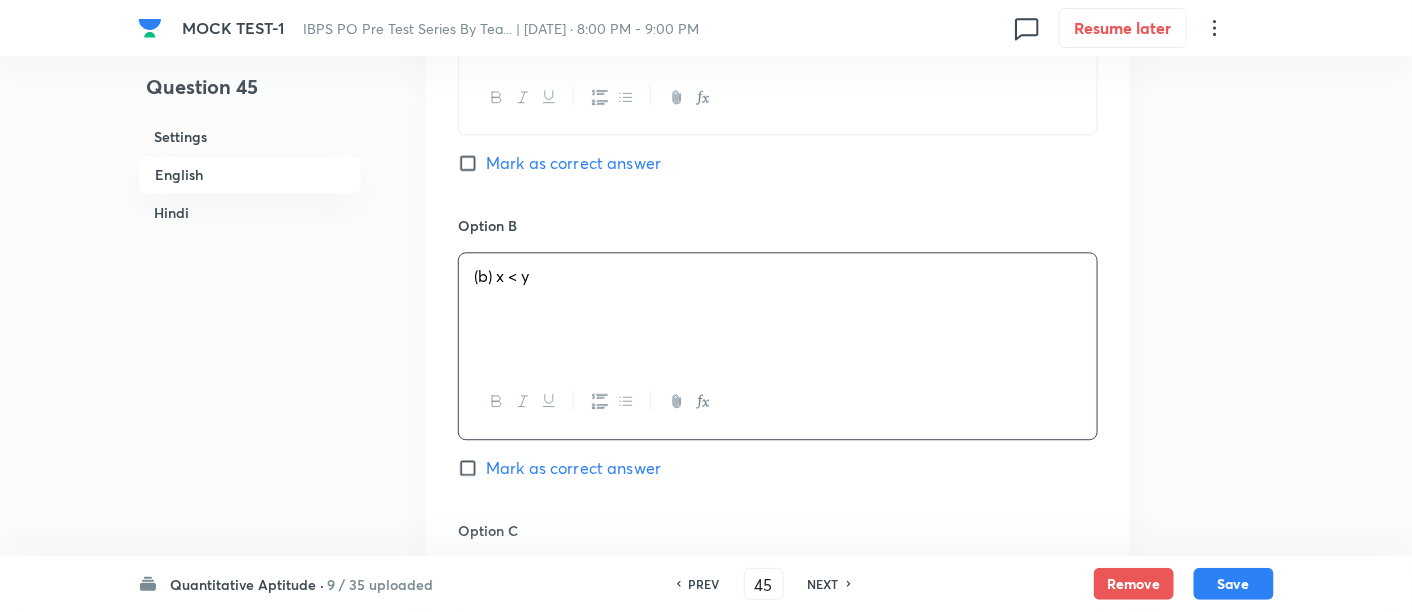 scroll, scrollTop: 1692, scrollLeft: 0, axis: vertical 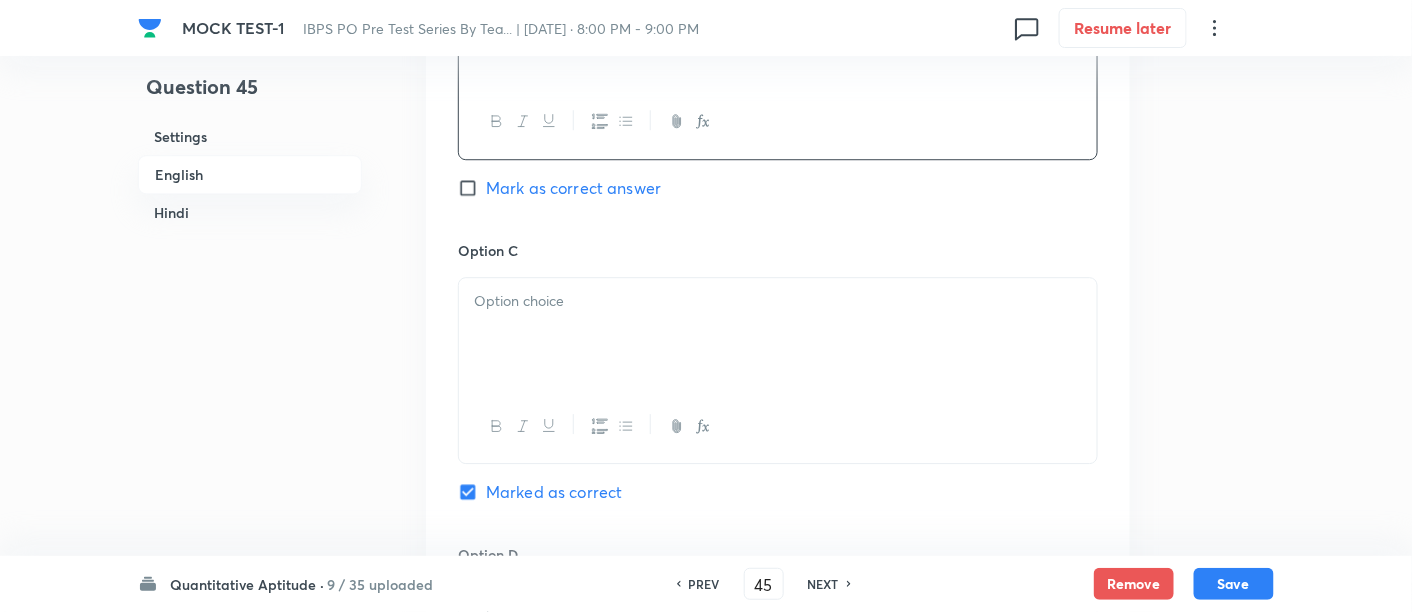 click at bounding box center [778, 334] 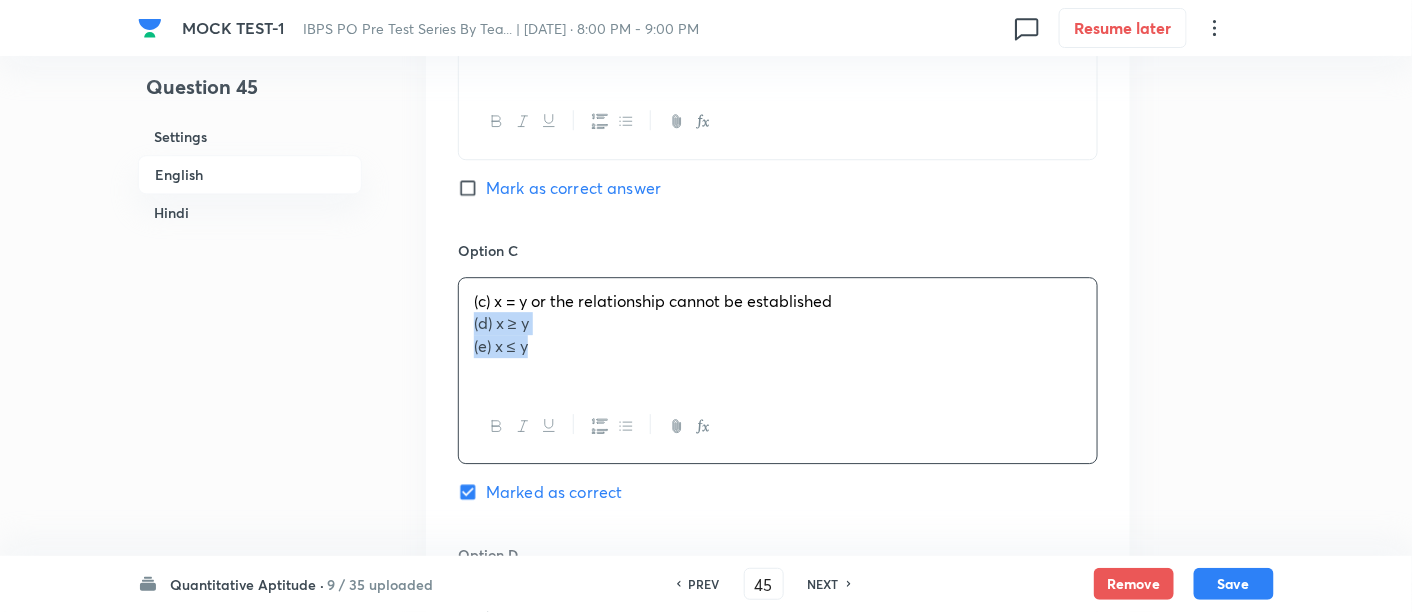 drag, startPoint x: 463, startPoint y: 321, endPoint x: 695, endPoint y: 516, distance: 303.066 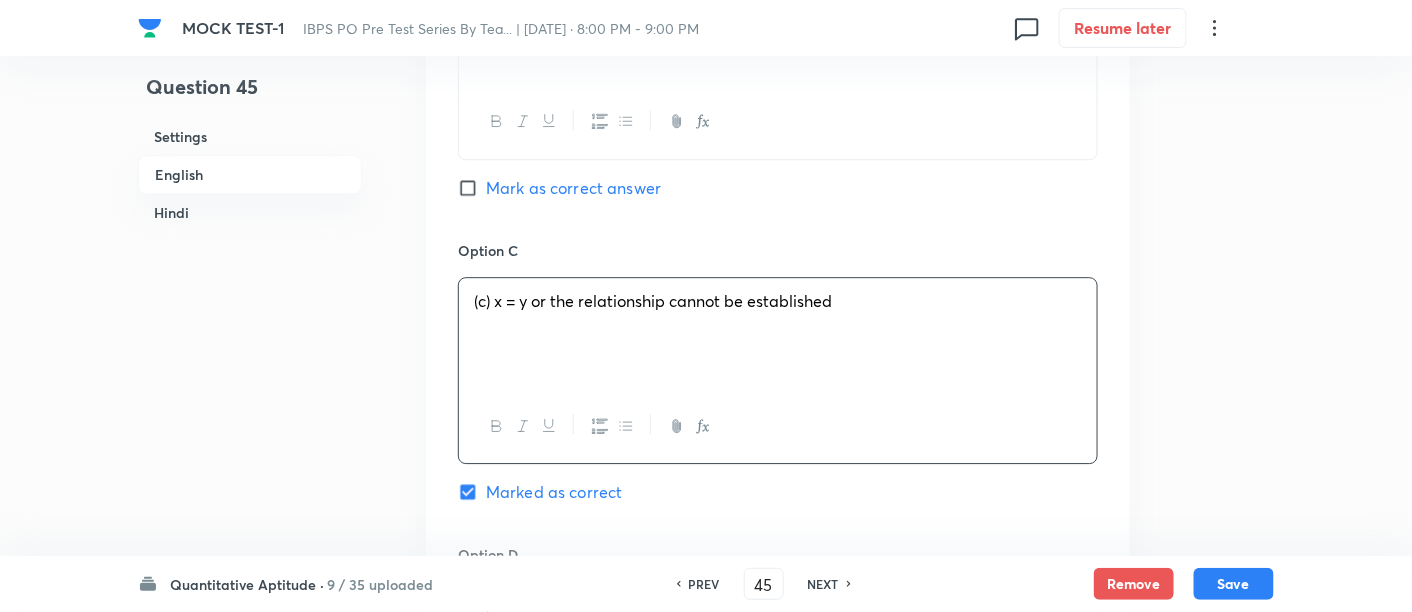 scroll, scrollTop: 1906, scrollLeft: 0, axis: vertical 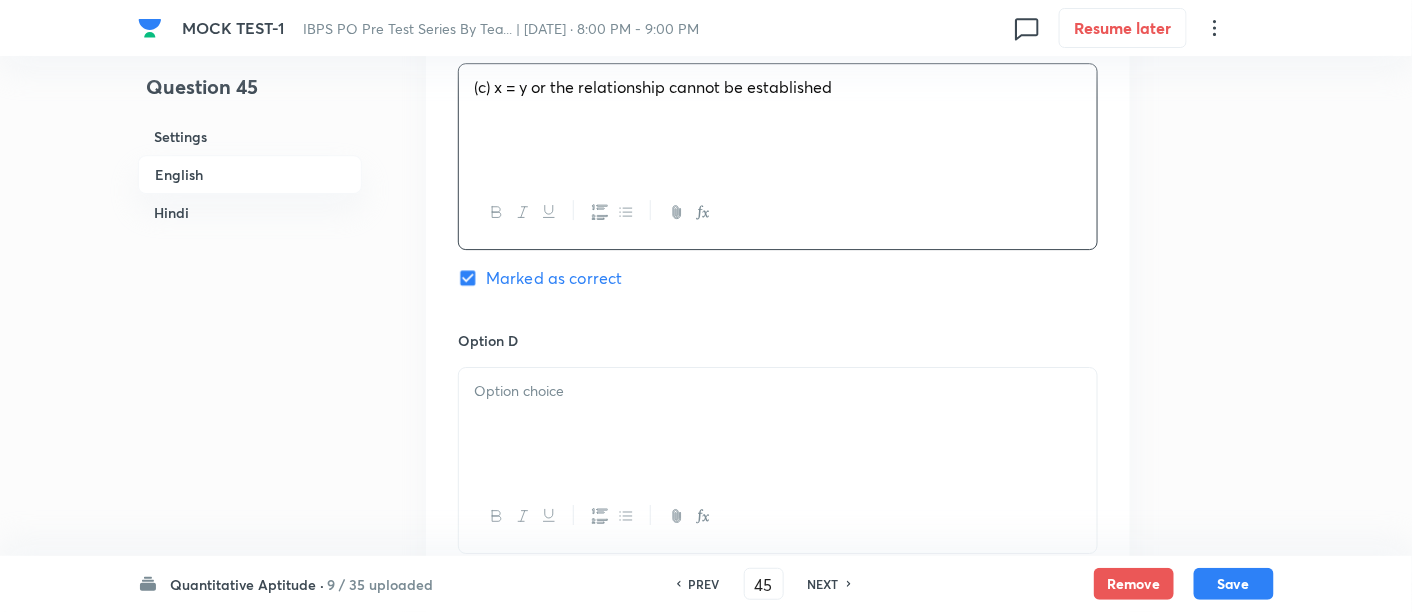 click at bounding box center (778, 391) 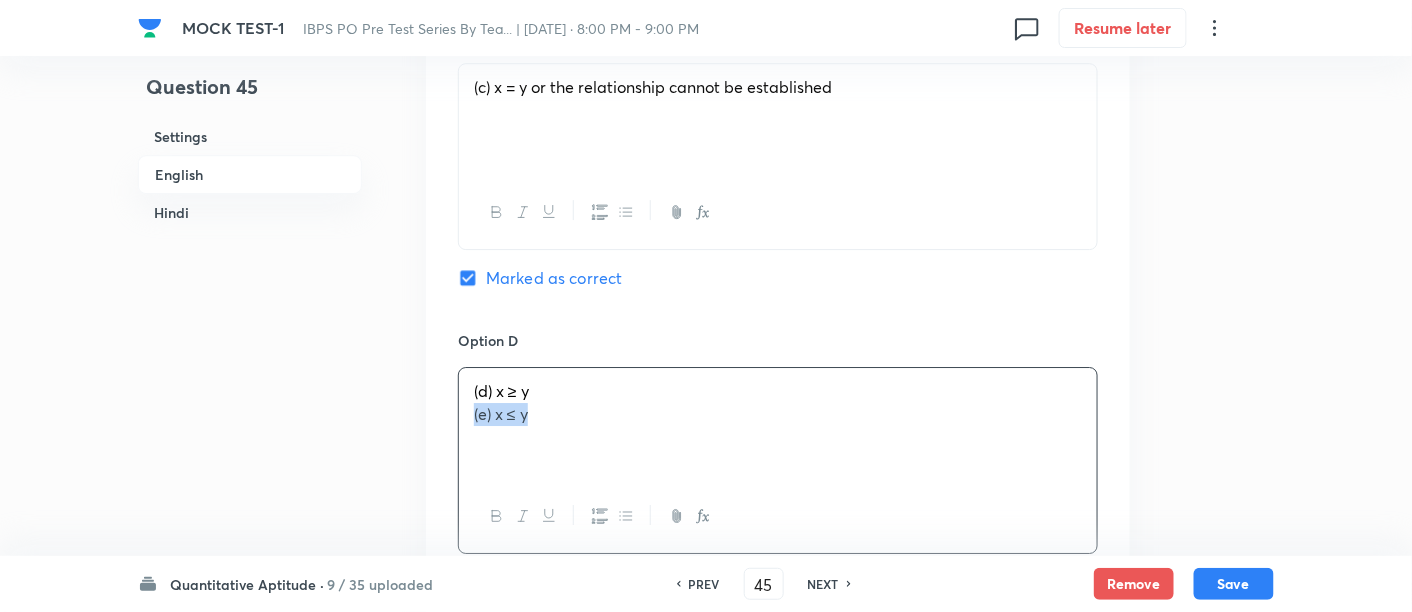 drag, startPoint x: 469, startPoint y: 405, endPoint x: 684, endPoint y: 487, distance: 230.10649 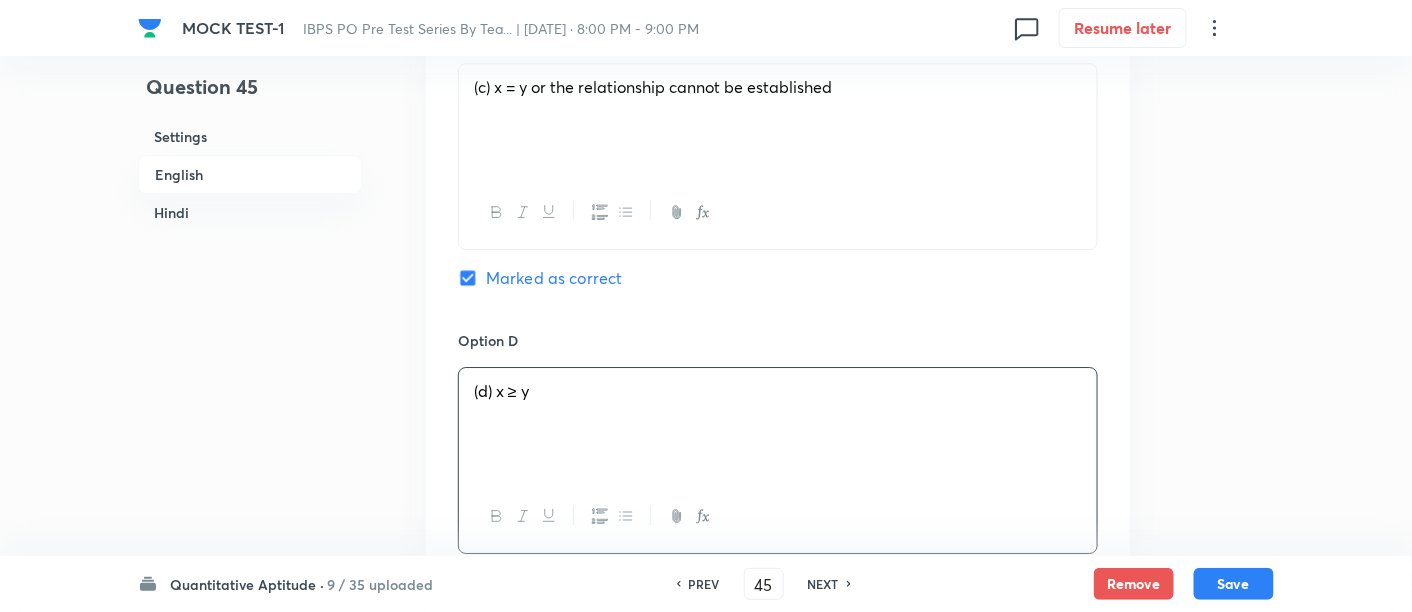 scroll, scrollTop: 2162, scrollLeft: 0, axis: vertical 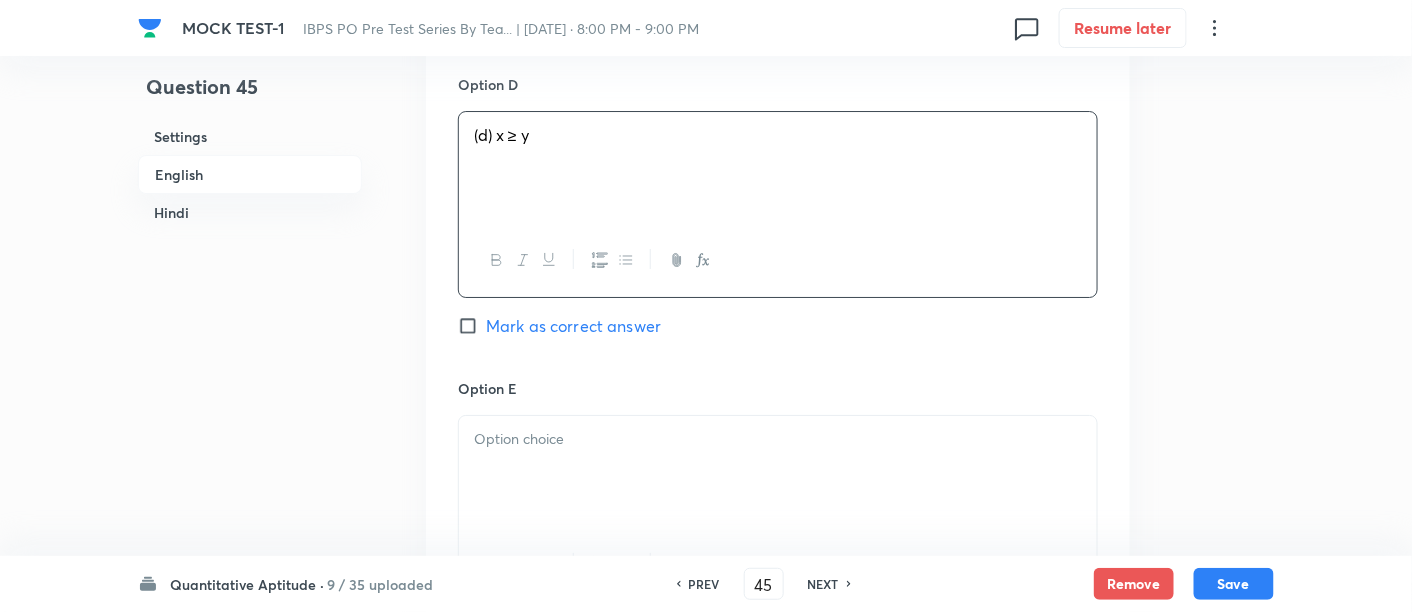 click at bounding box center (778, 472) 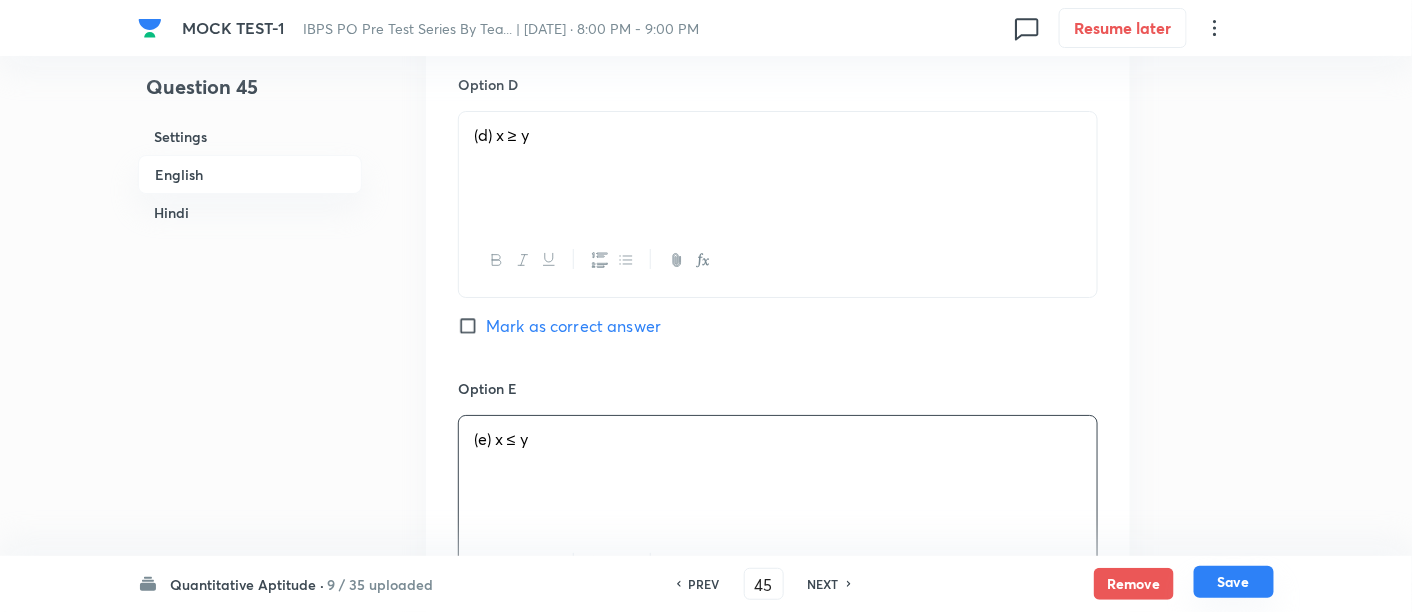 click on "Save" at bounding box center (1234, 582) 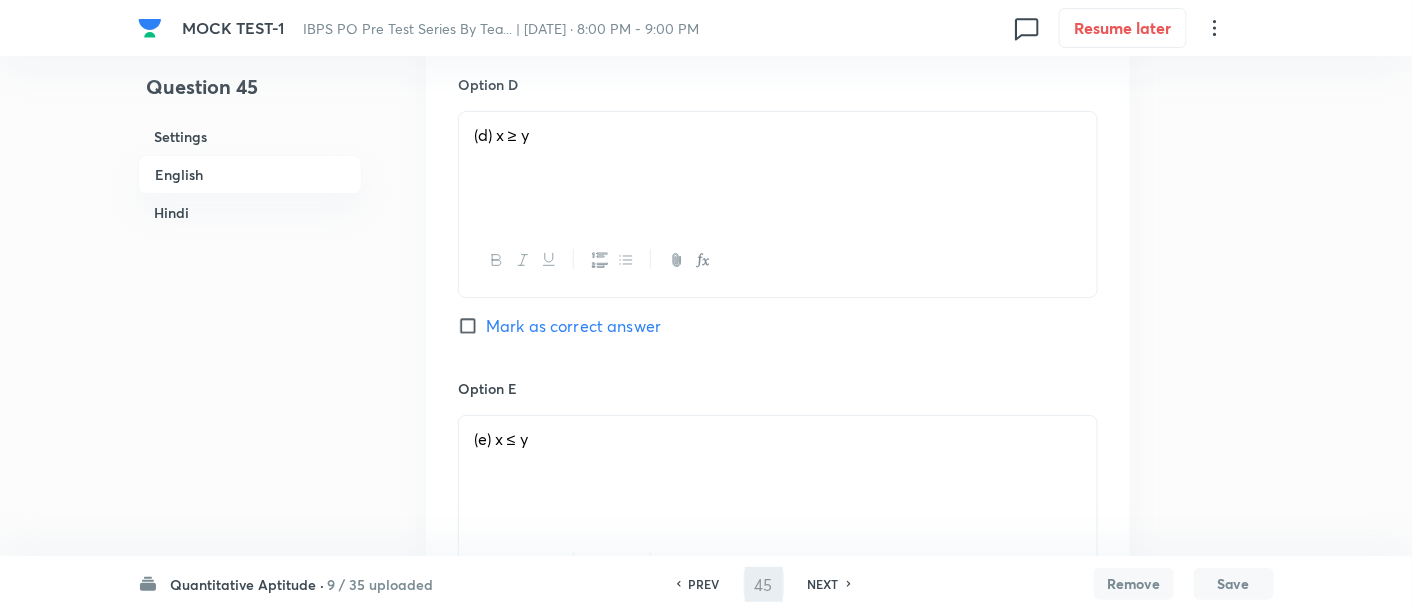 type on "46" 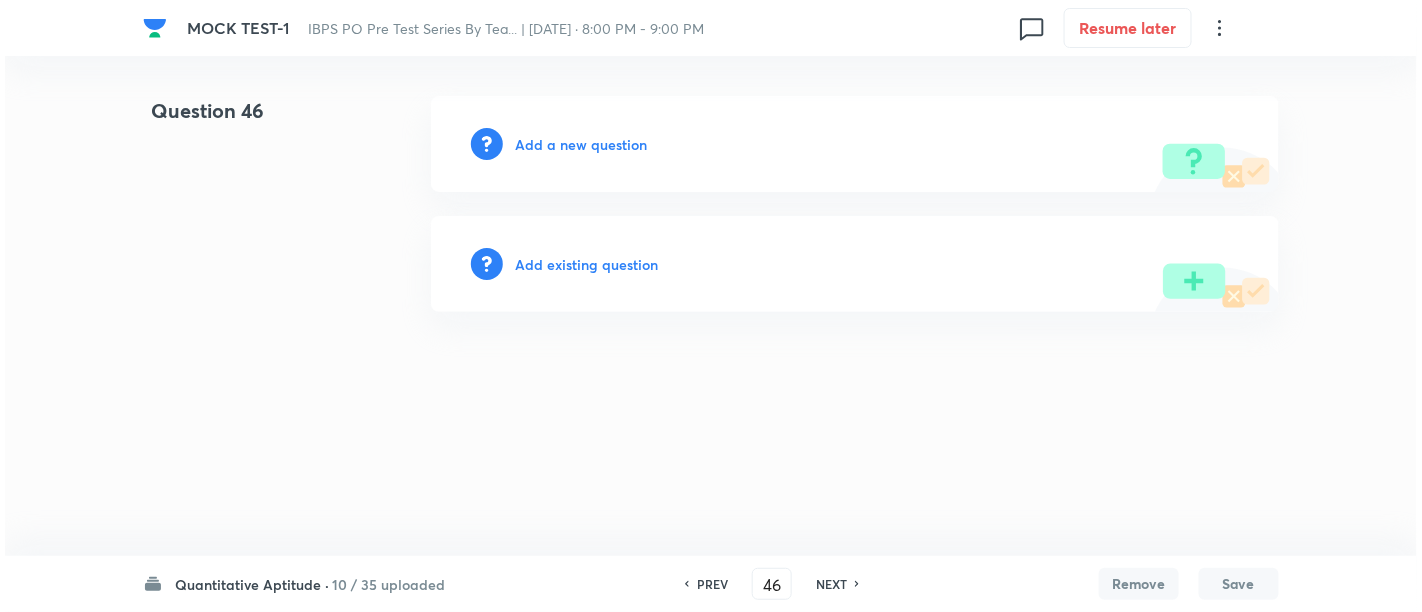 scroll, scrollTop: 0, scrollLeft: 0, axis: both 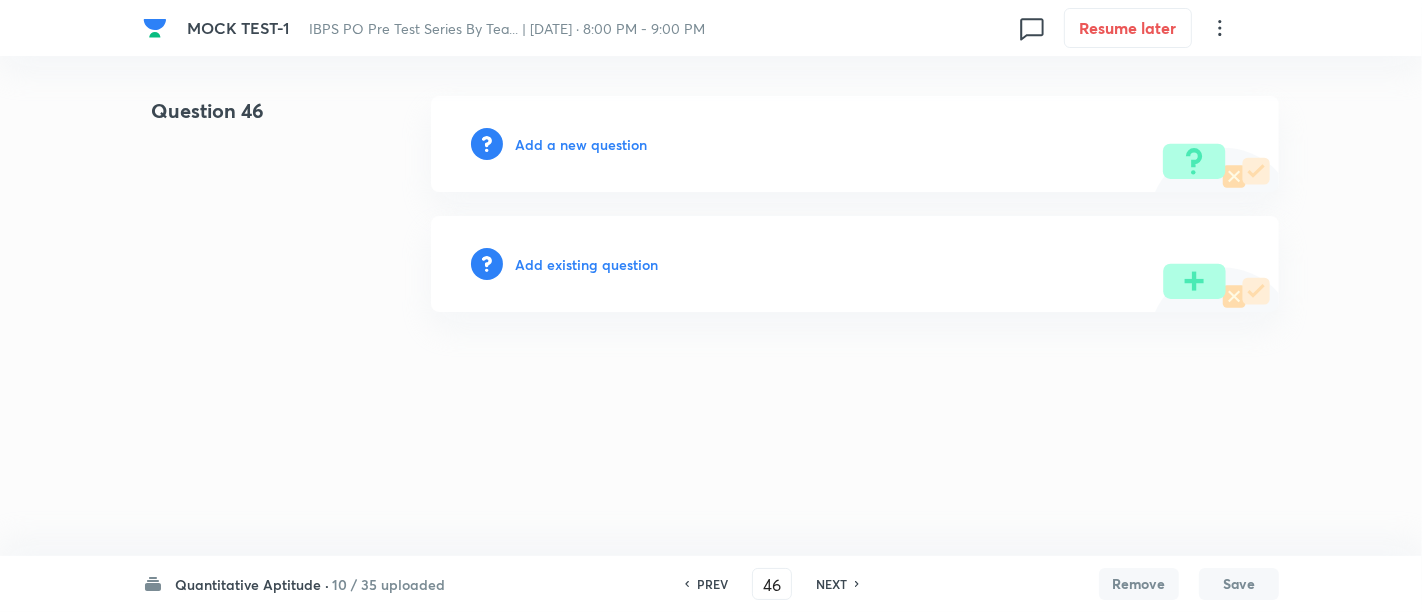 click on "Add a new question" at bounding box center [581, 144] 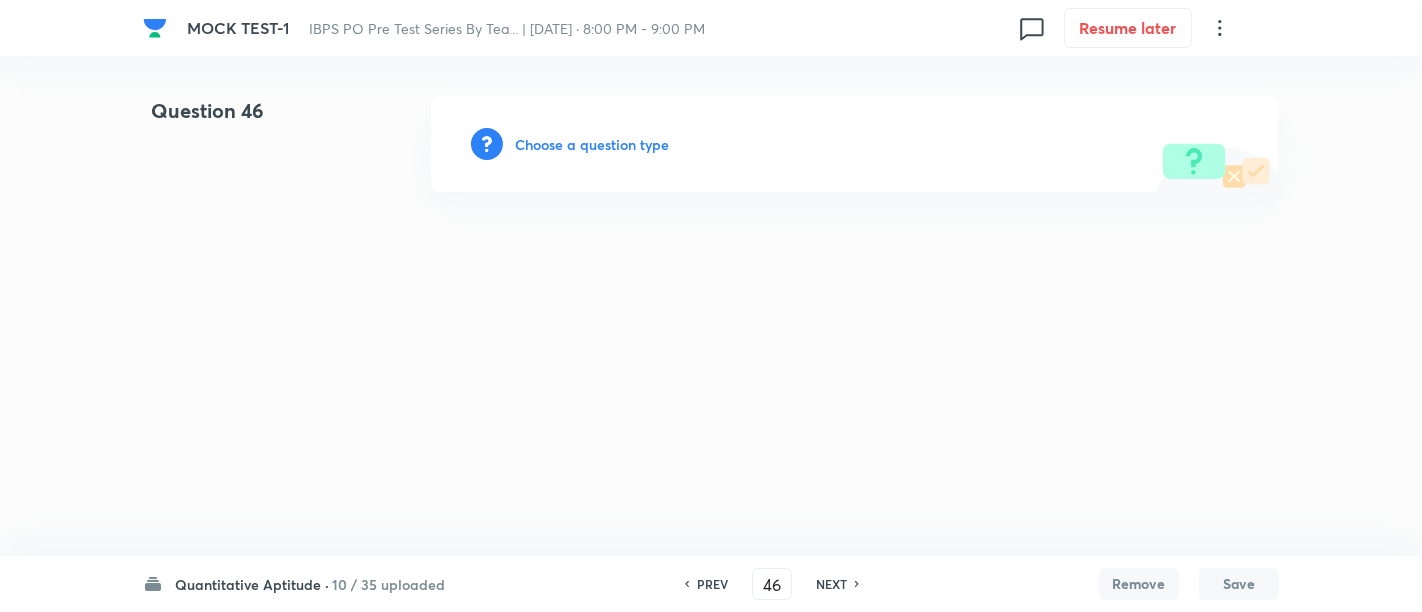 click on "Choose a question type" at bounding box center [592, 144] 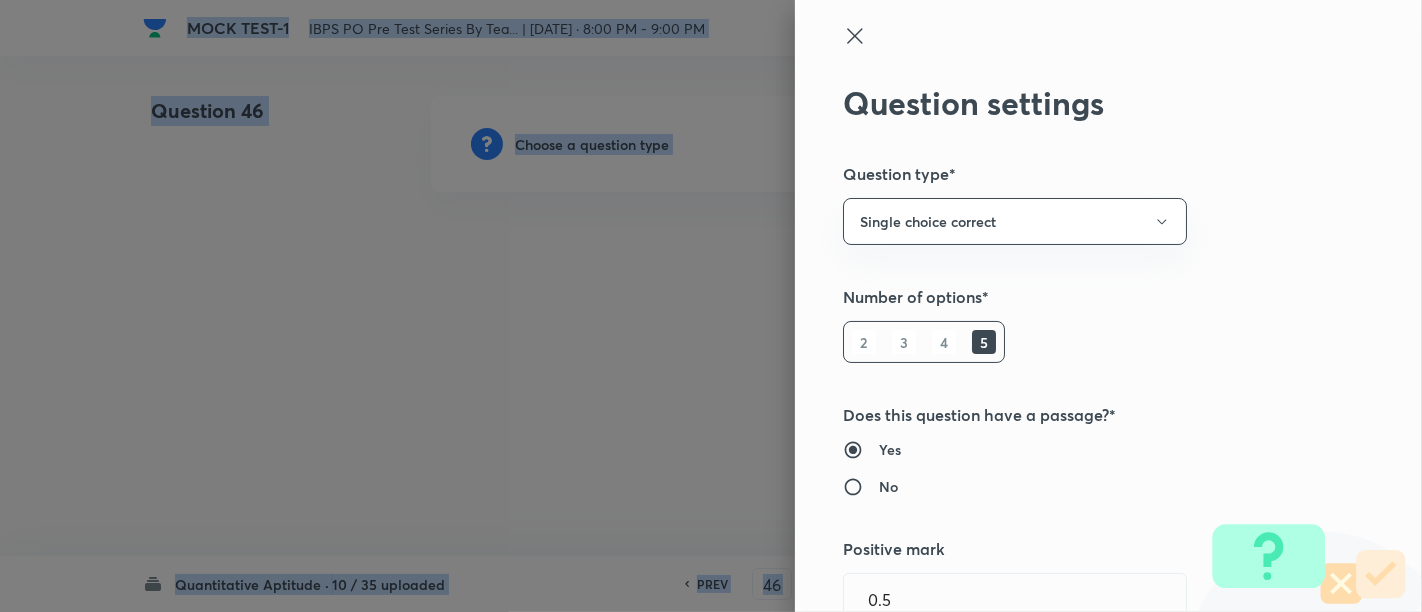 click at bounding box center [711, 306] 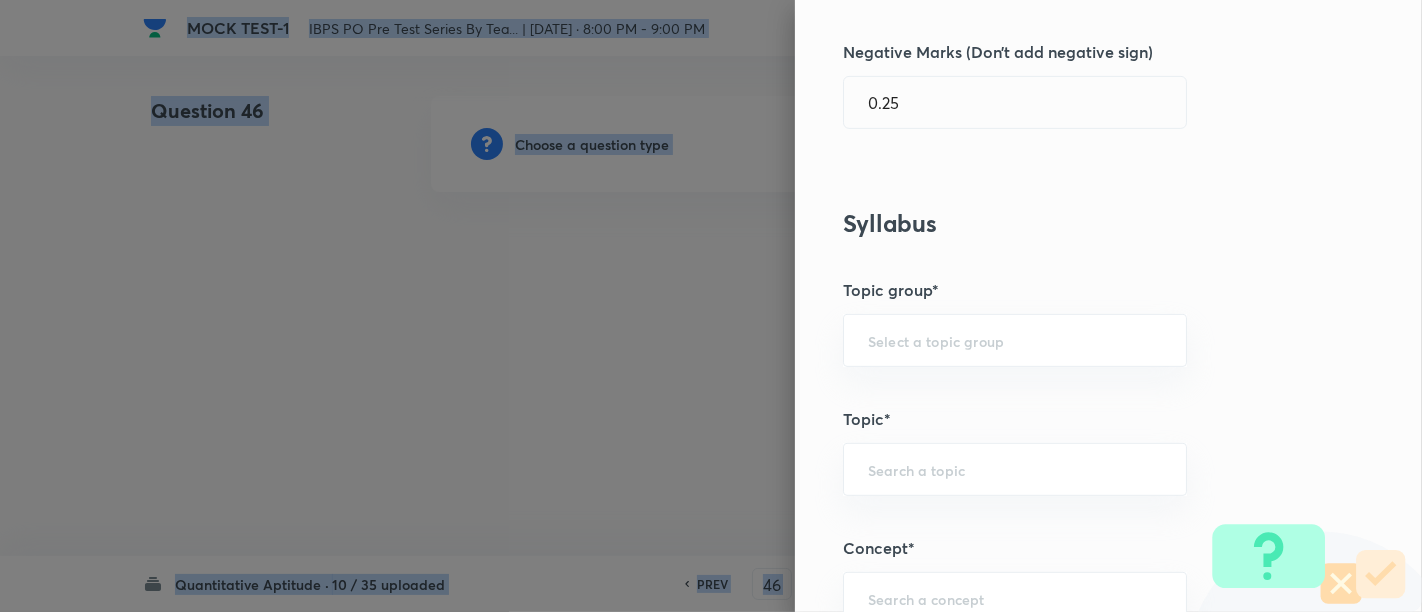 scroll, scrollTop: 474, scrollLeft: 0, axis: vertical 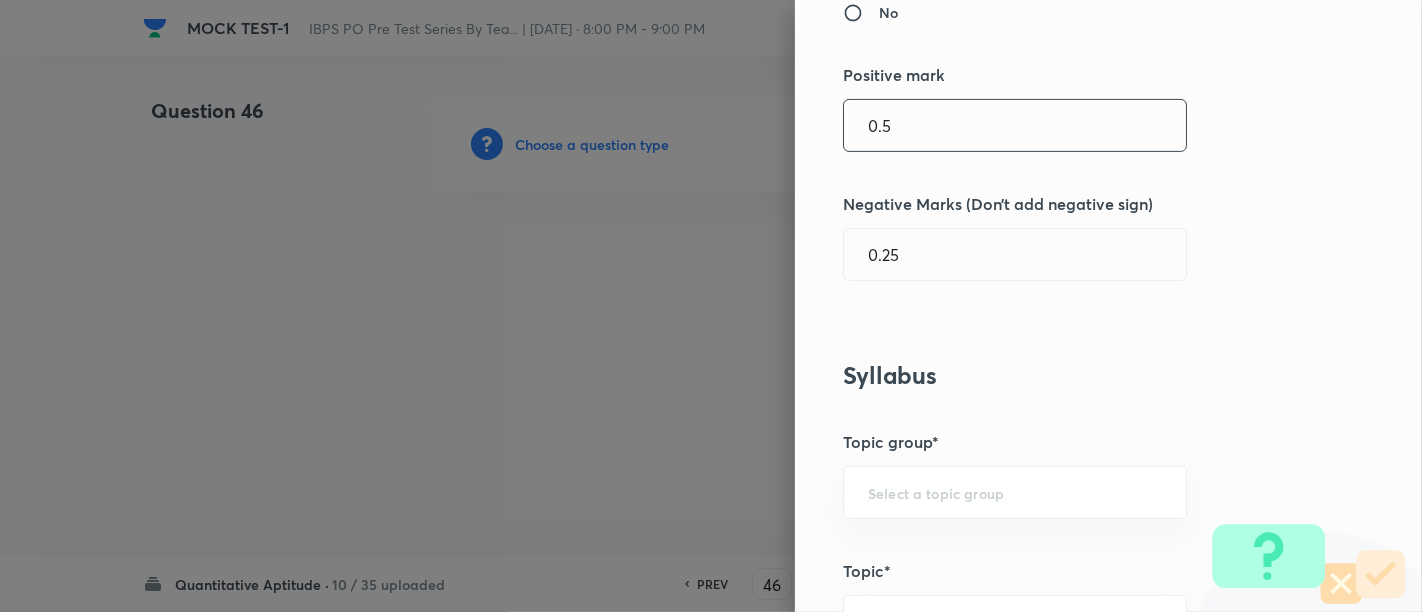 click on "0.5" at bounding box center (1015, 125) 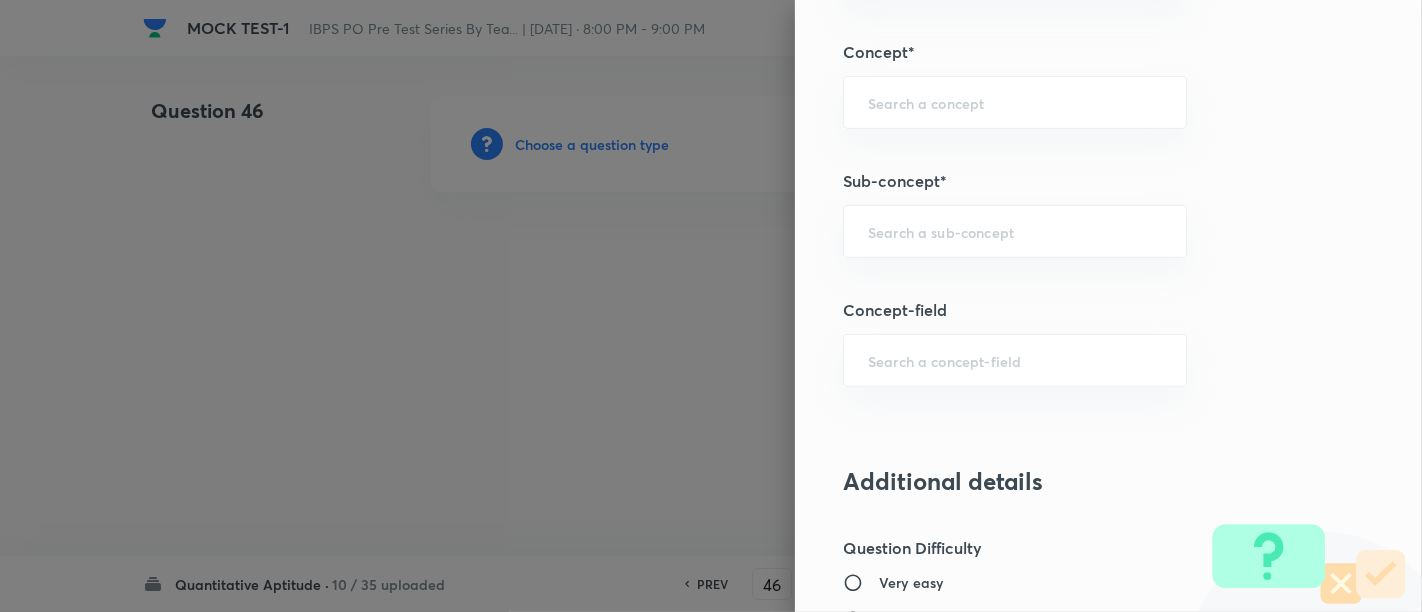 scroll, scrollTop: 1124, scrollLeft: 0, axis: vertical 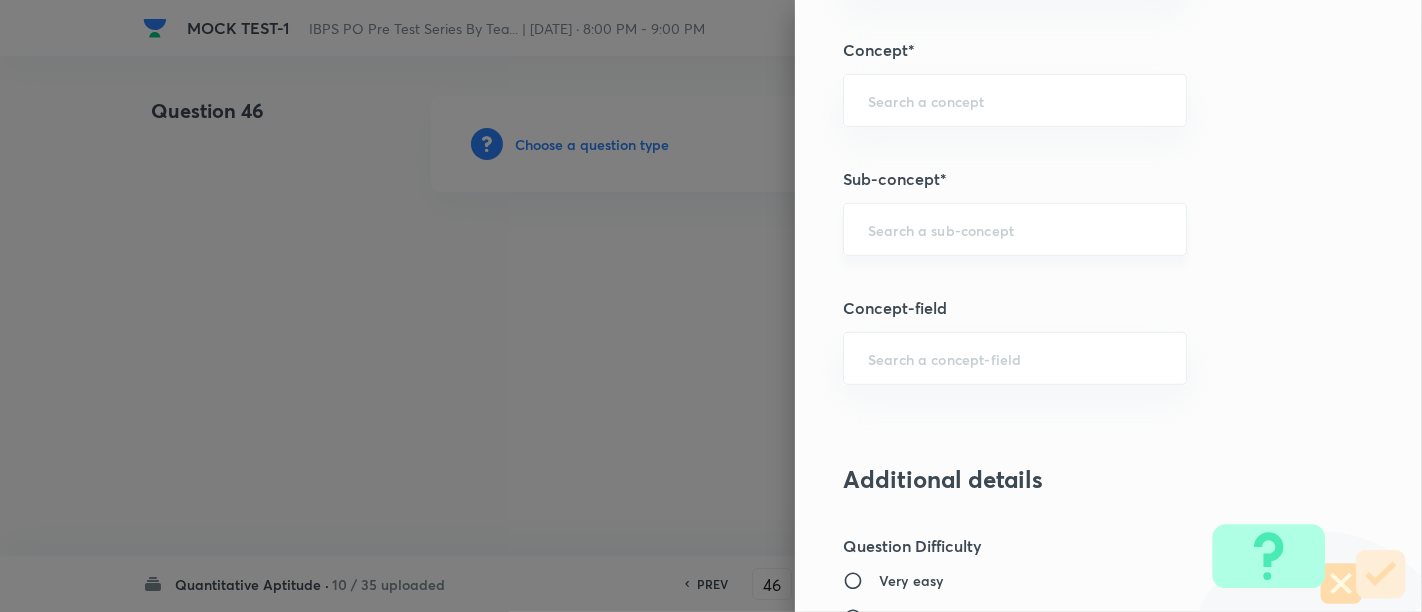 type on "1" 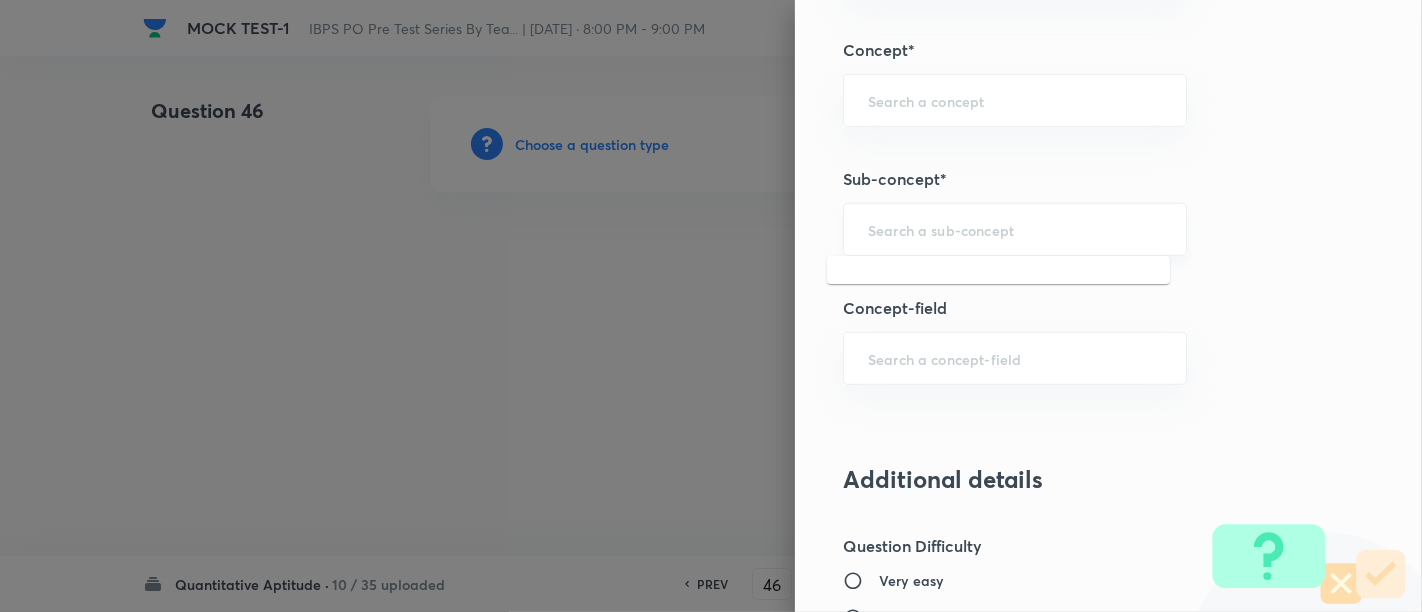 click at bounding box center [1015, 229] 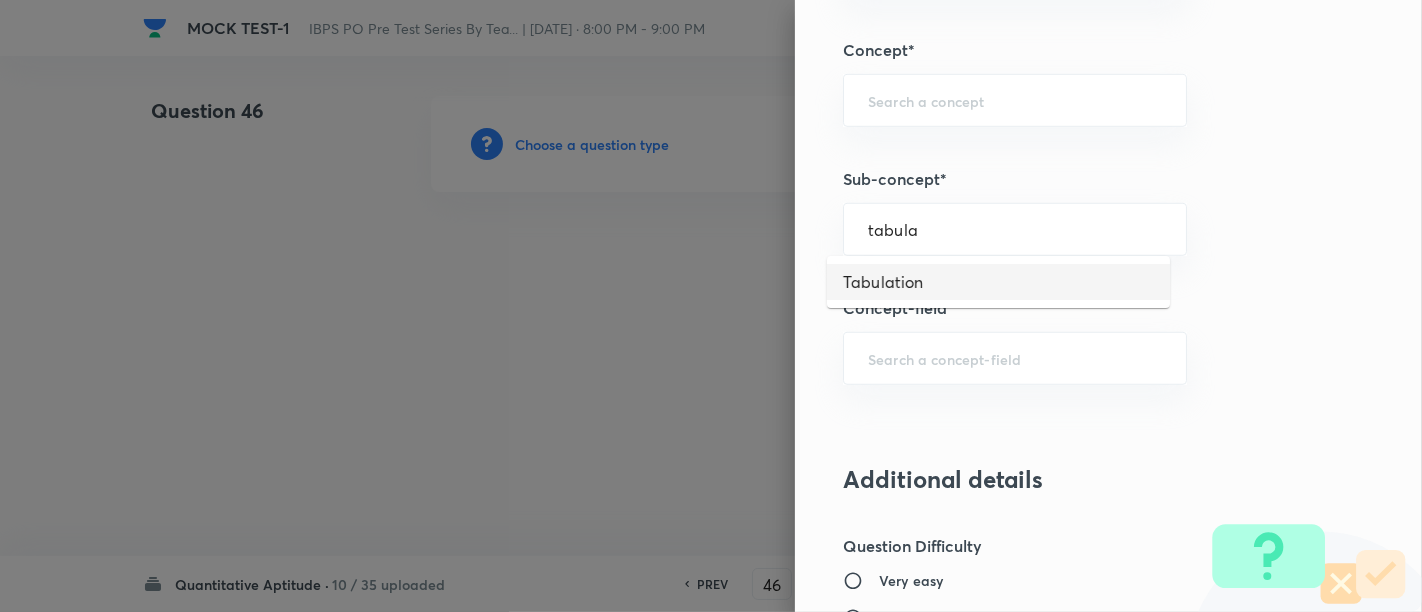 click on "Tabulation" at bounding box center (998, 282) 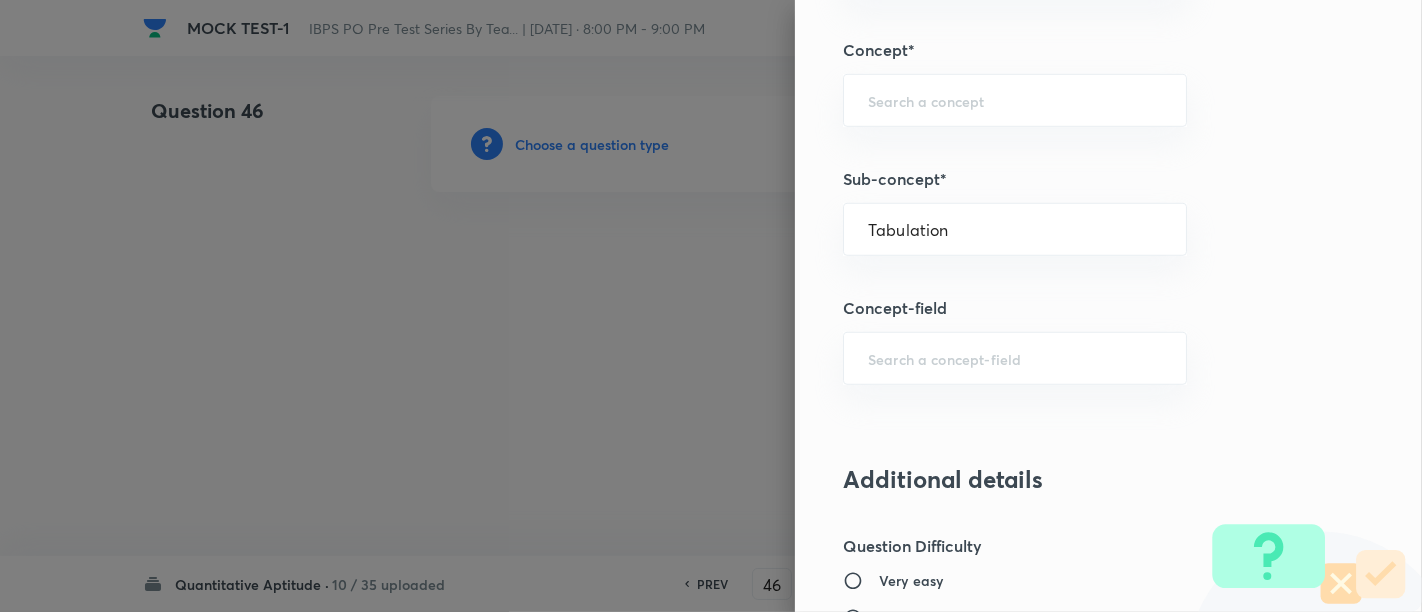 type on "Quantitative Aptitude" 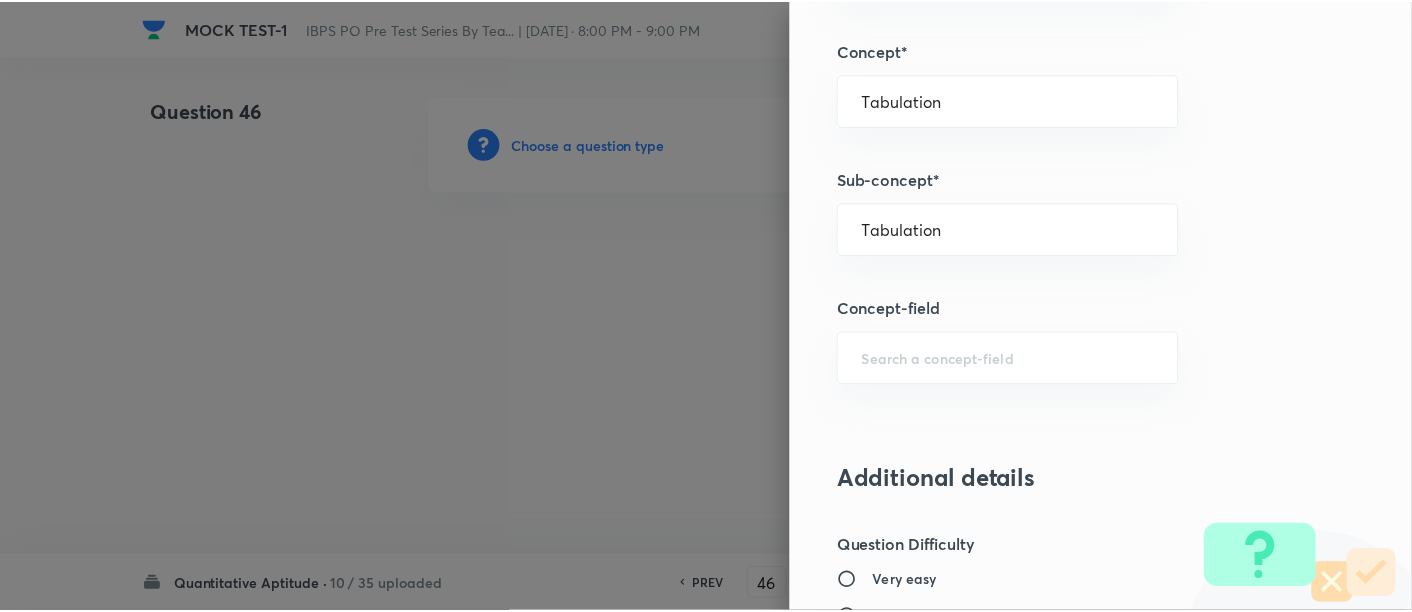 scroll, scrollTop: 2108, scrollLeft: 0, axis: vertical 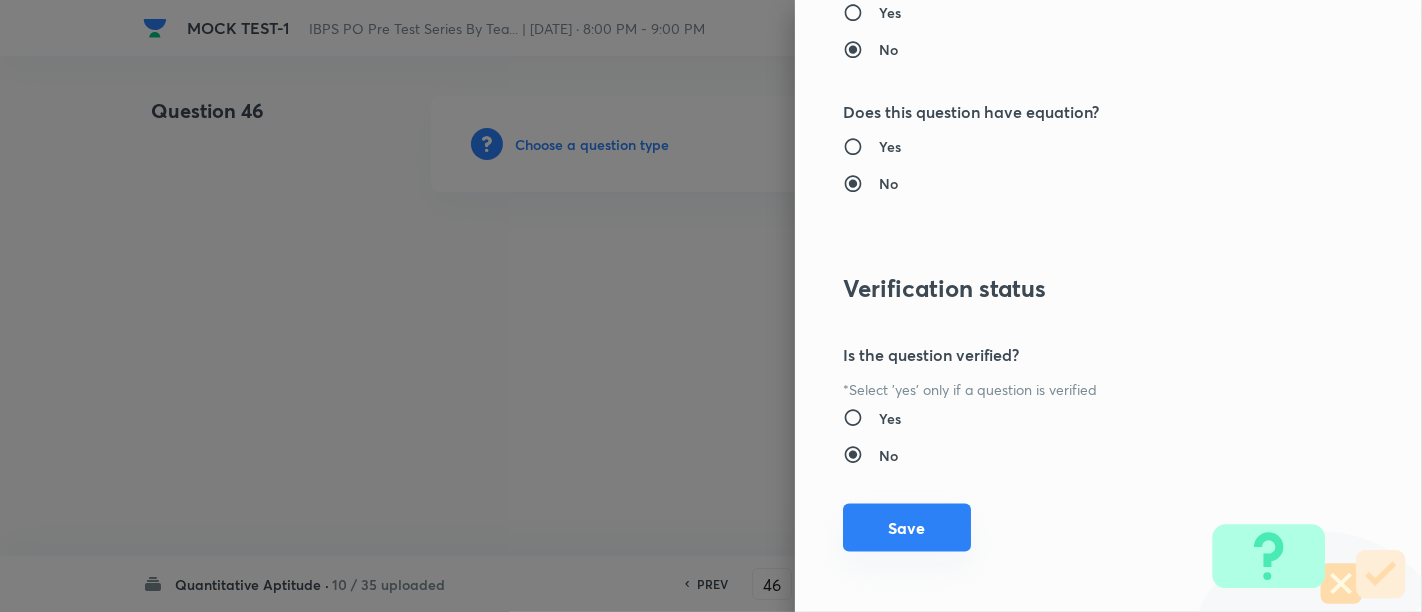 click on "Save" at bounding box center [907, 528] 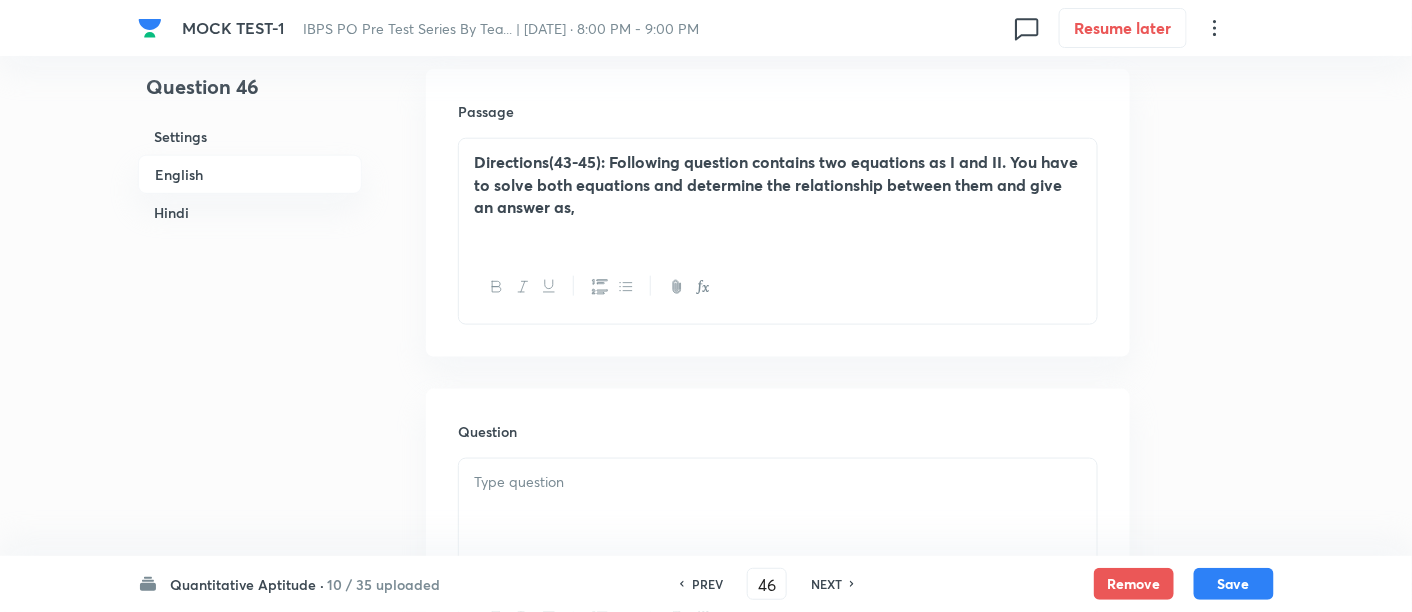 scroll, scrollTop: 601, scrollLeft: 0, axis: vertical 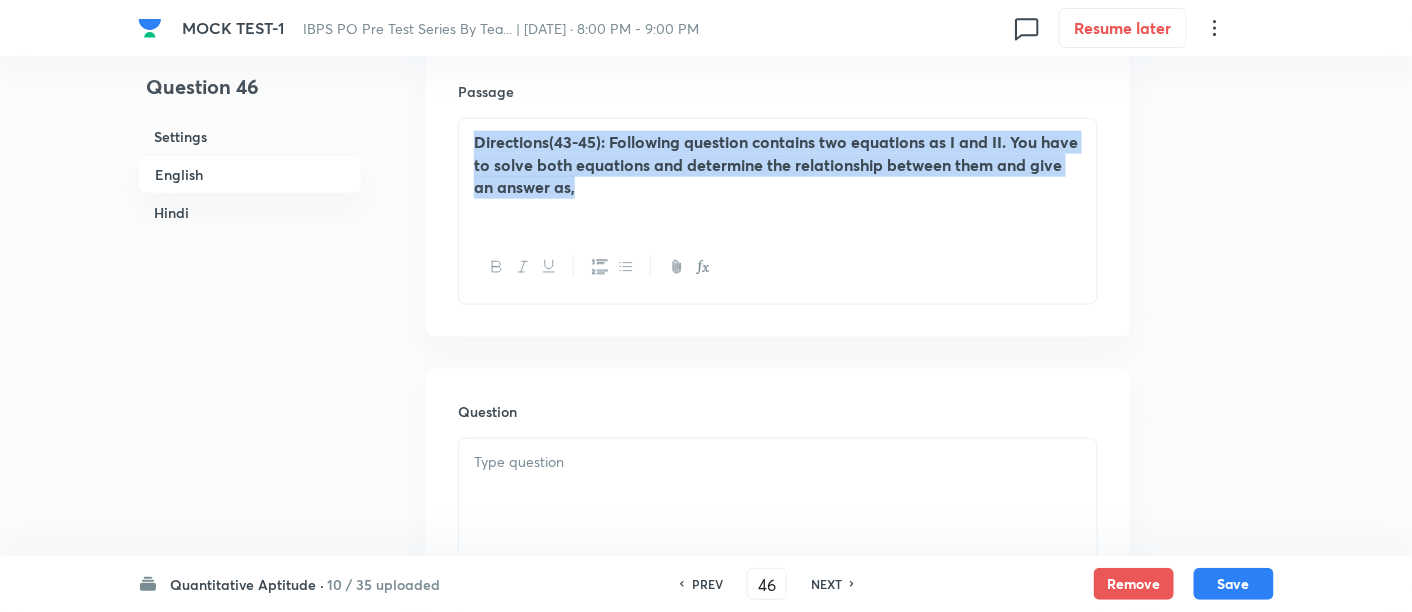 drag, startPoint x: 590, startPoint y: 197, endPoint x: 354, endPoint y: 62, distance: 271.88416 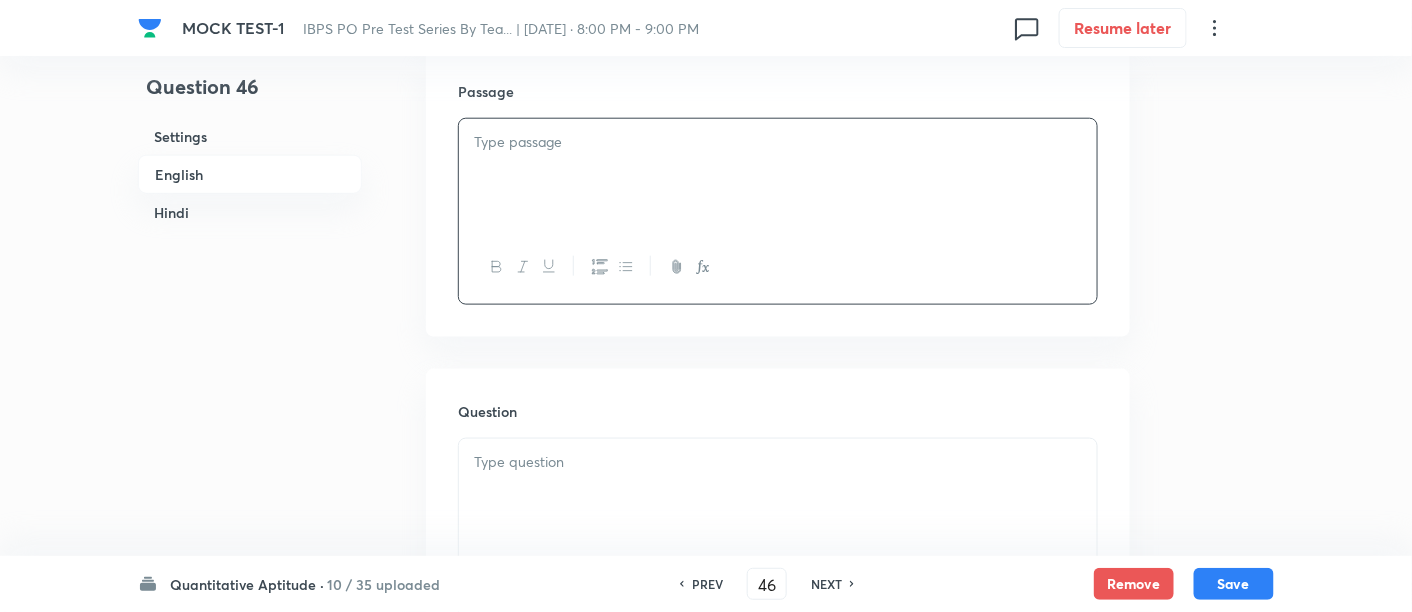 paste 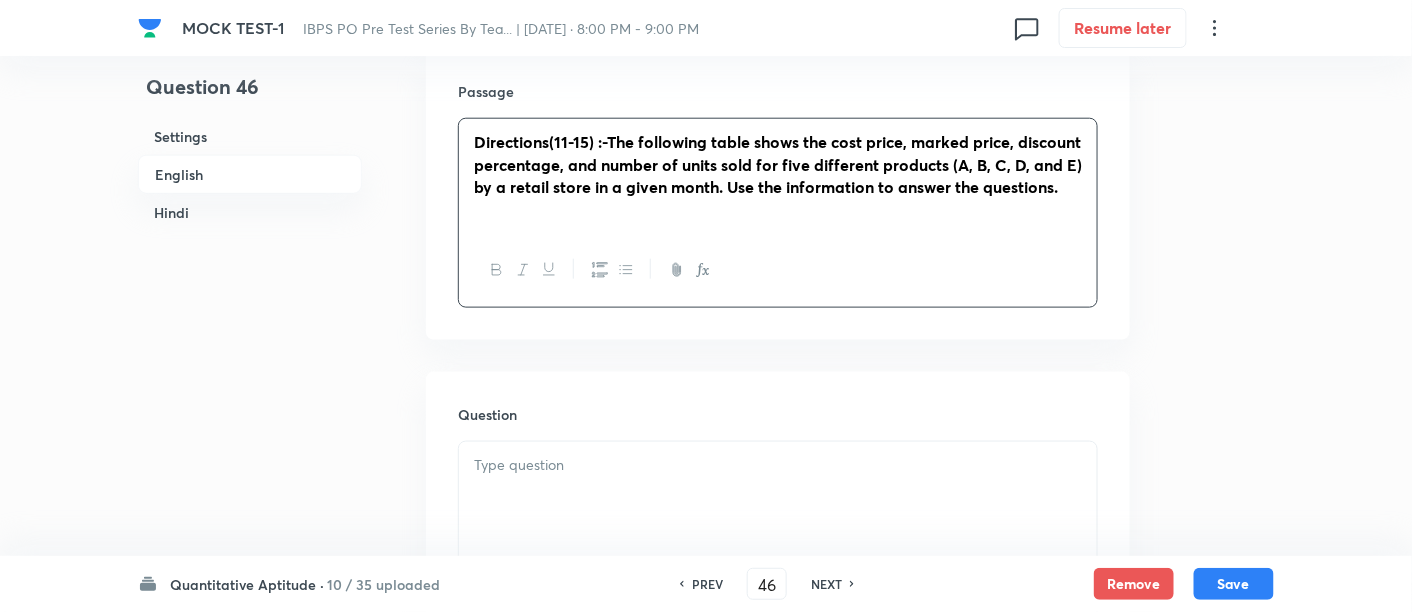 click on "Directions(11-15) :-The following table shows the cost price, marked price, discount percentage, and number of units sold for five different products (A, B, C, D, and E) by a retail store in a given month. Use the information to answer the questions." at bounding box center [778, 164] 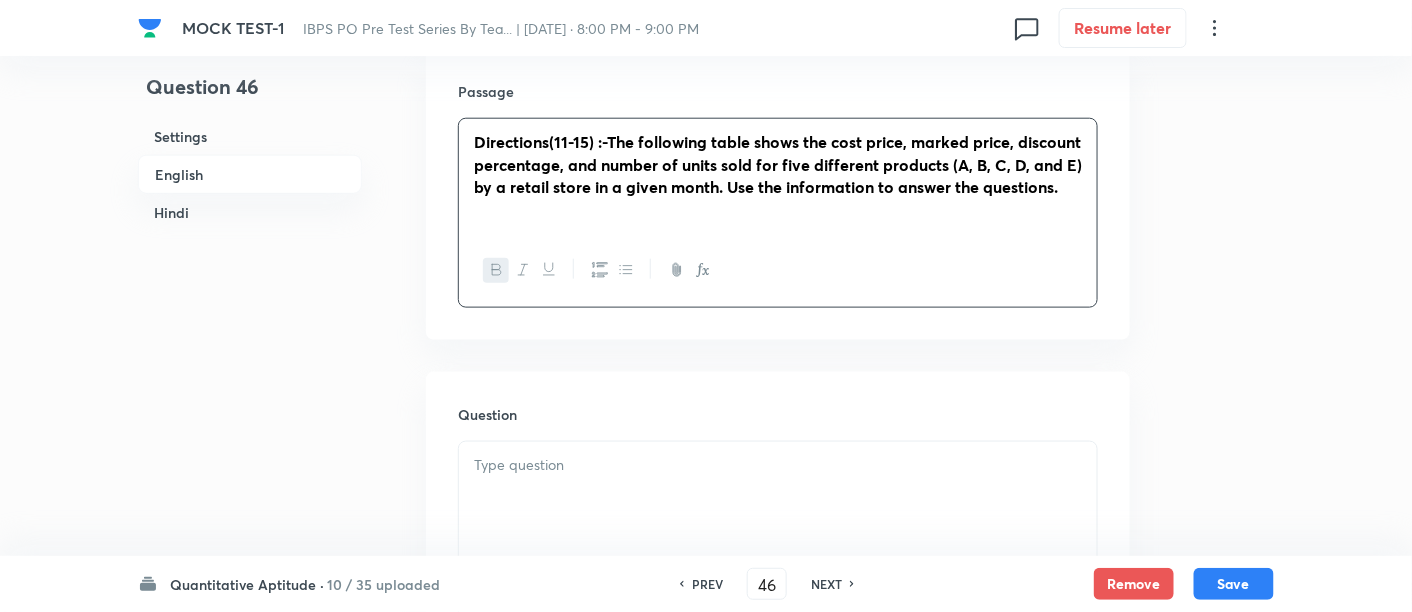 type 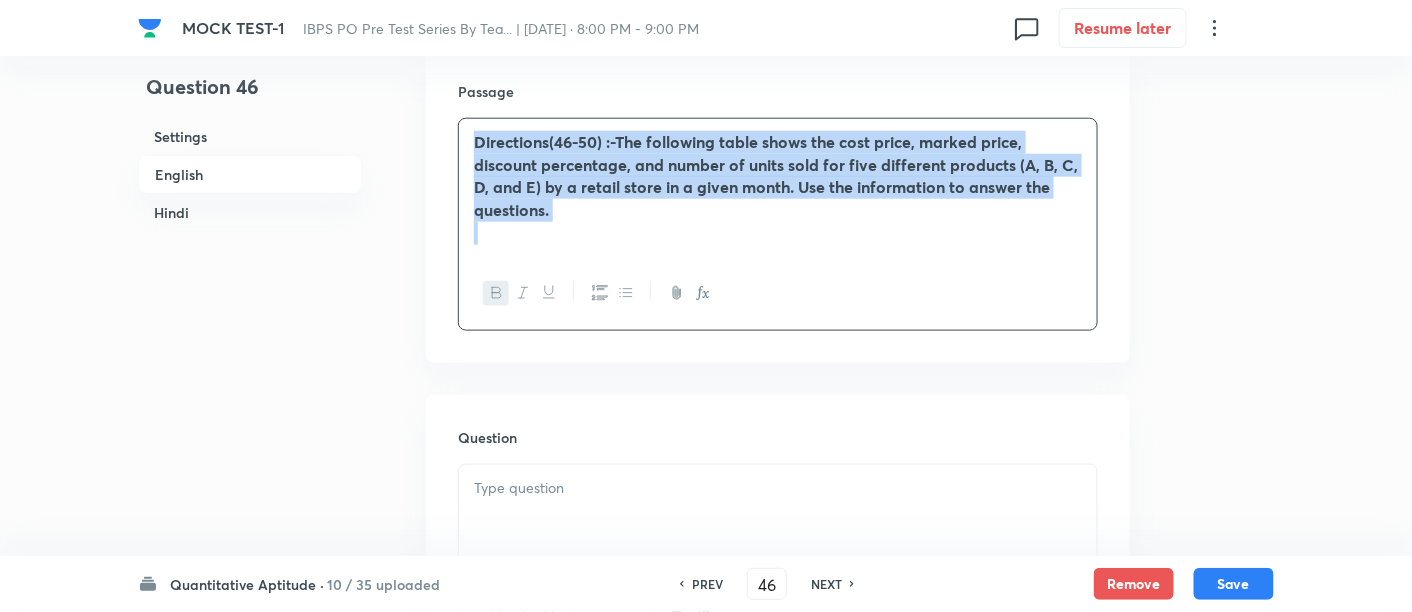 drag, startPoint x: 592, startPoint y: 241, endPoint x: 438, endPoint y: 90, distance: 215.678 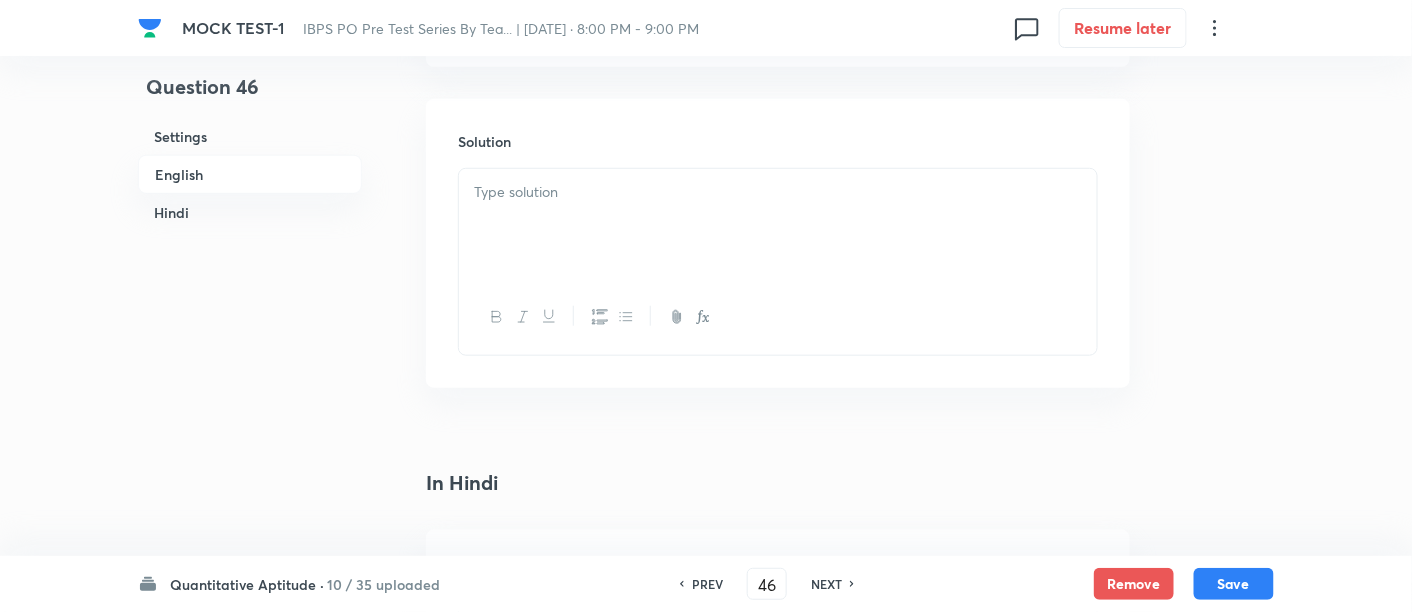 scroll, scrollTop: 2944, scrollLeft: 0, axis: vertical 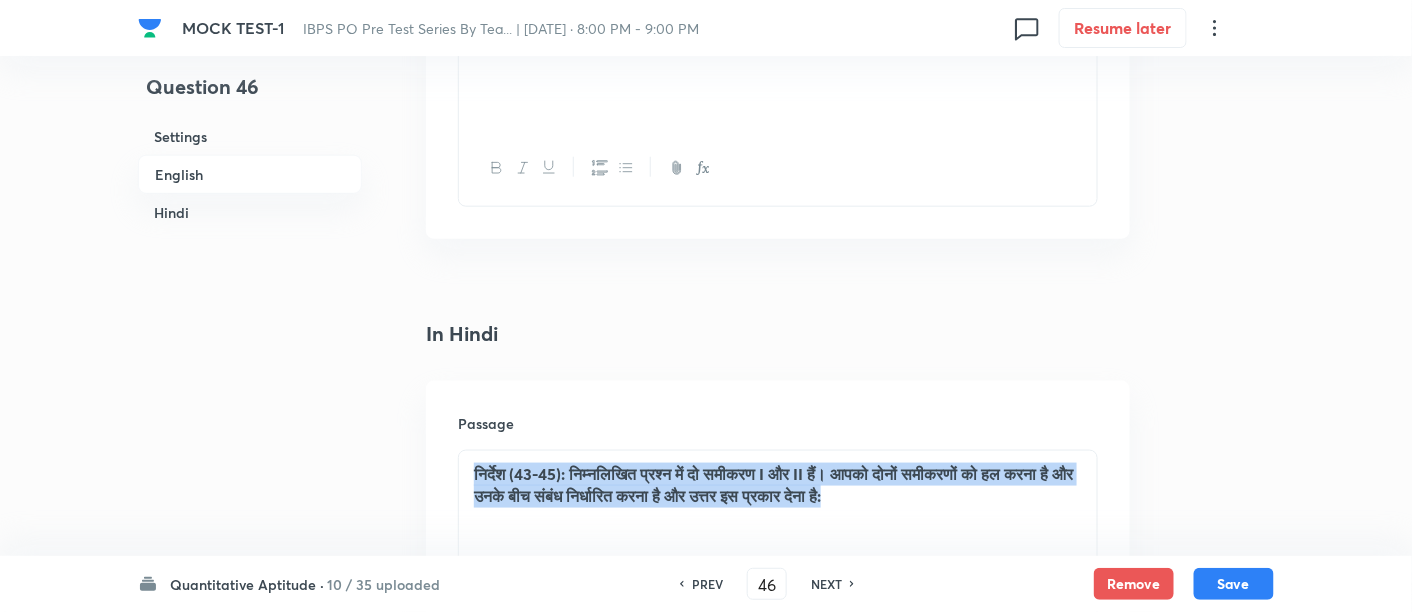 drag, startPoint x: 1003, startPoint y: 501, endPoint x: 375, endPoint y: 457, distance: 629.5395 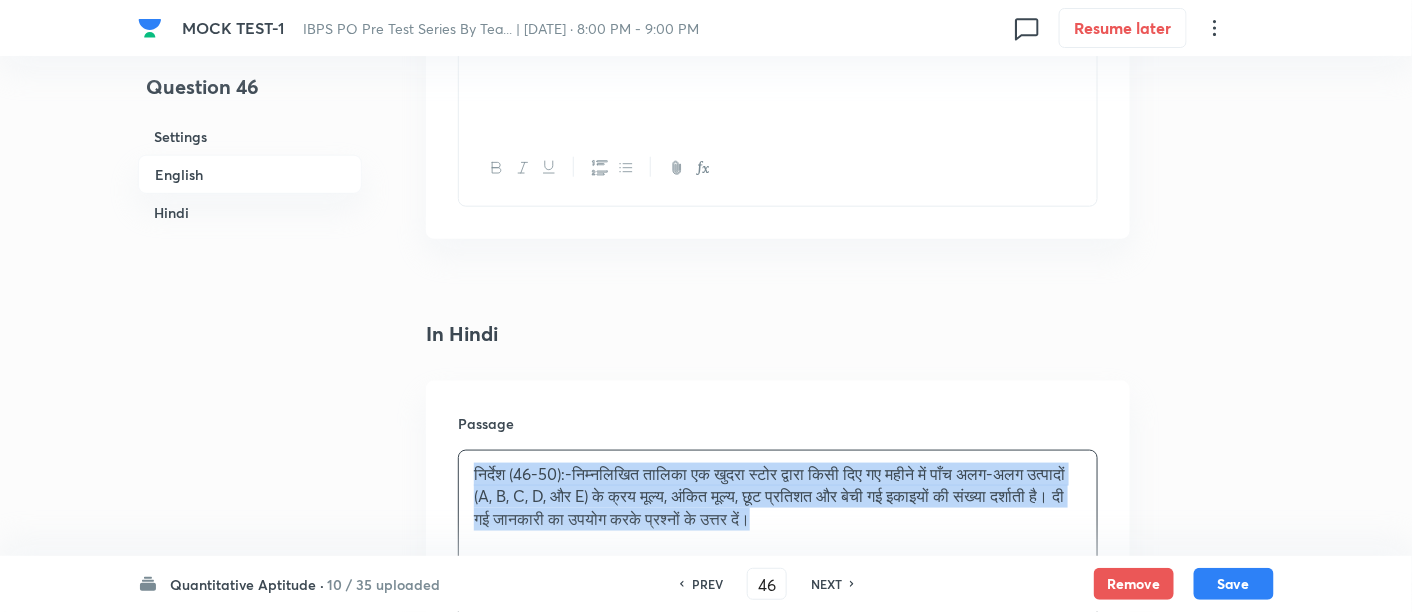drag, startPoint x: 471, startPoint y: 470, endPoint x: 1031, endPoint y: 578, distance: 570.3192 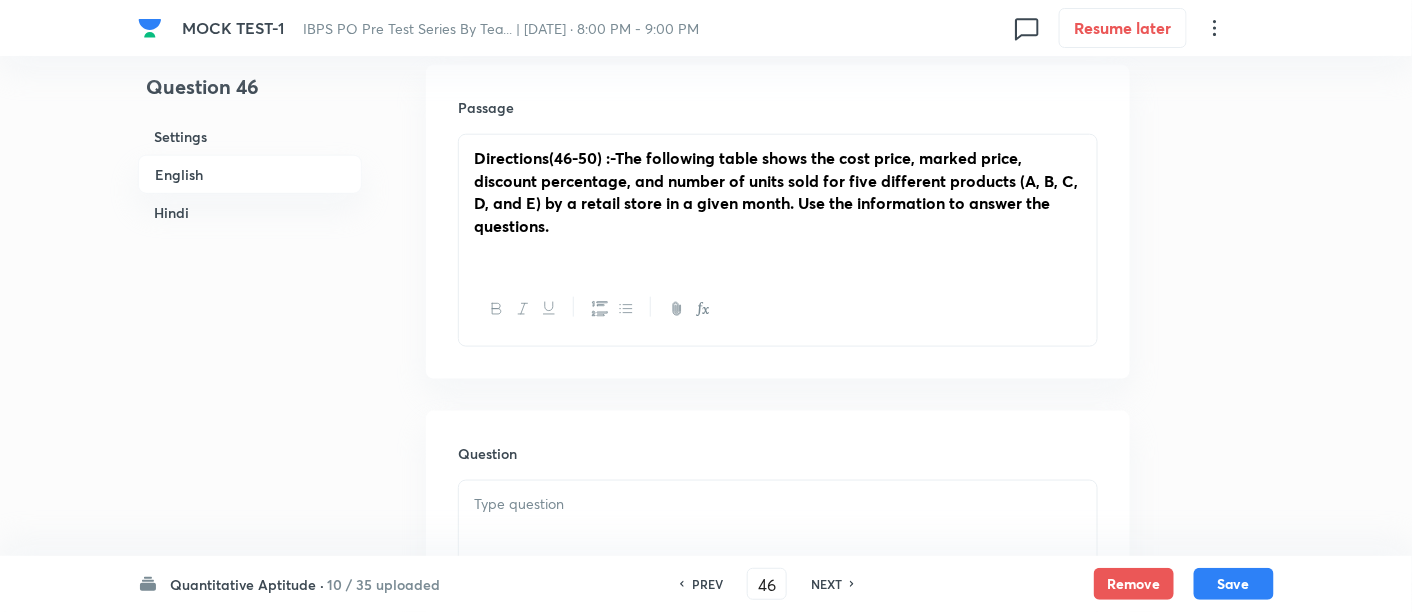 scroll, scrollTop: 584, scrollLeft: 0, axis: vertical 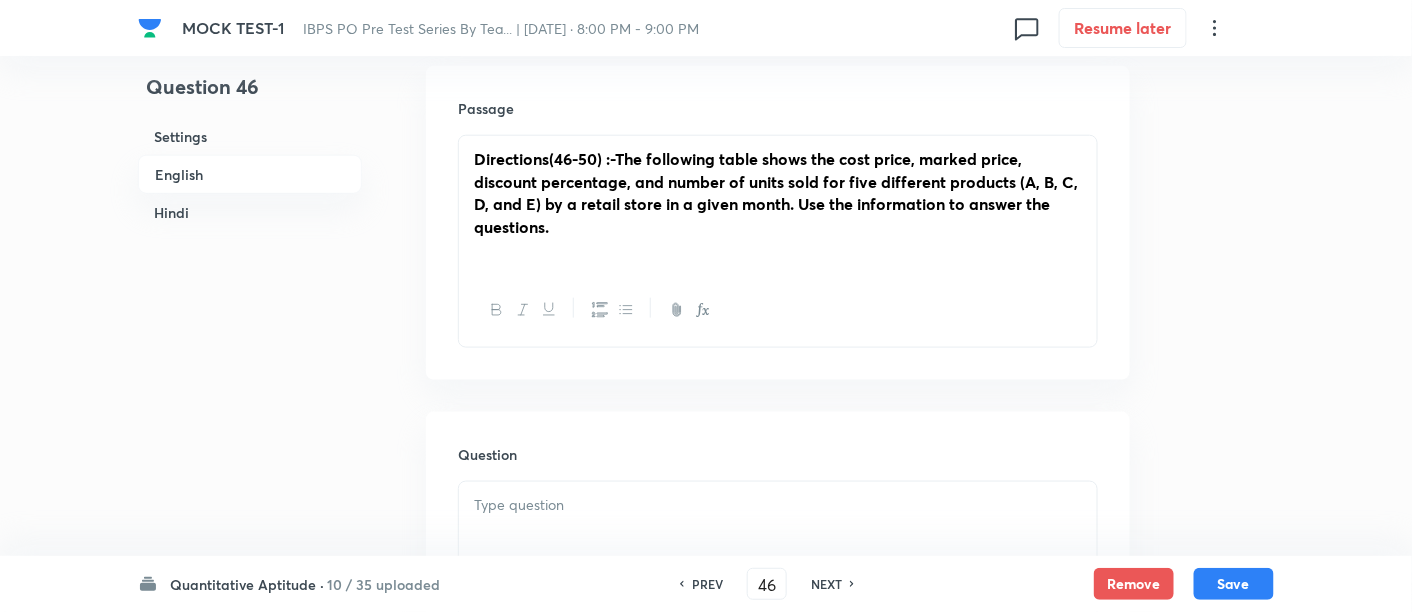 click at bounding box center (778, 250) 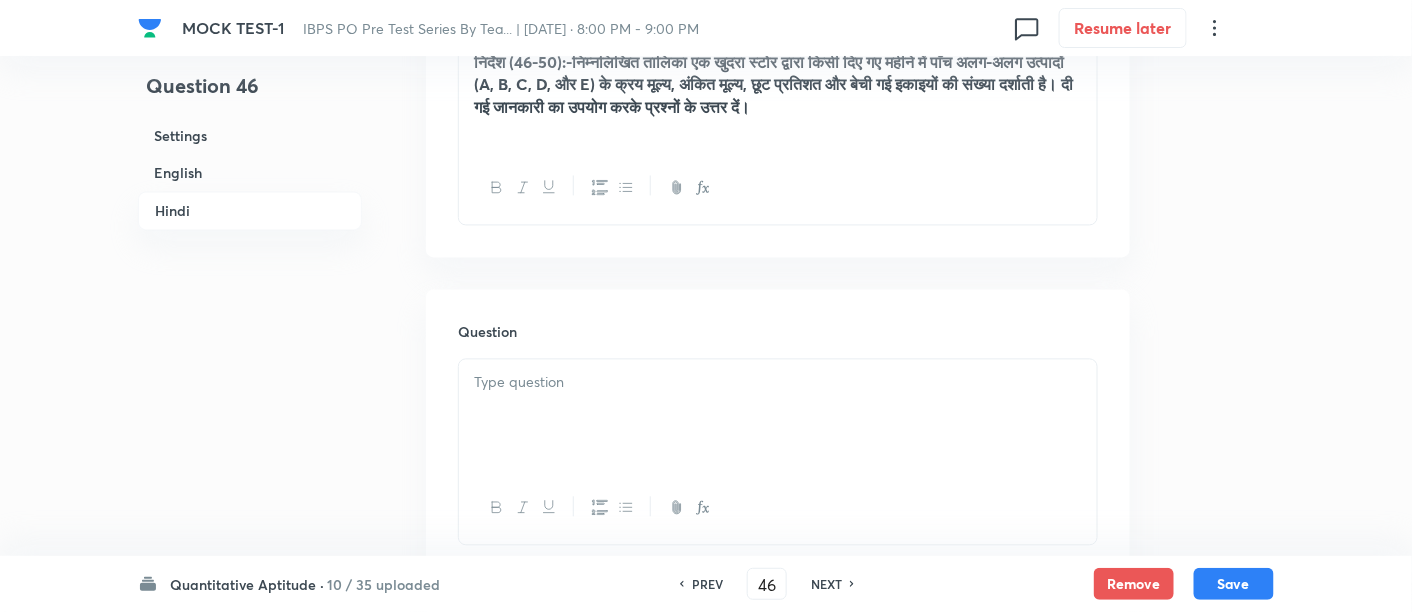scroll, scrollTop: 3471, scrollLeft: 0, axis: vertical 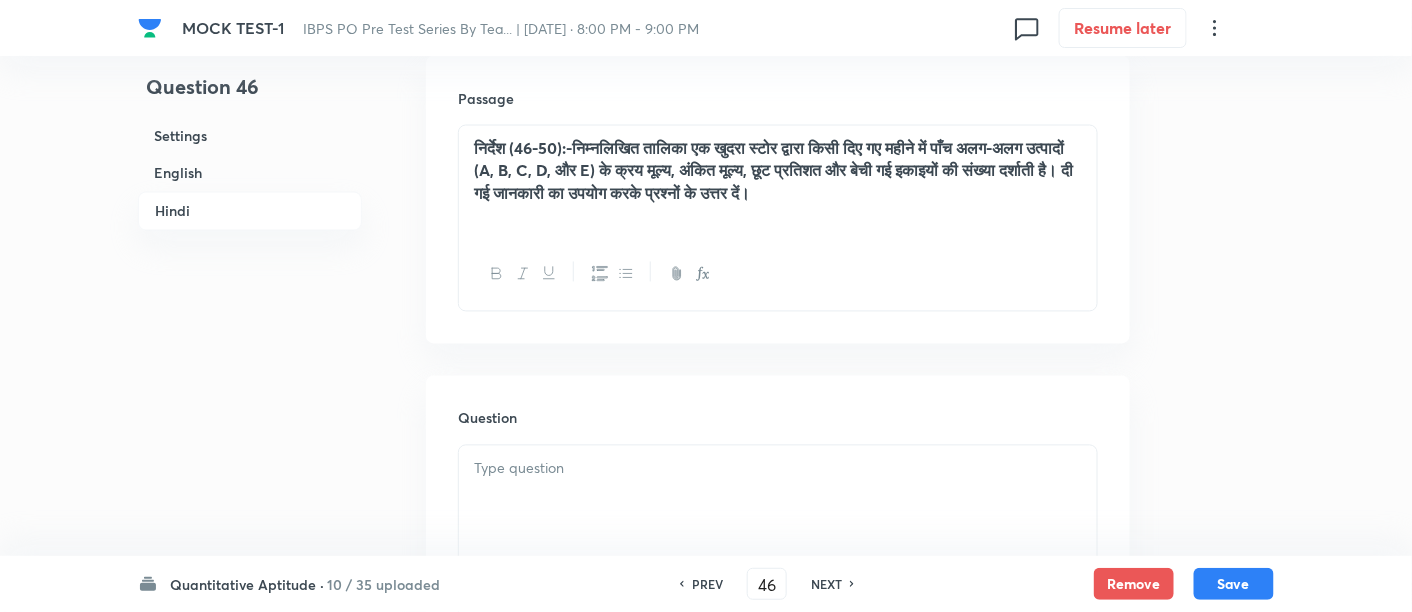 click on "निर्देश (46-50):-निम्नलिखित तालिका एक खुदरा स्टोर द्वारा किसी दिए गए महीने में पाँच अलग-अलग उत्पादों (A, B, C, D, और E) के क्रय मूल्य, अंकित मूल्य, छूट प्रतिशत और बेची गई इकाइयों की संख्या दर्शाती है। दी गई जानकारी का उपयोग करके प्रश्नों के उत्तर दें।" at bounding box center [778, 182] 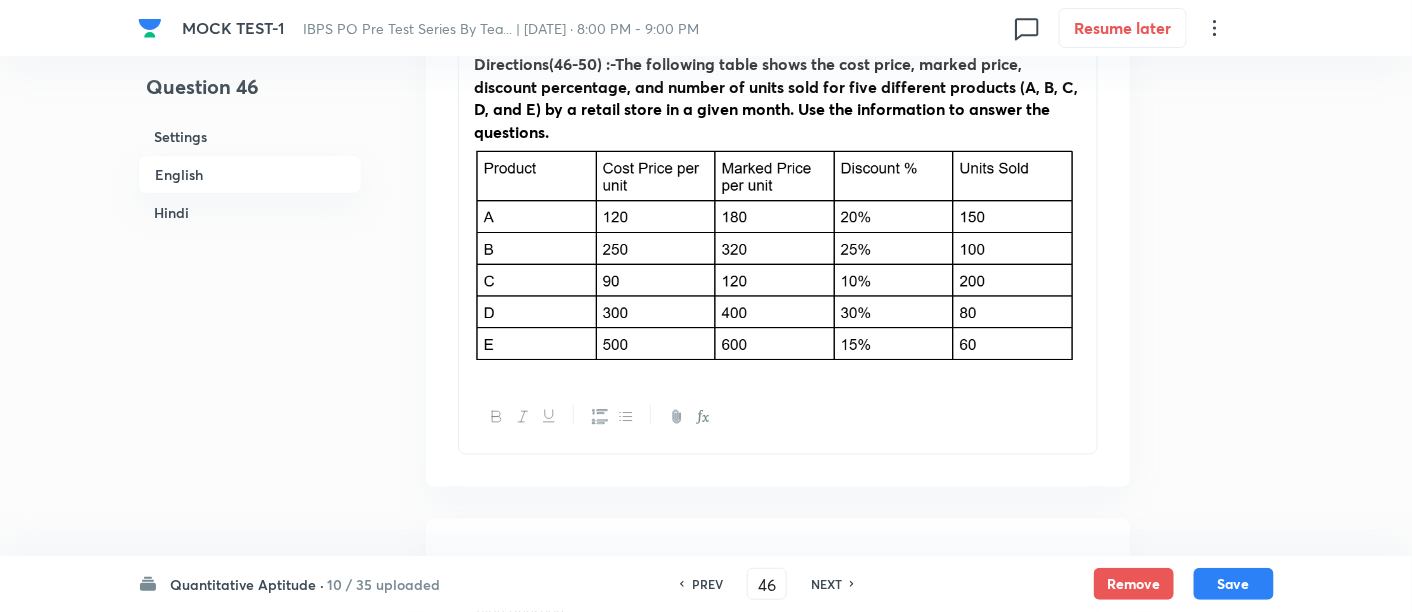 scroll, scrollTop: 793, scrollLeft: 0, axis: vertical 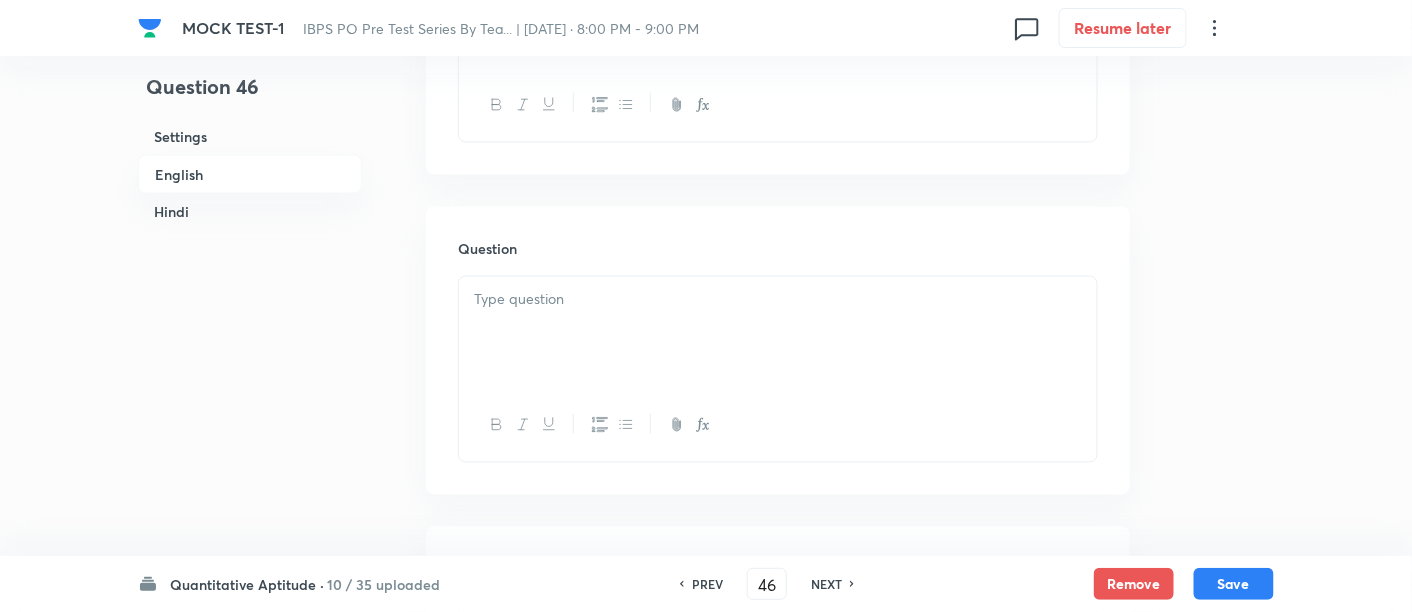 click at bounding box center (778, 333) 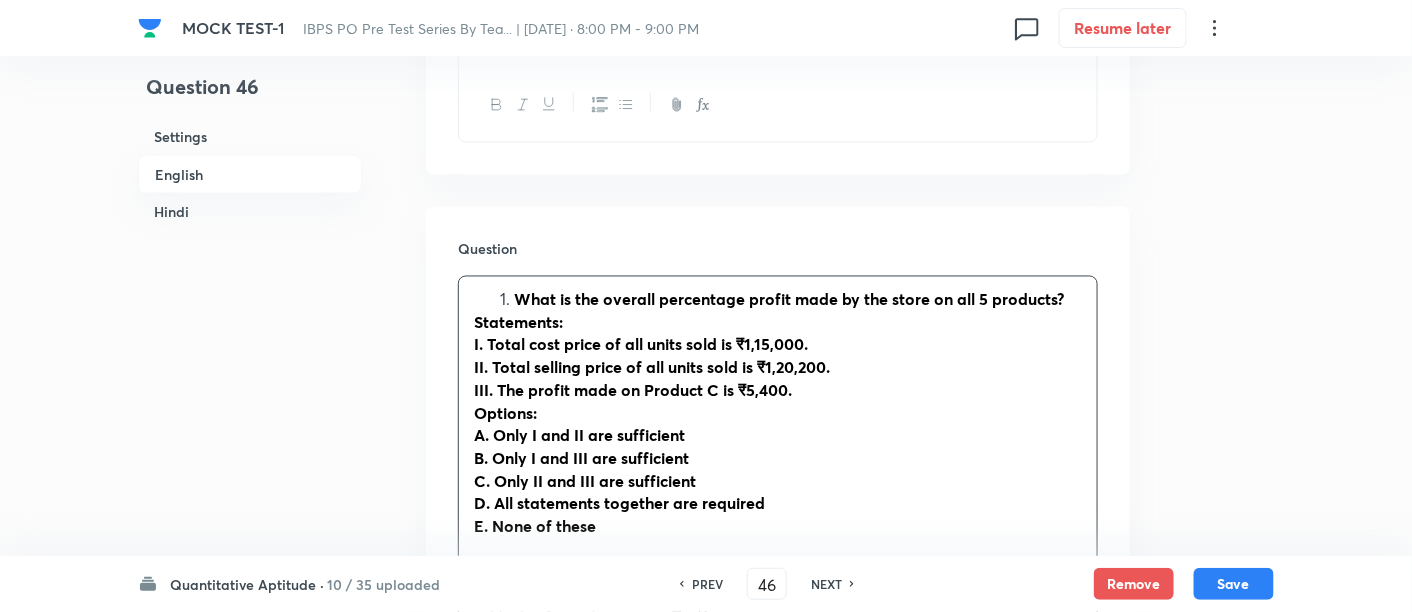 click on "What is the overall percentage profit made by the store on all 5 products?" at bounding box center (789, 299) 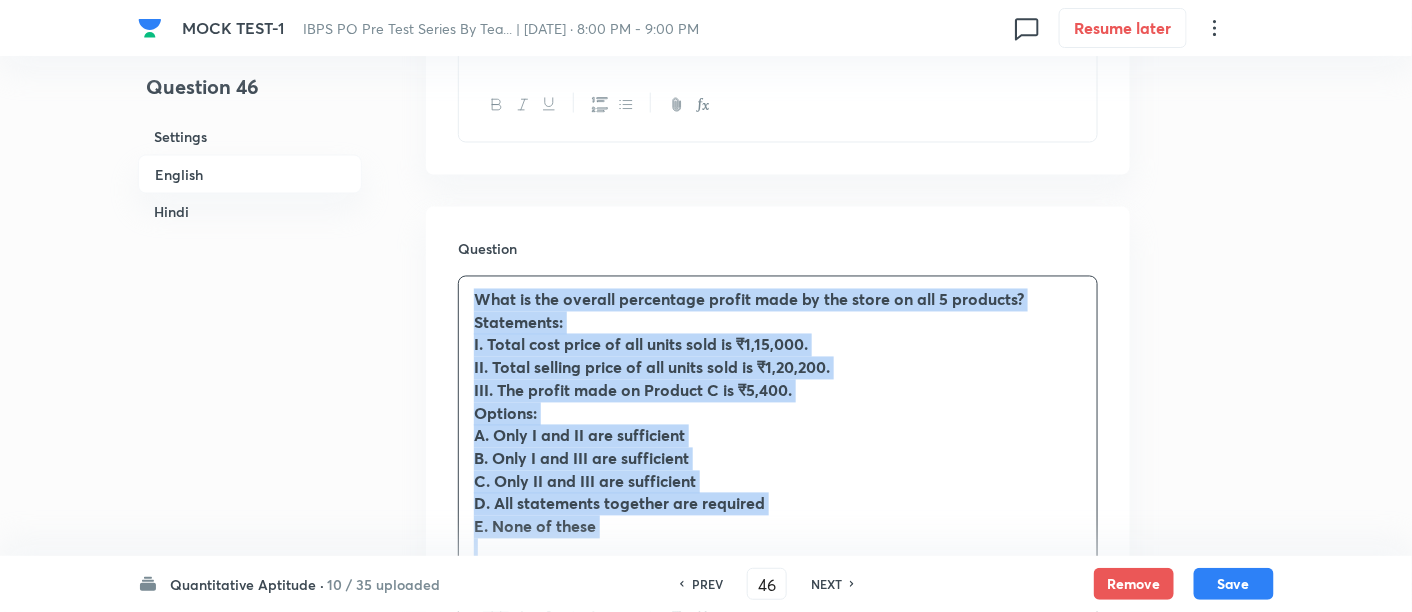 drag, startPoint x: 471, startPoint y: 297, endPoint x: 683, endPoint y: 582, distance: 355.20276 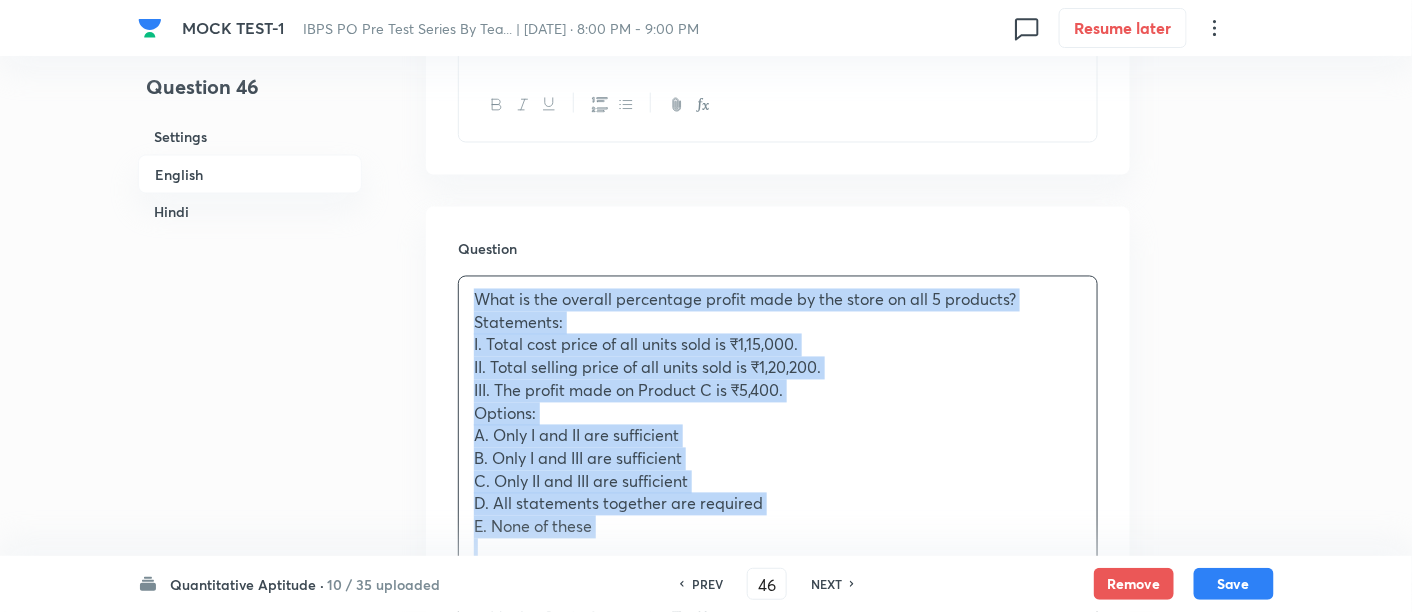 click on "Options:" at bounding box center (778, 414) 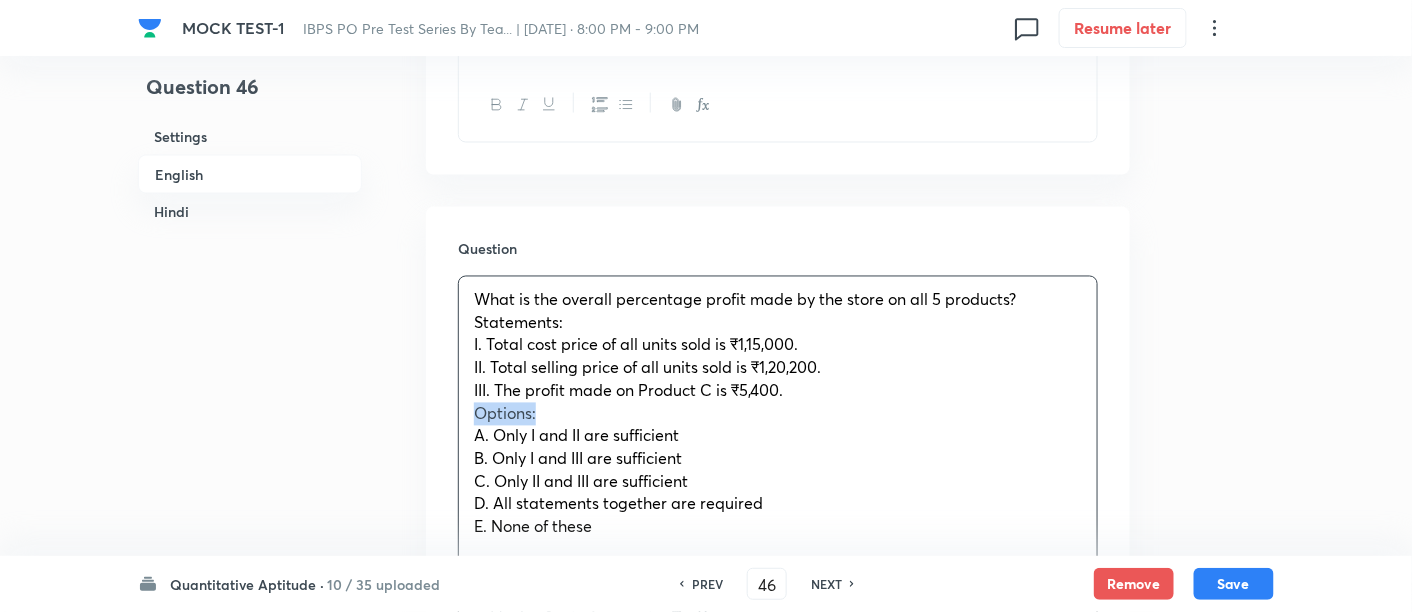 drag, startPoint x: 548, startPoint y: 415, endPoint x: 460, endPoint y: 413, distance: 88.02273 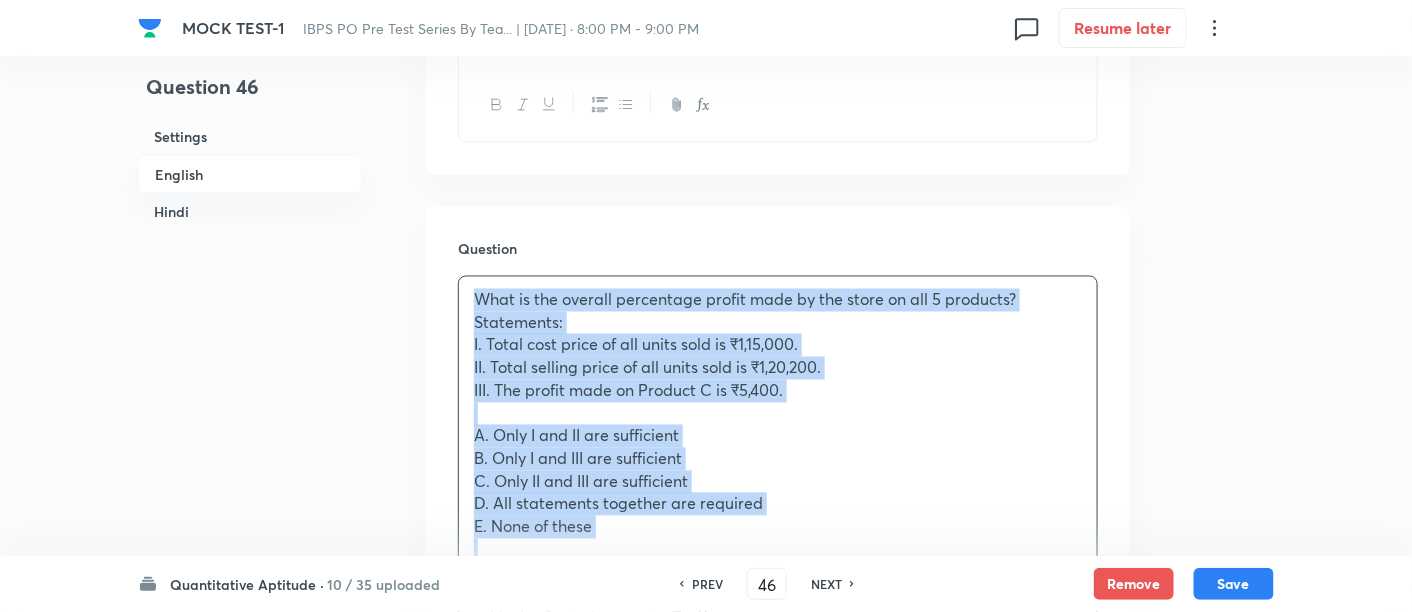 drag, startPoint x: 468, startPoint y: 300, endPoint x: 645, endPoint y: 545, distance: 302.24823 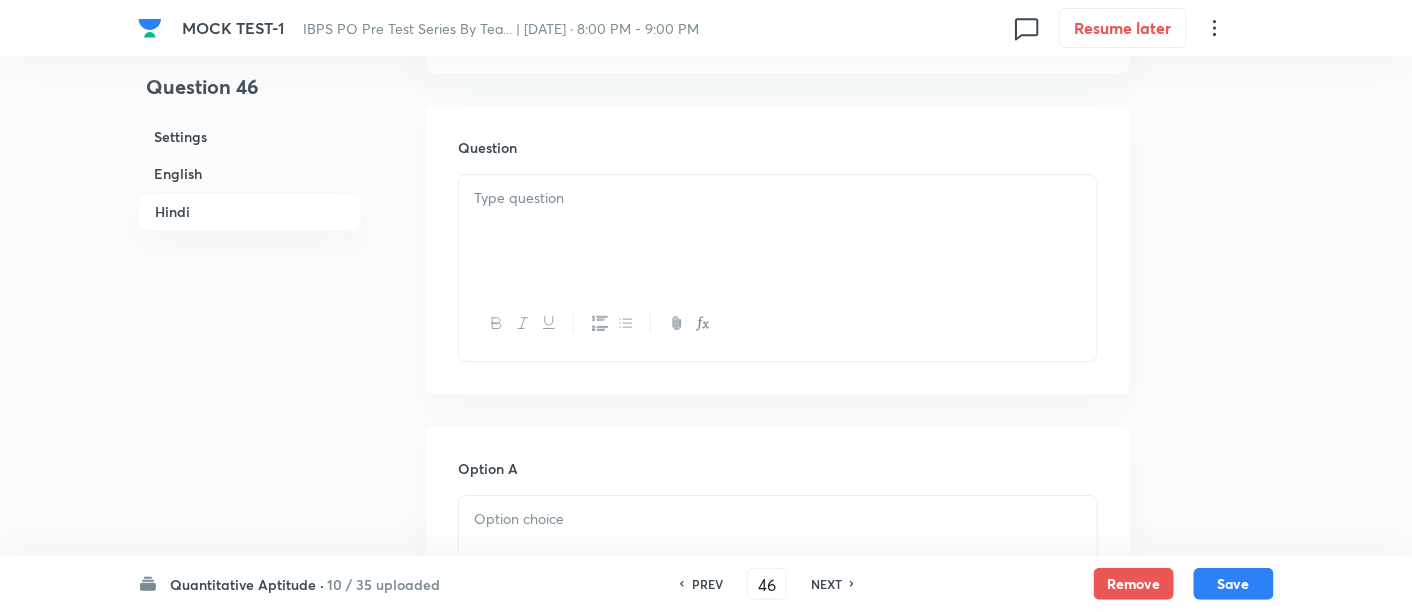 scroll, scrollTop: 4140, scrollLeft: 0, axis: vertical 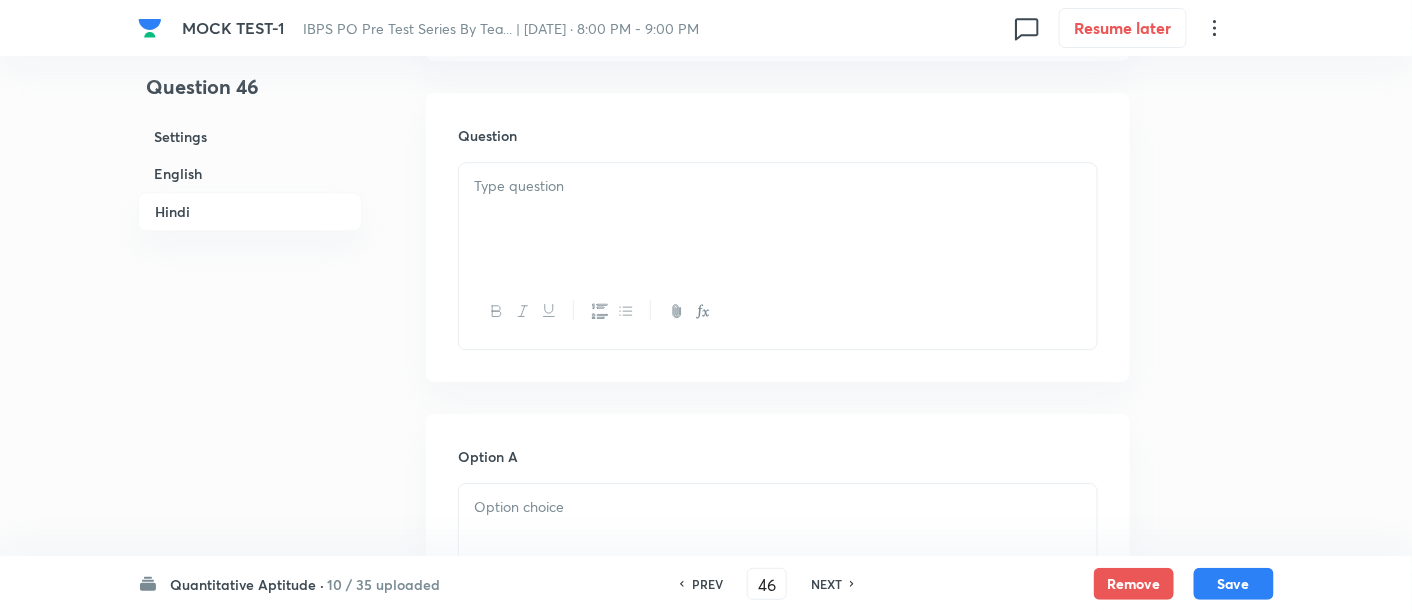 click at bounding box center (778, 219) 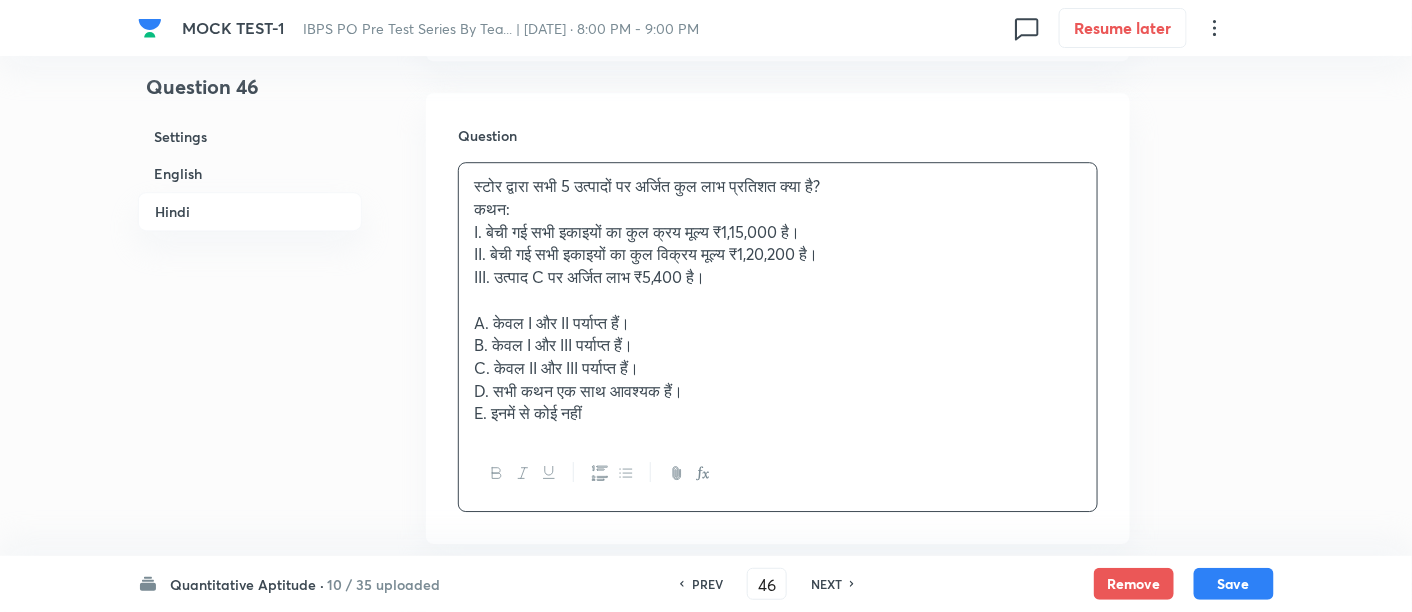 scroll, scrollTop: 4259, scrollLeft: 0, axis: vertical 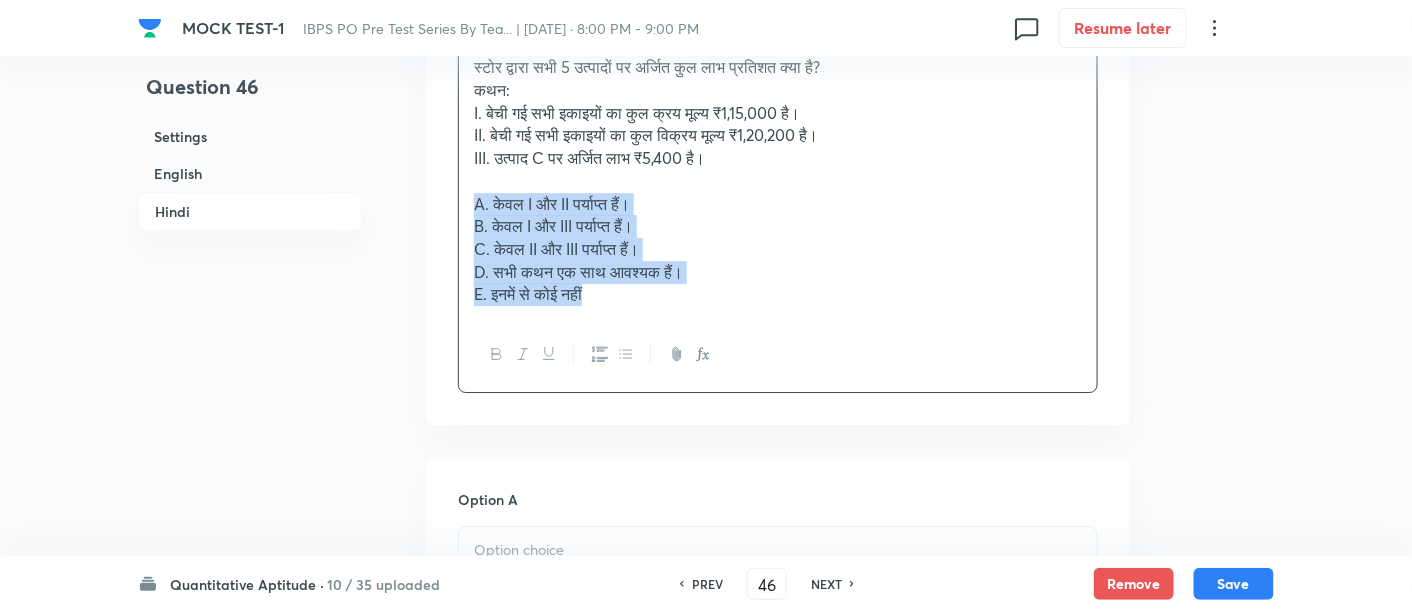 drag, startPoint x: 468, startPoint y: 196, endPoint x: 860, endPoint y: 387, distance: 436.05618 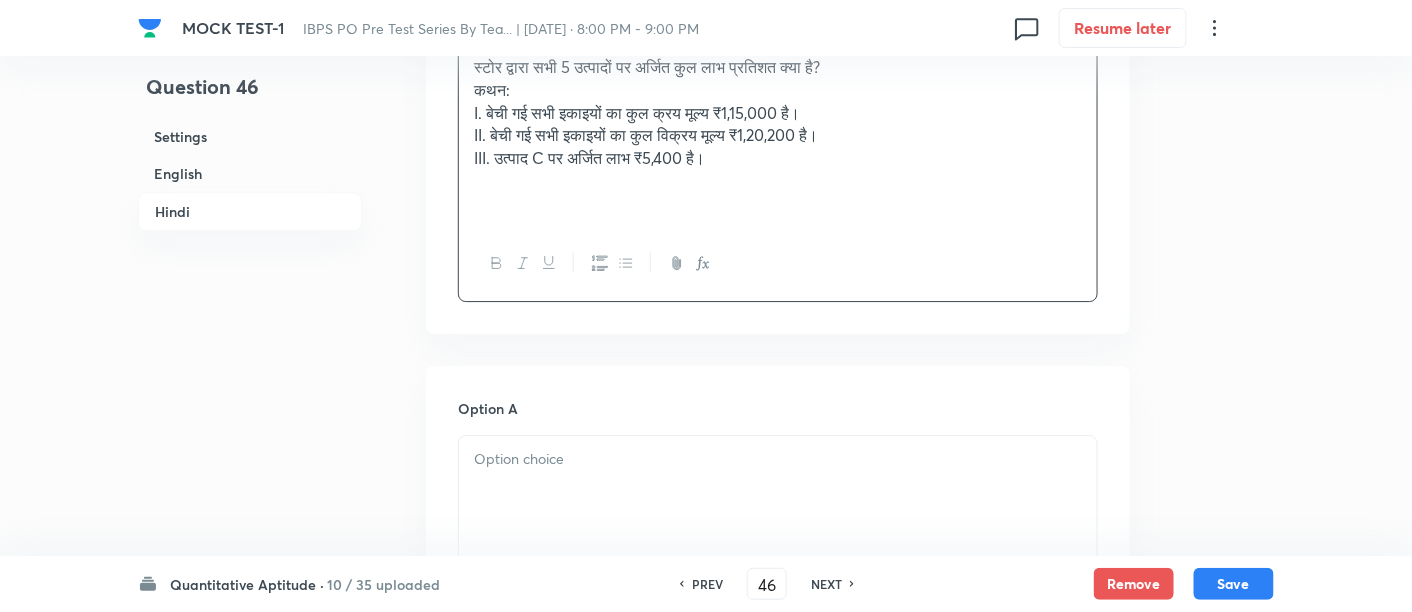scroll, scrollTop: 4484, scrollLeft: 0, axis: vertical 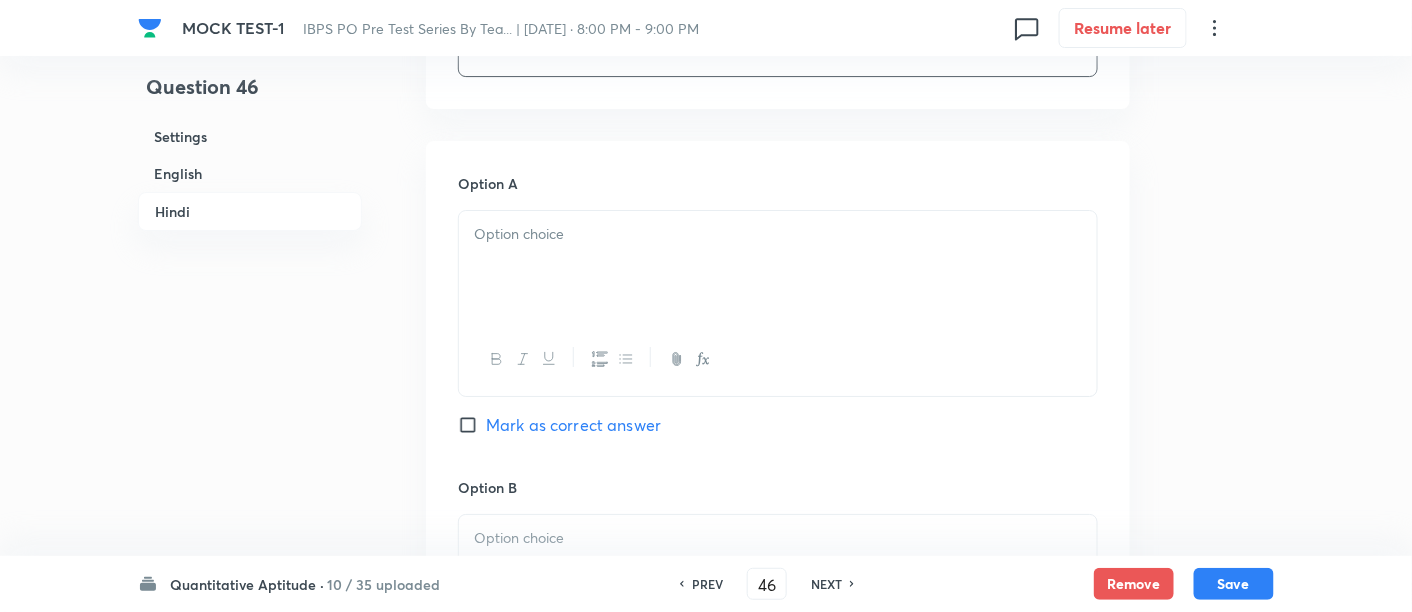 click at bounding box center [778, 267] 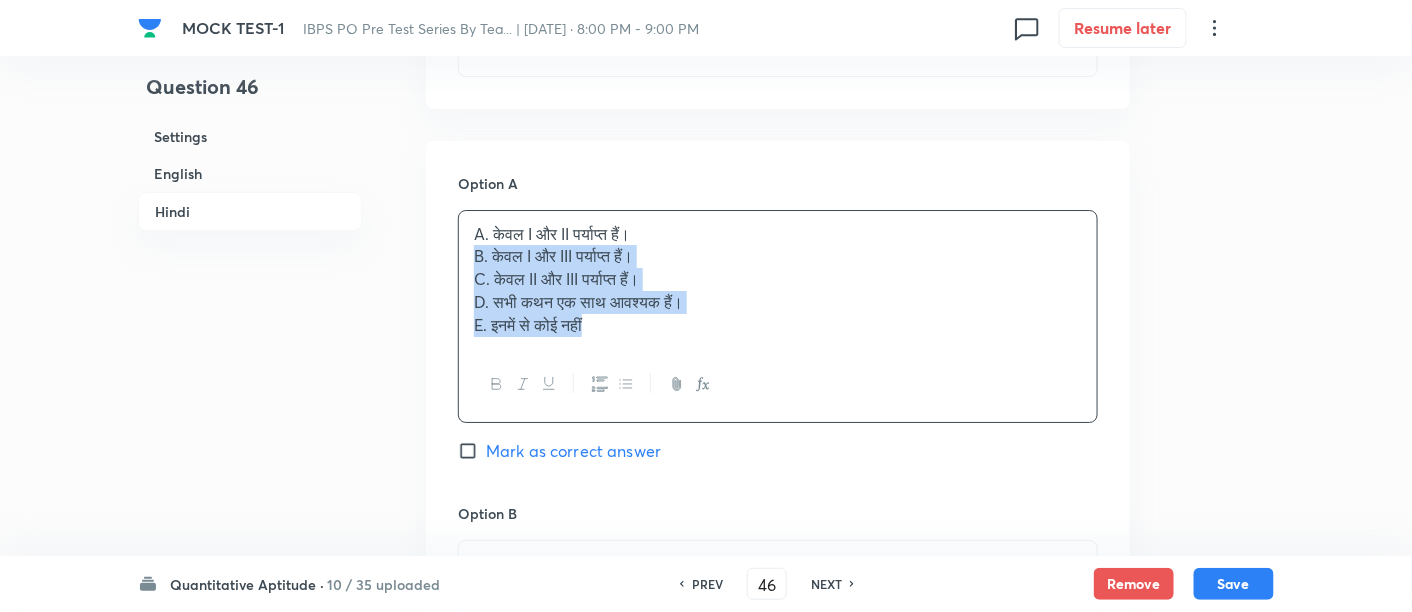 drag, startPoint x: 462, startPoint y: 244, endPoint x: 700, endPoint y: 355, distance: 262.61188 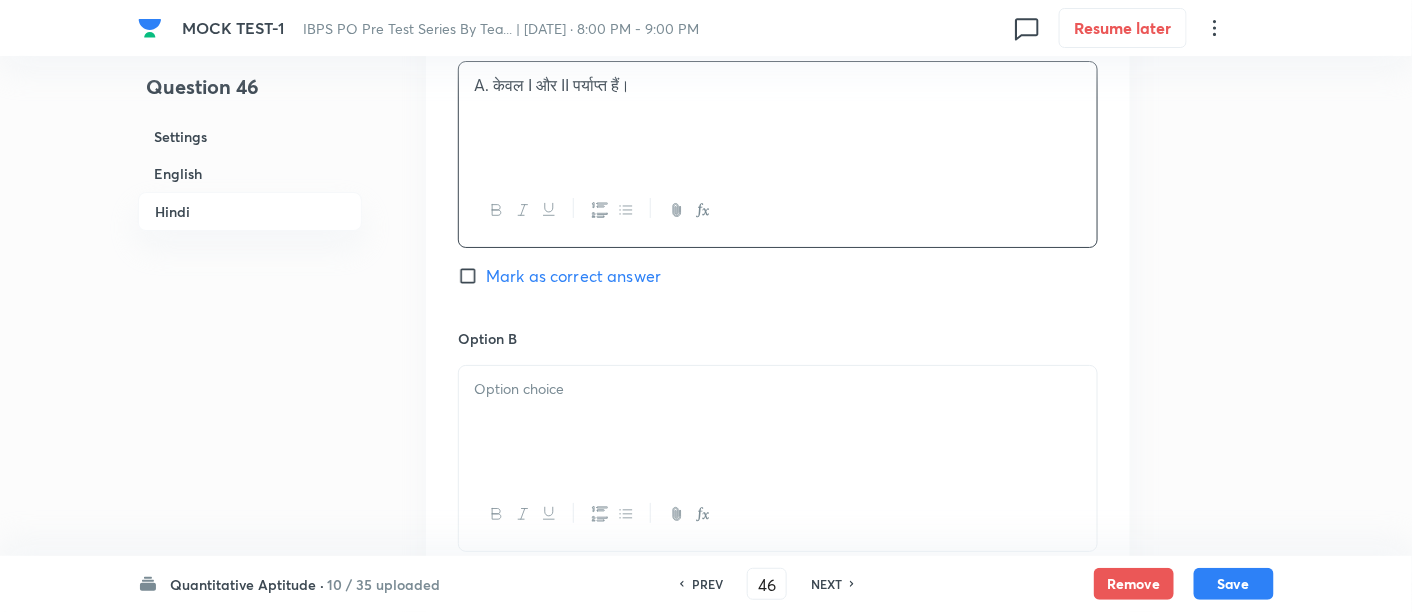 scroll, scrollTop: 4640, scrollLeft: 0, axis: vertical 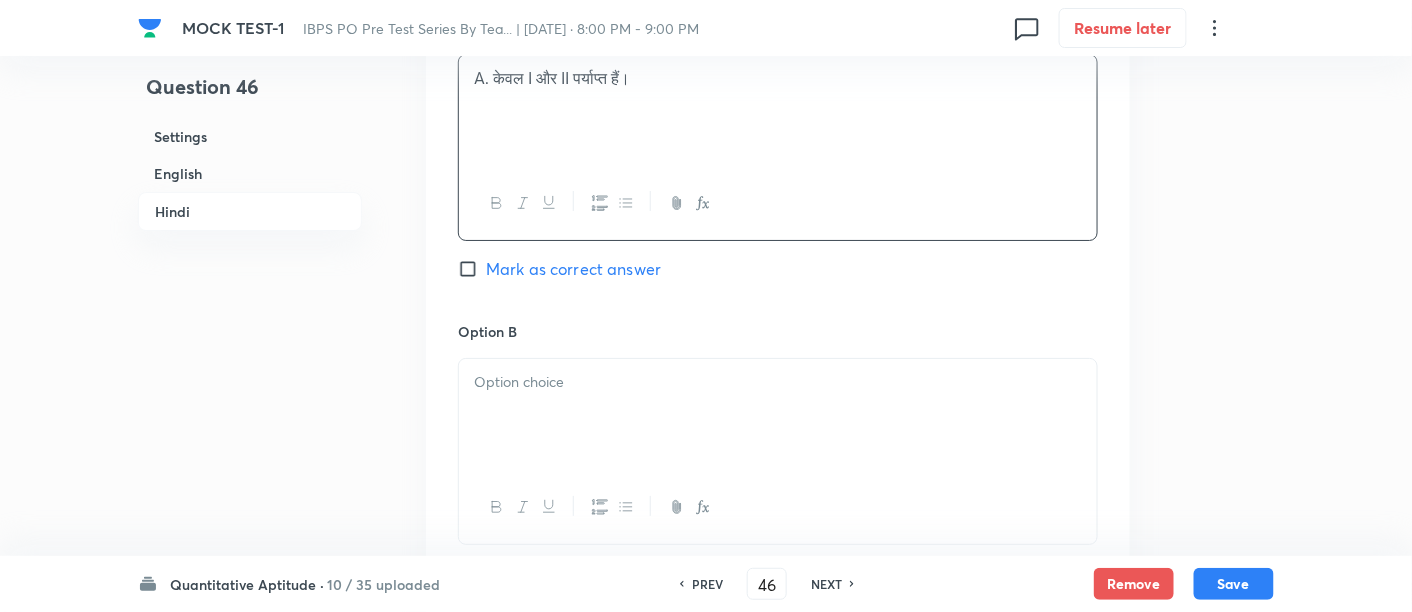 click at bounding box center (778, 382) 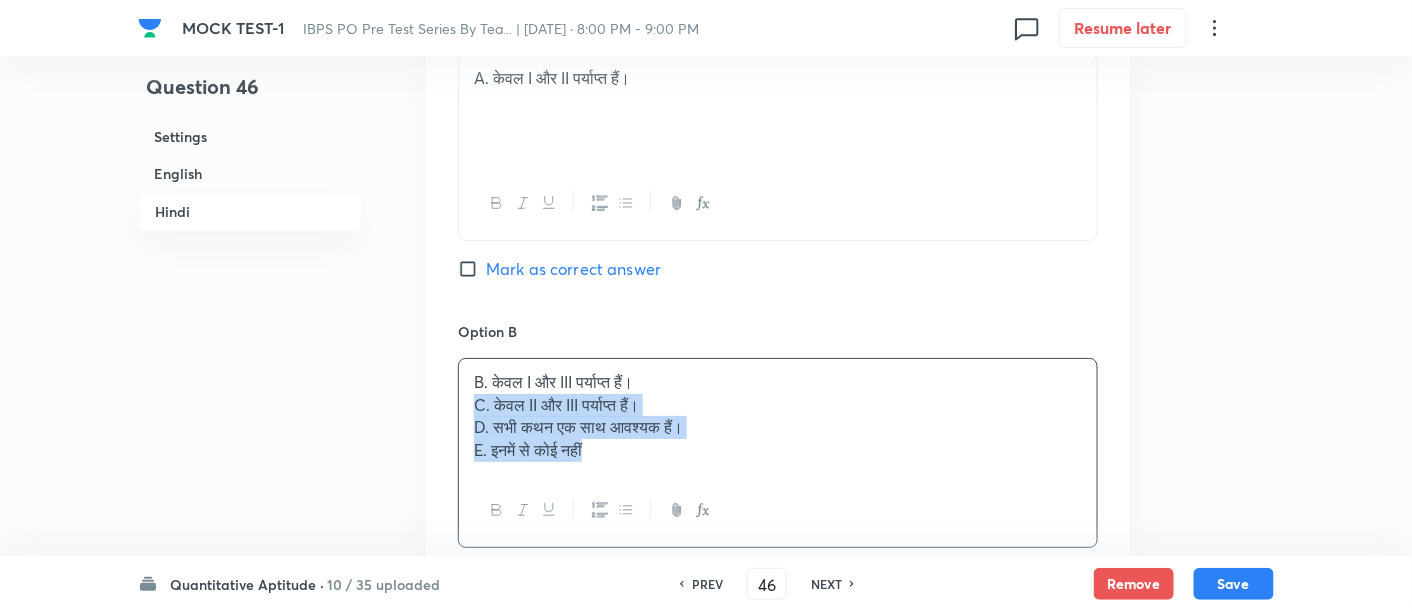drag, startPoint x: 472, startPoint y: 401, endPoint x: 777, endPoint y: 563, distance: 345.35345 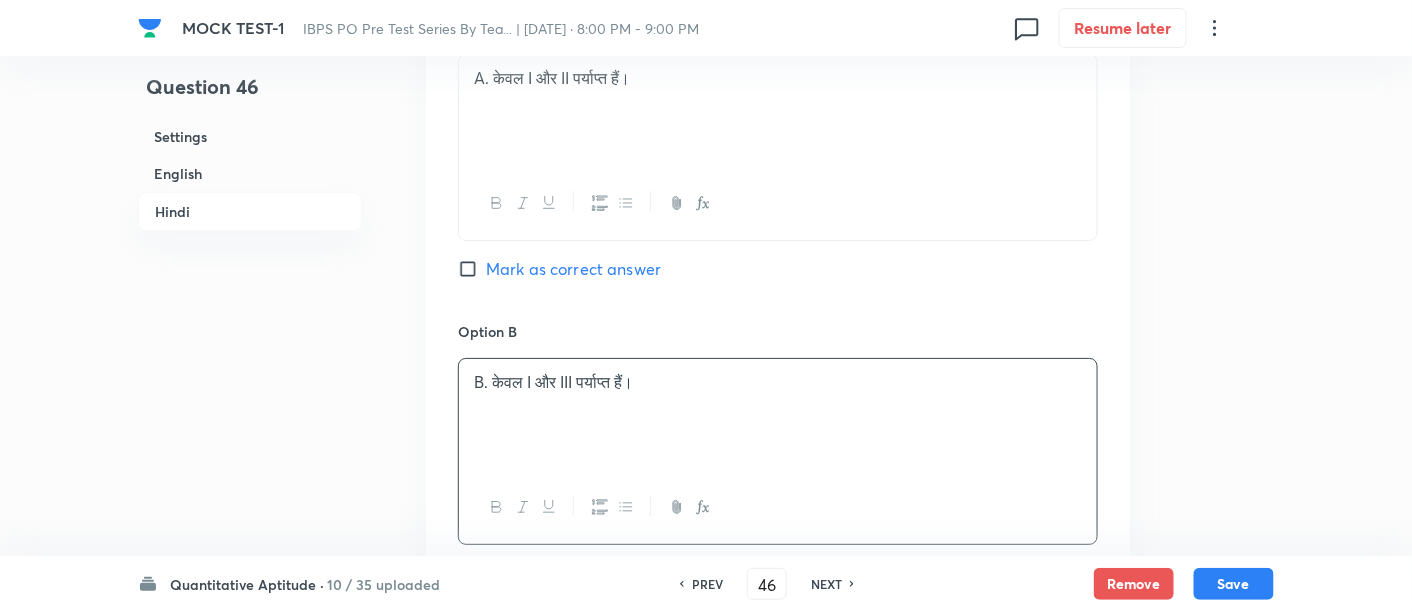 scroll, scrollTop: 4944, scrollLeft: 0, axis: vertical 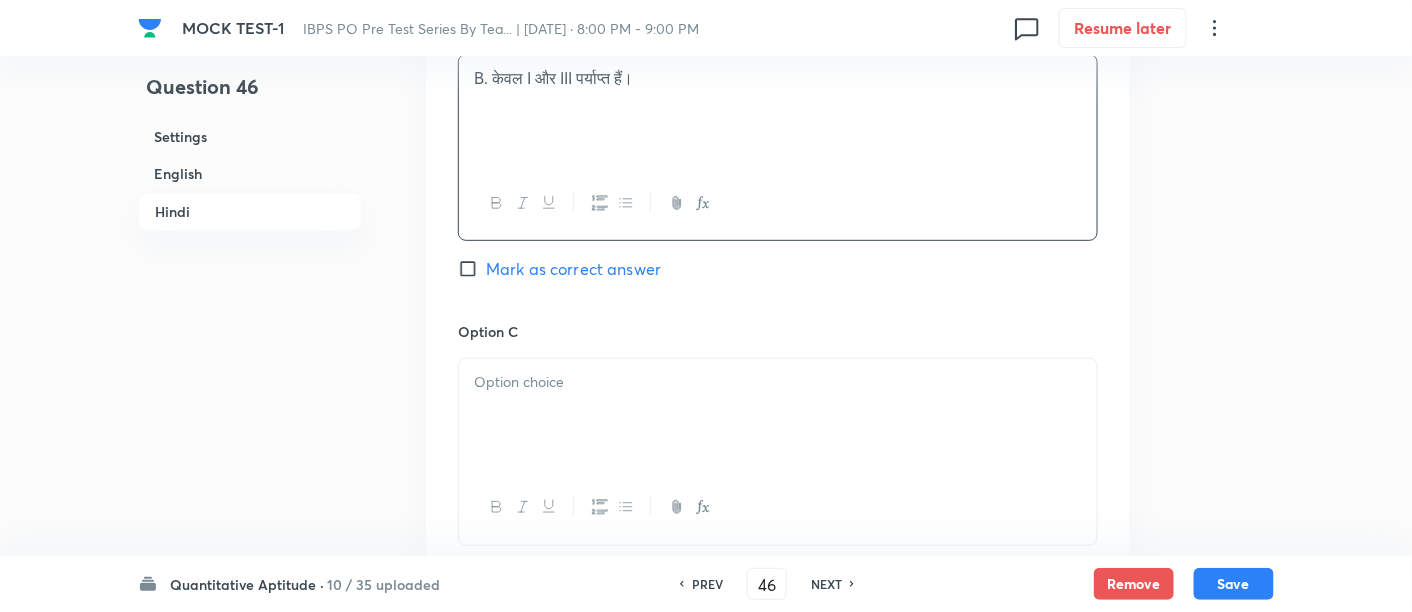 click at bounding box center [778, 382] 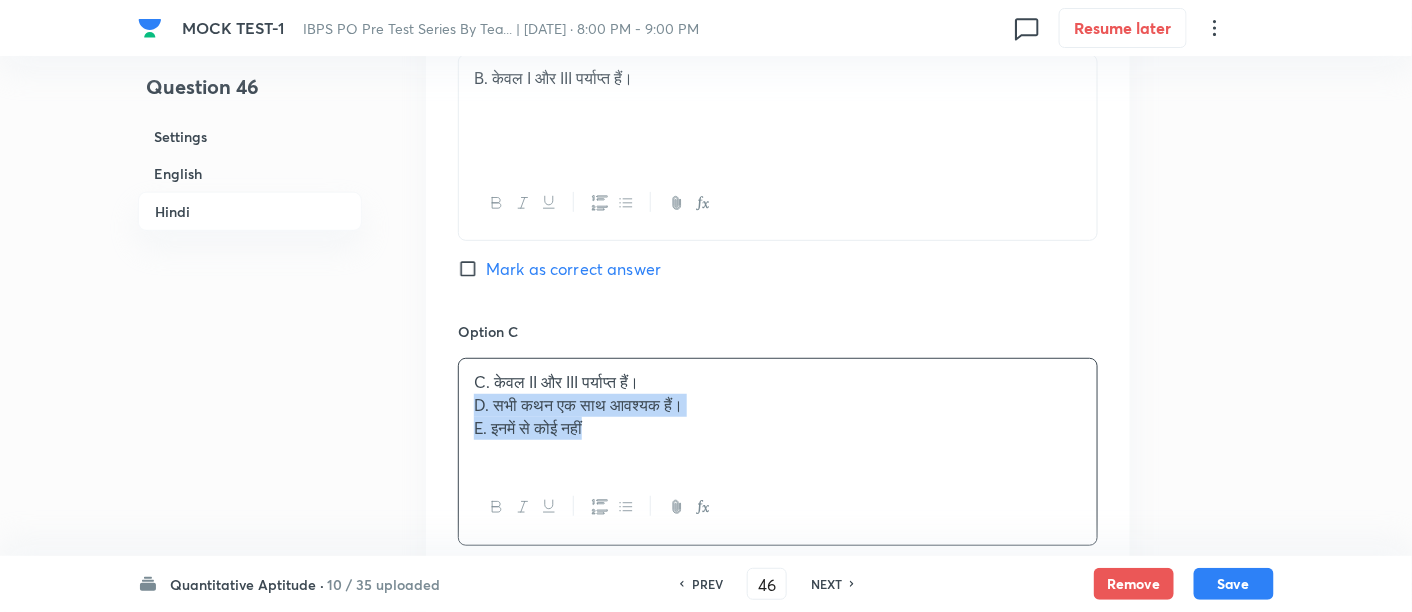 drag, startPoint x: 468, startPoint y: 401, endPoint x: 716, endPoint y: 526, distance: 277.72107 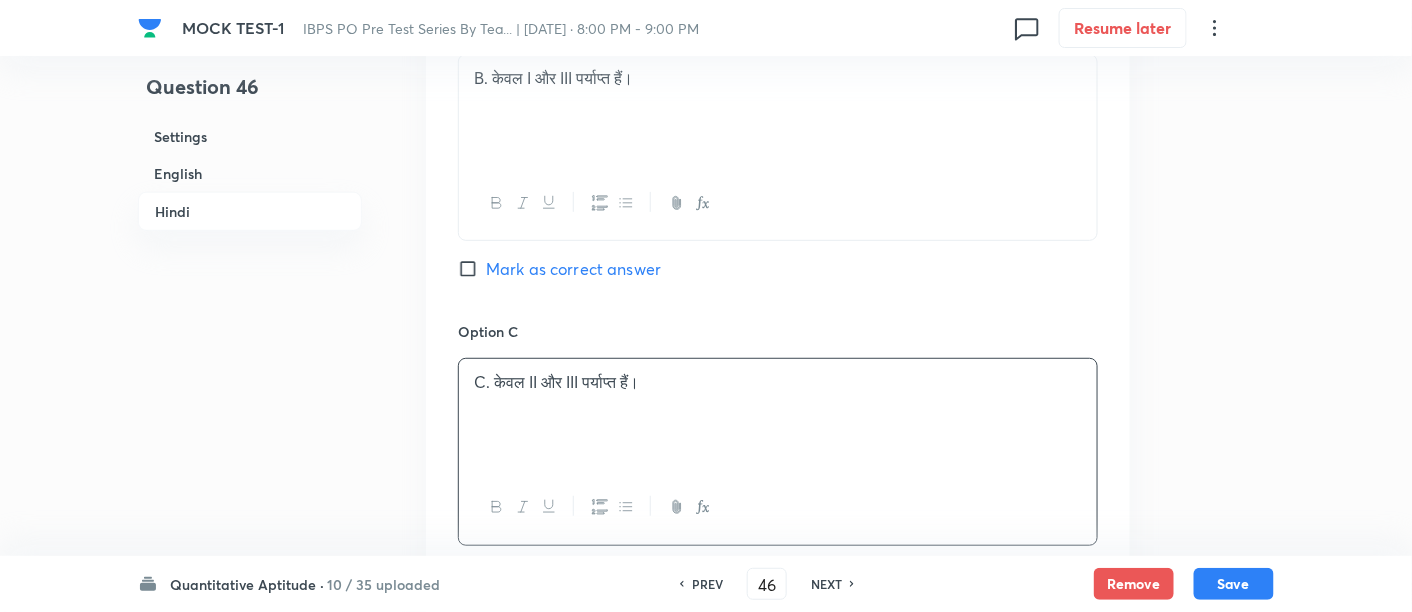 scroll, scrollTop: 5228, scrollLeft: 0, axis: vertical 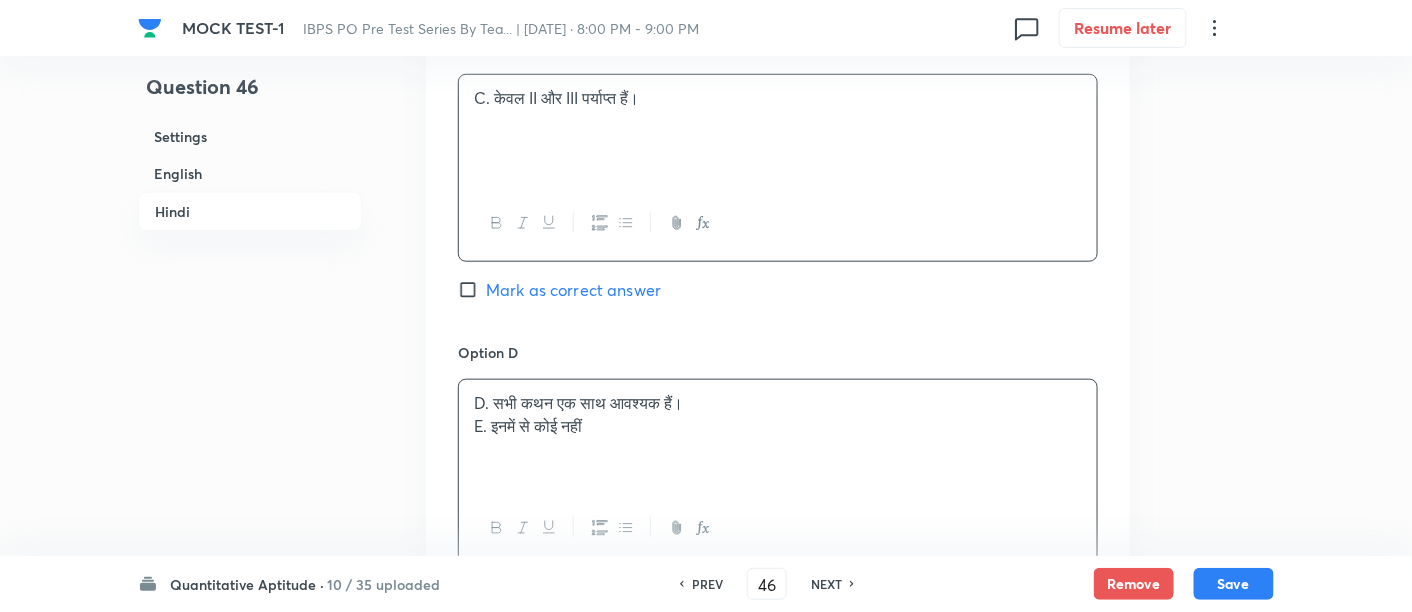 click on "D. सभी कथन एक साथ आवश्यक हैं। E. इनमें से कोई नहीं" at bounding box center (778, 436) 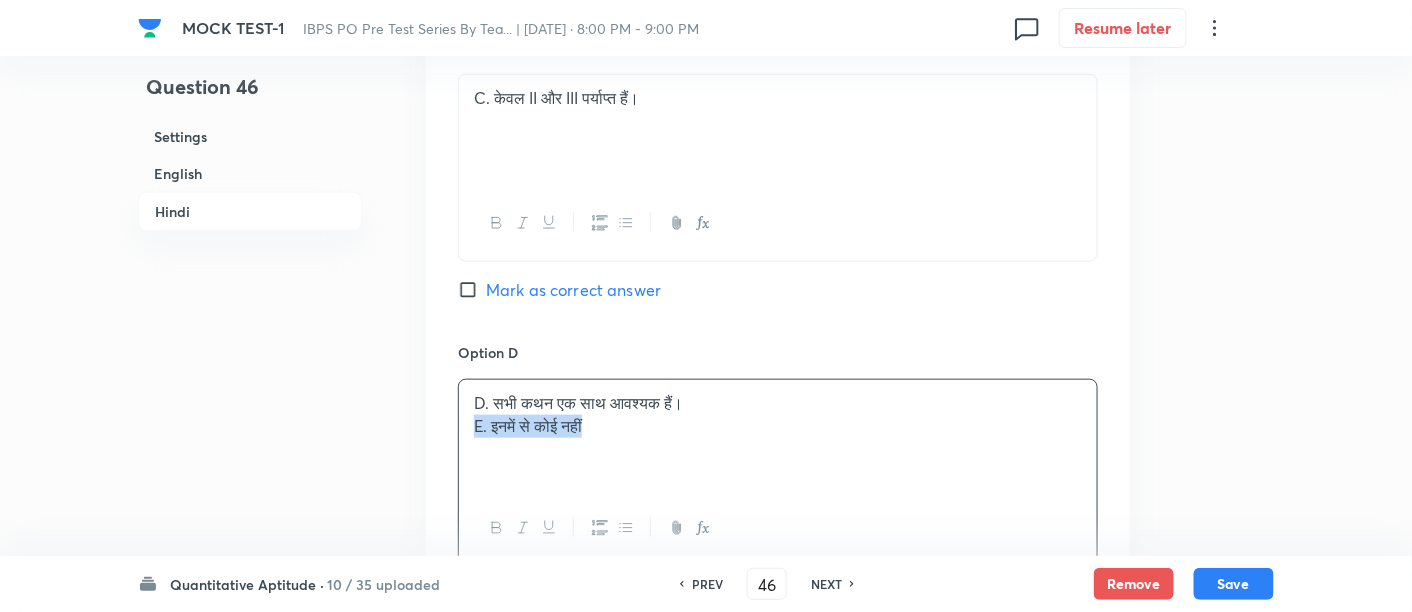 drag, startPoint x: 462, startPoint y: 417, endPoint x: 777, endPoint y: 452, distance: 316.93848 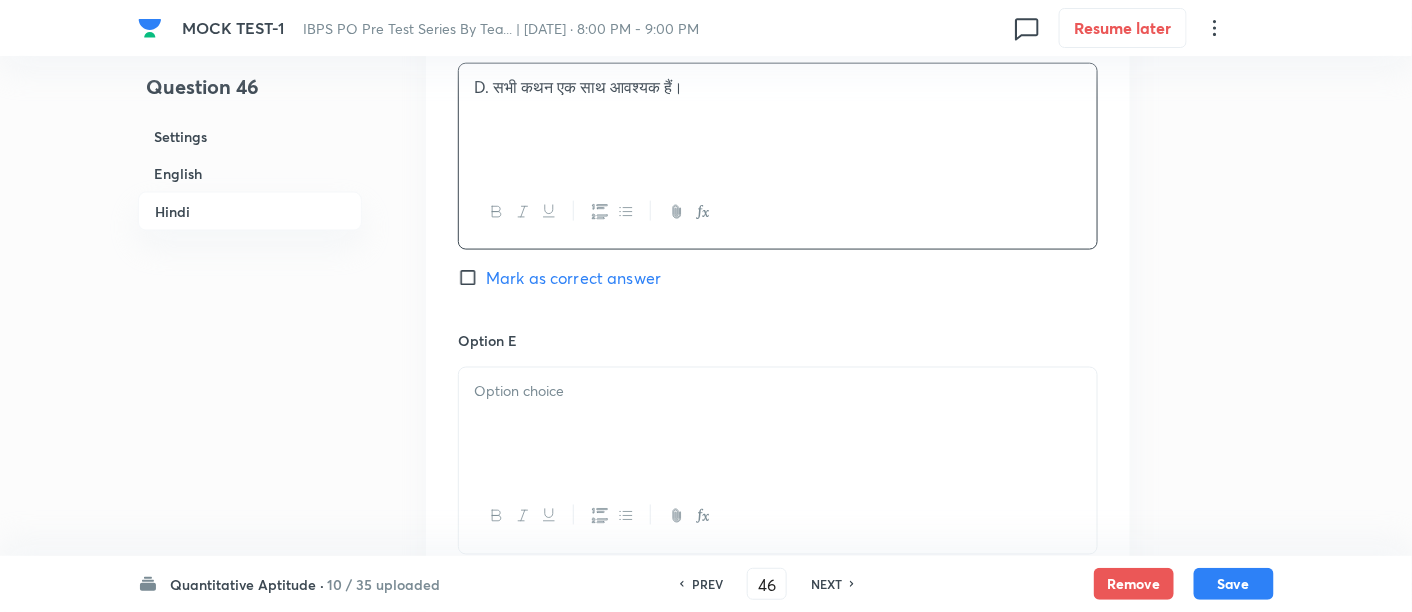 click at bounding box center (778, 424) 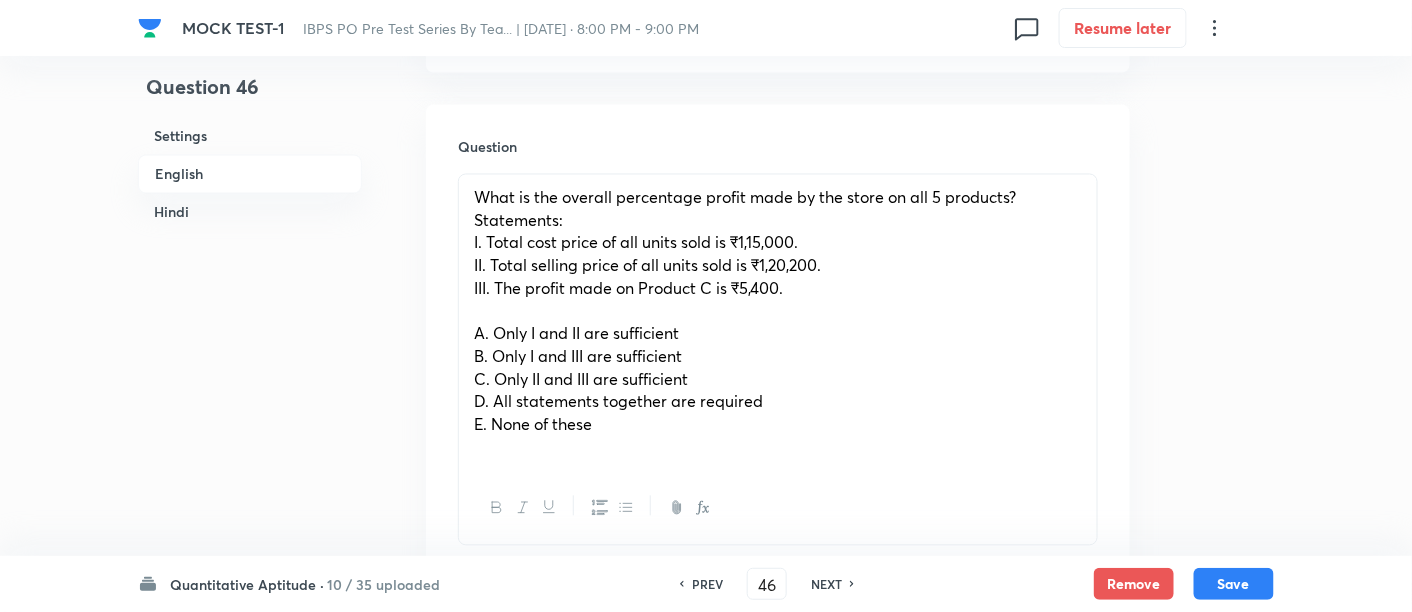 scroll, scrollTop: 1115, scrollLeft: 0, axis: vertical 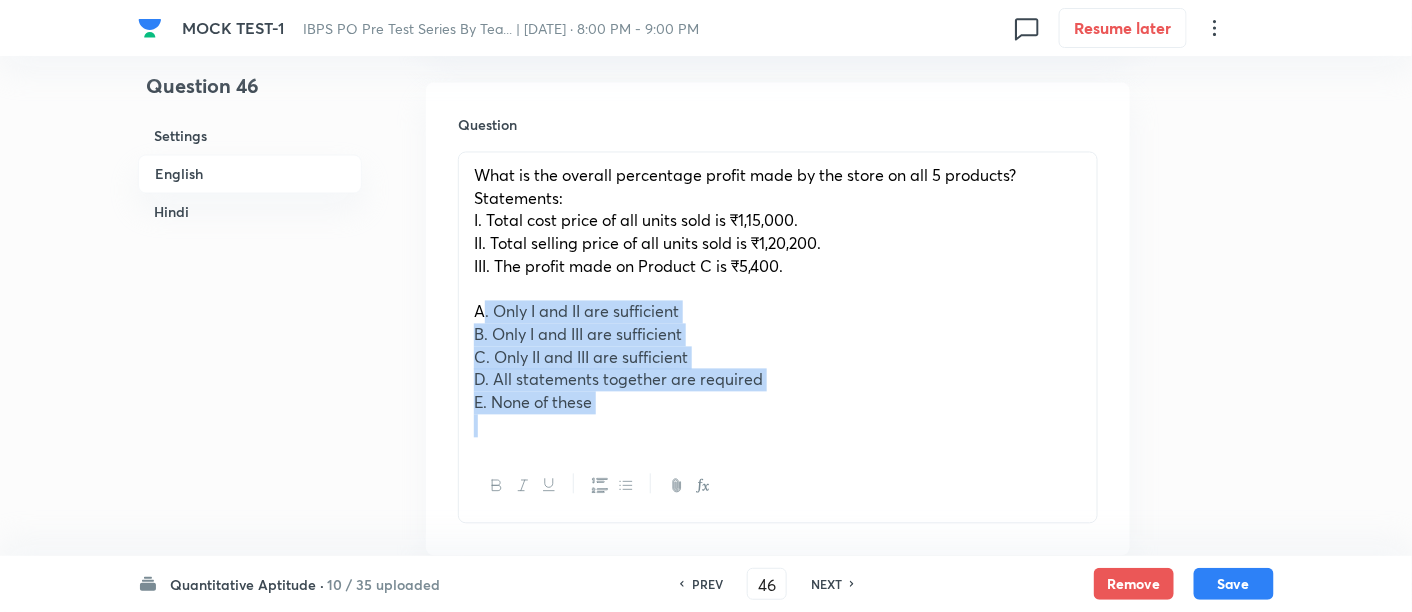 drag, startPoint x: 463, startPoint y: 309, endPoint x: 734, endPoint y: 493, distance: 327.5622 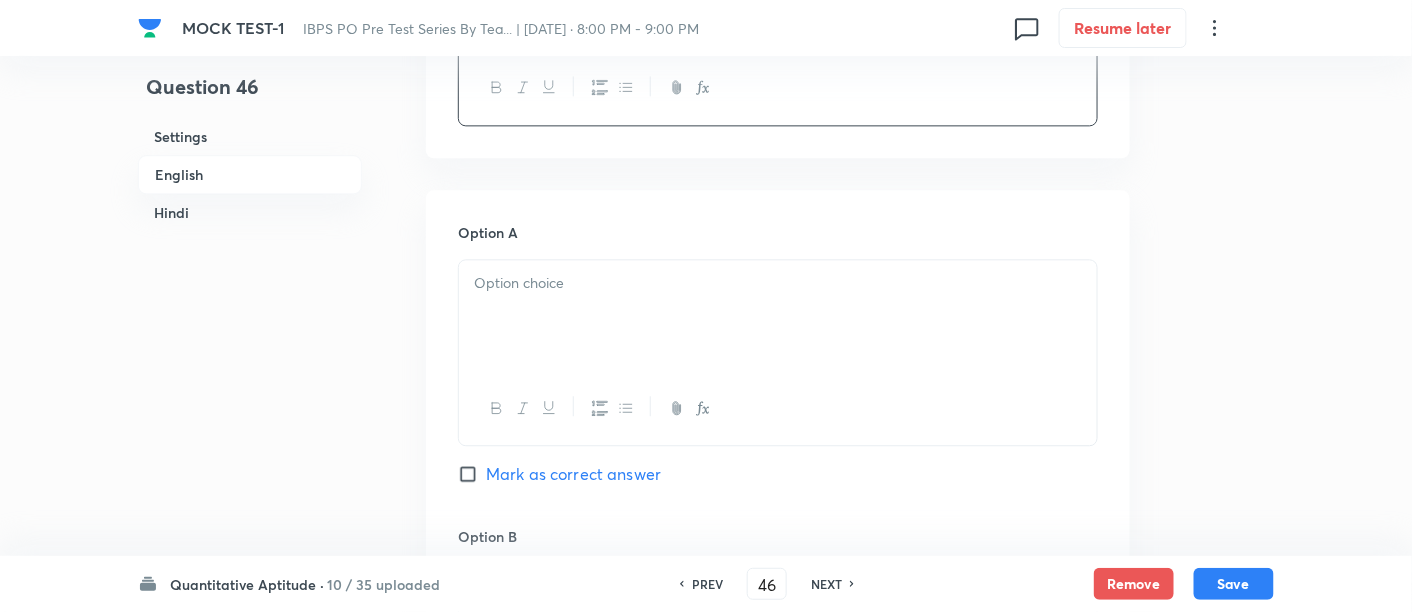 scroll, scrollTop: 1390, scrollLeft: 0, axis: vertical 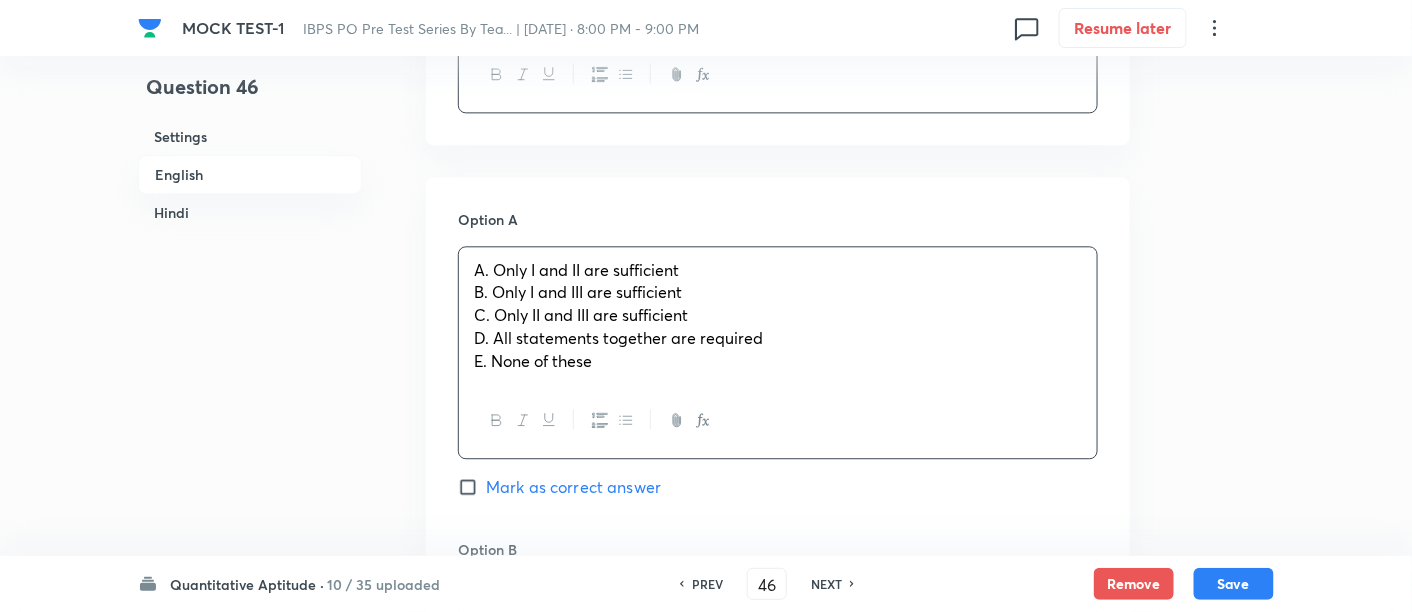 click on "A. Only I and II are sufficient  B. Only I and III are sufficient  C. Only II and III are sufficient  D. All statements together are required  E. None of these" at bounding box center (778, 316) 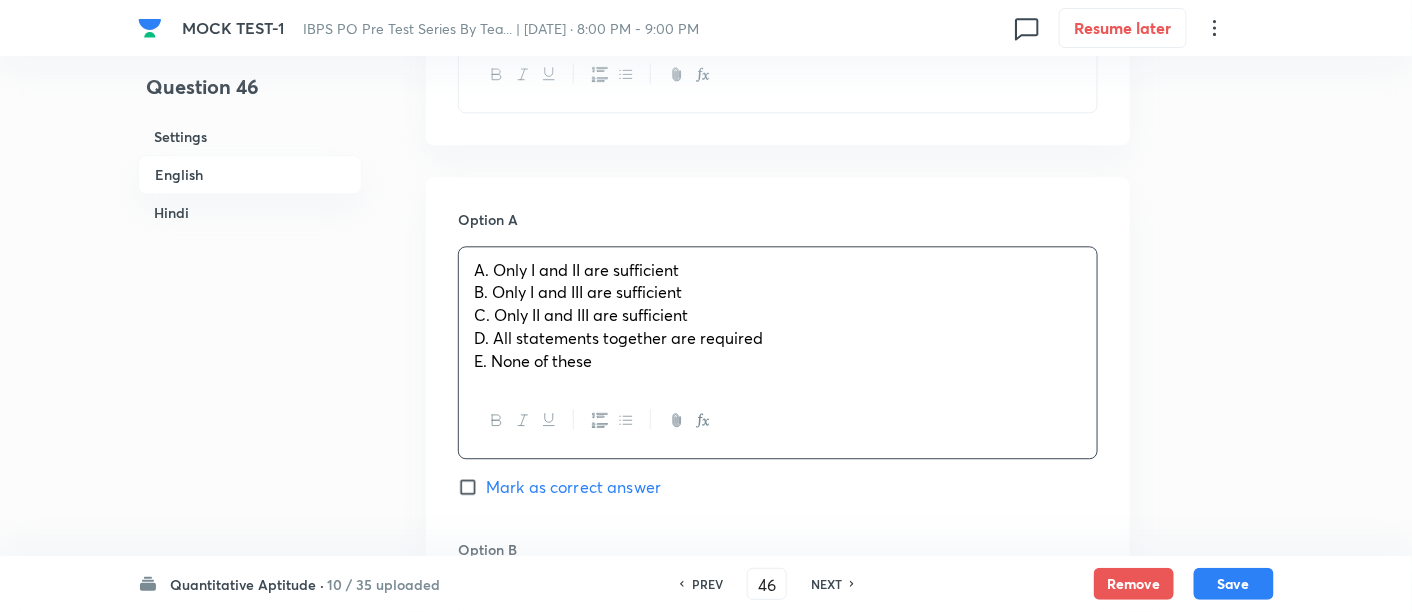 drag, startPoint x: 465, startPoint y: 288, endPoint x: 746, endPoint y: 465, distance: 332.0994 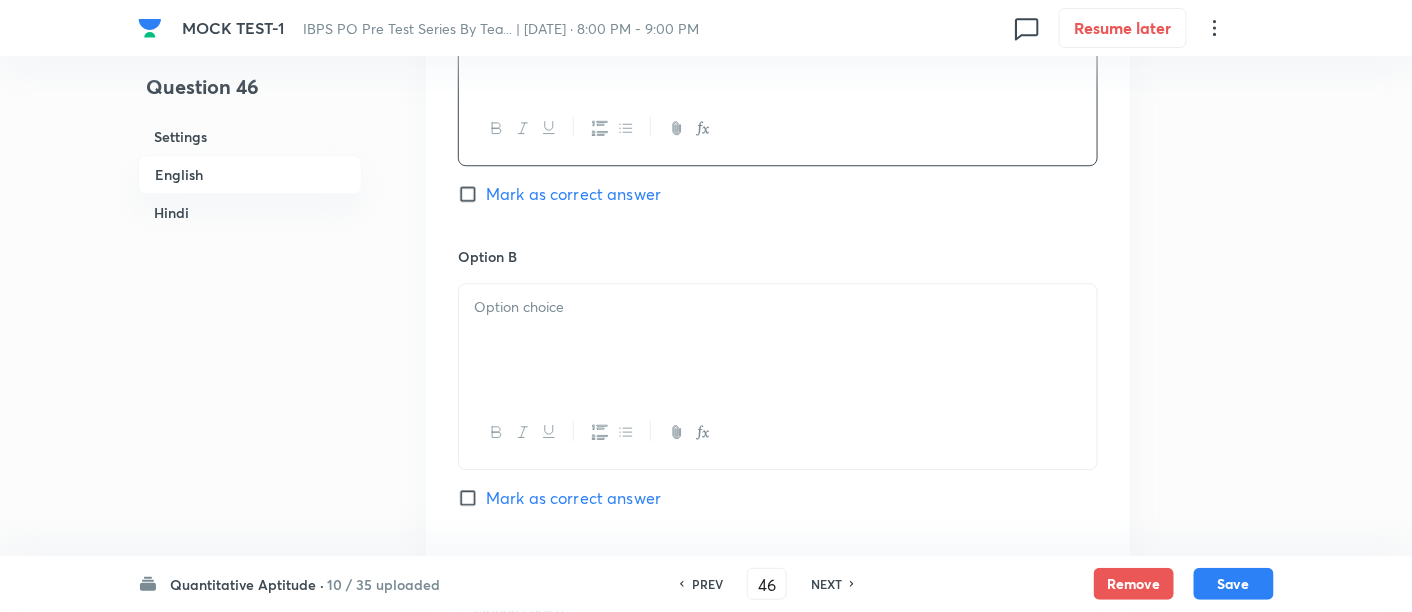 scroll, scrollTop: 1668, scrollLeft: 0, axis: vertical 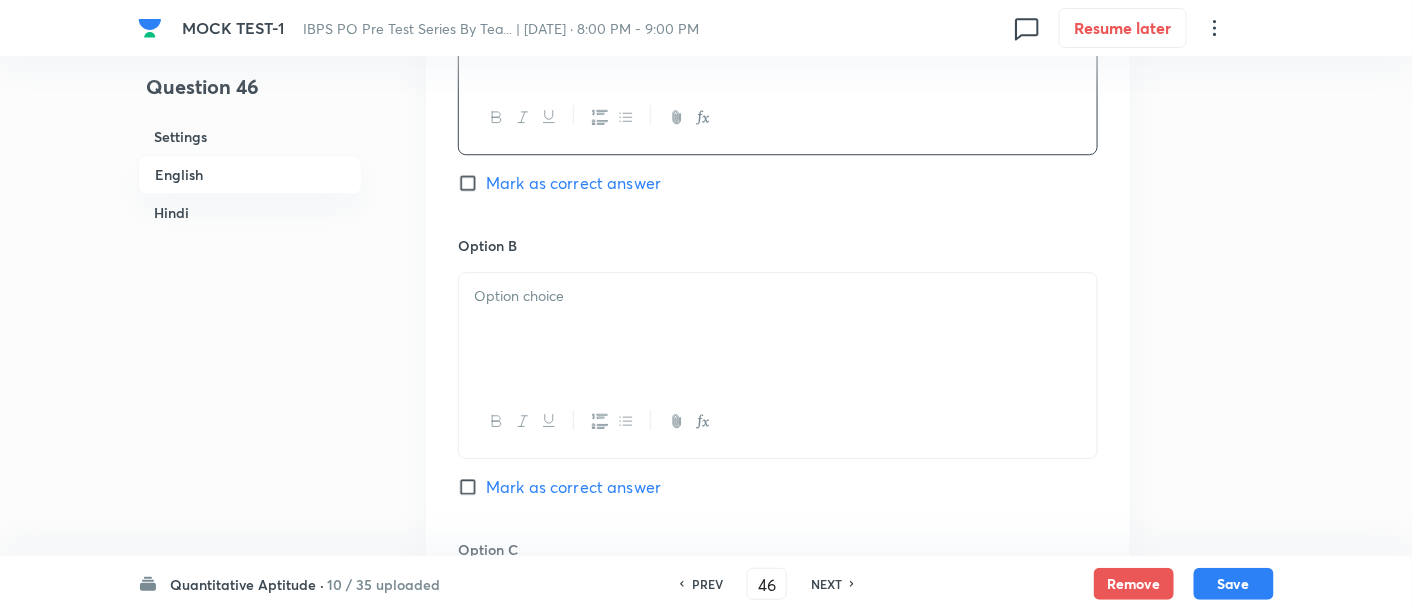 click at bounding box center [778, 329] 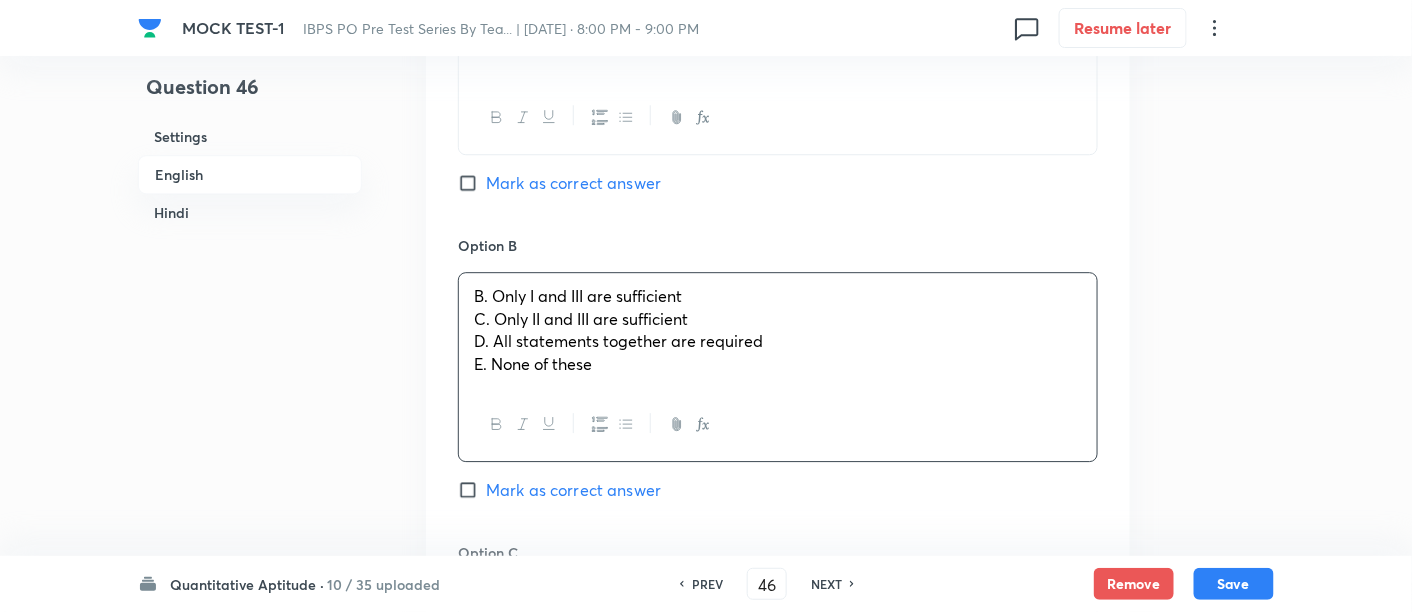 drag, startPoint x: 462, startPoint y: 322, endPoint x: 715, endPoint y: 458, distance: 287.23685 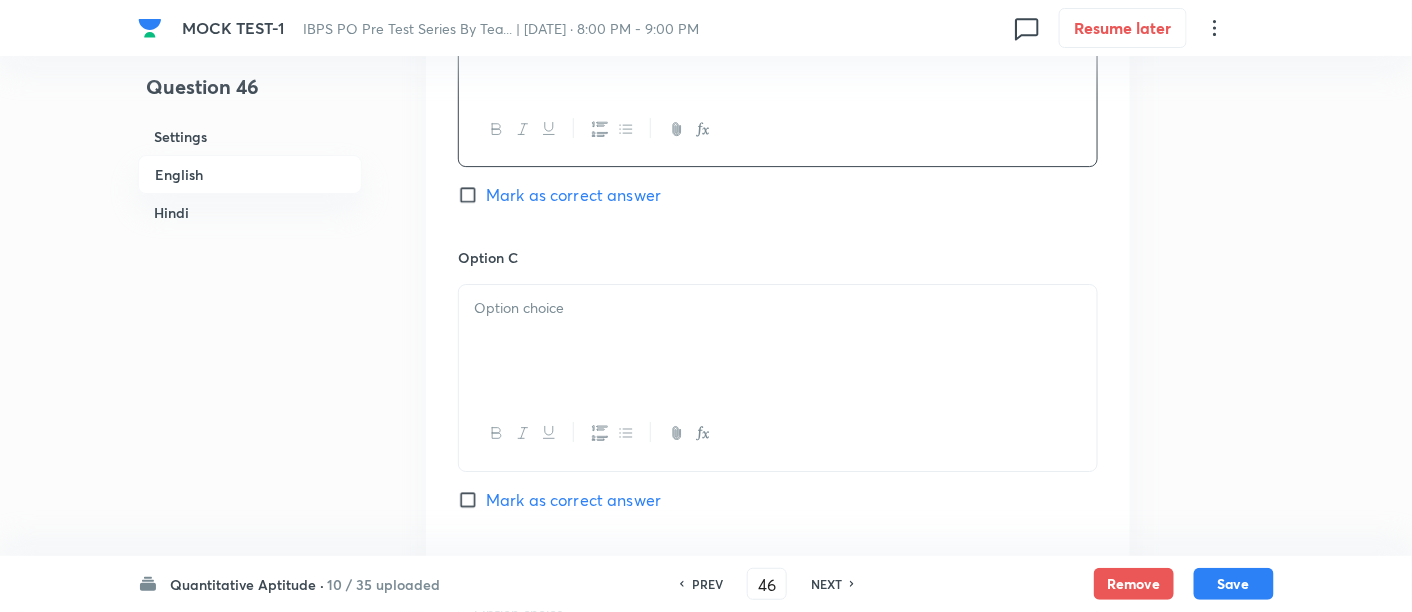 scroll, scrollTop: 1961, scrollLeft: 0, axis: vertical 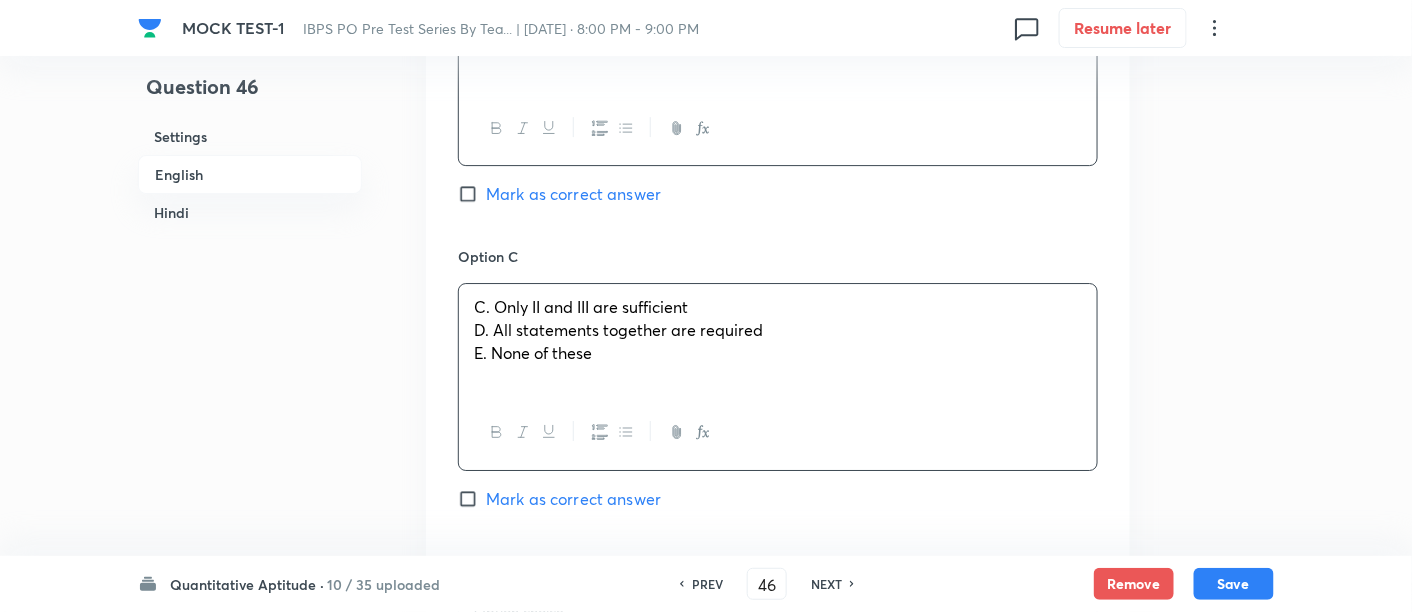 click on "C. Only II and III are sufficient  D. All statements together are required  E. None of these" at bounding box center (778, 340) 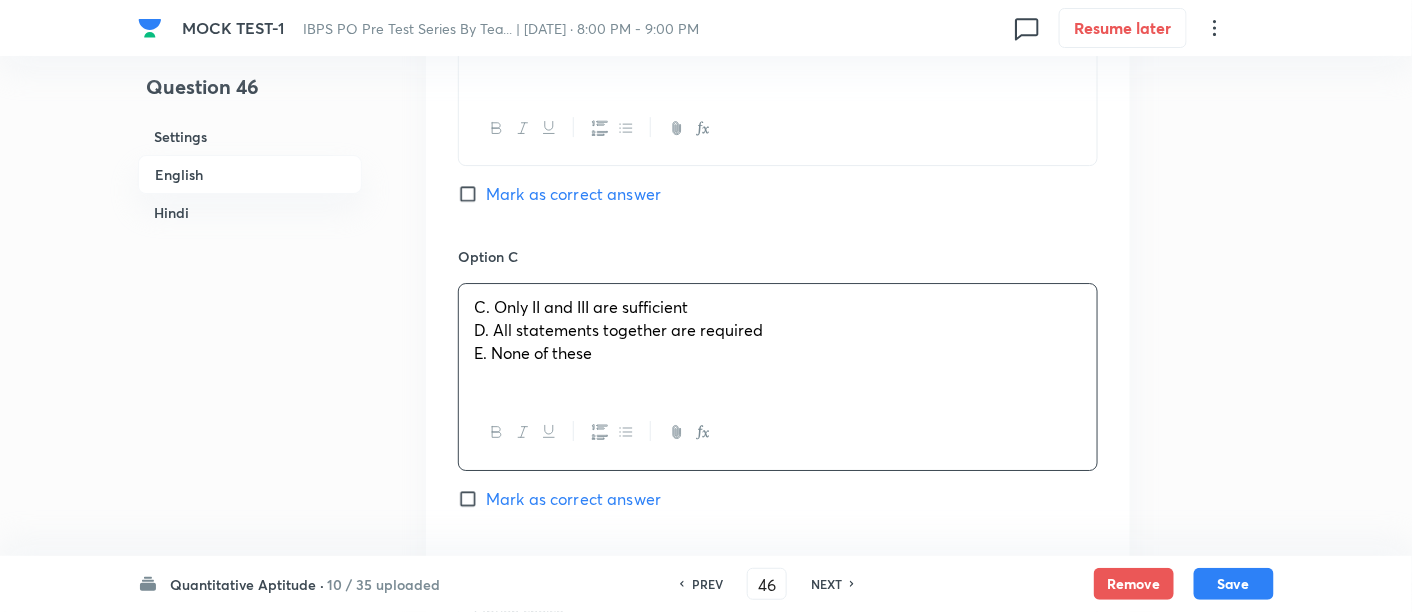 drag, startPoint x: 476, startPoint y: 330, endPoint x: 698, endPoint y: 432, distance: 244.31128 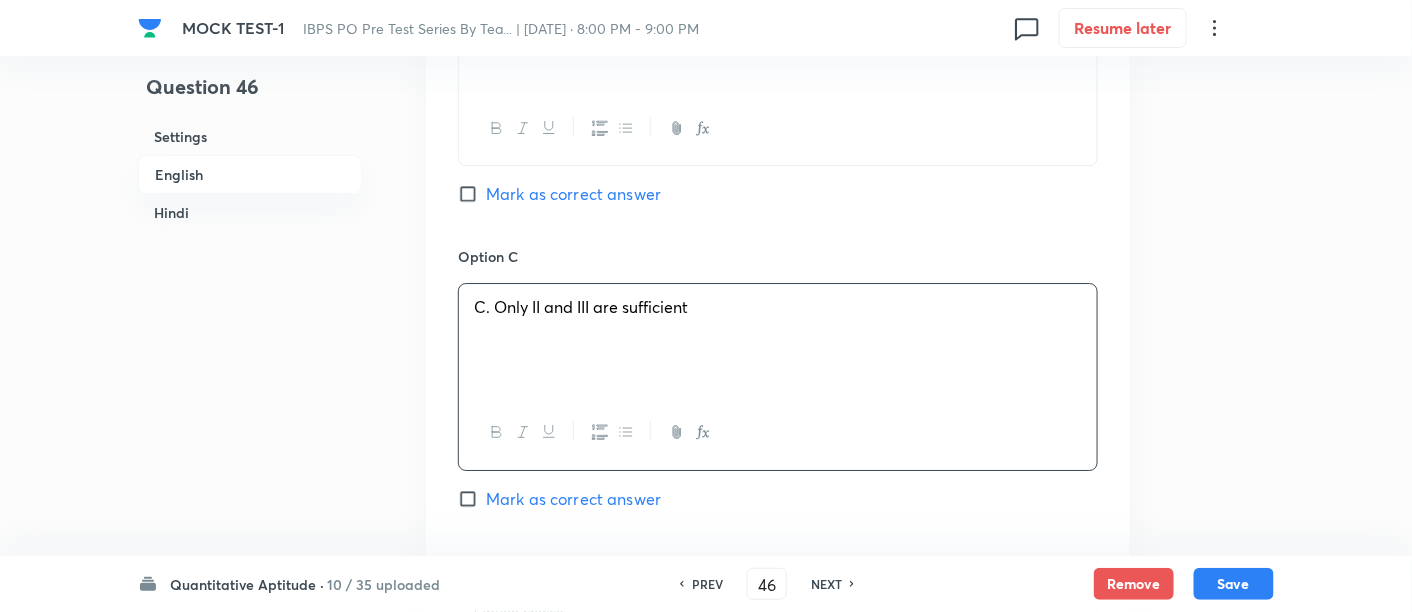 scroll, scrollTop: 2248, scrollLeft: 0, axis: vertical 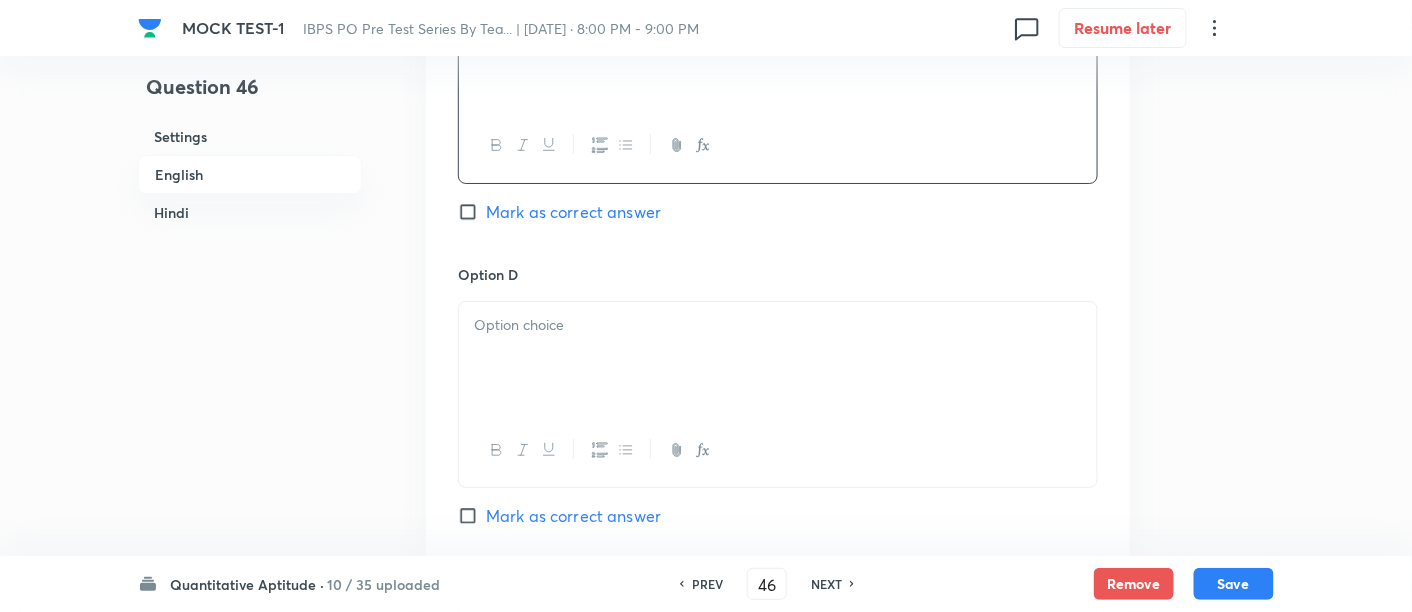 click at bounding box center [778, 358] 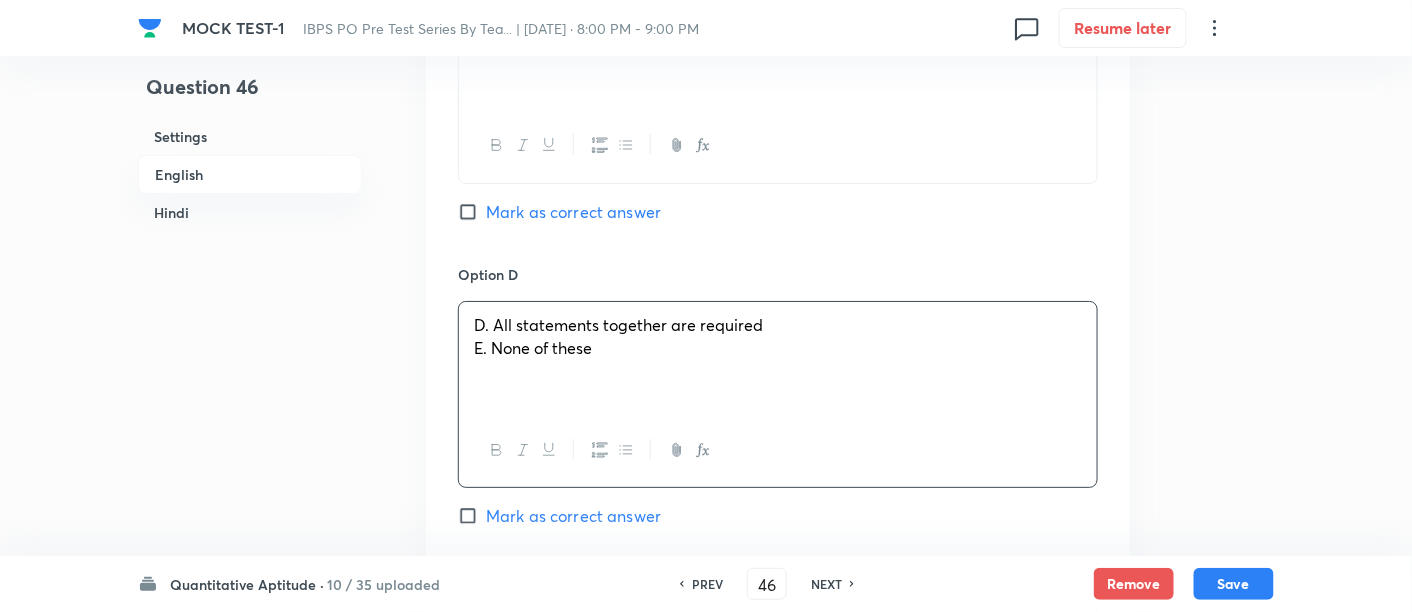 drag, startPoint x: 458, startPoint y: 341, endPoint x: 784, endPoint y: 406, distance: 332.4169 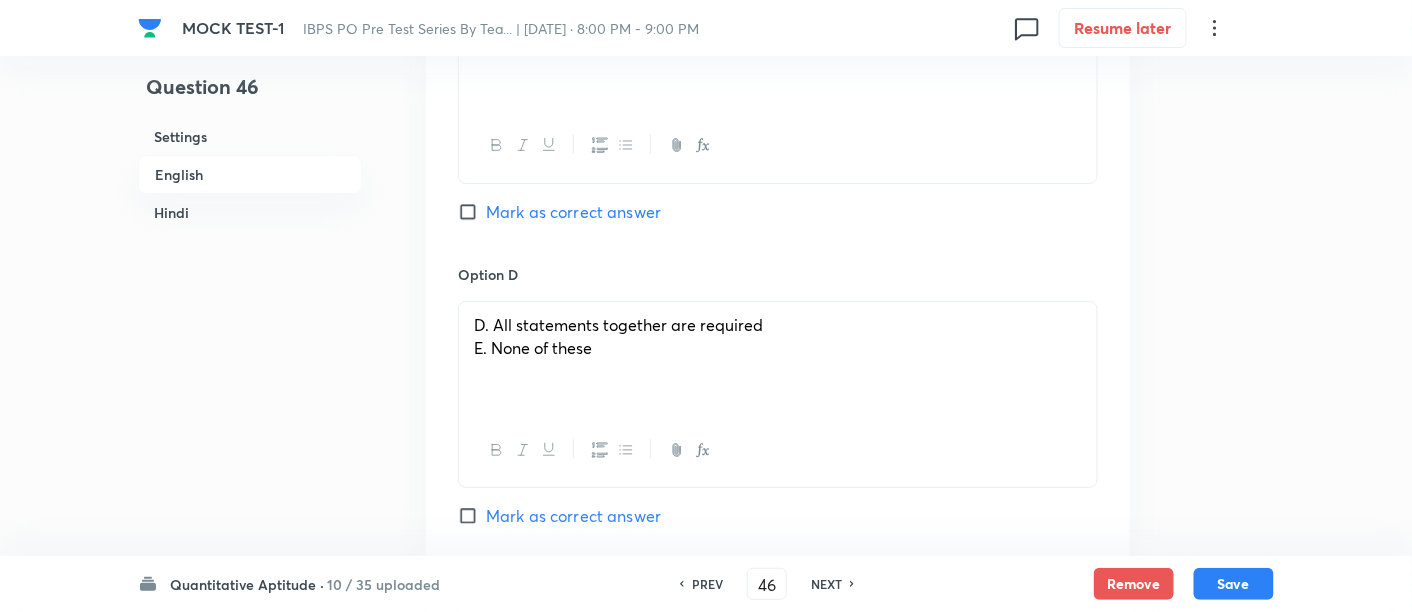 drag, startPoint x: 462, startPoint y: 350, endPoint x: 691, endPoint y: 375, distance: 230.36058 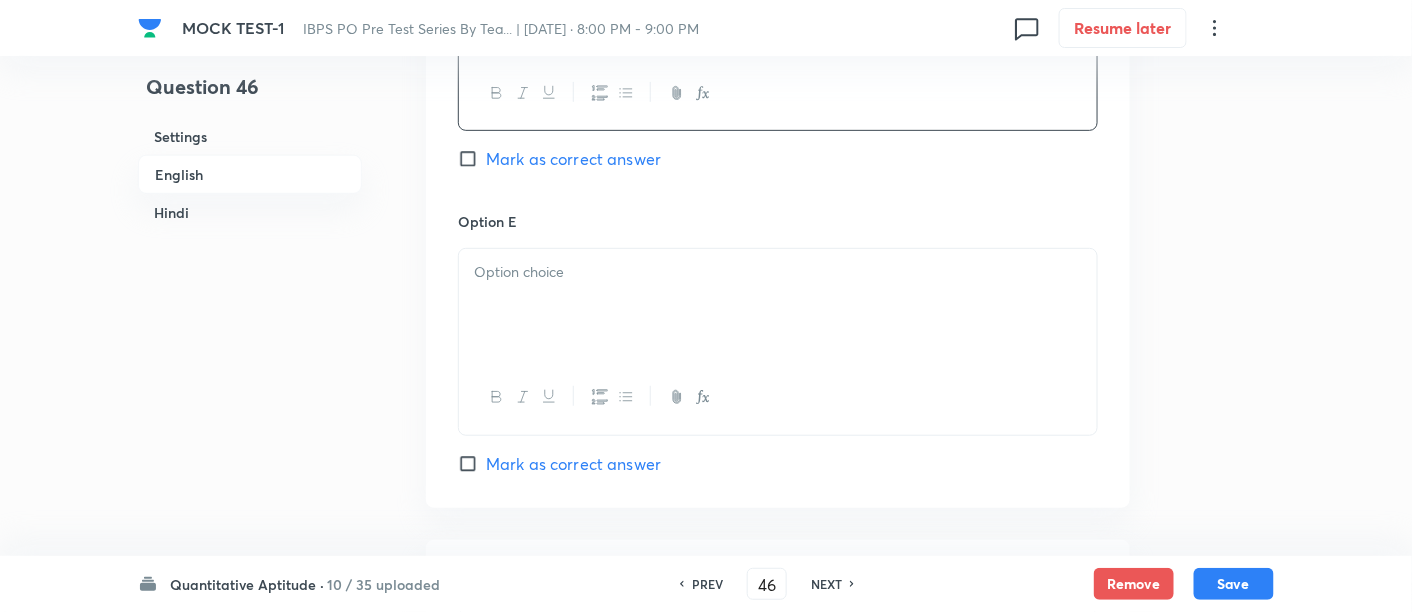 scroll, scrollTop: 2606, scrollLeft: 0, axis: vertical 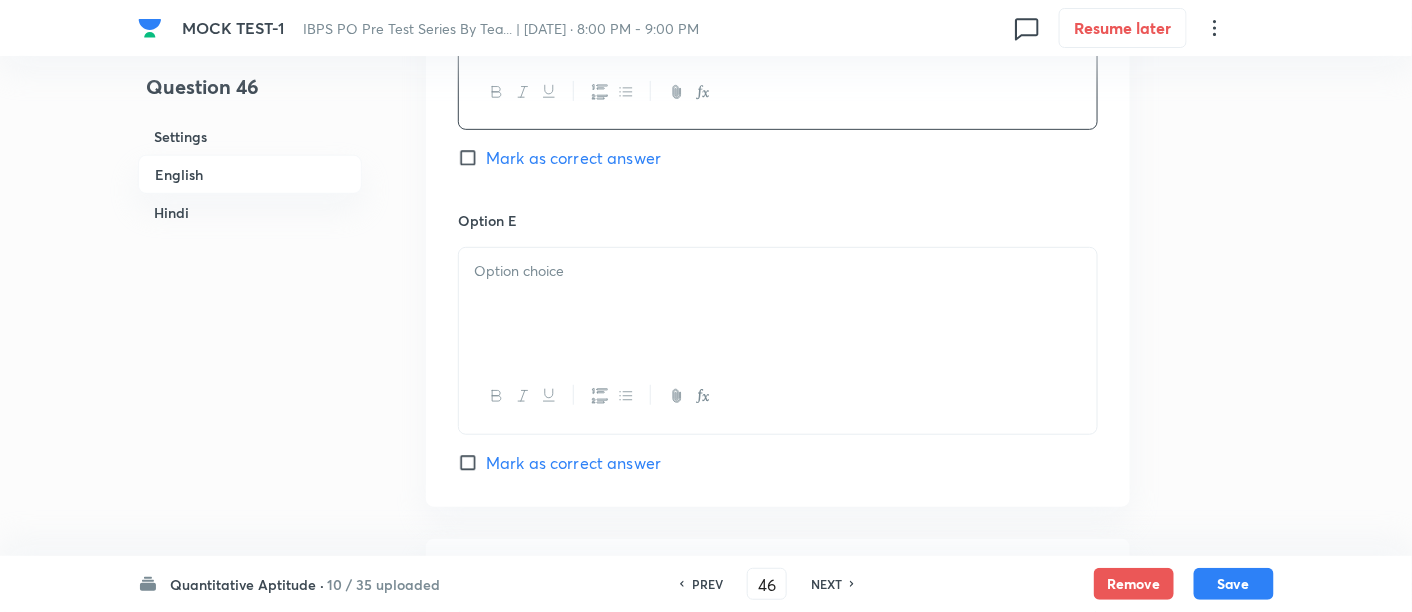 click at bounding box center [778, 304] 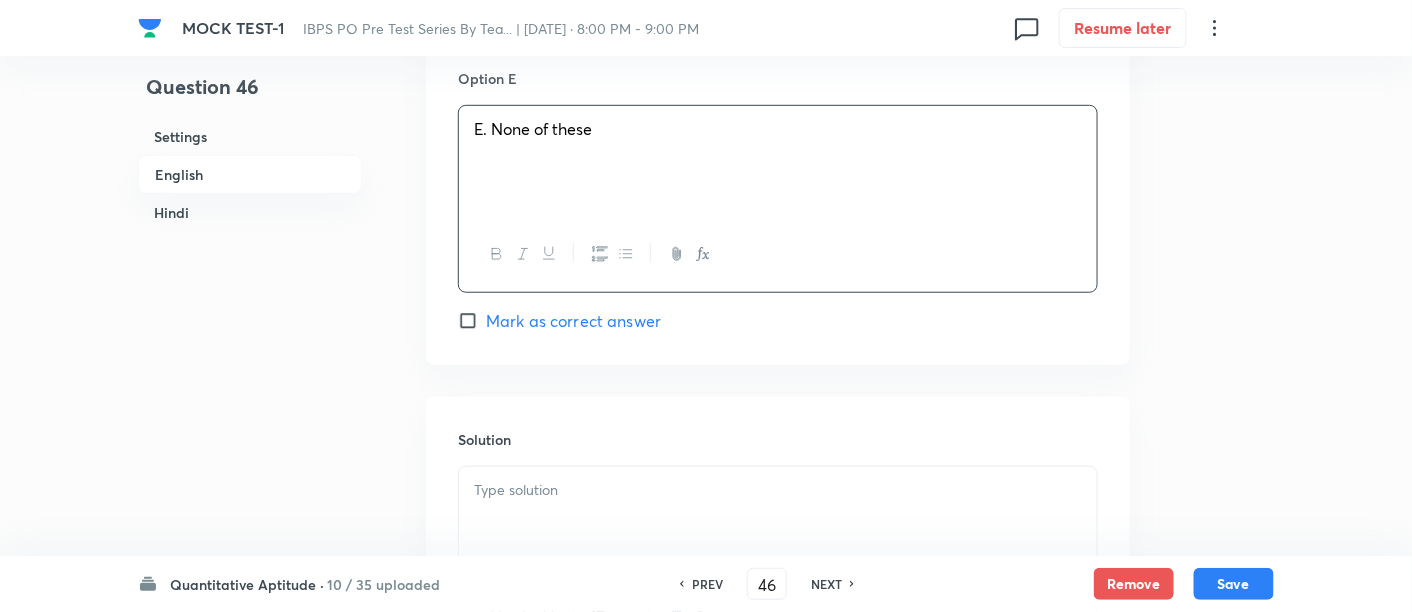 scroll, scrollTop: 2746, scrollLeft: 0, axis: vertical 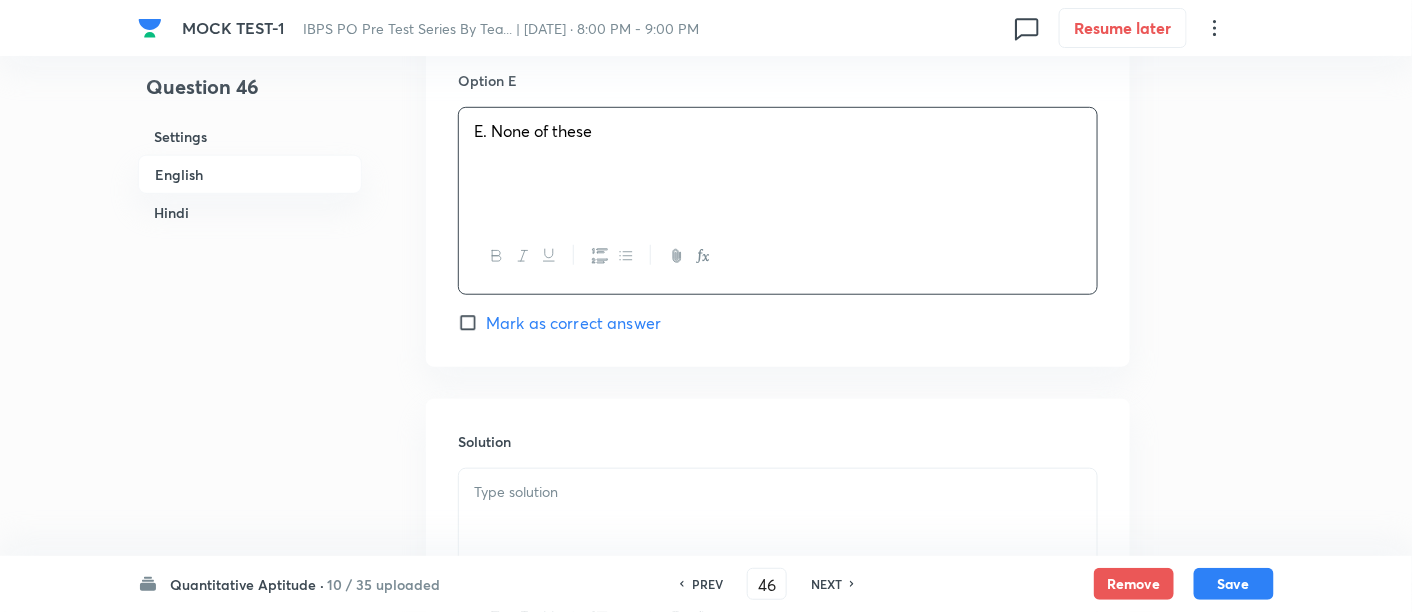 click at bounding box center [778, 525] 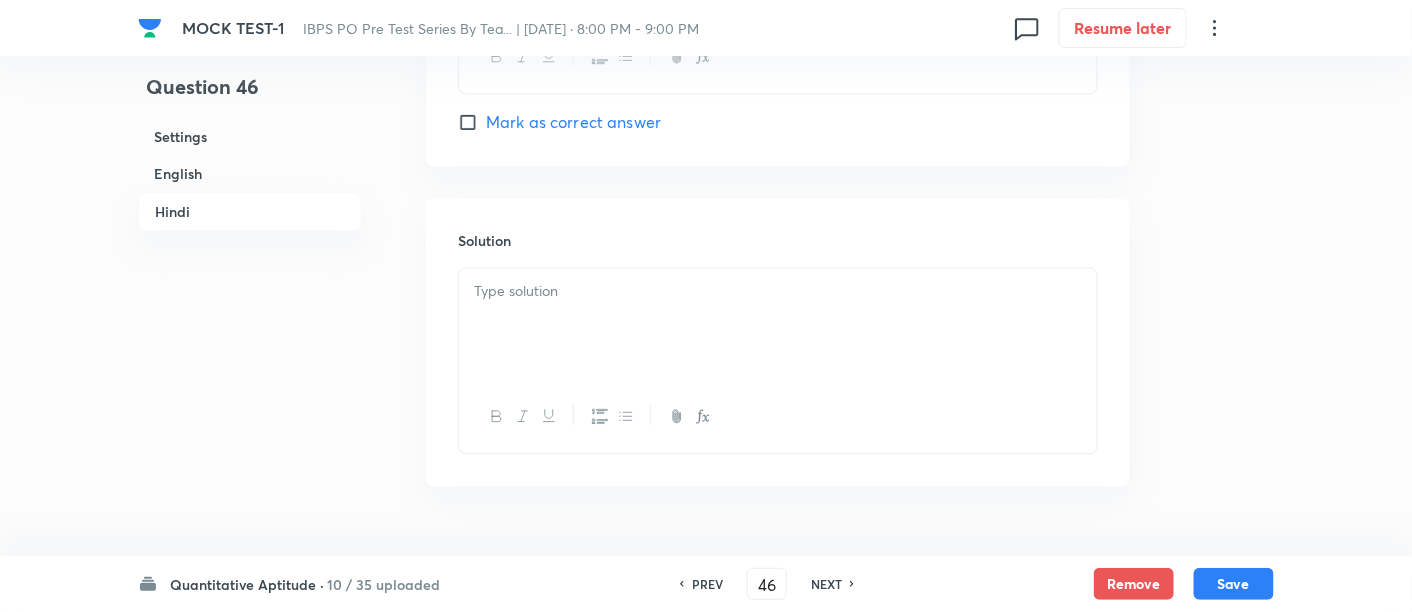 scroll, scrollTop: 6135, scrollLeft: 0, axis: vertical 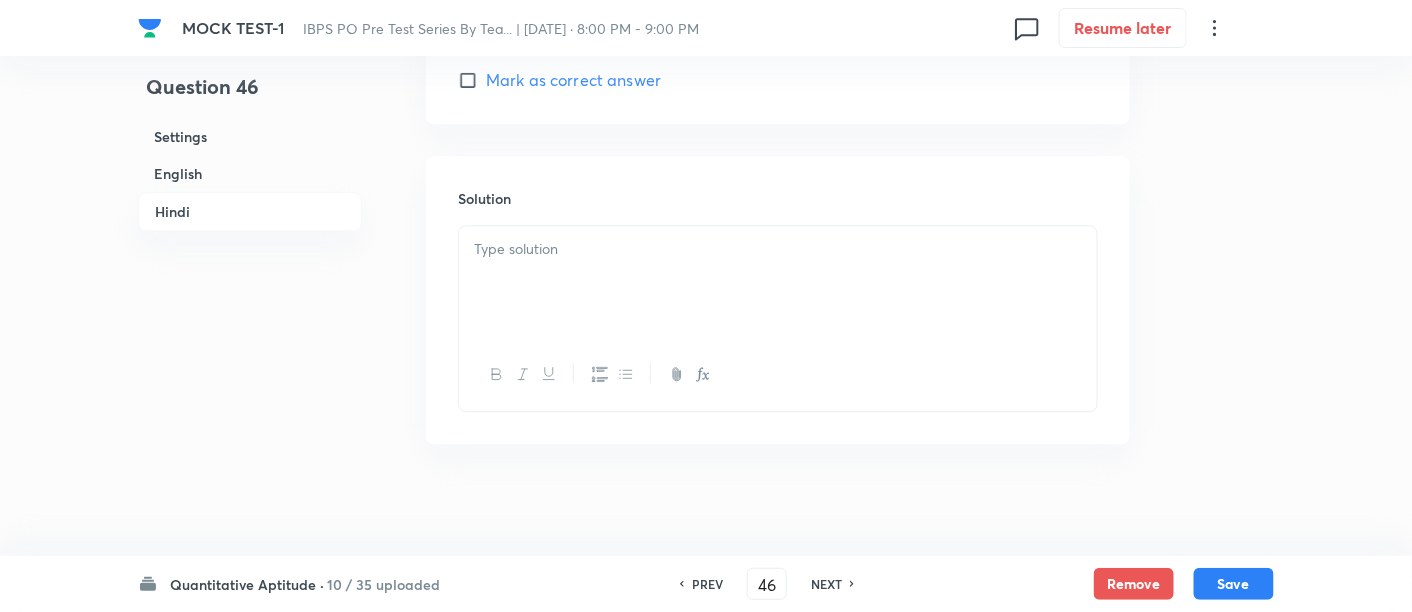 click at bounding box center (778, 282) 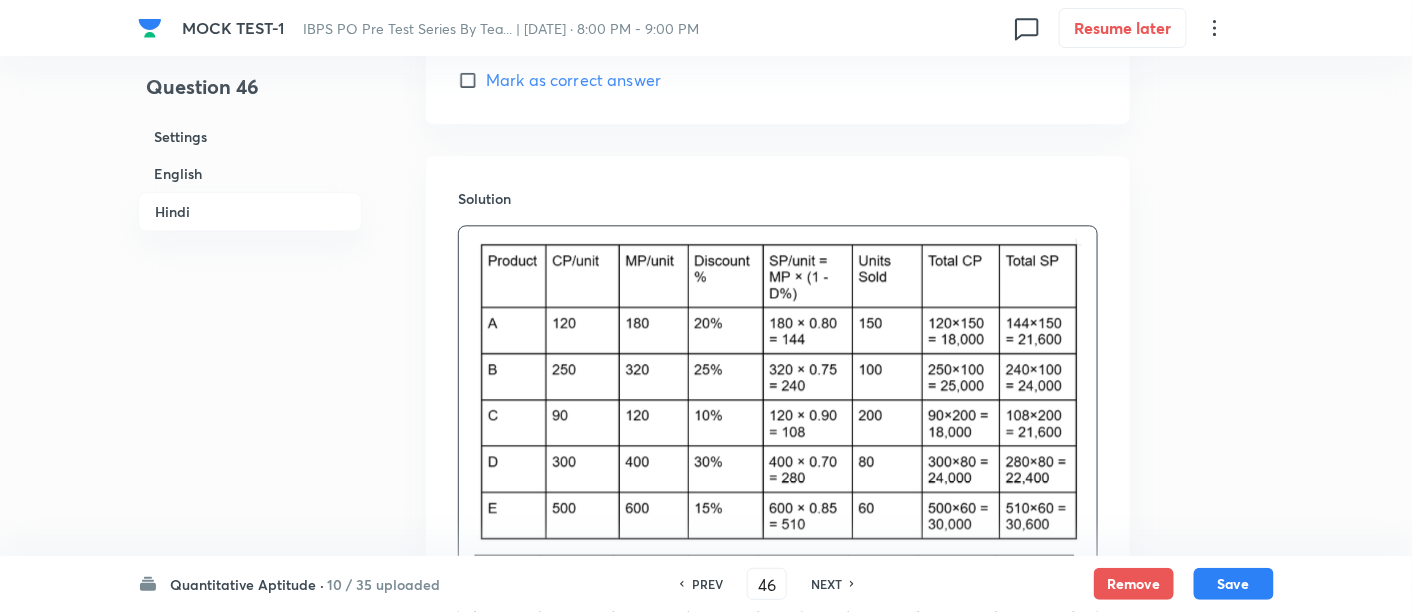 drag, startPoint x: 1086, startPoint y: 293, endPoint x: 791, endPoint y: 308, distance: 295.3811 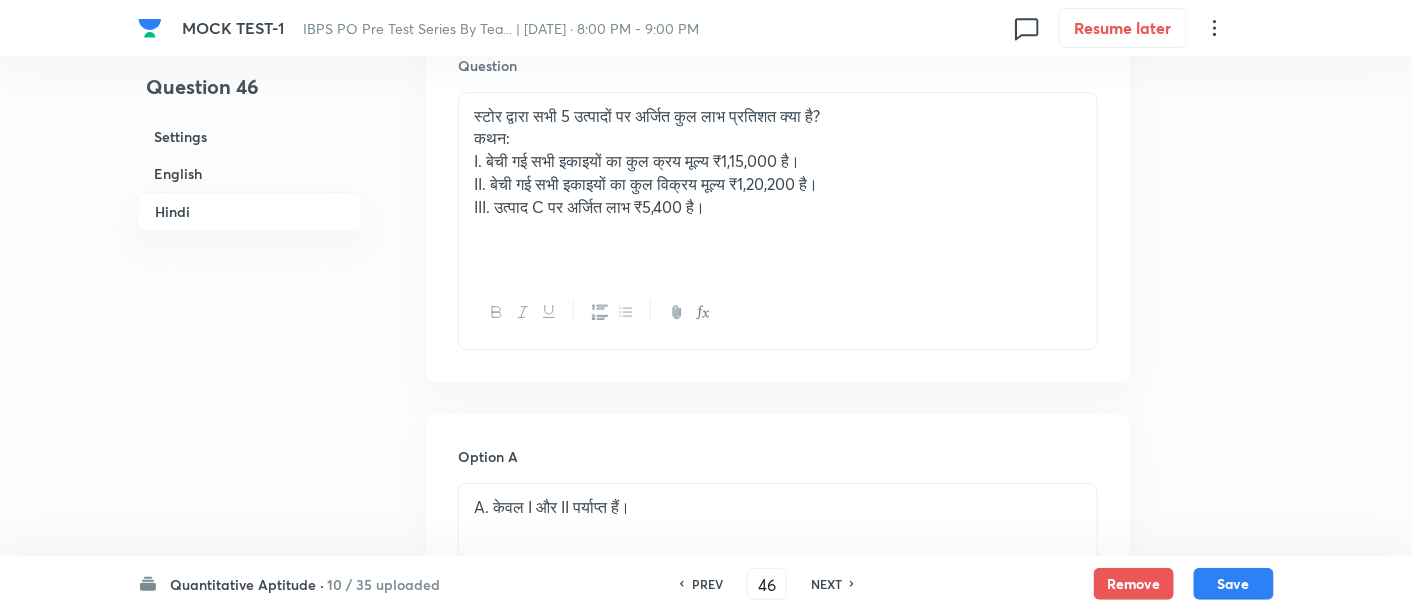 scroll, scrollTop: 4465, scrollLeft: 0, axis: vertical 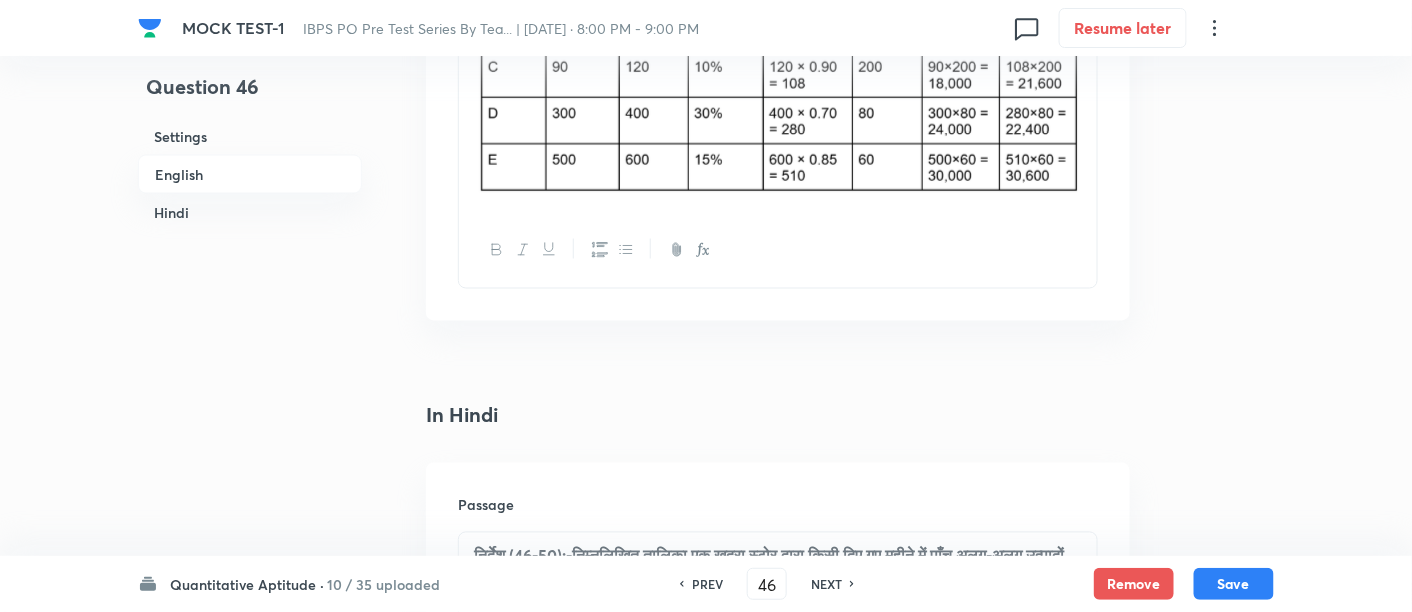 click at bounding box center (778, 46) 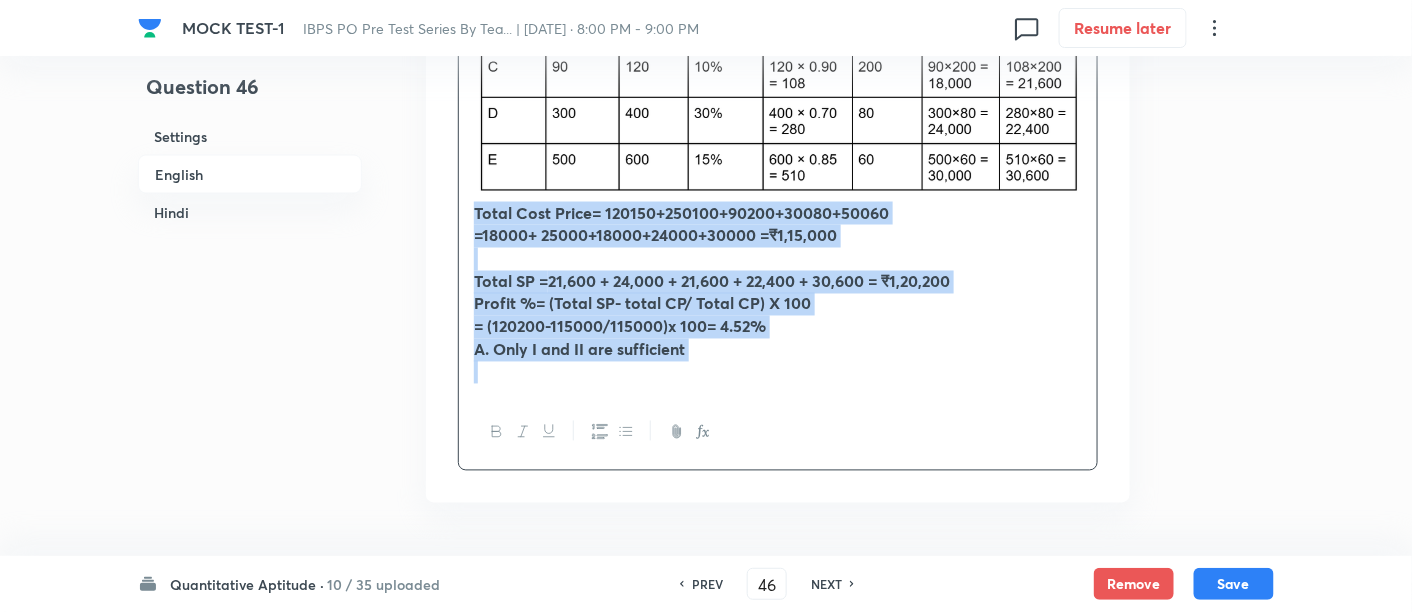 drag, startPoint x: 466, startPoint y: 213, endPoint x: 785, endPoint y: 376, distance: 358.23178 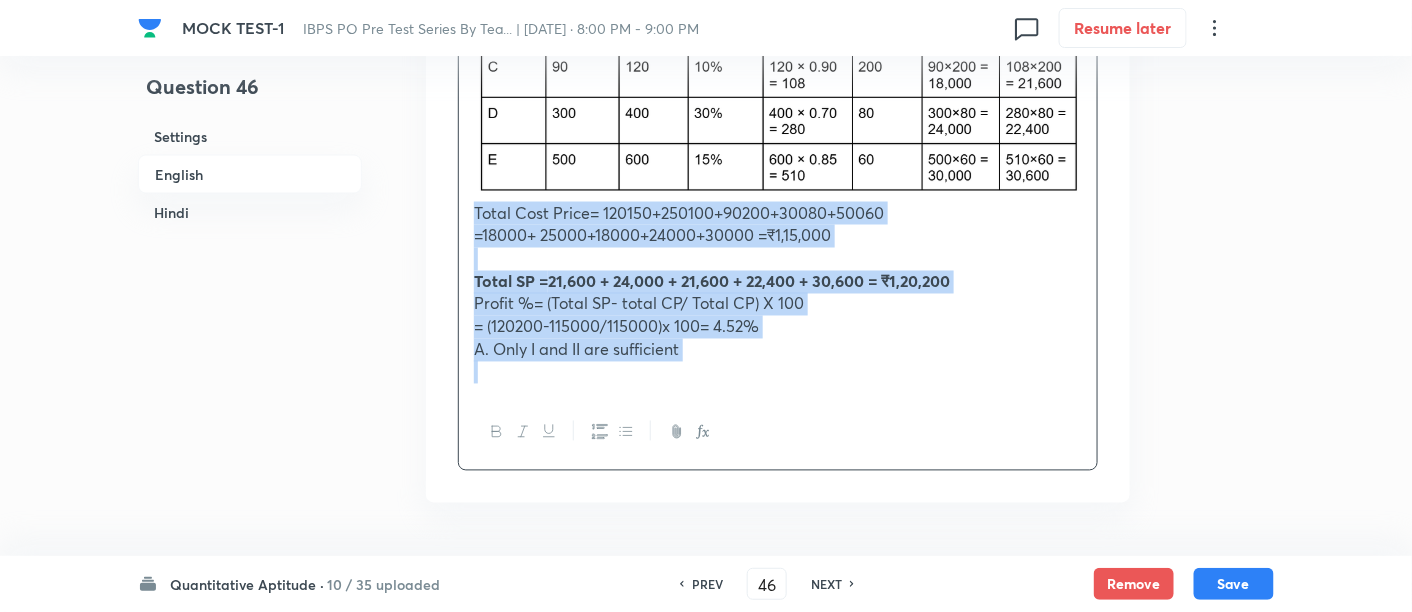 copy on "Total Cost Price= 120150+250100+90200+30080+50060 =18000+ 25000+18000+24000+30000 =₹1,15,000 Total SP =  21,600 + 24,000 + 21,600 + 22,400 + 30,600 = ₹1,20,200 Profit %= (Total SP- total CP/ Total CP) X 100  = (120200-115000/115000)x 100= 4.52%  A. Only I and II are sufficient" 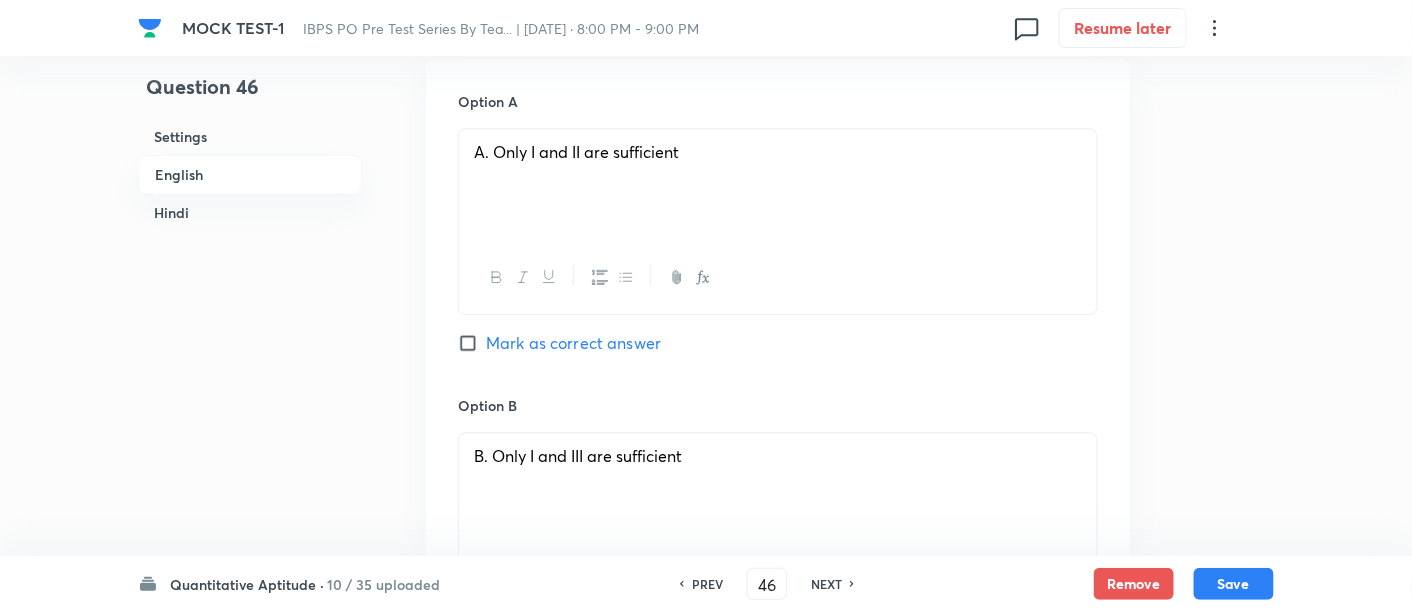 scroll, scrollTop: 1508, scrollLeft: 0, axis: vertical 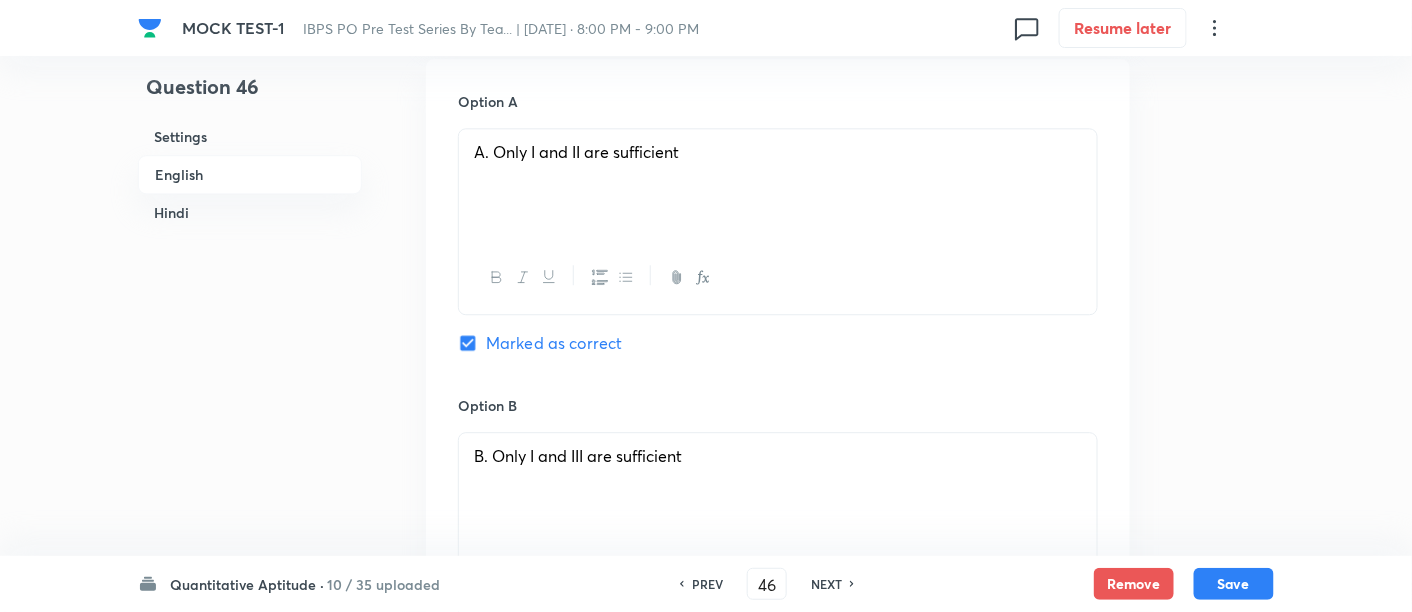 checkbox on "true" 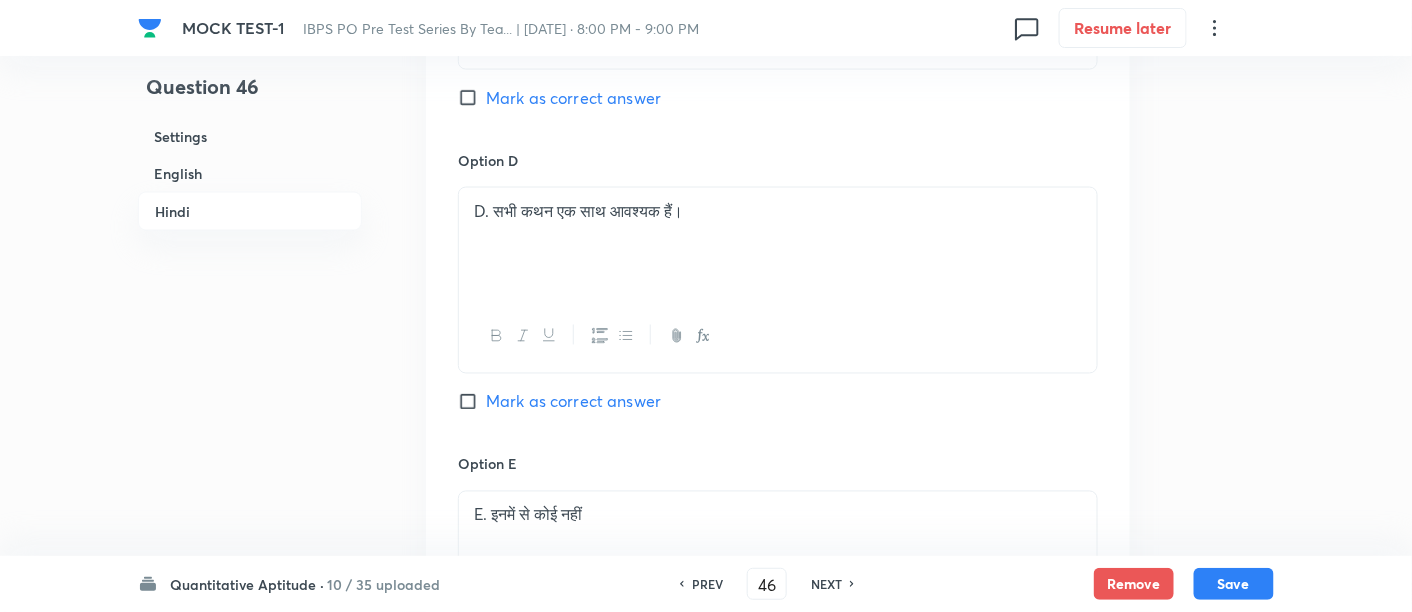 scroll, scrollTop: 6542, scrollLeft: 0, axis: vertical 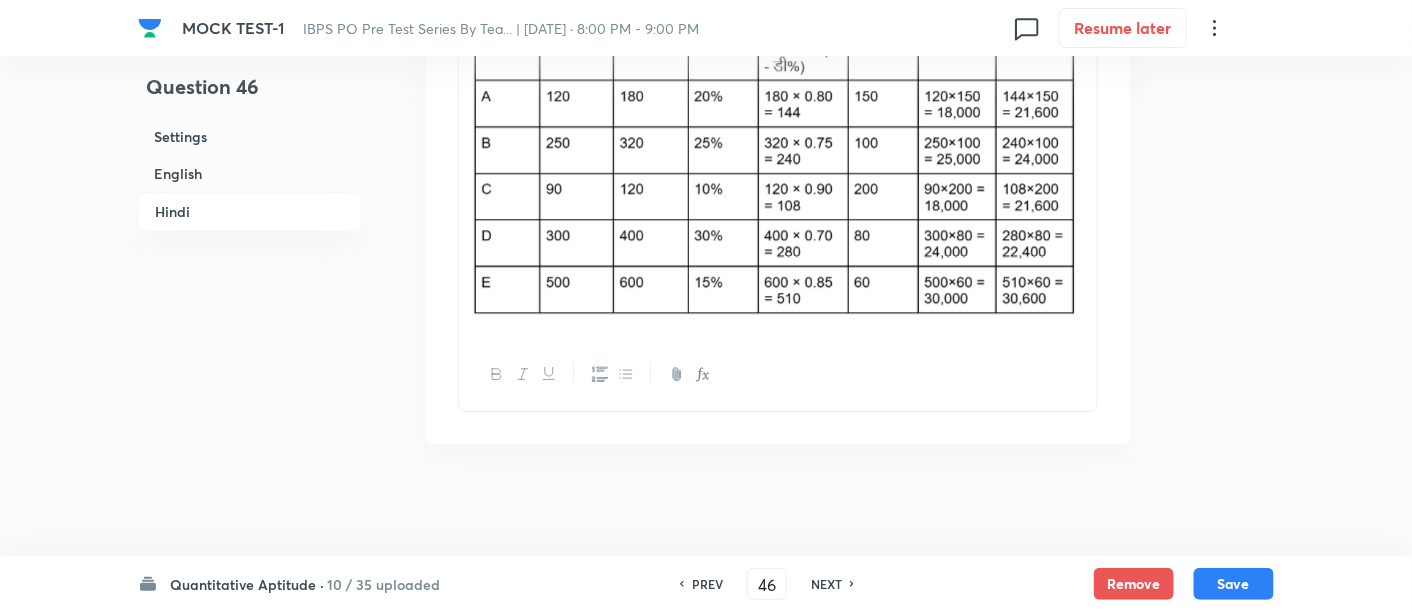 click at bounding box center (778, 169) 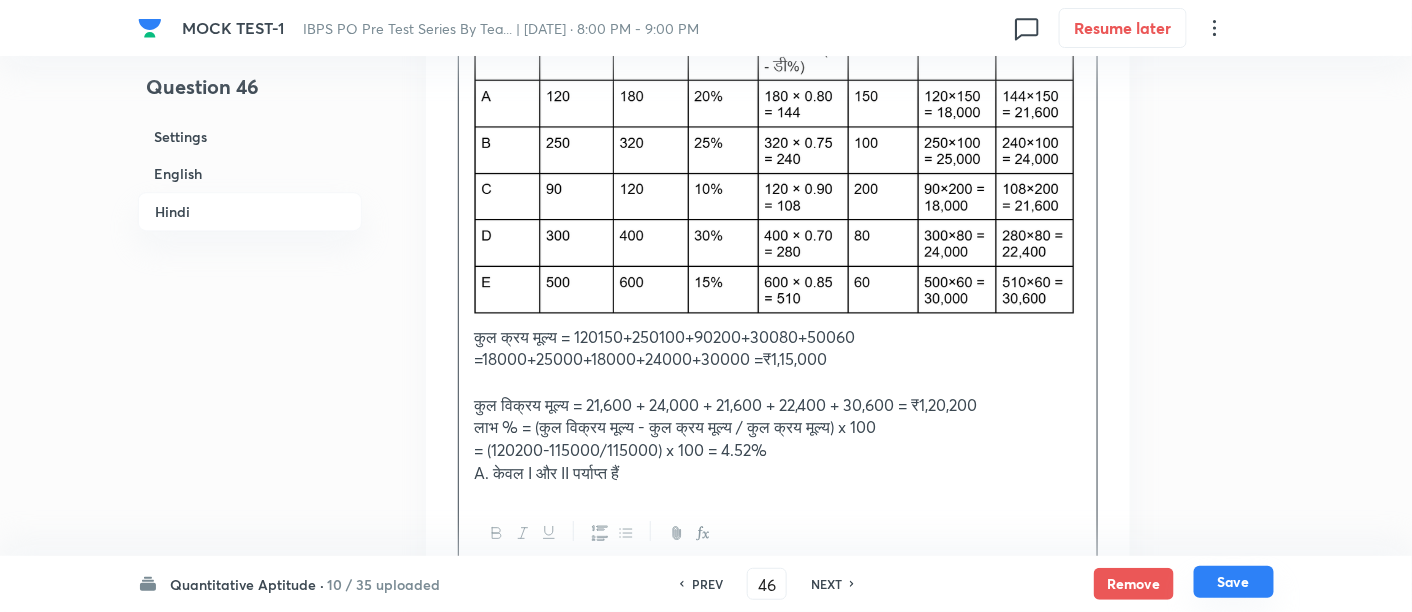 click on "Save" at bounding box center [1234, 582] 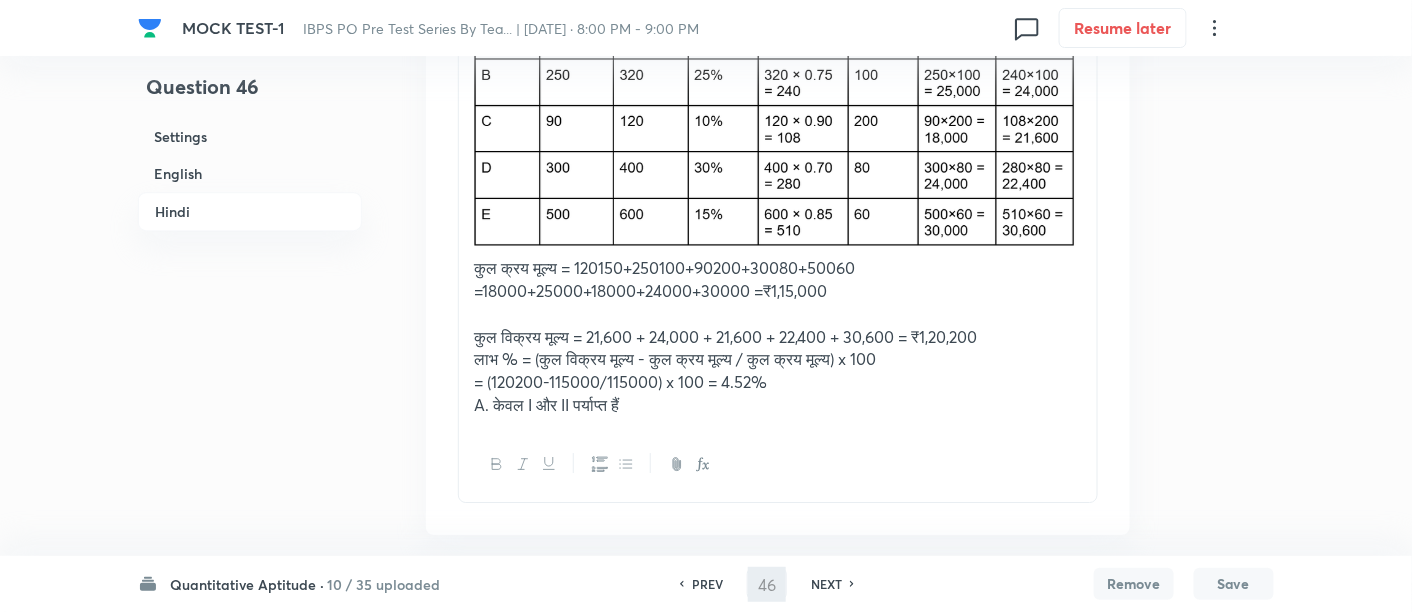 type on "47" 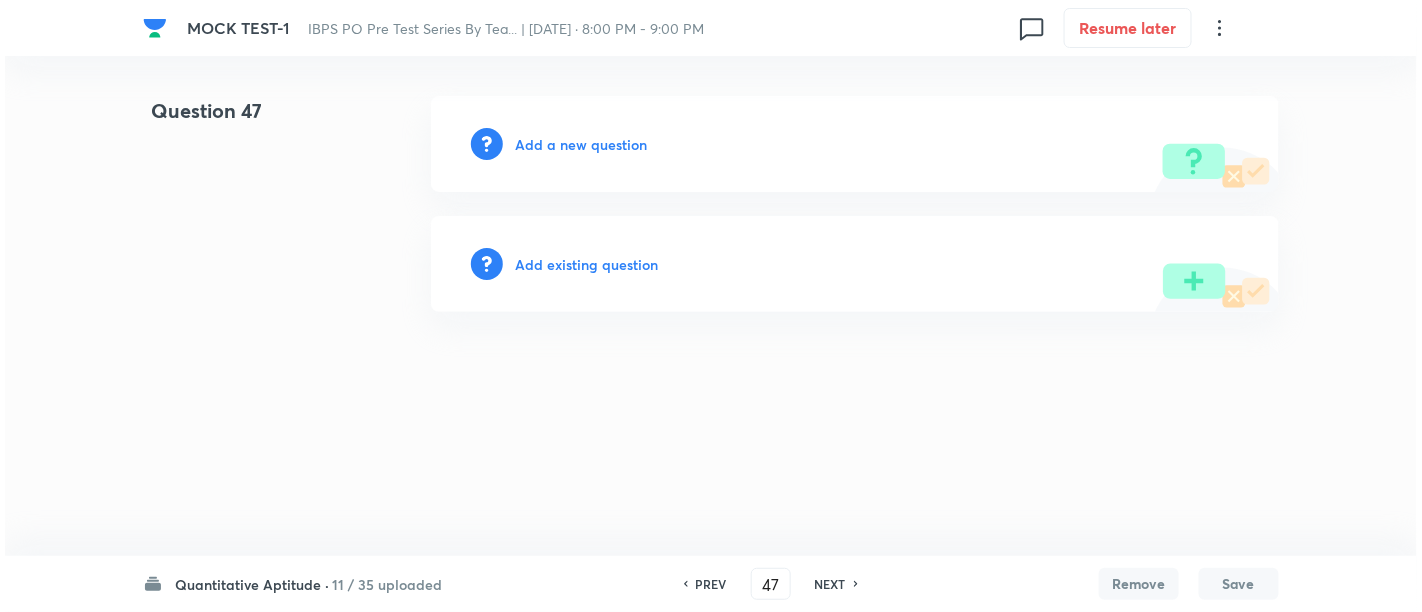scroll, scrollTop: 0, scrollLeft: 0, axis: both 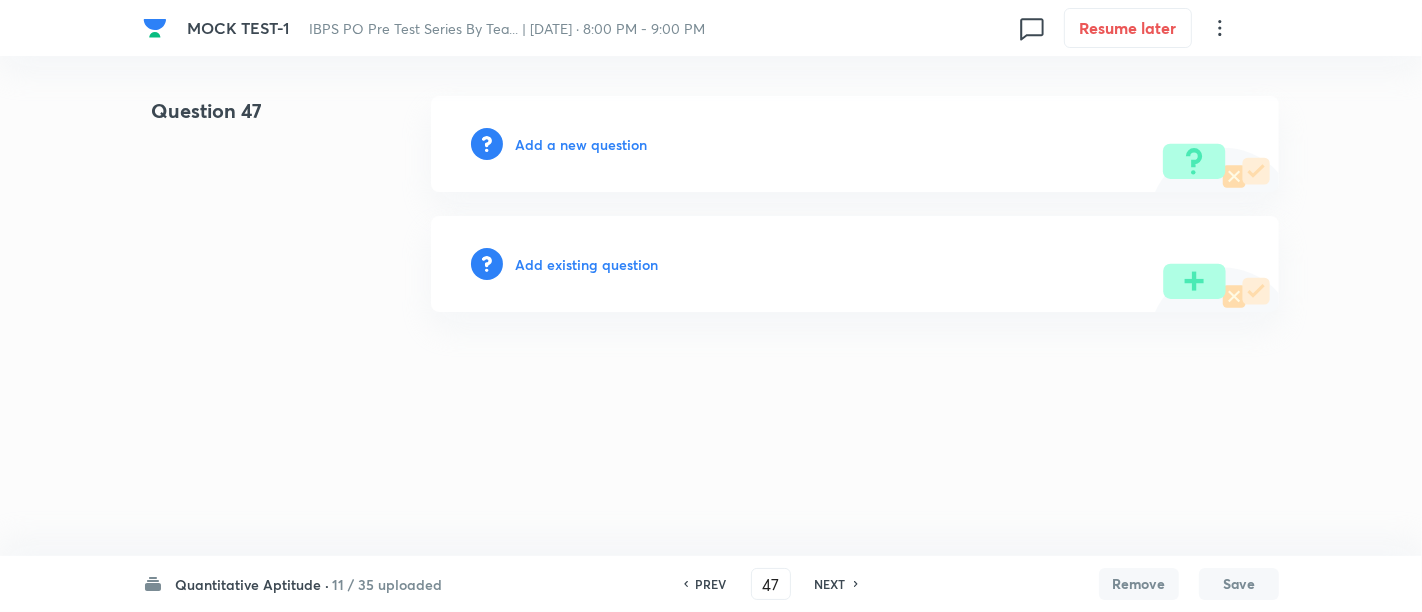 click on "Add a new question" at bounding box center (581, 144) 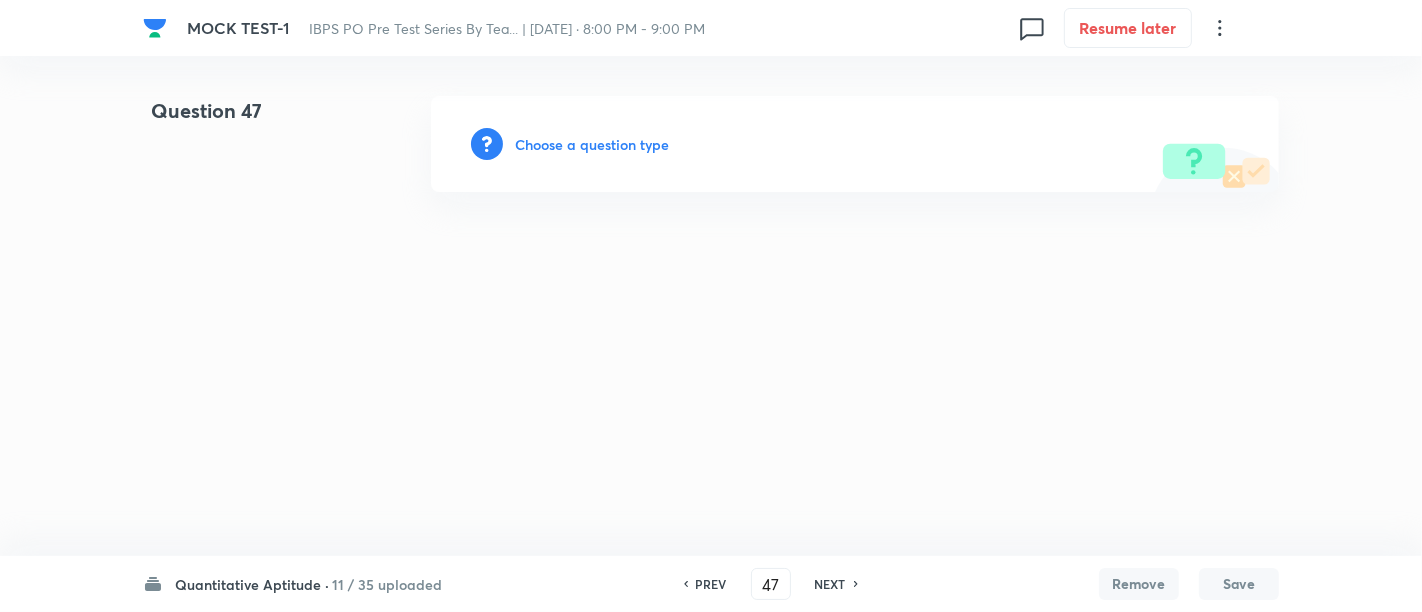 click on "Choose a question type" at bounding box center (592, 144) 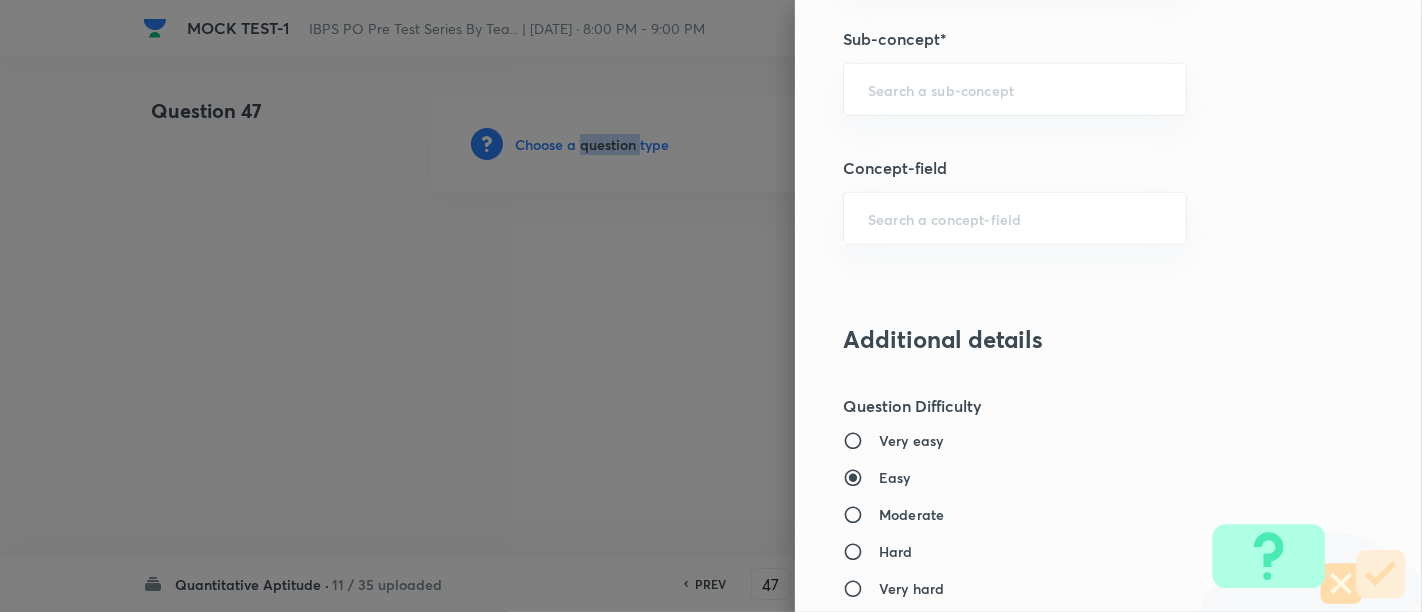 scroll, scrollTop: 1246, scrollLeft: 0, axis: vertical 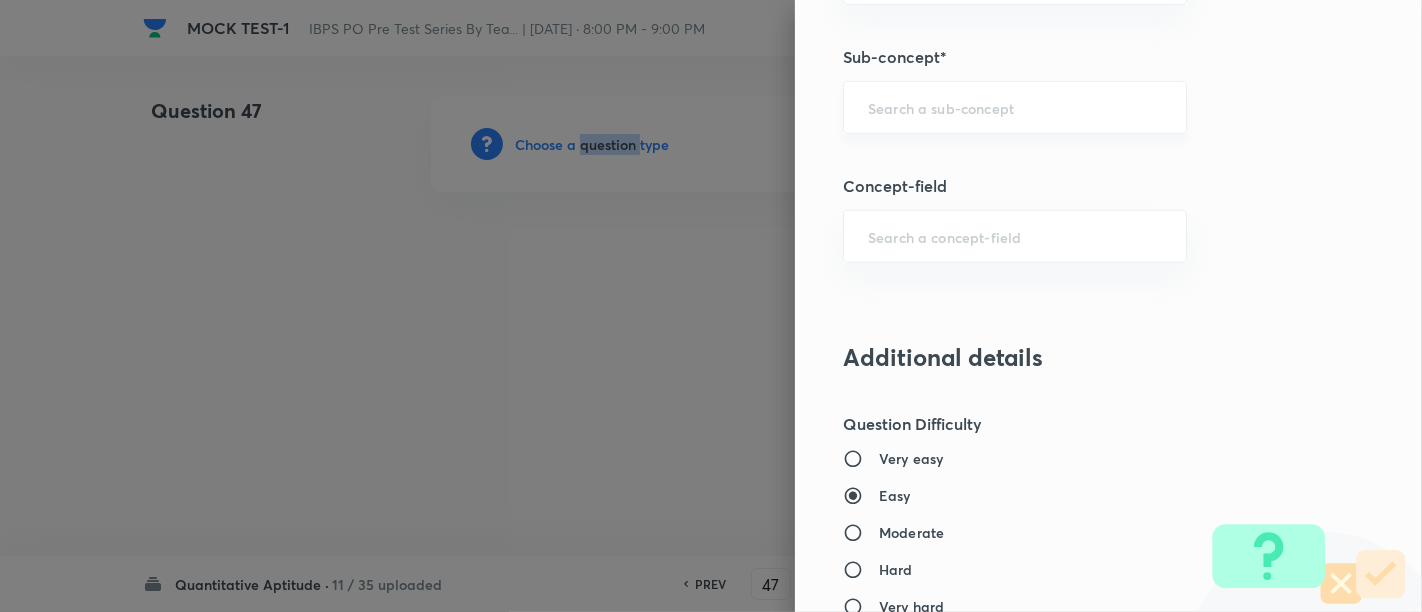 click on "​" at bounding box center [1015, 107] 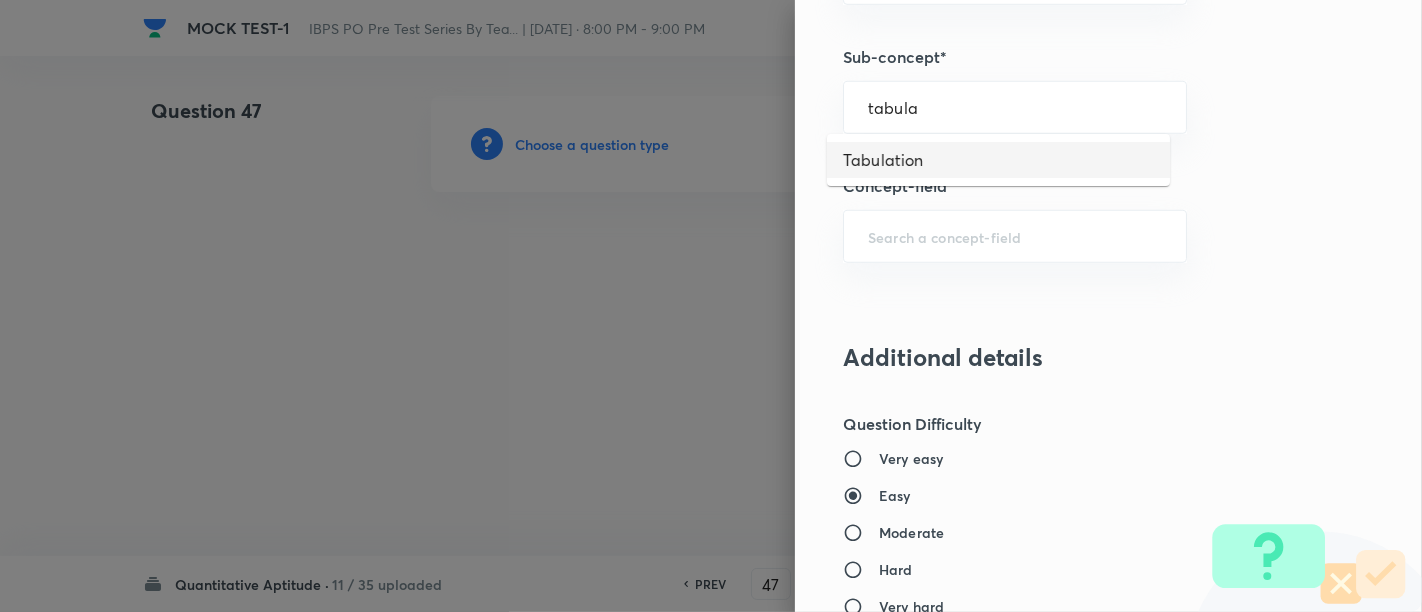 click on "Tabulation" at bounding box center [998, 160] 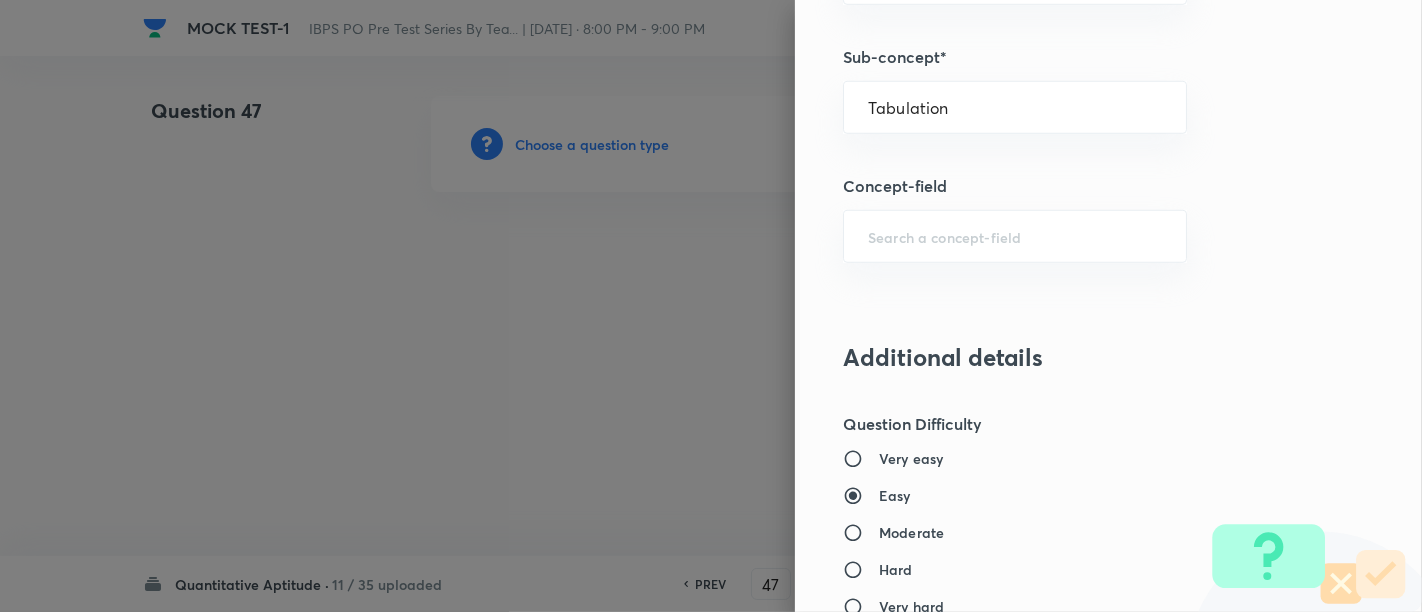 type on "Quantitative Aptitude" 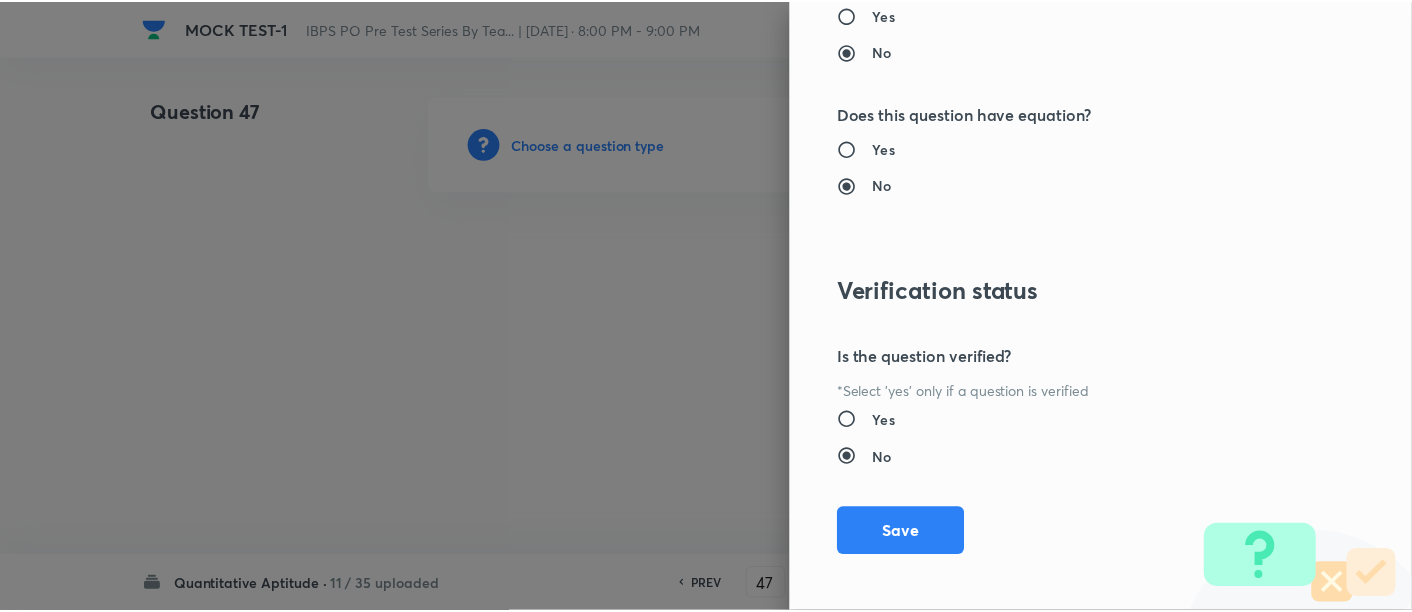 scroll, scrollTop: 2108, scrollLeft: 0, axis: vertical 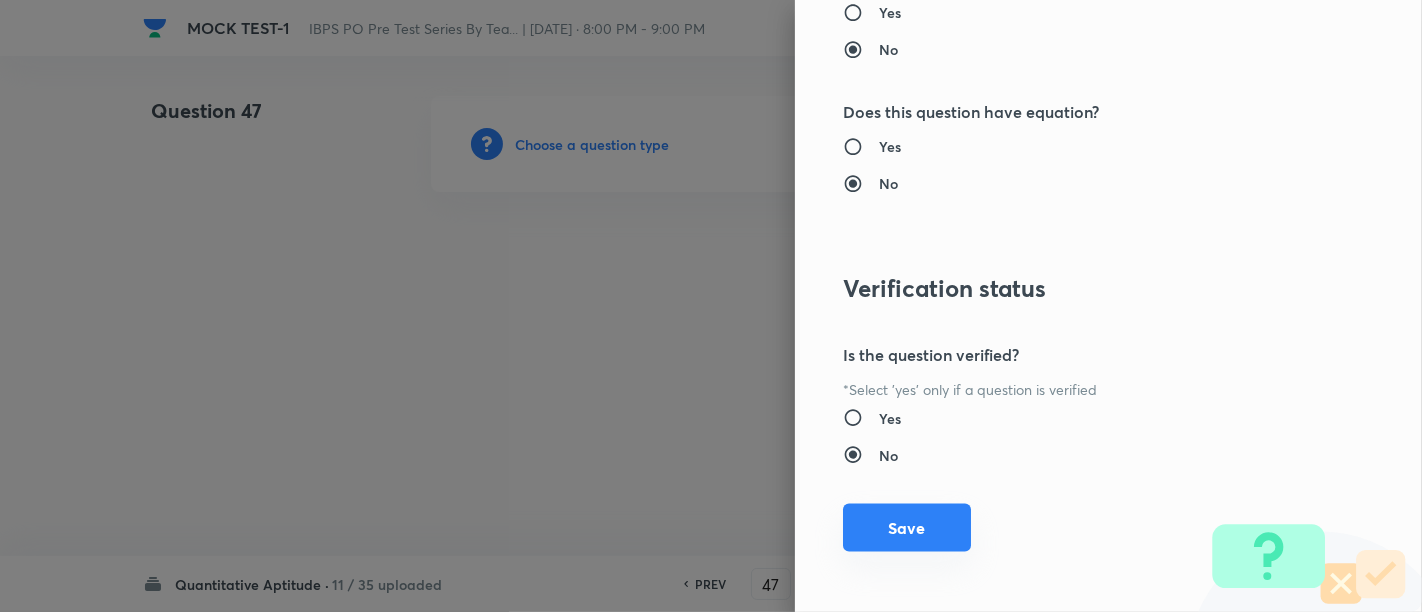 click on "Save" at bounding box center [907, 528] 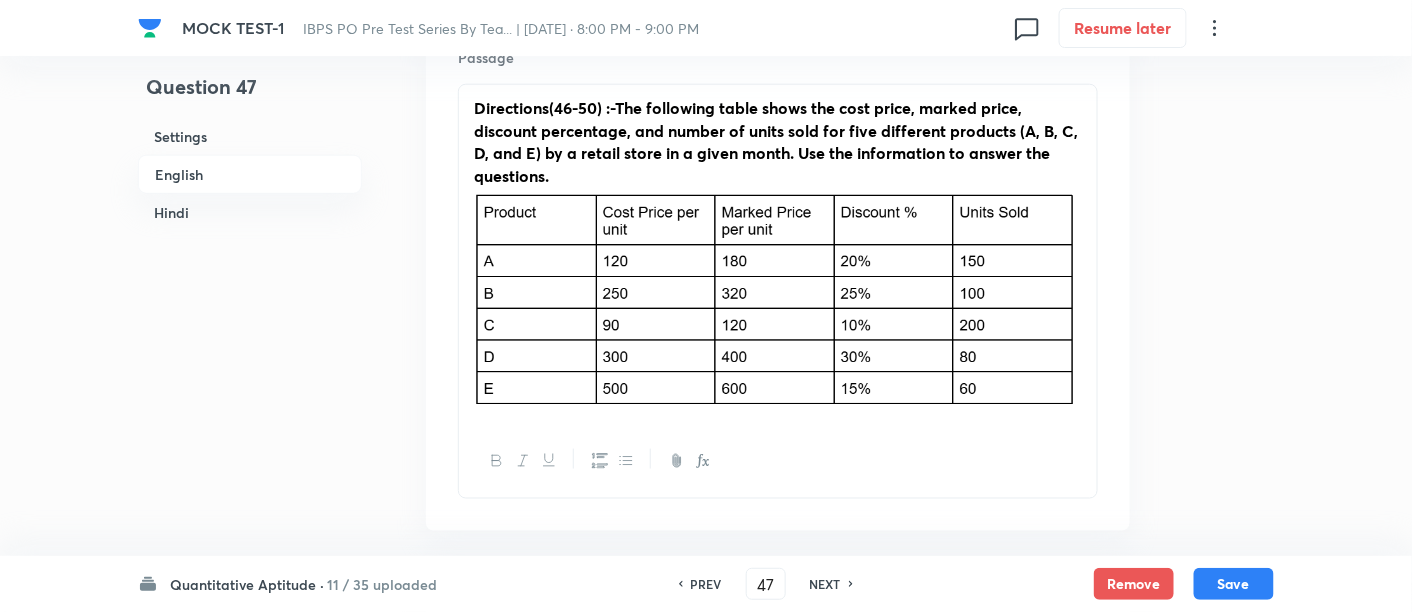 scroll, scrollTop: 948, scrollLeft: 0, axis: vertical 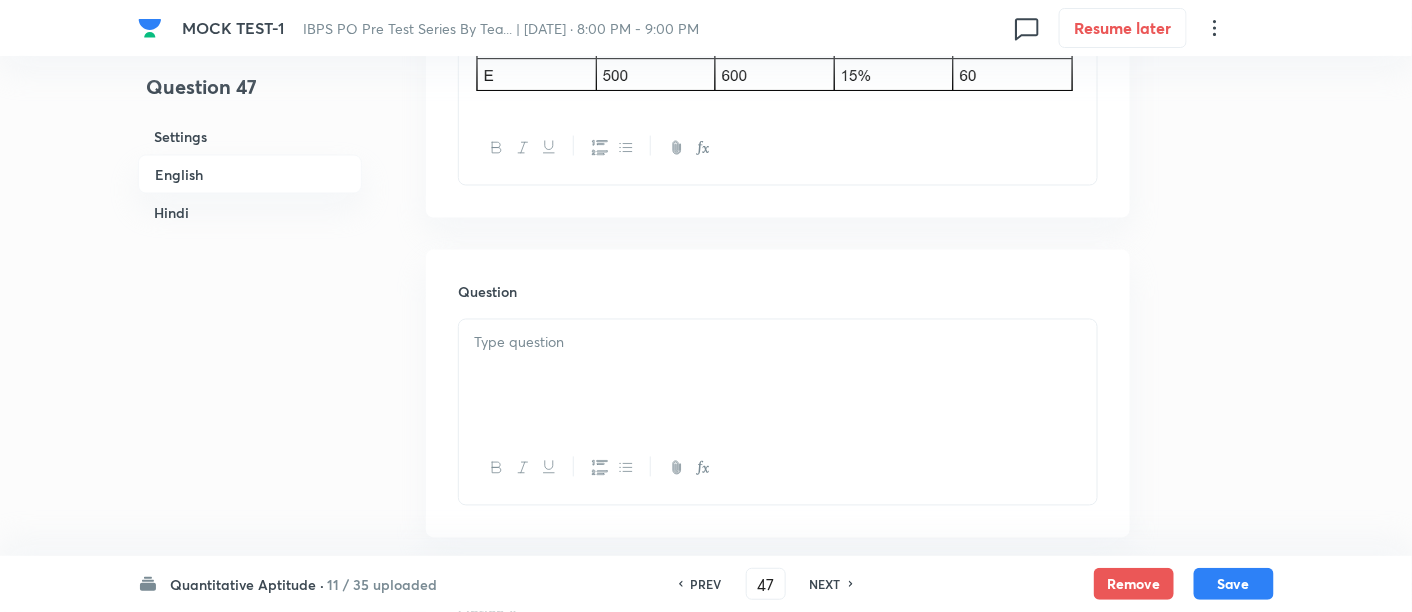 click at bounding box center [778, 376] 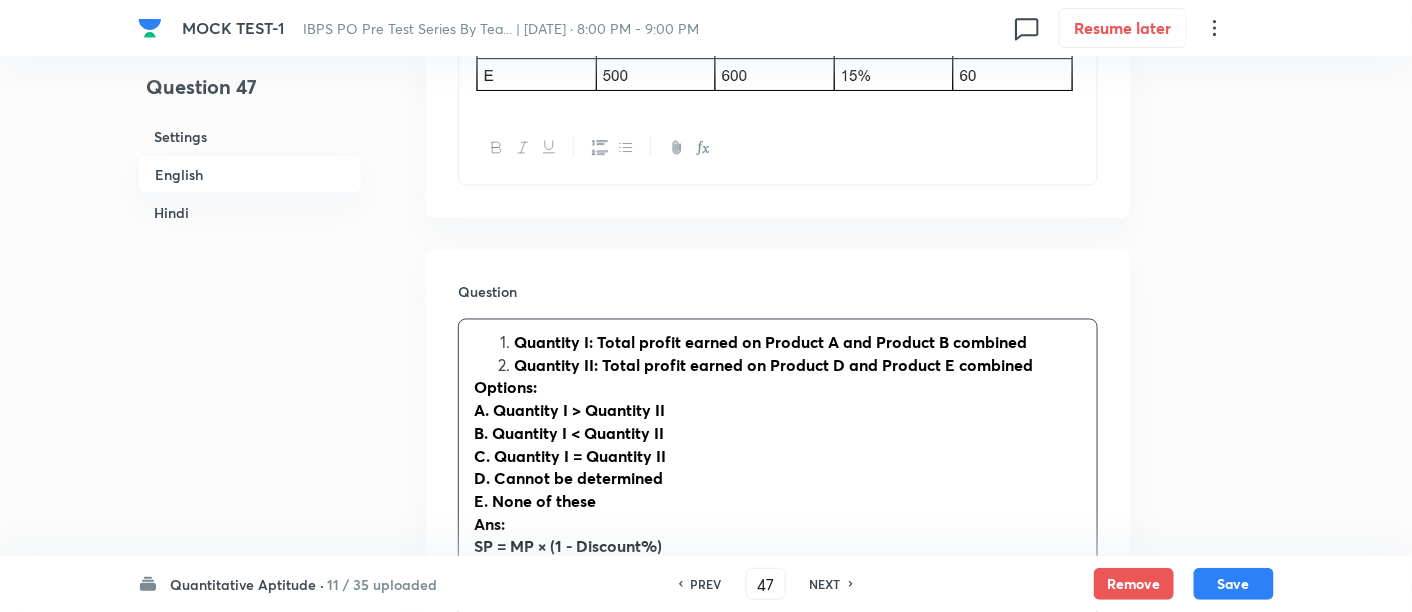 click on "Quantity I: Total profit earned on Product A and Product B combined" at bounding box center (770, 342) 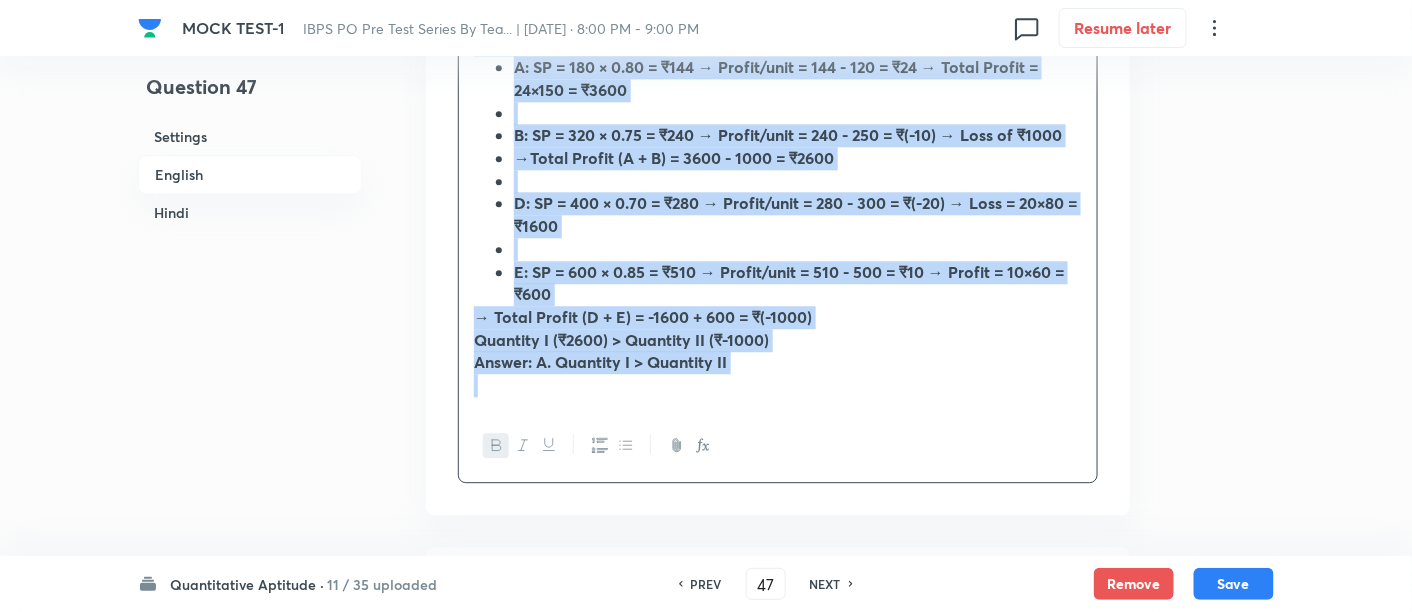 scroll, scrollTop: 1500, scrollLeft: 0, axis: vertical 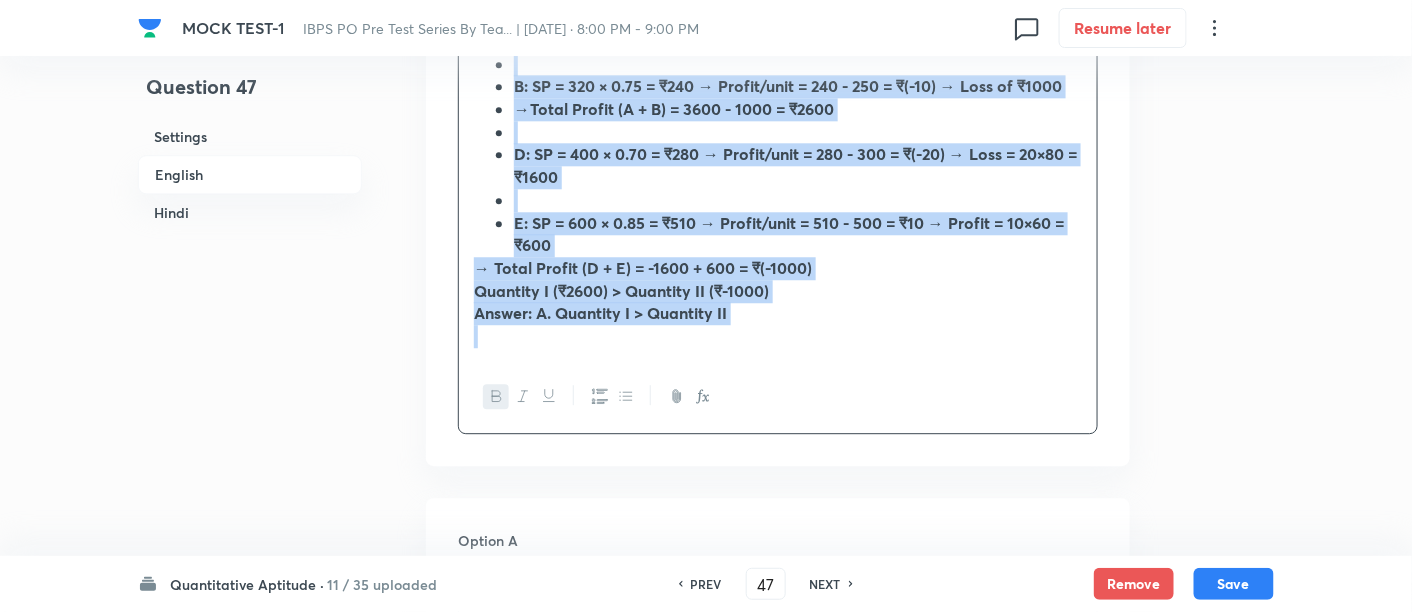 drag, startPoint x: 472, startPoint y: 338, endPoint x: 833, endPoint y: 535, distance: 411.25418 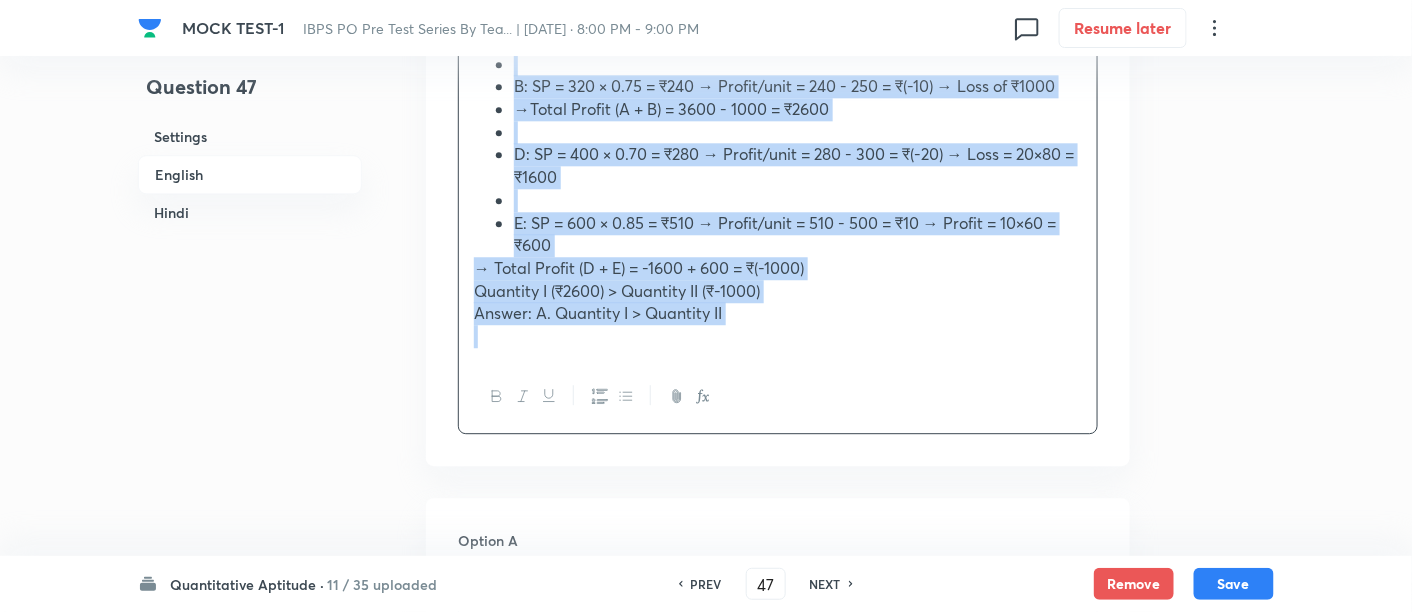 click 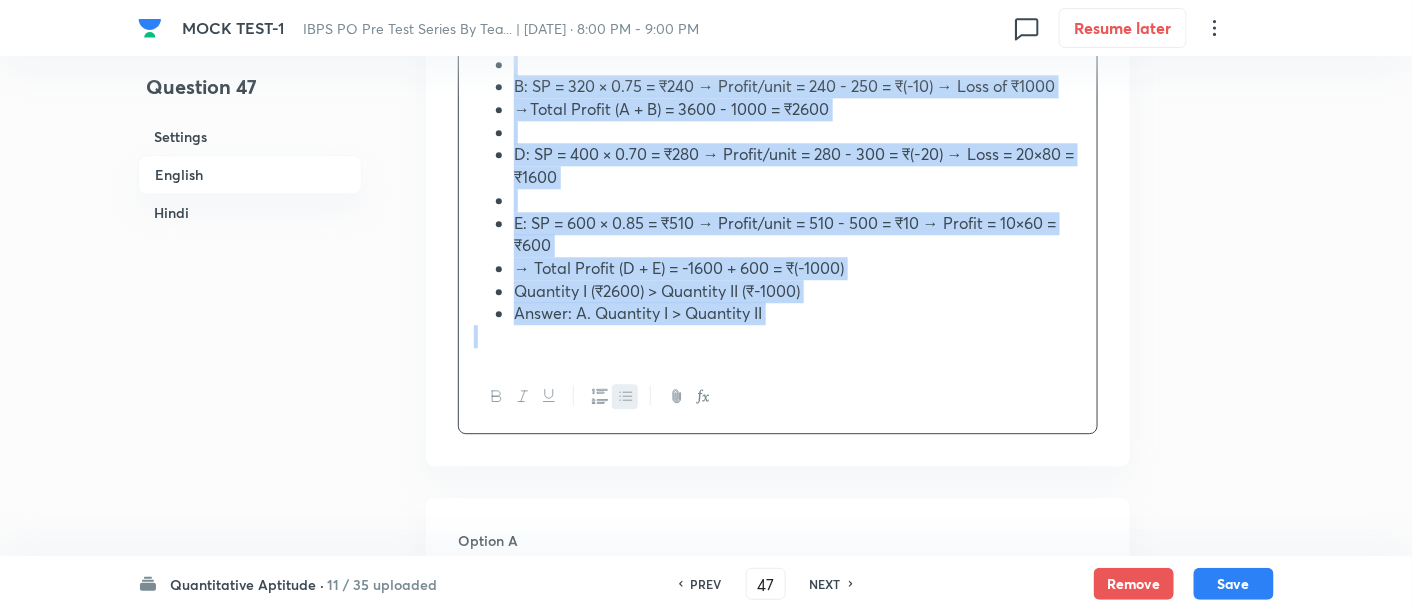 click 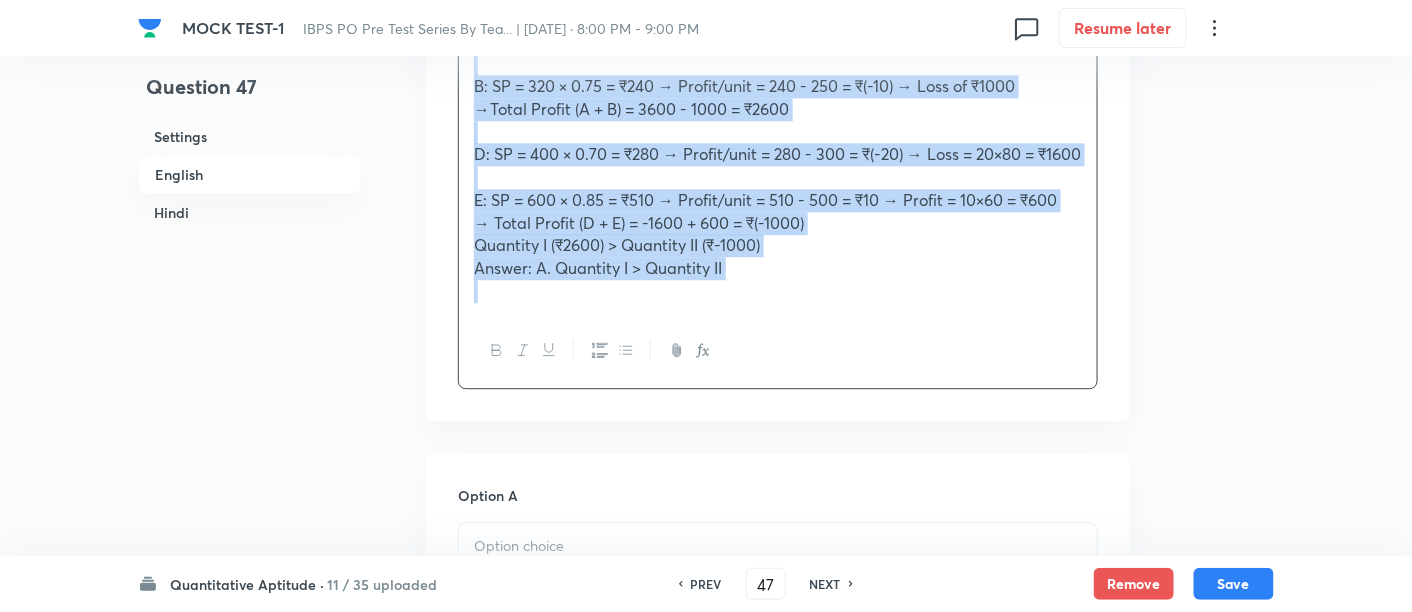 scroll, scrollTop: 1254, scrollLeft: 0, axis: vertical 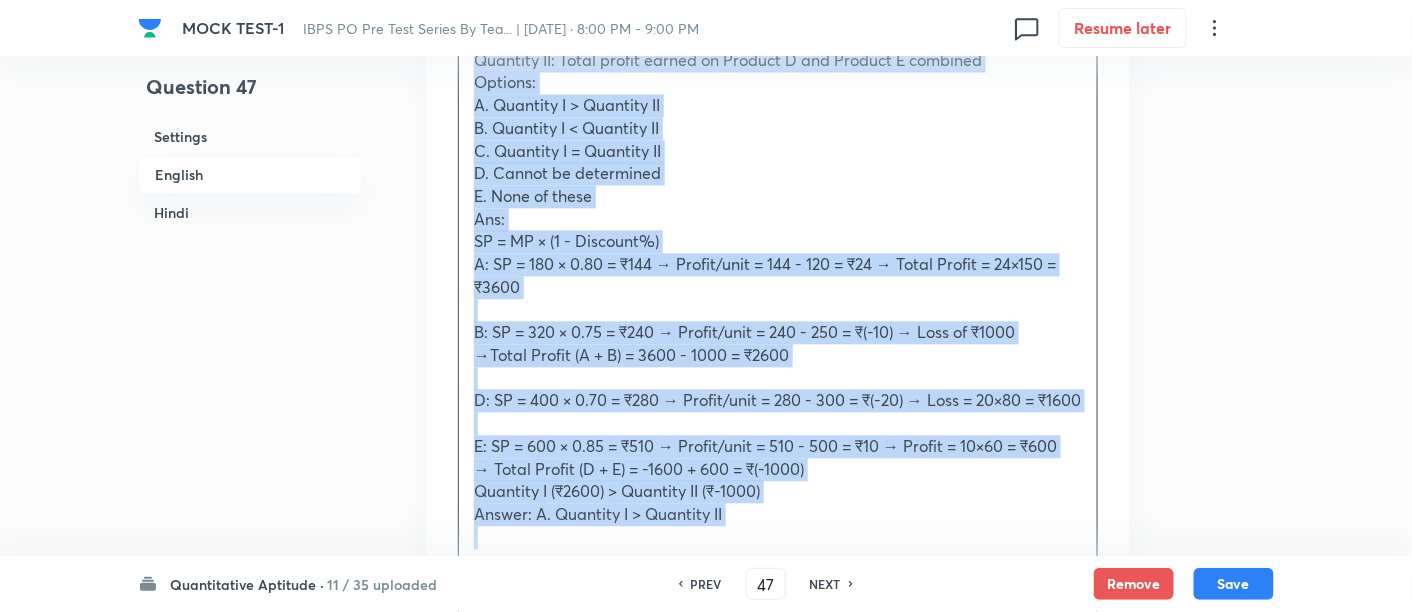 copy on "Quantity I: Total profit earned on Product A and Product B combined Quantity II: Total profit earned on Product D and Product E combined Options:  A. Quantity I > Quantity II  B. Quantity I < Quantity II  C. Quantity I = Quantity II  D. Cannot be determined  E. None of these Ans: SP = MP × (1 - Discount%) A: SP = 180 × 0.80 = ₹144 → Profit/unit = 144 - 120 = ₹24 → Total Profit = 24×150 = ₹3600 B: SP = 320 × 0.75 = ₹240 → Profit/unit = 240 - 250 = ₹(-10) → Loss of ₹1000  →Total Profit (A + B) = 3600 - 1000 = ₹2600 D: SP = 400 × 0.70 = ₹280 → Profit/unit = 280 - 300 = ₹(-20) → Loss = 20×80 = ₹1600 E: SP = 600 × 0.85 = ₹510 → Profit/unit = 510 - 500 = ₹10 → Profit = 10×60 = ₹600 → Total Profit (D + E) = -1600 + 600 = ₹(-1000) Quantity I (₹2600) > Quantity II (₹-1000)  Answer: A. Quantity I > Quantity II" 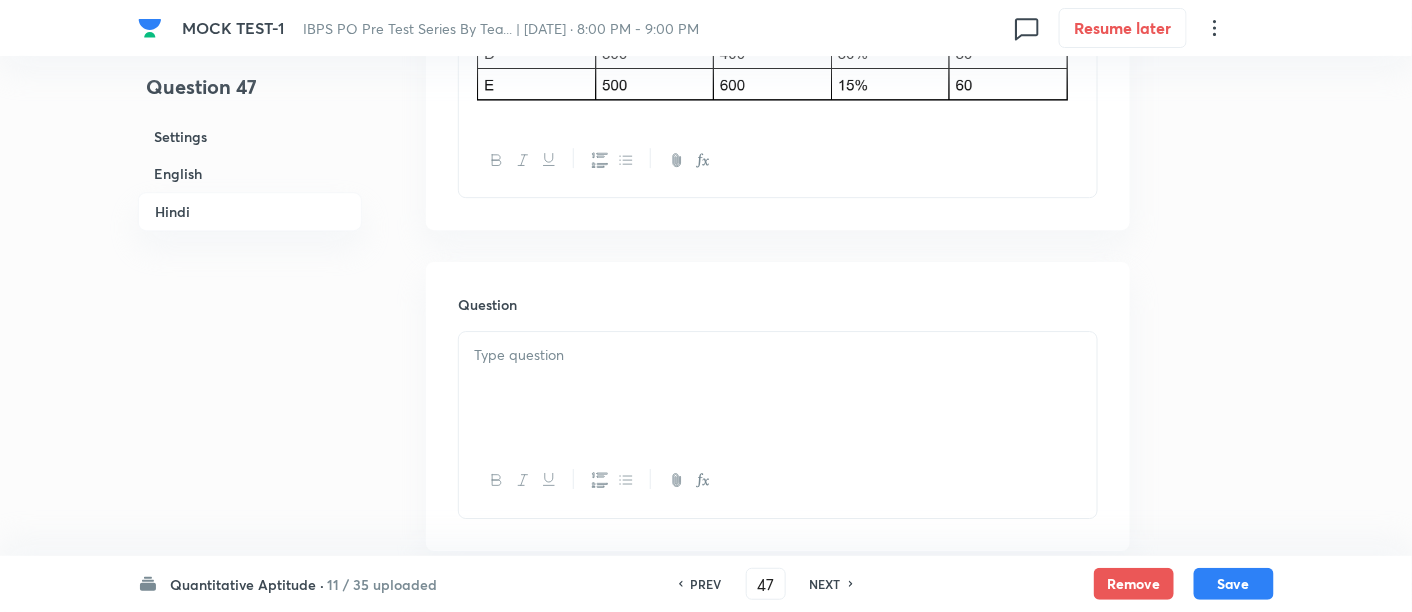 scroll, scrollTop: 4222, scrollLeft: 0, axis: vertical 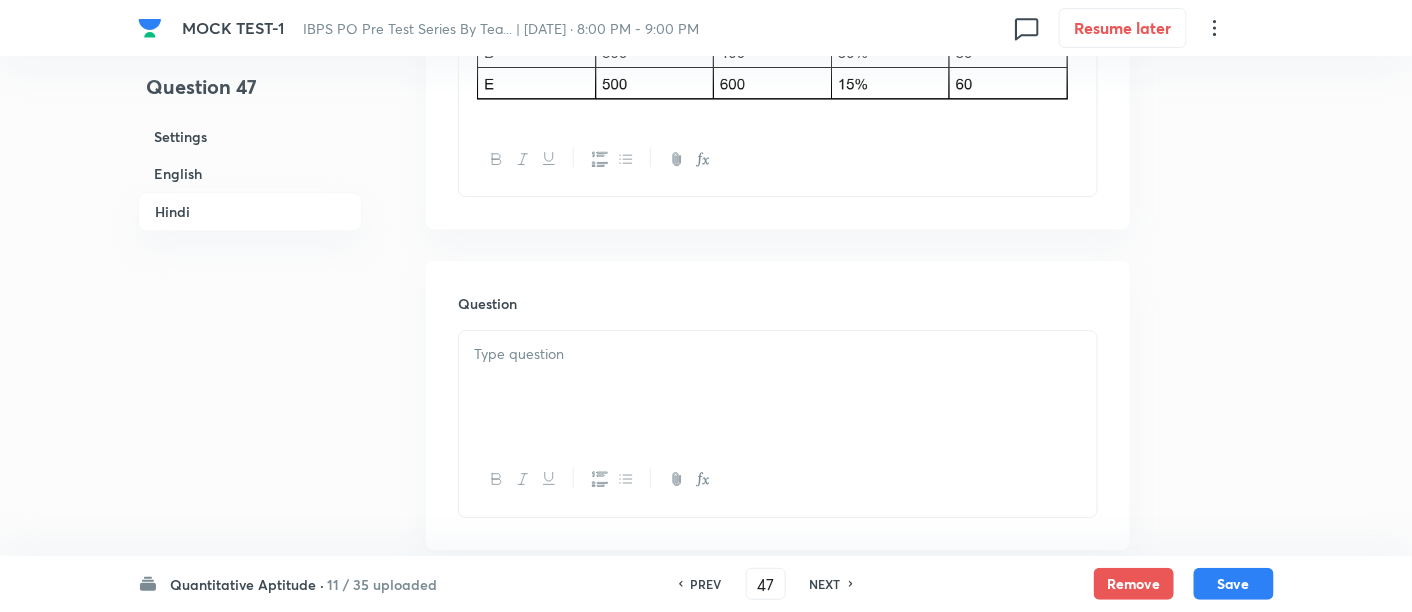 click at bounding box center (778, 354) 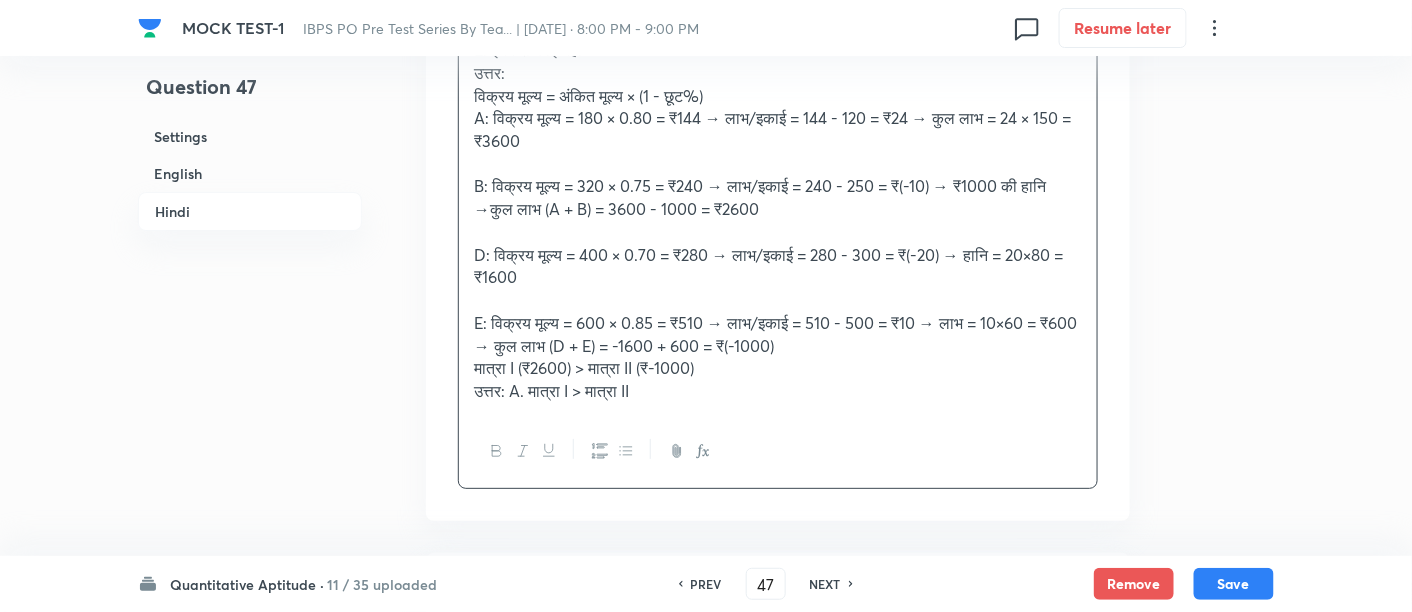 scroll, scrollTop: 4688, scrollLeft: 0, axis: vertical 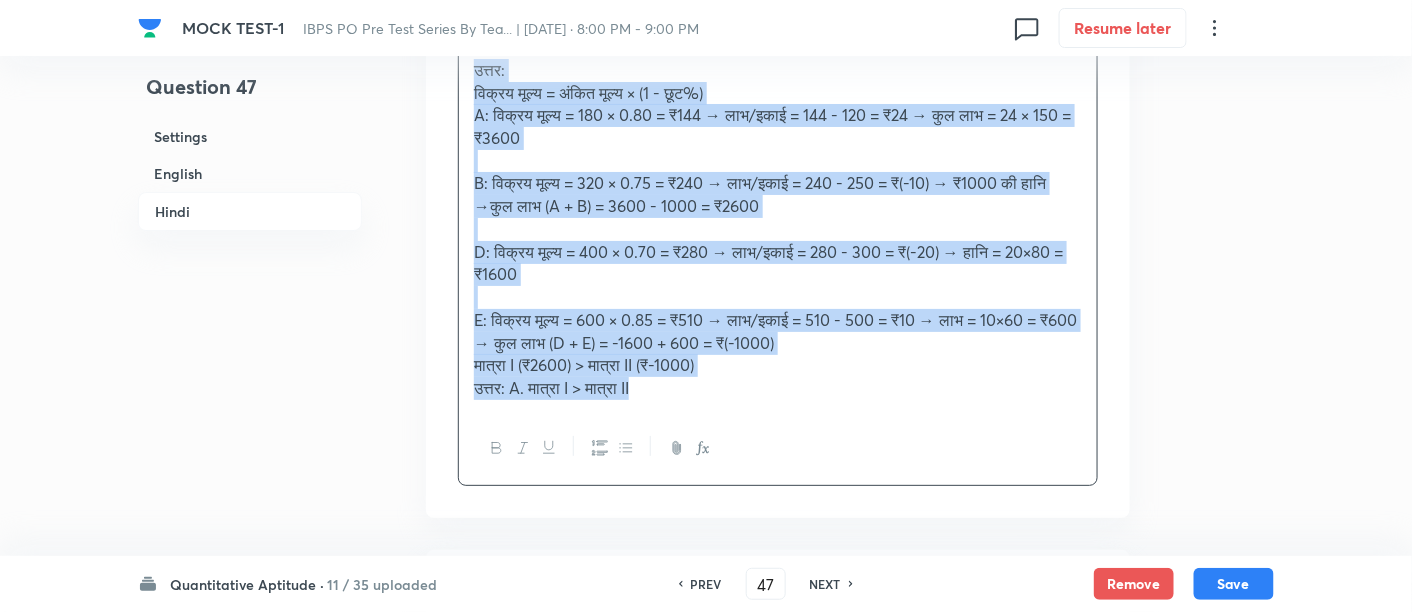 drag, startPoint x: 465, startPoint y: 84, endPoint x: 707, endPoint y: 443, distance: 432.9492 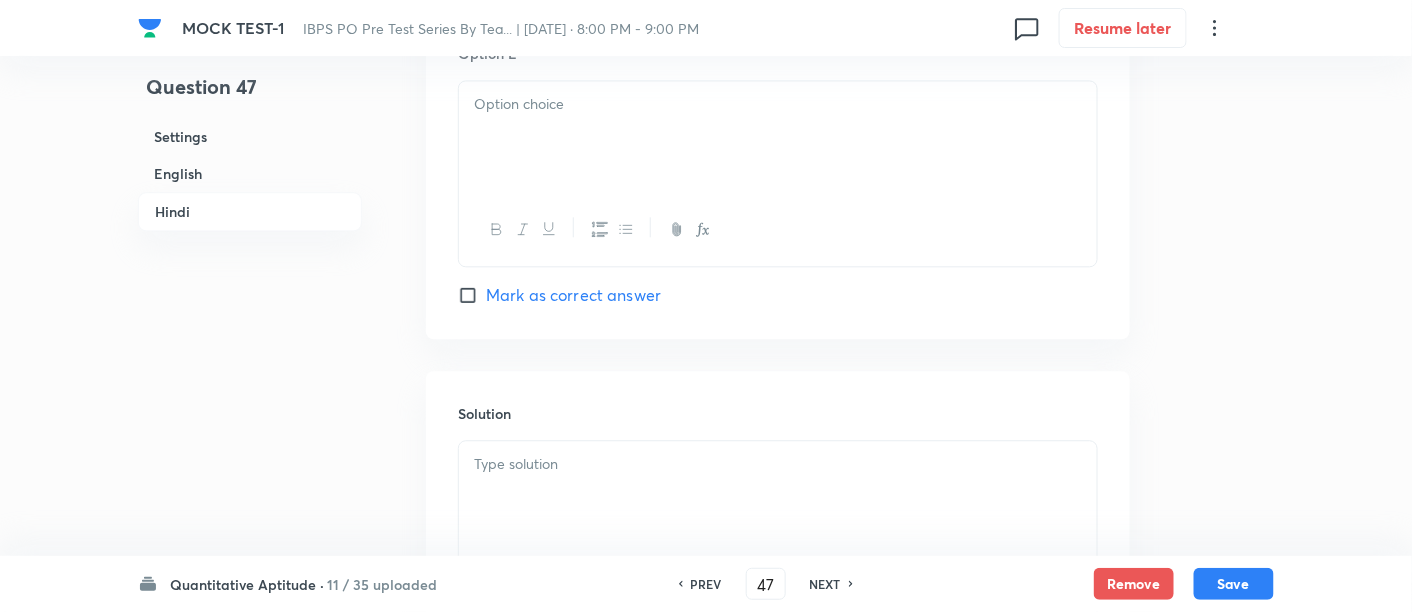 scroll, scrollTop: 6365, scrollLeft: 0, axis: vertical 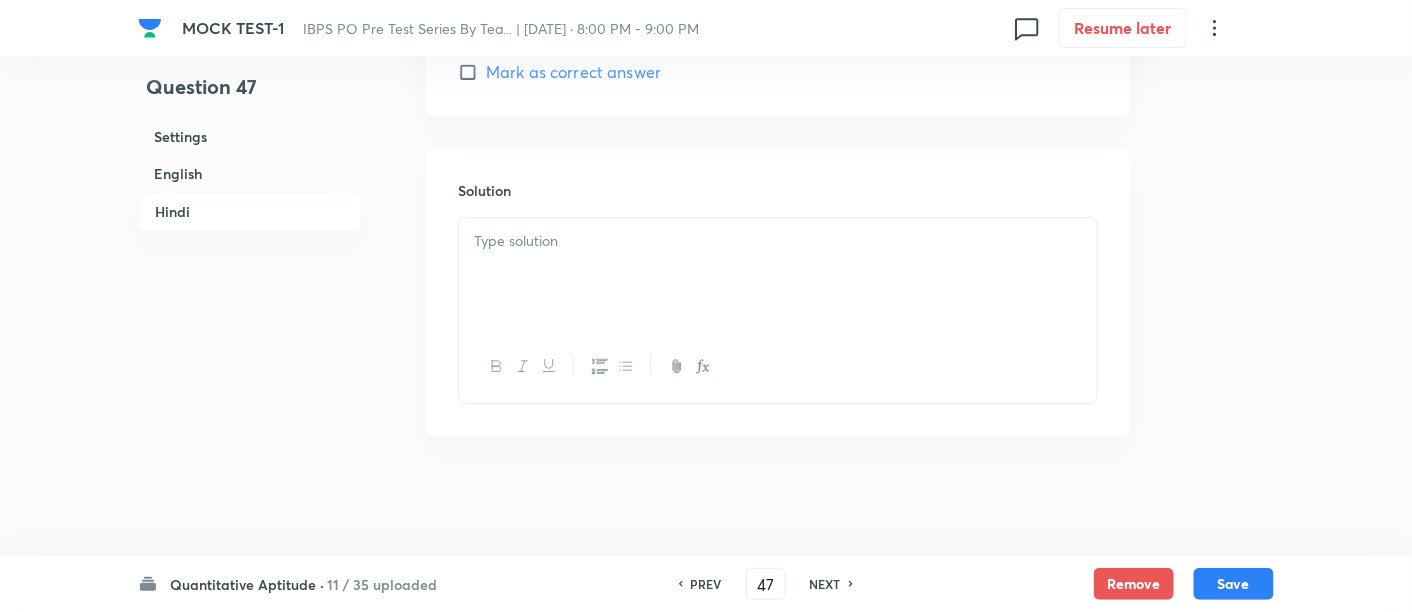 click at bounding box center [778, 274] 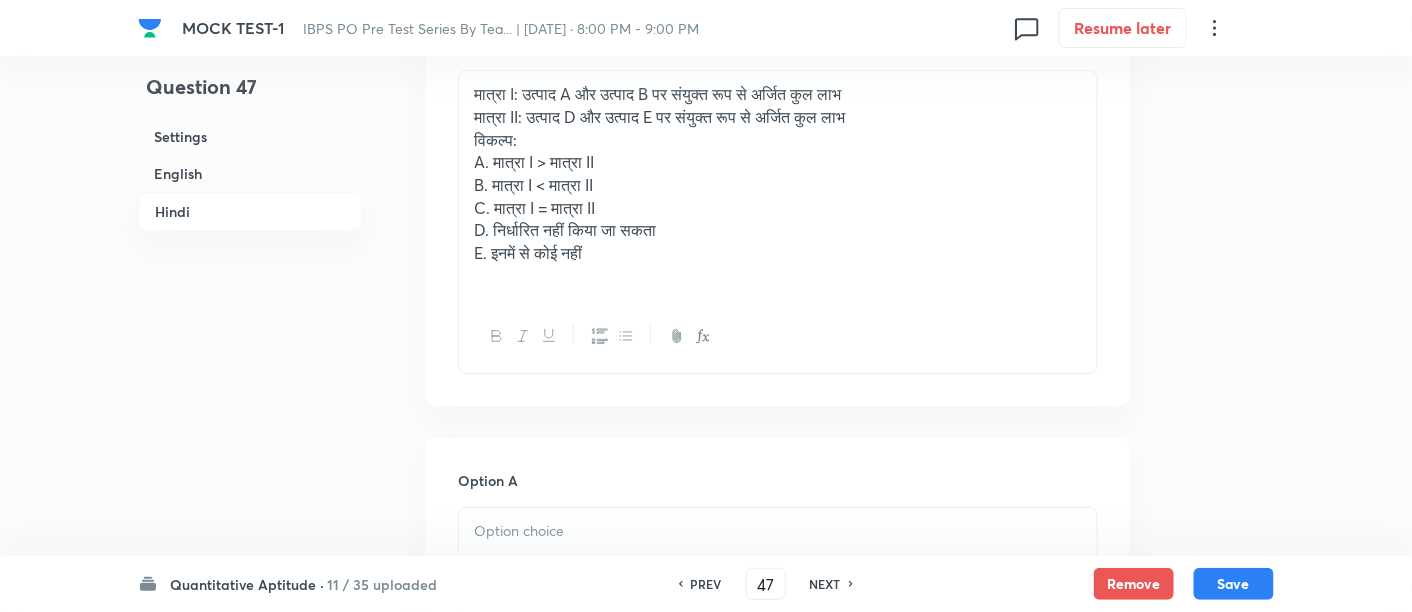 scroll, scrollTop: 4408, scrollLeft: 0, axis: vertical 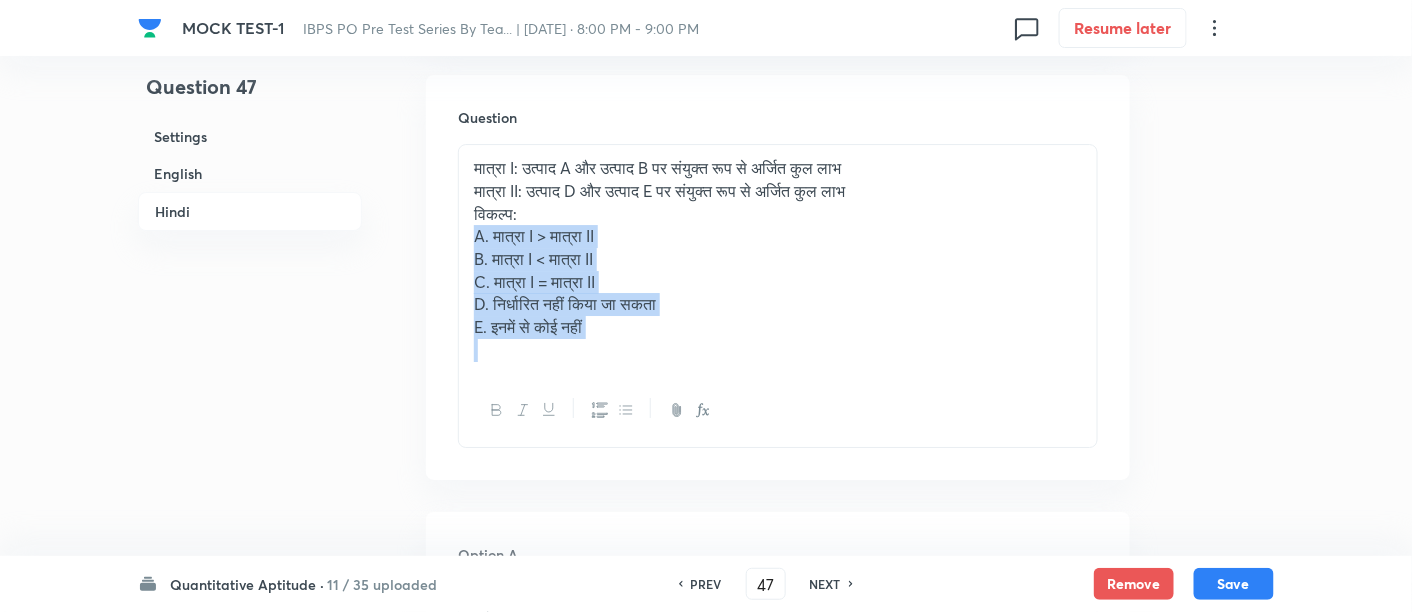 drag, startPoint x: 467, startPoint y: 255, endPoint x: 702, endPoint y: 427, distance: 291.21985 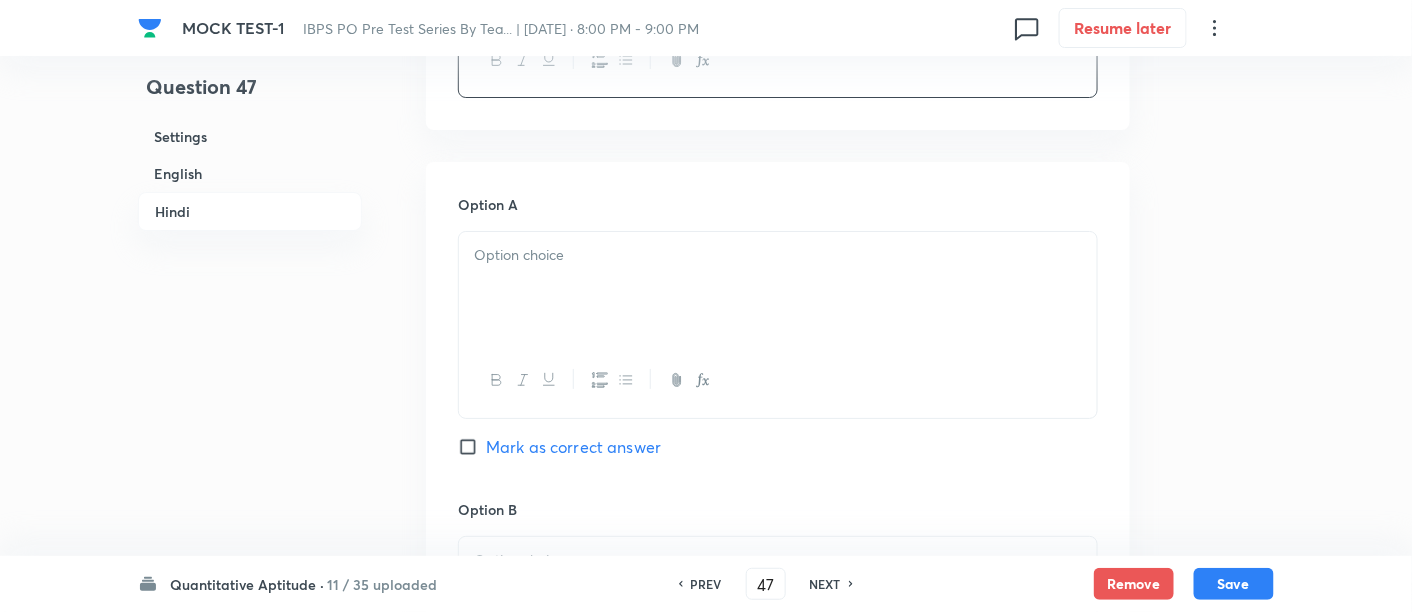 scroll, scrollTop: 4645, scrollLeft: 0, axis: vertical 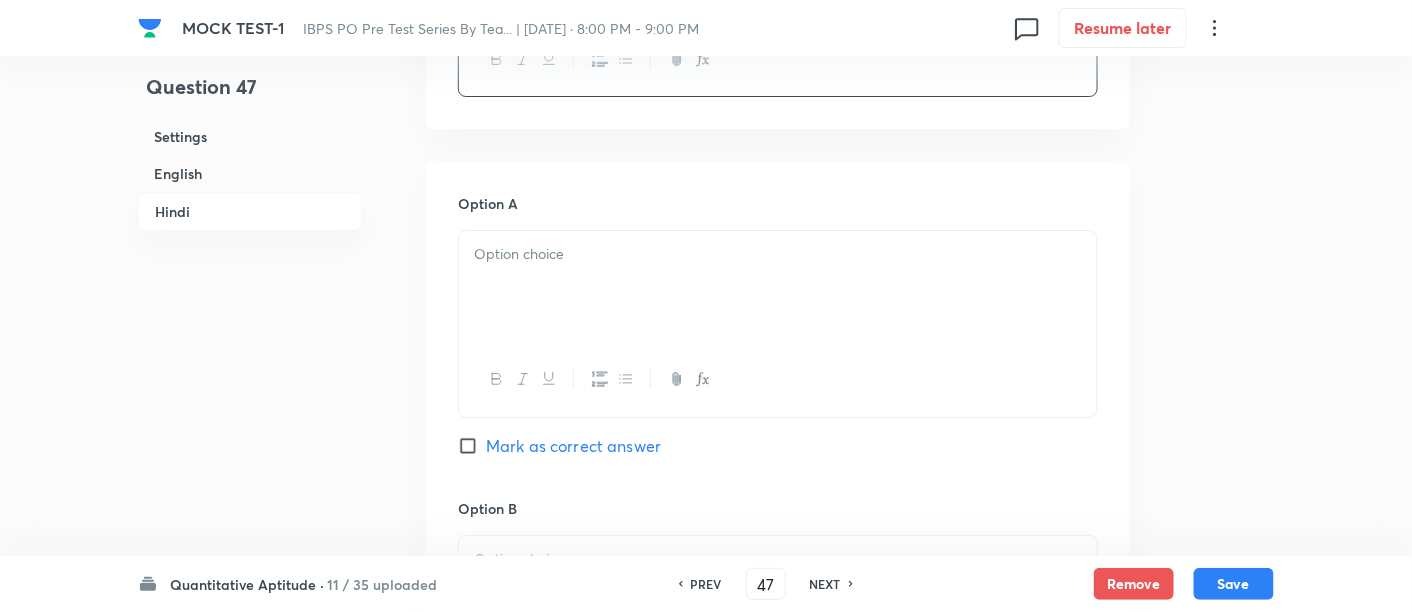 click at bounding box center (778, 287) 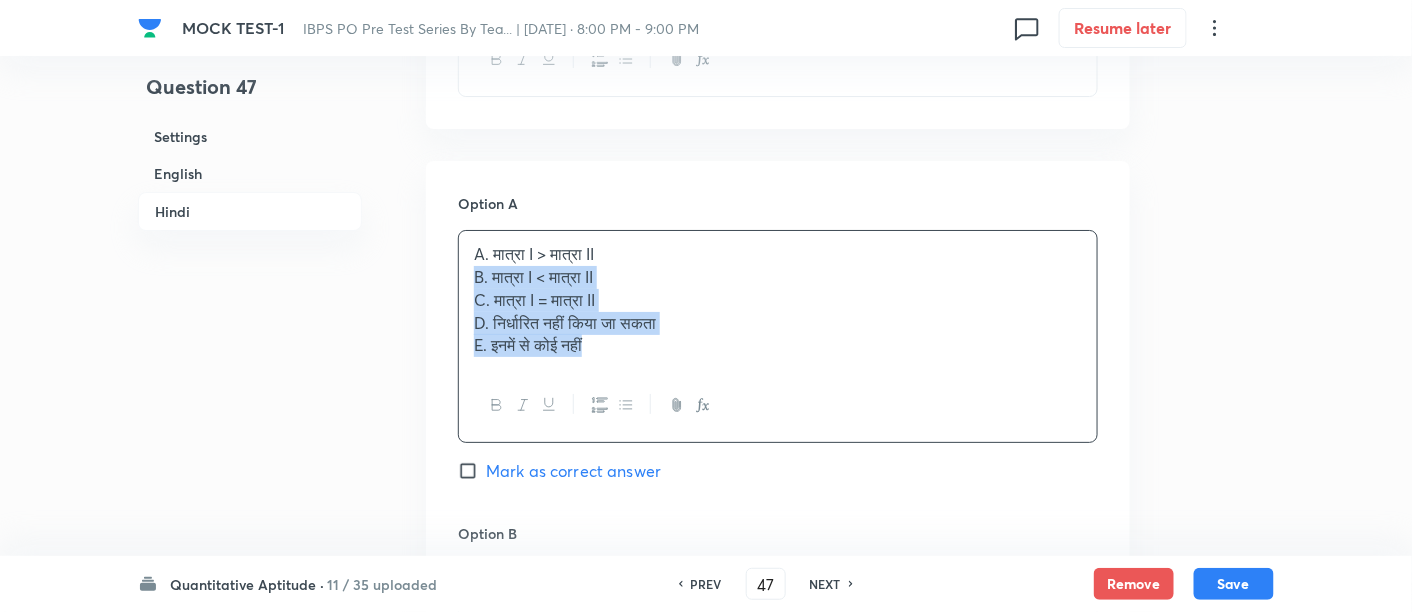 drag, startPoint x: 462, startPoint y: 295, endPoint x: 688, endPoint y: 432, distance: 264.28204 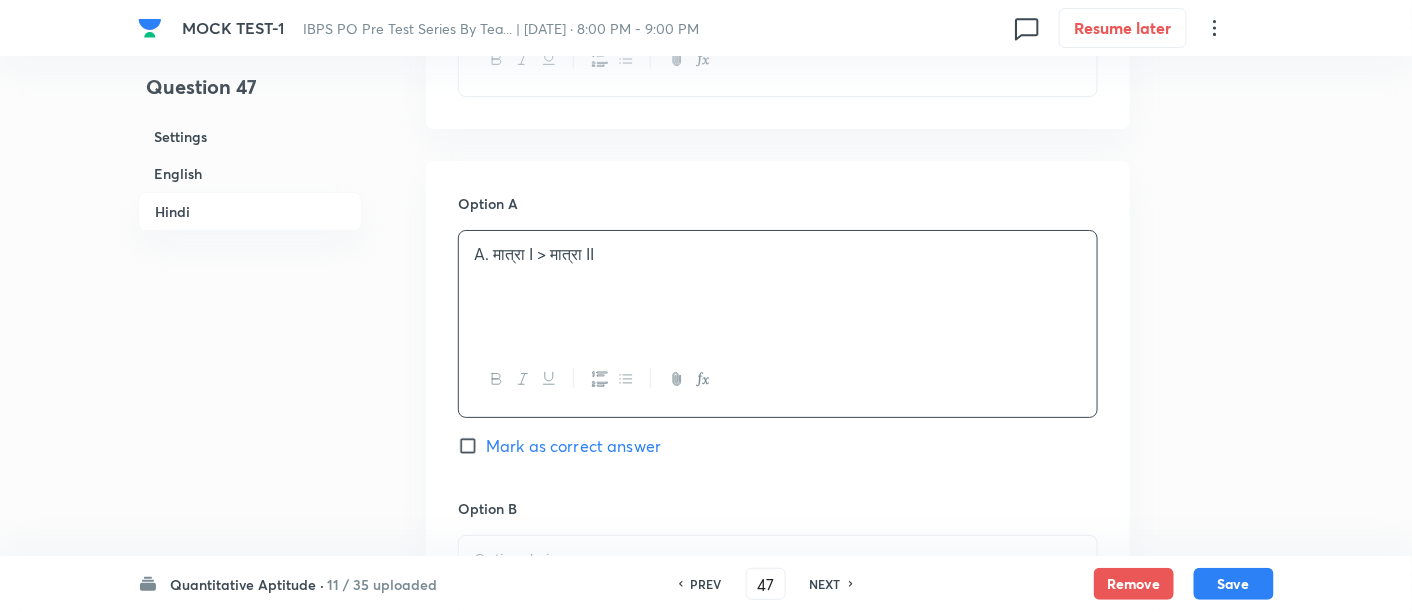 click on "Mark as correct answer" at bounding box center (573, 446) 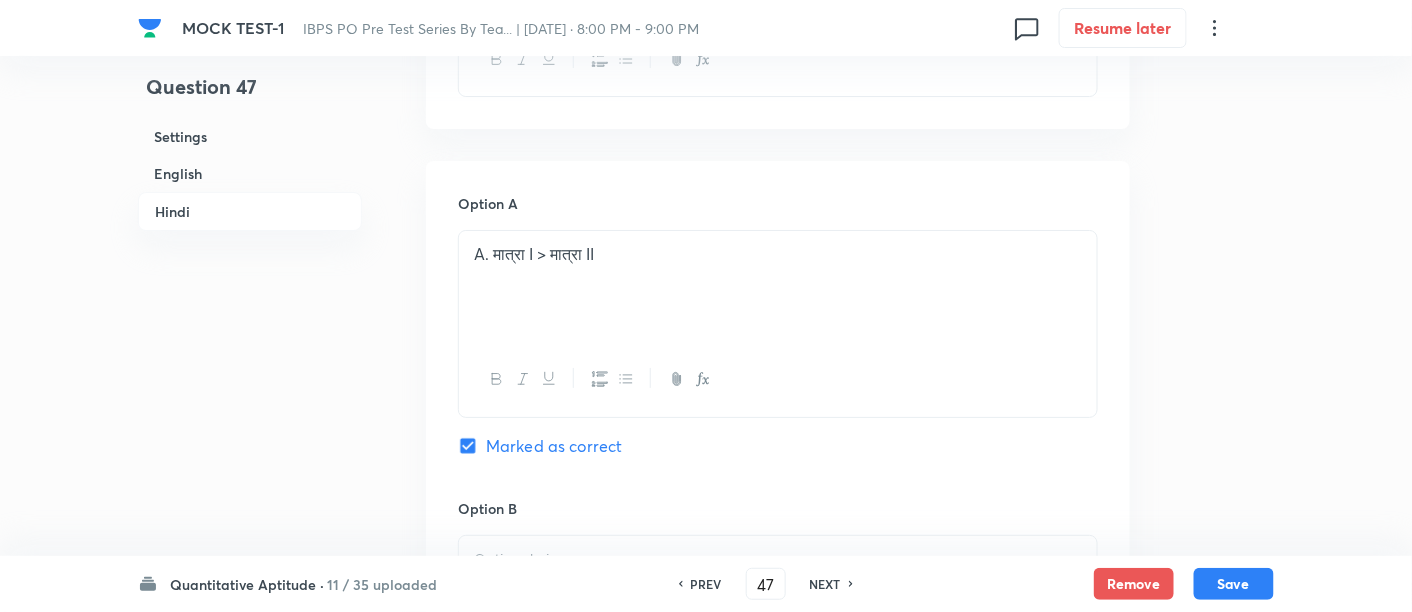checkbox on "true" 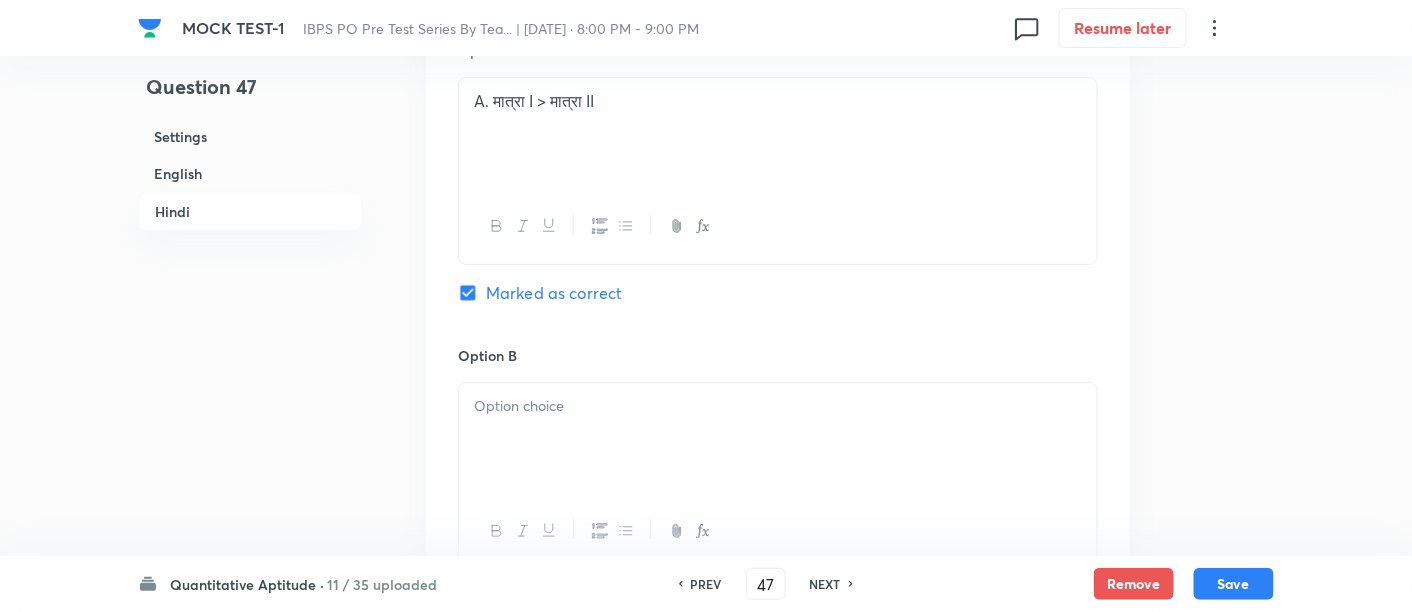 scroll, scrollTop: 4898, scrollLeft: 0, axis: vertical 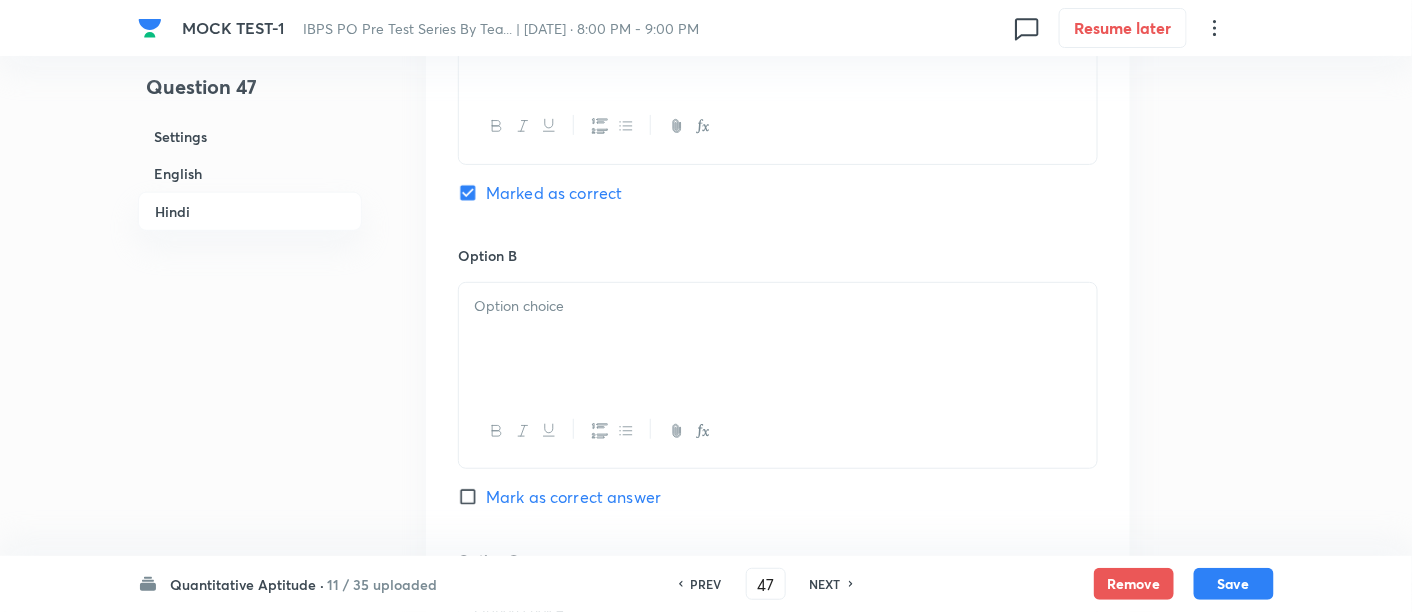 click at bounding box center [778, 339] 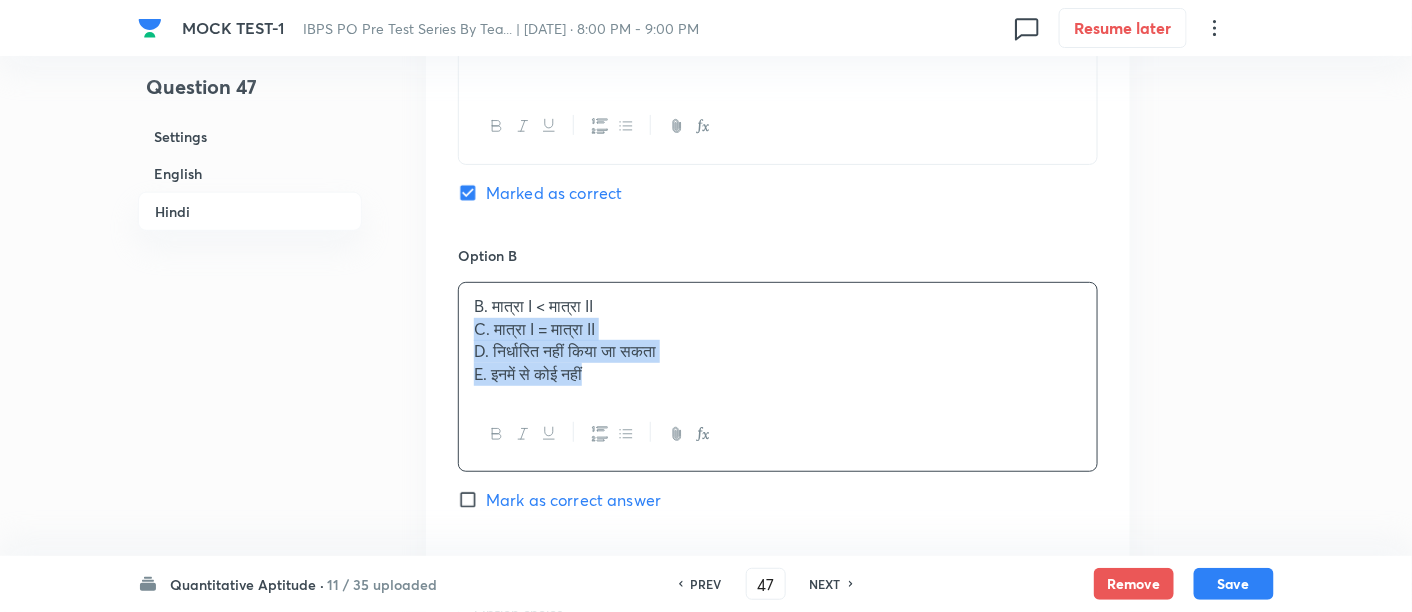 drag, startPoint x: 467, startPoint y: 349, endPoint x: 740, endPoint y: 532, distance: 328.66092 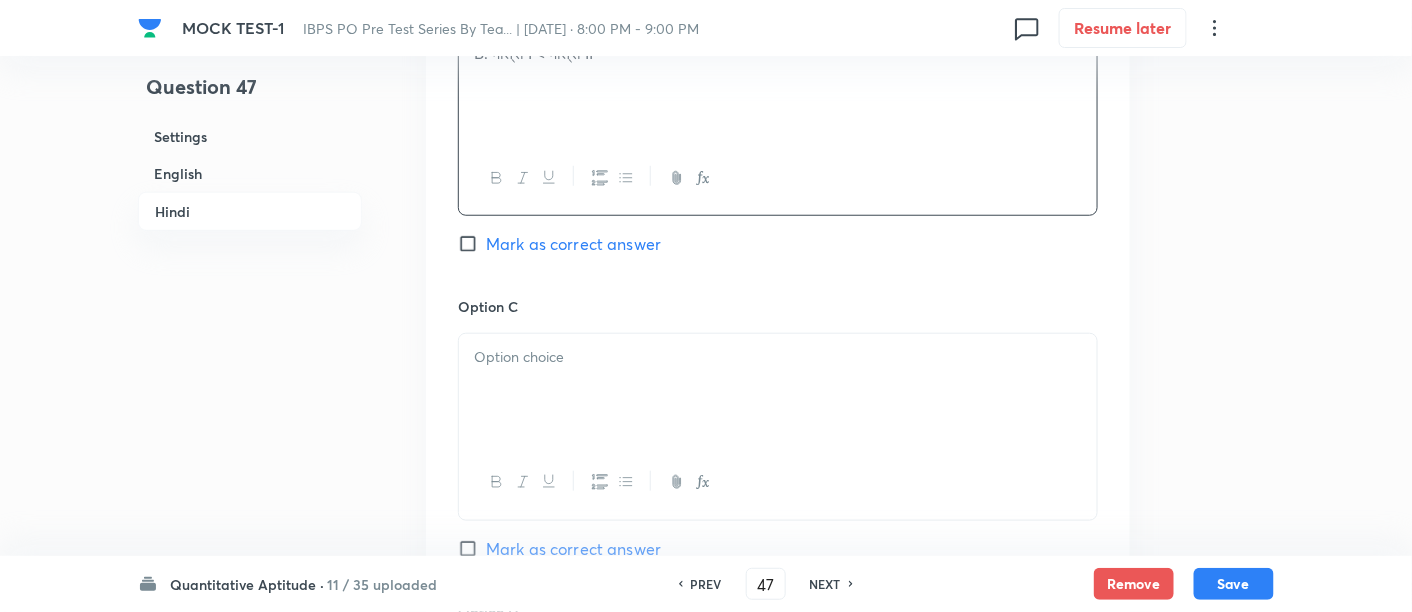 scroll, scrollTop: 5145, scrollLeft: 0, axis: vertical 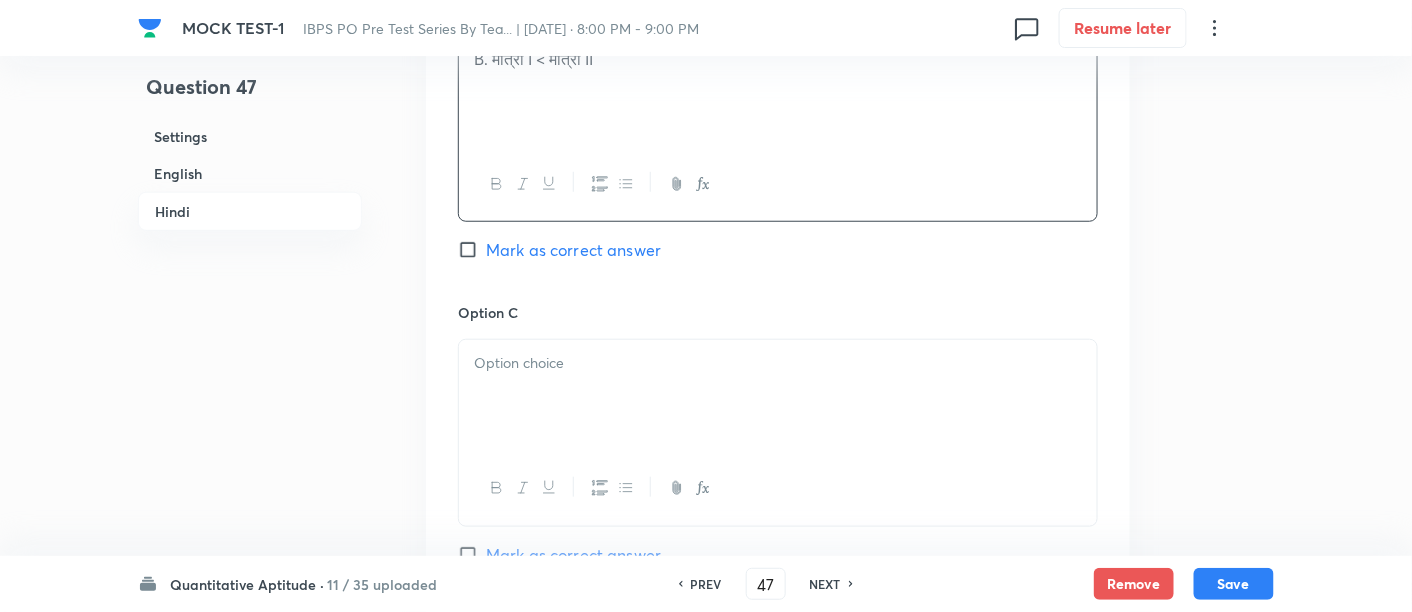 click at bounding box center [778, 396] 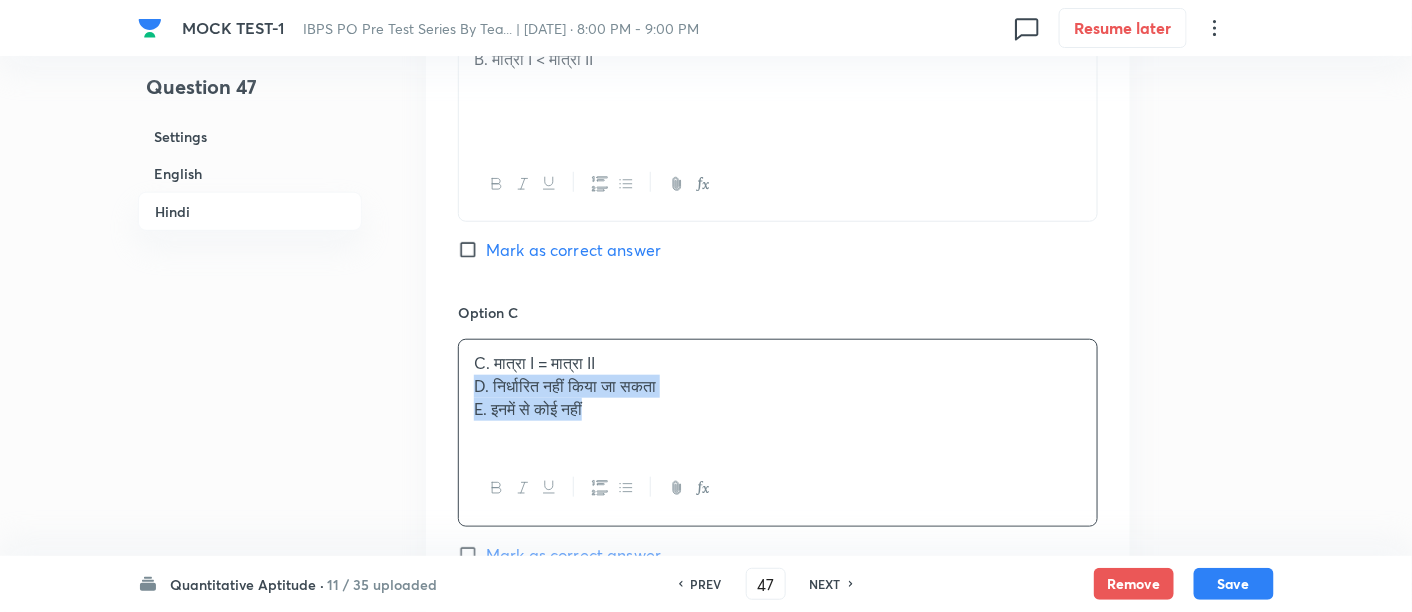 drag, startPoint x: 466, startPoint y: 400, endPoint x: 733, endPoint y: 533, distance: 298.2918 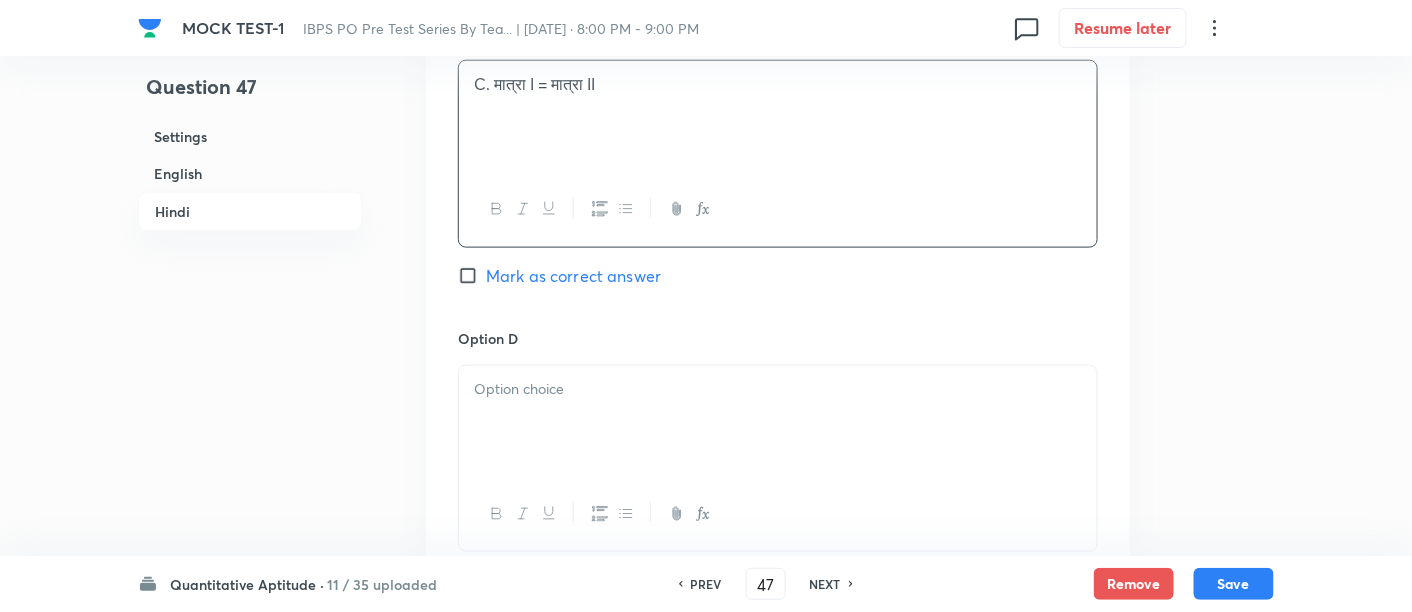scroll, scrollTop: 5425, scrollLeft: 0, axis: vertical 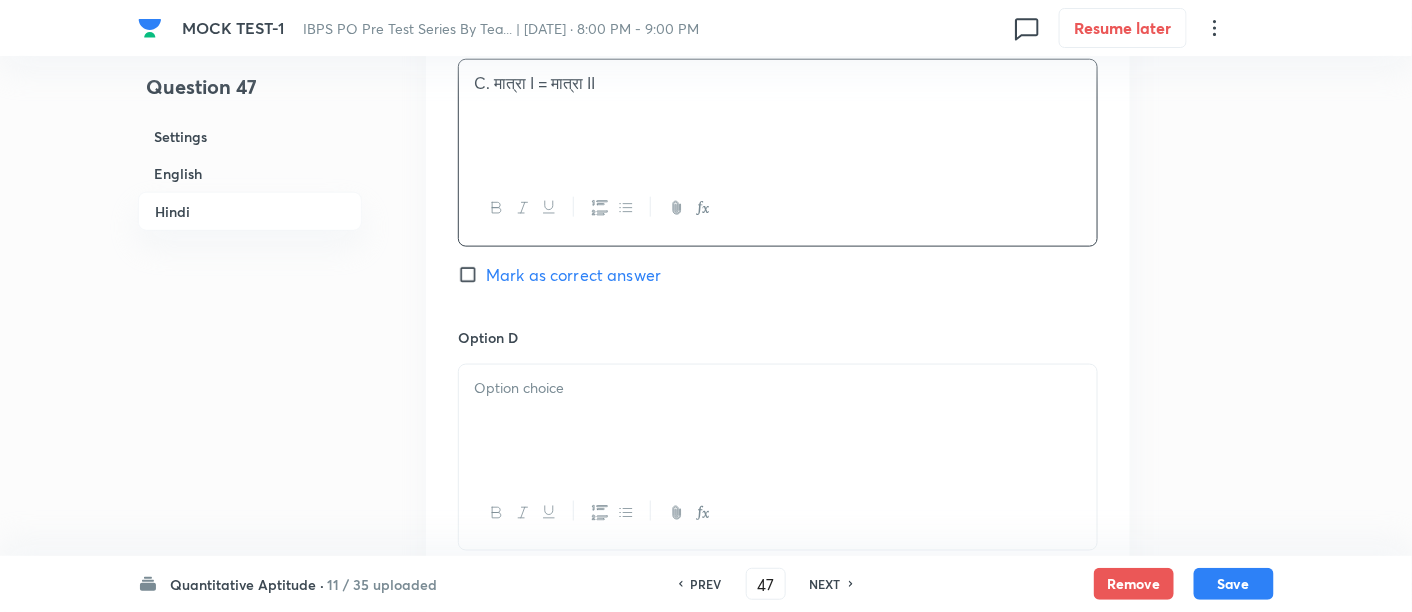 click at bounding box center [778, 421] 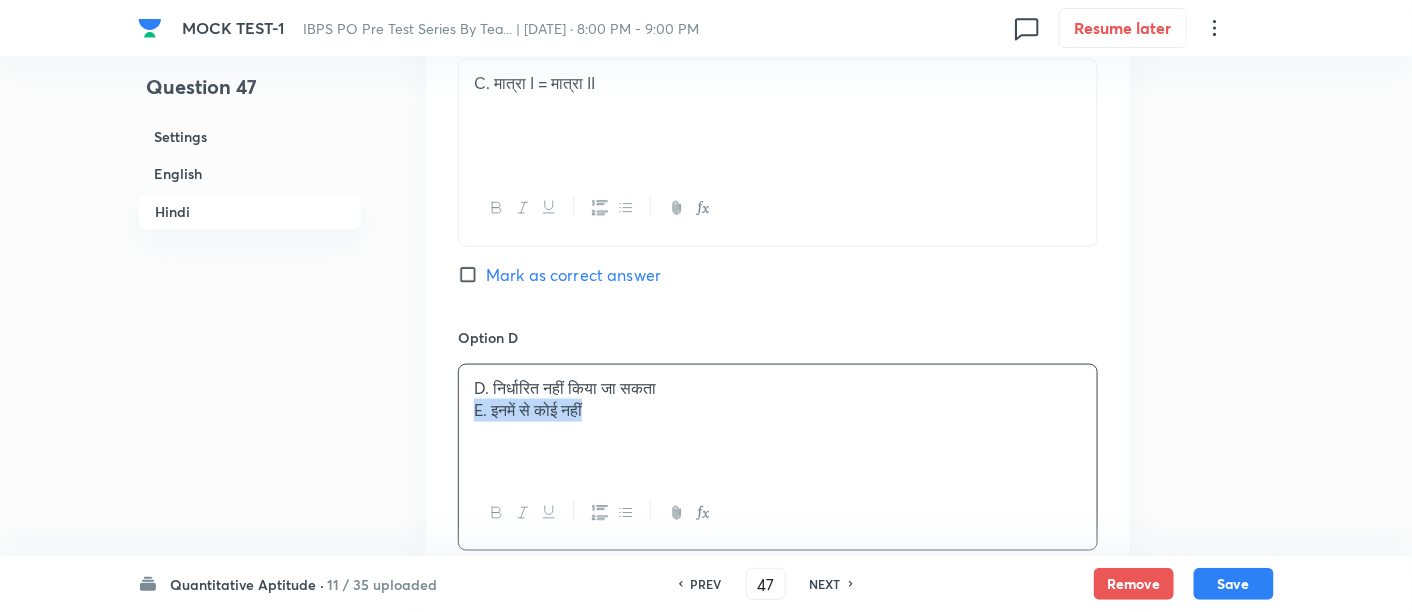 drag, startPoint x: 466, startPoint y: 430, endPoint x: 732, endPoint y: 512, distance: 278.3523 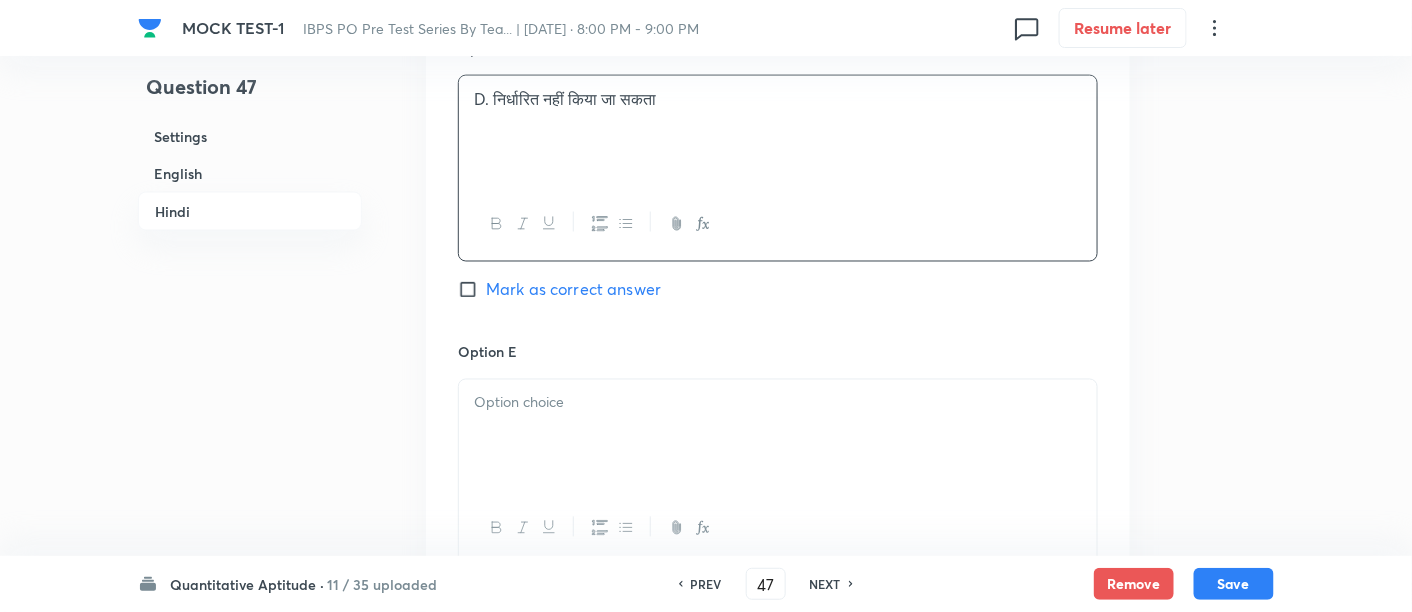 scroll, scrollTop: 5731, scrollLeft: 0, axis: vertical 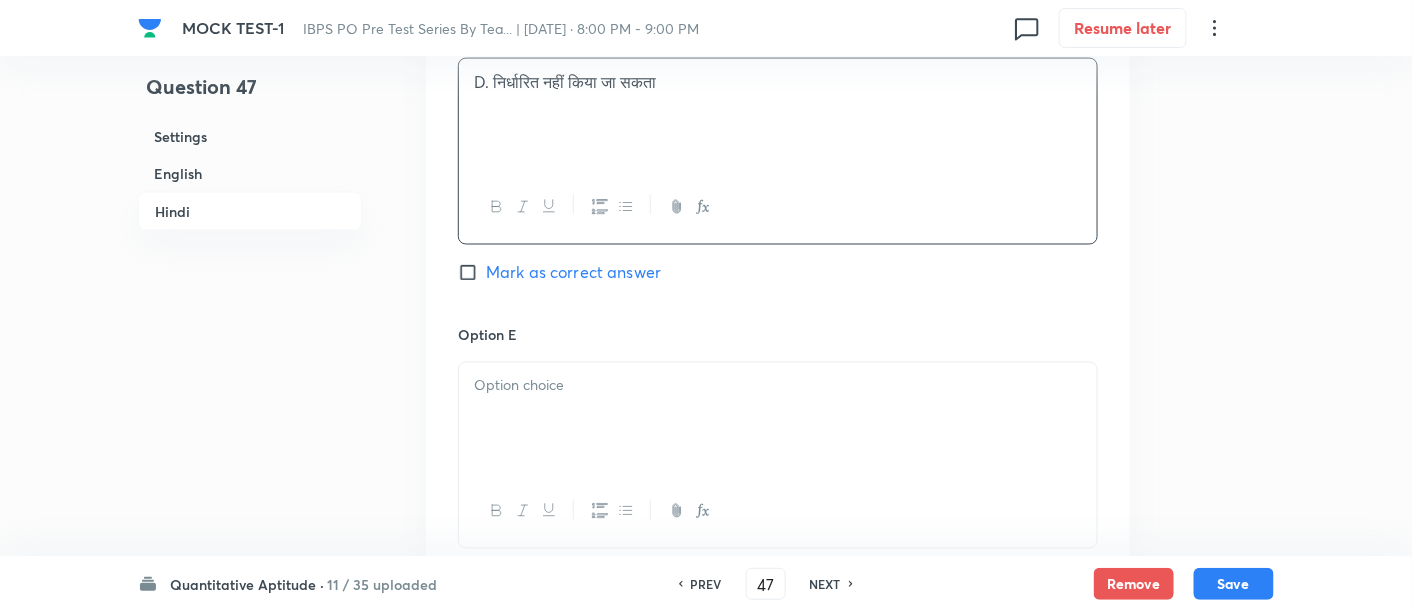 click at bounding box center [778, 419] 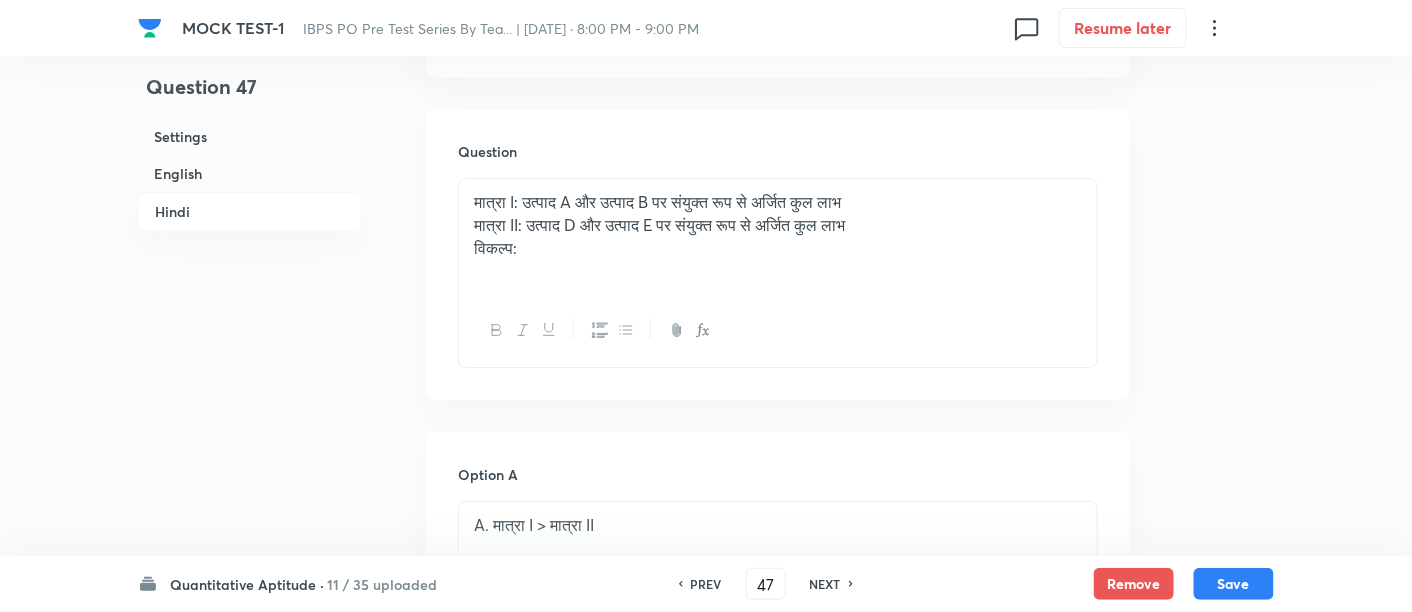 scroll, scrollTop: 4382, scrollLeft: 0, axis: vertical 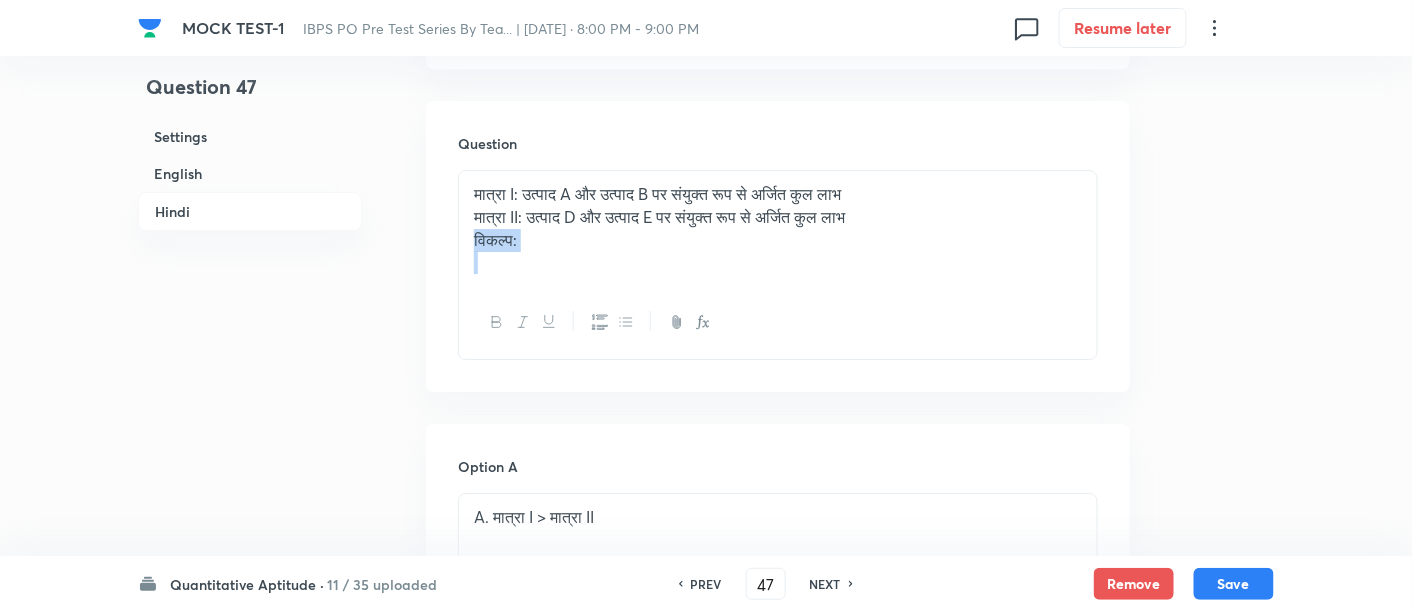 drag, startPoint x: 538, startPoint y: 269, endPoint x: 440, endPoint y: 249, distance: 100.02 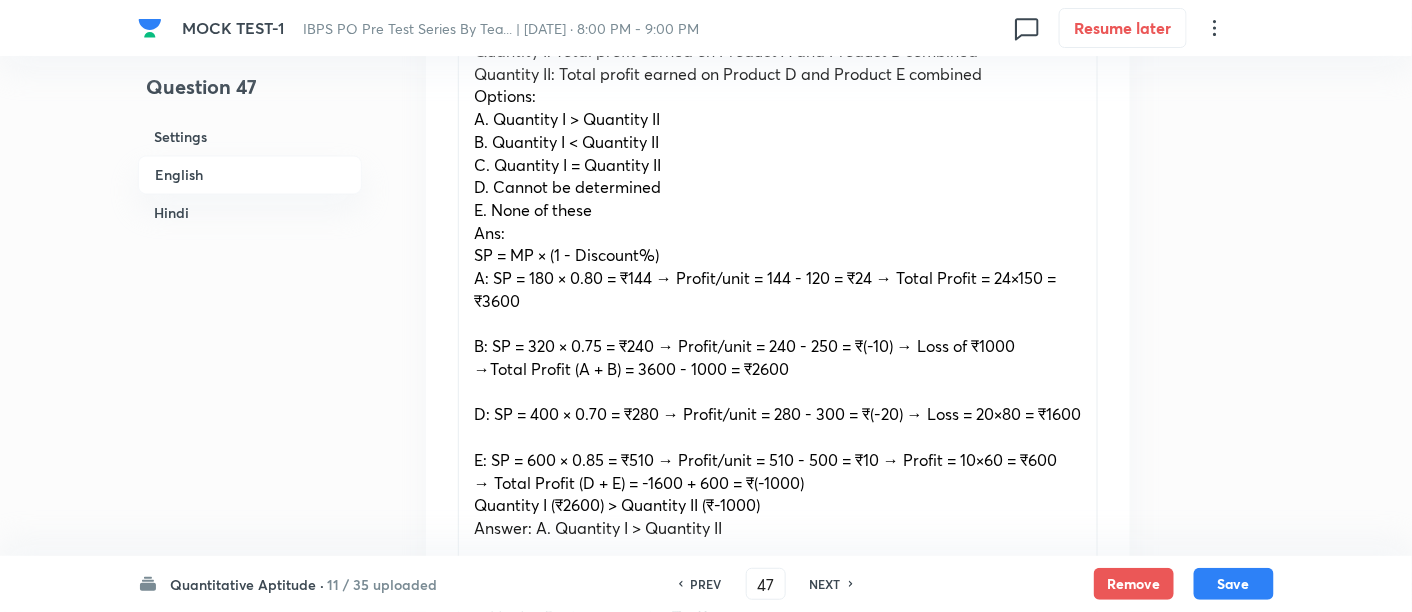 scroll, scrollTop: 1277, scrollLeft: 0, axis: vertical 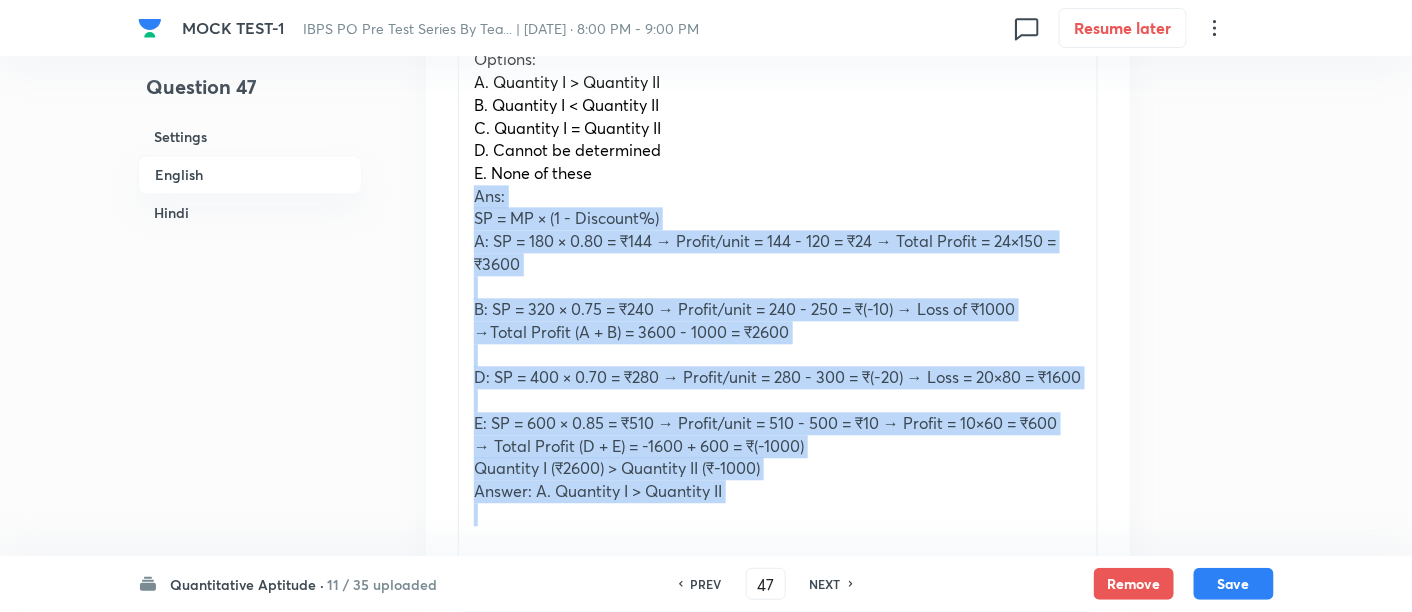 drag, startPoint x: 465, startPoint y: 201, endPoint x: 765, endPoint y: 541, distance: 453.43137 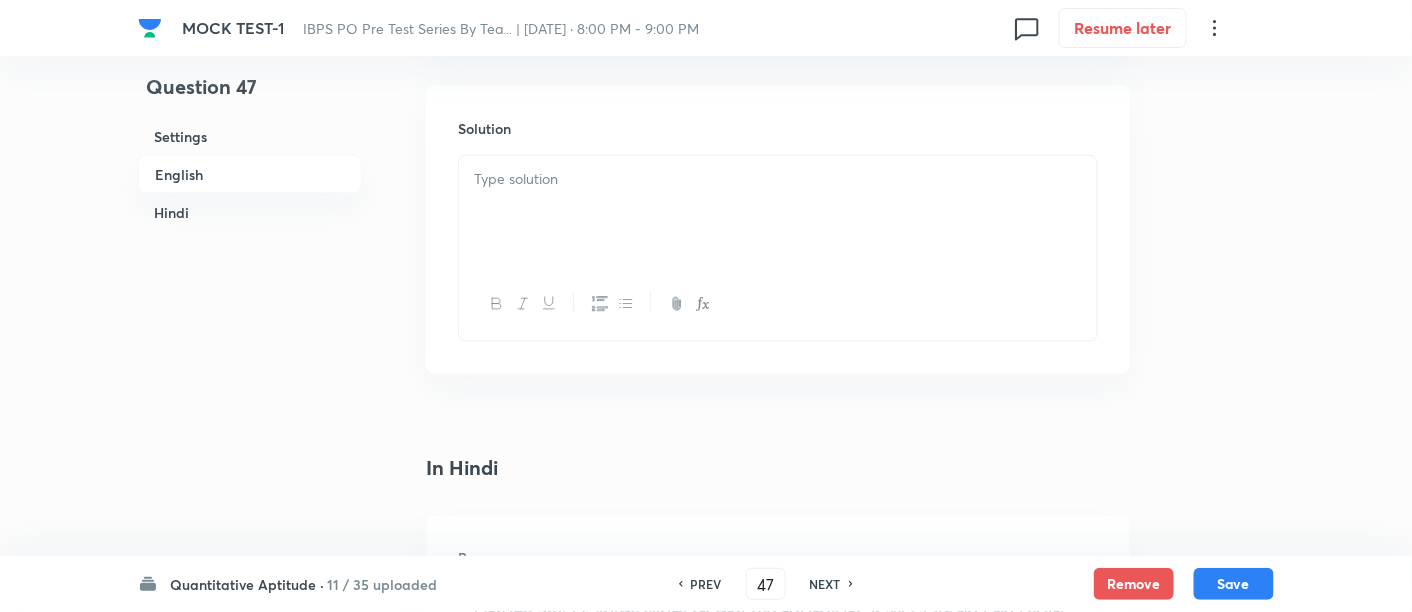 scroll, scrollTop: 3126, scrollLeft: 0, axis: vertical 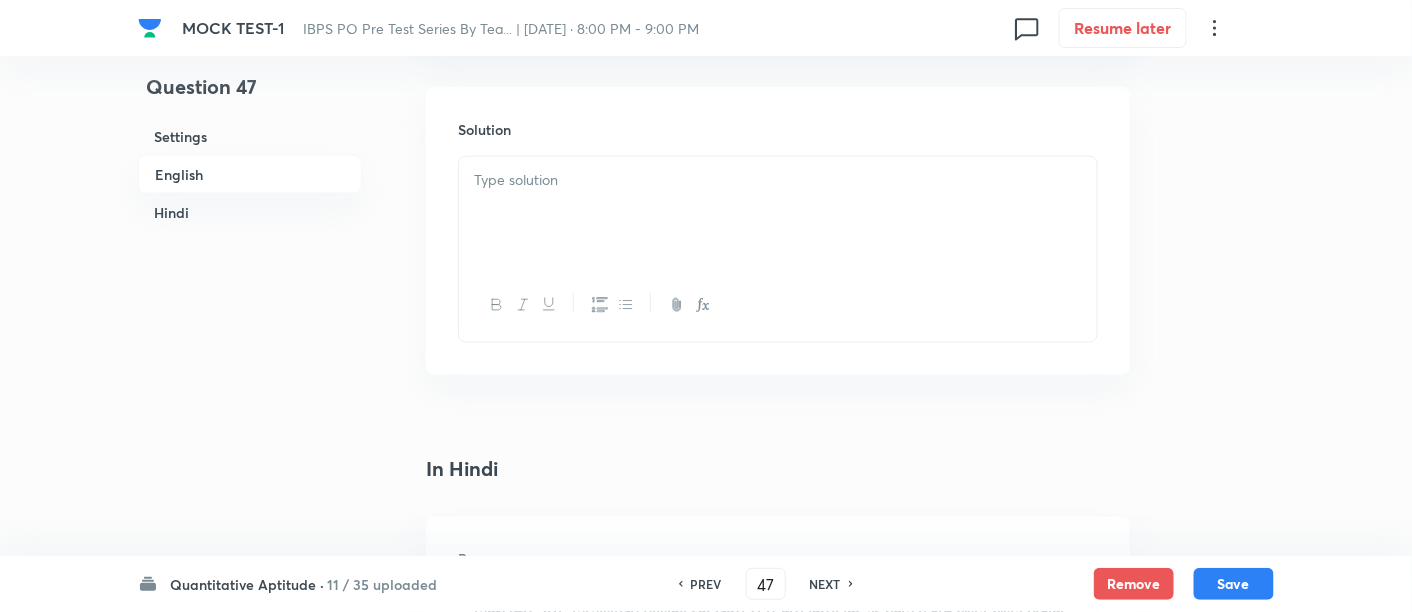 click at bounding box center (778, 213) 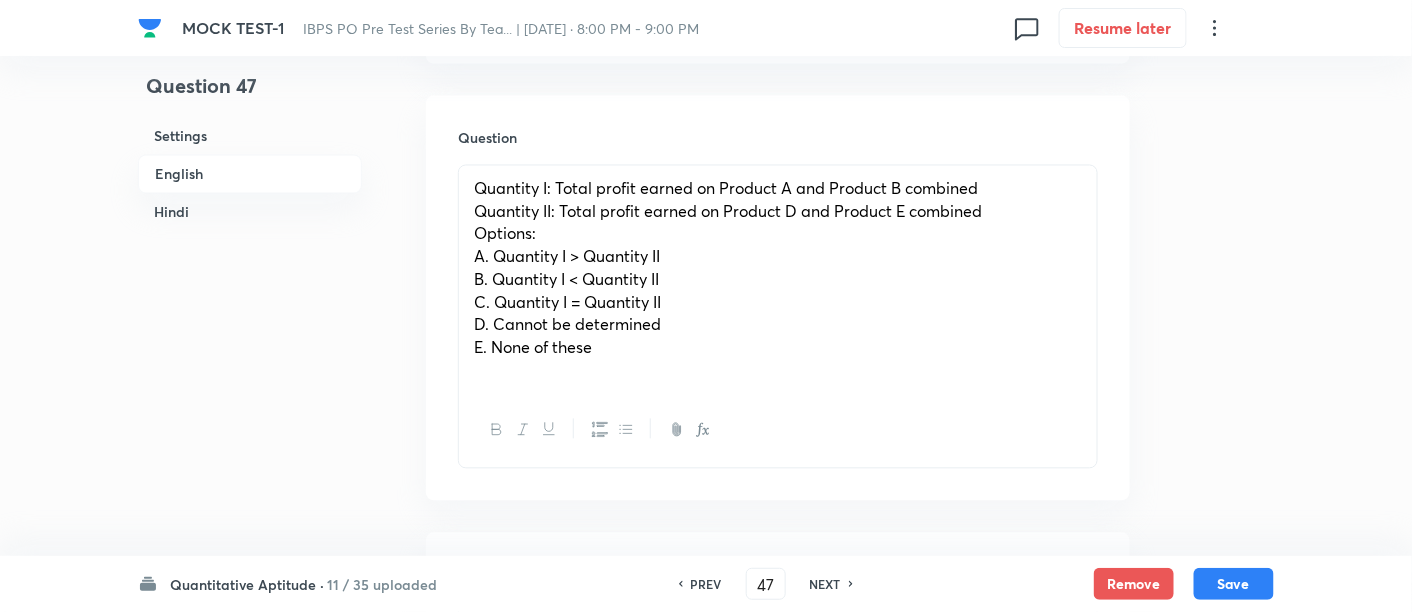 scroll, scrollTop: 1140, scrollLeft: 0, axis: vertical 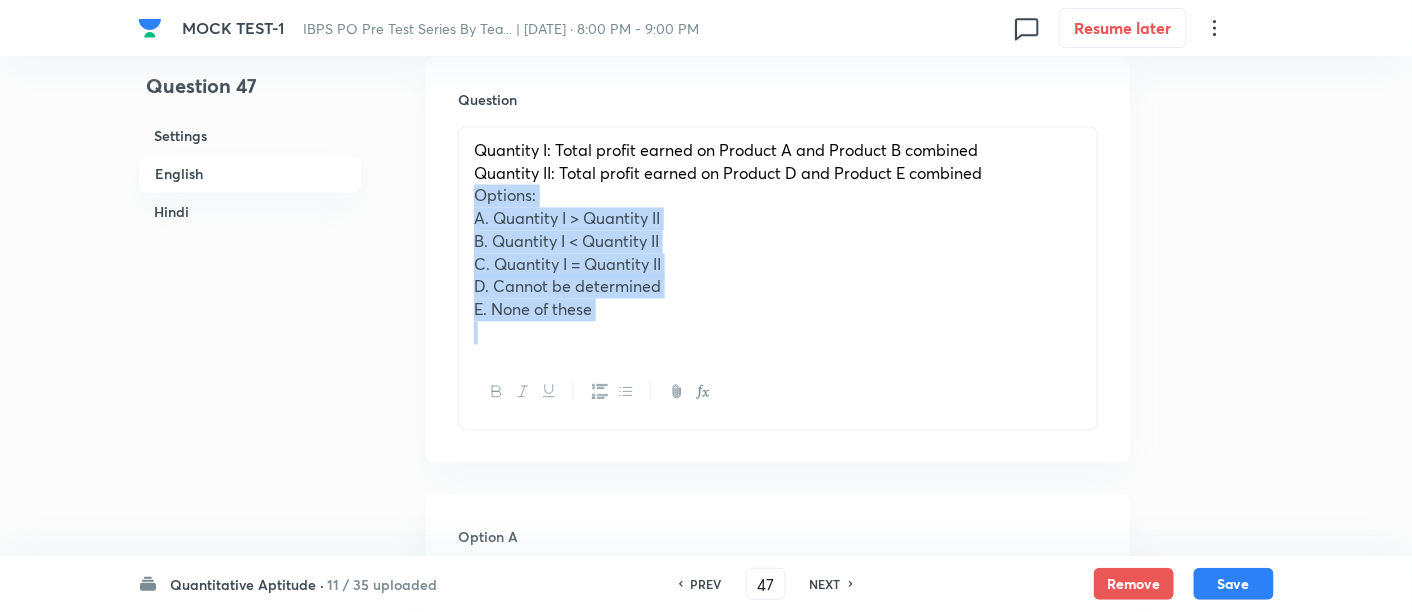 drag, startPoint x: 468, startPoint y: 195, endPoint x: 720, endPoint y: 380, distance: 312.61636 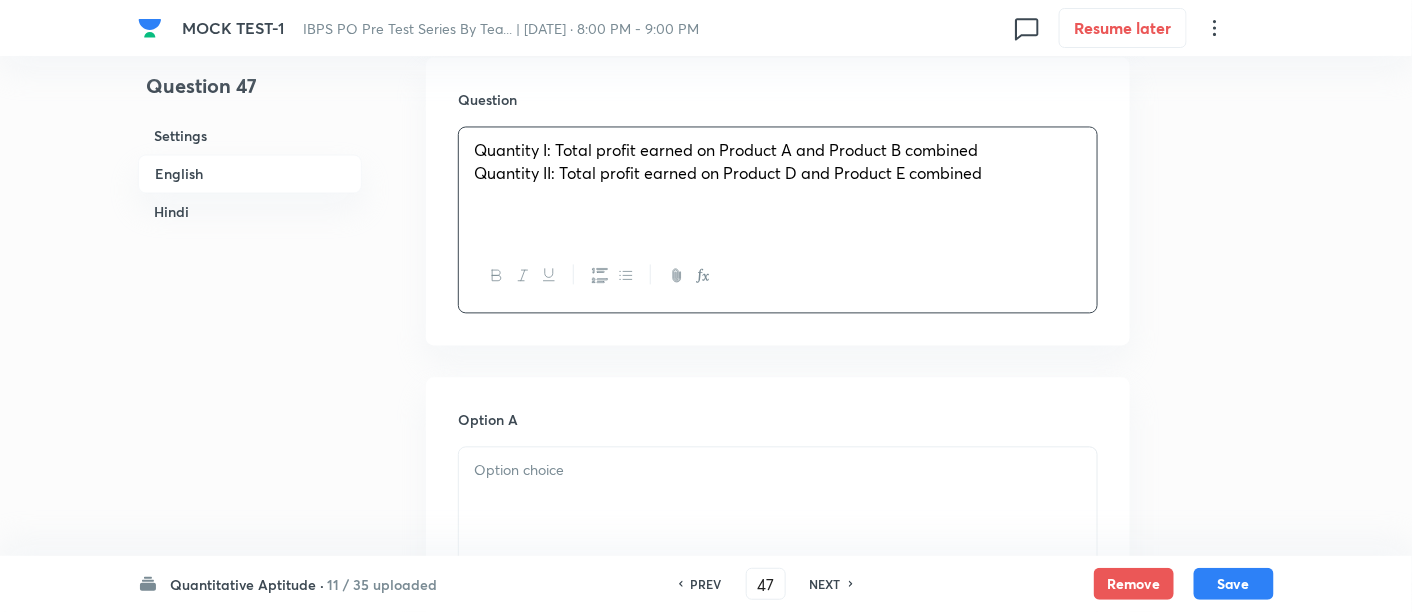 scroll, scrollTop: 1426, scrollLeft: 0, axis: vertical 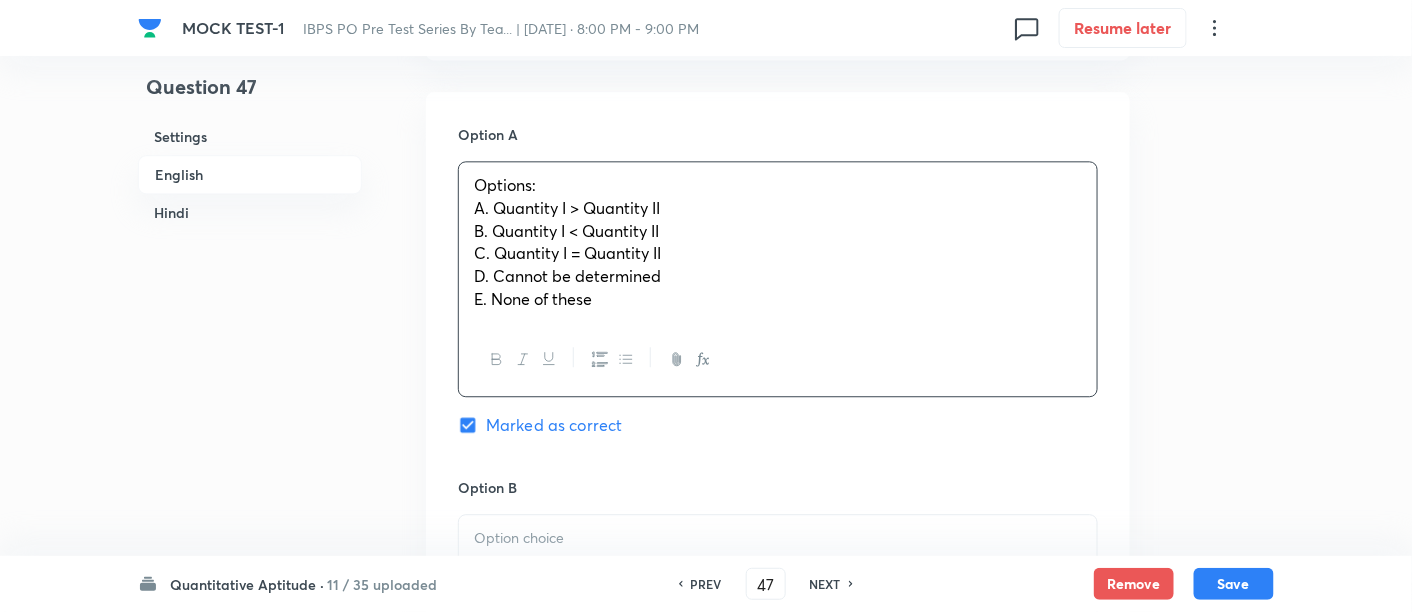 click on "Options:  A. Quantity I > Quantity II  B. Quantity I < Quantity II  C. Quantity I = Quantity II  D. Cannot be determined  E. None of these" at bounding box center [778, 242] 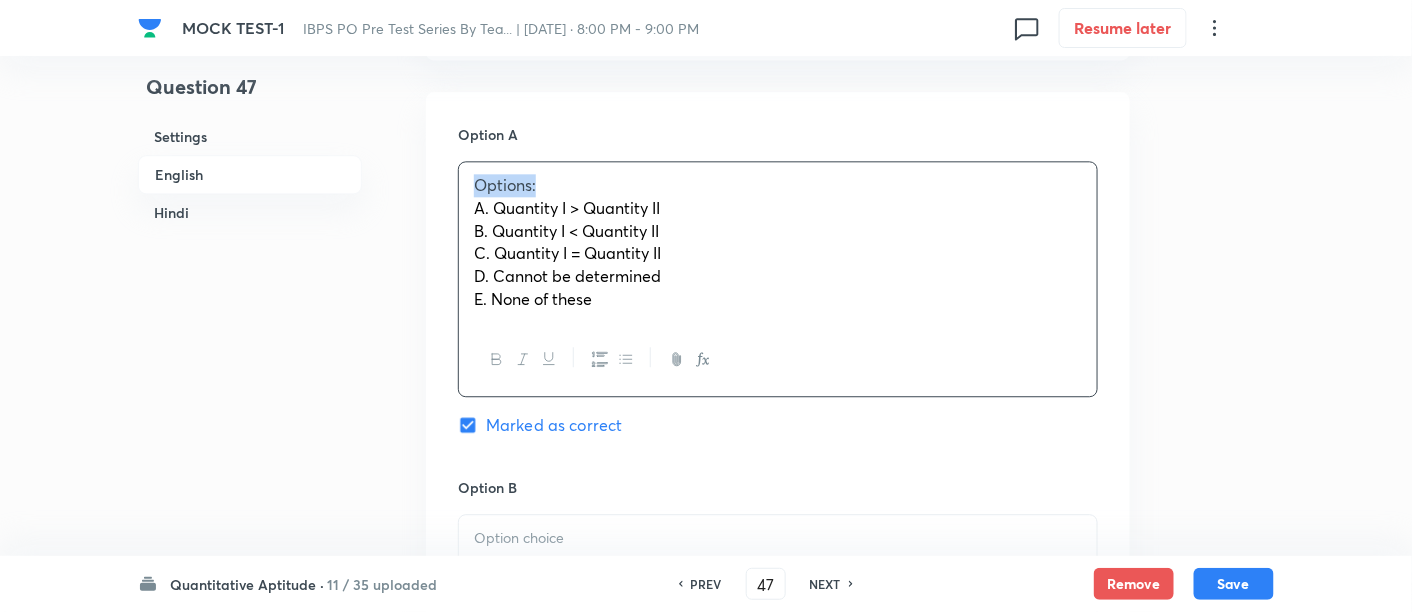 drag, startPoint x: 469, startPoint y: 180, endPoint x: 573, endPoint y: 177, distance: 104.04326 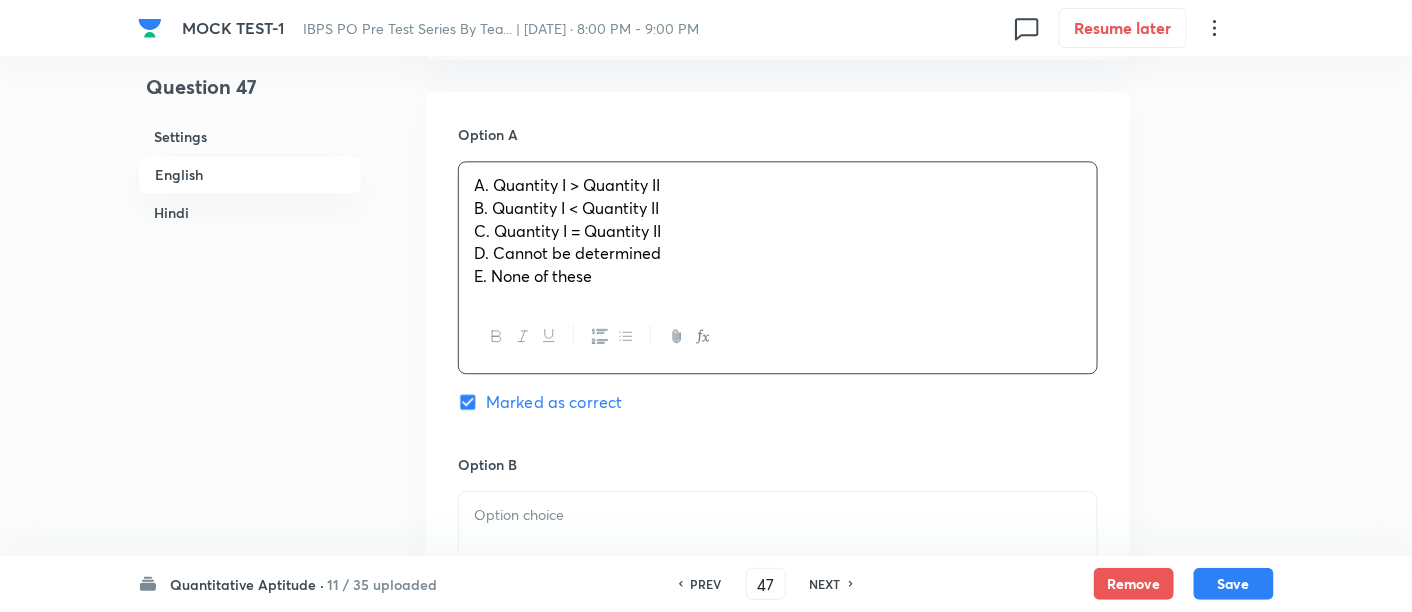 drag, startPoint x: 471, startPoint y: 204, endPoint x: 685, endPoint y: 363, distance: 266.6027 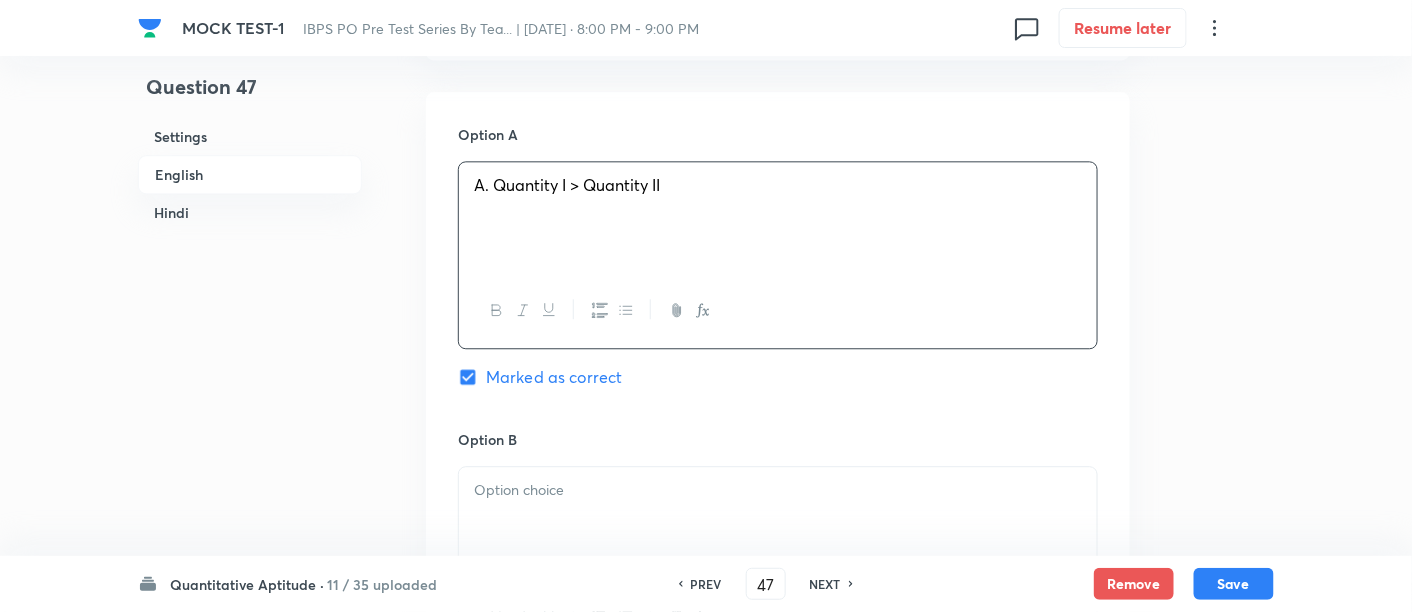 scroll, scrollTop: 1716, scrollLeft: 0, axis: vertical 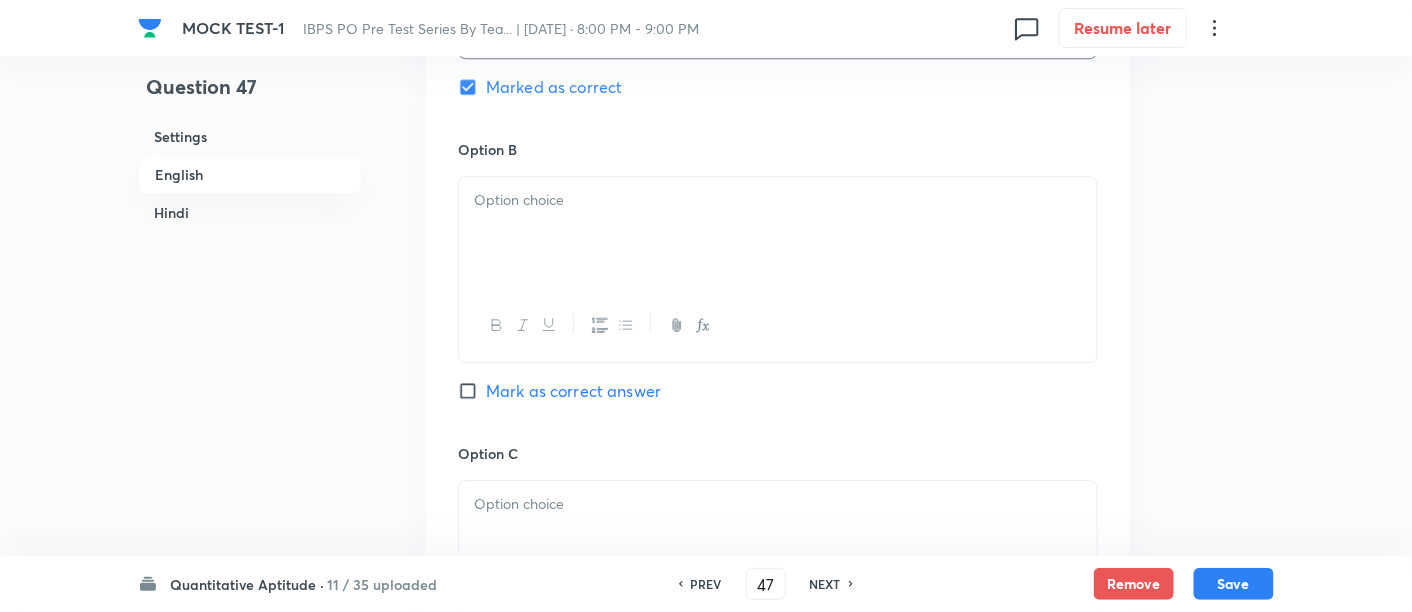 click at bounding box center [778, 233] 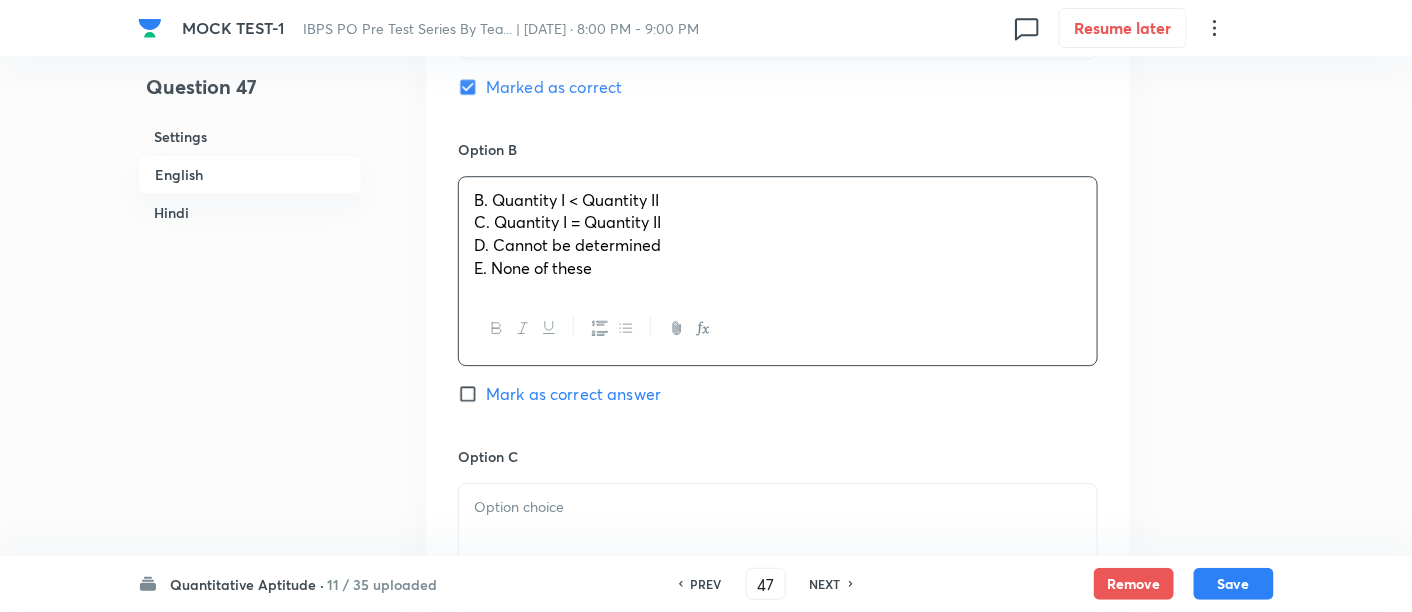 drag, startPoint x: 463, startPoint y: 225, endPoint x: 762, endPoint y: 372, distance: 333.18164 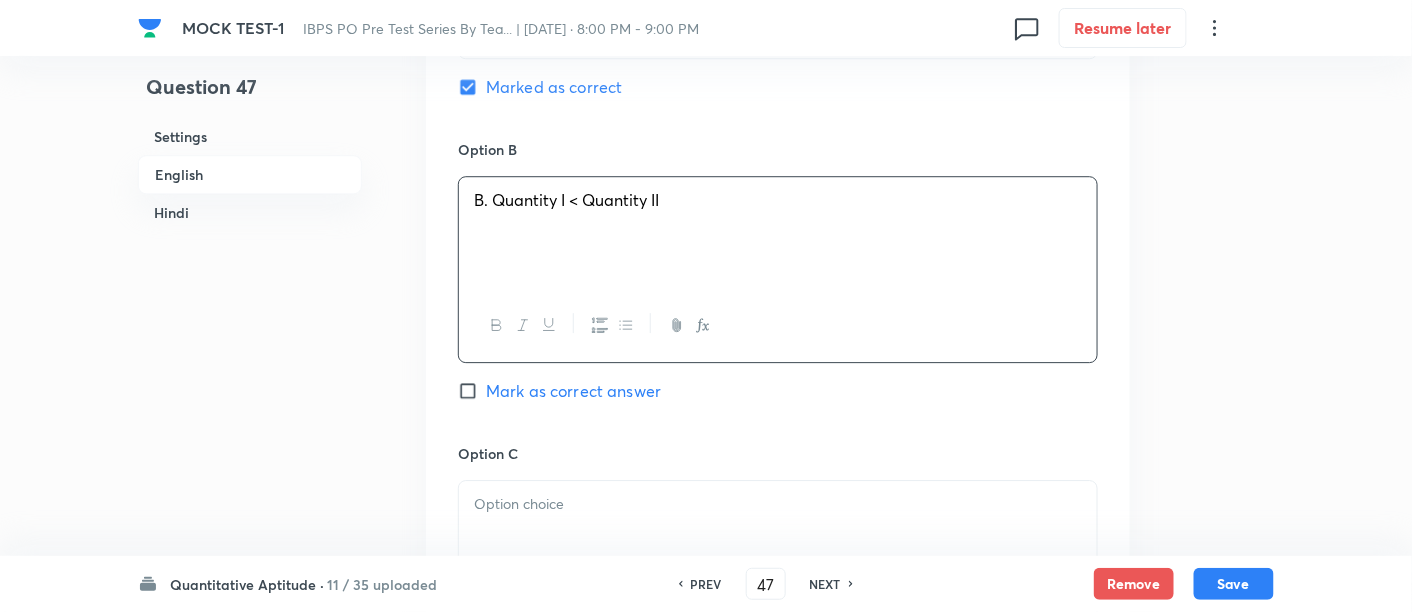 scroll, scrollTop: 2011, scrollLeft: 0, axis: vertical 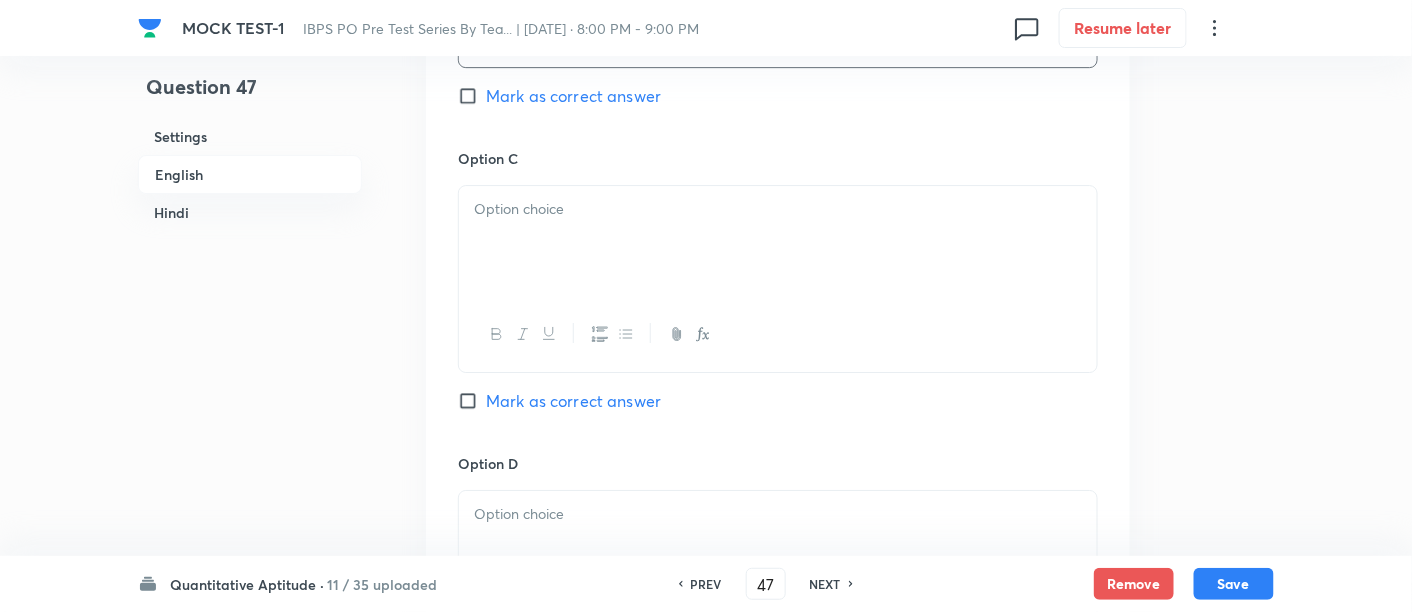 click at bounding box center [778, 209] 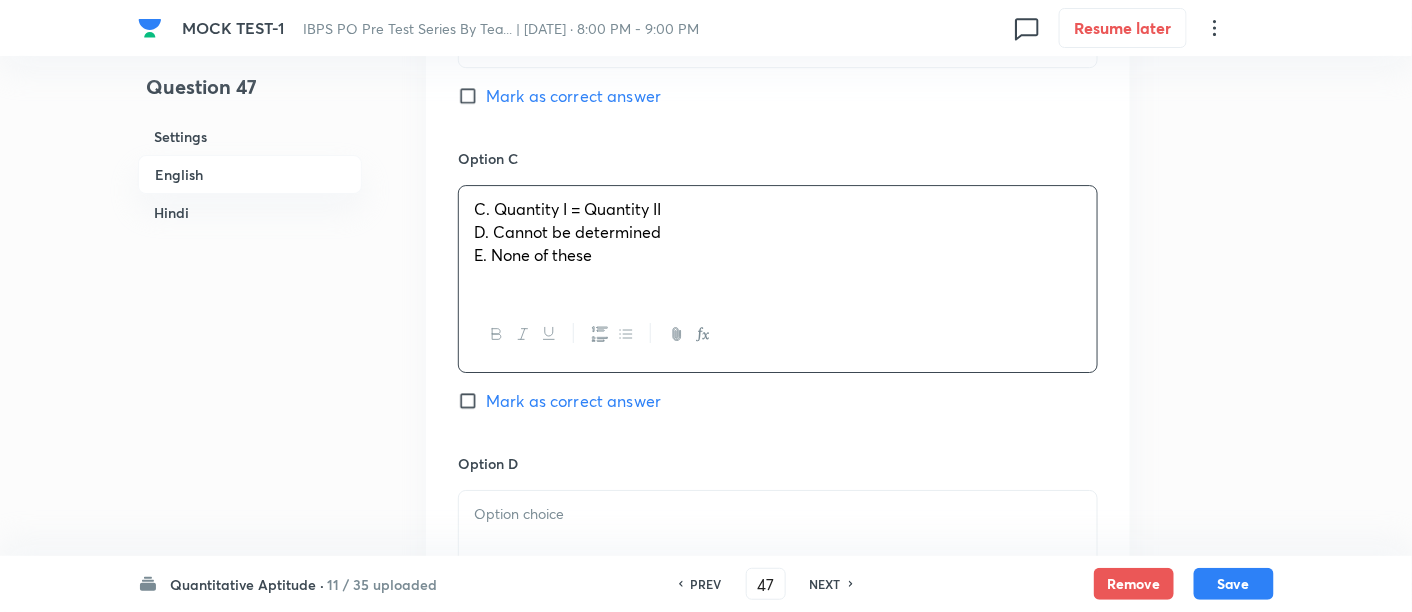 drag, startPoint x: 469, startPoint y: 229, endPoint x: 785, endPoint y: 360, distance: 342.07748 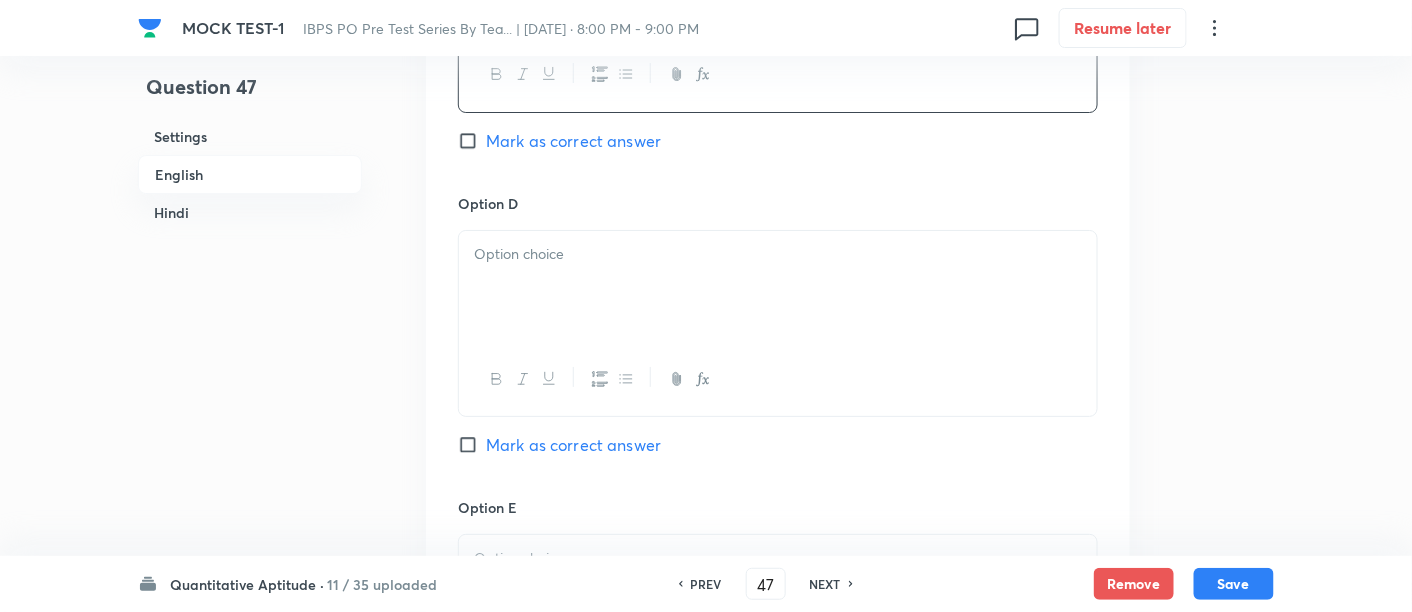 scroll, scrollTop: 2274, scrollLeft: 0, axis: vertical 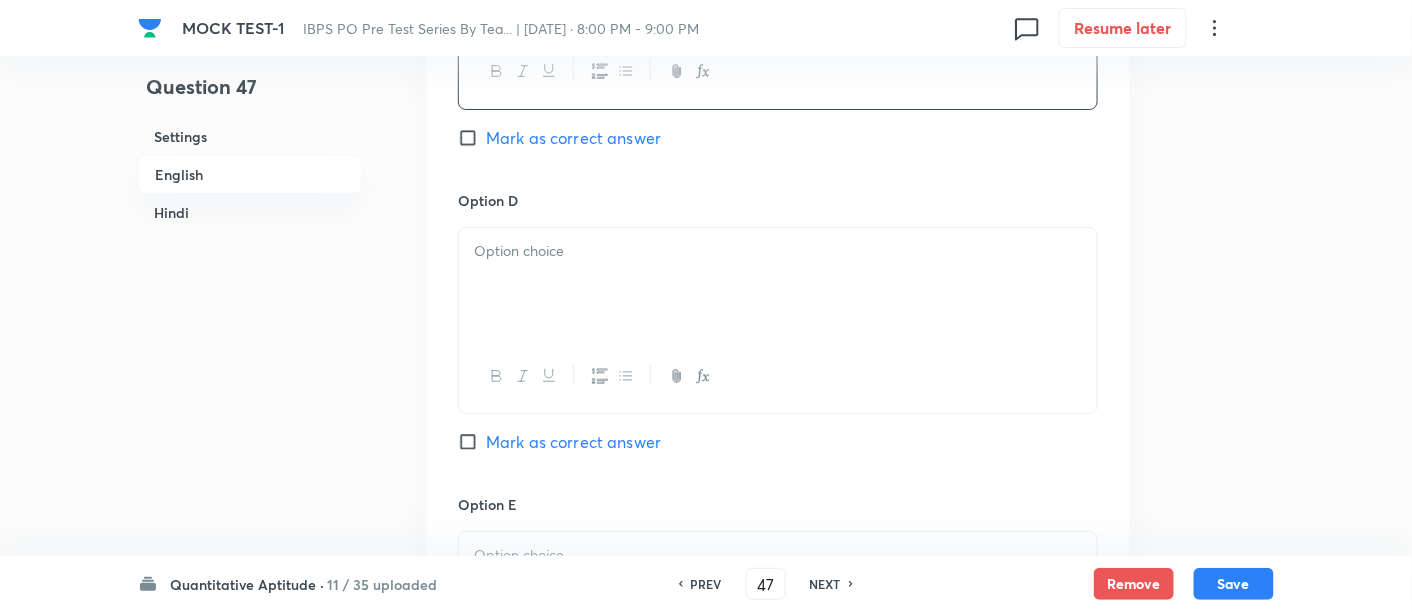 click at bounding box center [778, 284] 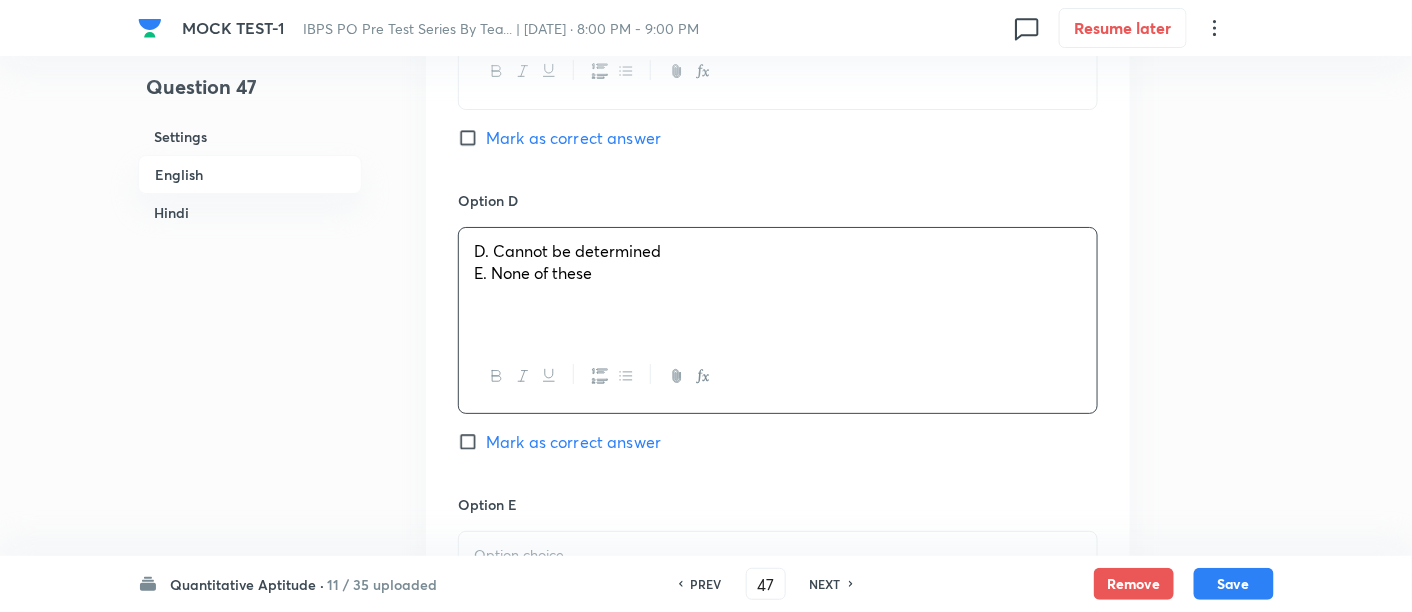 drag, startPoint x: 465, startPoint y: 273, endPoint x: 680, endPoint y: 322, distance: 220.51303 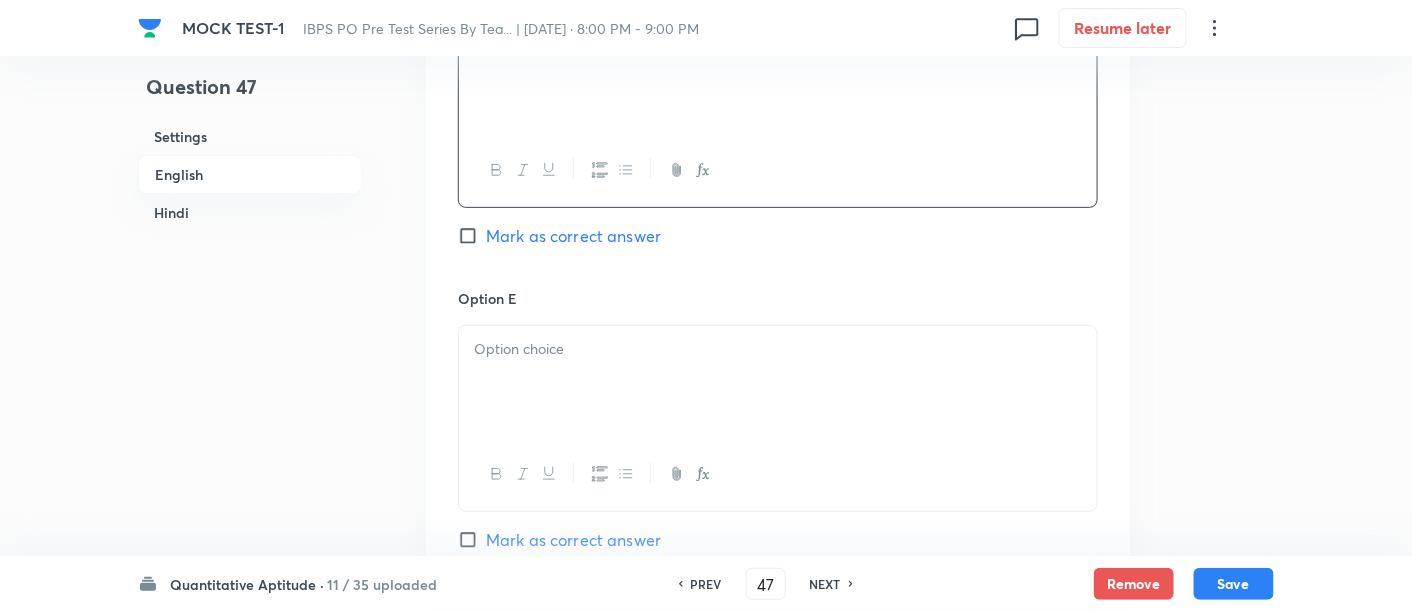 scroll, scrollTop: 2482, scrollLeft: 0, axis: vertical 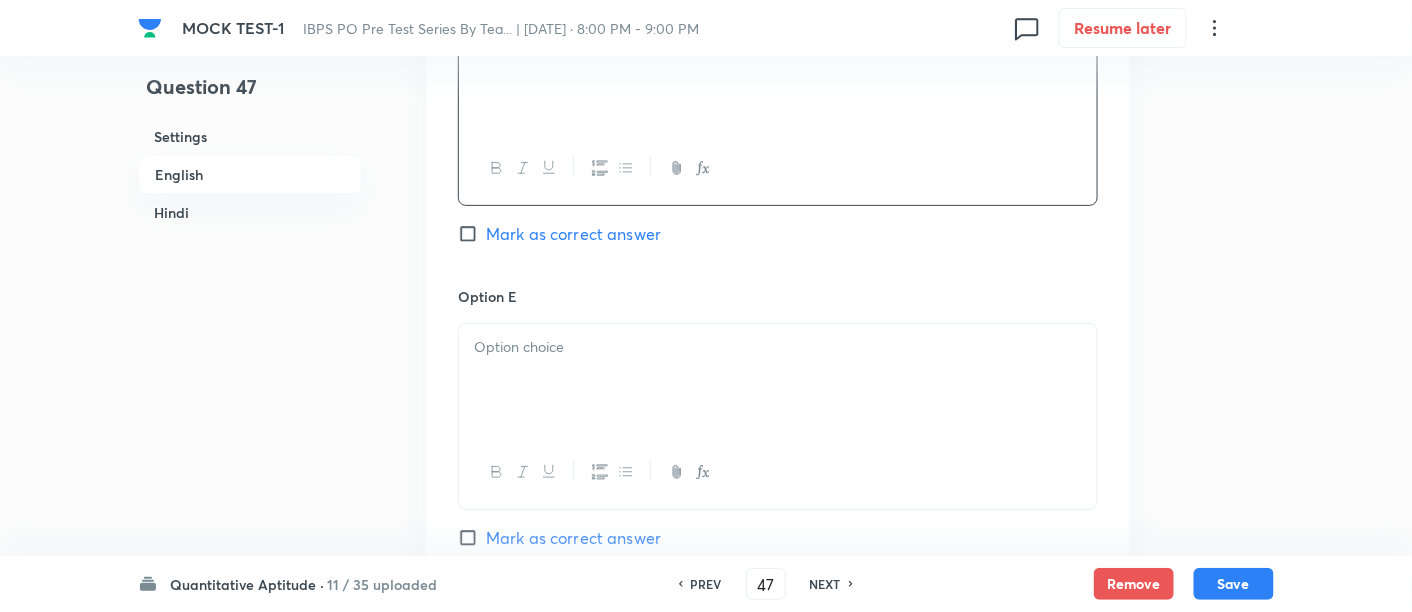 click at bounding box center [778, 380] 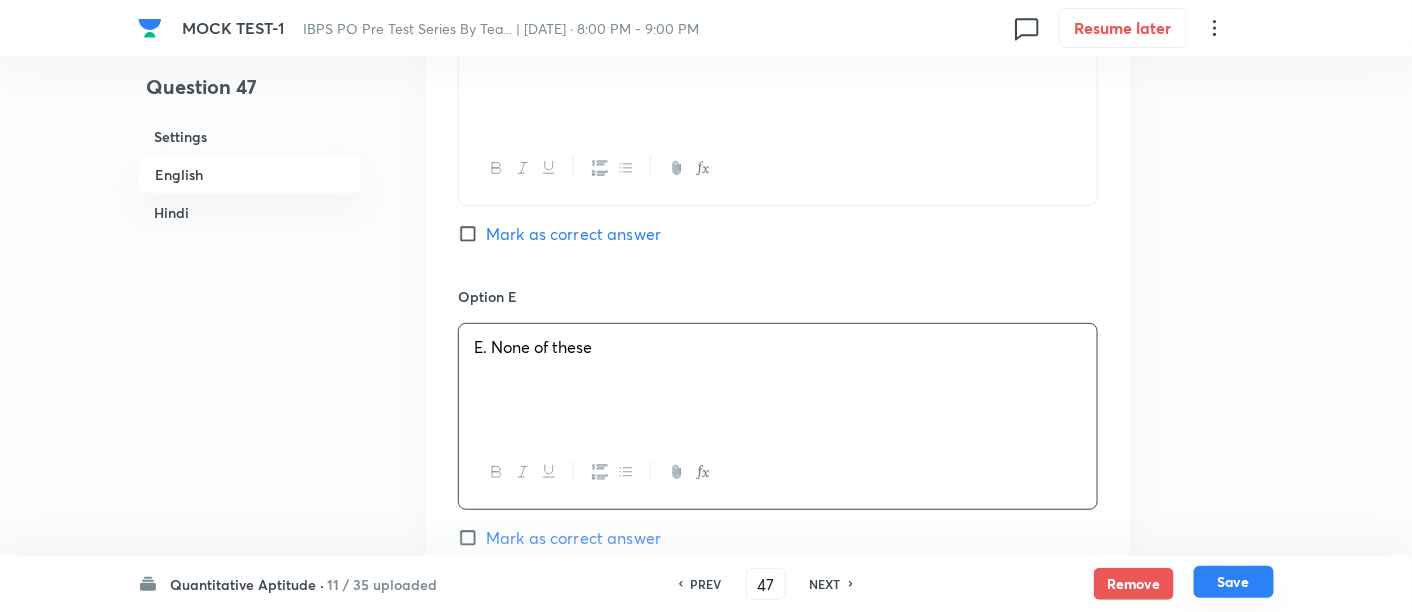 click on "Save" at bounding box center (1234, 582) 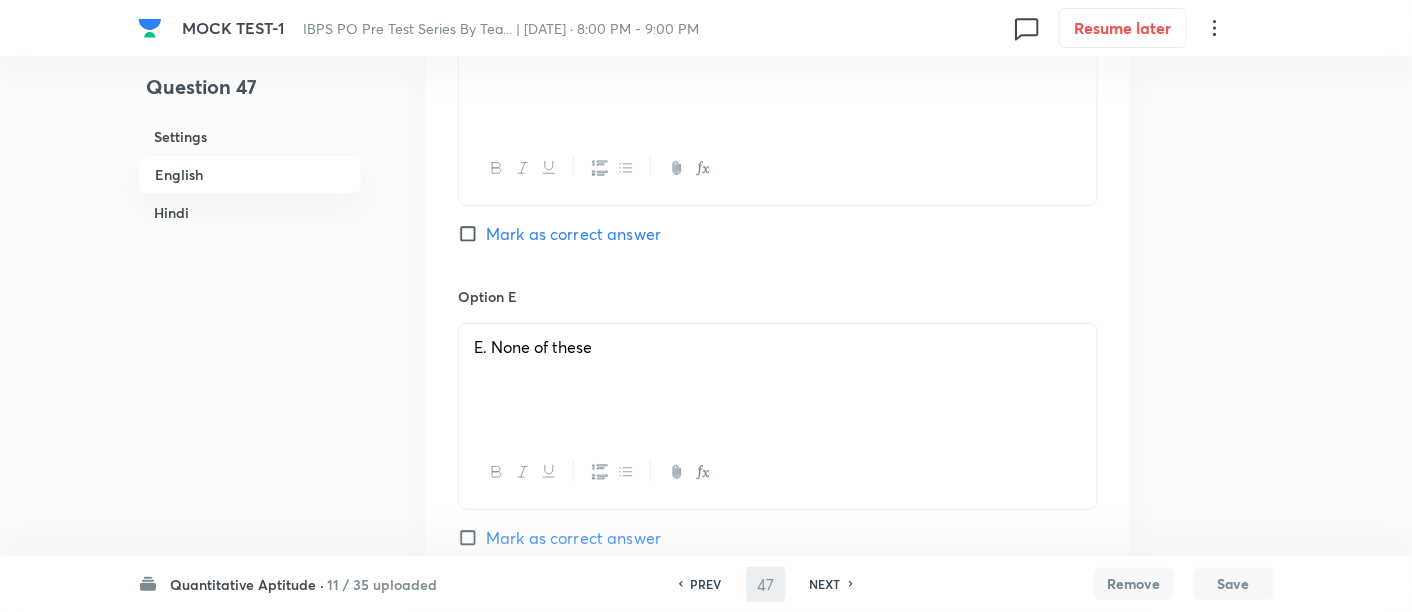 type on "48" 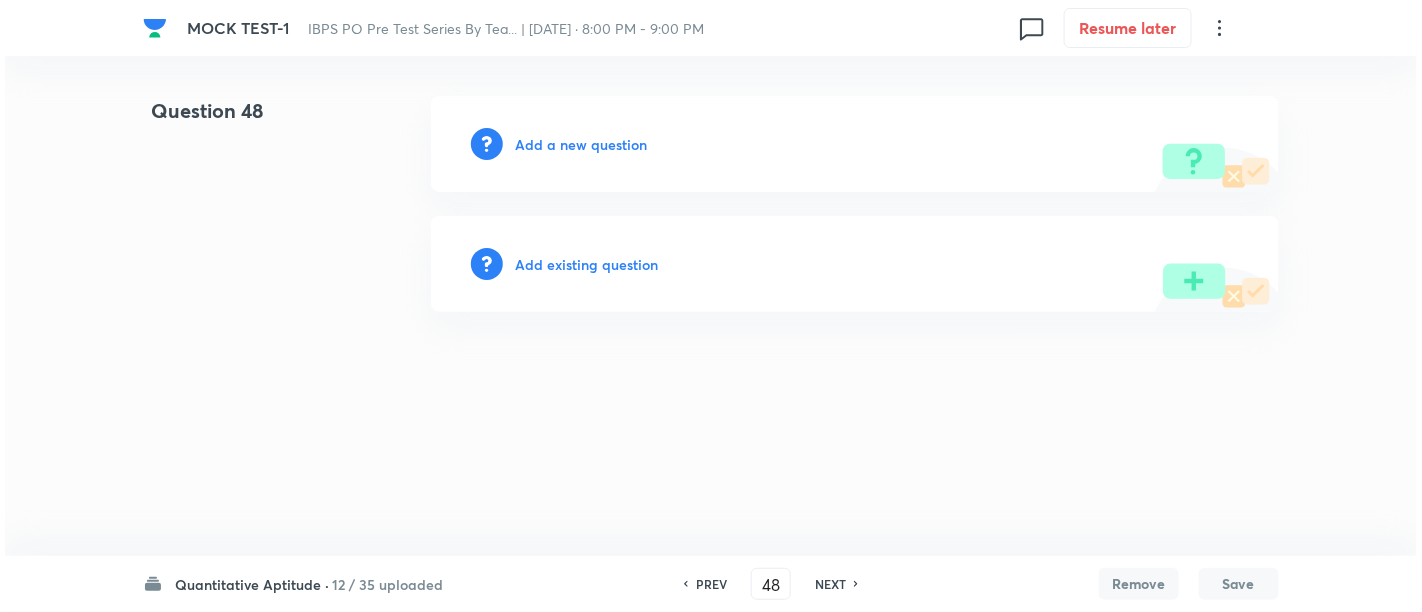 scroll, scrollTop: 0, scrollLeft: 0, axis: both 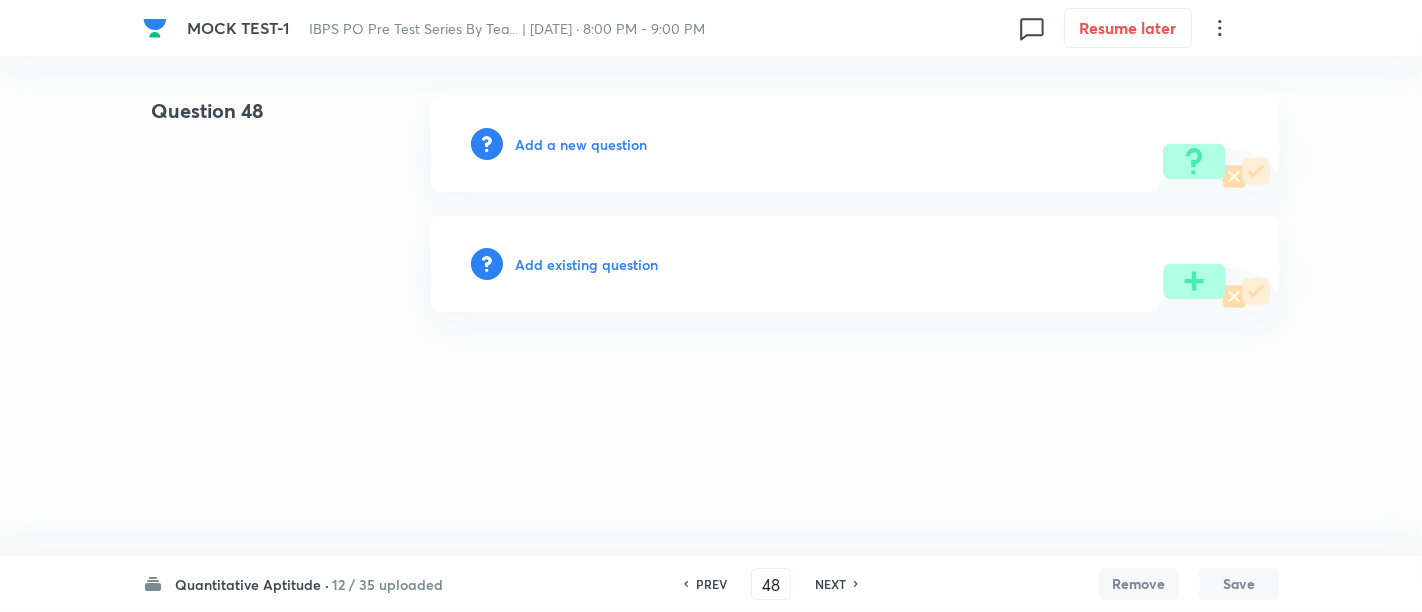 click on "Add a new question" at bounding box center (581, 144) 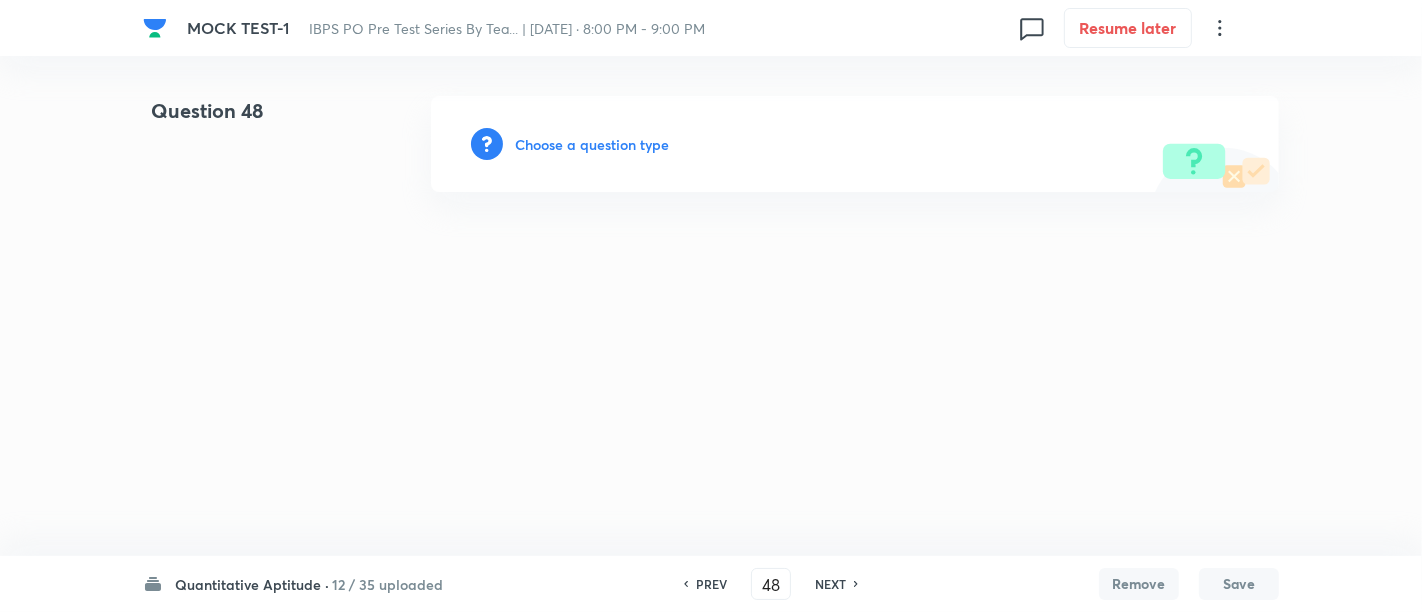 click on "Choose a question type" at bounding box center [592, 144] 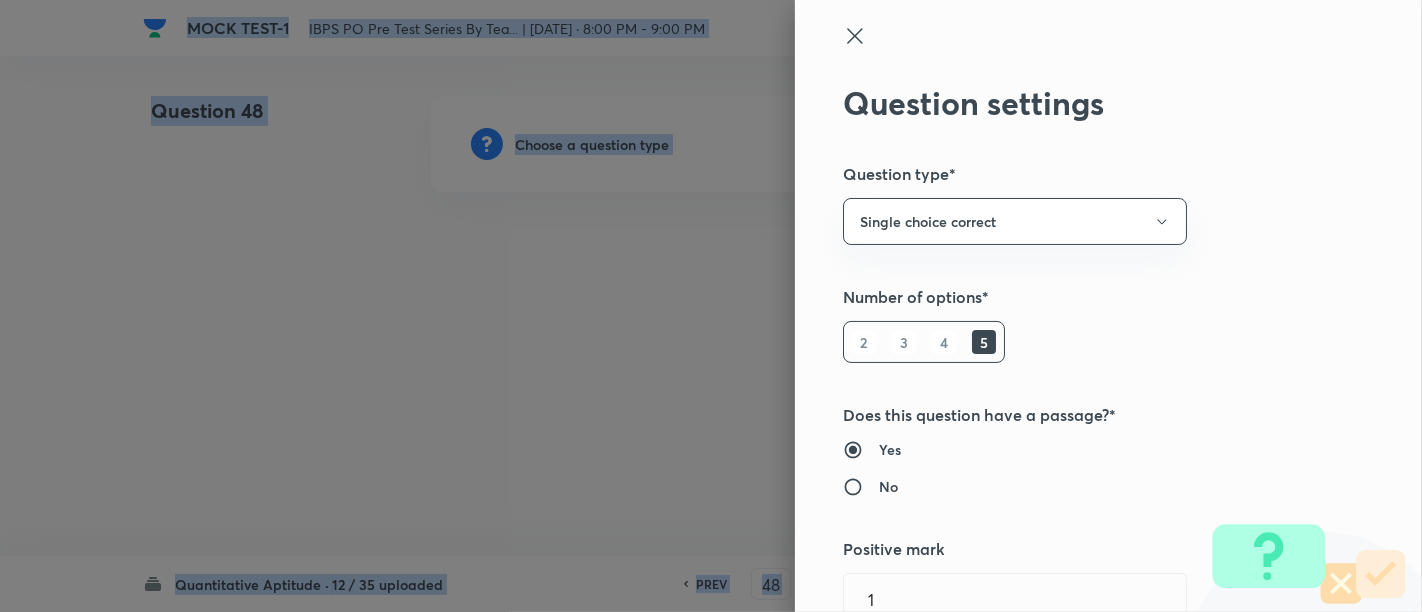 click at bounding box center (711, 306) 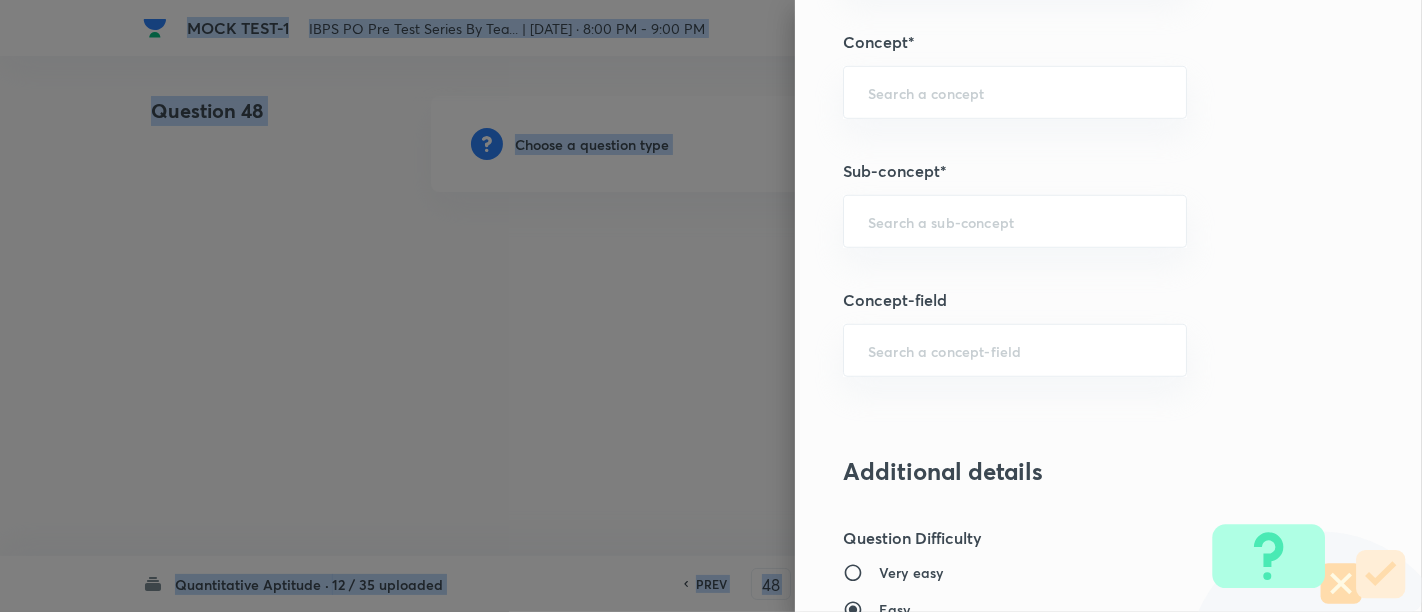 scroll, scrollTop: 1125, scrollLeft: 0, axis: vertical 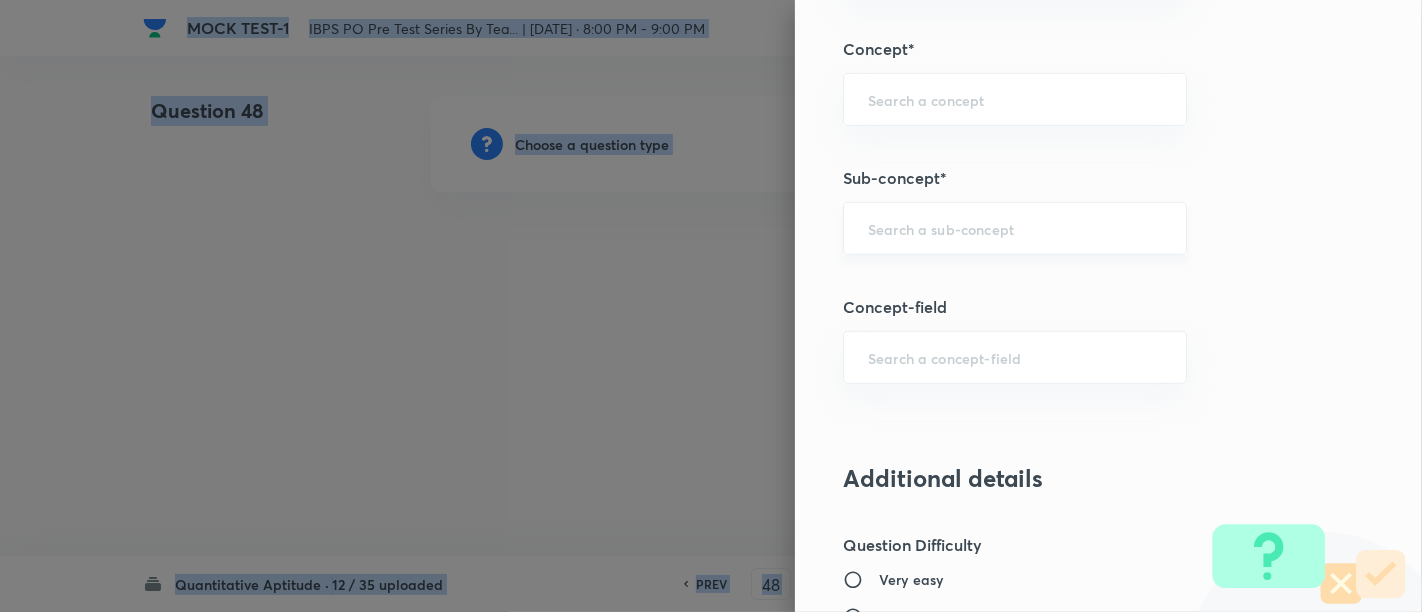click on "​" at bounding box center (1015, 228) 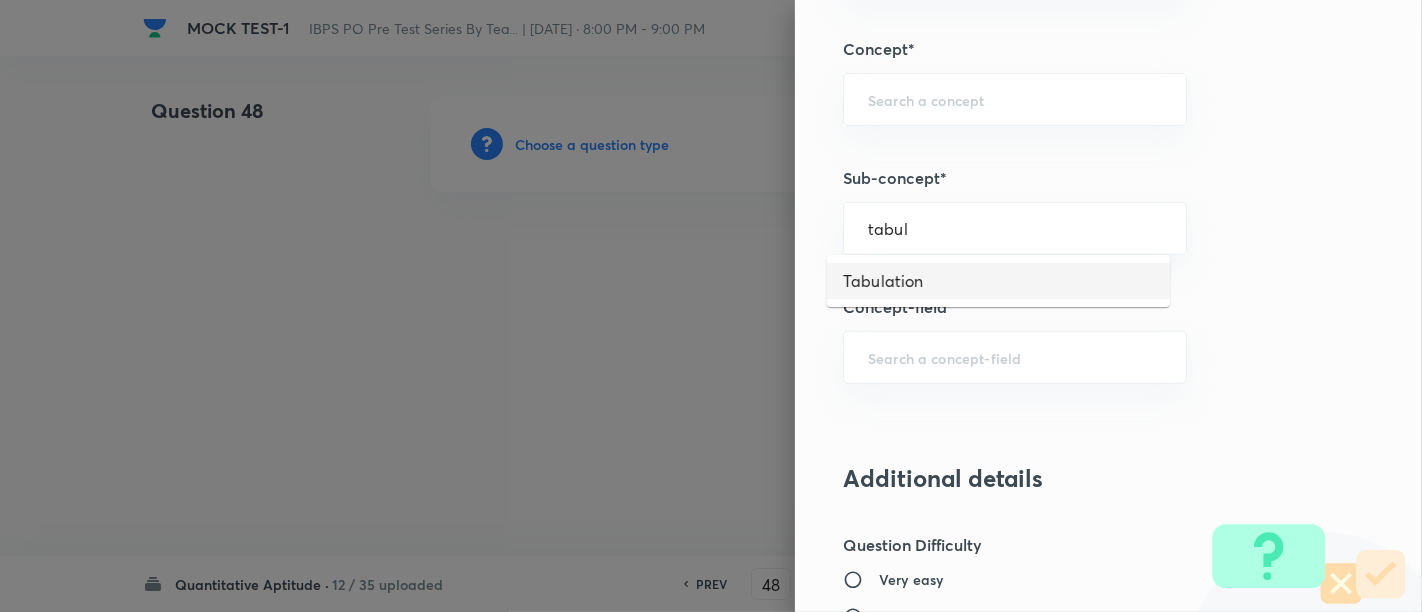 click on "Tabulation" at bounding box center [998, 281] 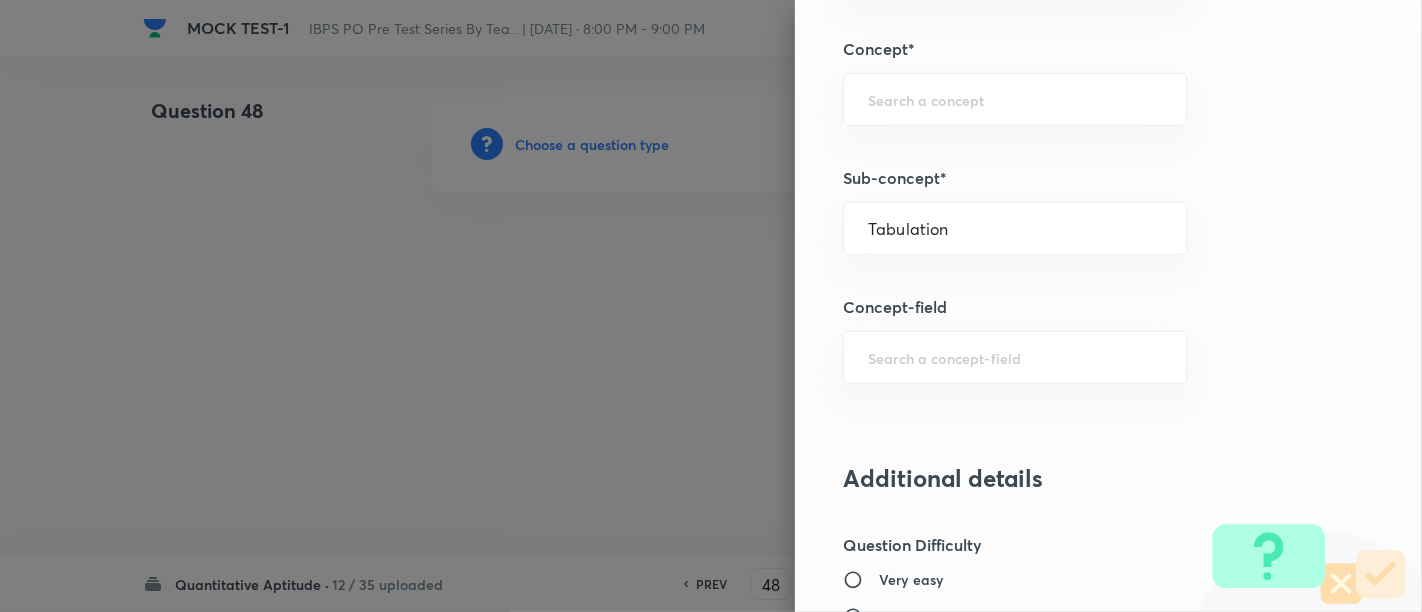 type on "Quantitative Aptitude" 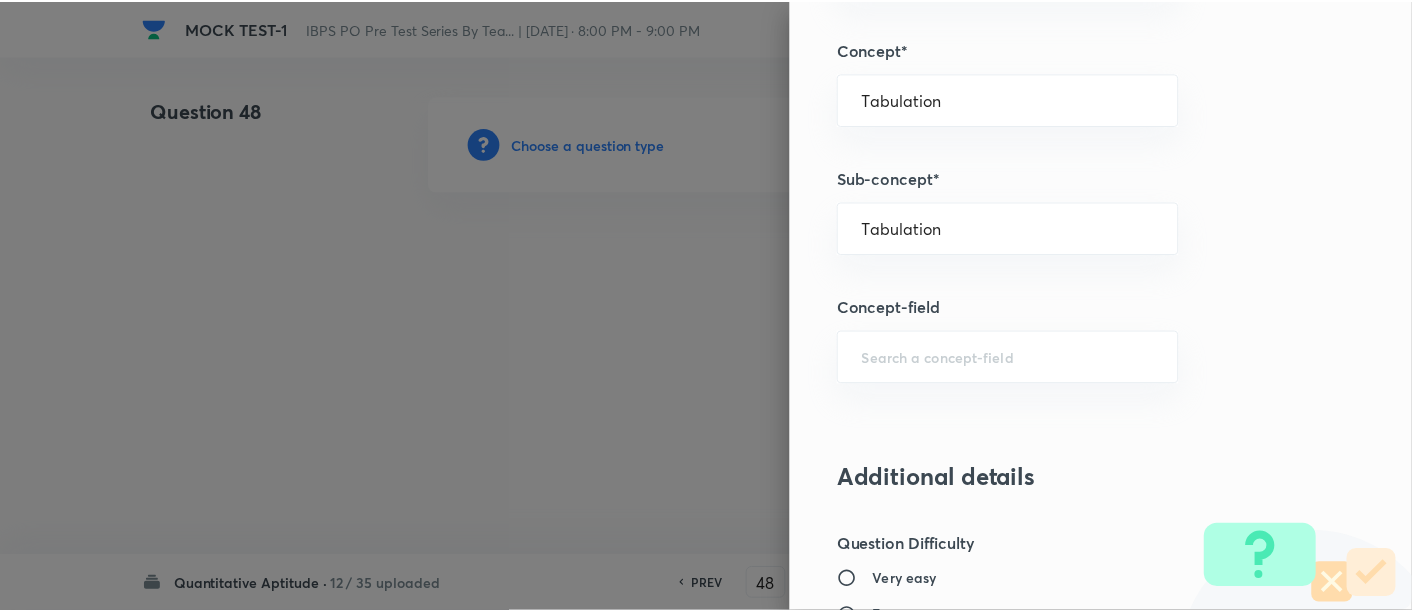 scroll, scrollTop: 2108, scrollLeft: 0, axis: vertical 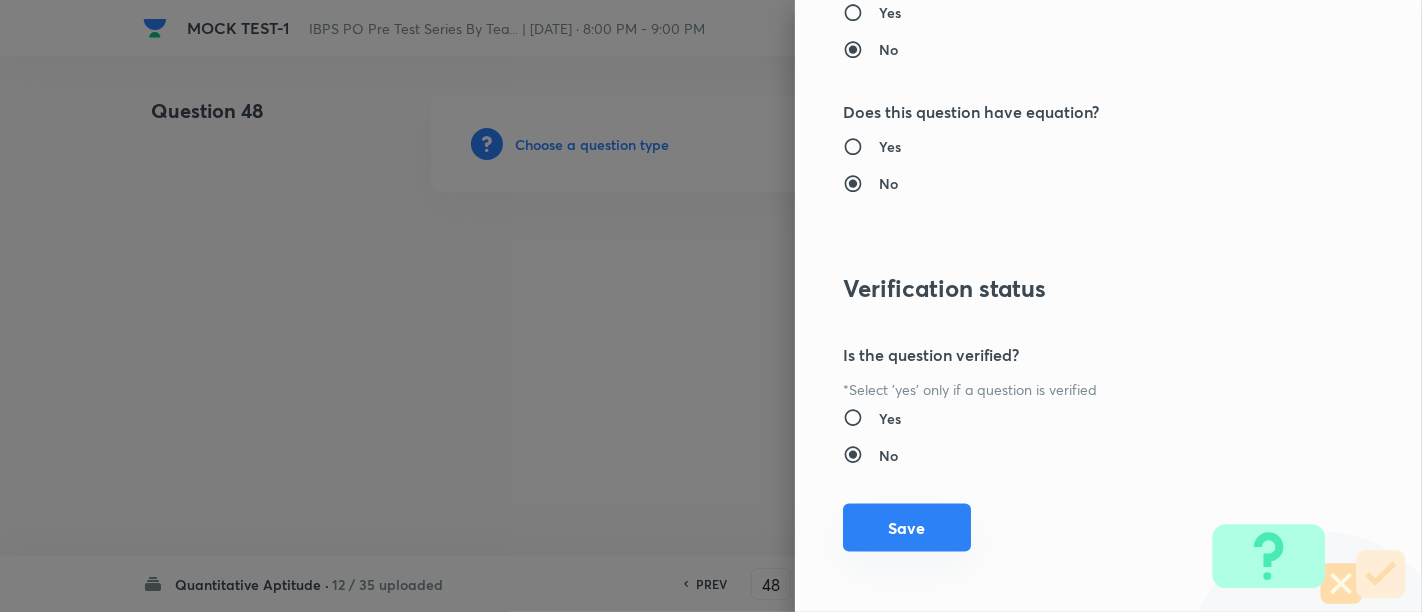 click on "Save" at bounding box center [907, 528] 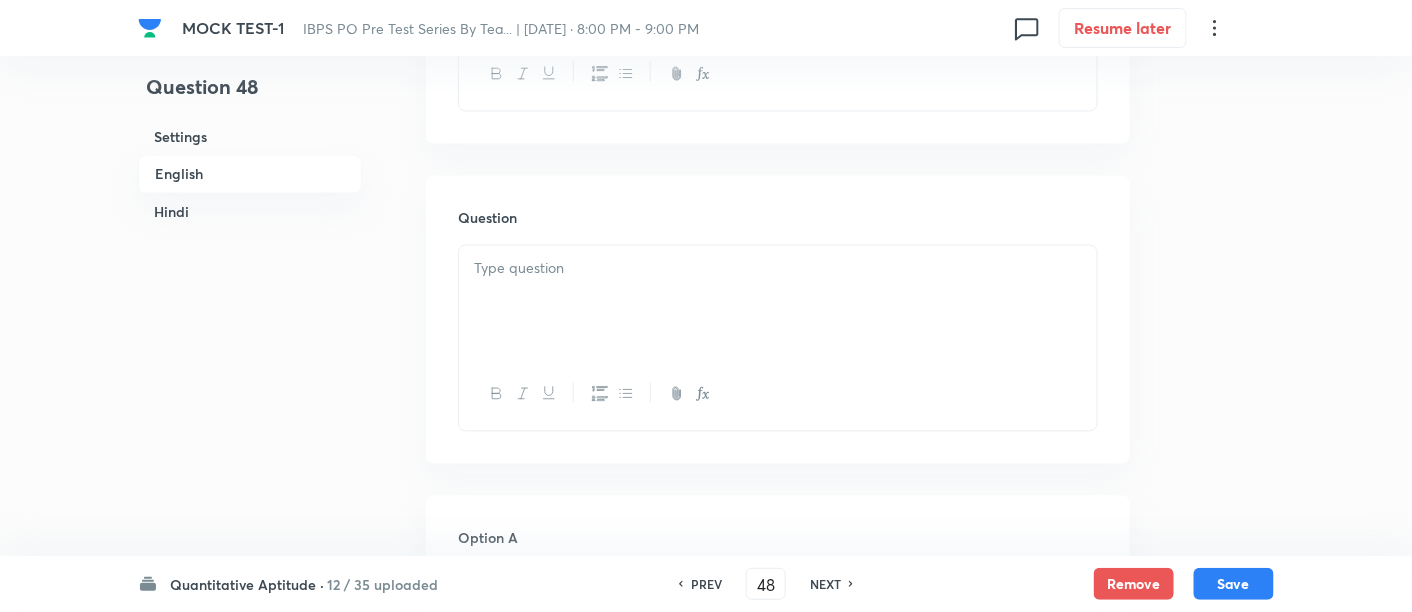 scroll, scrollTop: 1033, scrollLeft: 0, axis: vertical 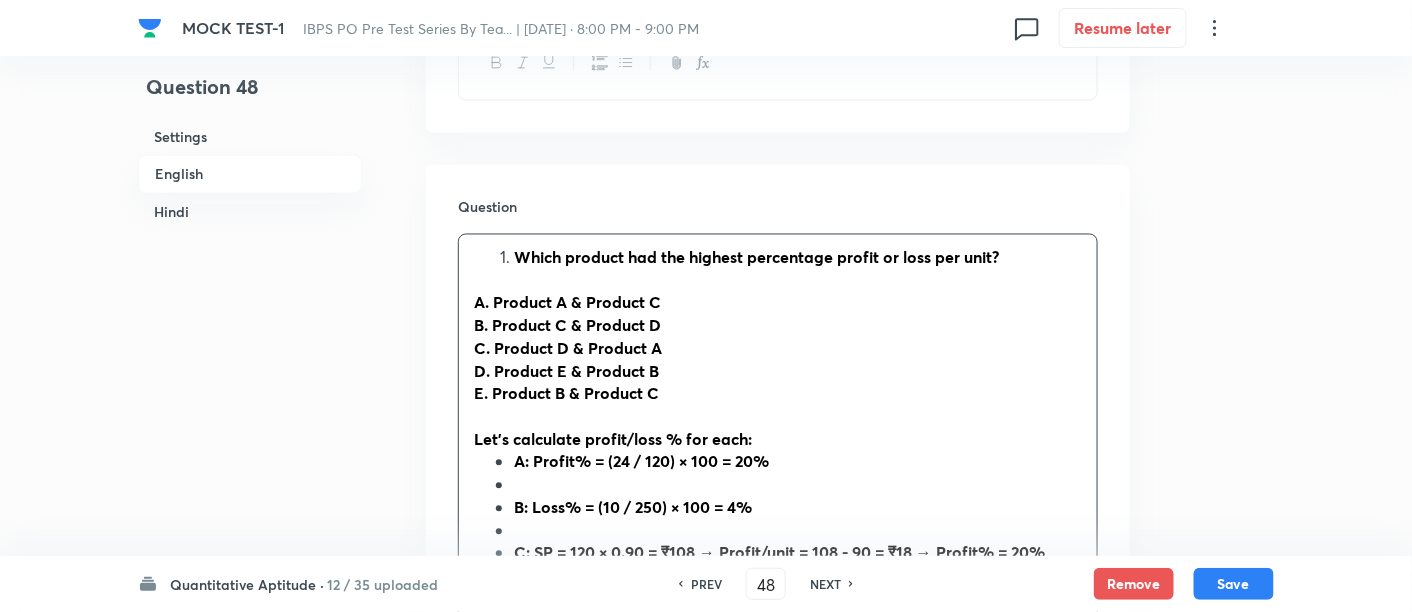 click on "Which product had the highest percentage profit or loss per unit?" at bounding box center [798, 258] 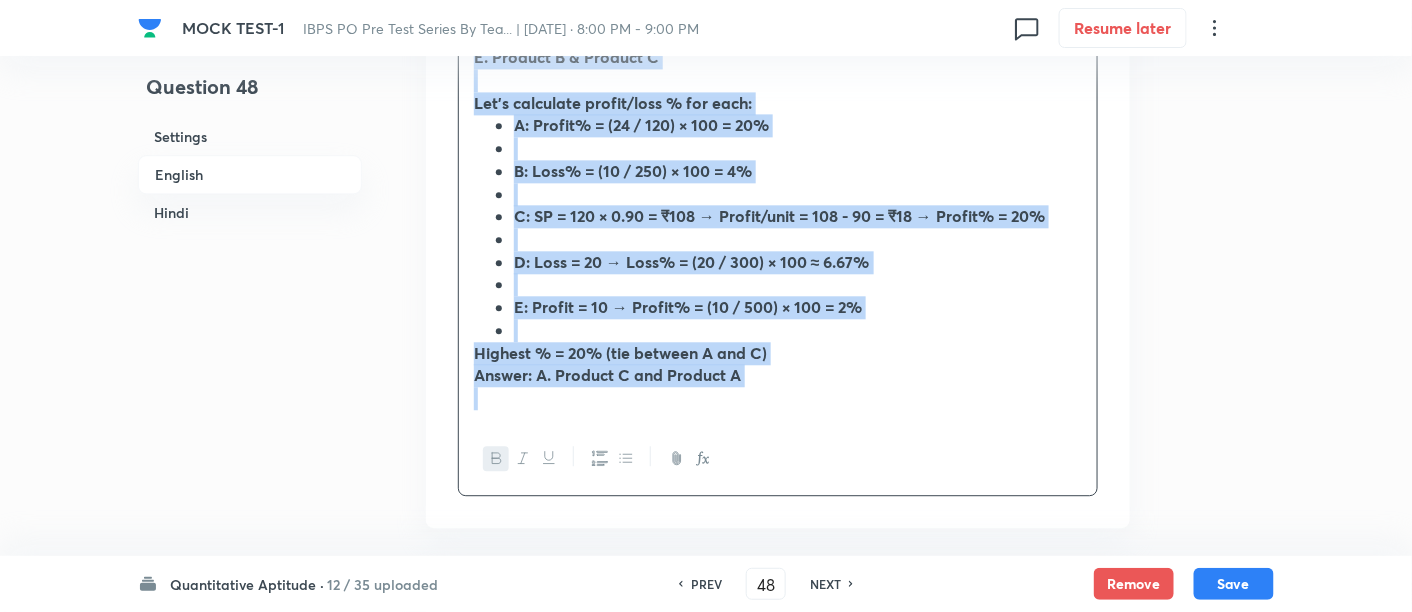 scroll, scrollTop: 1483, scrollLeft: 0, axis: vertical 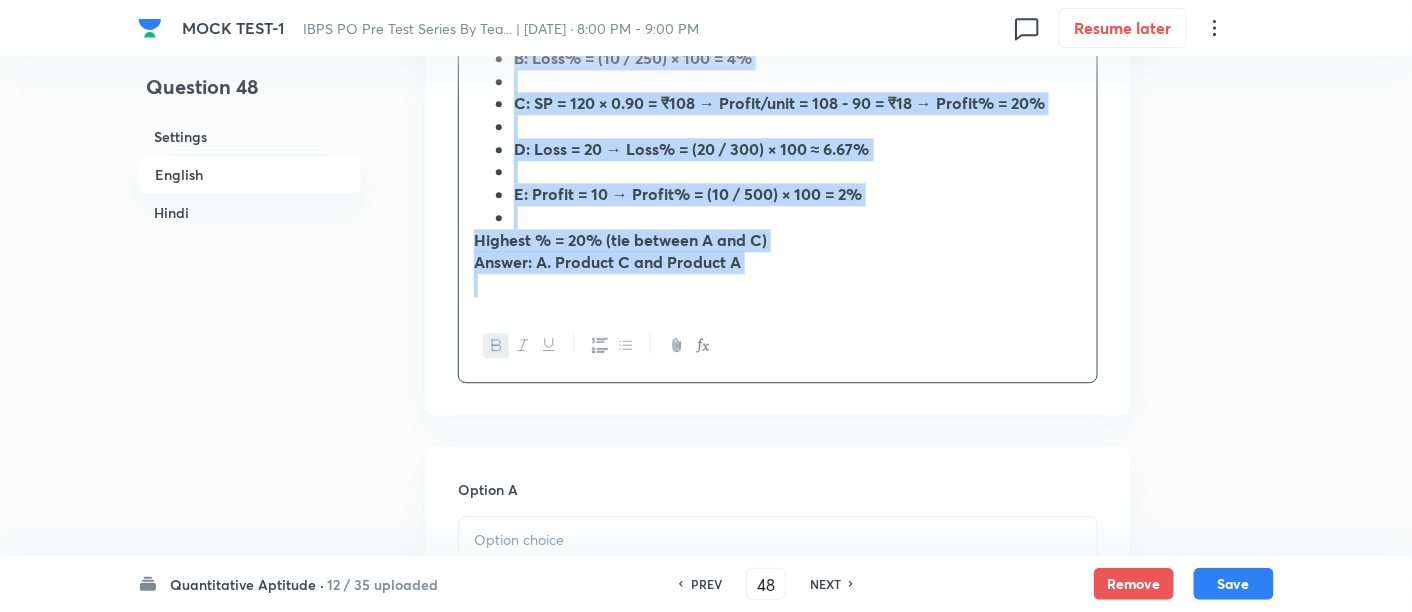 drag, startPoint x: 470, startPoint y: 159, endPoint x: 896, endPoint y: 521, distance: 559.0349 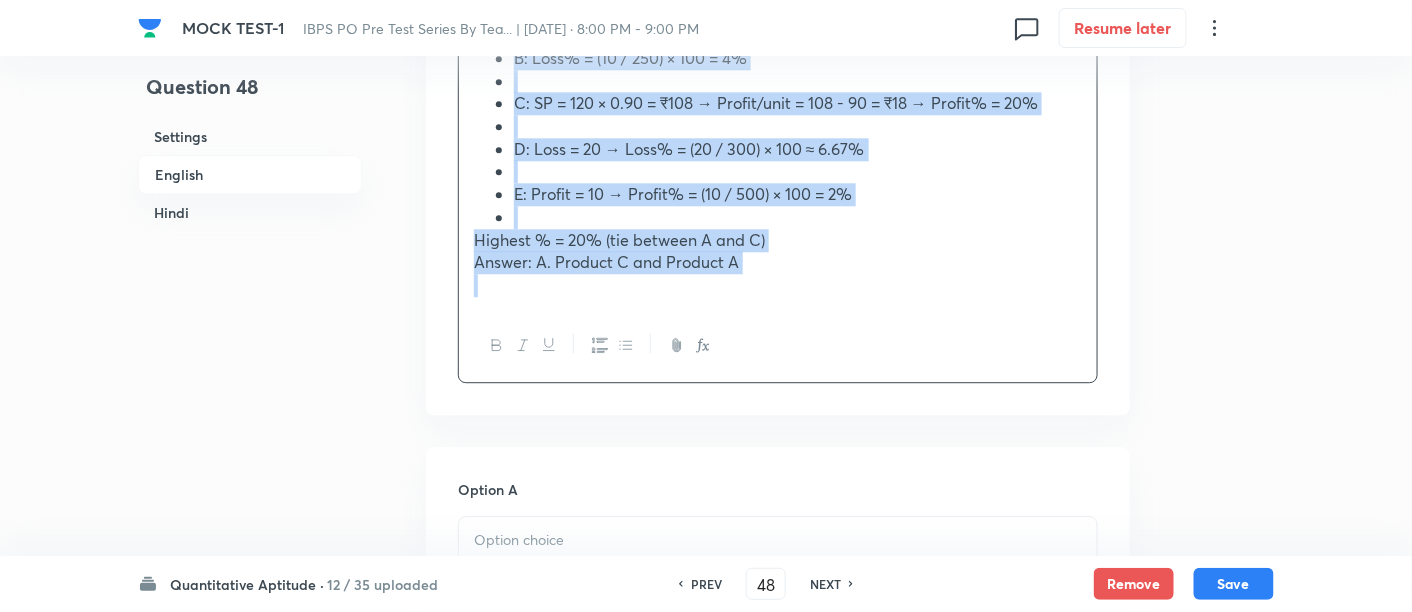 click at bounding box center (625, 345) 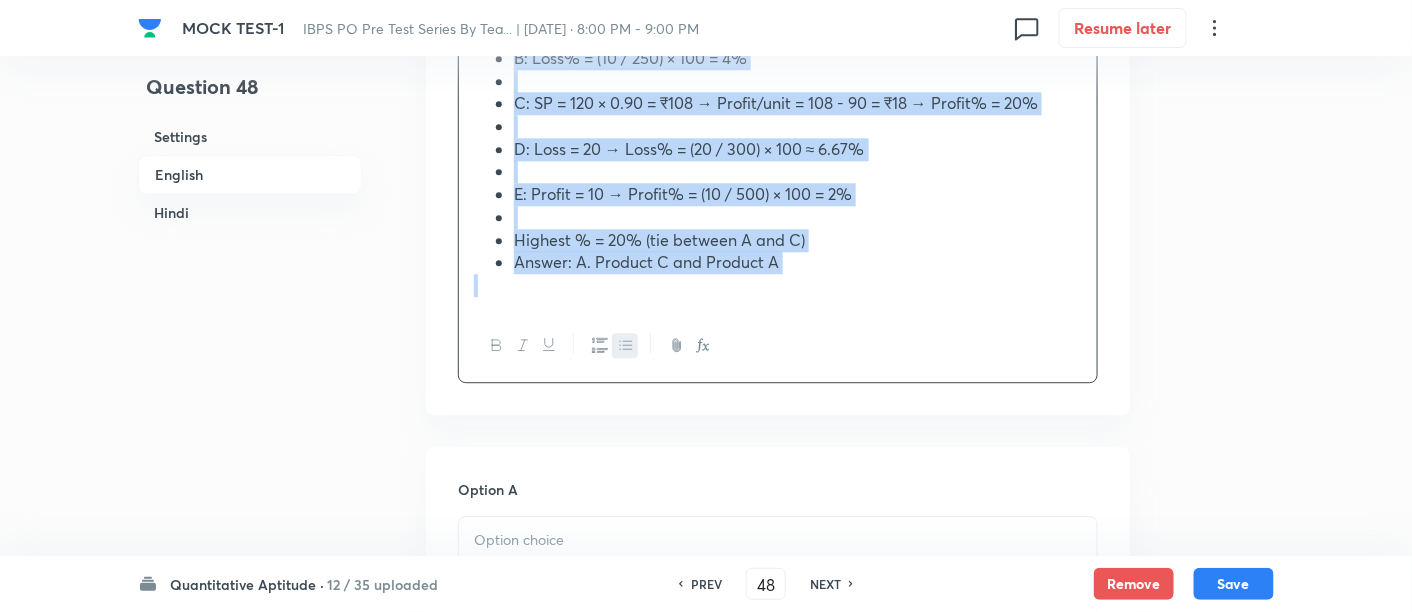 click at bounding box center [625, 345] 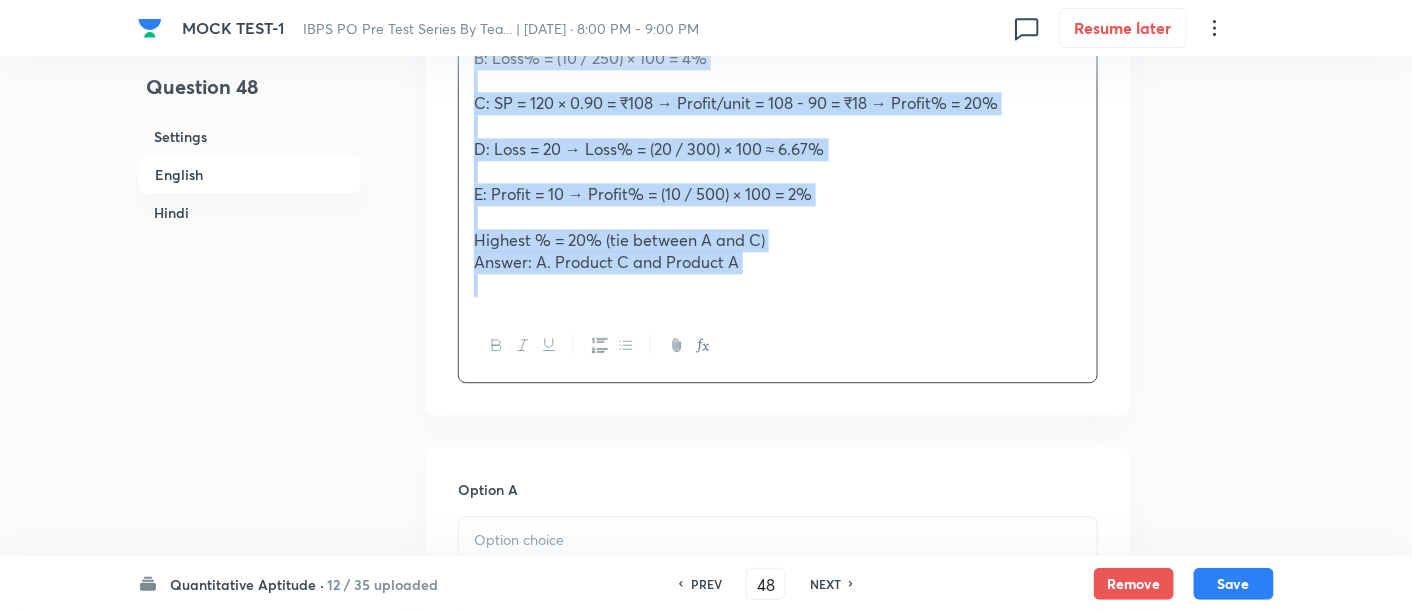 copy on "Which product had the highest percentage profit or loss per unit?  A. Product A & Product C B. Product C & Product D  C. Product D & Product A  D. Product E & Product B  E. Product B & Product C Let’s calculate profit/loss % for each: A: Profit% = (24 / 120) × 100 = 20% B: Loss% = (10 / 250) × 100 = 4% C: SP = 120 × 0.90 = ₹108 → Profit/unit = 108 - 90 = ₹18 → Profit% = 20% D: Loss = 20 → Loss% = (20 / 300) × 100 ≈ 6.67% E: Profit = 10 → Profit% = (10 / 500) × 100 = 2% Highest % = 20% (tie between A and C)  Answer: A. Product C and Product A" 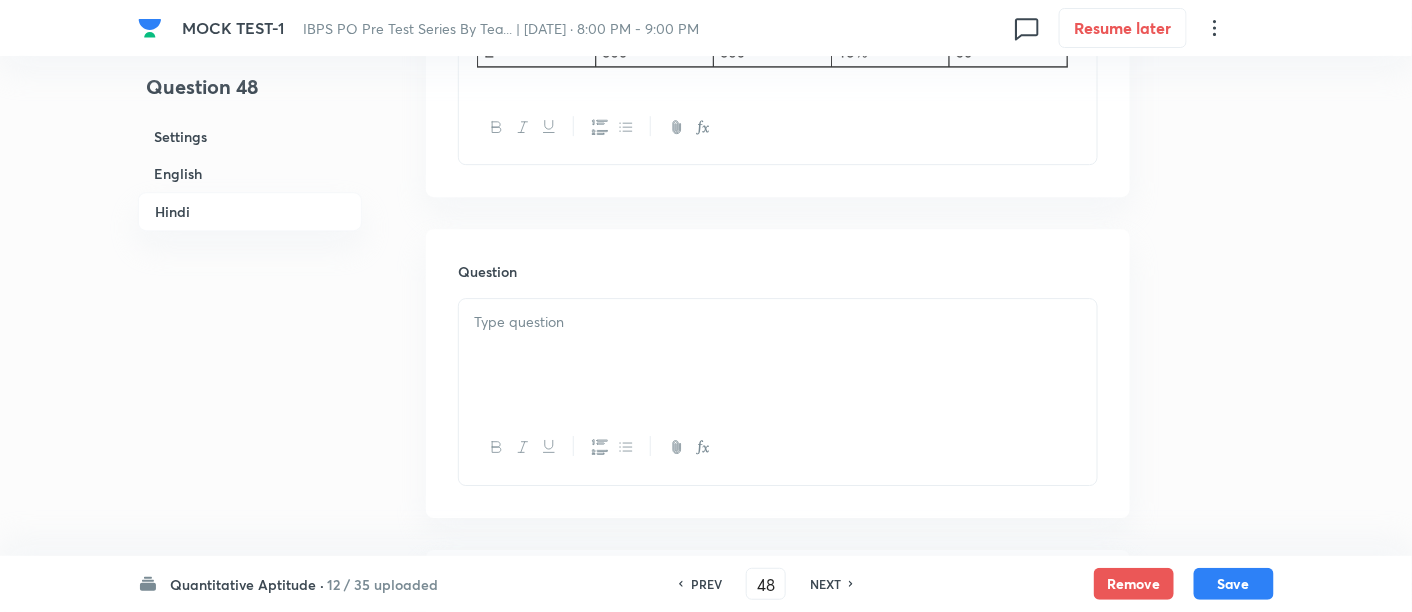 scroll, scrollTop: 4243, scrollLeft: 0, axis: vertical 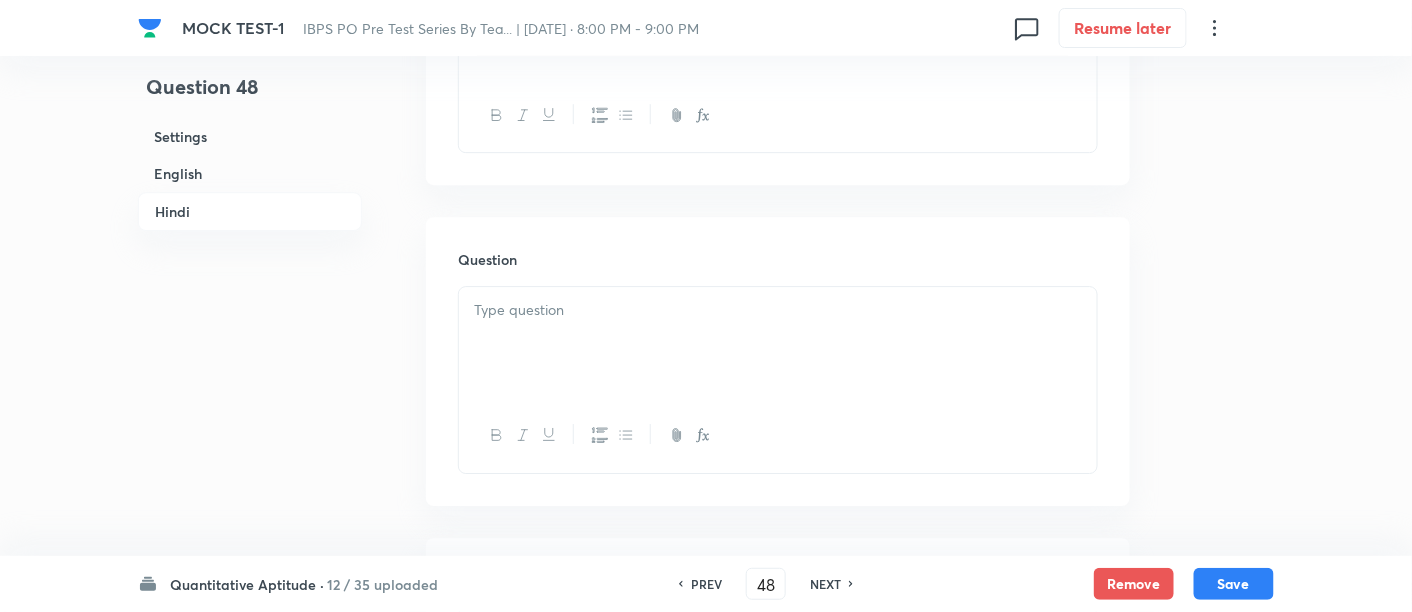 click at bounding box center (778, 343) 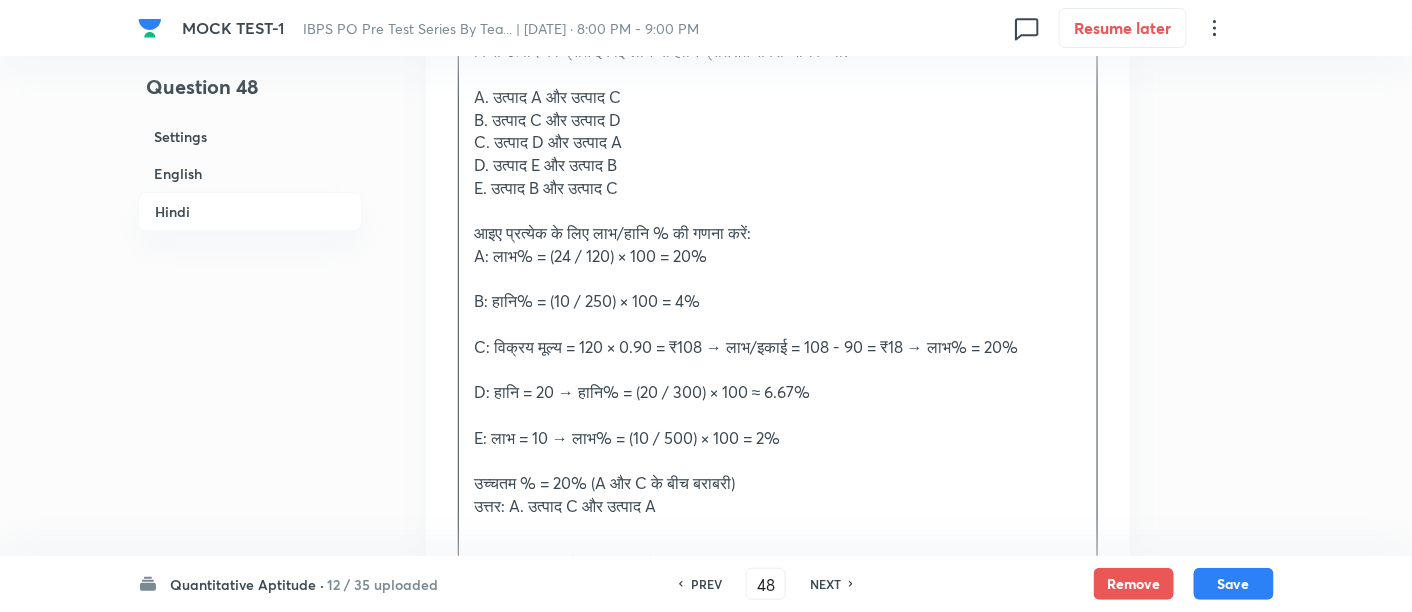 scroll, scrollTop: 4504, scrollLeft: 0, axis: vertical 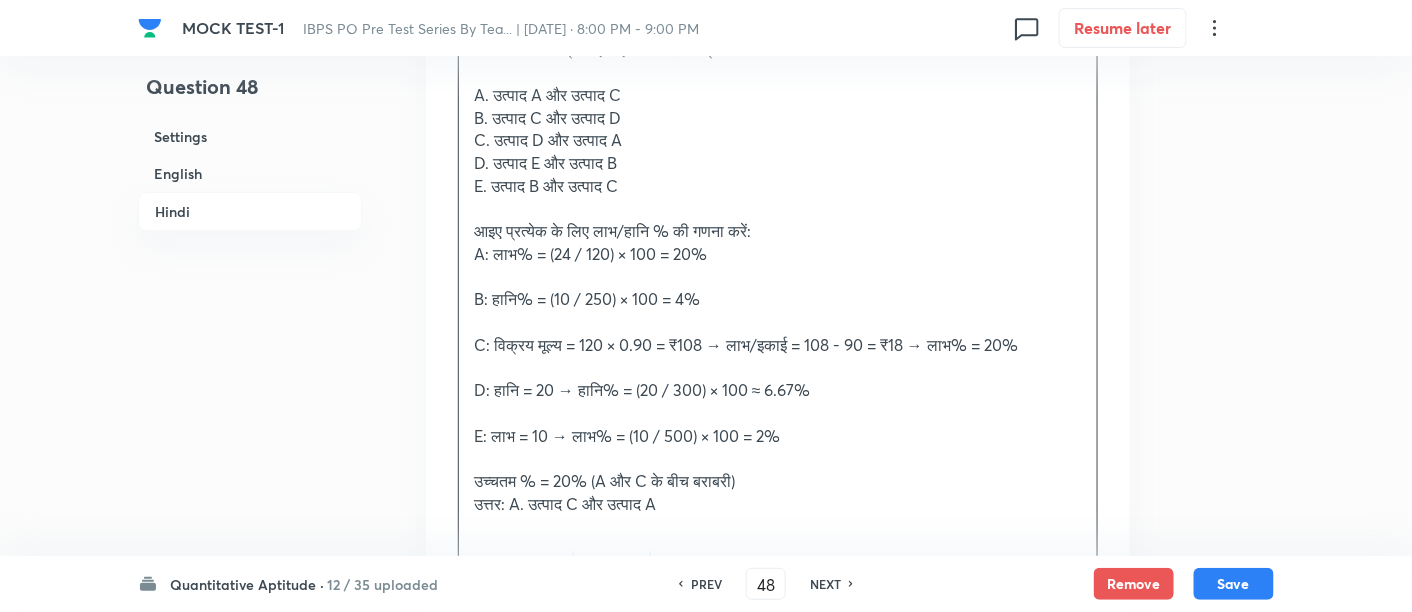 drag, startPoint x: 476, startPoint y: 223, endPoint x: 855, endPoint y: 578, distance: 519.29376 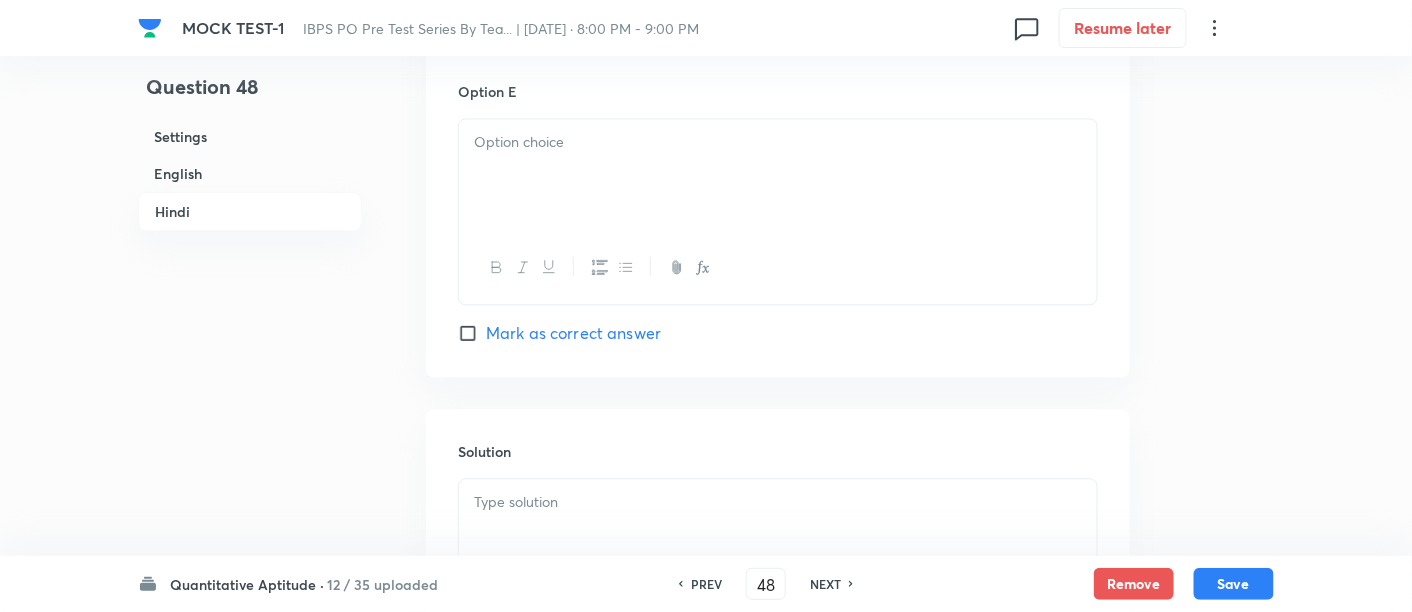 scroll, scrollTop: 6320, scrollLeft: 0, axis: vertical 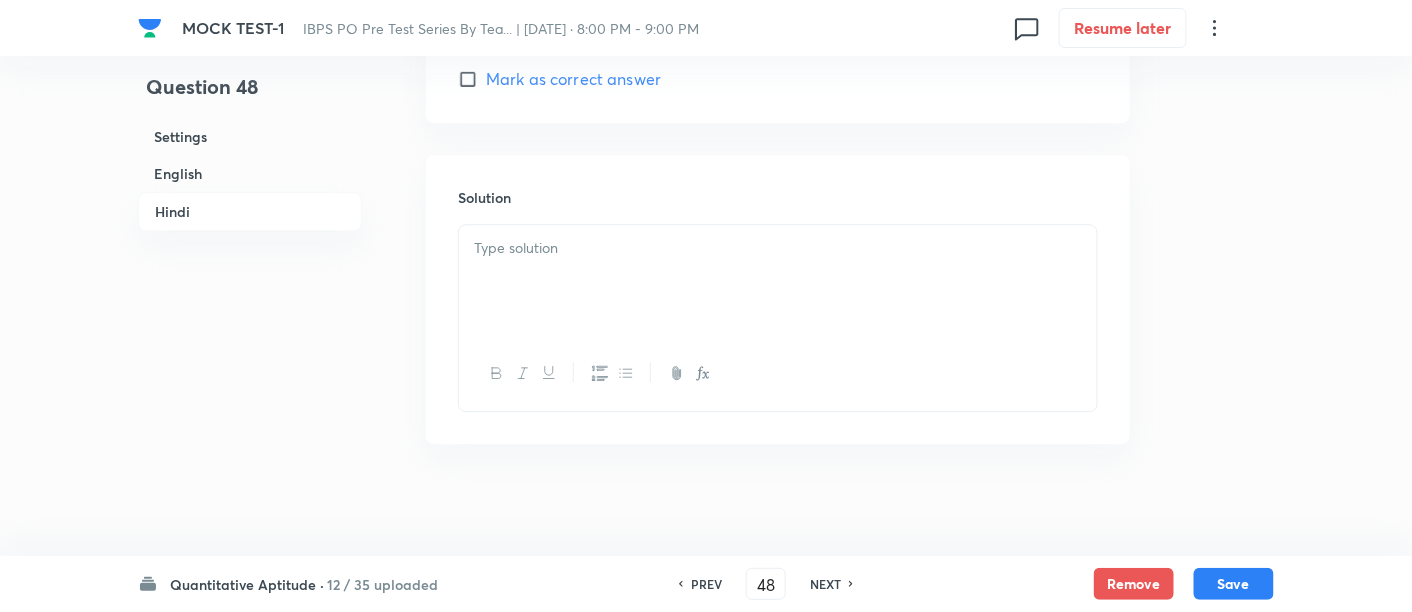 click at bounding box center [778, 281] 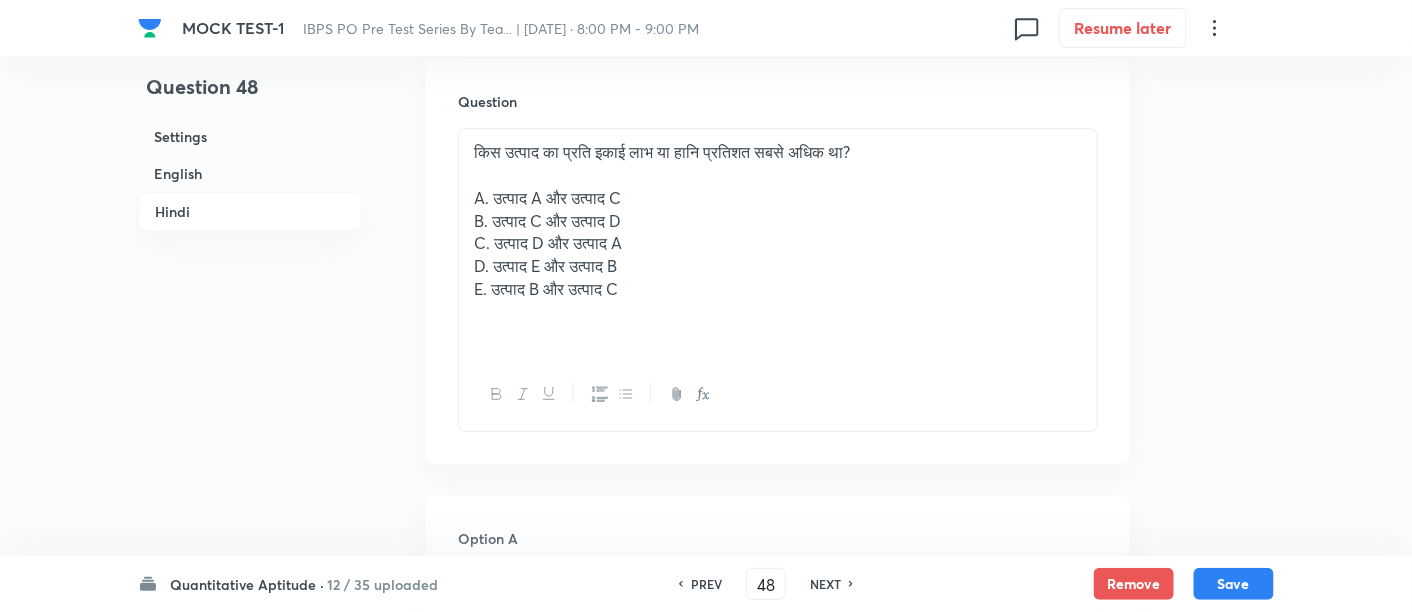 scroll, scrollTop: 4402, scrollLeft: 0, axis: vertical 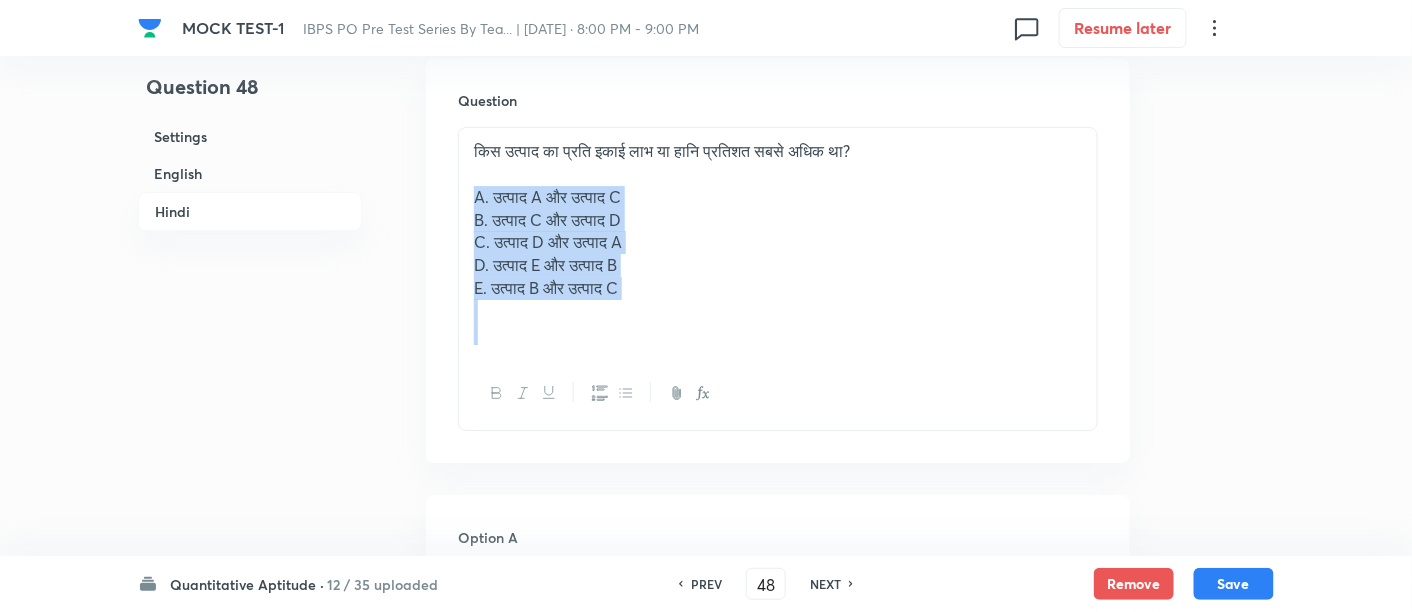 drag, startPoint x: 466, startPoint y: 187, endPoint x: 752, endPoint y: 418, distance: 367.63705 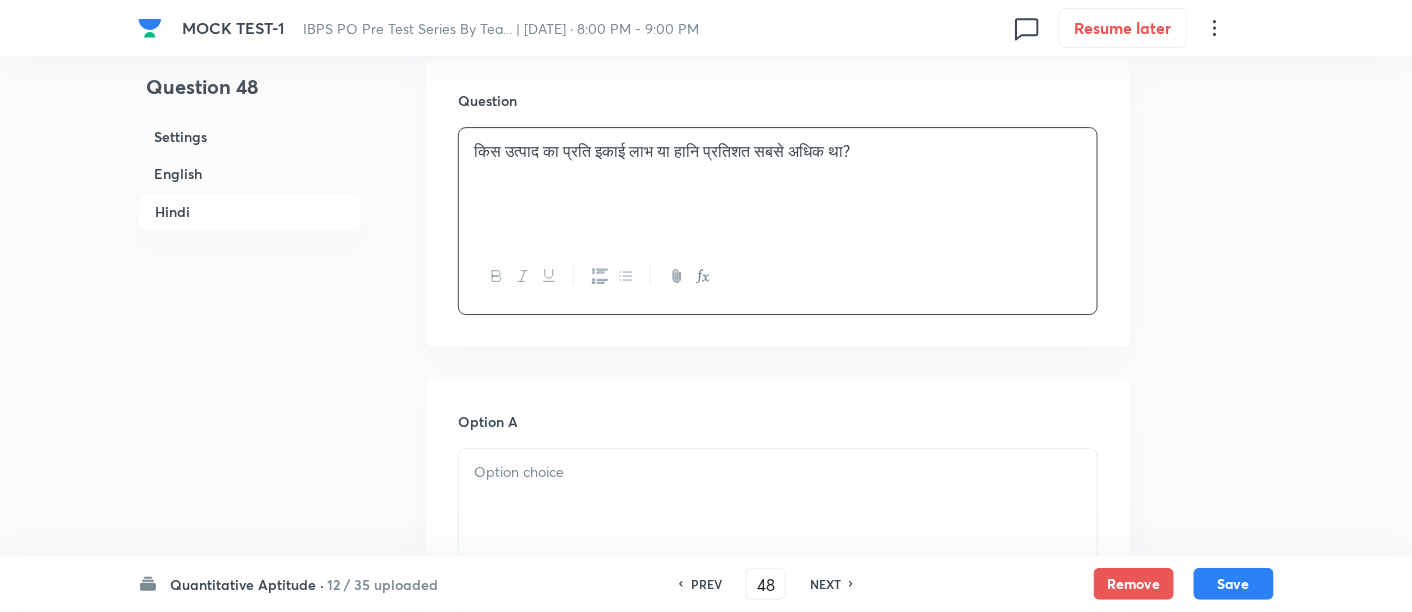 scroll, scrollTop: 4639, scrollLeft: 0, axis: vertical 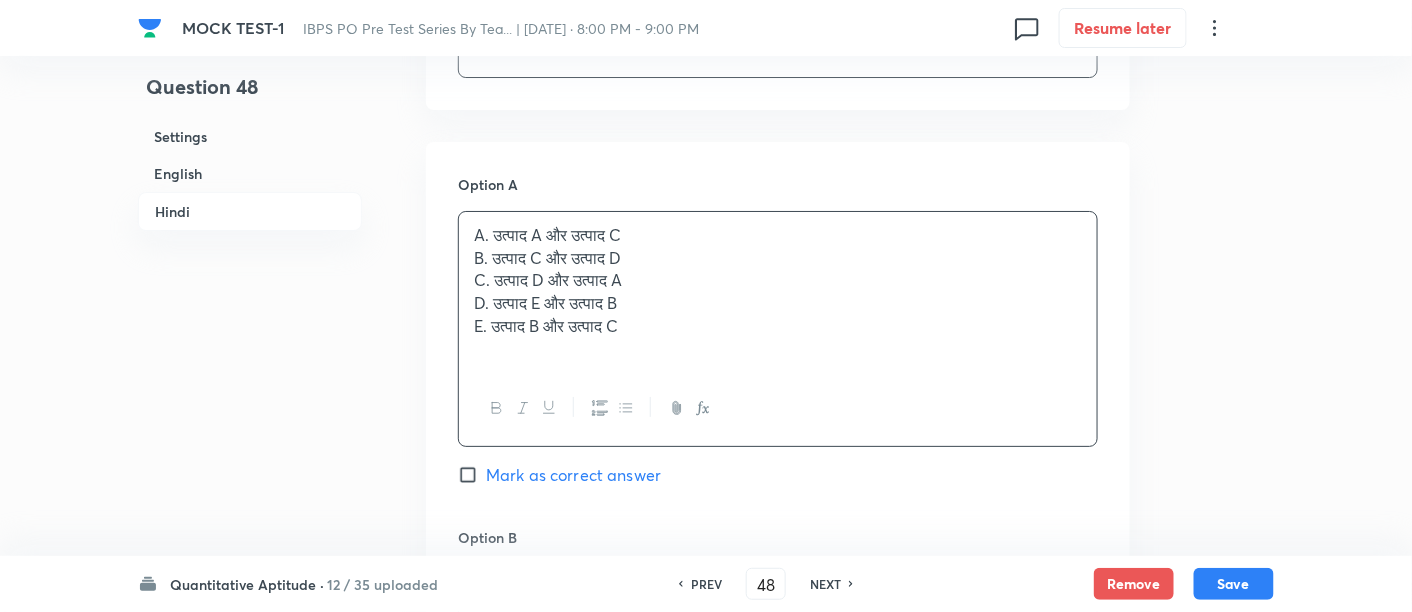 click on "A. उत्पाद A और उत्पाद C B. उत्पाद C और उत्पाद D C. उत्पाद D और उत्पाद A D. उत्पाद E और उत्पाद B E. उत्पाद B और उत्पाद C" at bounding box center [778, 292] 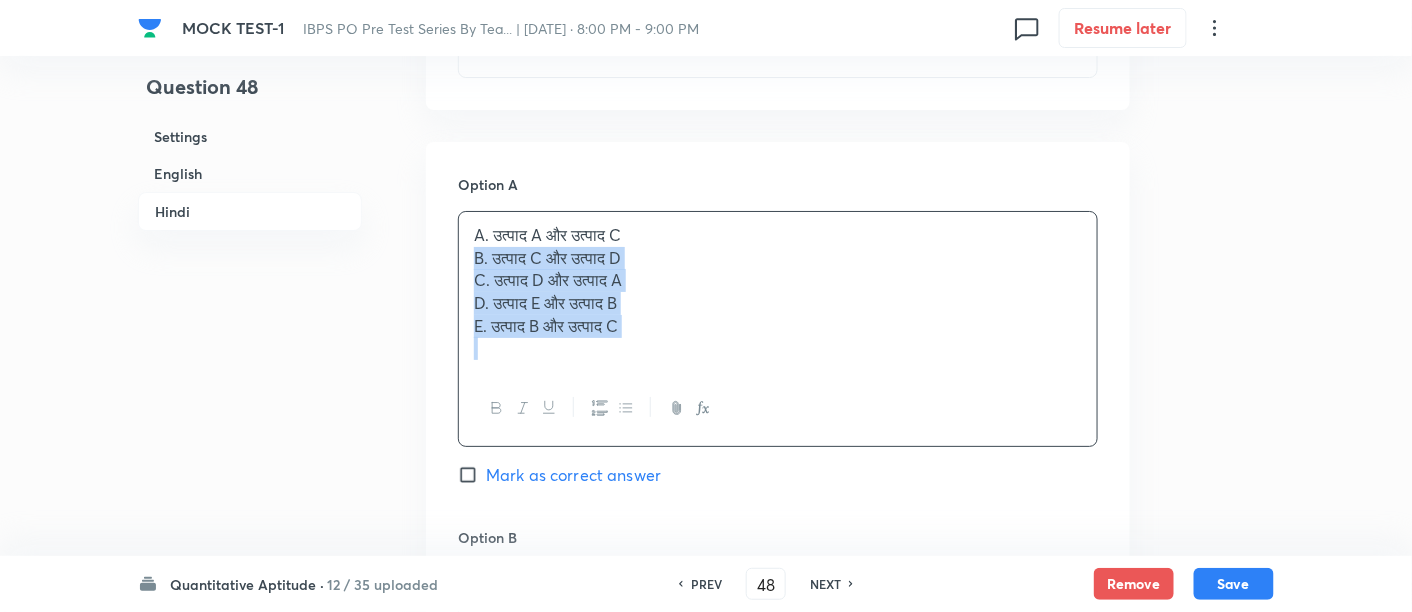 drag, startPoint x: 465, startPoint y: 254, endPoint x: 705, endPoint y: 408, distance: 285.1596 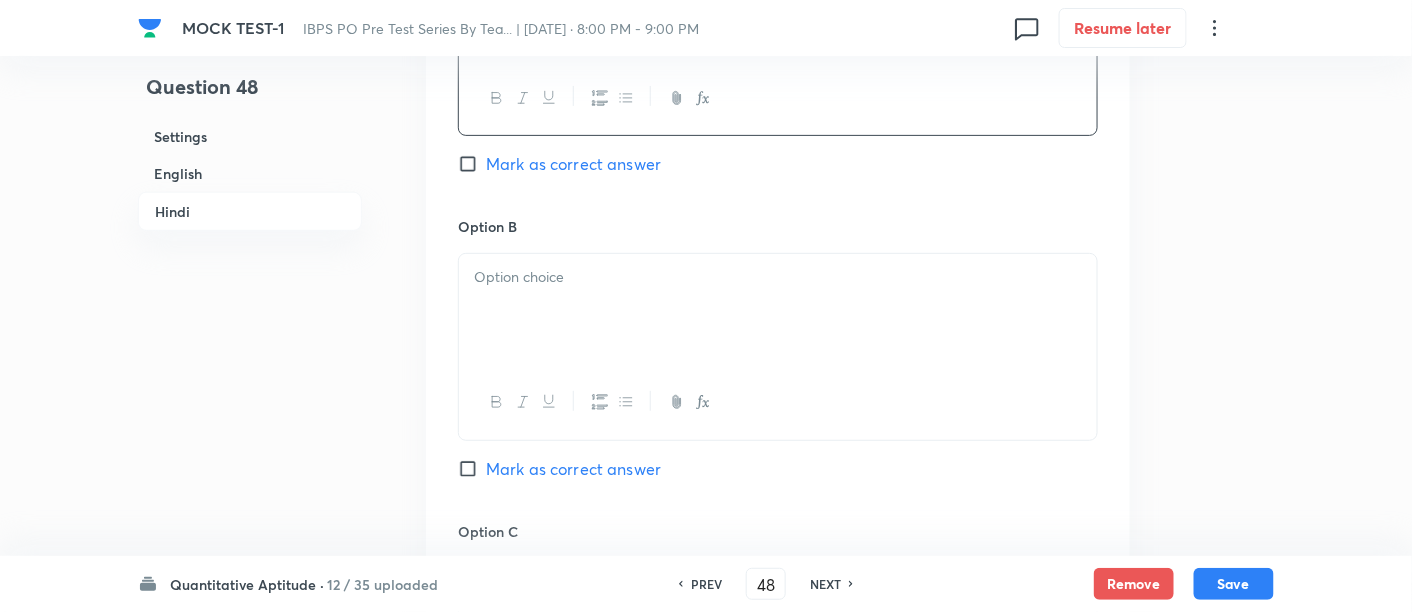 scroll, scrollTop: 4902, scrollLeft: 0, axis: vertical 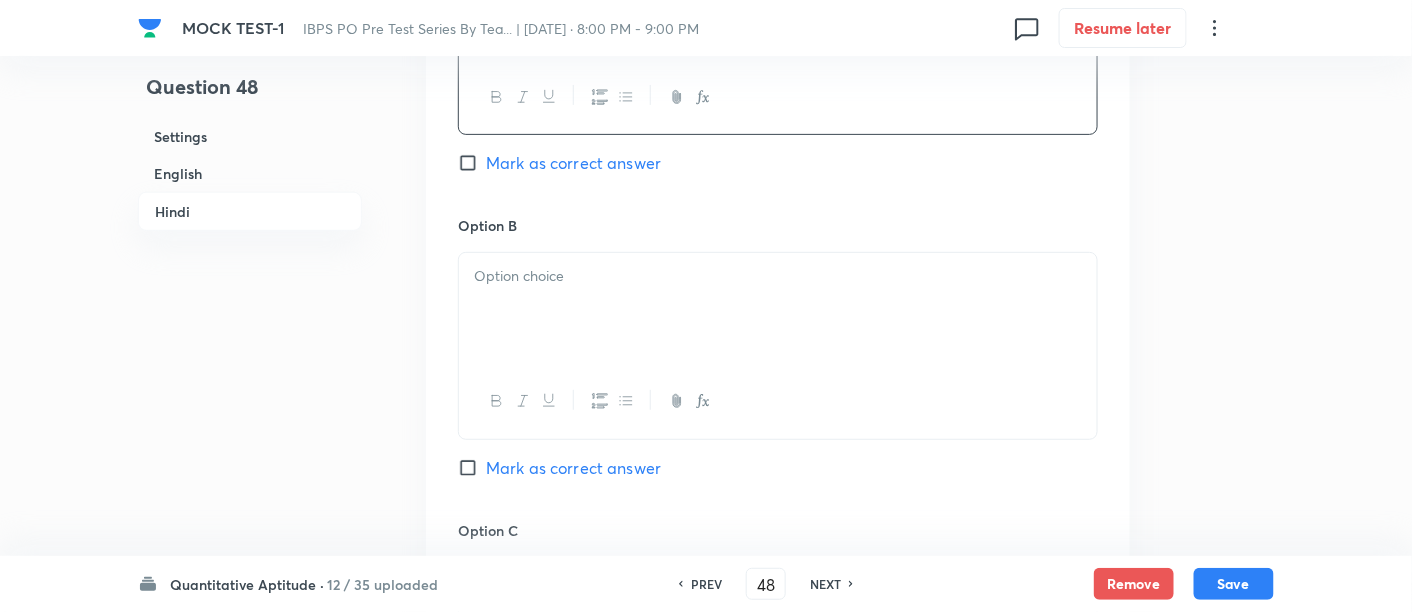 click at bounding box center [778, 309] 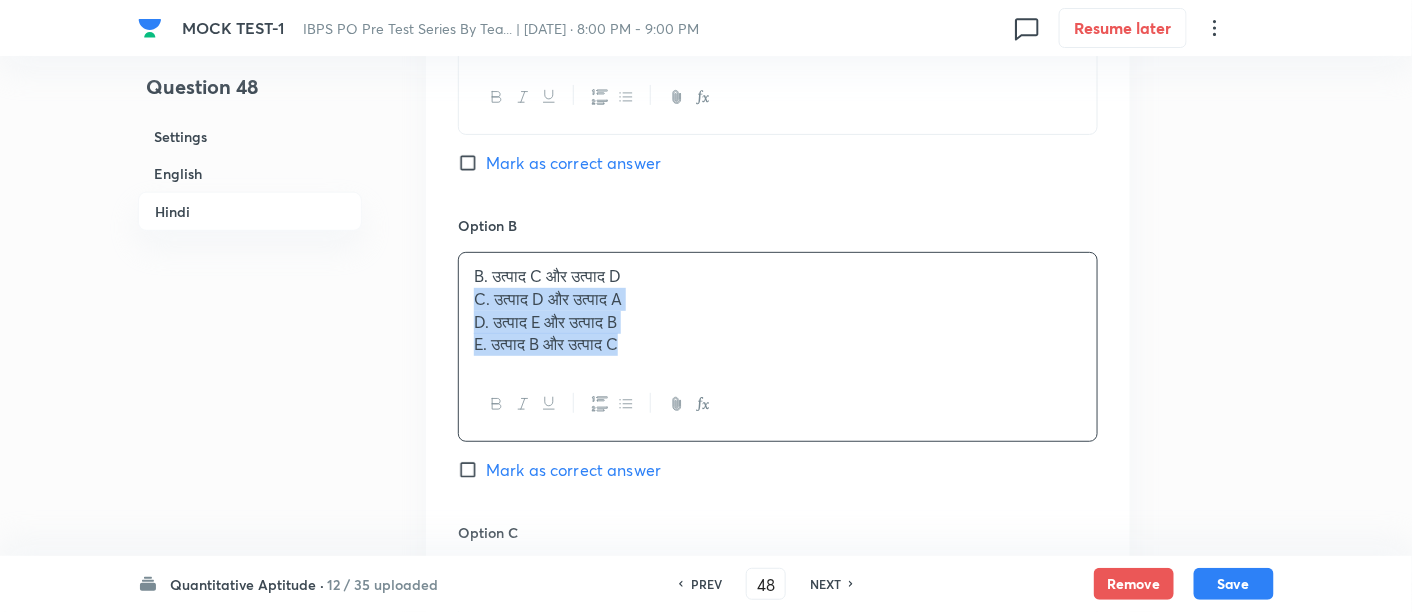 drag, startPoint x: 465, startPoint y: 291, endPoint x: 746, endPoint y: 412, distance: 305.94443 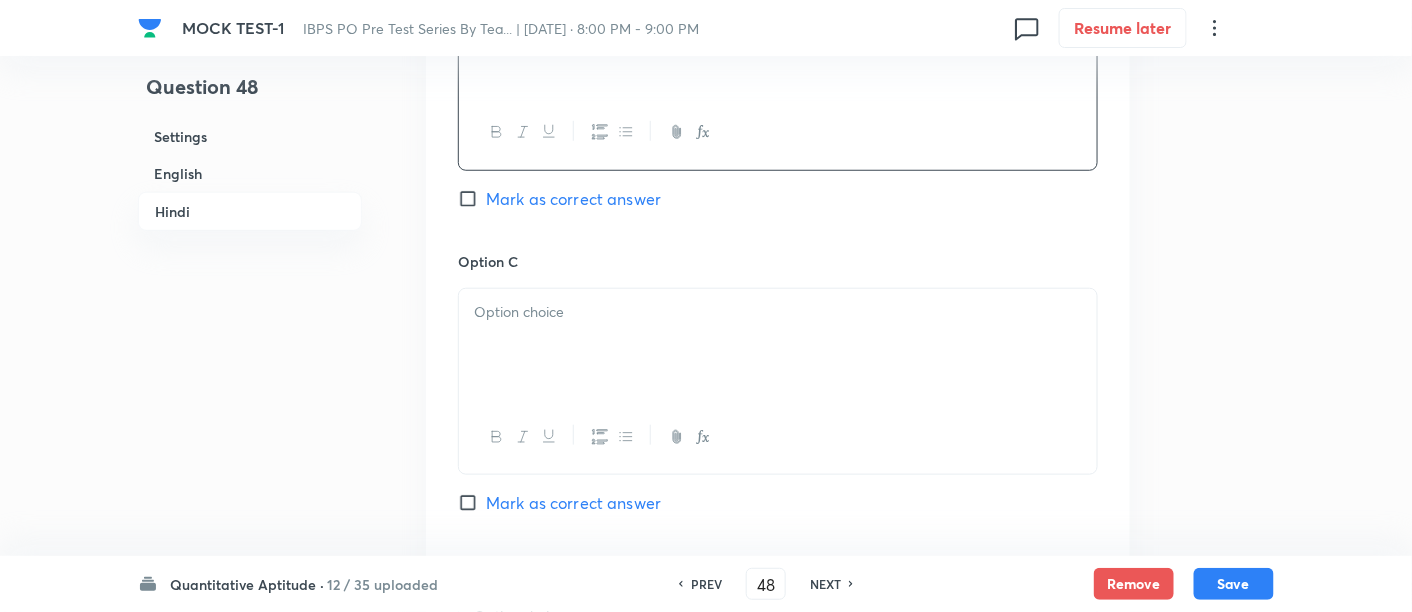 scroll, scrollTop: 5175, scrollLeft: 0, axis: vertical 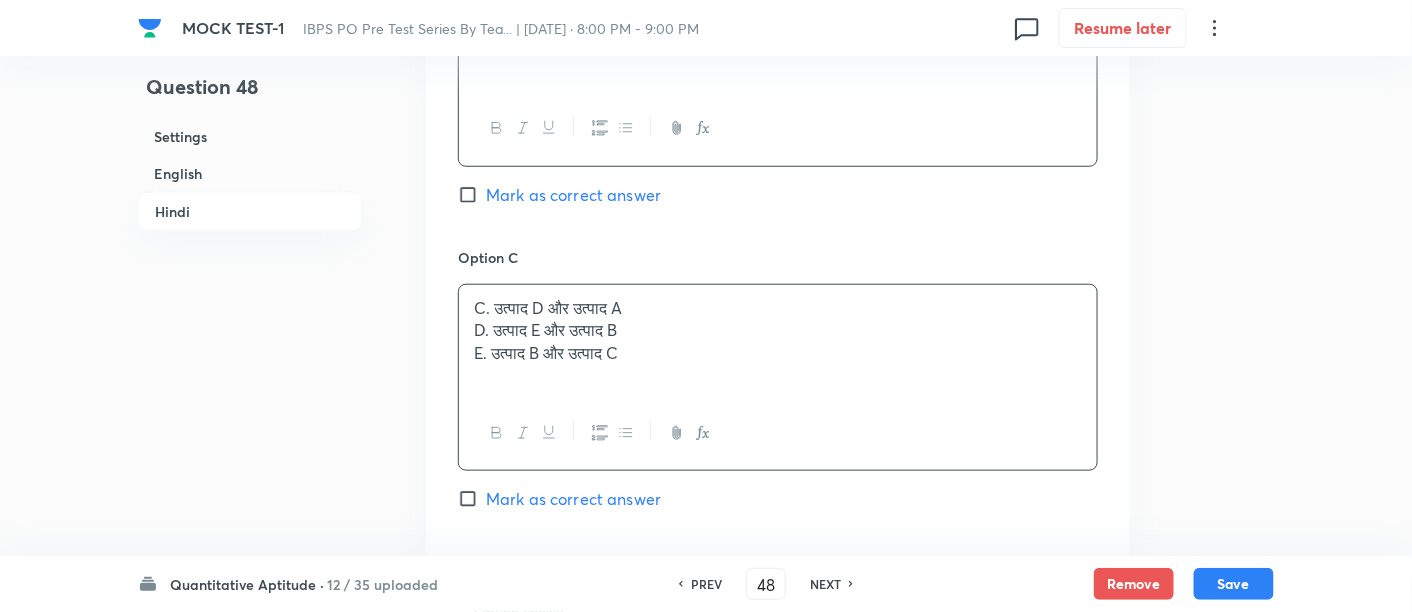 click on "C. उत्पाद D और उत्पाद A D. उत्पाद E और उत्पाद B E. उत्पाद B और उत्पाद C" at bounding box center (778, 341) 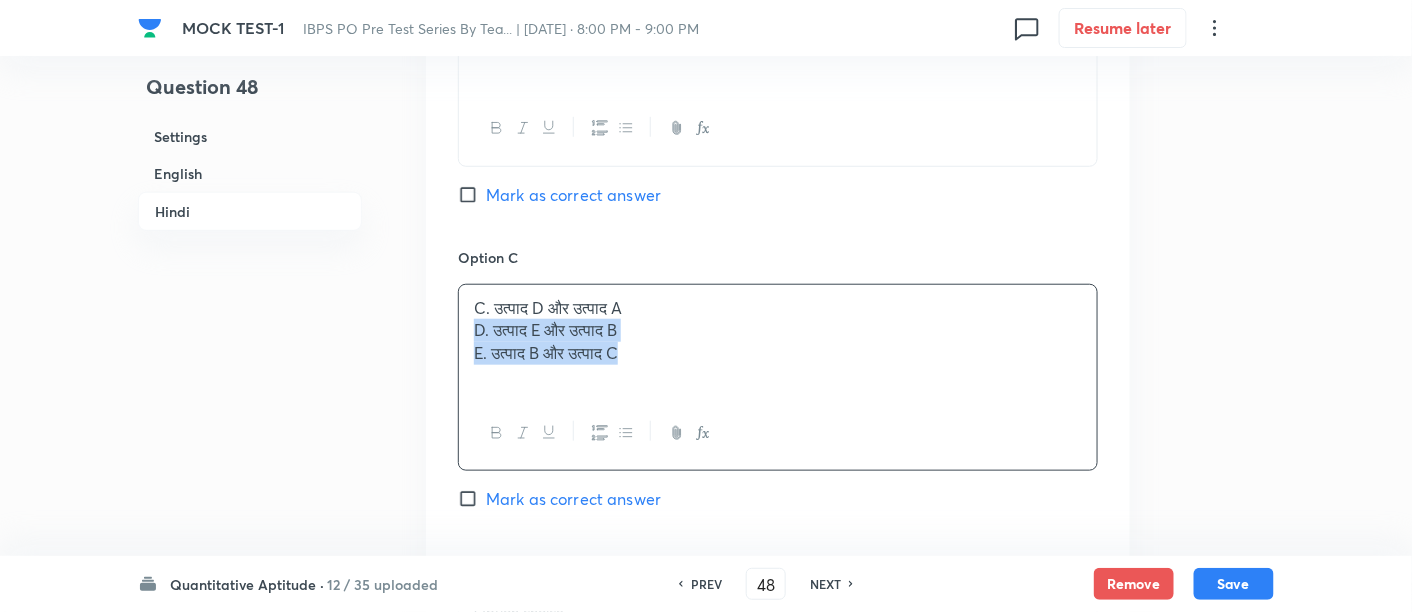 drag, startPoint x: 465, startPoint y: 322, endPoint x: 788, endPoint y: 443, distance: 344.9203 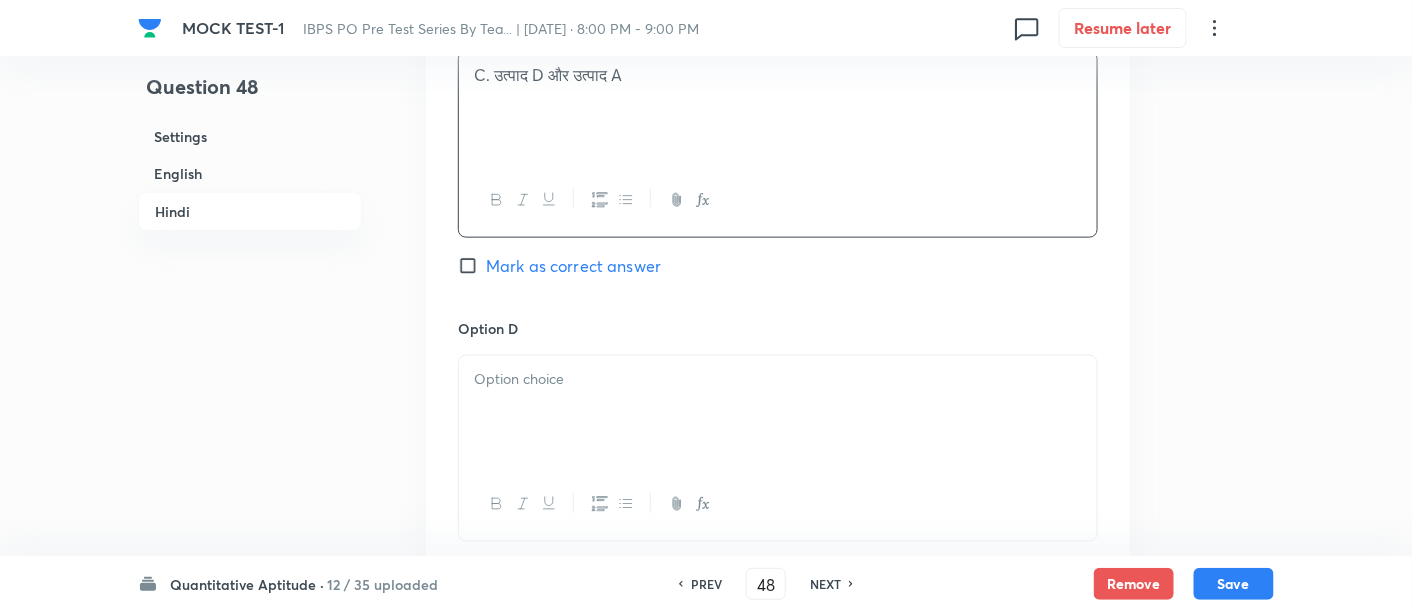 scroll, scrollTop: 5415, scrollLeft: 0, axis: vertical 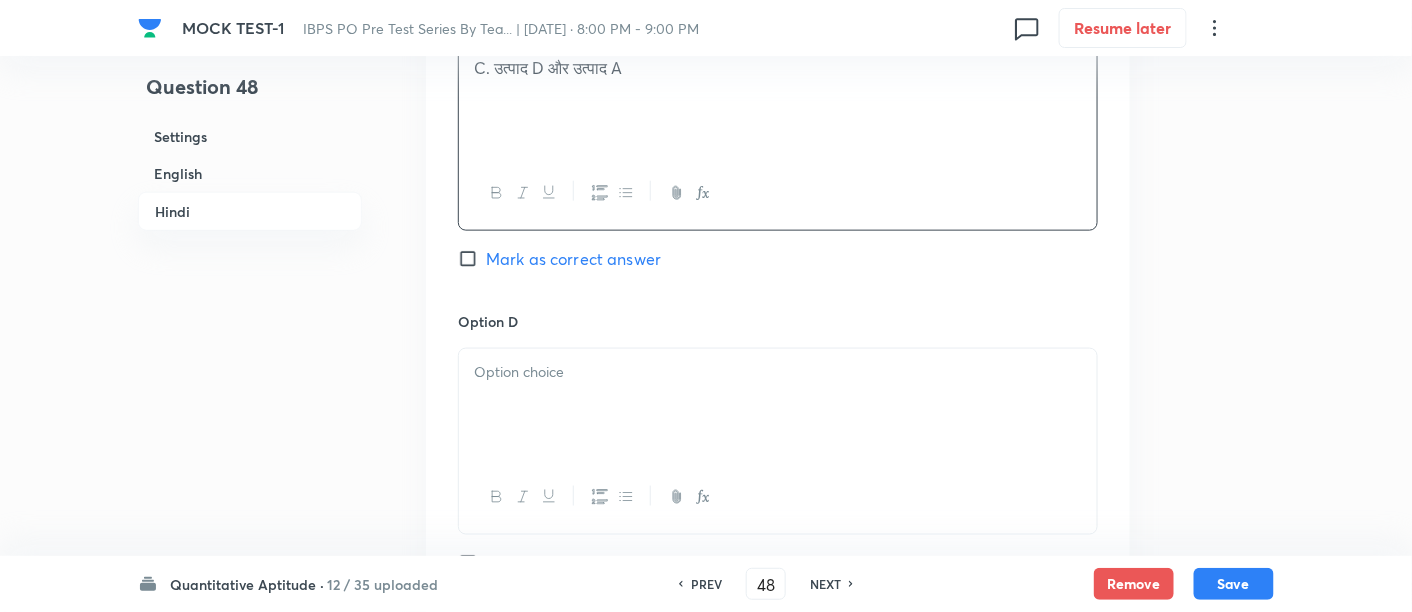 click at bounding box center [778, 372] 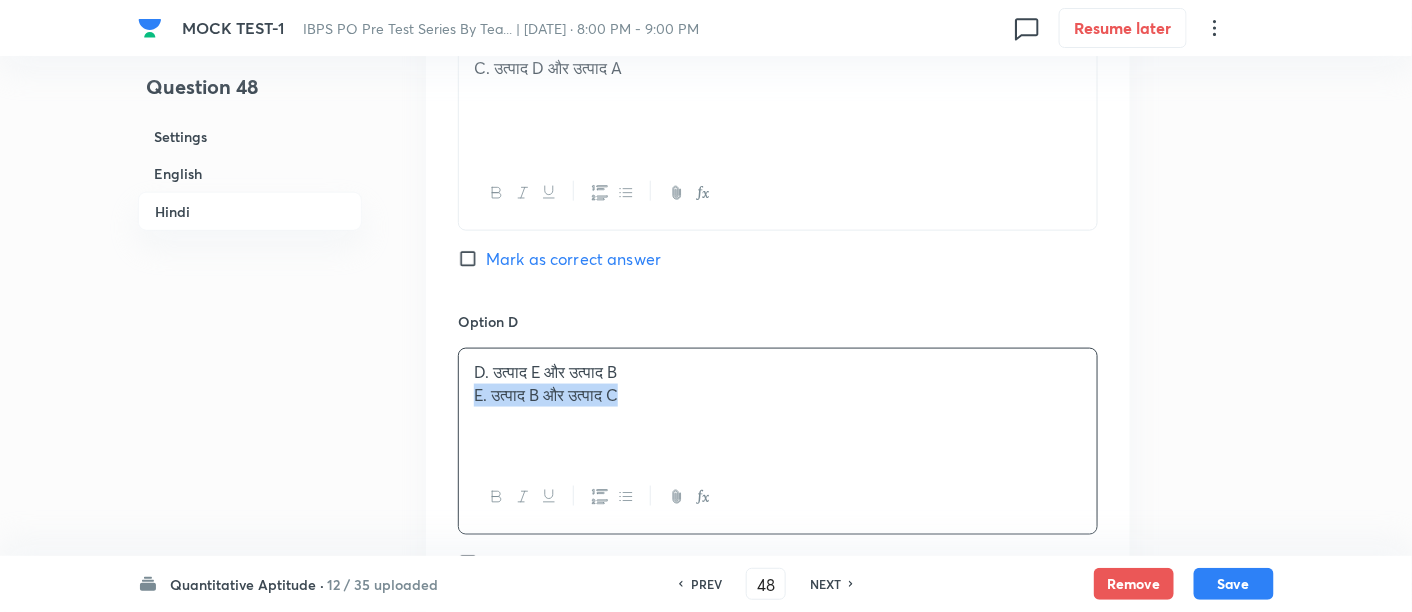 drag, startPoint x: 465, startPoint y: 384, endPoint x: 734, endPoint y: 449, distance: 276.74176 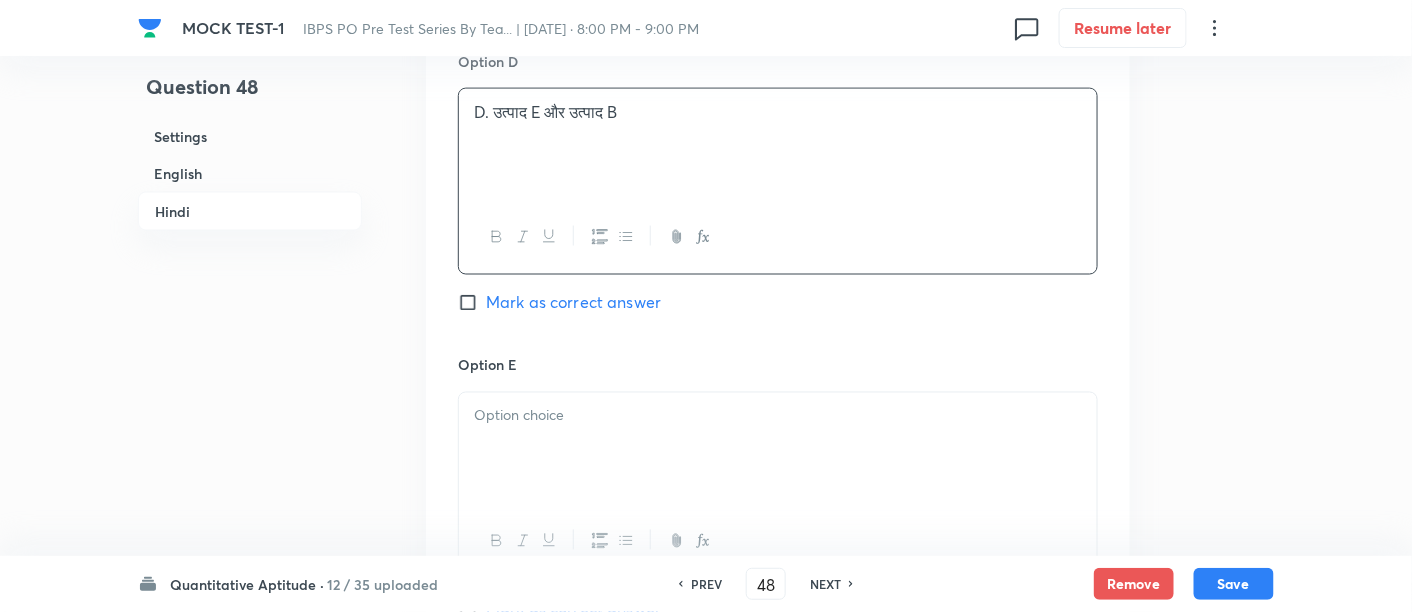 click at bounding box center (778, 449) 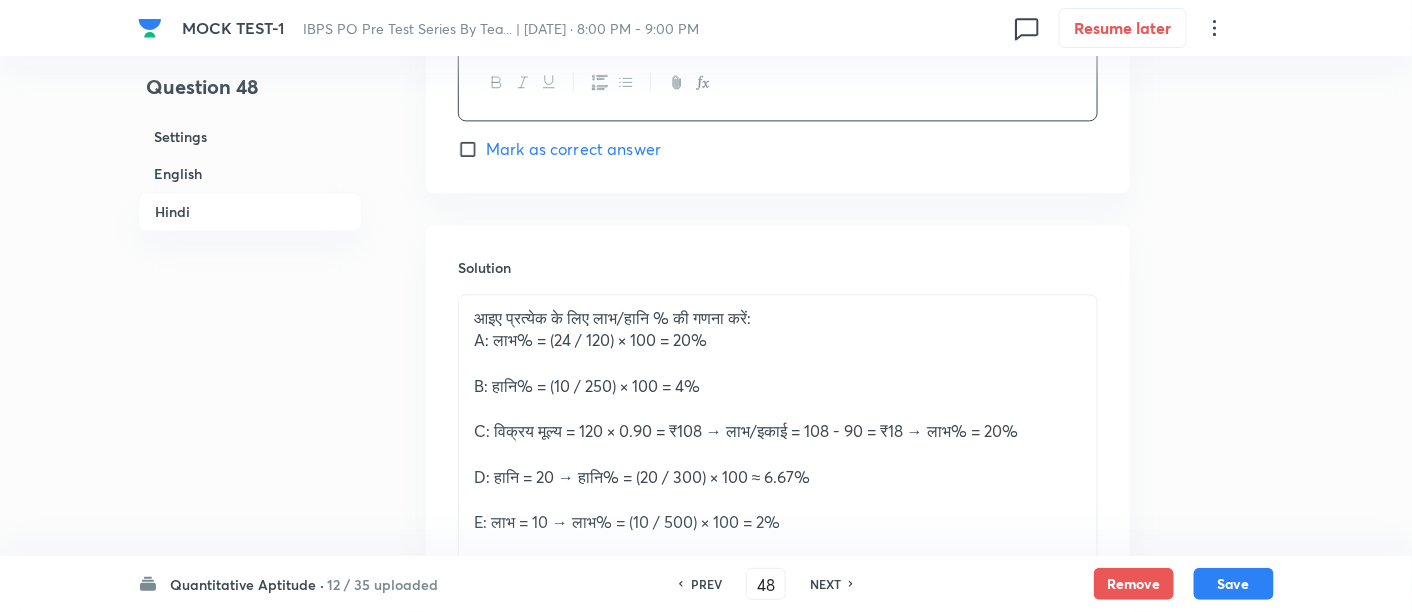 scroll, scrollTop: 6410, scrollLeft: 0, axis: vertical 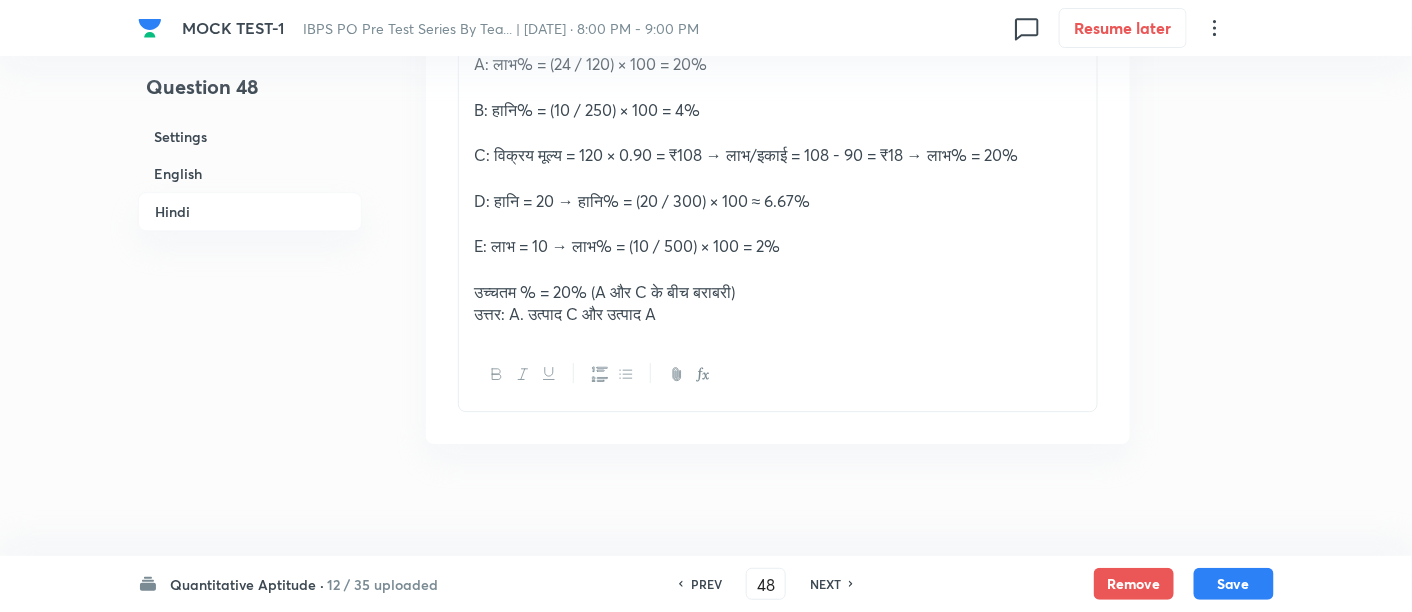 click on "उत्तर: A. उत्पाद C और उत्पाद A" at bounding box center [778, 314] 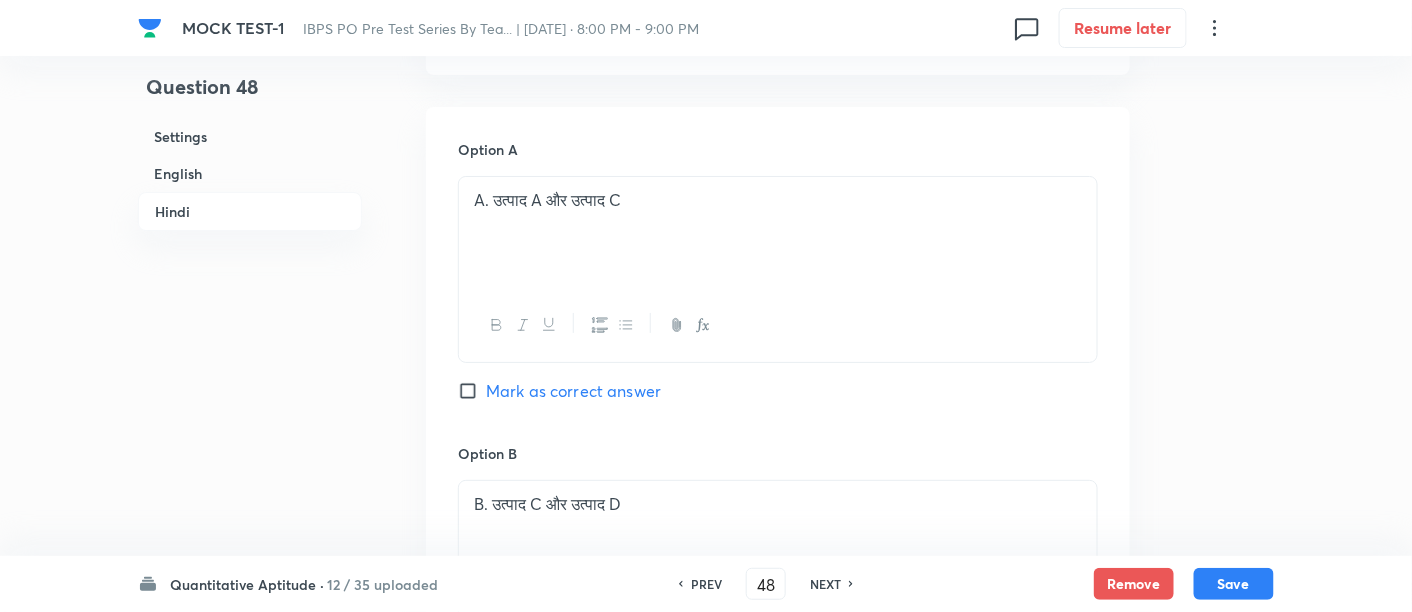 scroll, scrollTop: 4645, scrollLeft: 0, axis: vertical 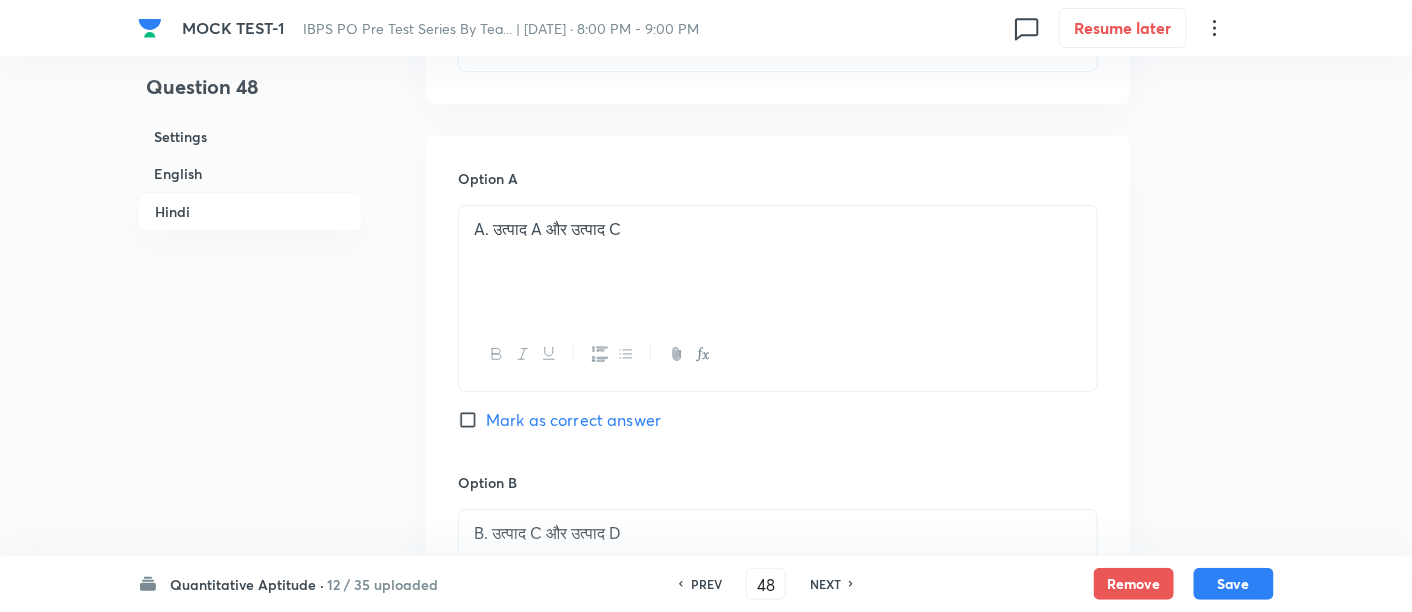 click on "Mark as correct answer" at bounding box center (573, 420) 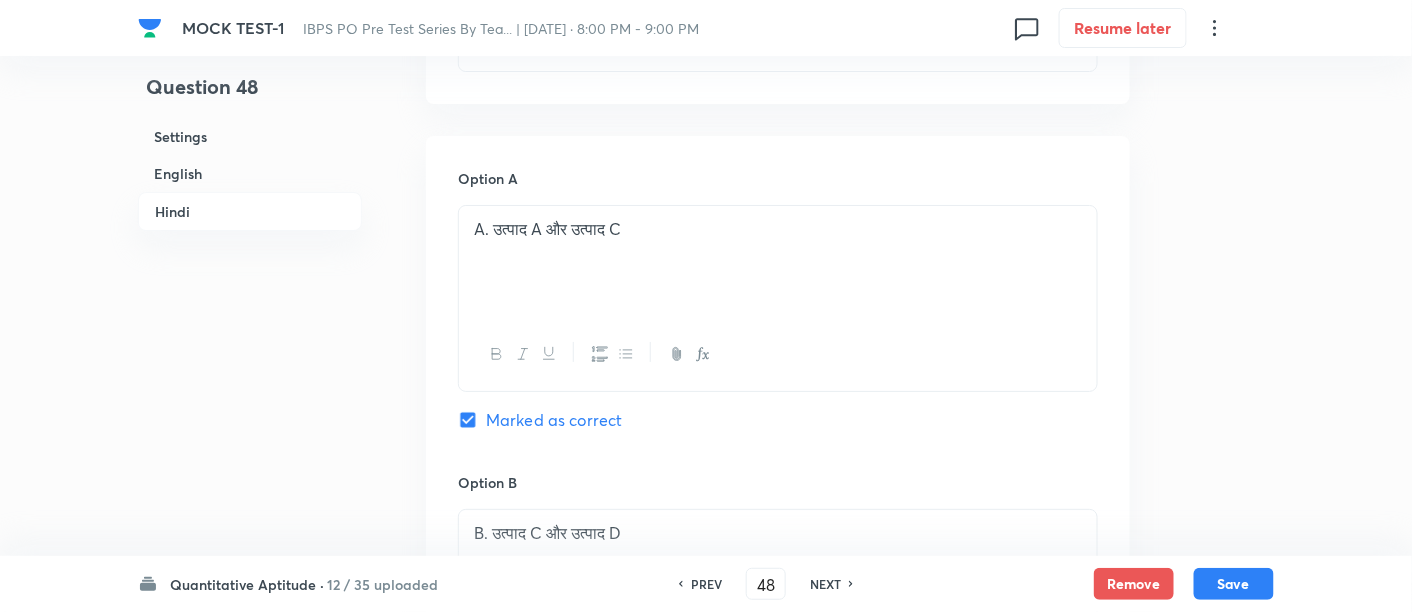 checkbox on "true" 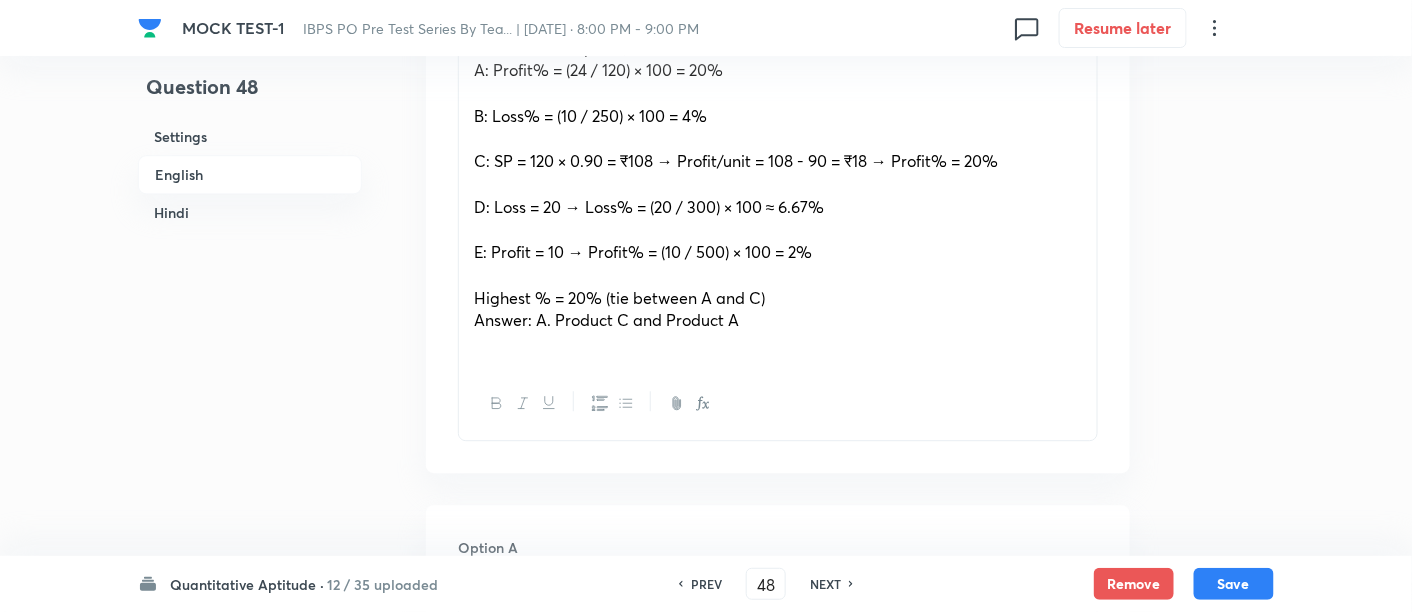 scroll, scrollTop: 1262, scrollLeft: 0, axis: vertical 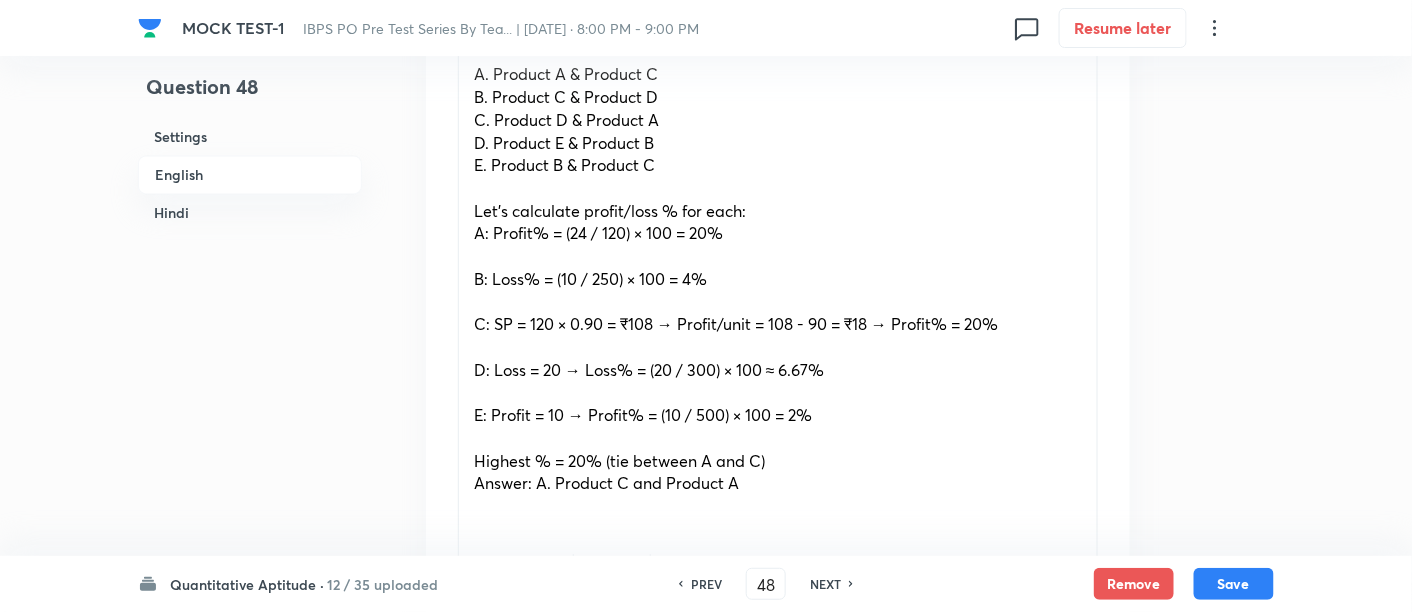 click at bounding box center (778, 506) 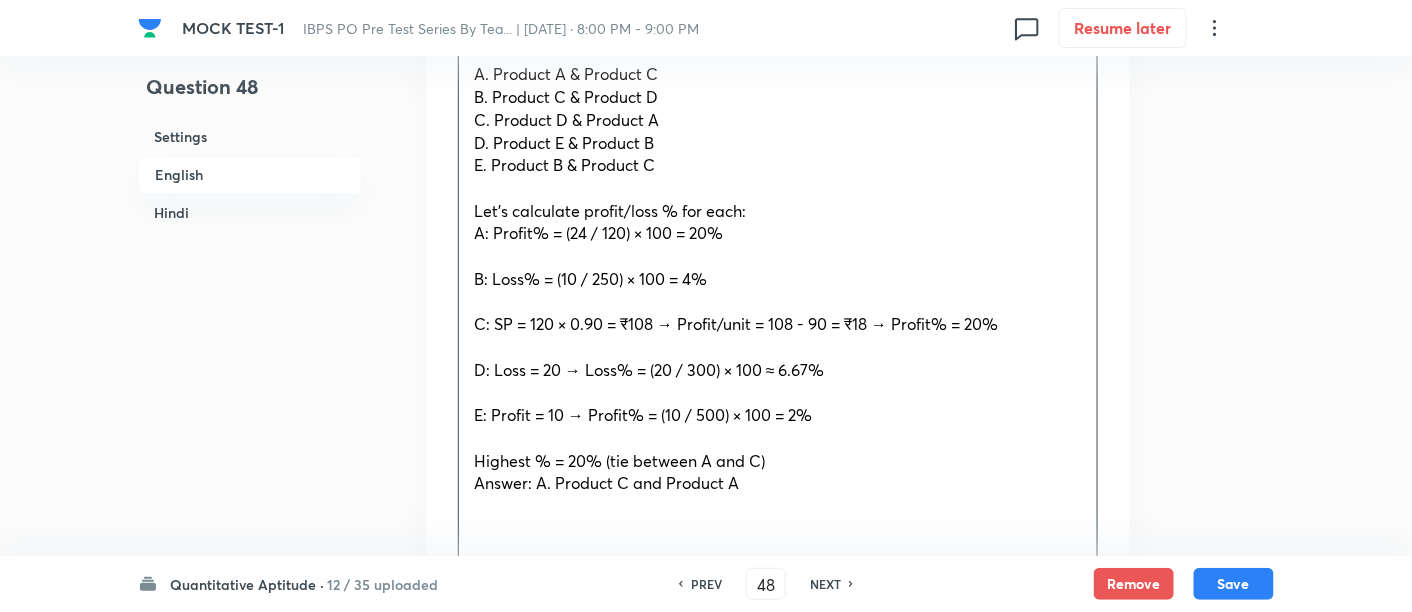 click on "Answer: A. Product C and Product A" at bounding box center (606, 482) 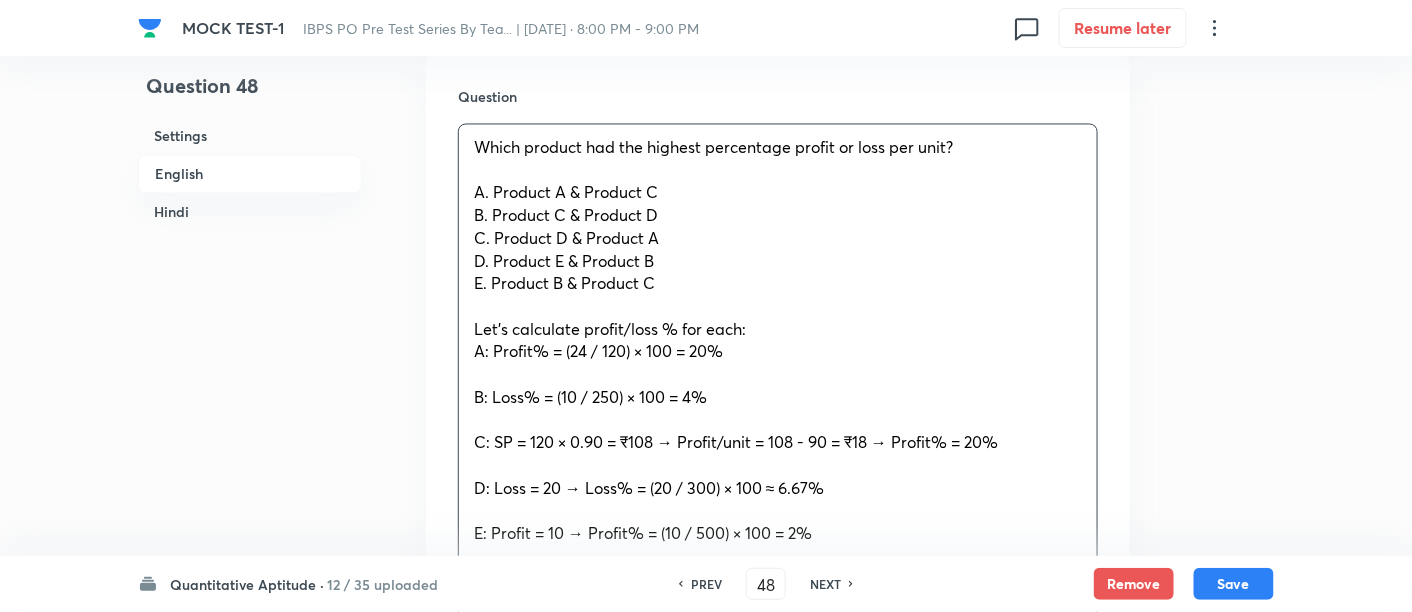scroll, scrollTop: 1139, scrollLeft: 0, axis: vertical 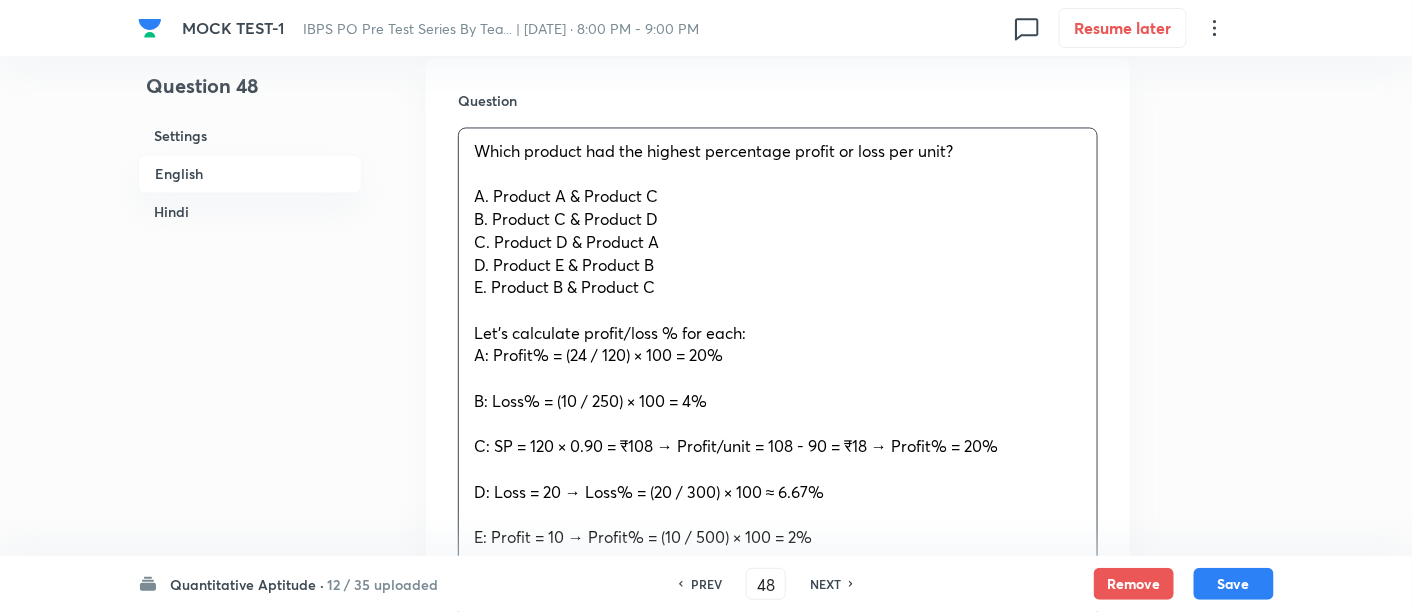 click on "Which product had the highest percentage profit or loss per unit?  A. Product A & Product C B. Product C & Product D  C. Product D & Product A  D. Product E & Product B  E. Product B & Product C Let’s calculate profit/loss % for each: A: Profit% = (24 / 120) × 100 = 20% B: Loss% = (10 / 250) × 100 = 4% C: SP = 120 × 0.90 = ₹108 → Profit/unit = 108 - 90 = ₹18 → Profit% = 20% D: Loss = 20 → Loss% = (20 / 300) × 100 ≈ 6.67% E: Profit = 10 → Profit% = (10 / 500) × 100 = 2% Highest % = 20% (tie between A and C)  Answer: A.  ﻿ Product C and Product A" at bounding box center [778, 402] 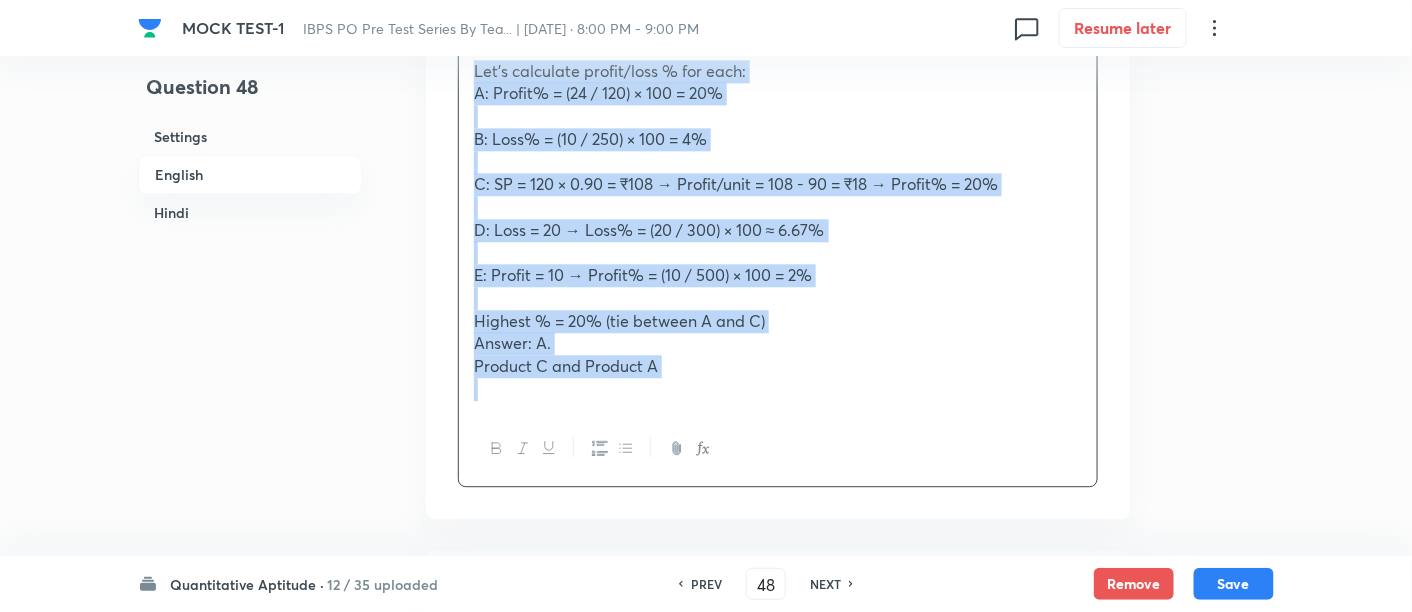 drag, startPoint x: 465, startPoint y: 336, endPoint x: 818, endPoint y: 465, distance: 375.8324 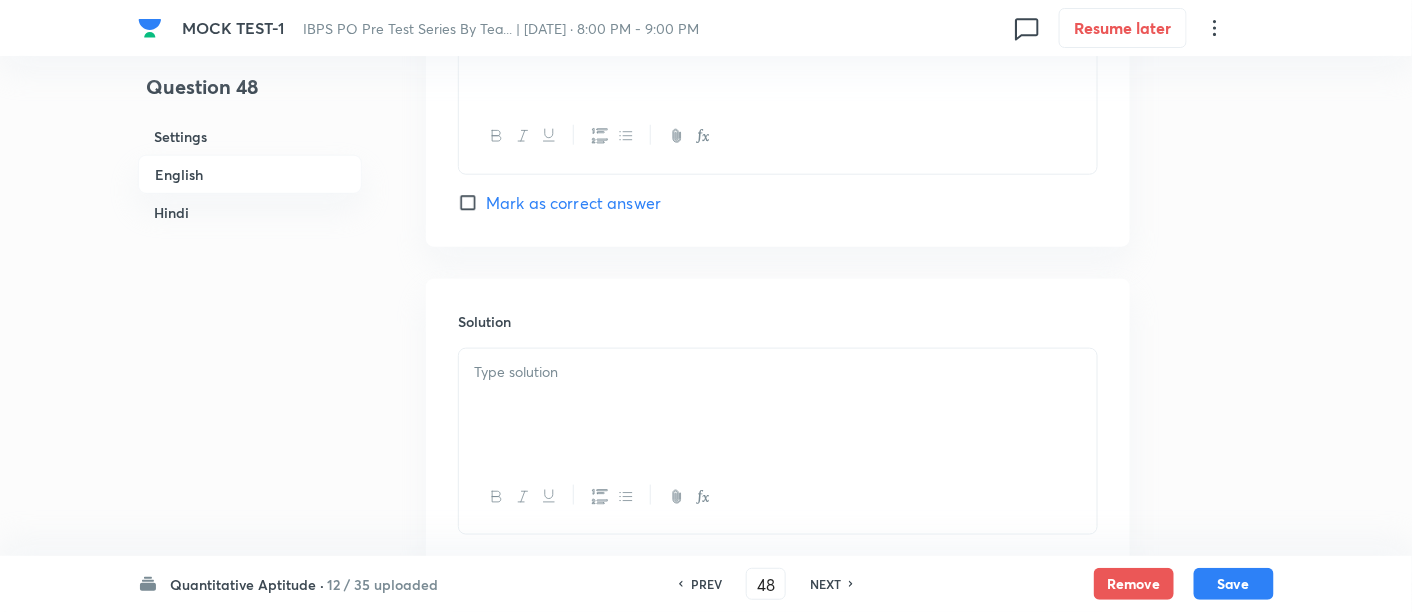 scroll, scrollTop: 2952, scrollLeft: 0, axis: vertical 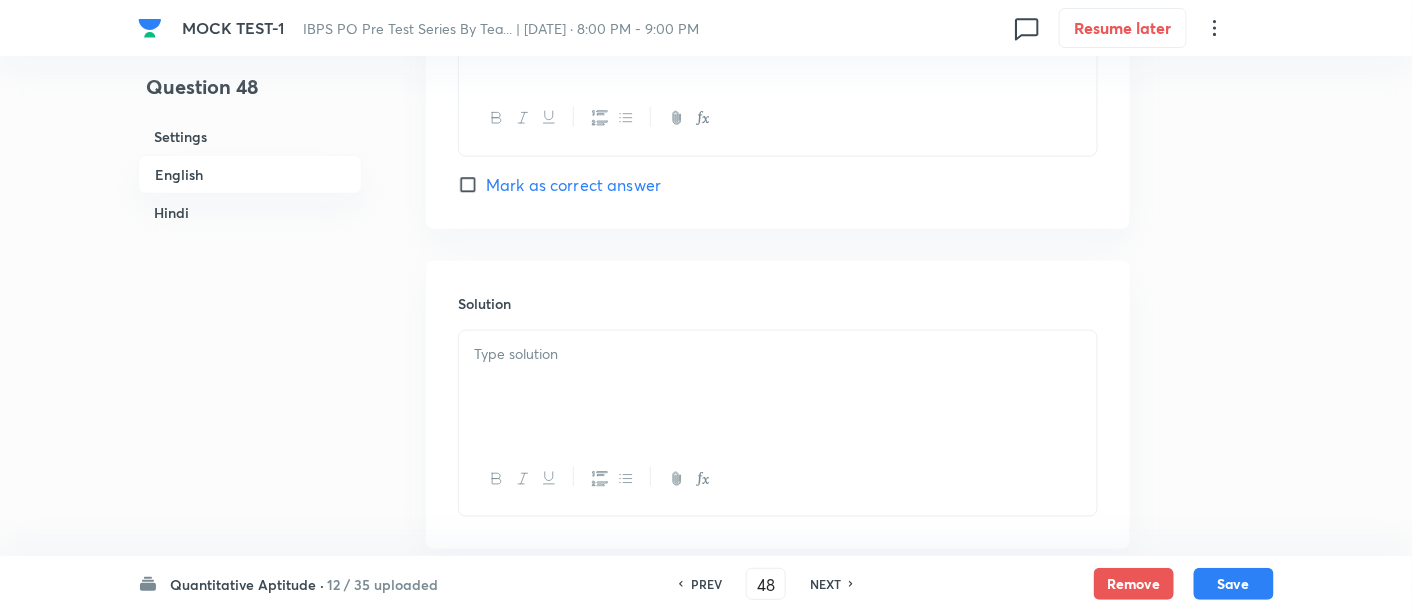 click at bounding box center (778, 387) 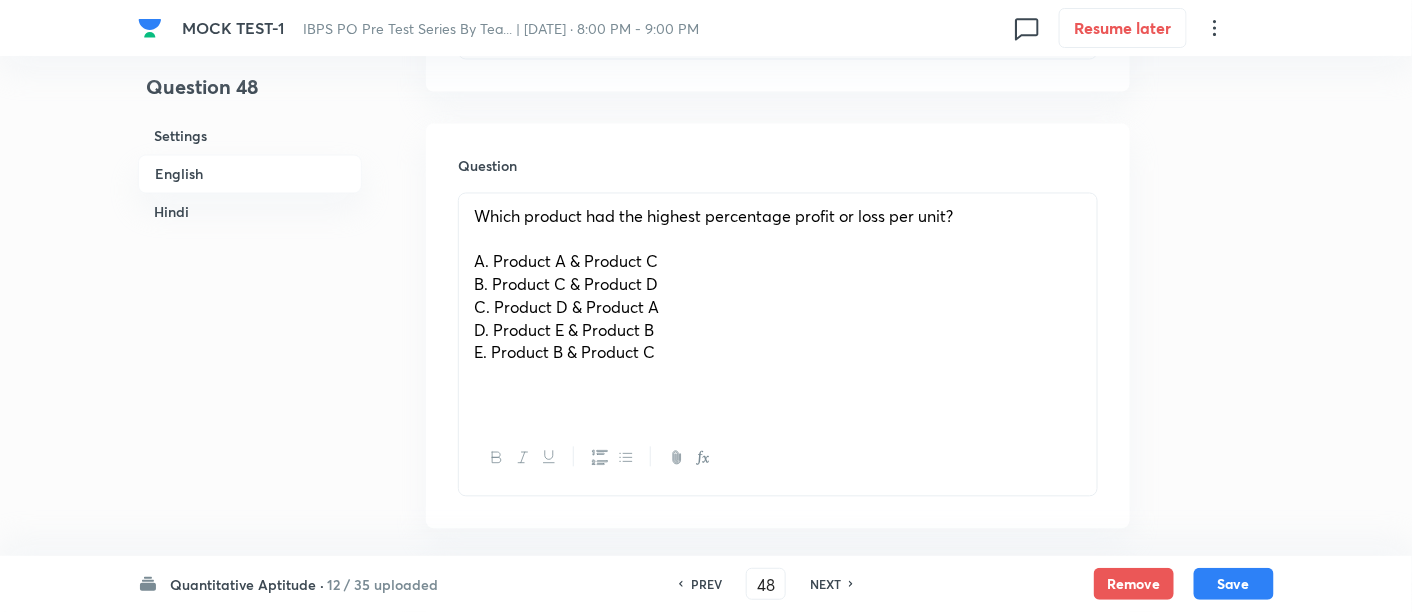 scroll, scrollTop: 1080, scrollLeft: 0, axis: vertical 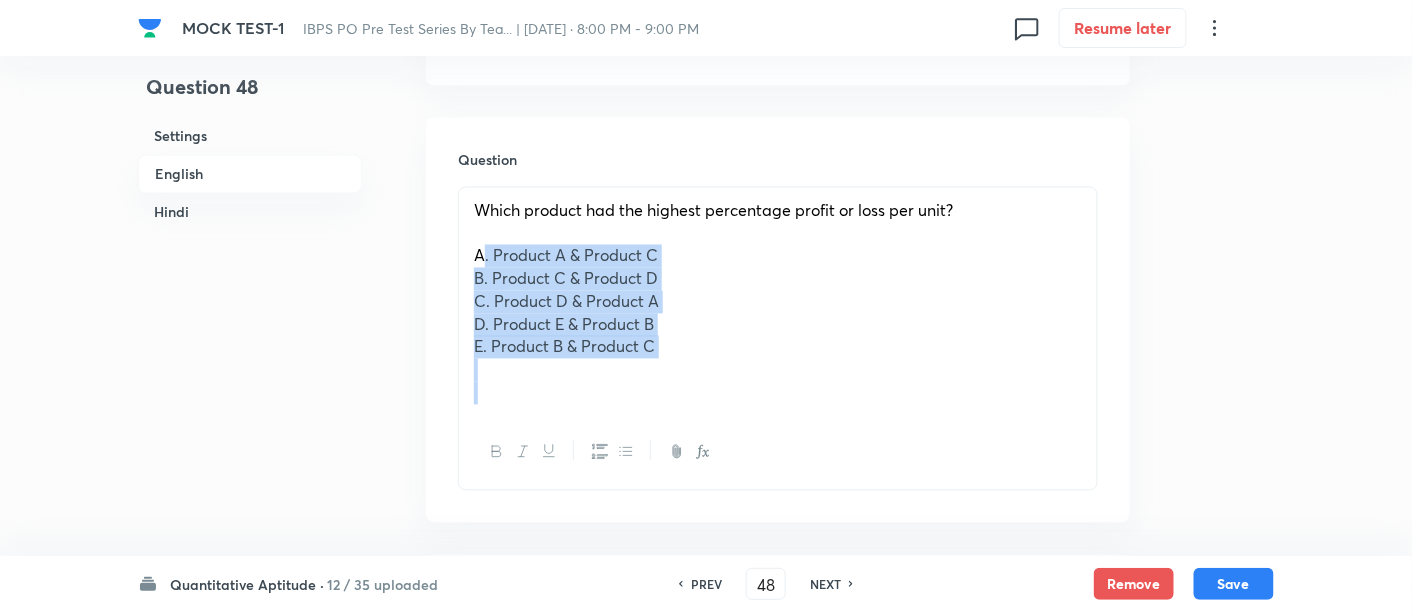 drag, startPoint x: 468, startPoint y: 251, endPoint x: 756, endPoint y: 458, distance: 354.6731 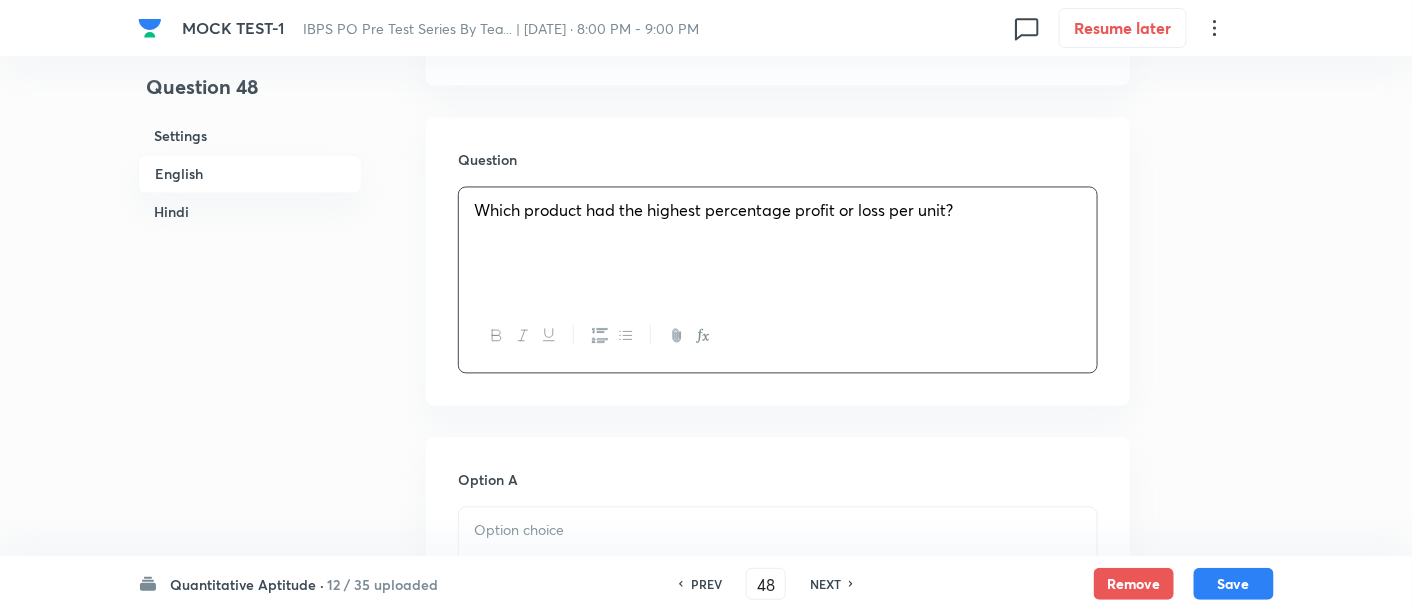 scroll, scrollTop: 1344, scrollLeft: 0, axis: vertical 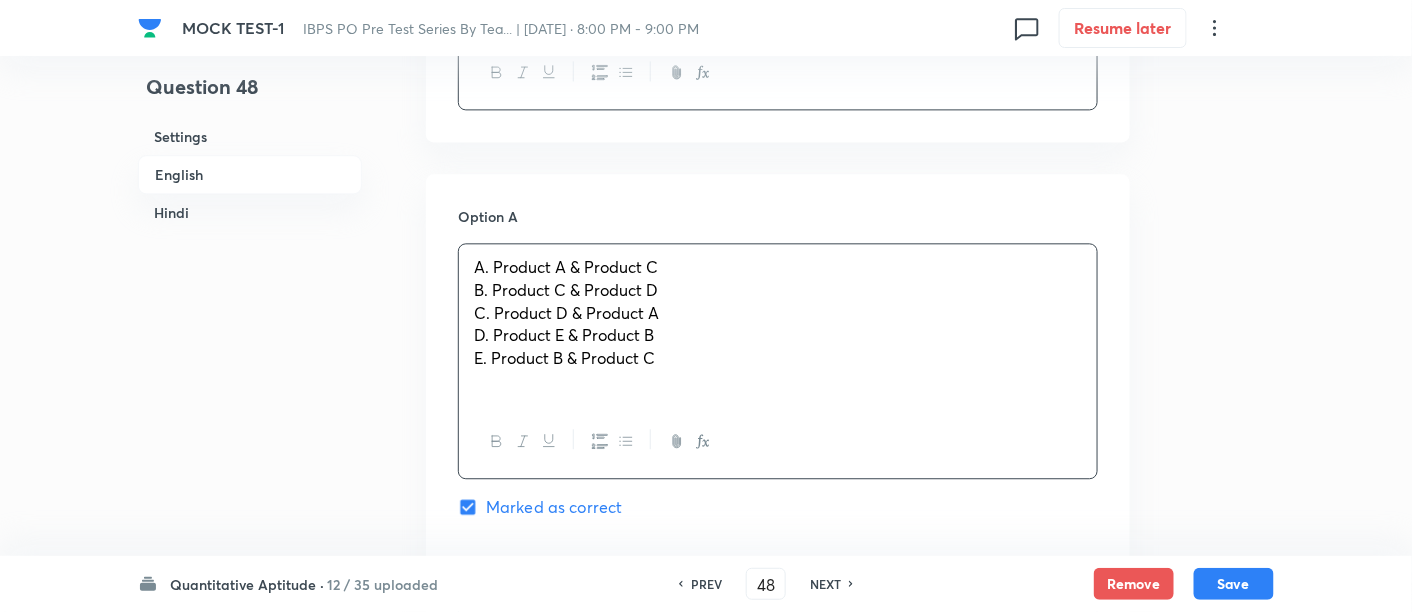 click on "A. Product A & Product C B. Product C & Product D  C. Product D & Product A  D. Product E & Product B  E. Product B & Product C" at bounding box center (778, 324) 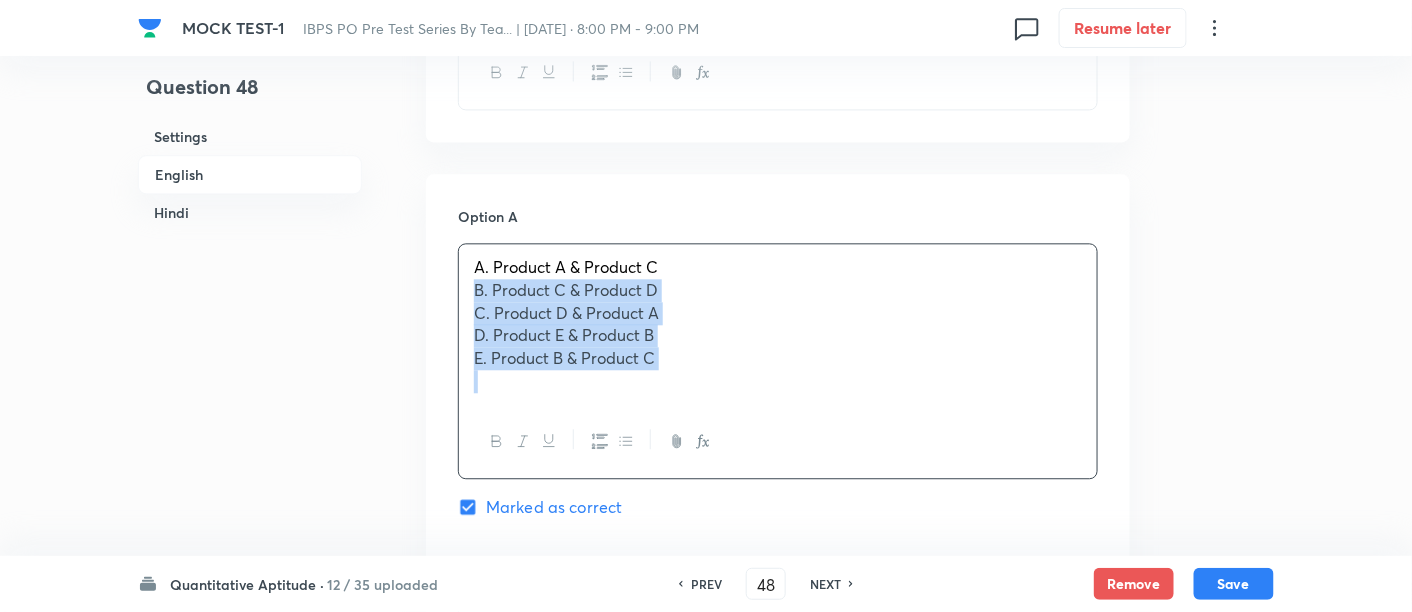 drag, startPoint x: 469, startPoint y: 280, endPoint x: 731, endPoint y: 436, distance: 304.9262 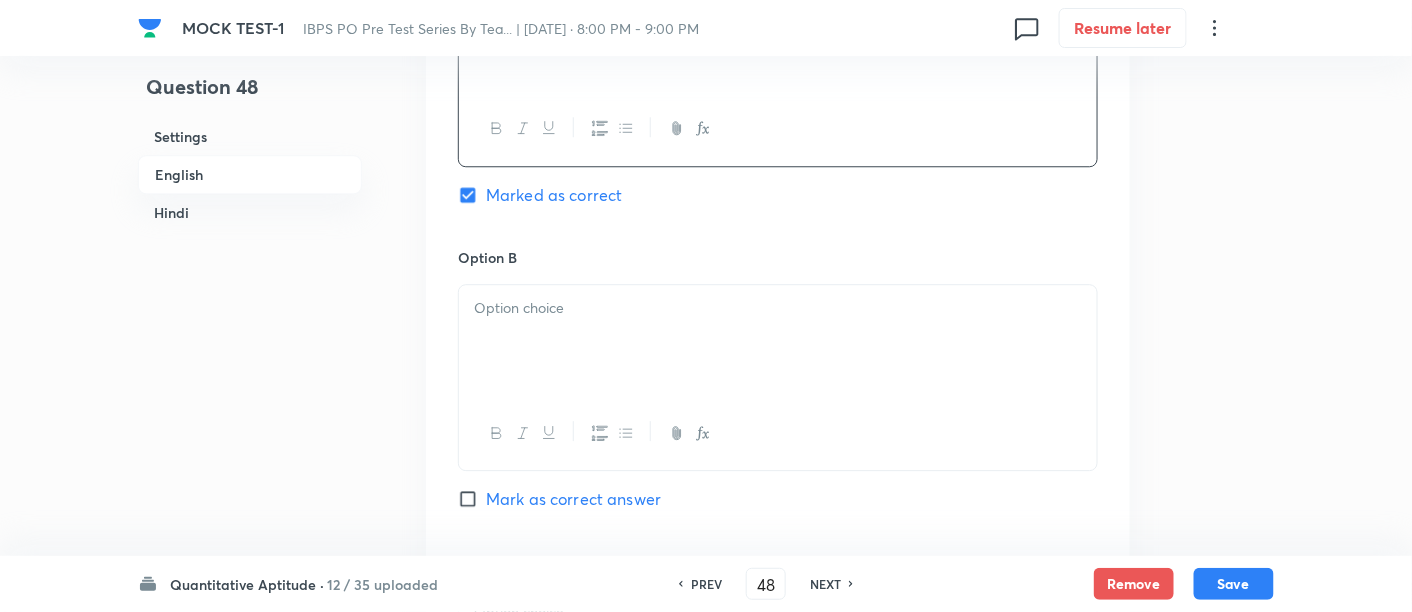 scroll, scrollTop: 1608, scrollLeft: 0, axis: vertical 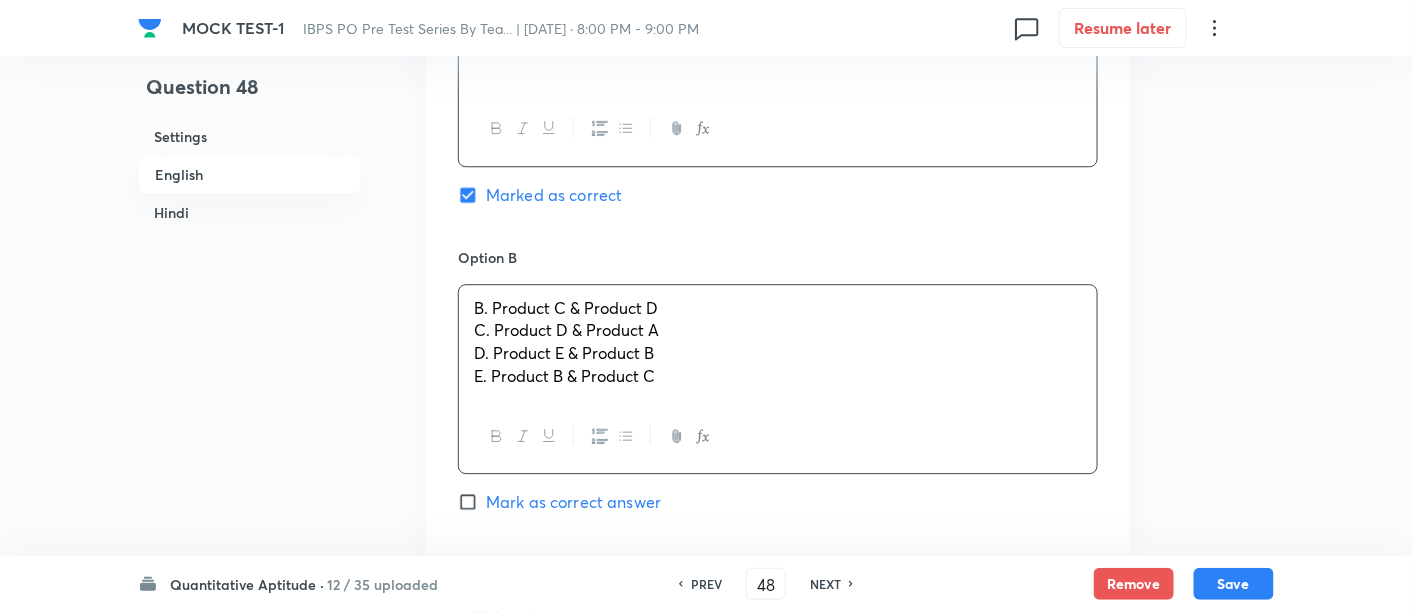 click on "B. Product C & Product D" at bounding box center (778, 308) 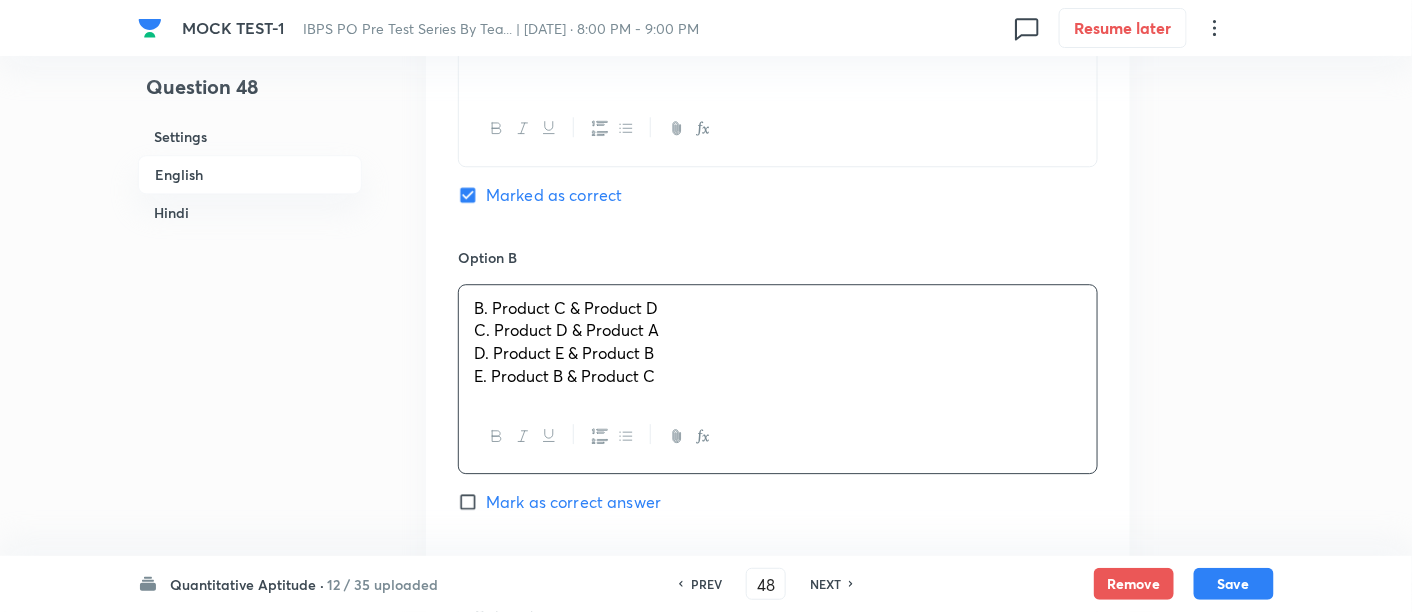 drag, startPoint x: 476, startPoint y: 323, endPoint x: 756, endPoint y: 447, distance: 306.22867 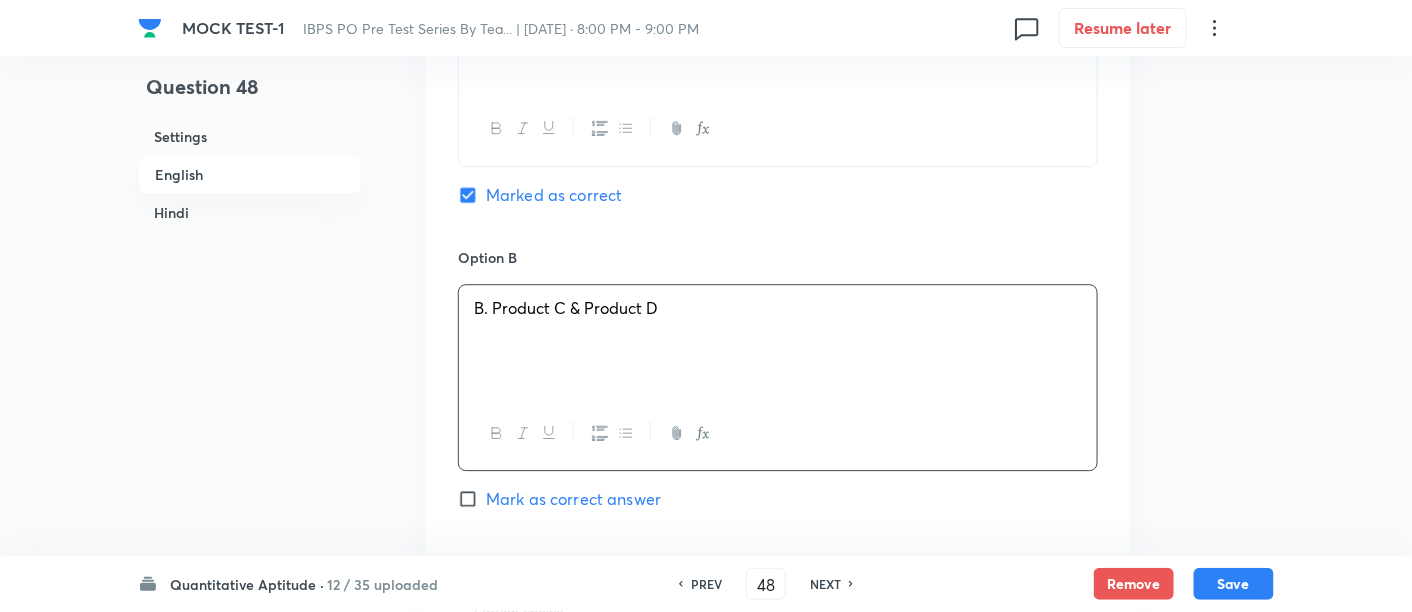 scroll, scrollTop: 1864, scrollLeft: 0, axis: vertical 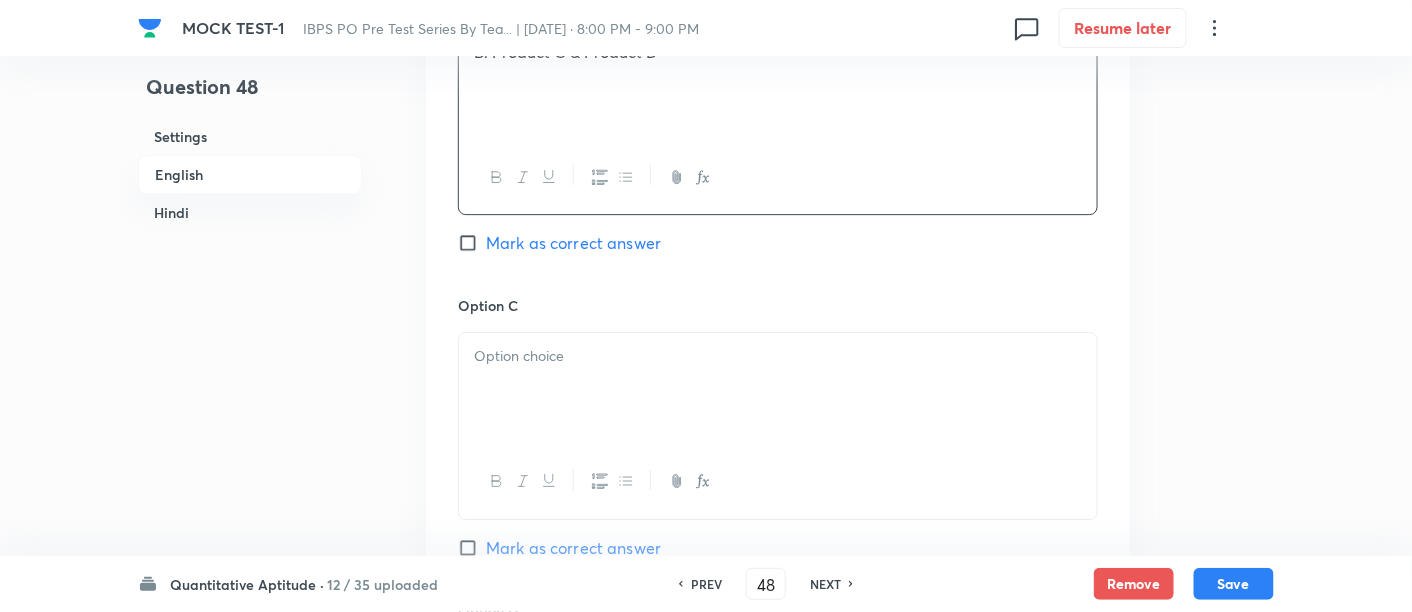 click at bounding box center [778, 356] 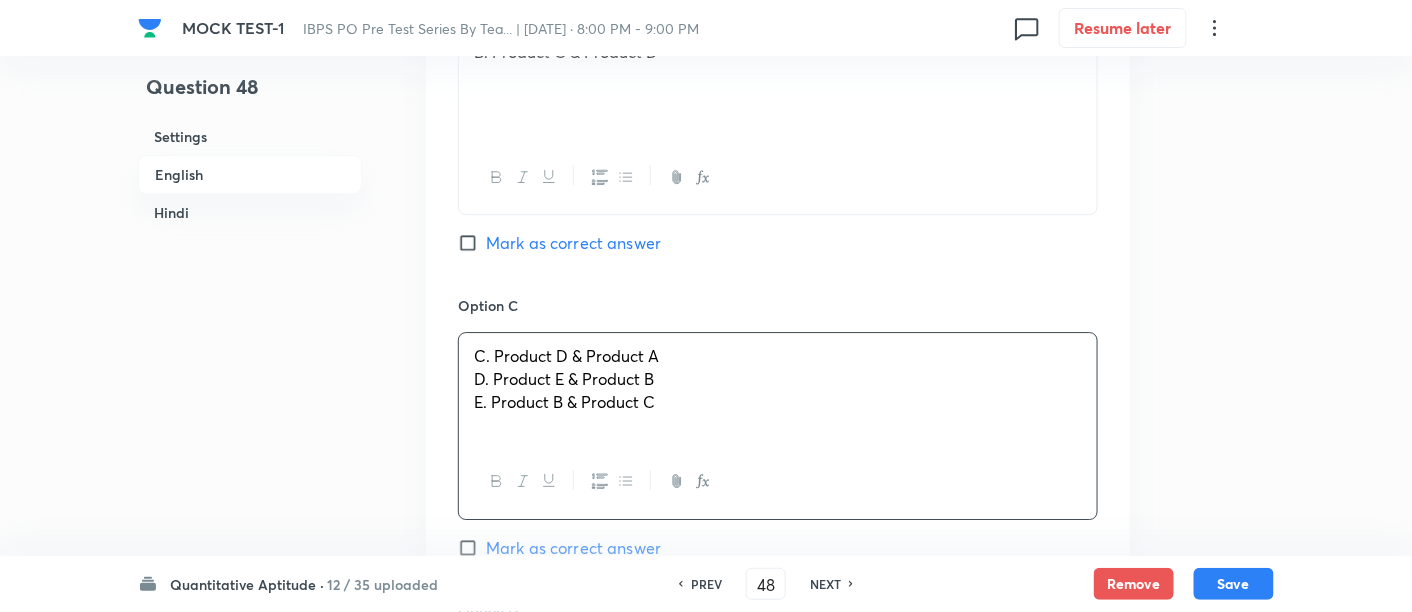 drag, startPoint x: 465, startPoint y: 378, endPoint x: 771, endPoint y: 497, distance: 328.32452 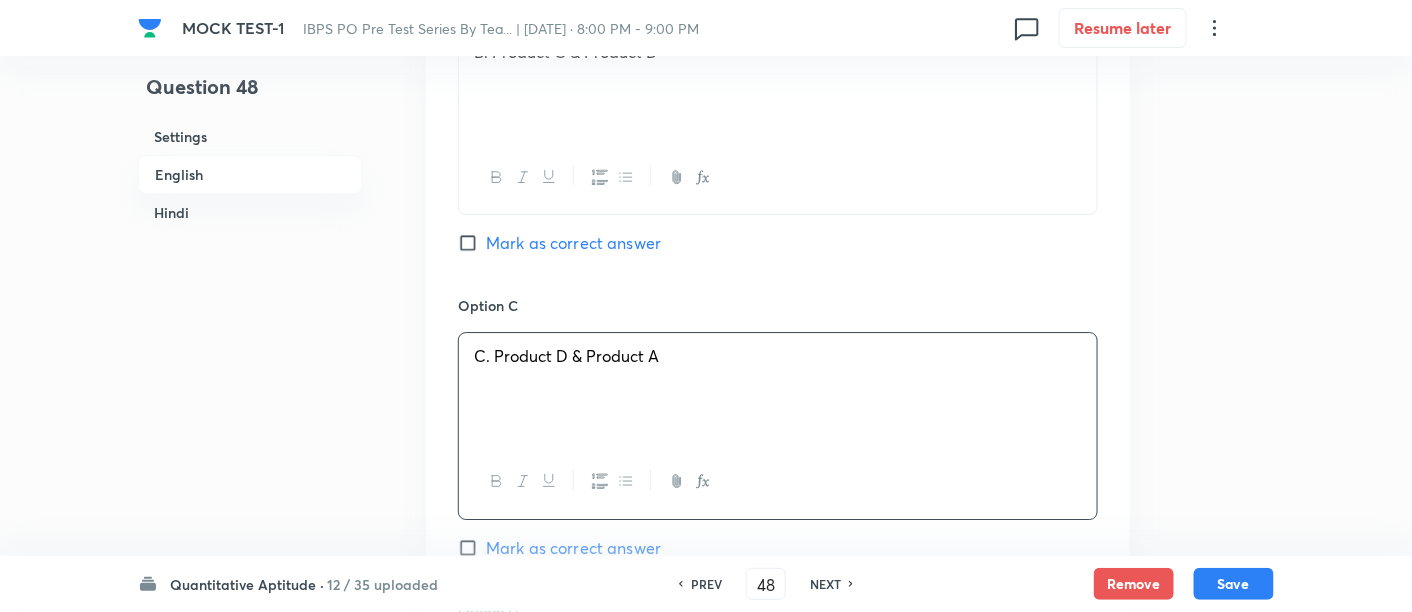 scroll, scrollTop: 2163, scrollLeft: 0, axis: vertical 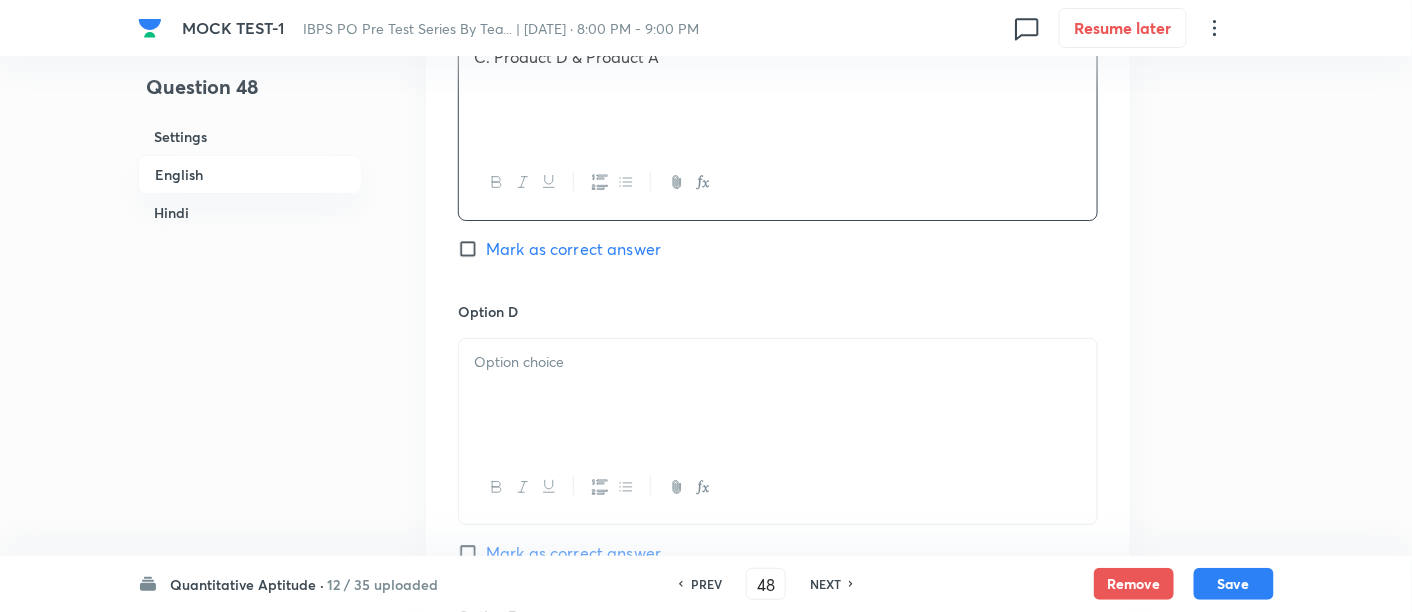 click at bounding box center (778, 362) 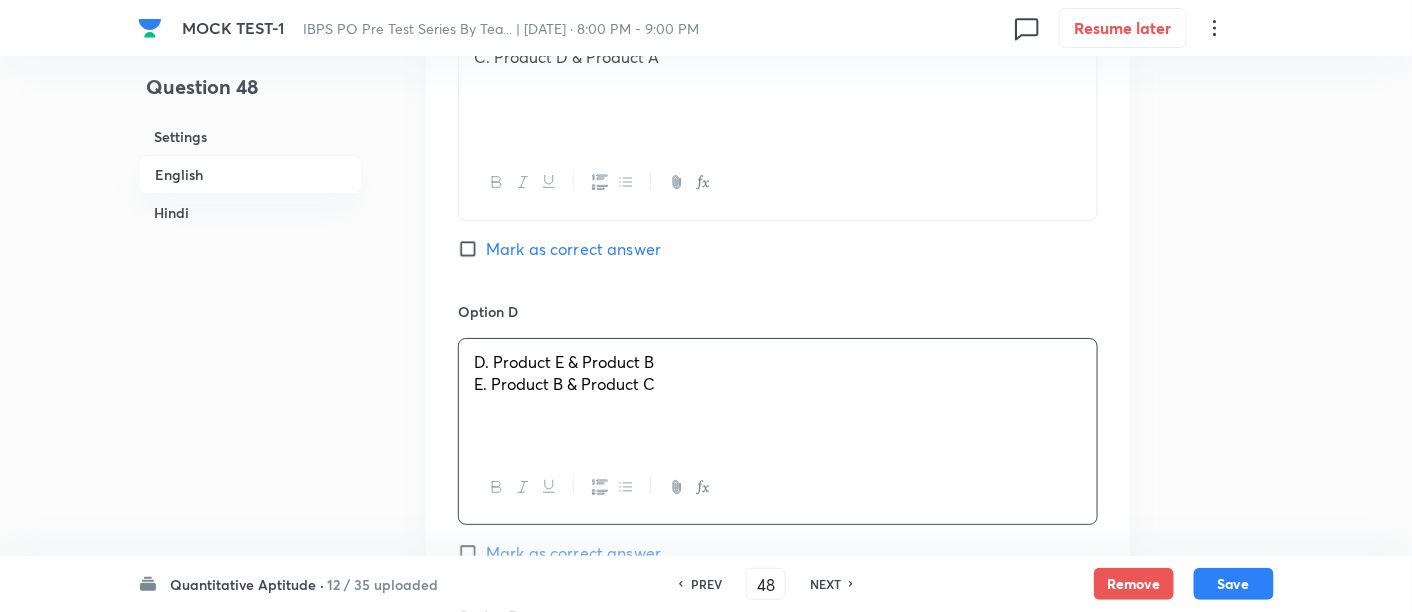 drag, startPoint x: 459, startPoint y: 387, endPoint x: 854, endPoint y: 455, distance: 400.81042 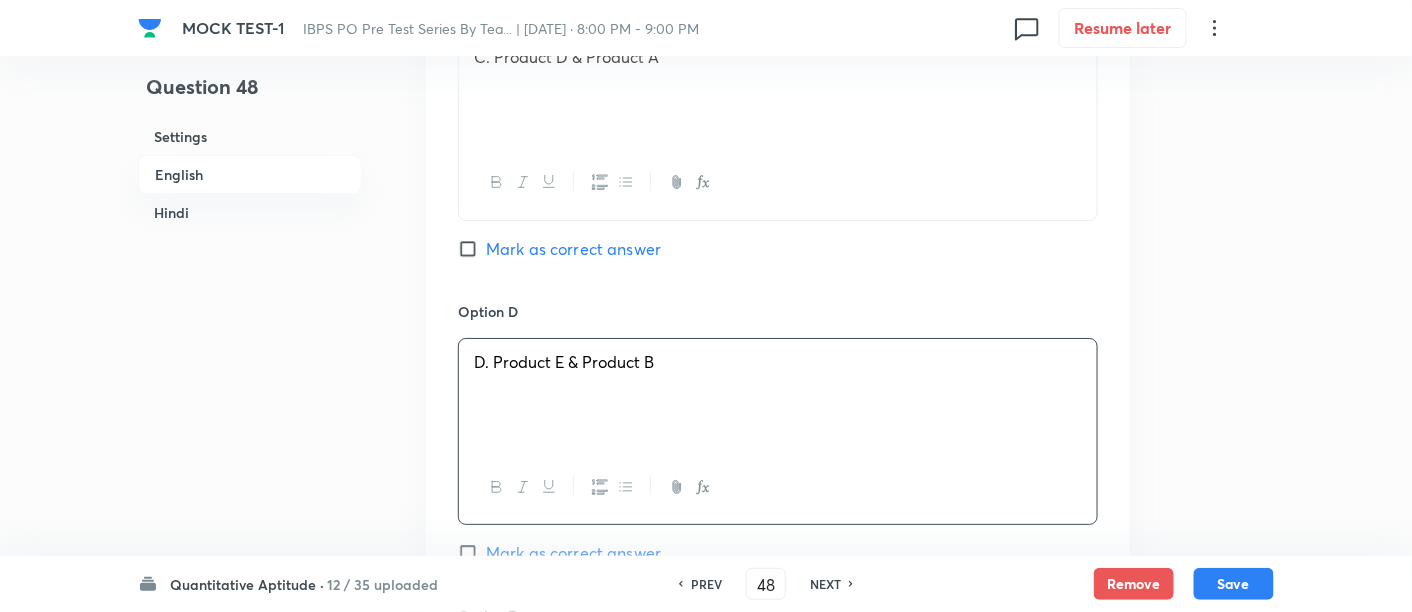 scroll, scrollTop: 2474, scrollLeft: 0, axis: vertical 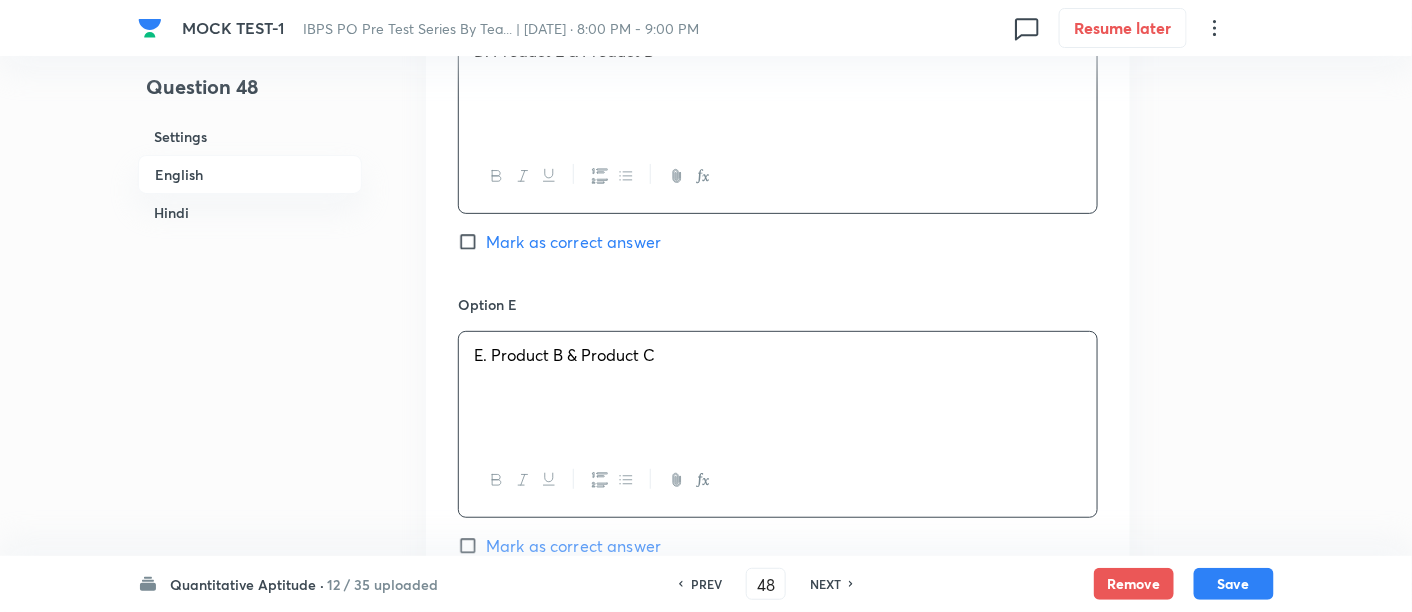 click on "E. Product B & Product C" at bounding box center (778, 388) 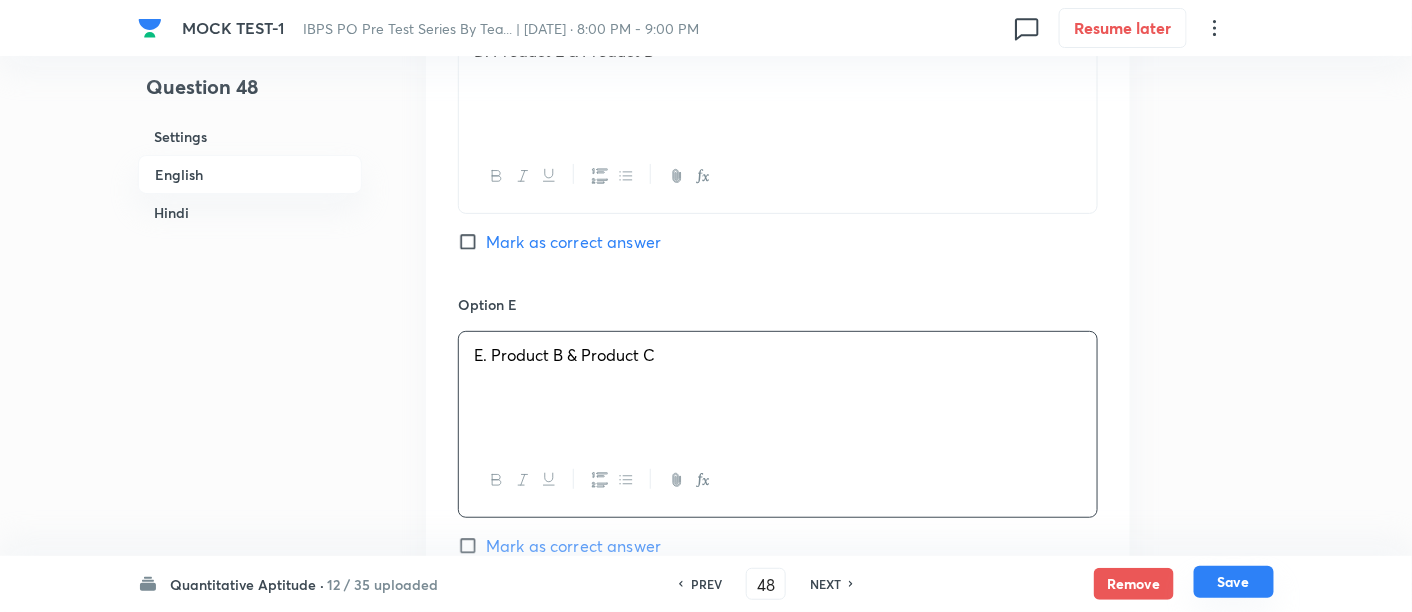 click on "Save" at bounding box center (1234, 582) 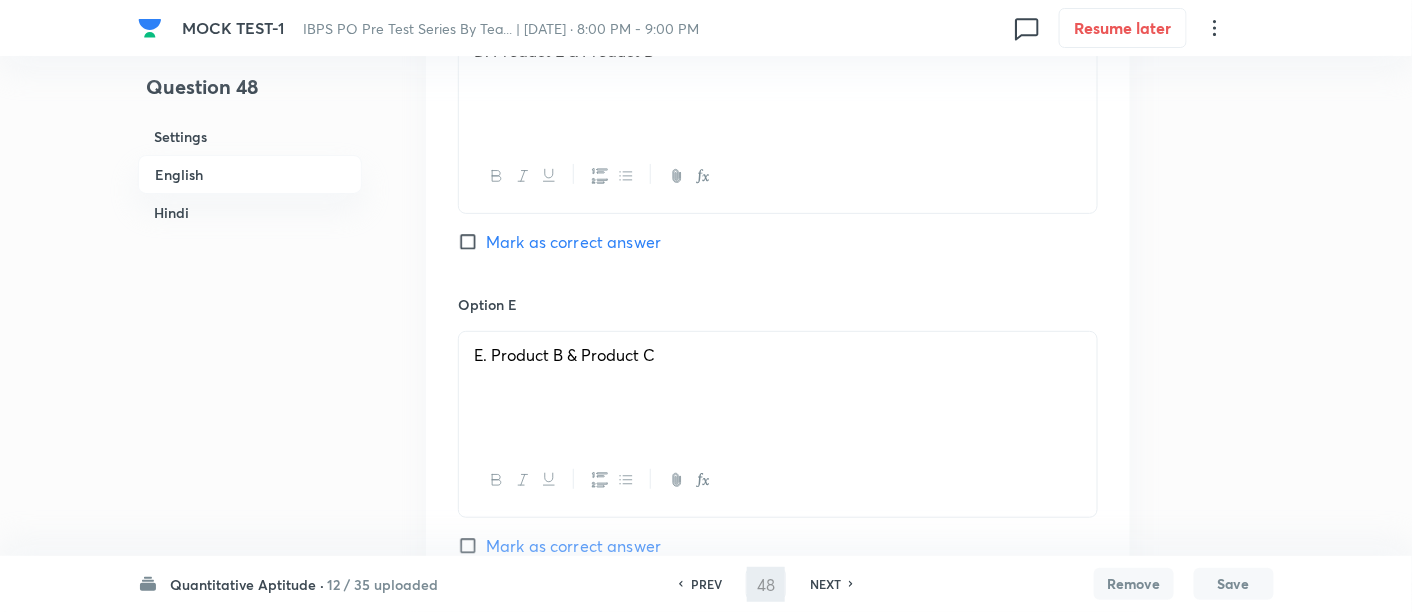 type on "49" 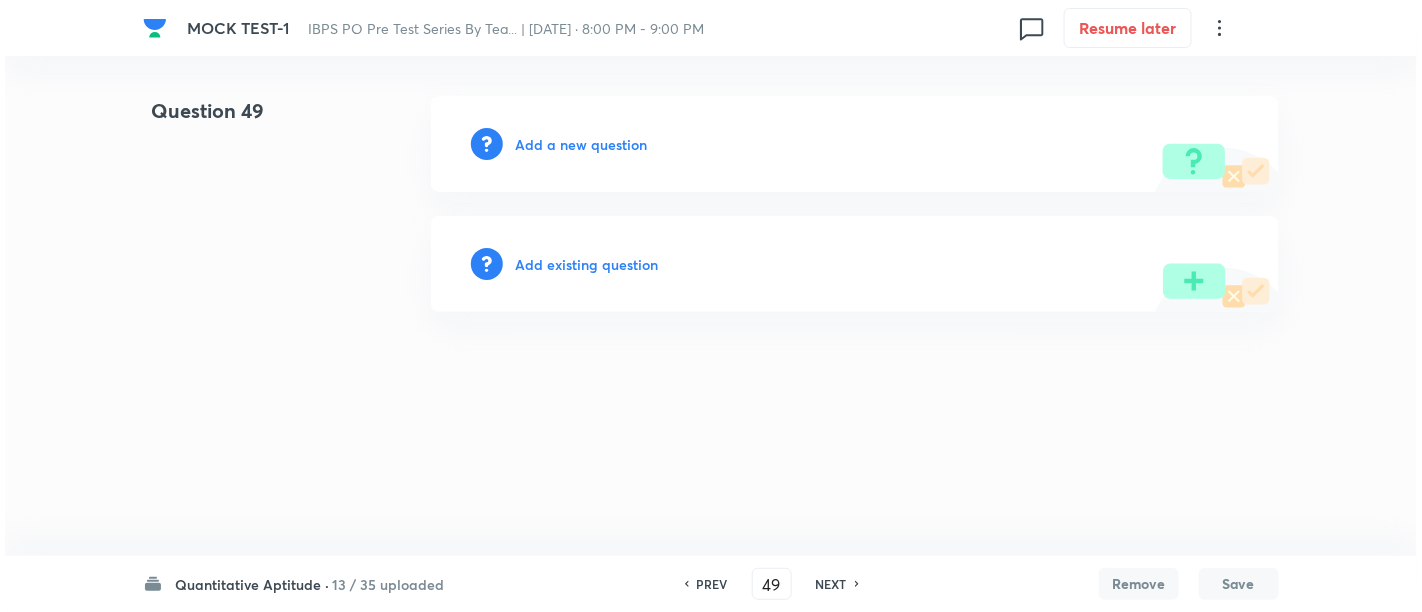 scroll, scrollTop: 0, scrollLeft: 0, axis: both 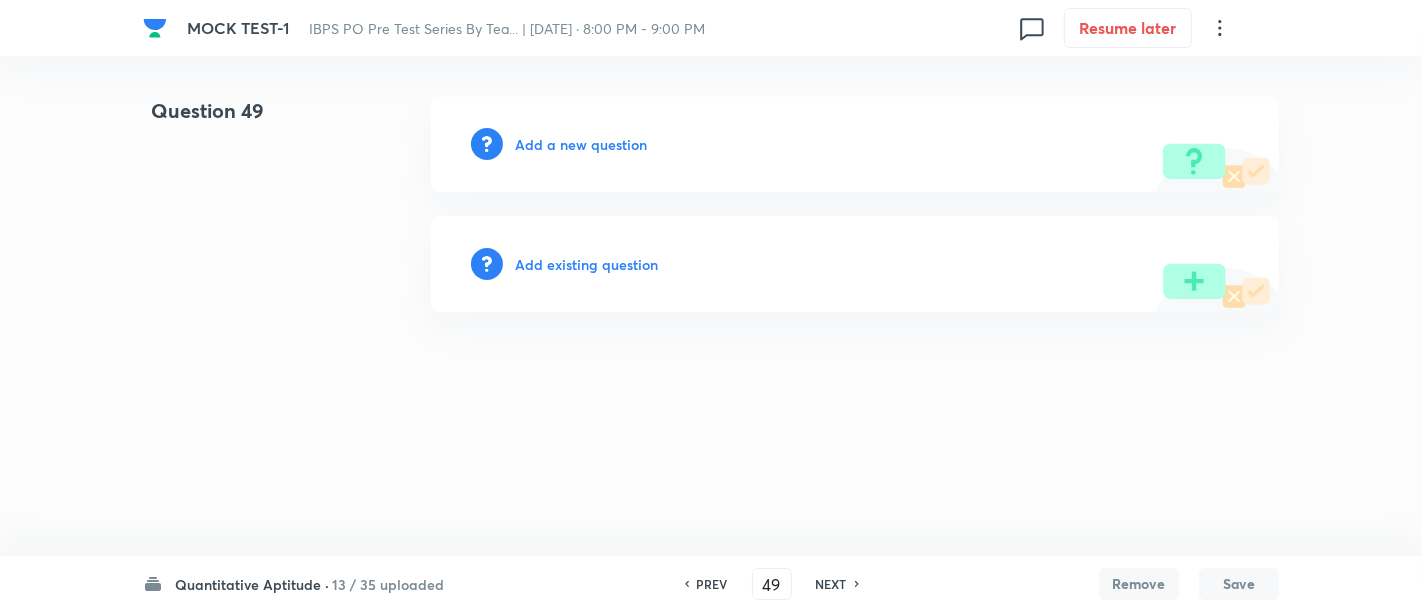 click on "Add a new question" at bounding box center (581, 144) 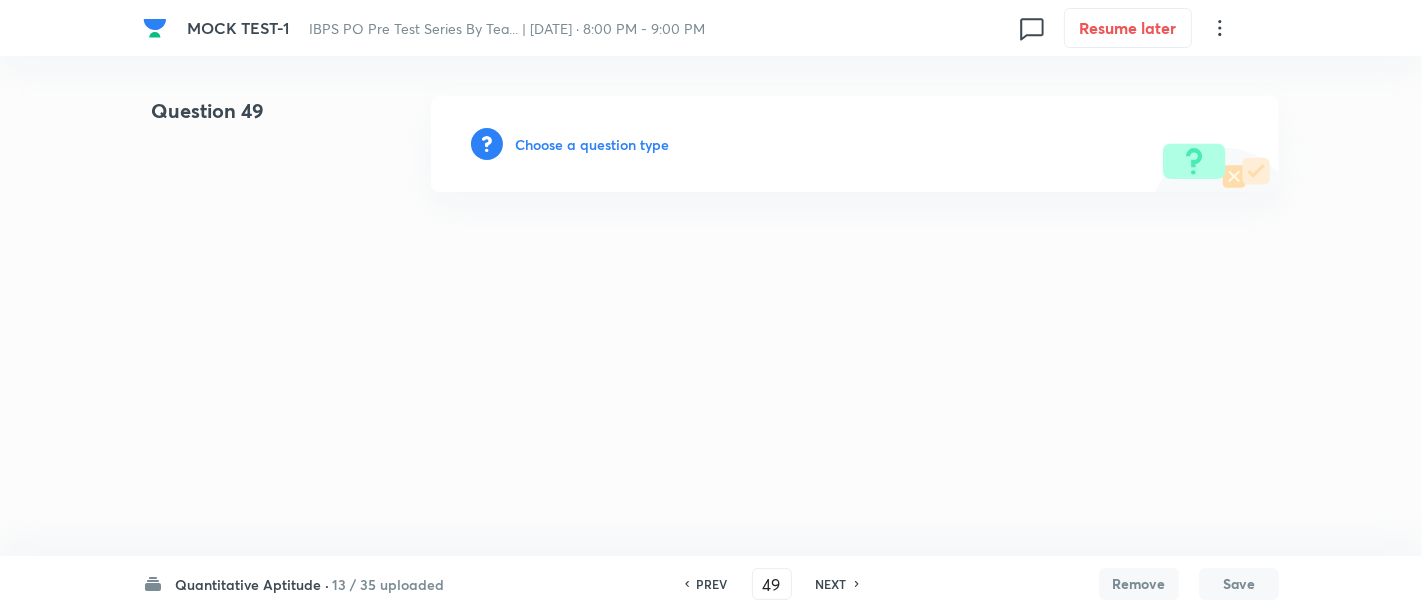 click on "Choose a question type" at bounding box center [592, 144] 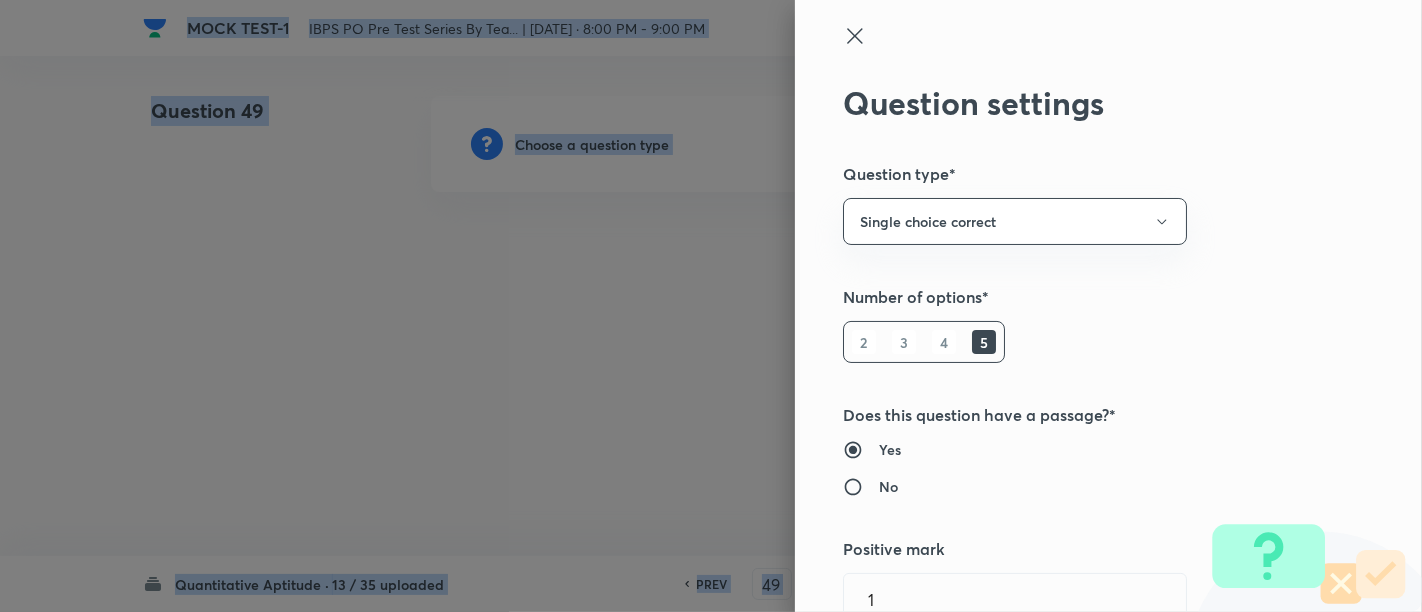 click at bounding box center (711, 306) 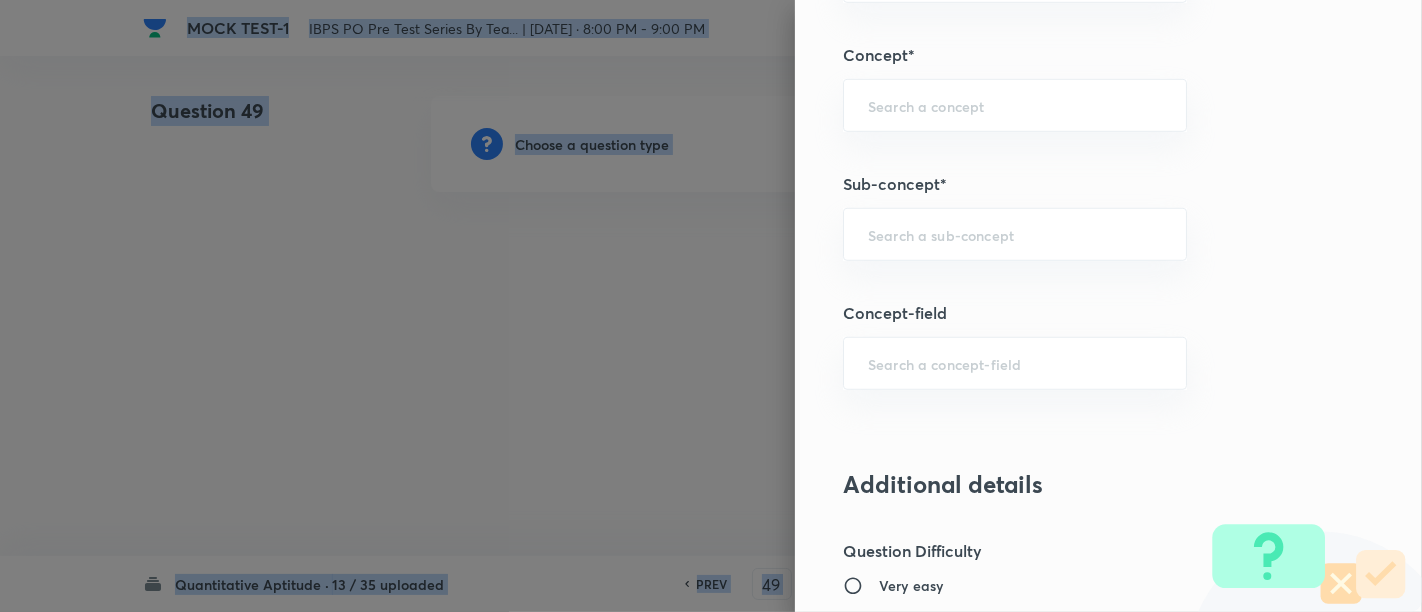 scroll, scrollTop: 1108, scrollLeft: 0, axis: vertical 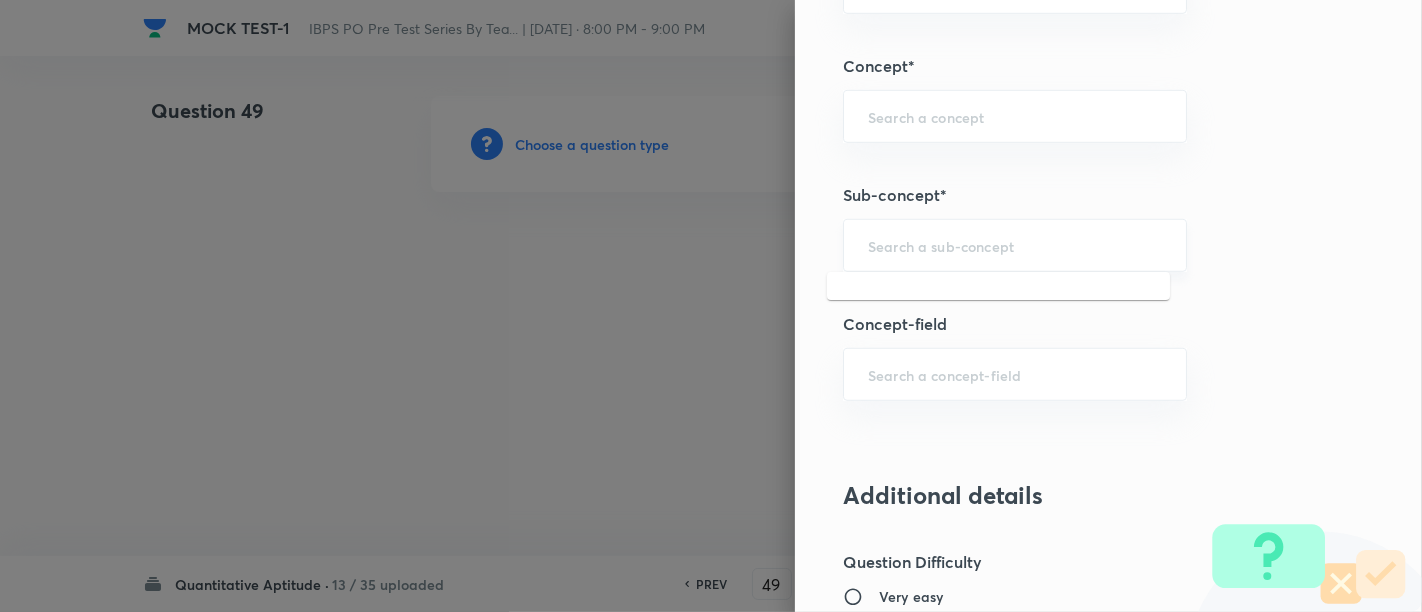 click at bounding box center [1015, 245] 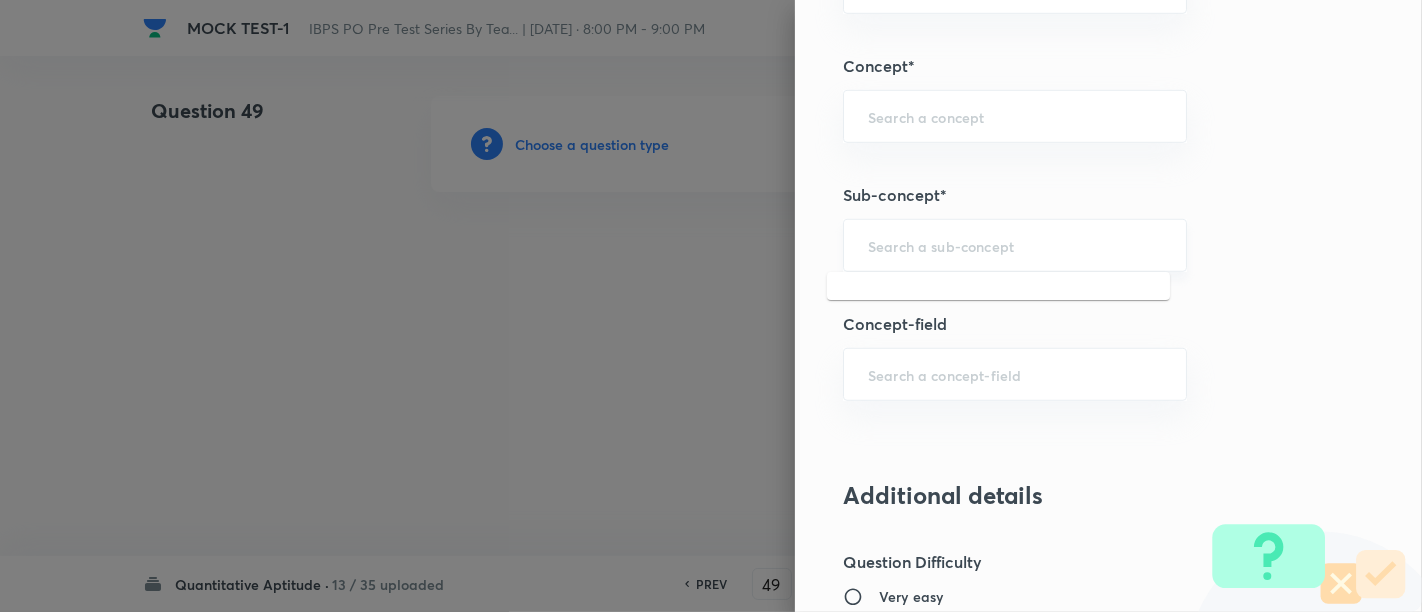 type on "s" 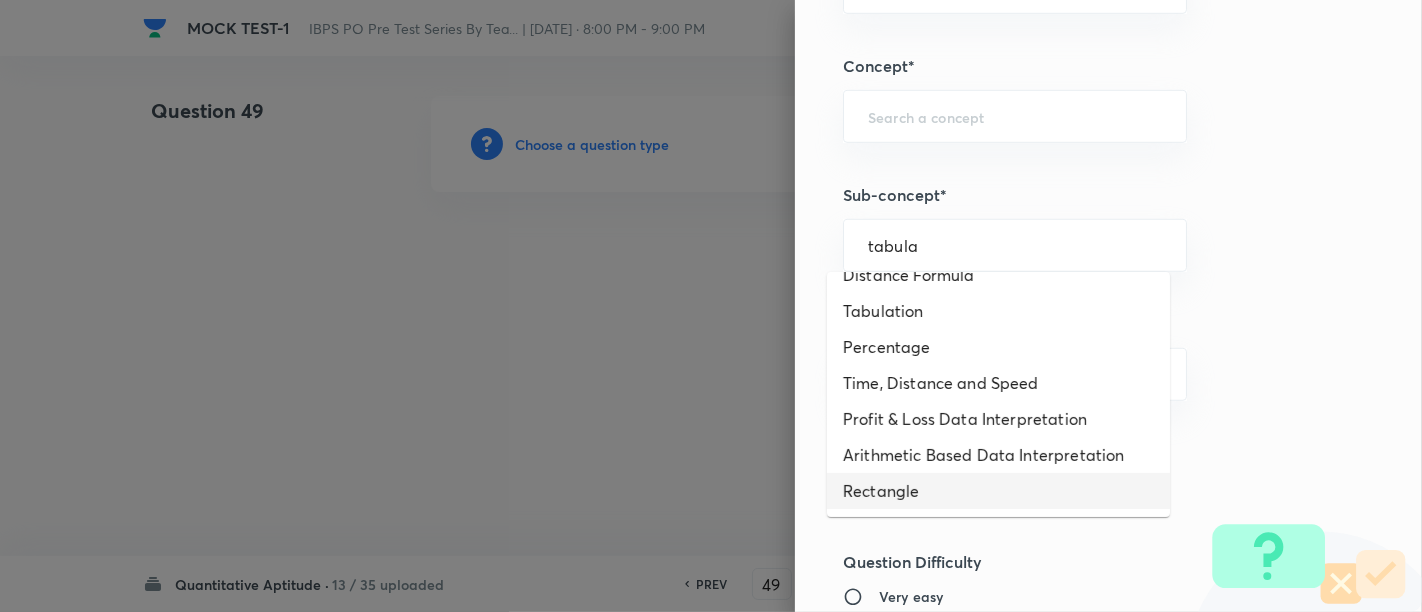 scroll, scrollTop: 269, scrollLeft: 0, axis: vertical 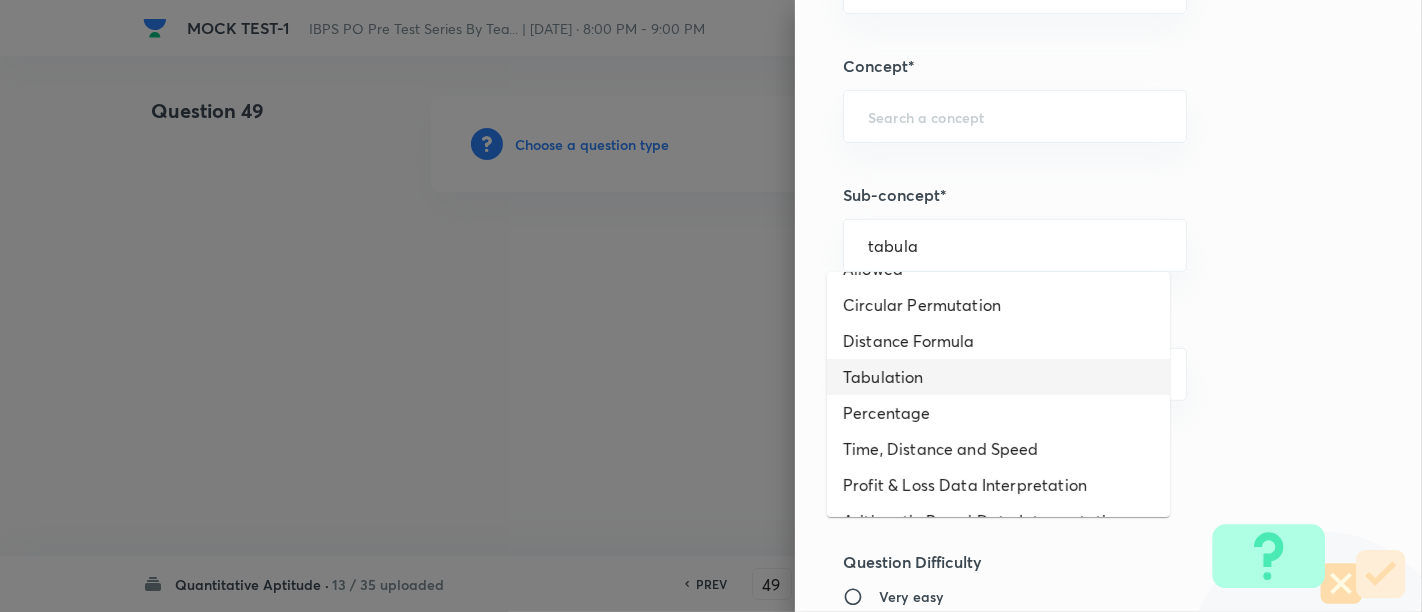 click on "Tabulation" at bounding box center [998, 377] 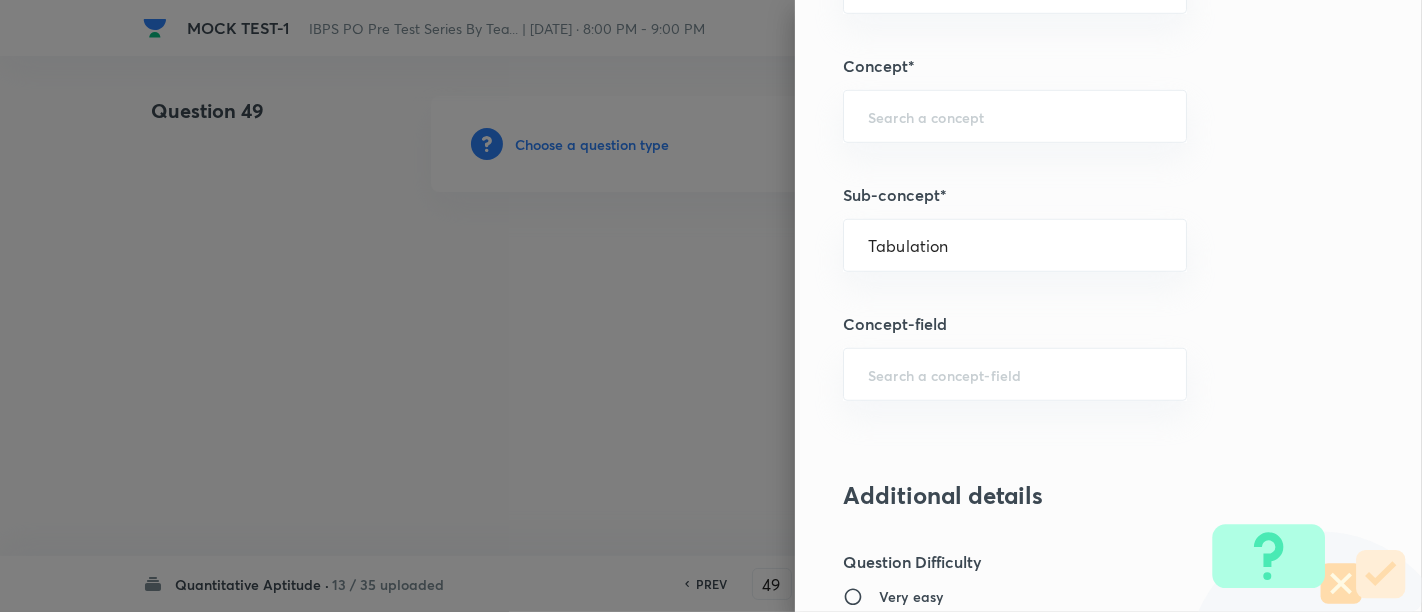 type on "Quantitative Aptitude" 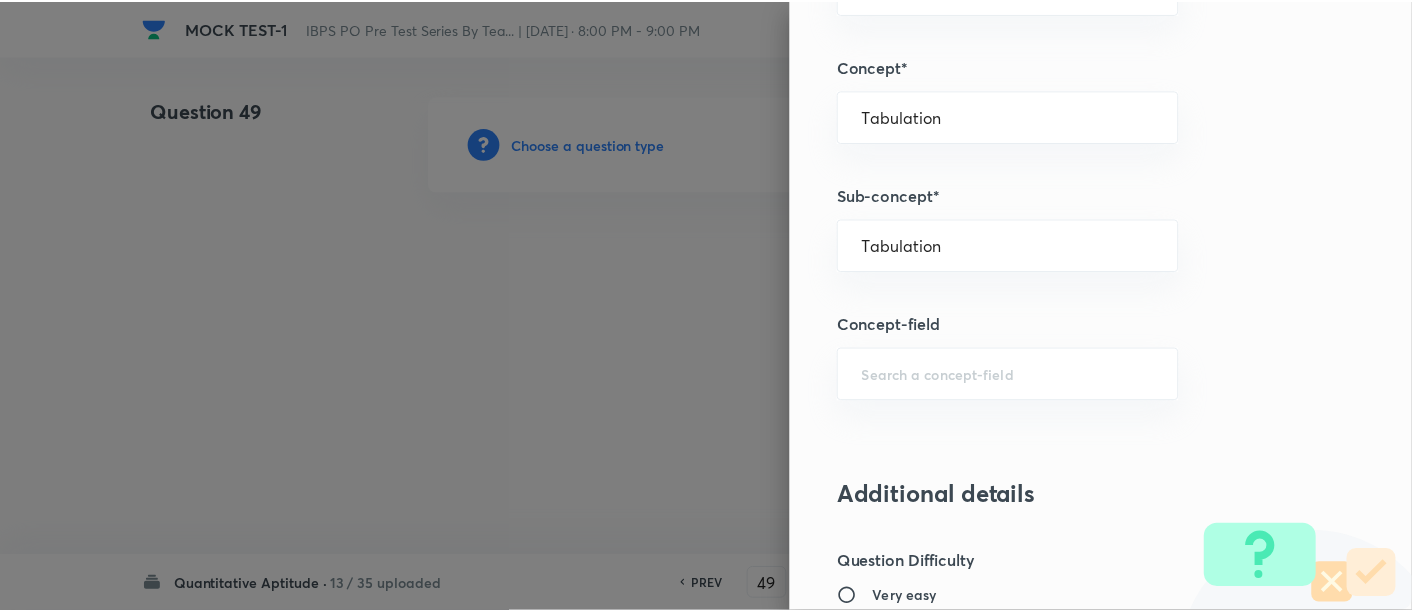 scroll, scrollTop: 2108, scrollLeft: 0, axis: vertical 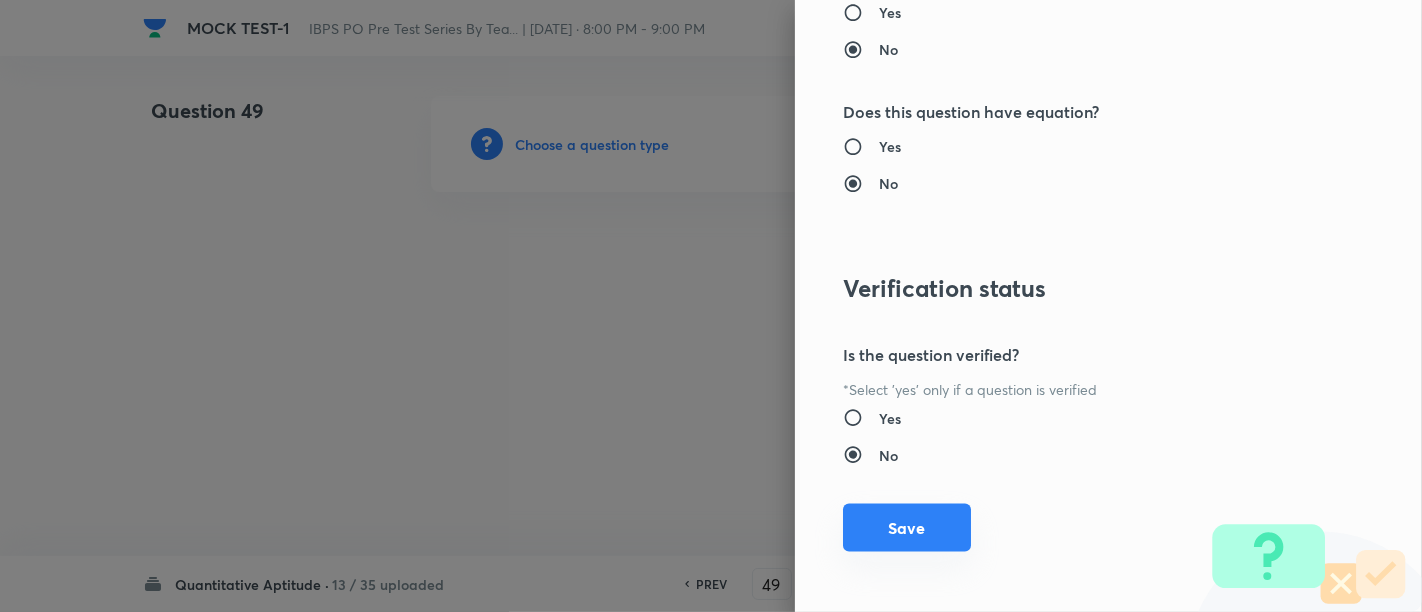 click on "Save" at bounding box center (907, 528) 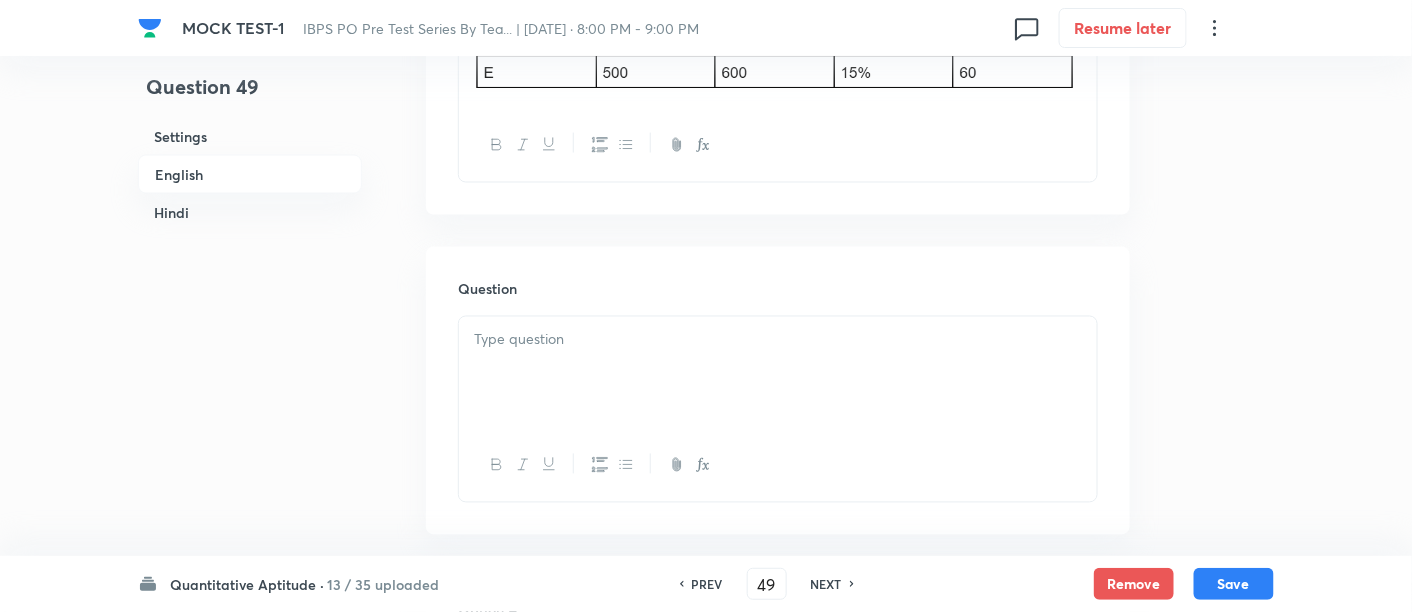 scroll, scrollTop: 968, scrollLeft: 0, axis: vertical 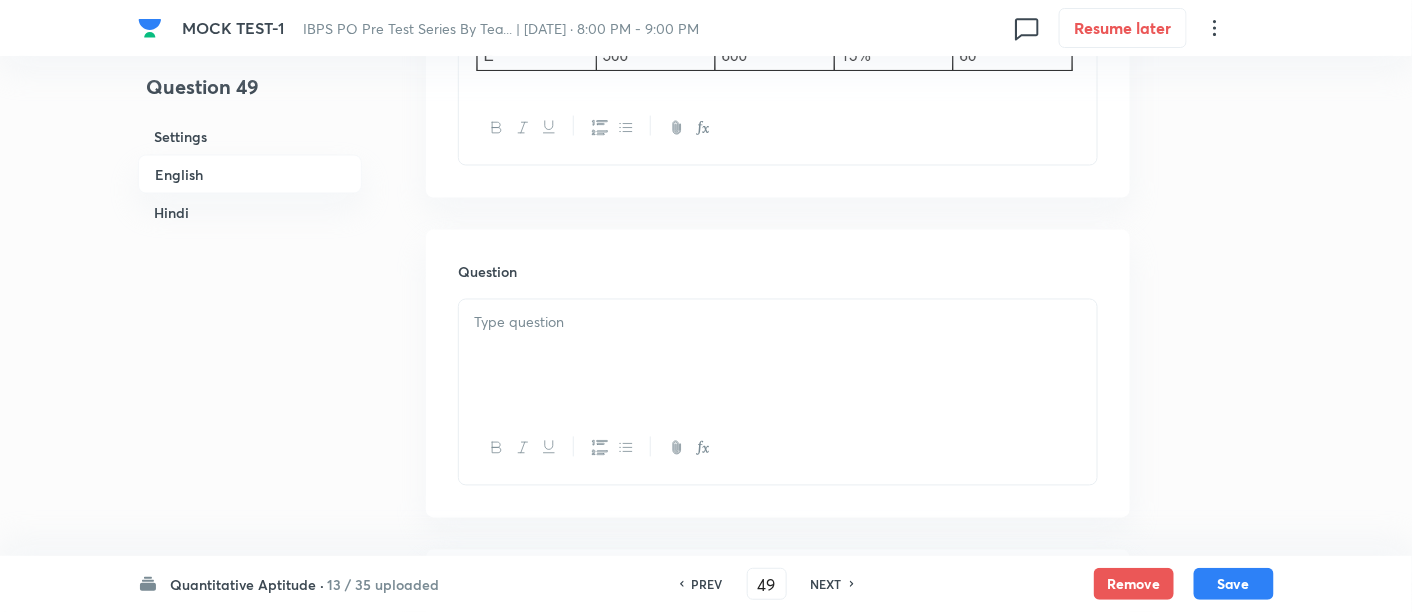 click at bounding box center [778, 356] 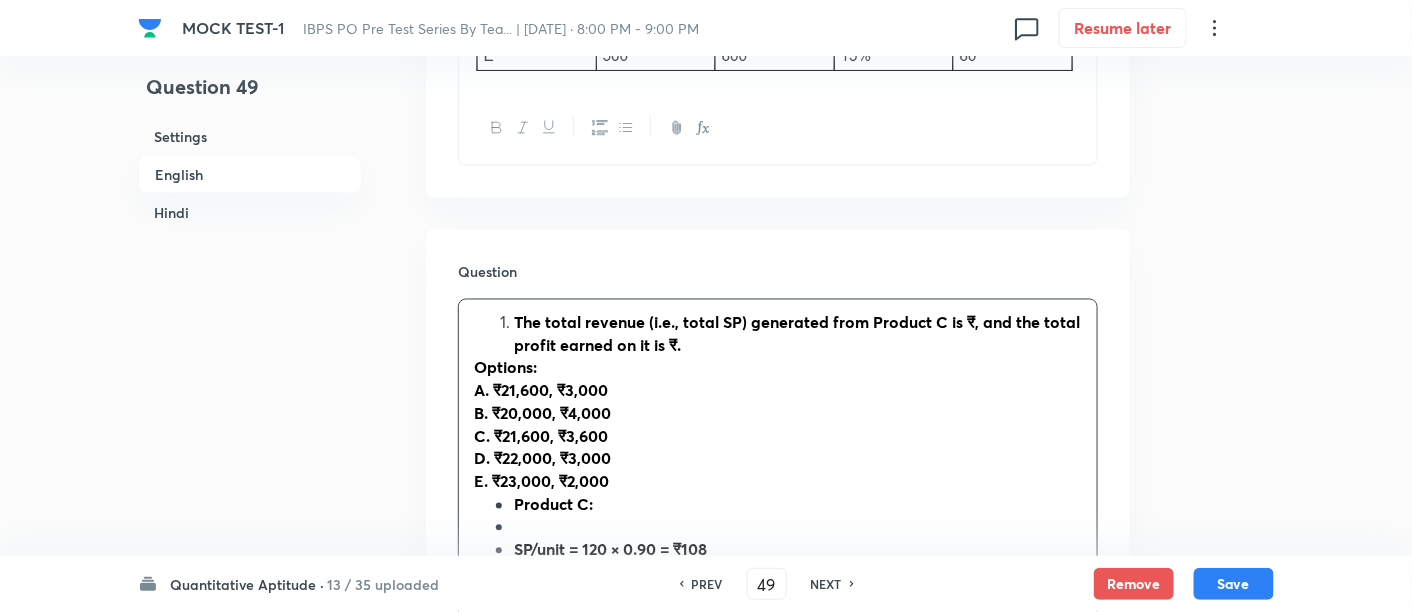 click on "The total revenue (i.e., total SP) generated from Product C is ₹, and the total profit earned on it is ₹." at bounding box center (798, 334) 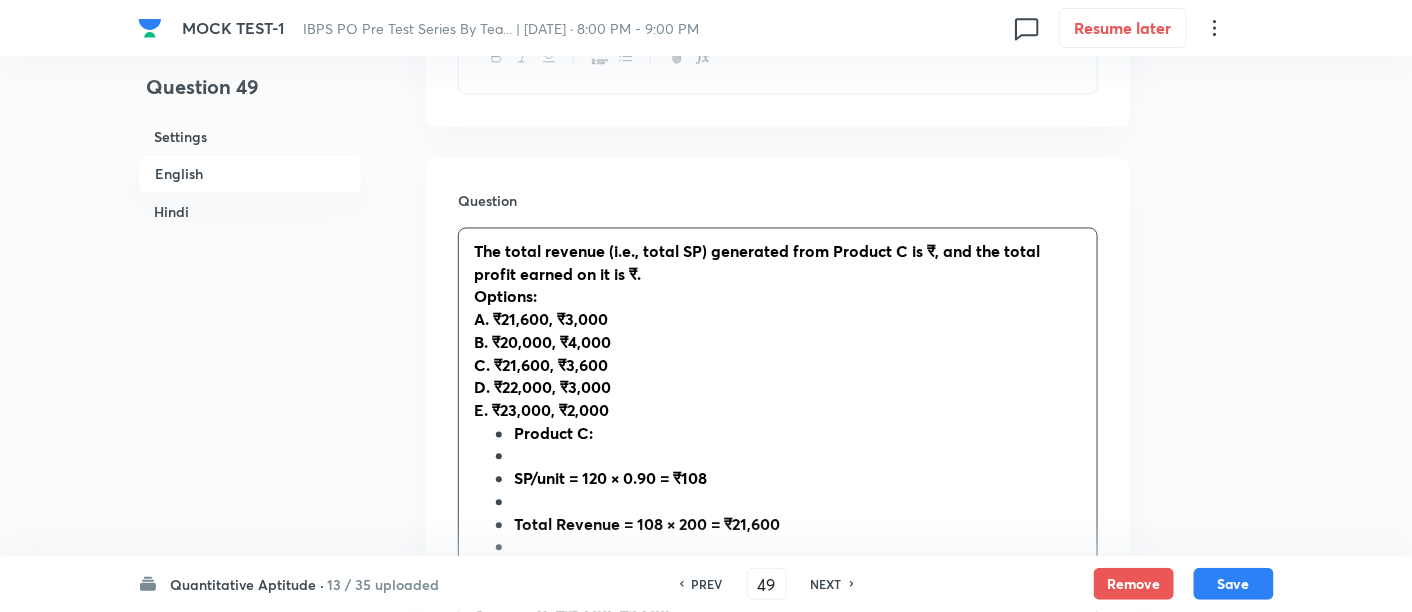 scroll, scrollTop: 1073, scrollLeft: 0, axis: vertical 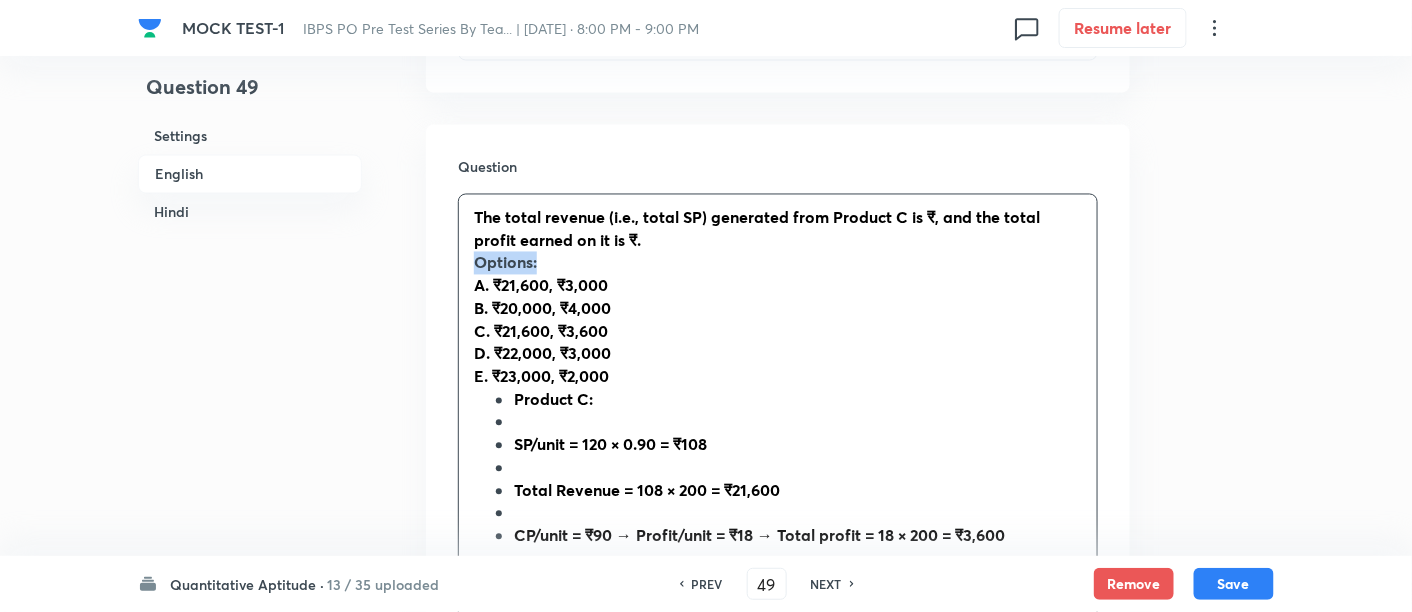 drag, startPoint x: 543, startPoint y: 268, endPoint x: 452, endPoint y: 262, distance: 91.197586 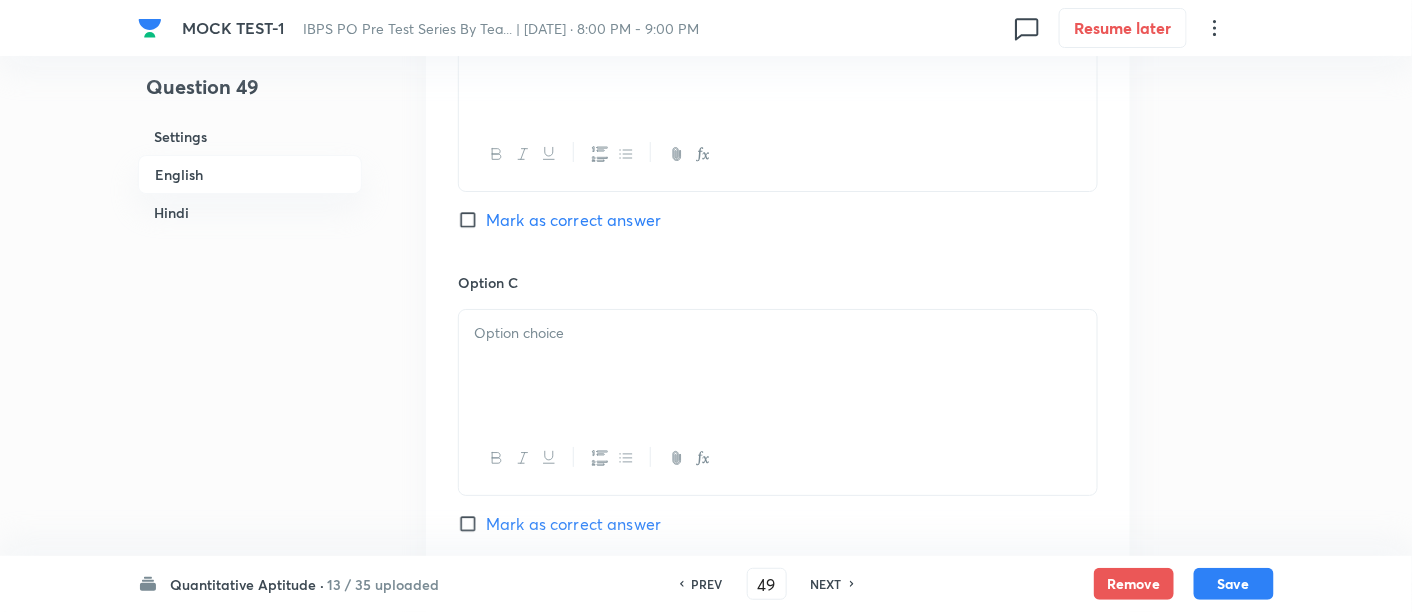 drag, startPoint x: 468, startPoint y: 219, endPoint x: 794, endPoint y: 475, distance: 414.5021 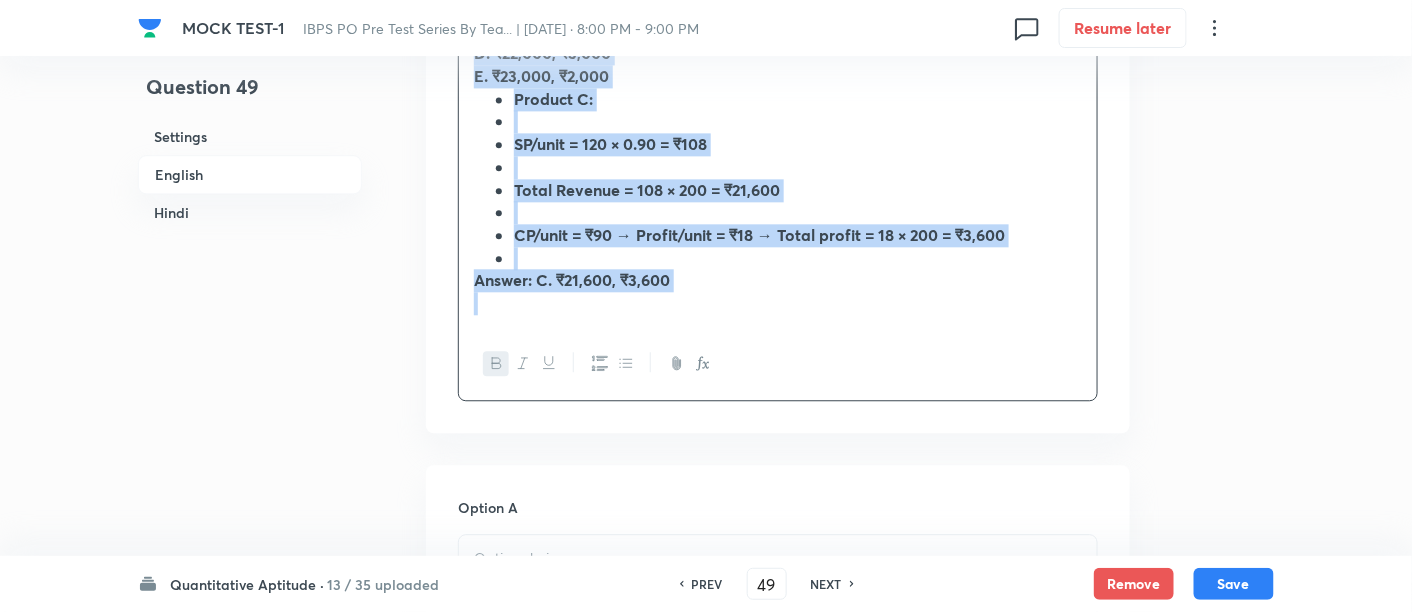 scroll, scrollTop: 1325, scrollLeft: 0, axis: vertical 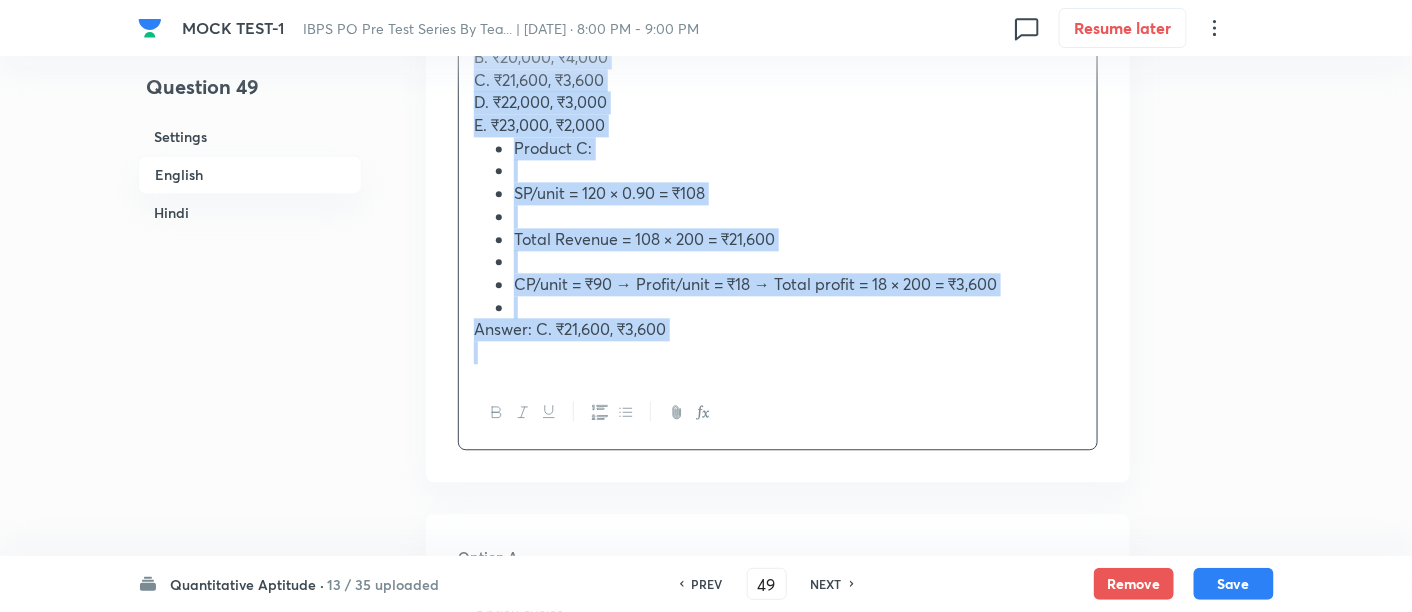 click 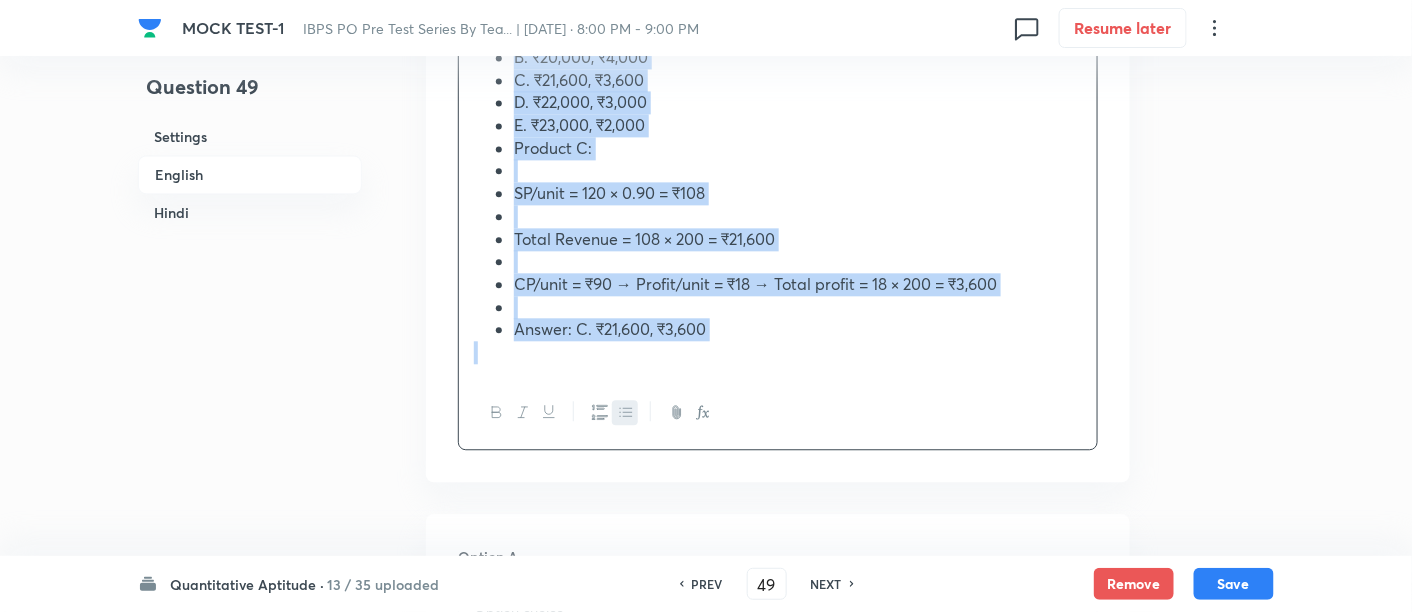 click 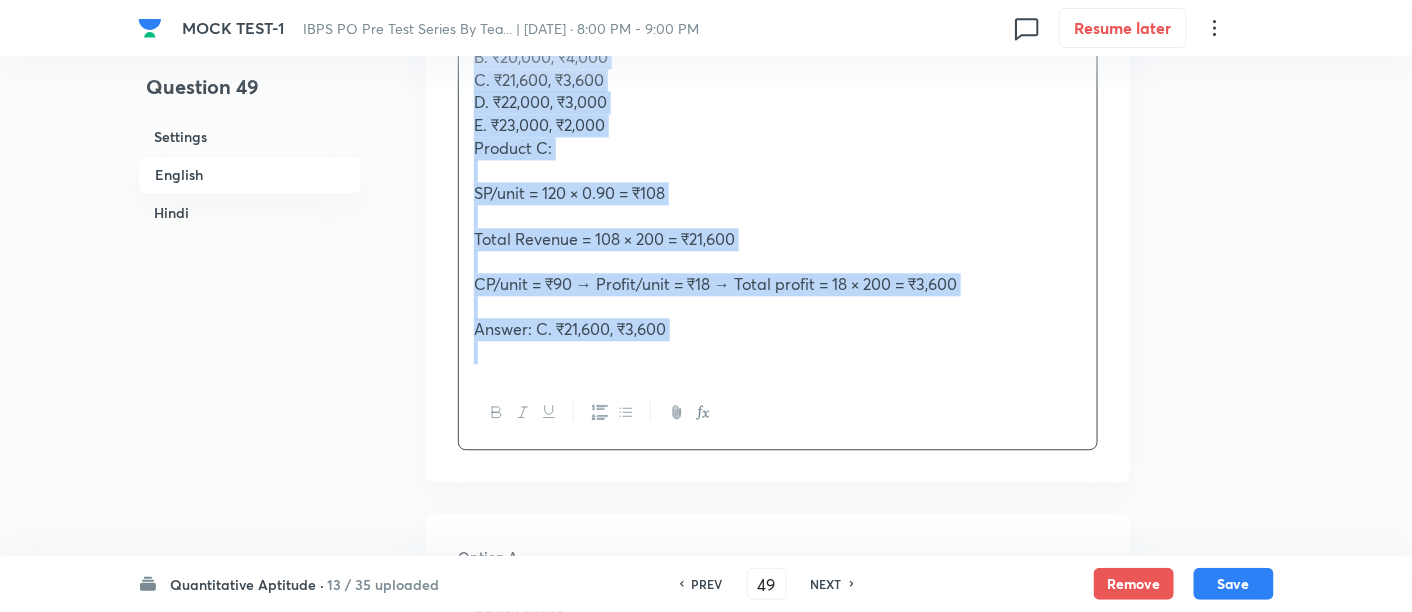 copy on "The total revenue (i.e., total SP) generated from Product C is ₹, and the total profit earned on it is ₹.  A. ₹21,600, ₹3,000  B. ₹20,000, ₹4,000  C. ₹21,600, ₹3,600  D. ₹22,000, ₹3,000  E. ₹23,000, ₹2,000 Product C: SP/unit = 120 × 0.90 = ₹108 Total Revenue = 108 × 200 = ₹21,600 CP/unit = ₹90 → Profit/unit = ₹18 → Total profit = 18 × 200 = ₹3,600  Answer: C. ₹21,600, ₹3,600" 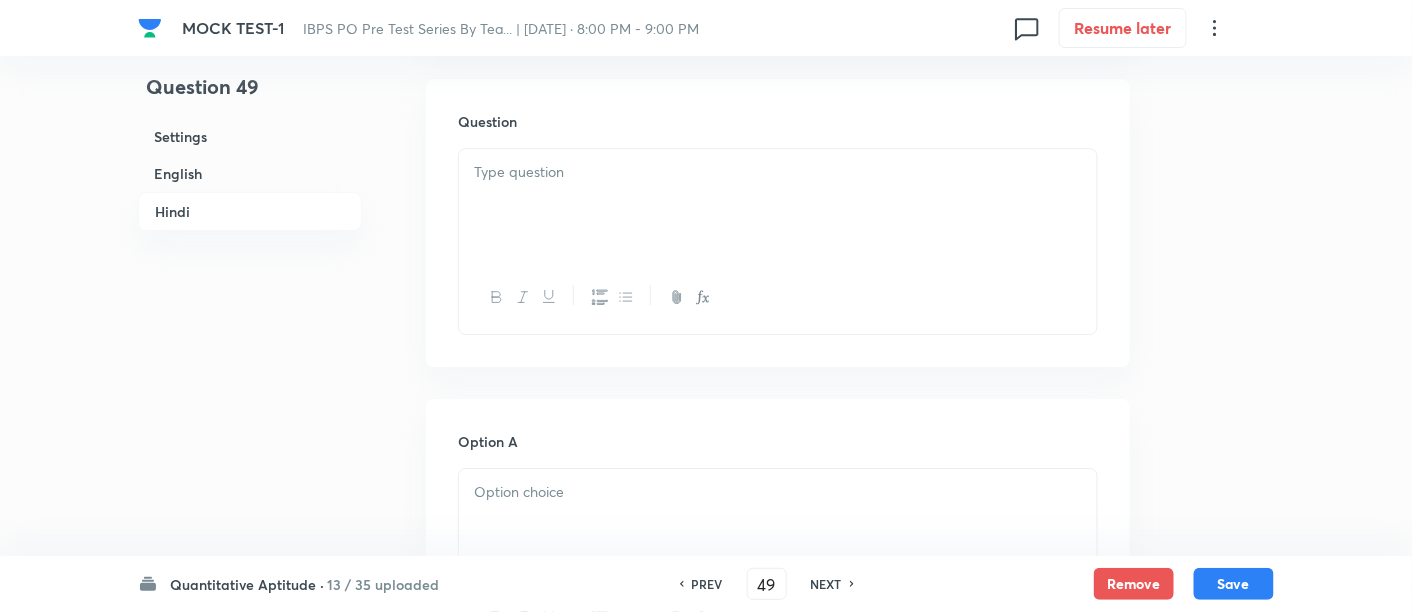 scroll, scrollTop: 4292, scrollLeft: 0, axis: vertical 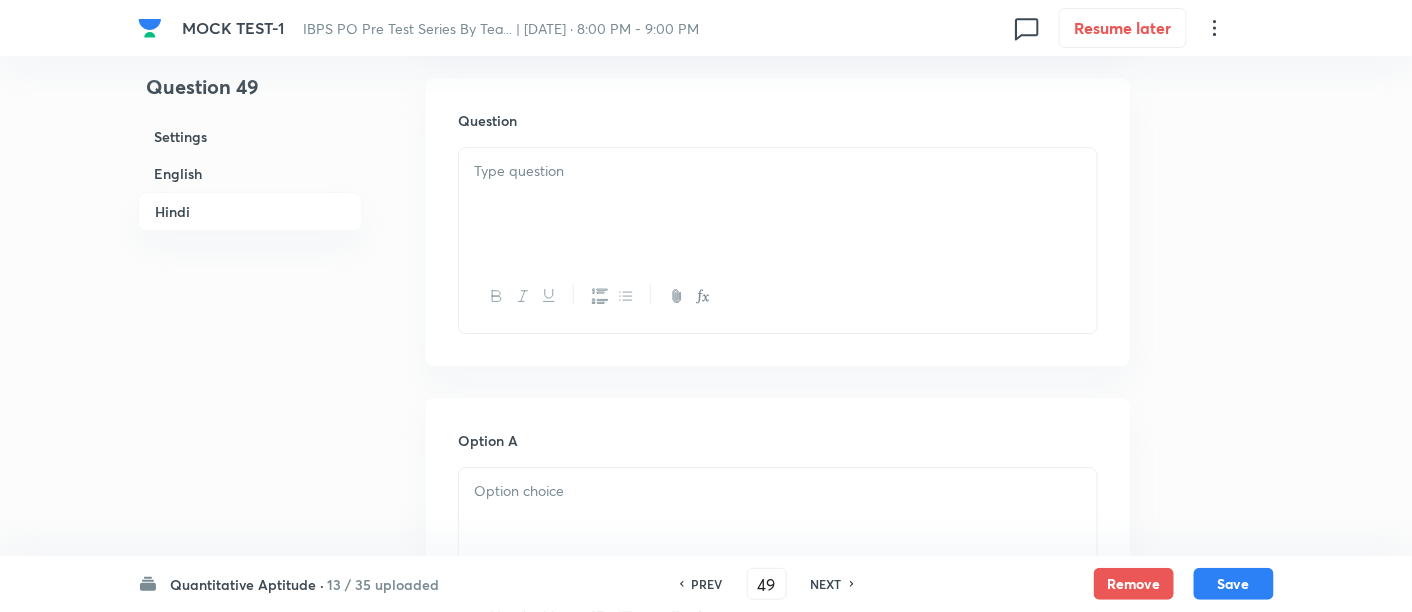 click at bounding box center [778, 204] 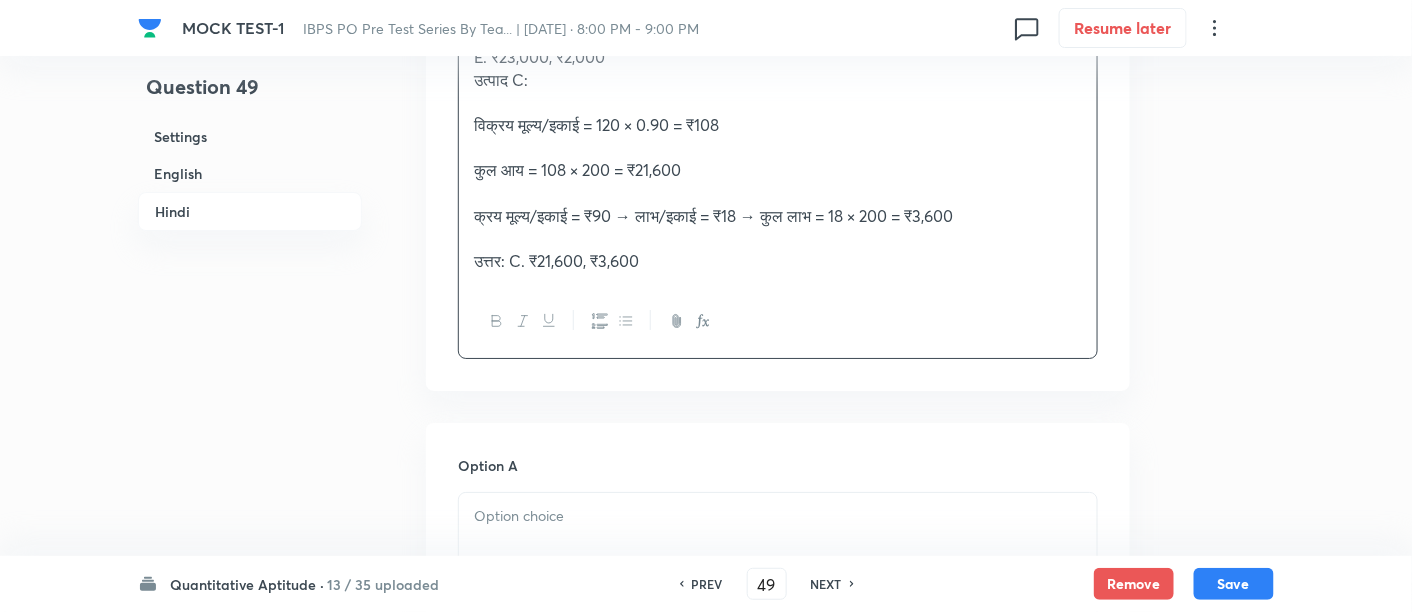 scroll, scrollTop: 4463, scrollLeft: 0, axis: vertical 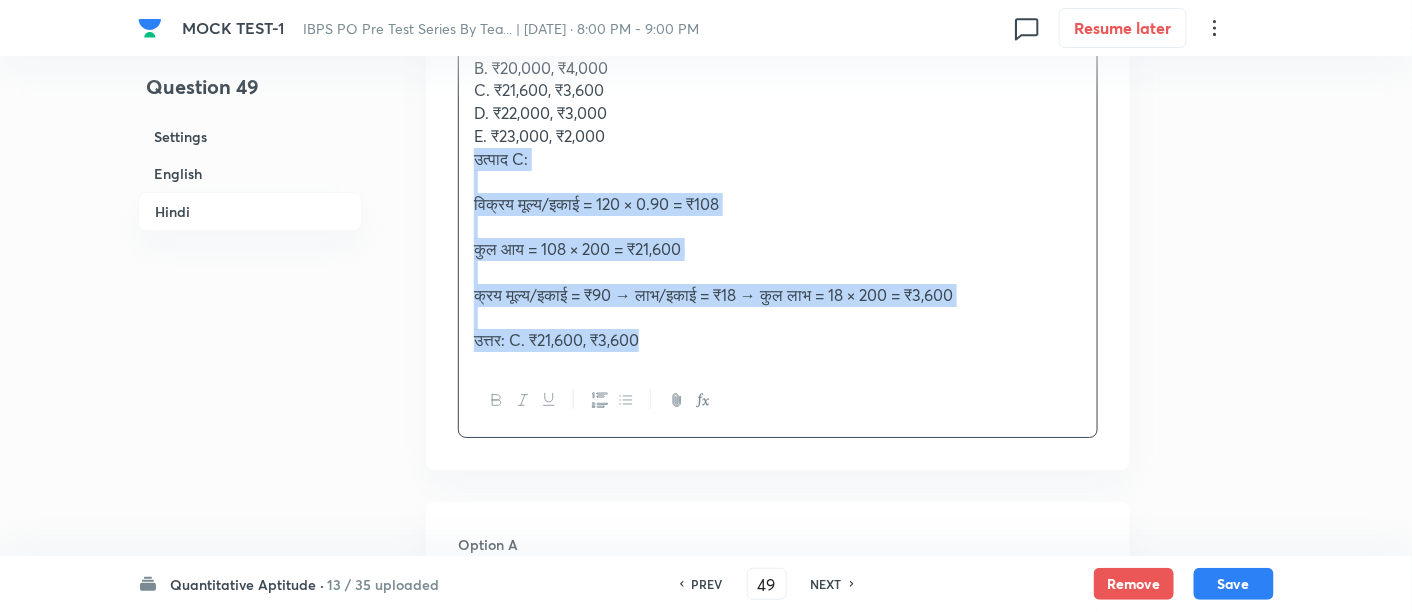 drag, startPoint x: 469, startPoint y: 153, endPoint x: 751, endPoint y: 432, distance: 396.69257 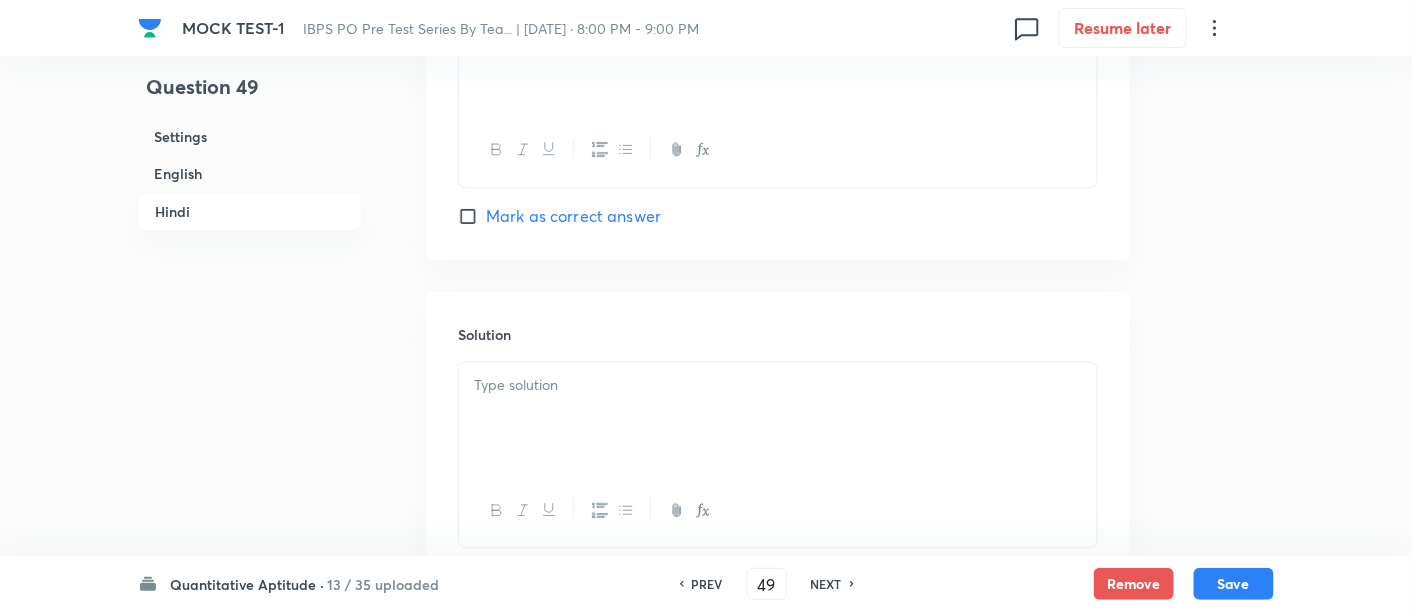 scroll, scrollTop: 6205, scrollLeft: 0, axis: vertical 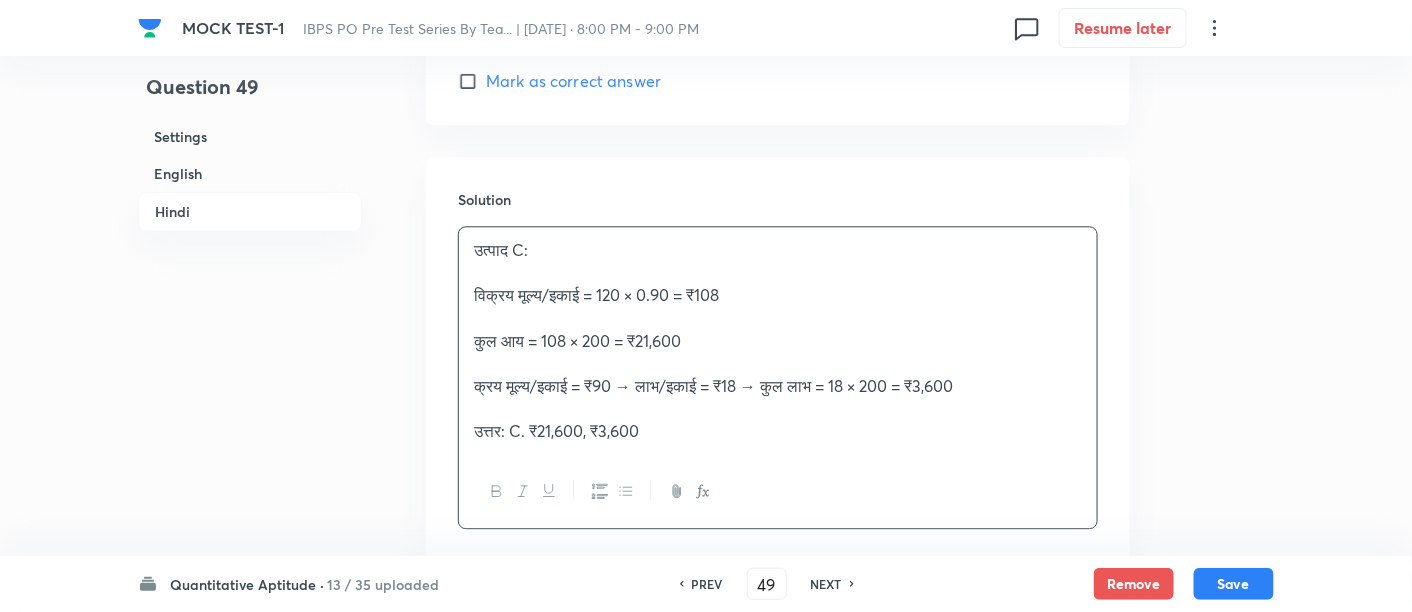 click on "उत्पाद C:" at bounding box center (778, 250) 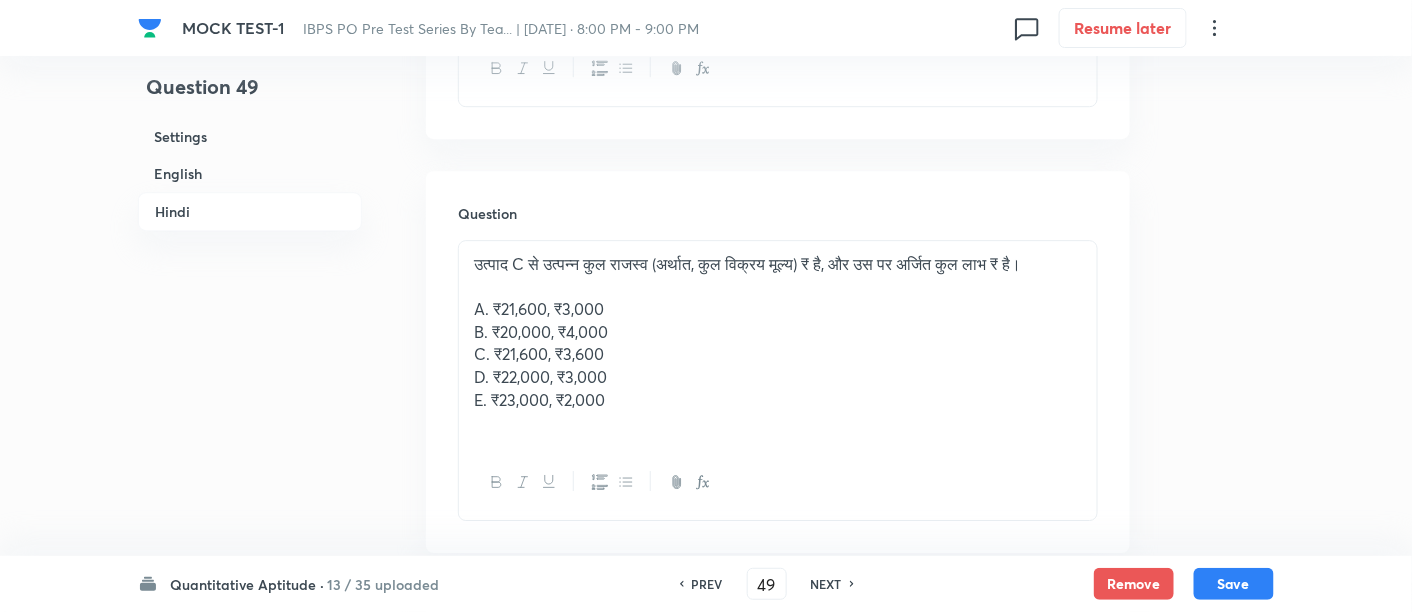 scroll, scrollTop: 4242, scrollLeft: 0, axis: vertical 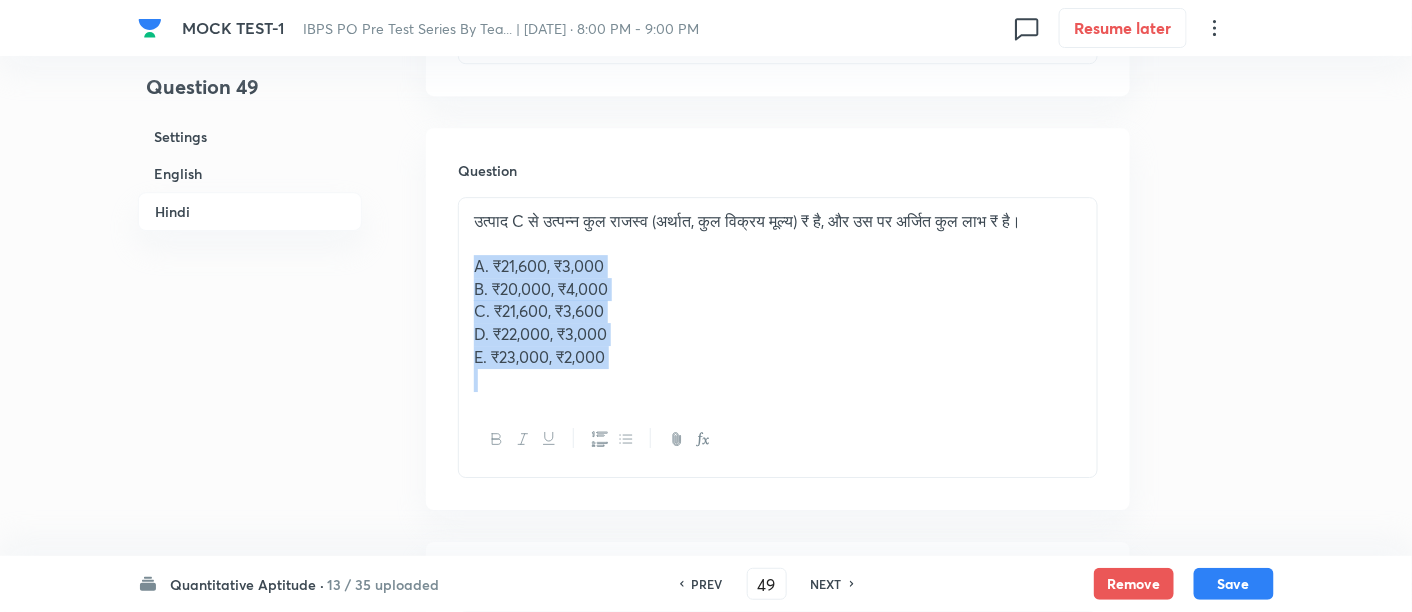 drag, startPoint x: 470, startPoint y: 257, endPoint x: 779, endPoint y: 433, distance: 355.60794 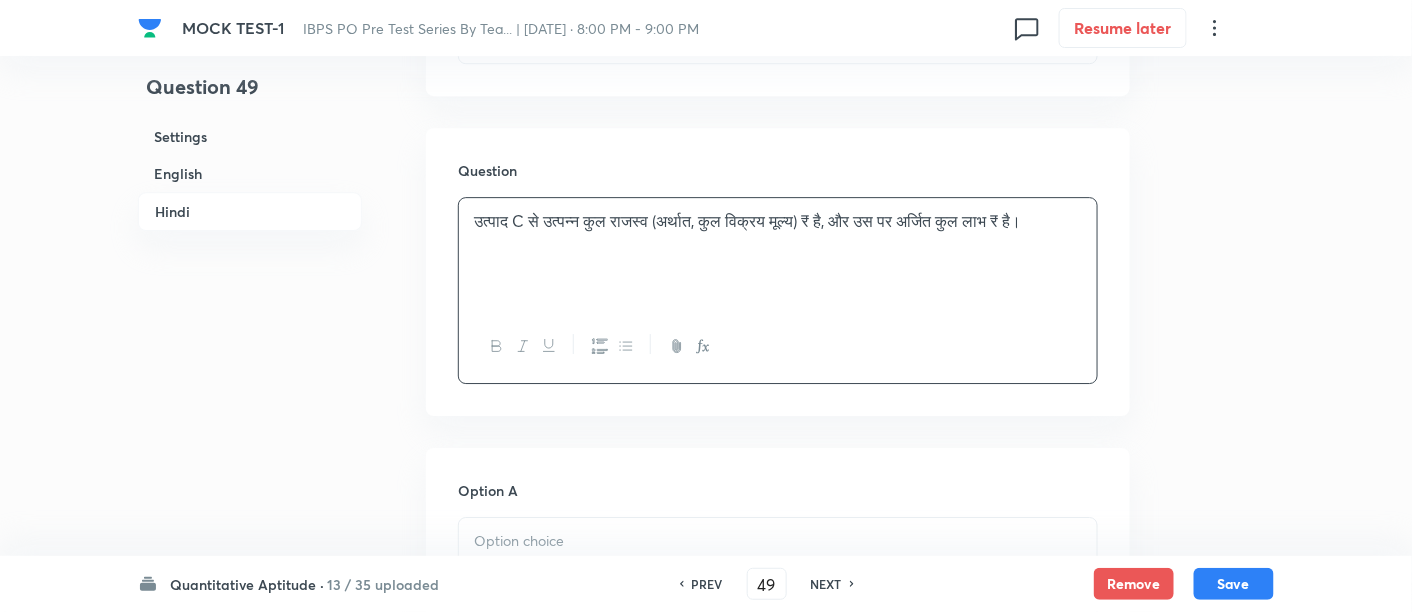 scroll, scrollTop: 4487, scrollLeft: 0, axis: vertical 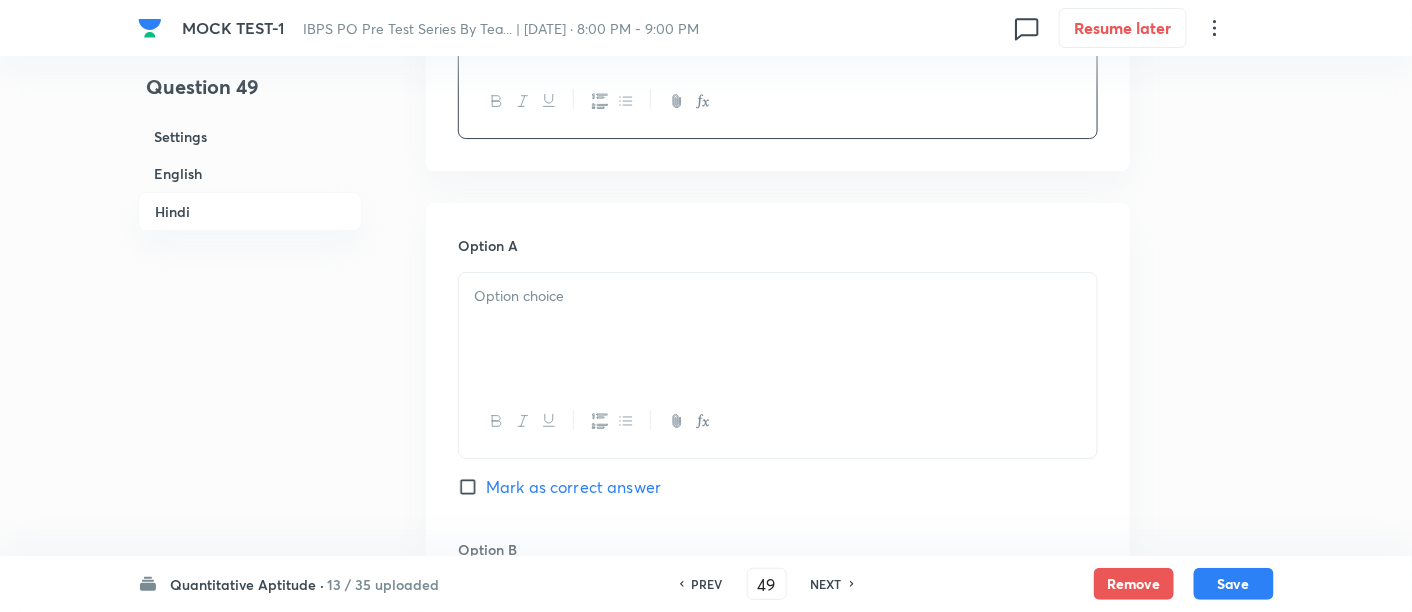 click at bounding box center [778, 329] 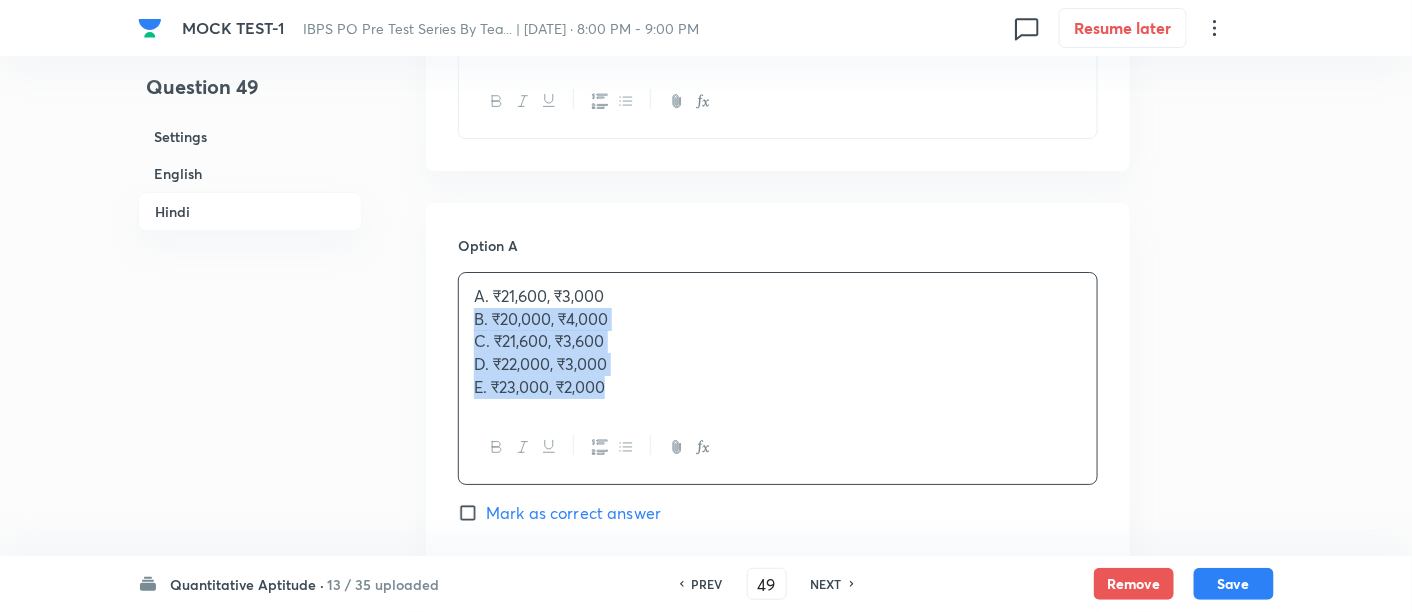 drag, startPoint x: 463, startPoint y: 310, endPoint x: 709, endPoint y: 449, distance: 282.5544 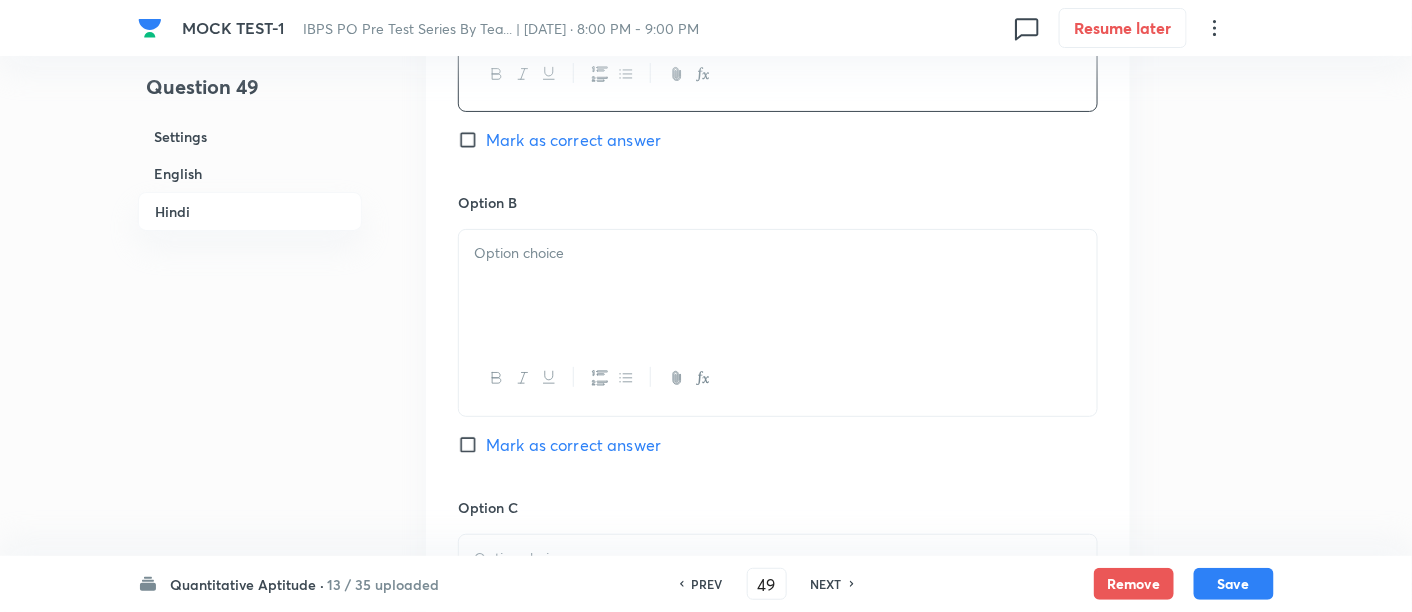 scroll, scrollTop: 4834, scrollLeft: 0, axis: vertical 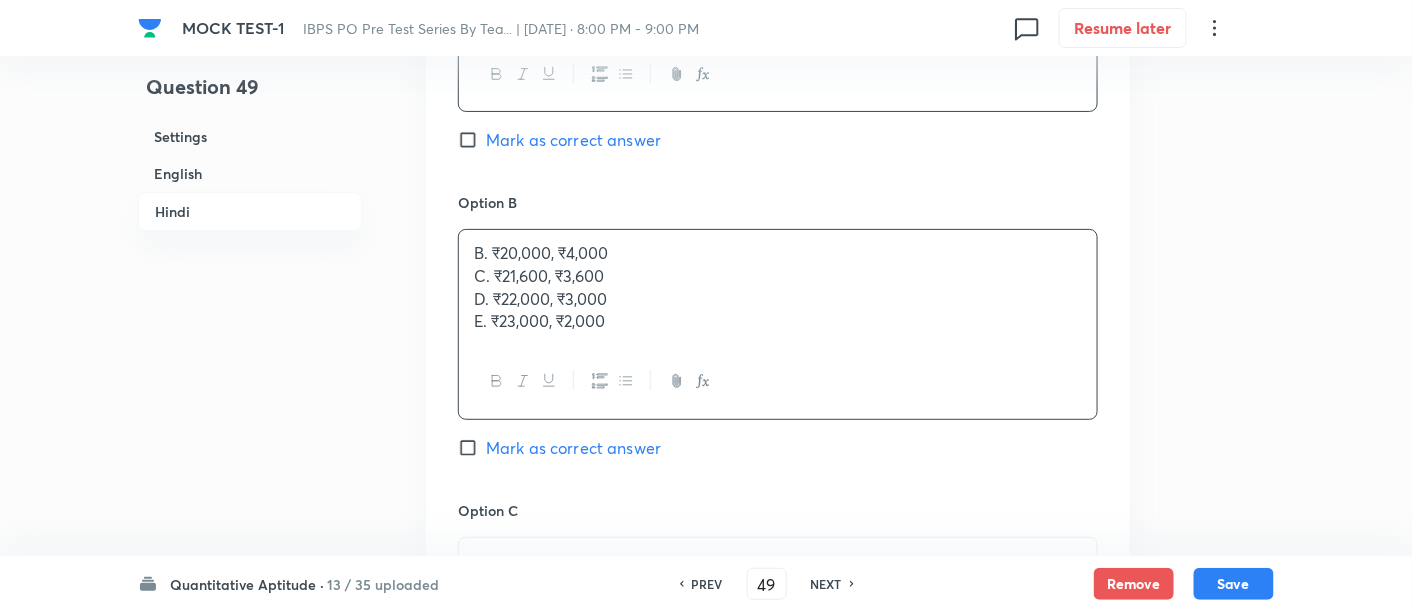 click on "B. ₹20,000, ₹4,000 C. ₹21,600, ₹3,600 D. ₹22,000, ₹3,000 E. ₹23,000, ₹2,000" at bounding box center (778, 287) 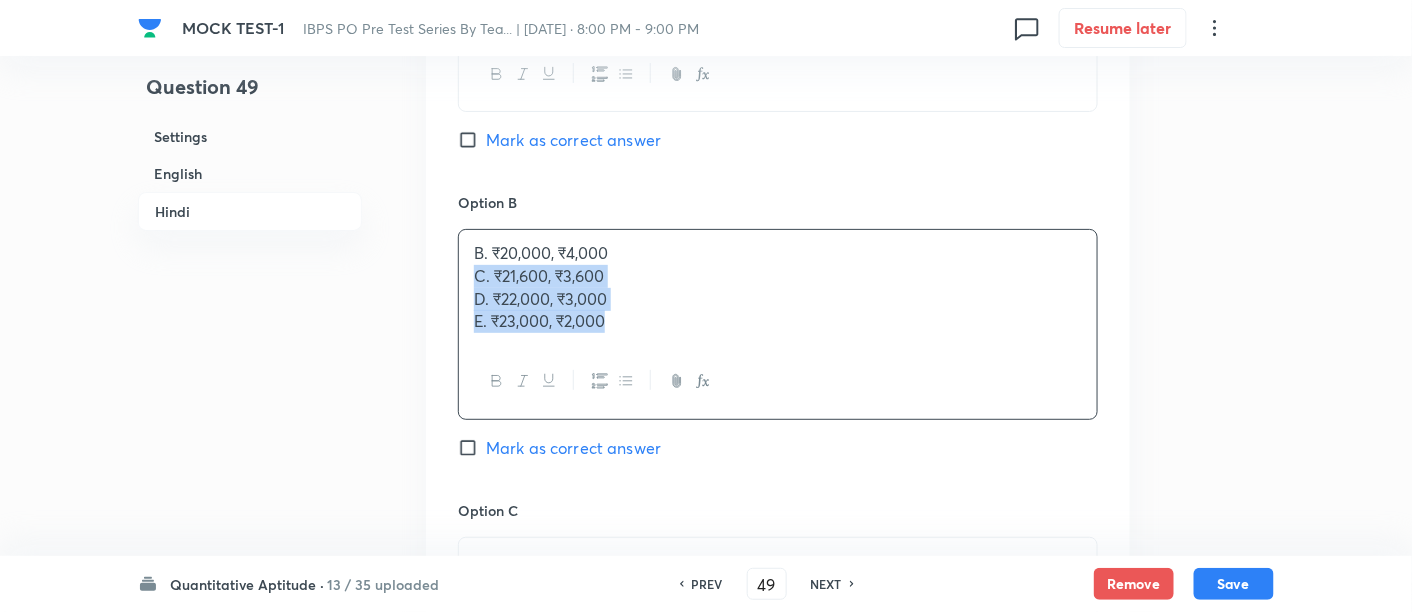 drag, startPoint x: 474, startPoint y: 275, endPoint x: 722, endPoint y: 421, distance: 287.78464 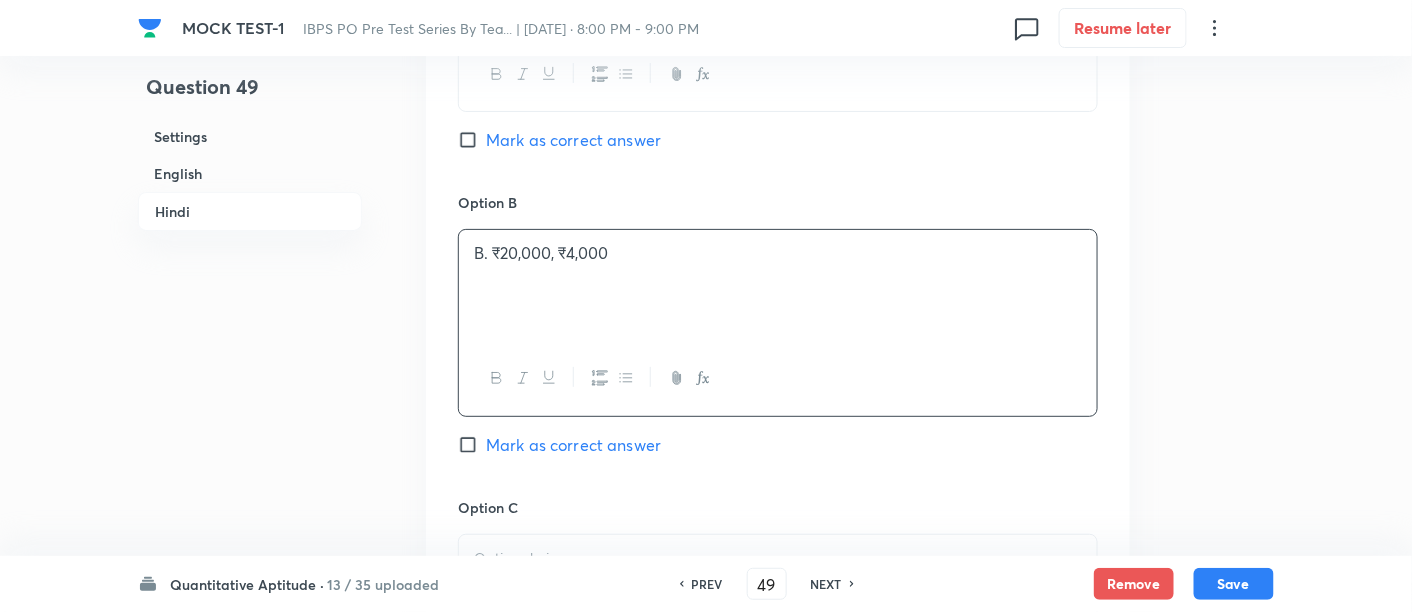 scroll, scrollTop: 5081, scrollLeft: 0, axis: vertical 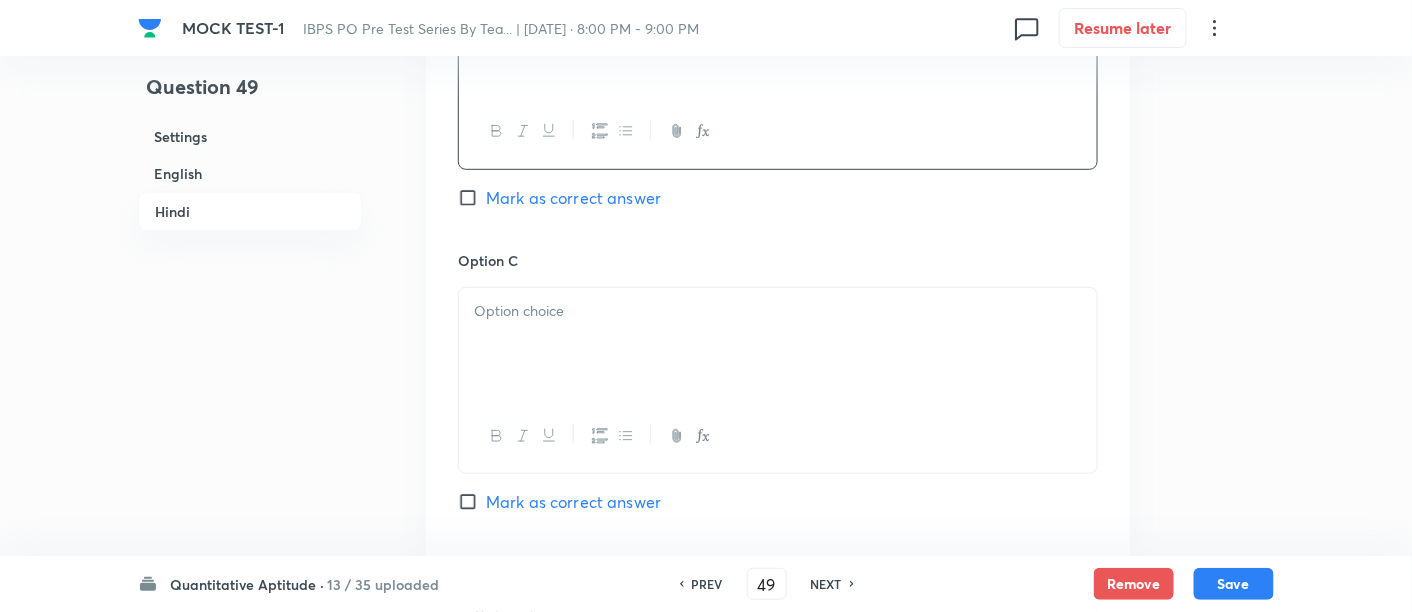 drag, startPoint x: 540, startPoint y: 278, endPoint x: 531, endPoint y: 323, distance: 45.891174 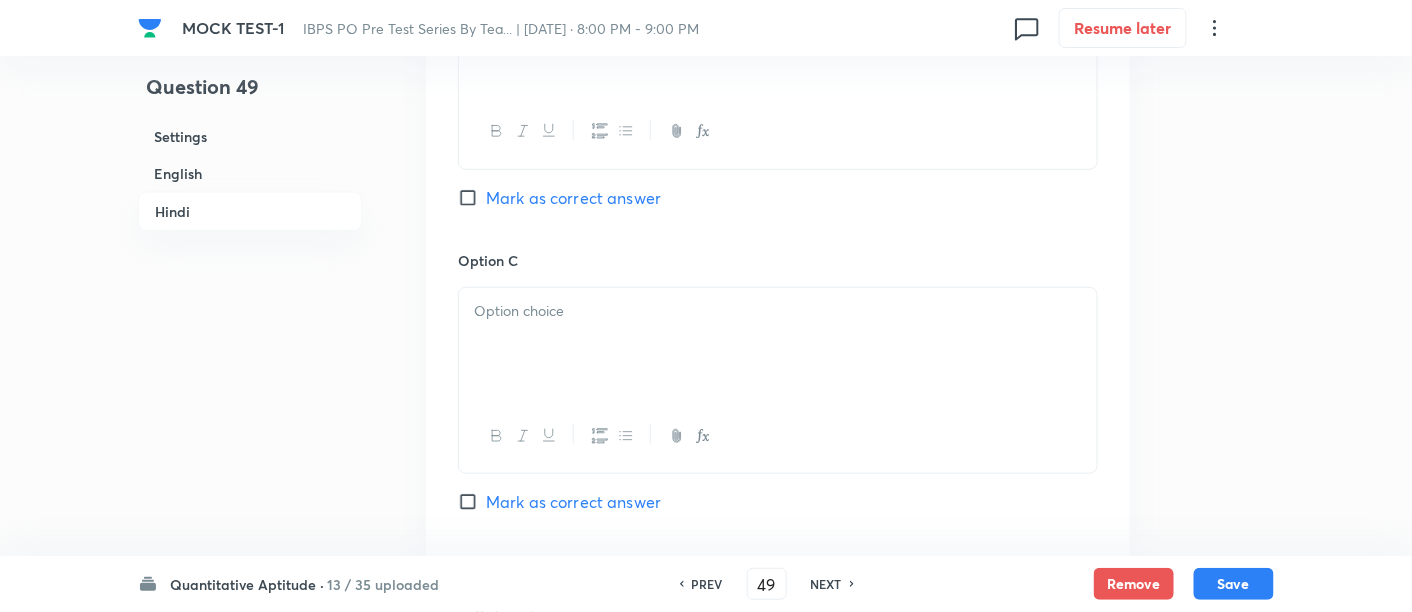 click at bounding box center (778, 344) 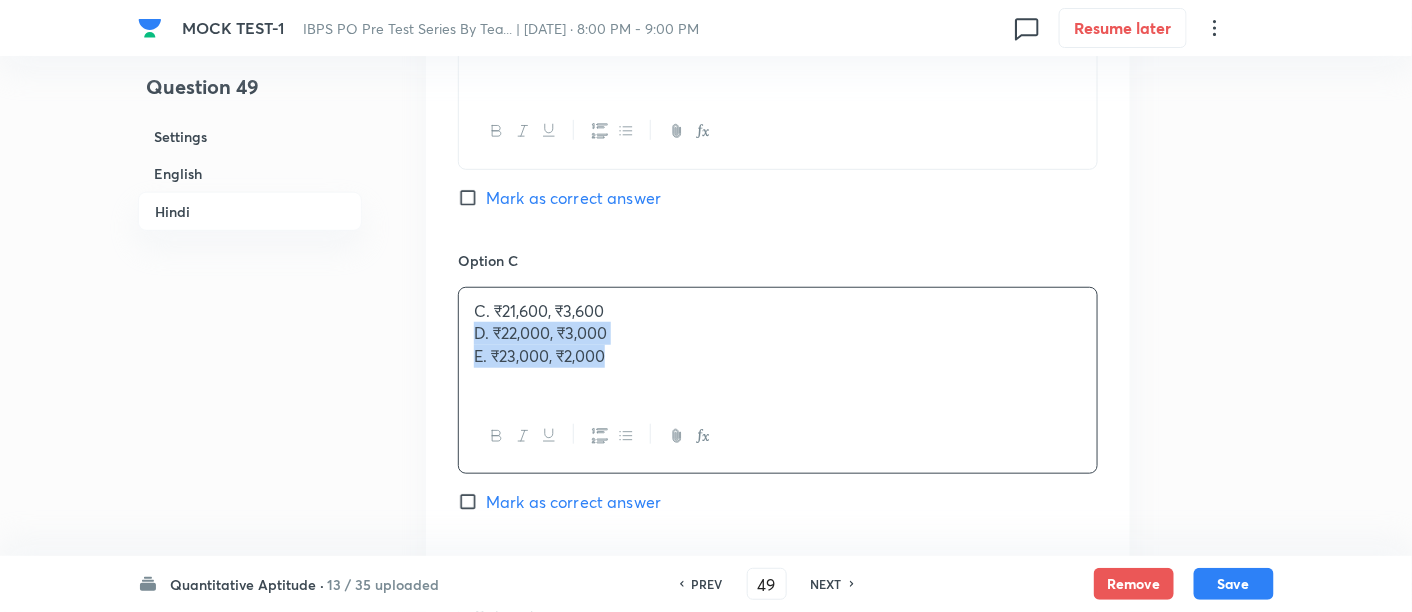 drag, startPoint x: 464, startPoint y: 324, endPoint x: 752, endPoint y: 415, distance: 302.03476 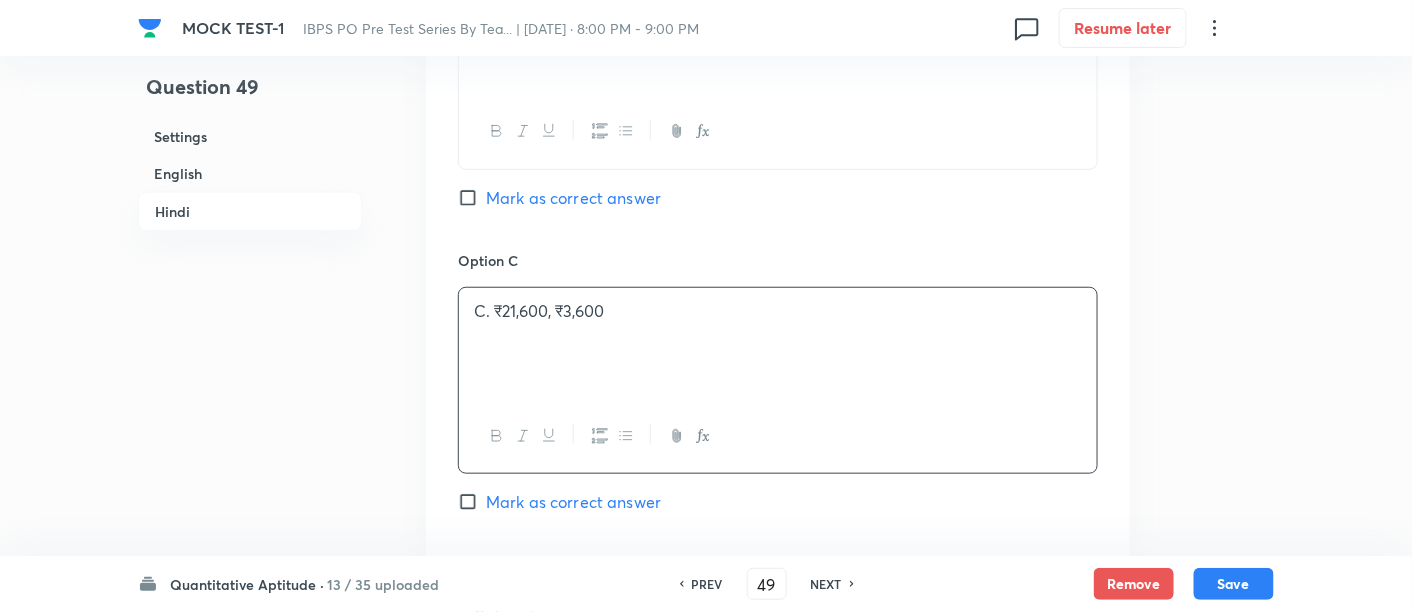 click on "Mark as correct answer" at bounding box center (573, 502) 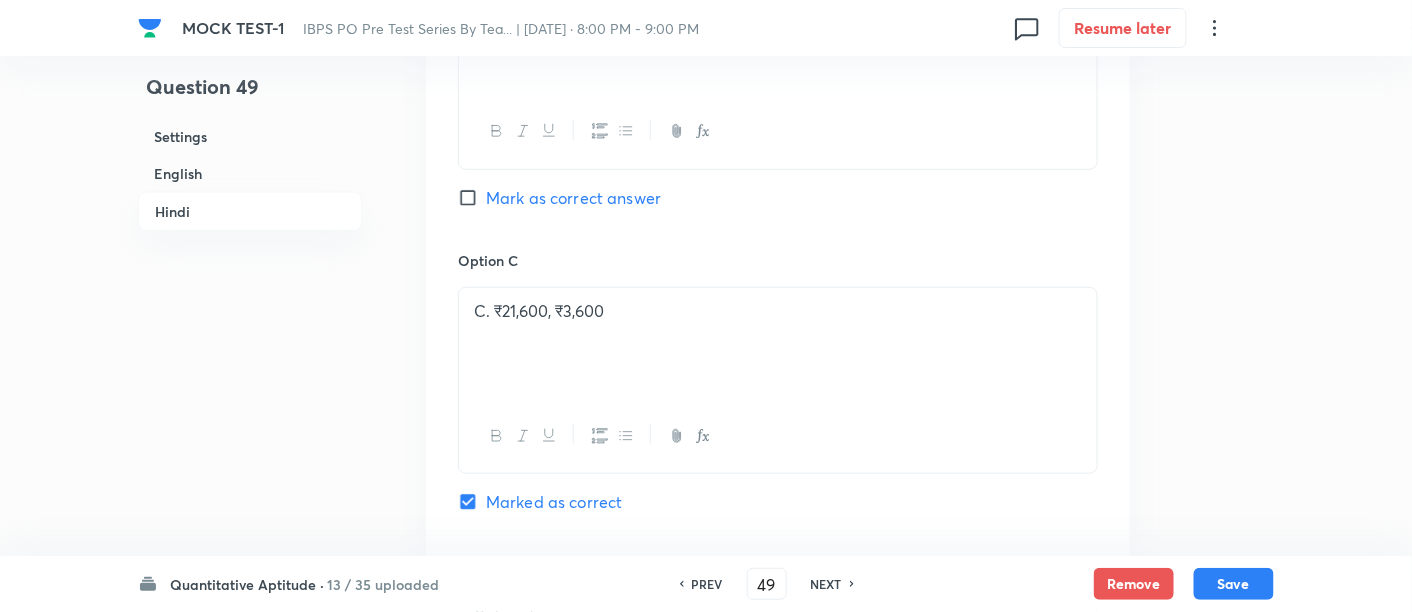 checkbox on "true" 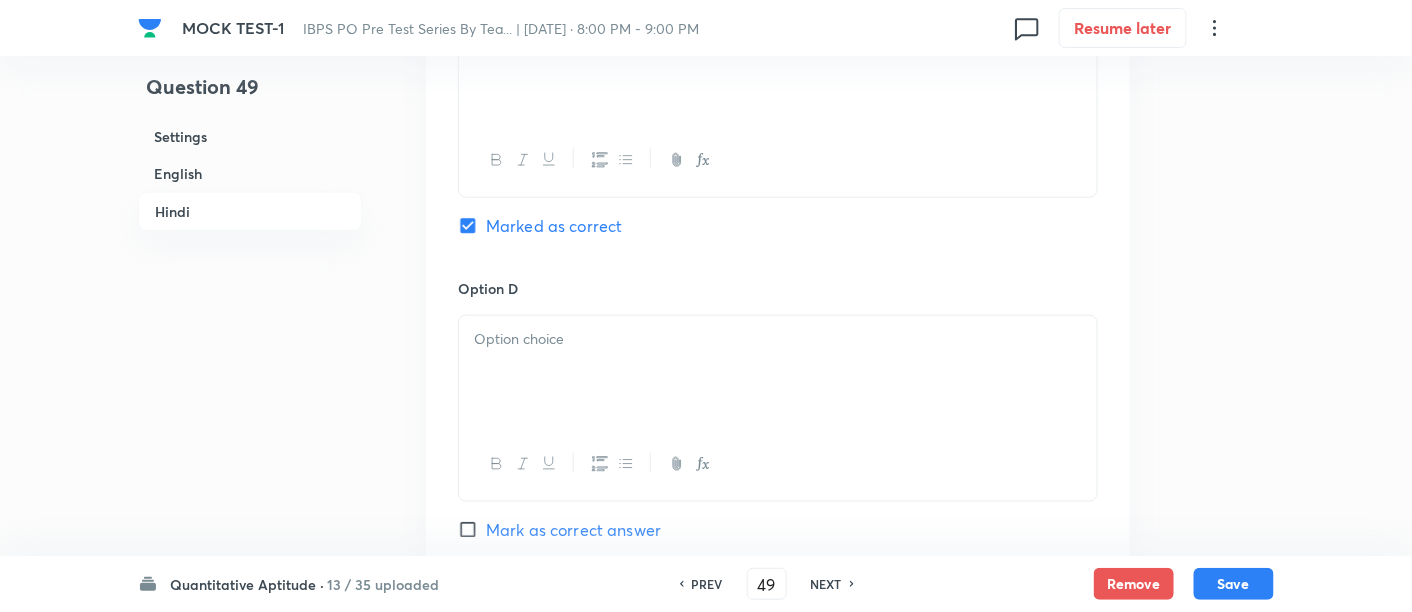 click at bounding box center [778, 372] 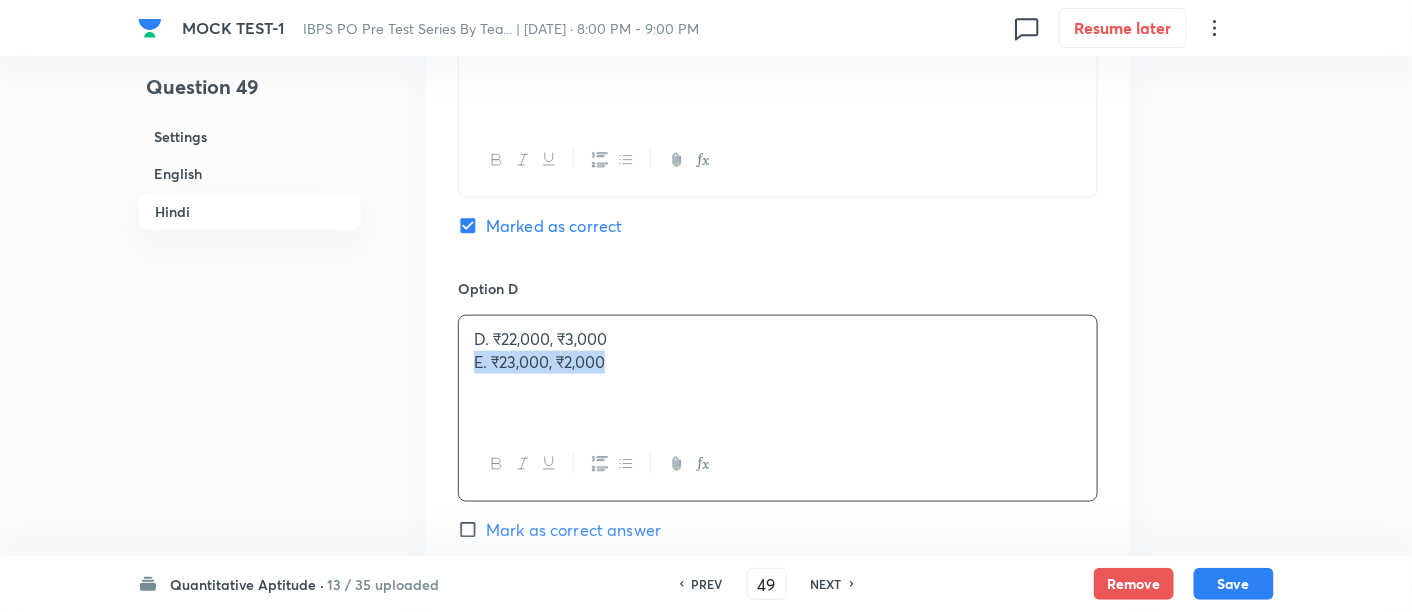 drag, startPoint x: 467, startPoint y: 361, endPoint x: 698, endPoint y: 424, distance: 239.43684 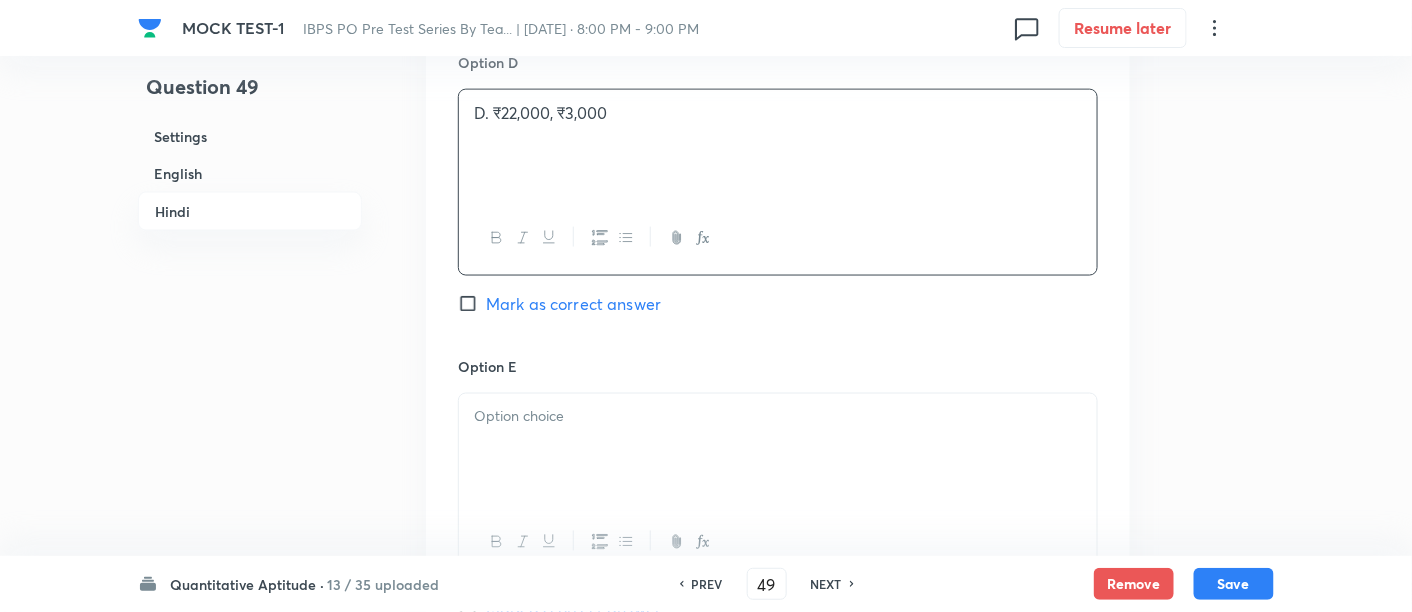 click at bounding box center (778, 450) 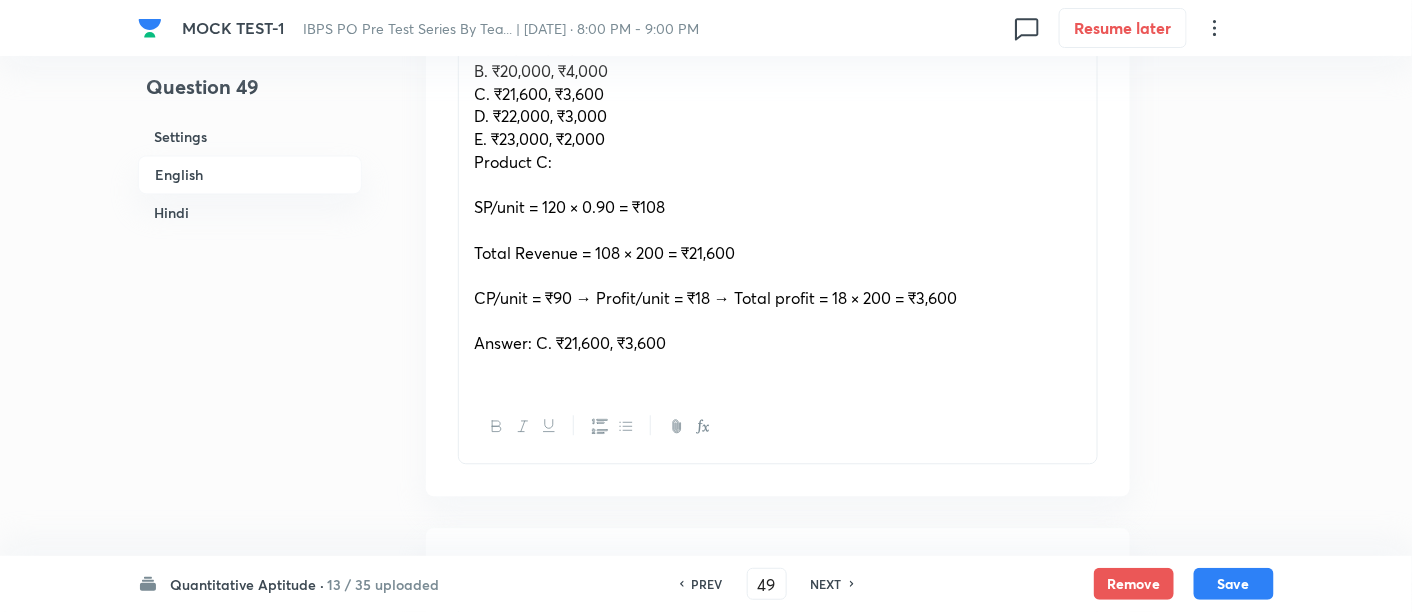 scroll, scrollTop: 1292, scrollLeft: 0, axis: vertical 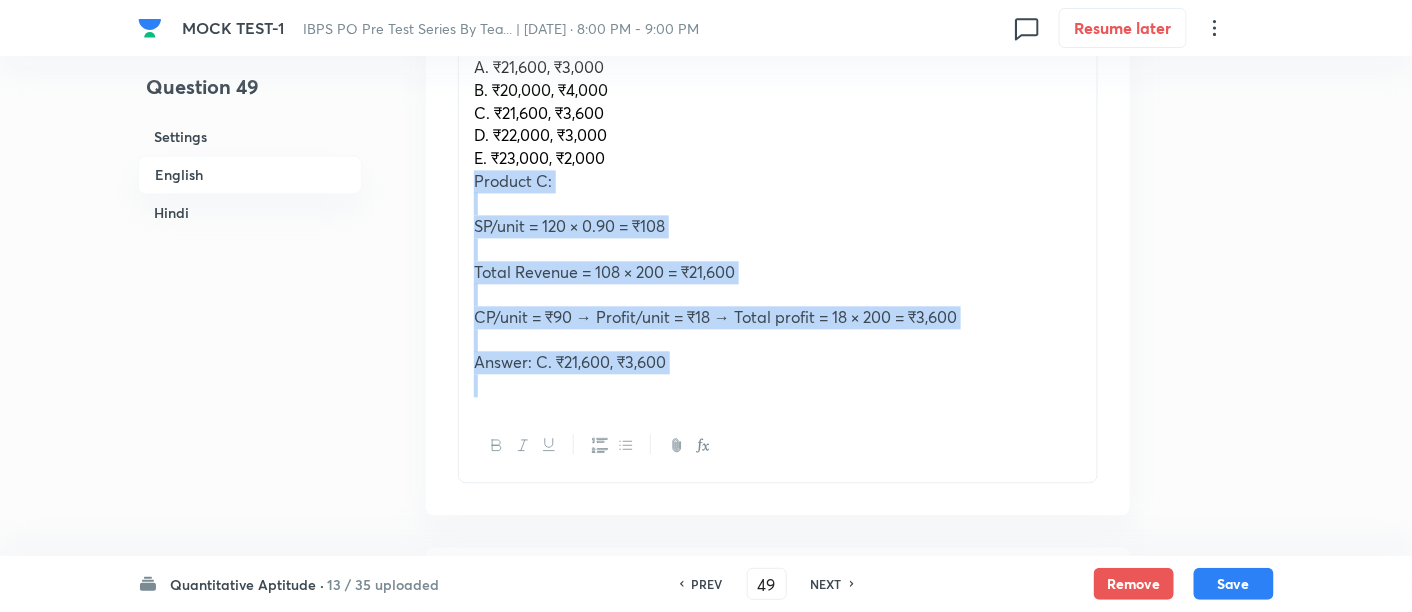 drag, startPoint x: 472, startPoint y: 172, endPoint x: 742, endPoint y: 406, distance: 357.2898 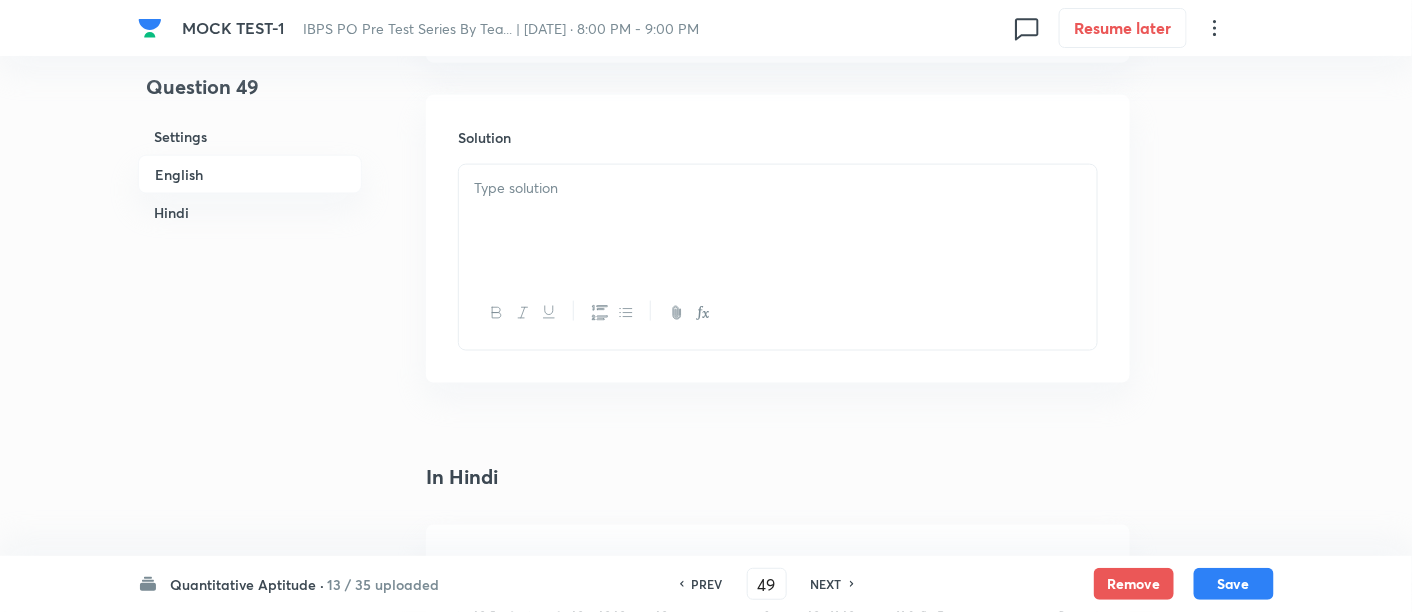 scroll, scrollTop: 3137, scrollLeft: 0, axis: vertical 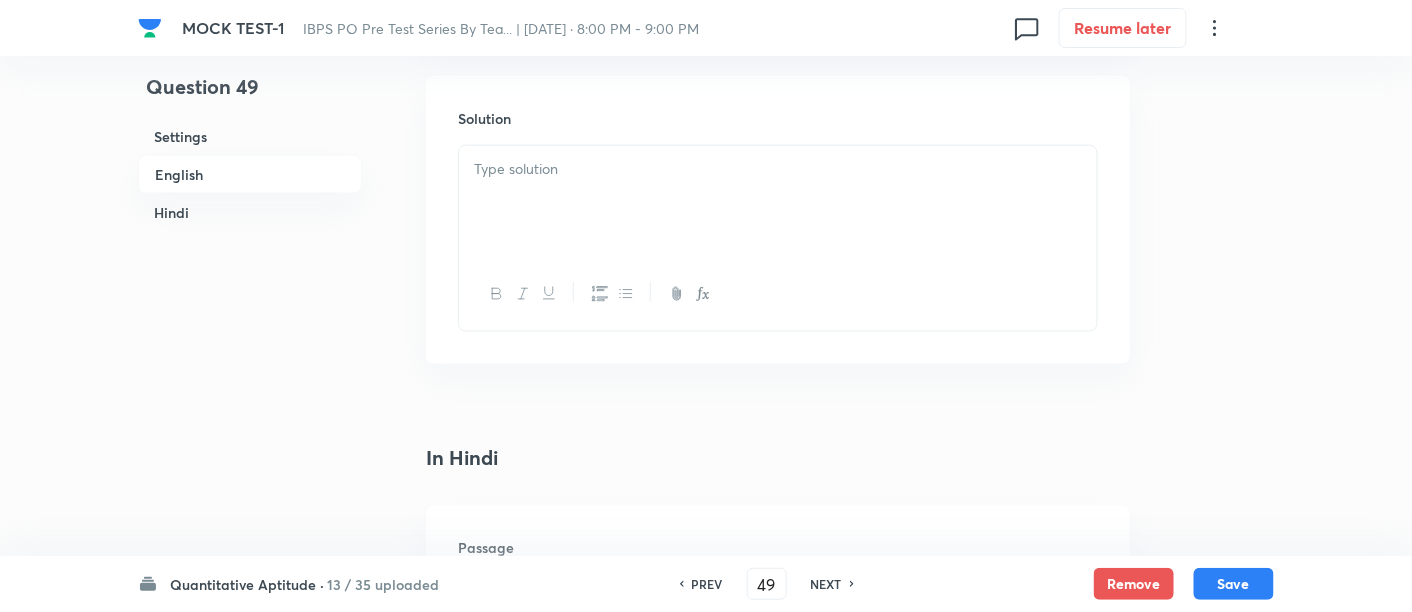 click at bounding box center (778, 202) 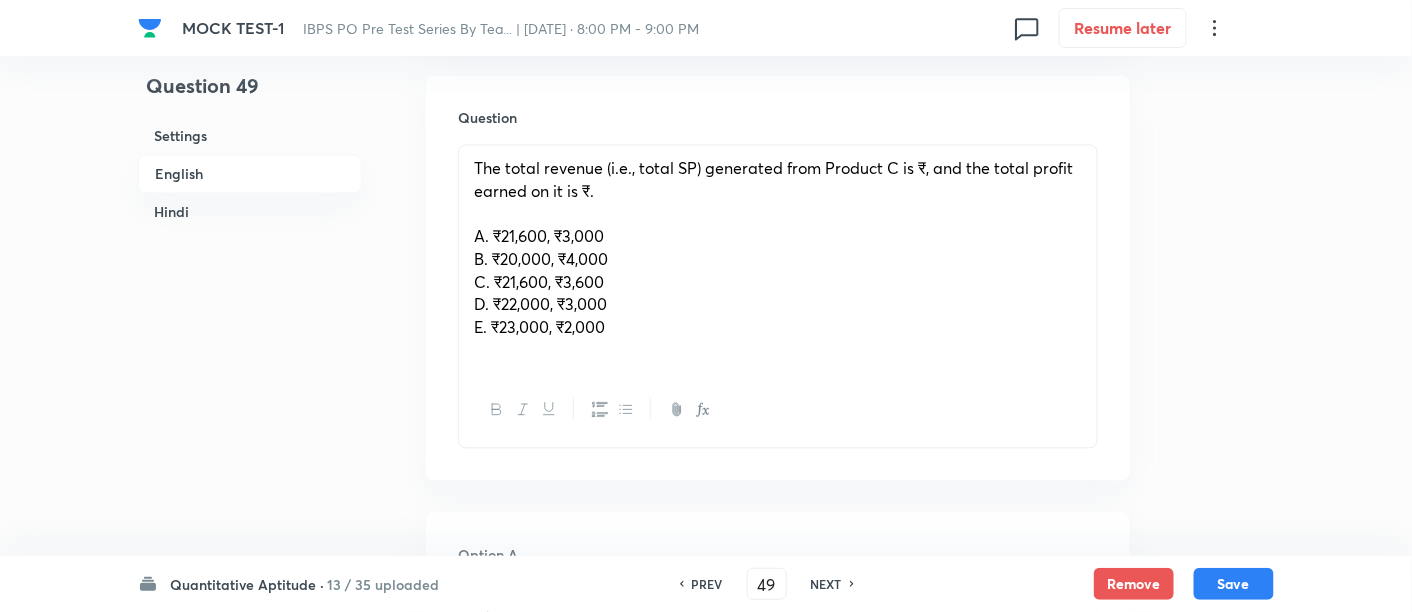scroll, scrollTop: 1121, scrollLeft: 0, axis: vertical 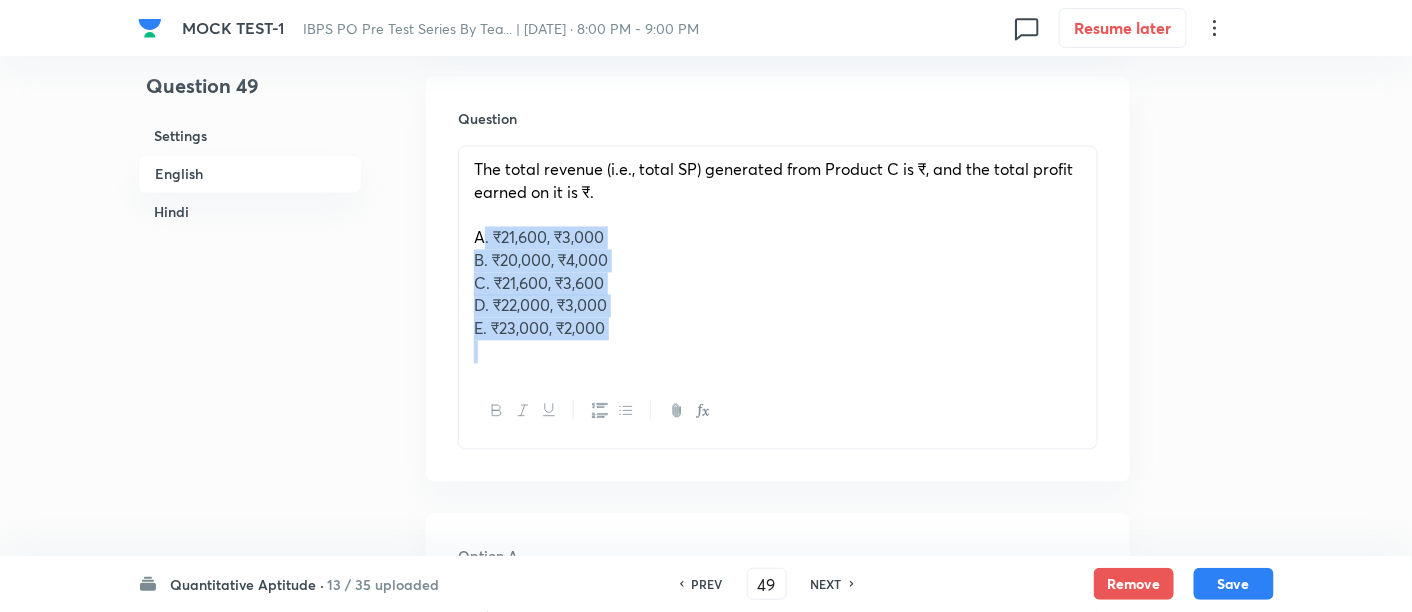 drag, startPoint x: 470, startPoint y: 232, endPoint x: 686, endPoint y: 398, distance: 272.4188 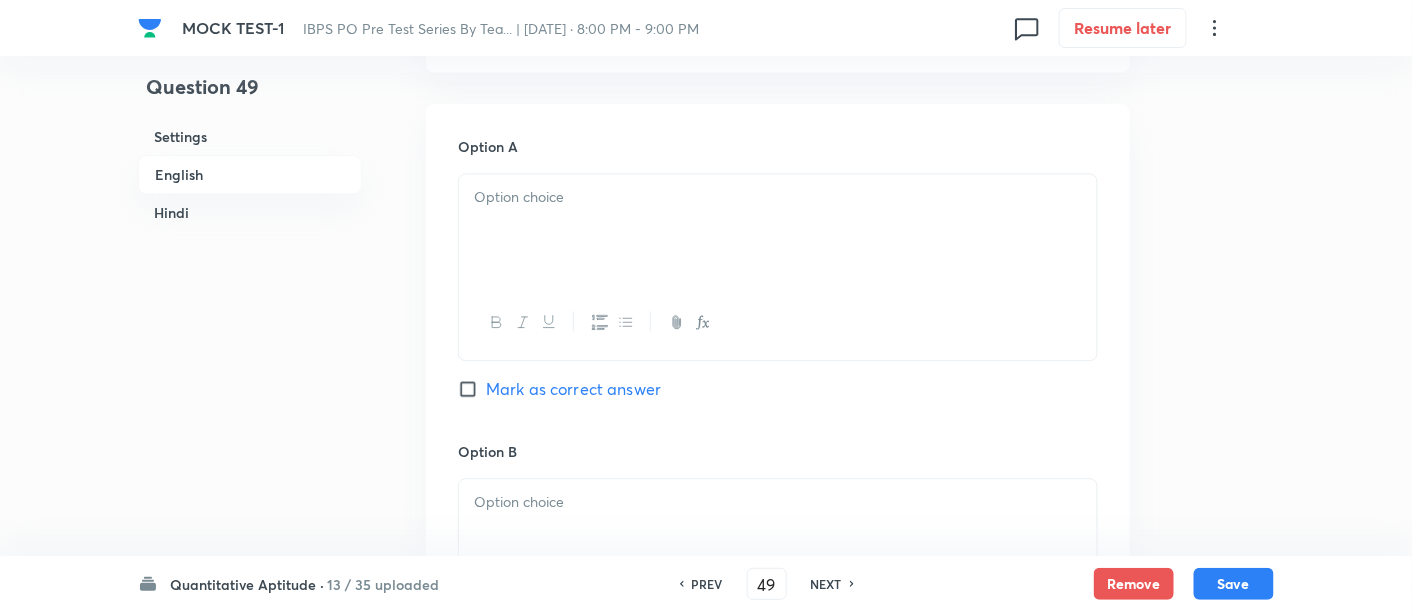 scroll, scrollTop: 1412, scrollLeft: 0, axis: vertical 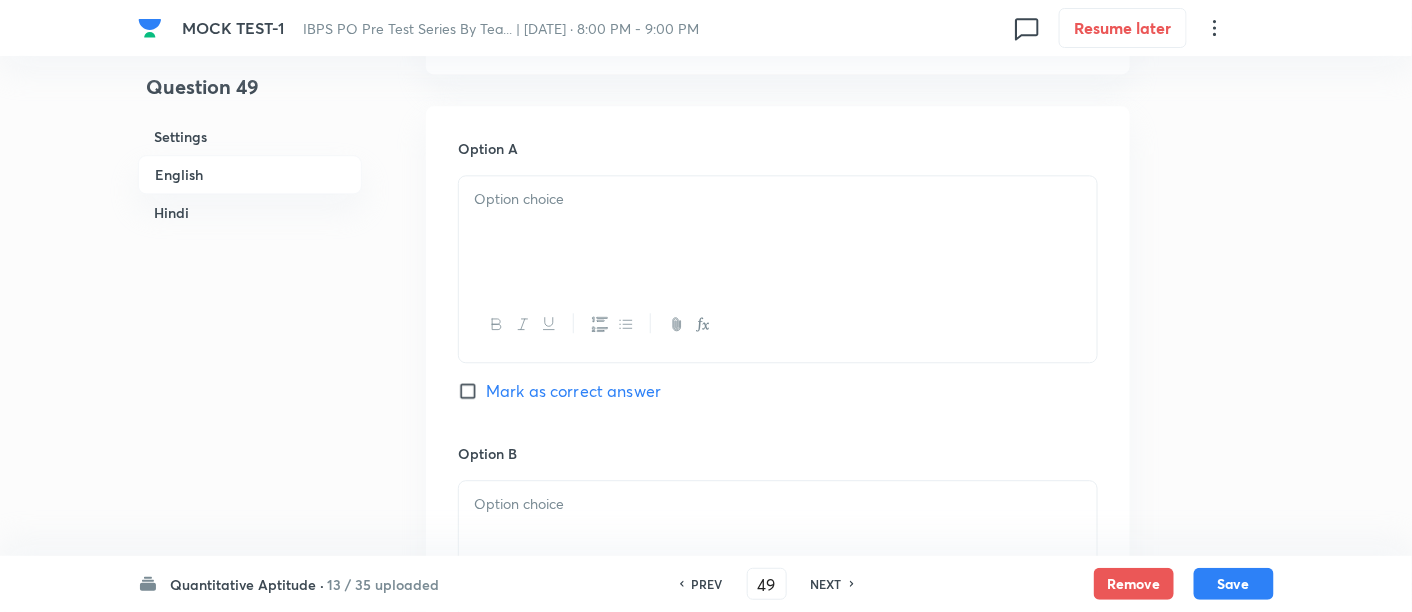 click at bounding box center [778, 232] 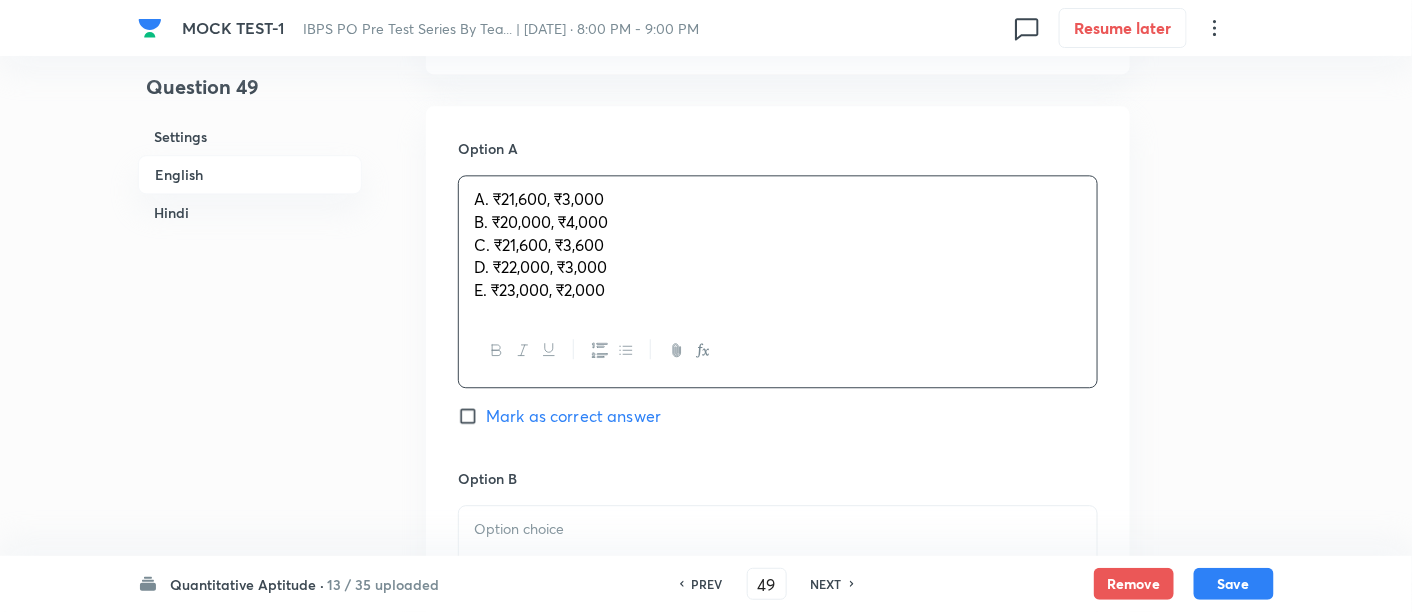 drag, startPoint x: 461, startPoint y: 218, endPoint x: 719, endPoint y: 381, distance: 305.177 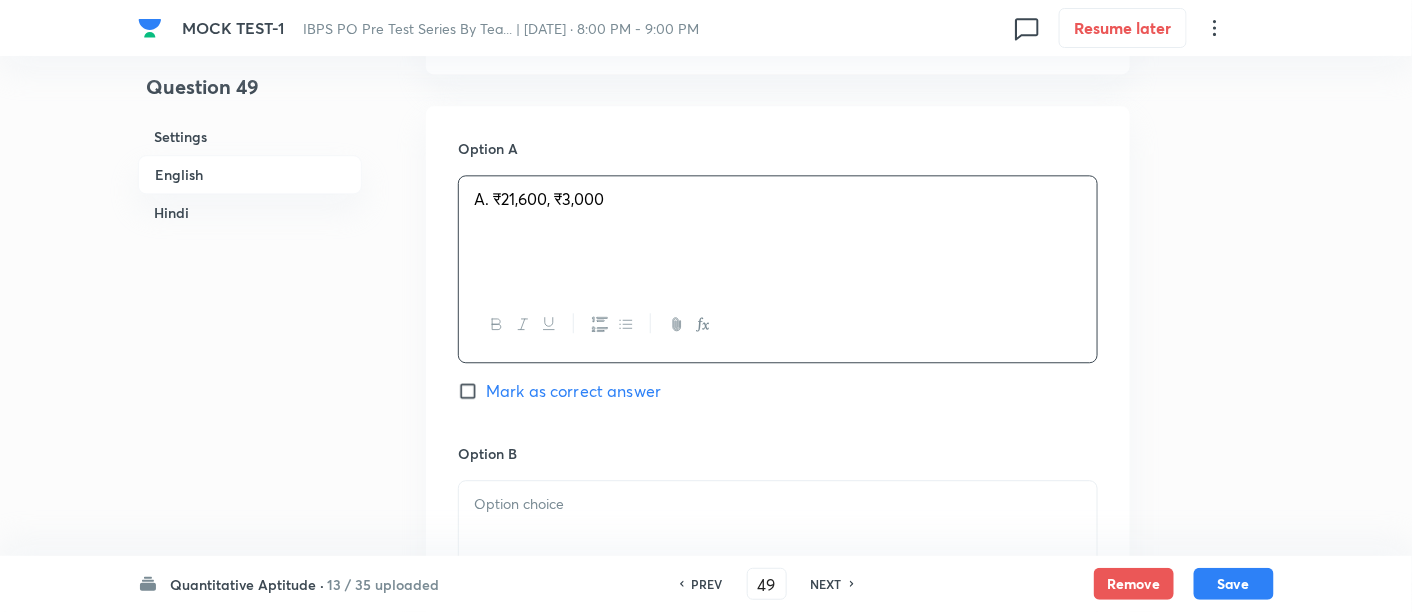 scroll, scrollTop: 1671, scrollLeft: 0, axis: vertical 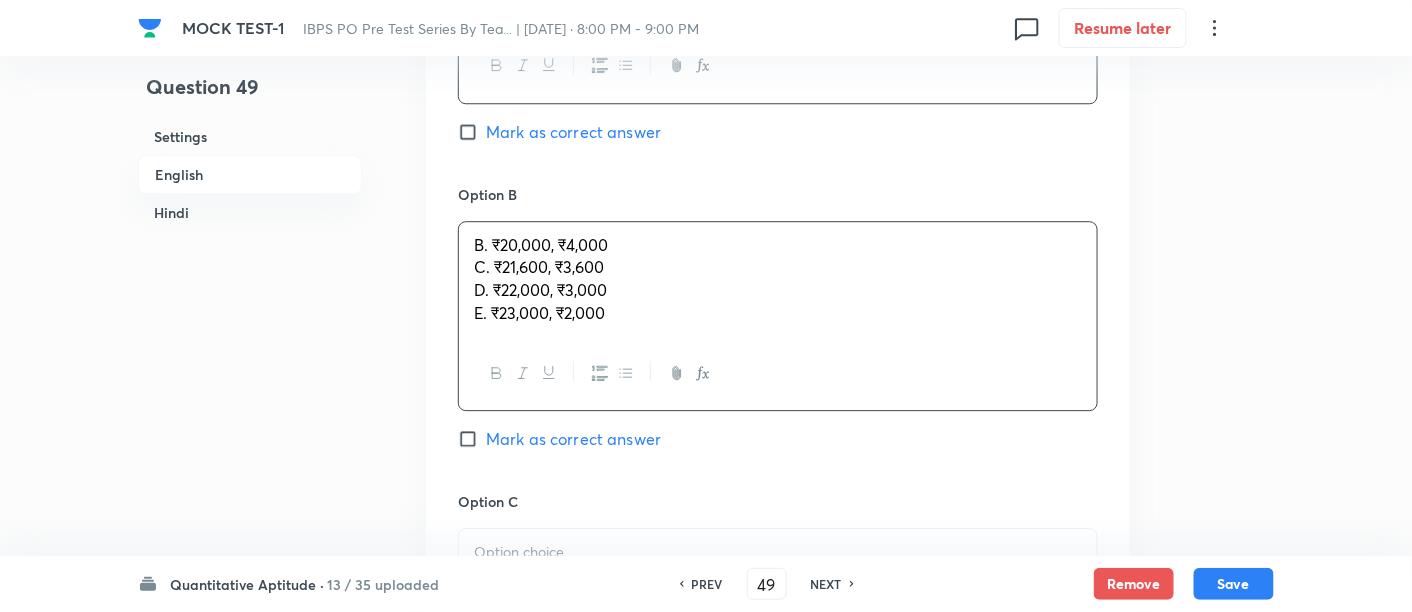 click on "B. ₹20,000, ₹4,000  C. ₹21,600, ₹3,600  D. ₹22,000, ₹3,000  E. ₹23,000, ₹2,000" at bounding box center (778, 279) 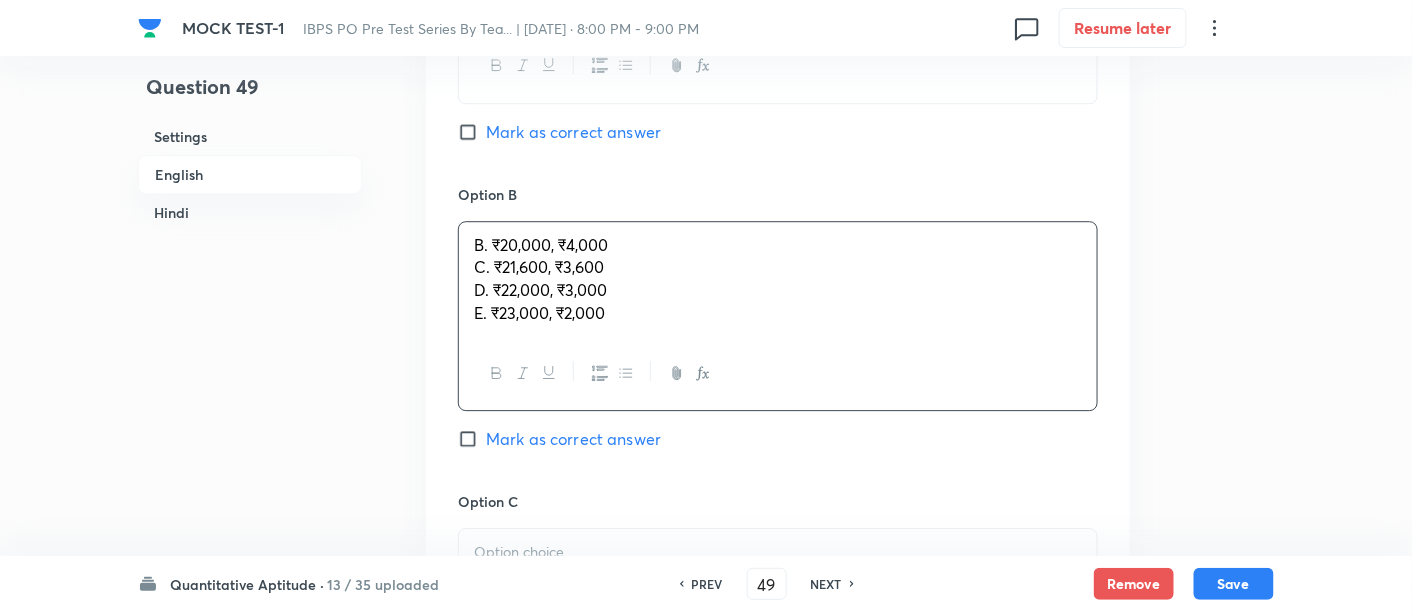 drag, startPoint x: 471, startPoint y: 265, endPoint x: 725, endPoint y: 410, distance: 292.47394 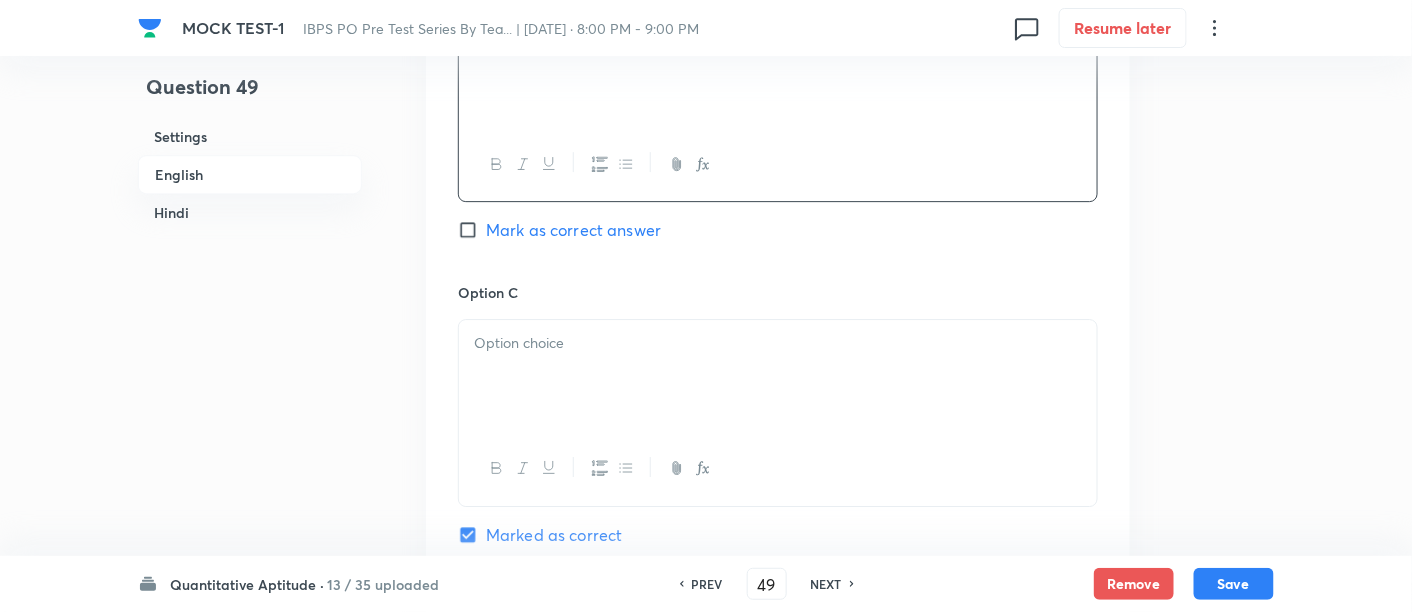 scroll, scrollTop: 1905, scrollLeft: 0, axis: vertical 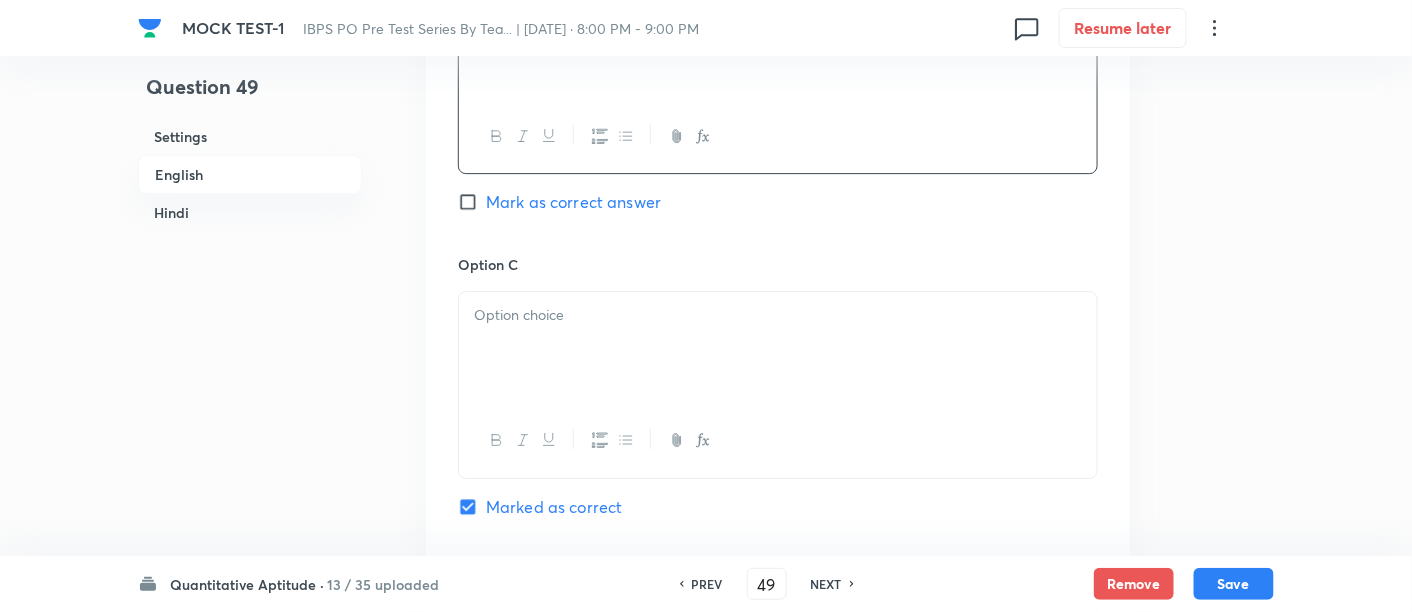 click at bounding box center [778, 348] 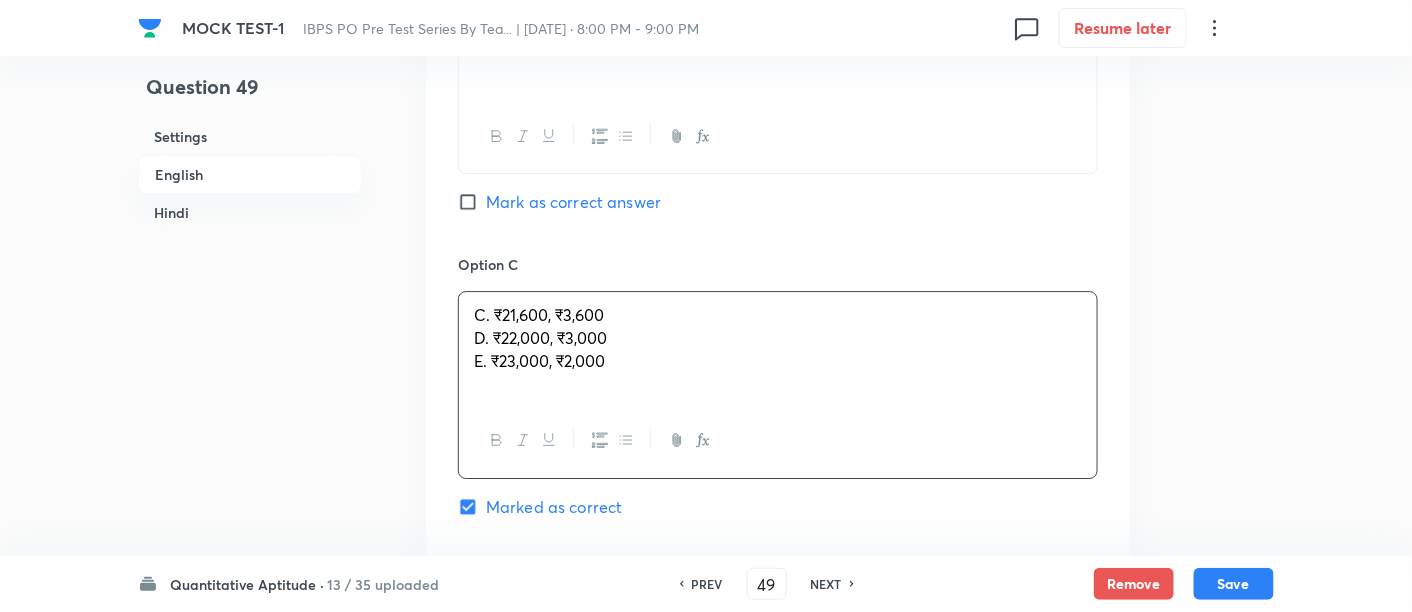 drag, startPoint x: 469, startPoint y: 337, endPoint x: 677, endPoint y: 424, distance: 225.46175 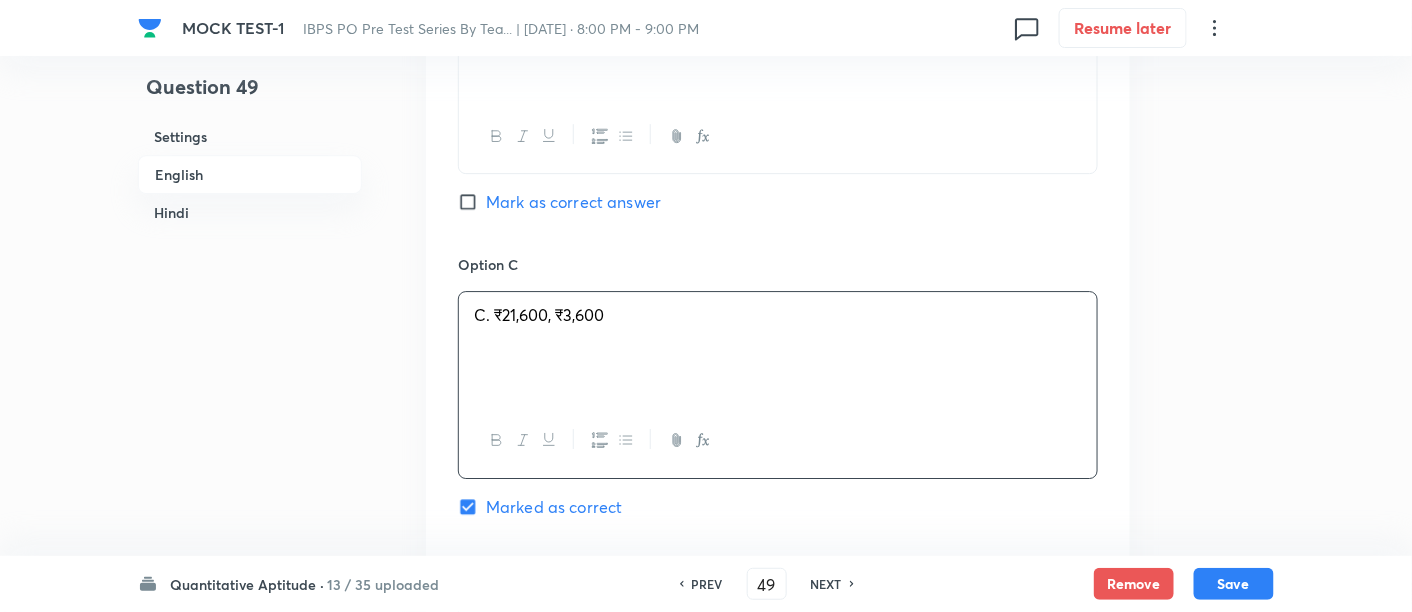 scroll, scrollTop: 2205, scrollLeft: 0, axis: vertical 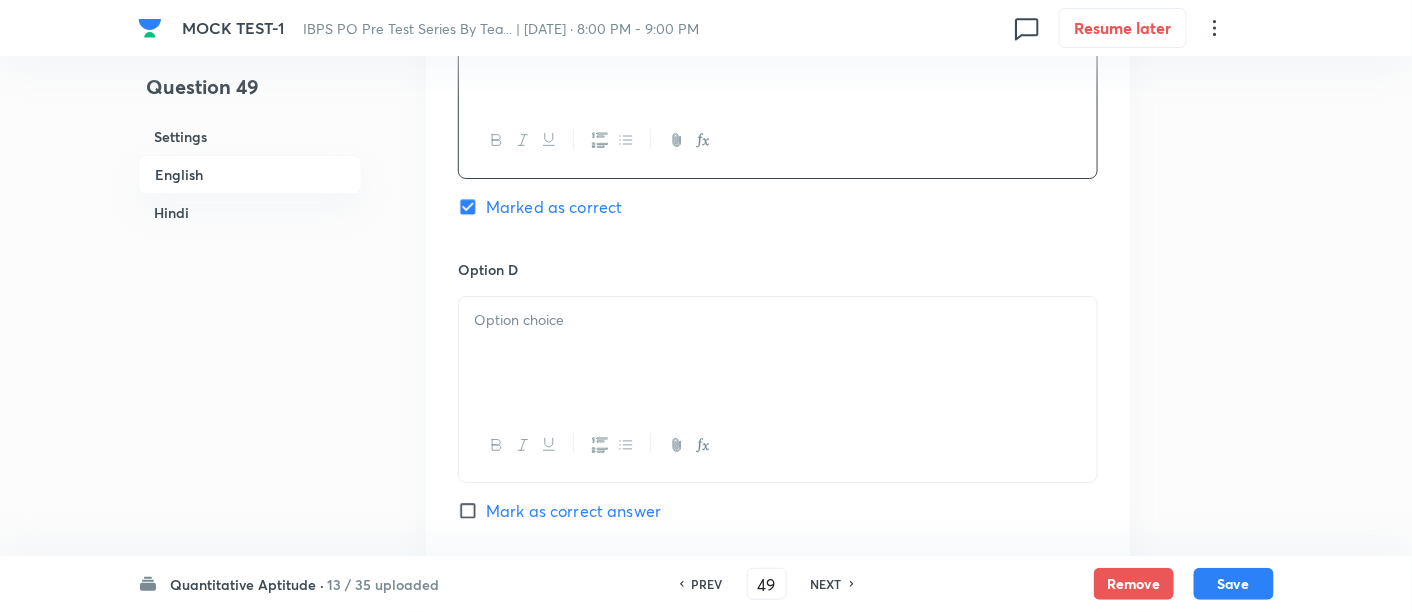 click at bounding box center [778, 353] 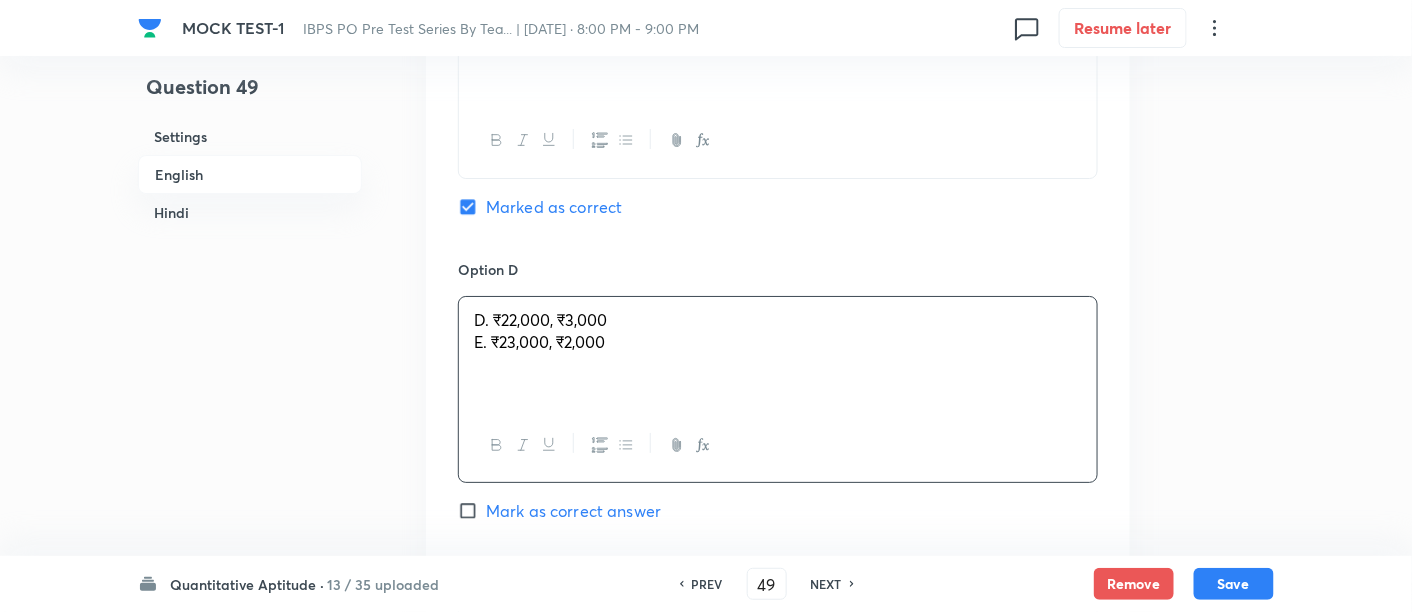 drag, startPoint x: 467, startPoint y: 334, endPoint x: 651, endPoint y: 371, distance: 187.68324 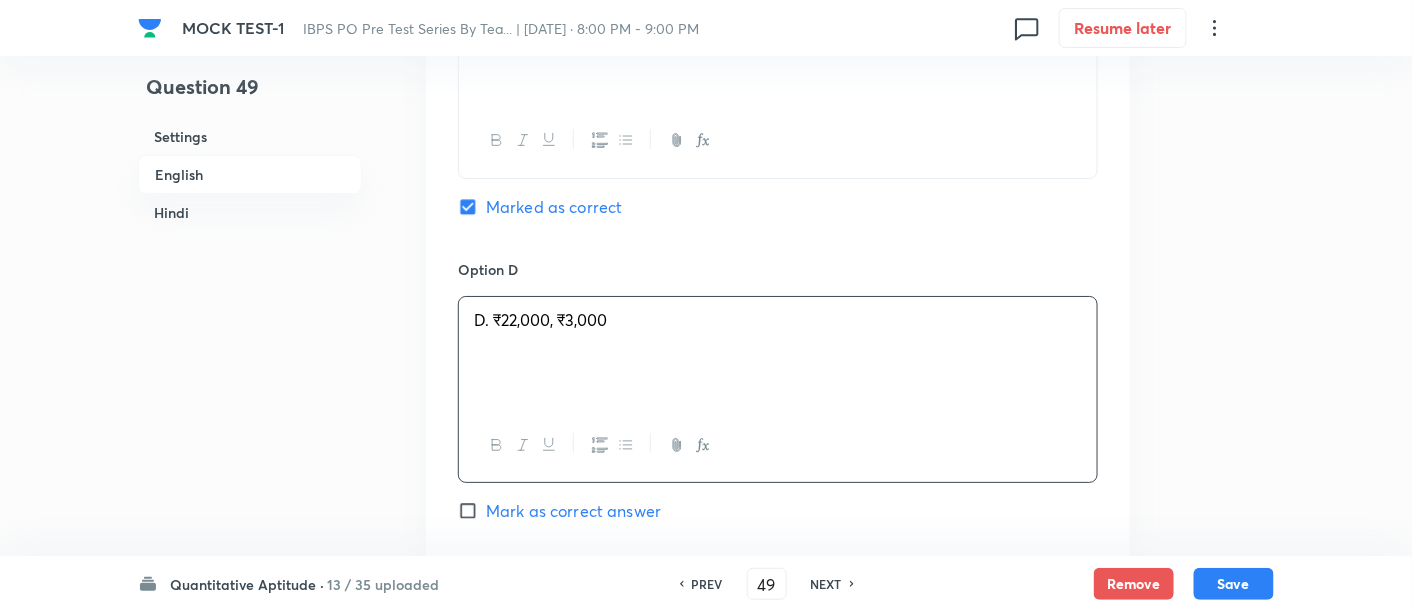 scroll, scrollTop: 2462, scrollLeft: 0, axis: vertical 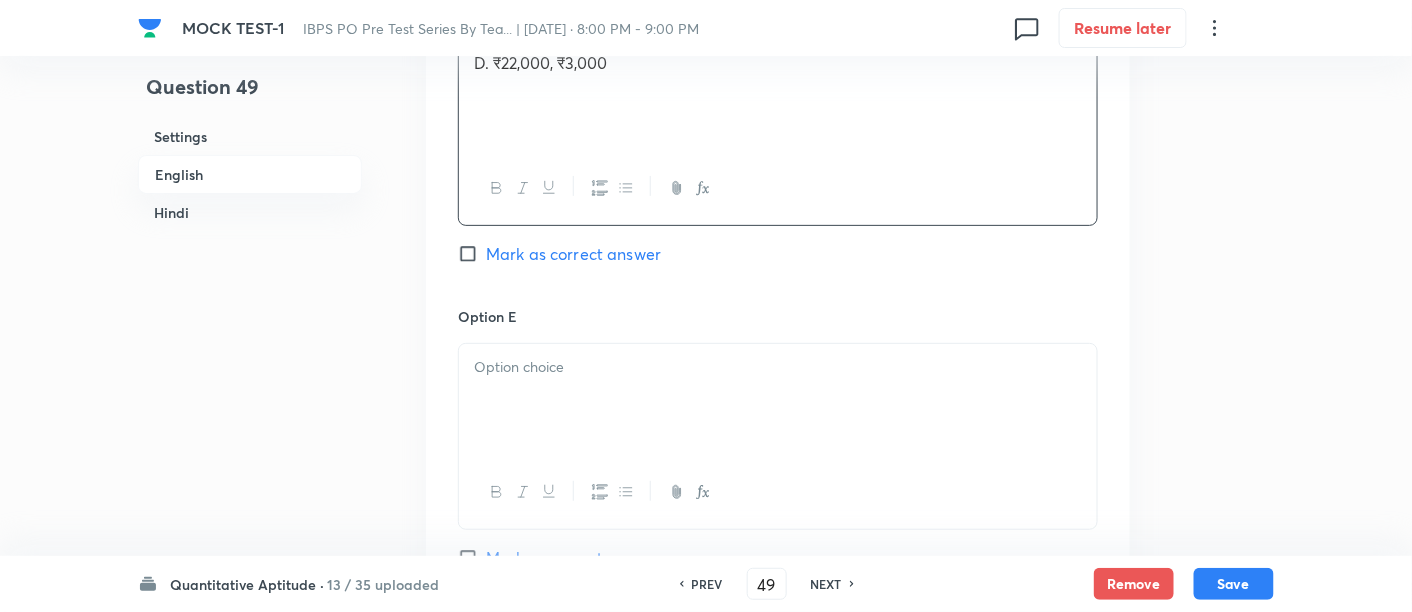 click at bounding box center (778, 367) 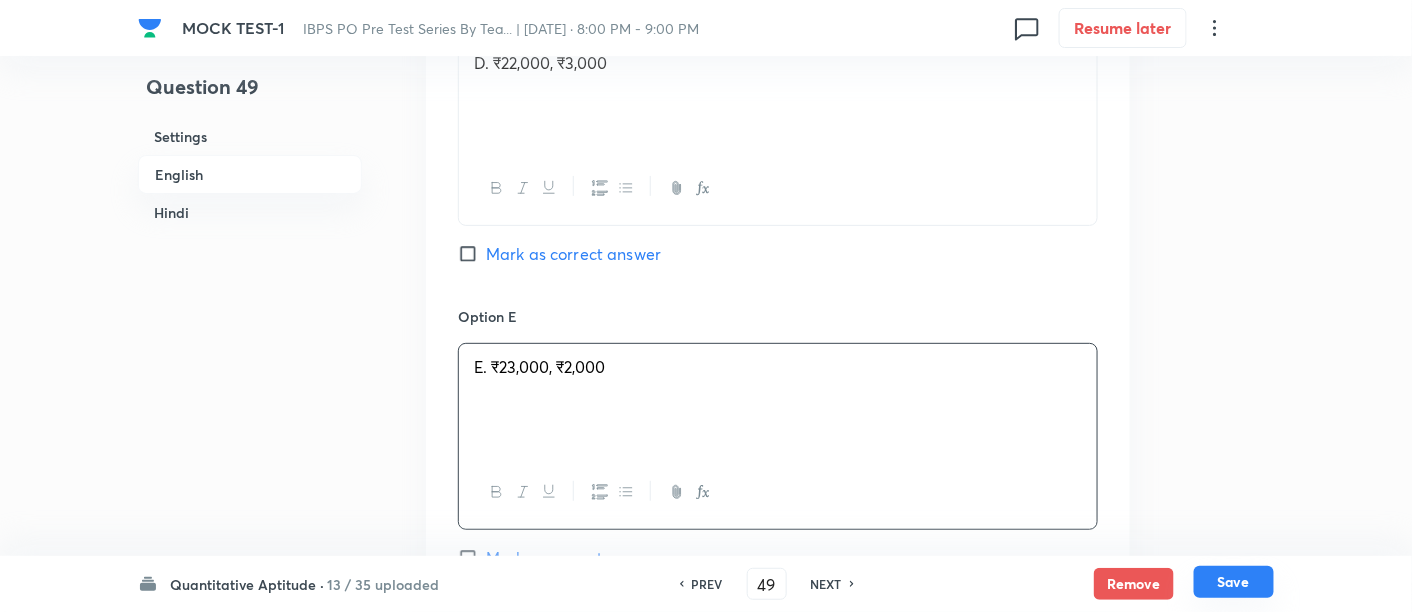 click on "Save" at bounding box center [1234, 582] 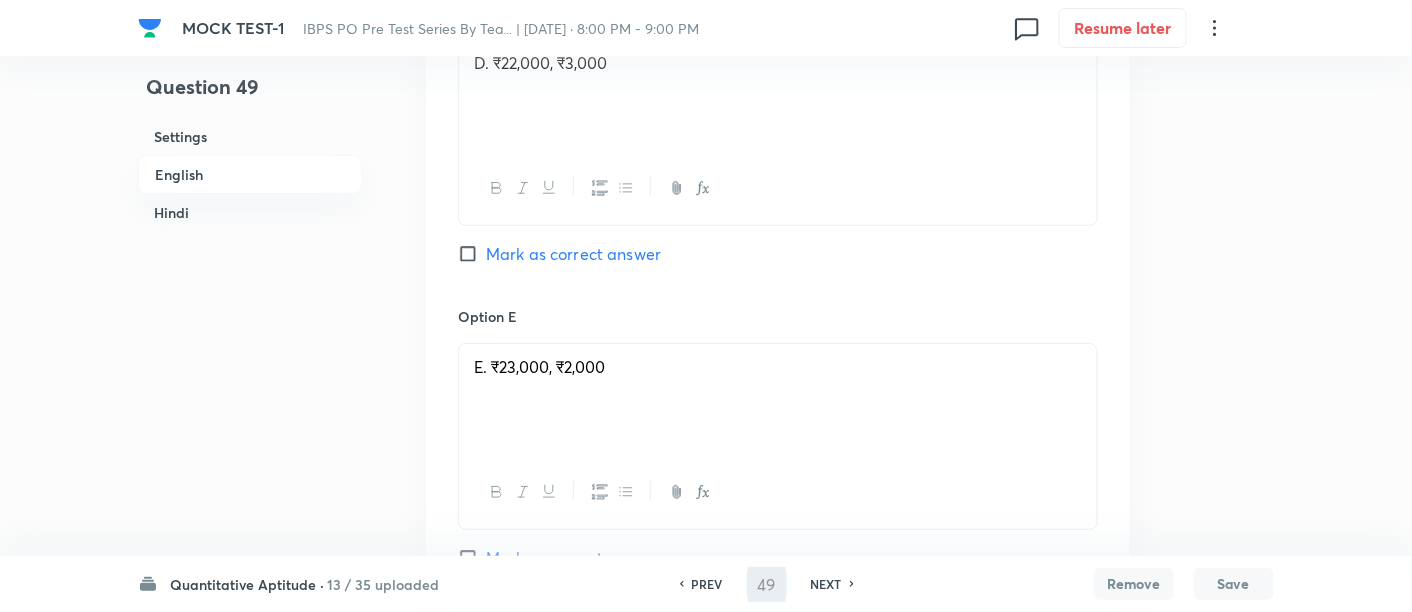 type on "50" 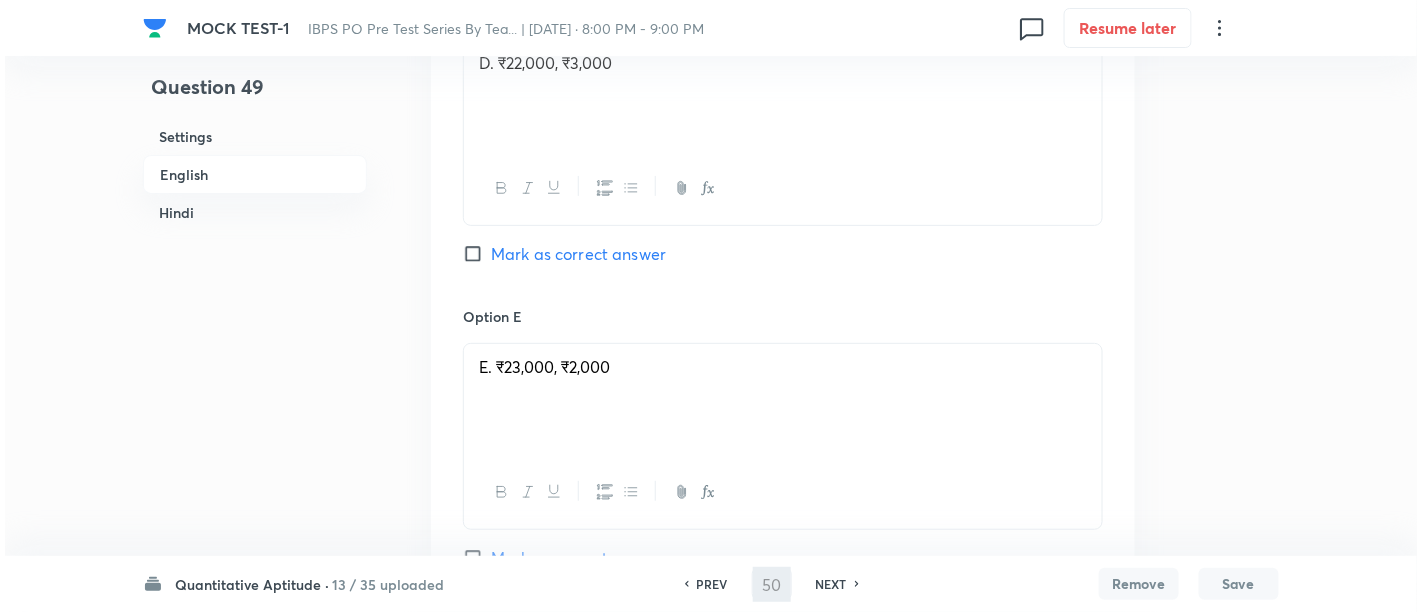 scroll, scrollTop: 0, scrollLeft: 0, axis: both 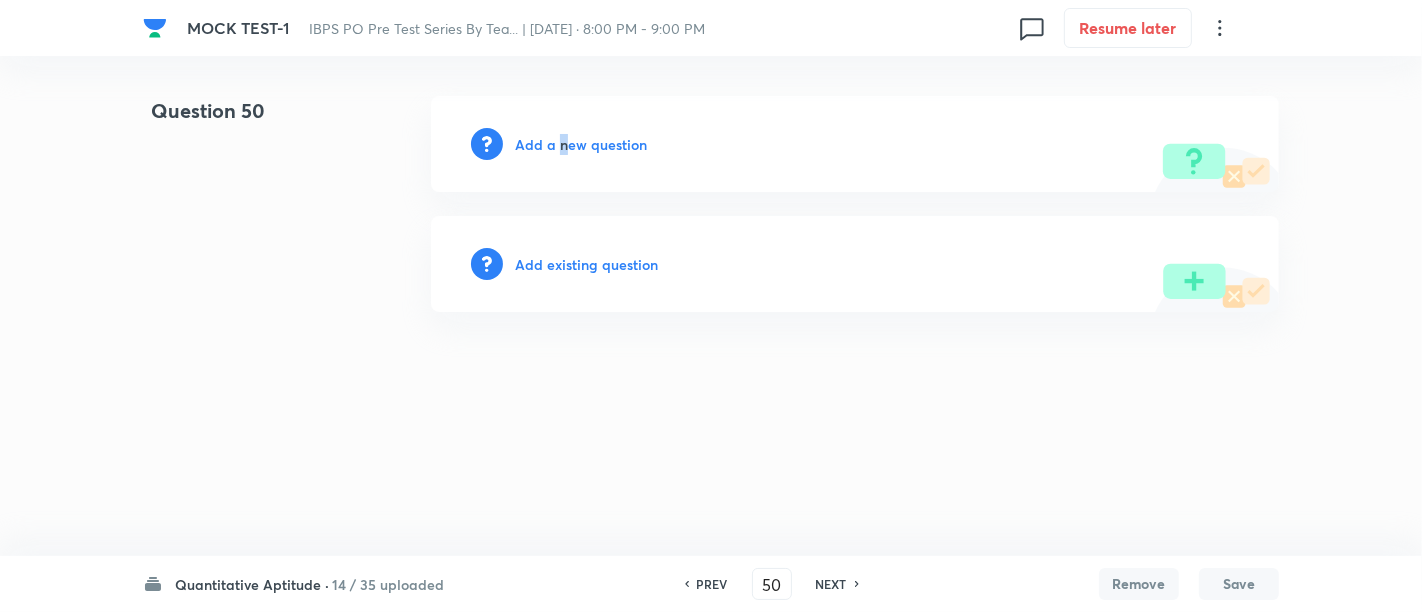 drag, startPoint x: 566, startPoint y: 157, endPoint x: 562, endPoint y: 147, distance: 10.770329 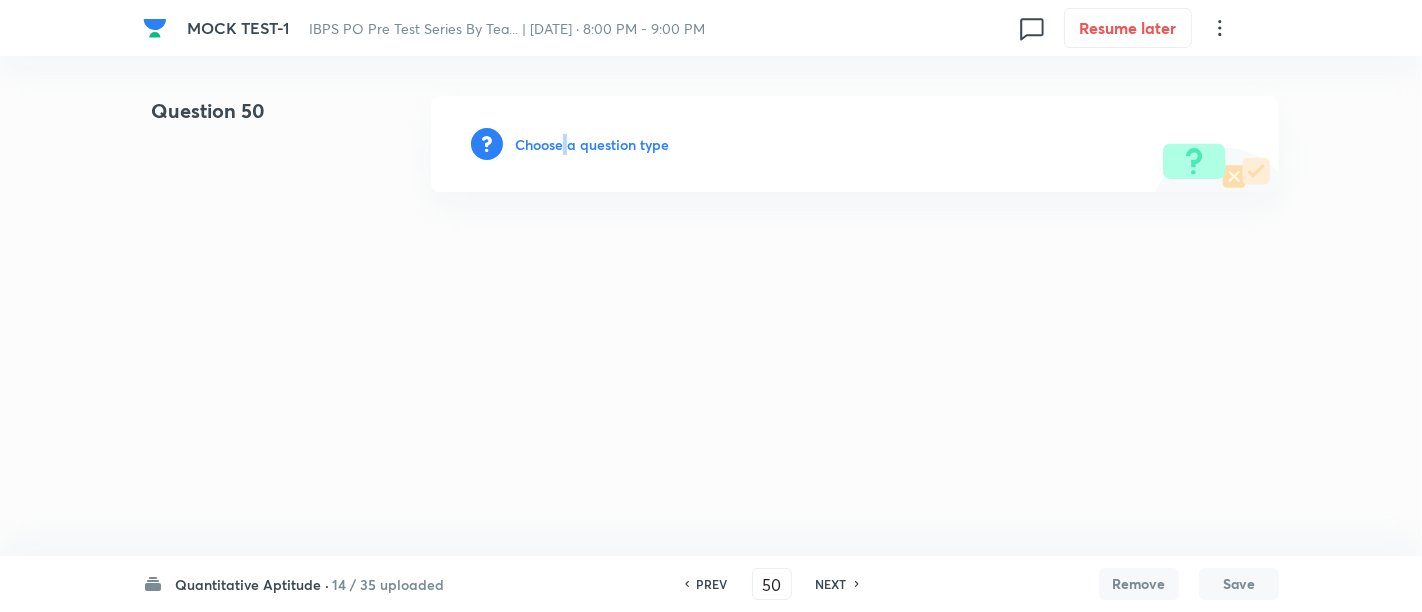 click on "Choose a question type" at bounding box center (592, 144) 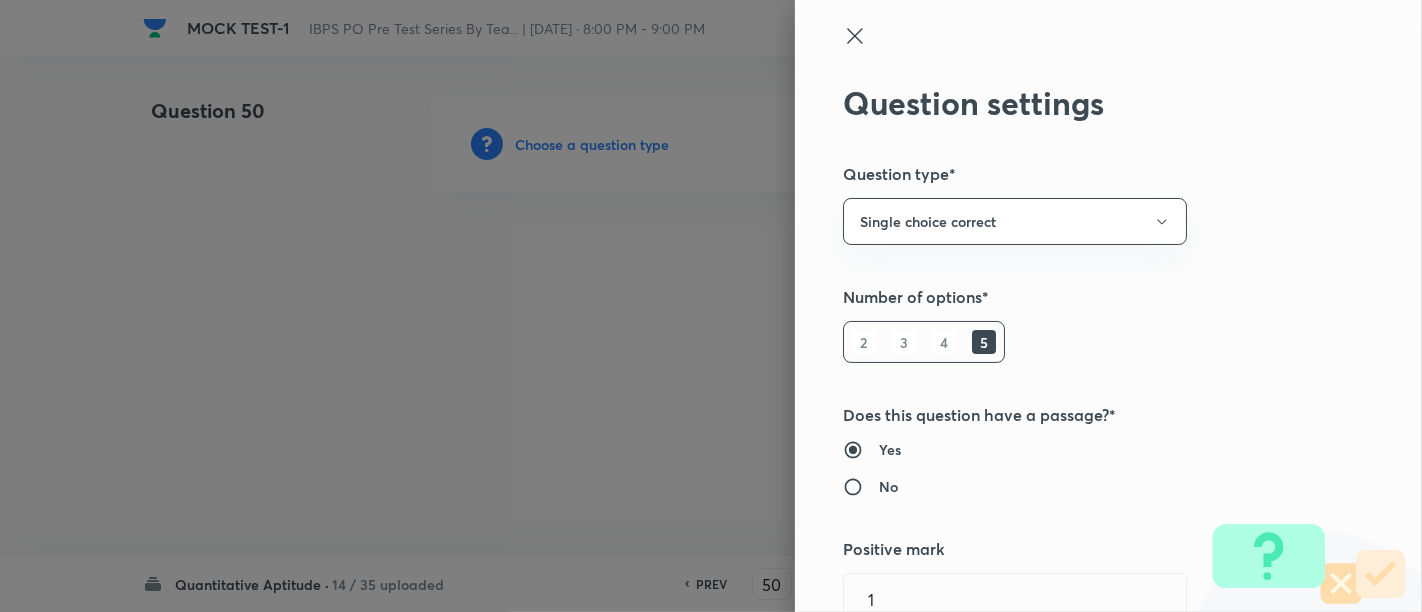 click at bounding box center (711, 306) 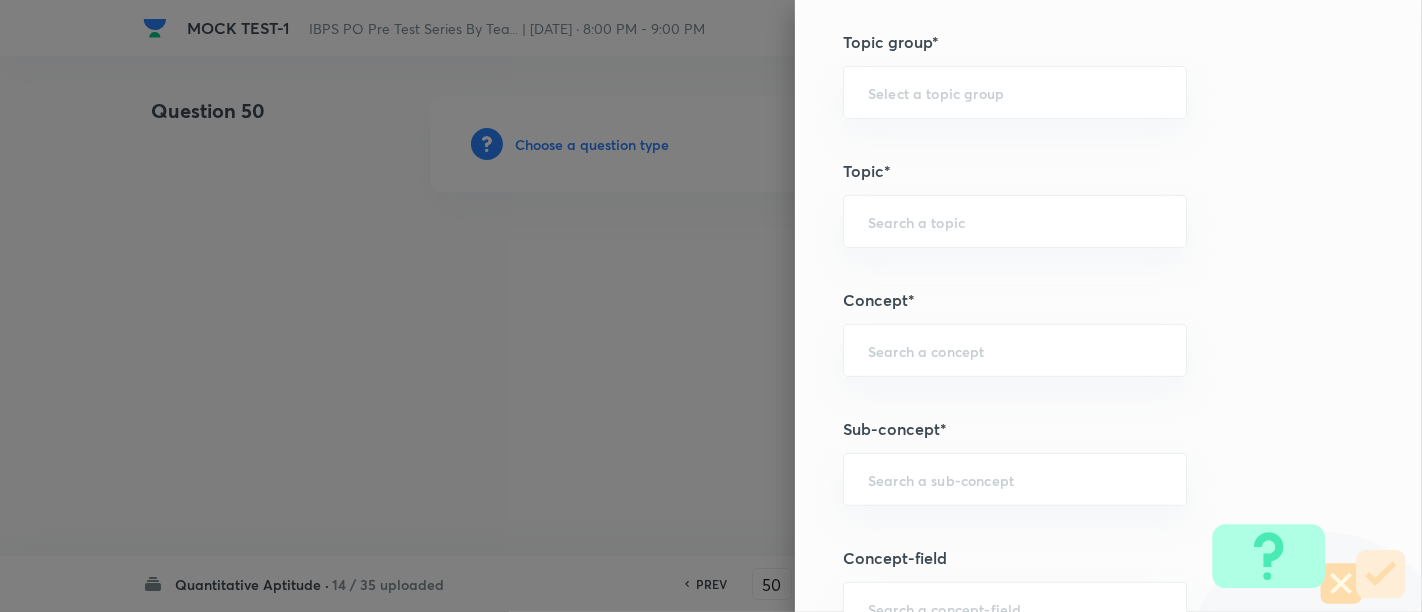 scroll, scrollTop: 873, scrollLeft: 0, axis: vertical 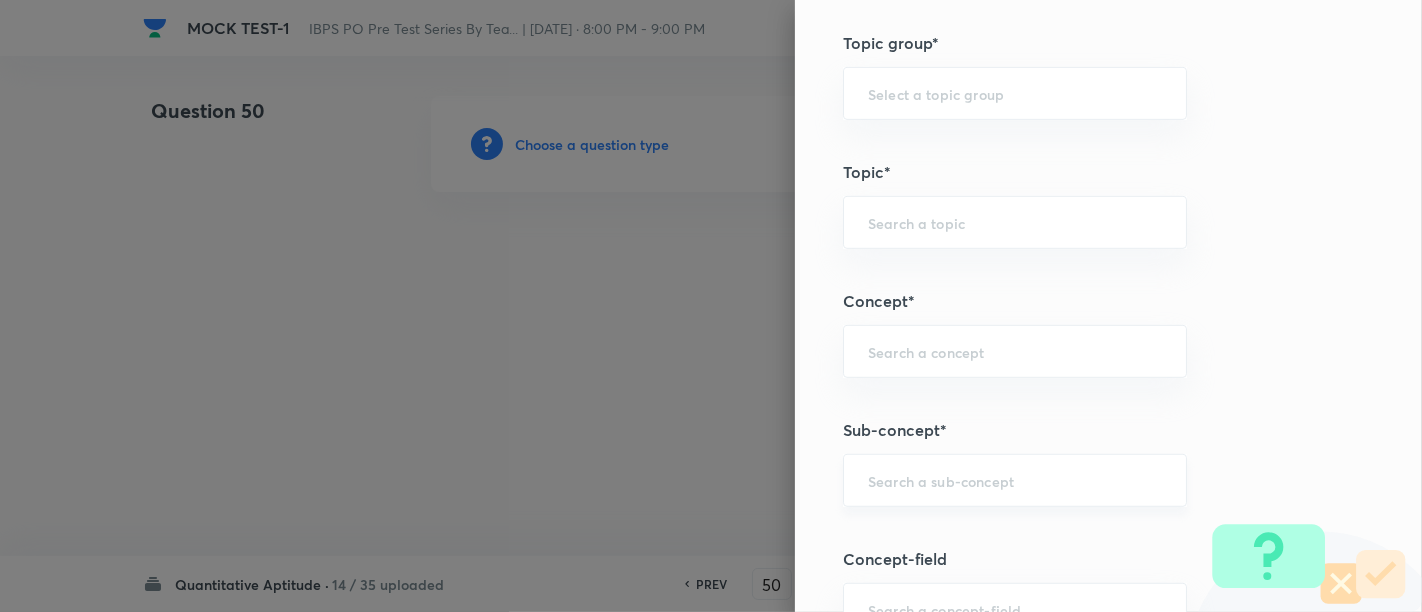 click at bounding box center (1015, 480) 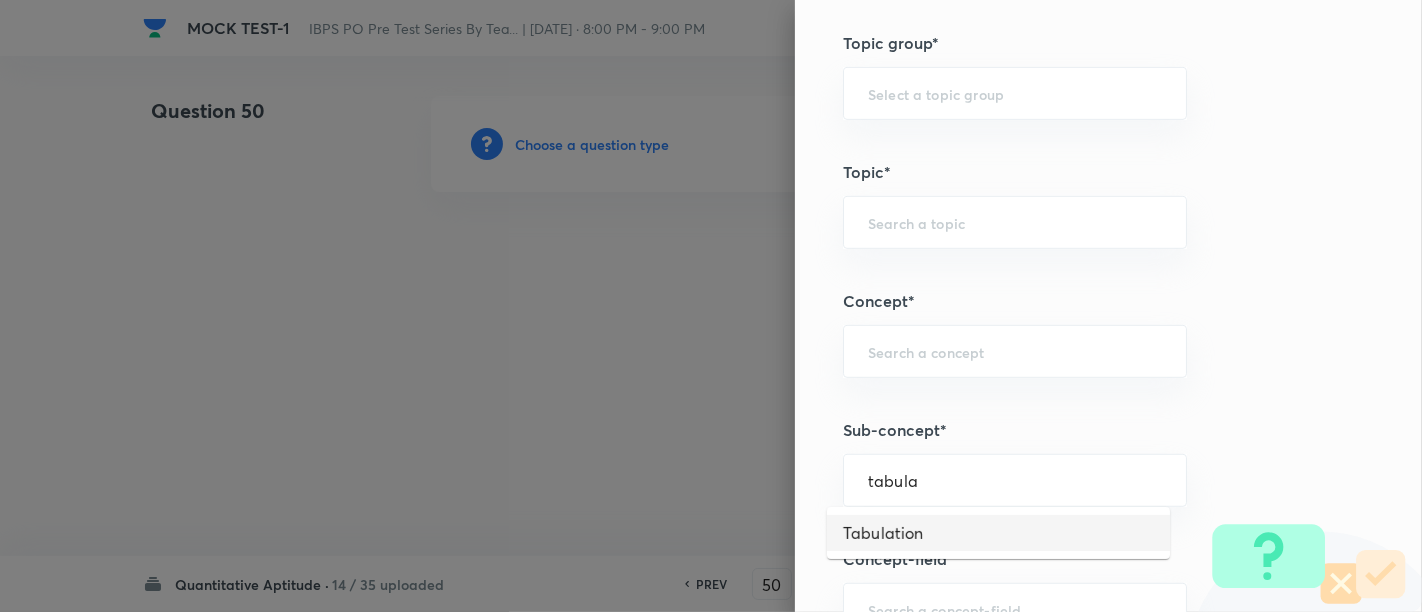 click on "Tabulation" at bounding box center (998, 533) 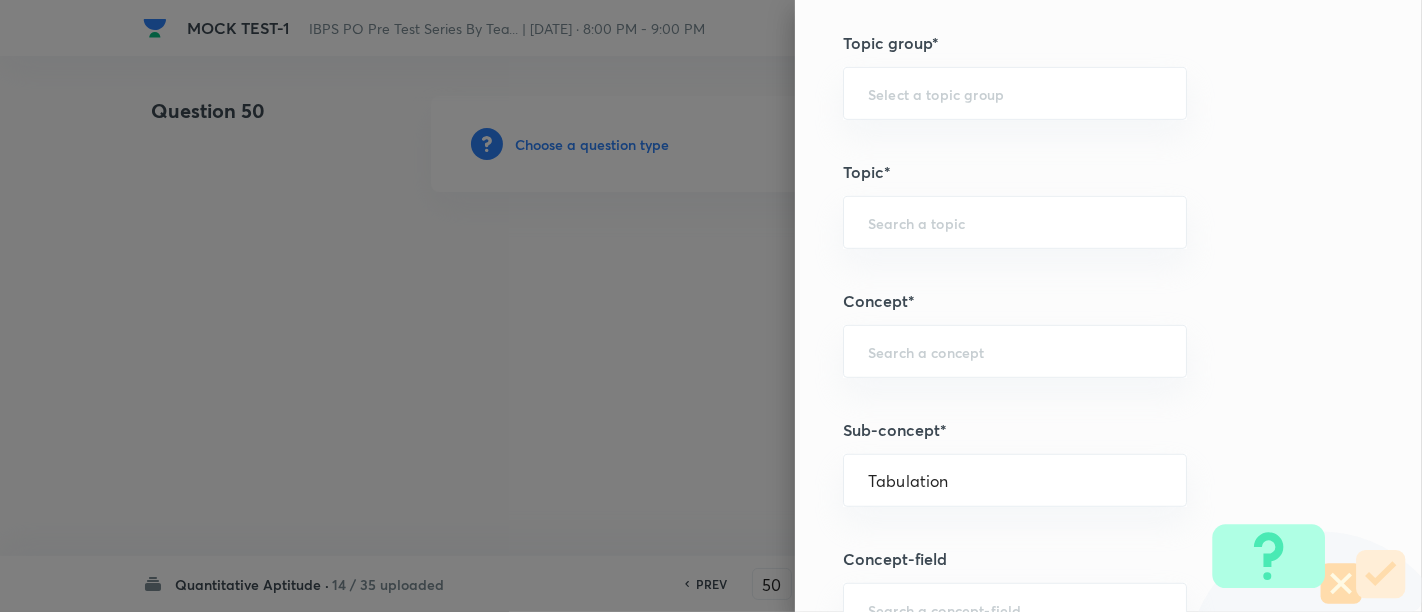 type on "Quantitative Aptitude" 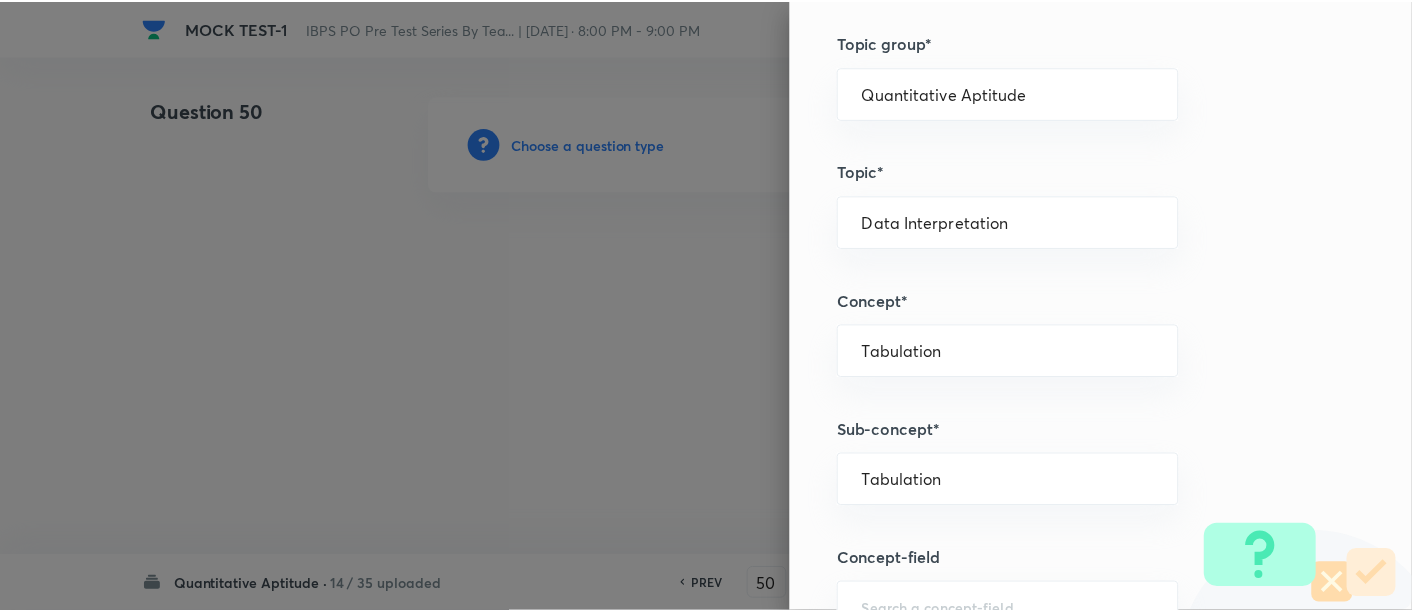 scroll, scrollTop: 2108, scrollLeft: 0, axis: vertical 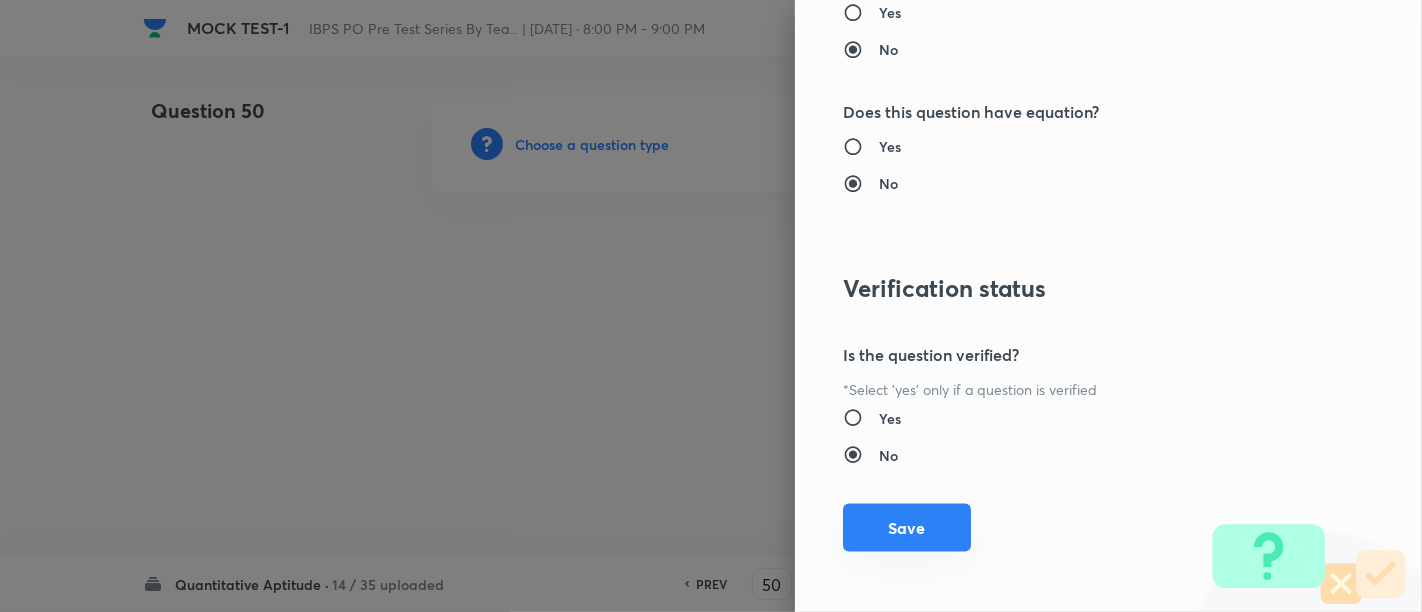 click on "Save" at bounding box center [907, 528] 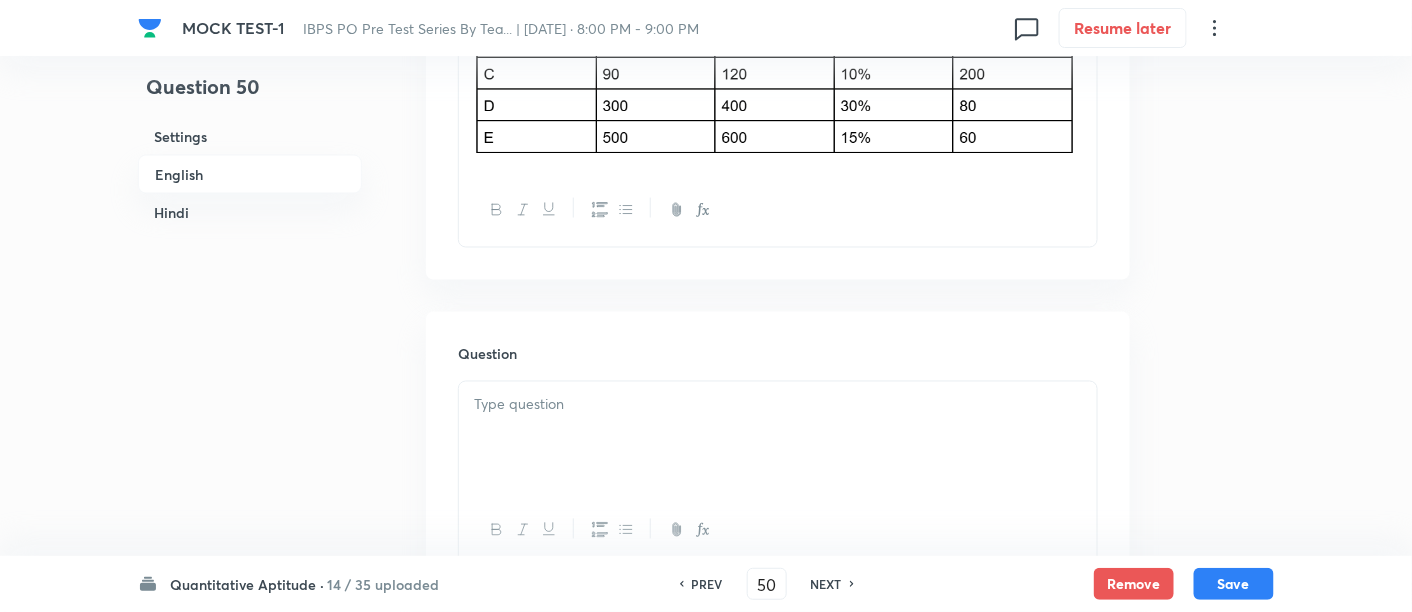 scroll, scrollTop: 902, scrollLeft: 0, axis: vertical 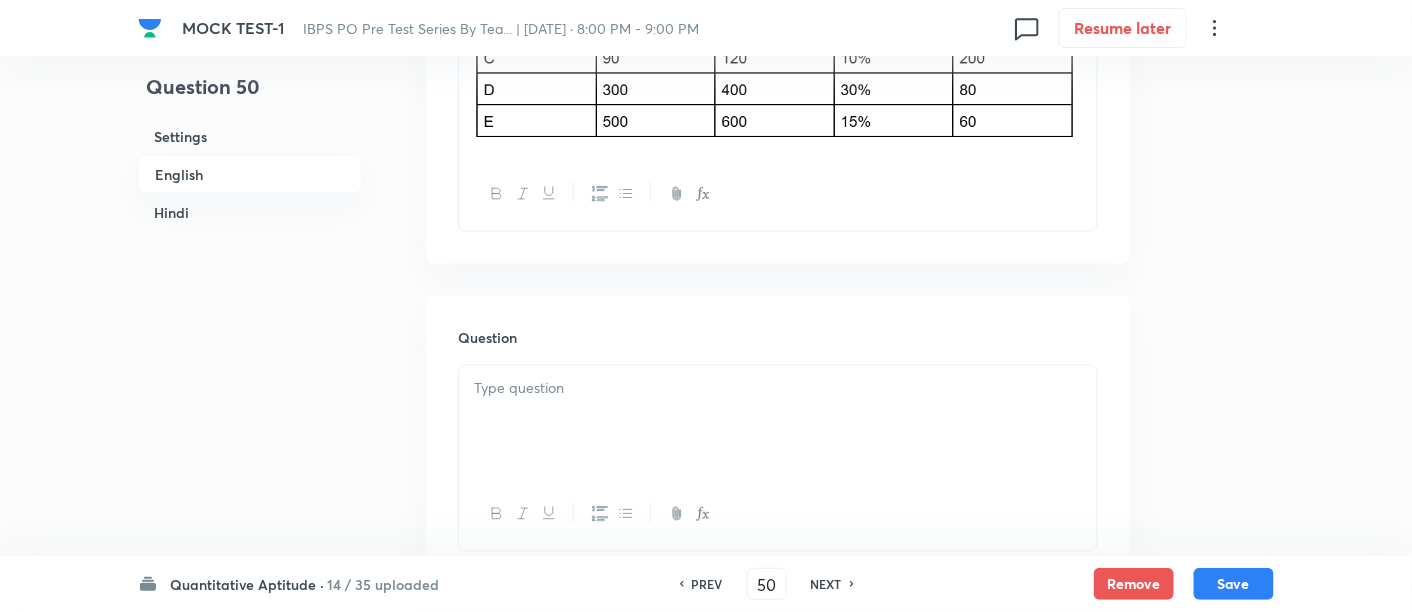 click at bounding box center (778, 422) 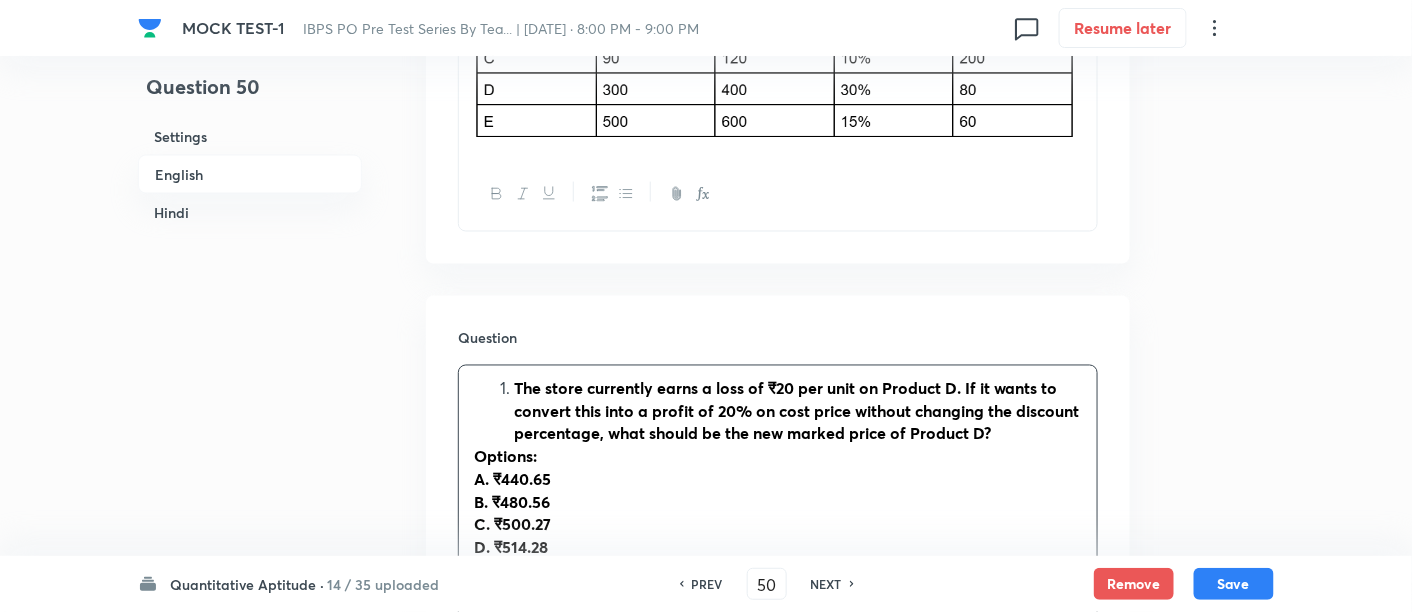 click on "The store currently earns a loss of ₹20 per unit on Product D. If it wants to convert this into a profit of 20% on cost price without changing the discount percentage, what should be the new marked price of Product D?" at bounding box center [796, 411] 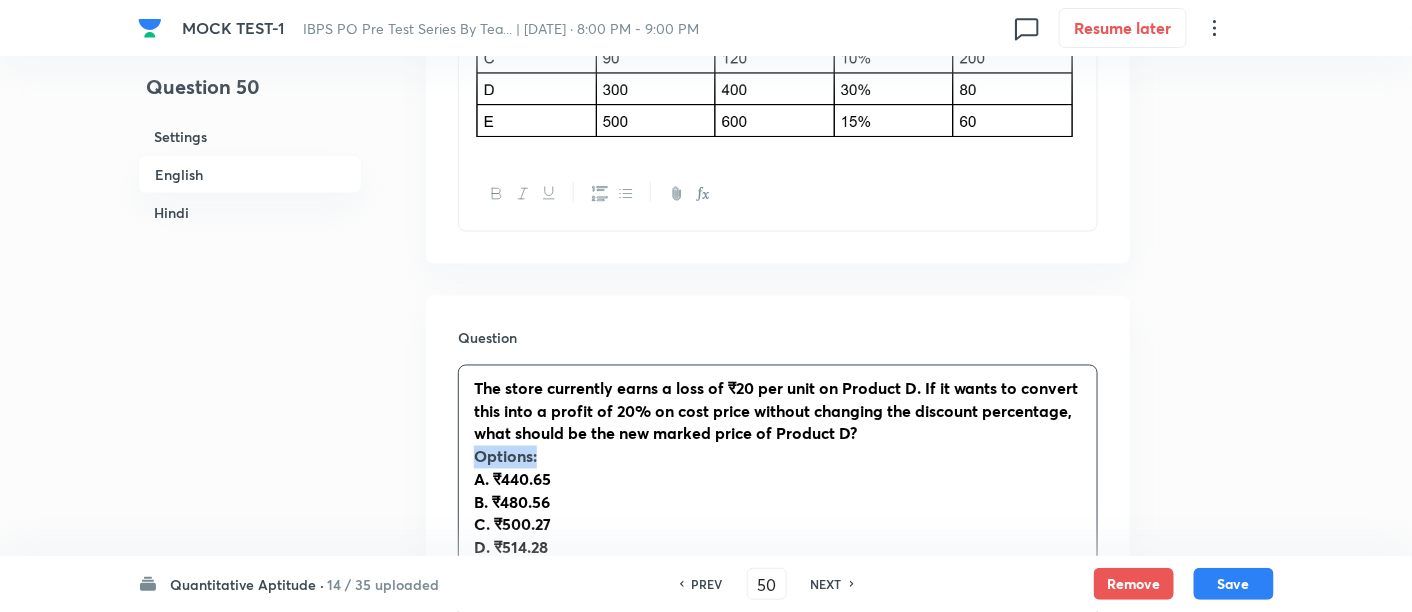 drag, startPoint x: 544, startPoint y: 461, endPoint x: 440, endPoint y: 454, distance: 104.23531 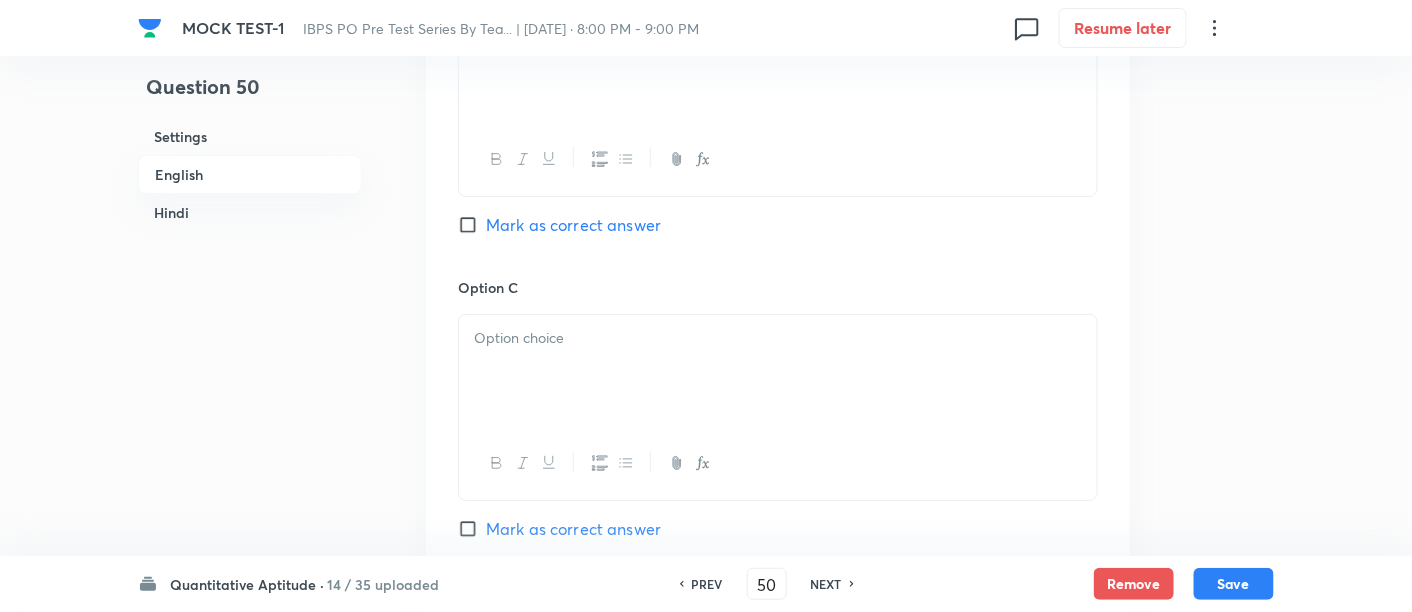 drag, startPoint x: 466, startPoint y: 382, endPoint x: 734, endPoint y: 339, distance: 271.4277 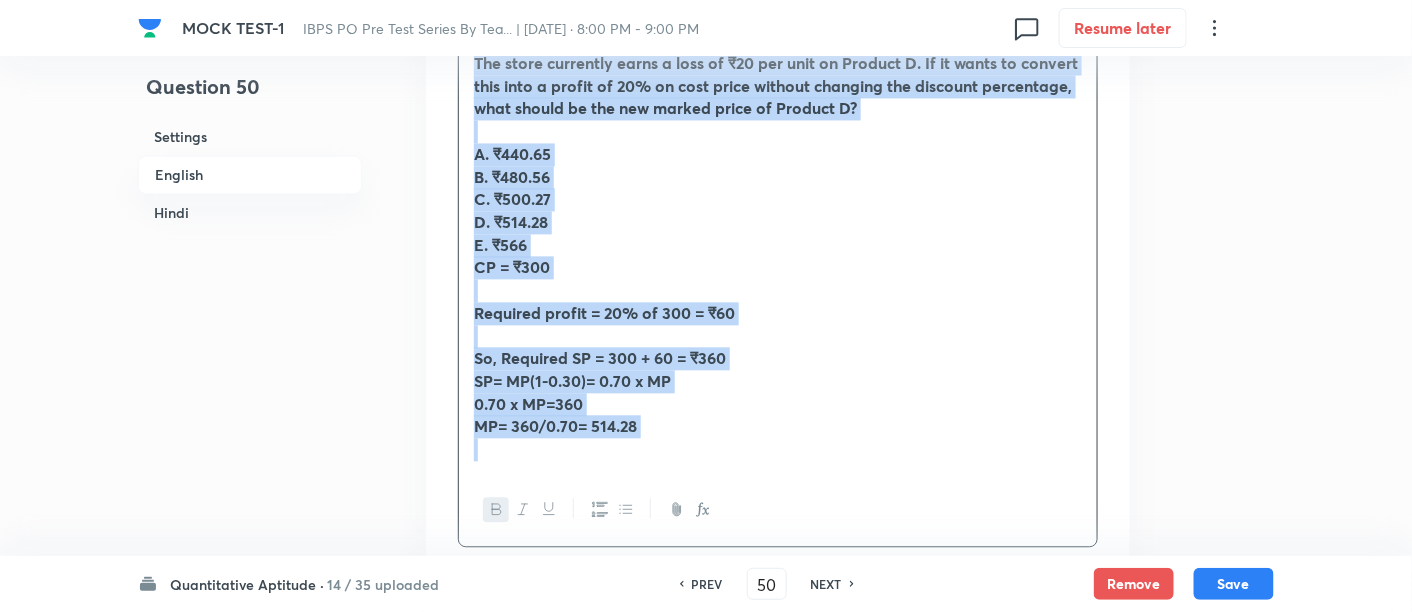 scroll, scrollTop: 1283, scrollLeft: 0, axis: vertical 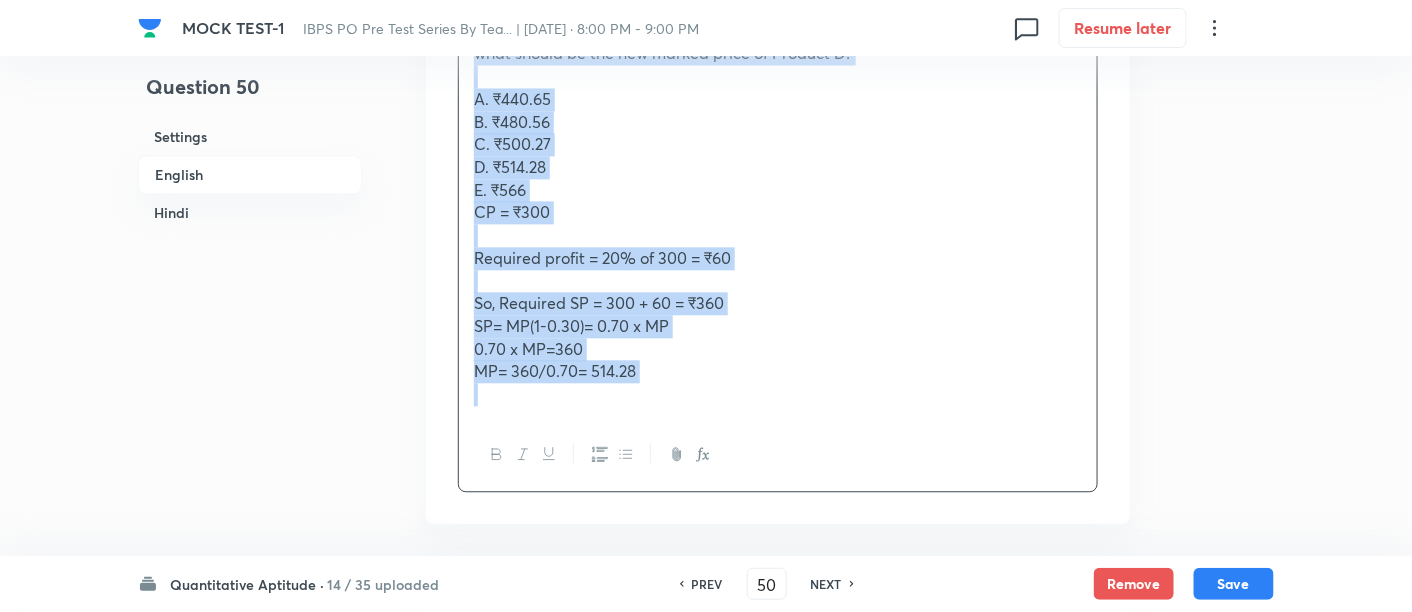 copy on "The store currently earns a loss of ₹20 per unit on Product D. If it wants to convert this into a profit of 20% on cost price without changing the discount percentage, what should be the new marked price of Product D?  A. ₹440.65 B. ₹480.56  C. ₹500.27  D. ₹514.28  E. ₹566 CP = ₹300 Required profit = 20% of 300 = ₹60 So, Required SP = 300 + 60 = ₹360 SP= MP(1-0.30)= 0.70 x MP 0.70 x MP=360 MP= 360/0.70= 514.28" 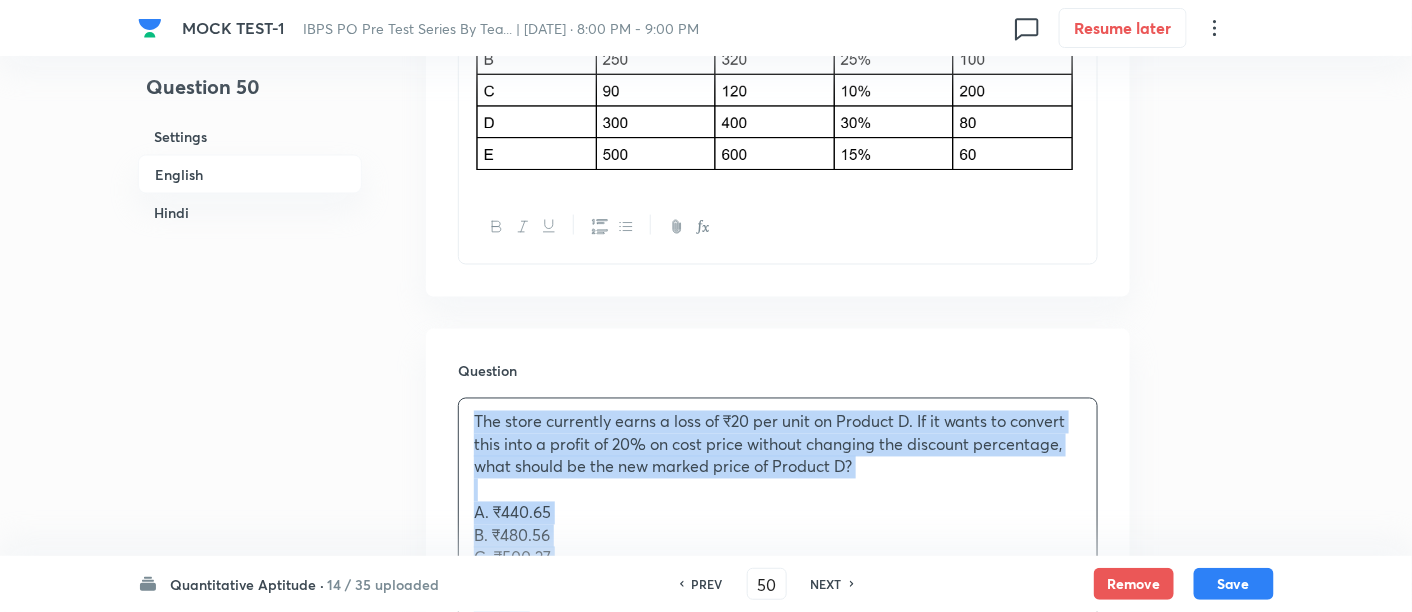 scroll, scrollTop: 868, scrollLeft: 0, axis: vertical 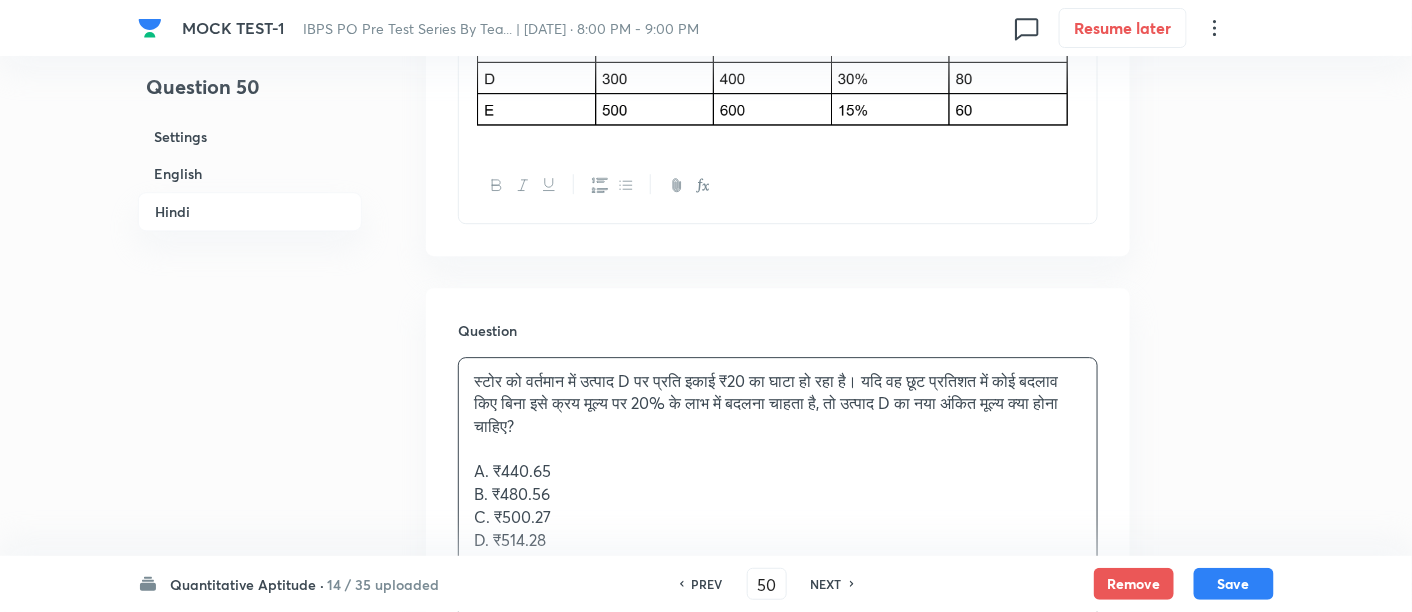 click on "स्टोर को वर्तमान में उत्पाद D पर प्रति इकाई ₹20 का घाटा हो रहा है। यदि वह छूट प्रतिशत में कोई बदलाव किए बिना इसे क्रय मूल्य पर 20% के लाभ में बदलना चाहता है, तो उत्पाद D का नया अंकित मूल्य क्या होना चाहिए? A. ₹440.65 B. ₹480.56 C. ₹500.27 D. ₹514.28  E. ₹566 क्रय मूल्य = ₹300 आवश्यक लाभ = 300 का 20% = ₹60 अतः, आवश्यक विक्रय मूल्य = 300 + 60 = ₹360 विक्रय मूल्य = क्रय मूल्य (1-0.30) = 0.70 x क्रय मूल्य 0.70 x क्रय मूल्य = 360 विक्रय मूल्य = 360/0.70 = 514.28" at bounding box center [778, 563] 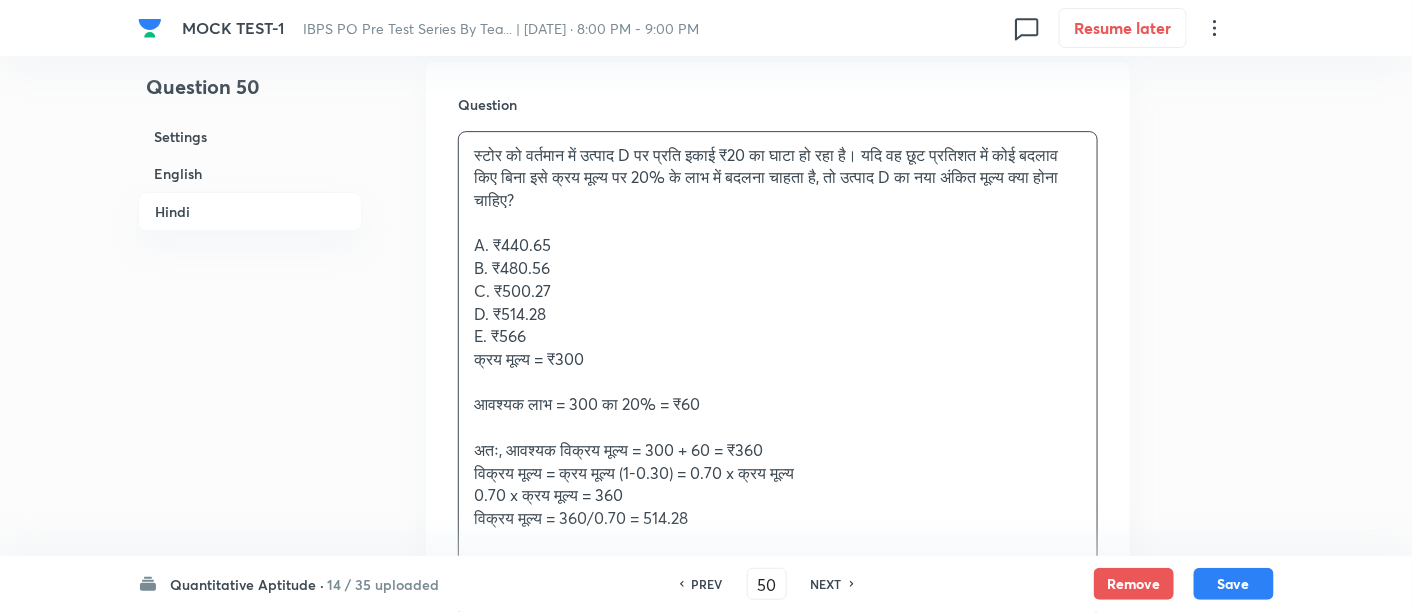 scroll, scrollTop: 4309, scrollLeft: 0, axis: vertical 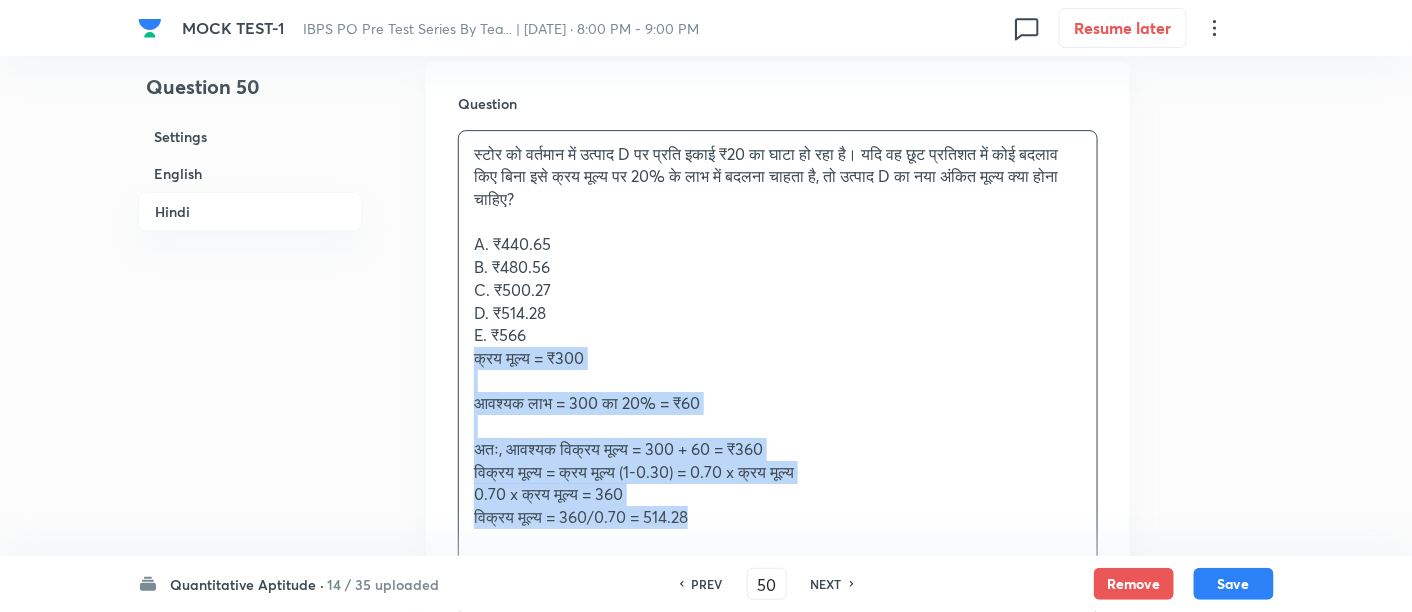 drag, startPoint x: 467, startPoint y: 355, endPoint x: 730, endPoint y: 514, distance: 307.32718 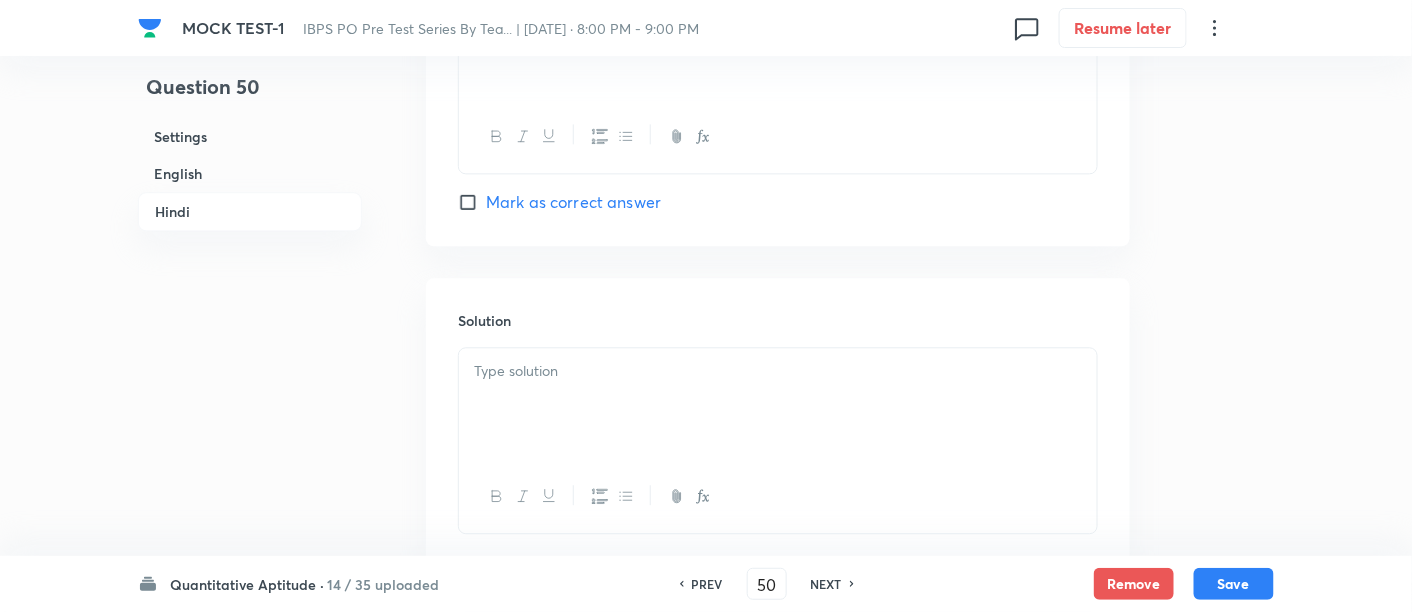 scroll, scrollTop: 6251, scrollLeft: 0, axis: vertical 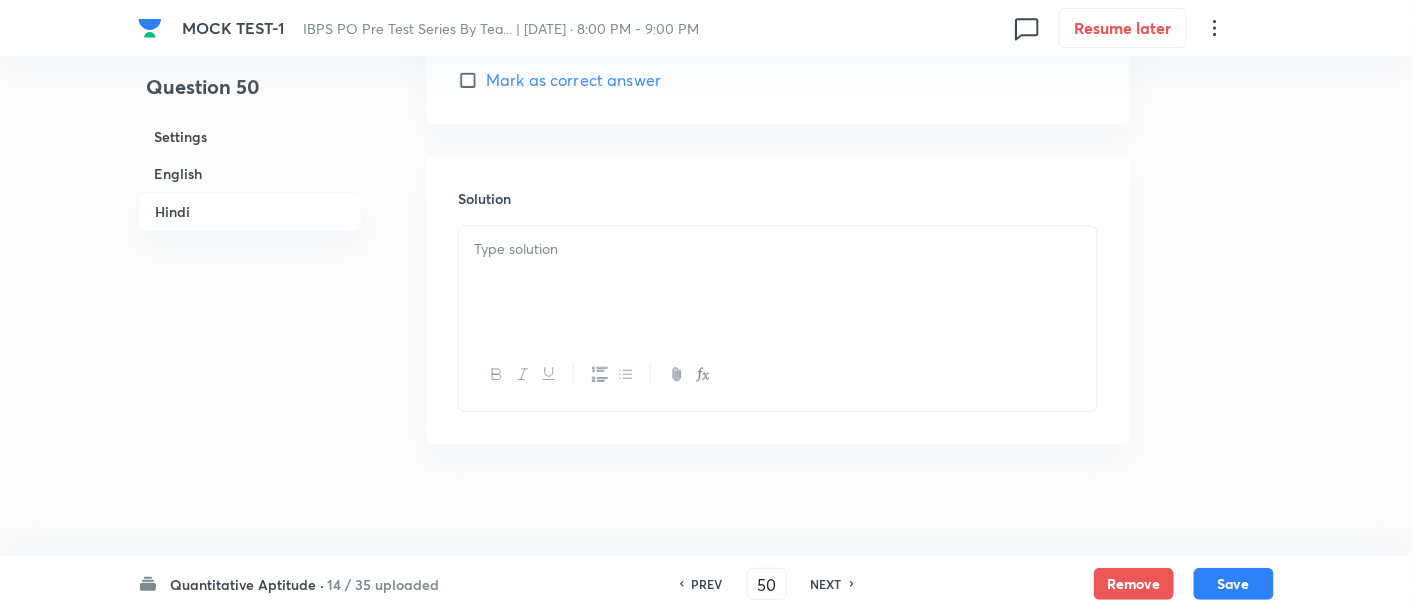 click at bounding box center (778, 282) 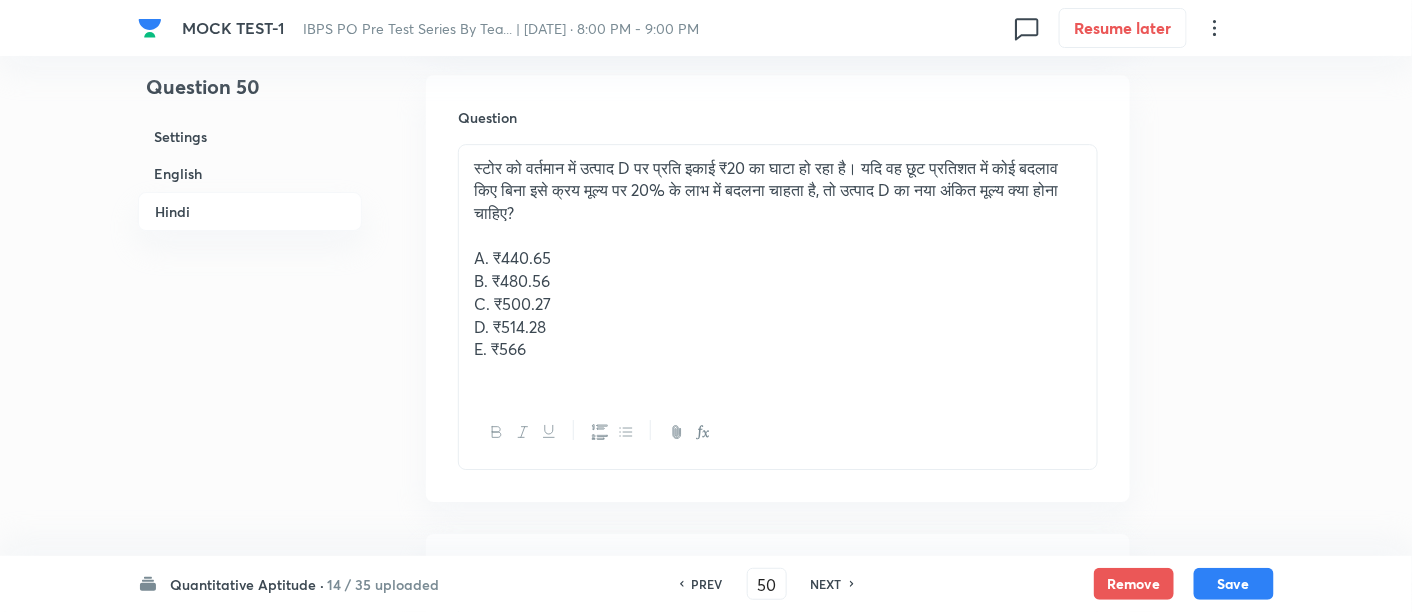 scroll, scrollTop: 4346, scrollLeft: 0, axis: vertical 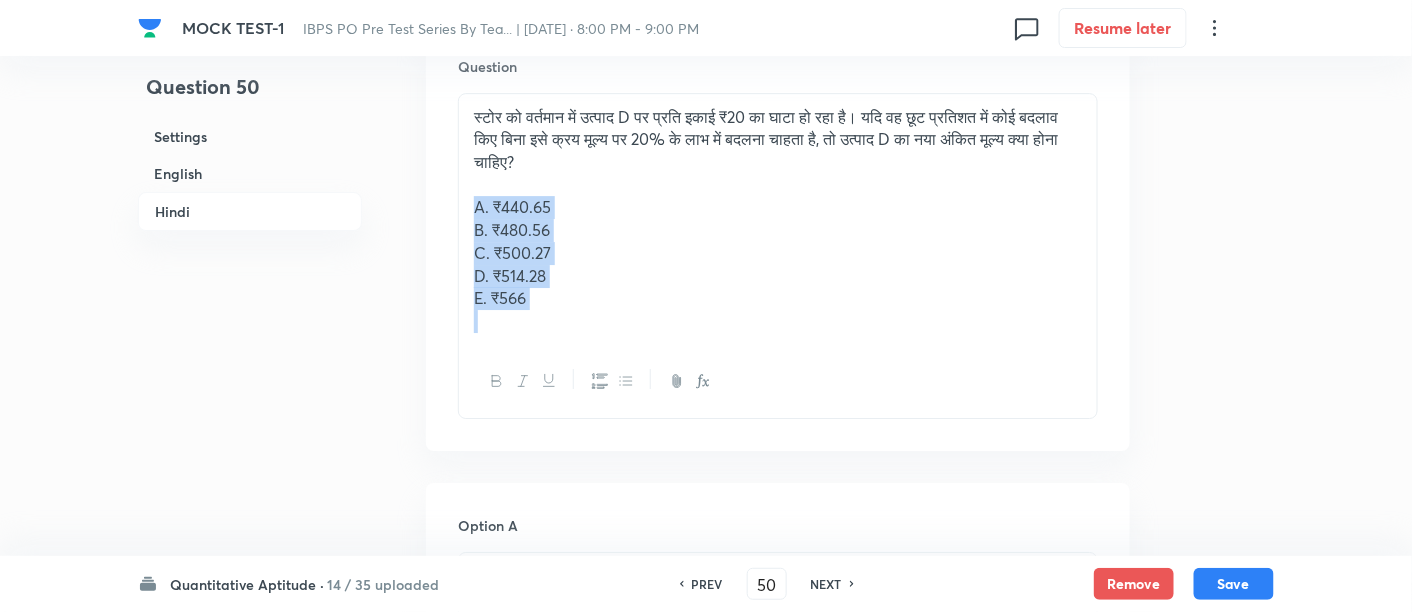 drag, startPoint x: 462, startPoint y: 198, endPoint x: 634, endPoint y: 392, distance: 259.2682 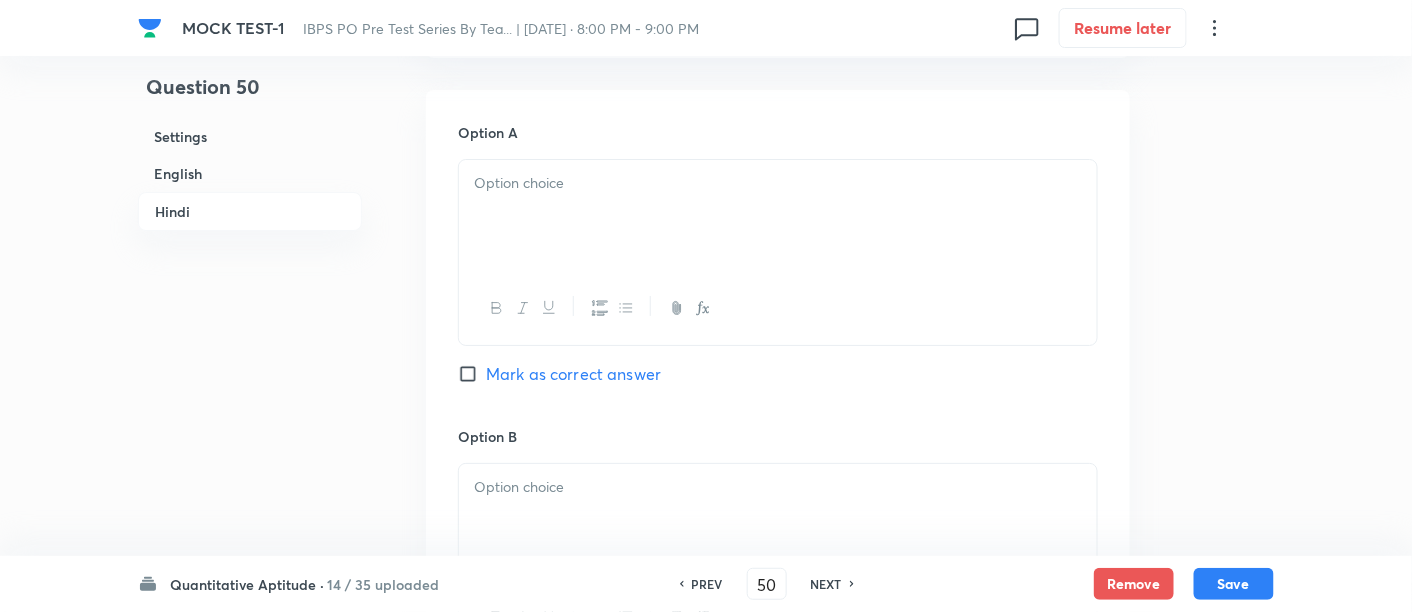 scroll, scrollTop: 4635, scrollLeft: 0, axis: vertical 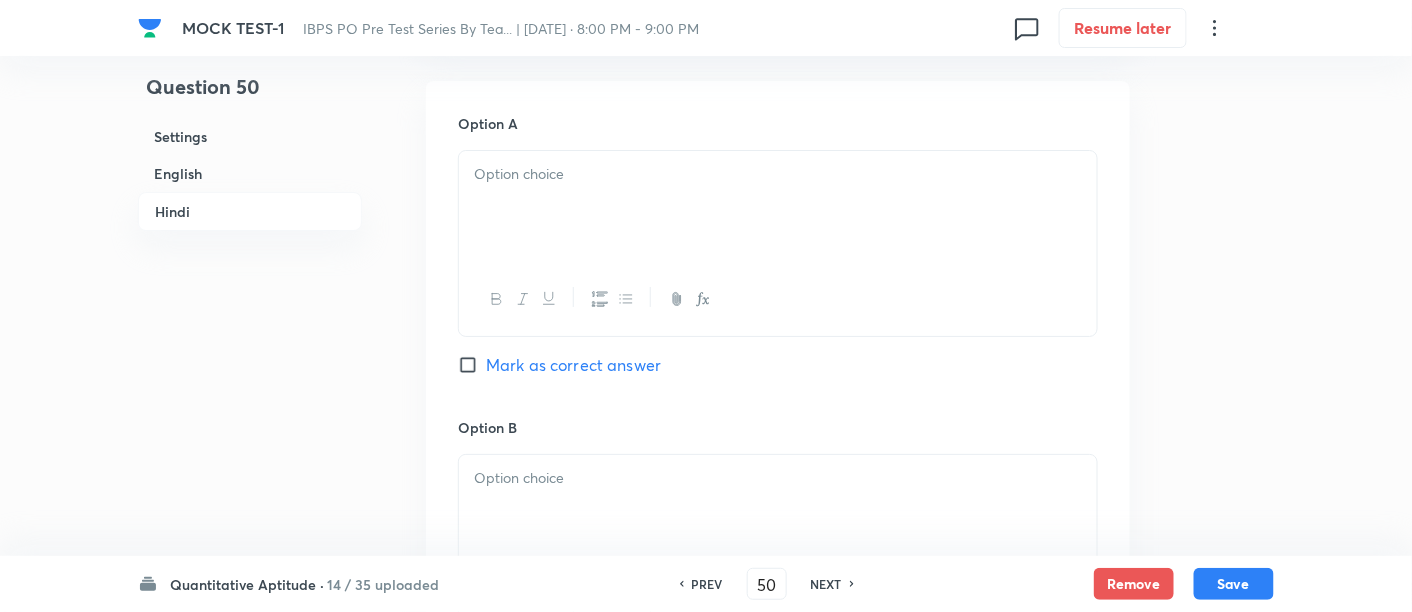 click at bounding box center [778, 207] 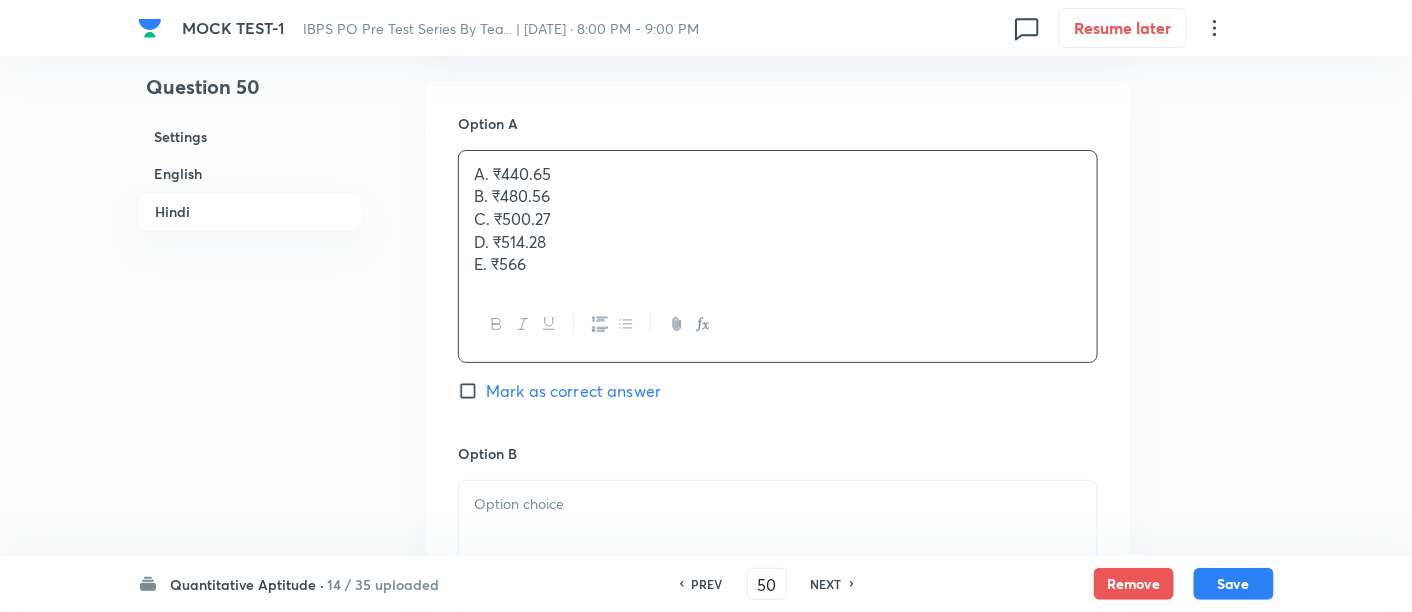 drag, startPoint x: 474, startPoint y: 189, endPoint x: 614, endPoint y: 288, distance: 171.4672 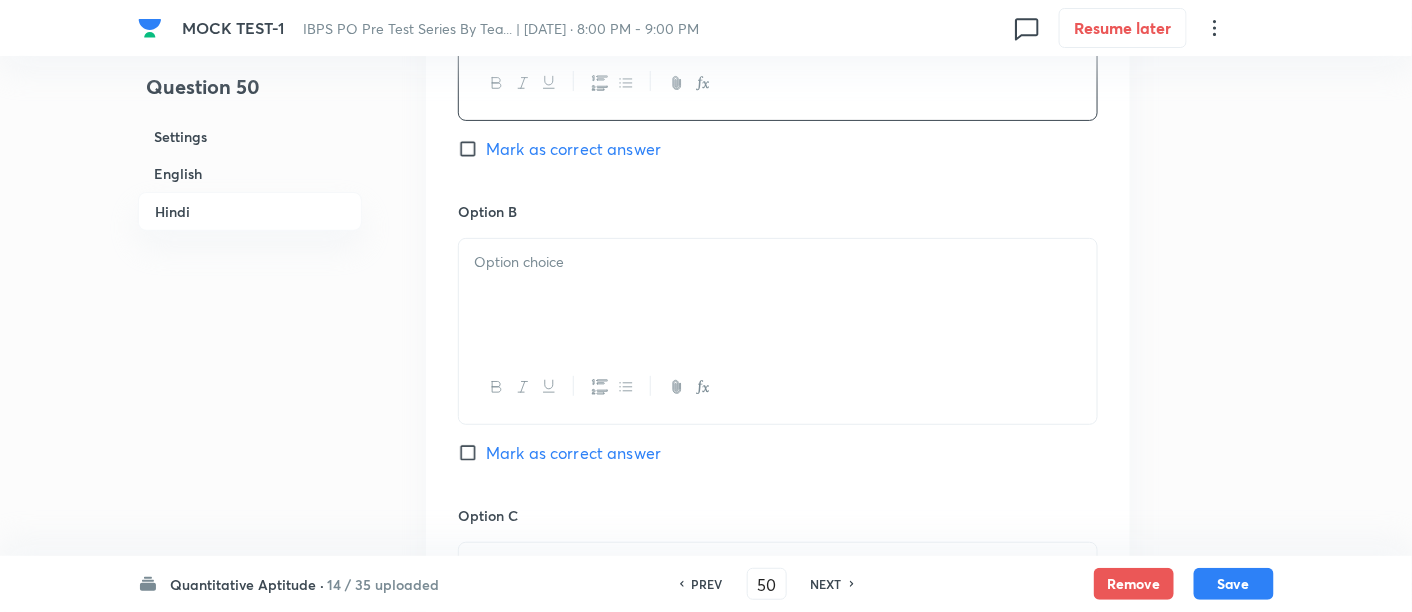 scroll, scrollTop: 4853, scrollLeft: 0, axis: vertical 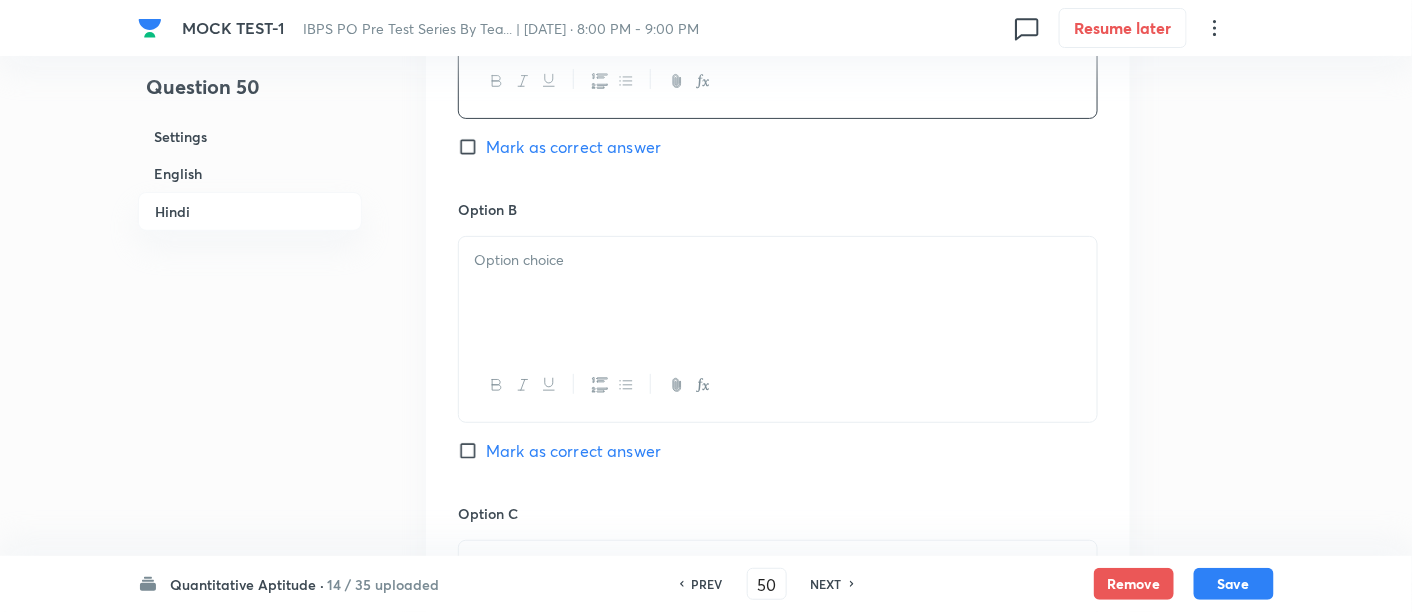 click at bounding box center [778, 293] 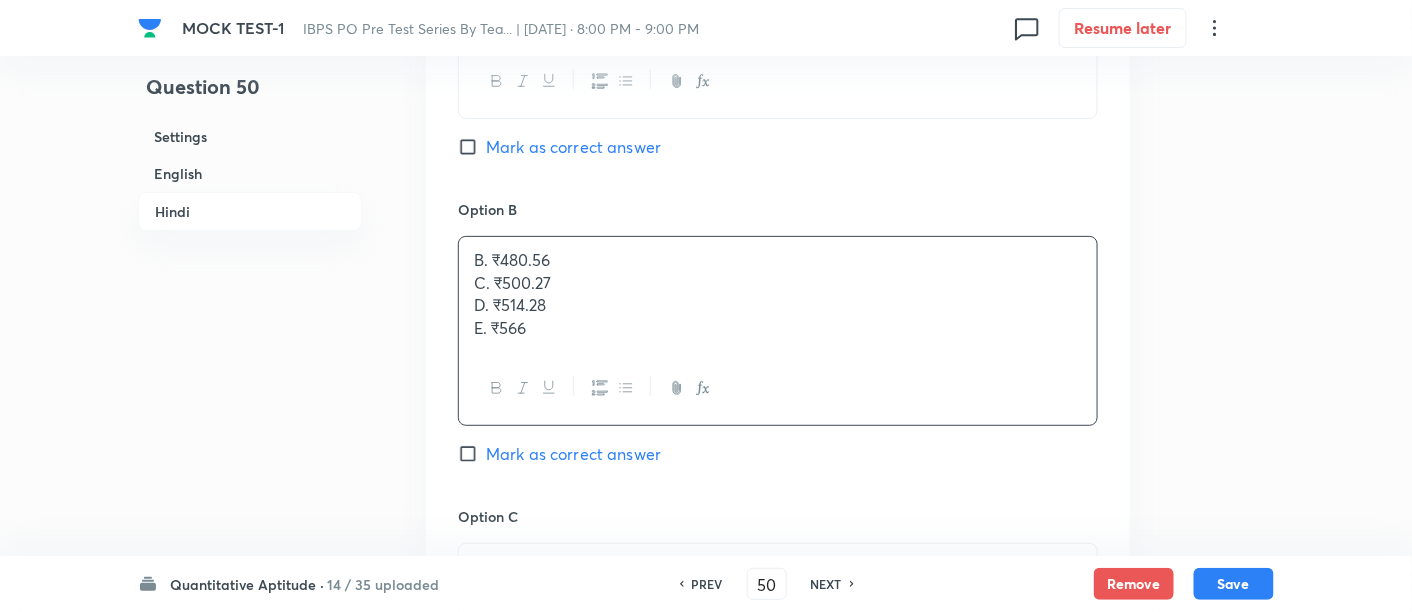 drag, startPoint x: 465, startPoint y: 272, endPoint x: 604, endPoint y: 357, distance: 162.92943 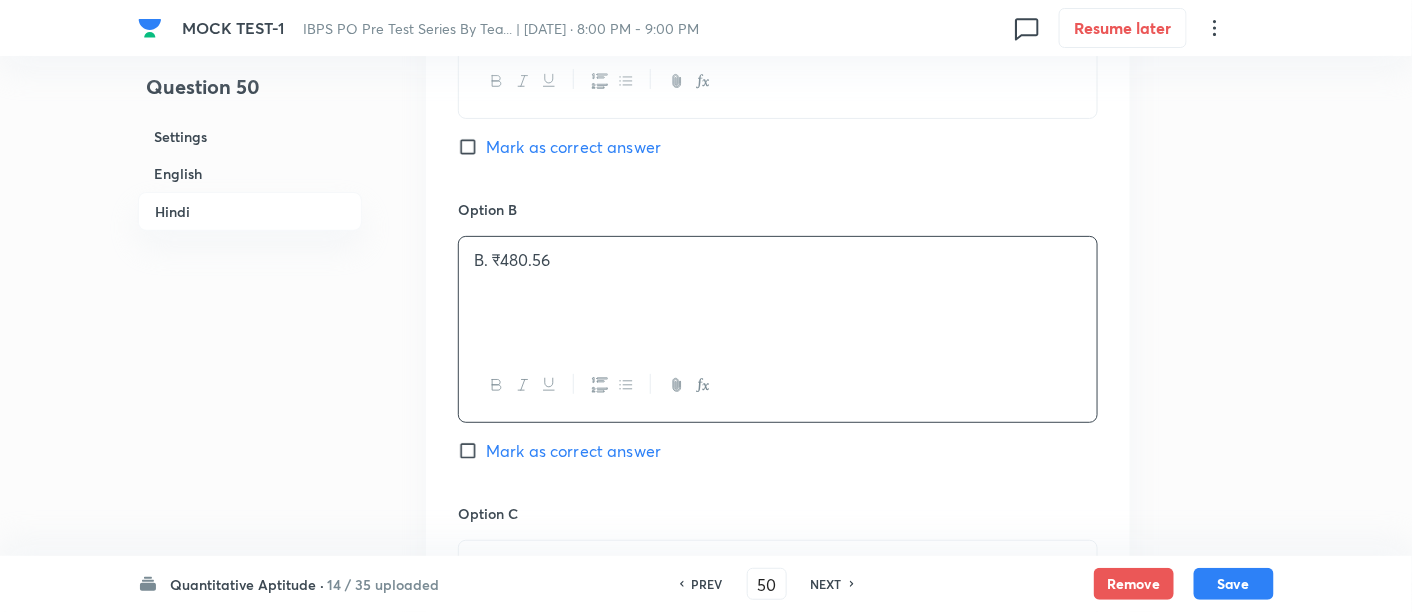 scroll, scrollTop: 5114, scrollLeft: 0, axis: vertical 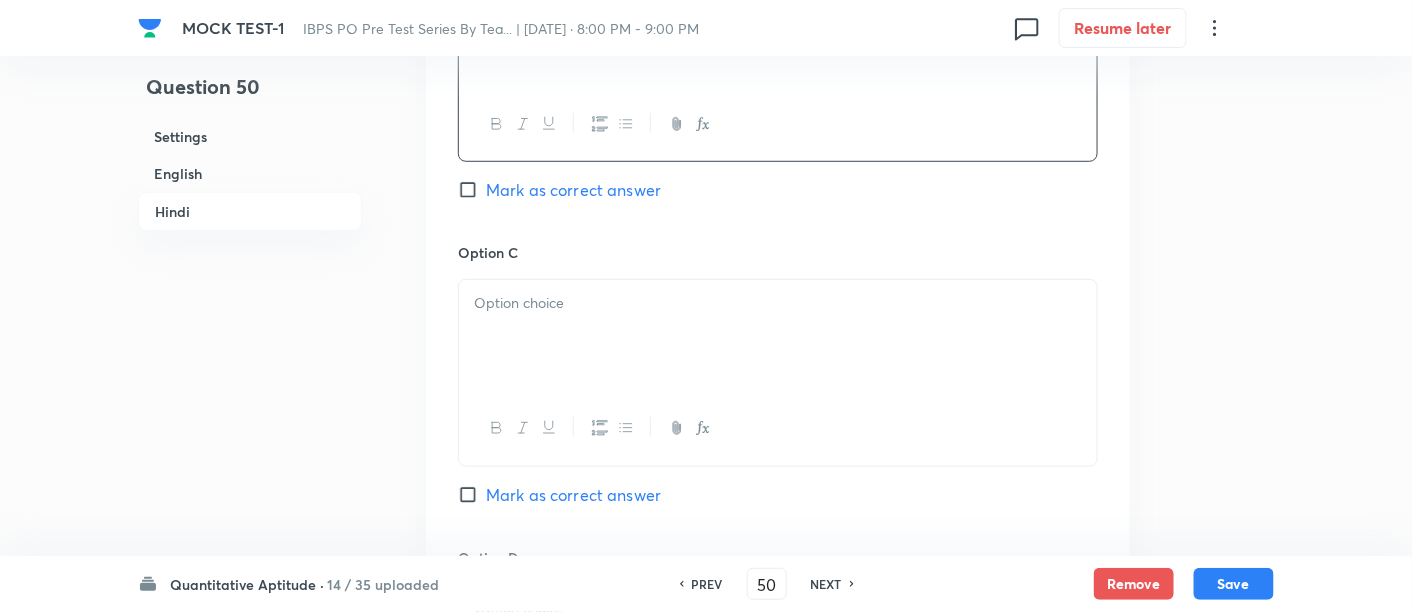 click at bounding box center (778, 336) 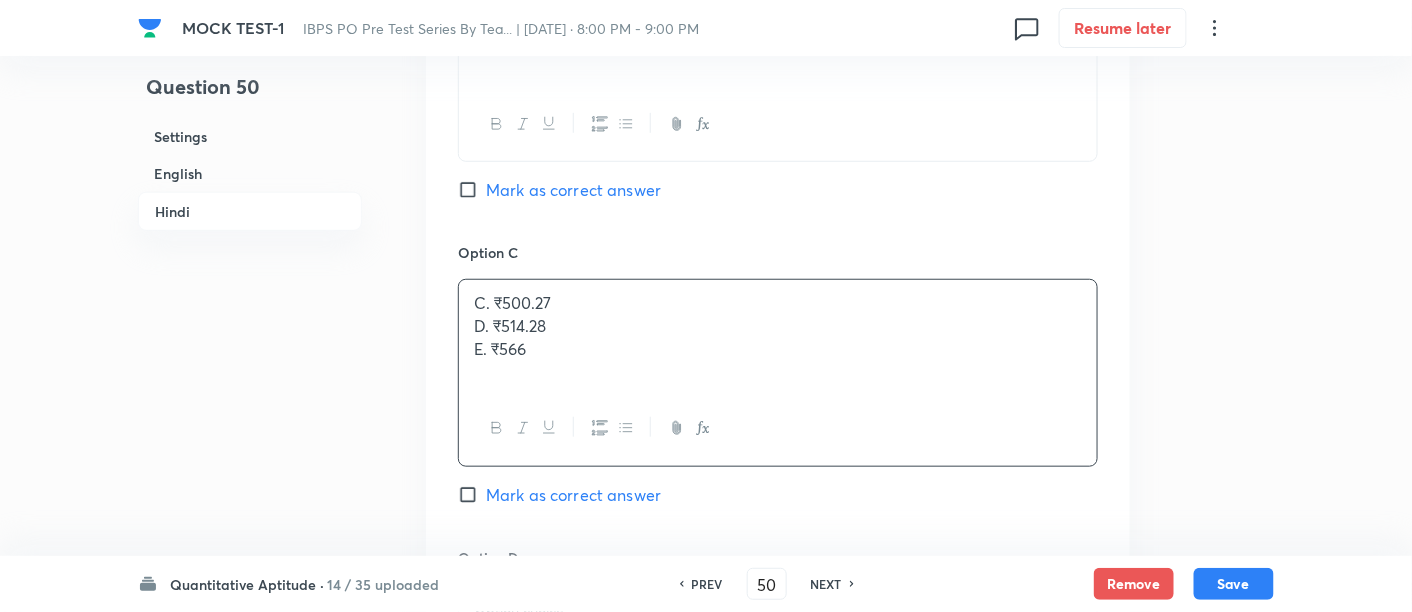 drag, startPoint x: 465, startPoint y: 319, endPoint x: 631, endPoint y: 405, distance: 186.95454 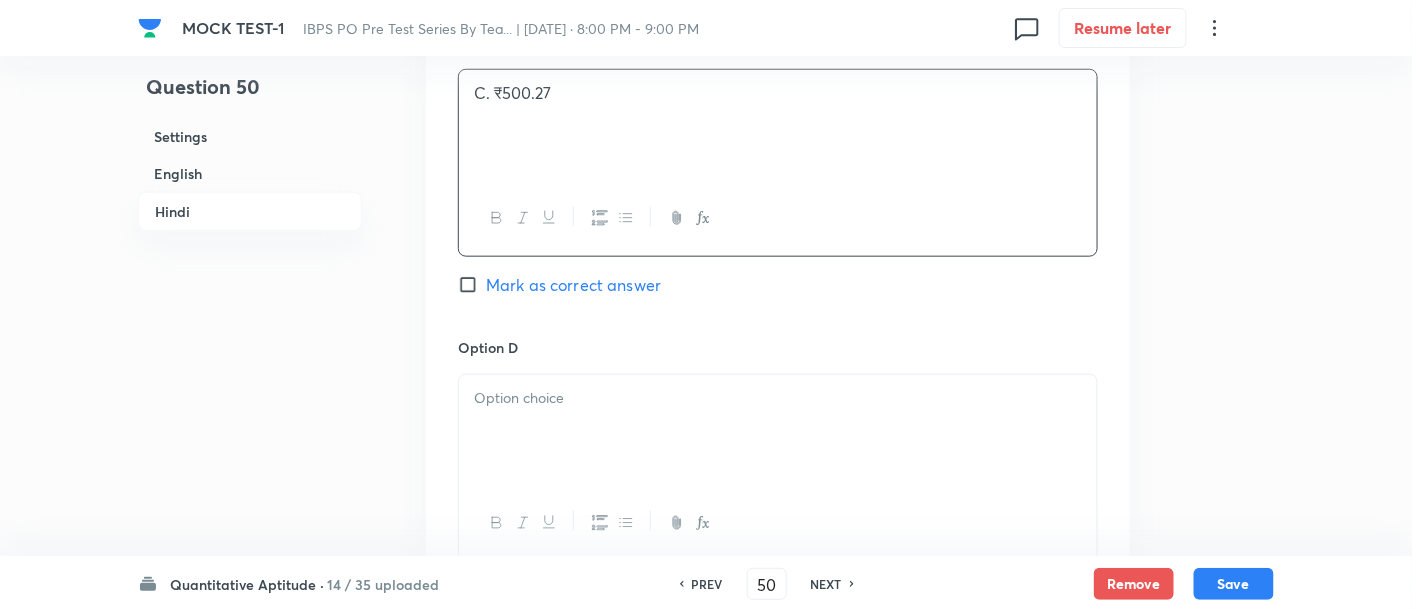 scroll, scrollTop: 5325, scrollLeft: 0, axis: vertical 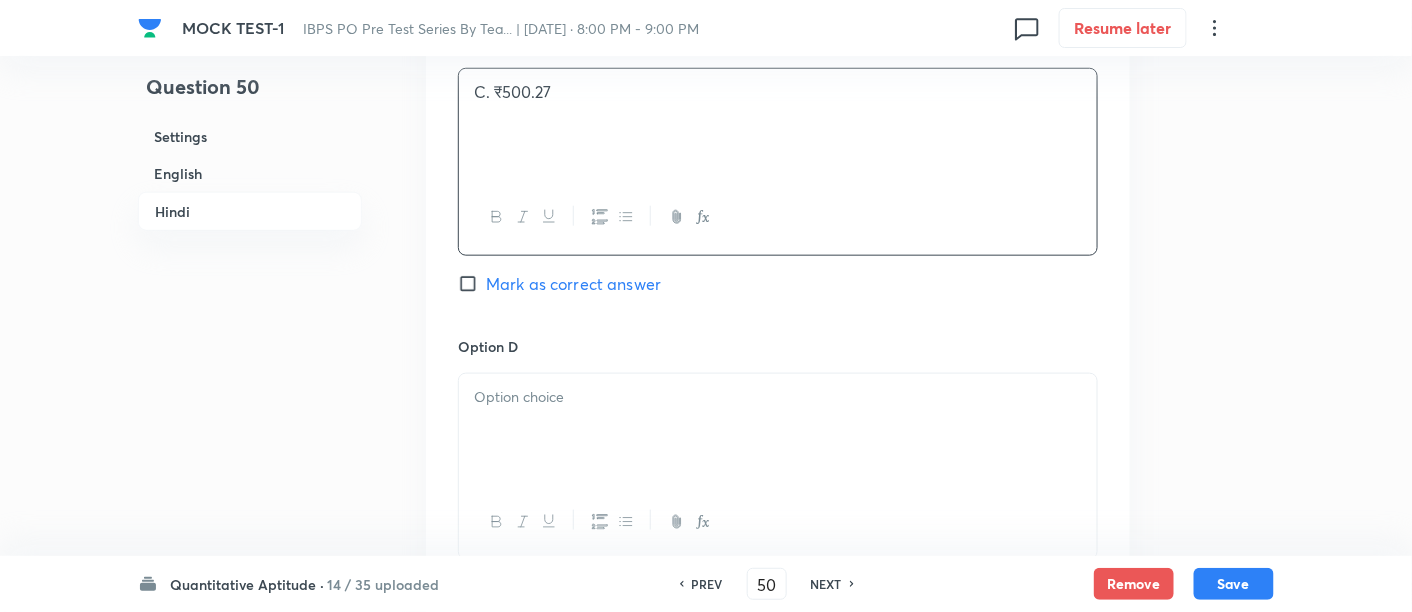 click at bounding box center [778, 397] 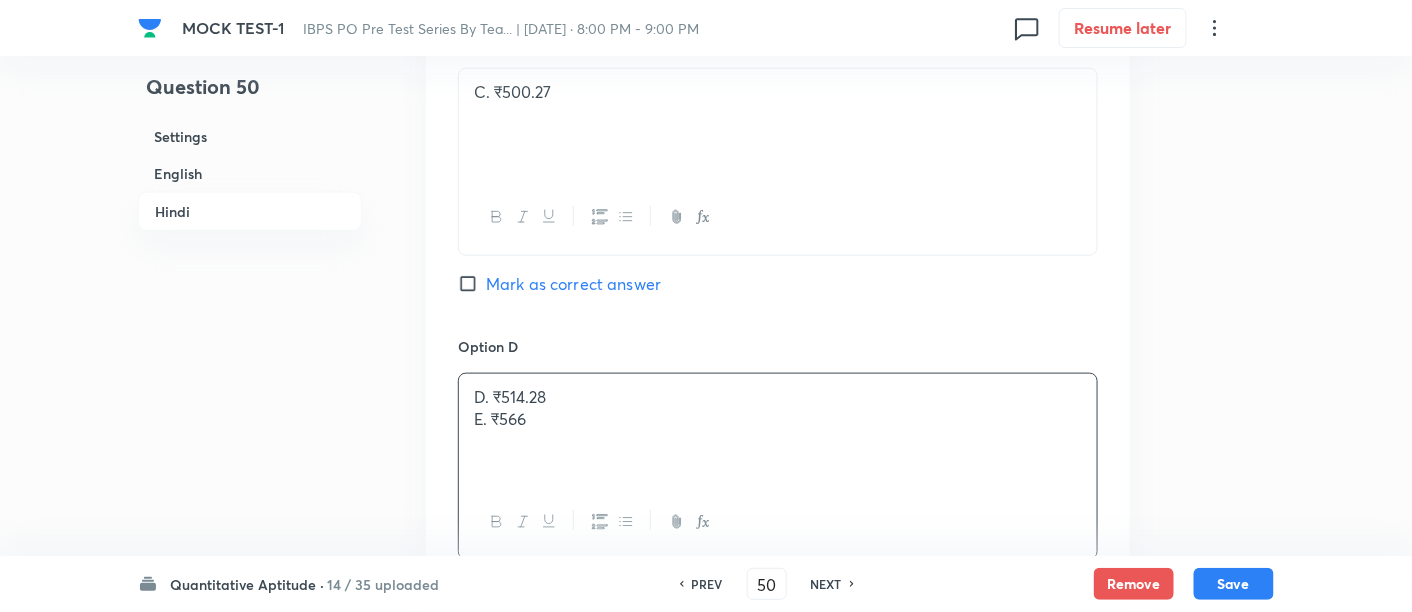 drag, startPoint x: 471, startPoint y: 405, endPoint x: 598, endPoint y: 440, distance: 131.73459 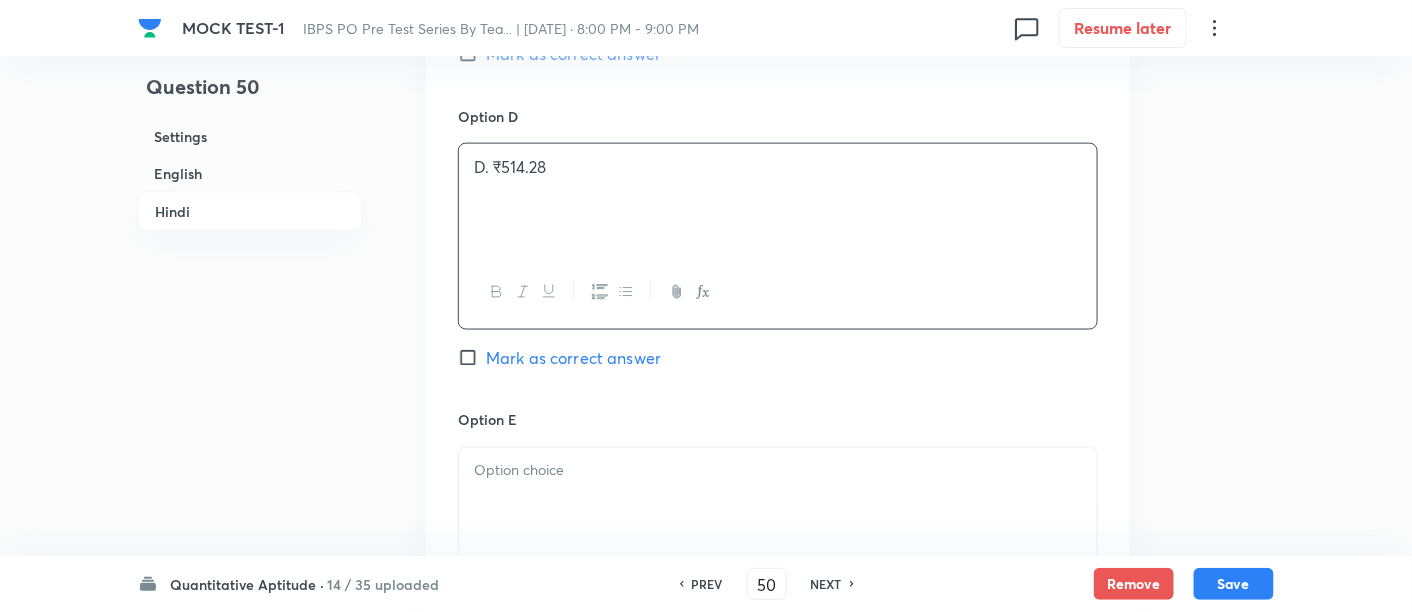 scroll, scrollTop: 5557, scrollLeft: 0, axis: vertical 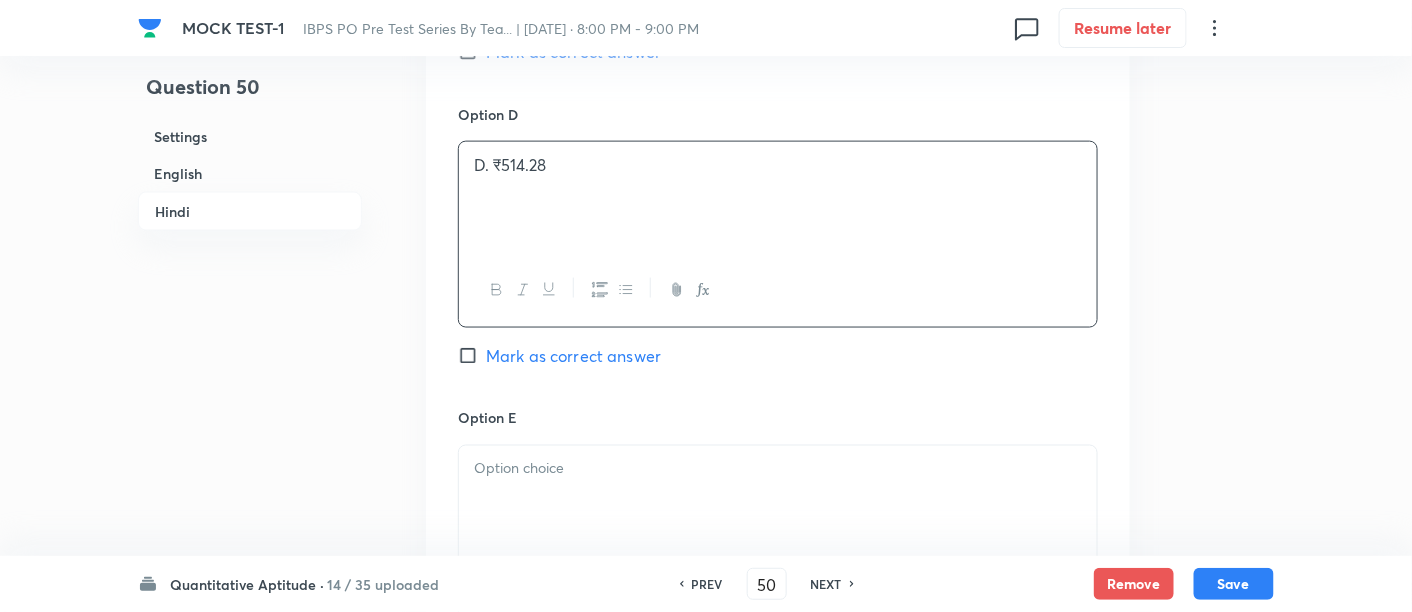 click at bounding box center [778, 502] 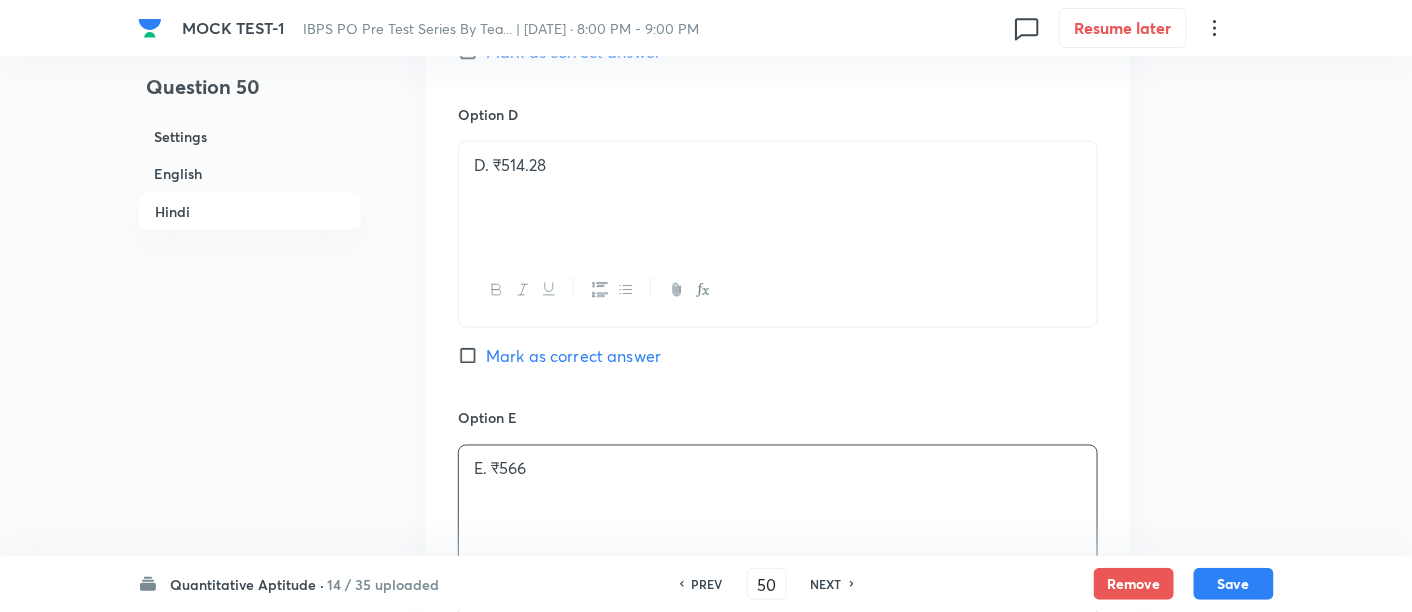 click on "Mark as correct answer" at bounding box center [573, 356] 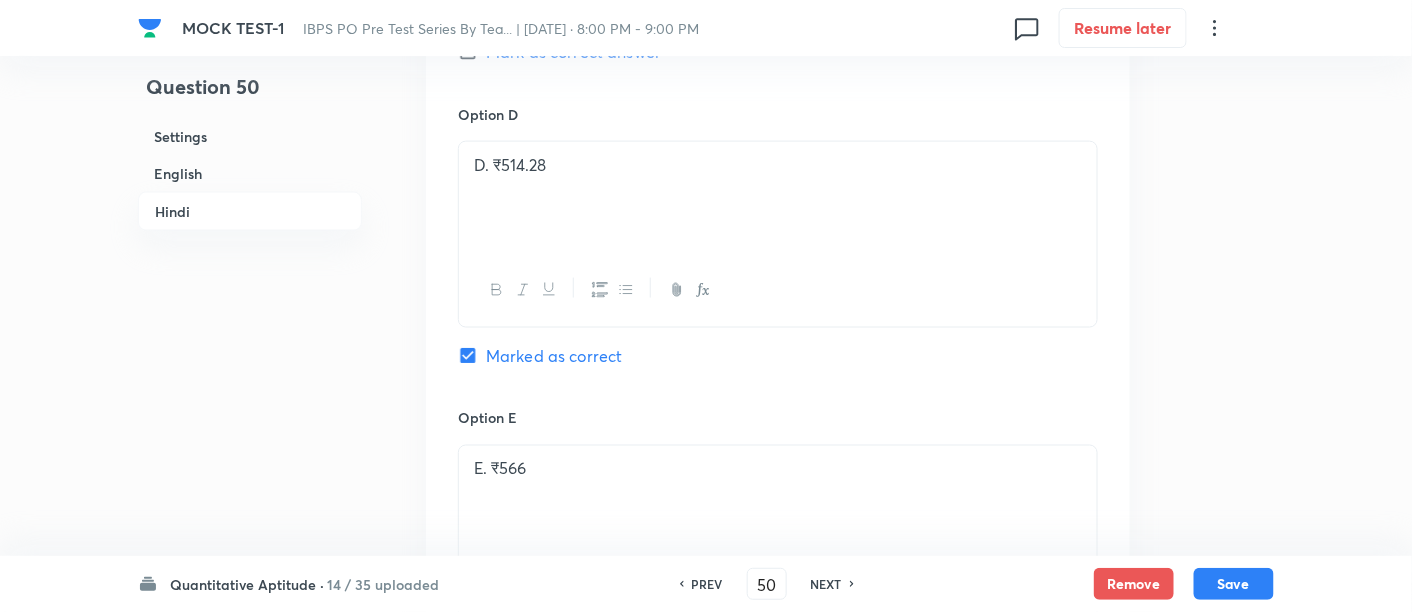 checkbox on "true" 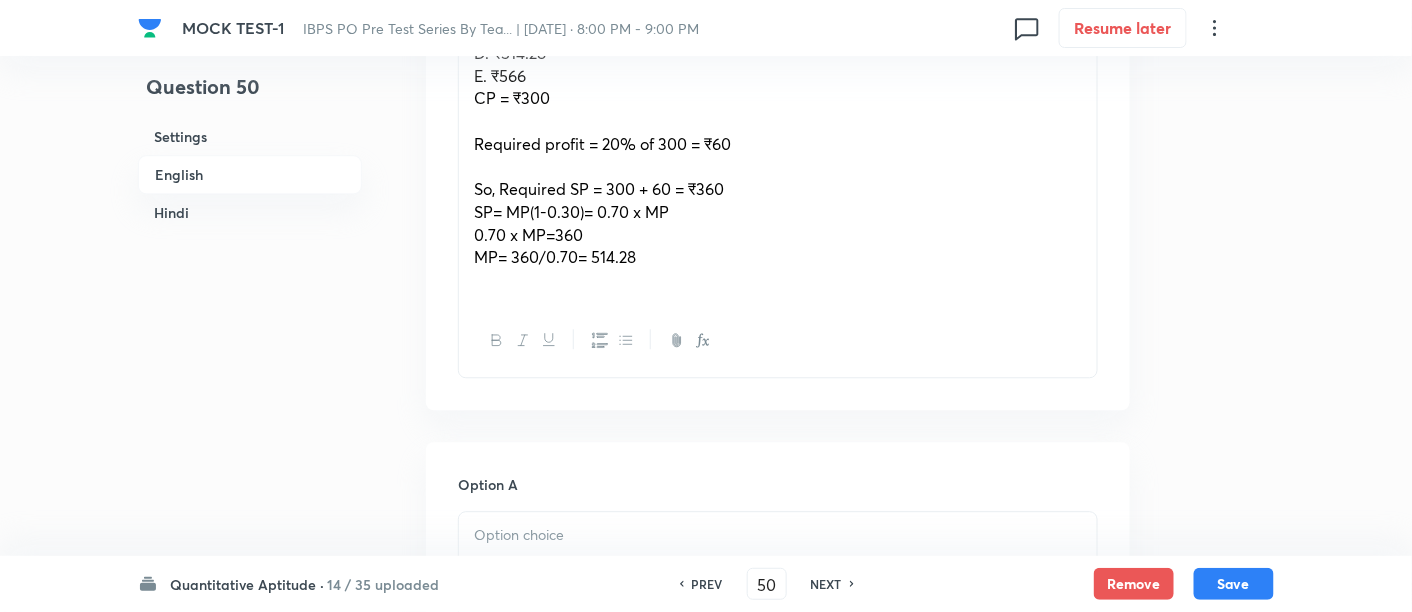 scroll, scrollTop: 1389, scrollLeft: 0, axis: vertical 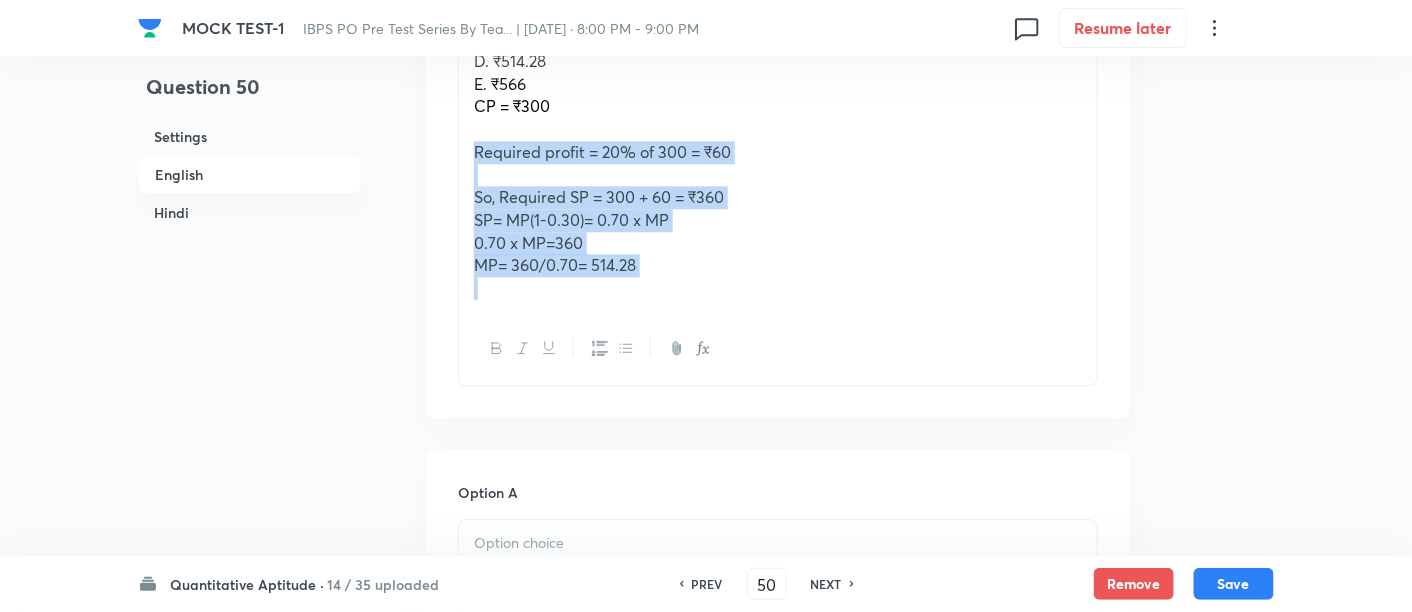 drag, startPoint x: 473, startPoint y: 150, endPoint x: 763, endPoint y: 349, distance: 351.71152 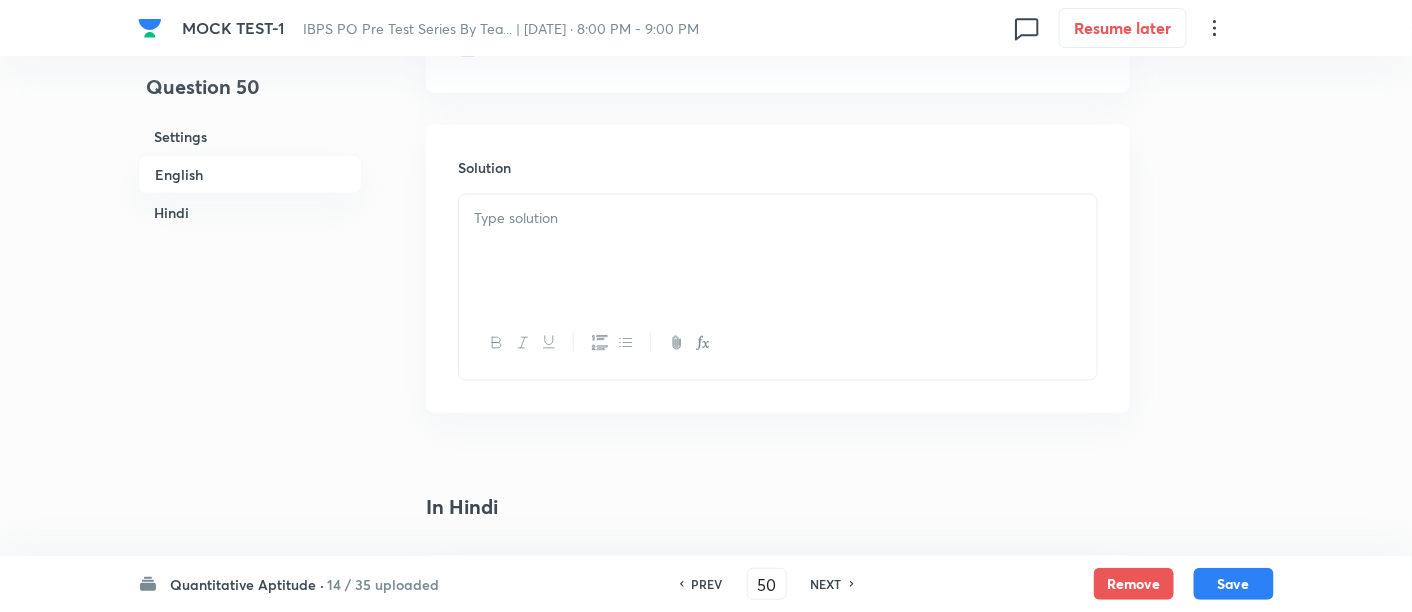 scroll, scrollTop: 3189, scrollLeft: 0, axis: vertical 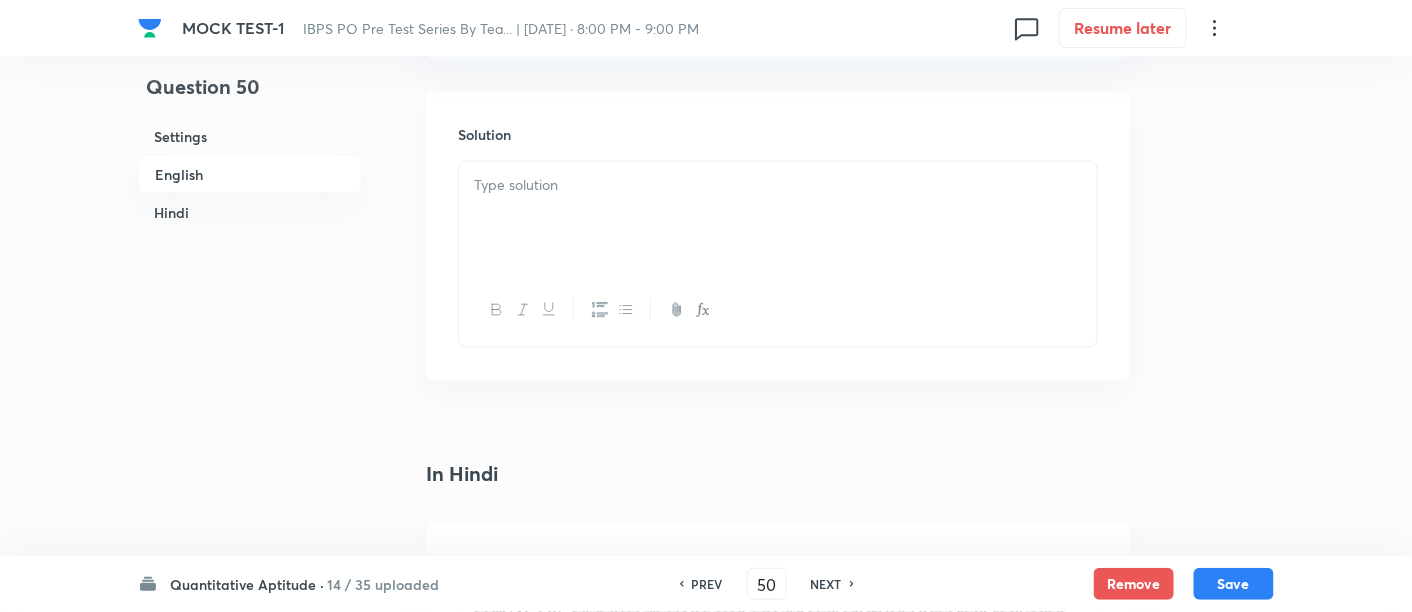 click at bounding box center [778, 218] 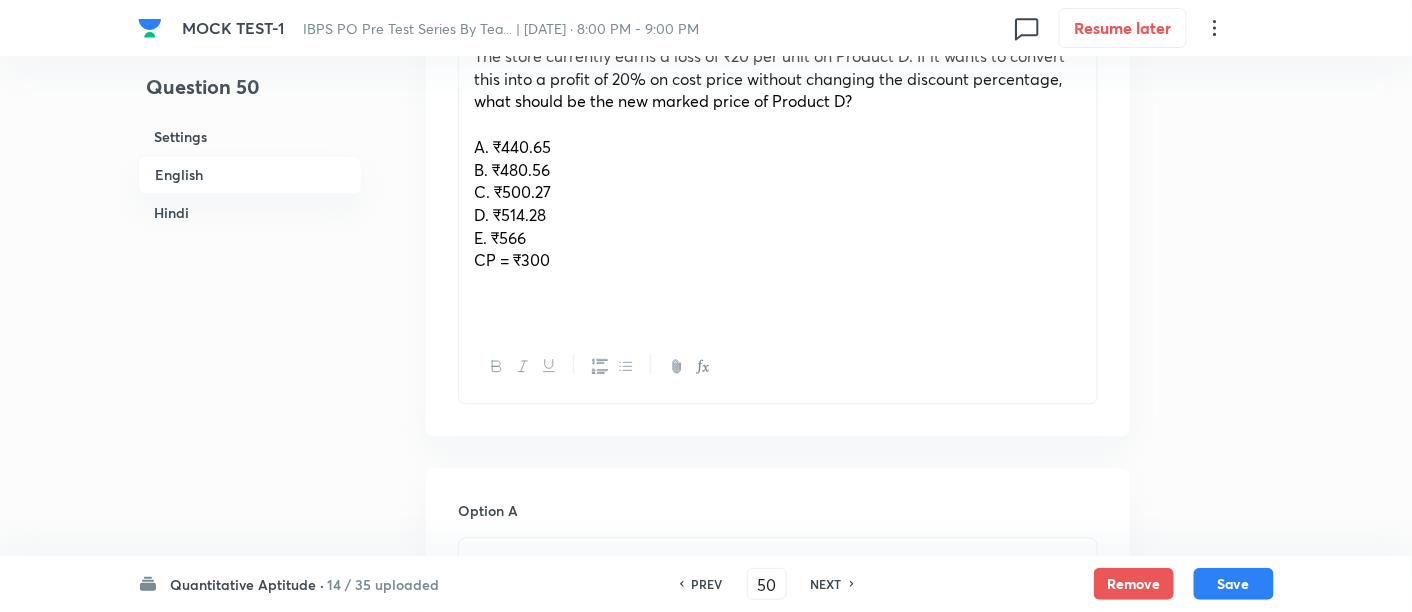 scroll, scrollTop: 1234, scrollLeft: 0, axis: vertical 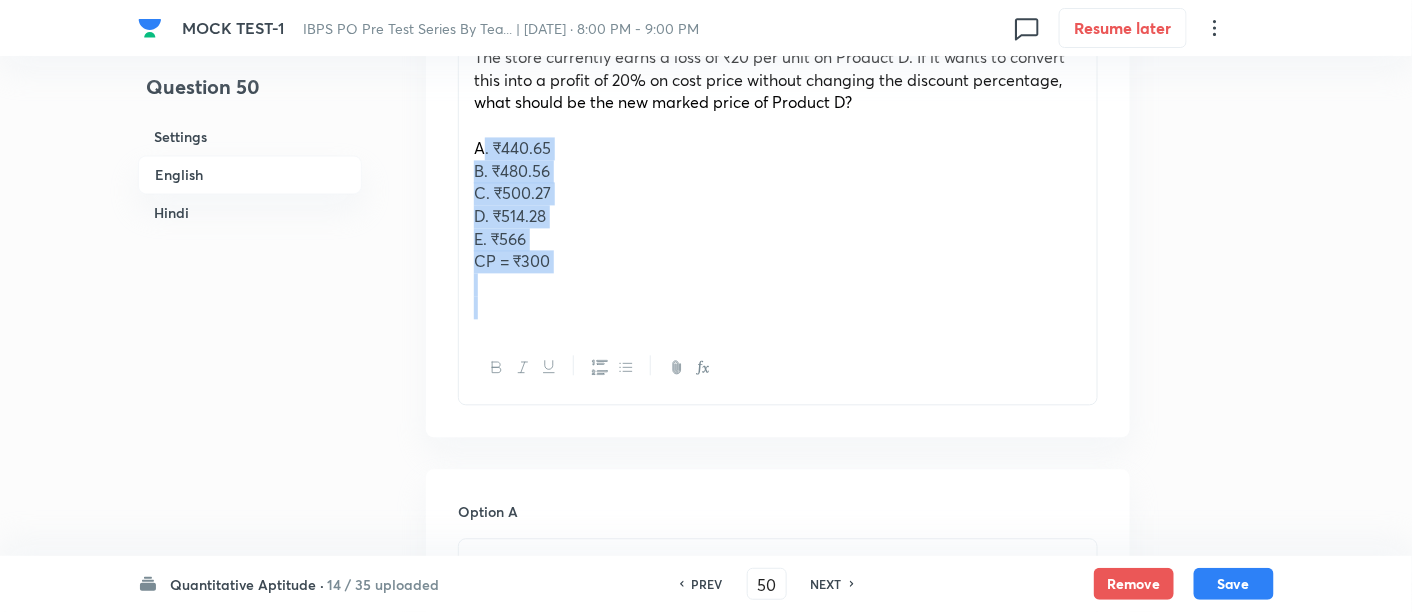 drag, startPoint x: 464, startPoint y: 144, endPoint x: 618, endPoint y: 315, distance: 230.12389 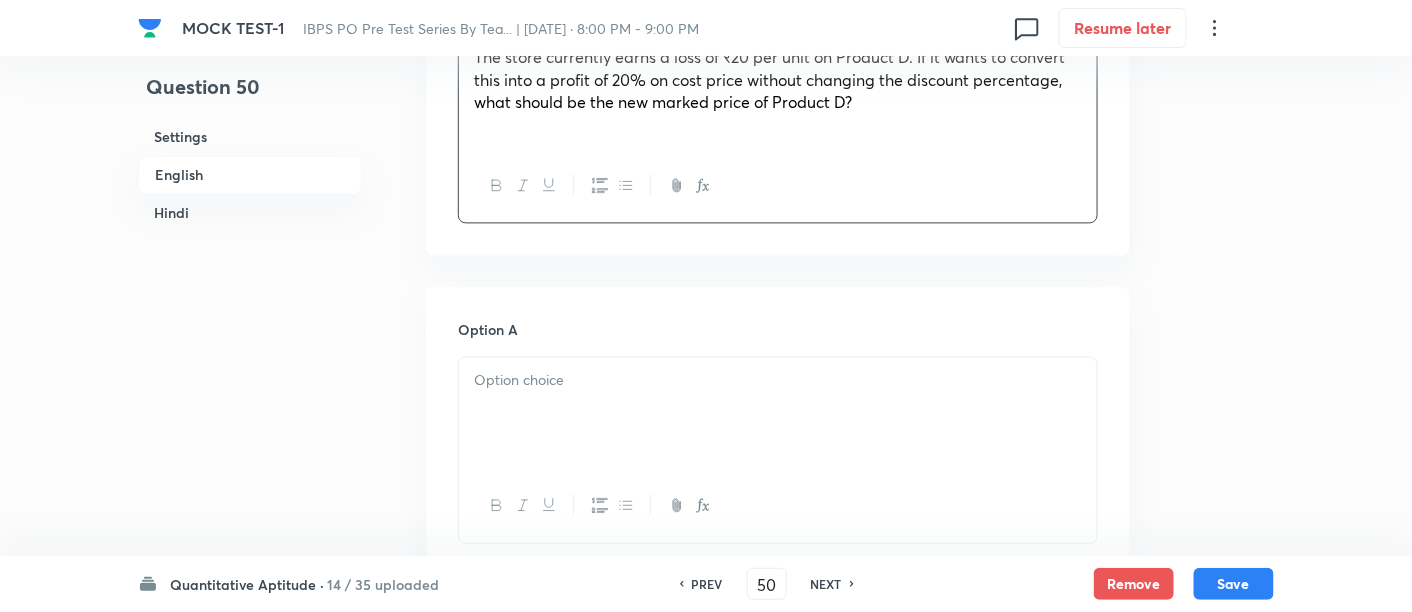 scroll, scrollTop: 1462, scrollLeft: 0, axis: vertical 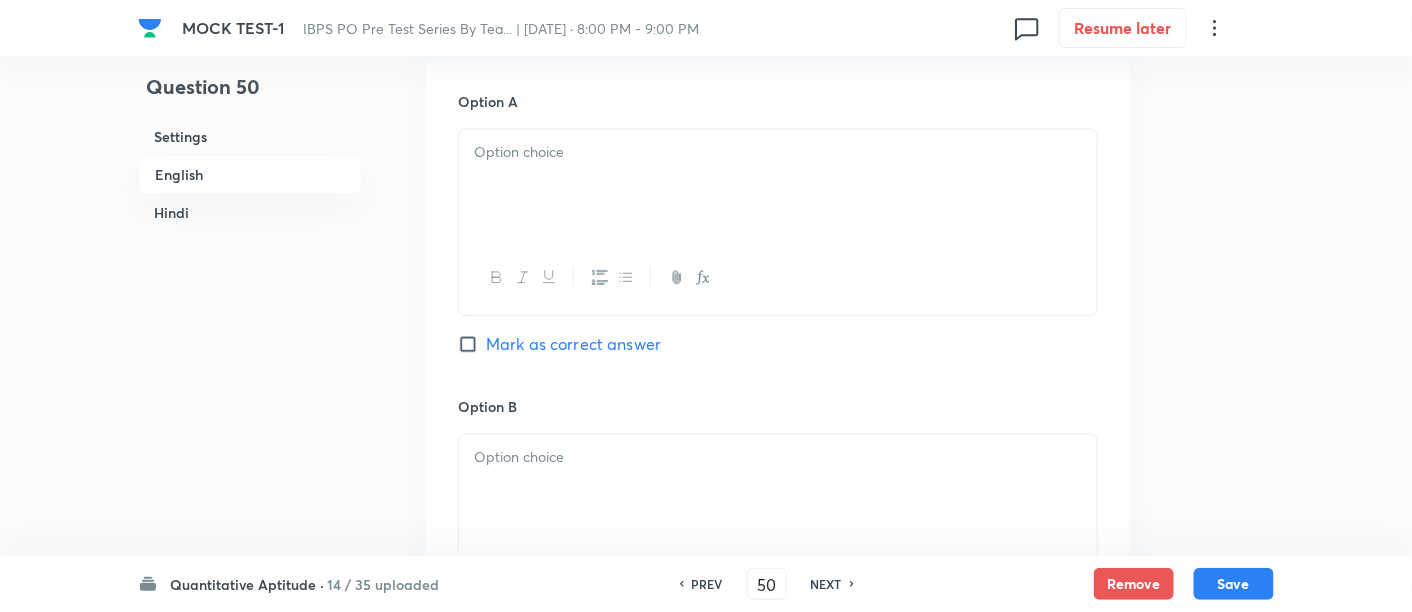 click at bounding box center (778, 185) 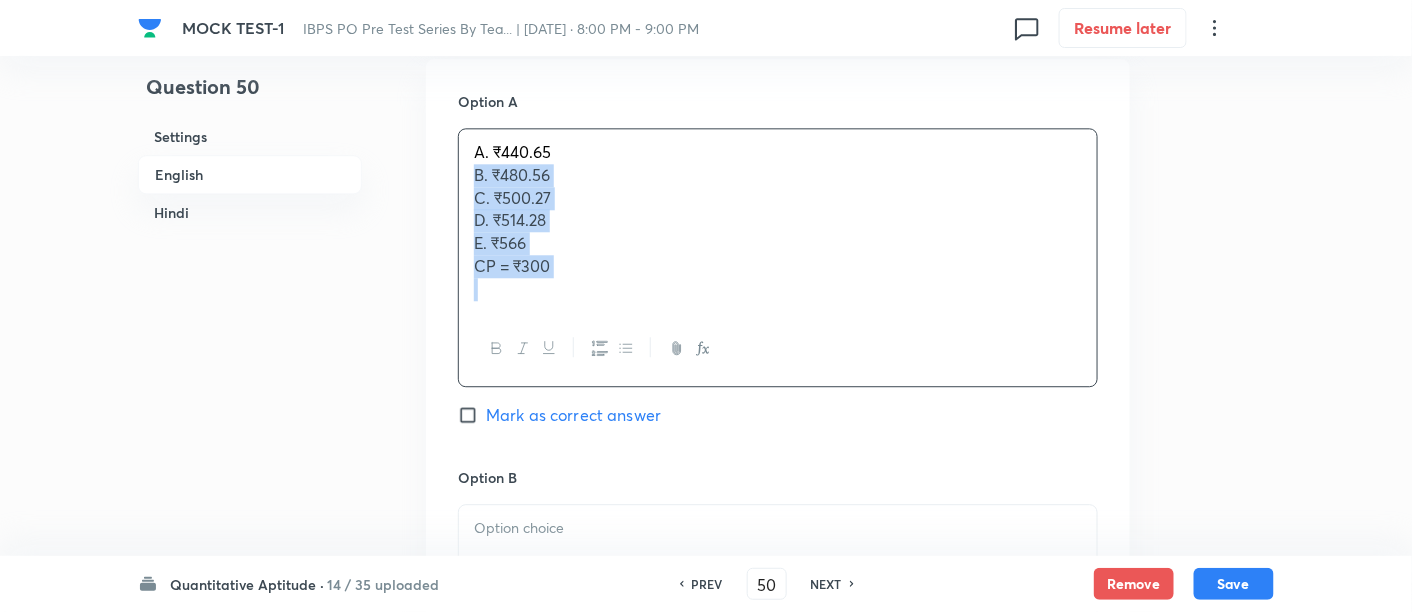 drag, startPoint x: 465, startPoint y: 170, endPoint x: 614, endPoint y: 341, distance: 226.80829 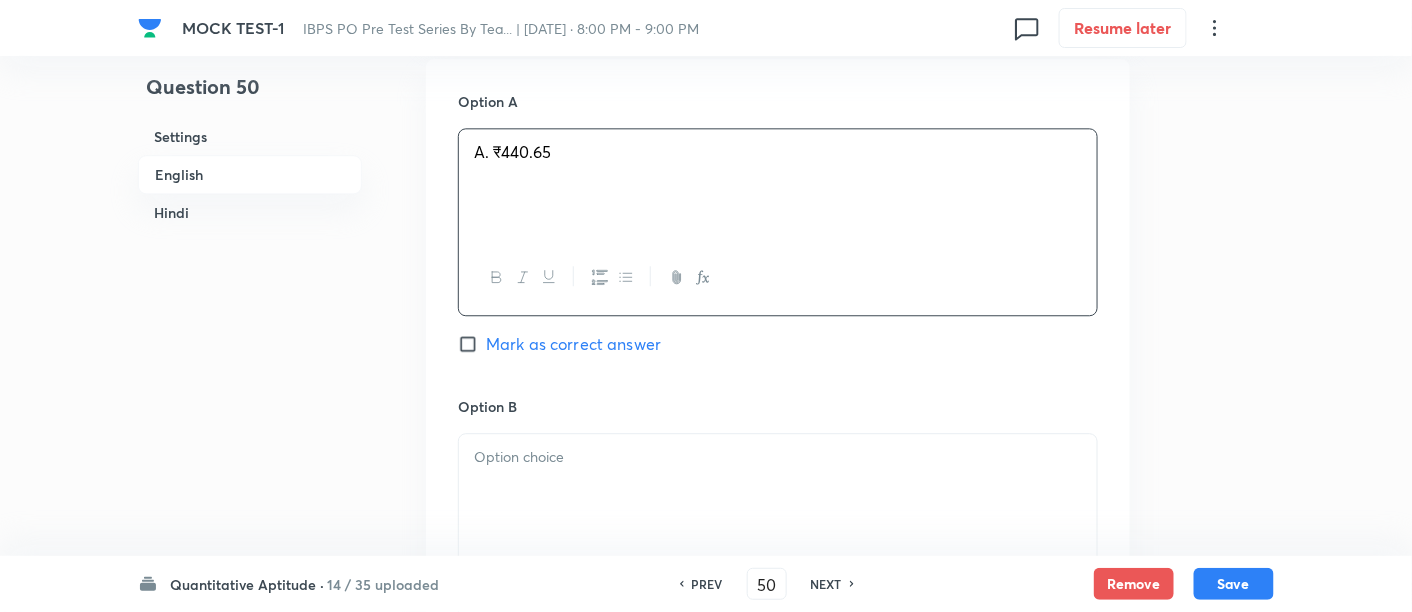 scroll, scrollTop: 1720, scrollLeft: 0, axis: vertical 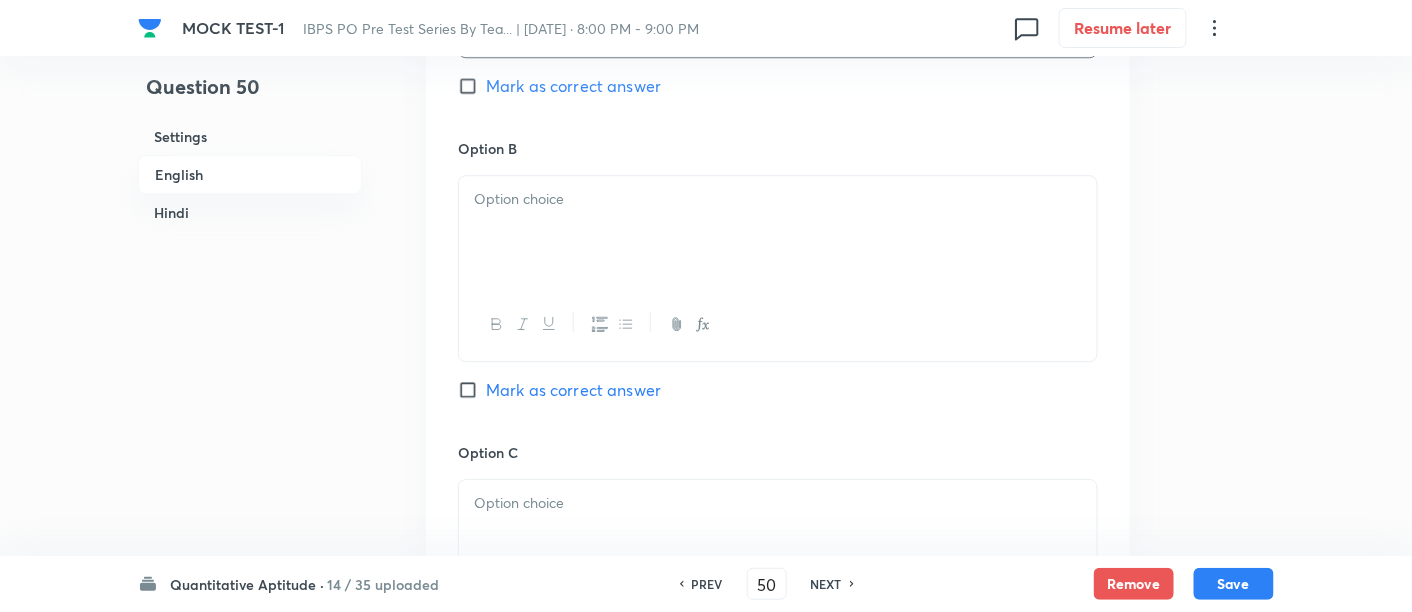 click at bounding box center (778, 232) 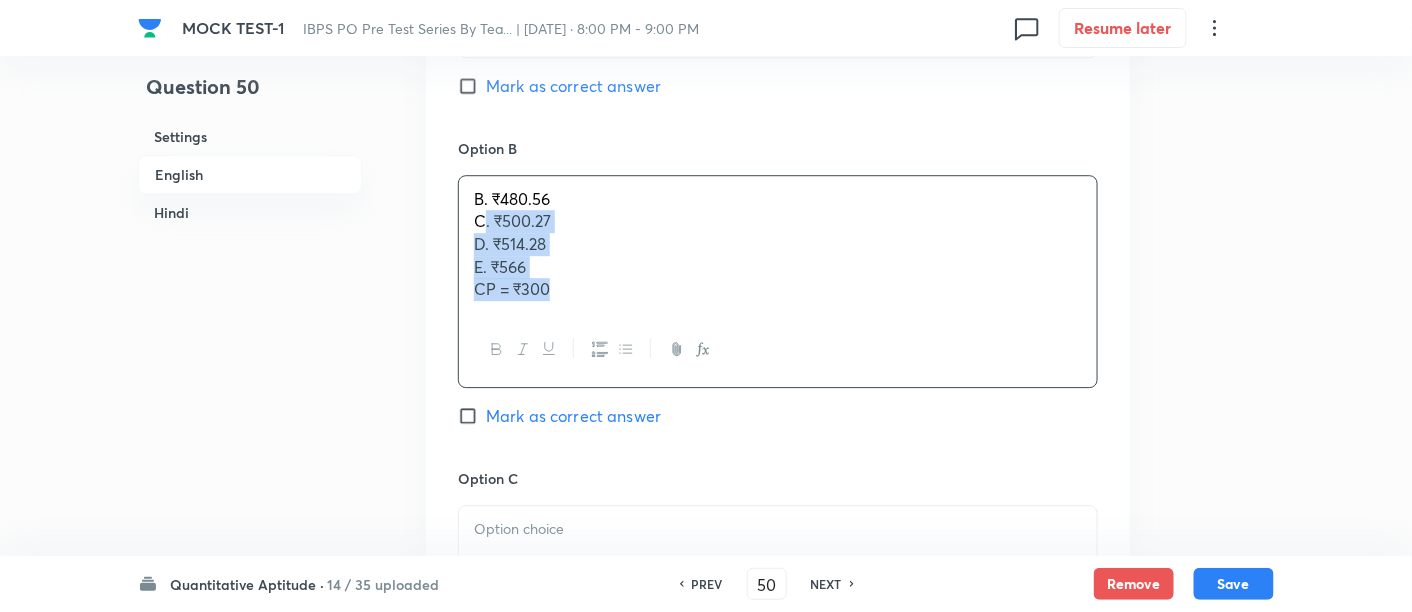 drag, startPoint x: 472, startPoint y: 222, endPoint x: 628, endPoint y: 351, distance: 202.42776 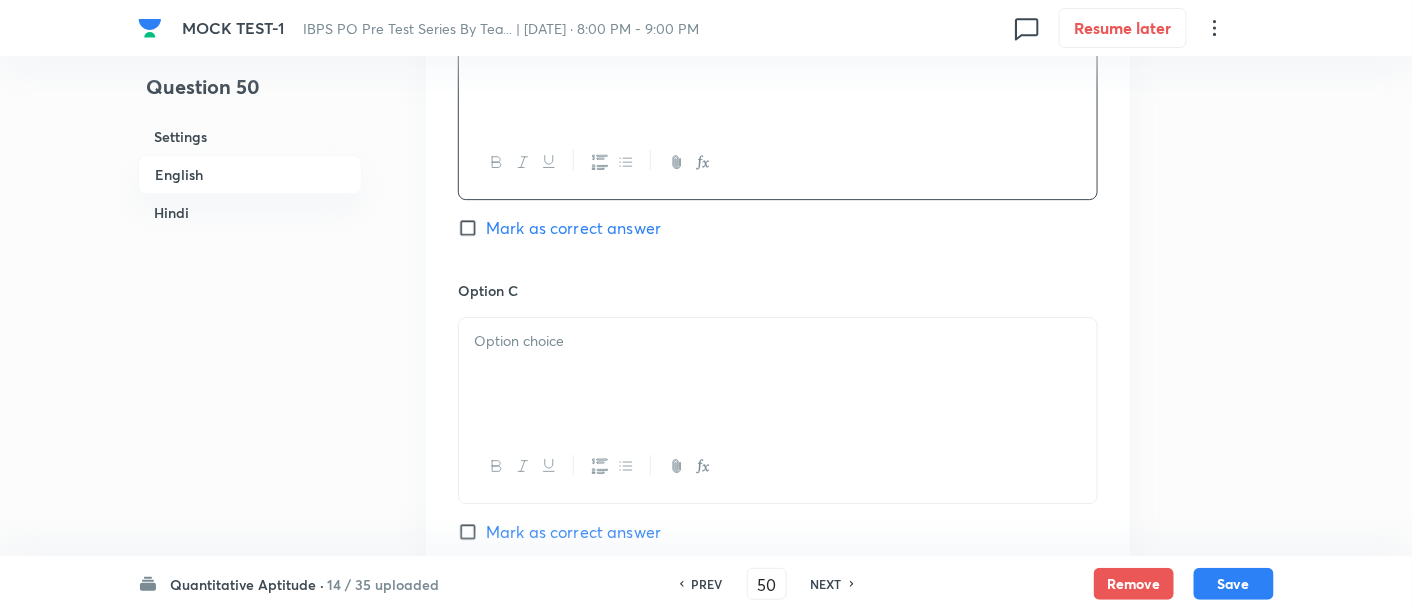 scroll, scrollTop: 1938, scrollLeft: 0, axis: vertical 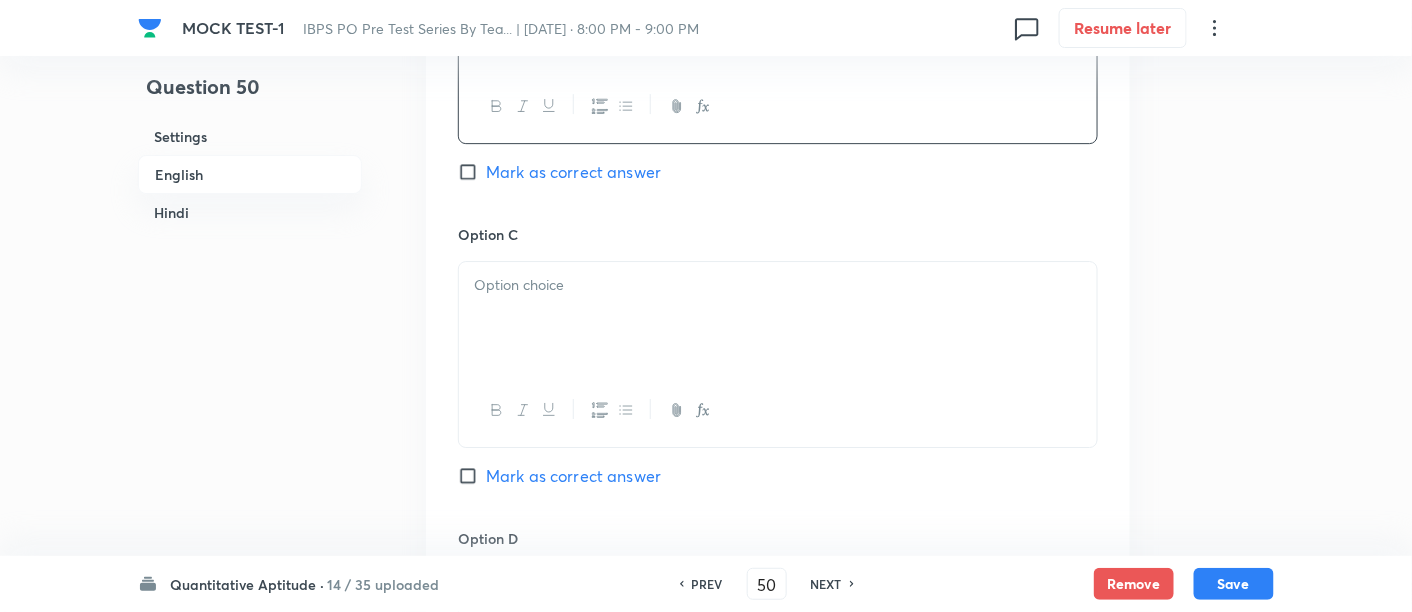 click at bounding box center (778, 318) 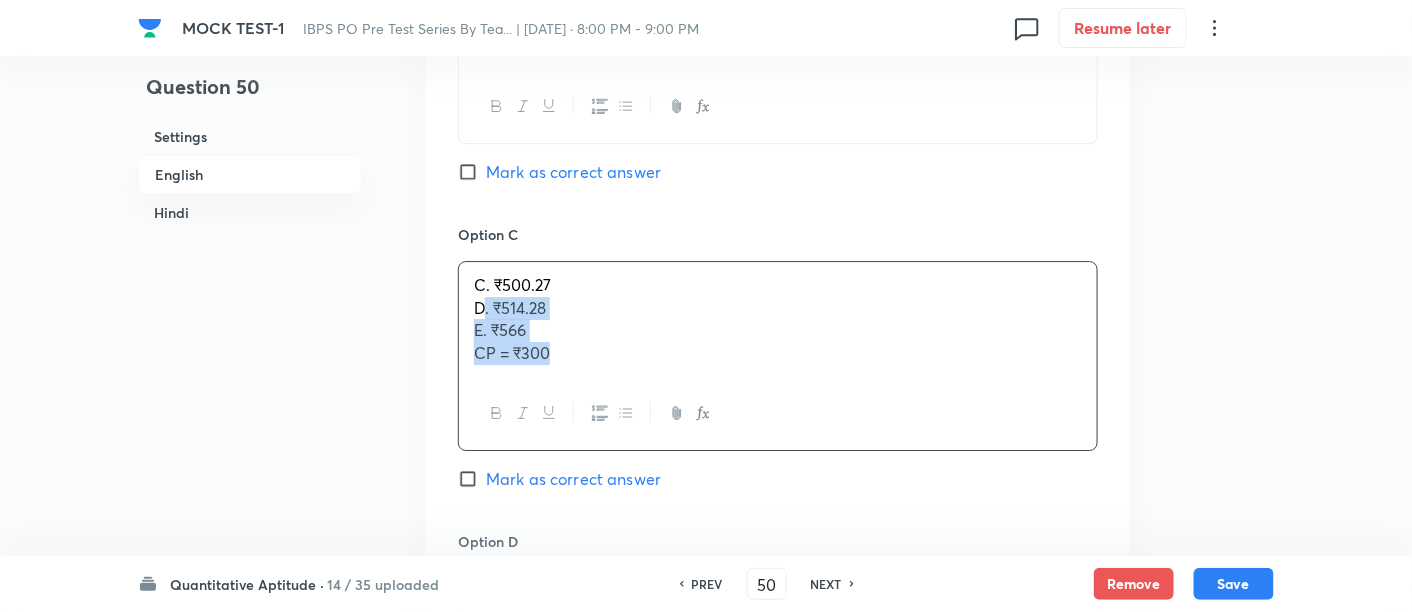 drag, startPoint x: 469, startPoint y: 300, endPoint x: 639, endPoint y: 434, distance: 216.46246 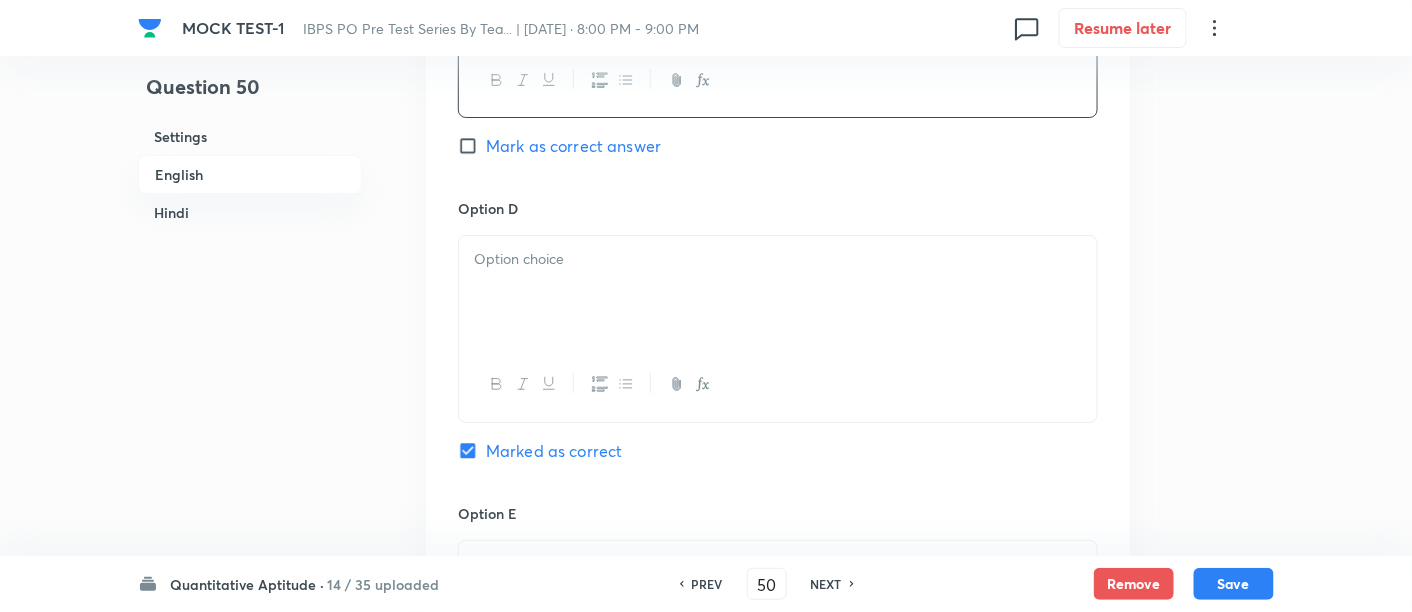 scroll, scrollTop: 2267, scrollLeft: 0, axis: vertical 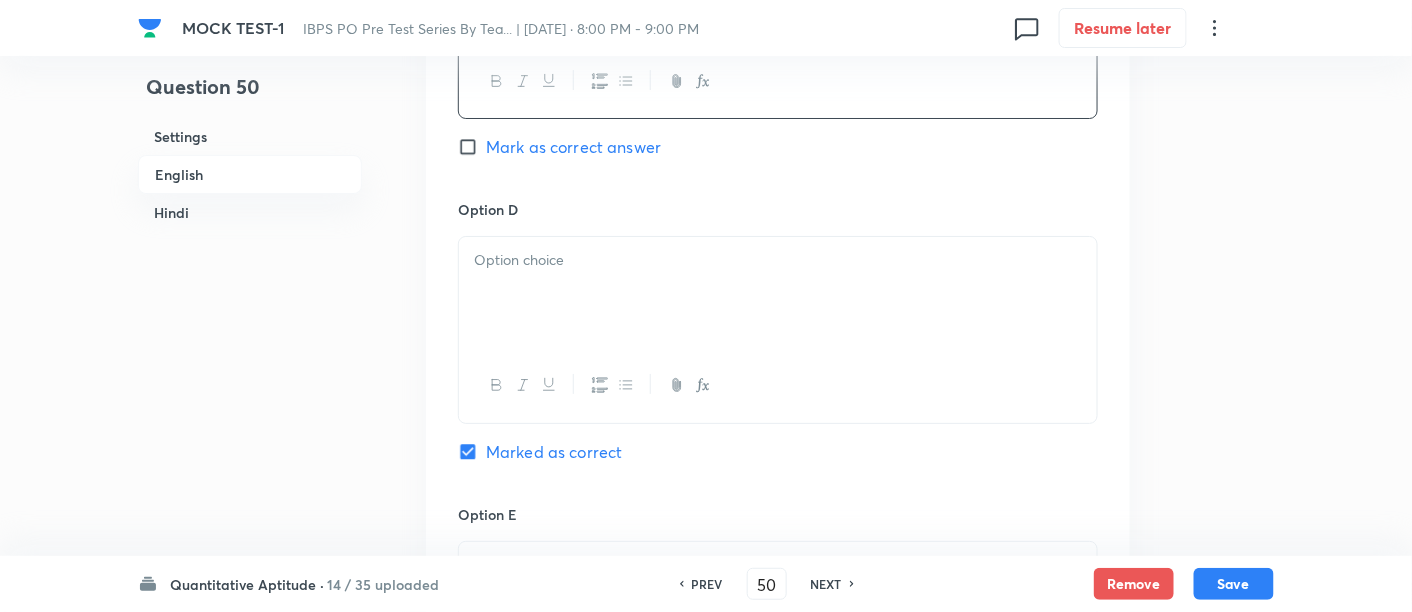 click at bounding box center (778, 293) 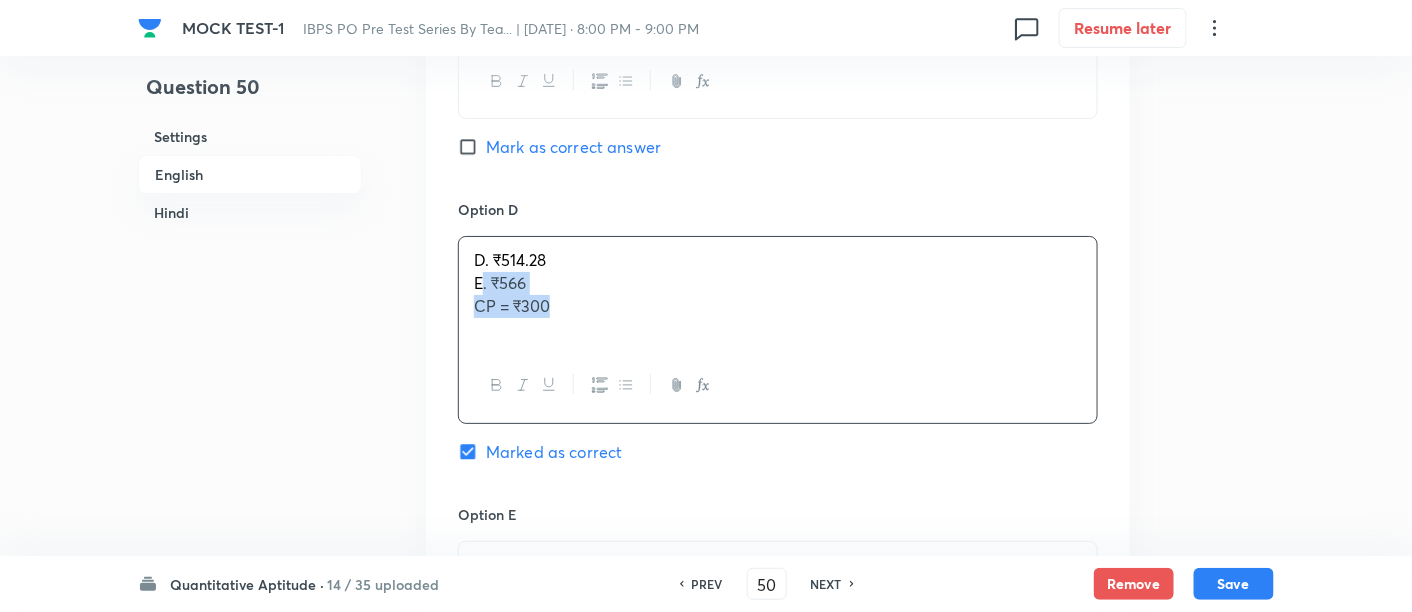 drag, startPoint x: 476, startPoint y: 284, endPoint x: 627, endPoint y: 395, distance: 187.40865 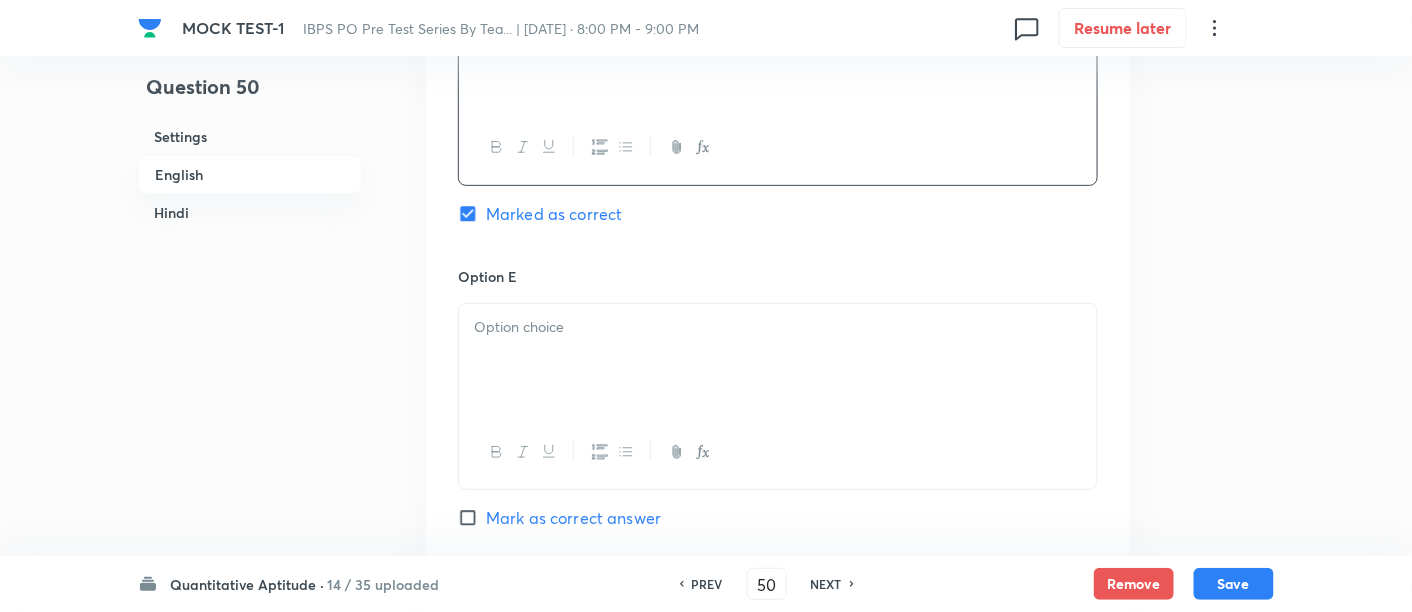 scroll, scrollTop: 2507, scrollLeft: 0, axis: vertical 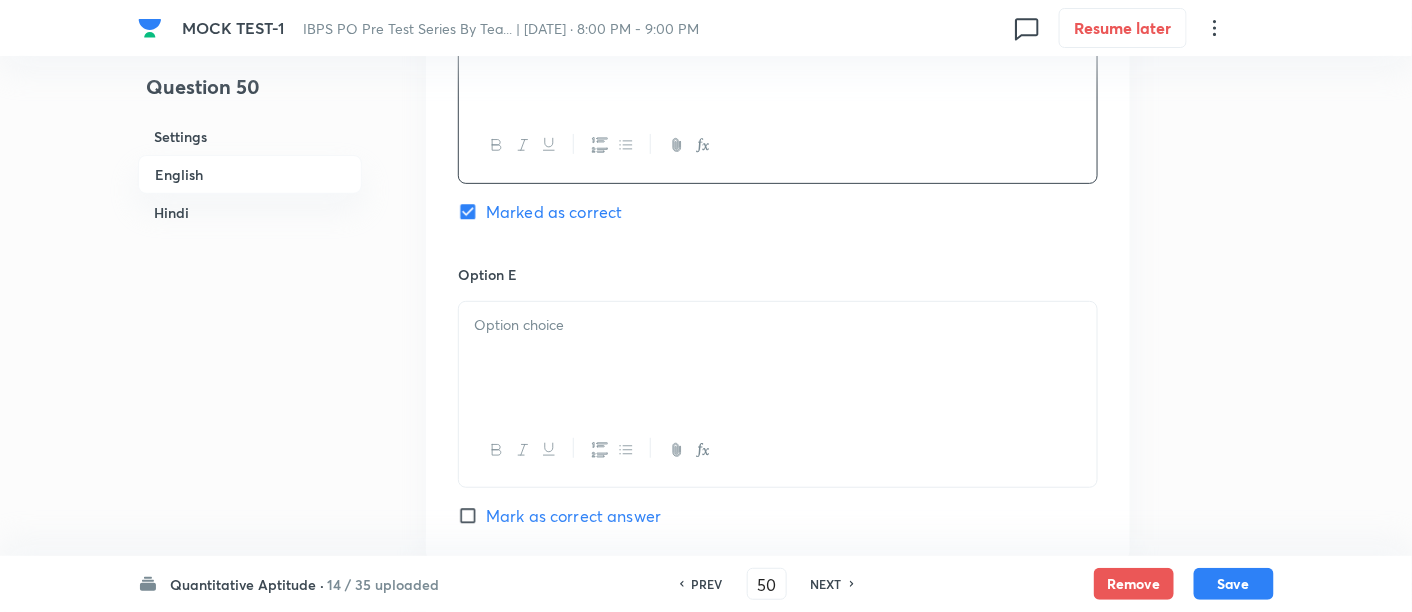click at bounding box center (778, 325) 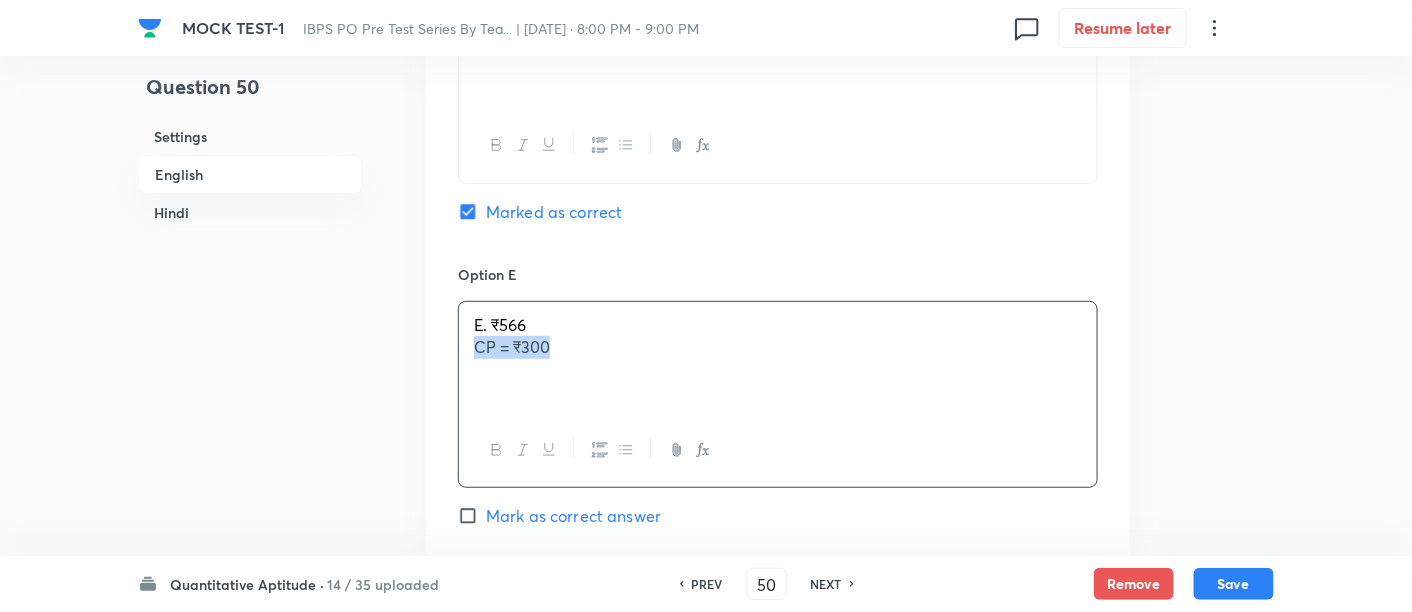drag, startPoint x: 474, startPoint y: 334, endPoint x: 671, endPoint y: 396, distance: 206.52603 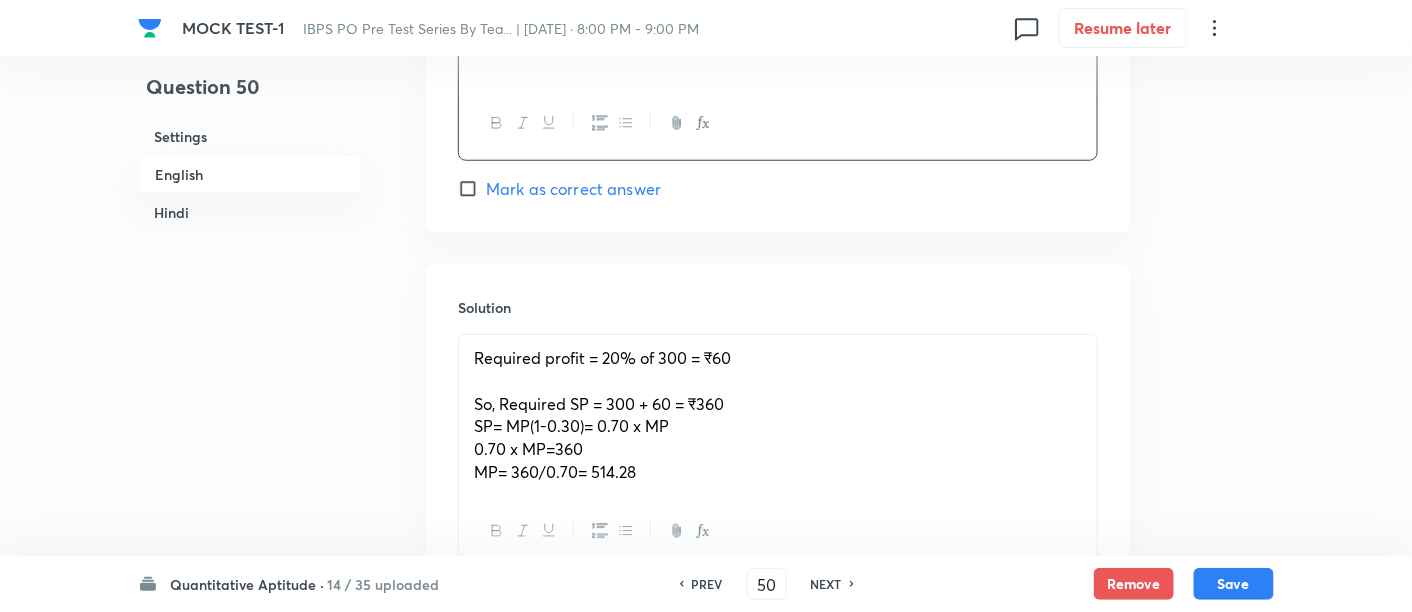 scroll, scrollTop: 2835, scrollLeft: 0, axis: vertical 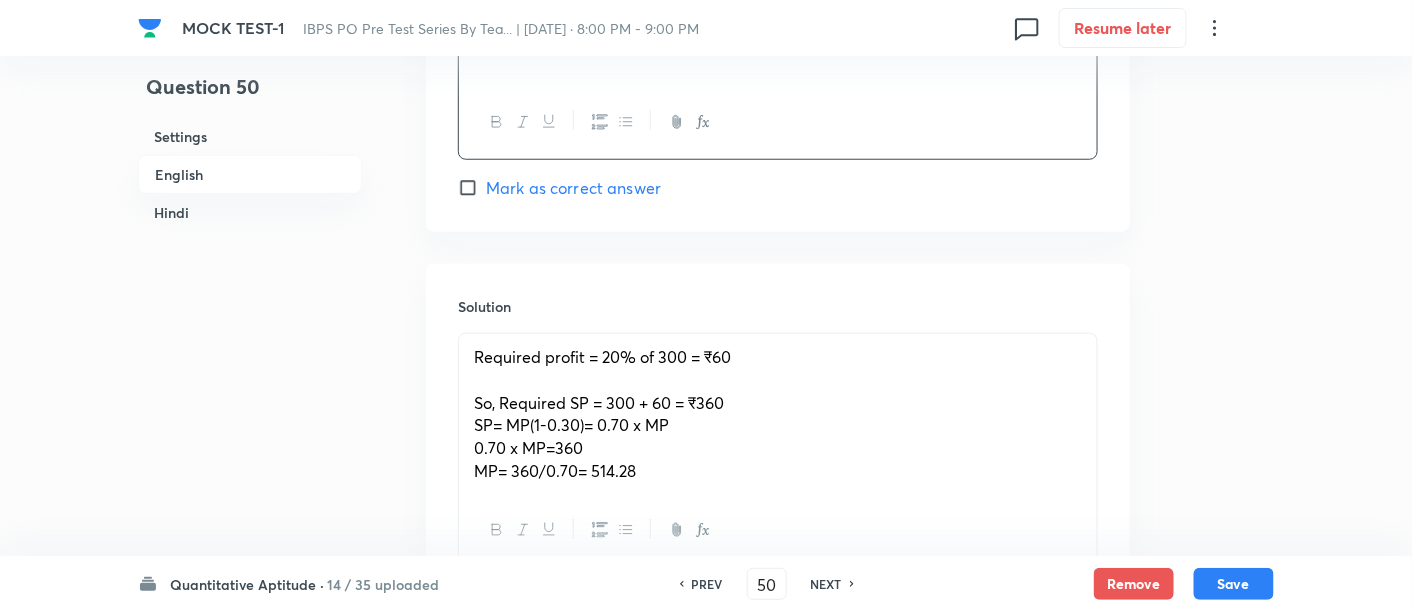 click on "Required profit = 20% of 300 = ₹60 So, Required SP = 300 + 60 = ₹360 SP= MP(1-0.30)= 0.70 x MP 0.70 x MP=360 MP= 360/0.70= 514.28" at bounding box center [778, 414] 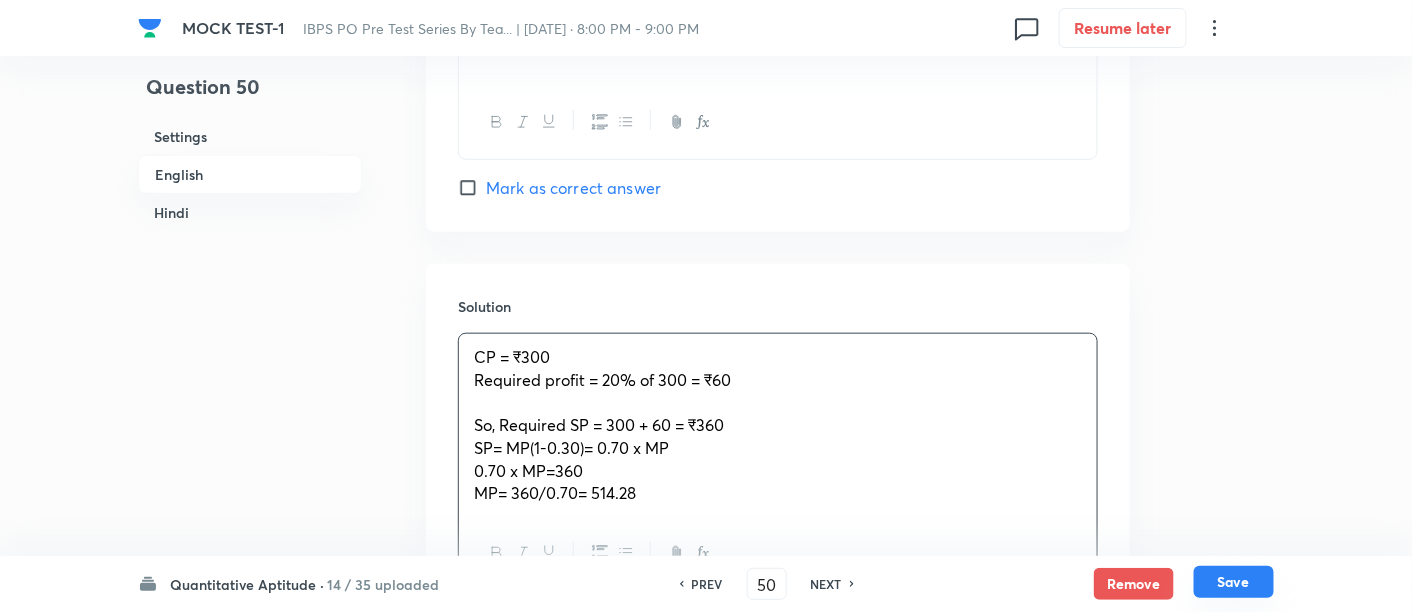 click on "Save" at bounding box center [1234, 582] 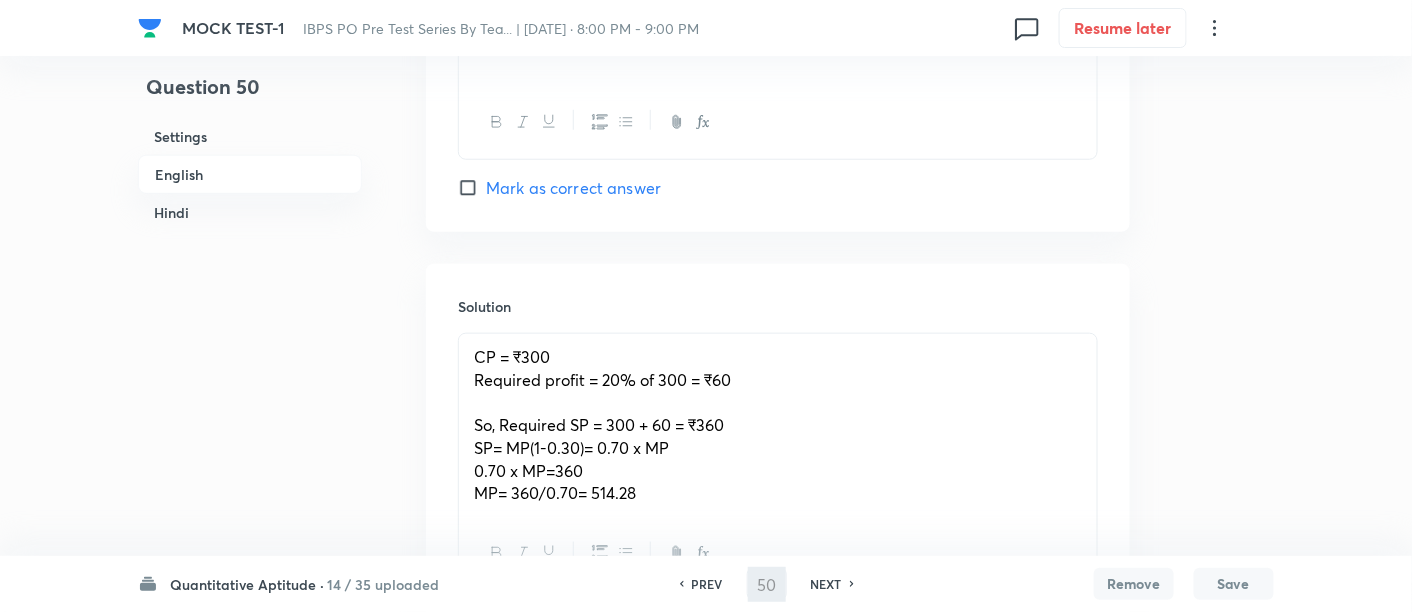 type on "51" 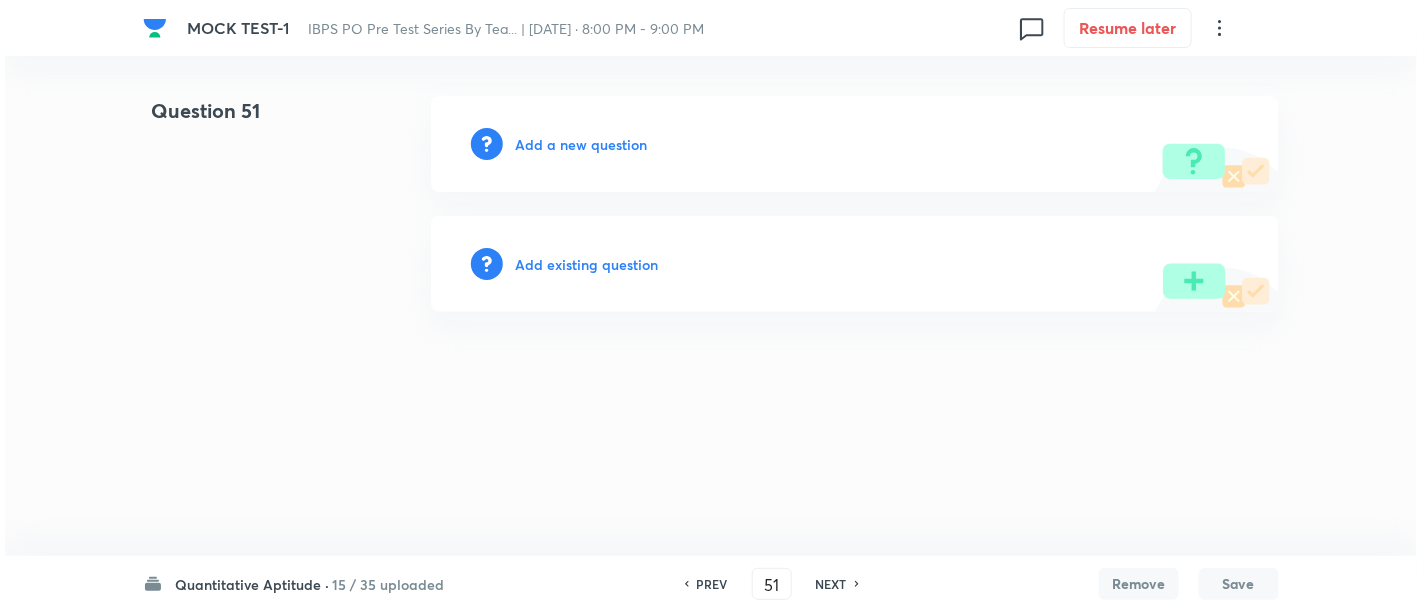 scroll, scrollTop: 0, scrollLeft: 0, axis: both 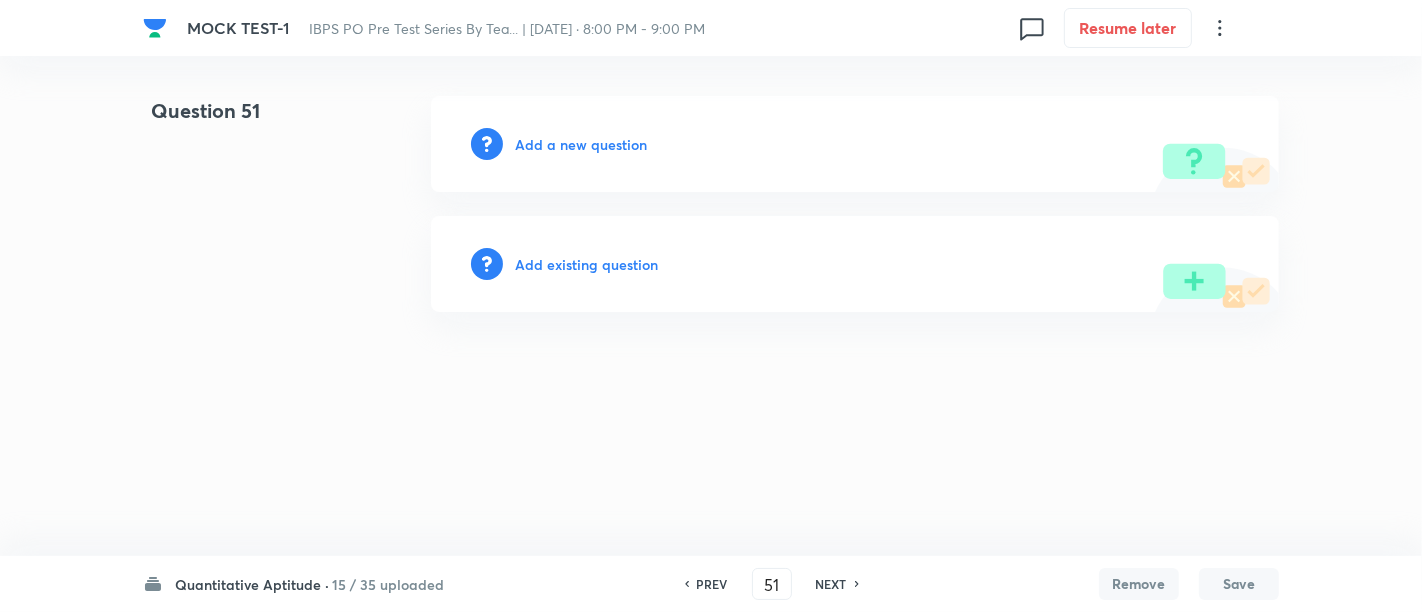 click on "Add a new question" at bounding box center (581, 144) 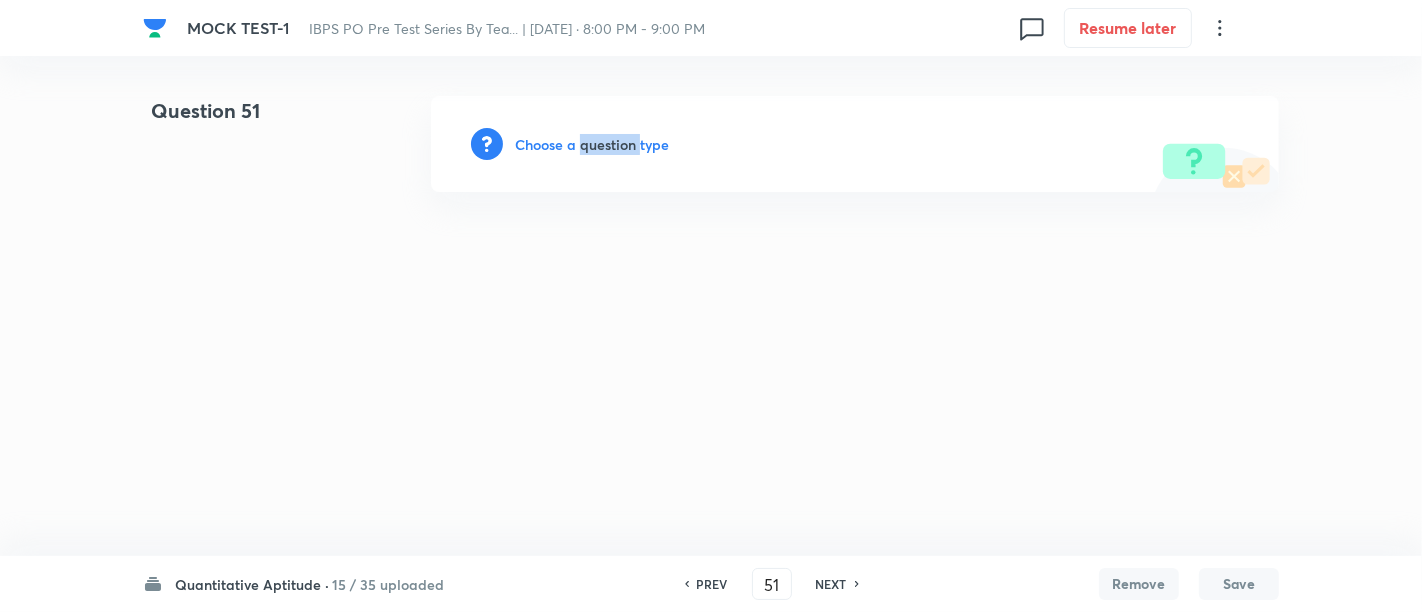 click on "Choose a question type" at bounding box center (592, 144) 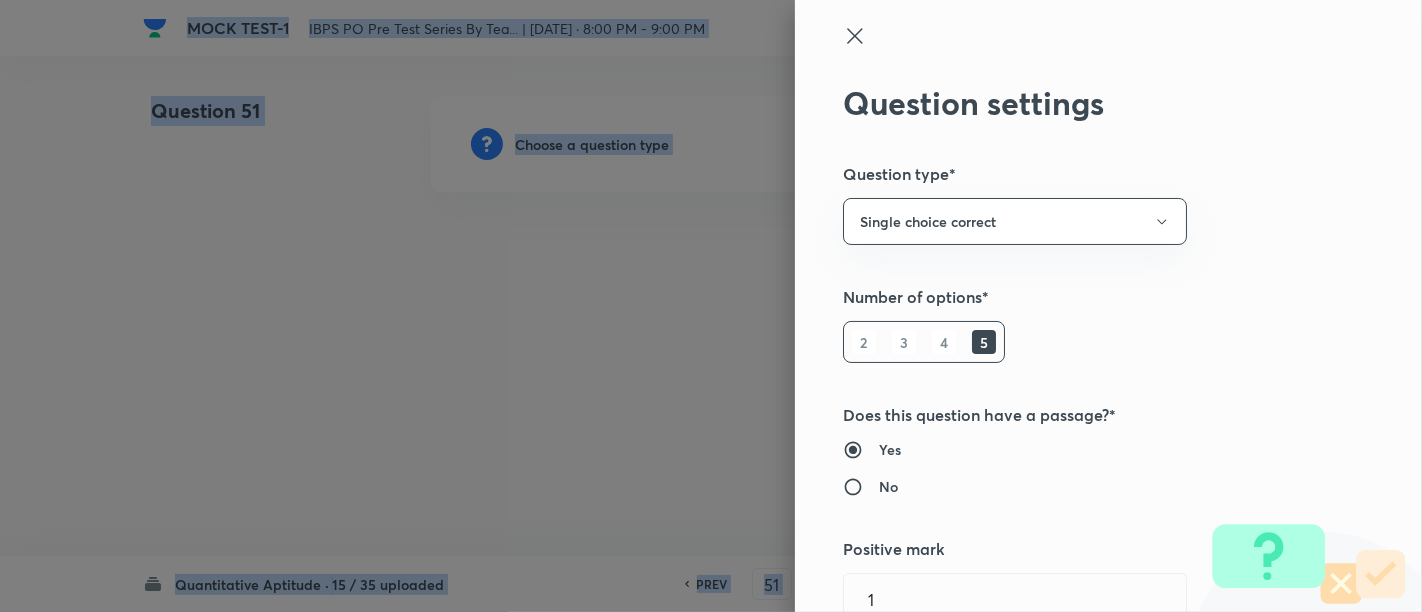 click at bounding box center [711, 306] 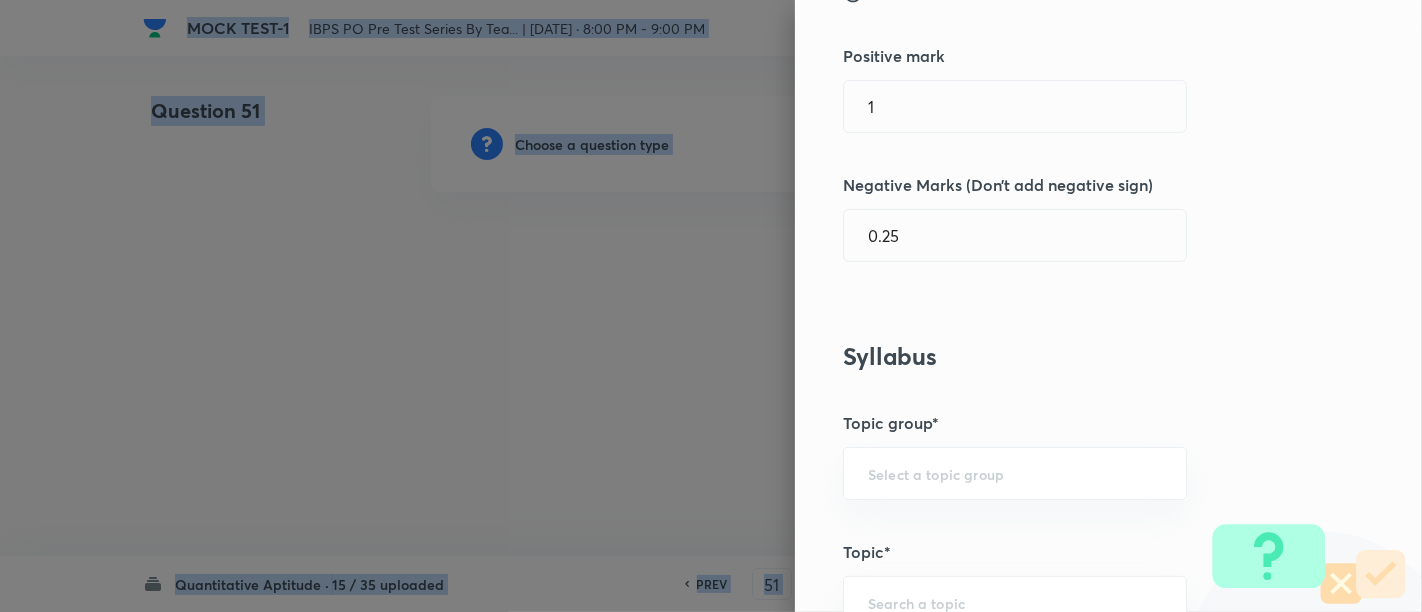 scroll, scrollTop: 397, scrollLeft: 0, axis: vertical 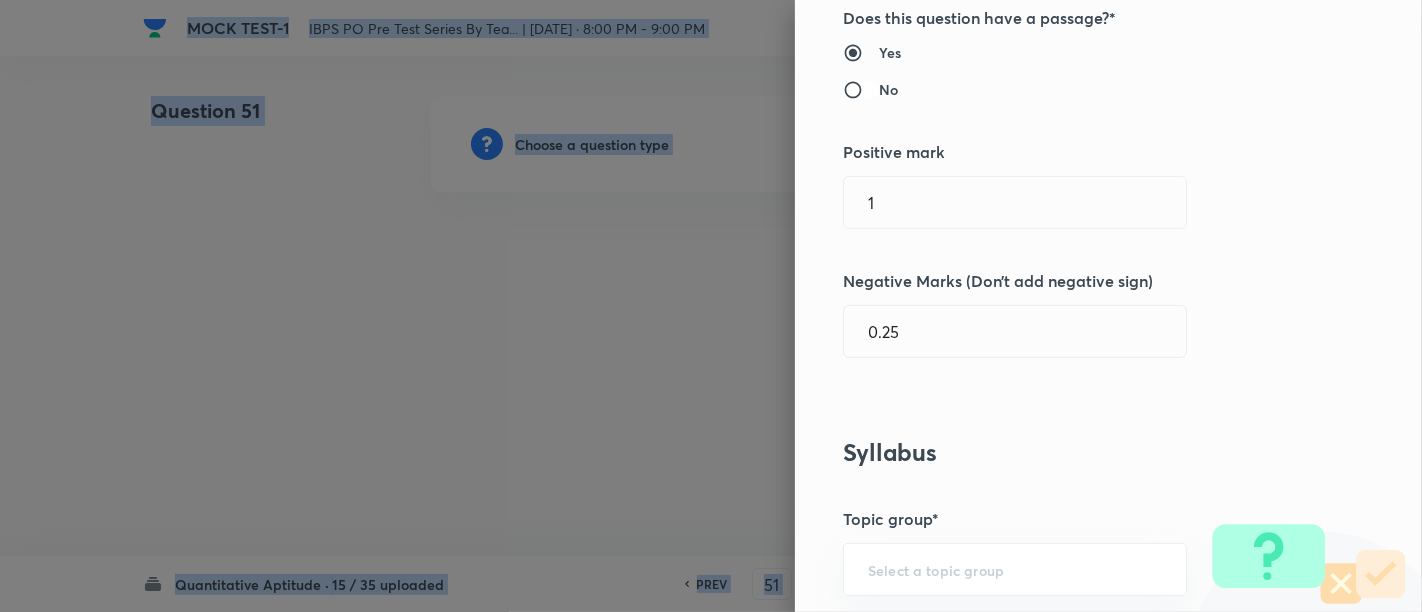 click on "No" at bounding box center (861, 90) 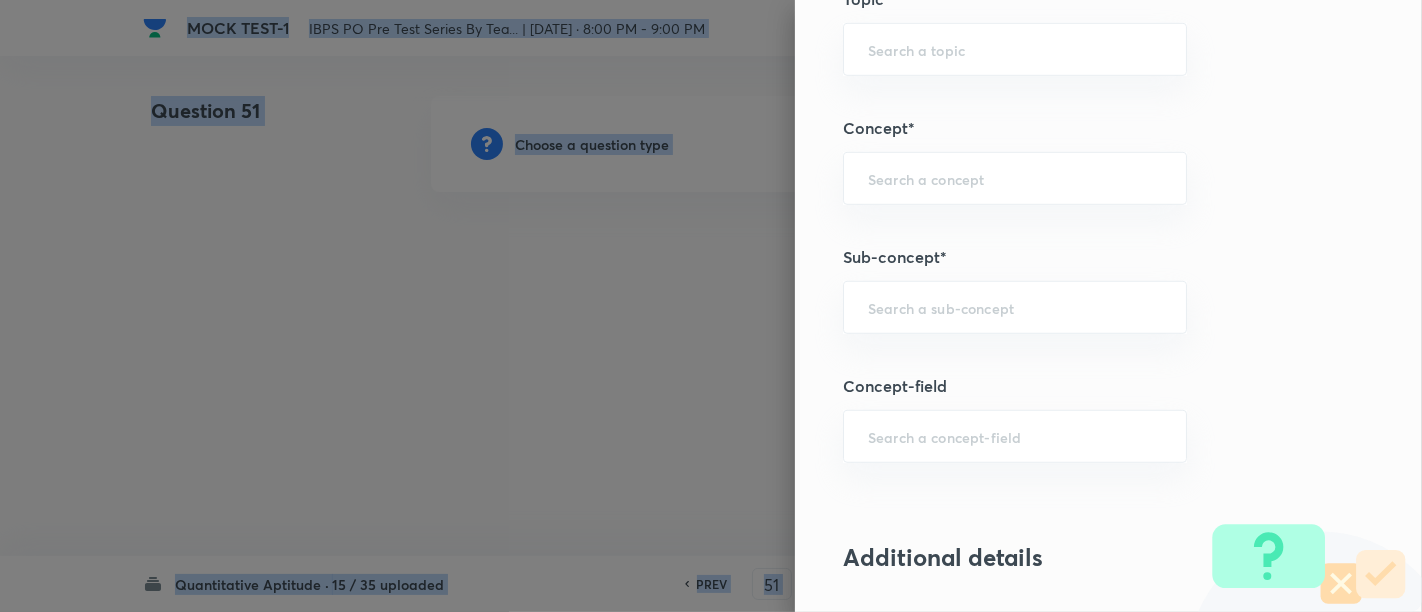 scroll, scrollTop: 1044, scrollLeft: 0, axis: vertical 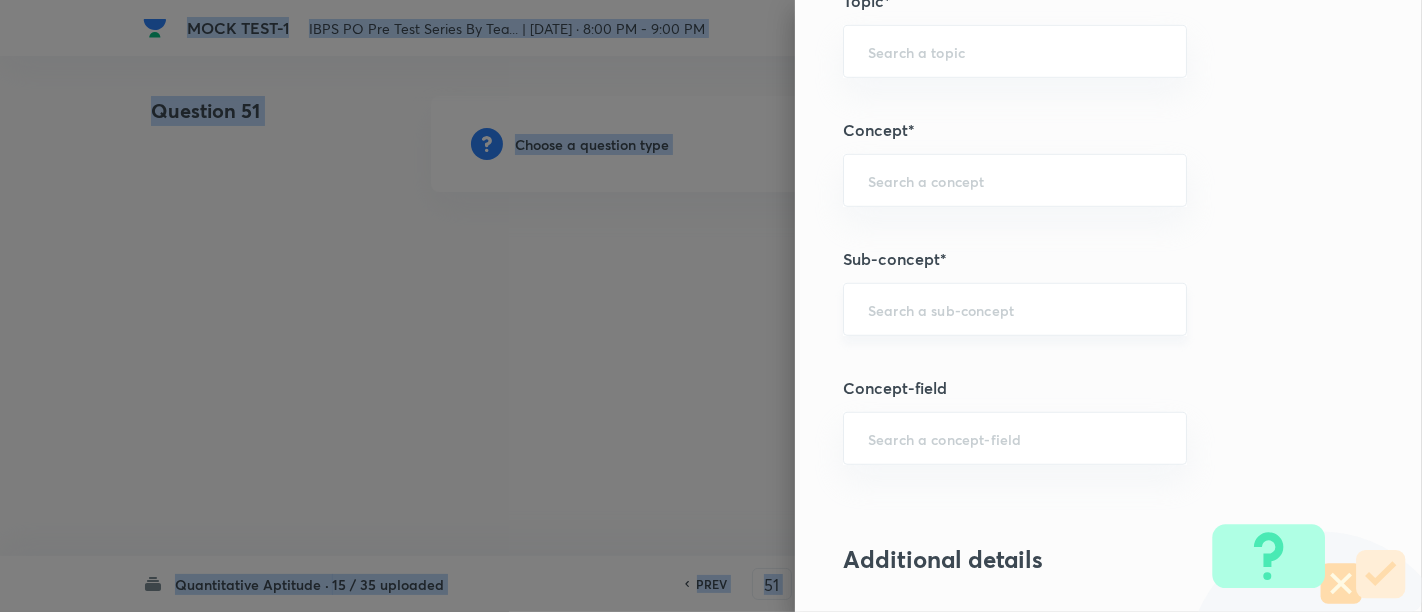 click on "​" at bounding box center (1015, 309) 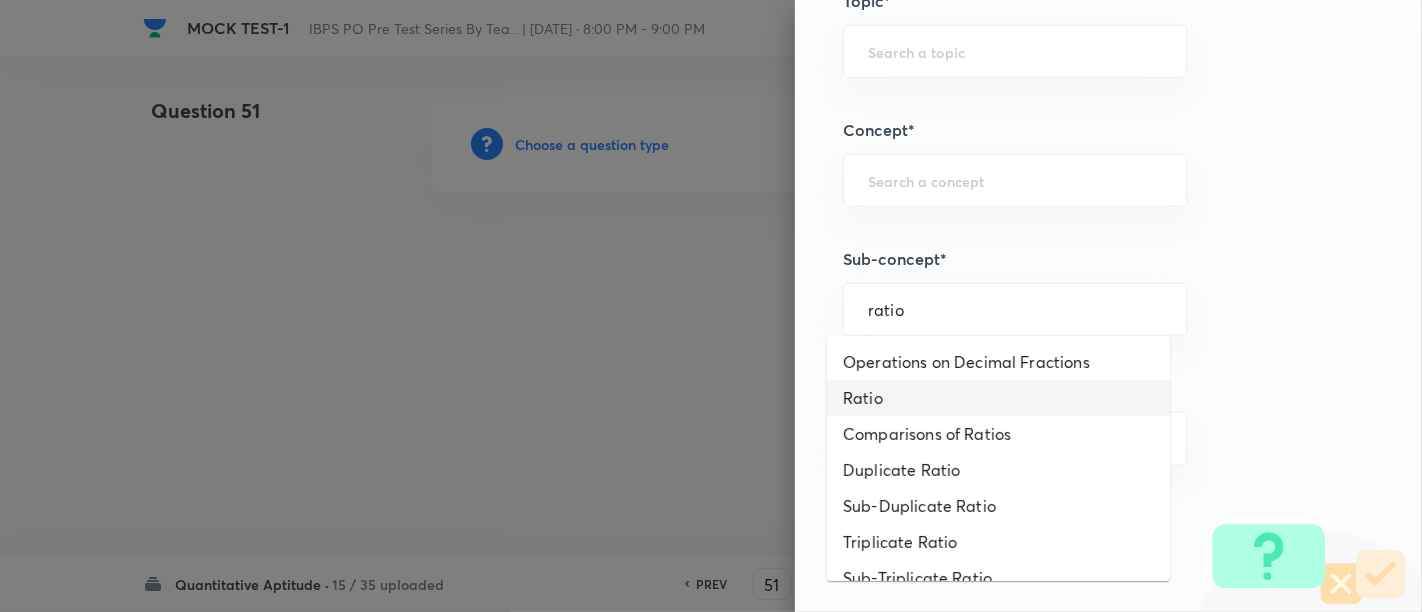 click on "Ratio" at bounding box center (998, 398) 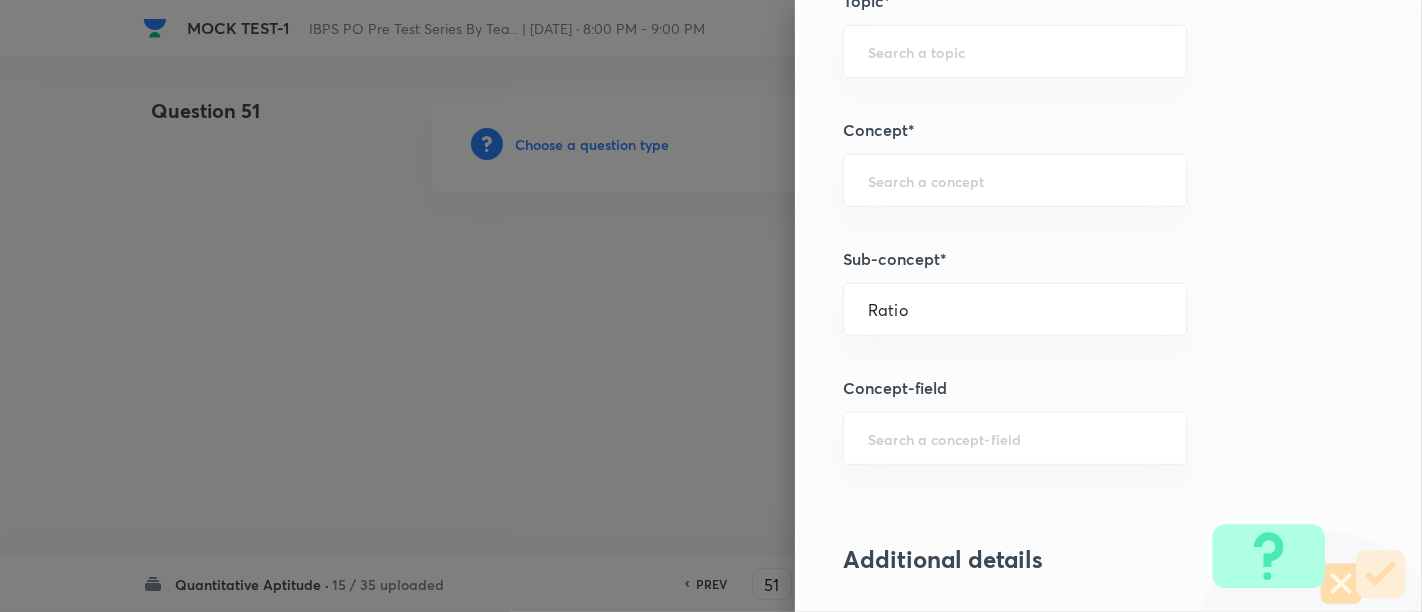 type on "Quantitative Aptitude" 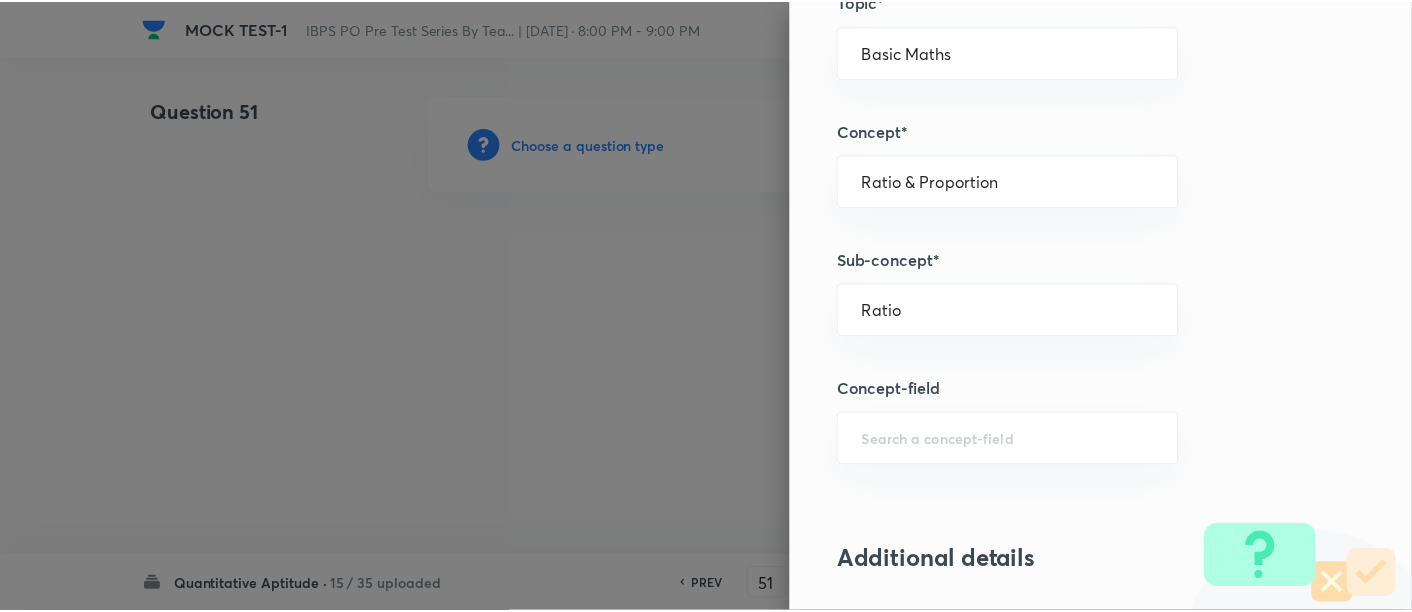 scroll, scrollTop: 2108, scrollLeft: 0, axis: vertical 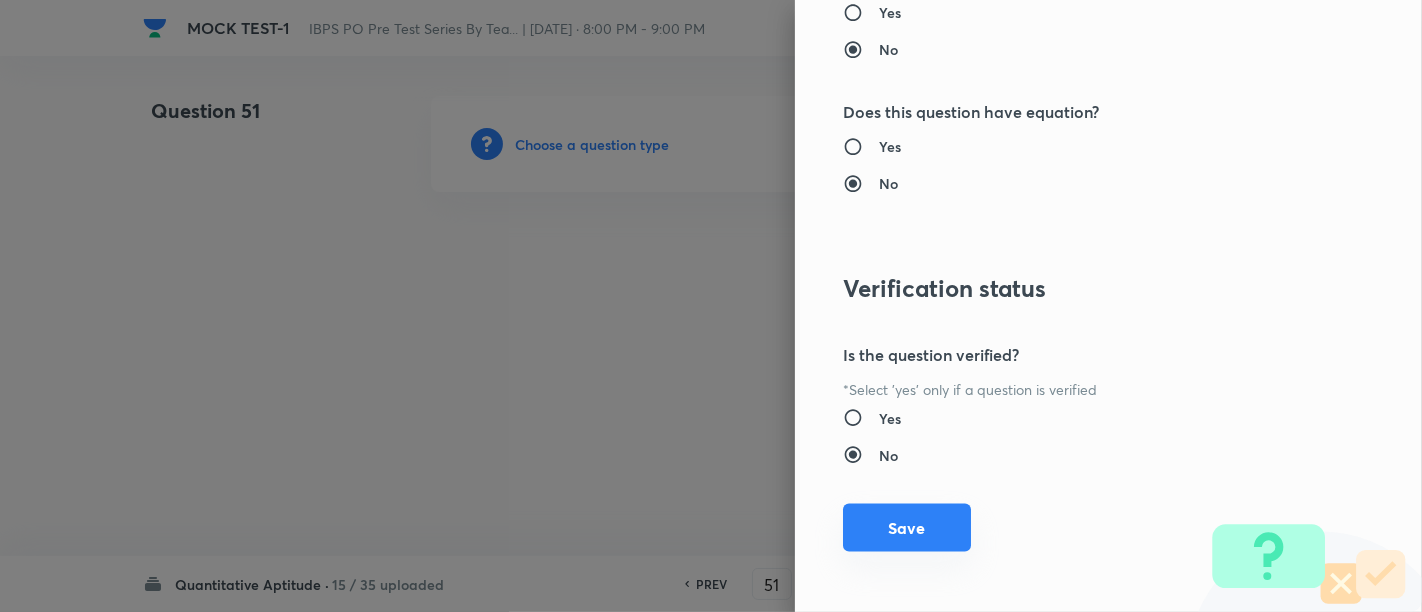 click on "Save" at bounding box center (907, 528) 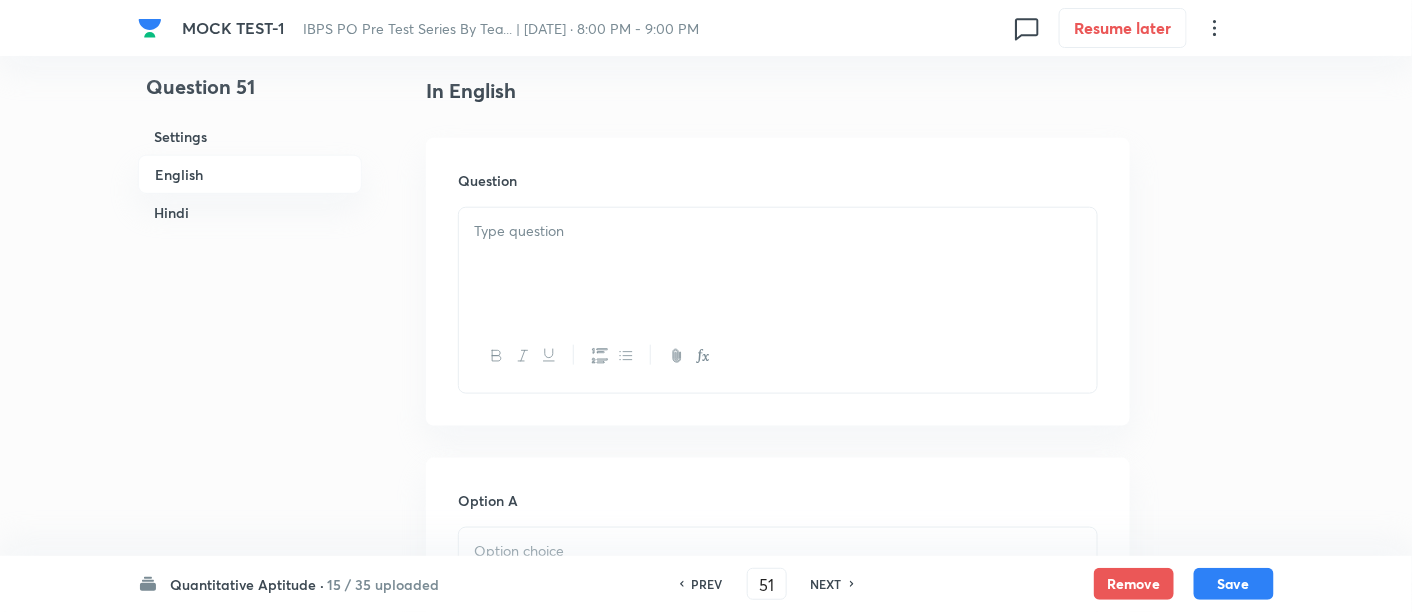 scroll, scrollTop: 514, scrollLeft: 0, axis: vertical 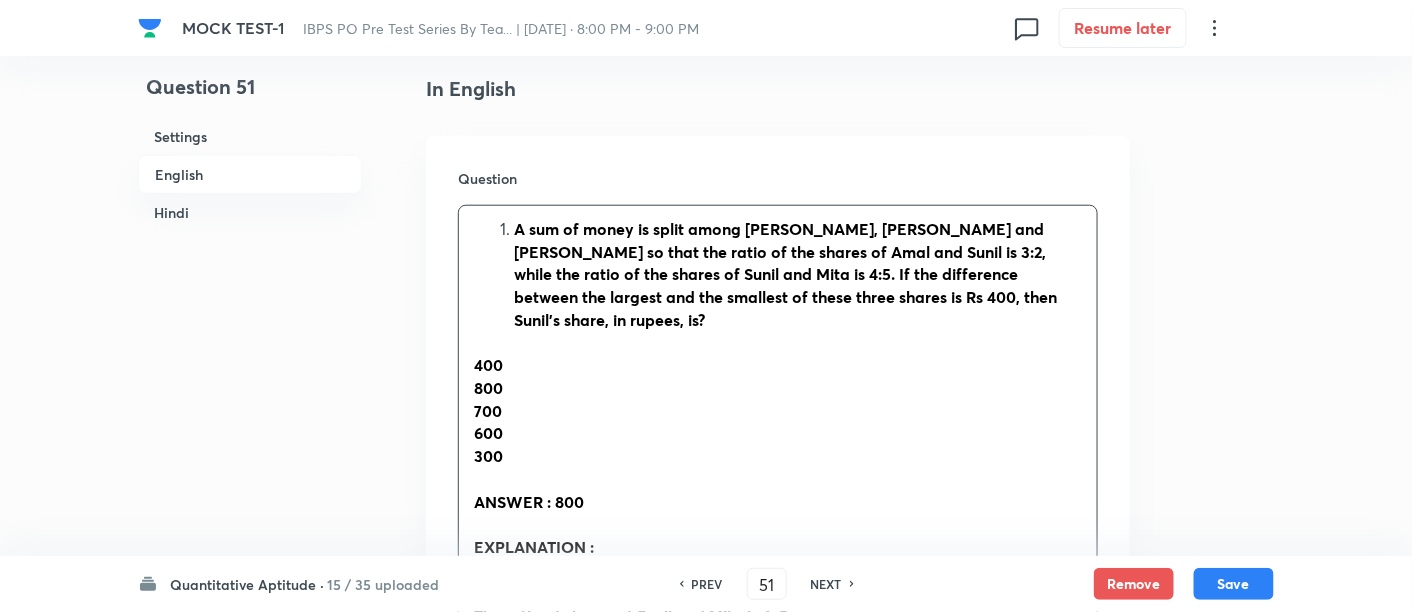 click on "A sum of money is split among Amal, Sunil and Mita so that the ratio of the shares of Amal and Sunil is 3:2, while the ratio of the shares of Sunil and Mita is 4:5. If the difference between the largest and the smallest of these three shares is Rs 400, then Sunil’s share, in rupees, is?" at bounding box center (798, 275) 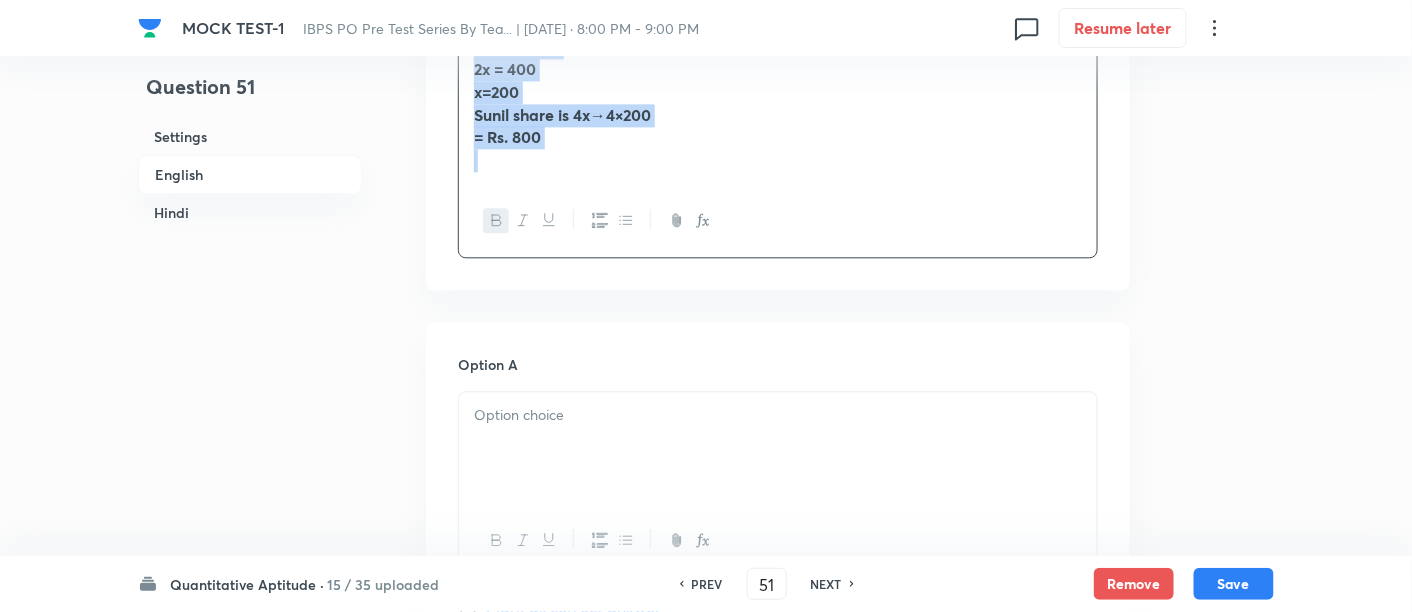 drag, startPoint x: 467, startPoint y: 229, endPoint x: 885, endPoint y: 424, distance: 461.24722 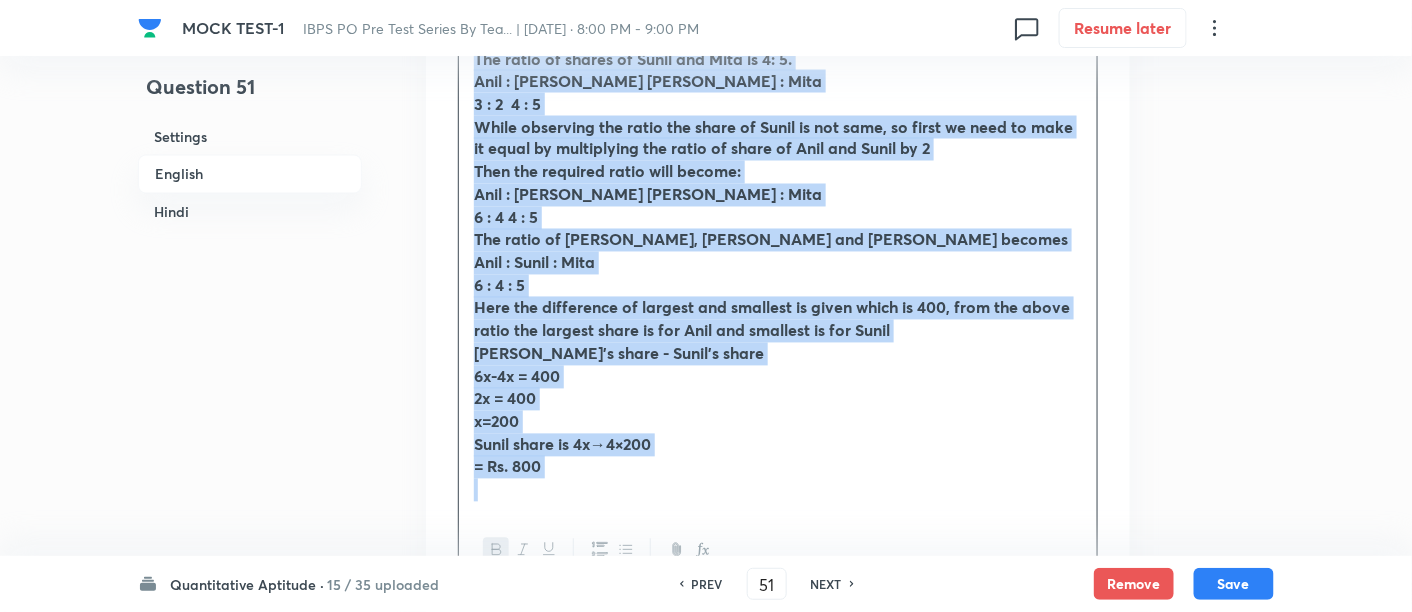 scroll, scrollTop: 1047, scrollLeft: 0, axis: vertical 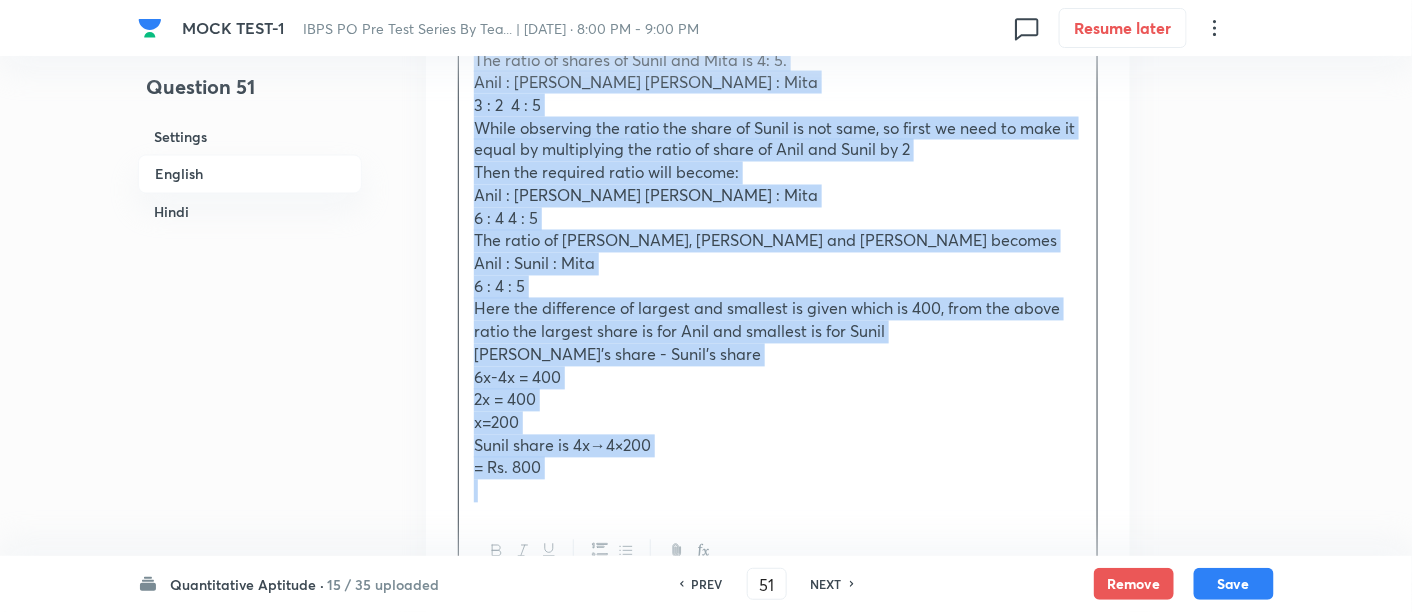 click on "Anil	:	Sunil		Sunil	:		Mita" at bounding box center (646, 195) 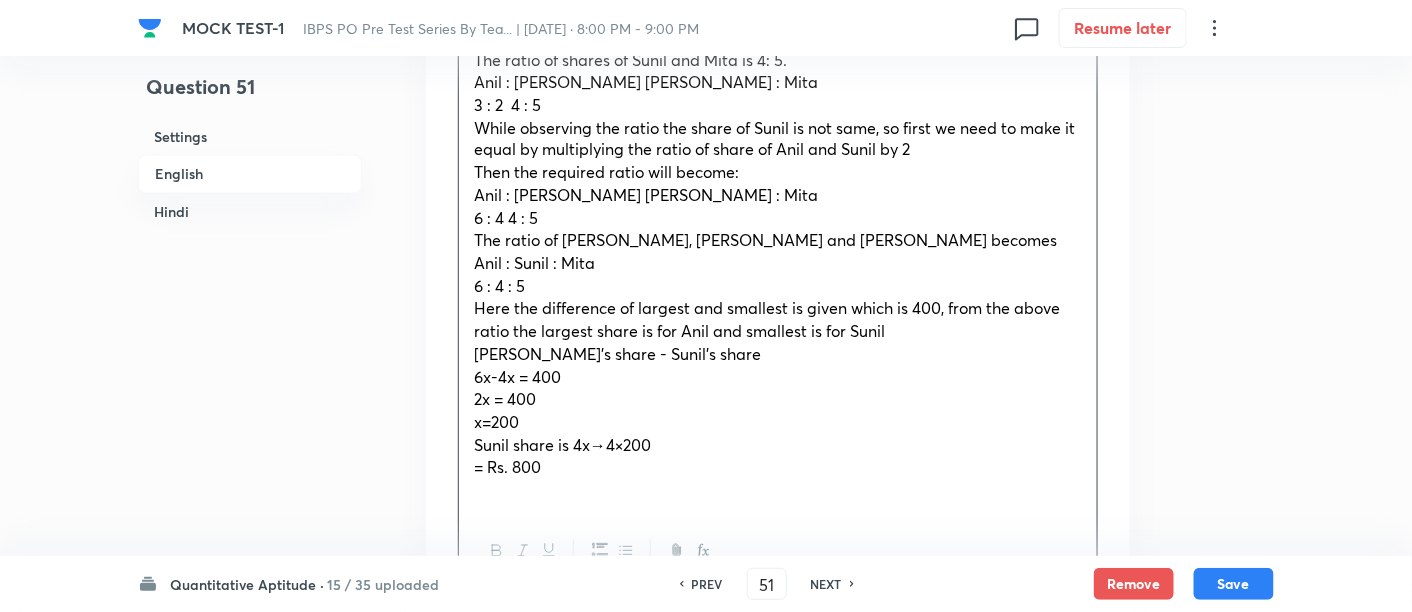 type 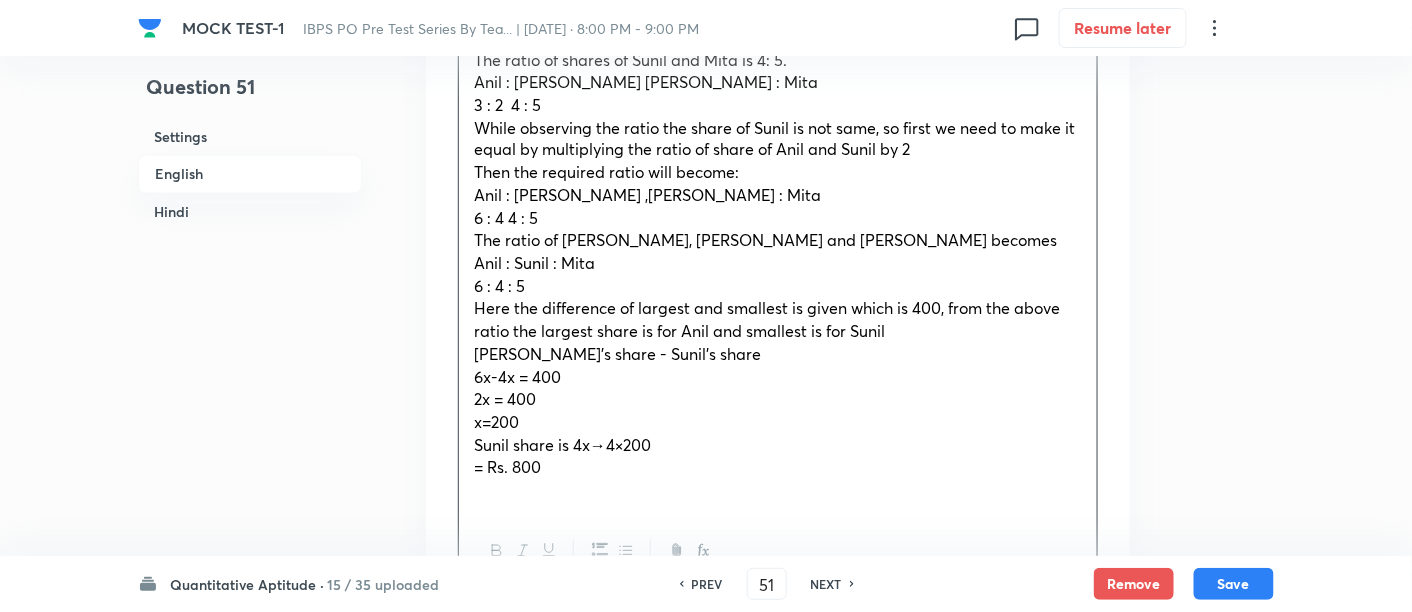 click on "6	:	 4		 4	:		 5" at bounding box center (506, 218) 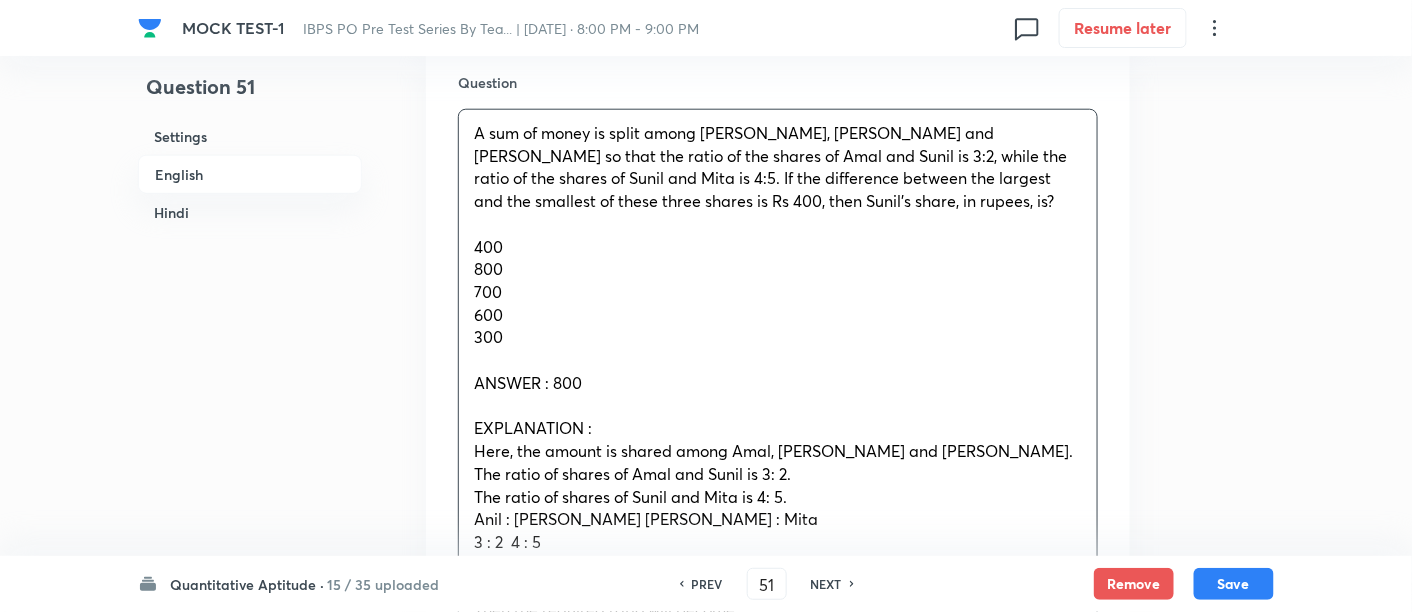 scroll, scrollTop: 589, scrollLeft: 0, axis: vertical 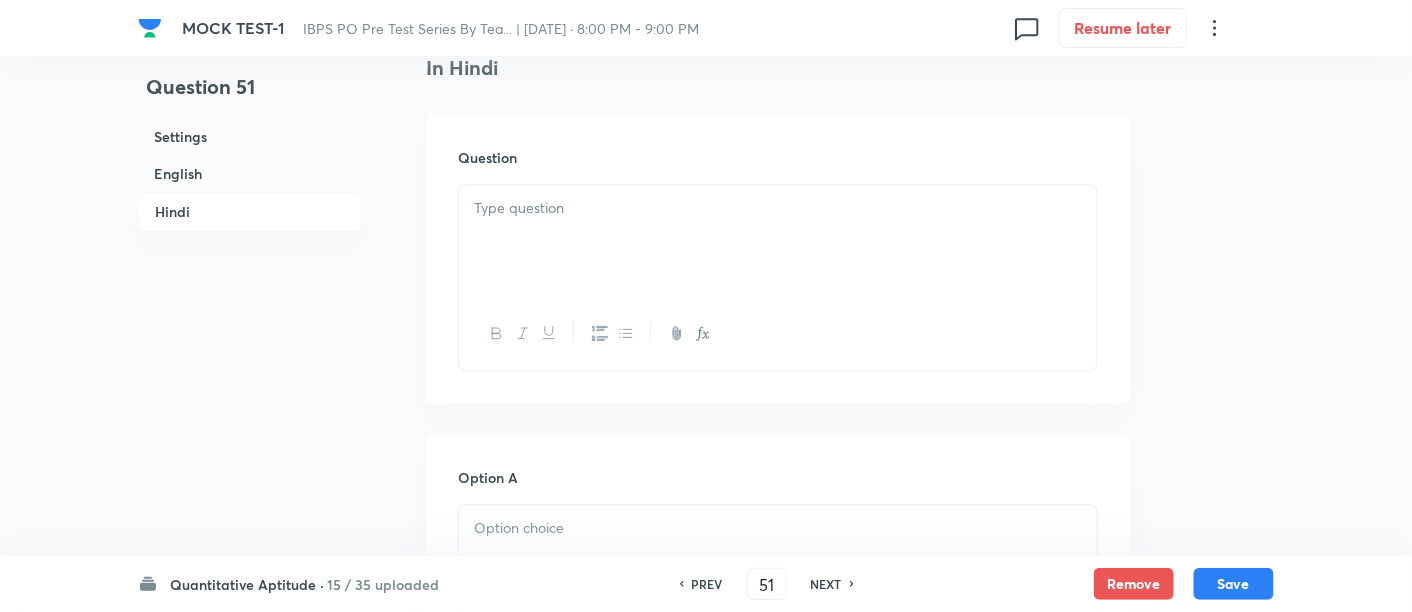 click at bounding box center [778, 241] 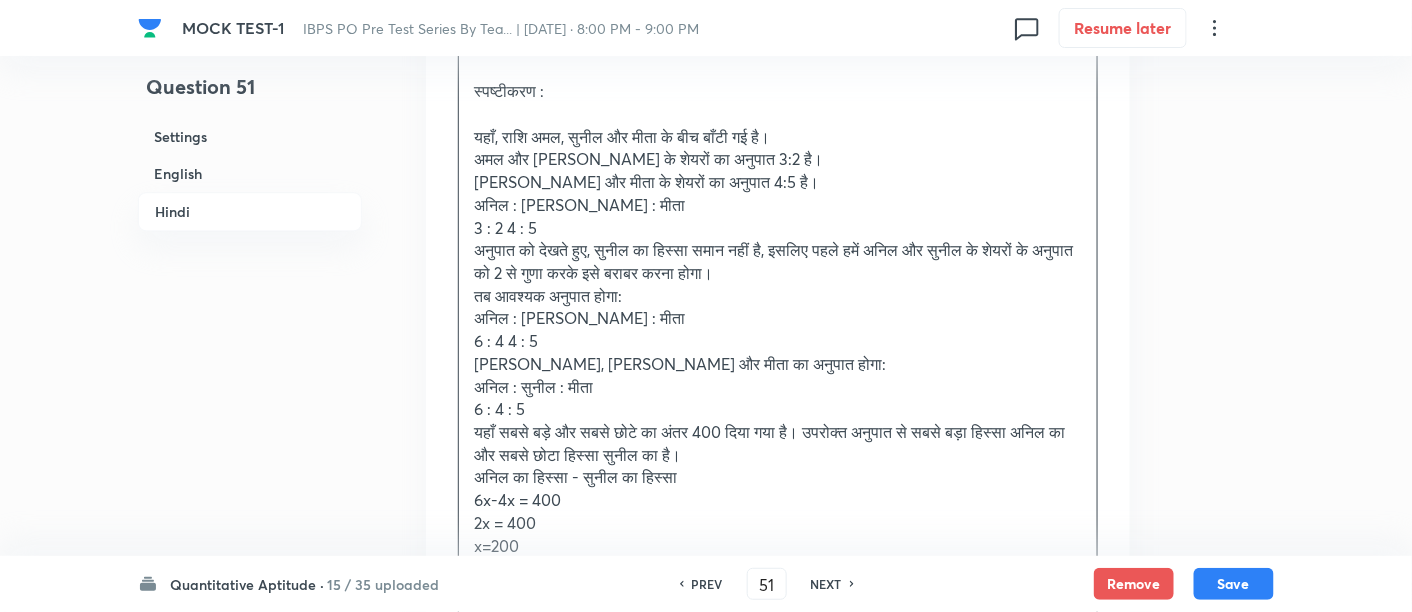 scroll, scrollTop: 3985, scrollLeft: 0, axis: vertical 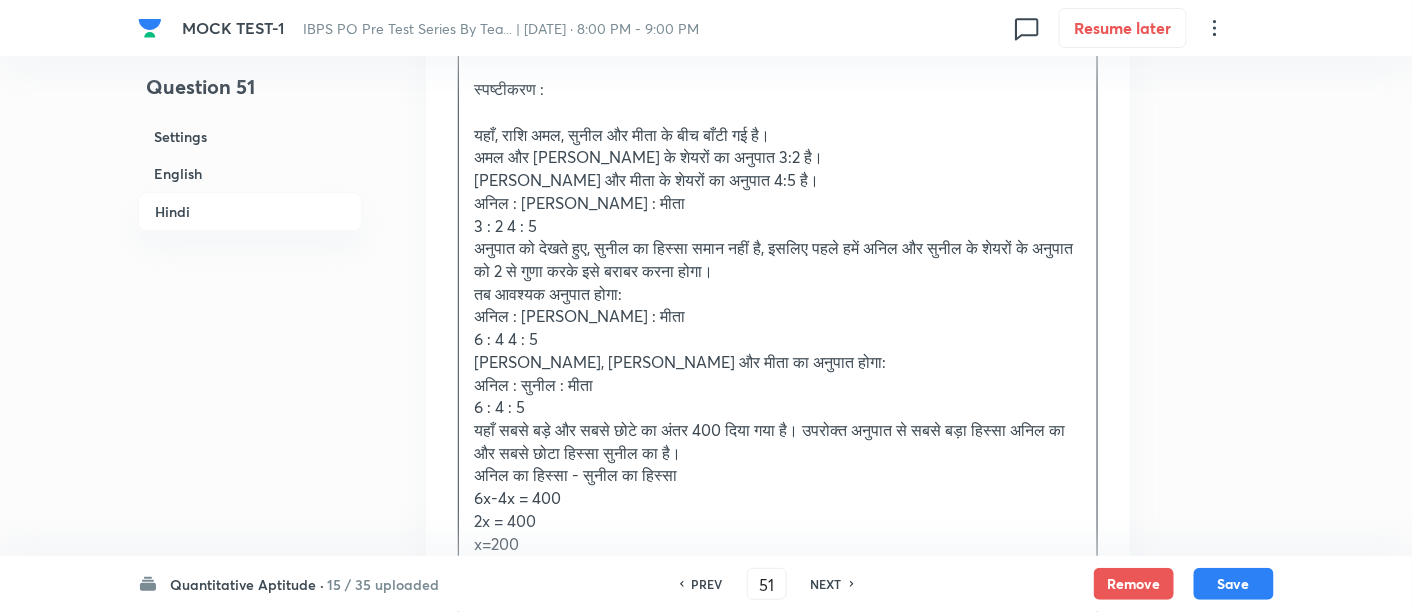 click on "3 : 2 4 : 5" at bounding box center (778, 226) 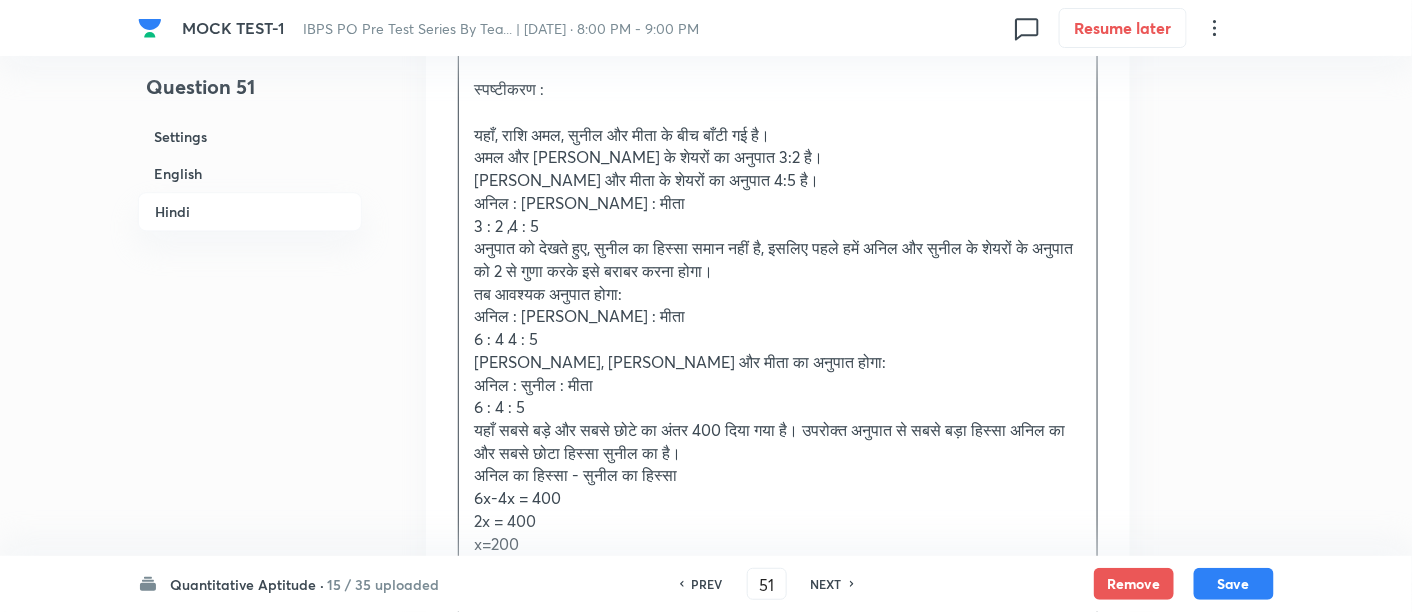 click on "6 : 4 4 : 5" at bounding box center (778, 339) 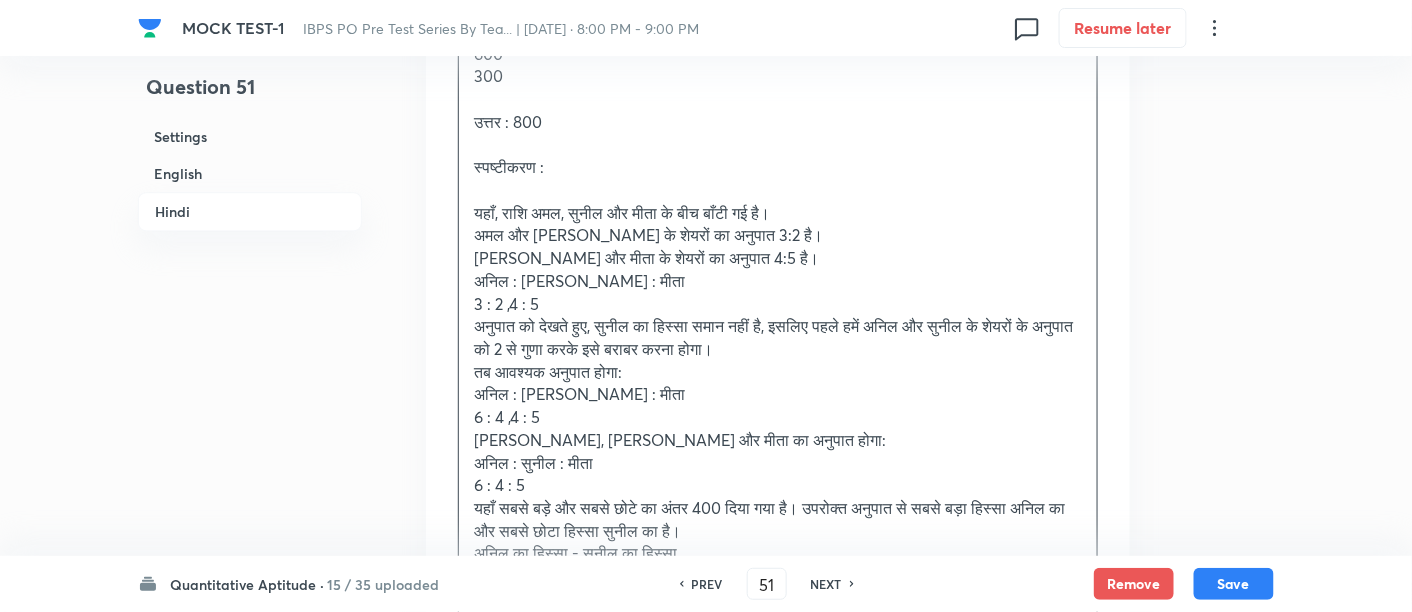 scroll, scrollTop: 3905, scrollLeft: 0, axis: vertical 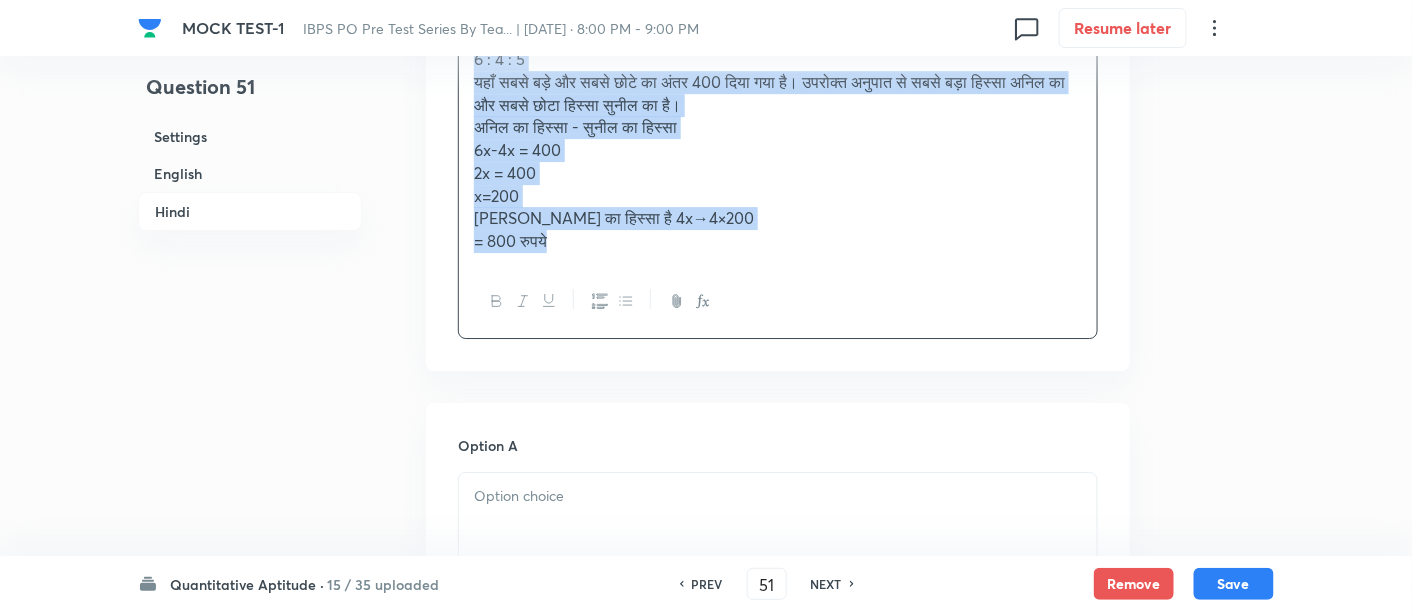 drag, startPoint x: 467, startPoint y: 139, endPoint x: 829, endPoint y: 400, distance: 446.27905 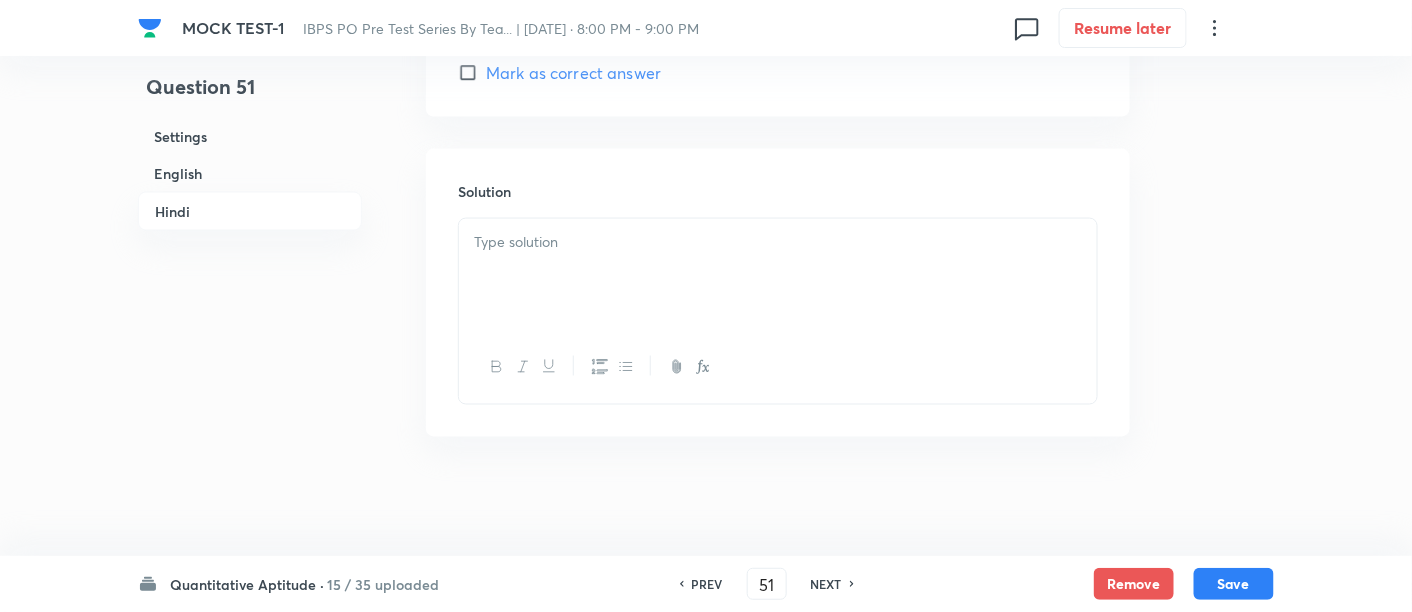 scroll, scrollTop: 5637, scrollLeft: 0, axis: vertical 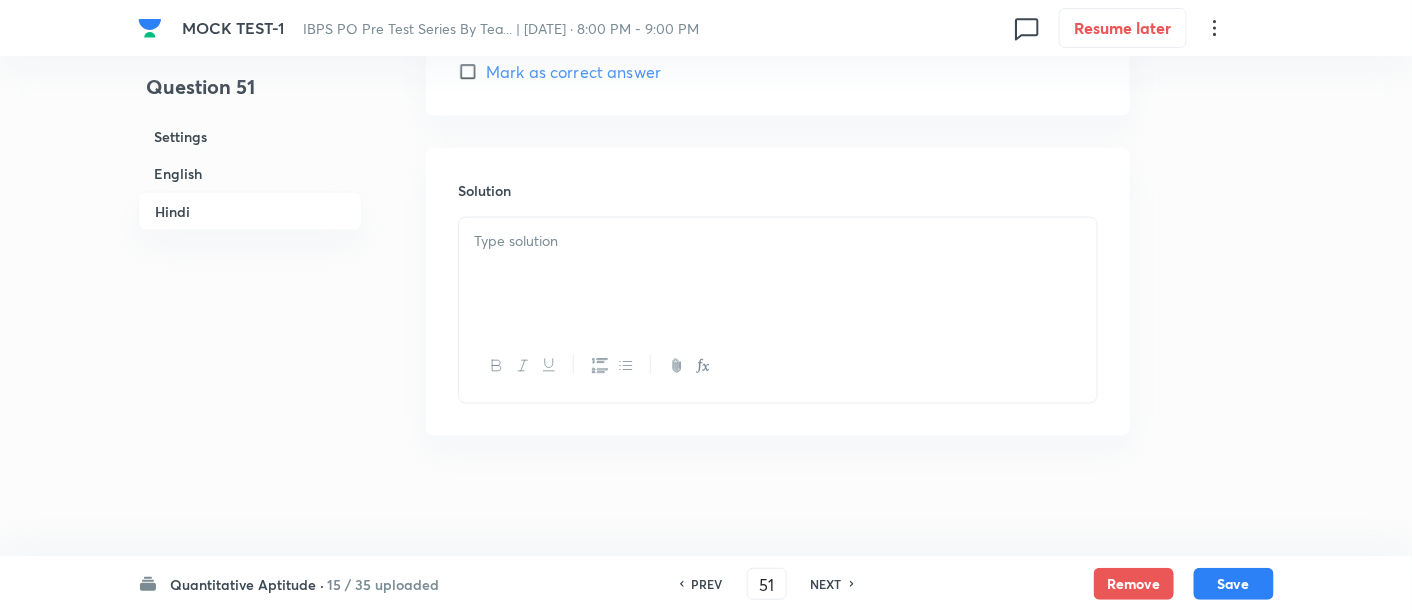 click at bounding box center [778, 274] 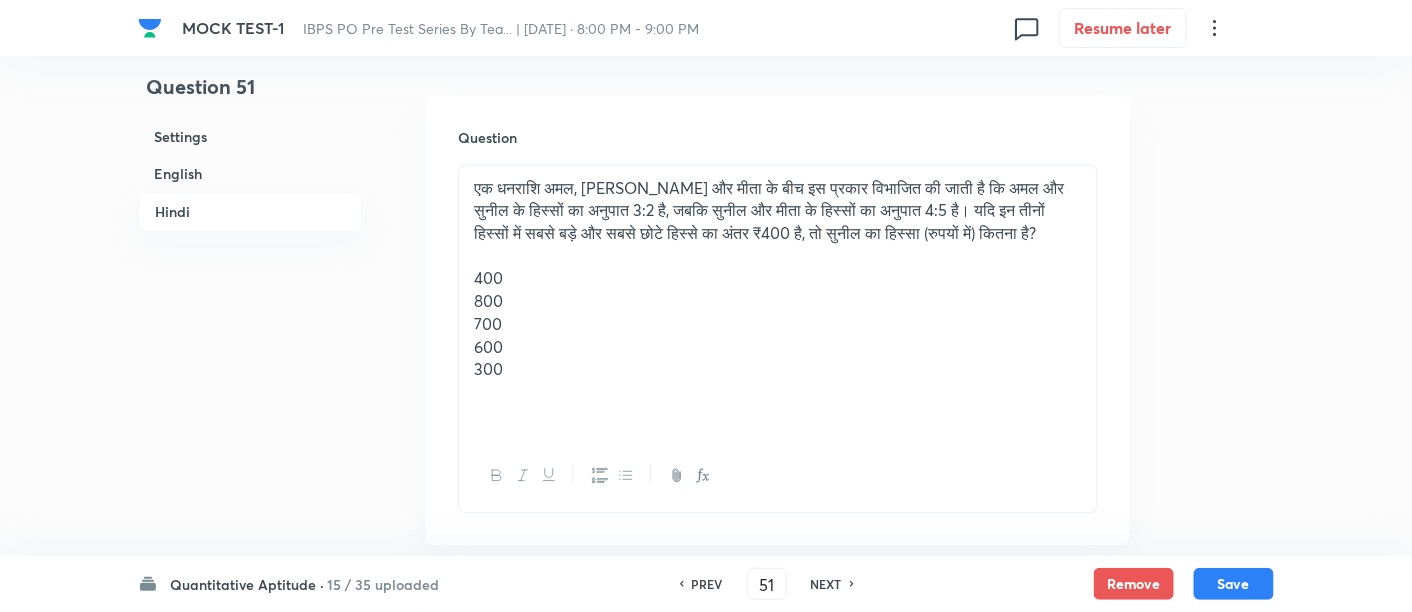 scroll, scrollTop: 3632, scrollLeft: 0, axis: vertical 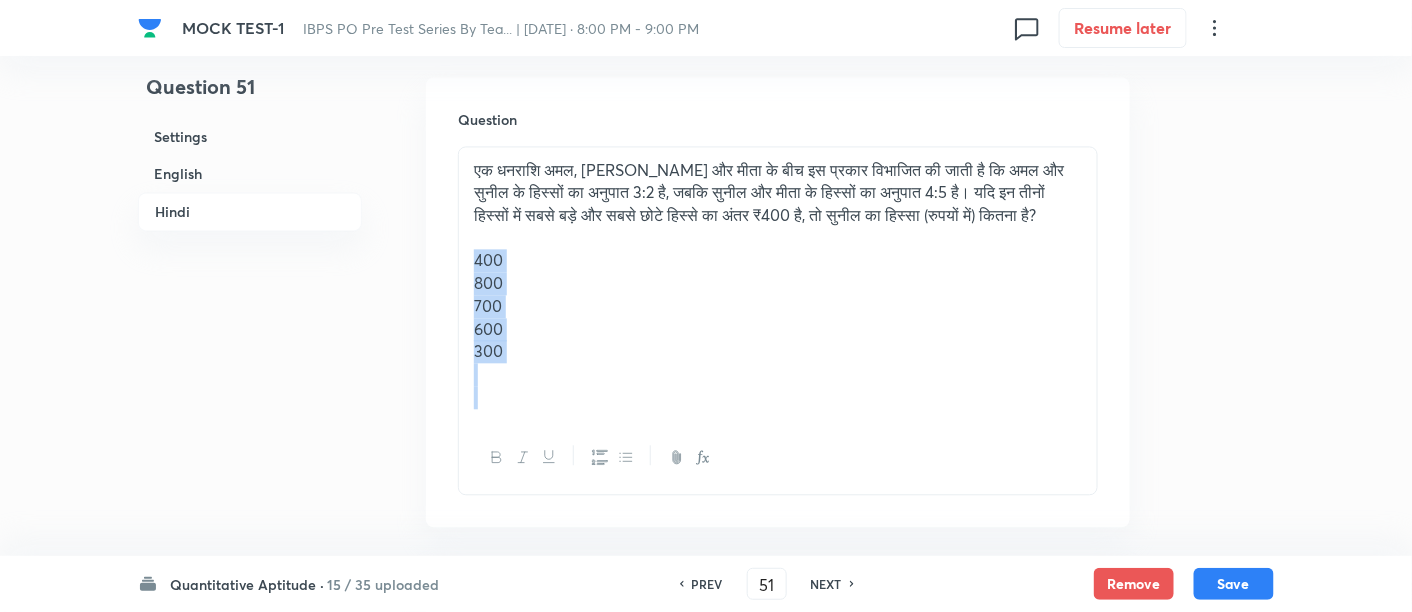 drag, startPoint x: 474, startPoint y: 276, endPoint x: 560, endPoint y: 421, distance: 168.5853 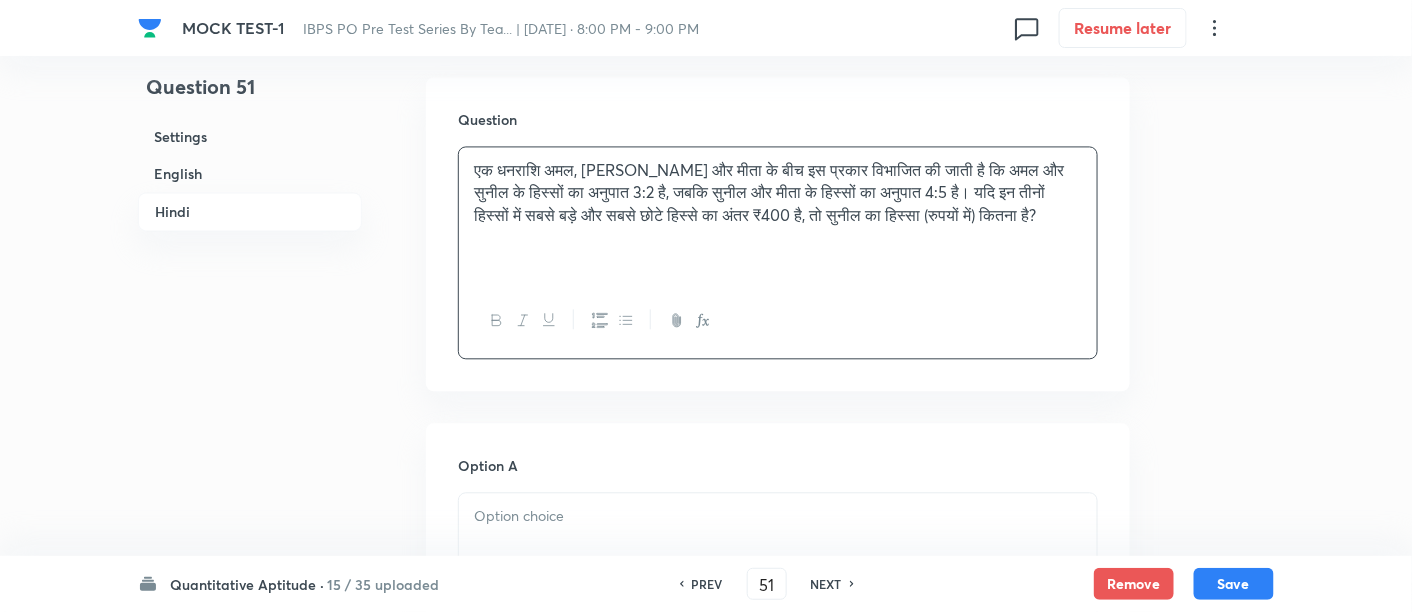 scroll, scrollTop: 3874, scrollLeft: 0, axis: vertical 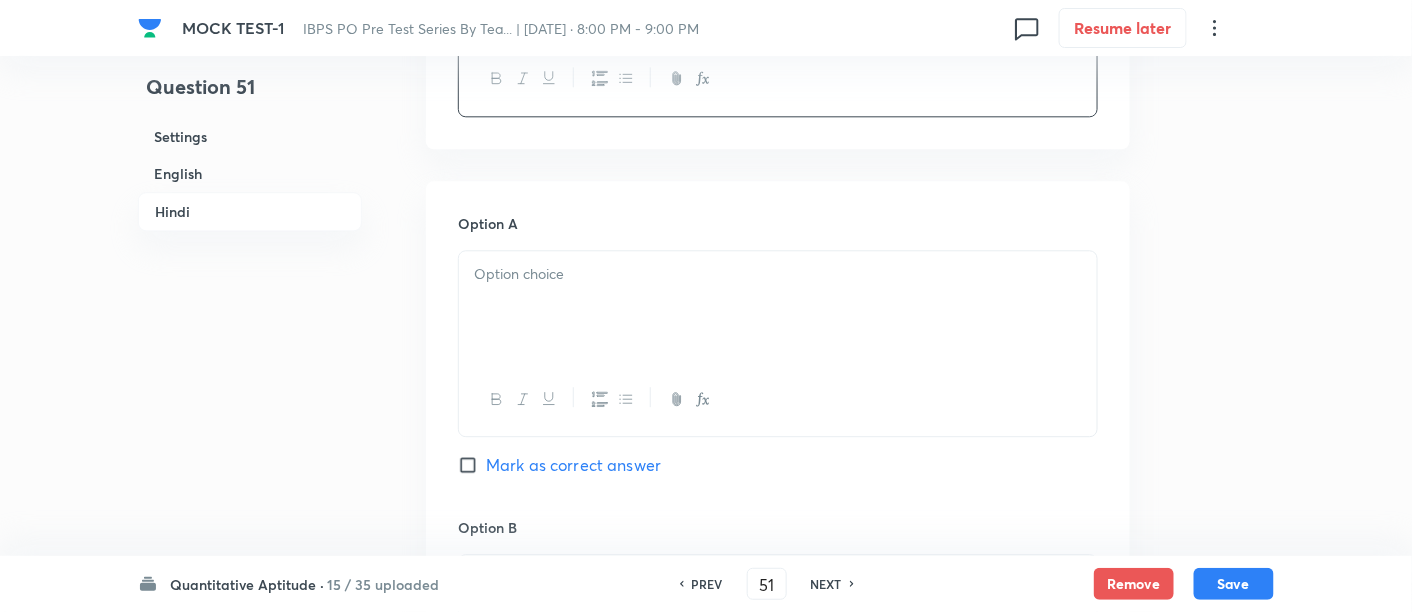 click at bounding box center [778, 307] 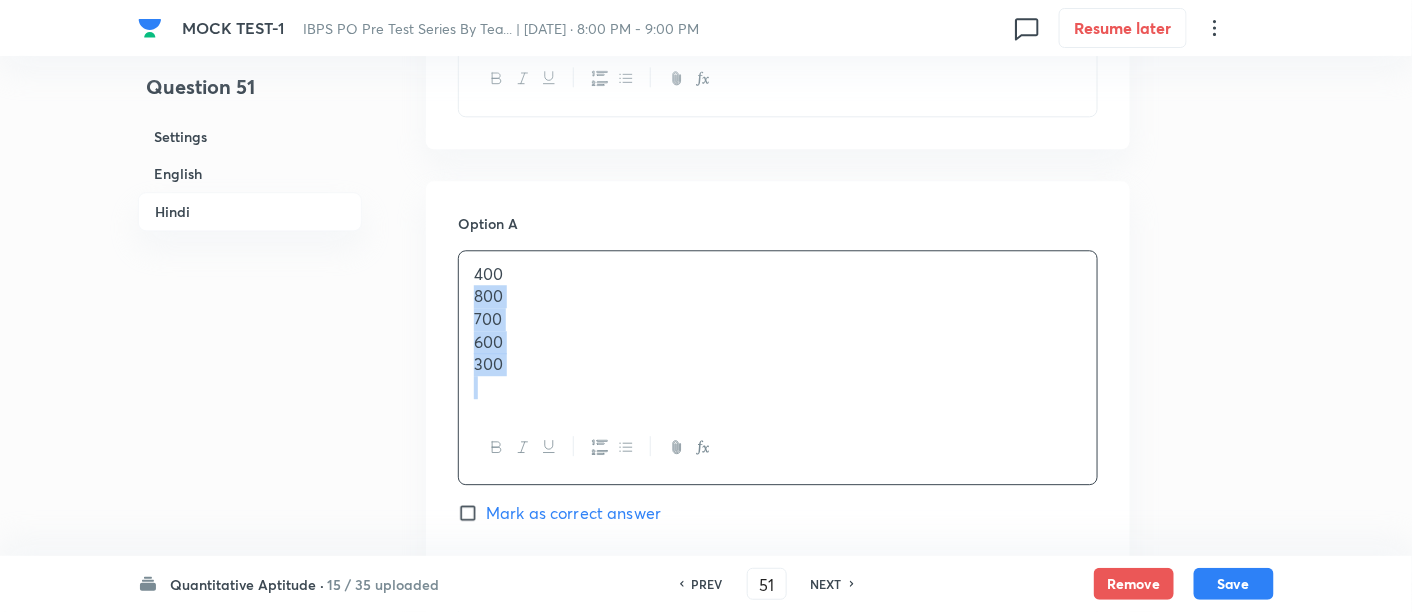 drag, startPoint x: 472, startPoint y: 317, endPoint x: 574, endPoint y: 470, distance: 183.88312 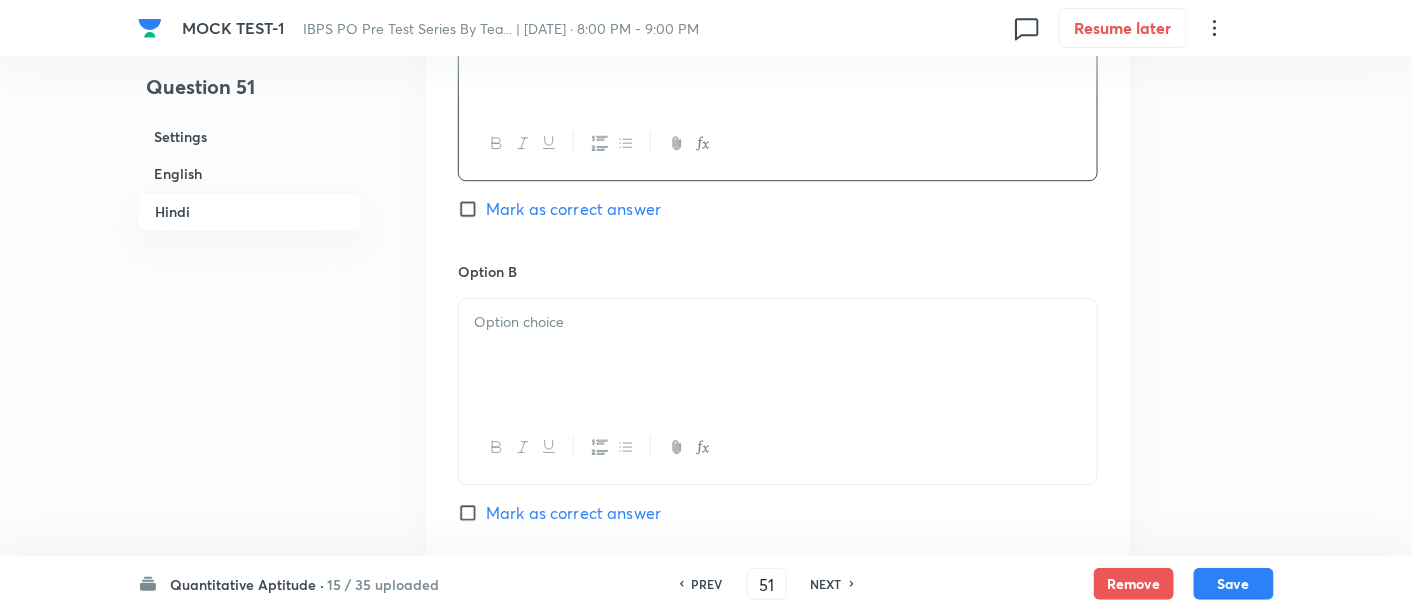 scroll, scrollTop: 4154, scrollLeft: 0, axis: vertical 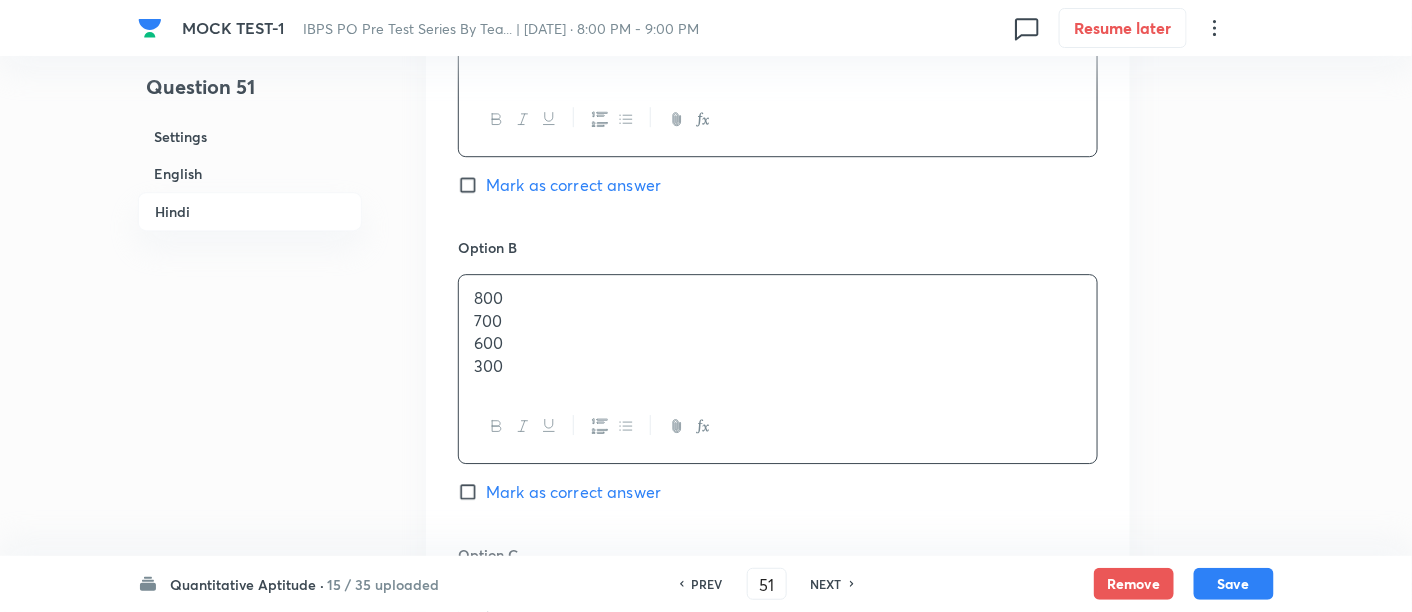 click on "800 700 600 300" at bounding box center [778, 332] 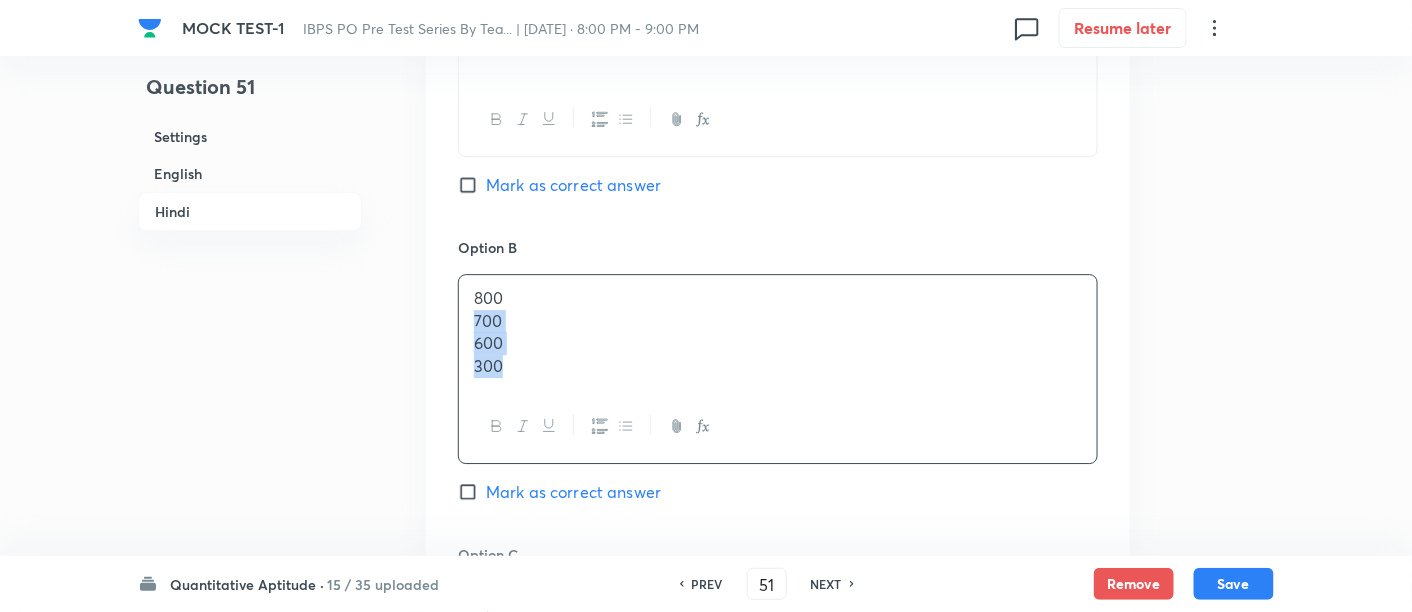 drag, startPoint x: 472, startPoint y: 339, endPoint x: 569, endPoint y: 449, distance: 146.65947 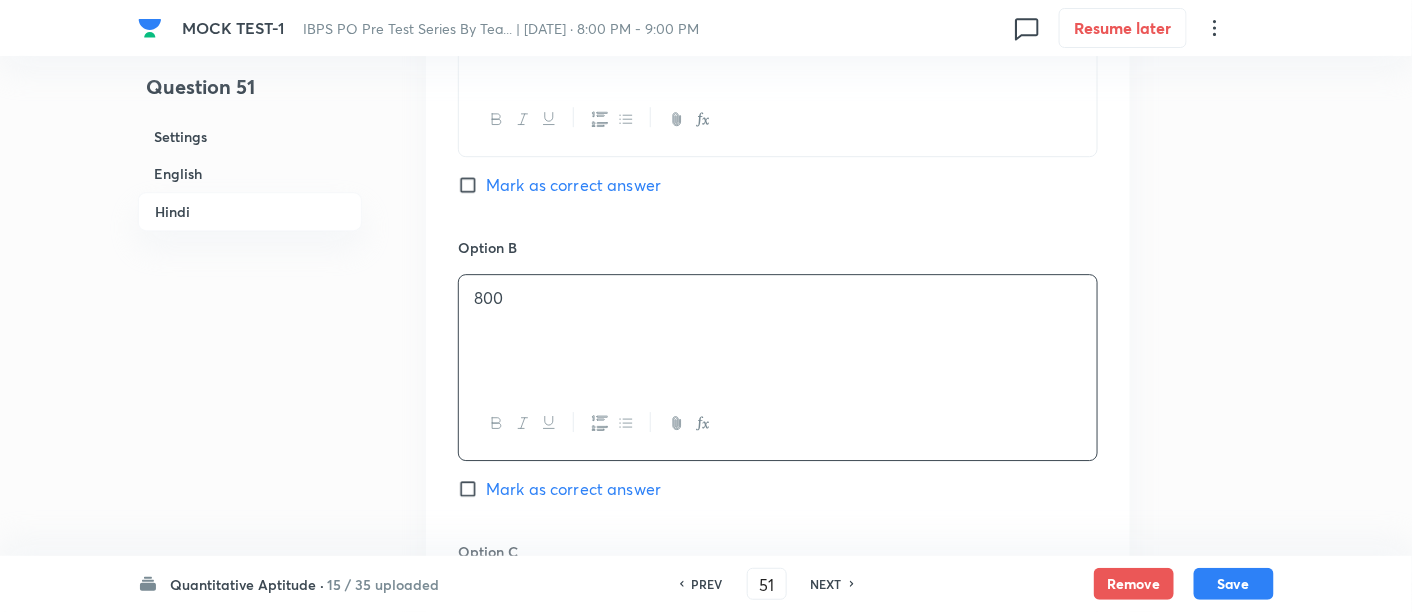 click on "Mark as correct answer" at bounding box center (573, 489) 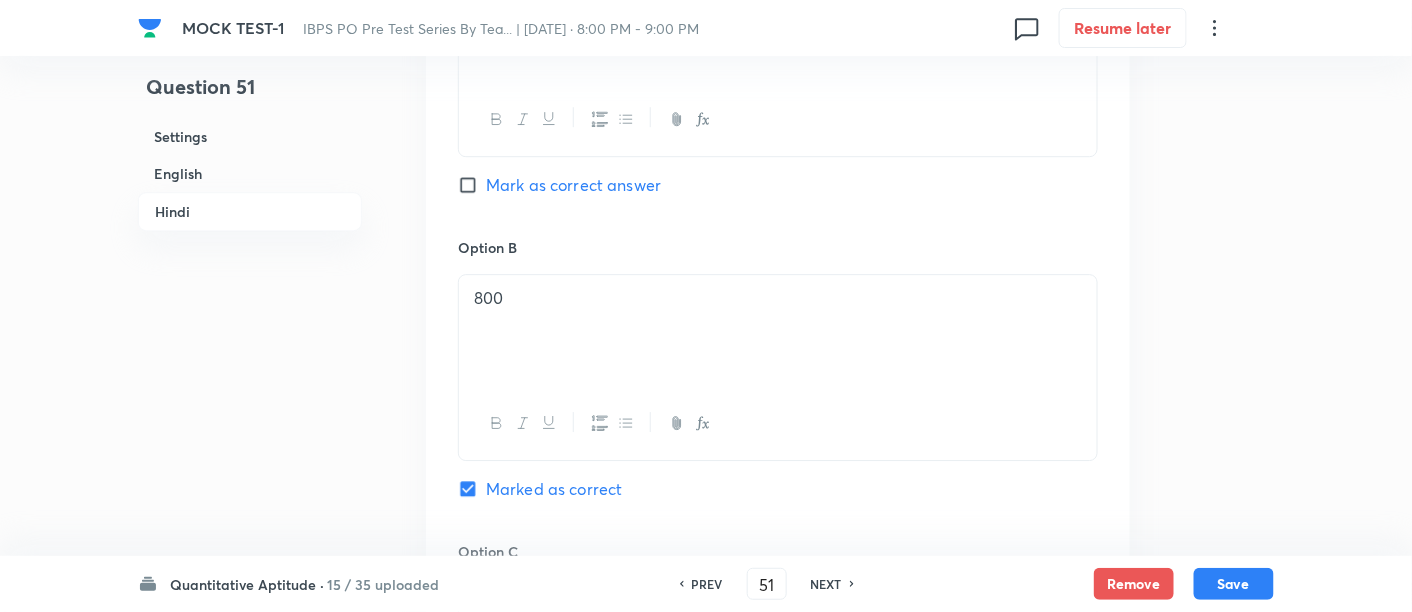 checkbox on "true" 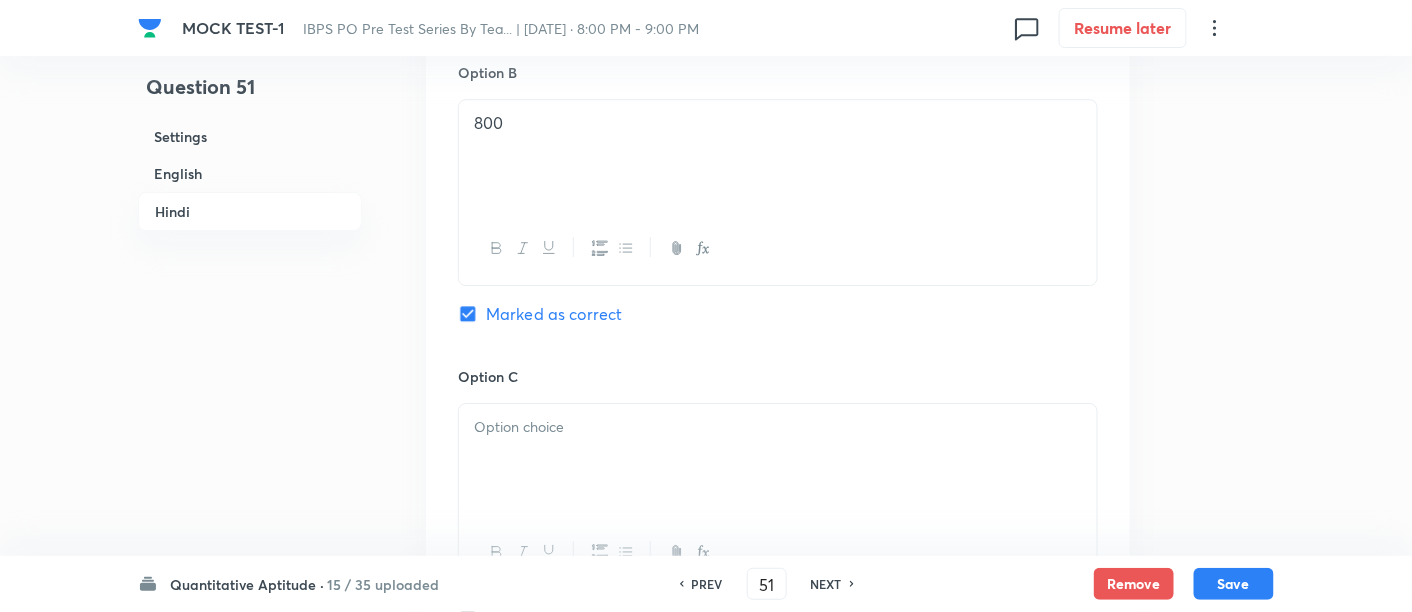 scroll, scrollTop: 4378, scrollLeft: 0, axis: vertical 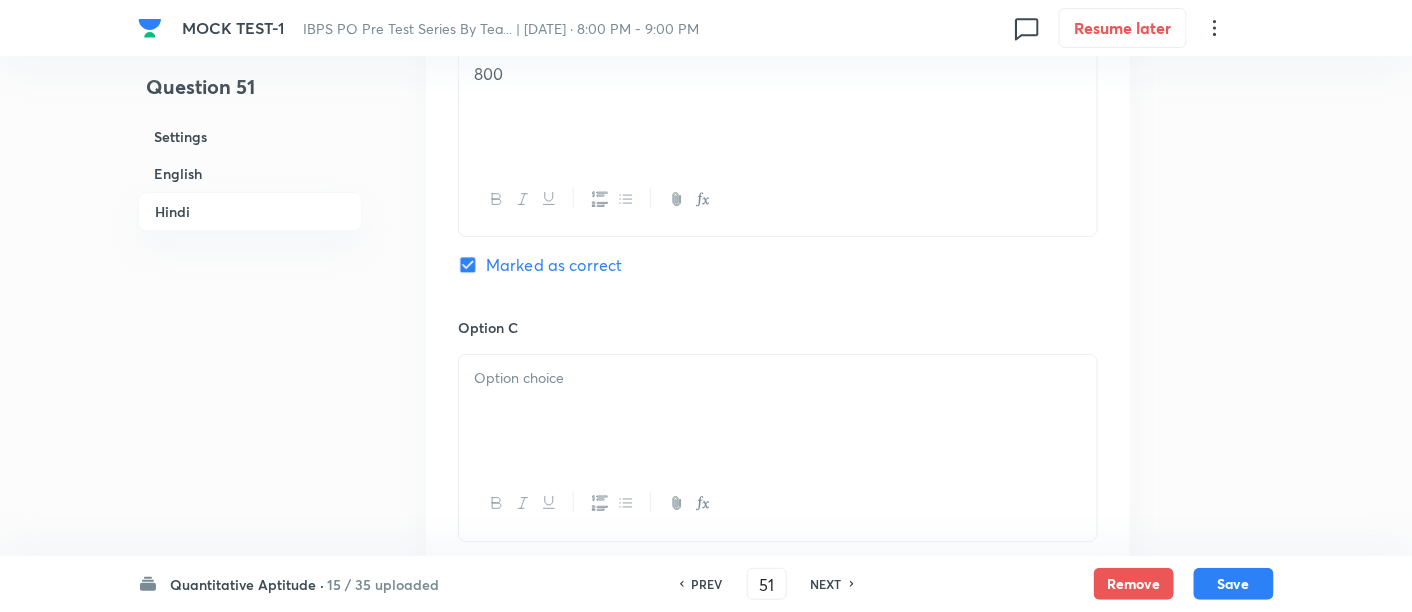 click at bounding box center [778, 378] 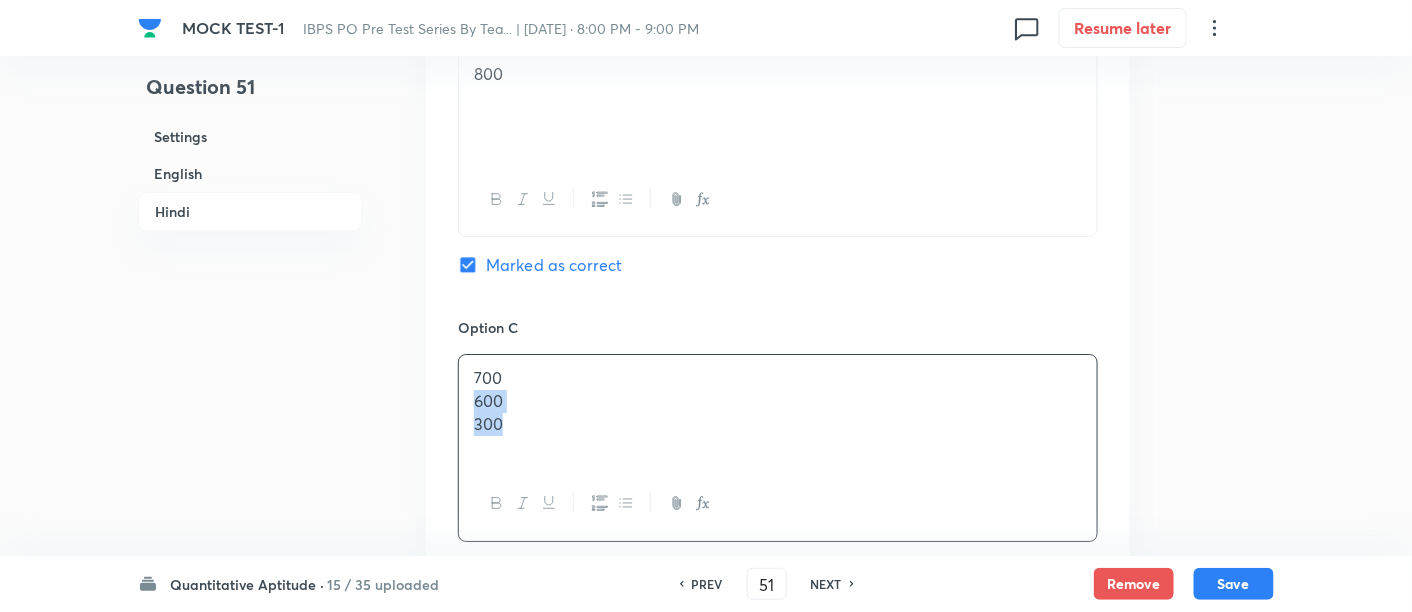 drag, startPoint x: 474, startPoint y: 419, endPoint x: 599, endPoint y: 481, distance: 139.53136 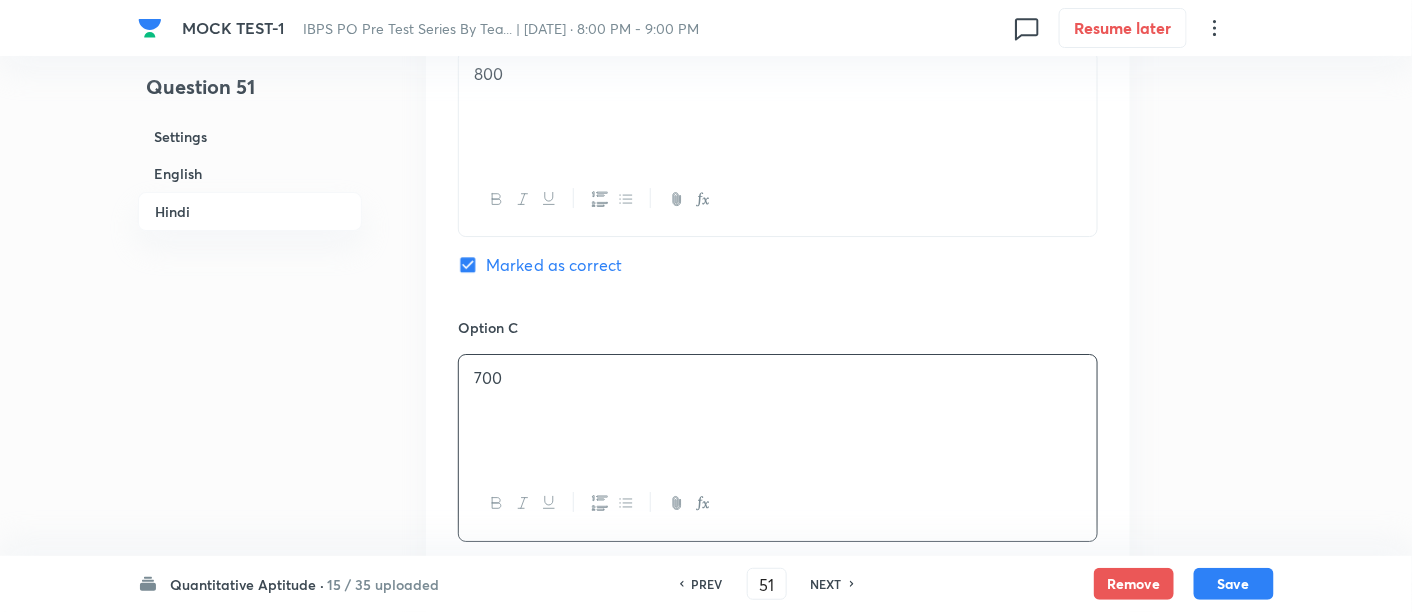 scroll, scrollTop: 4601, scrollLeft: 0, axis: vertical 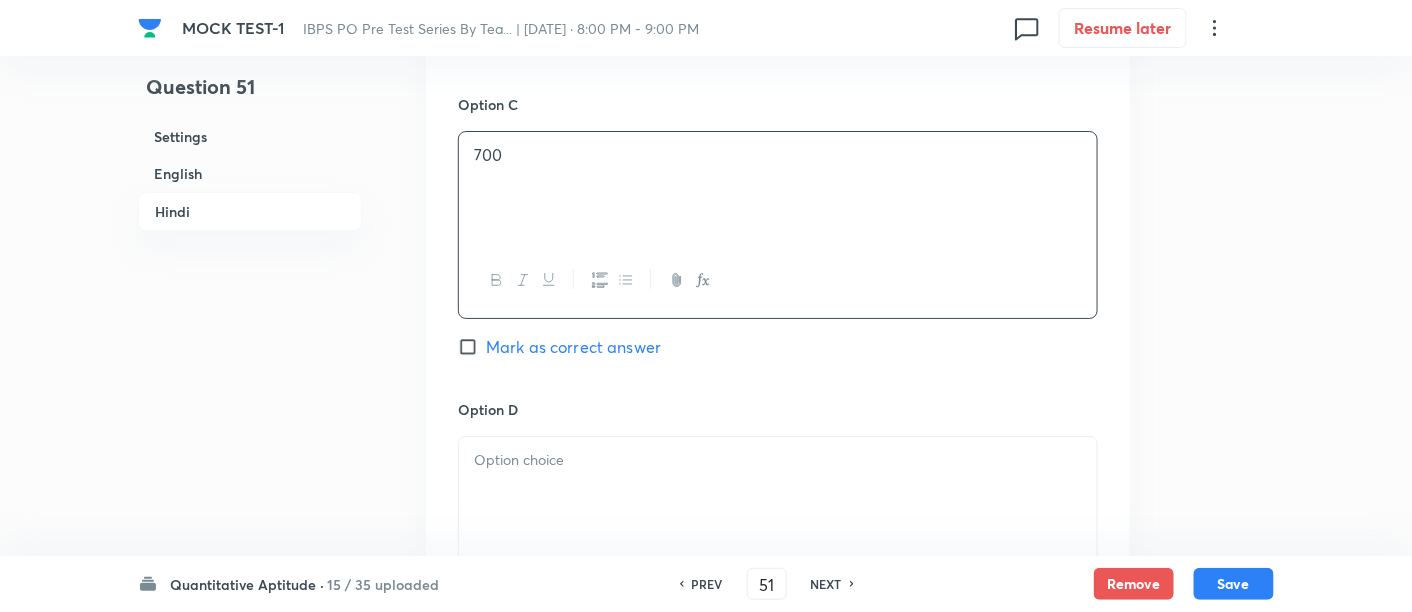 click at bounding box center (778, 460) 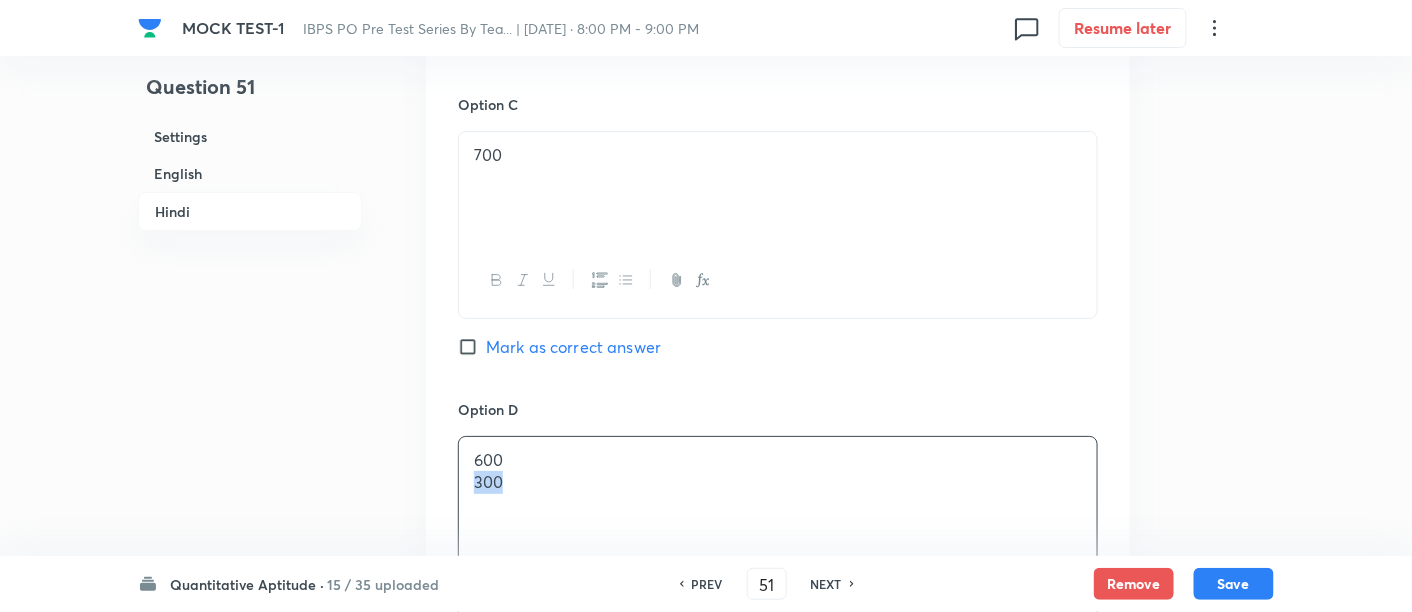 drag, startPoint x: 462, startPoint y: 498, endPoint x: 697, endPoint y: 541, distance: 238.90166 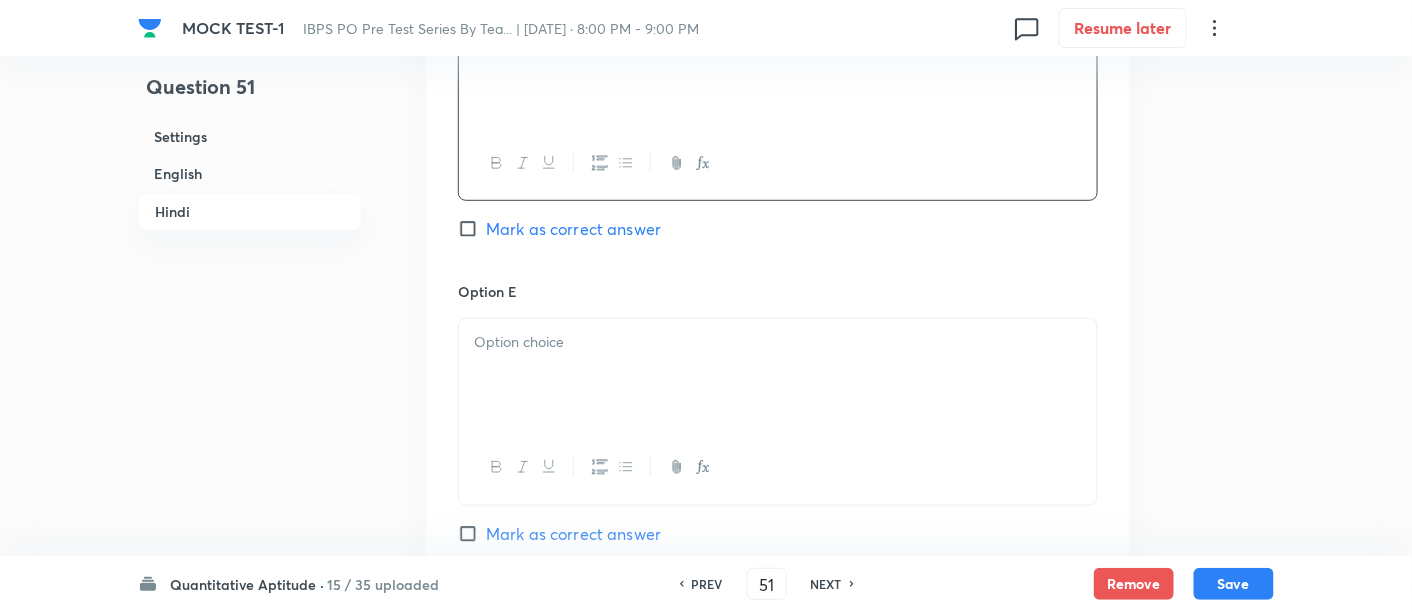 scroll, scrollTop: 5031, scrollLeft: 0, axis: vertical 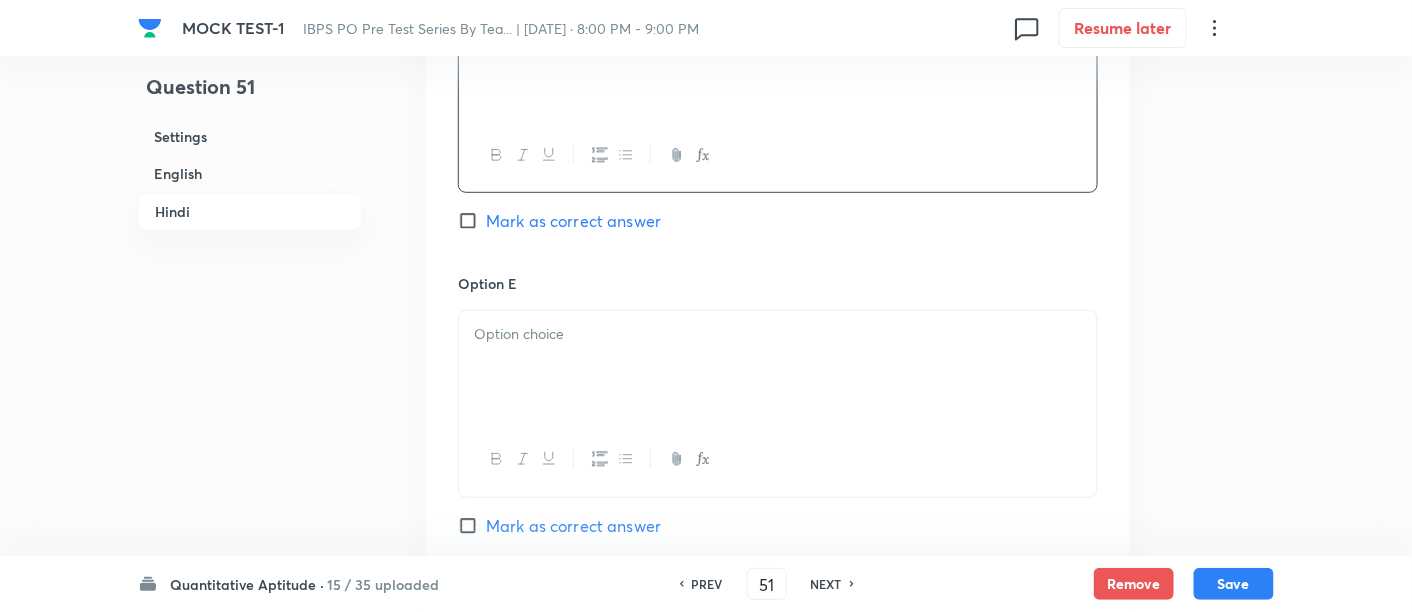 click at bounding box center (778, 334) 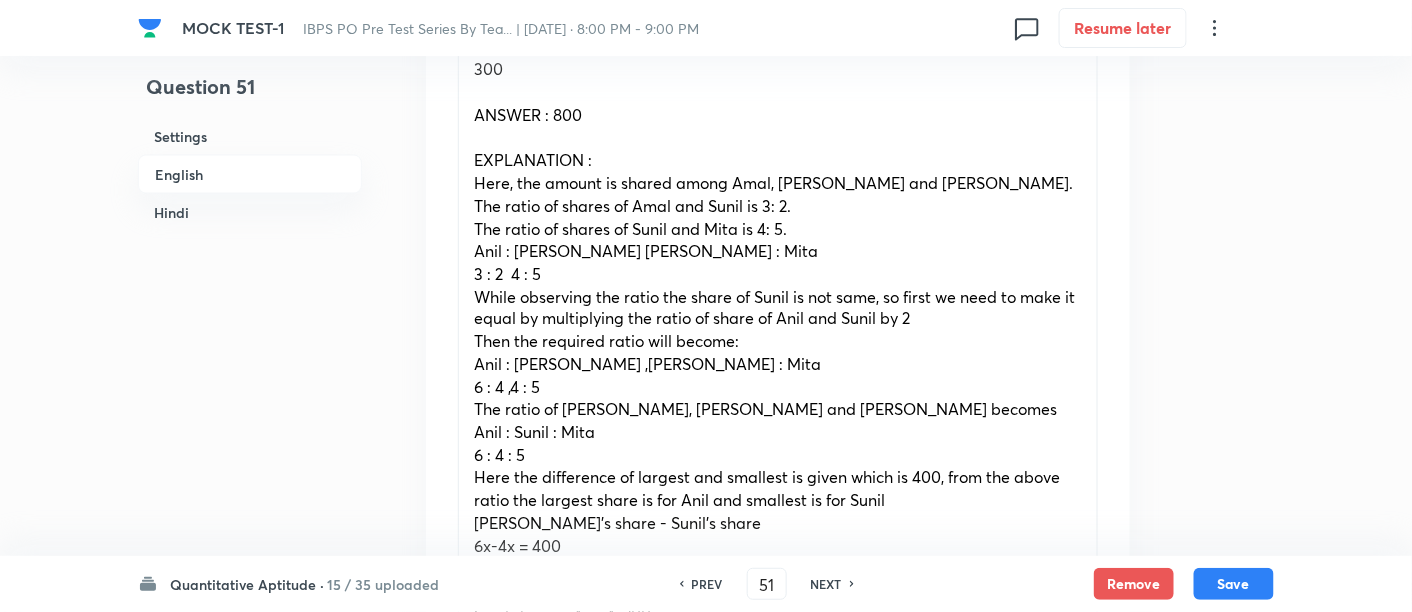 scroll, scrollTop: 874, scrollLeft: 0, axis: vertical 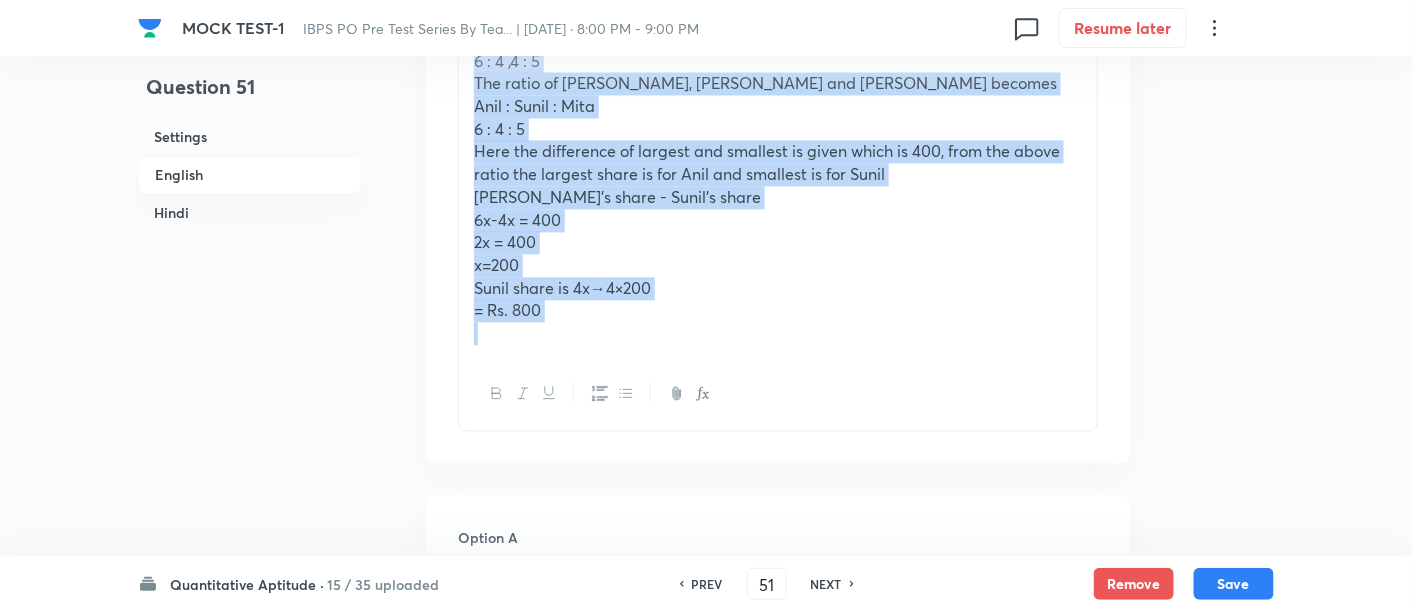 drag, startPoint x: 474, startPoint y: 116, endPoint x: 780, endPoint y: 484, distance: 478.60214 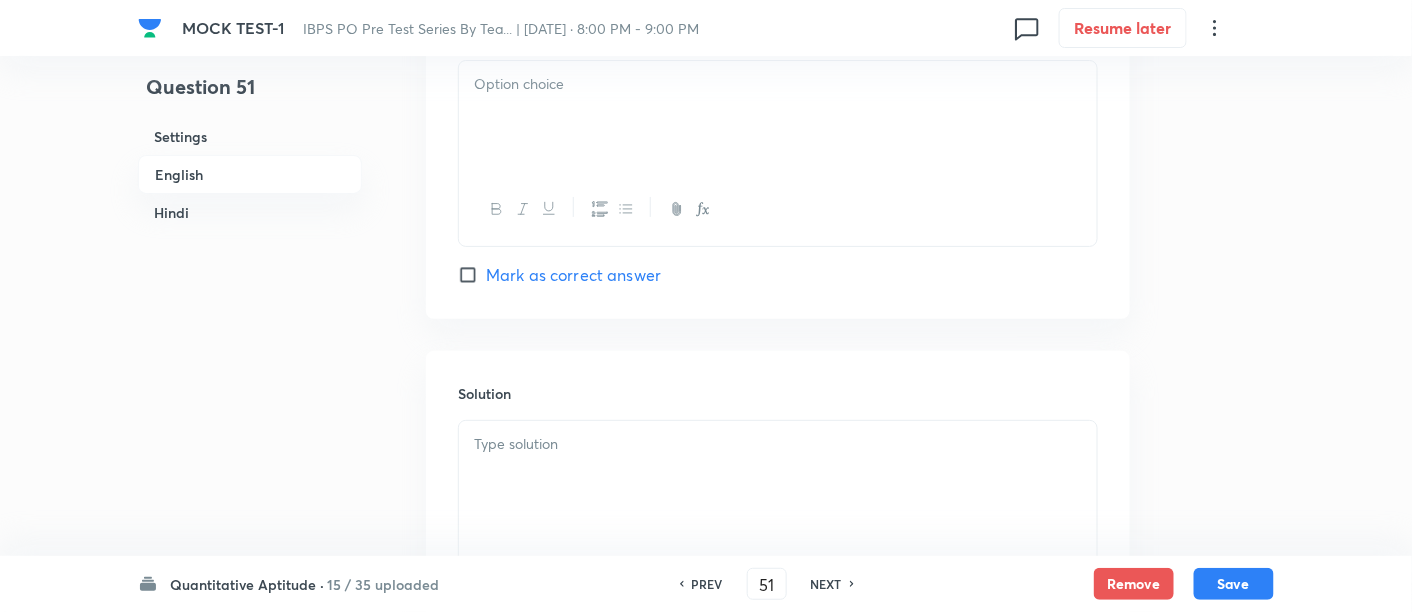 scroll, scrollTop: 2424, scrollLeft: 0, axis: vertical 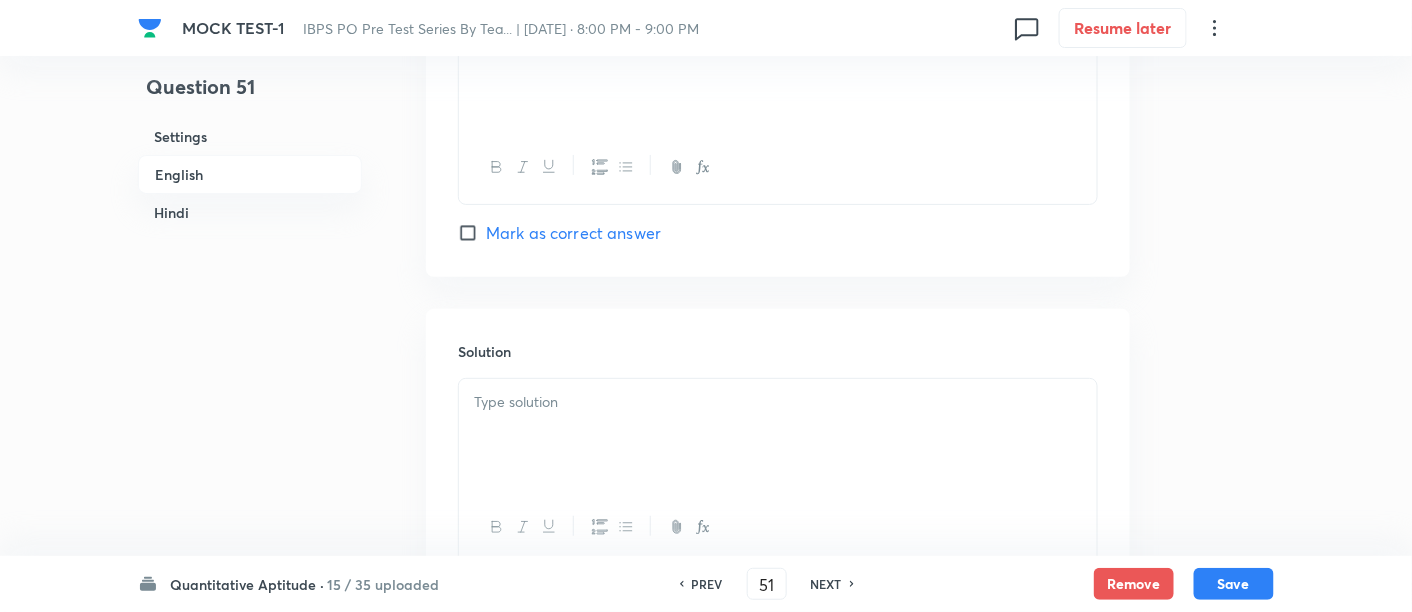 click at bounding box center [778, 435] 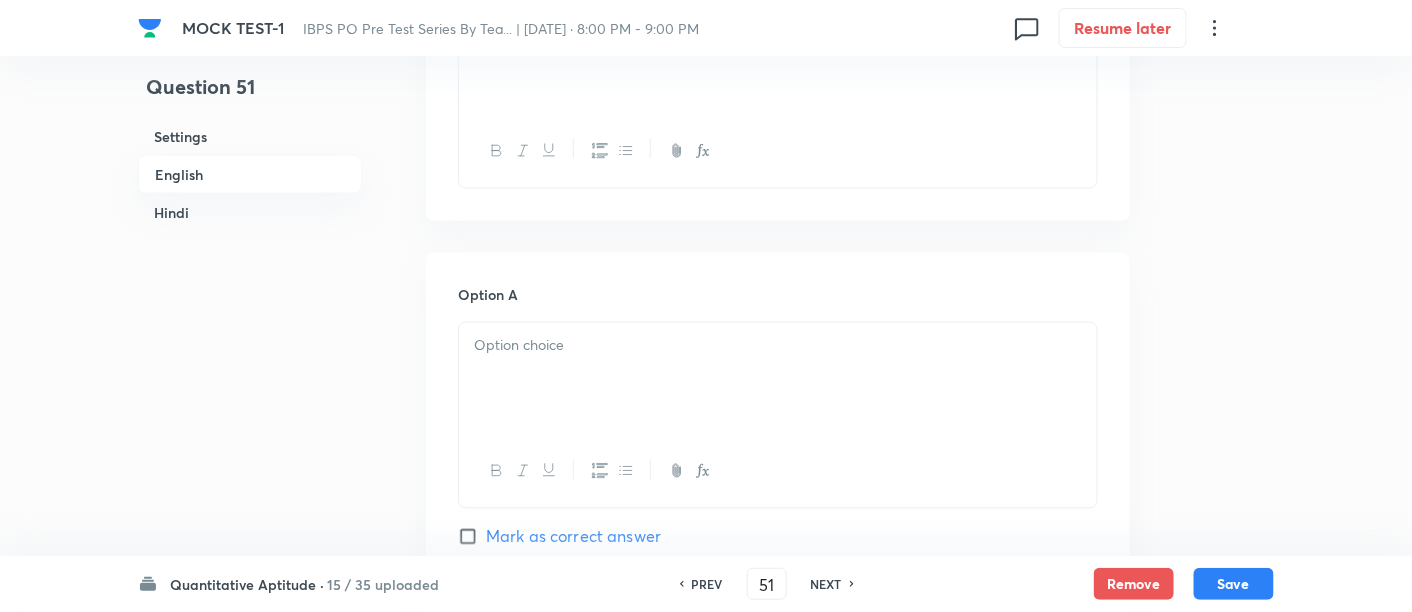 scroll, scrollTop: 442, scrollLeft: 0, axis: vertical 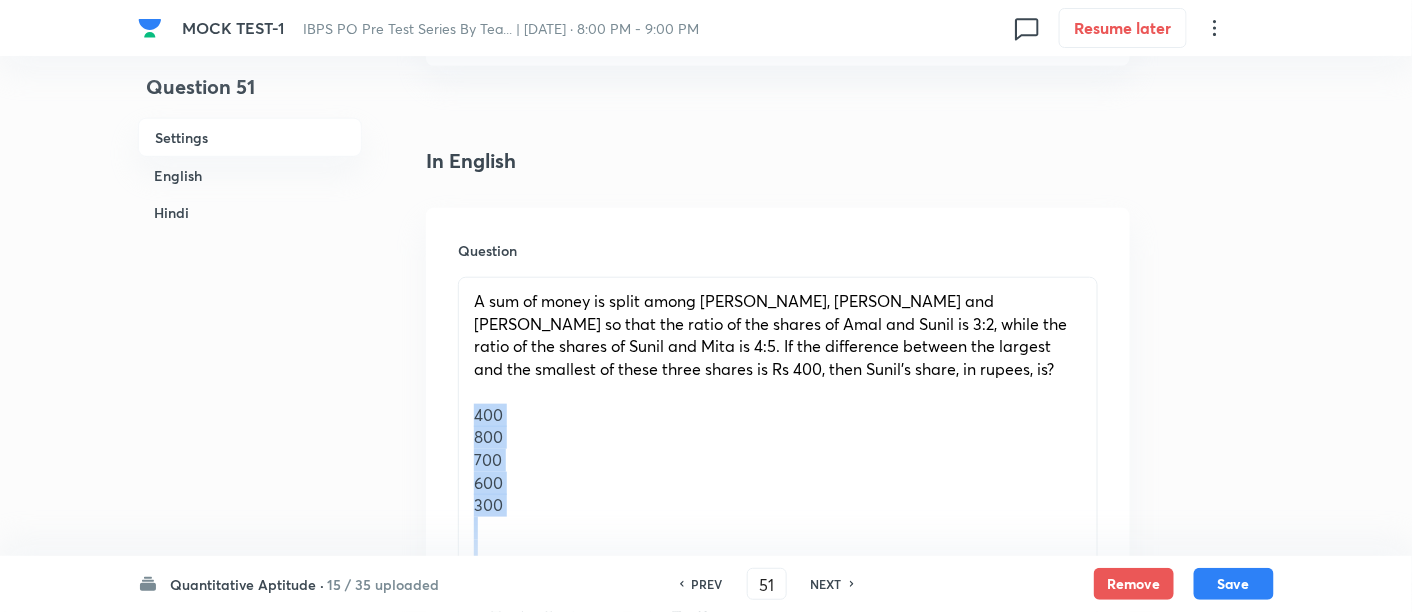 drag, startPoint x: 465, startPoint y: 414, endPoint x: 606, endPoint y: 573, distance: 212.51353 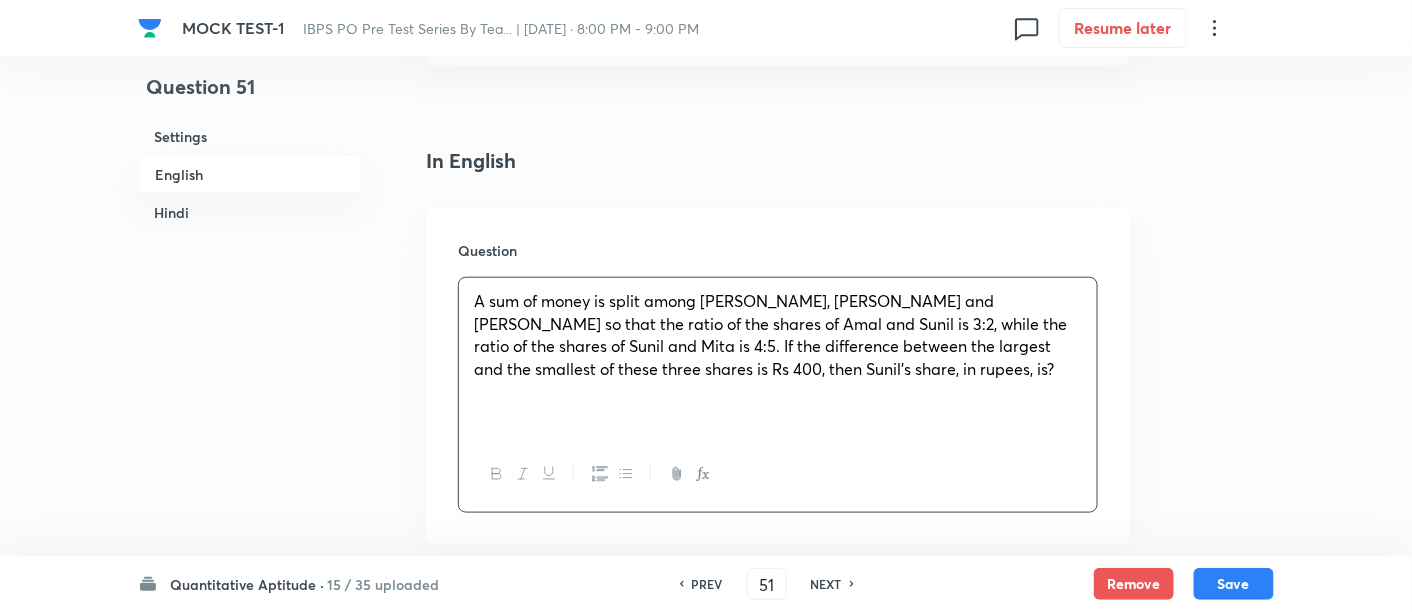 scroll, scrollTop: 906, scrollLeft: 0, axis: vertical 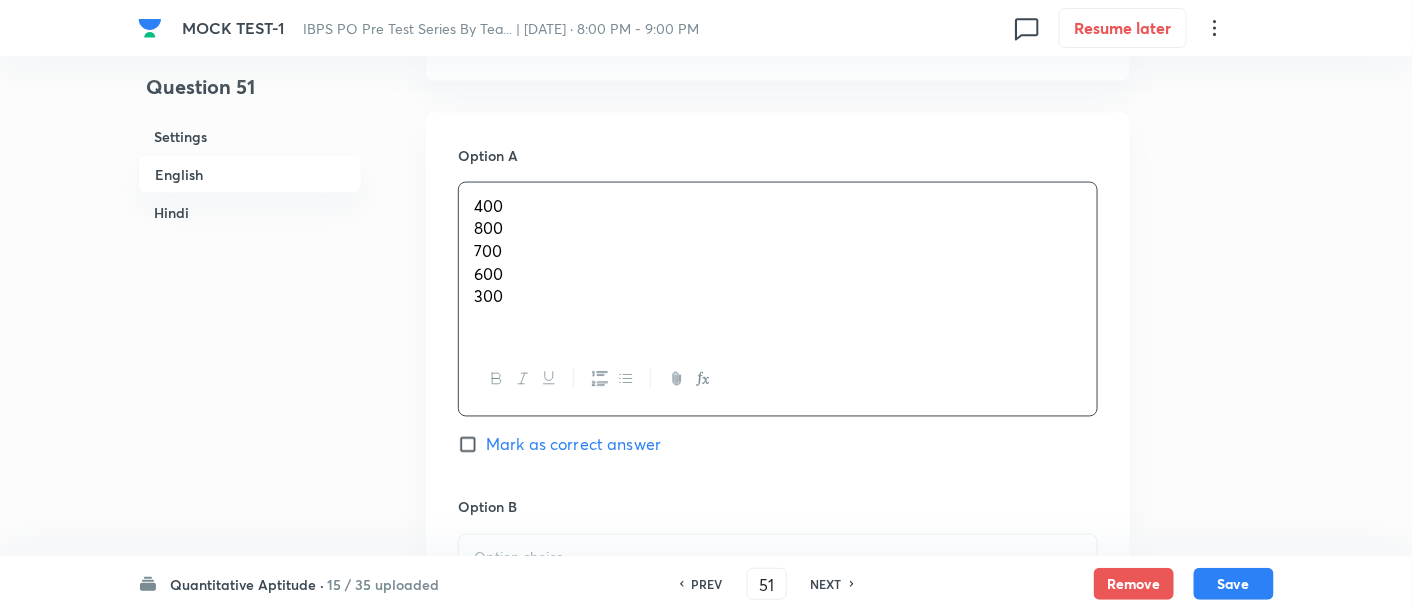 click on "400 800 700 600 300" at bounding box center (778, 263) 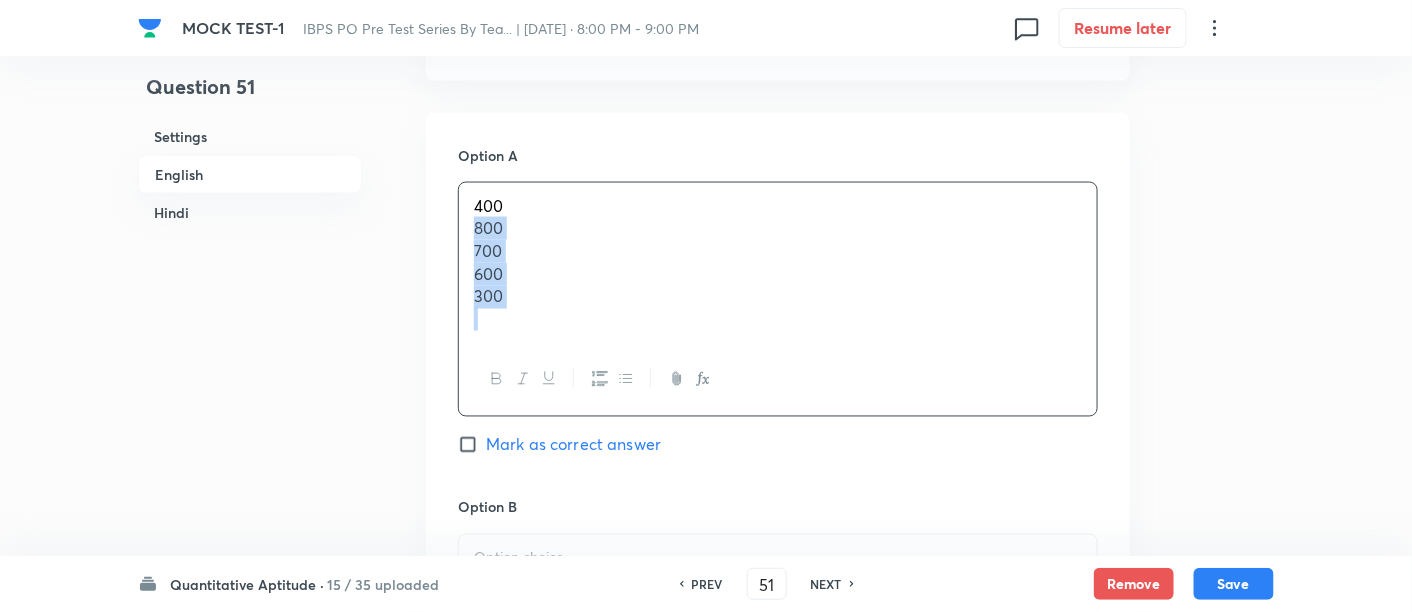 drag, startPoint x: 471, startPoint y: 227, endPoint x: 615, endPoint y: 401, distance: 225.85837 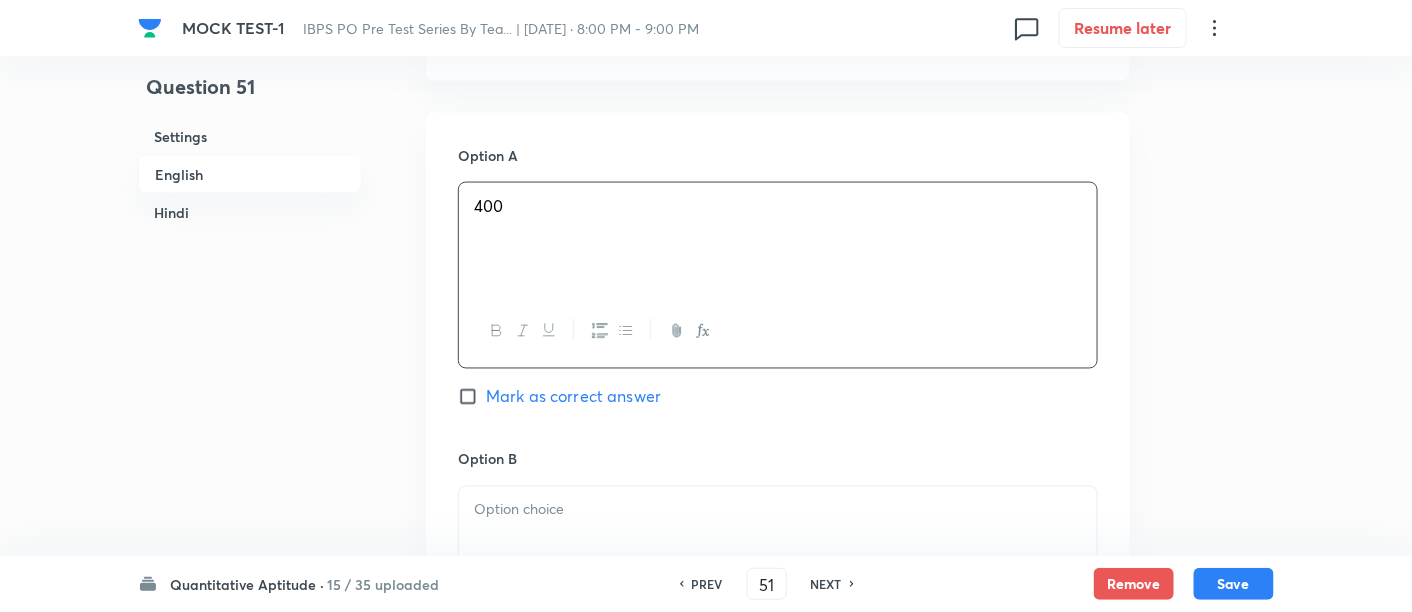 scroll, scrollTop: 1097, scrollLeft: 0, axis: vertical 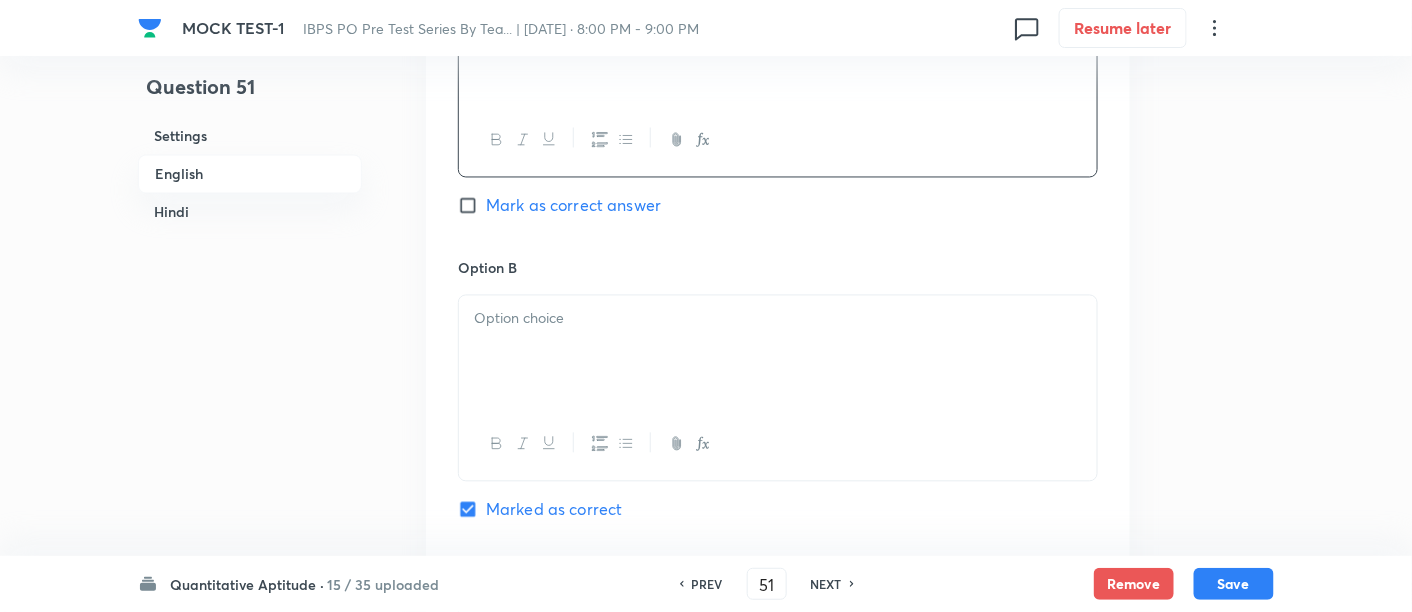 click at bounding box center (778, 352) 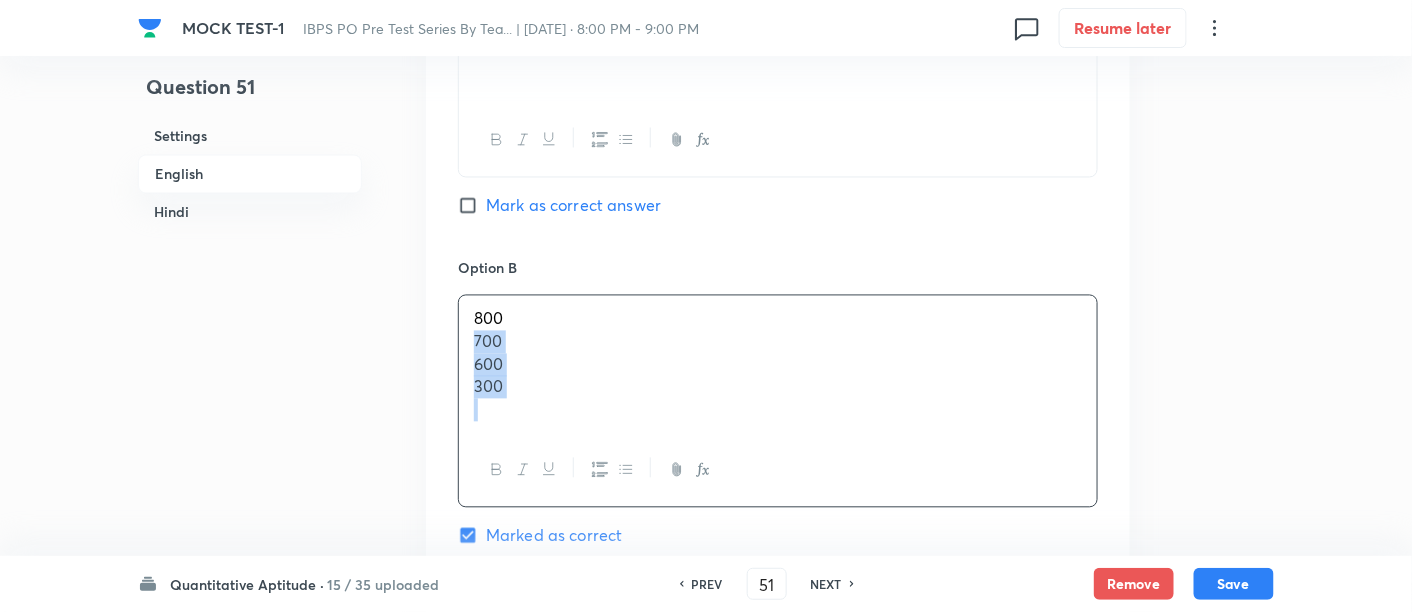 drag, startPoint x: 469, startPoint y: 344, endPoint x: 584, endPoint y: 435, distance: 146.64925 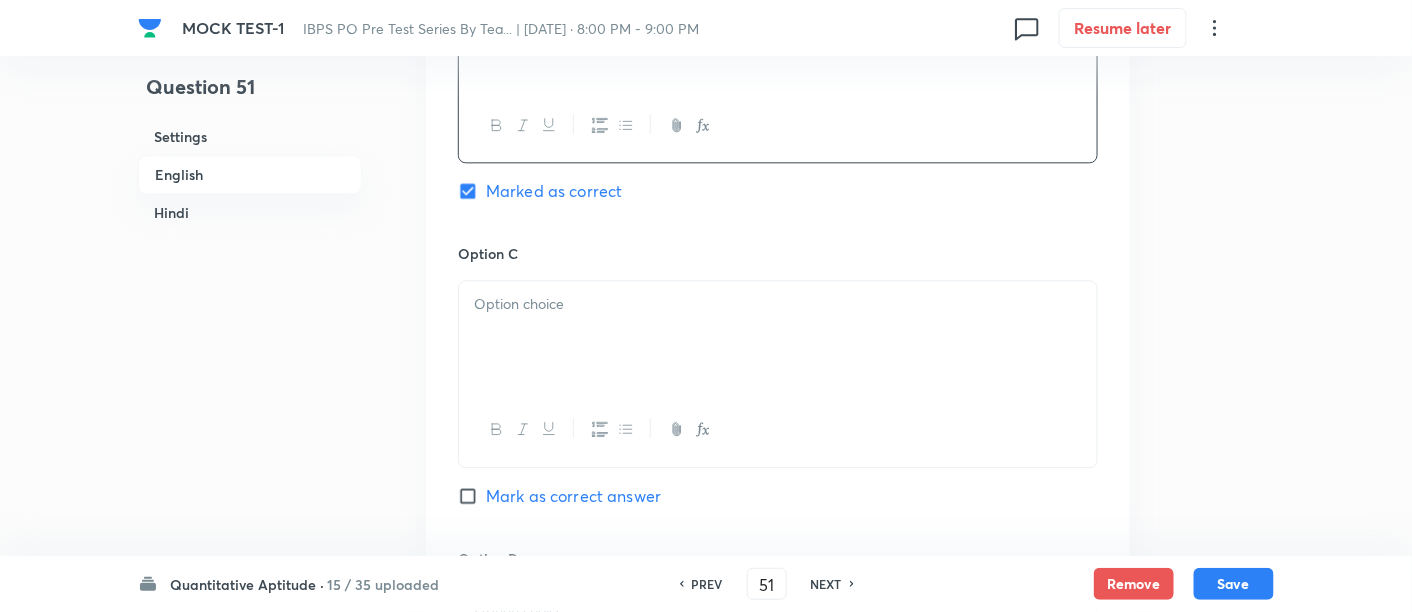 scroll, scrollTop: 1420, scrollLeft: 0, axis: vertical 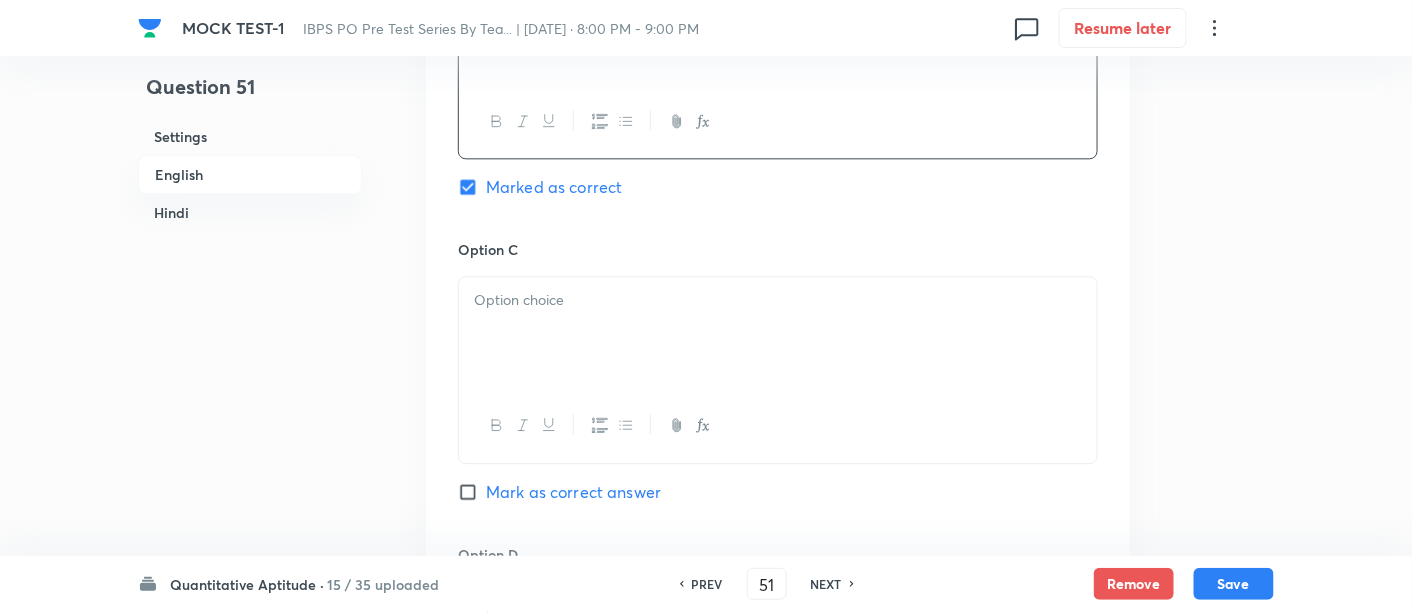 click at bounding box center [778, 333] 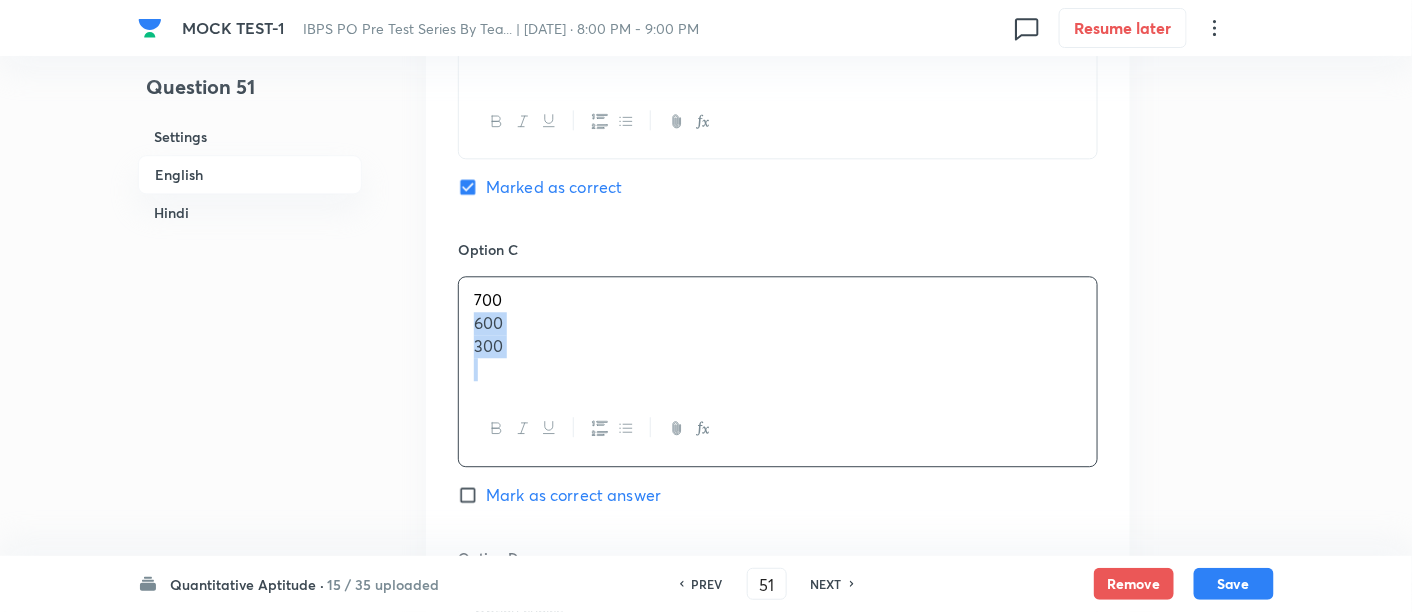 drag, startPoint x: 469, startPoint y: 327, endPoint x: 584, endPoint y: 425, distance: 151.09268 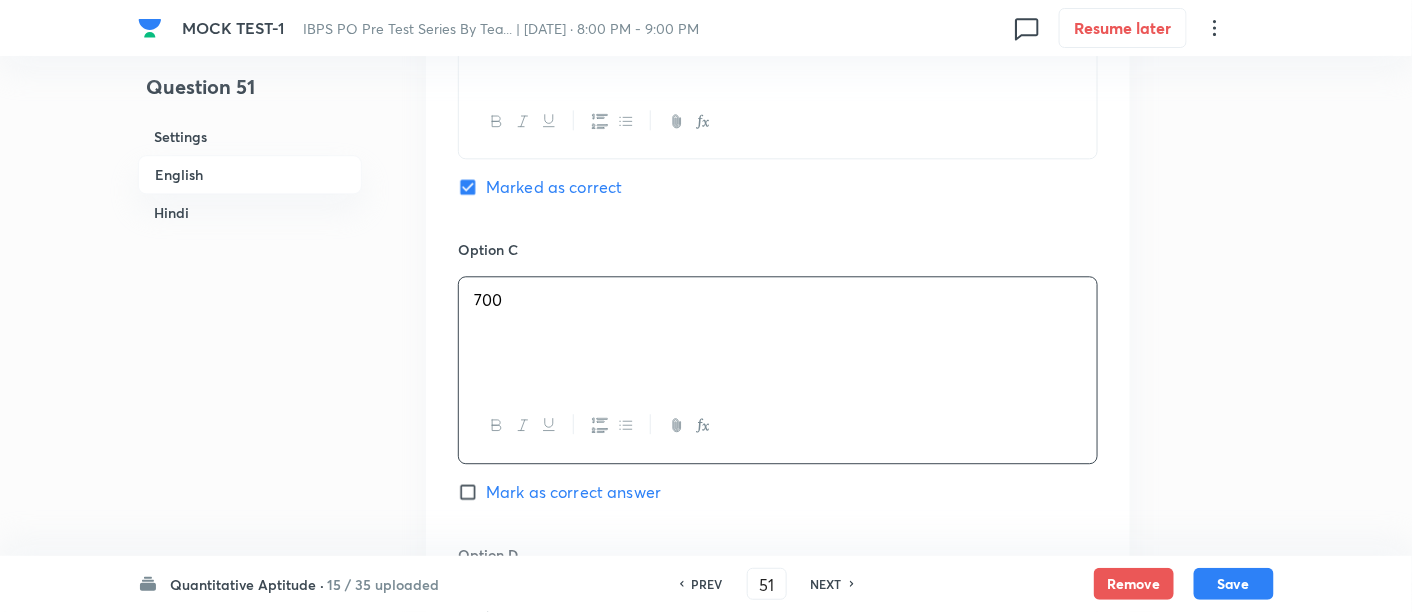 scroll, scrollTop: 1647, scrollLeft: 0, axis: vertical 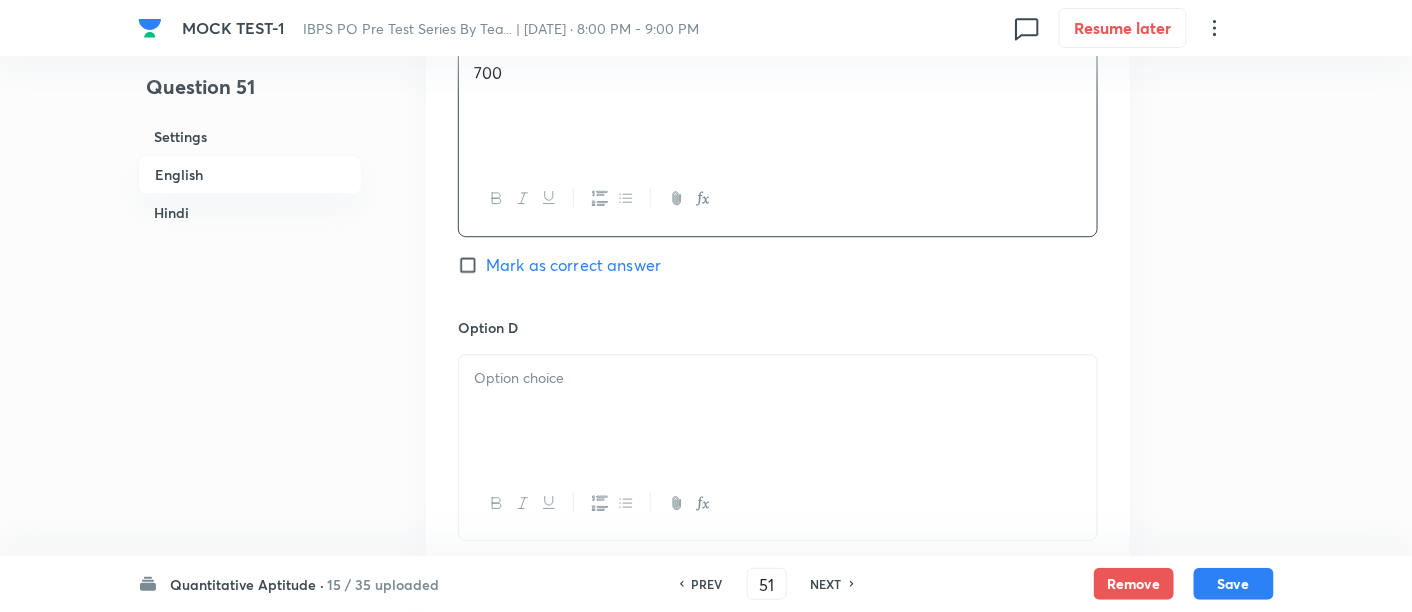 click at bounding box center [778, 411] 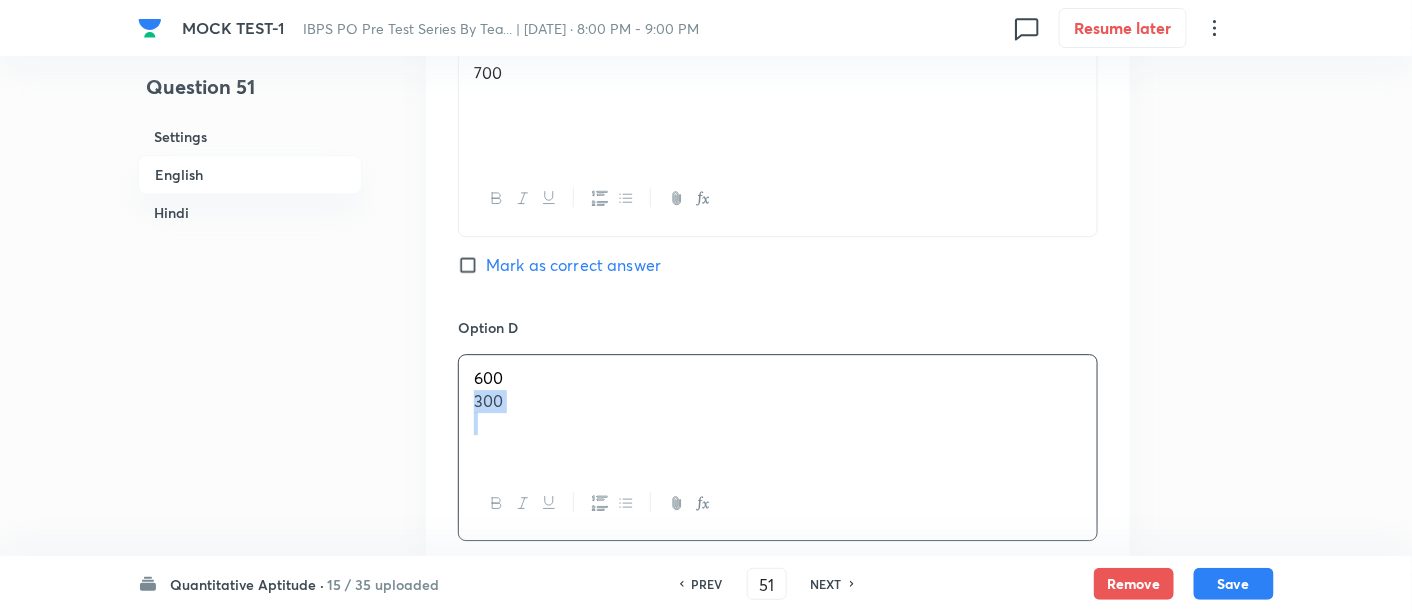 drag, startPoint x: 461, startPoint y: 404, endPoint x: 584, endPoint y: 429, distance: 125.51494 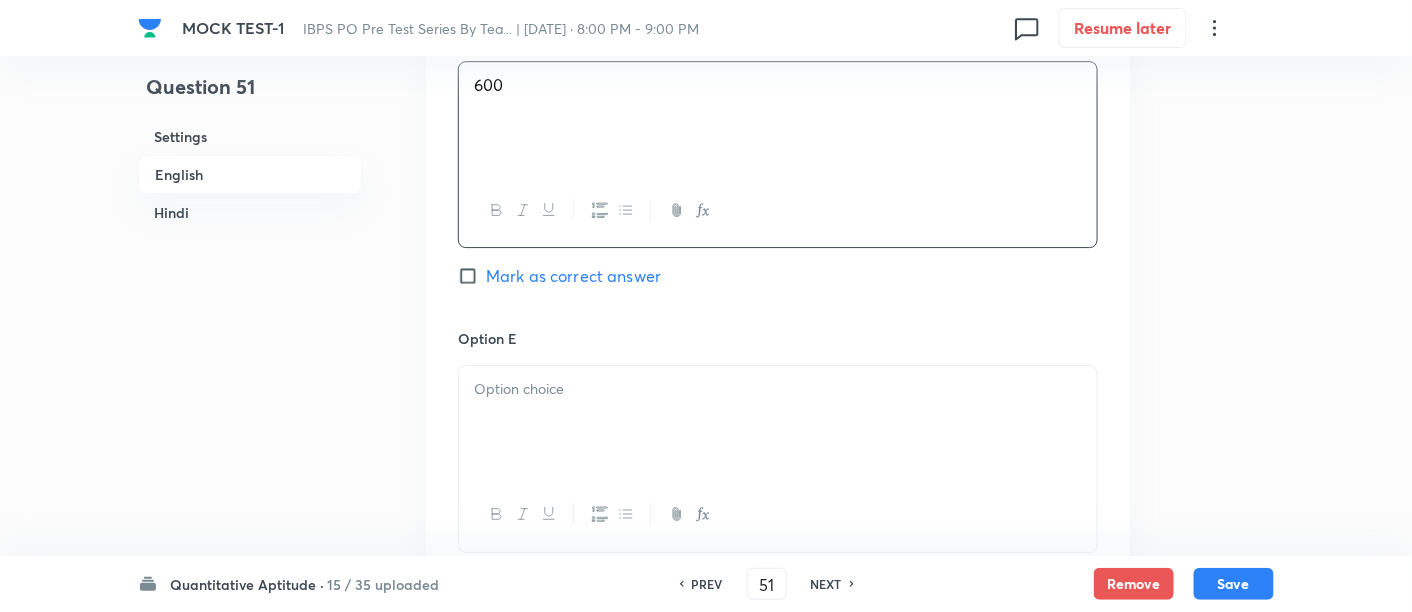 scroll, scrollTop: 1940, scrollLeft: 0, axis: vertical 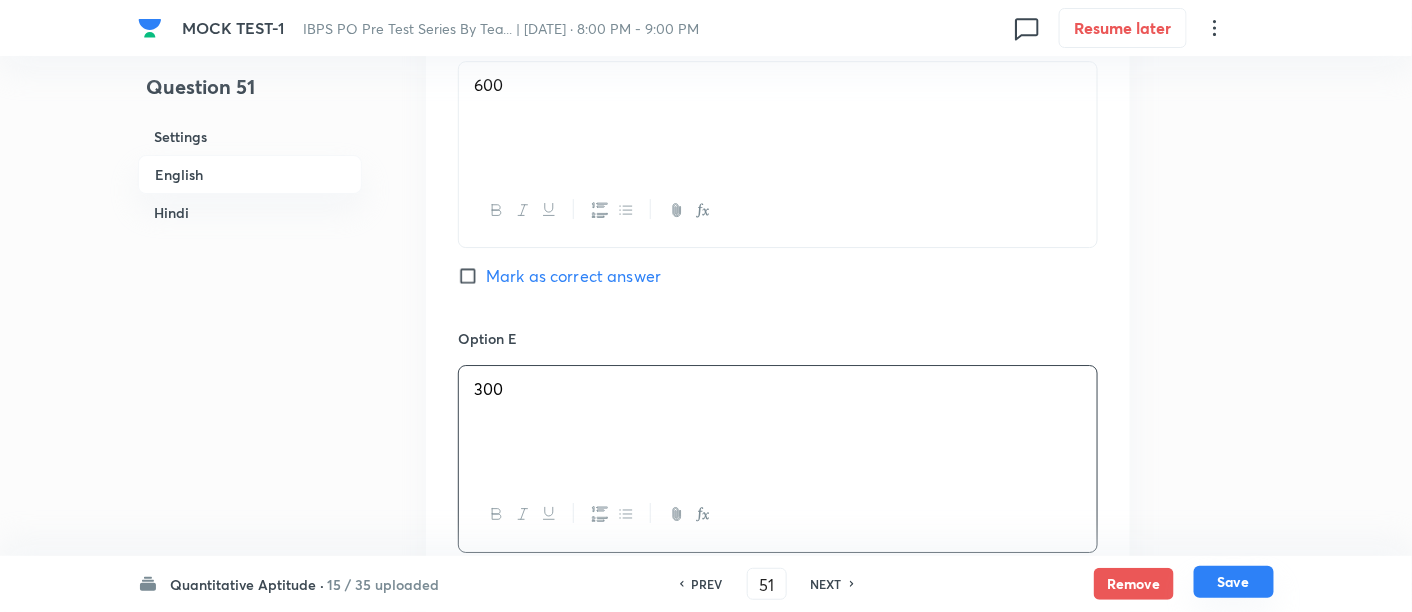click on "Save" at bounding box center (1234, 582) 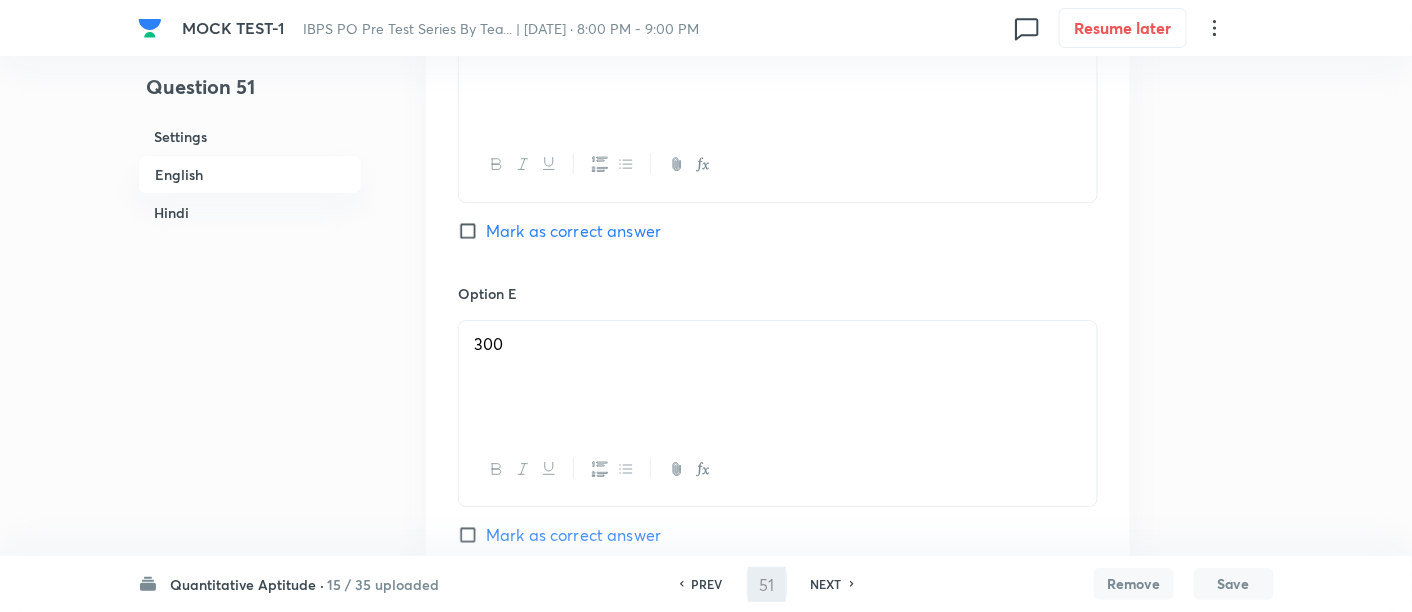 type on "52" 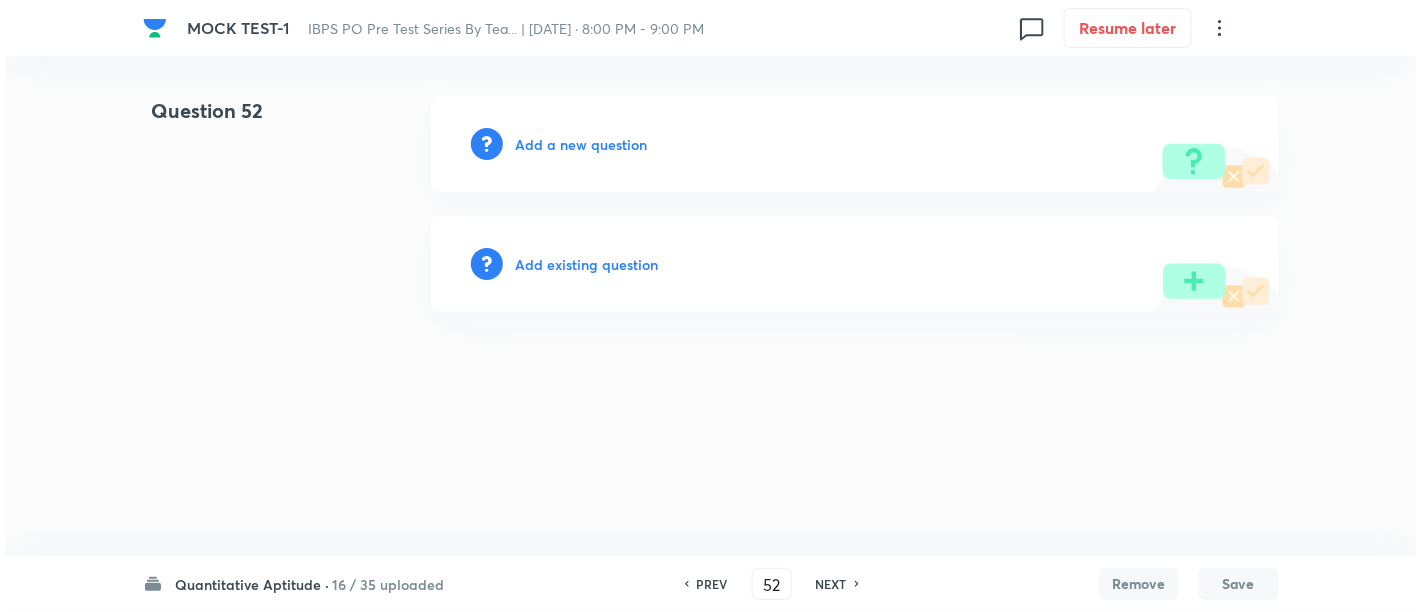 scroll, scrollTop: 0, scrollLeft: 0, axis: both 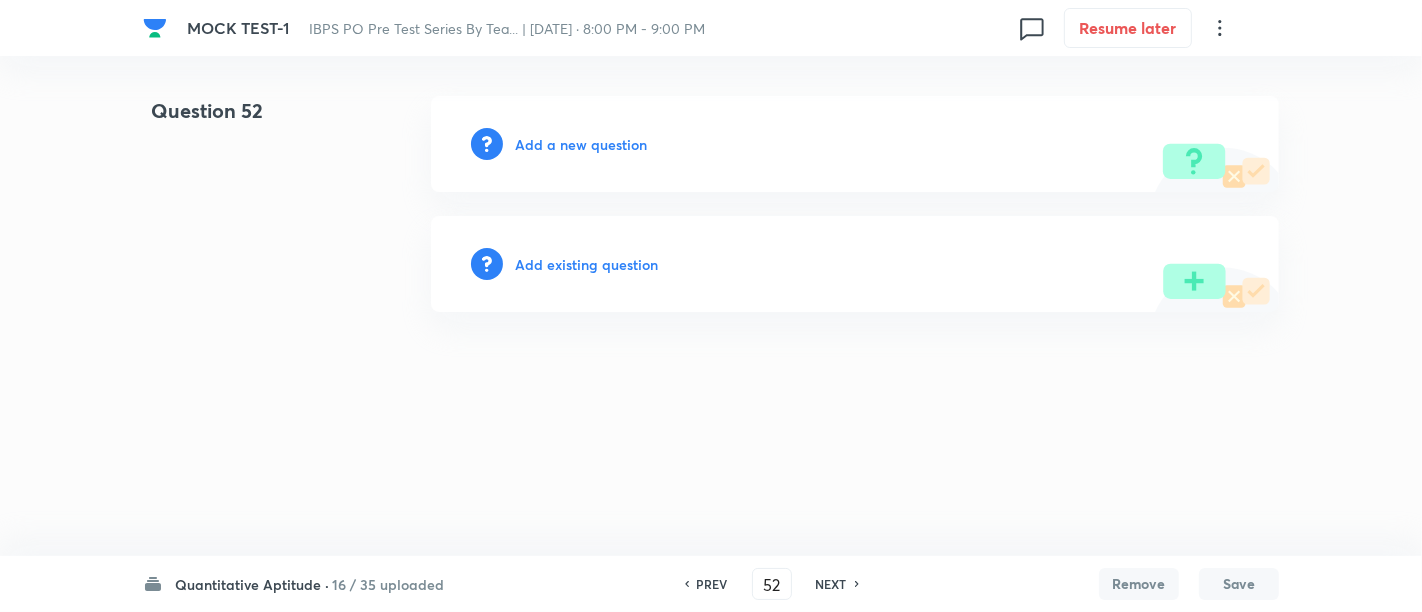 click on "Add a new question" at bounding box center [581, 144] 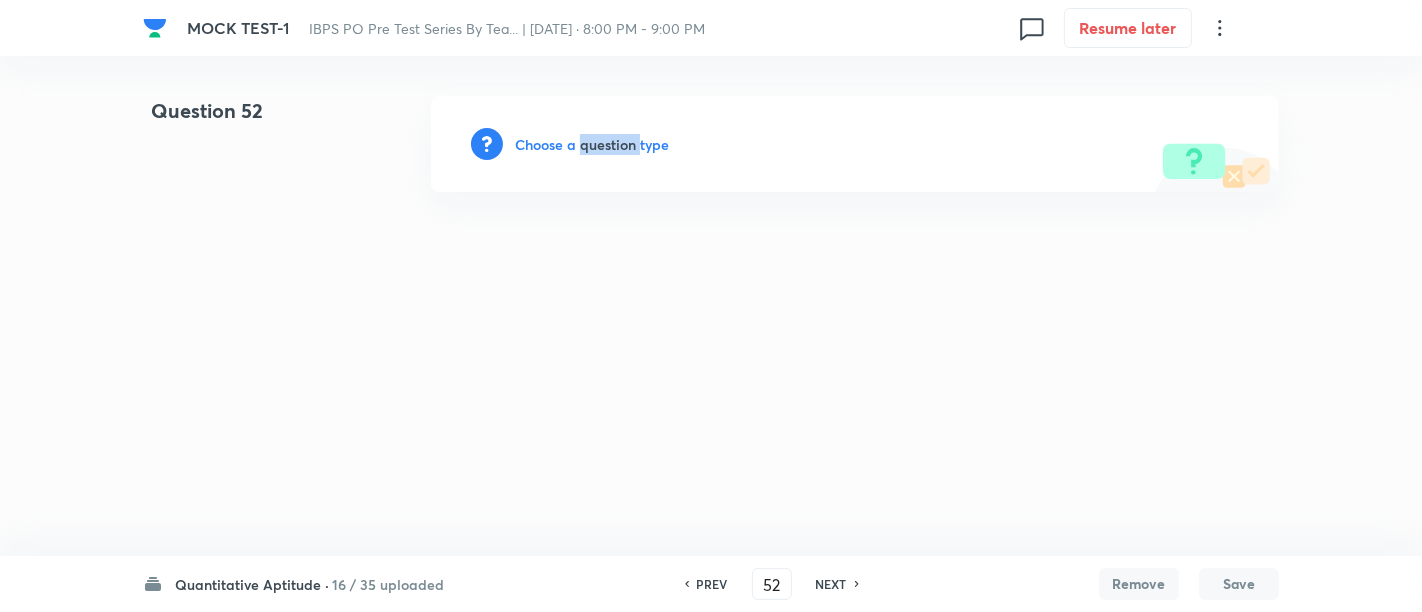 click on "Choose a question type" at bounding box center (592, 144) 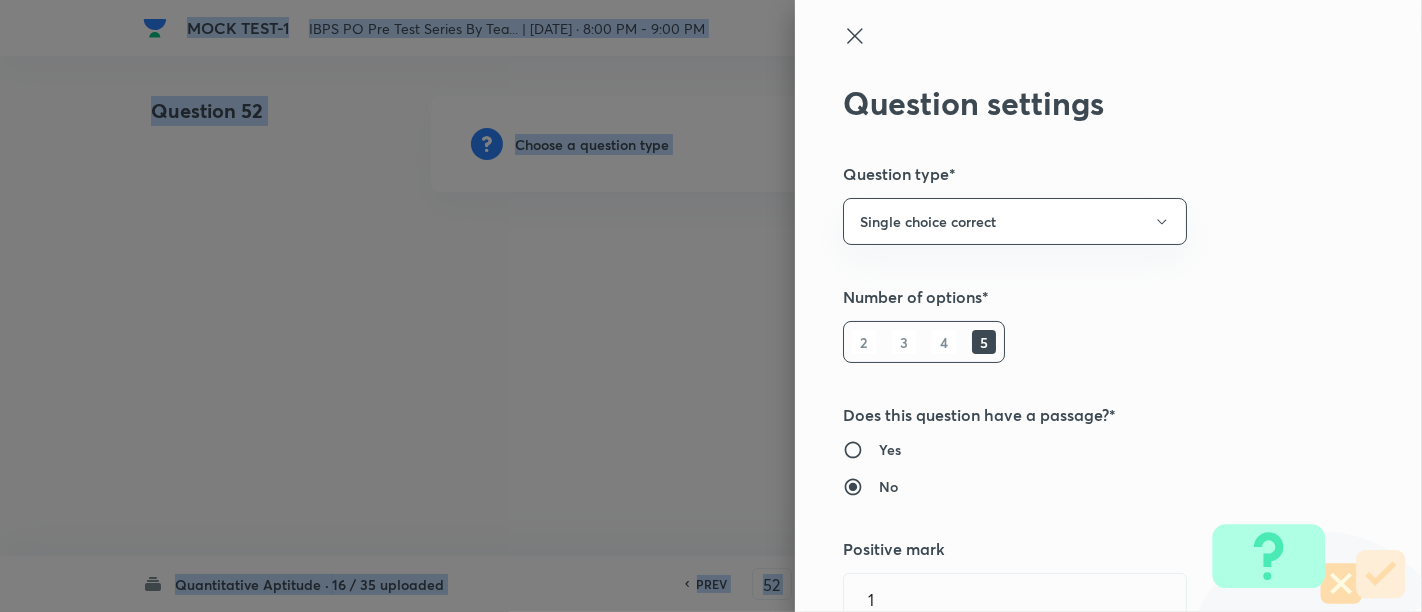 click at bounding box center (711, 306) 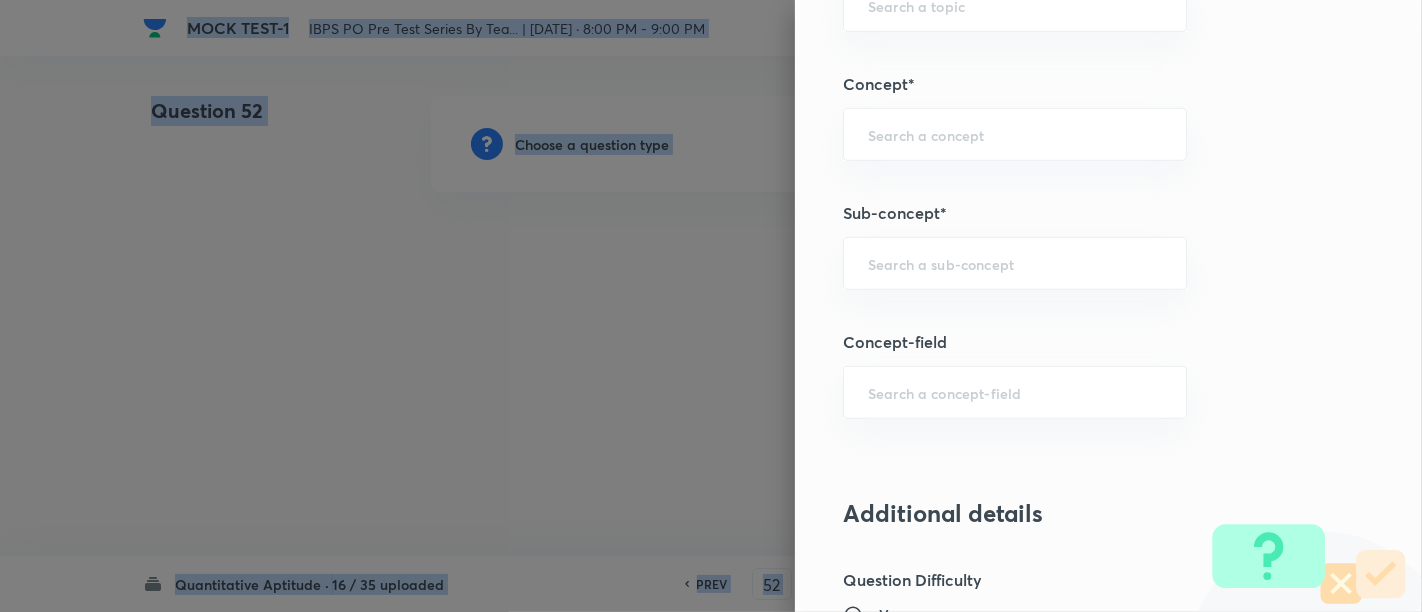 scroll, scrollTop: 1091, scrollLeft: 0, axis: vertical 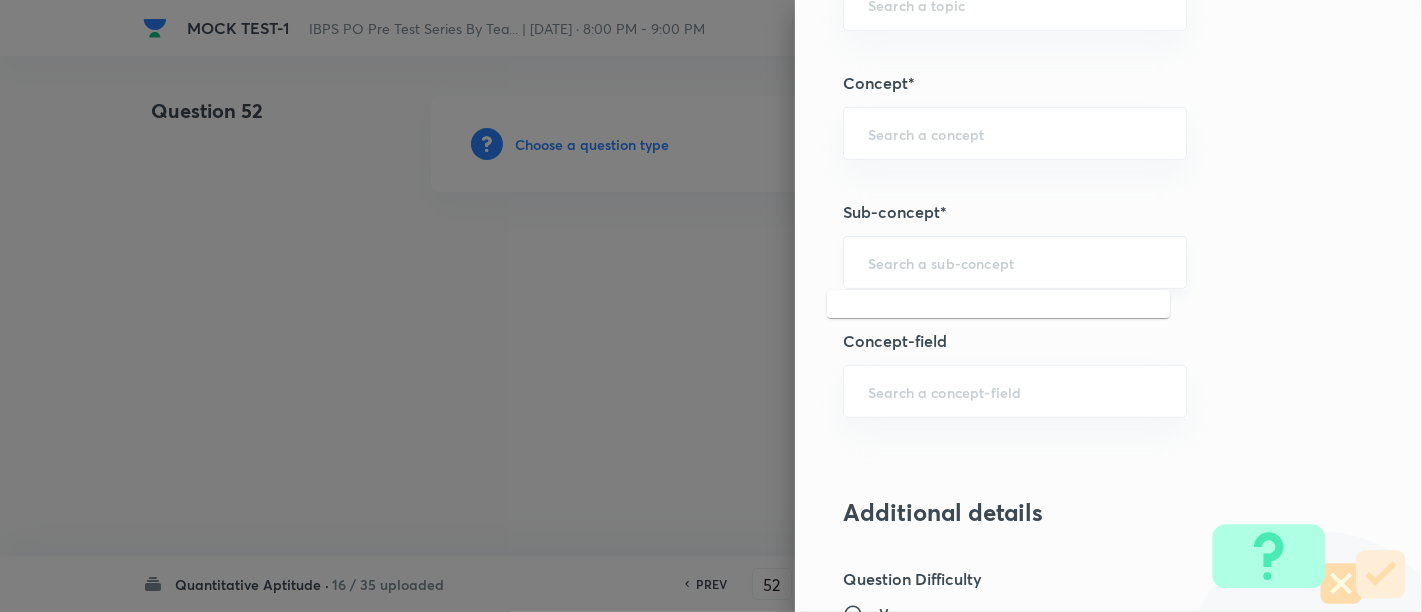 click at bounding box center [1015, 262] 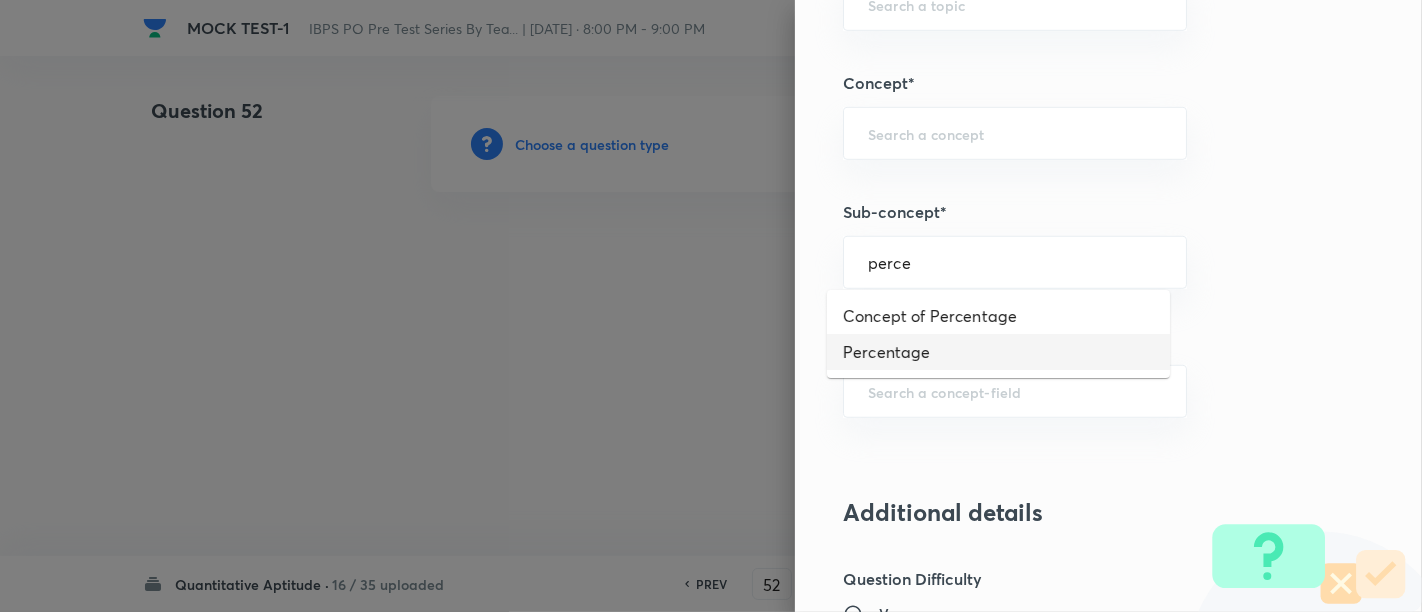 click on "Percentage" at bounding box center [998, 352] 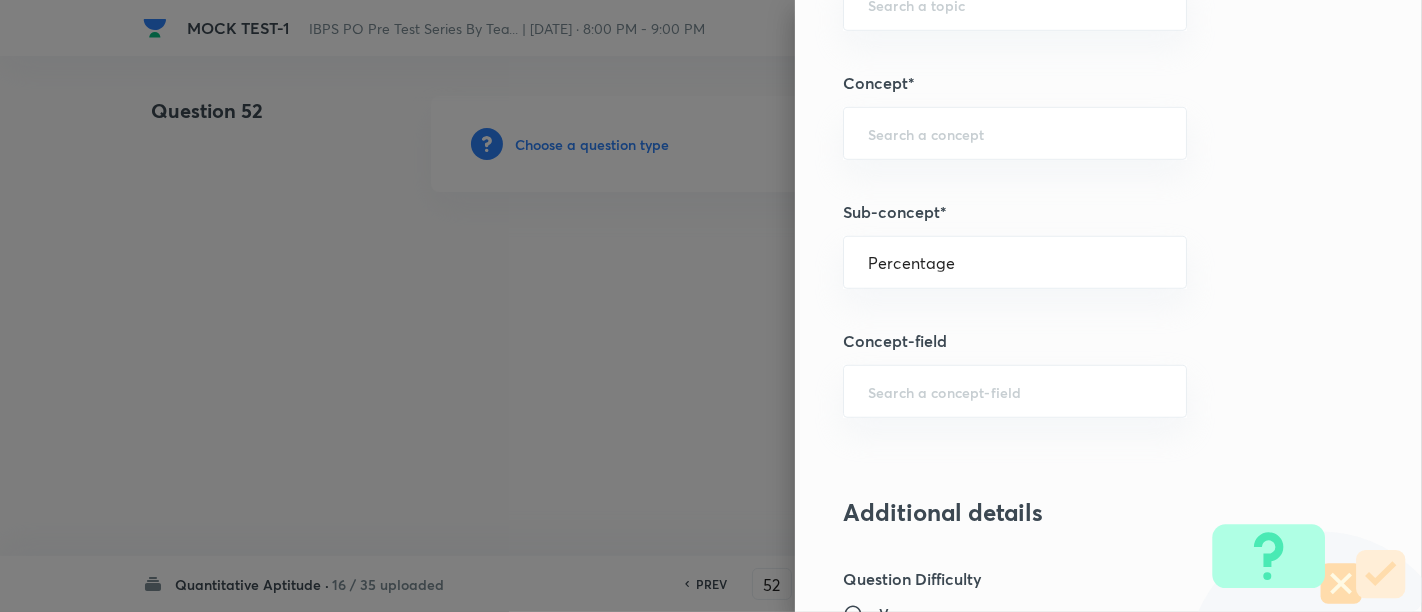 type on "Quantitative Aptitude" 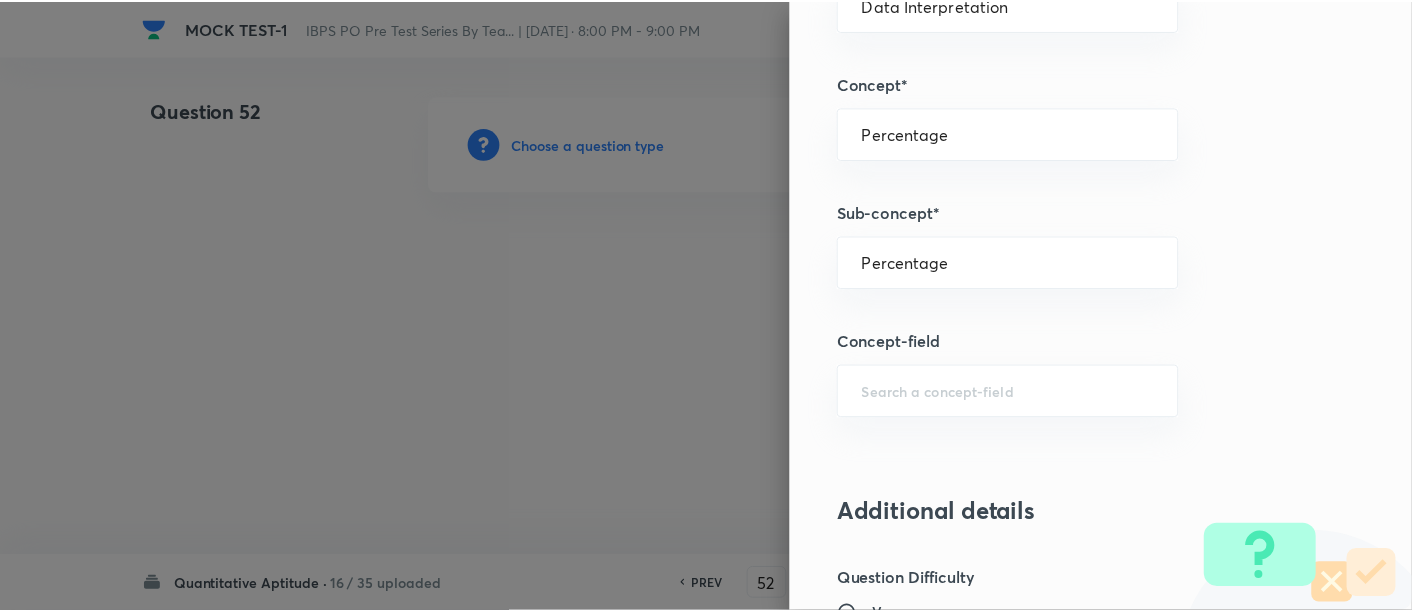 scroll, scrollTop: 2108, scrollLeft: 0, axis: vertical 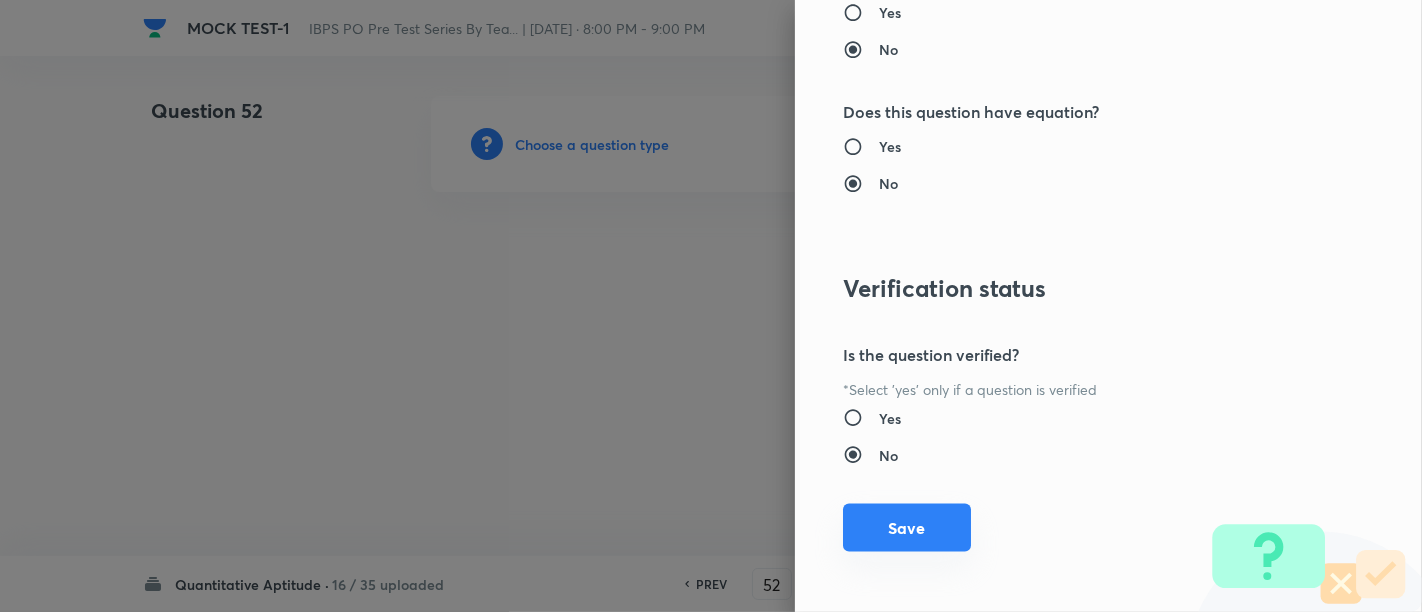 click on "Save" at bounding box center [907, 528] 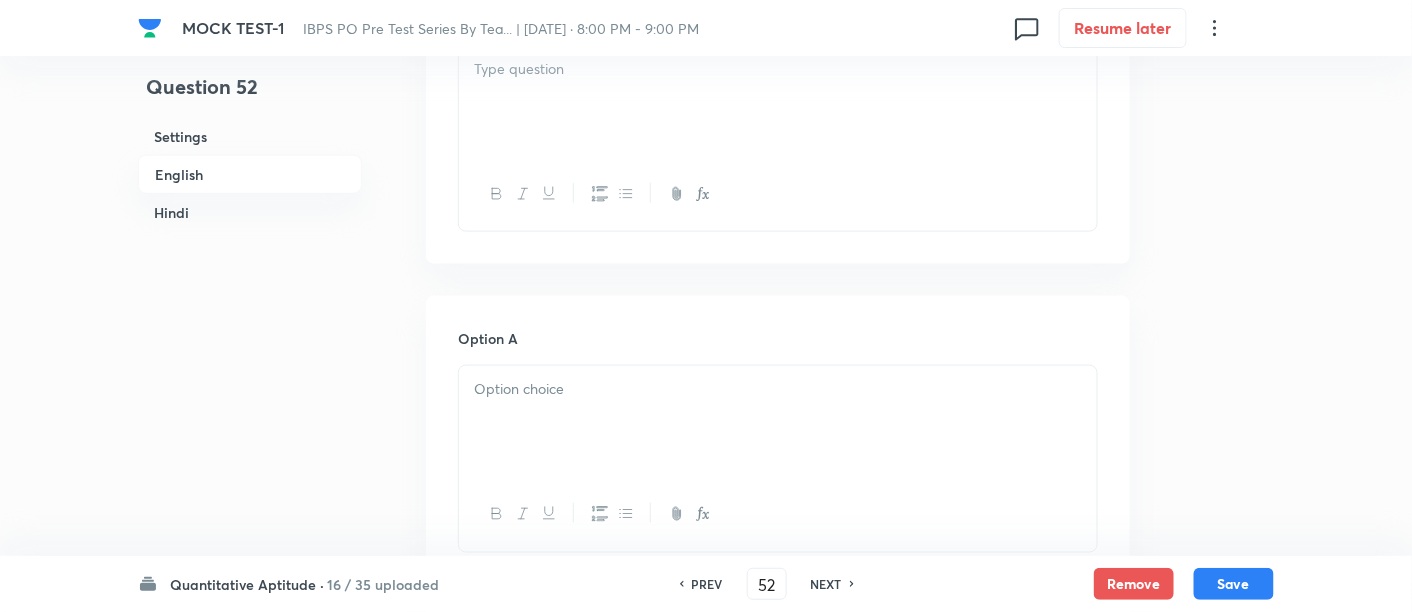 scroll, scrollTop: 571, scrollLeft: 0, axis: vertical 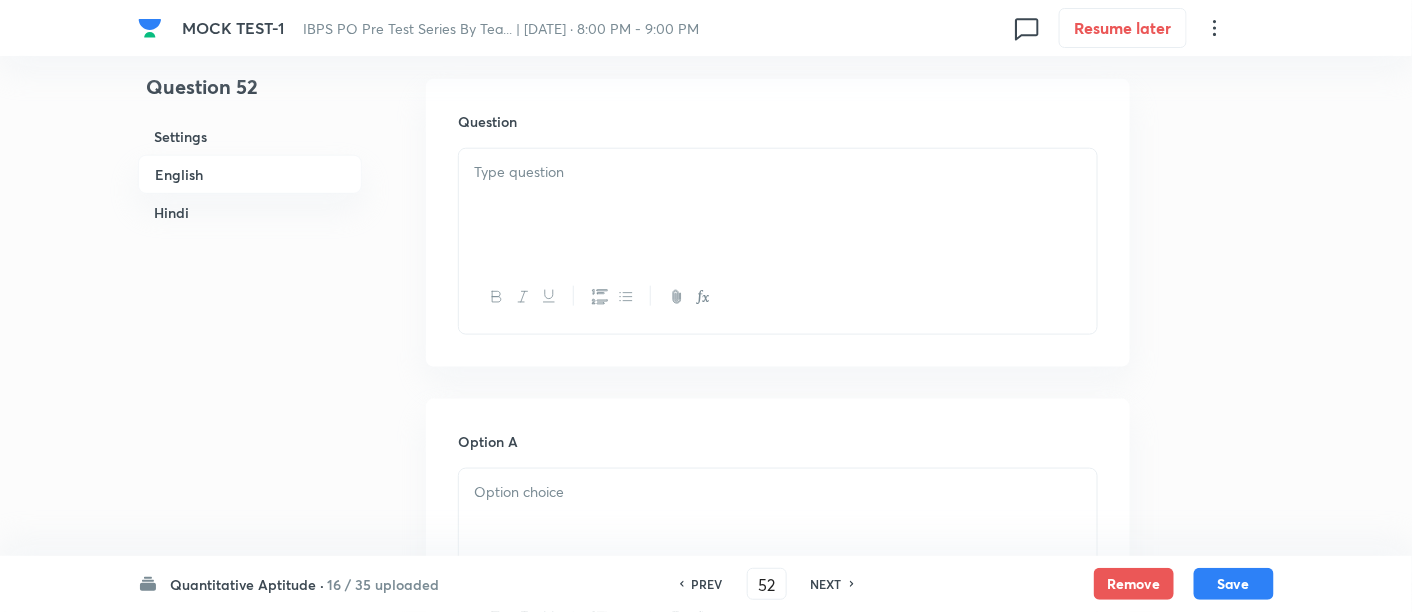 click at bounding box center (778, 205) 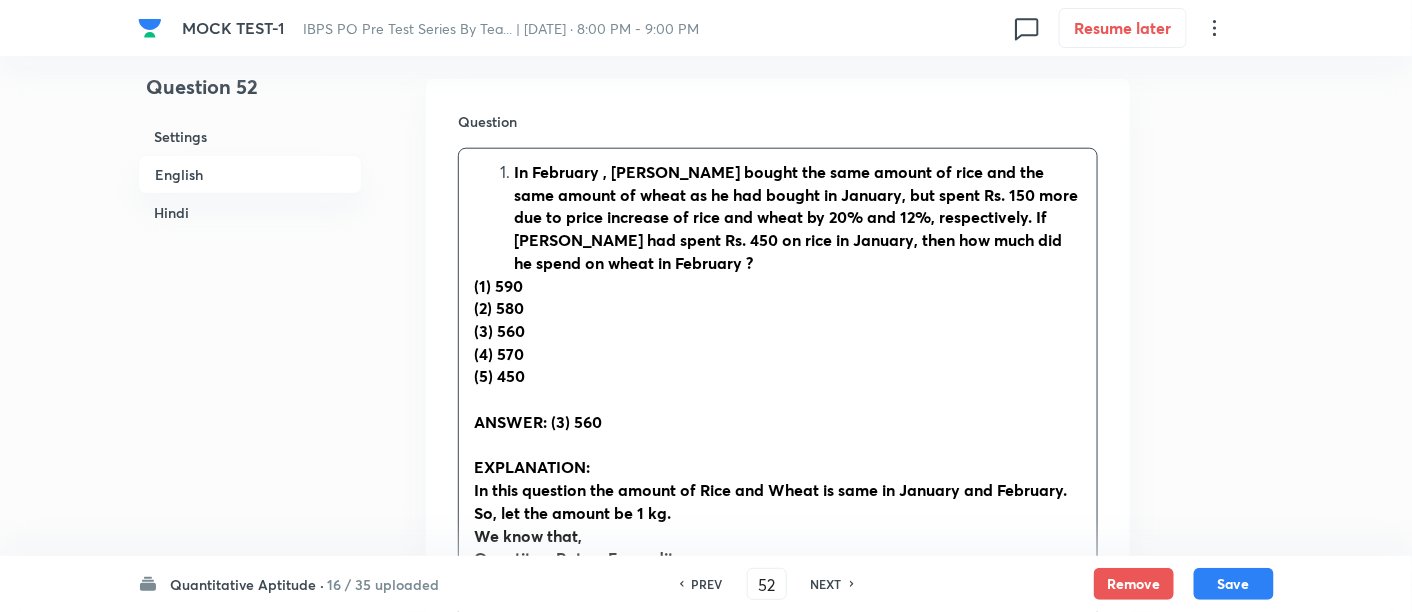 click on "In February , James bought the same amount of rice and the same amount of wheat as he had bought in January, but spent Rs. 150 more due to price increase of rice and wheat by 20% and 12%, respectively. If James had spent Rs. 450 on rice in January, then how much did he spend on wheat in February ?" at bounding box center (798, 218) 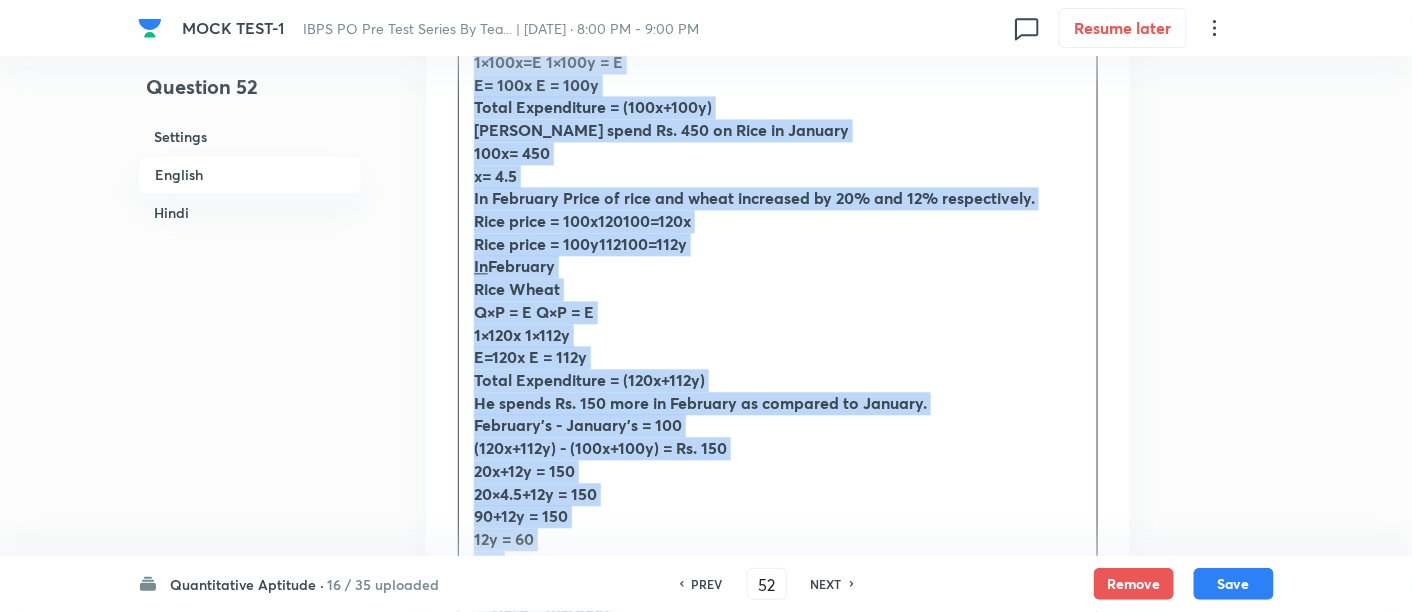 scroll, scrollTop: 1454, scrollLeft: 0, axis: vertical 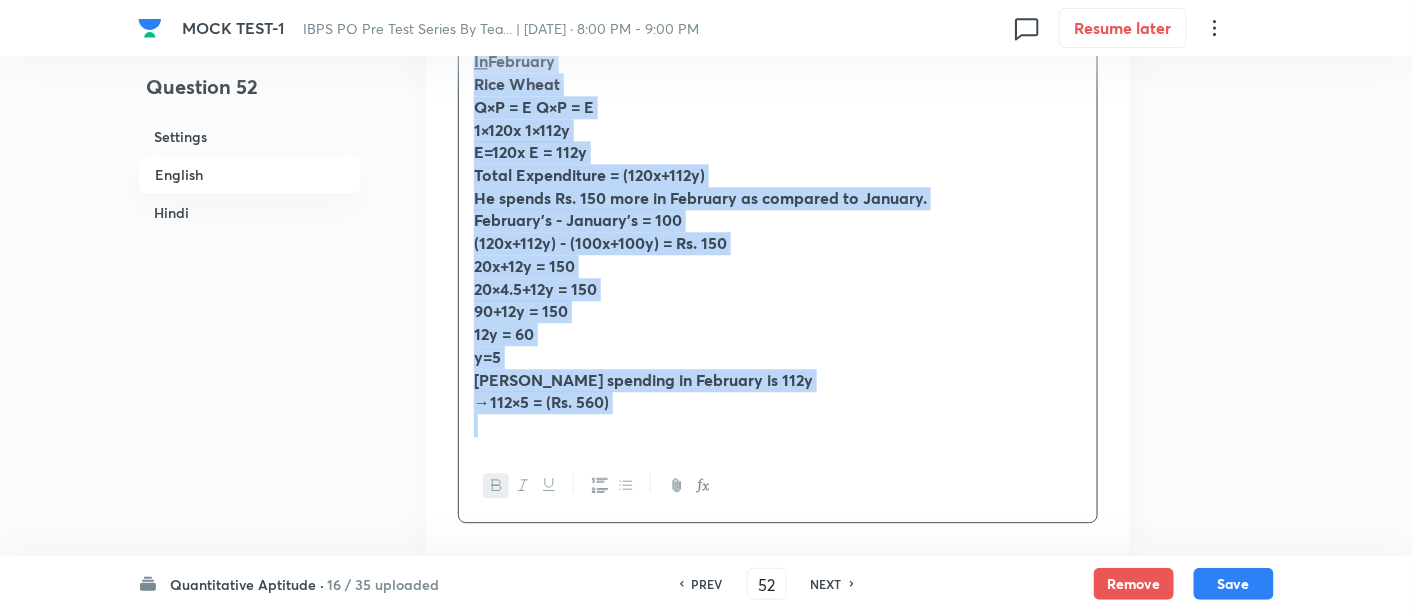 drag, startPoint x: 467, startPoint y: 168, endPoint x: 874, endPoint y: 450, distance: 495.14948 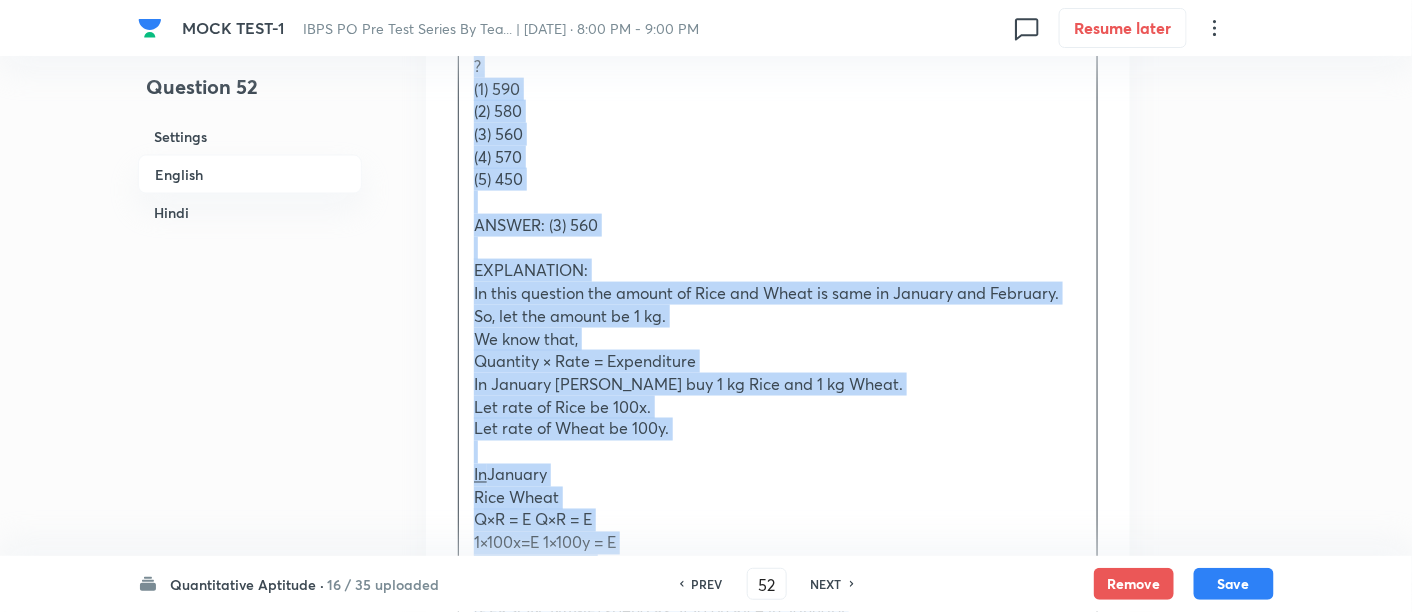 scroll, scrollTop: 769, scrollLeft: 0, axis: vertical 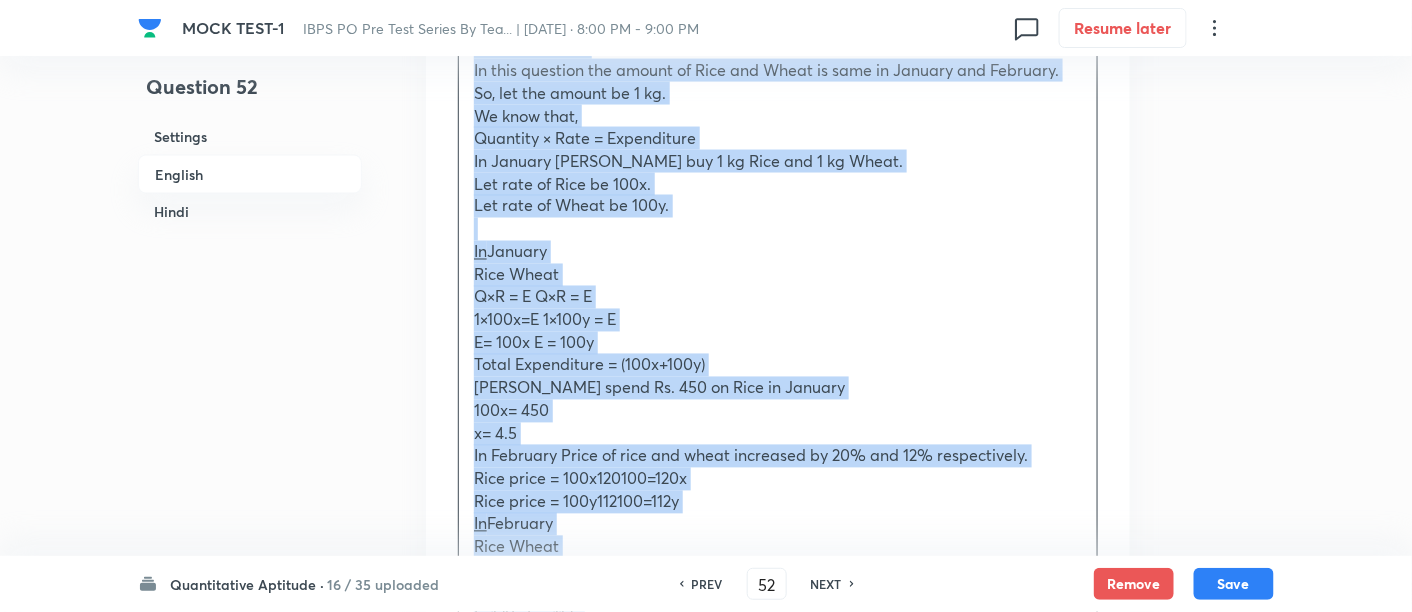 click on "Rice	Wheat" at bounding box center (516, 274) 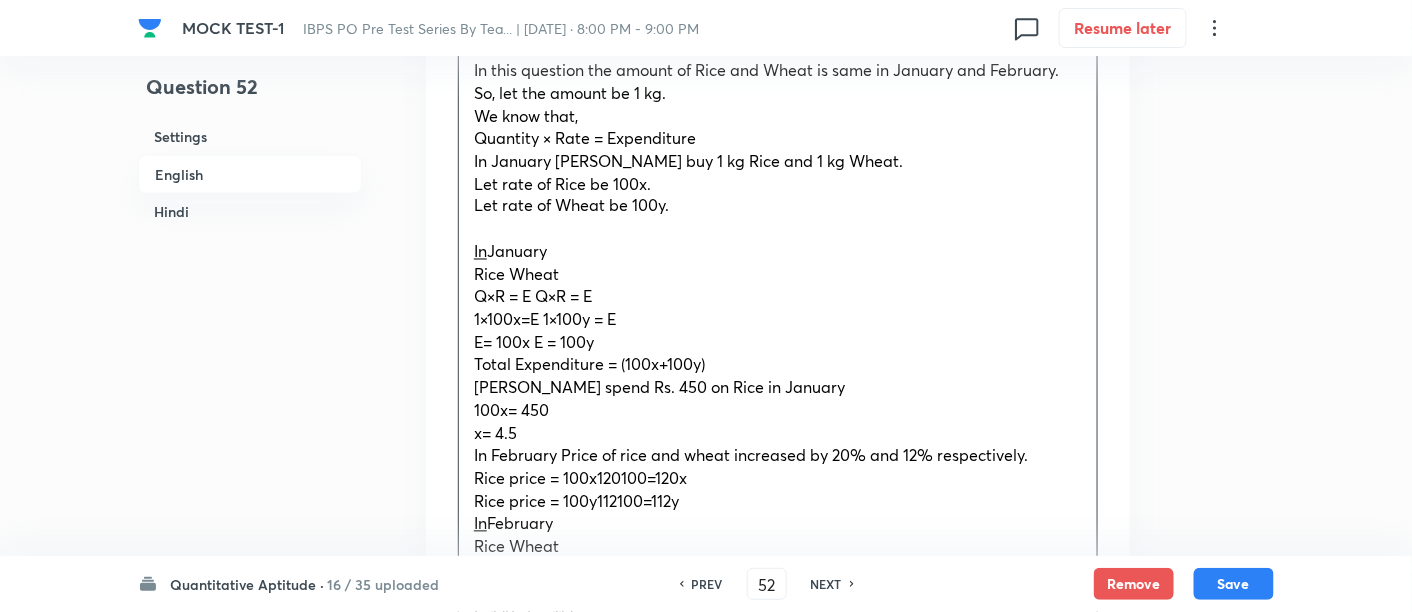 type 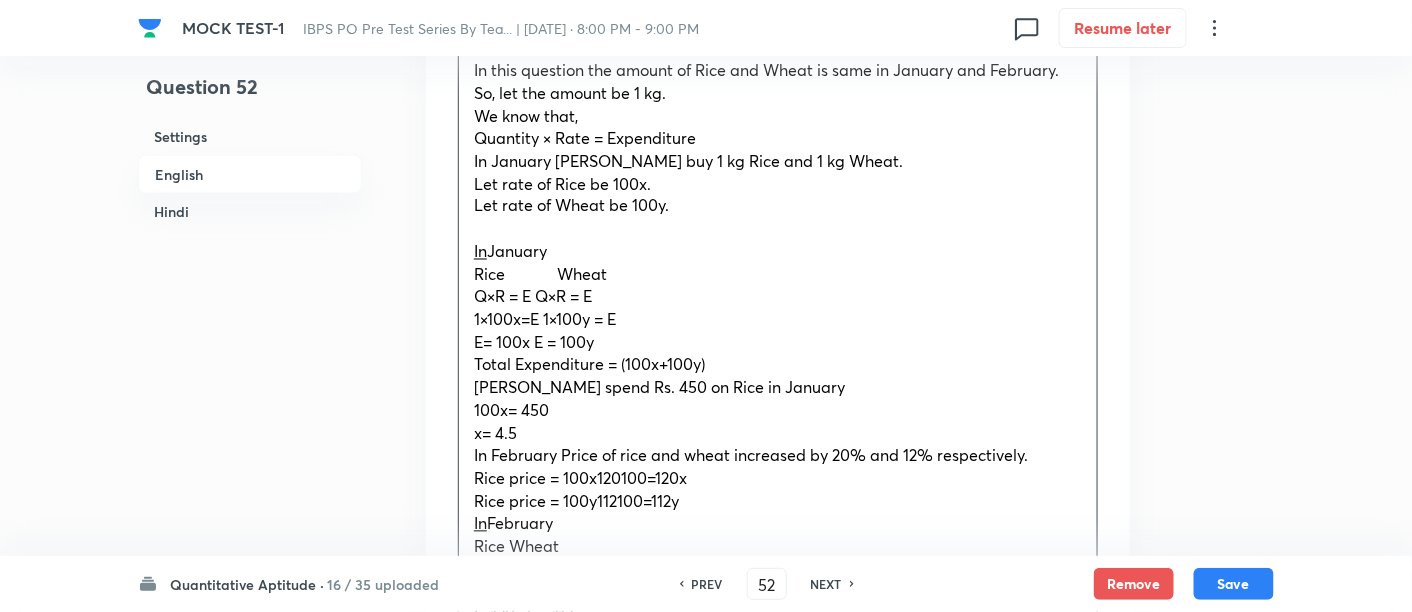 click on "Q×R = E	Q×R = E" at bounding box center [533, 296] 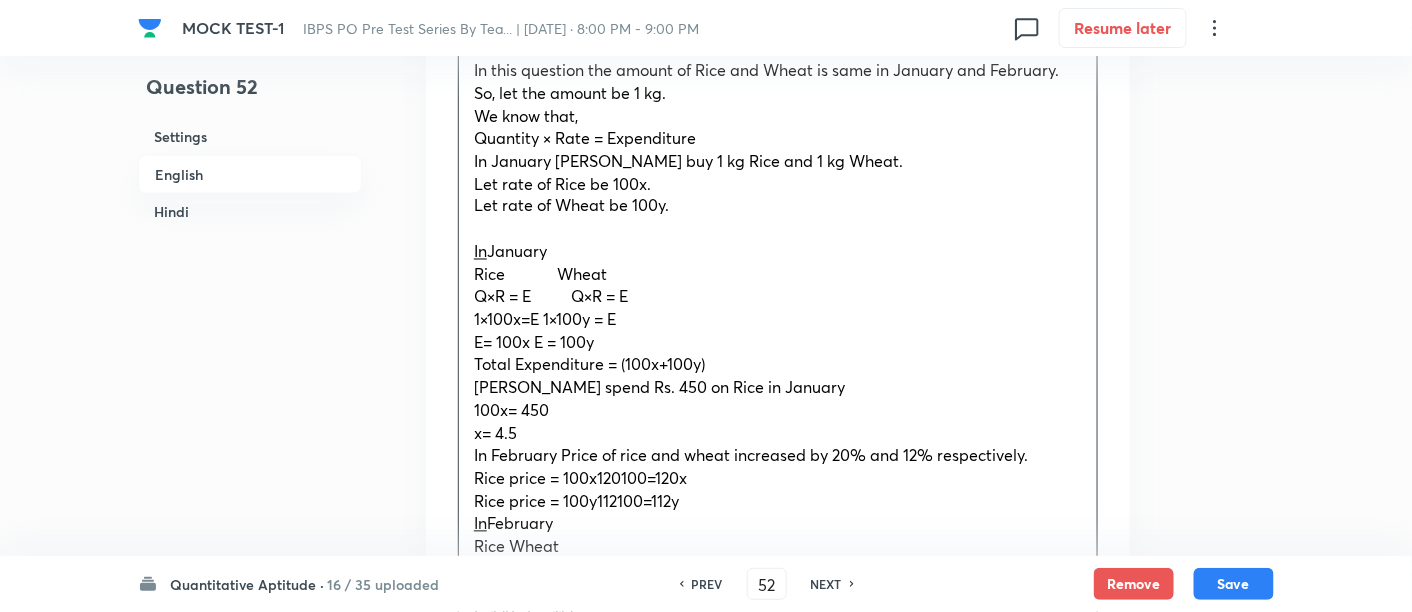 click on "1×100x=E	1×100y = E" at bounding box center (545, 319) 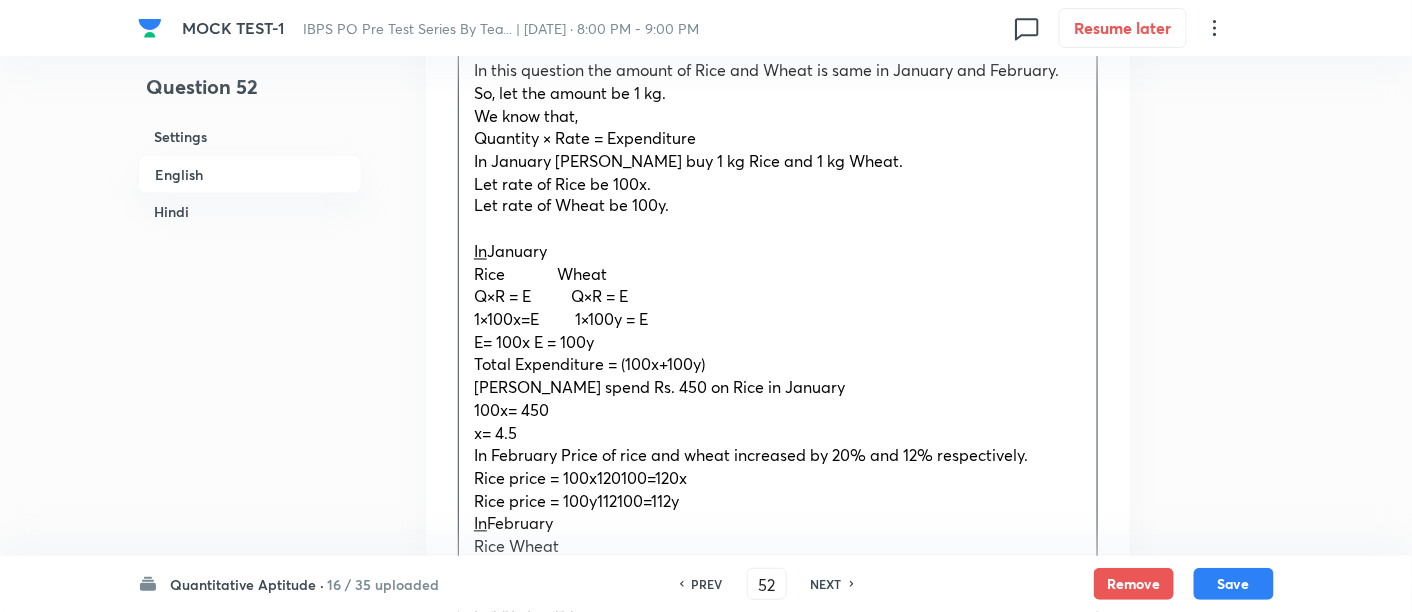 click on "E= 100x	E = 100y" at bounding box center (534, 342) 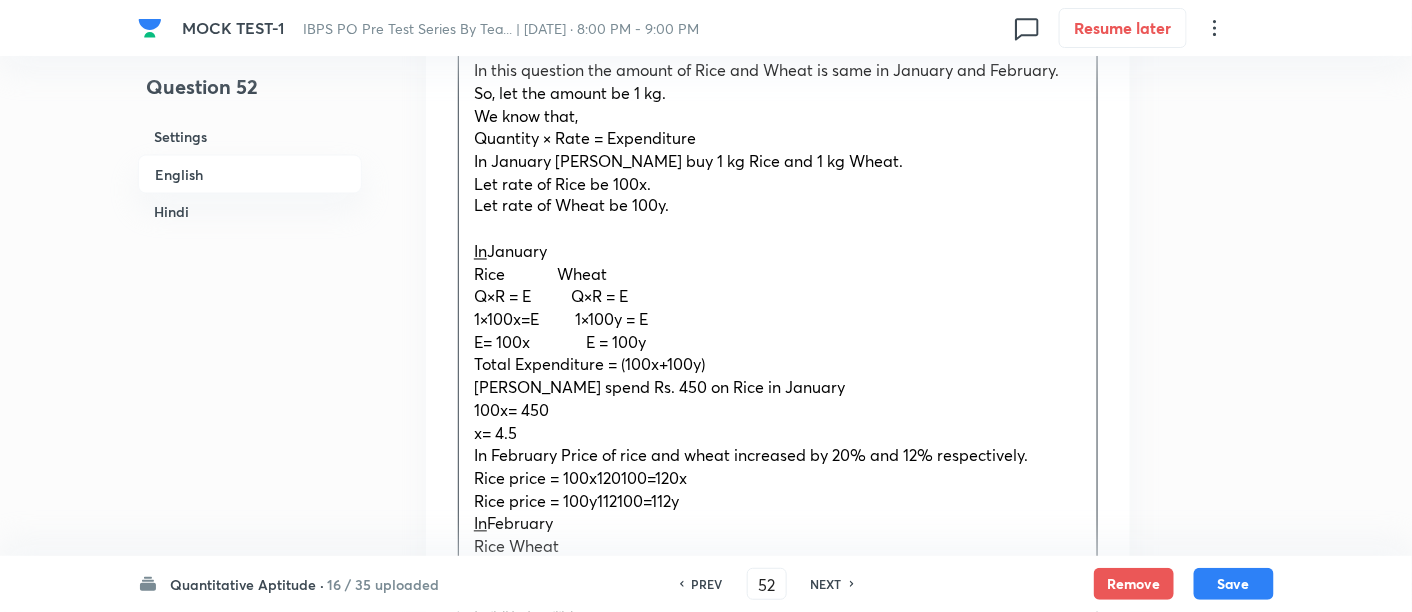 scroll, scrollTop: 1138, scrollLeft: 0, axis: vertical 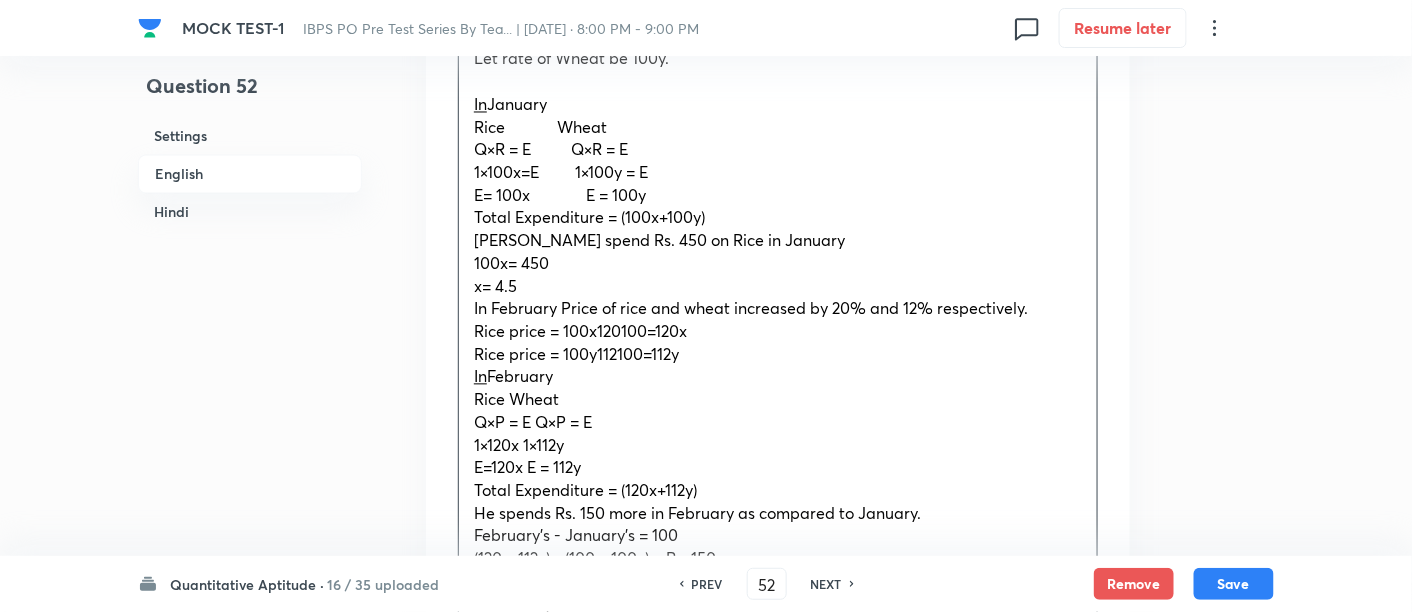 click on "Rice price = 100x120100=120x" at bounding box center (580, 331) 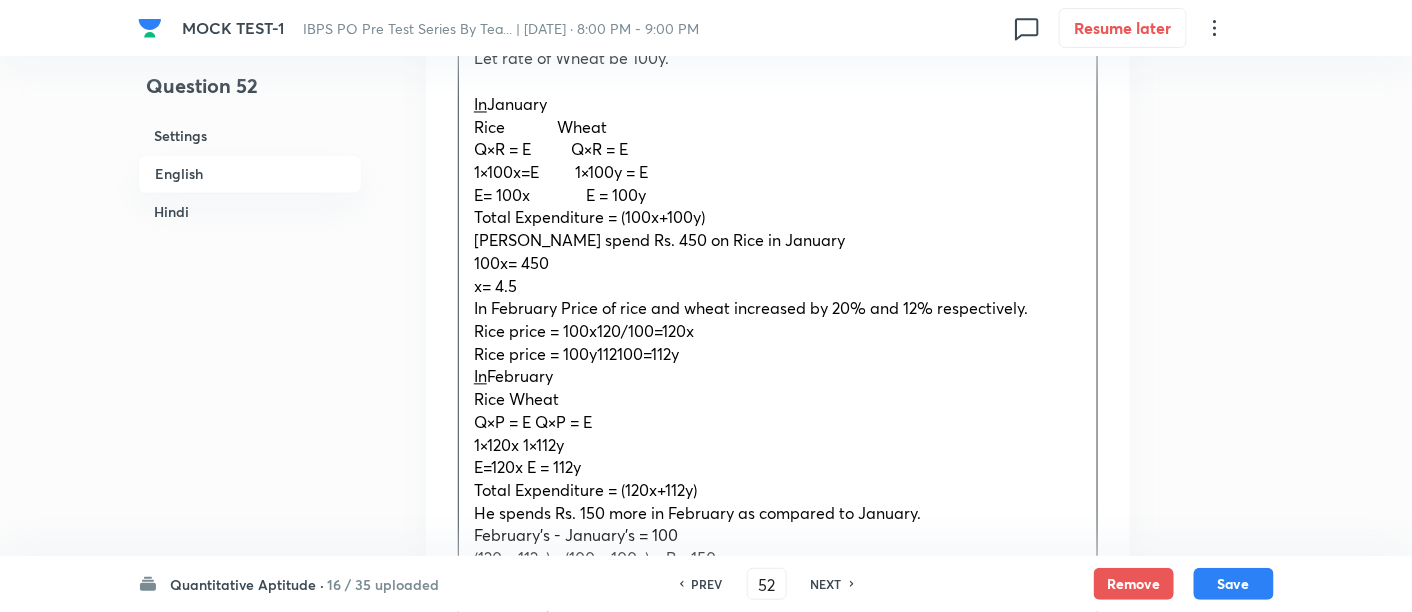 click on "Rice price = 100y112100=112y" at bounding box center [576, 354] 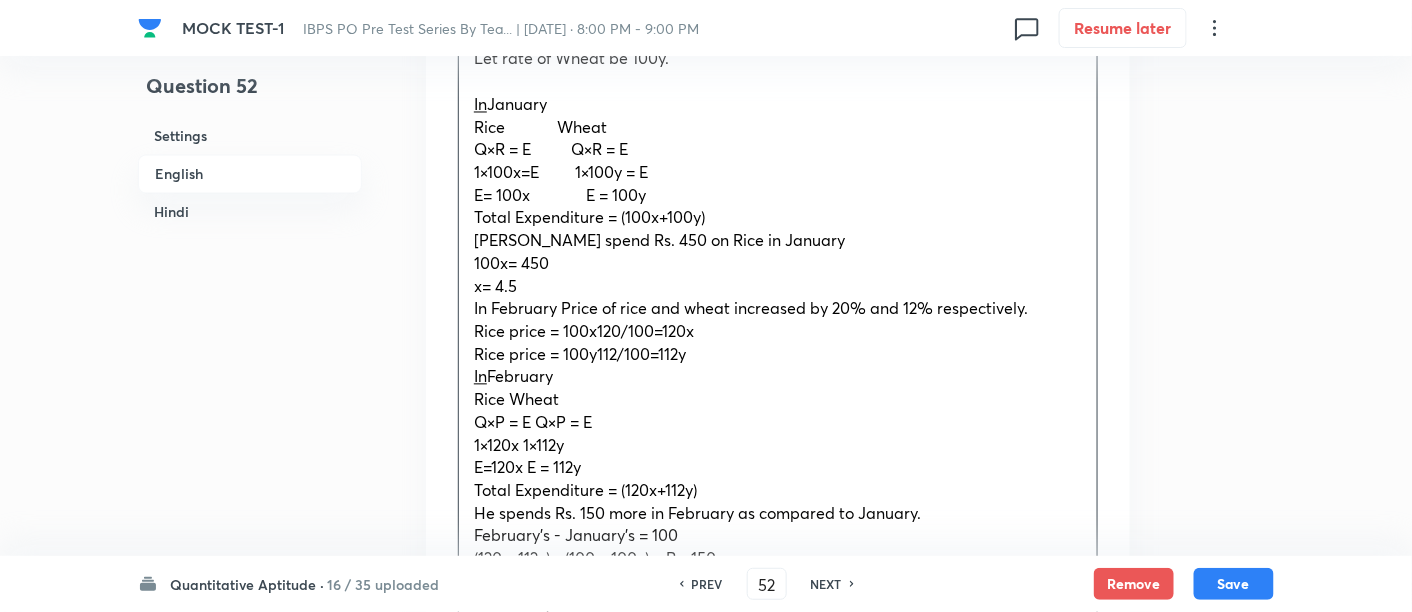 click on "Rice price = 100x120/100=120x" at bounding box center (584, 331) 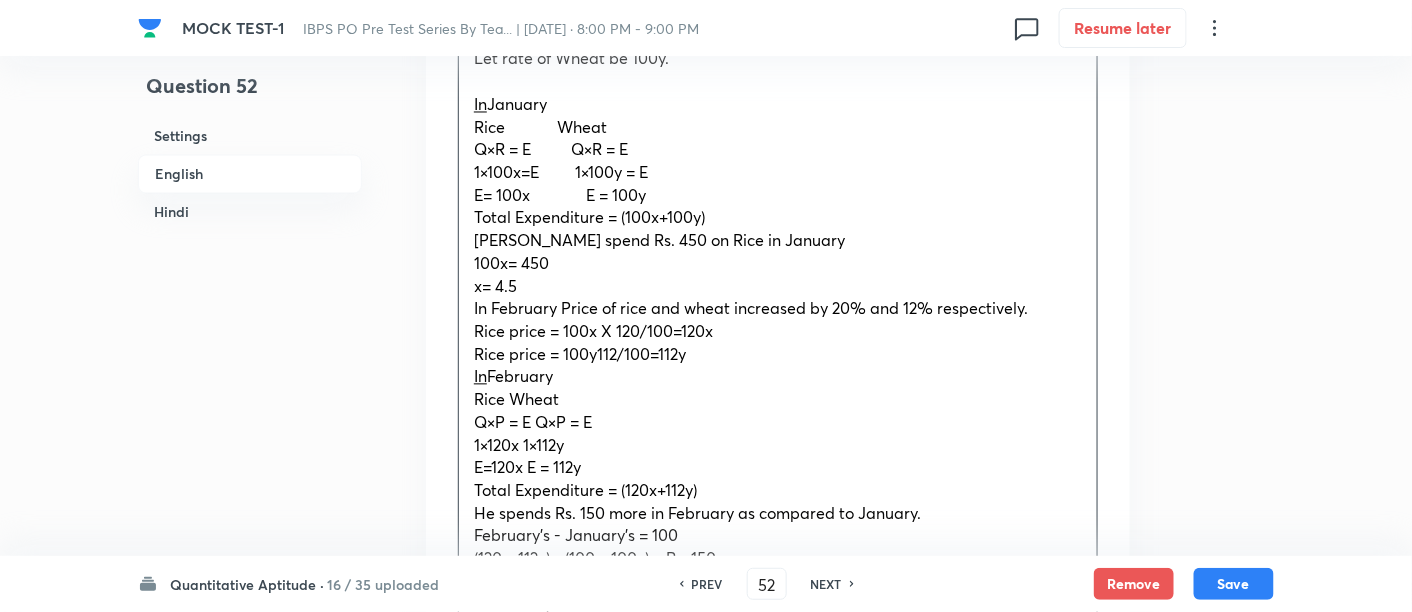 click on "Rice price = 100y112/100=112y" at bounding box center (580, 354) 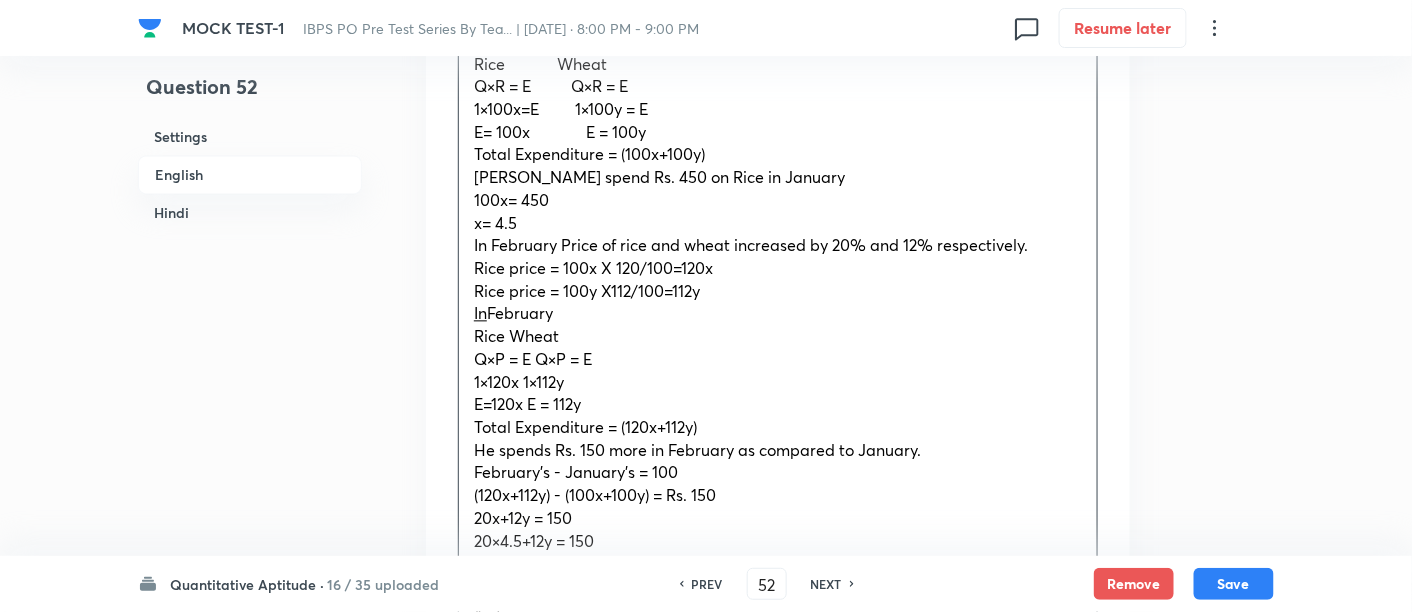 scroll, scrollTop: 1208, scrollLeft: 0, axis: vertical 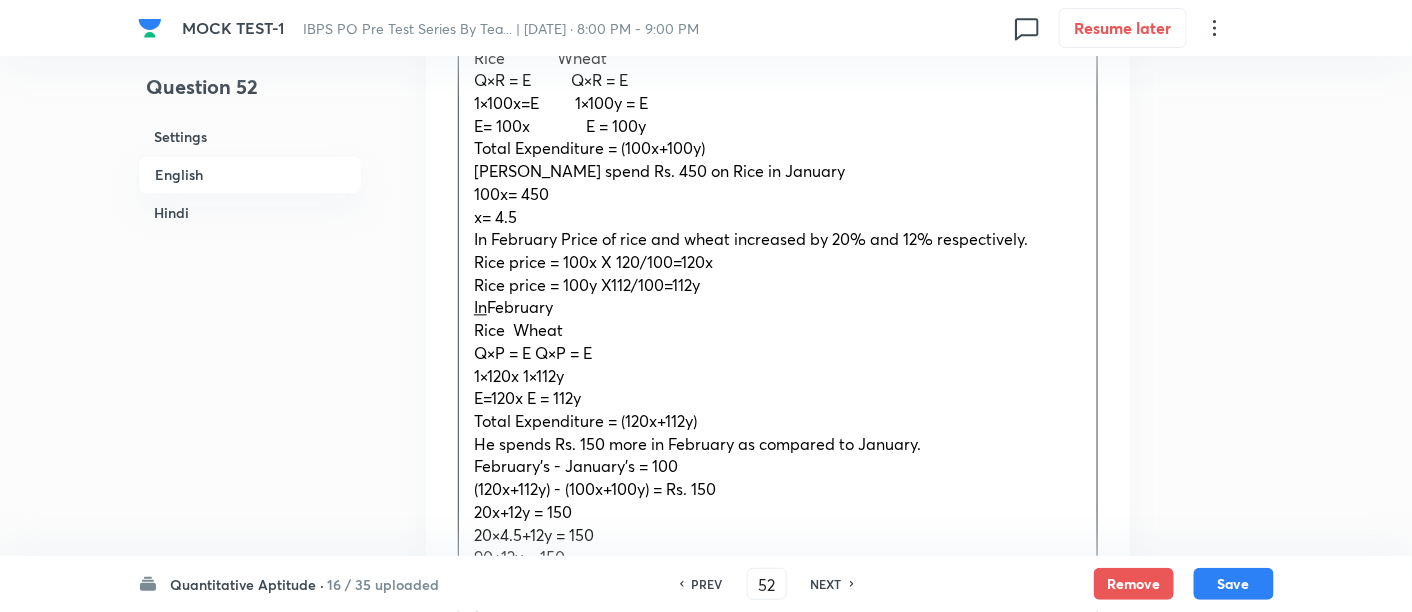 click on "Rice  Wheat" at bounding box center (518, 329) 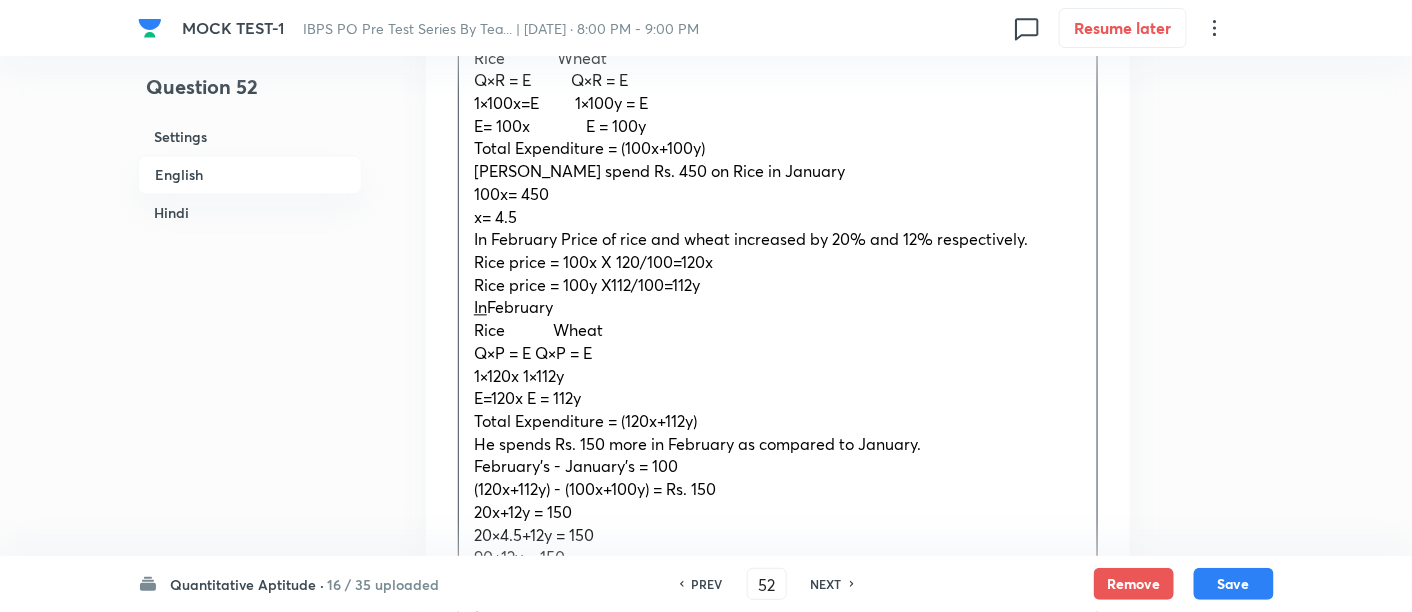 click on "Q×P = E	Q×P = E" at bounding box center (533, 352) 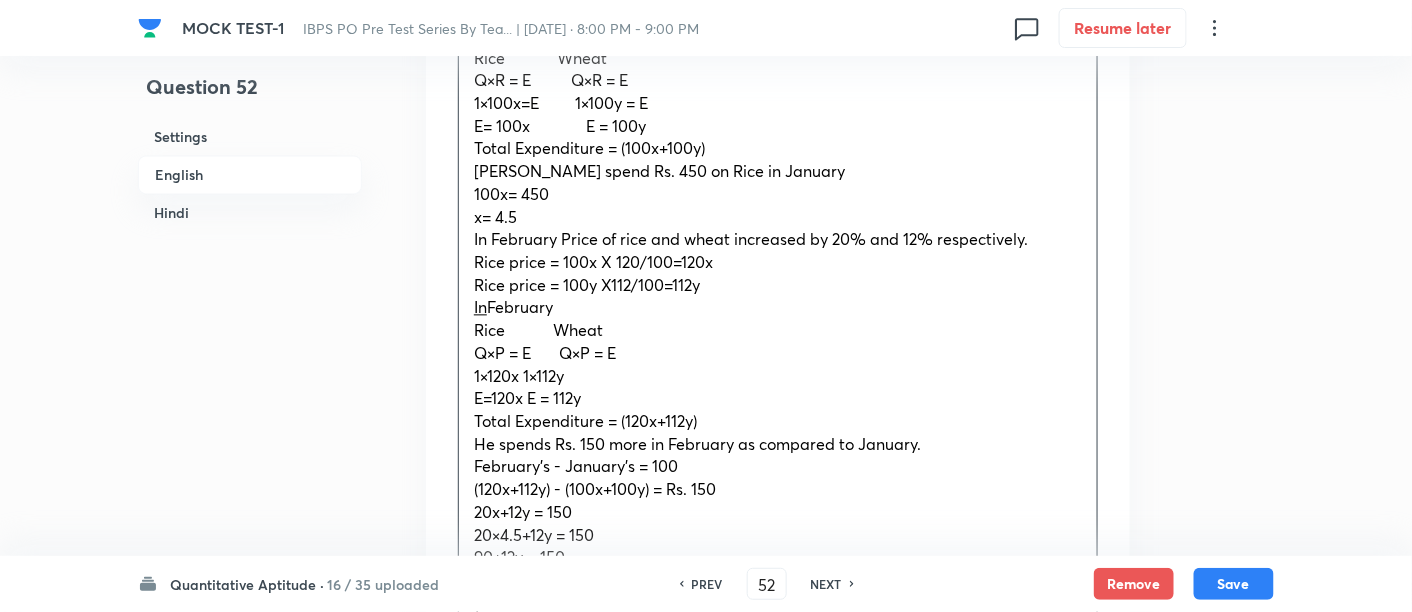 click on "1×120x	1×112y" at bounding box center (519, 375) 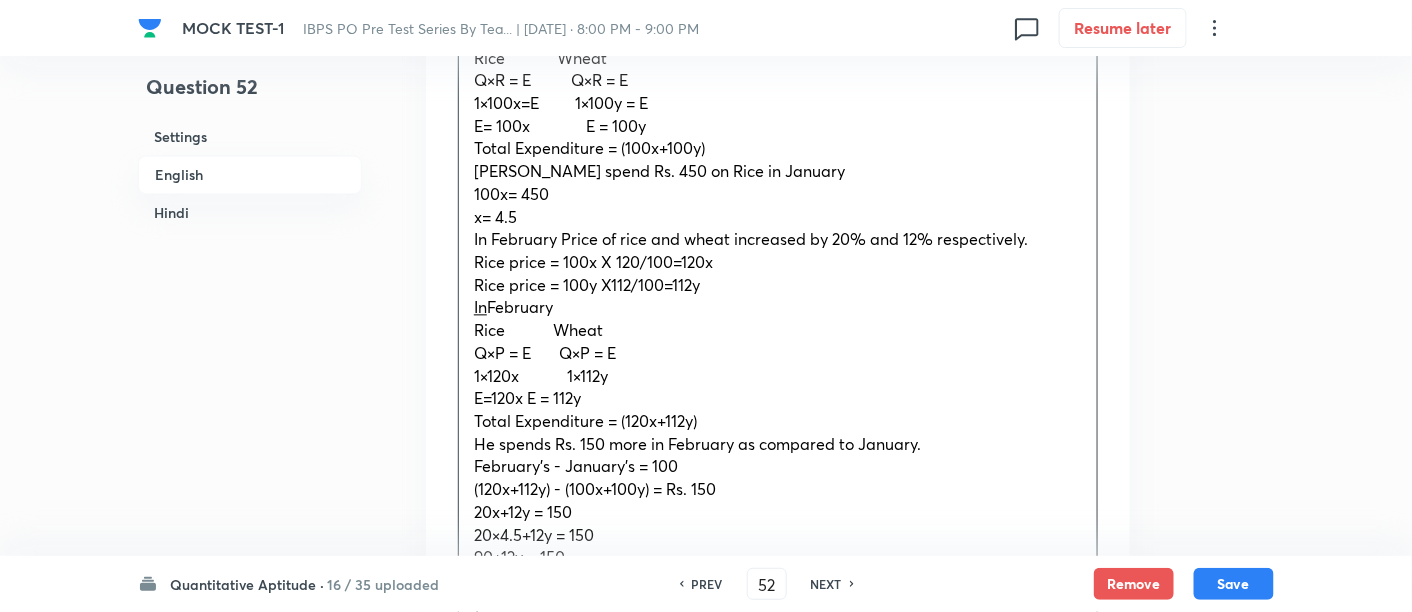 click on "E=120x	E = 112y" at bounding box center (527, 397) 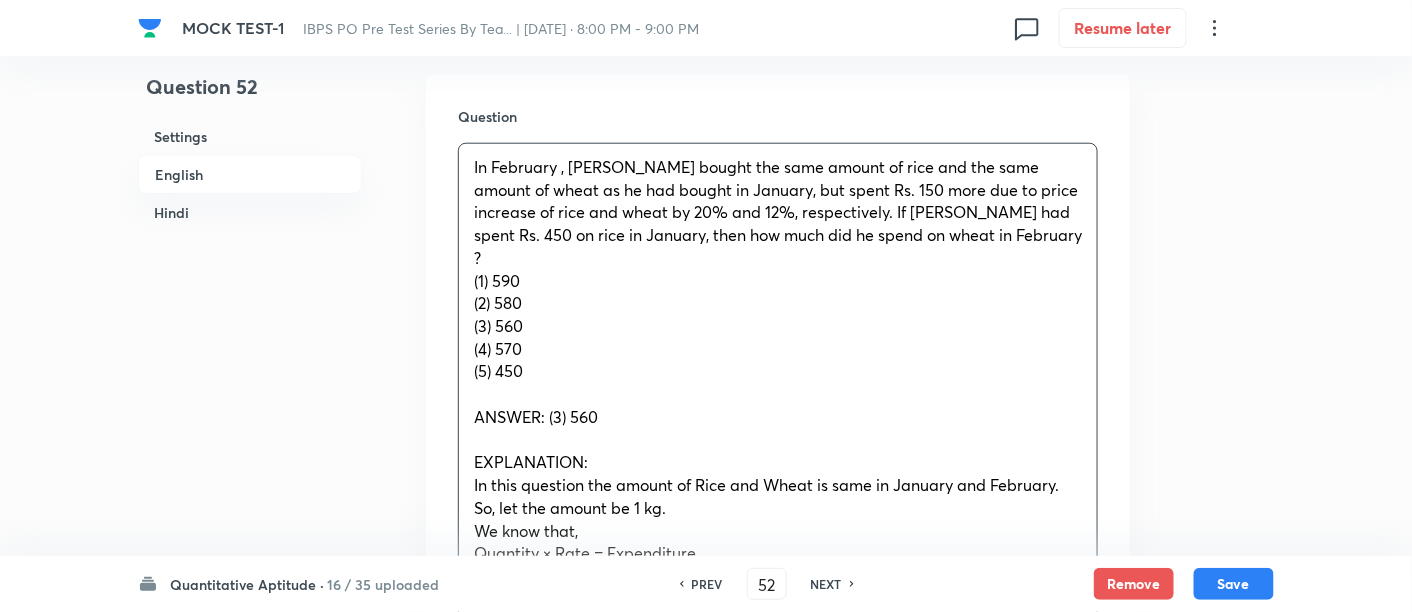scroll, scrollTop: 584, scrollLeft: 0, axis: vertical 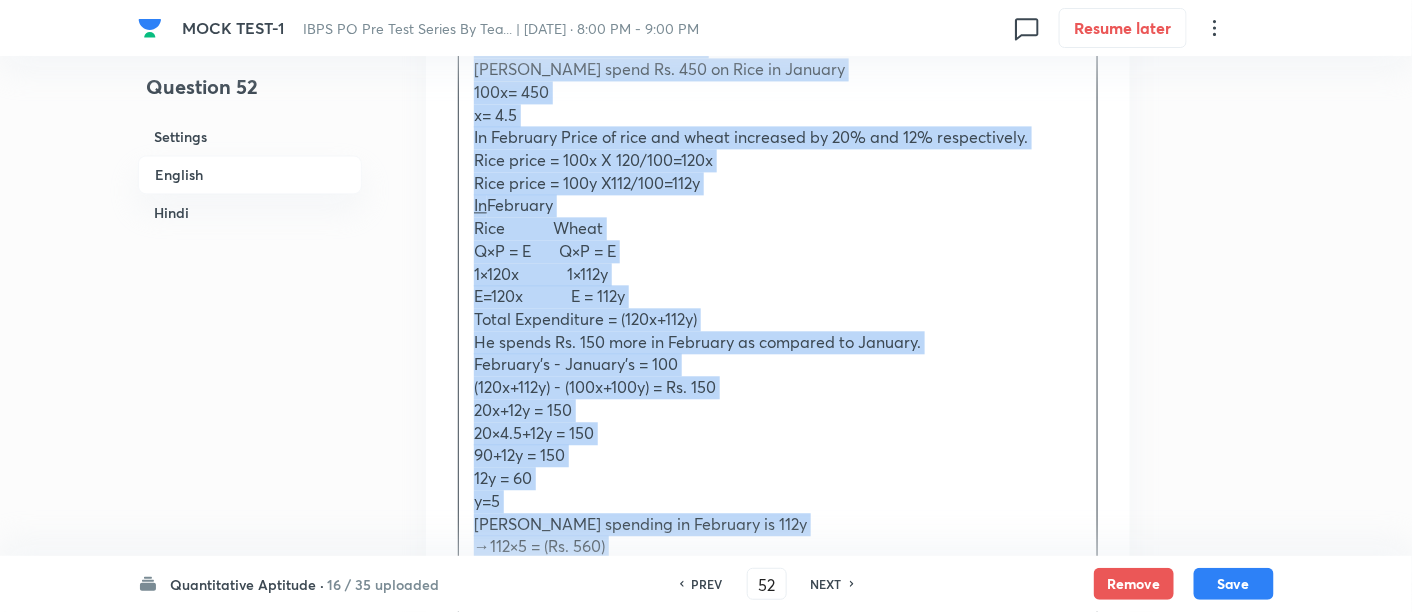 drag, startPoint x: 469, startPoint y: 381, endPoint x: 853, endPoint y: 572, distance: 428.87878 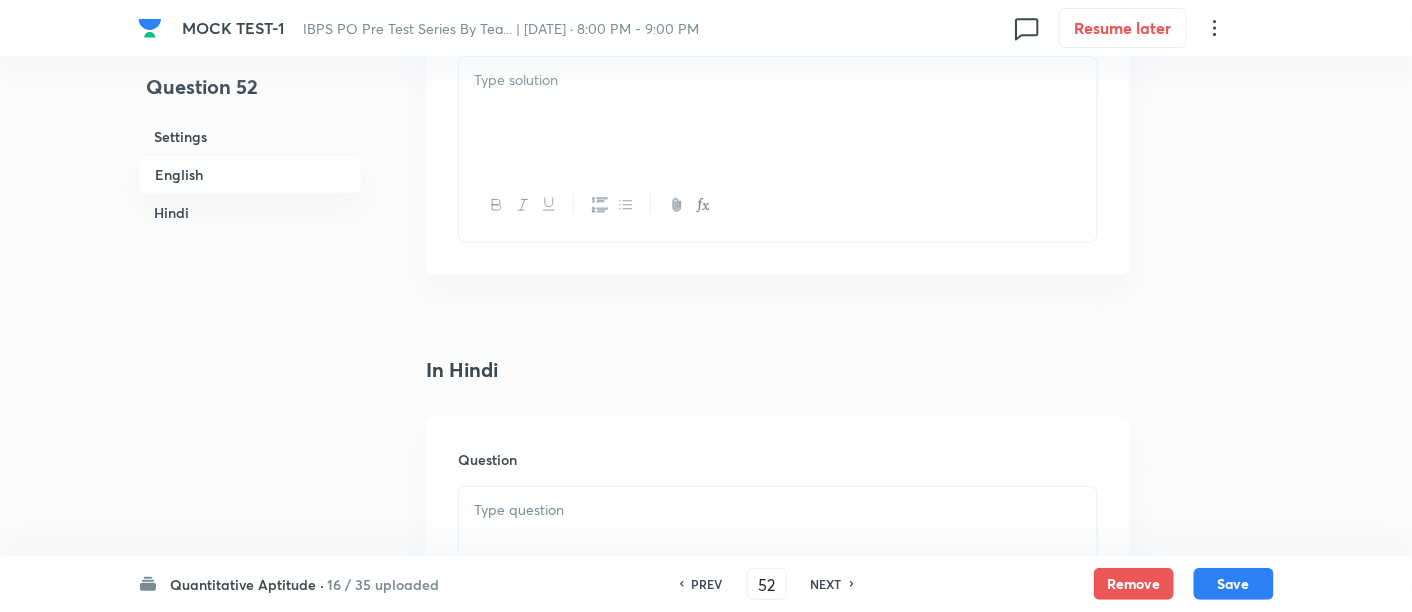 scroll, scrollTop: 2734, scrollLeft: 0, axis: vertical 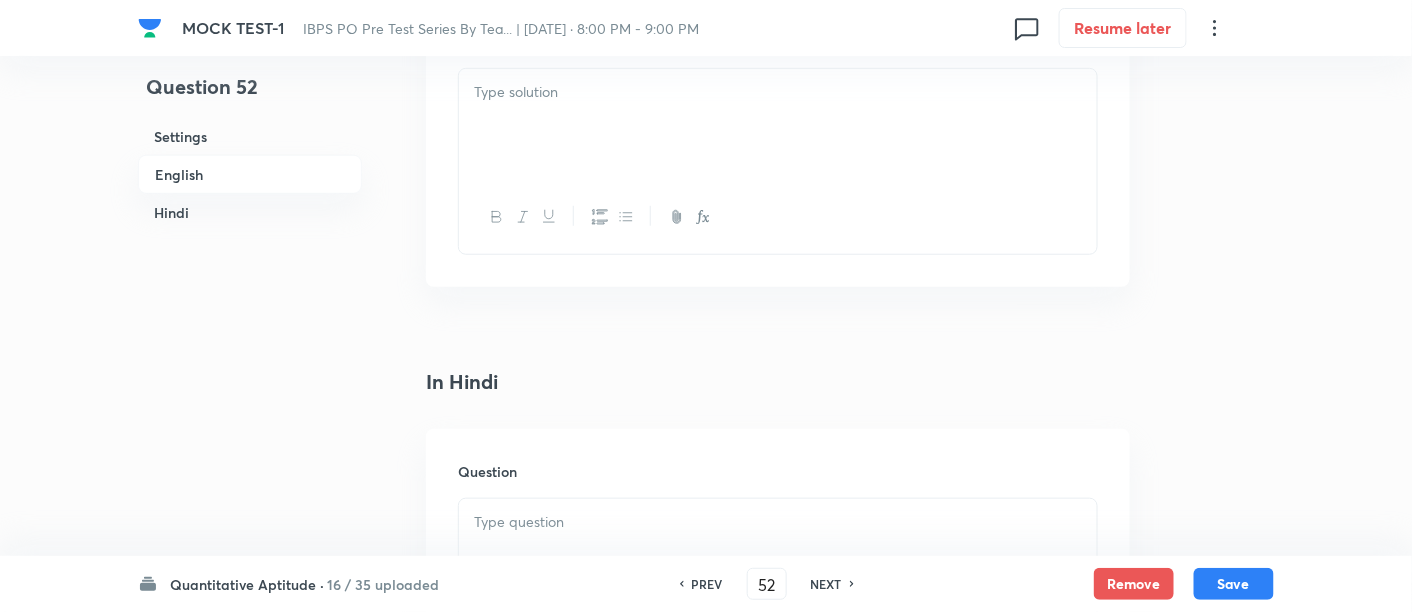 click at bounding box center [778, 125] 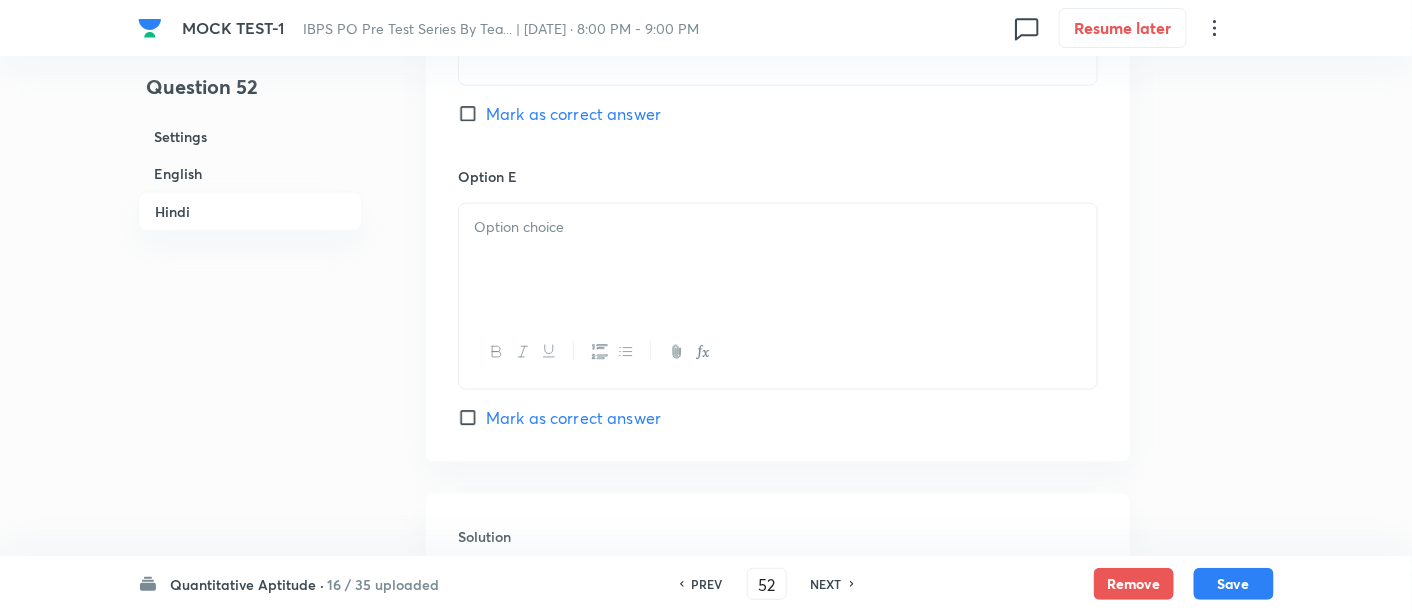 scroll, scrollTop: 5705, scrollLeft: 0, axis: vertical 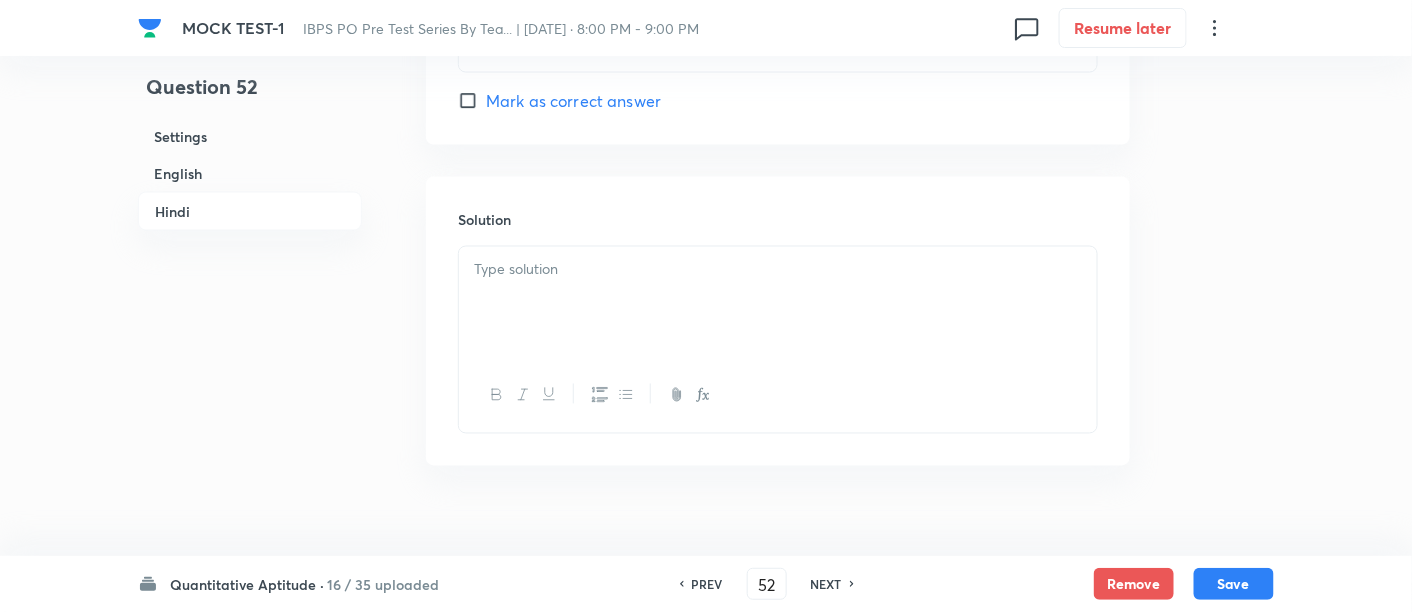 click at bounding box center [778, 303] 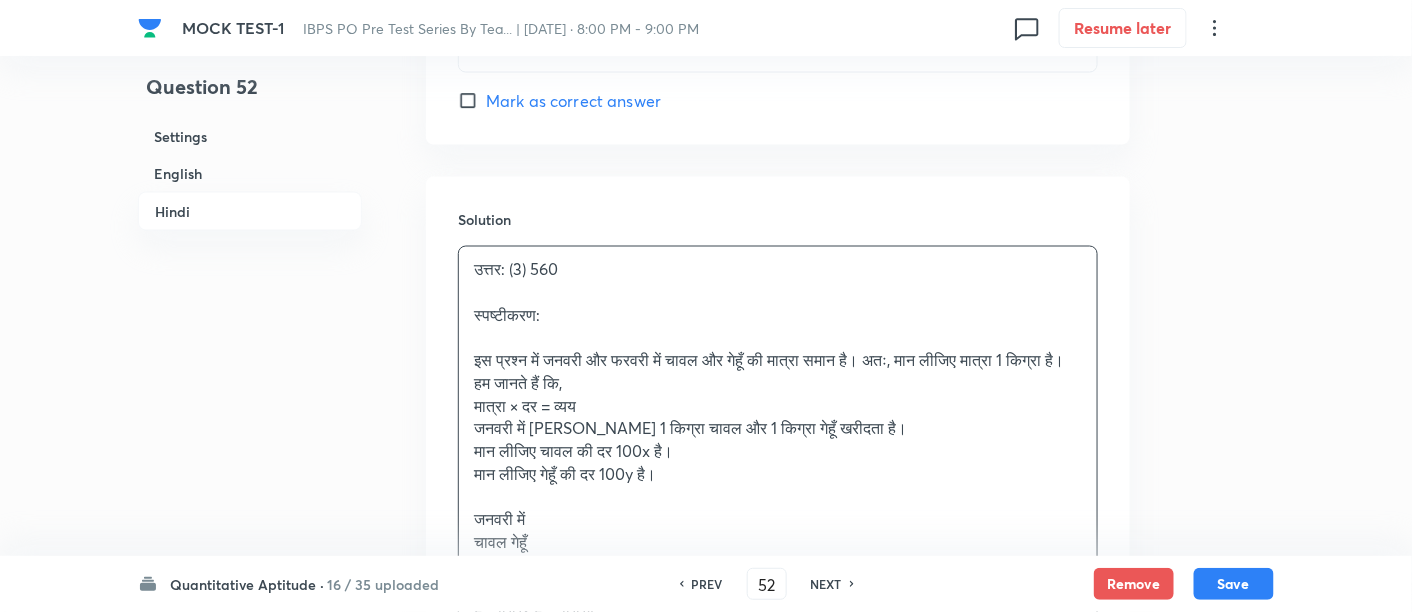 scroll, scrollTop: 5966, scrollLeft: 0, axis: vertical 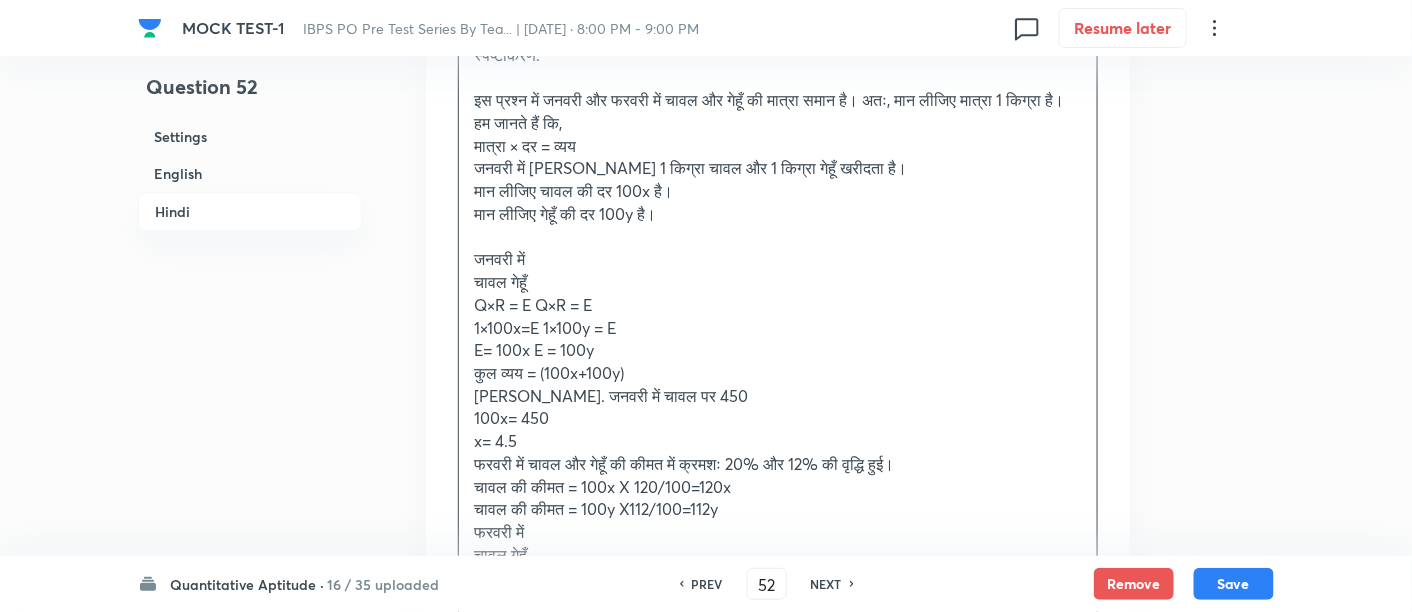 click on "Q×R = E Q×R = E" at bounding box center [778, 305] 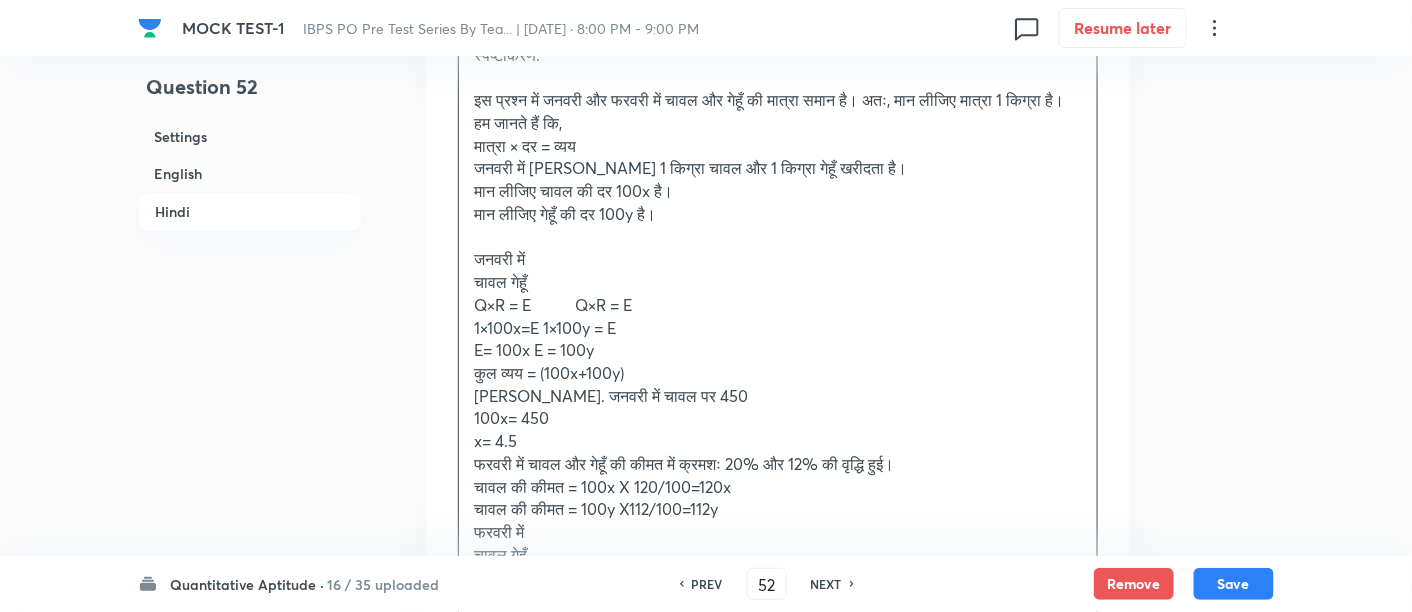 click on "चावल गेहूँ" at bounding box center (778, 282) 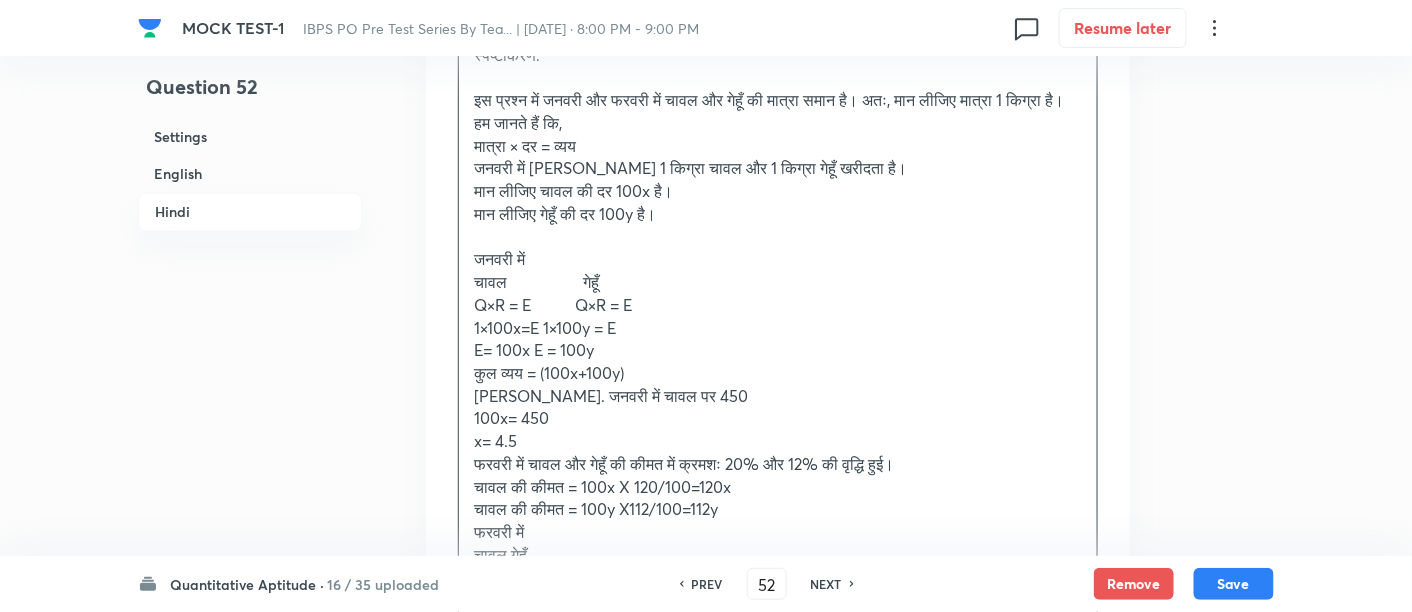 click on "1×100x=E 1×100y = E" at bounding box center (778, 328) 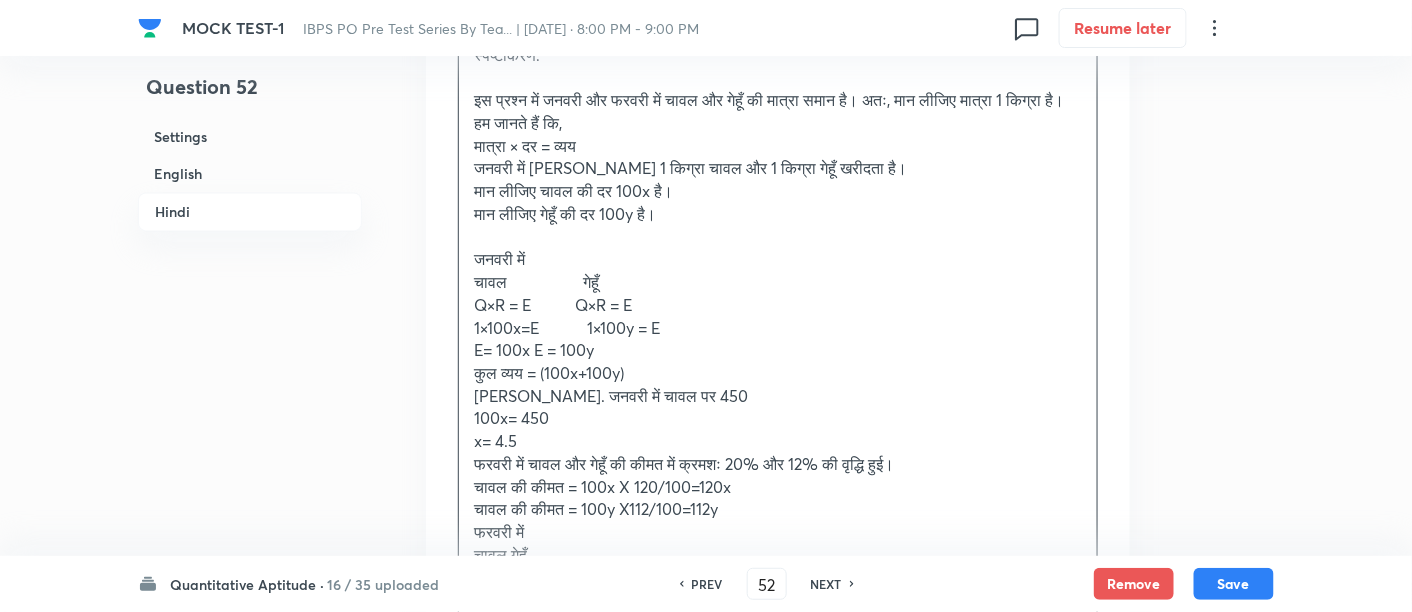click on "E= 100x E = 100y" at bounding box center [778, 350] 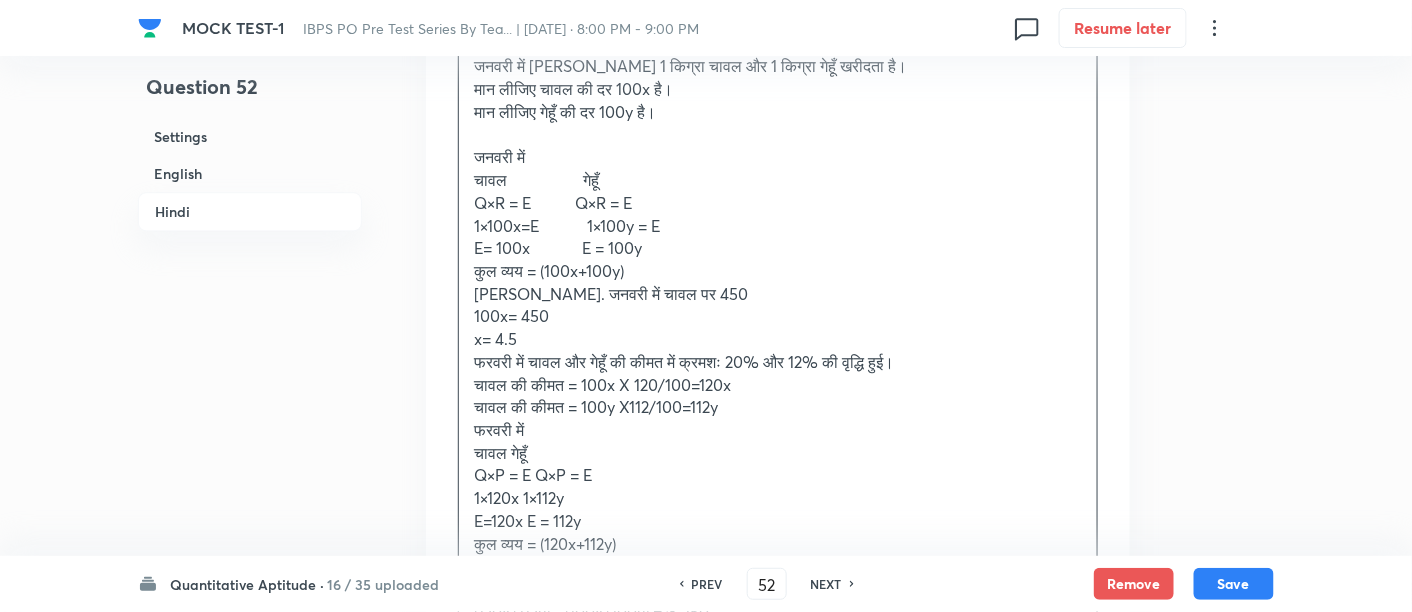 scroll, scrollTop: 6077, scrollLeft: 0, axis: vertical 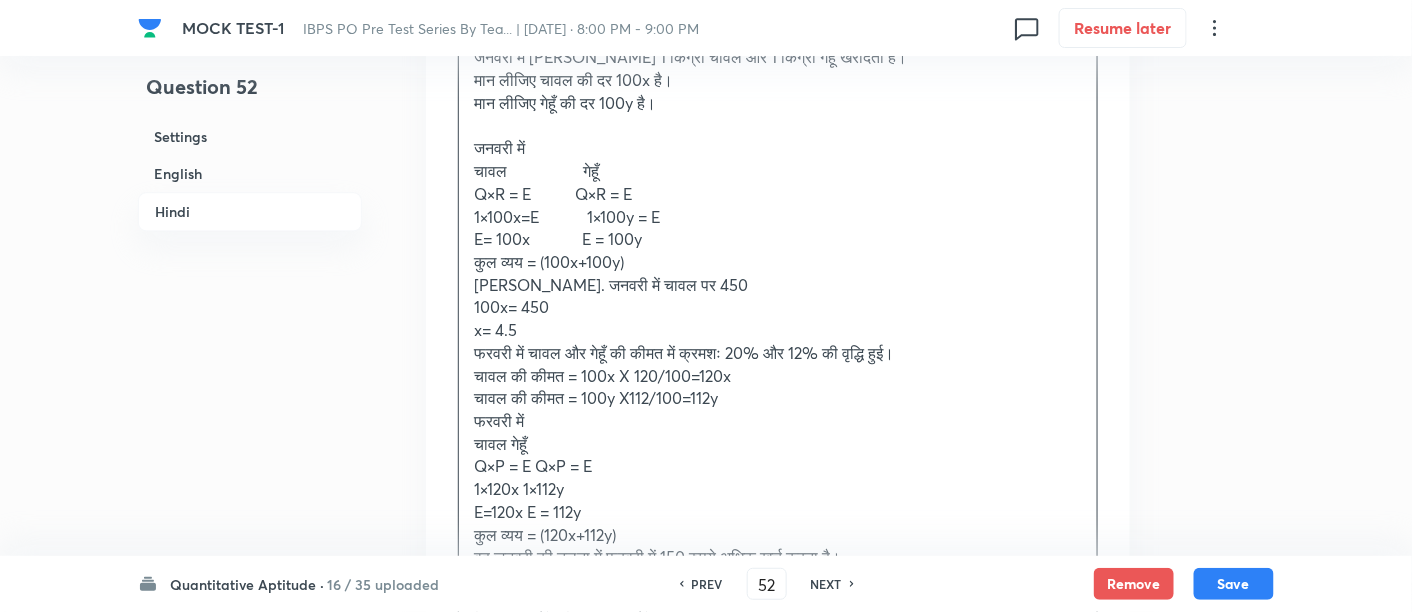 click on "चावल गेहूँ" at bounding box center [778, 444] 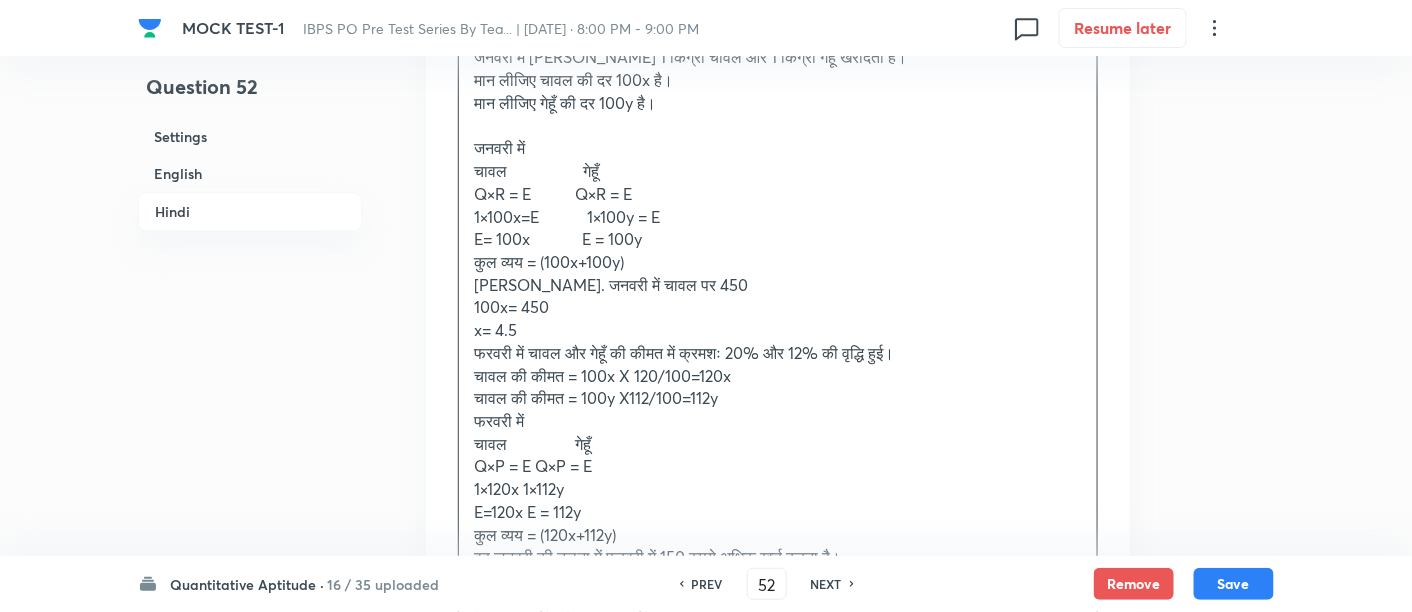 click on "Q×P = E Q×P = E" at bounding box center [778, 466] 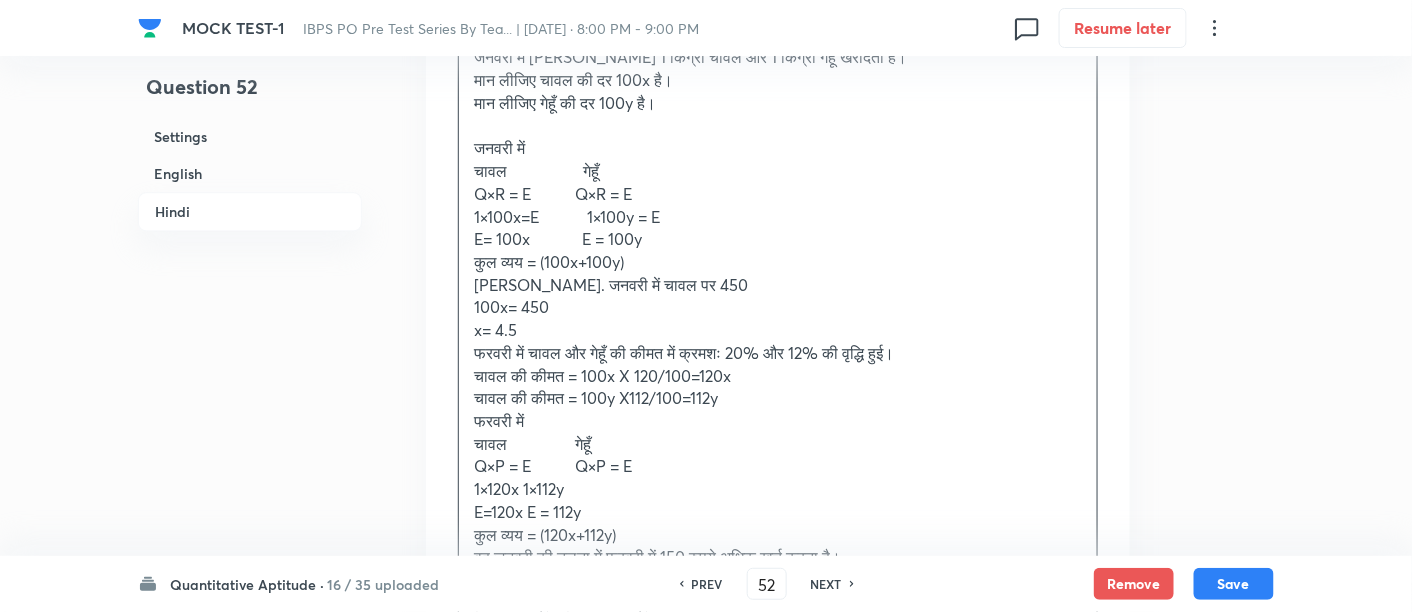 click on "1×120x 1×112y" at bounding box center (778, 489) 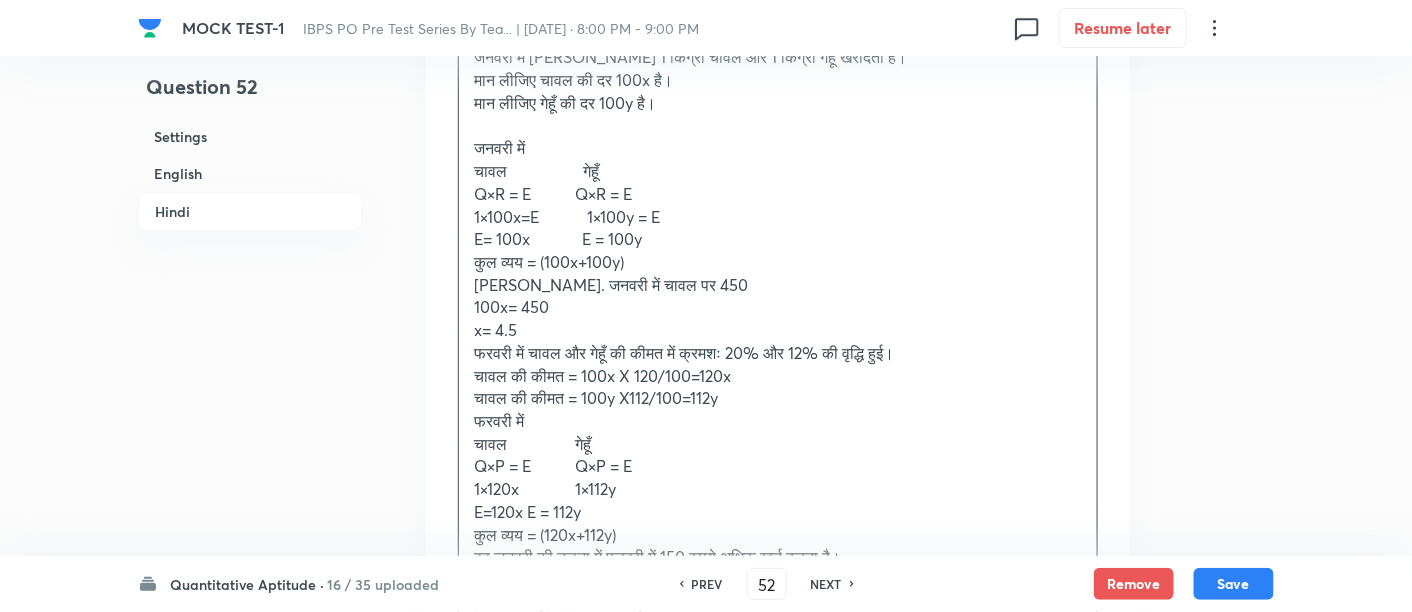 click on "E=120x E = 112y" at bounding box center (778, 512) 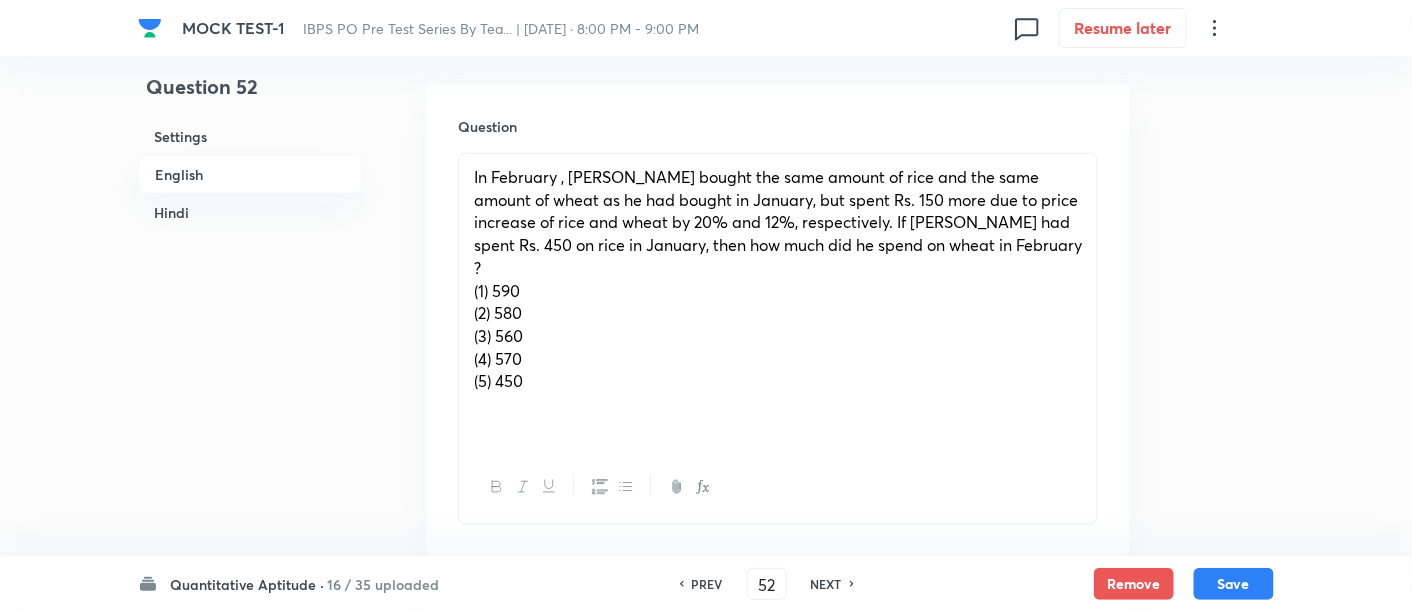scroll, scrollTop: 568, scrollLeft: 0, axis: vertical 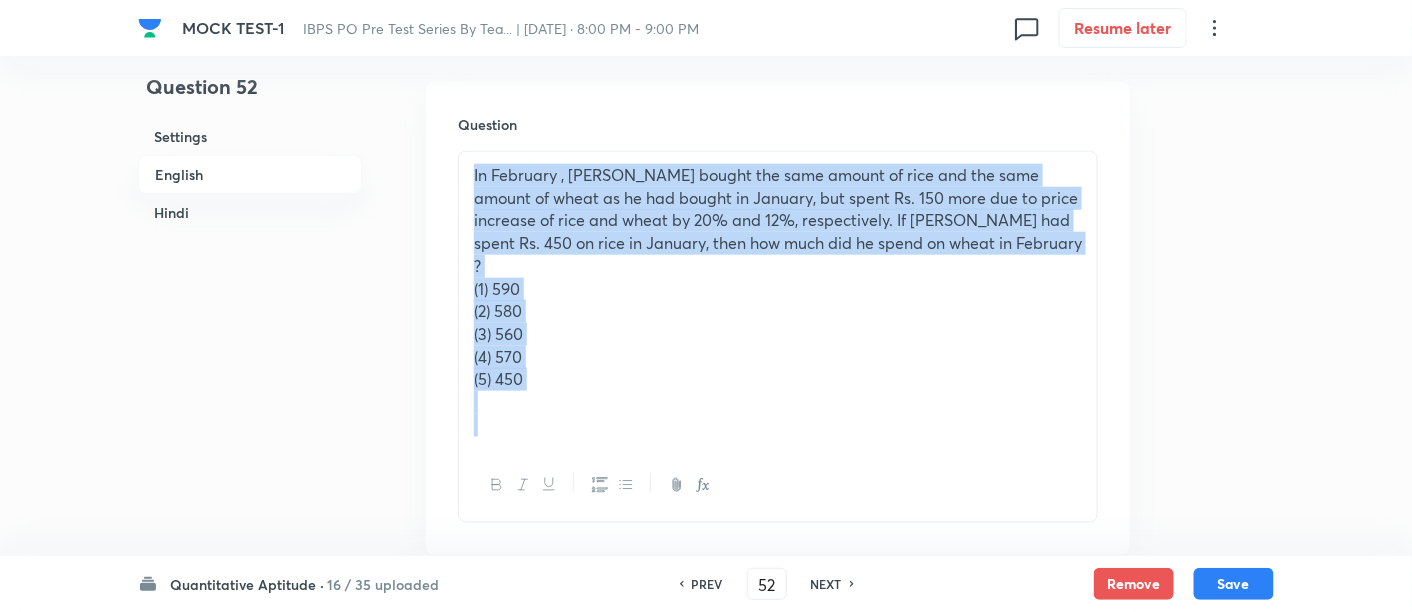 drag, startPoint x: 465, startPoint y: 175, endPoint x: 617, endPoint y: 427, distance: 294.29236 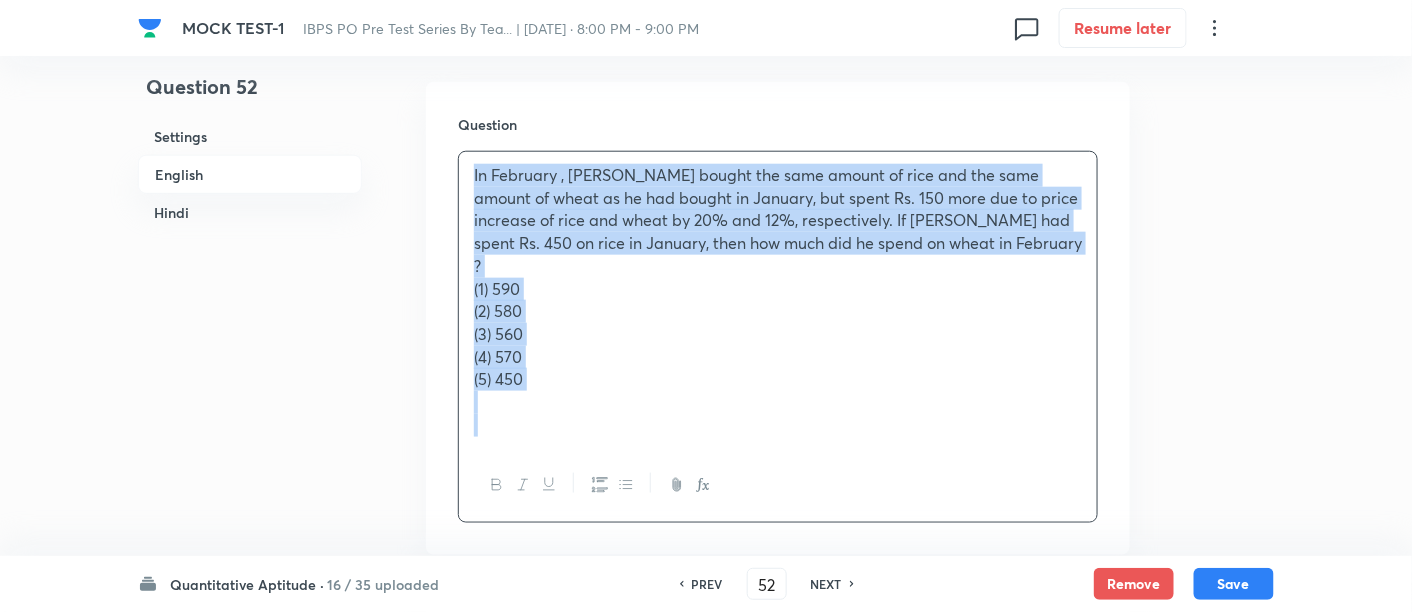click on "(1) 590" at bounding box center [778, 289] 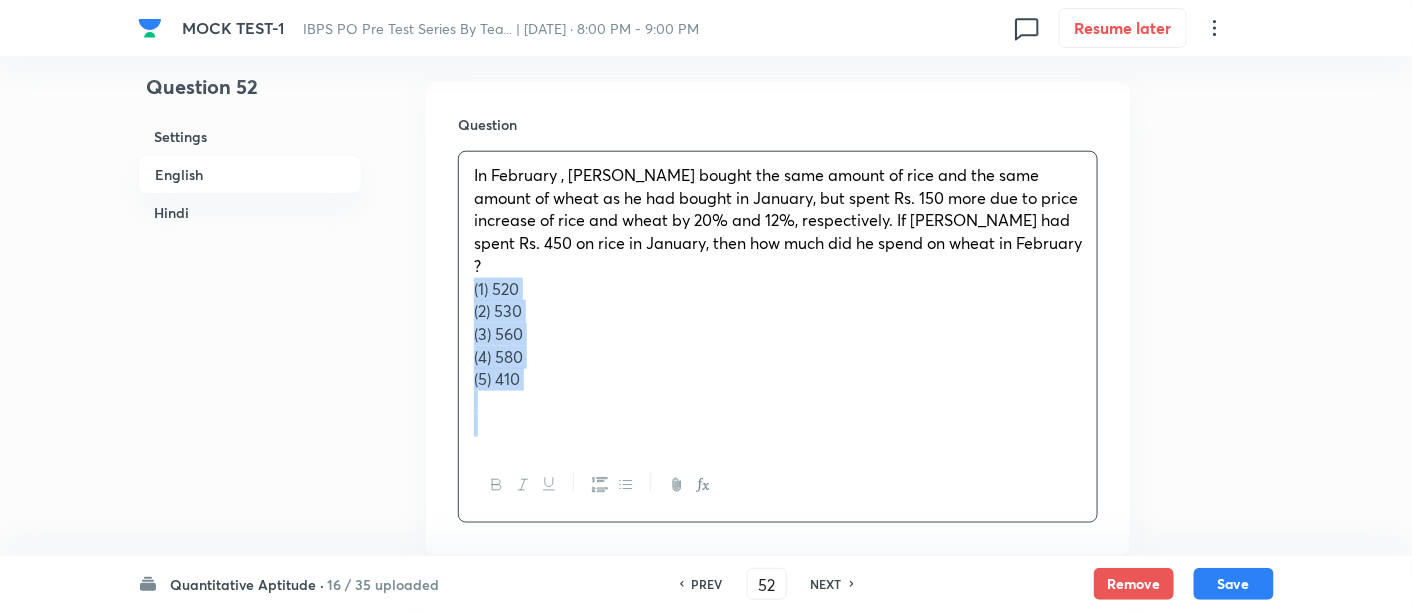 drag, startPoint x: 471, startPoint y: 263, endPoint x: 602, endPoint y: 401, distance: 190.27611 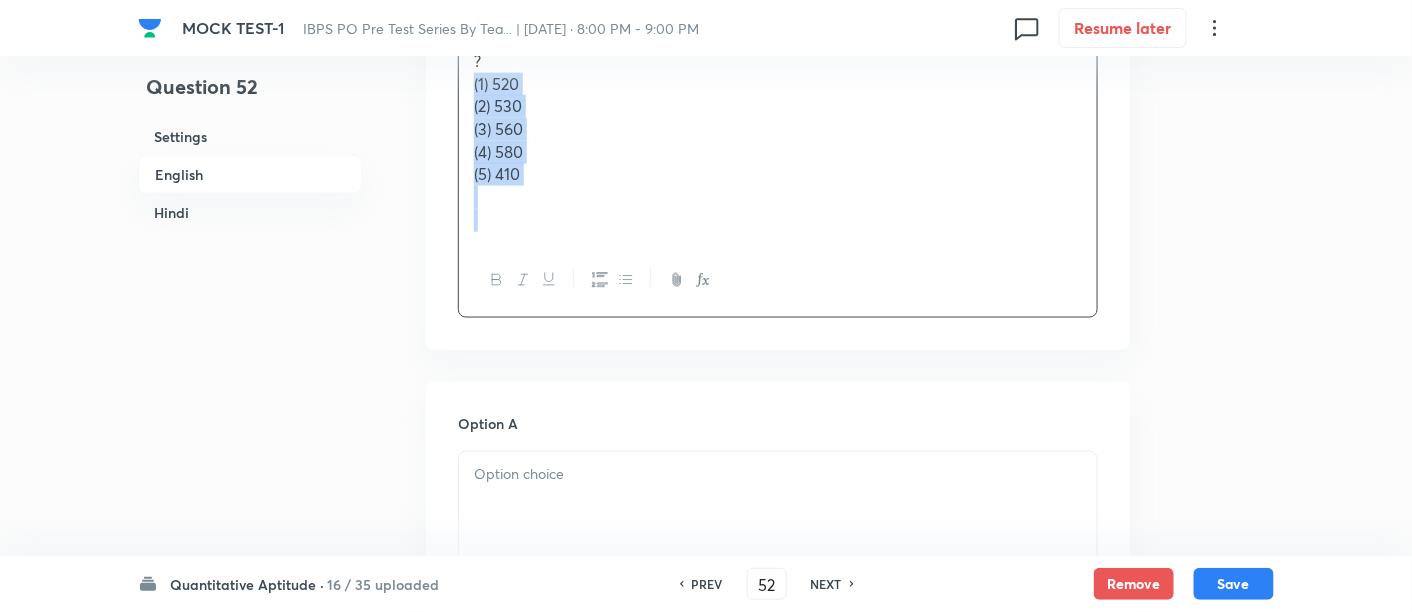 scroll, scrollTop: 774, scrollLeft: 0, axis: vertical 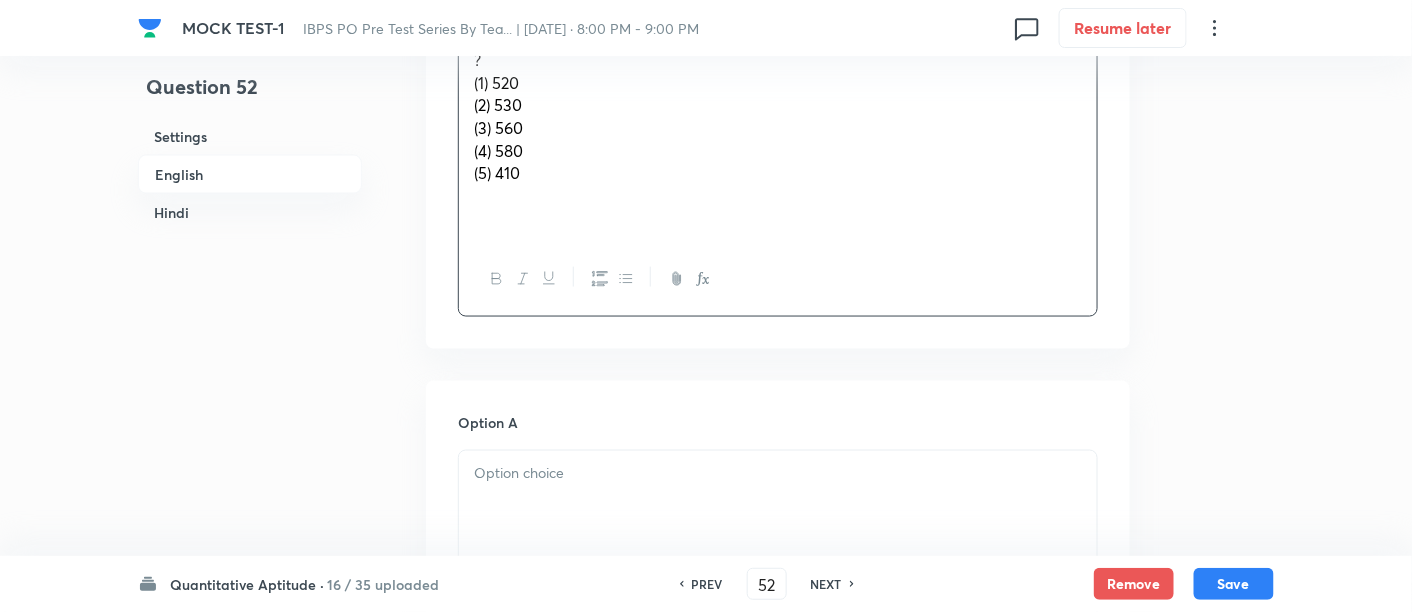 click at bounding box center (778, 474) 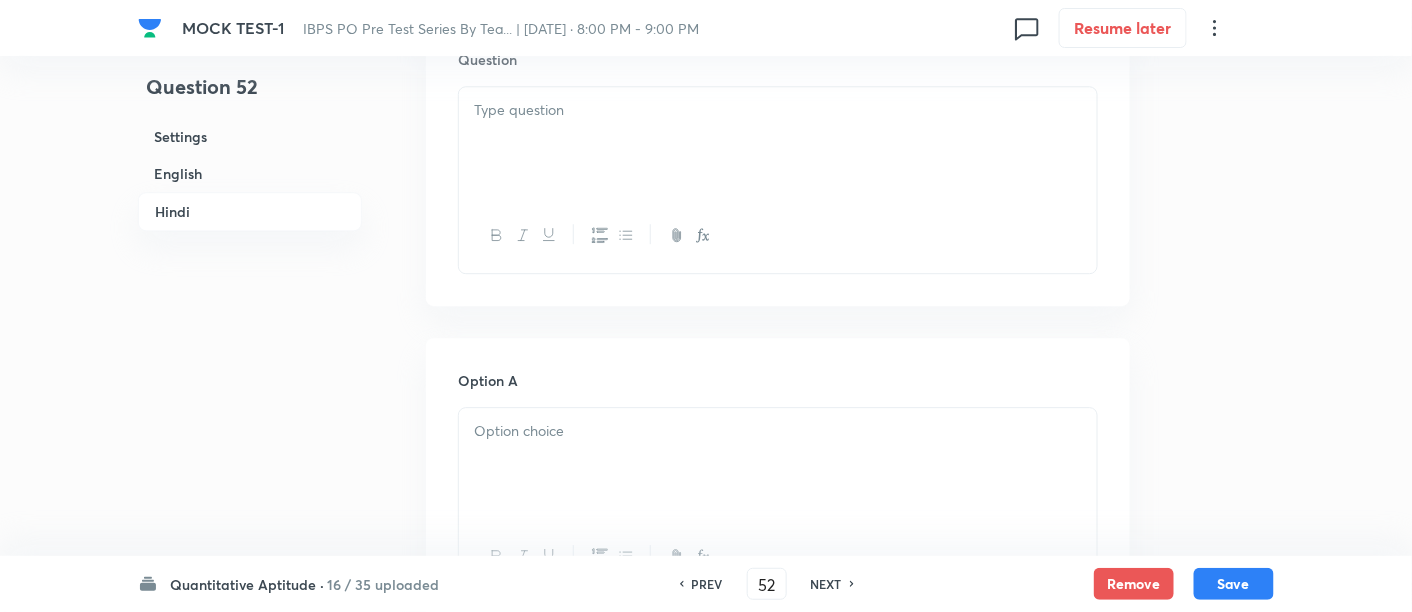 scroll, scrollTop: 4017, scrollLeft: 0, axis: vertical 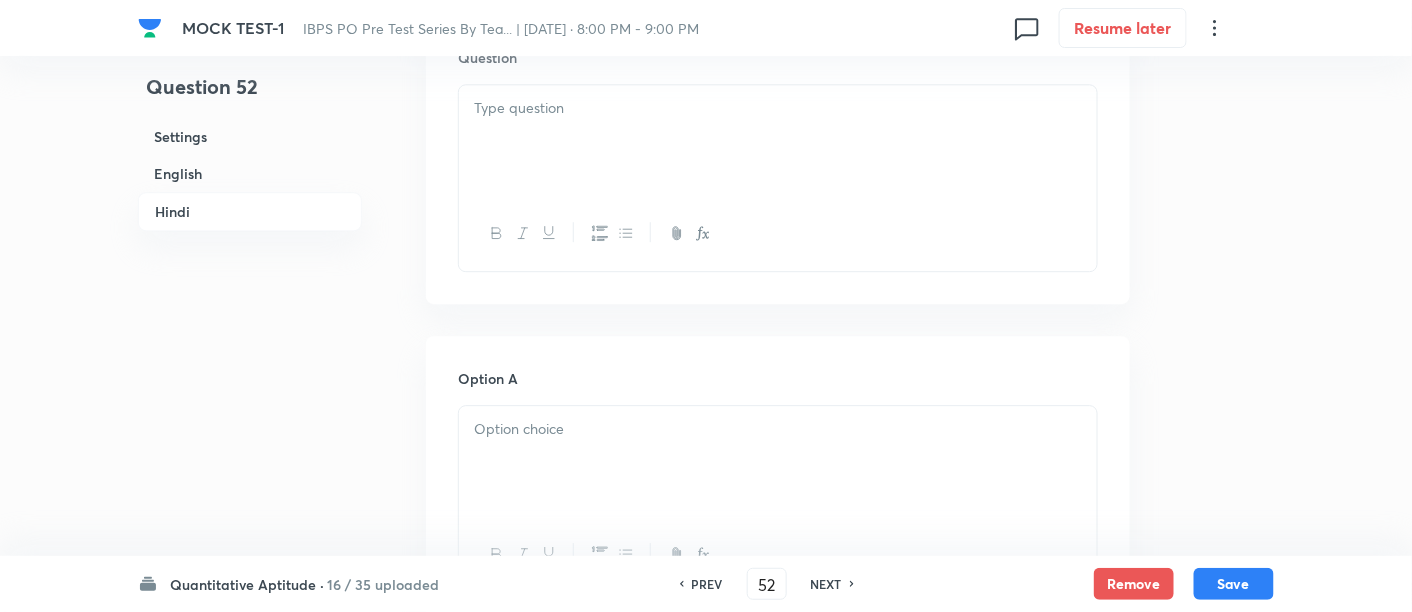 click at bounding box center (778, 462) 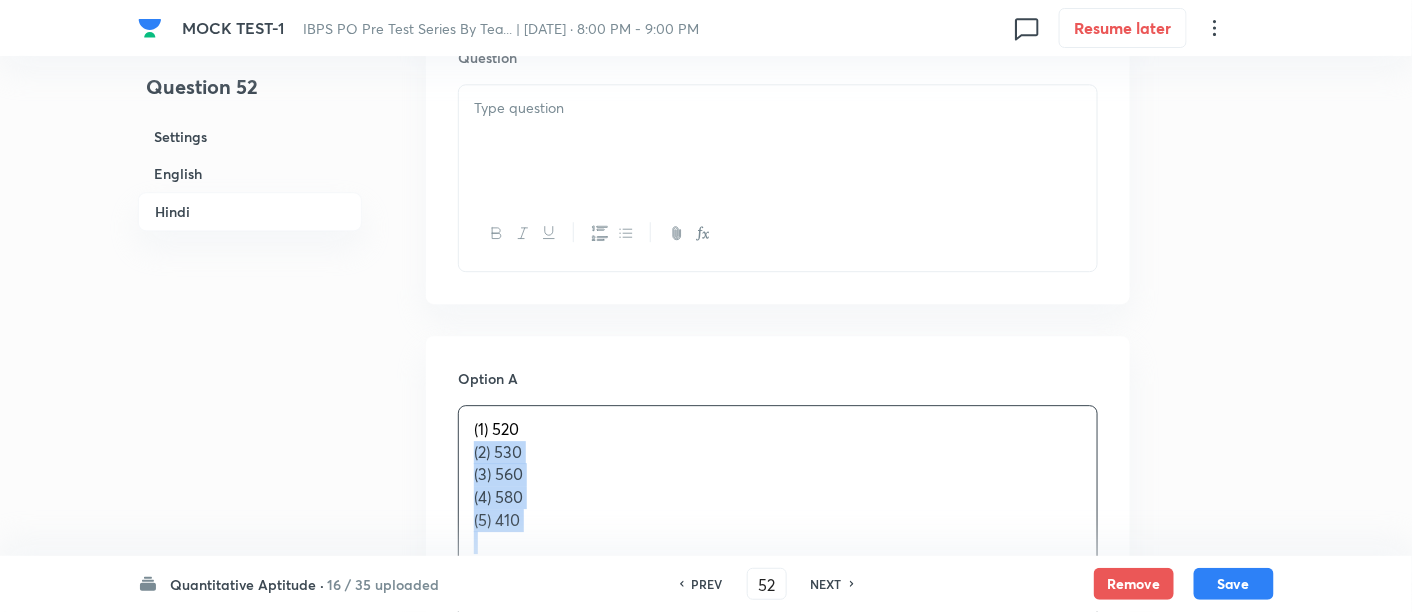 drag, startPoint x: 468, startPoint y: 430, endPoint x: 617, endPoint y: 539, distance: 184.61311 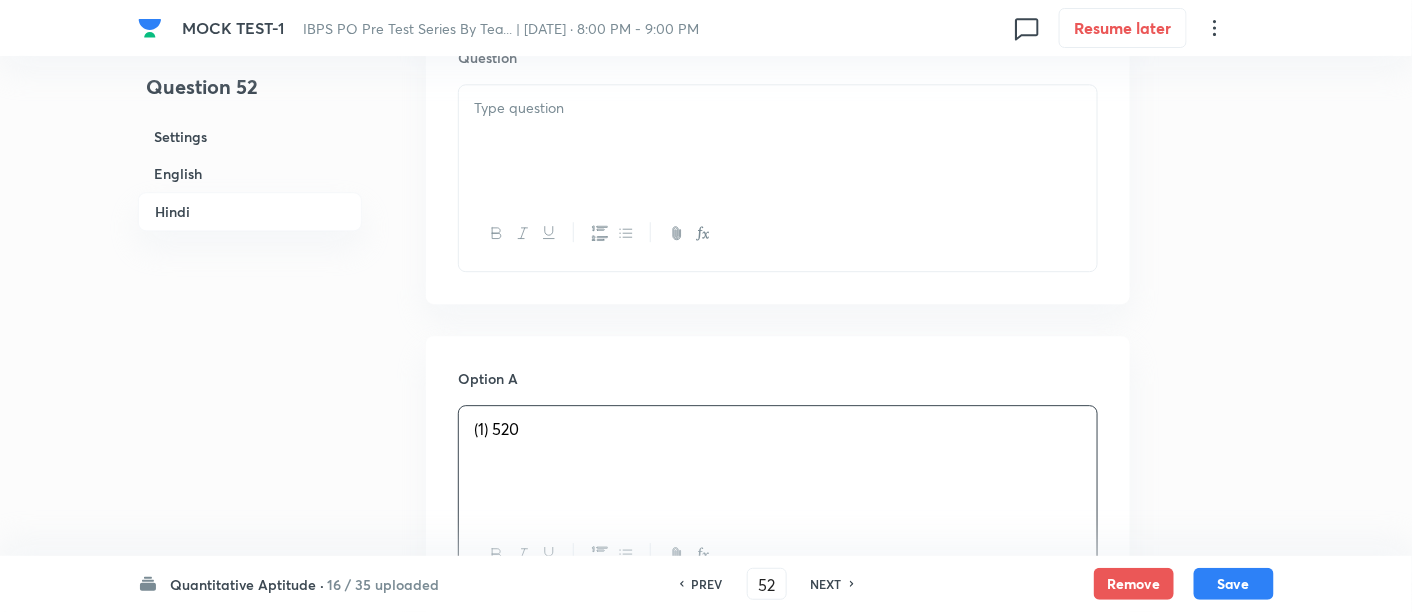 scroll, scrollTop: 4412, scrollLeft: 0, axis: vertical 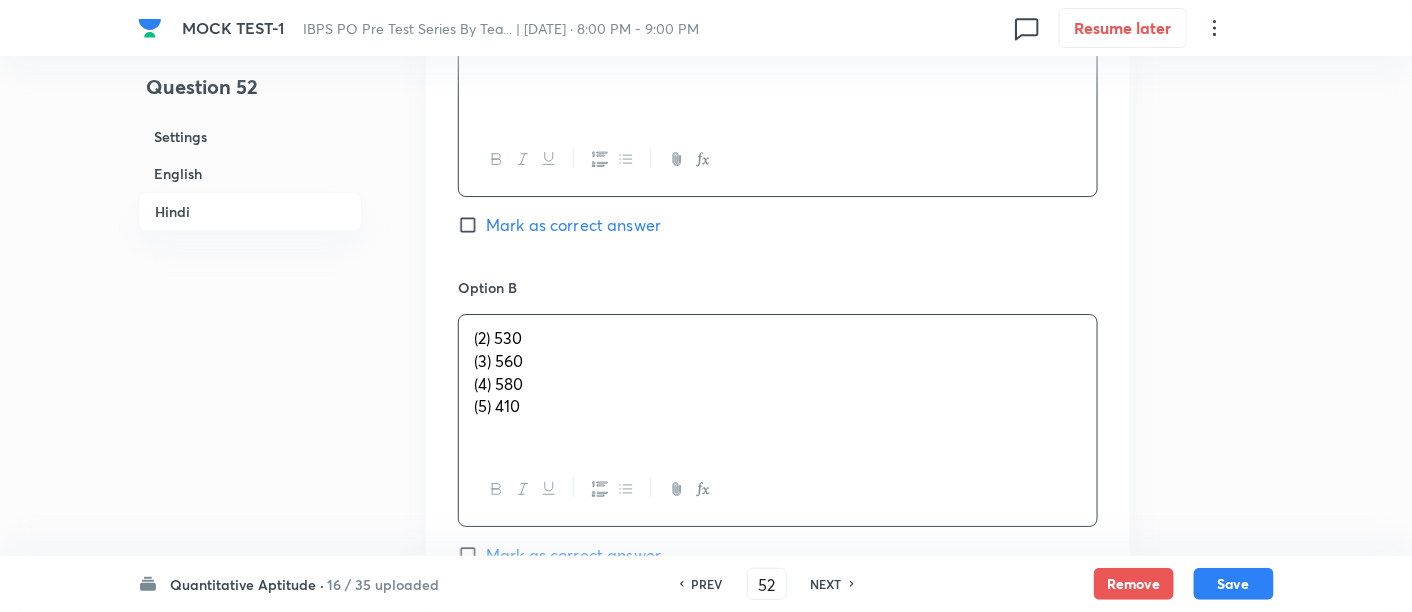 click on "(2) 530 (3) 560 (4) 580 (5) 410" at bounding box center (778, 384) 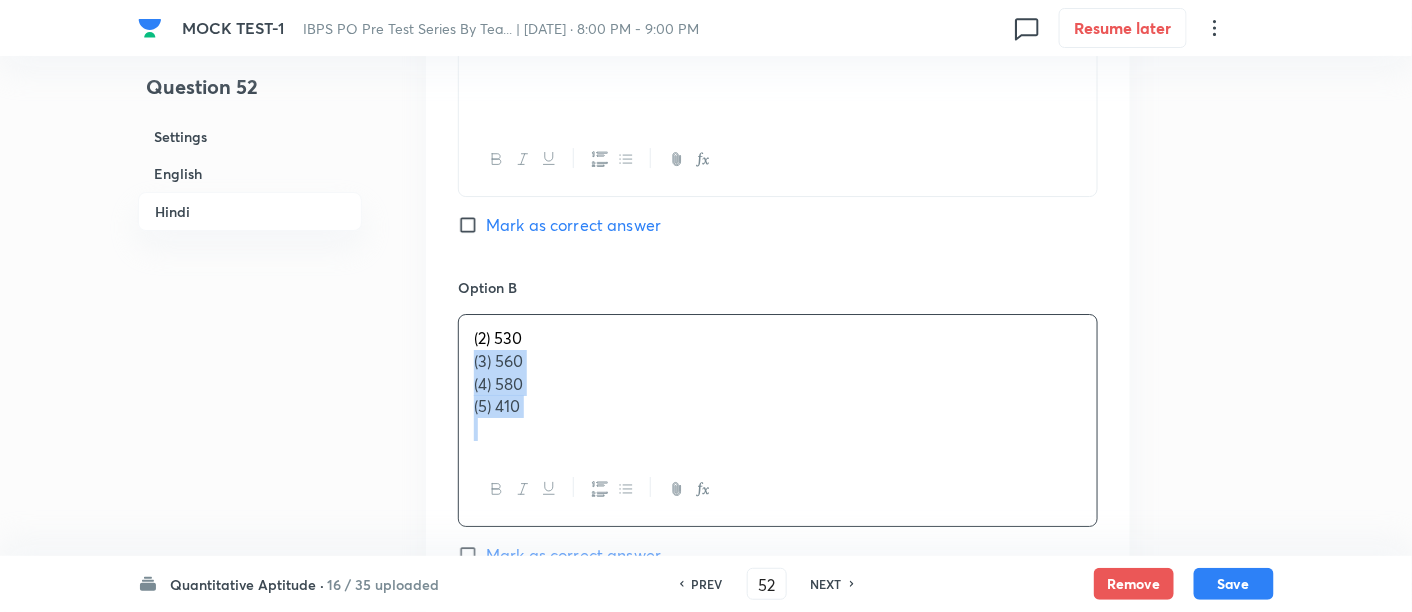 drag, startPoint x: 468, startPoint y: 330, endPoint x: 657, endPoint y: 443, distance: 220.20445 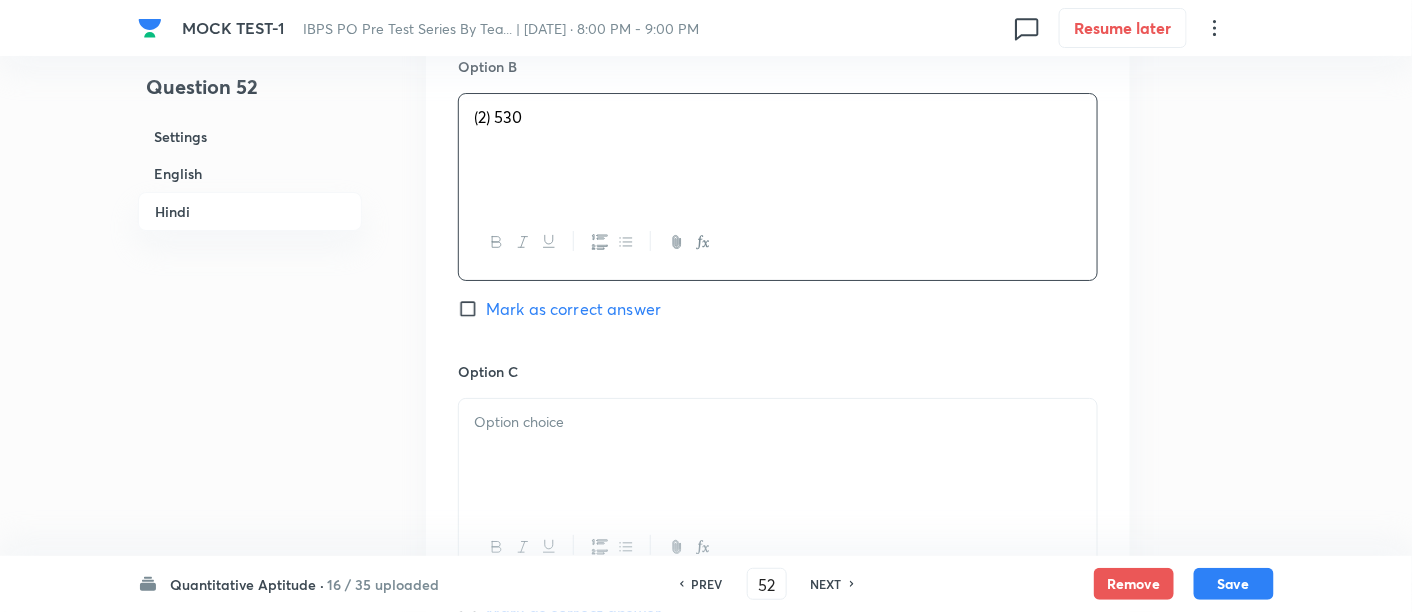 scroll, scrollTop: 4634, scrollLeft: 0, axis: vertical 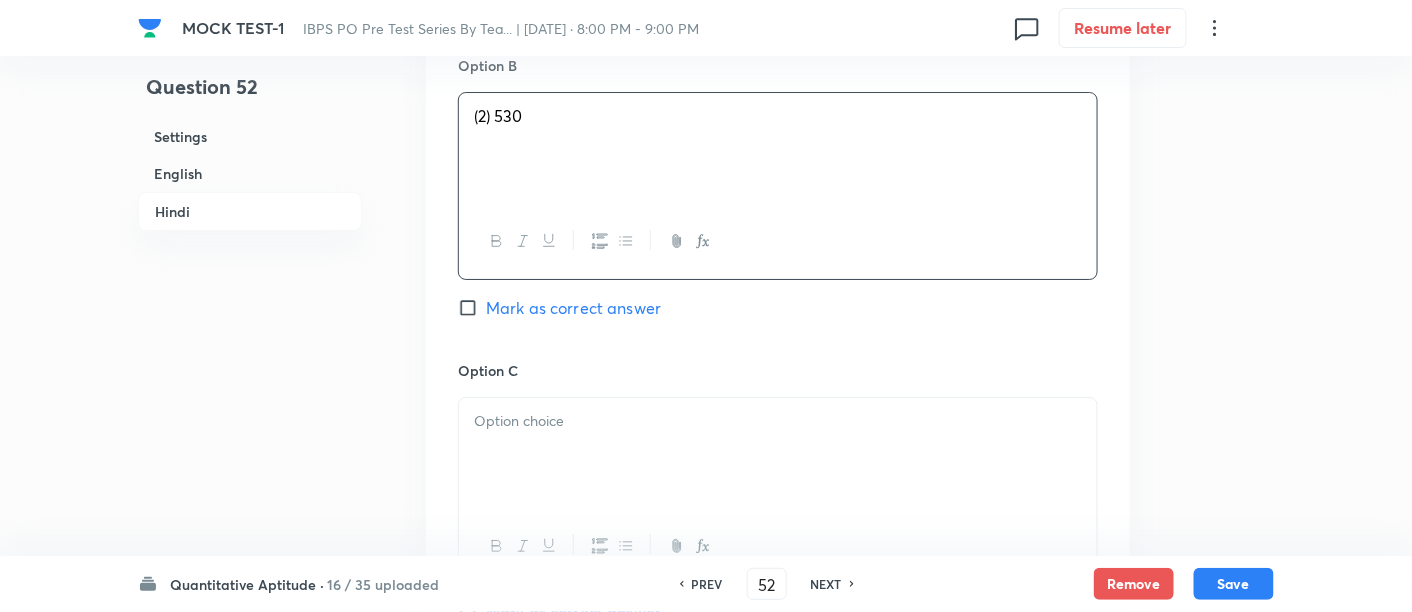 click at bounding box center [778, 454] 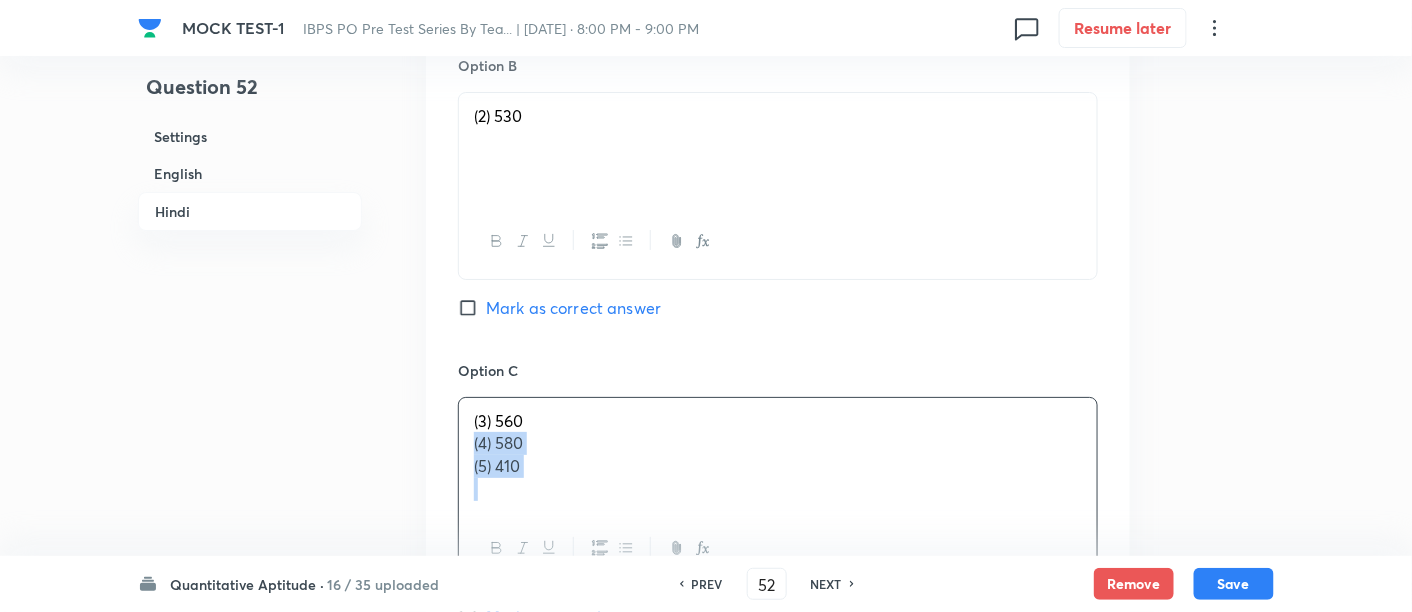 drag, startPoint x: 469, startPoint y: 417, endPoint x: 614, endPoint y: 475, distance: 156.16978 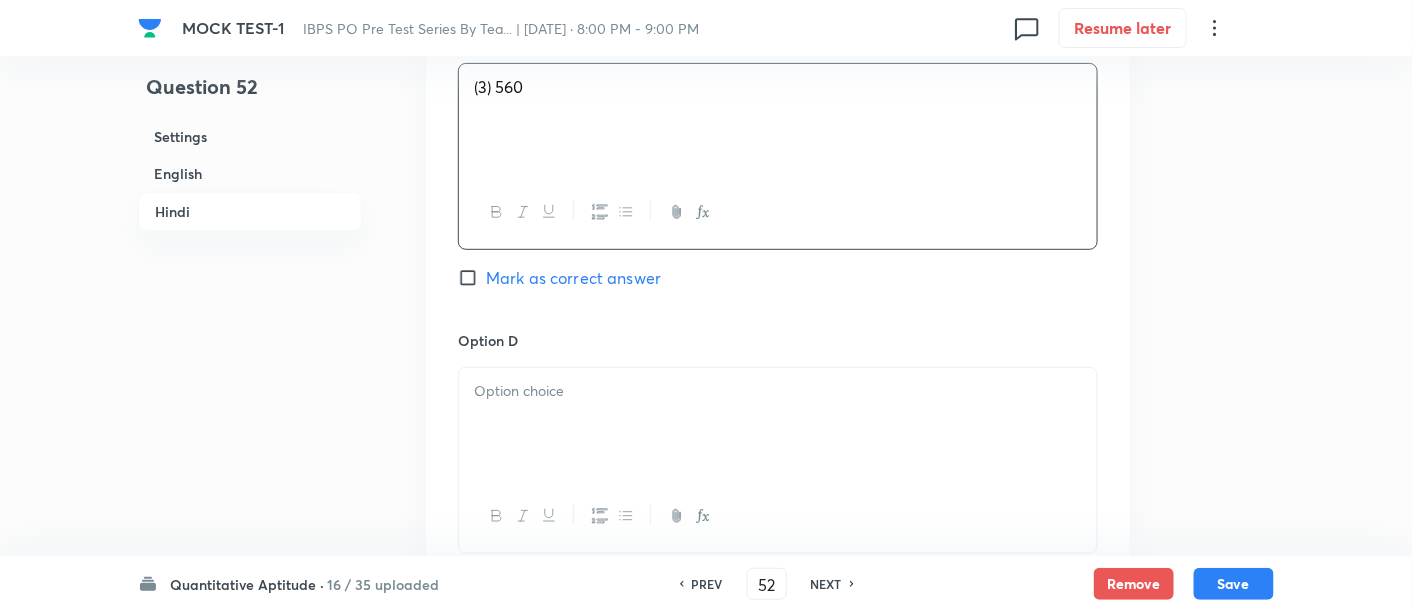 scroll, scrollTop: 4970, scrollLeft: 0, axis: vertical 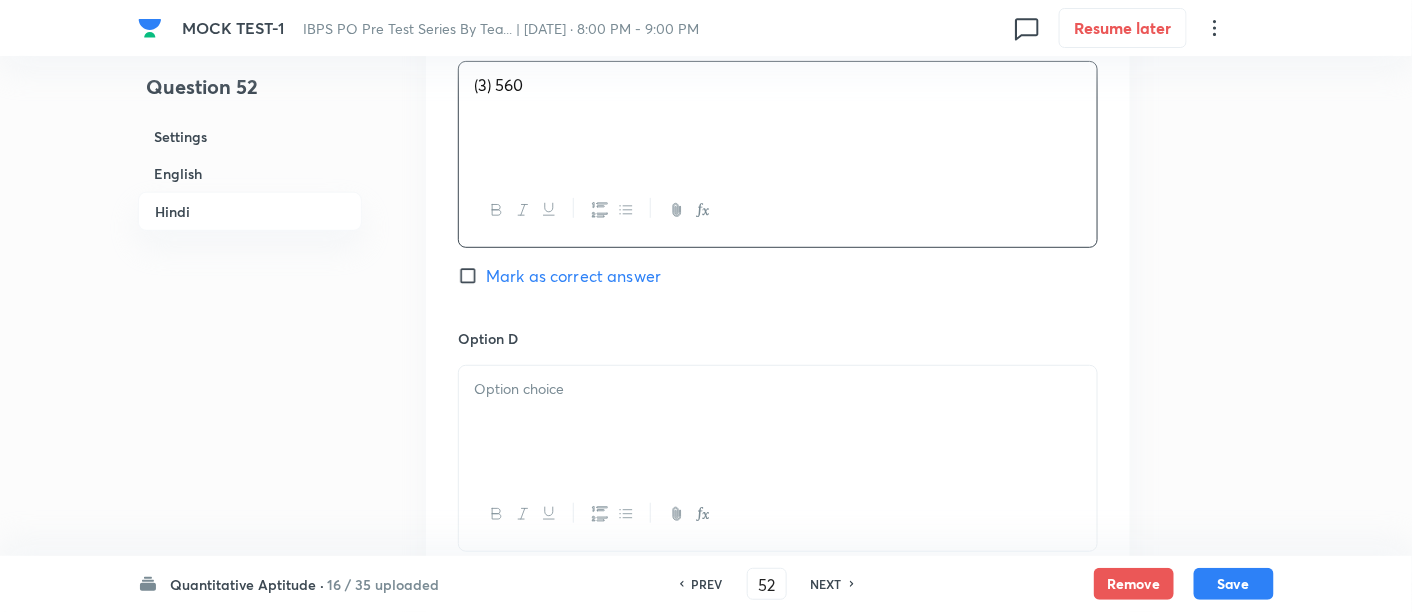 click at bounding box center [778, 422] 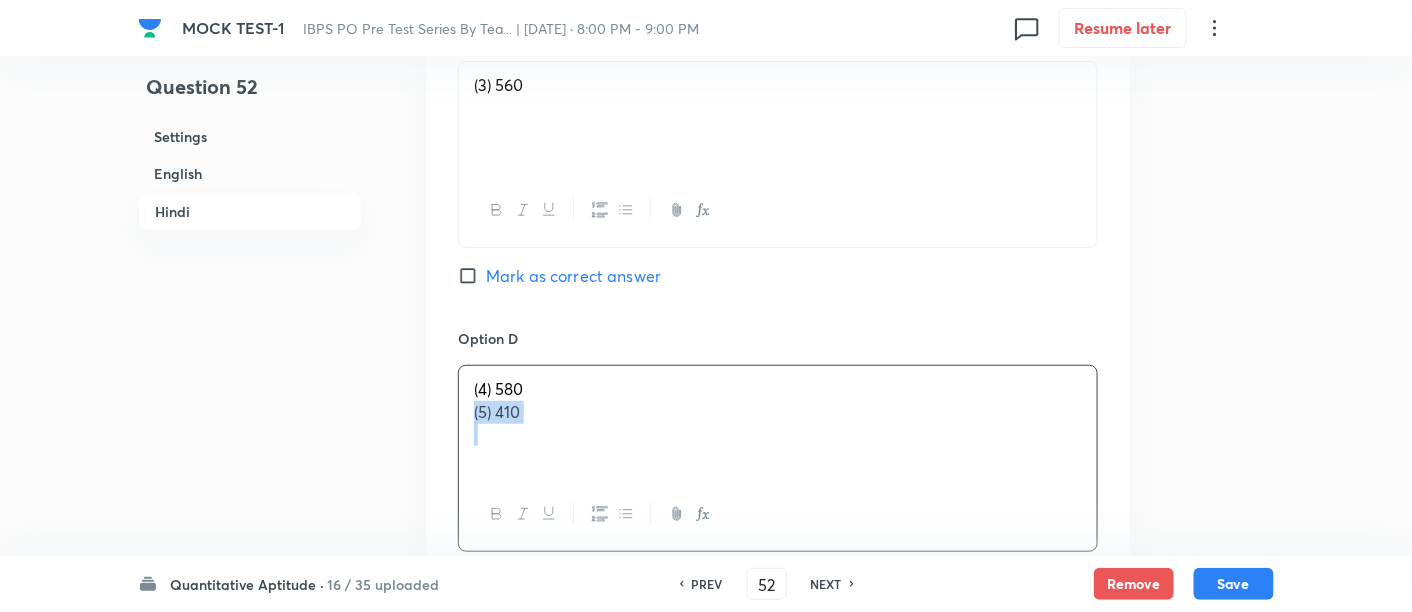drag, startPoint x: 460, startPoint y: 381, endPoint x: 686, endPoint y: 450, distance: 236.29854 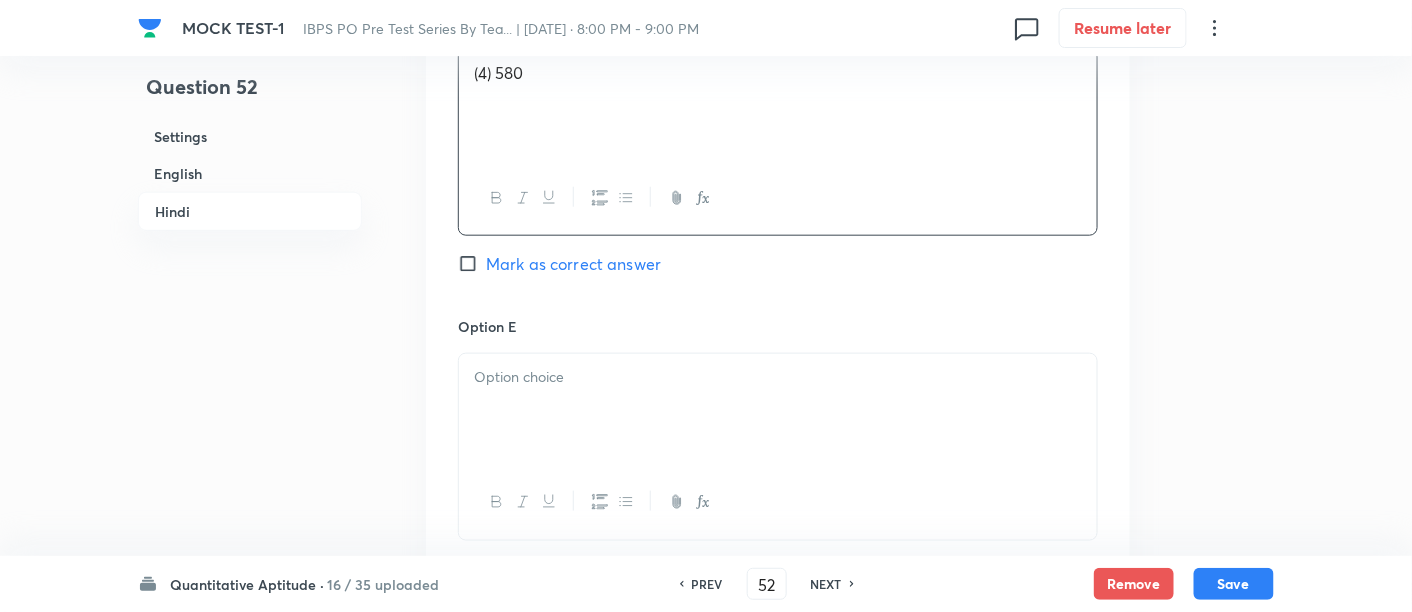 scroll, scrollTop: 5288, scrollLeft: 0, axis: vertical 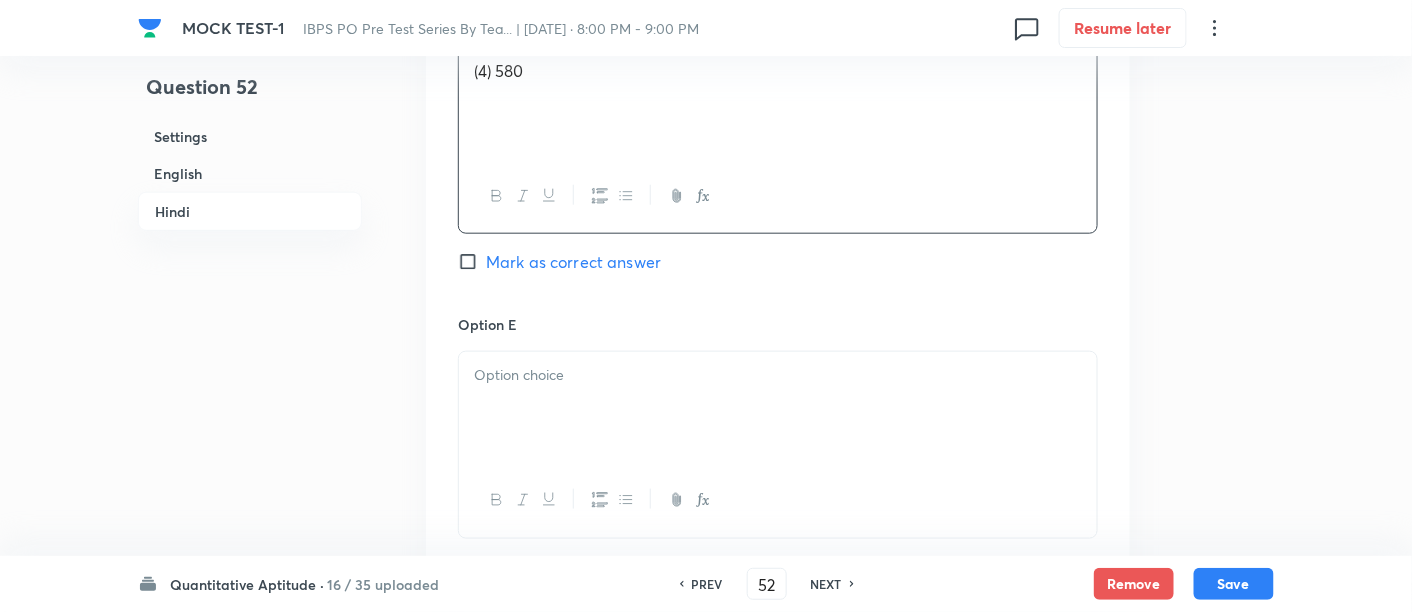 click at bounding box center [778, 375] 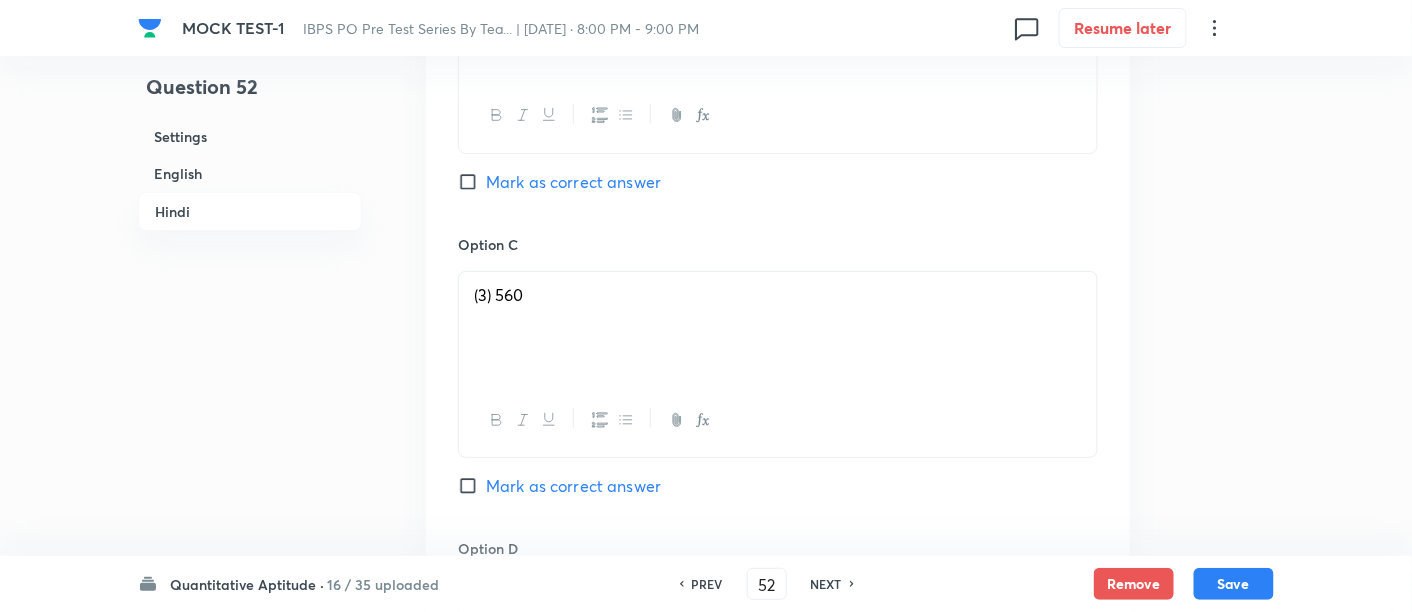 scroll, scrollTop: 4772, scrollLeft: 0, axis: vertical 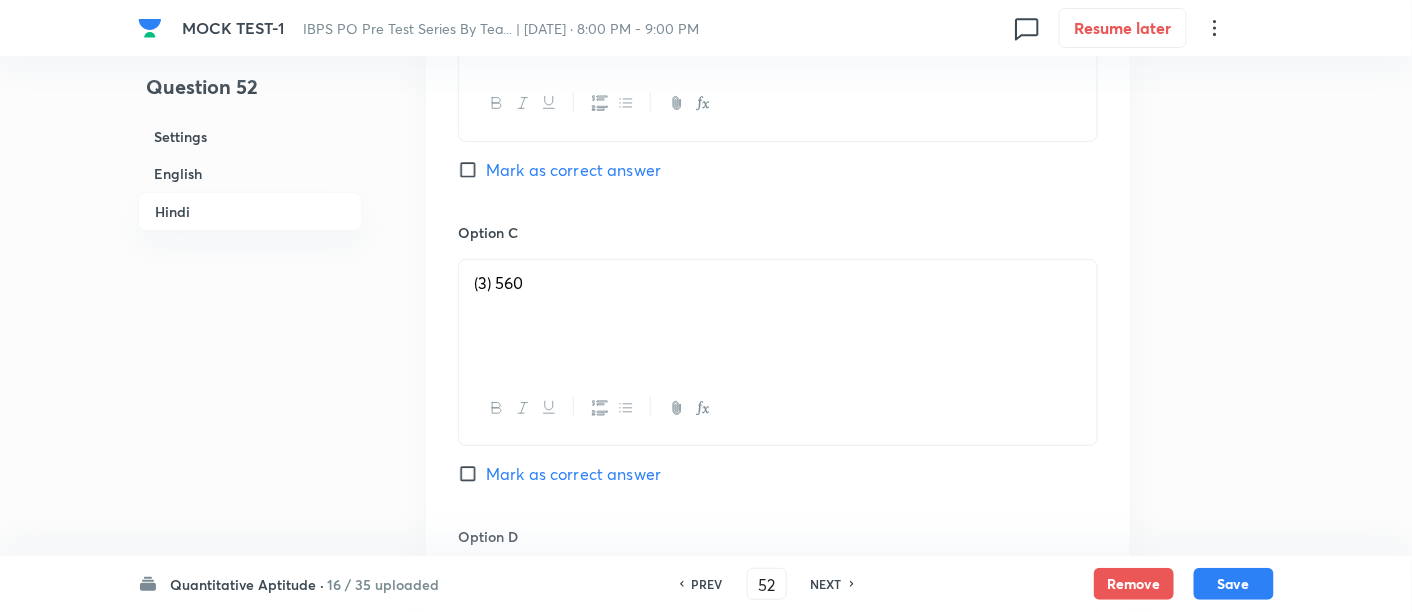 click on "Mark as correct answer" at bounding box center [573, 474] 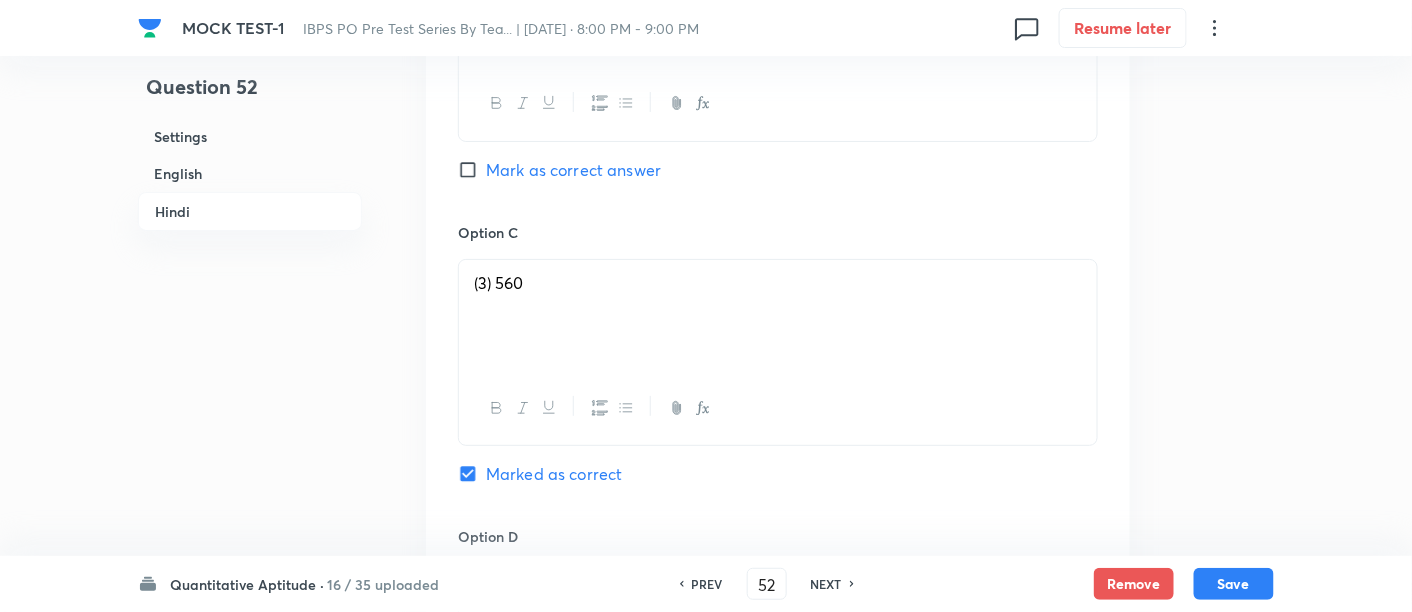 checkbox on "true" 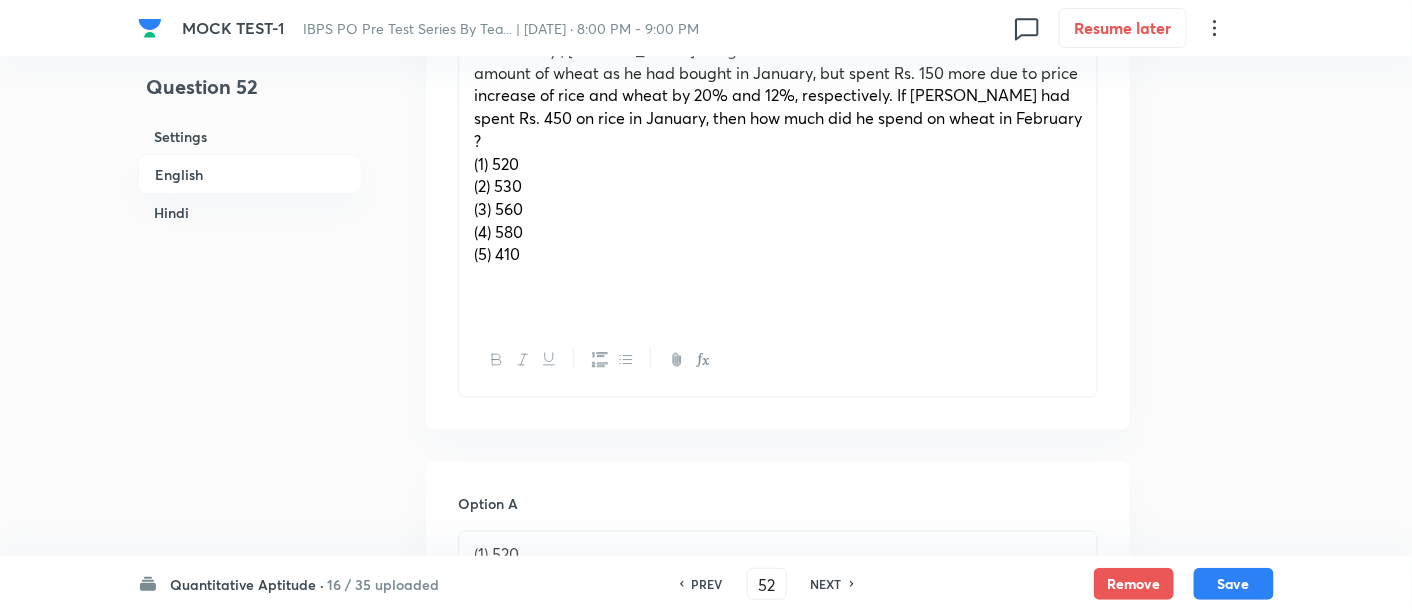 scroll, scrollTop: 692, scrollLeft: 0, axis: vertical 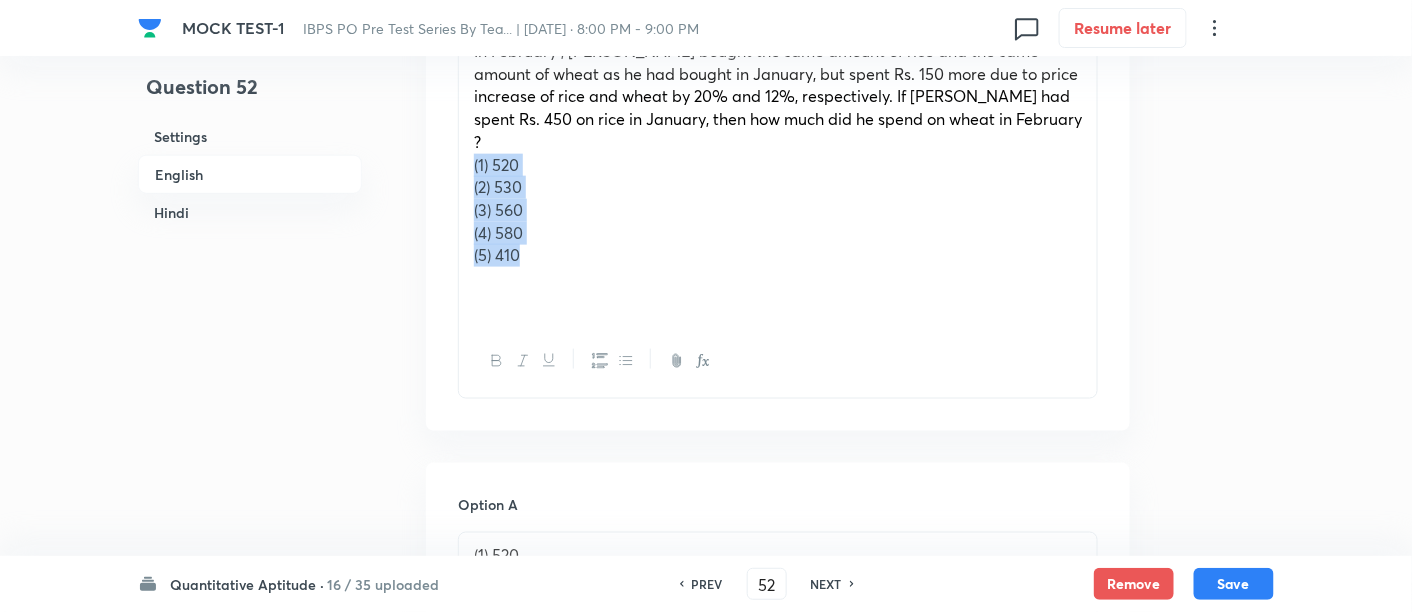 drag, startPoint x: 526, startPoint y: 225, endPoint x: 470, endPoint y: 150, distance: 93.60021 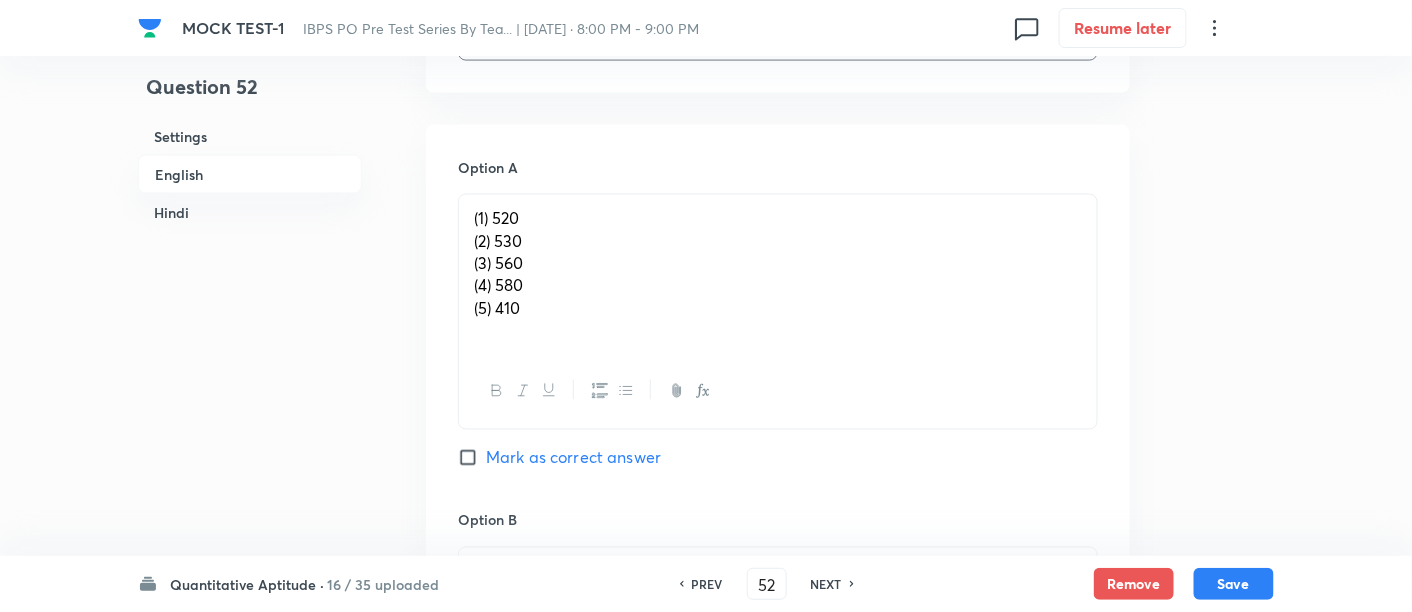 scroll, scrollTop: 940, scrollLeft: 0, axis: vertical 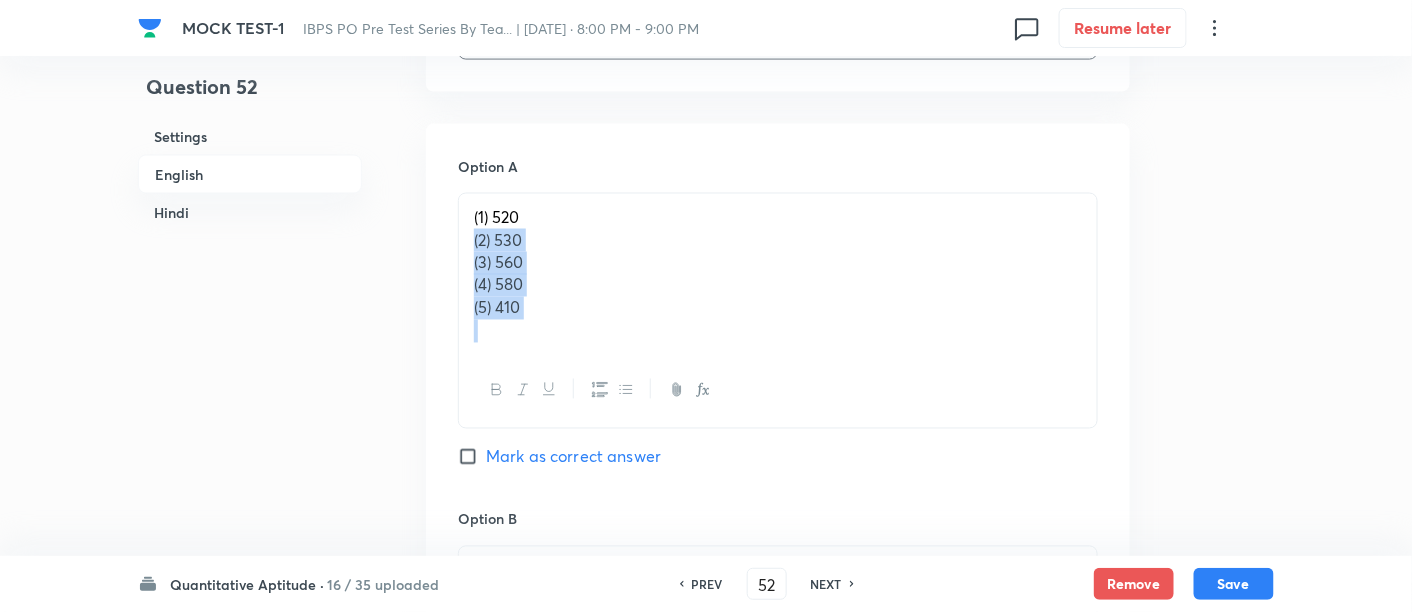 drag, startPoint x: 465, startPoint y: 210, endPoint x: 597, endPoint y: 359, distance: 199.06029 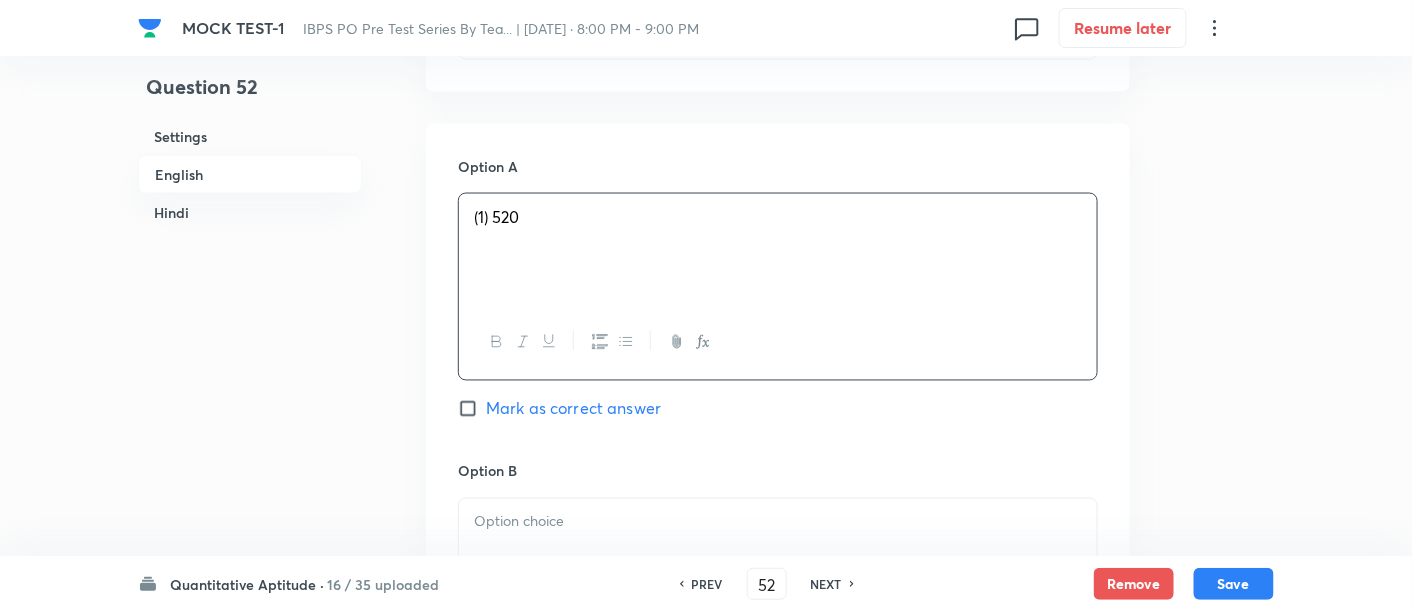 scroll, scrollTop: 1114, scrollLeft: 0, axis: vertical 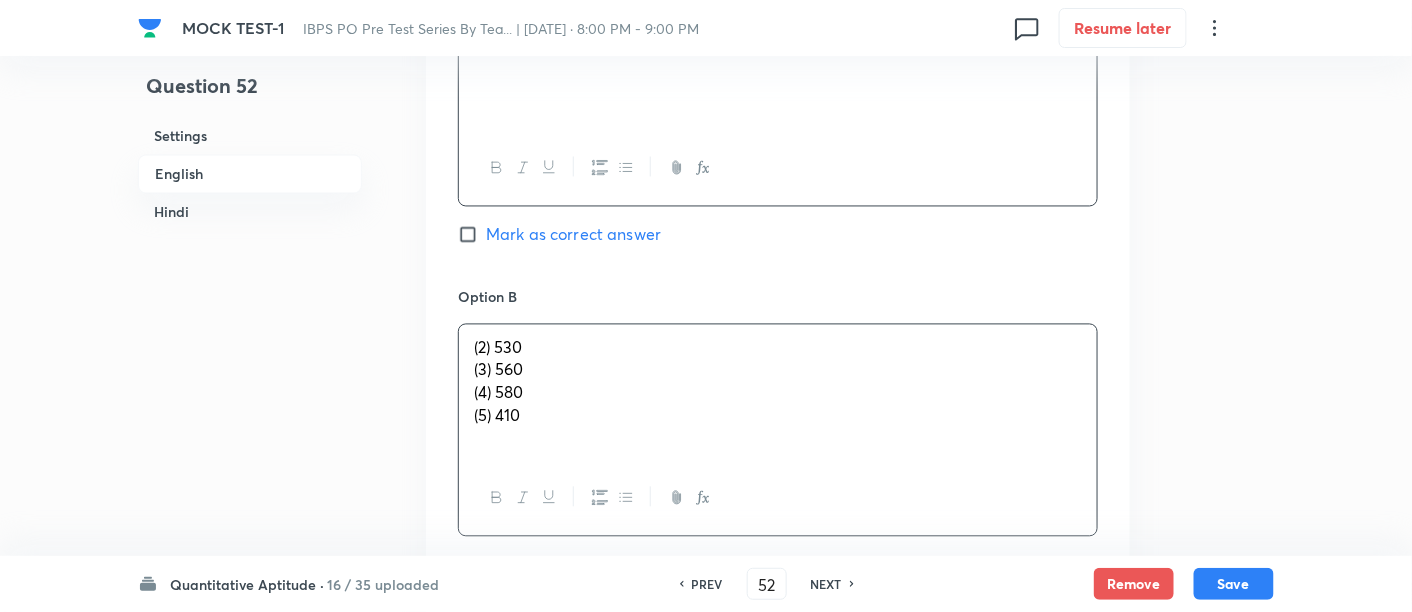 click on "(2) 530" at bounding box center [778, 348] 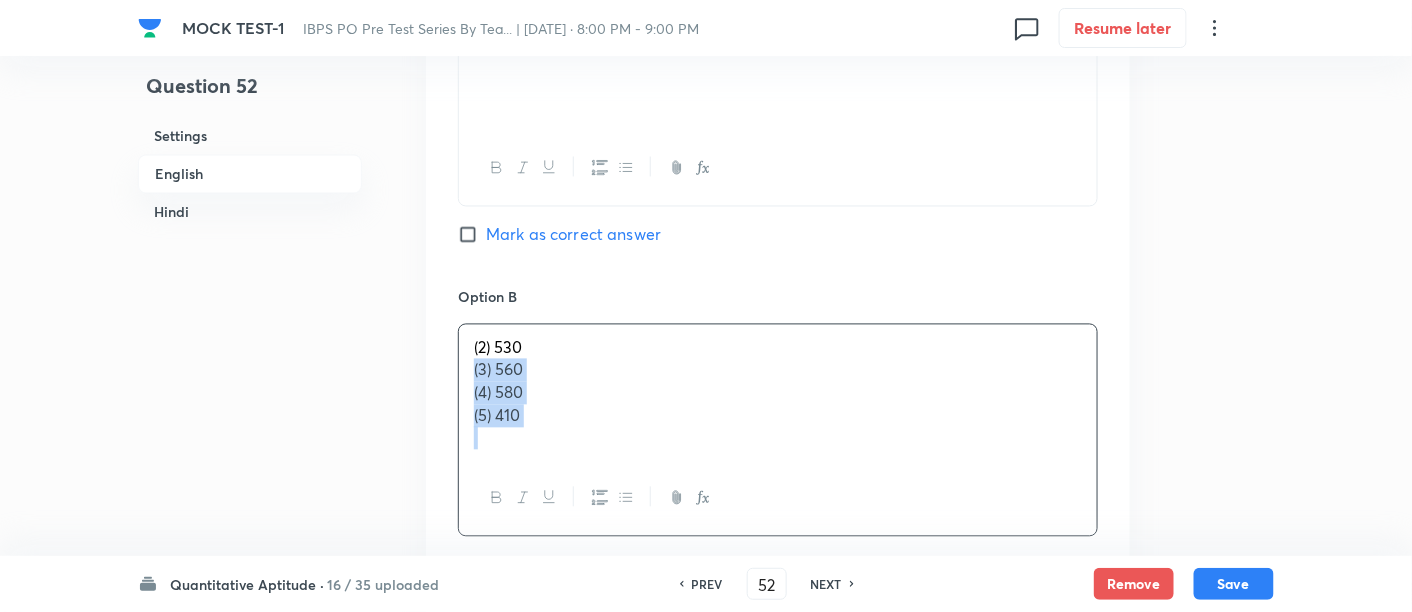 drag, startPoint x: 474, startPoint y: 344, endPoint x: 620, endPoint y: 457, distance: 184.62123 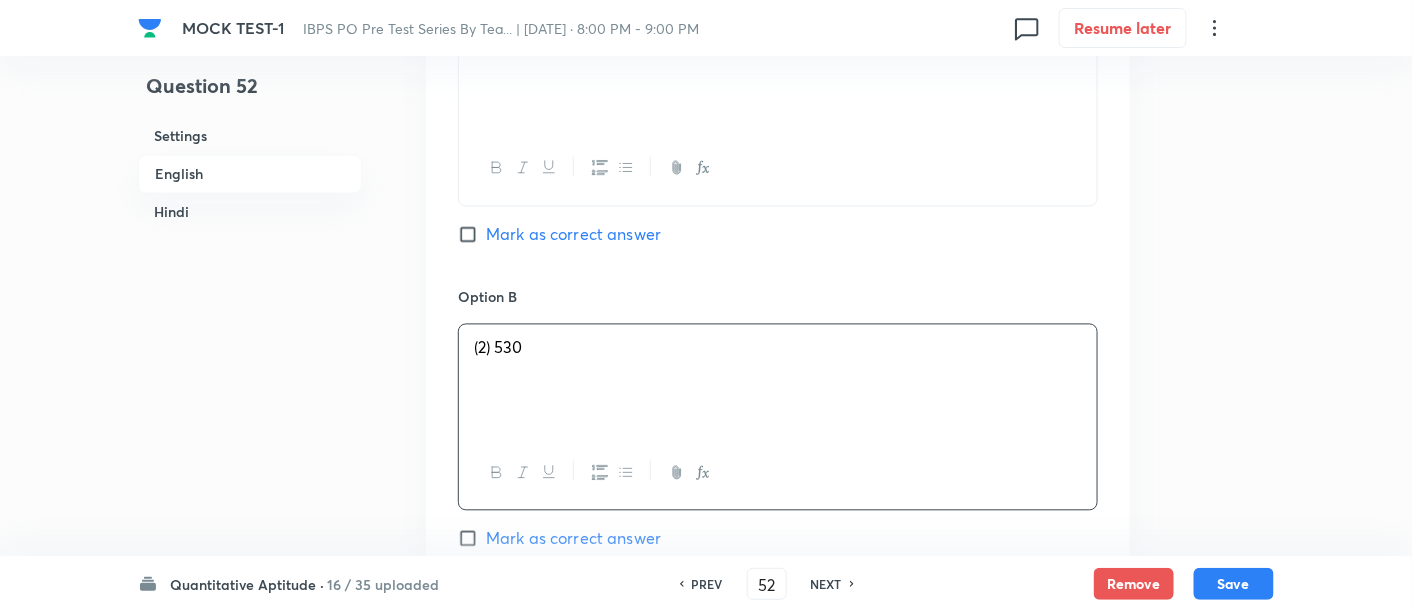 scroll, scrollTop: 1333, scrollLeft: 0, axis: vertical 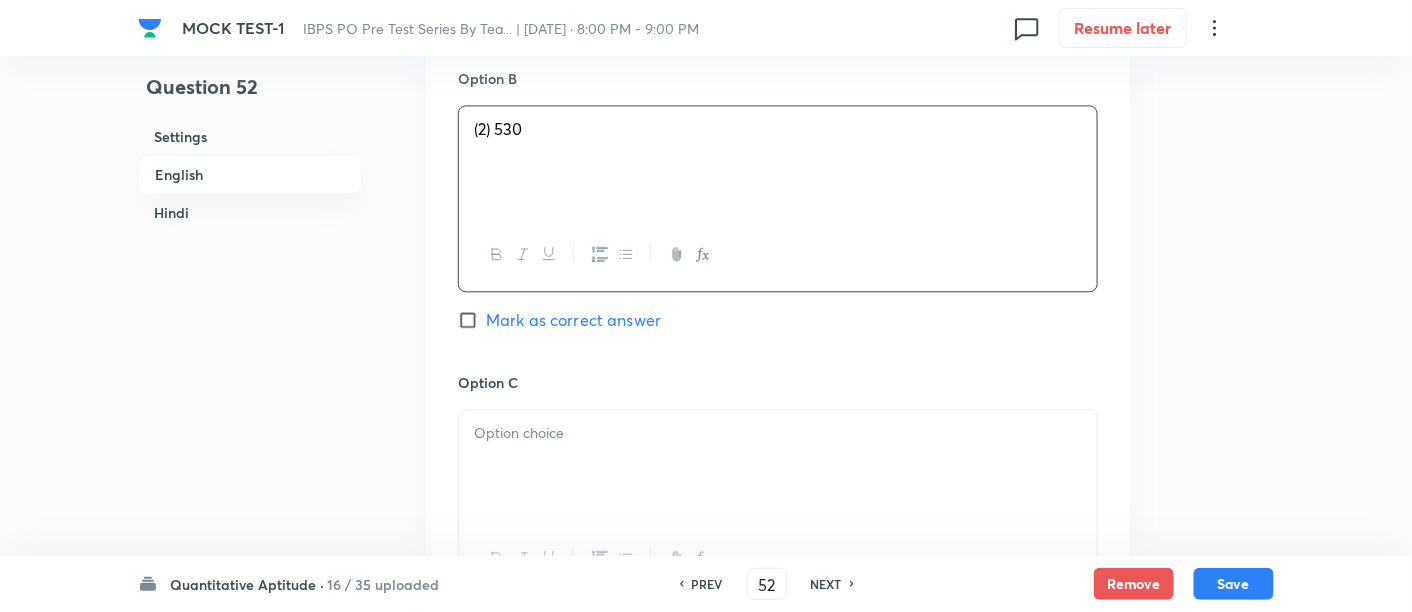 click at bounding box center (778, 466) 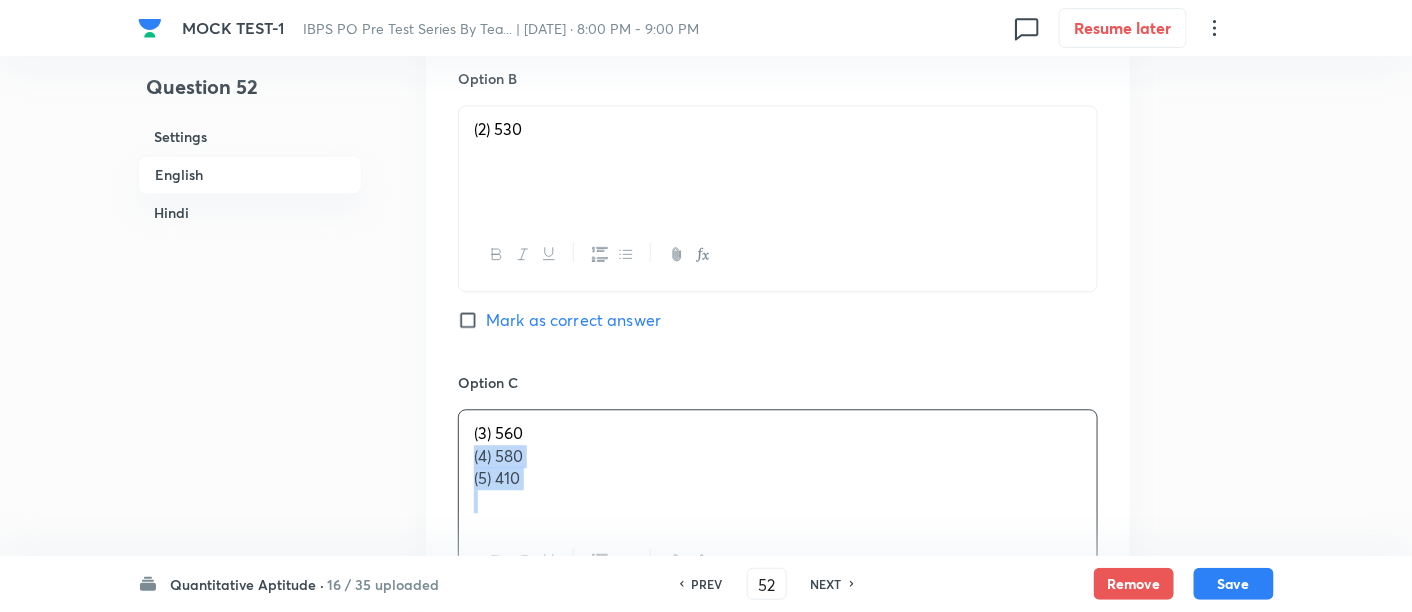 drag, startPoint x: 467, startPoint y: 429, endPoint x: 605, endPoint y: 499, distance: 154.7385 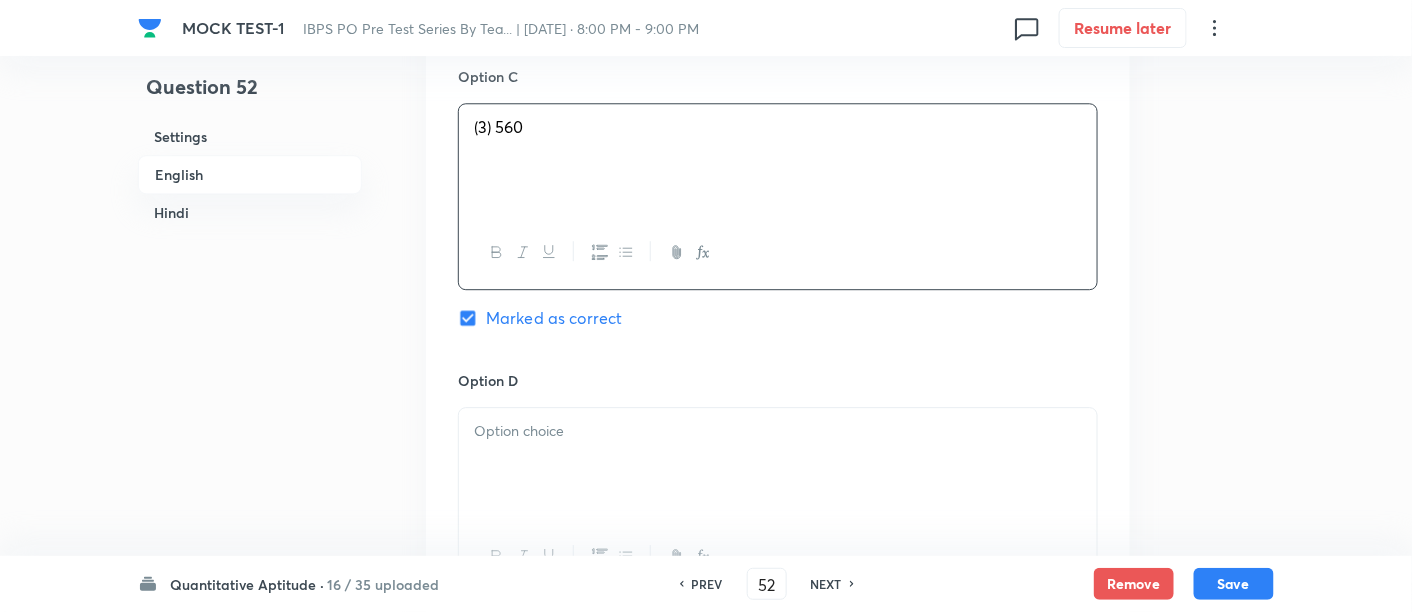 scroll, scrollTop: 1640, scrollLeft: 0, axis: vertical 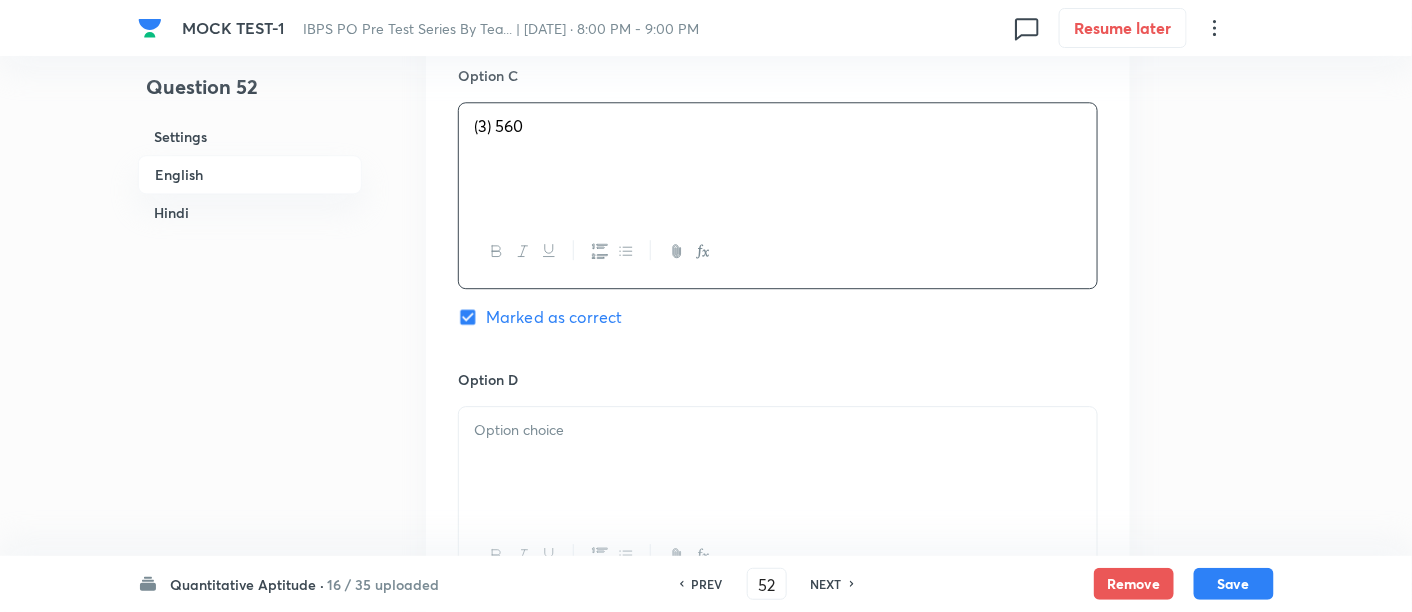 click at bounding box center [778, 463] 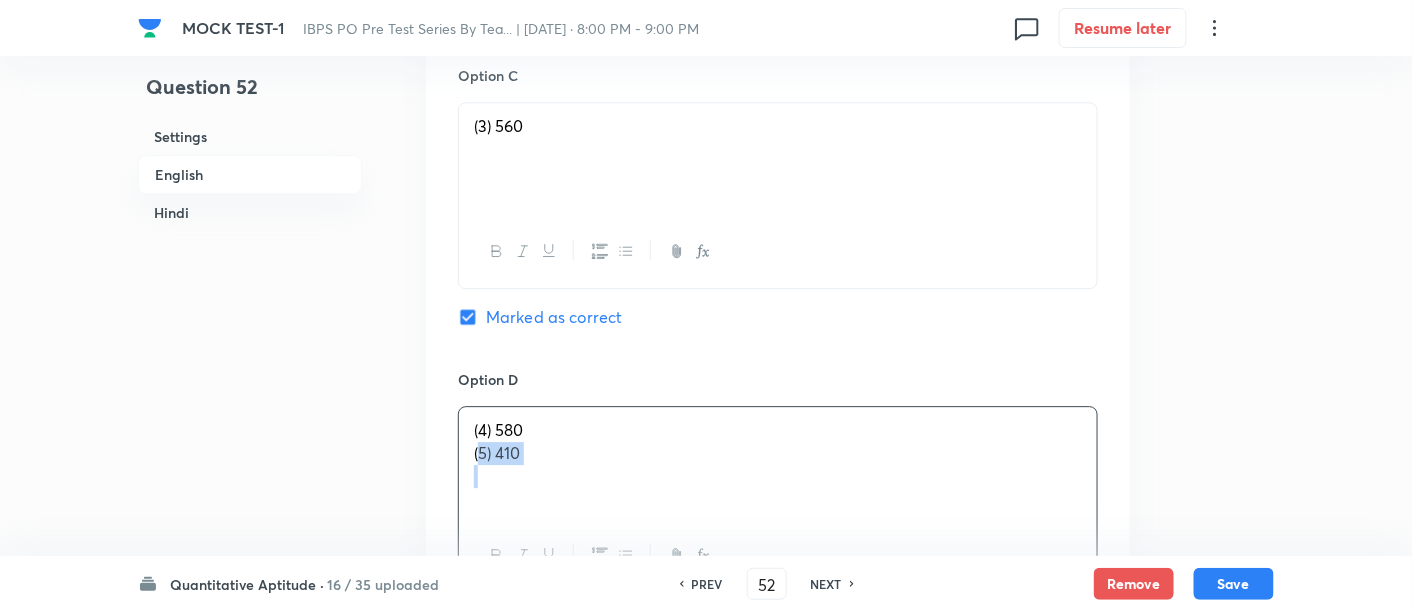drag, startPoint x: 479, startPoint y: 433, endPoint x: 645, endPoint y: 481, distance: 172.80046 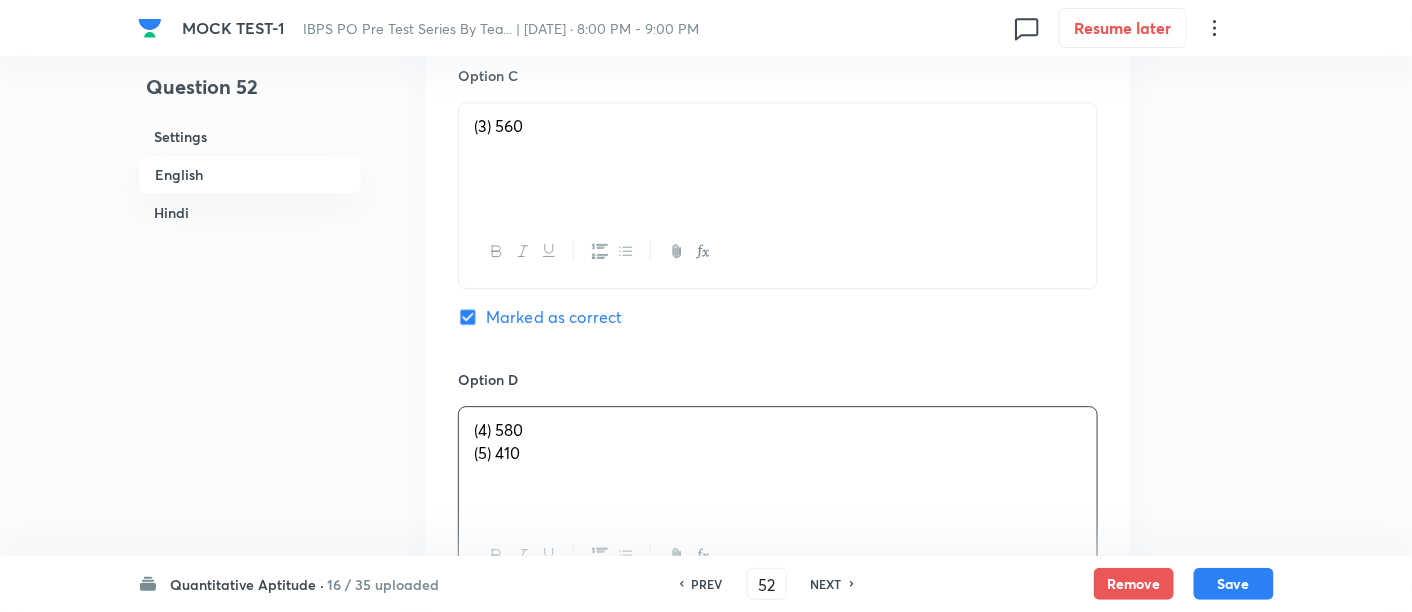 click on "(4) 580 (5) 410" at bounding box center [778, 463] 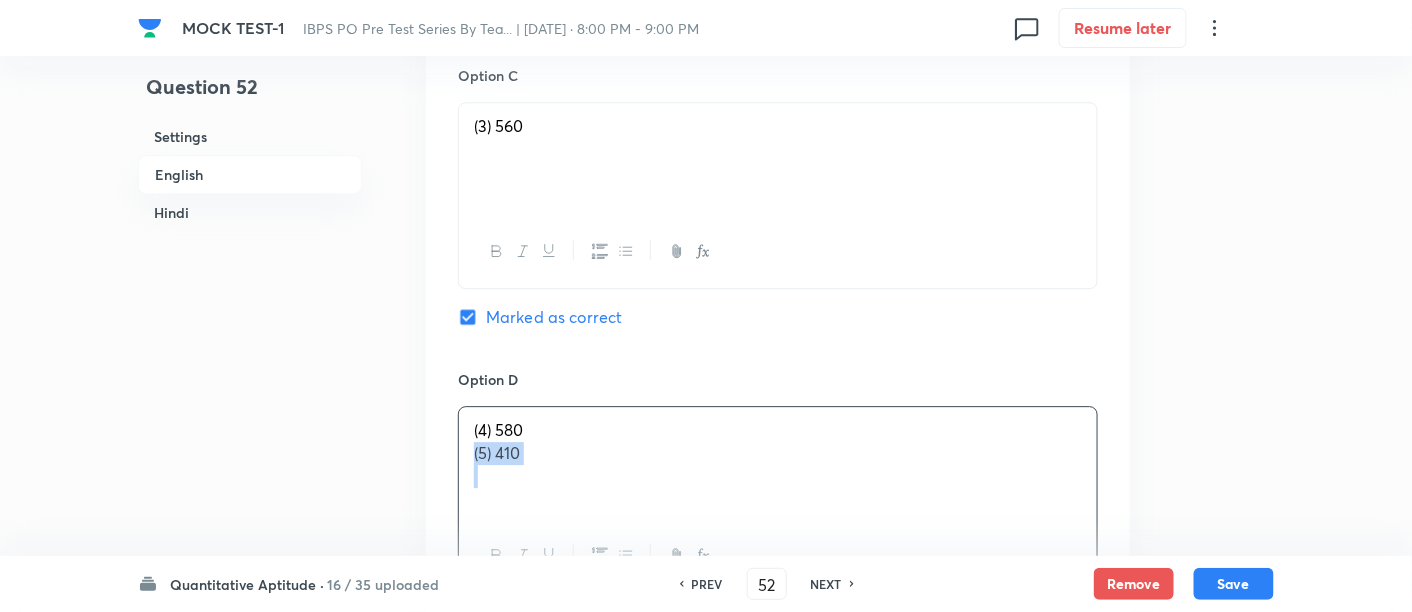 drag, startPoint x: 465, startPoint y: 427, endPoint x: 617, endPoint y: 455, distance: 154.55743 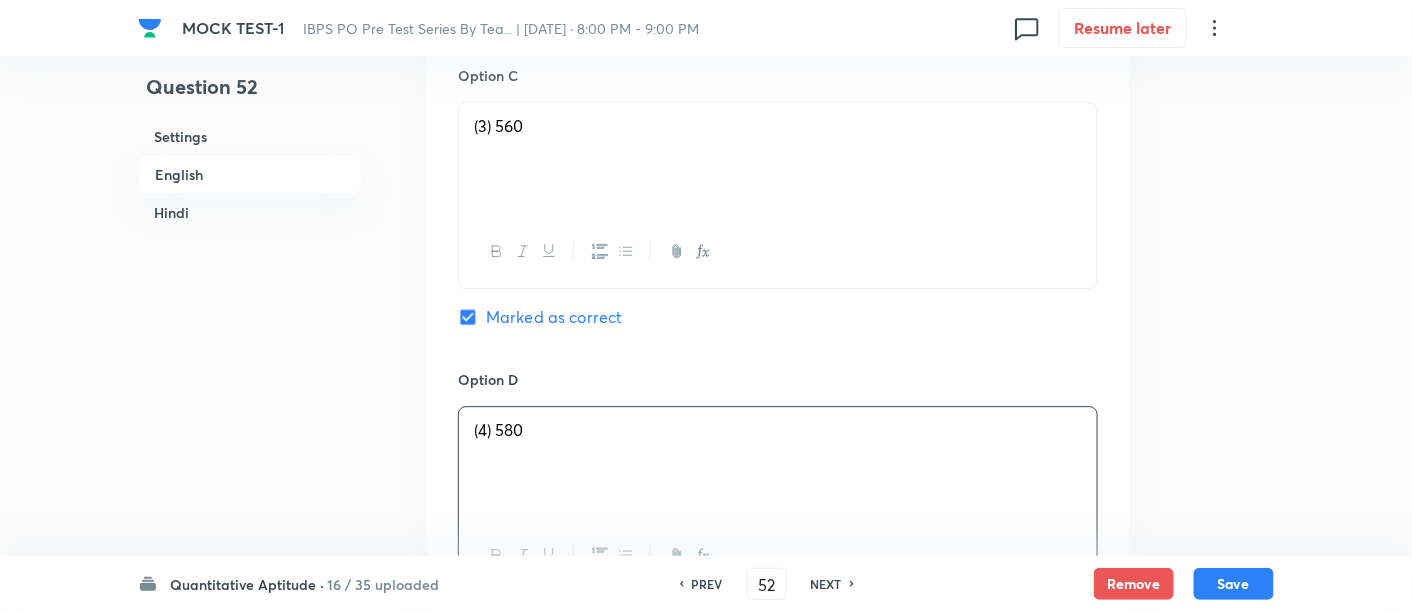 scroll, scrollTop: 2024, scrollLeft: 0, axis: vertical 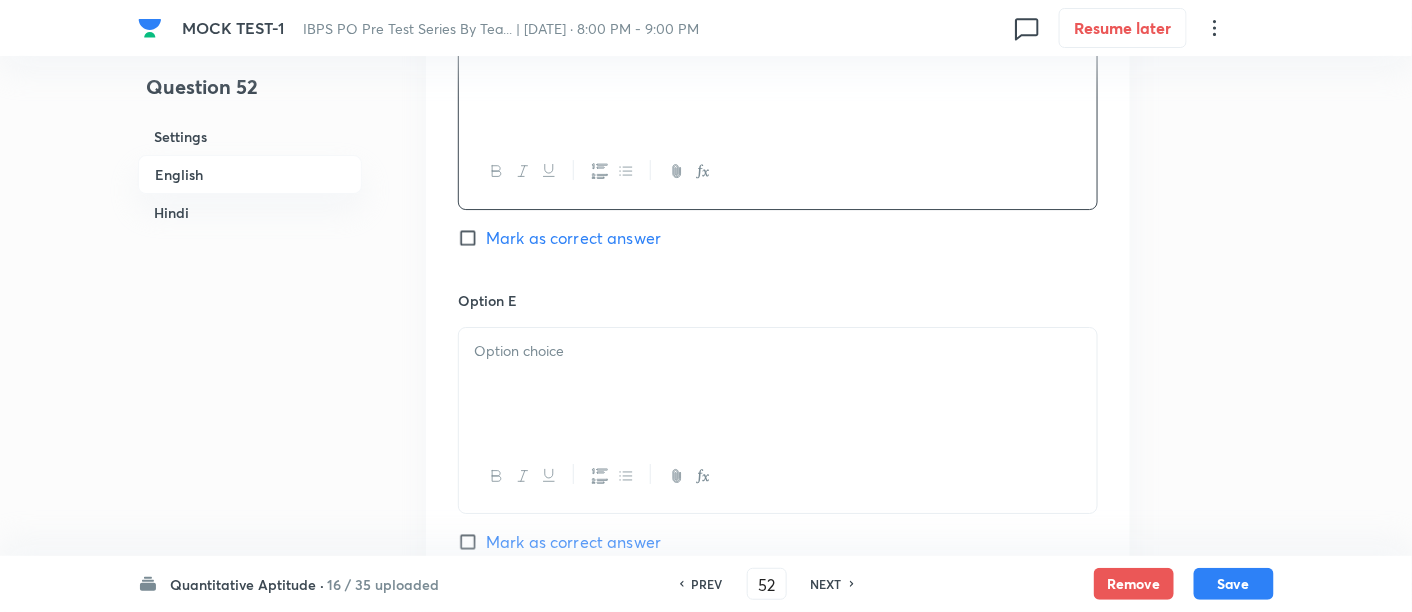click at bounding box center [778, 384] 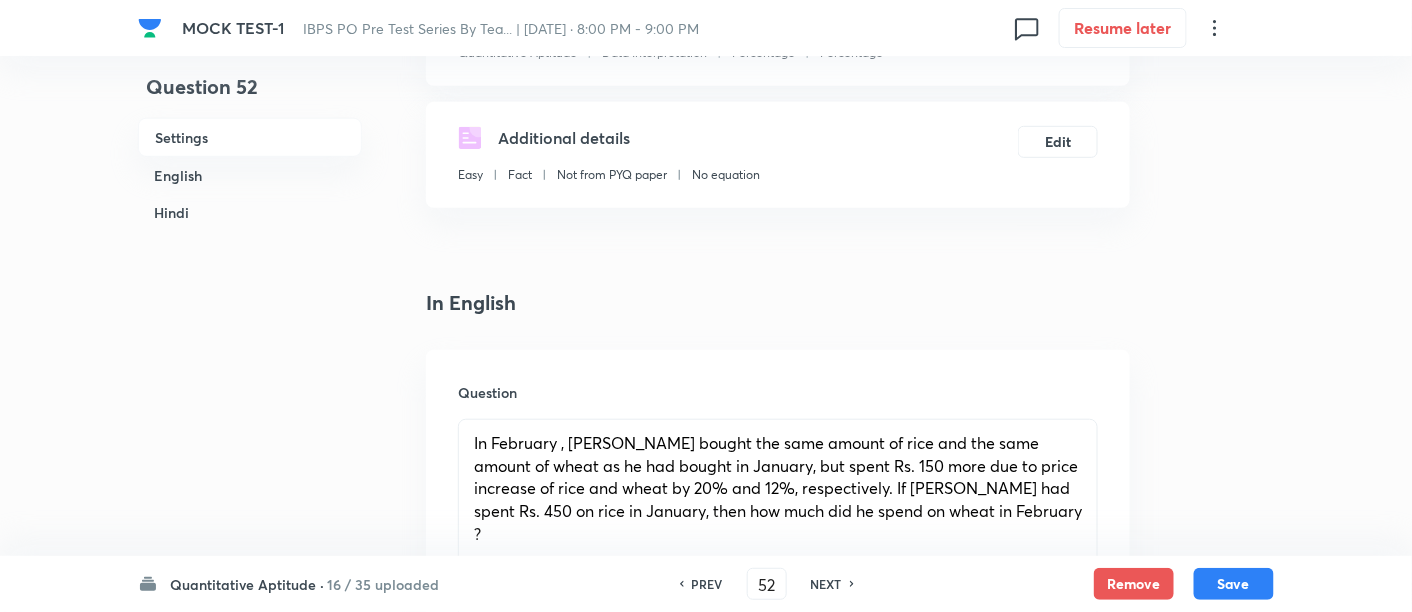 scroll, scrollTop: 322, scrollLeft: 0, axis: vertical 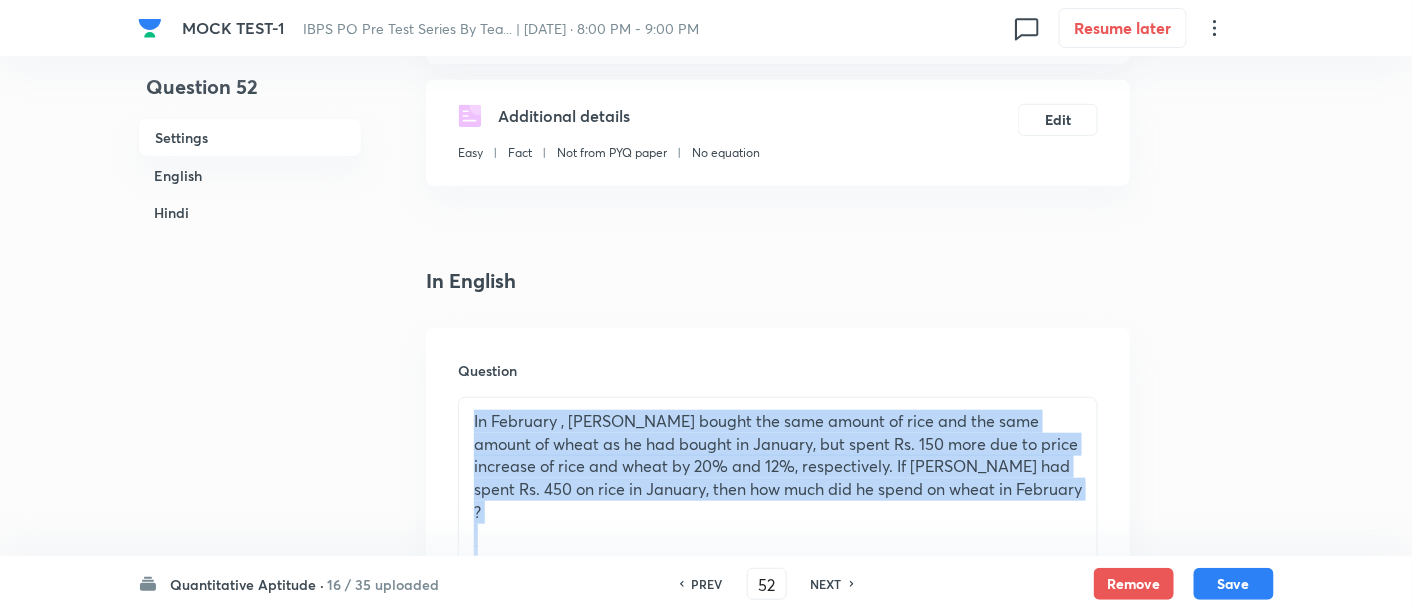 drag, startPoint x: 461, startPoint y: 417, endPoint x: 1106, endPoint y: 567, distance: 662.2122 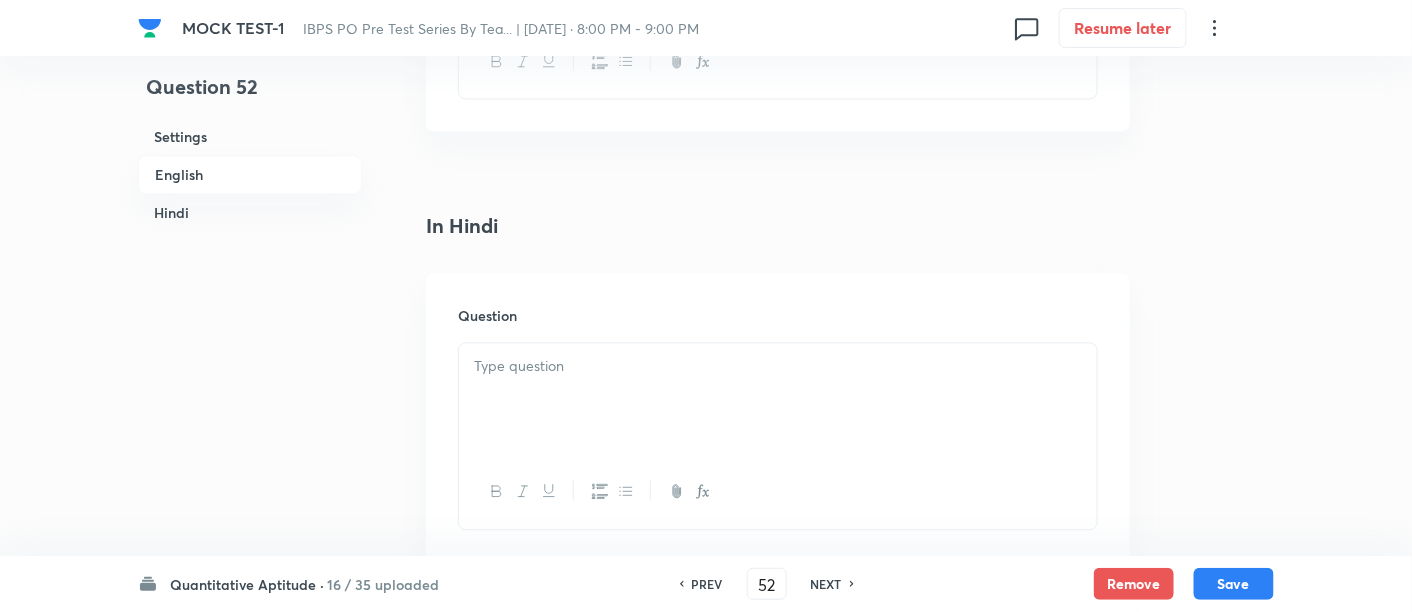 scroll, scrollTop: 3625, scrollLeft: 0, axis: vertical 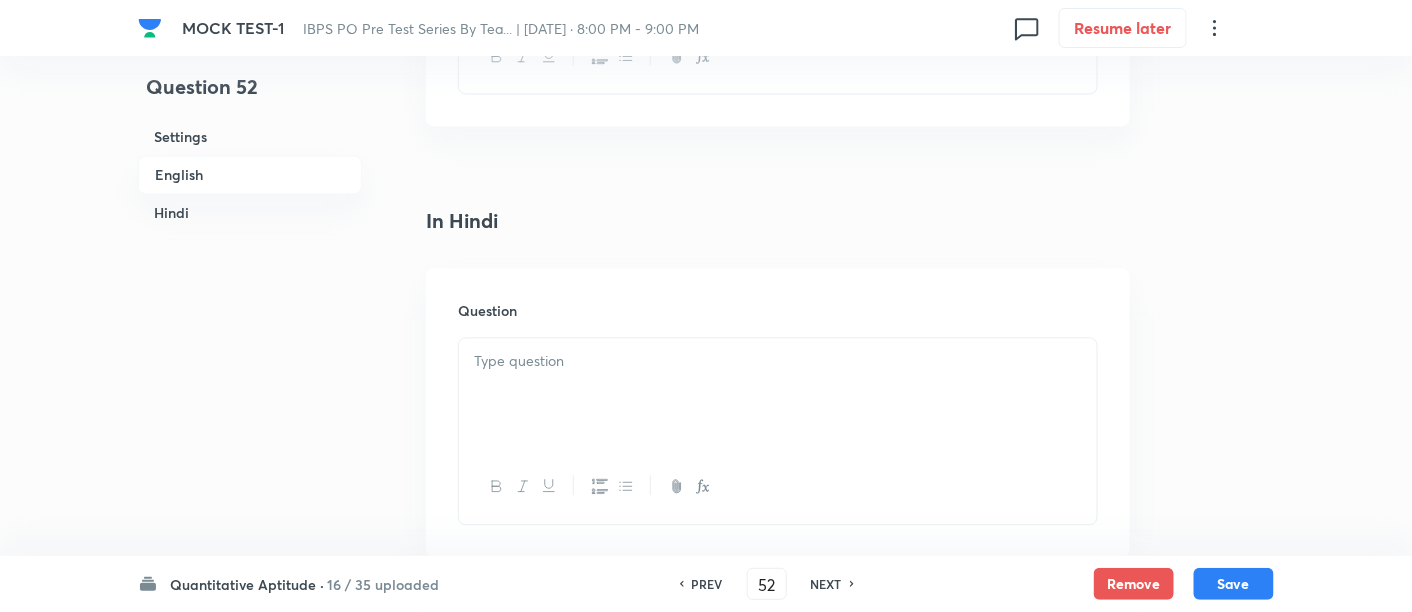 click at bounding box center (778, 394) 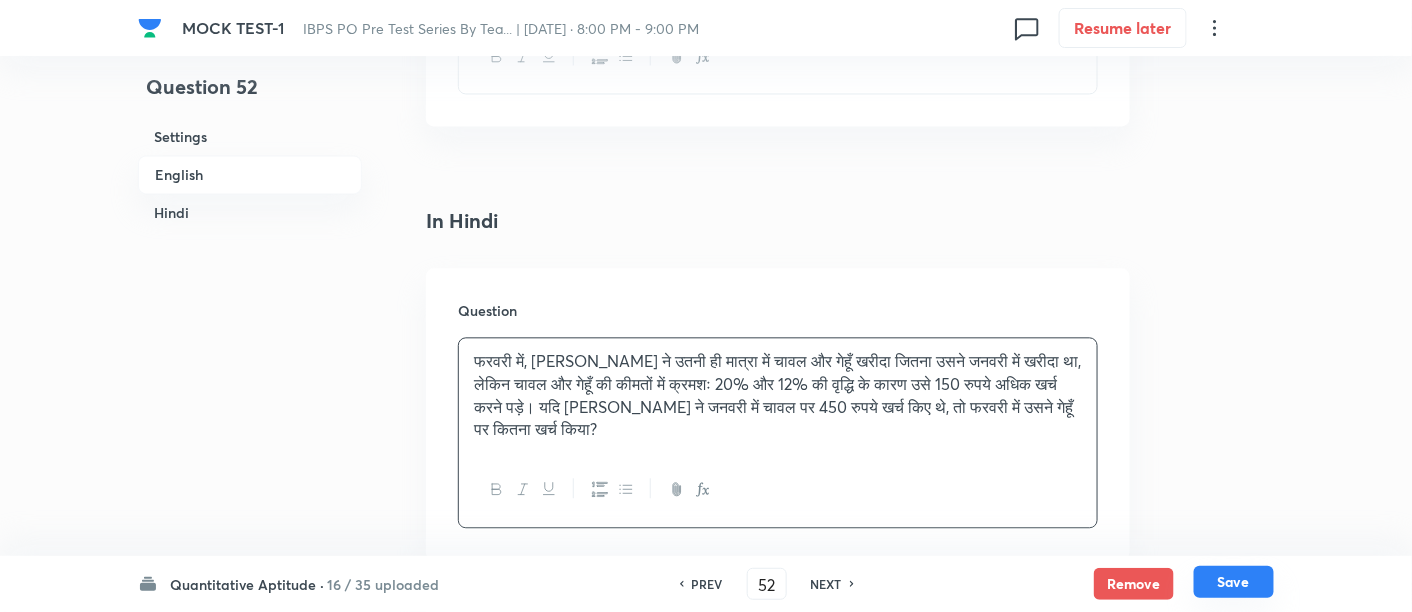 click on "Save" at bounding box center (1234, 582) 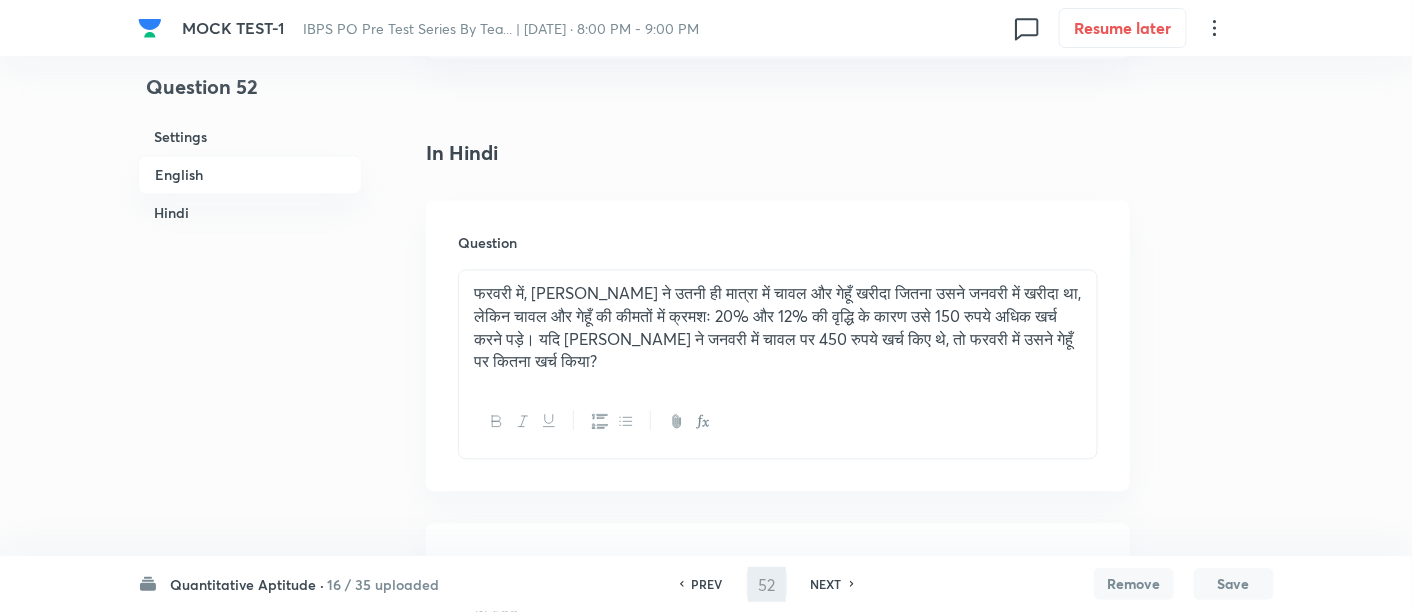 type on "53" 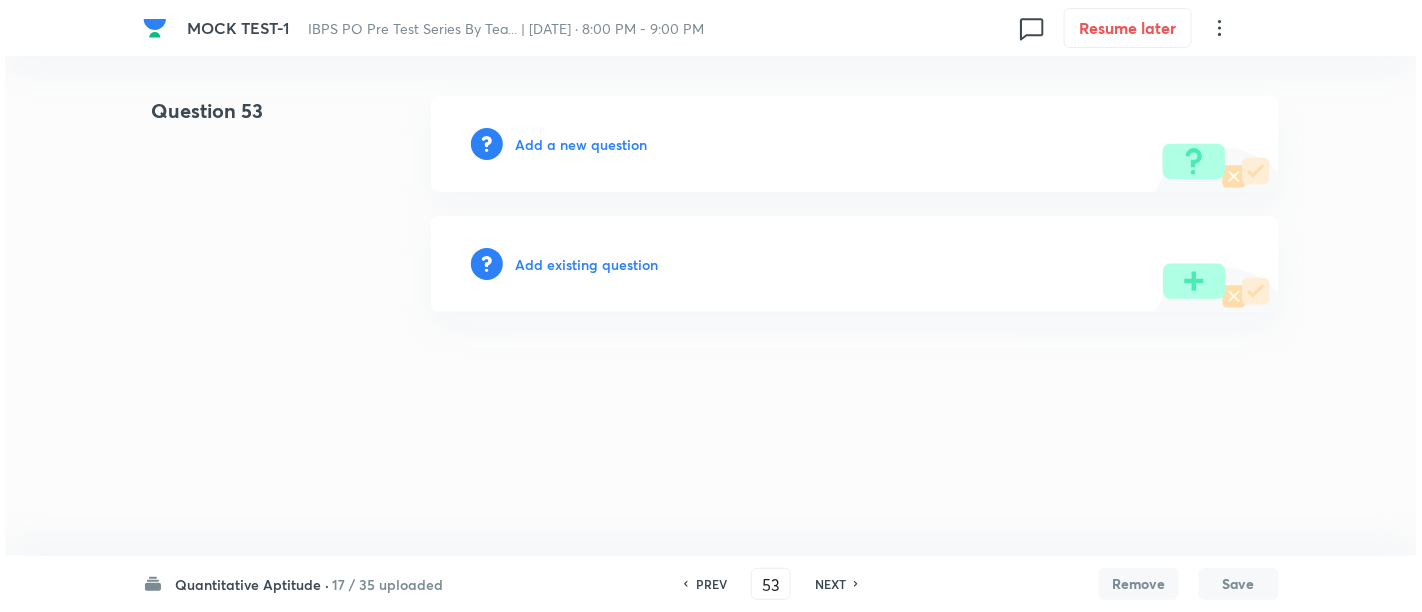 scroll, scrollTop: 0, scrollLeft: 0, axis: both 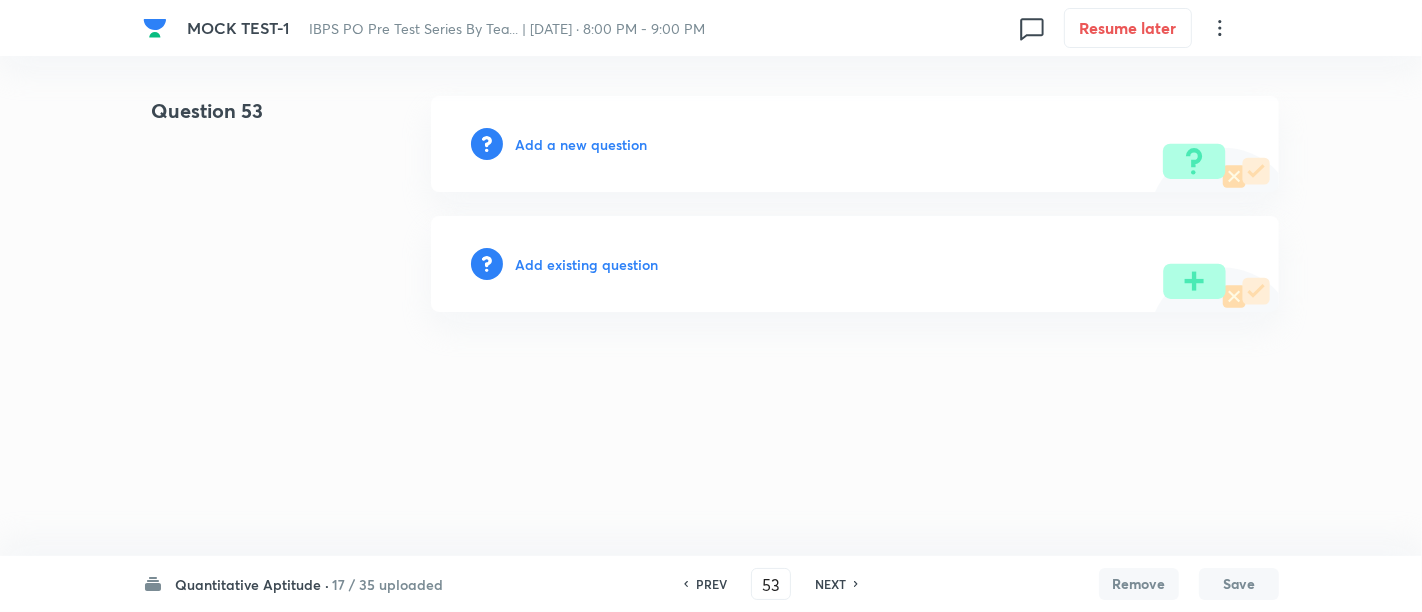 click on "Add a new question" at bounding box center [581, 144] 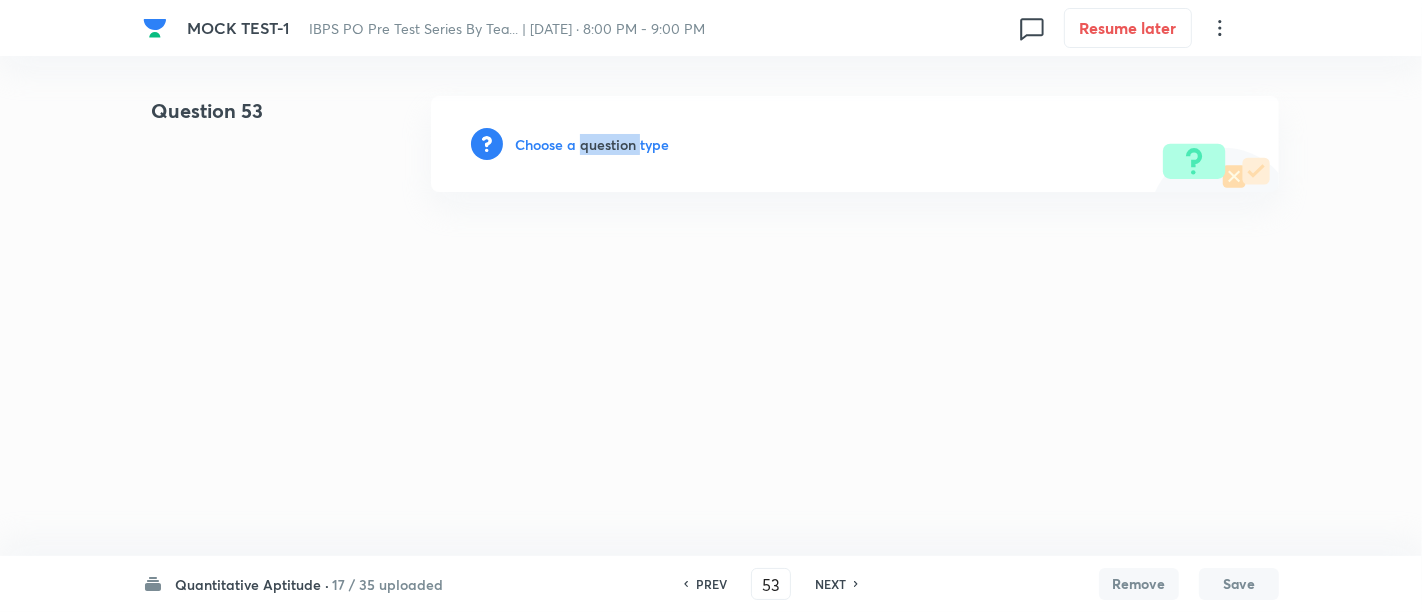 click on "Choose a question type" at bounding box center (592, 144) 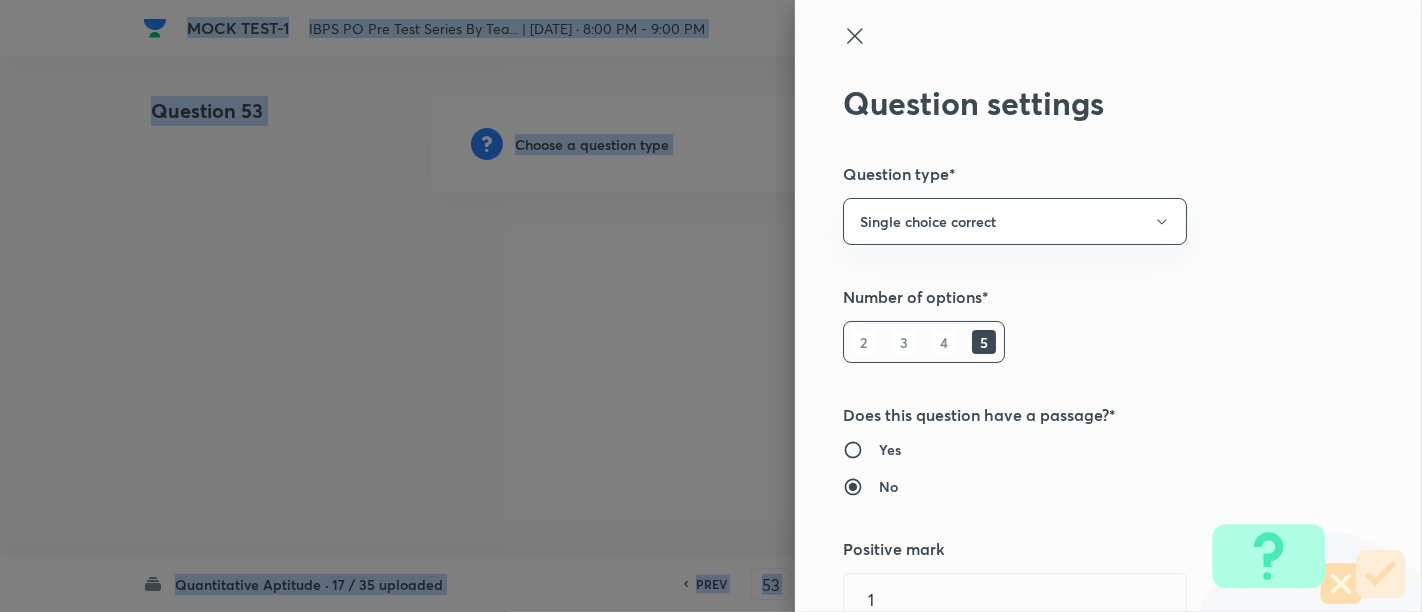 click at bounding box center (711, 306) 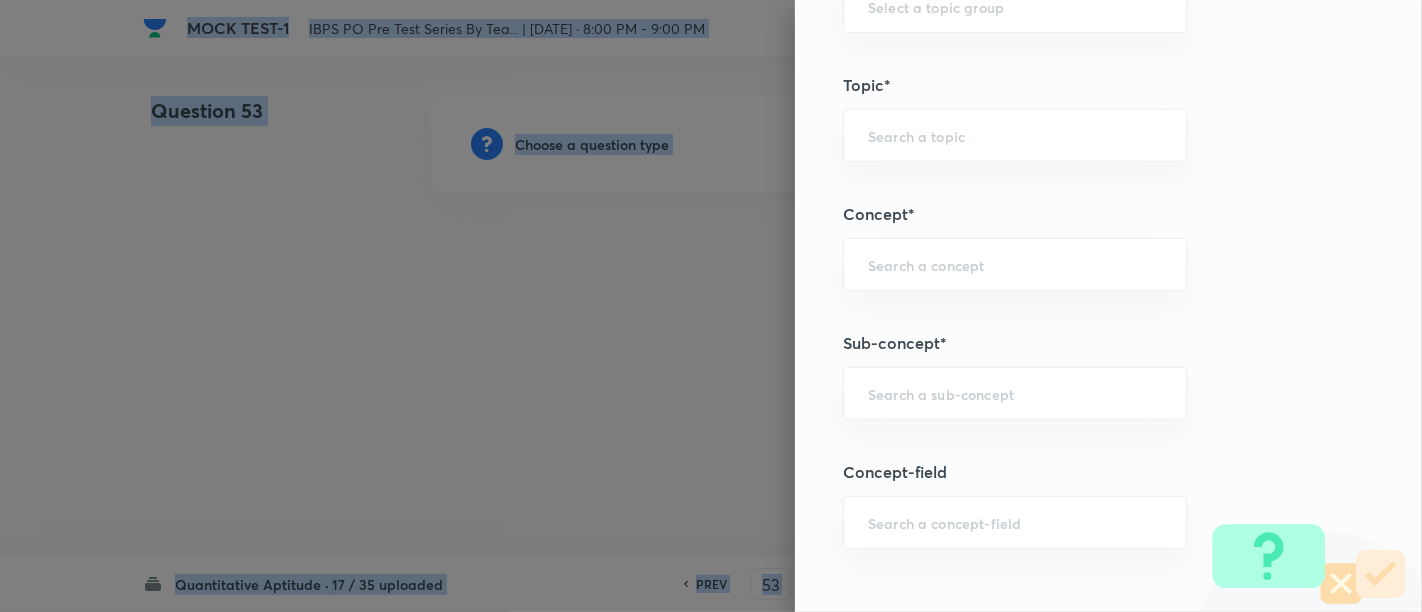 scroll, scrollTop: 962, scrollLeft: 0, axis: vertical 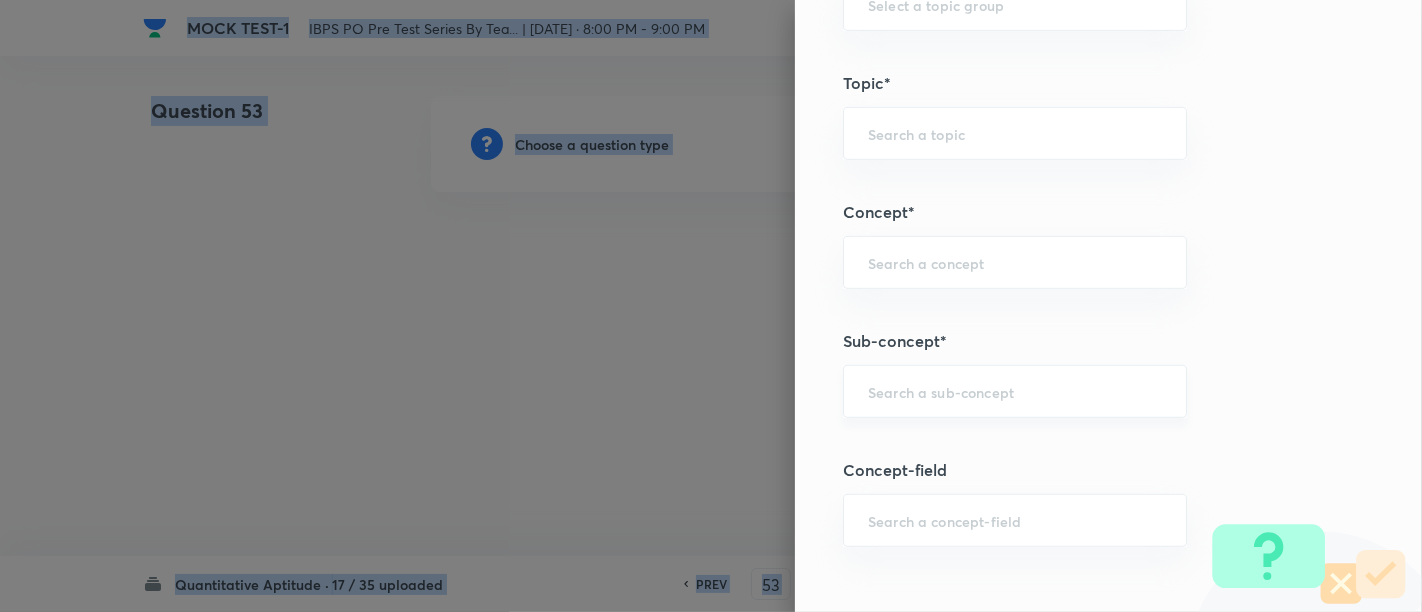click on "​" at bounding box center [1015, 391] 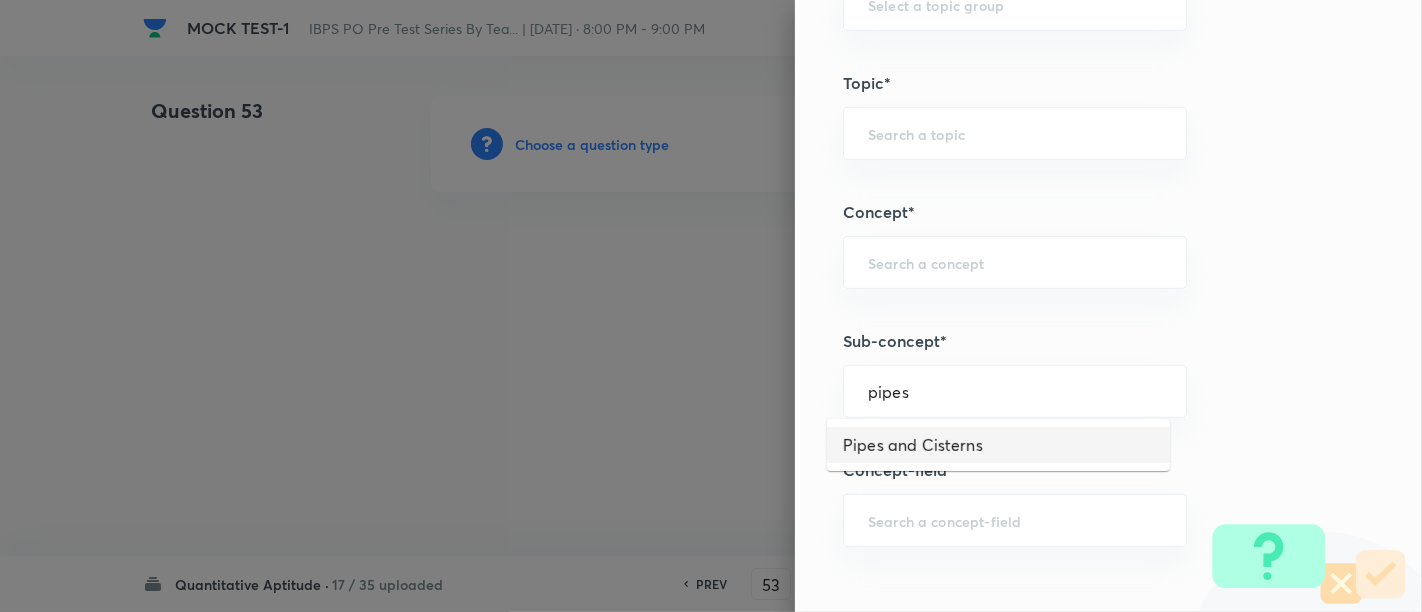 click on "Pipes and Cisterns" at bounding box center (998, 445) 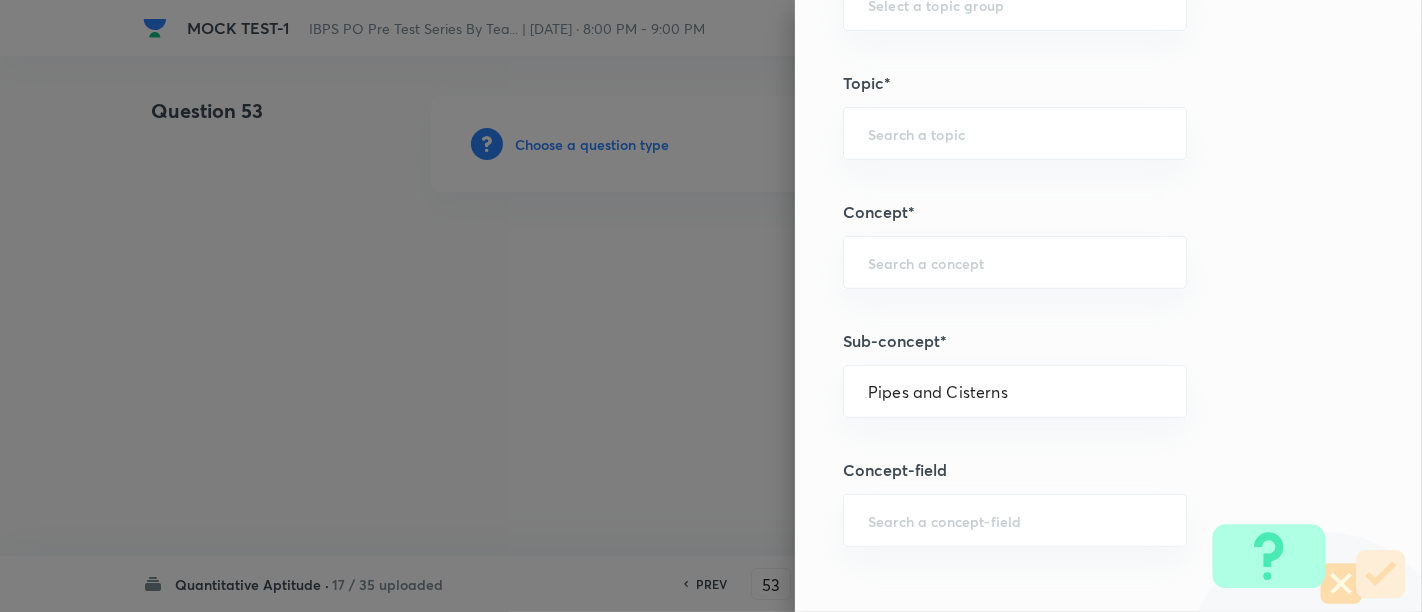 type on "Quantitative Aptitude" 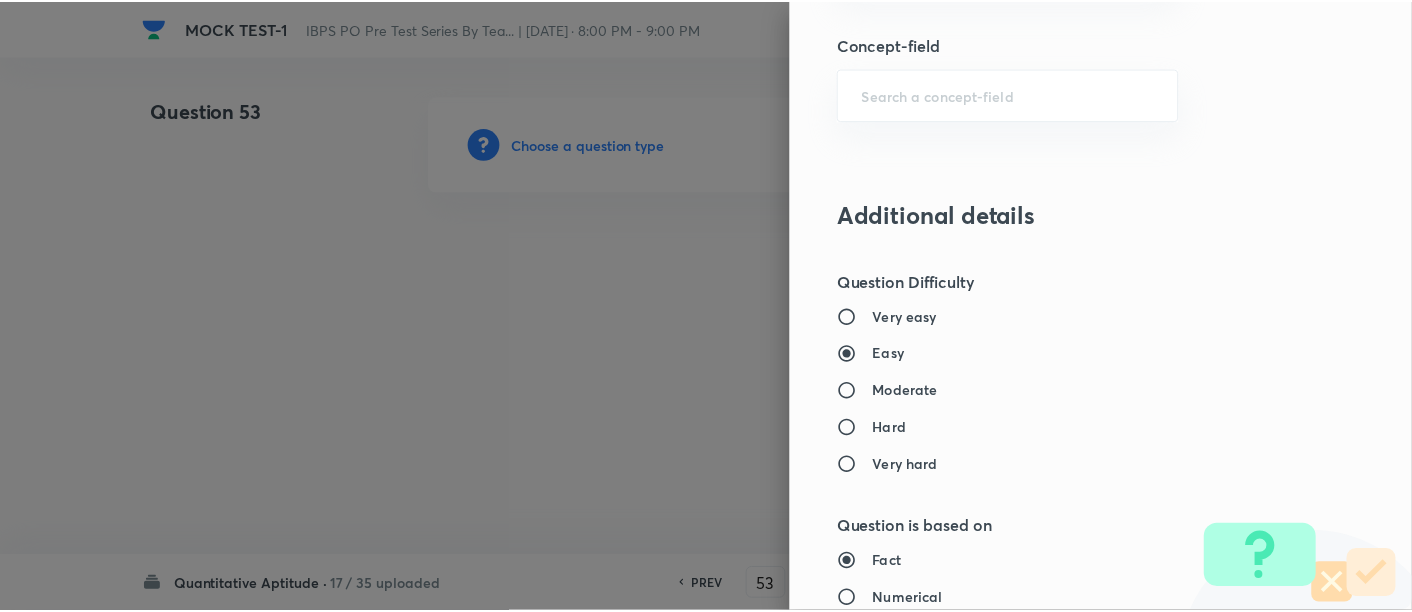 scroll, scrollTop: 2108, scrollLeft: 0, axis: vertical 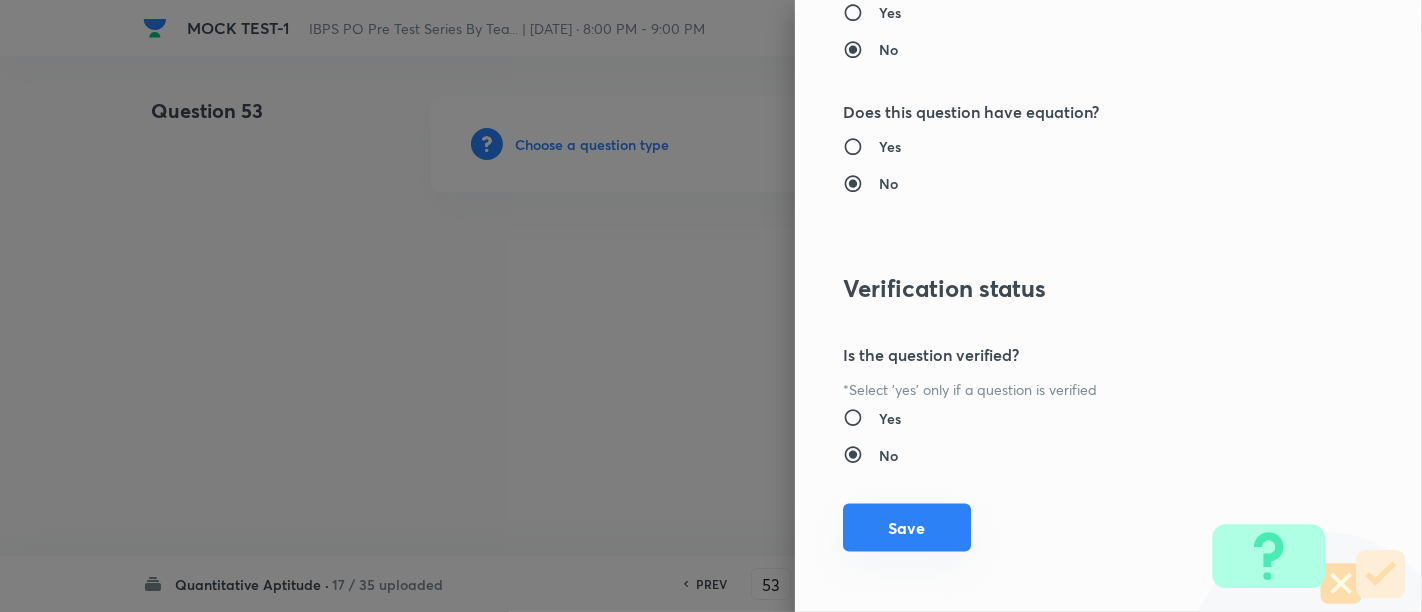 click on "Save" at bounding box center (907, 528) 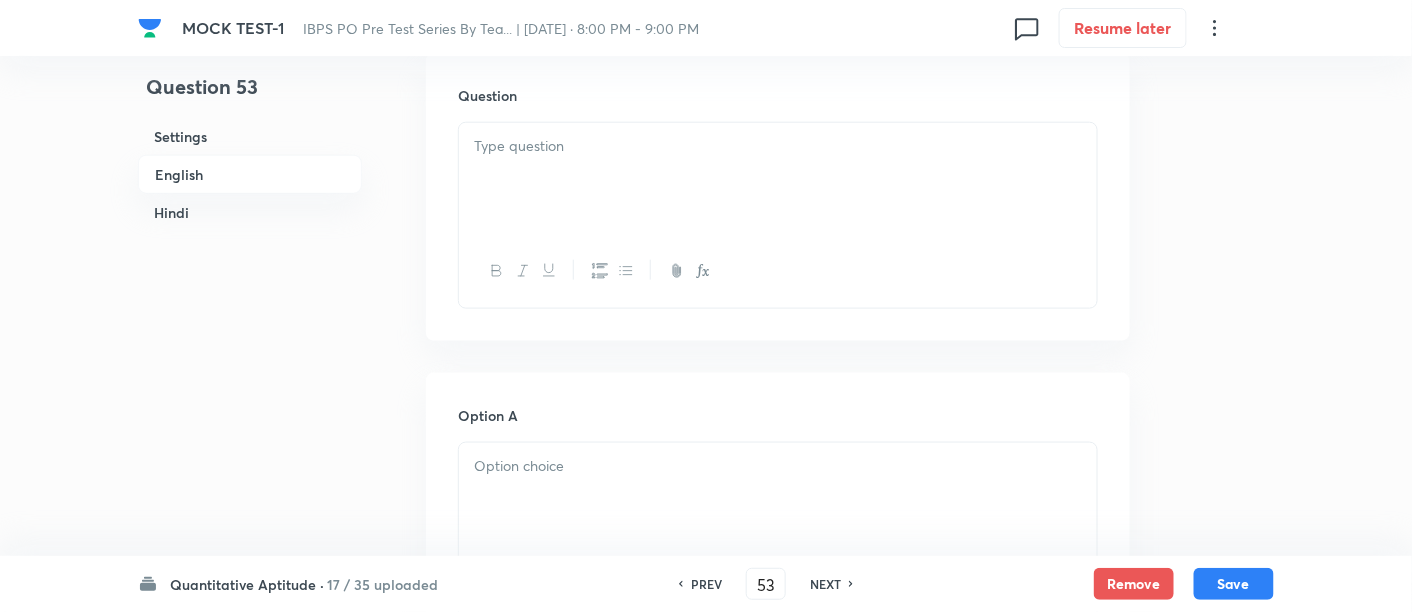 scroll, scrollTop: 662, scrollLeft: 0, axis: vertical 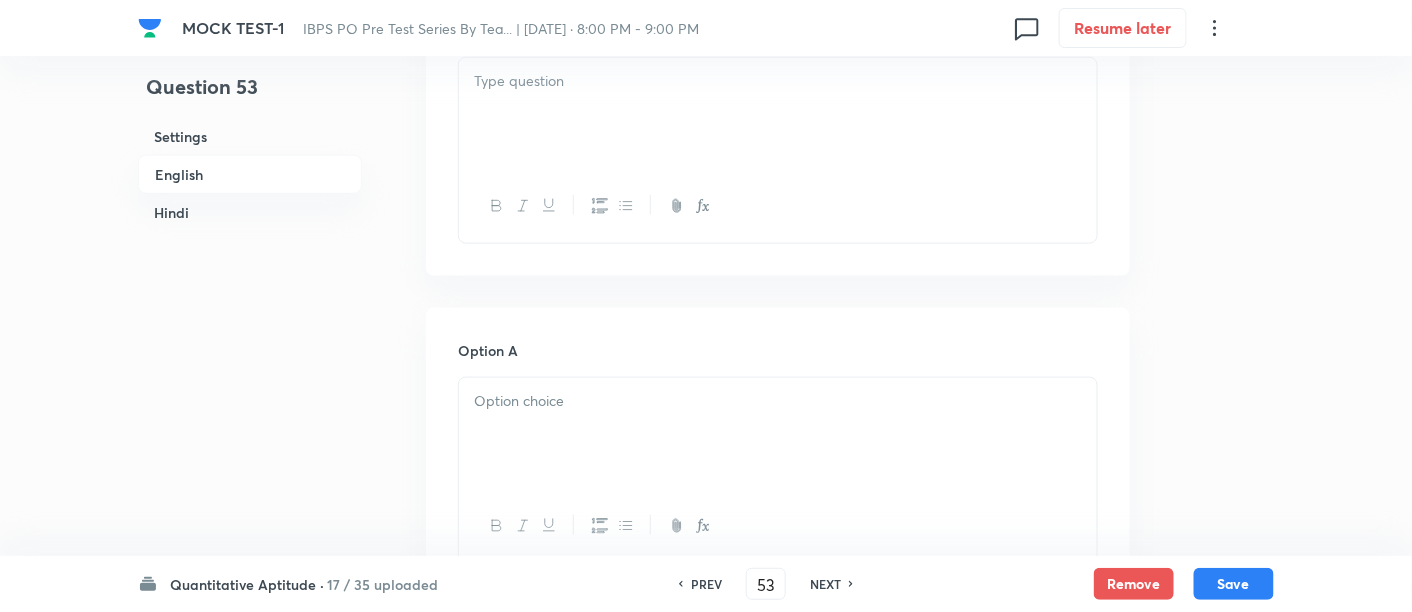 click at bounding box center (778, 114) 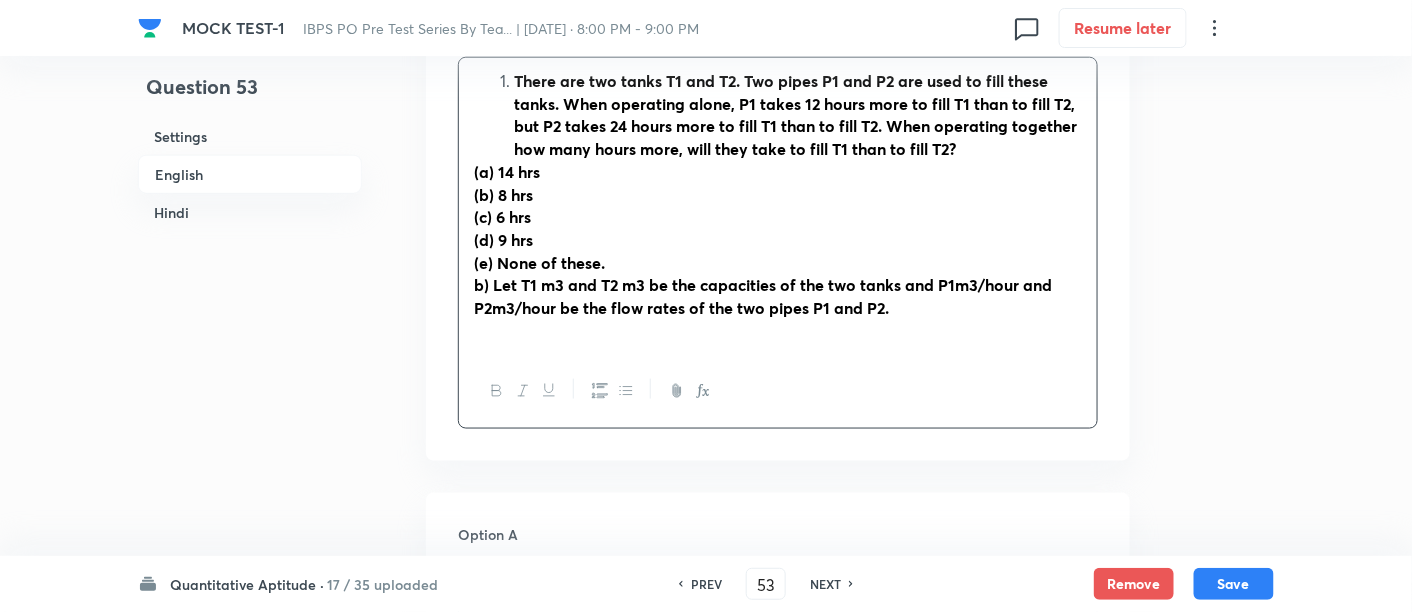 click on "There are two tanks T1 and T2. Two pipes P1 and P2 are used to fill these tanks. When operating alone, P1 takes 12 hours more to fill T1 than to fill T2, but P2 takes 24 hours more to fill T1 than to fill T2. When operating together how many hours more, will they take to fill T1 than to fill T2?" at bounding box center (778, 115) 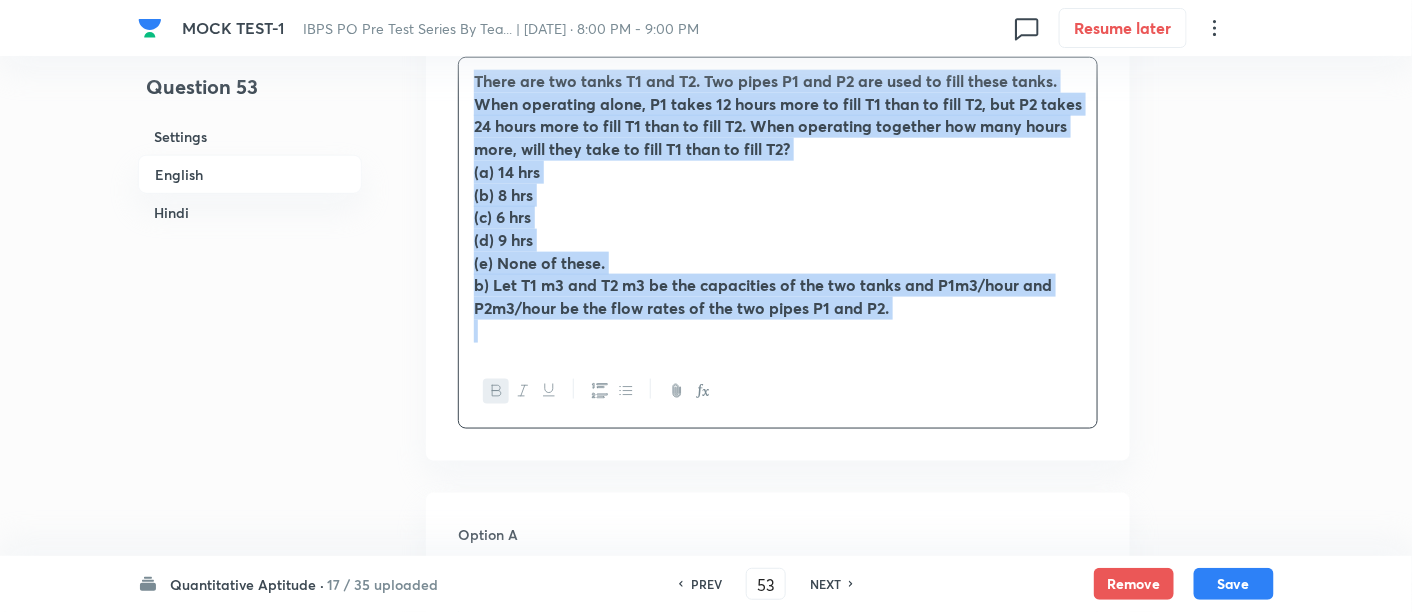 drag, startPoint x: 474, startPoint y: 76, endPoint x: 911, endPoint y: 384, distance: 534.63354 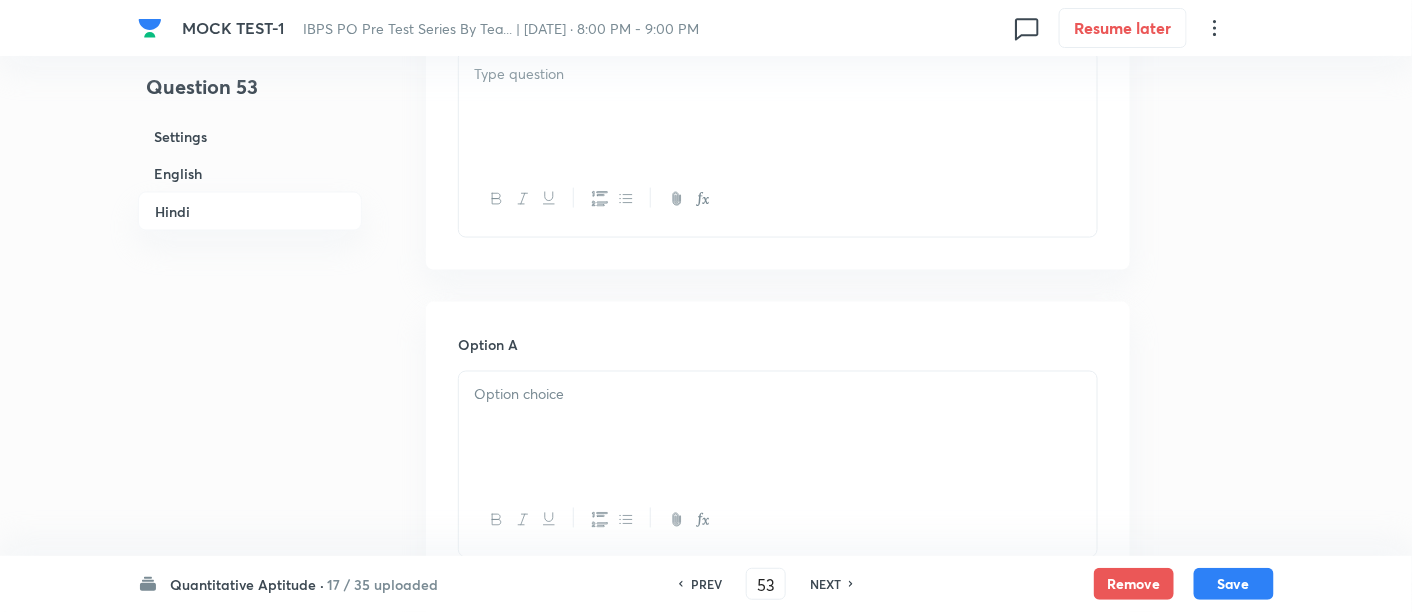 scroll, scrollTop: 3171, scrollLeft: 0, axis: vertical 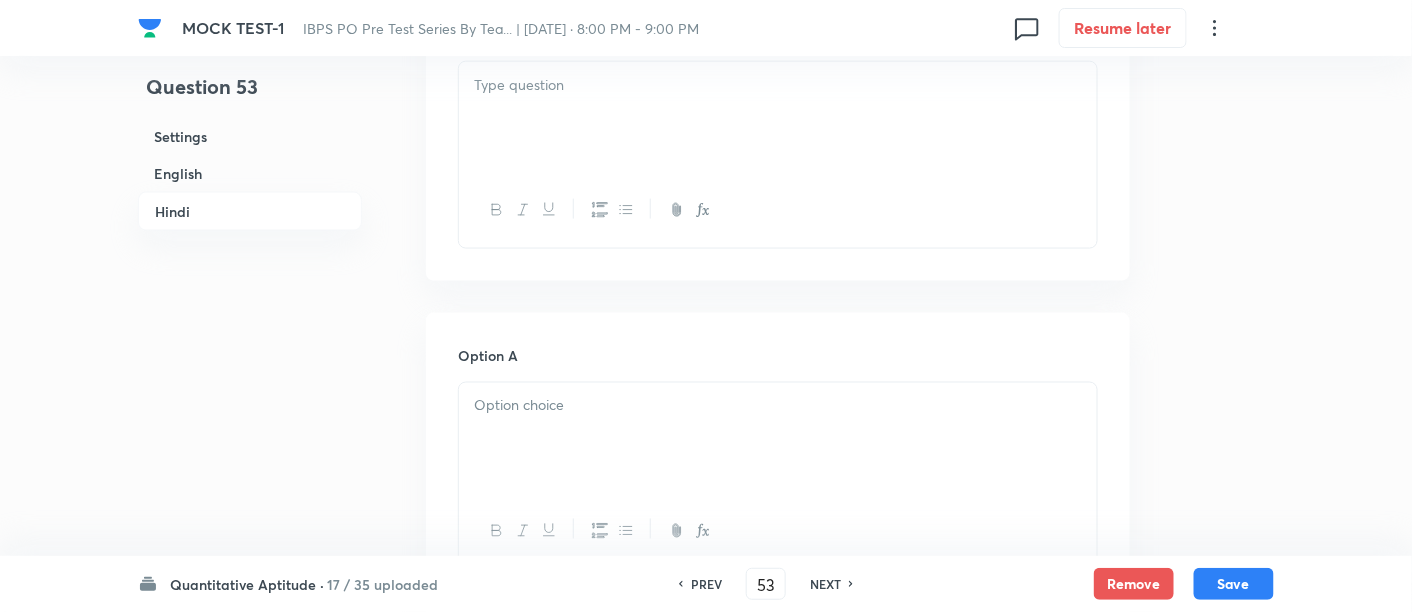 click at bounding box center [778, 118] 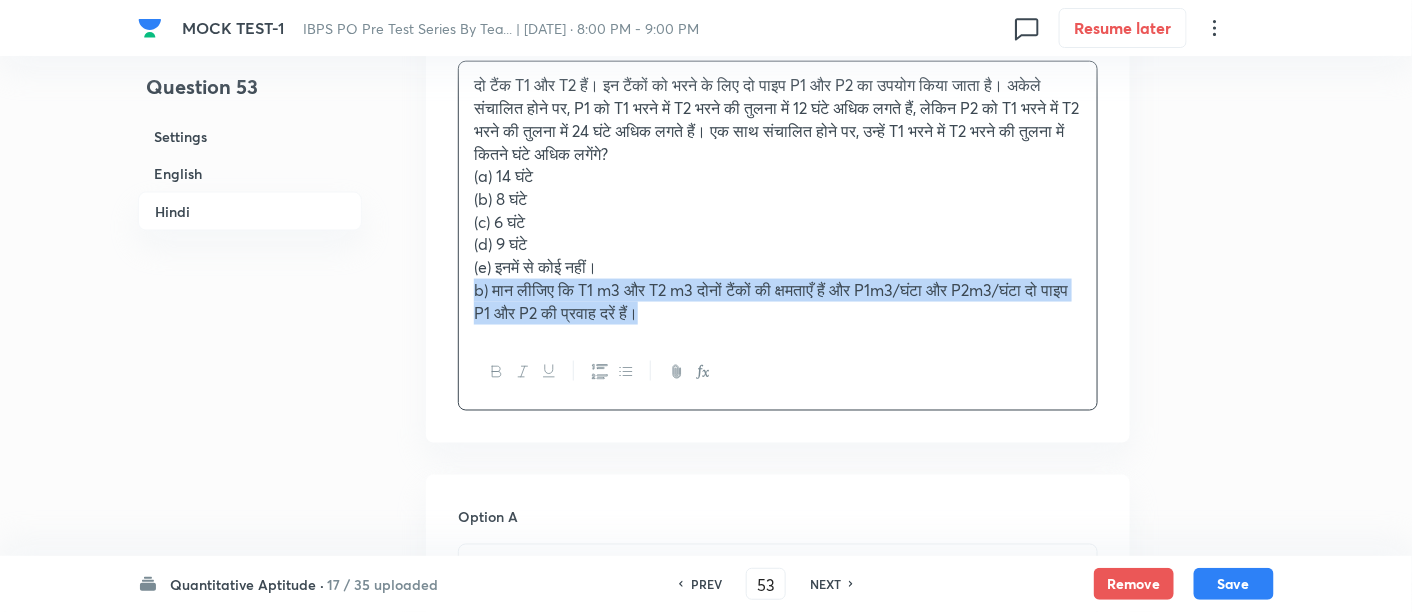 drag, startPoint x: 471, startPoint y: 285, endPoint x: 871, endPoint y: 412, distance: 419.67725 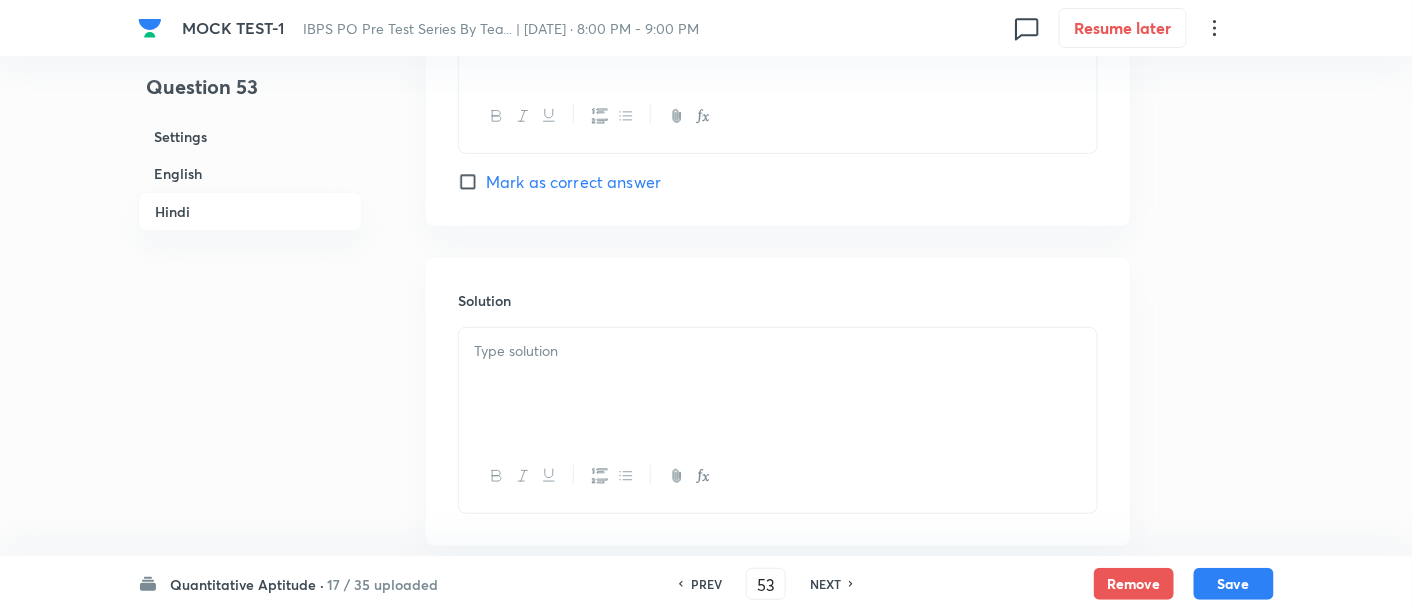 scroll, scrollTop: 5046, scrollLeft: 0, axis: vertical 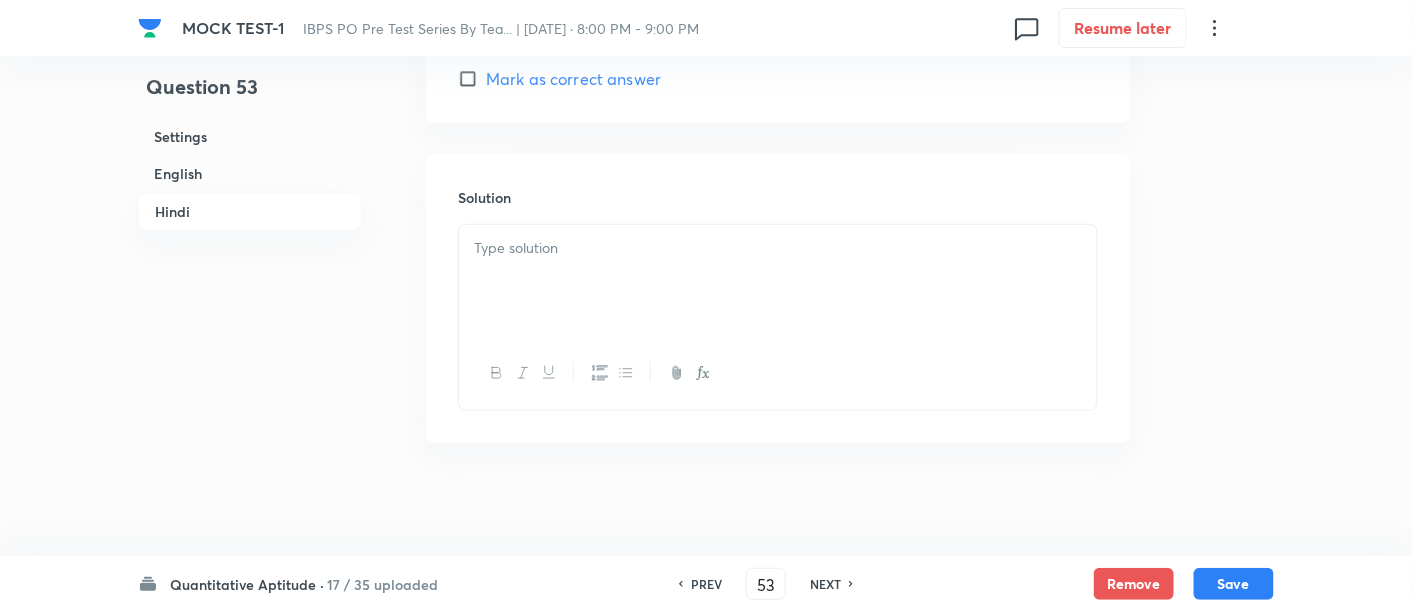 click at bounding box center (778, 281) 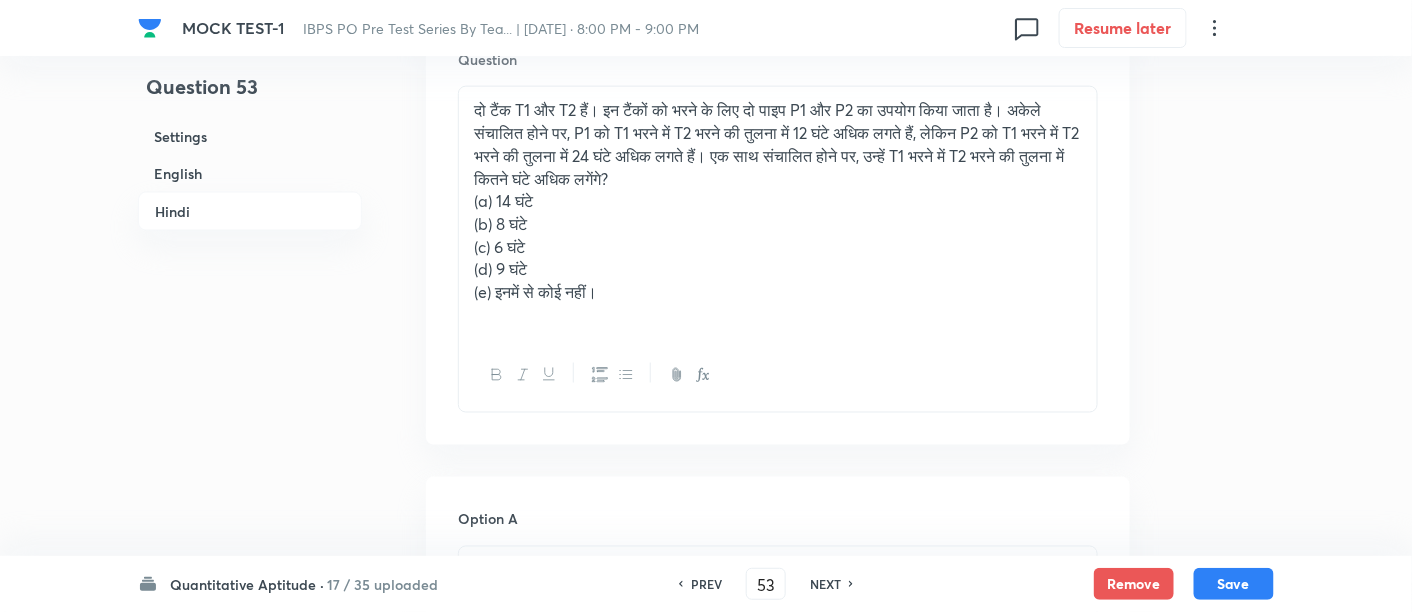 scroll, scrollTop: 3122, scrollLeft: 0, axis: vertical 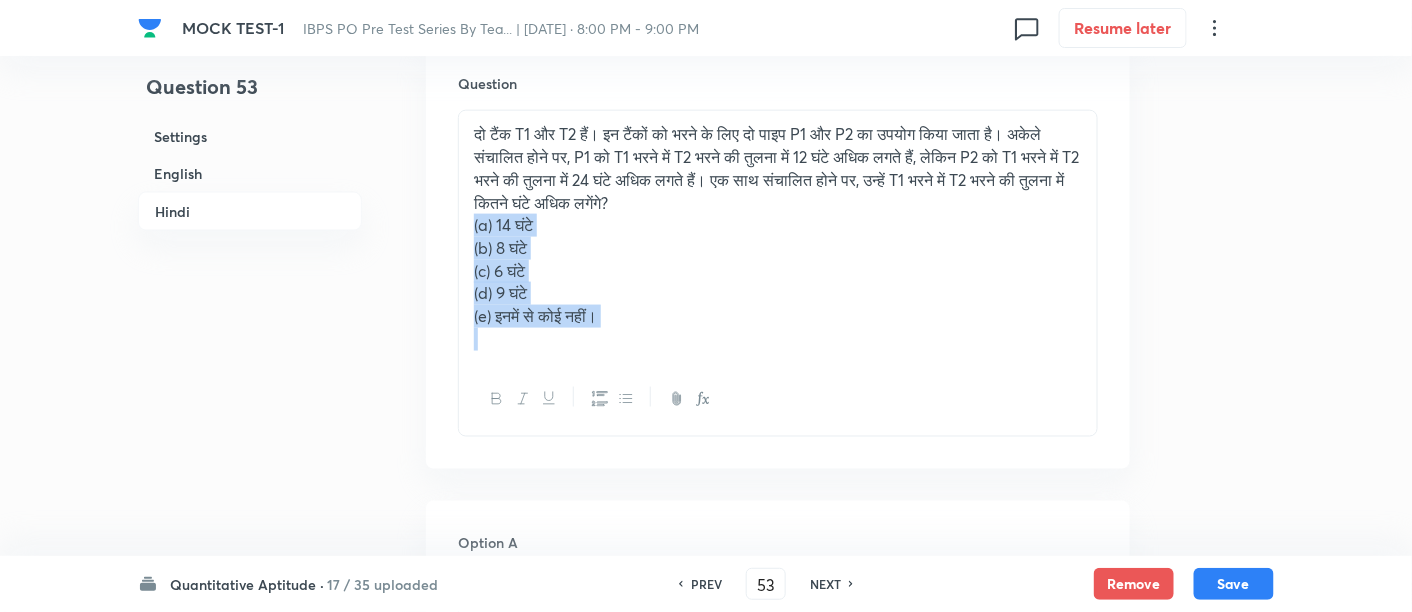 drag, startPoint x: 462, startPoint y: 215, endPoint x: 662, endPoint y: 368, distance: 251.81143 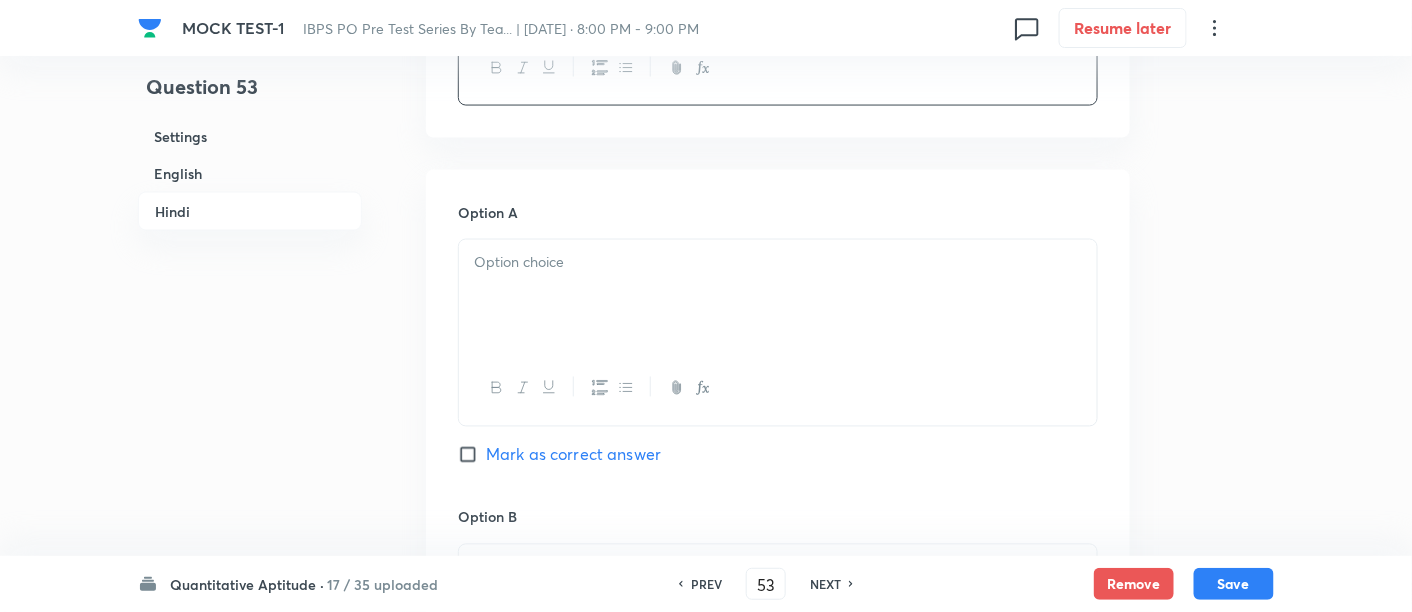 scroll, scrollTop: 3340, scrollLeft: 0, axis: vertical 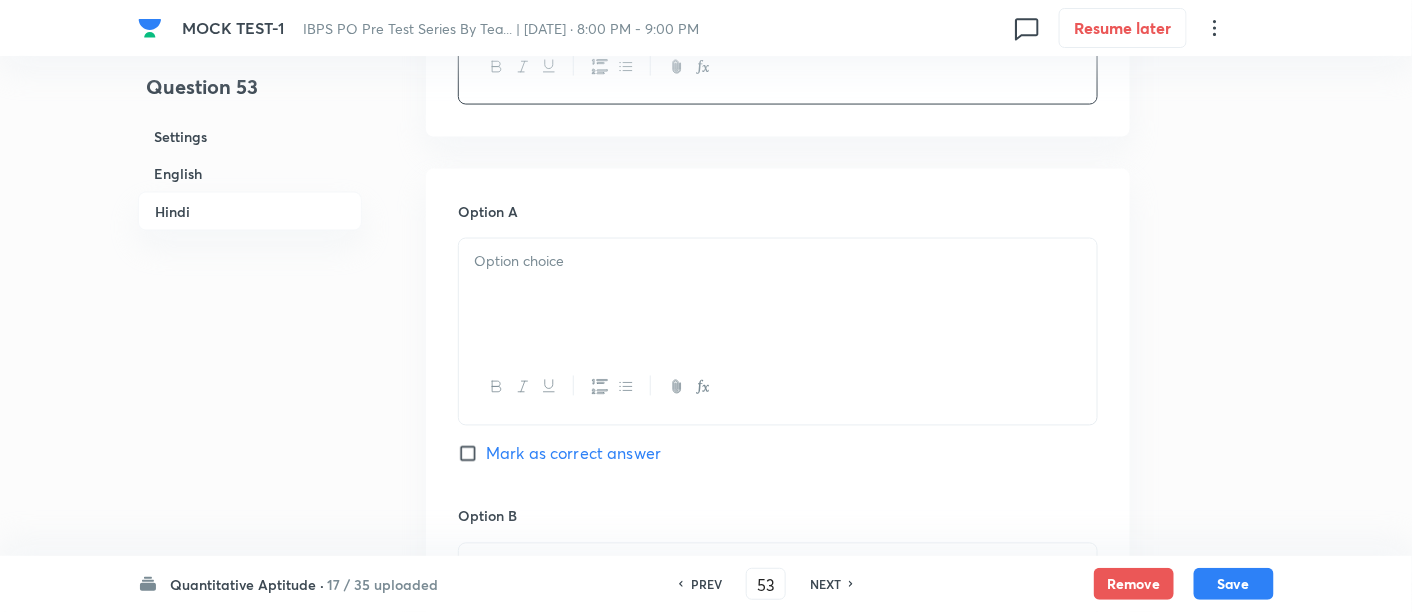 click at bounding box center (778, 295) 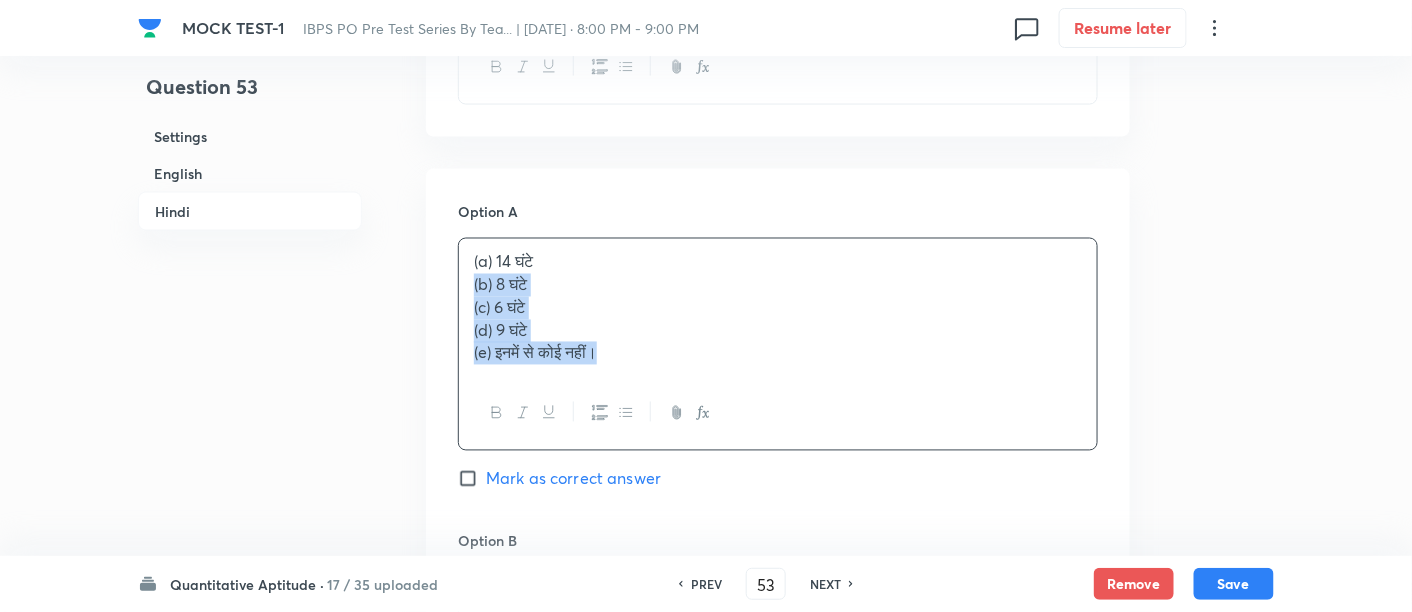 drag, startPoint x: 462, startPoint y: 278, endPoint x: 663, endPoint y: 407, distance: 238.83467 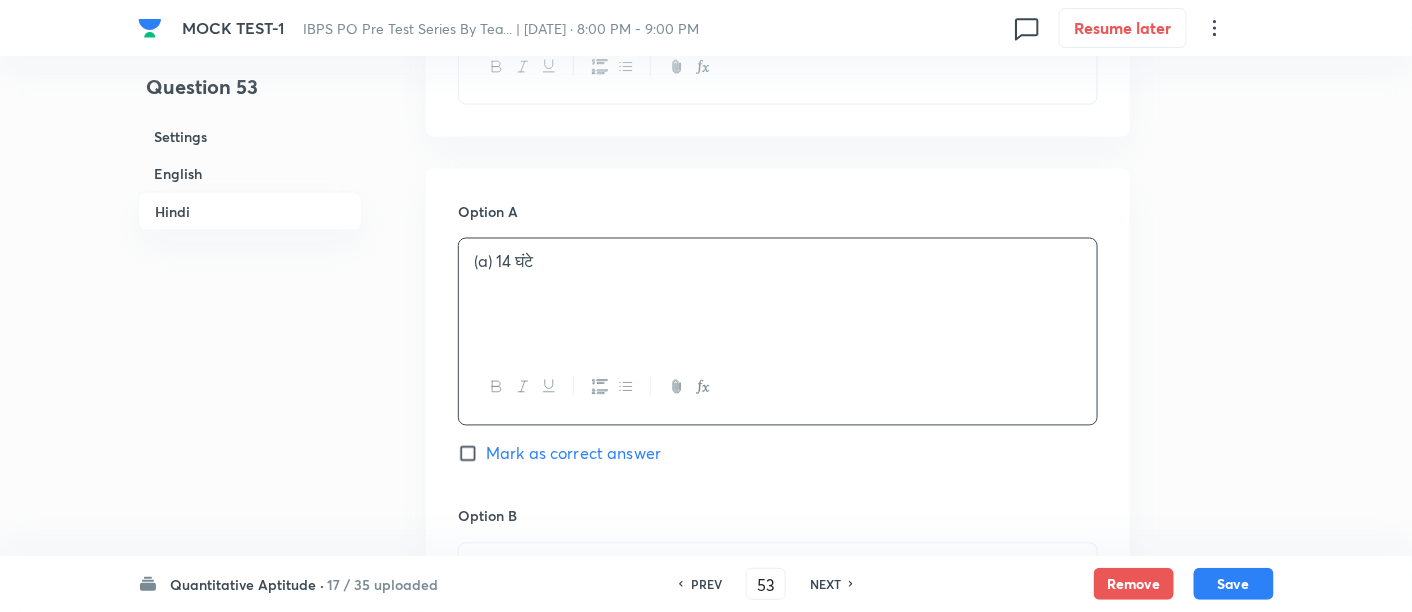 scroll, scrollTop: 3560, scrollLeft: 0, axis: vertical 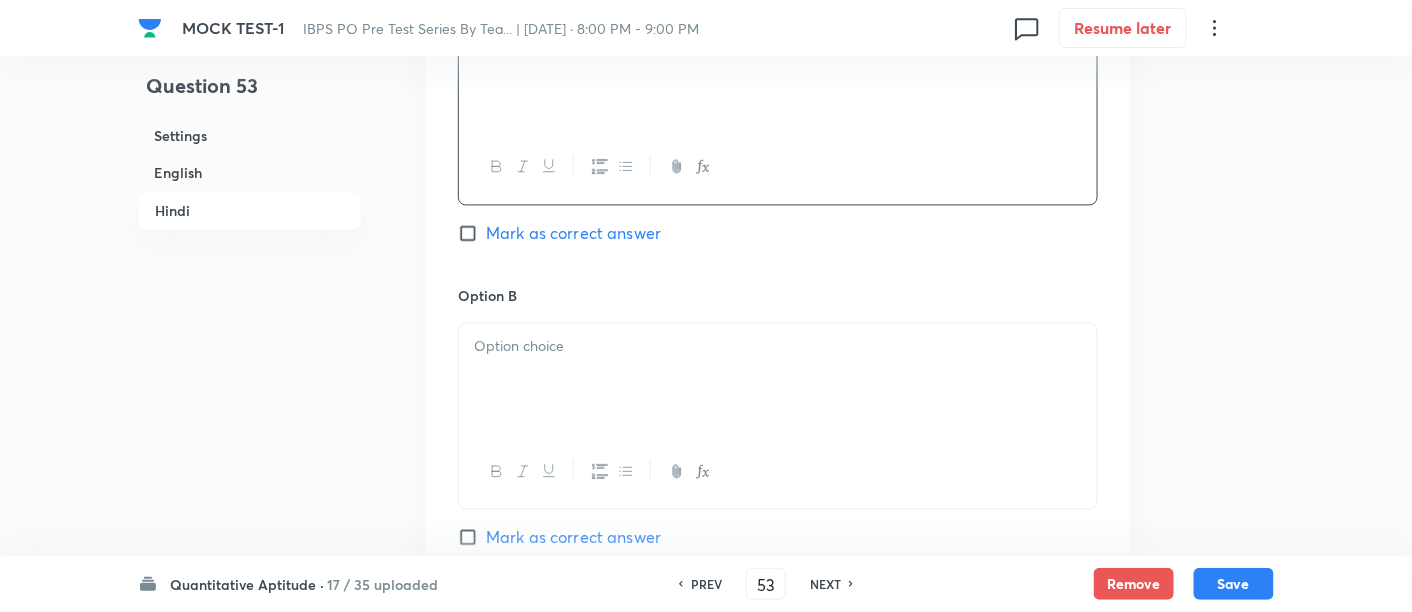 click at bounding box center [778, 380] 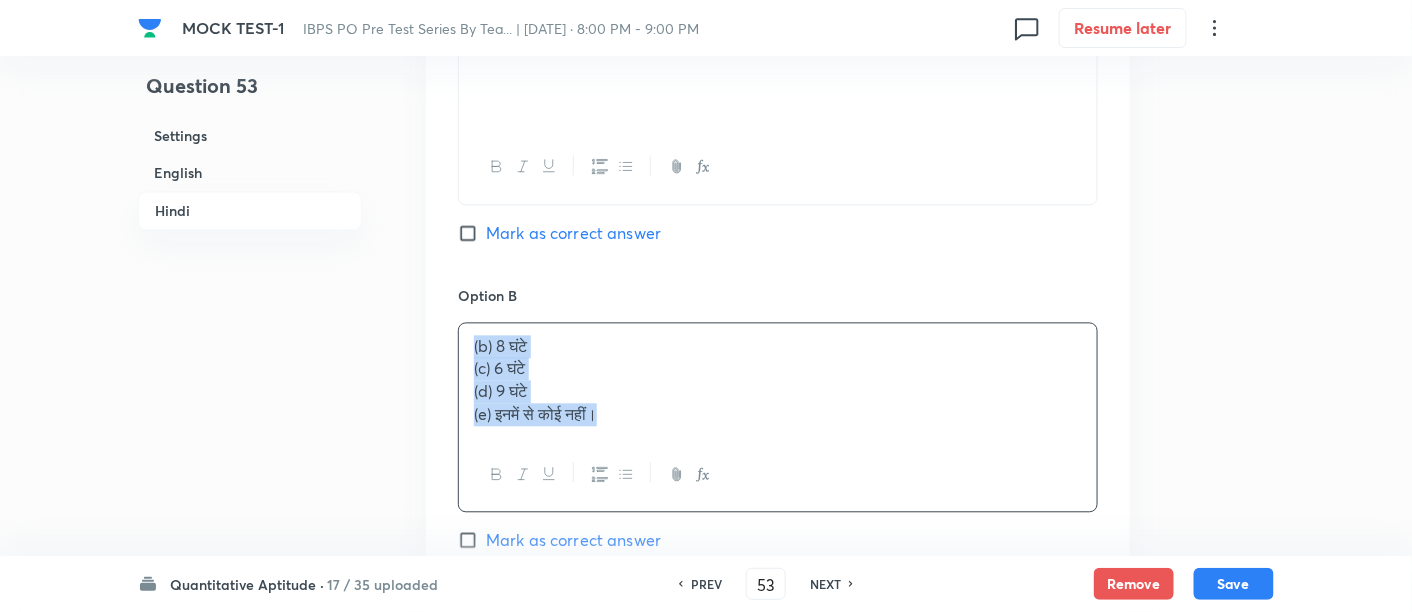 drag, startPoint x: 458, startPoint y: 373, endPoint x: 651, endPoint y: 475, distance: 218.29567 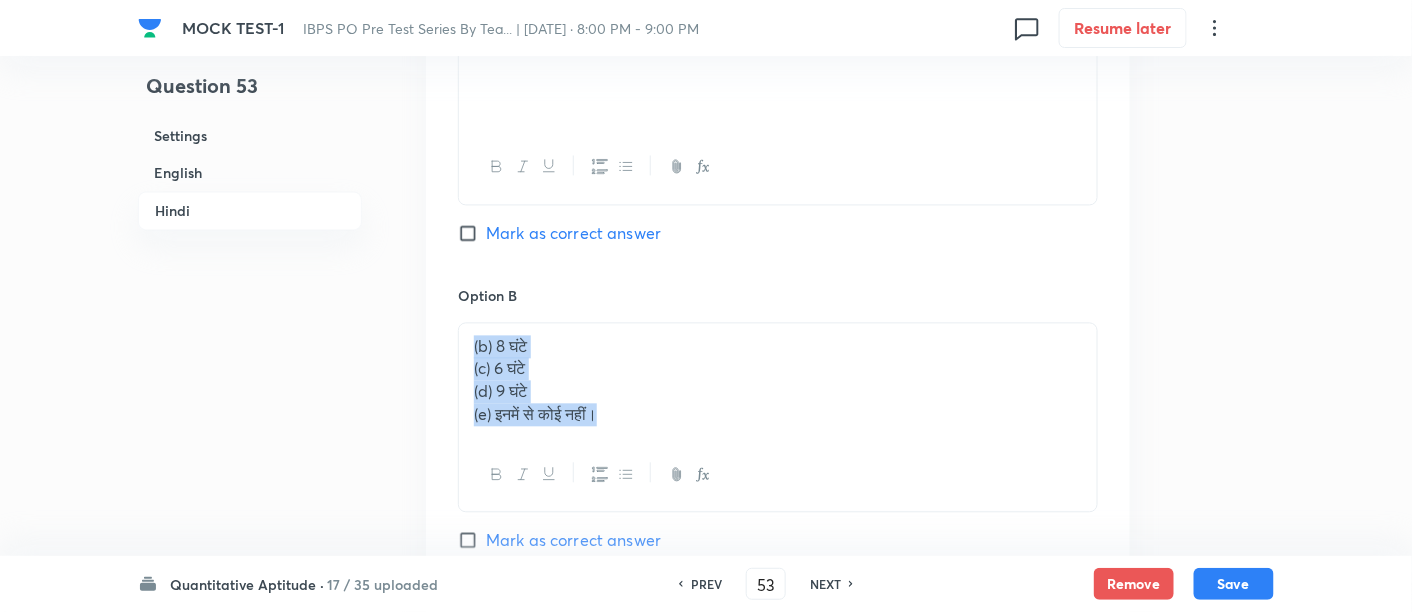 click on "(b) 8 घंटे (c) 6 घंटे (d) 9 घंटे (e) इनमें से कोई नहीं।" at bounding box center [778, 381] 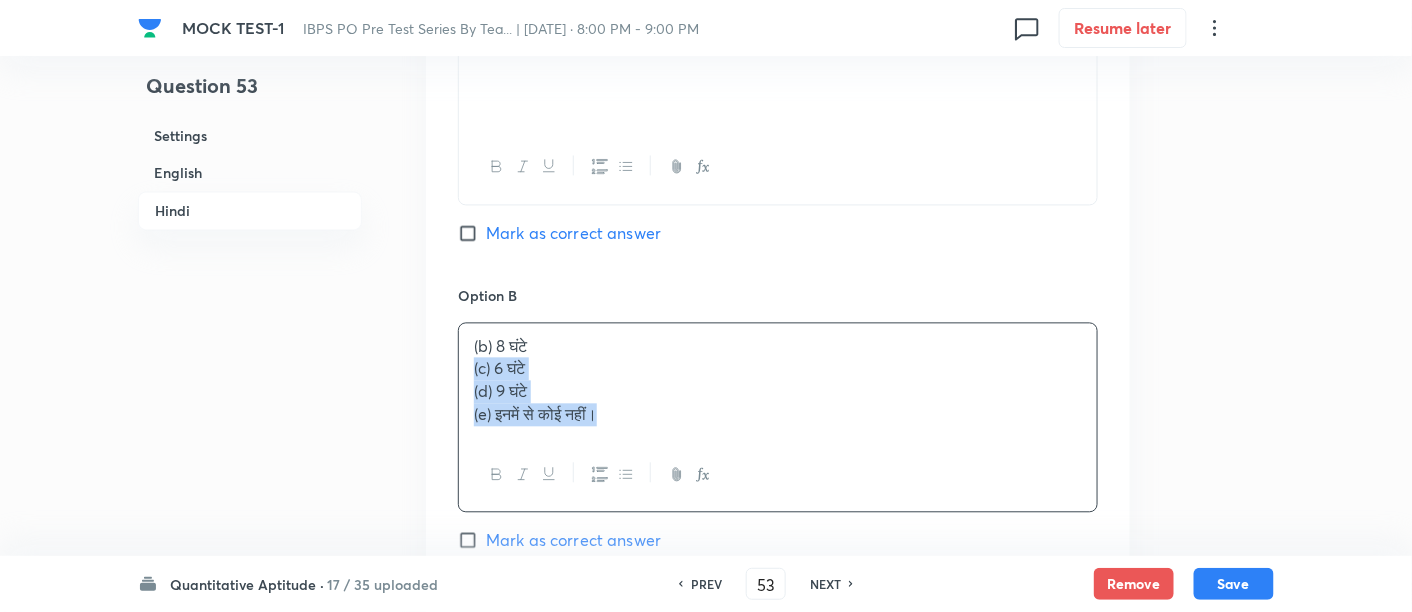 drag, startPoint x: 467, startPoint y: 373, endPoint x: 710, endPoint y: 467, distance: 260.5475 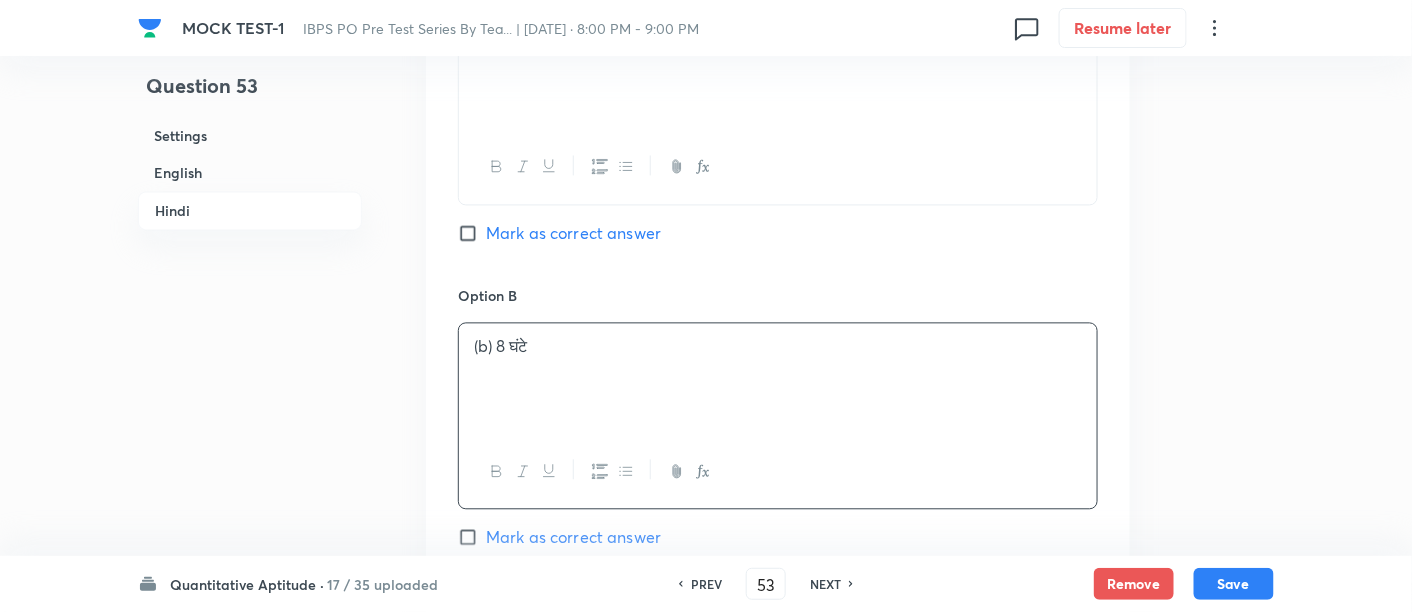 scroll, scrollTop: 3782, scrollLeft: 0, axis: vertical 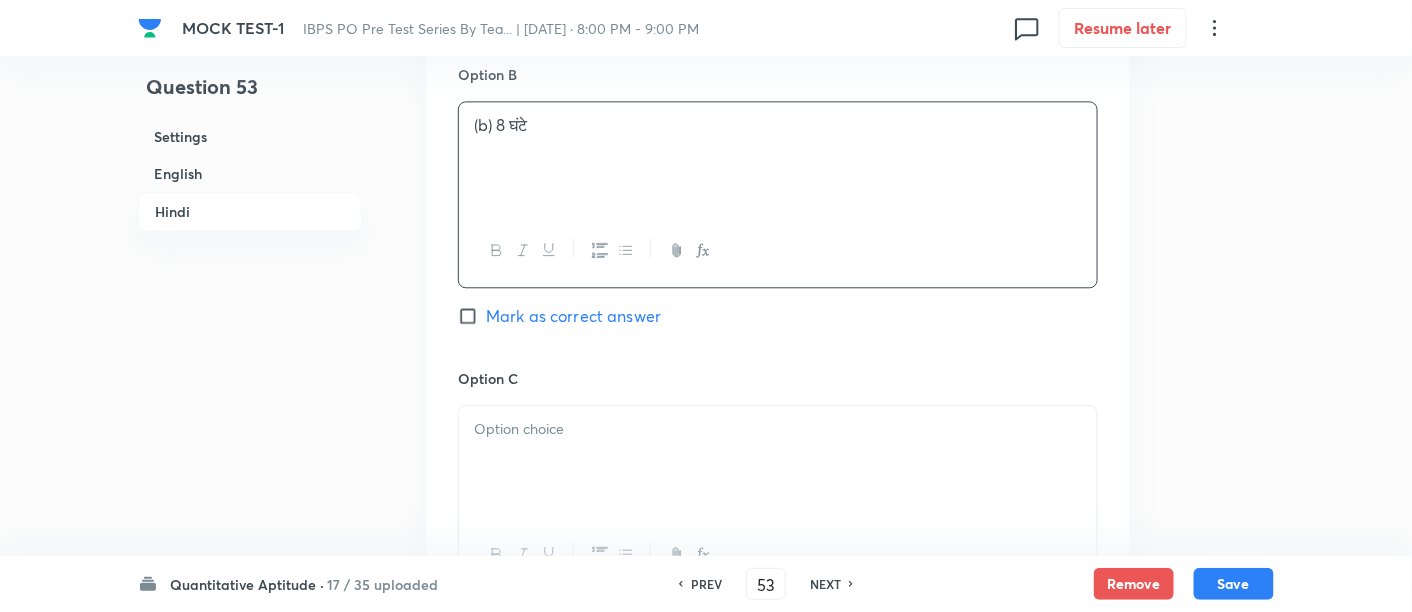 click at bounding box center (778, 429) 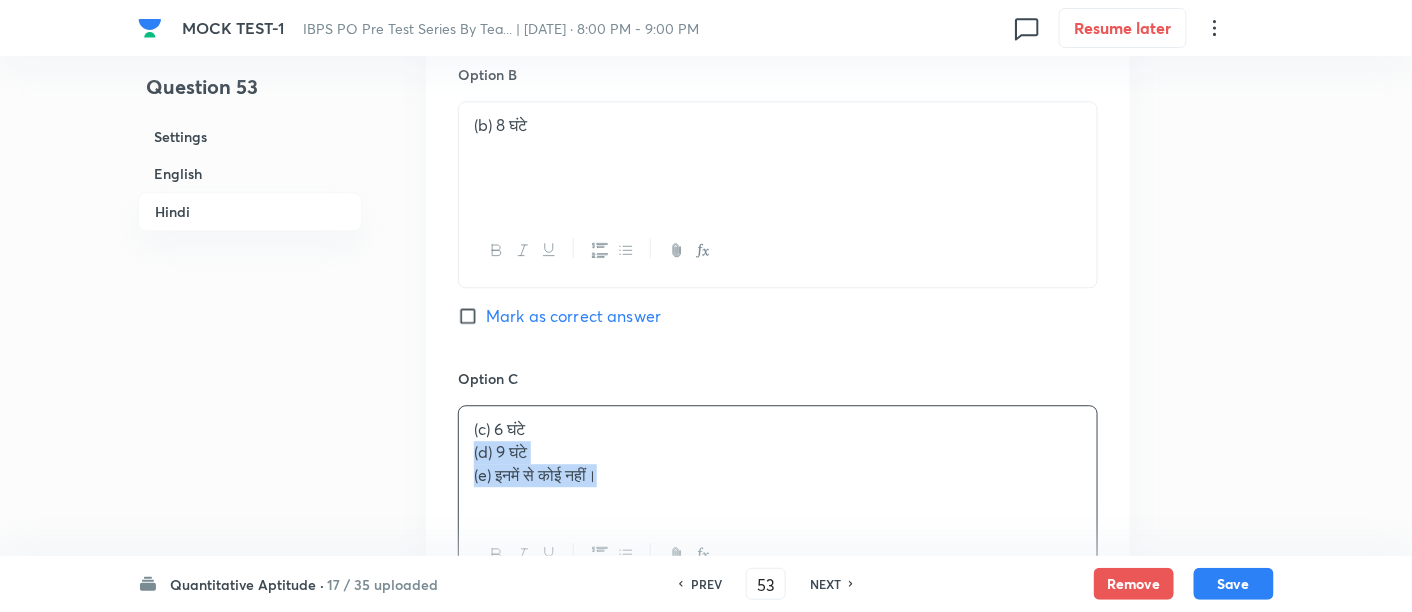 drag, startPoint x: 459, startPoint y: 450, endPoint x: 667, endPoint y: 527, distance: 221.79495 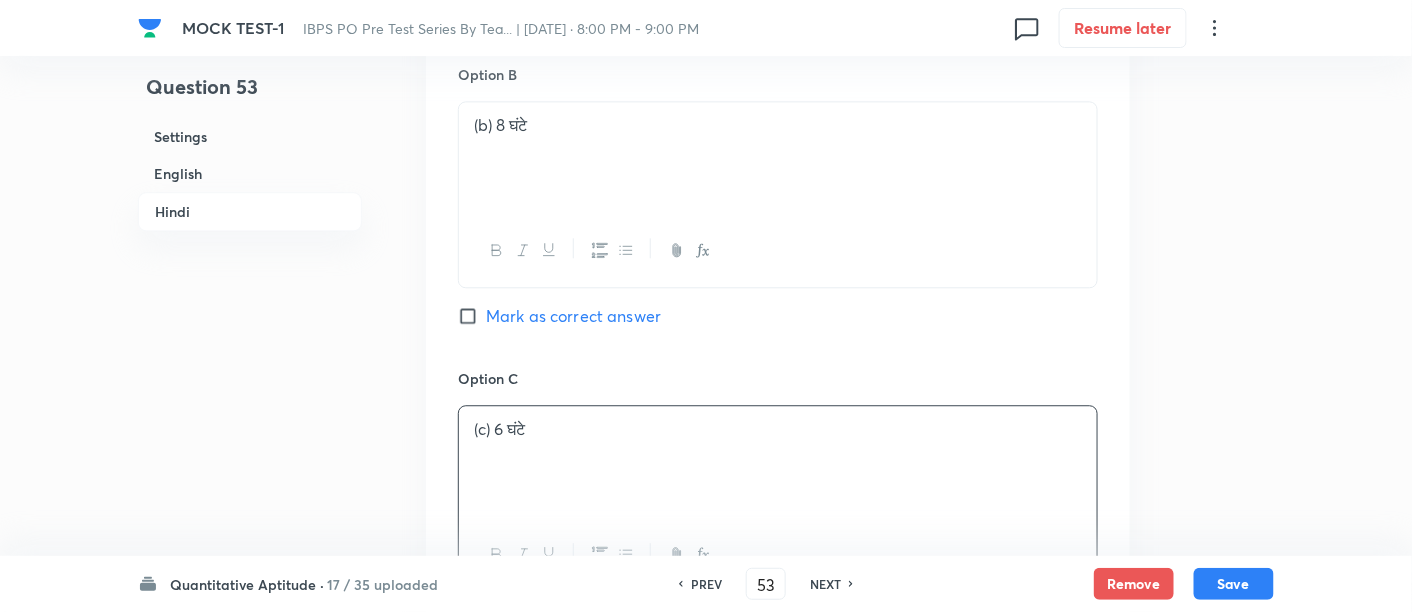 scroll, scrollTop: 4060, scrollLeft: 0, axis: vertical 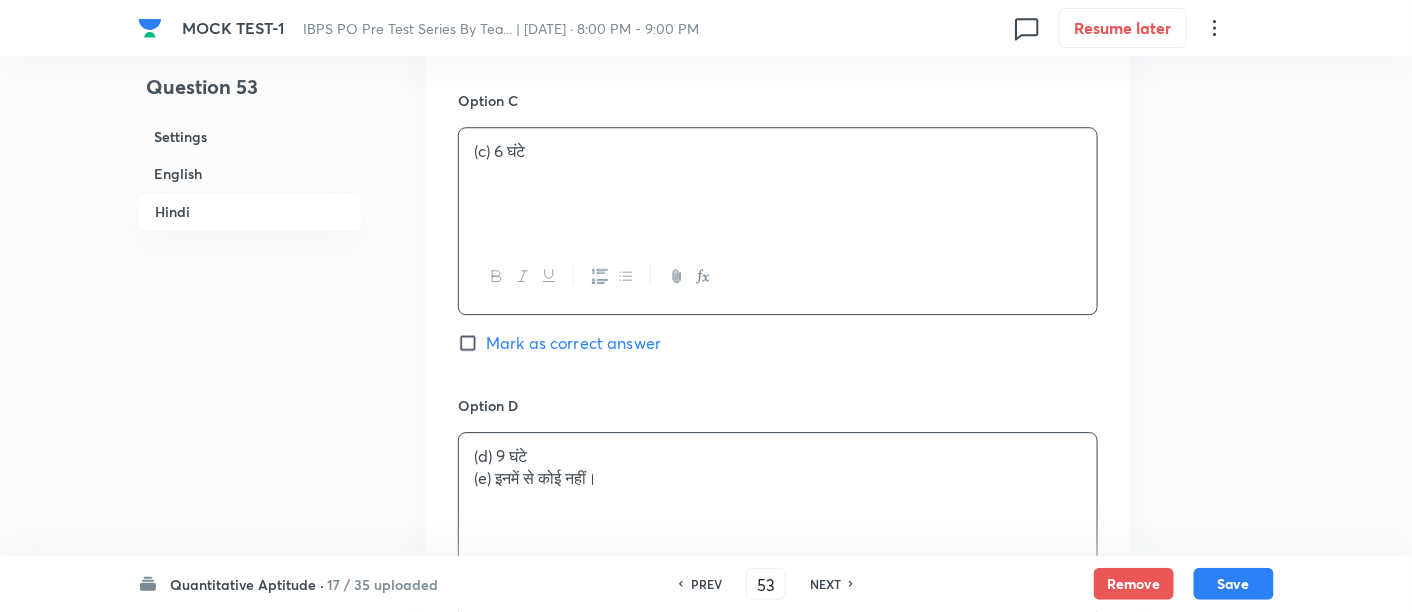 click on "(d) 9 घंटे (e) इनमें से कोई नहीं।" at bounding box center [778, 489] 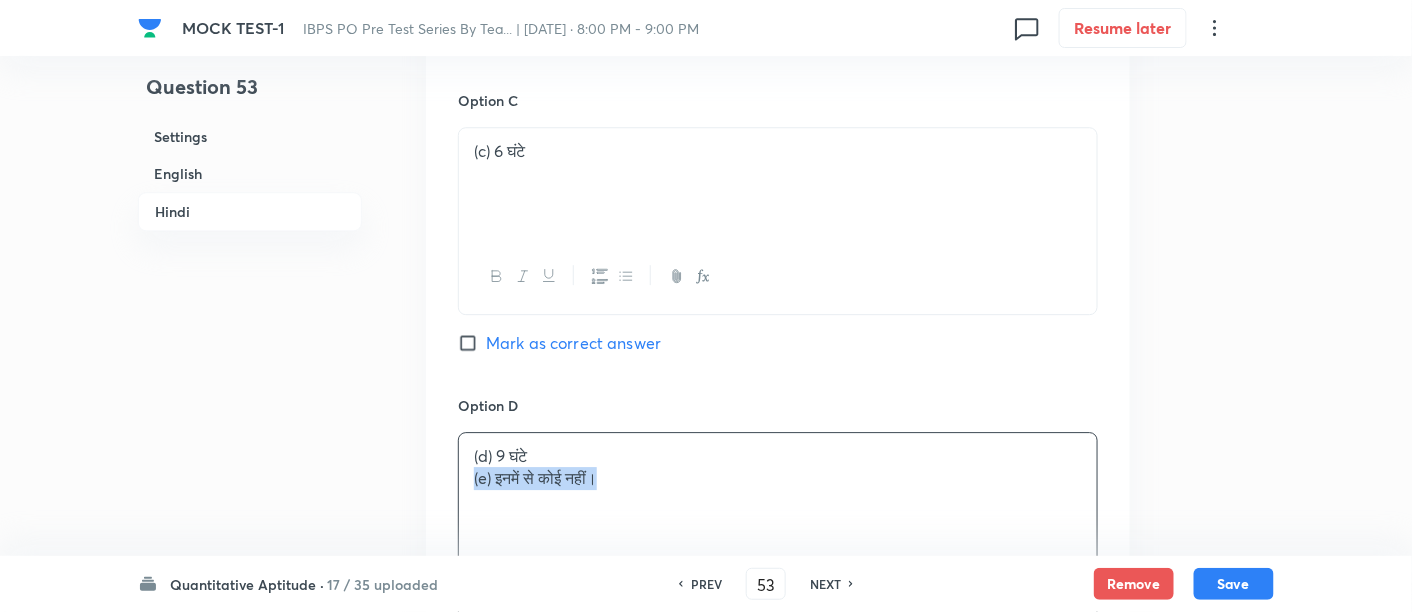 drag, startPoint x: 465, startPoint y: 478, endPoint x: 651, endPoint y: 494, distance: 186.6869 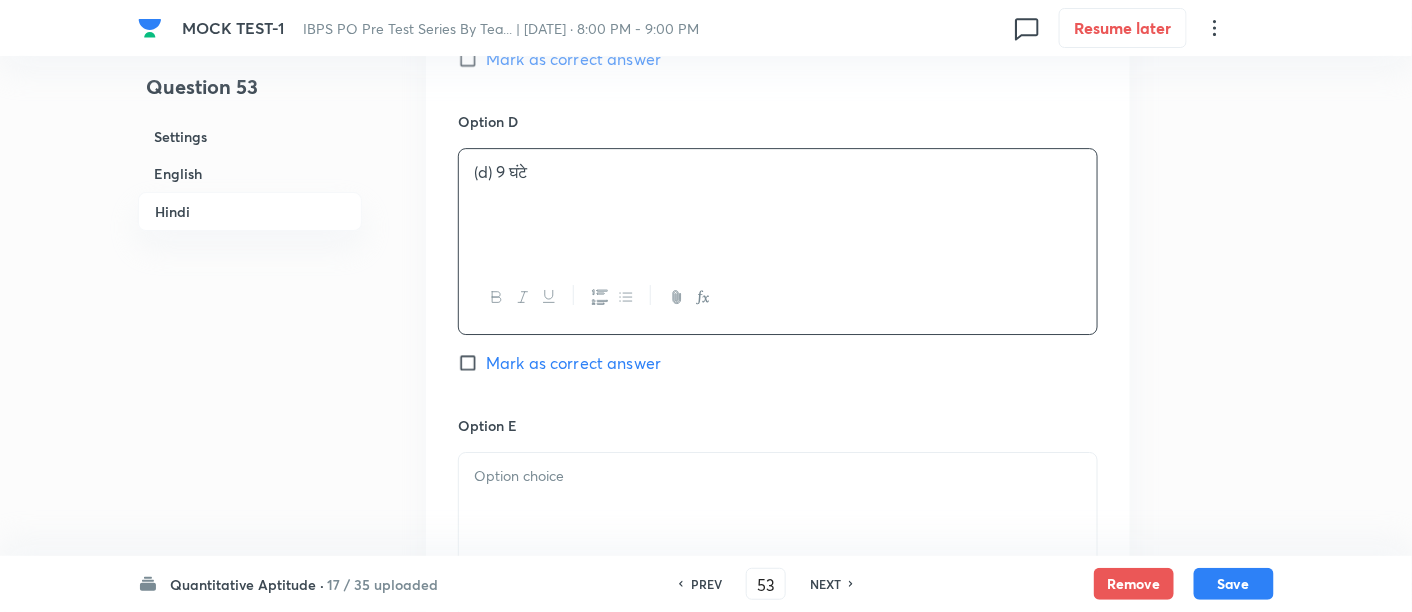 click at bounding box center [778, 509] 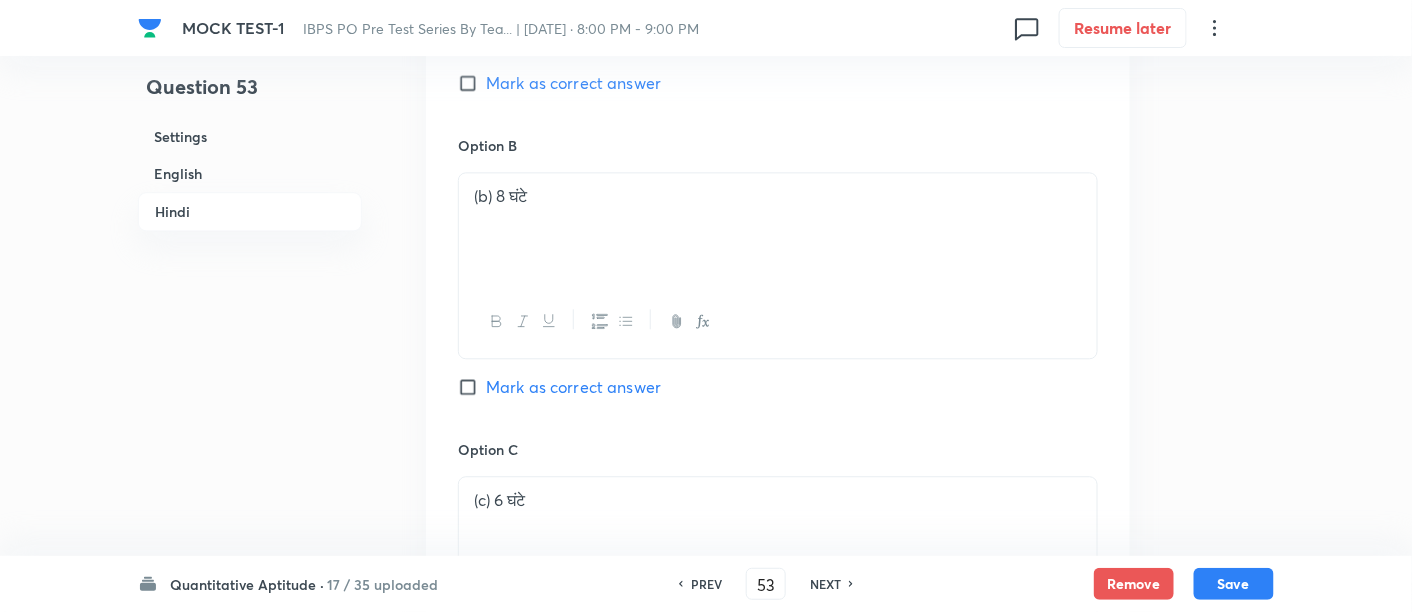 scroll, scrollTop: 3745, scrollLeft: 0, axis: vertical 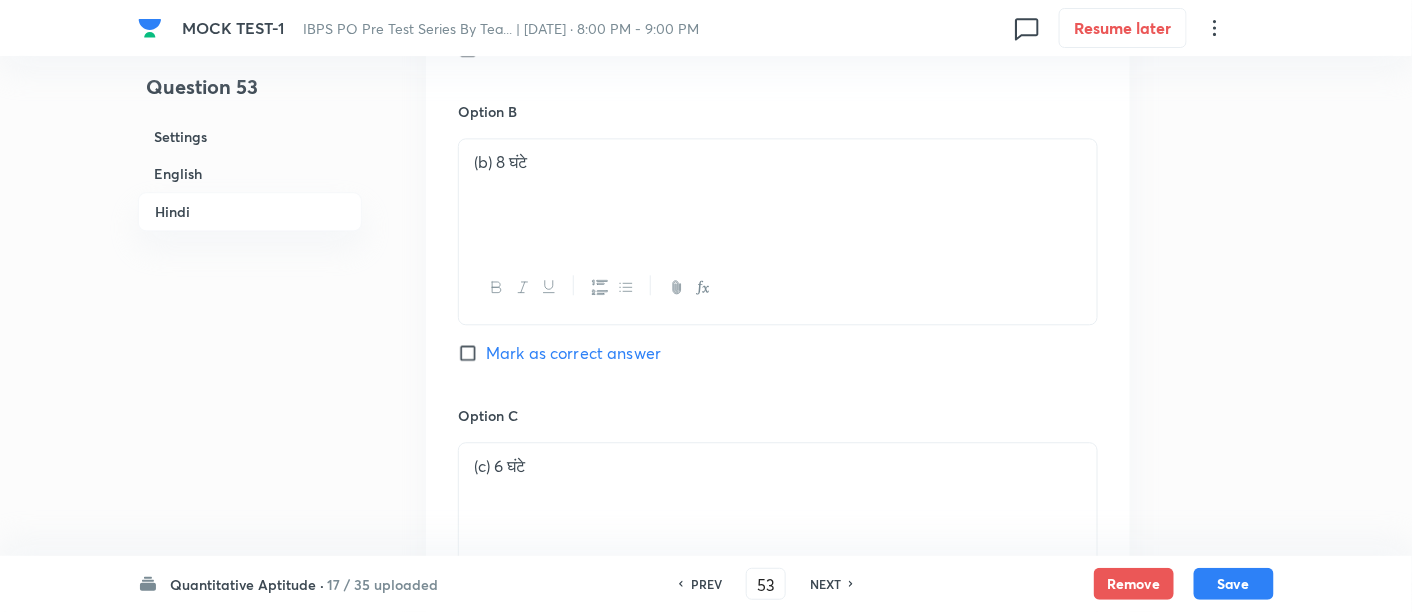 click on "Mark as correct answer" at bounding box center [573, 353] 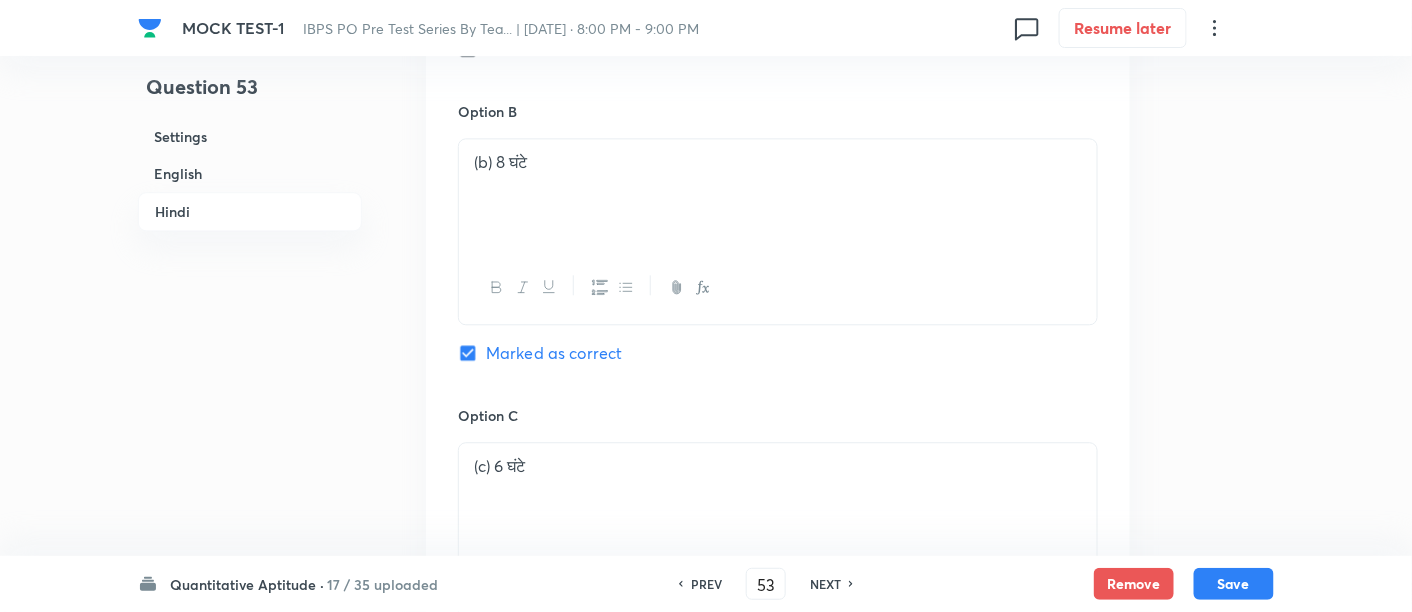 checkbox on "true" 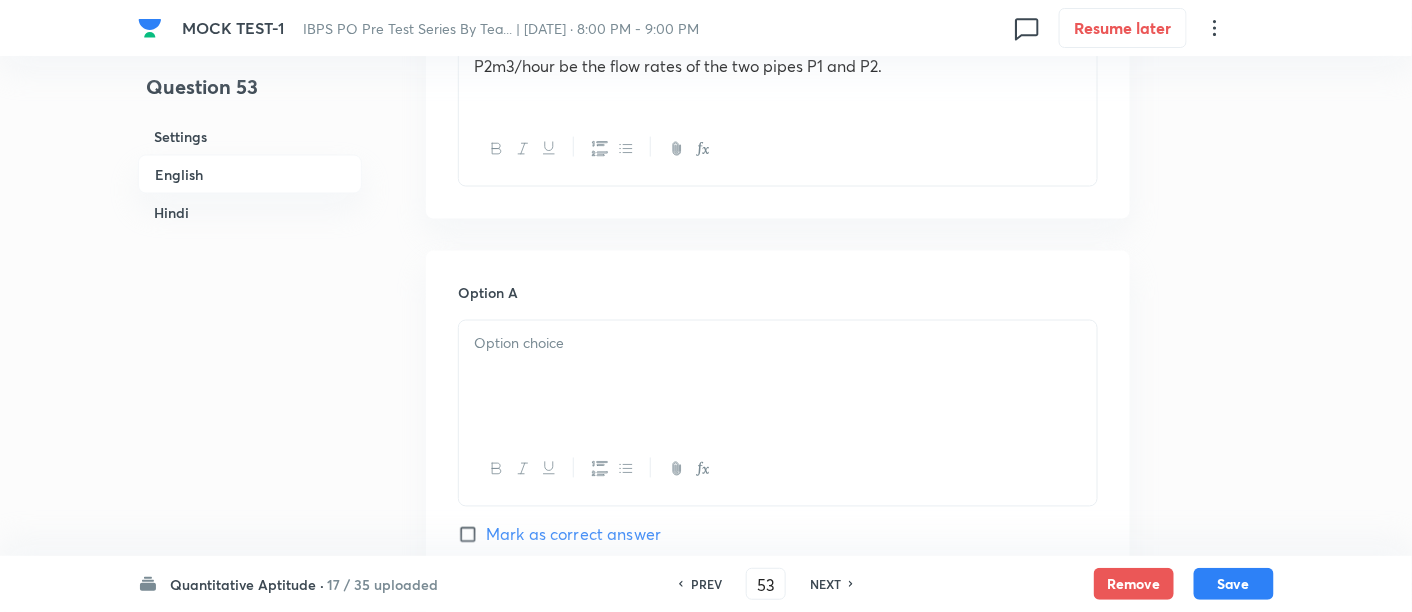 scroll, scrollTop: 610, scrollLeft: 0, axis: vertical 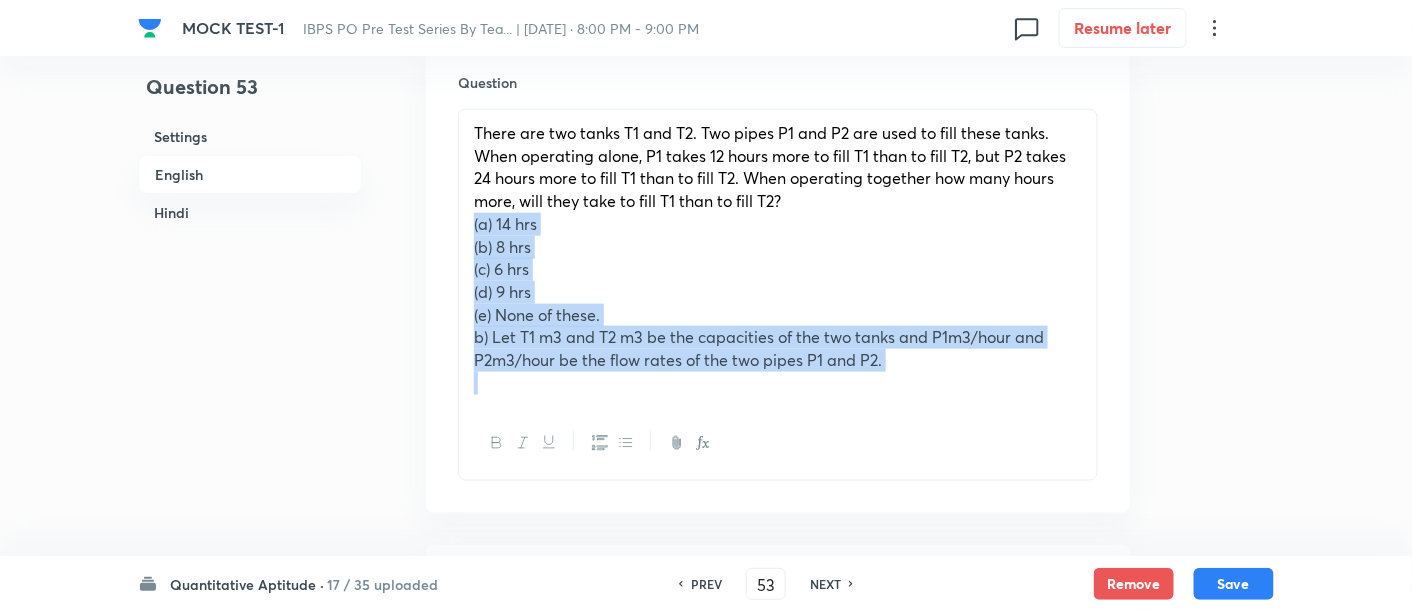 drag, startPoint x: 468, startPoint y: 232, endPoint x: 891, endPoint y: 397, distance: 454.04184 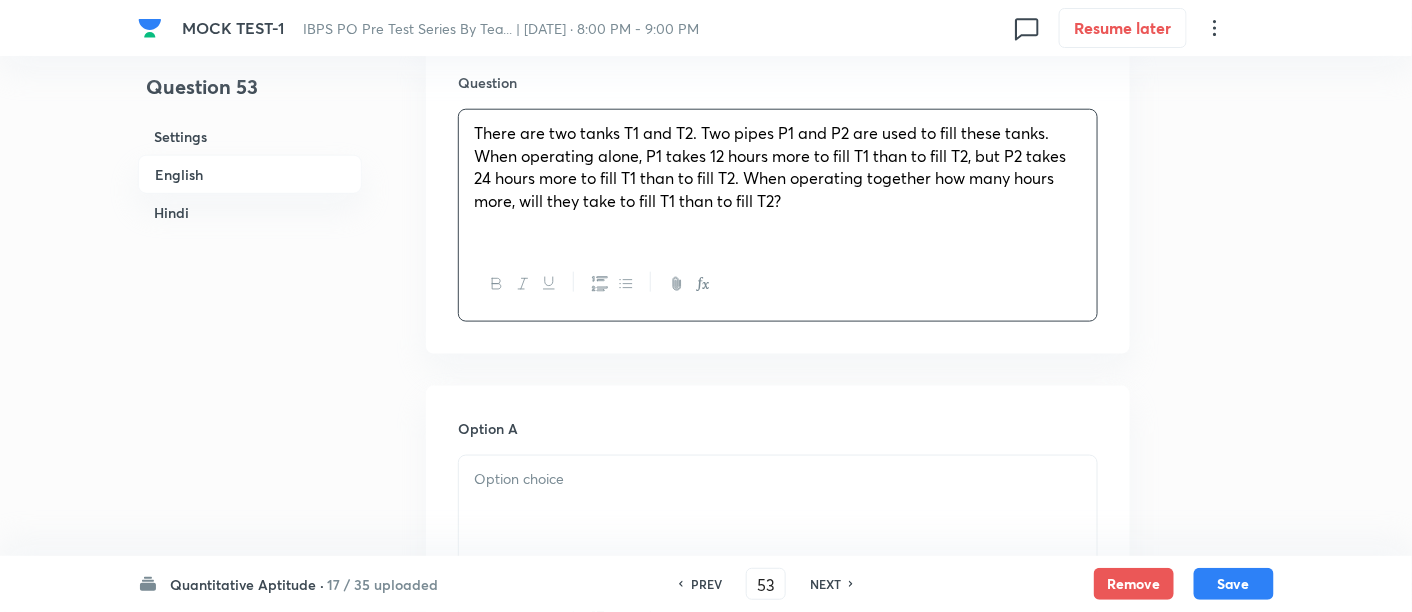 scroll, scrollTop: 893, scrollLeft: 0, axis: vertical 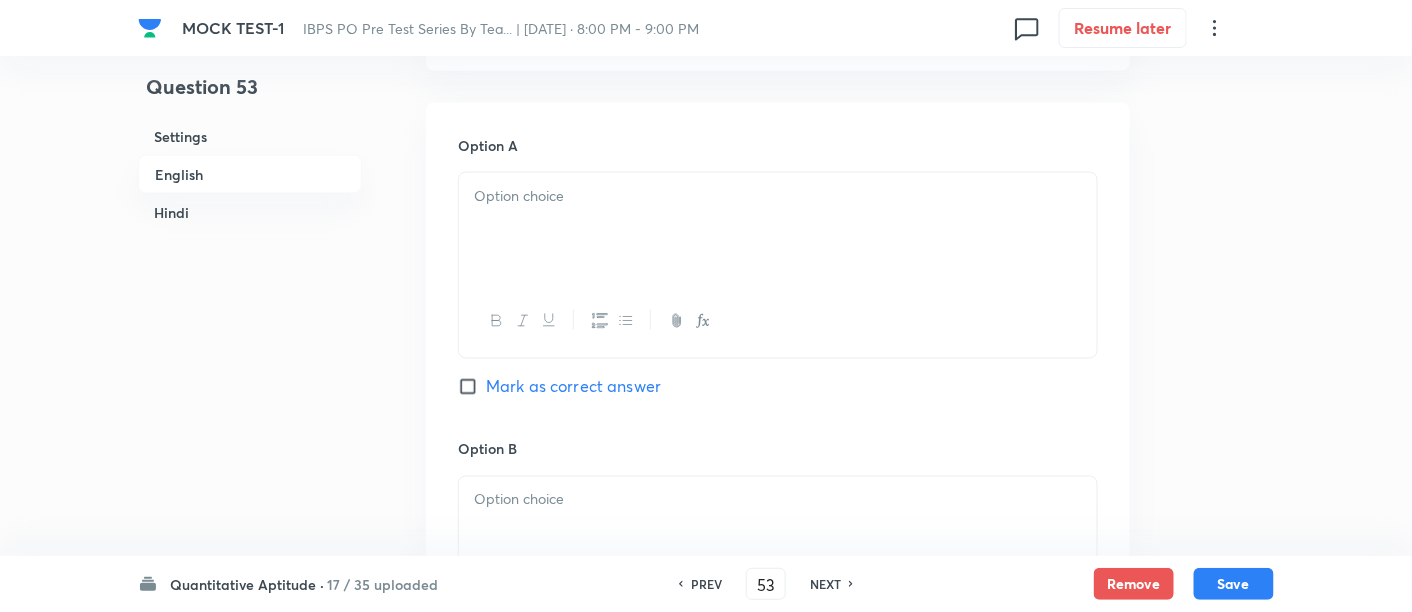 click at bounding box center (778, 229) 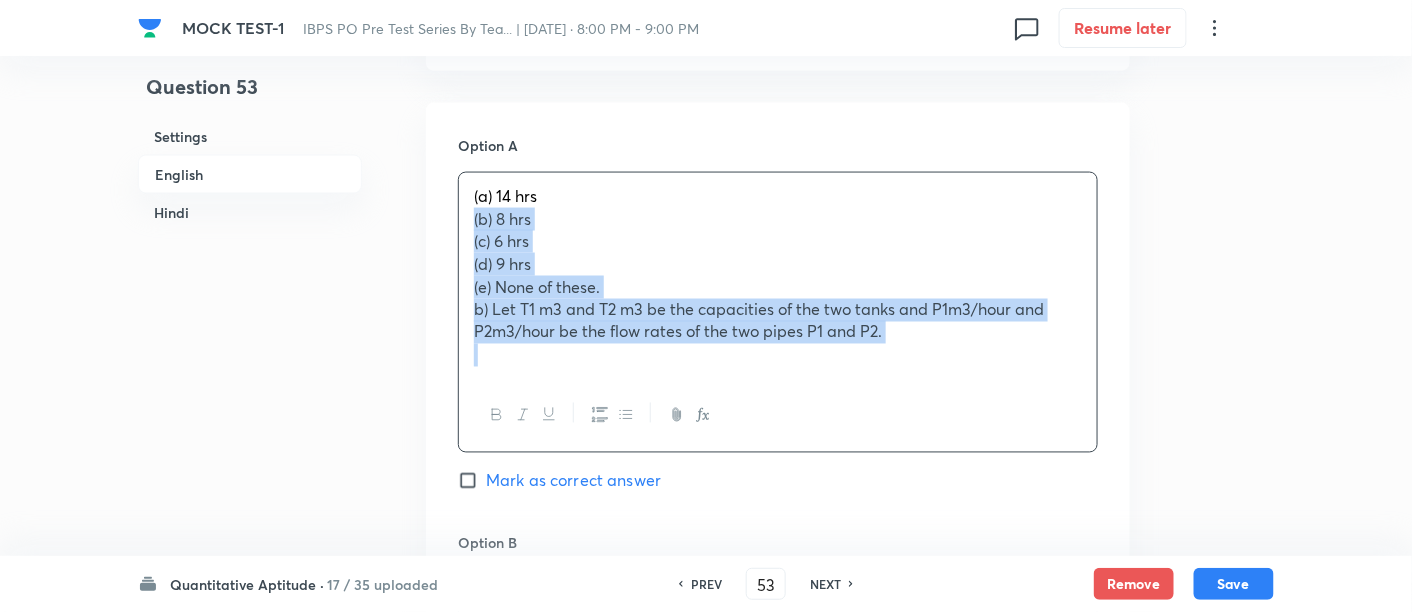 drag, startPoint x: 471, startPoint y: 208, endPoint x: 892, endPoint y: 384, distance: 456.308 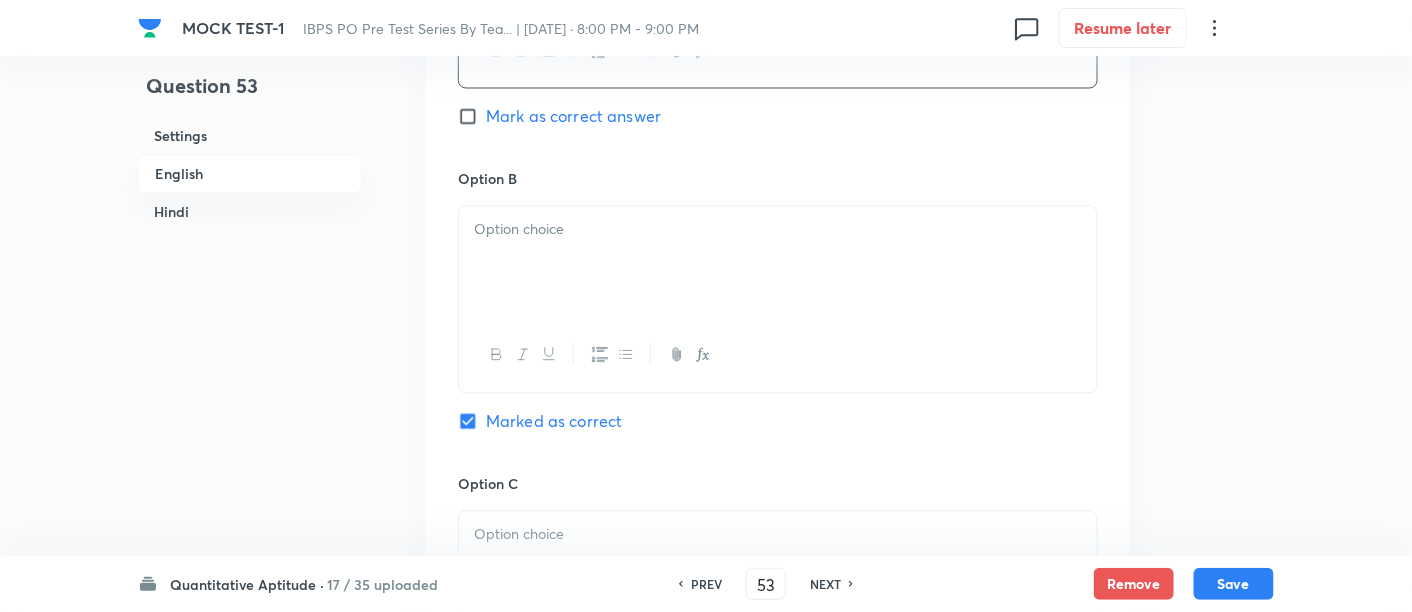 scroll, scrollTop: 1162, scrollLeft: 0, axis: vertical 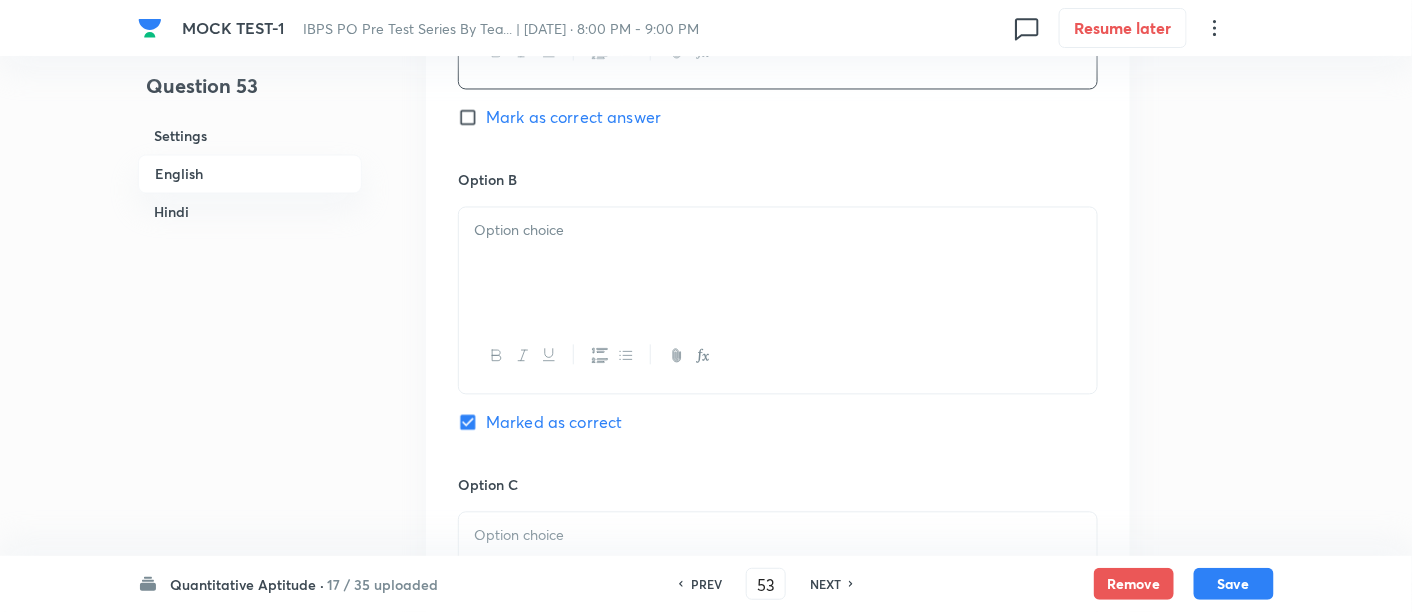 click at bounding box center (778, 264) 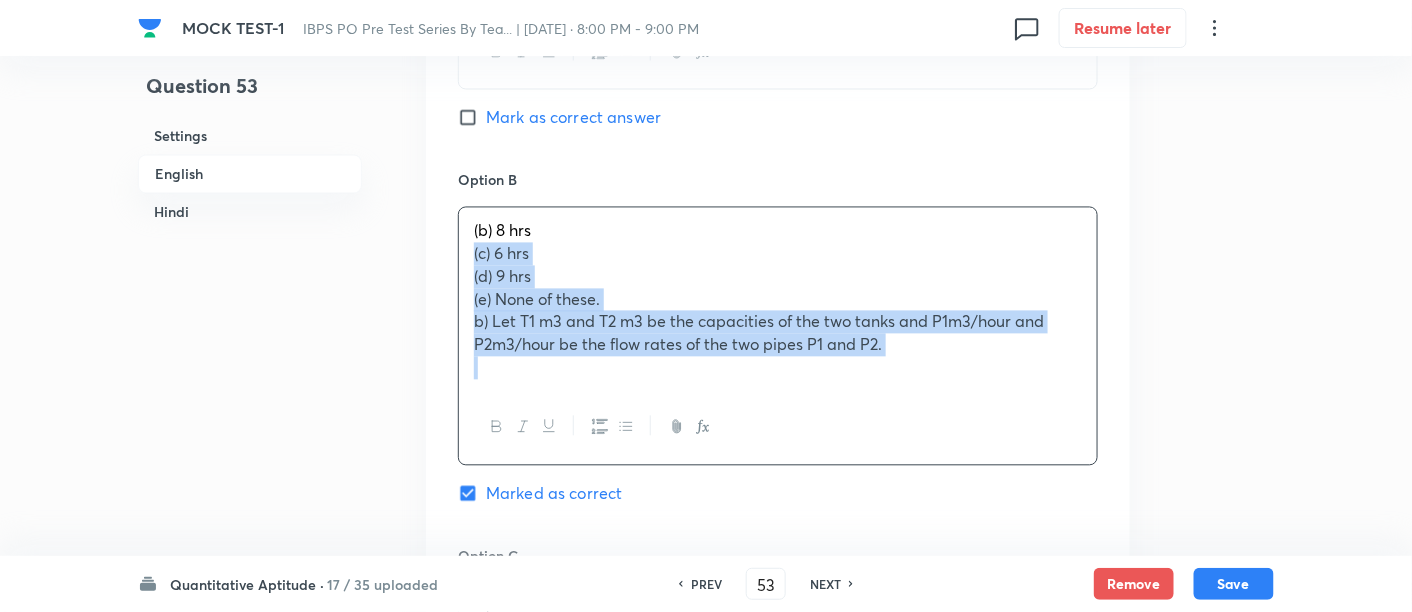 drag, startPoint x: 460, startPoint y: 254, endPoint x: 1035, endPoint y: 431, distance: 601.62616 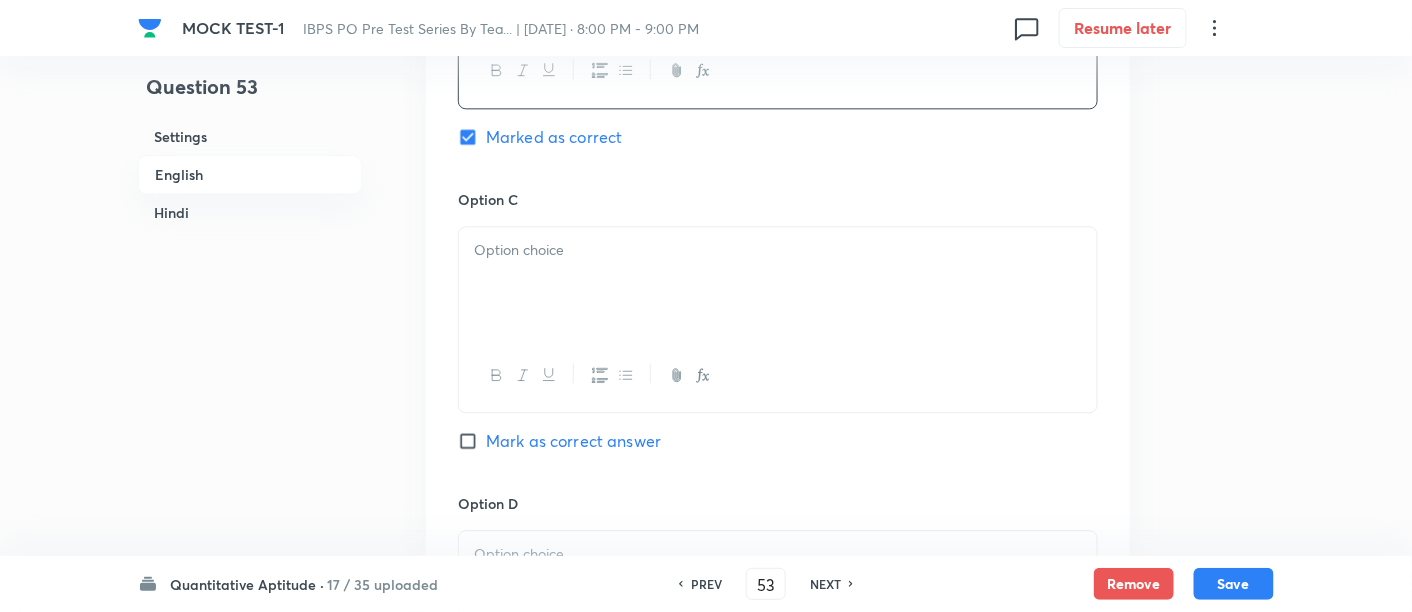 scroll, scrollTop: 1533, scrollLeft: 0, axis: vertical 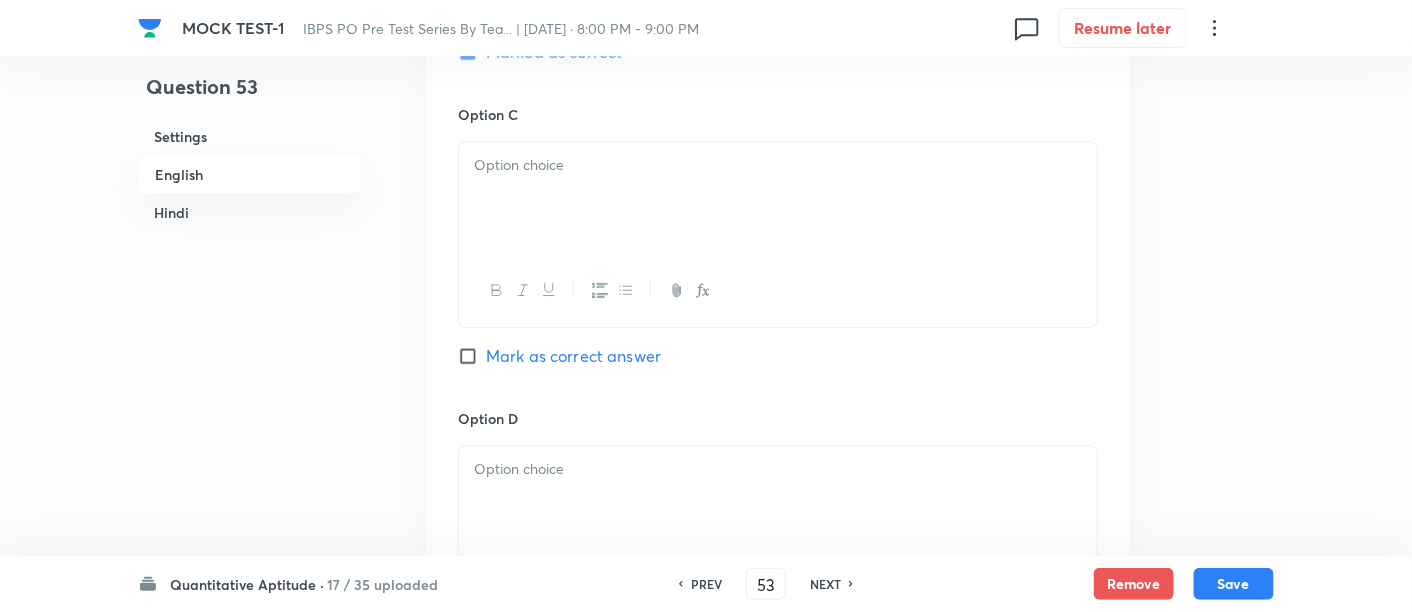 click at bounding box center [778, 165] 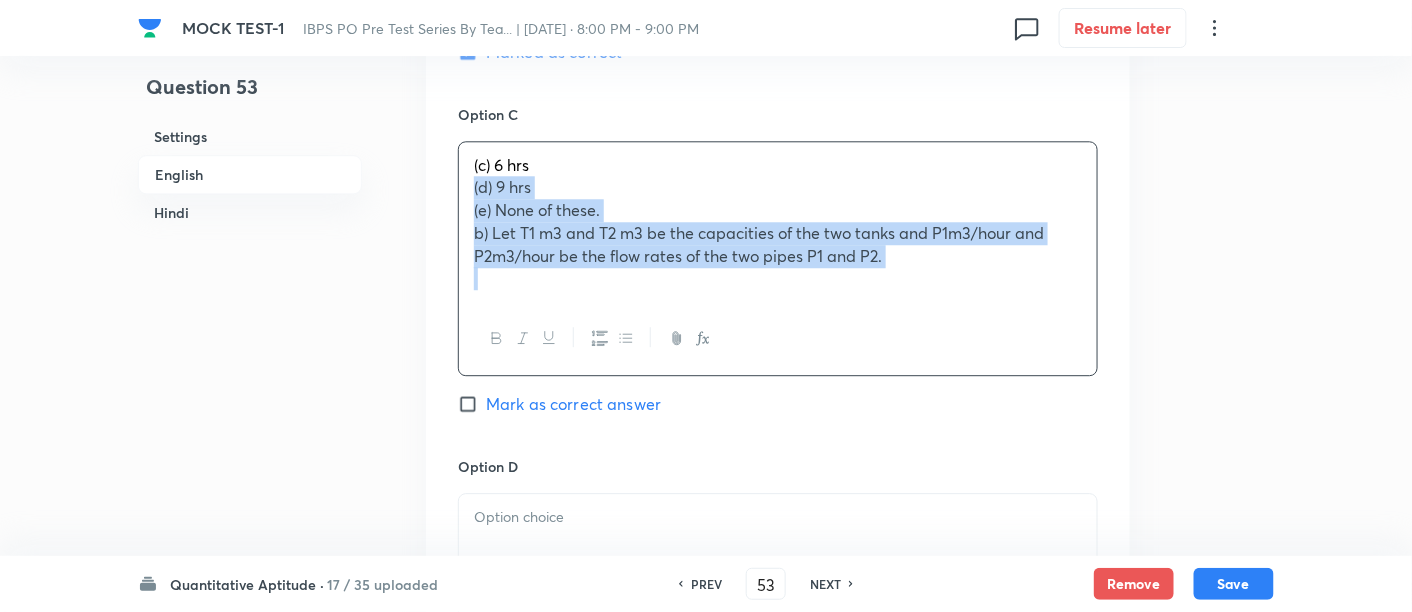 drag, startPoint x: 462, startPoint y: 192, endPoint x: 912, endPoint y: 353, distance: 477.93408 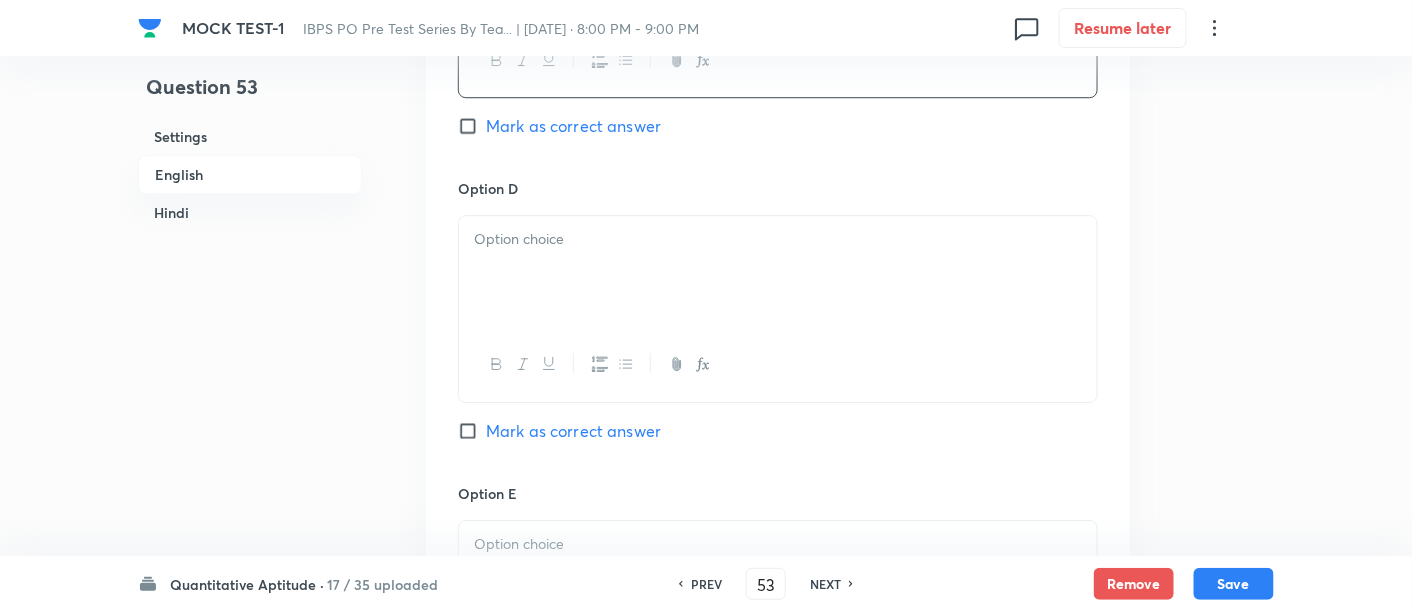 scroll, scrollTop: 1820, scrollLeft: 0, axis: vertical 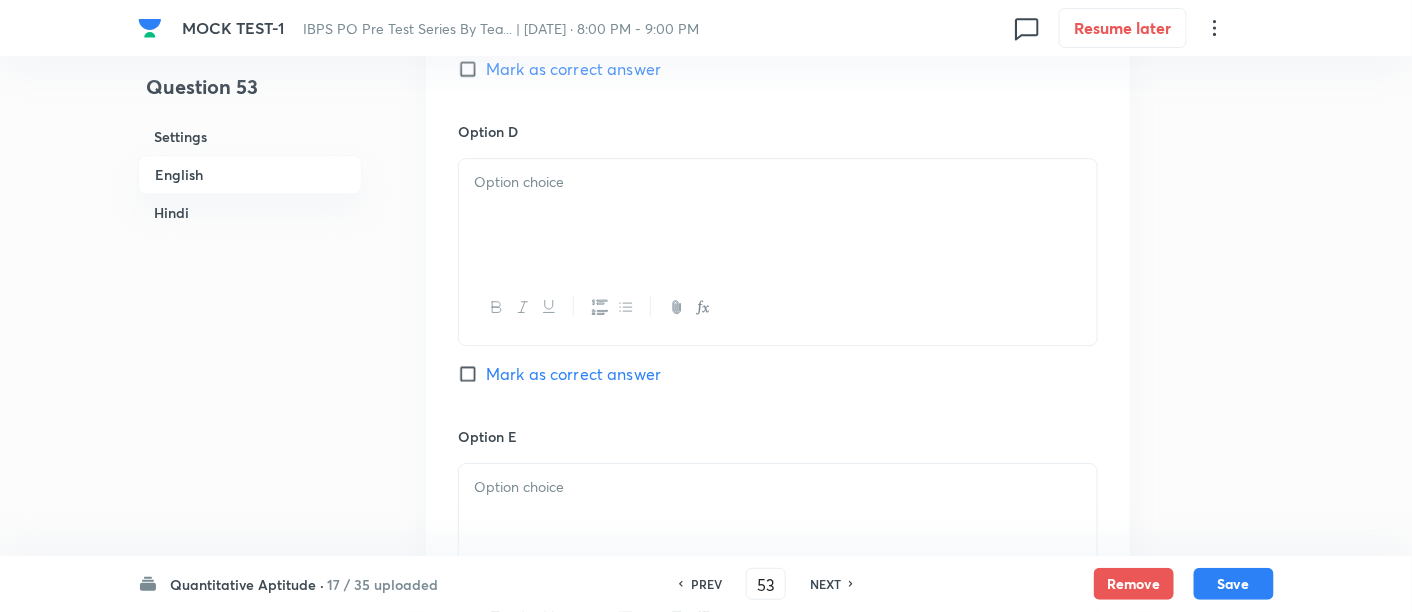 click at bounding box center [778, 215] 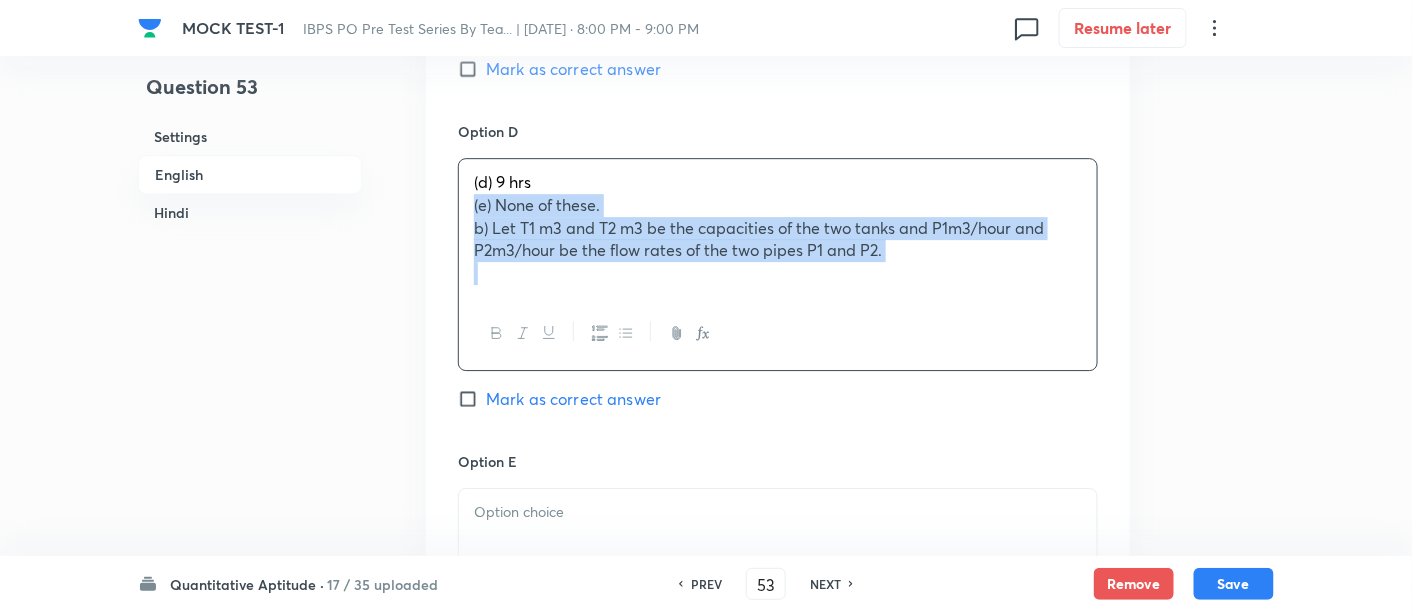 drag, startPoint x: 471, startPoint y: 206, endPoint x: 1088, endPoint y: 380, distance: 641.0655 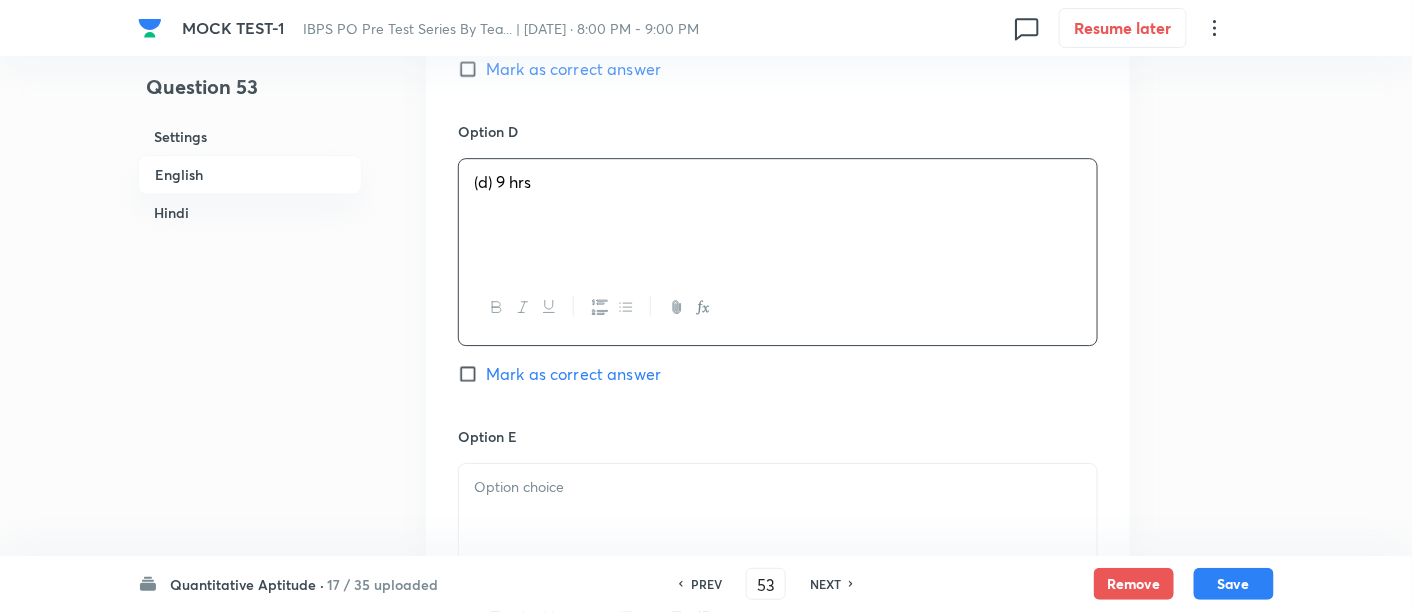 scroll, scrollTop: 2090, scrollLeft: 0, axis: vertical 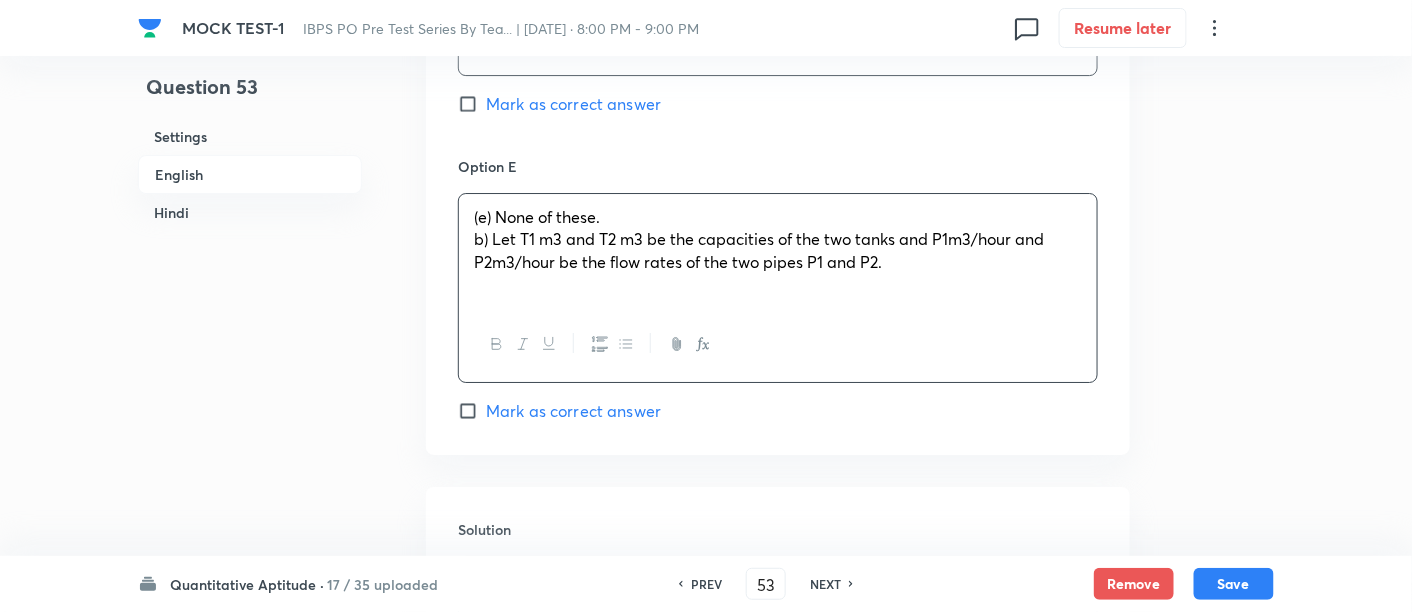 click on "(e) None of these. b) Let T1 m3 and T2 m3 be the capacities of the two tanks and P1m3/hour and P2m3/hour be the flow rates of the two pipes P1 and P2." at bounding box center (778, 251) 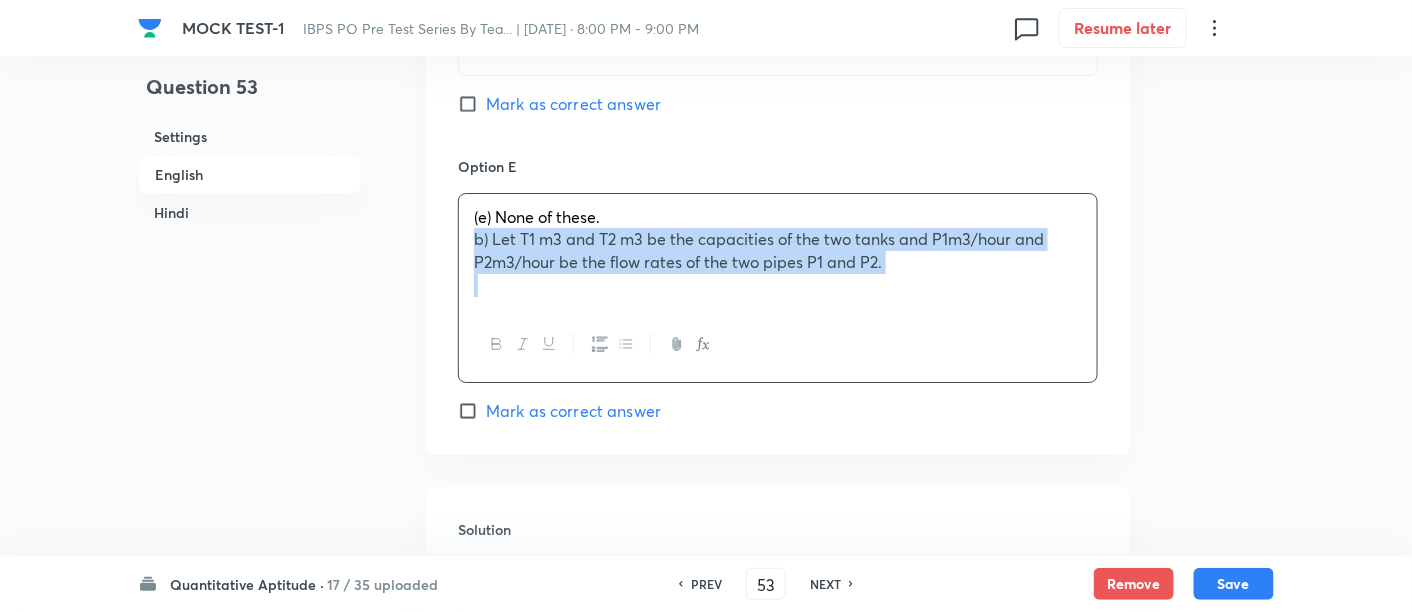 drag, startPoint x: 467, startPoint y: 238, endPoint x: 1047, endPoint y: 390, distance: 599.58655 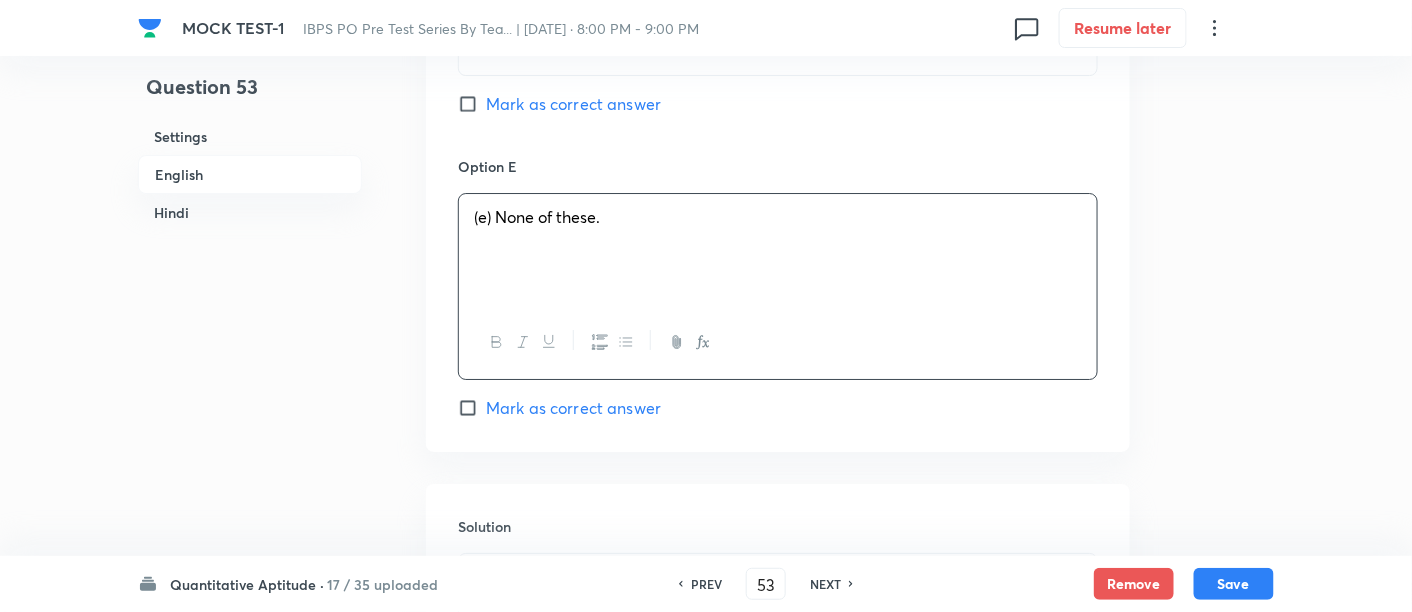 scroll, scrollTop: 2374, scrollLeft: 0, axis: vertical 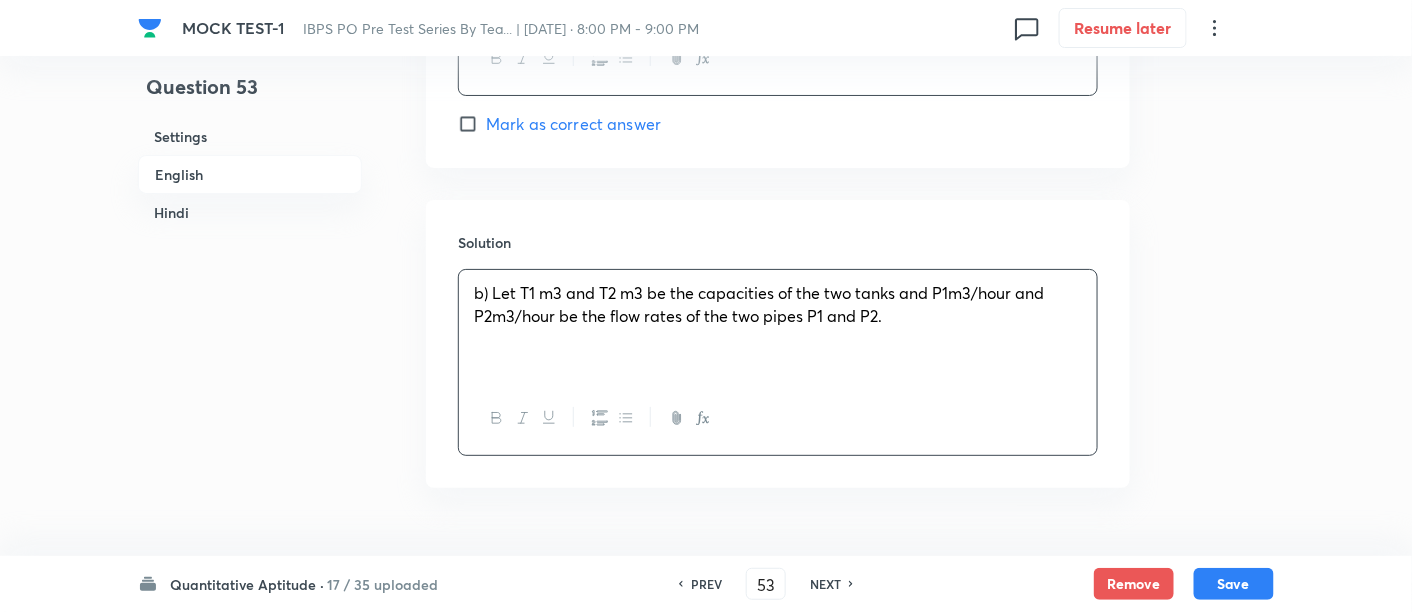 click on "b) Let T1 m3 and T2 m3 be the capacities of the two tanks and P1m3/hour and P2m3/hour be the flow rates of the two pipes P1 and P2." at bounding box center [778, 326] 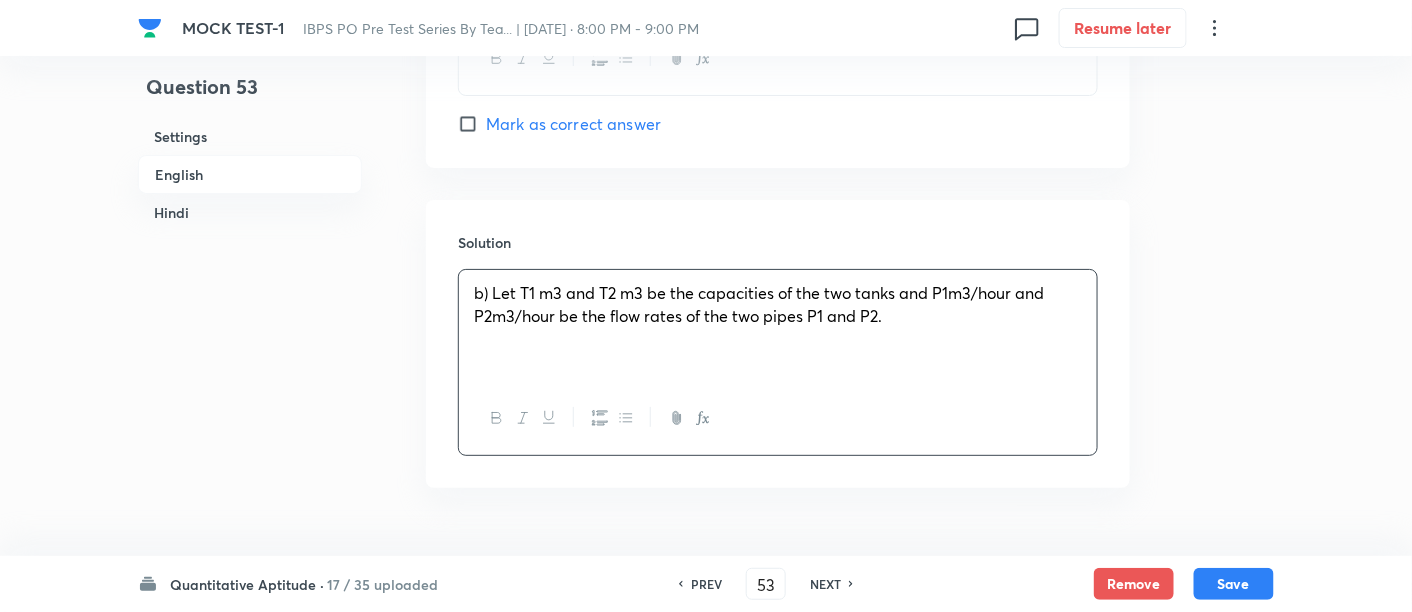 click on "b) Let T1 m3 and T2 m3 be the capacities of the two tanks and P1m3/hour and P2m3/hour be the flow rates of the two pipes P1 and P2." at bounding box center [759, 304] 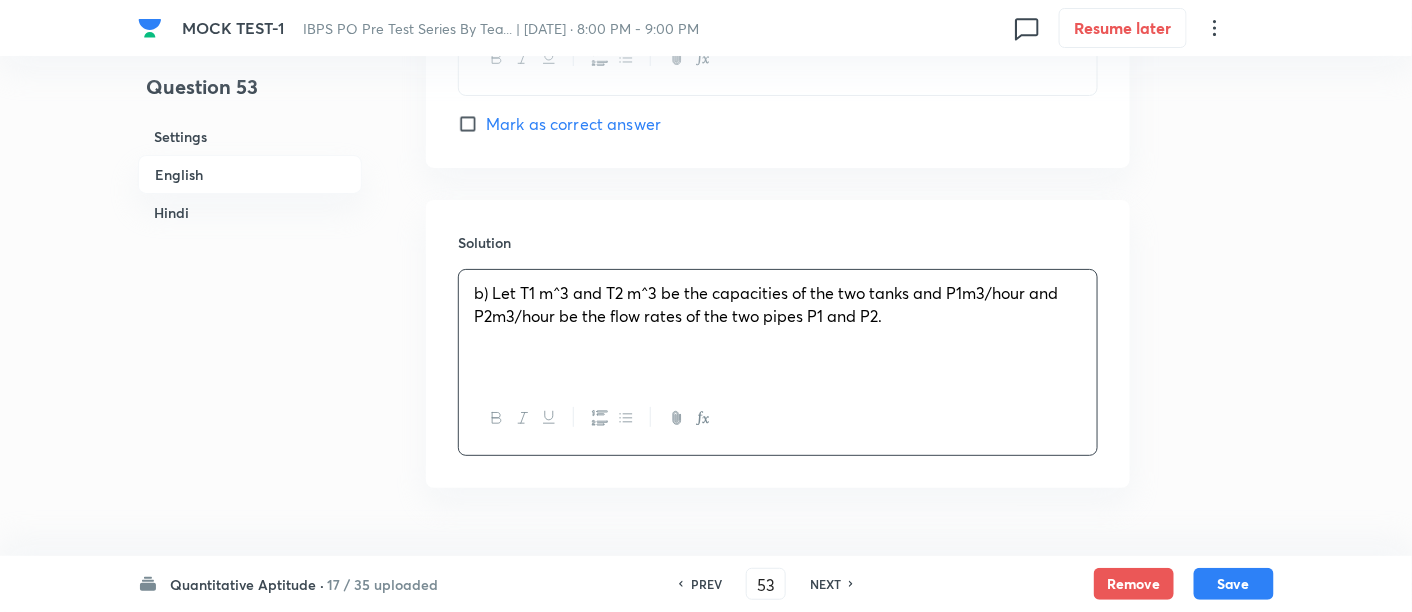 click on "b) Let T1 m^3 and T2 m^3 be the capacities of the two tanks and P1m3/hour and P2m3/hour be the flow rates of the two pipes P1 and P2." at bounding box center [766, 304] 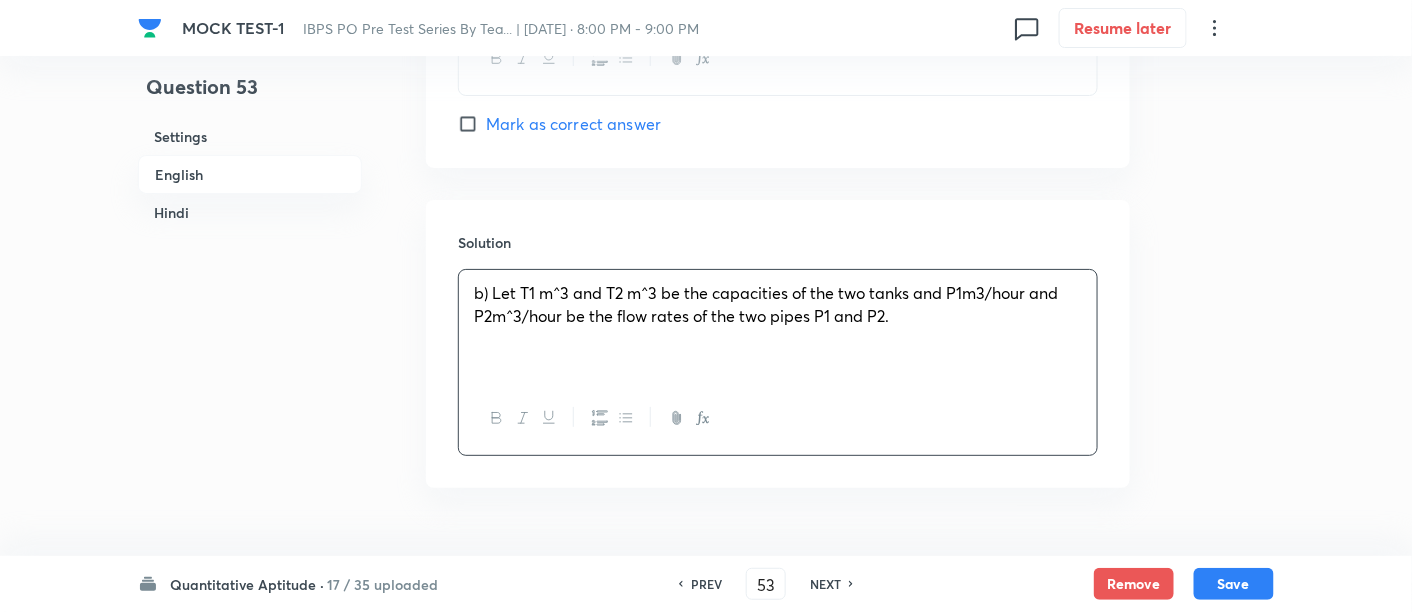 click on "b) Let T1 m^3 and T2 m^3 be the capacities of the two tanks and P1m3/hour and P2m^3/hour be the flow rates of the two pipes P1 and P2." at bounding box center (766, 304) 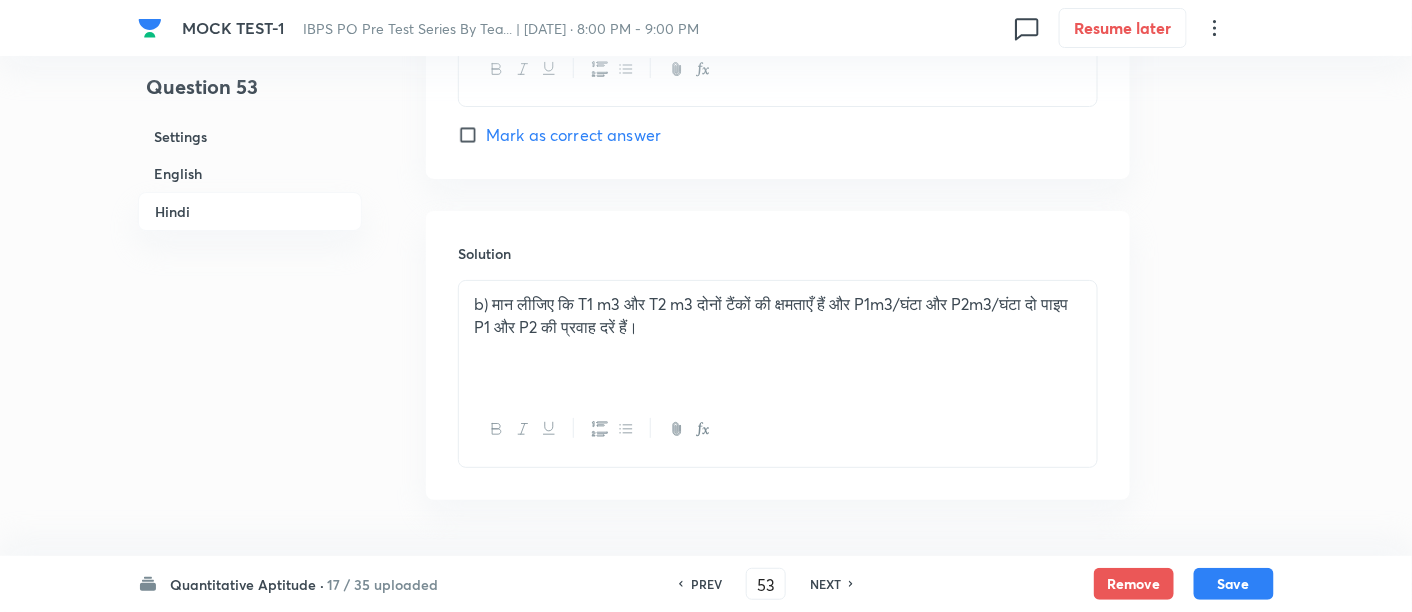 scroll, scrollTop: 4774, scrollLeft: 0, axis: vertical 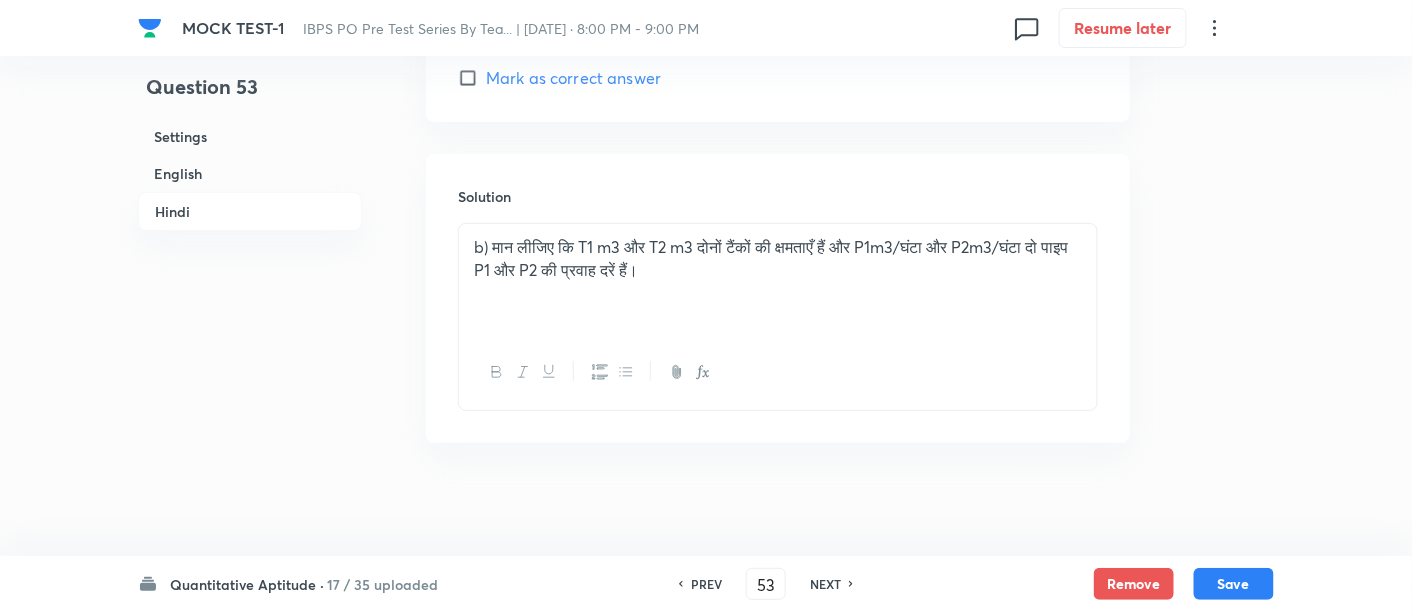 click on "b) मान लीजिए कि T1 m3 और T2 m3 दोनों टैंकों की क्षमताएँ हैं और P1m3/घंटा और P2m3/घंटा दो पाइप P1 और P2 की प्रवाह दरें हैं।" at bounding box center (778, 258) 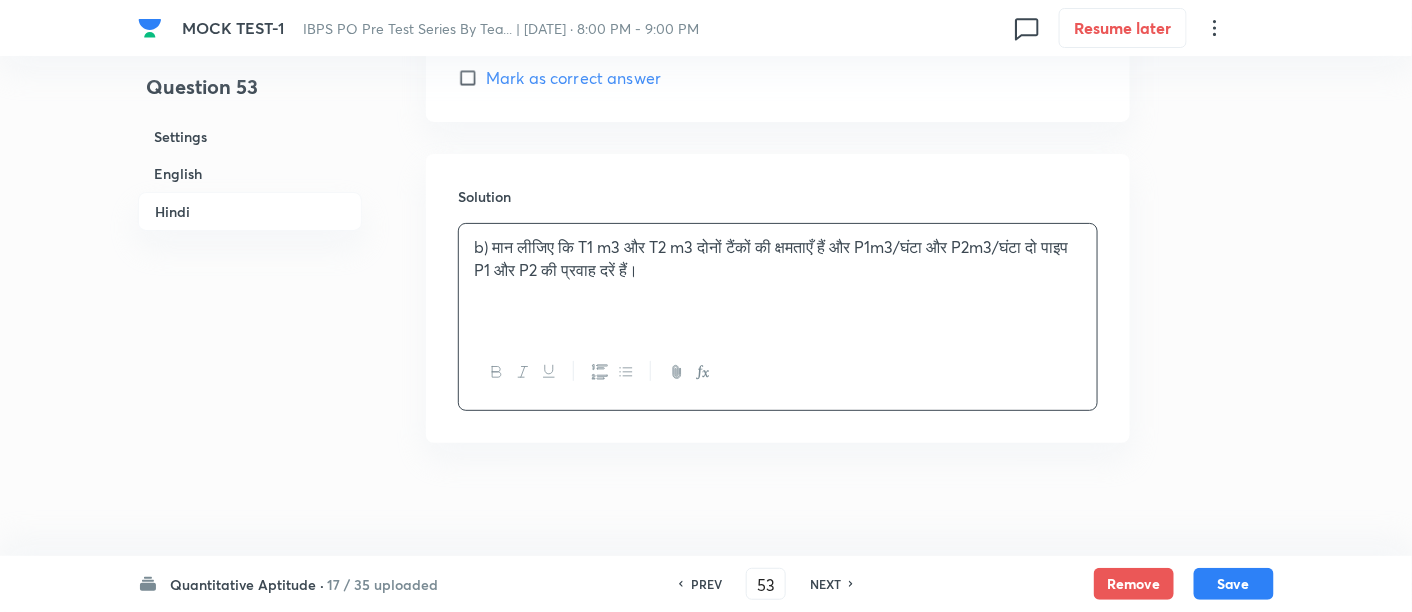 type 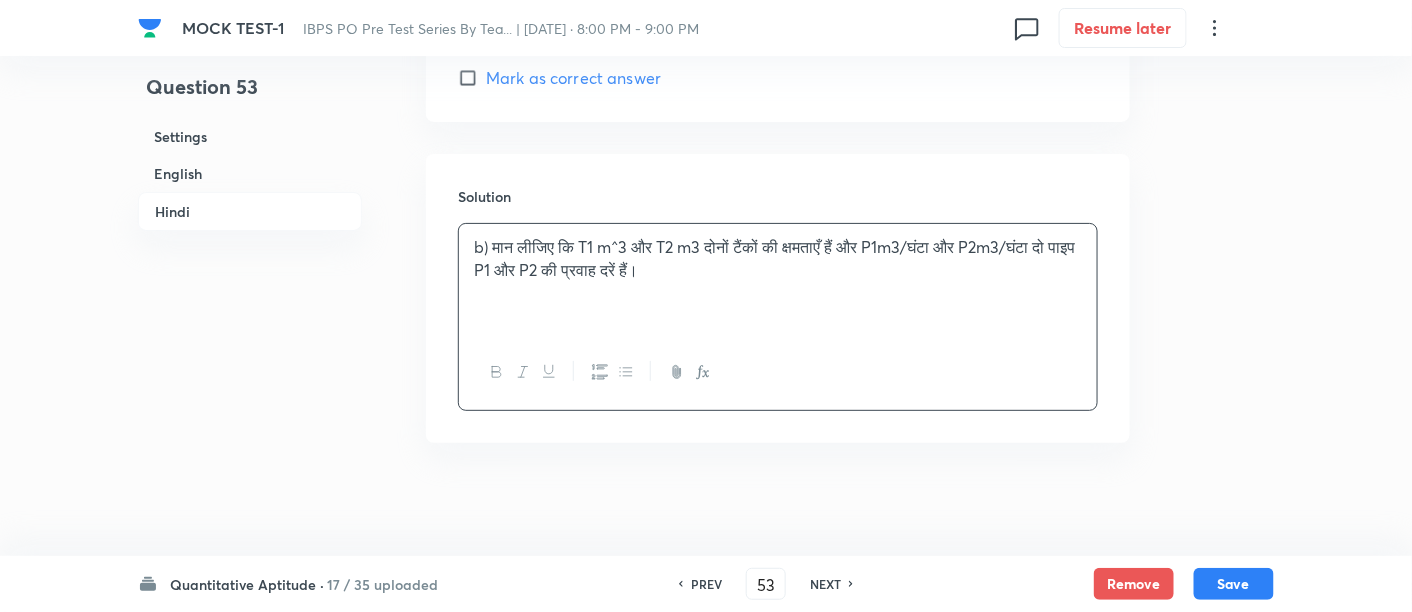 click on "b) मान लीजिए कि T1 m^3 और T2 m3 दोनों टैंकों की क्षमताएँ हैं और P1m3/घंटा और P2m3/घंटा दो पाइप P1 और P2 की प्रवाह दरें हैं।" at bounding box center (778, 258) 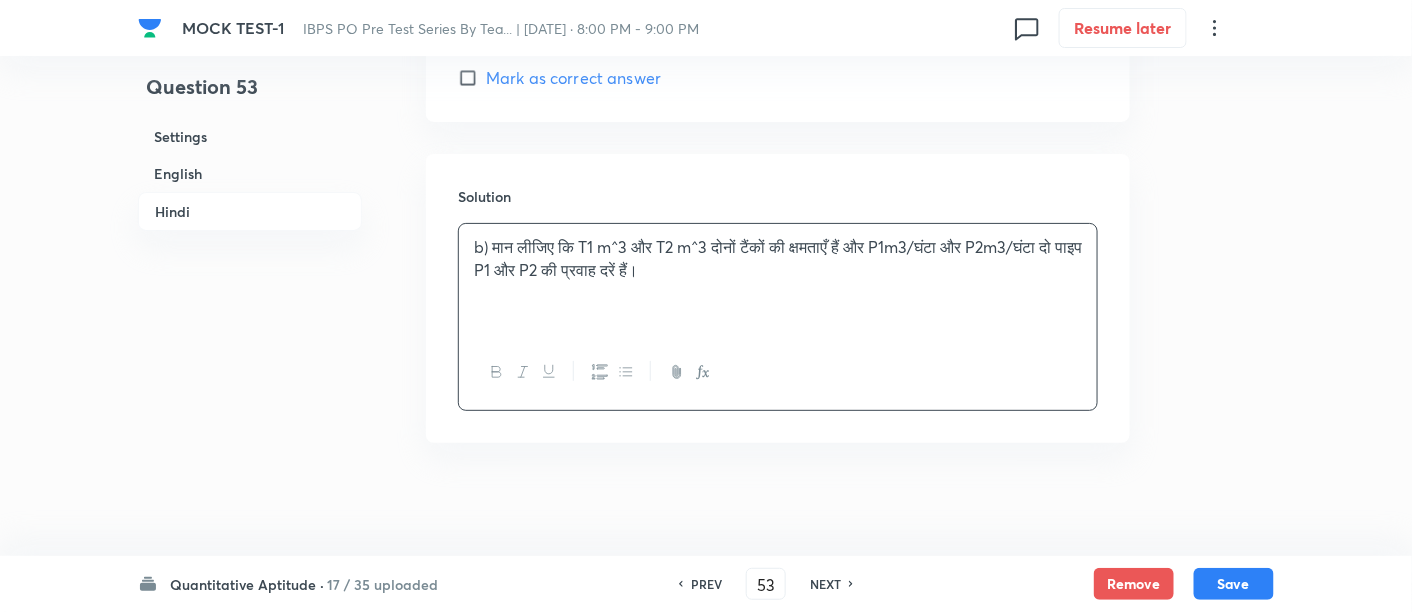 click on "b) मान लीजिए कि T1 m^3 और T2 m^3 दोनों टैंकों की क्षमताएँ हैं और P1m3/घंटा और P2m3/घंटा दो पाइप P1 और P2 की प्रवाह दरें हैं।" at bounding box center [778, 258] 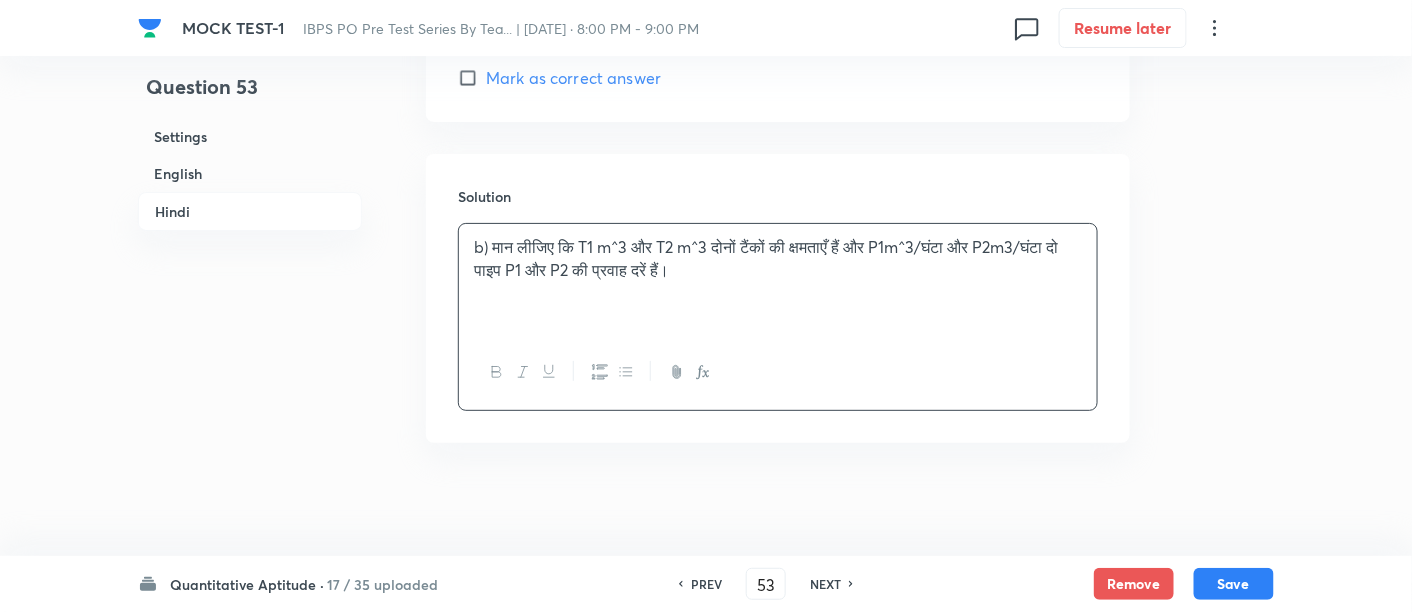 click on "b) मान लीजिए कि T1 m^3 और T2 m^3 दोनों टैंकों की क्षमताएँ हैं और P1m^3/घंटा और P2m3/घंटा दो पाइप P1 और P2 की प्रवाह दरें हैं।" at bounding box center (778, 258) 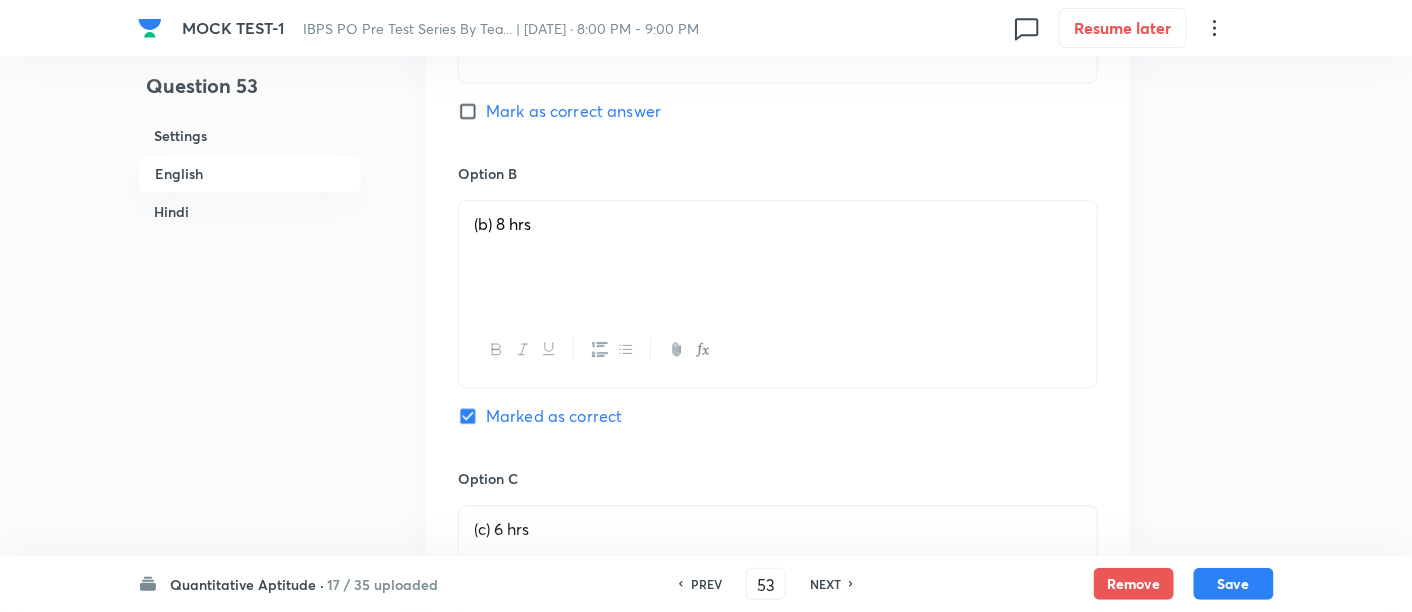 scroll, scrollTop: 1191, scrollLeft: 0, axis: vertical 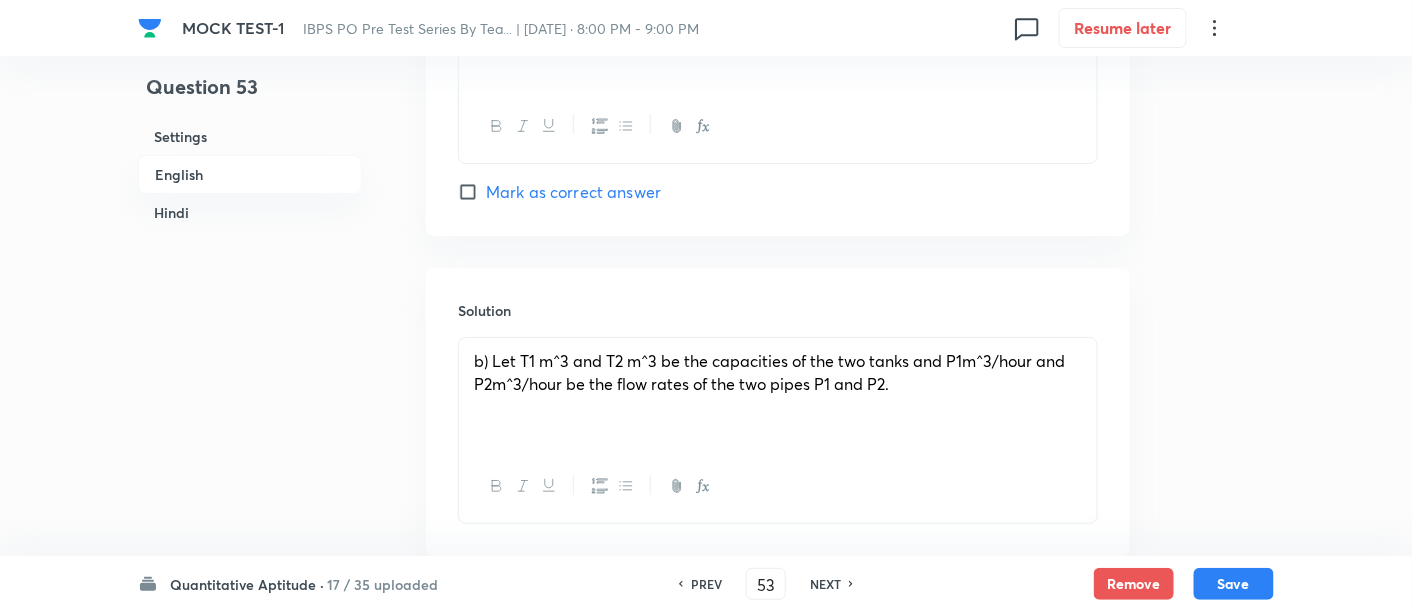 click on "b) Let T1 m^3 and T2 m^3 be the capacities of the two tanks and P1m^3/hour and P2m^3/hour be the flow rates of the two pipes P1 and P2." at bounding box center (778, 372) 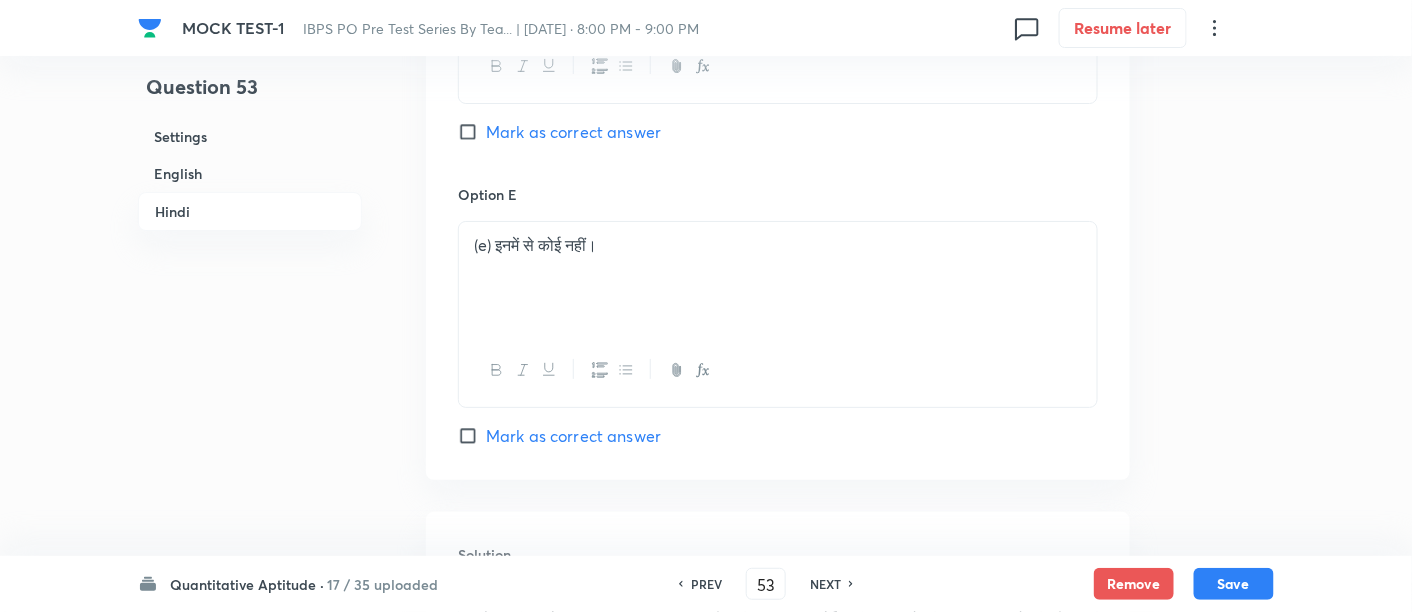 scroll, scrollTop: 5044, scrollLeft: 0, axis: vertical 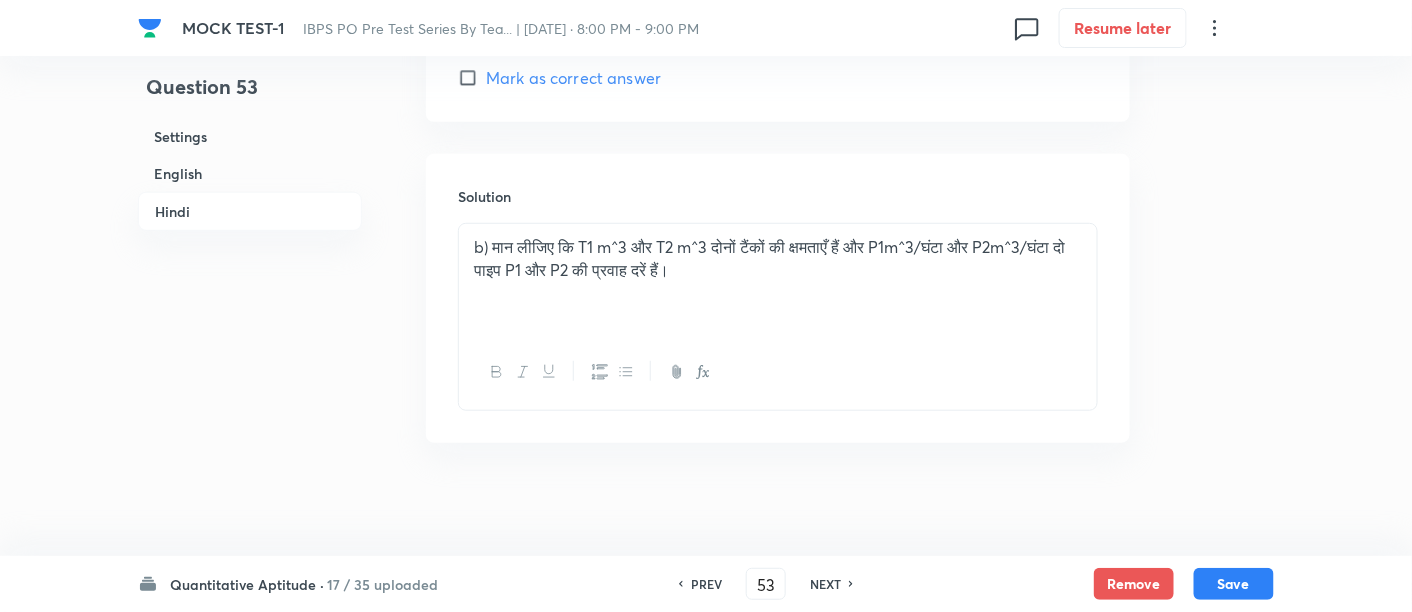 click on "b) मान लीजिए कि T1 m^3 और T2 m^3 दोनों टैंकों की क्षमताएँ हैं और P1m^3/घंटा और P2m^3/घंटा दो पाइप P1 और P2 की प्रवाह दरें हैं।" at bounding box center (778, 280) 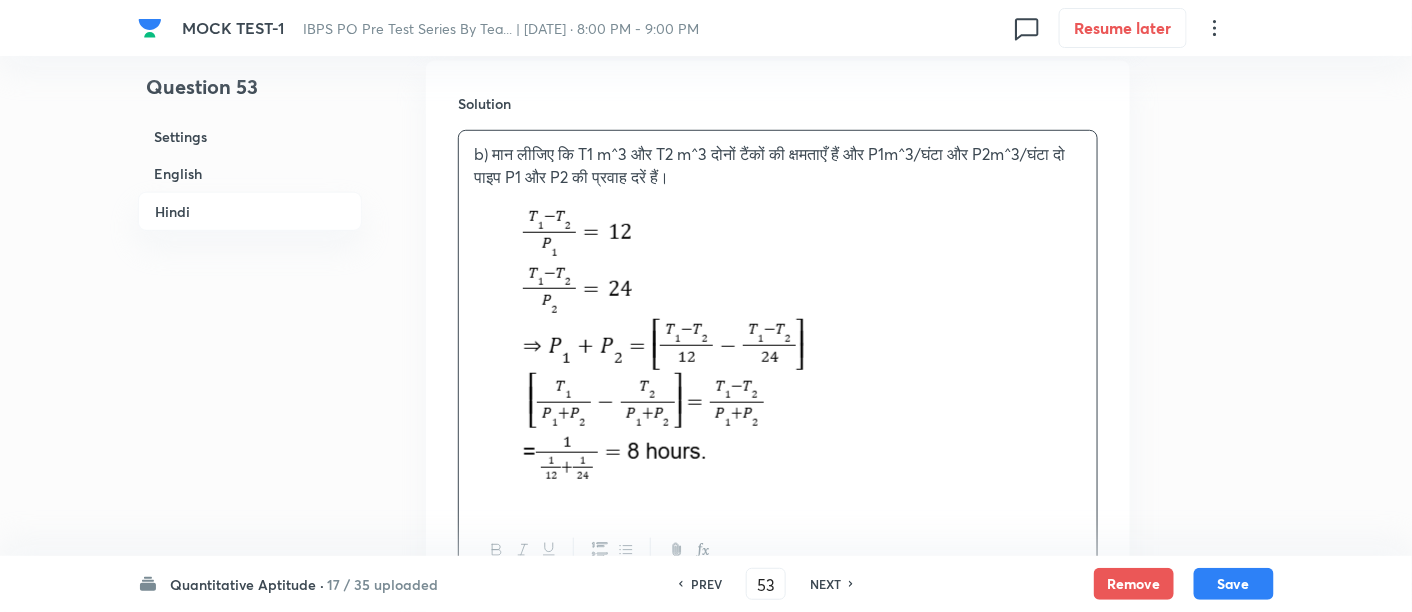 scroll, scrollTop: 5144, scrollLeft: 0, axis: vertical 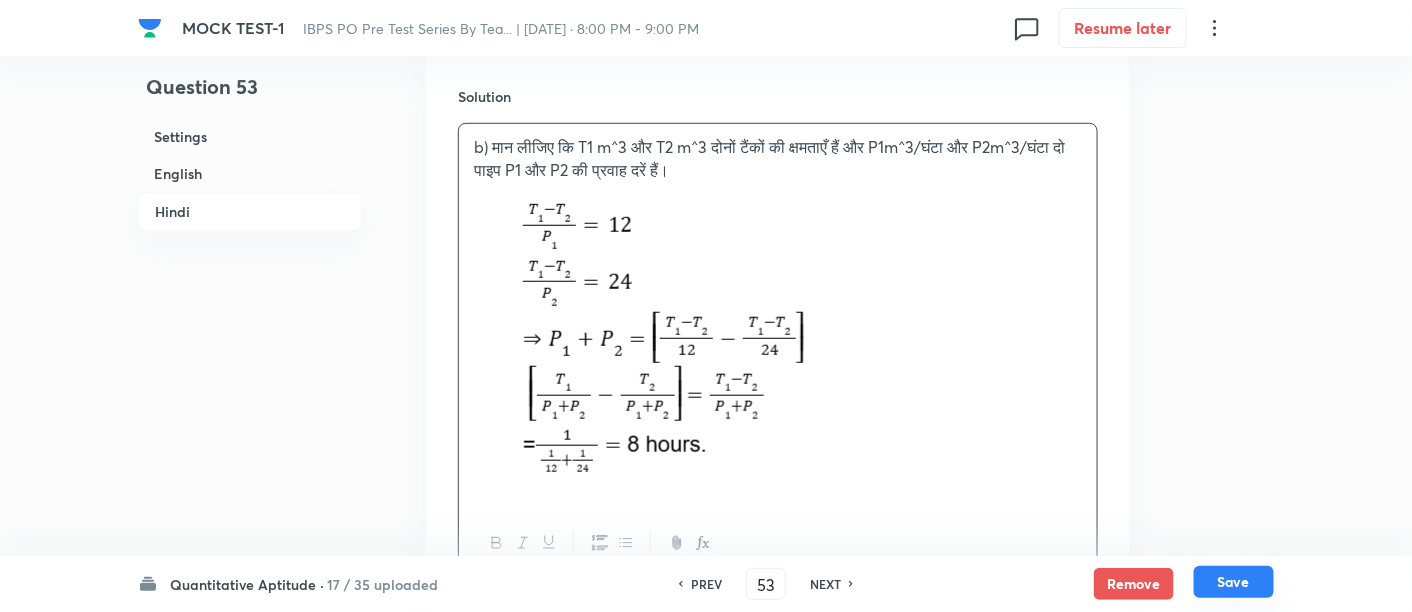 click on "Save" at bounding box center (1234, 582) 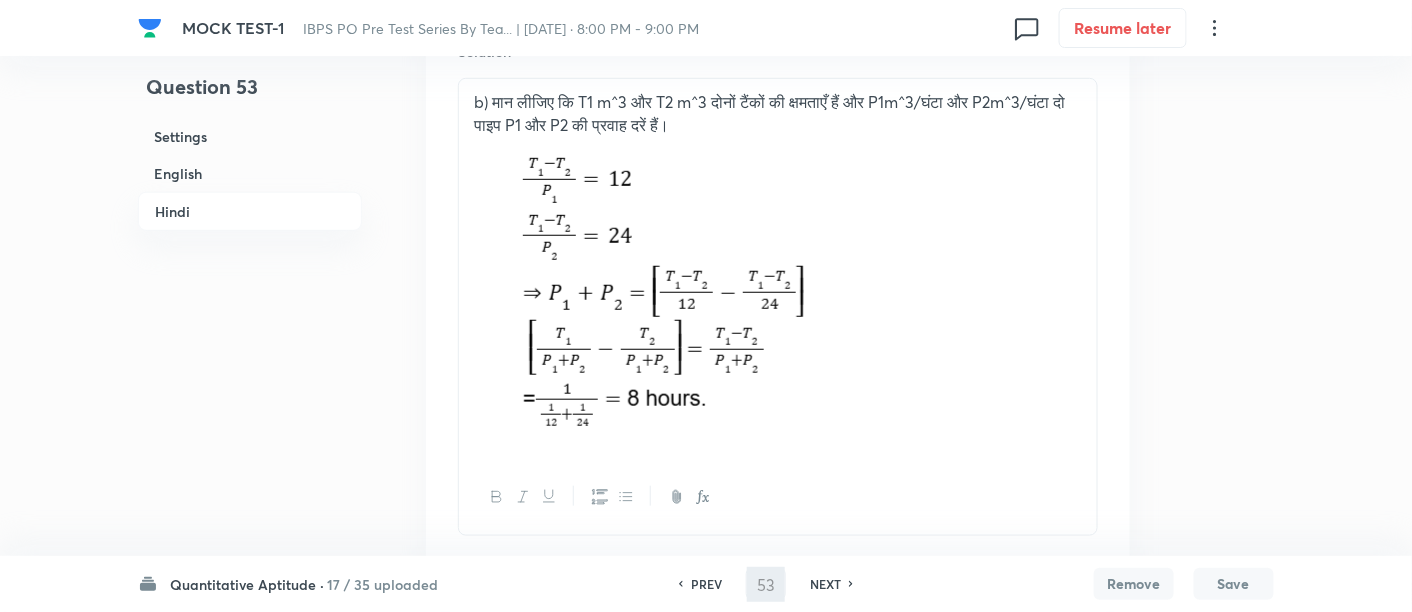 type on "54" 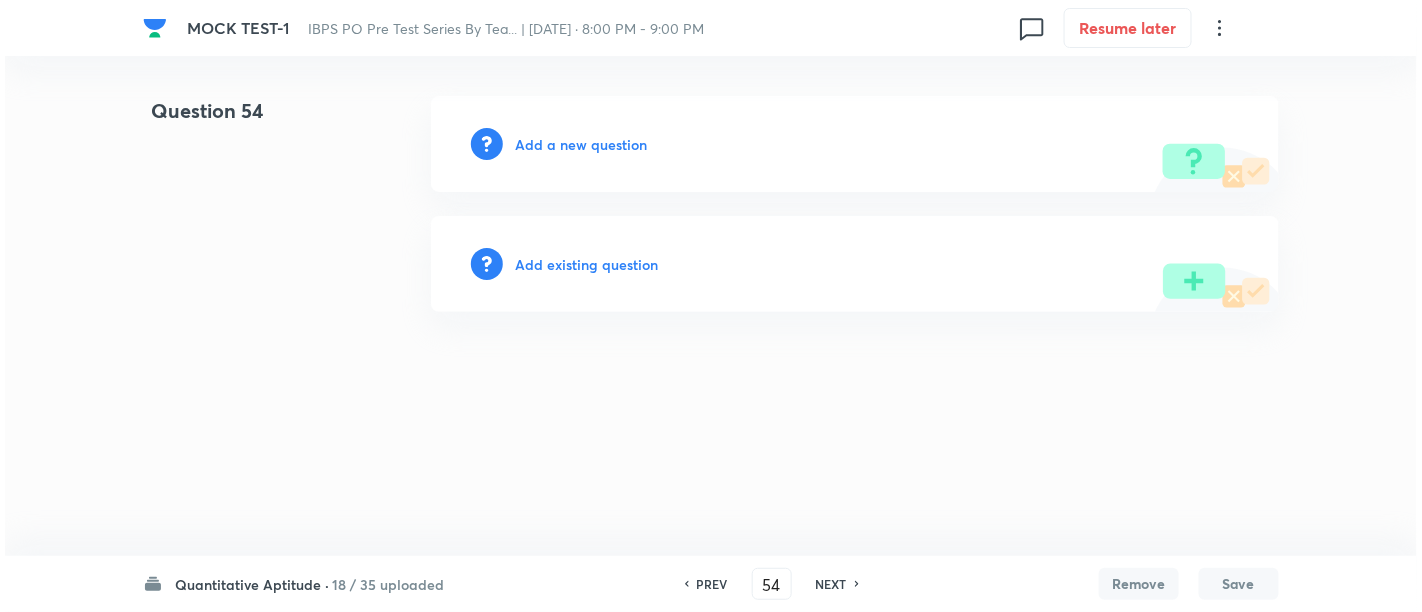 scroll, scrollTop: 0, scrollLeft: 0, axis: both 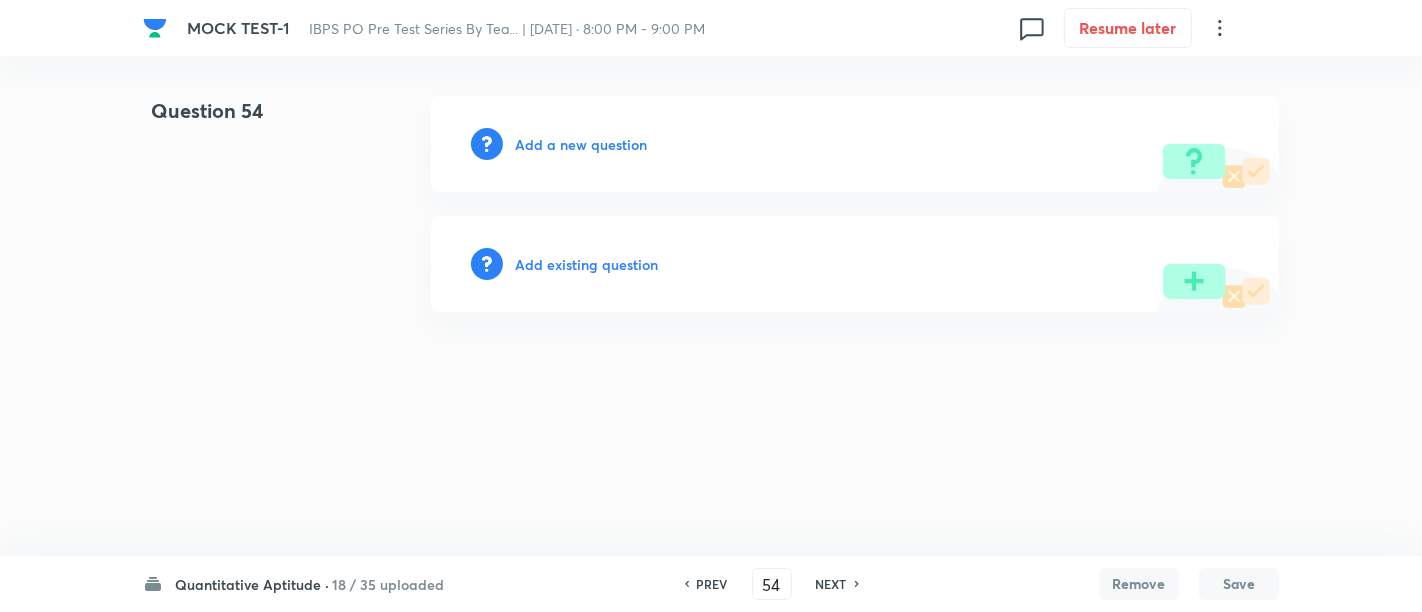 click on "Add a new question" at bounding box center [581, 144] 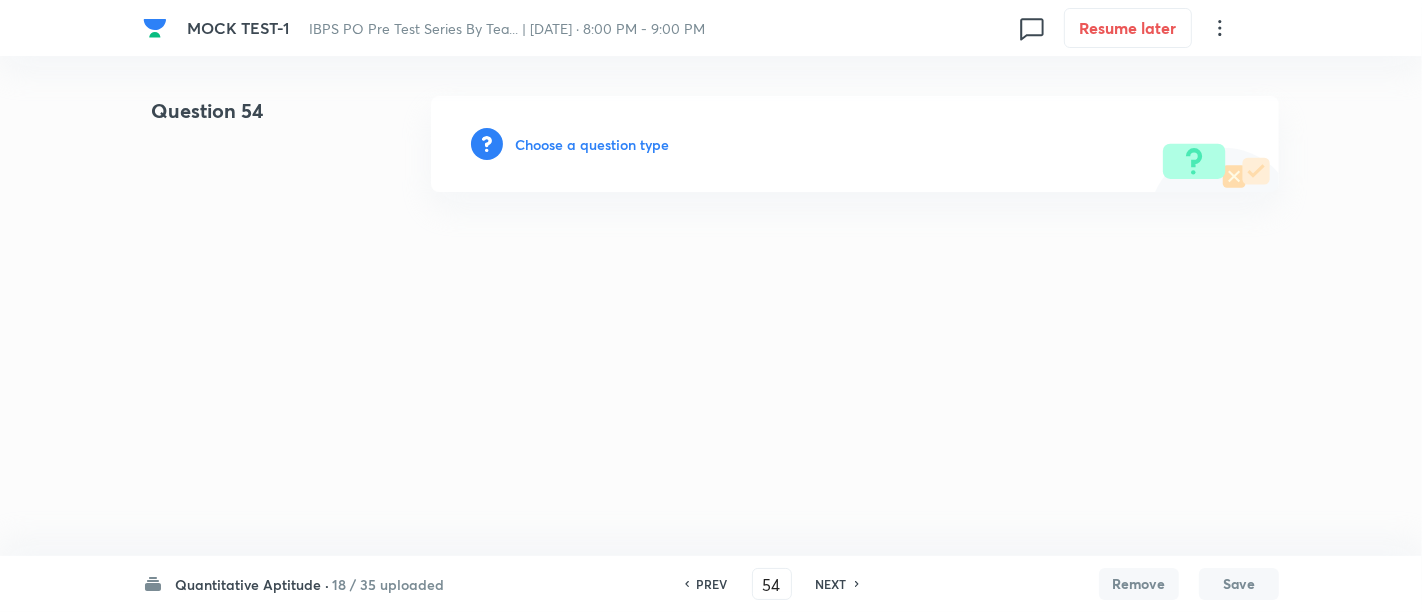 click on "Choose a question type" at bounding box center (592, 144) 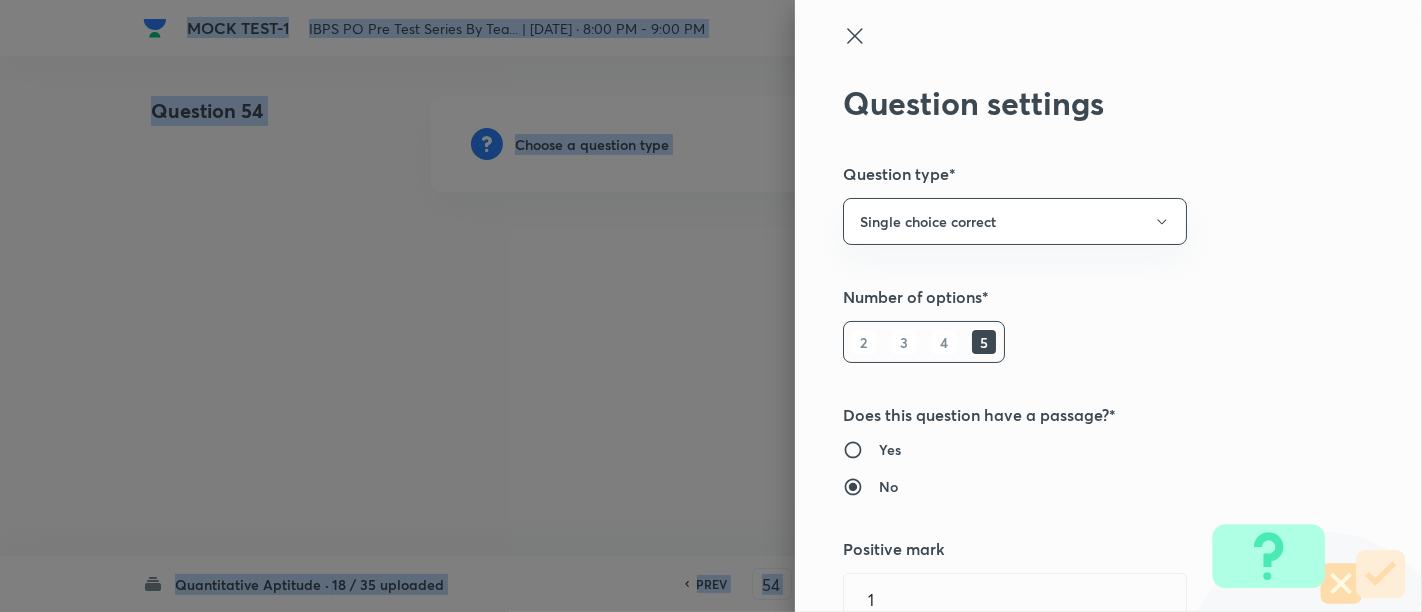 click at bounding box center [711, 306] 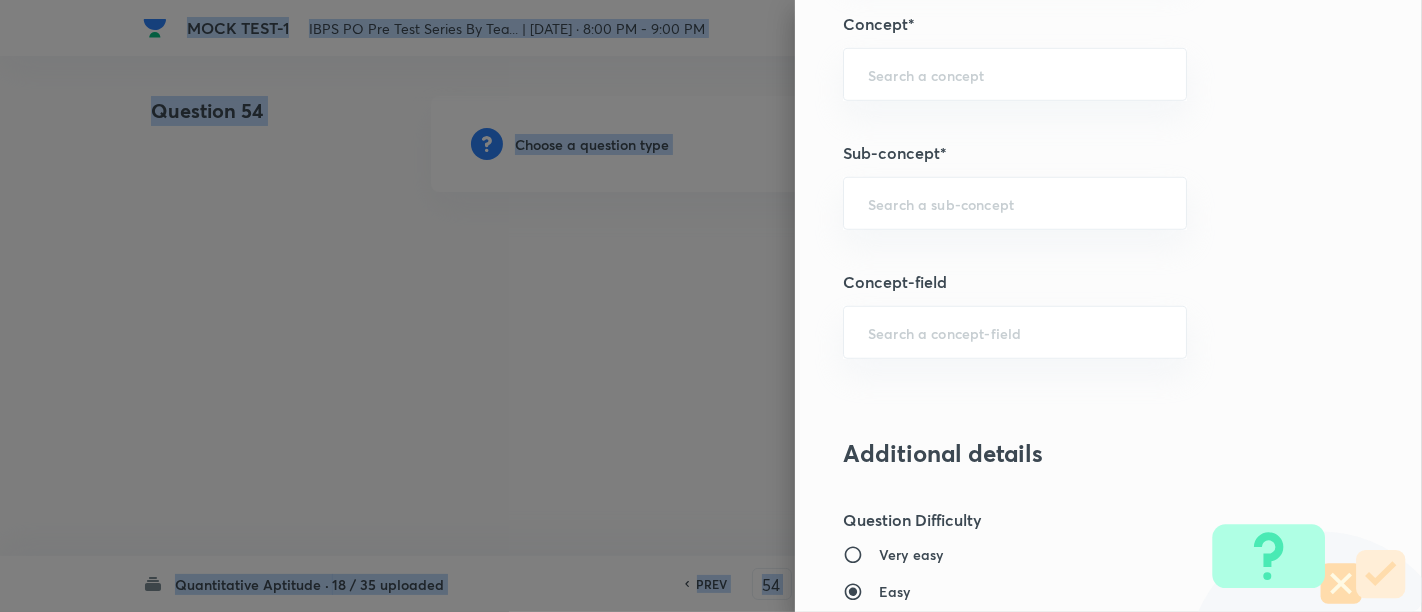 scroll, scrollTop: 1151, scrollLeft: 0, axis: vertical 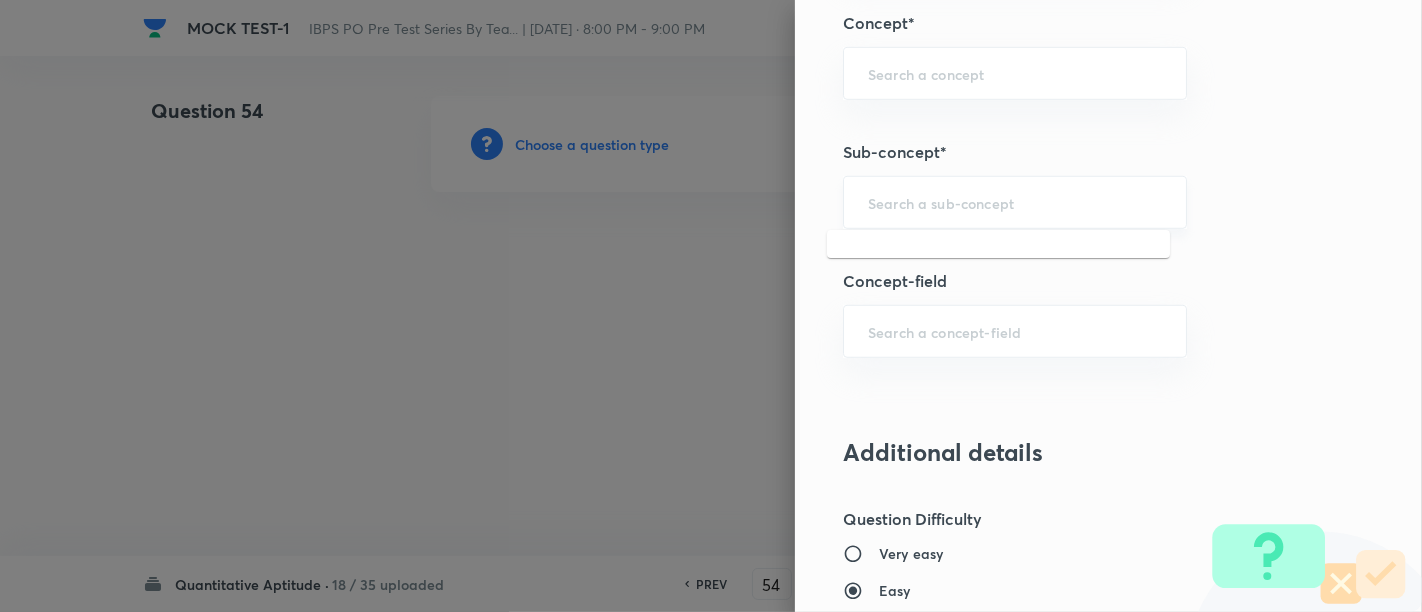 click at bounding box center [1015, 202] 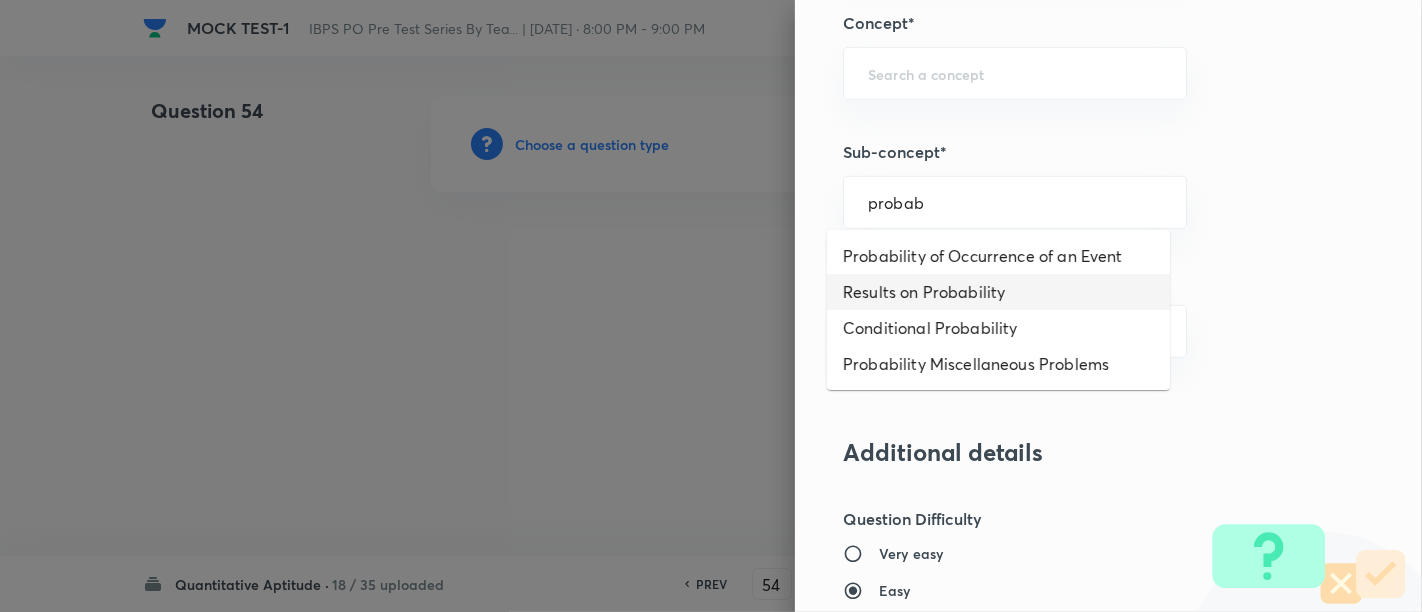 click on "Results on Probability" at bounding box center (998, 292) 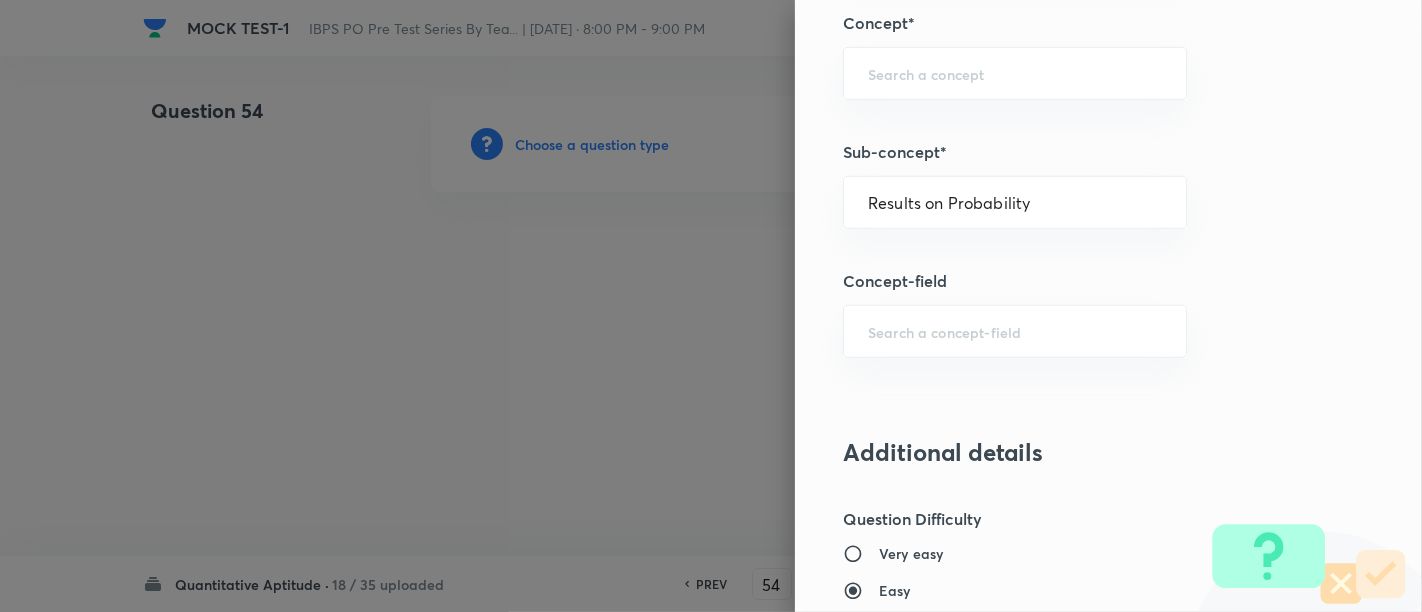 type on "Quantitative Aptitude" 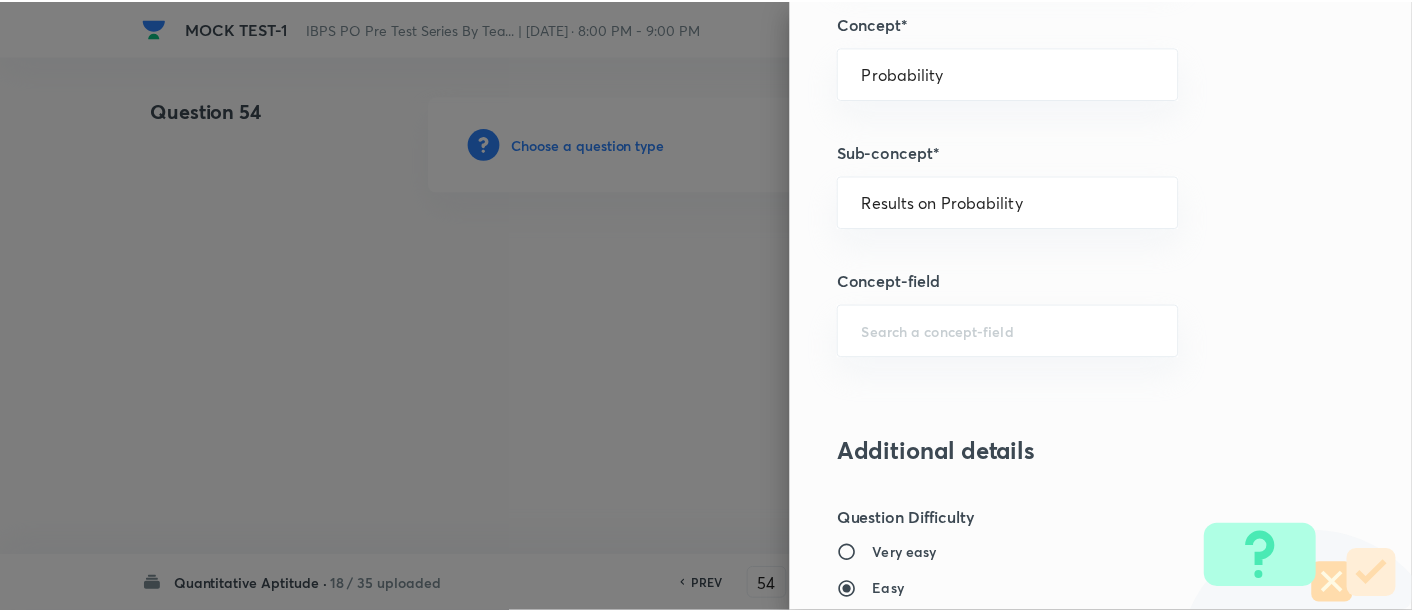 scroll, scrollTop: 2108, scrollLeft: 0, axis: vertical 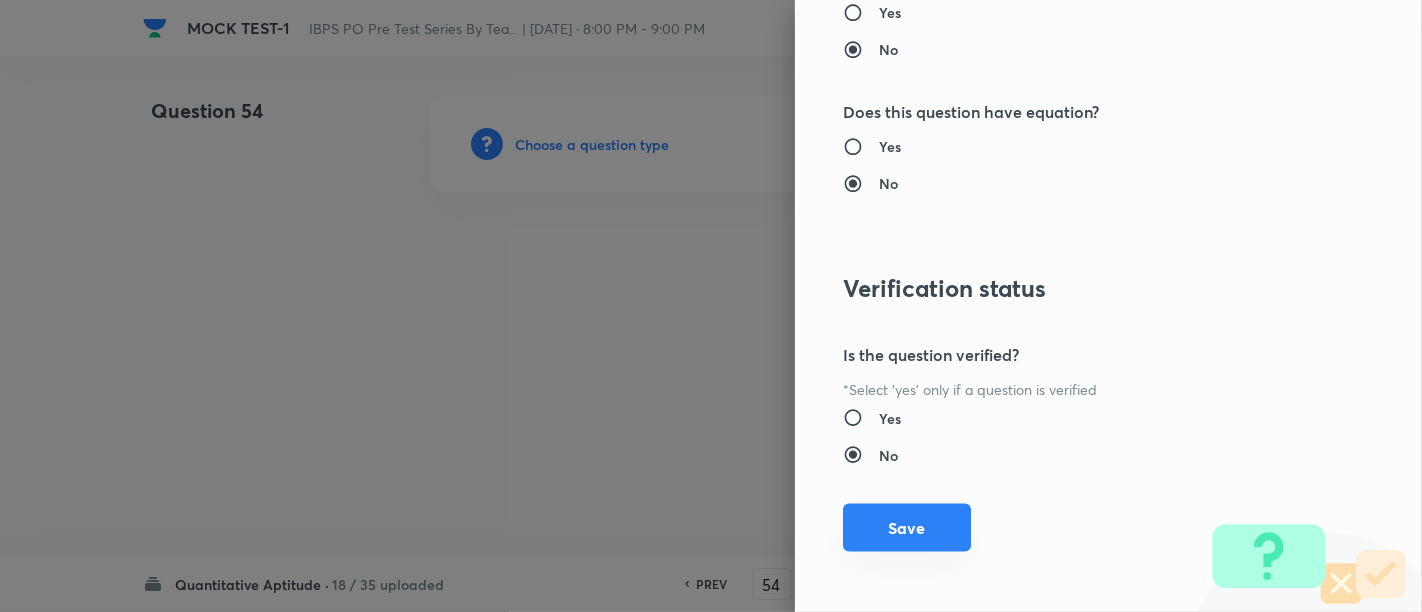click on "Save" at bounding box center [907, 528] 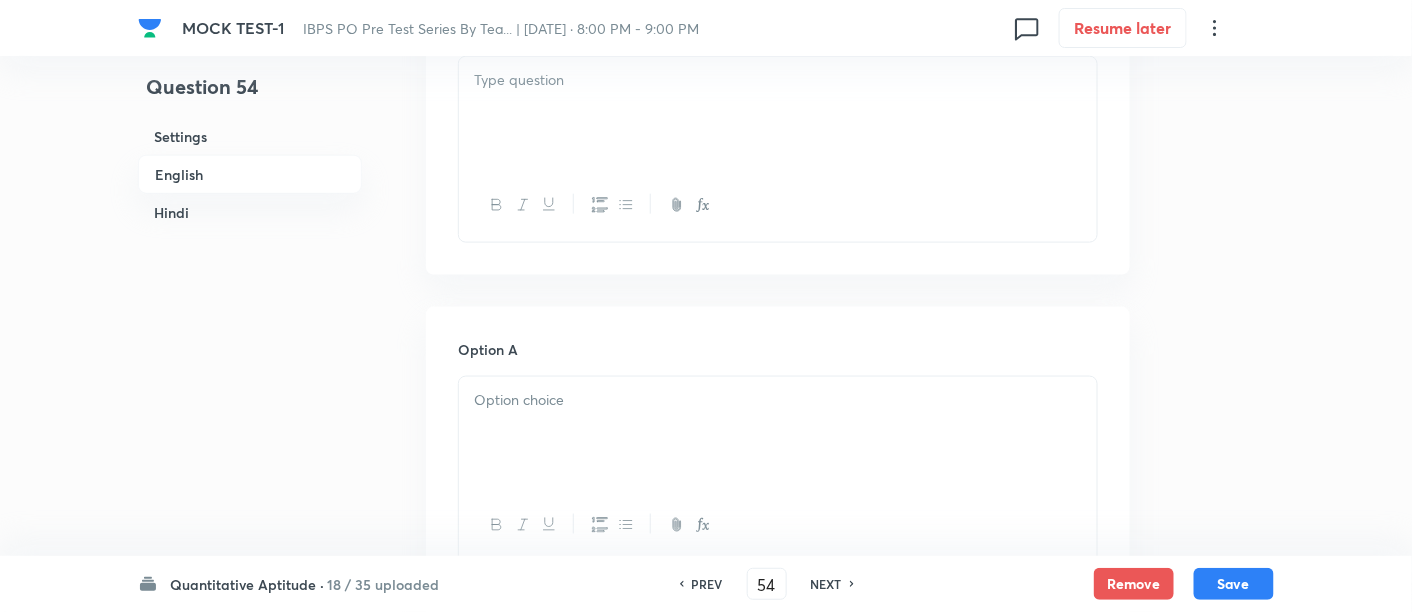 scroll, scrollTop: 664, scrollLeft: 0, axis: vertical 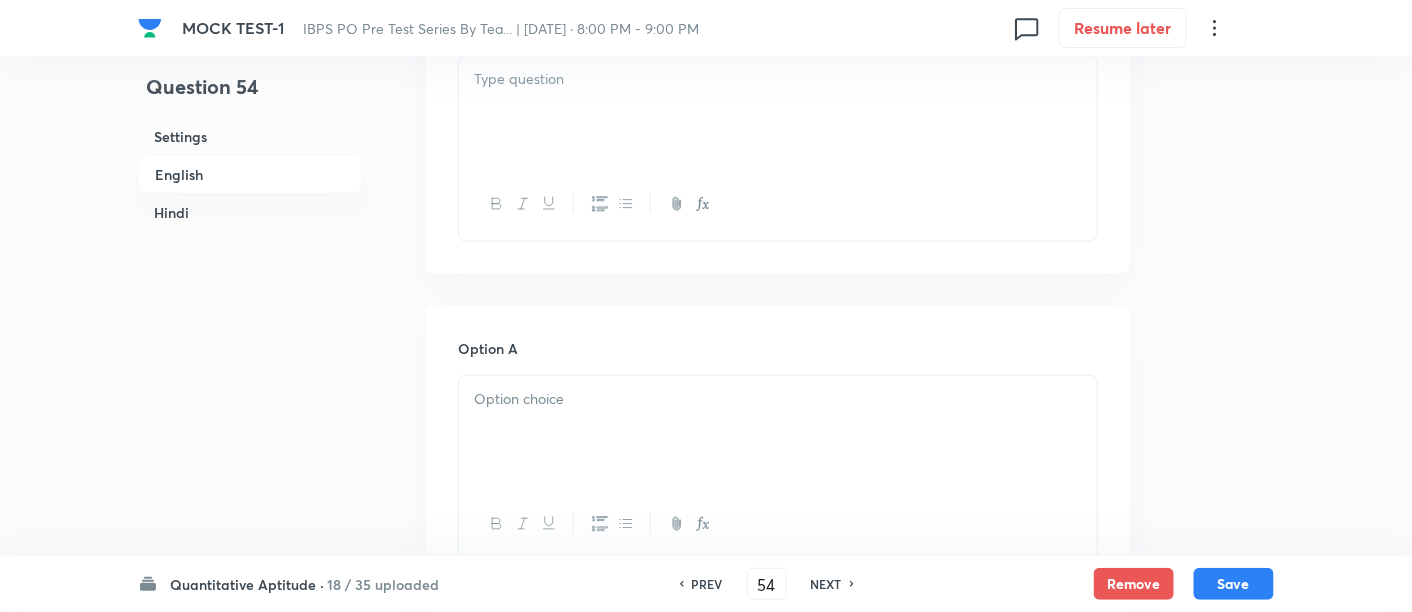 click at bounding box center (778, 112) 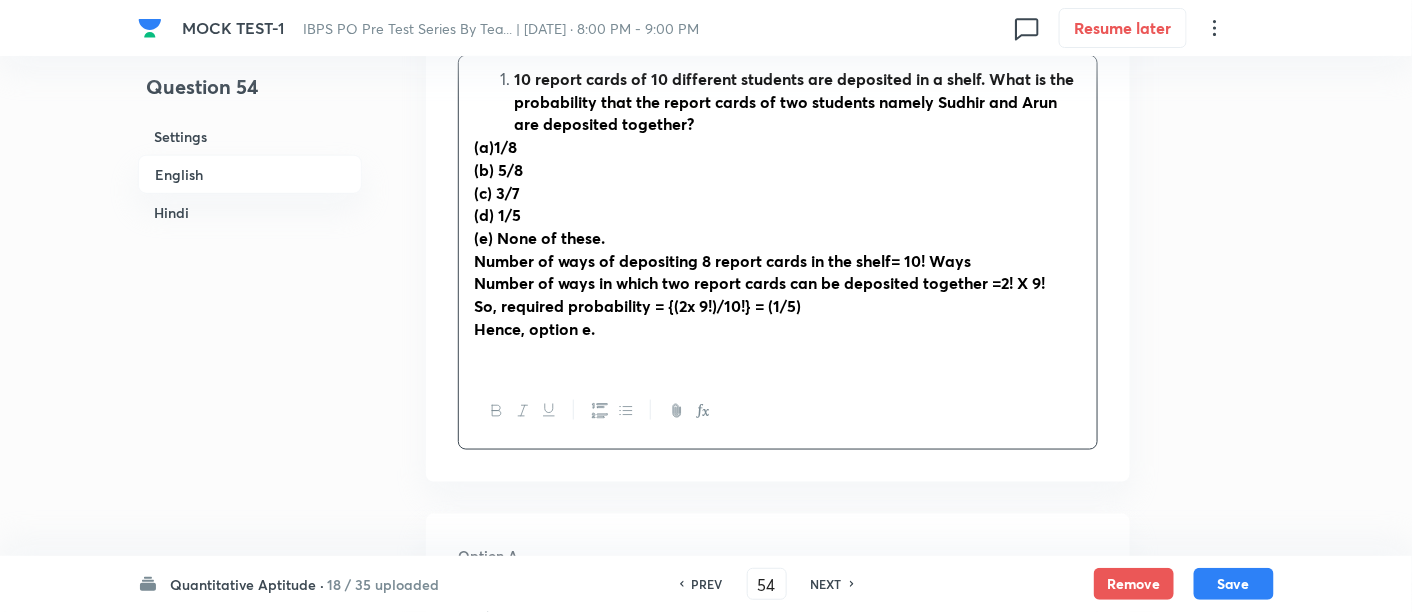 click on "10 report cards of 10 different students are deposited in a shelf. What is the probability that the report cards of two students namely Sudhir and Arun are deposited together?" at bounding box center (794, 101) 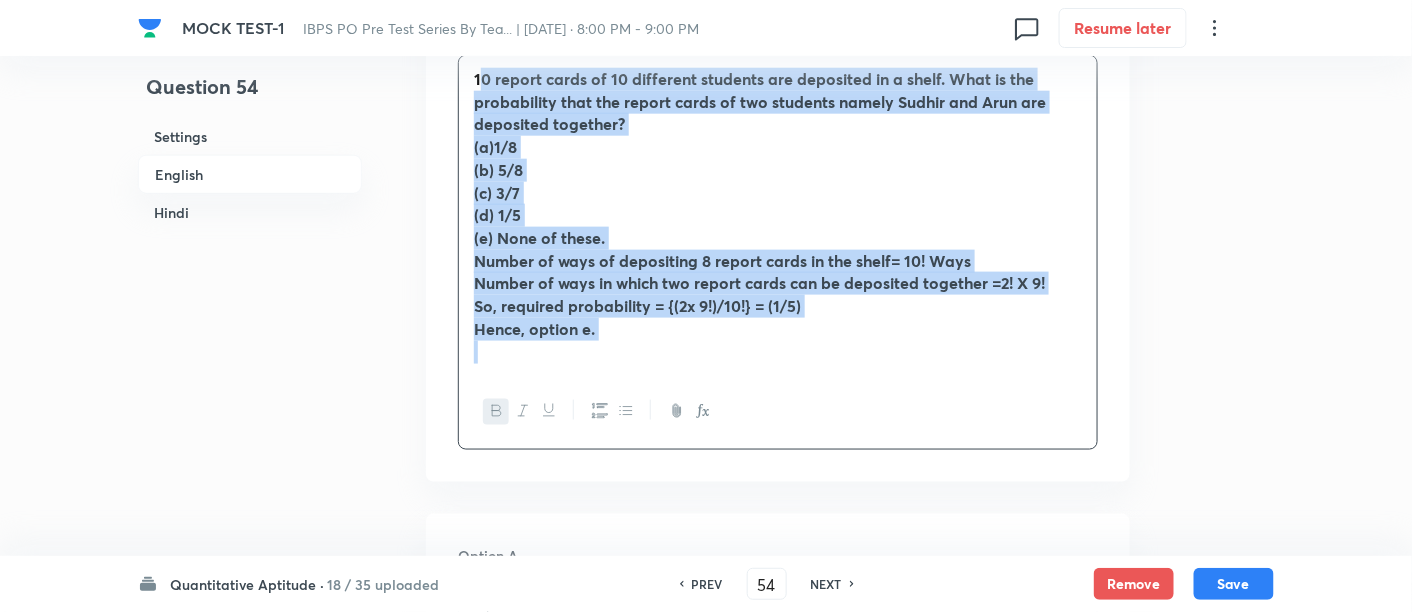 drag, startPoint x: 478, startPoint y: 76, endPoint x: 702, endPoint y: 394, distance: 388.973 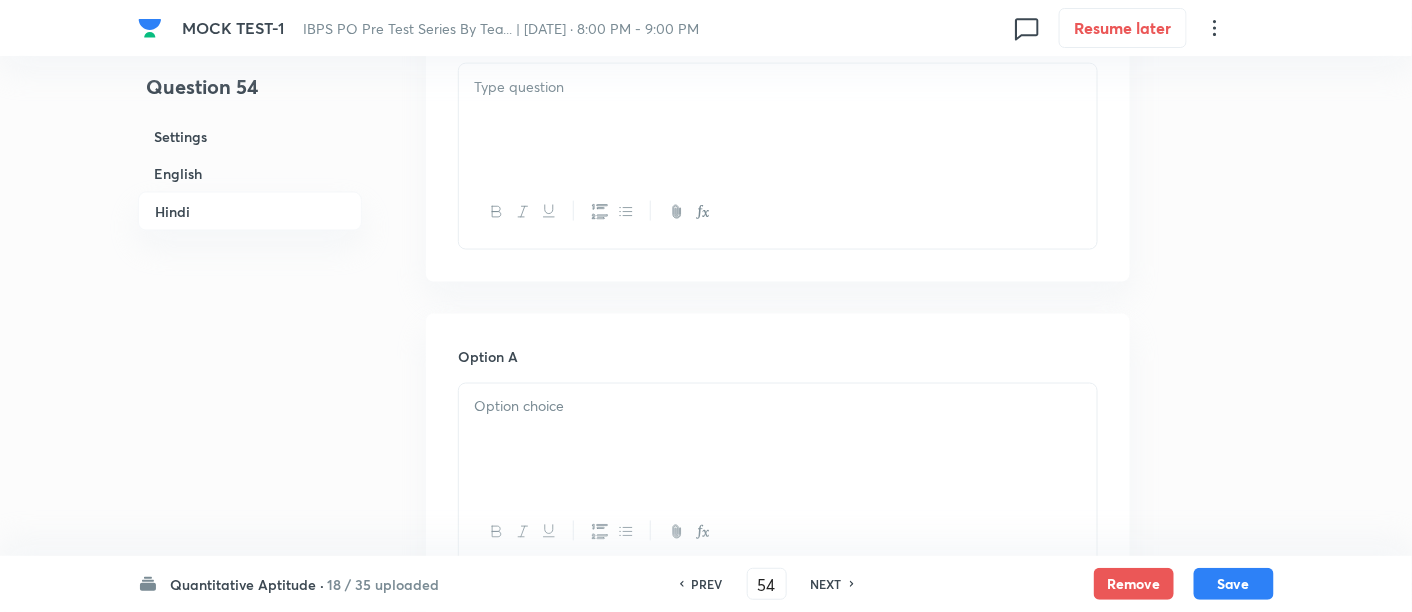 scroll, scrollTop: 3190, scrollLeft: 0, axis: vertical 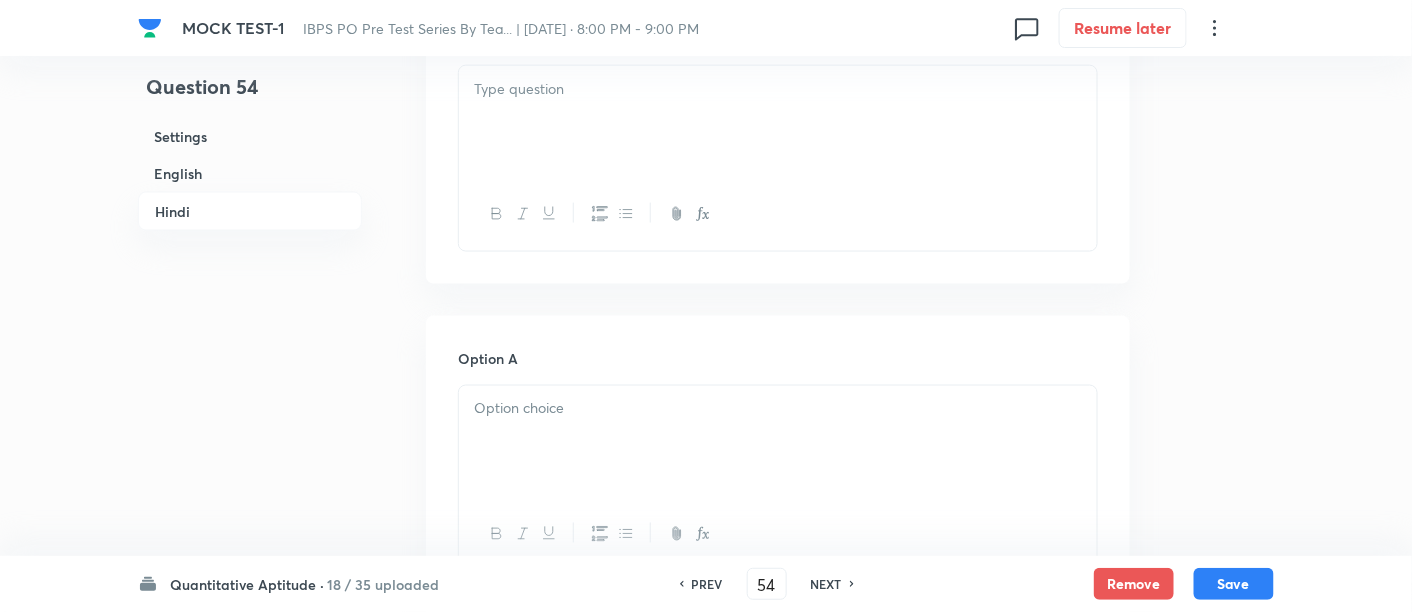 click at bounding box center (778, 122) 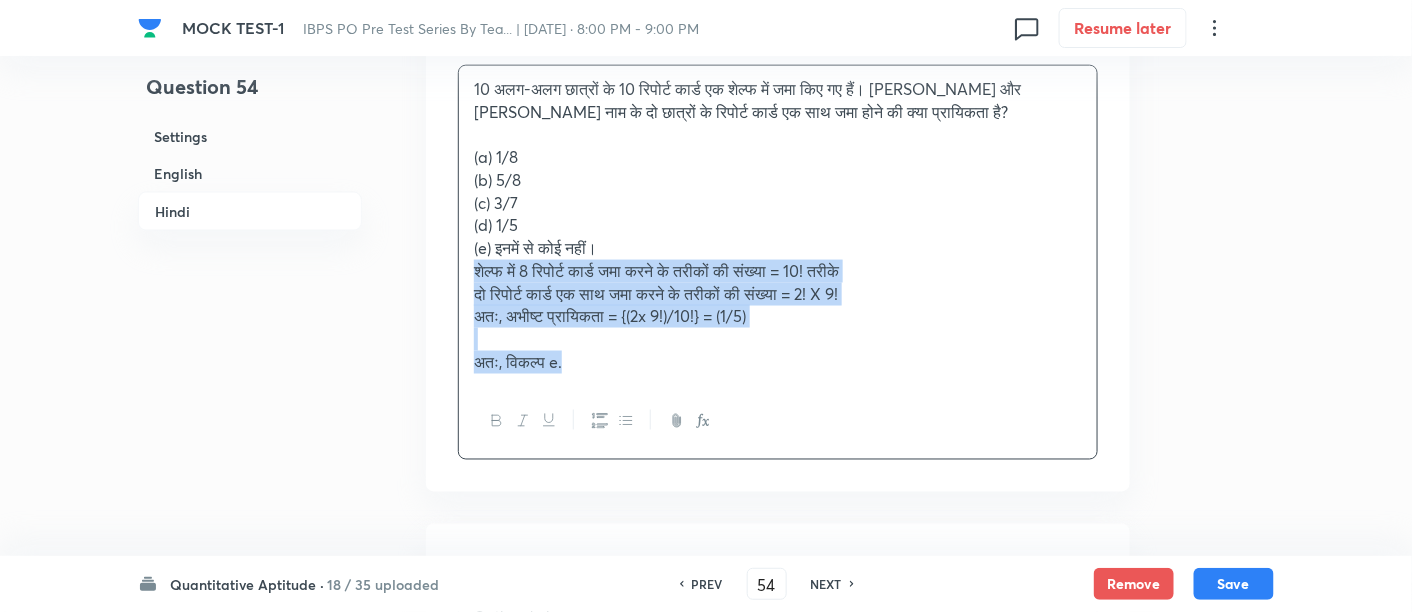 drag, startPoint x: 469, startPoint y: 266, endPoint x: 721, endPoint y: 410, distance: 290.24127 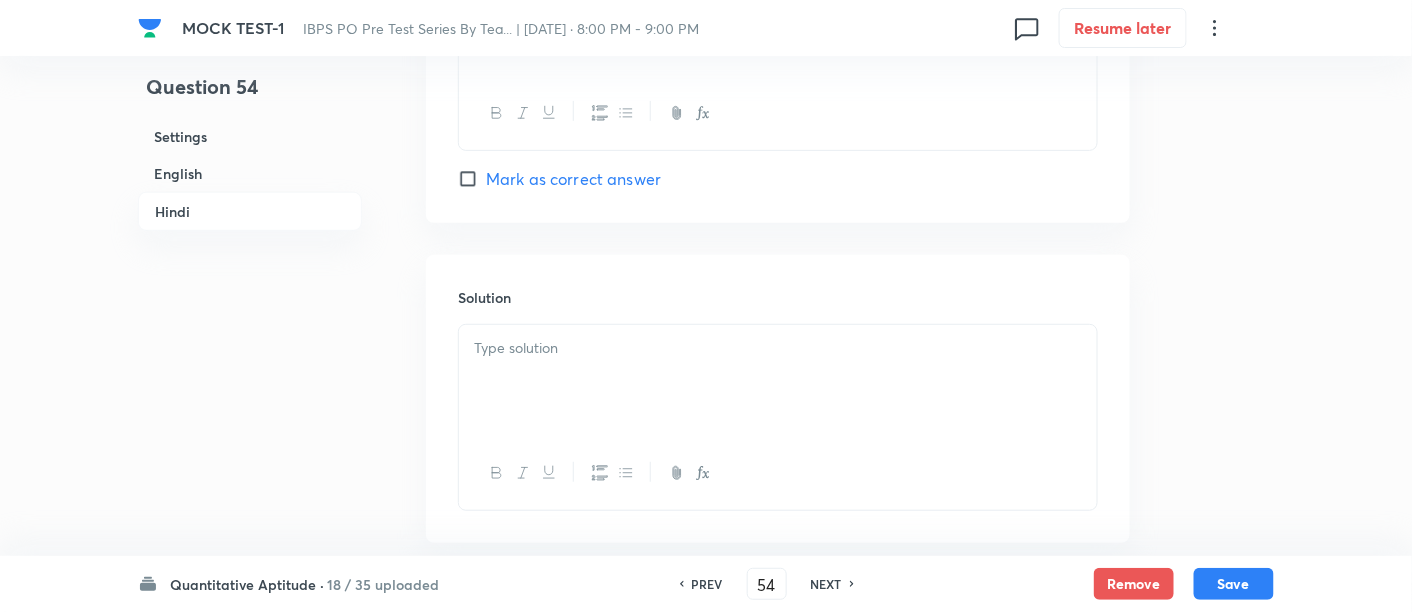 scroll, scrollTop: 5046, scrollLeft: 0, axis: vertical 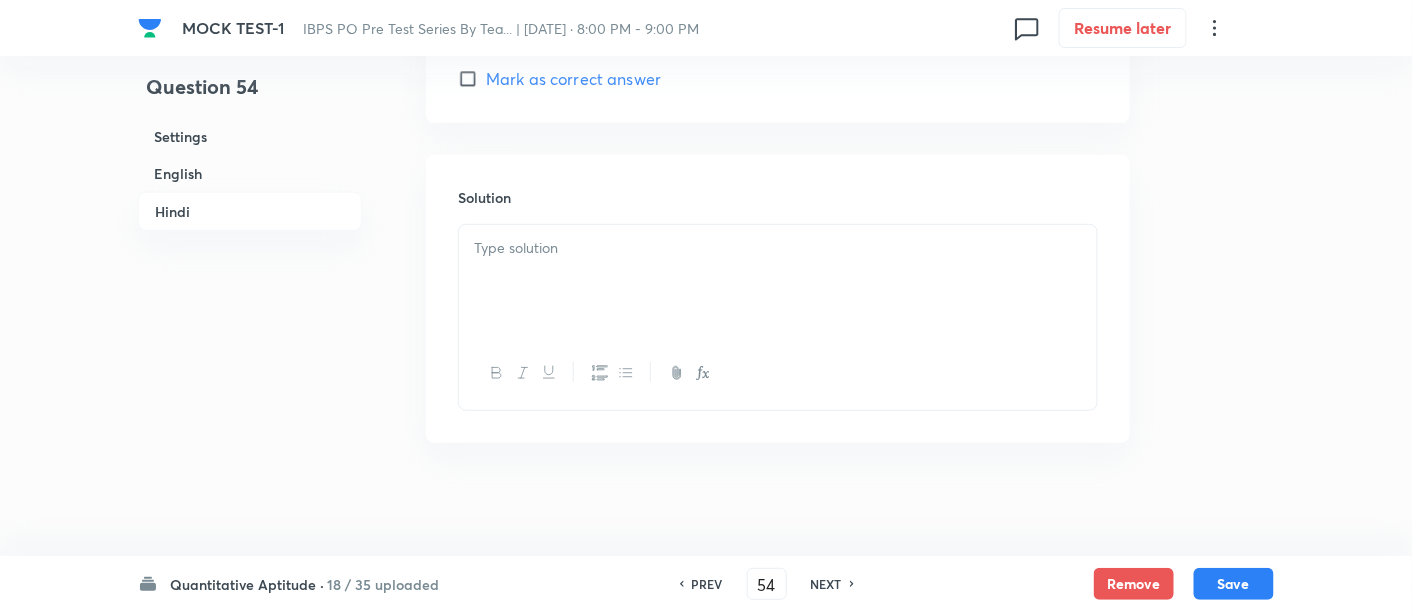 click at bounding box center [778, 281] 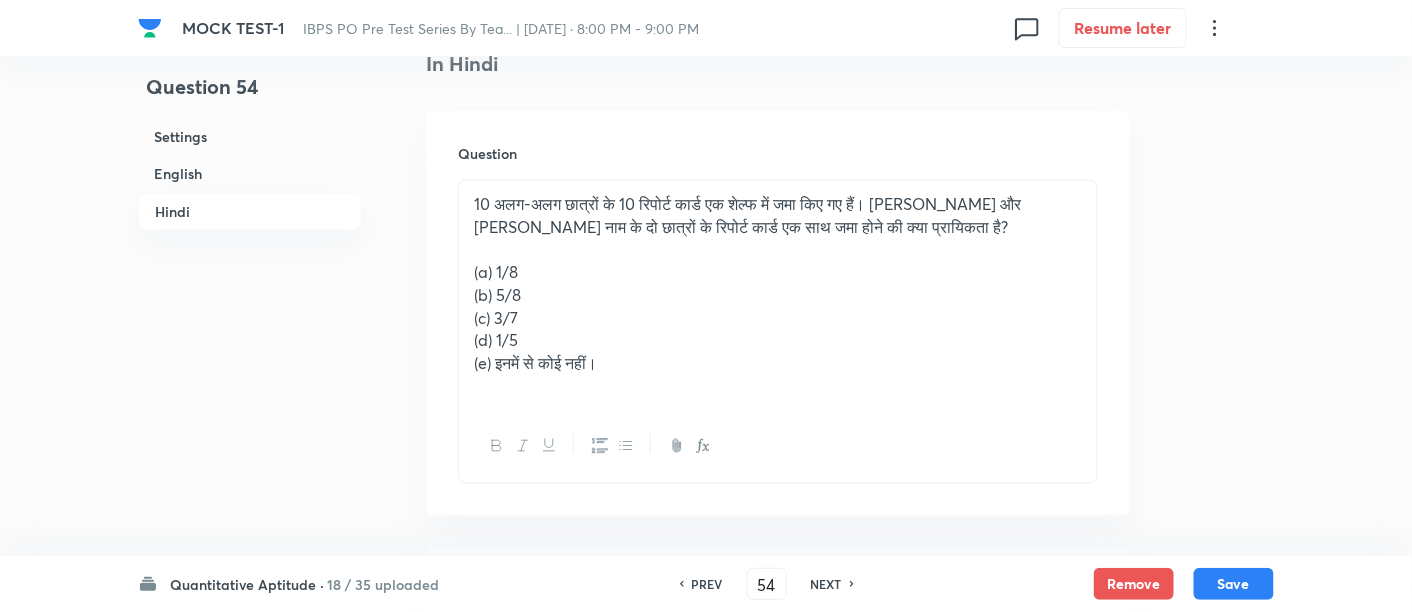 scroll, scrollTop: 3065, scrollLeft: 0, axis: vertical 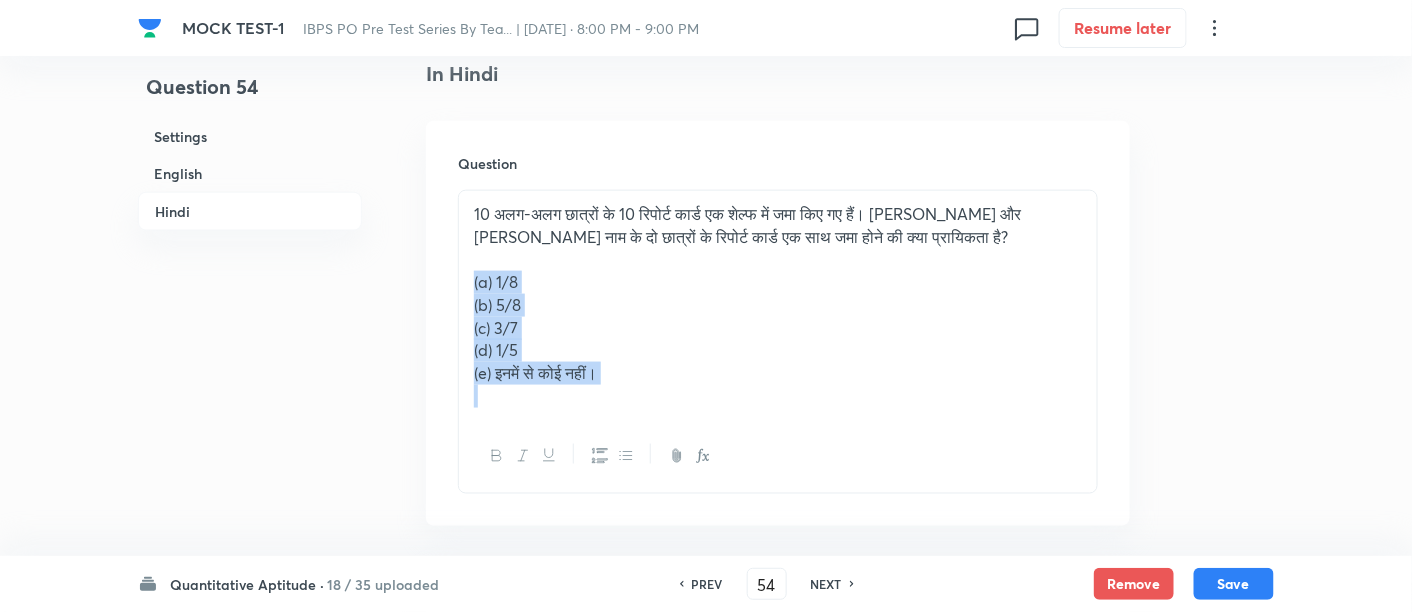 drag, startPoint x: 462, startPoint y: 278, endPoint x: 733, endPoint y: 472, distance: 333.28217 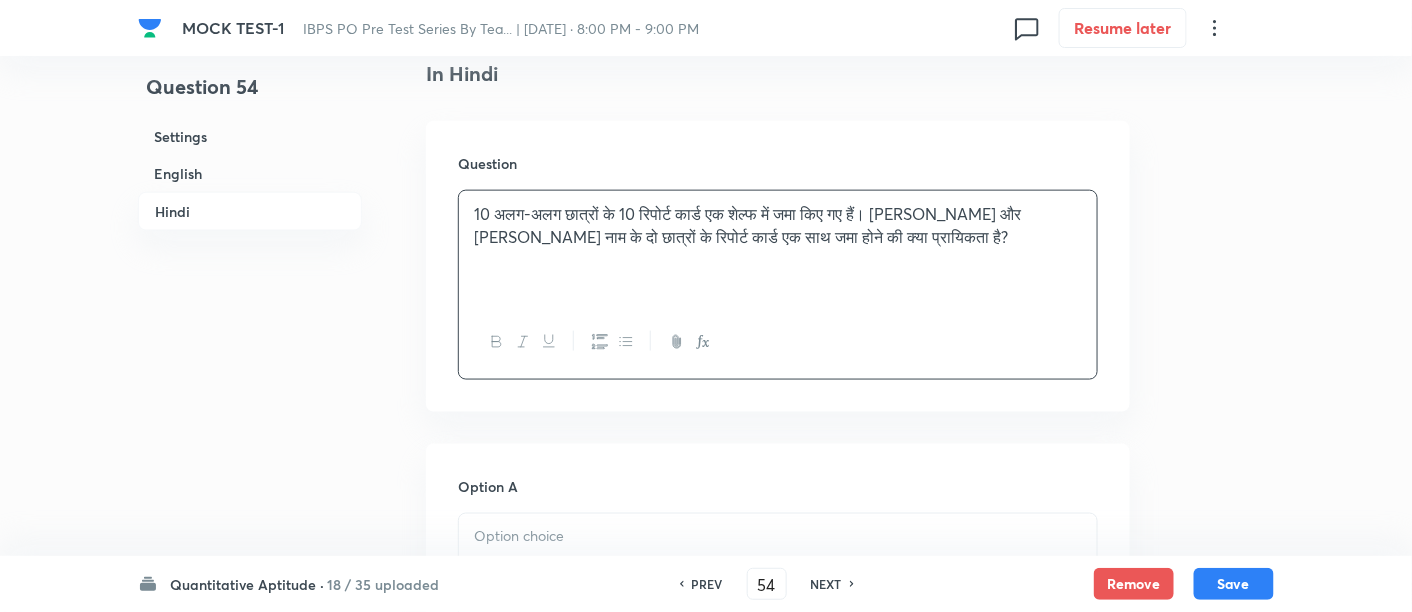 scroll, scrollTop: 3259, scrollLeft: 0, axis: vertical 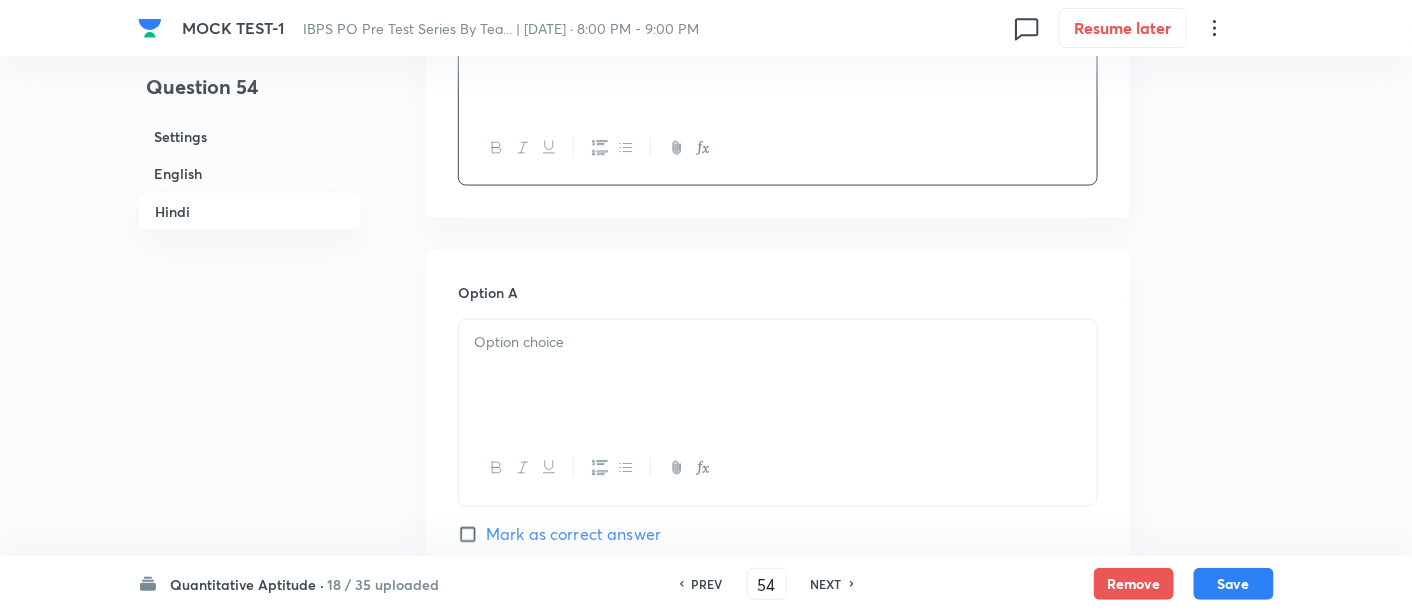 click at bounding box center (778, 376) 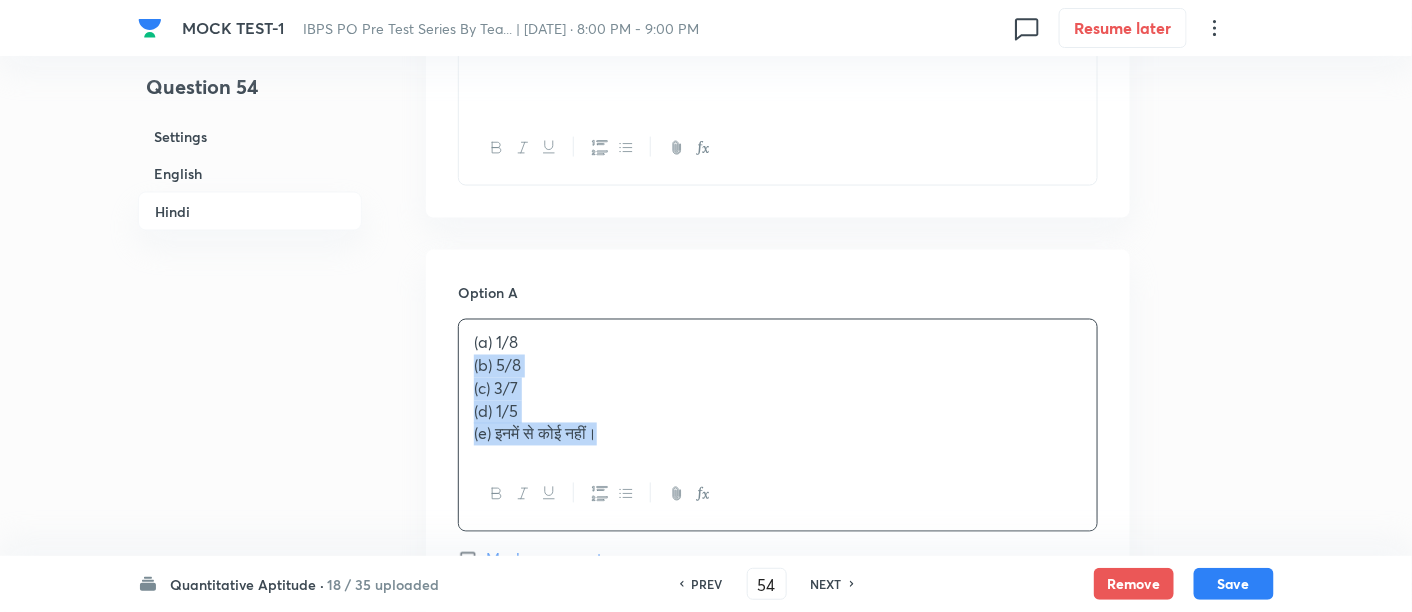 drag, startPoint x: 470, startPoint y: 362, endPoint x: 737, endPoint y: 523, distance: 311.7852 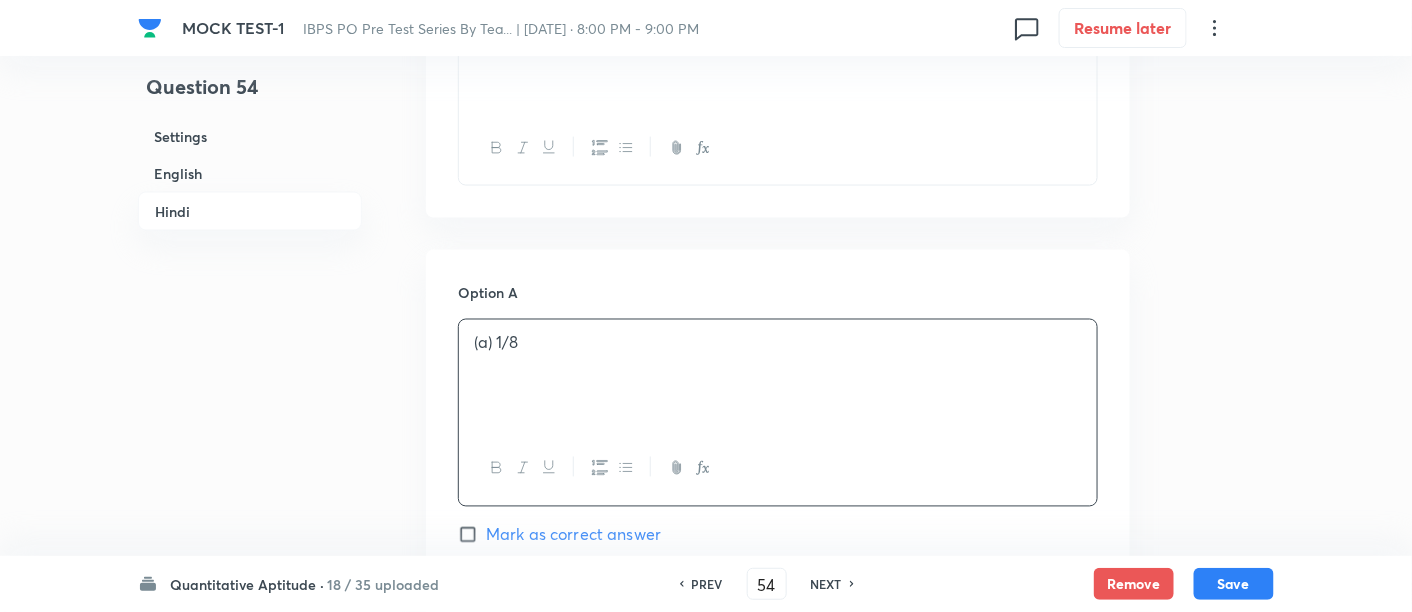 scroll, scrollTop: 3521, scrollLeft: 0, axis: vertical 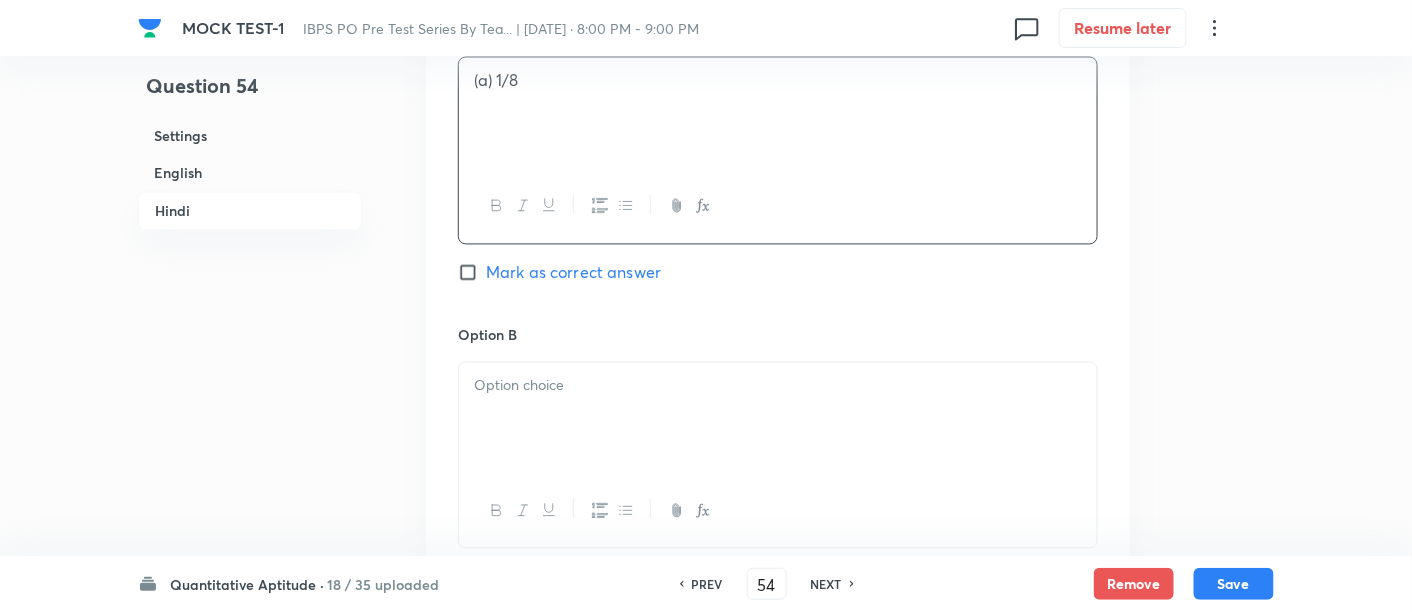 click at bounding box center [778, 386] 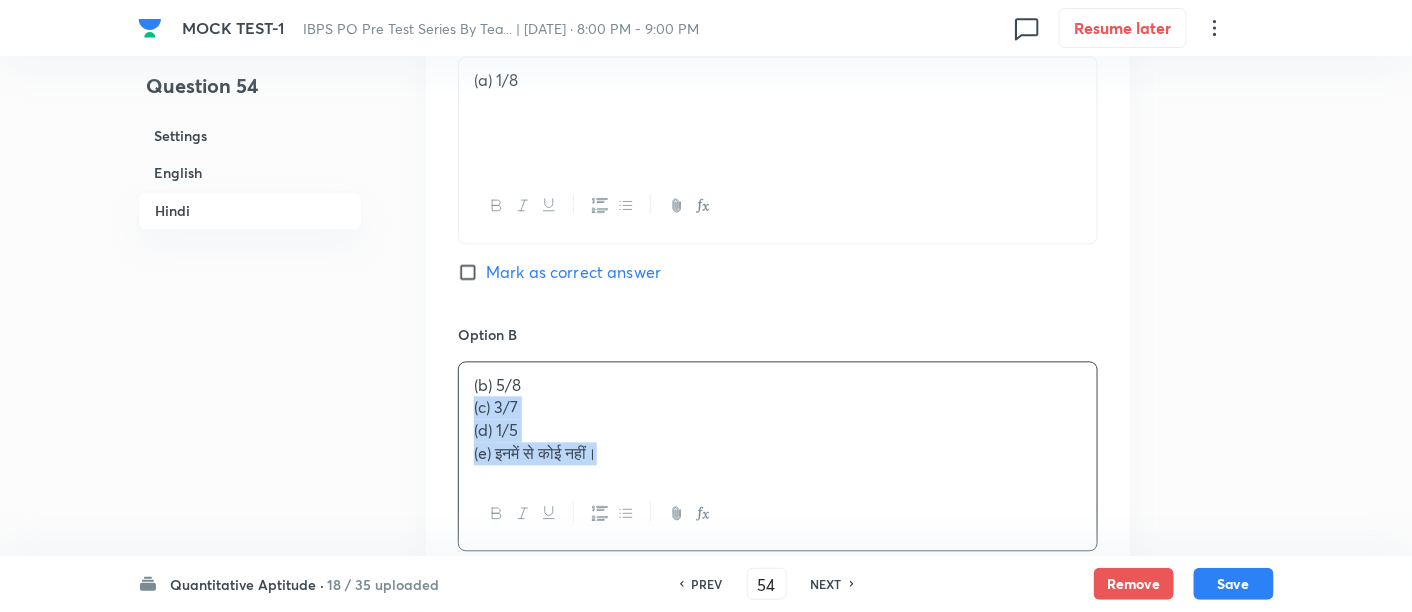 drag, startPoint x: 465, startPoint y: 409, endPoint x: 705, endPoint y: 538, distance: 272.47202 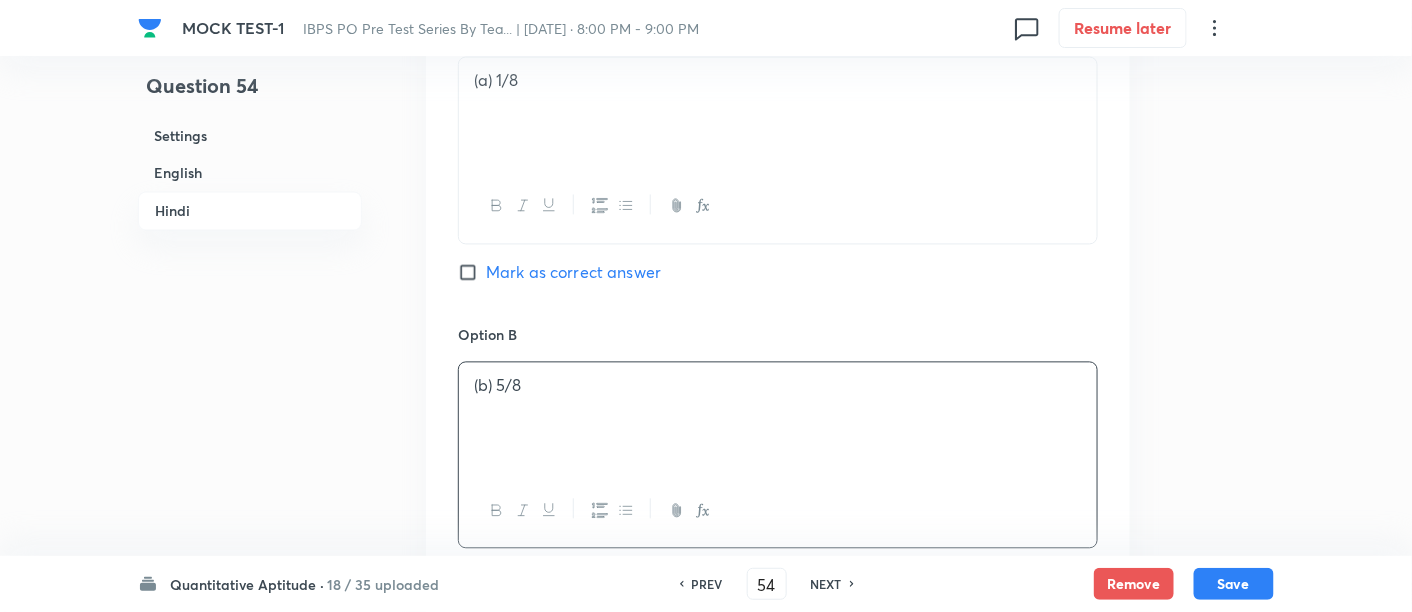 scroll, scrollTop: 3781, scrollLeft: 0, axis: vertical 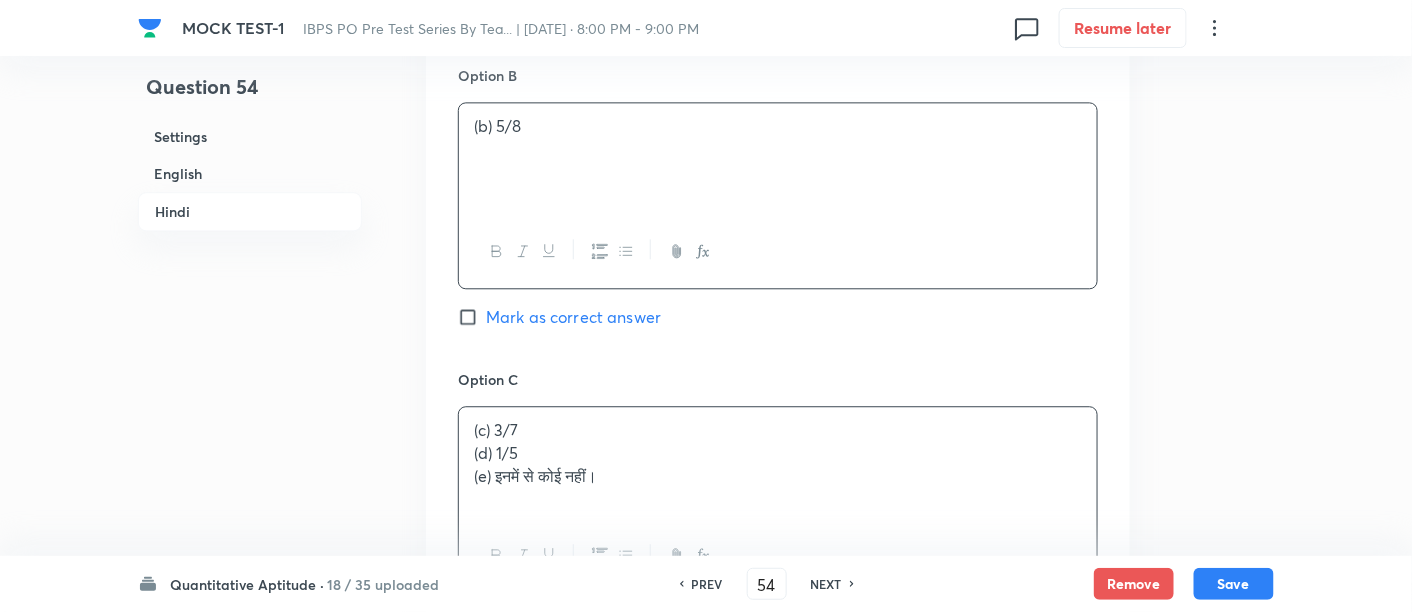 click on "(c) 3/7 (d) 1/5 (e) इनमें से कोई नहीं।" at bounding box center [778, 463] 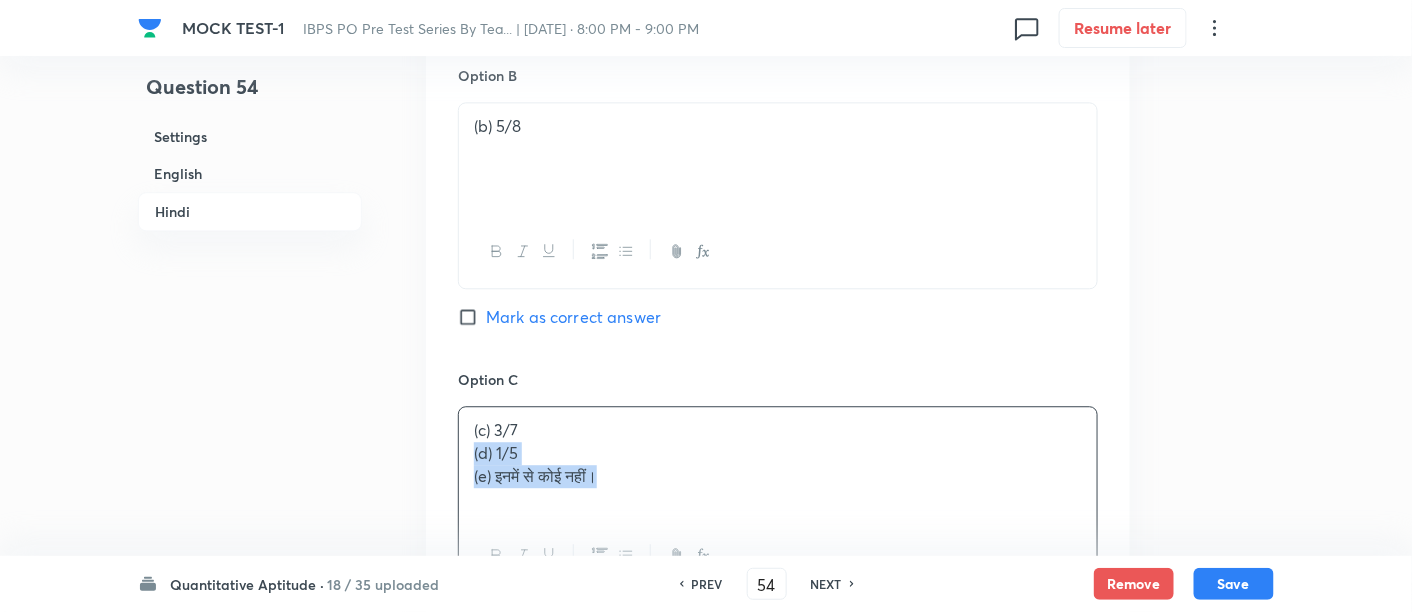 drag, startPoint x: 465, startPoint y: 451, endPoint x: 735, endPoint y: 593, distance: 305.06393 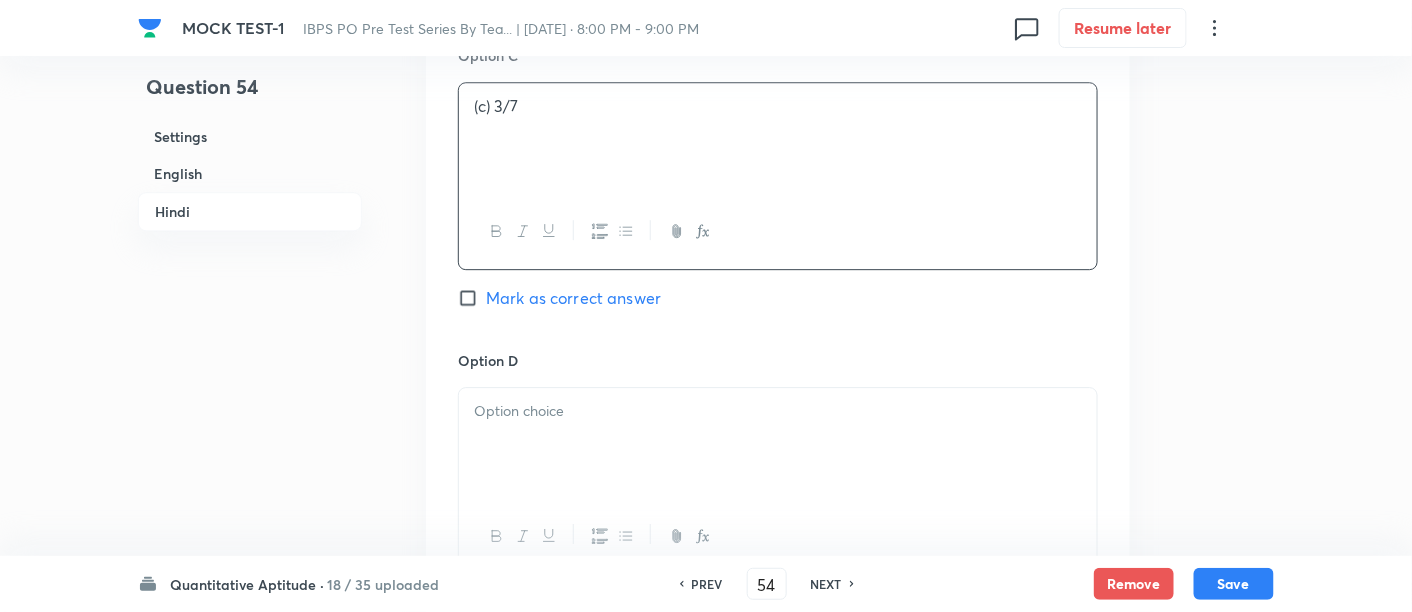 scroll, scrollTop: 4132, scrollLeft: 0, axis: vertical 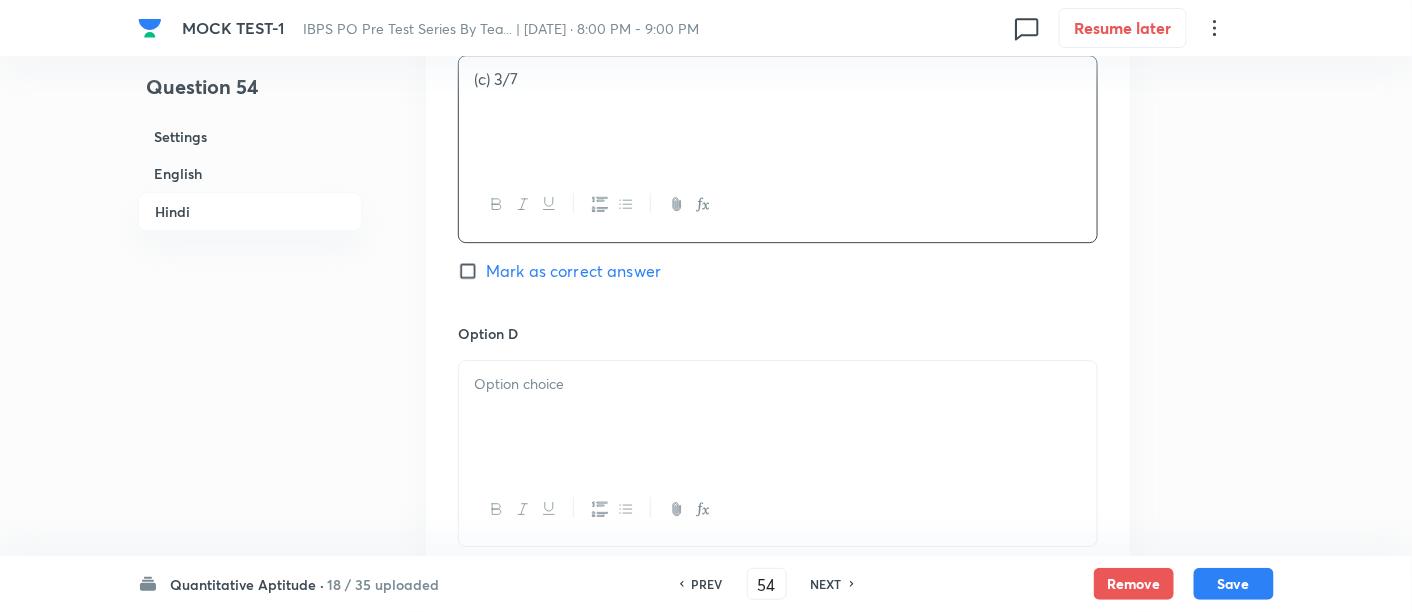 click at bounding box center [778, 417] 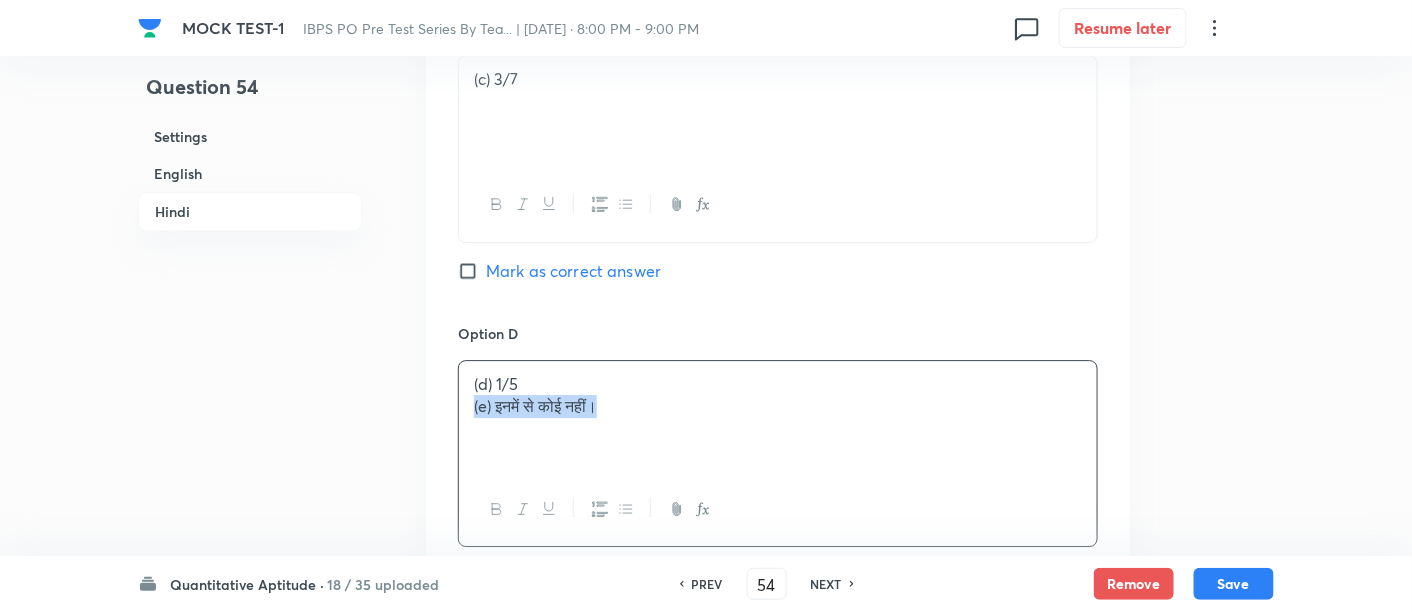 drag, startPoint x: 466, startPoint y: 398, endPoint x: 697, endPoint y: 467, distance: 241.08505 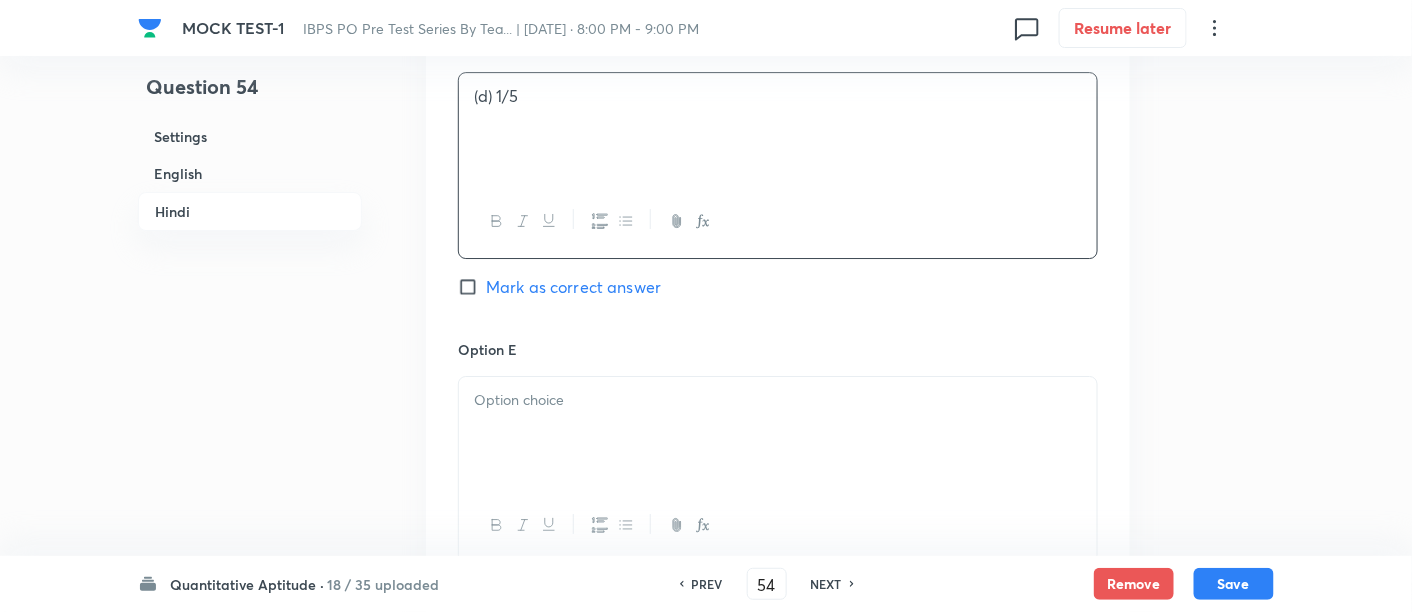 click at bounding box center [778, 433] 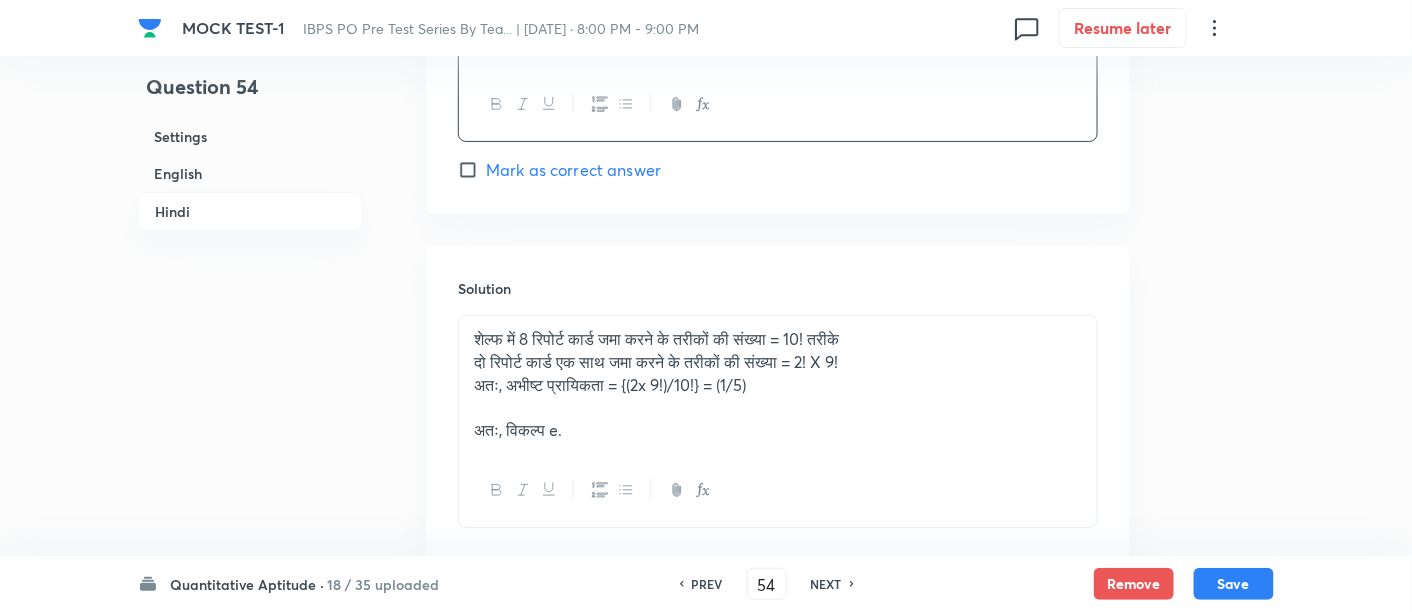 scroll, scrollTop: 4842, scrollLeft: 0, axis: vertical 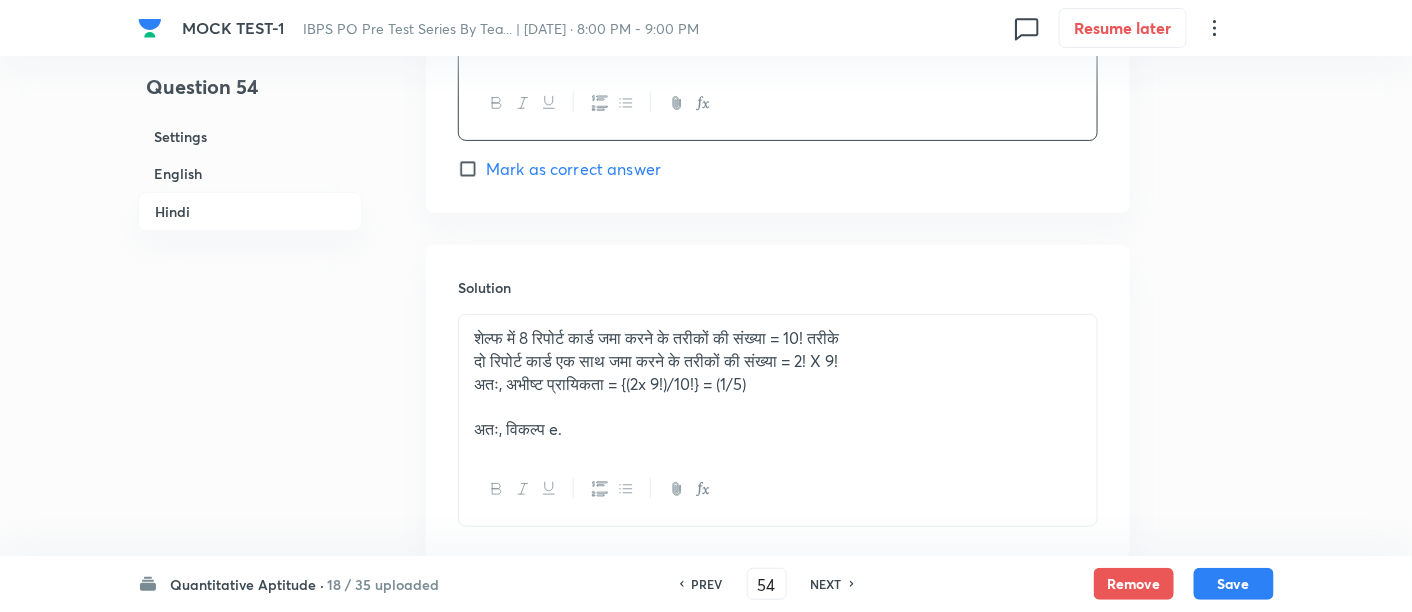 click on "Mark as correct answer" at bounding box center (573, 169) 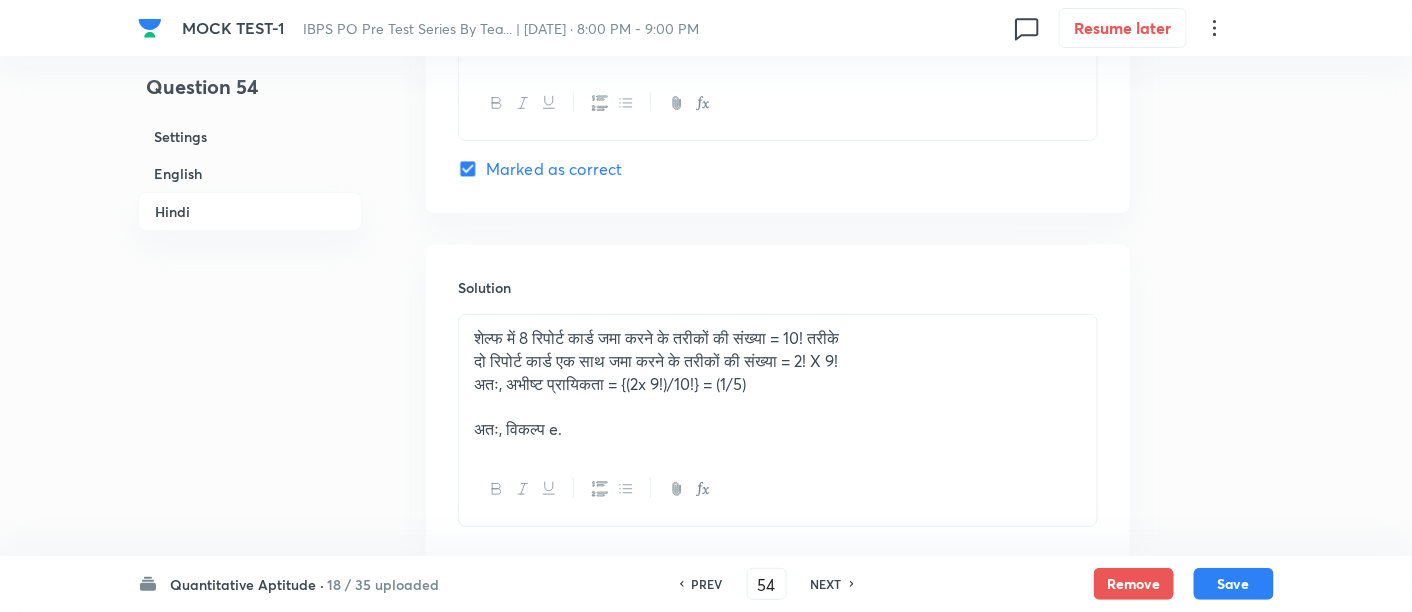 checkbox on "true" 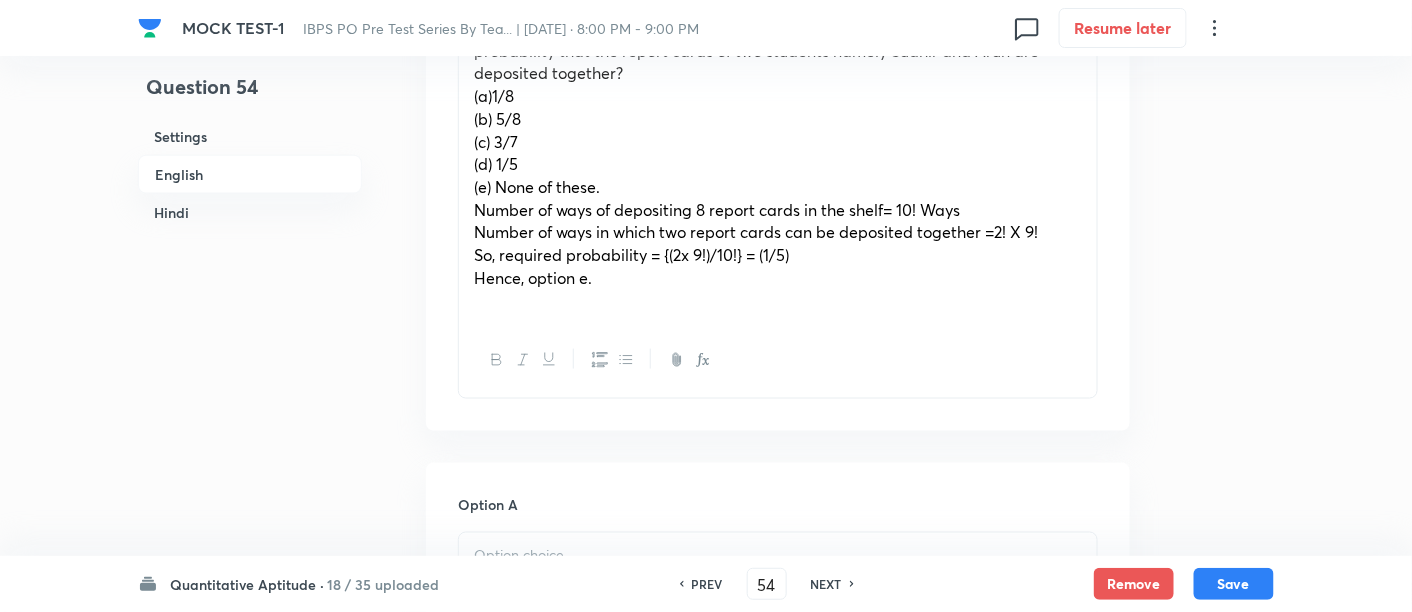 scroll, scrollTop: 711, scrollLeft: 0, axis: vertical 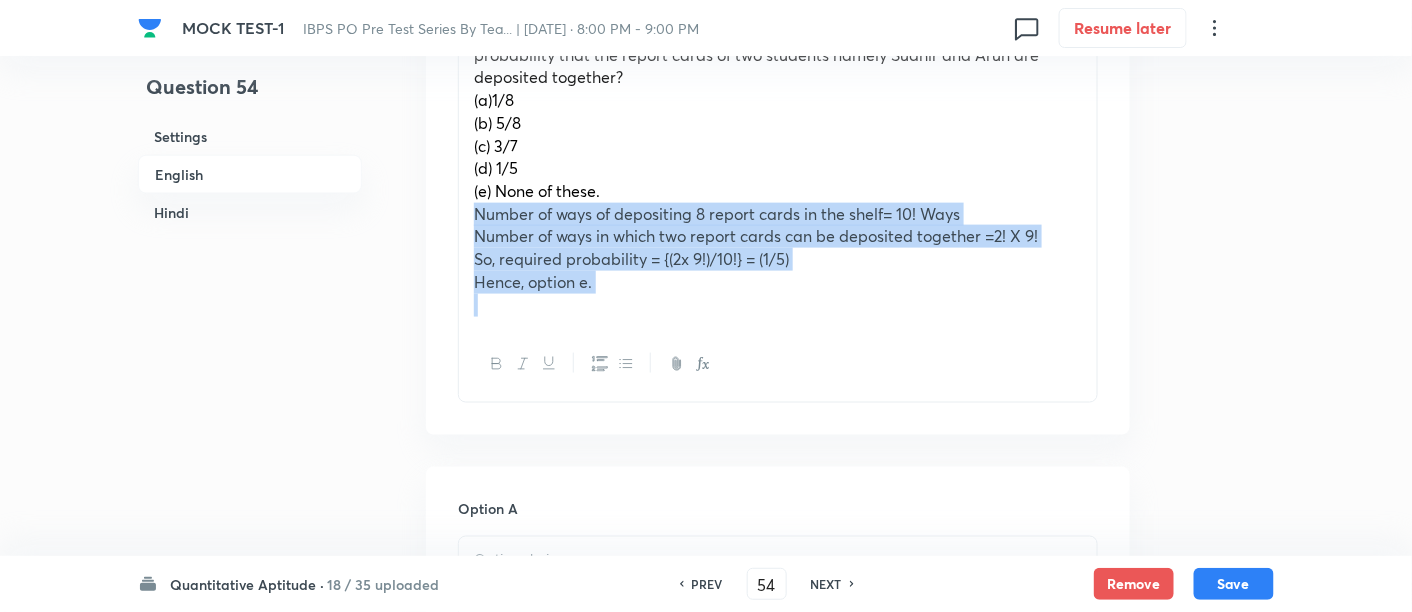 drag, startPoint x: 460, startPoint y: 207, endPoint x: 717, endPoint y: 380, distance: 309.80316 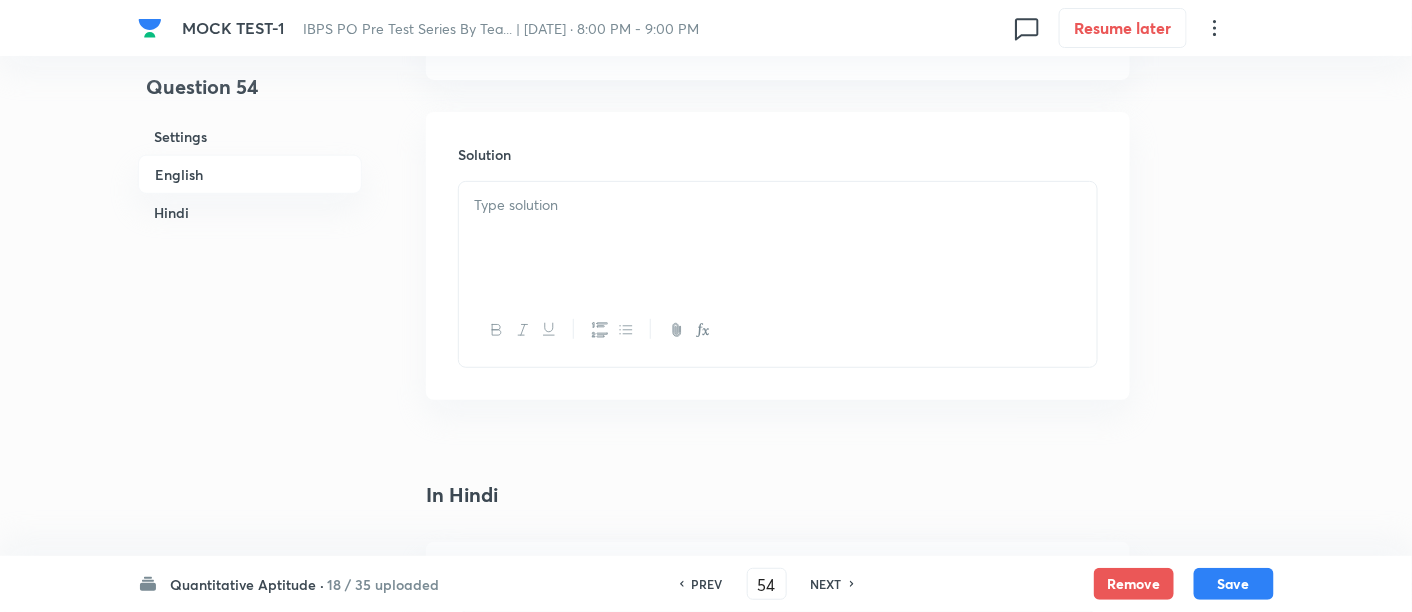 scroll, scrollTop: 2694, scrollLeft: 0, axis: vertical 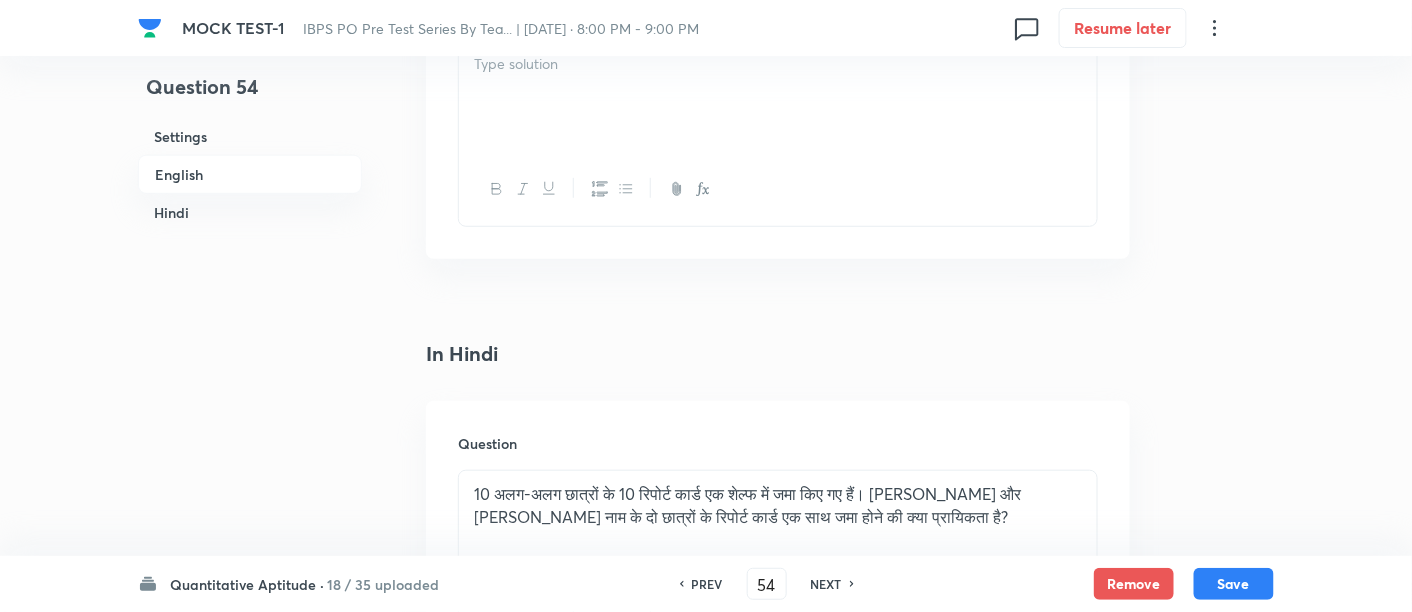 click at bounding box center (778, 97) 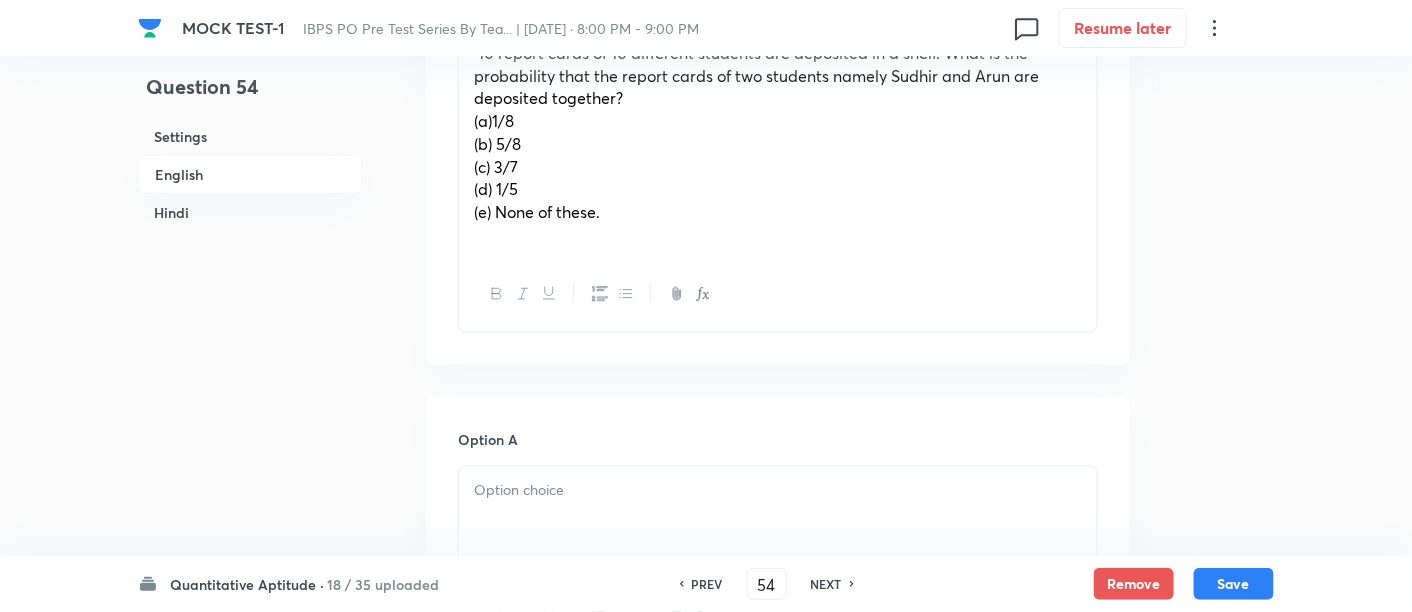 scroll, scrollTop: 688, scrollLeft: 0, axis: vertical 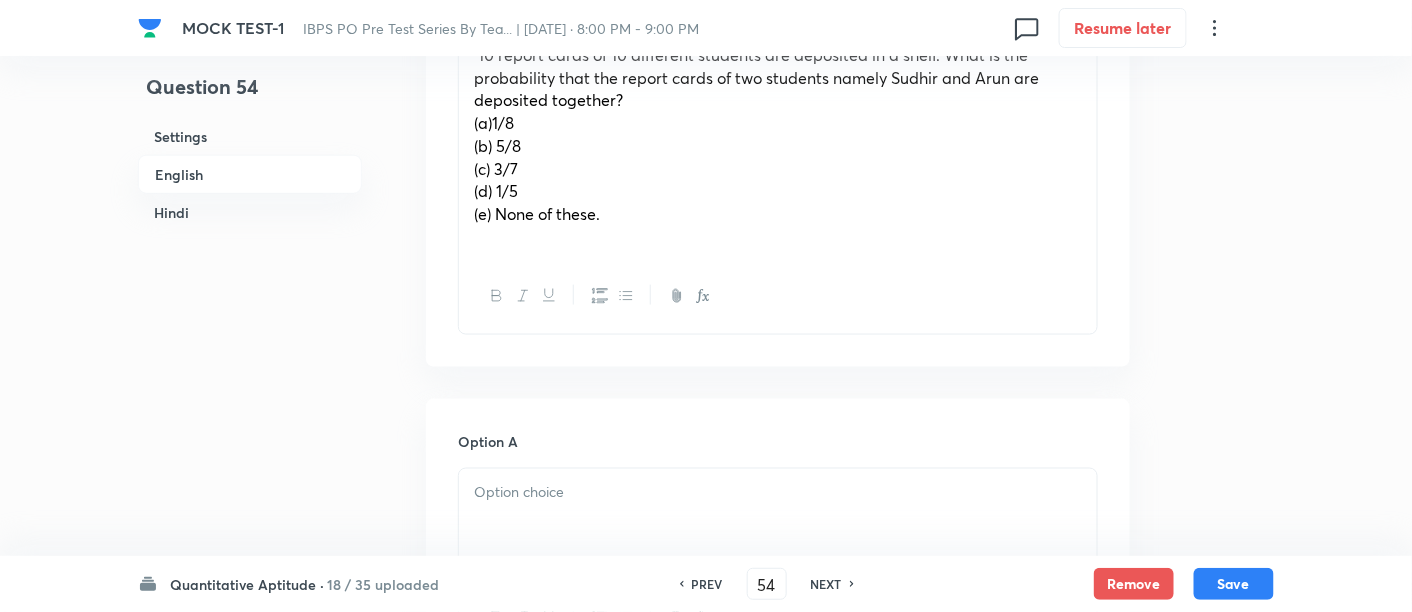 drag, startPoint x: 456, startPoint y: 118, endPoint x: 467, endPoint y: 123, distance: 12.083046 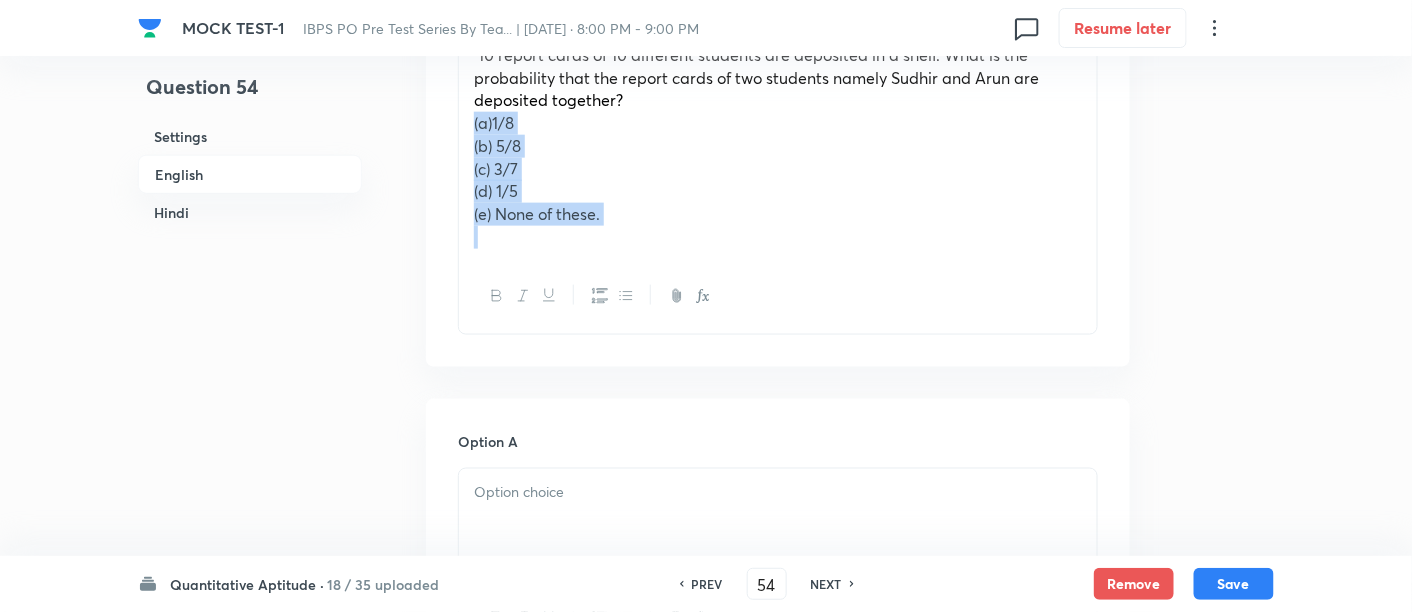 drag, startPoint x: 467, startPoint y: 123, endPoint x: 688, endPoint y: 281, distance: 271.67075 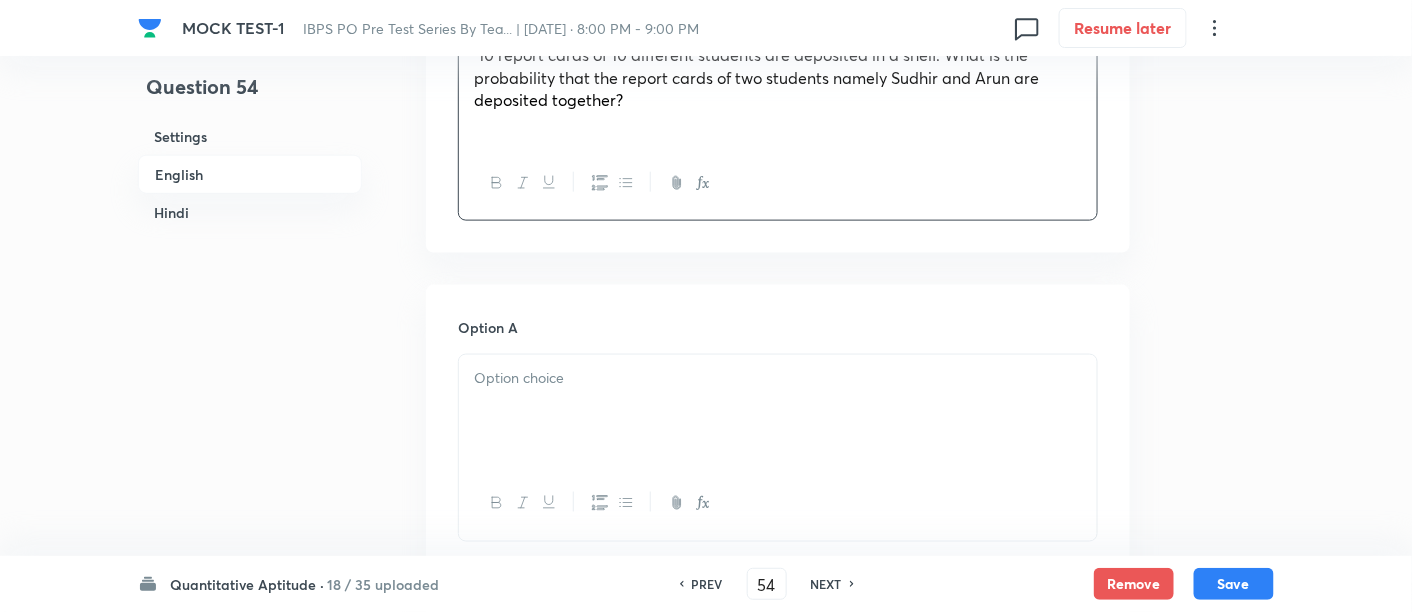 scroll, scrollTop: 965, scrollLeft: 0, axis: vertical 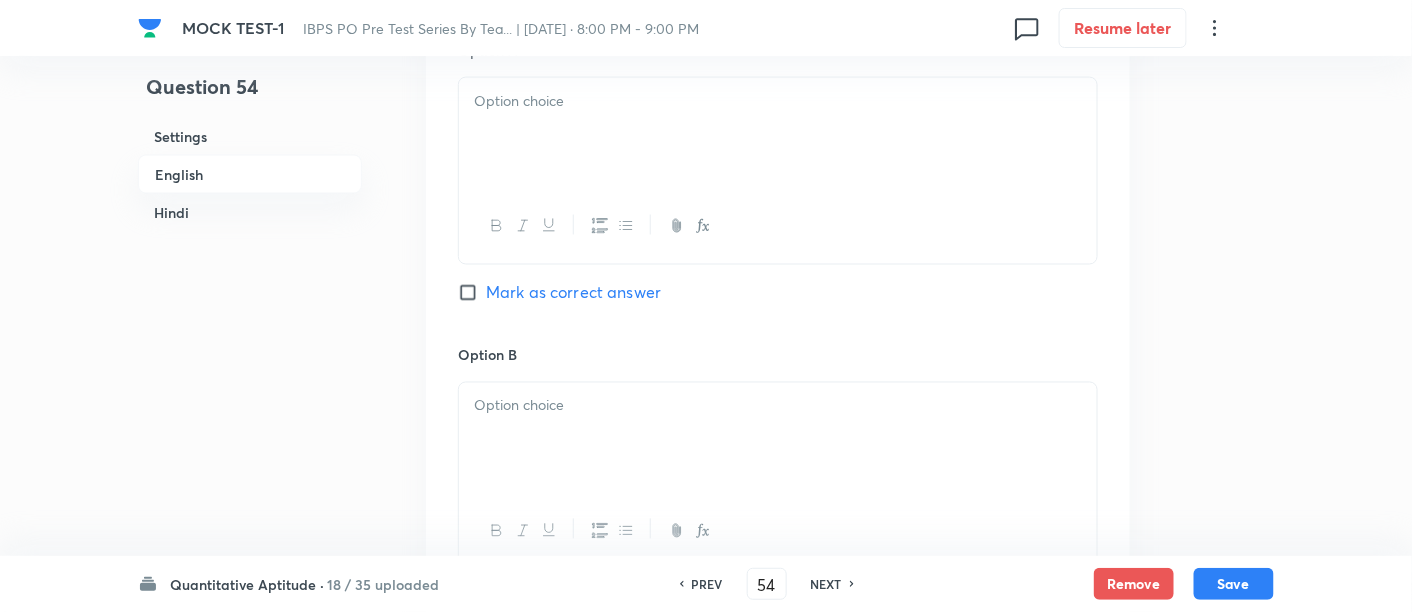 click at bounding box center [778, 134] 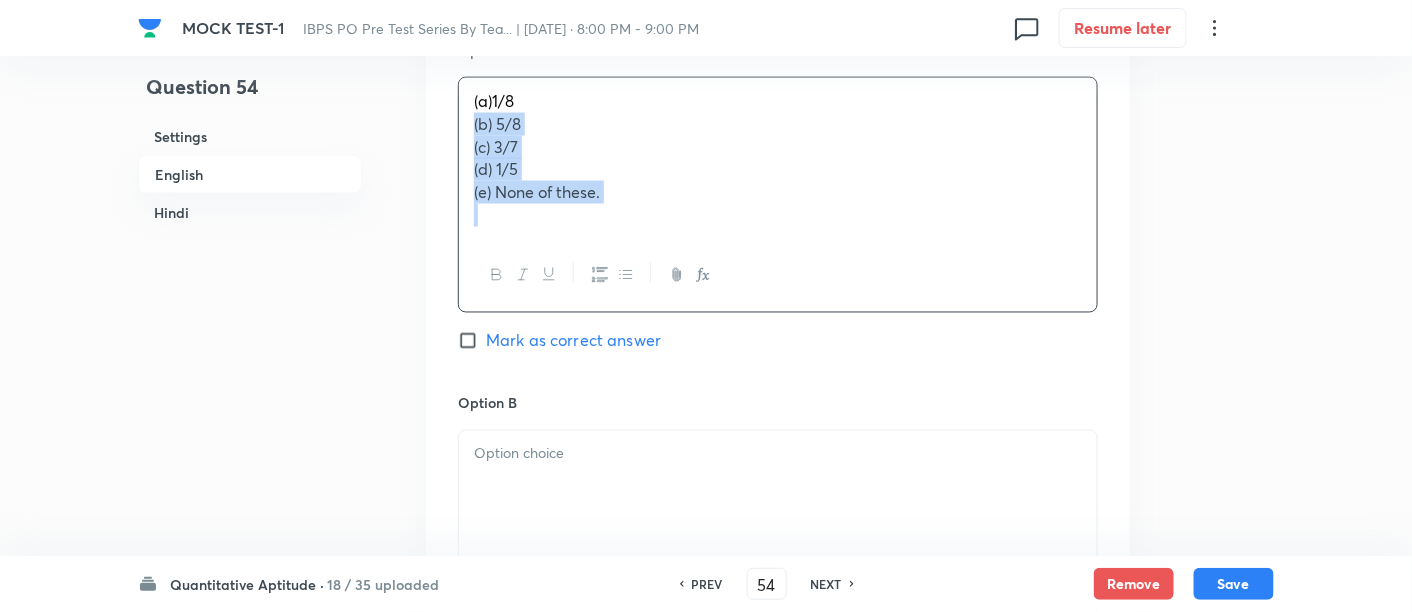 drag, startPoint x: 469, startPoint y: 130, endPoint x: 720, endPoint y: 311, distance: 309.45435 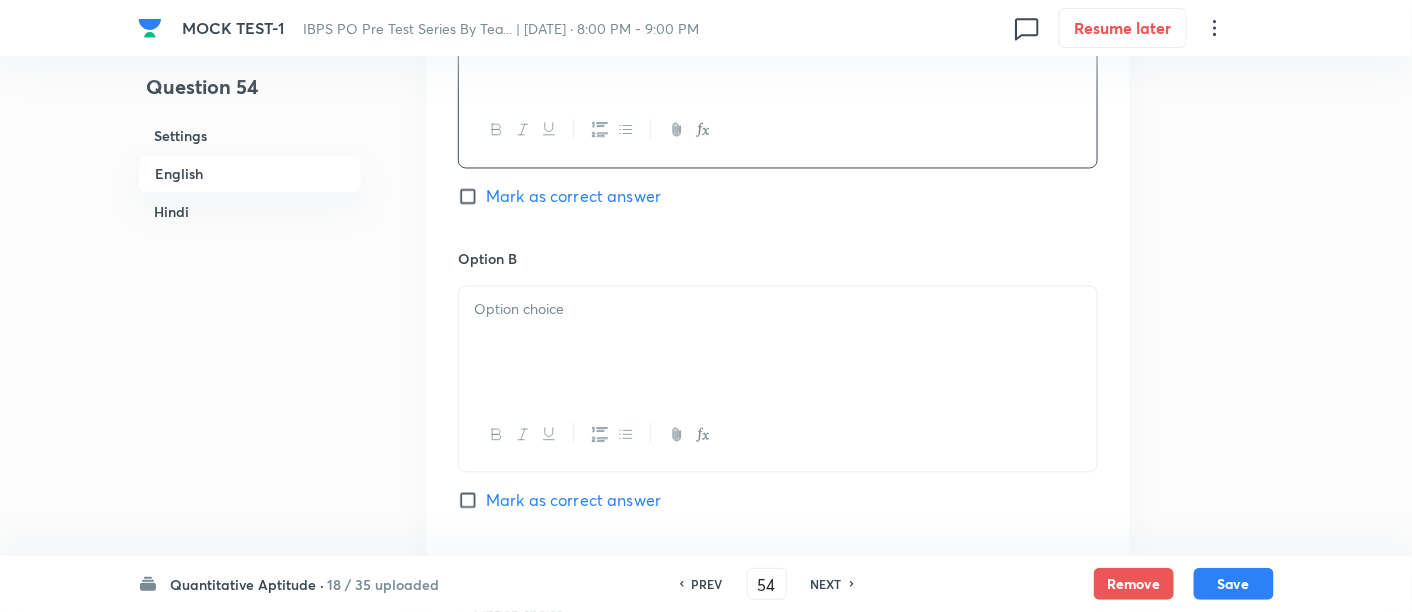 scroll, scrollTop: 1062, scrollLeft: 0, axis: vertical 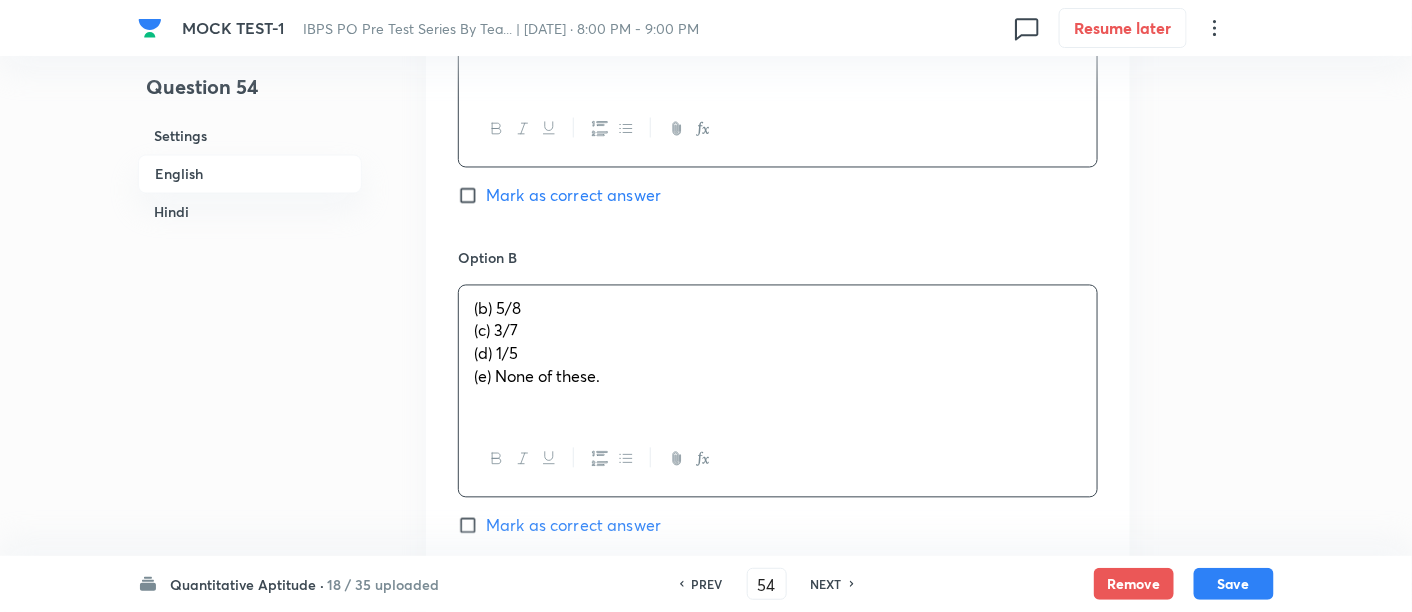 click on "(b) 5/8	  (c) 3/7	  (d) 1/5  (e) None of these." at bounding box center [778, 355] 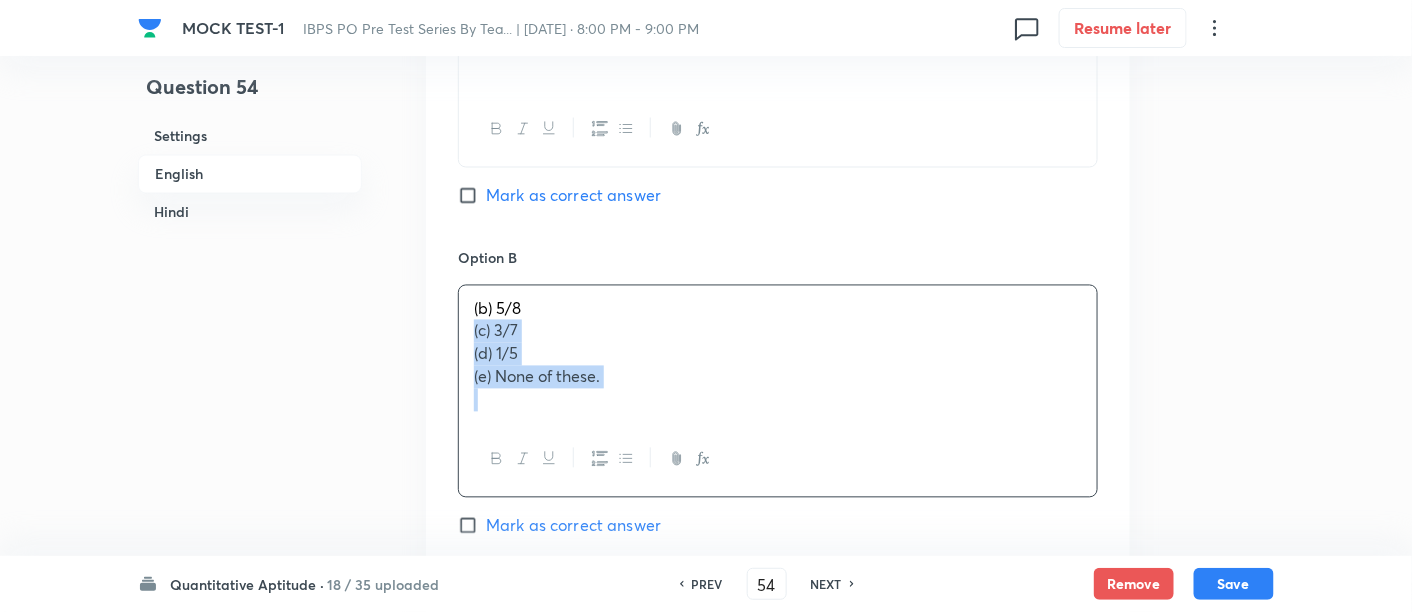 drag, startPoint x: 468, startPoint y: 336, endPoint x: 691, endPoint y: 472, distance: 261.19916 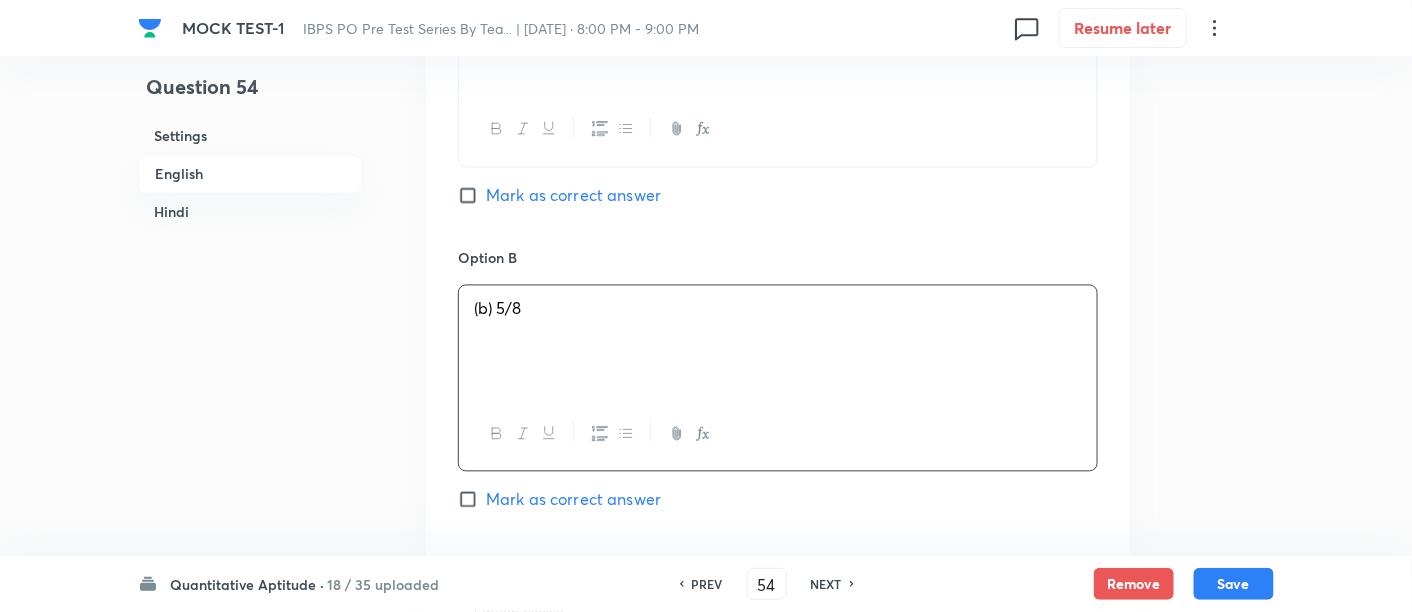 scroll, scrollTop: 1294, scrollLeft: 0, axis: vertical 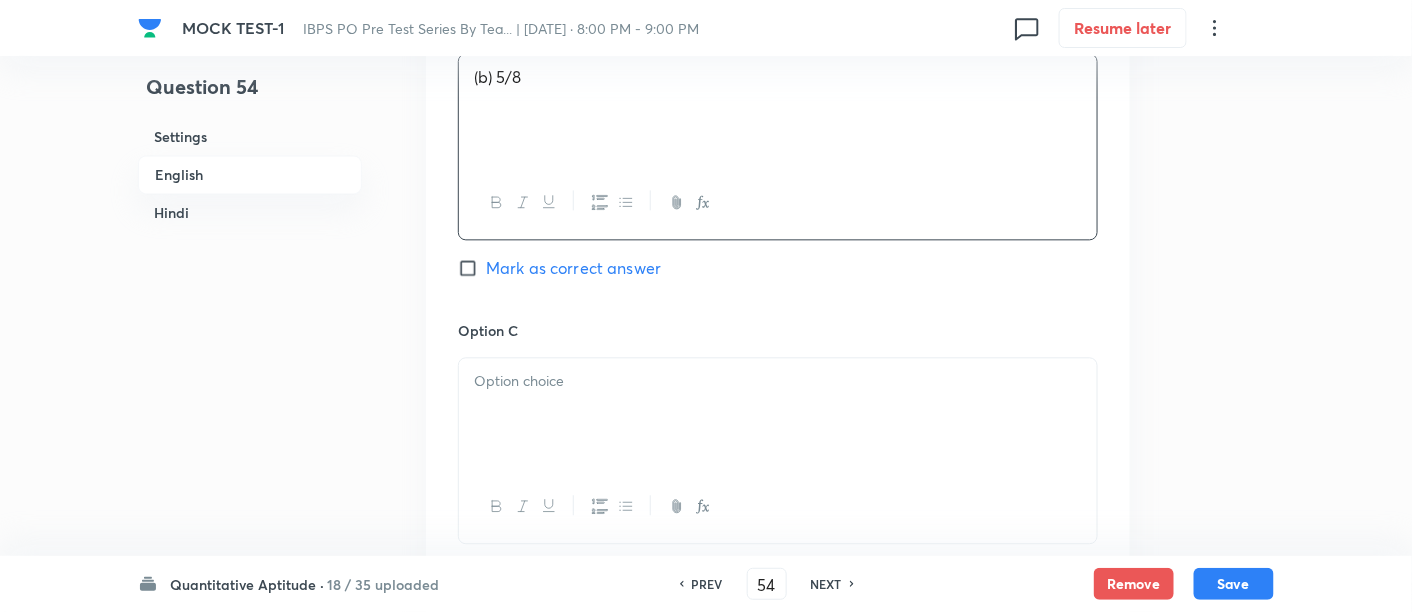 click at bounding box center (778, 414) 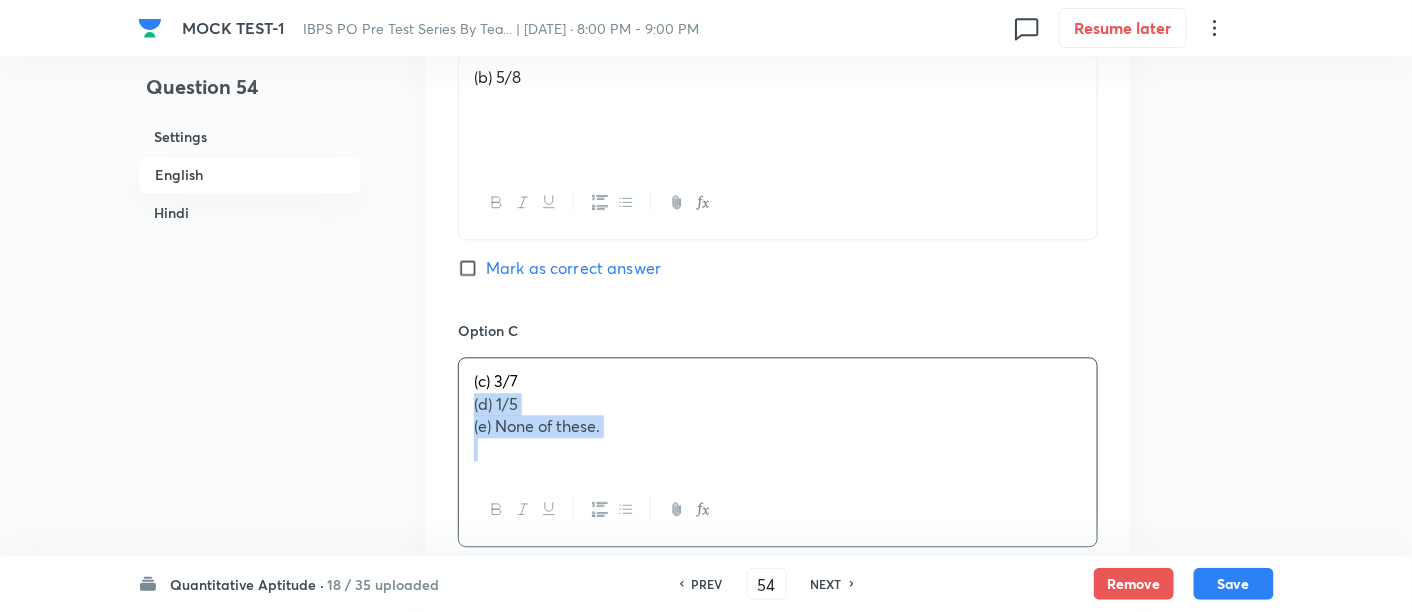 drag, startPoint x: 465, startPoint y: 398, endPoint x: 745, endPoint y: 515, distance: 303.4617 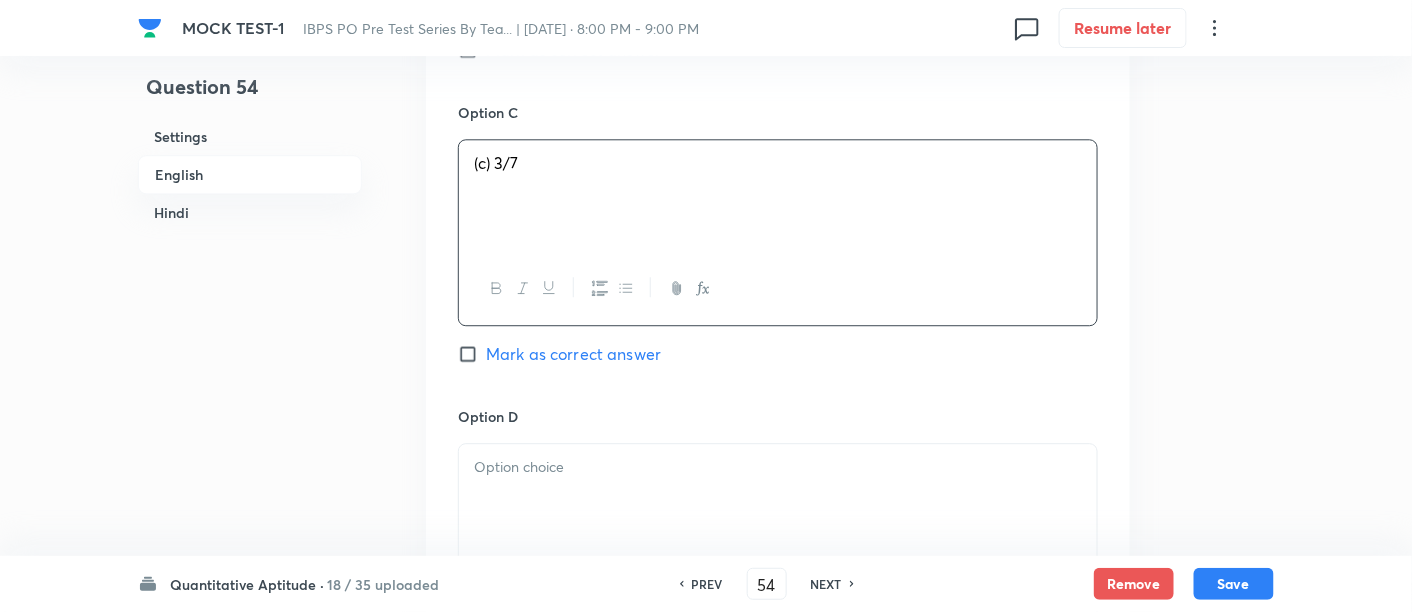scroll, scrollTop: 1520, scrollLeft: 0, axis: vertical 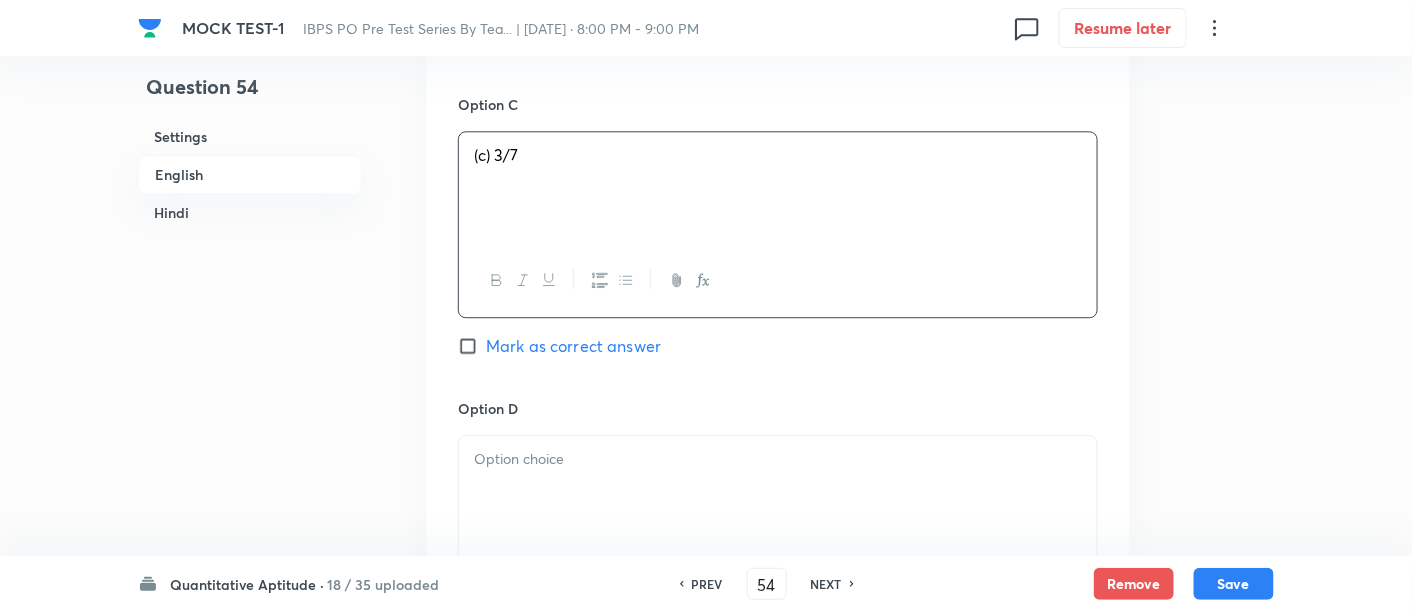 click at bounding box center (778, 492) 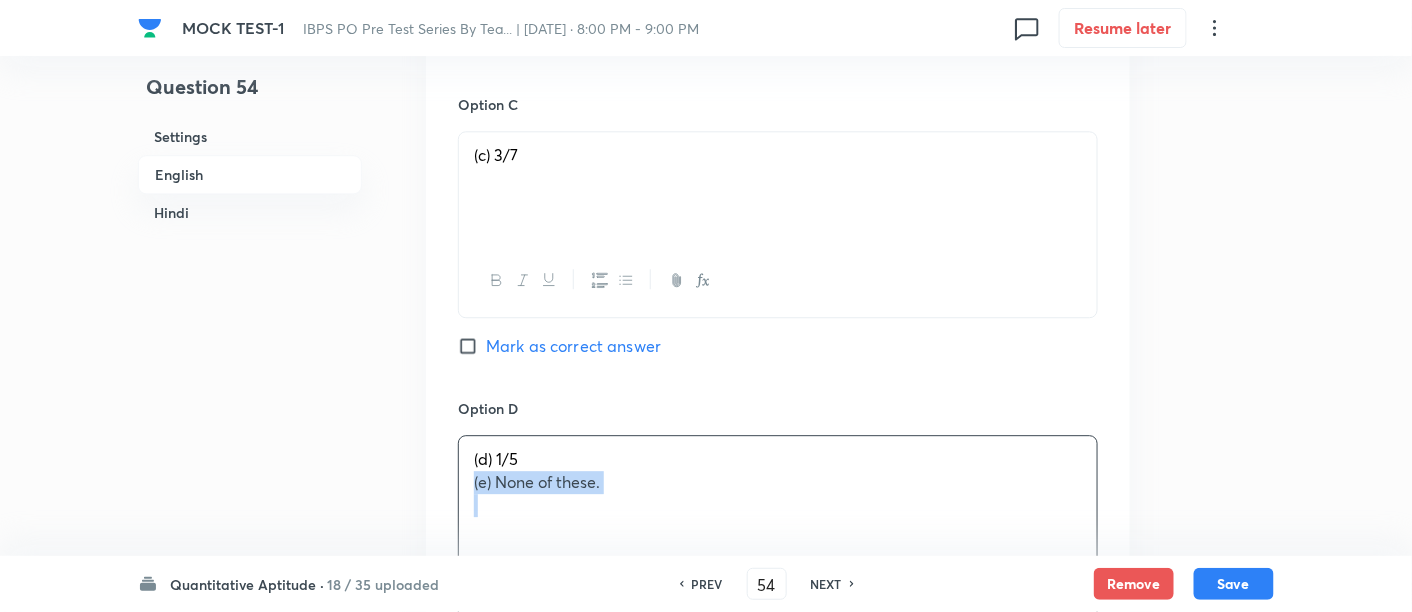 drag, startPoint x: 465, startPoint y: 478, endPoint x: 761, endPoint y: 547, distance: 303.93585 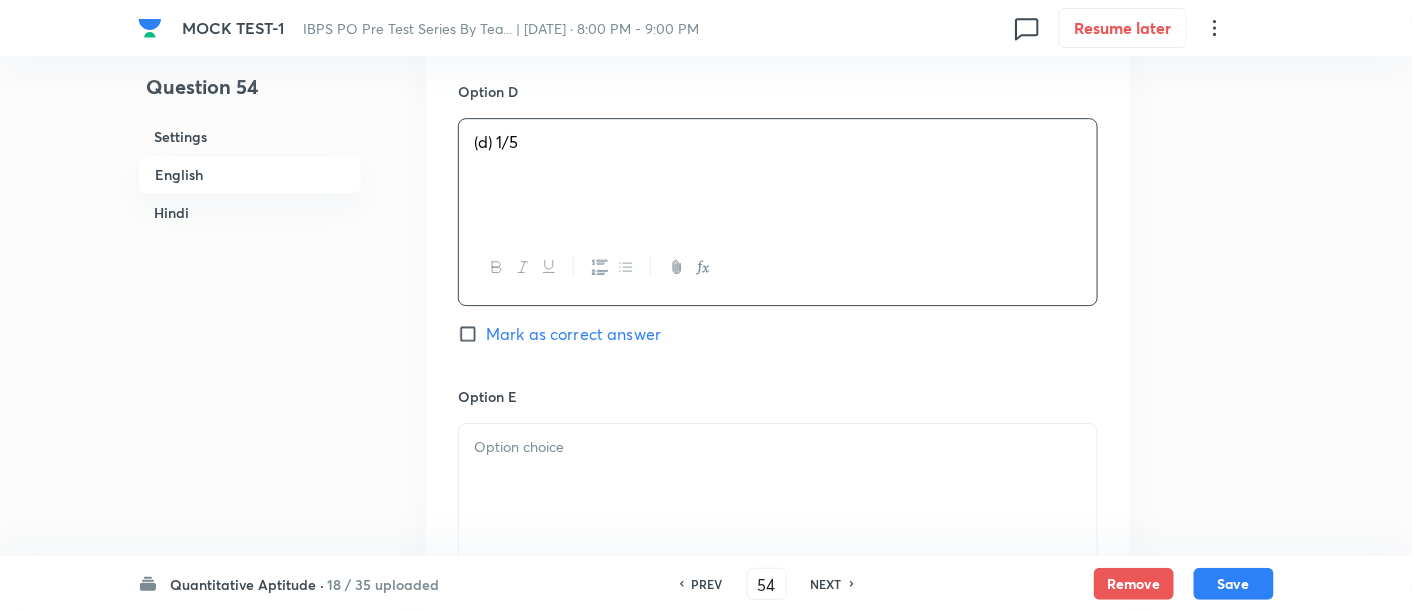 scroll, scrollTop: 1837, scrollLeft: 0, axis: vertical 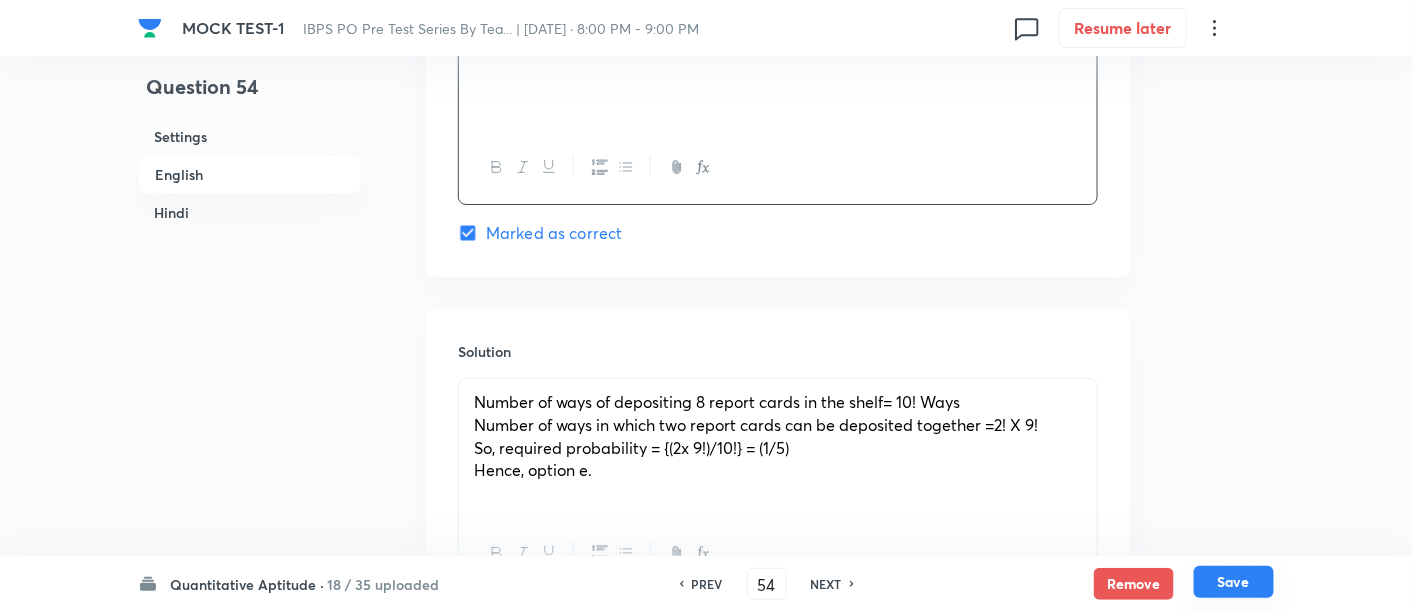 click on "Save" at bounding box center [1234, 582] 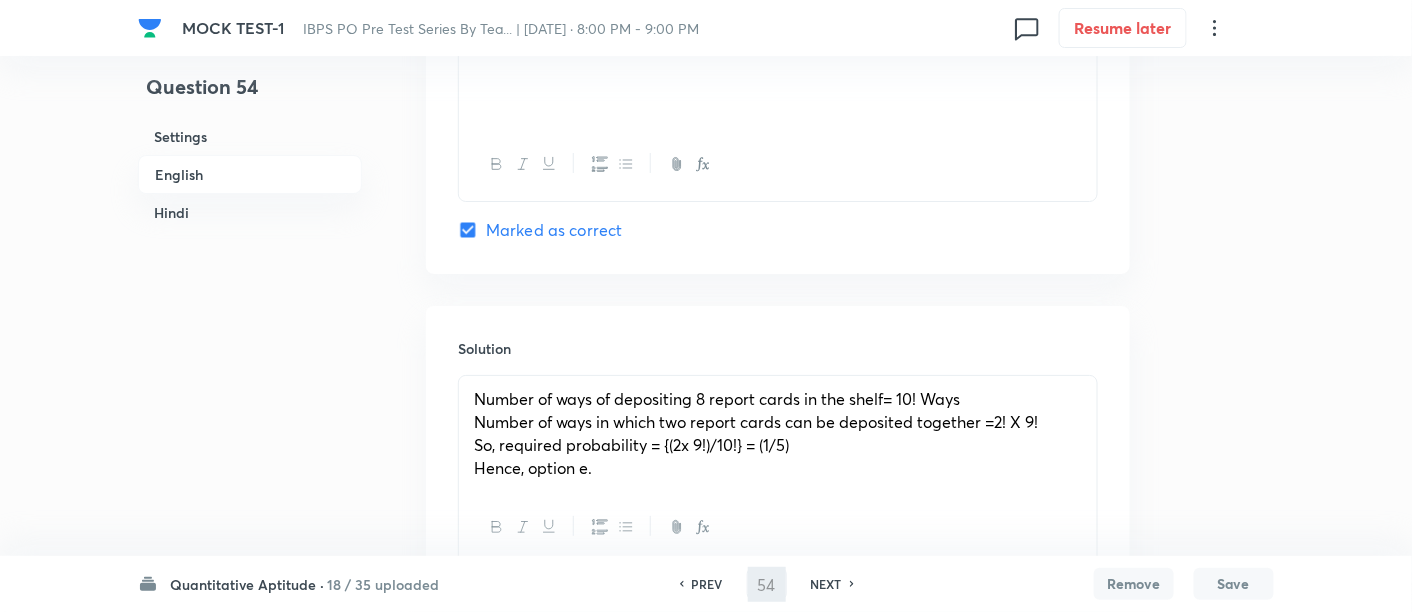 type on "55" 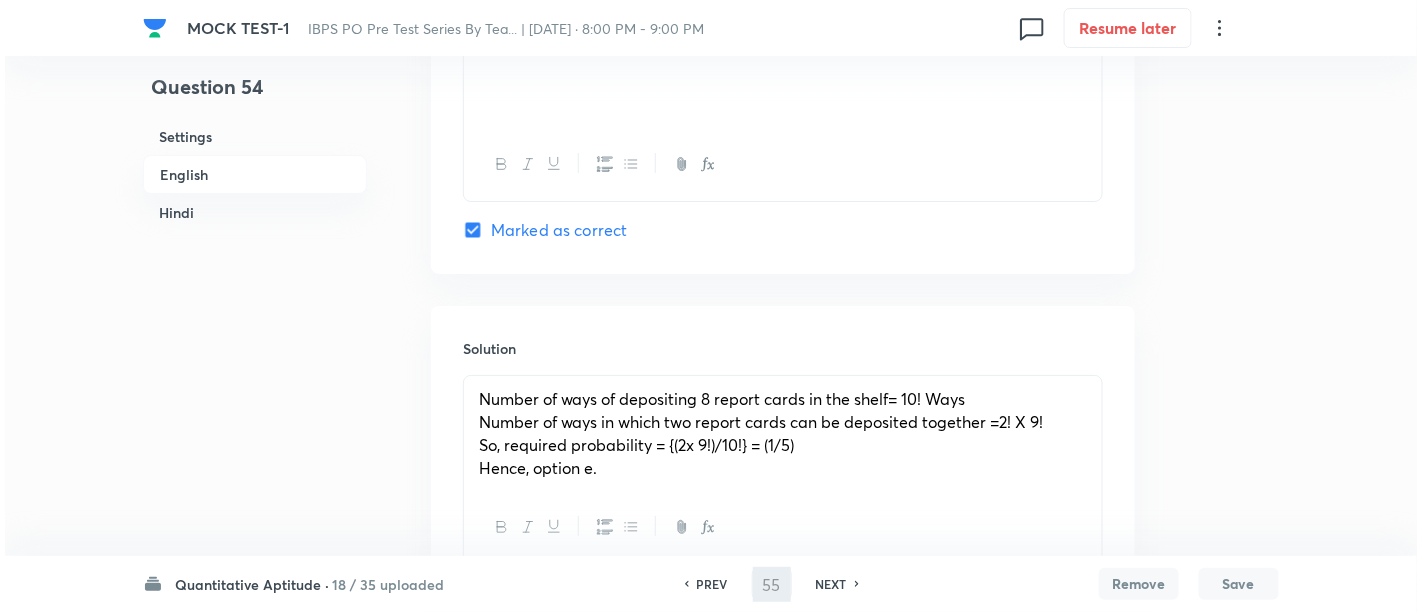 scroll, scrollTop: 0, scrollLeft: 0, axis: both 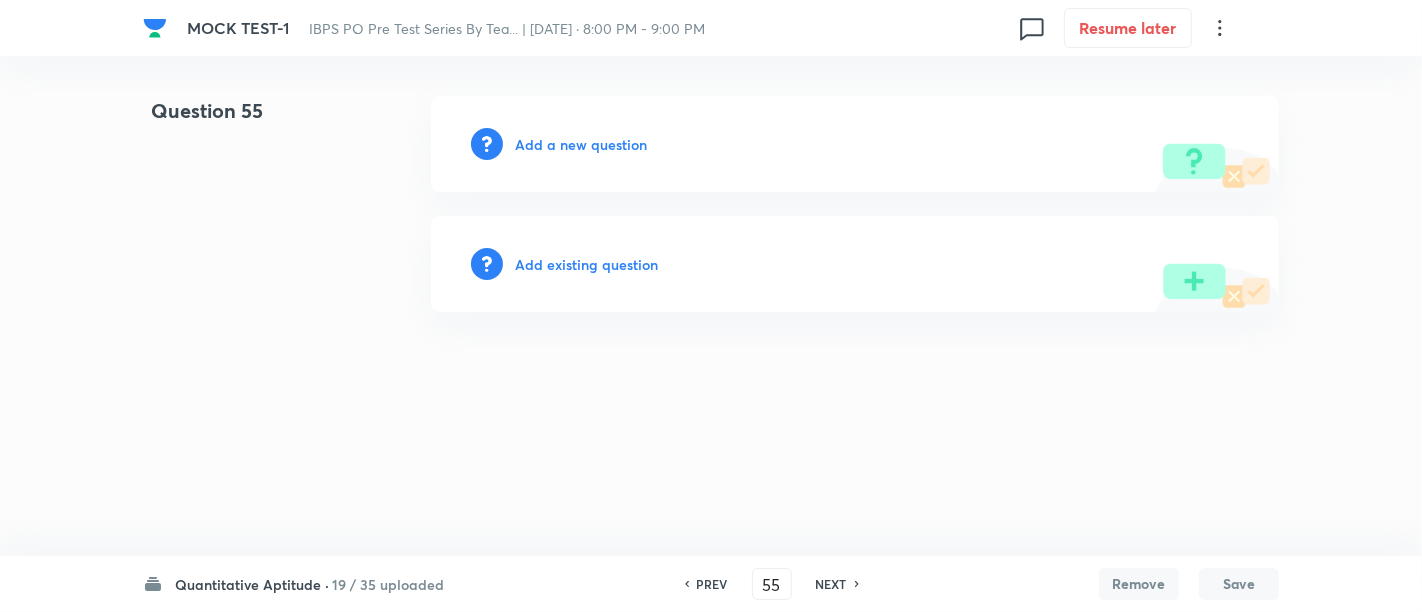 click on "Add a new question" at bounding box center [581, 144] 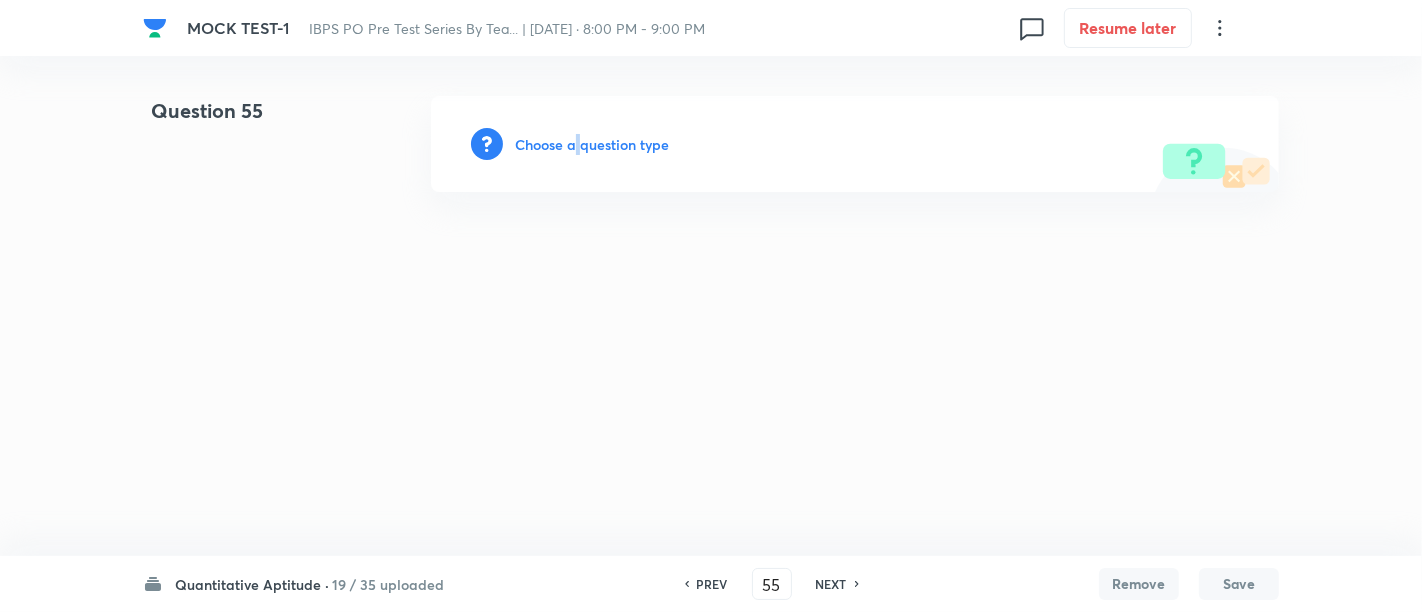 click on "Choose a question type" at bounding box center [592, 144] 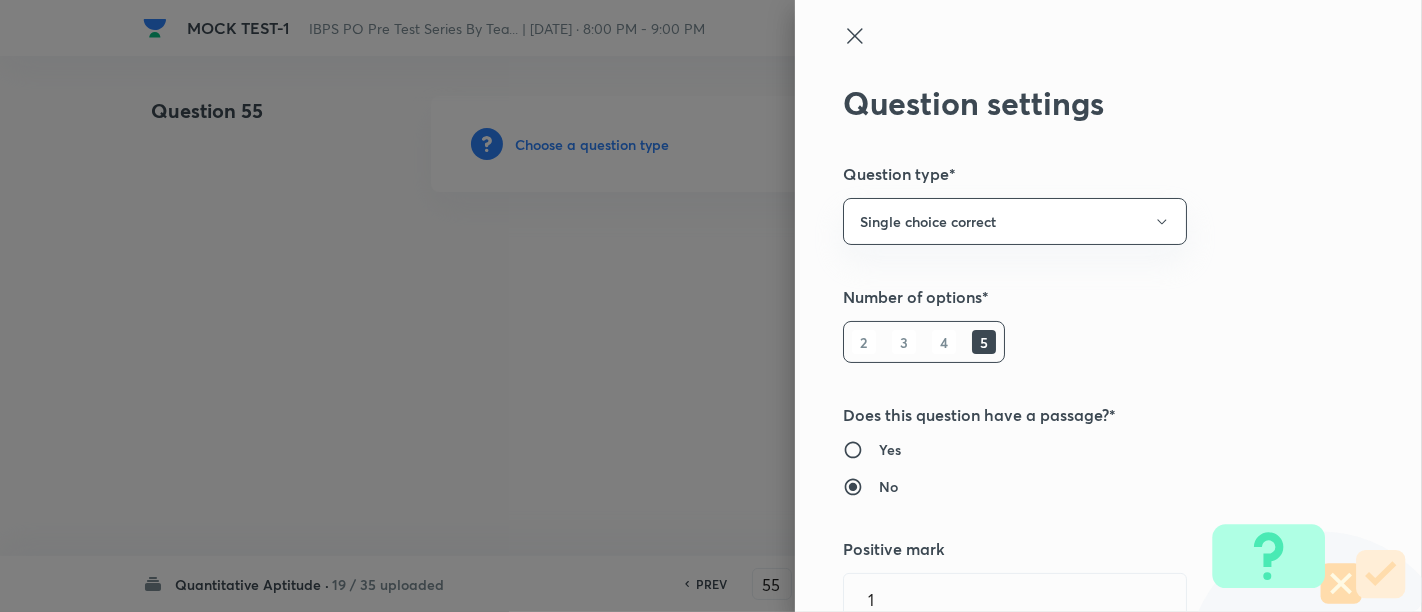 click at bounding box center (711, 306) 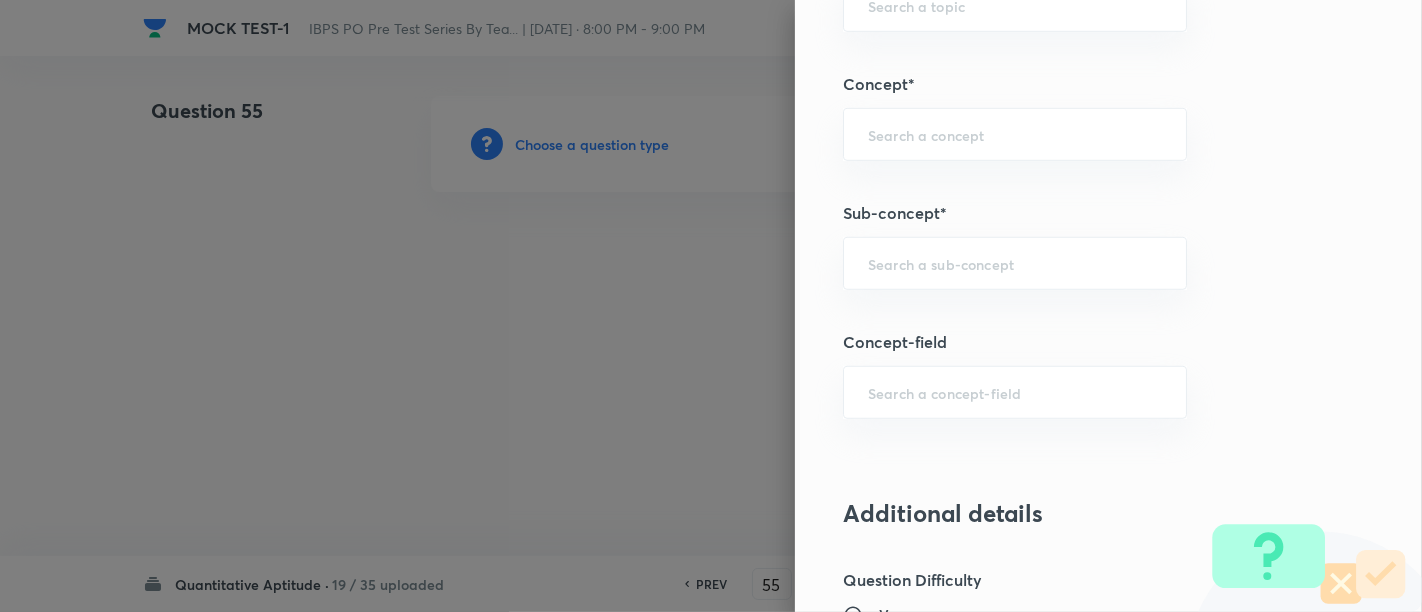 scroll, scrollTop: 1088, scrollLeft: 0, axis: vertical 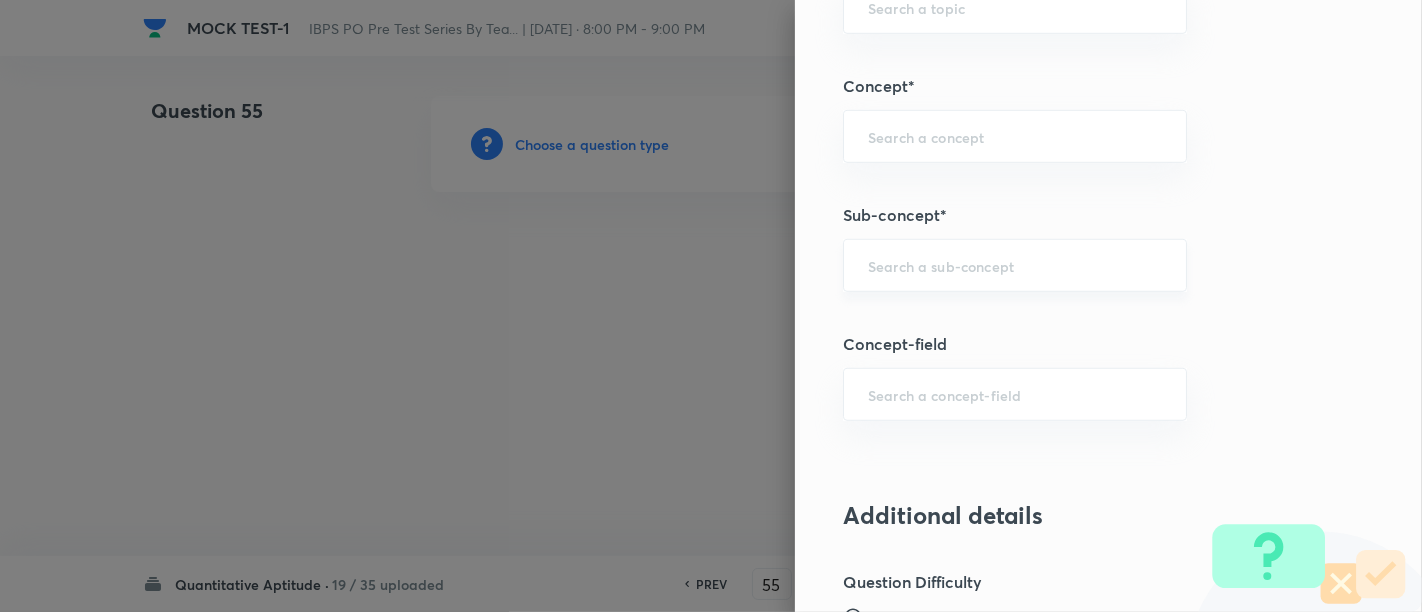 click on "​" at bounding box center (1015, 265) 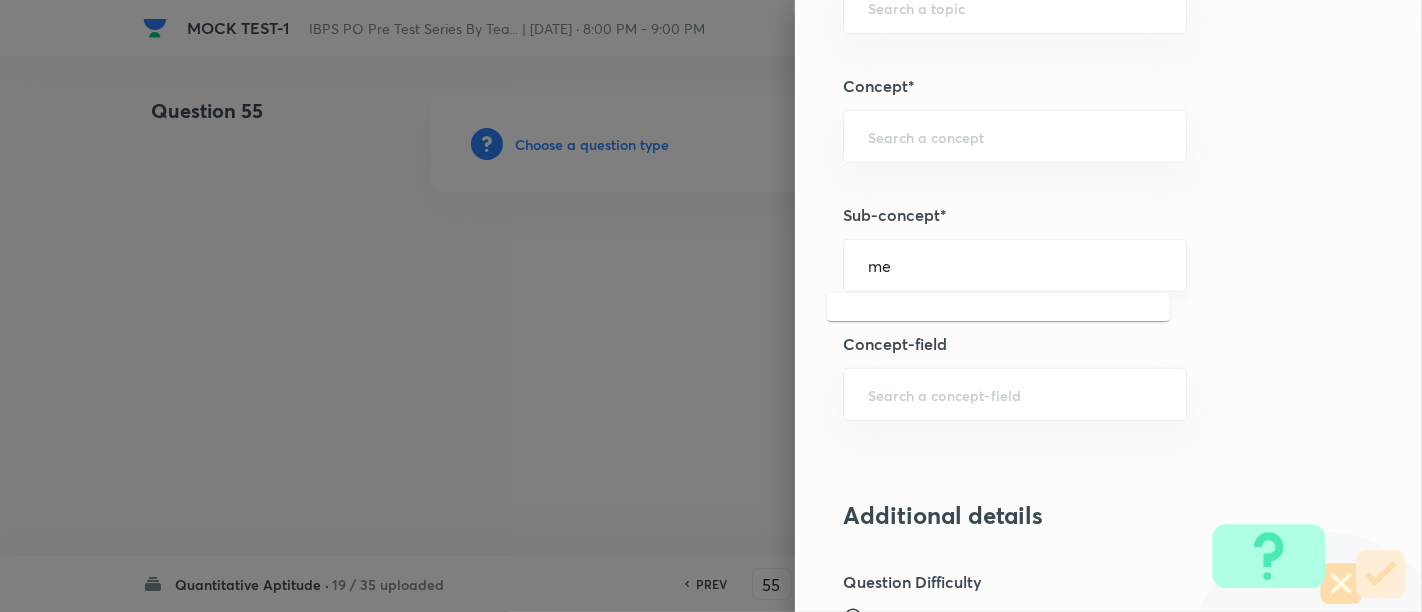 type on "m" 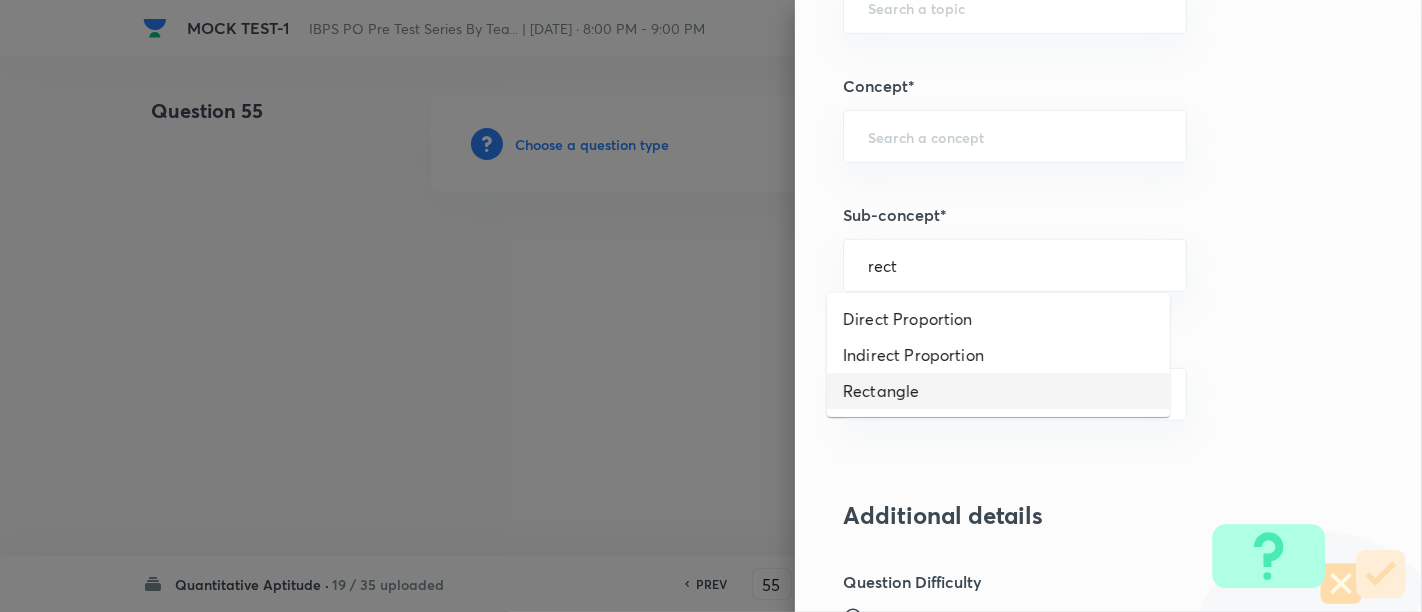 click on "Rectangle" at bounding box center [998, 391] 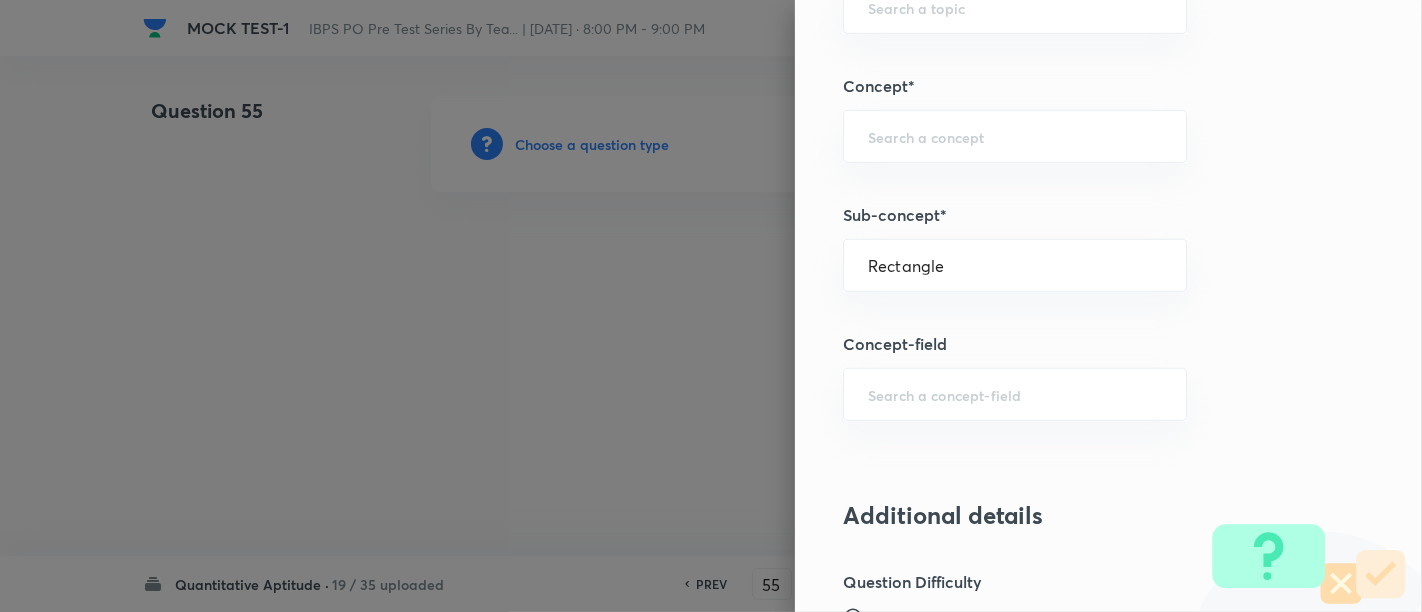 type on "Quantitative Aptitude" 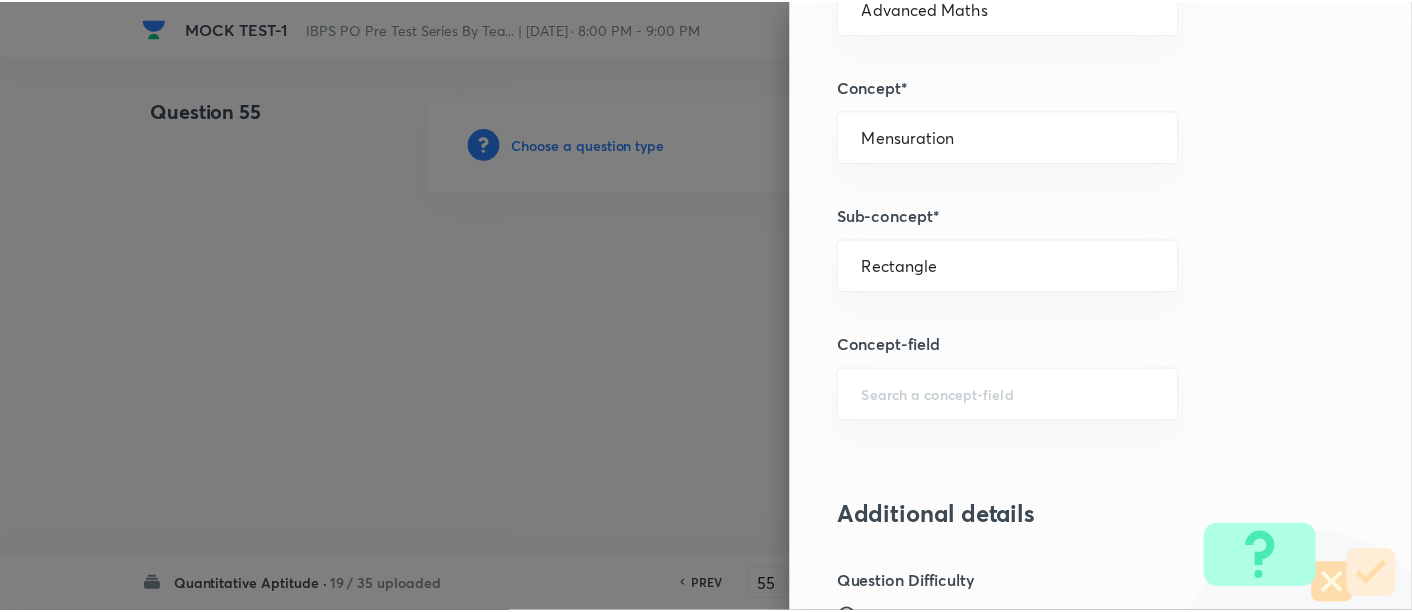 scroll, scrollTop: 2108, scrollLeft: 0, axis: vertical 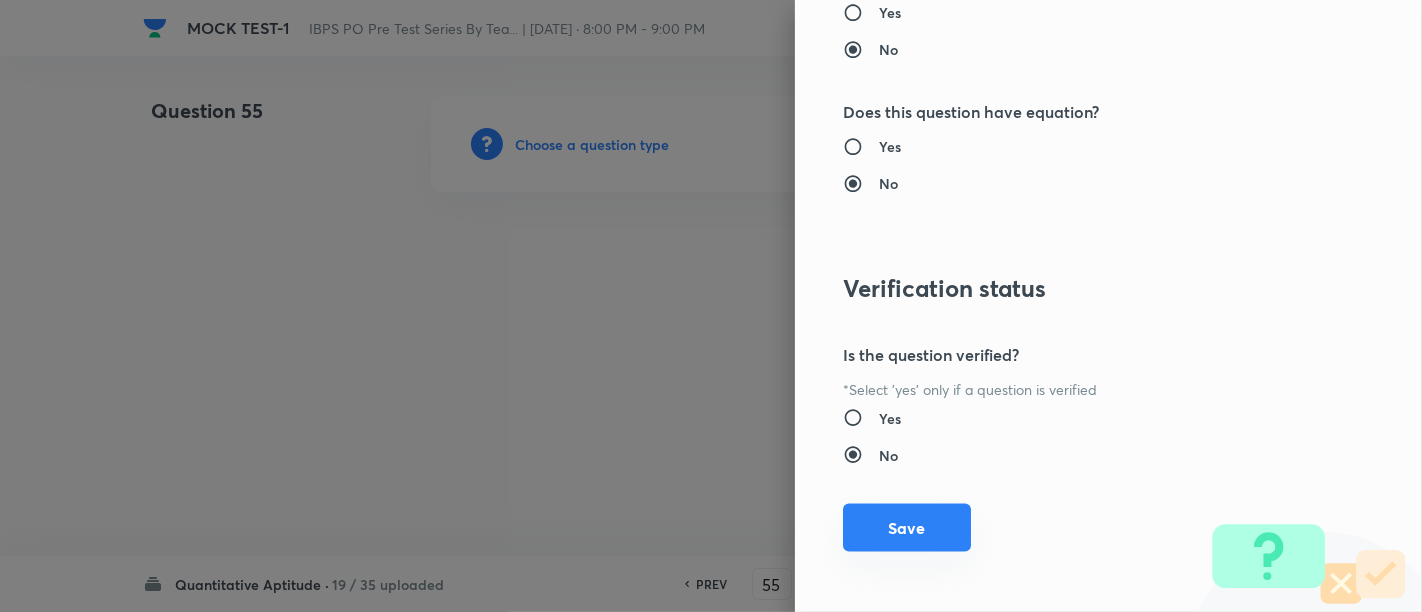 click on "Save" at bounding box center (907, 528) 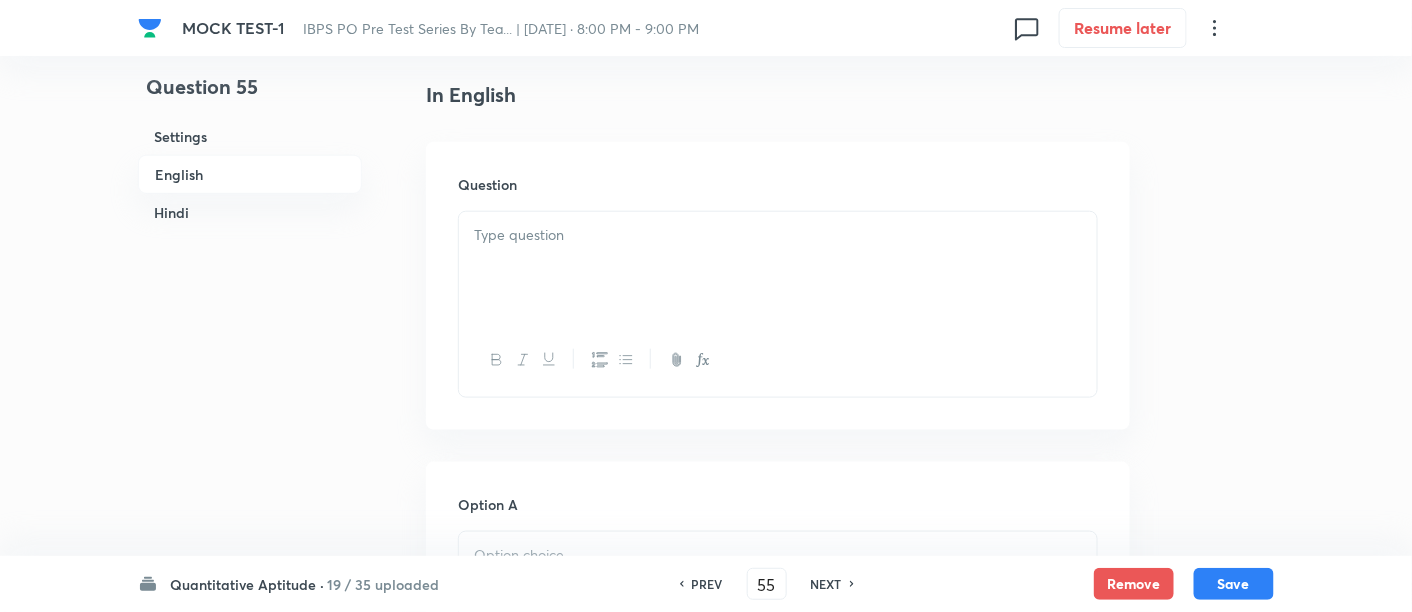 scroll, scrollTop: 512, scrollLeft: 0, axis: vertical 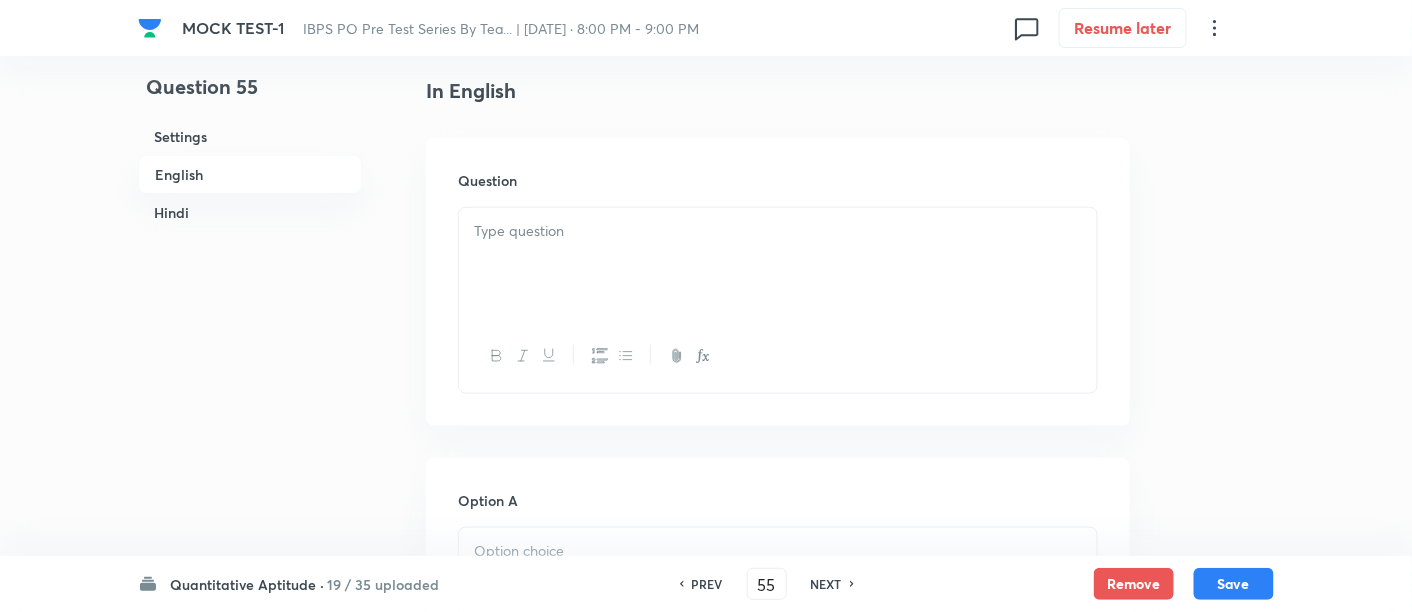 click at bounding box center [778, 264] 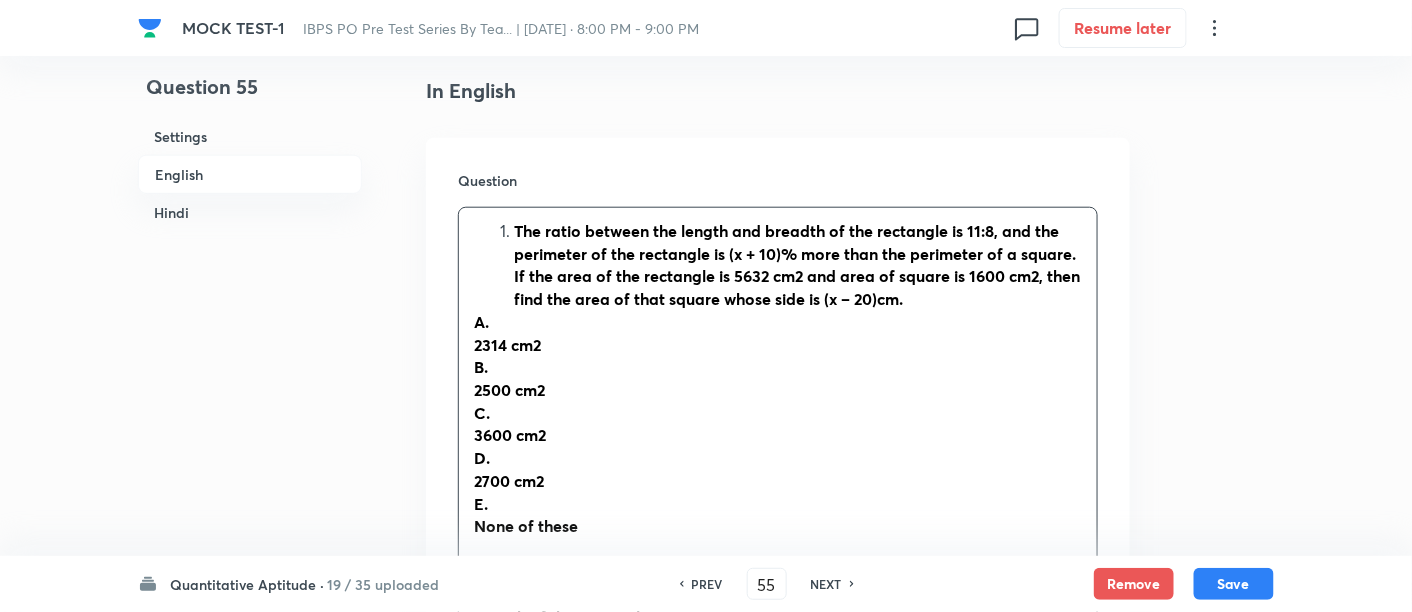 click on "The ratio between the length and breadth of the rectangle is 11:8, and the perimeter of the rectangle is (x + 10)% more than the perimeter of a square. If the area of the rectangle is 5632 cm2 and area of square is 1600 cm2, then find the area of that square whose side is (x – 20)cm." at bounding box center (797, 264) 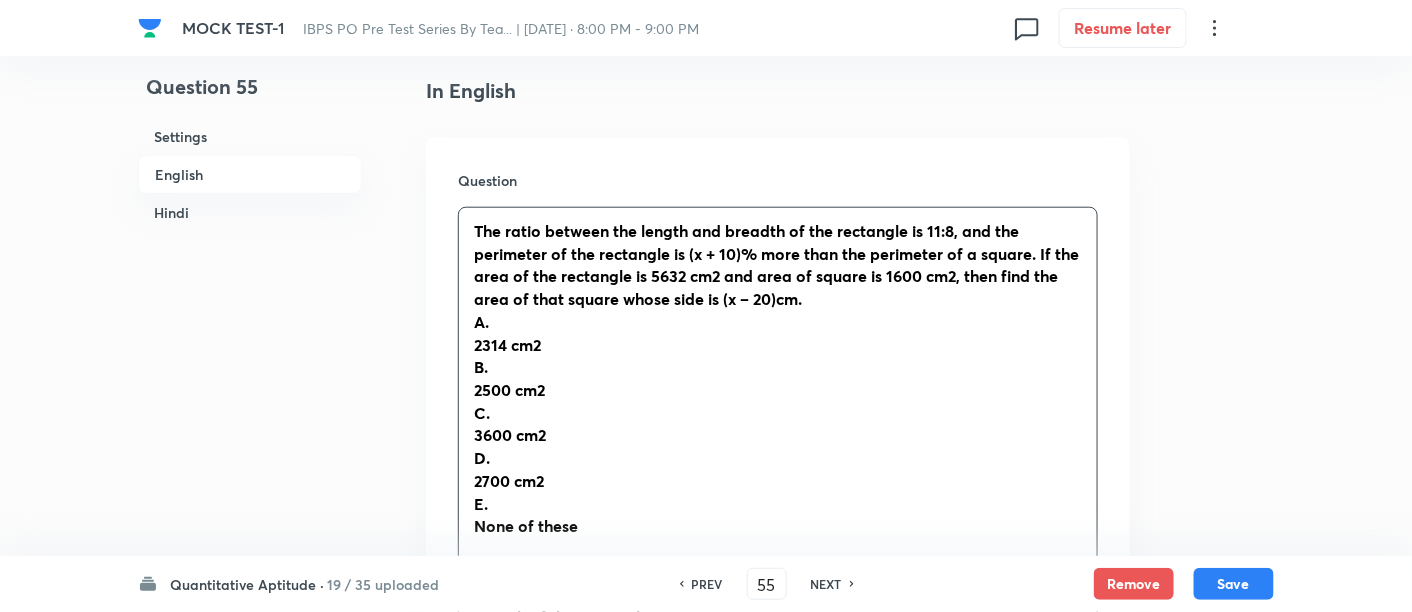 click on "The ratio between the length and breadth of the rectangle is 11:8, and the perimeter of the rectangle is (x + 10)% more than the perimeter of a square. If the area of the rectangle is 5632 cm2 and area of square is 1600 cm2, then find the area of that square whose side is (x – 20)cm." at bounding box center (776, 264) 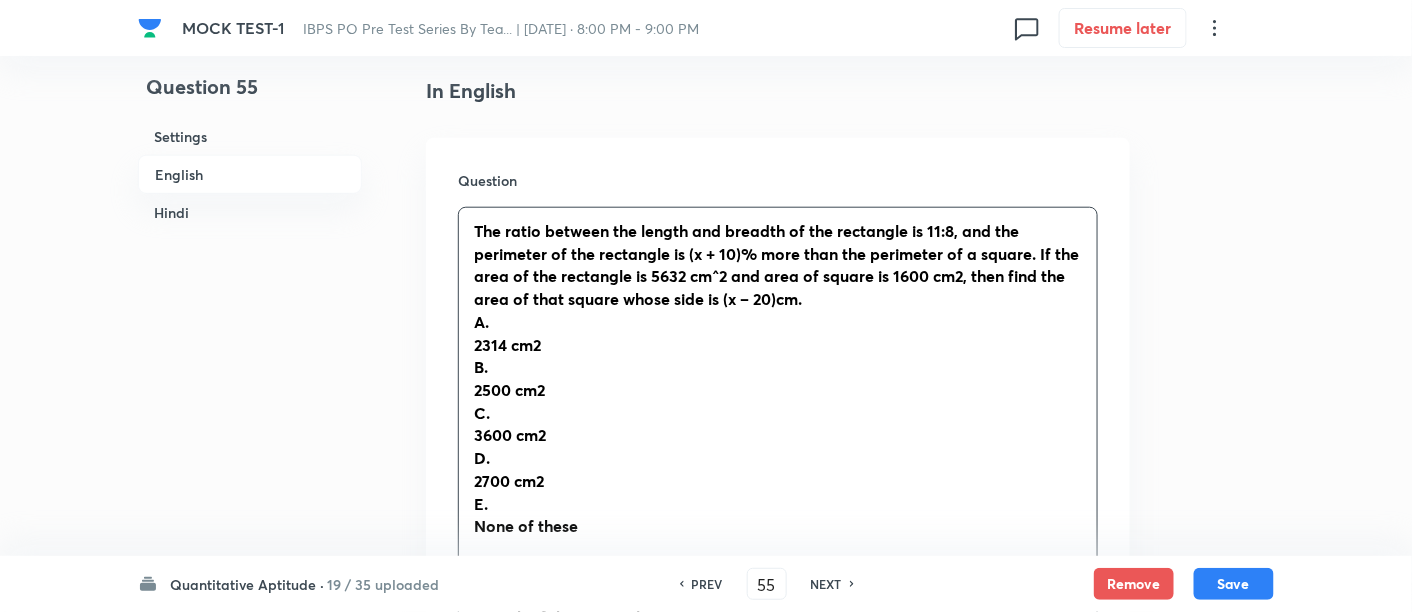 click on "2314 cm2" at bounding box center [507, 344] 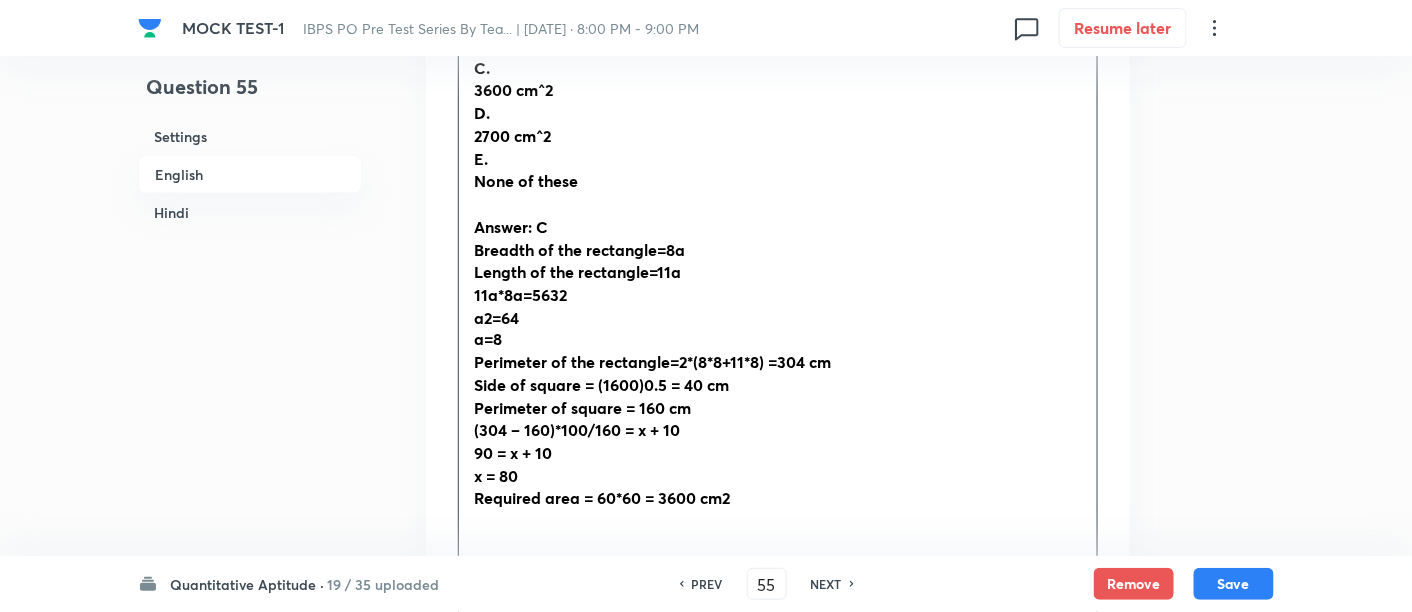 scroll, scrollTop: 857, scrollLeft: 0, axis: vertical 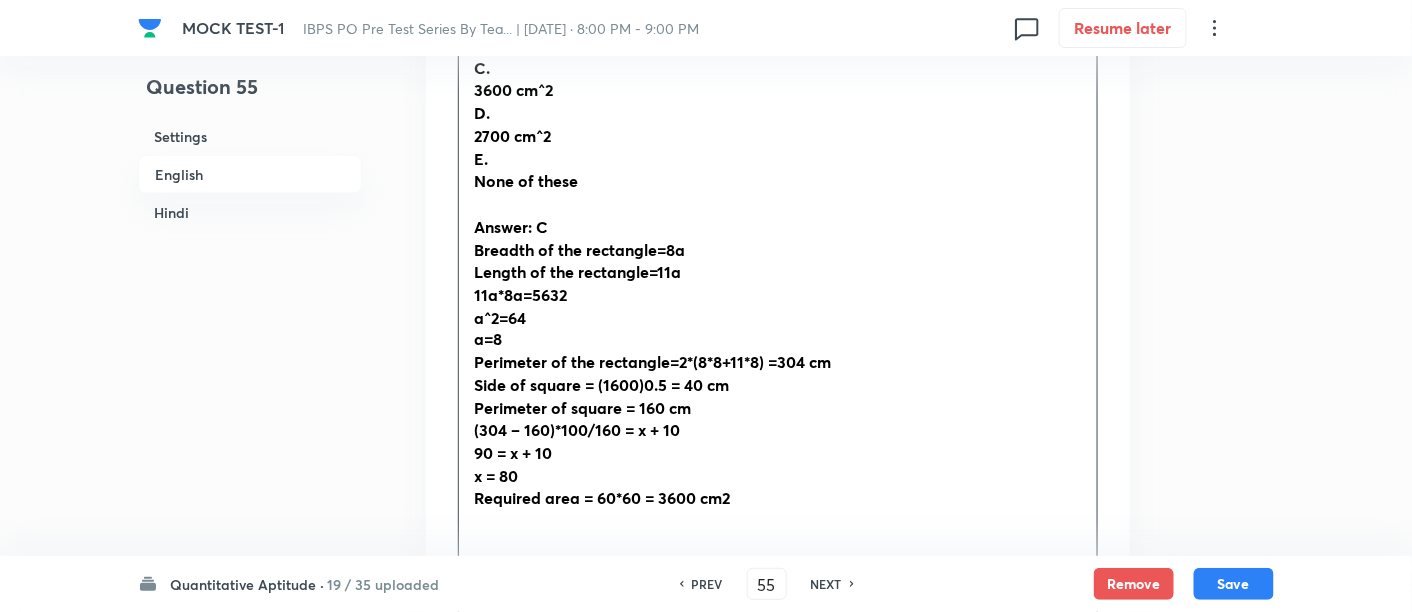 click on "Required area = 60*60 = 3600 cm2" at bounding box center (602, 498) 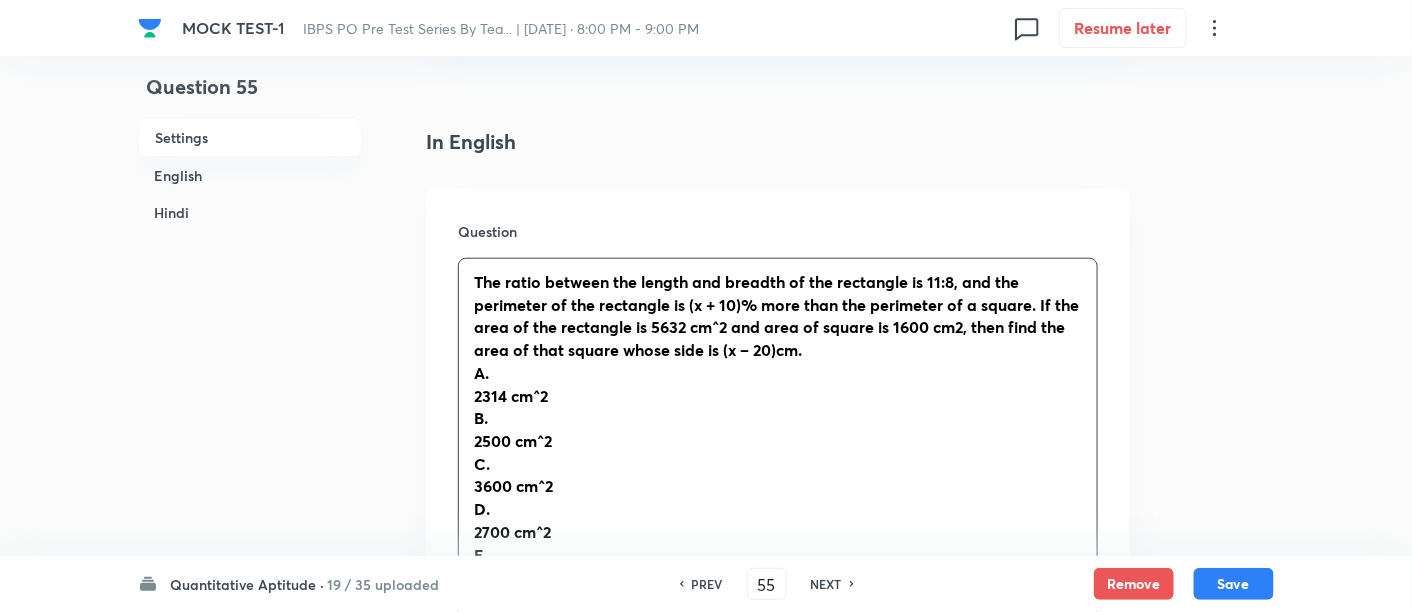 scroll, scrollTop: 460, scrollLeft: 0, axis: vertical 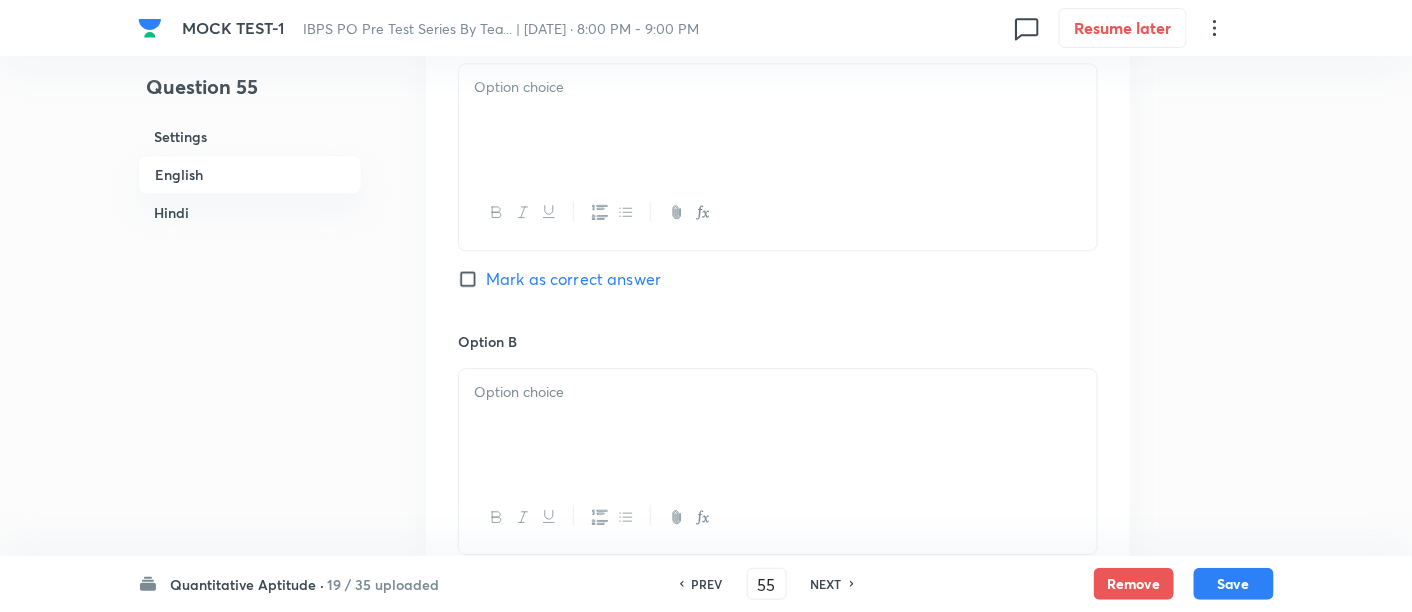 drag, startPoint x: 471, startPoint y: 280, endPoint x: 860, endPoint y: 372, distance: 399.73117 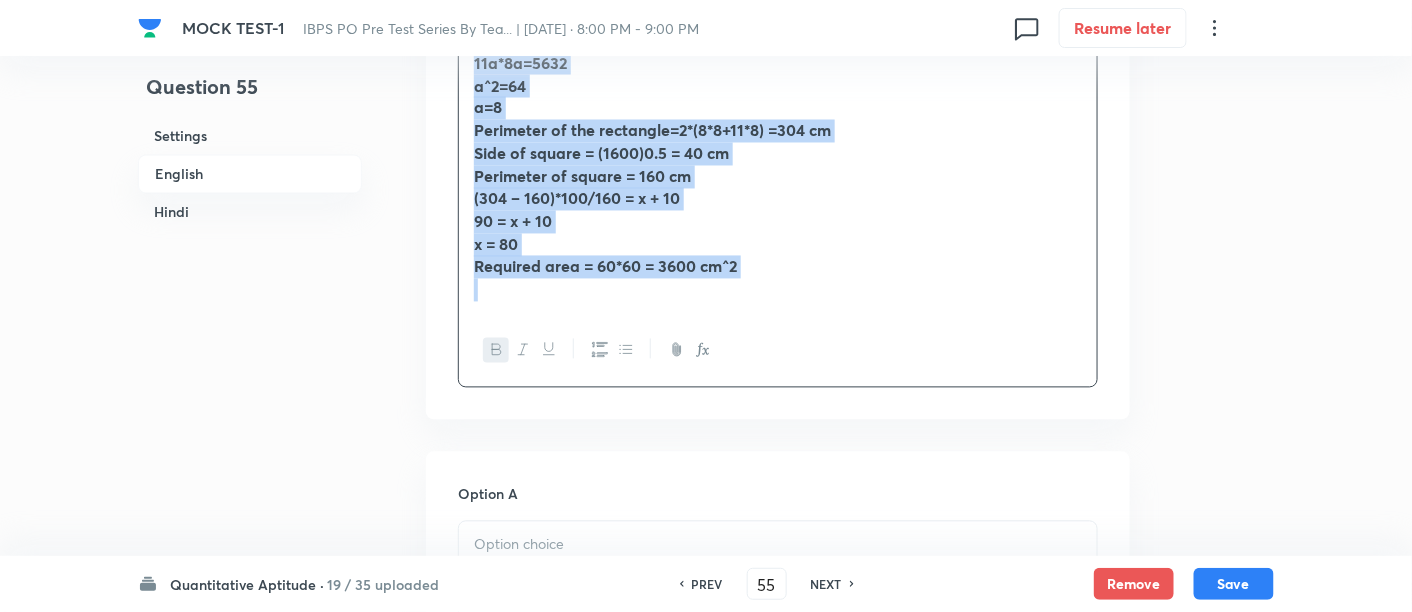scroll, scrollTop: 985, scrollLeft: 0, axis: vertical 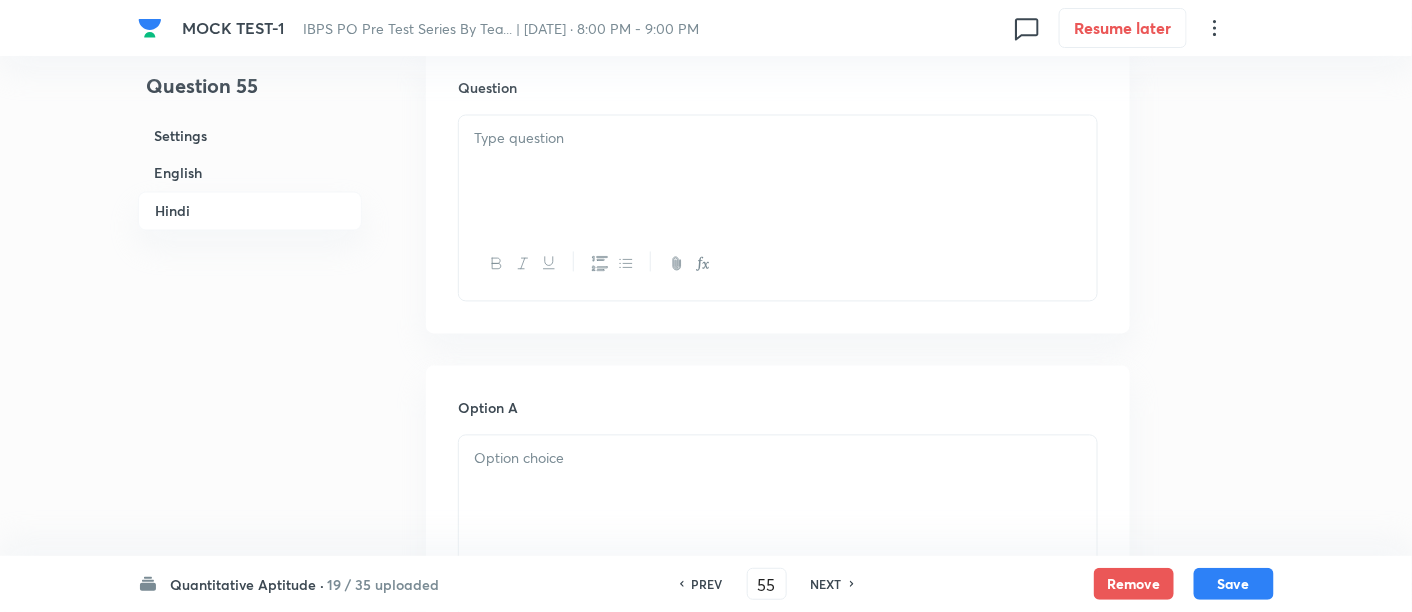 click at bounding box center [778, 172] 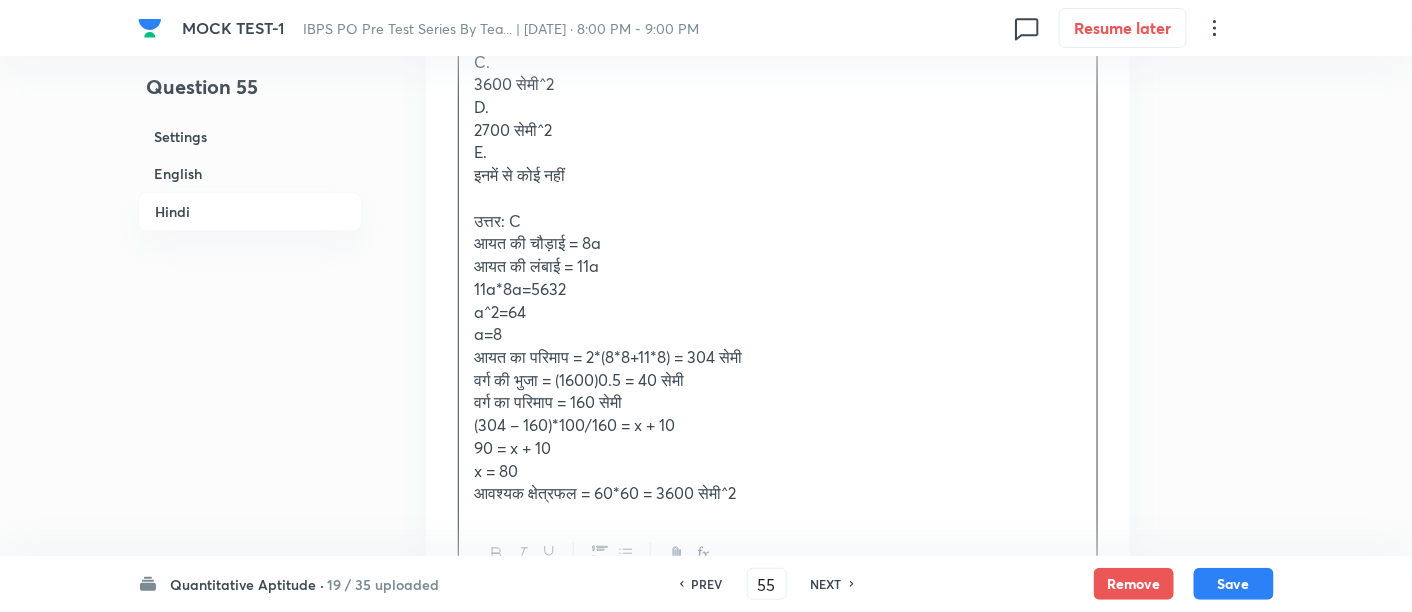 scroll, scrollTop: 3757, scrollLeft: 0, axis: vertical 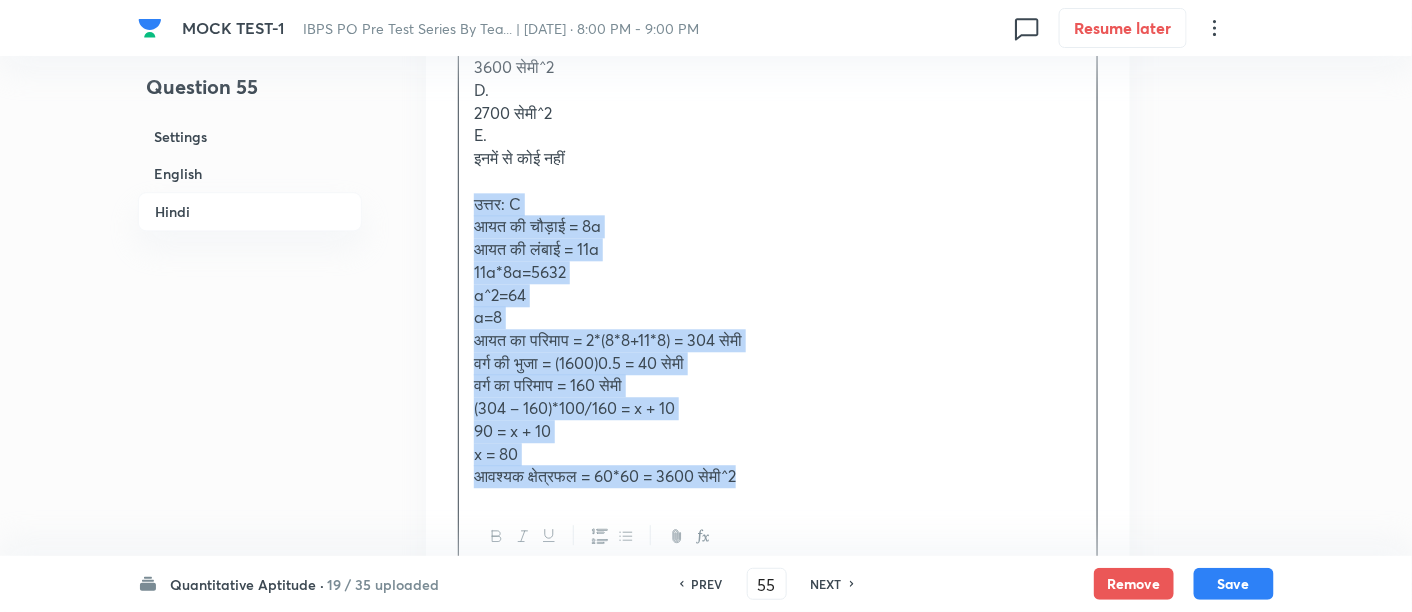 drag, startPoint x: 467, startPoint y: 190, endPoint x: 874, endPoint y: 490, distance: 505.61743 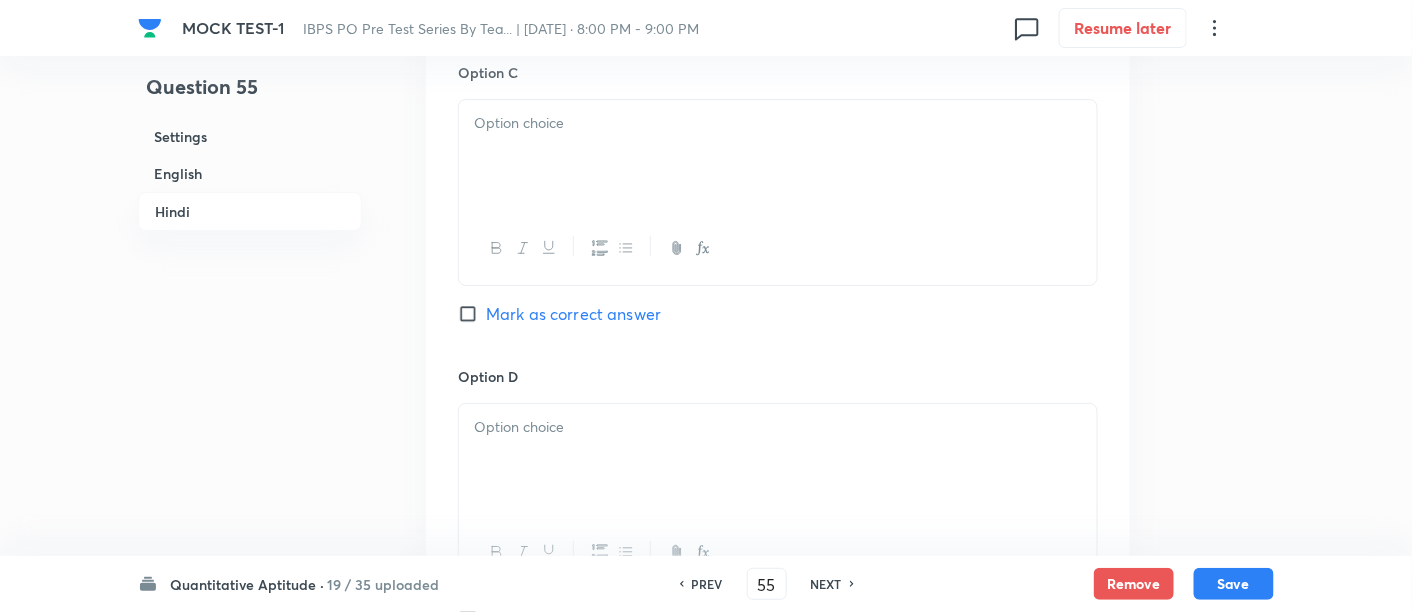 scroll, scrollTop: 5545, scrollLeft: 0, axis: vertical 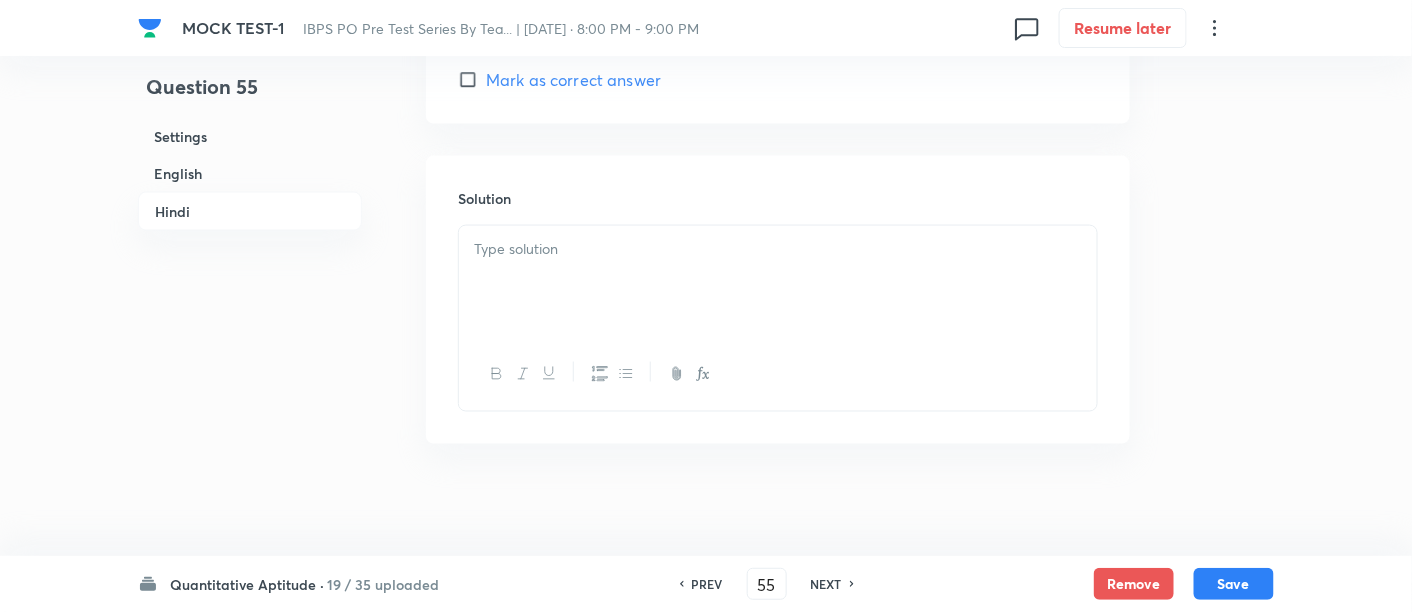 click at bounding box center (778, 282) 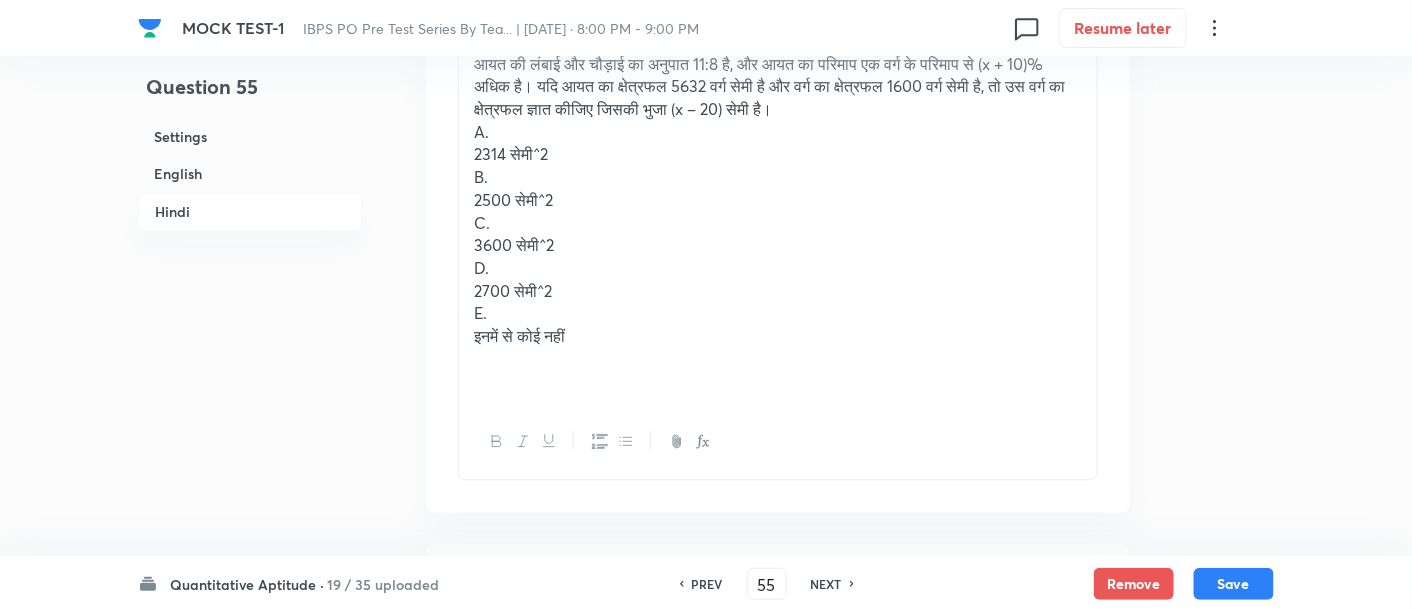 scroll, scrollTop: 3574, scrollLeft: 0, axis: vertical 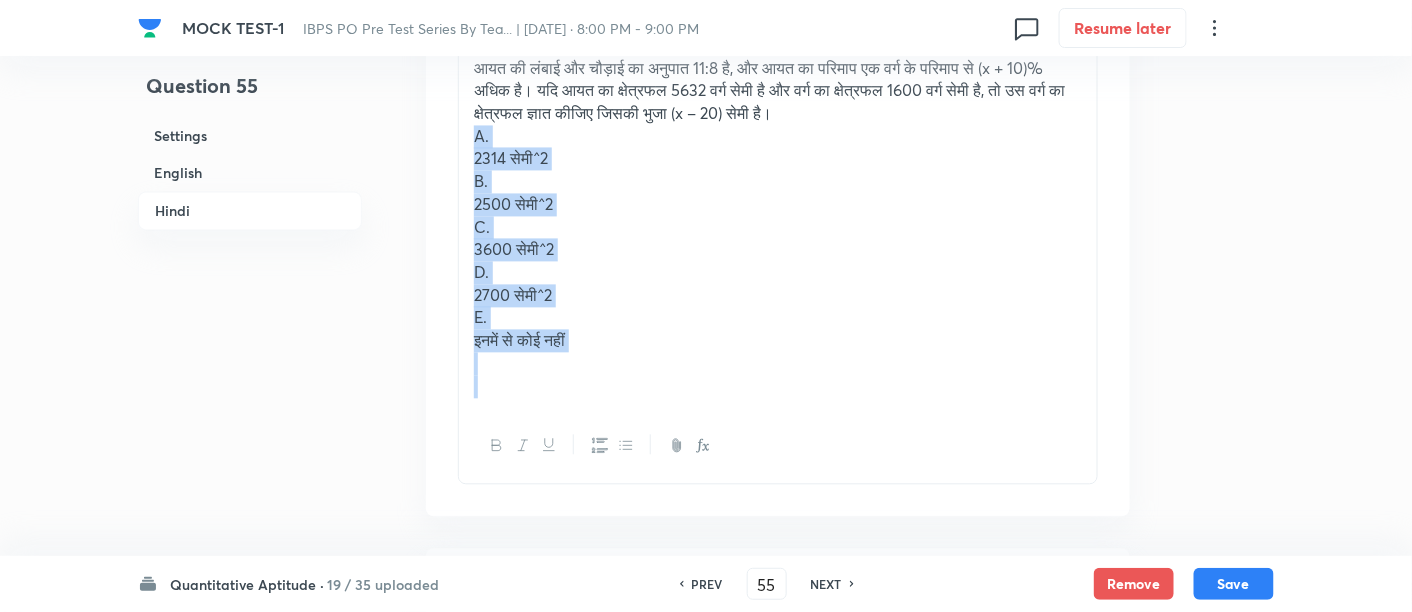 drag, startPoint x: 465, startPoint y: 130, endPoint x: 642, endPoint y: 378, distance: 304.6851 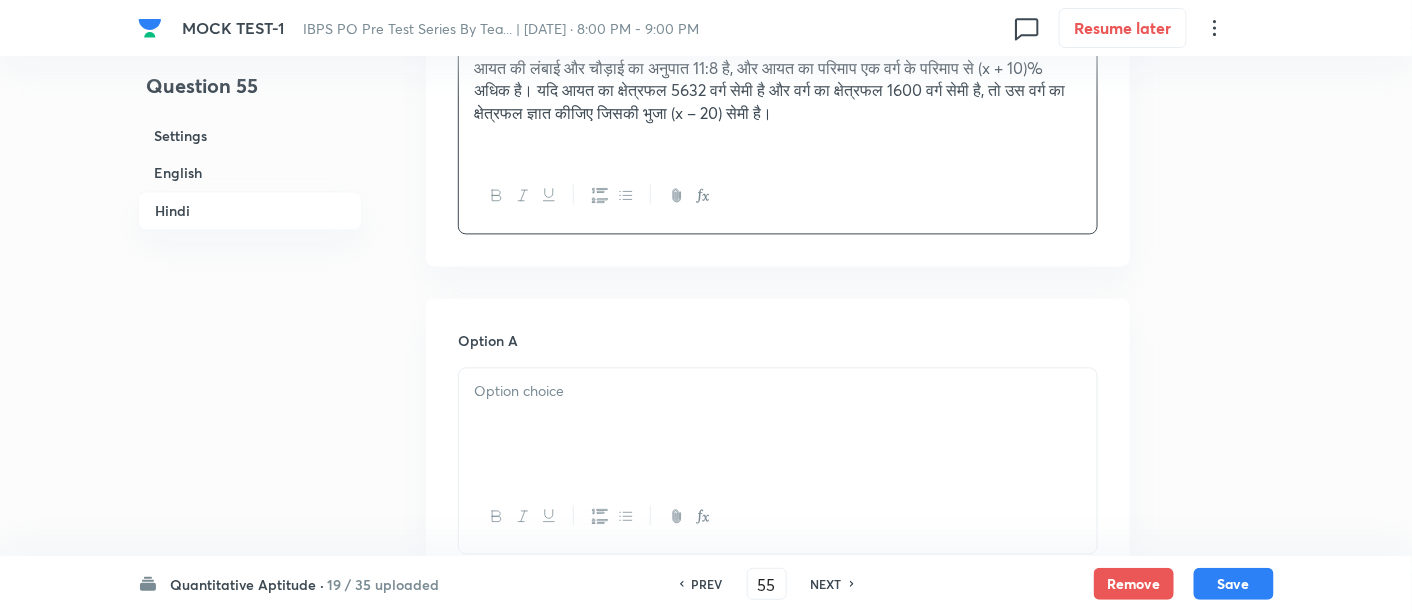 scroll, scrollTop: 3883, scrollLeft: 0, axis: vertical 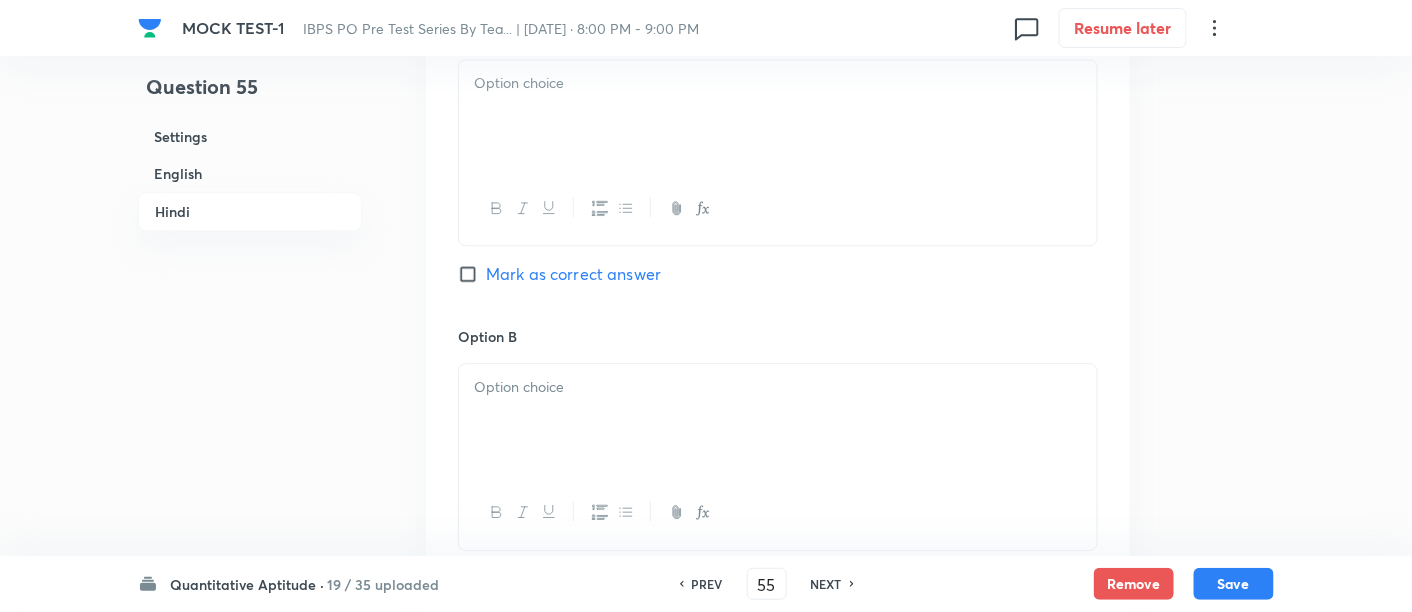 click at bounding box center [778, 83] 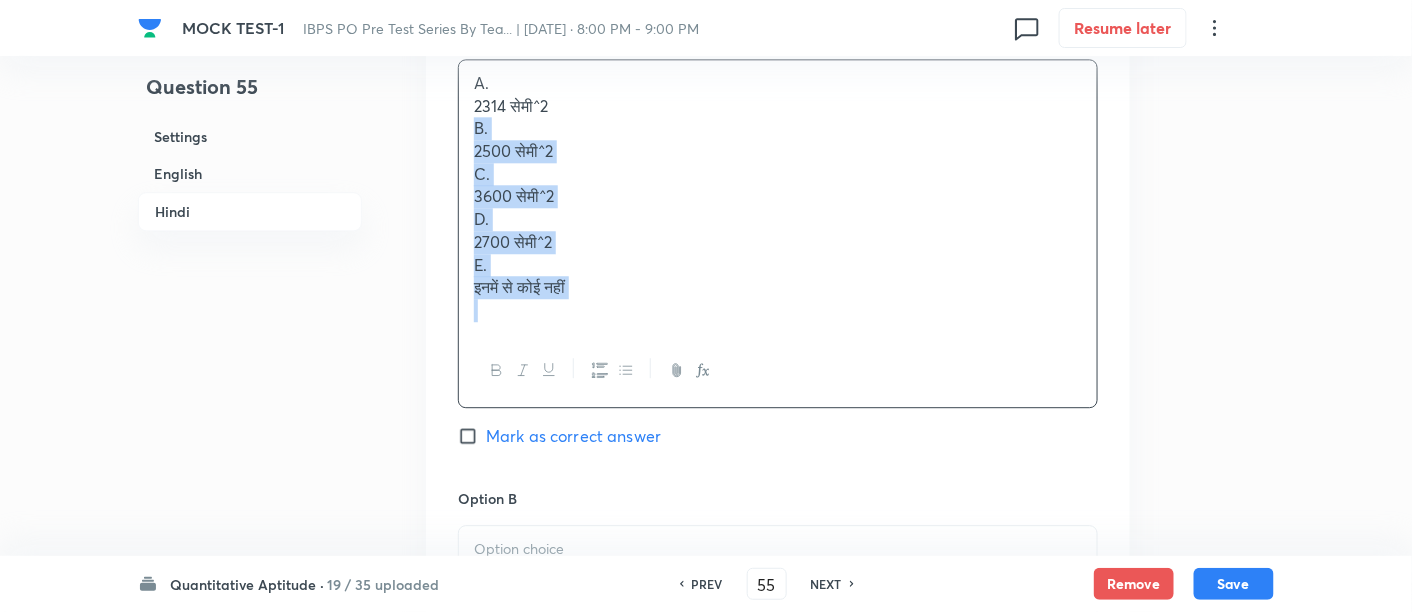 drag, startPoint x: 465, startPoint y: 123, endPoint x: 655, endPoint y: 387, distance: 325.26297 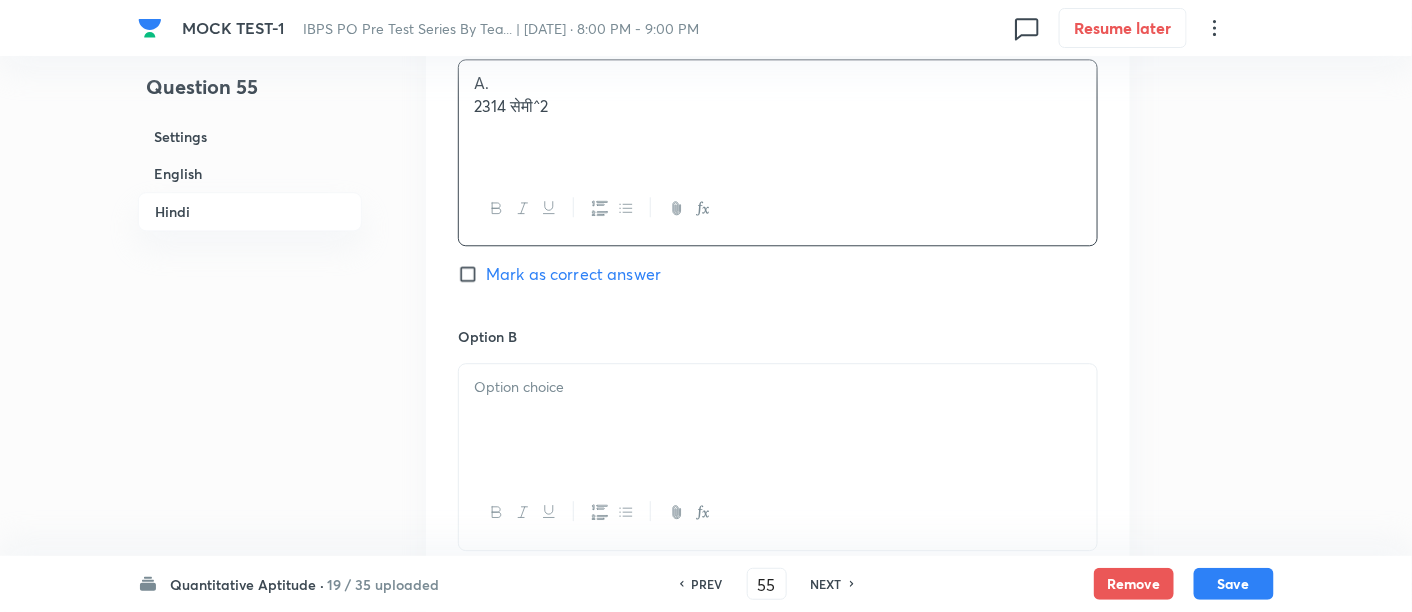 scroll, scrollTop: 4090, scrollLeft: 0, axis: vertical 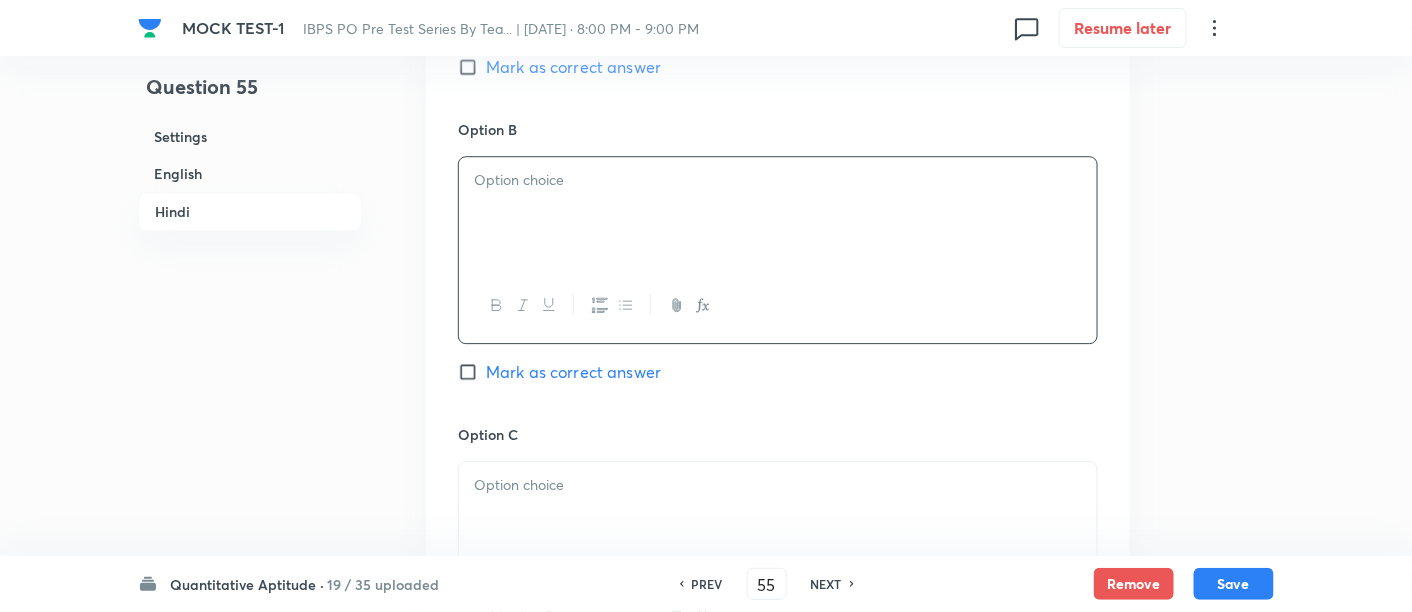 click at bounding box center (778, 213) 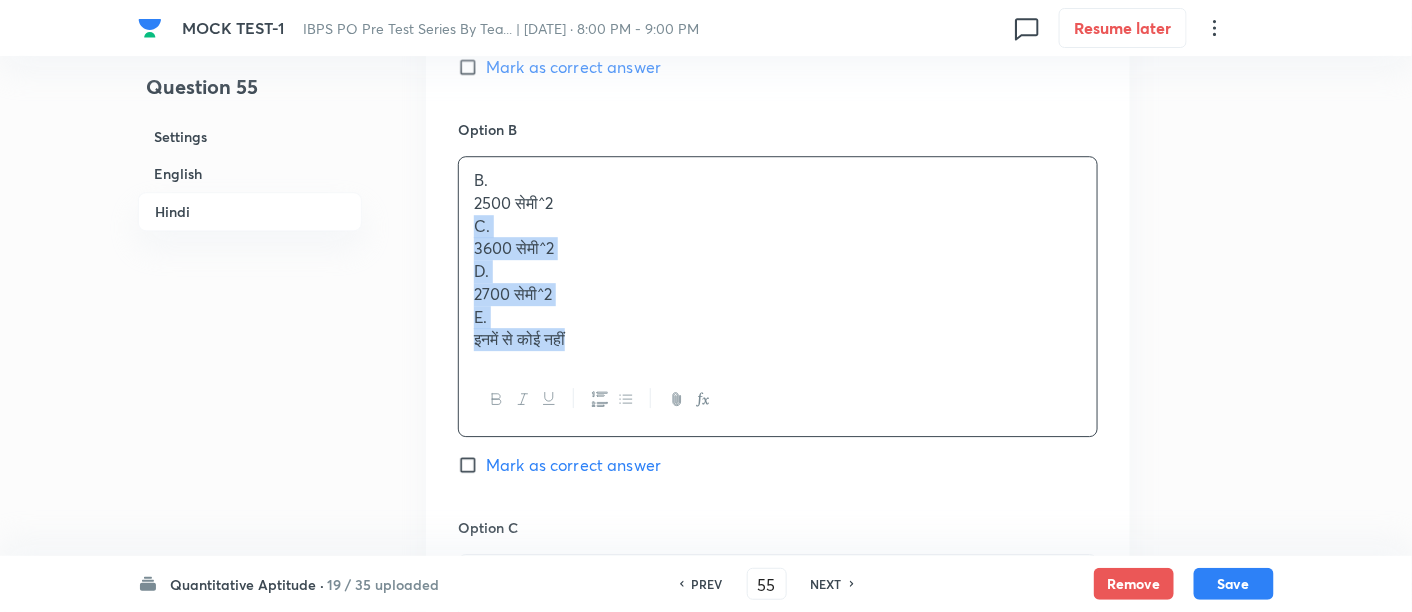drag, startPoint x: 465, startPoint y: 227, endPoint x: 639, endPoint y: 395, distance: 241.86774 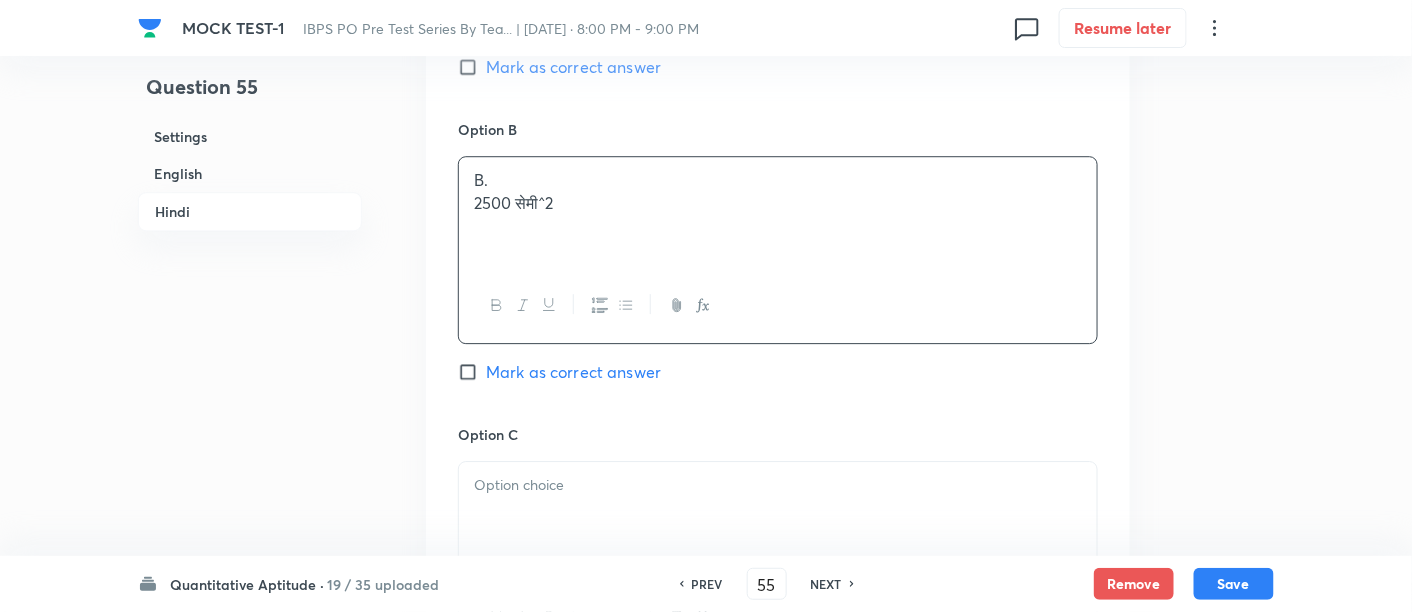 scroll, scrollTop: 4330, scrollLeft: 0, axis: vertical 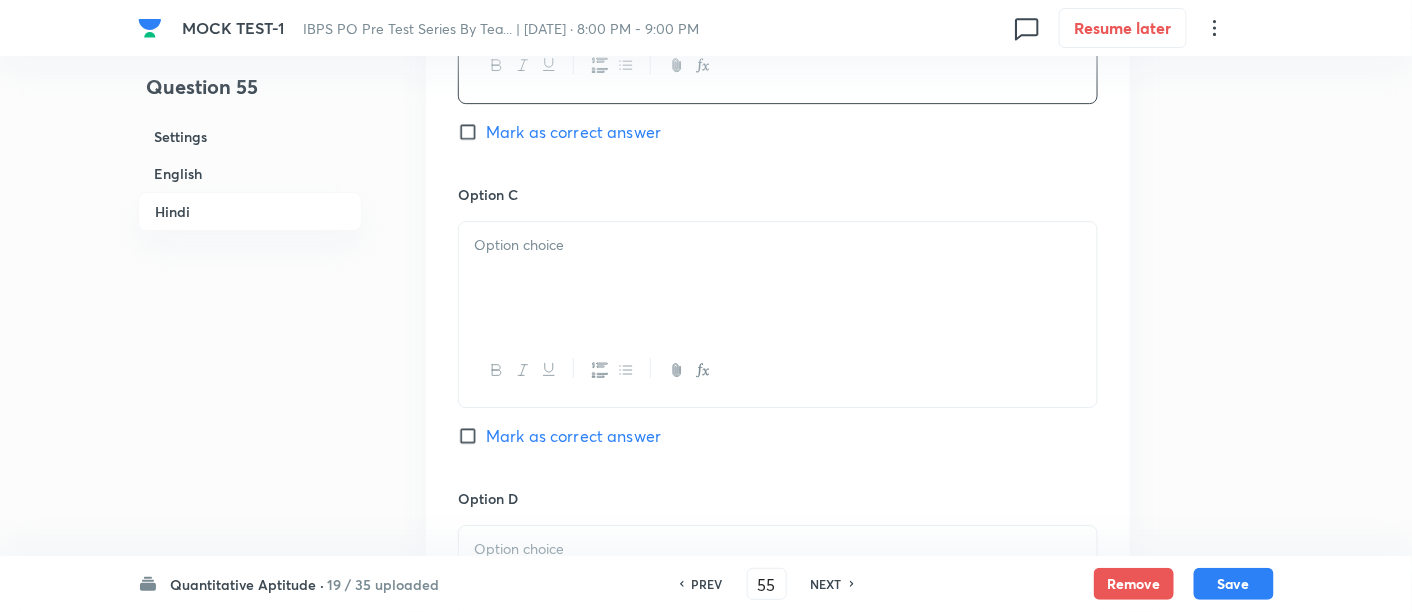 click at bounding box center [778, 278] 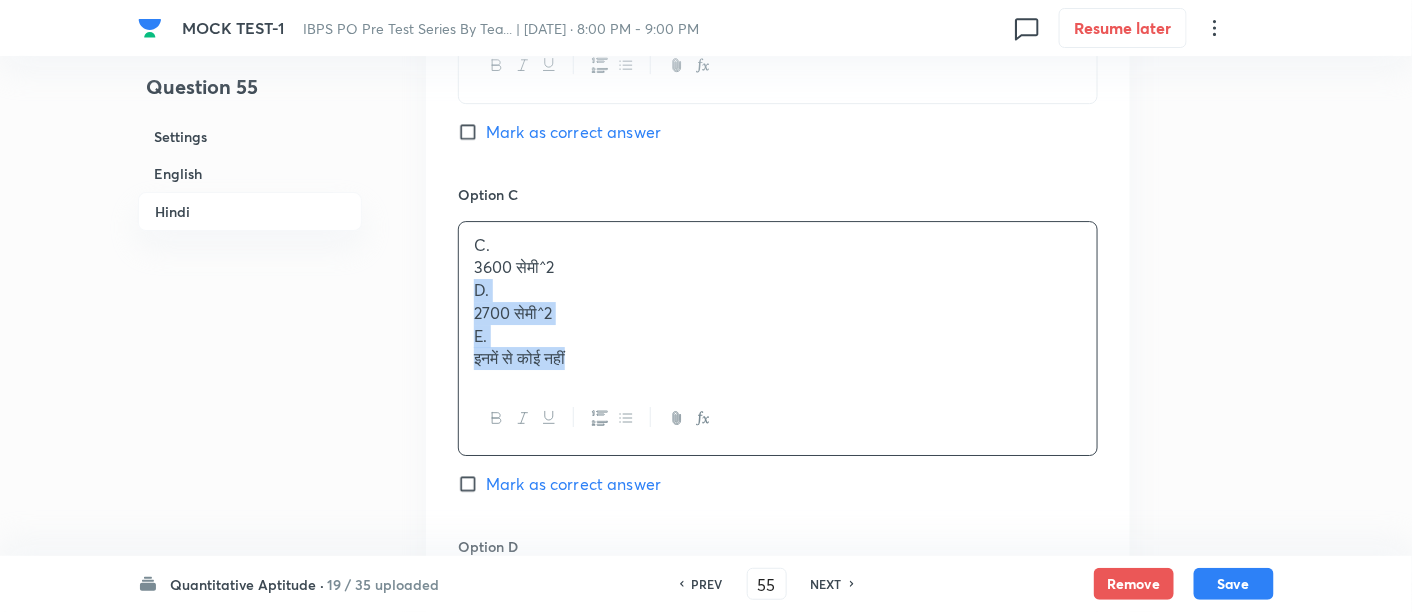 drag, startPoint x: 463, startPoint y: 288, endPoint x: 637, endPoint y: 429, distance: 223.95758 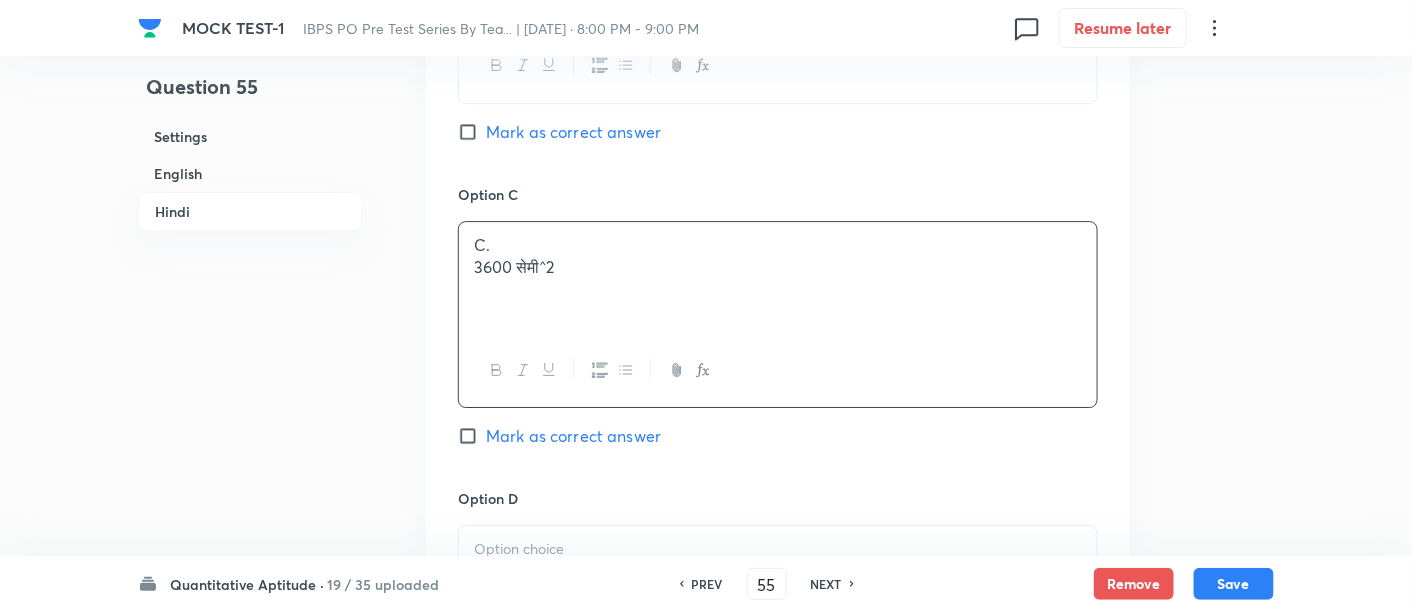 click on "Mark as correct answer" at bounding box center (573, 436) 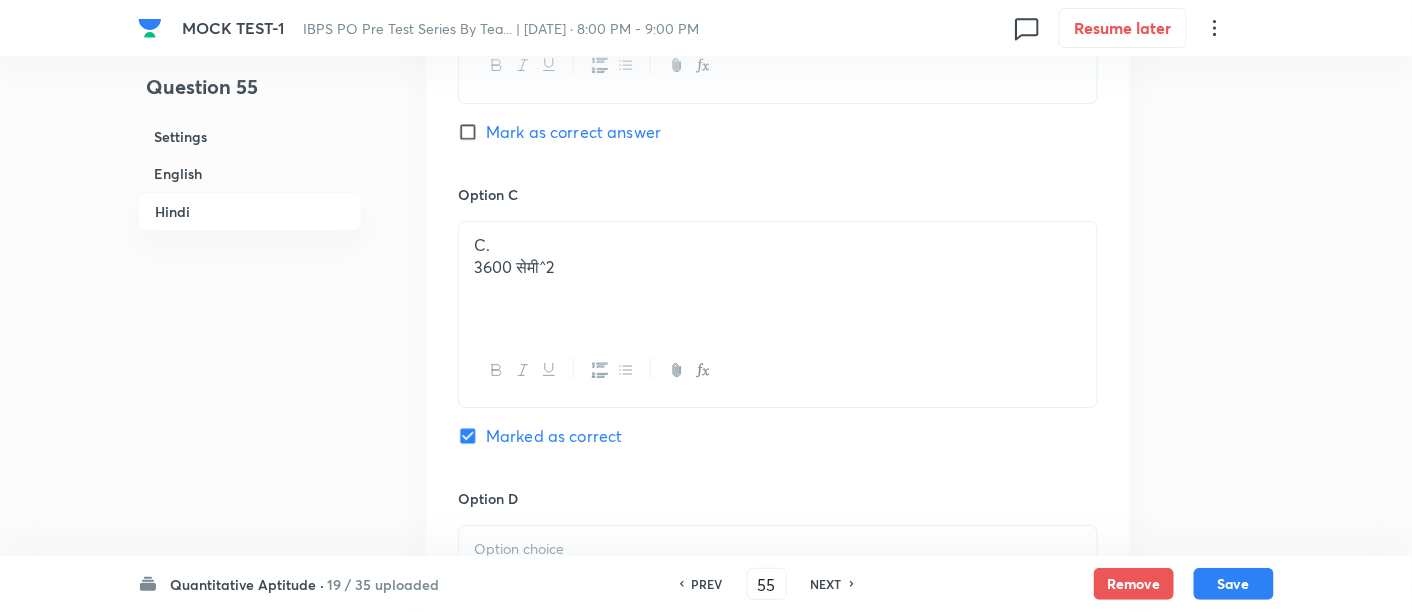 checkbox on "true" 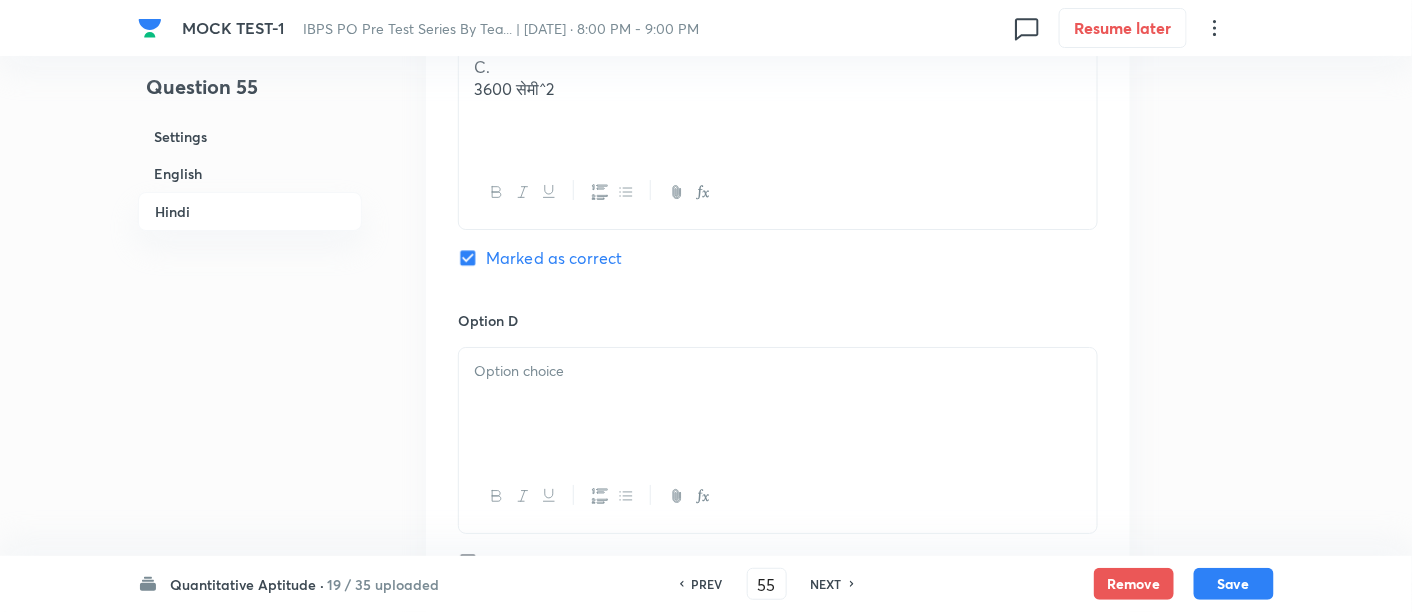 scroll, scrollTop: 4509, scrollLeft: 0, axis: vertical 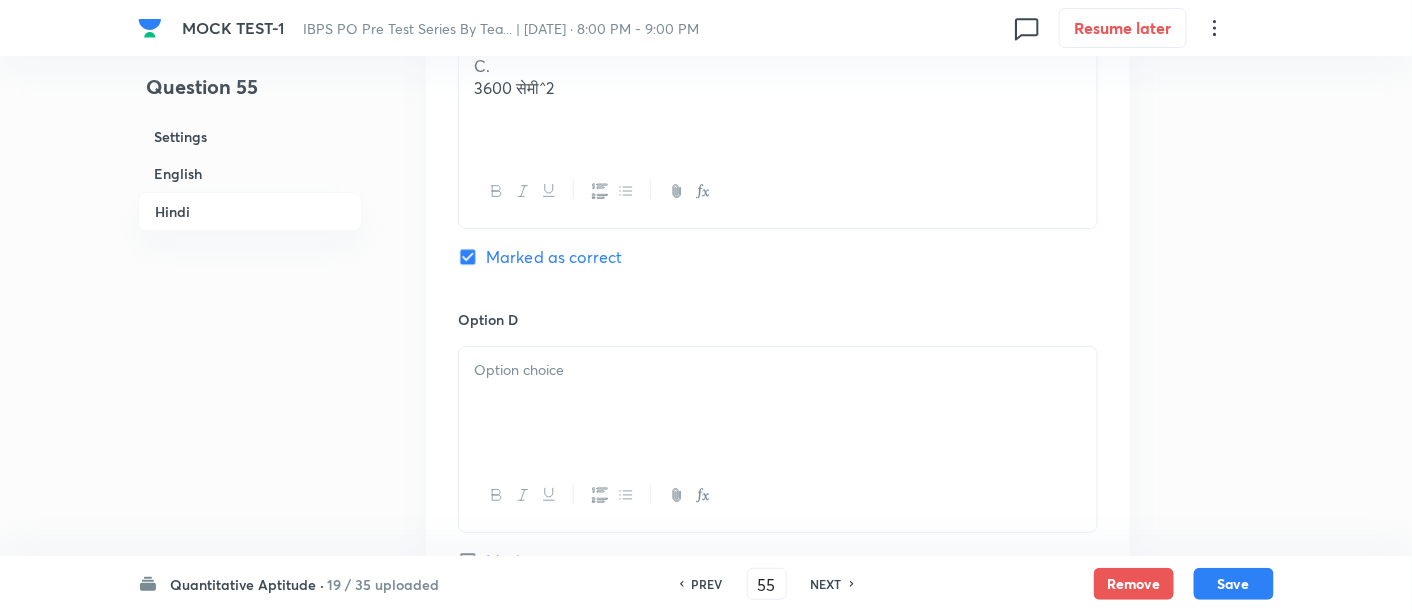 click at bounding box center (778, 403) 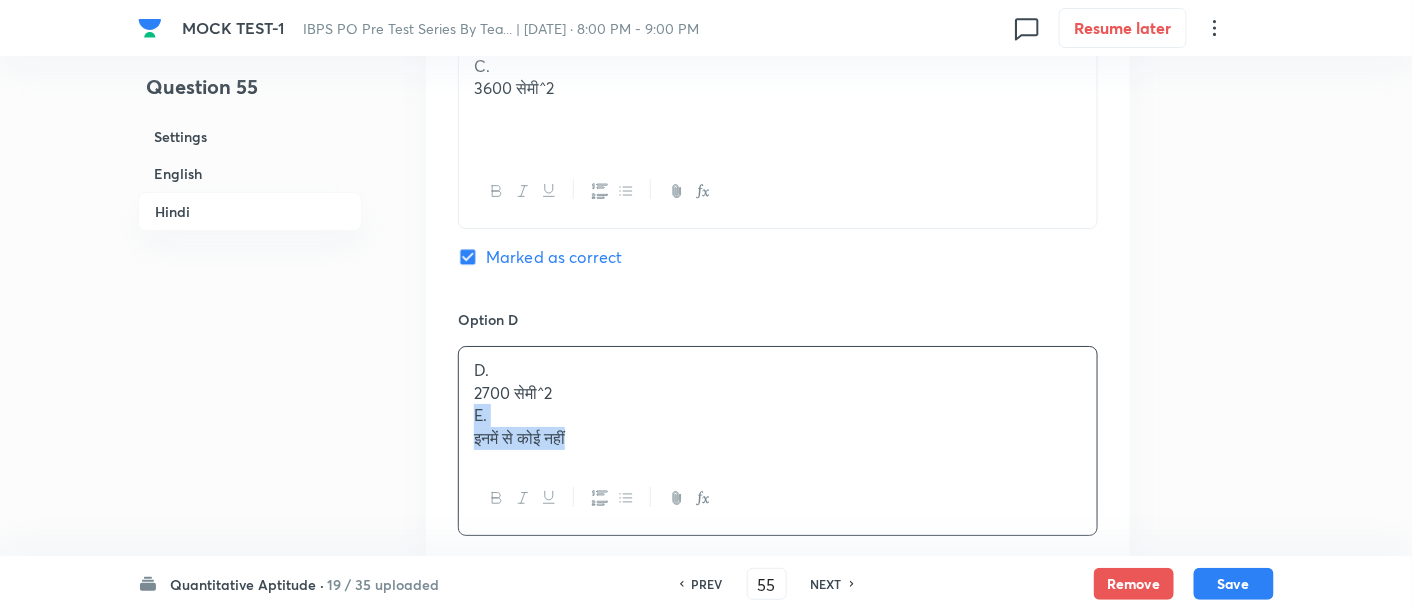 drag, startPoint x: 465, startPoint y: 403, endPoint x: 711, endPoint y: 541, distance: 282.0638 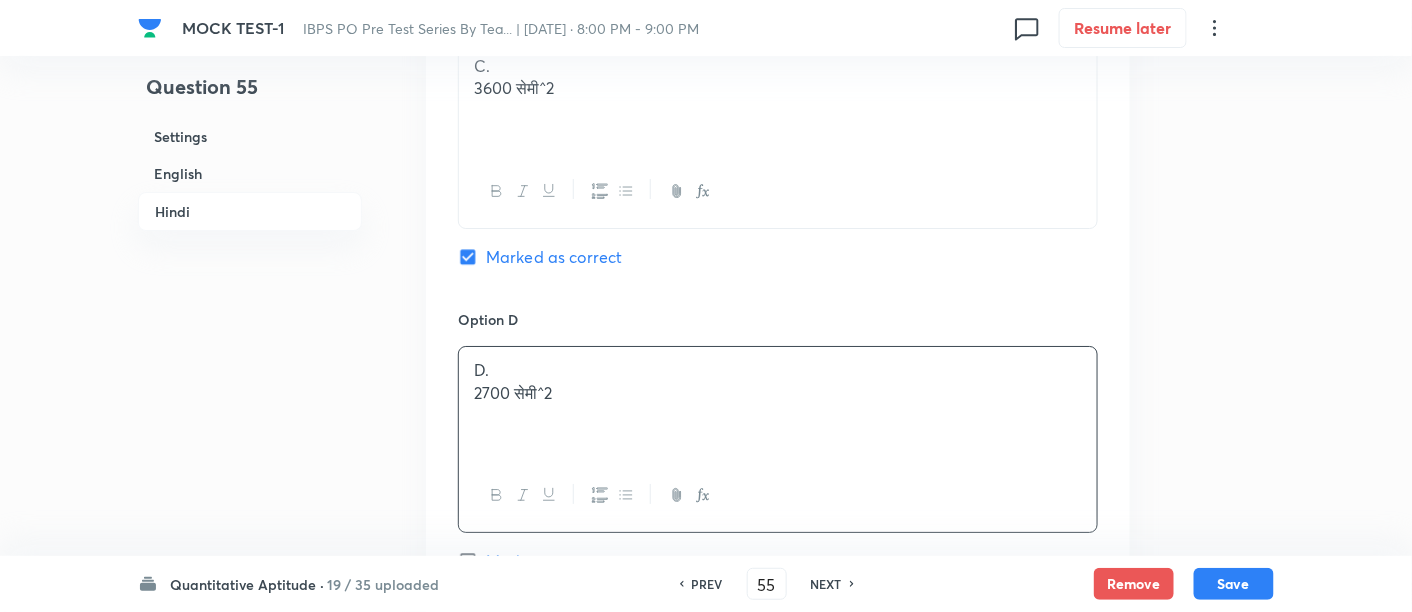 scroll, scrollTop: 4745, scrollLeft: 0, axis: vertical 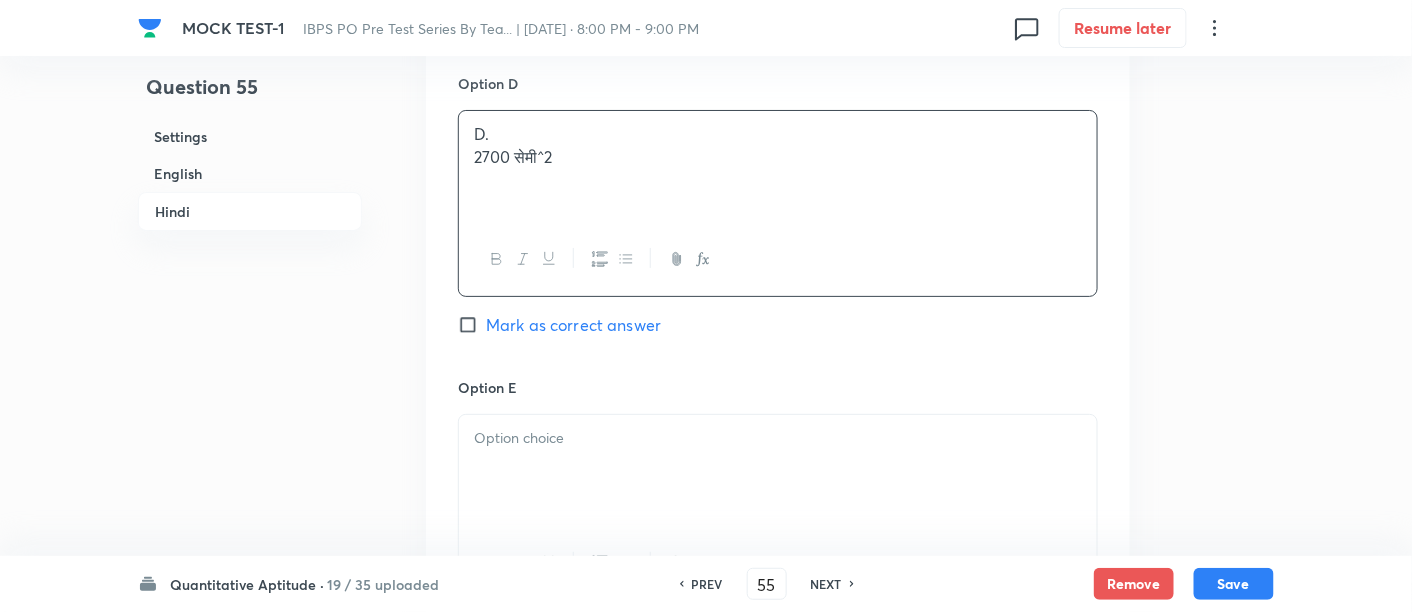 click at bounding box center [778, 471] 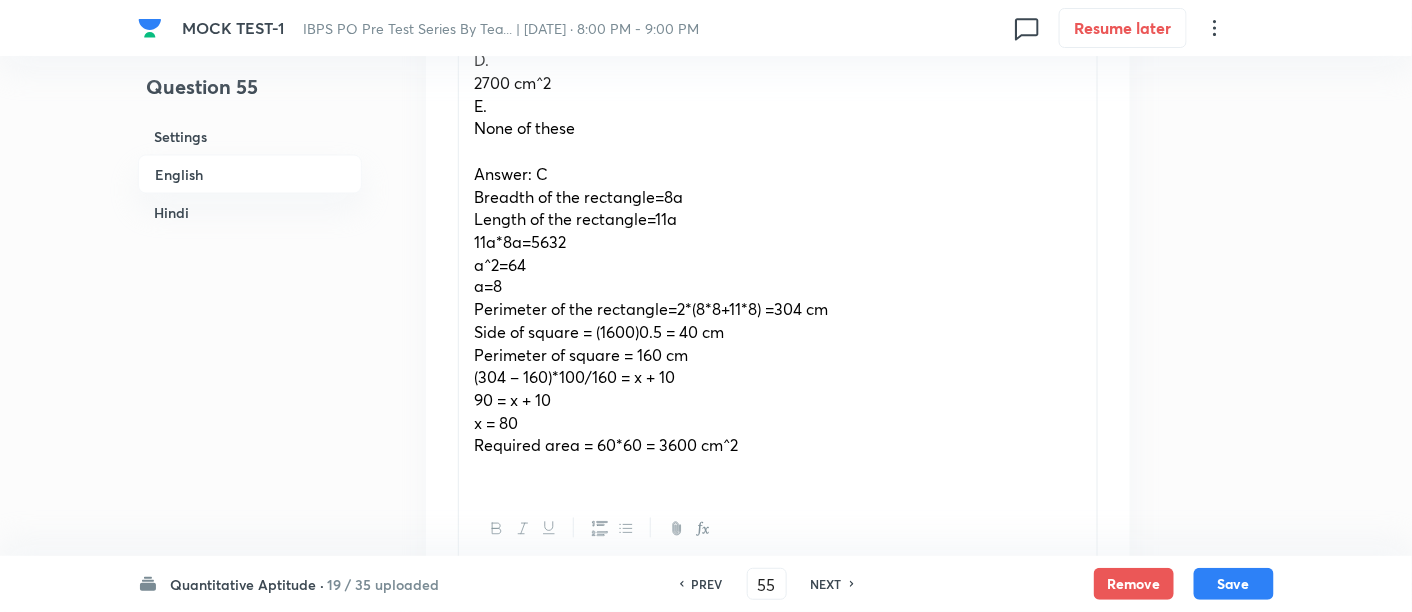 scroll, scrollTop: 914, scrollLeft: 0, axis: vertical 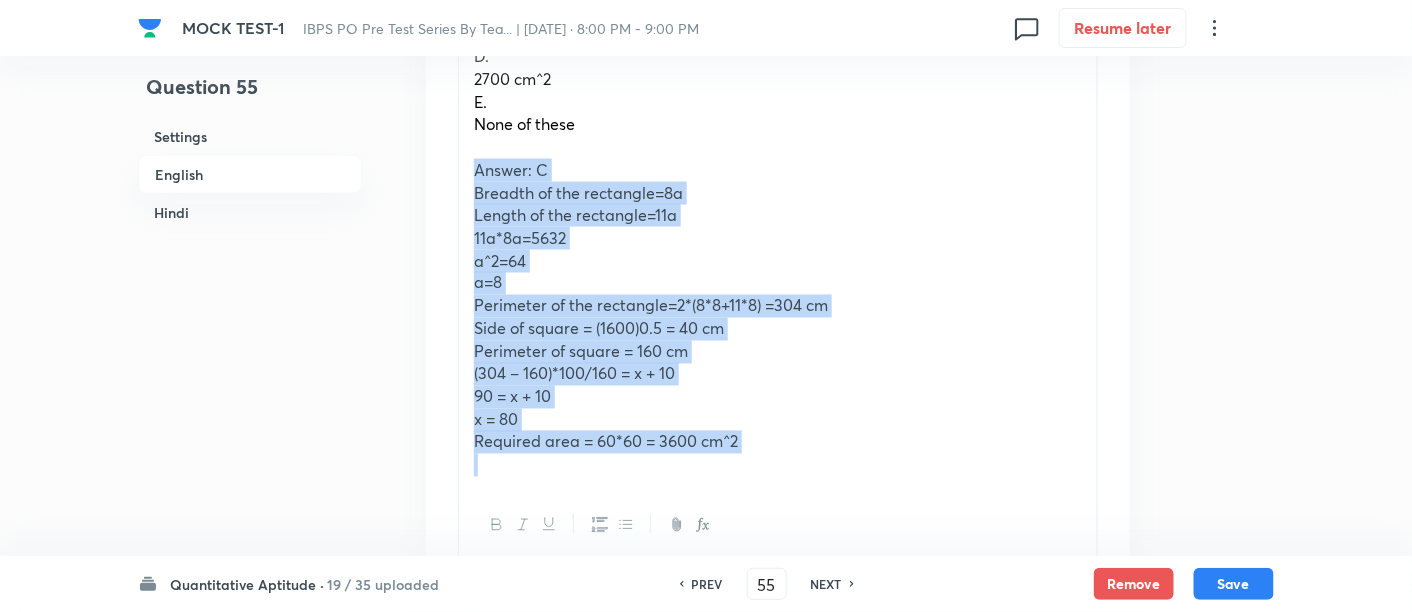 drag, startPoint x: 465, startPoint y: 164, endPoint x: 738, endPoint y: 459, distance: 401.9378 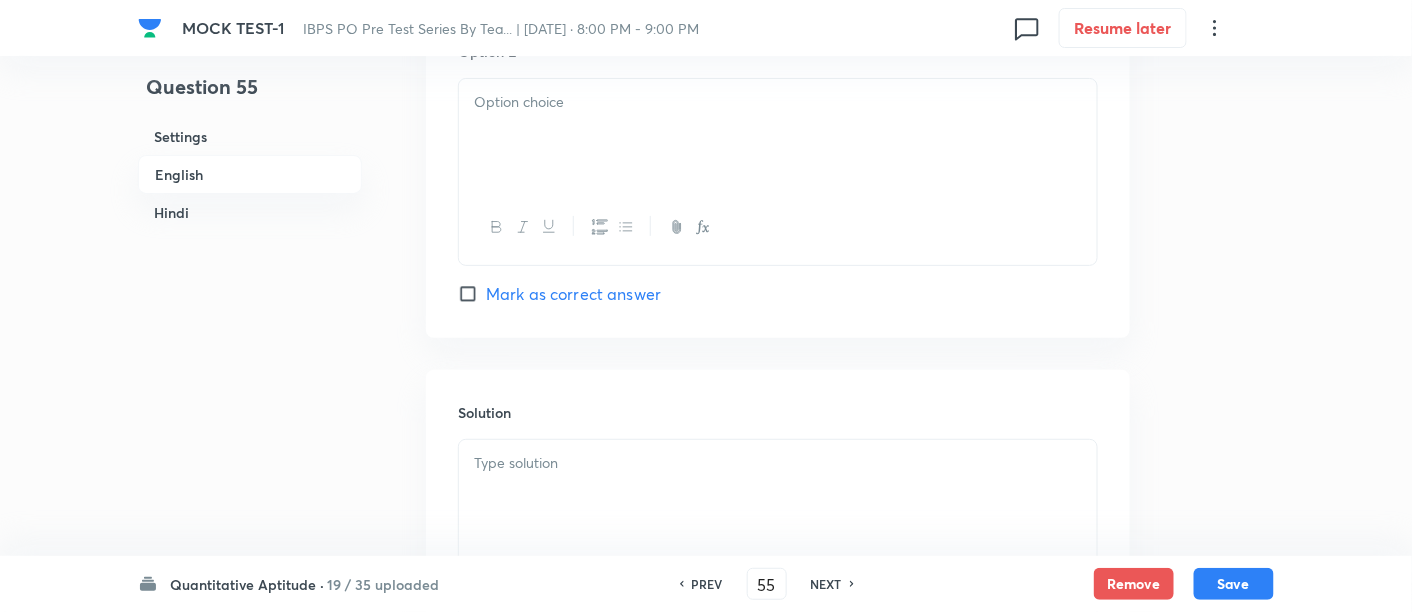 scroll, scrollTop: 2480, scrollLeft: 0, axis: vertical 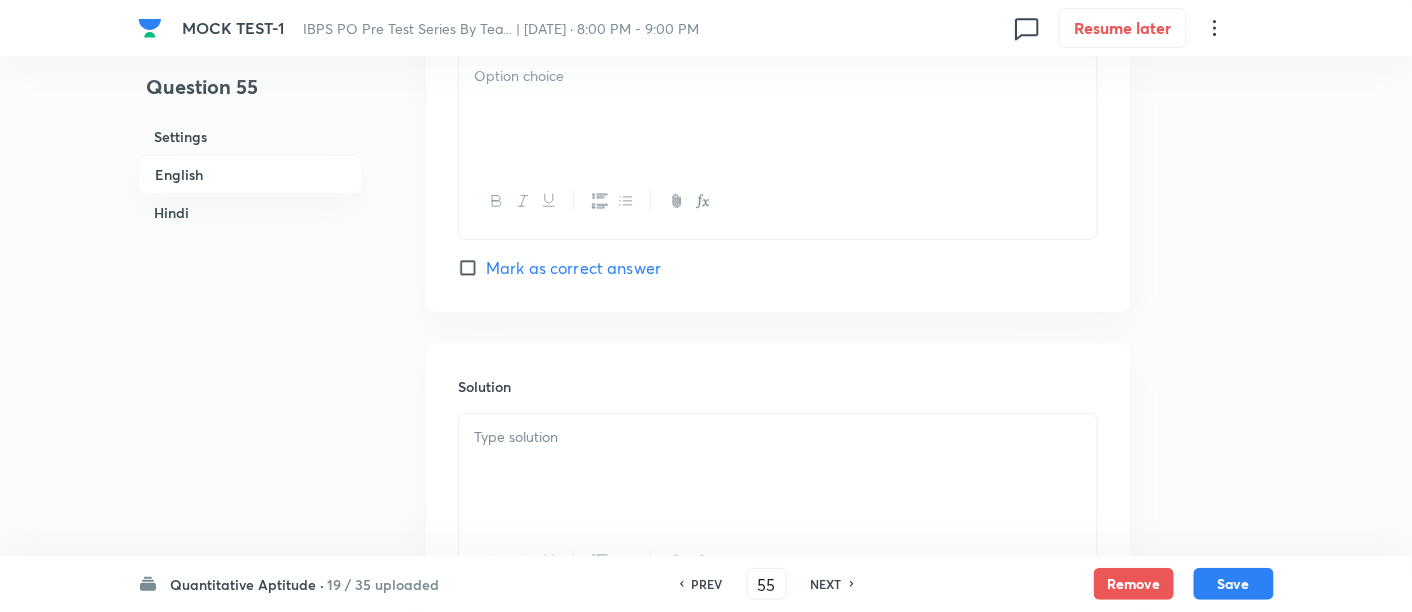 click at bounding box center [778, 437] 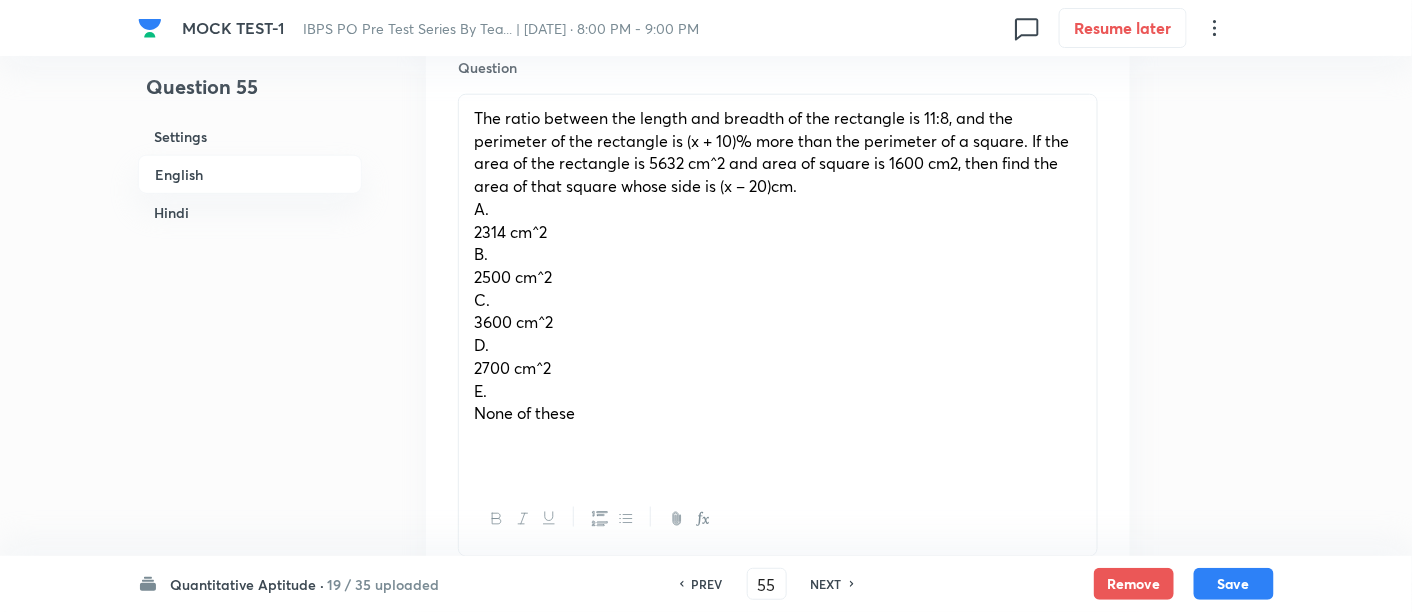 scroll, scrollTop: 631, scrollLeft: 0, axis: vertical 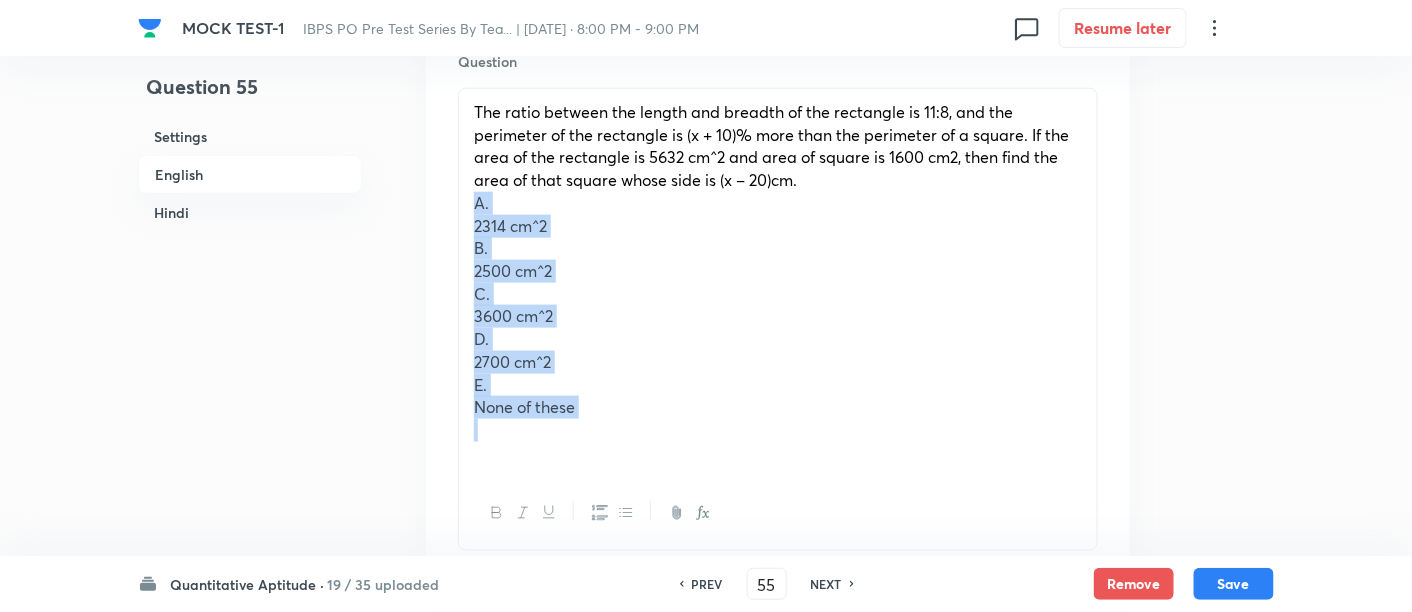 drag, startPoint x: 469, startPoint y: 197, endPoint x: 608, endPoint y: 422, distance: 264.47305 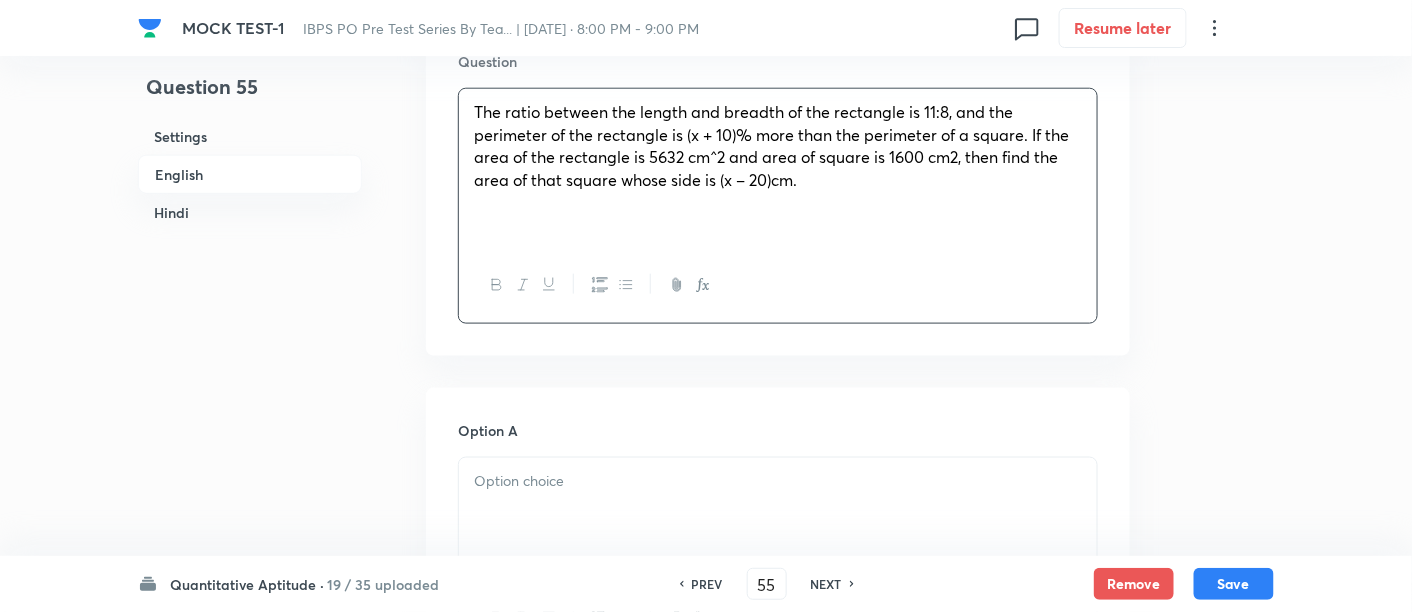 scroll, scrollTop: 891, scrollLeft: 0, axis: vertical 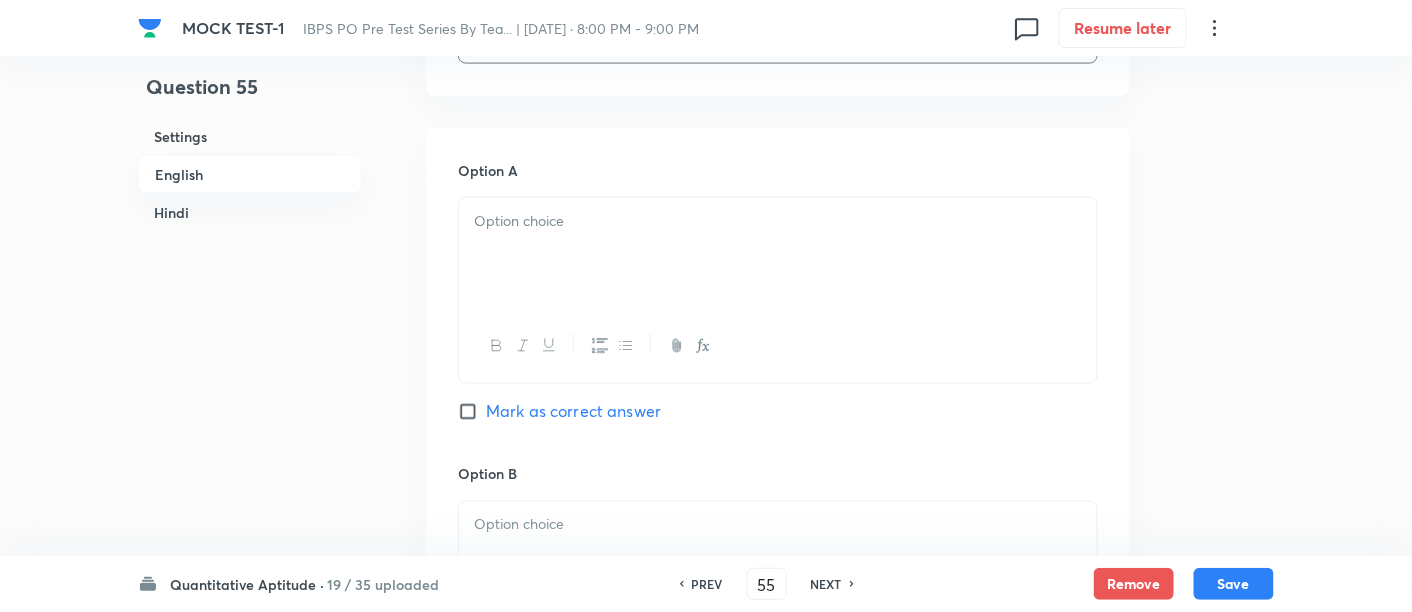 click at bounding box center [778, 221] 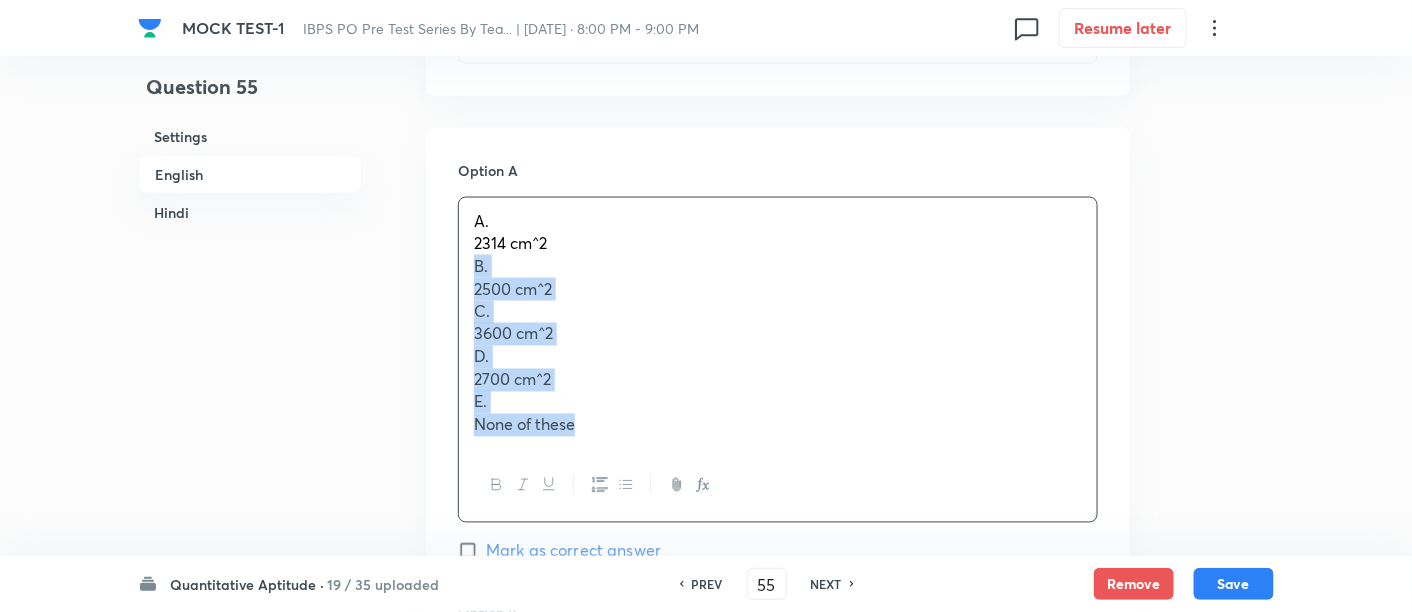 drag, startPoint x: 465, startPoint y: 265, endPoint x: 640, endPoint y: 471, distance: 270.29797 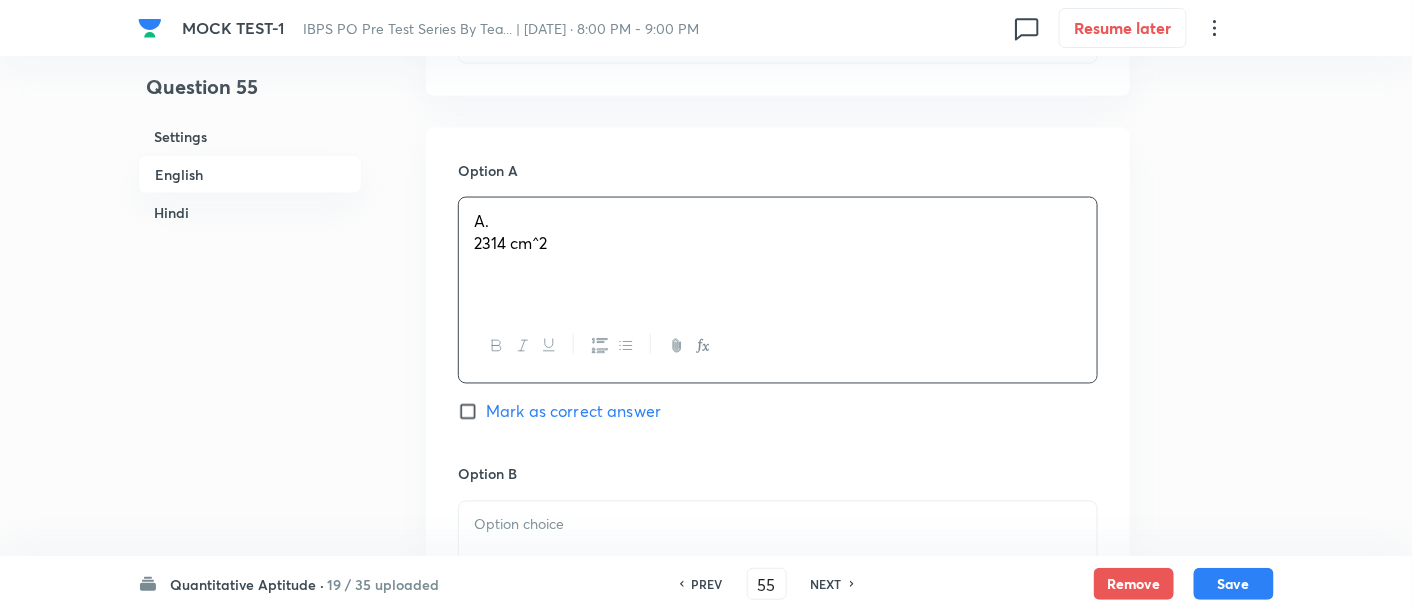 scroll, scrollTop: 1143, scrollLeft: 0, axis: vertical 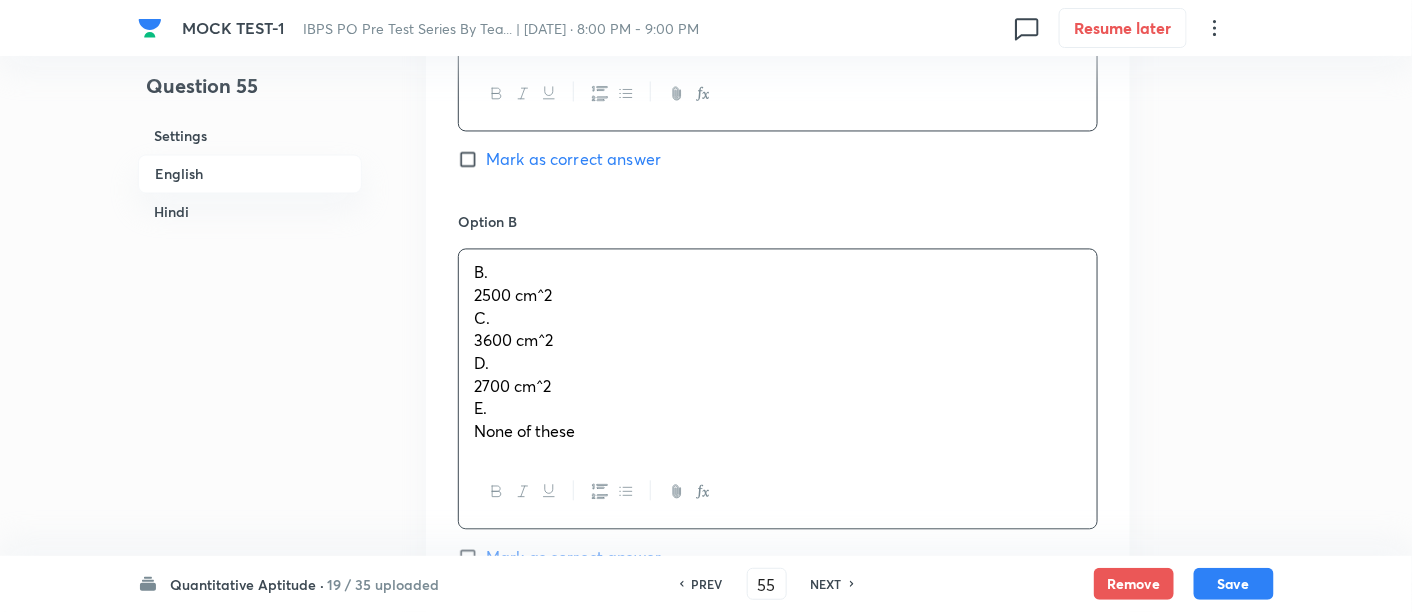 click on "B. 2500 cm^2 C. 3600 cm^2 D. 2700 cm^2 E. None of these" at bounding box center [778, 353] 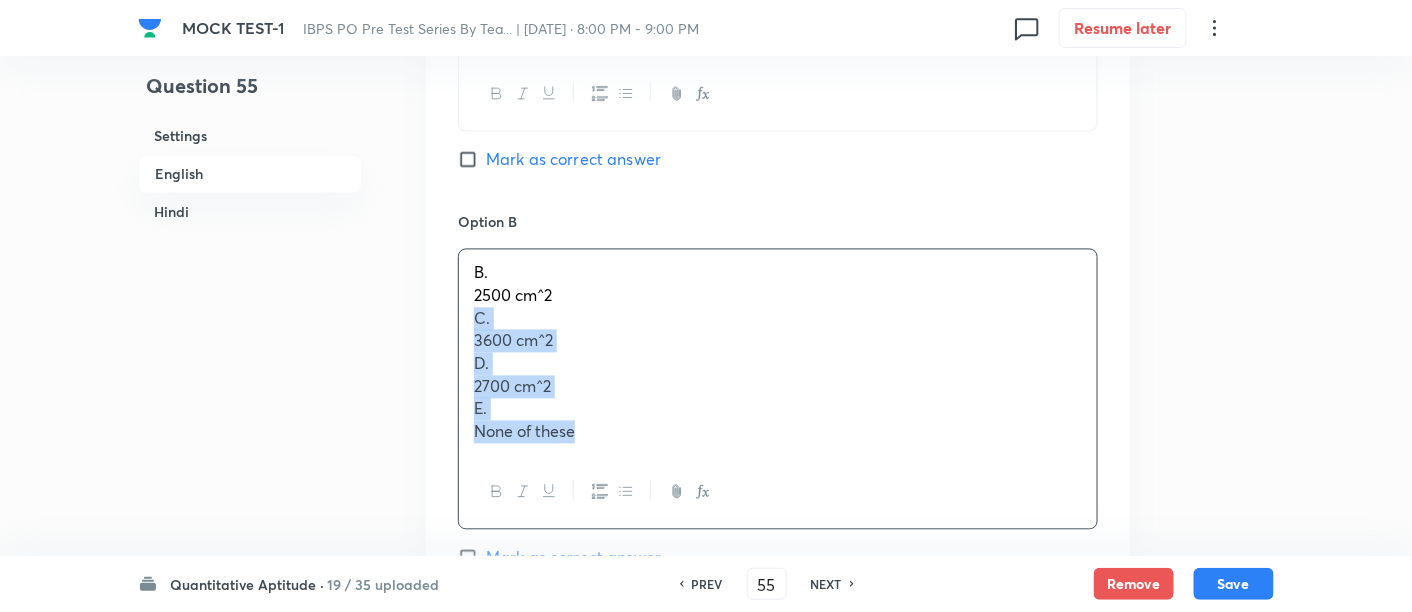 drag, startPoint x: 459, startPoint y: 311, endPoint x: 671, endPoint y: 544, distance: 315.0127 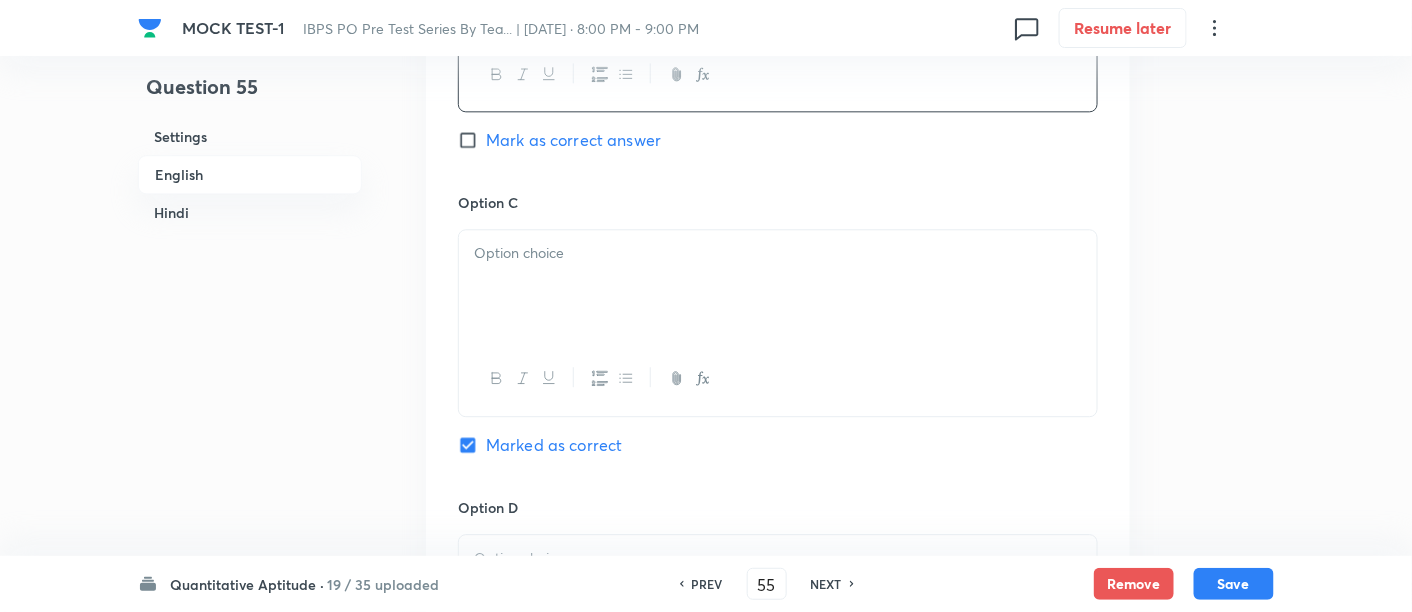 scroll, scrollTop: 1468, scrollLeft: 0, axis: vertical 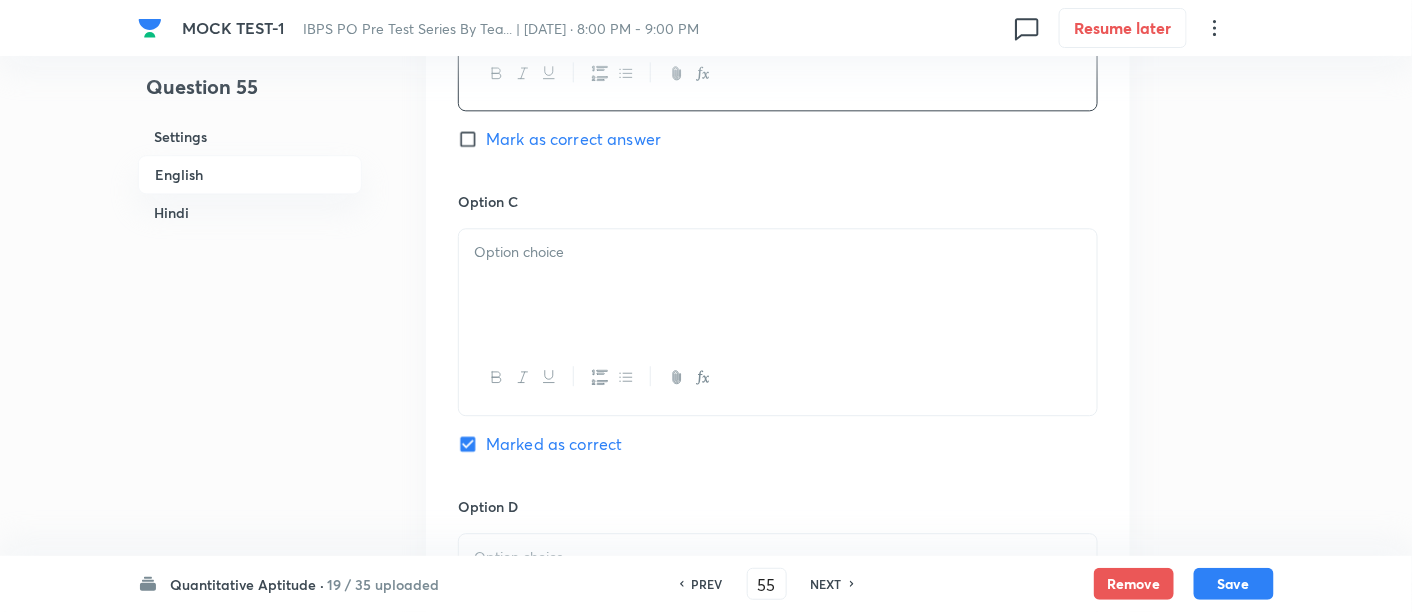 click at bounding box center [778, 285] 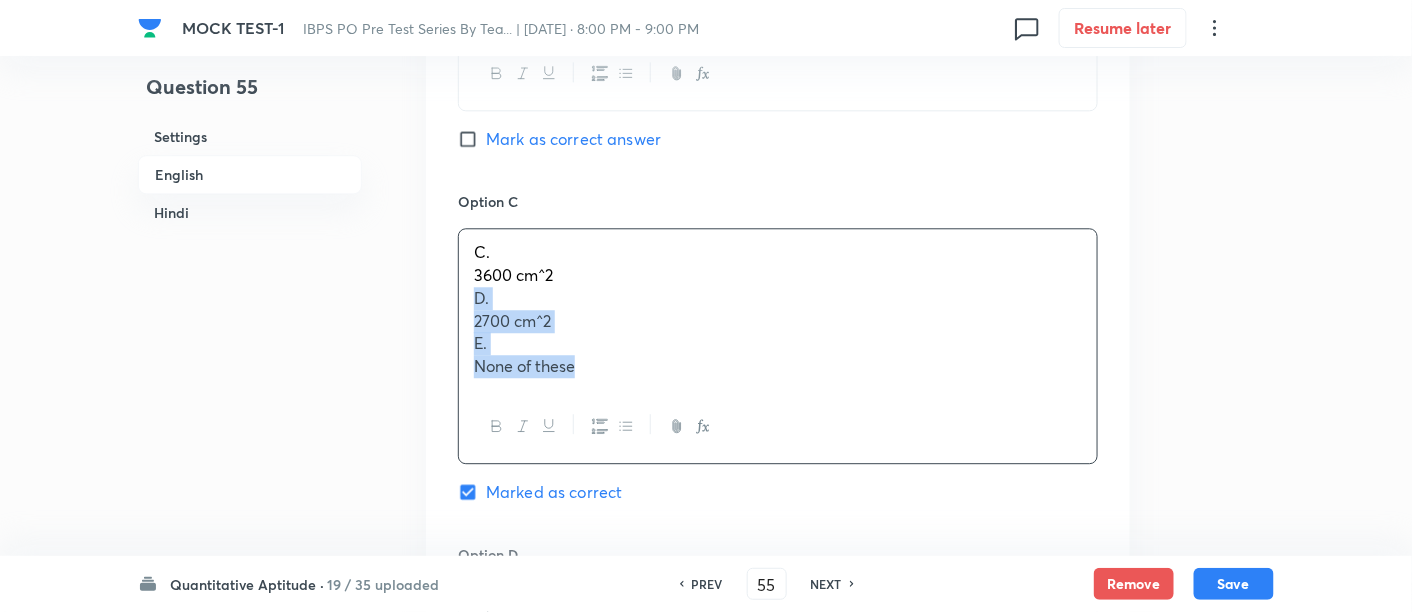 drag, startPoint x: 467, startPoint y: 289, endPoint x: 694, endPoint y: 495, distance: 306.5371 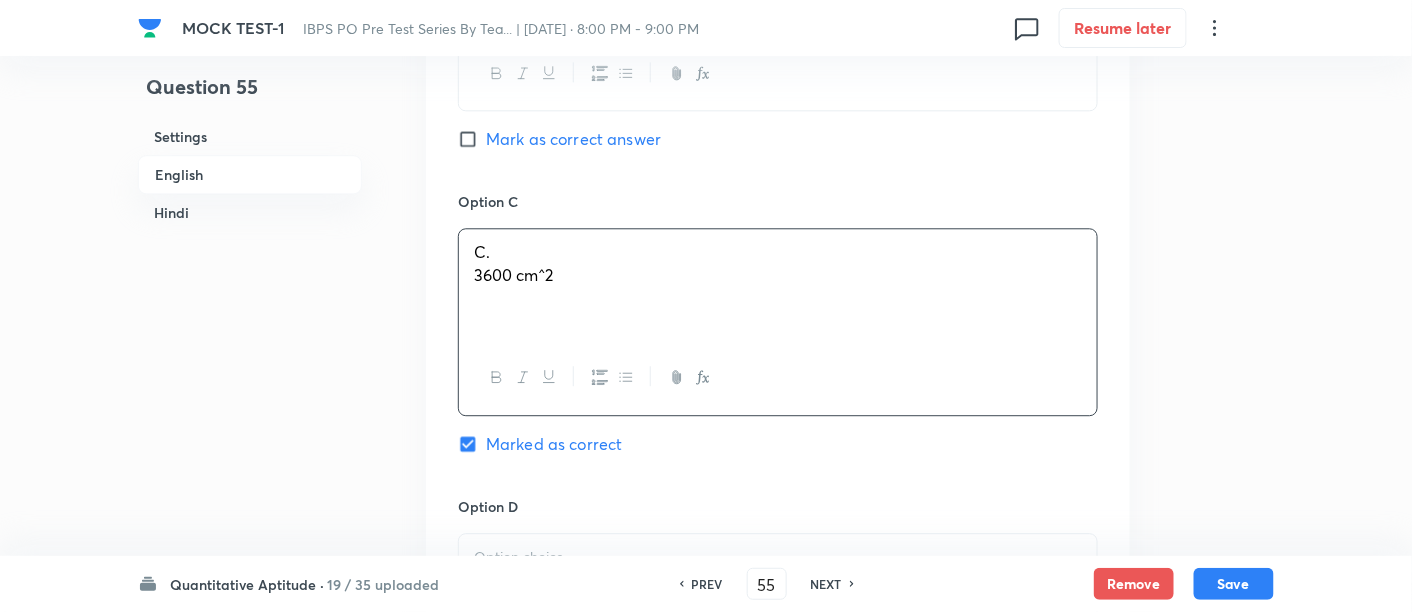 scroll, scrollTop: 1698, scrollLeft: 0, axis: vertical 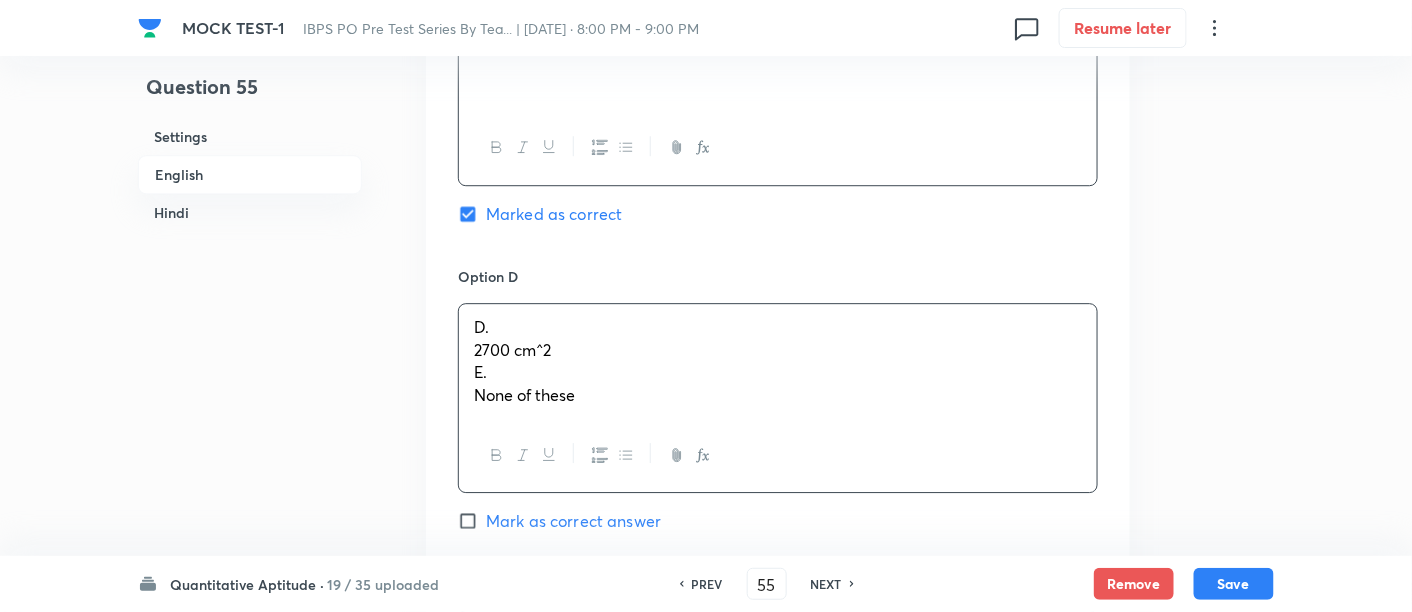 click on "D. 2700 cm^2 E. None of these" at bounding box center (778, 361) 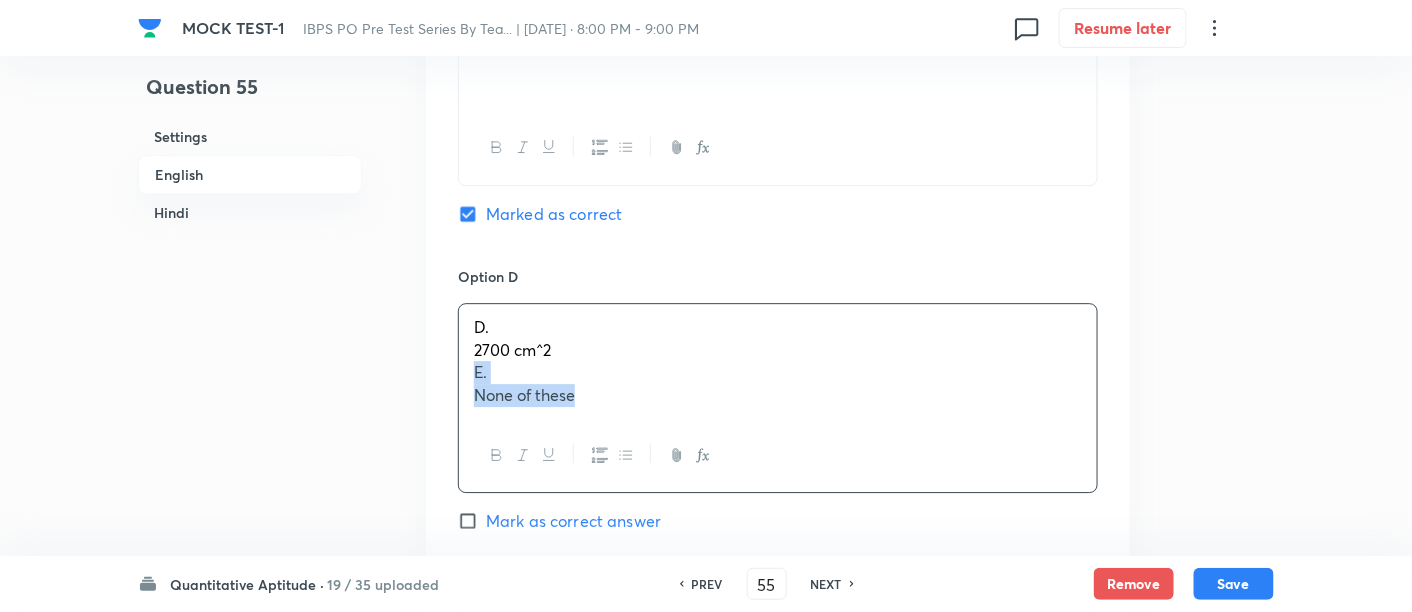 drag, startPoint x: 462, startPoint y: 365, endPoint x: 669, endPoint y: 447, distance: 222.64995 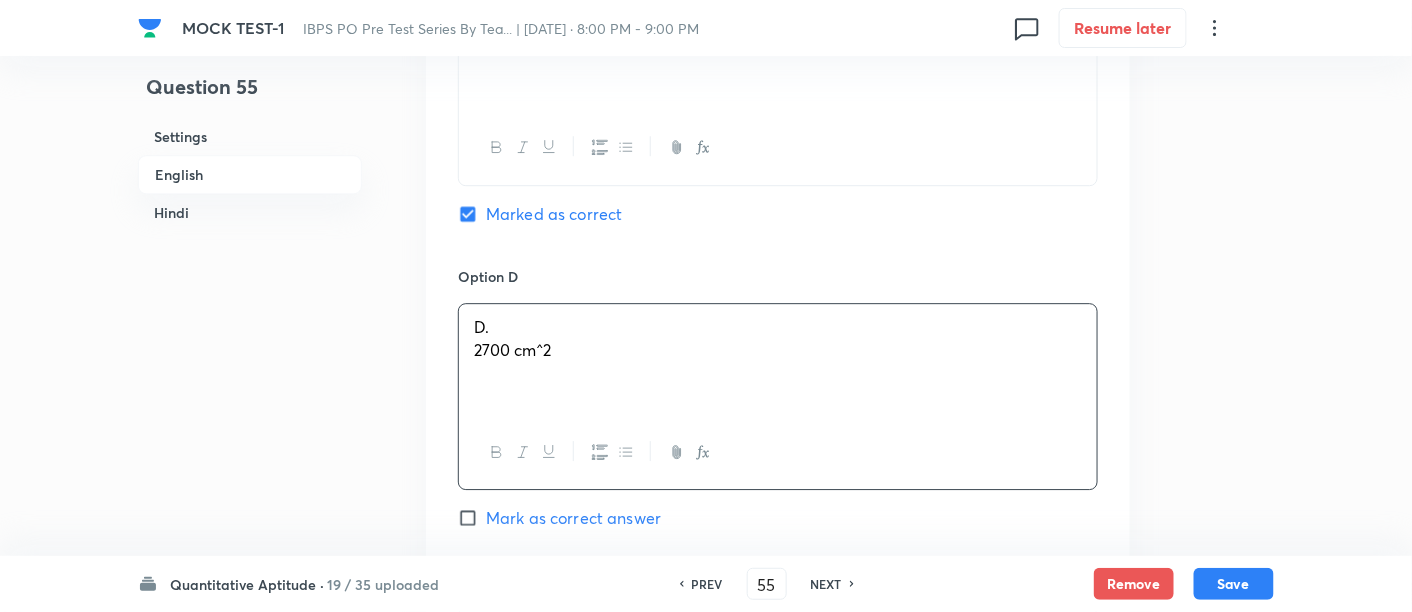 scroll, scrollTop: 1894, scrollLeft: 0, axis: vertical 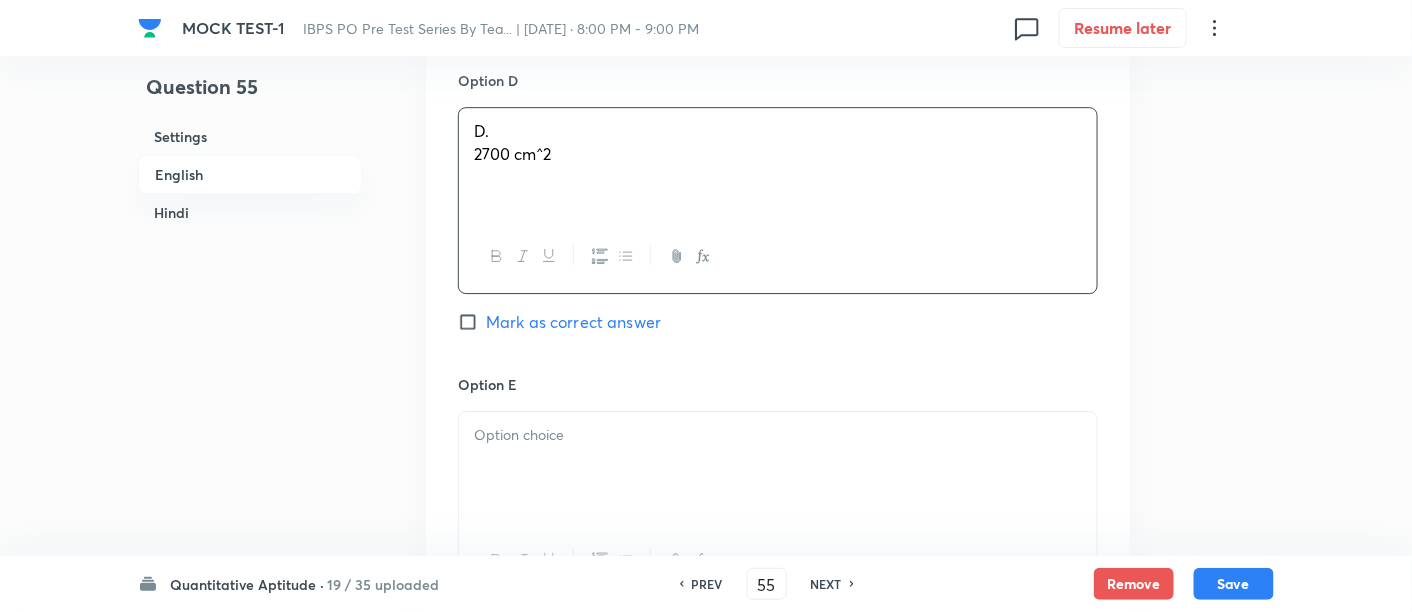 click at bounding box center [778, 468] 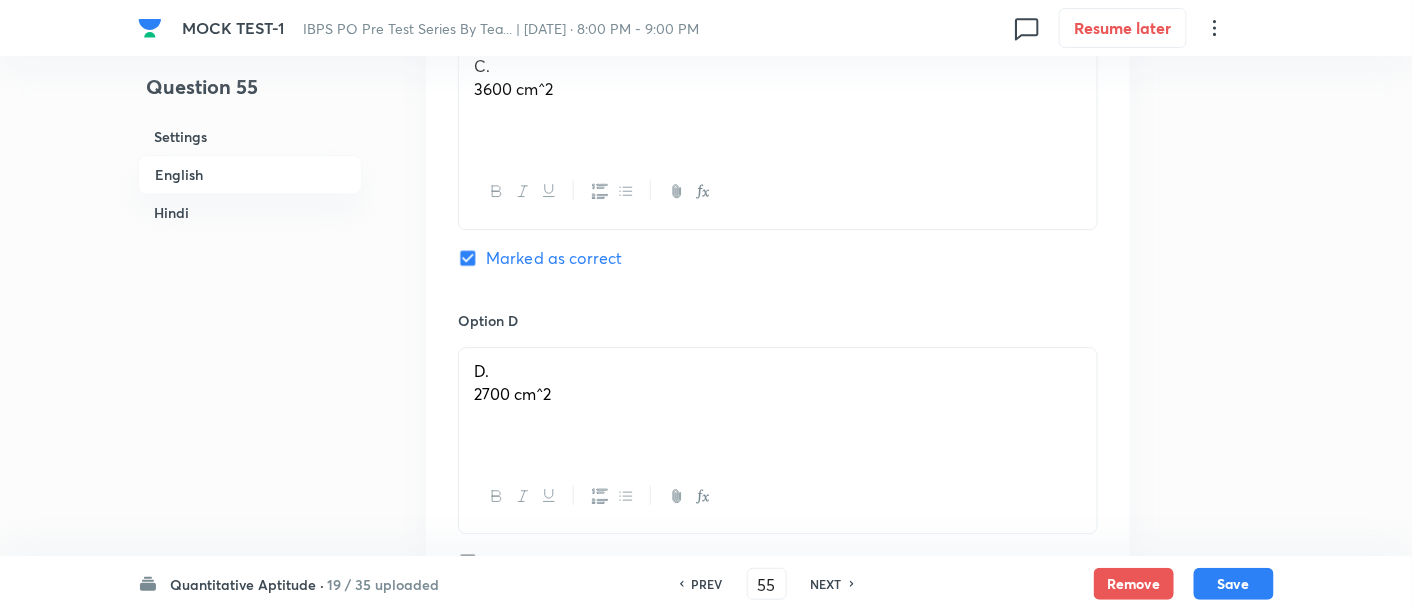 scroll, scrollTop: 1650, scrollLeft: 0, axis: vertical 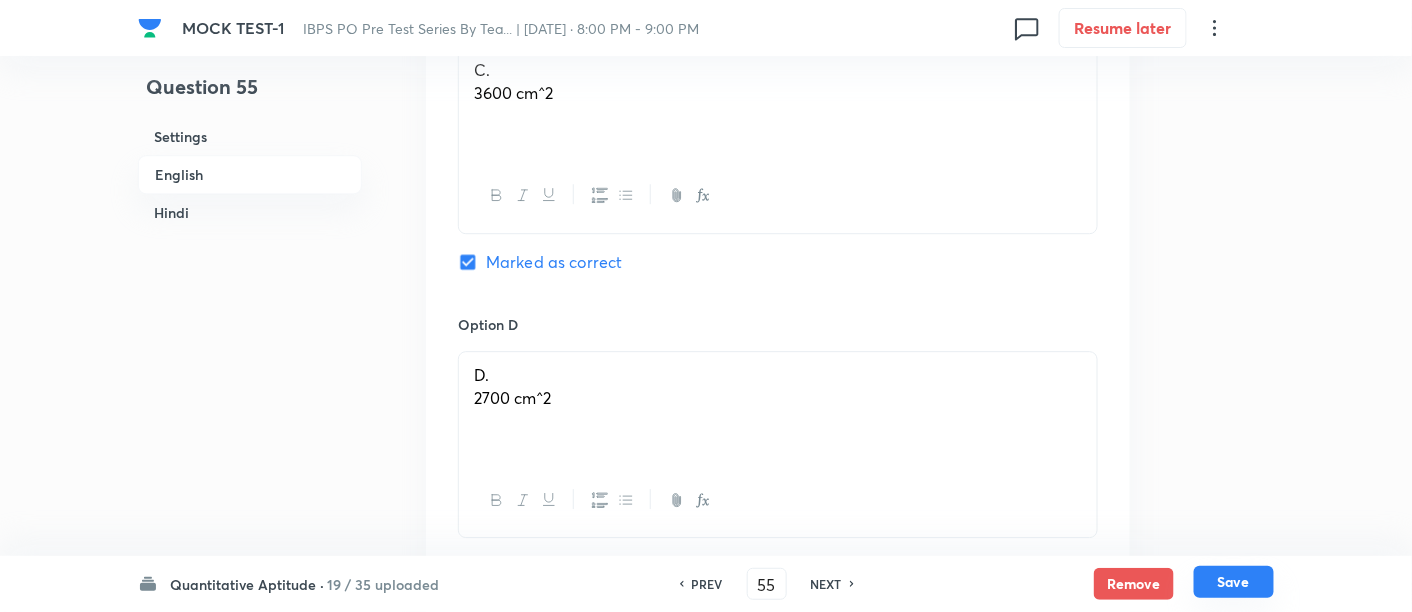 click on "Save" at bounding box center (1234, 582) 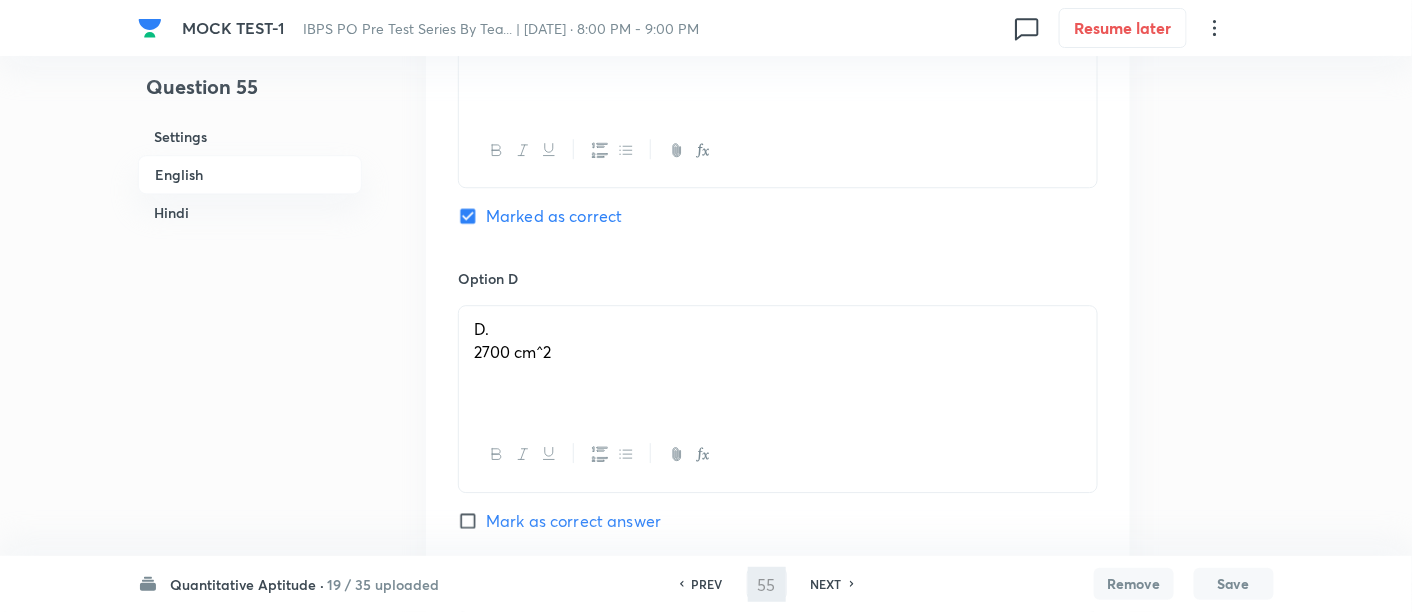 type on "56" 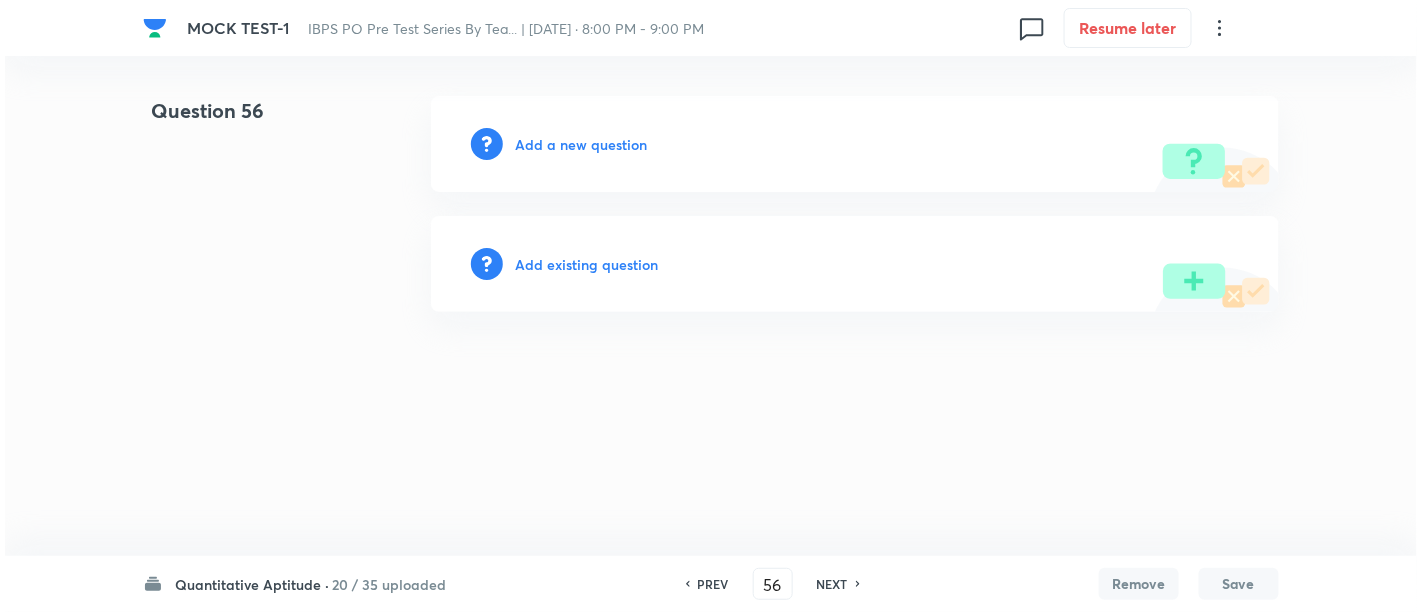 scroll, scrollTop: 0, scrollLeft: 0, axis: both 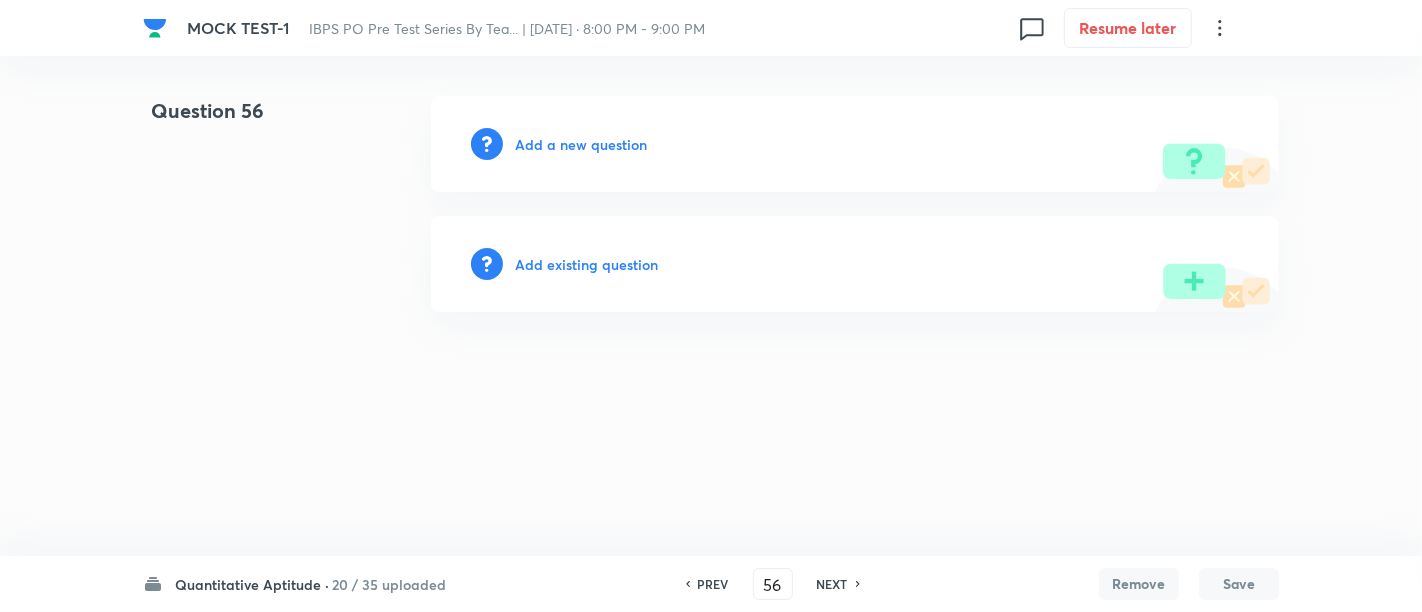 click on "Add a new question" at bounding box center [581, 144] 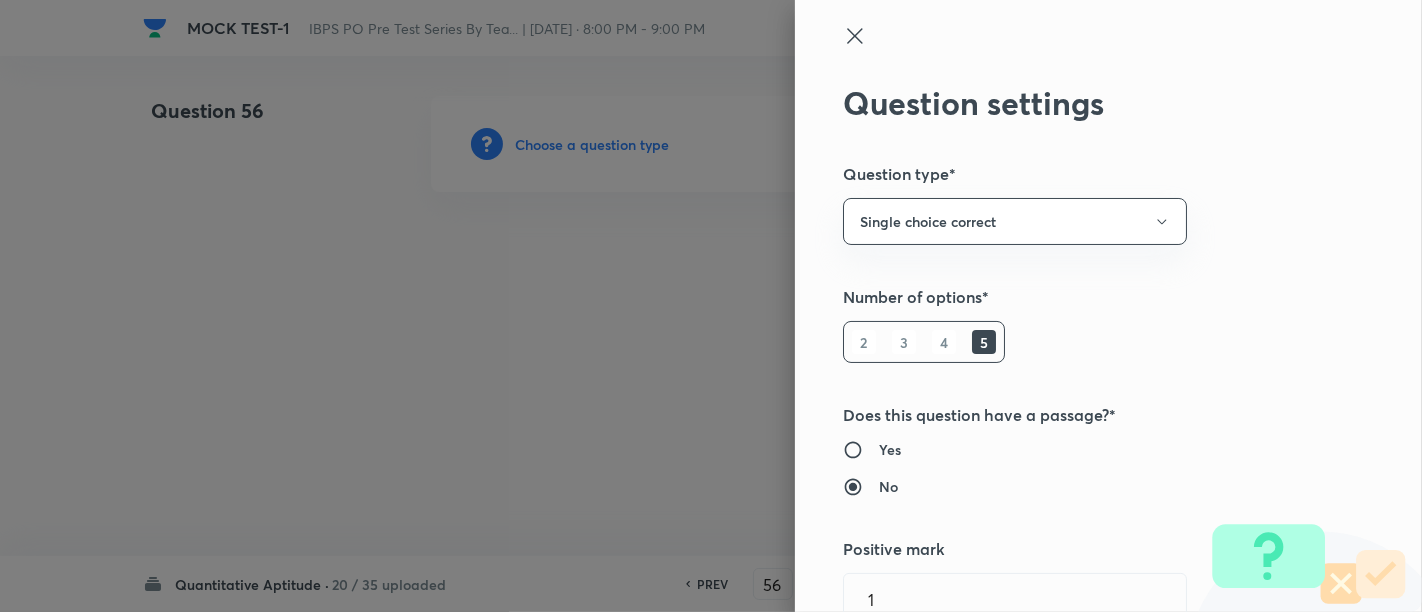 type on "Quantitative Aptitude" 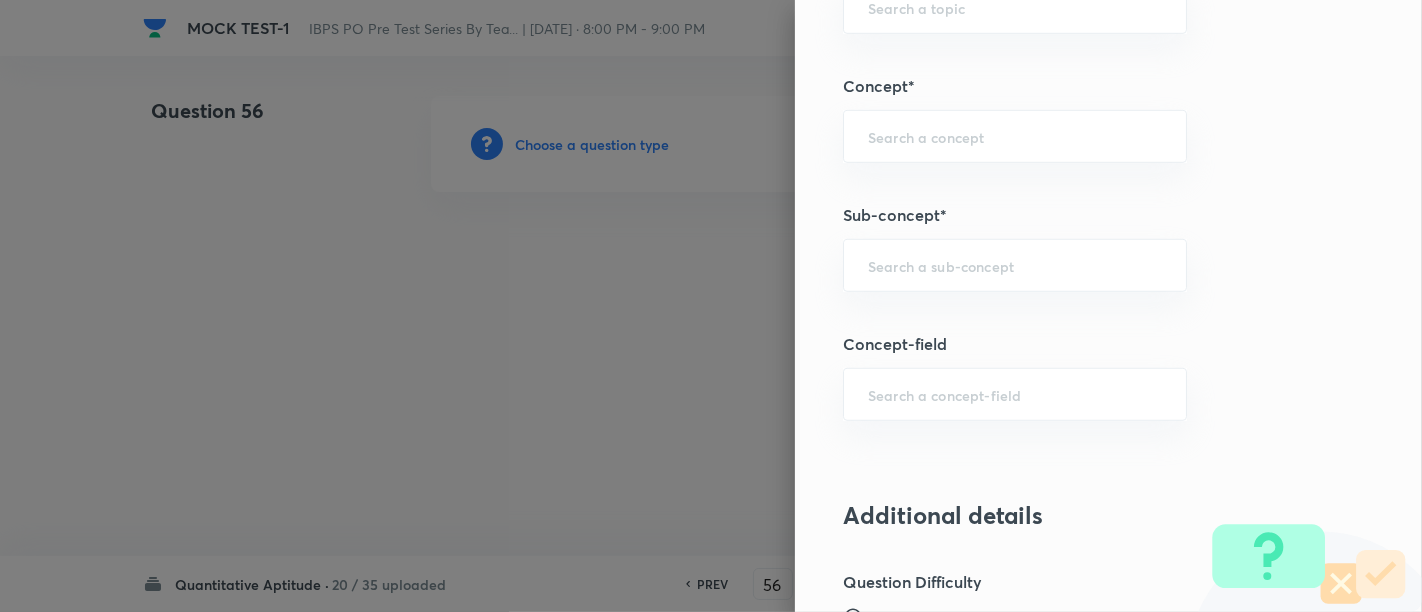 scroll, scrollTop: 1073, scrollLeft: 0, axis: vertical 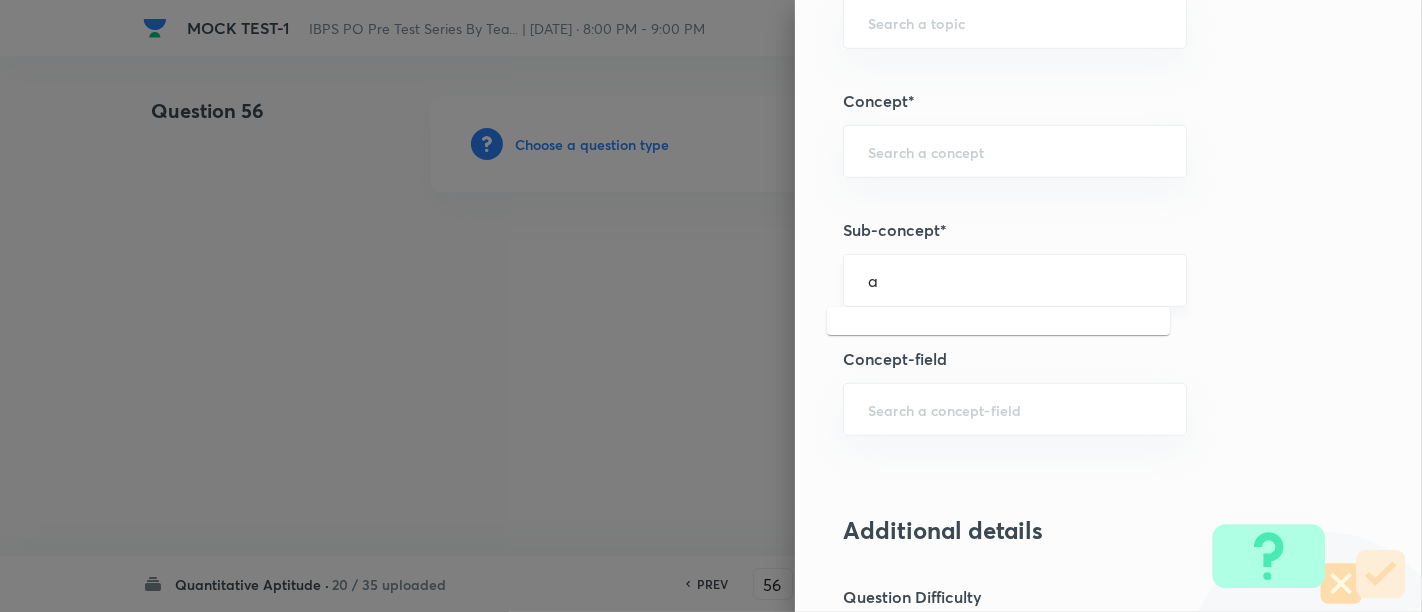 click on "a" at bounding box center (1015, 280) 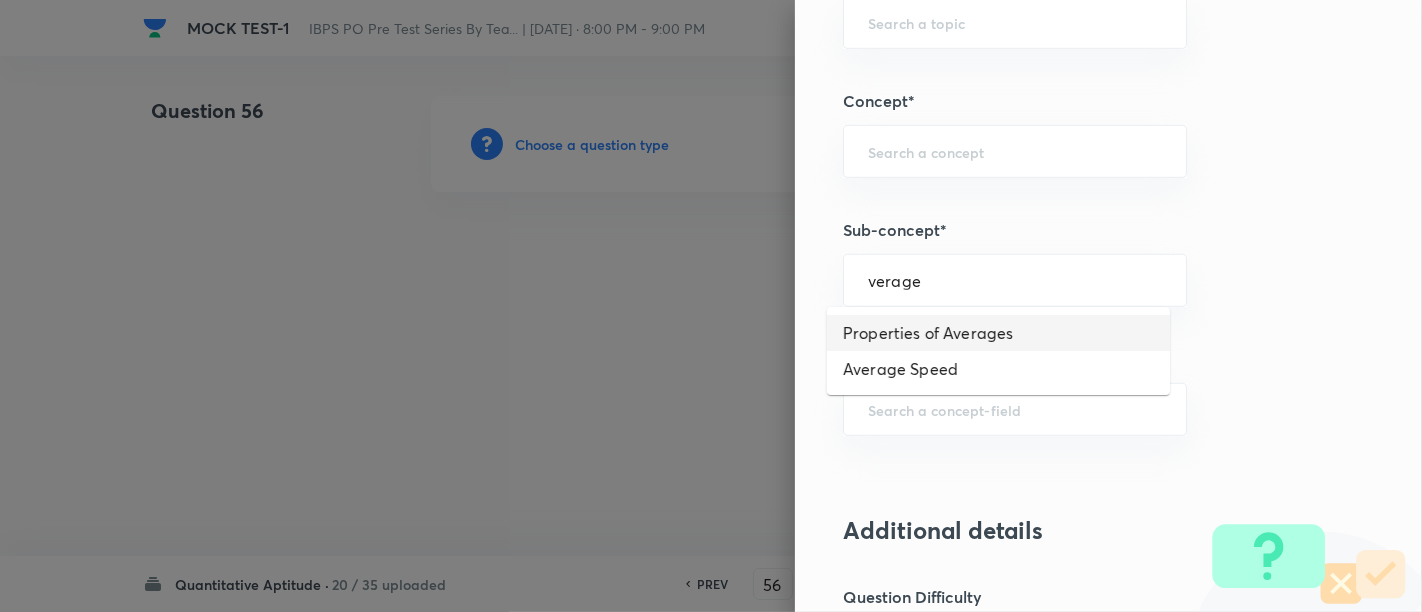 click on "Properties of Averages" at bounding box center [998, 333] 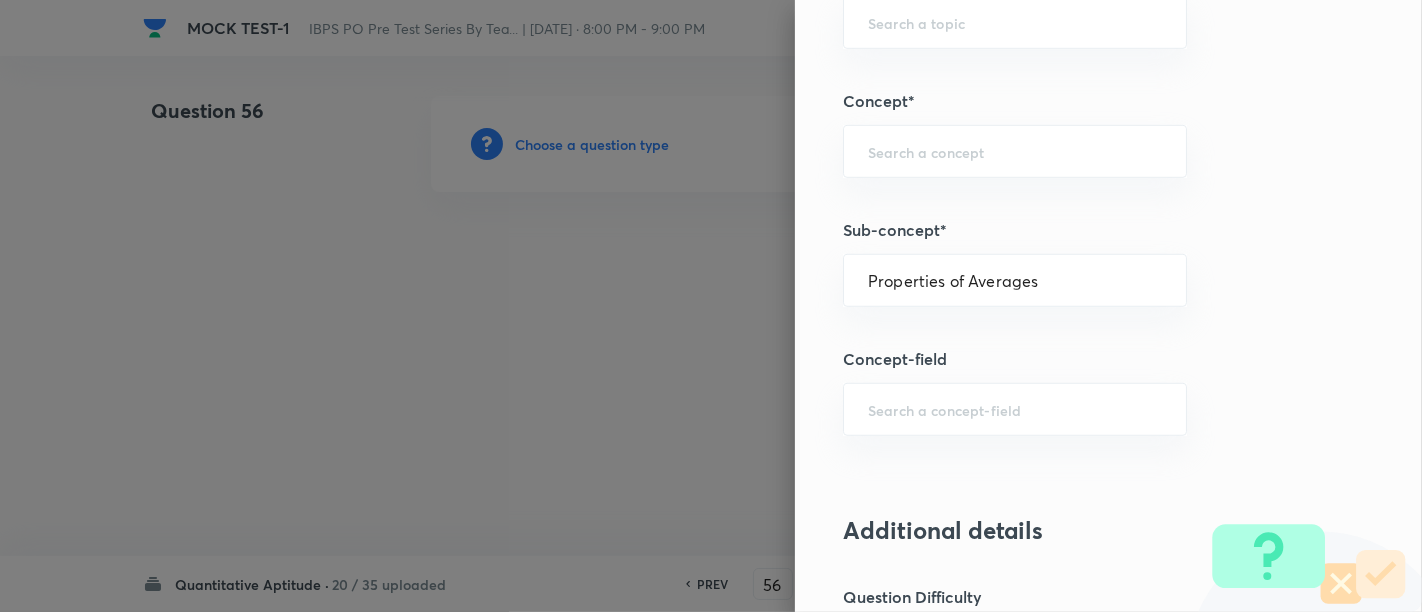 type on "Quantitative Aptitude" 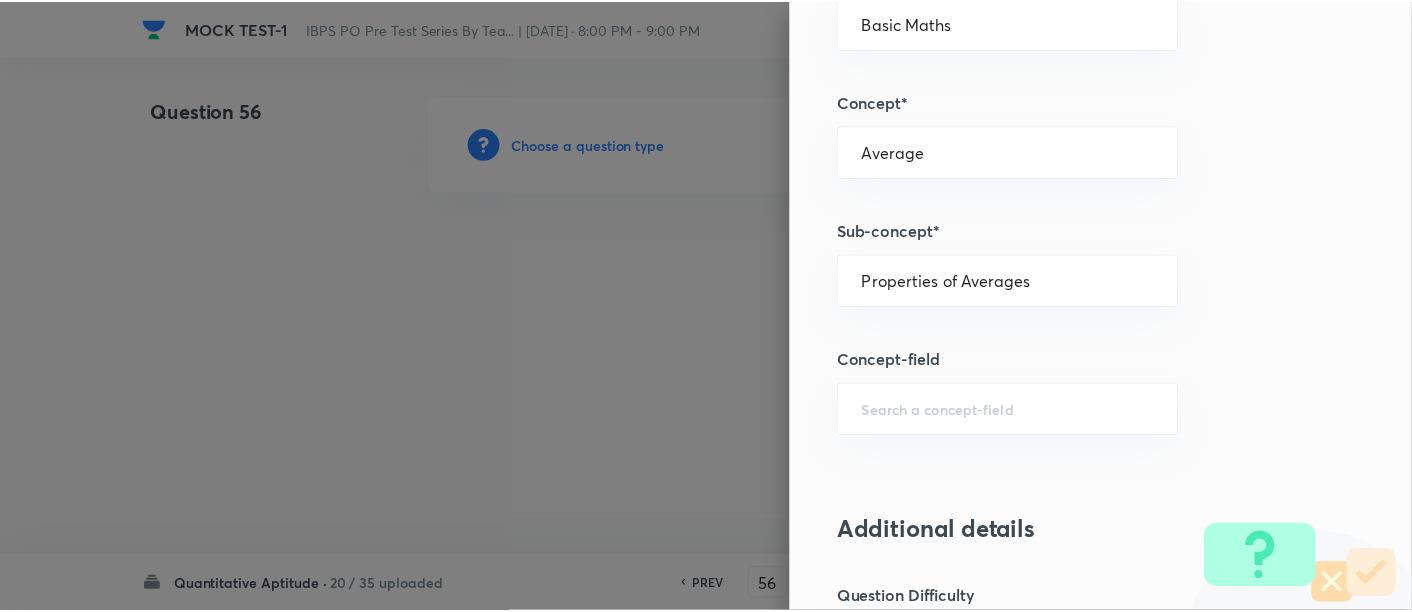 scroll, scrollTop: 2108, scrollLeft: 0, axis: vertical 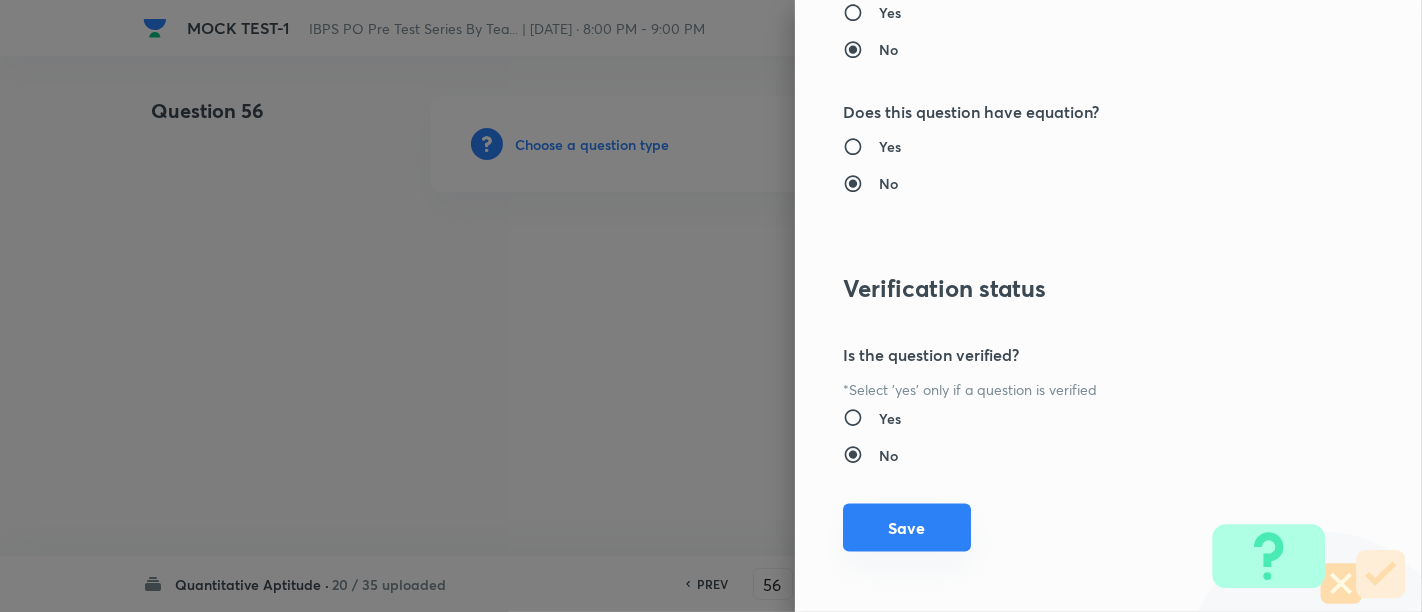click on "Save" at bounding box center (907, 528) 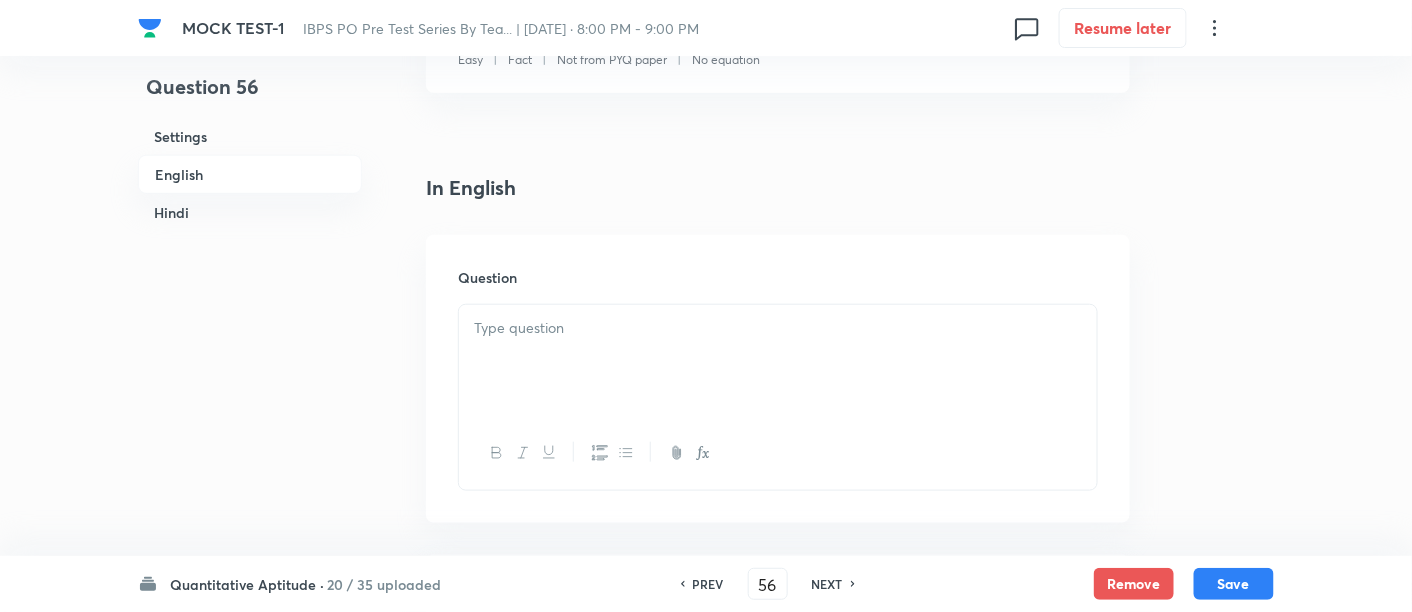 scroll, scrollTop: 545, scrollLeft: 0, axis: vertical 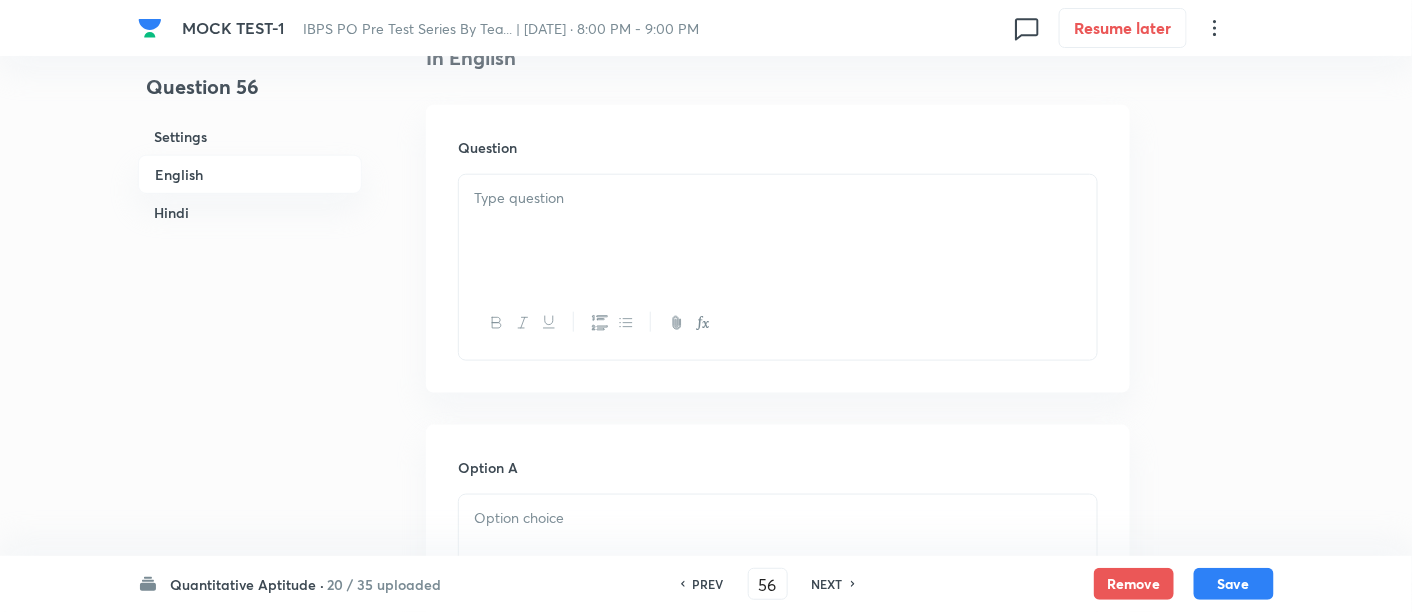 click at bounding box center [778, 231] 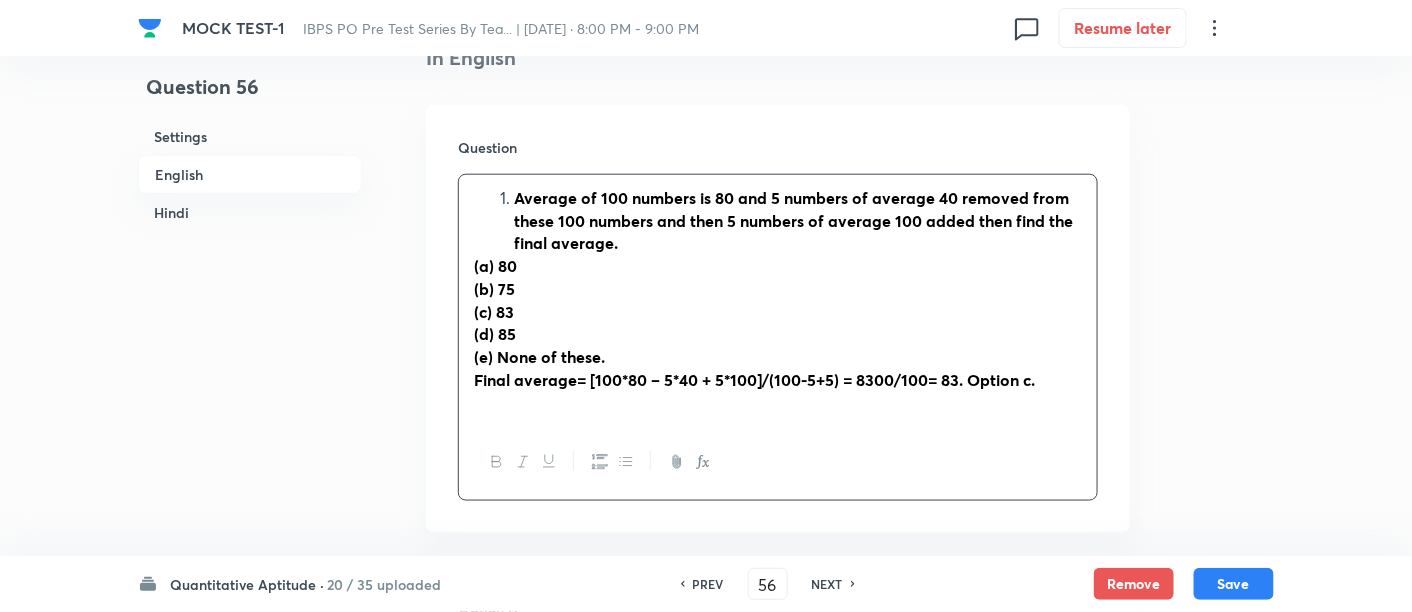 click on "Average of 100 numbers is 80 and 5 numbers of average 40 removed from these 100 numbers and then 5 numbers of average 100 added then find the final average." at bounding box center [793, 220] 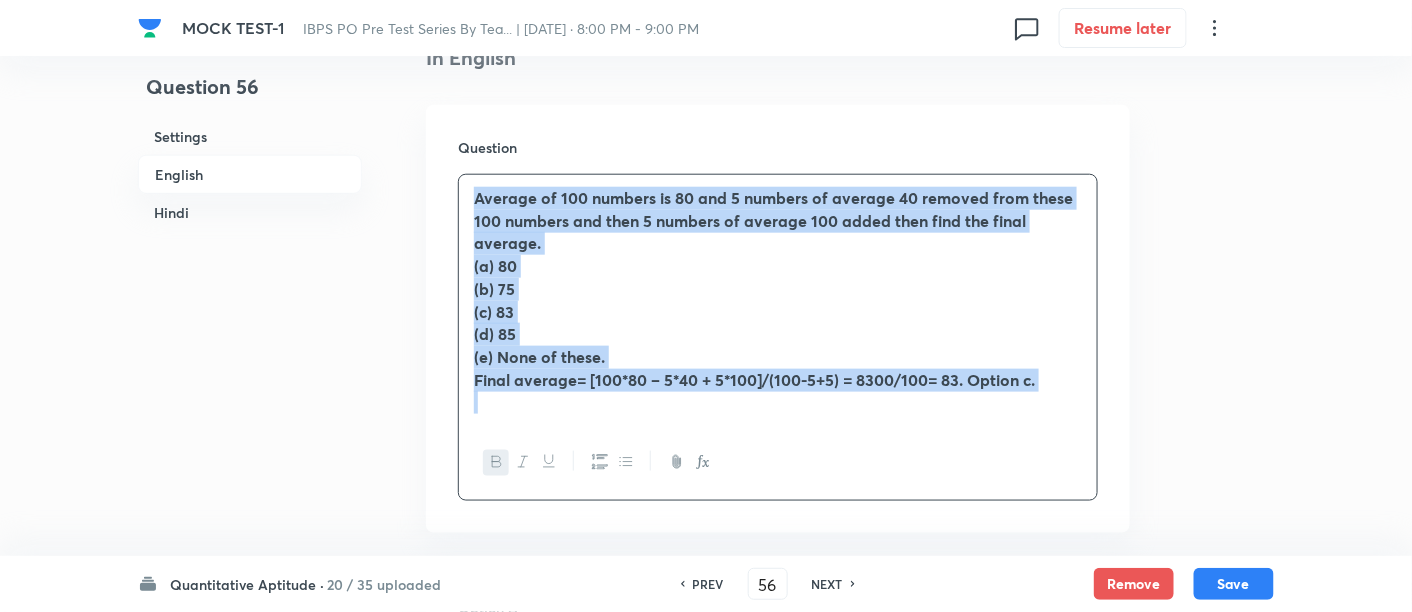 drag, startPoint x: 467, startPoint y: 193, endPoint x: 1143, endPoint y: 459, distance: 726.45166 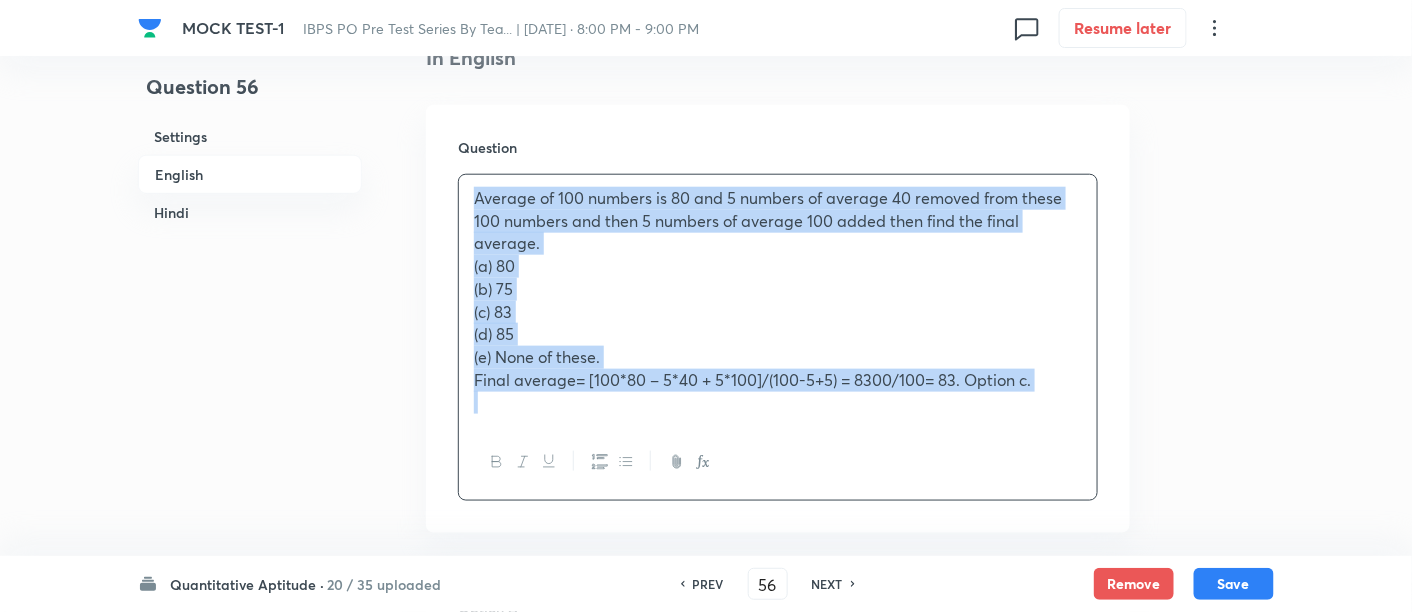 click on "Final average= [100*80 – 5*40 + 5*100]/(100-5+5) = 8300/100= 83. Option c." at bounding box center [752, 379] 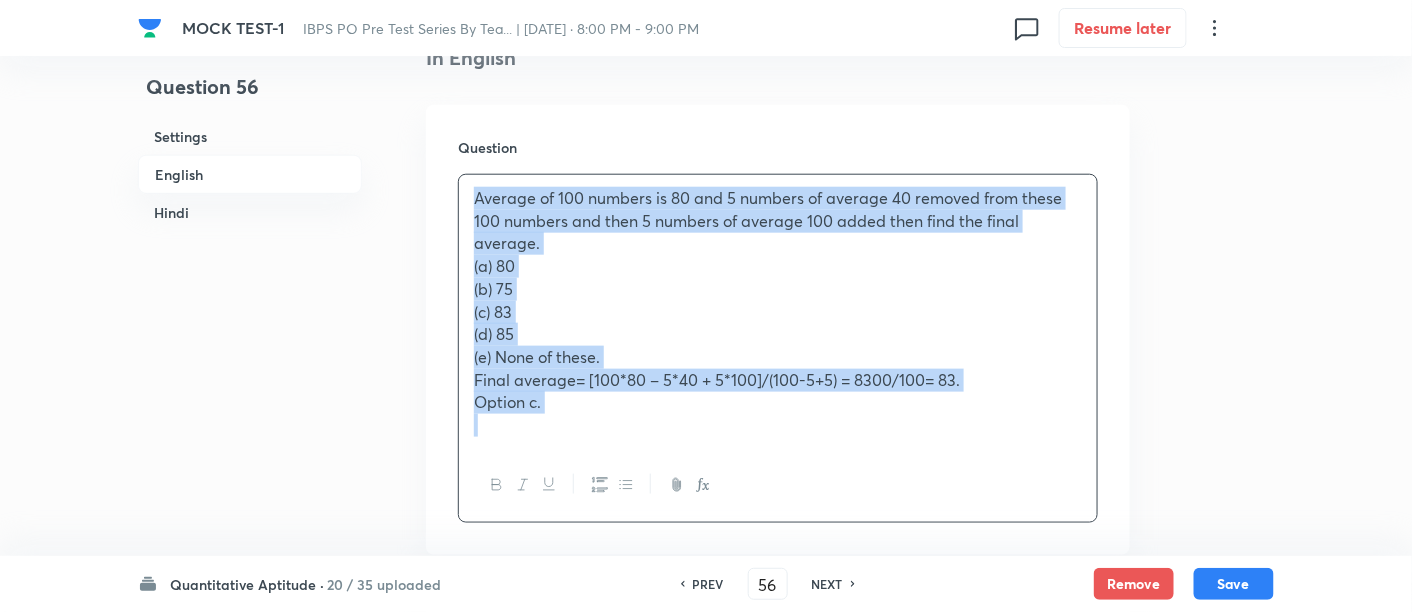 drag, startPoint x: 470, startPoint y: 183, endPoint x: 719, endPoint y: 512, distance: 412.6039 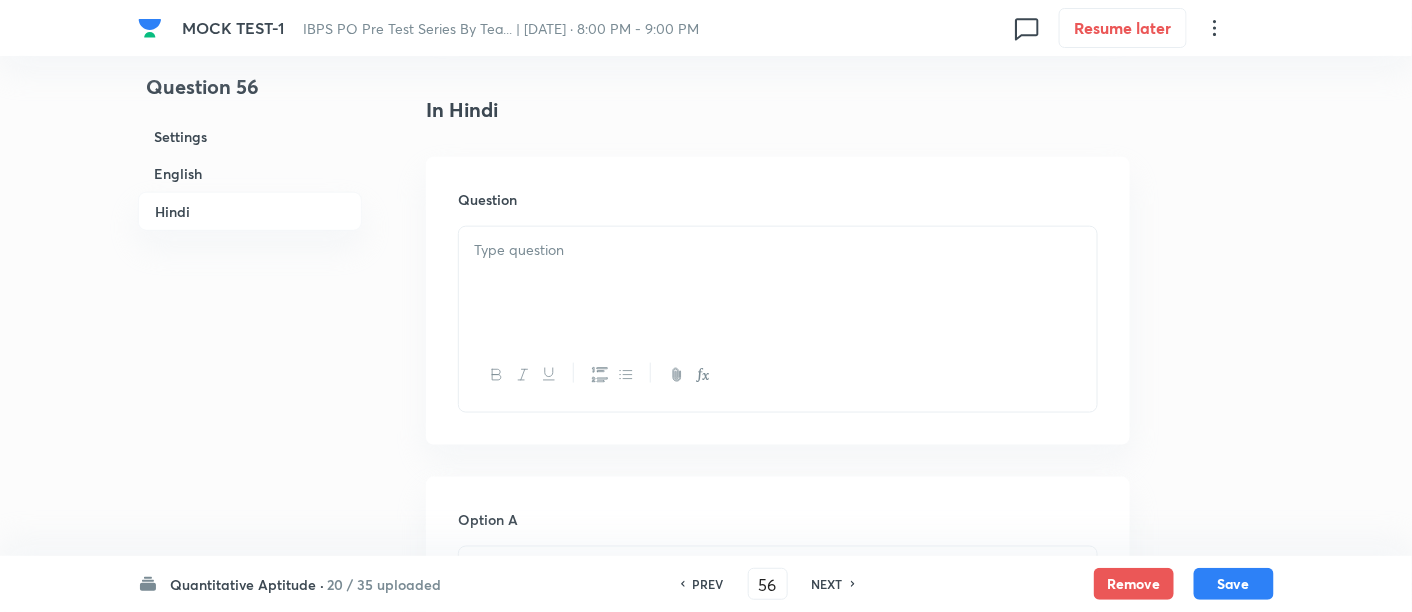 scroll, scrollTop: 3088, scrollLeft: 0, axis: vertical 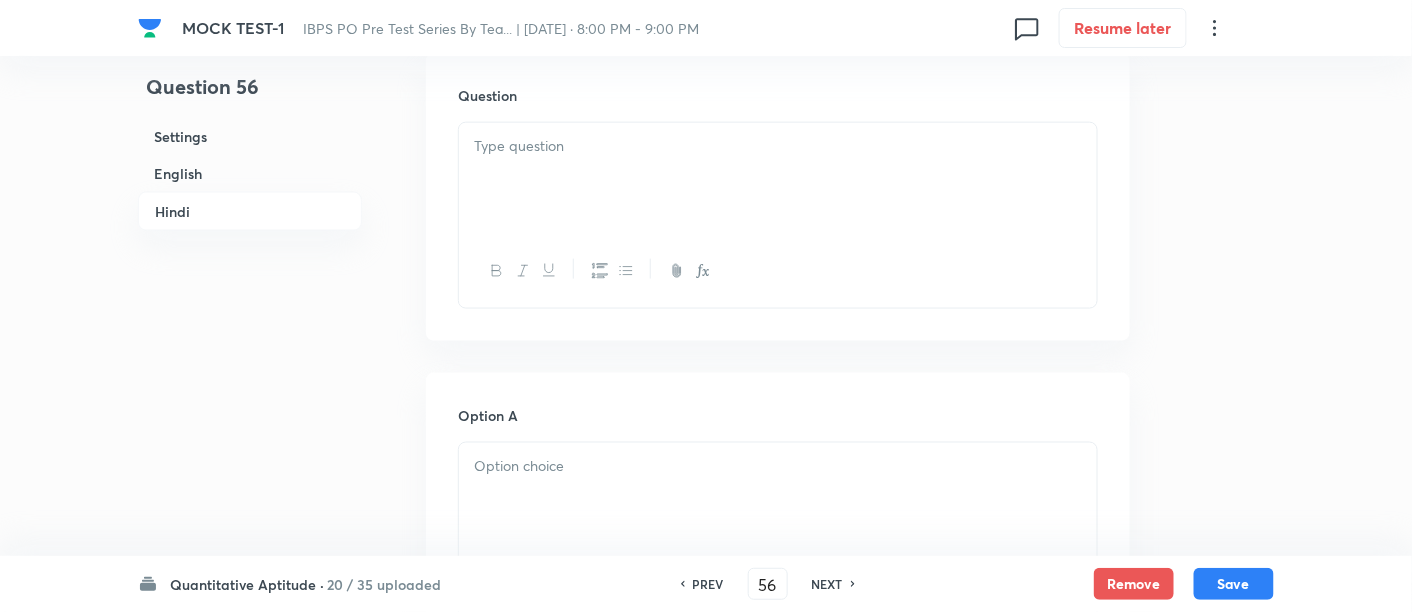 click at bounding box center [778, 179] 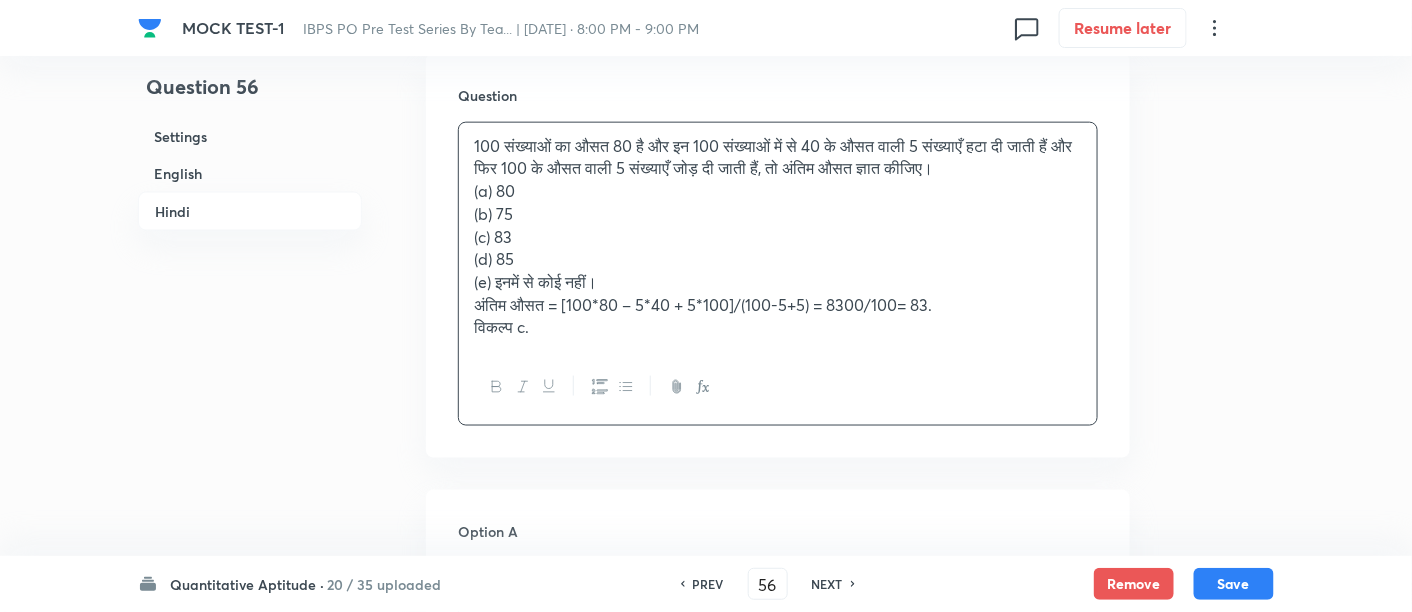 scroll, scrollTop: 3223, scrollLeft: 0, axis: vertical 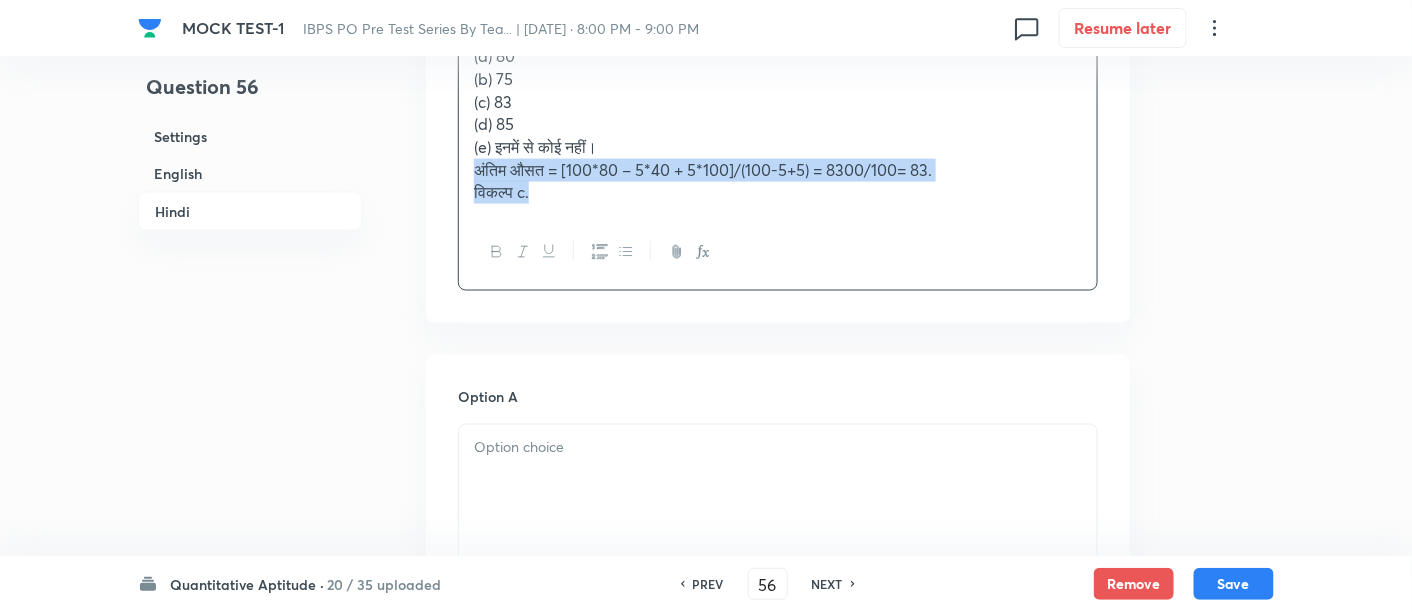 drag, startPoint x: 471, startPoint y: 164, endPoint x: 679, endPoint y: 289, distance: 242.67056 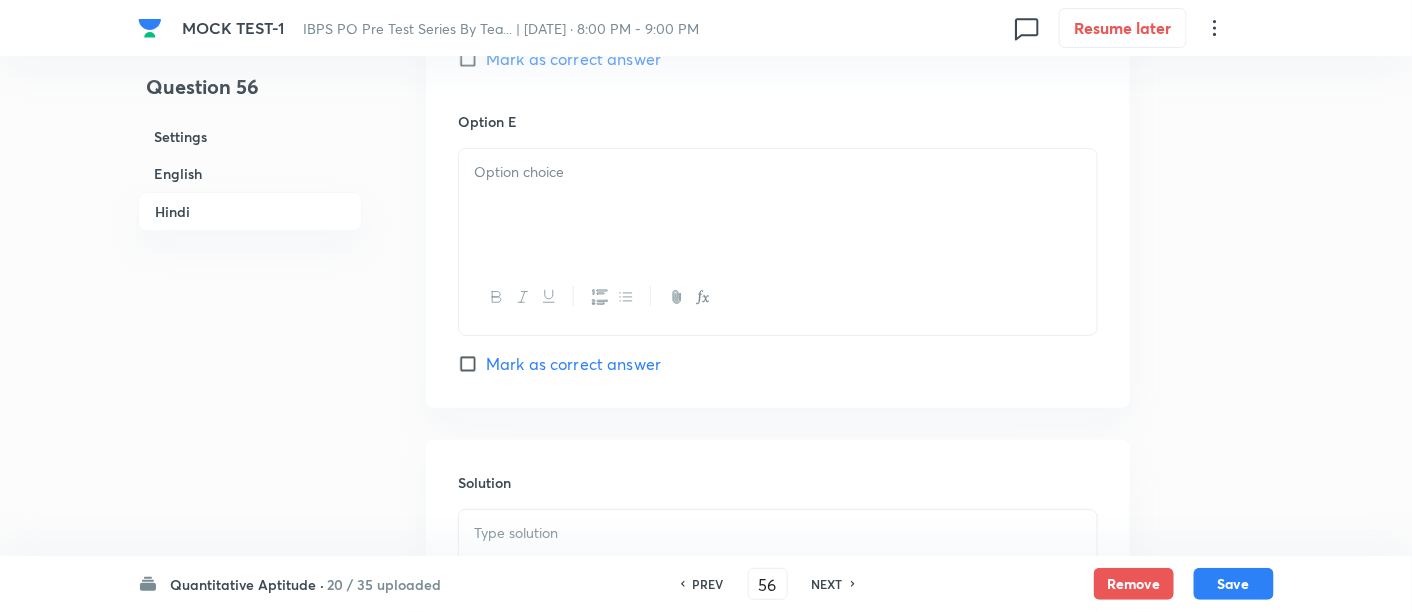 scroll, scrollTop: 4978, scrollLeft: 0, axis: vertical 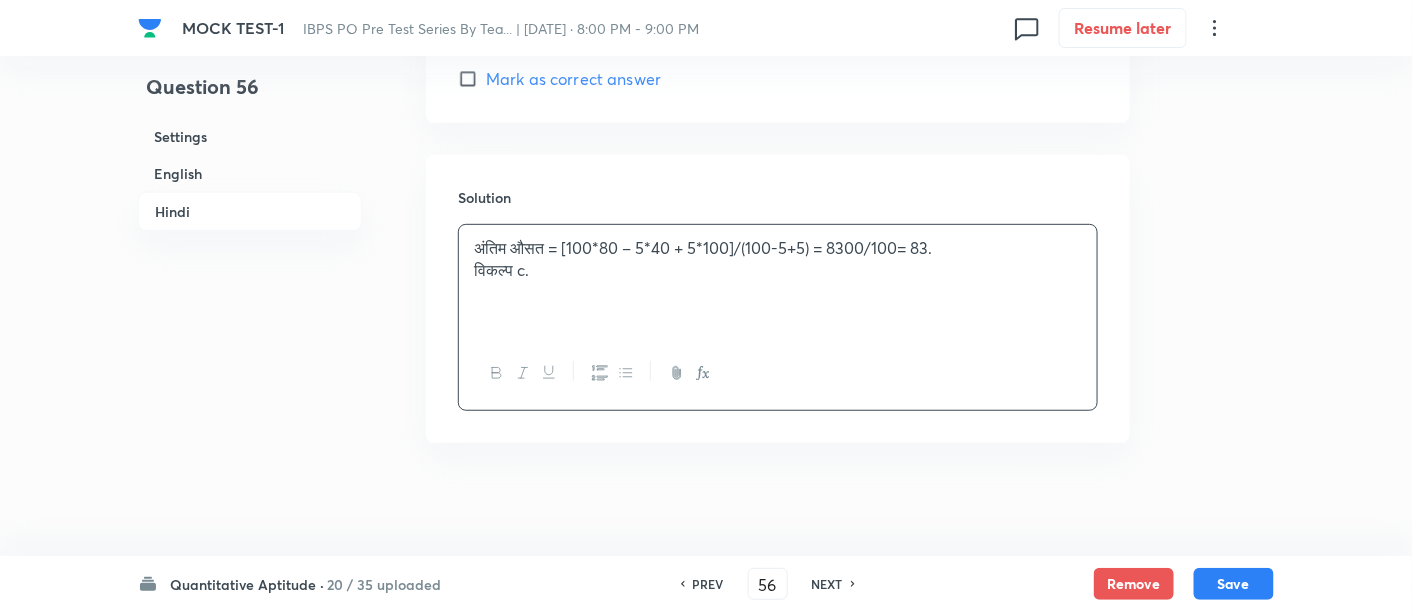 click on "अंतिम औसत = [100*80 – 5*40 + 5*100]/(100-5+5) = 8300/100= 83. विकल्प c." at bounding box center (778, 281) 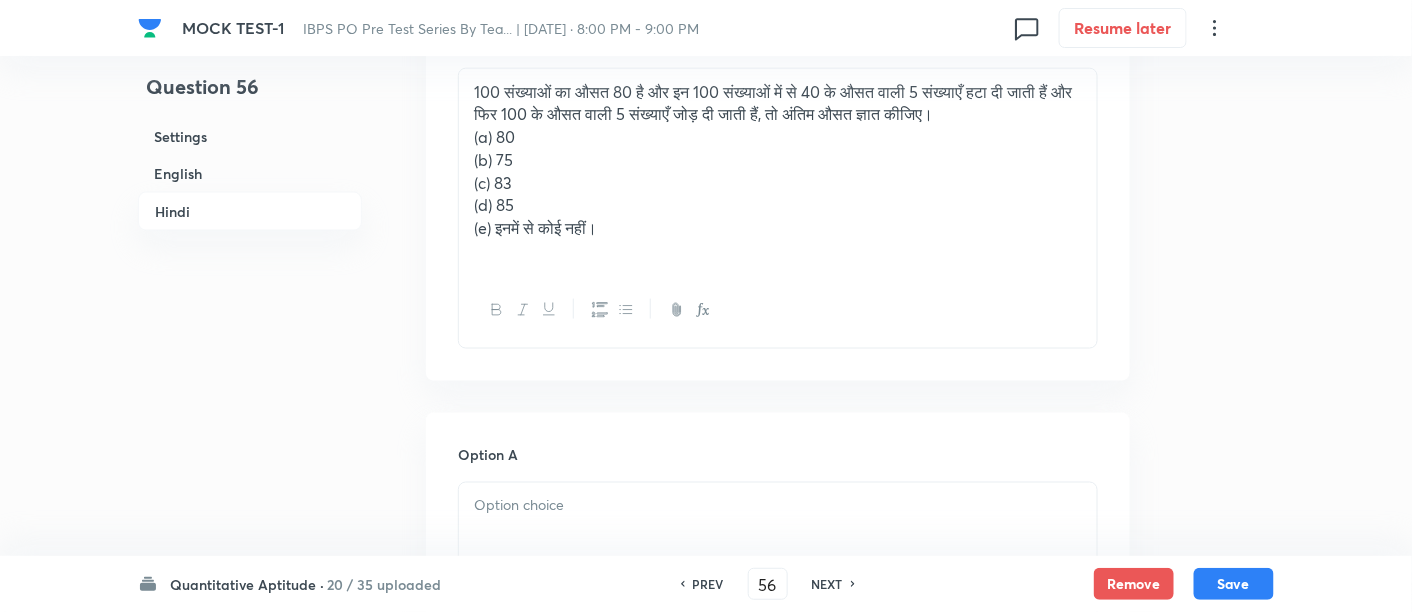 scroll, scrollTop: 3104, scrollLeft: 0, axis: vertical 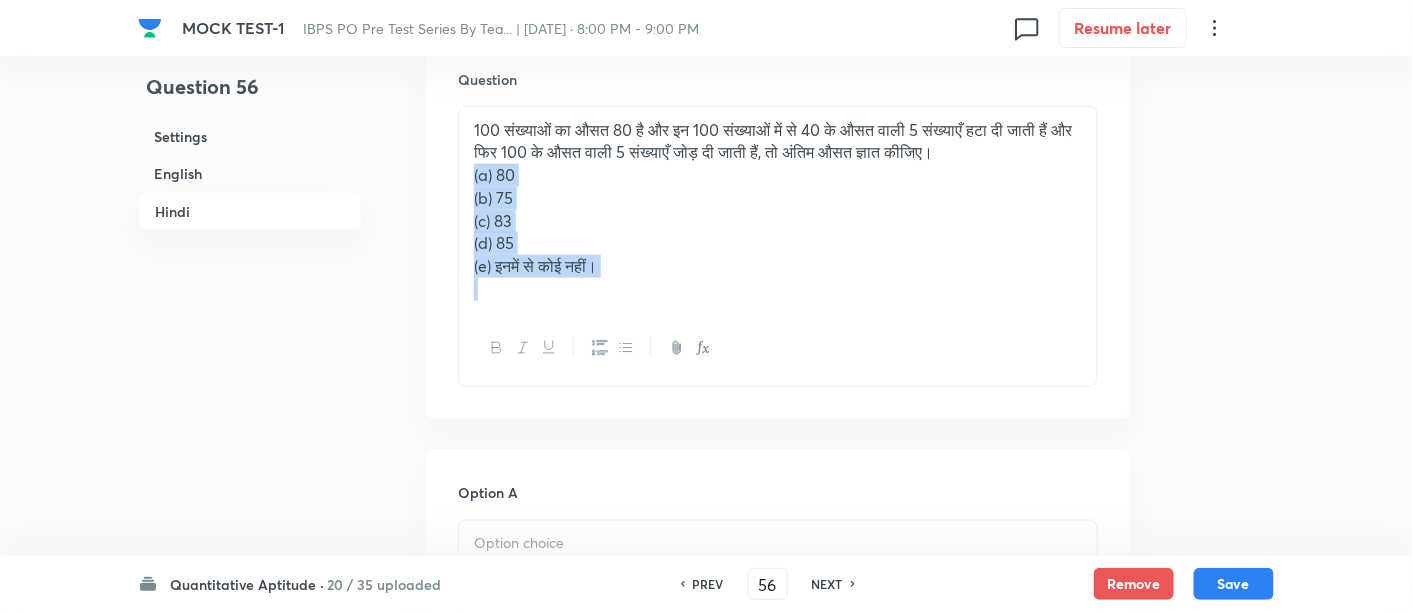 drag, startPoint x: 468, startPoint y: 170, endPoint x: 683, endPoint y: 321, distance: 262.728 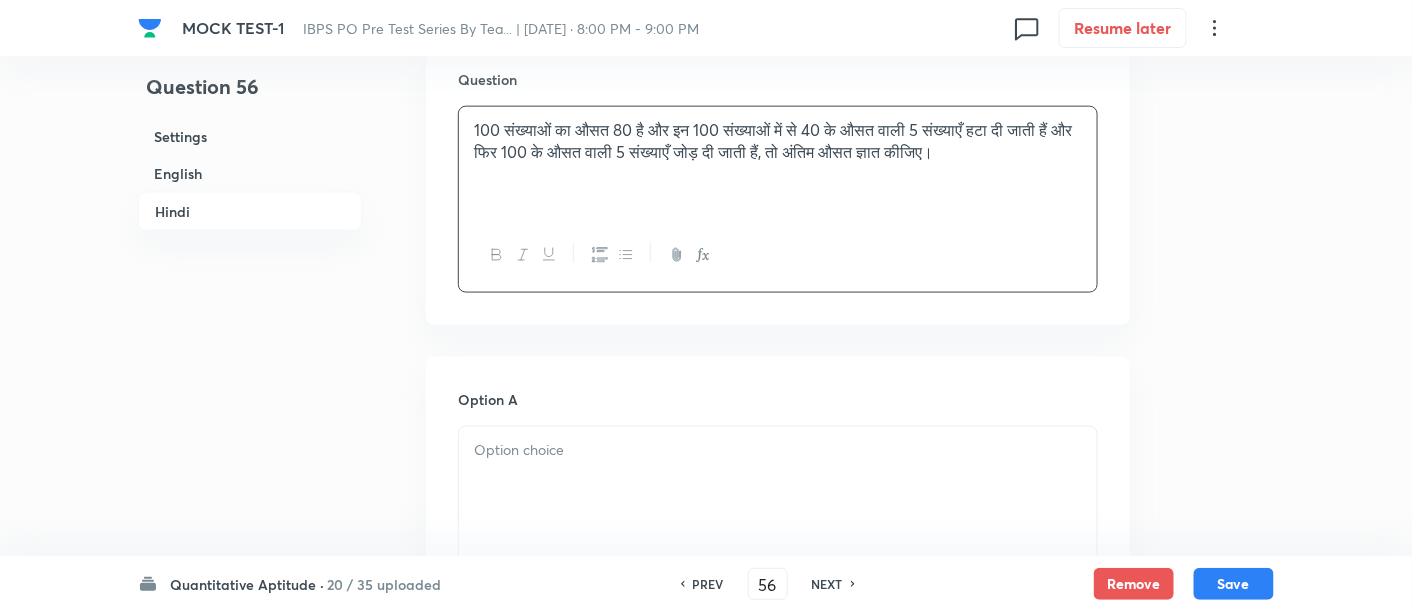 scroll, scrollTop: 3314, scrollLeft: 0, axis: vertical 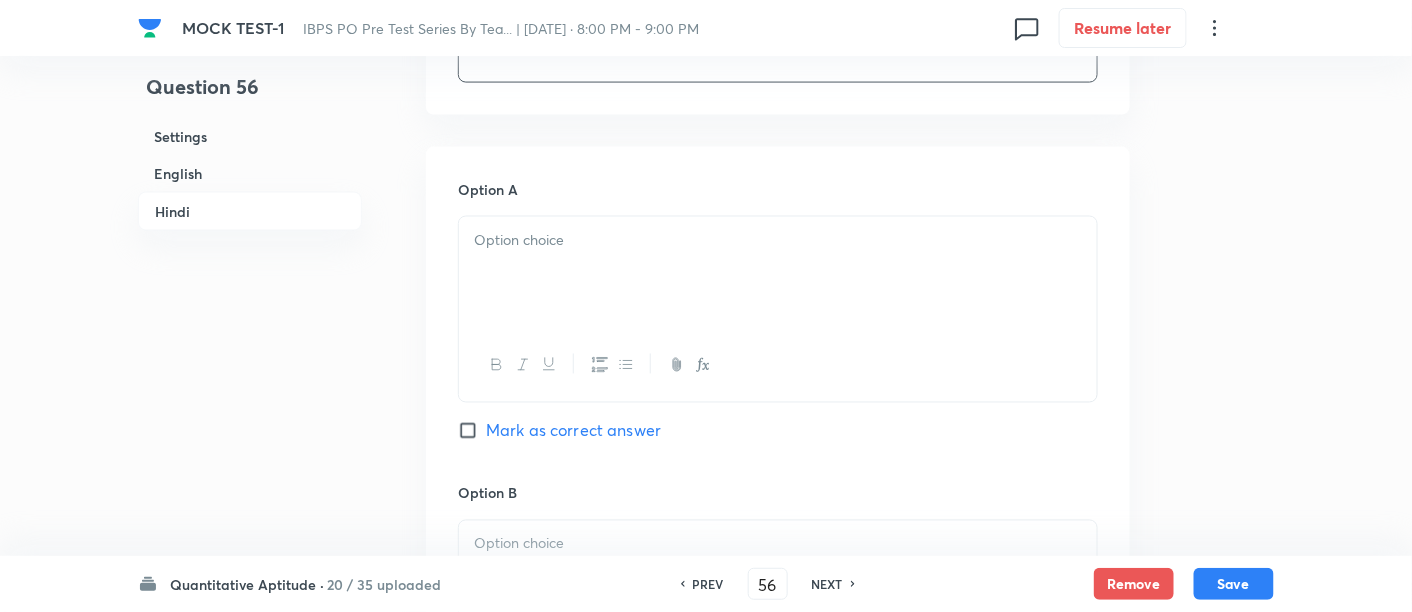 click at bounding box center (778, 240) 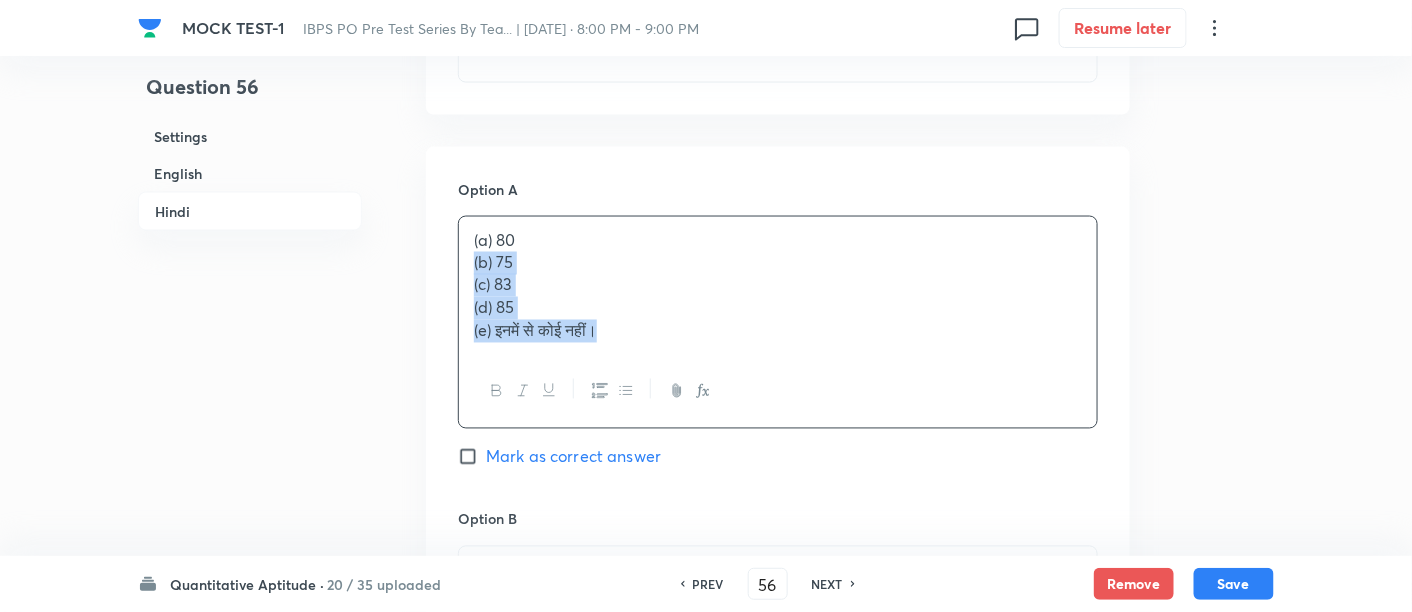 drag, startPoint x: 471, startPoint y: 261, endPoint x: 662, endPoint y: 387, distance: 228.81651 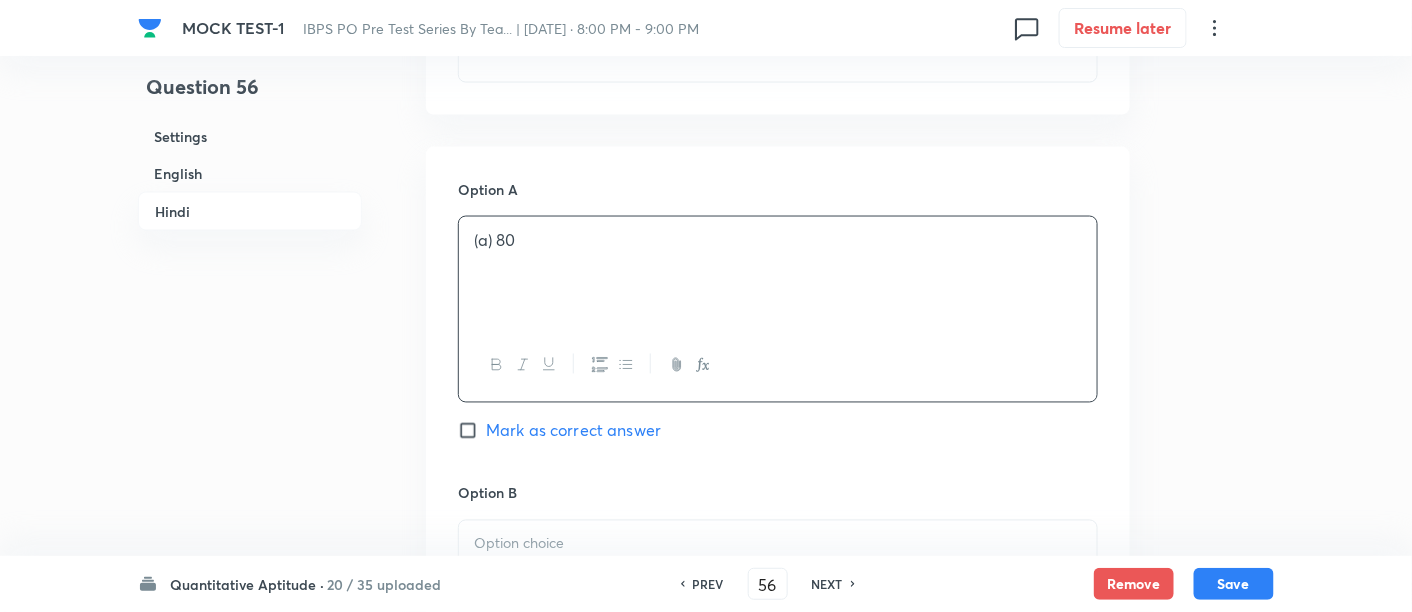 scroll, scrollTop: 3553, scrollLeft: 0, axis: vertical 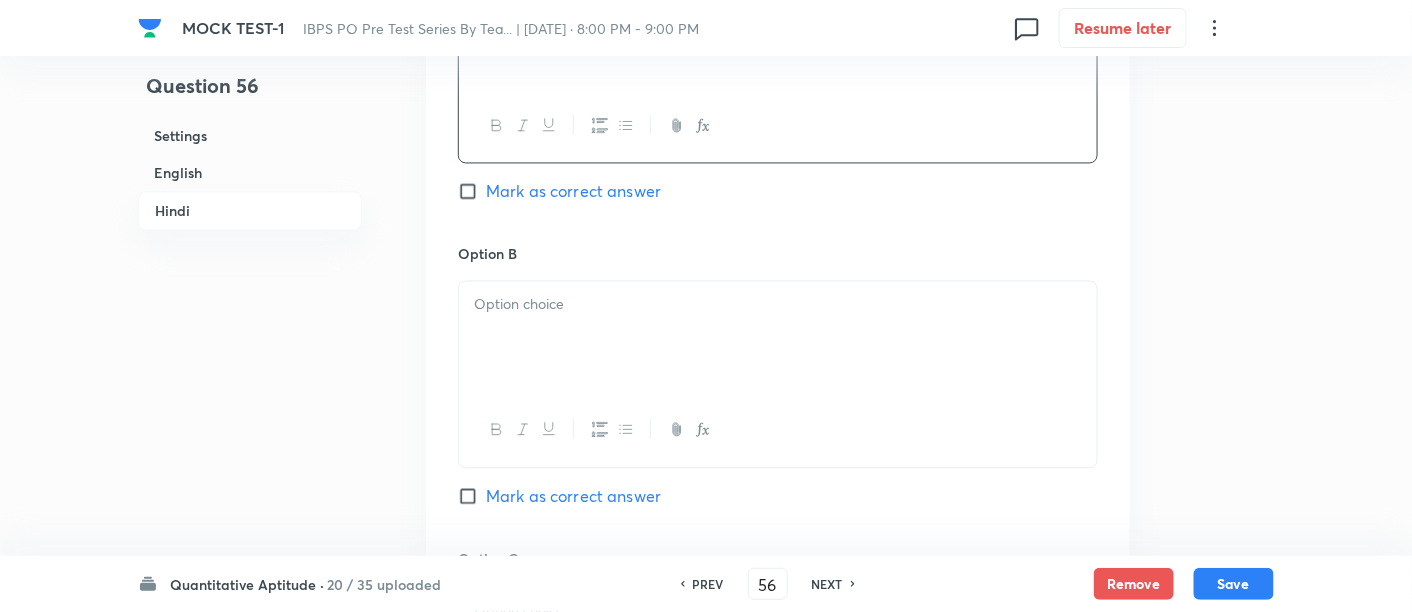 click at bounding box center [778, 338] 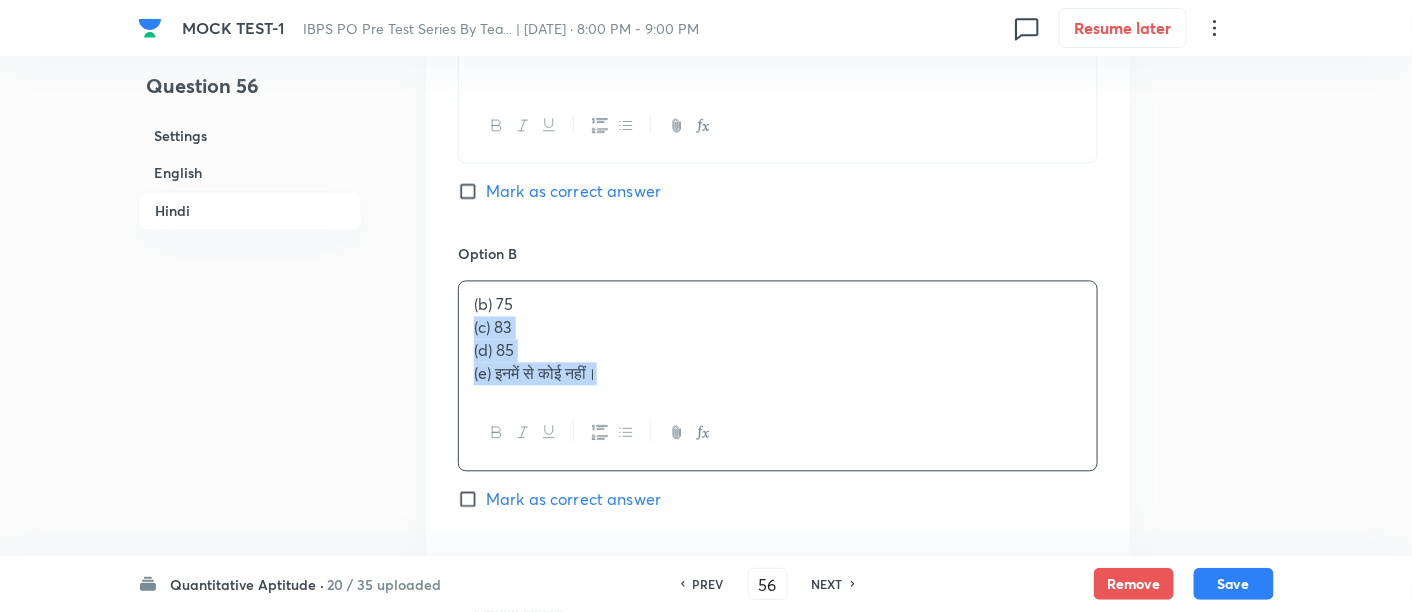 drag, startPoint x: 460, startPoint y: 318, endPoint x: 665, endPoint y: 440, distance: 238.55608 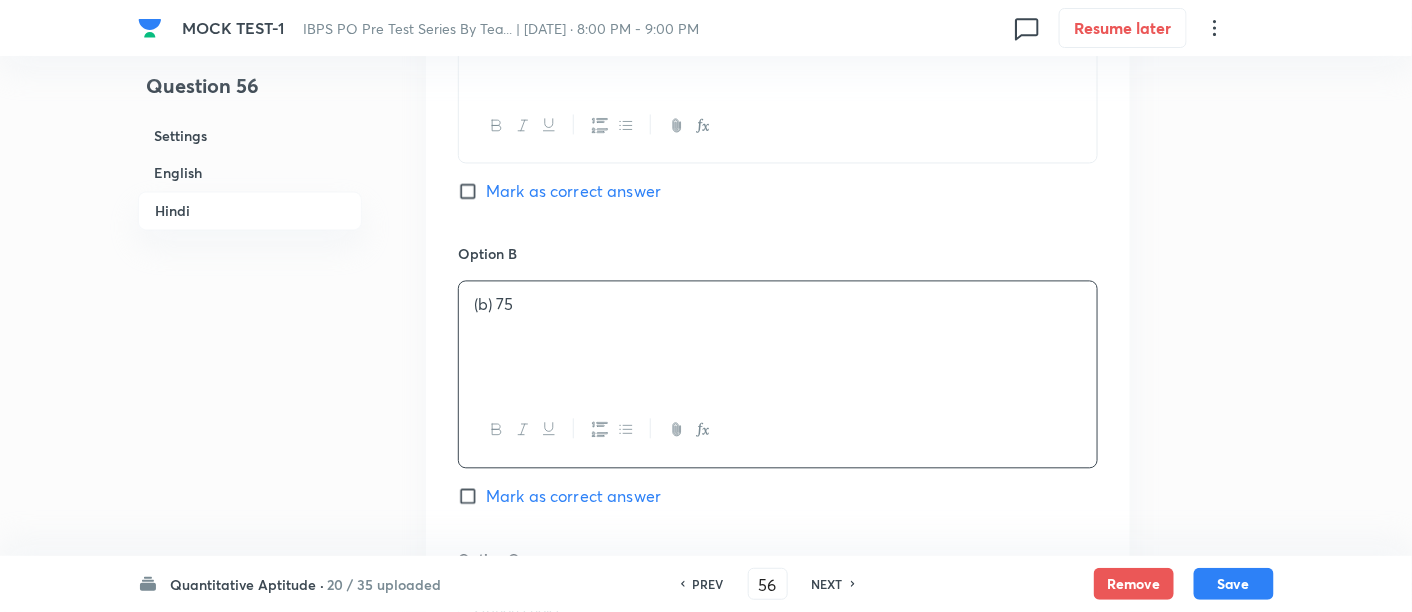 scroll, scrollTop: 3773, scrollLeft: 0, axis: vertical 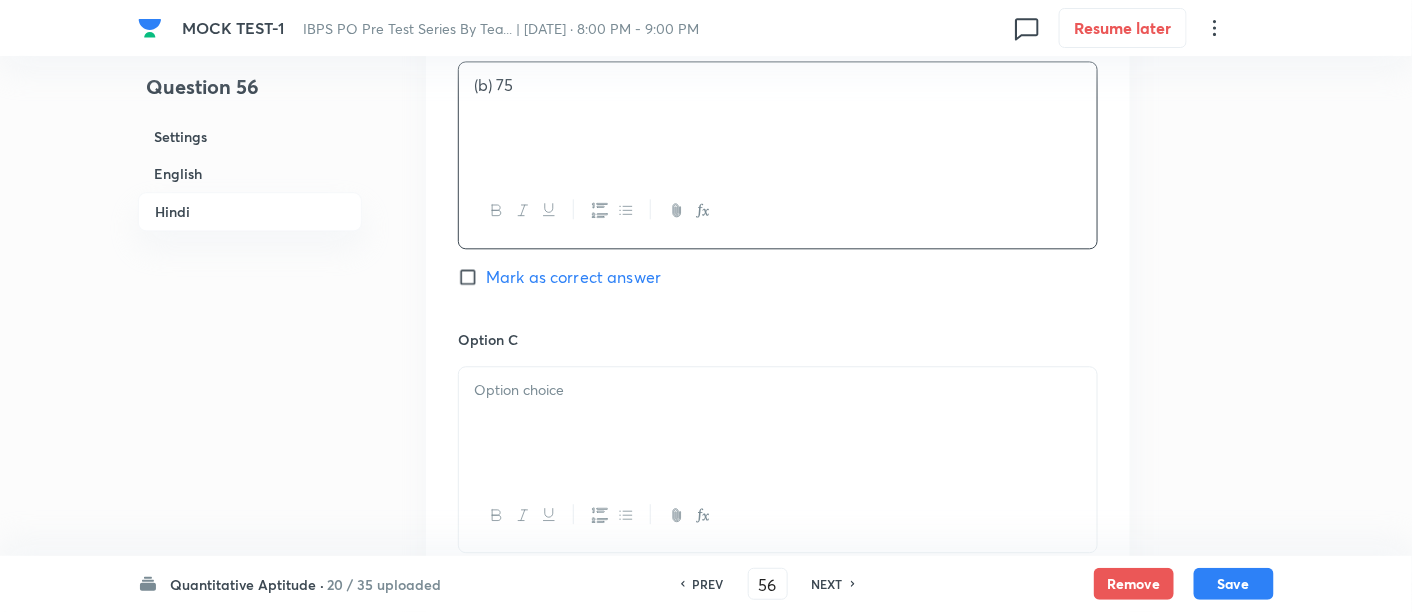 click at bounding box center [778, 423] 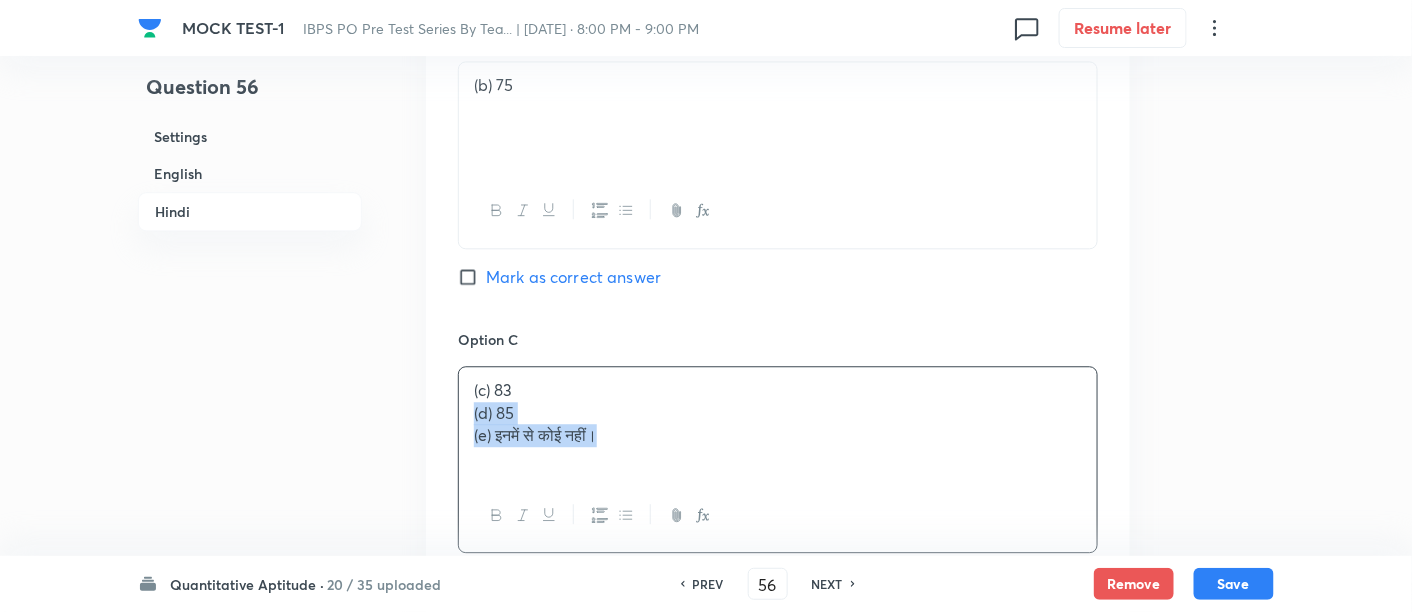drag, startPoint x: 462, startPoint y: 407, endPoint x: 699, endPoint y: 548, distance: 275.77164 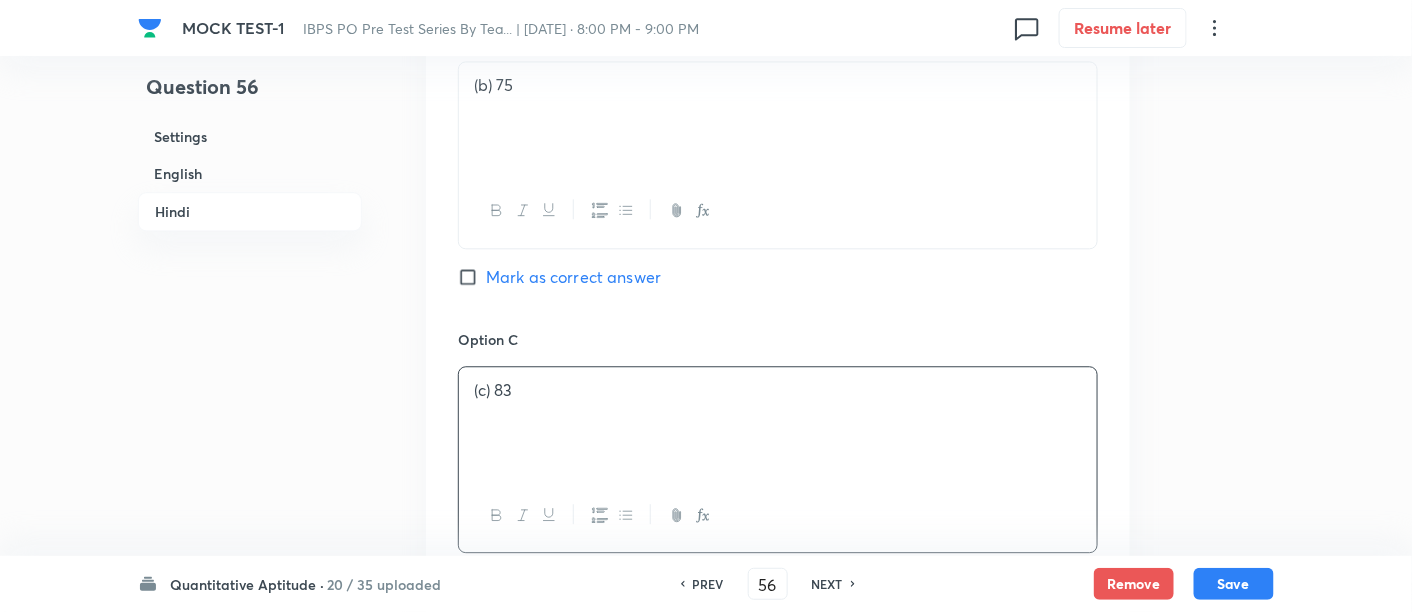 scroll, scrollTop: 4057, scrollLeft: 0, axis: vertical 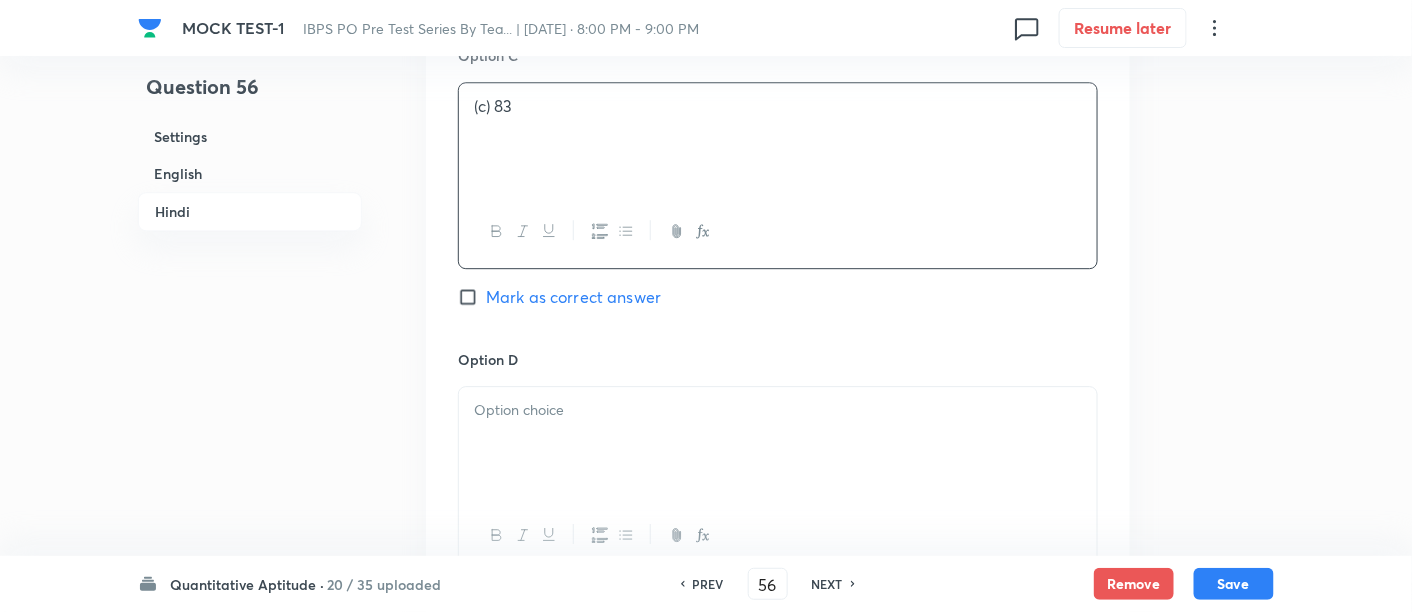 click on "Mark as correct answer" at bounding box center (573, 297) 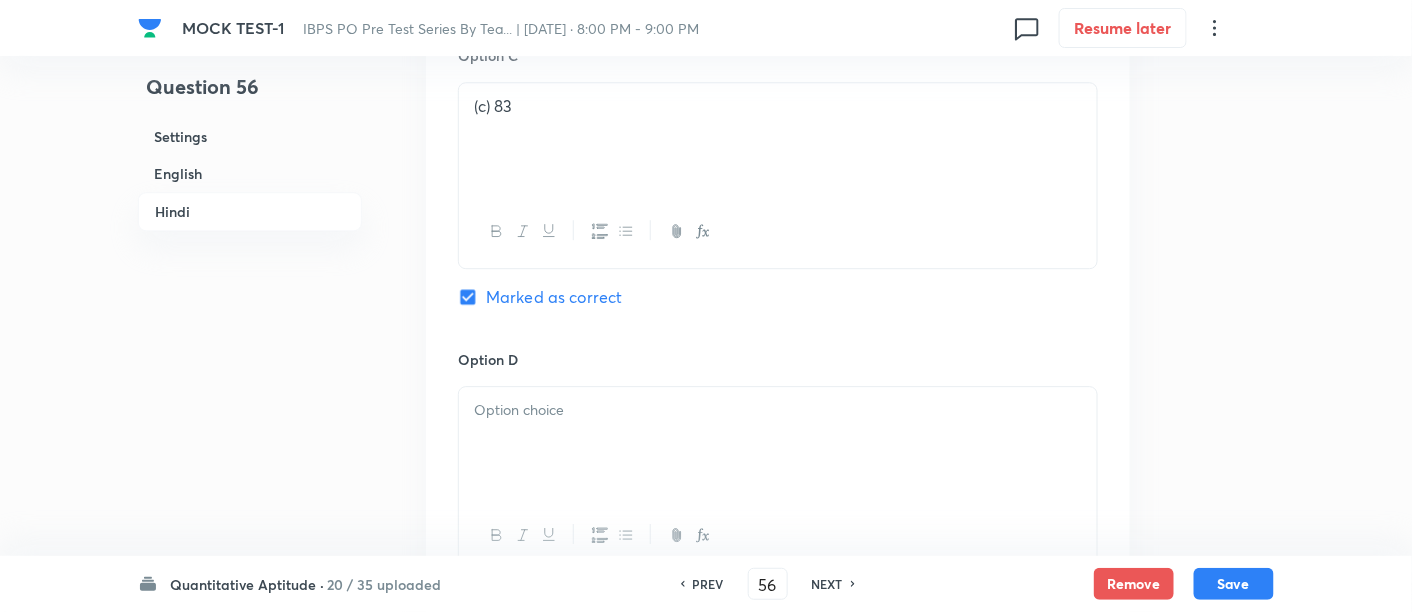 checkbox on "true" 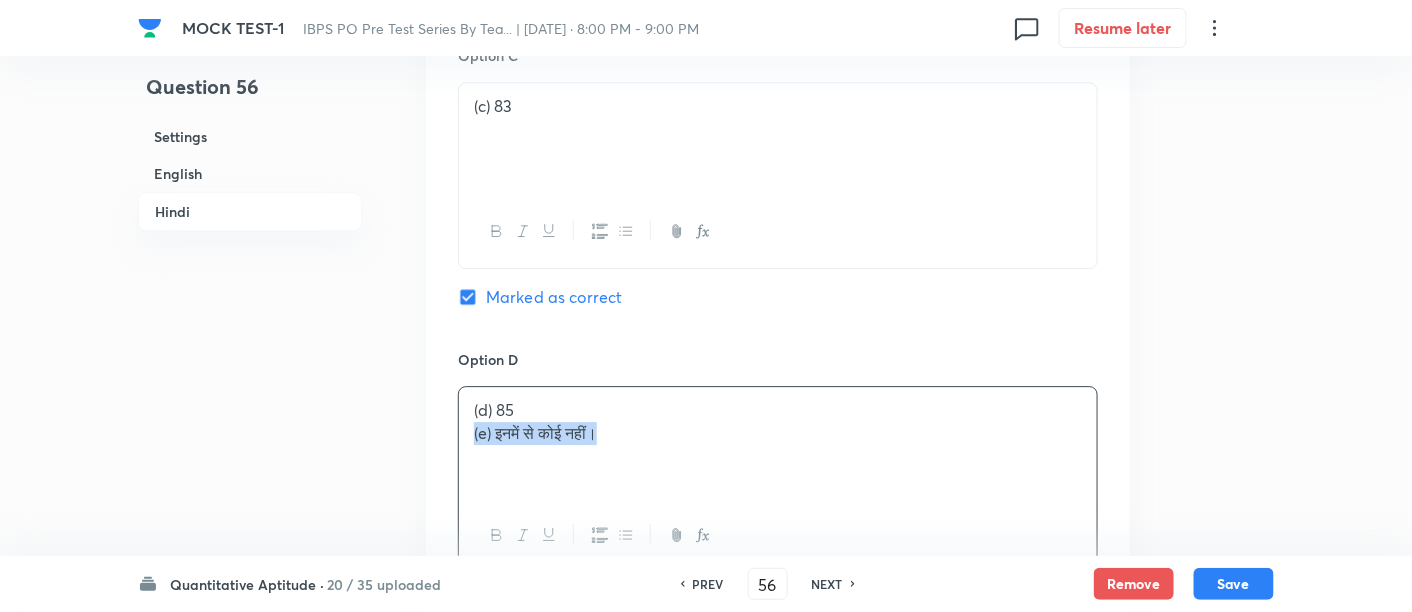 drag, startPoint x: 468, startPoint y: 429, endPoint x: 674, endPoint y: 456, distance: 207.76189 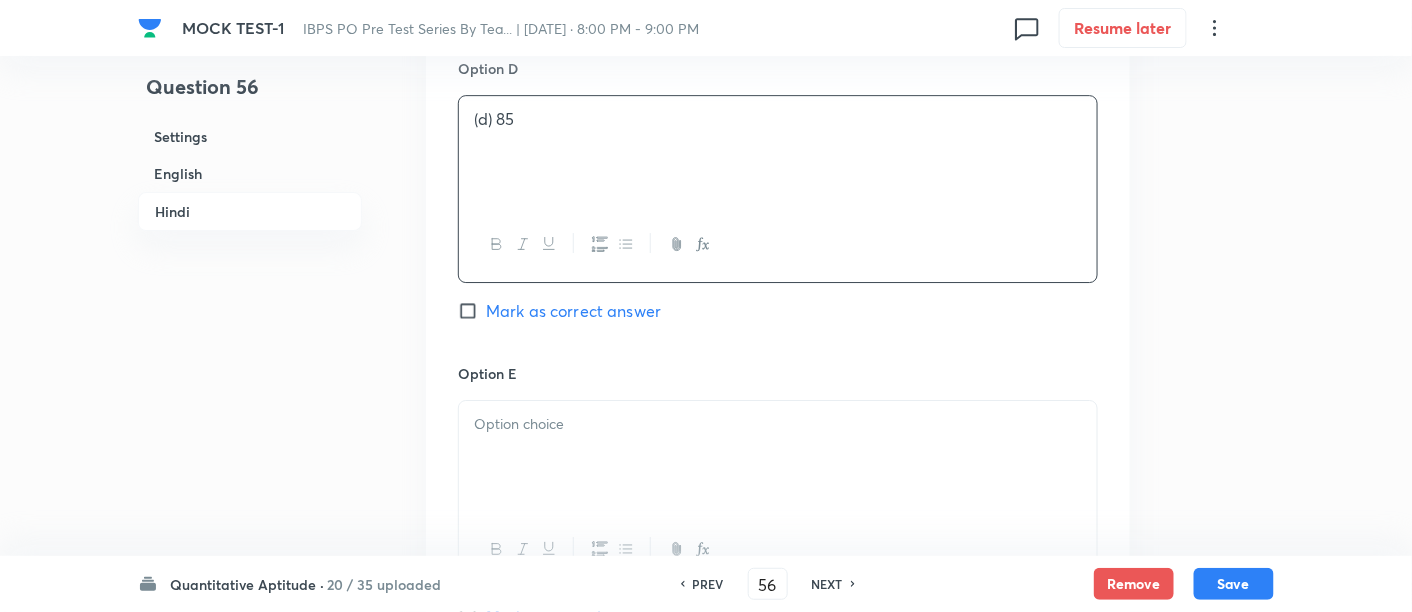 scroll, scrollTop: 4351, scrollLeft: 0, axis: vertical 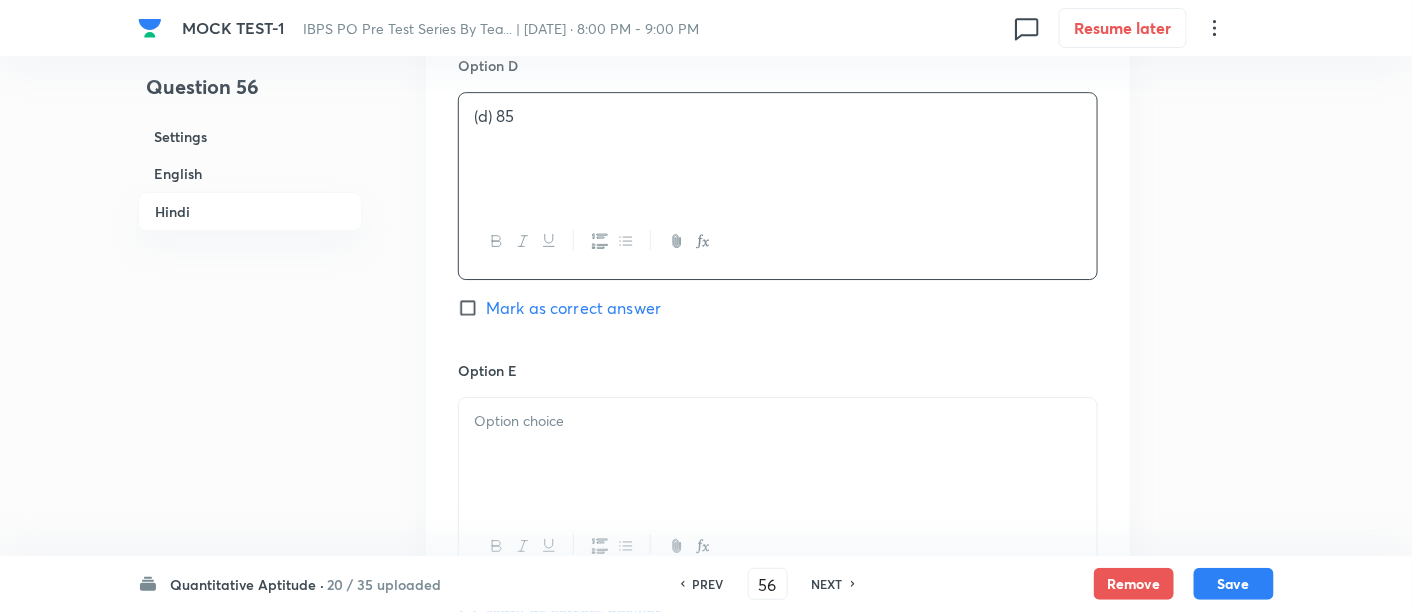 click at bounding box center [778, 454] 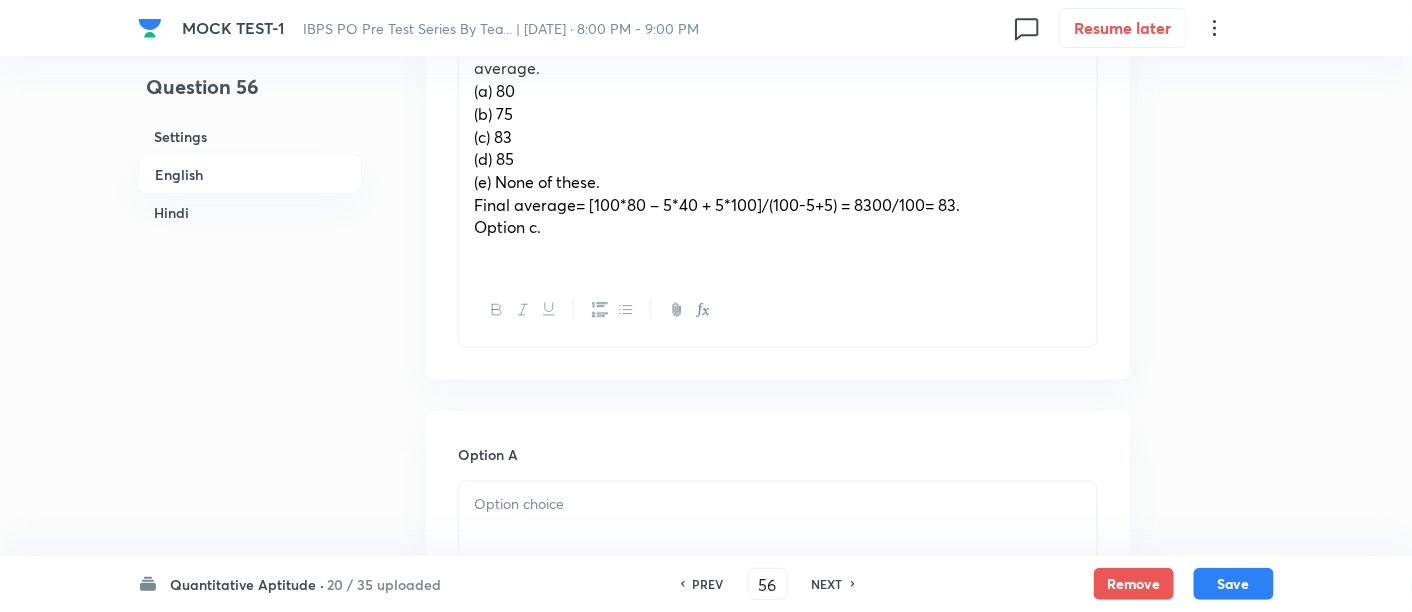 scroll, scrollTop: 715, scrollLeft: 0, axis: vertical 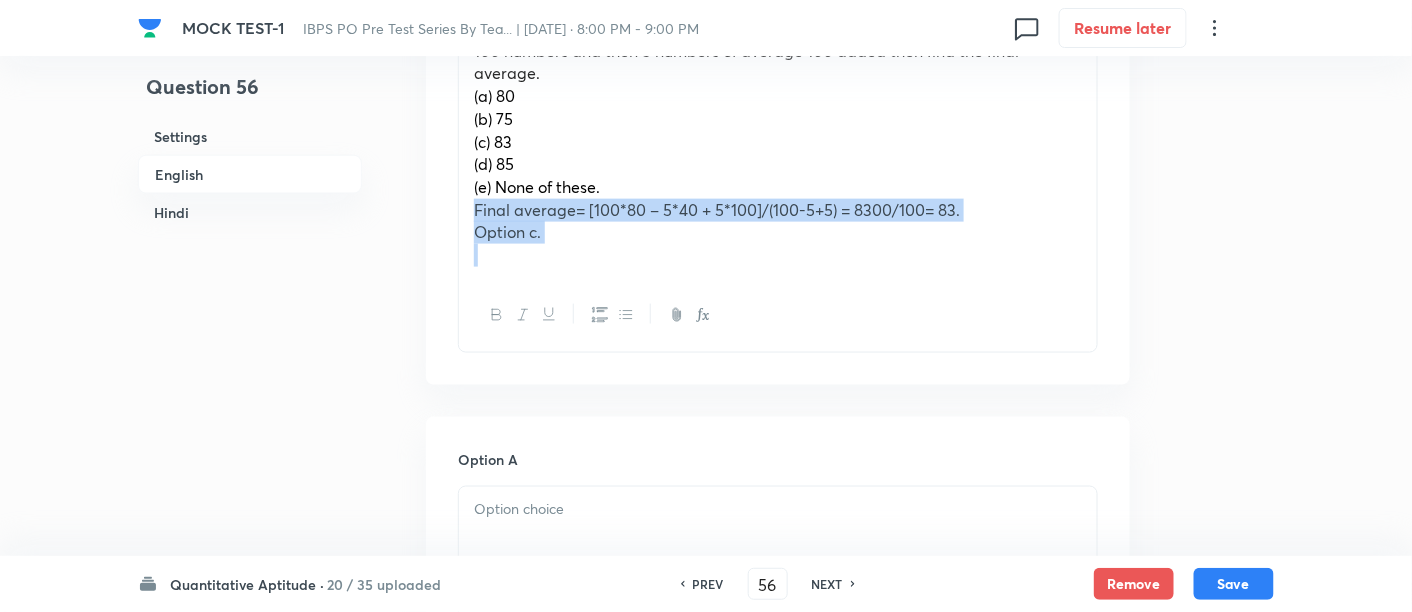 drag, startPoint x: 472, startPoint y: 201, endPoint x: 678, endPoint y: 347, distance: 252.49158 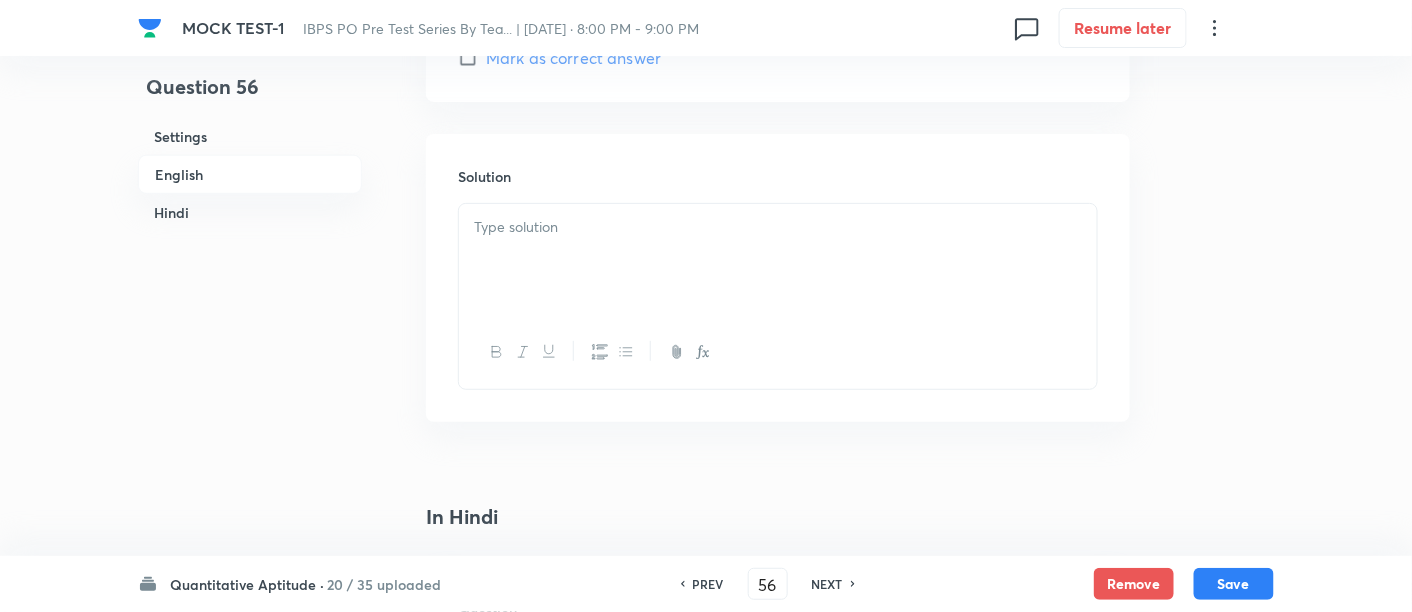 scroll, scrollTop: 2606, scrollLeft: 0, axis: vertical 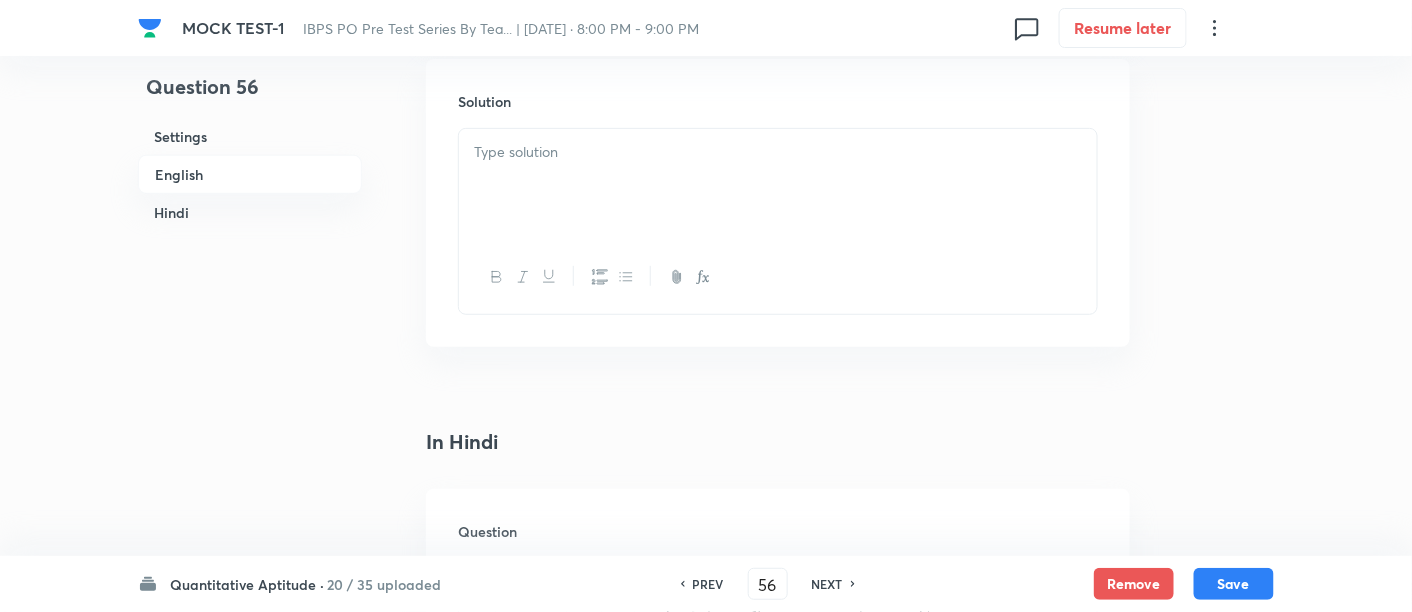click at bounding box center (778, 185) 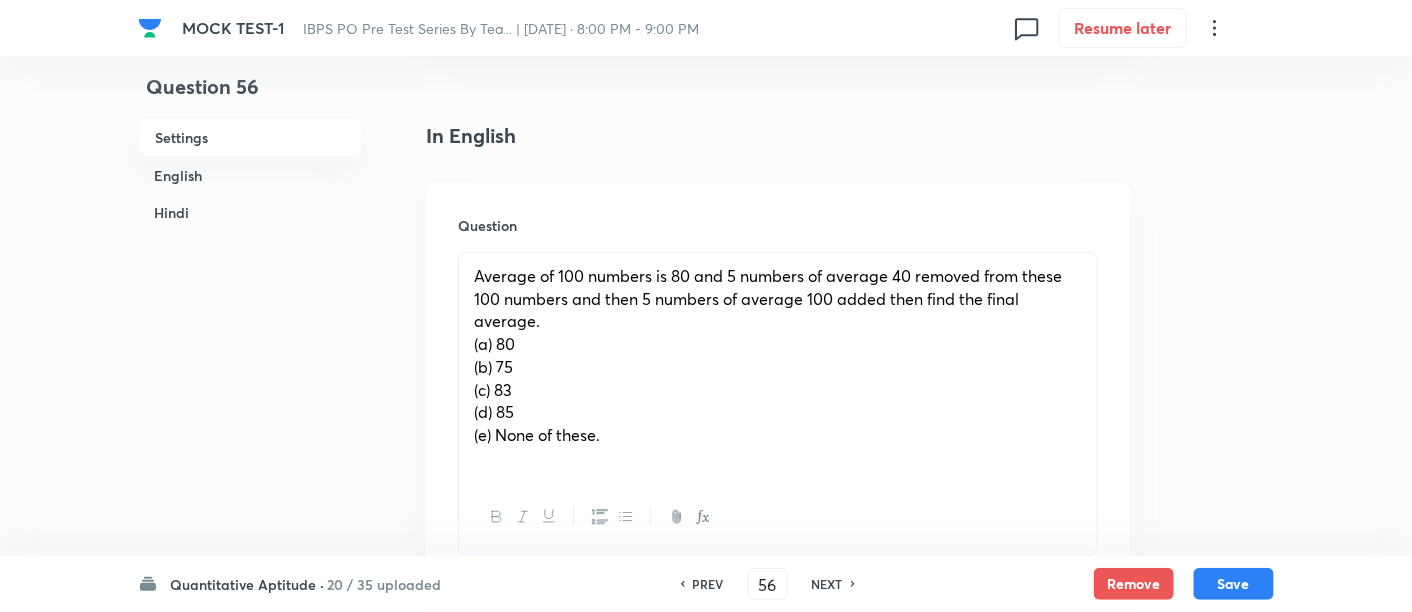 scroll, scrollTop: 466, scrollLeft: 0, axis: vertical 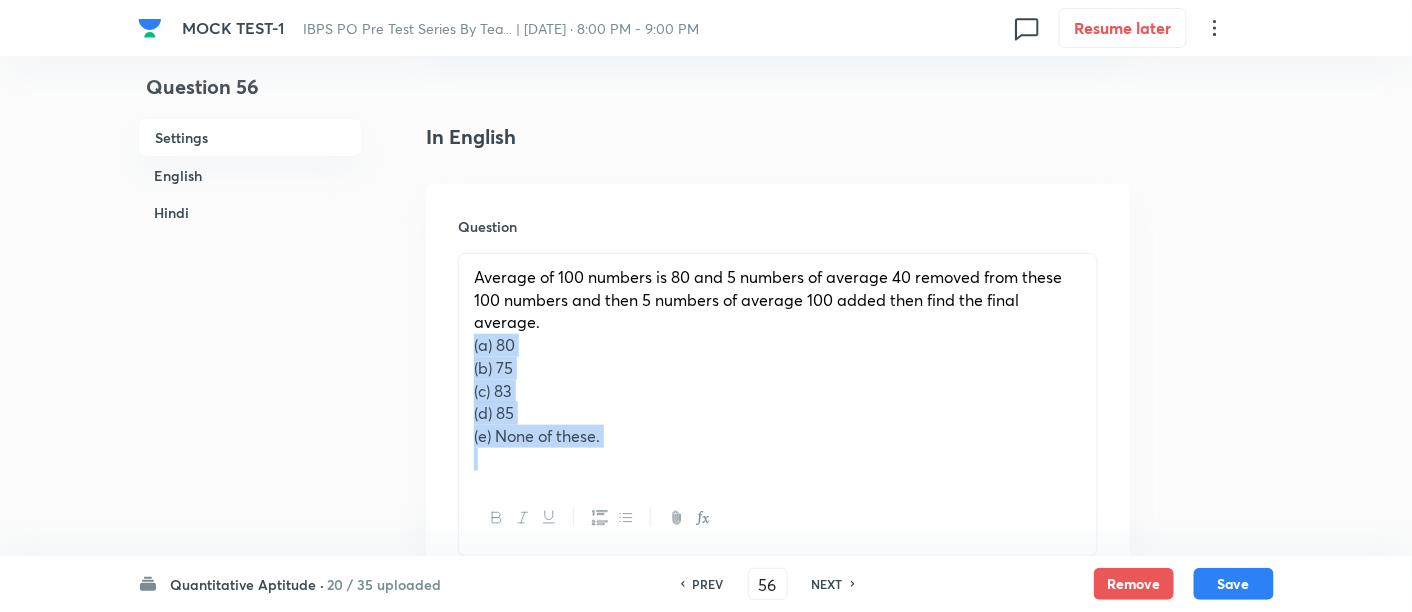 drag, startPoint x: 469, startPoint y: 345, endPoint x: 658, endPoint y: 527, distance: 262.3833 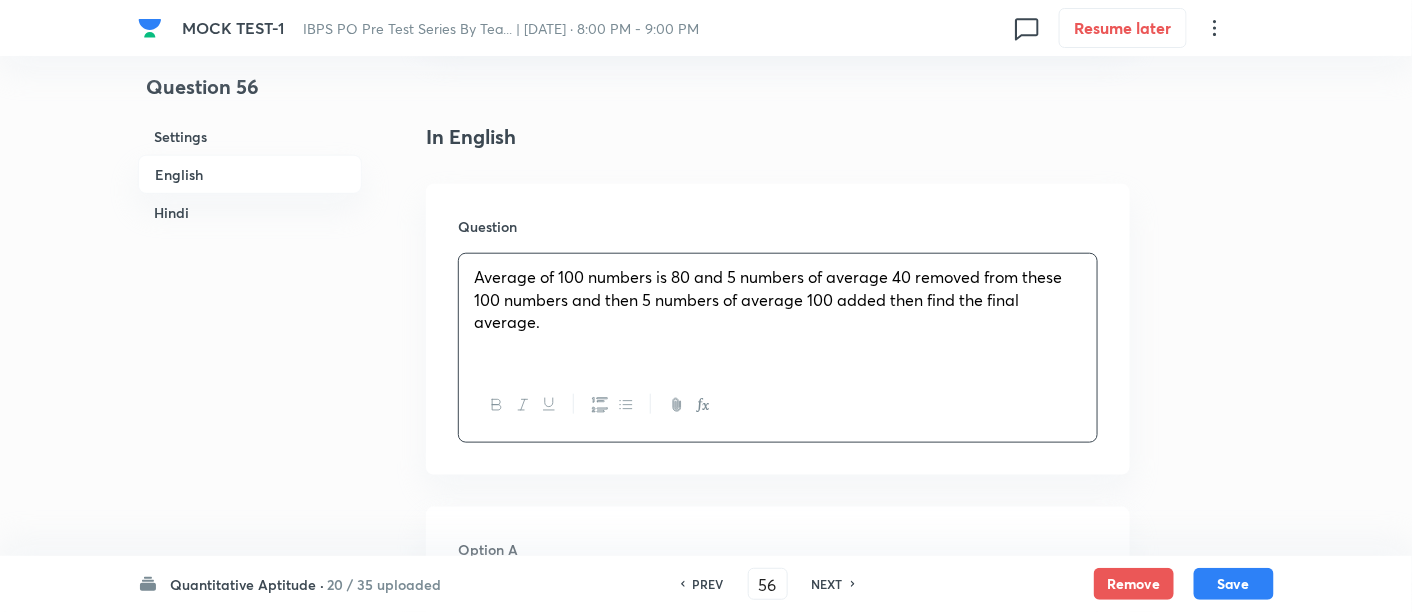 scroll, scrollTop: 722, scrollLeft: 0, axis: vertical 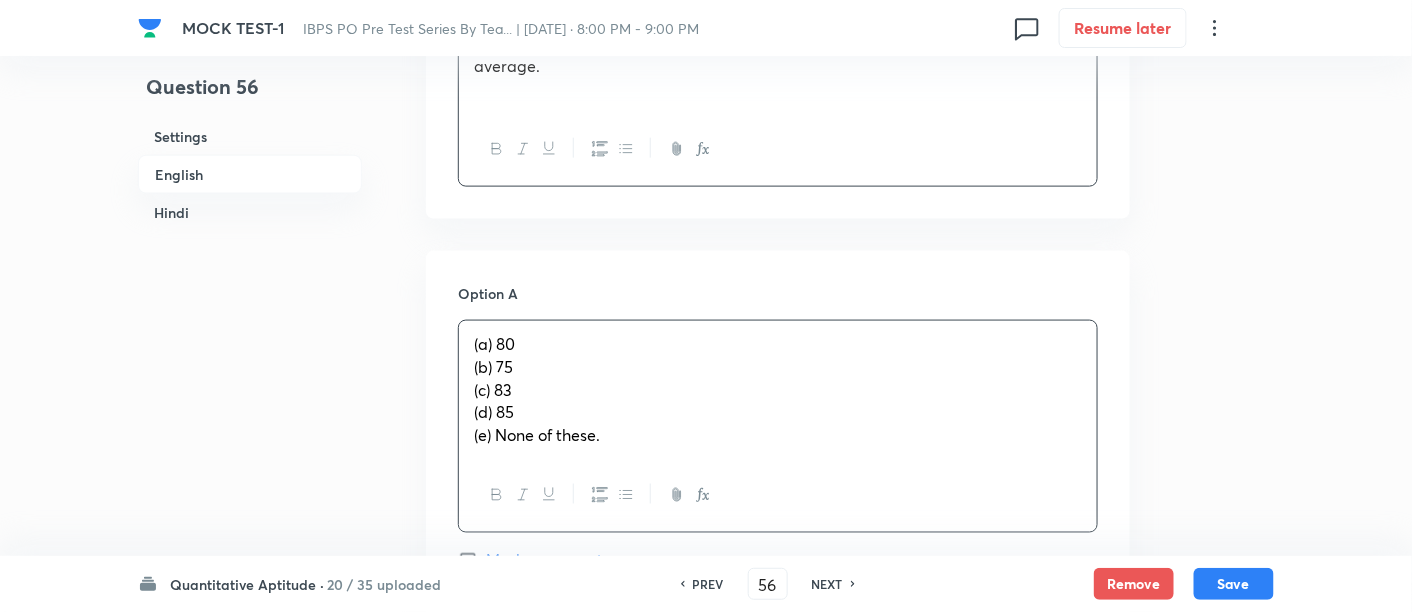 click on "(a) 80" at bounding box center (778, 344) 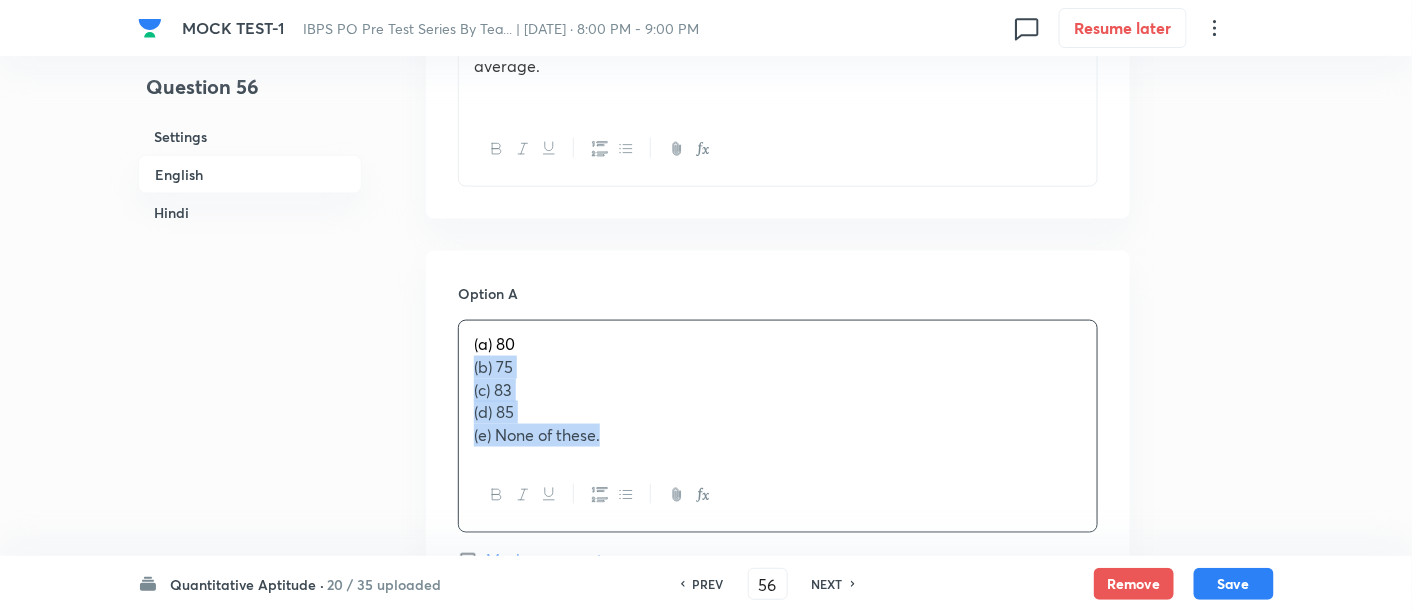 drag, startPoint x: 465, startPoint y: 361, endPoint x: 657, endPoint y: 491, distance: 231.87065 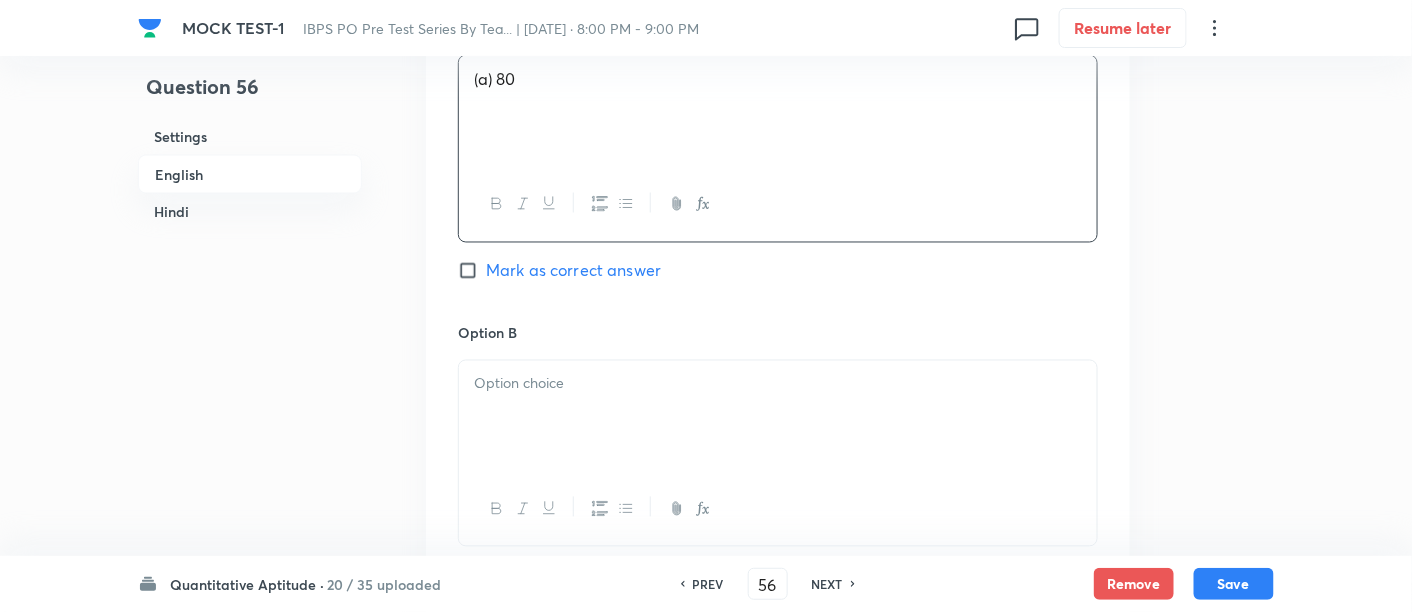 scroll, scrollTop: 988, scrollLeft: 0, axis: vertical 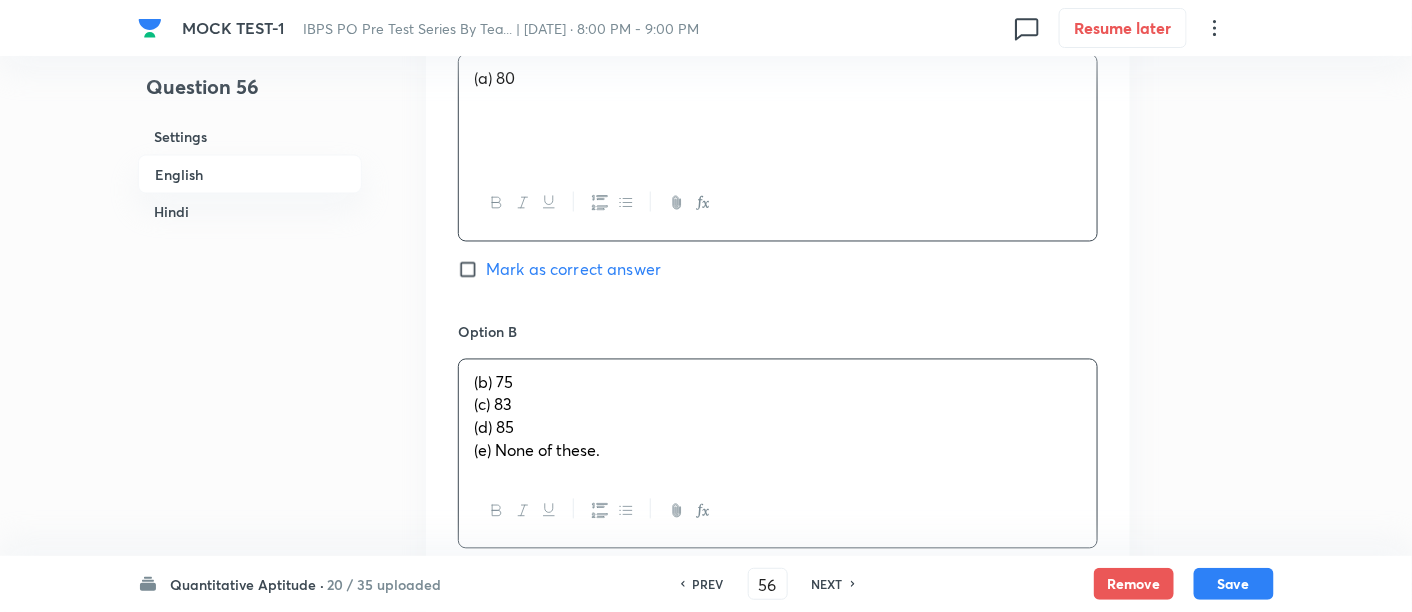 click on "(b) 75	 (c) 83	 (d) 85	 (e) None of these." at bounding box center [778, 417] 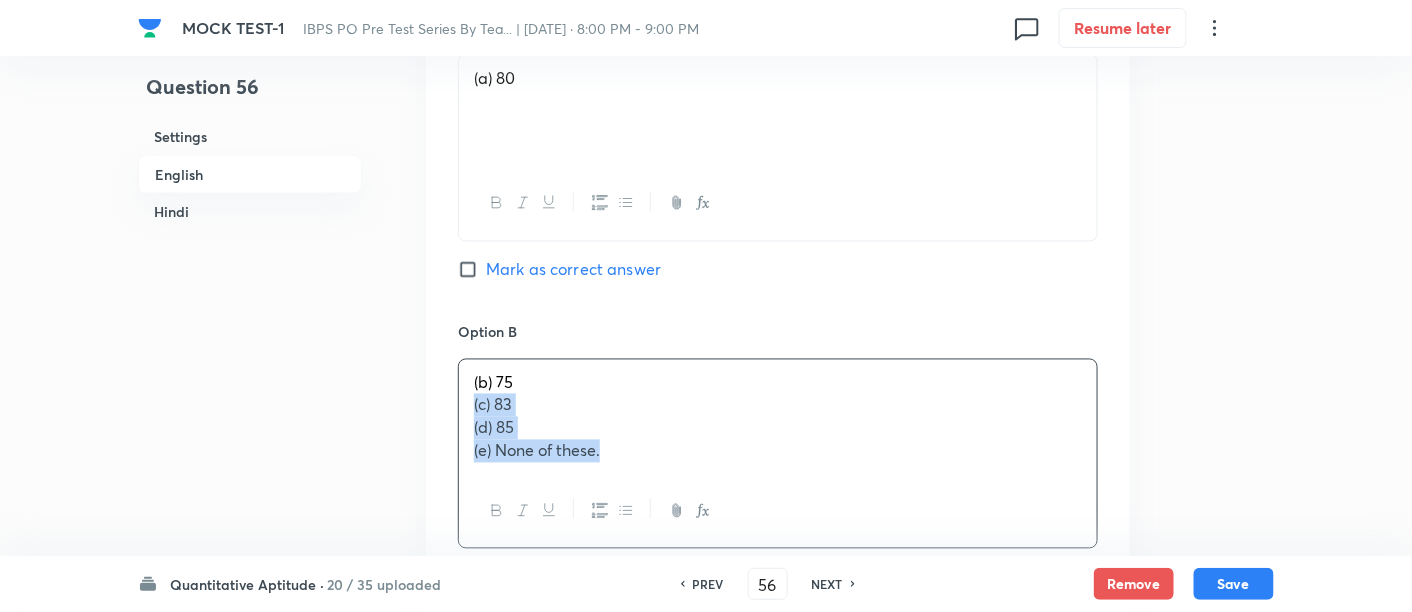 drag, startPoint x: 460, startPoint y: 400, endPoint x: 663, endPoint y: 485, distance: 220.07726 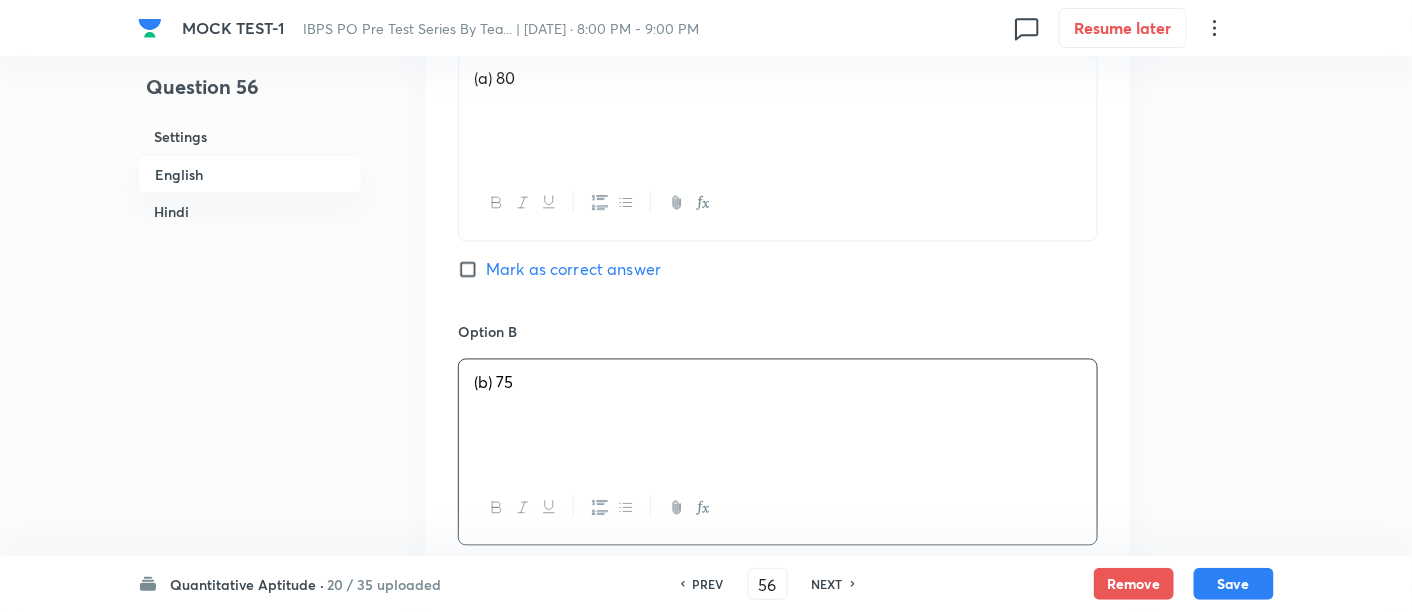 scroll, scrollTop: 1296, scrollLeft: 0, axis: vertical 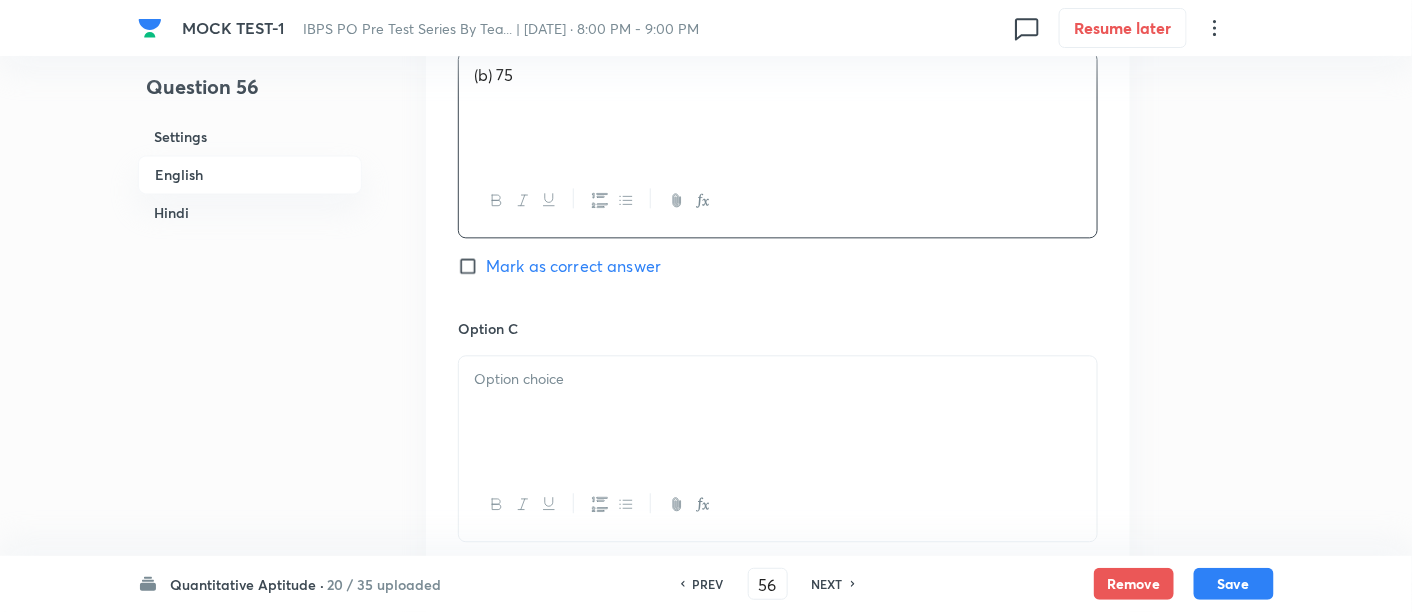 click at bounding box center (778, 379) 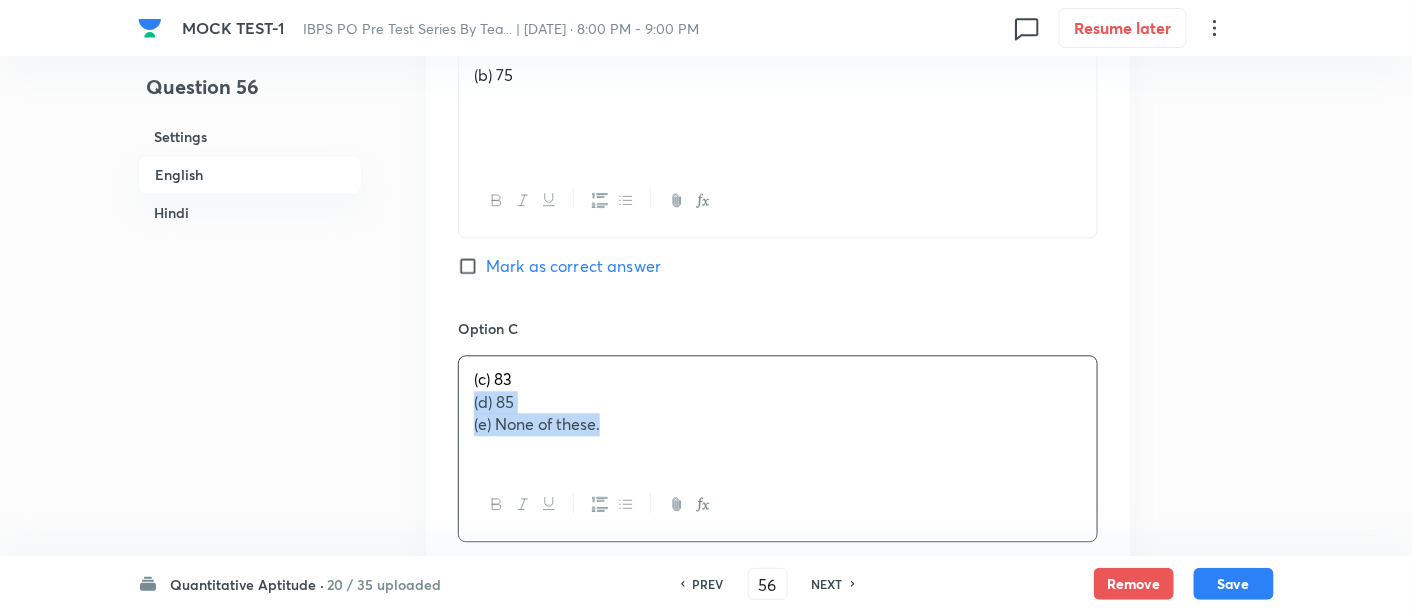 drag, startPoint x: 468, startPoint y: 398, endPoint x: 672, endPoint y: 488, distance: 222.97086 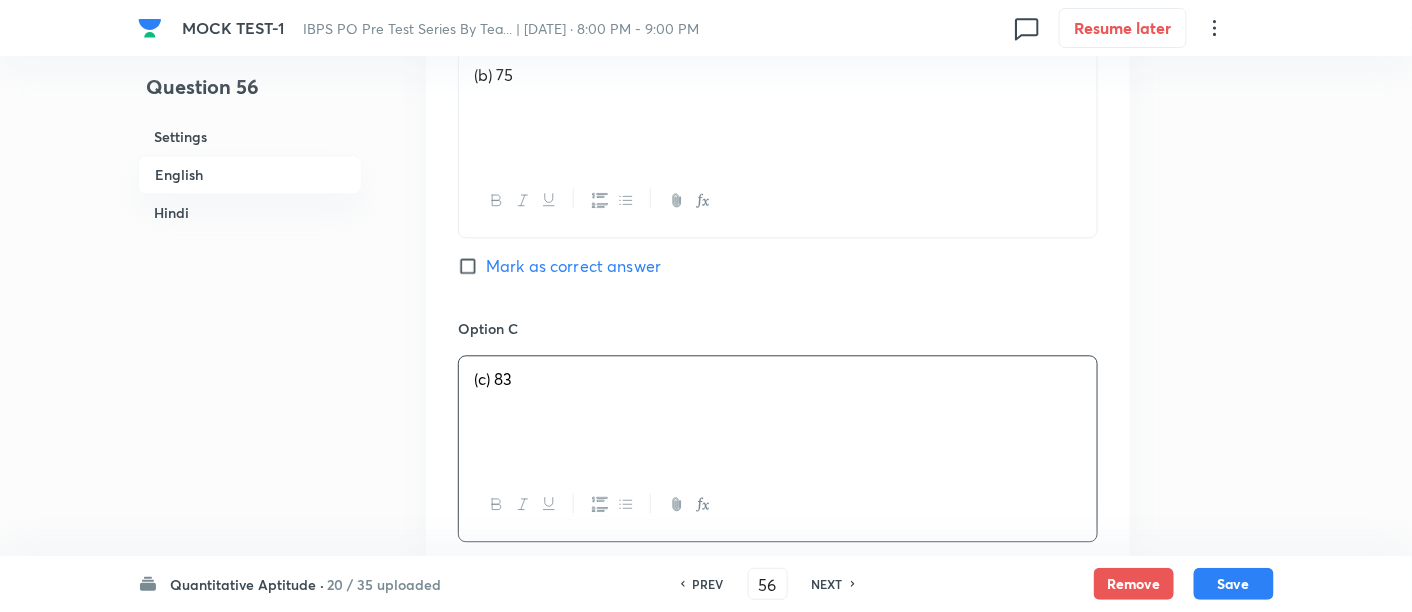 scroll, scrollTop: 1587, scrollLeft: 0, axis: vertical 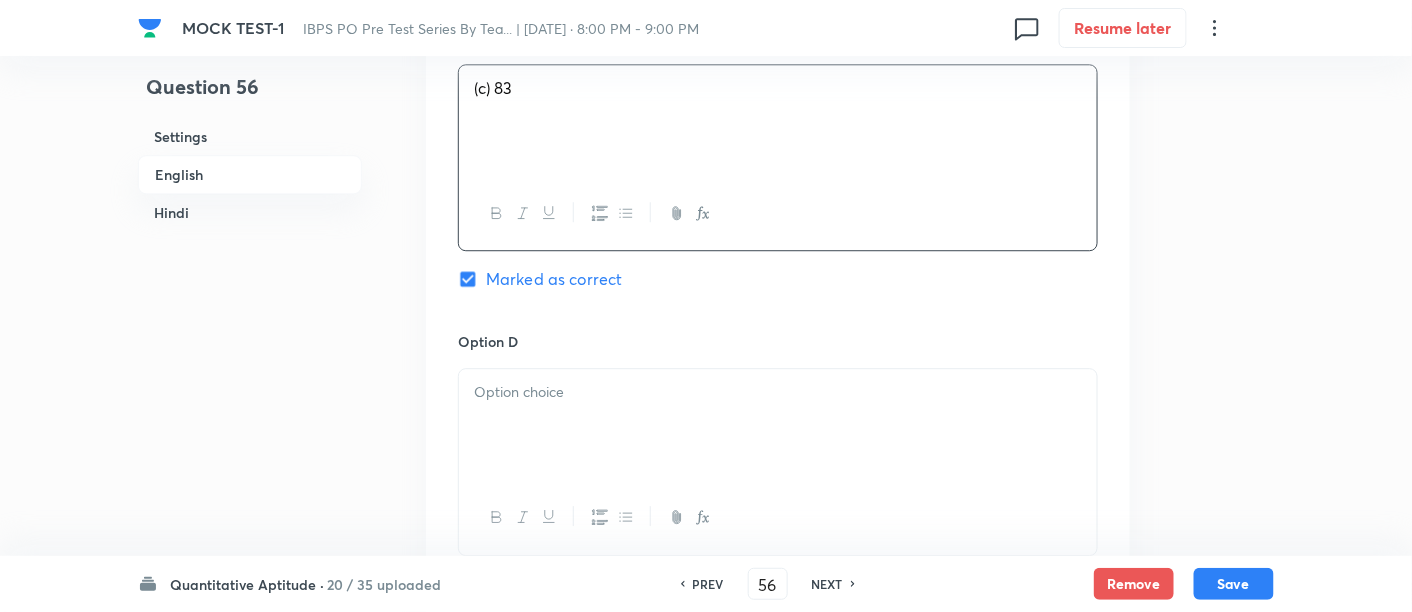click at bounding box center (778, 425) 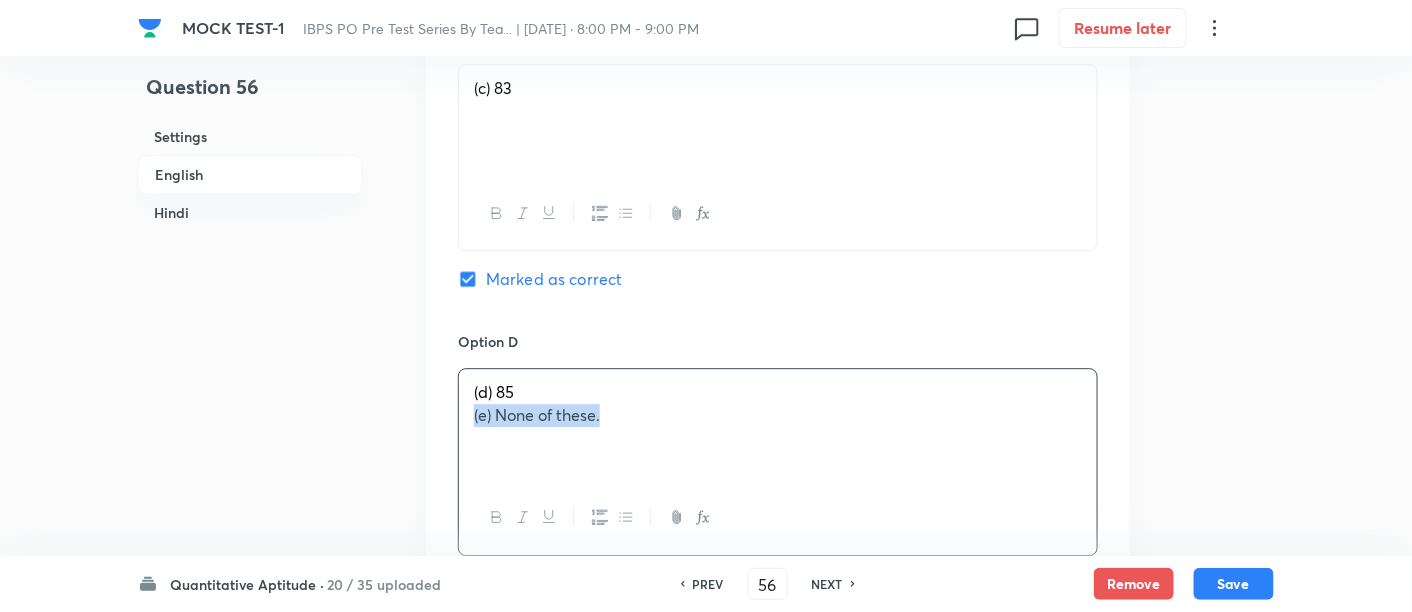 drag, startPoint x: 464, startPoint y: 416, endPoint x: 717, endPoint y: 481, distance: 261.2164 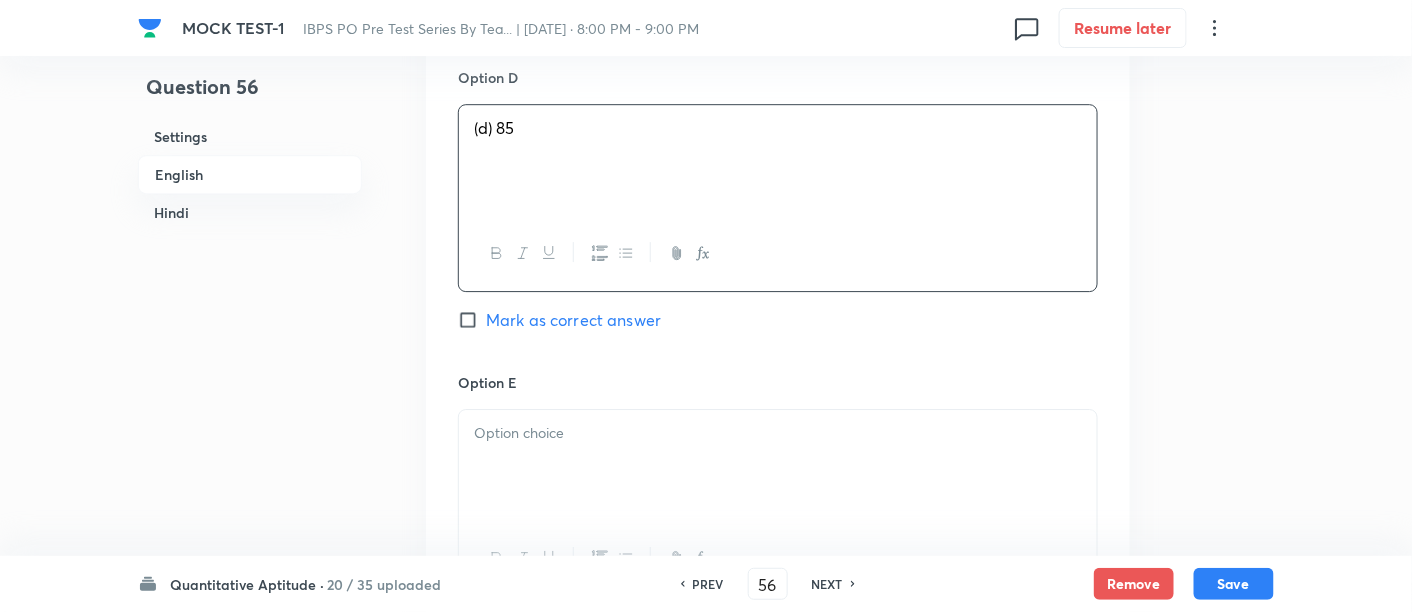 click at bounding box center [778, 466] 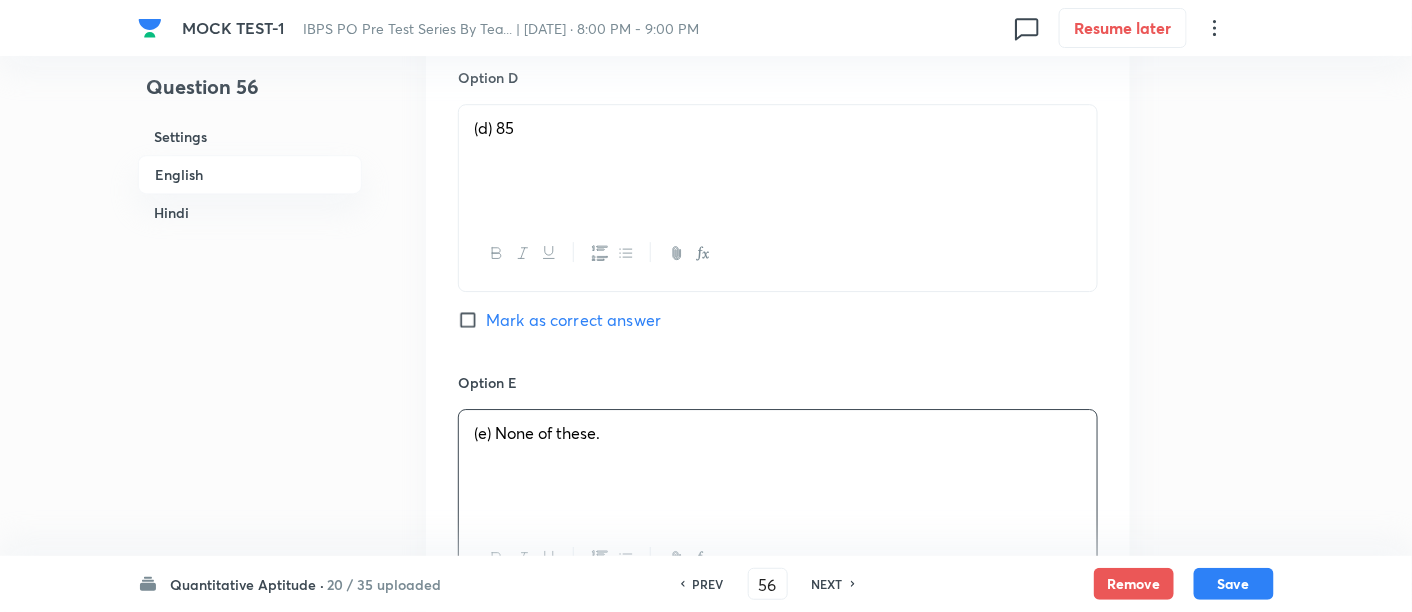 scroll, scrollTop: 2378, scrollLeft: 0, axis: vertical 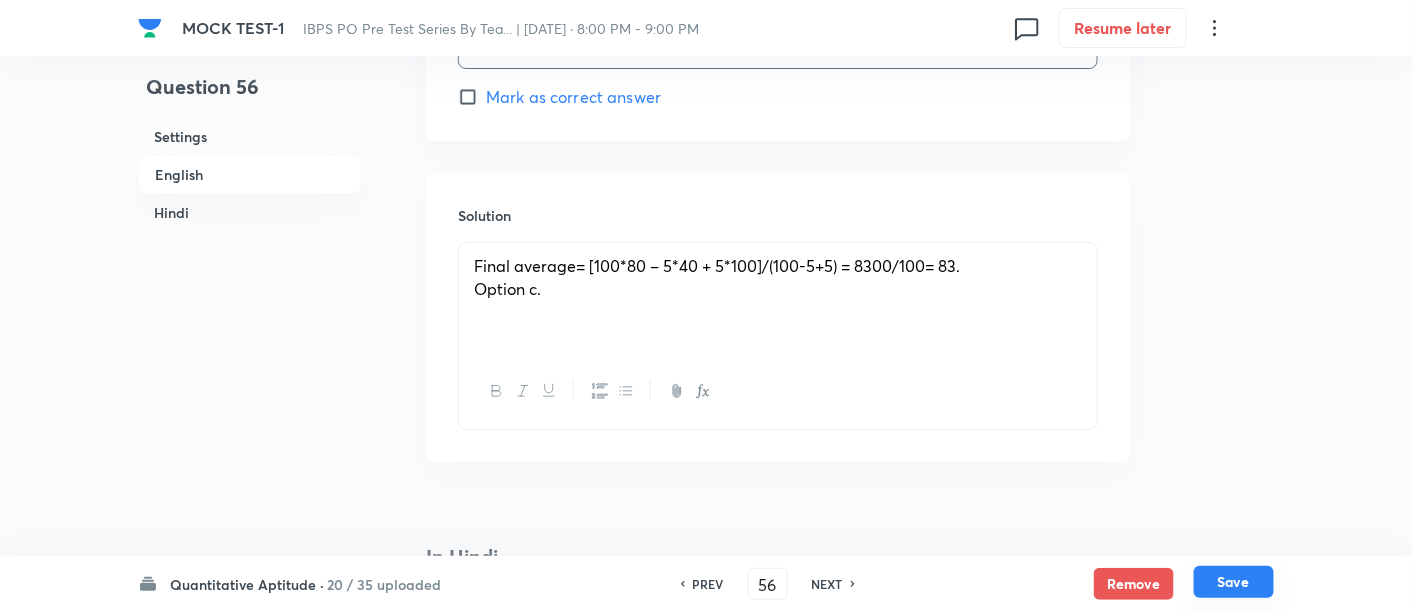 click on "Save" at bounding box center (1234, 582) 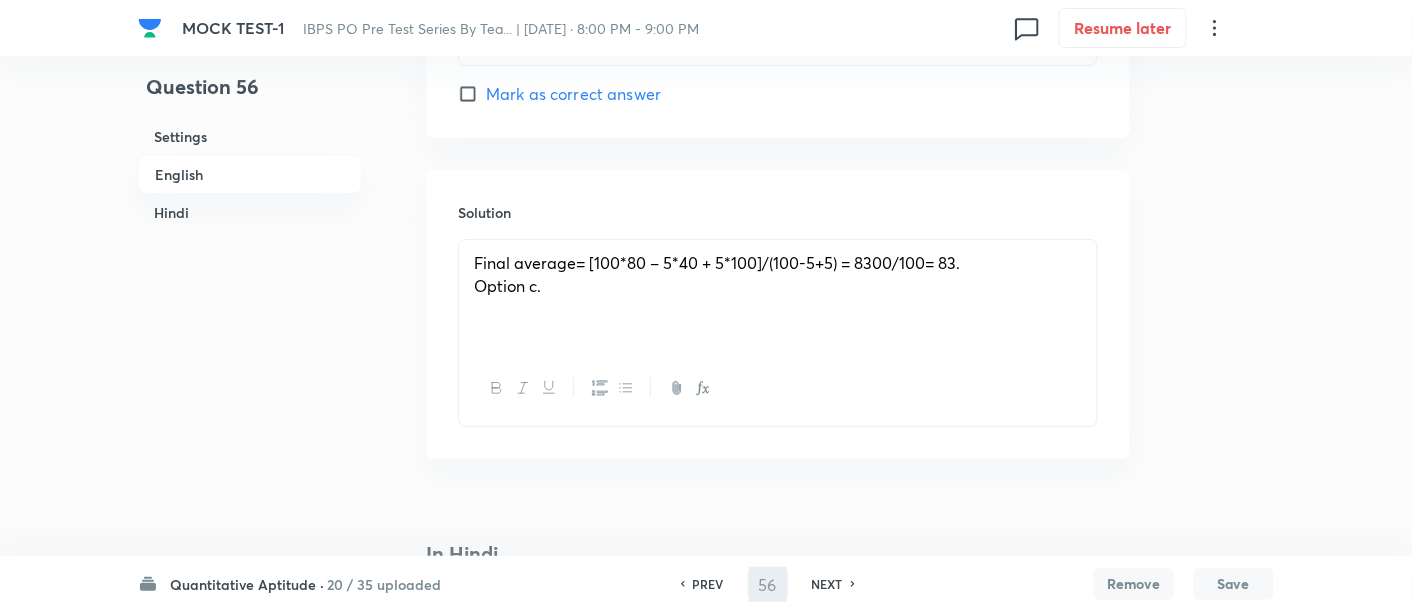 type on "57" 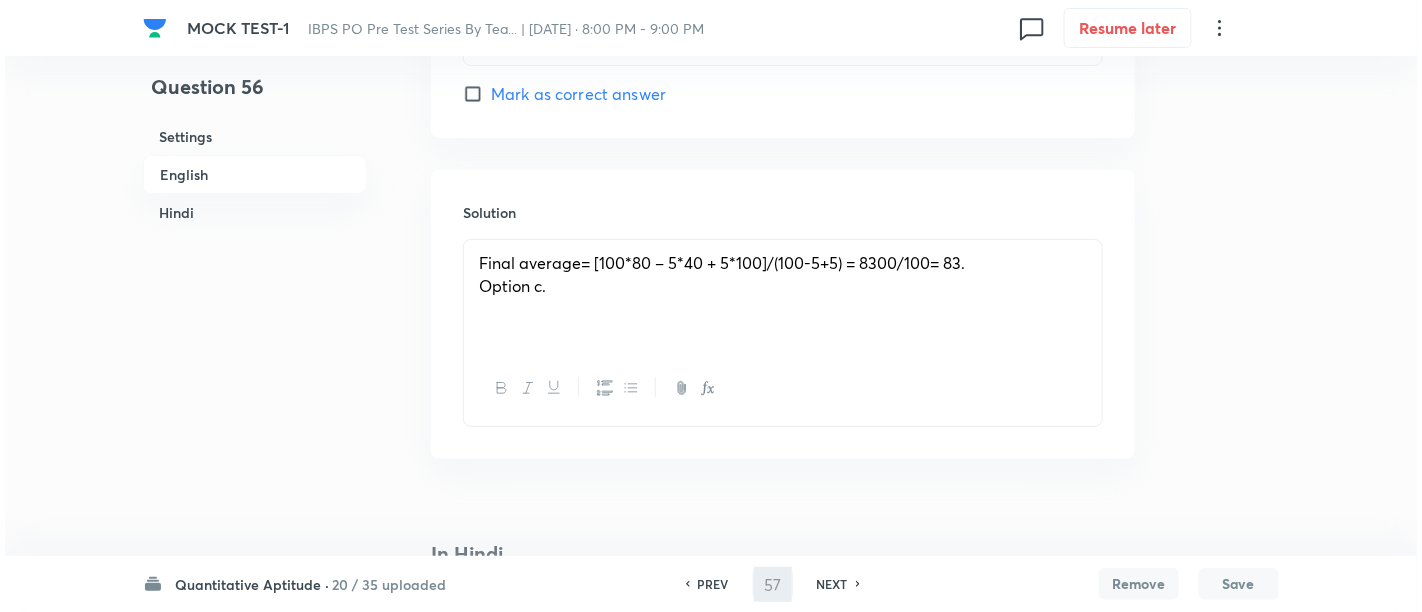 scroll, scrollTop: 0, scrollLeft: 0, axis: both 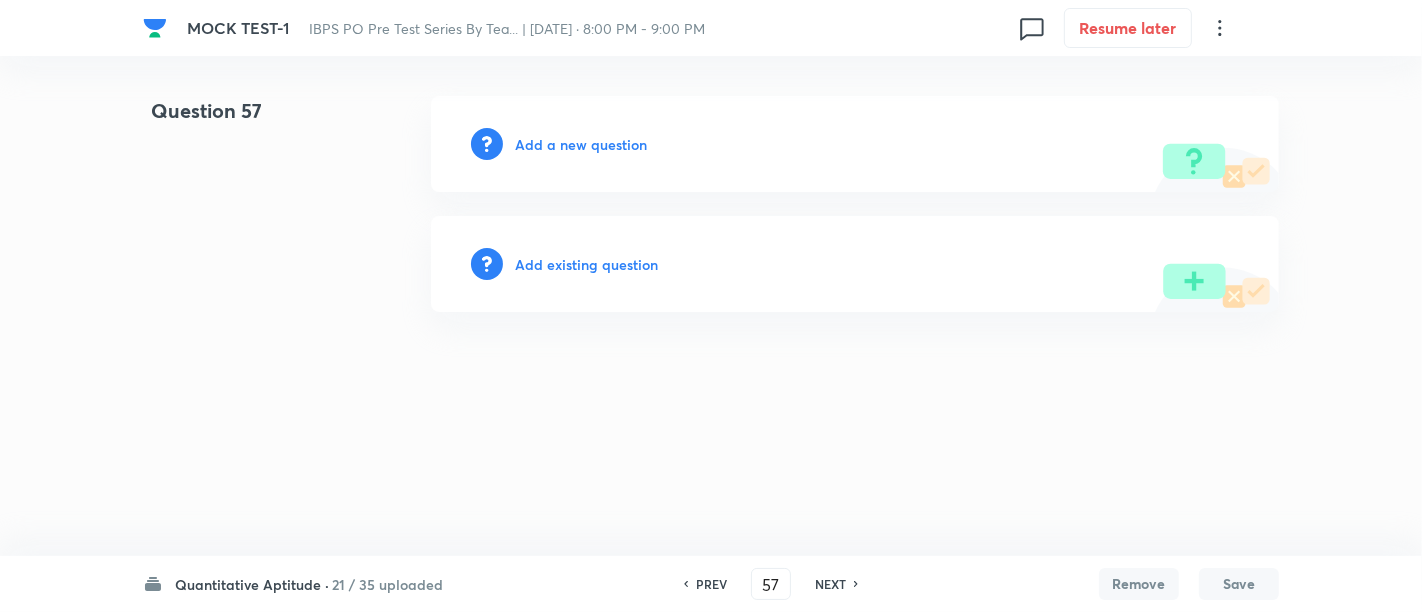 click on "Add a new question" at bounding box center [581, 144] 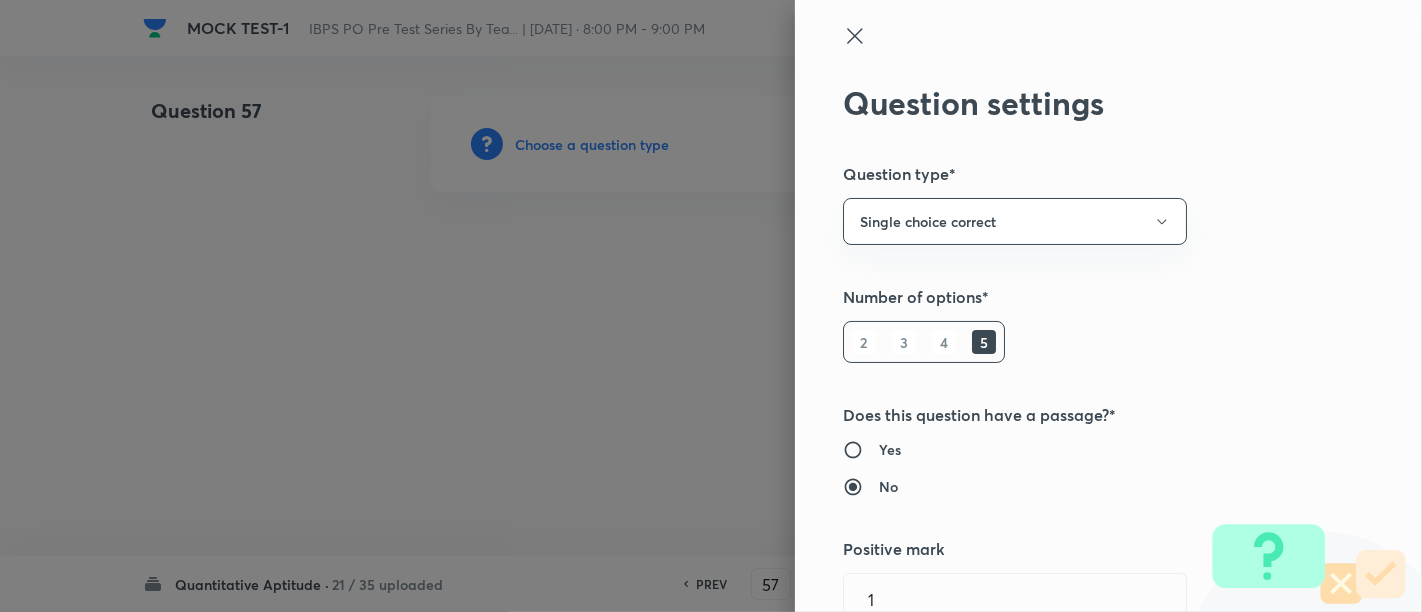 type on "Quantitative Aptitude" 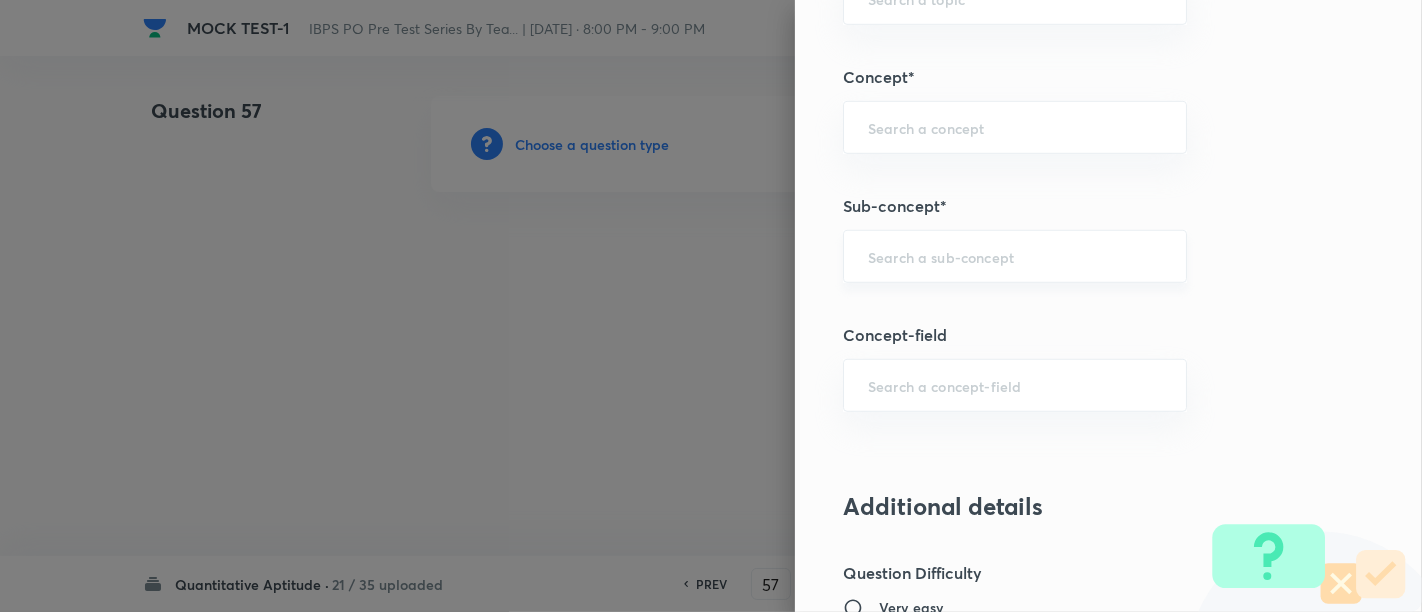 scroll, scrollTop: 1093, scrollLeft: 0, axis: vertical 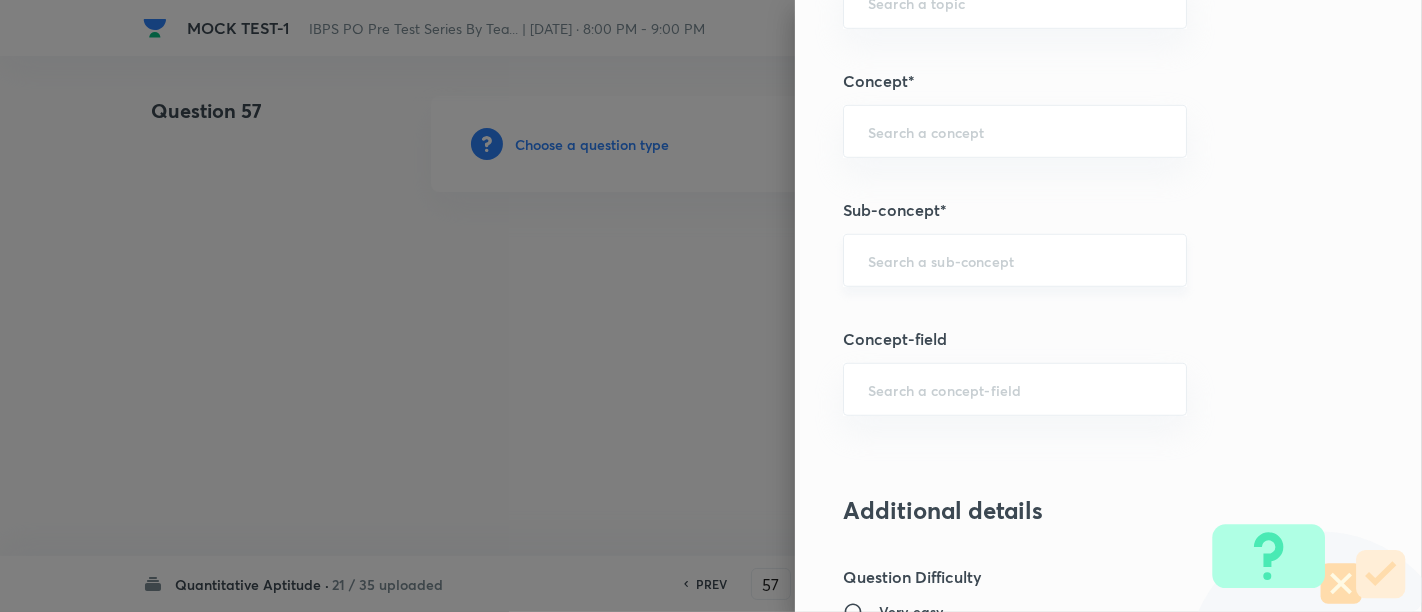 click on "​" at bounding box center (1015, 260) 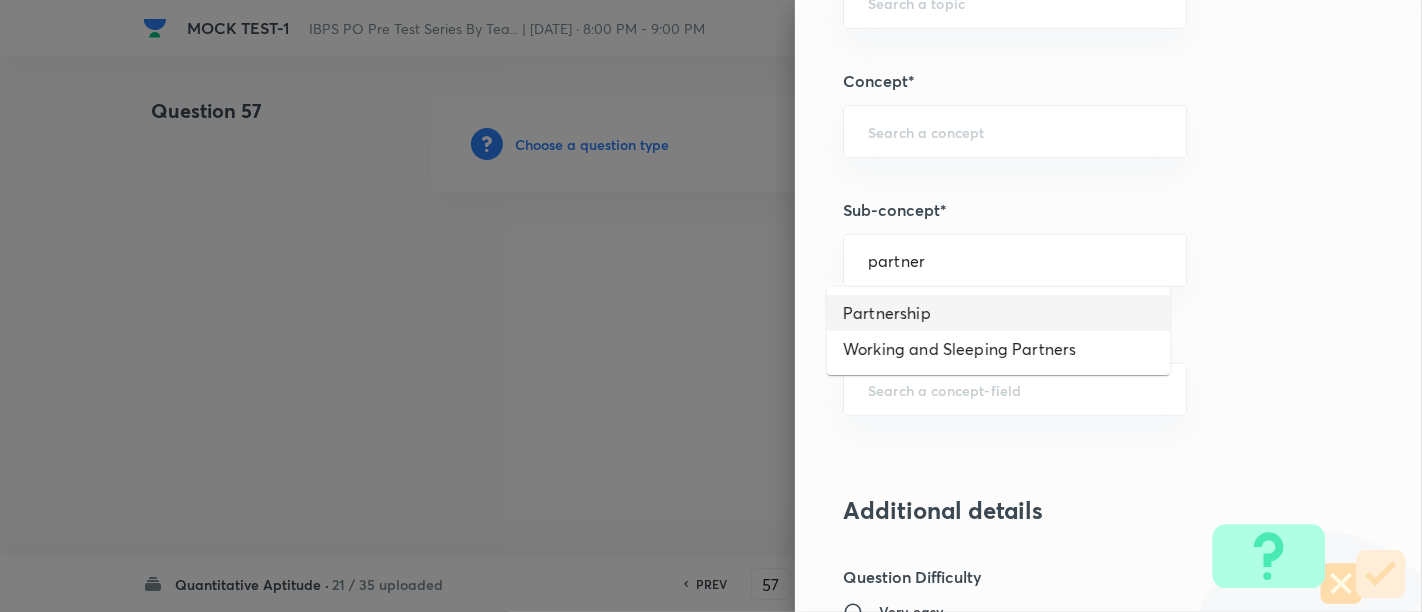 click on "Partnership" at bounding box center (998, 313) 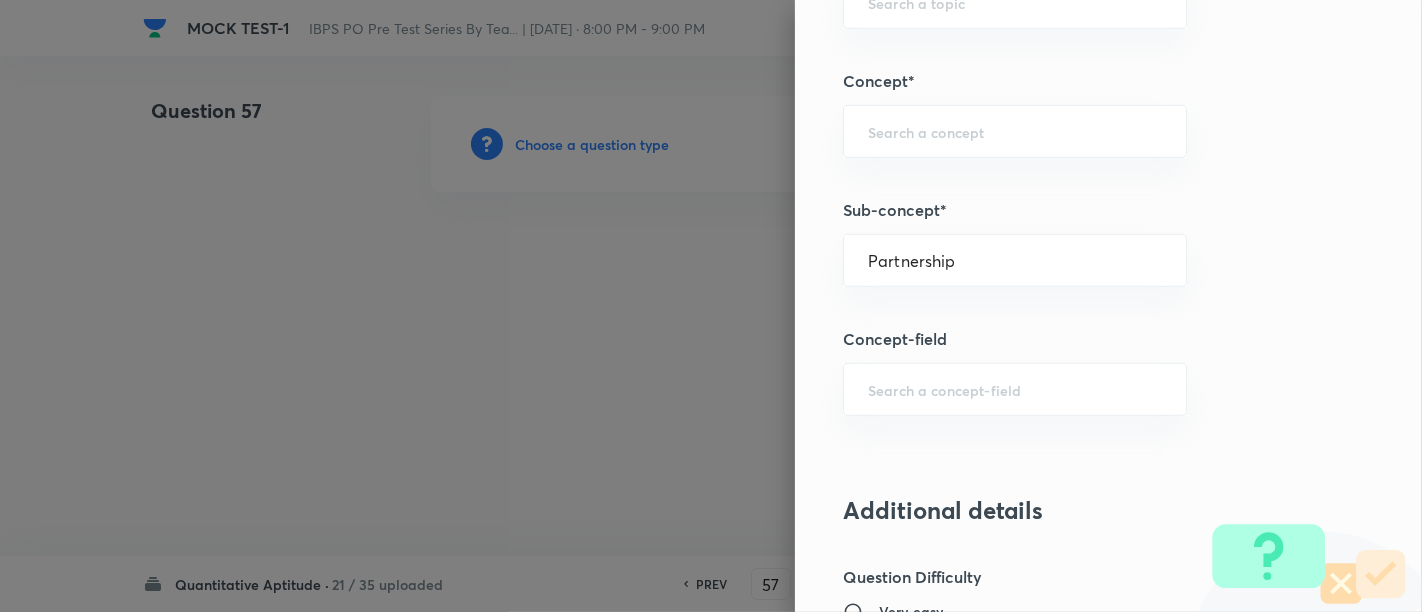 type on "Quantitative Aptitude" 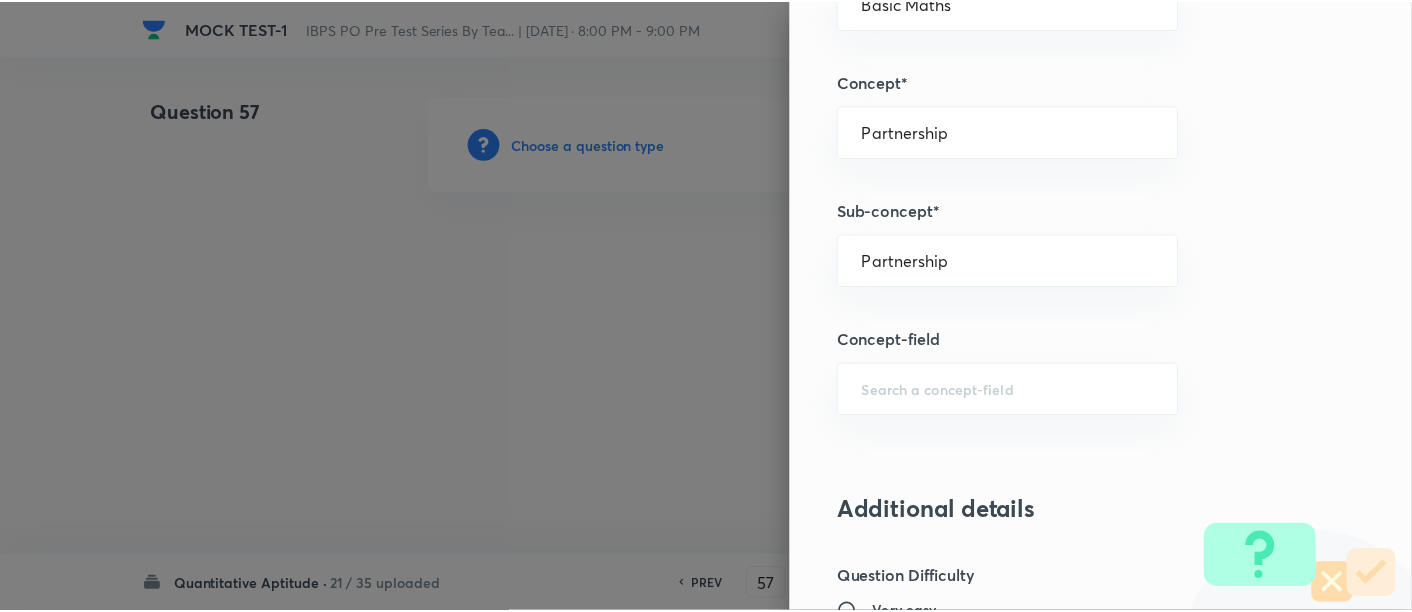 scroll, scrollTop: 2108, scrollLeft: 0, axis: vertical 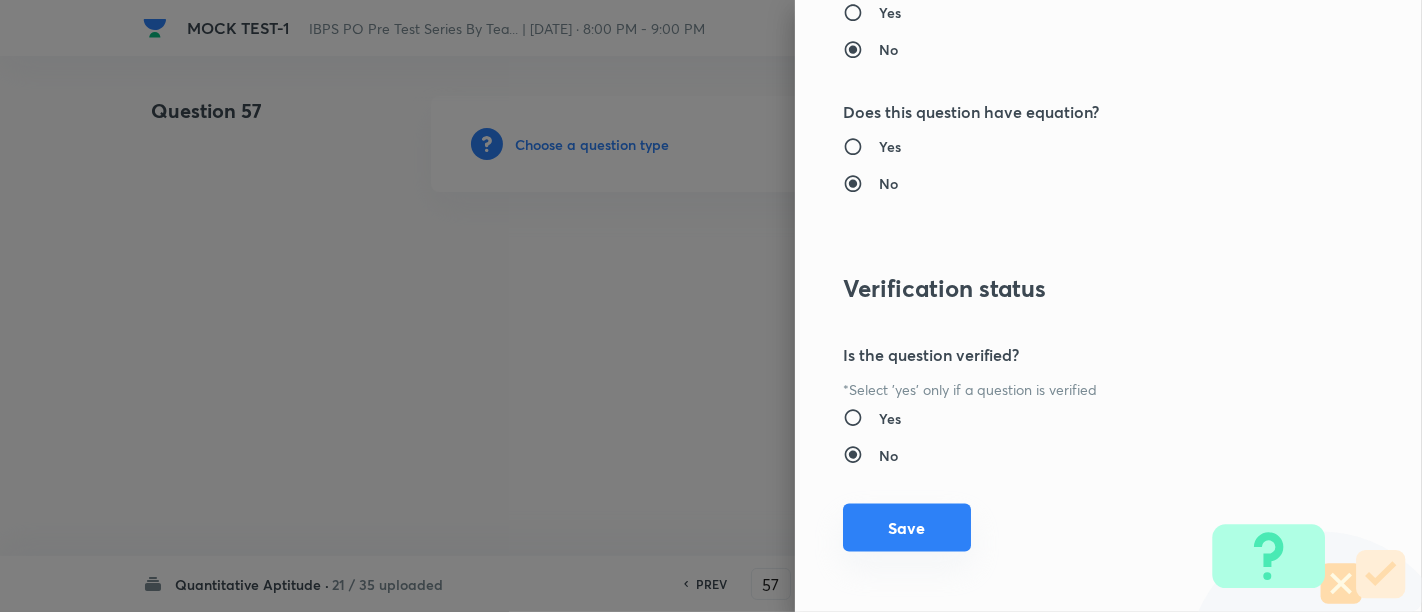 click on "Save" at bounding box center (907, 528) 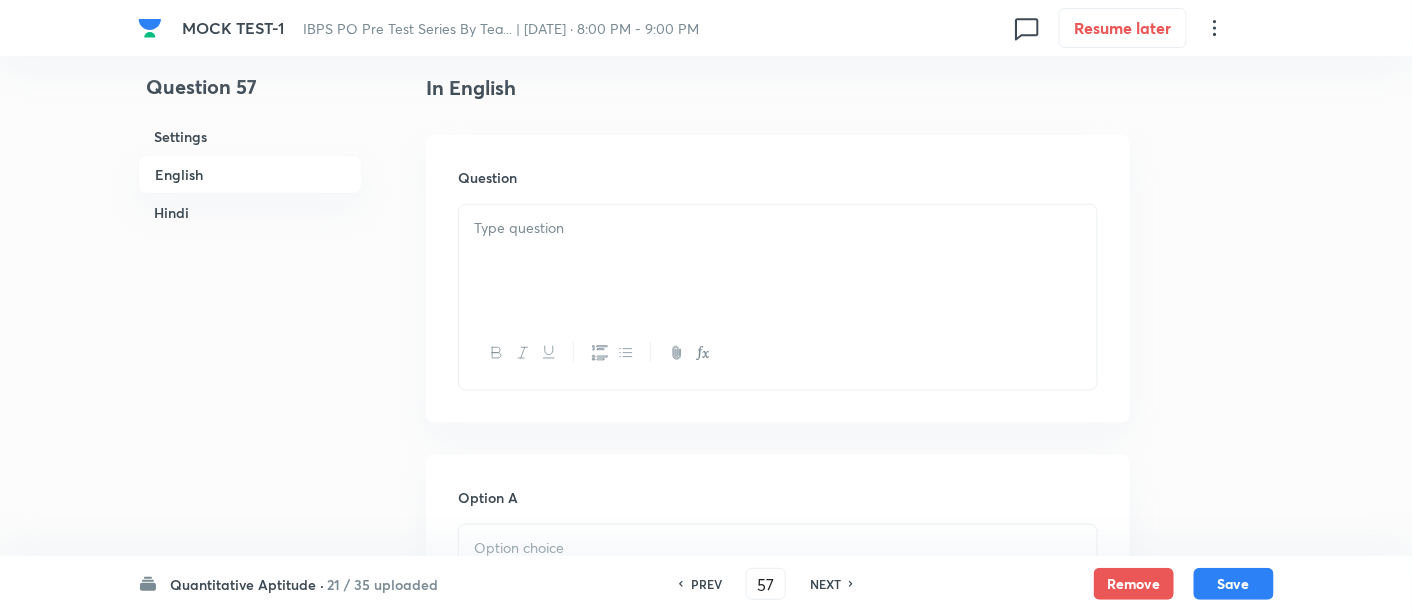 scroll, scrollTop: 528, scrollLeft: 0, axis: vertical 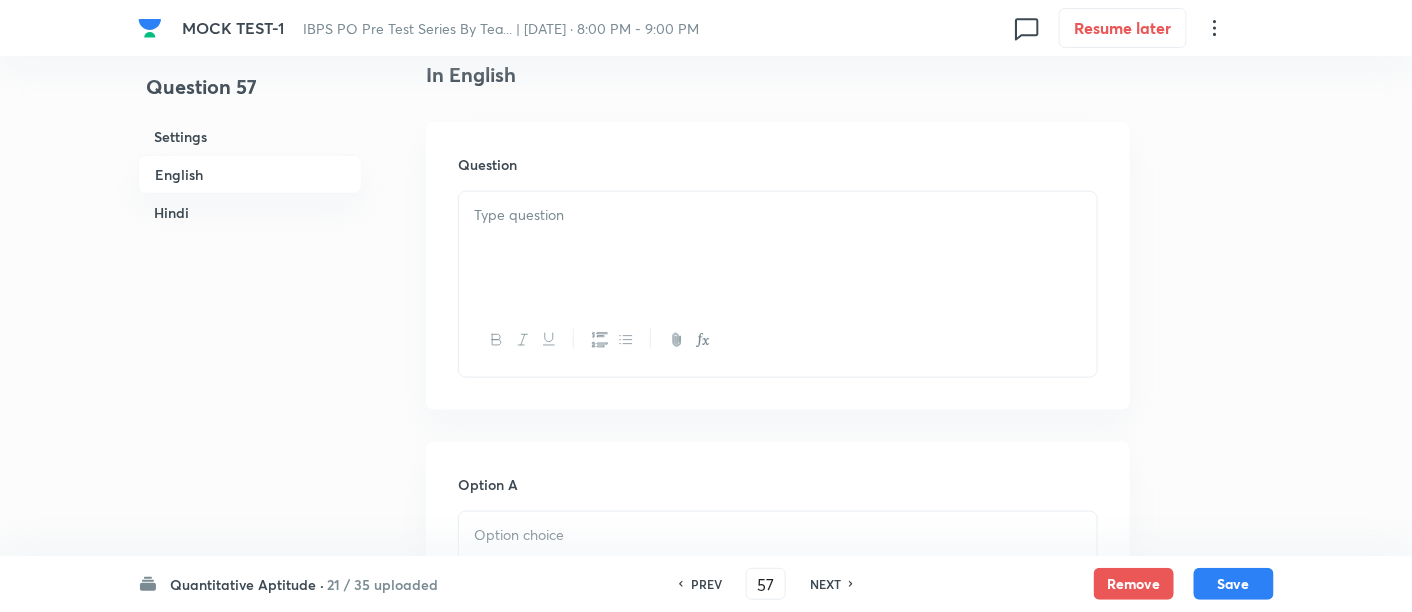 click at bounding box center [778, 248] 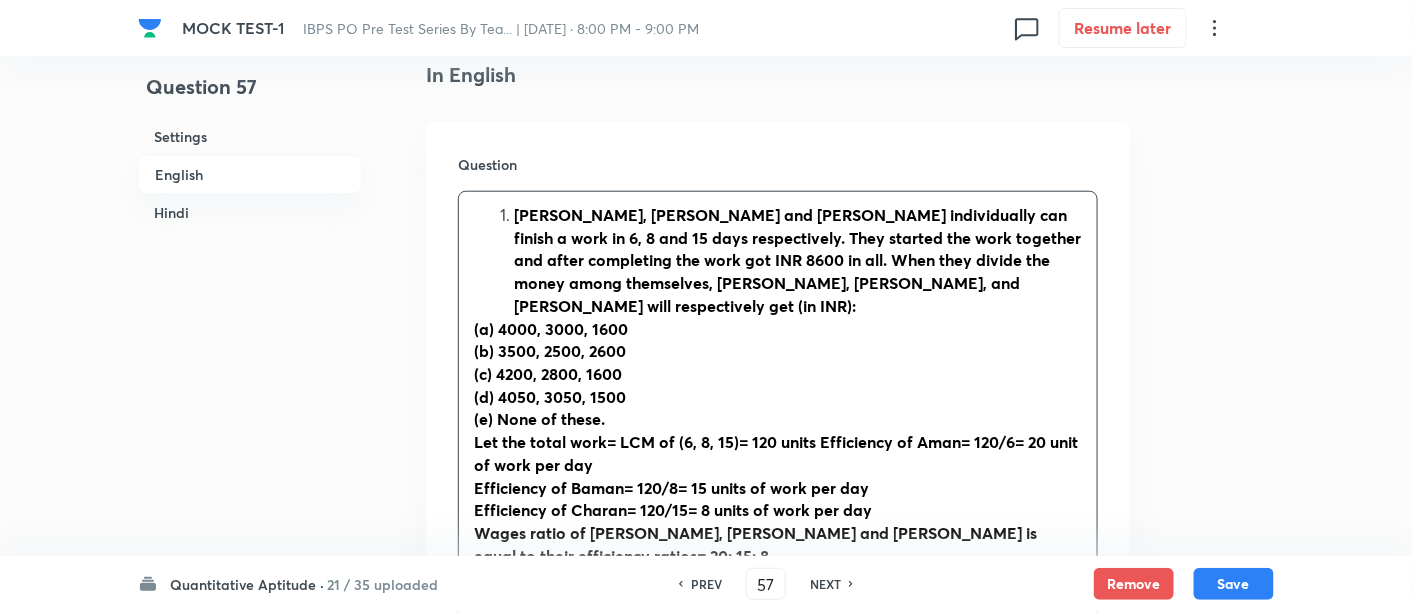 click on "Aman, Baman and Charan individually can finish a work in 6, 8 and 15 days respectively. They started the work together and after completing the work got INR 8600 in all. When they divide the money among themselves, Aman, Baman, and Charan will respectively get (in INR):" at bounding box center [797, 260] 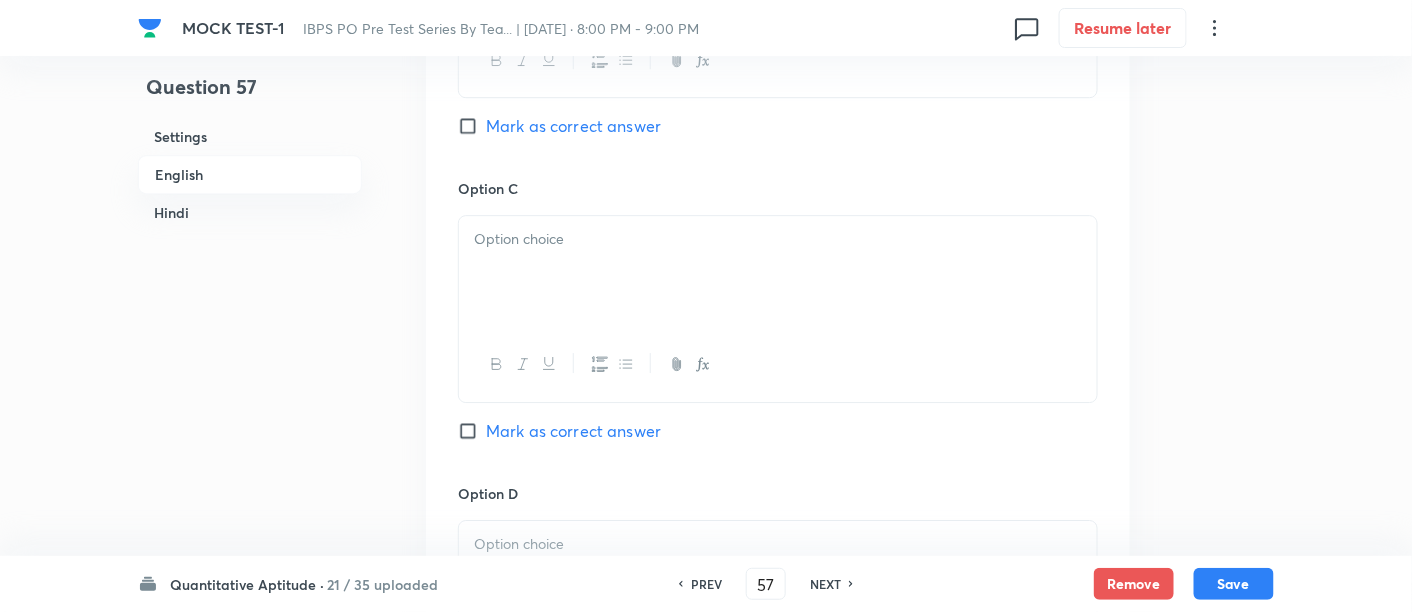 drag, startPoint x: 471, startPoint y: 216, endPoint x: 881, endPoint y: 450, distance: 472.07626 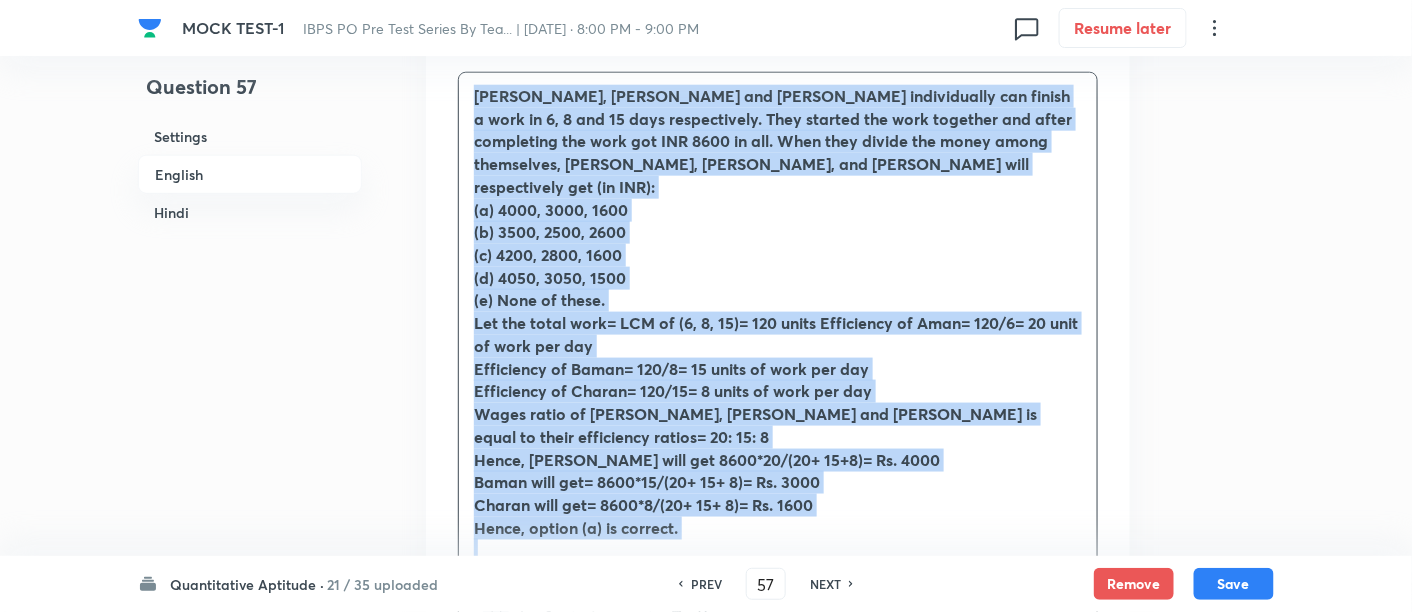 scroll, scrollTop: 646, scrollLeft: 0, axis: vertical 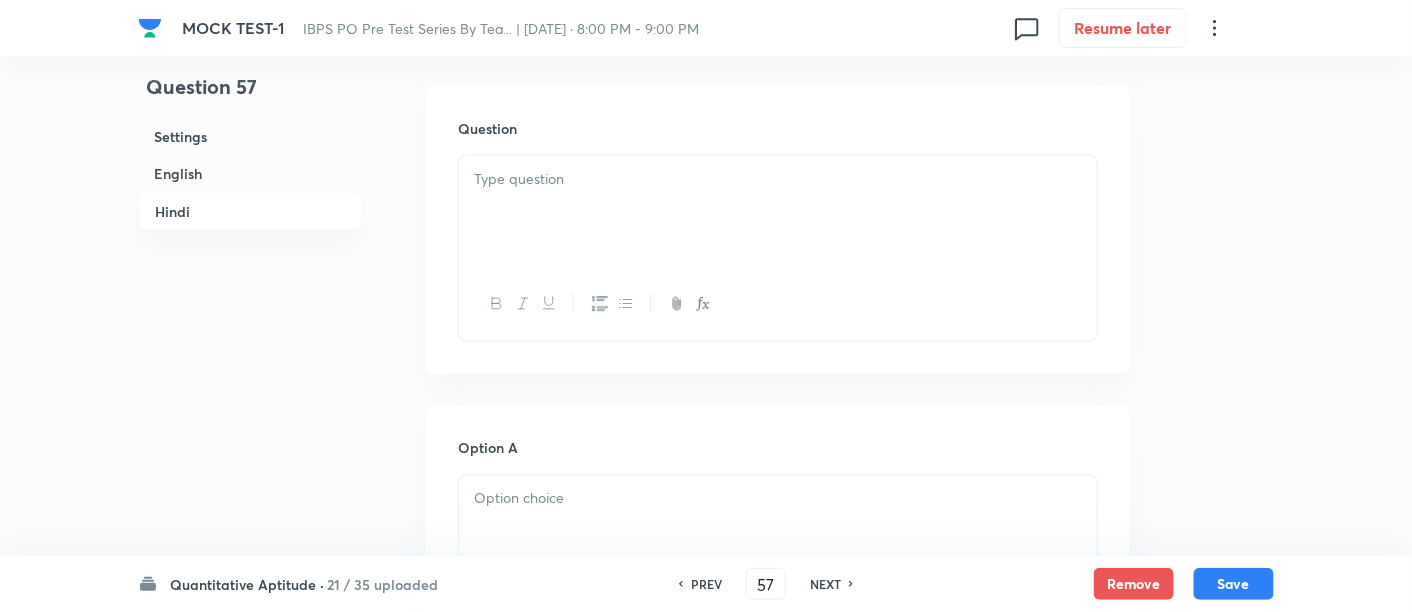 click at bounding box center [778, 212] 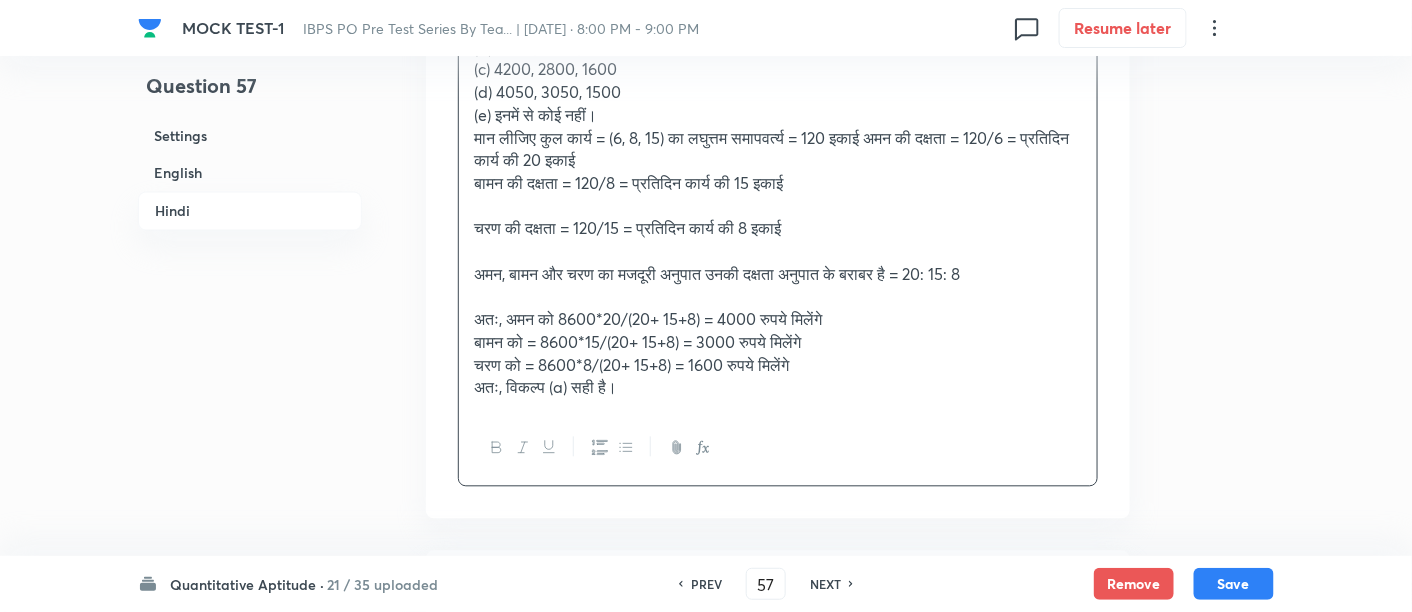 scroll, scrollTop: 3502, scrollLeft: 0, axis: vertical 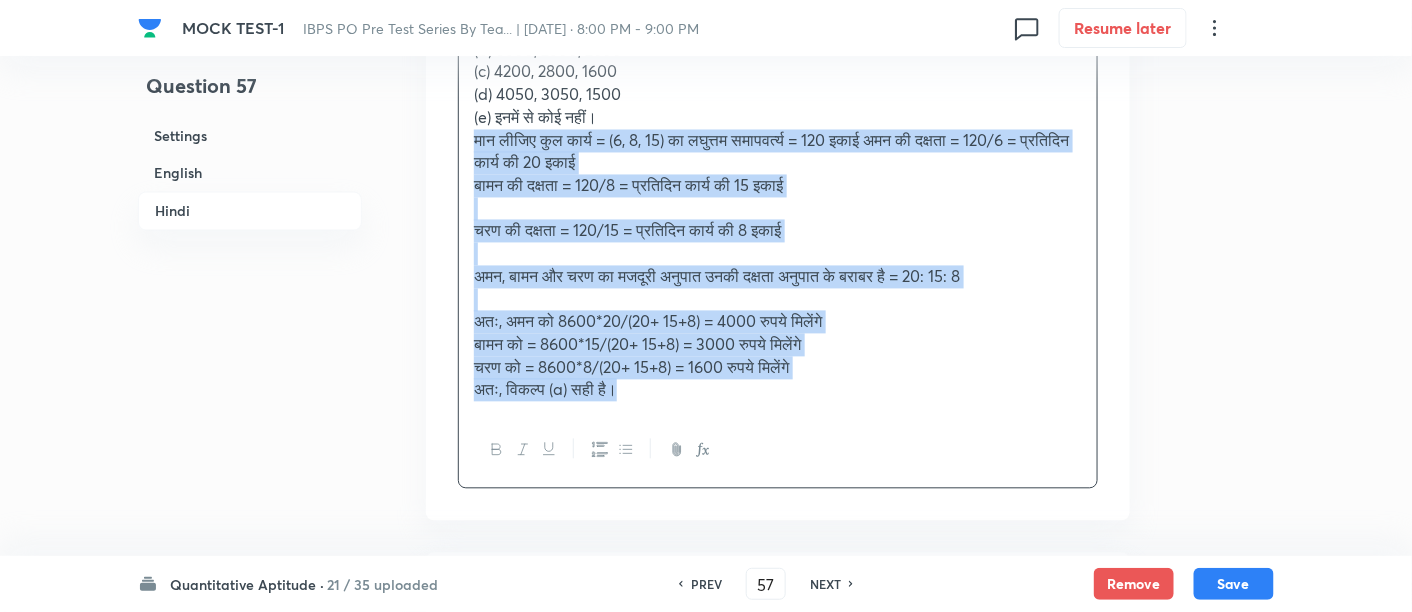 drag, startPoint x: 465, startPoint y: 109, endPoint x: 785, endPoint y: 441, distance: 461.1117 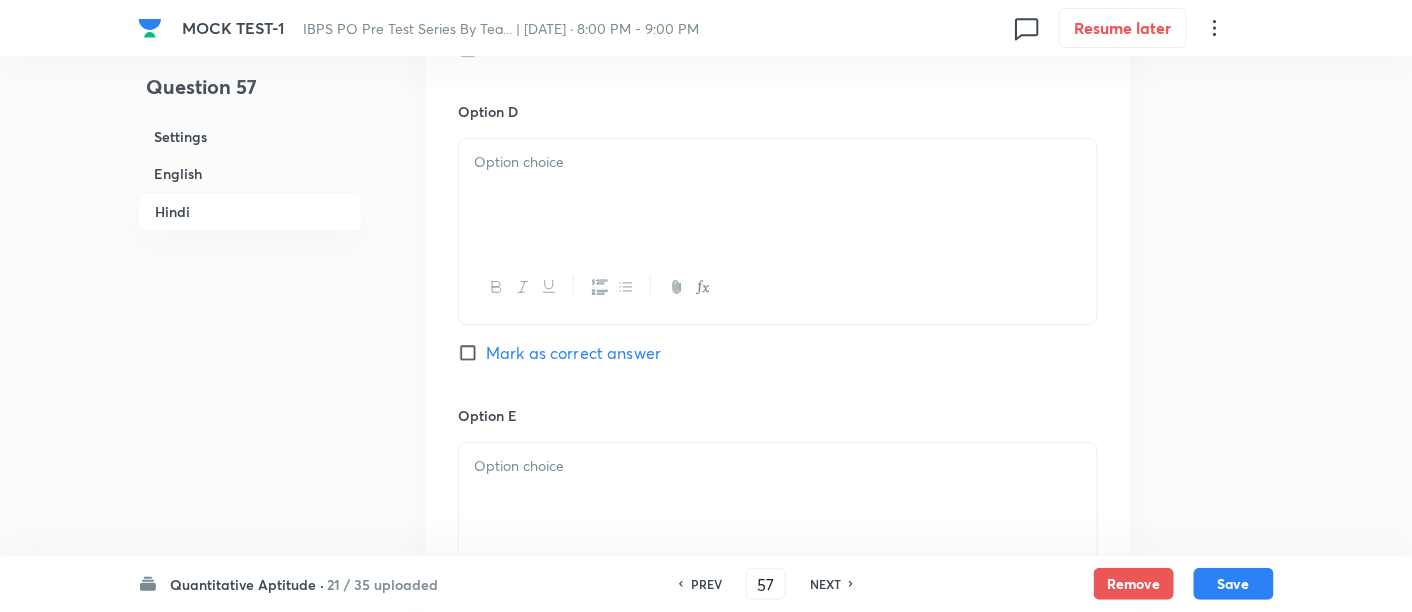 scroll, scrollTop: 5205, scrollLeft: 0, axis: vertical 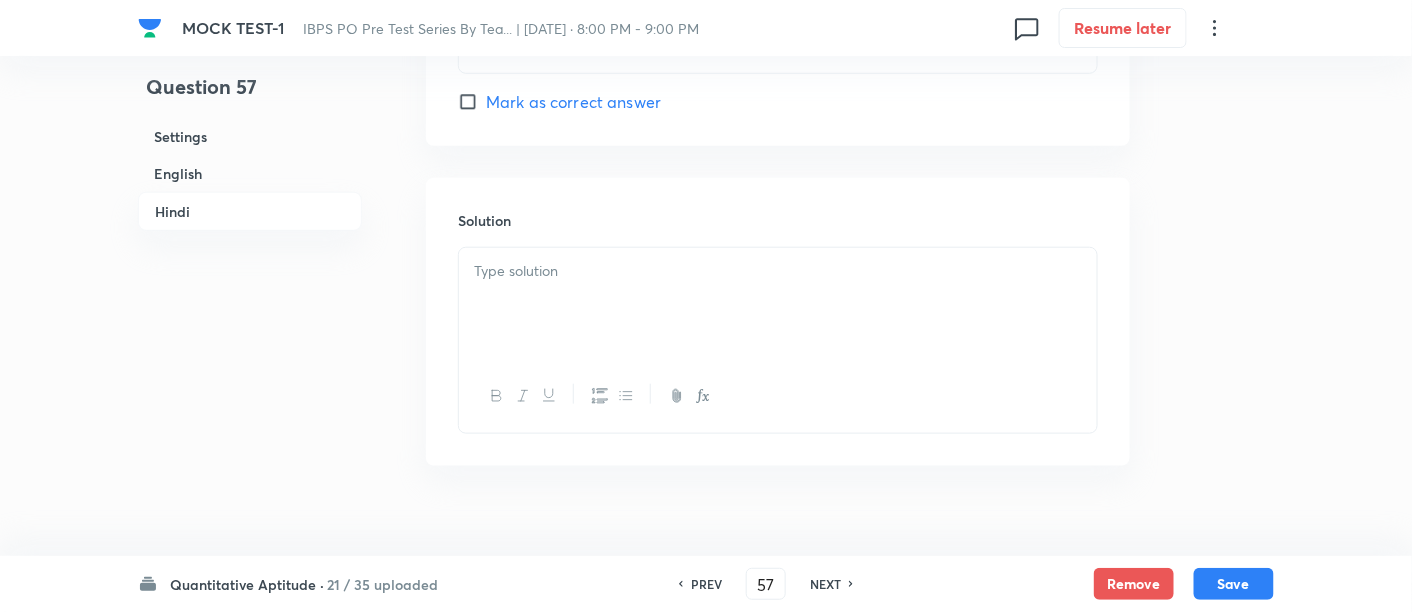 click at bounding box center (778, 304) 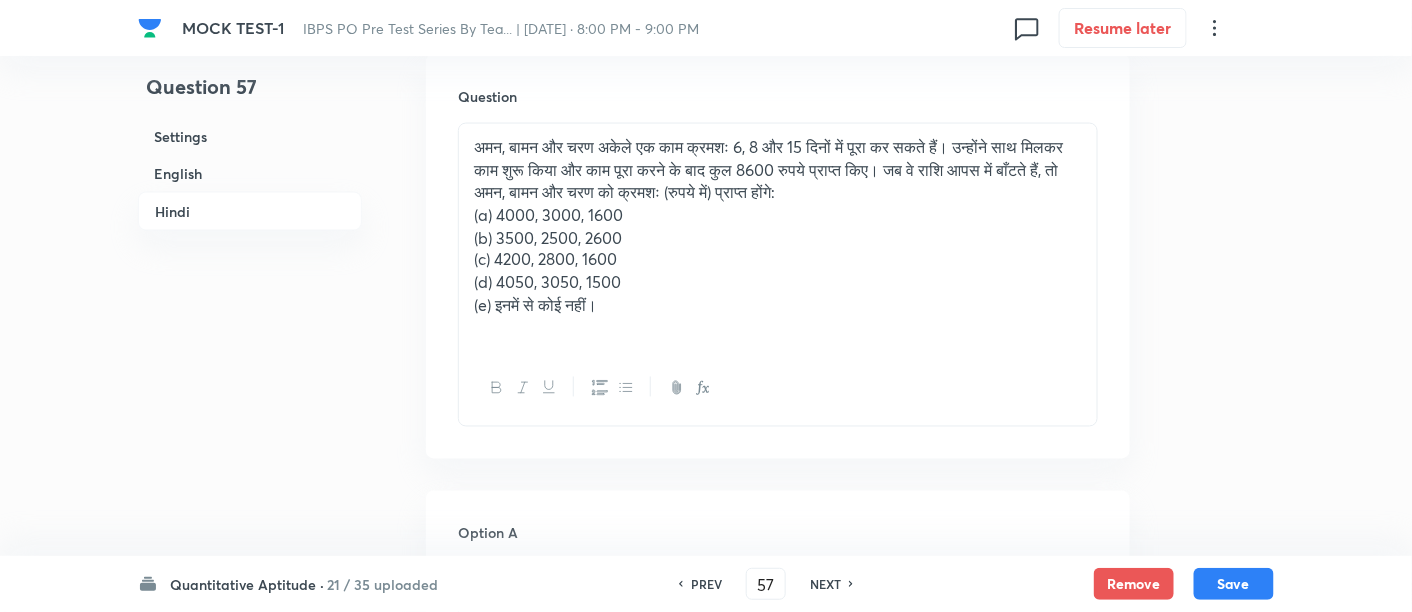 scroll, scrollTop: 3299, scrollLeft: 0, axis: vertical 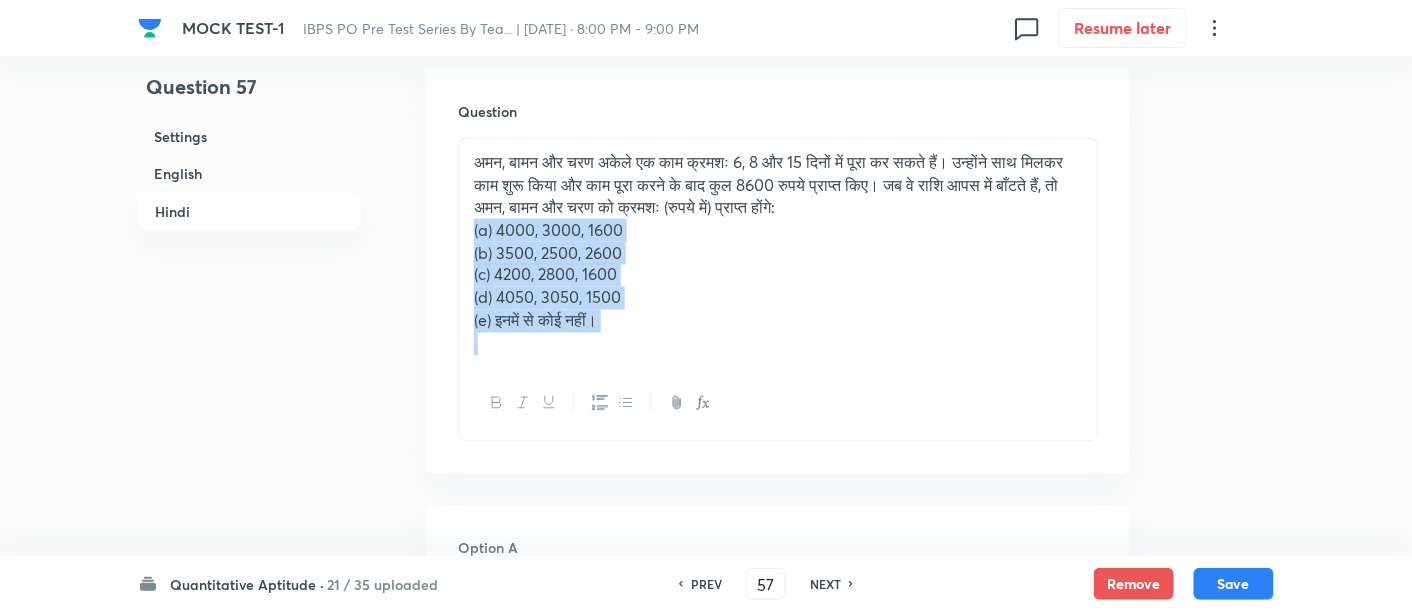 drag, startPoint x: 467, startPoint y: 207, endPoint x: 667, endPoint y: 360, distance: 251.81143 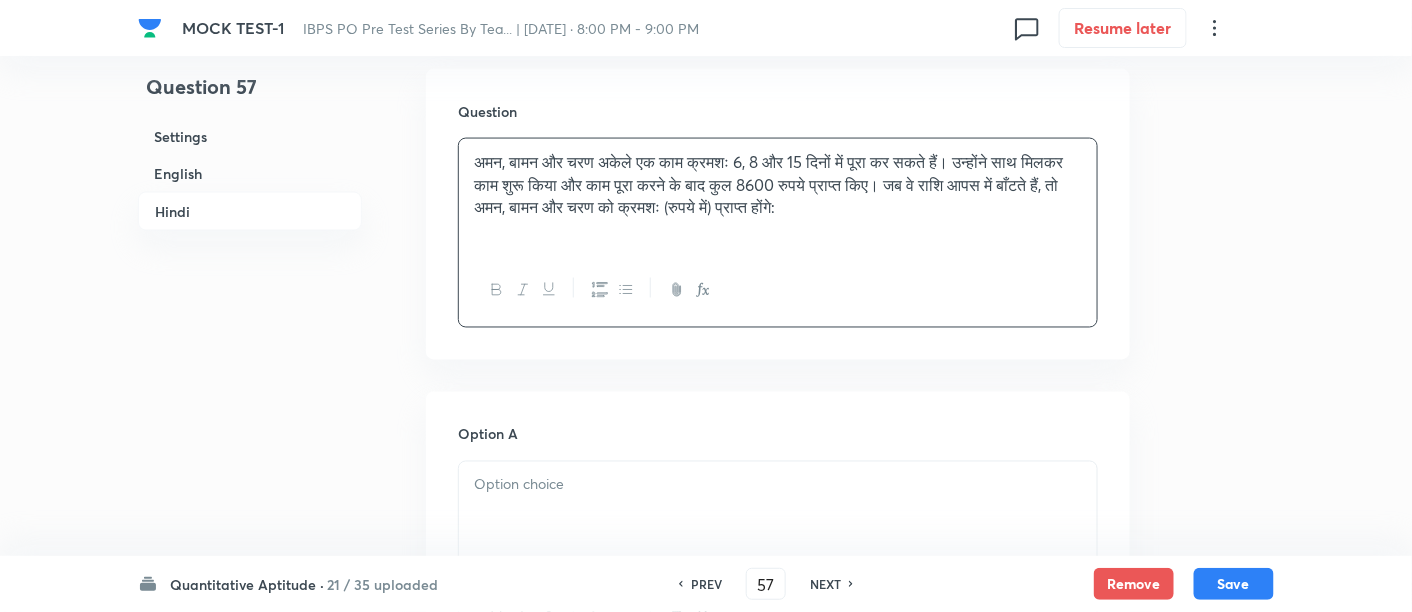 scroll, scrollTop: 3510, scrollLeft: 0, axis: vertical 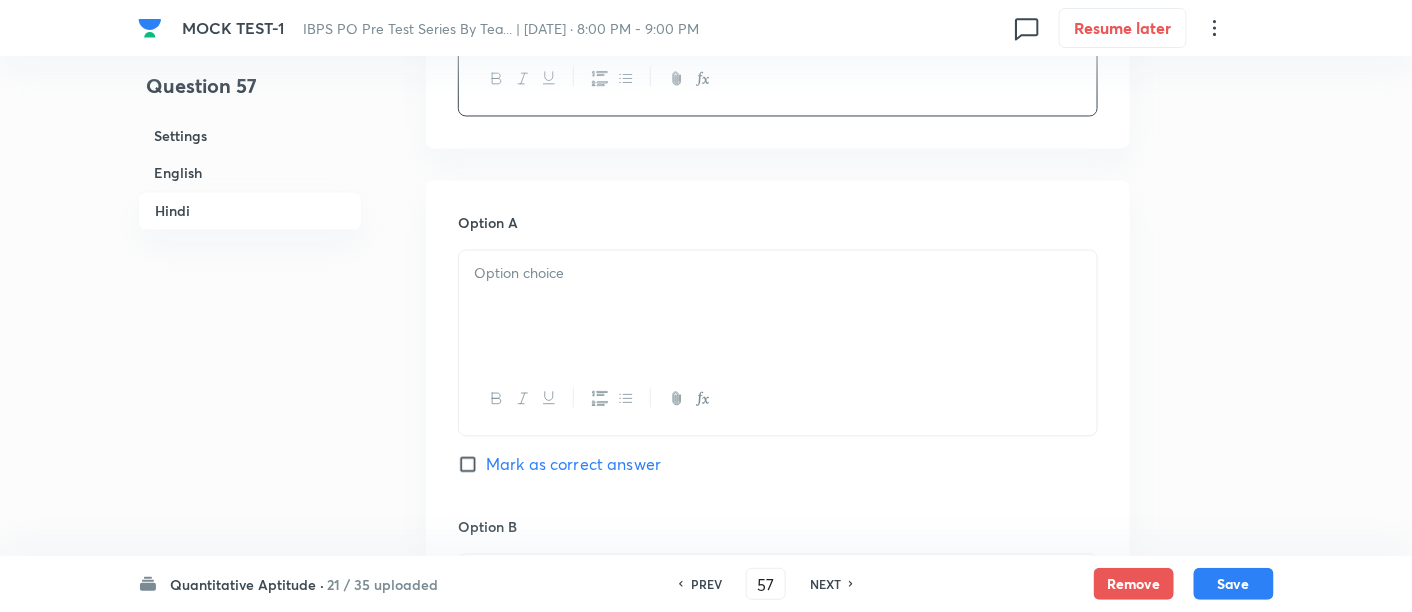 click at bounding box center (778, 307) 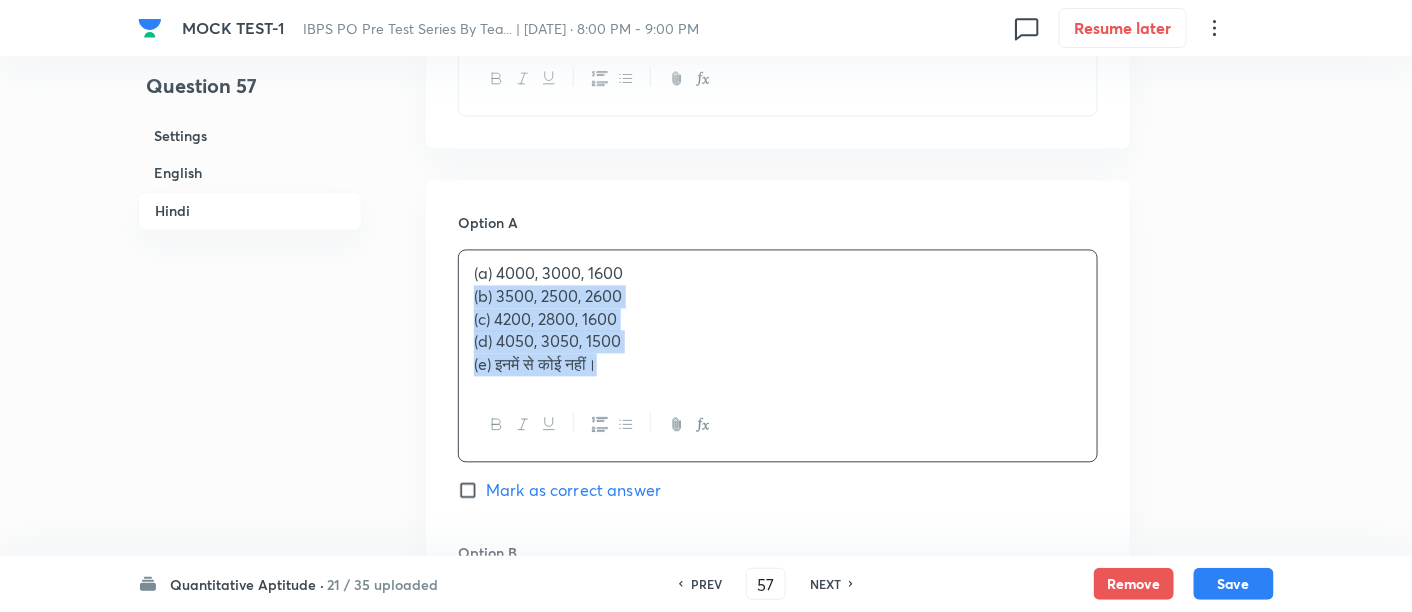 drag, startPoint x: 463, startPoint y: 275, endPoint x: 678, endPoint y: 424, distance: 261.58365 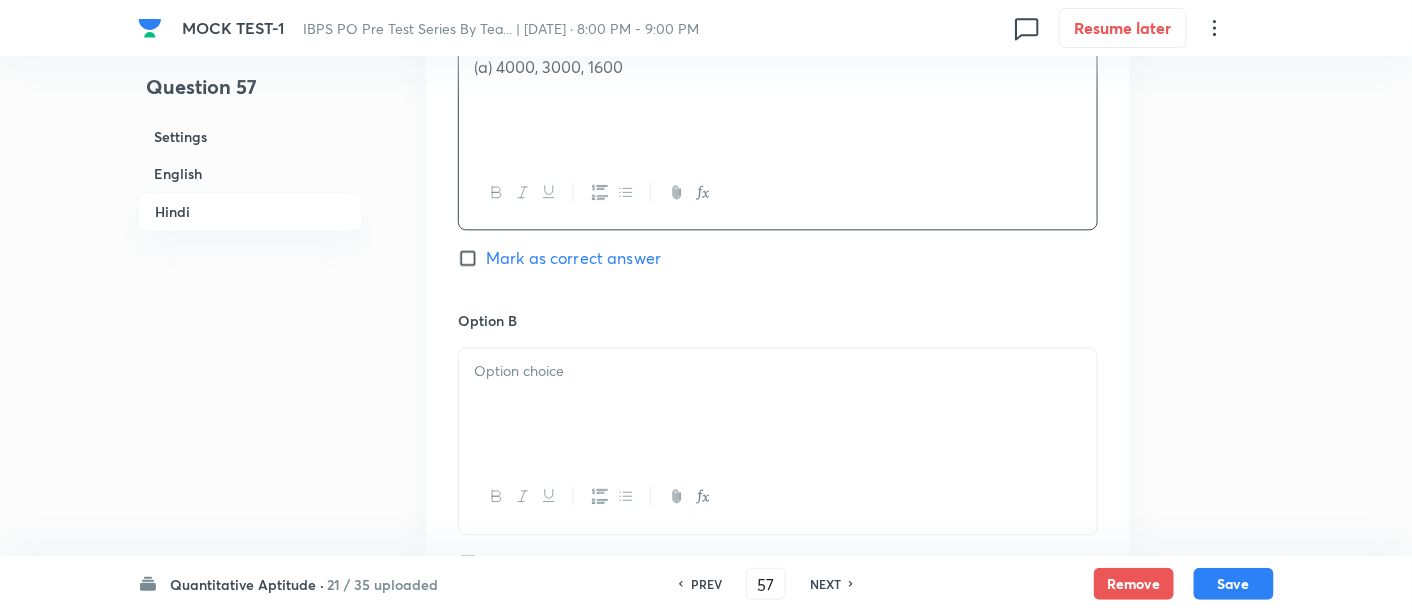 scroll, scrollTop: 3721, scrollLeft: 0, axis: vertical 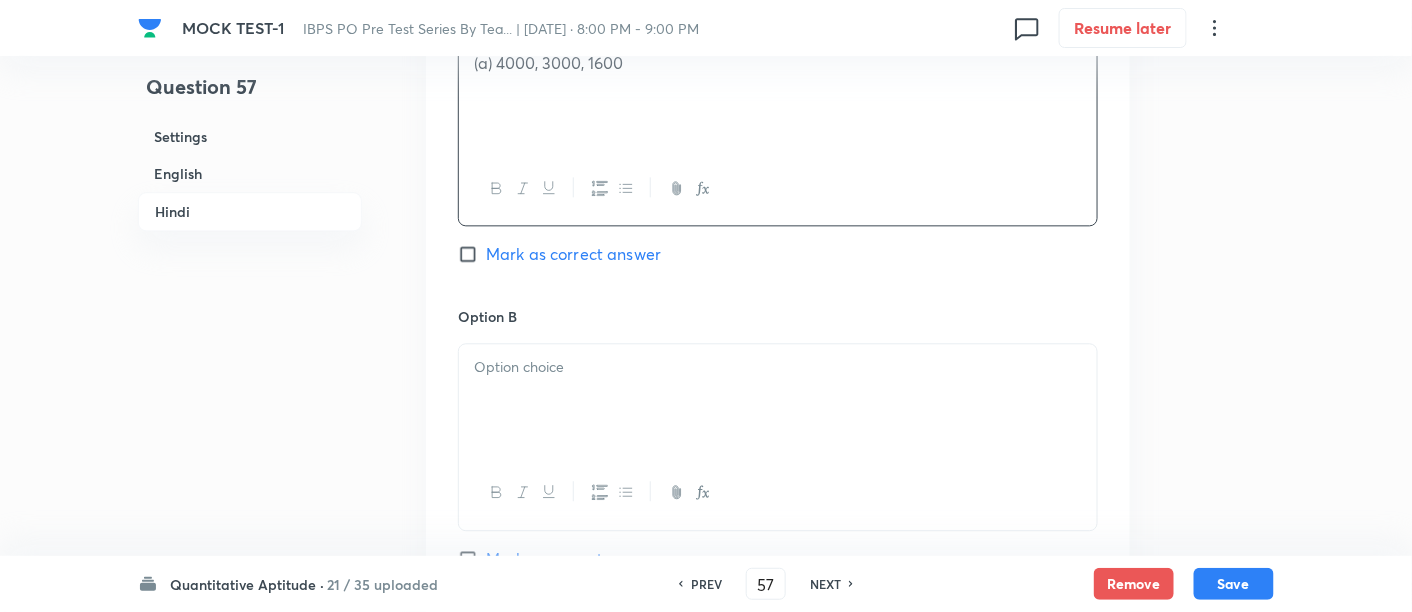 click at bounding box center (778, 367) 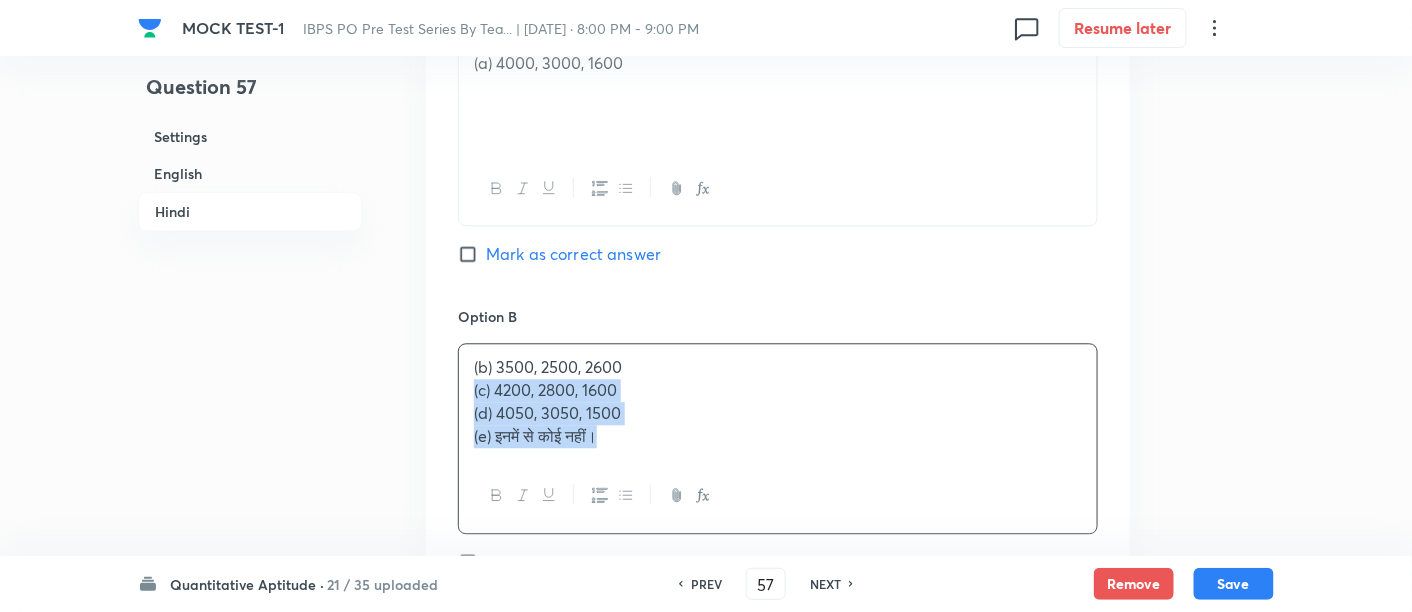 drag, startPoint x: 465, startPoint y: 358, endPoint x: 753, endPoint y: 518, distance: 329.46017 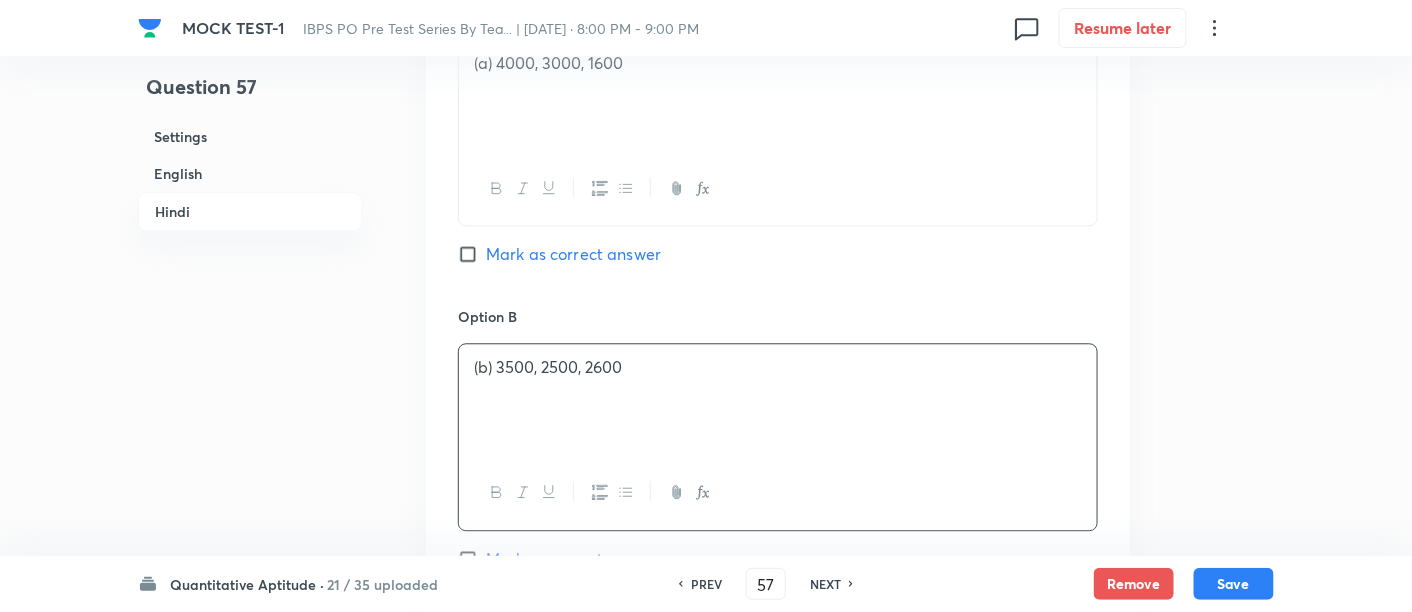 scroll, scrollTop: 3999, scrollLeft: 0, axis: vertical 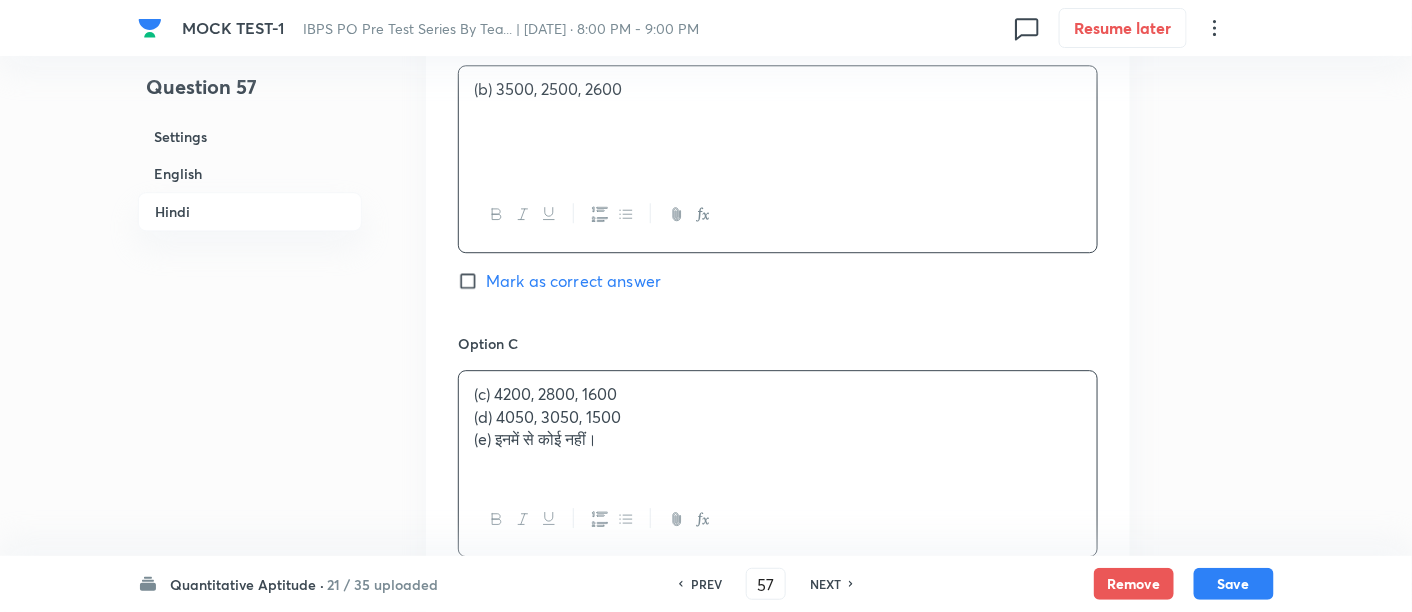 click on "(c) 4200, 2800, 1600" at bounding box center (778, 394) 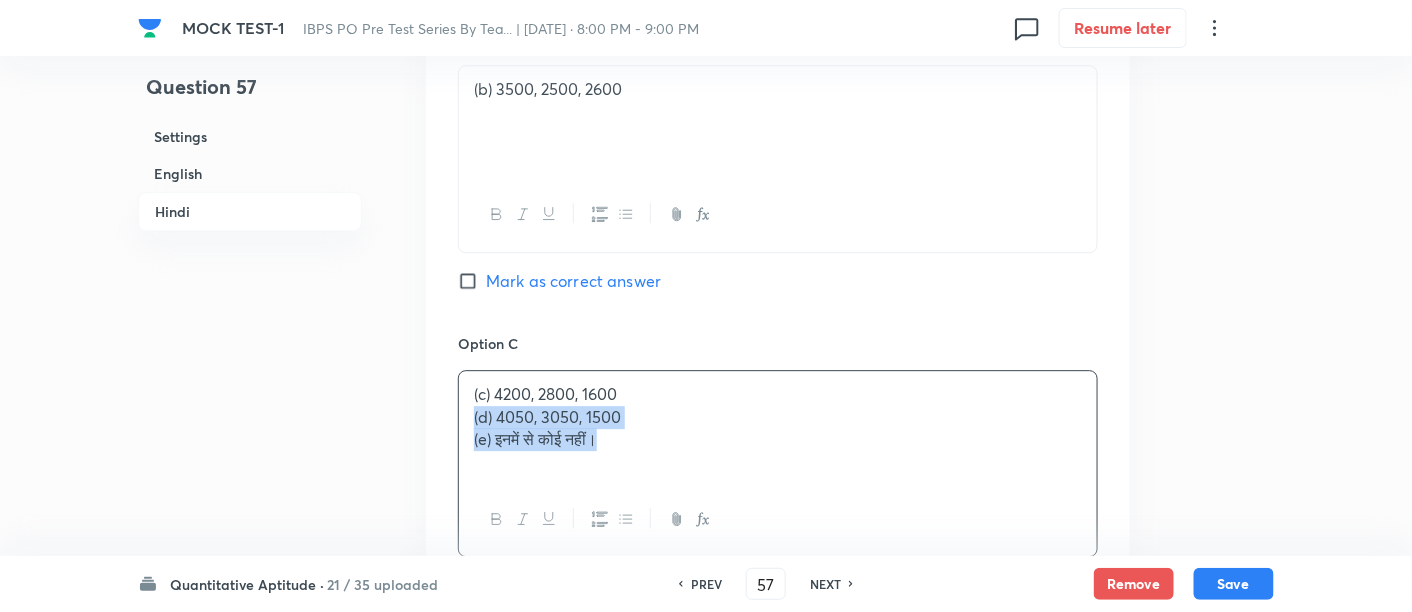 drag, startPoint x: 469, startPoint y: 387, endPoint x: 722, endPoint y: 470, distance: 266.26678 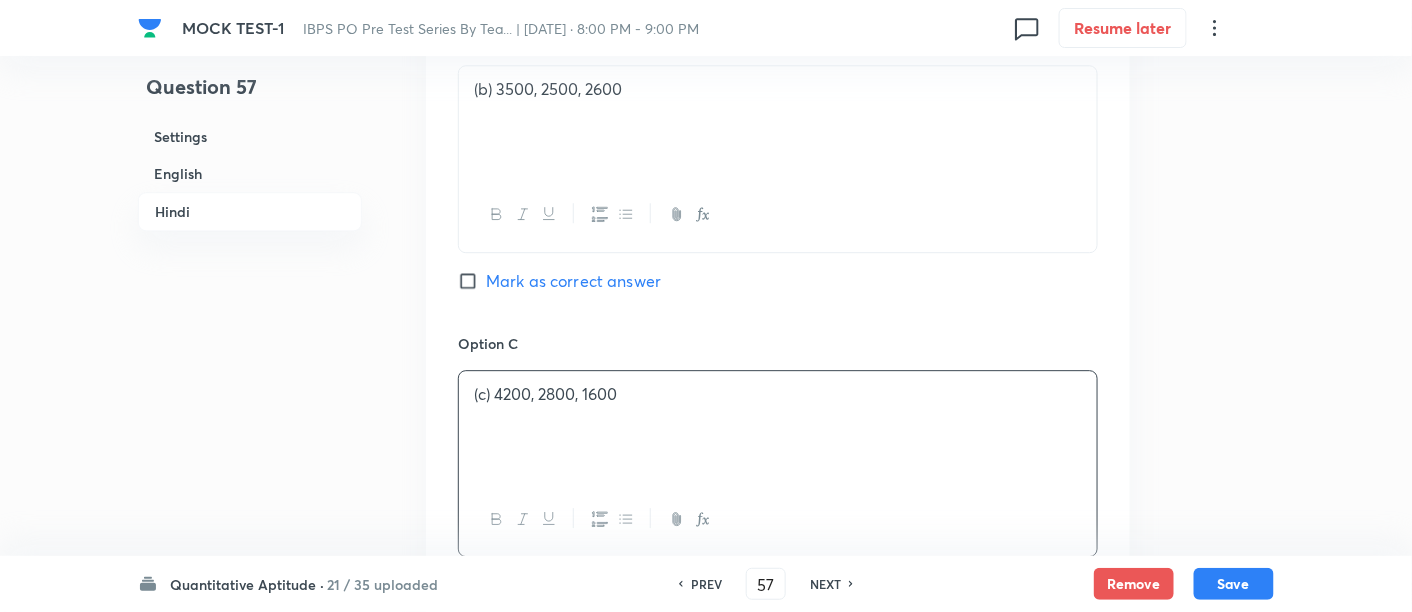scroll, scrollTop: 4301, scrollLeft: 0, axis: vertical 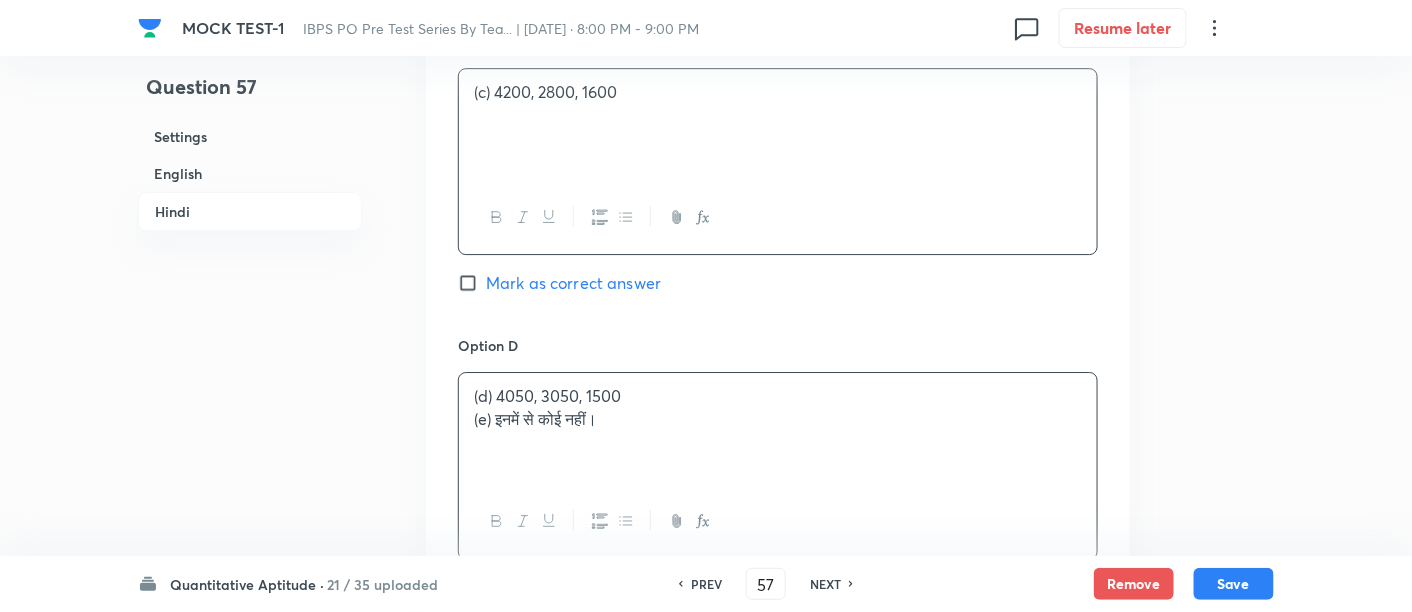 click on "(d) 4050, 3050, 1500" at bounding box center [778, 396] 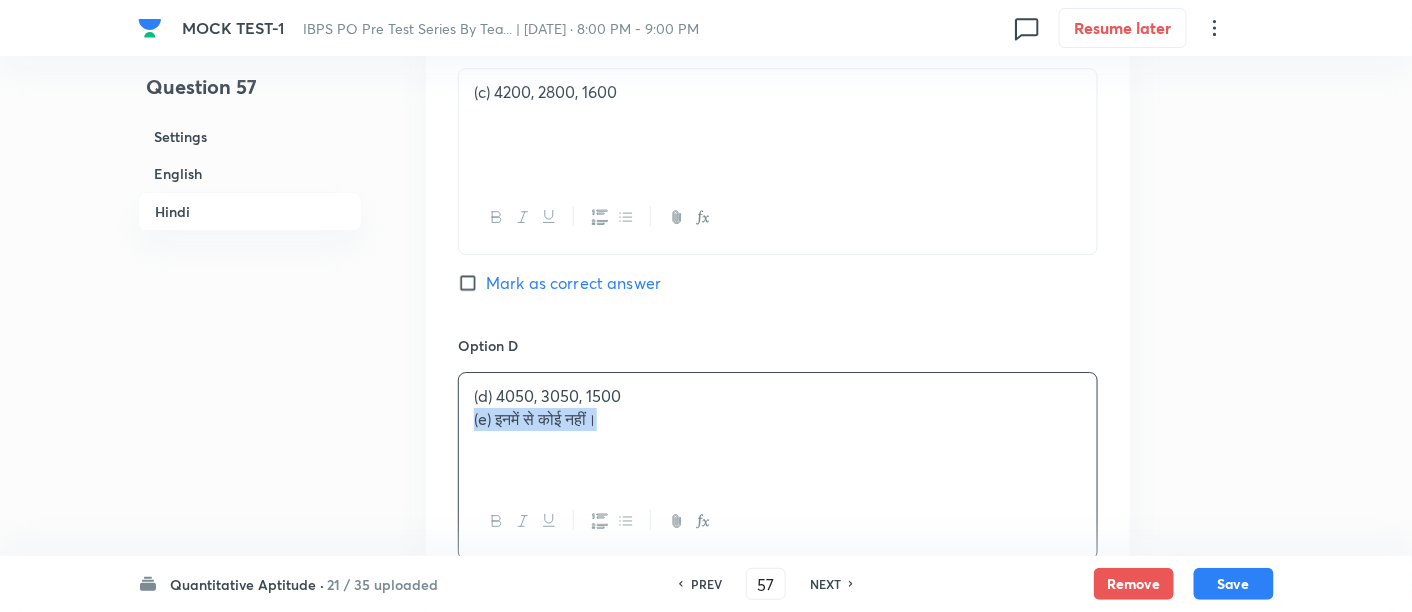 drag, startPoint x: 467, startPoint y: 390, endPoint x: 697, endPoint y: 456, distance: 239.28226 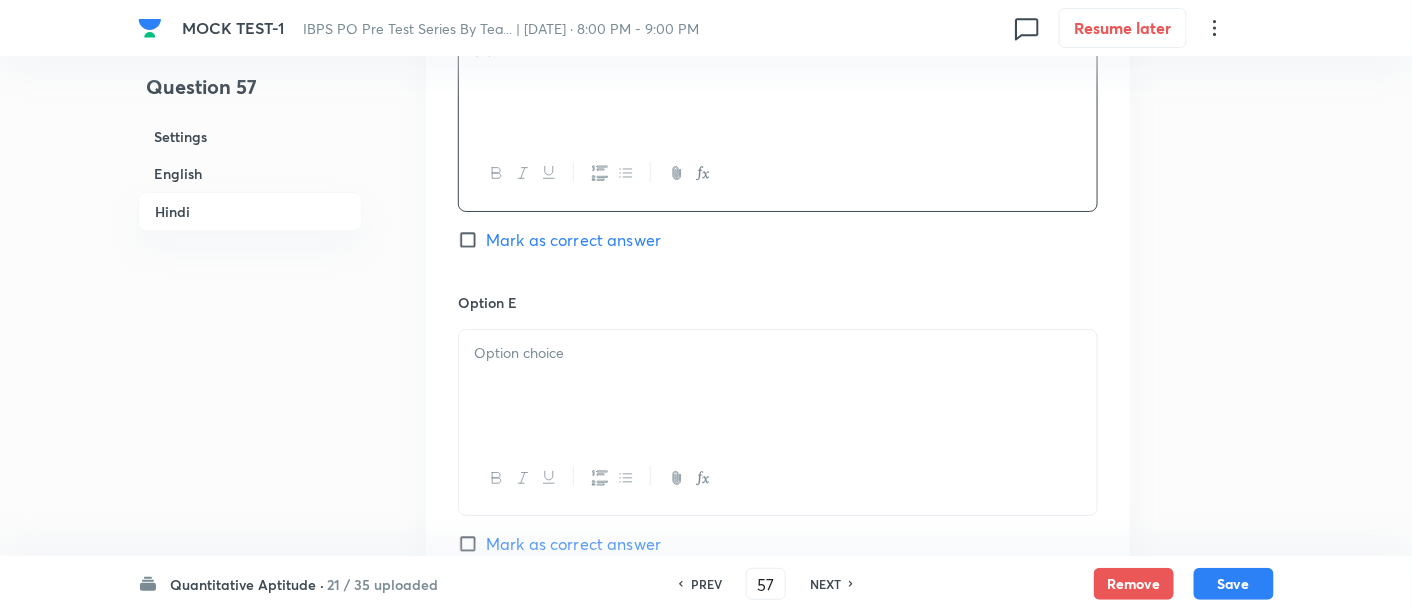 scroll, scrollTop: 4650, scrollLeft: 0, axis: vertical 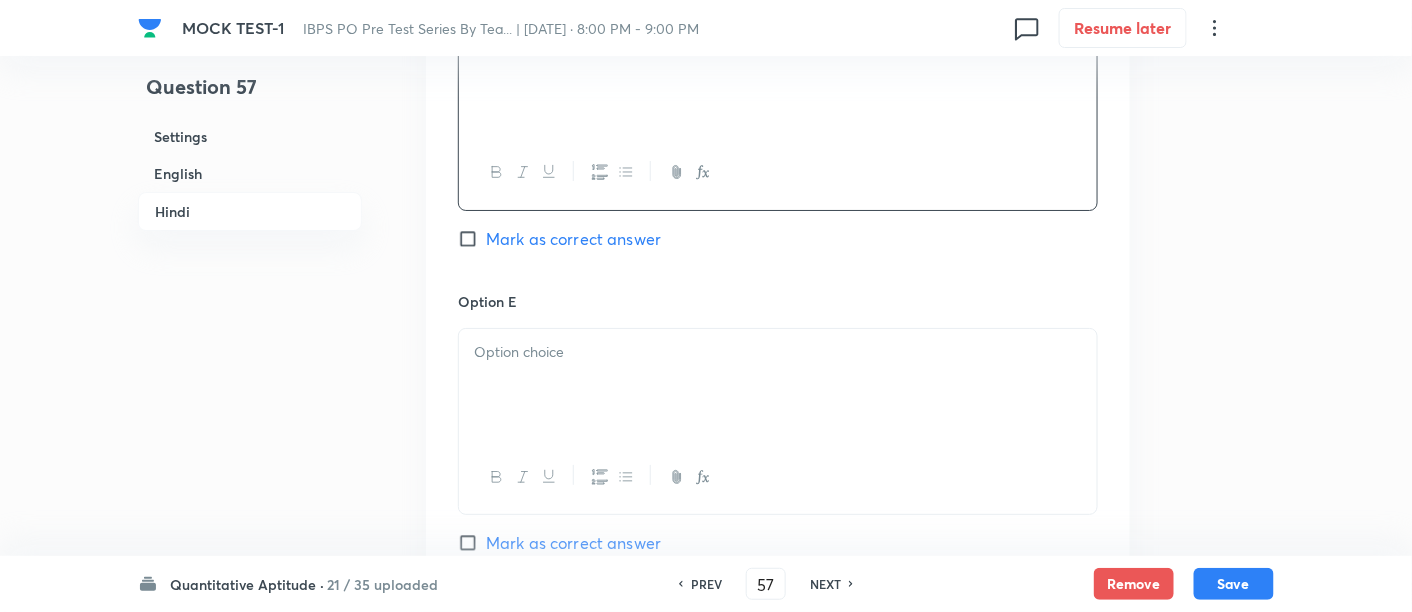 drag, startPoint x: 697, startPoint y: 456, endPoint x: 650, endPoint y: 397, distance: 75.43209 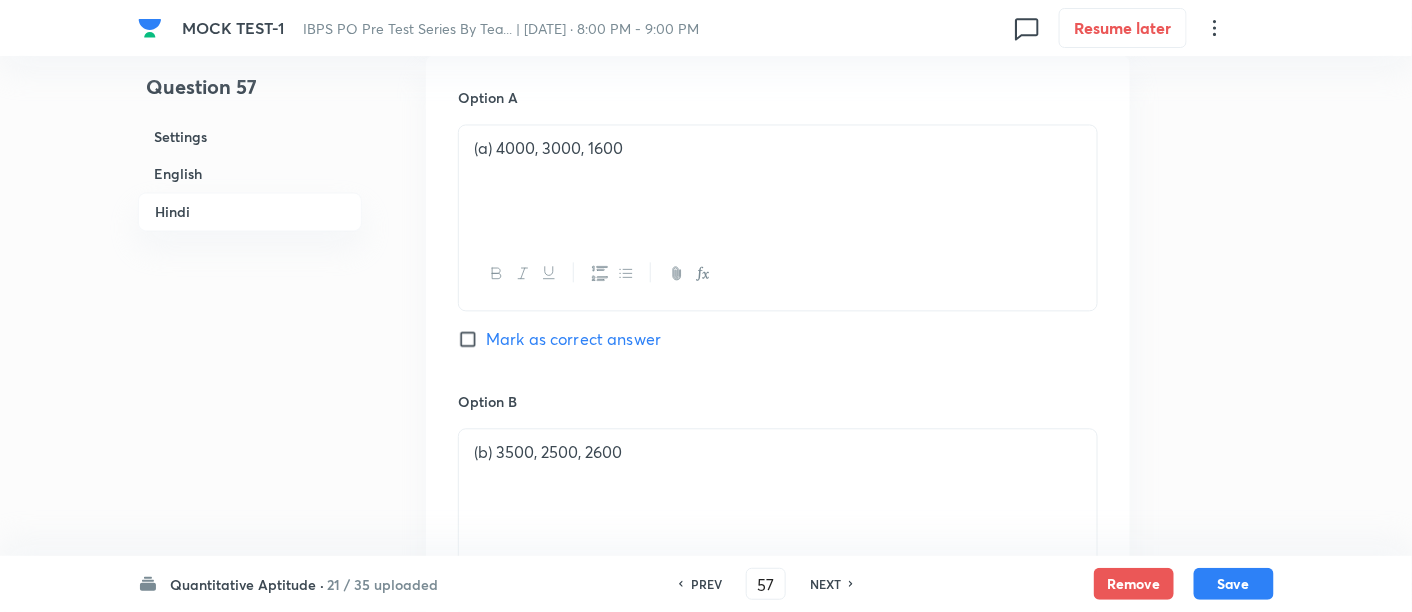 scroll, scrollTop: 3635, scrollLeft: 0, axis: vertical 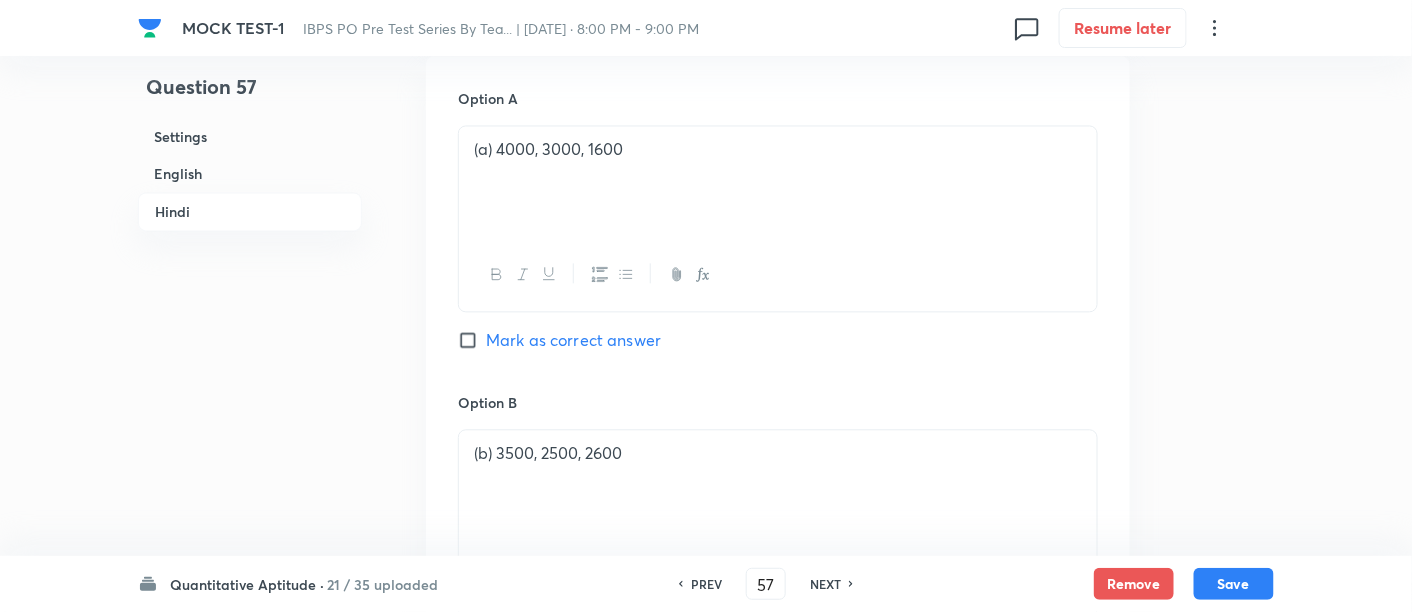click on "Mark as correct answer" at bounding box center (573, 340) 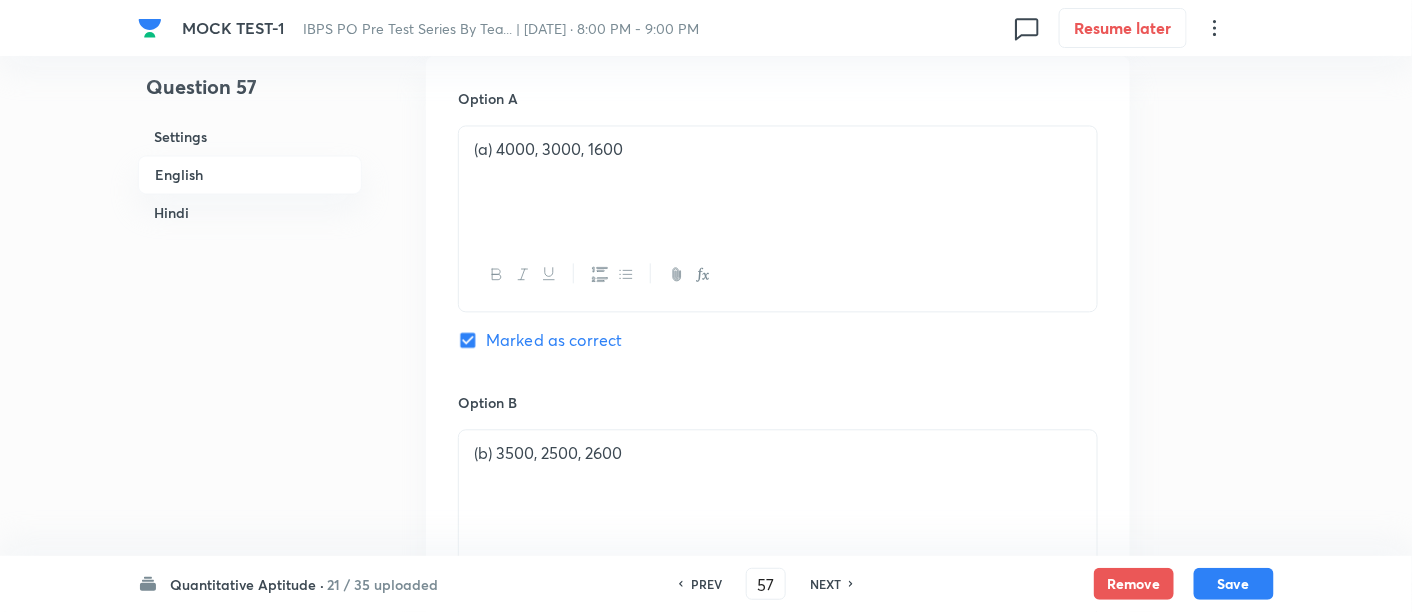 checkbox on "true" 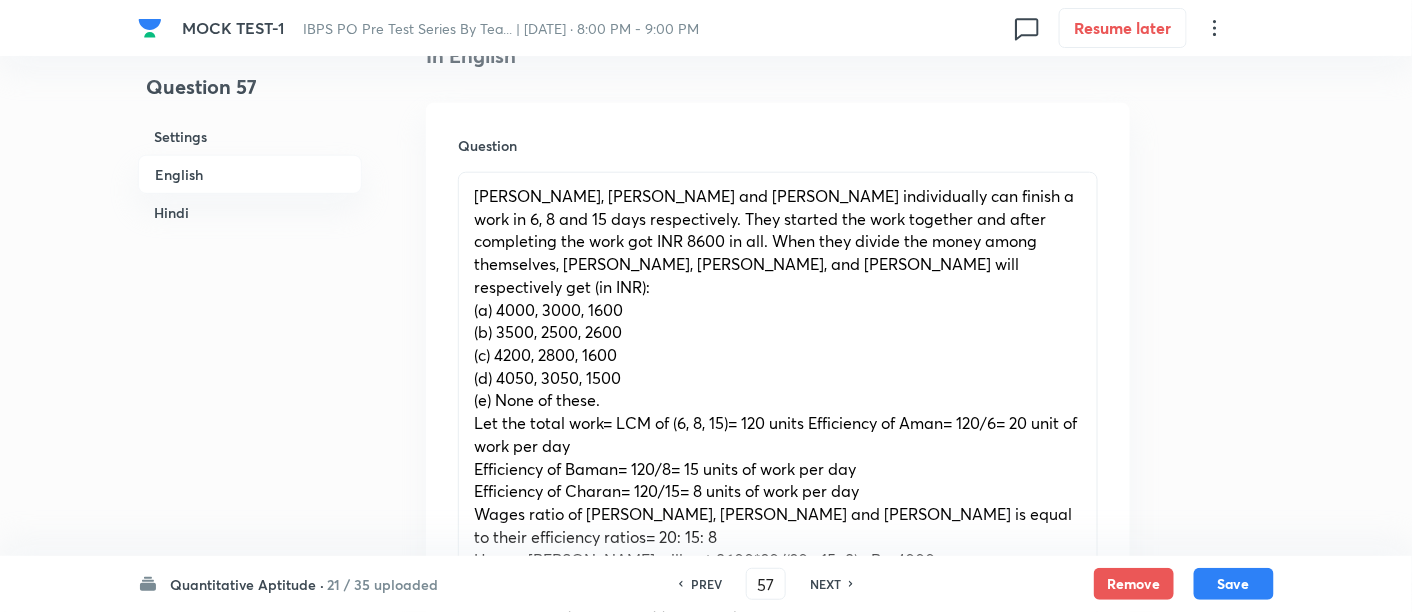 scroll, scrollTop: 782, scrollLeft: 0, axis: vertical 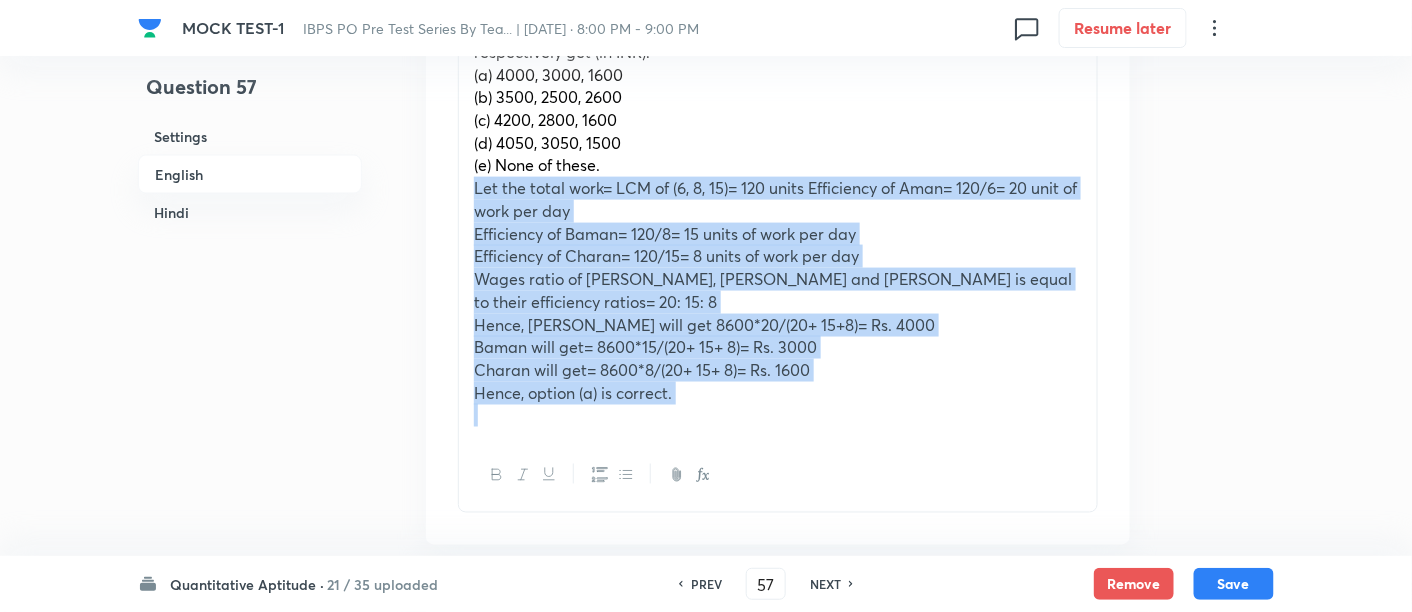 drag, startPoint x: 465, startPoint y: 165, endPoint x: 809, endPoint y: 443, distance: 442.2895 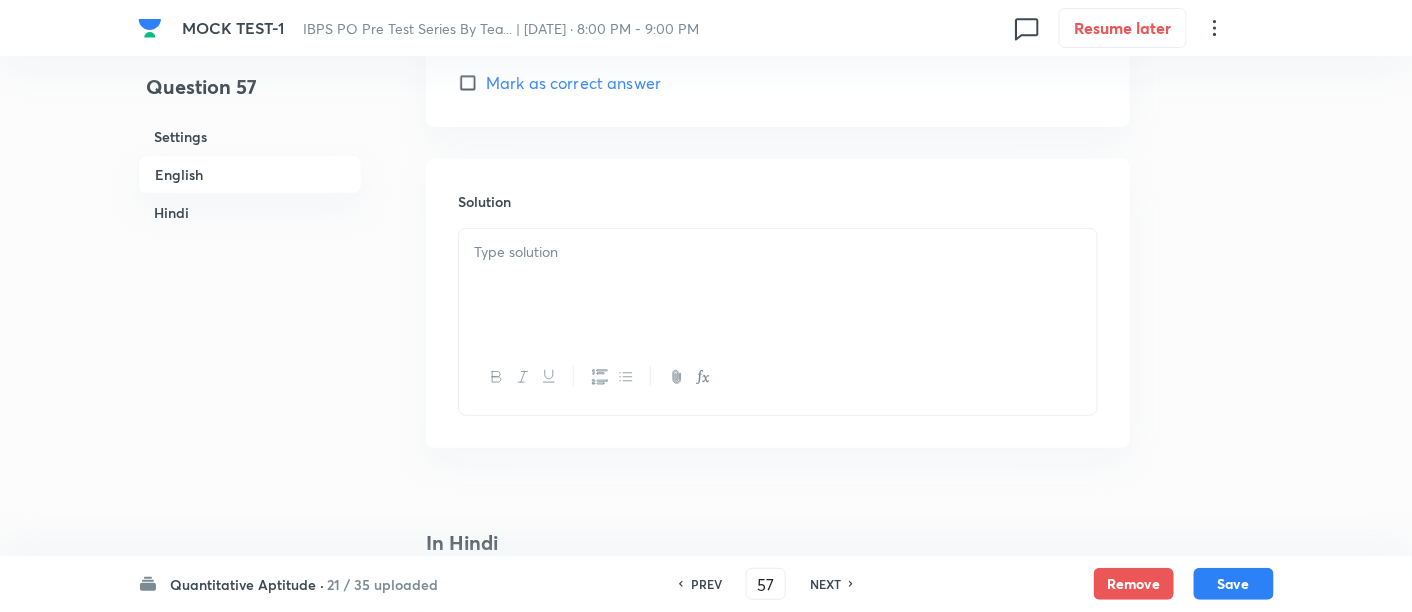 scroll, scrollTop: 2585, scrollLeft: 0, axis: vertical 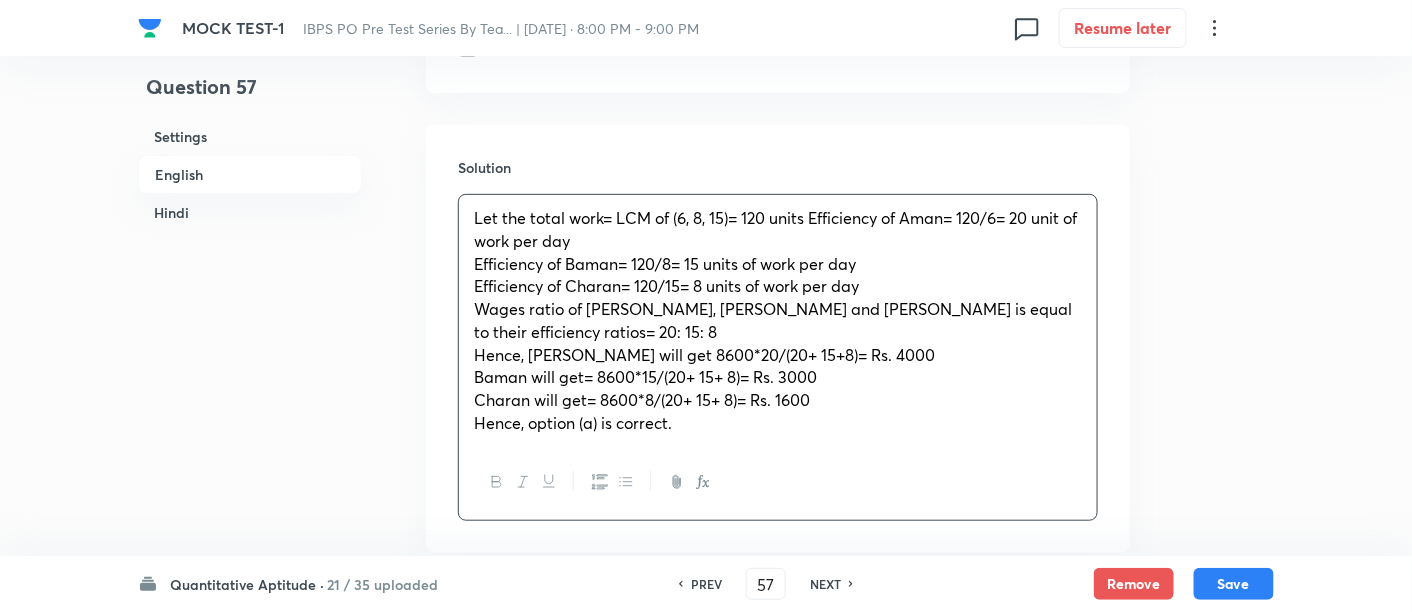 click on "Let the total work= LCM of (6, 8, 15)= 120 units Efficiency of Aman= 120/6= 20 unit of work per day  Efficiency of Baman= 120/8= 15 units of work per day  Efficiency of Charan= 120/15= 8 units of work per day  Wages ratio of Aman, Baman and Charan is equal to their efficiency ratios= 20: 15: 8  Hence, Aman will get 8600*20/(20+ 15+8)= Rs. 4000 Baman will get= 8600*15/(20+ 15+ 8)= Rs. 3000 Charan will get= 8600*8/(20+ 15+ 8)= Rs. 1600  Hence, option (a) is correct." at bounding box center [778, 320] 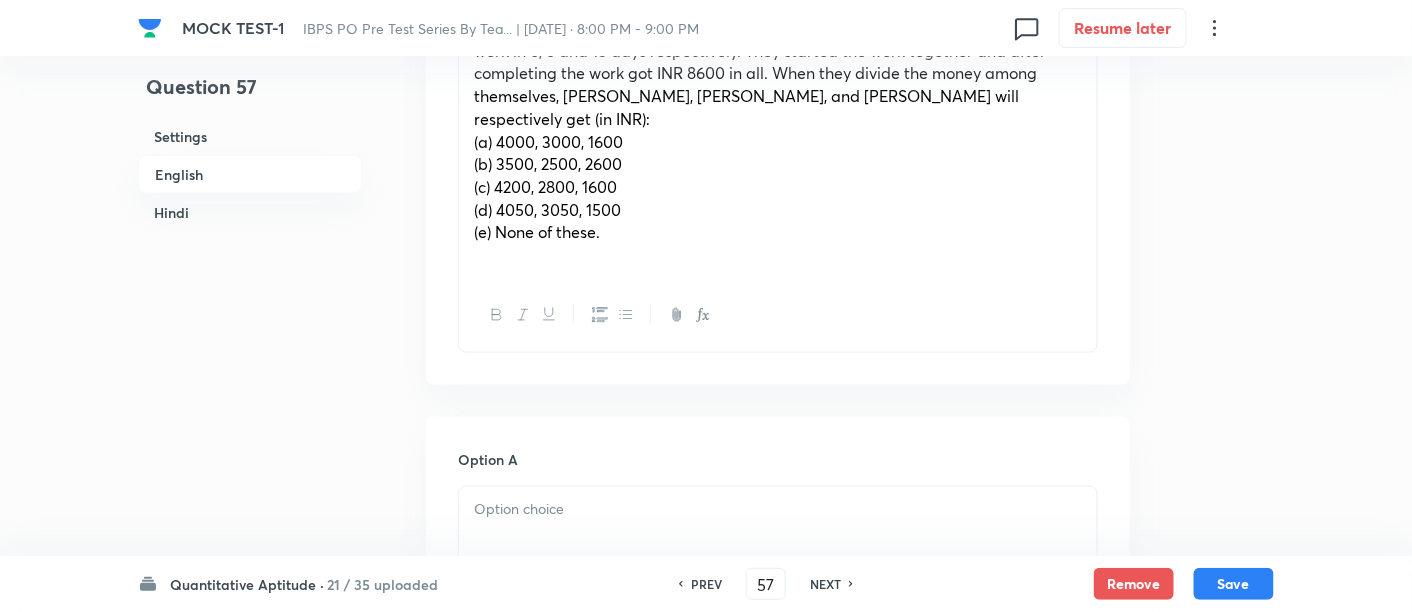 scroll, scrollTop: 669, scrollLeft: 0, axis: vertical 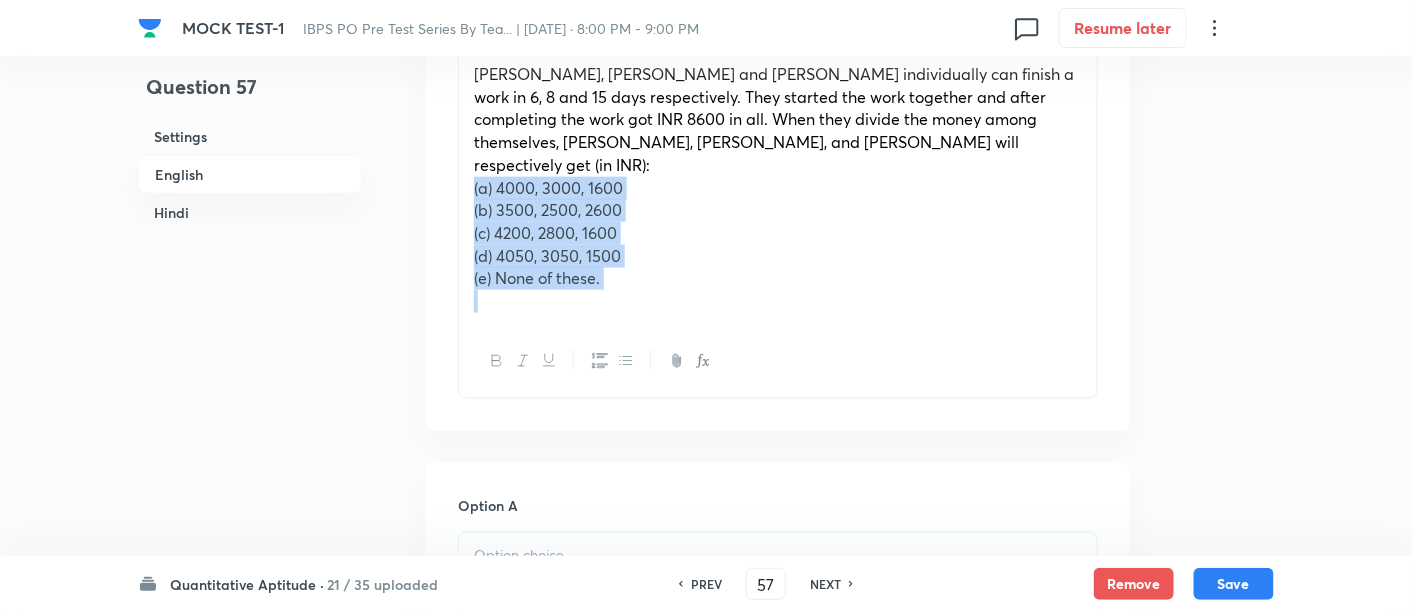 drag, startPoint x: 462, startPoint y: 165, endPoint x: 698, endPoint y: 335, distance: 290.8539 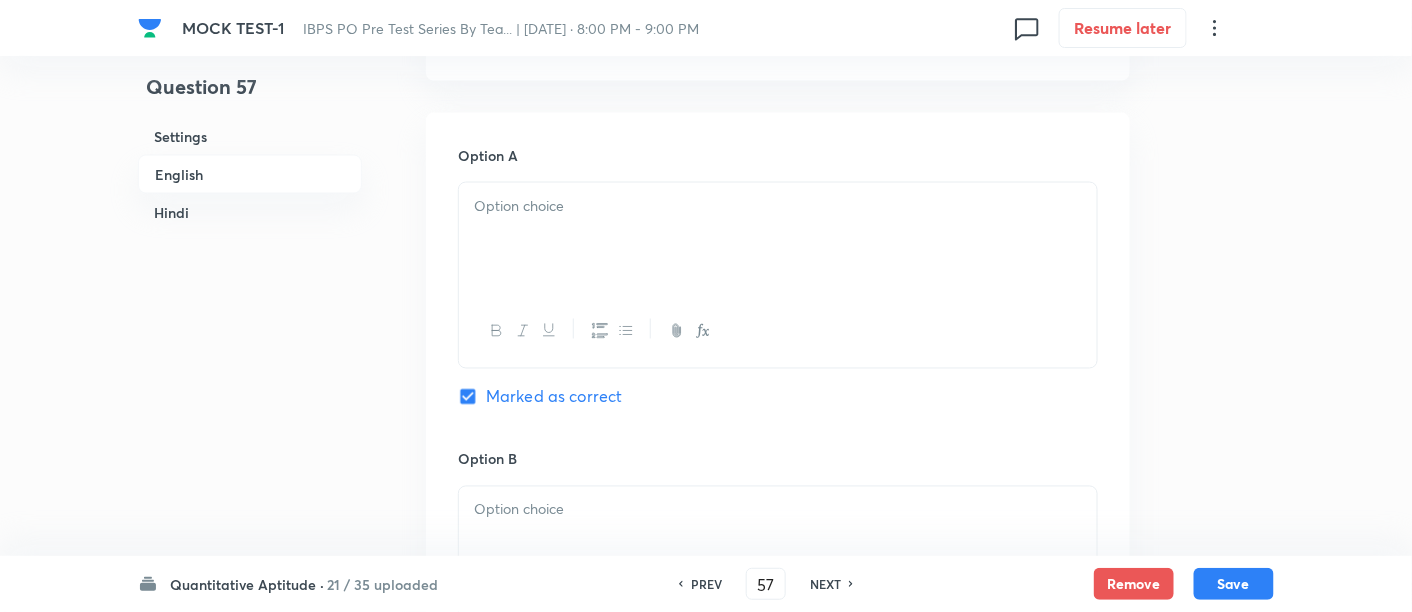 click on "Option A Marked as correct" at bounding box center [778, 297] 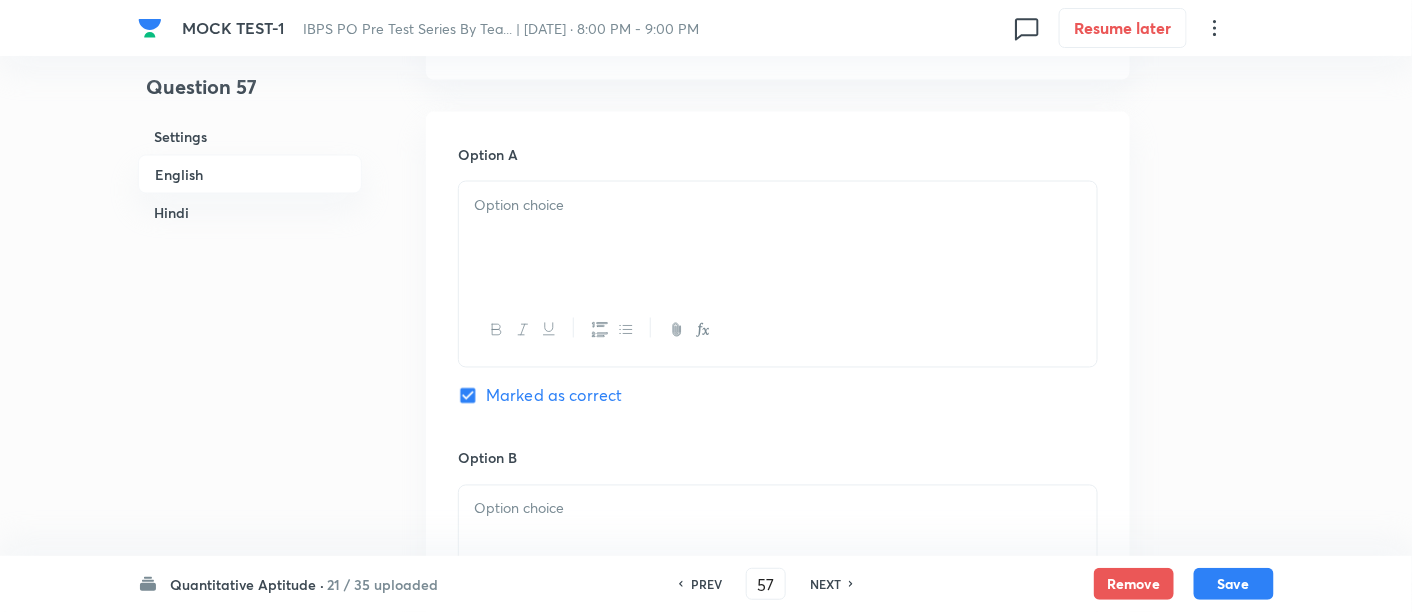 click at bounding box center (778, 274) 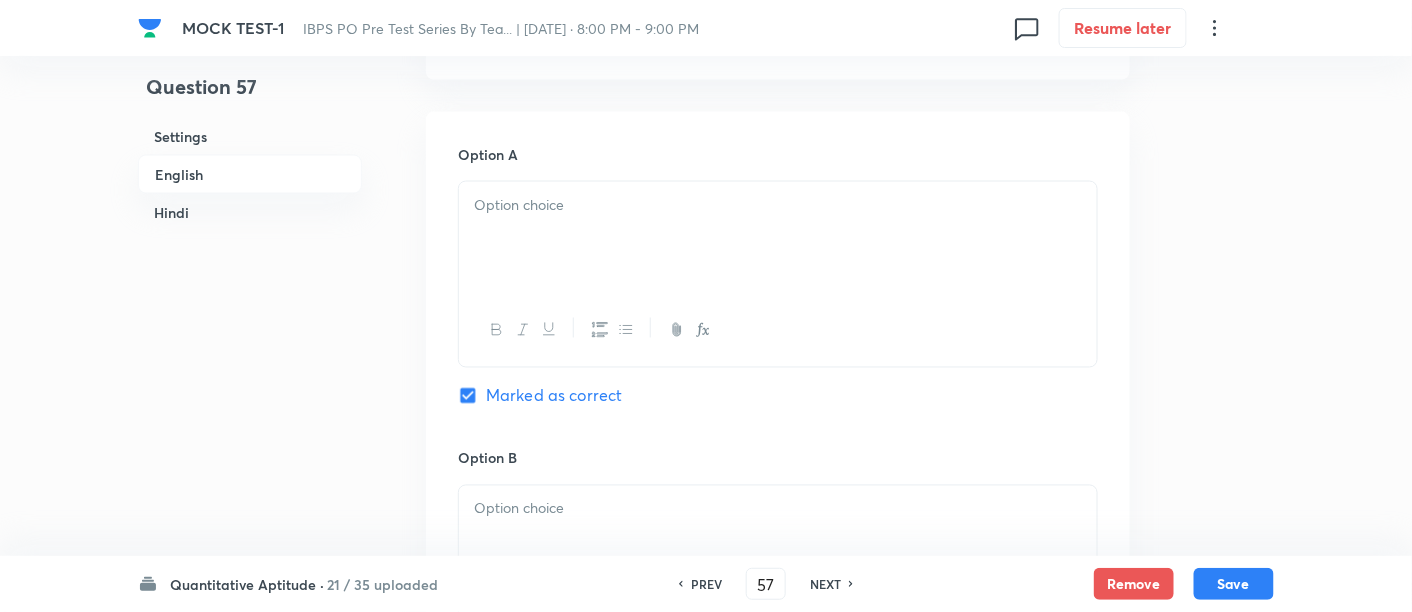 click at bounding box center [778, 205] 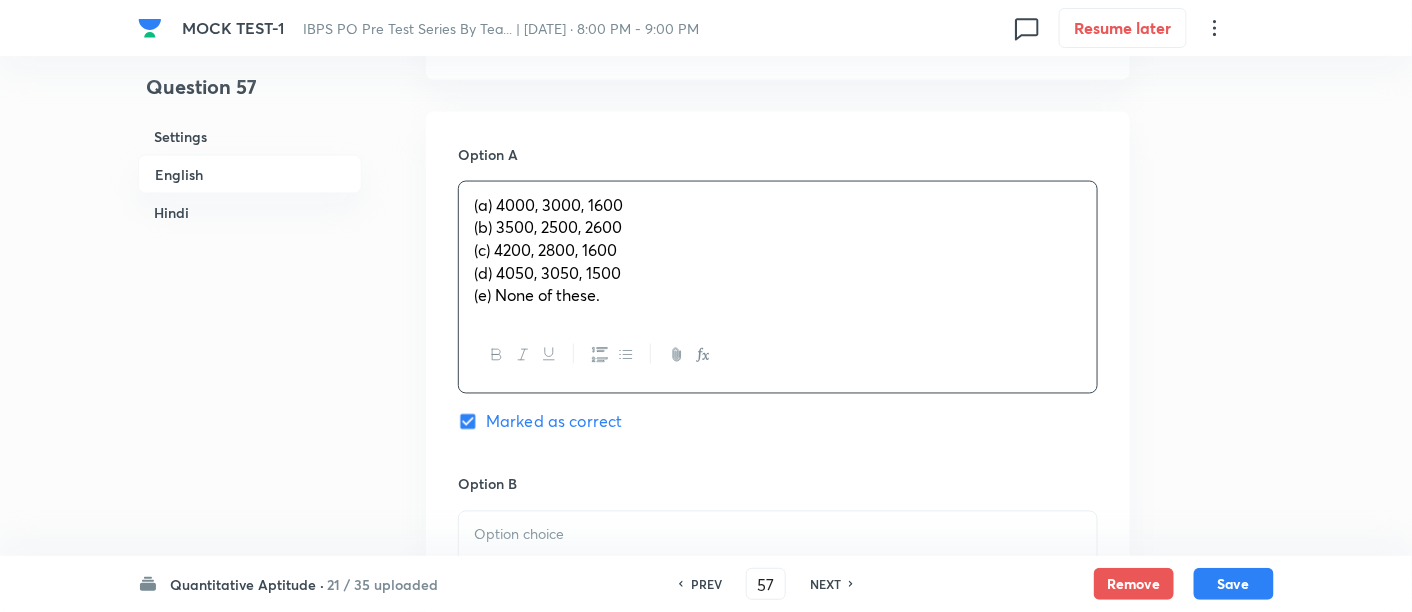 drag, startPoint x: 462, startPoint y: 204, endPoint x: 694, endPoint y: 353, distance: 275.72632 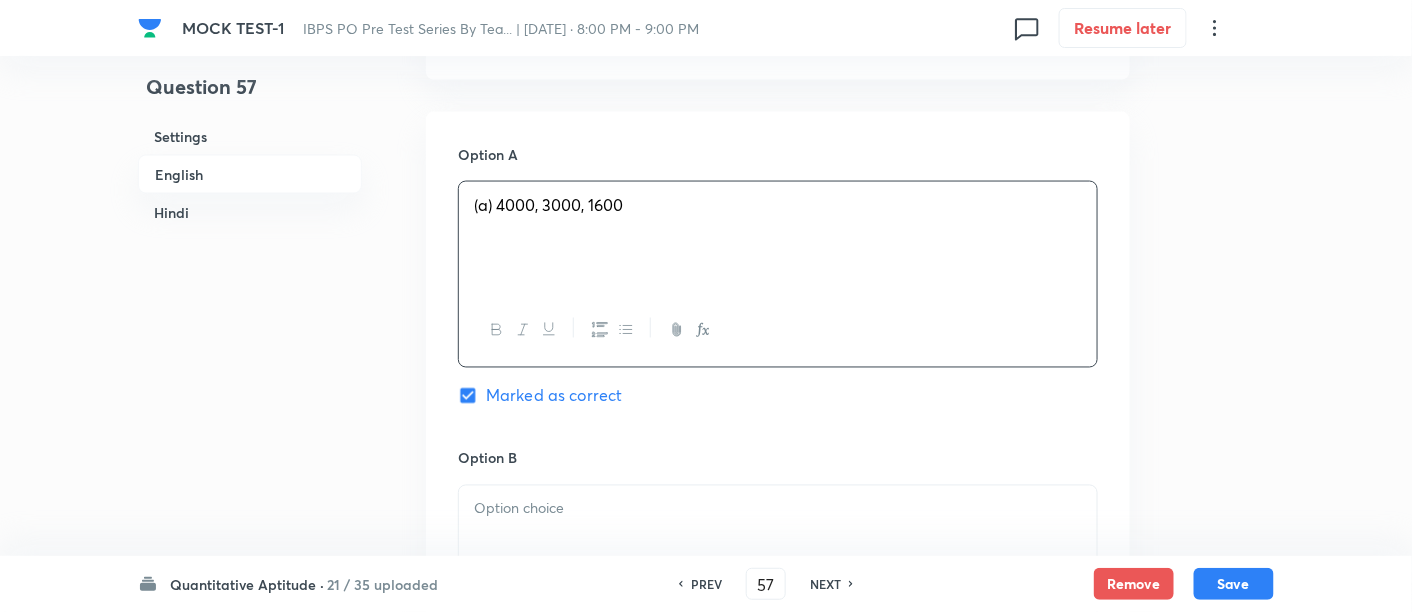 scroll, scrollTop: 1128, scrollLeft: 0, axis: vertical 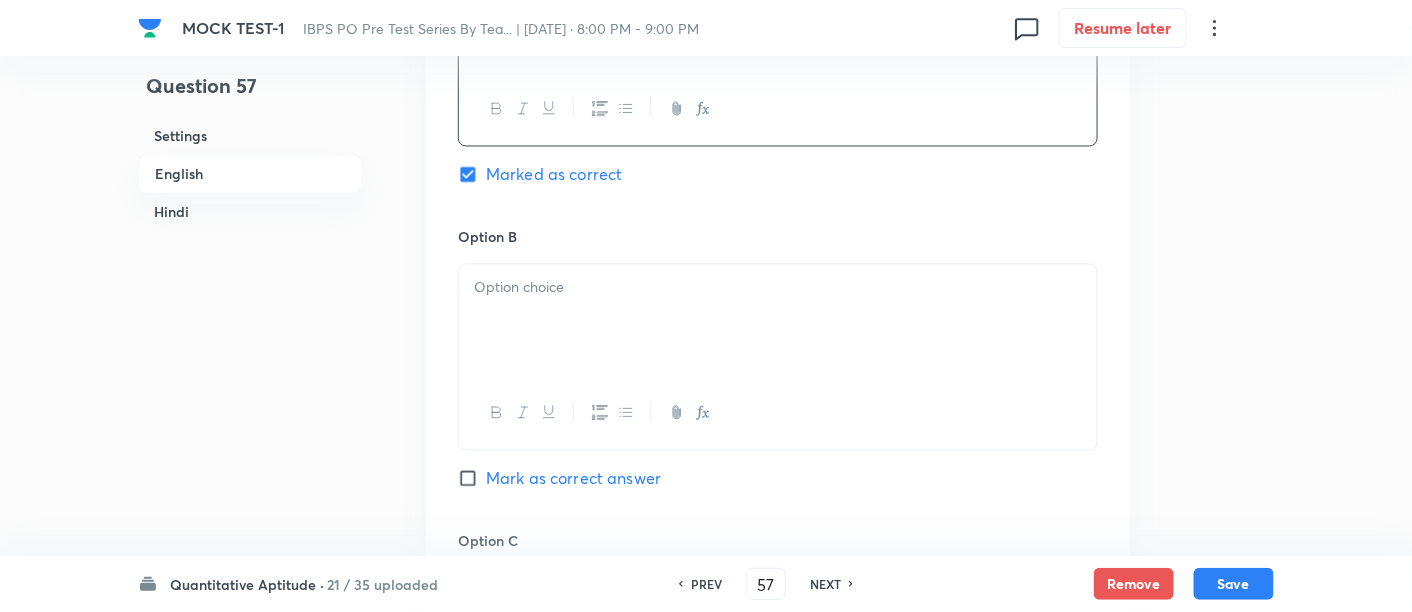 click at bounding box center [778, 288] 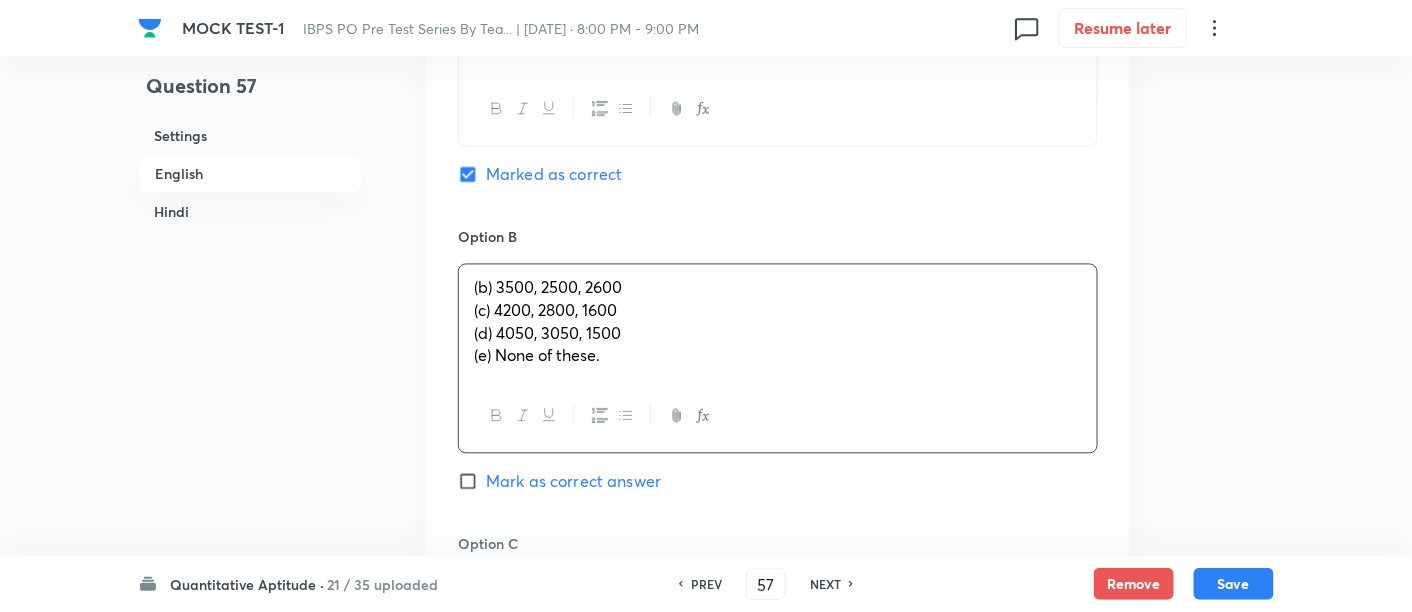 drag, startPoint x: 458, startPoint y: 291, endPoint x: 642, endPoint y: 400, distance: 213.8621 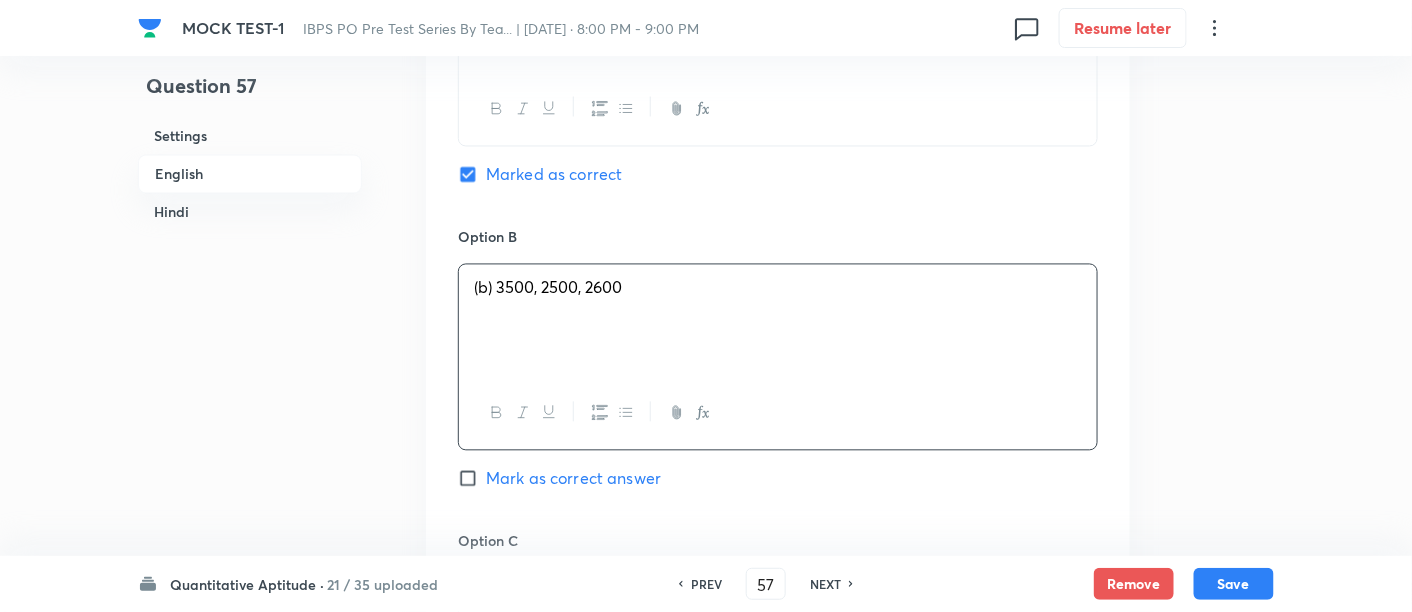 scroll, scrollTop: 1382, scrollLeft: 0, axis: vertical 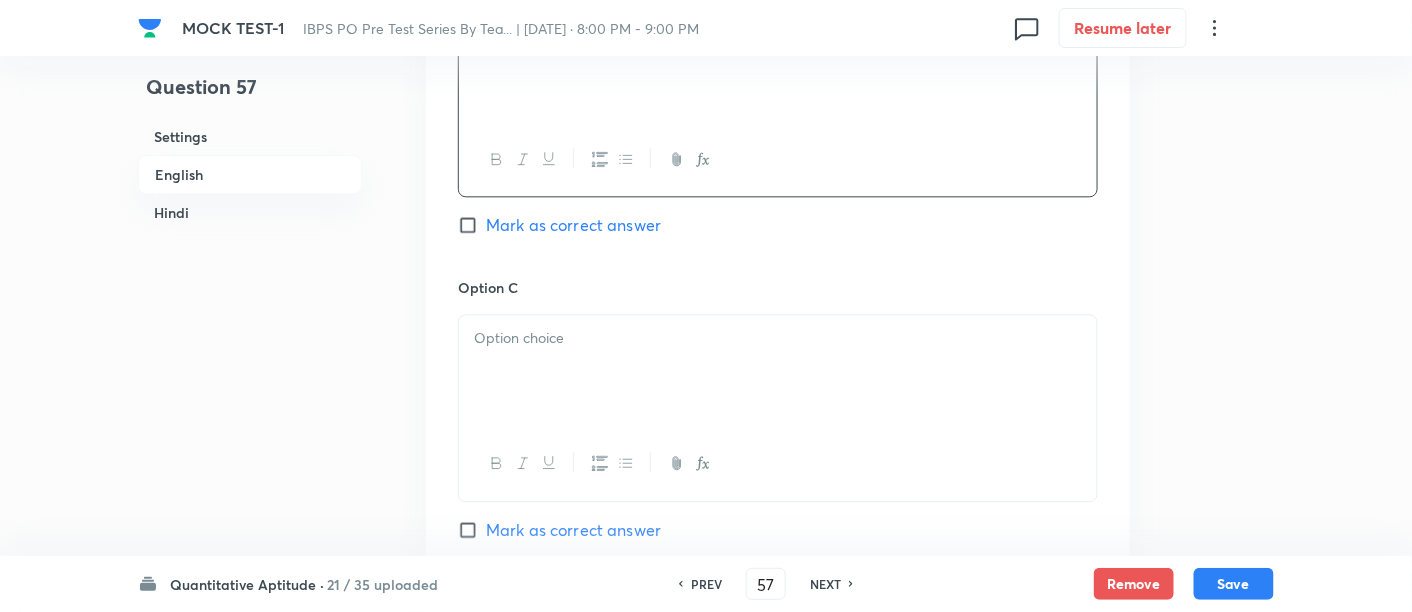 click at bounding box center [778, 371] 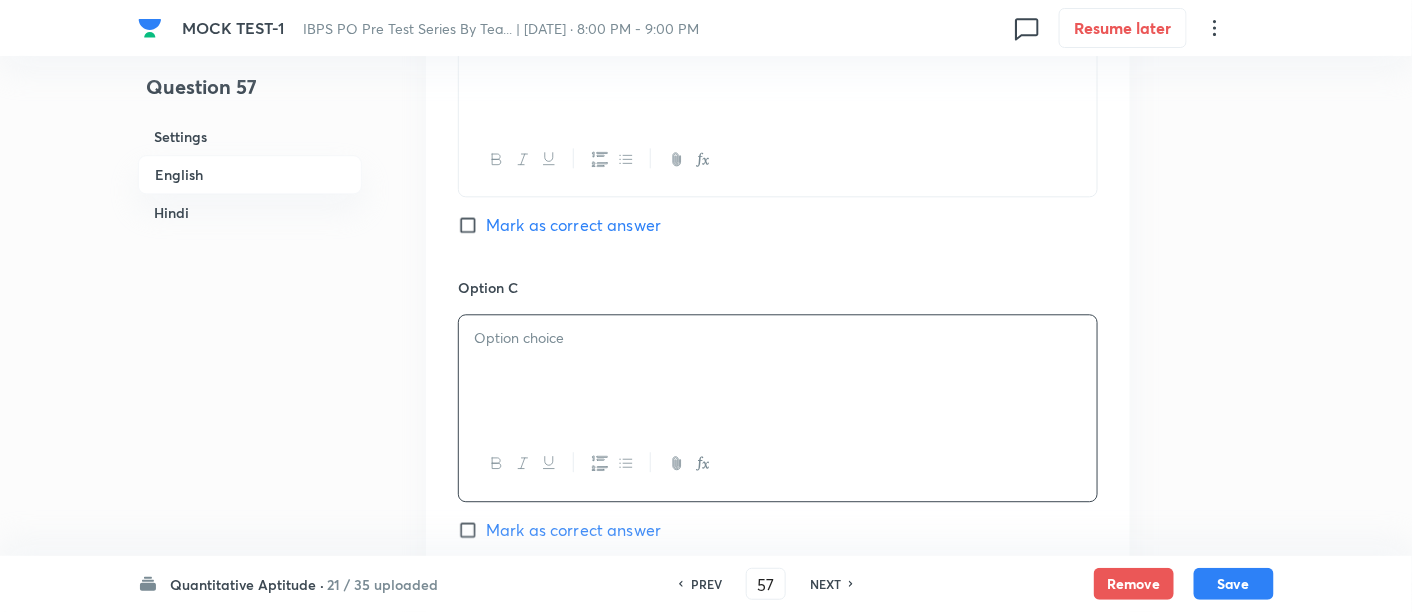 click at bounding box center (778, 371) 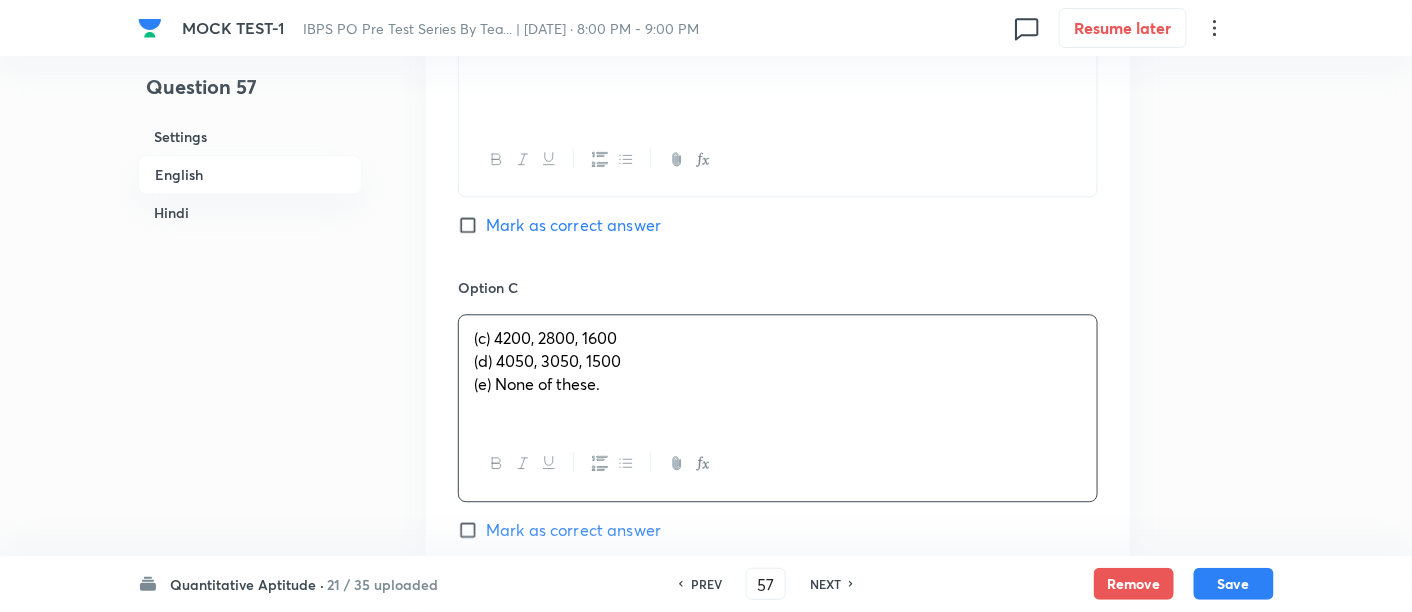 drag, startPoint x: 468, startPoint y: 338, endPoint x: 792, endPoint y: 520, distance: 371.61807 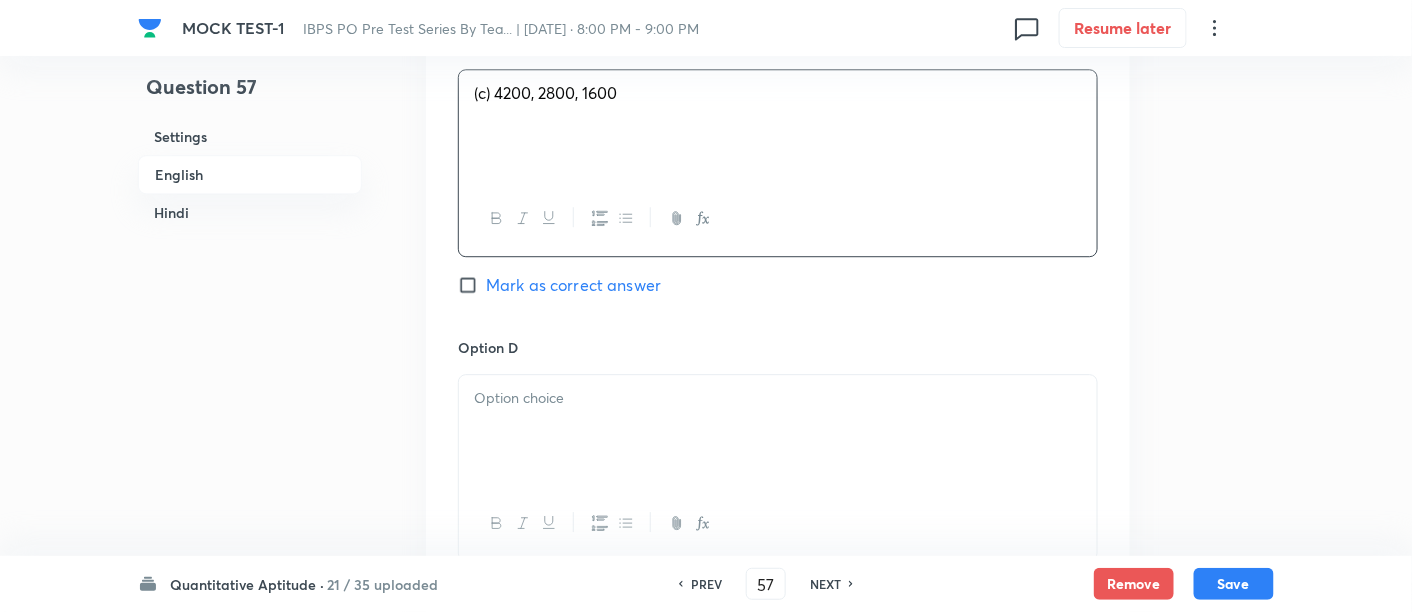 scroll, scrollTop: 1689, scrollLeft: 0, axis: vertical 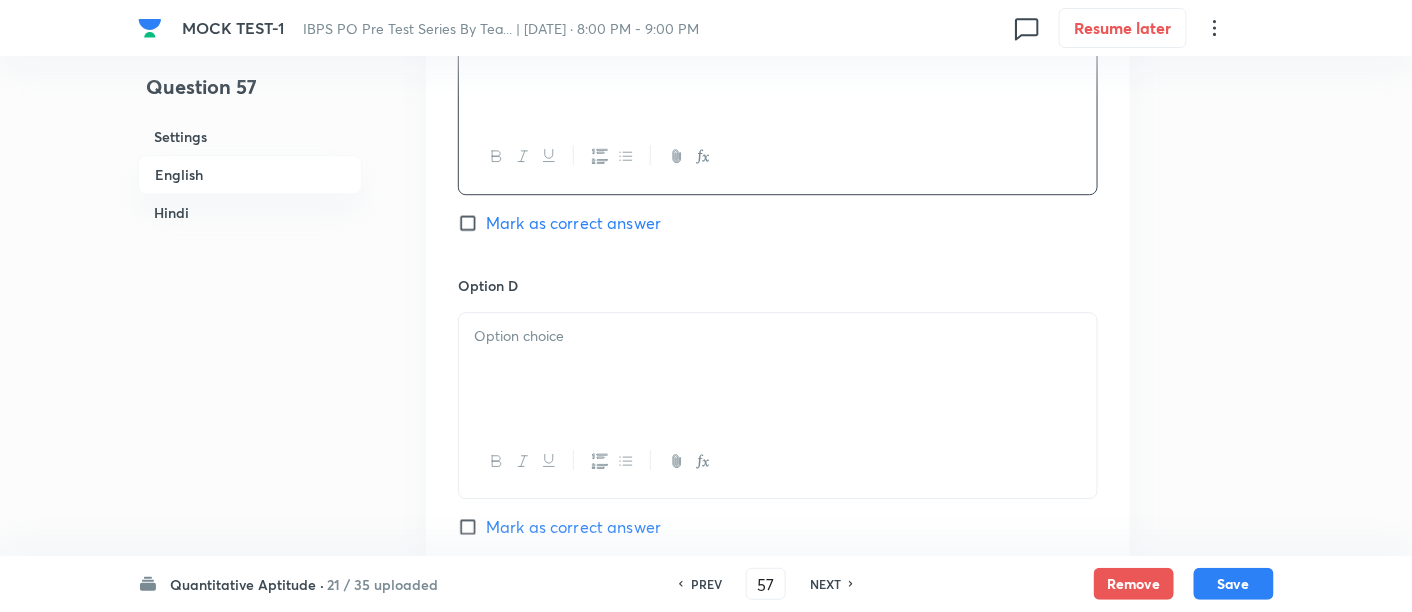 click at bounding box center [778, 369] 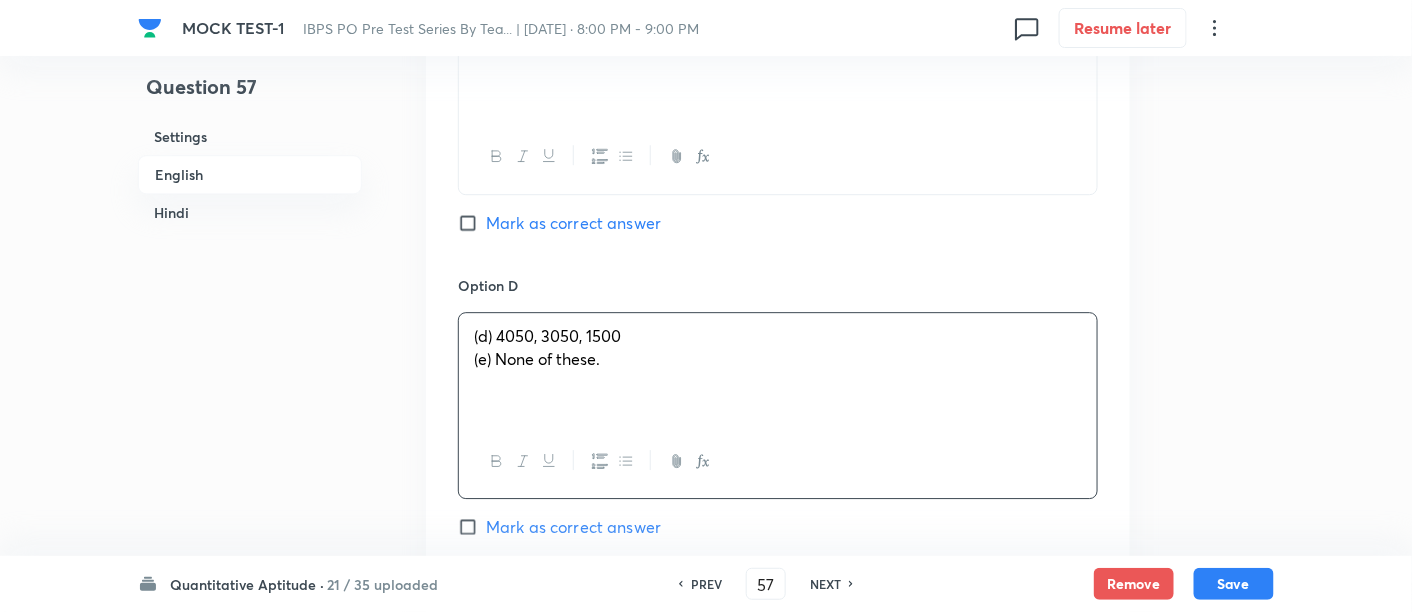 drag, startPoint x: 460, startPoint y: 338, endPoint x: 809, endPoint y: 415, distance: 357.39334 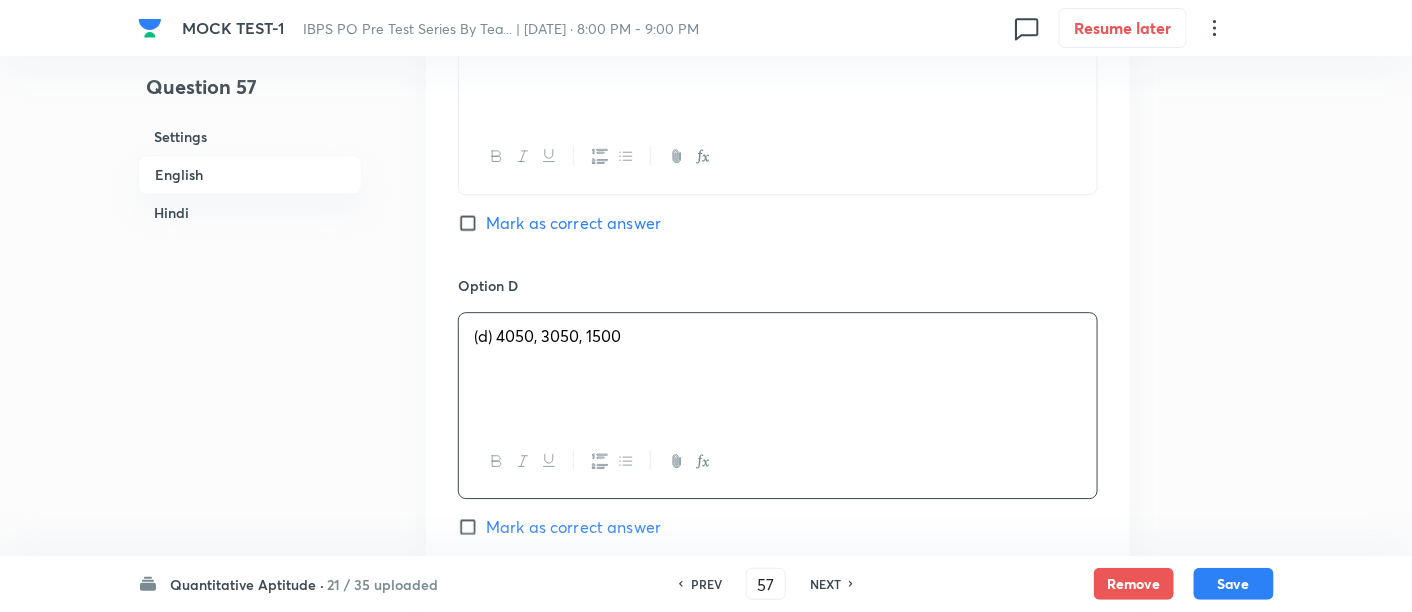 scroll, scrollTop: 1962, scrollLeft: 0, axis: vertical 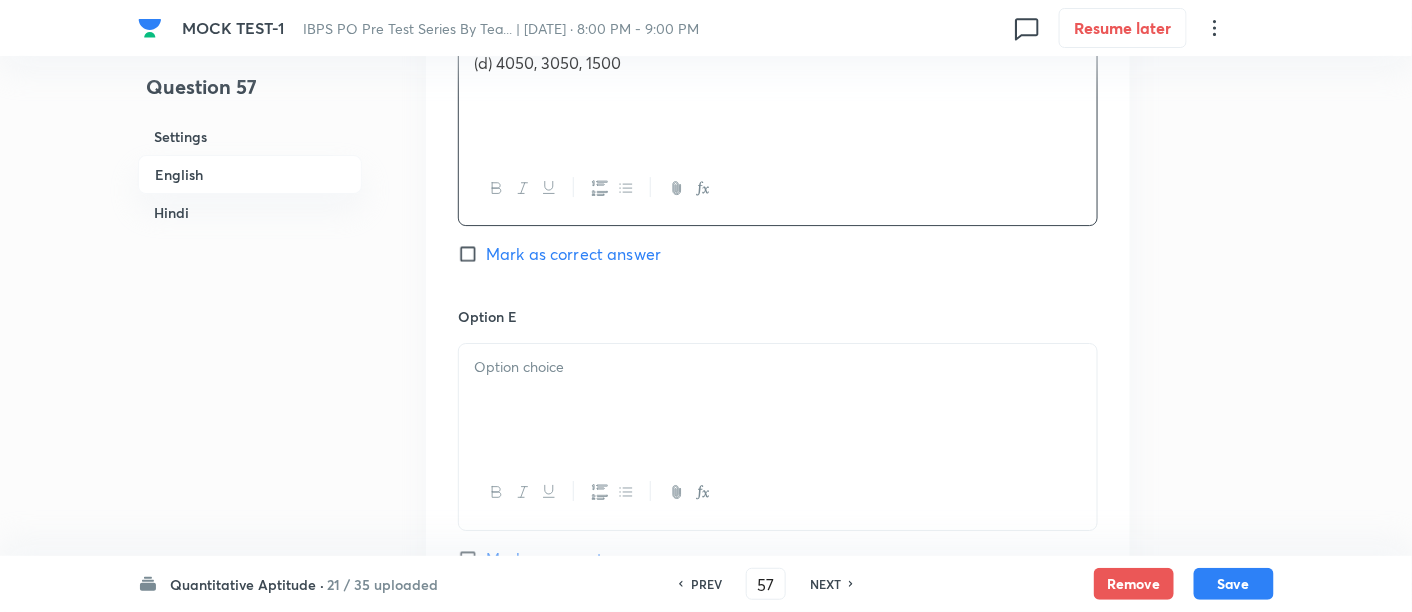 click at bounding box center [778, 400] 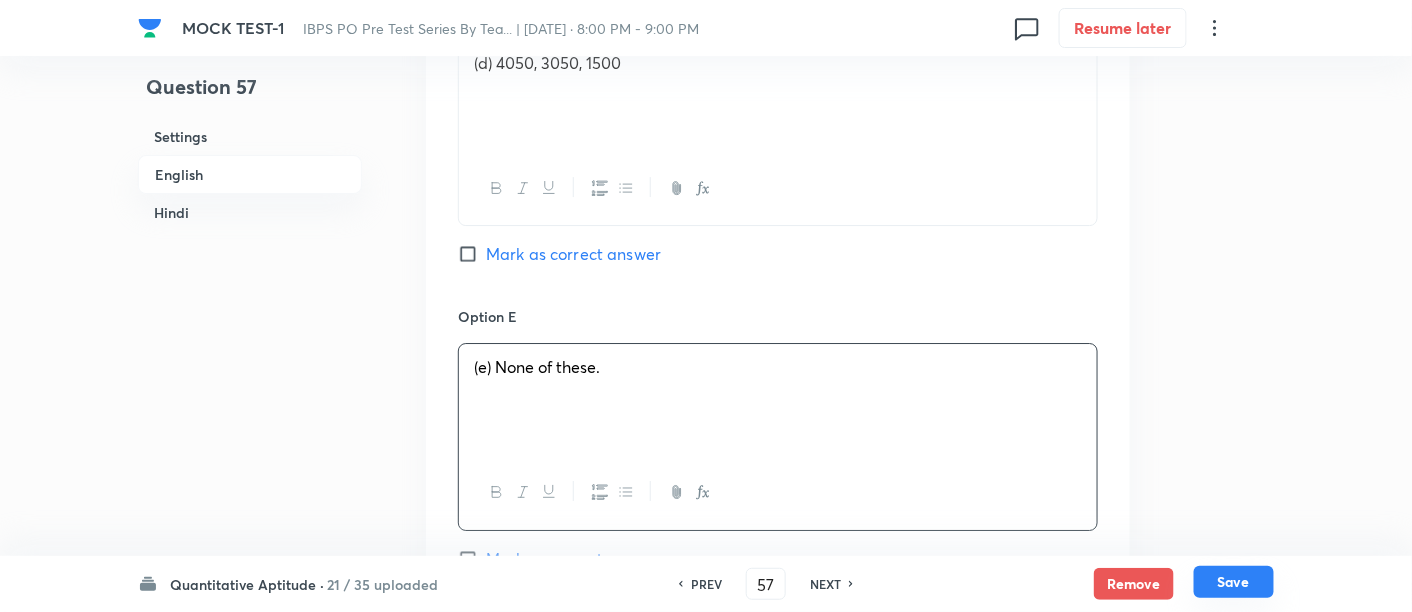 click on "Save" at bounding box center [1234, 582] 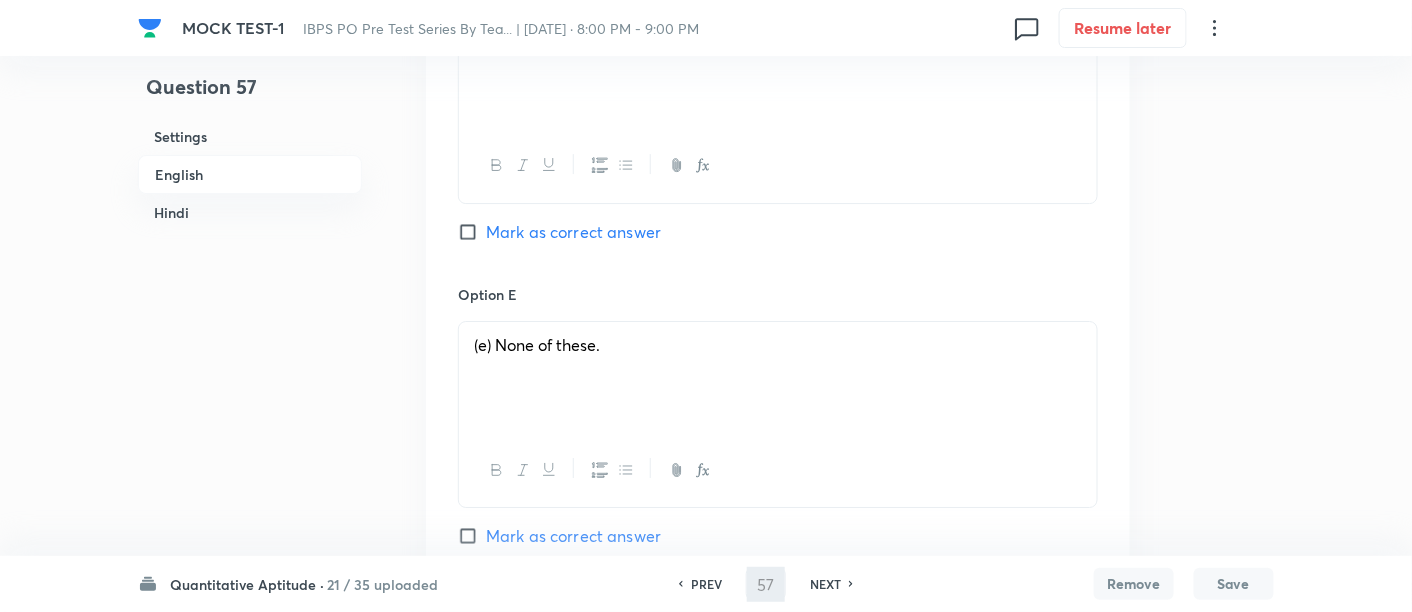 type on "58" 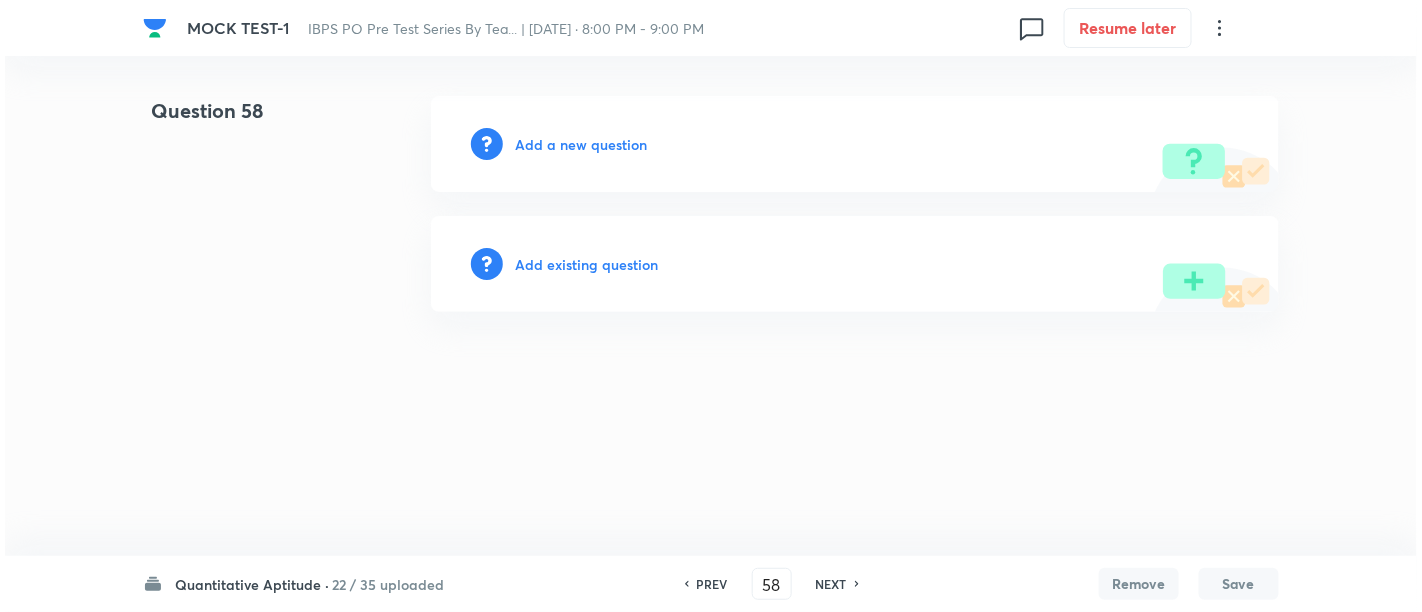 scroll, scrollTop: 0, scrollLeft: 0, axis: both 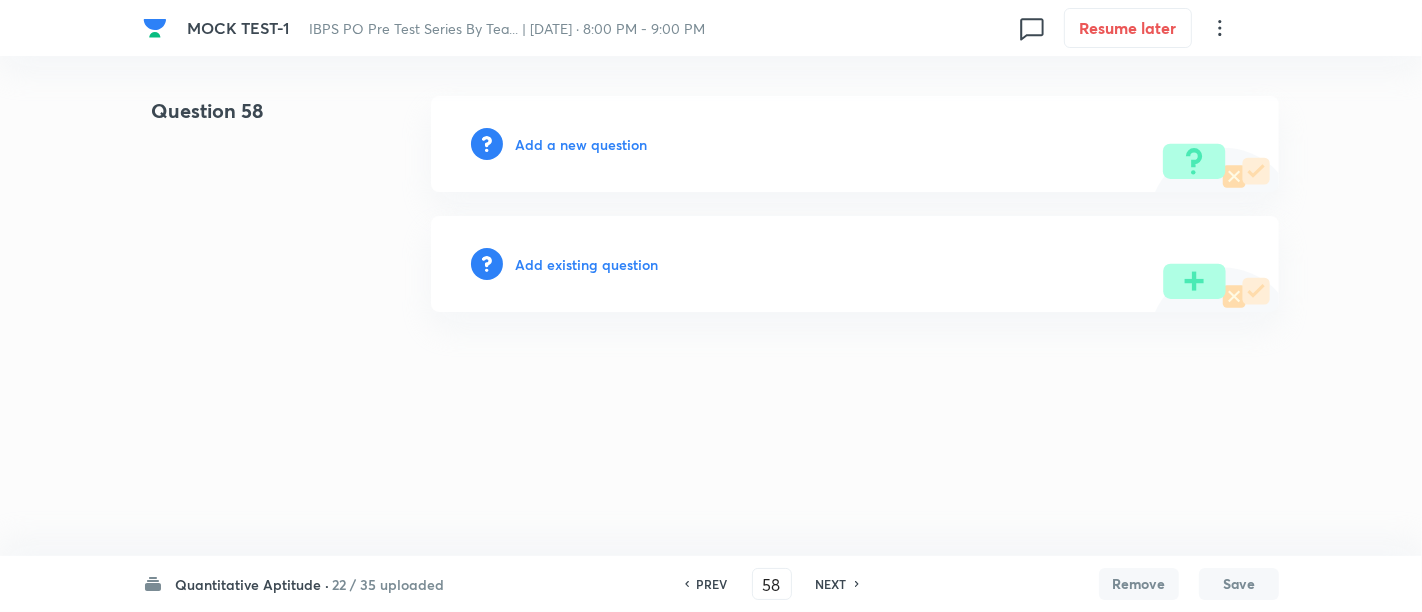 click on "Add a new question" at bounding box center [581, 144] 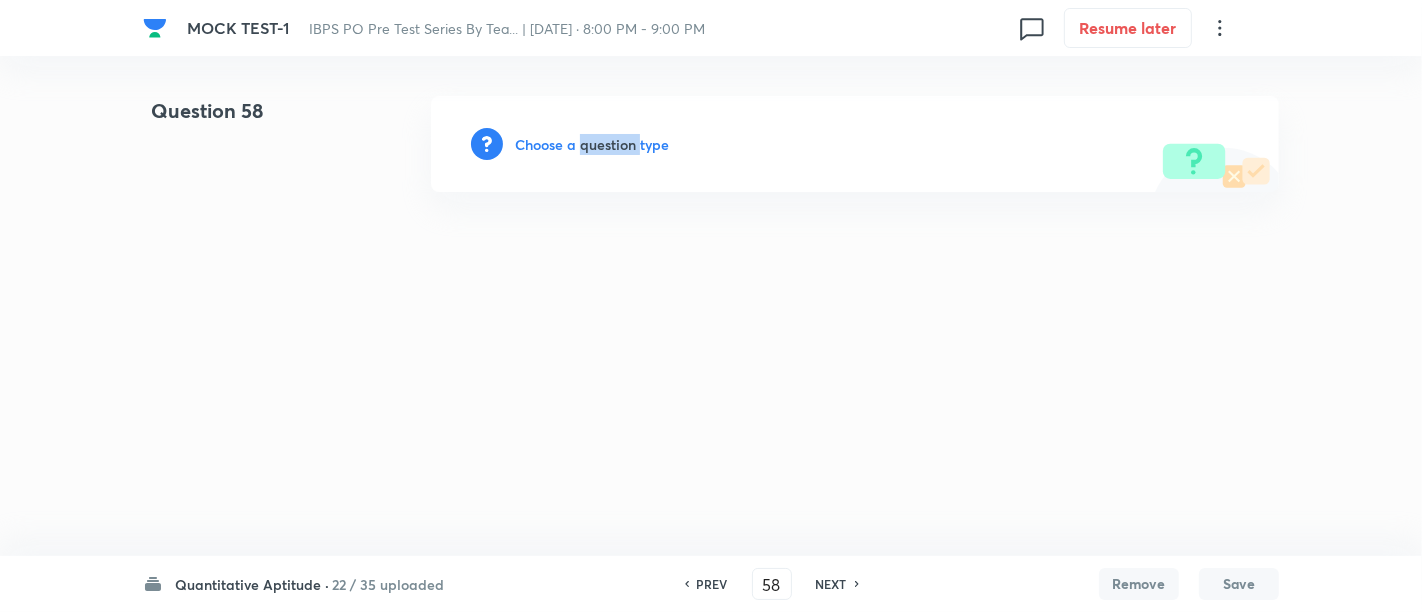 click on "Choose a question type" at bounding box center [592, 144] 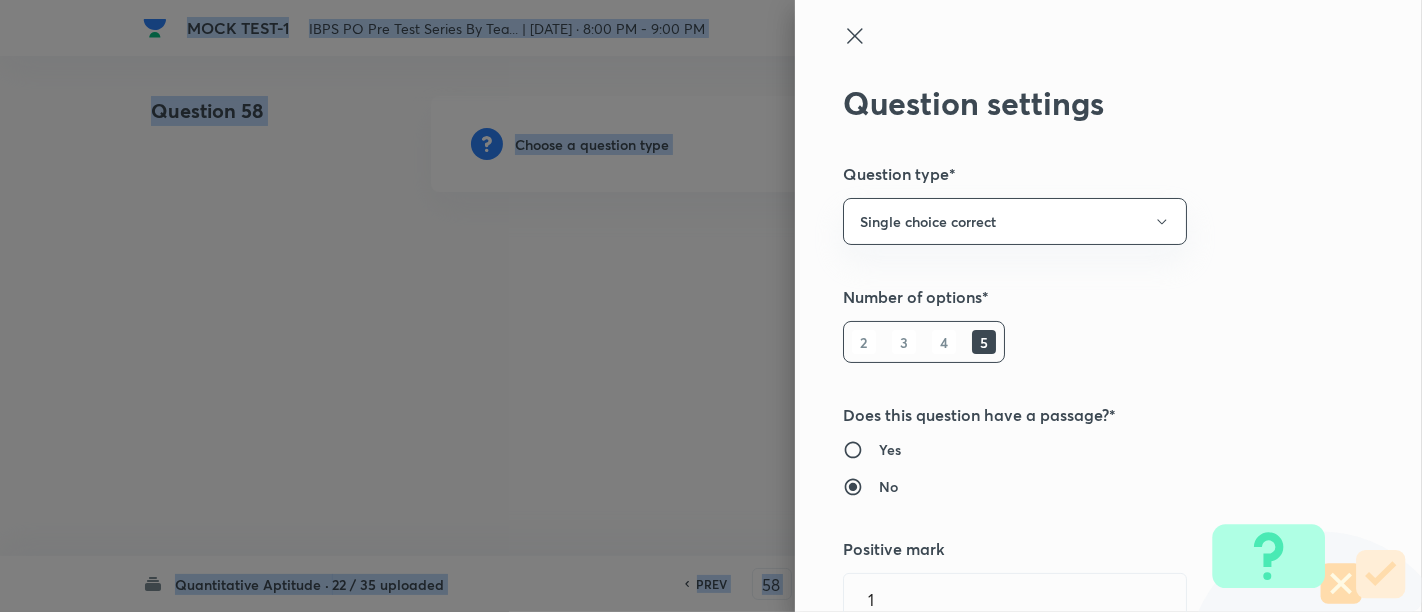 click at bounding box center [711, 306] 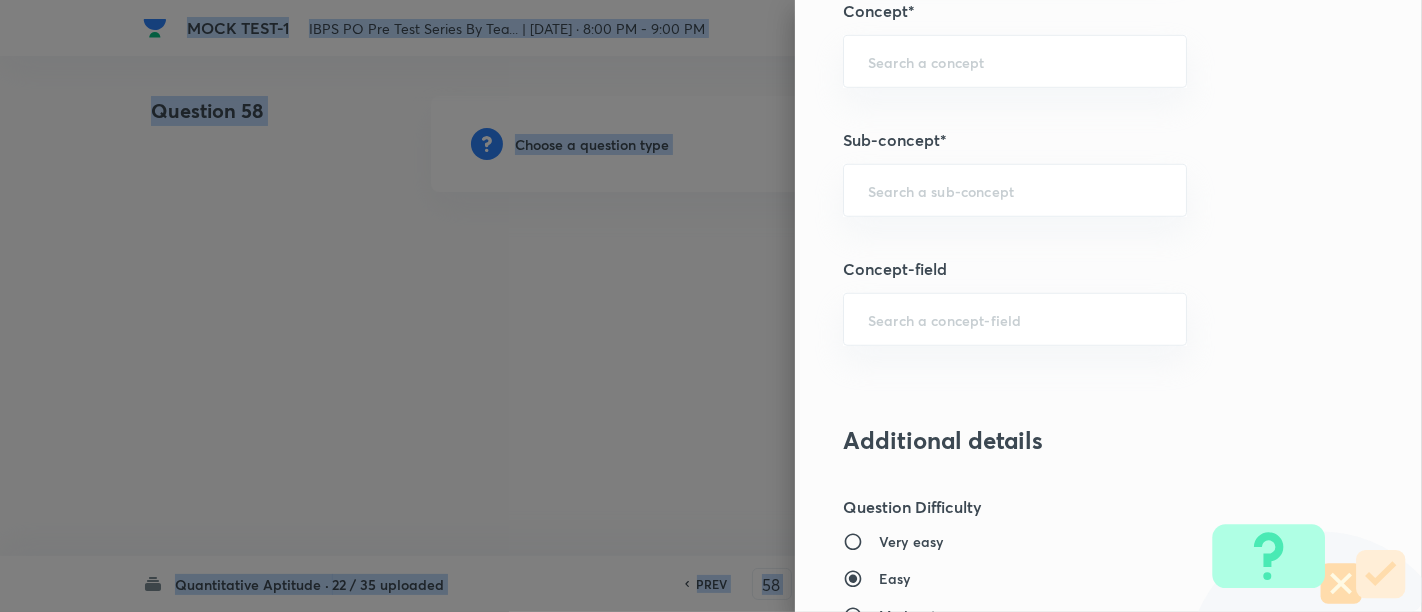 scroll, scrollTop: 1165, scrollLeft: 0, axis: vertical 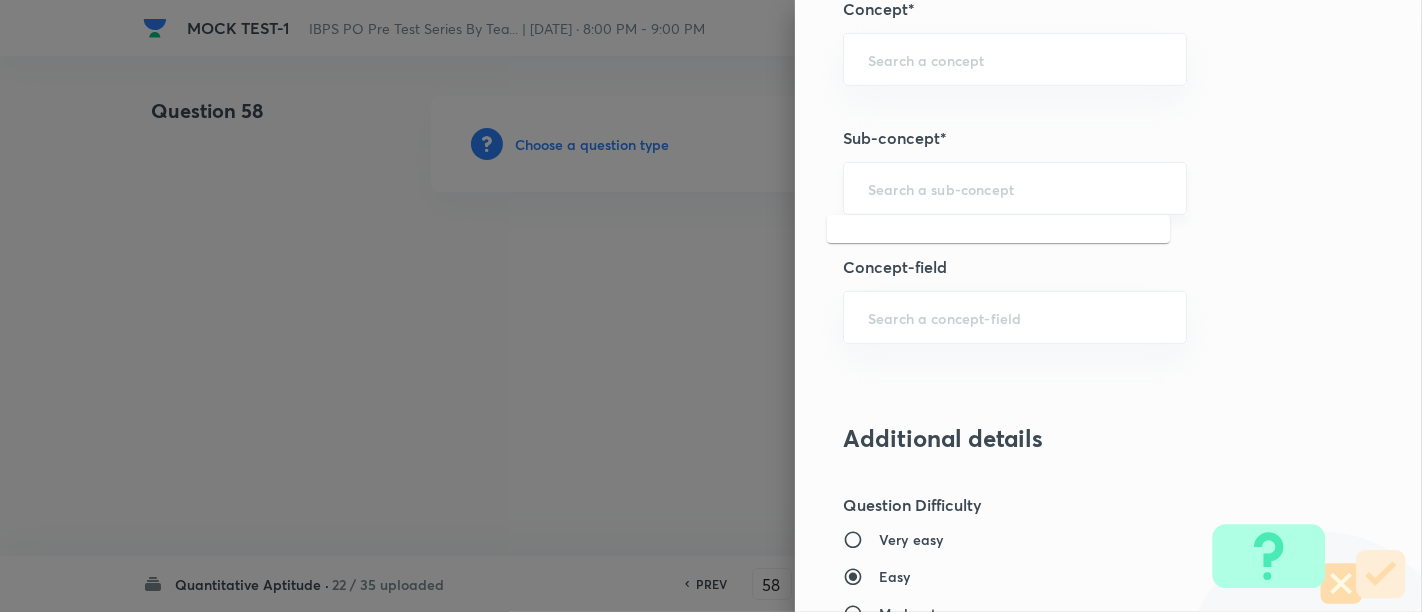 click at bounding box center [1015, 188] 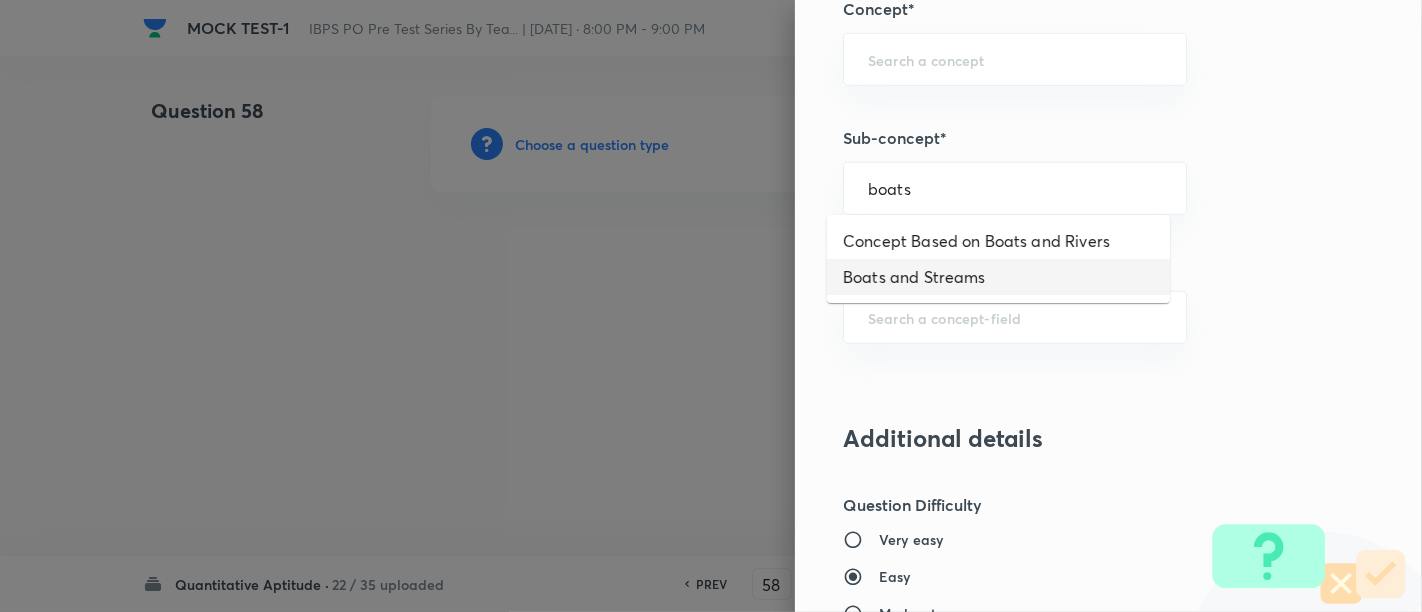 click on "Boats and Streams" at bounding box center (998, 277) 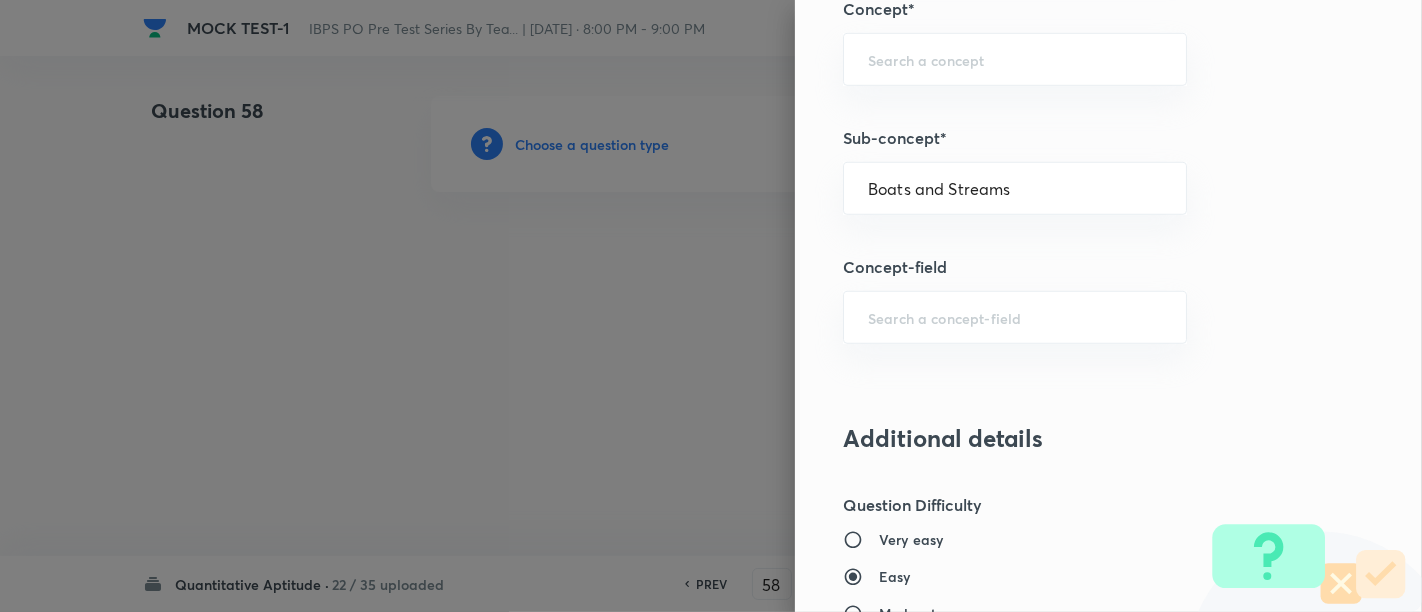 type on "Quantitative Aptitude" 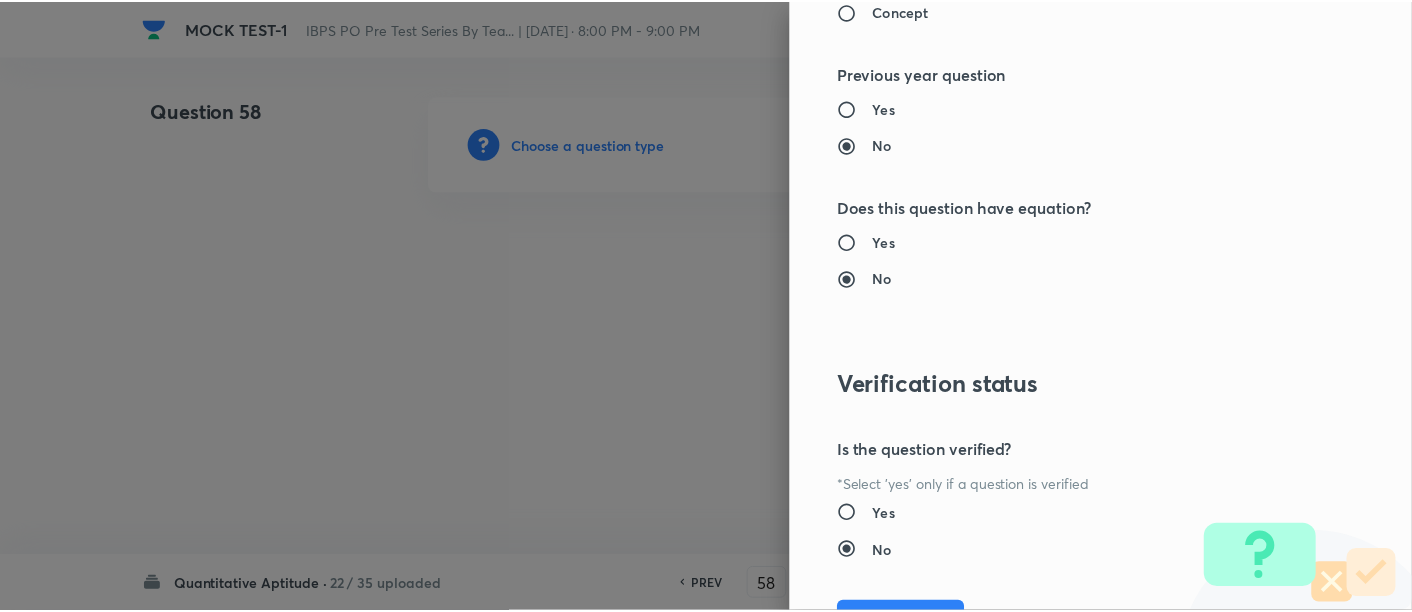 scroll, scrollTop: 2108, scrollLeft: 0, axis: vertical 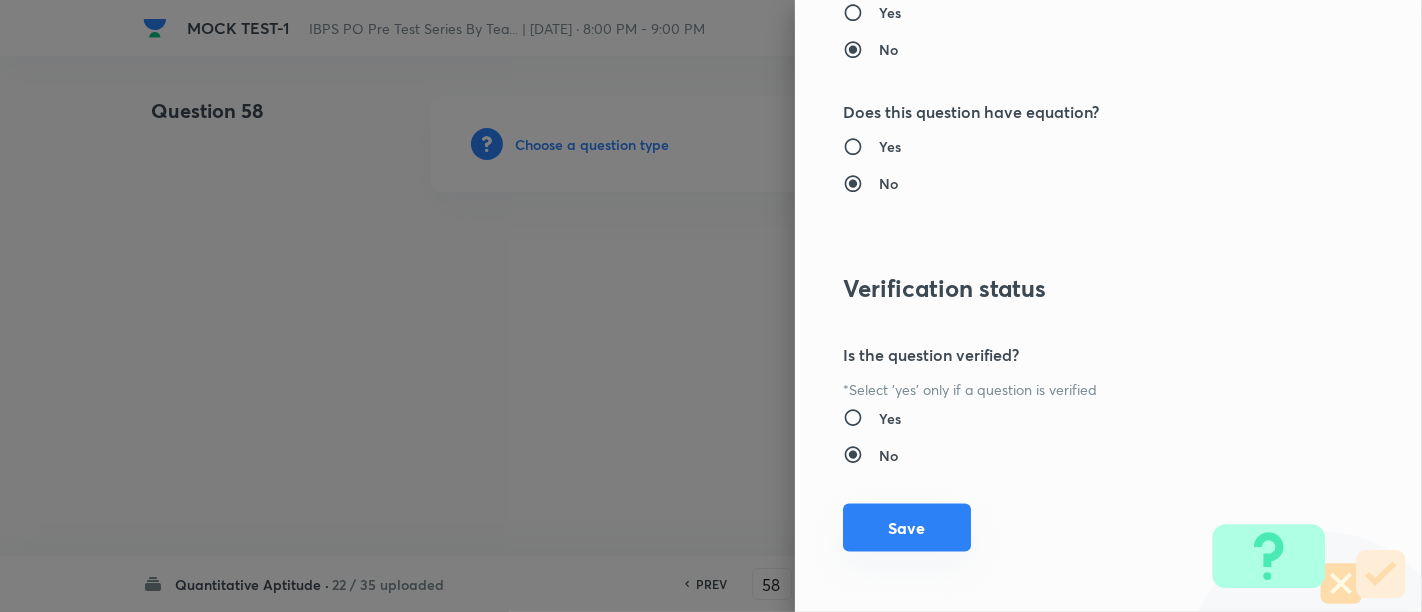 click on "Save" at bounding box center (907, 528) 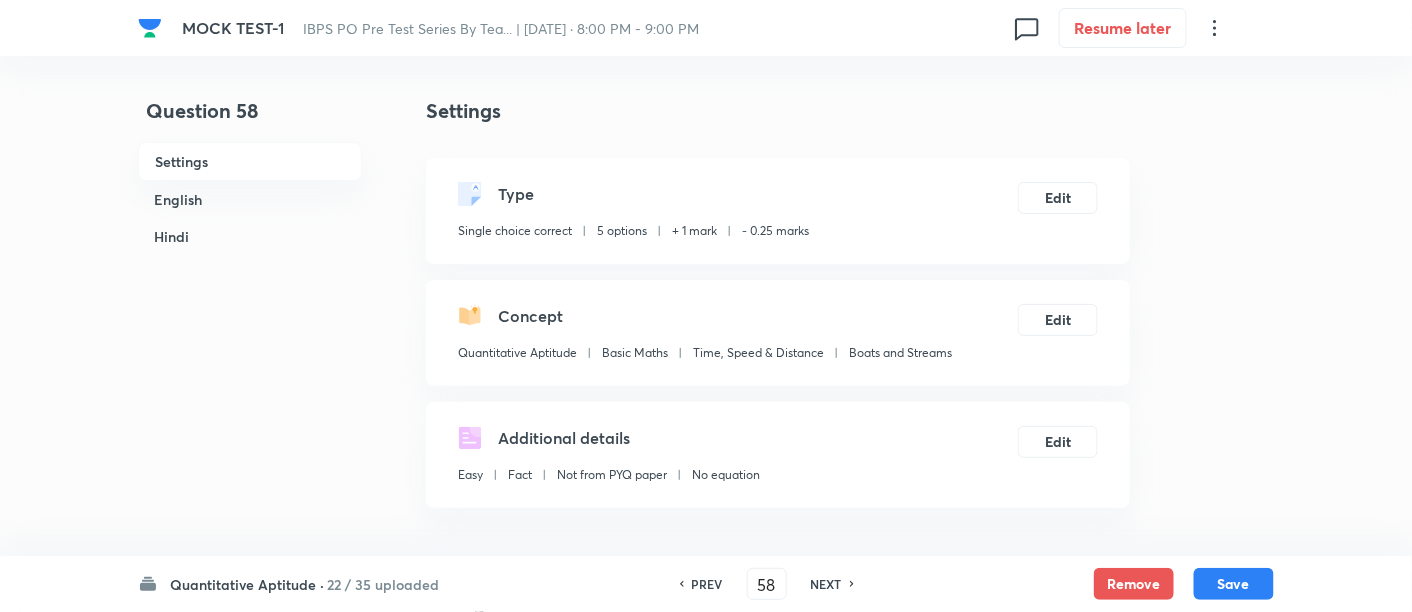 scroll, scrollTop: 603, scrollLeft: 0, axis: vertical 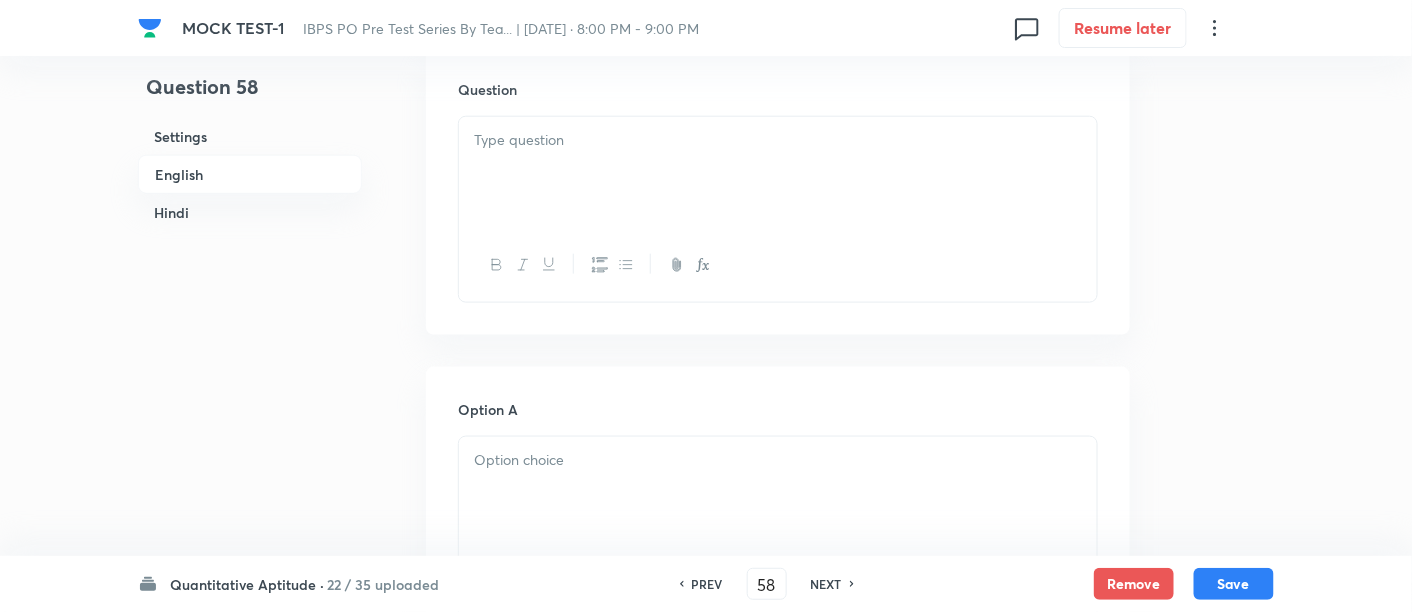 click at bounding box center (778, 173) 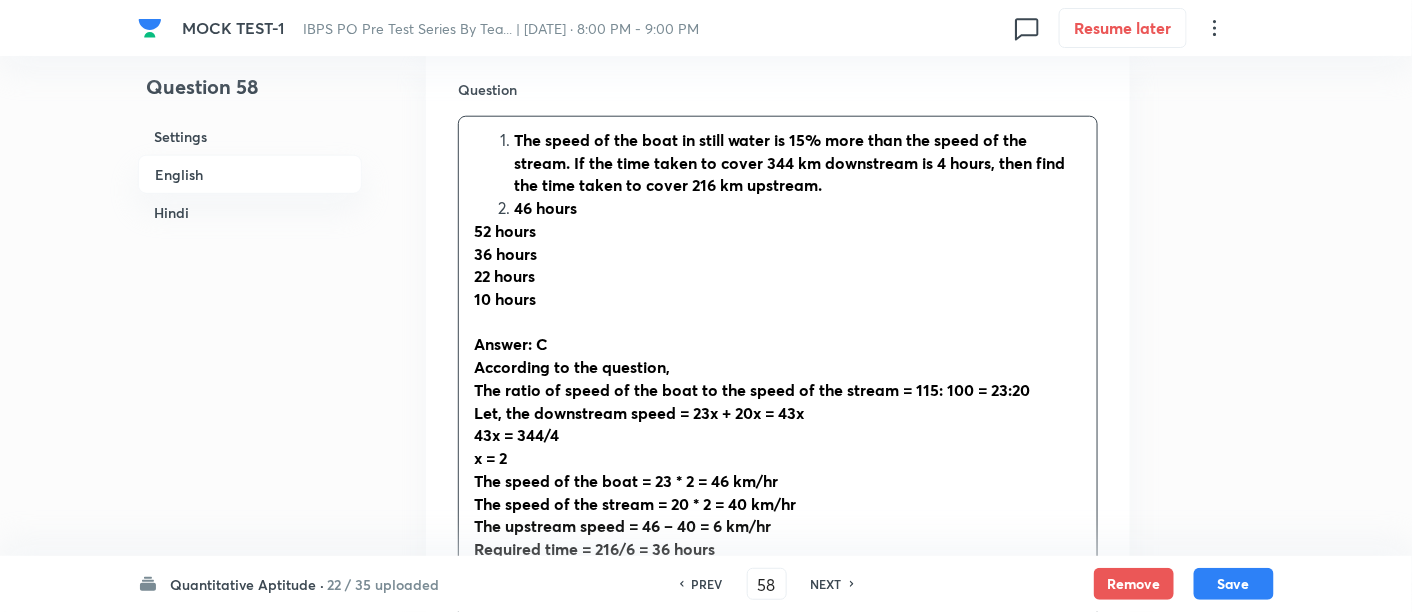 click on "The speed of the boat in still water is 15% more than the speed of the stream. If the time taken to cover 344 km downstream is 4 hours, then find the time taken to cover 216 km upstream." at bounding box center [789, 162] 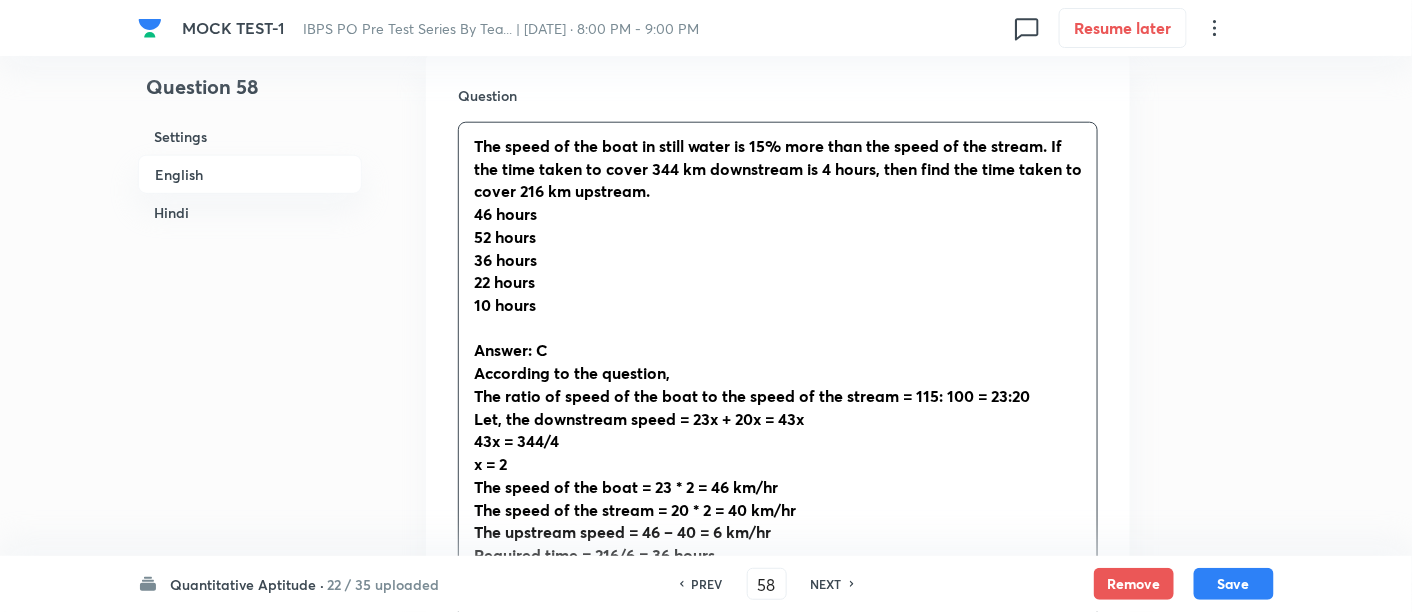 scroll, scrollTop: 553, scrollLeft: 0, axis: vertical 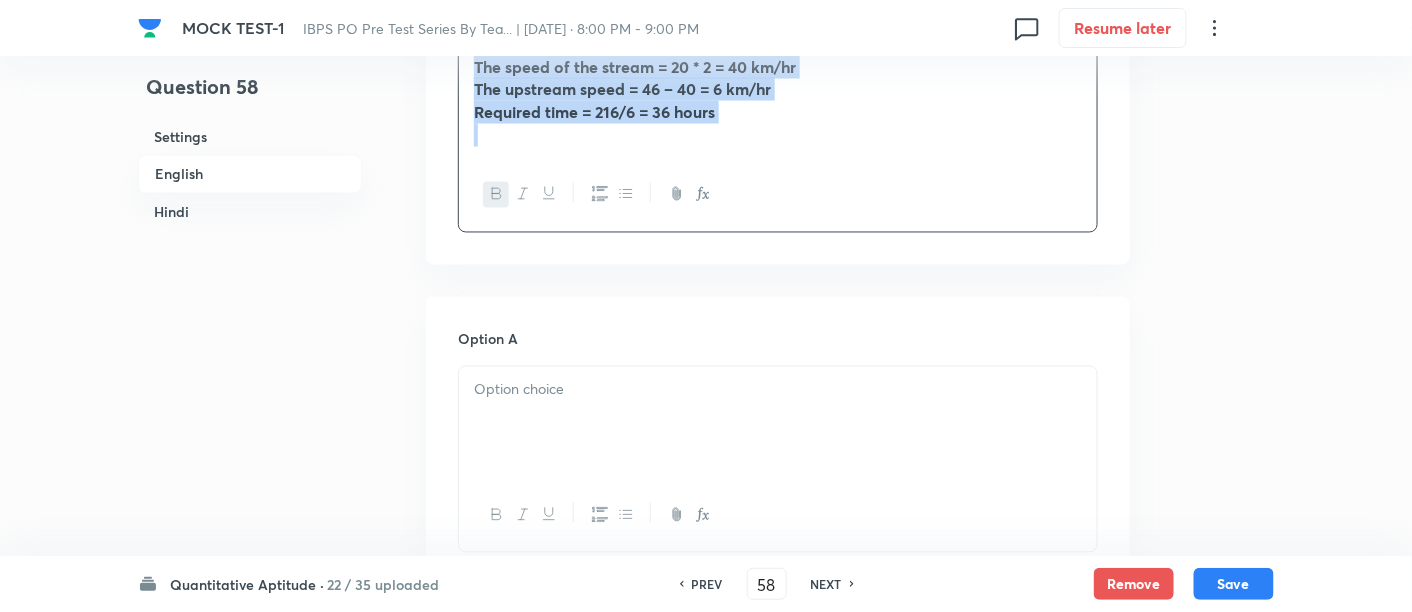 drag, startPoint x: 468, startPoint y: 184, endPoint x: 897, endPoint y: 546, distance: 561.32434 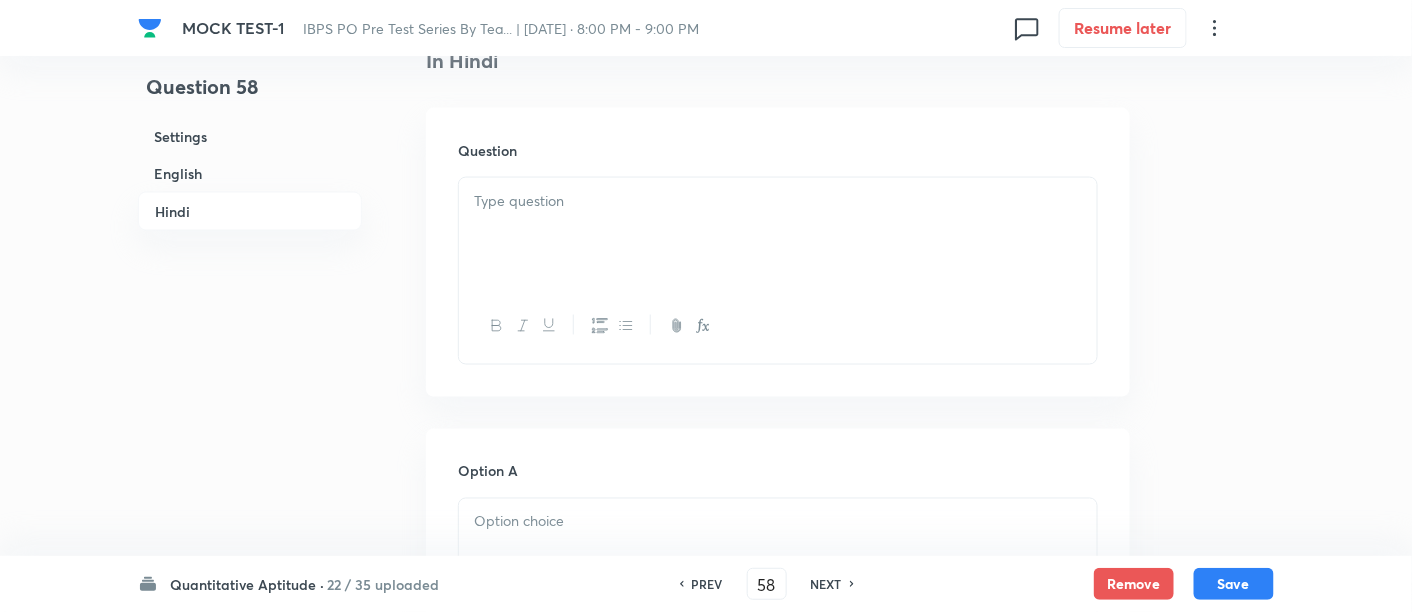 click at bounding box center (778, 234) 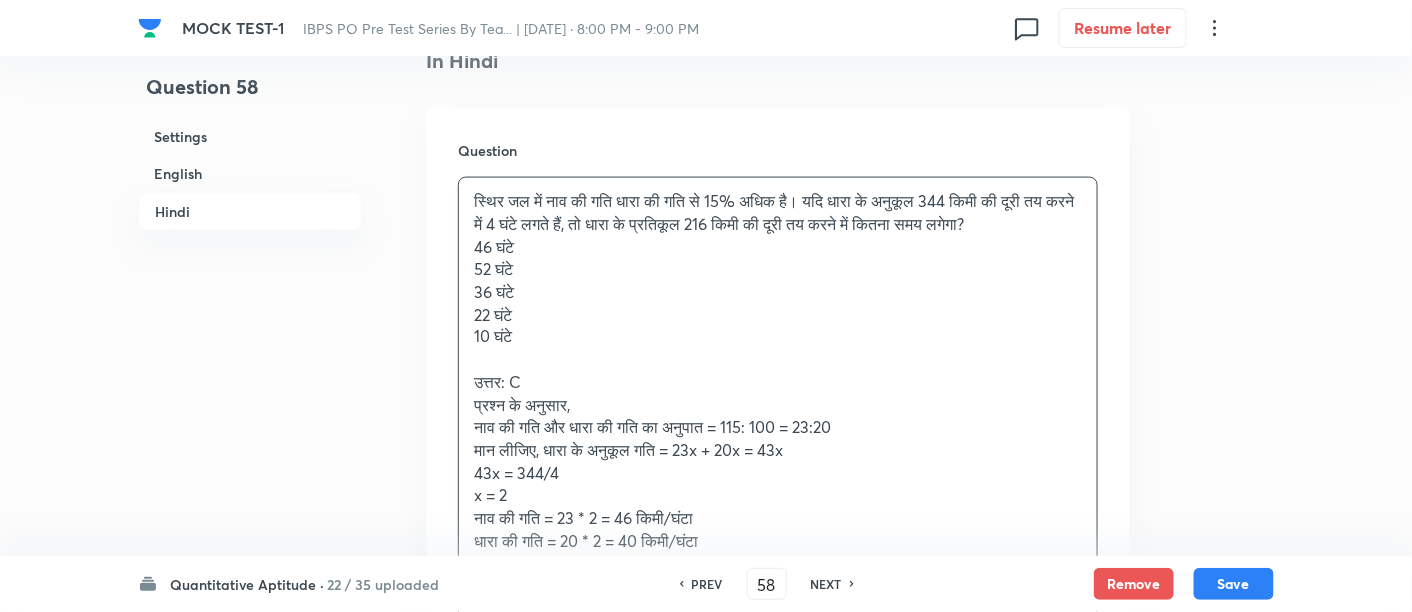 scroll, scrollTop: 3530, scrollLeft: 0, axis: vertical 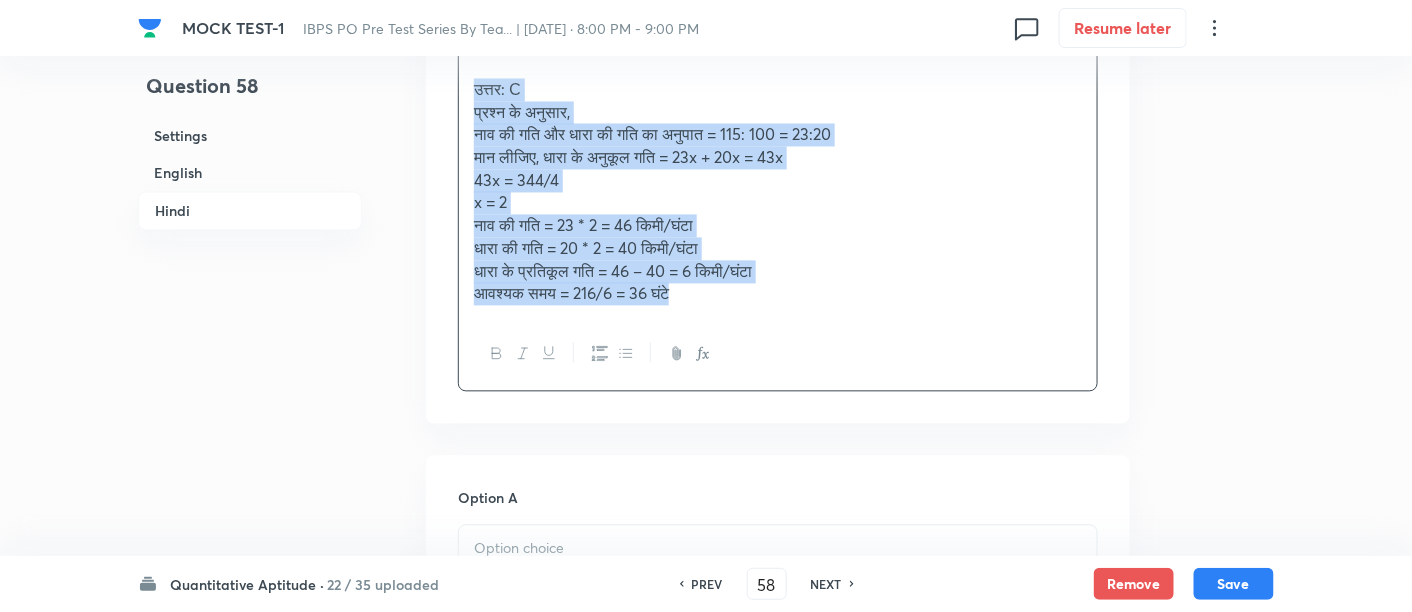 drag, startPoint x: 472, startPoint y: 82, endPoint x: 889, endPoint y: 422, distance: 538.0418 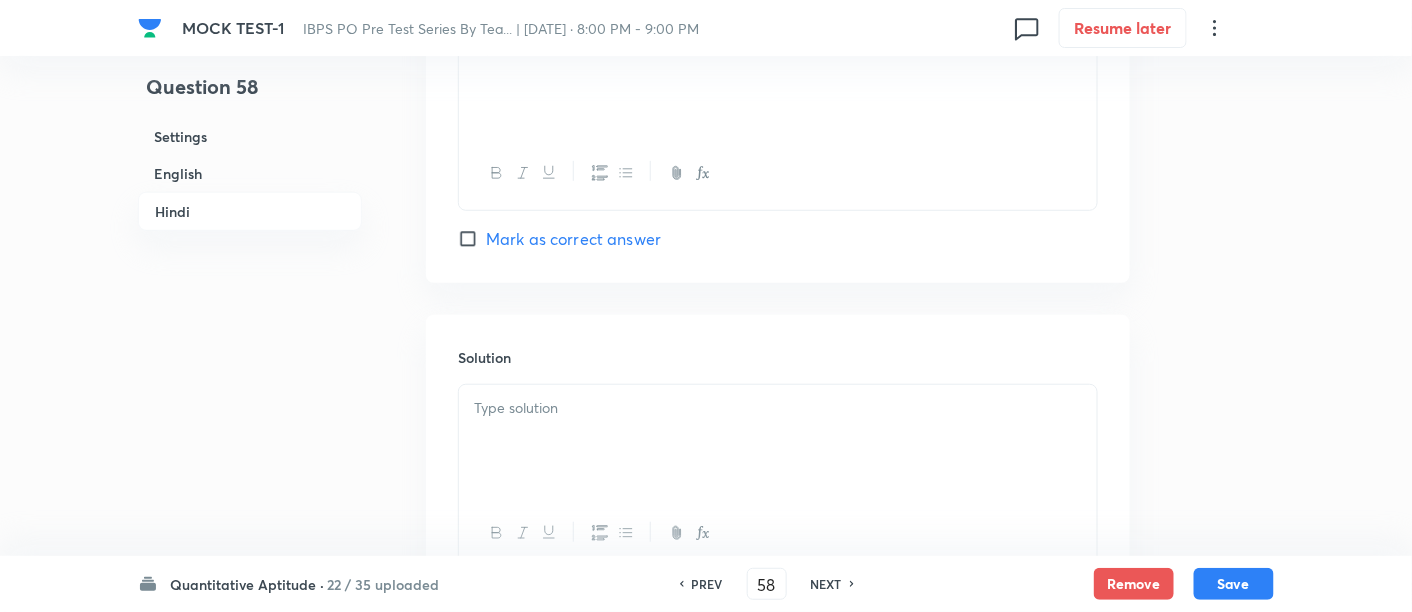 scroll, scrollTop: 5205, scrollLeft: 0, axis: vertical 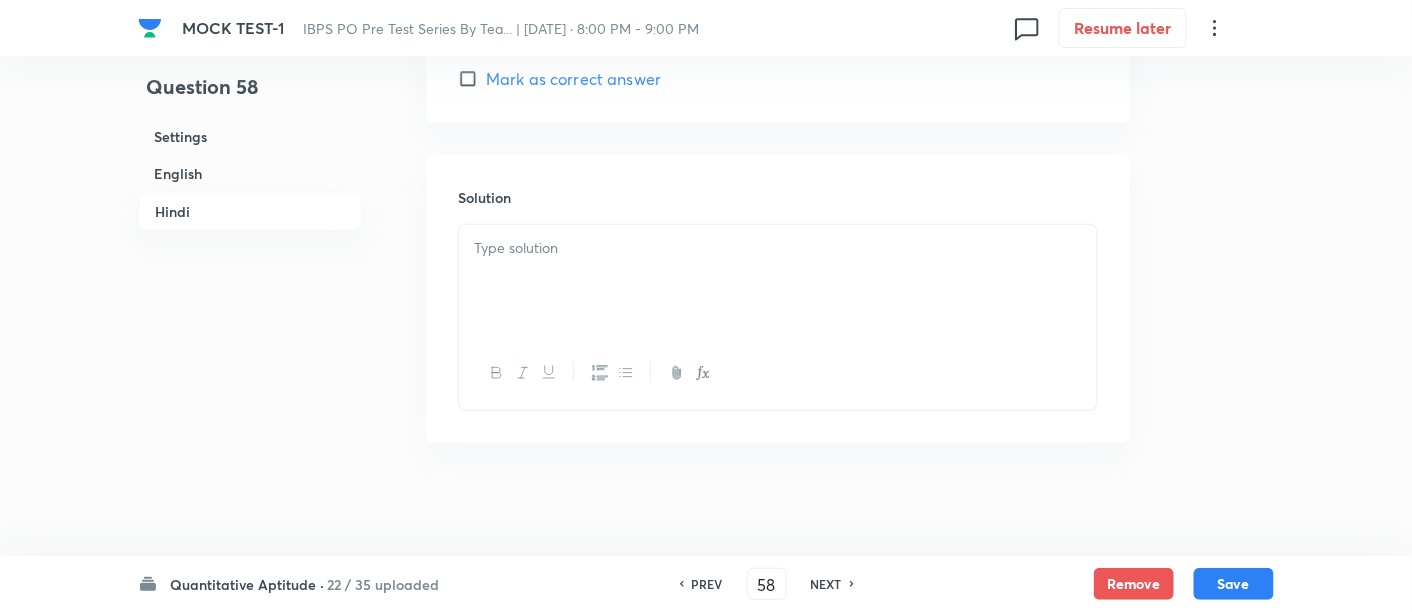 click at bounding box center (778, 281) 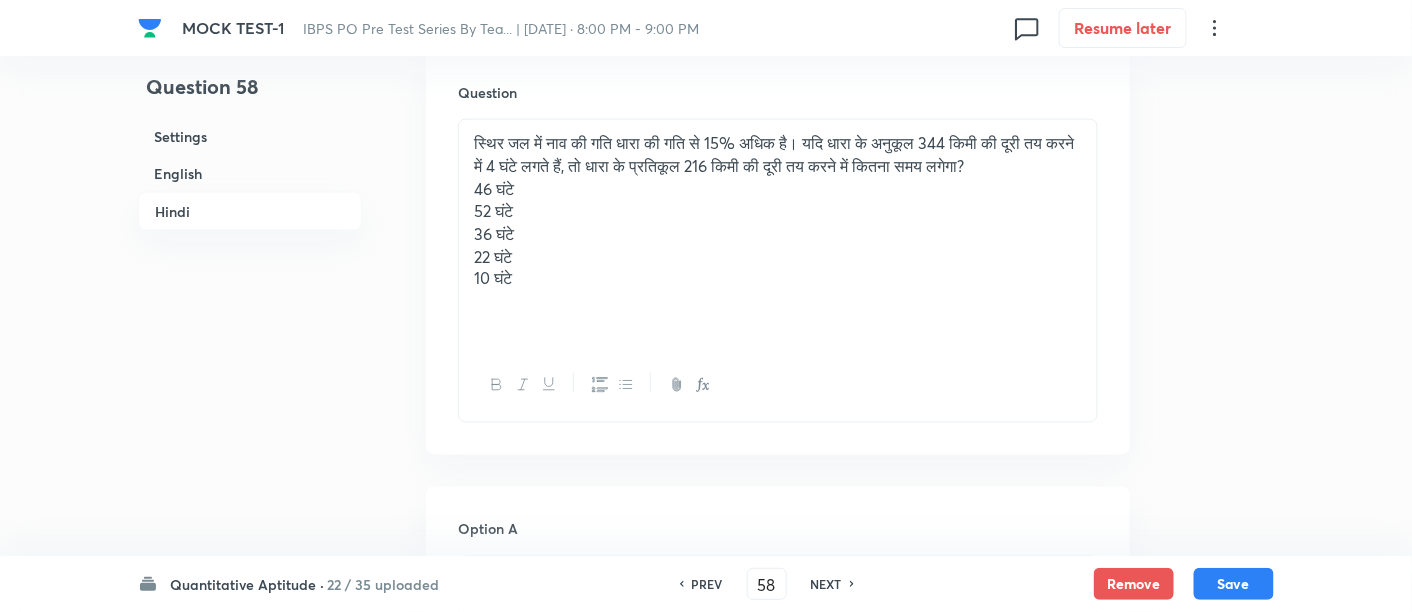 scroll, scrollTop: 3294, scrollLeft: 0, axis: vertical 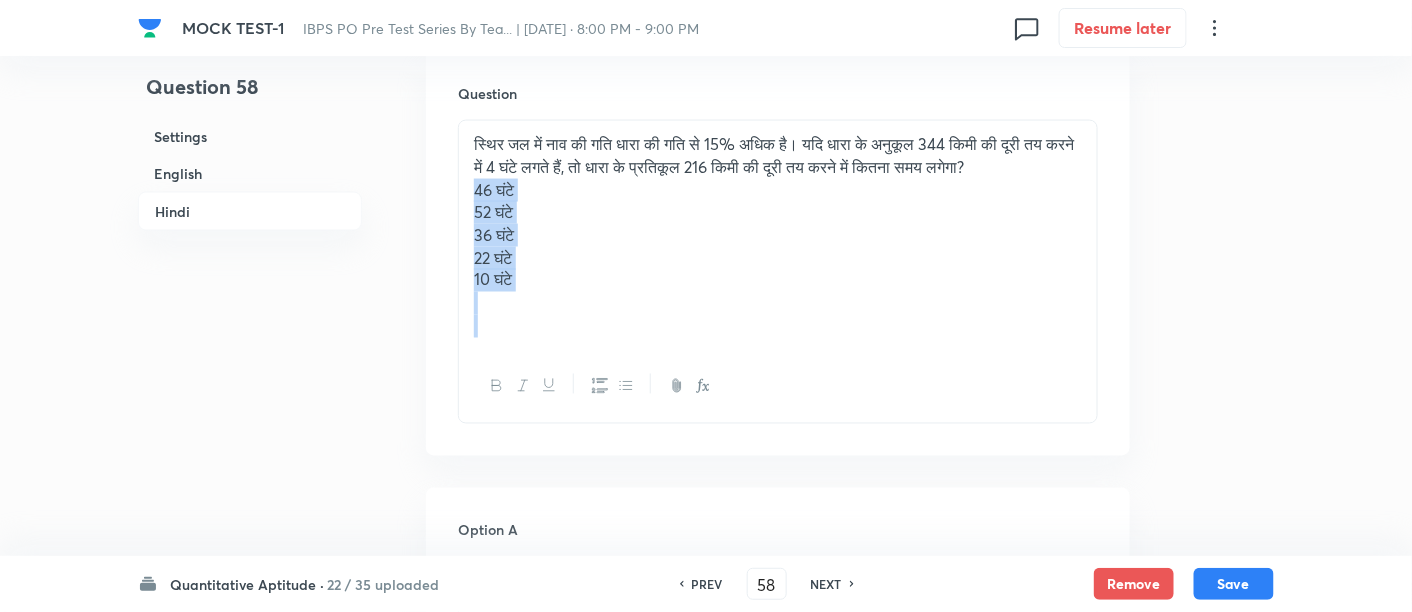 drag, startPoint x: 462, startPoint y: 187, endPoint x: 599, endPoint y: 392, distance: 246.56439 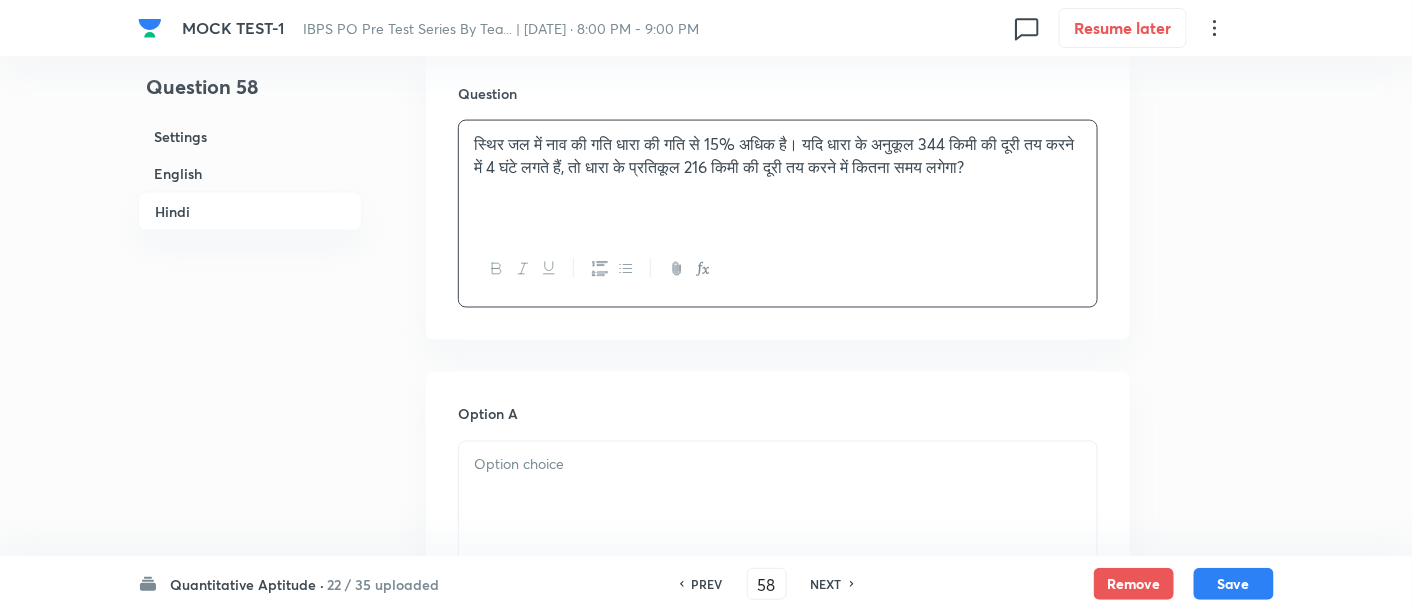 scroll, scrollTop: 3502, scrollLeft: 0, axis: vertical 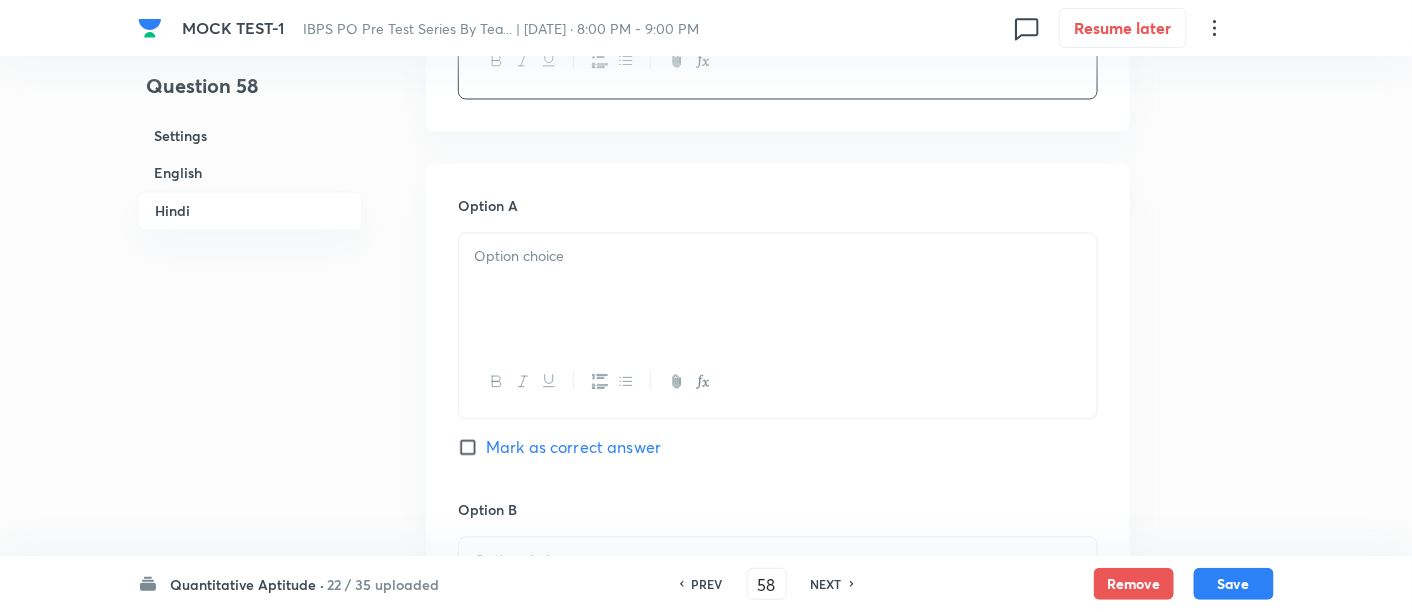 click at bounding box center [778, 290] 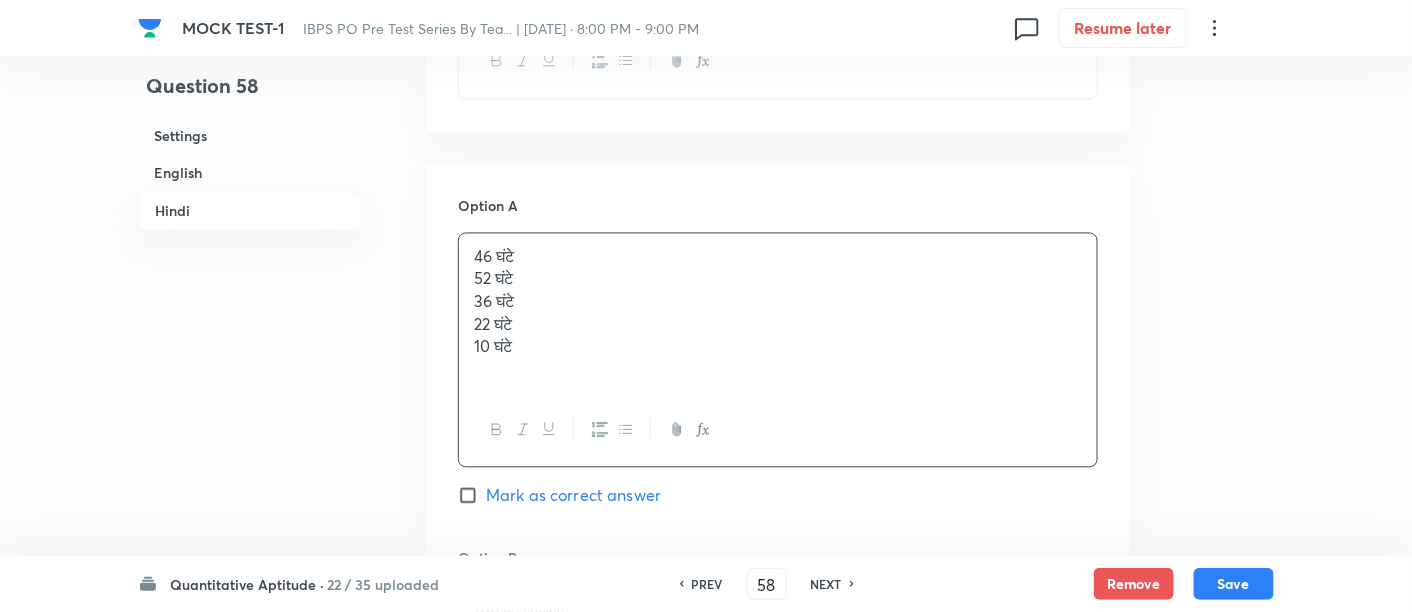 click on "52 घंटे" at bounding box center (778, 279) 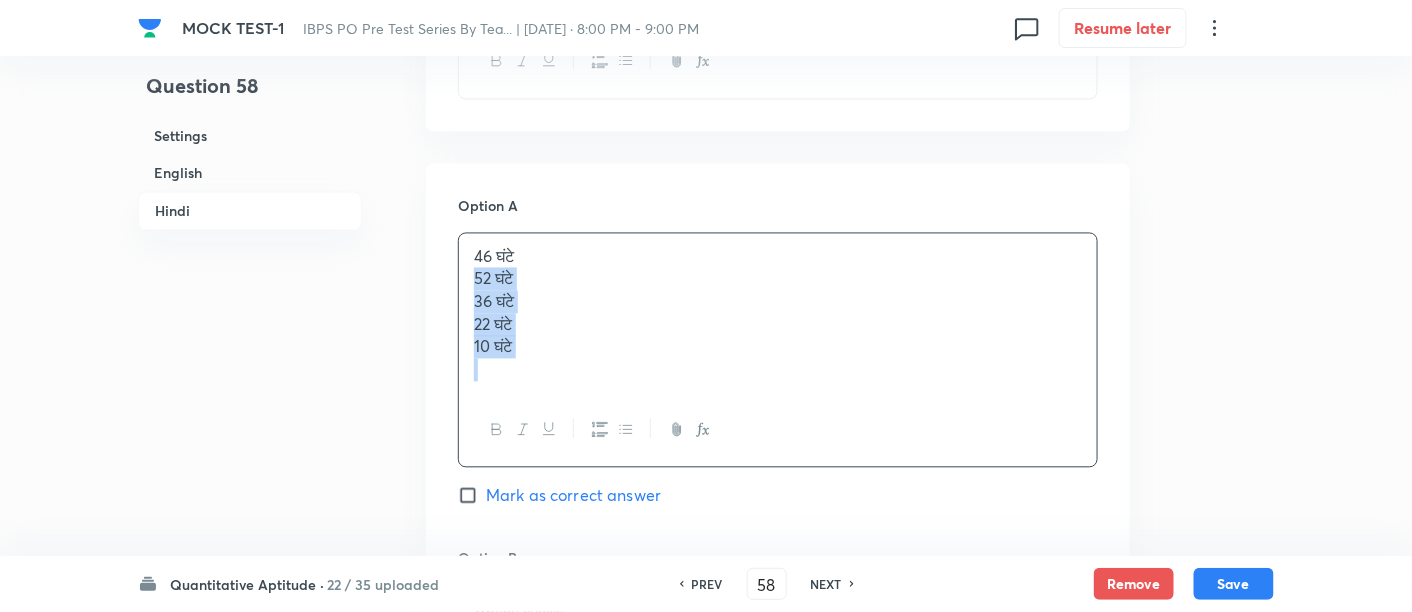 drag, startPoint x: 469, startPoint y: 272, endPoint x: 571, endPoint y: 378, distance: 147.10541 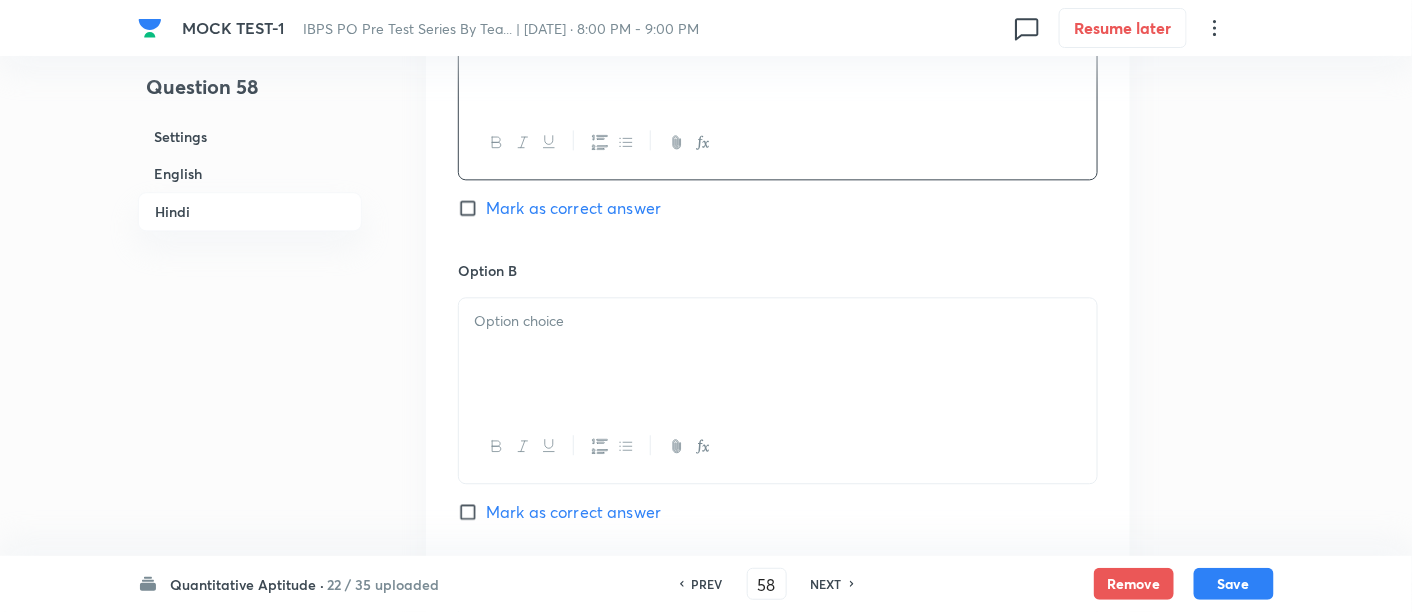 scroll, scrollTop: 3742, scrollLeft: 0, axis: vertical 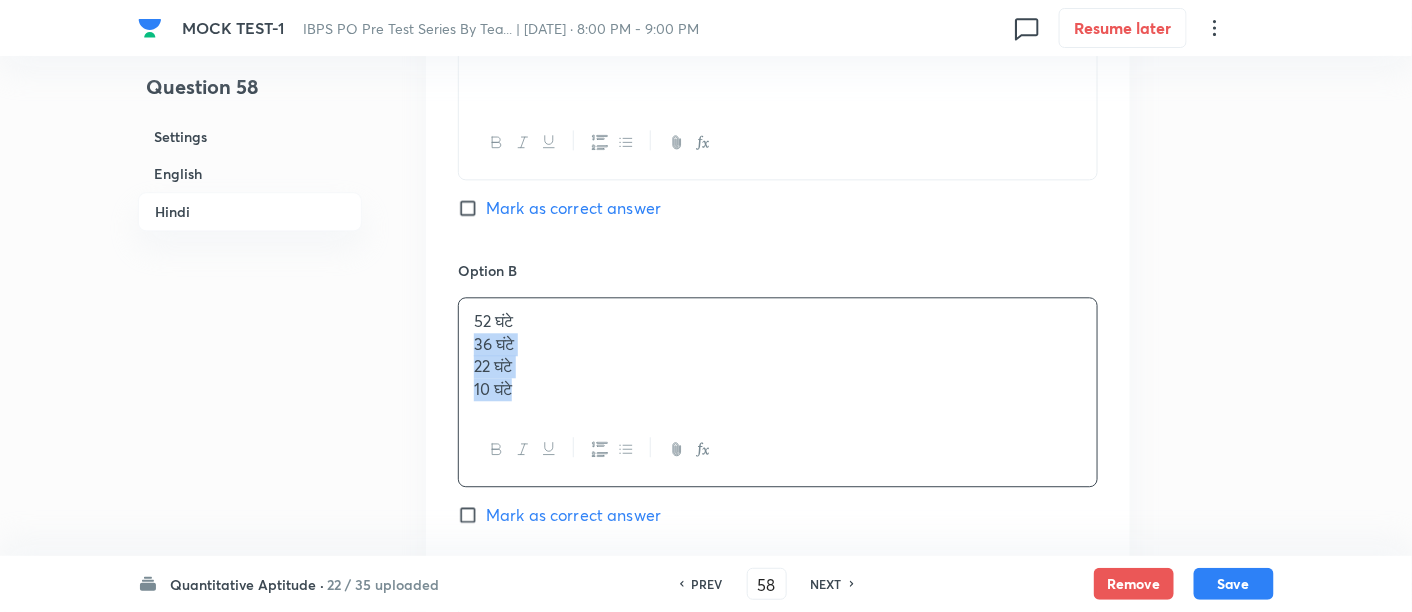 drag, startPoint x: 465, startPoint y: 333, endPoint x: 582, endPoint y: 467, distance: 177.89041 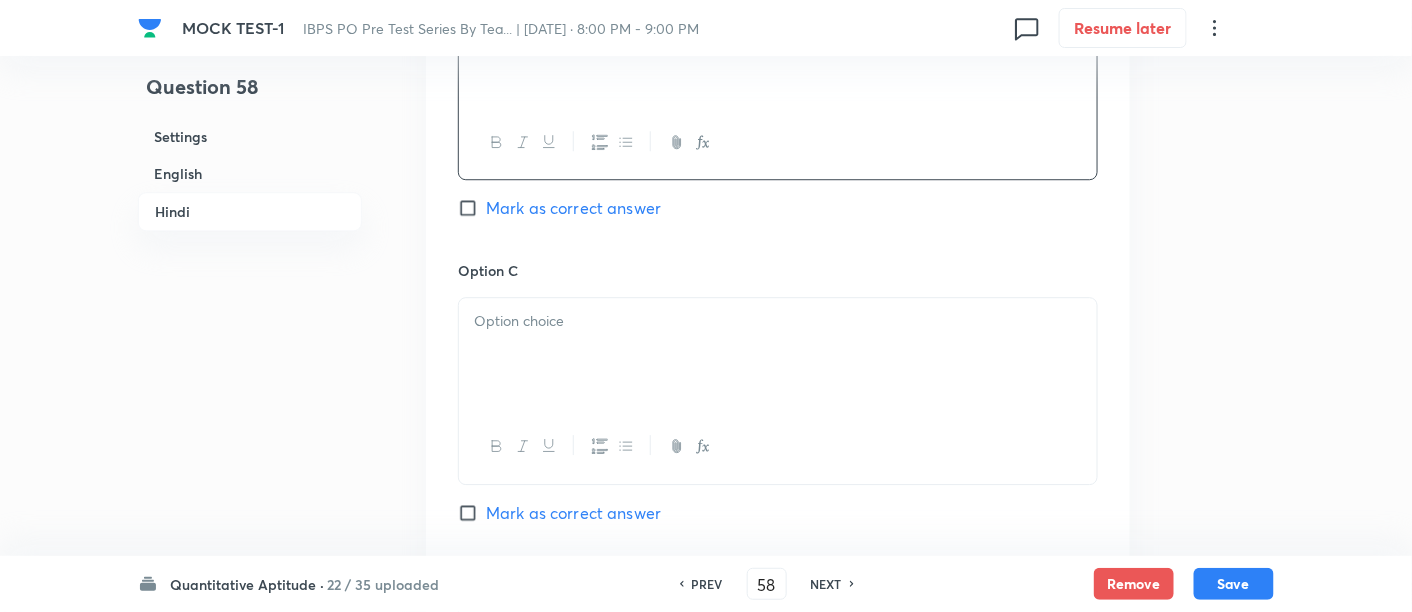 scroll, scrollTop: 4048, scrollLeft: 0, axis: vertical 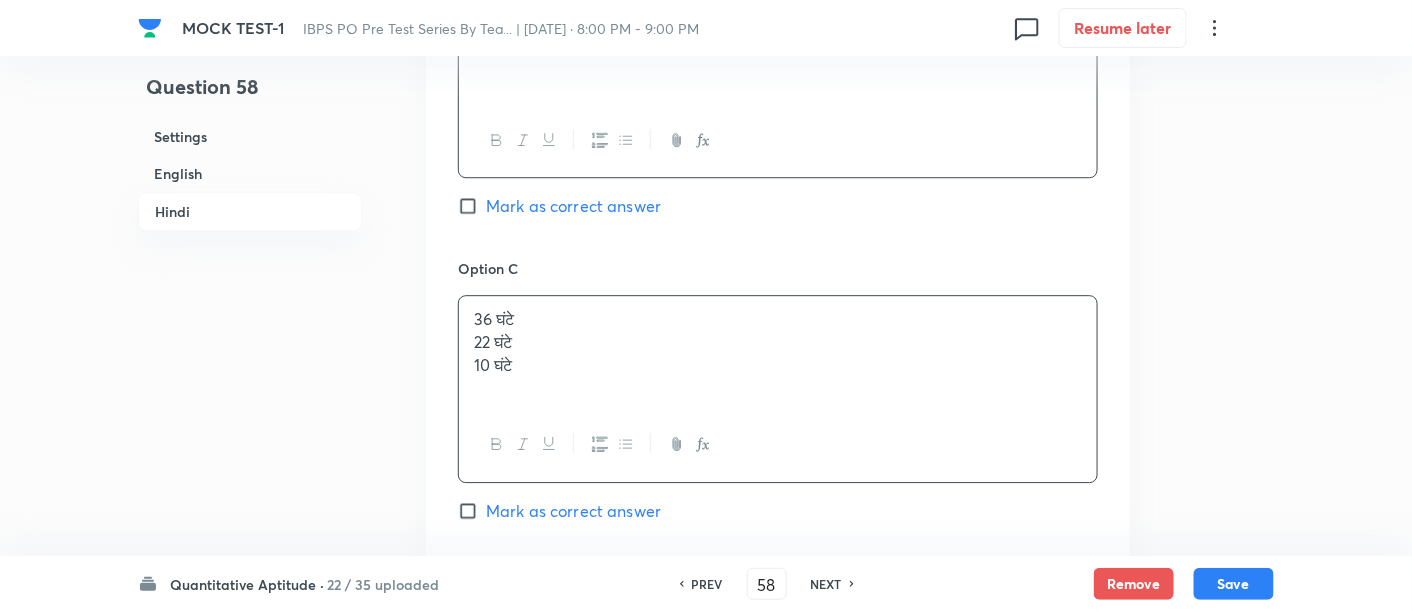 click on "36 घंटे 22 घंटे 10 घंटे" at bounding box center (778, 352) 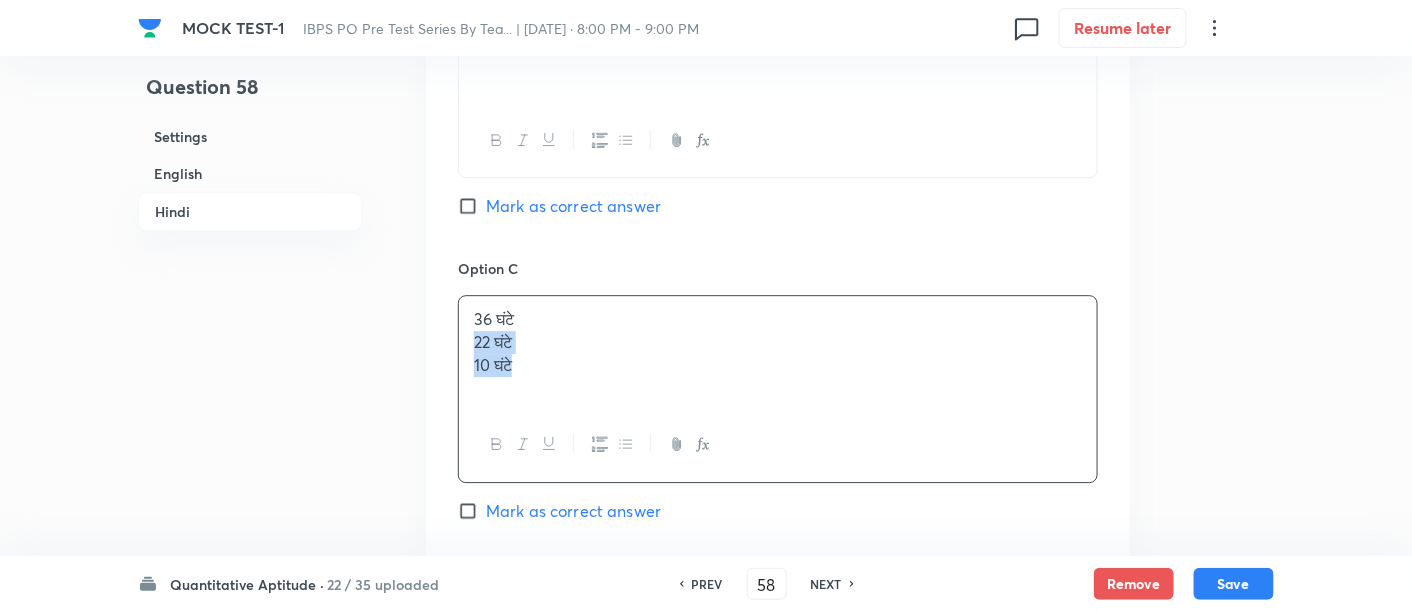 drag, startPoint x: 468, startPoint y: 339, endPoint x: 632, endPoint y: 452, distance: 199.16074 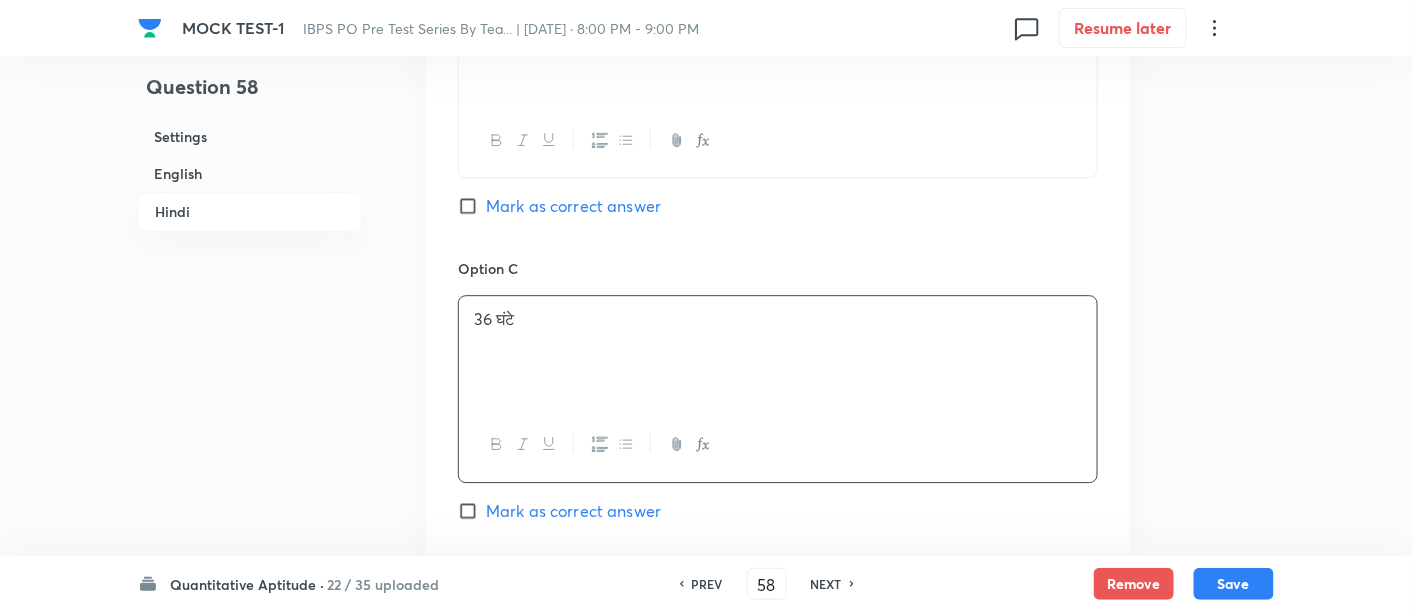 click on "Mark as correct answer" at bounding box center [573, 511] 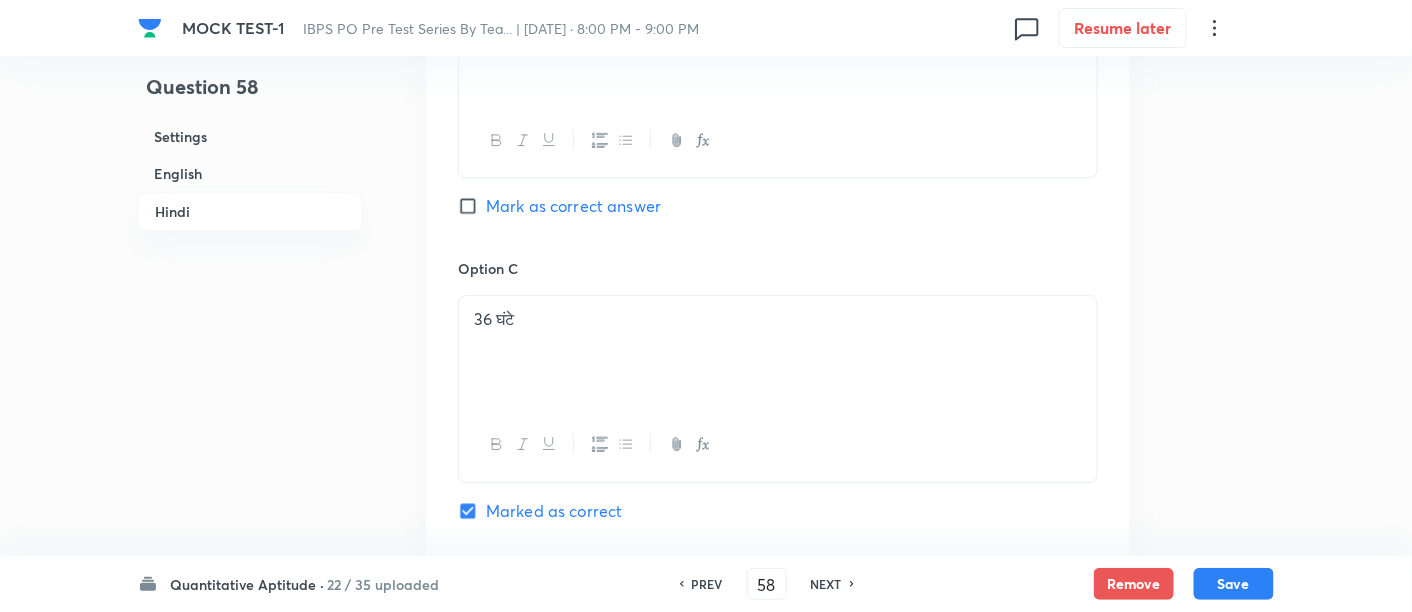 checkbox on "true" 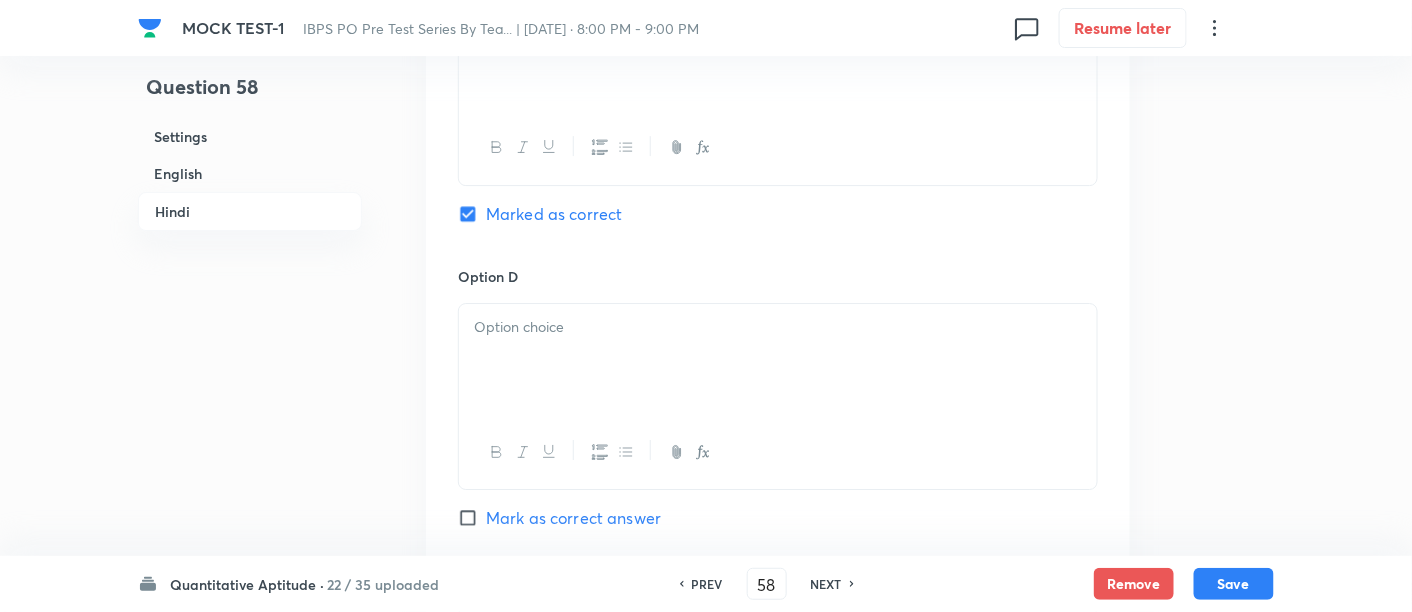scroll, scrollTop: 4346, scrollLeft: 0, axis: vertical 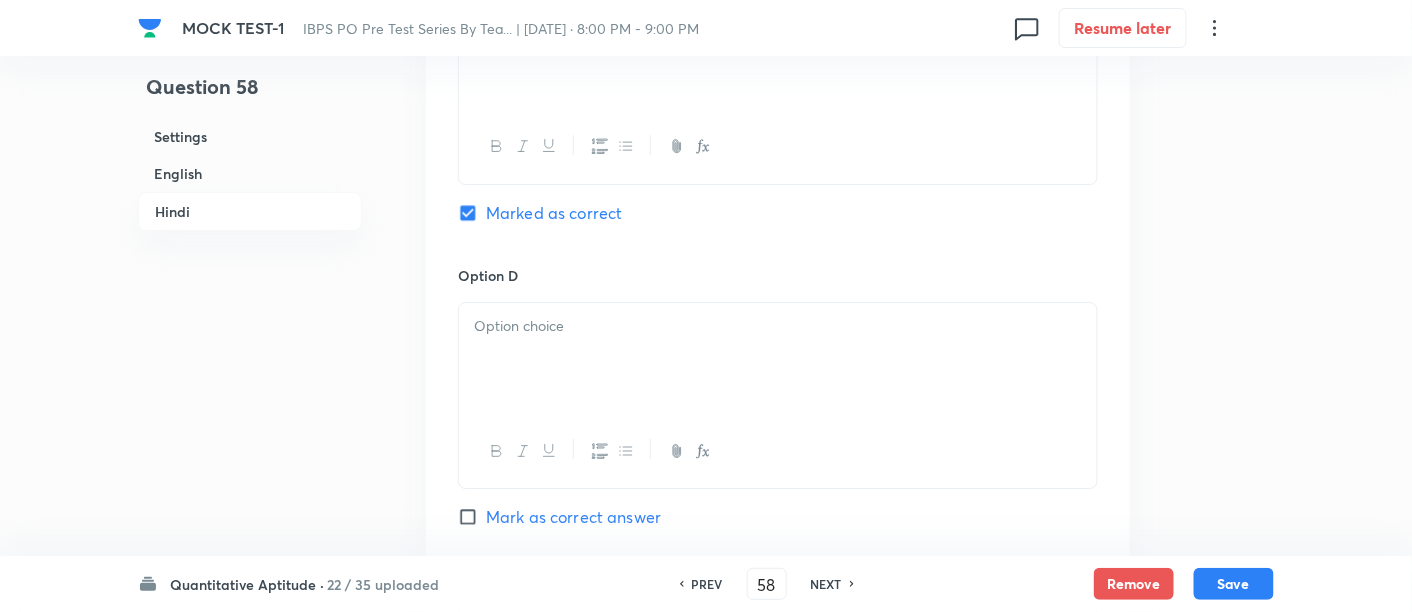 click at bounding box center [778, 326] 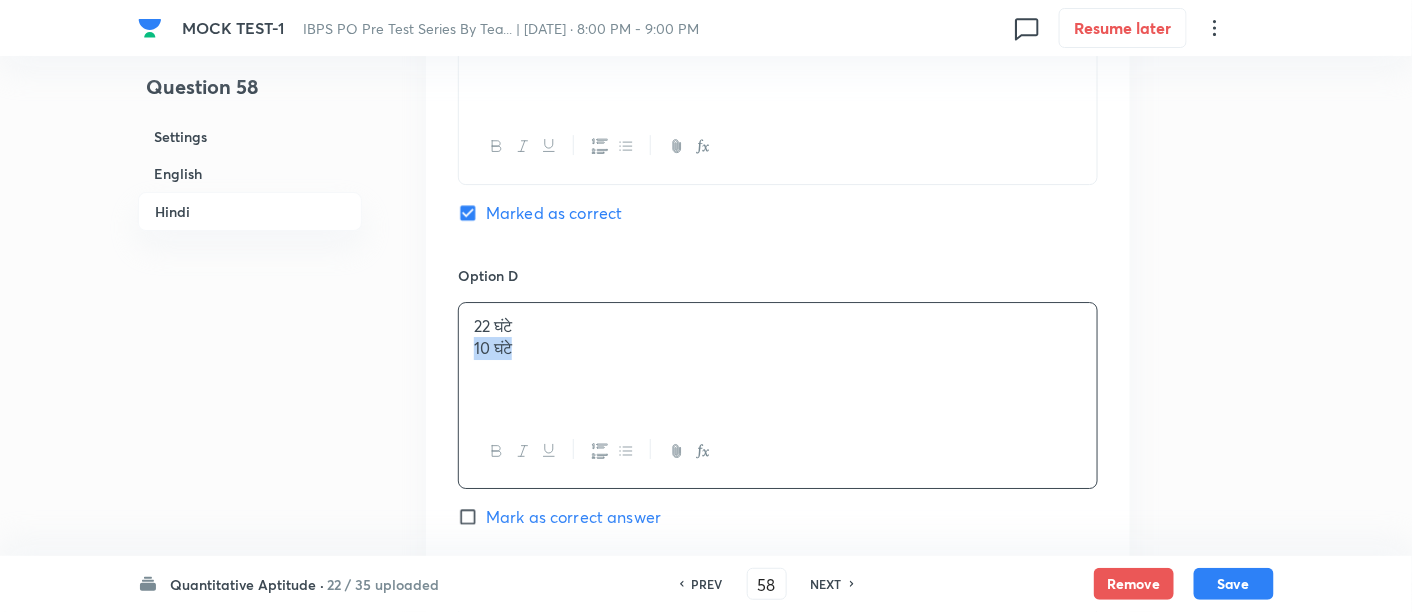 drag, startPoint x: 470, startPoint y: 341, endPoint x: 595, endPoint y: 387, distance: 133.19534 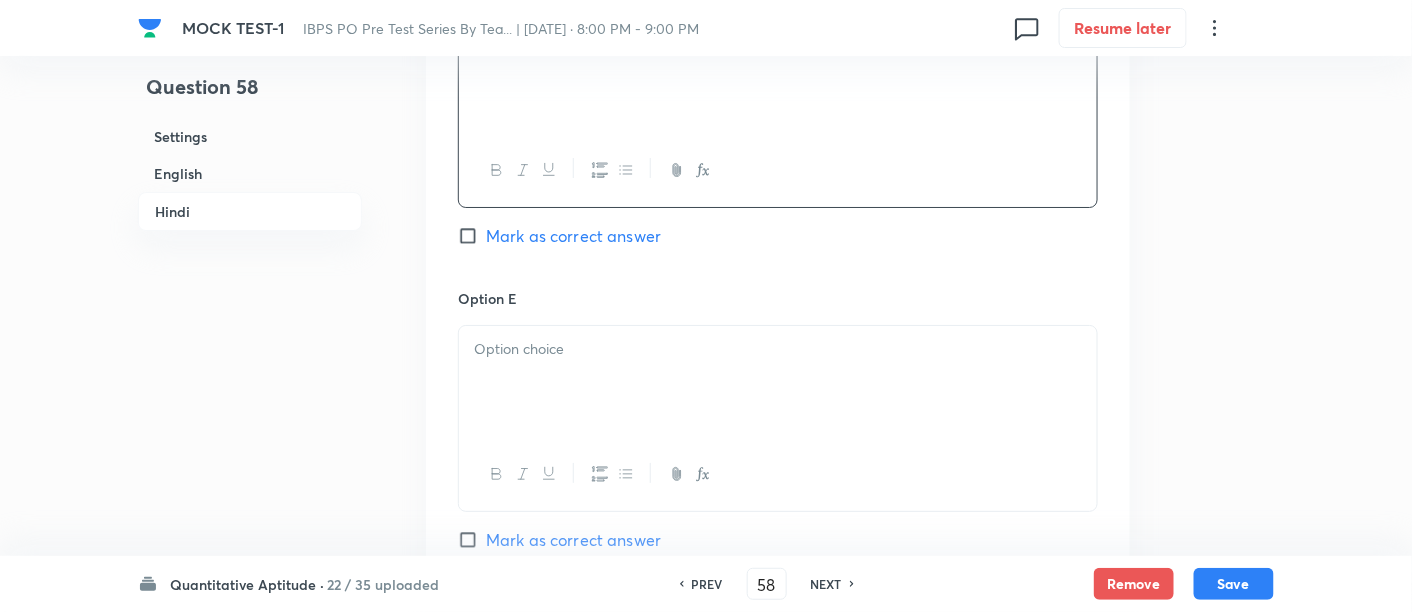 click at bounding box center [778, 382] 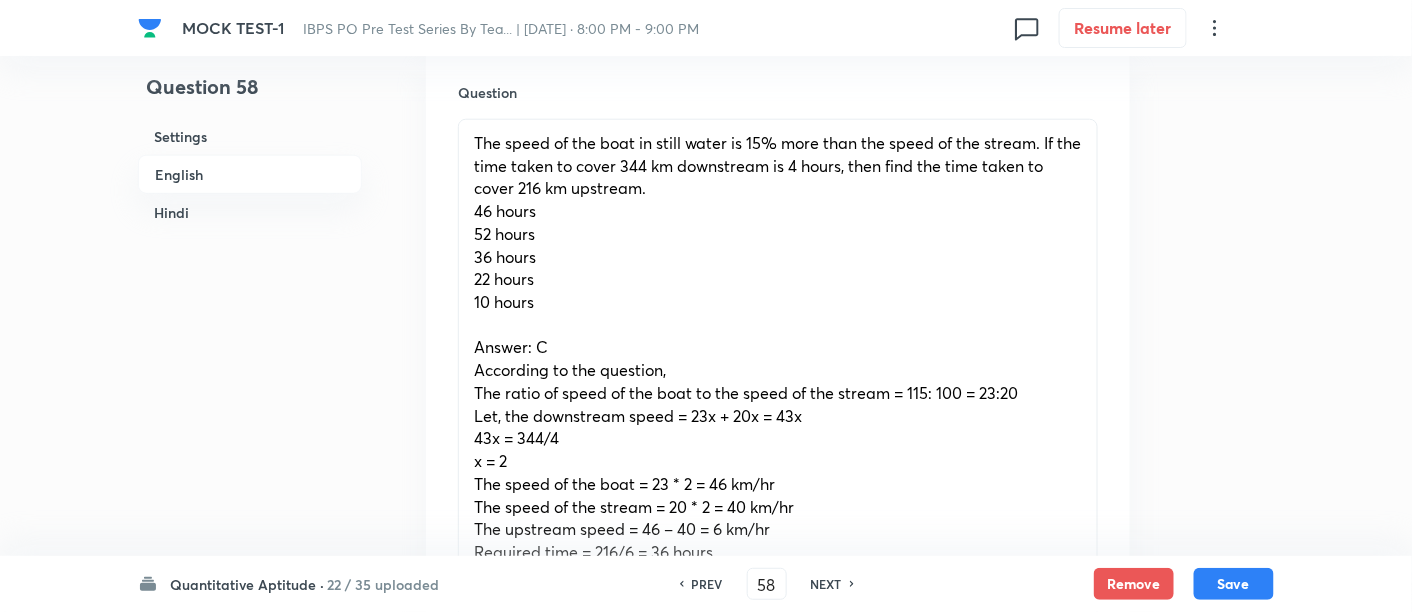 scroll, scrollTop: 611, scrollLeft: 0, axis: vertical 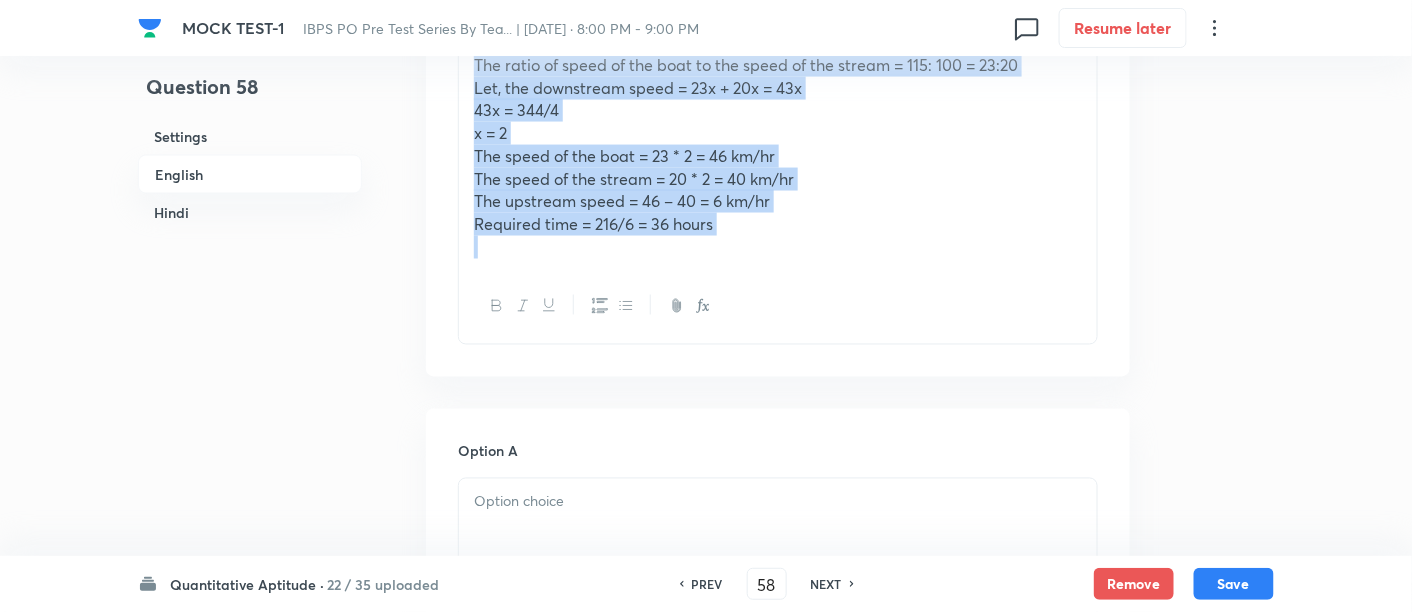 drag, startPoint x: 469, startPoint y: 332, endPoint x: 780, endPoint y: 620, distance: 423.86908 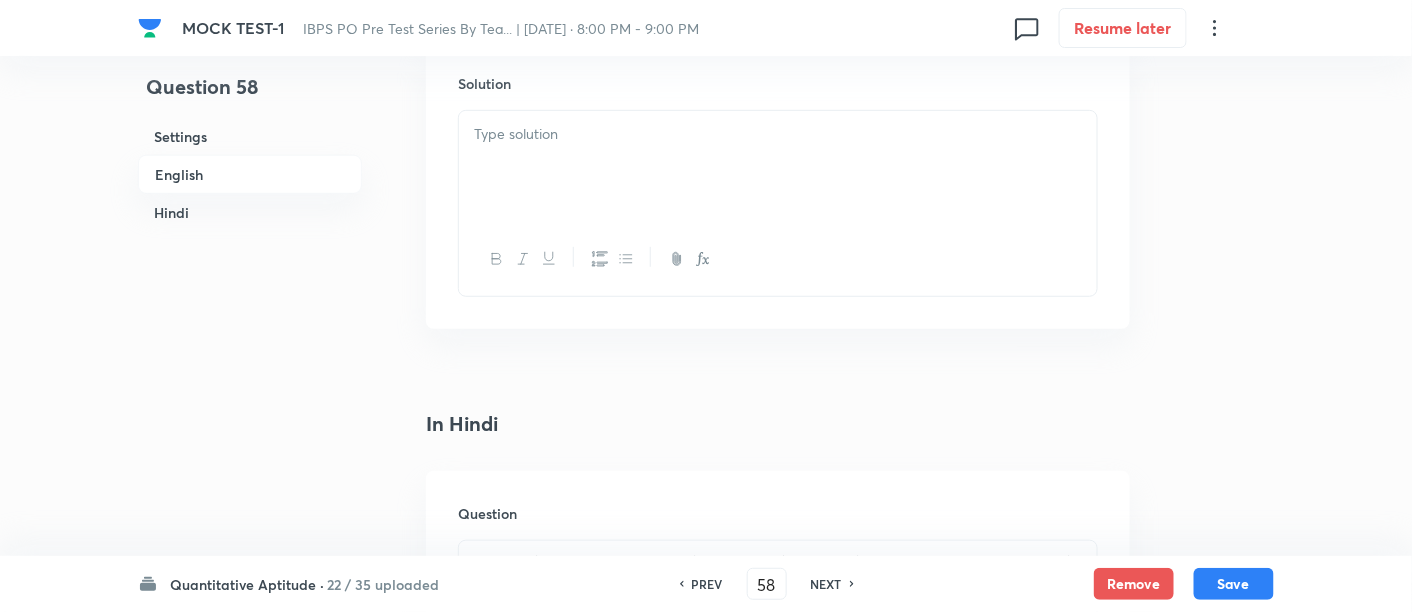 scroll, scrollTop: 2648, scrollLeft: 0, axis: vertical 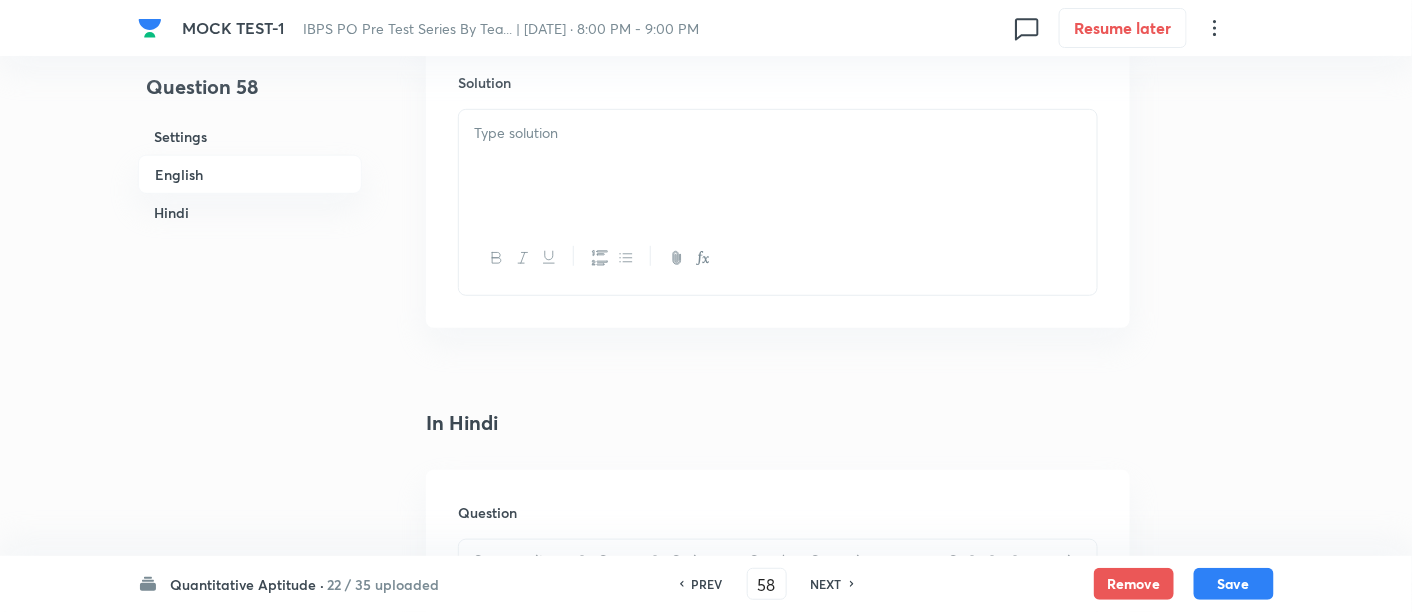 click at bounding box center [778, 166] 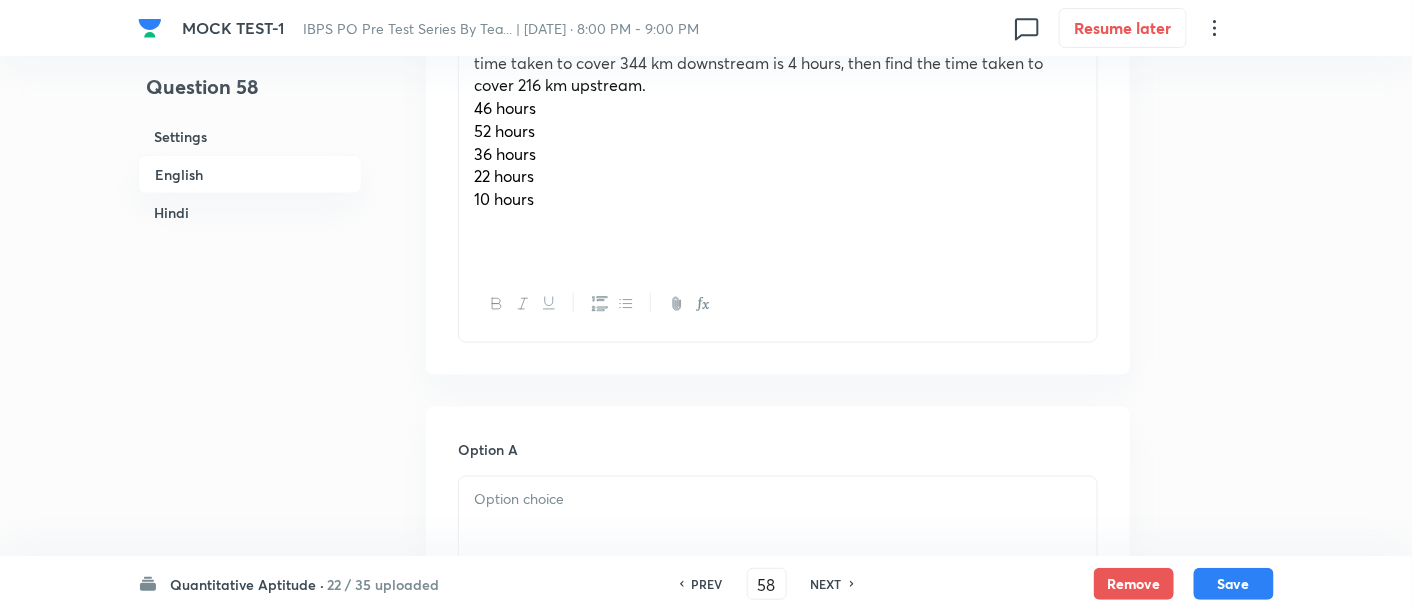scroll, scrollTop: 682, scrollLeft: 0, axis: vertical 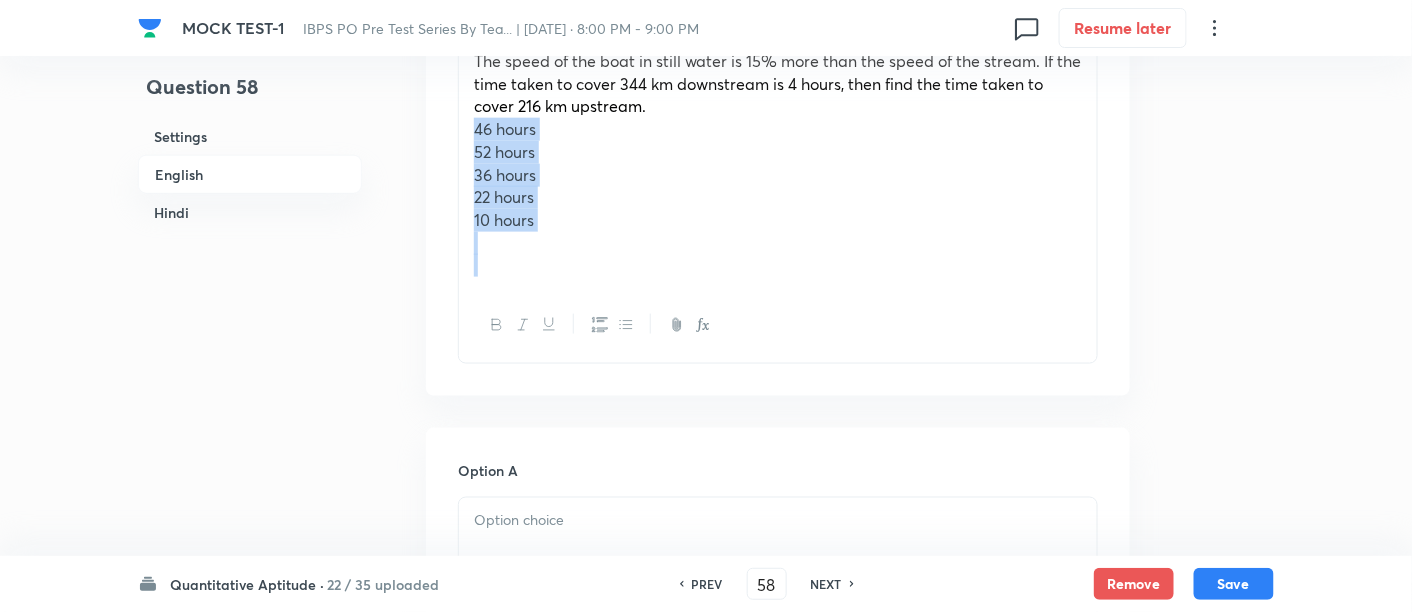 drag, startPoint x: 471, startPoint y: 130, endPoint x: 665, endPoint y: 324, distance: 274.35742 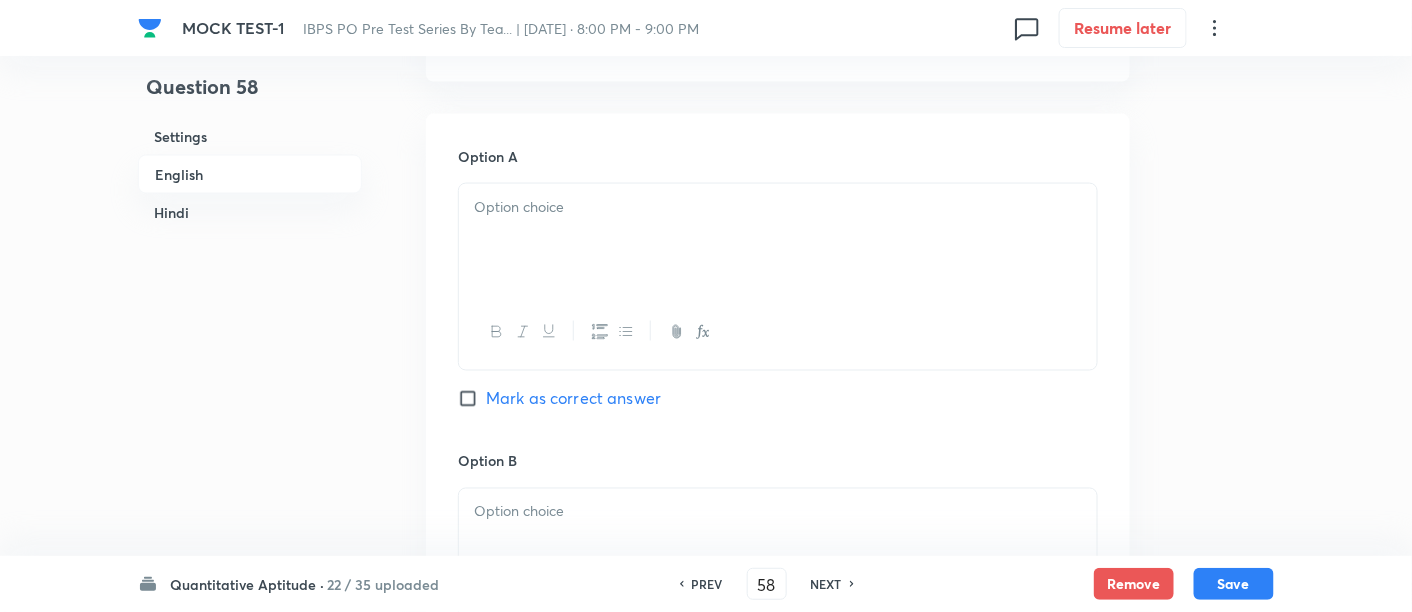scroll, scrollTop: 860, scrollLeft: 0, axis: vertical 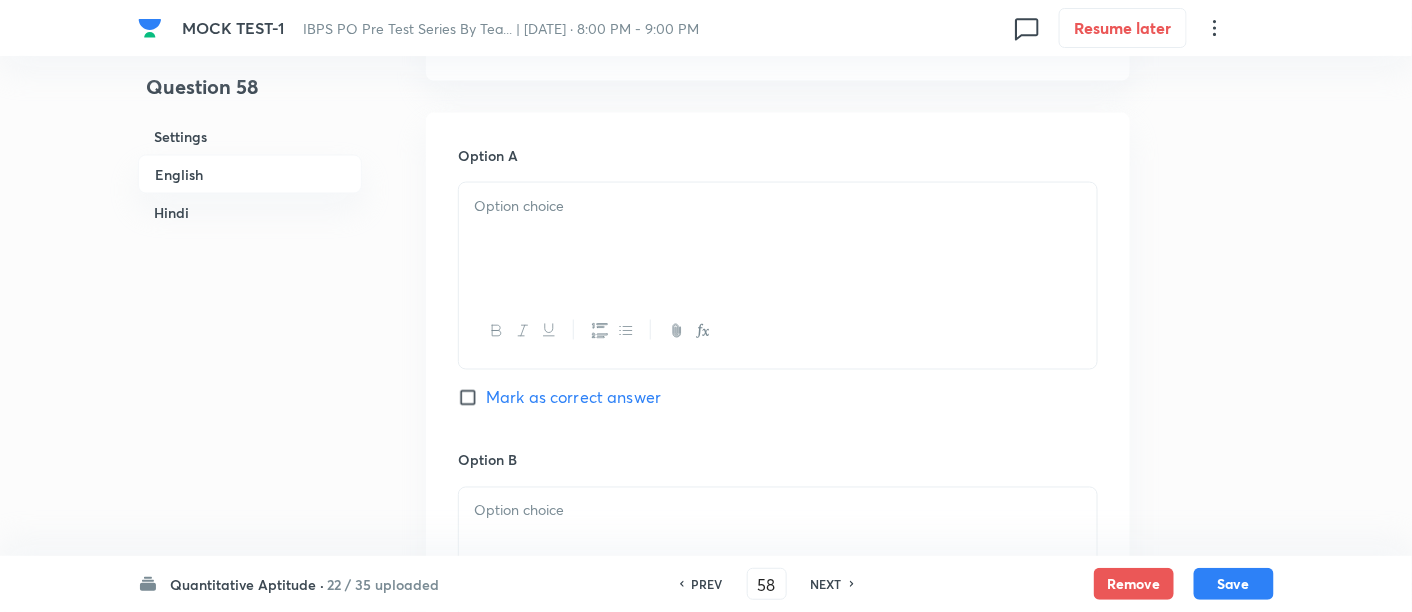 click at bounding box center (778, 239) 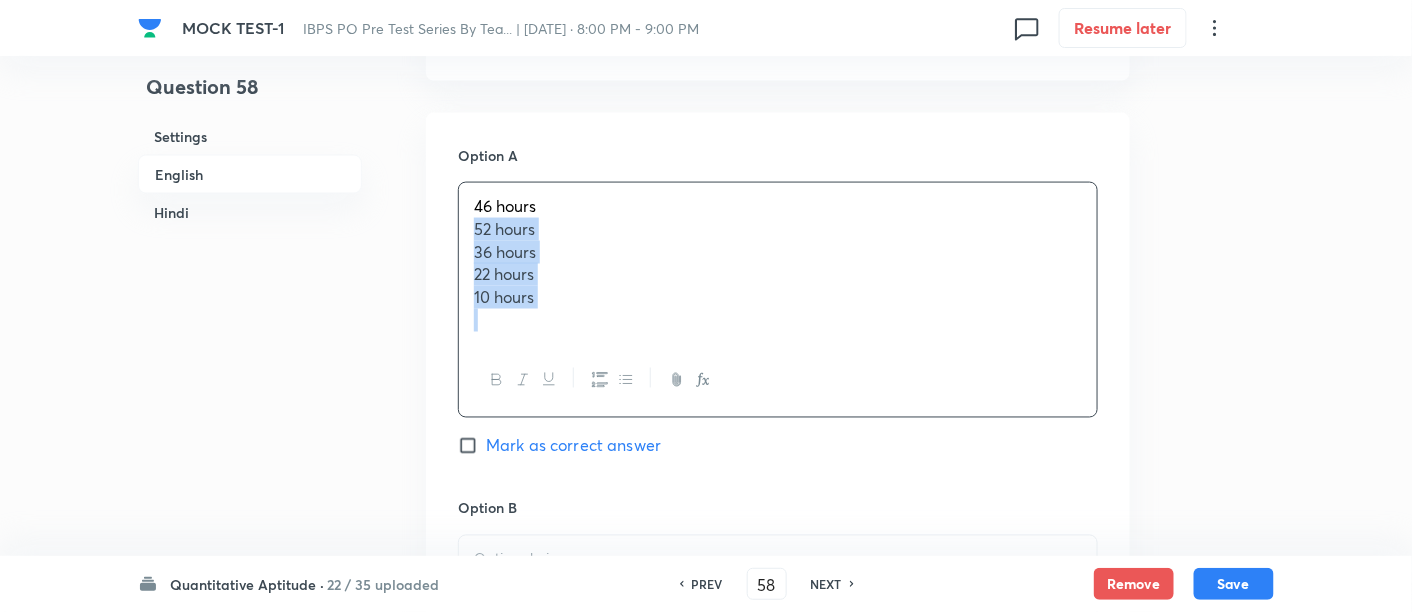drag, startPoint x: 470, startPoint y: 224, endPoint x: 626, endPoint y: 377, distance: 218.50629 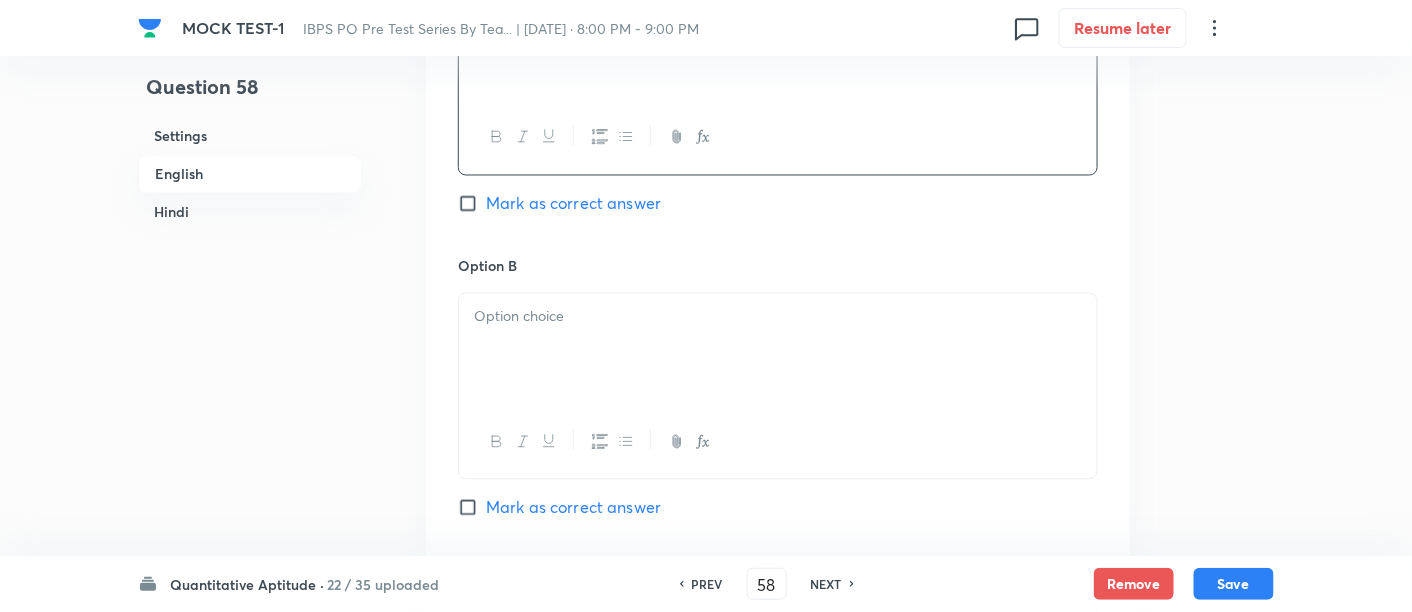 scroll, scrollTop: 1054, scrollLeft: 0, axis: vertical 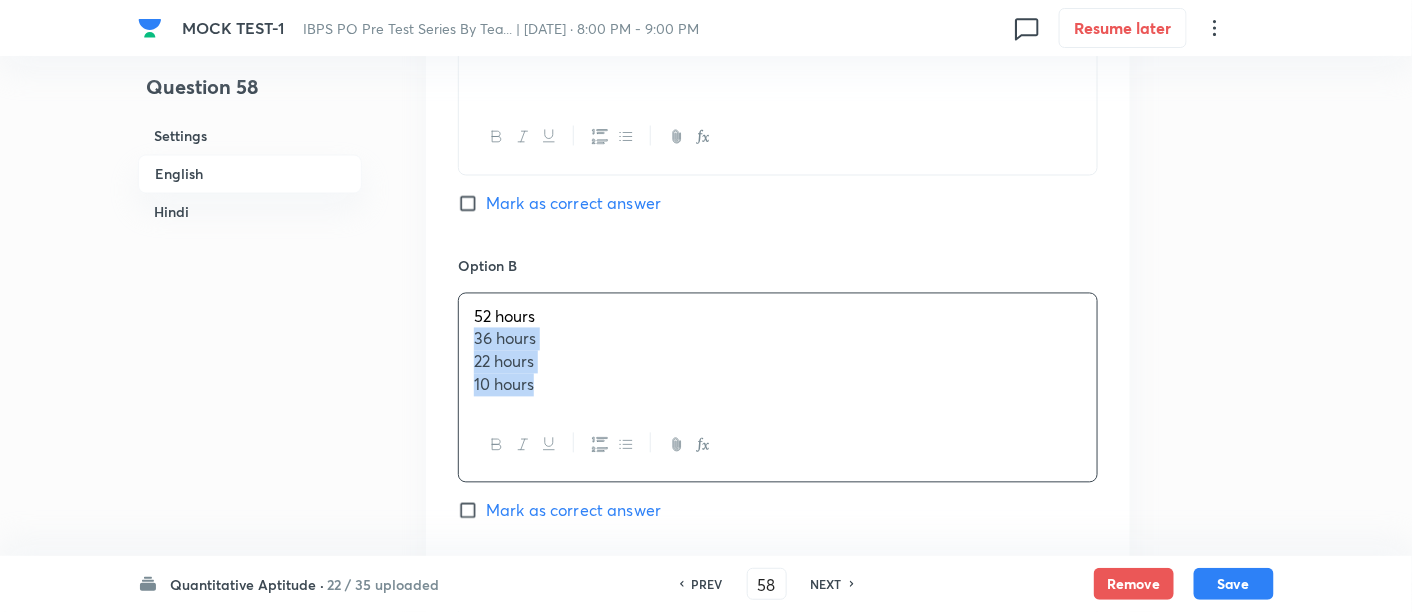 drag, startPoint x: 462, startPoint y: 336, endPoint x: 604, endPoint y: 449, distance: 181.47452 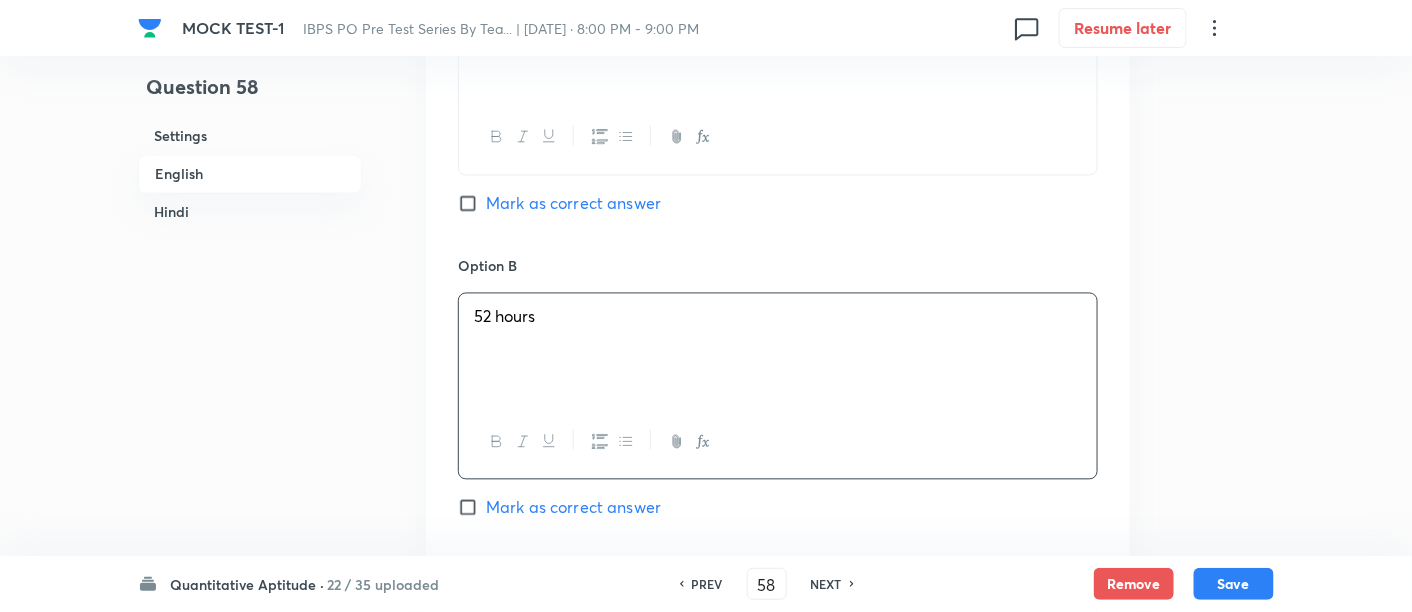 scroll, scrollTop: 1276, scrollLeft: 0, axis: vertical 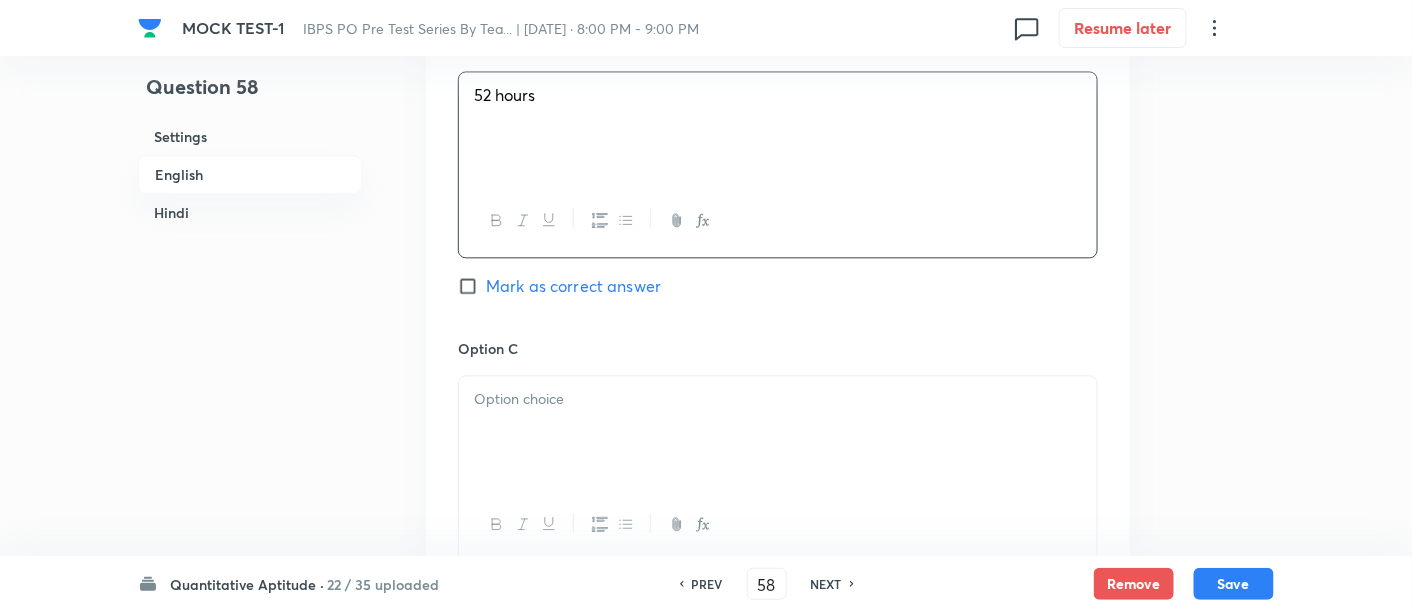 click at bounding box center [778, 432] 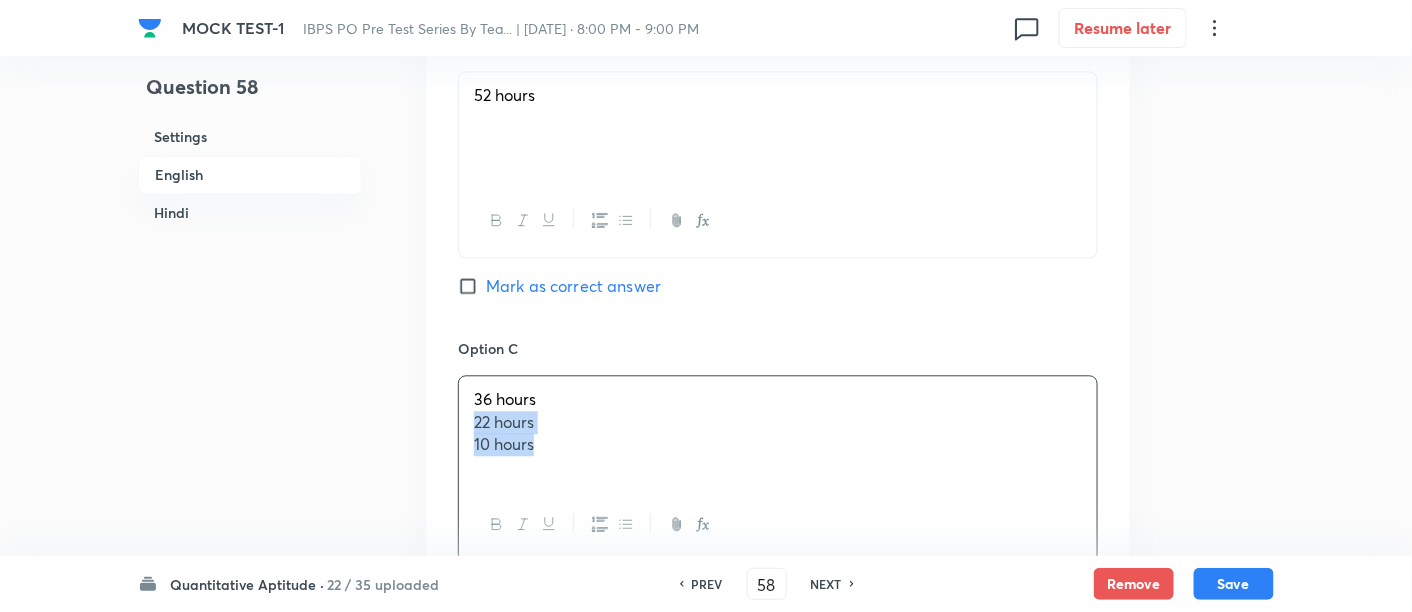 drag, startPoint x: 465, startPoint y: 427, endPoint x: 620, endPoint y: 546, distance: 195.41238 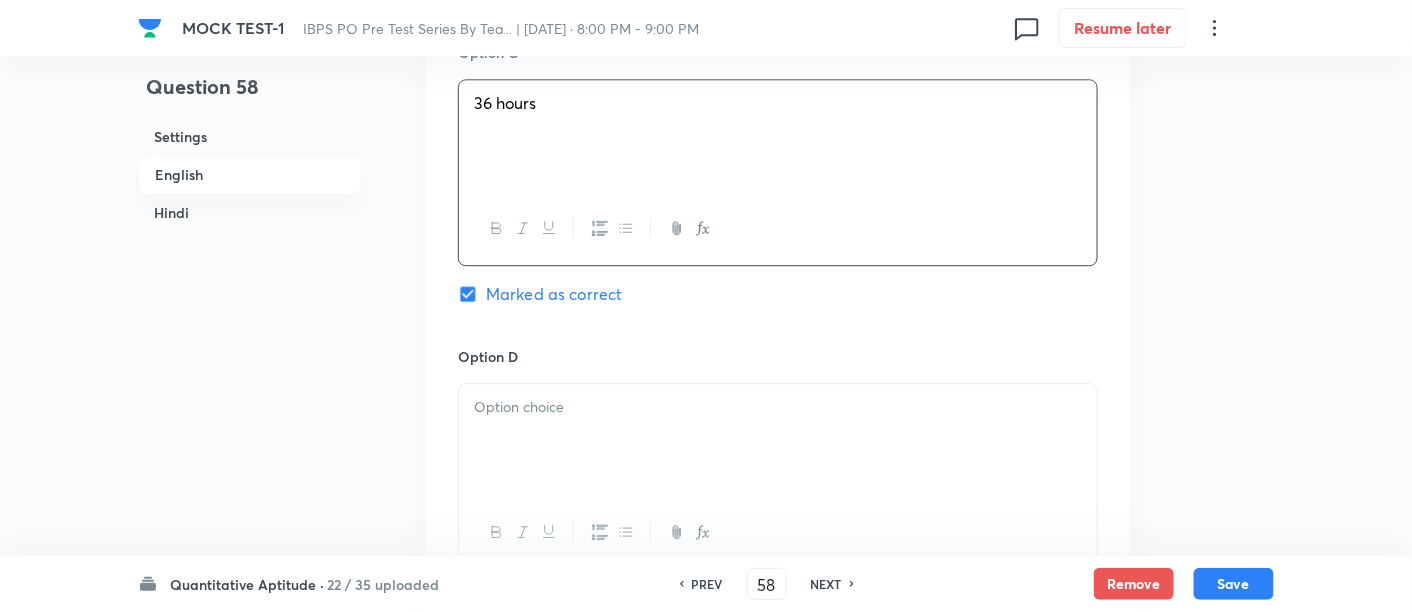 scroll, scrollTop: 1578, scrollLeft: 0, axis: vertical 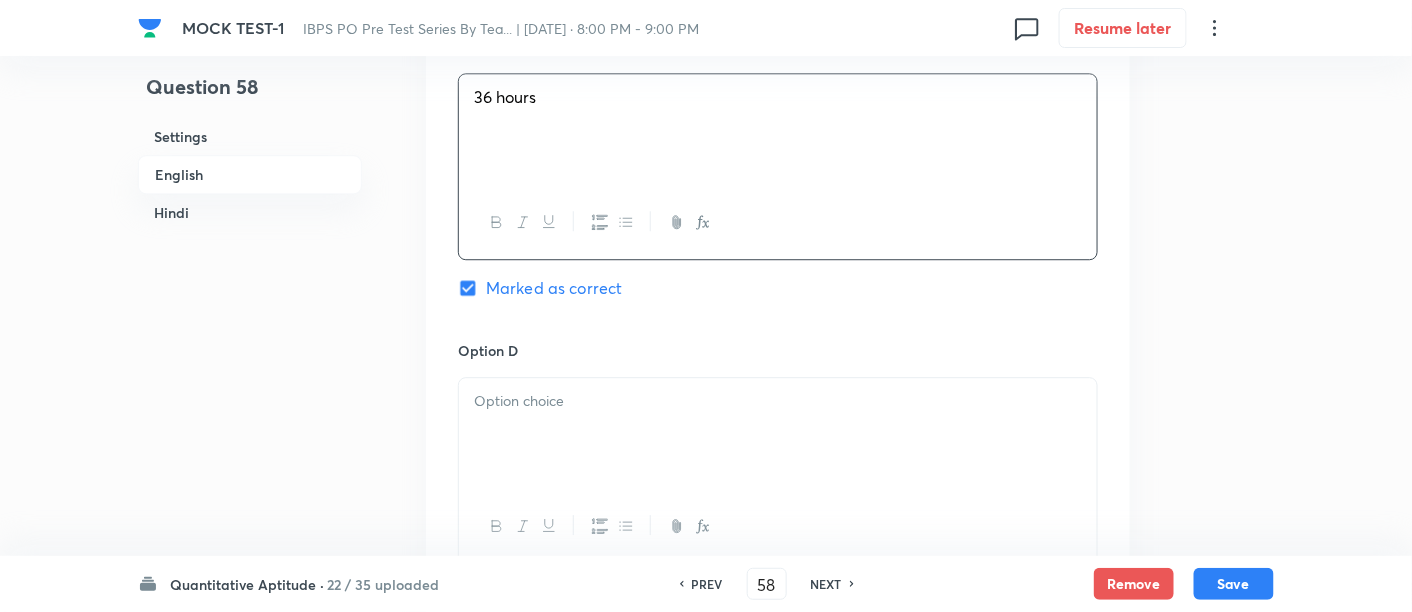 click at bounding box center (778, 434) 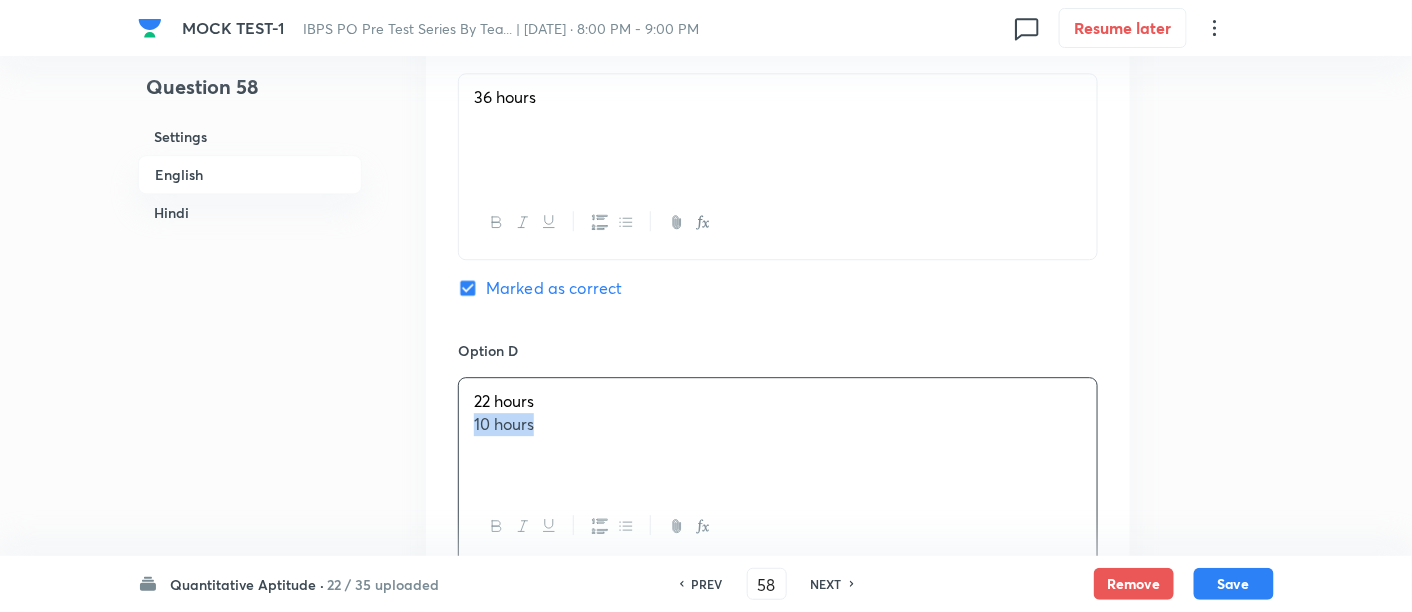 drag, startPoint x: 468, startPoint y: 427, endPoint x: 649, endPoint y: 492, distance: 192.31744 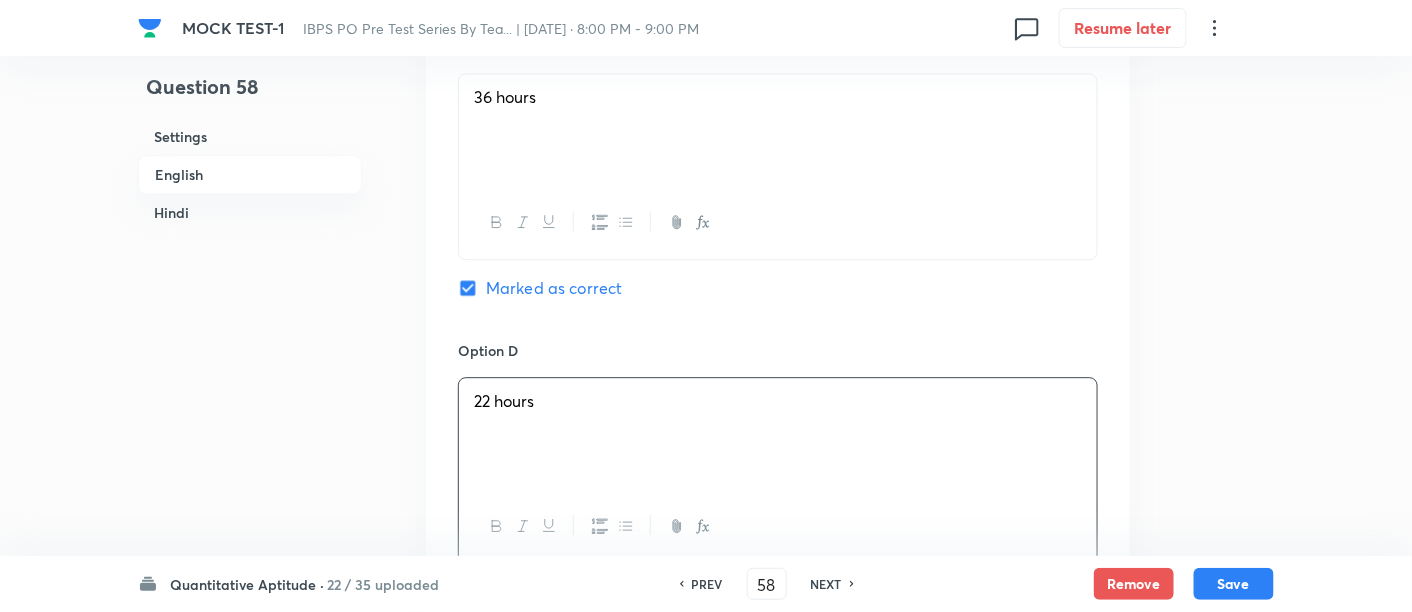 scroll, scrollTop: 1876, scrollLeft: 0, axis: vertical 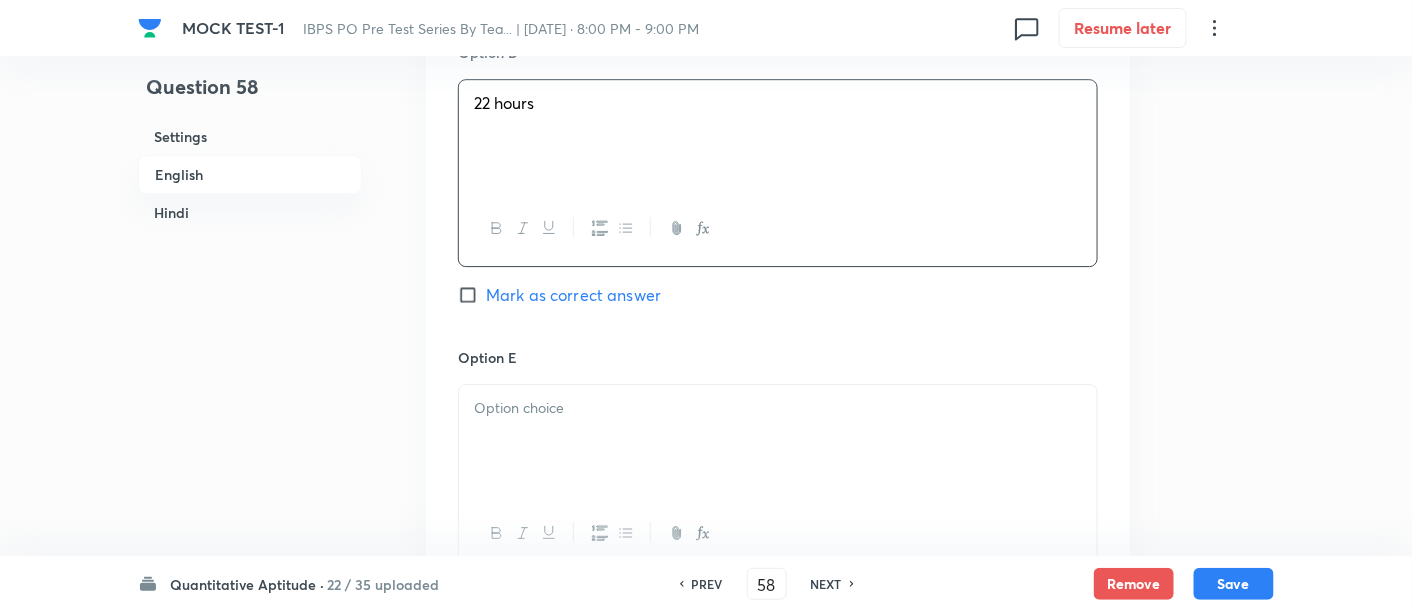 click at bounding box center (778, 441) 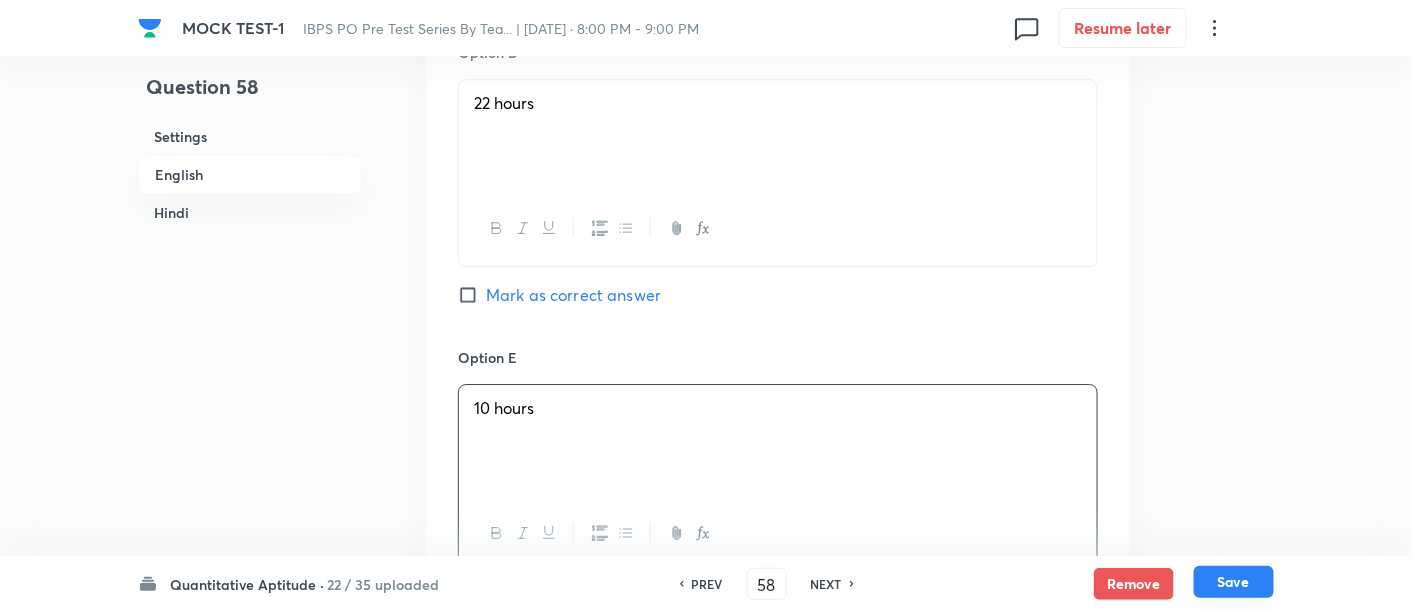 click on "Save" at bounding box center (1234, 582) 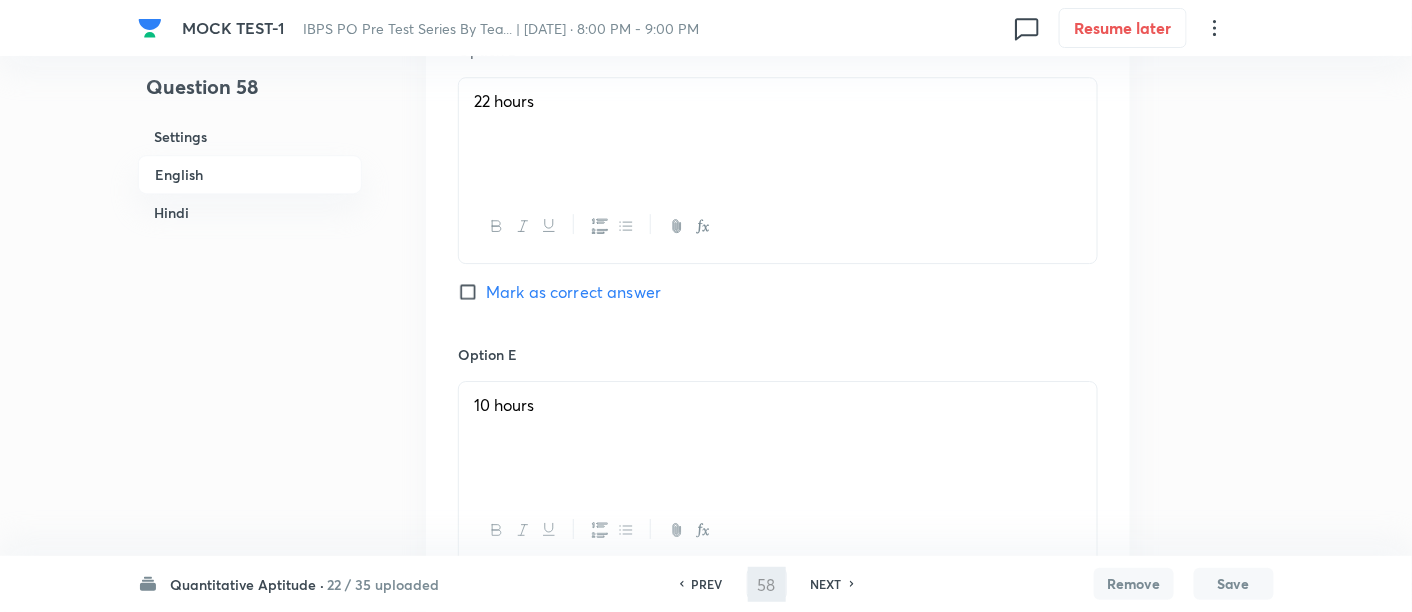 type on "59" 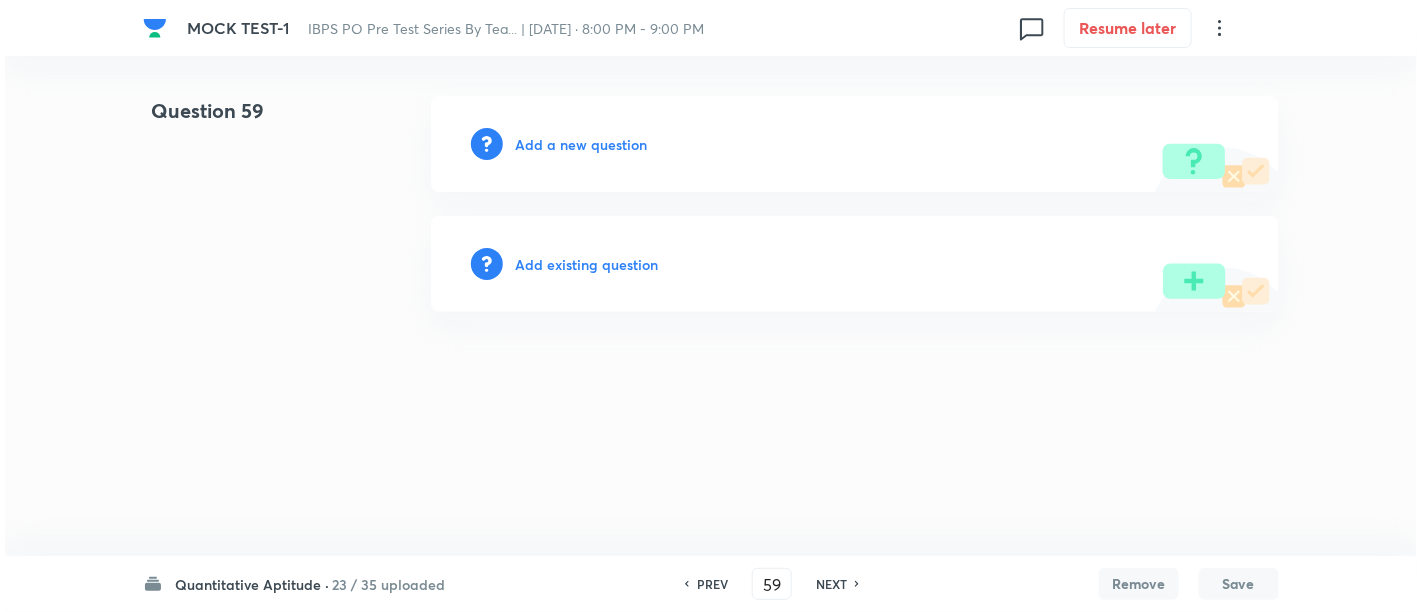 scroll, scrollTop: 0, scrollLeft: 0, axis: both 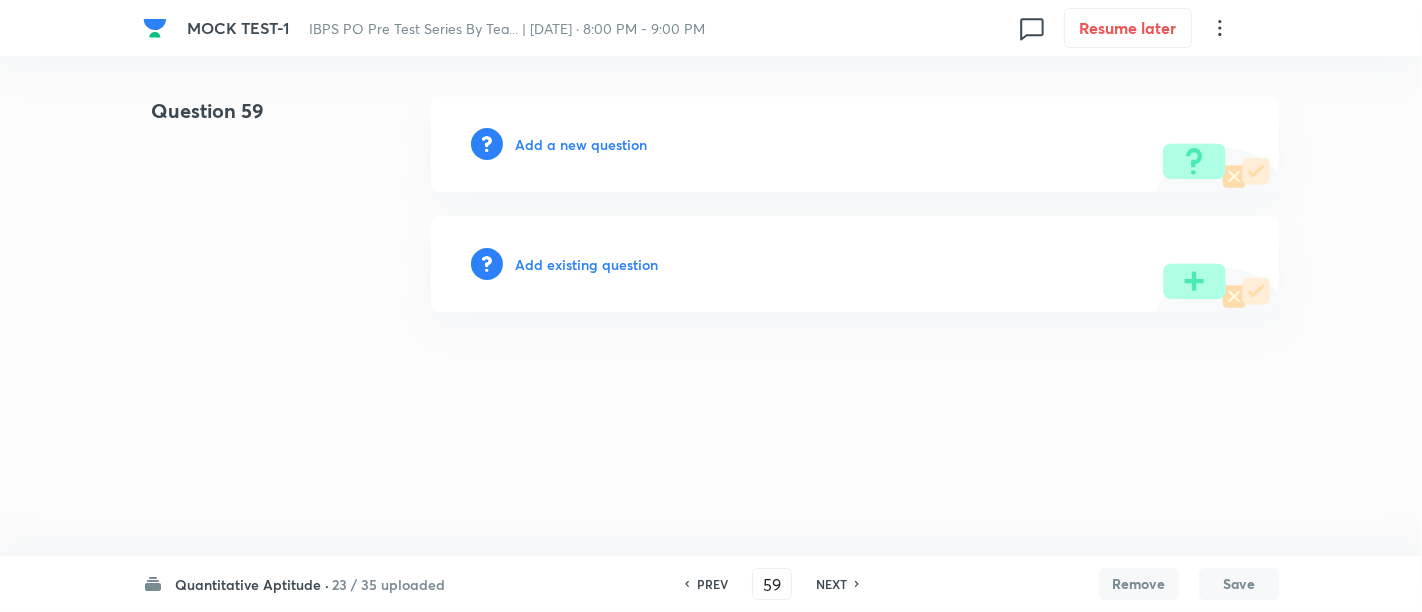 click on "Add a new question" at bounding box center [581, 144] 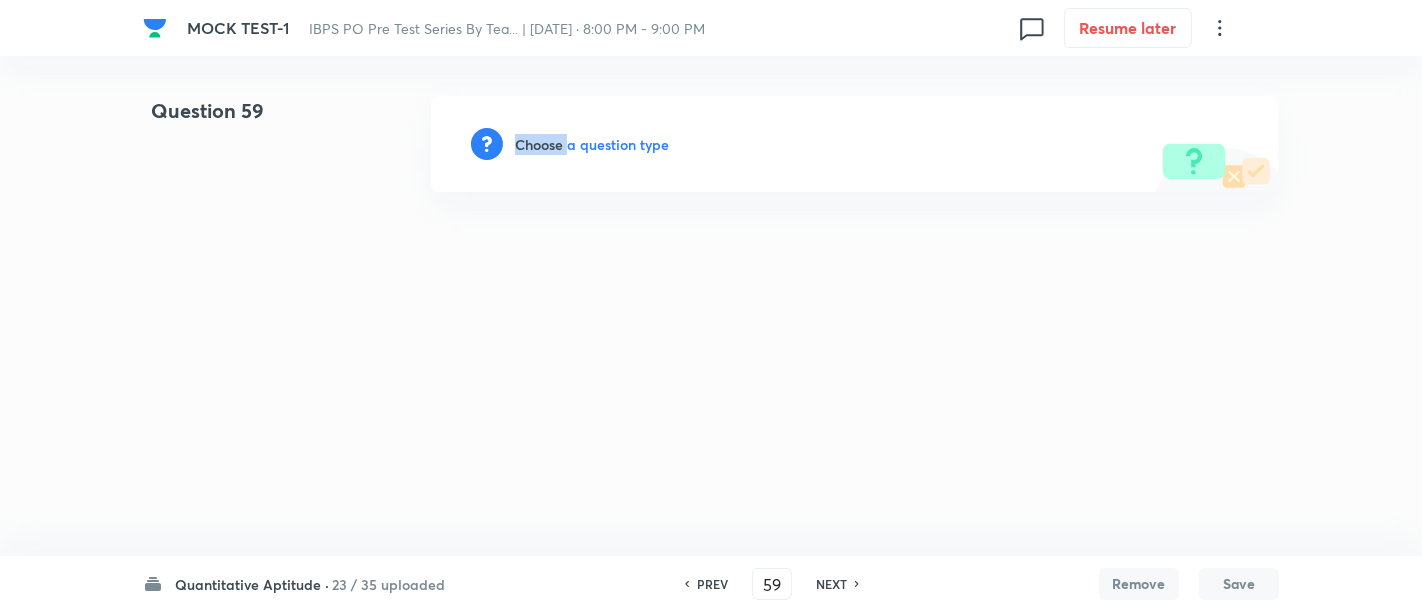 click on "Choose a question type" at bounding box center [592, 144] 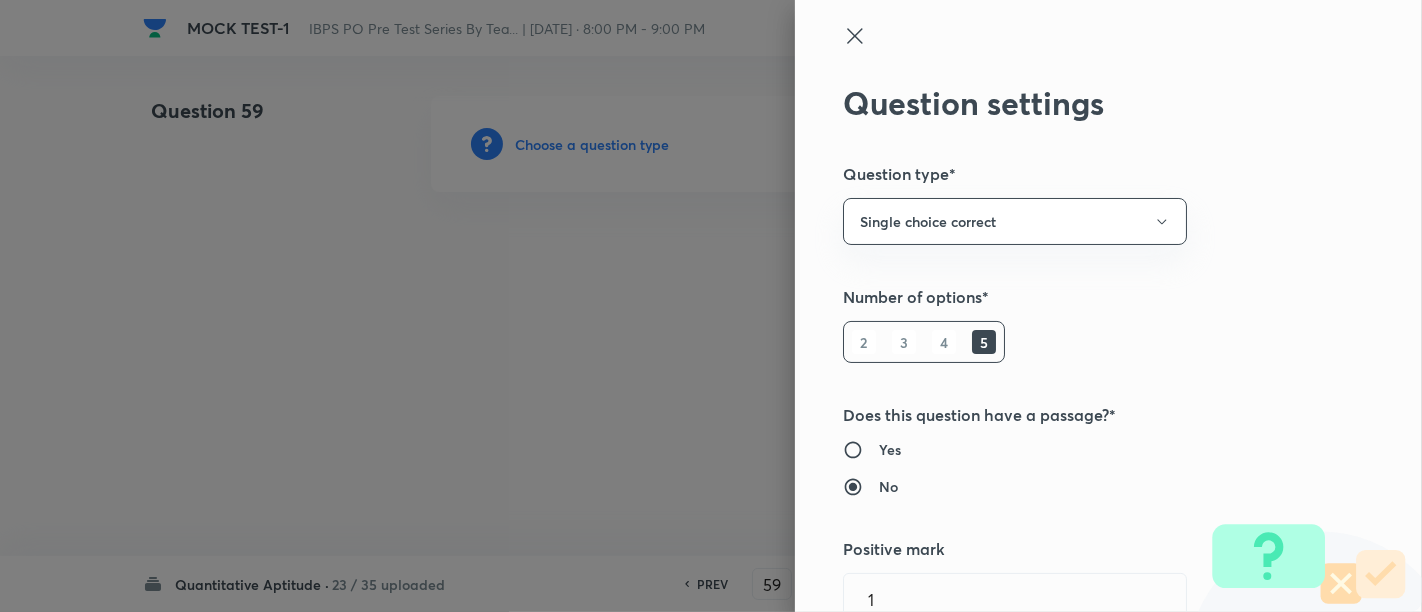 click at bounding box center [711, 306] 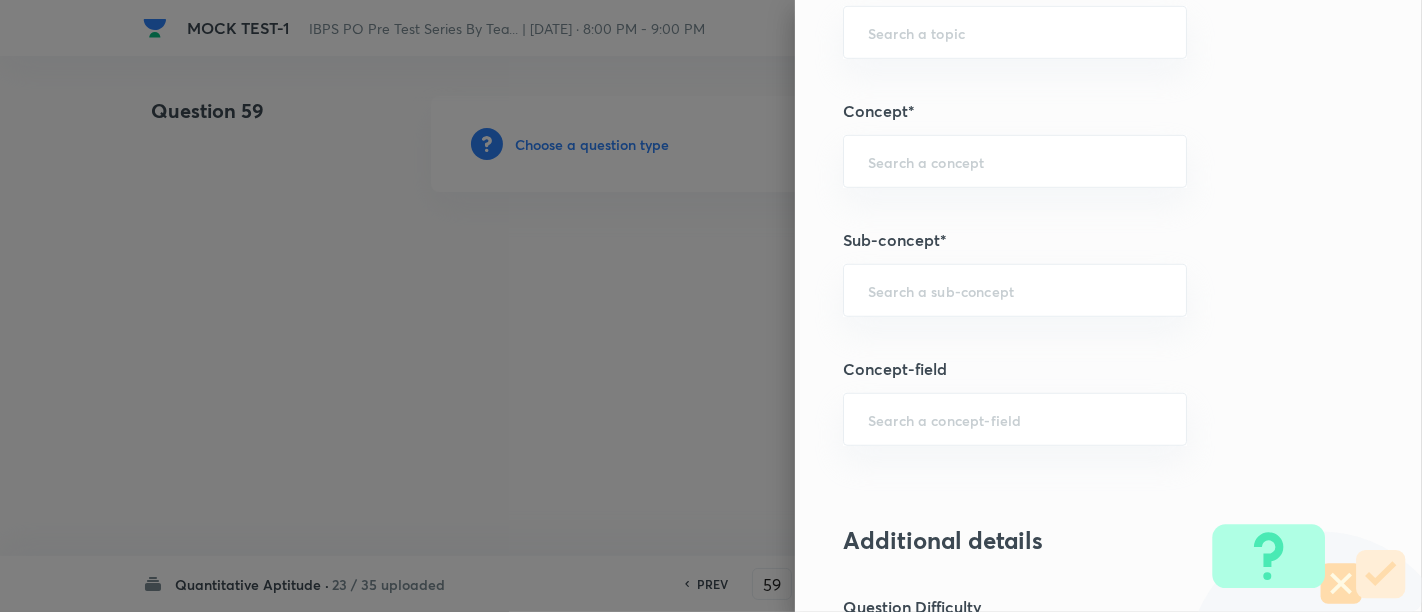 scroll, scrollTop: 1057, scrollLeft: 0, axis: vertical 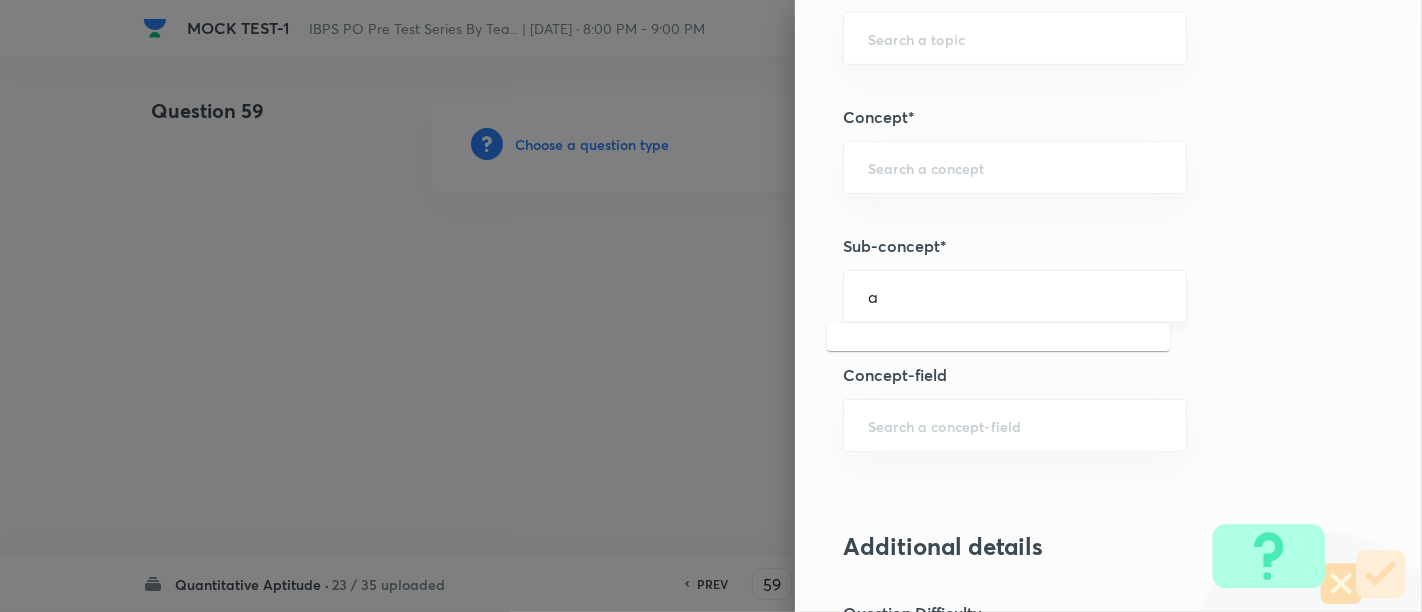 click on "a" at bounding box center [1015, 296] 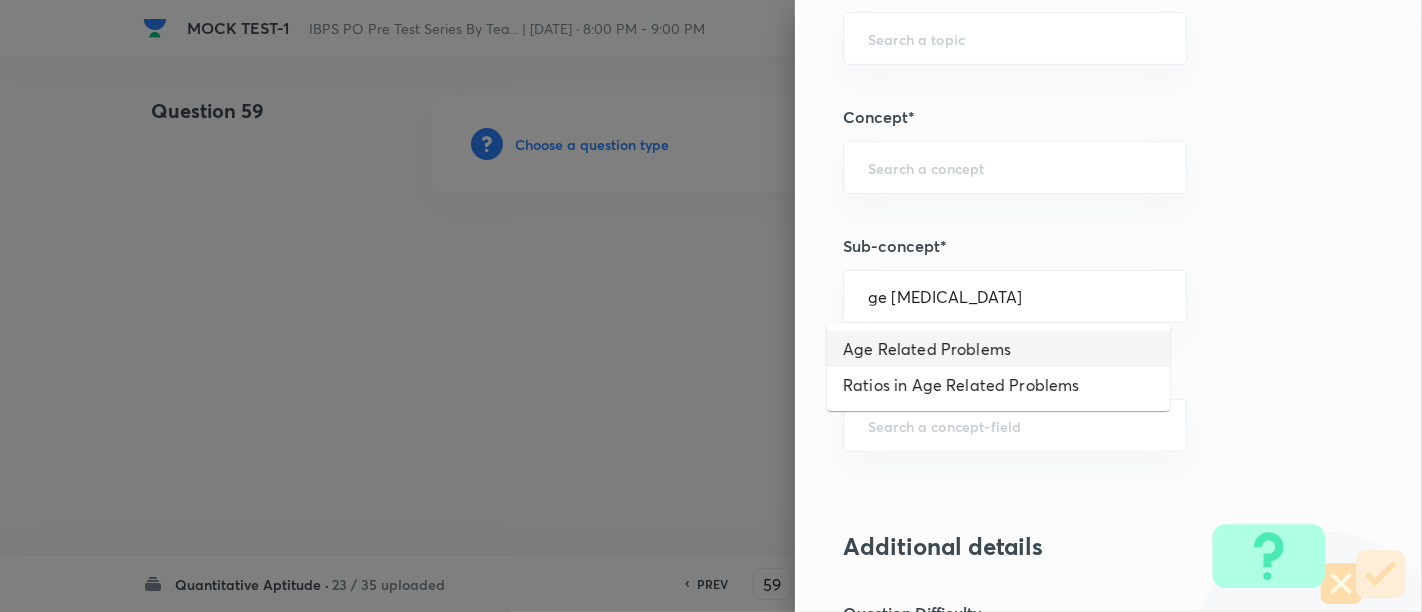 click on "Age Related Problems" at bounding box center [998, 349] 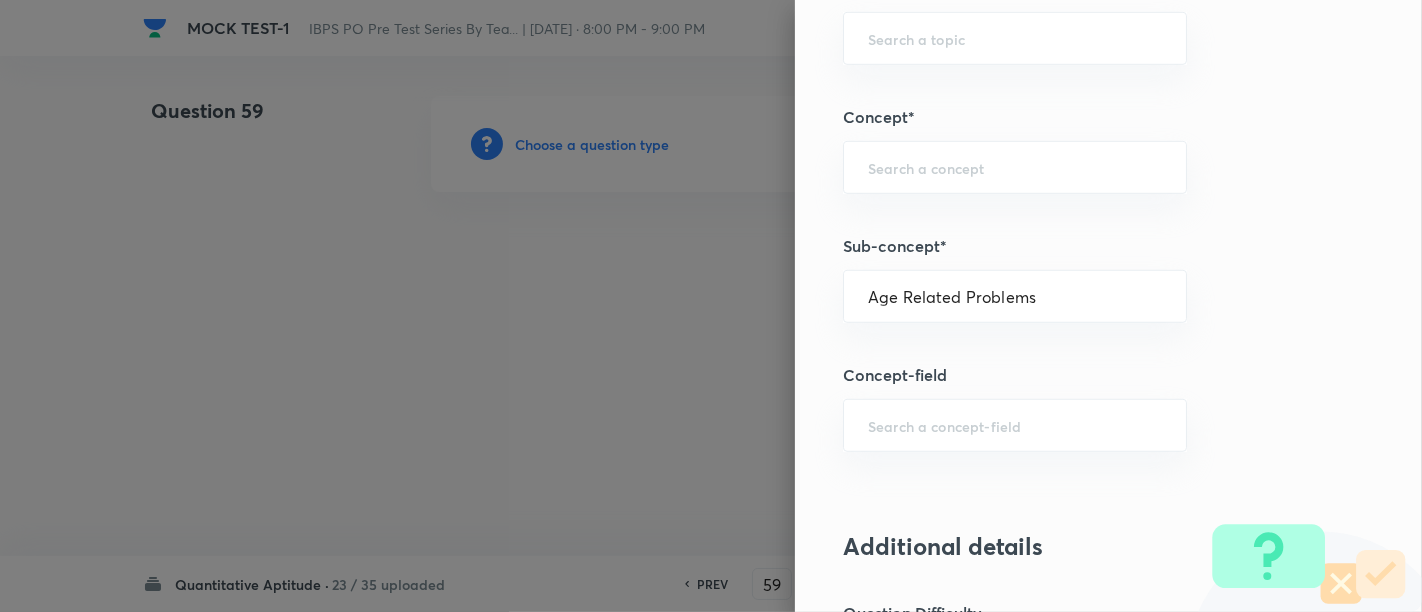 type on "Quantitative Aptitude" 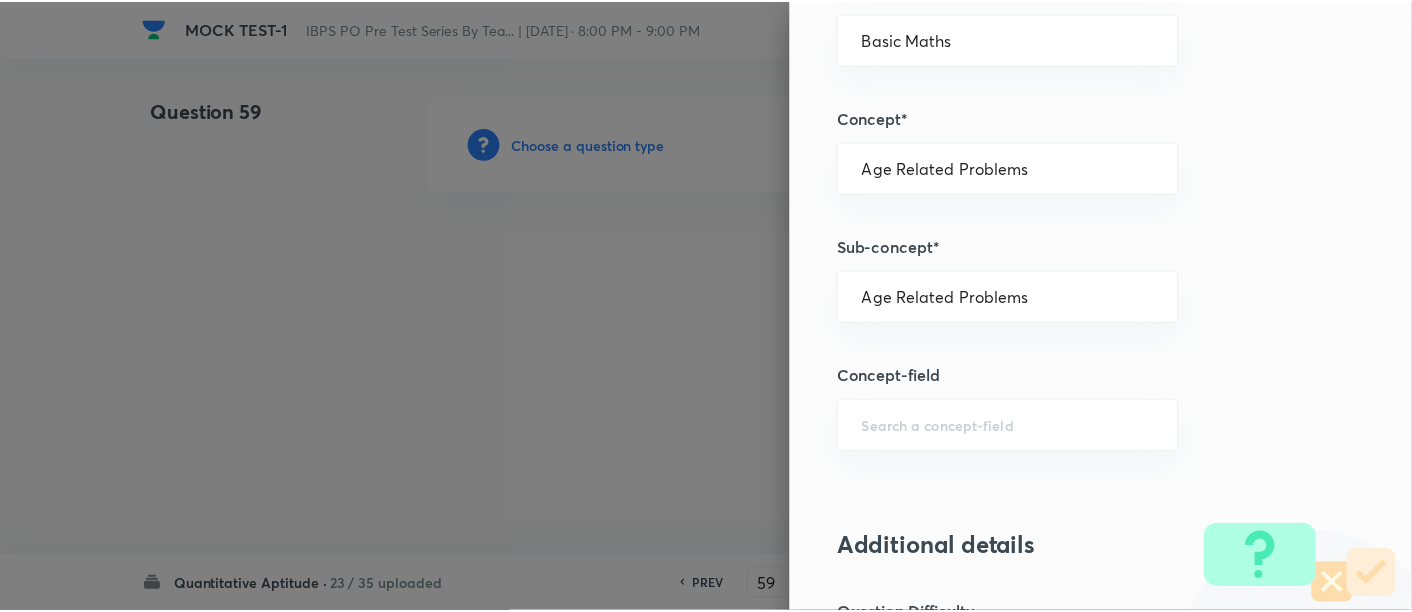 scroll, scrollTop: 2108, scrollLeft: 0, axis: vertical 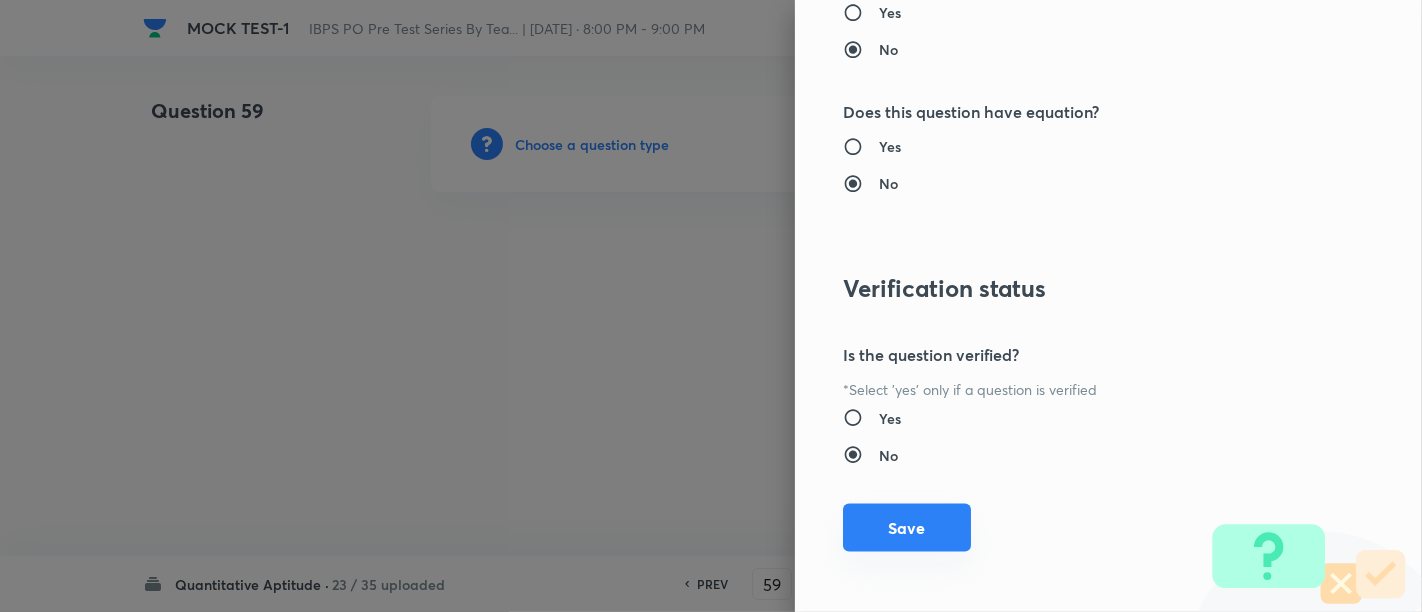 click on "Save" at bounding box center (907, 528) 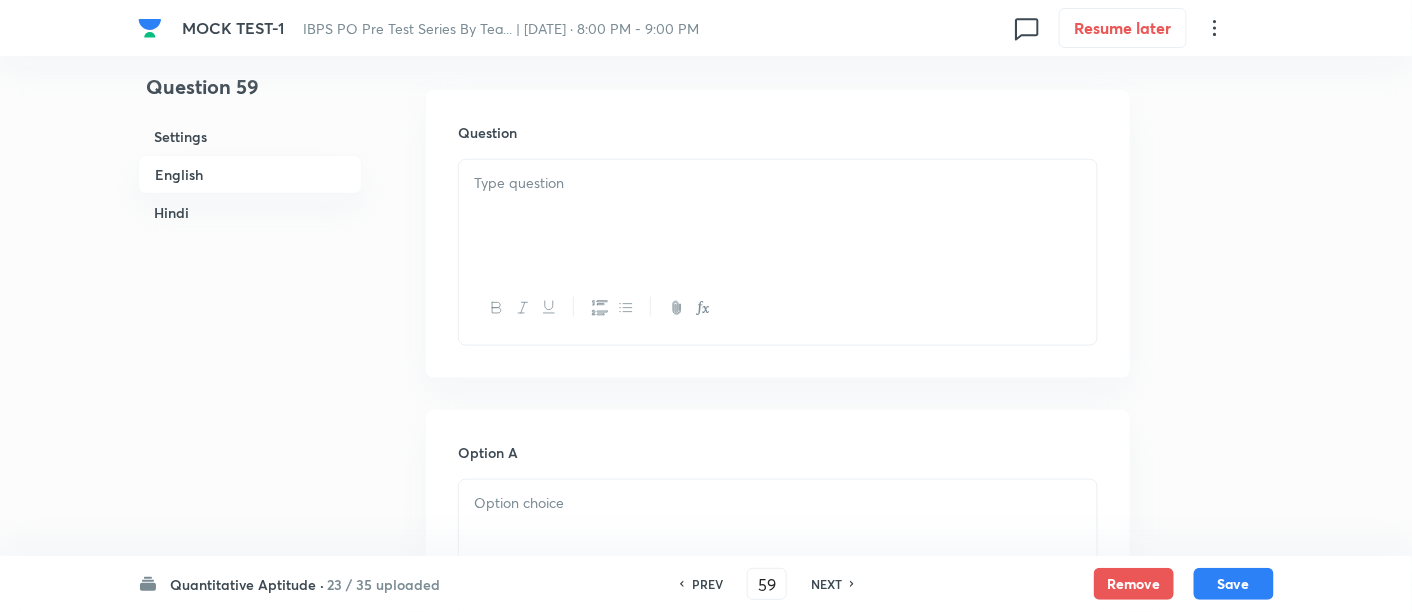 scroll, scrollTop: 559, scrollLeft: 0, axis: vertical 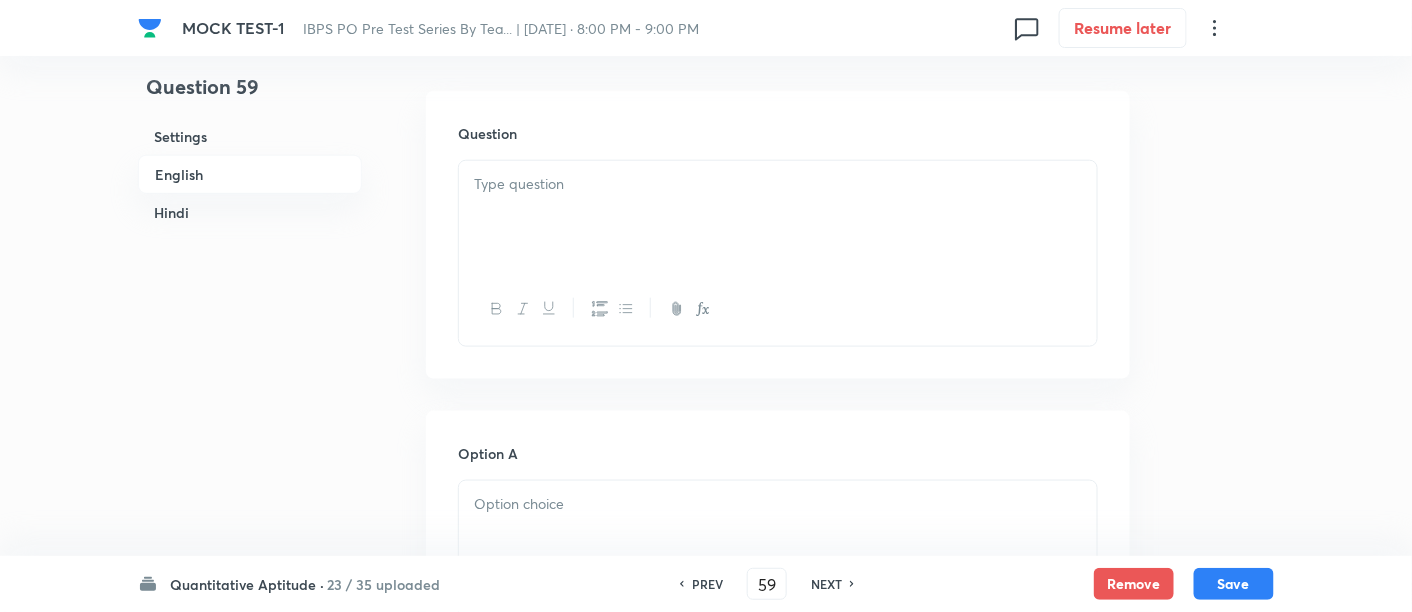 click at bounding box center [778, 217] 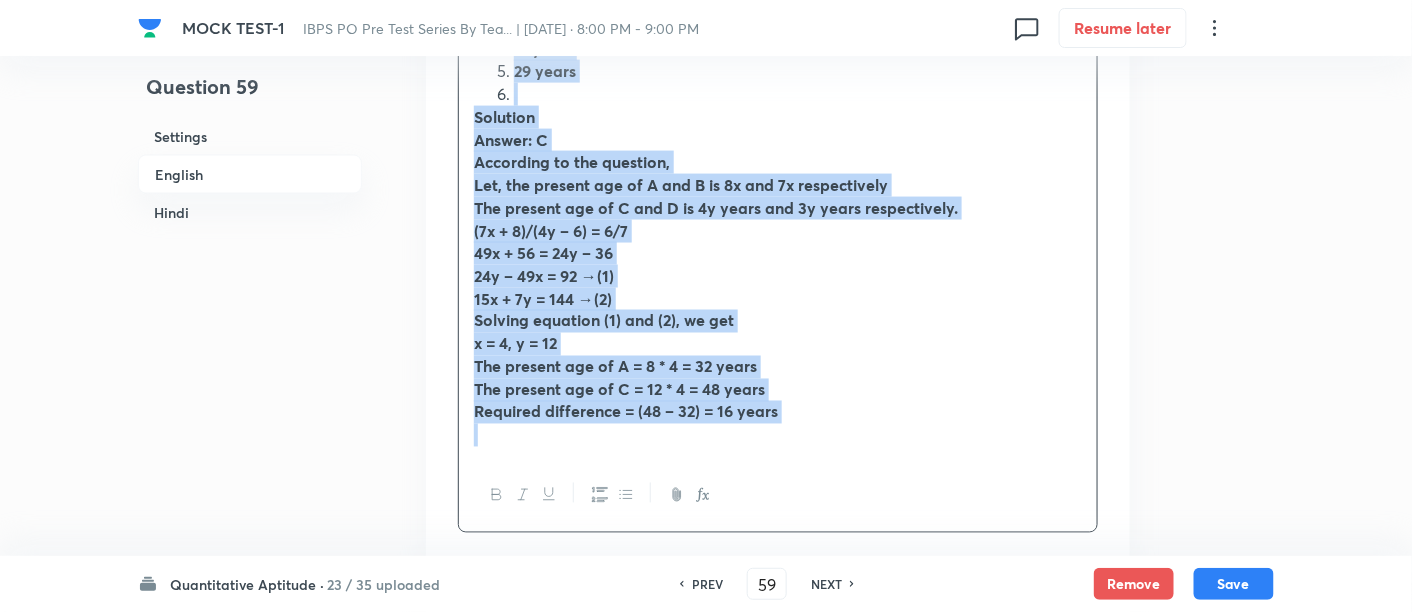 scroll, scrollTop: 930, scrollLeft: 0, axis: vertical 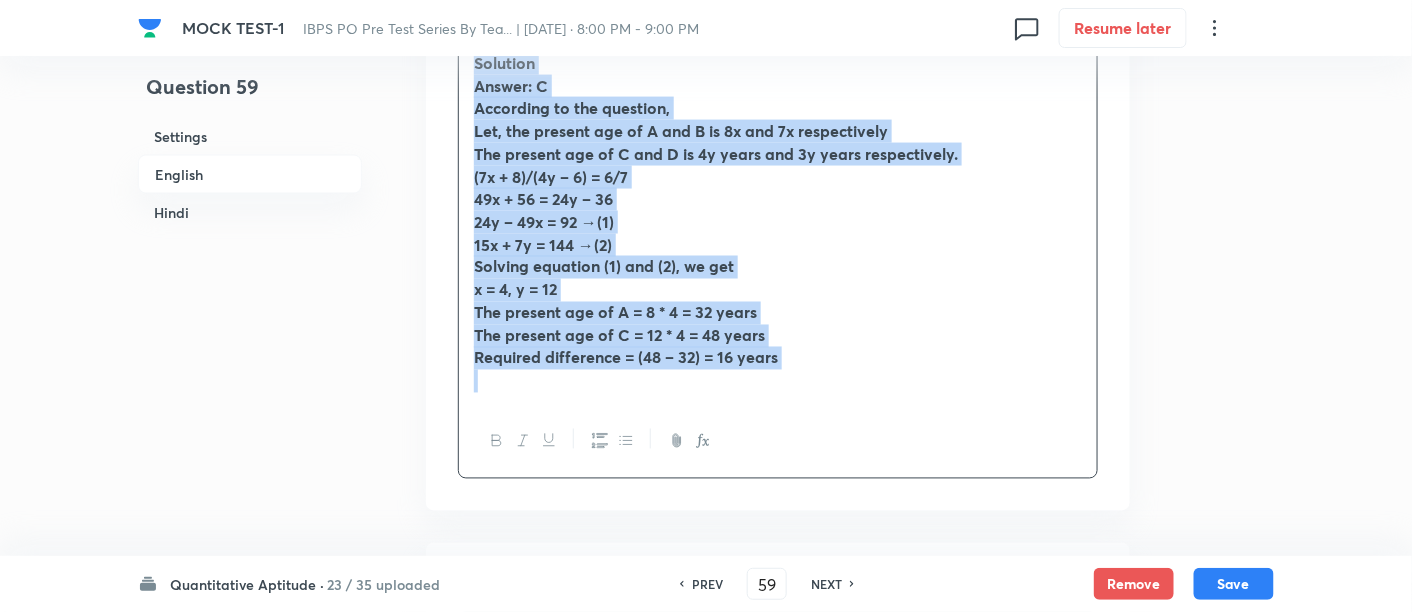 drag, startPoint x: 476, startPoint y: 185, endPoint x: 781, endPoint y: 499, distance: 437.74536 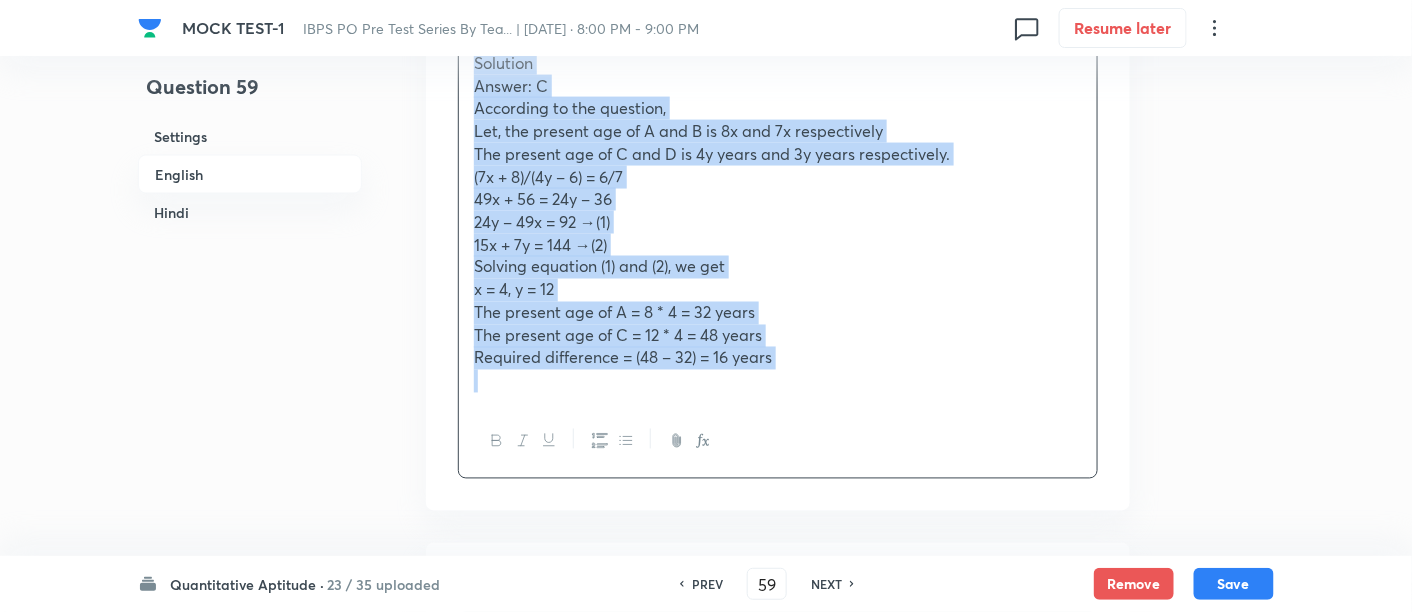 click 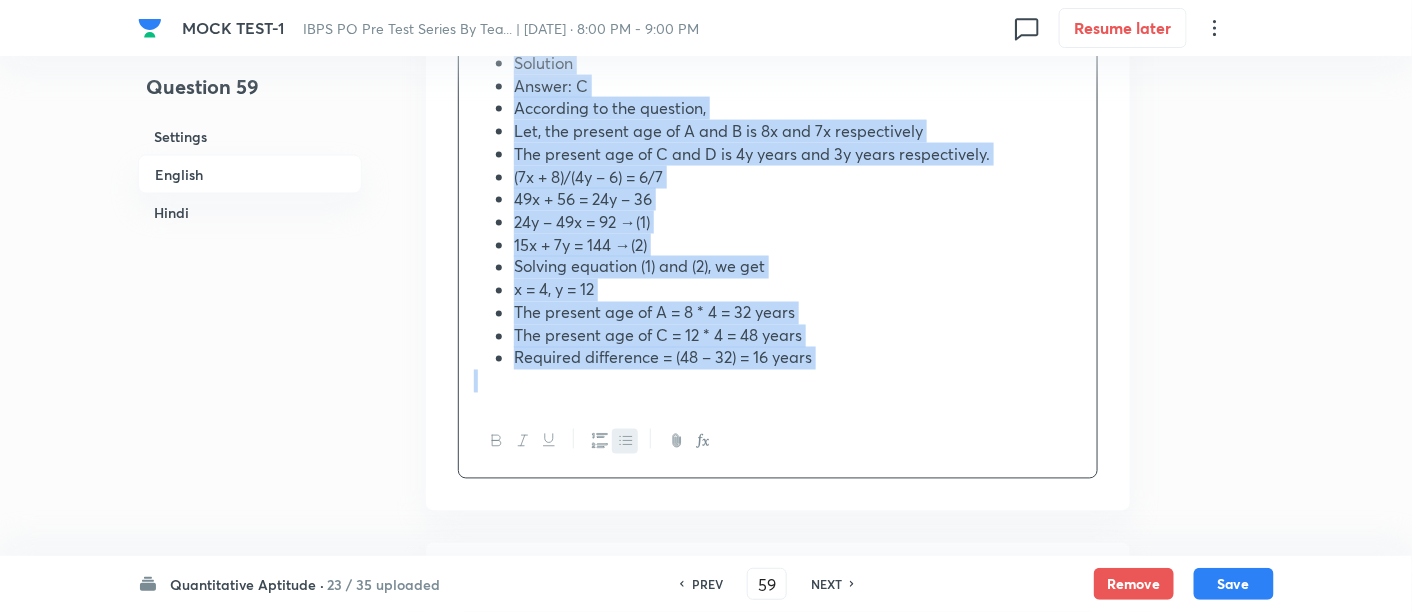 click 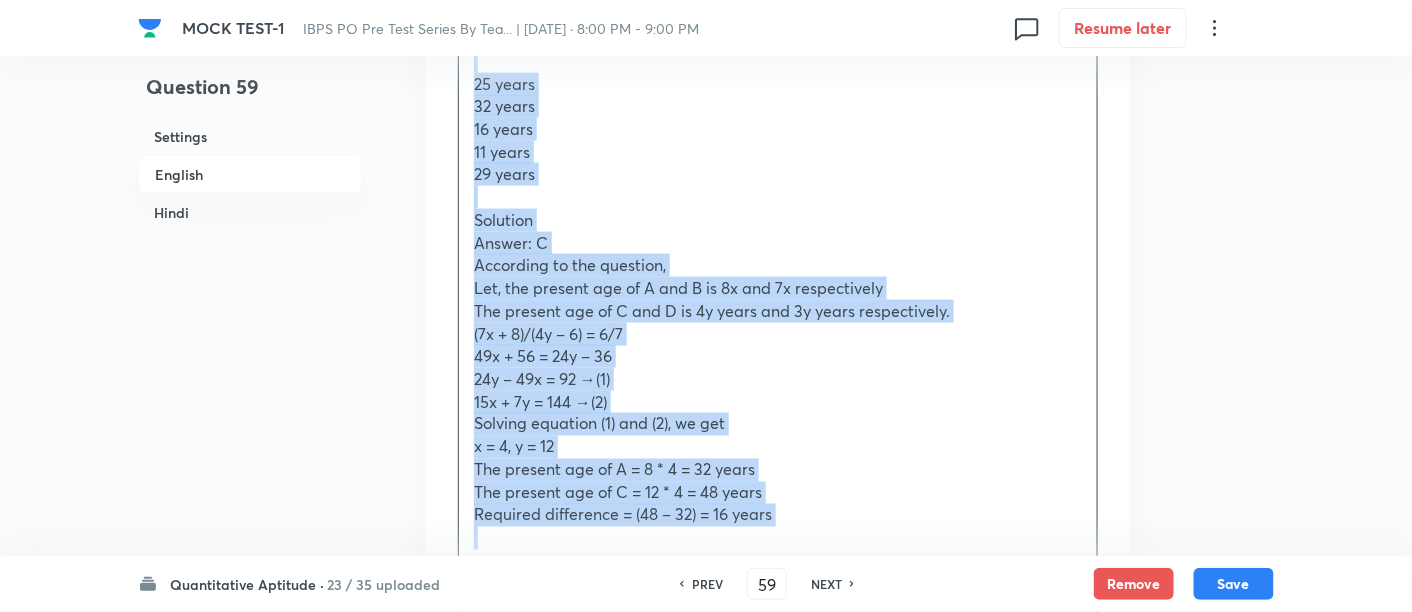 scroll, scrollTop: 772, scrollLeft: 0, axis: vertical 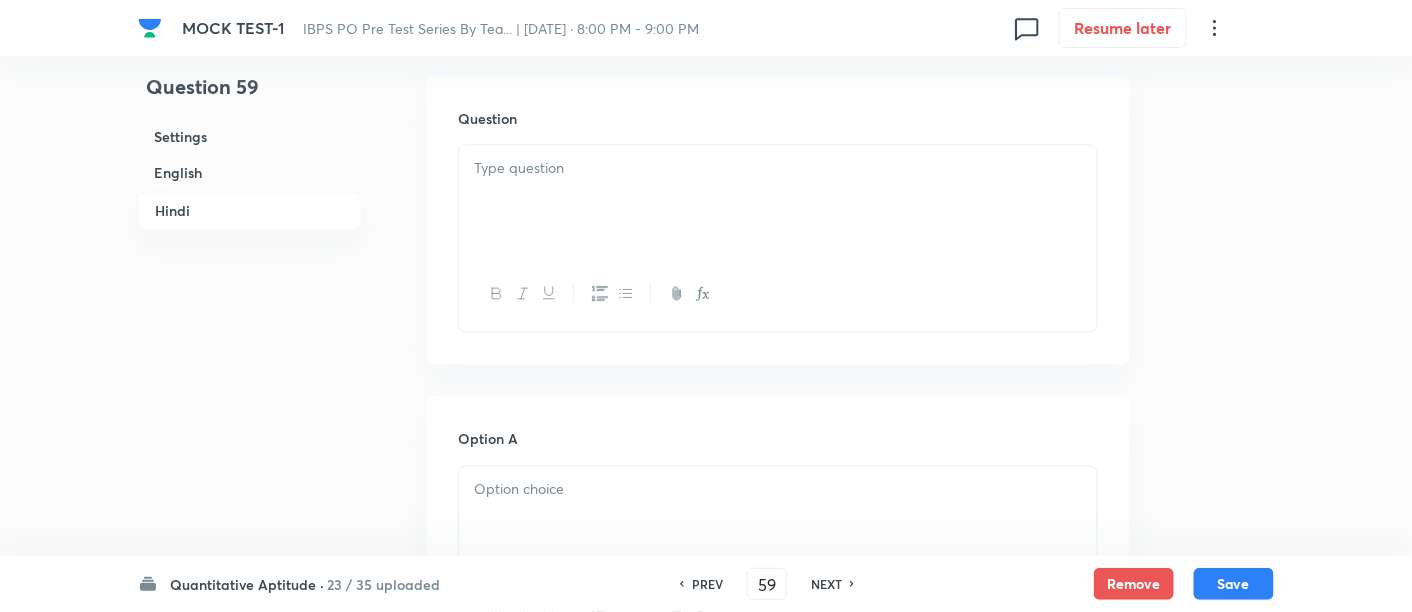 click at bounding box center [778, 202] 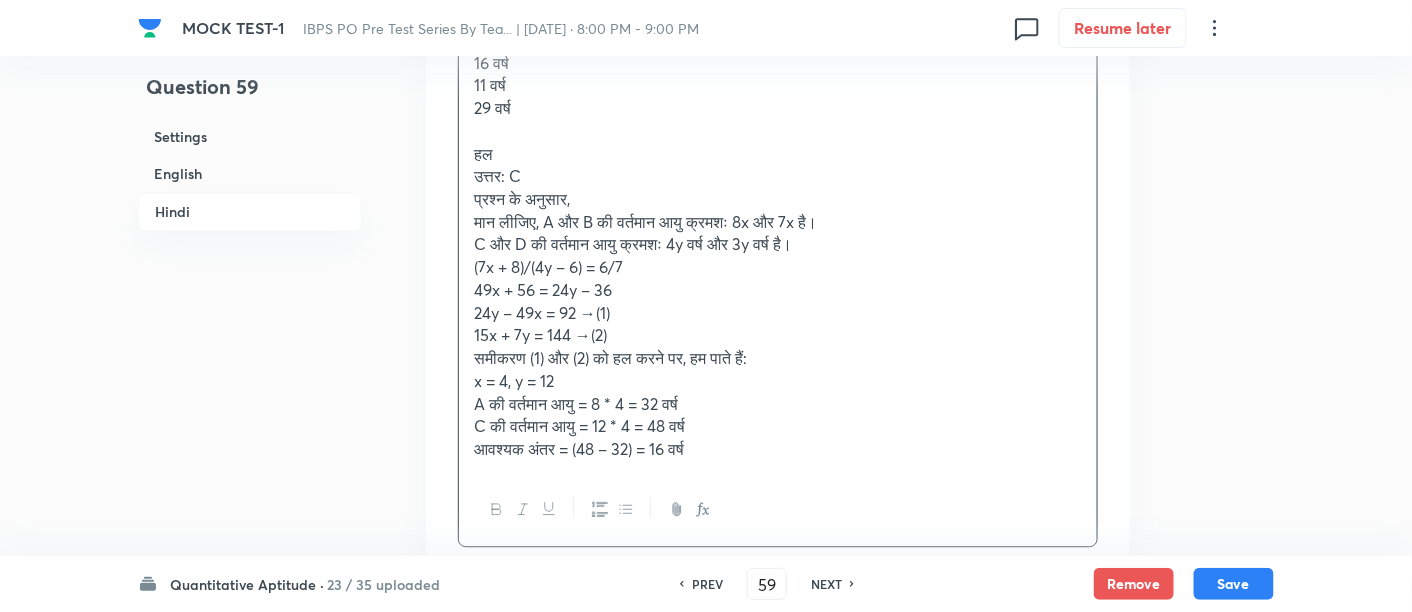 scroll, scrollTop: 3663, scrollLeft: 0, axis: vertical 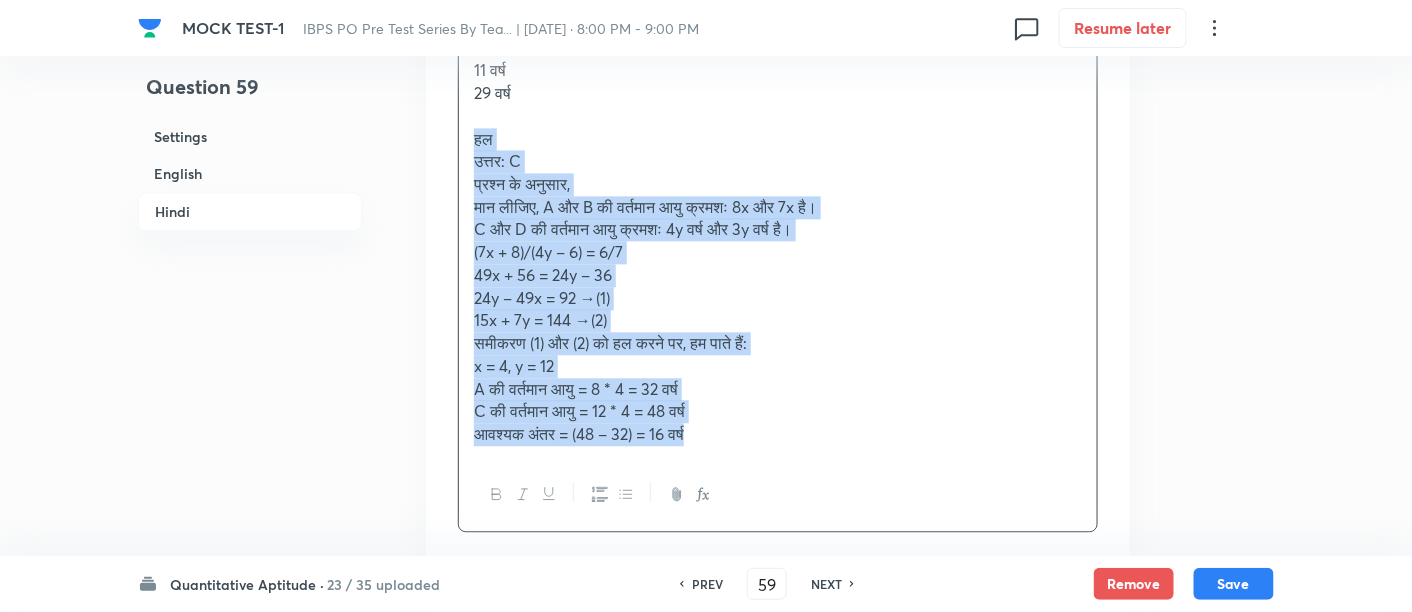 drag, startPoint x: 468, startPoint y: 134, endPoint x: 836, endPoint y: 507, distance: 523.978 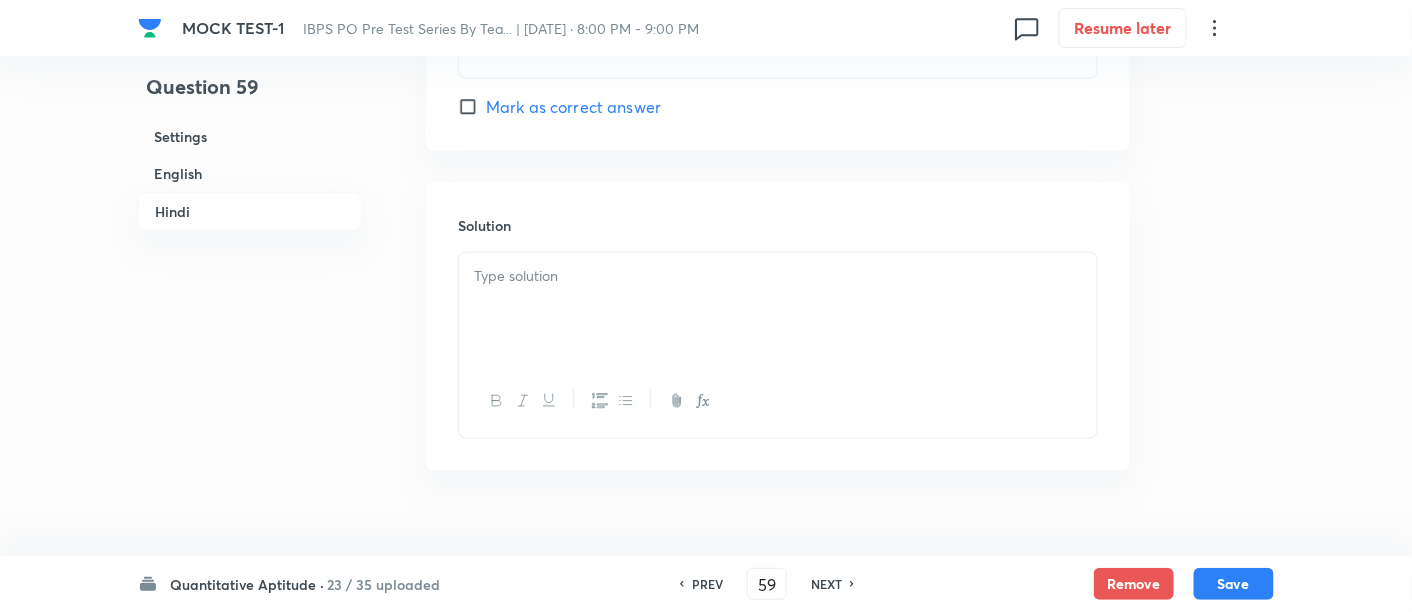 scroll, scrollTop: 5387, scrollLeft: 0, axis: vertical 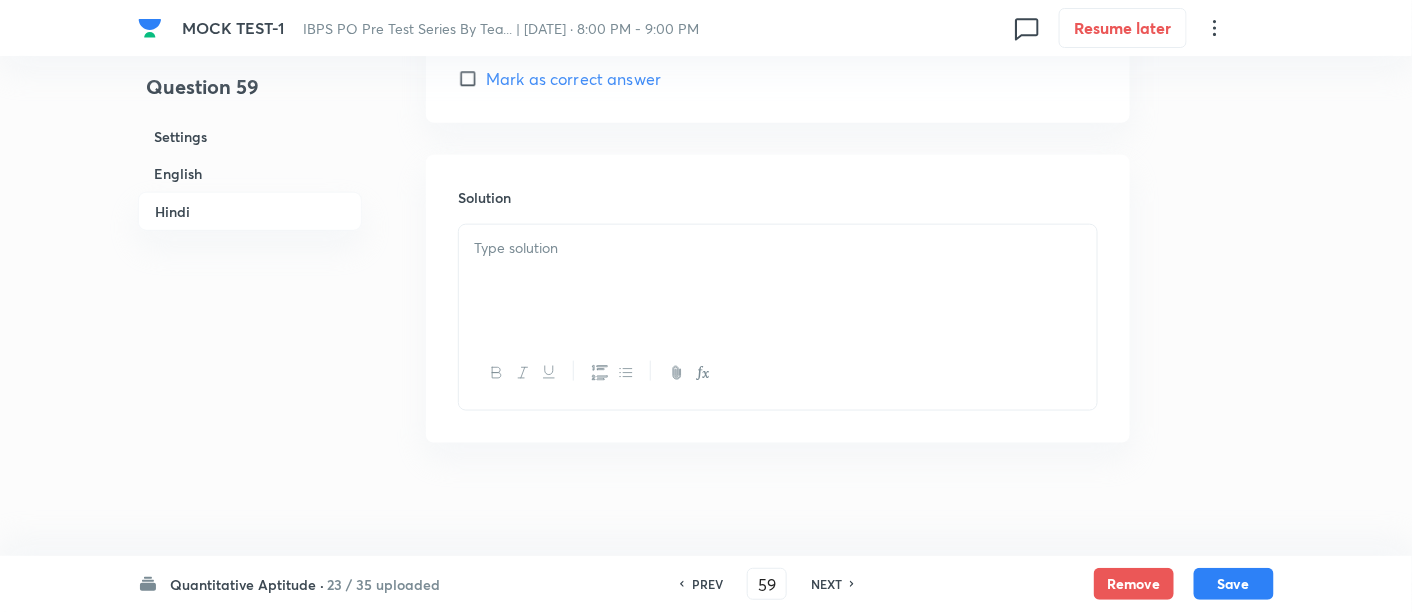 click at bounding box center (778, 281) 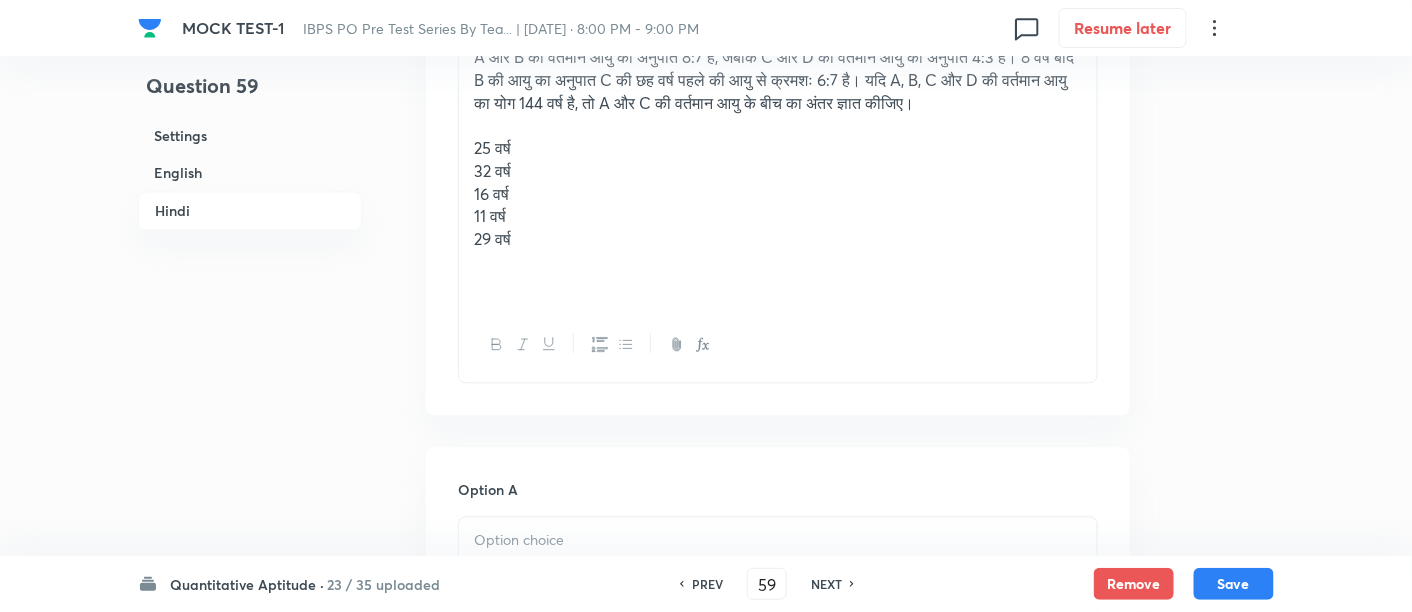 scroll, scrollTop: 3512, scrollLeft: 0, axis: vertical 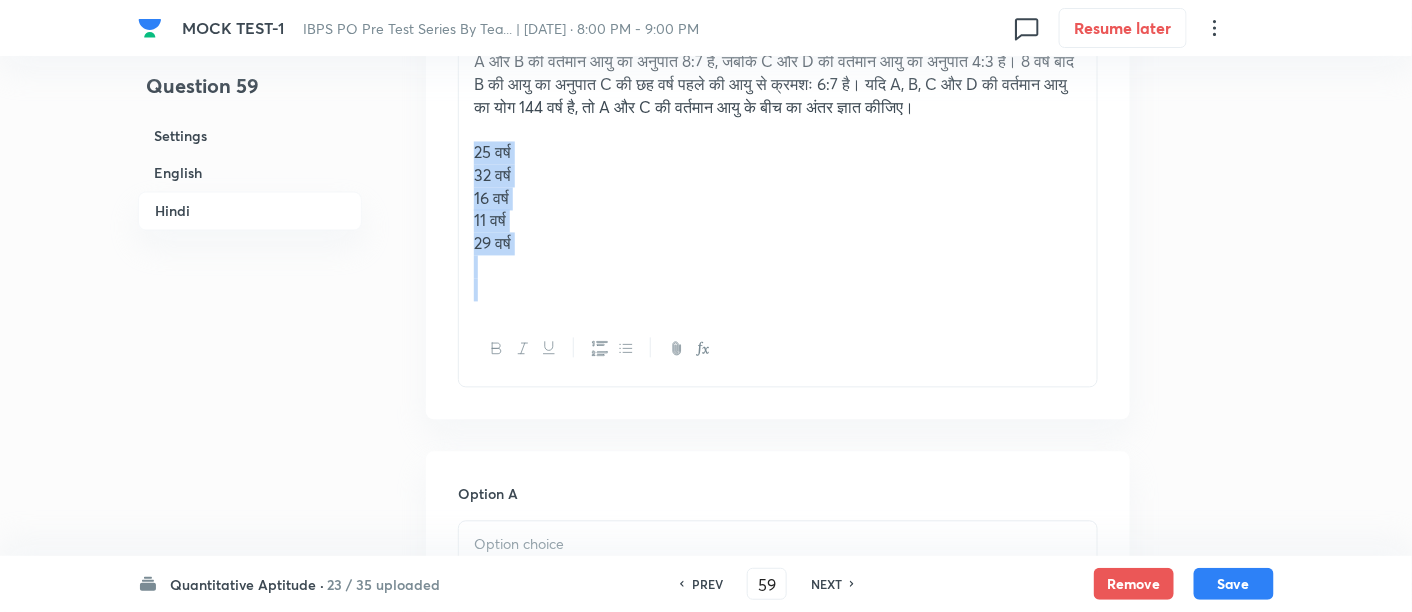 drag, startPoint x: 468, startPoint y: 150, endPoint x: 635, endPoint y: 343, distance: 255.22147 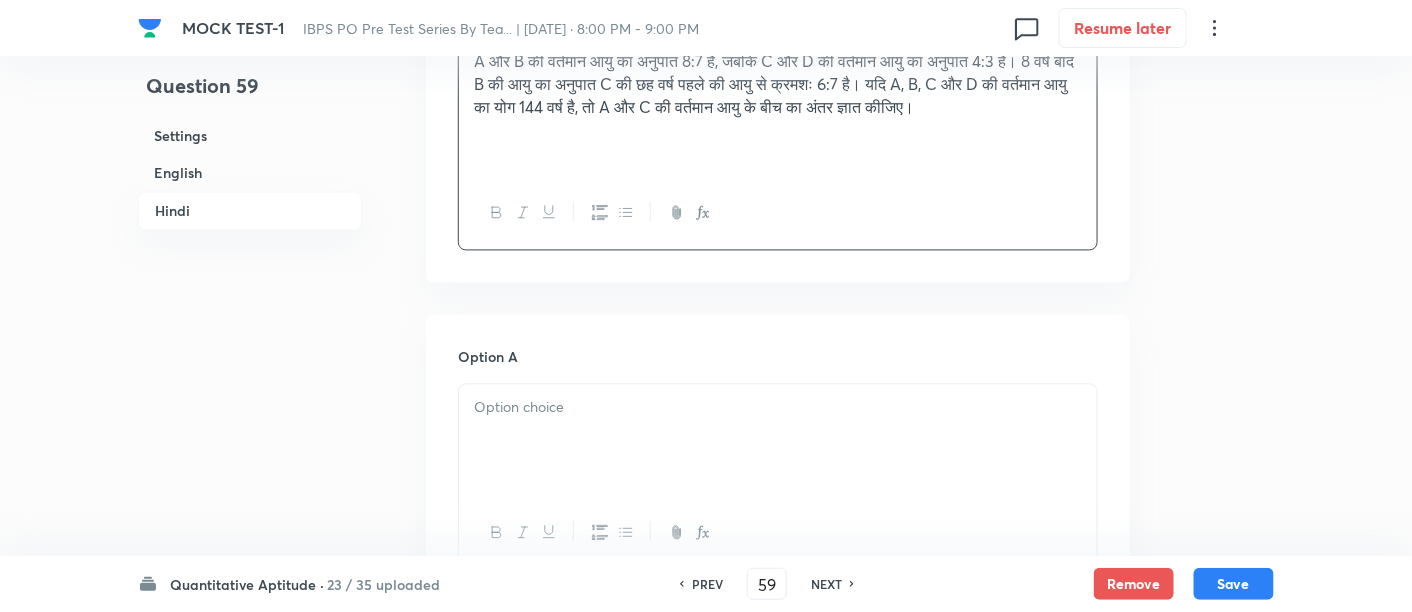 scroll, scrollTop: 3747, scrollLeft: 0, axis: vertical 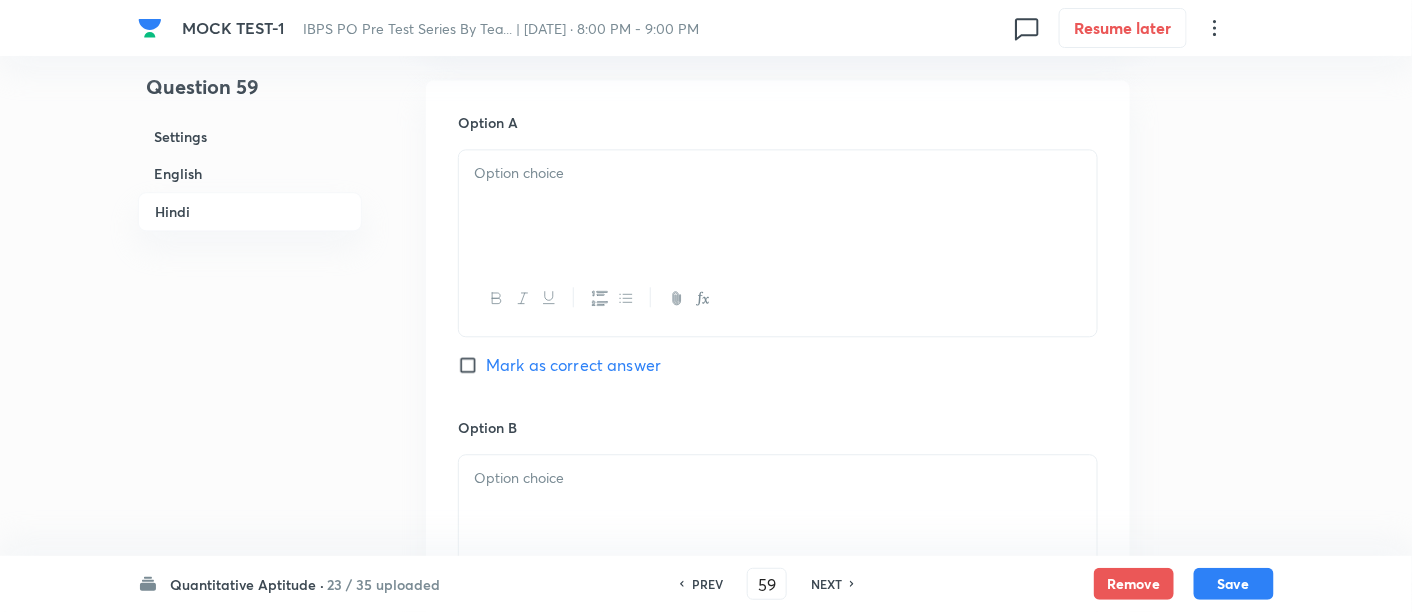 click at bounding box center (778, 206) 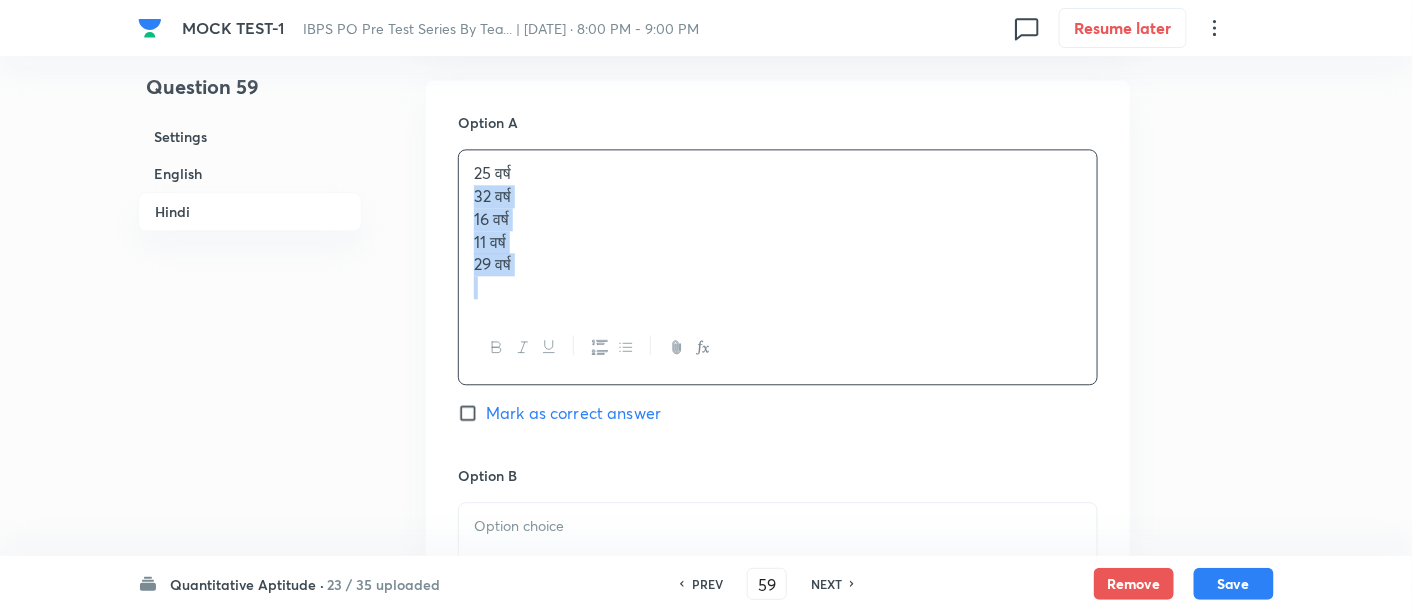 drag, startPoint x: 468, startPoint y: 187, endPoint x: 606, endPoint y: 369, distance: 228.40315 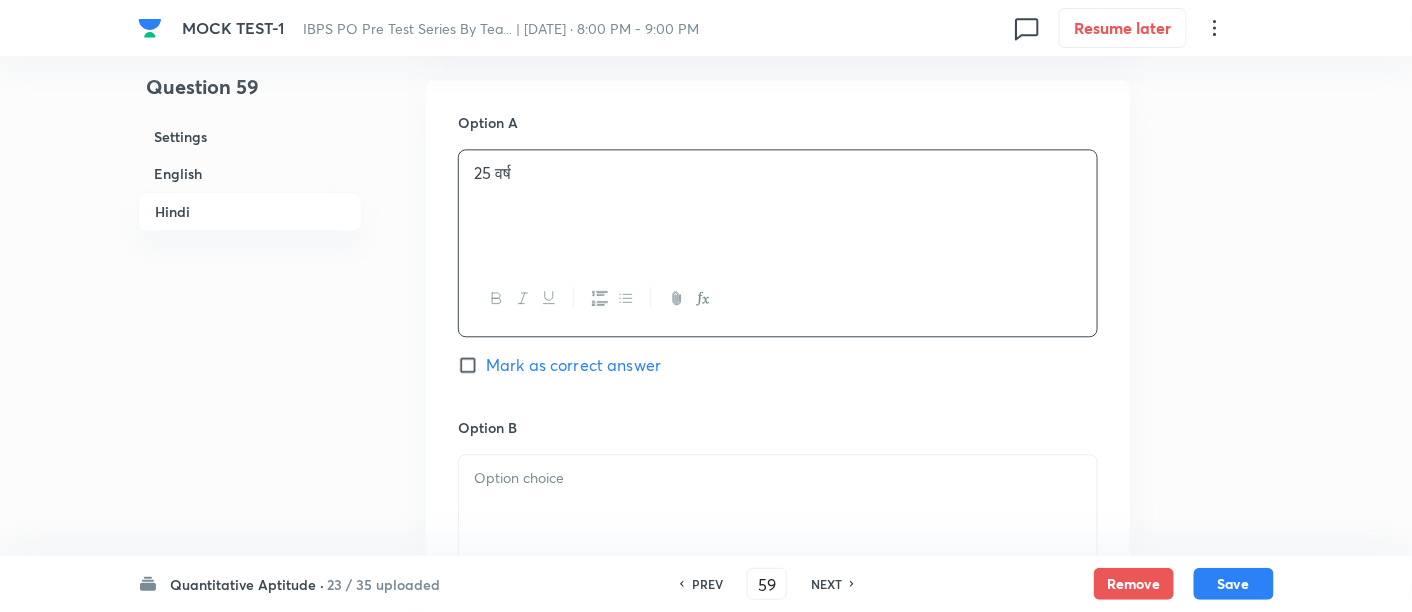 scroll, scrollTop: 3921, scrollLeft: 0, axis: vertical 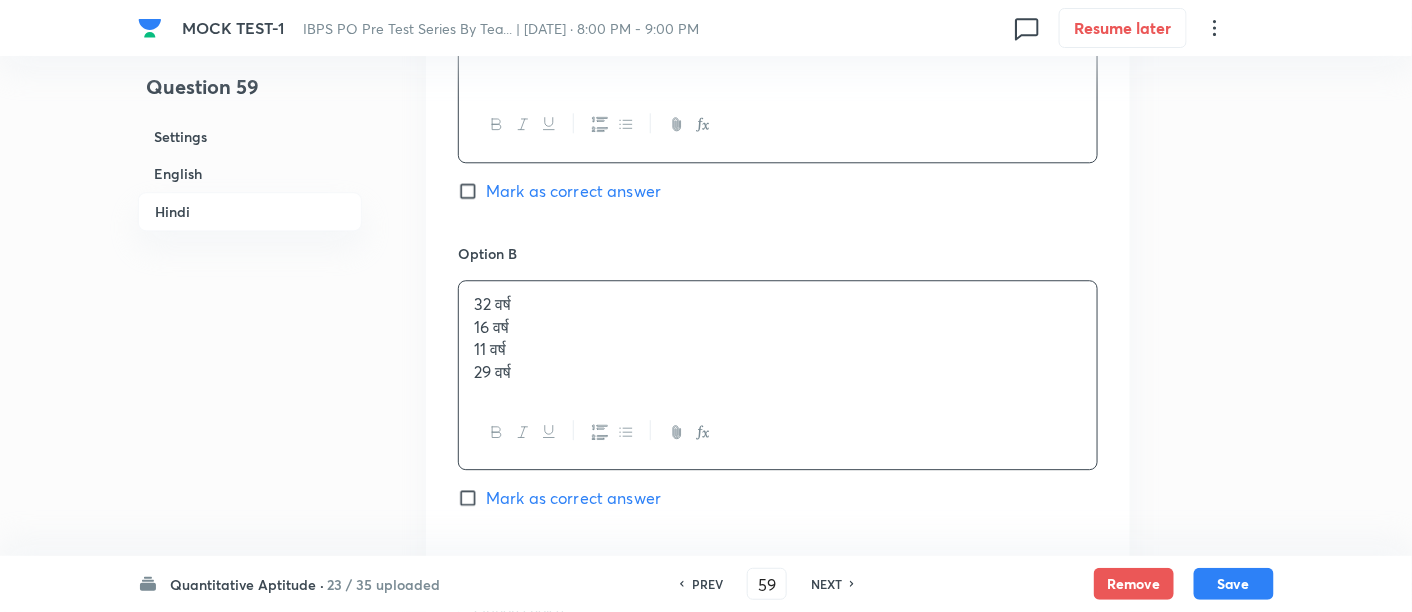 click on "32 वर्ष 16 वर्ष 11 वर्ष 29 वर्ष" at bounding box center [778, 338] 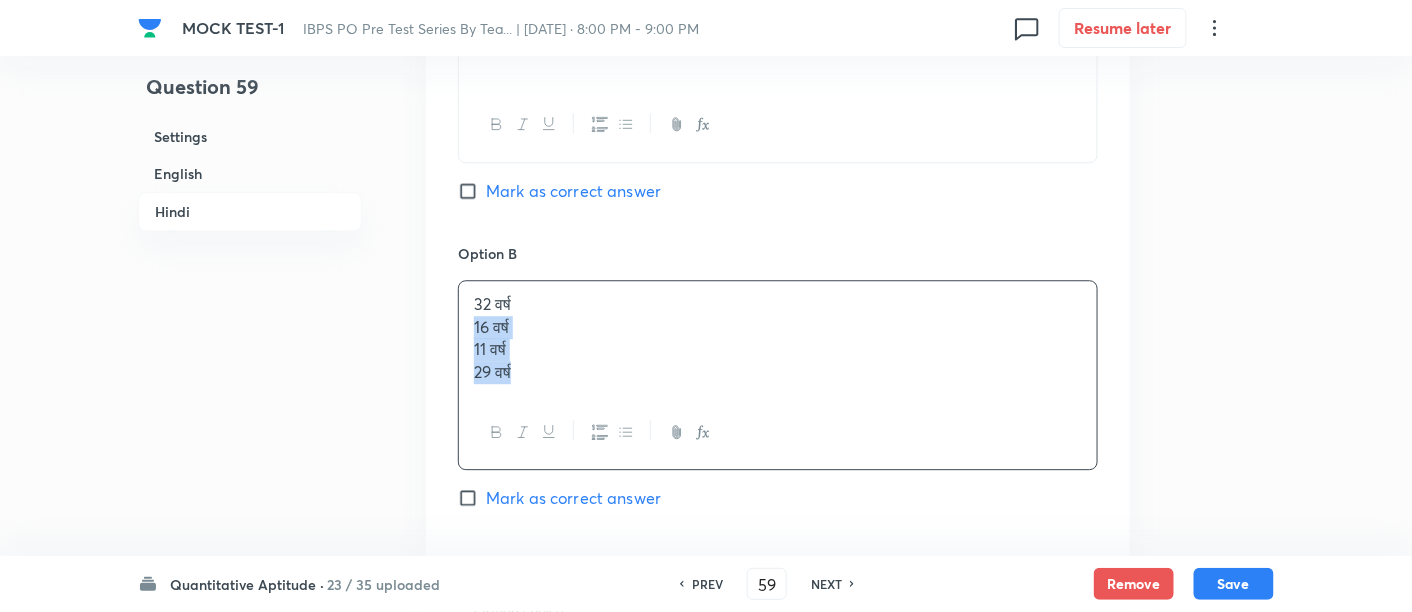 drag, startPoint x: 468, startPoint y: 319, endPoint x: 611, endPoint y: 457, distance: 198.72845 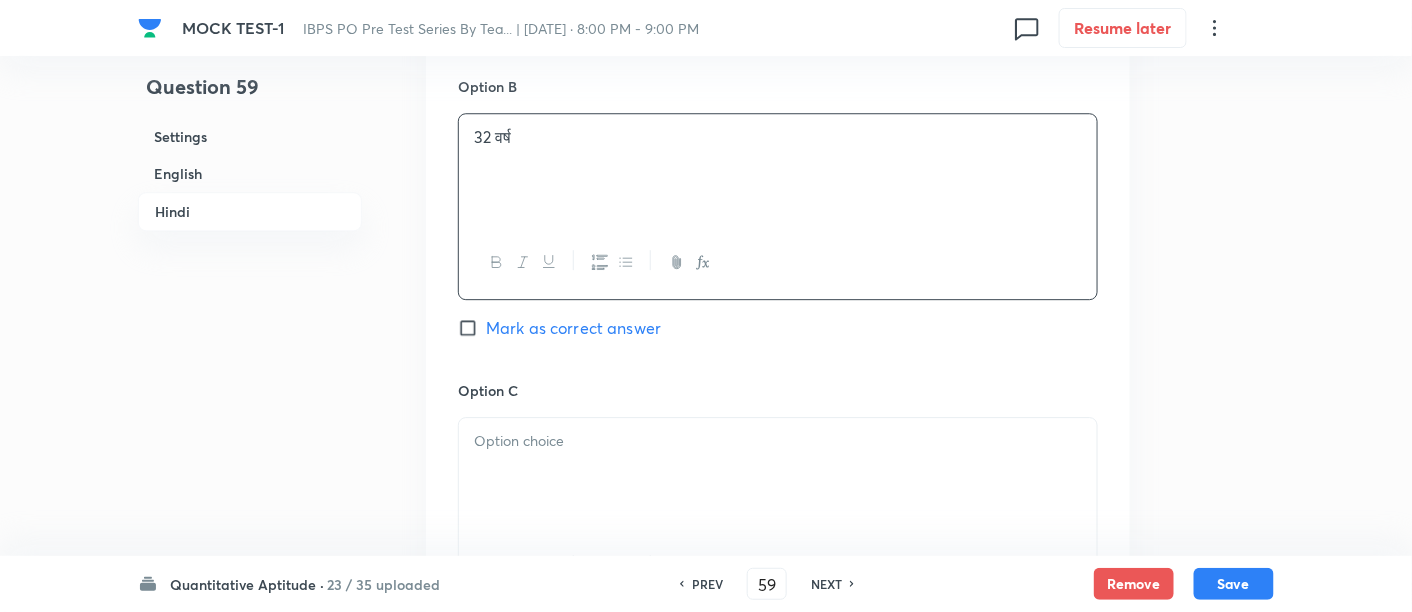 scroll, scrollTop: 4092, scrollLeft: 0, axis: vertical 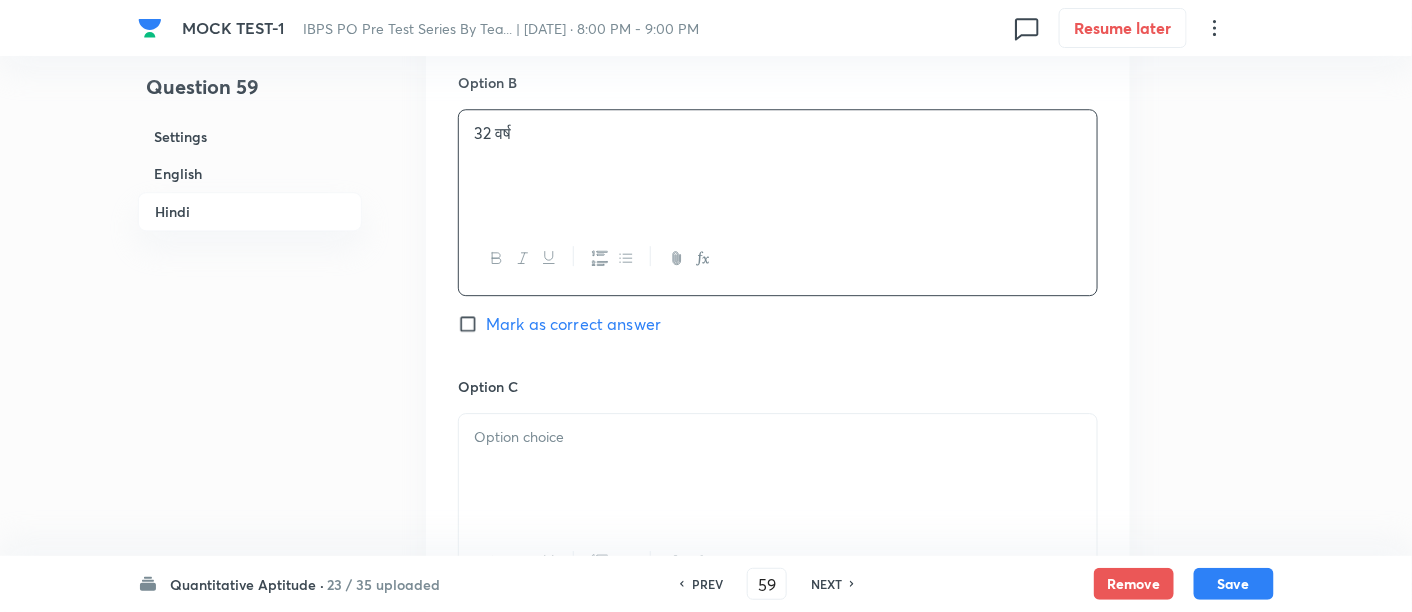 click at bounding box center [778, 470] 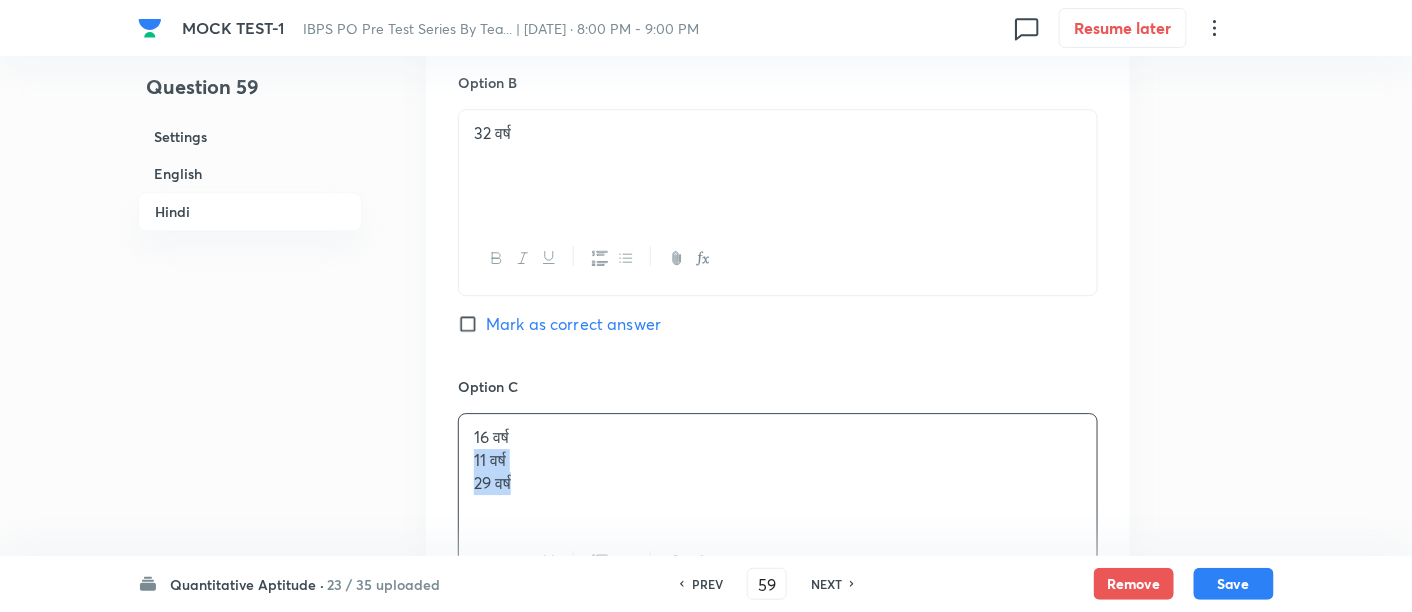 drag, startPoint x: 465, startPoint y: 452, endPoint x: 609, endPoint y: 550, distance: 174.1838 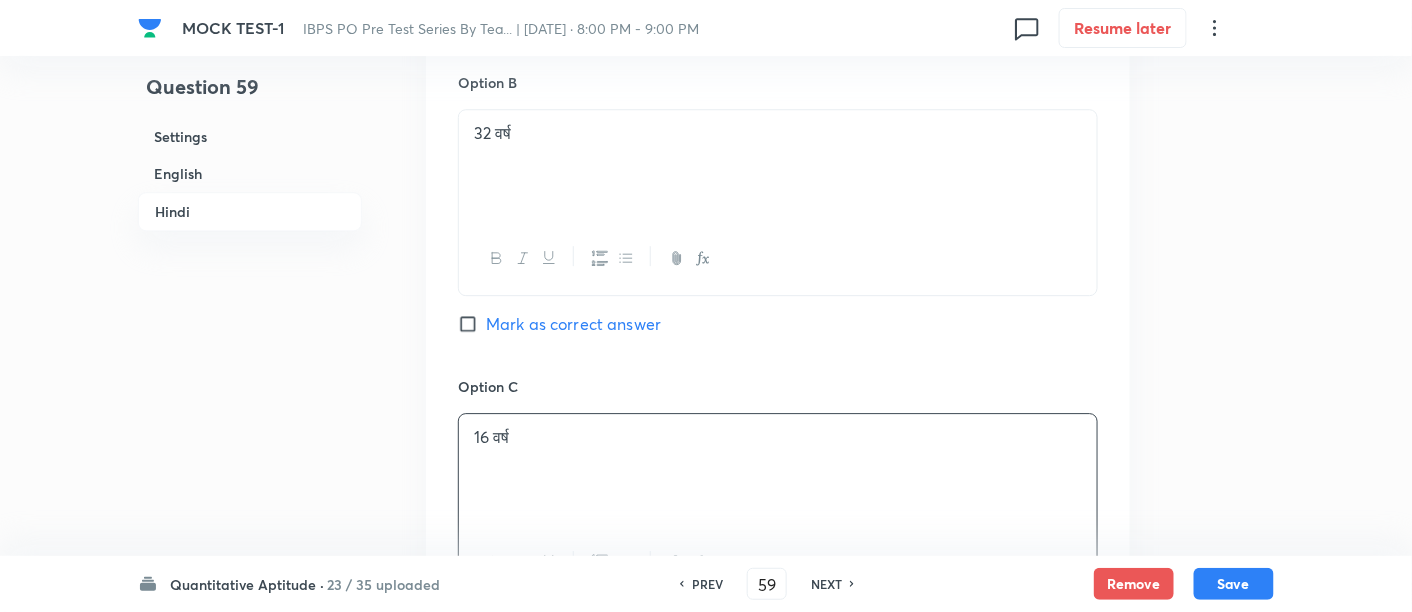 scroll, scrollTop: 4402, scrollLeft: 0, axis: vertical 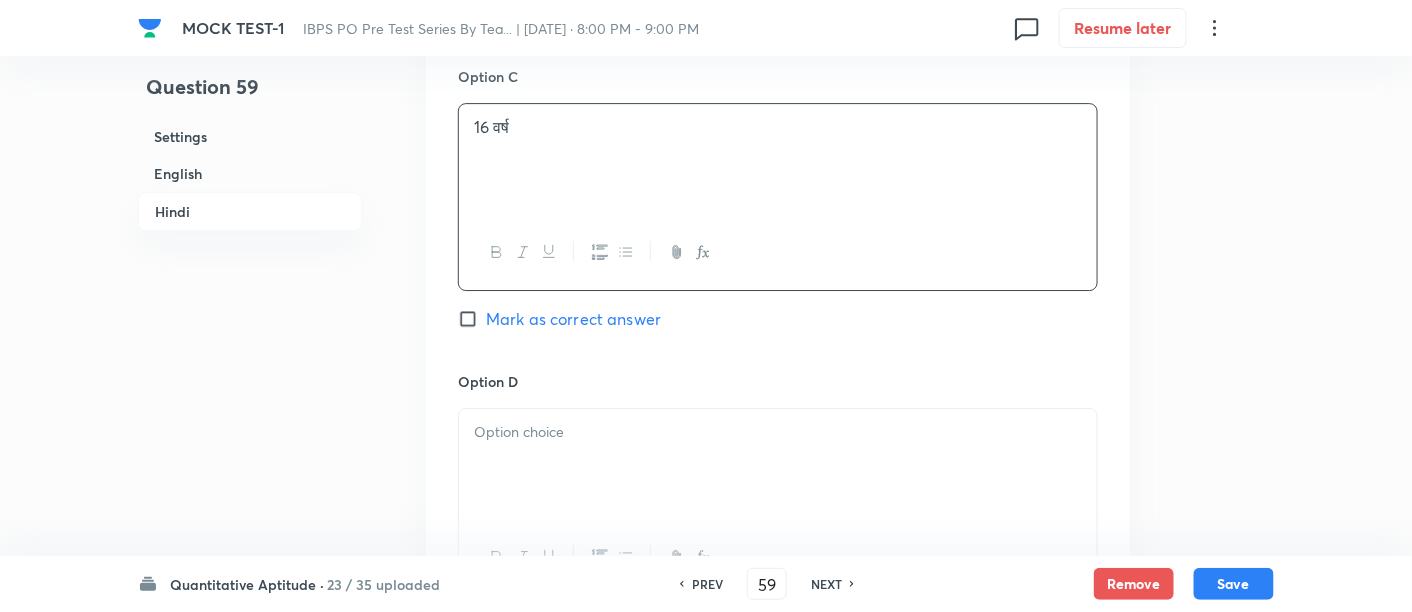 click at bounding box center [778, 465] 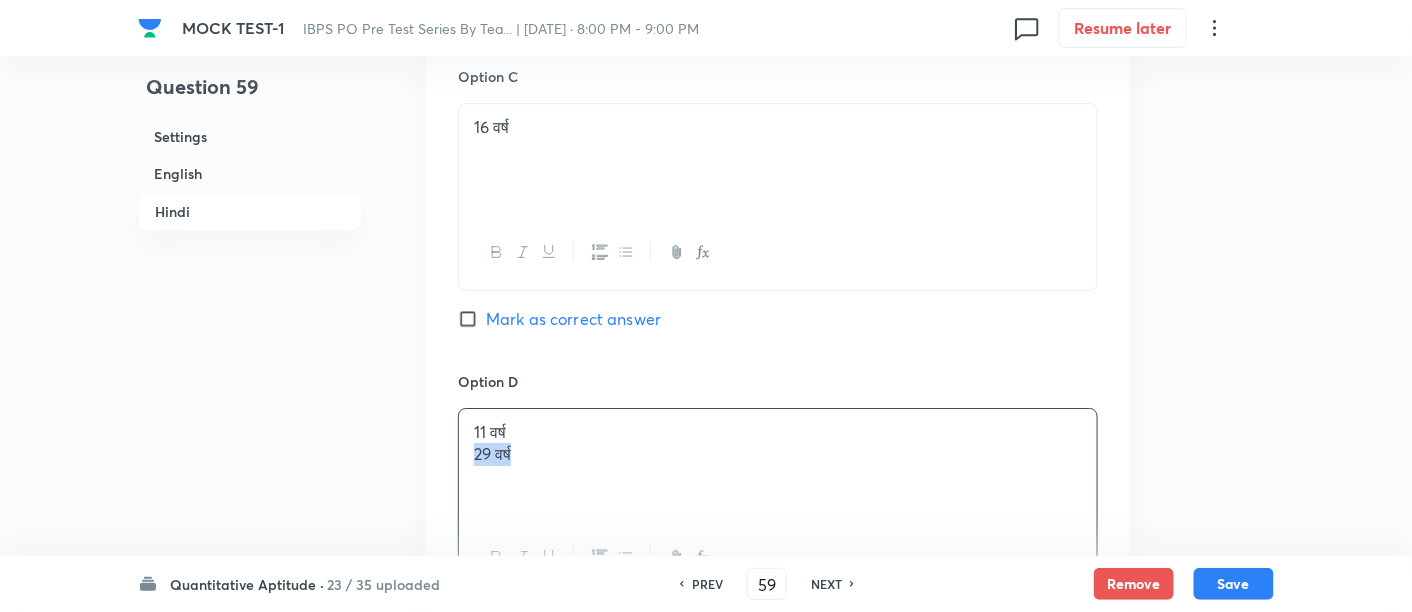 drag, startPoint x: 469, startPoint y: 447, endPoint x: 610, endPoint y: 479, distance: 144.58562 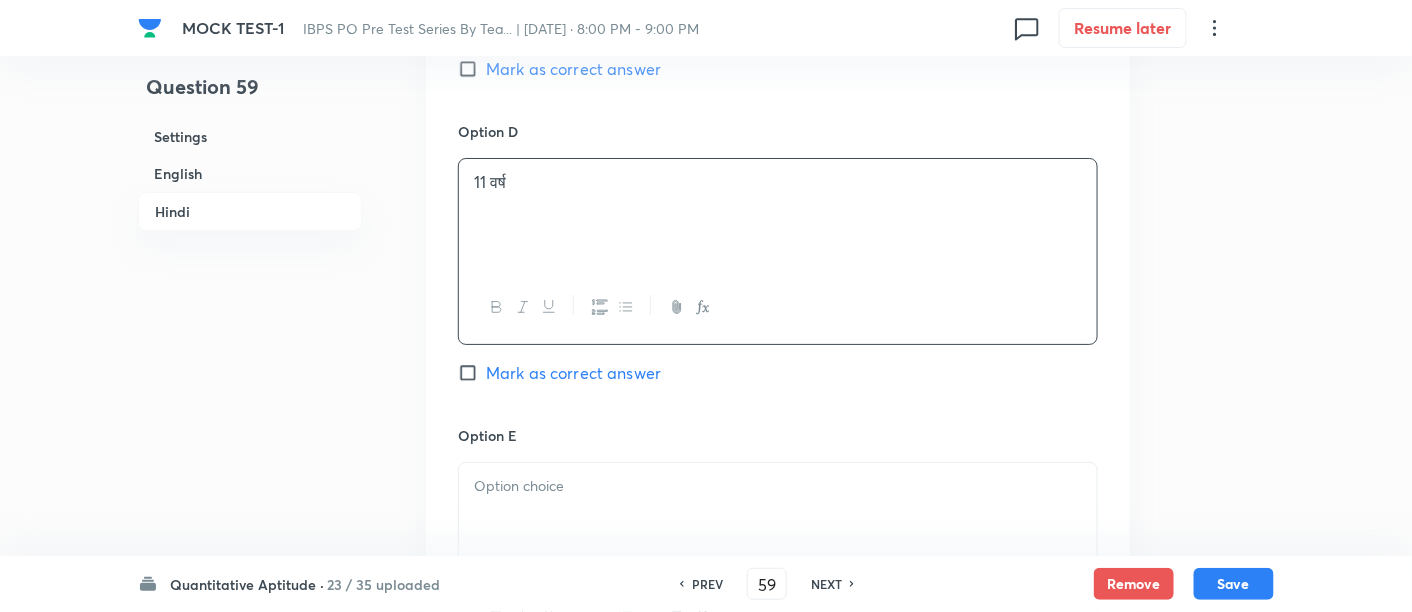 scroll, scrollTop: 4654, scrollLeft: 0, axis: vertical 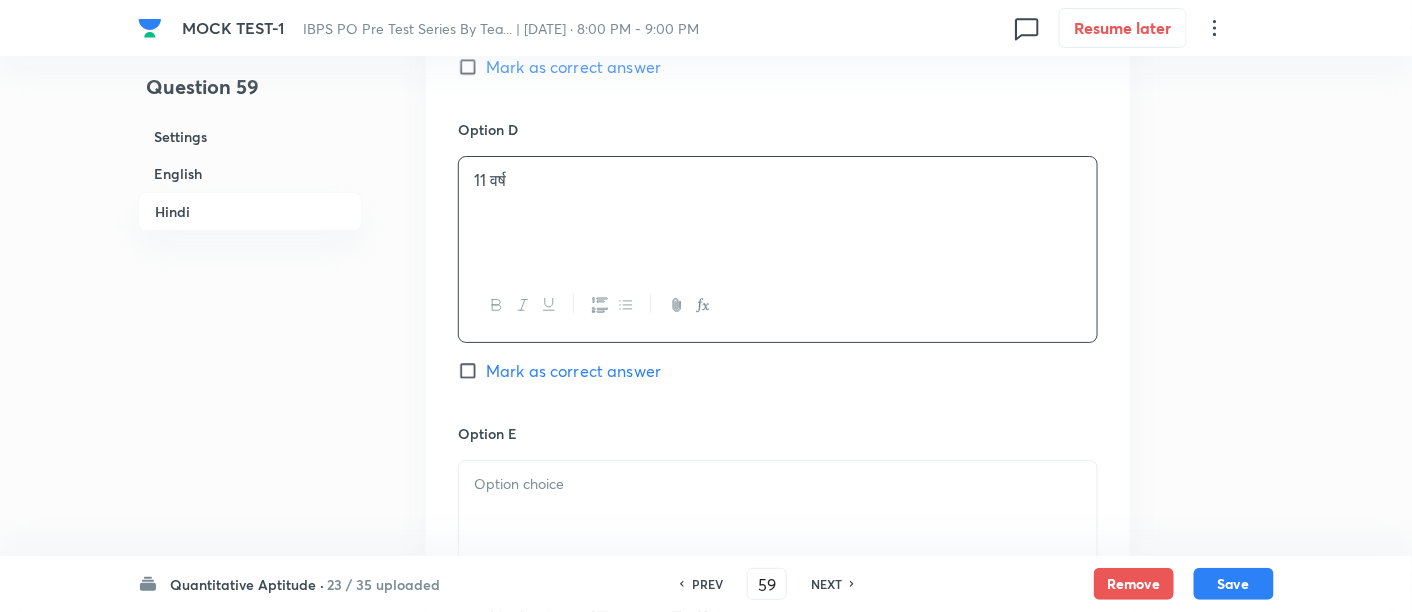 click at bounding box center (778, 484) 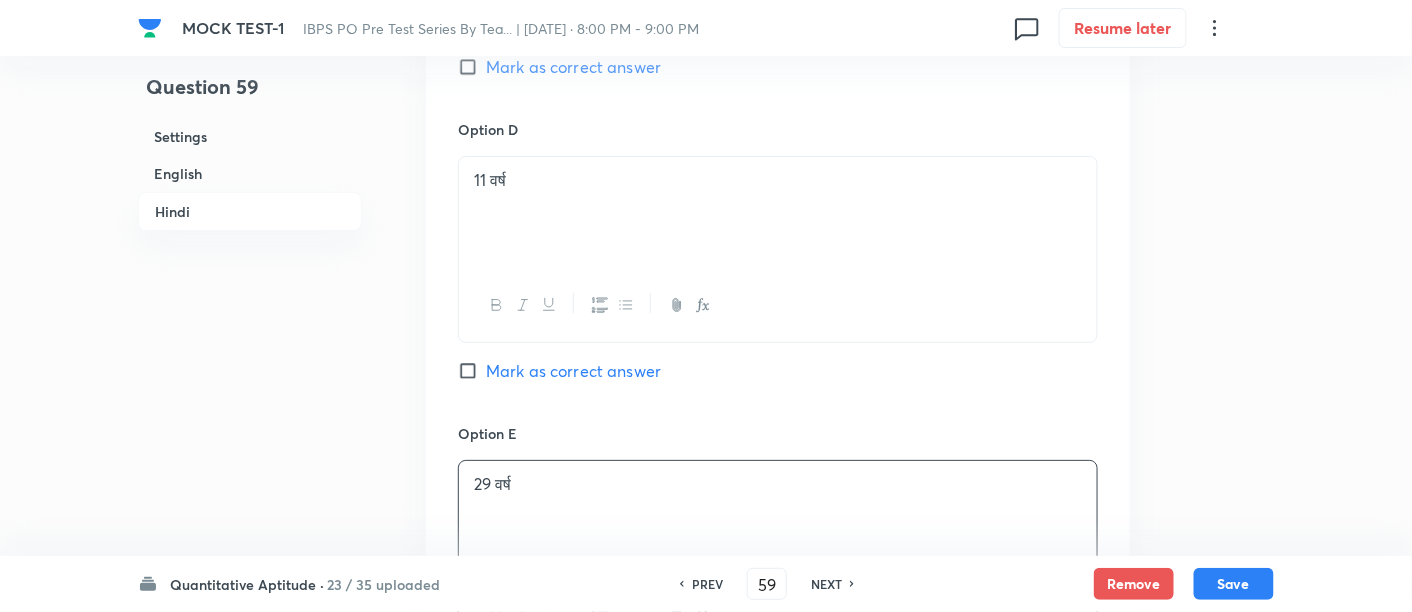 scroll, scrollTop: 4499, scrollLeft: 0, axis: vertical 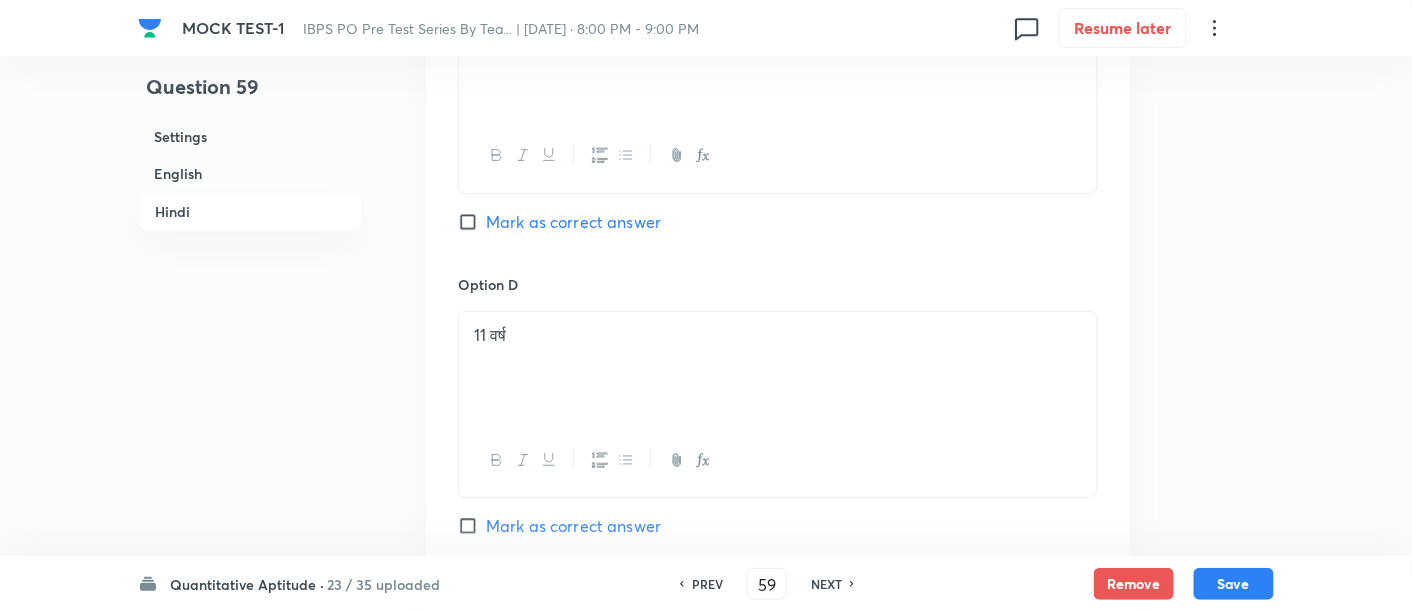click on "Mark as correct answer" at bounding box center (573, 222) 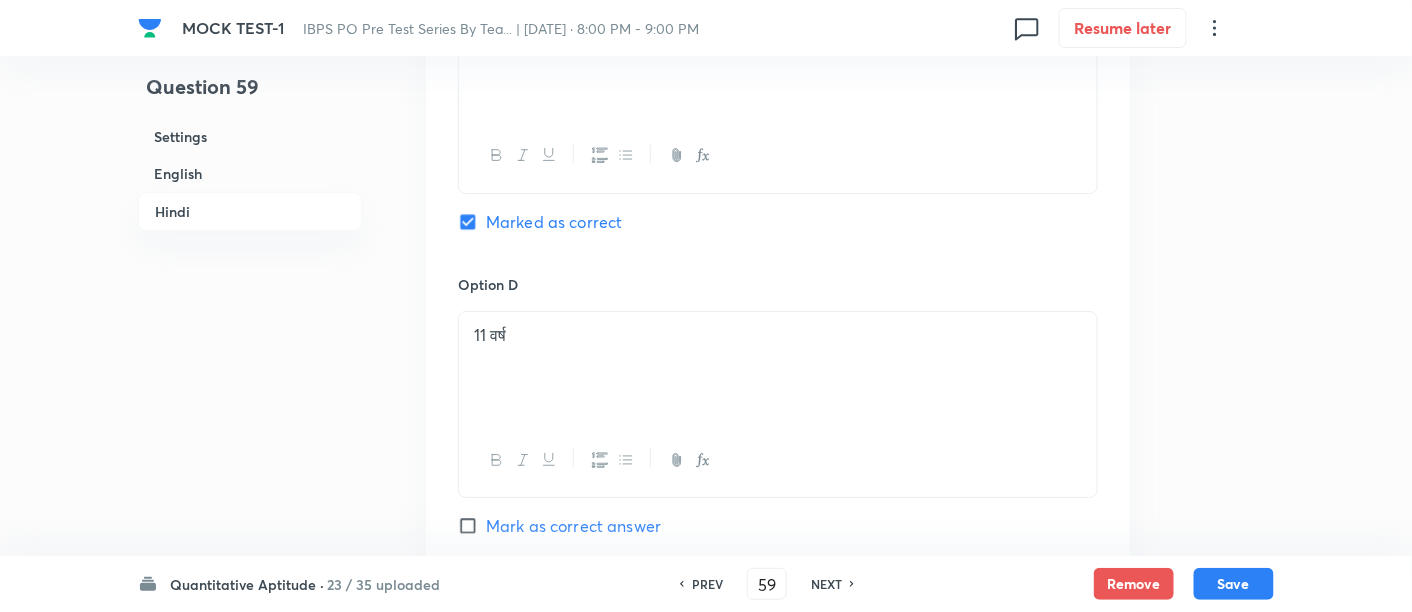 checkbox on "true" 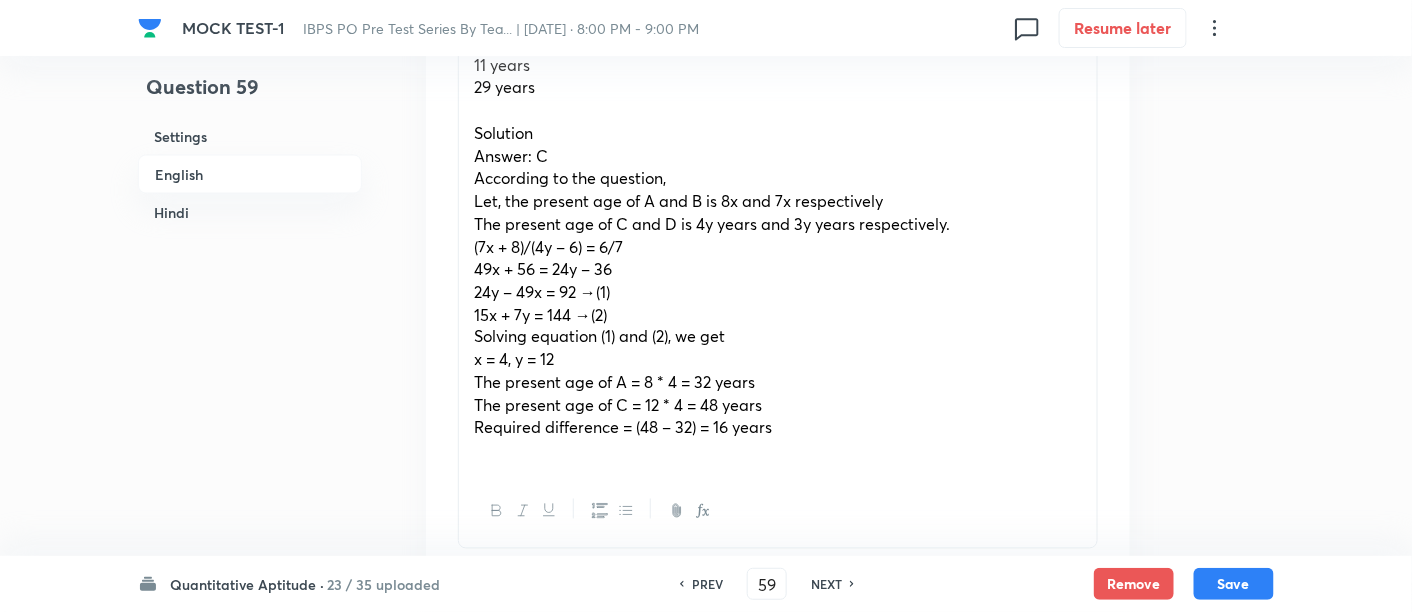 scroll, scrollTop: 856, scrollLeft: 0, axis: vertical 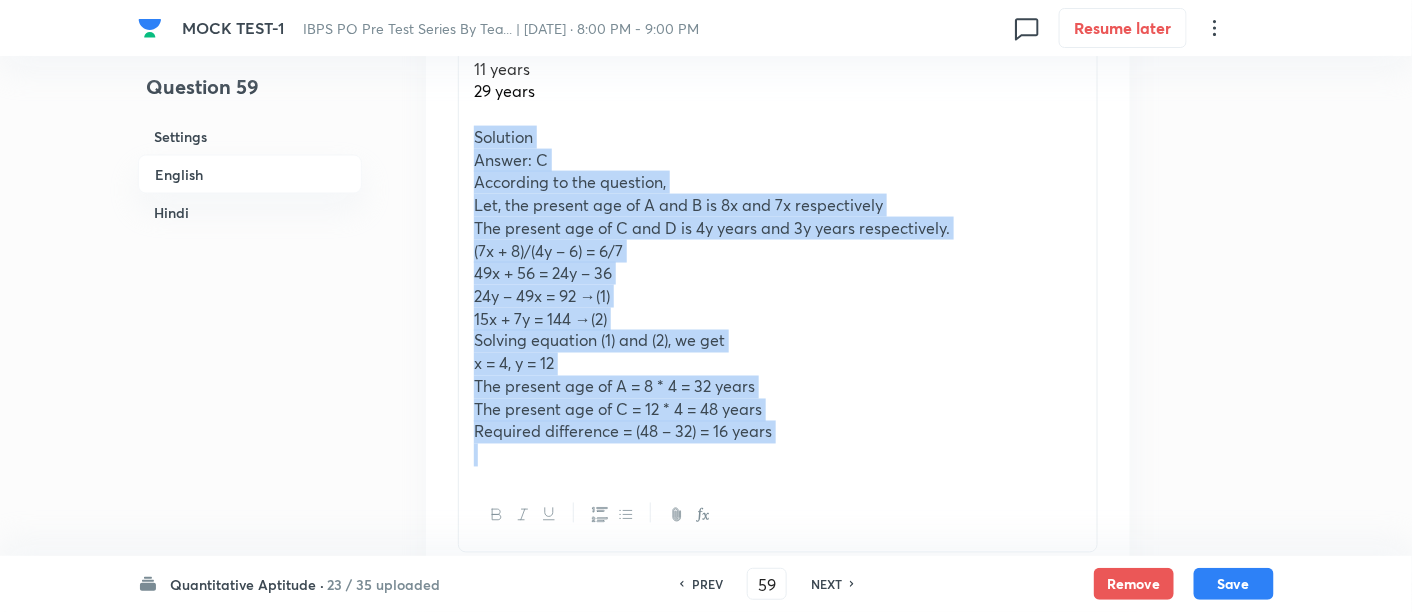 drag, startPoint x: 468, startPoint y: 134, endPoint x: 842, endPoint y: 450, distance: 489.62436 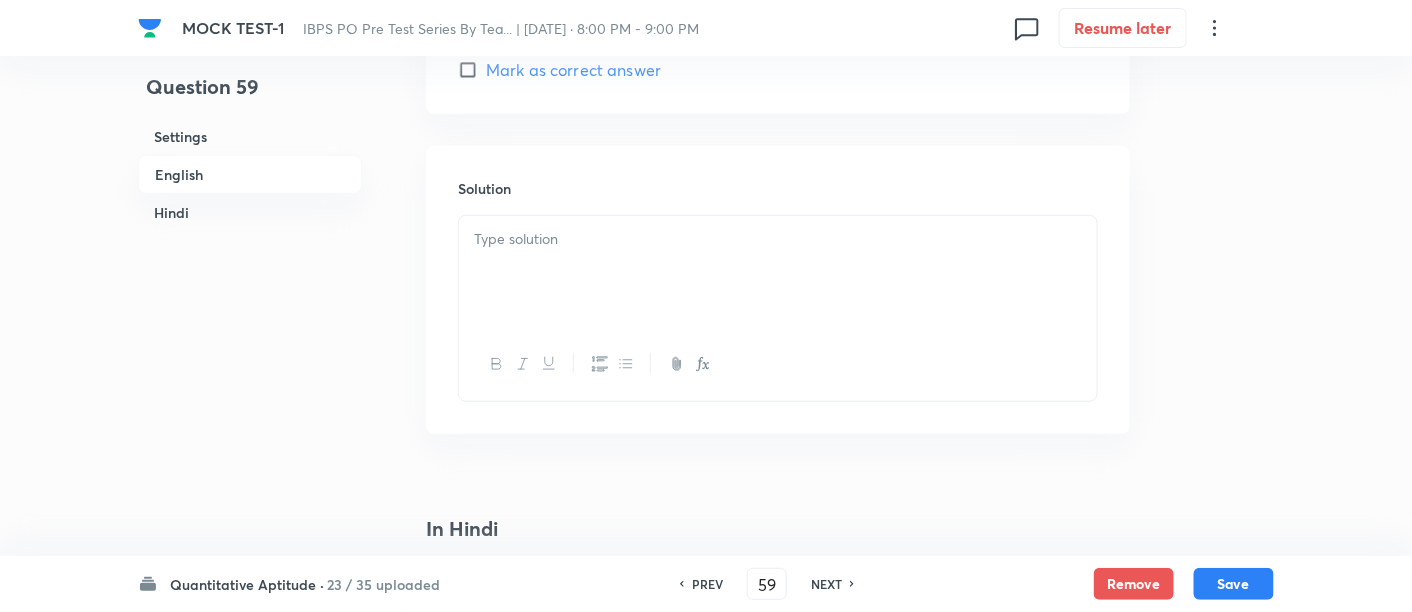 click at bounding box center (778, 272) 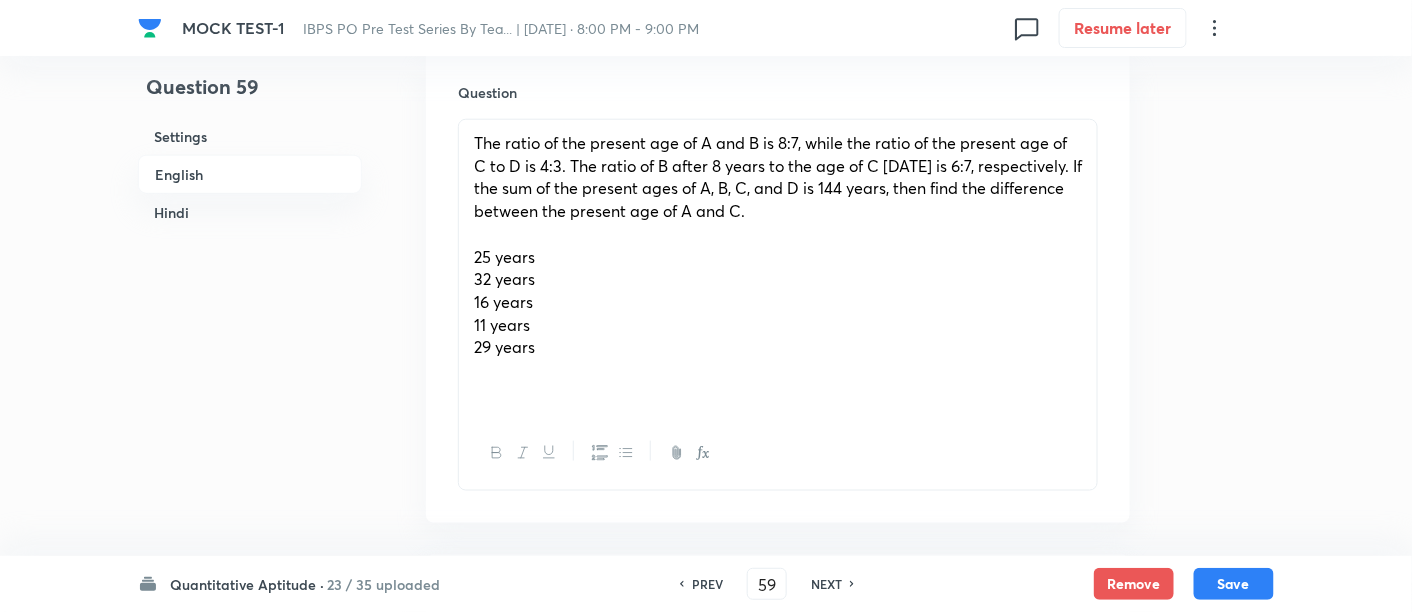 scroll, scrollTop: 600, scrollLeft: 0, axis: vertical 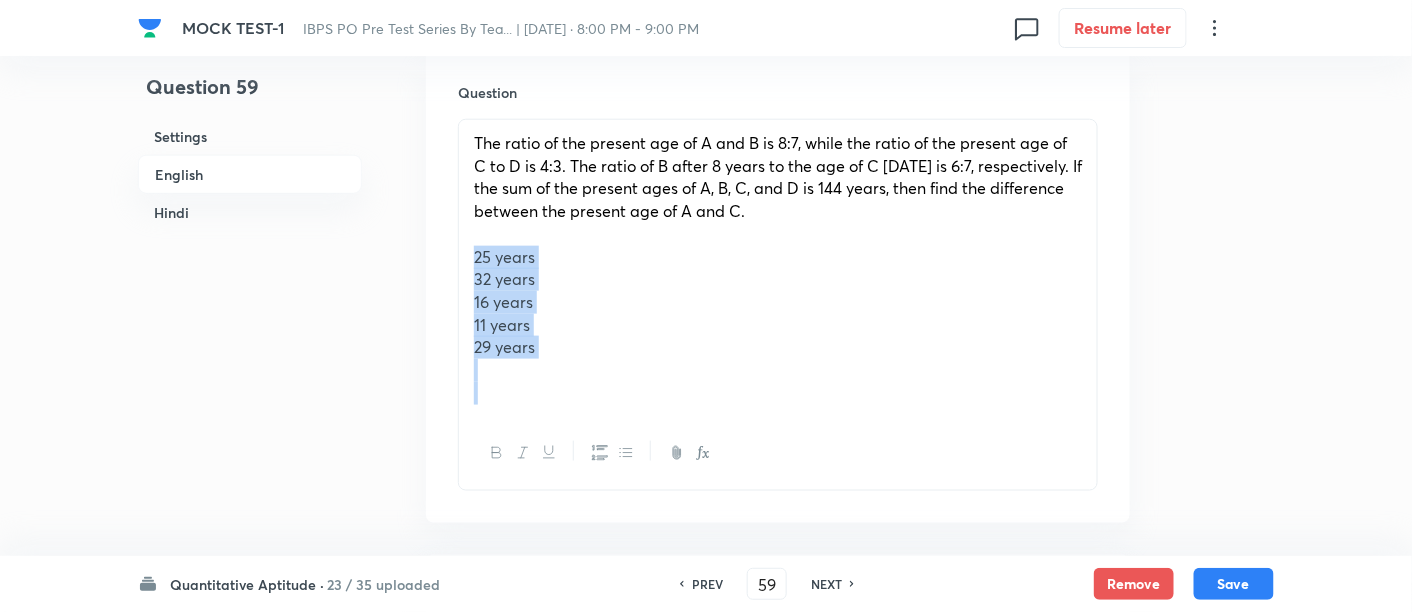drag, startPoint x: 470, startPoint y: 251, endPoint x: 600, endPoint y: 428, distance: 219.61102 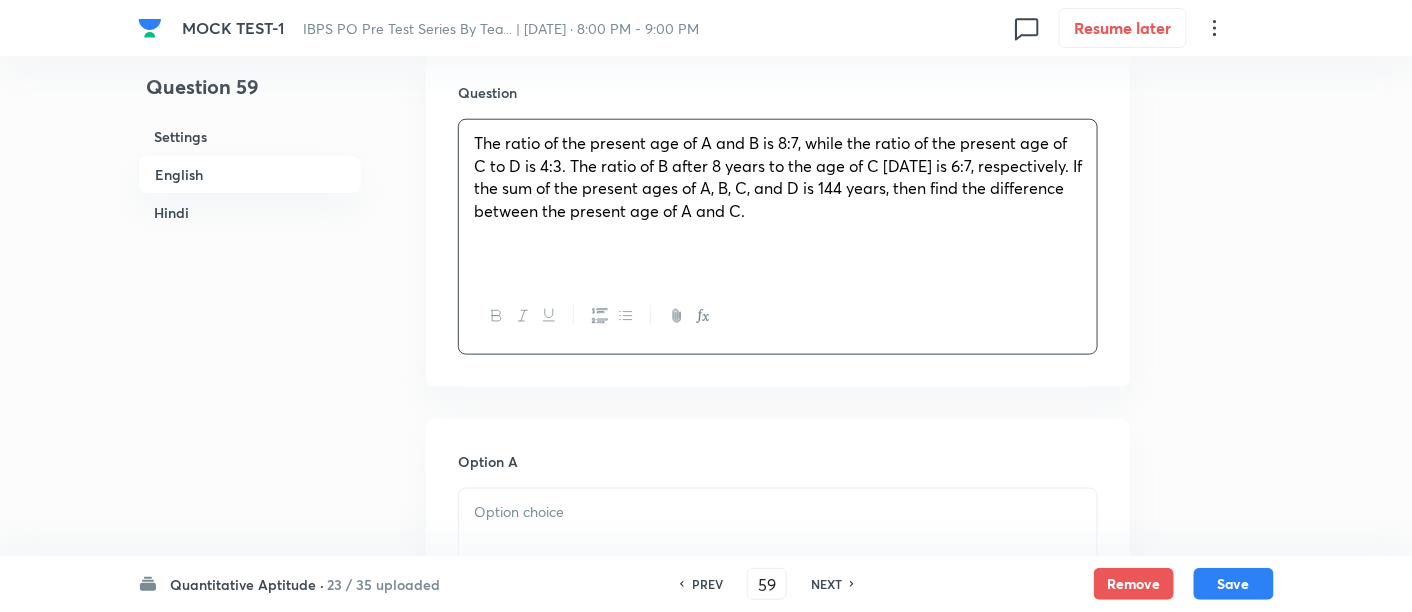 scroll, scrollTop: 828, scrollLeft: 0, axis: vertical 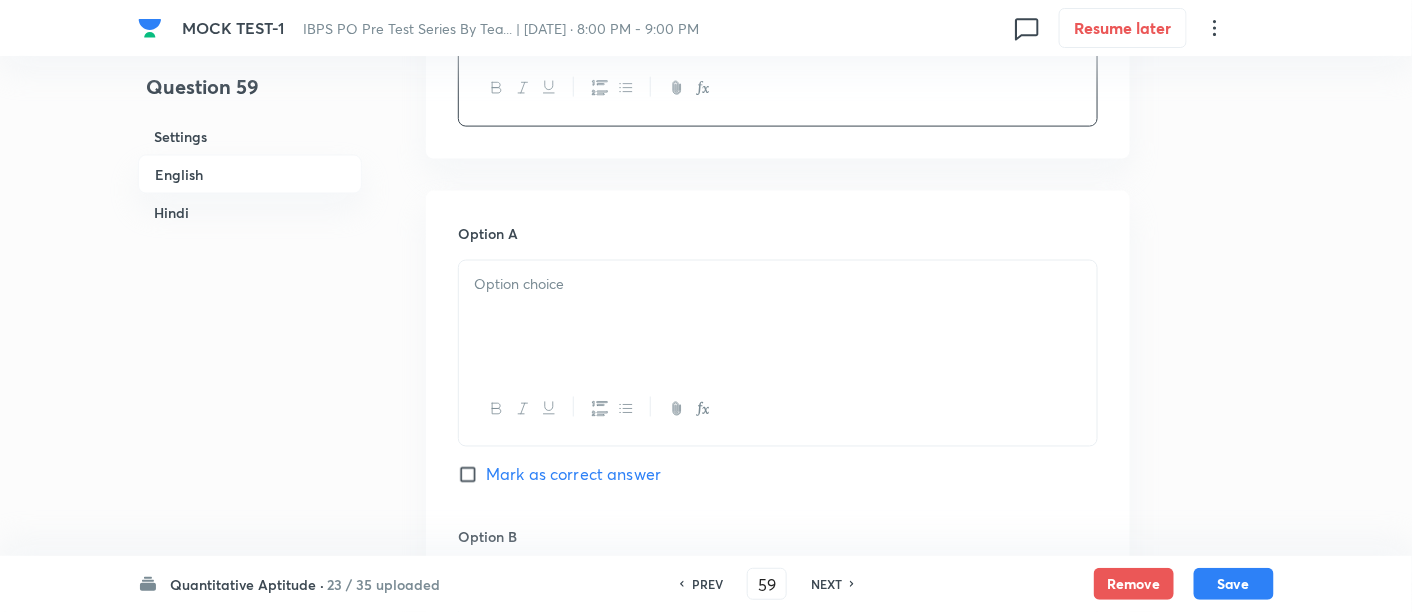 click at bounding box center (778, 317) 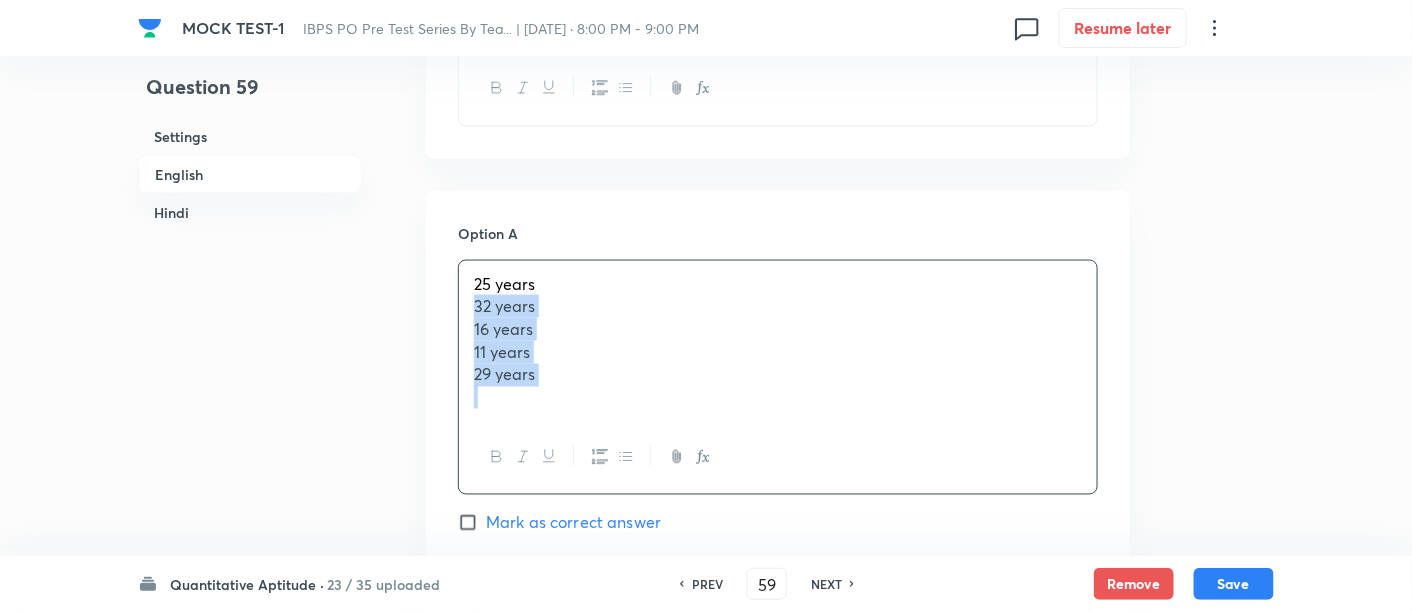 drag, startPoint x: 471, startPoint y: 302, endPoint x: 586, endPoint y: 441, distance: 180.4051 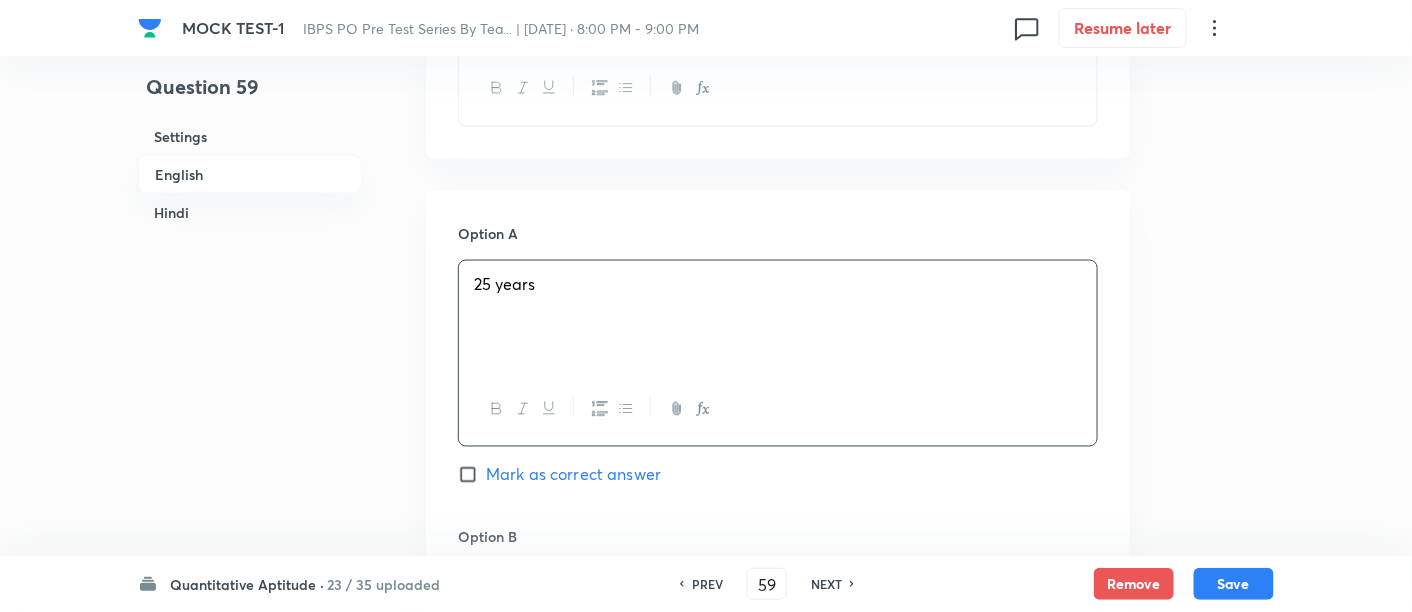 scroll, scrollTop: 1044, scrollLeft: 0, axis: vertical 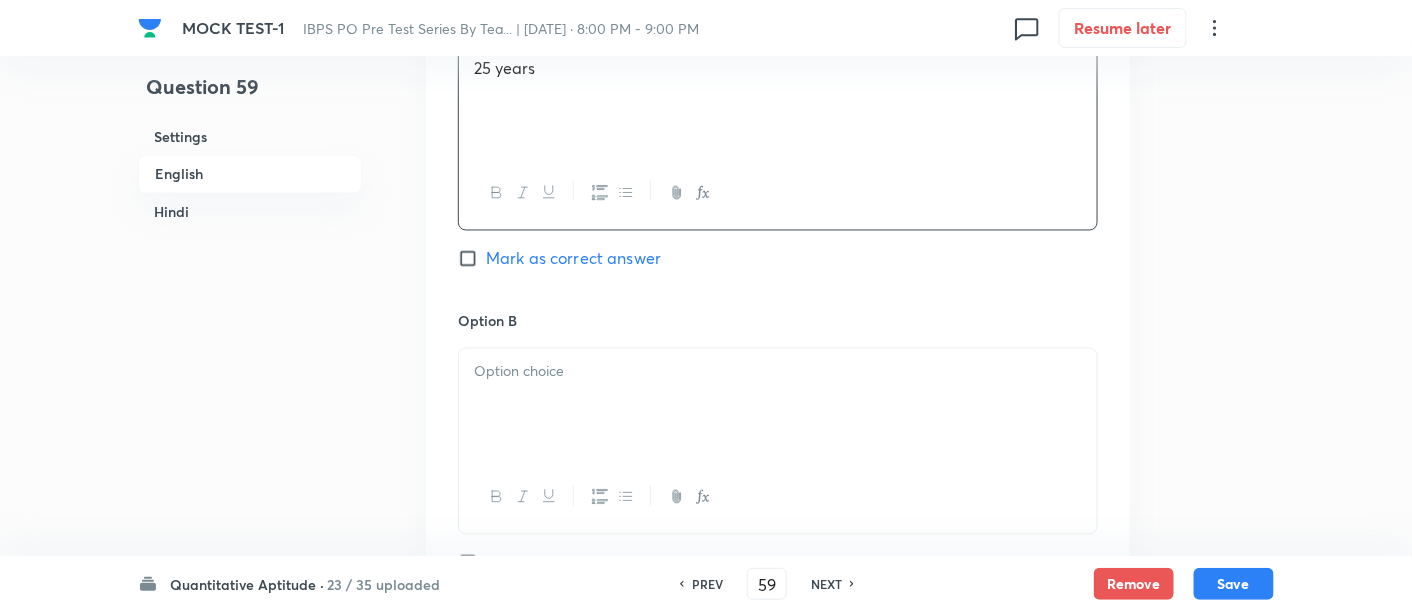click at bounding box center (778, 405) 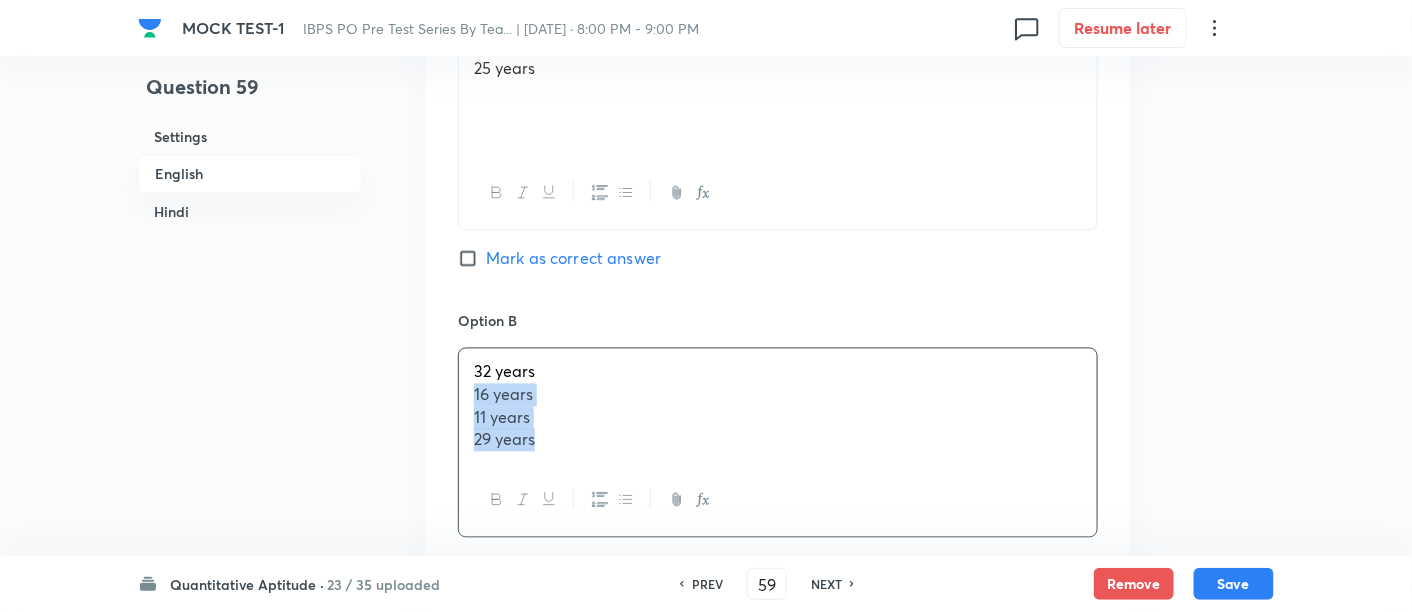 drag, startPoint x: 469, startPoint y: 392, endPoint x: 588, endPoint y: 516, distance: 171.86331 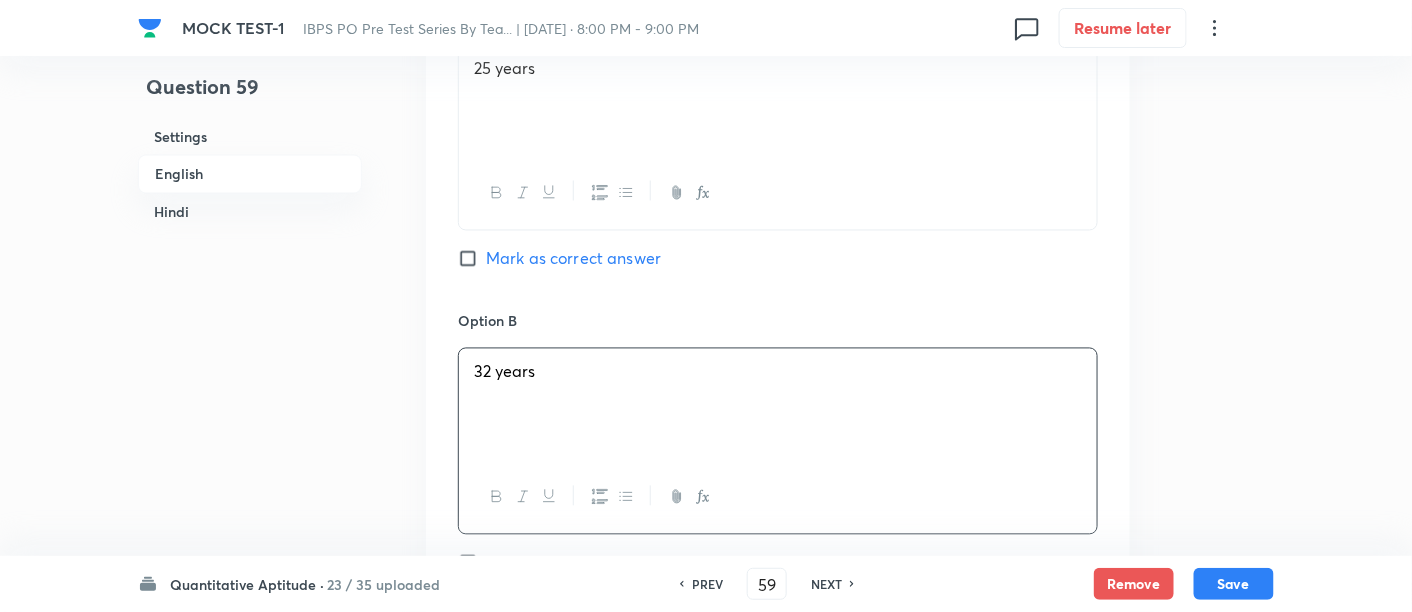 scroll, scrollTop: 1233, scrollLeft: 0, axis: vertical 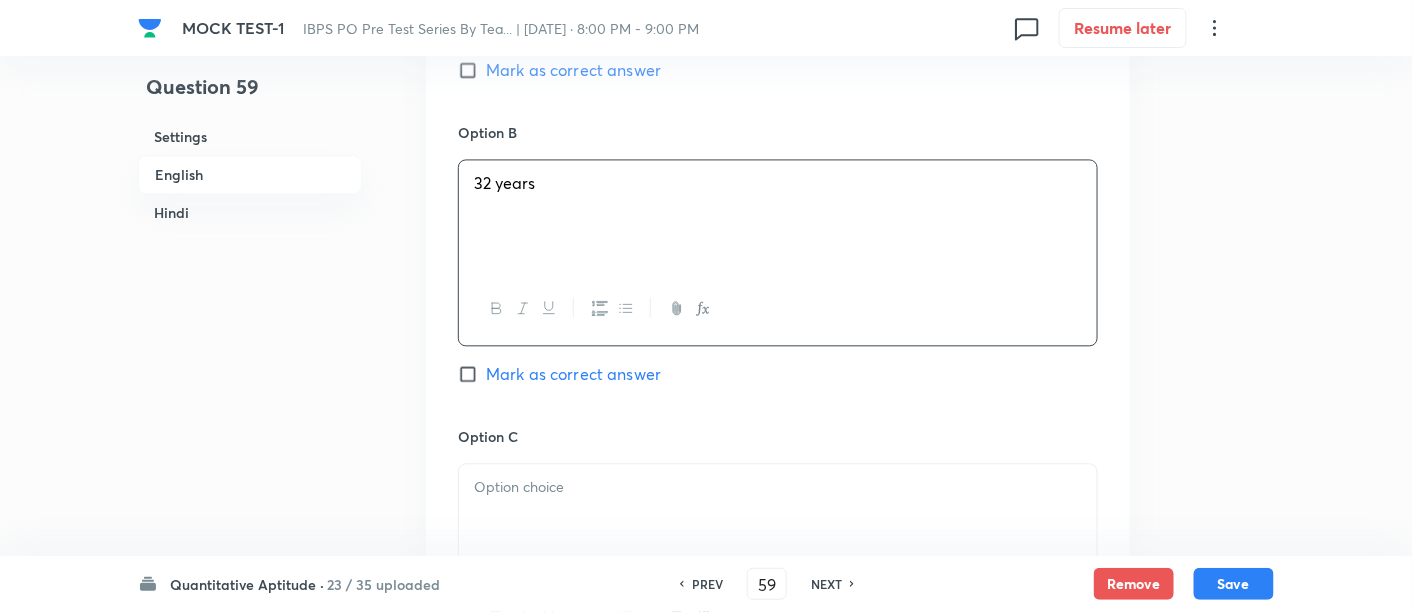 click at bounding box center [778, 520] 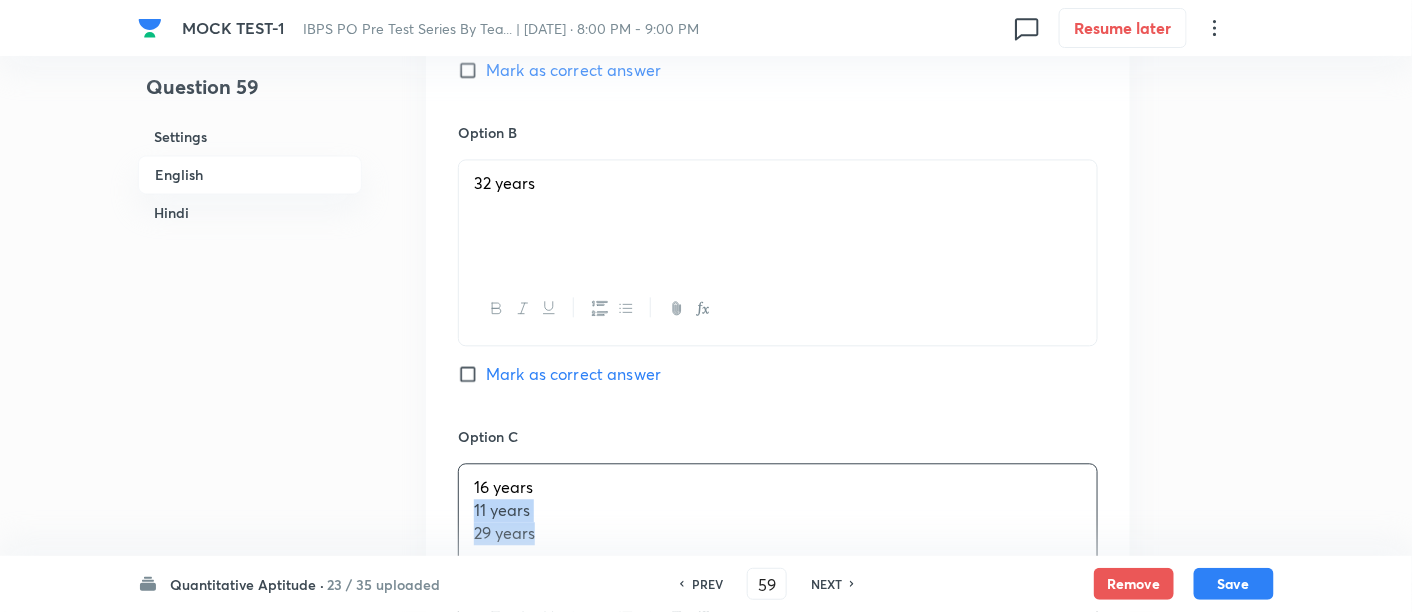 drag, startPoint x: 467, startPoint y: 508, endPoint x: 609, endPoint y: 578, distance: 158.31615 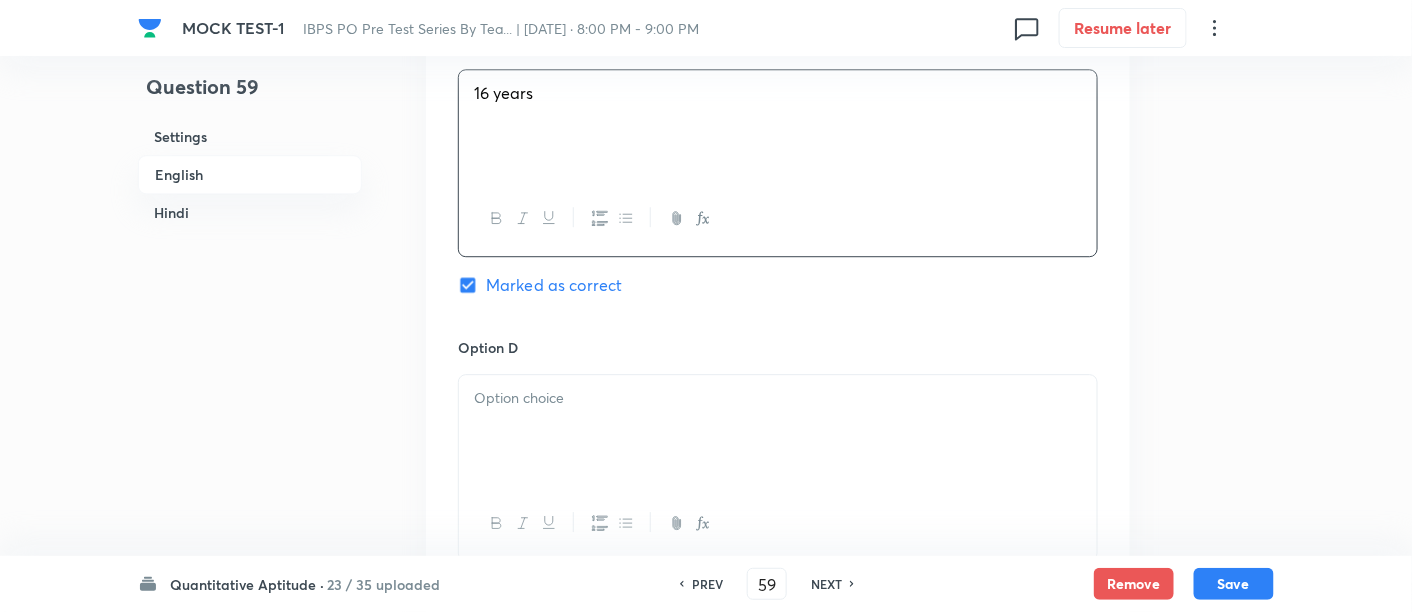 scroll, scrollTop: 1635, scrollLeft: 0, axis: vertical 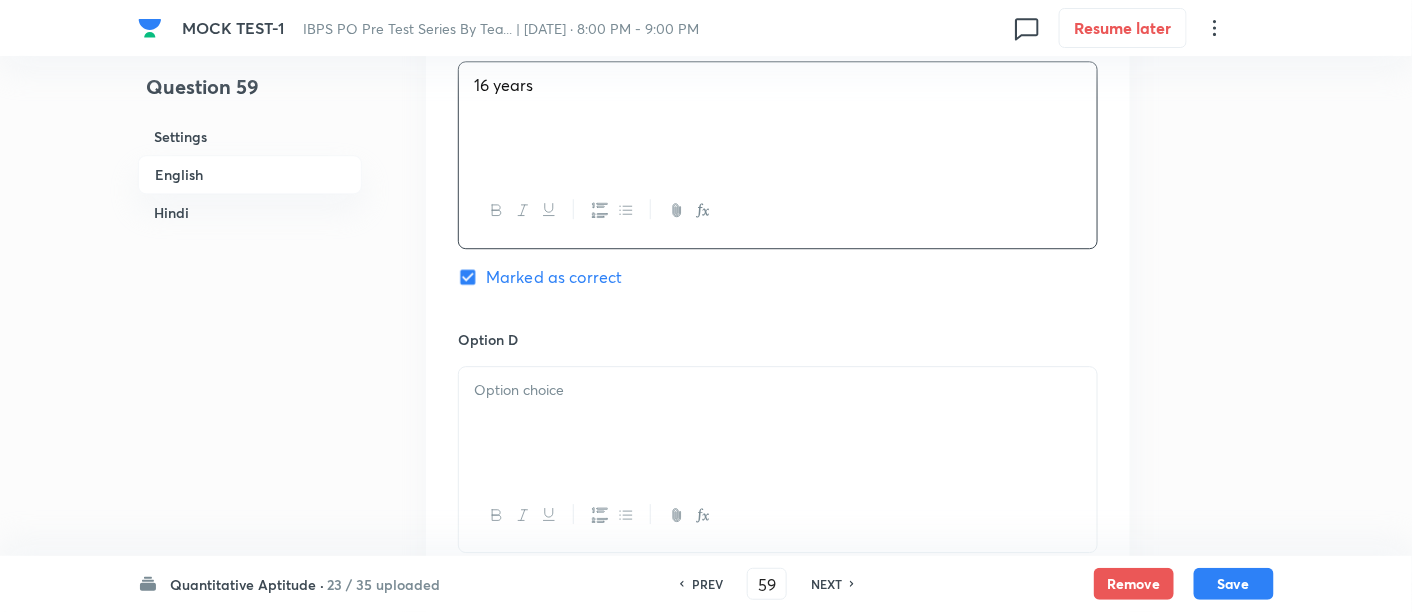 click at bounding box center (778, 423) 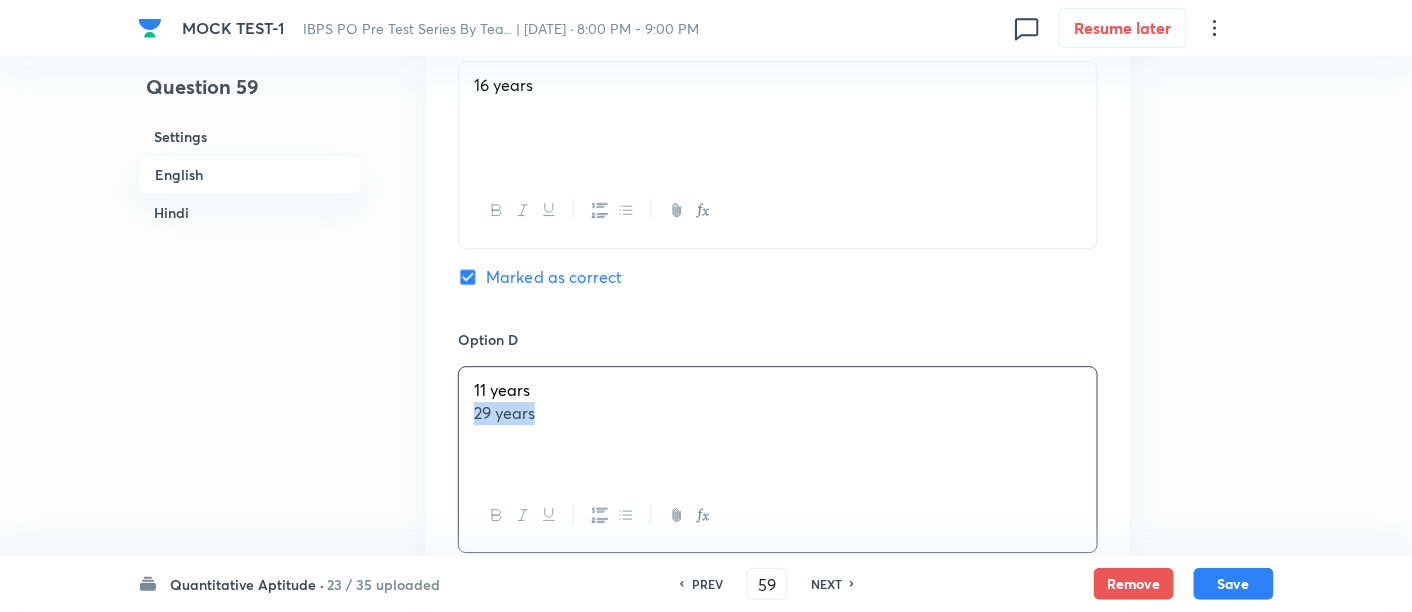 drag, startPoint x: 474, startPoint y: 405, endPoint x: 646, endPoint y: 469, distance: 183.52112 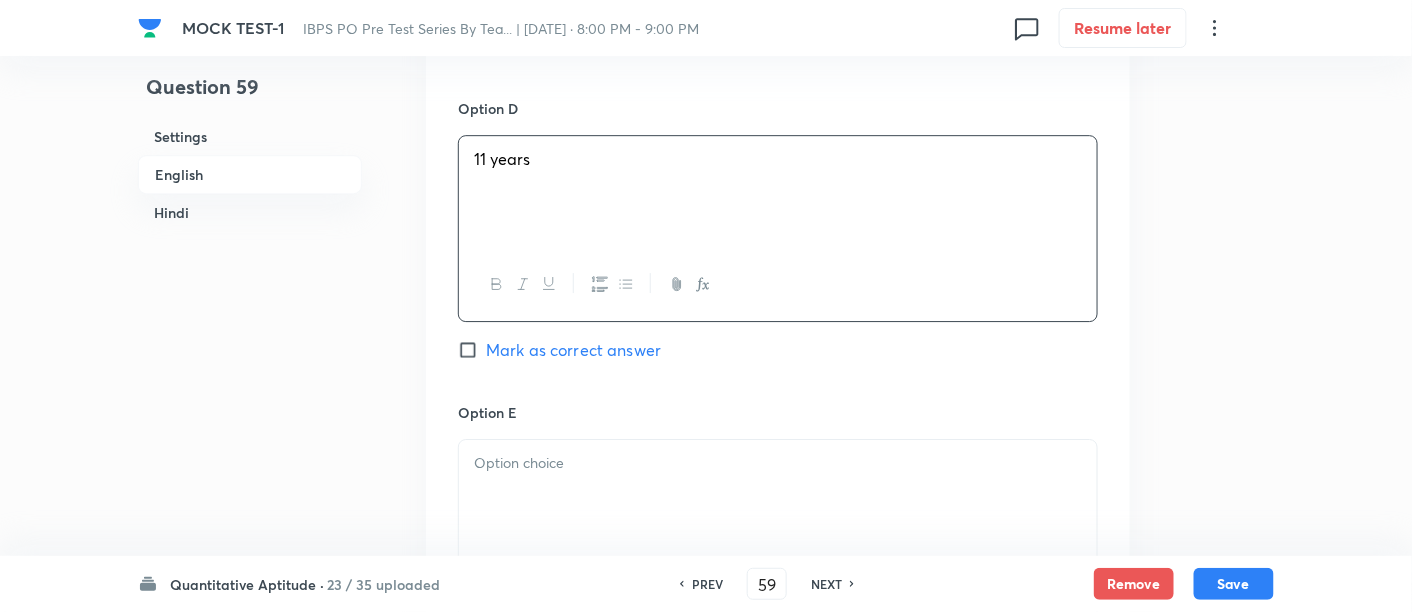click at bounding box center (778, 463) 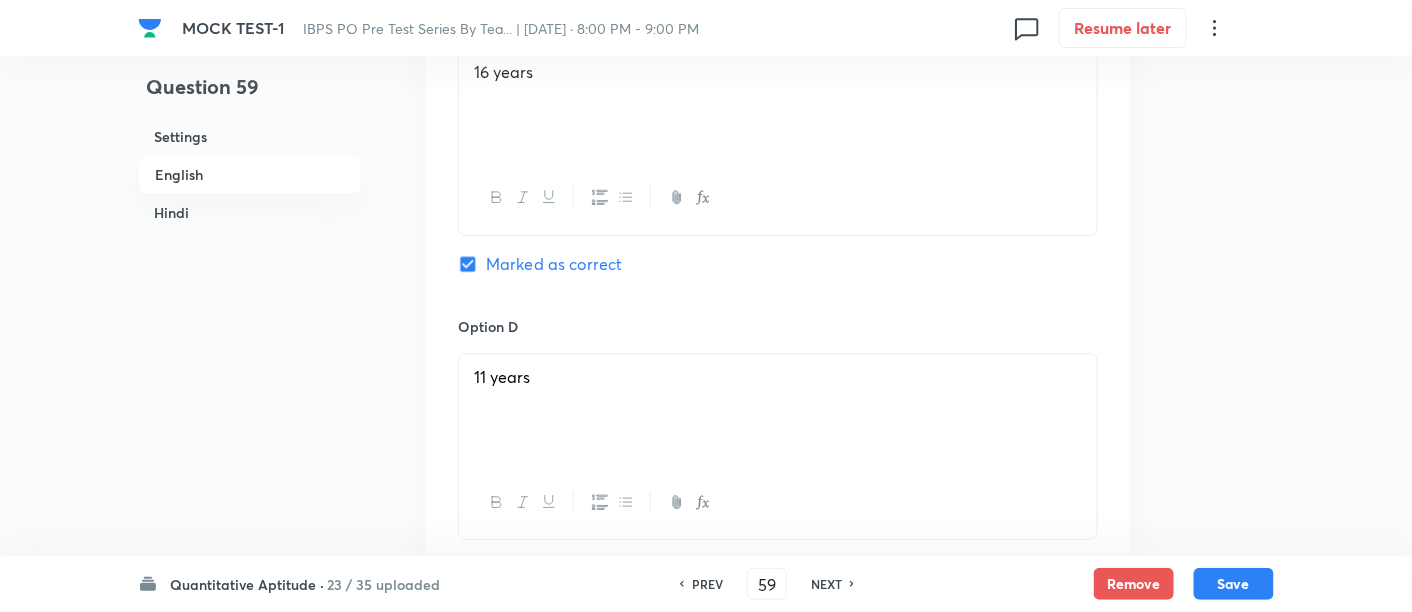 scroll, scrollTop: 1628, scrollLeft: 0, axis: vertical 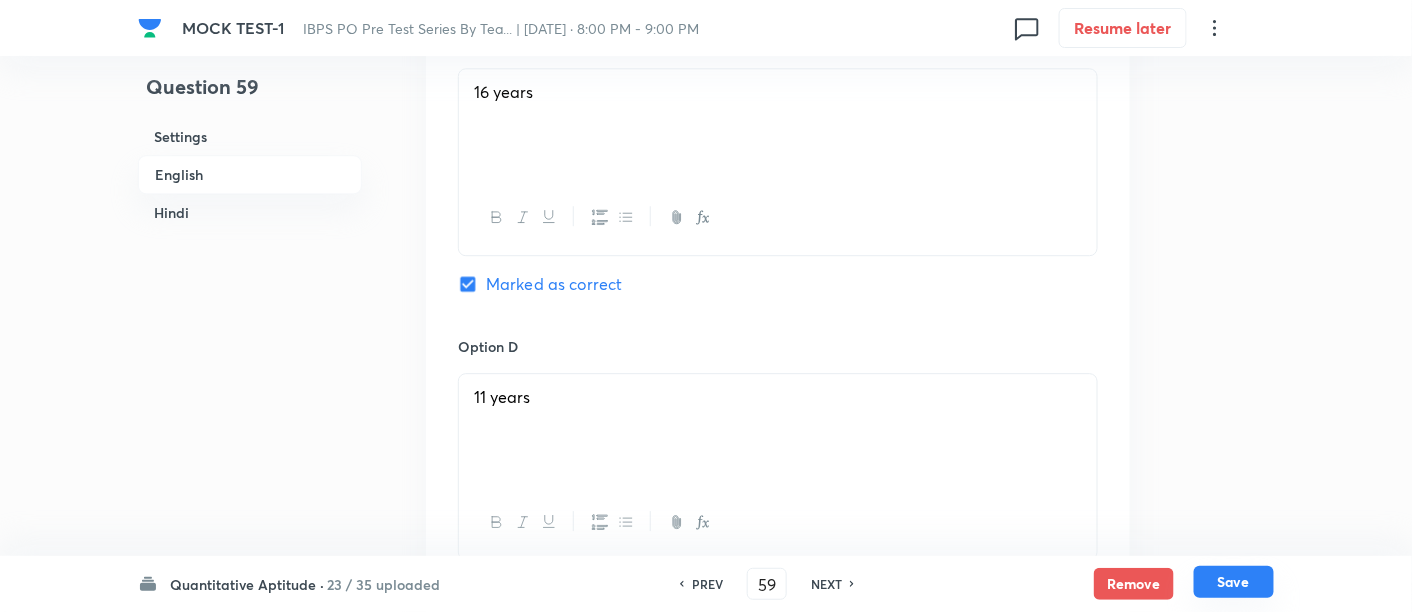 click on "Save" at bounding box center (1234, 582) 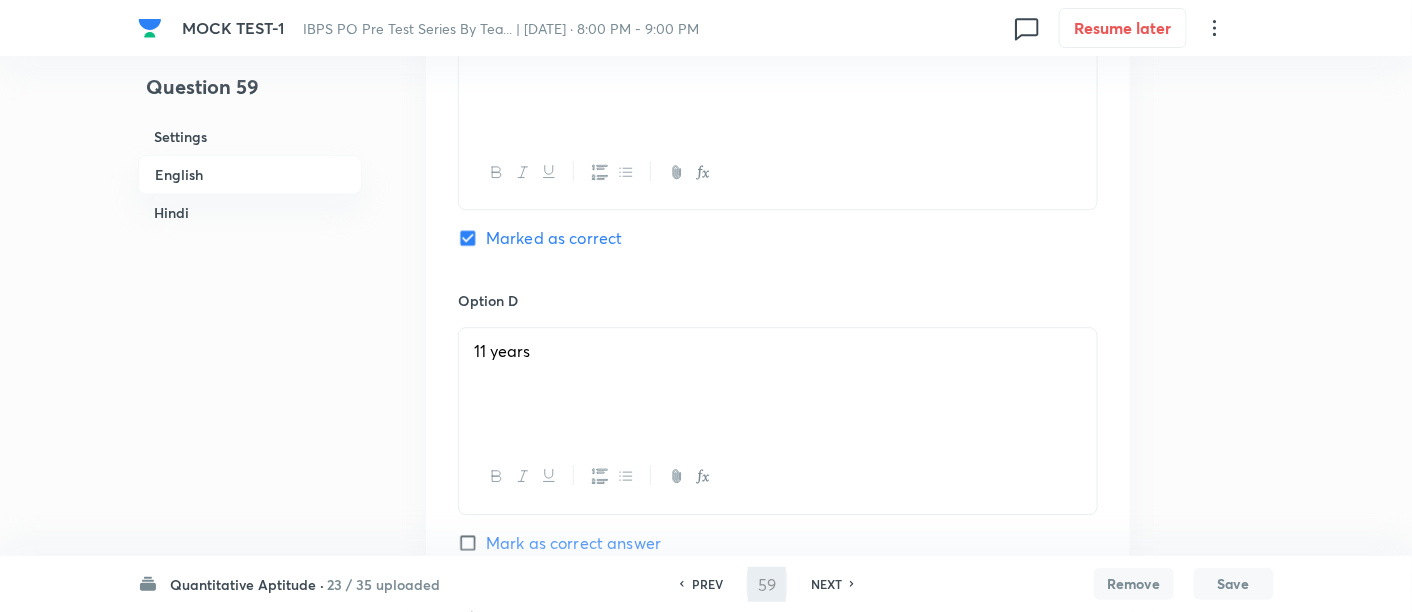 type on "60" 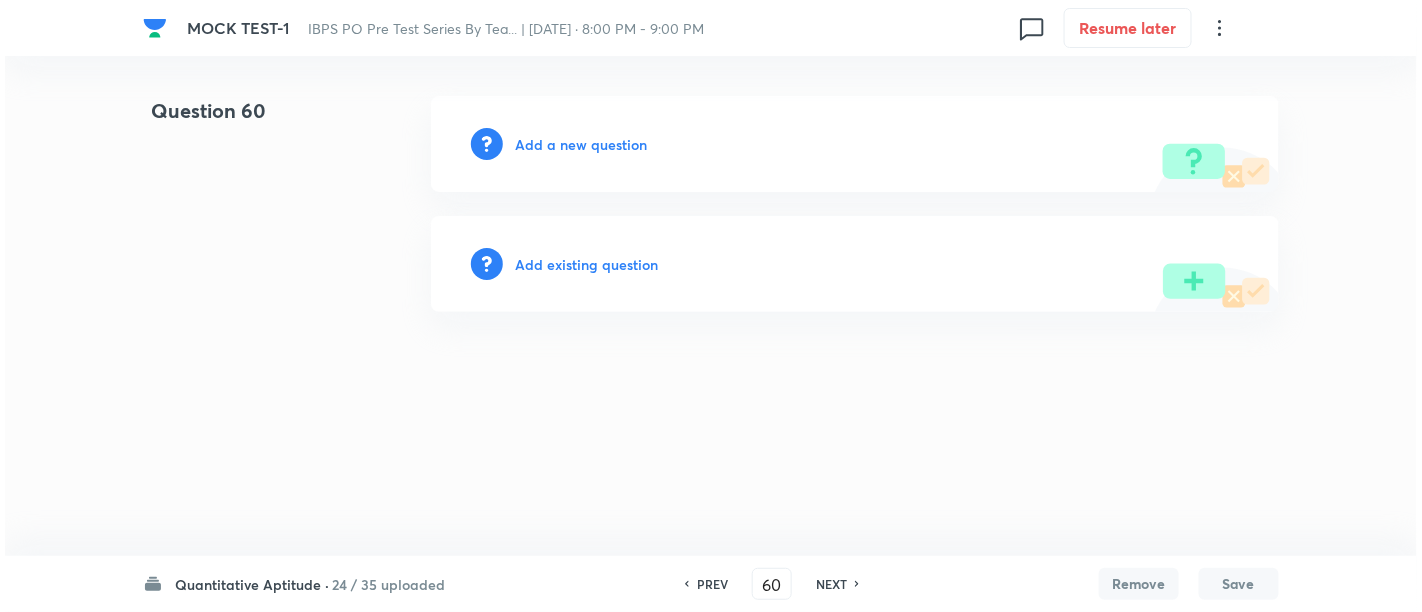 scroll, scrollTop: 0, scrollLeft: 0, axis: both 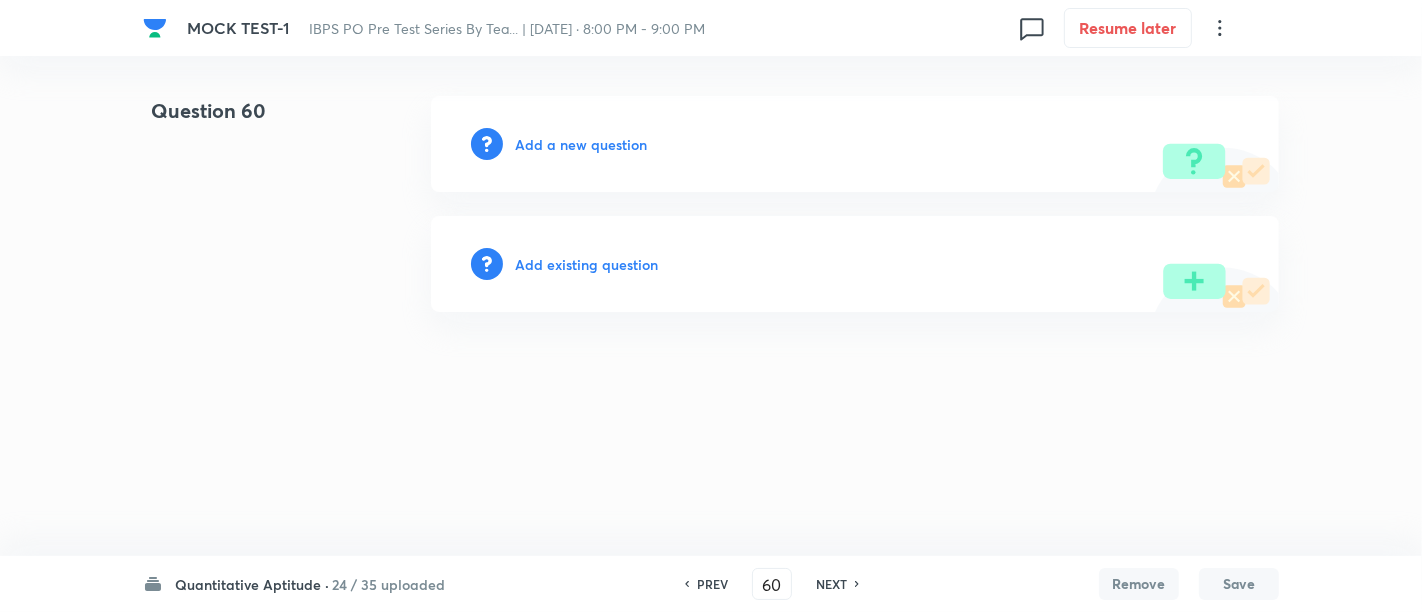 click on "Add a new question" at bounding box center (581, 144) 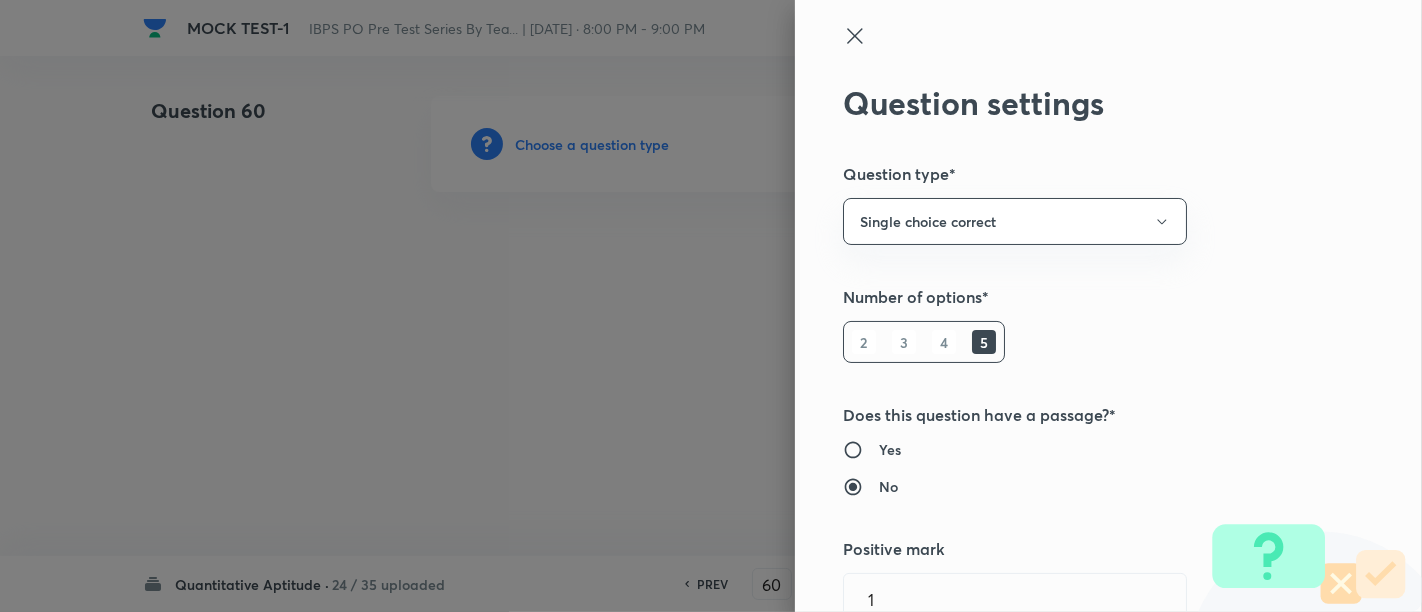type 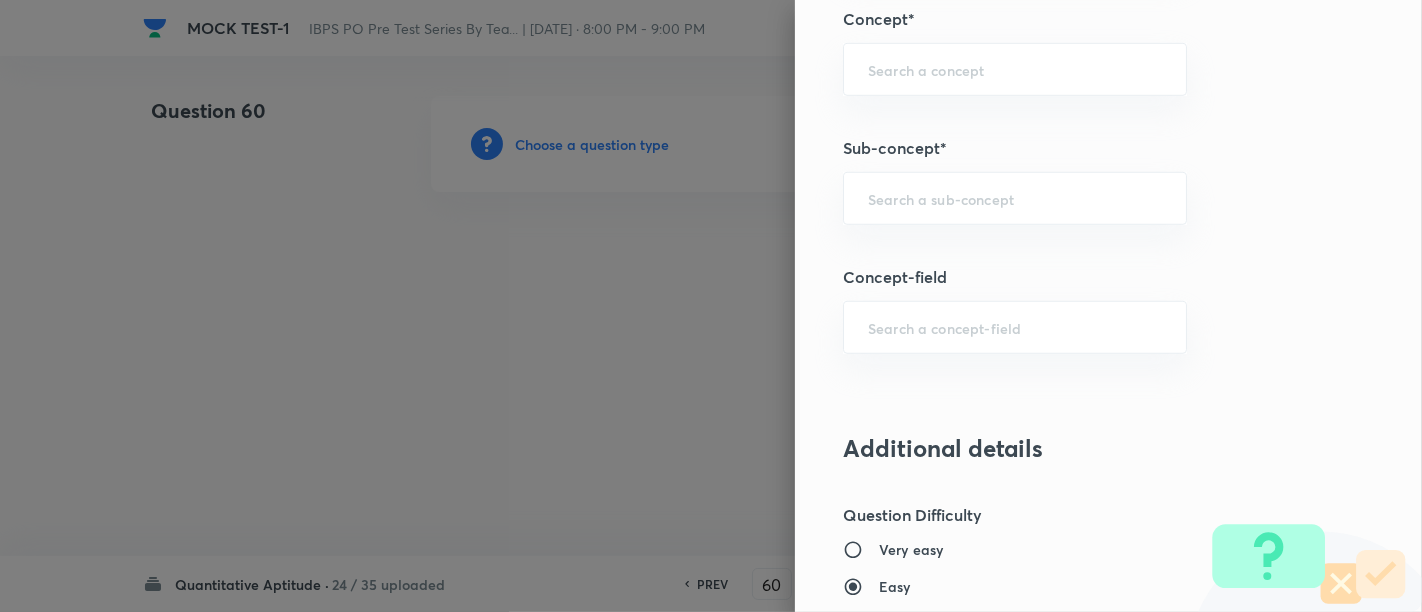 scroll, scrollTop: 1154, scrollLeft: 0, axis: vertical 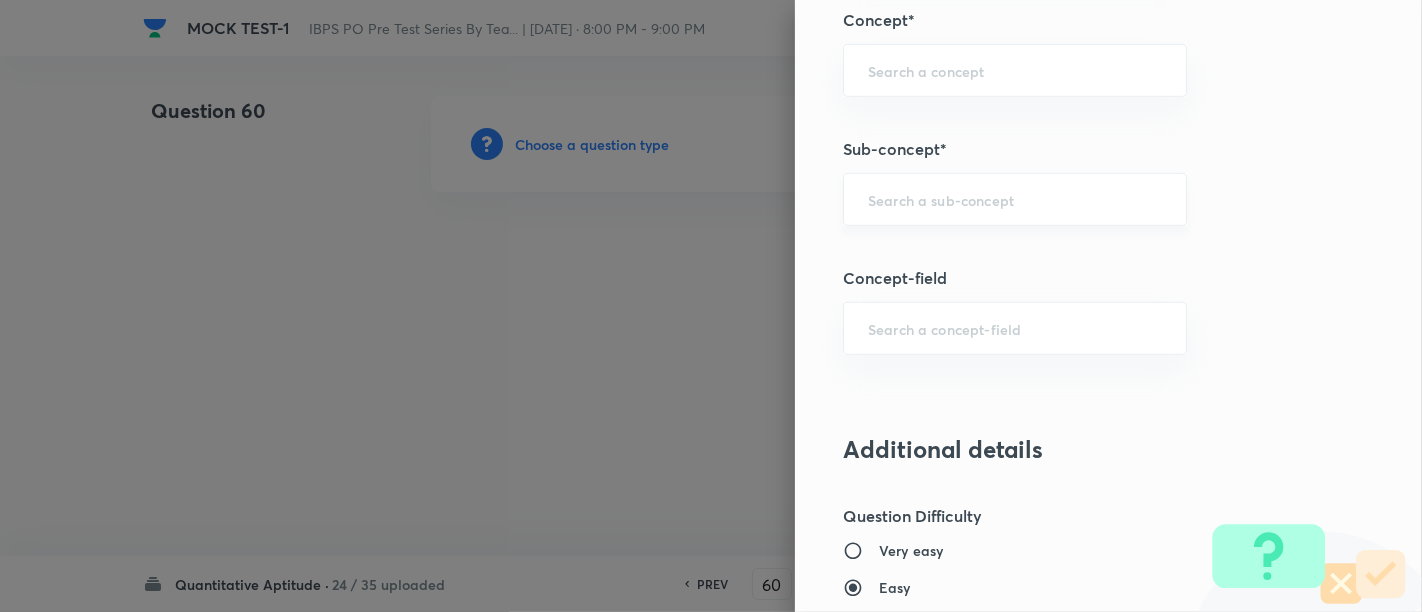 click on "​" at bounding box center (1015, 199) 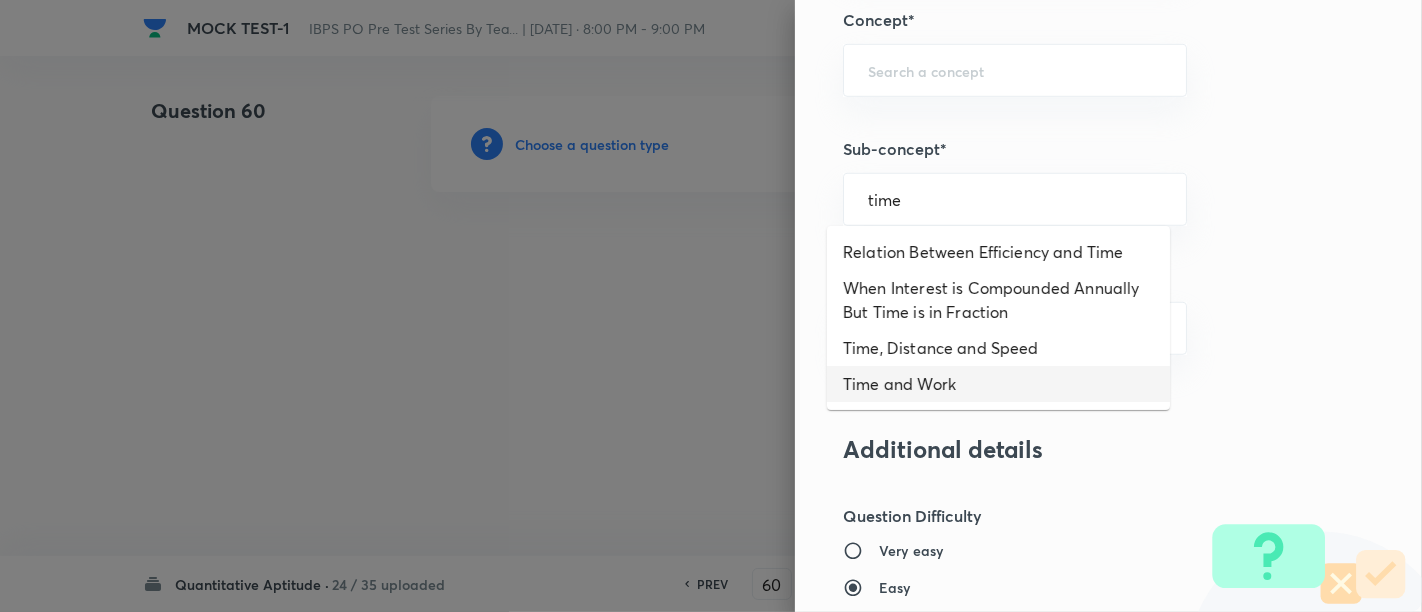 click on "Time and Work" at bounding box center (998, 384) 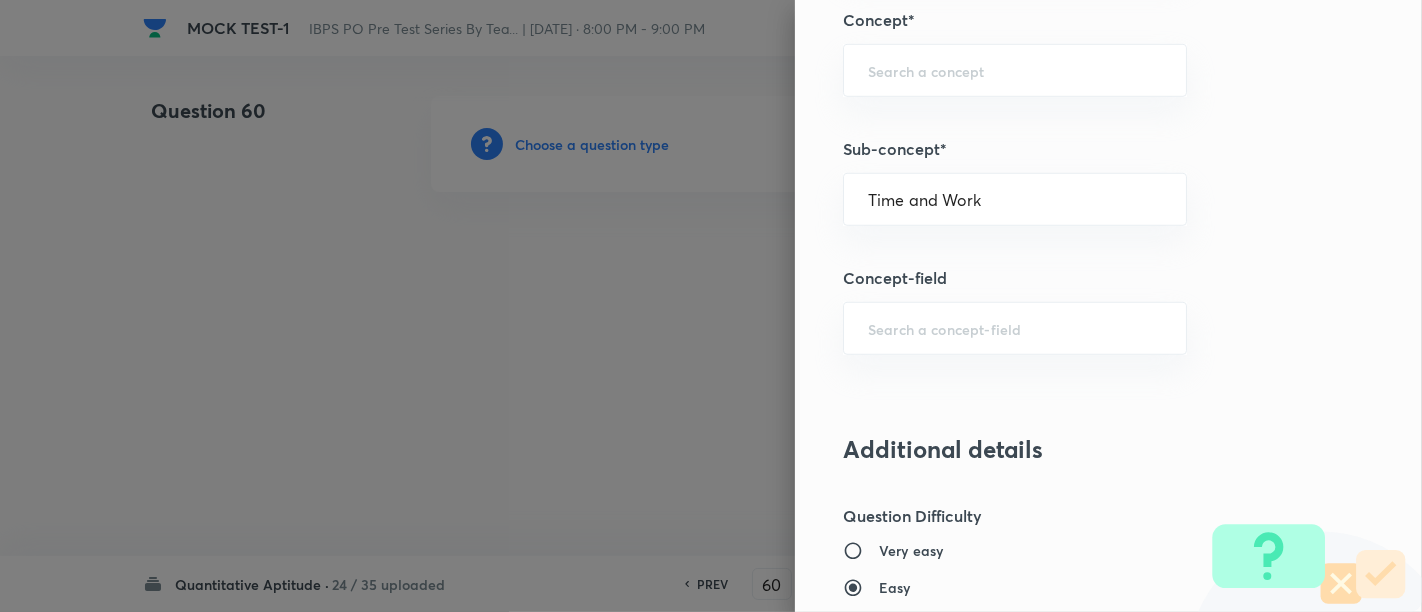 type on "Quantitative Aptitude" 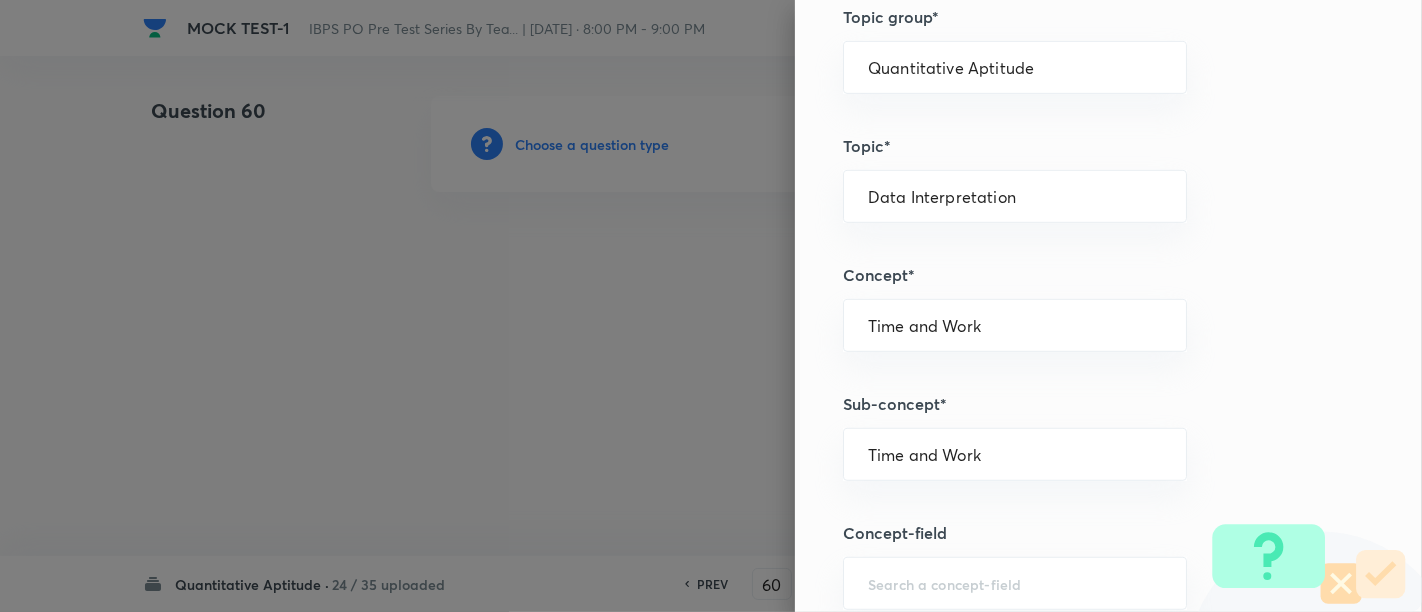 scroll, scrollTop: 897, scrollLeft: 0, axis: vertical 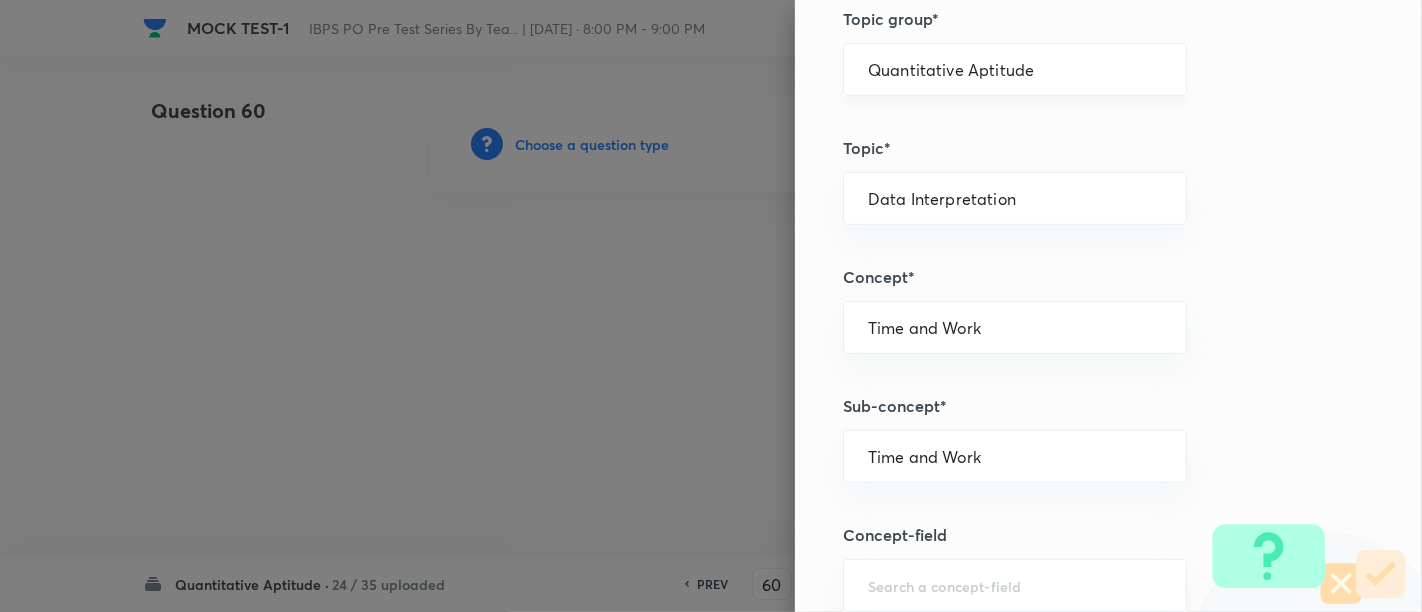 click on "Quantitative Aptitude ​" at bounding box center [1015, 69] 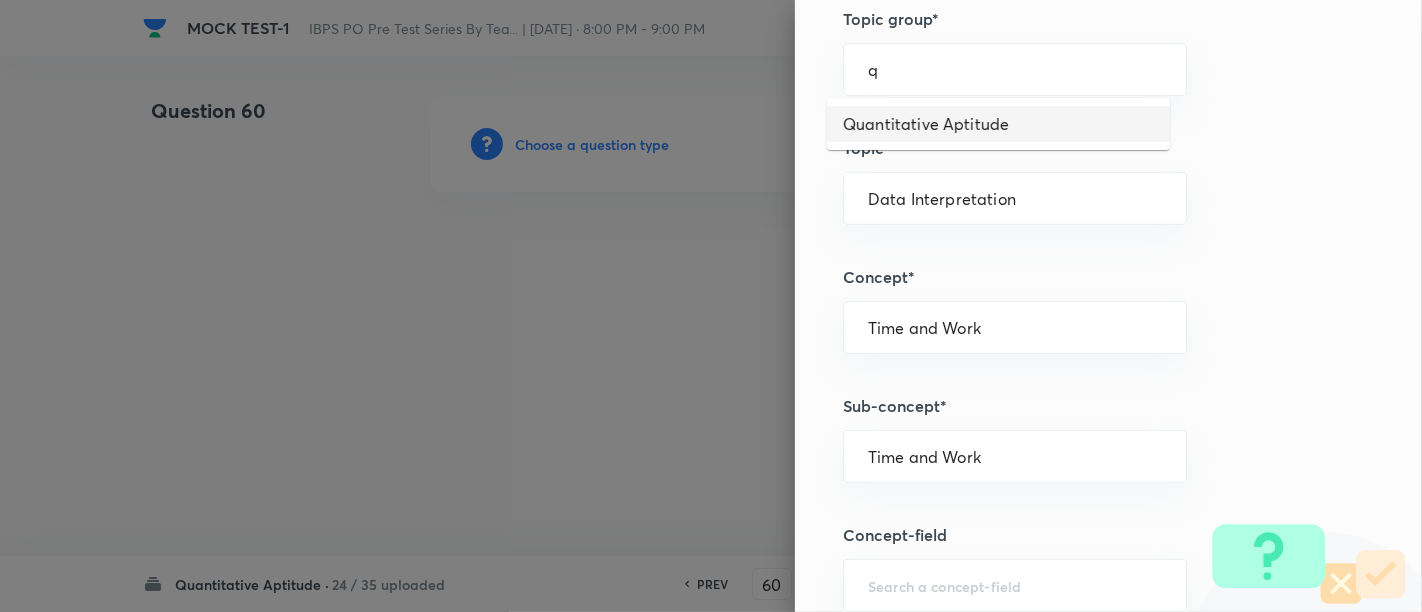 click on "Quantitative Aptitude" at bounding box center (998, 124) 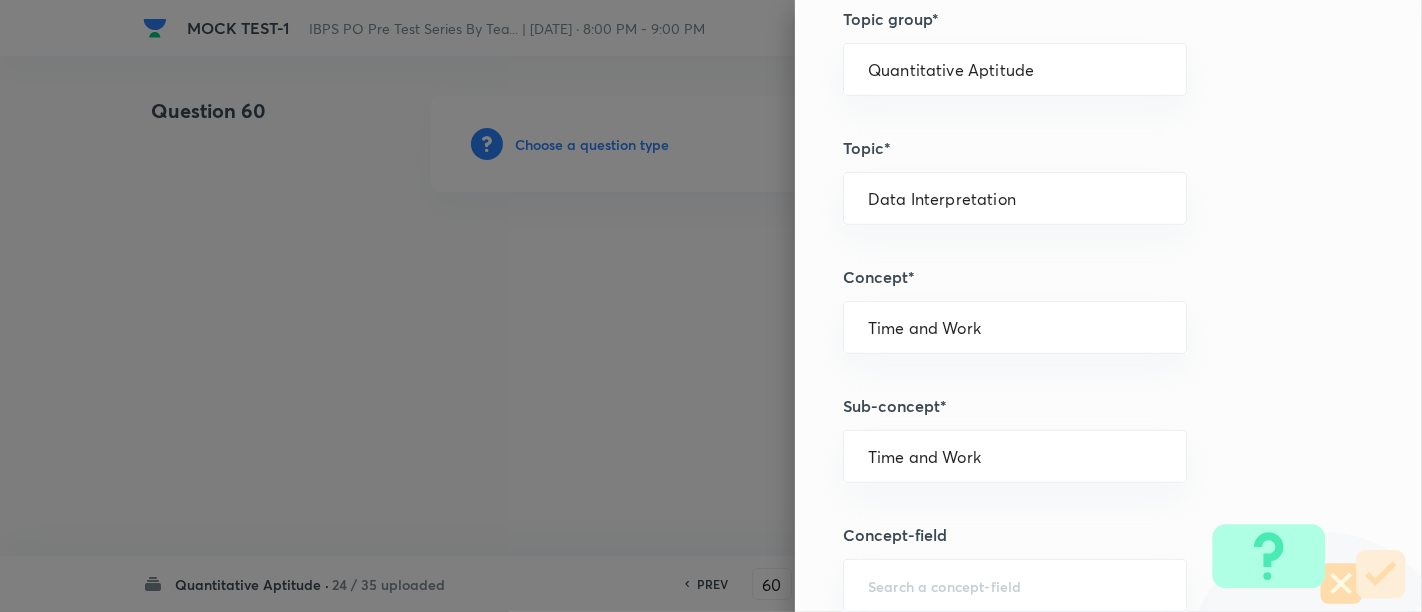 type 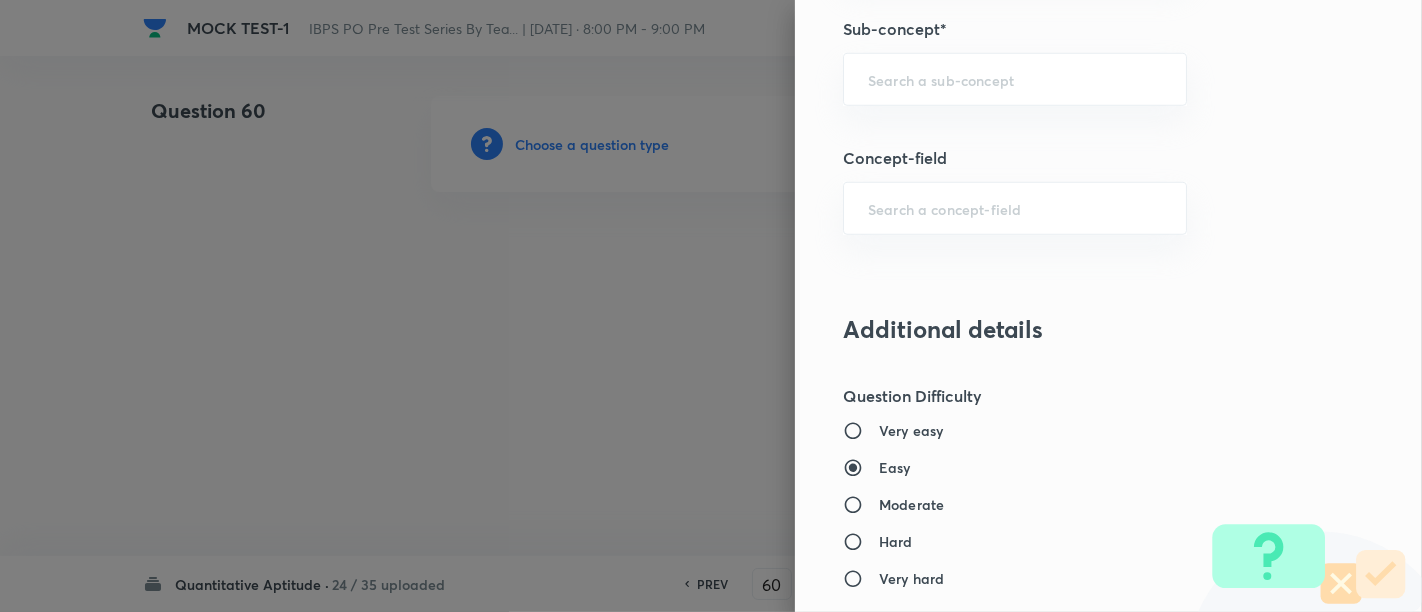 scroll, scrollTop: 1275, scrollLeft: 0, axis: vertical 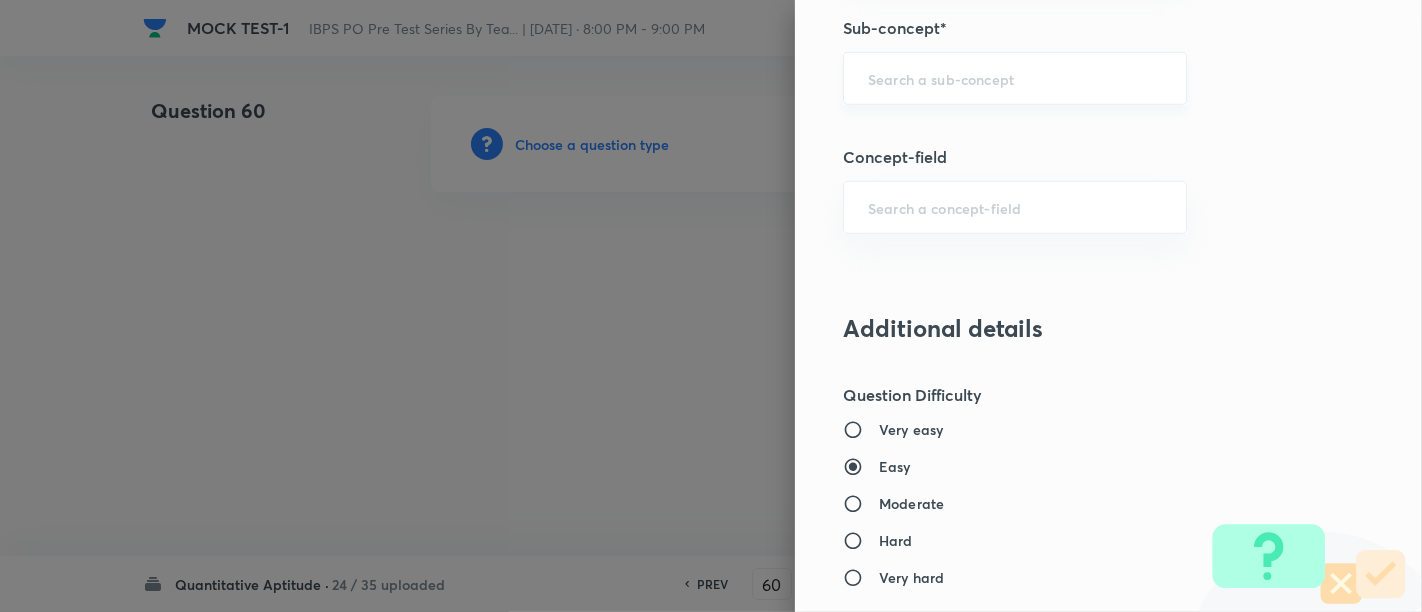 click at bounding box center [1015, 78] 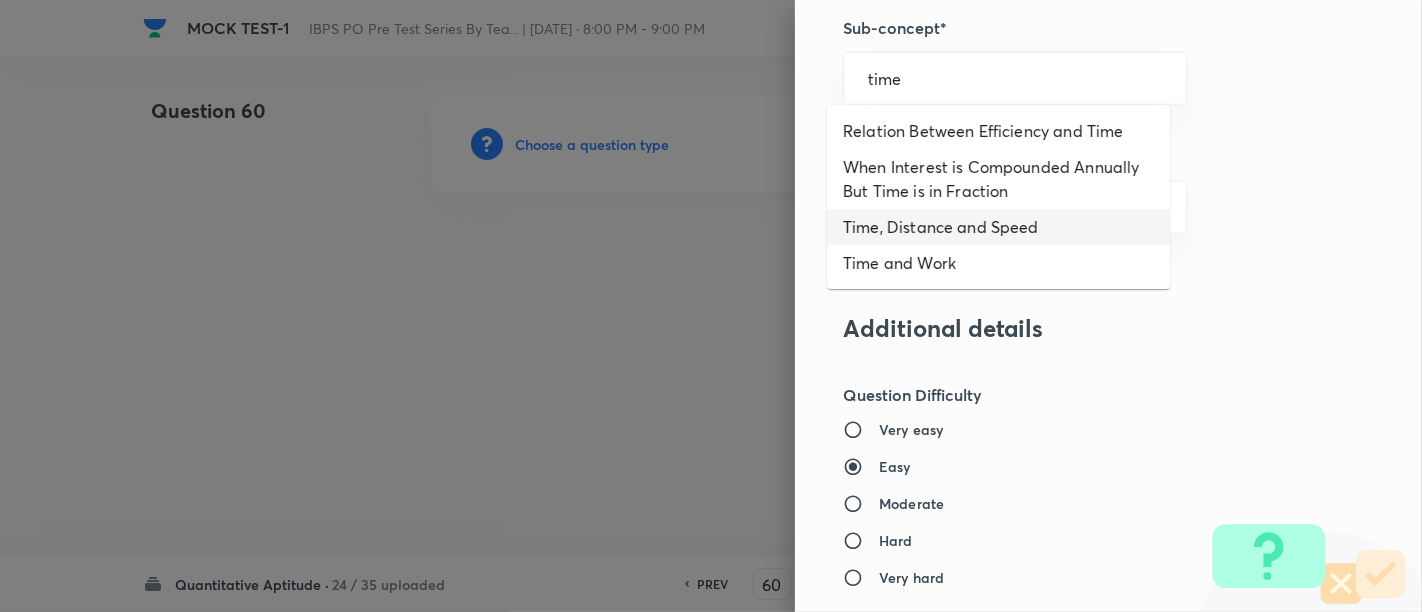click on "Time, Distance and Speed" at bounding box center [998, 227] 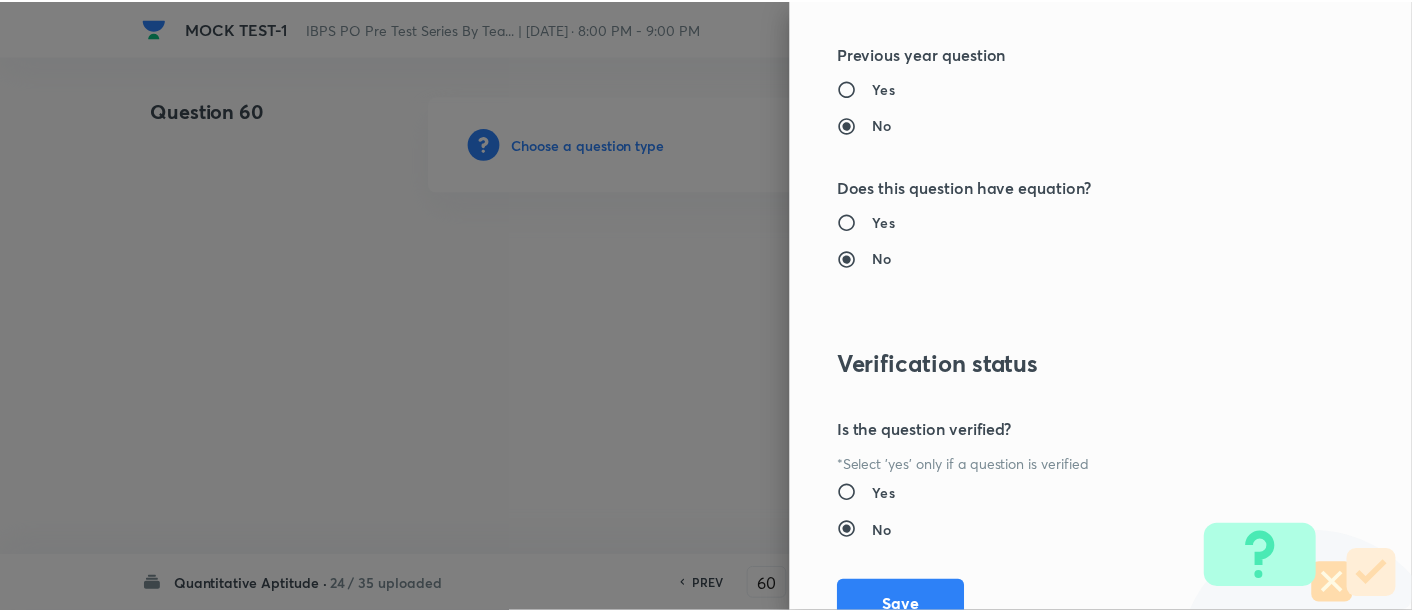 scroll, scrollTop: 2108, scrollLeft: 0, axis: vertical 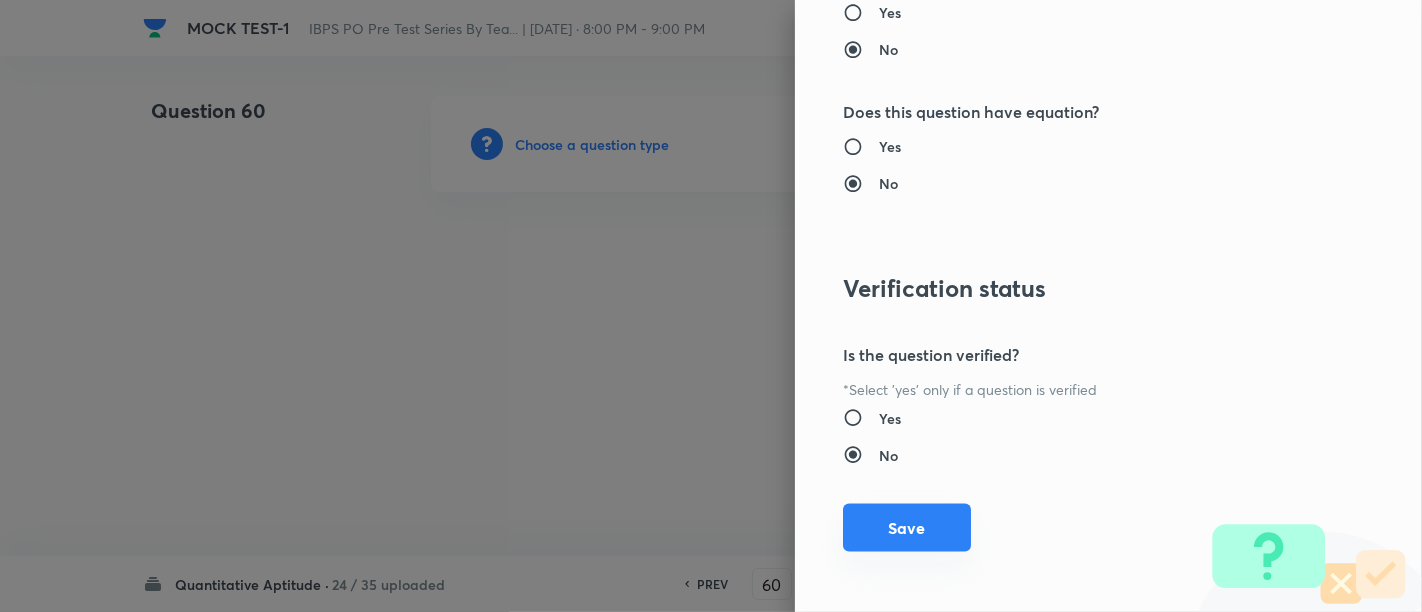 click on "Save" at bounding box center (907, 528) 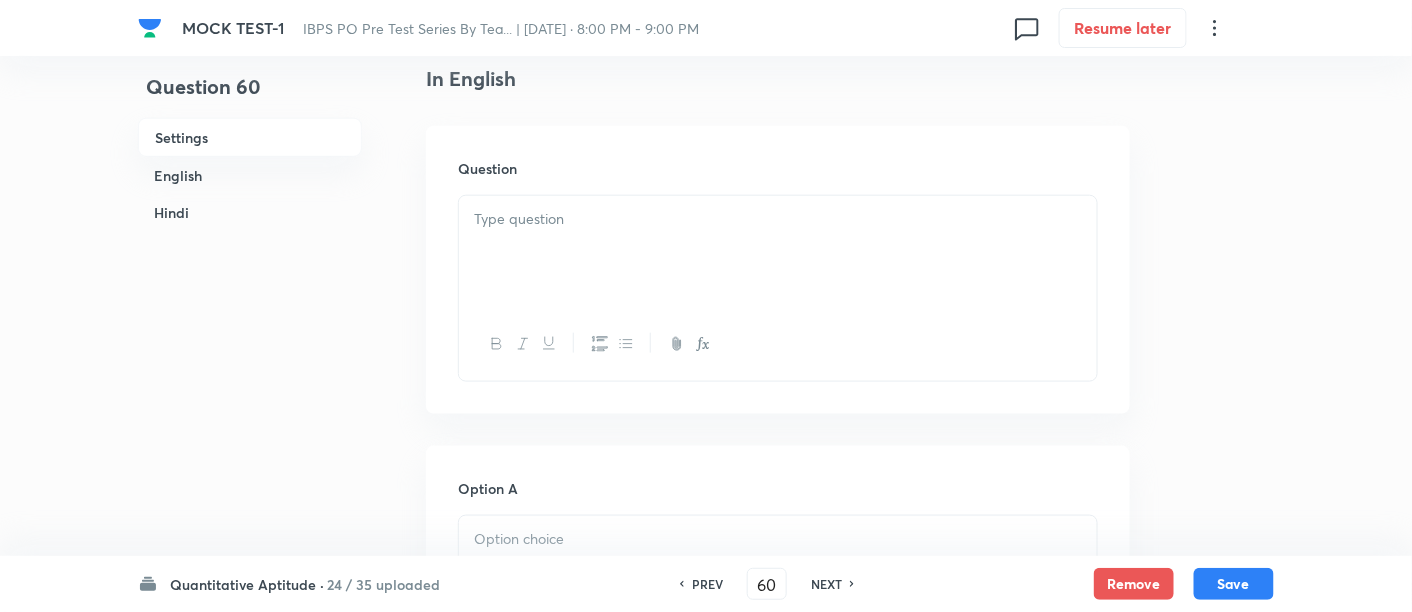 scroll, scrollTop: 553, scrollLeft: 0, axis: vertical 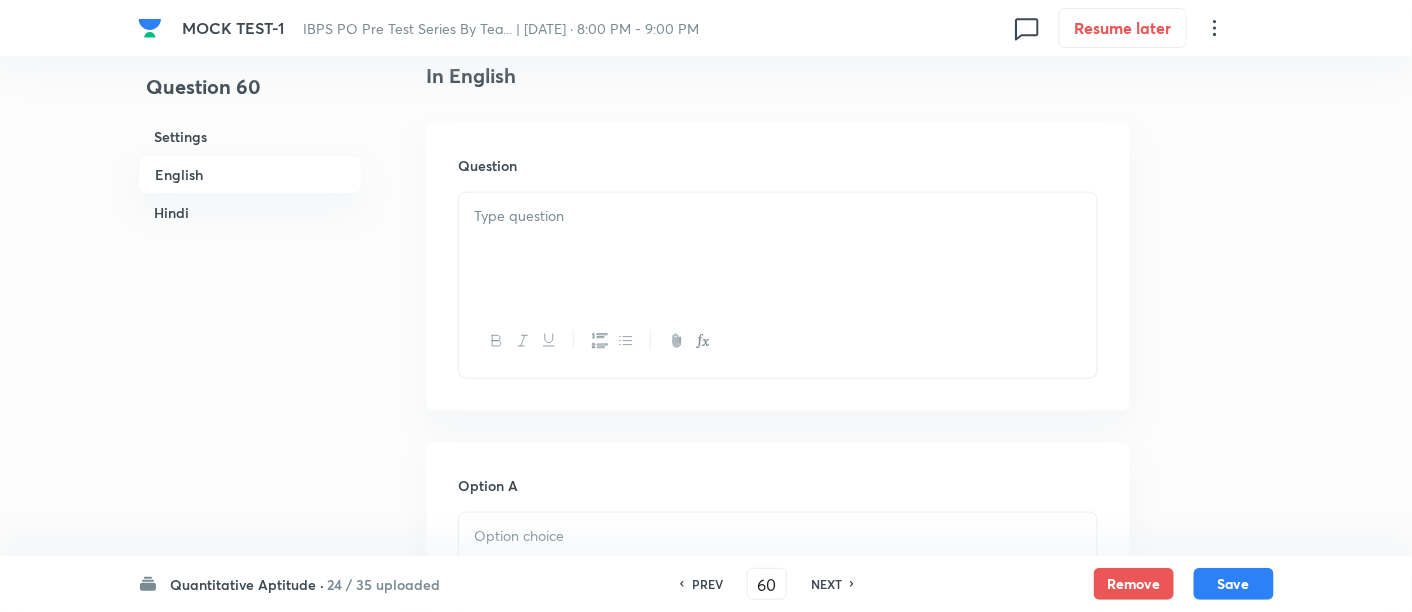 click at bounding box center (778, 249) 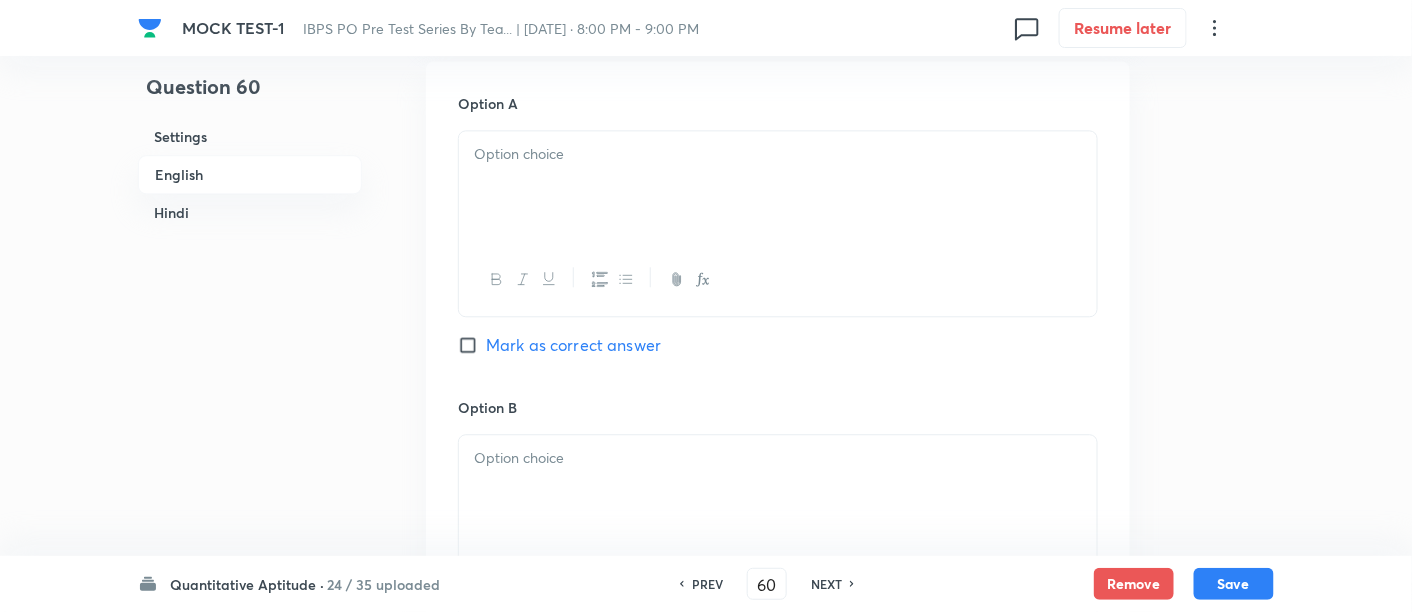 drag, startPoint x: 474, startPoint y: 216, endPoint x: 846, endPoint y: 465, distance: 447.64383 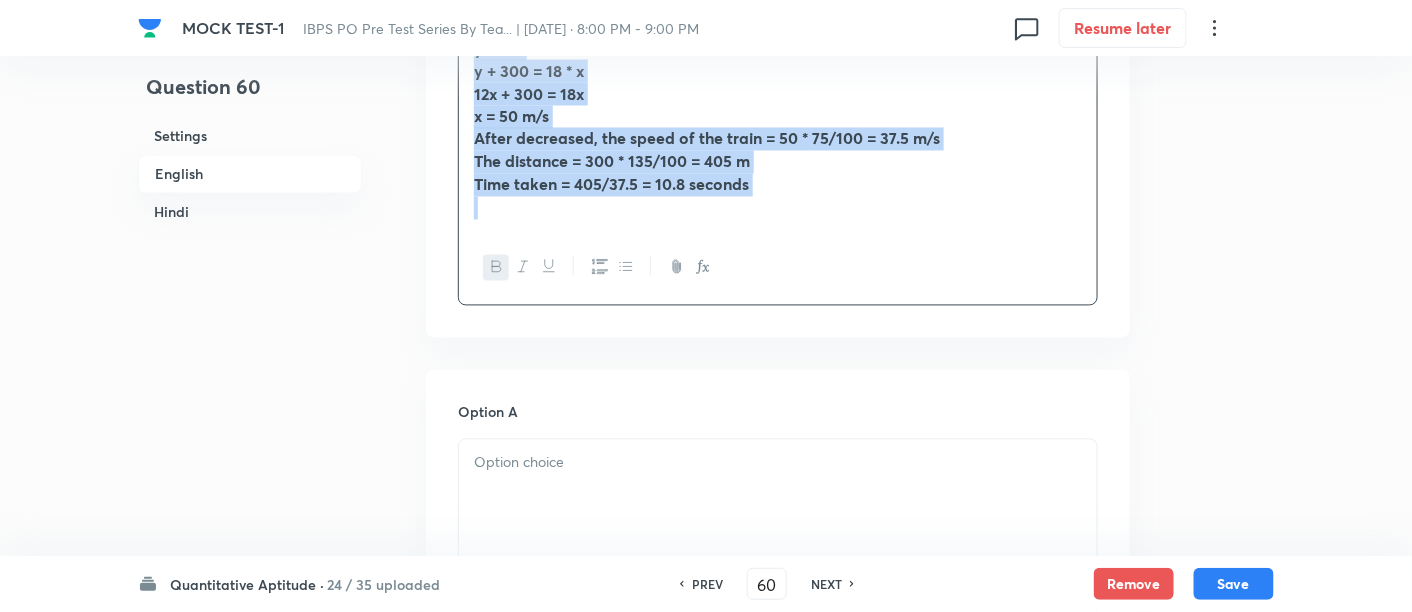 scroll, scrollTop: 1077, scrollLeft: 0, axis: vertical 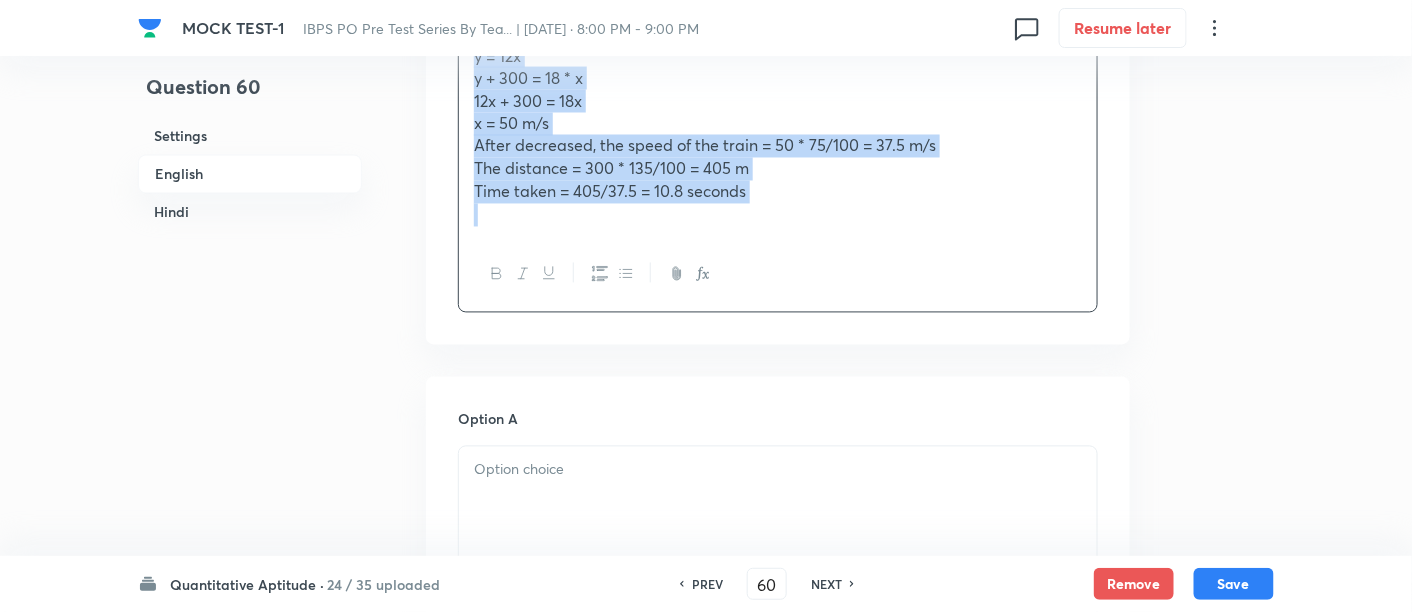click 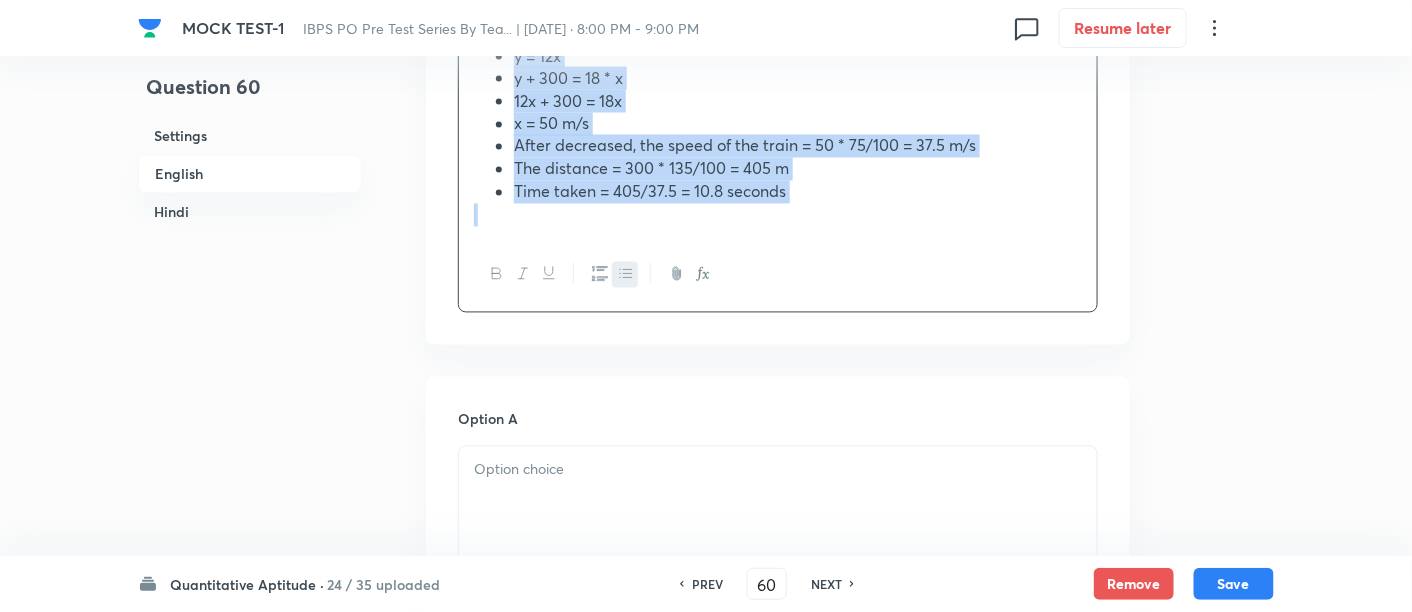 click 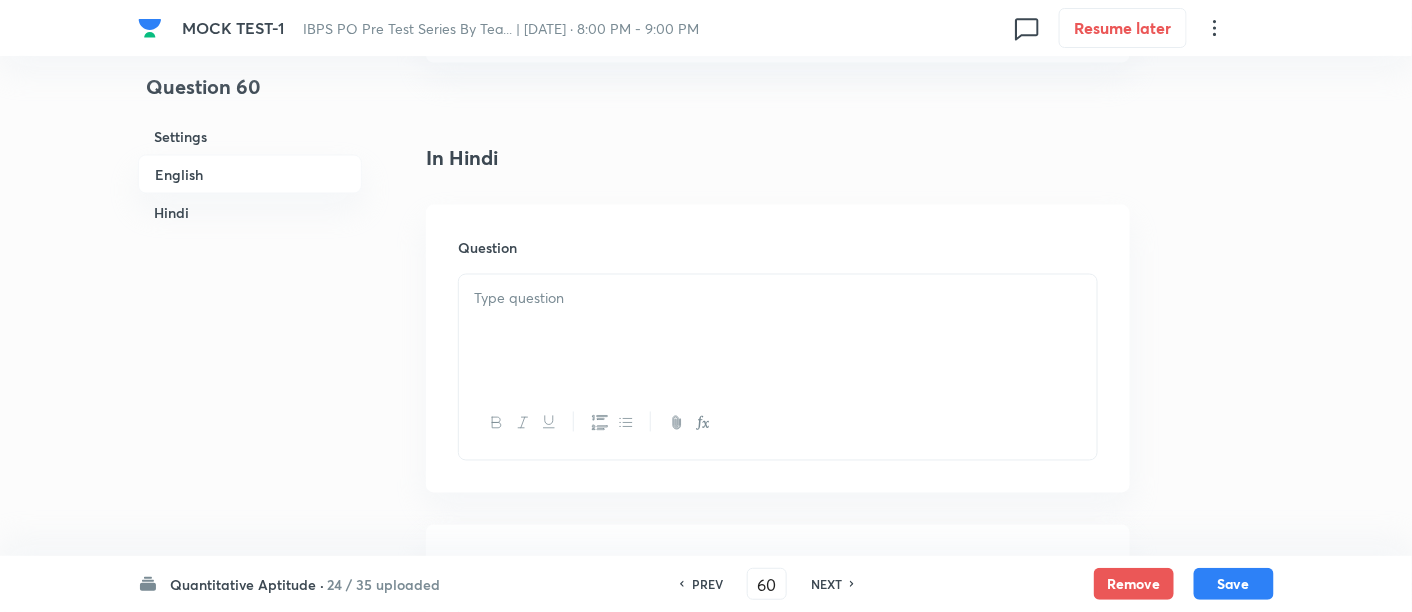 scroll, scrollTop: 3259, scrollLeft: 0, axis: vertical 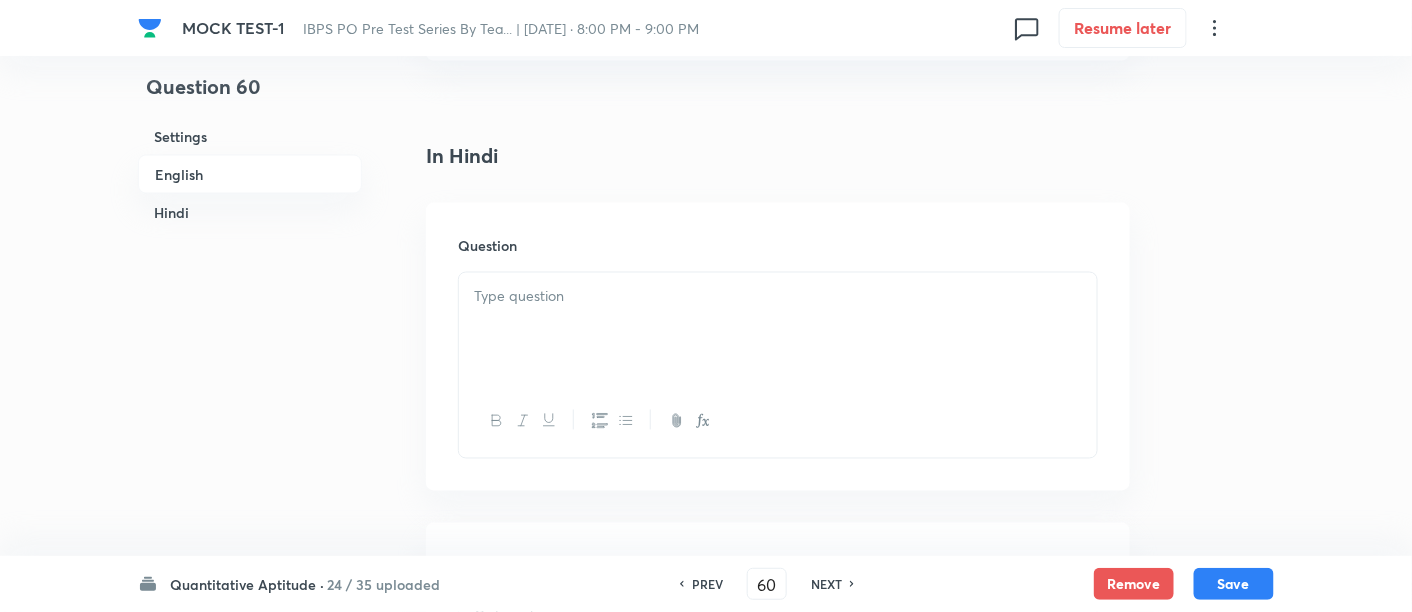 click at bounding box center (778, 329) 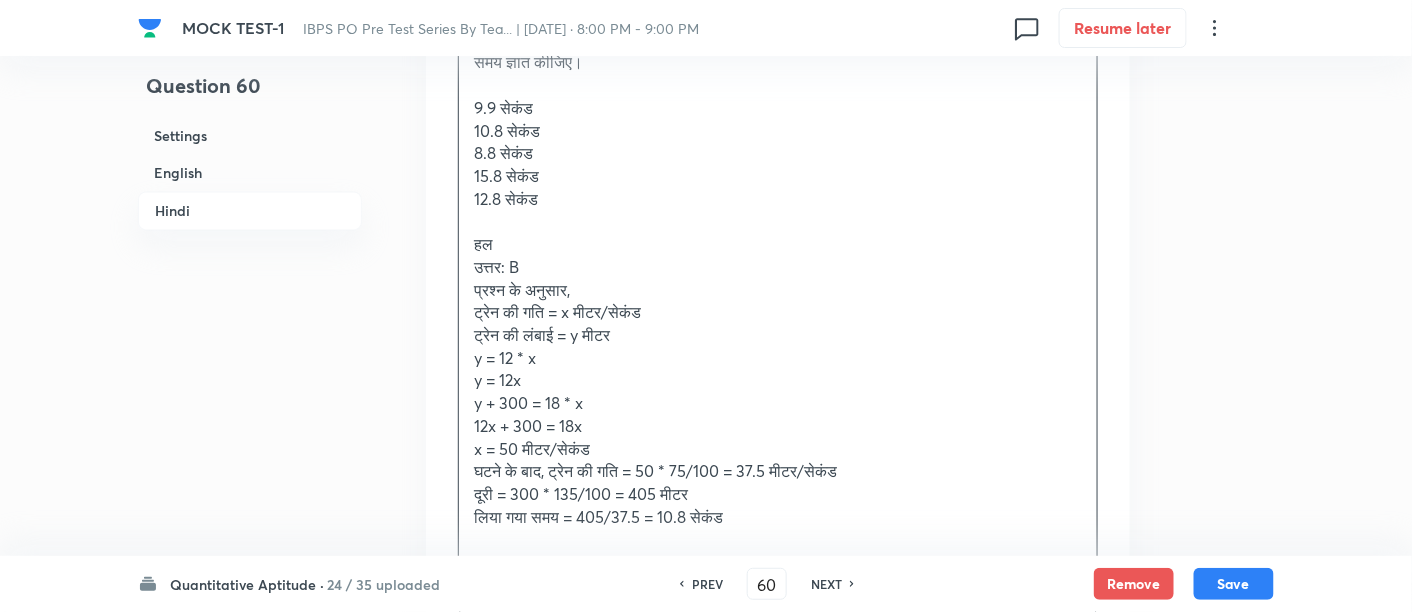 scroll, scrollTop: 3593, scrollLeft: 0, axis: vertical 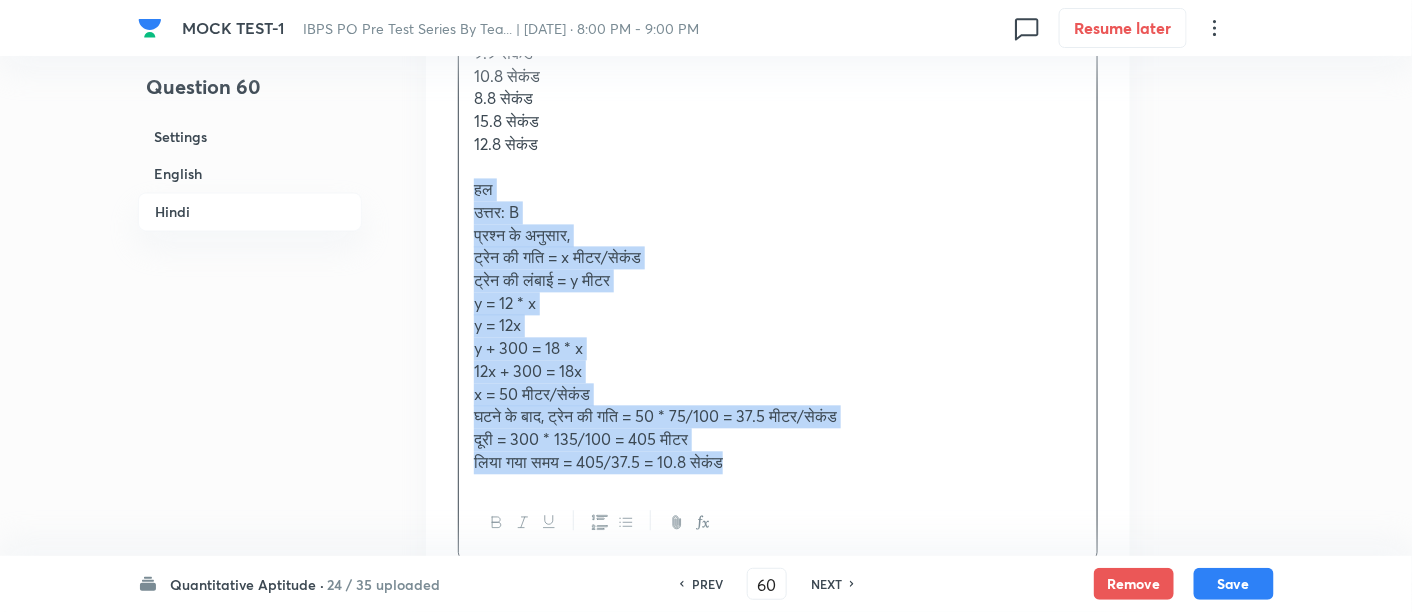 drag, startPoint x: 462, startPoint y: 176, endPoint x: 837, endPoint y: 511, distance: 502.84192 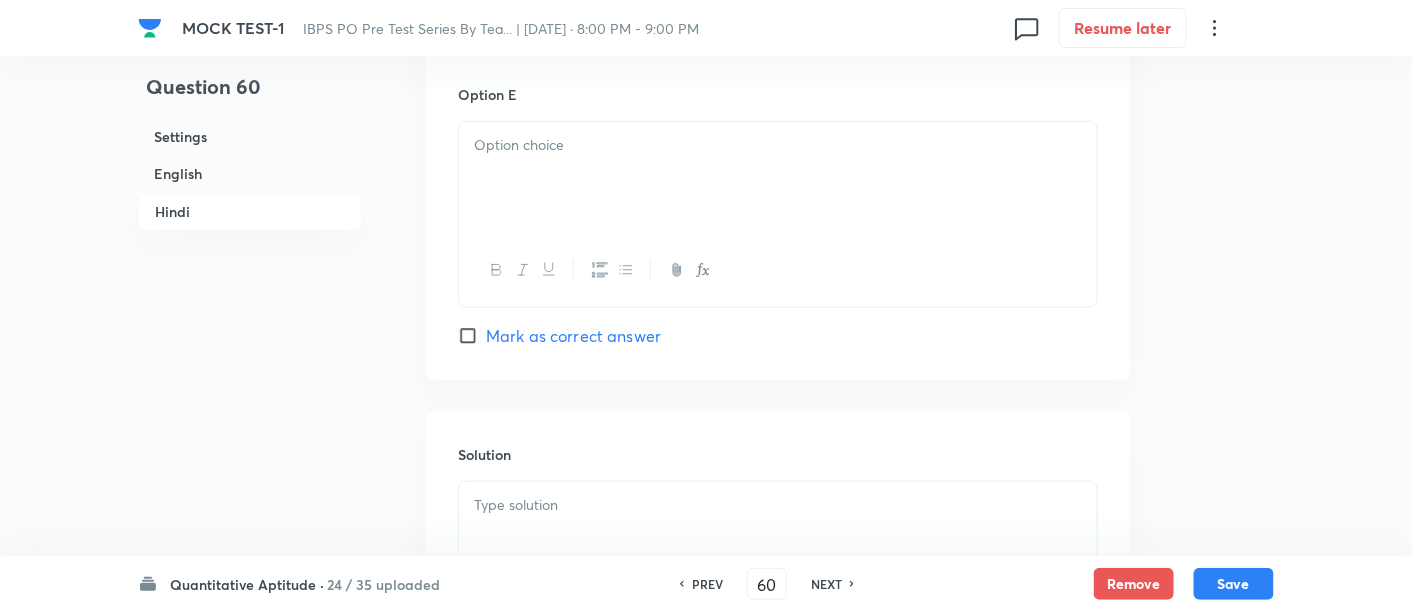 scroll, scrollTop: 5367, scrollLeft: 0, axis: vertical 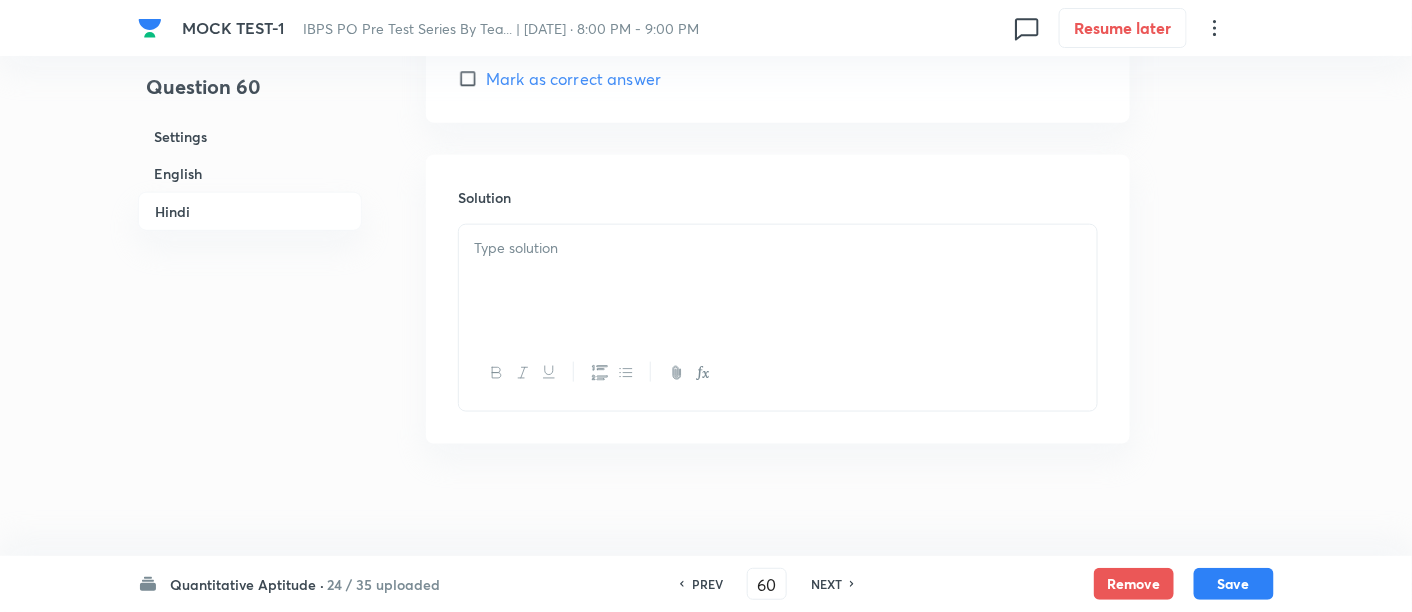 click at bounding box center (778, 281) 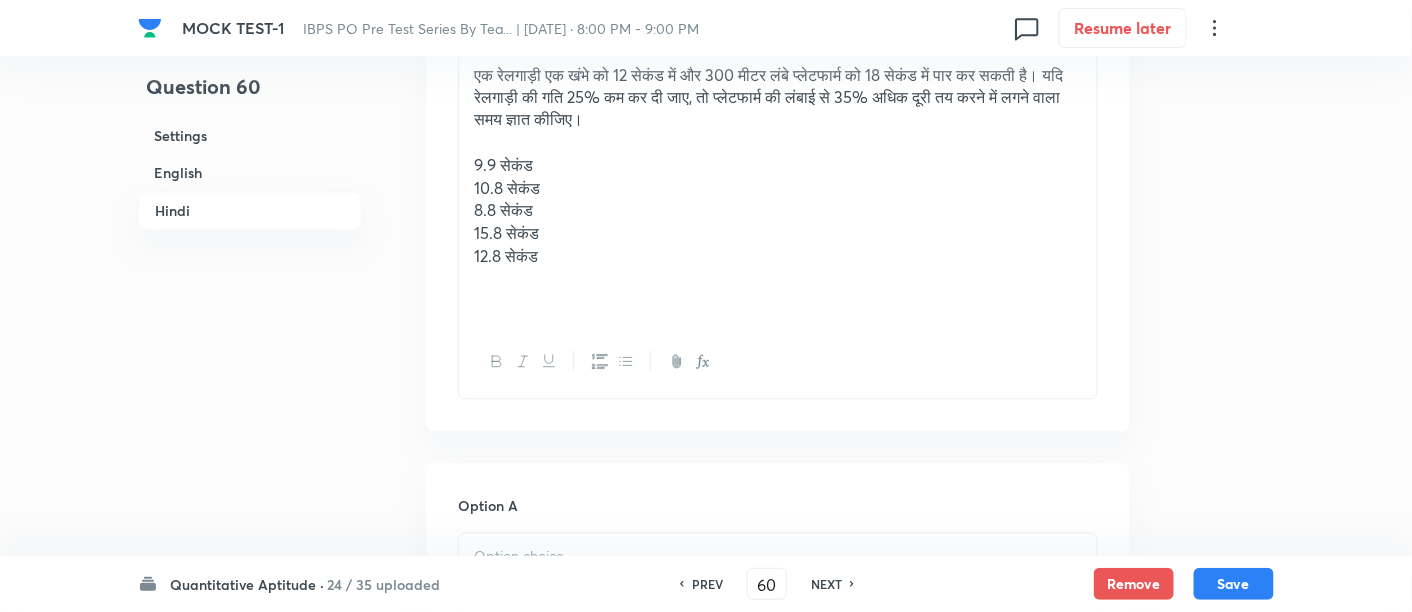 scroll, scrollTop: 3478, scrollLeft: 0, axis: vertical 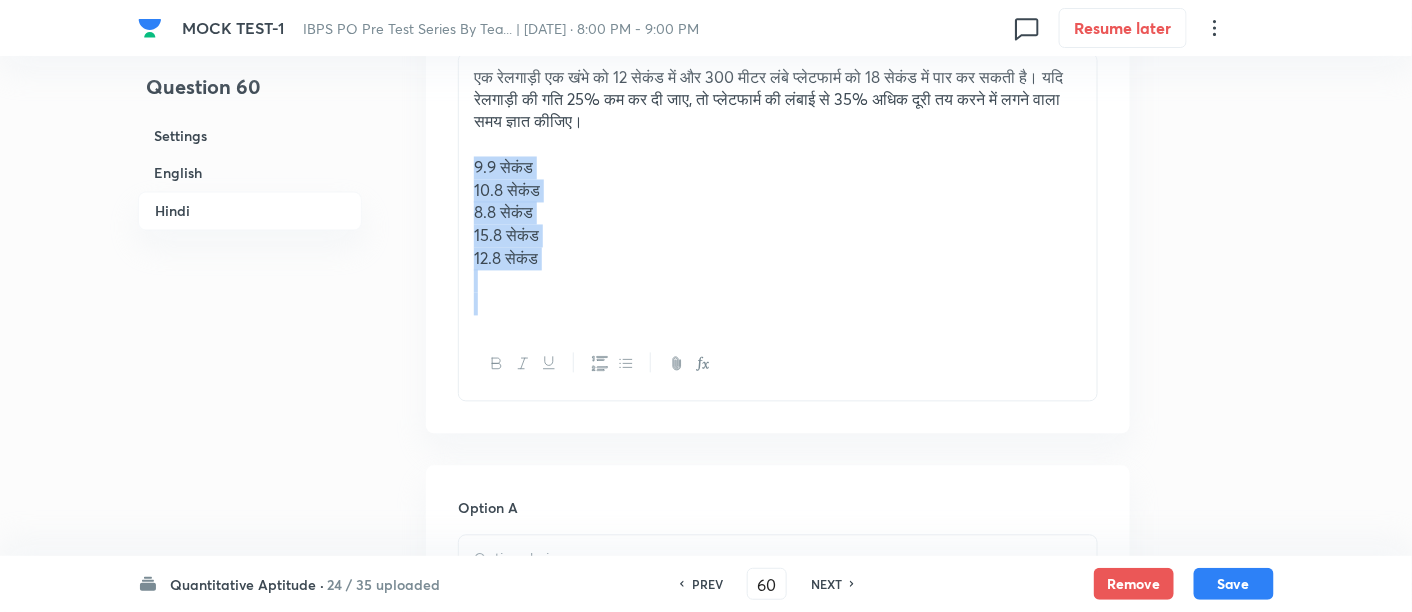 drag, startPoint x: 474, startPoint y: 161, endPoint x: 640, endPoint y: 341, distance: 244.85915 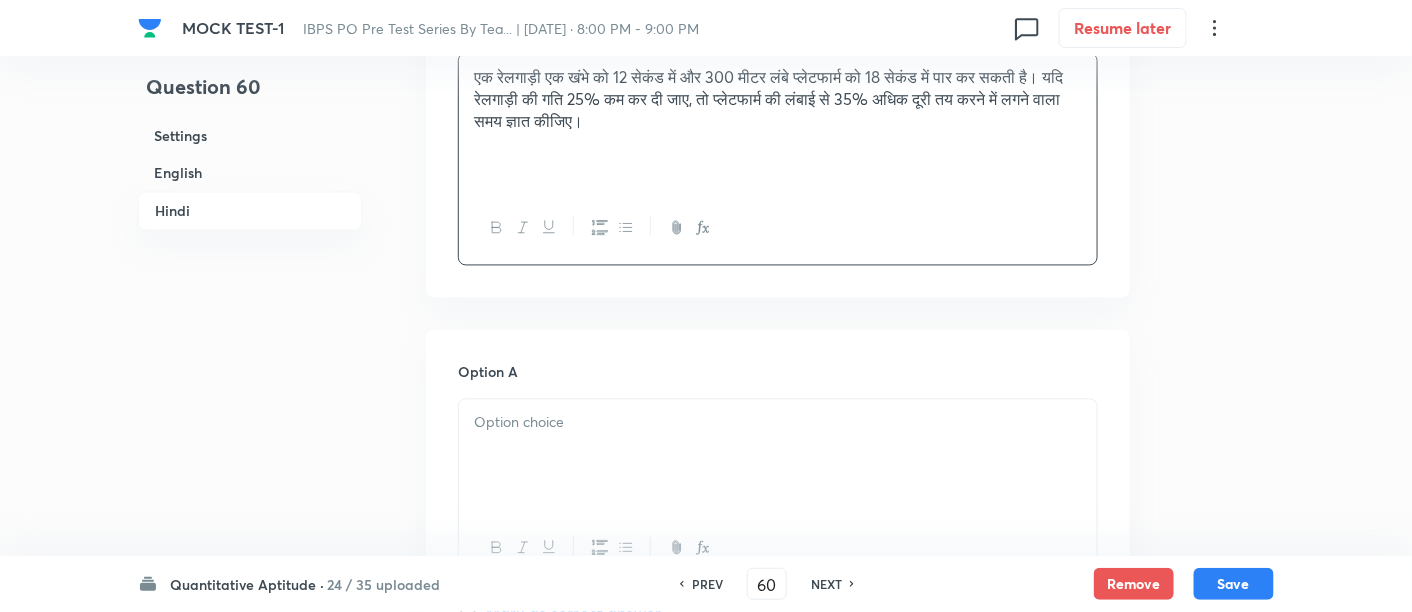 scroll, scrollTop: 3702, scrollLeft: 0, axis: vertical 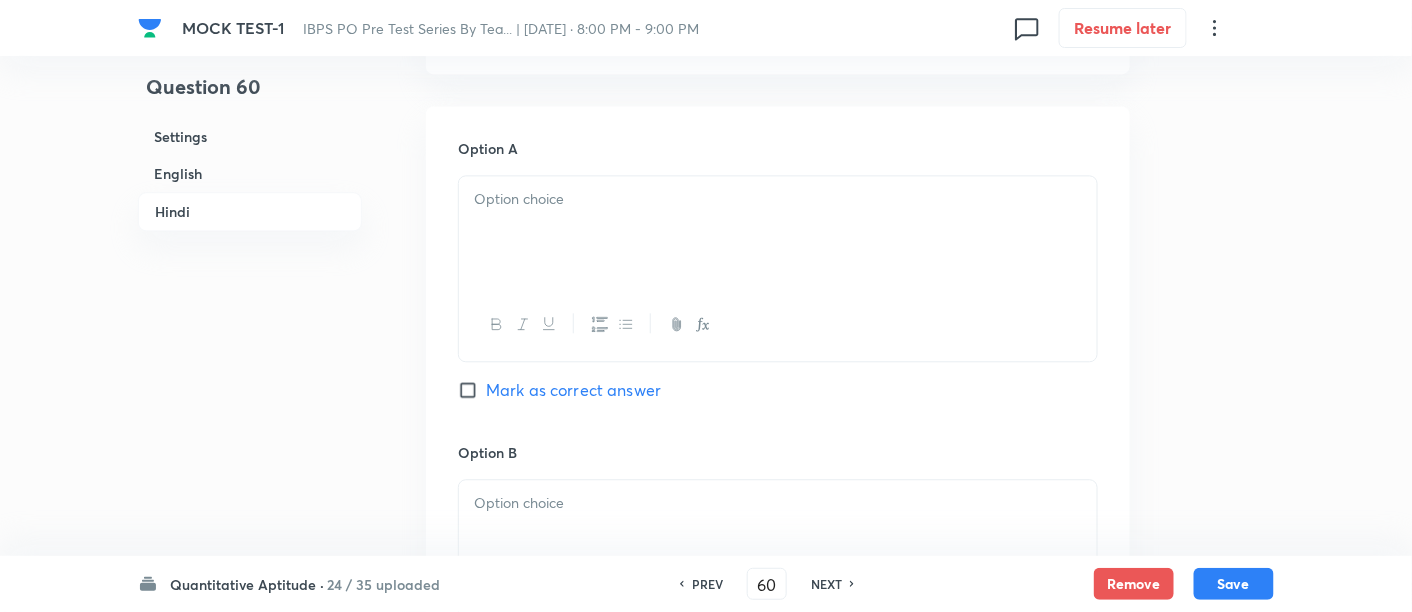 click at bounding box center (778, 232) 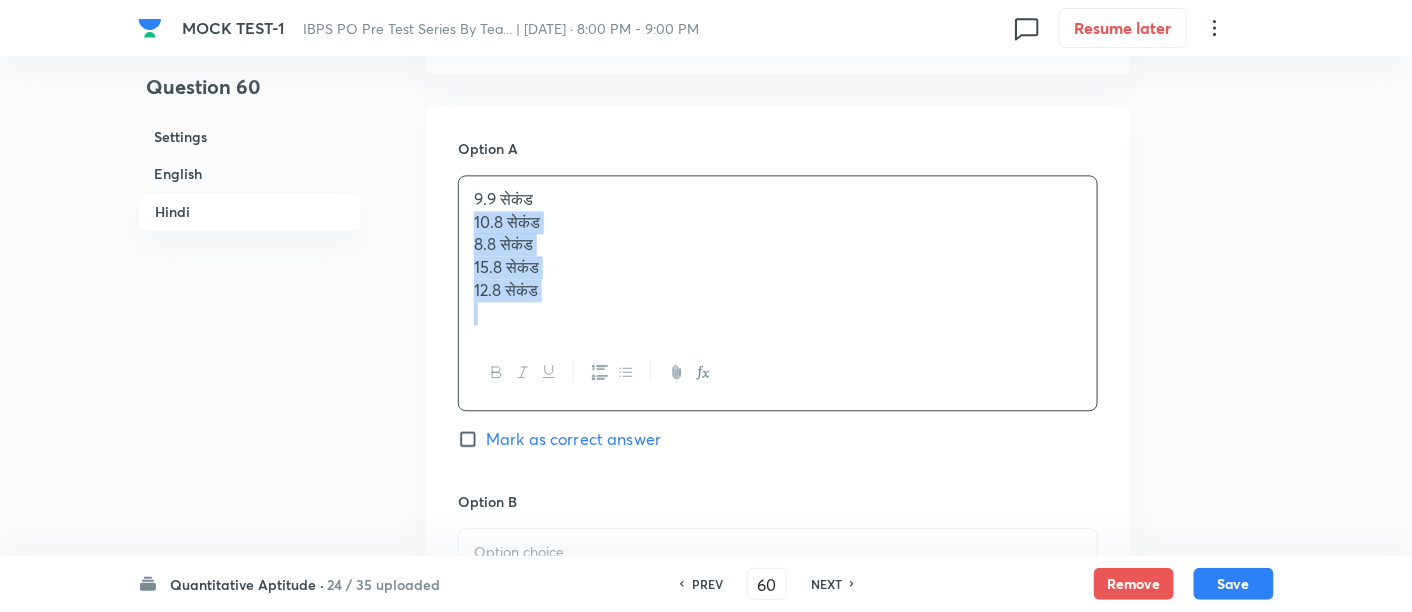 drag, startPoint x: 468, startPoint y: 208, endPoint x: 612, endPoint y: 356, distance: 206.49455 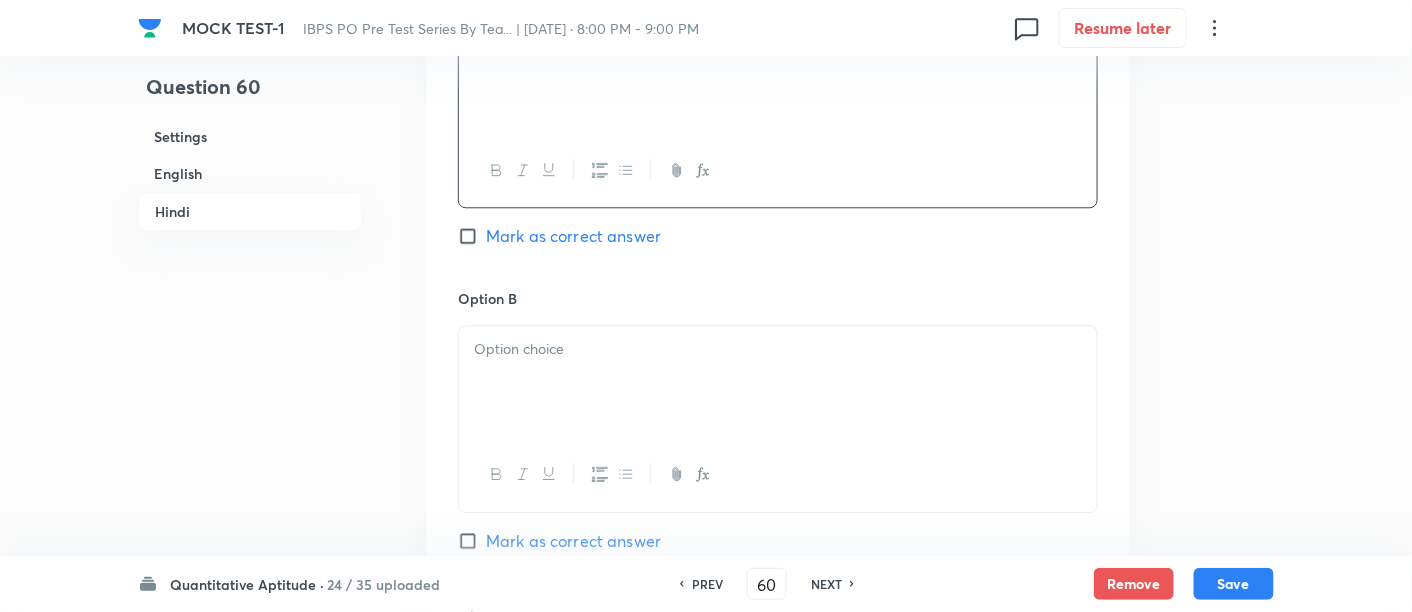 scroll, scrollTop: 3871, scrollLeft: 0, axis: vertical 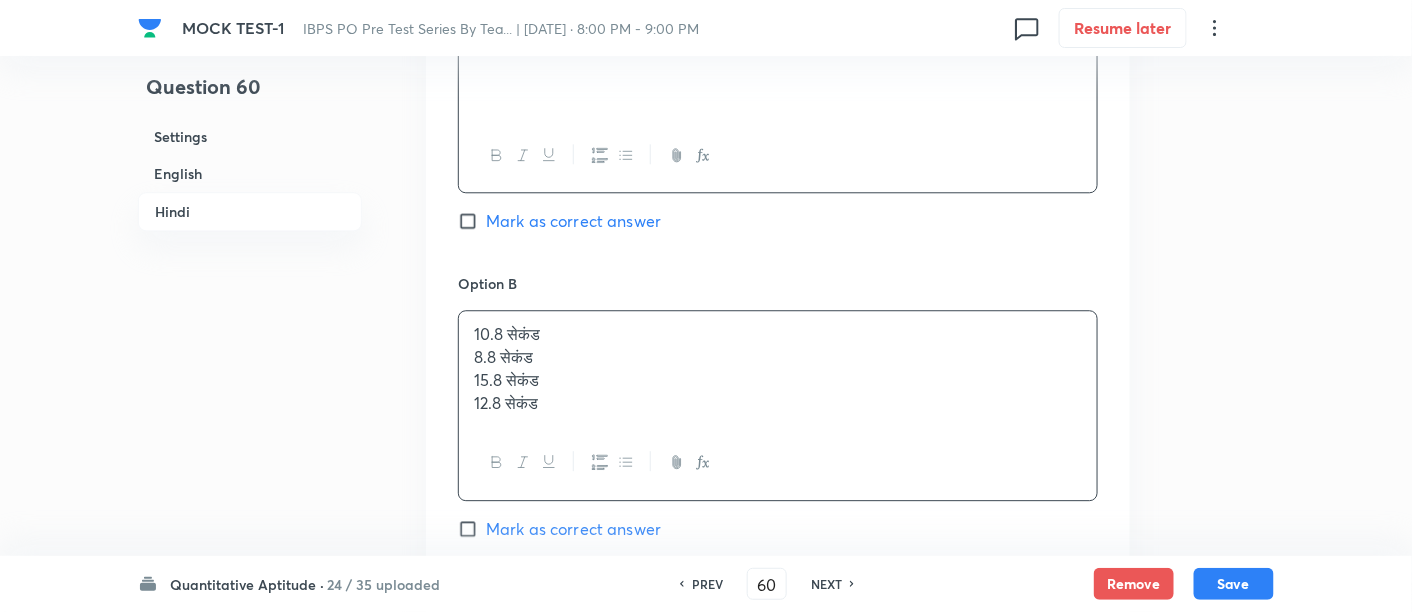 click on "10.8 सेकंड 8.8 सेकंड 15.8 सेकंड 12.8 सेकंड" at bounding box center [778, 368] 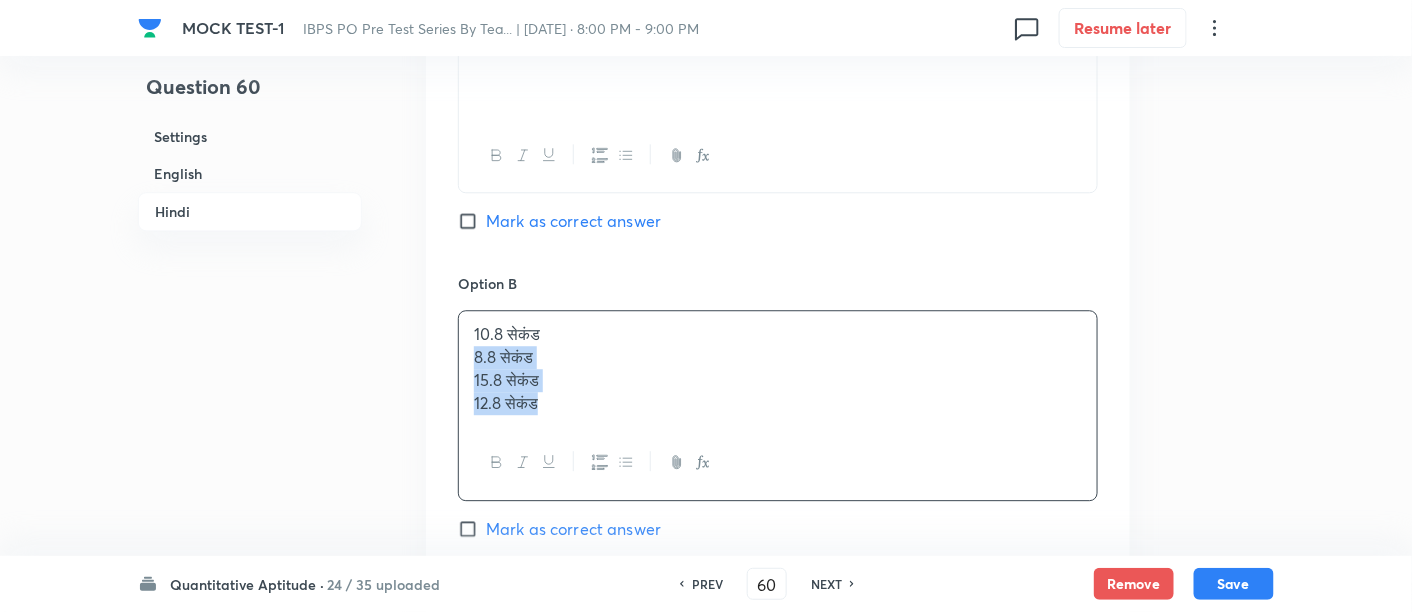 drag, startPoint x: 460, startPoint y: 347, endPoint x: 599, endPoint y: 442, distance: 168.3627 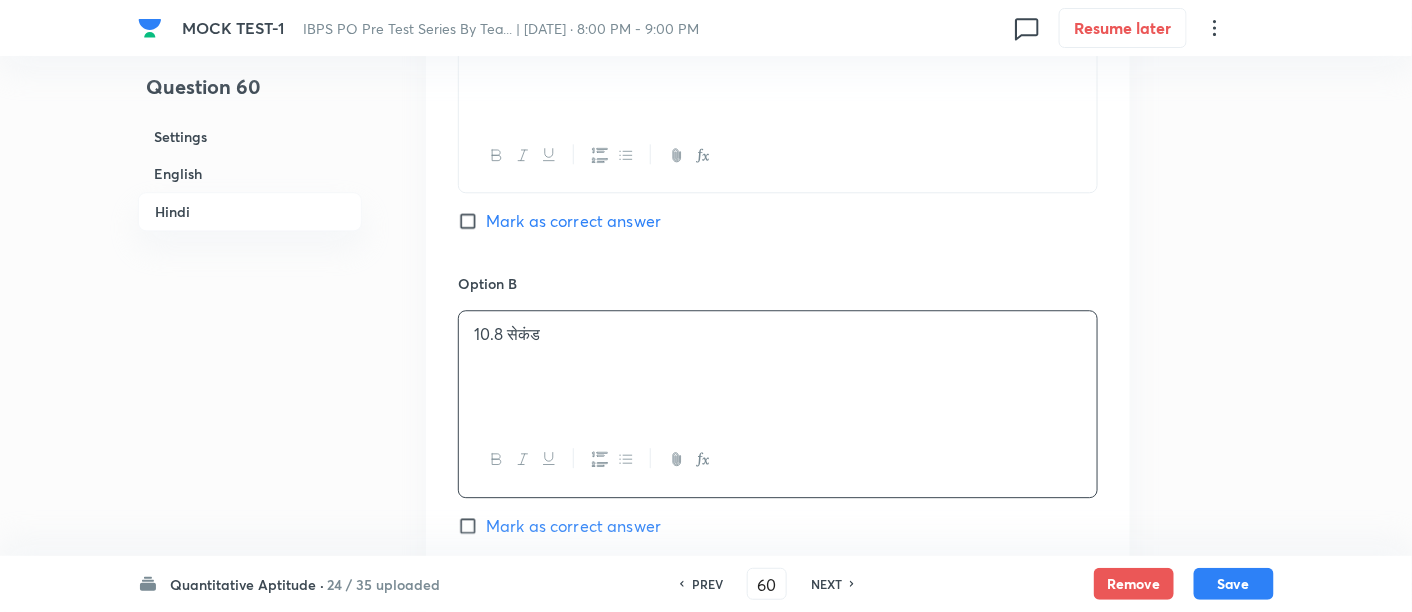 click on "Mark as correct answer" at bounding box center (573, 526) 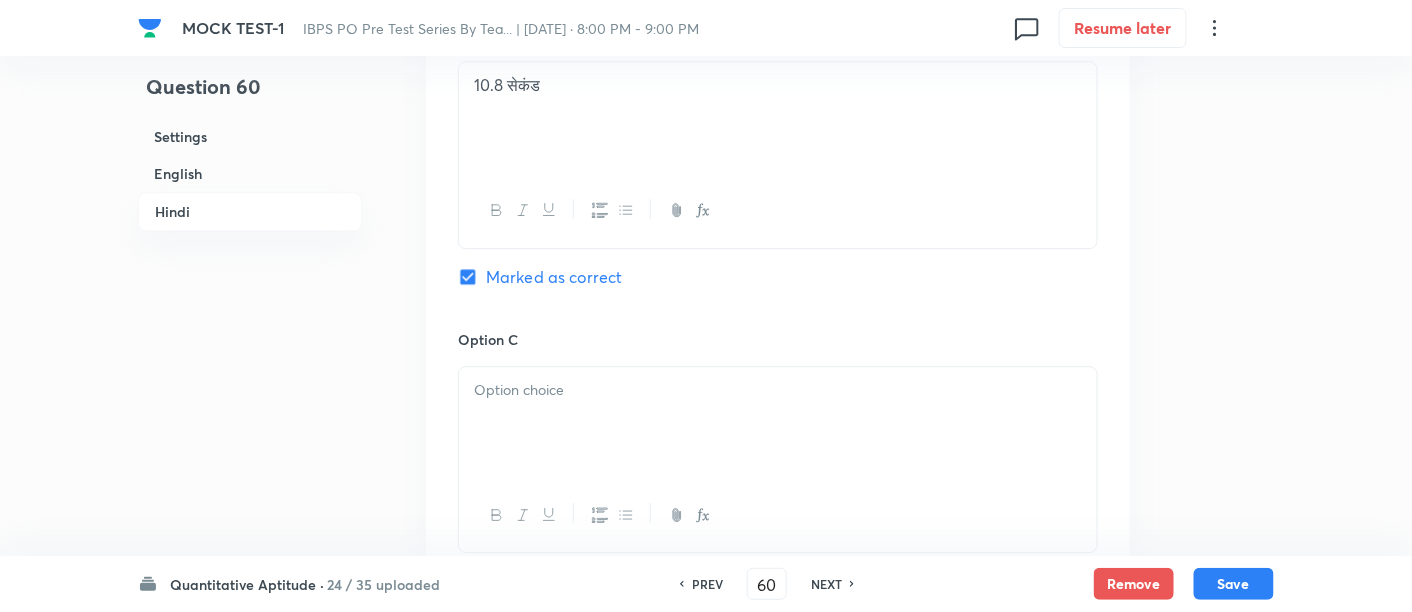 scroll, scrollTop: 4122, scrollLeft: 0, axis: vertical 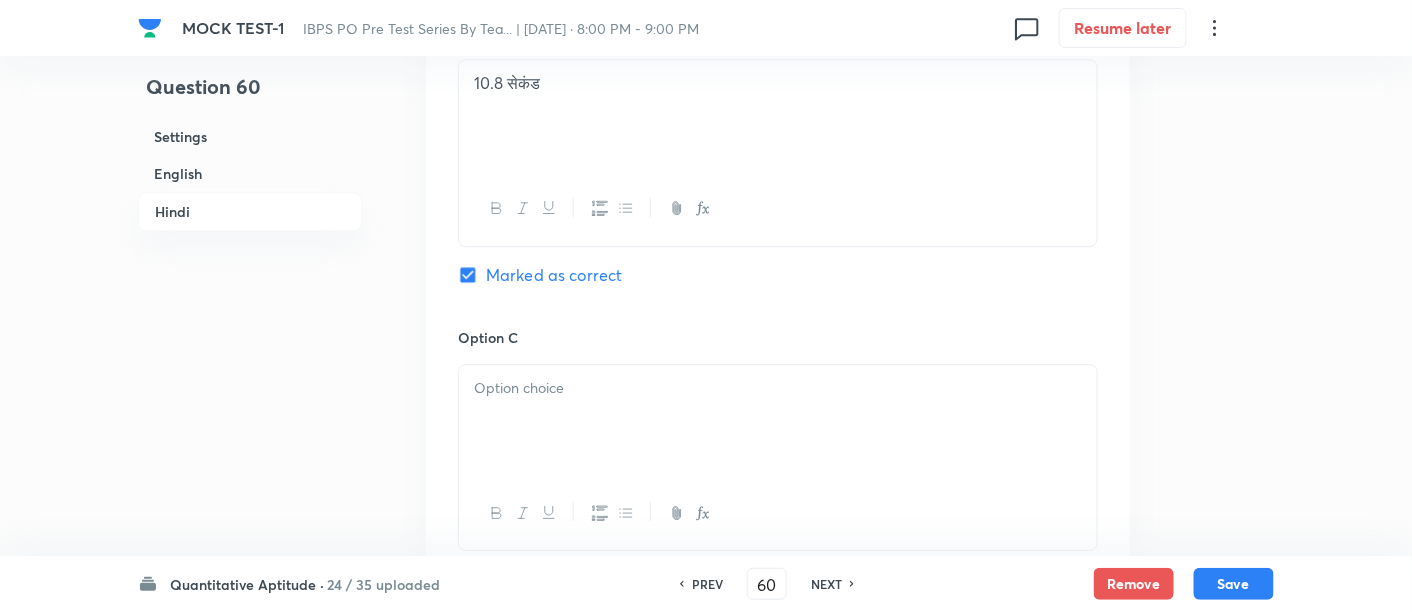 click at bounding box center (778, 421) 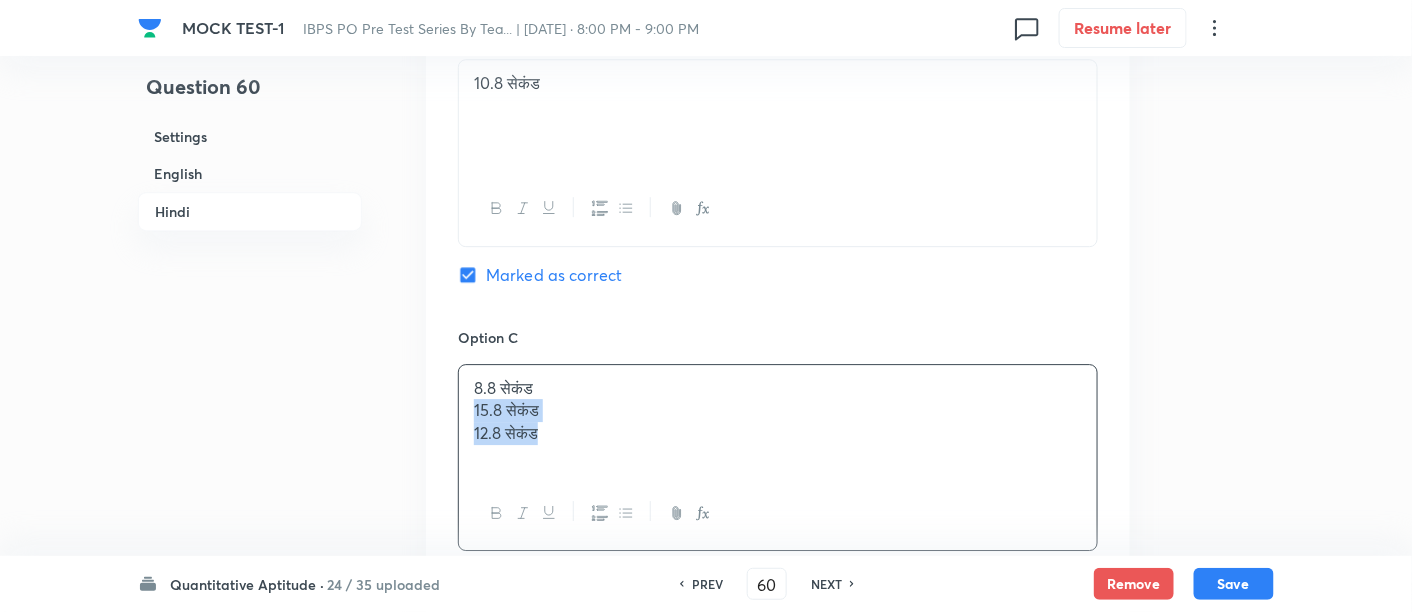 drag, startPoint x: 462, startPoint y: 404, endPoint x: 614, endPoint y: 471, distance: 166.1114 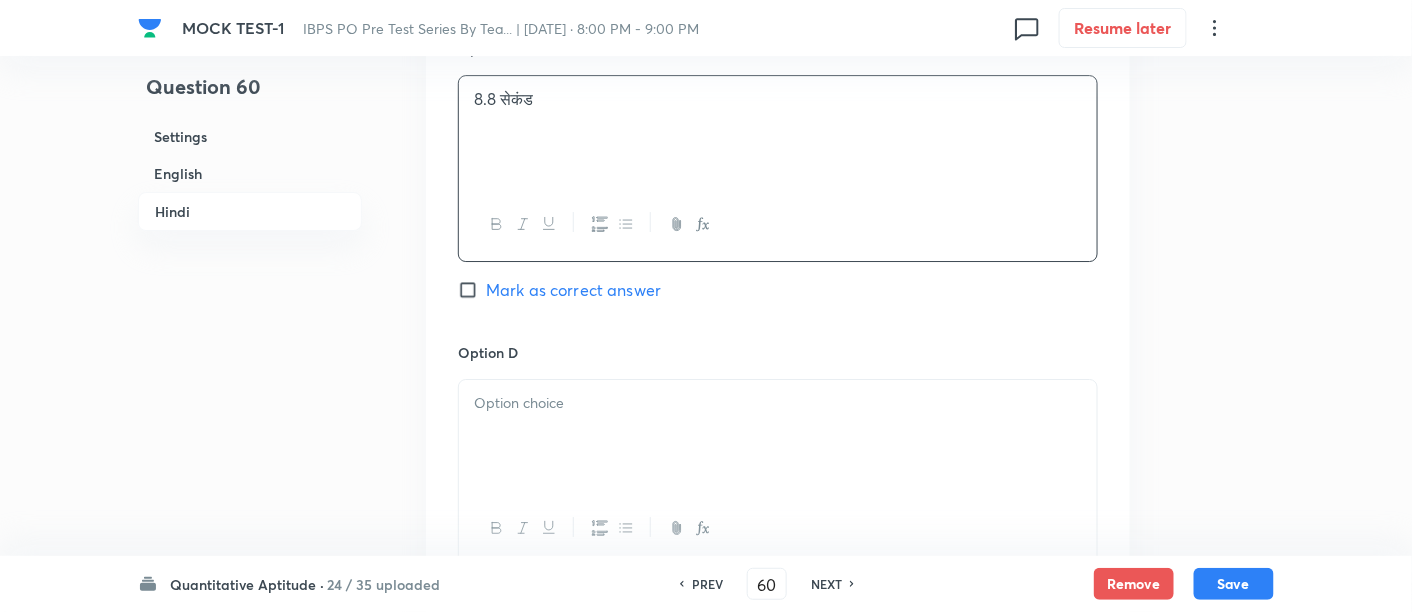scroll, scrollTop: 4411, scrollLeft: 0, axis: vertical 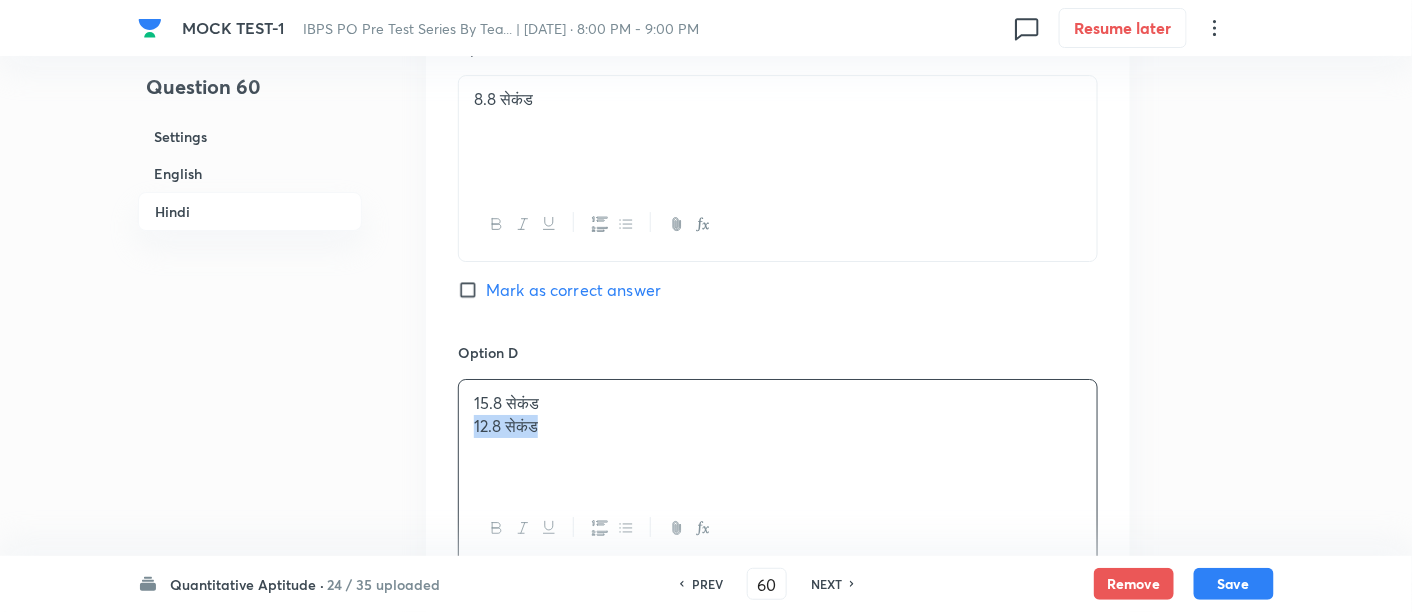 drag, startPoint x: 468, startPoint y: 418, endPoint x: 665, endPoint y: 480, distance: 206.52603 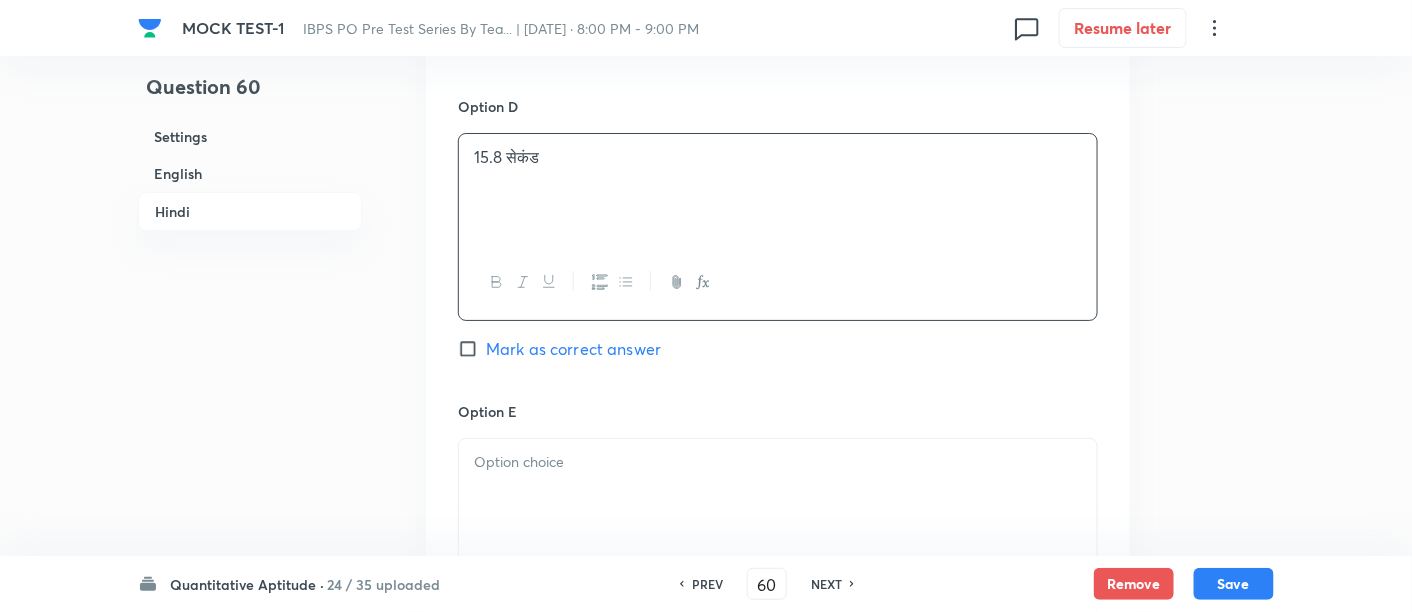 click at bounding box center (778, 495) 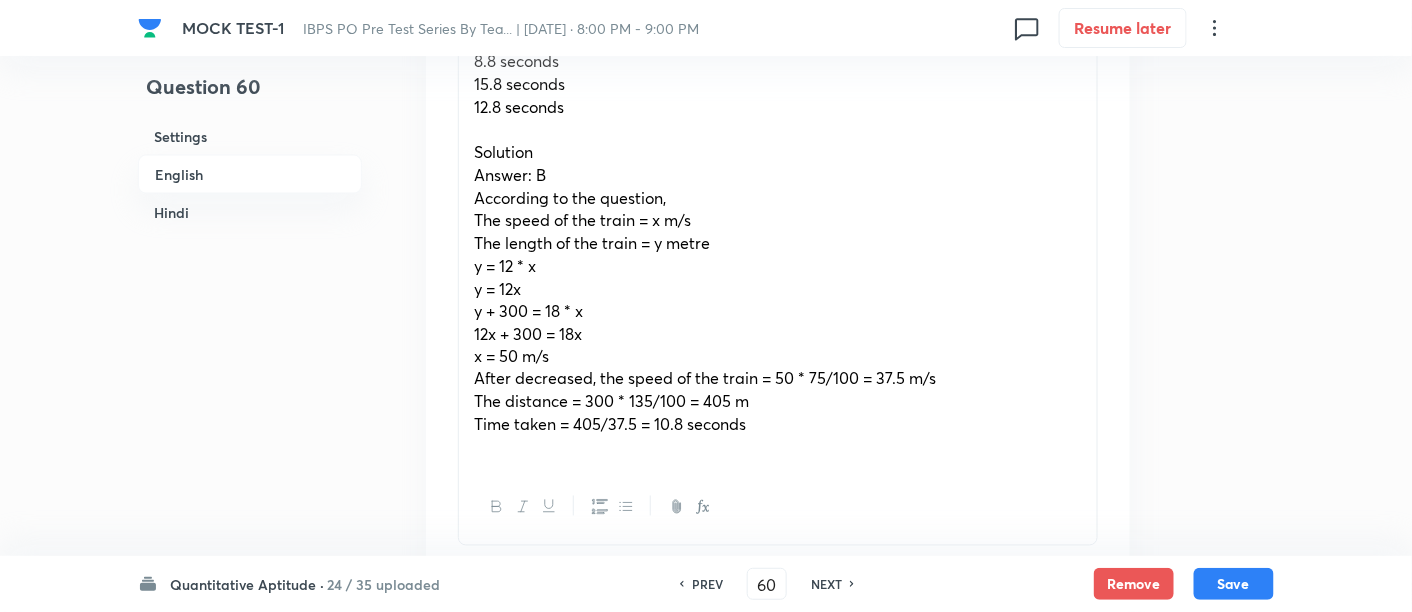 scroll, scrollTop: 845, scrollLeft: 0, axis: vertical 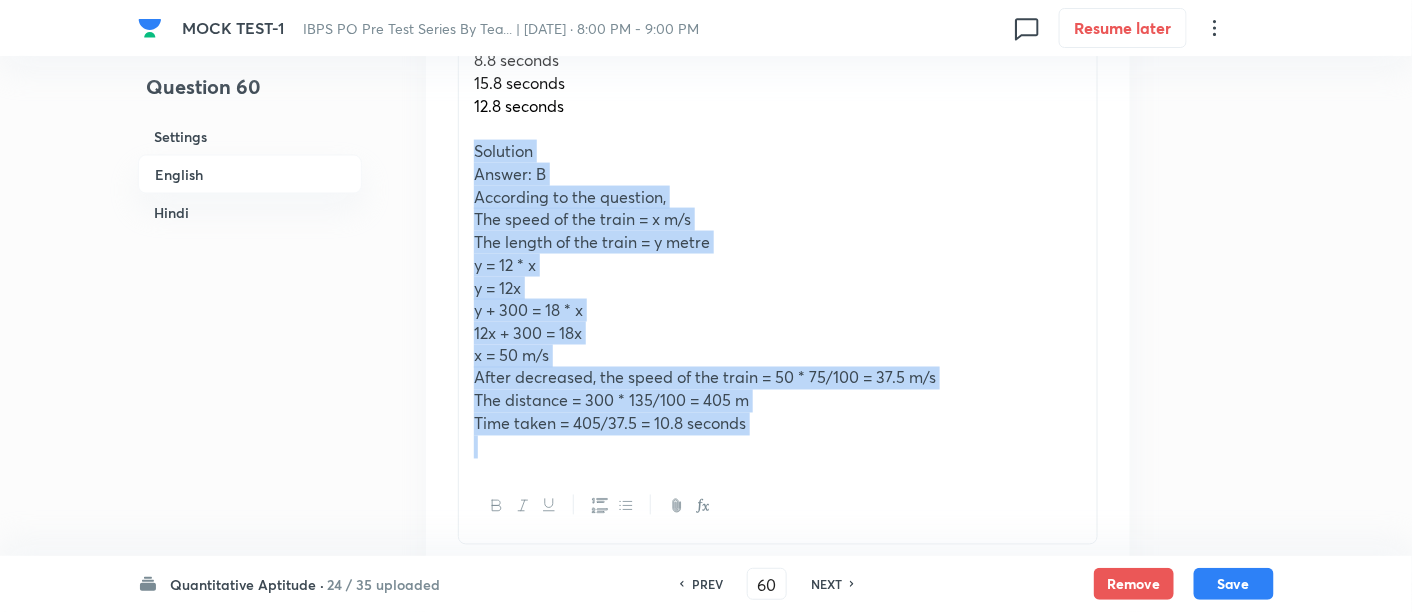 drag, startPoint x: 465, startPoint y: 145, endPoint x: 857, endPoint y: 475, distance: 512.41 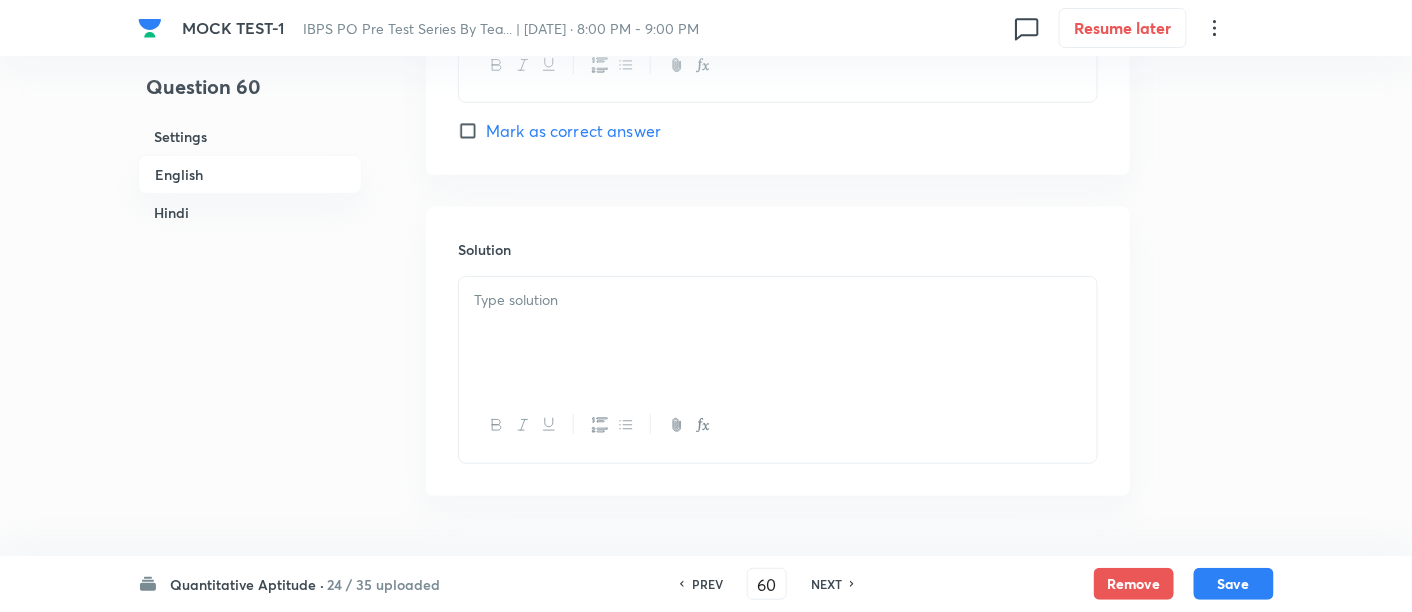 scroll, scrollTop: 2525, scrollLeft: 0, axis: vertical 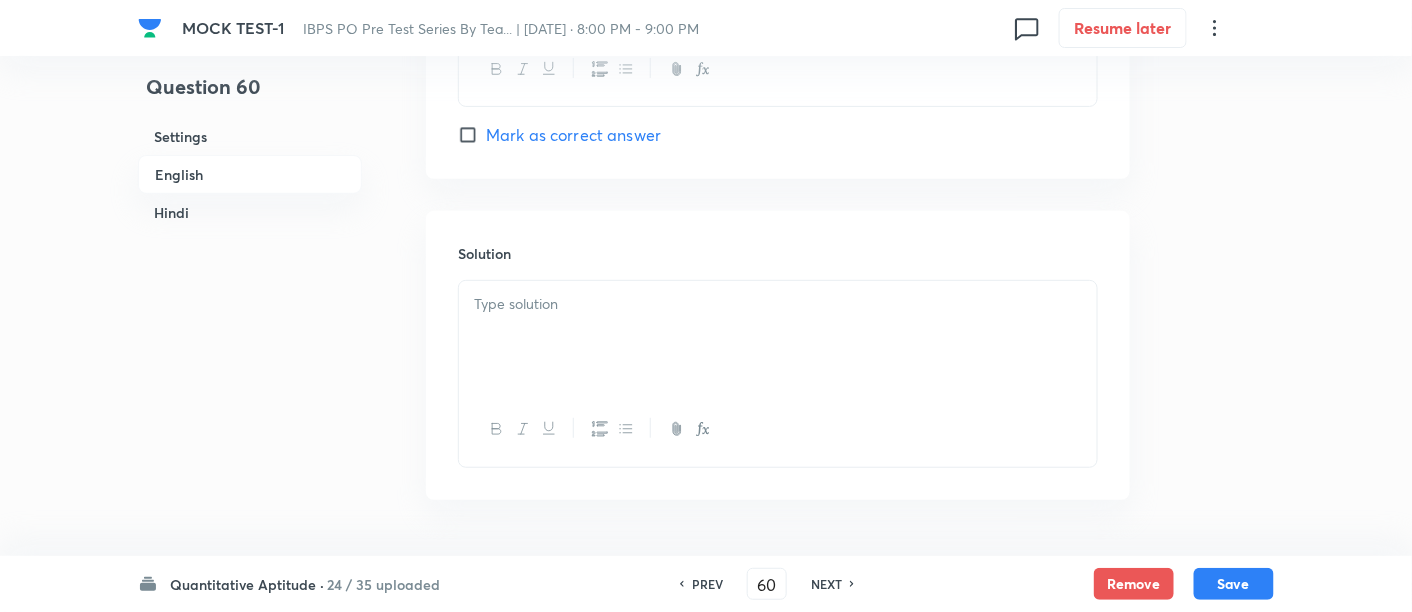 click at bounding box center (778, 337) 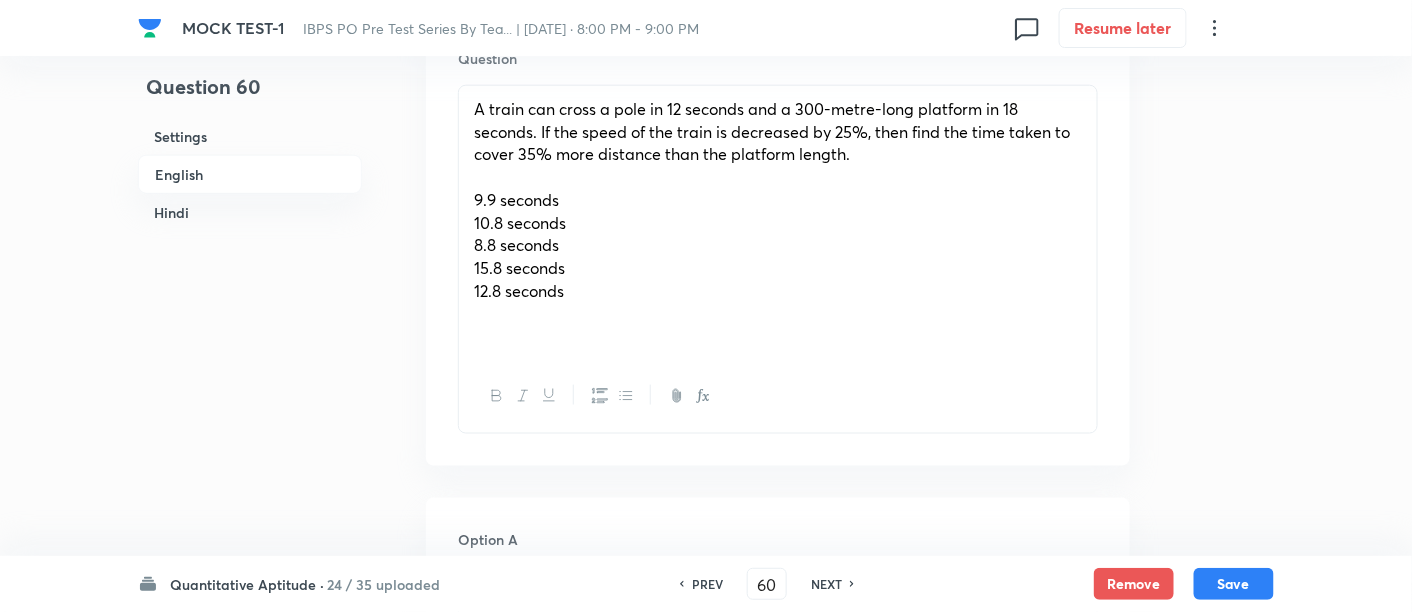 scroll, scrollTop: 646, scrollLeft: 0, axis: vertical 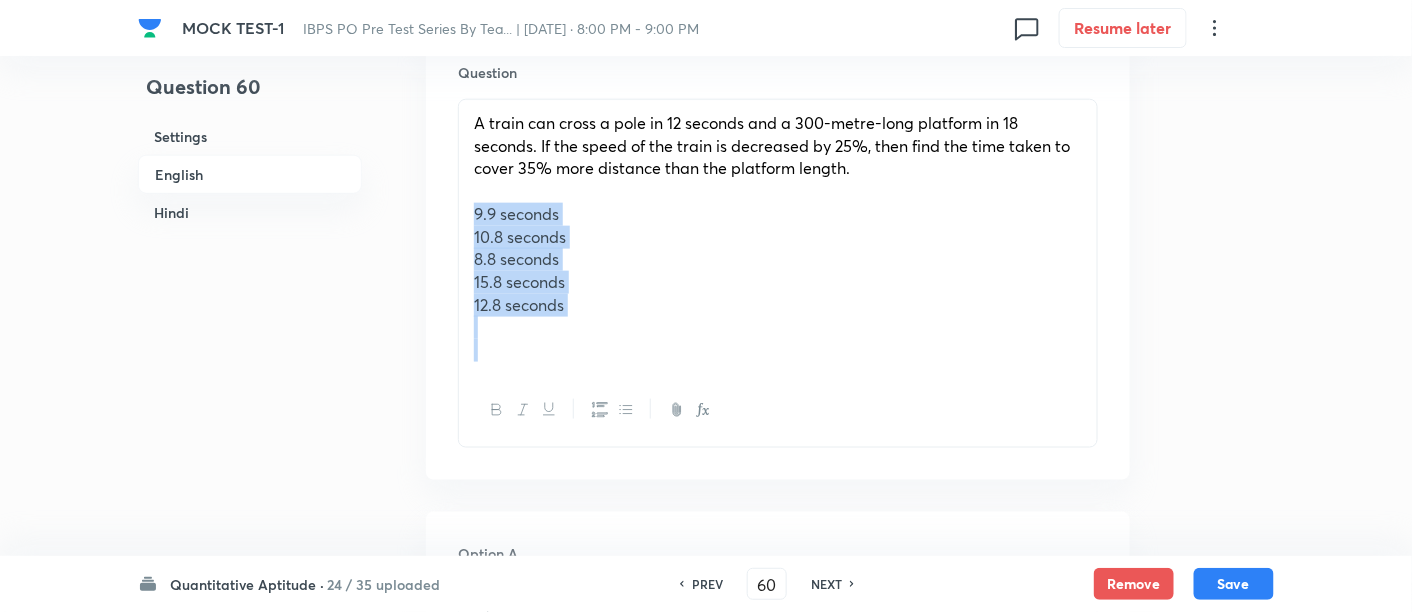 drag, startPoint x: 468, startPoint y: 216, endPoint x: 695, endPoint y: 424, distance: 307.8847 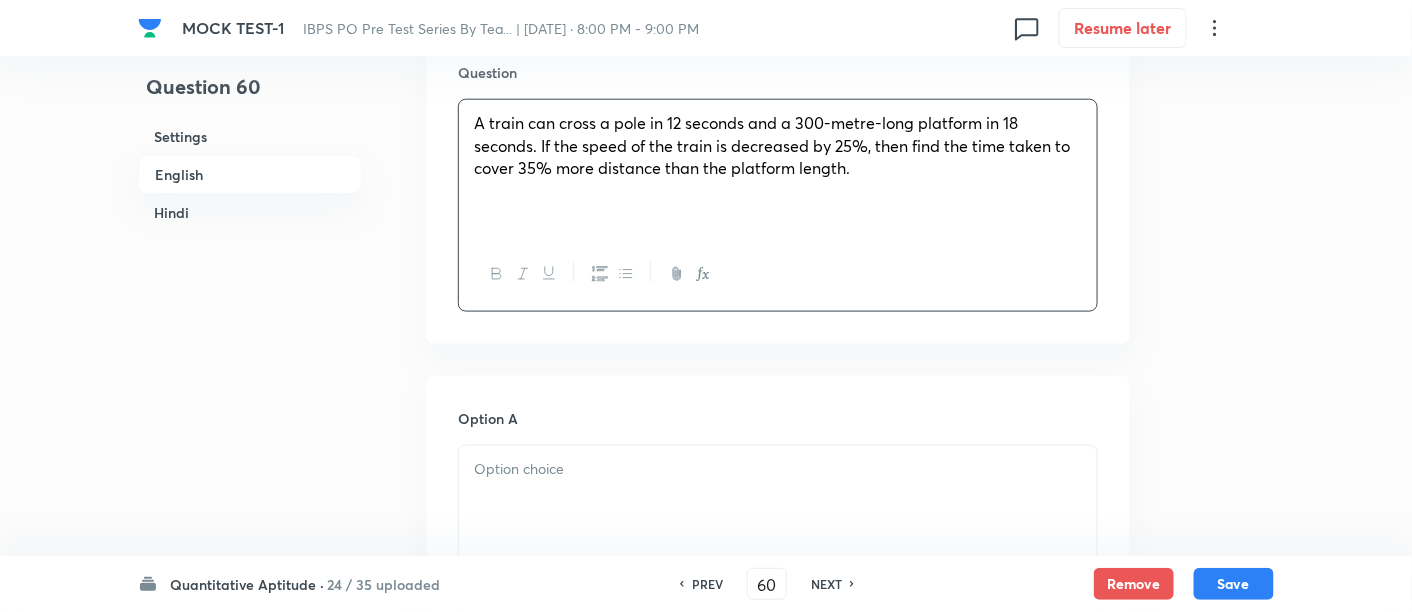 scroll, scrollTop: 829, scrollLeft: 0, axis: vertical 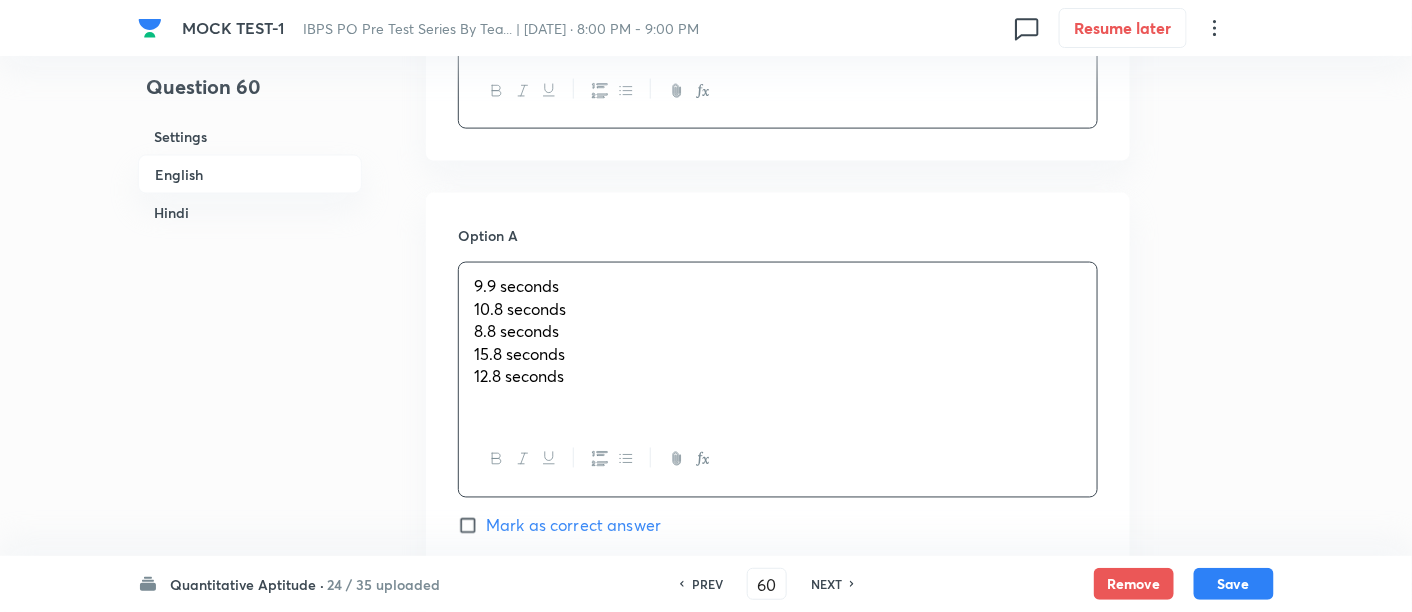 click on "9.9 seconds 10.8 seconds 8.8 seconds 15.8 seconds 12.8 seconds" at bounding box center [778, 343] 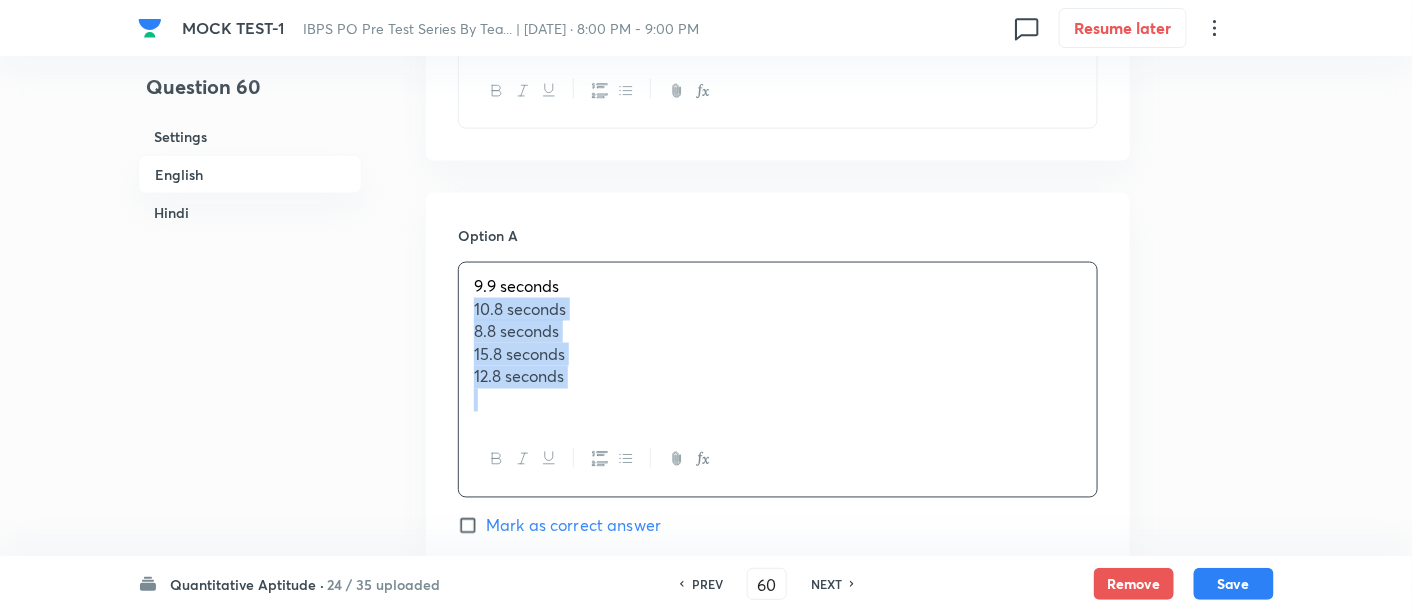 drag, startPoint x: 470, startPoint y: 312, endPoint x: 708, endPoint y: 489, distance: 296.60242 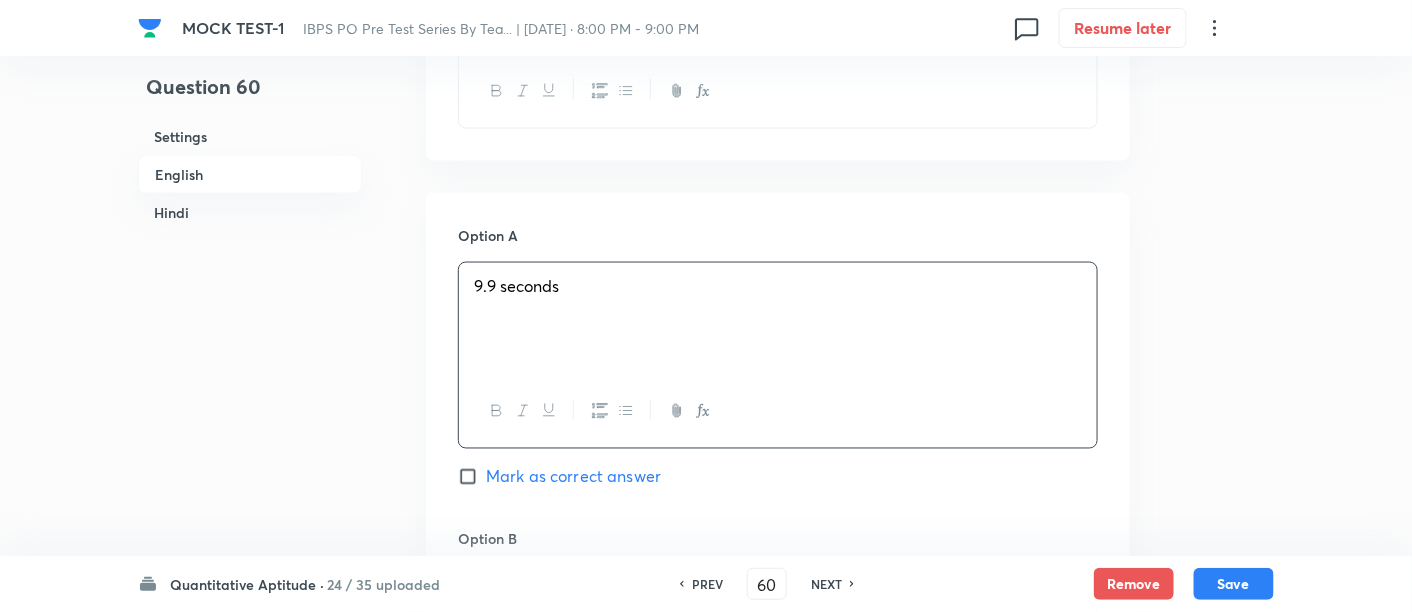 scroll, scrollTop: 1067, scrollLeft: 0, axis: vertical 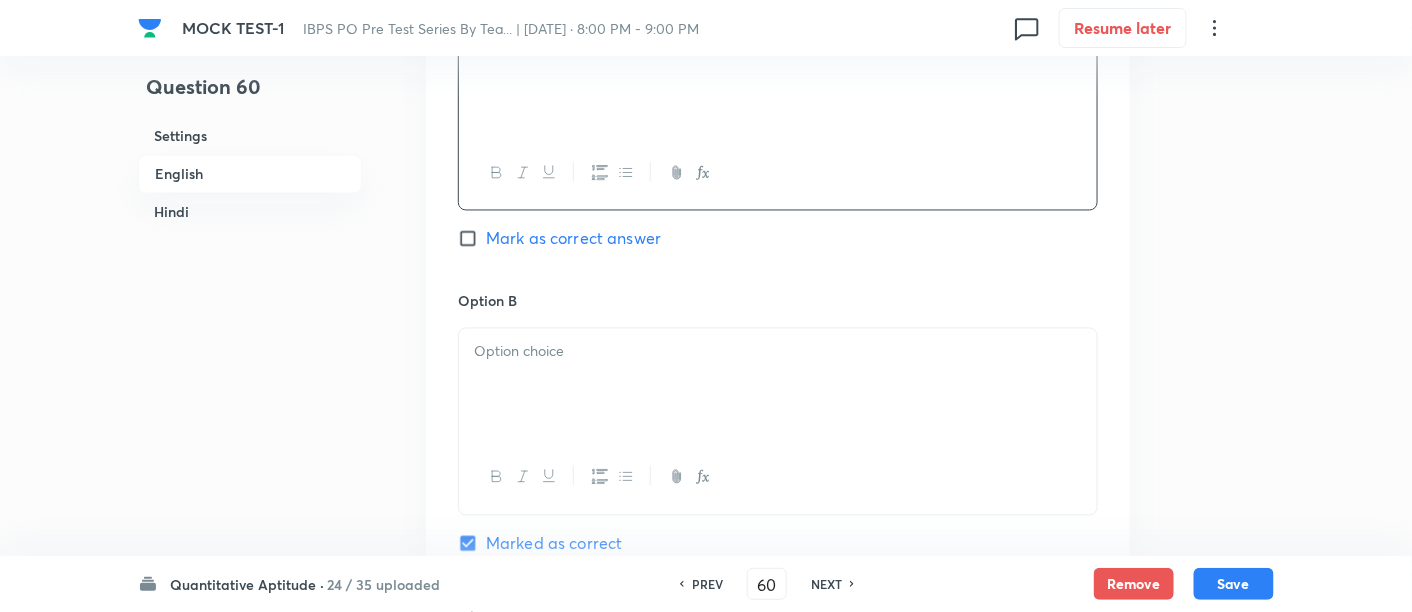 click at bounding box center [778, 385] 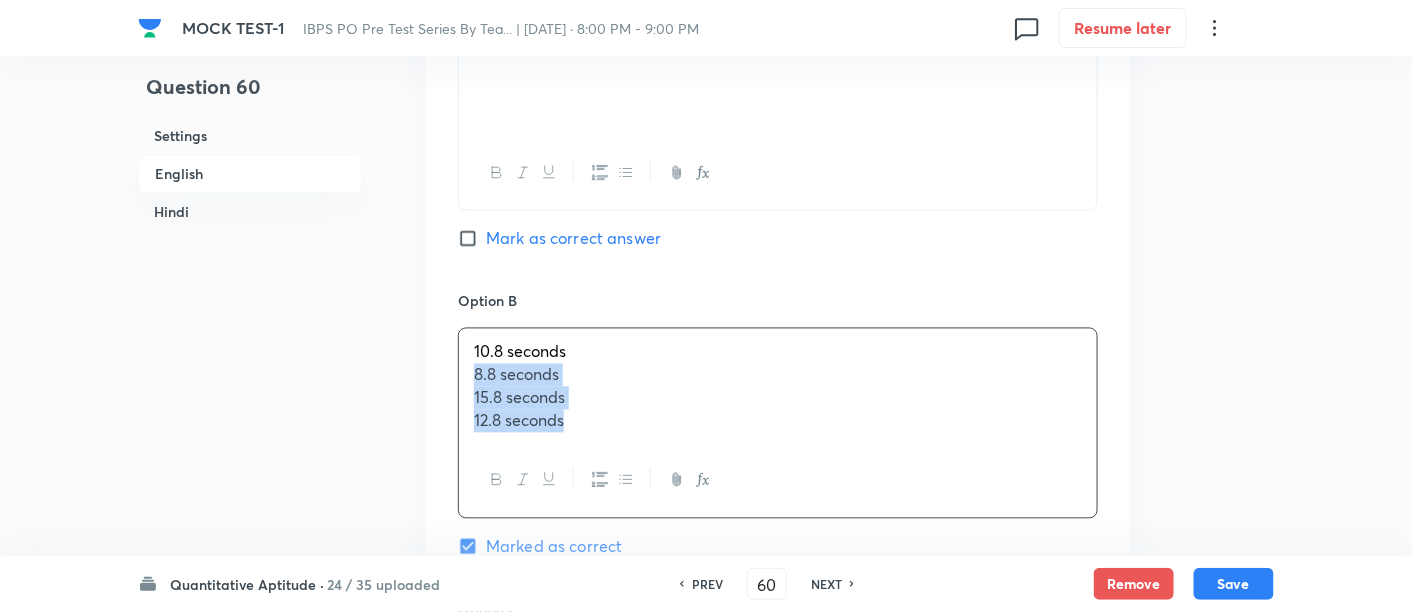 drag, startPoint x: 460, startPoint y: 376, endPoint x: 728, endPoint y: 569, distance: 330.26202 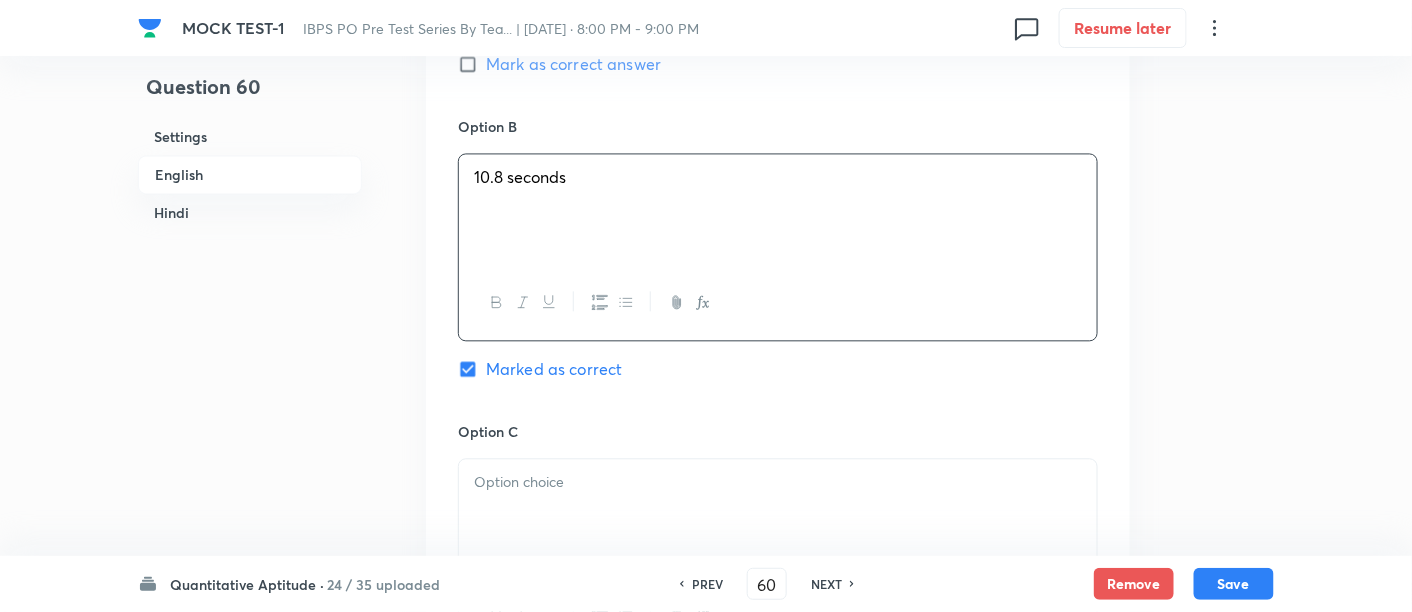 scroll, scrollTop: 1315, scrollLeft: 0, axis: vertical 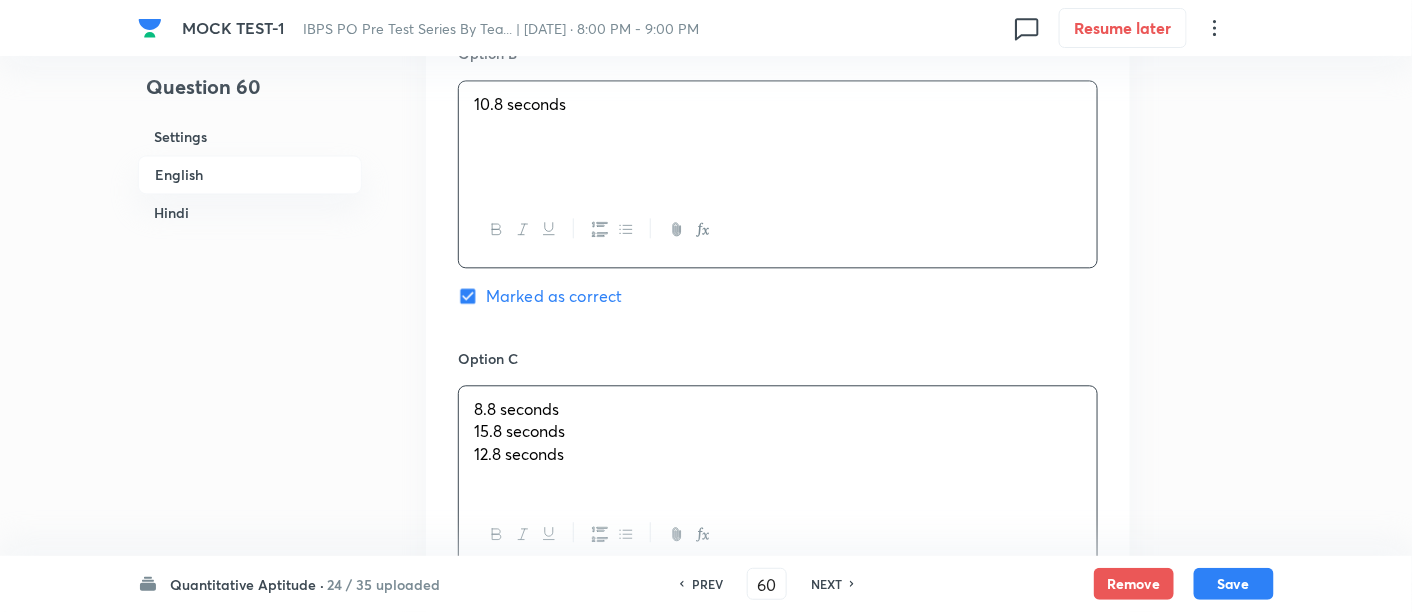 click on "8.8 seconds 15.8 seconds 12.8 seconds" at bounding box center [778, 442] 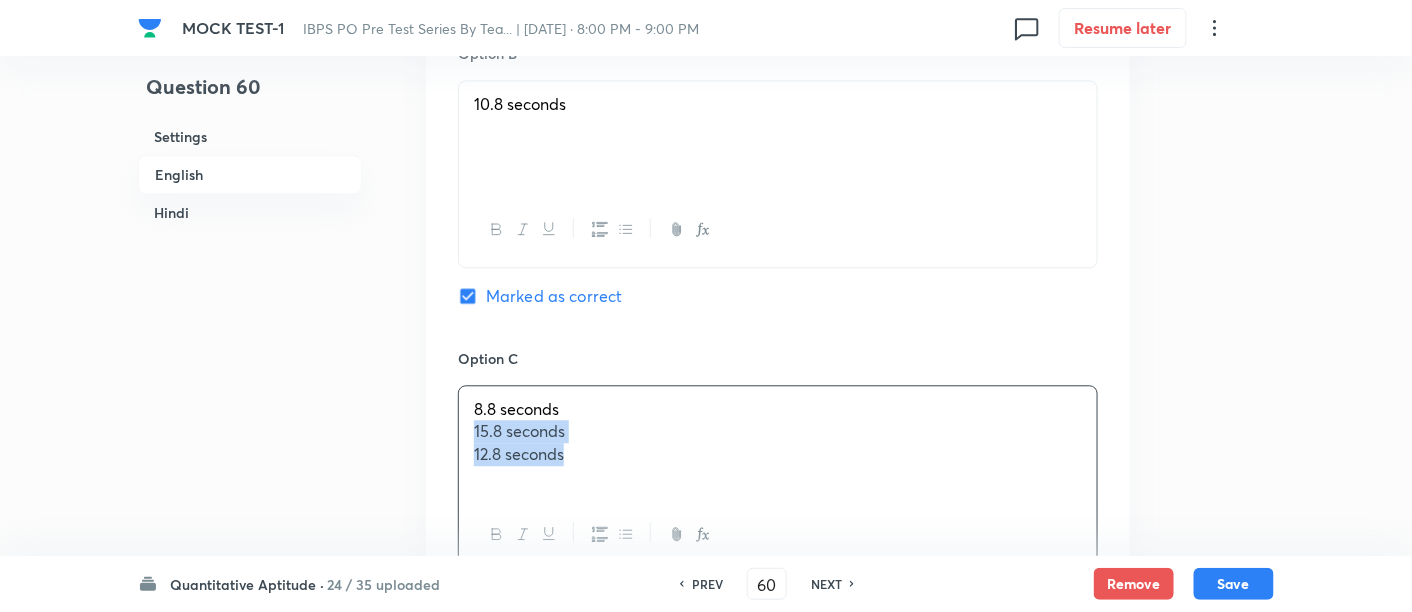 drag, startPoint x: 468, startPoint y: 431, endPoint x: 621, endPoint y: 515, distance: 174.54225 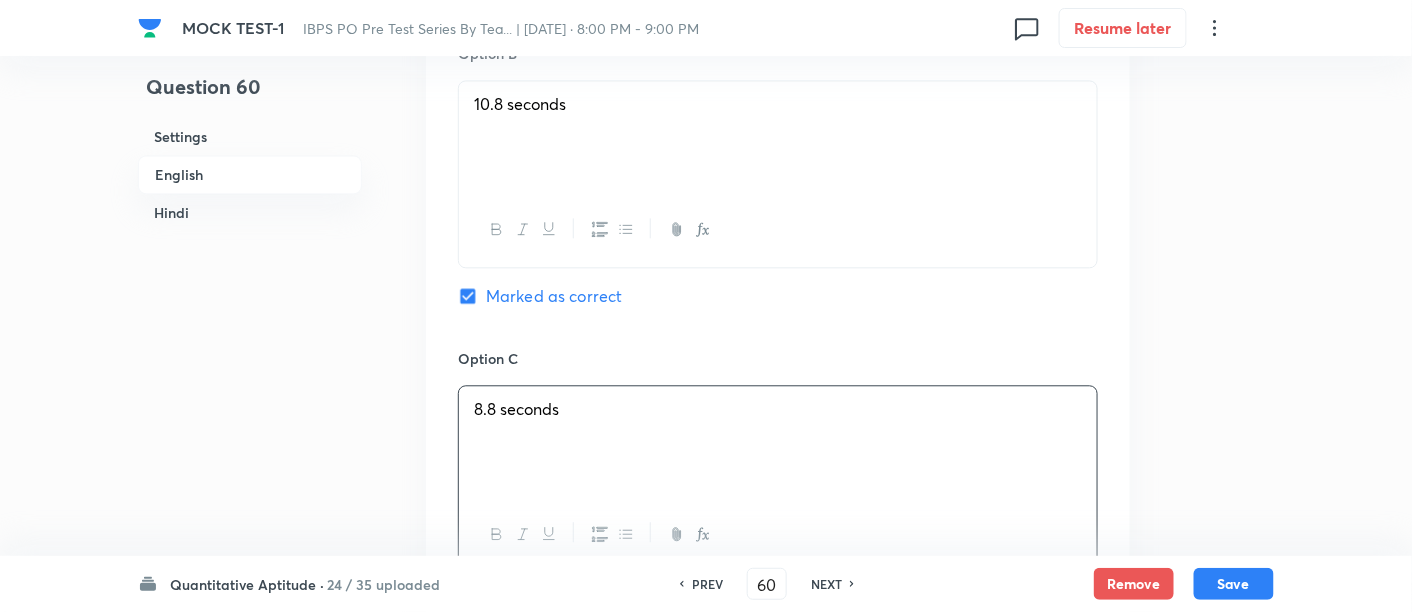 scroll, scrollTop: 1605, scrollLeft: 0, axis: vertical 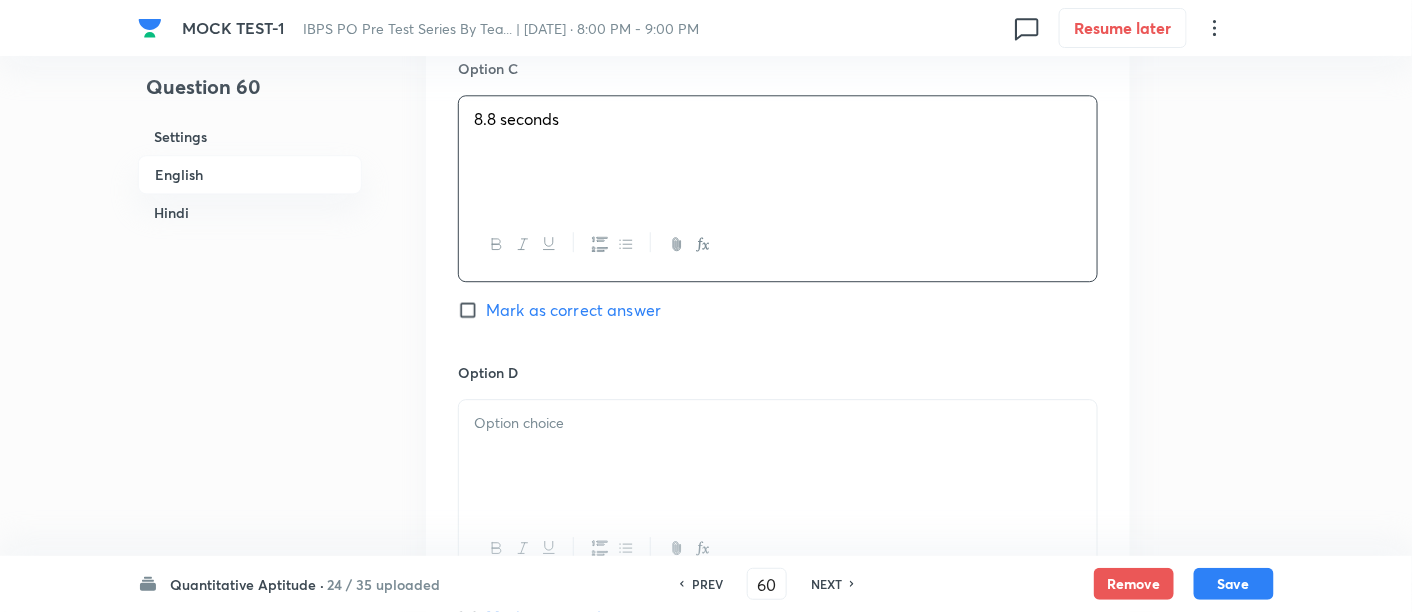 click at bounding box center (778, 456) 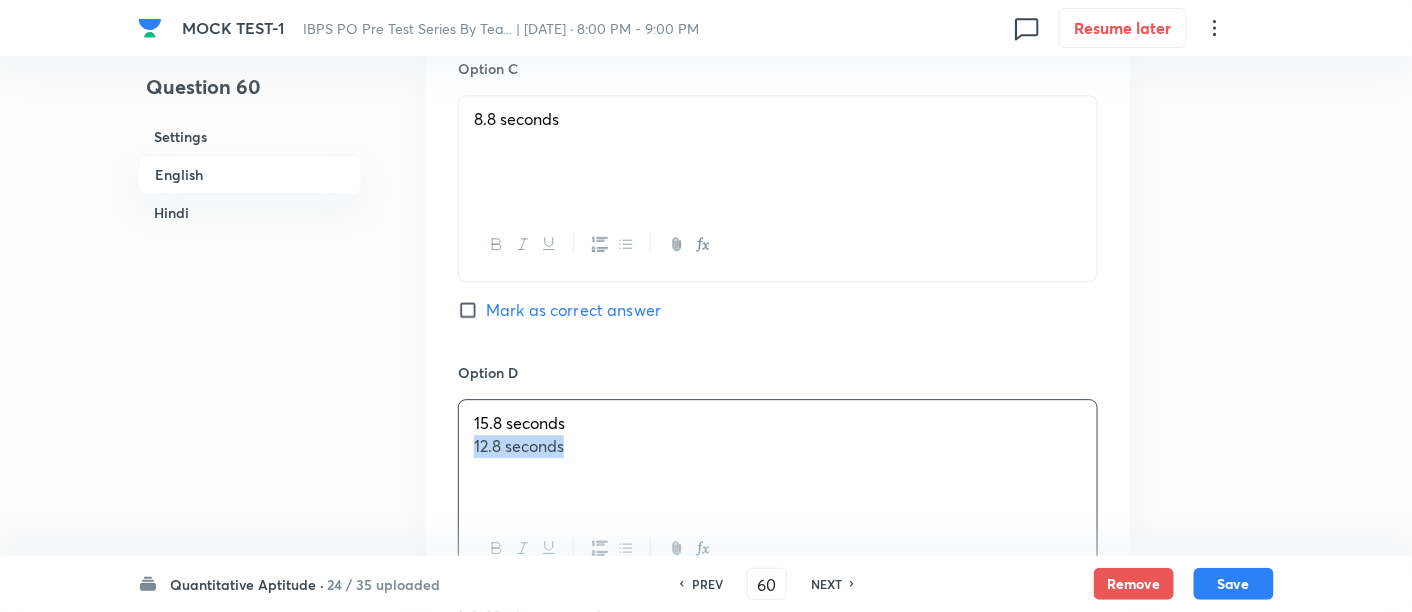 drag, startPoint x: 465, startPoint y: 442, endPoint x: 725, endPoint y: 498, distance: 265.9624 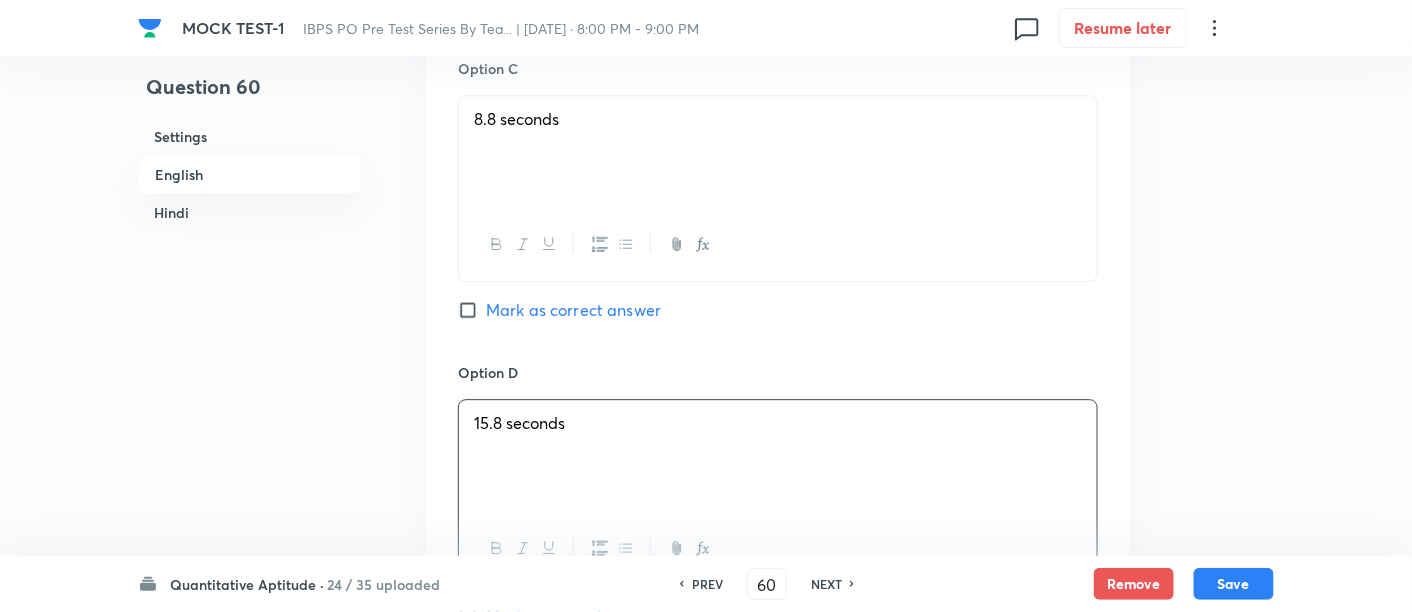 scroll, scrollTop: 1905, scrollLeft: 0, axis: vertical 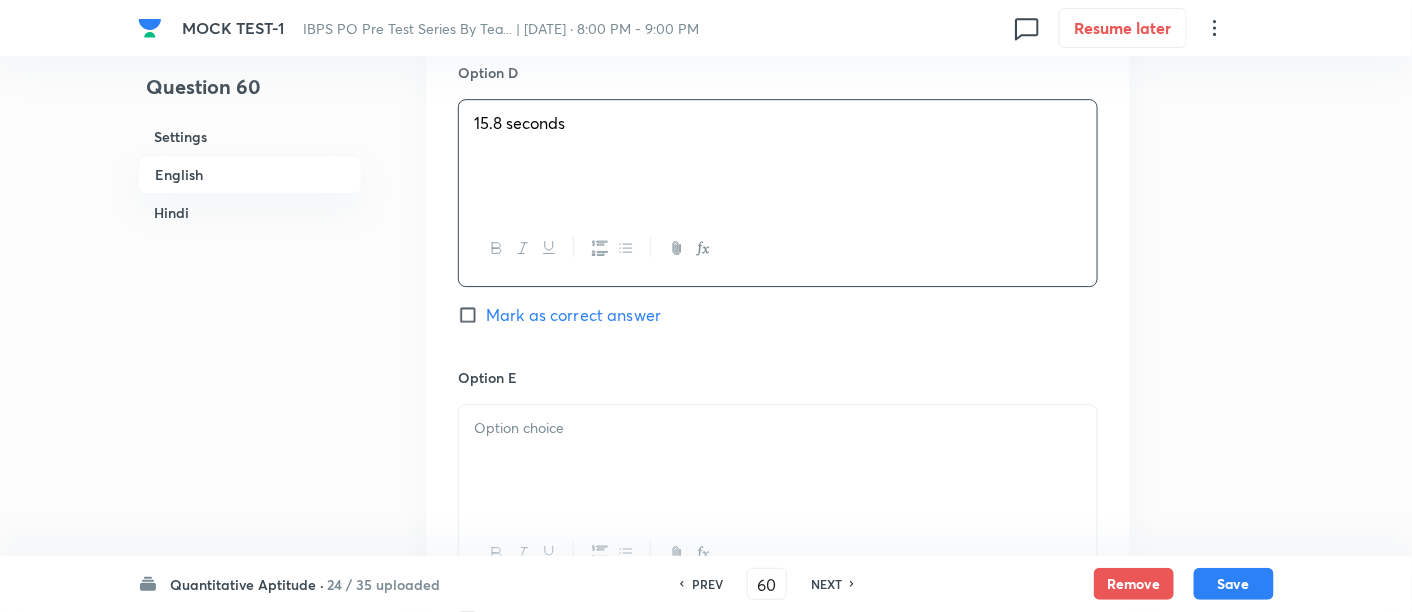click at bounding box center [778, 461] 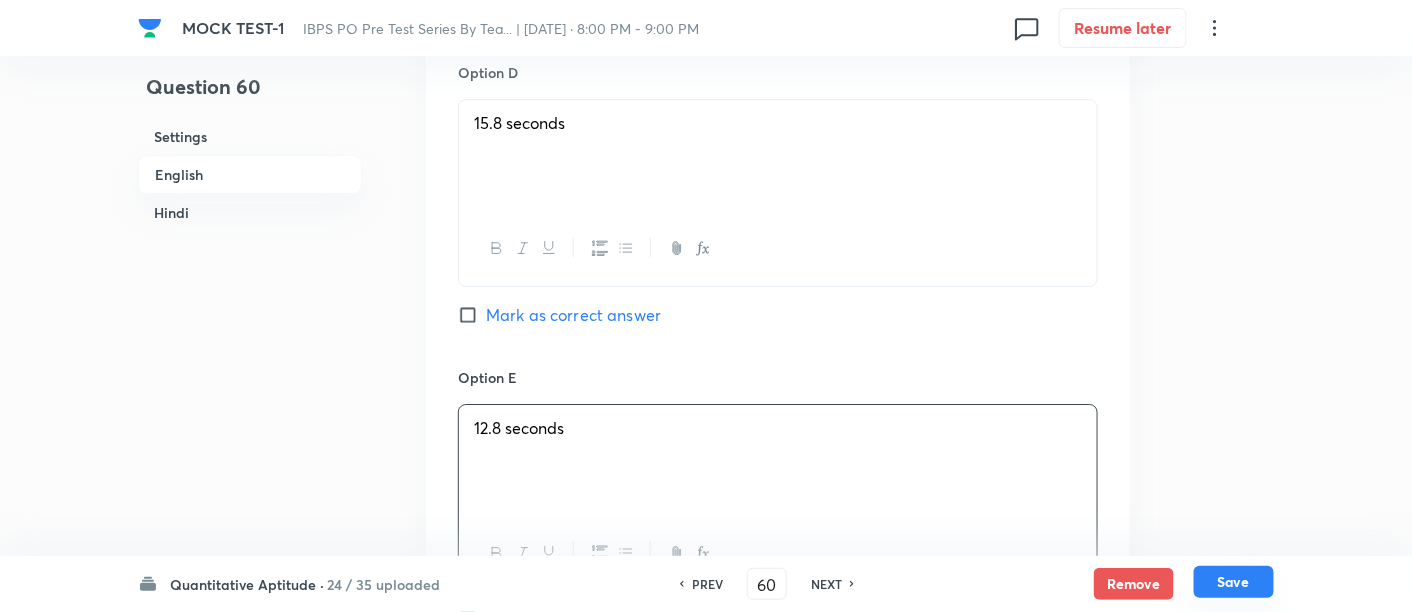 click on "Save" at bounding box center [1234, 582] 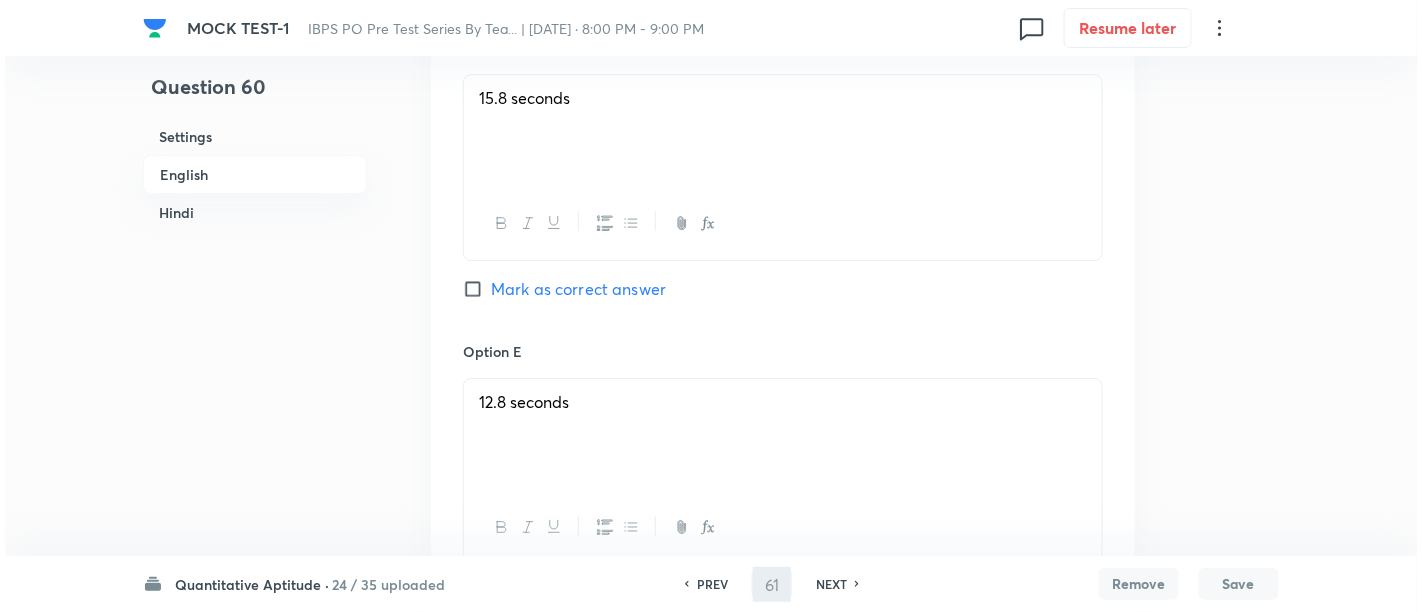 scroll, scrollTop: 0, scrollLeft: 0, axis: both 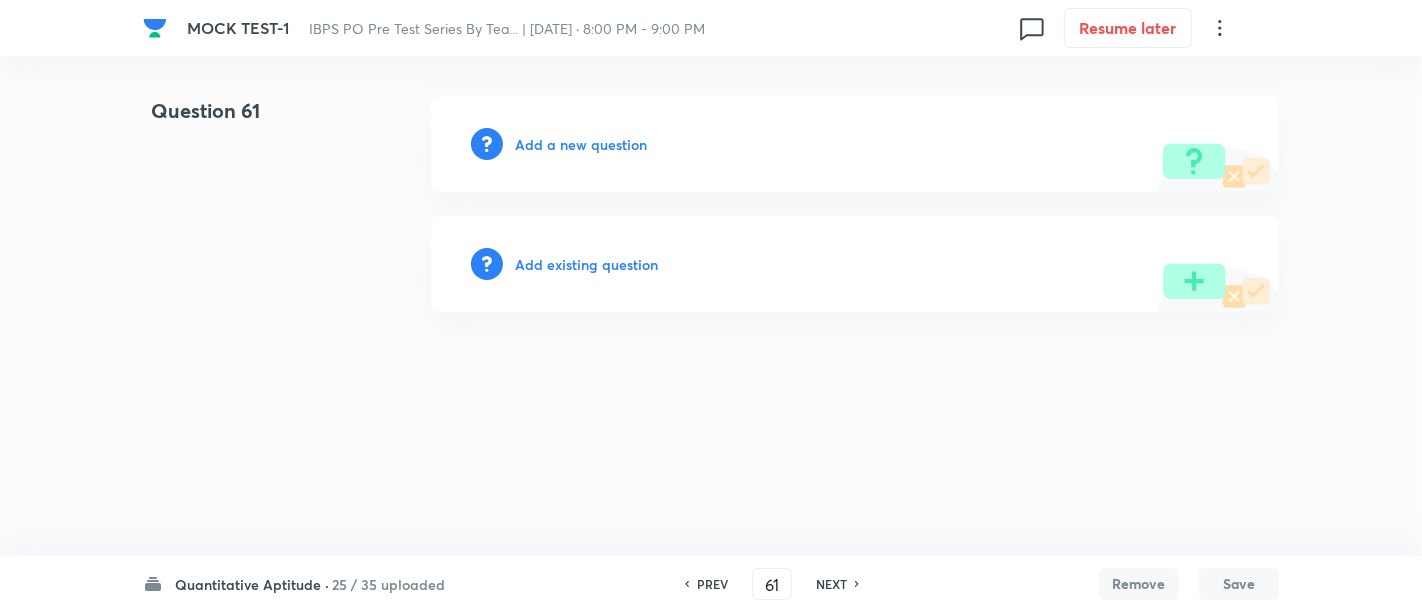 click on "Add a new question" at bounding box center [581, 144] 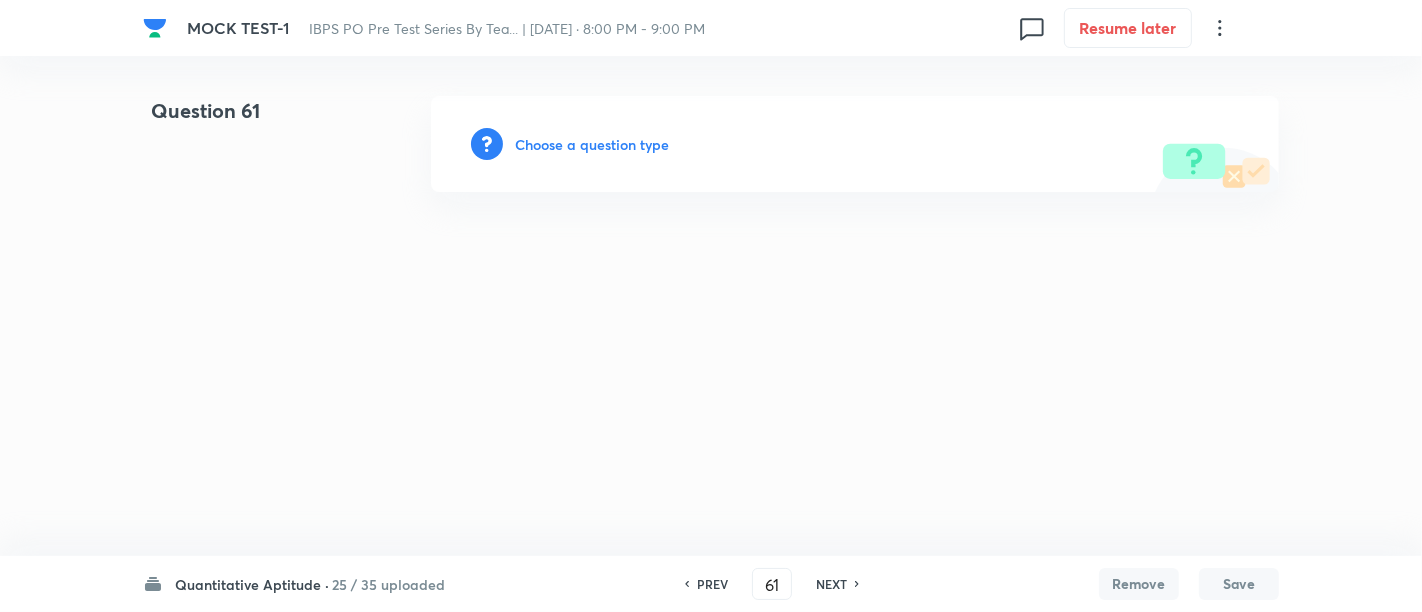 click on "Choose a question type" at bounding box center (592, 144) 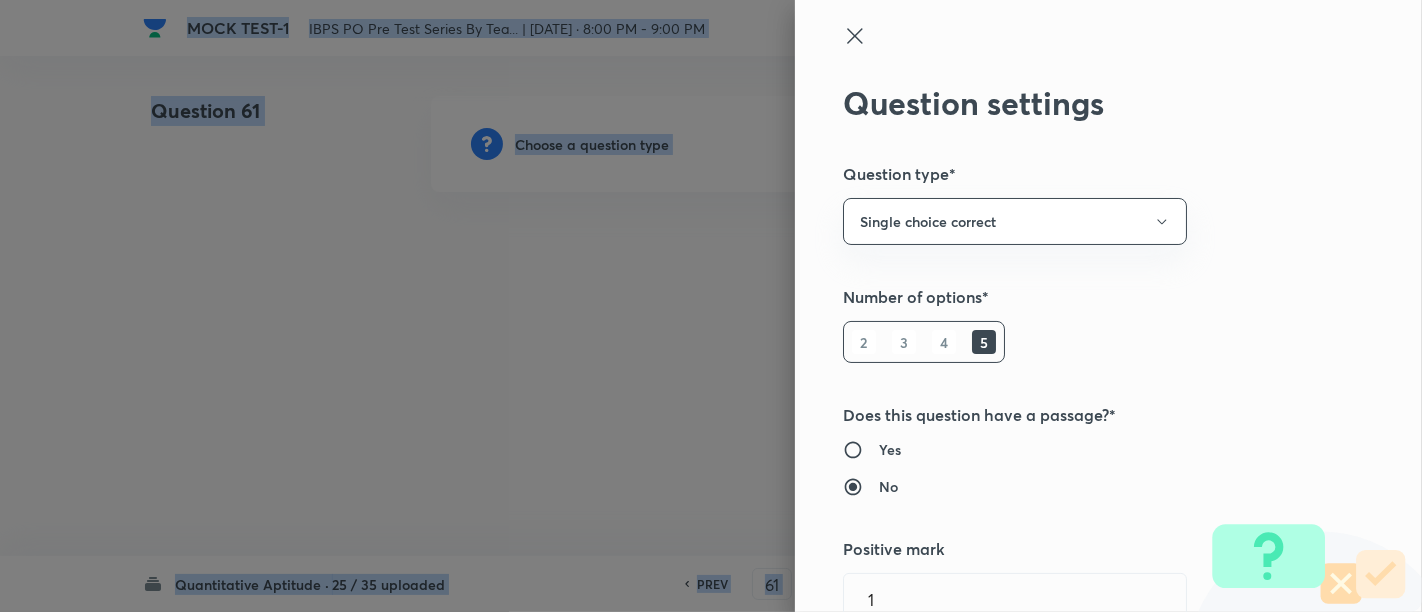 click at bounding box center [711, 306] 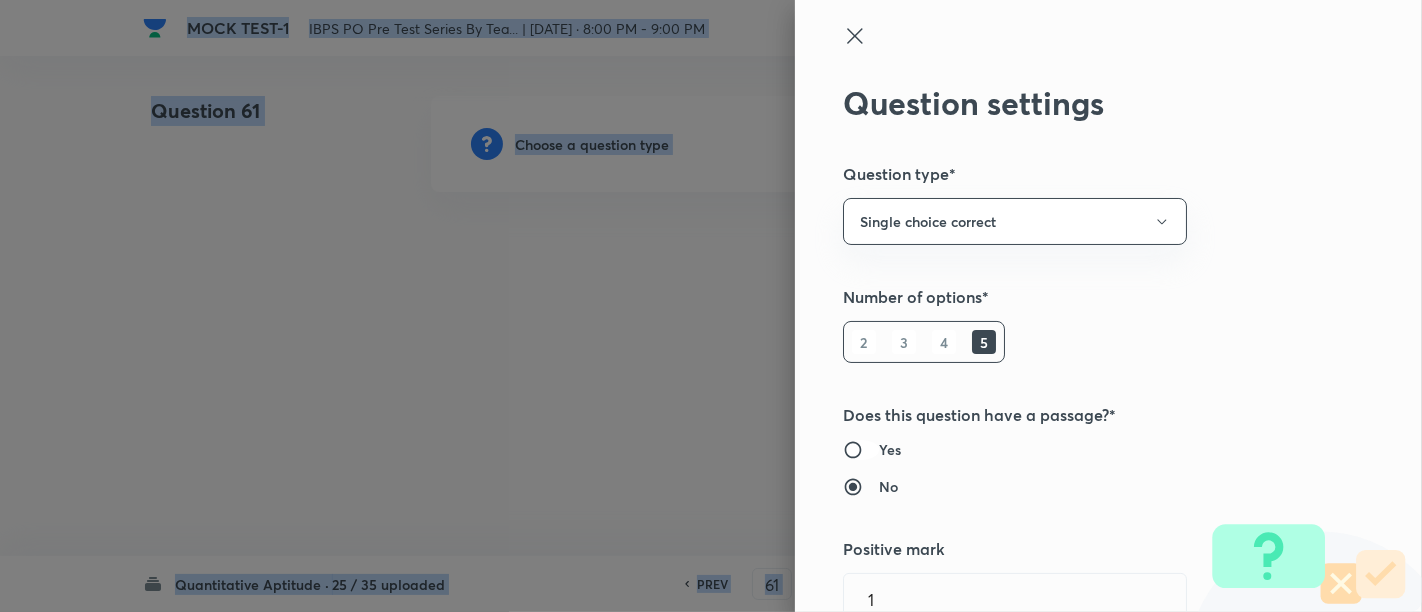 click on "Yes" at bounding box center (861, 450) 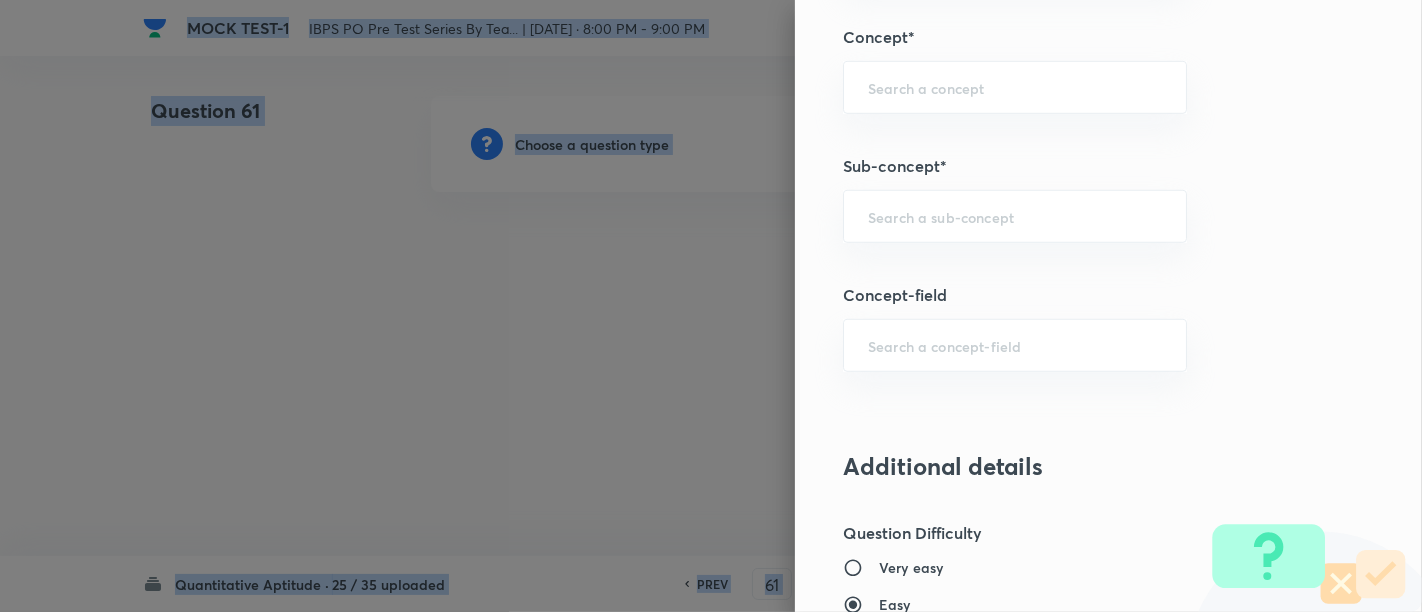 scroll, scrollTop: 1135, scrollLeft: 0, axis: vertical 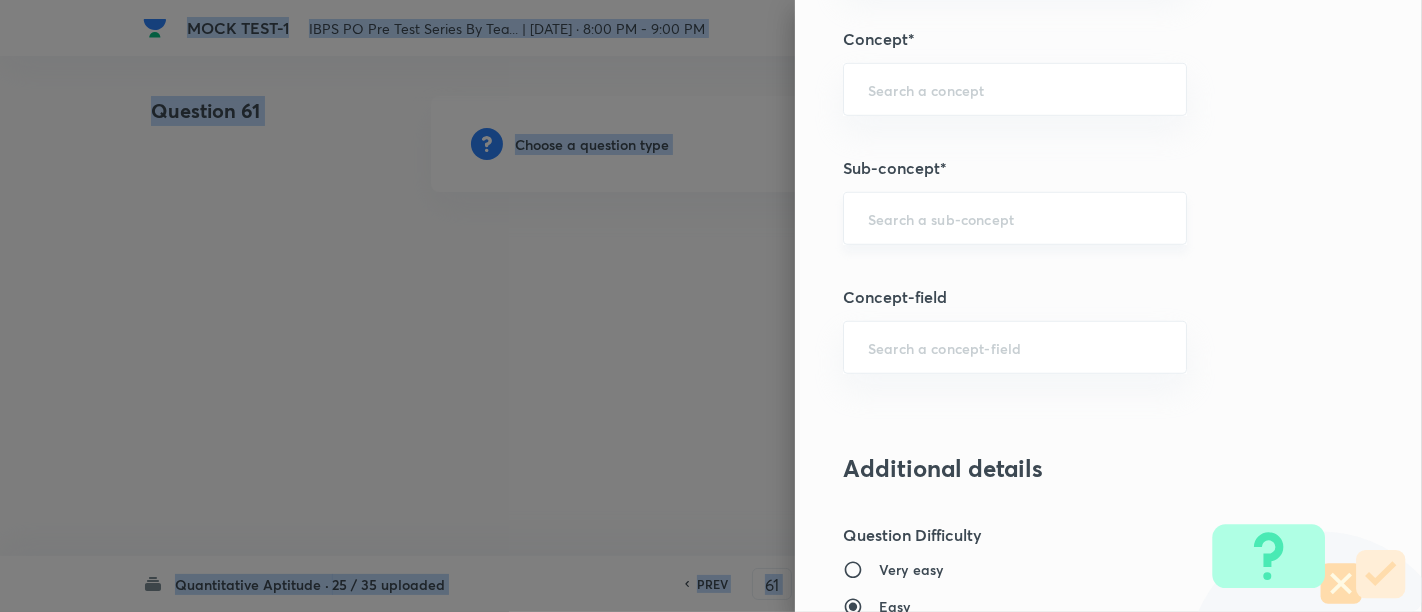 click on "​" at bounding box center (1015, 218) 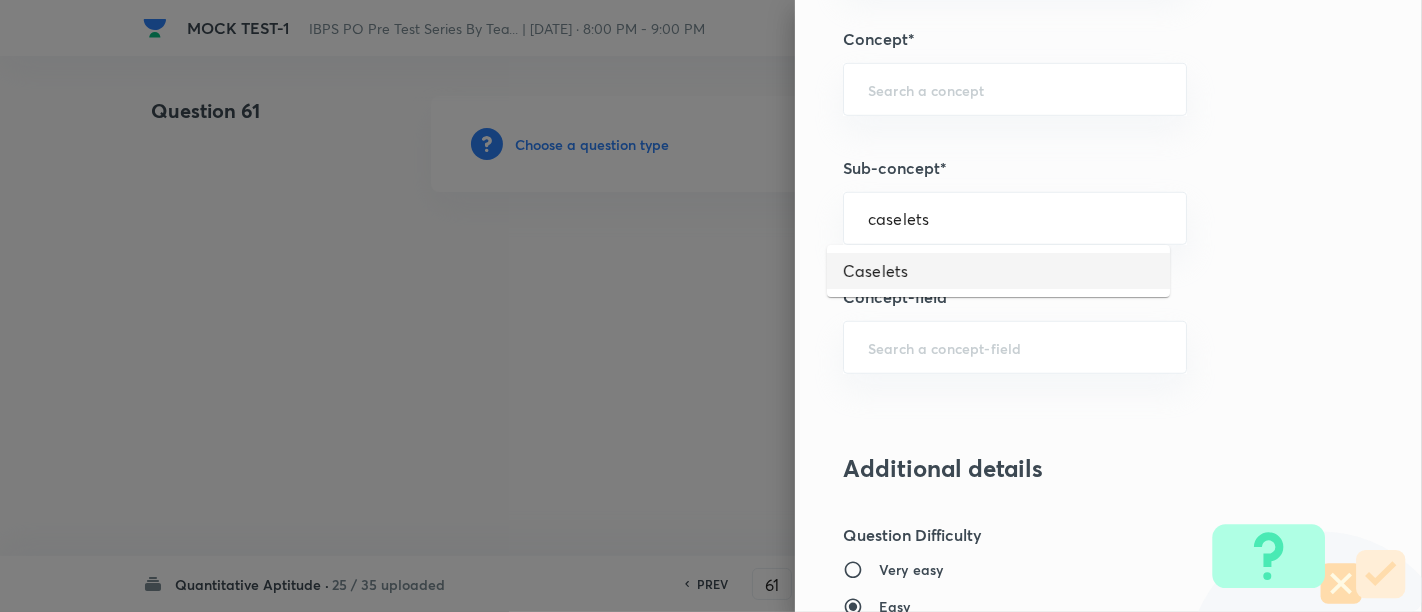 click on "Caselets" at bounding box center [998, 271] 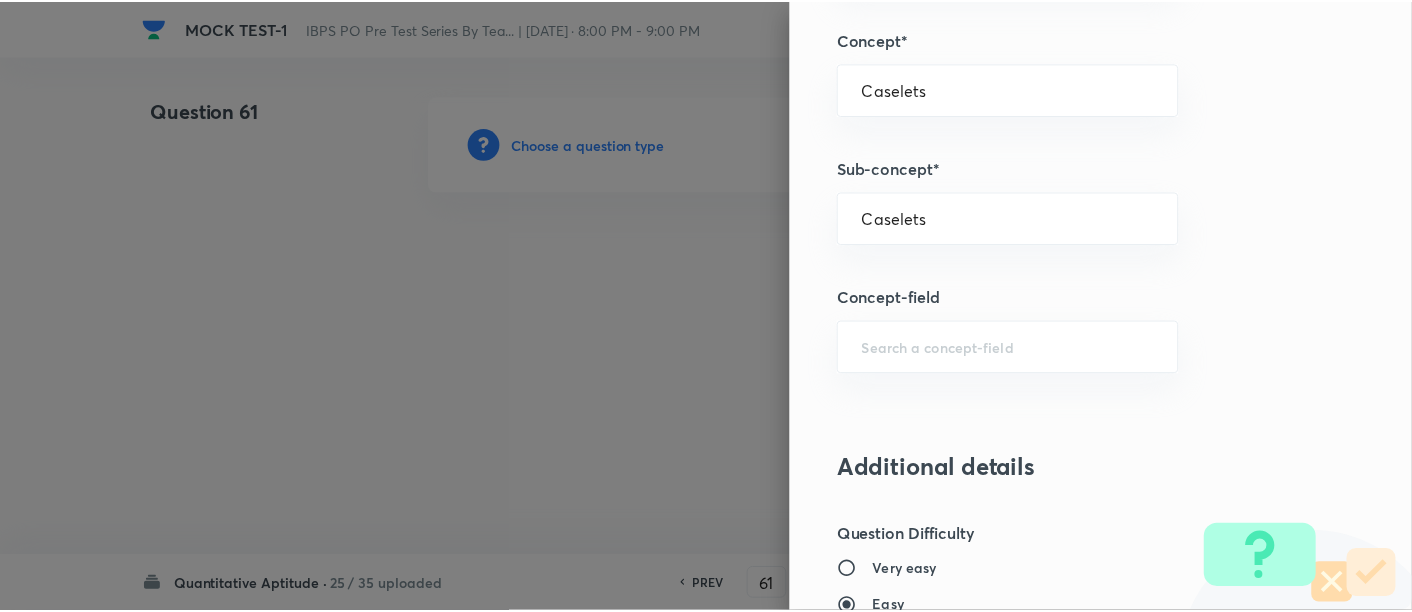 scroll, scrollTop: 2108, scrollLeft: 0, axis: vertical 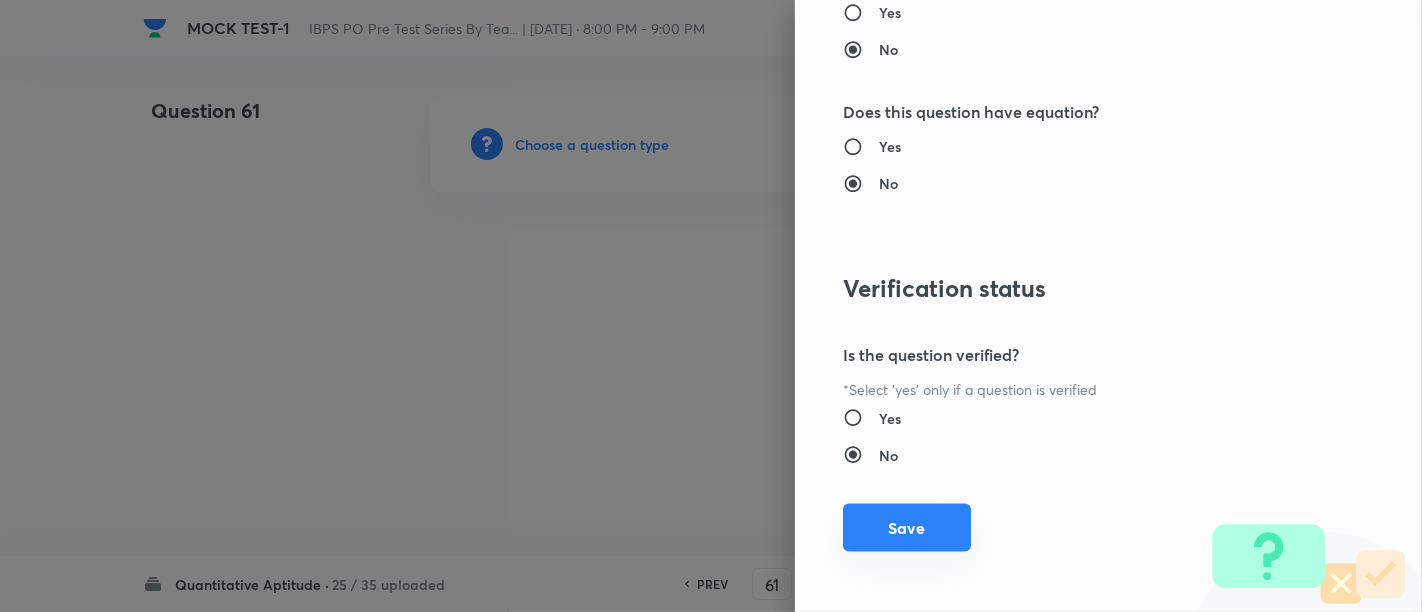 click on "Save" at bounding box center (907, 528) 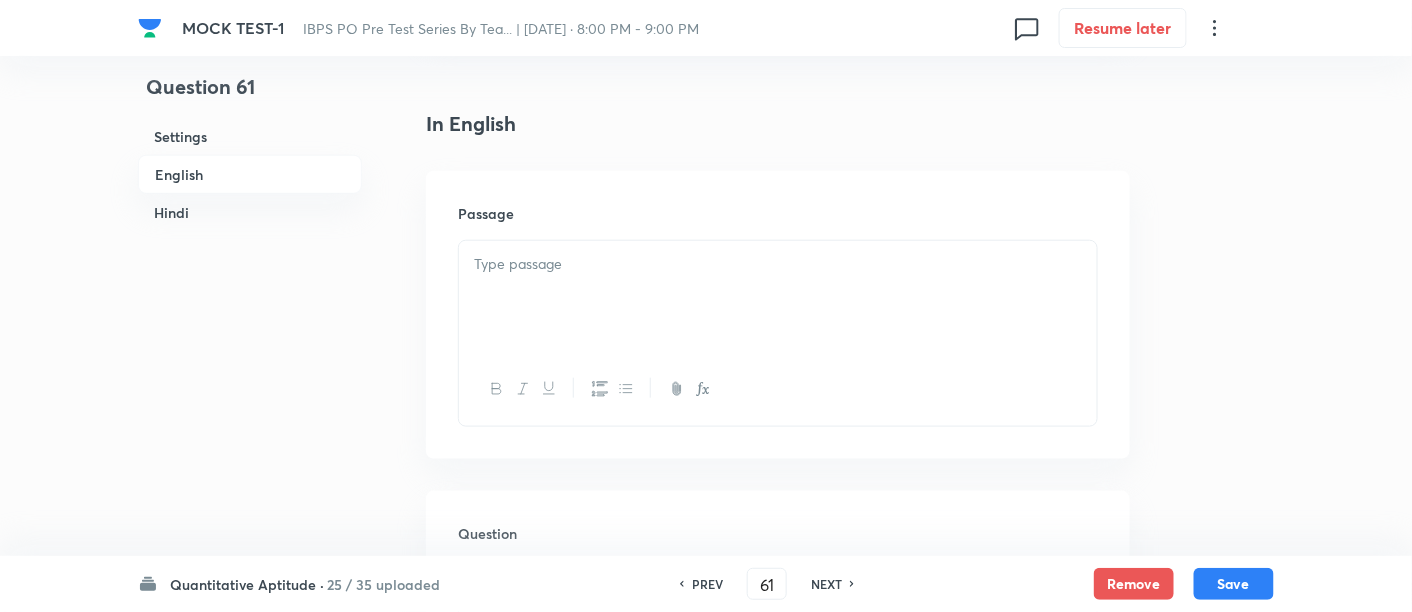 scroll, scrollTop: 519, scrollLeft: 0, axis: vertical 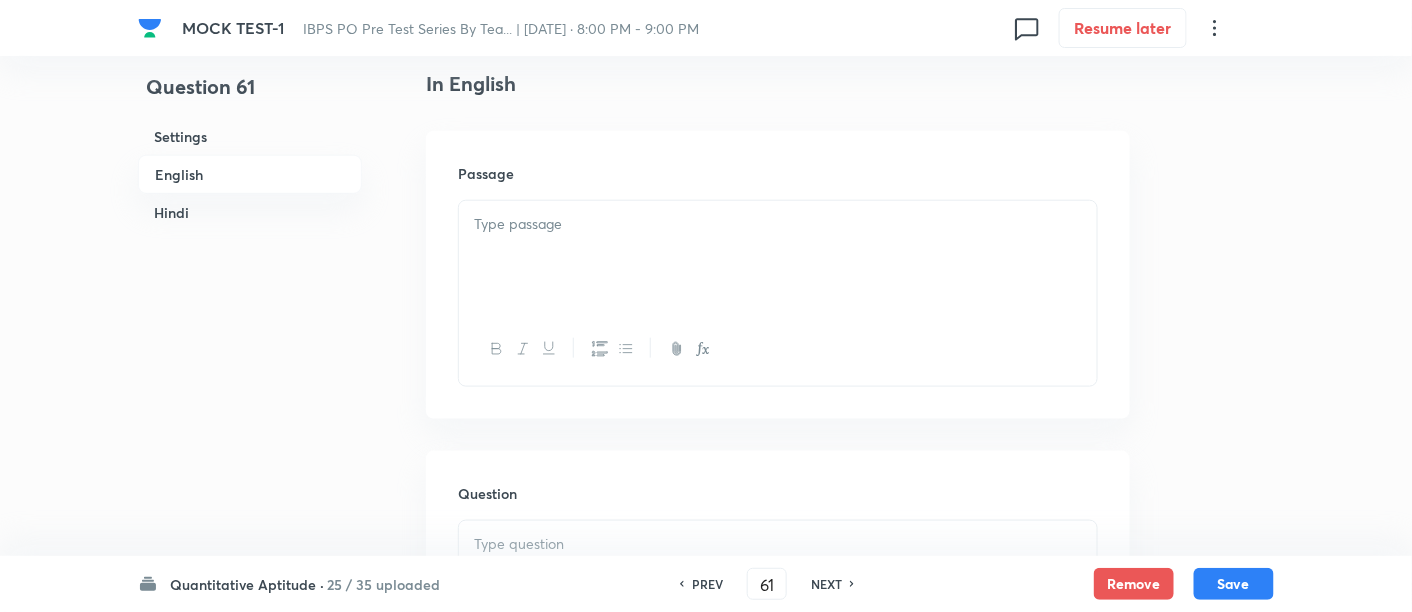 click at bounding box center [778, 257] 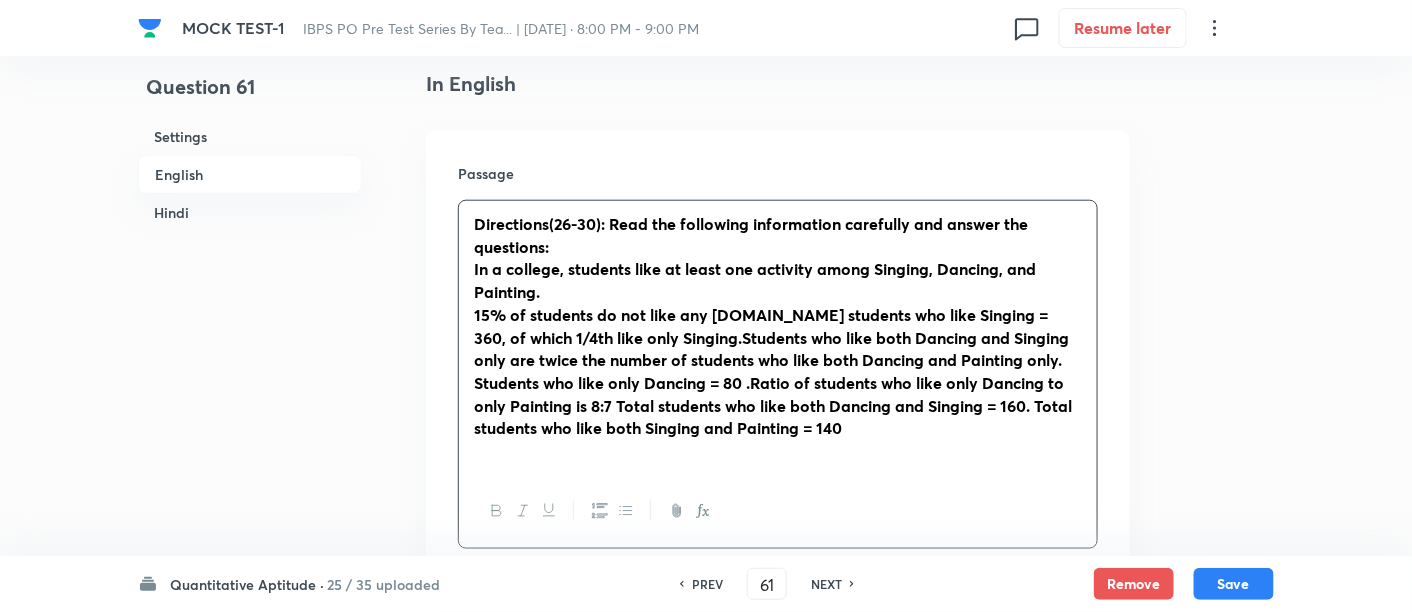 click on "Directions(26-30): Read the following information carefully and answer the questions: In a college, students like at least one activity among Singing, Dancing, and Painting. 15% of students do not like any activity.Total students who like Singing = 360, of which 1/4th like only Singing.Students who like both Dancing and Singing only are twice the number of students who like both Dancing and Painting only. Students who like only Dancing = 80 .Ratio of students who like only Dancing to only Painting is 8:7 Total students who like both Dancing and Singing = 160. Total students who like both Singing and Painting = 140" at bounding box center [778, 338] 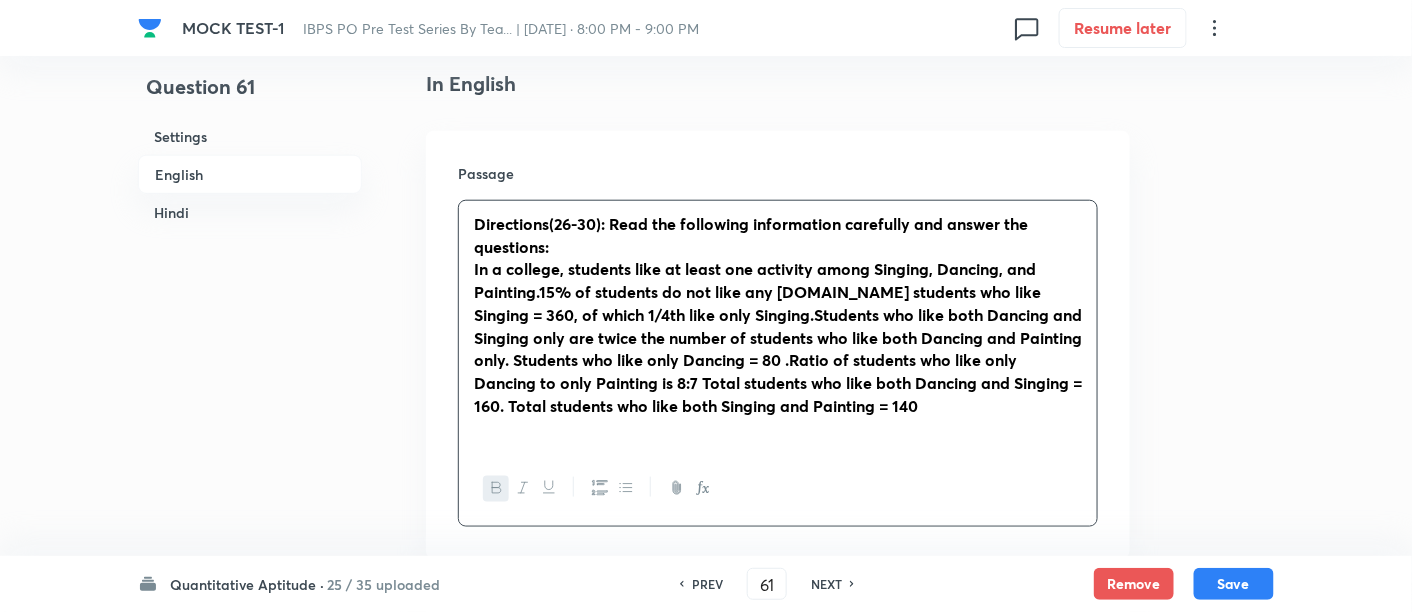 click on "Directions(26-30): Read the following information carefully and answer the questions:" at bounding box center [751, 235] 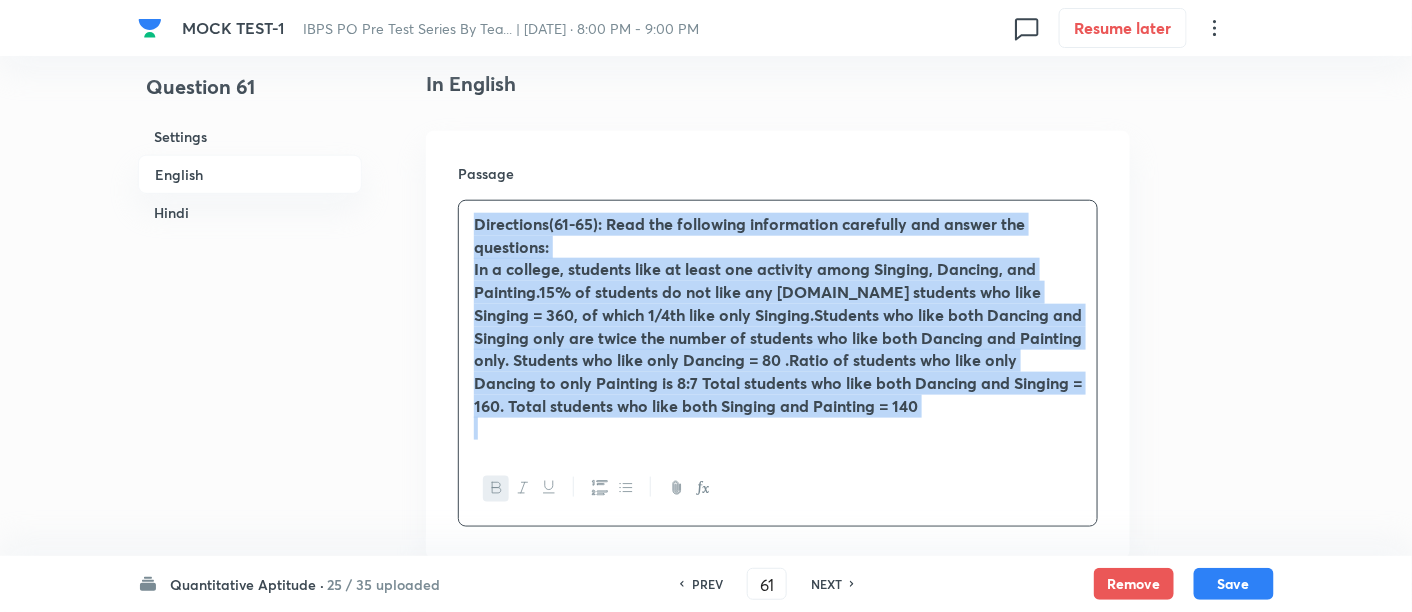 drag, startPoint x: 470, startPoint y: 222, endPoint x: 976, endPoint y: 483, distance: 569.3479 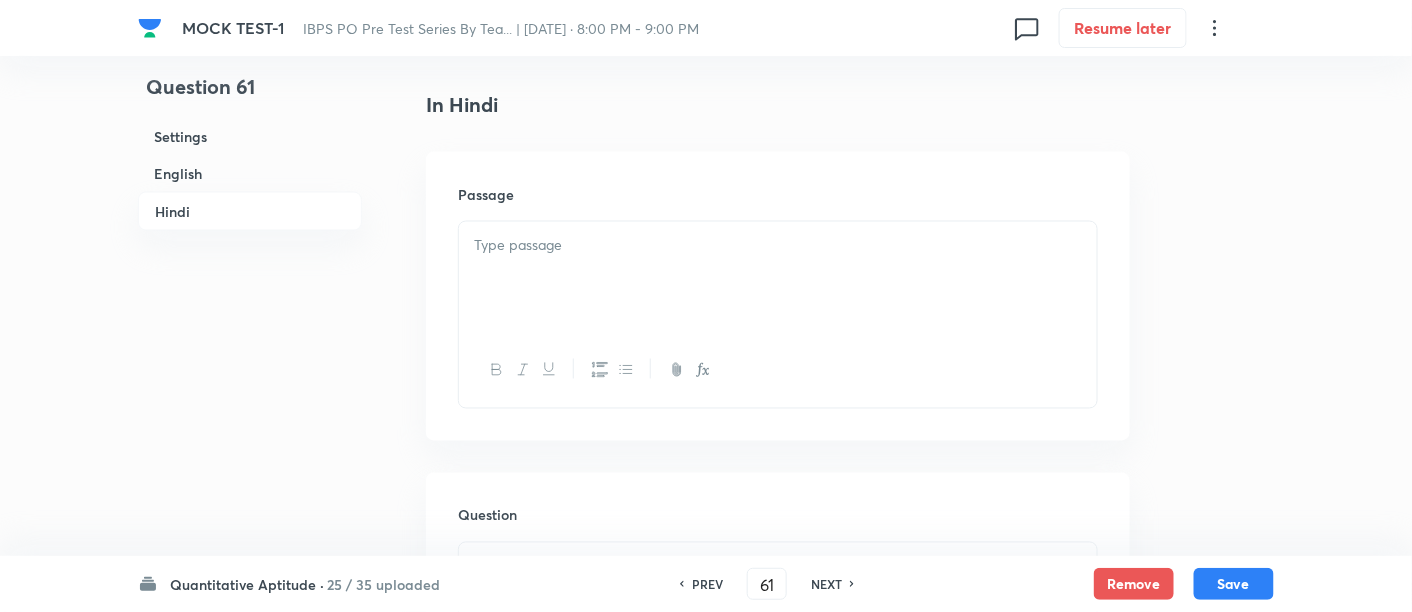 scroll, scrollTop: 3288, scrollLeft: 0, axis: vertical 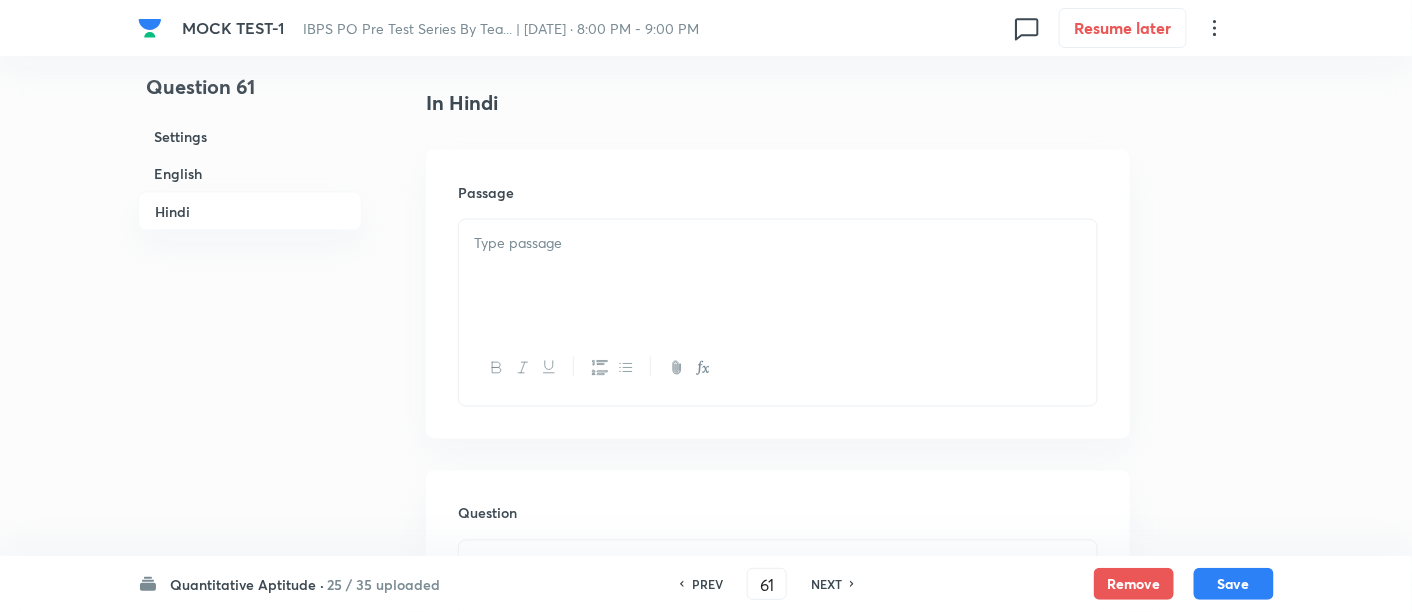 click at bounding box center (778, 368) 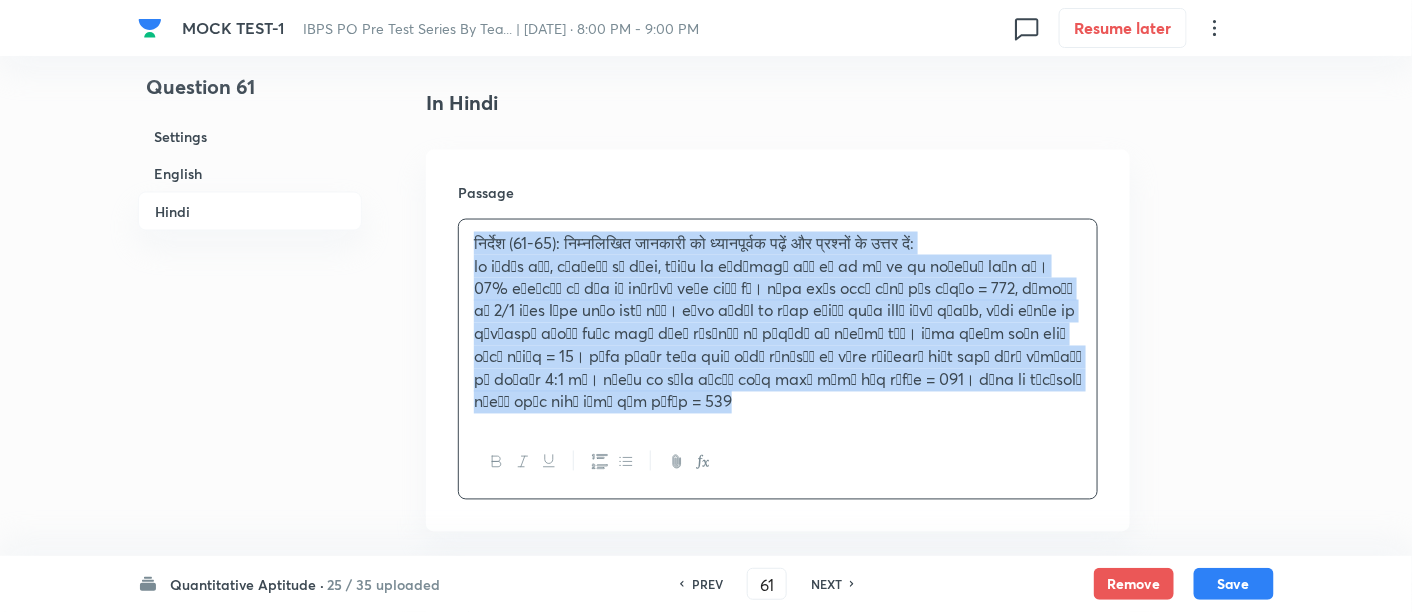 drag, startPoint x: 469, startPoint y: 233, endPoint x: 690, endPoint y: 469, distance: 323.3218 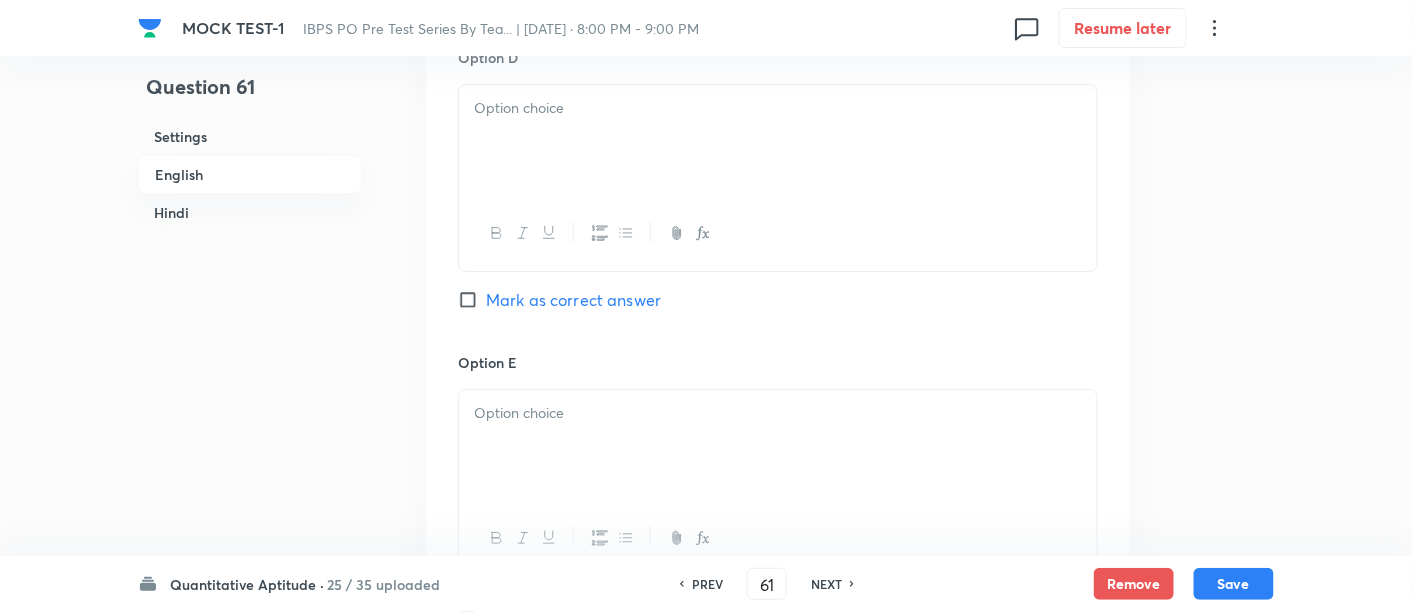 scroll, scrollTop: 2014, scrollLeft: 0, axis: vertical 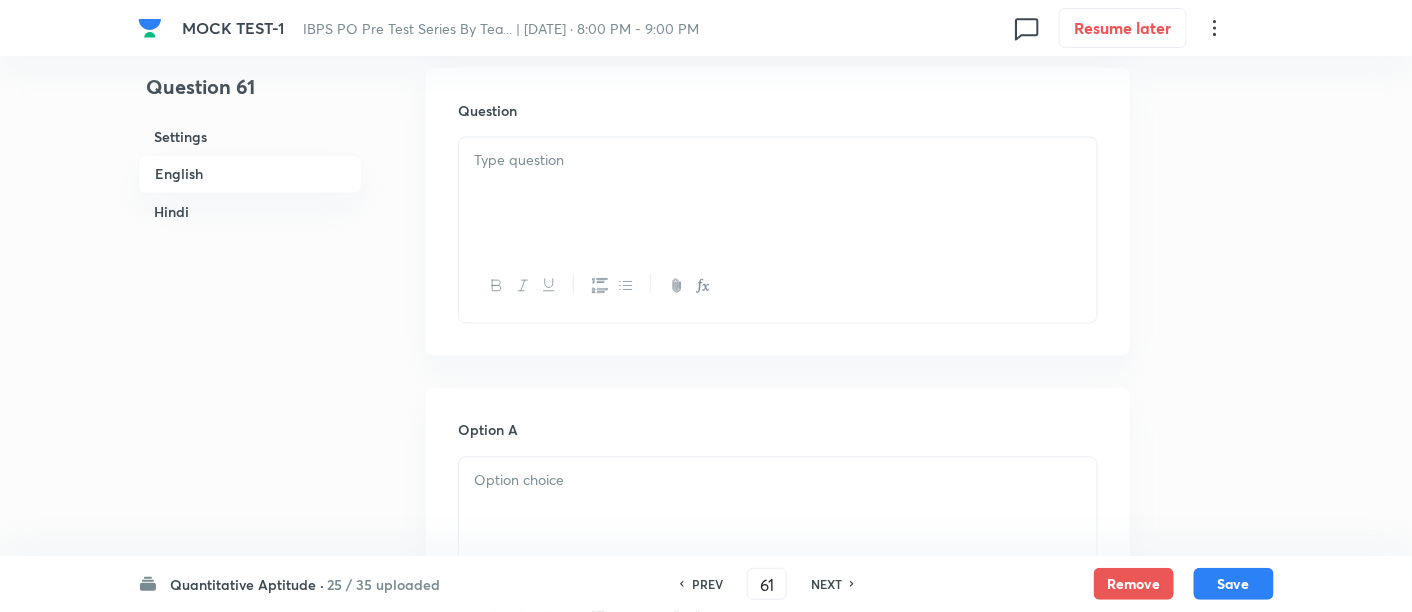 click at bounding box center (778, 194) 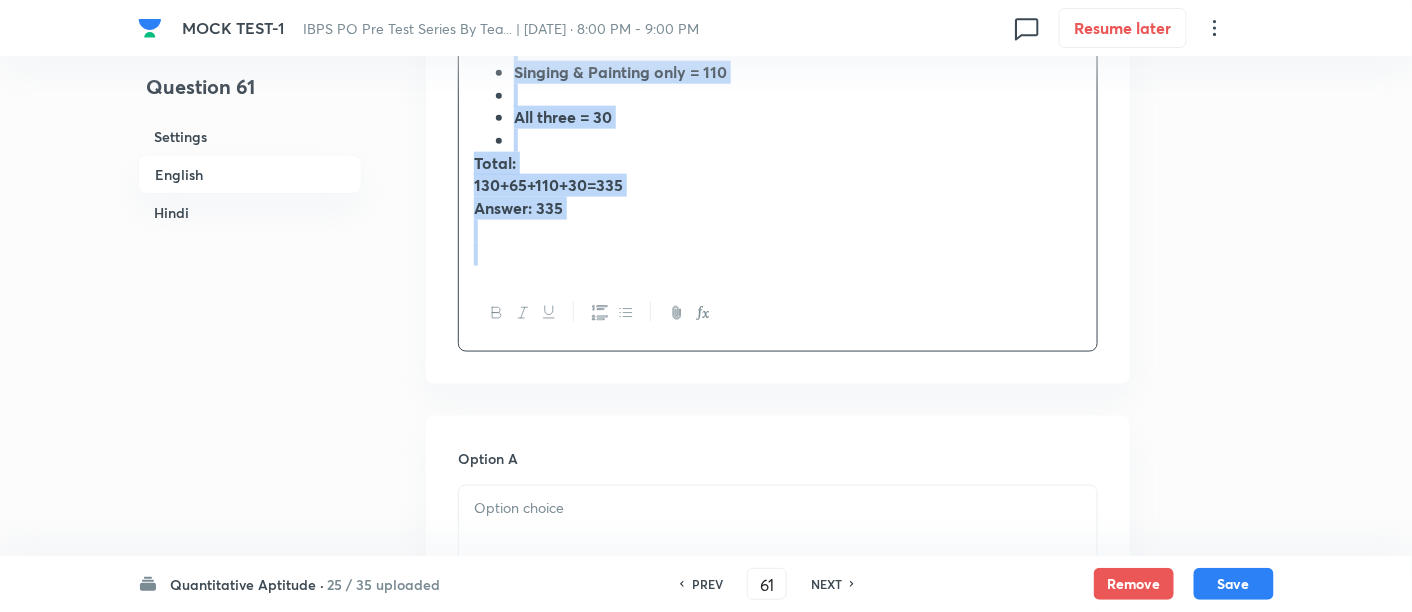 scroll, scrollTop: 3112, scrollLeft: 0, axis: vertical 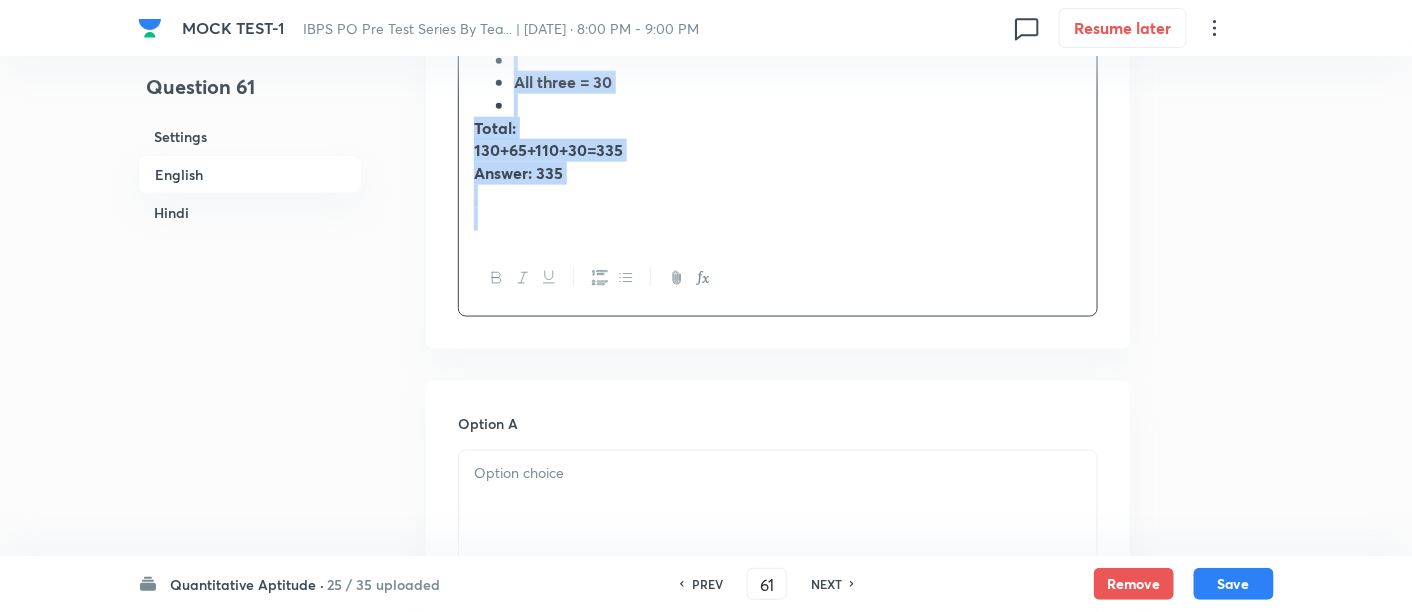 drag, startPoint x: 472, startPoint y: 158, endPoint x: 762, endPoint y: 512, distance: 457.61993 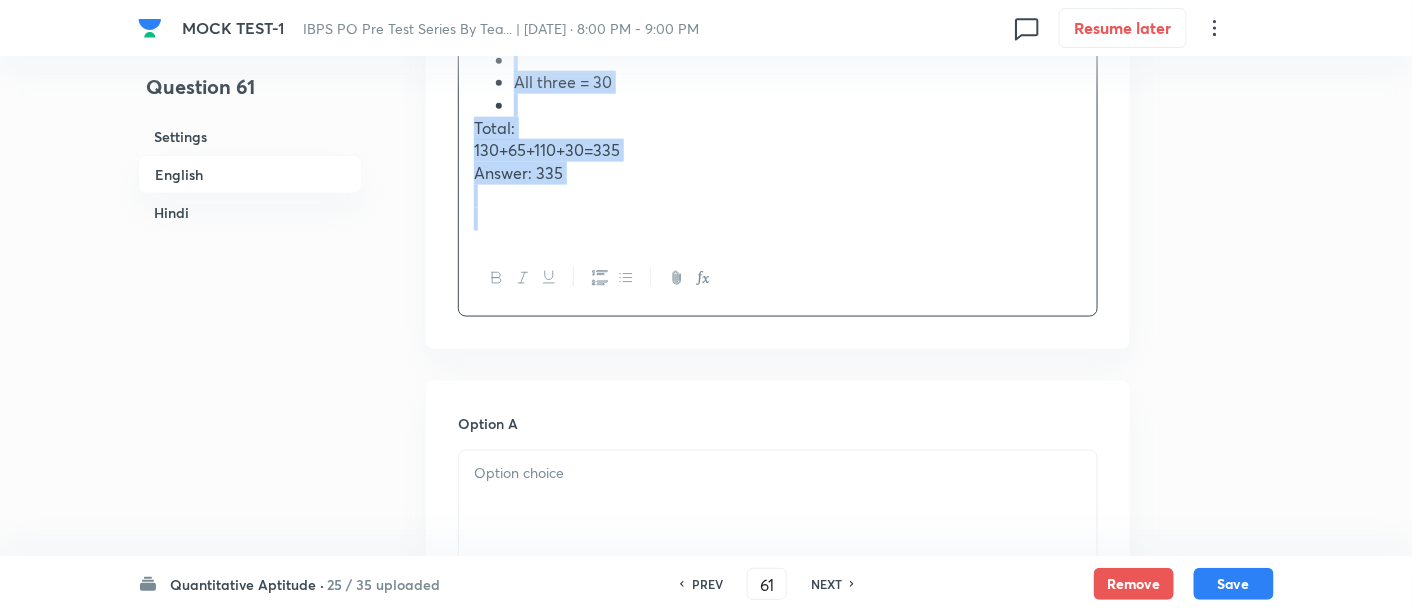 click at bounding box center [625, 278] 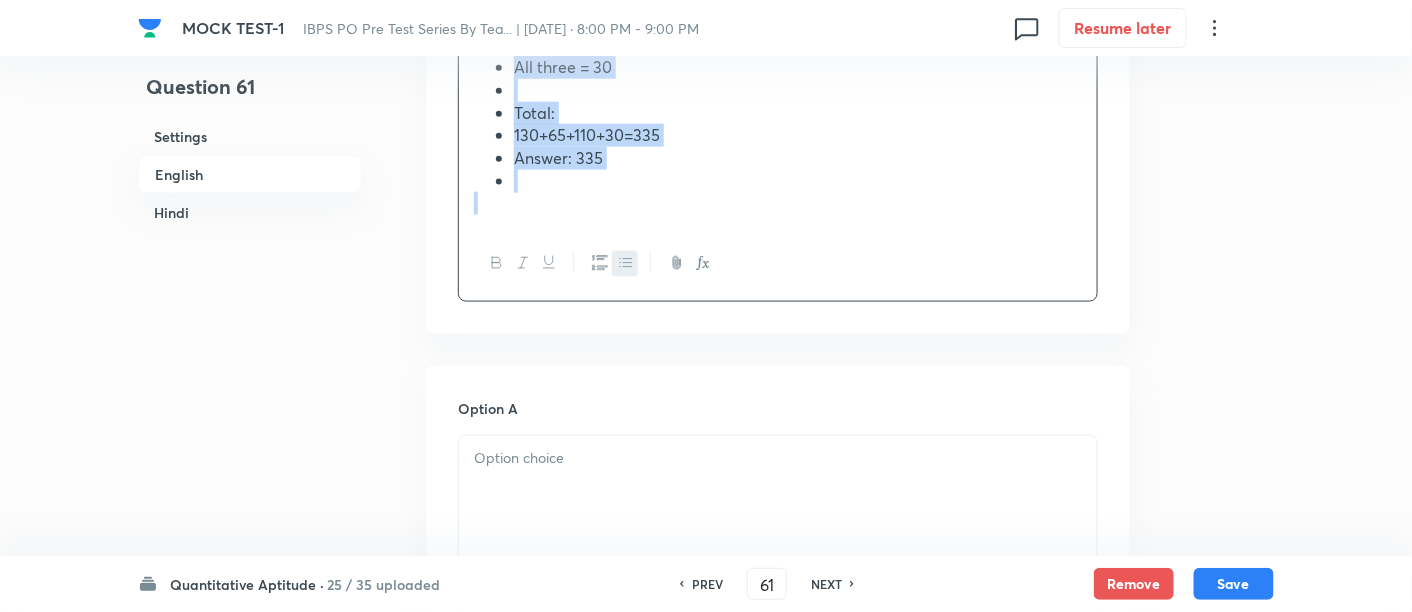 click at bounding box center (625, 263) 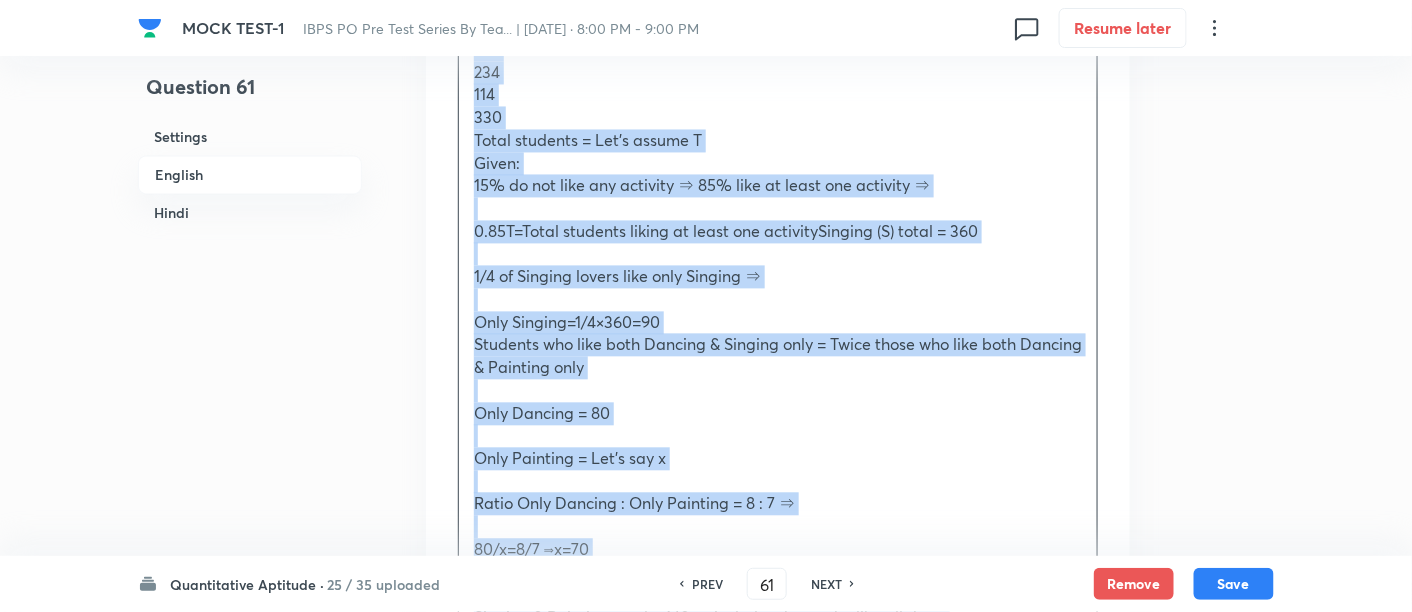 scroll, scrollTop: 1017, scrollLeft: 0, axis: vertical 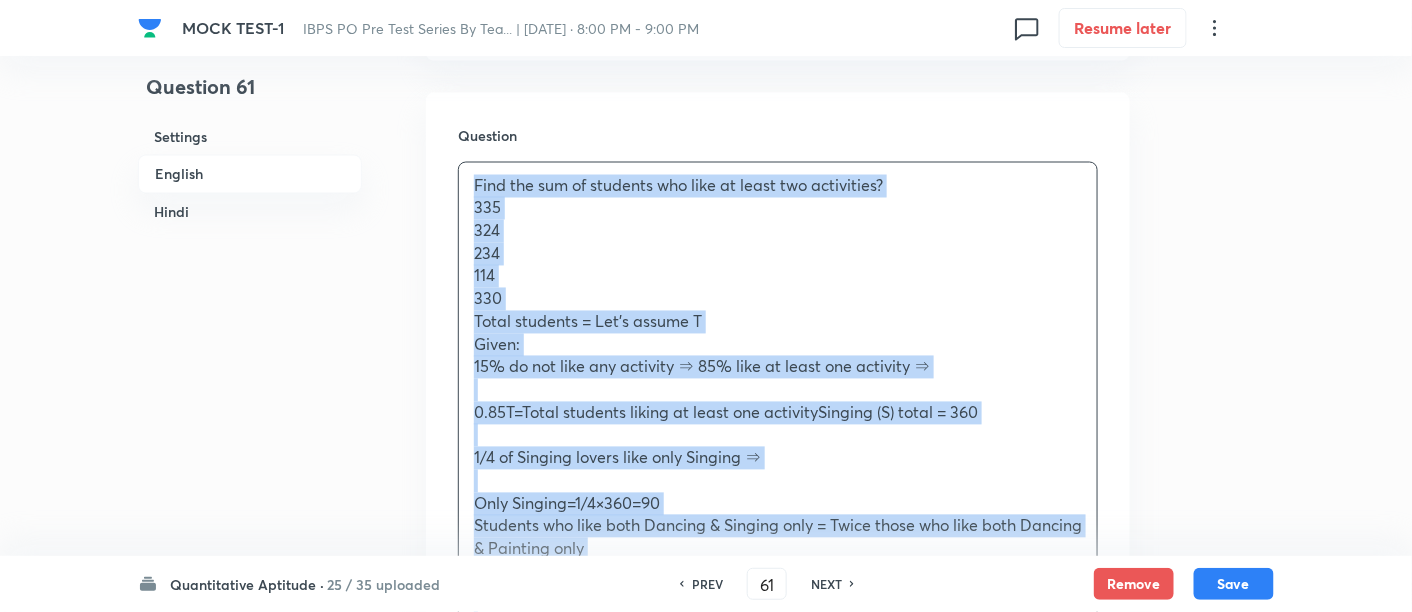 click on "Total students = Let’s assume T" at bounding box center (588, 321) 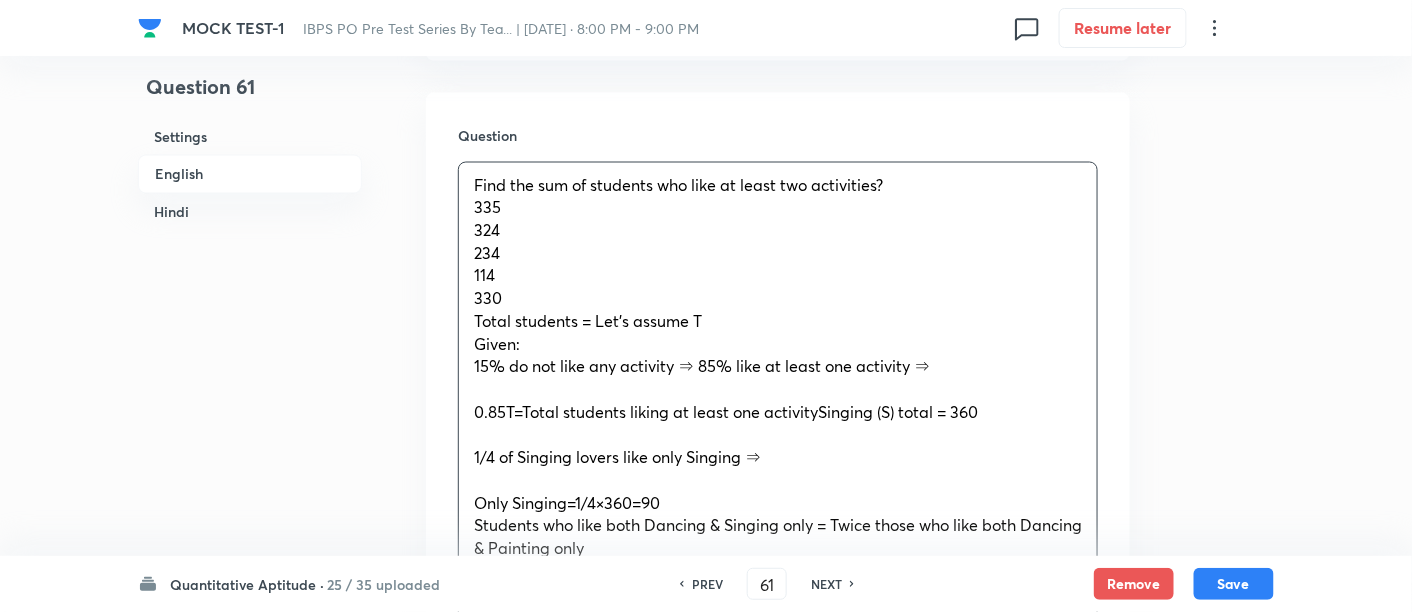click on "Find the sum of students who like at least two activities? 335 324 234 114 330 Total students = Let’s assume T Given: 15% do not like any activity ⇒ 85% like at least one activity ⇒ 0.85T=Total students liking at least one activitySinging (S) total = 360 1/4 of Singing lovers like only Singing ⇒ Only Singing=1/4×360=90 Students who like both Dancing & Singing only = Twice those who like both Dancing & Painting only Only Dancing = 80 Only Painting = Let’s say x Ratio Only Dancing : Only Painting = 8 : 7 ⇒ 80/x=8/7 ​⟹x=70 Dancing & Singing total = 160 ⇒ includes those who like all three Singing & Painting total = 140 ⇒ includes those who like all three Let: Only Singing = 90 Only Dancing = 80 Only Painting = 70 Dancing & Singing only = 2y Dancing & Painting only = y Singing & Painting only = 140−z Dancing & Singing only = 160−z All three activities = z Total Singing lovers: 90+(160−z)+(140−z)+z=360 ⟹90+160−z+140−z+z=360 ⟹90+160+140−z=360 ⟹390−z=360⟹z=30 Also: Sum of:" at bounding box center [778, 1243] 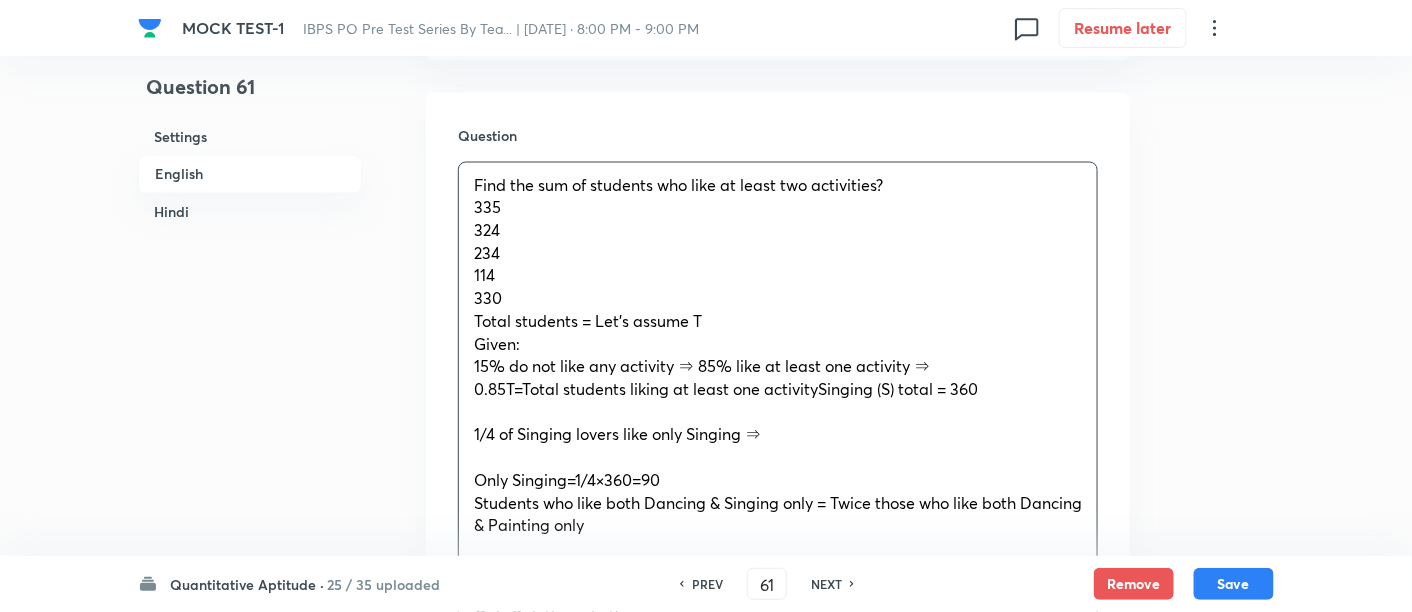 click on "Find the sum of students who like at least two activities? 335 324 234 114 330 Total students = Let’s assume T Given: 15% do not like any activity ⇒ 85% like at least one activity ⇒ 0.85T=Total students liking at least one activitySinging (S) total = 360 1/4 of Singing lovers like only Singing ⇒ Only Singing=1/4×360=90 Students who like both Dancing & Singing only = Twice those who like both Dancing & Painting only Only Dancing = 80 Only Painting = Let’s say x Ratio Only Dancing : Only Painting = 8 : 7 ⇒ 80/x=8/7 ​⟹x=70 Dancing & Singing total = 160 ⇒ includes those who like all three Singing & Painting total = 140 ⇒ includes those who like all three Let: Only Singing = 90 Only Dancing = 80 Only Painting = 70 Dancing & Singing only = 2y Dancing & Painting only = y Singing & Painting only = 140−z Dancing & Singing only = 160−z All three activities = z Total Singing lovers: 90+(160−z)+(140−z)+z=360 ⟹90+160−z+140−z+z=360 ⟹90+160+140−z=360 ⟹390−z=360⟹z=30 Also: Sum of:" at bounding box center (778, 1231) 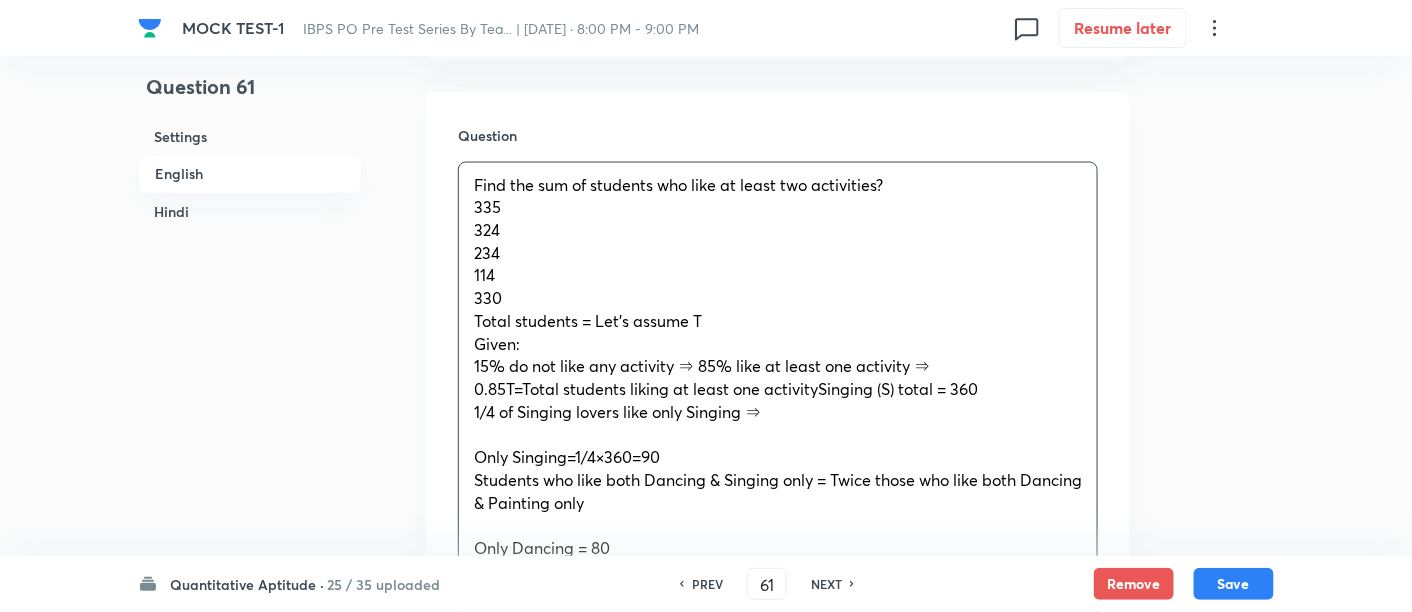 click on "0.85T=Total students liking at least one activitySinging (S) total = 360" at bounding box center (726, 389) 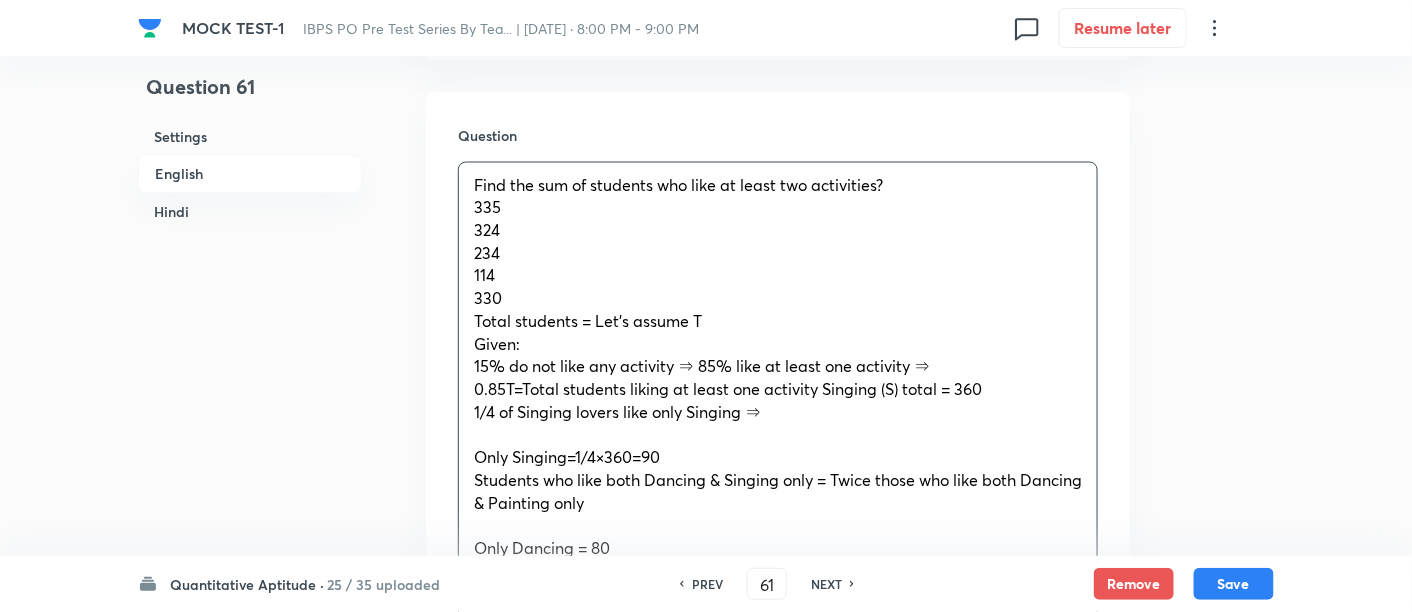 click at bounding box center (778, 435) 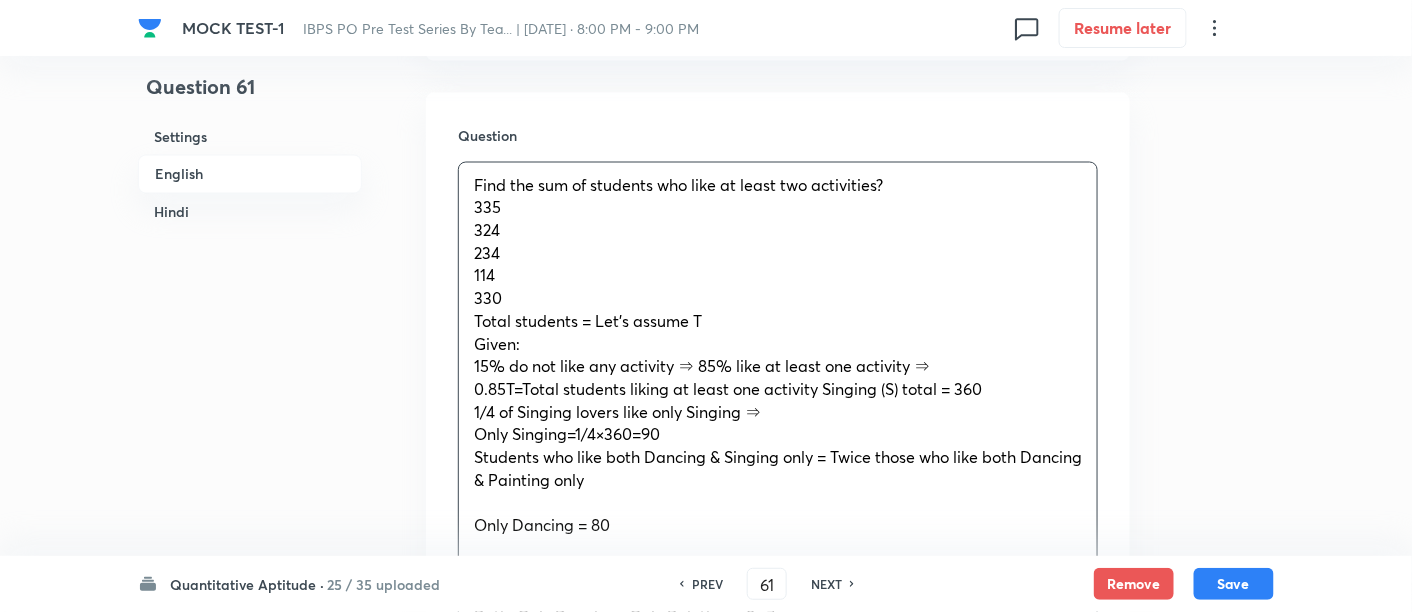 scroll, scrollTop: 1162, scrollLeft: 0, axis: vertical 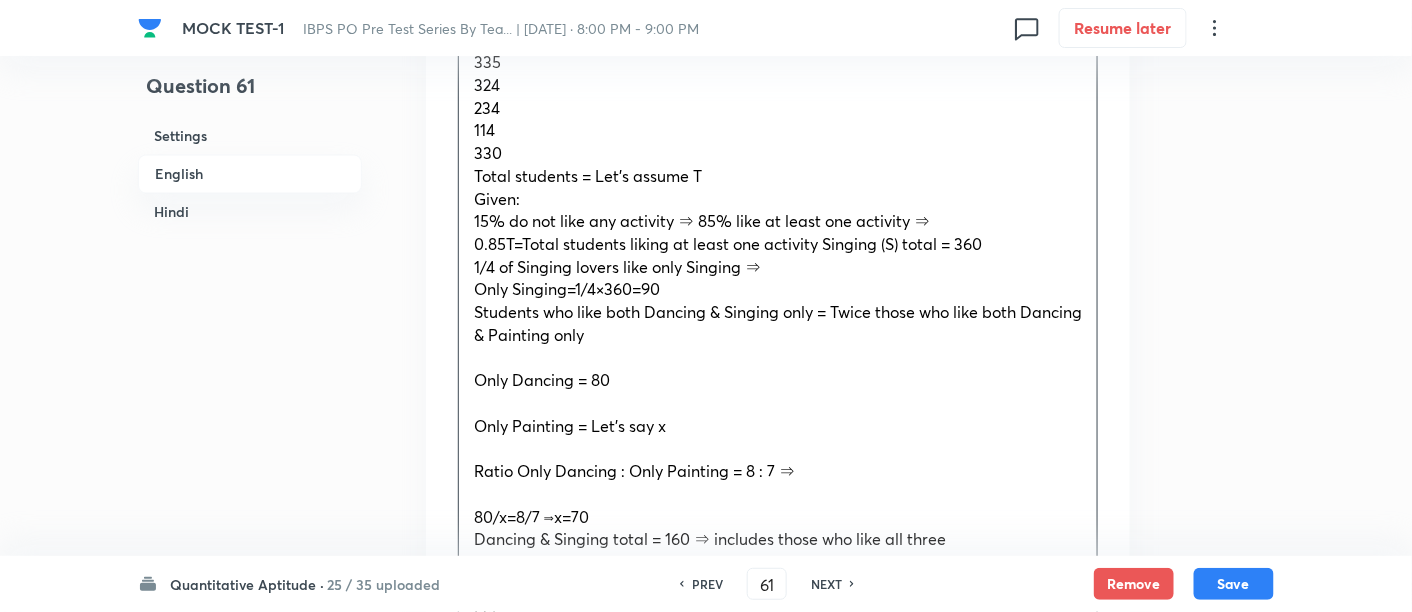 click on "Find the sum of students who like at least two activities? 335 324 234 114 330 Total students = Let’s assume T Given: 15% do not like any activity ⇒ 85% like at least one activity ⇒ 0.85T=Total students liking at least one activity Singing (S) total = 360 1/4 of Singing lovers like only Singing ⇒ Only Singing=1/4×360=90 Students who like both Dancing & Singing only = Twice those who like both Dancing & Painting only Only Dancing = 80 Only Painting = Let’s say x Ratio Only Dancing : Only Painting = 8 : 7 ⇒ 80/x=8/7 ​⟹x=70 Dancing & Singing total = 160 ⇒ includes those who like all three Singing & Painting total = 140 ⇒ includes those who like all three Let: Only Singing = 90 Only Dancing = 80 Only Painting = 70 Dancing & Singing only = 2y Dancing & Painting only = y Singing & Painting only = 140−z Dancing & Singing only = 160−z All three activities = z Total Singing lovers: 90+(160−z)+(140−z)+z=360 ⟹90+160−z+140−z+z=360 ⟹90+160+140−z=360 ⟹390−z=360⟹z=30 Also: Total:" at bounding box center (778, 1063) 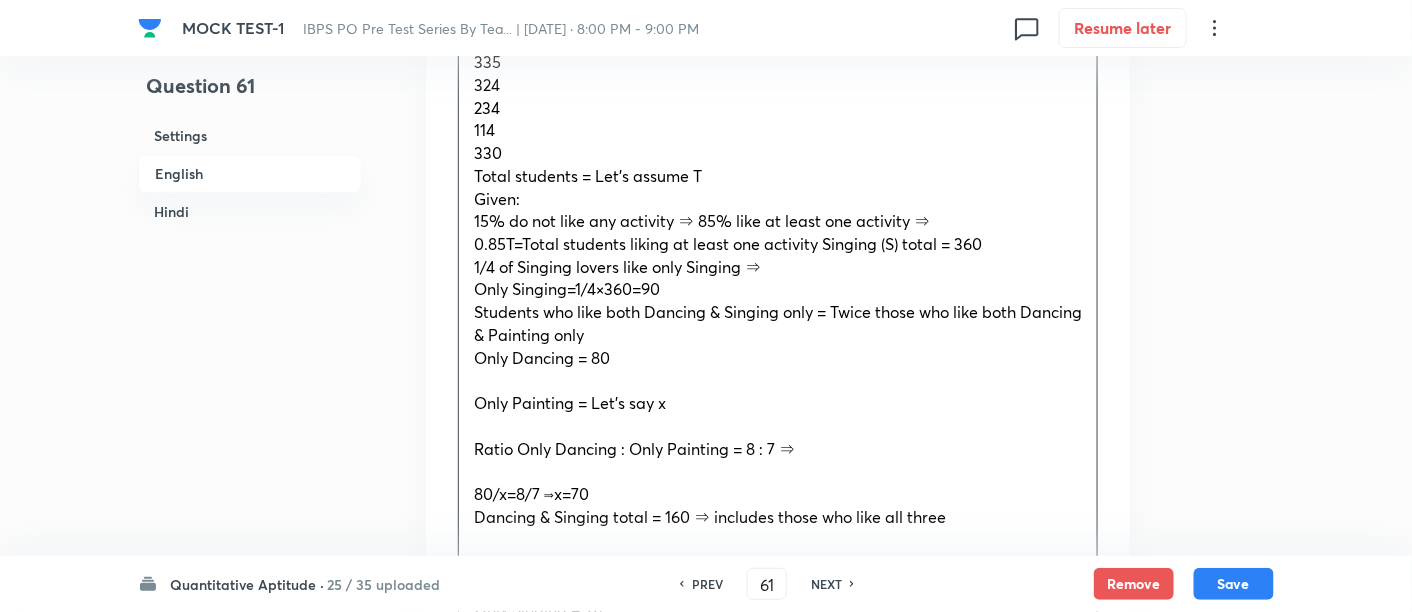 click on "Find the sum of students who like at least two activities? 335 324 234 114 330 Total students = Let’s assume T Given: 15% do not like any activity ⇒ 85% like at least one activity ⇒ 0.85T=Total students liking at least one activity Singing (S) total = 360 1/4 of Singing lovers like only Singing ⇒ Only Singing=1/4×360=90 Students who like both Dancing & Singing only = Twice those who like both Dancing & Painting only Only Dancing = 80 Only Painting = Let’s say x Ratio Only Dancing : Only Painting = 8 : 7 ⇒ 80/x=8/7 ​⟹x=70 Dancing & Singing total = 160 ⇒ includes those who like all three Singing & Painting total = 140 ⇒ includes those who like all three Let: Only Singing = 90 Only Dancing = 80 Only Painting = 70 Dancing & Singing only = 2y Dancing & Painting only = y Singing & Painting only = 140−z Dancing & Singing only = 160−z All three activities = z Total Singing lovers: 90+(160−z)+(140−z)+z=360 ⟹90+160−z+140−z+z=360 ⟹90+160+140−z=360 ⟹390−z=360⟹z=30 Also: Total:" at bounding box center (778, 1052) 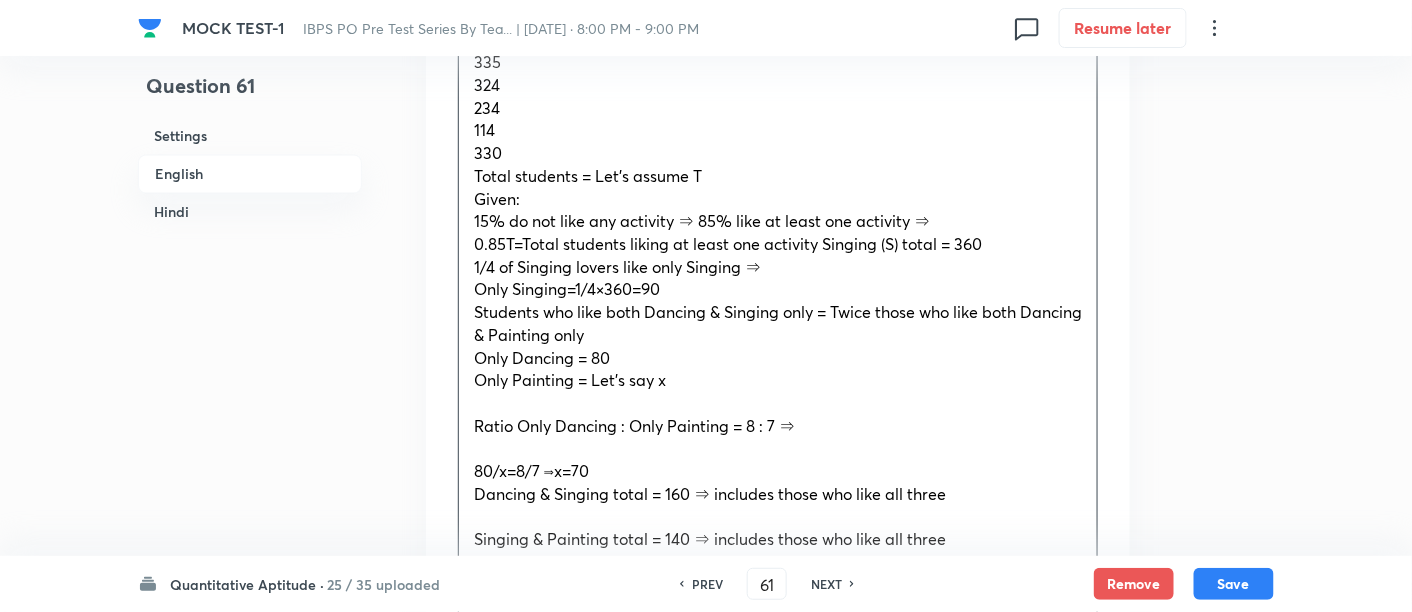 click at bounding box center [778, 404] 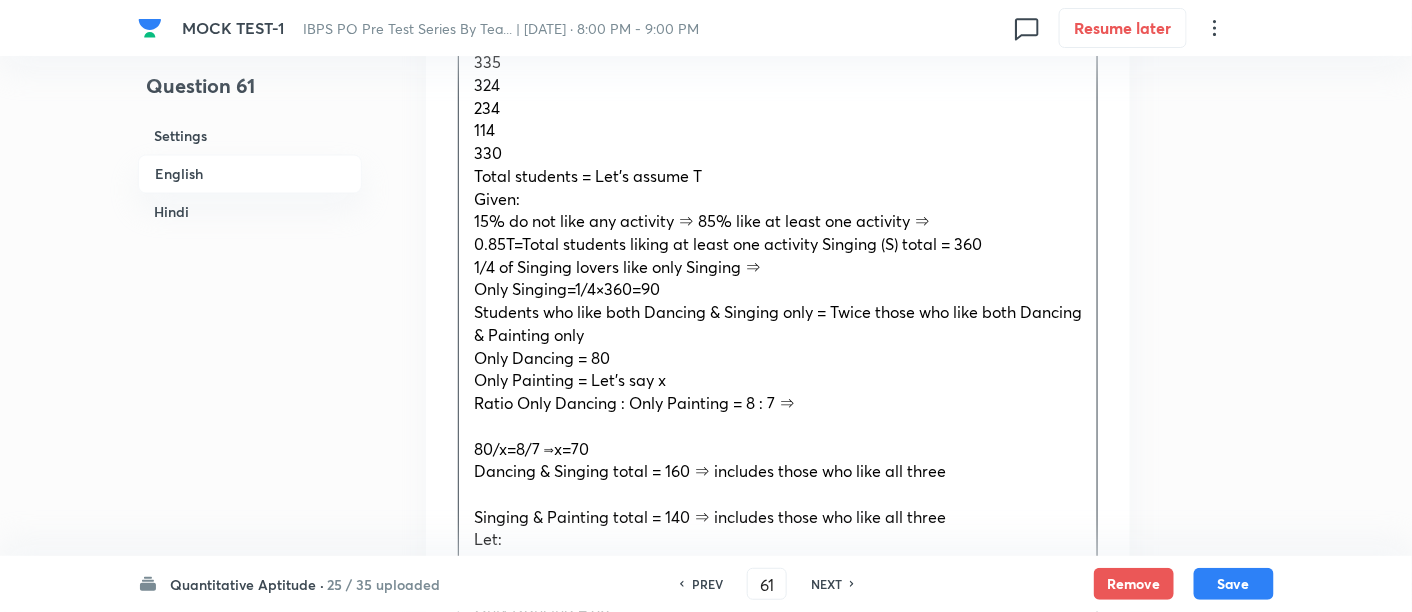 click at bounding box center (778, 427) 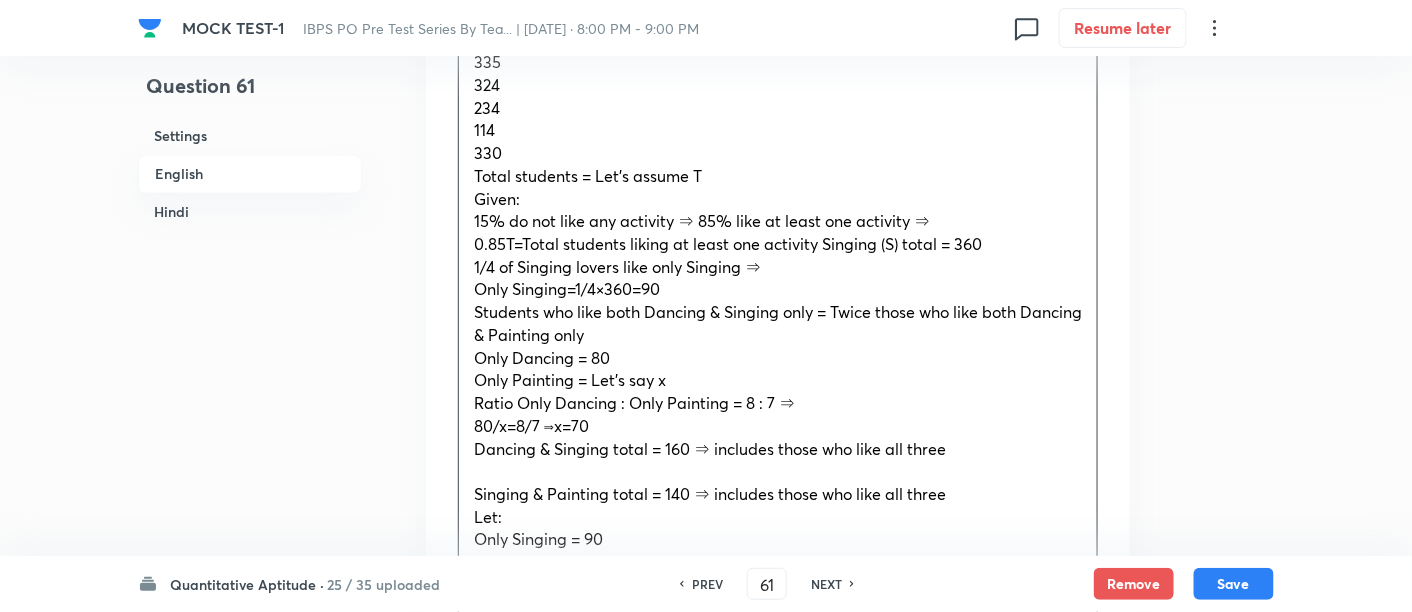 click at bounding box center (778, 472) 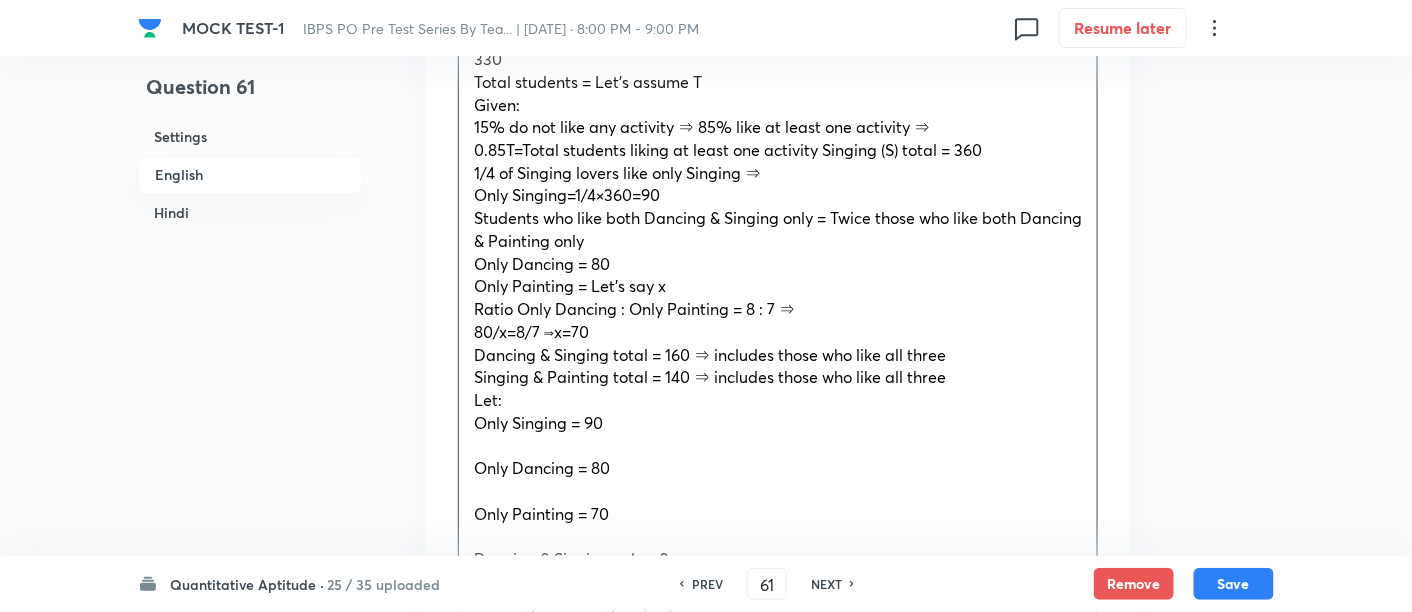 scroll, scrollTop: 1258, scrollLeft: 0, axis: vertical 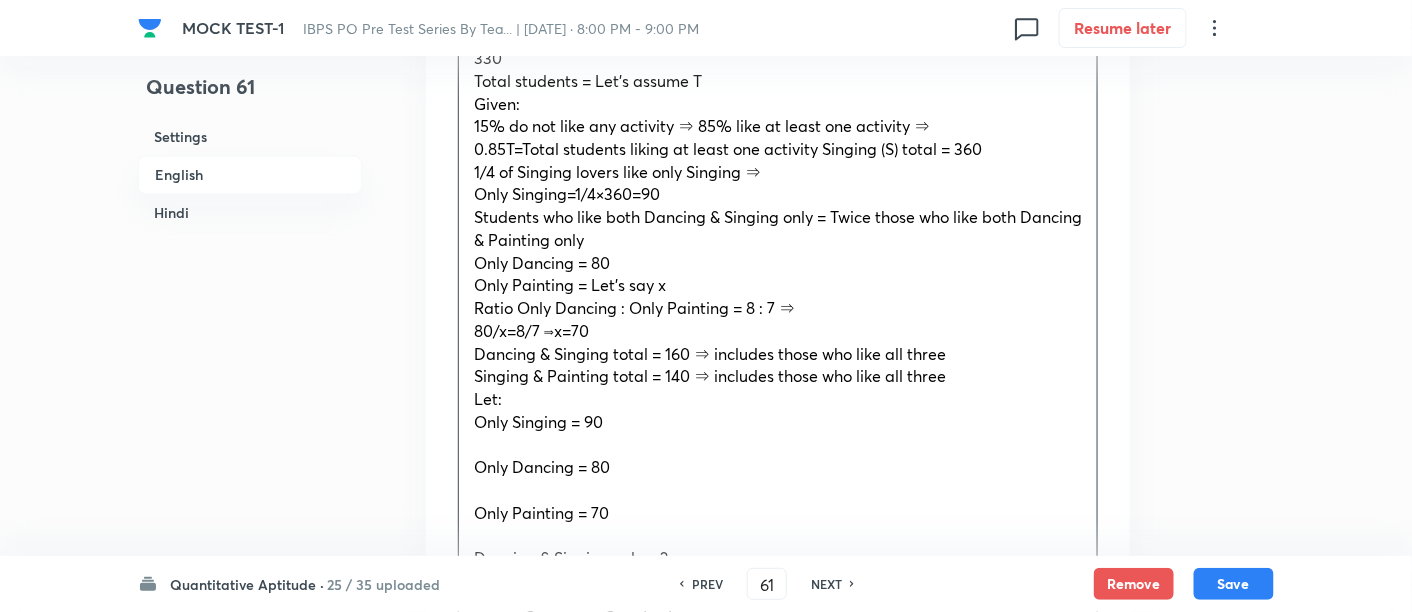 click at bounding box center [778, 444] 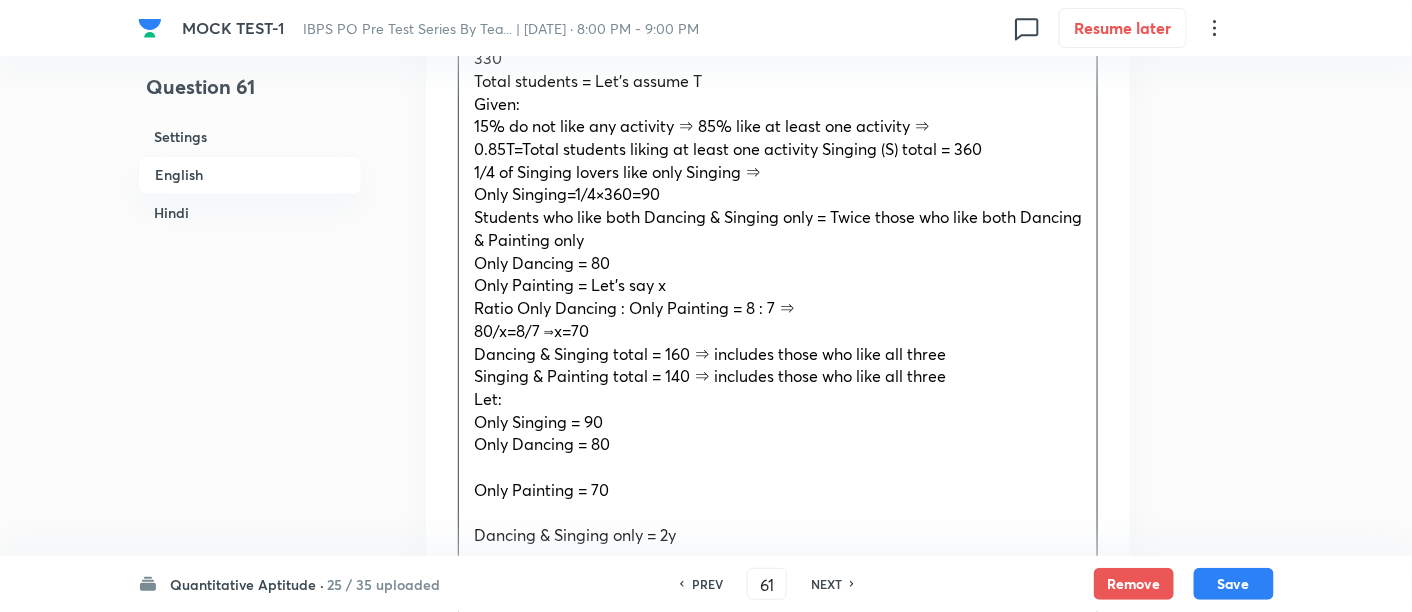 click at bounding box center (778, 467) 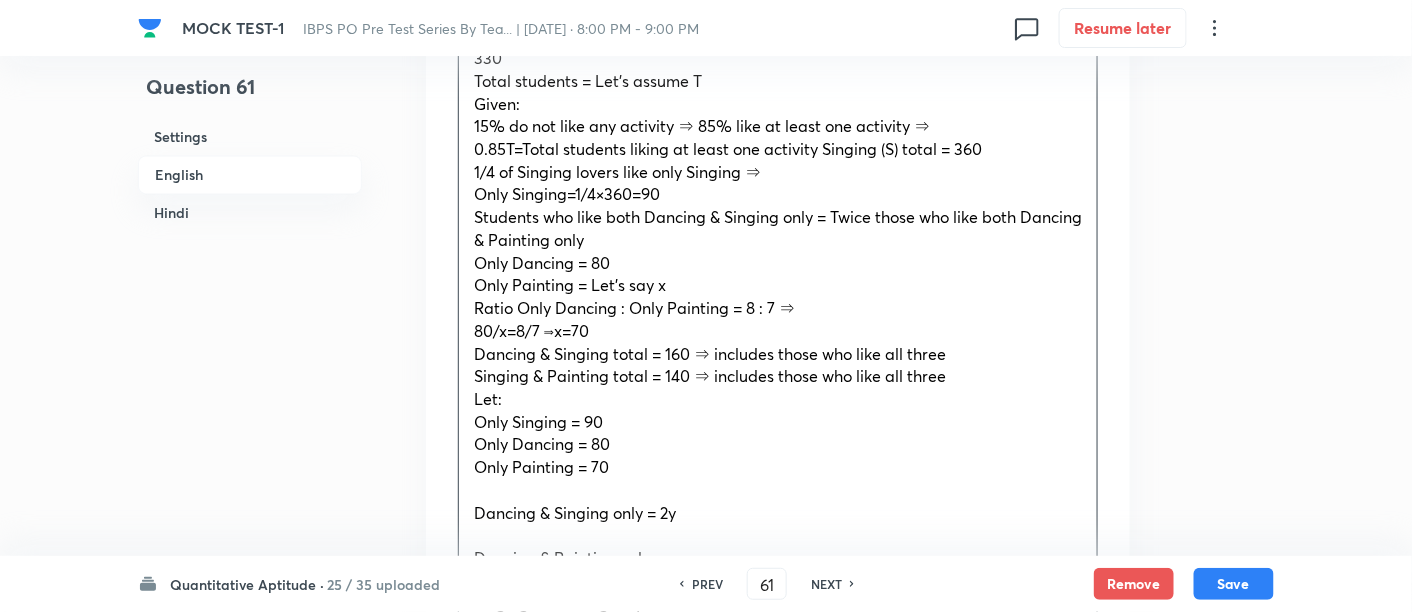 click on "Only Painting = 70" at bounding box center [541, 466] 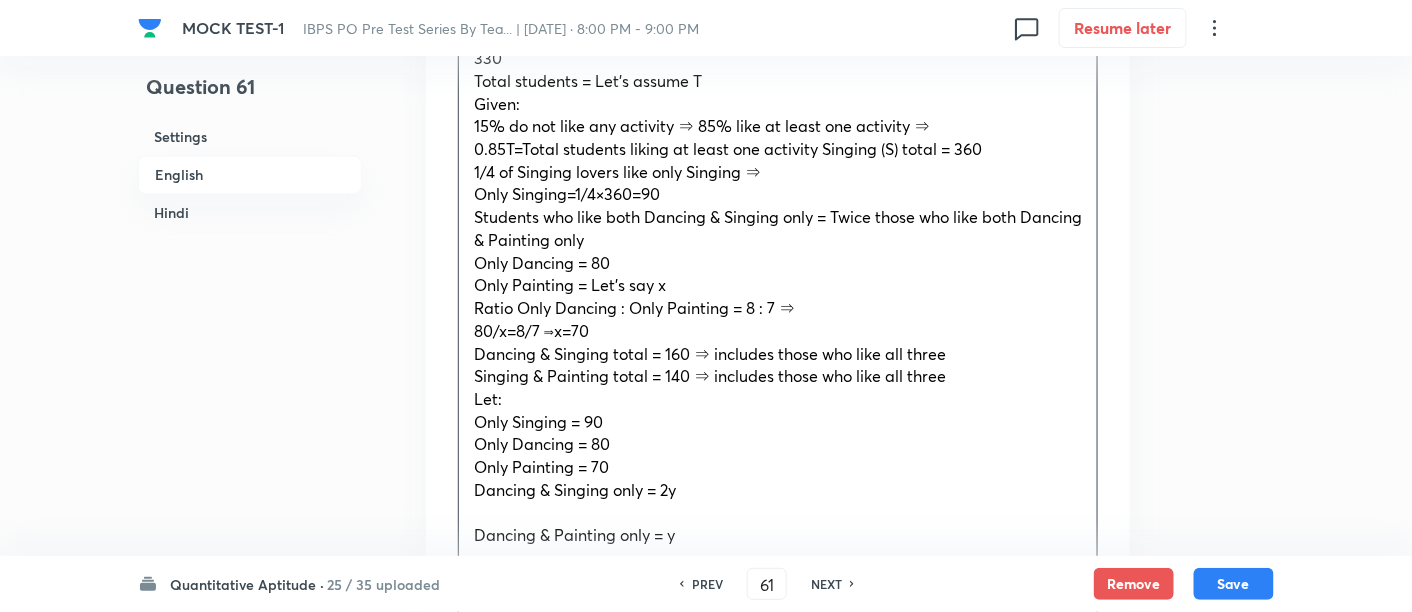 click at bounding box center (778, 513) 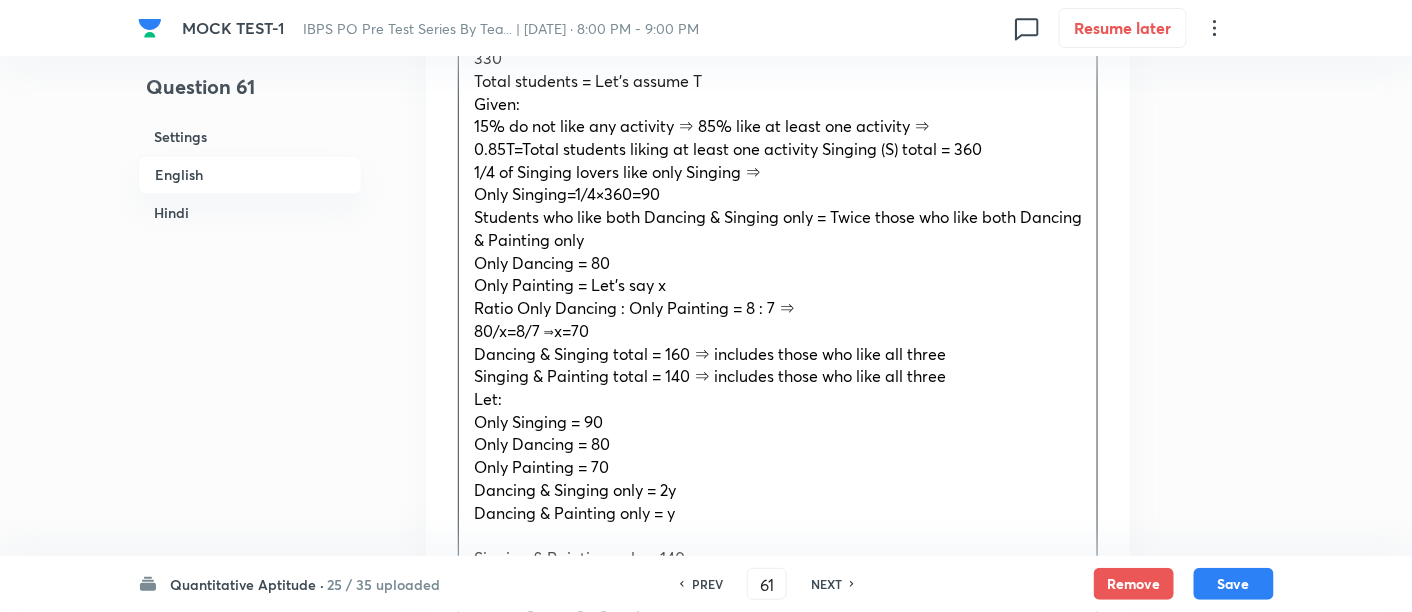 click on "Singing & Painting only = 140−z" at bounding box center [778, 558] 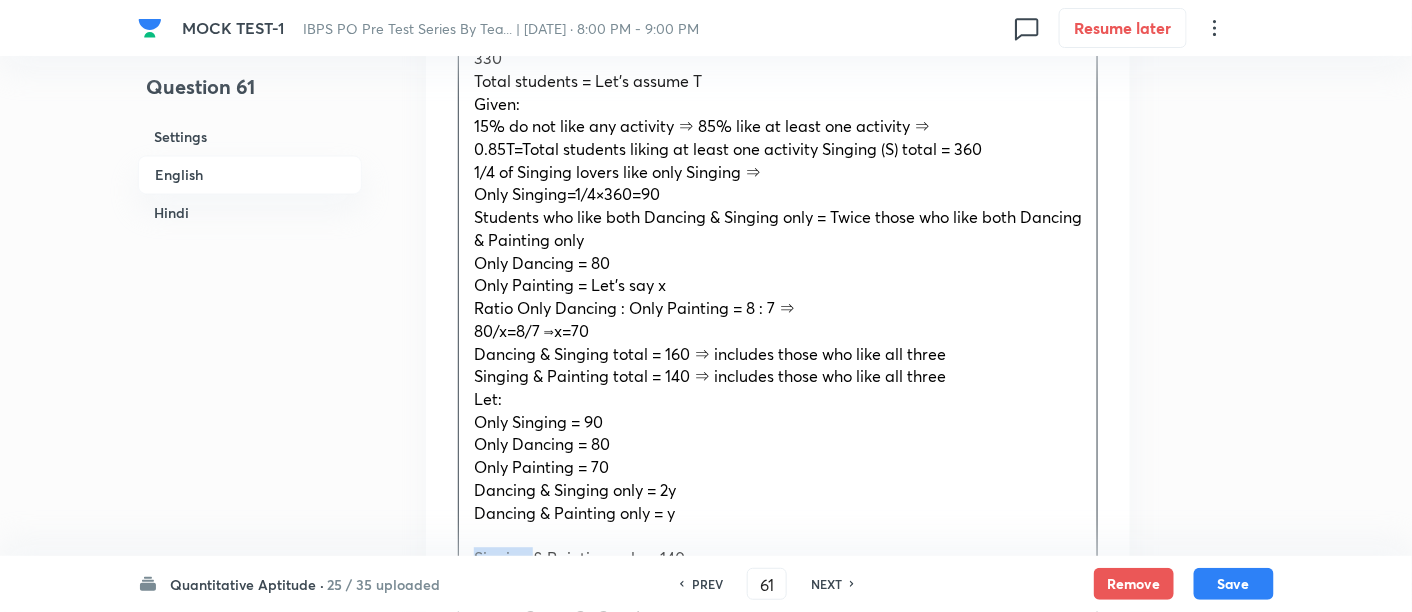 click on "Singing & Painting only = 140−z" at bounding box center [778, 558] 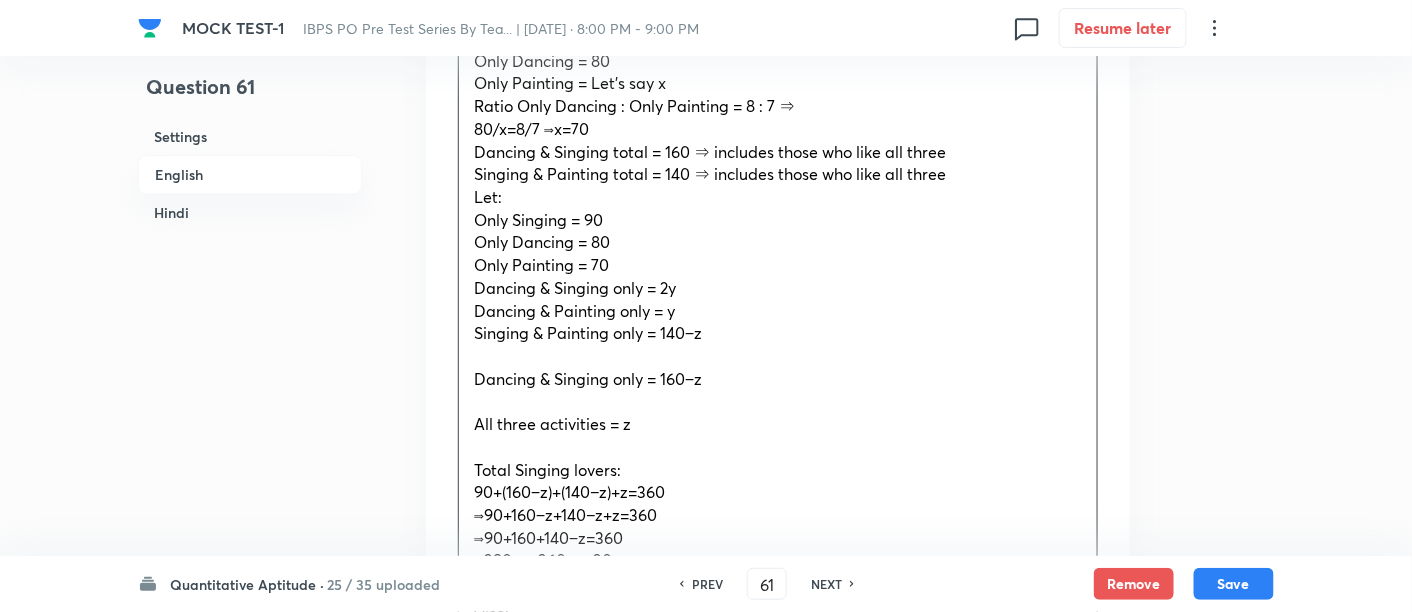 scroll, scrollTop: 1461, scrollLeft: 0, axis: vertical 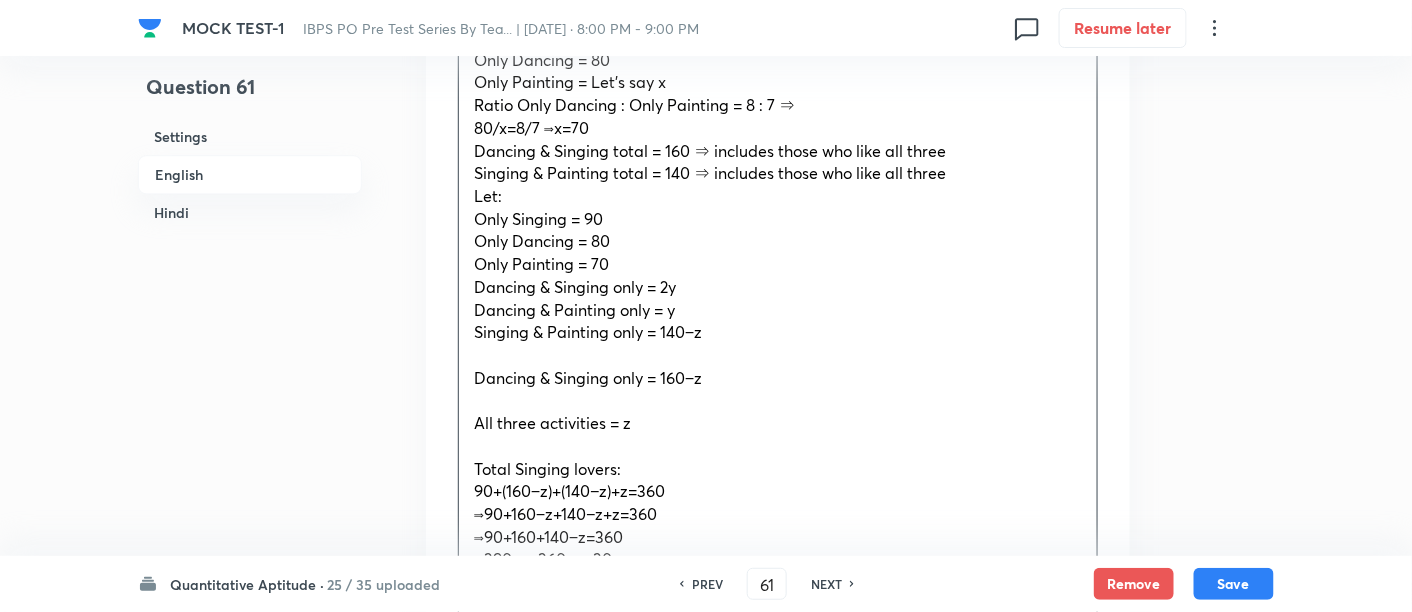 click on "Find the sum of students who like at least two activities? 335 324 234 114 330 Total students = Let’s assume T Given: 15% do not like any activity ⇒ 85% like at least one activity ⇒ 0.85T=Total students liking at least one activity Singing (S) total = 360 1/4 of Singing lovers like only Singing ⇒ Only Singing=1/4×360=90 Students who like both Dancing & Singing only = Twice those who like both Dancing & Painting only Only Dancing = 80 Only Painting = Let’s say x Ratio Only Dancing : Only Painting = 8 : 7 ⇒ 80/x=8/7 ​⟹x=70 Dancing & Singing total = 160 ⇒ includes those who like all three Singing & Painting total = 140 ⇒ includes those who like all three Let: Only Singing = 90 Only Dancing = 80 Only Painting = 70 Dancing & Singing only = 2y Dancing & Painting only = y Singing & Painting only = 140−z Dancing & Singing only = 160−z All three activities = z Total Singing lovers: 90+(160−z)+(140−z)+z=360 ⟹90+160−z+140−z+z=360 ⟹90+160+140−z=360 ⟹390−z=360⟹z=30 Also: Total:" at bounding box center (778, 651) 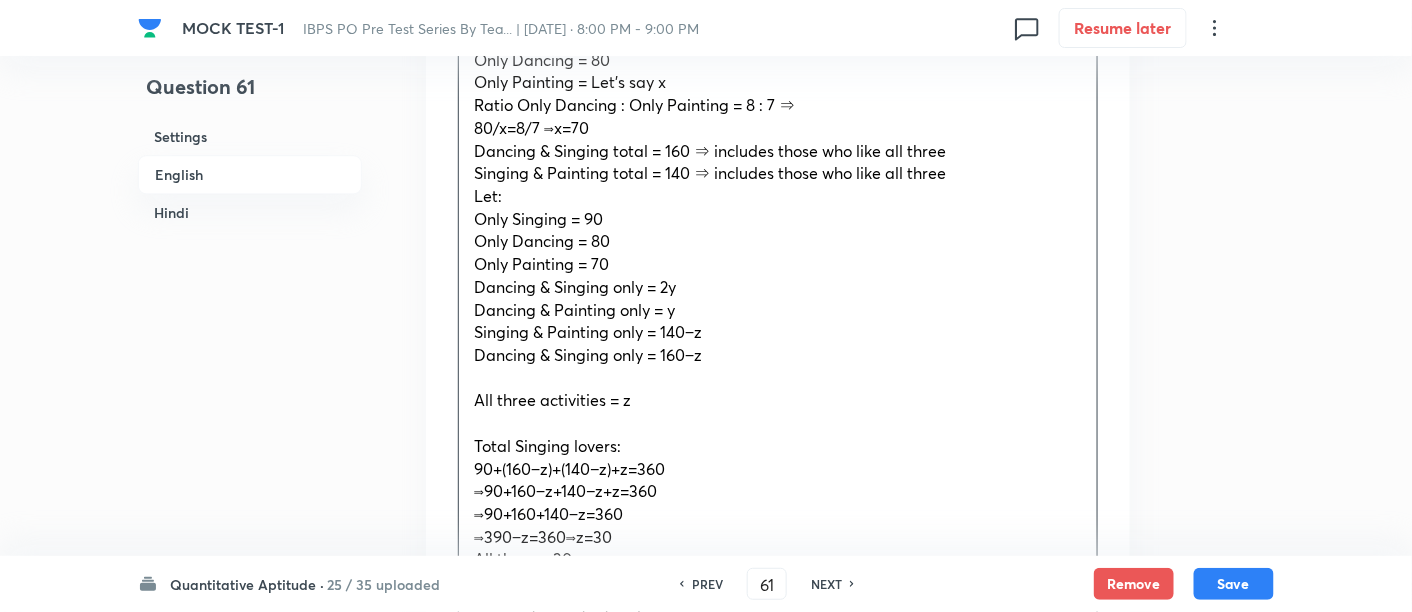 click on "Find the sum of students who like at least two activities? 335 324 234 114 330 Total students = Let’s assume T Given: 15% do not like any activity ⇒ 85% like at least one activity ⇒ 0.85T=Total students liking at least one activity Singing (S) total = 360 1/4 of Singing lovers like only Singing ⇒ Only Singing=1/4×360=90 Students who like both Dancing & Singing only = Twice those who like both Dancing & Painting only Only Dancing = 80 Only Painting = Let’s say x Ratio Only Dancing : Only Painting = 8 : 7 ⇒ 80/x=8/7 ​⟹x=70 Dancing & Singing total = 160 ⇒ includes those who like all three Singing & Painting total = 140 ⇒ includes those who like all three Let: Only Singing = 90 Only Dancing = 80 Only Painting = 70 Dancing & Singing only = 2y Dancing & Painting only = y Singing & Painting only = 140−z Dancing & Singing only = 160−z All three activities = z Total Singing lovers: 90+(160−z)+(140−z)+z=360 ⟹90+160−z+140−z+z=360 ⟹90+160+140−z=360 ⟹390−z=360⟹z=30 Also: Total:" at bounding box center (778, 640) 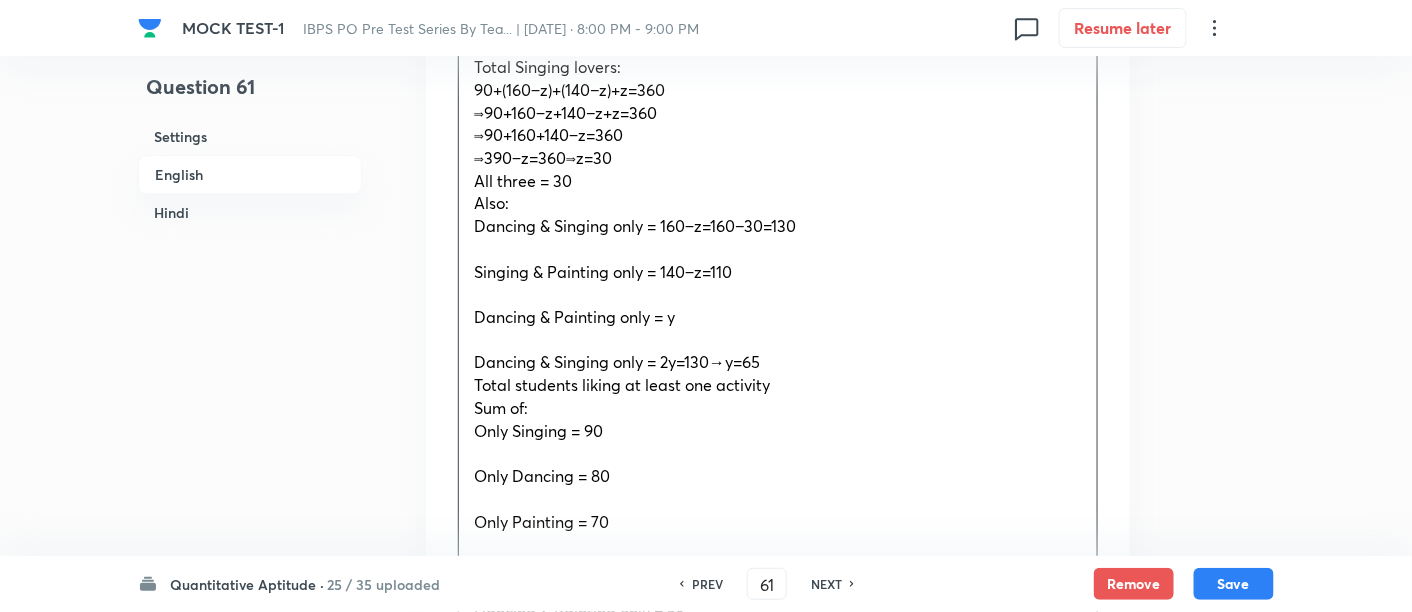 scroll, scrollTop: 1803, scrollLeft: 0, axis: vertical 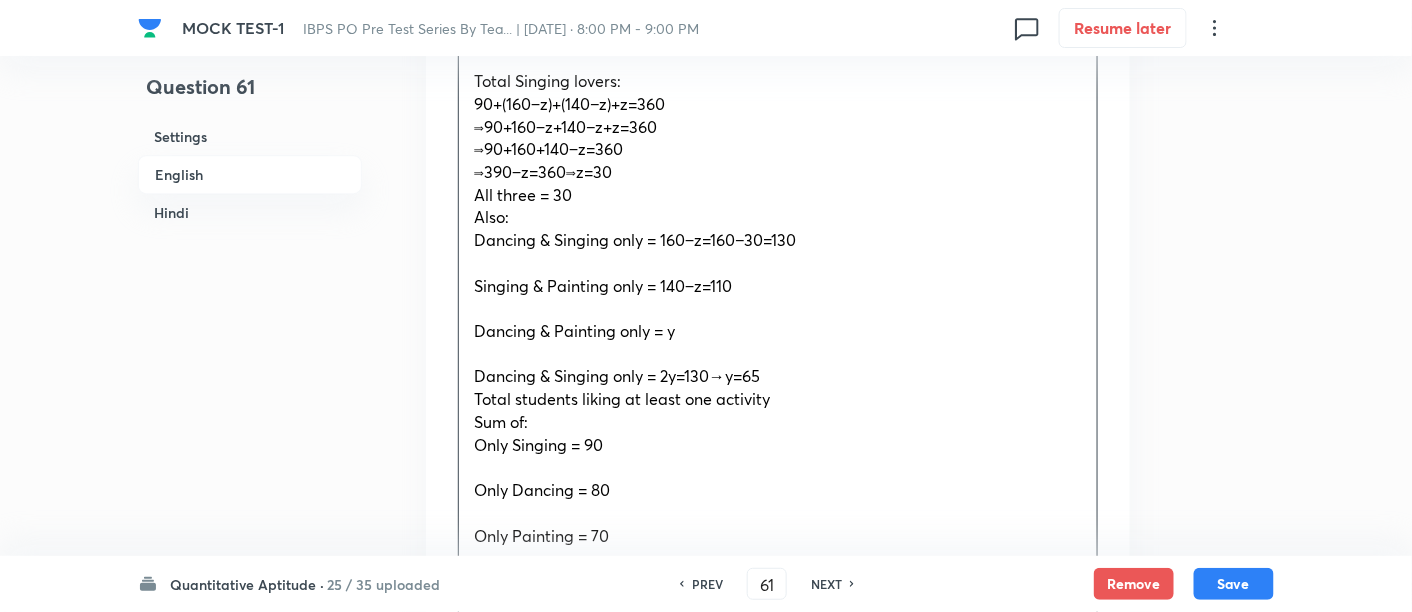 click on "Singing & Painting only = 140−z=110" at bounding box center (603, 285) 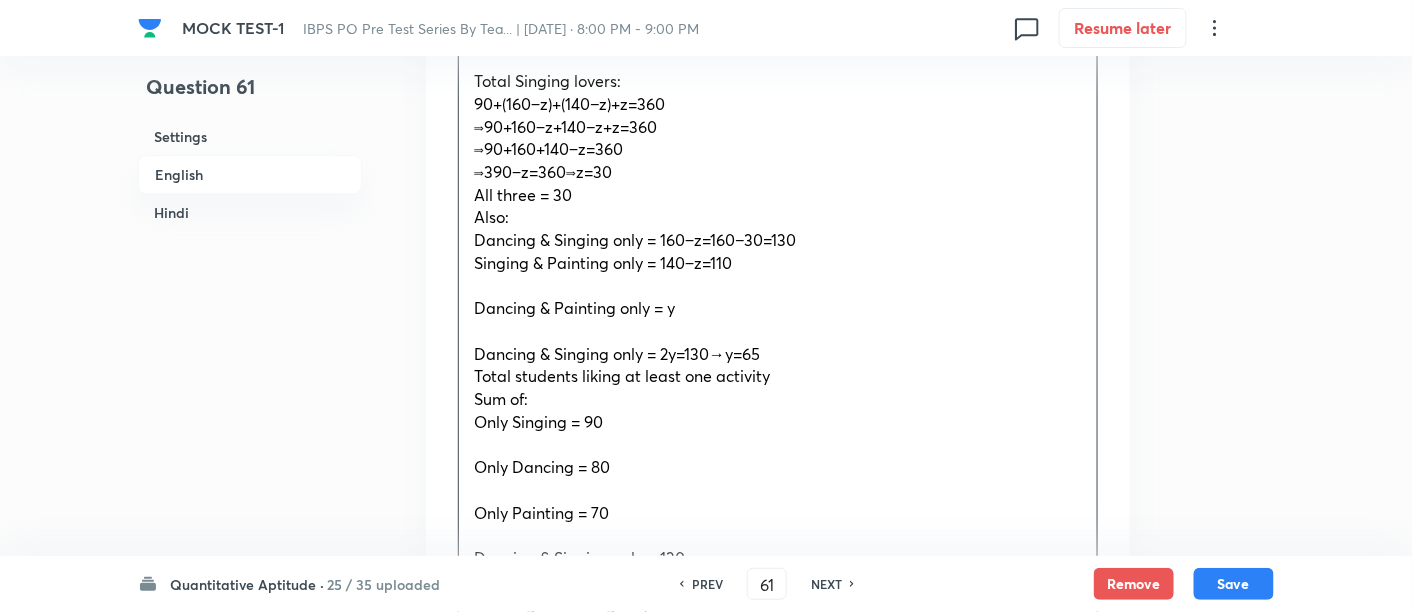 click at bounding box center (778, 286) 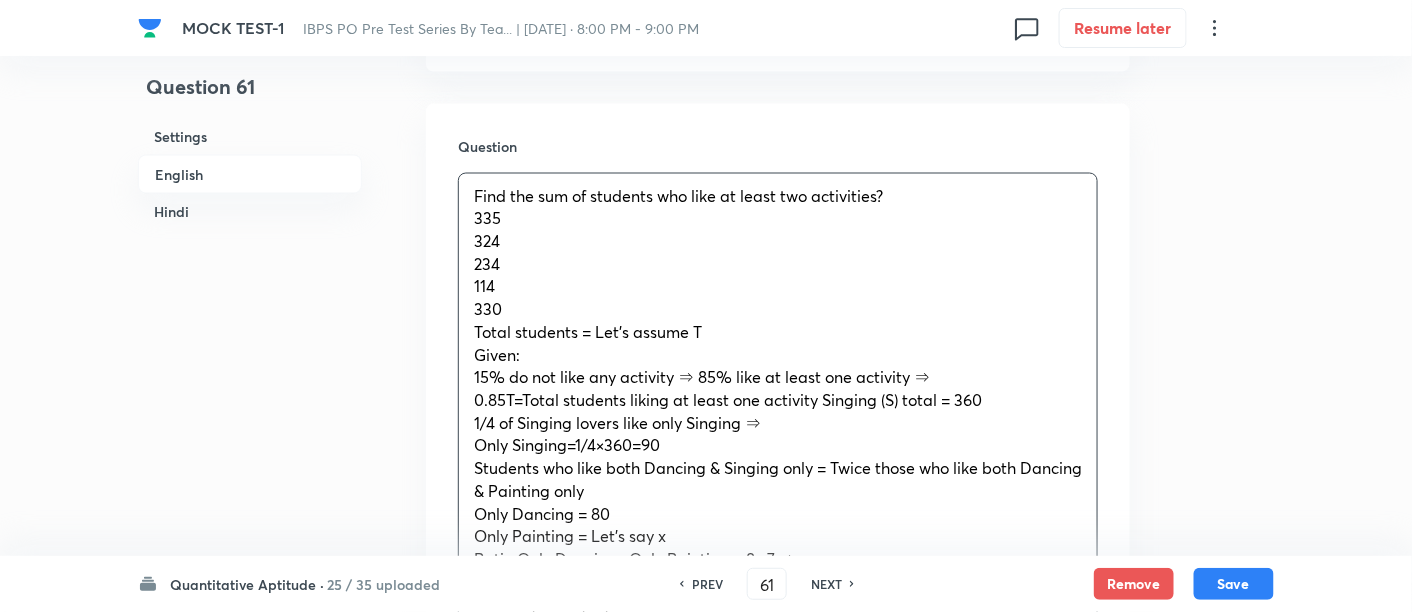 scroll, scrollTop: 1020, scrollLeft: 0, axis: vertical 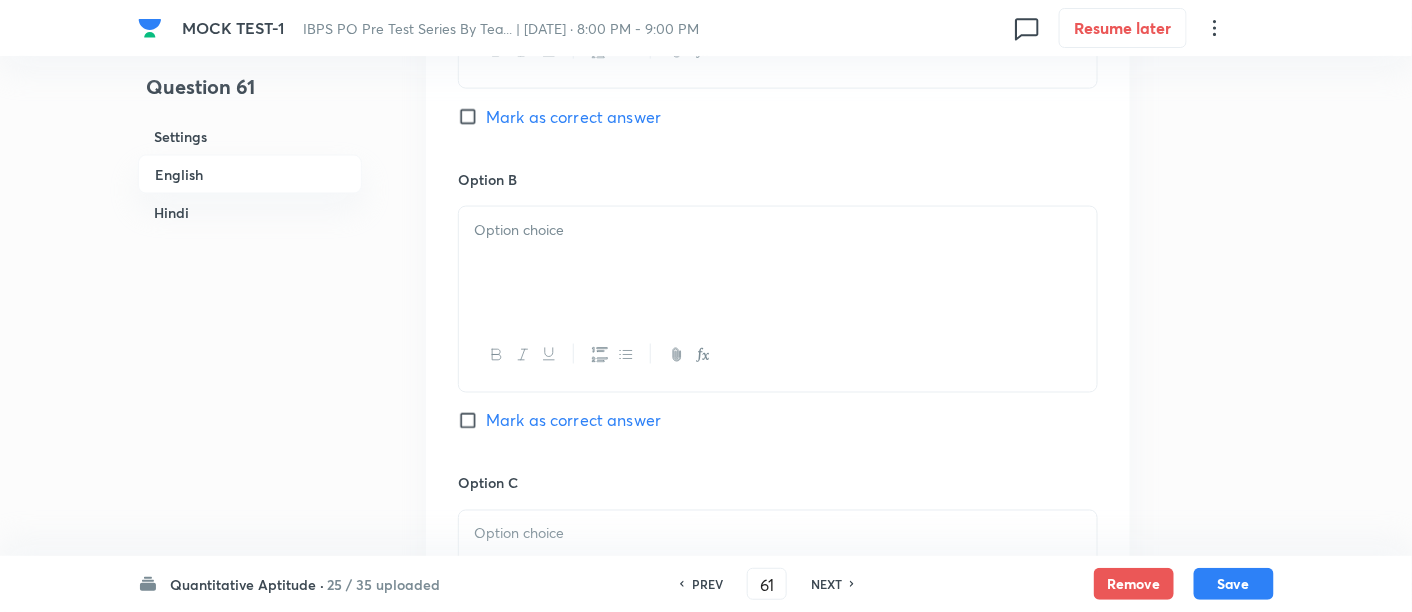drag, startPoint x: 467, startPoint y: 316, endPoint x: 880, endPoint y: 397, distance: 420.86816 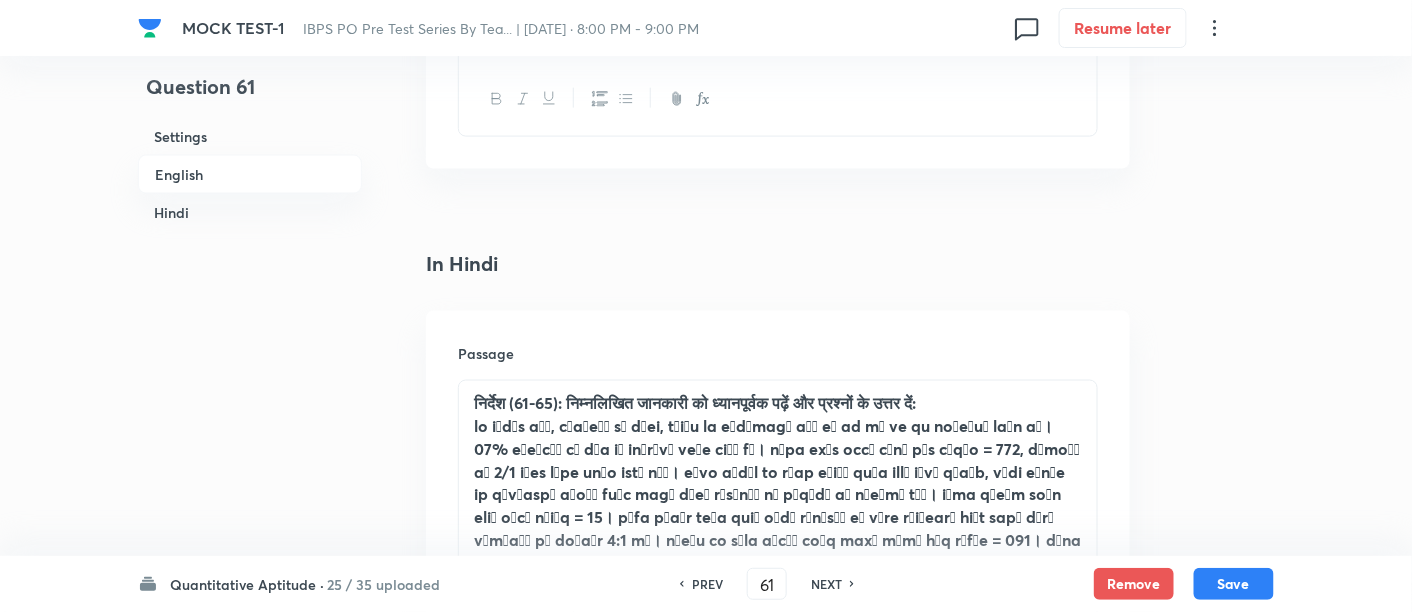 scroll, scrollTop: 3080, scrollLeft: 0, axis: vertical 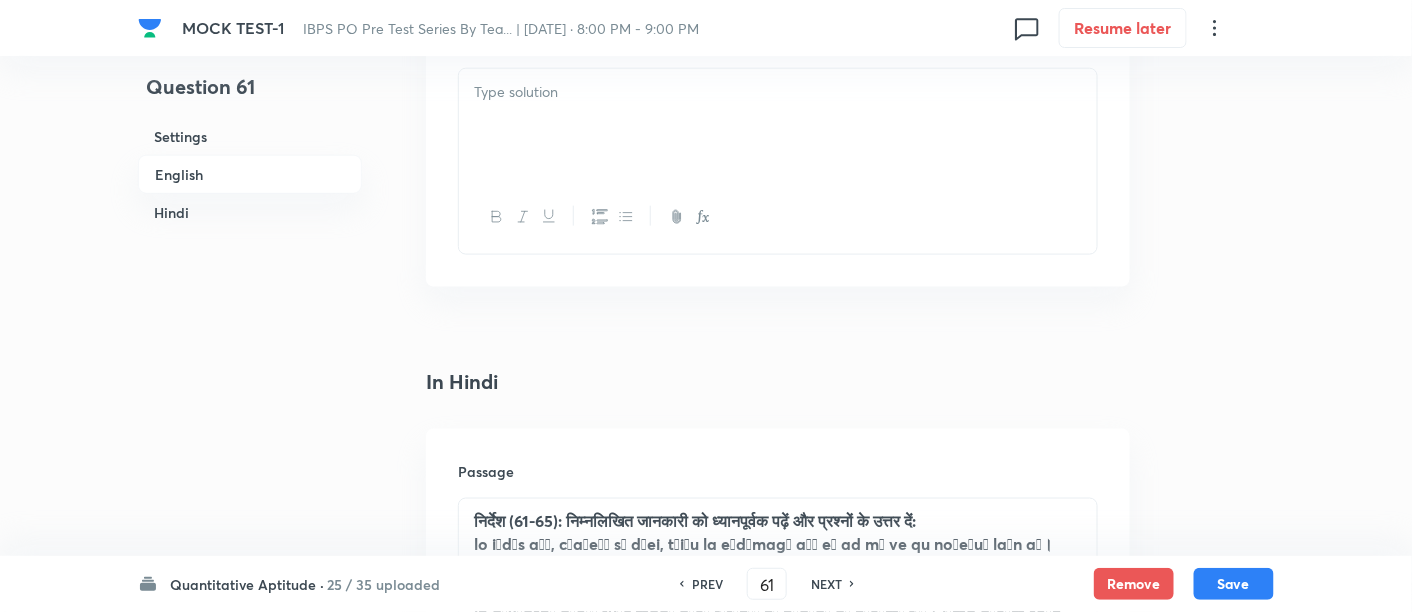 click at bounding box center (778, 92) 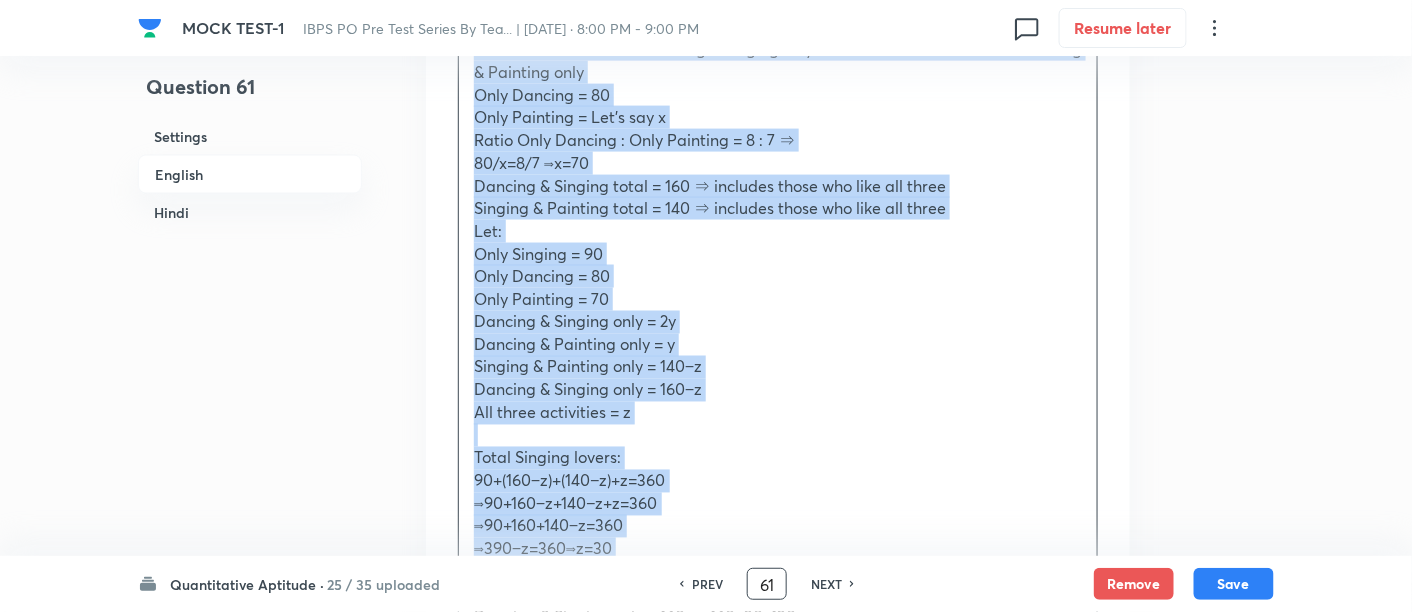 scroll, scrollTop: 3272, scrollLeft: 0, axis: vertical 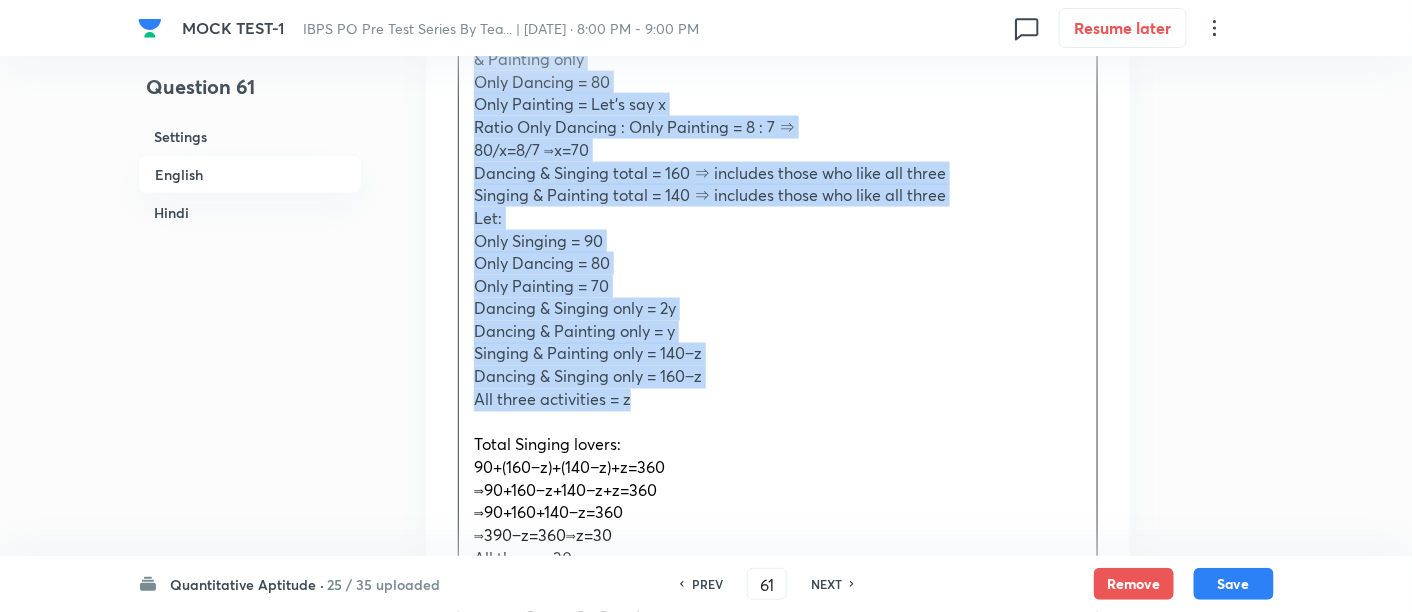 drag, startPoint x: 468, startPoint y: 87, endPoint x: 677, endPoint y: 400, distance: 376.3642 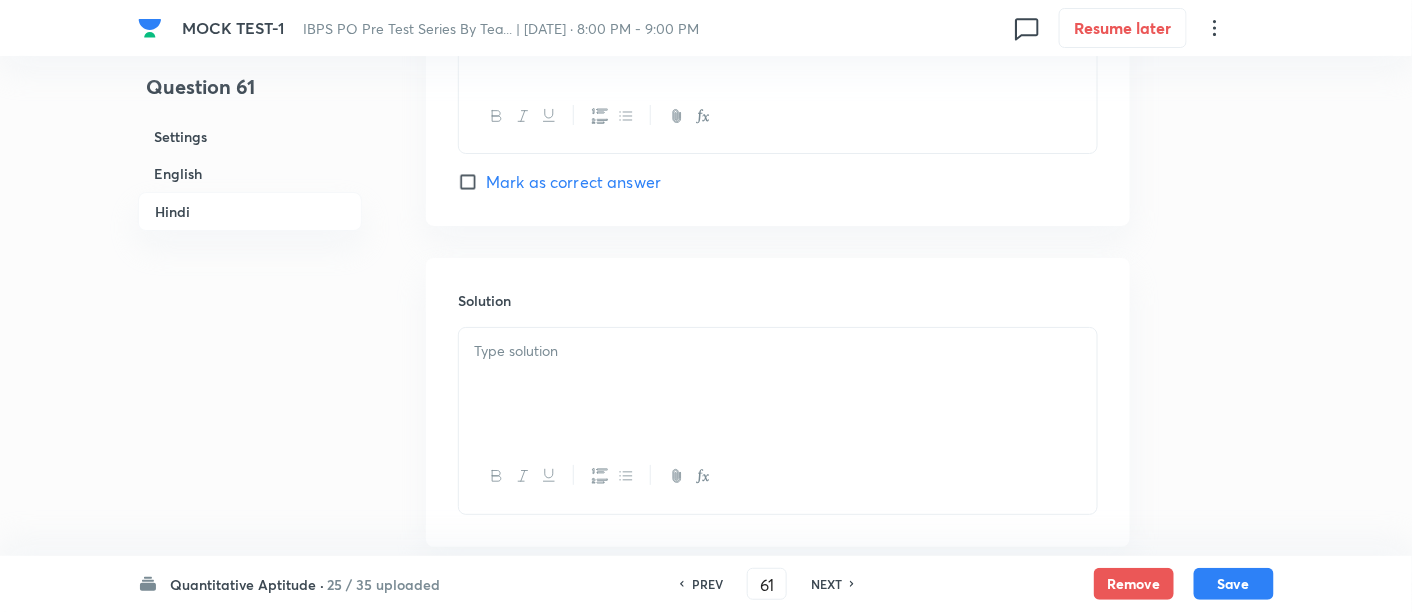 scroll, scrollTop: 7145, scrollLeft: 0, axis: vertical 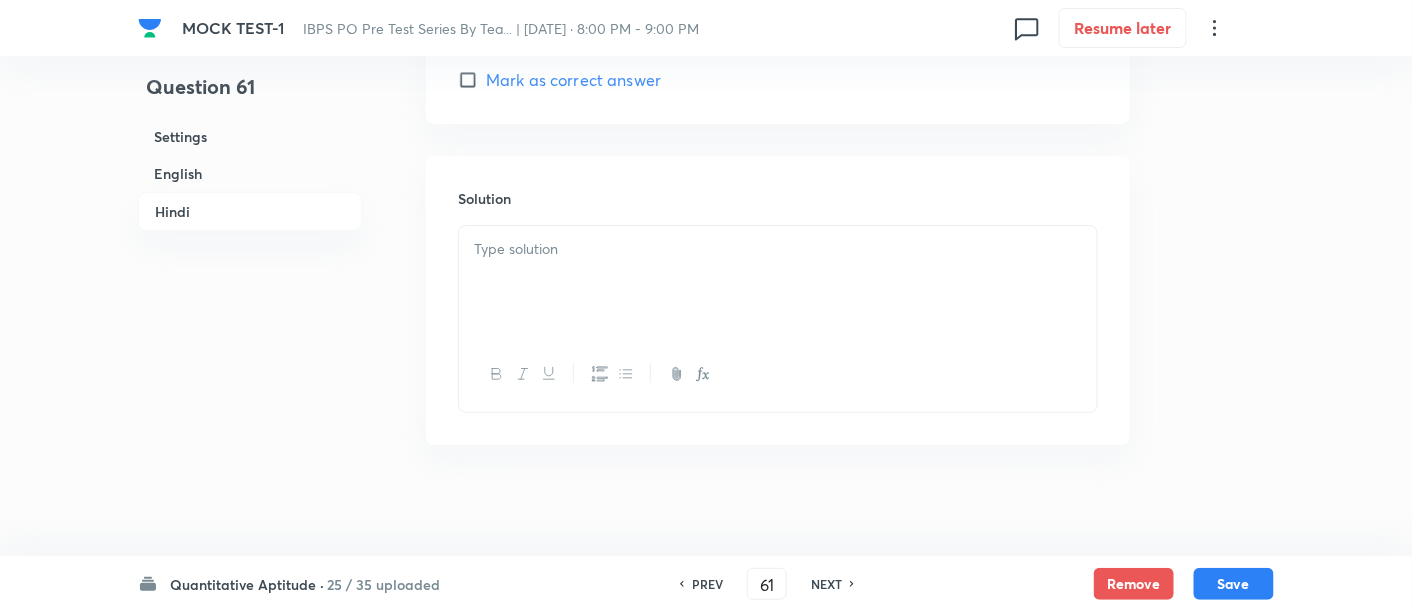 click at bounding box center [778, 249] 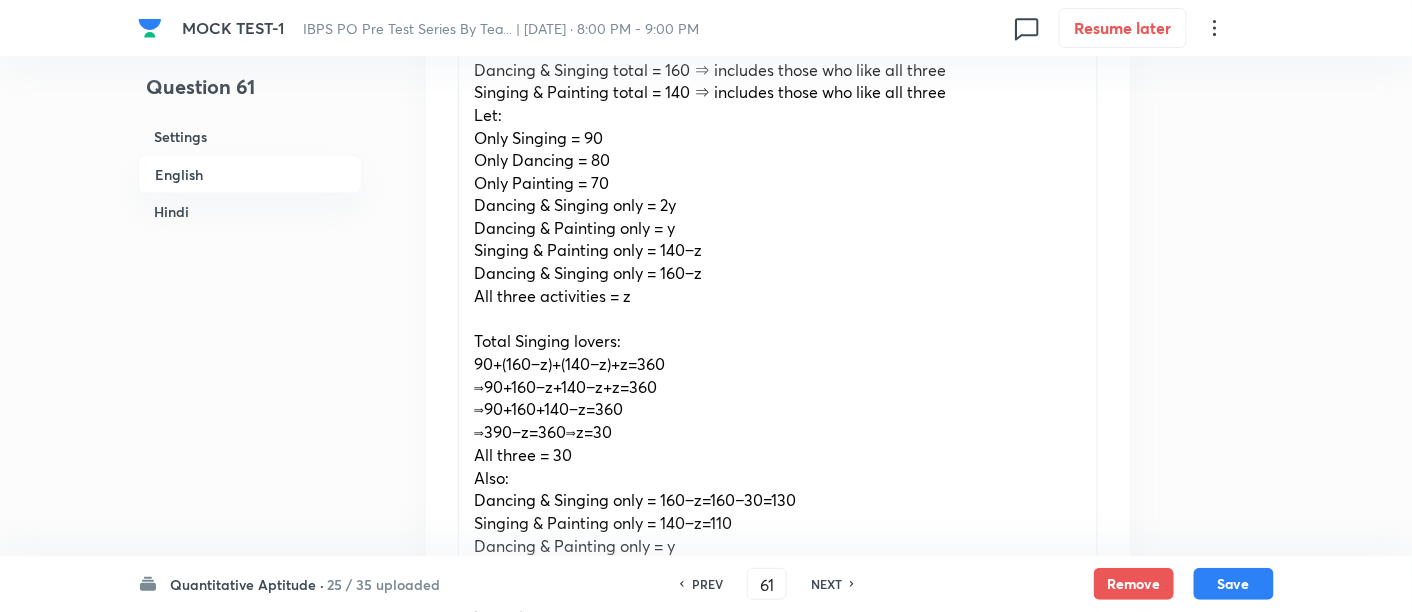 scroll, scrollTop: 3373, scrollLeft: 0, axis: vertical 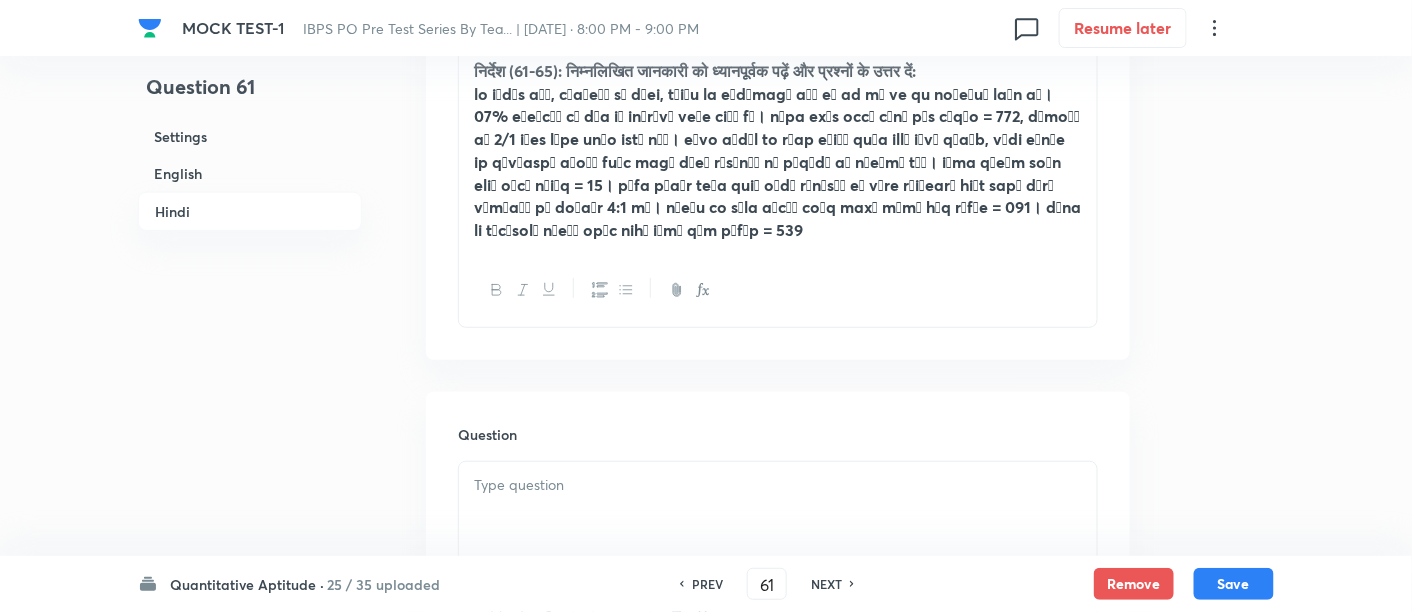 drag, startPoint x: 458, startPoint y: 346, endPoint x: 777, endPoint y: 430, distance: 329.8742 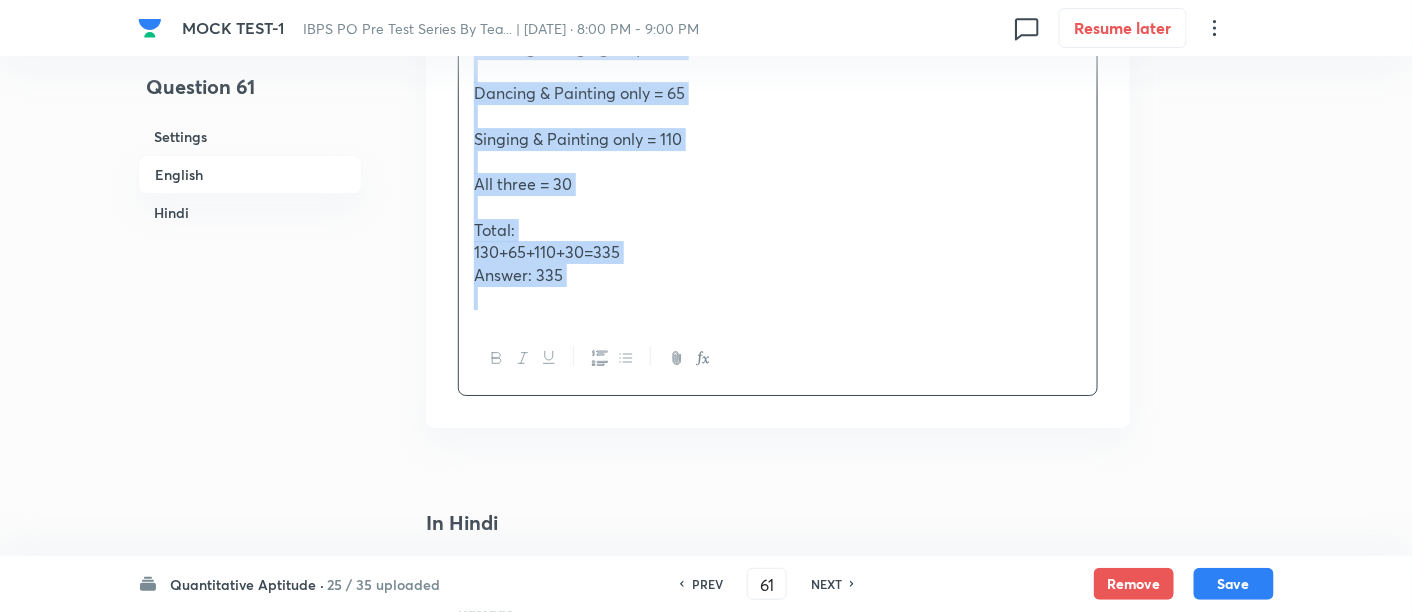 scroll, scrollTop: 4357, scrollLeft: 0, axis: vertical 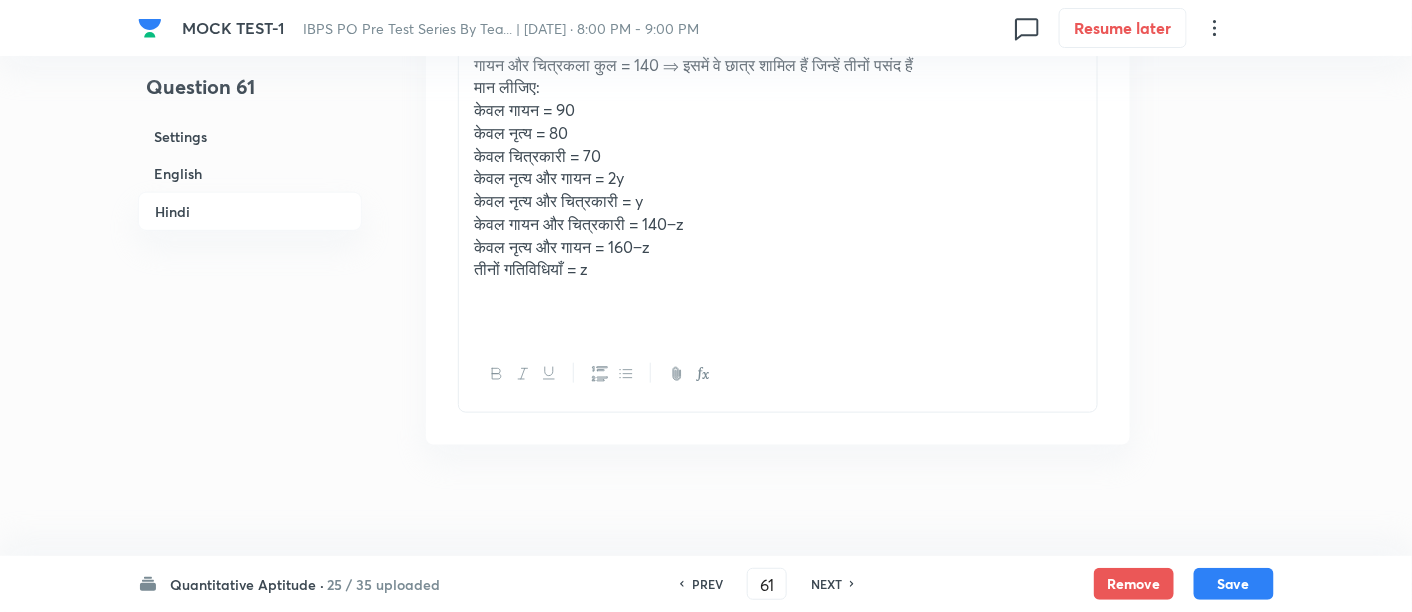 click at bounding box center (778, 315) 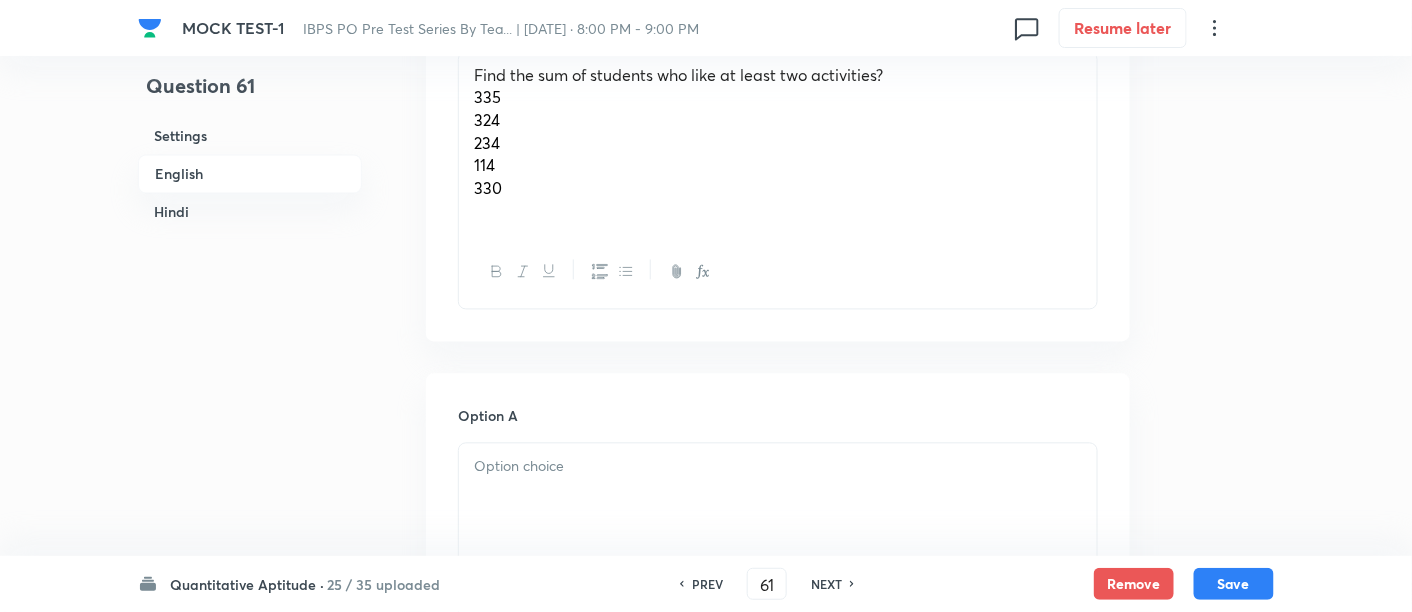 scroll, scrollTop: 1108, scrollLeft: 0, axis: vertical 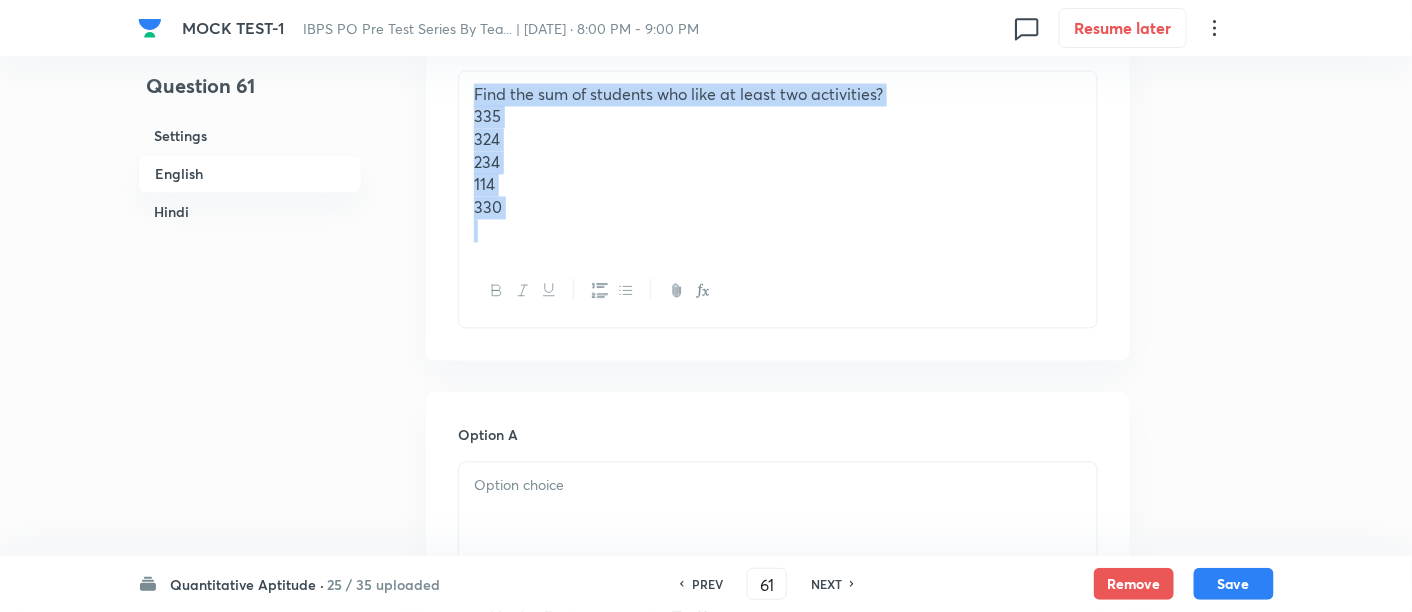 drag, startPoint x: 469, startPoint y: 90, endPoint x: 633, endPoint y: 378, distance: 331.42117 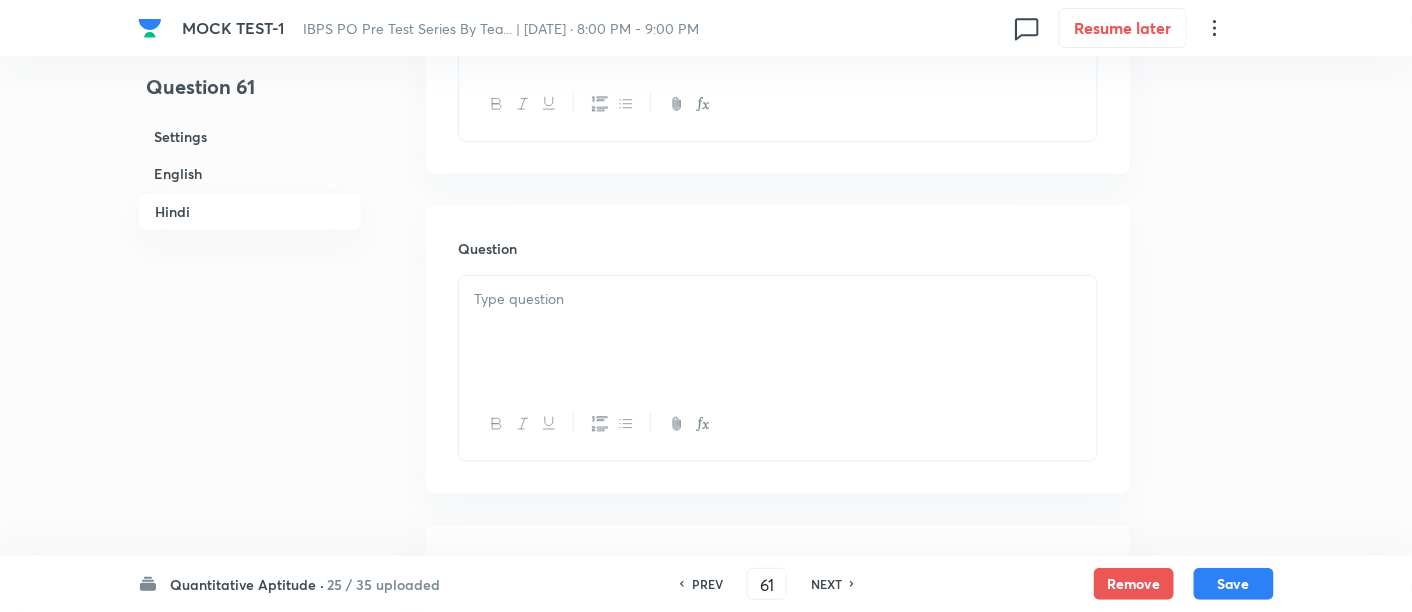 scroll, scrollTop: 5200, scrollLeft: 0, axis: vertical 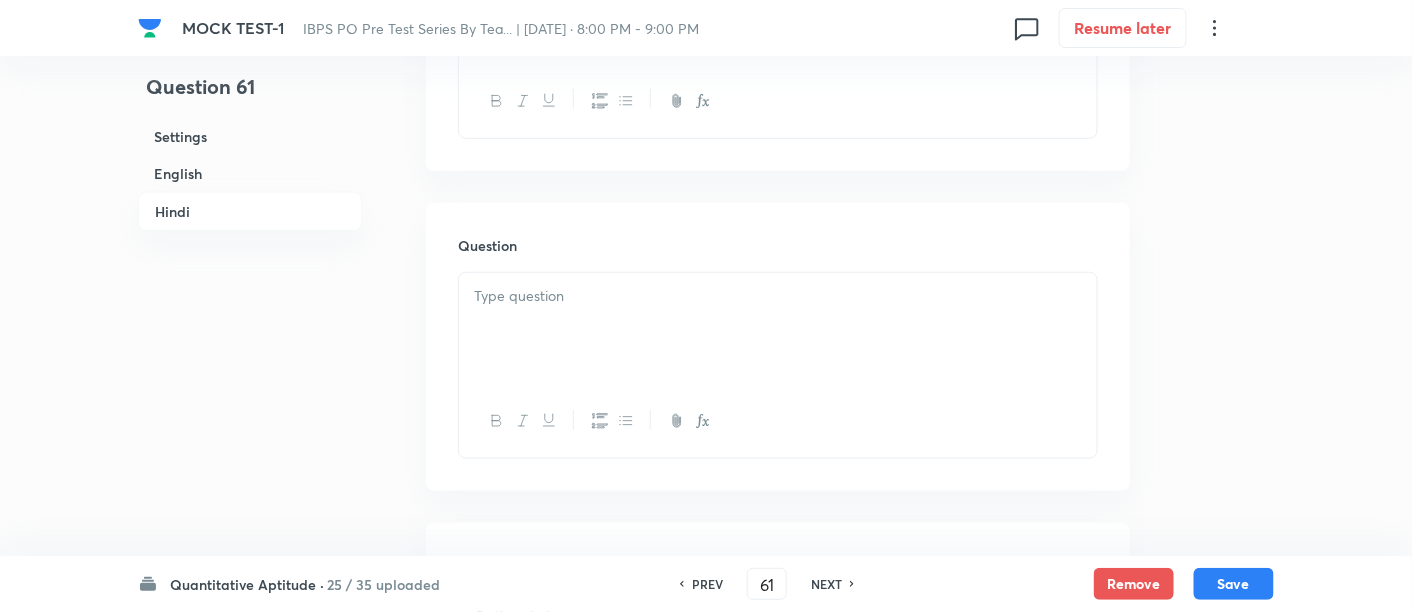 click at bounding box center [778, 329] 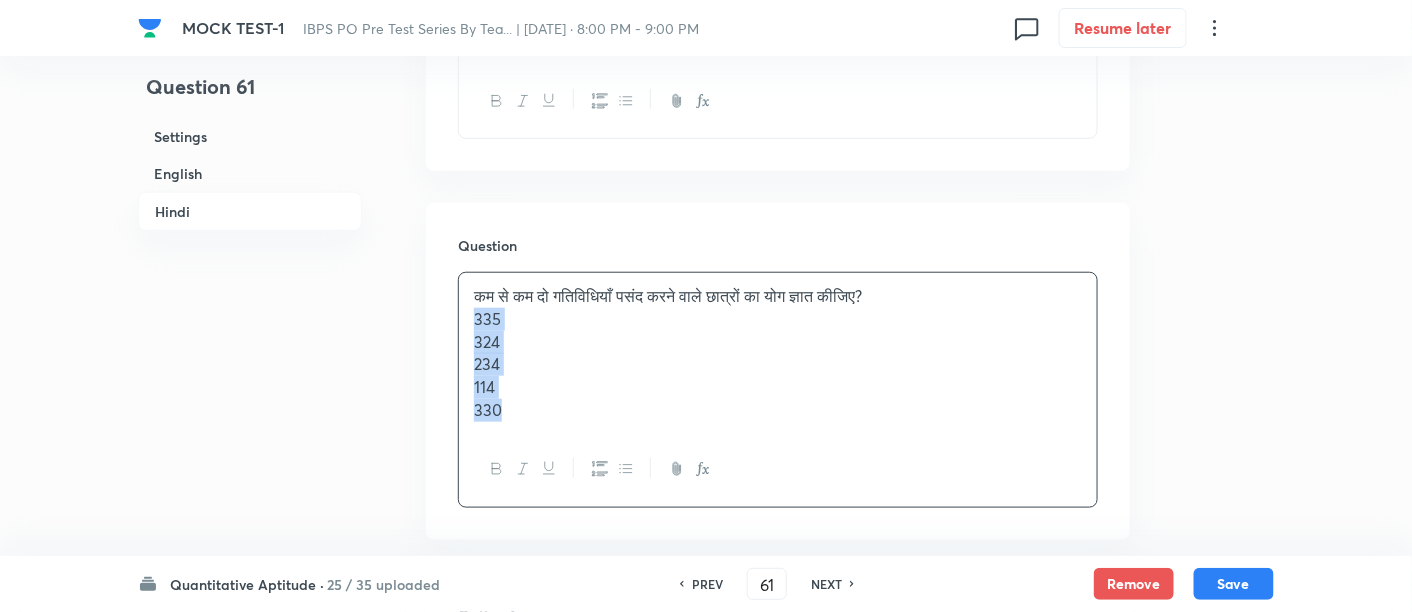drag, startPoint x: 464, startPoint y: 311, endPoint x: 580, endPoint y: 461, distance: 189.62067 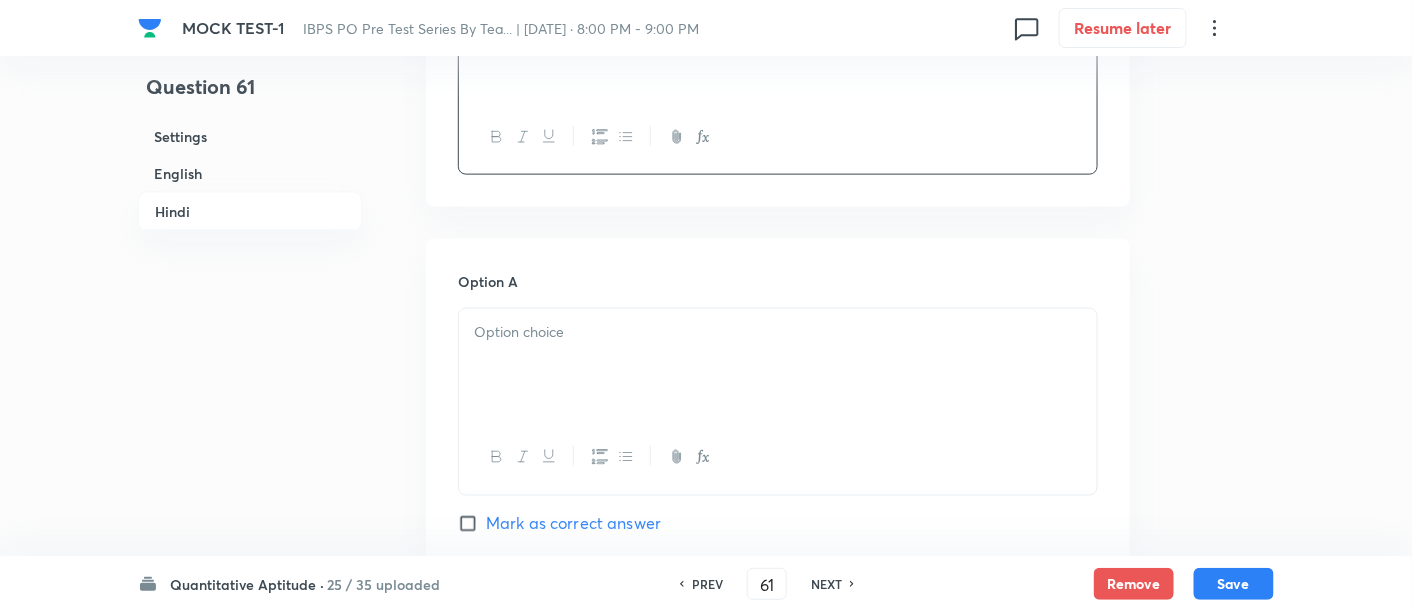 scroll, scrollTop: 5485, scrollLeft: 0, axis: vertical 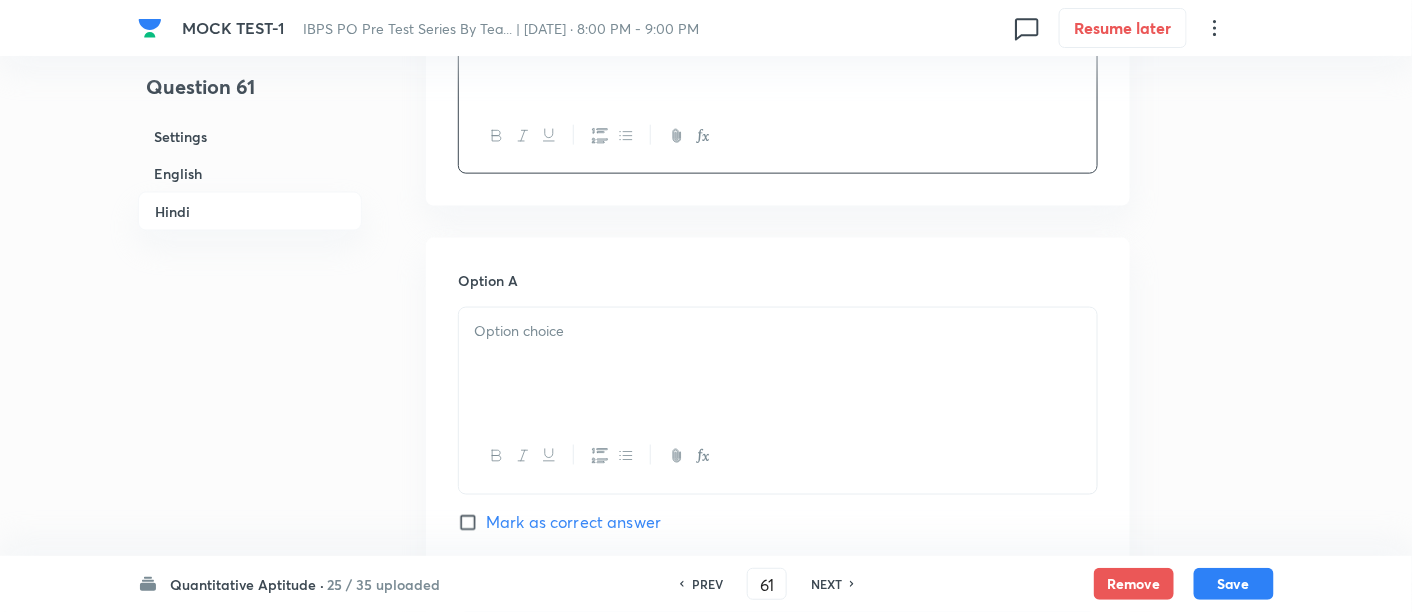 click at bounding box center [778, 364] 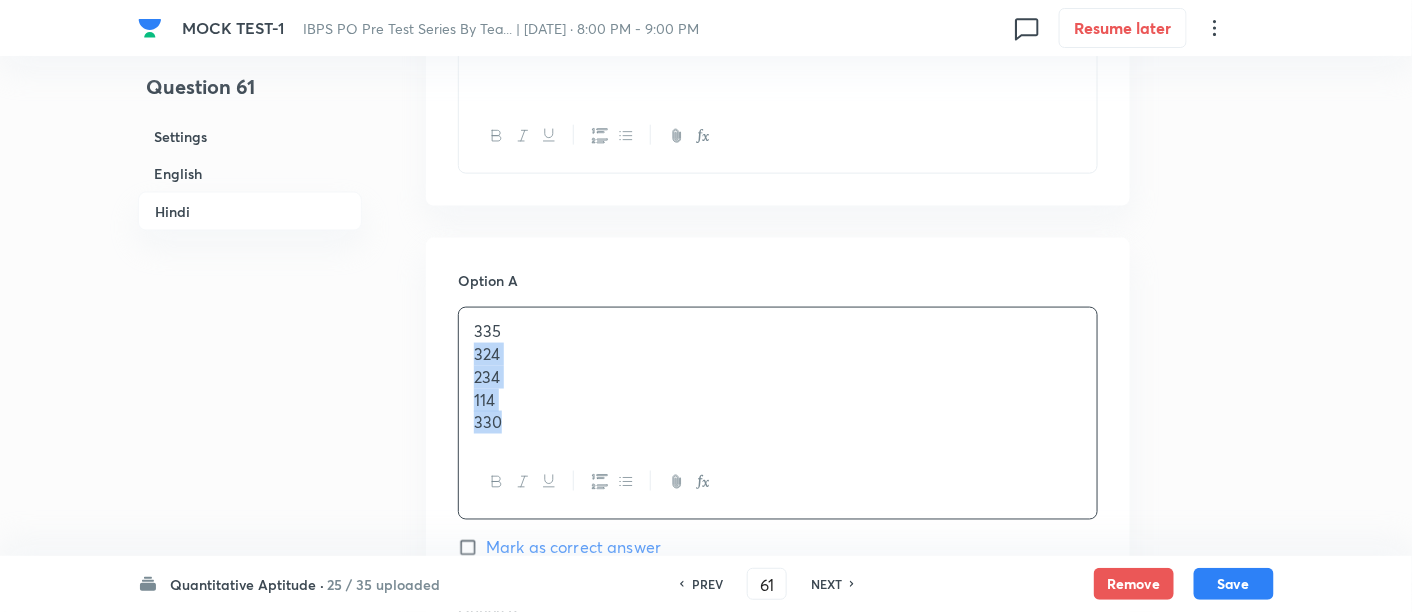 drag, startPoint x: 468, startPoint y: 343, endPoint x: 597, endPoint y: 504, distance: 206.3056 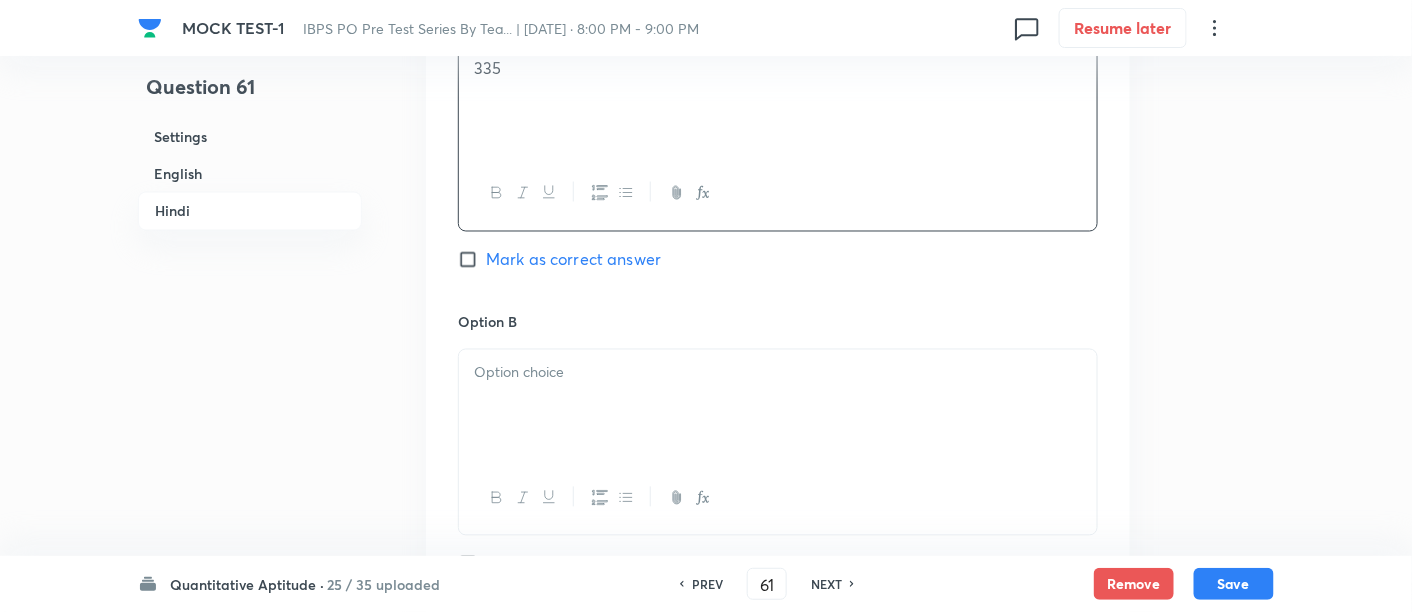 scroll, scrollTop: 5808, scrollLeft: 0, axis: vertical 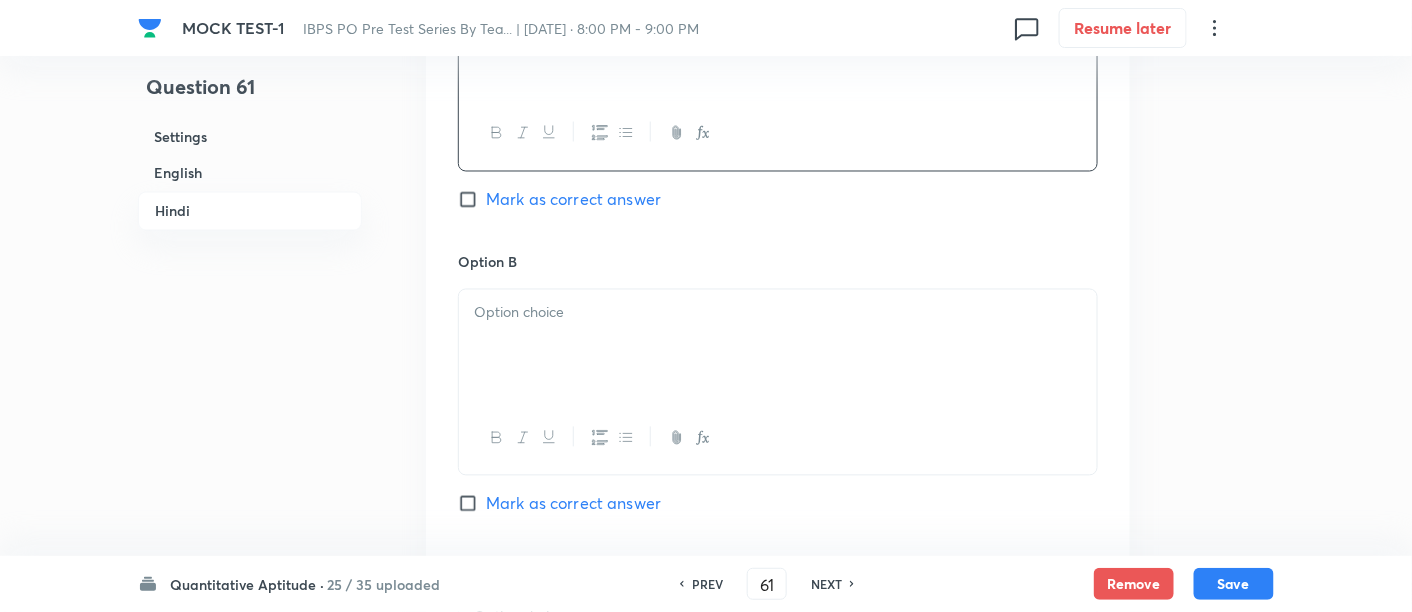 click at bounding box center [778, 313] 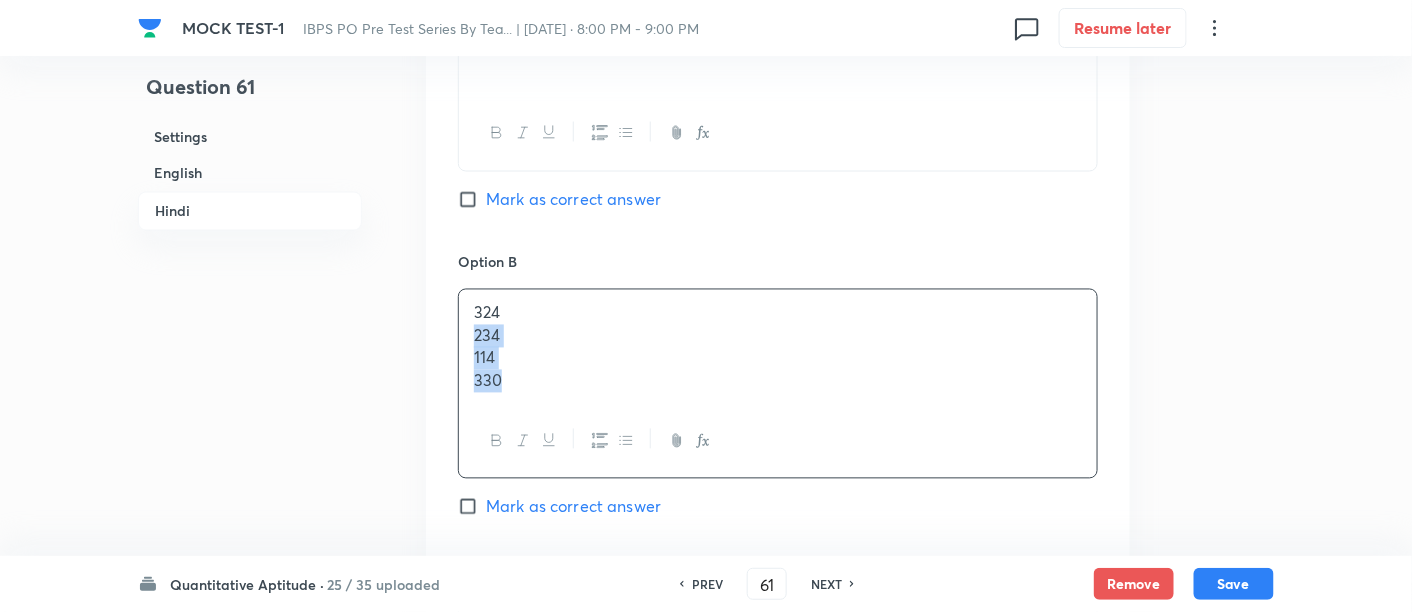 drag, startPoint x: 468, startPoint y: 332, endPoint x: 638, endPoint y: 488, distance: 230.72928 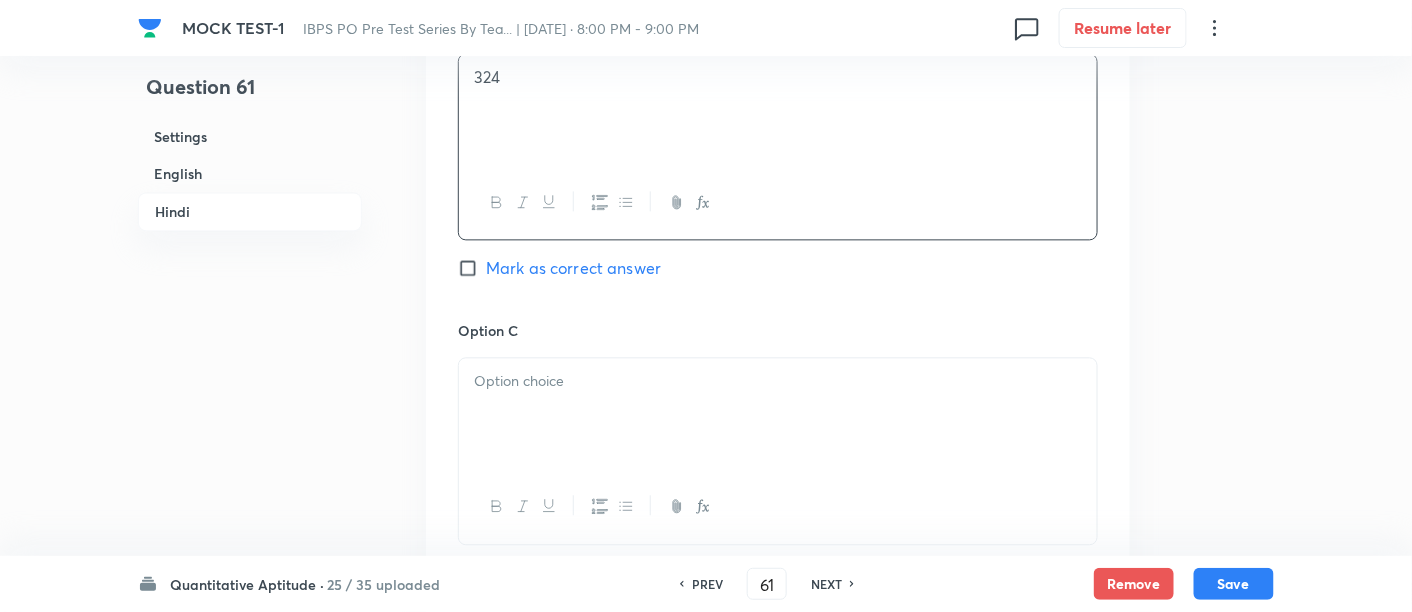 scroll, scrollTop: 6048, scrollLeft: 0, axis: vertical 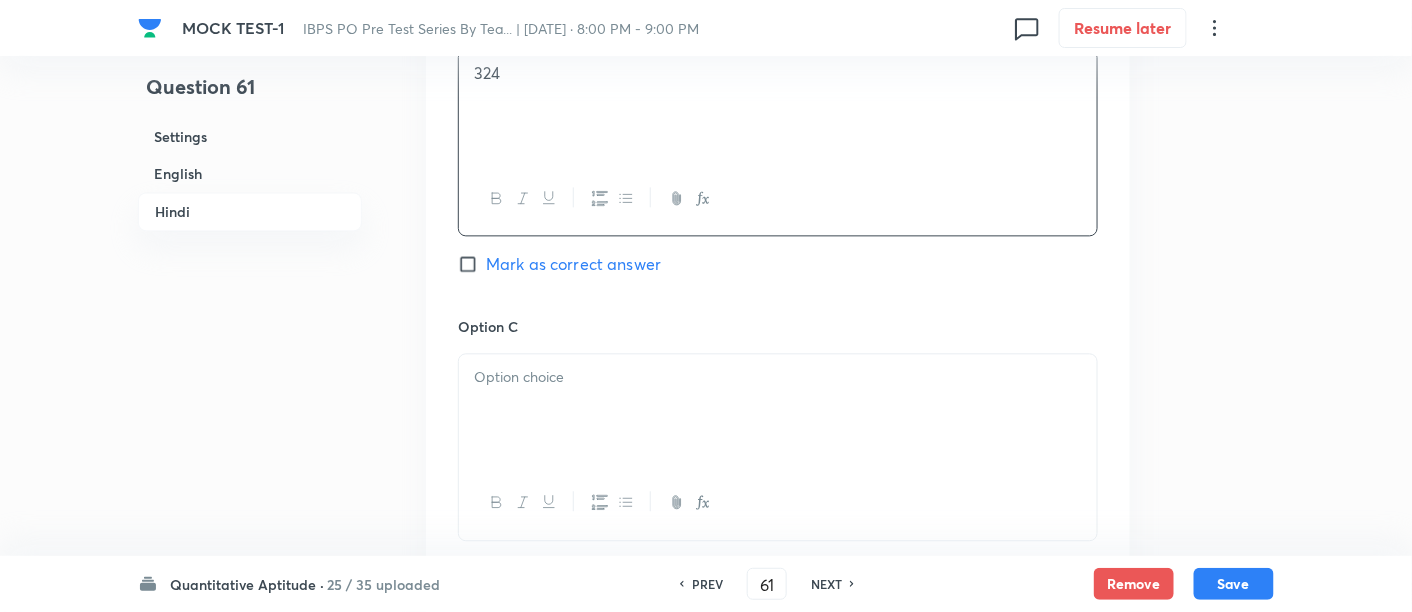 click at bounding box center (778, 410) 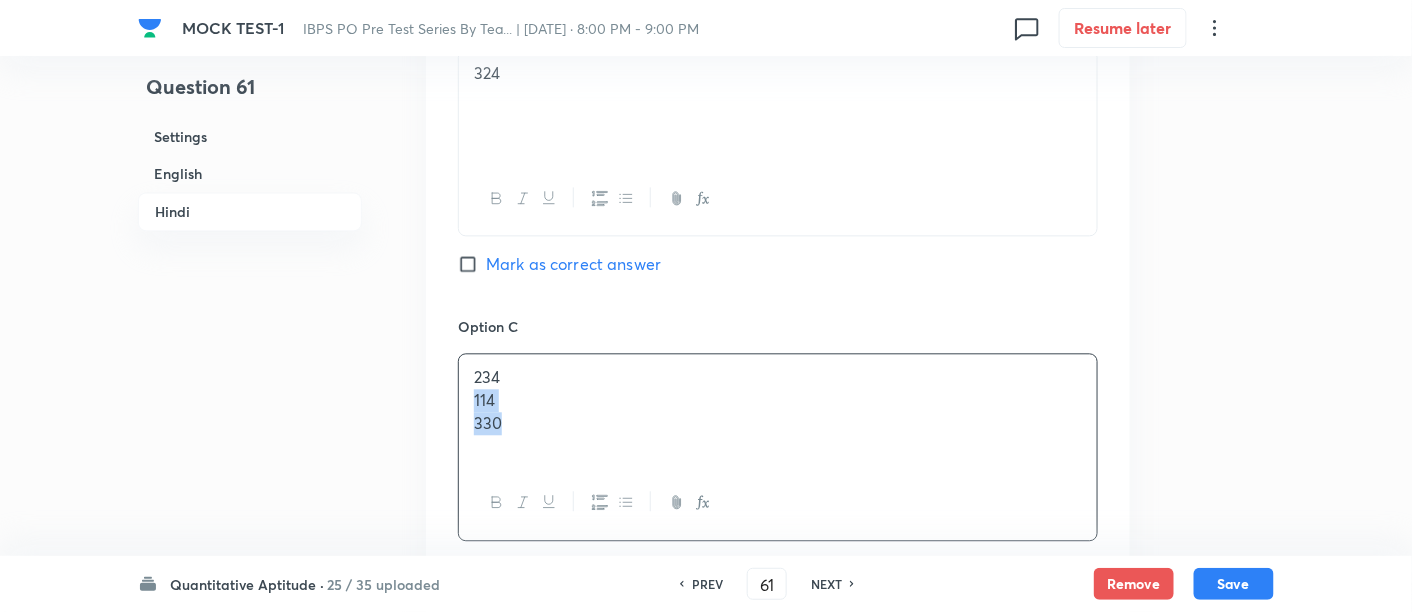 drag, startPoint x: 463, startPoint y: 388, endPoint x: 601, endPoint y: 494, distance: 174.01149 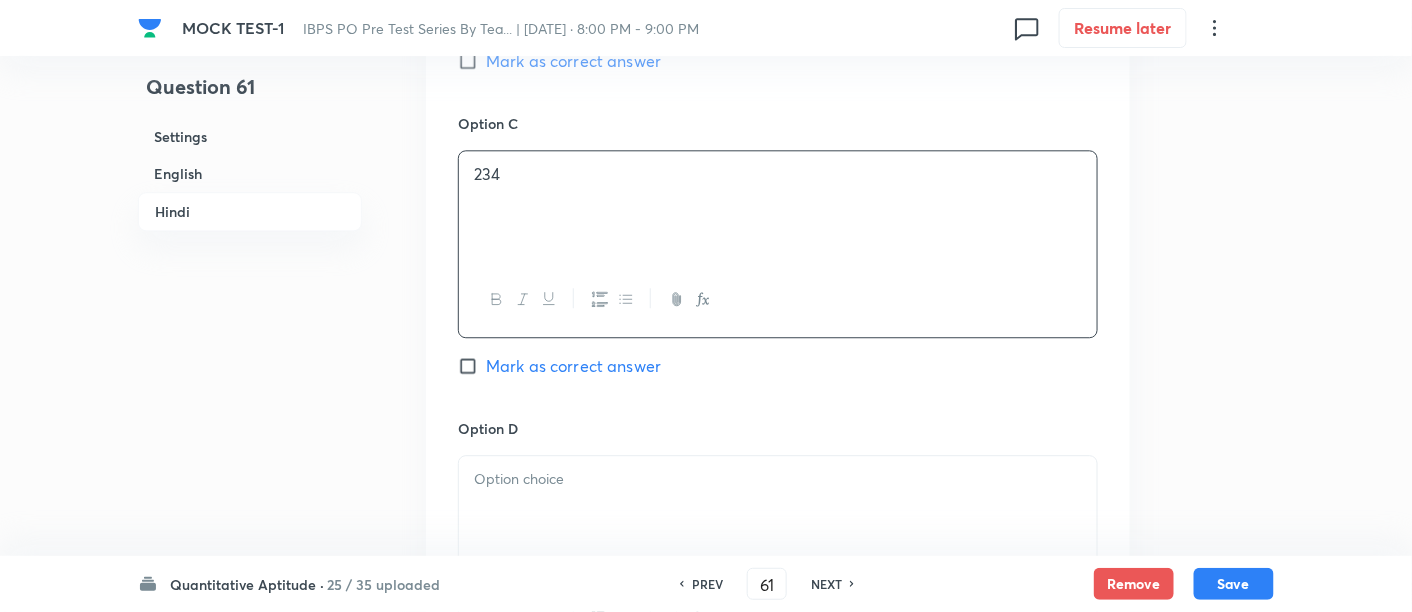 scroll, scrollTop: 6253, scrollLeft: 0, axis: vertical 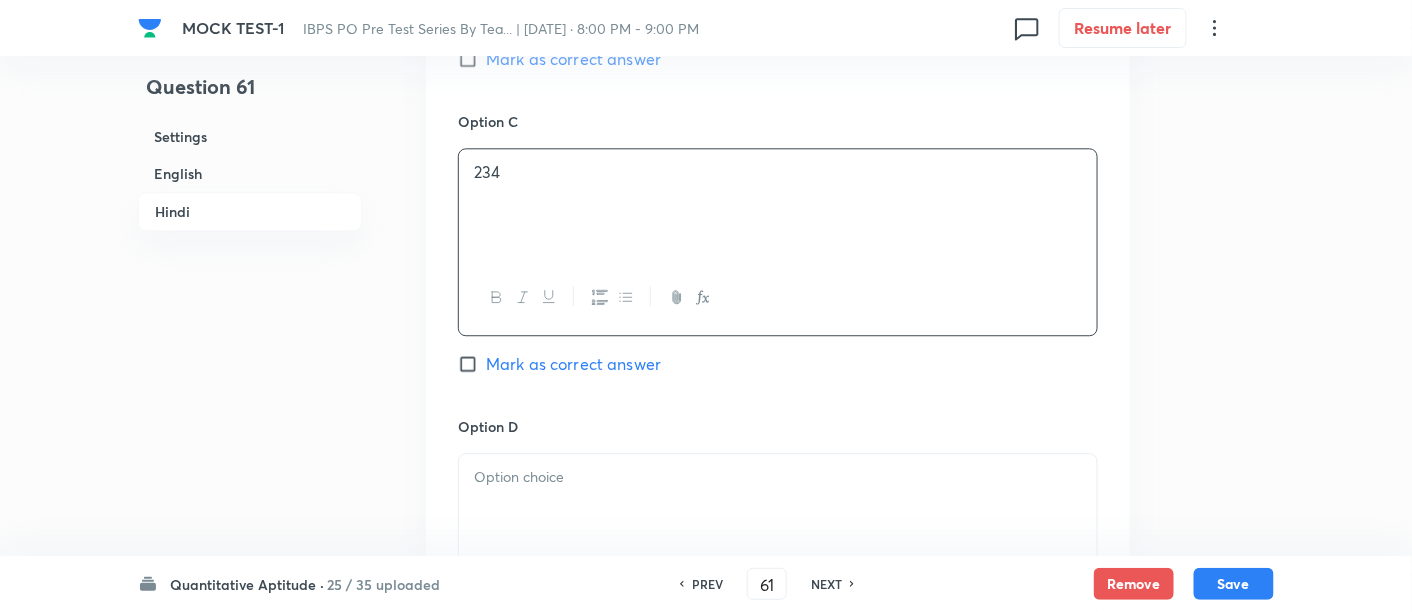 click at bounding box center [778, 510] 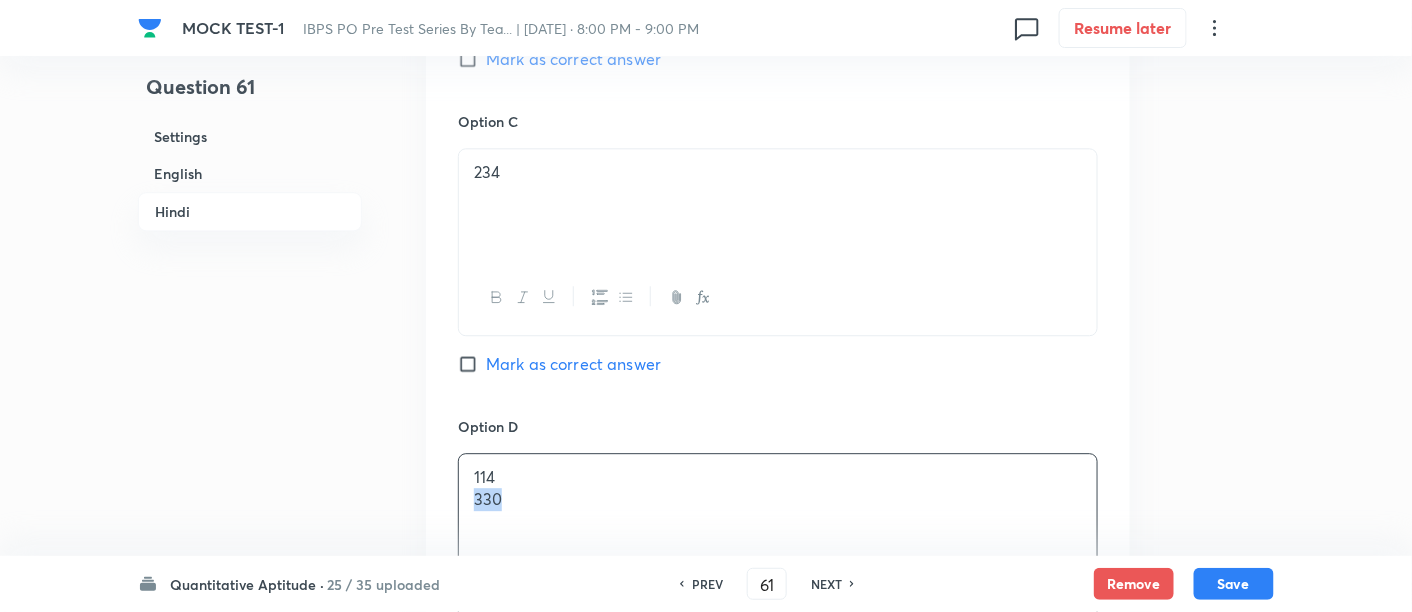 drag, startPoint x: 470, startPoint y: 490, endPoint x: 604, endPoint y: 515, distance: 136.31215 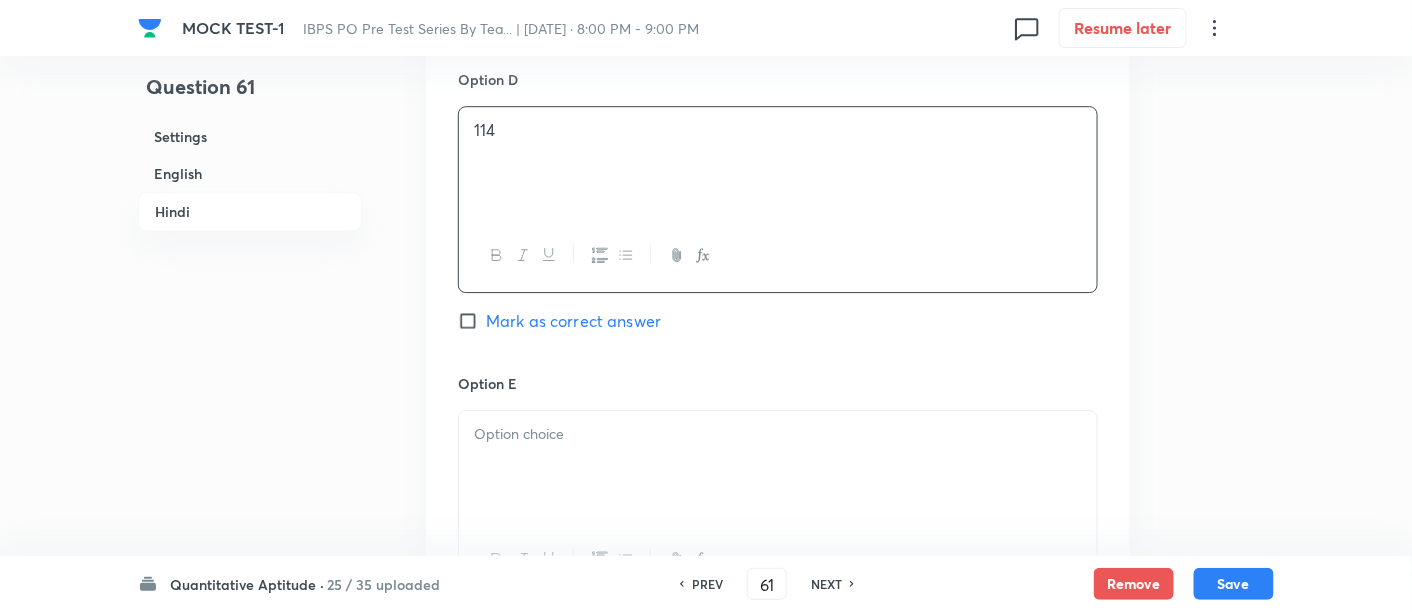 scroll, scrollTop: 6602, scrollLeft: 0, axis: vertical 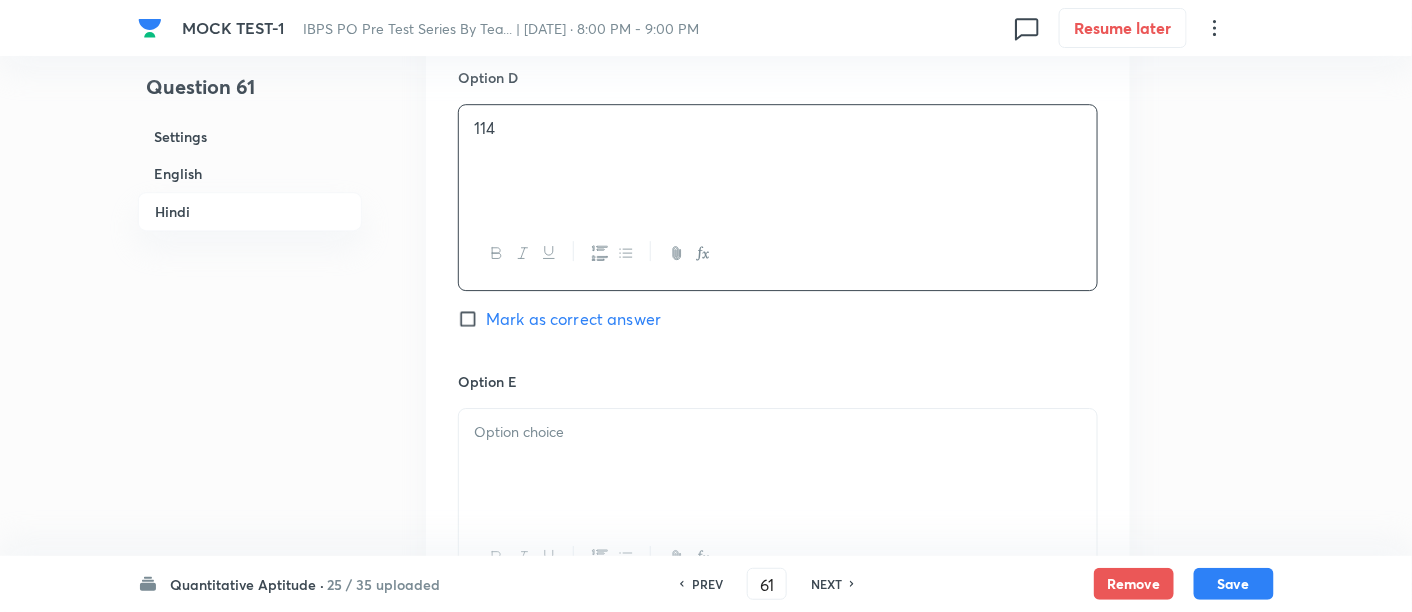 click at bounding box center [778, 557] 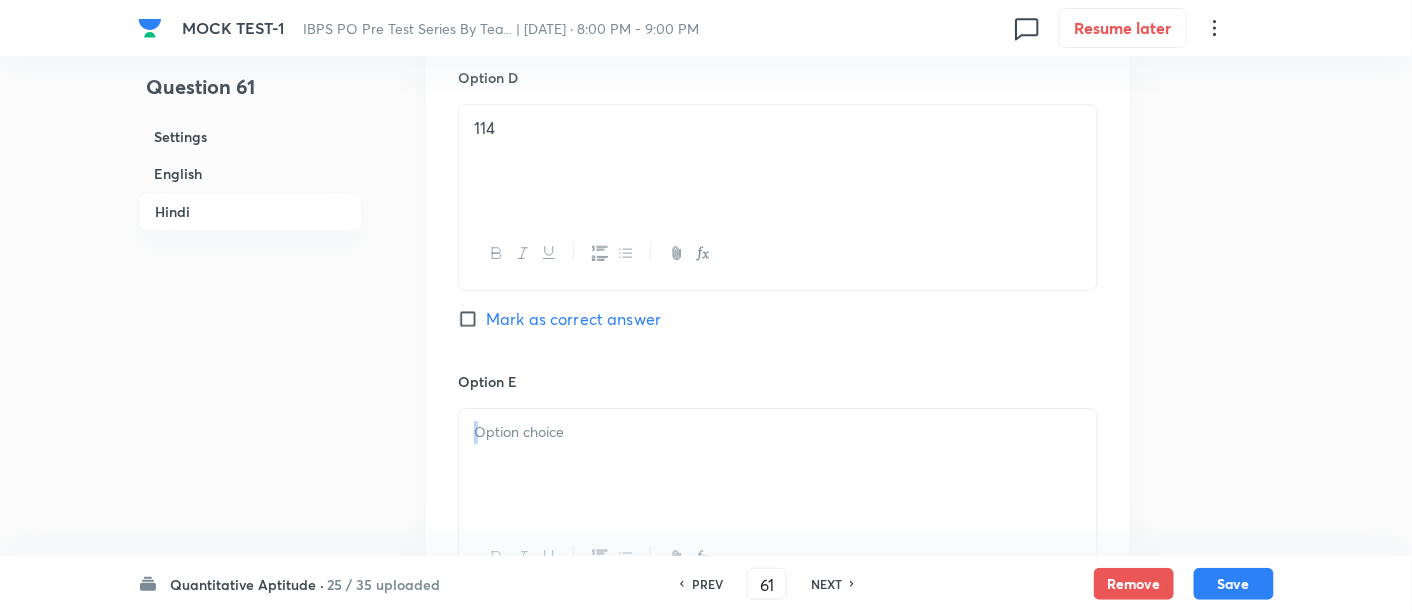 drag, startPoint x: 604, startPoint y: 515, endPoint x: 568, endPoint y: 481, distance: 49.517673 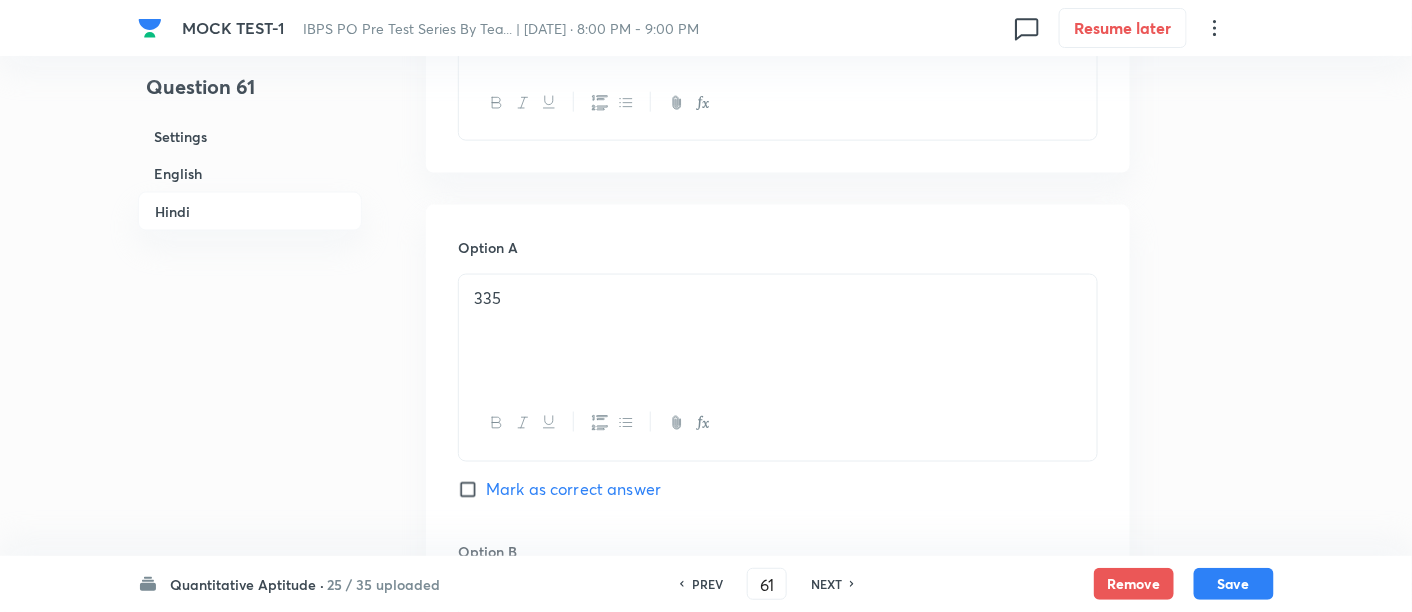scroll, scrollTop: 5525, scrollLeft: 0, axis: vertical 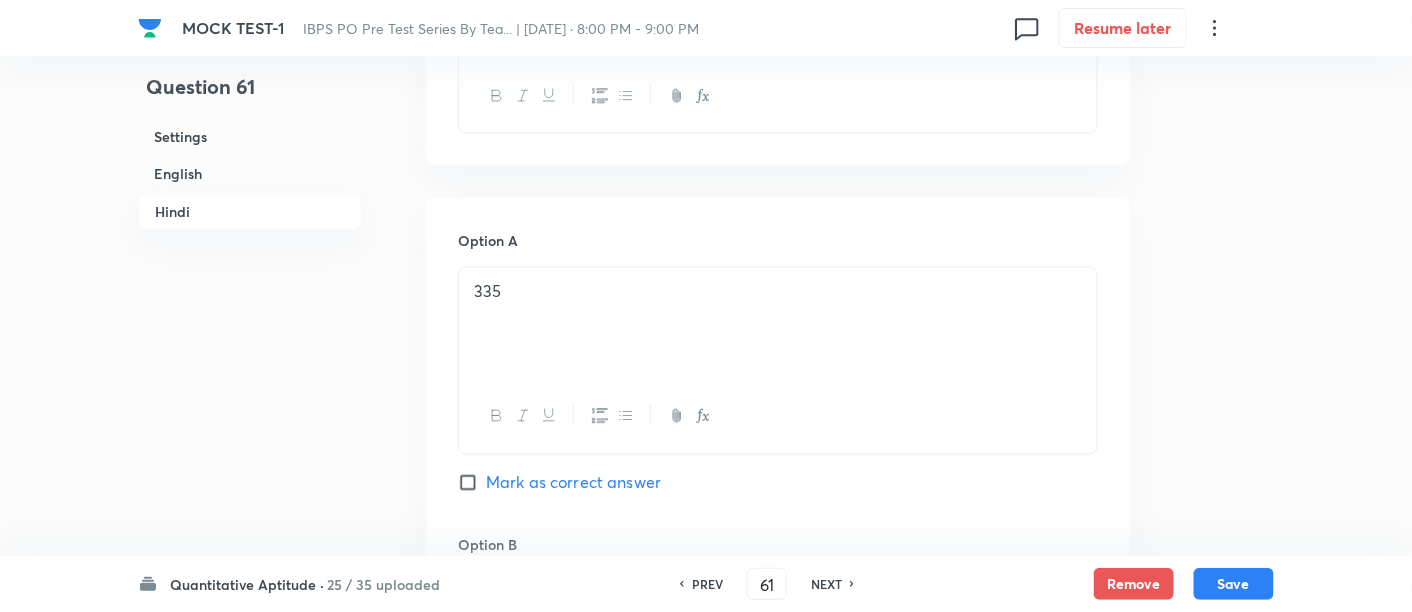 click on "Mark as correct answer" at bounding box center [573, 483] 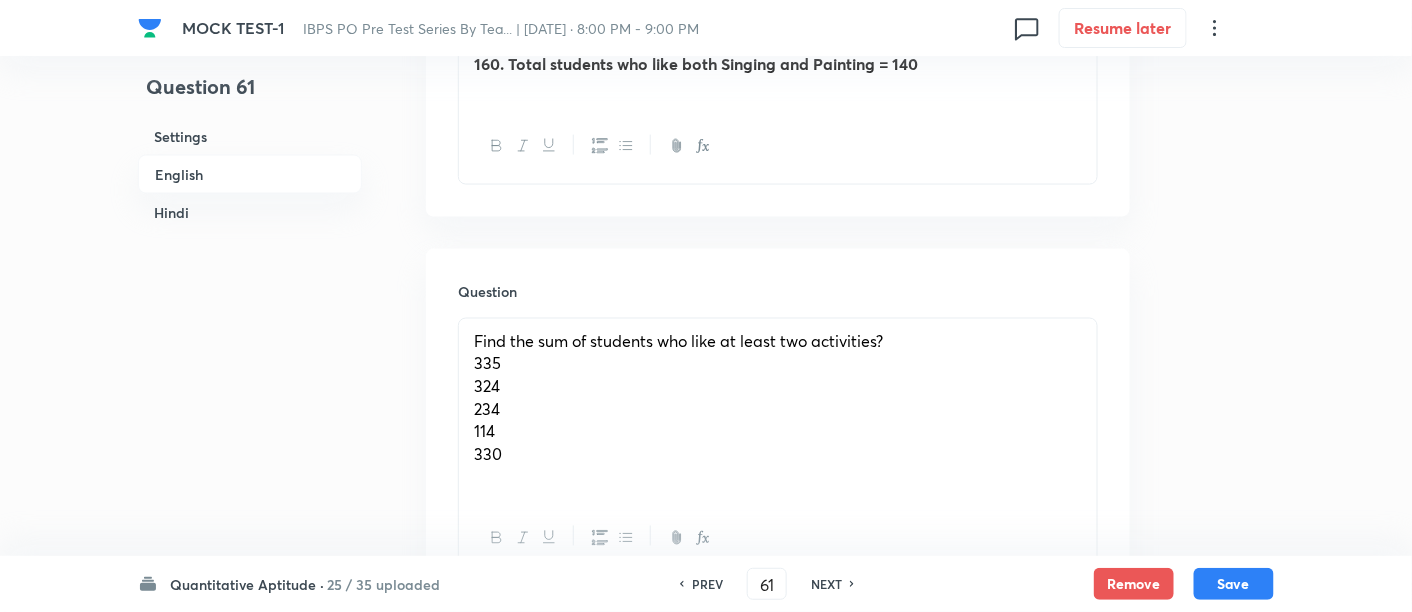scroll, scrollTop: 903, scrollLeft: 0, axis: vertical 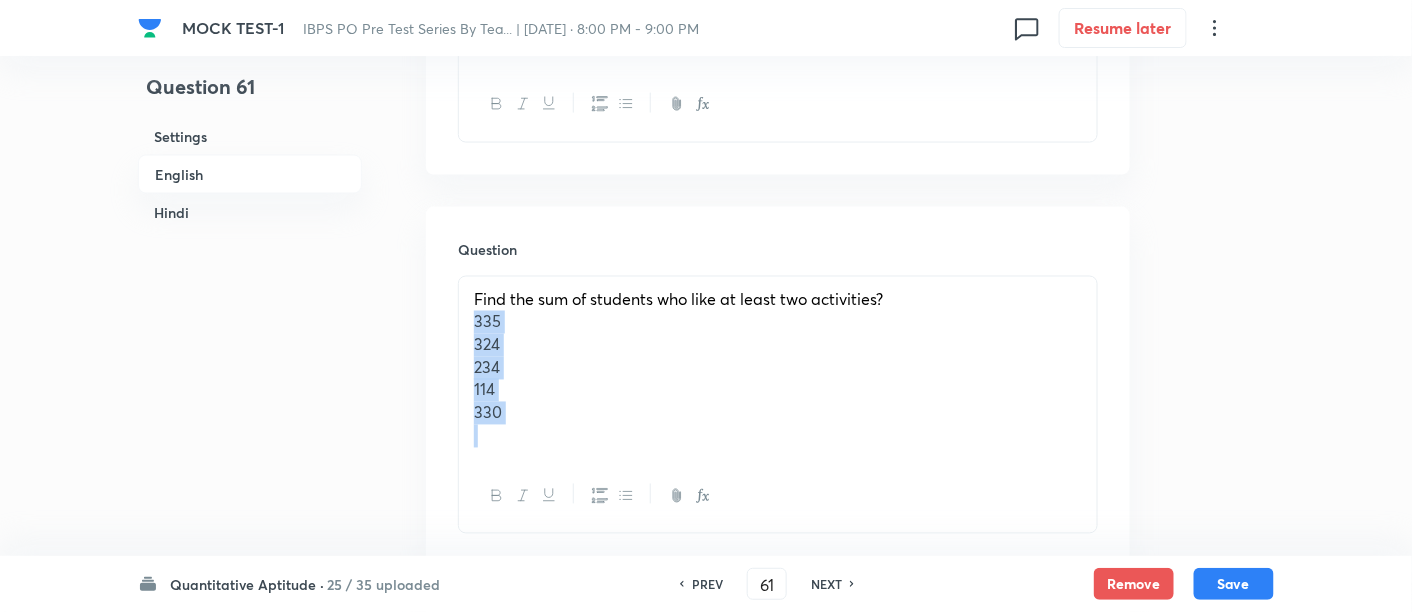 drag, startPoint x: 465, startPoint y: 319, endPoint x: 581, endPoint y: 504, distance: 218.3598 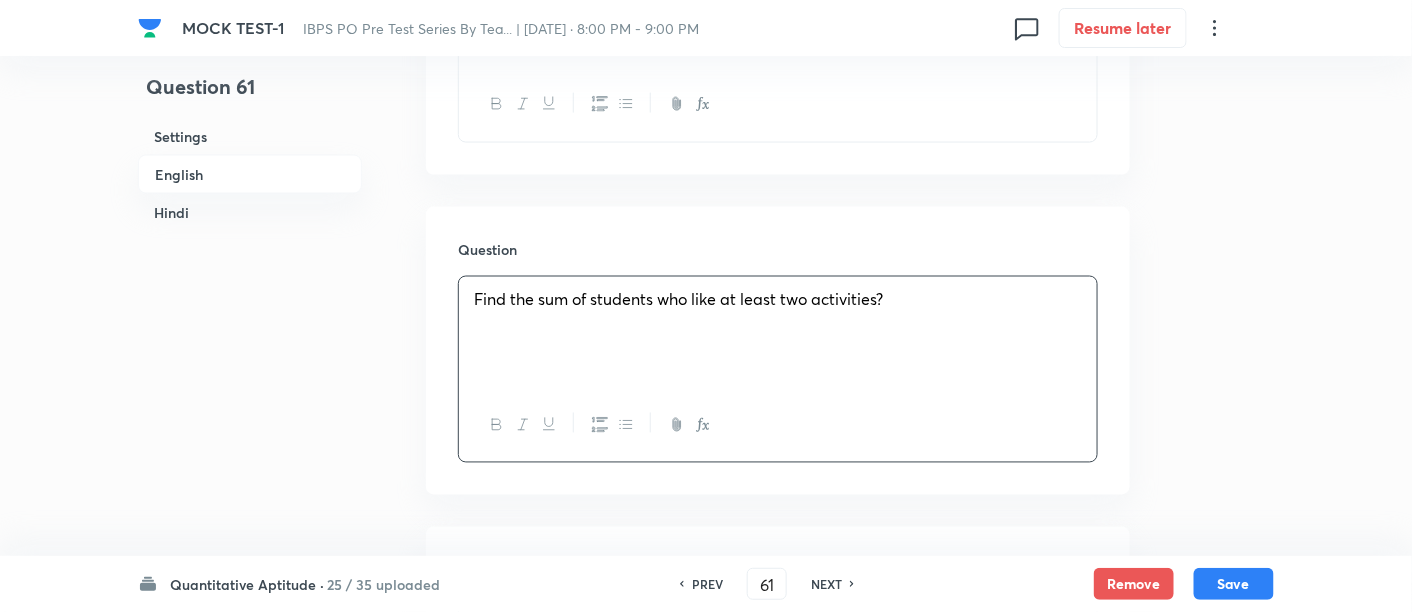 scroll, scrollTop: 1154, scrollLeft: 0, axis: vertical 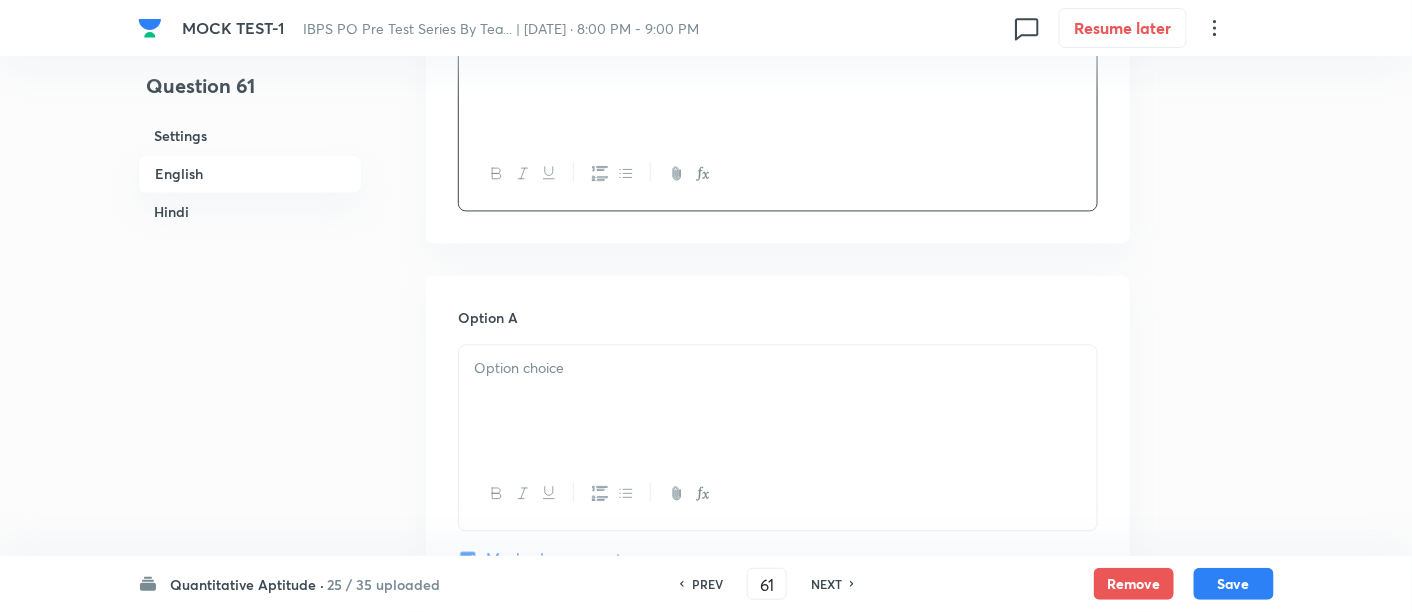 click at bounding box center (778, 369) 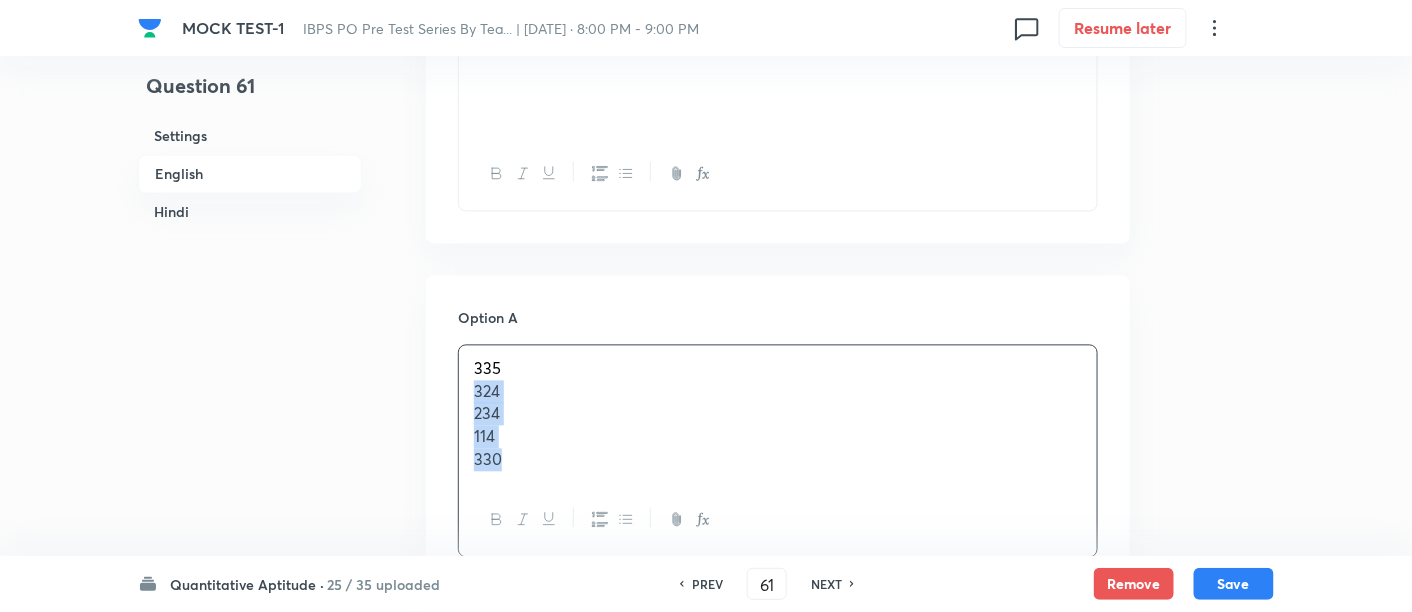 drag, startPoint x: 469, startPoint y: 396, endPoint x: 573, endPoint y: 538, distance: 176.01137 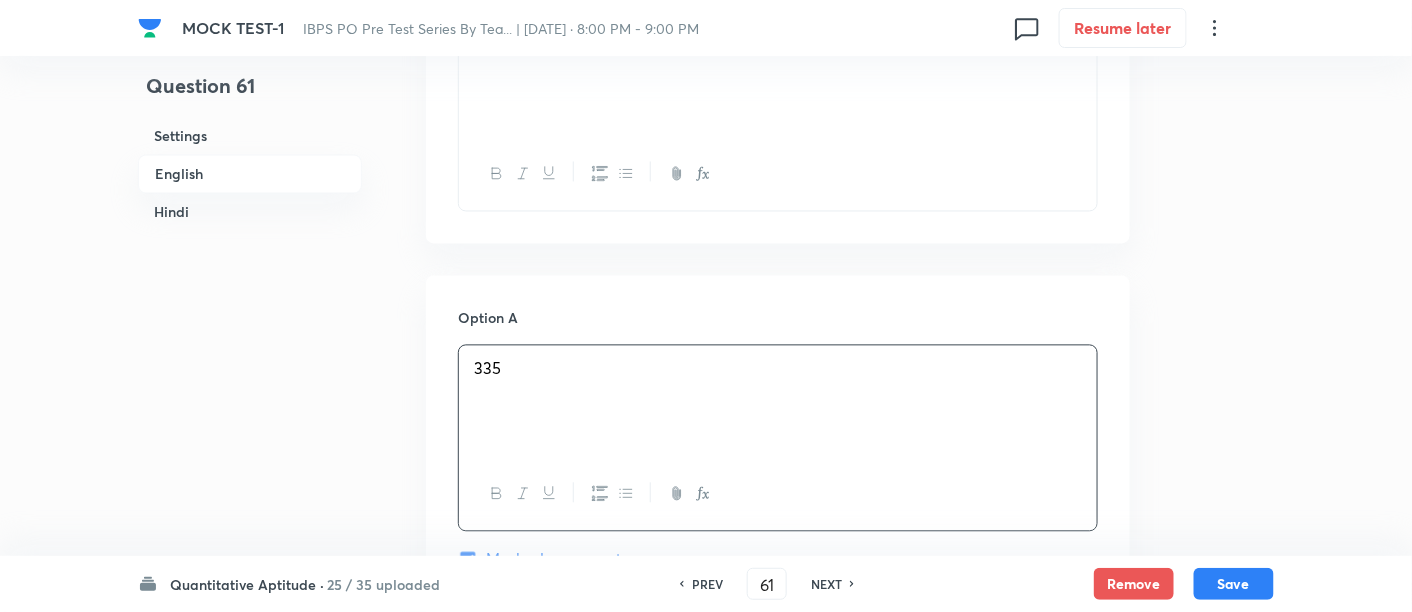 scroll, scrollTop: 1411, scrollLeft: 0, axis: vertical 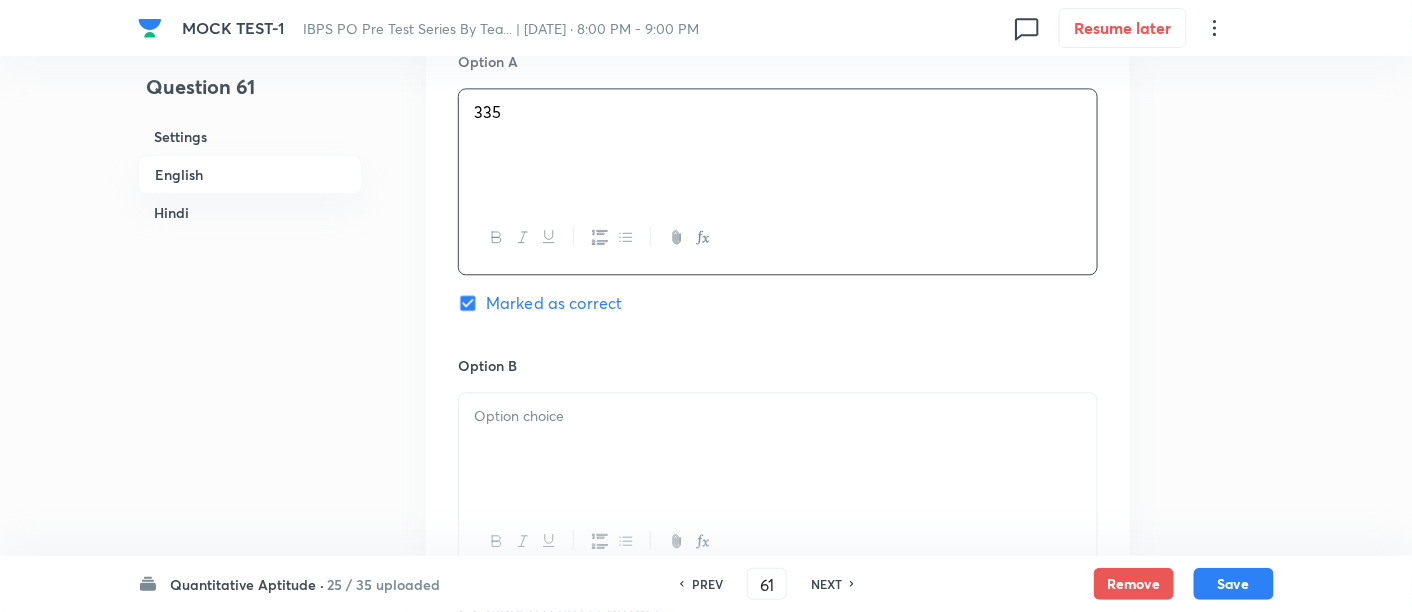 click at bounding box center (778, 449) 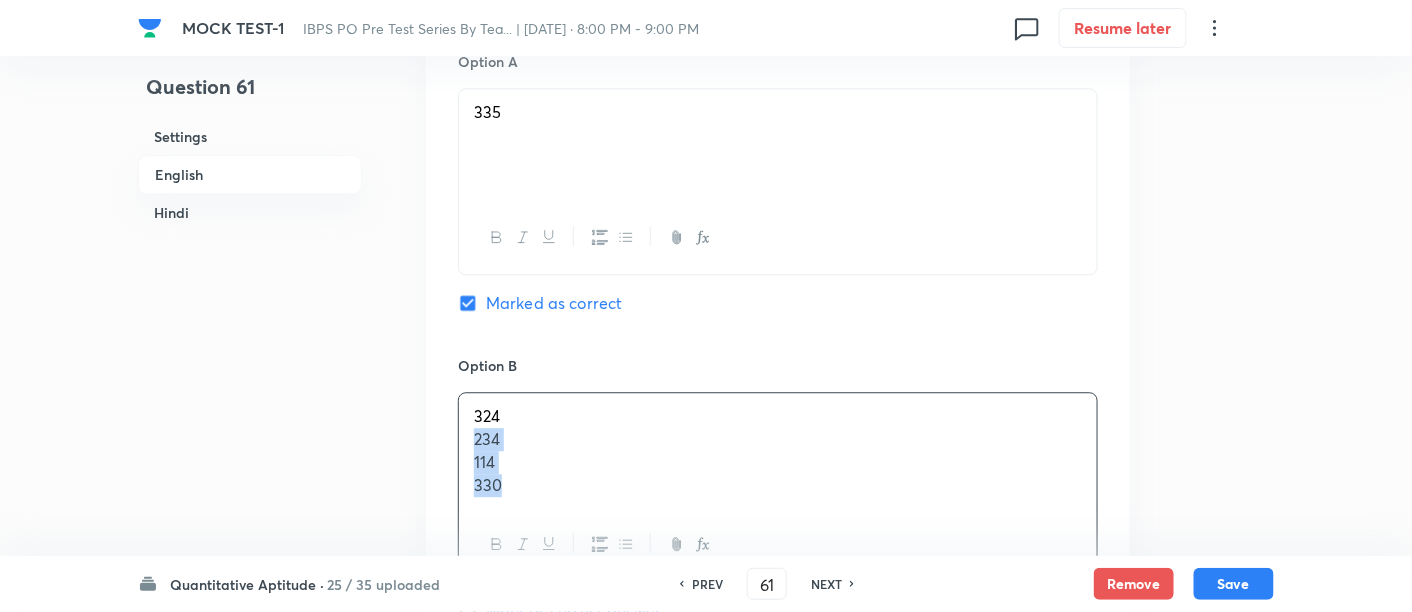 drag, startPoint x: 466, startPoint y: 430, endPoint x: 559, endPoint y: 528, distance: 135.10367 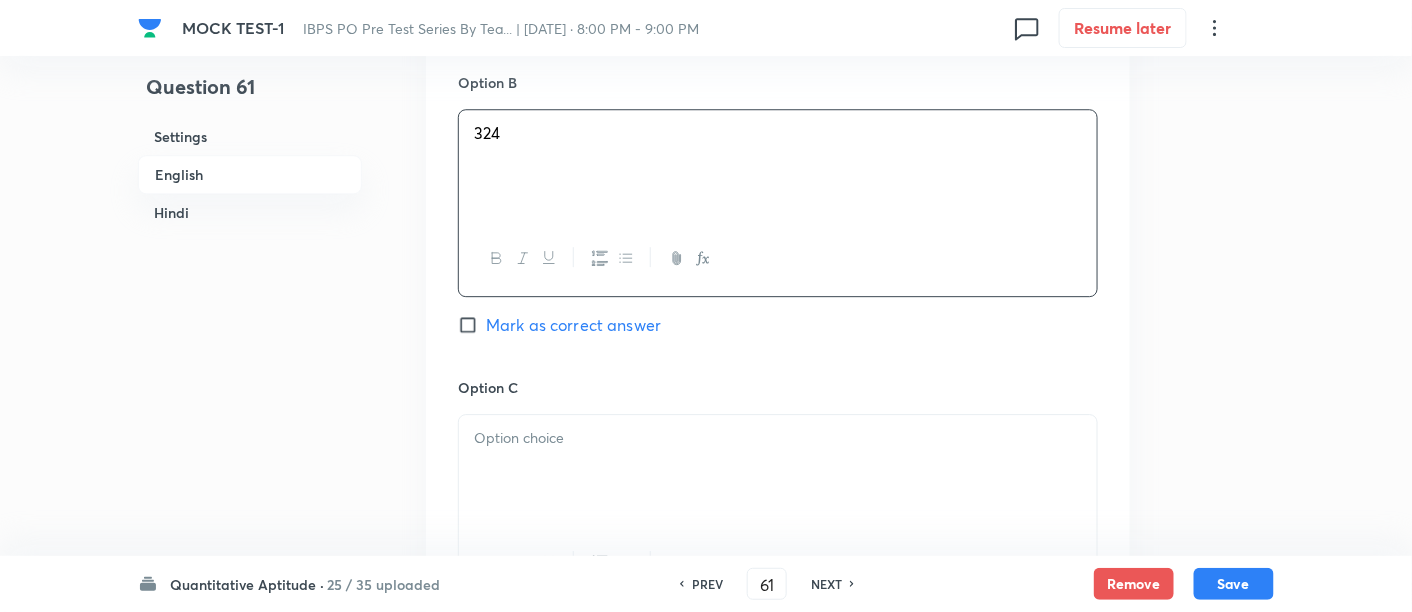 scroll, scrollTop: 1696, scrollLeft: 0, axis: vertical 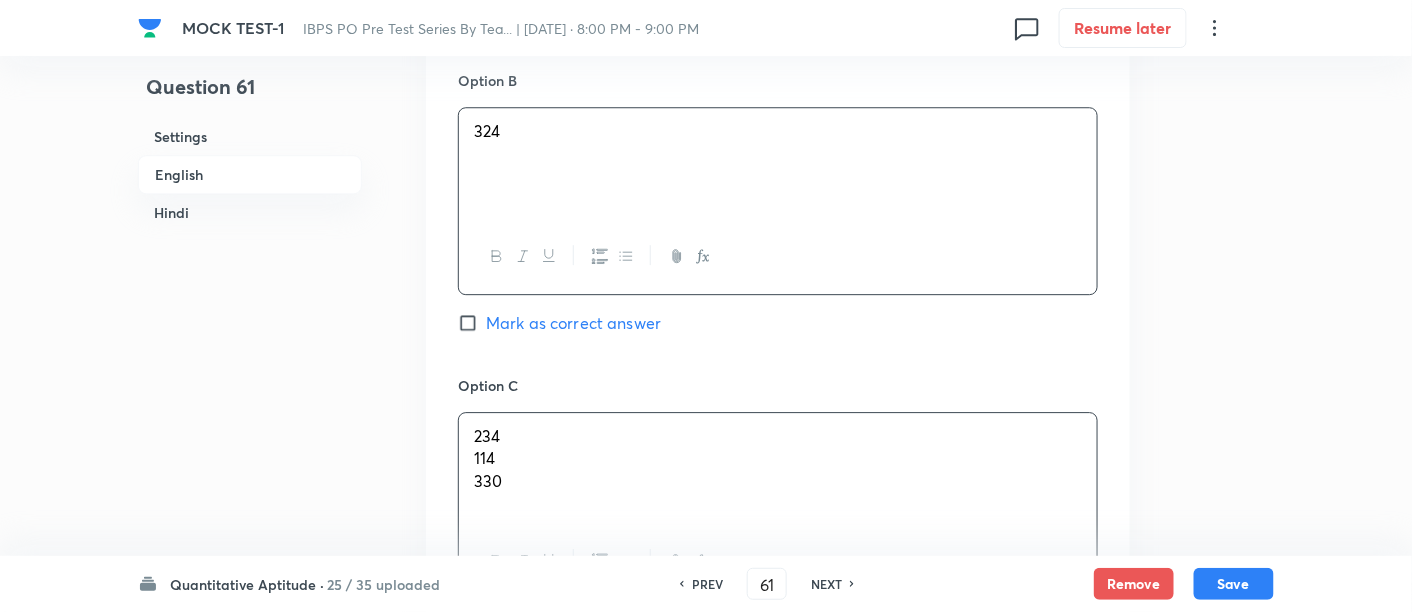 click on "234 114 330" at bounding box center [778, 469] 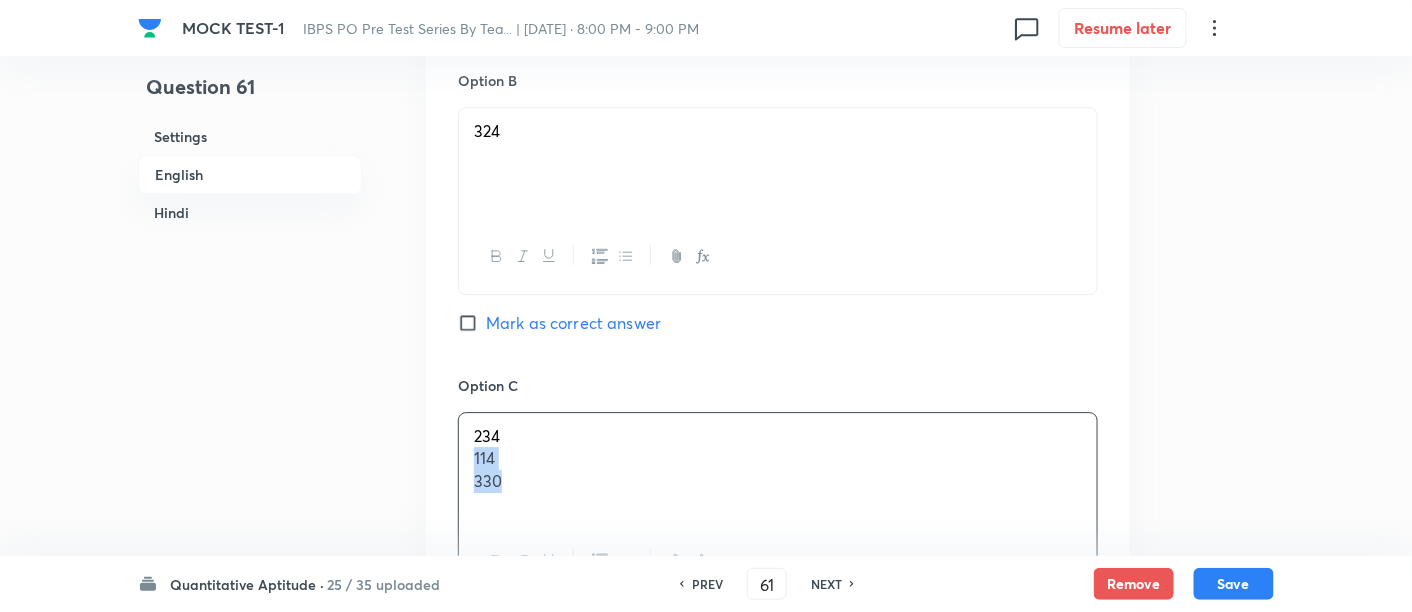 drag, startPoint x: 465, startPoint y: 450, endPoint x: 571, endPoint y: 540, distance: 139.05394 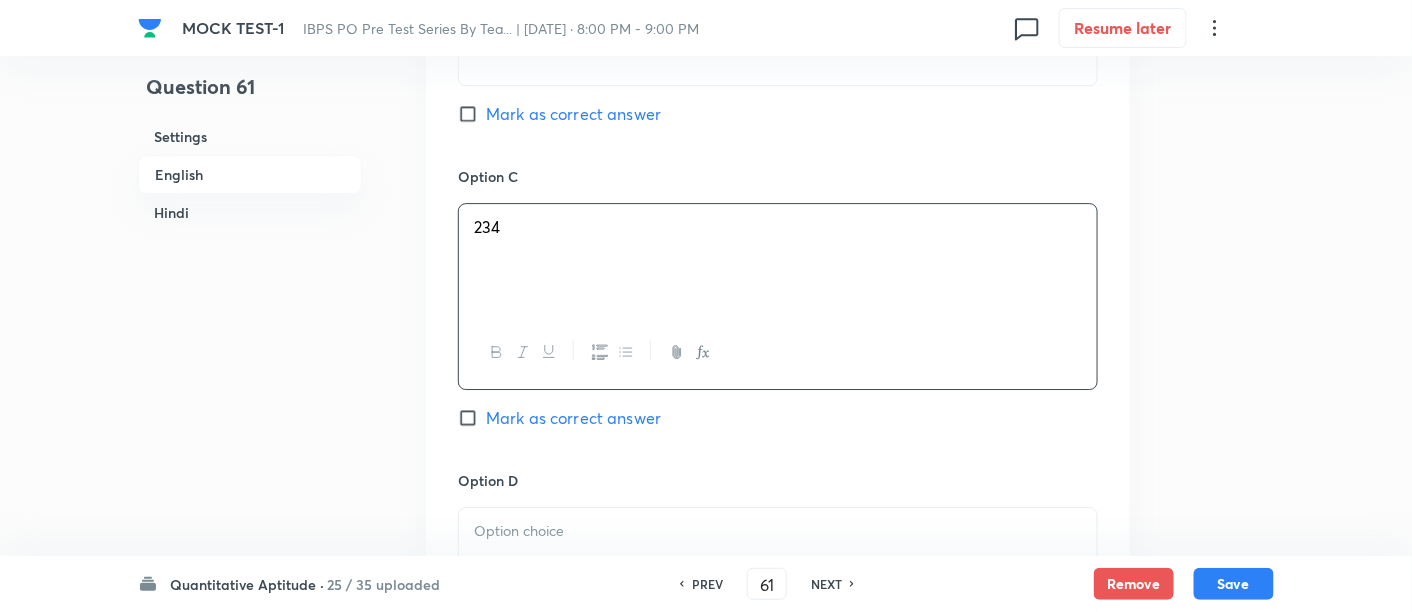 scroll, scrollTop: 1907, scrollLeft: 0, axis: vertical 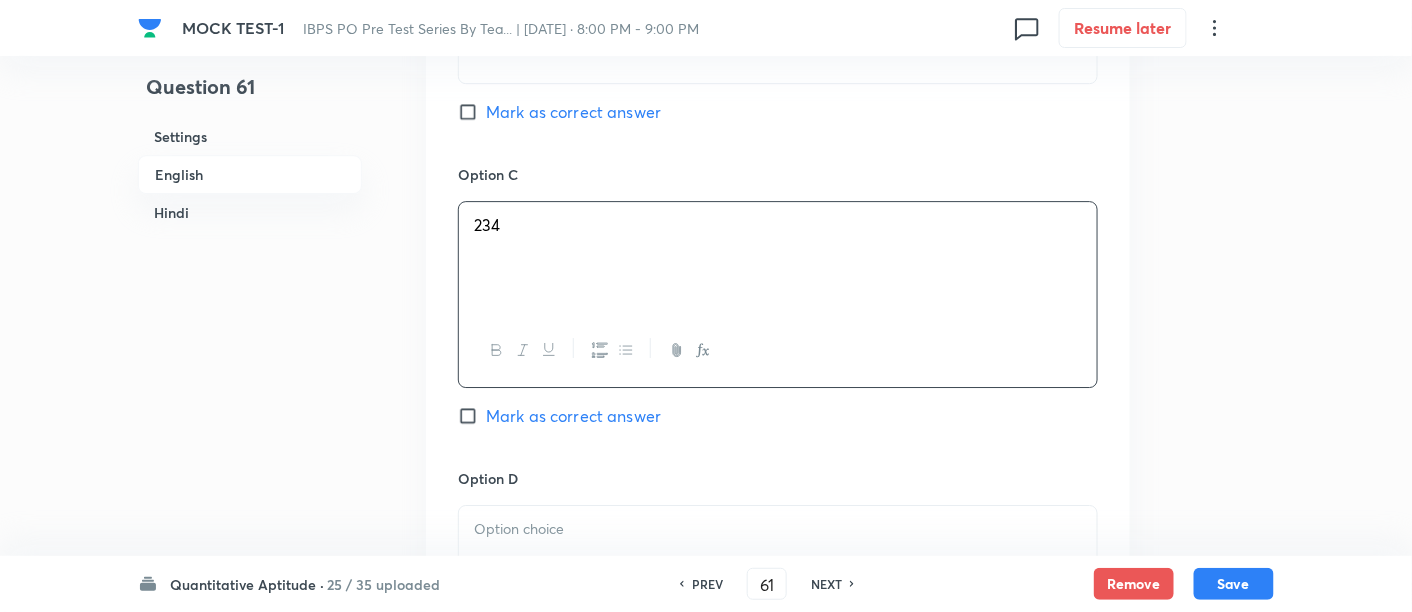 click at bounding box center [778, 562] 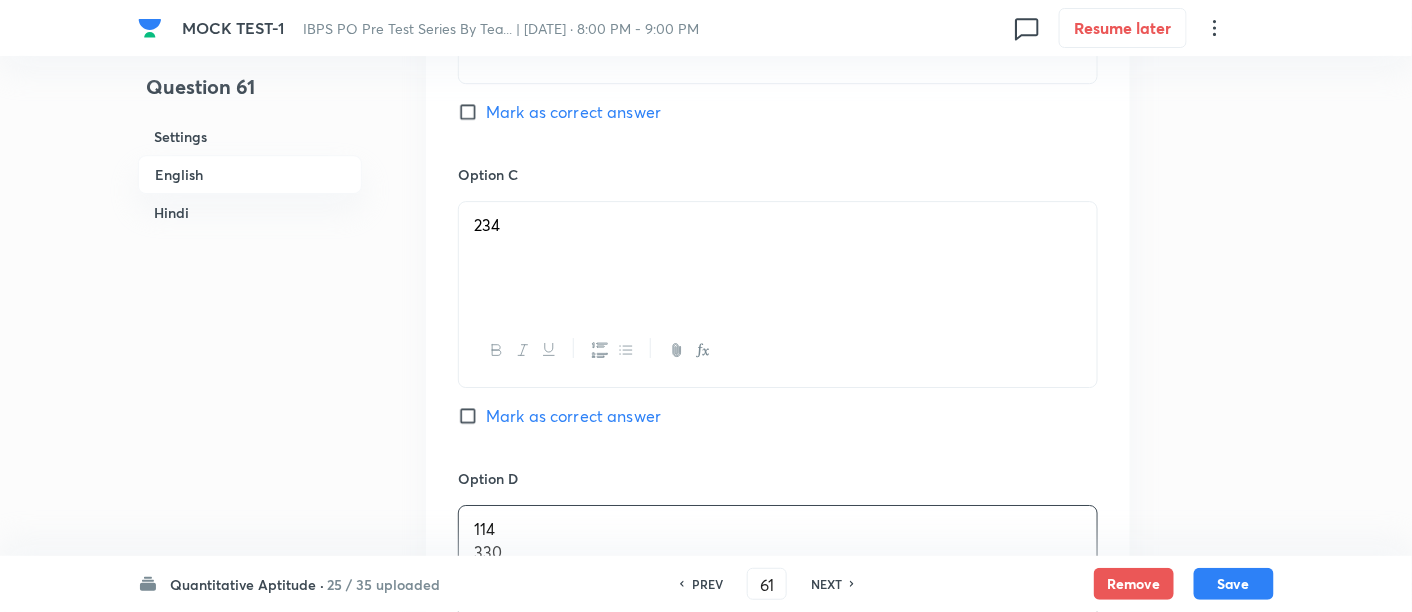 scroll, scrollTop: 2038, scrollLeft: 0, axis: vertical 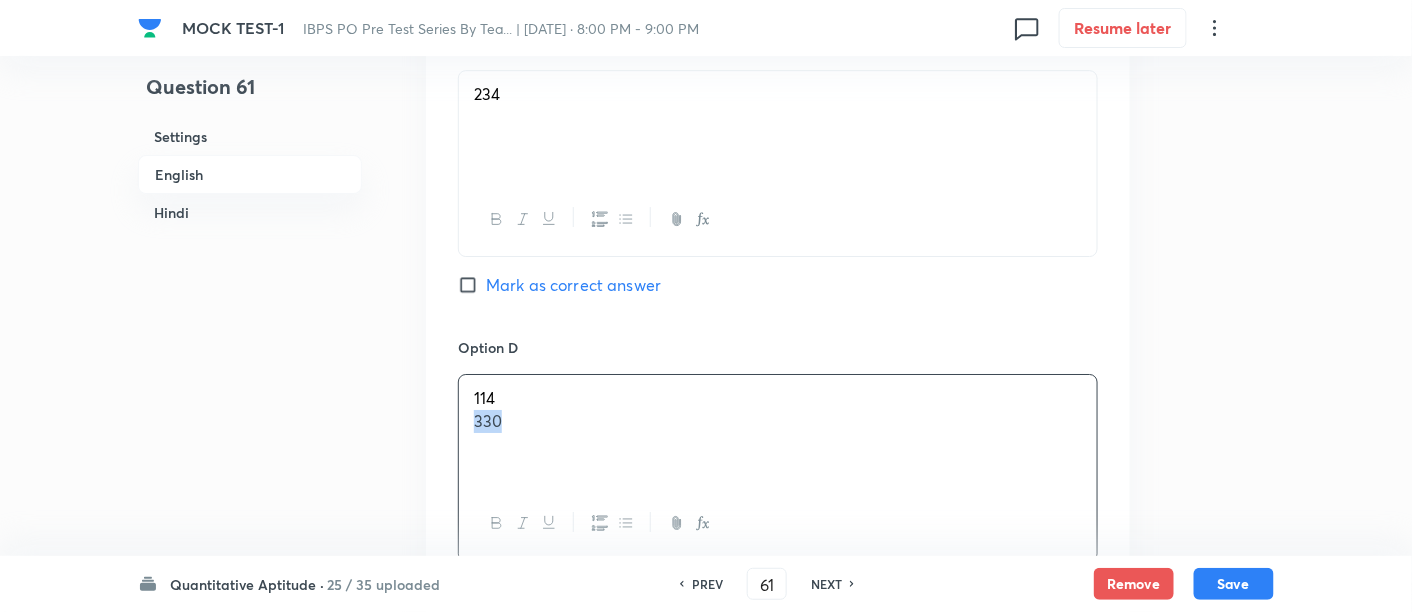 drag, startPoint x: 467, startPoint y: 419, endPoint x: 582, endPoint y: 476, distance: 128.35107 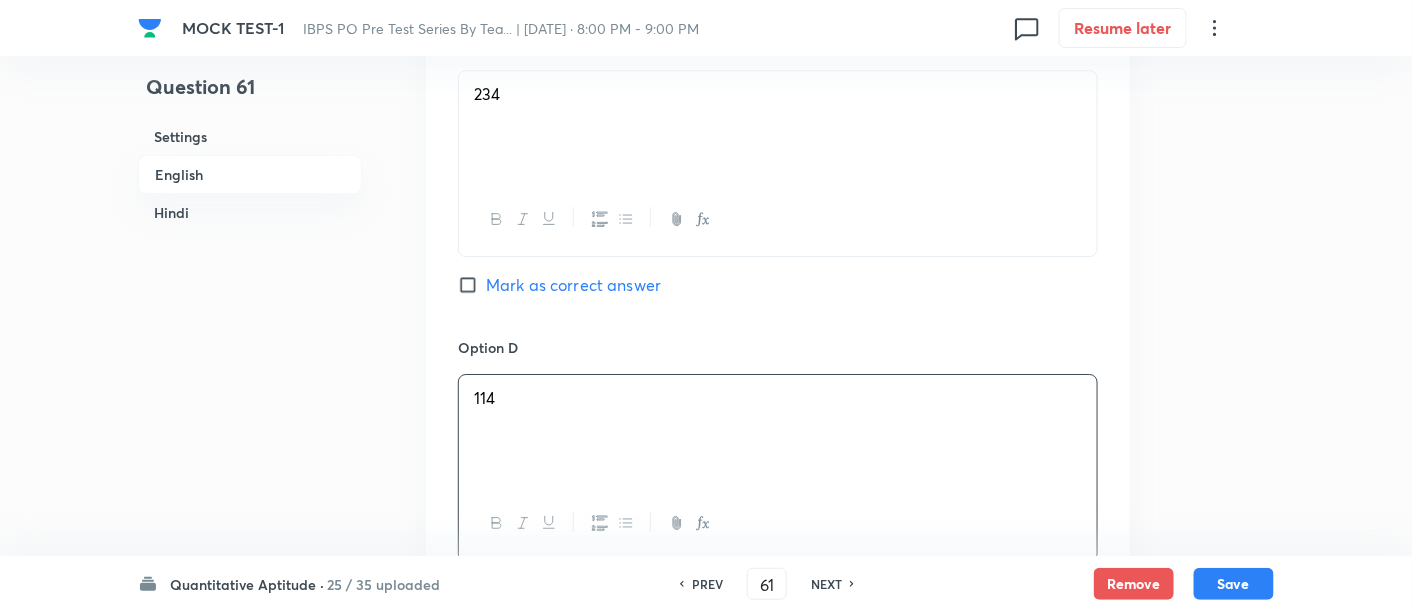 scroll, scrollTop: 2228, scrollLeft: 0, axis: vertical 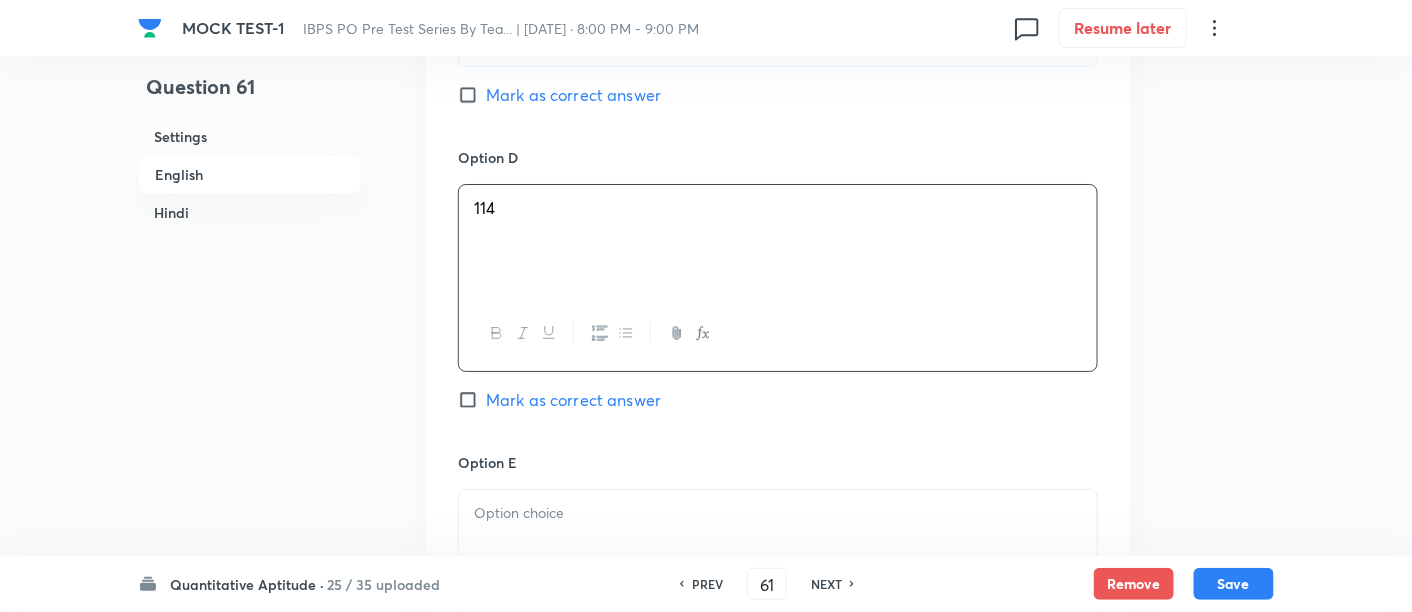 click at bounding box center [778, 513] 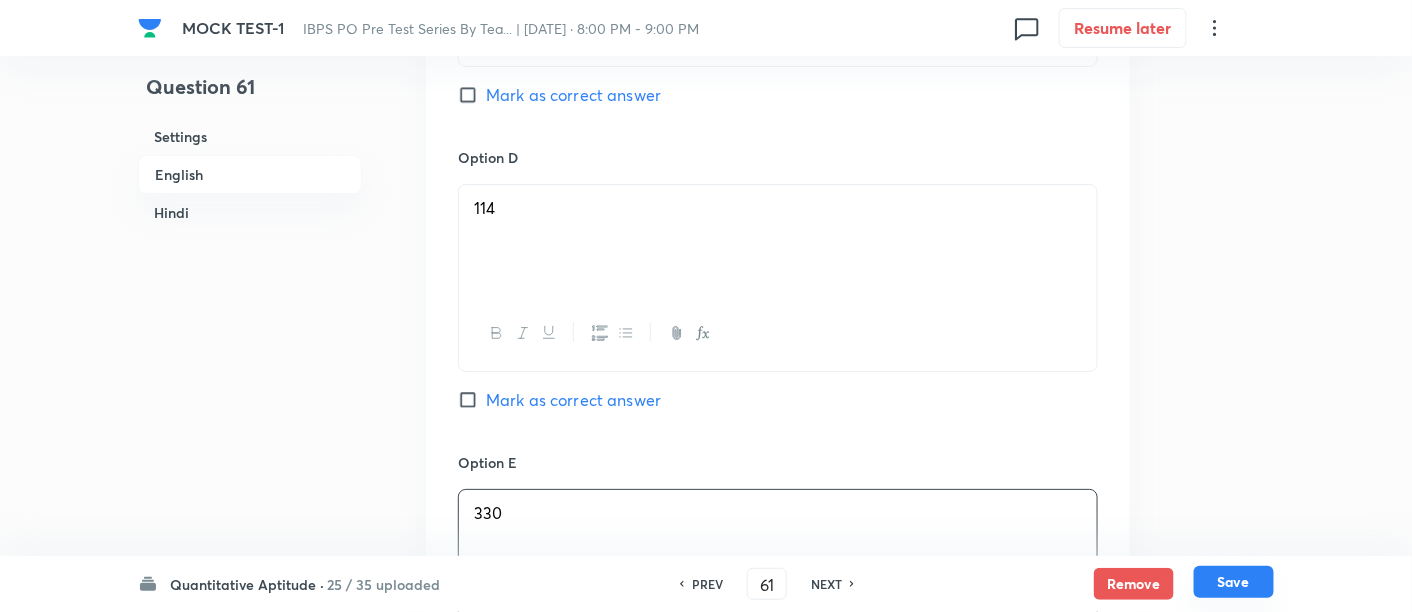 click on "Save" at bounding box center [1234, 582] 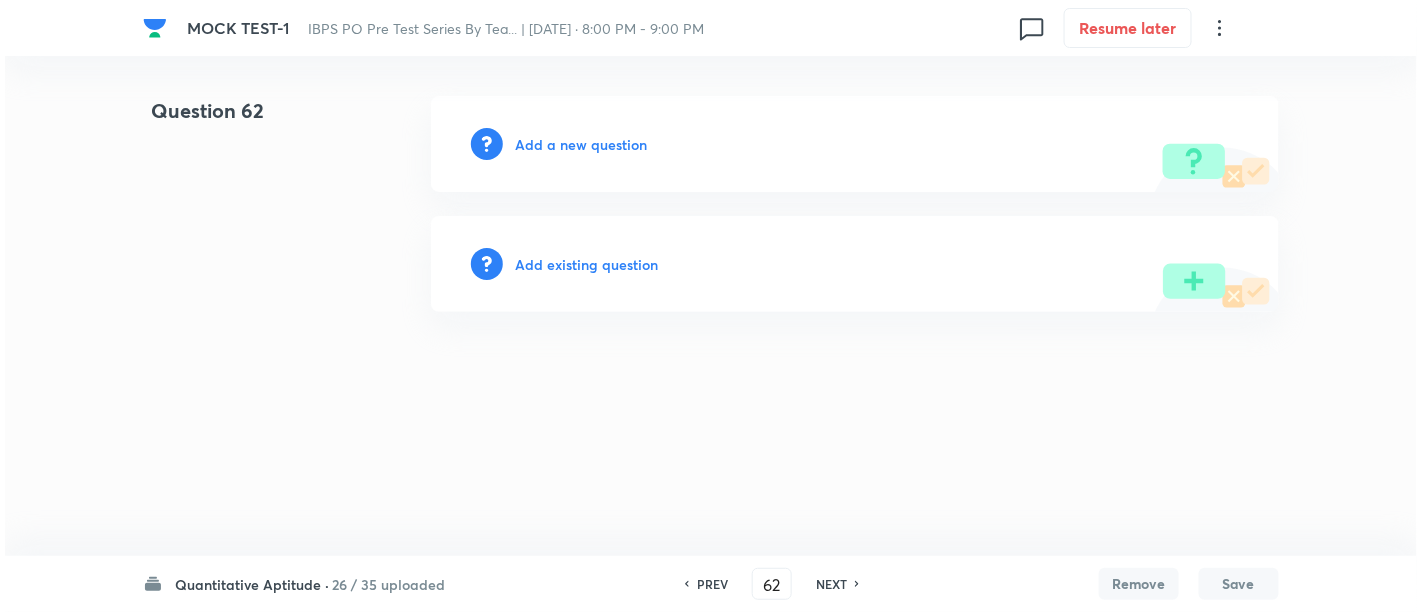 scroll, scrollTop: 0, scrollLeft: 0, axis: both 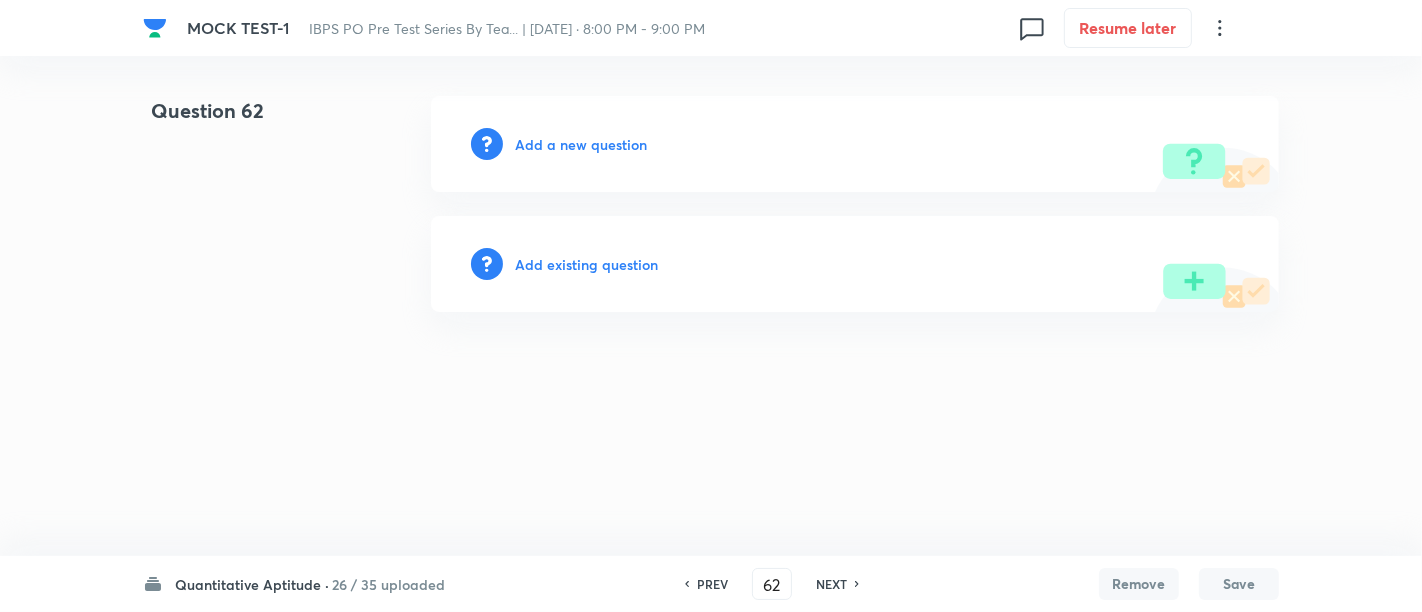 click on "Add a new question" at bounding box center [581, 144] 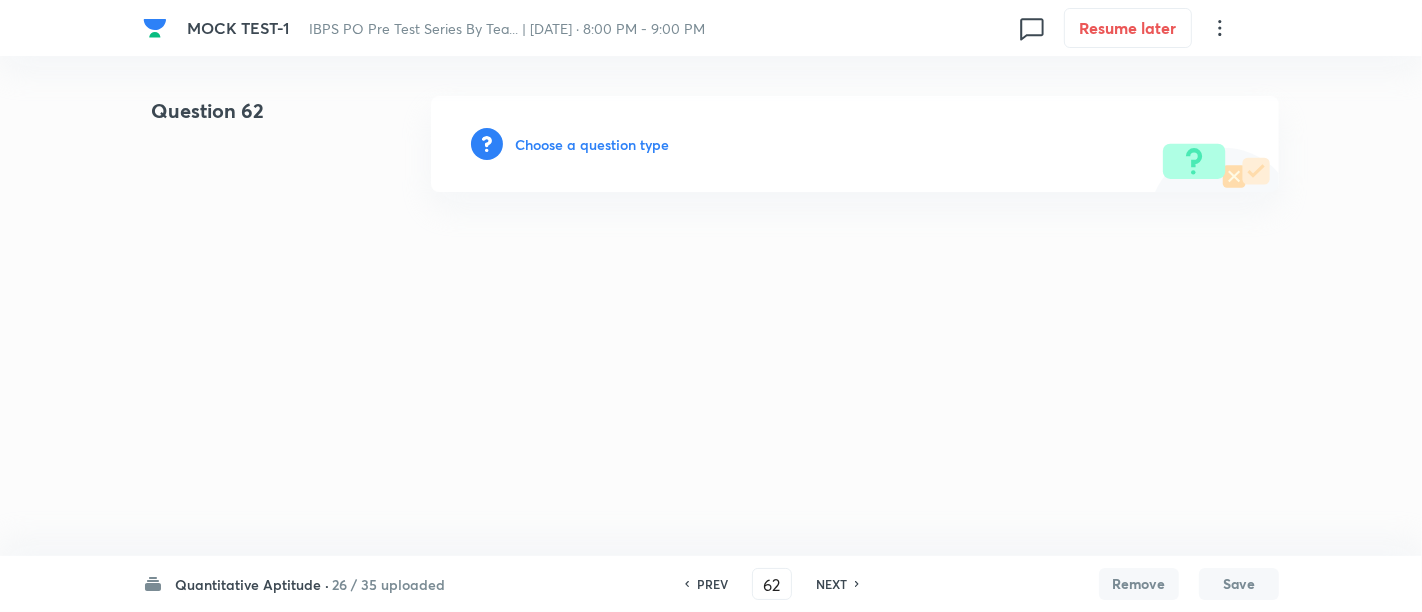 click on "Choose a question type" at bounding box center (592, 144) 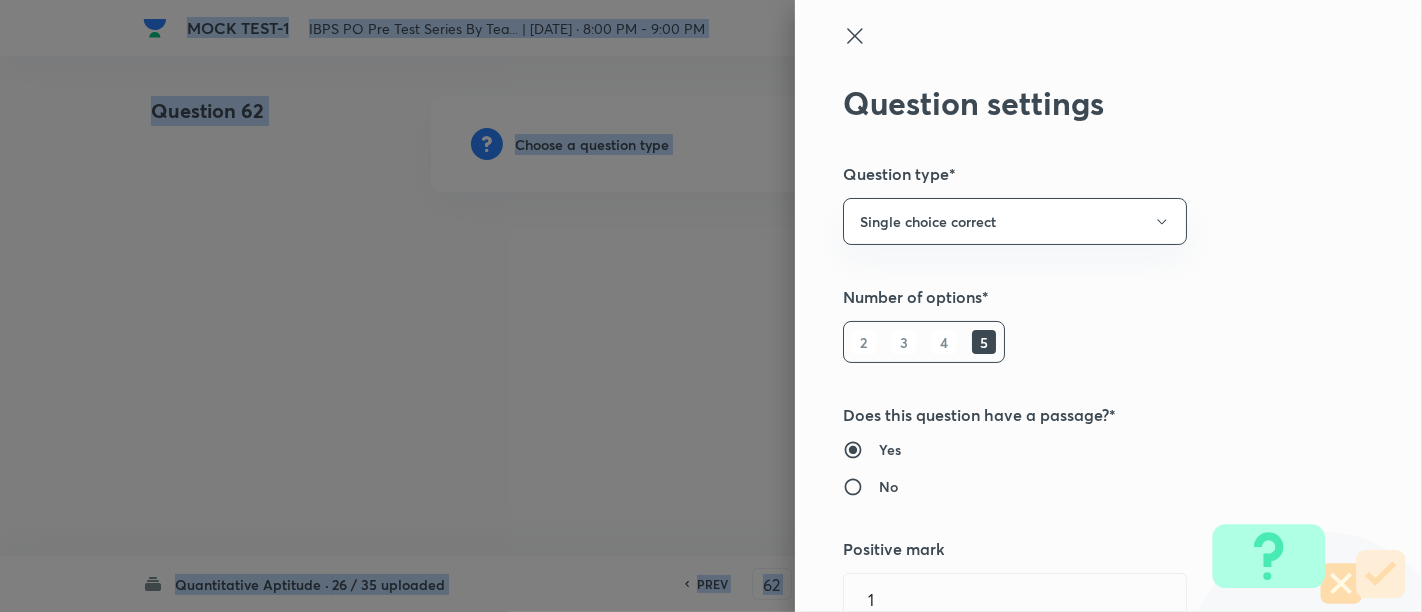click at bounding box center (711, 306) 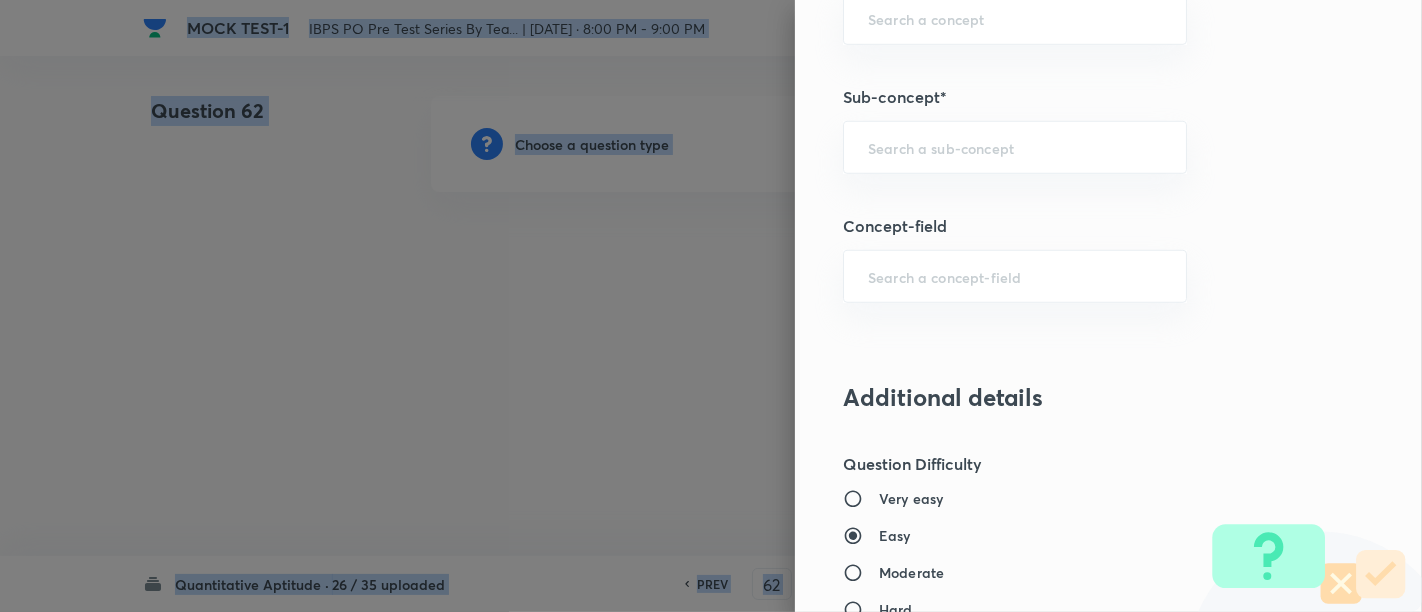 scroll, scrollTop: 1195, scrollLeft: 0, axis: vertical 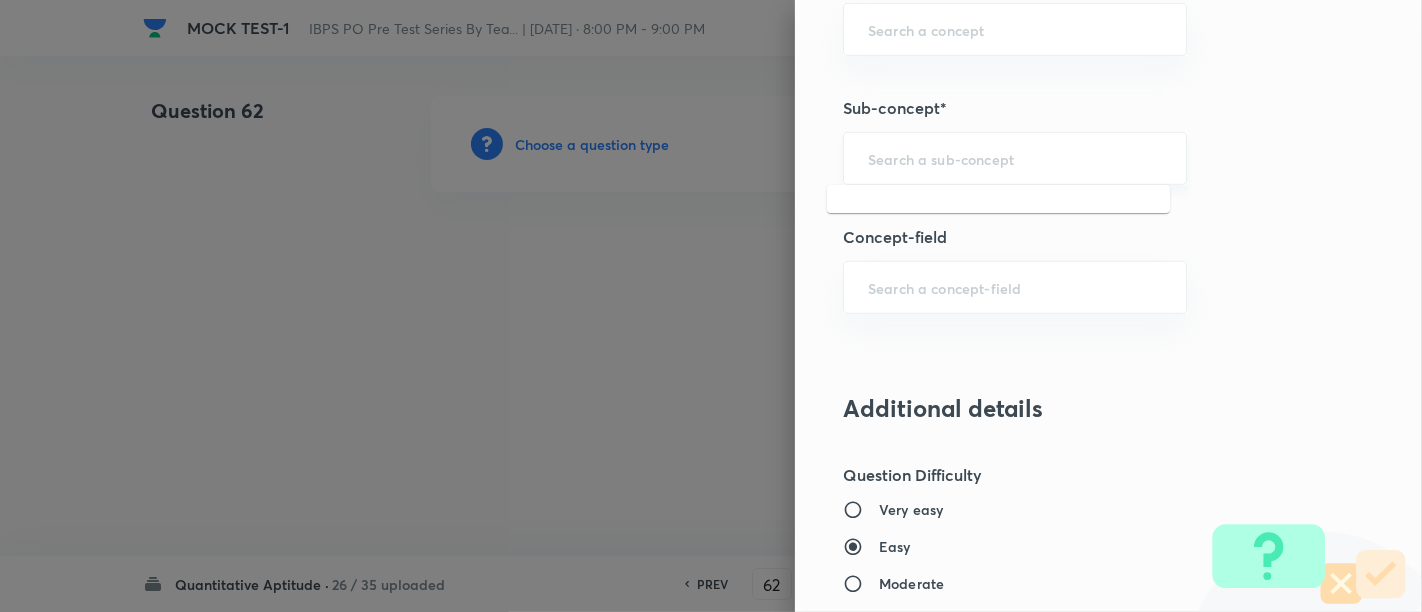 click at bounding box center (1015, 158) 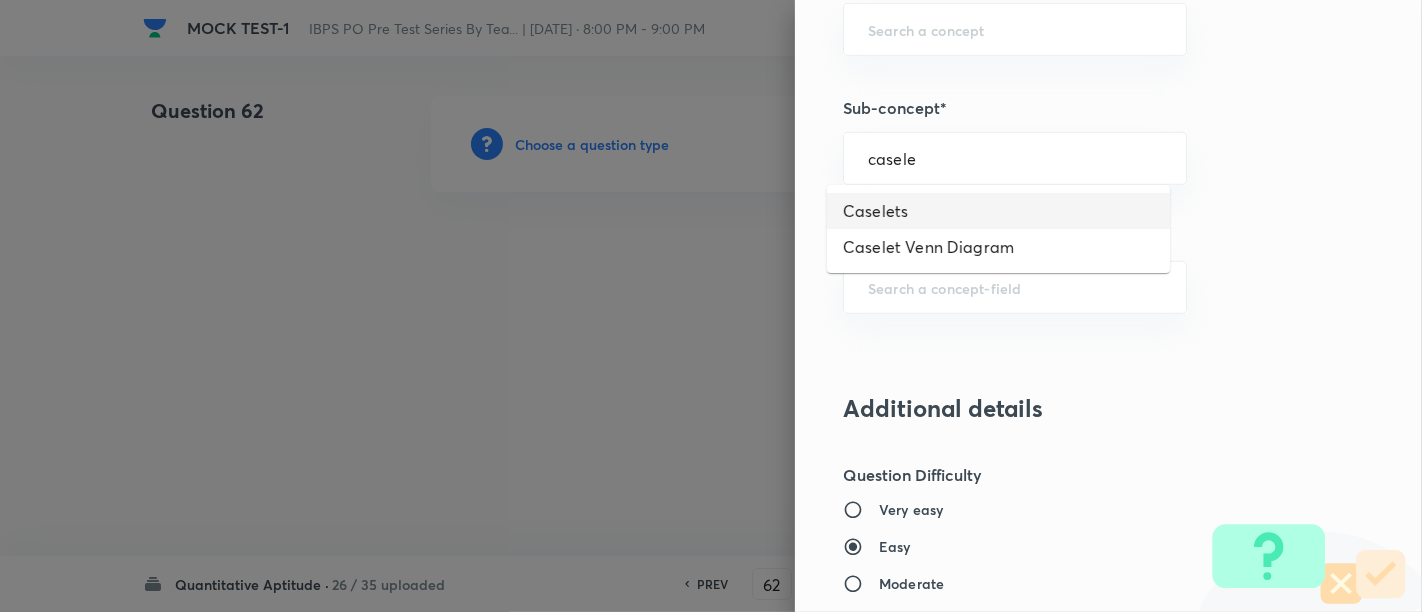 click on "Caselets" at bounding box center [998, 211] 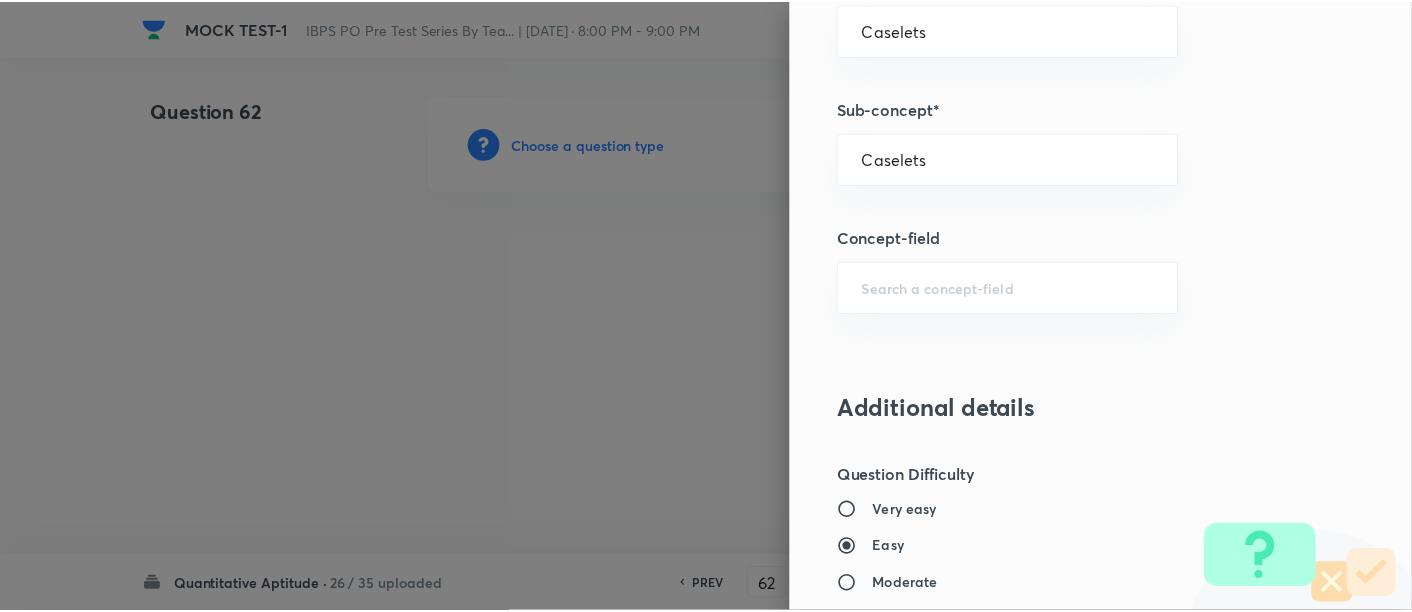 scroll, scrollTop: 2108, scrollLeft: 0, axis: vertical 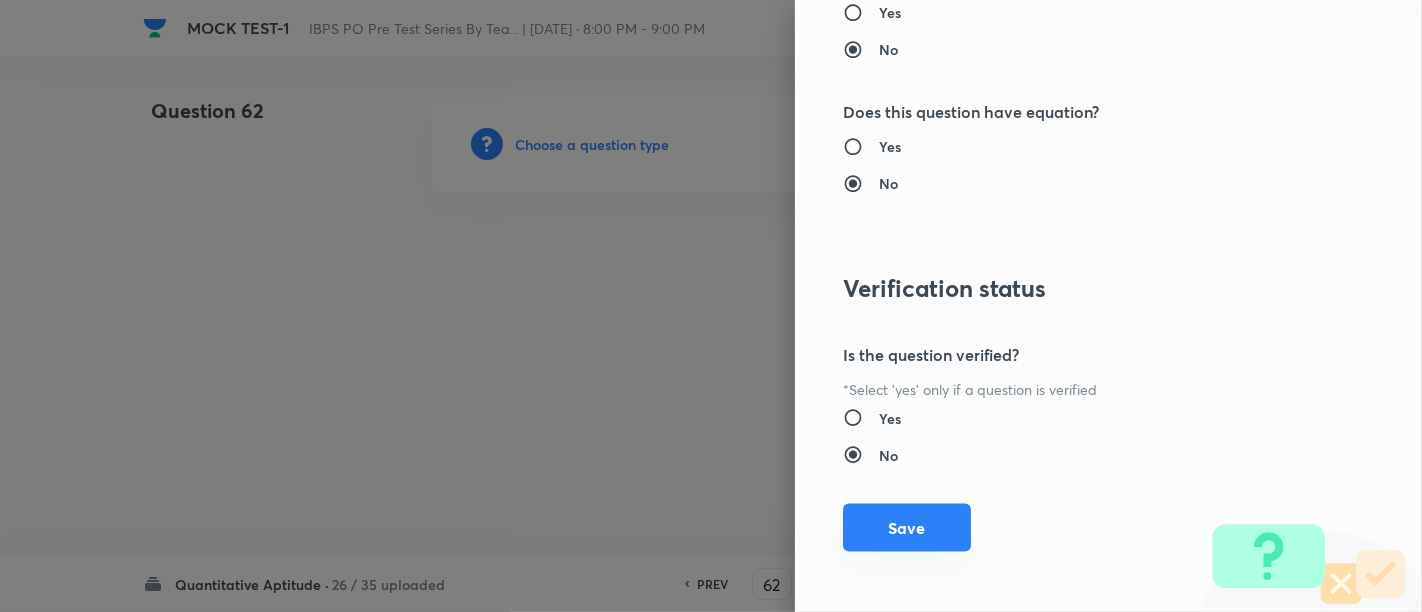 click on "Save" at bounding box center [907, 528] 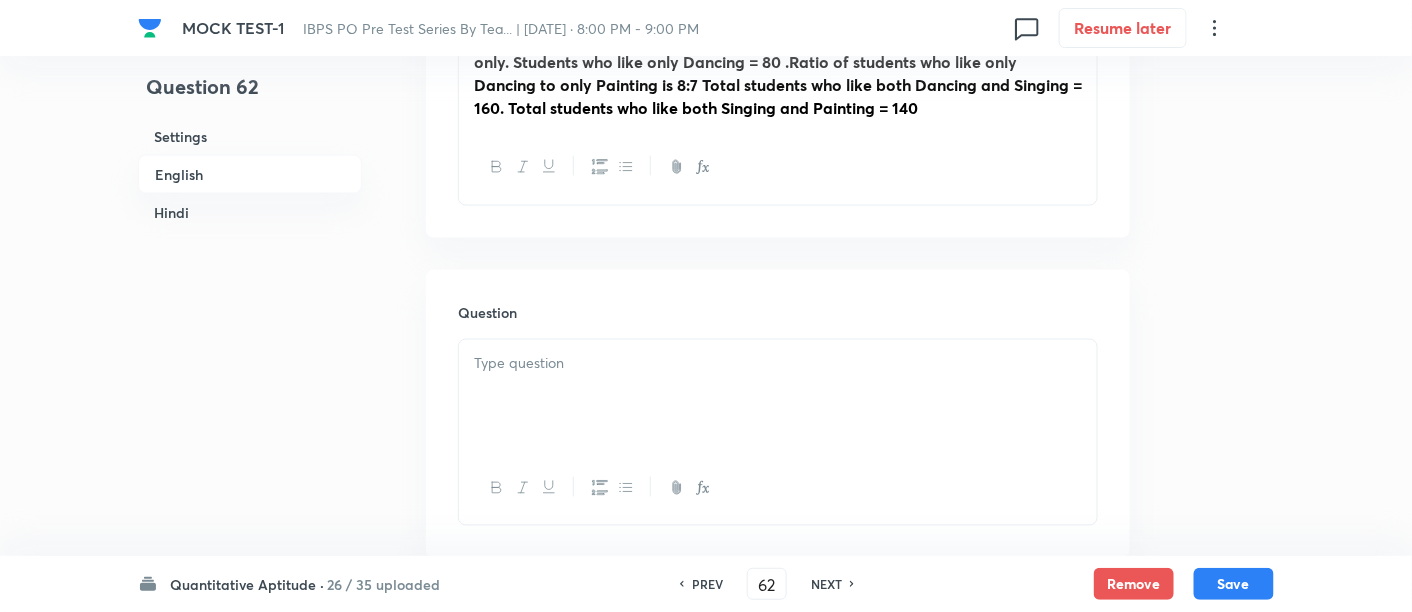 scroll, scrollTop: 822, scrollLeft: 0, axis: vertical 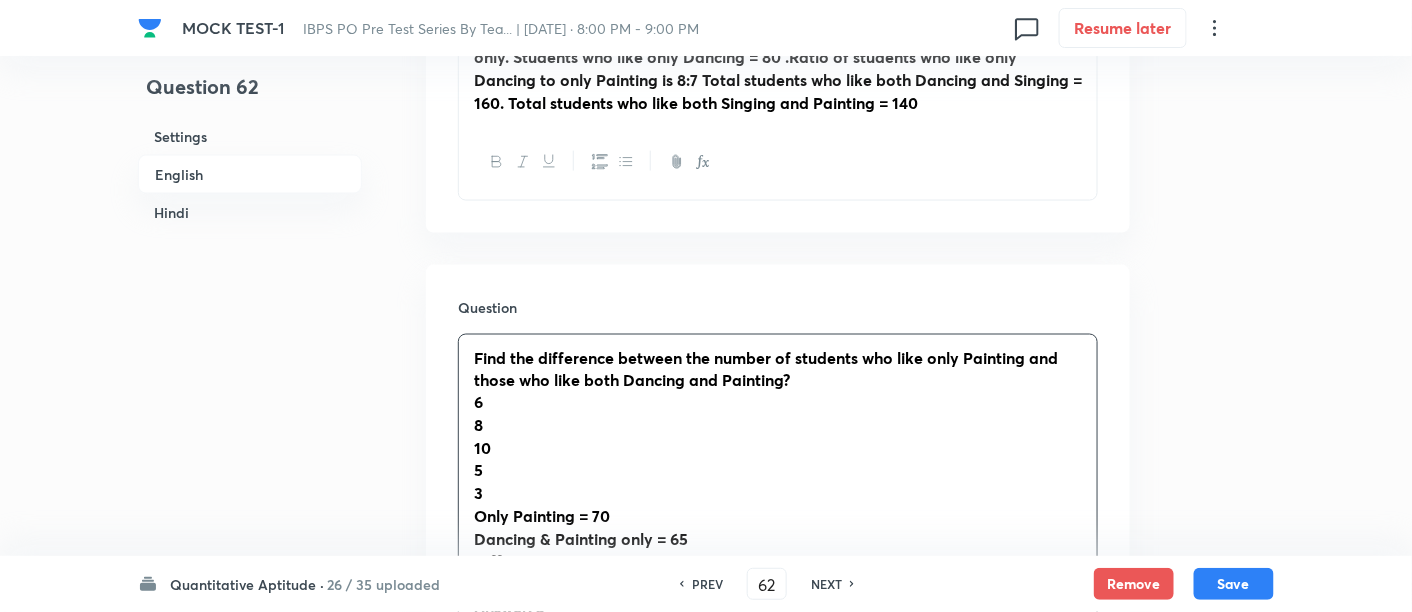 click on "Find the difference between the number of students who like only Painting and those who like both Dancing and Painting? 6 8 10 5 3 Only Painting = 70  Dancing & Painting only = 65 Difference: 70−65=570 - 65 = 5 70−65=5 Answer: 5" at bounding box center [778, 517] 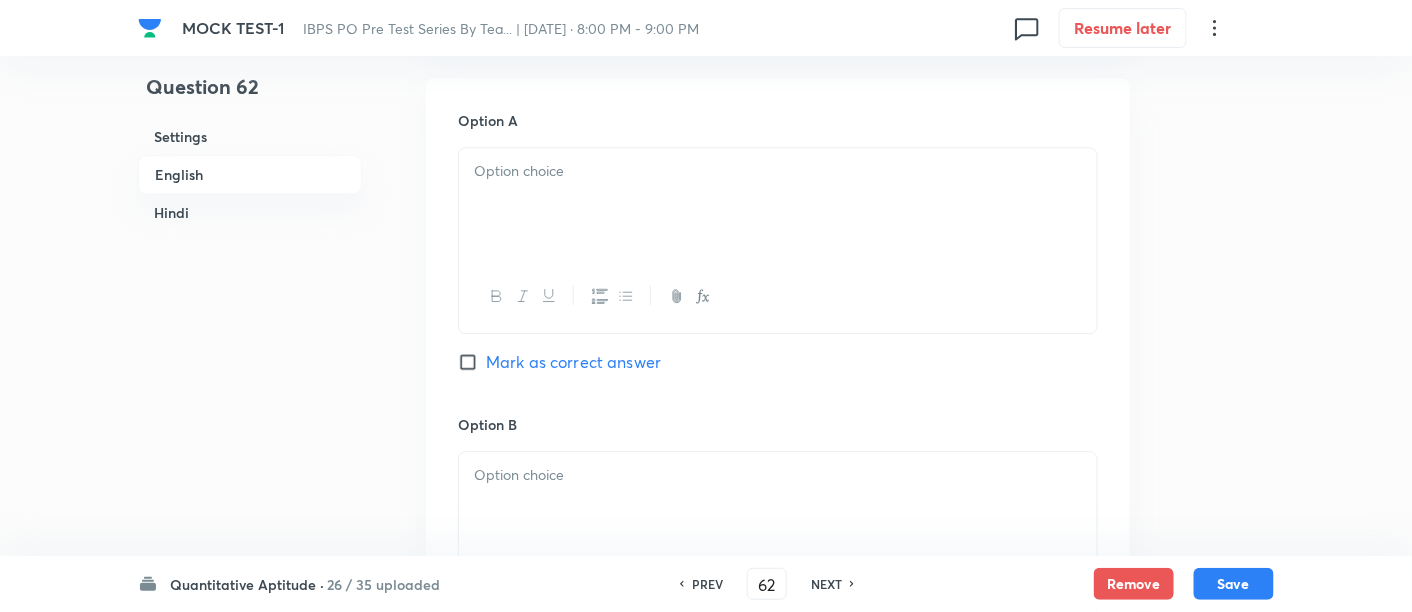 drag, startPoint x: 461, startPoint y: 344, endPoint x: 948, endPoint y: 258, distance: 494.53513 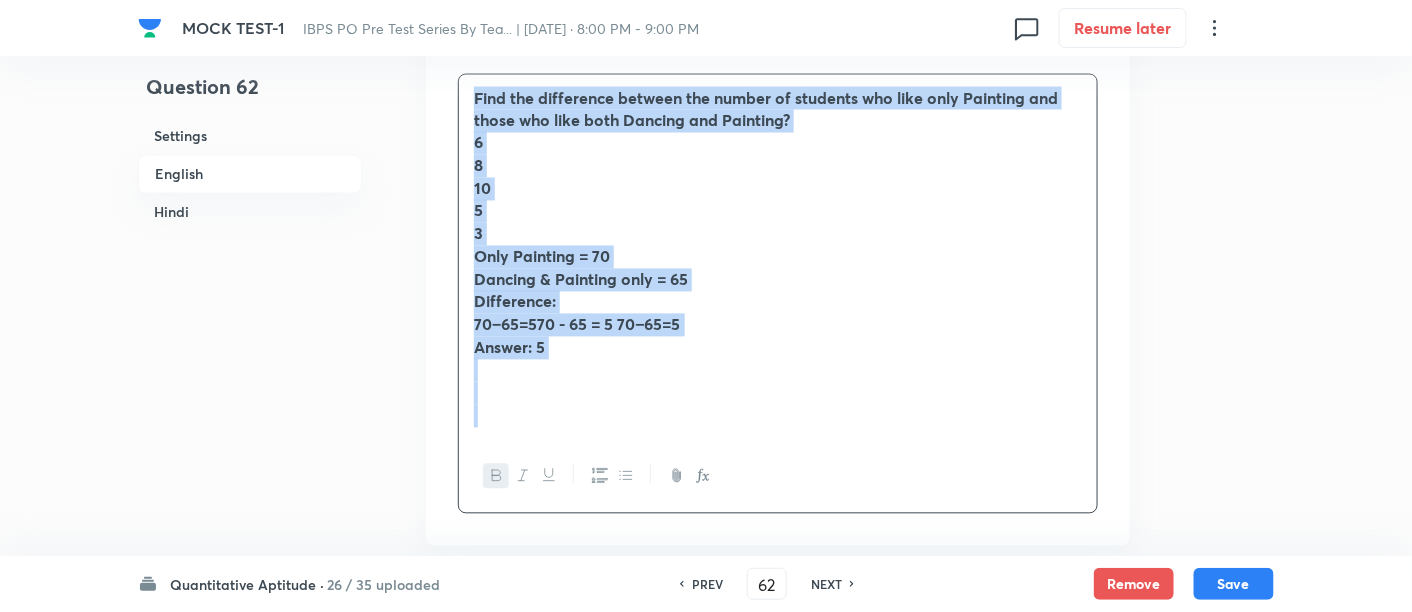 scroll, scrollTop: 1080, scrollLeft: 0, axis: vertical 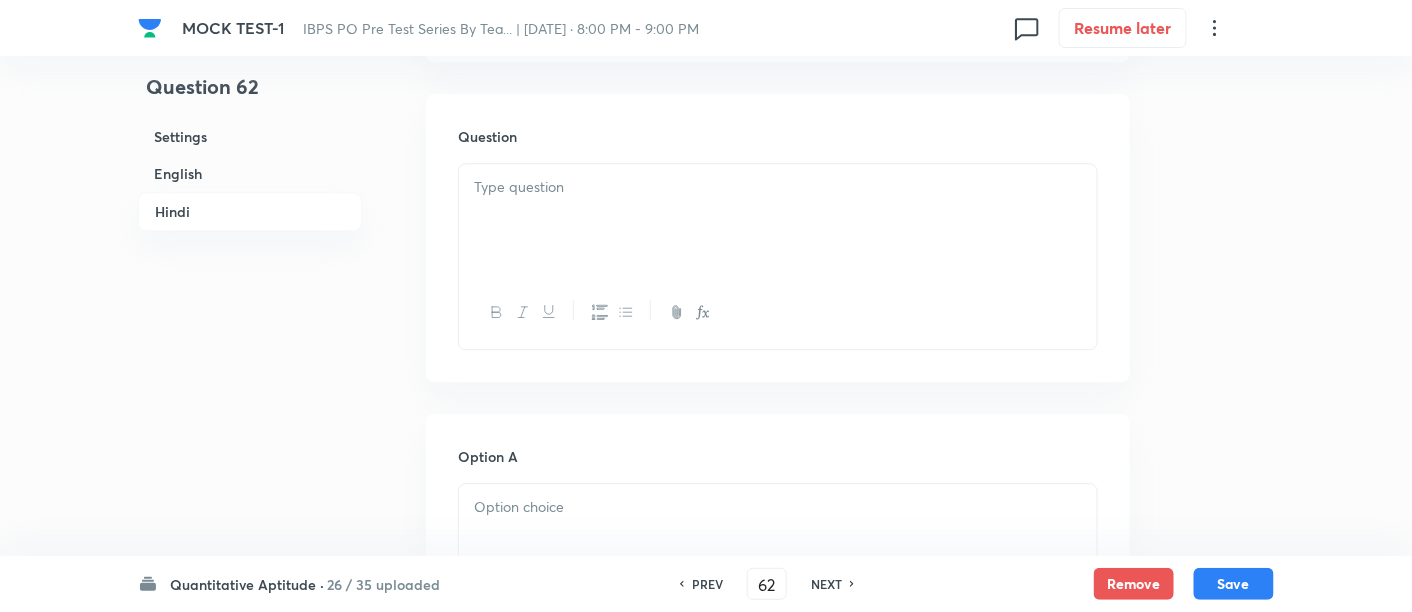 click at bounding box center [778, 220] 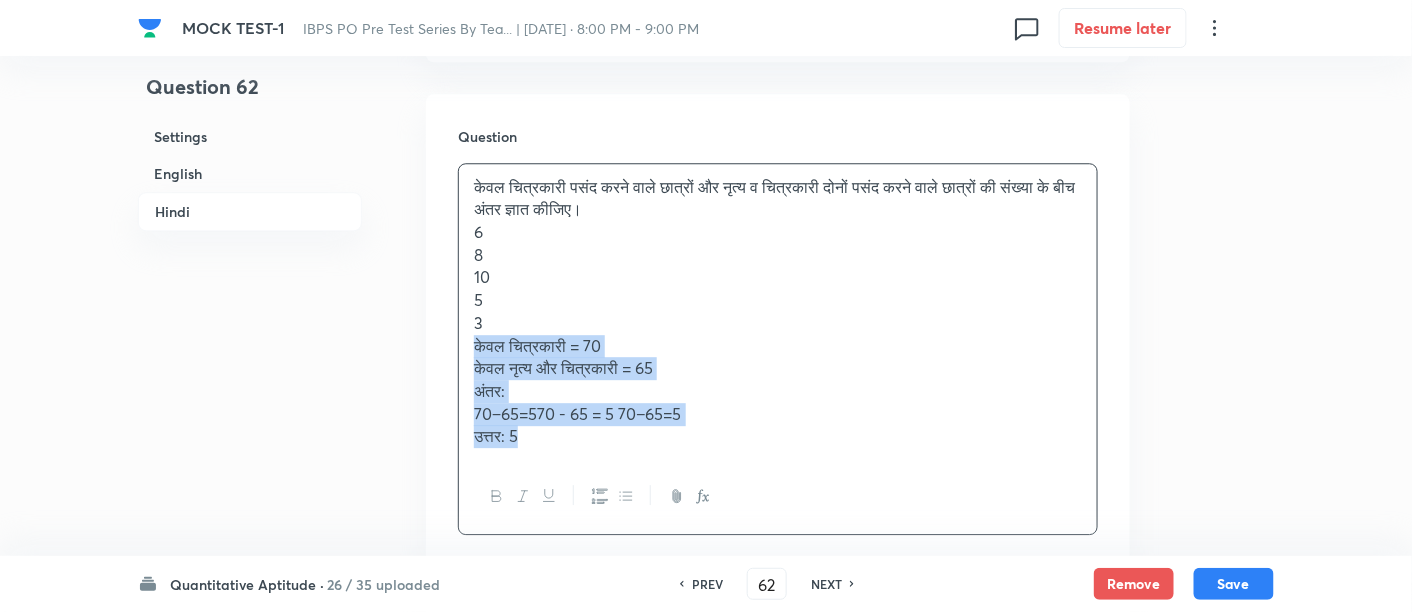 drag, startPoint x: 471, startPoint y: 337, endPoint x: 634, endPoint y: 530, distance: 252.62225 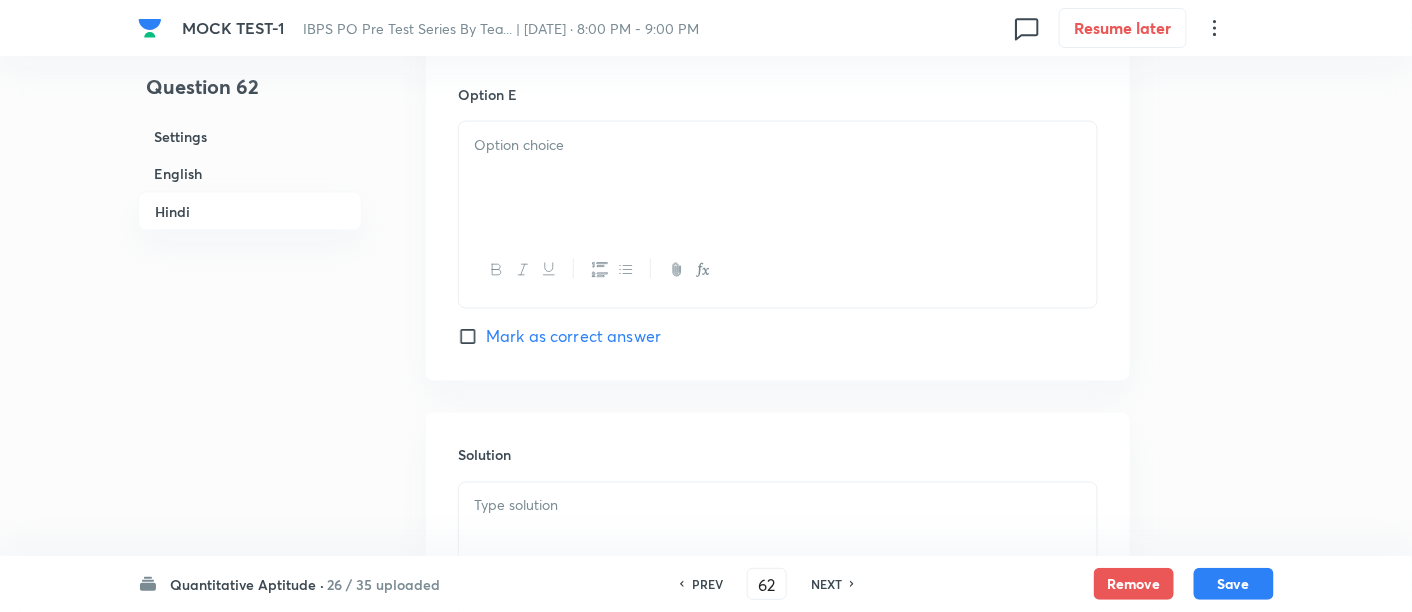 scroll, scrollTop: 5844, scrollLeft: 0, axis: vertical 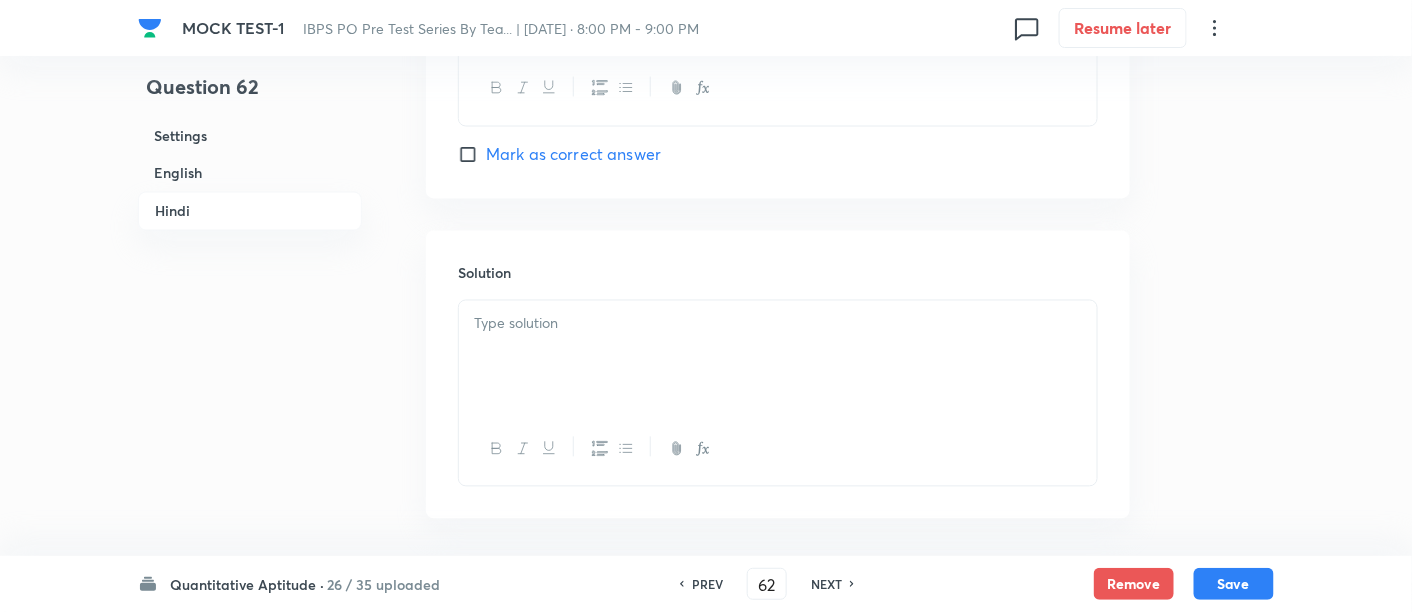 click at bounding box center (778, 324) 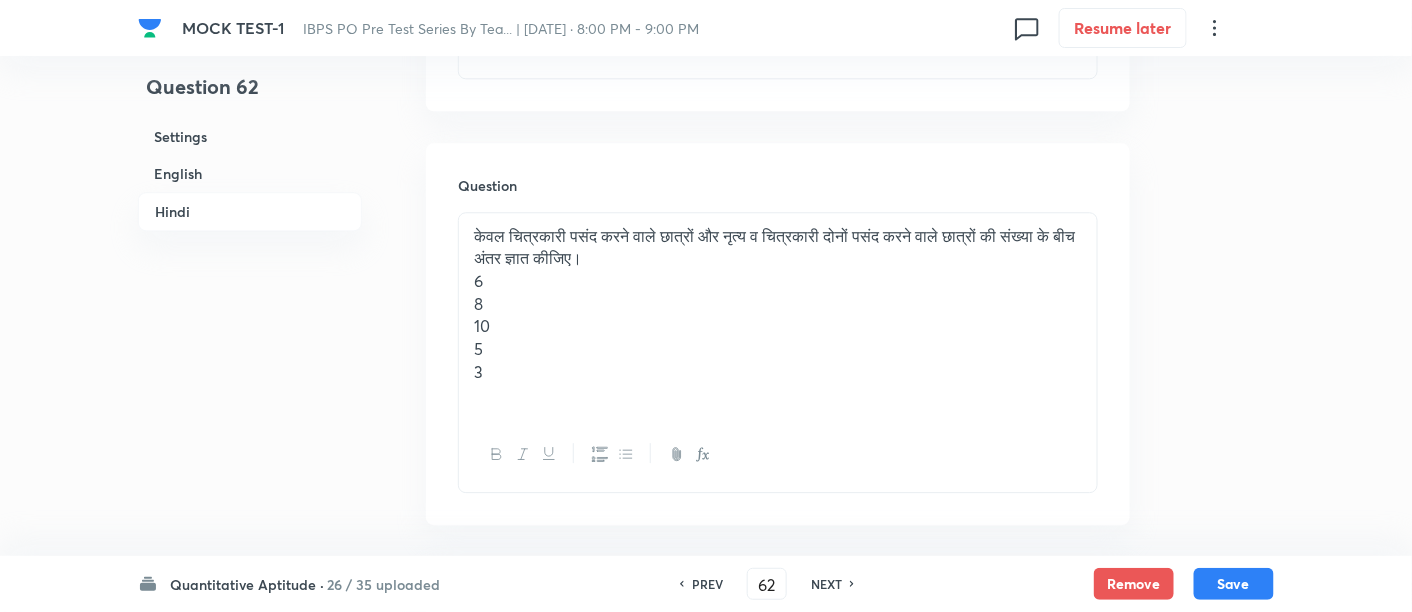 scroll, scrollTop: 3940, scrollLeft: 0, axis: vertical 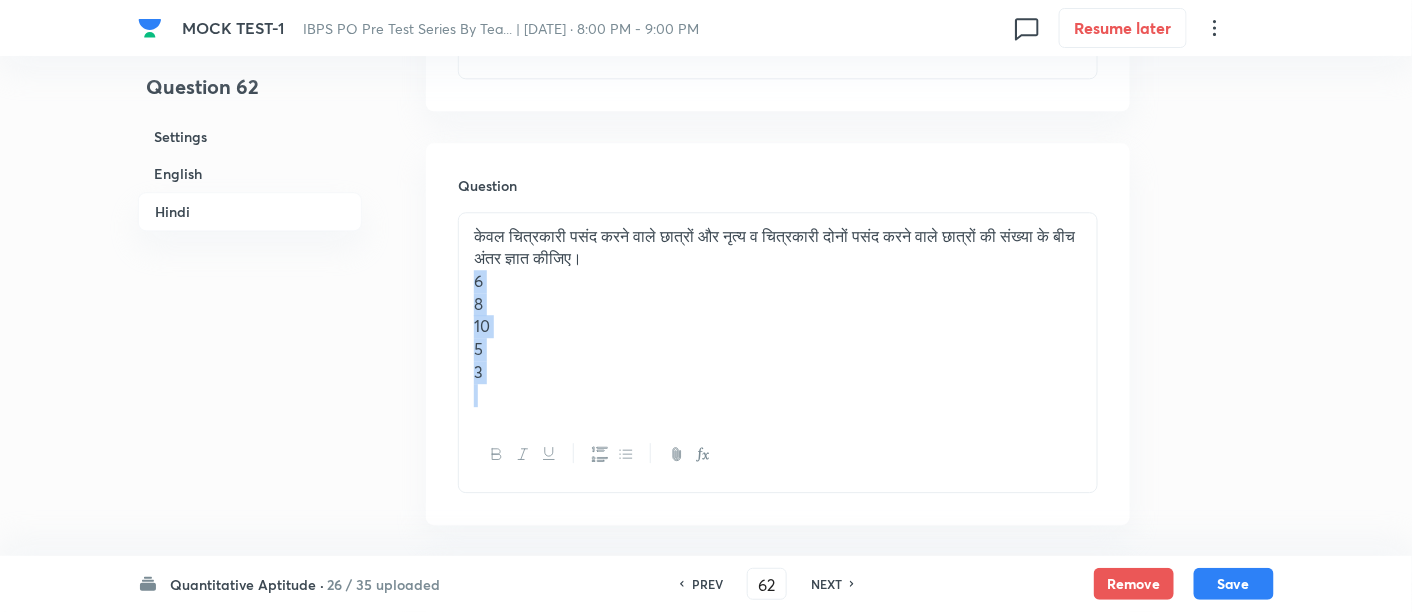 drag, startPoint x: 461, startPoint y: 279, endPoint x: 536, endPoint y: 447, distance: 183.98097 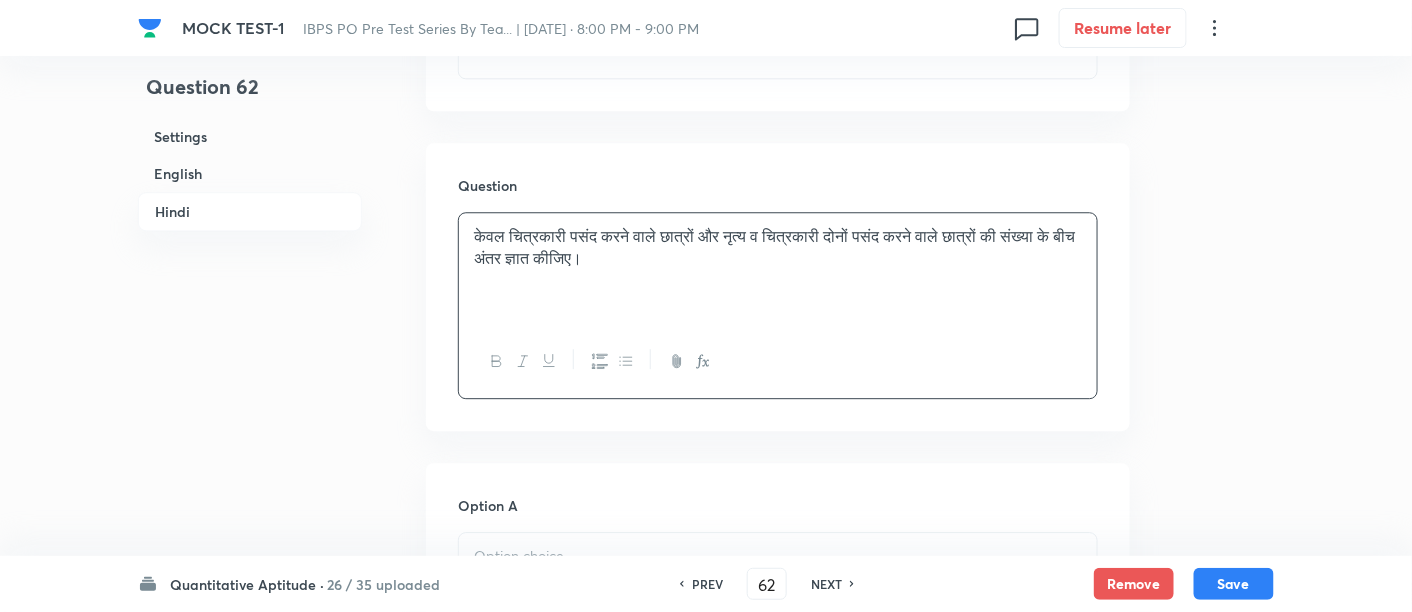 scroll, scrollTop: 4156, scrollLeft: 0, axis: vertical 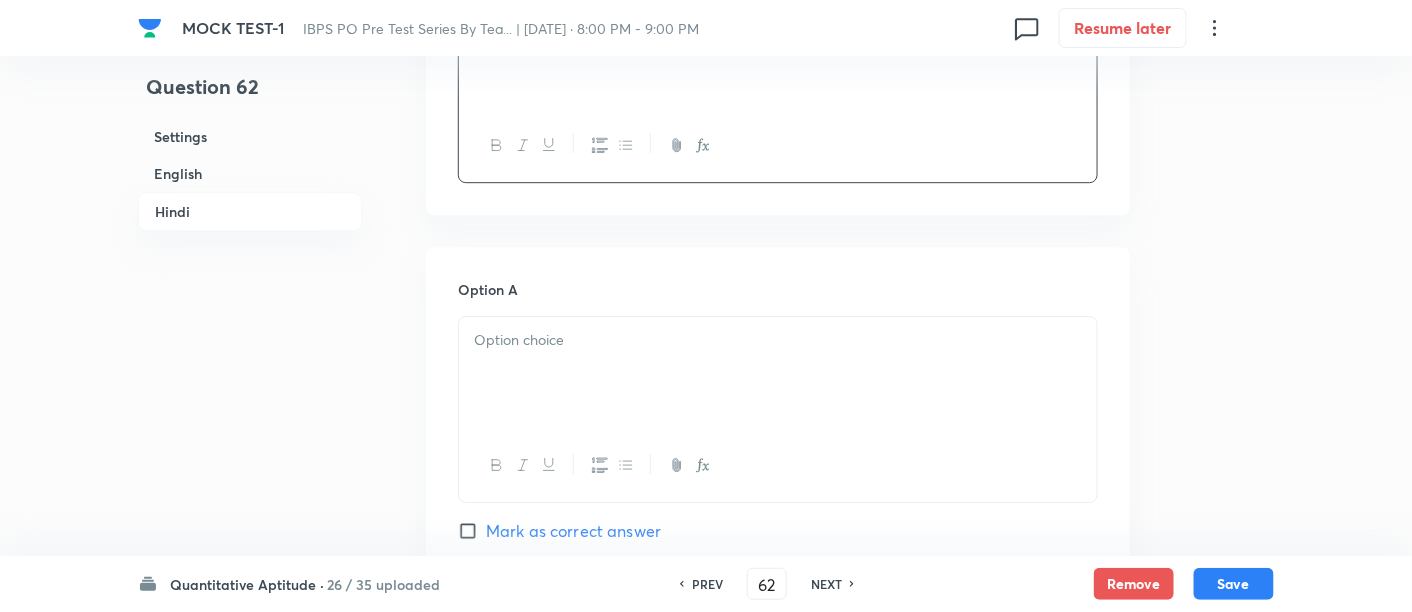 click at bounding box center [778, 373] 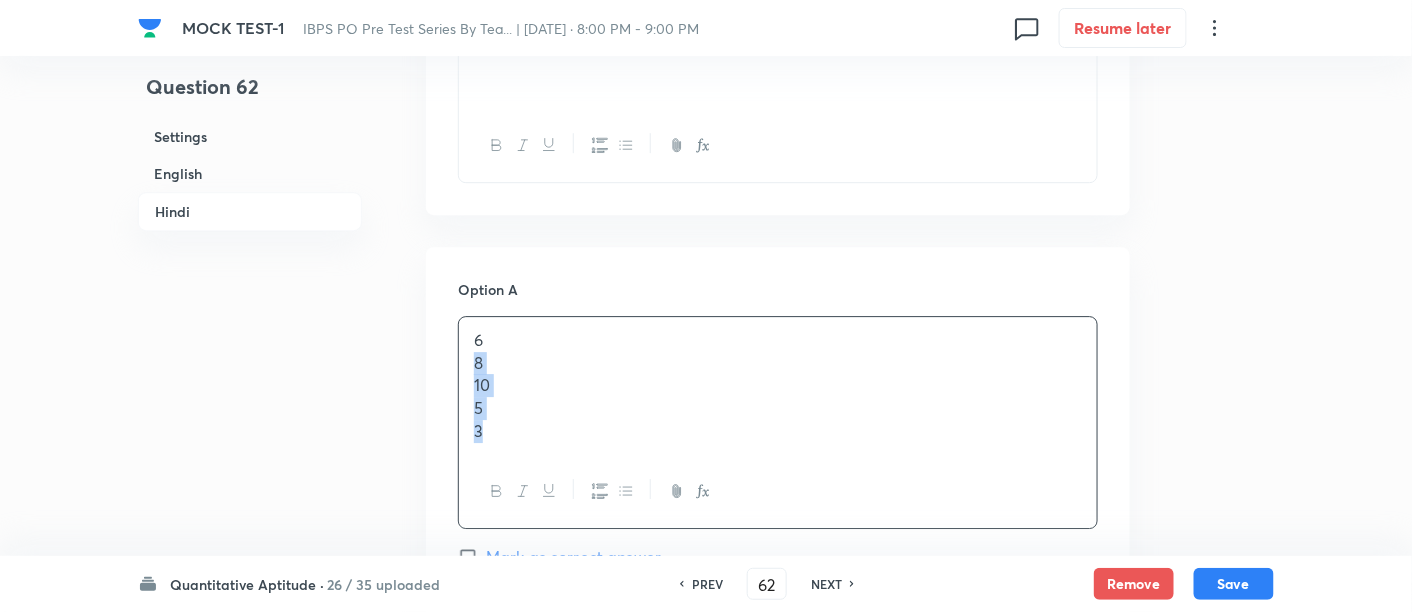 drag, startPoint x: 465, startPoint y: 361, endPoint x: 542, endPoint y: 510, distance: 167.72 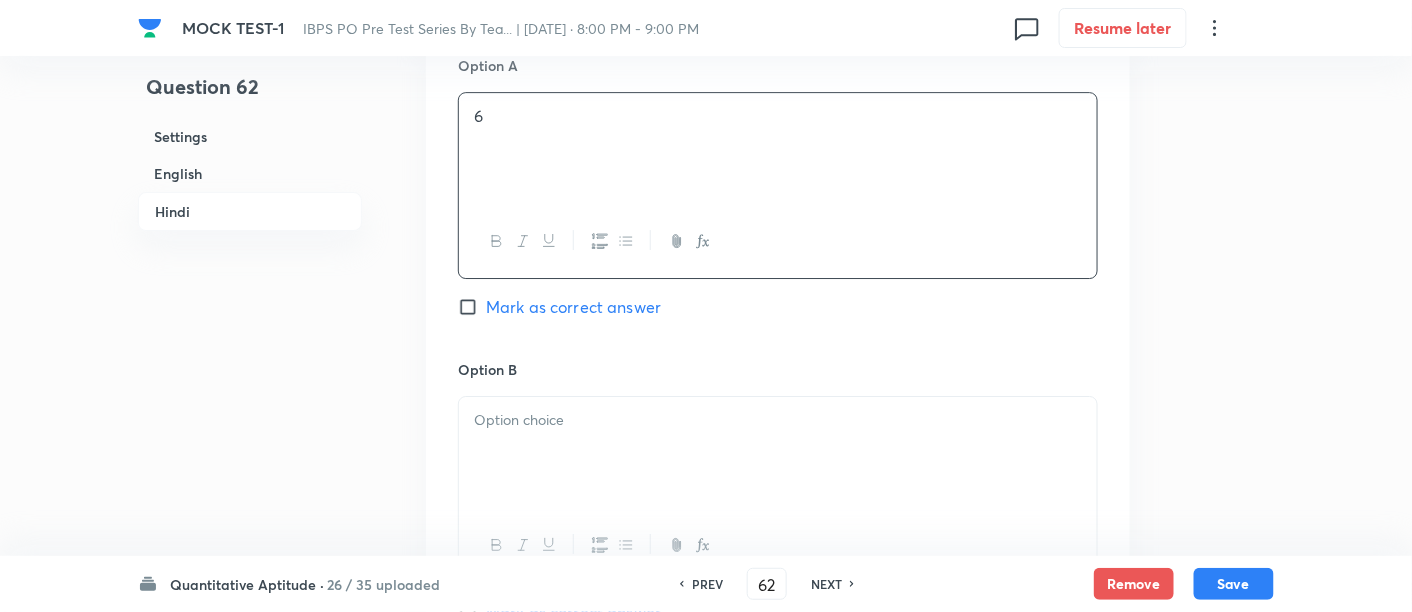 scroll, scrollTop: 4413, scrollLeft: 0, axis: vertical 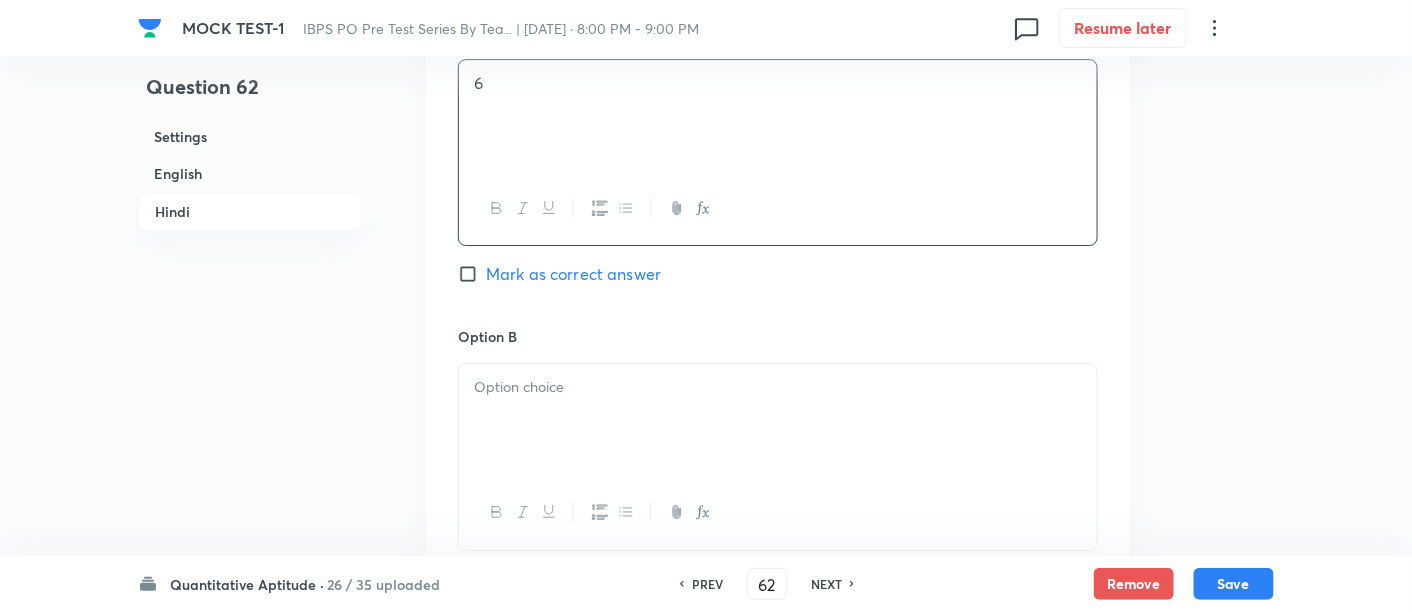 click at bounding box center (778, 420) 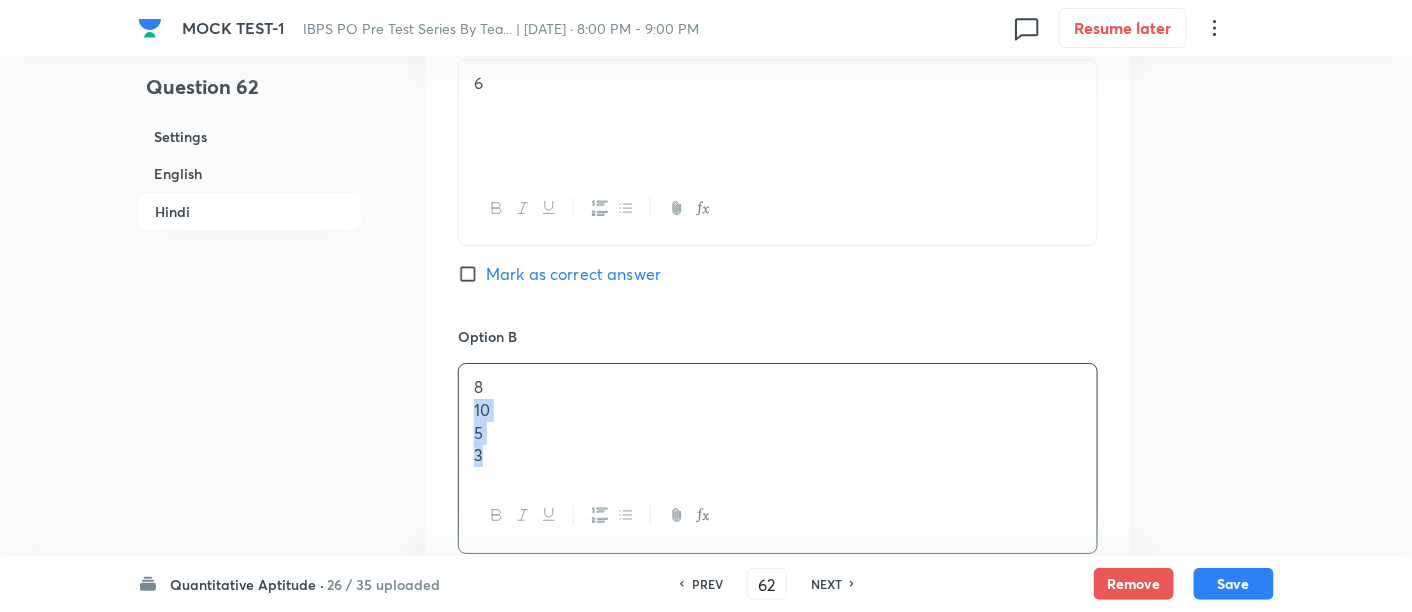 drag, startPoint x: 470, startPoint y: 402, endPoint x: 552, endPoint y: 533, distance: 154.54773 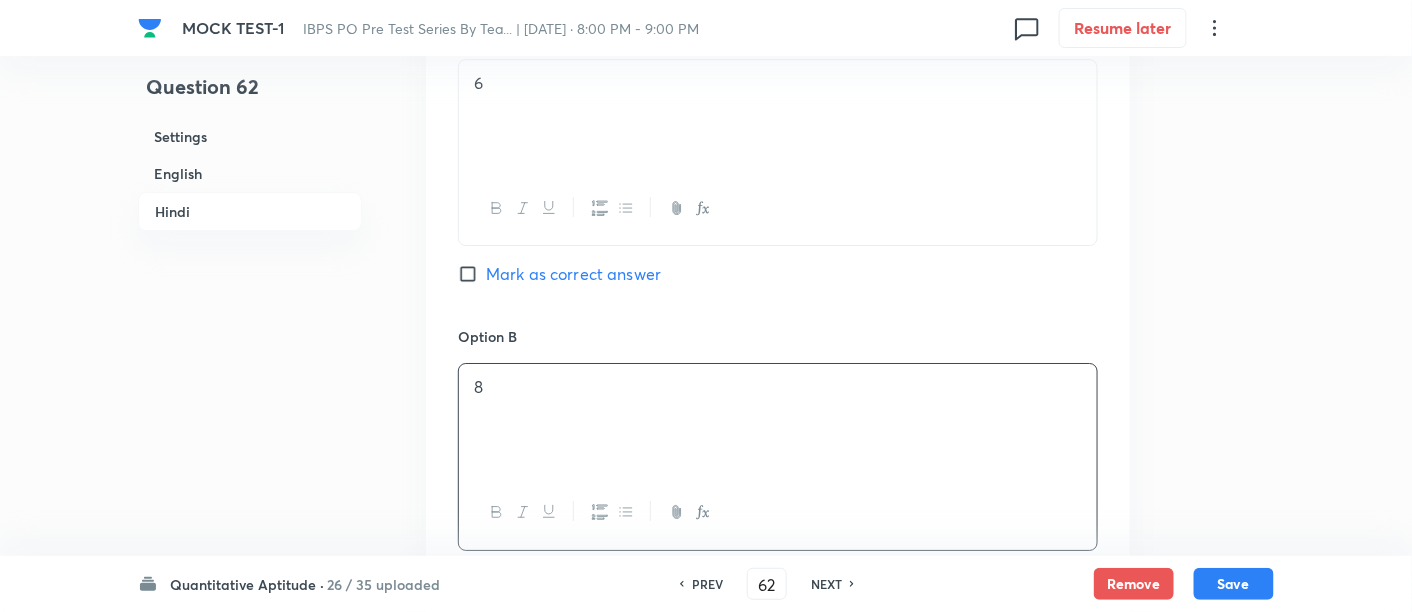 scroll, scrollTop: 4669, scrollLeft: 0, axis: vertical 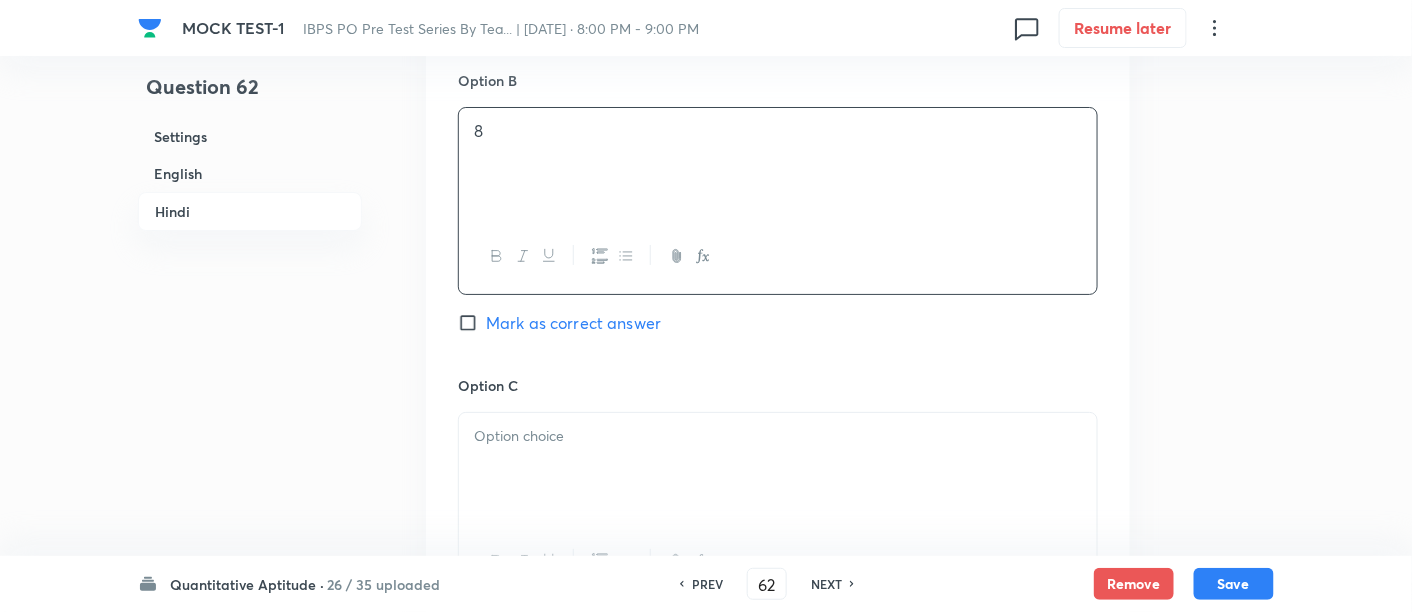 click at bounding box center [778, 469] 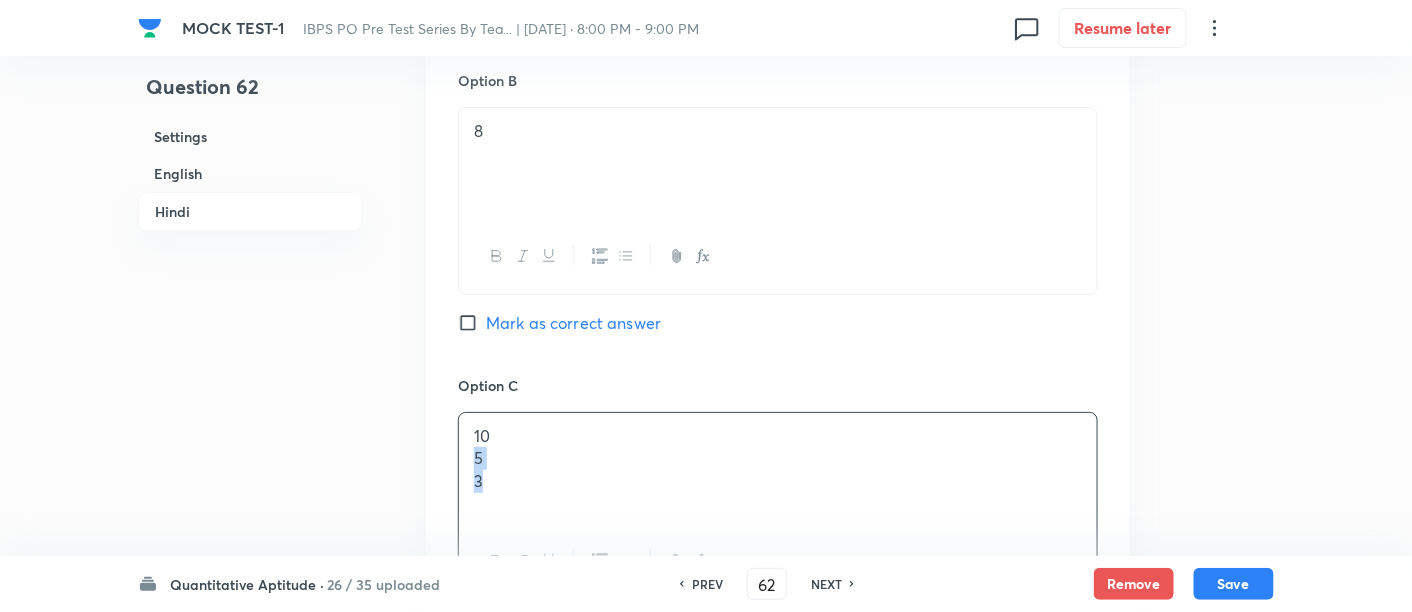 drag, startPoint x: 469, startPoint y: 449, endPoint x: 555, endPoint y: 566, distance: 145.20676 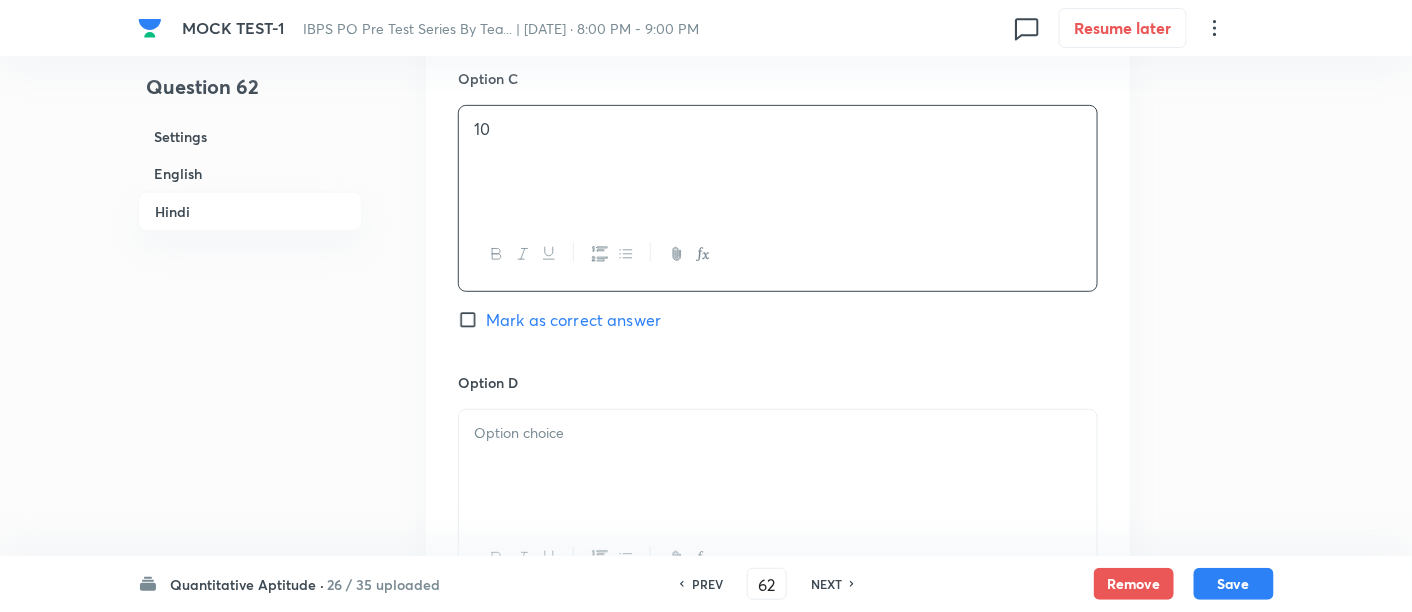 scroll, scrollTop: 4985, scrollLeft: 0, axis: vertical 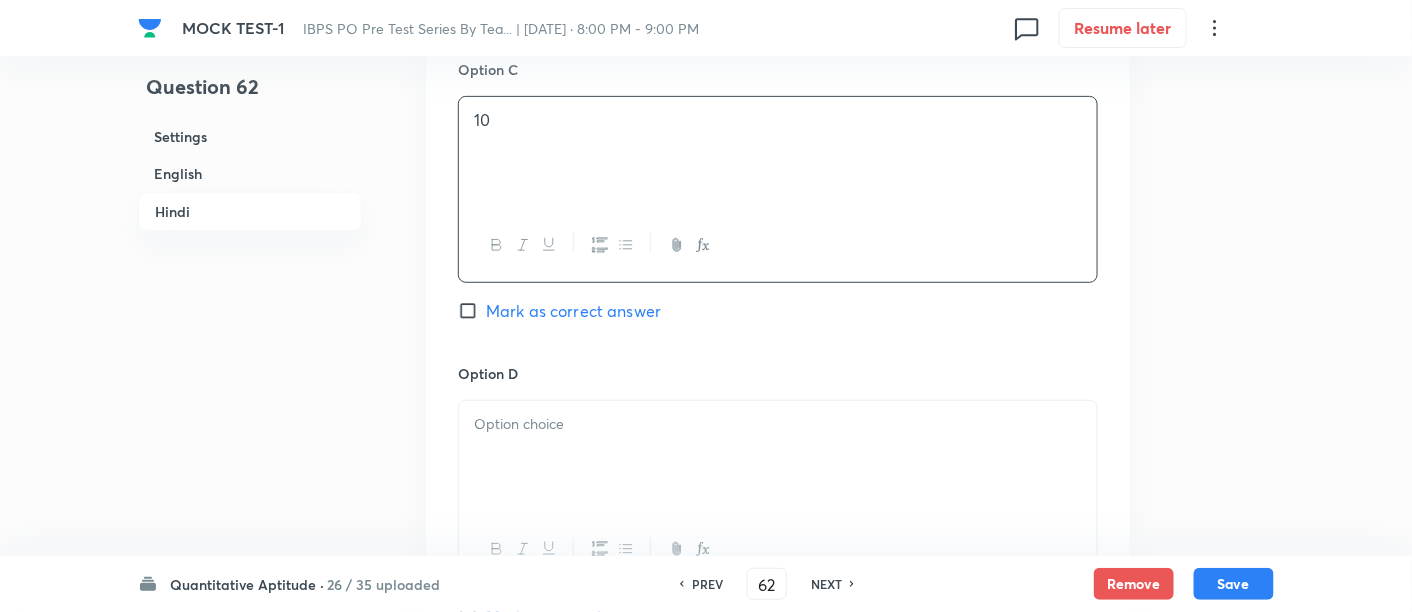 click at bounding box center [778, 457] 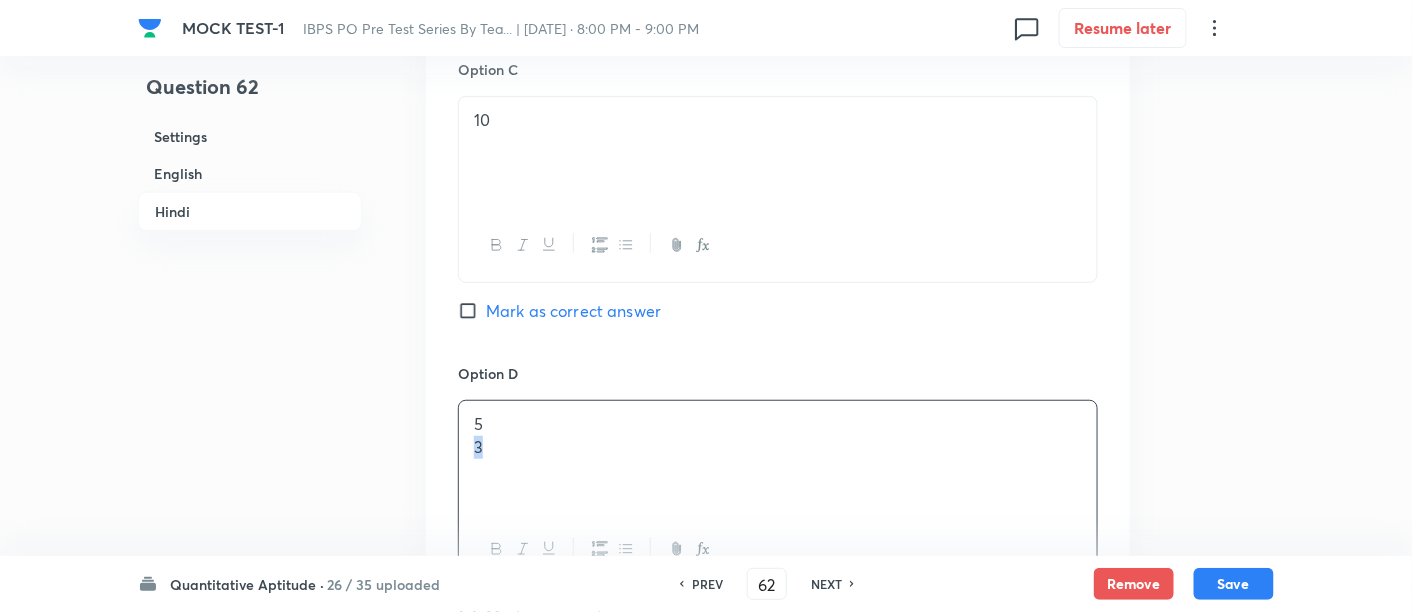 drag, startPoint x: 468, startPoint y: 441, endPoint x: 571, endPoint y: 487, distance: 112.805145 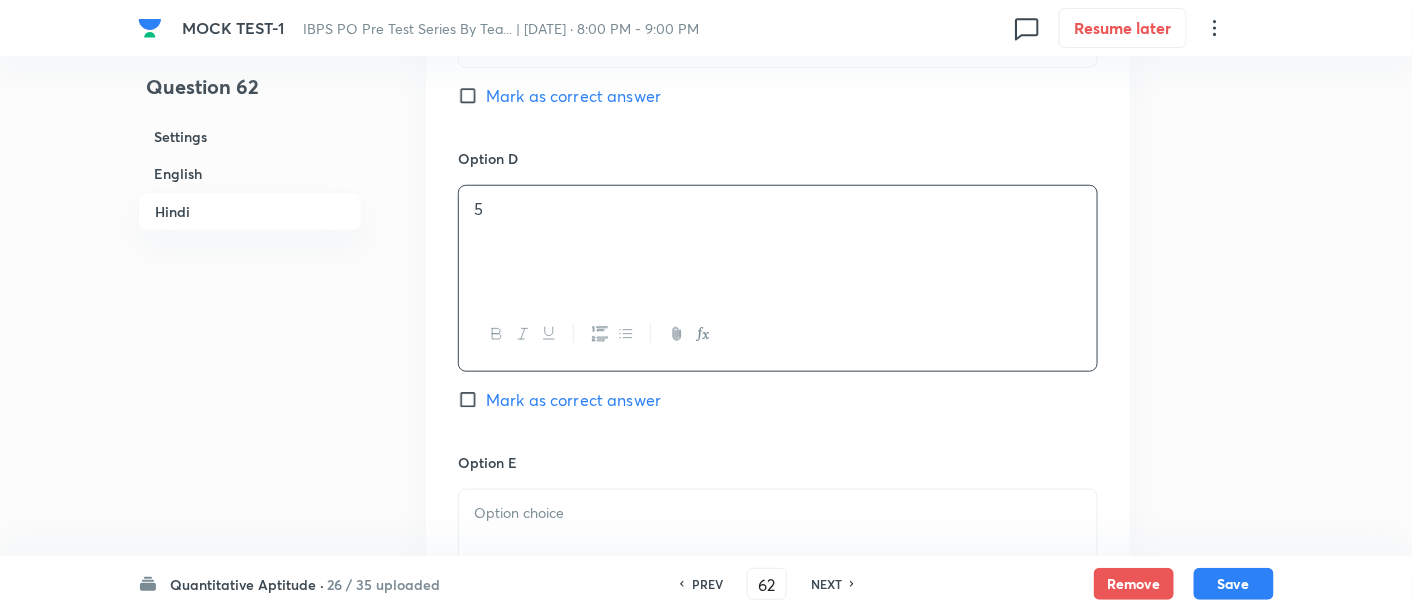 scroll, scrollTop: 5214, scrollLeft: 0, axis: vertical 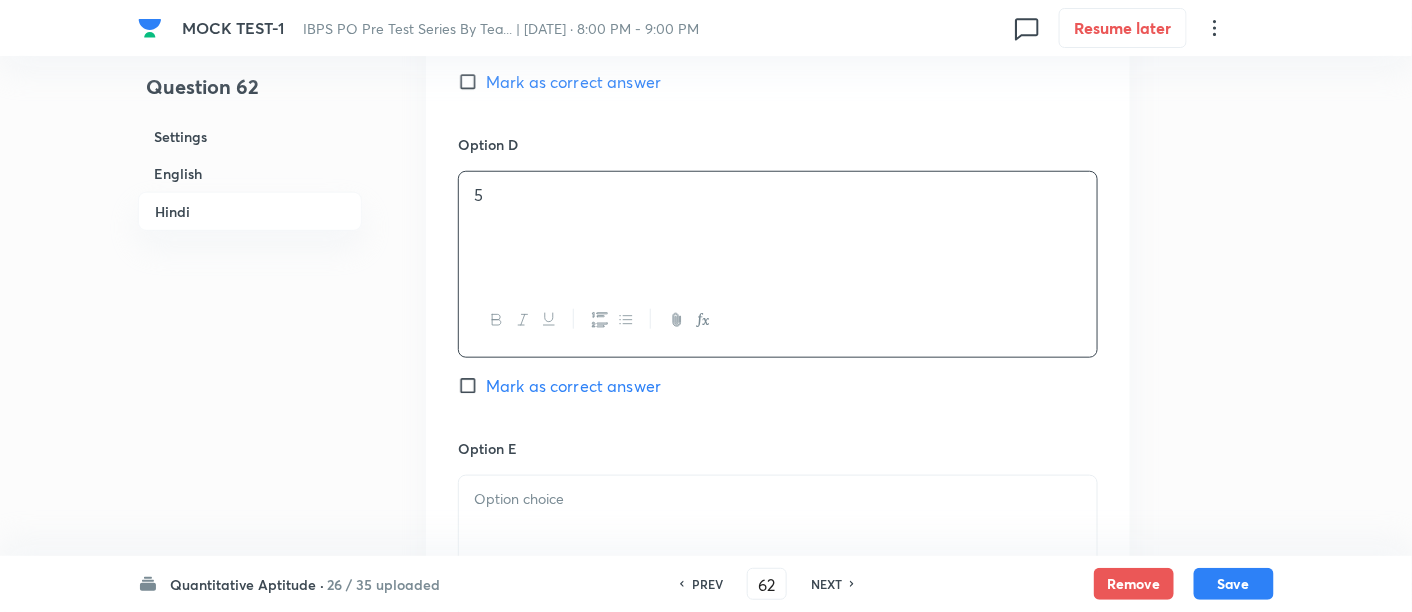 click at bounding box center (778, 499) 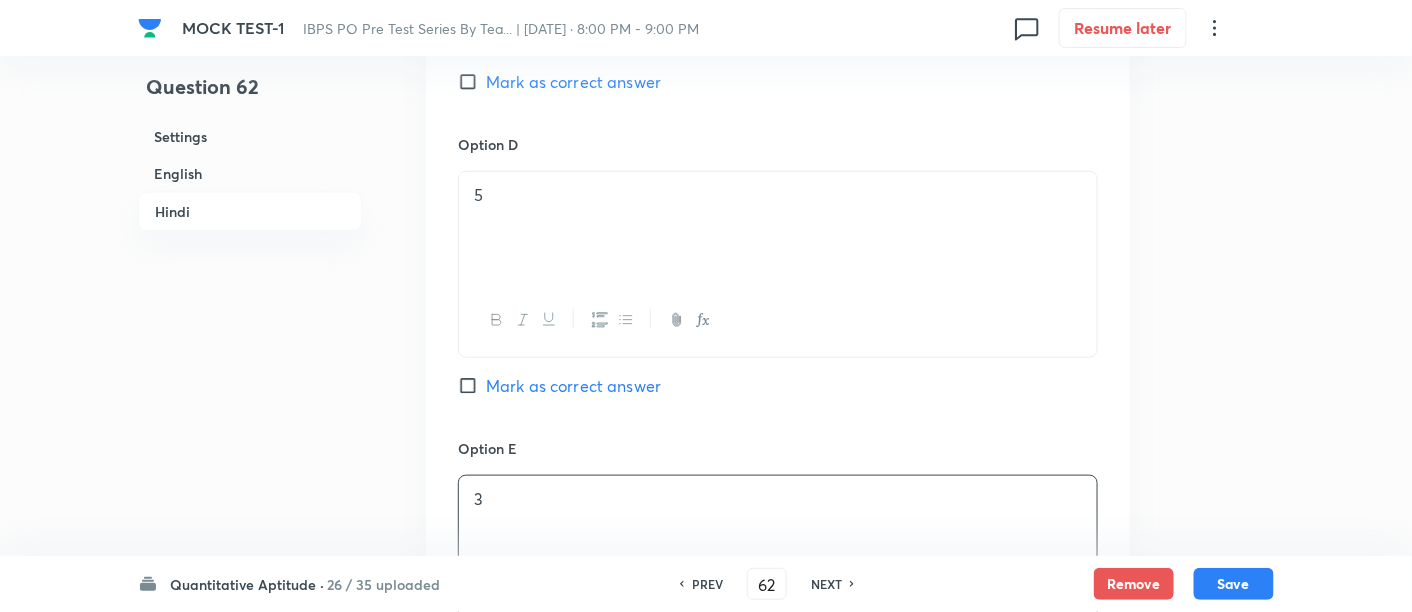 click on "Mark as correct answer" at bounding box center [573, 386] 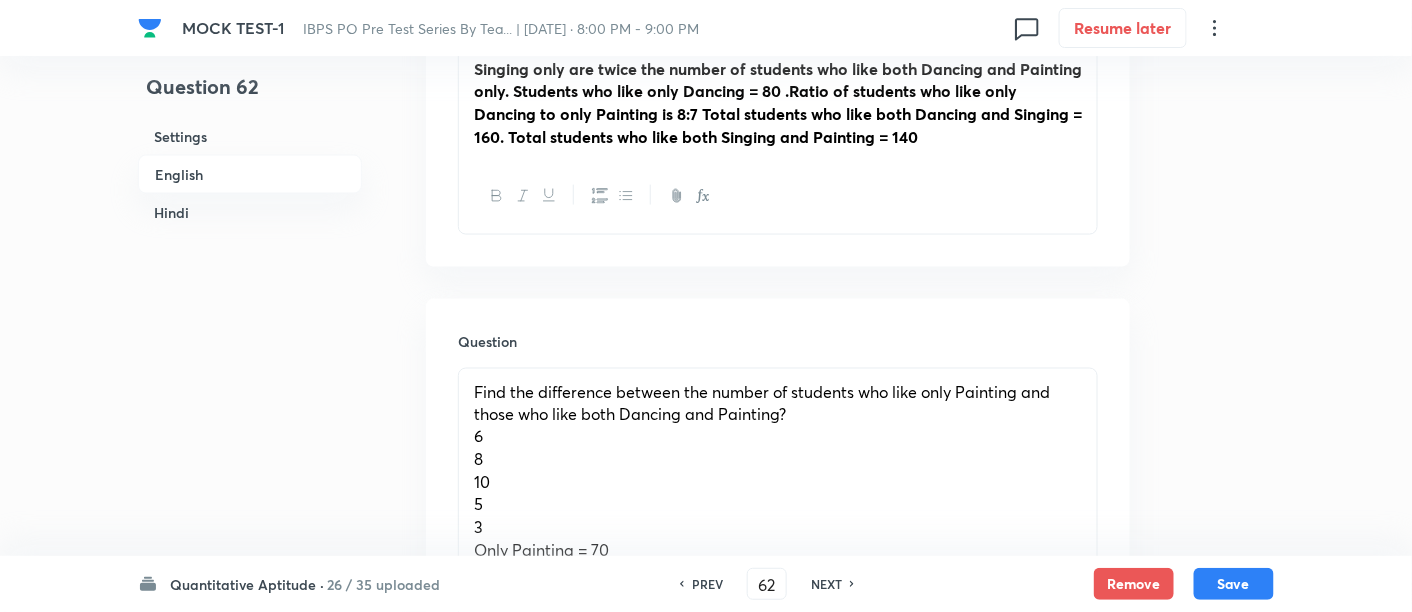 scroll, scrollTop: 1117, scrollLeft: 0, axis: vertical 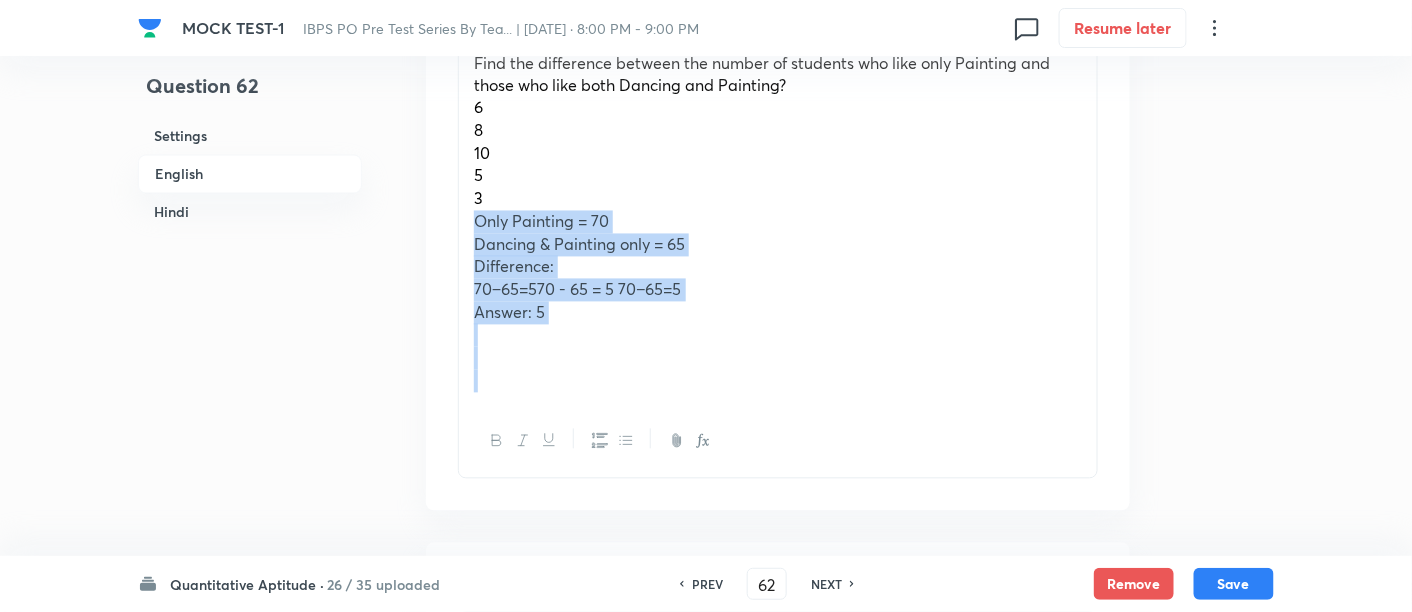 drag, startPoint x: 469, startPoint y: 215, endPoint x: 654, endPoint y: 384, distance: 250.57135 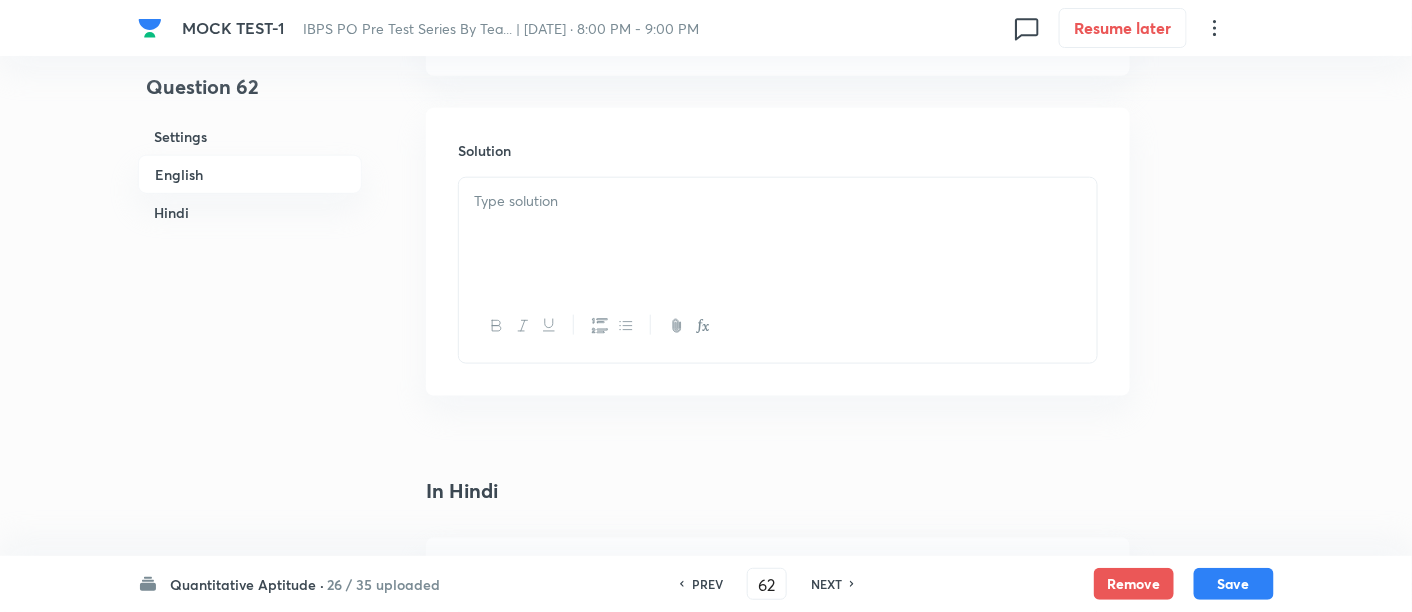 scroll, scrollTop: 2972, scrollLeft: 0, axis: vertical 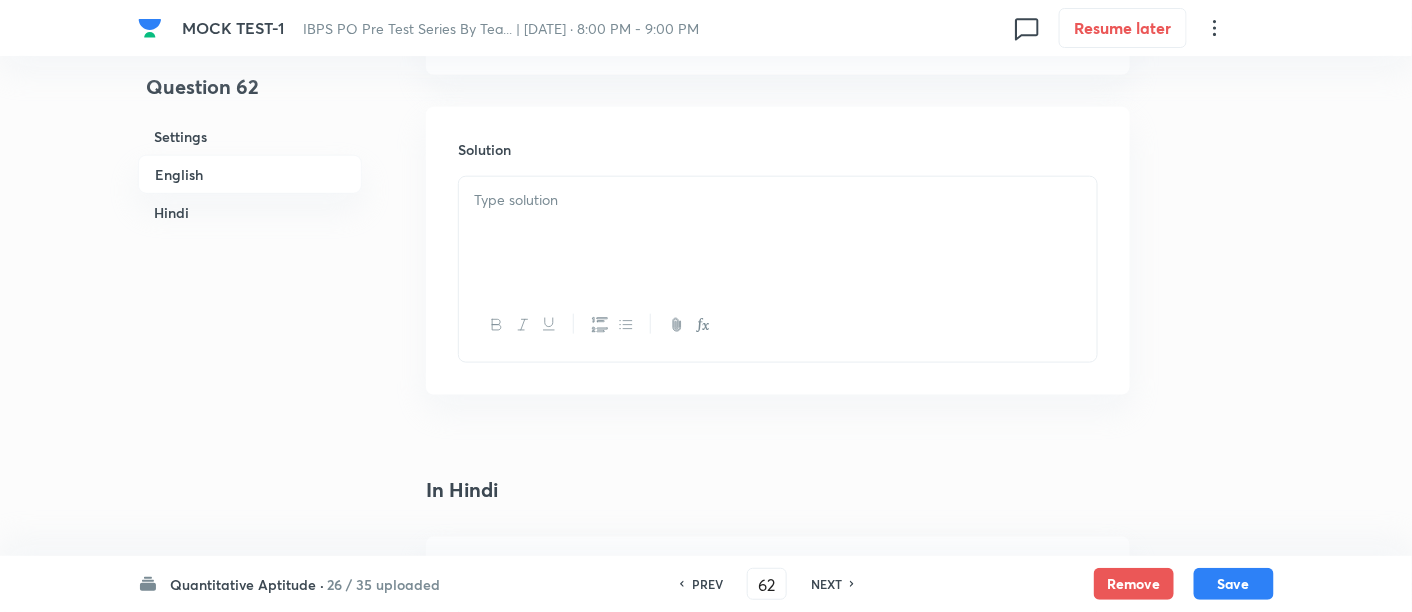 click at bounding box center (778, 233) 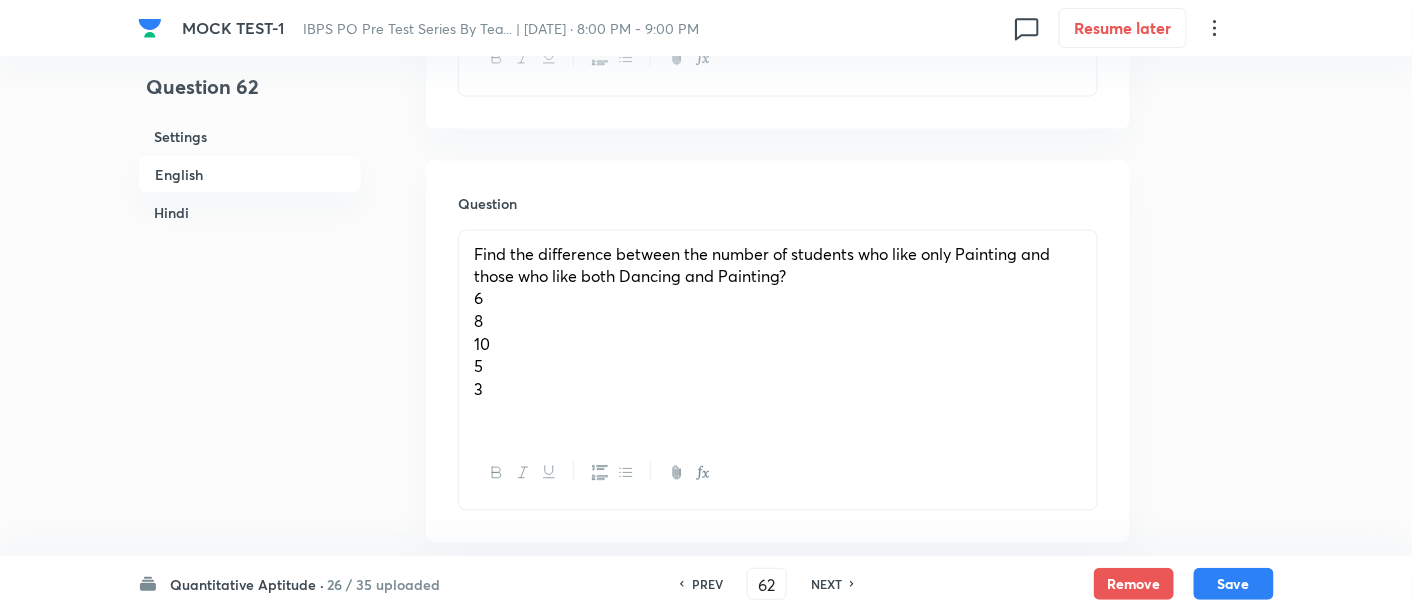 scroll, scrollTop: 928, scrollLeft: 0, axis: vertical 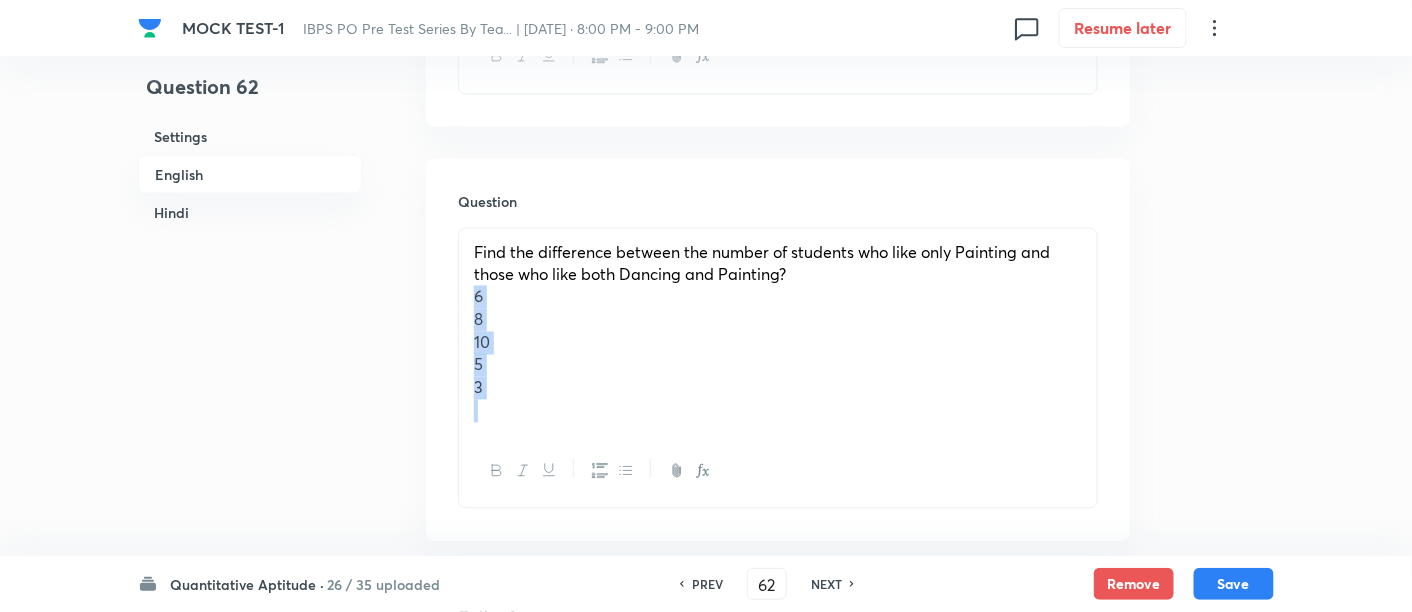 drag, startPoint x: 465, startPoint y: 300, endPoint x: 530, endPoint y: 448, distance: 161.64467 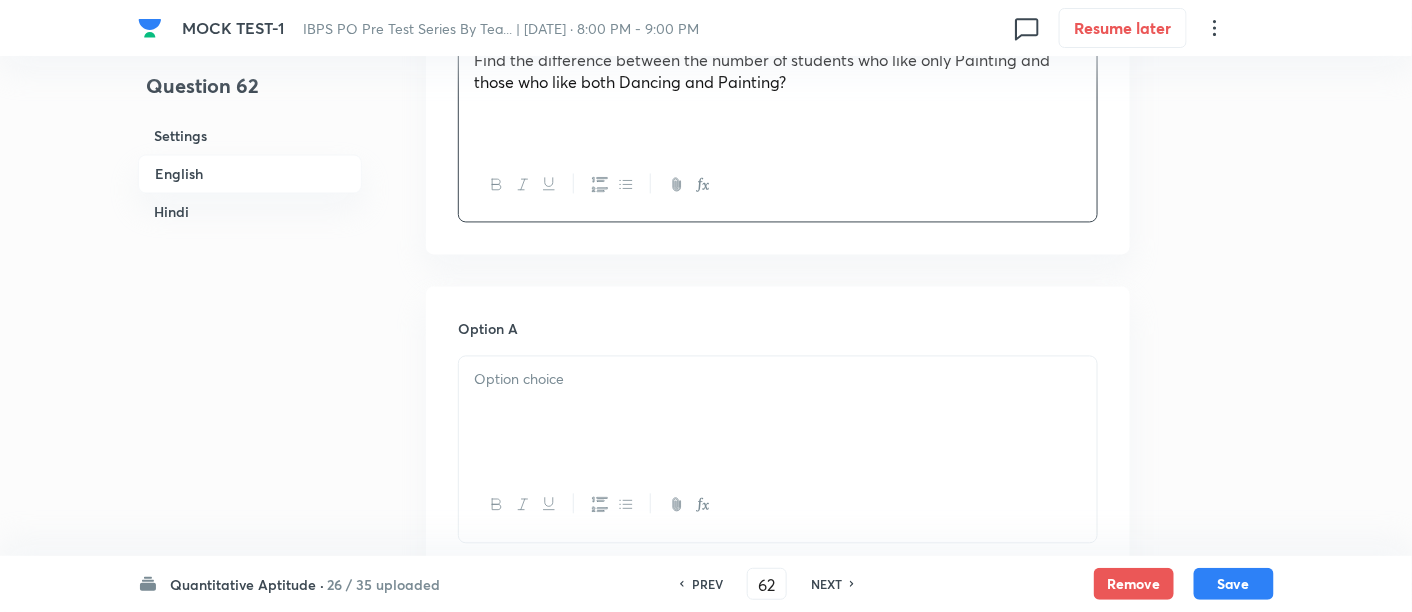 scroll, scrollTop: 1121, scrollLeft: 0, axis: vertical 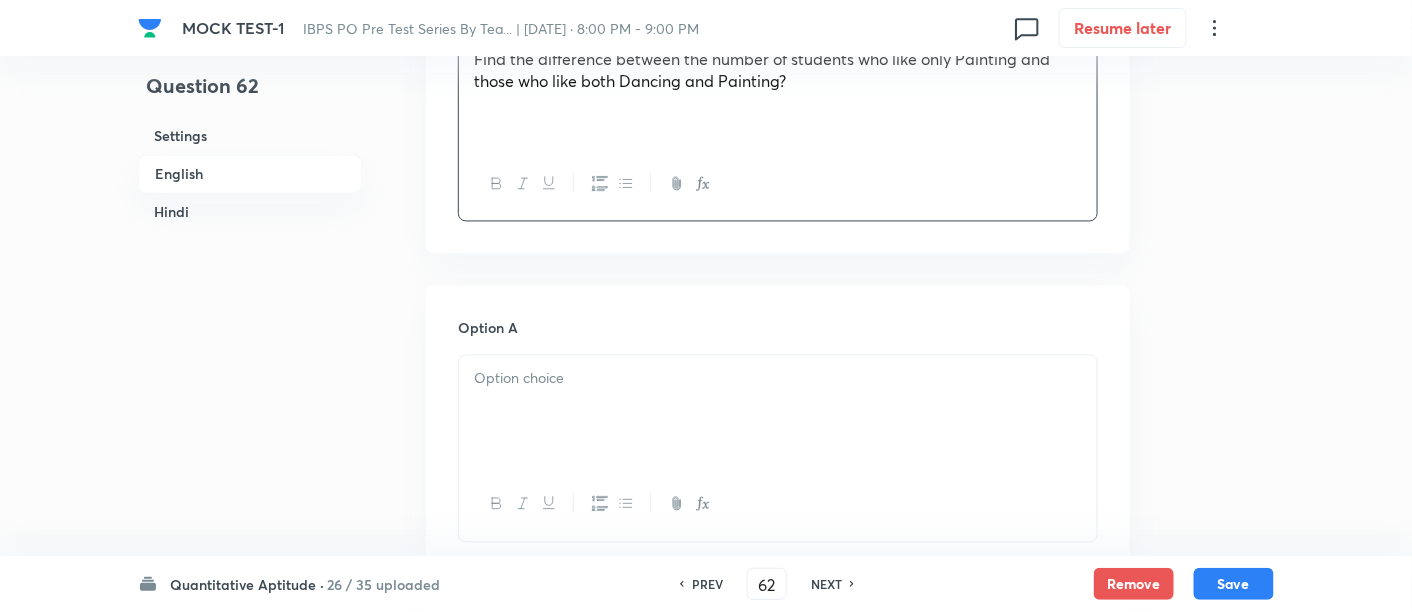 click at bounding box center (778, 379) 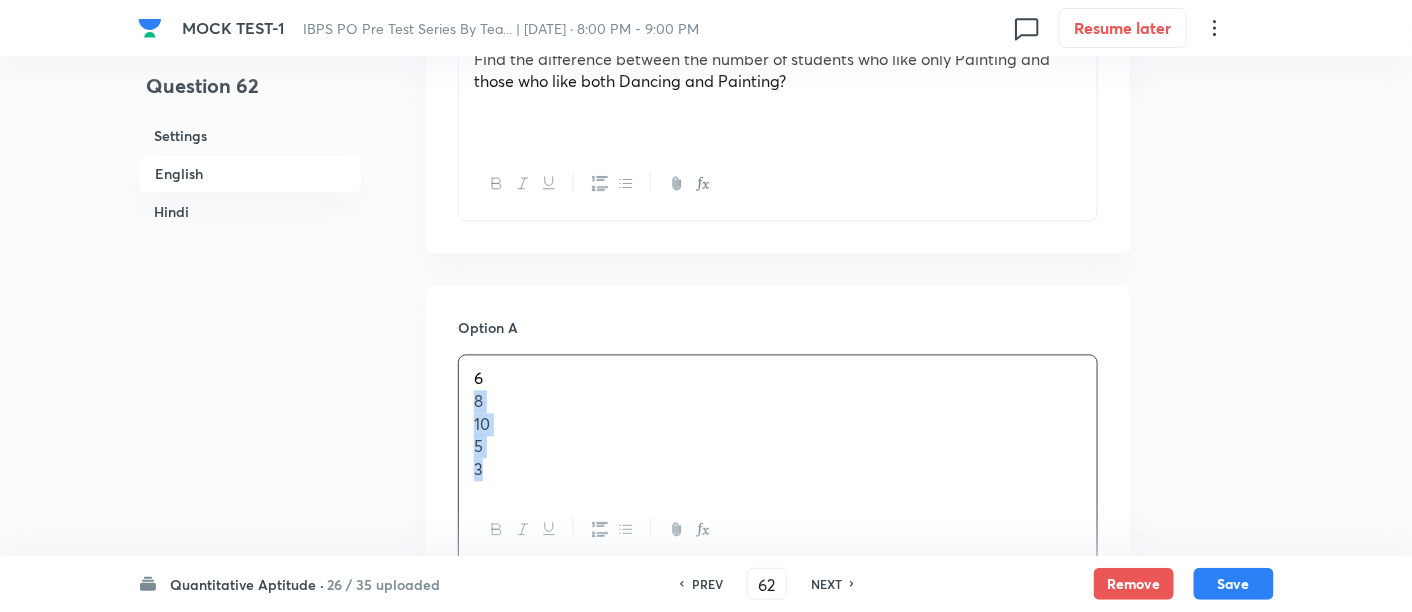 drag, startPoint x: 468, startPoint y: 403, endPoint x: 545, endPoint y: 544, distance: 160.6549 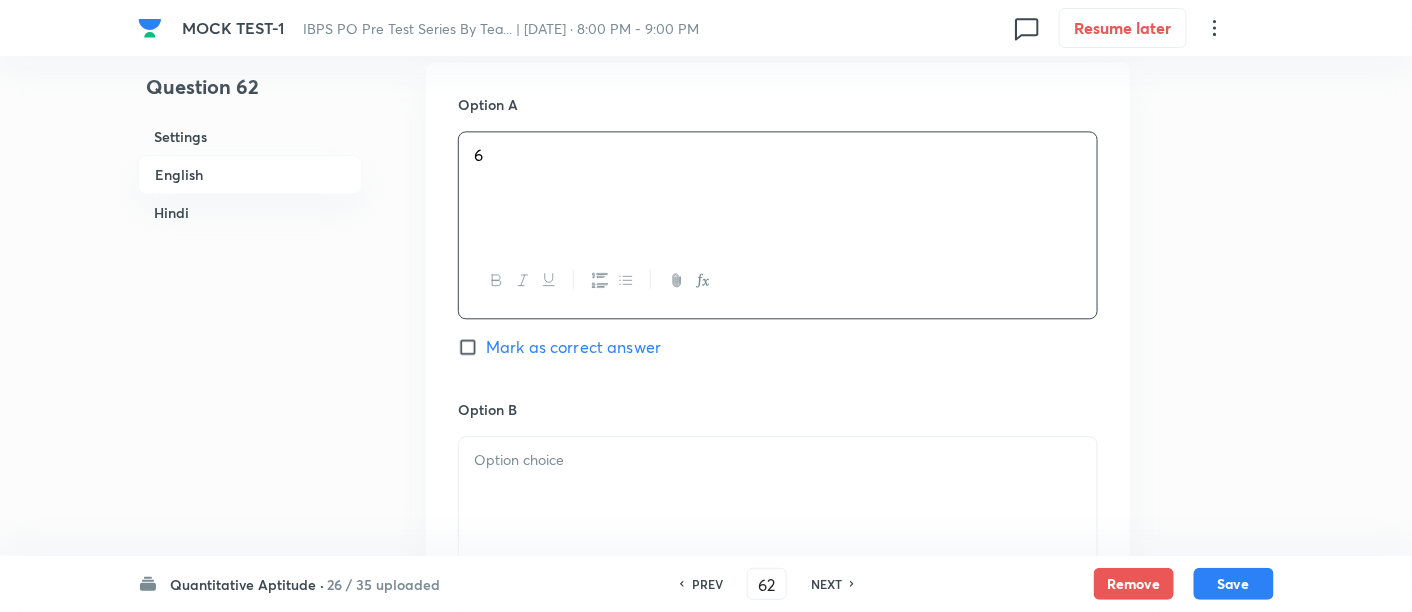 scroll, scrollTop: 1352, scrollLeft: 0, axis: vertical 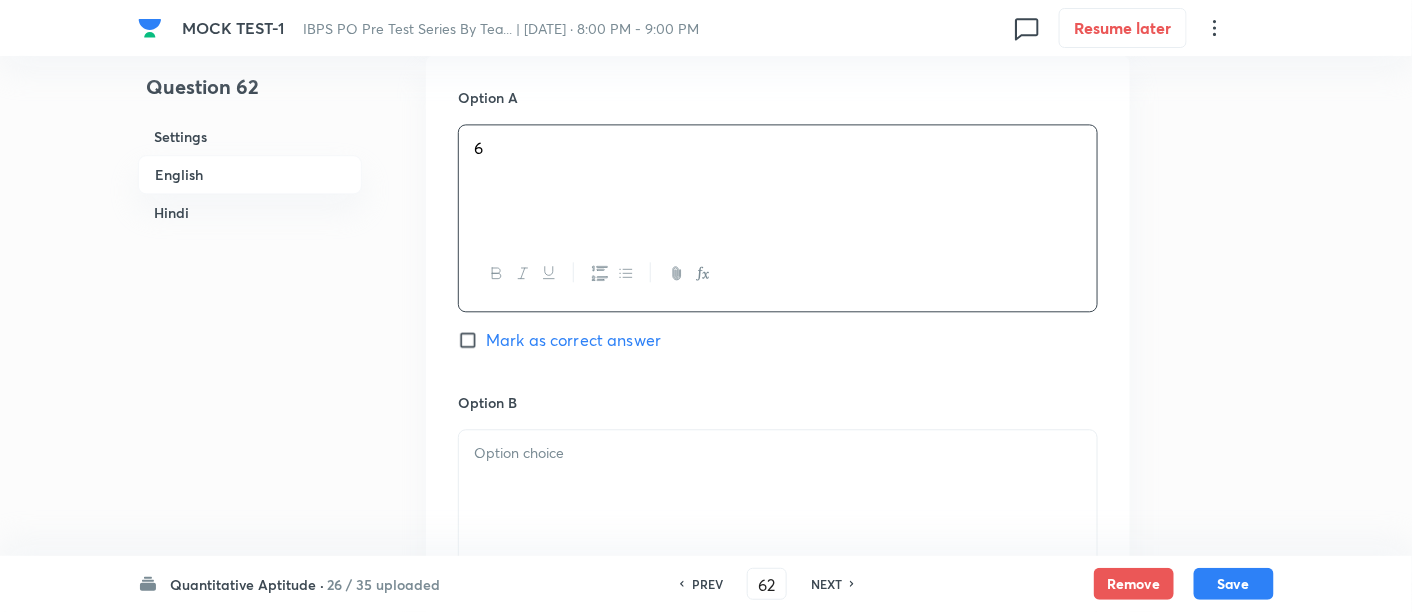 click at bounding box center (778, 486) 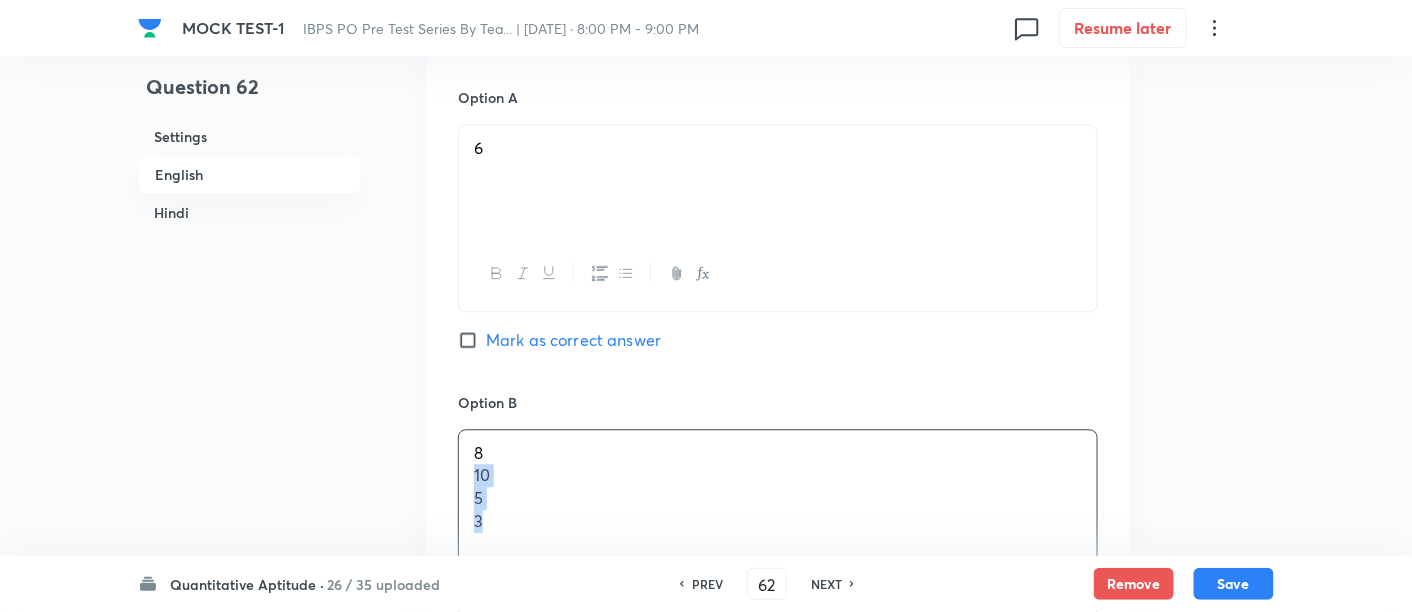 drag, startPoint x: 469, startPoint y: 473, endPoint x: 538, endPoint y: 568, distance: 117.413795 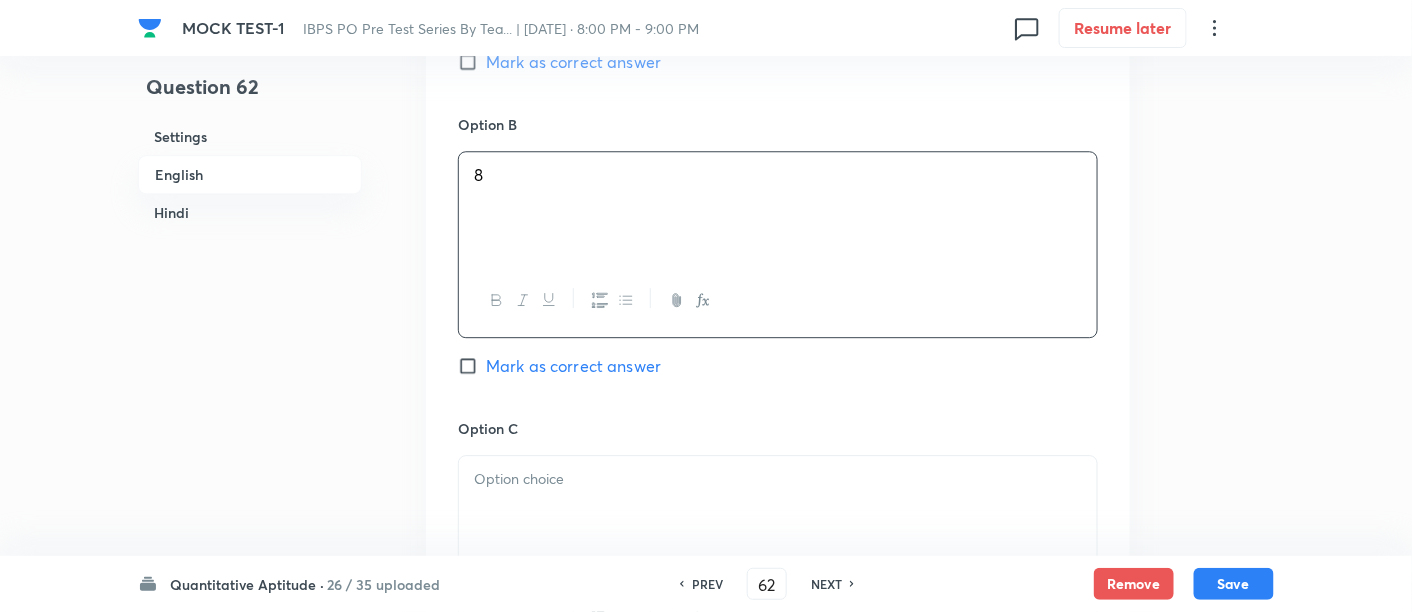 scroll, scrollTop: 1648, scrollLeft: 0, axis: vertical 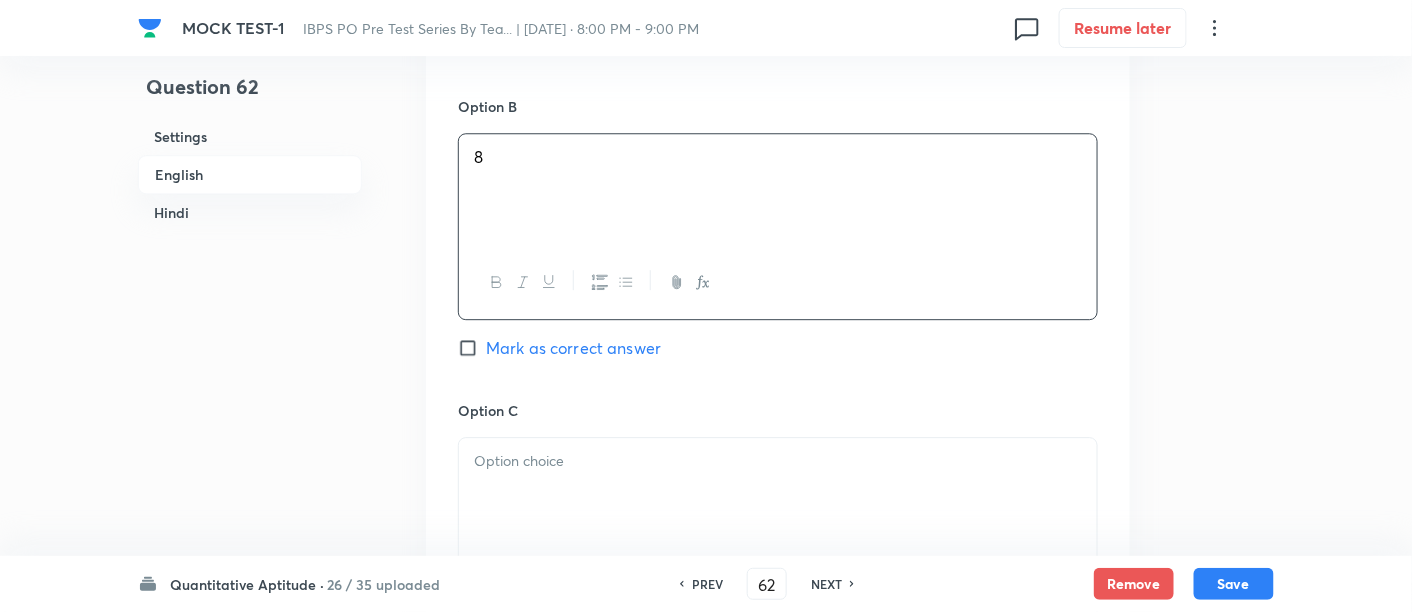 click at bounding box center (778, 494) 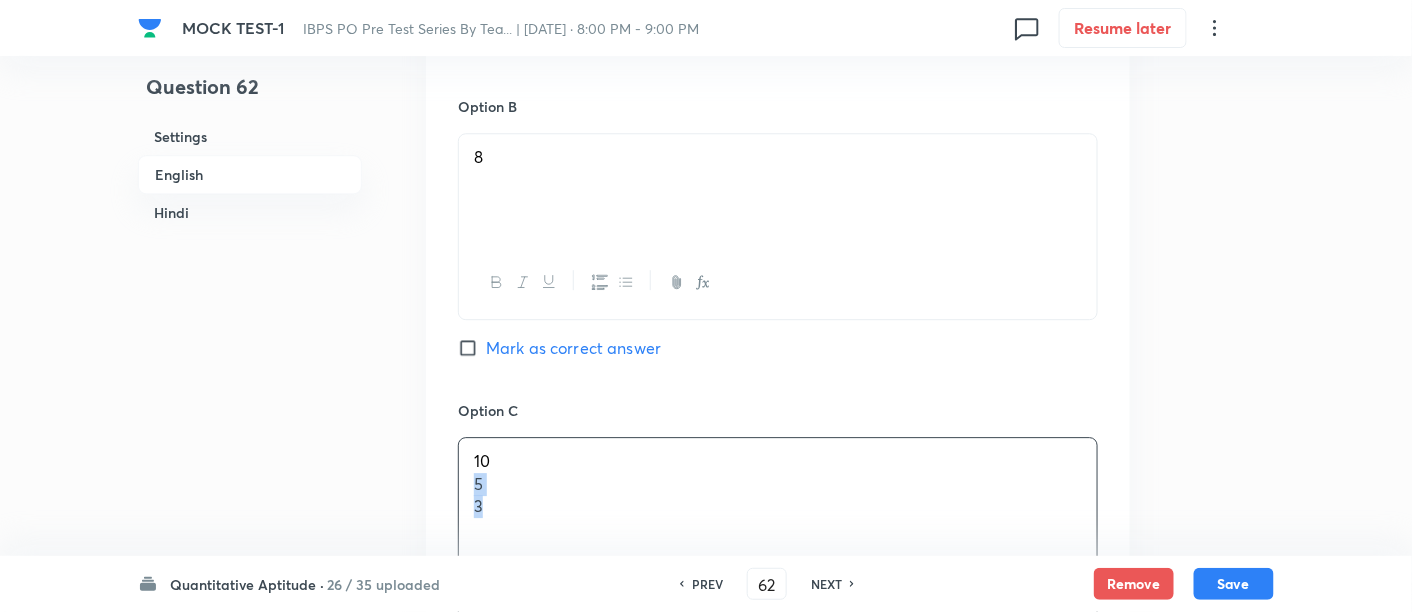 drag, startPoint x: 465, startPoint y: 476, endPoint x: 525, endPoint y: 555, distance: 99.20181 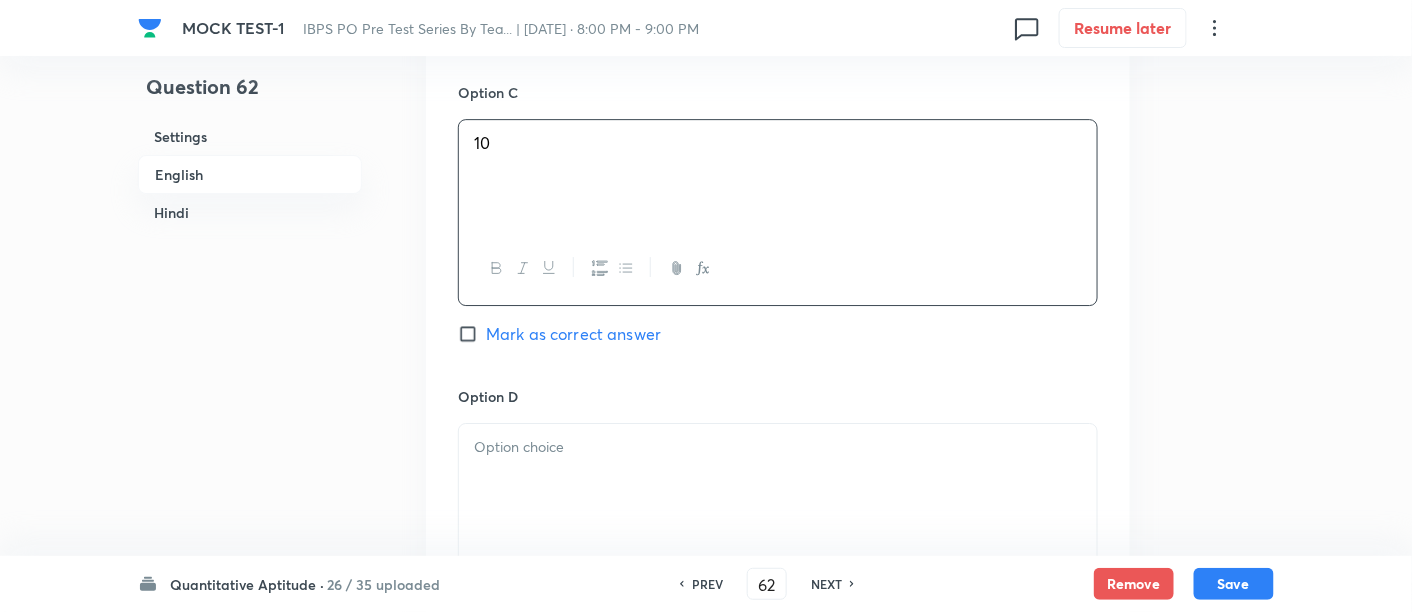 scroll, scrollTop: 1968, scrollLeft: 0, axis: vertical 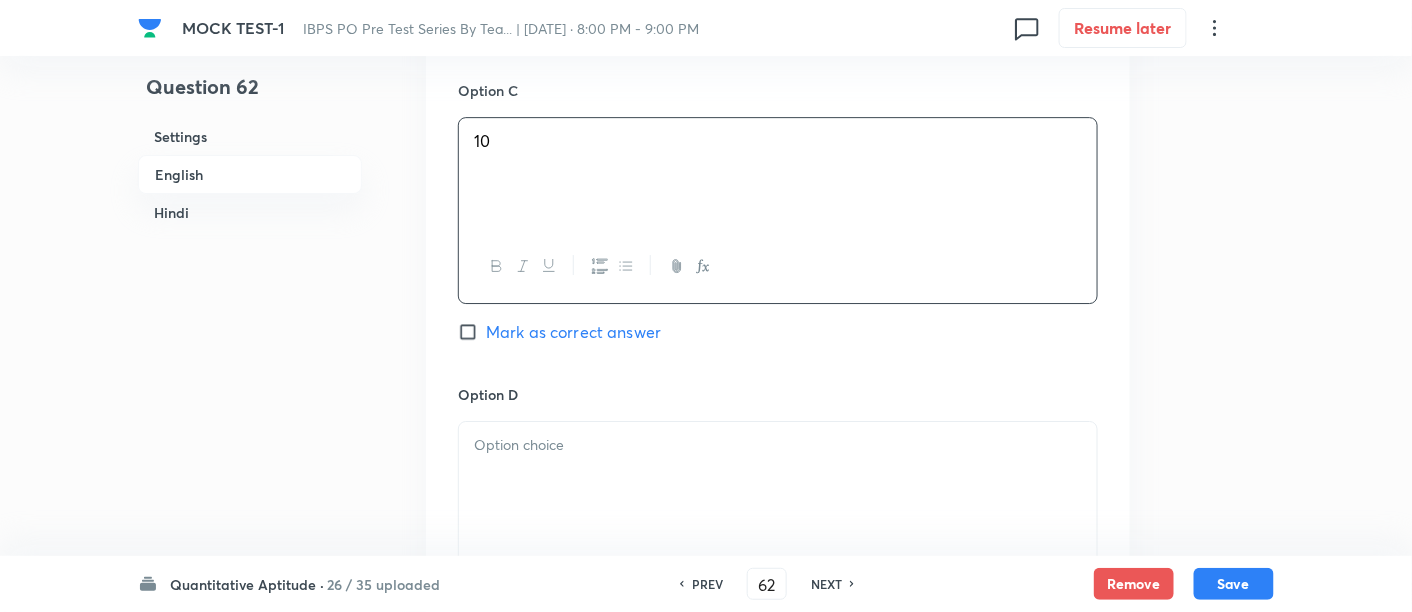 click at bounding box center (778, 445) 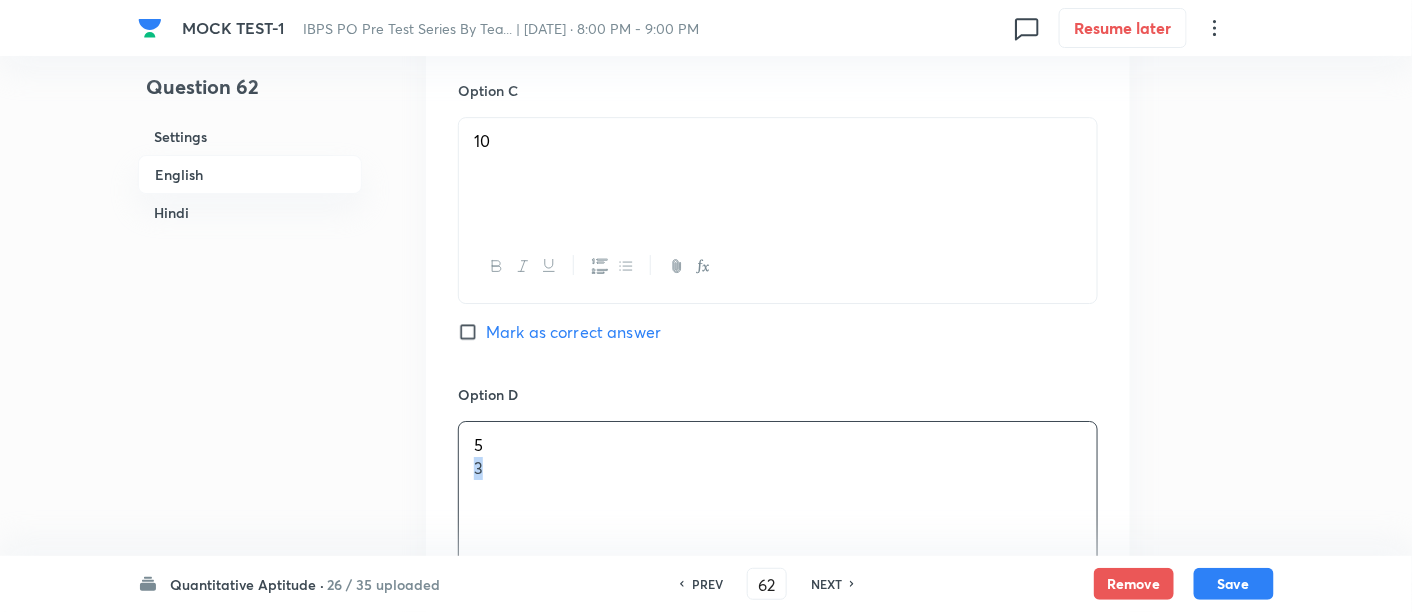drag, startPoint x: 468, startPoint y: 459, endPoint x: 558, endPoint y: 497, distance: 97.6934 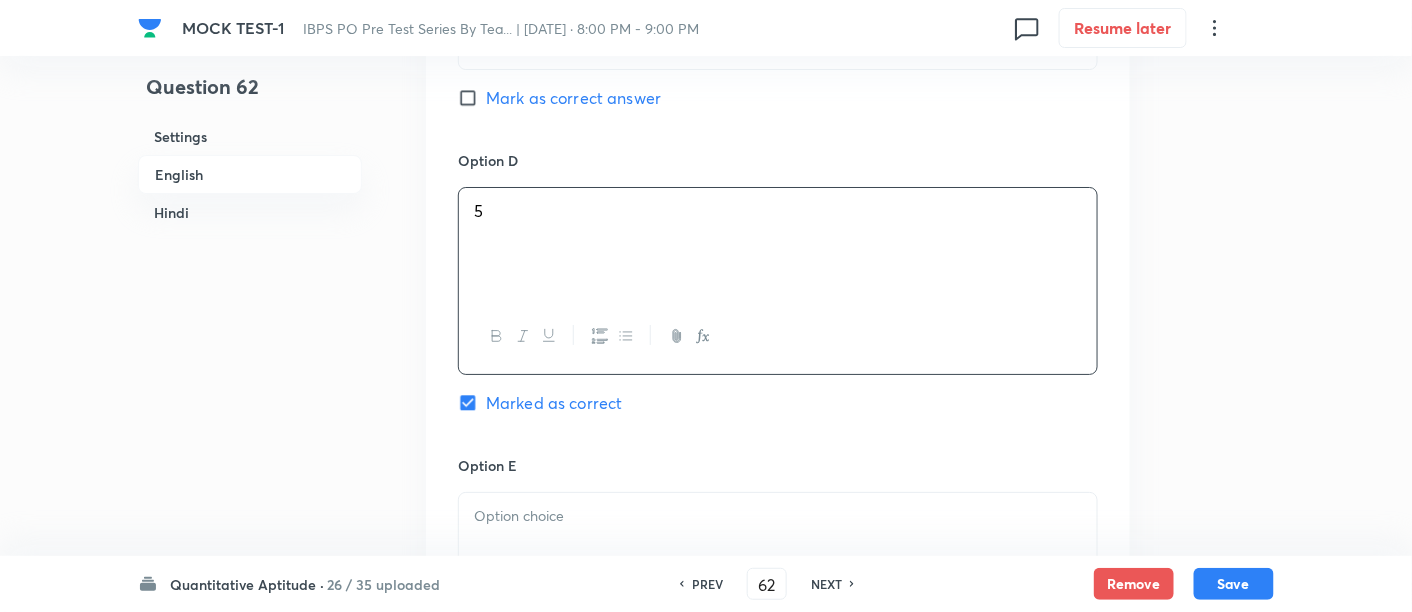 scroll, scrollTop: 2208, scrollLeft: 0, axis: vertical 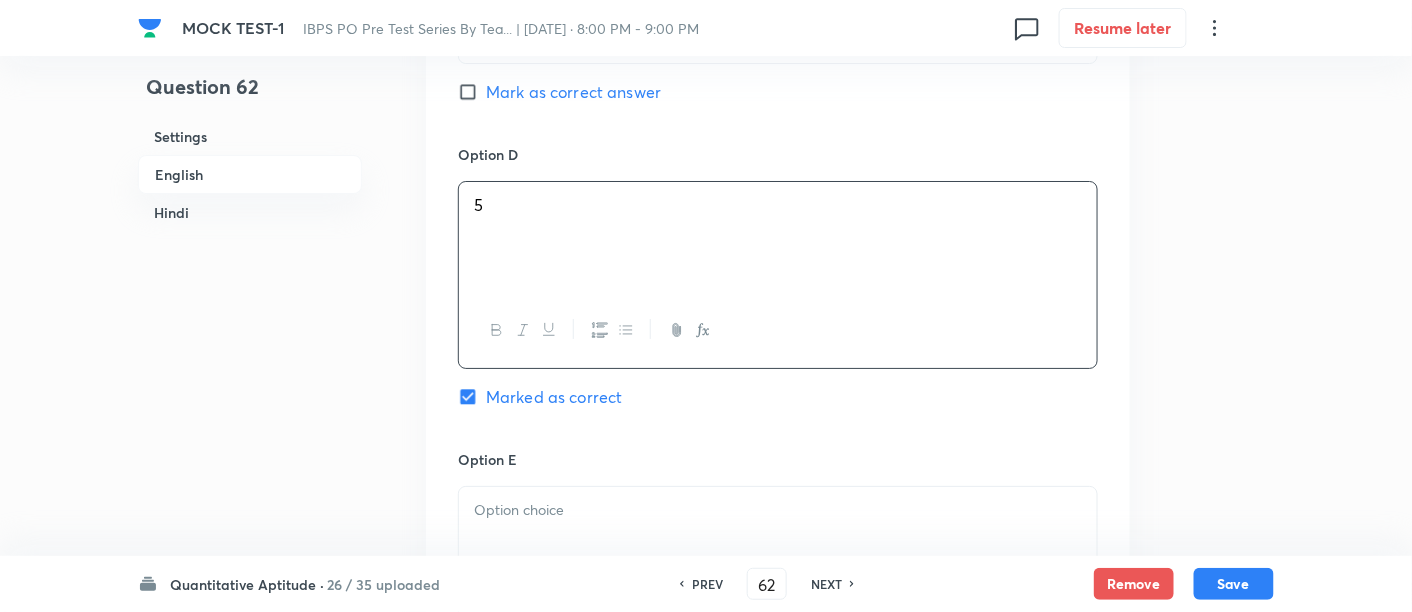 click at bounding box center (778, 510) 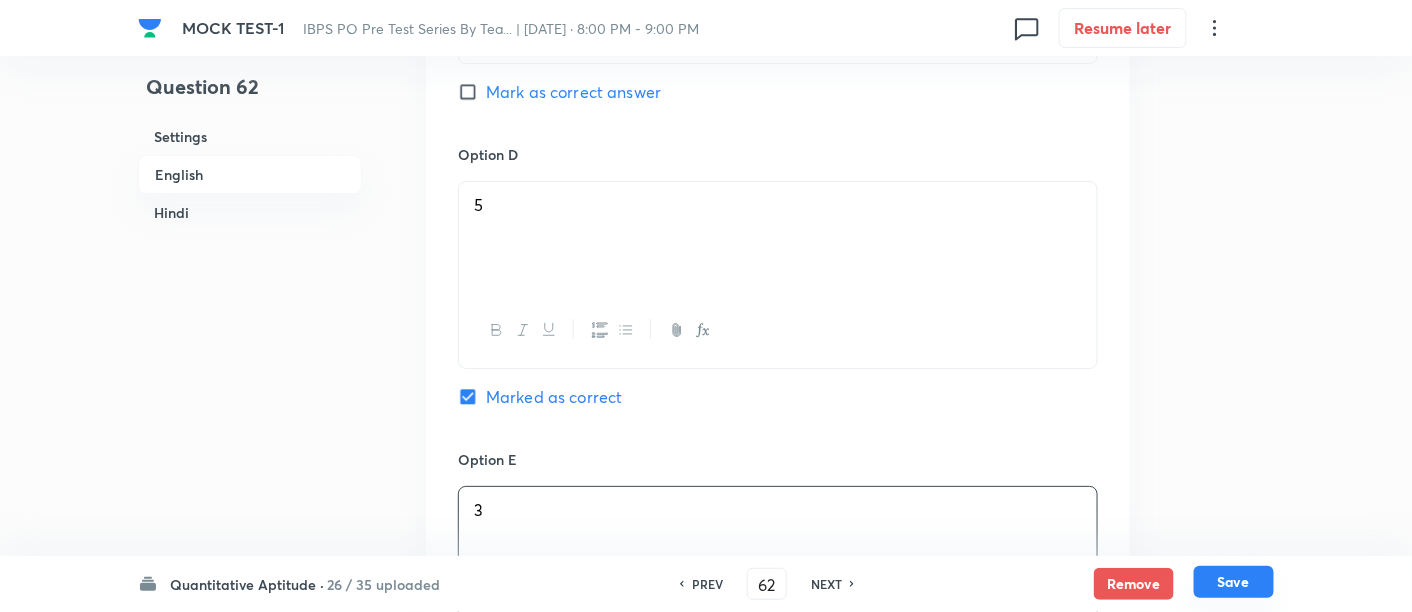 click on "Save" at bounding box center [1234, 582] 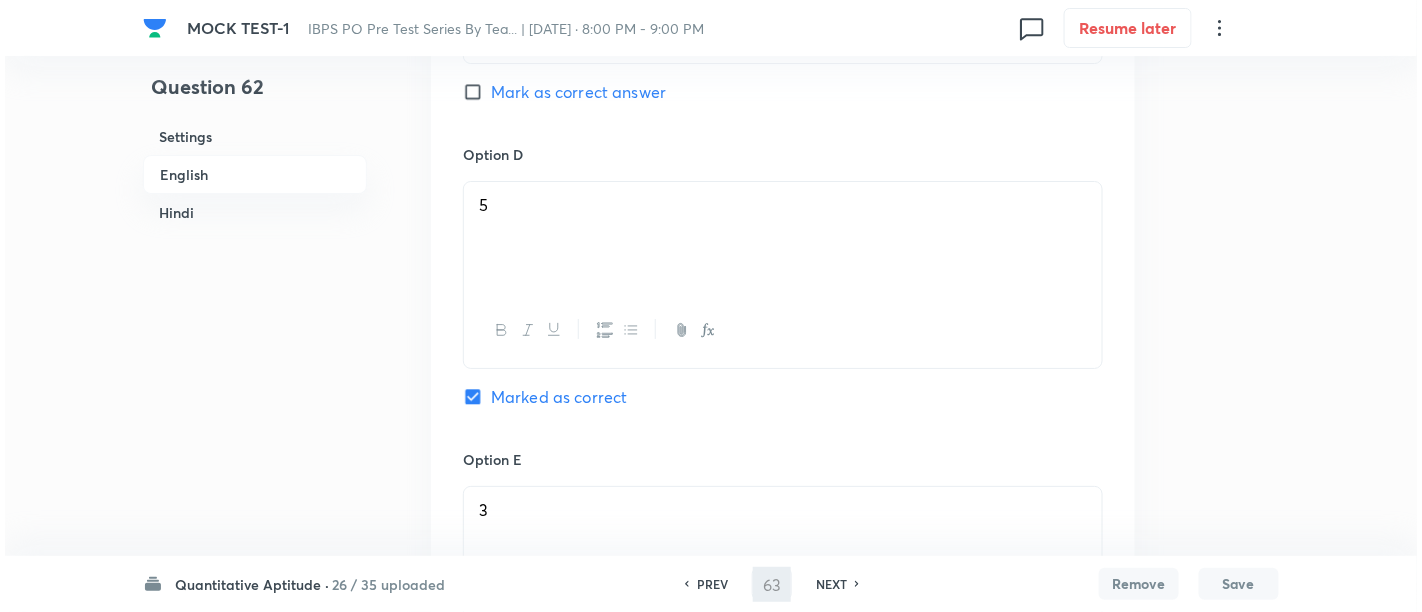 scroll, scrollTop: 0, scrollLeft: 0, axis: both 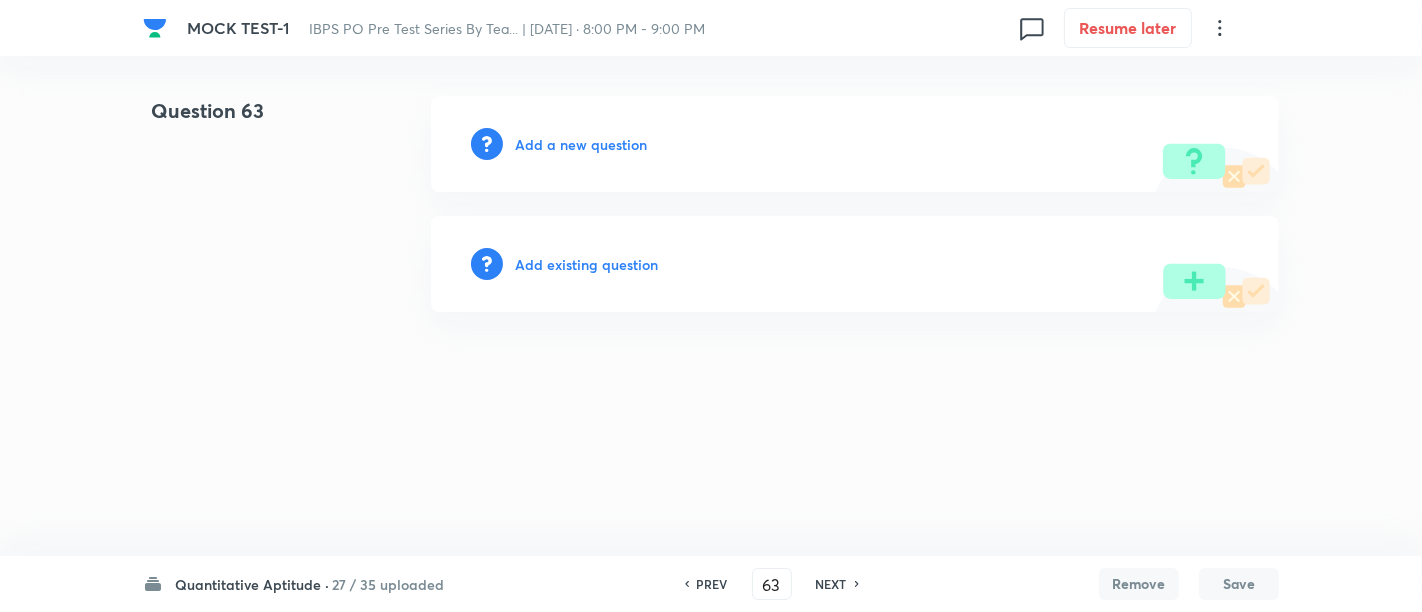 click on "Add a new question" at bounding box center [581, 144] 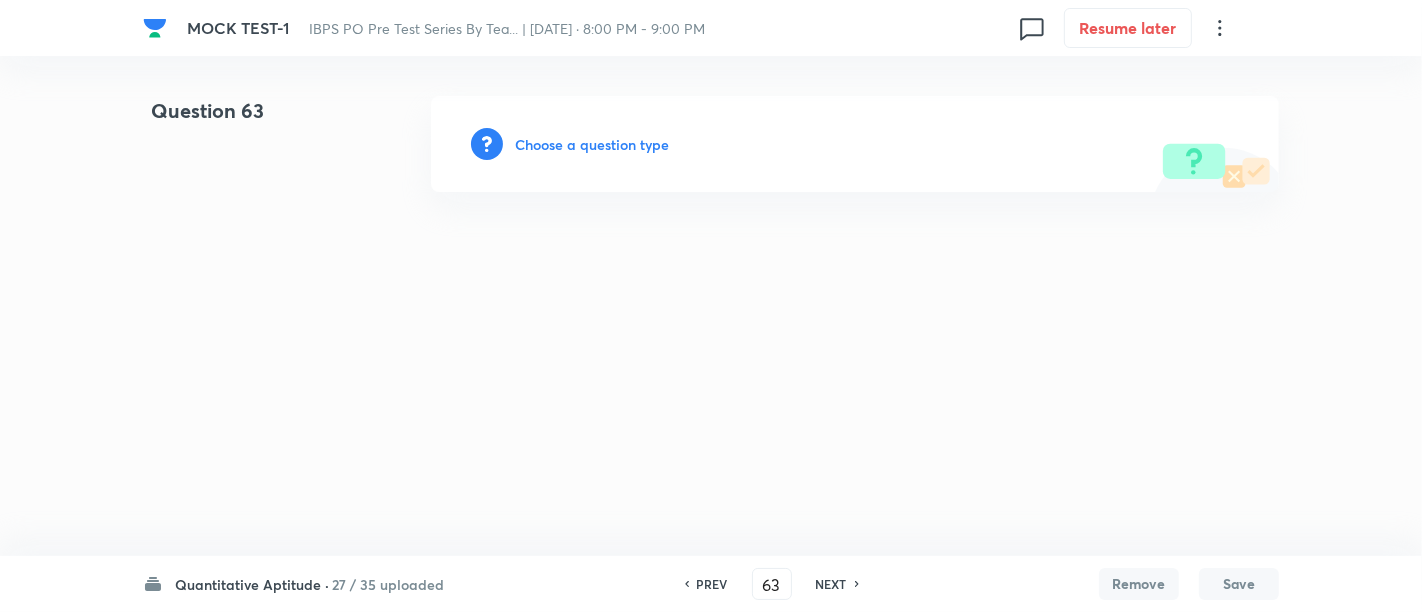 click on "Choose a question type" at bounding box center [592, 144] 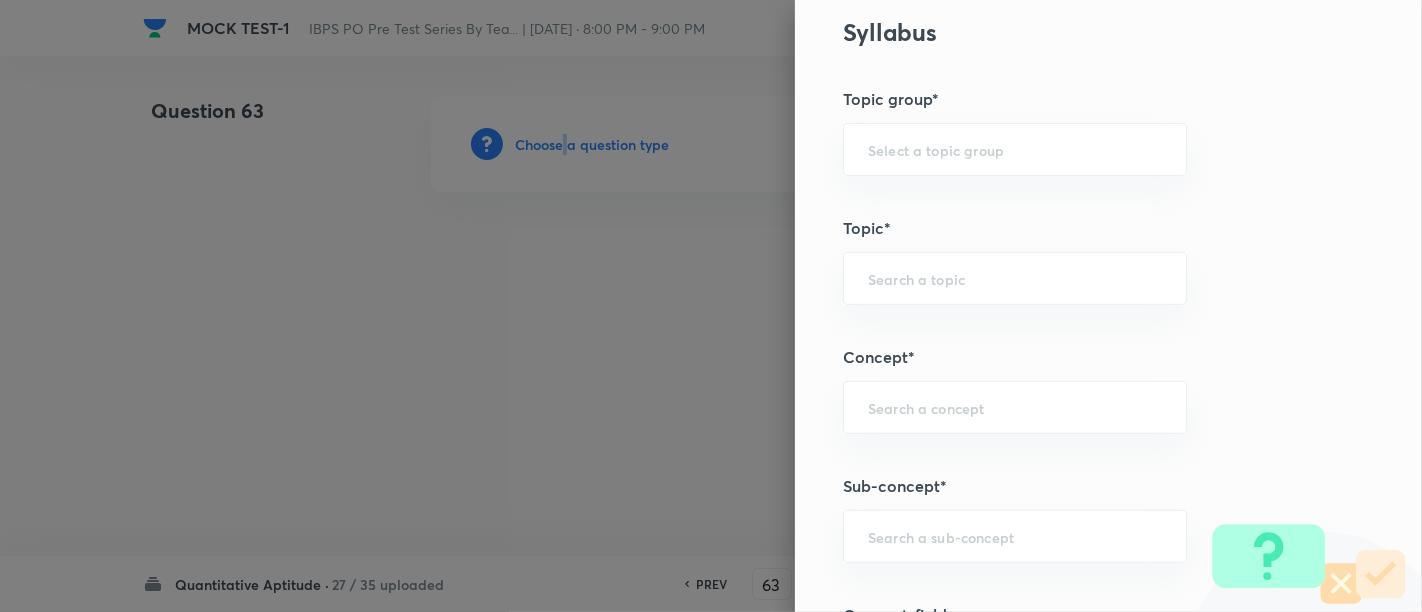 scroll, scrollTop: 742, scrollLeft: 0, axis: vertical 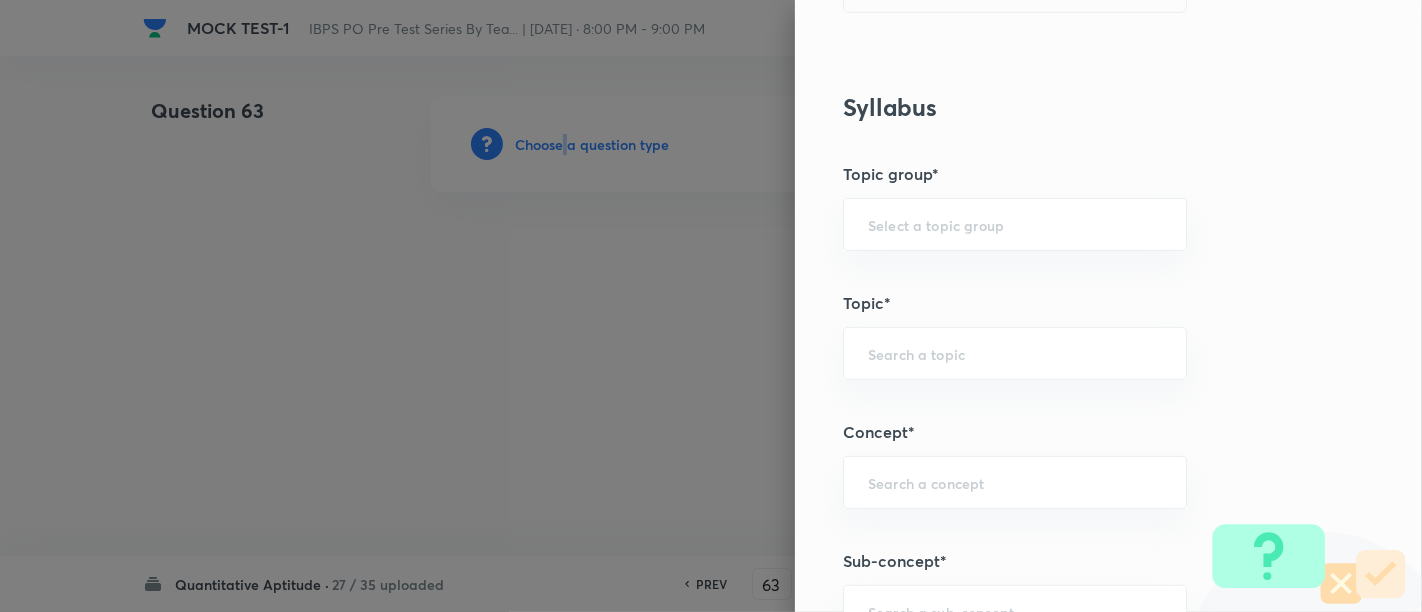 click on "​" at bounding box center (1015, 482) 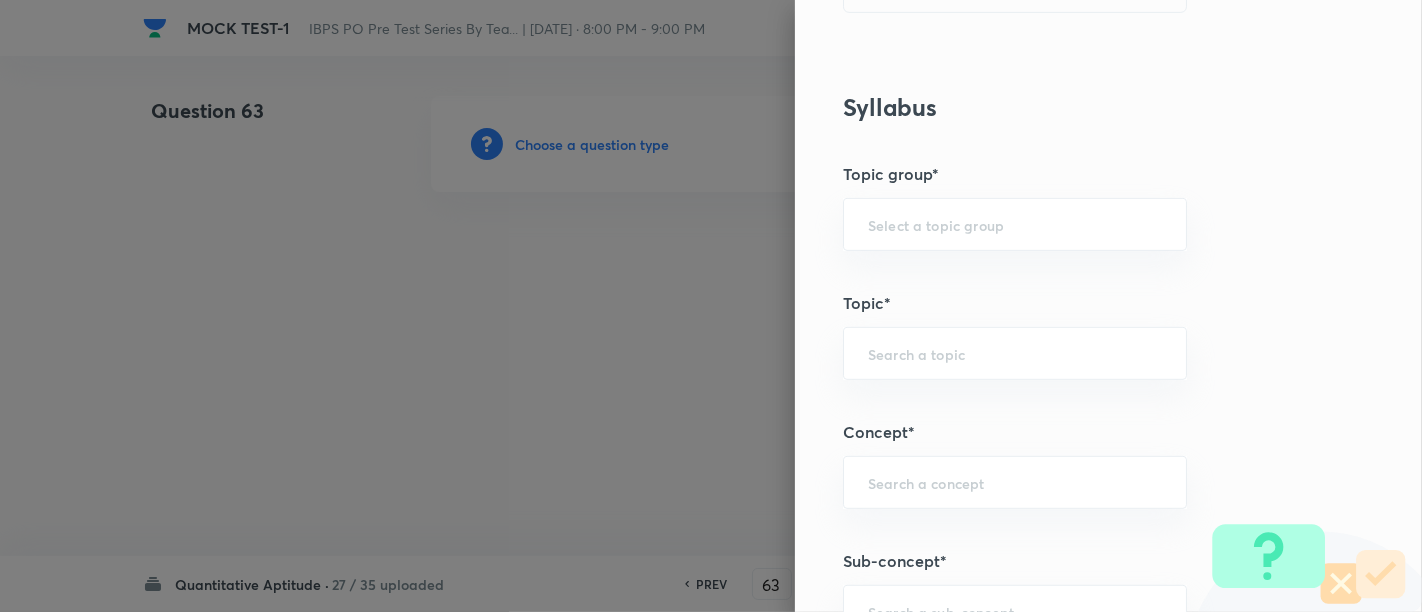 scroll, scrollTop: 1028, scrollLeft: 0, axis: vertical 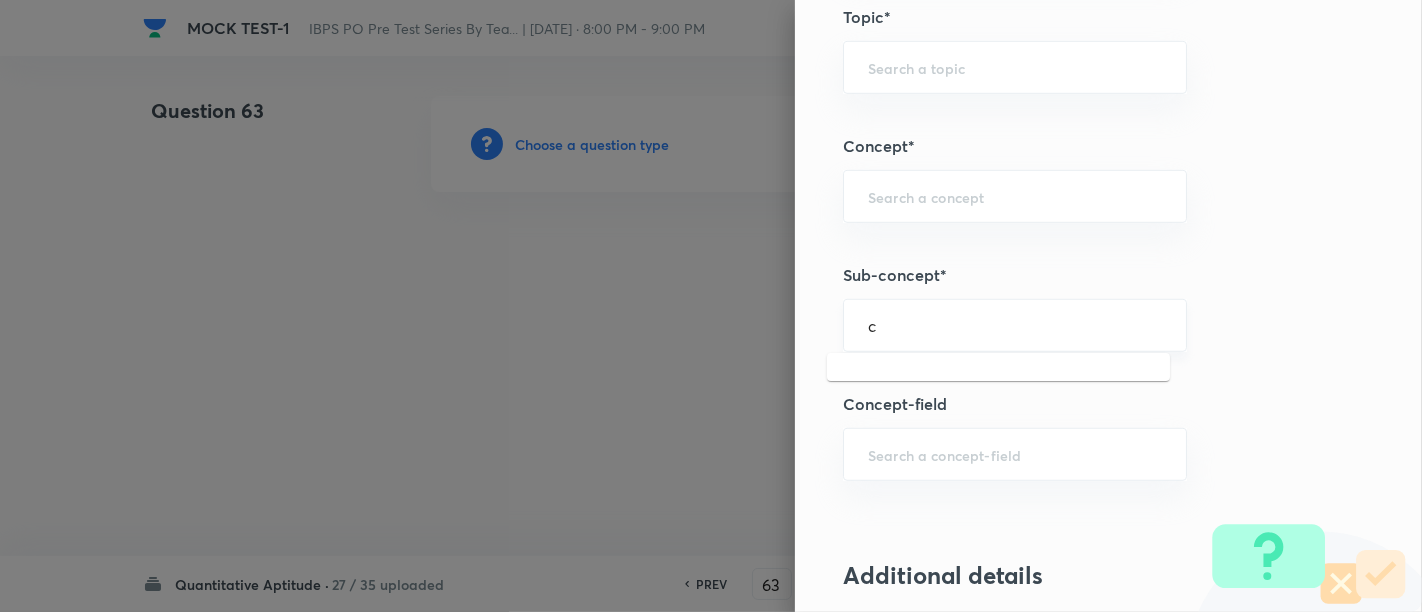 click on "c" at bounding box center [1015, 325] 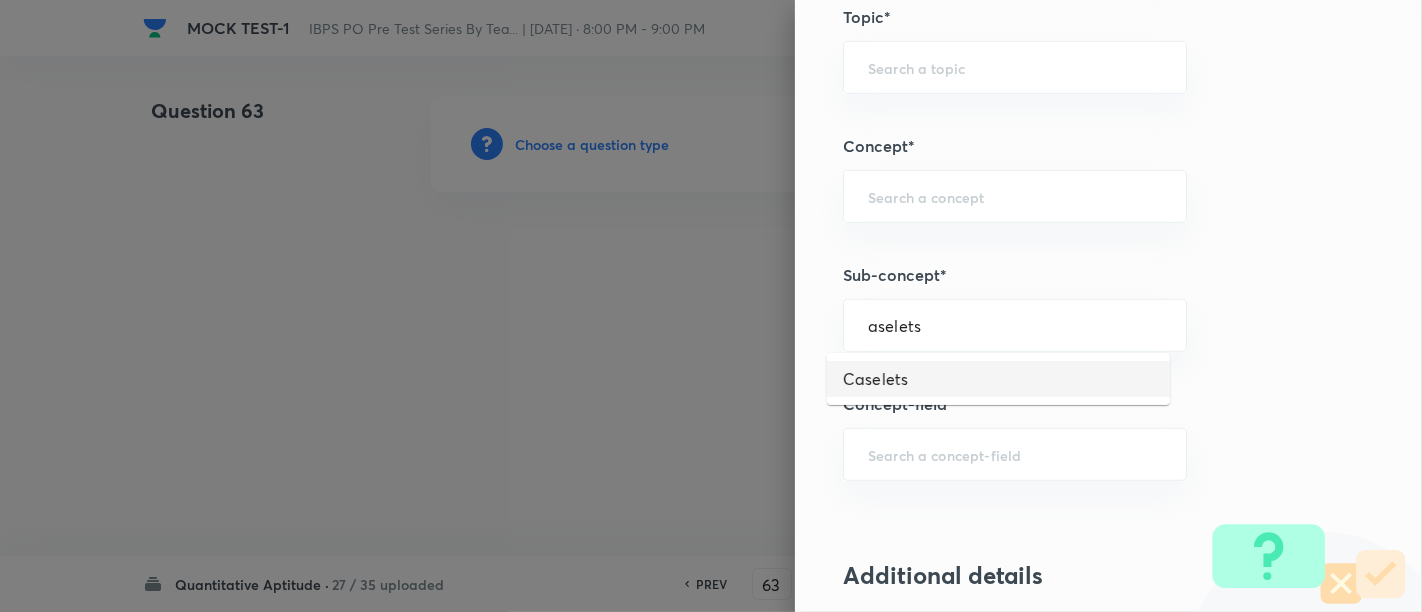 click on "Caselets" at bounding box center [998, 379] 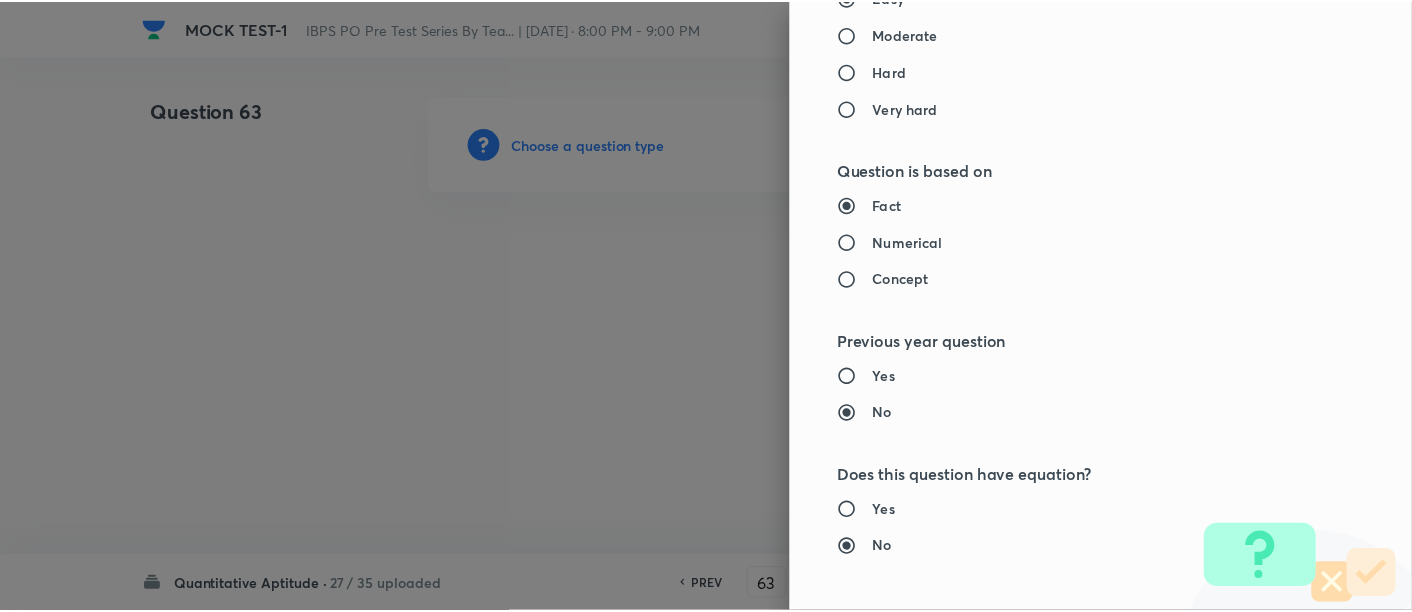 scroll, scrollTop: 2108, scrollLeft: 0, axis: vertical 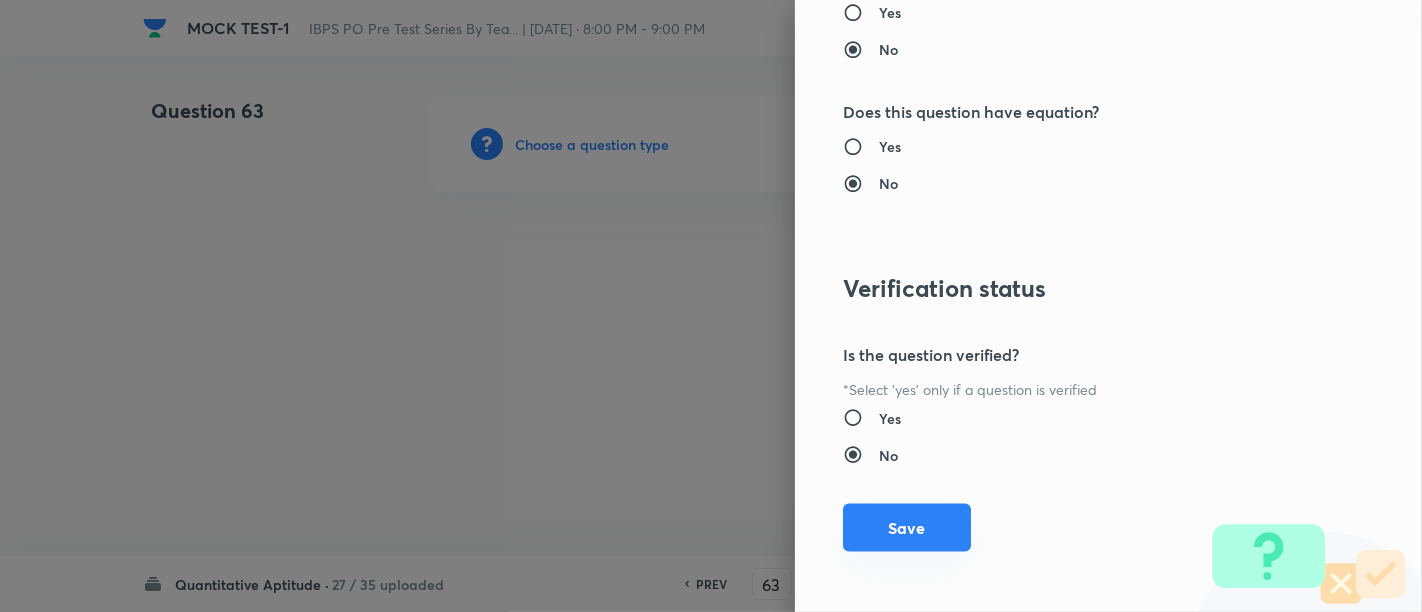 click on "Save" at bounding box center [907, 528] 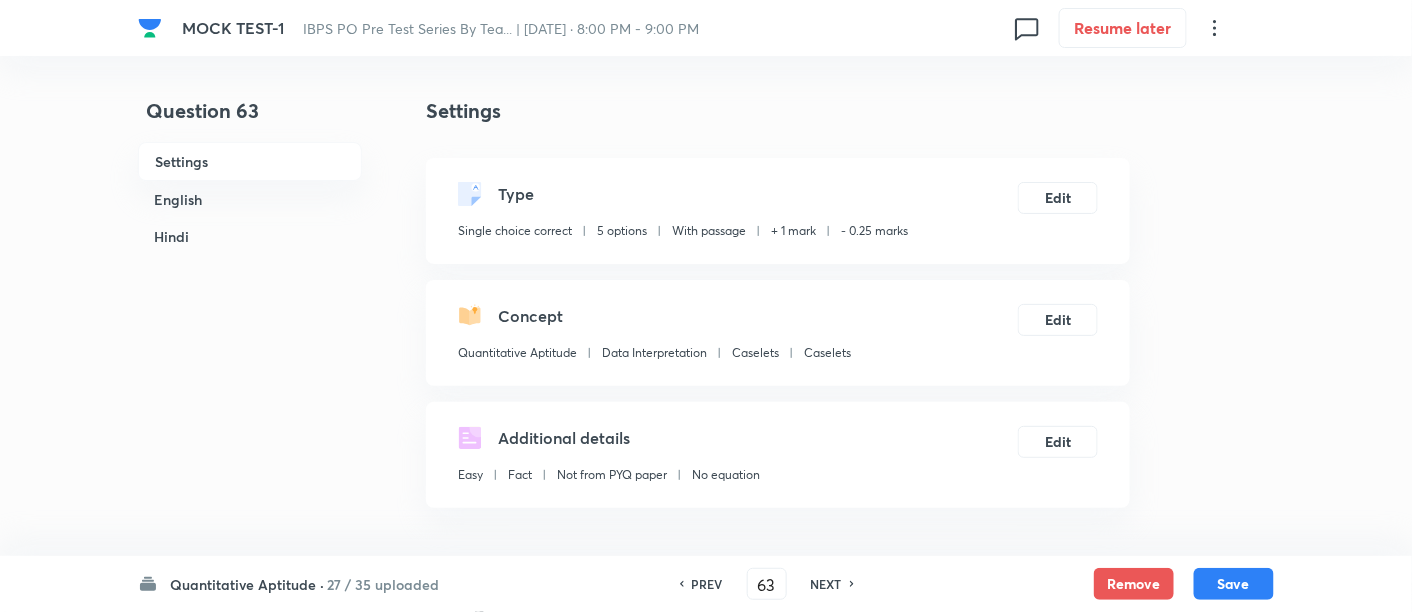 scroll, scrollTop: 603, scrollLeft: 0, axis: vertical 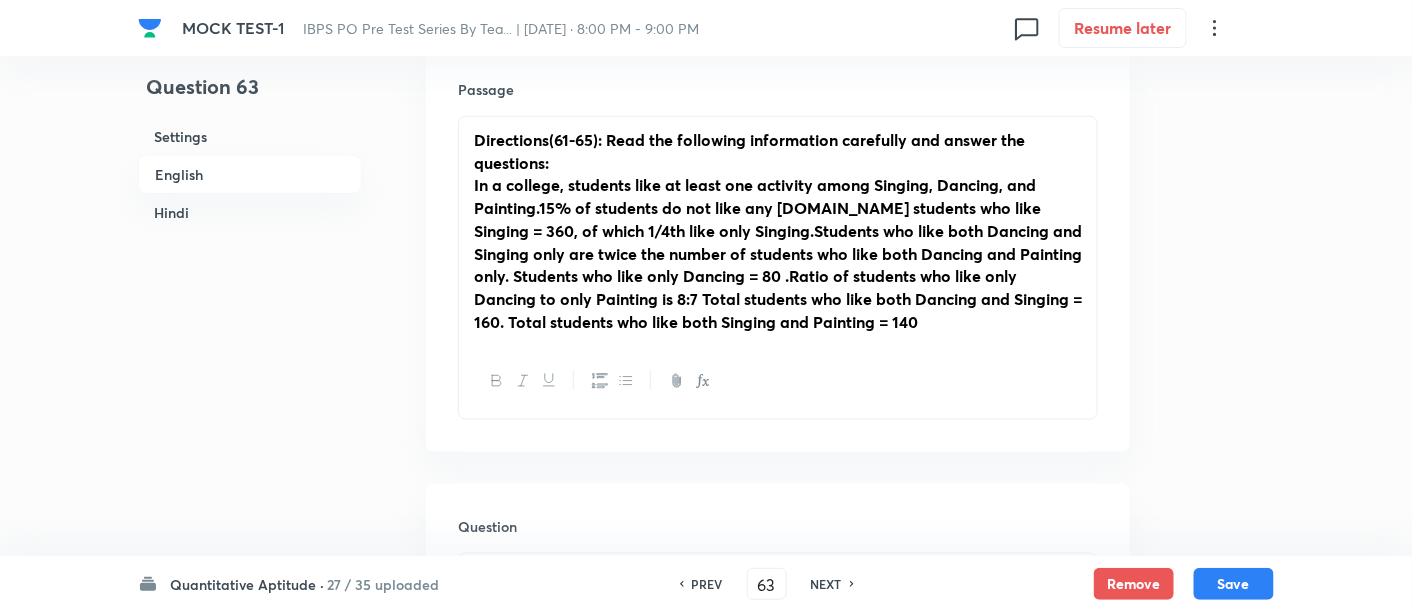 click on "In English Passage Directions(61-65): Read the following information carefully and answer the questions: In a college, students like at least one activity among Singing, Dancing, and Painting.15% of students do not like any activity.Total students who like Singing = 360, of which 1/4th like only Singing.Students who like both Dancing and Singing only are twice the number of students who like both Dancing and Painting only. Students who like only Dancing = 80 .Ratio of students who like only Dancing to only Painting is 8:7 Total students who like both Dancing and Singing = 160. Total students who like both Singing and Painting = 140 Question Option A Mark as correct answer Option B Mark as correct answer Option C Mark as correct answer Option D Mark as correct answer Option E Mark as correct answer Solution" at bounding box center (778, 1328) 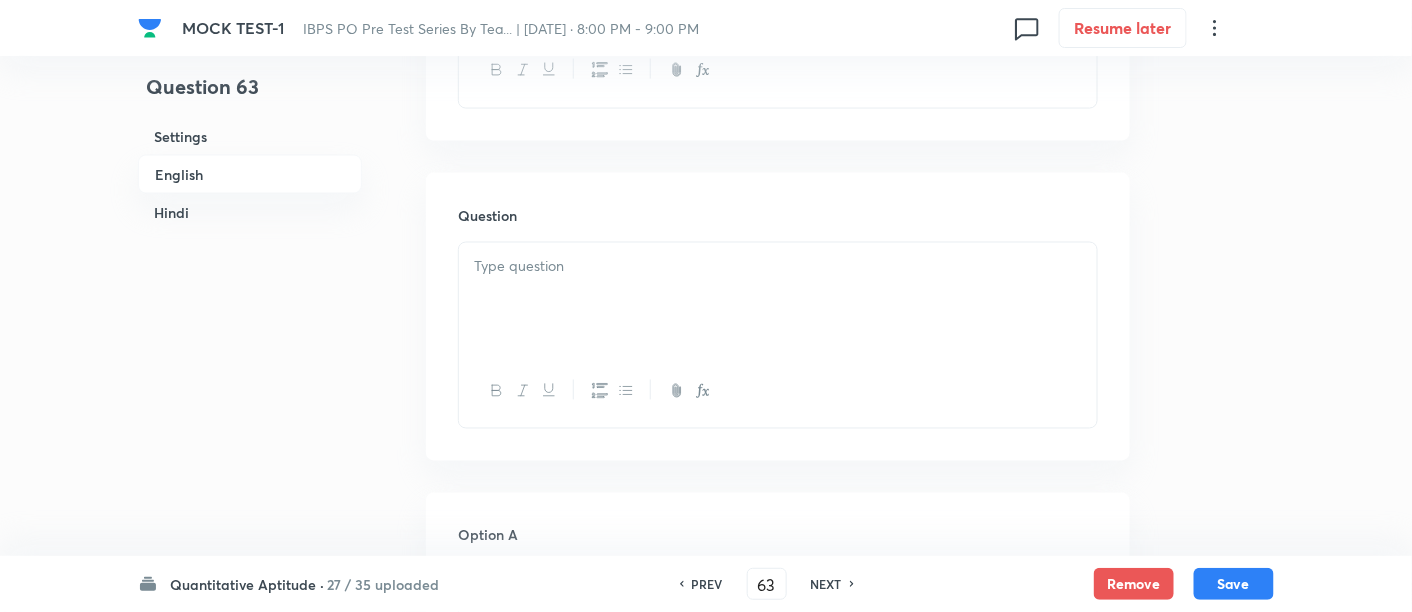 scroll, scrollTop: 915, scrollLeft: 0, axis: vertical 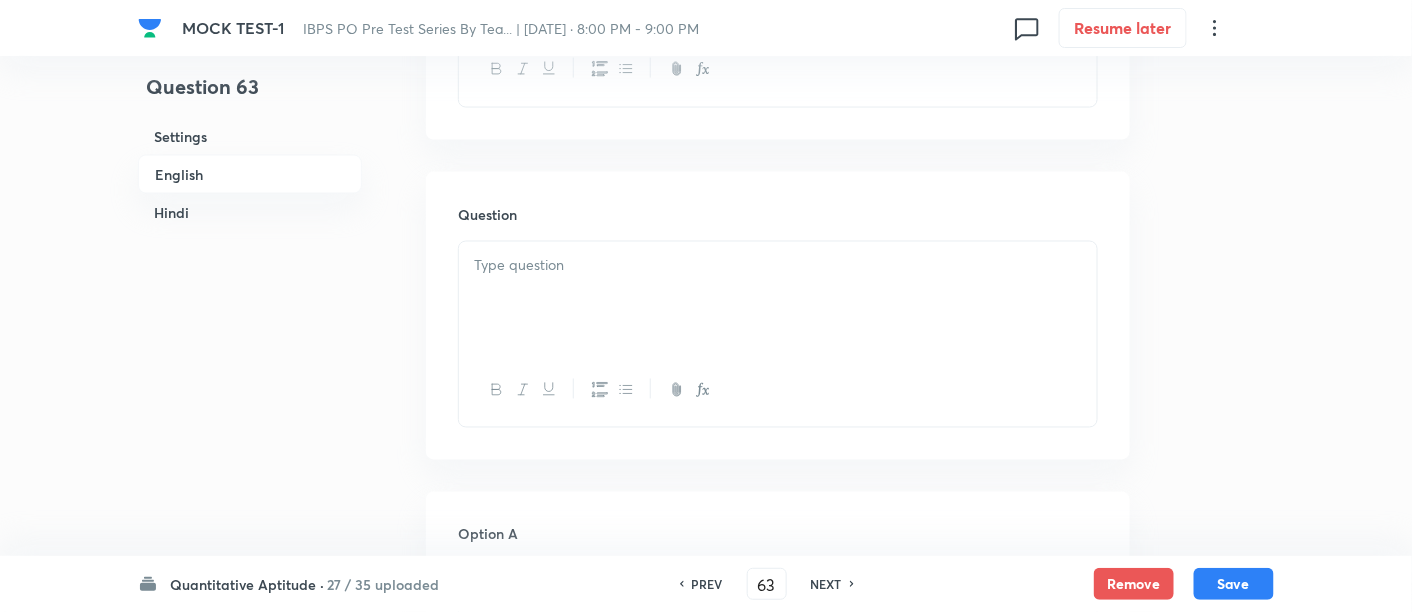 click at bounding box center (778, 298) 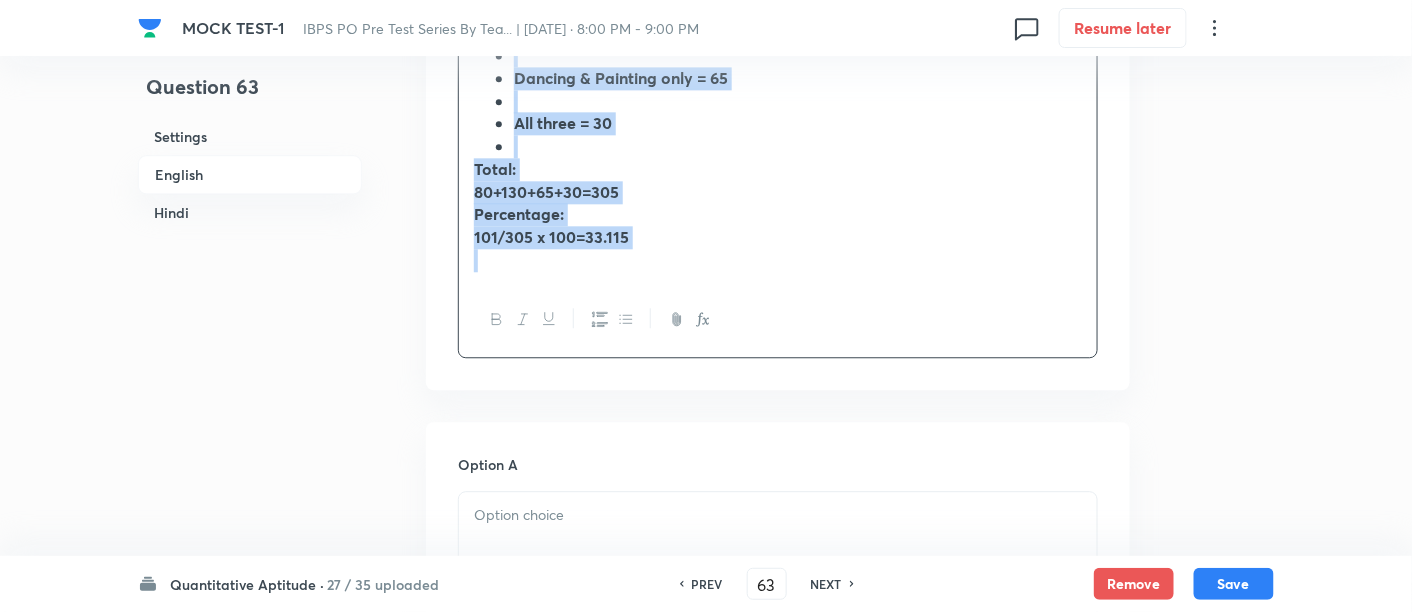 scroll, scrollTop: 1440, scrollLeft: 0, axis: vertical 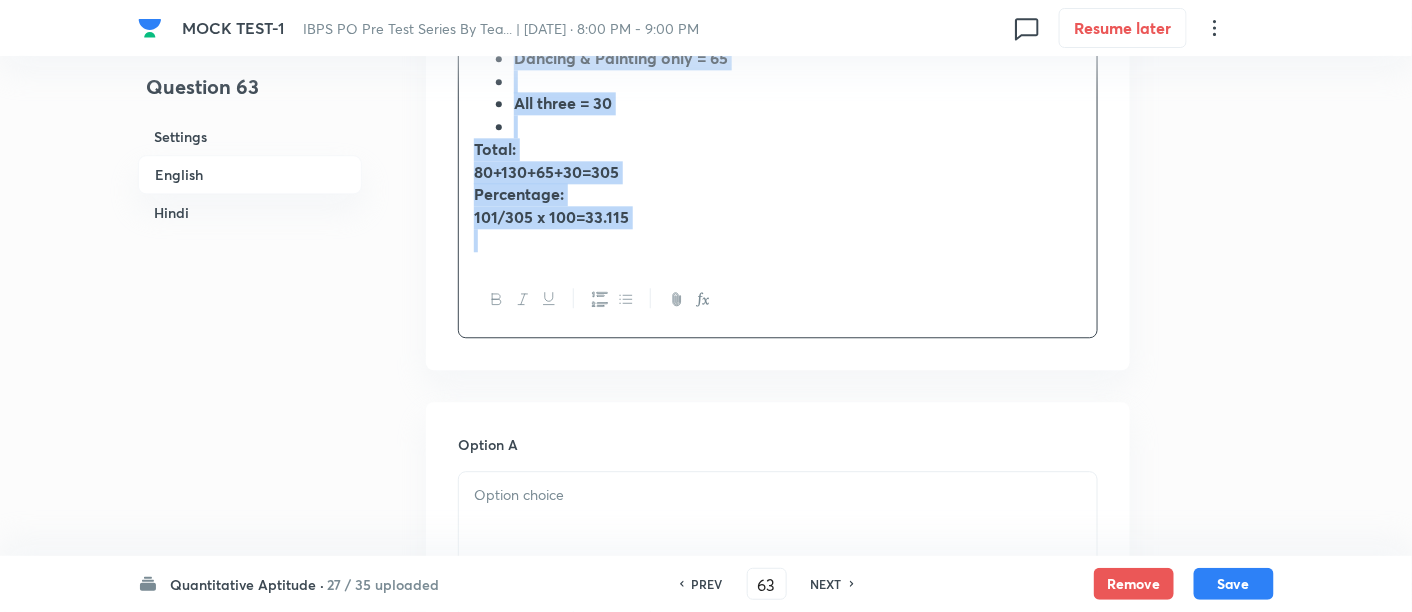 drag, startPoint x: 467, startPoint y: 264, endPoint x: 757, endPoint y: 539, distance: 399.6561 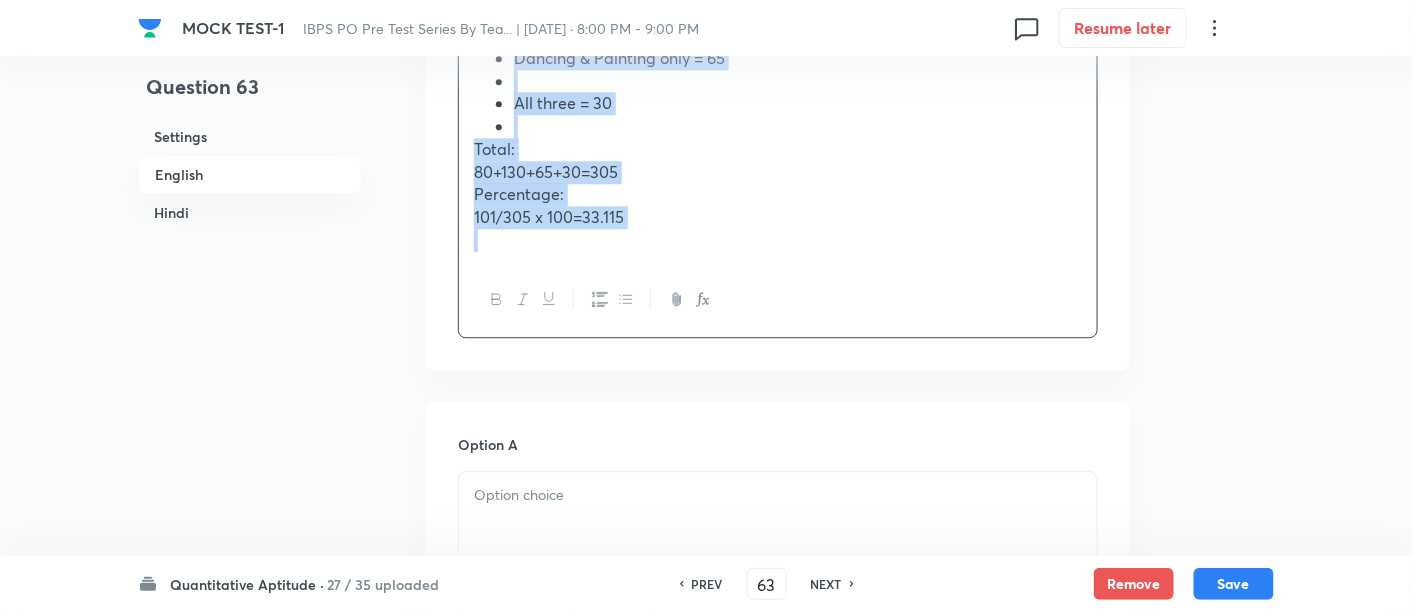 click at bounding box center [625, 299] 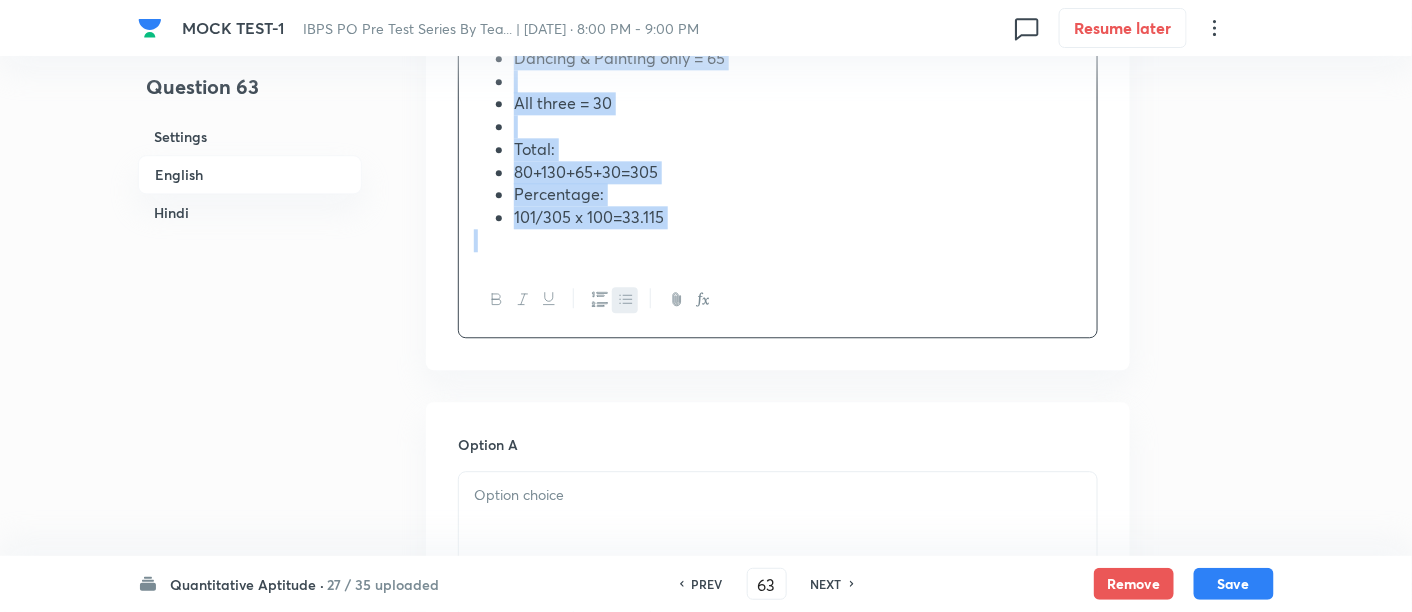 click at bounding box center (625, 299) 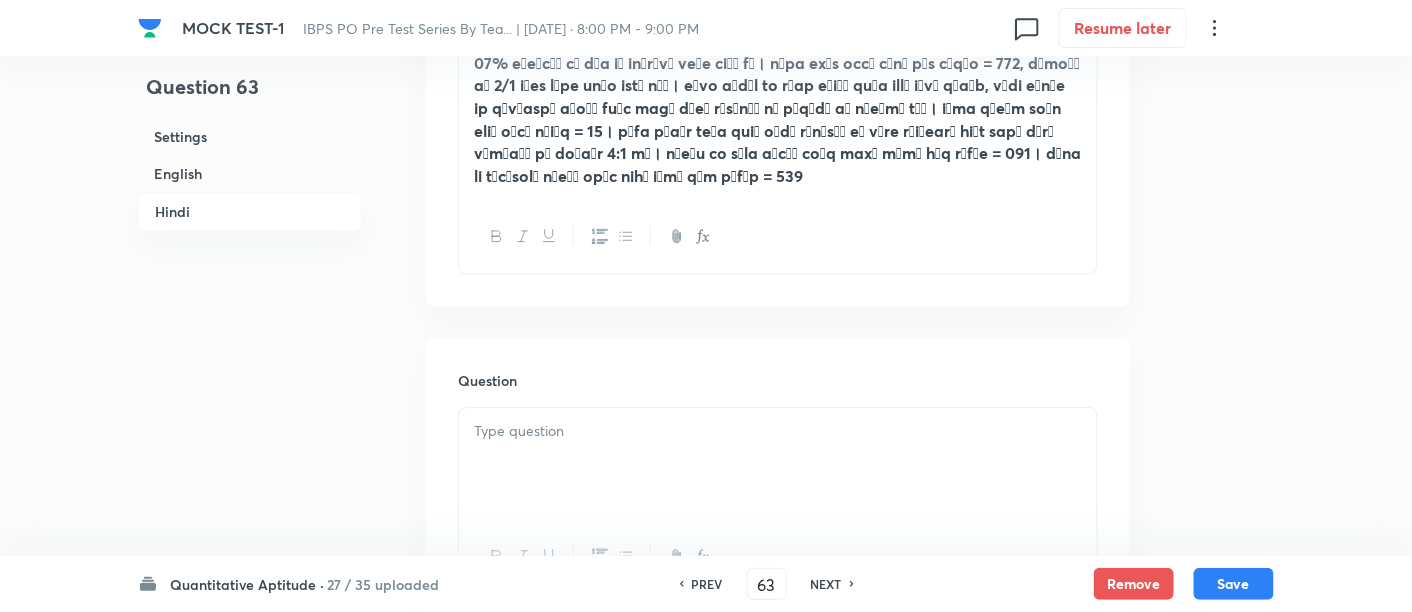 scroll, scrollTop: 3946, scrollLeft: 0, axis: vertical 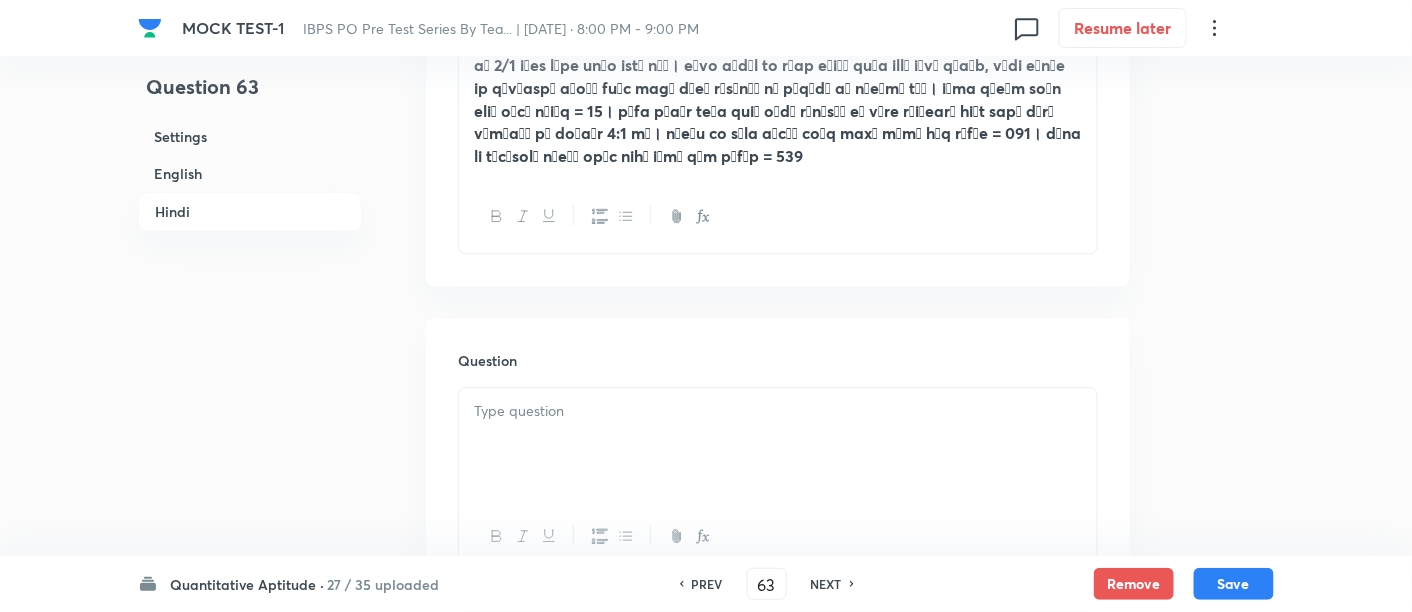 click at bounding box center (778, 444) 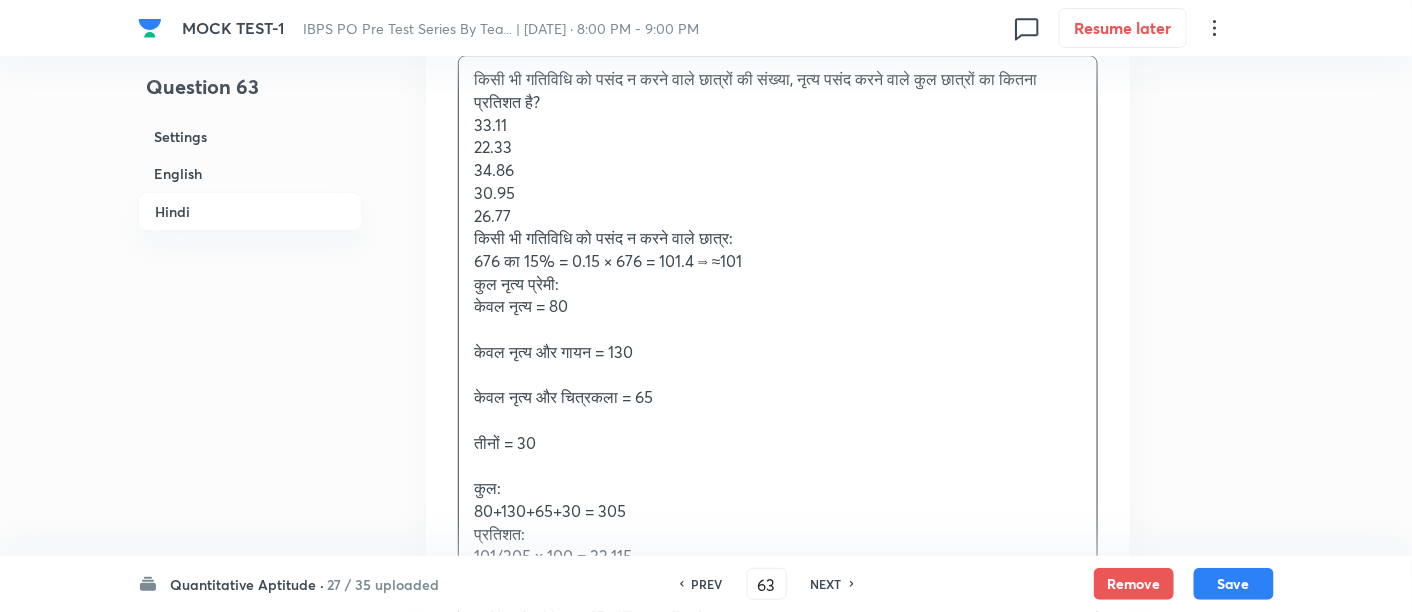 scroll, scrollTop: 4282, scrollLeft: 0, axis: vertical 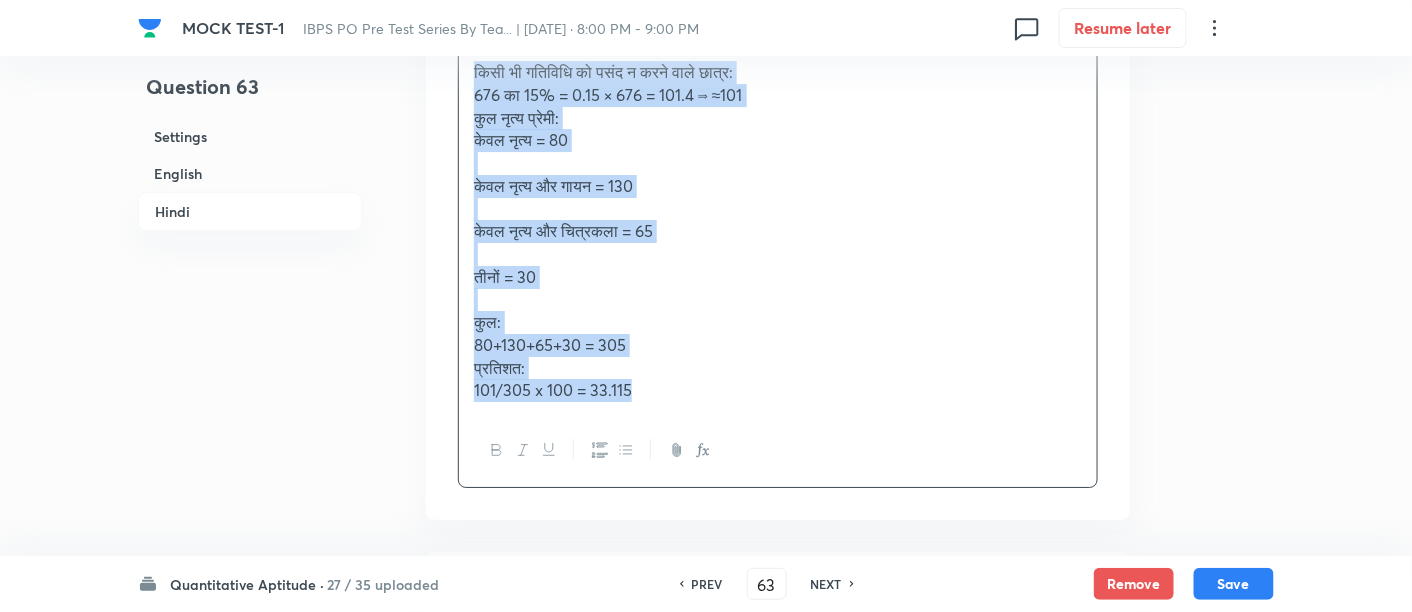 drag, startPoint x: 469, startPoint y: 222, endPoint x: 759, endPoint y: 411, distance: 346.1517 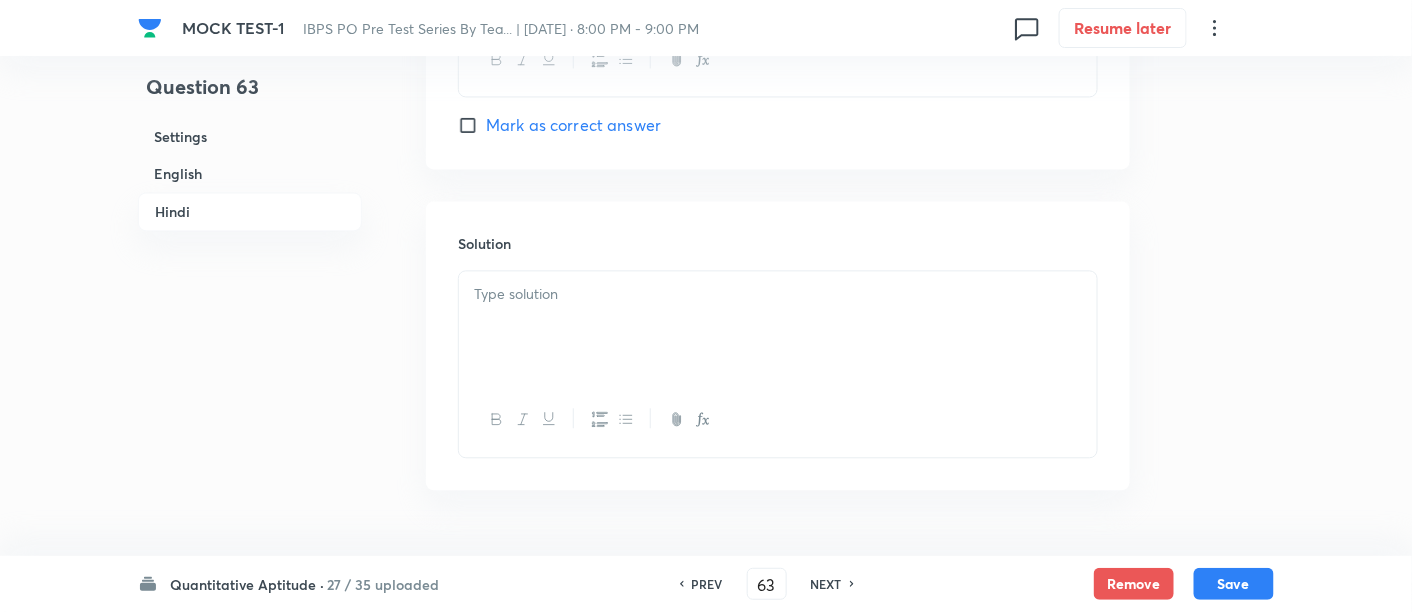 scroll, scrollTop: 6100, scrollLeft: 0, axis: vertical 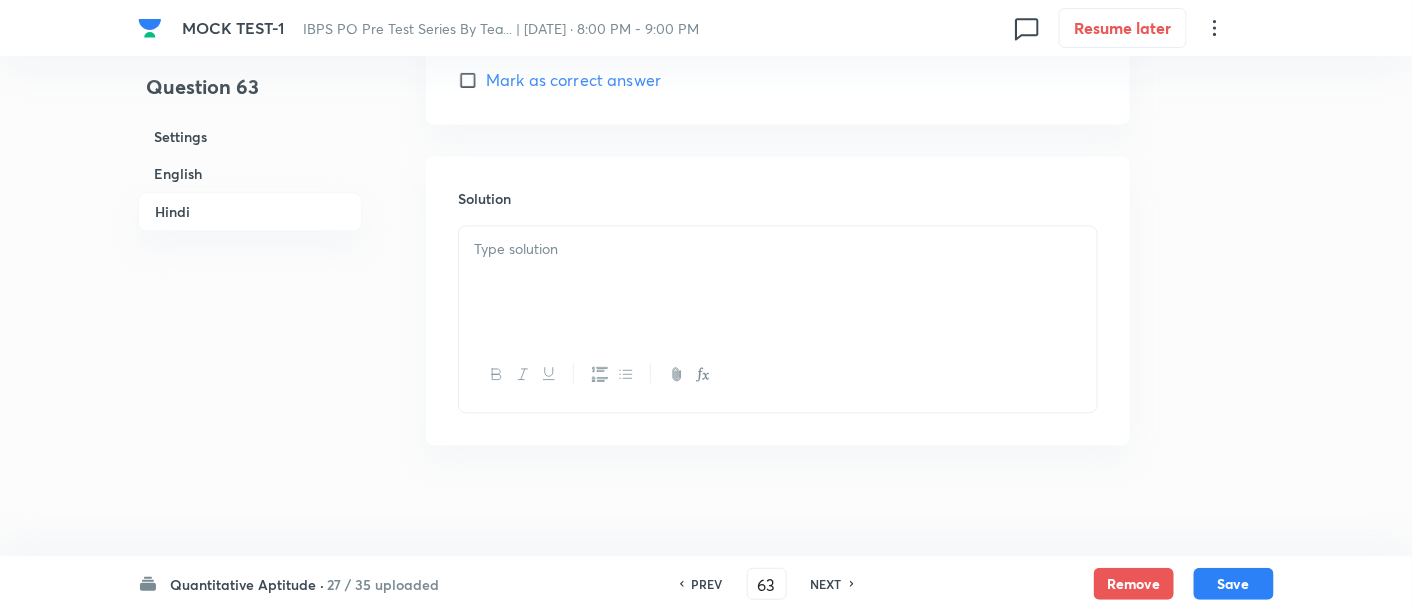 click at bounding box center (778, 282) 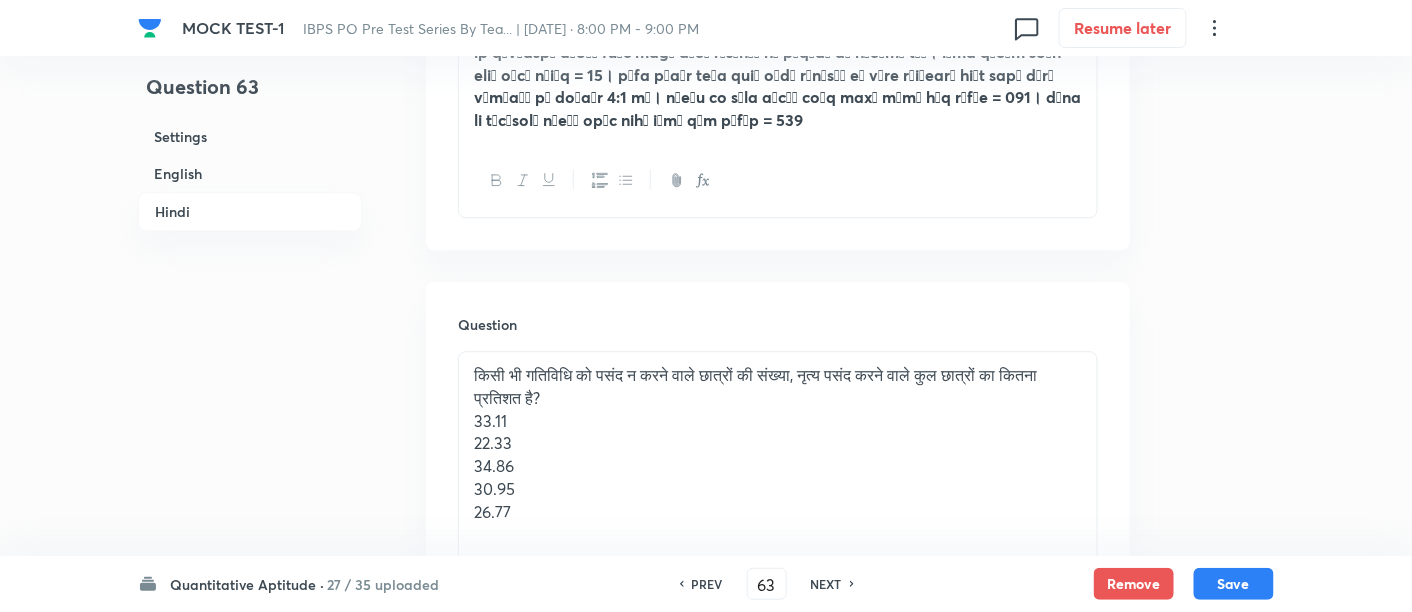 scroll, scrollTop: 4129, scrollLeft: 0, axis: vertical 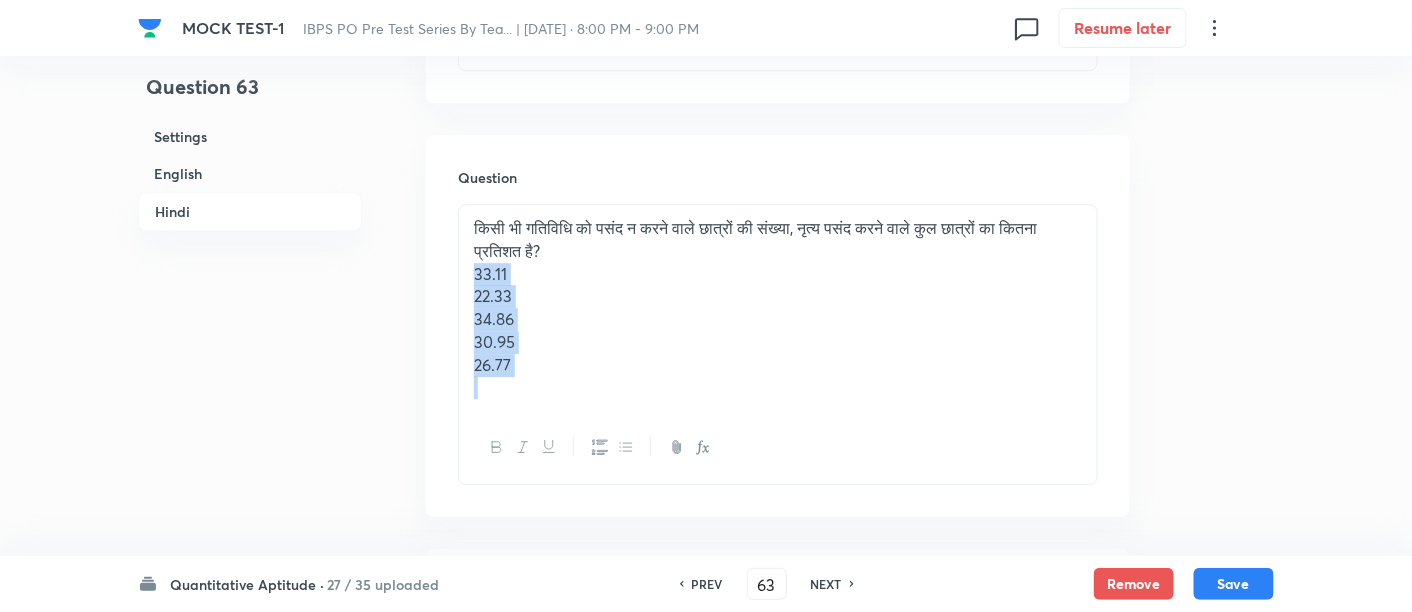 drag, startPoint x: 472, startPoint y: 267, endPoint x: 594, endPoint y: 435, distance: 207.62466 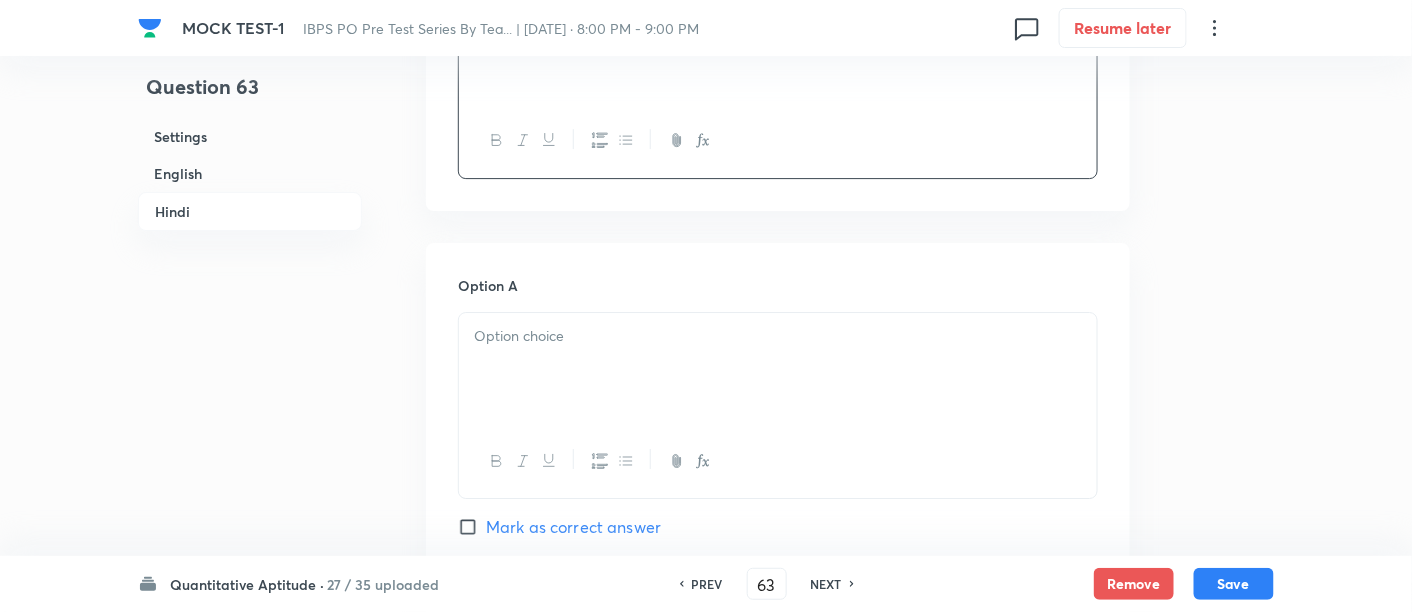 scroll, scrollTop: 4351, scrollLeft: 0, axis: vertical 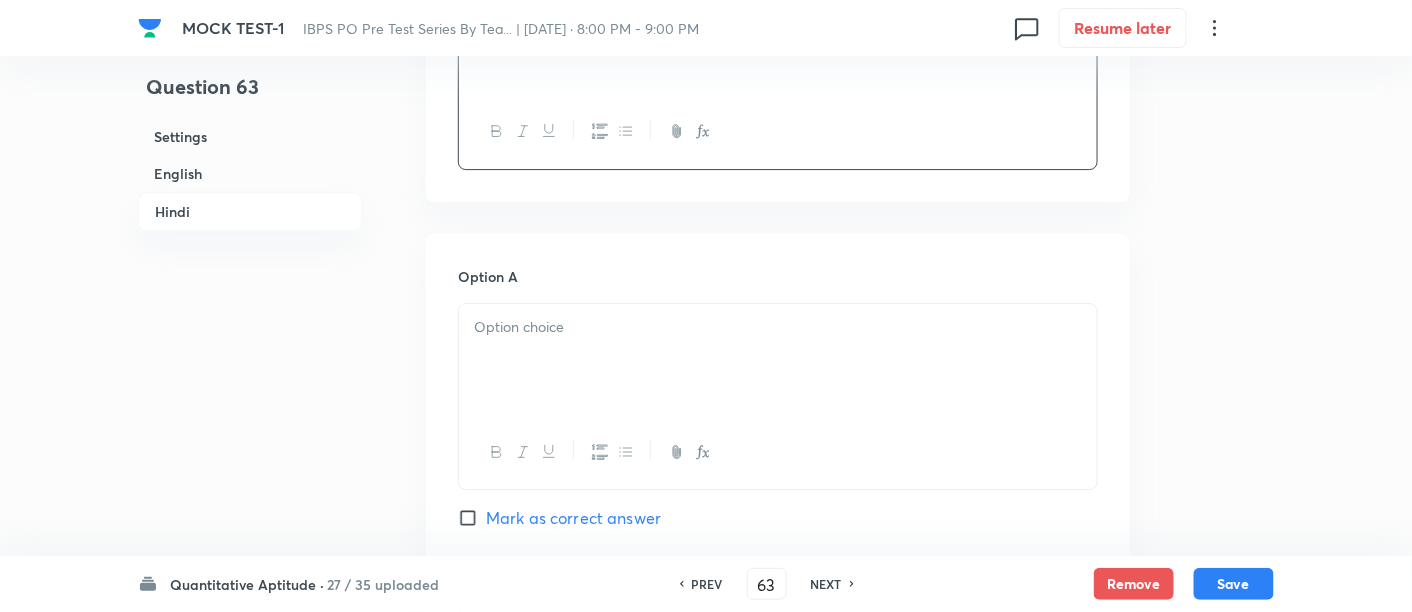 click at bounding box center (778, 327) 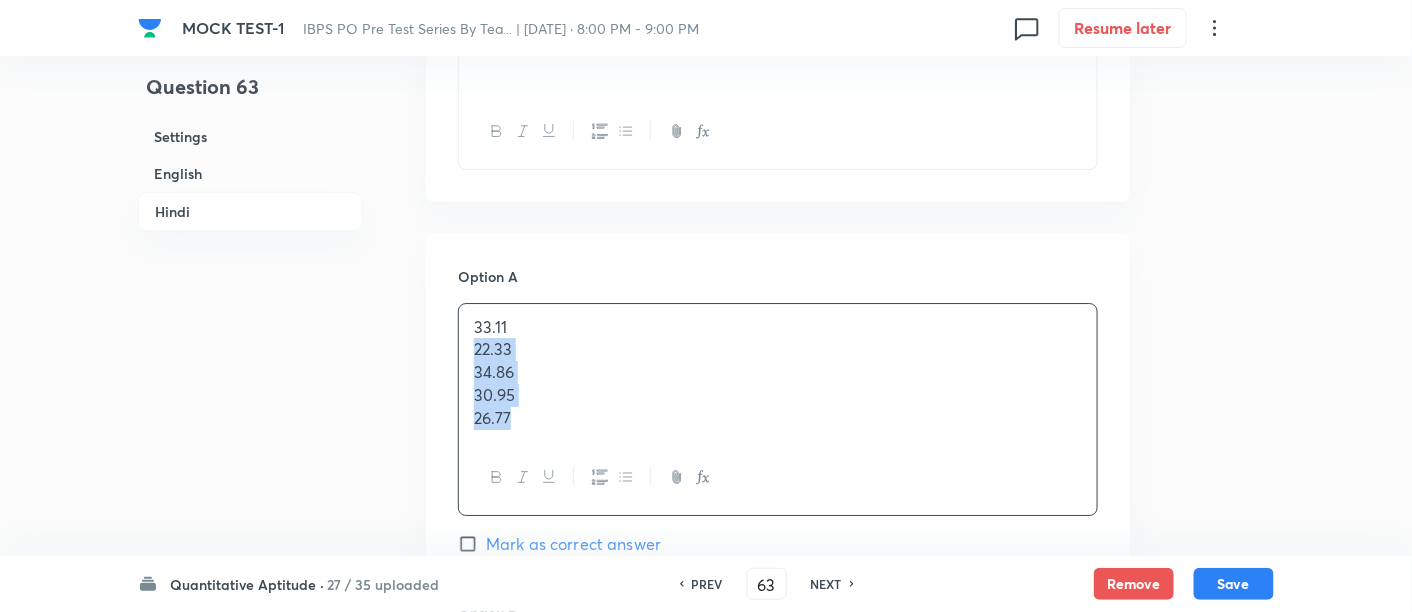 drag, startPoint x: 472, startPoint y: 334, endPoint x: 601, endPoint y: 492, distance: 203.97304 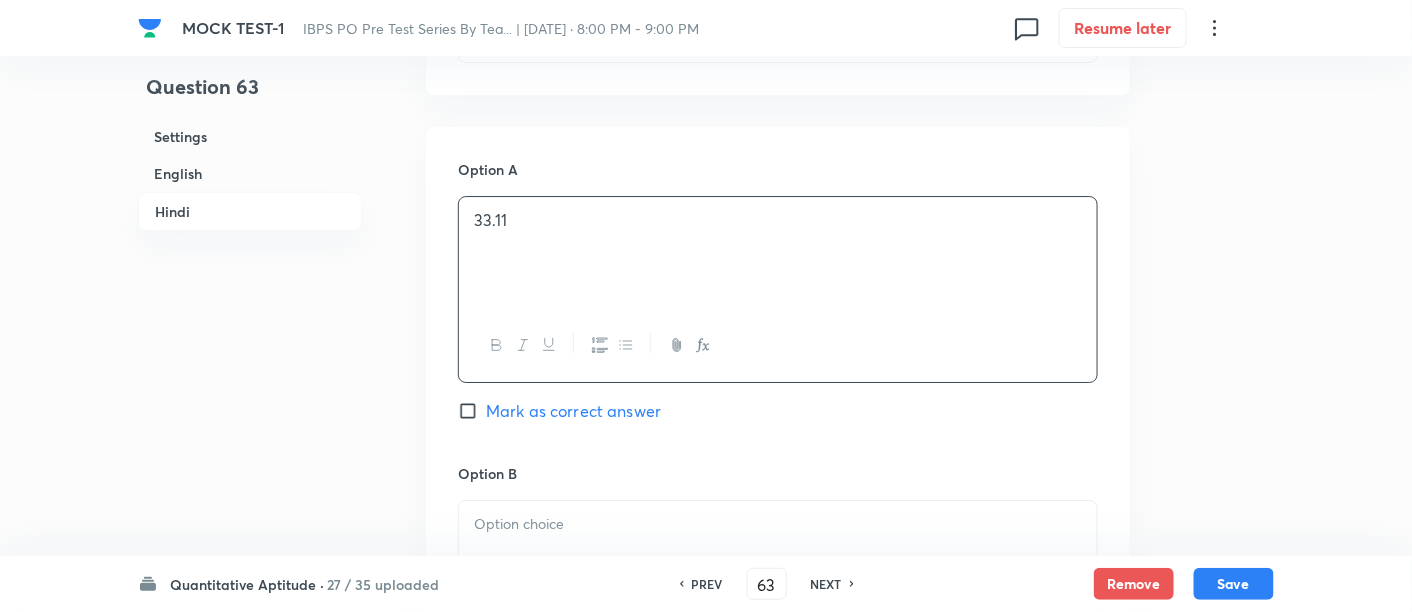 scroll, scrollTop: 4460, scrollLeft: 0, axis: vertical 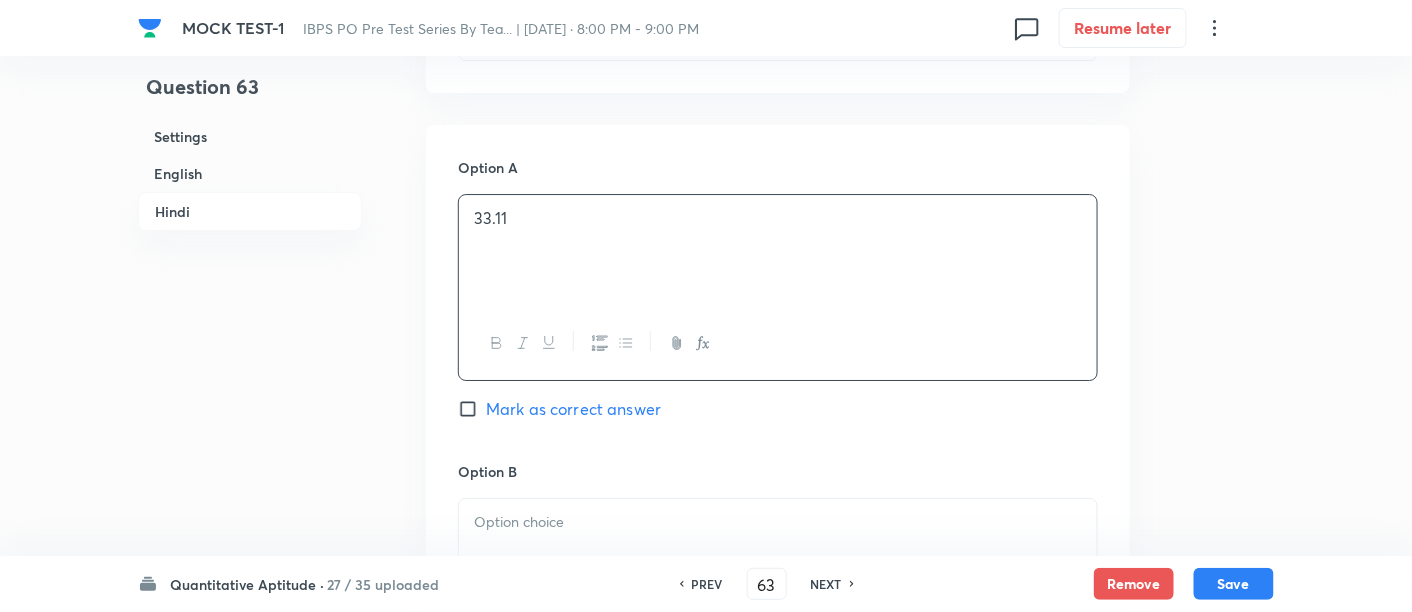 click on "Mark as correct answer" at bounding box center [573, 409] 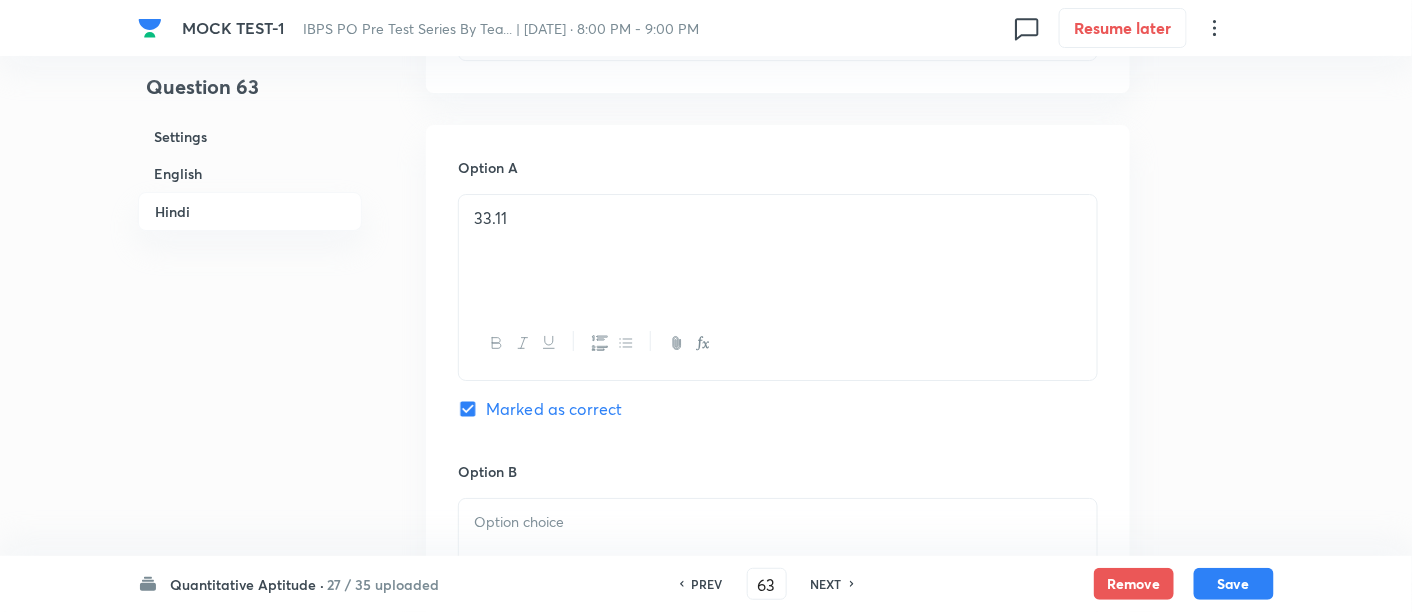 scroll, scrollTop: 4611, scrollLeft: 0, axis: vertical 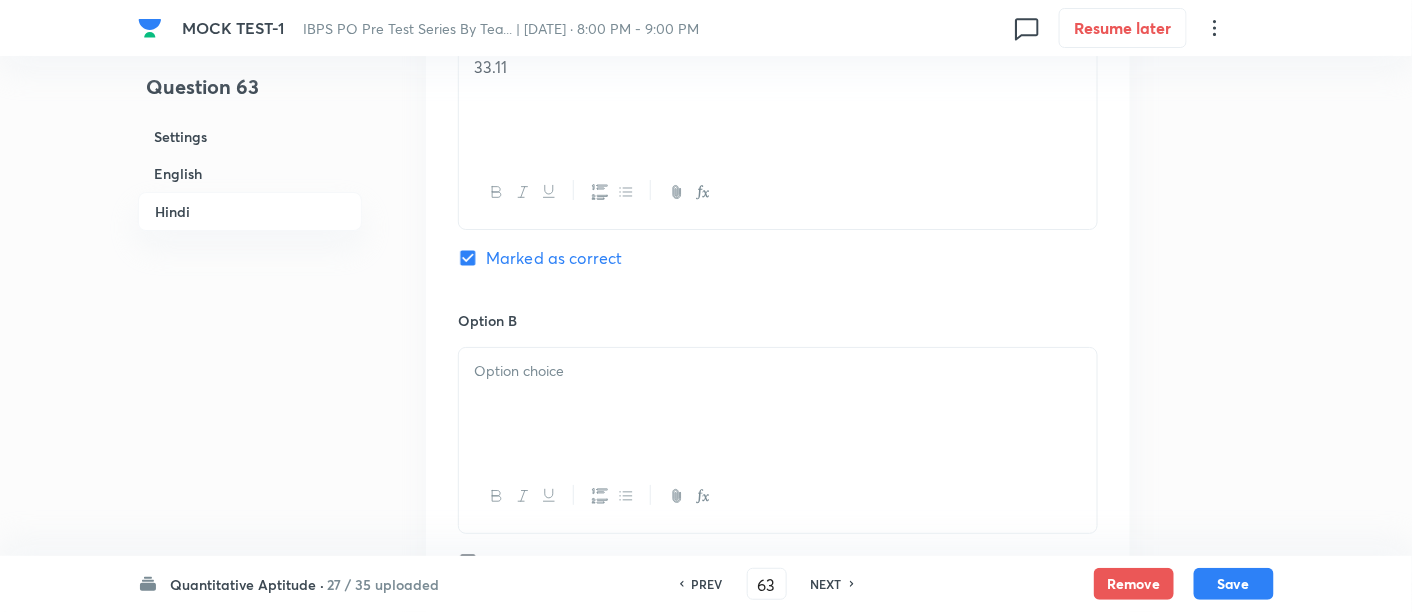 click at bounding box center (778, 404) 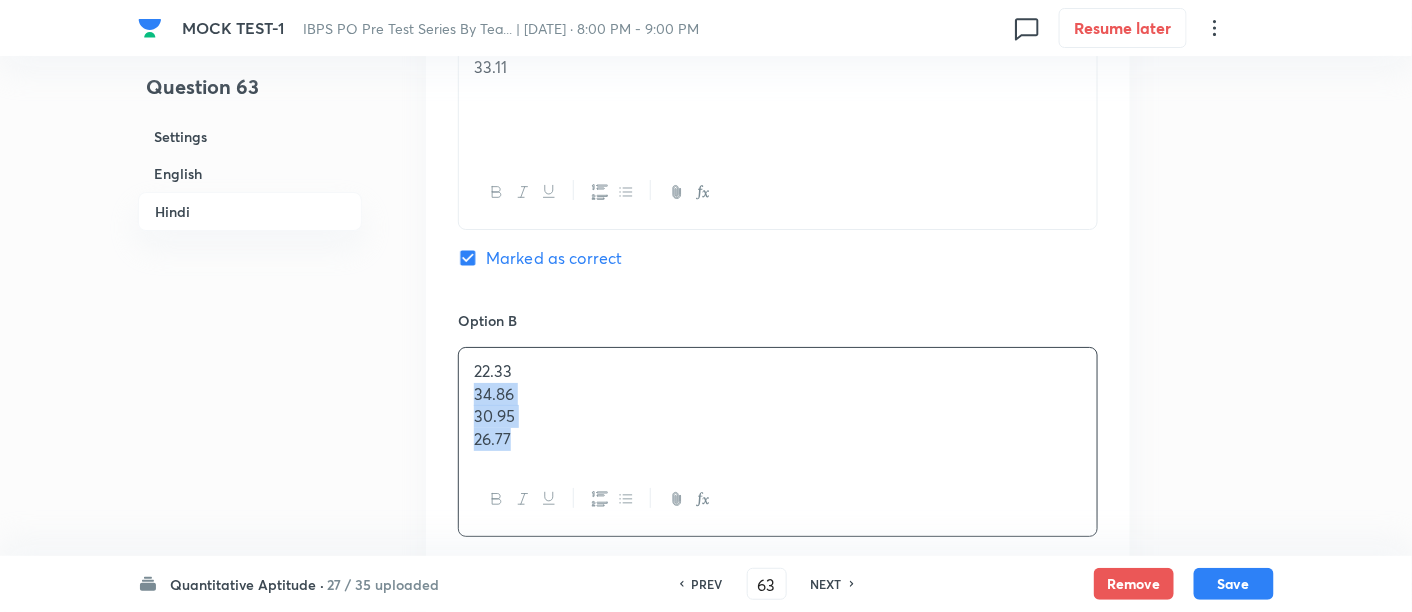drag, startPoint x: 459, startPoint y: 392, endPoint x: 623, endPoint y: 531, distance: 214.9814 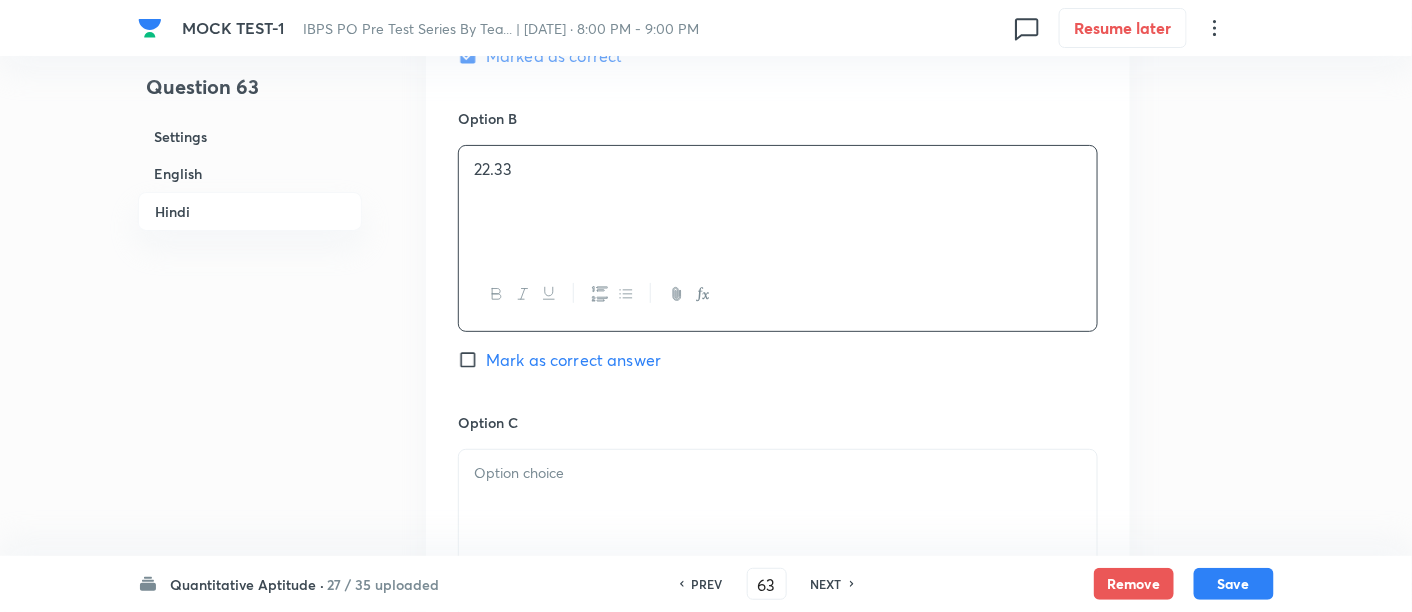 scroll, scrollTop: 4814, scrollLeft: 0, axis: vertical 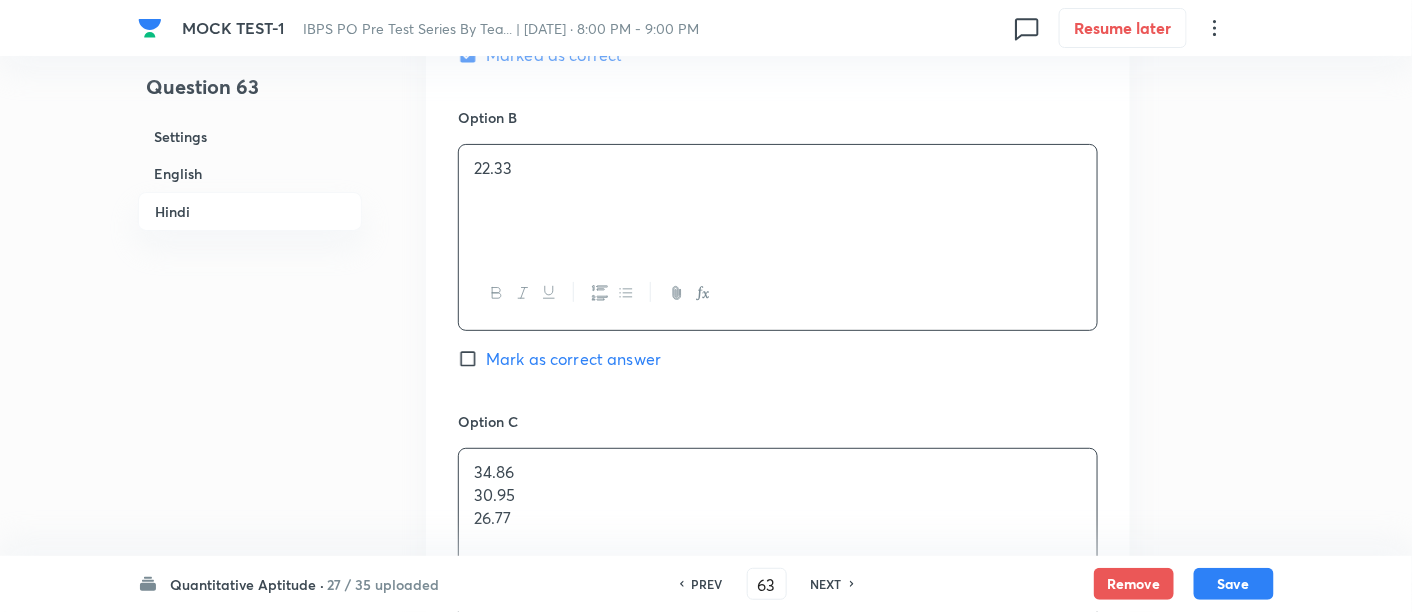 click on "34.86 30.95 26.77" at bounding box center (778, 505) 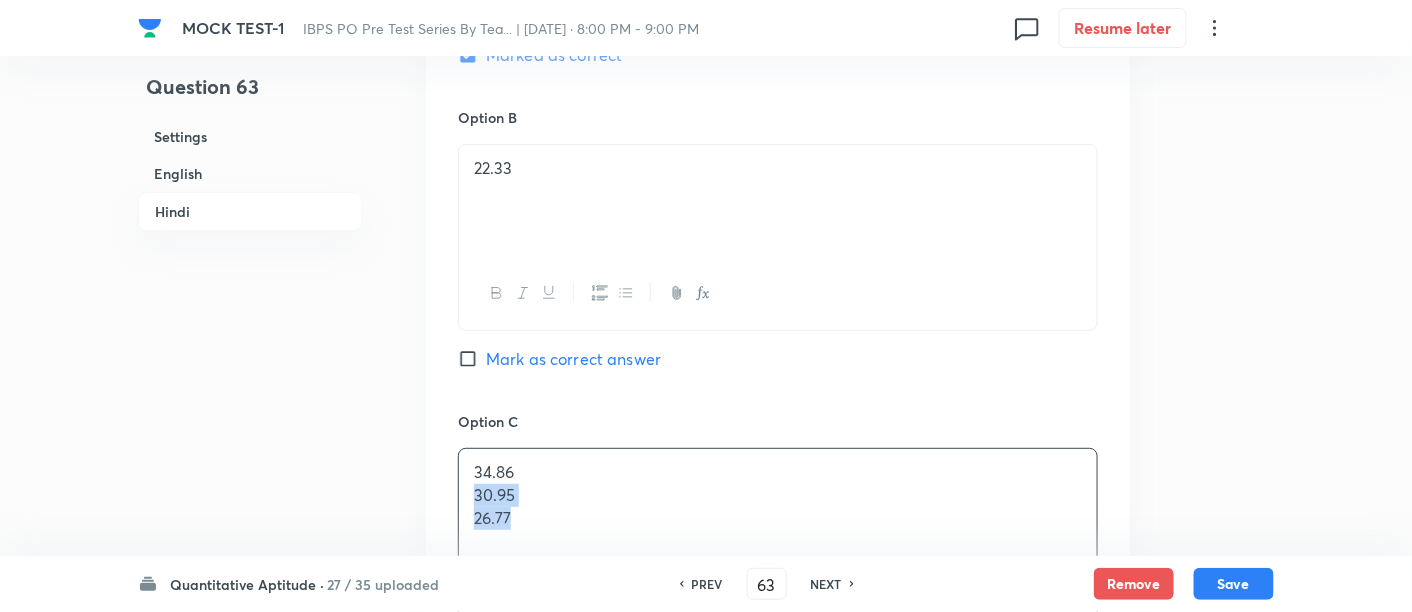 drag, startPoint x: 467, startPoint y: 483, endPoint x: 594, endPoint y: 567, distance: 152.26622 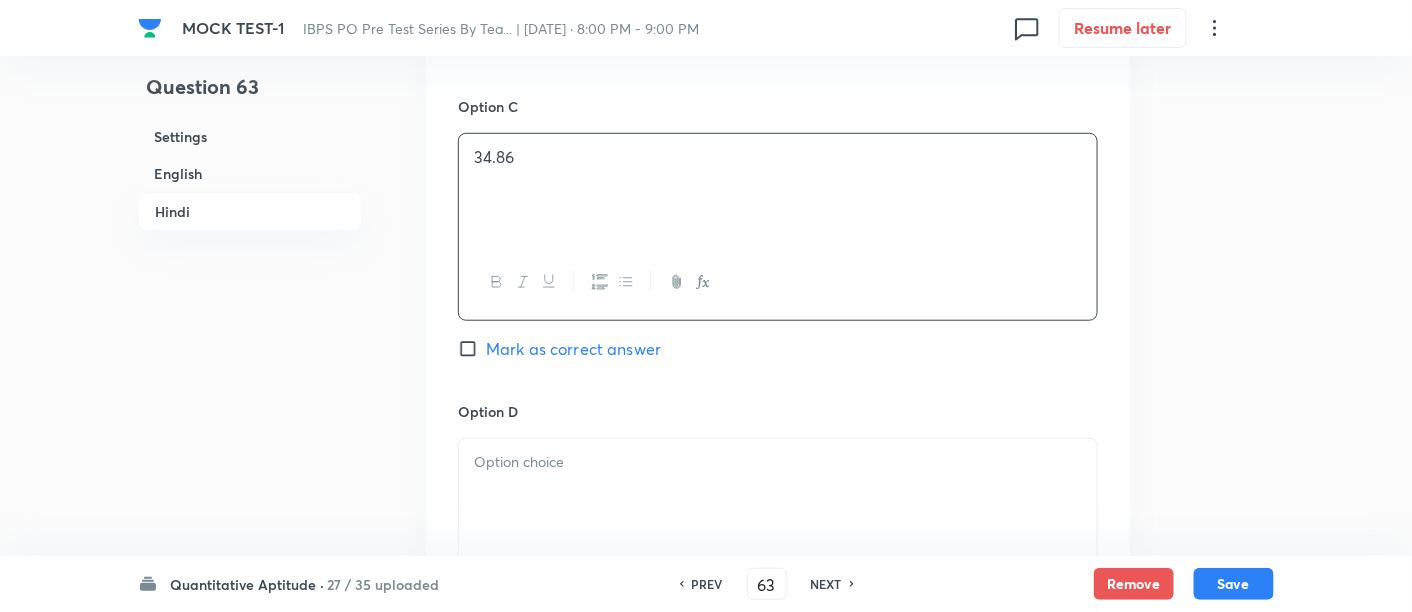 scroll, scrollTop: 5131, scrollLeft: 0, axis: vertical 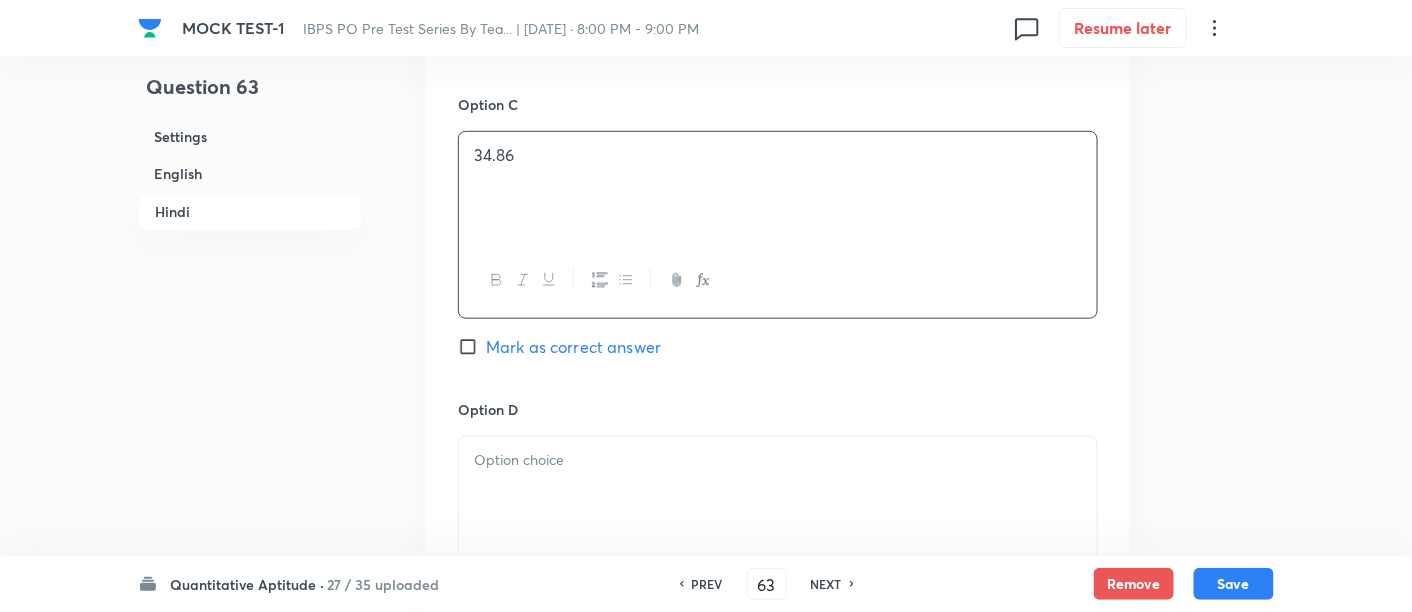 click at bounding box center [778, 493] 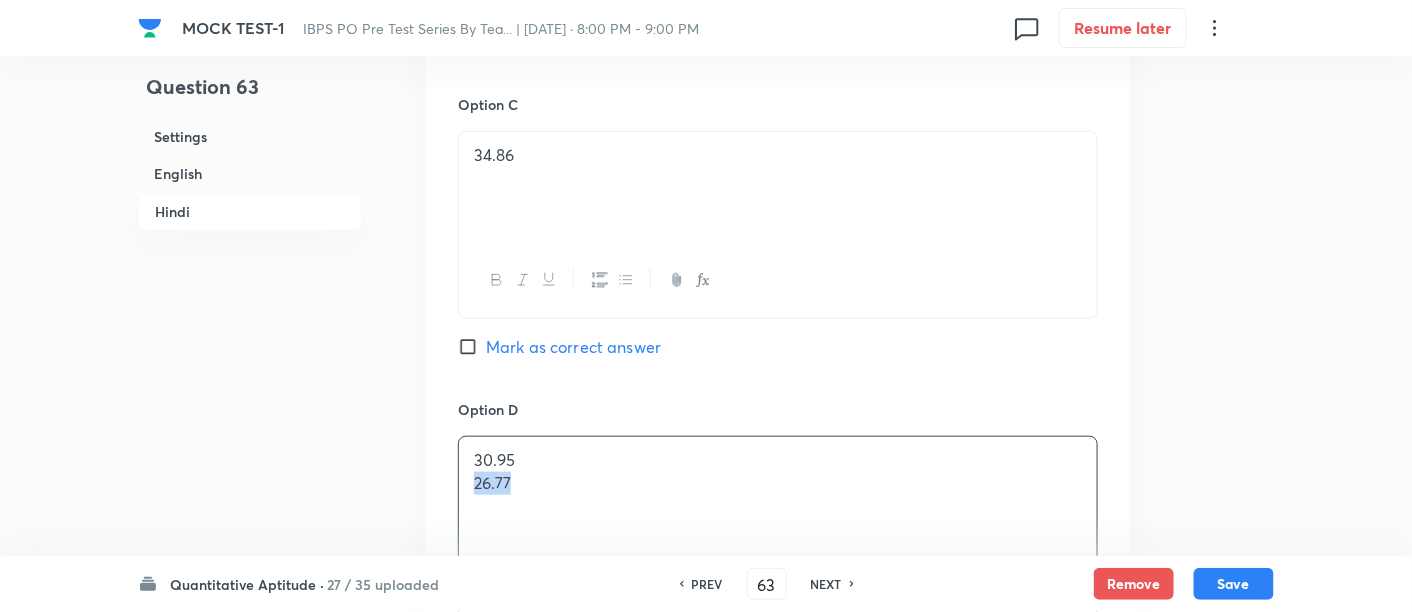 drag, startPoint x: 474, startPoint y: 477, endPoint x: 645, endPoint y: 506, distance: 173.44164 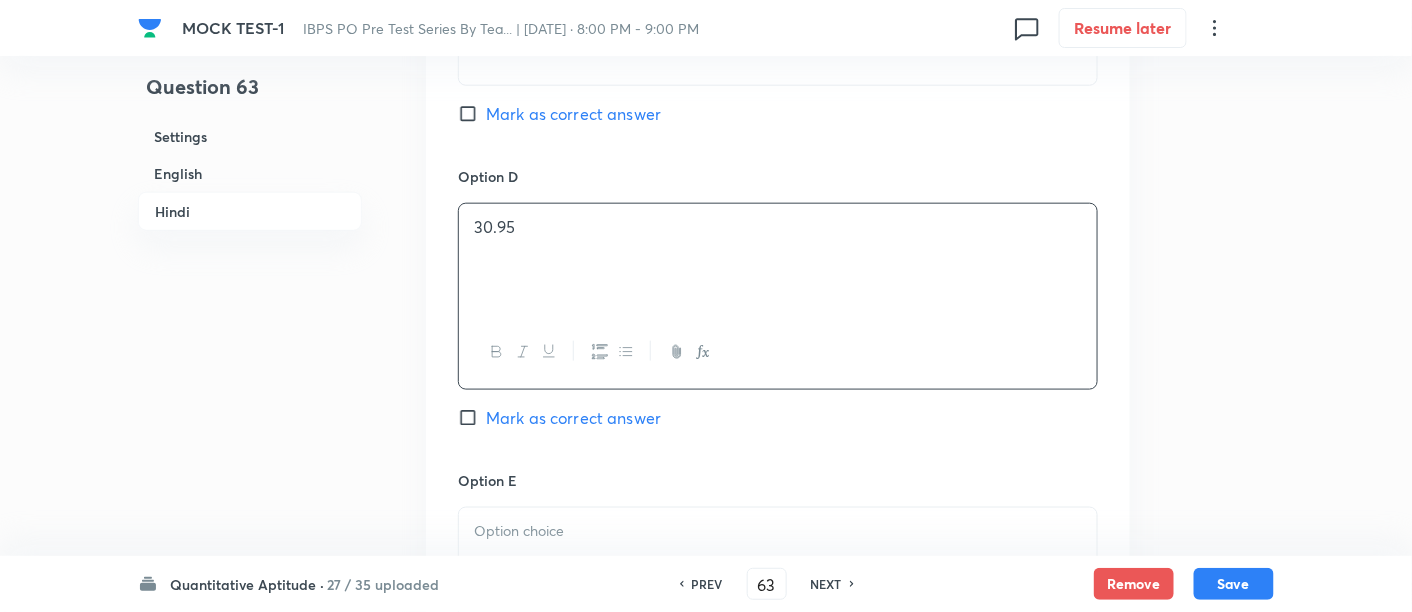 scroll, scrollTop: 5393, scrollLeft: 0, axis: vertical 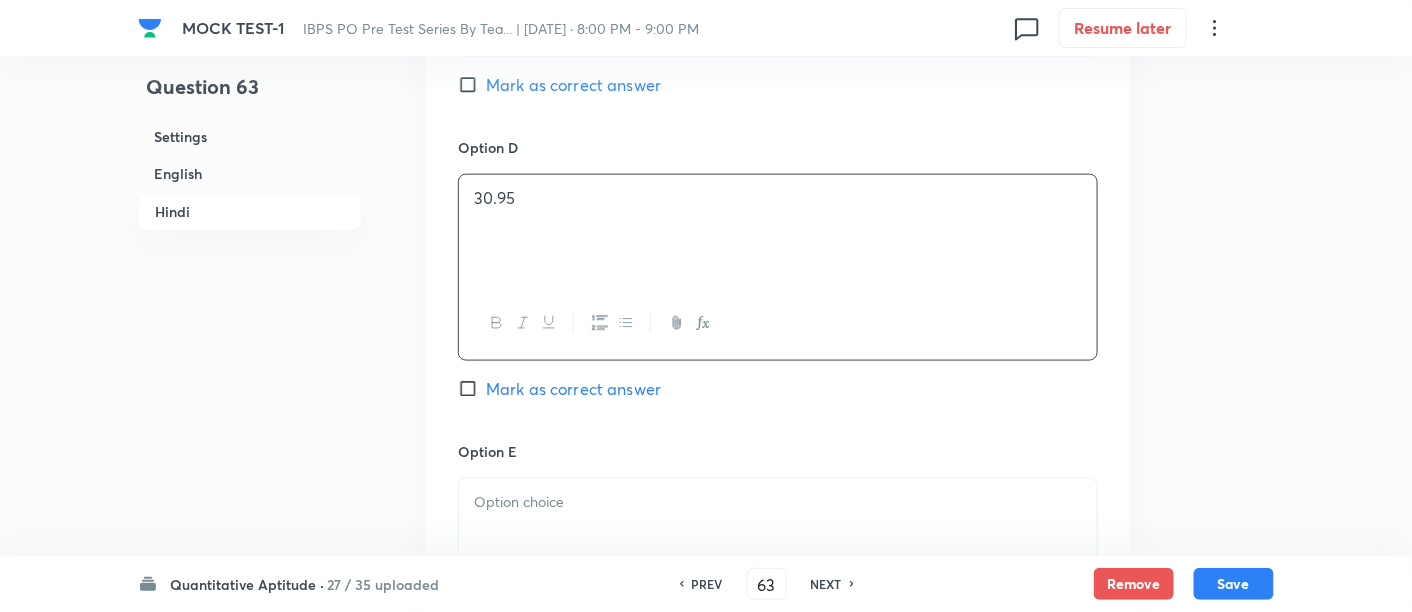 click at bounding box center [778, 502] 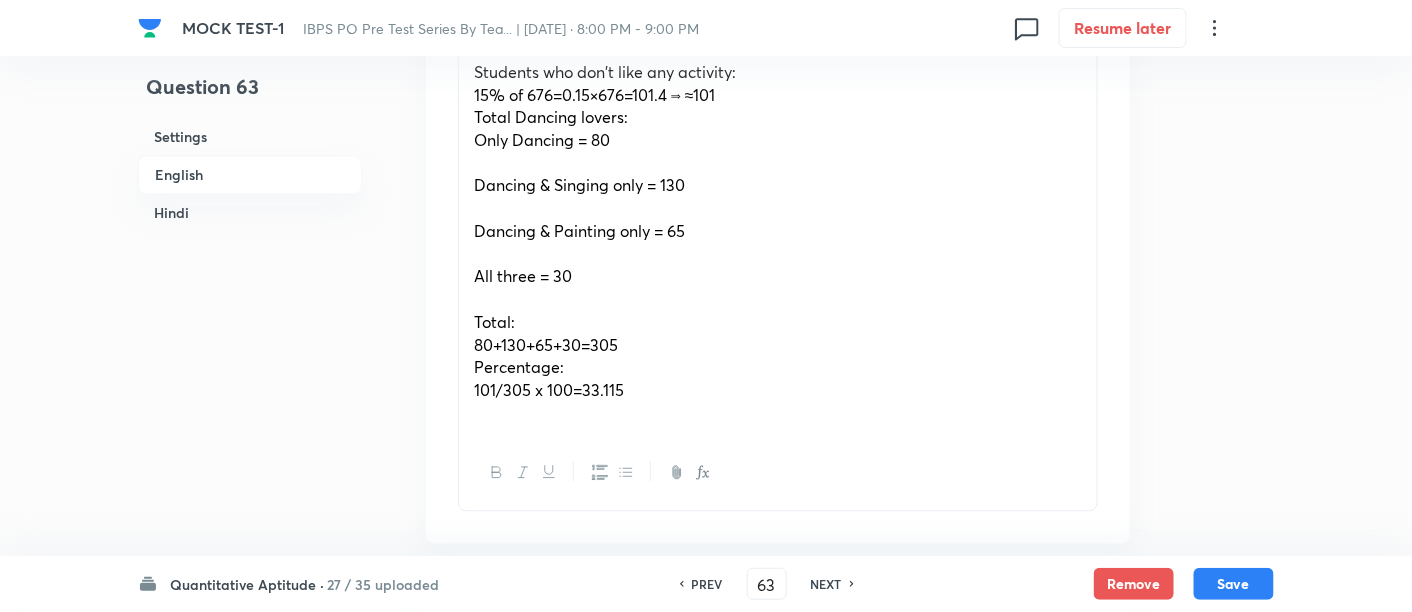 scroll, scrollTop: 1200, scrollLeft: 0, axis: vertical 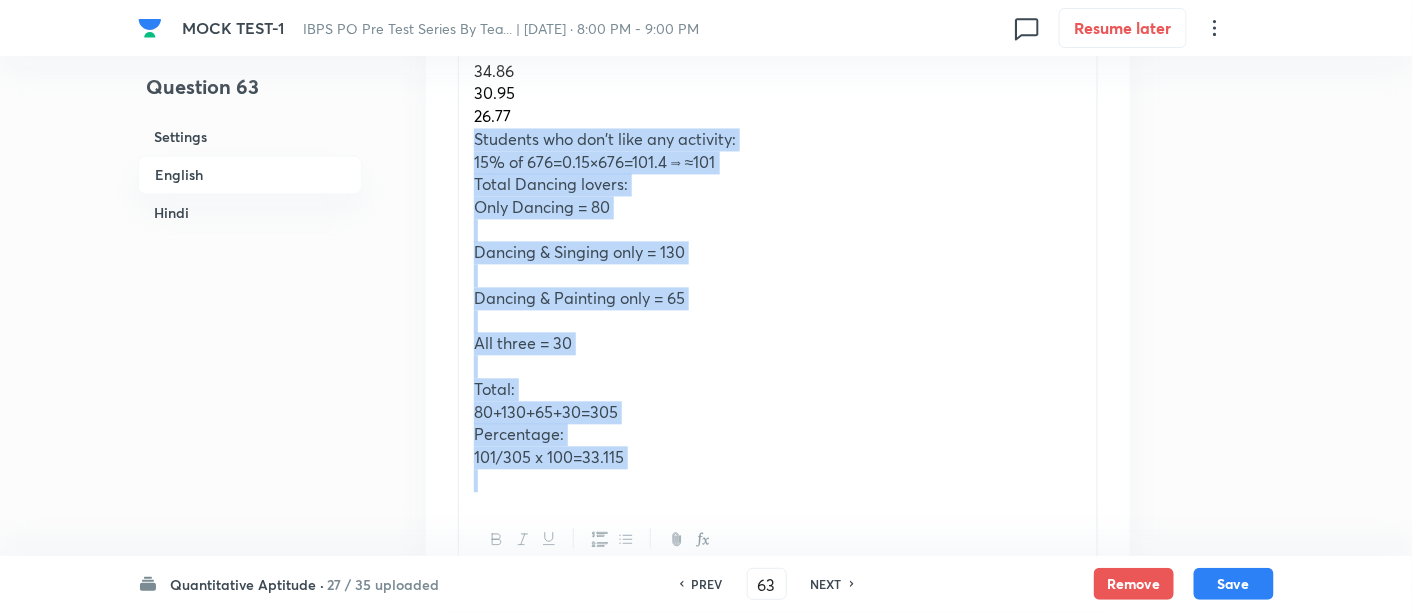 drag, startPoint x: 465, startPoint y: 138, endPoint x: 692, endPoint y: 476, distance: 407.1523 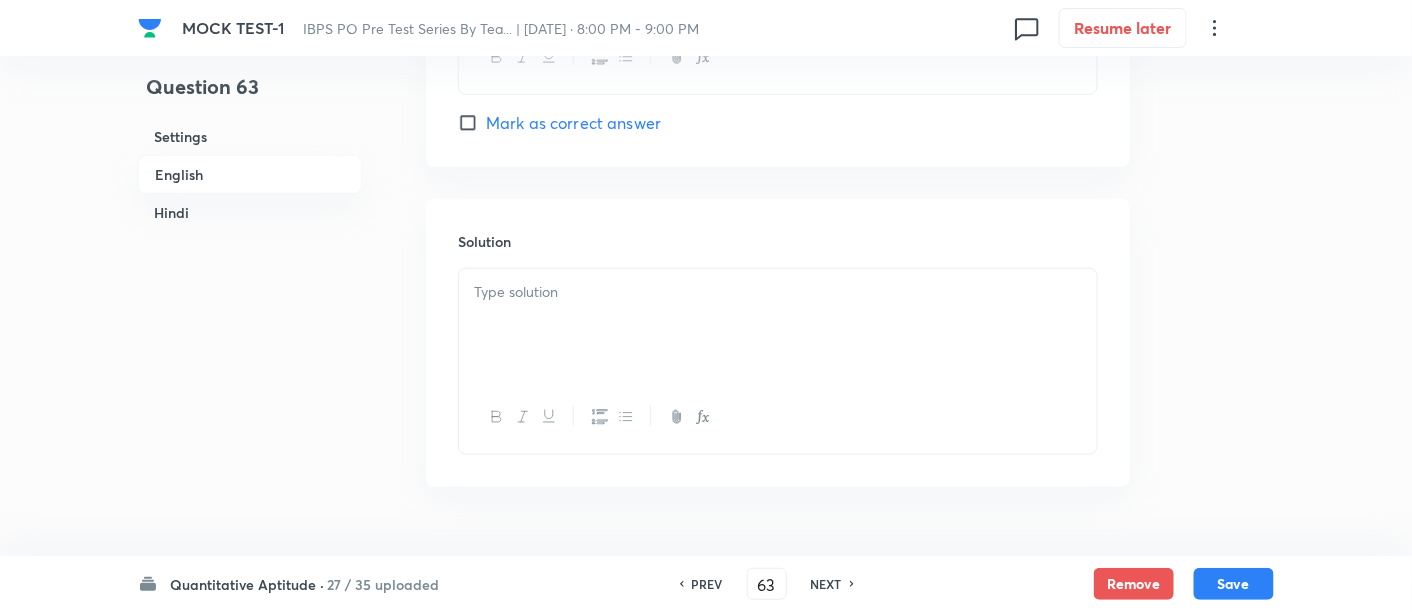 scroll, scrollTop: 2884, scrollLeft: 0, axis: vertical 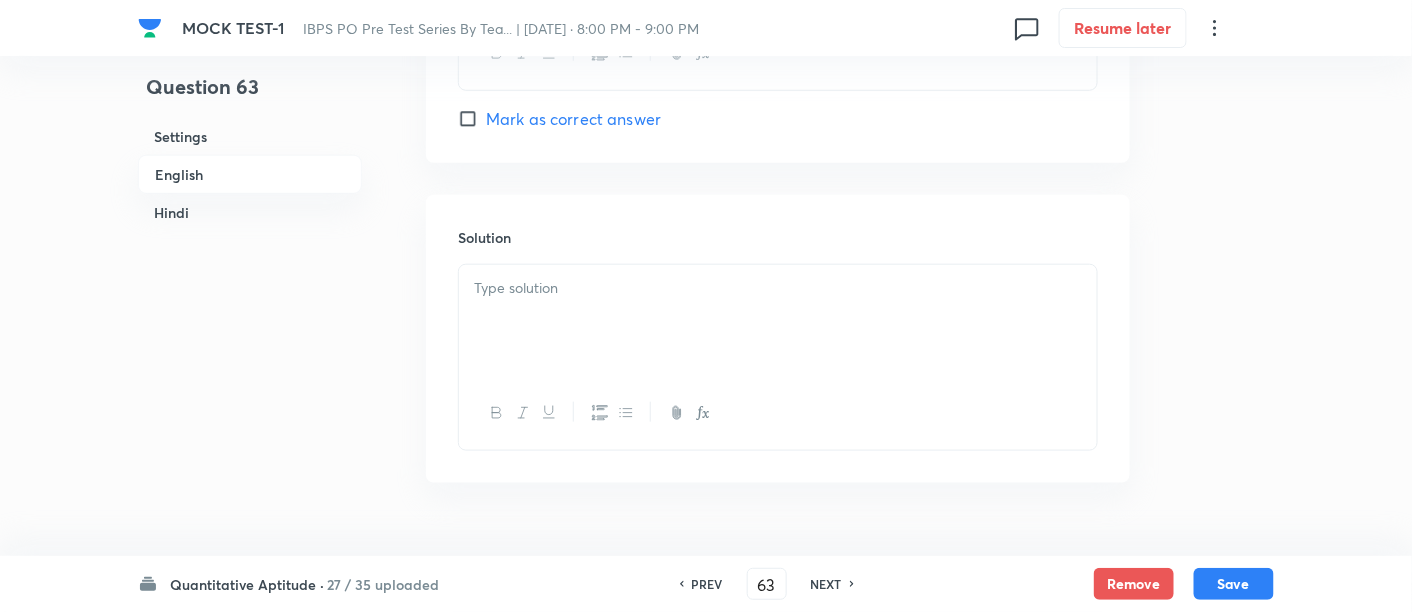 click at bounding box center (778, 321) 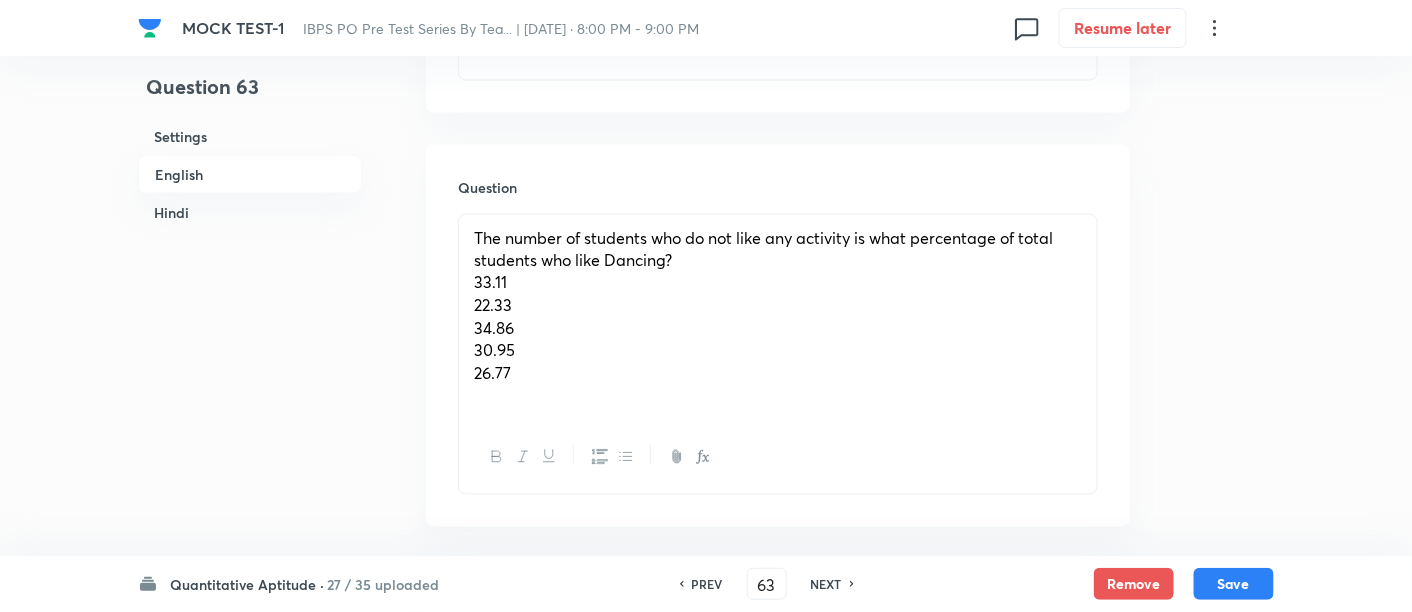 scroll, scrollTop: 993, scrollLeft: 0, axis: vertical 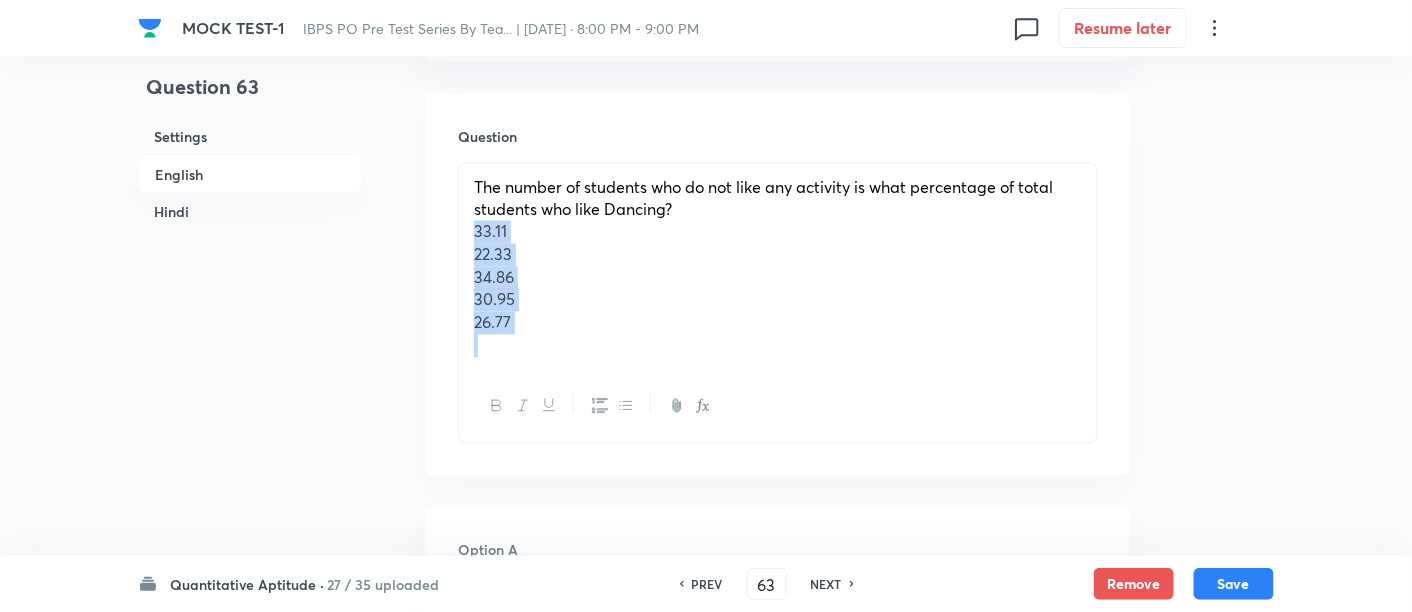 drag, startPoint x: 468, startPoint y: 231, endPoint x: 594, endPoint y: 430, distance: 235.53555 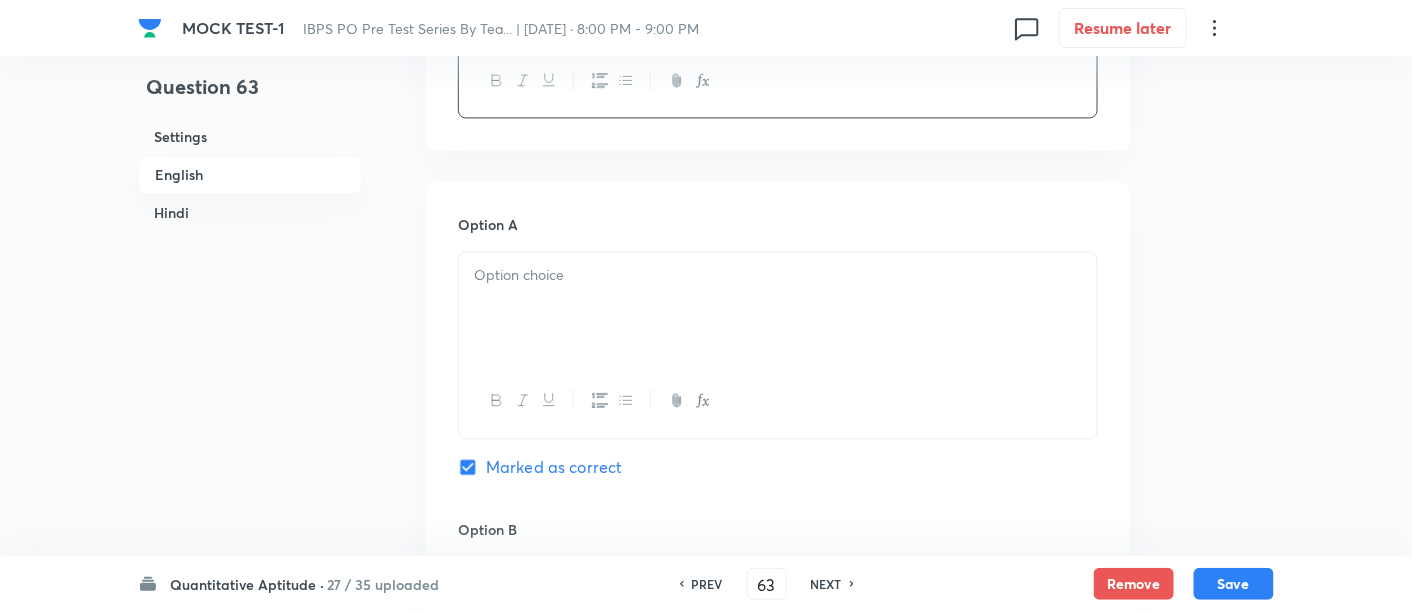 scroll, scrollTop: 1229, scrollLeft: 0, axis: vertical 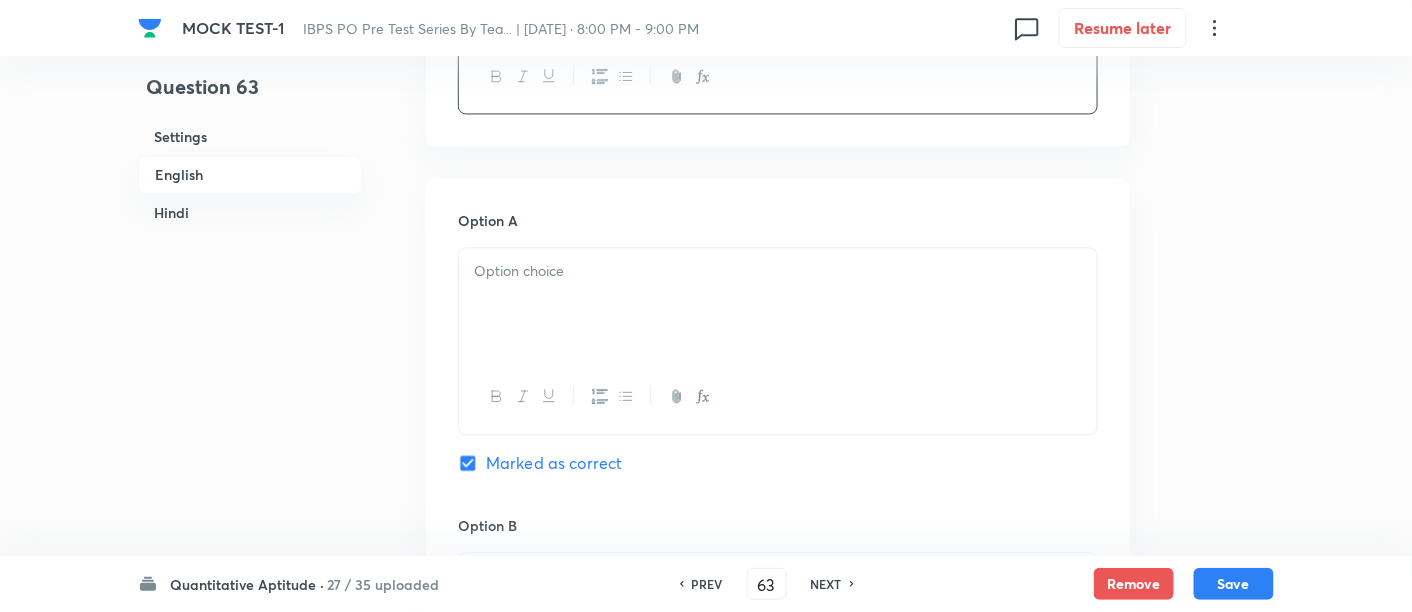 click at bounding box center [778, 304] 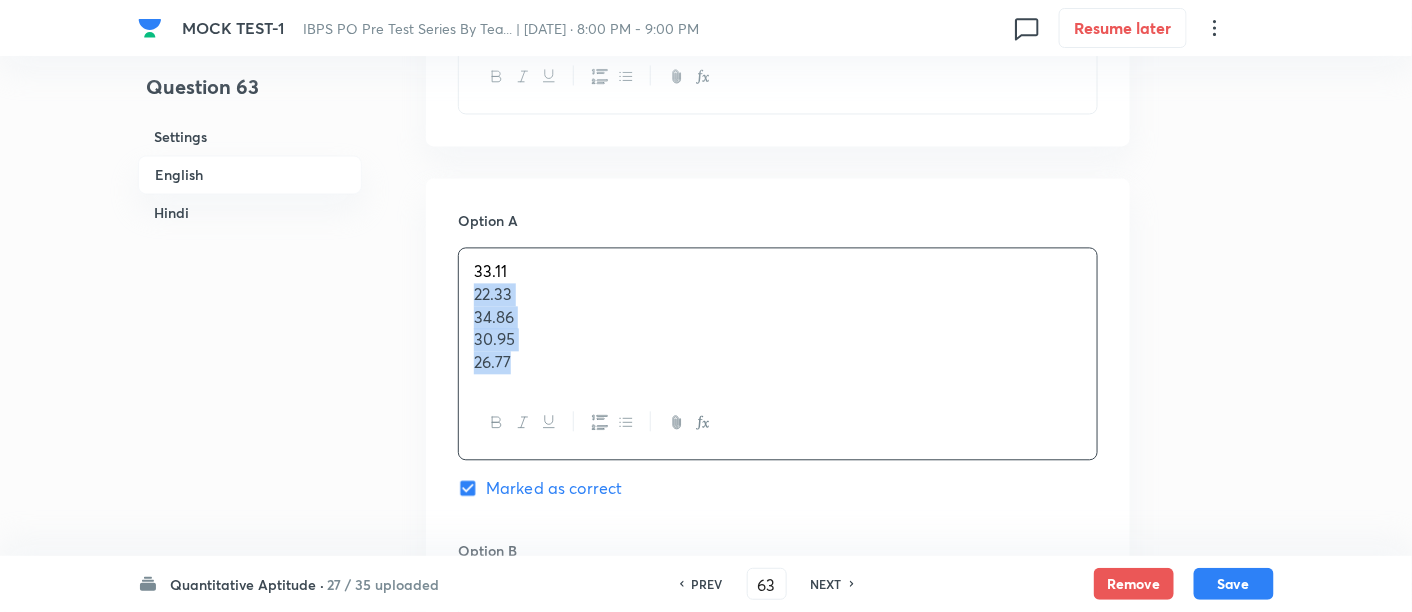 drag, startPoint x: 465, startPoint y: 287, endPoint x: 656, endPoint y: 500, distance: 286.0944 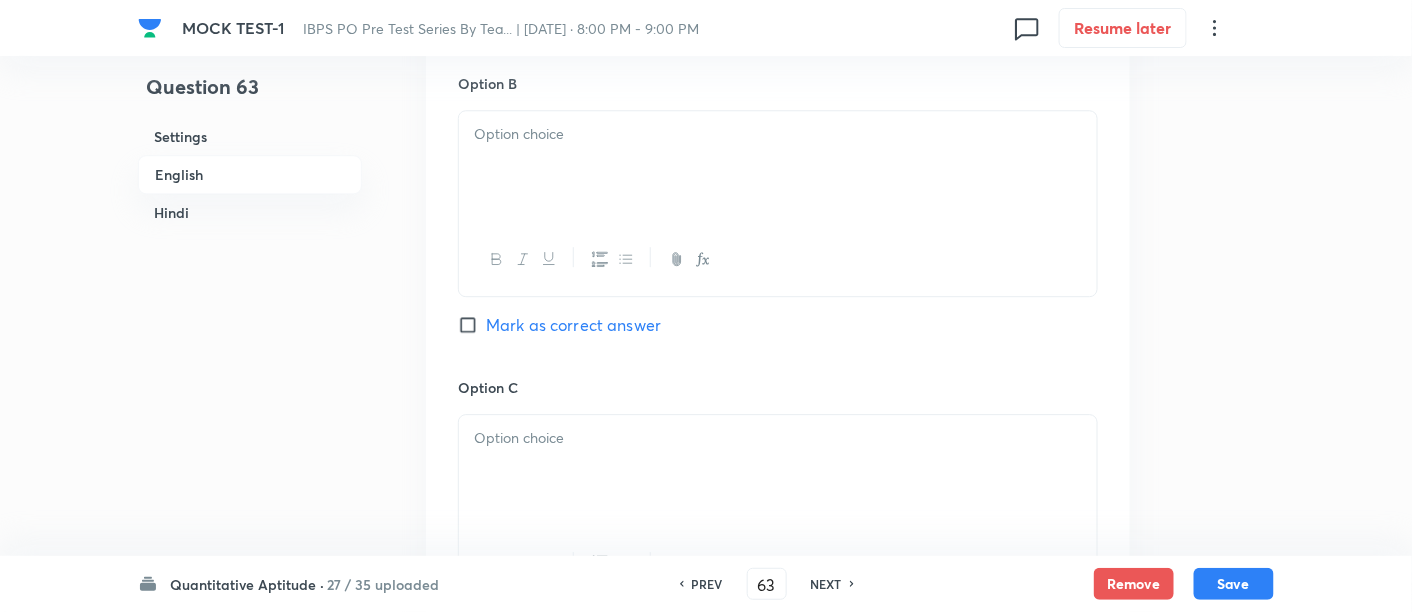 scroll, scrollTop: 1668, scrollLeft: 0, axis: vertical 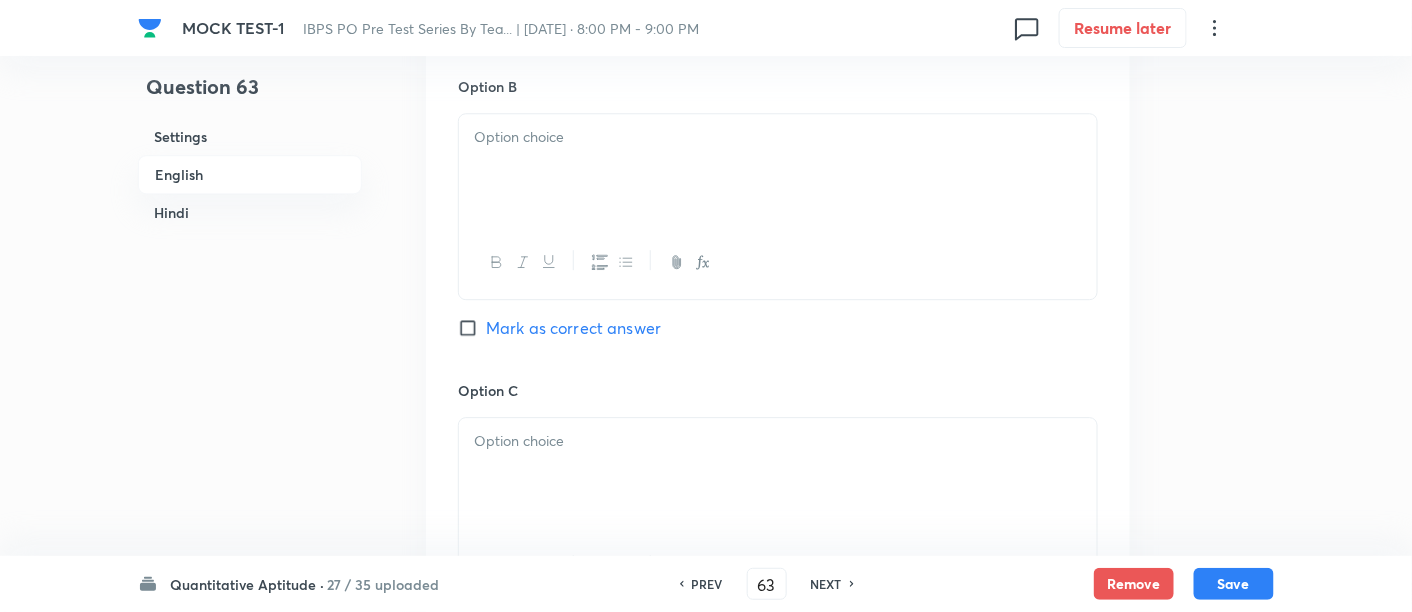 click at bounding box center [778, 137] 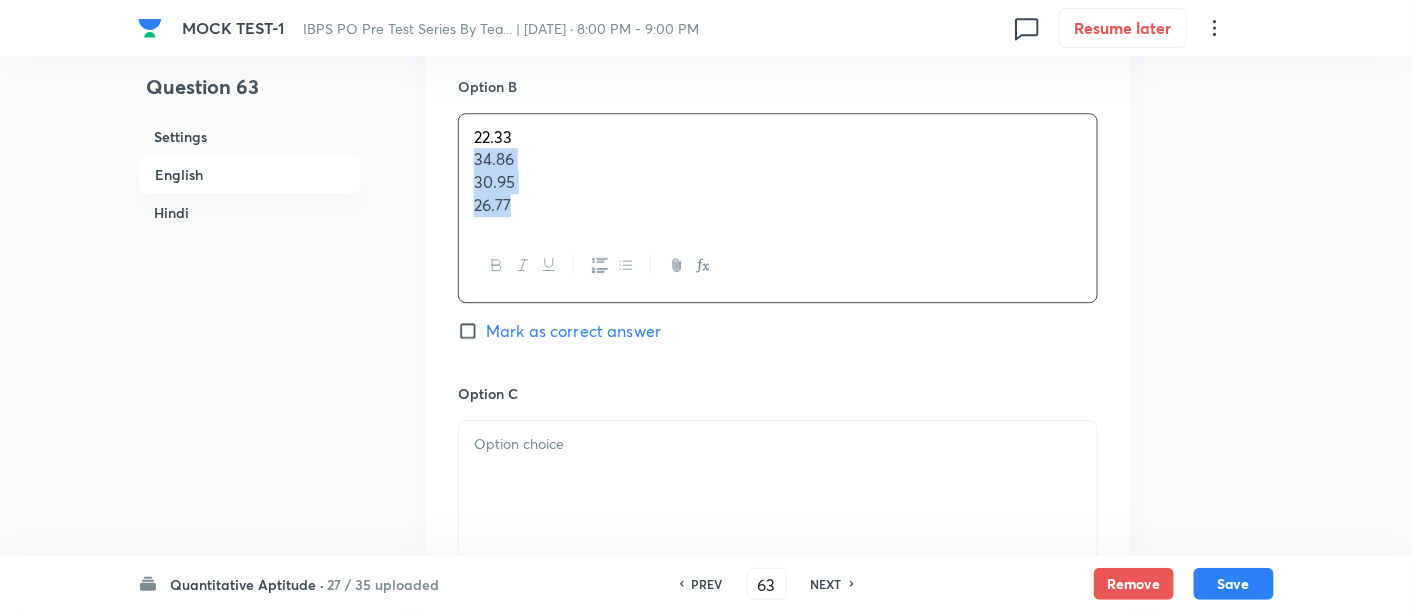 drag, startPoint x: 474, startPoint y: 158, endPoint x: 579, endPoint y: 287, distance: 166.331 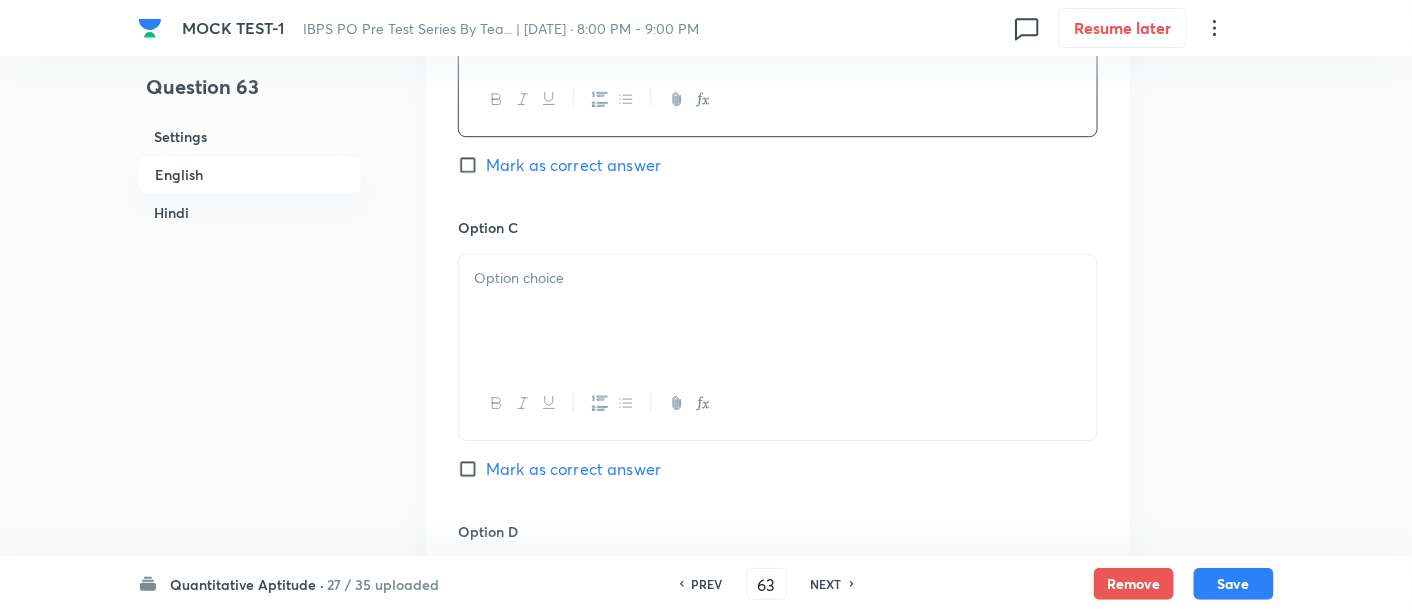 scroll, scrollTop: 1833, scrollLeft: 0, axis: vertical 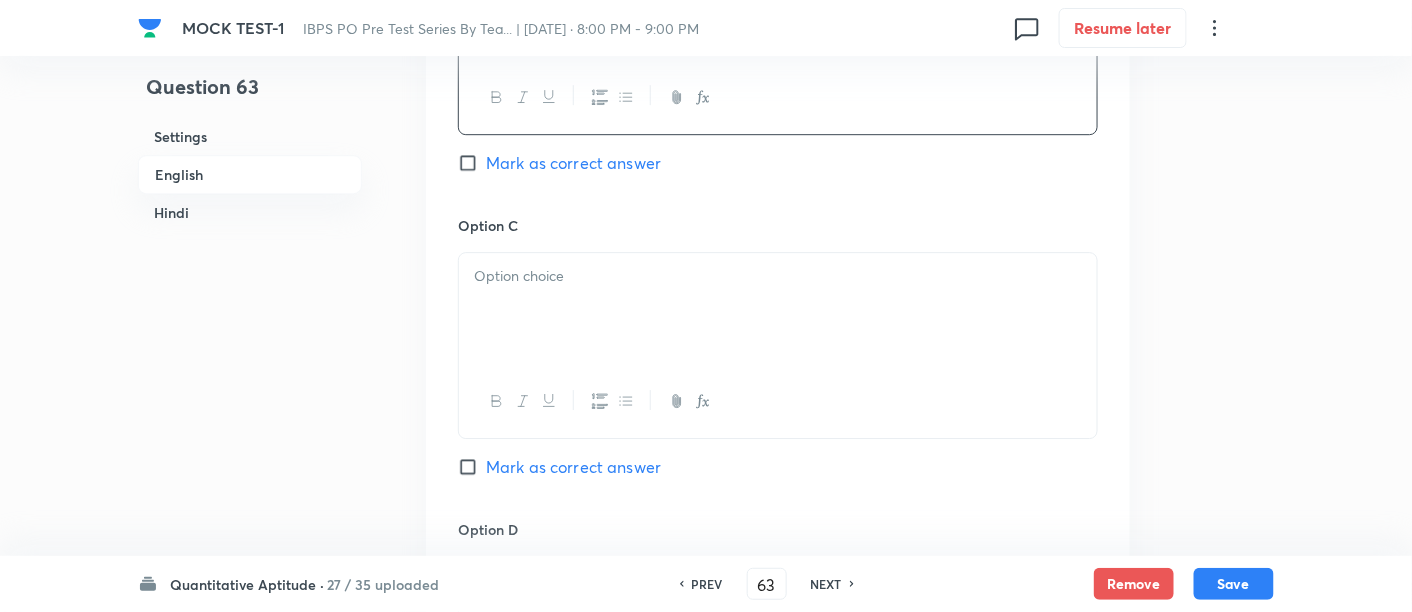 click at bounding box center [778, 309] 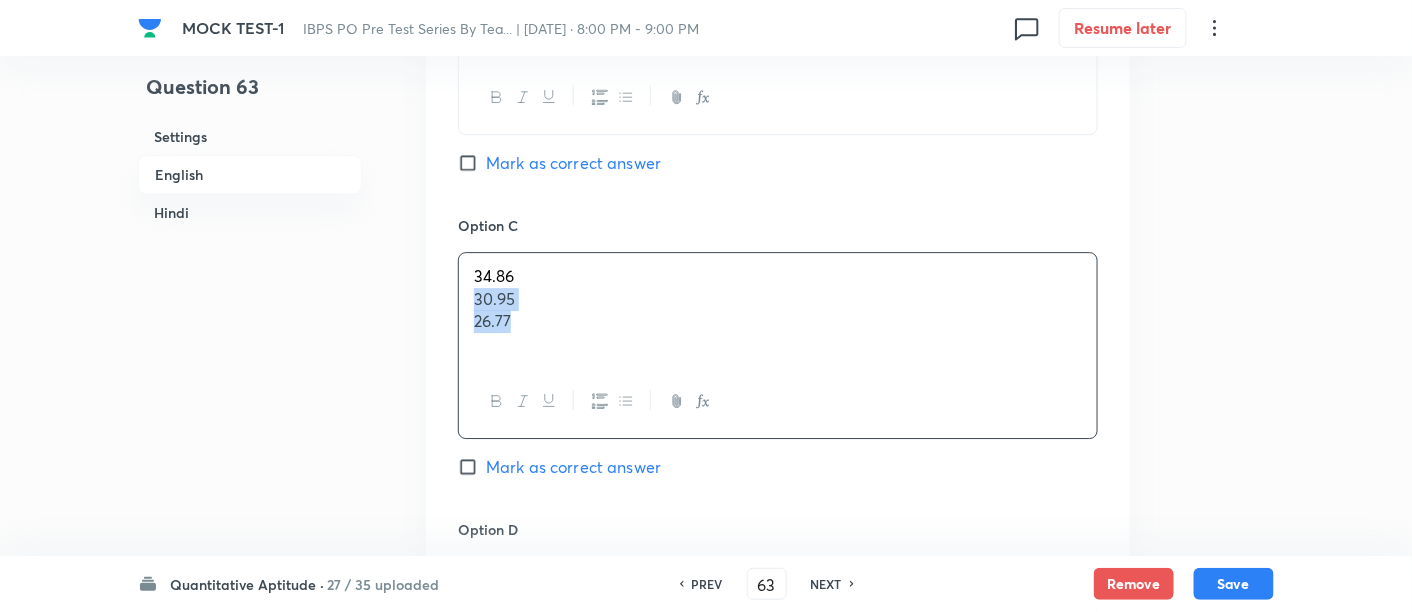 drag, startPoint x: 472, startPoint y: 296, endPoint x: 616, endPoint y: 412, distance: 184.91078 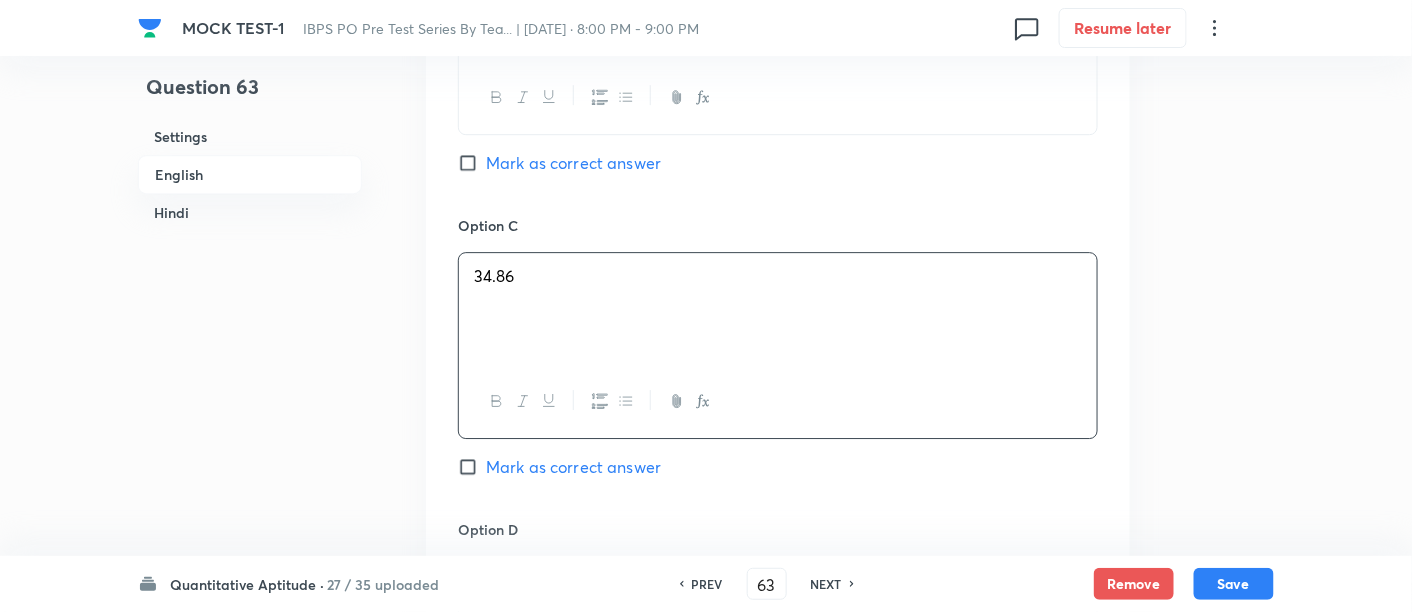 scroll, scrollTop: 2035, scrollLeft: 0, axis: vertical 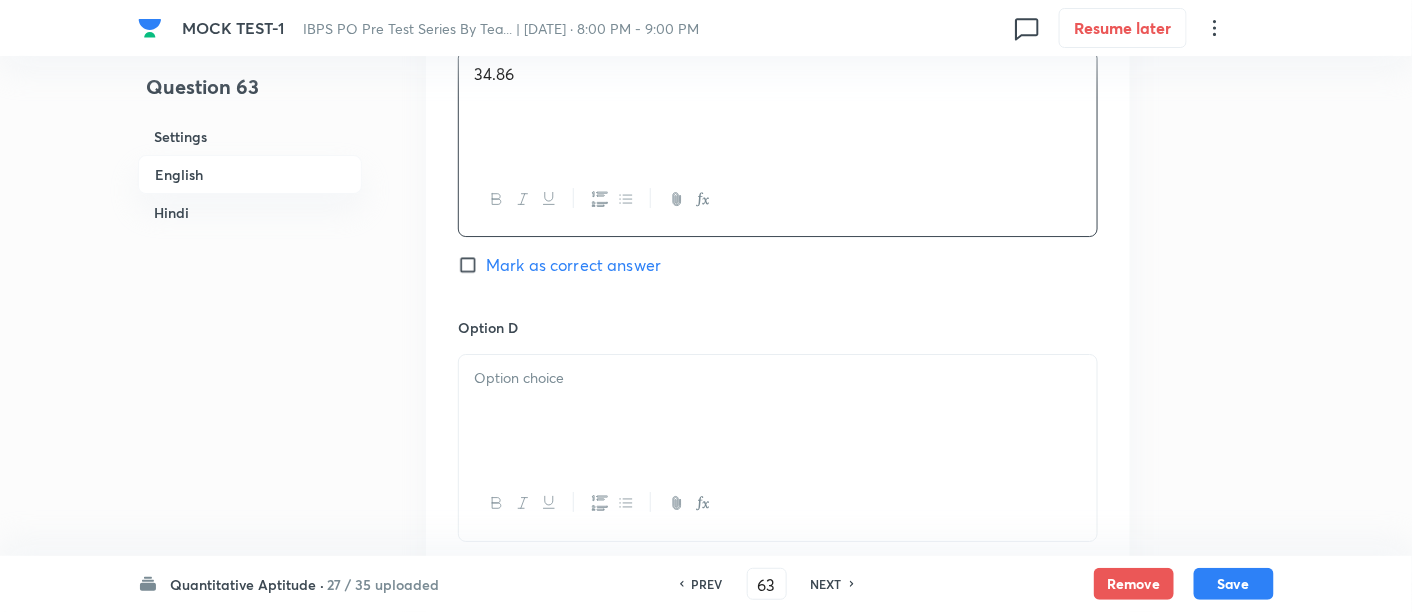 click at bounding box center [778, 411] 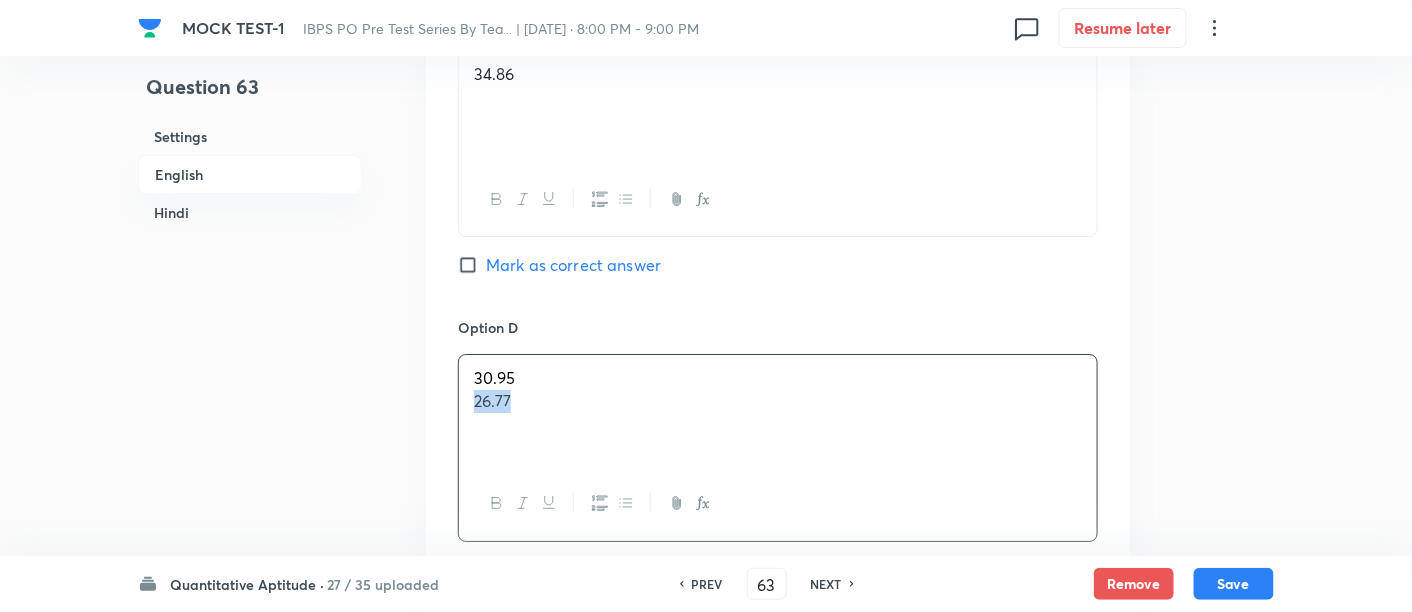drag, startPoint x: 460, startPoint y: 402, endPoint x: 713, endPoint y: 458, distance: 259.12354 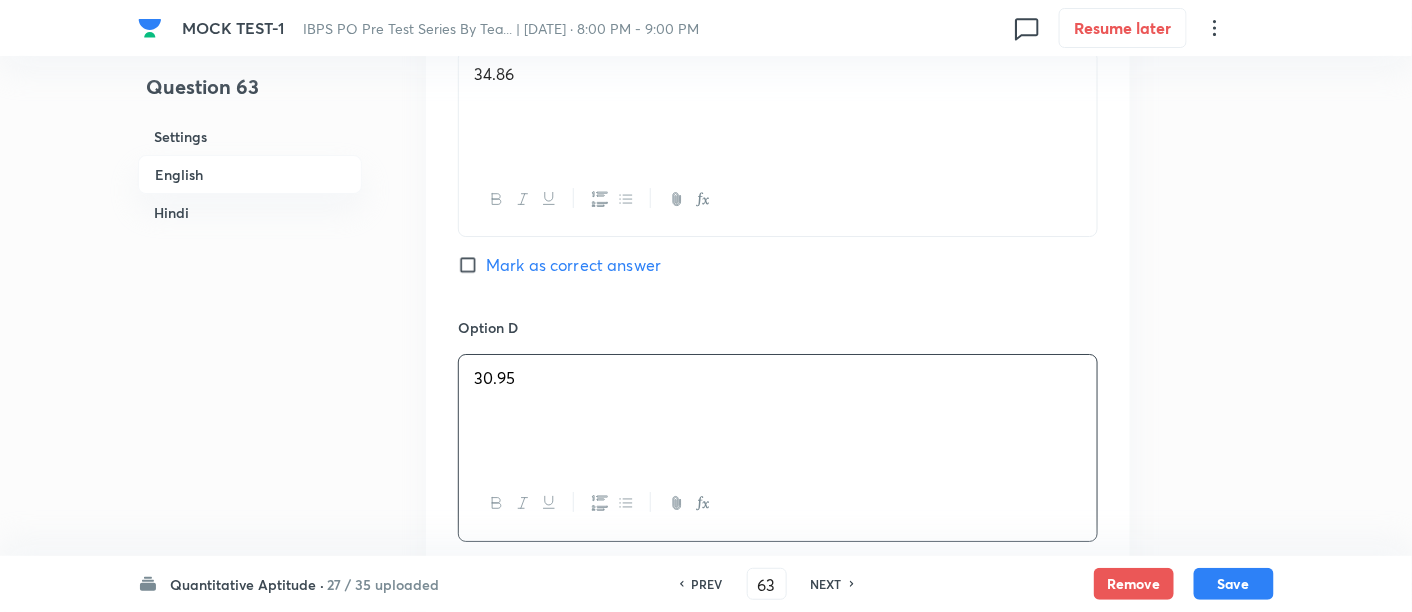 scroll, scrollTop: 2307, scrollLeft: 0, axis: vertical 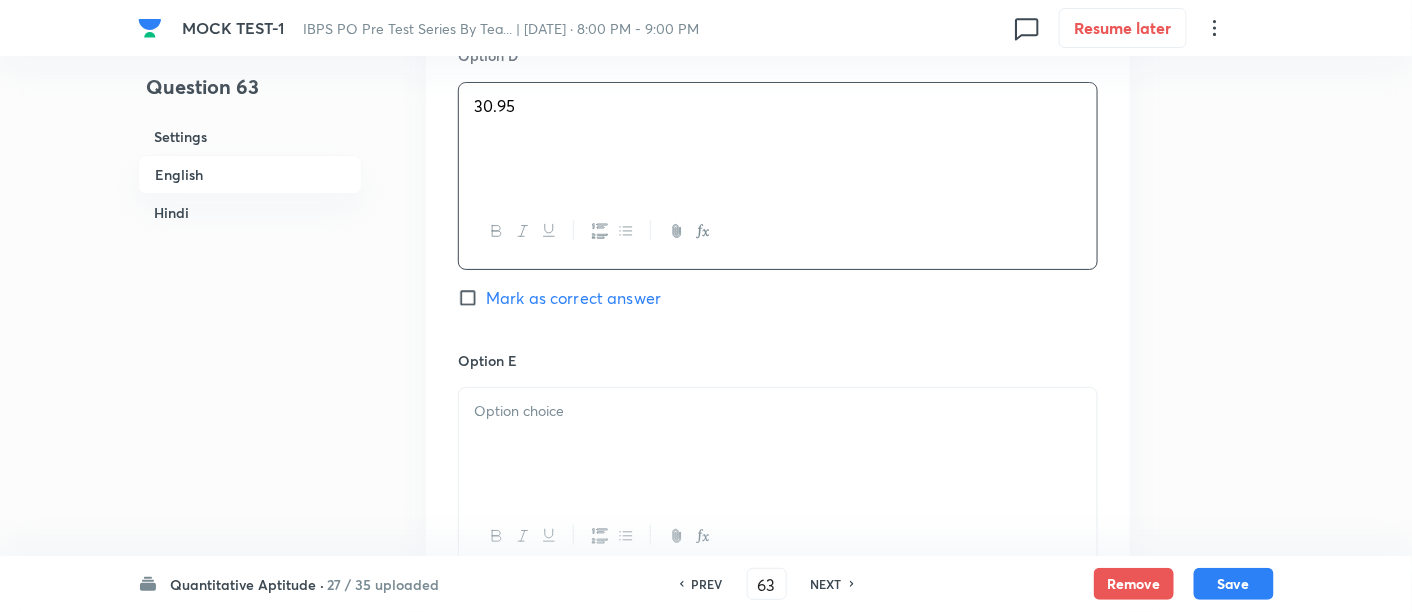 click at bounding box center (778, 444) 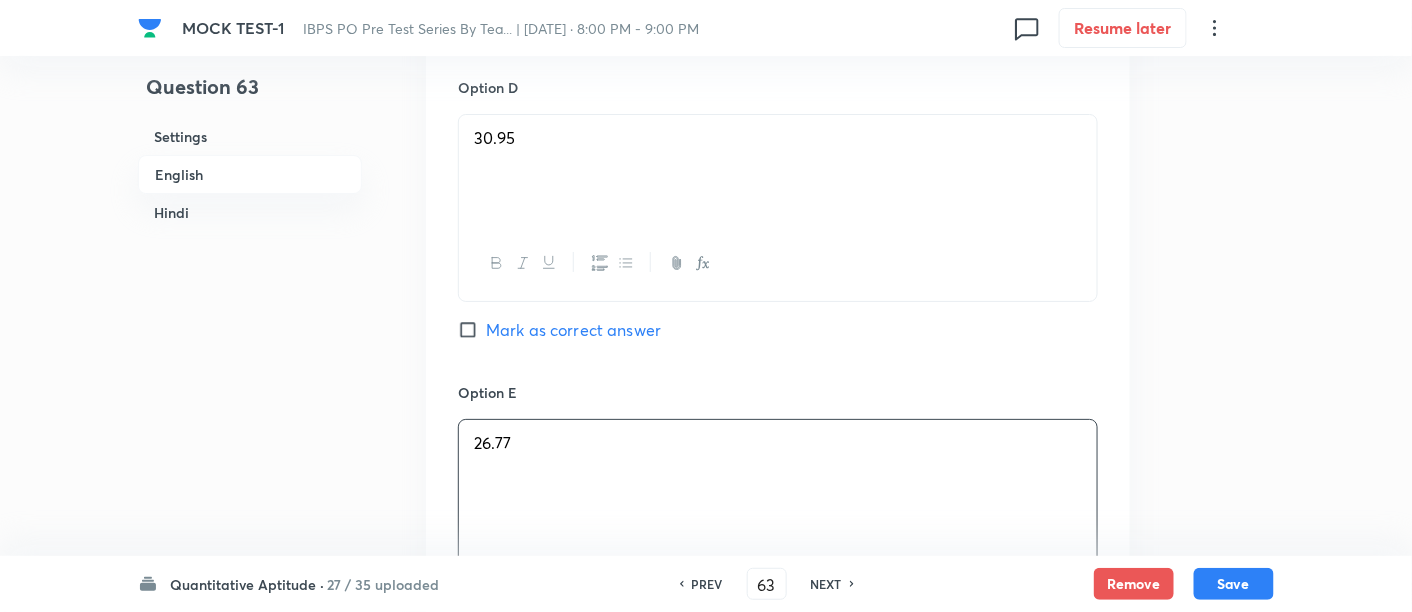 scroll, scrollTop: 2257, scrollLeft: 0, axis: vertical 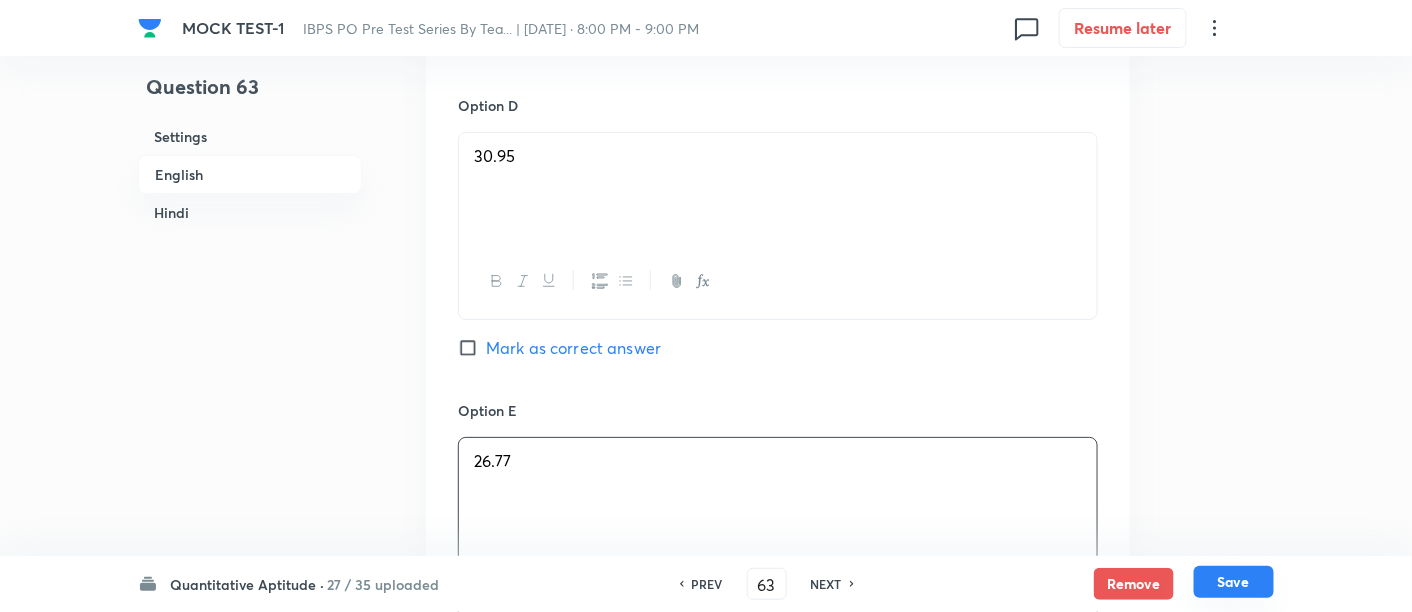 click on "Save" at bounding box center [1234, 582] 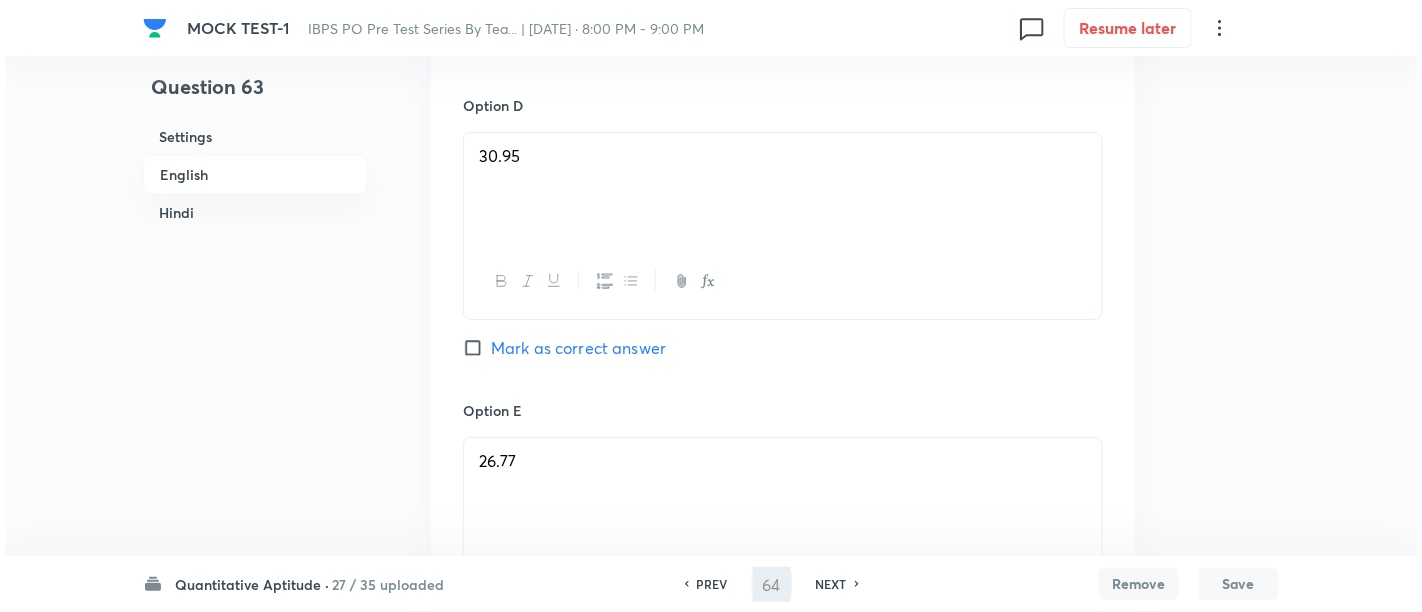 scroll, scrollTop: 0, scrollLeft: 0, axis: both 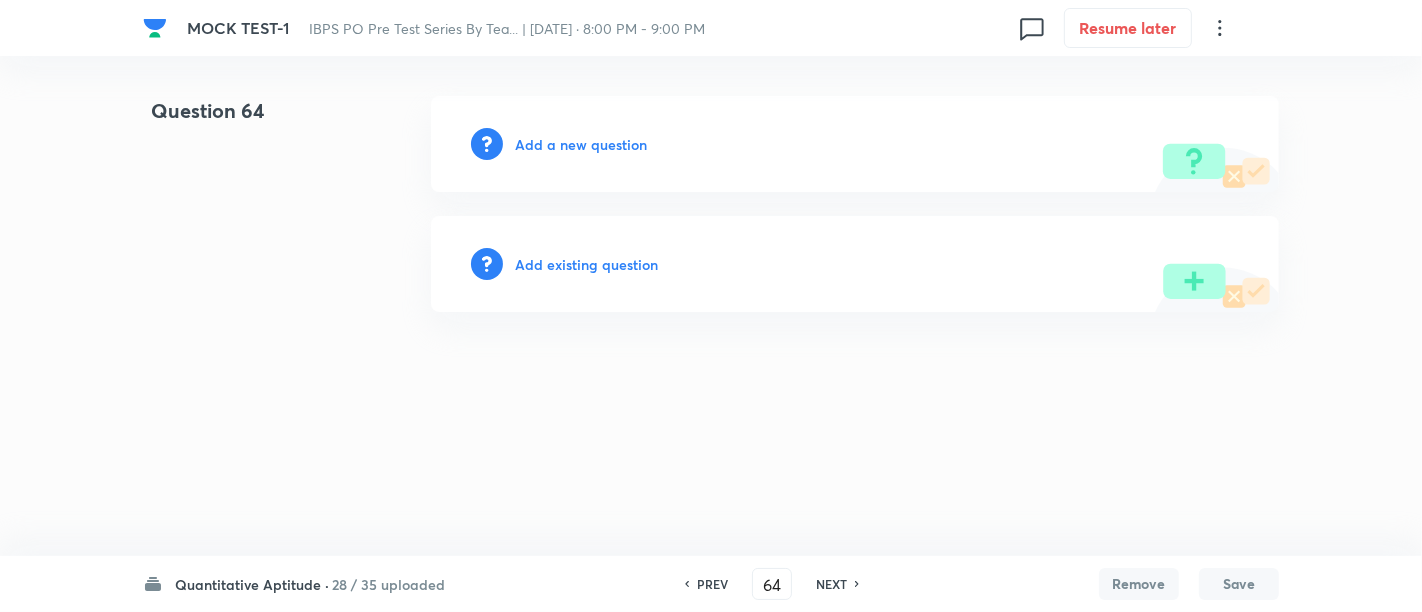 click on "Add a new question" at bounding box center (581, 144) 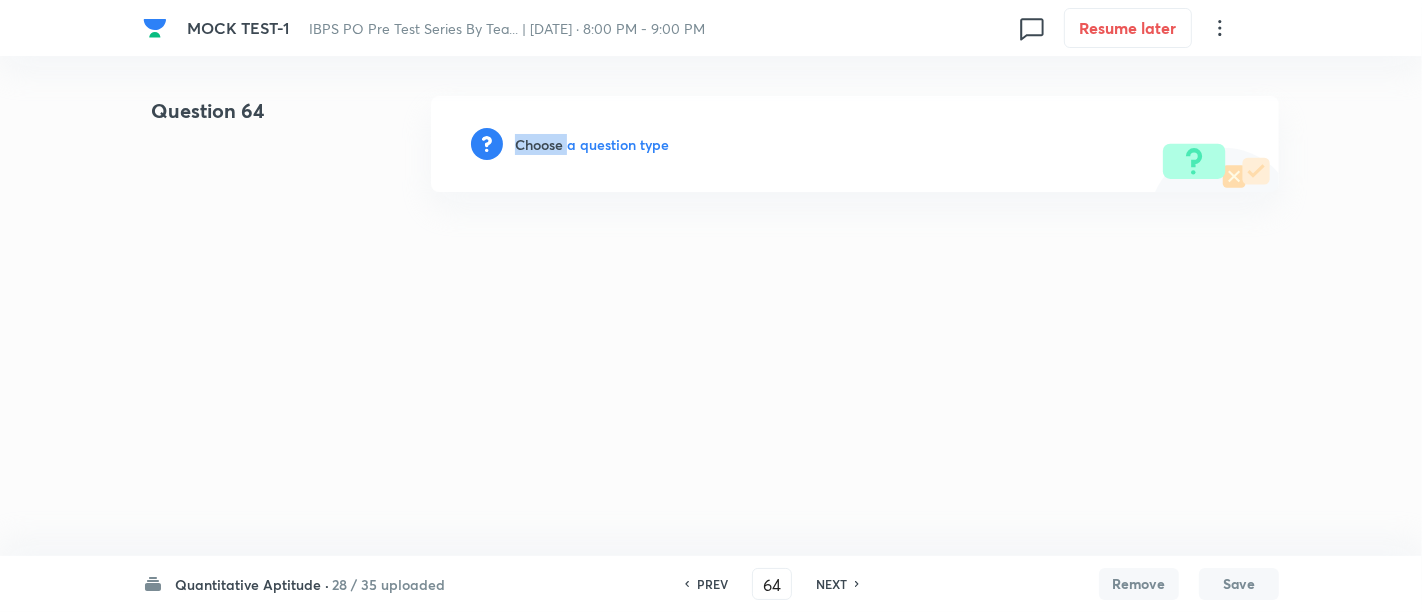 click on "Choose a question type" at bounding box center (592, 144) 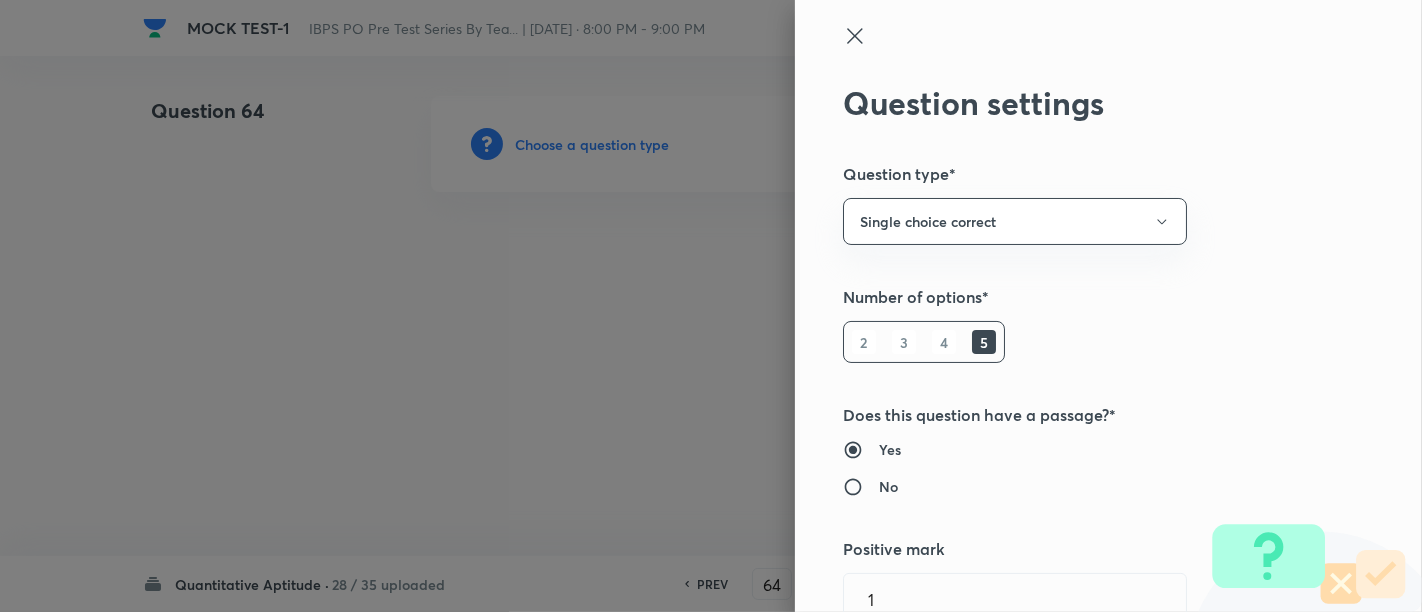 click at bounding box center [711, 306] 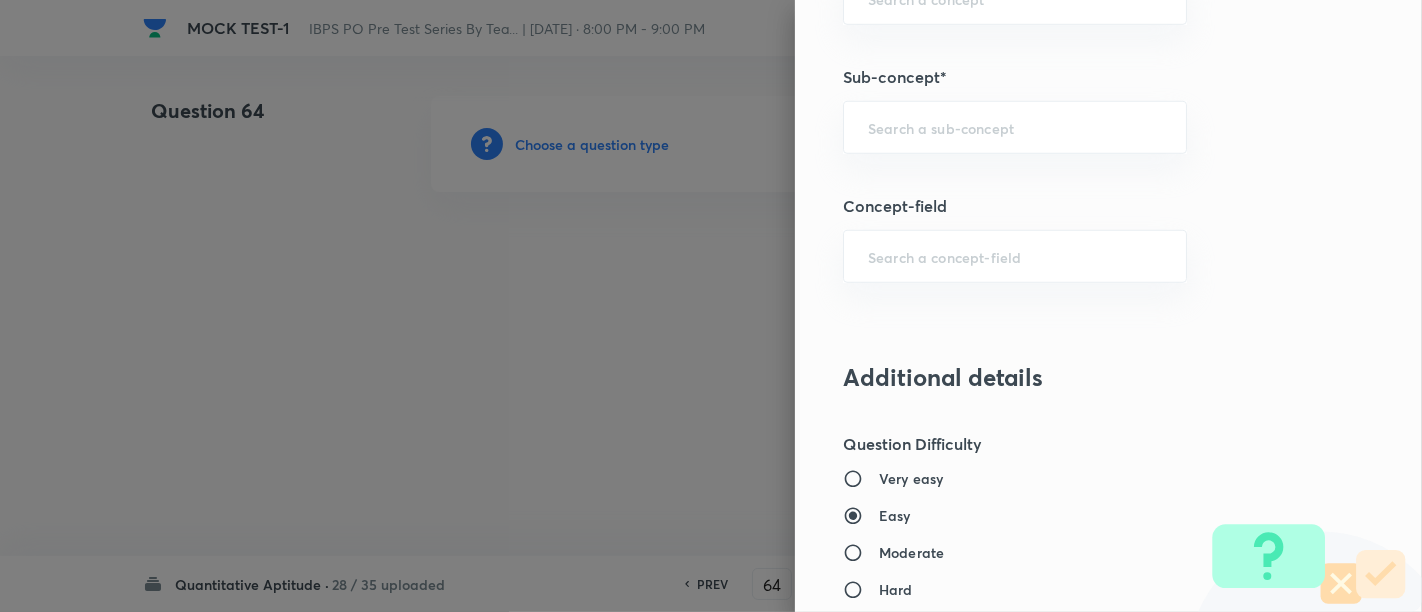 scroll, scrollTop: 1191, scrollLeft: 0, axis: vertical 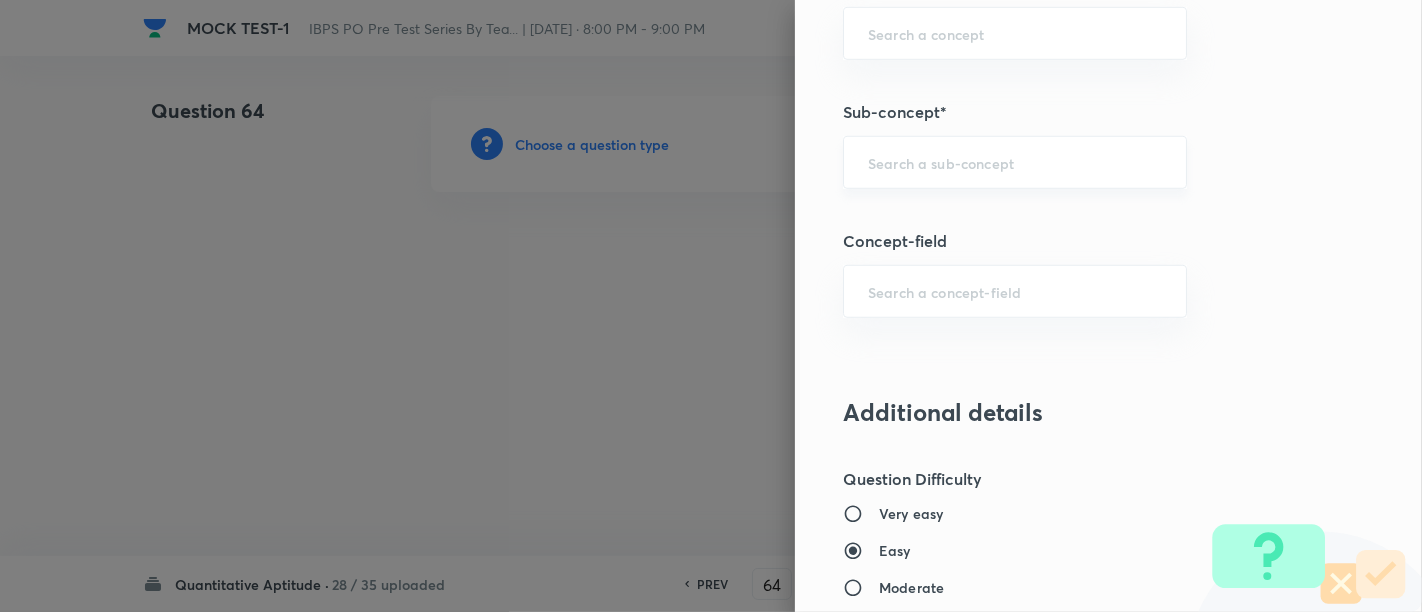 click on "​" at bounding box center (1015, 162) 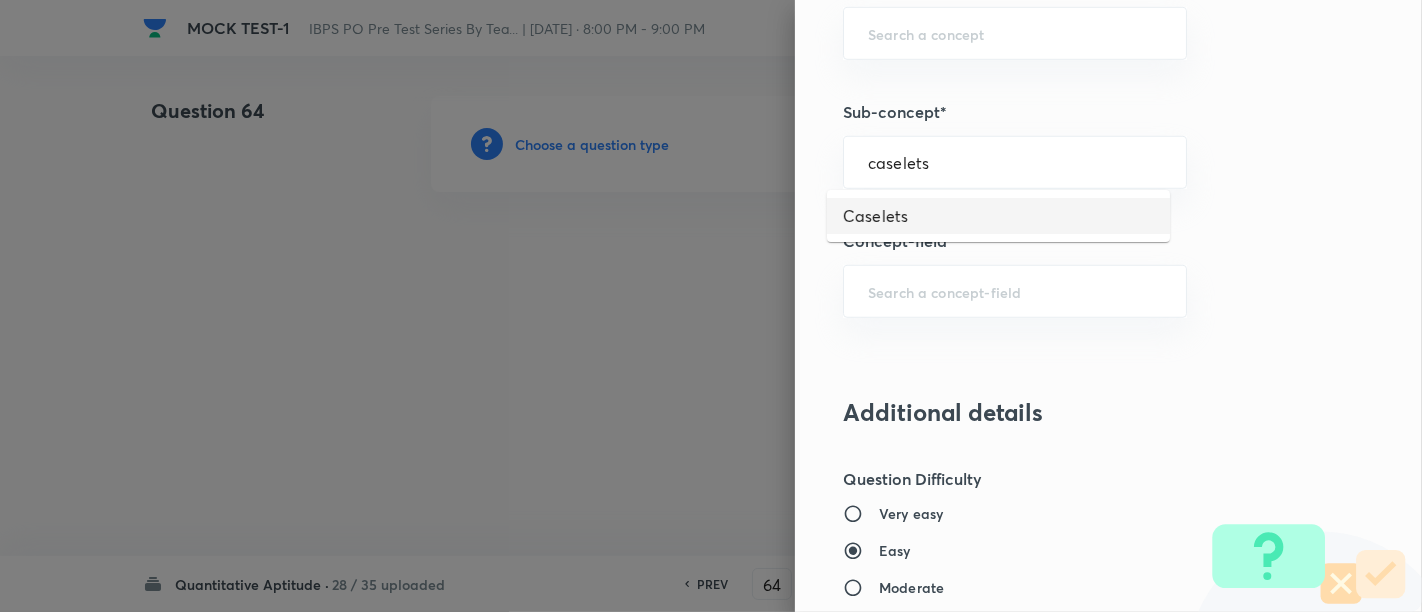 click on "Caselets" at bounding box center [998, 216] 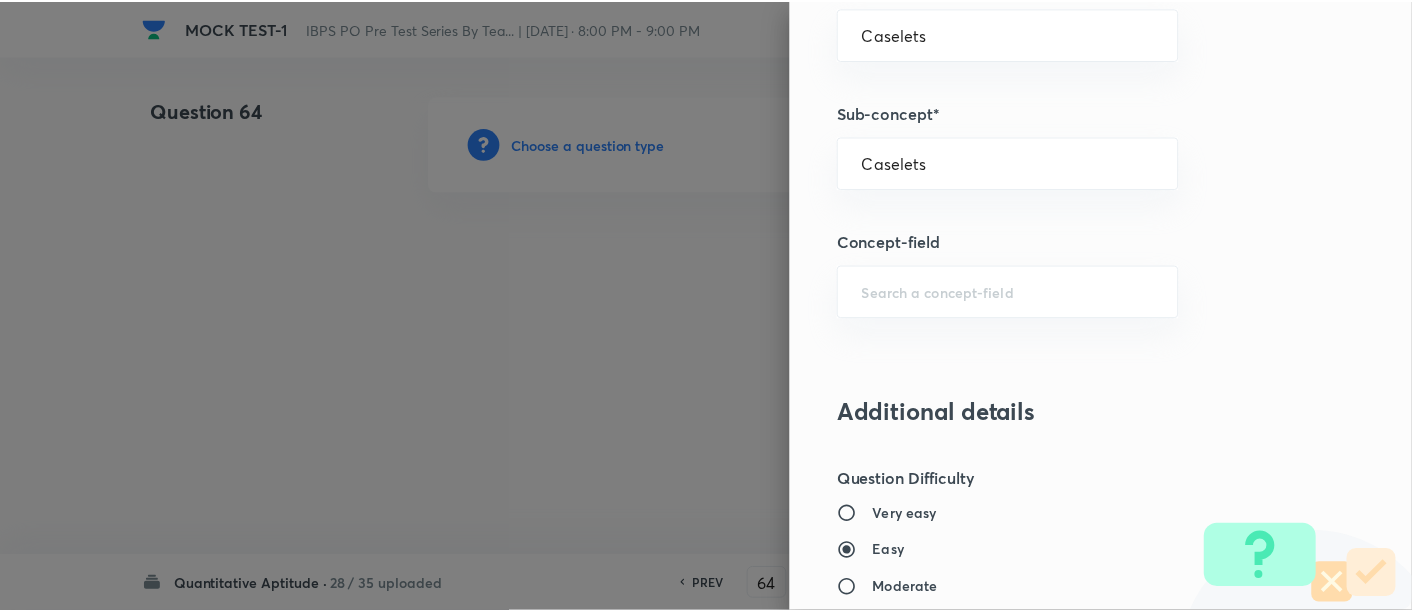scroll, scrollTop: 2108, scrollLeft: 0, axis: vertical 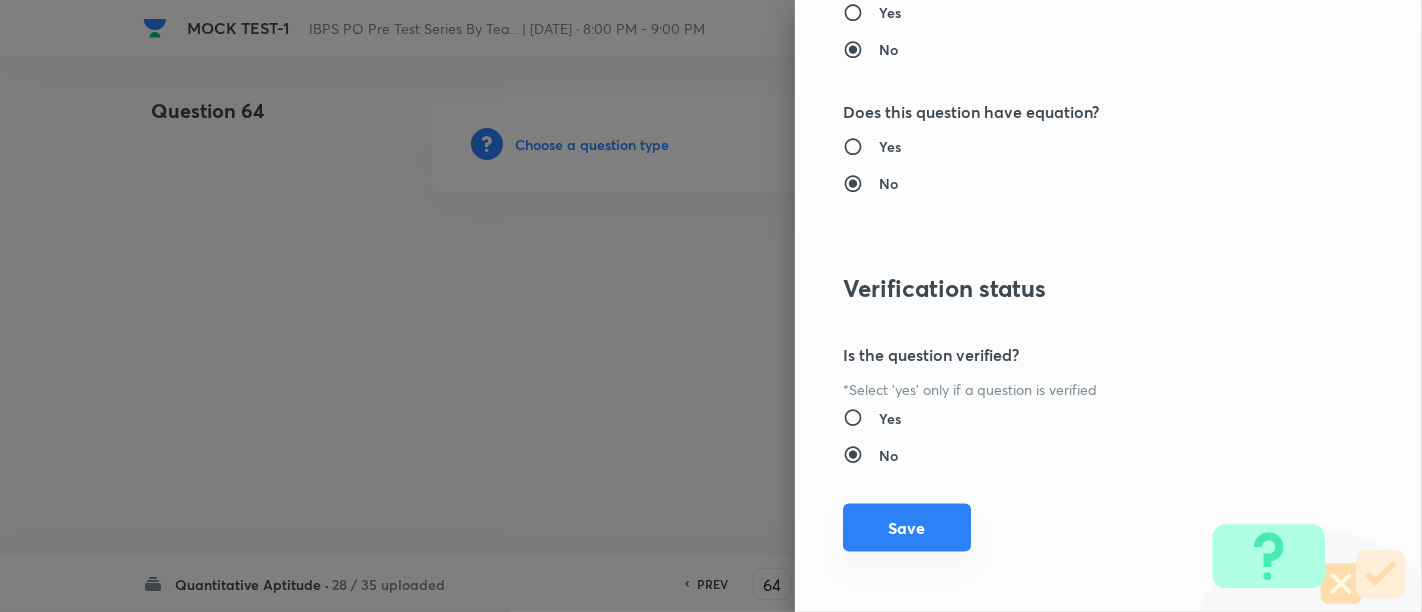 click on "Save" at bounding box center (907, 528) 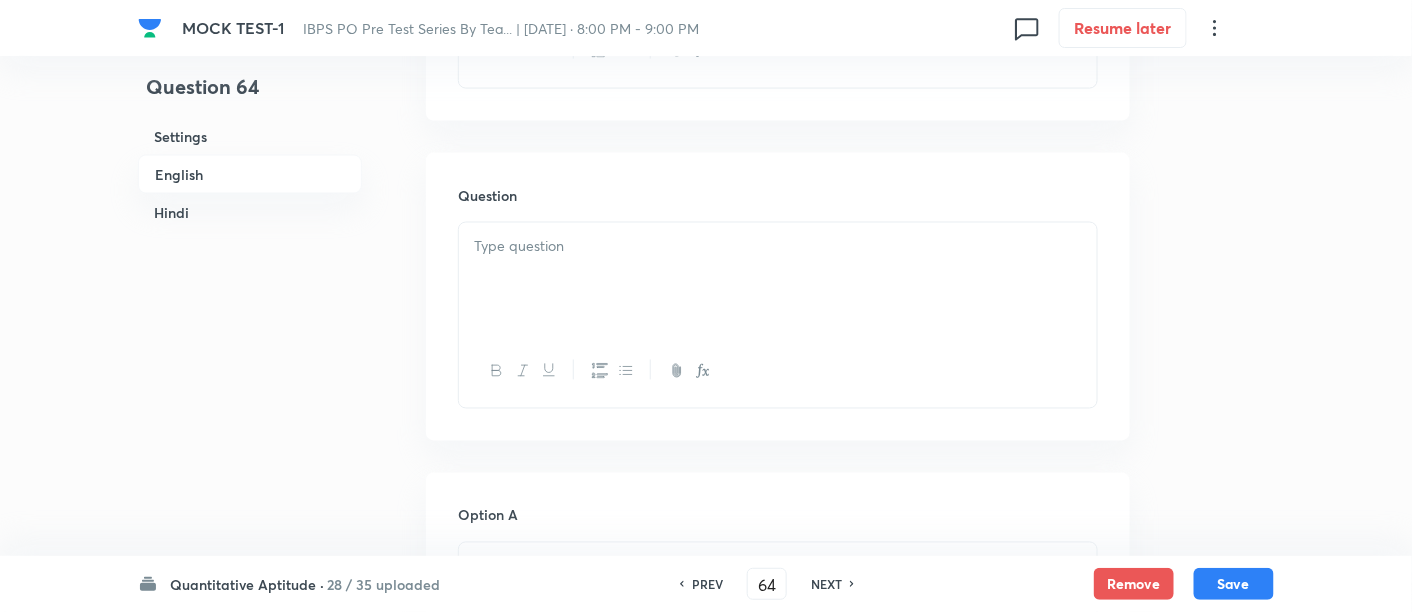 scroll, scrollTop: 950, scrollLeft: 0, axis: vertical 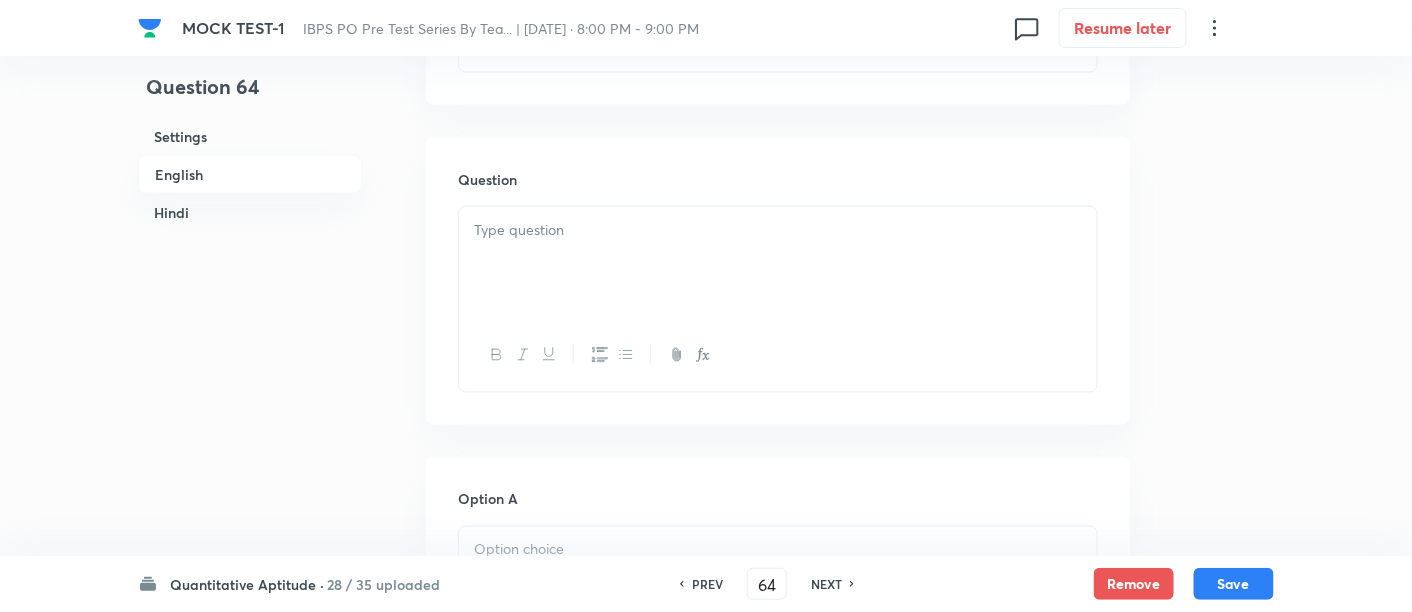 click at bounding box center (778, 230) 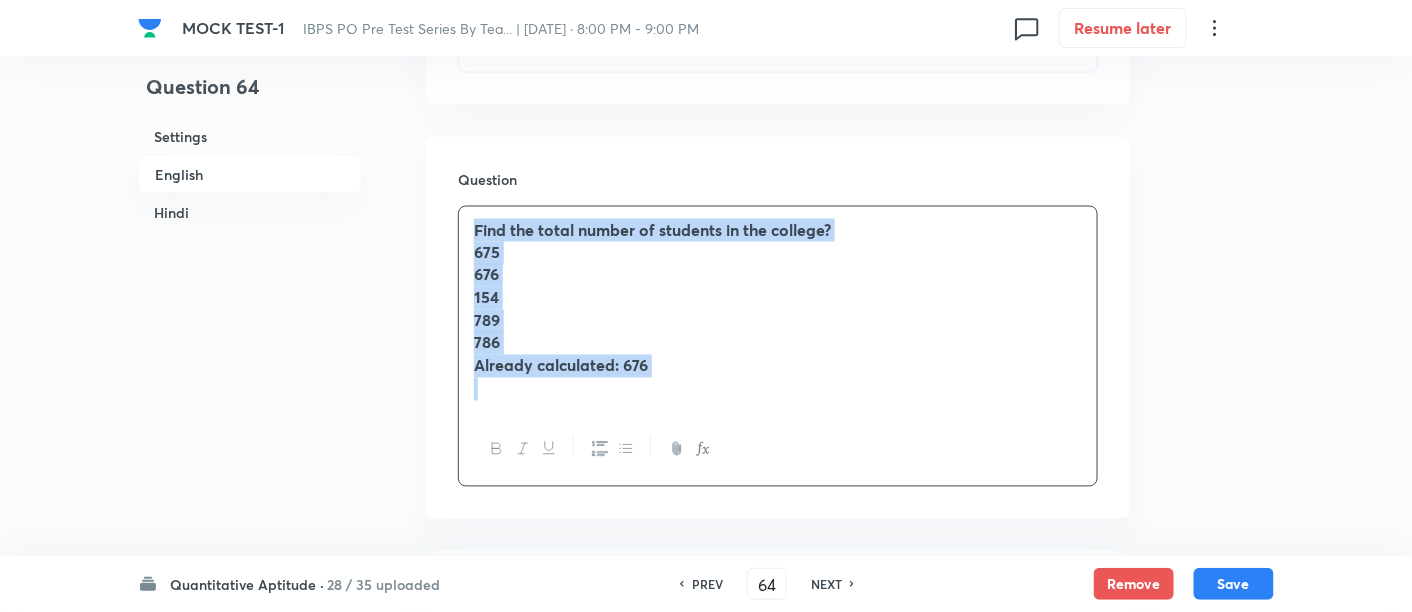 drag, startPoint x: 465, startPoint y: 235, endPoint x: 760, endPoint y: 455, distance: 368.00137 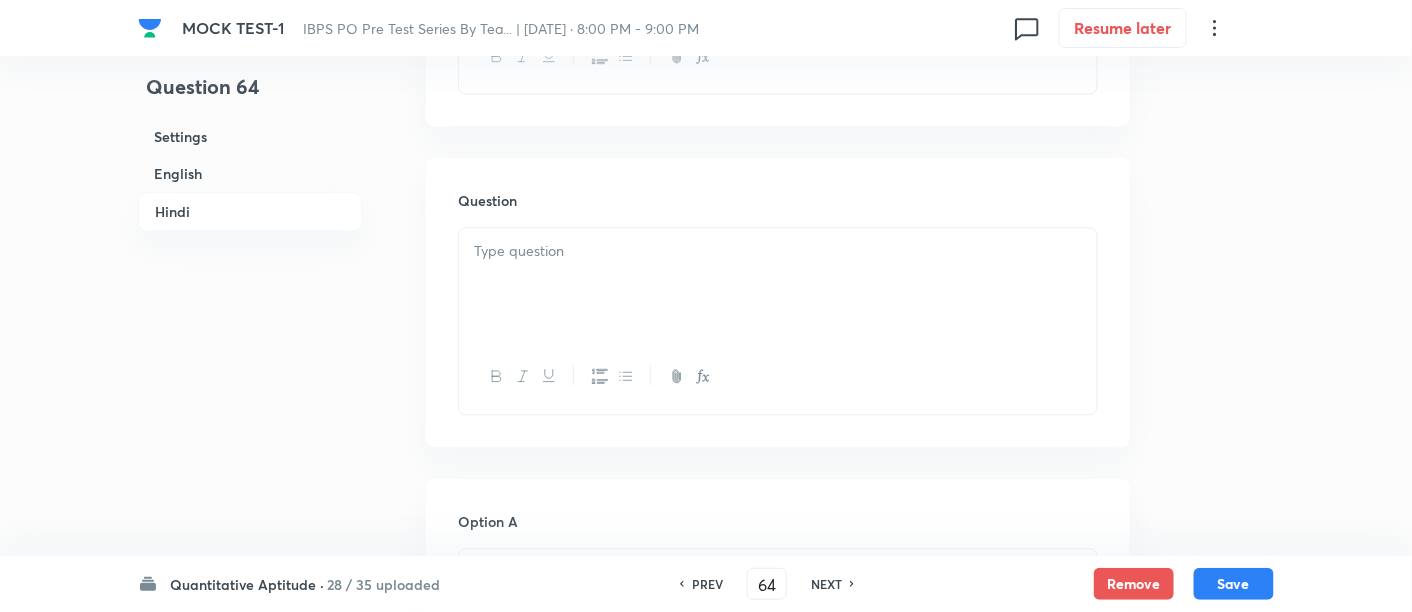 scroll, scrollTop: 3777, scrollLeft: 0, axis: vertical 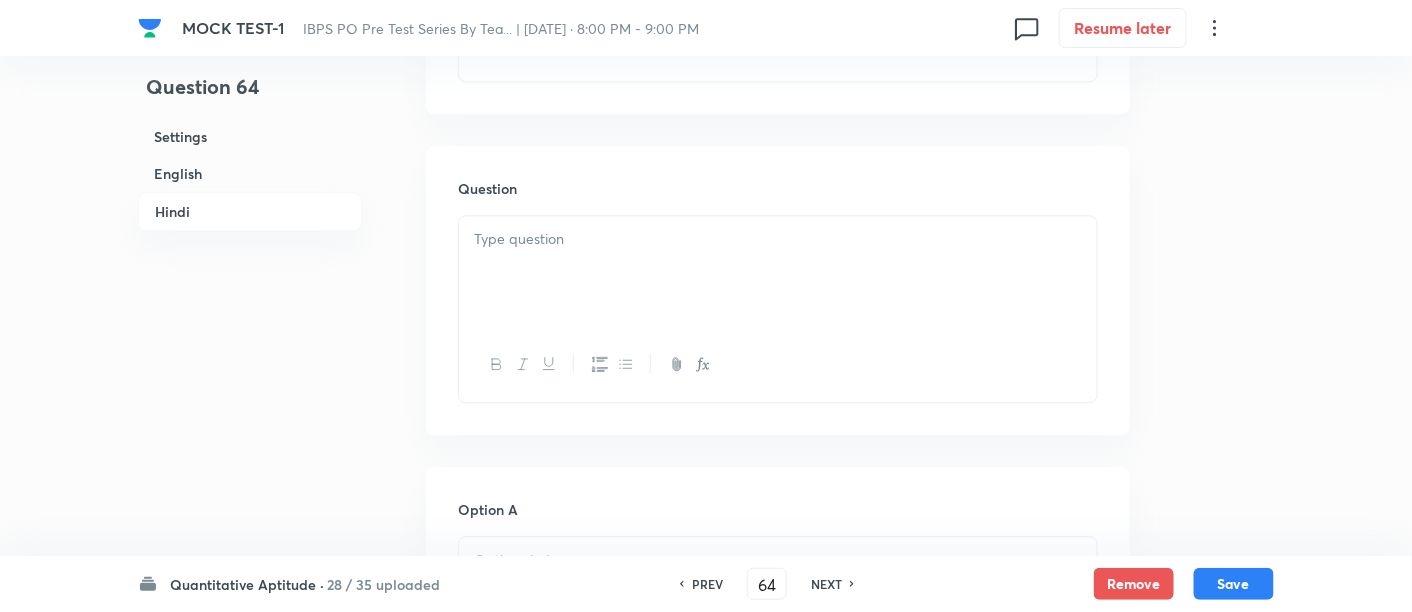 click on "Question" at bounding box center (778, 290) 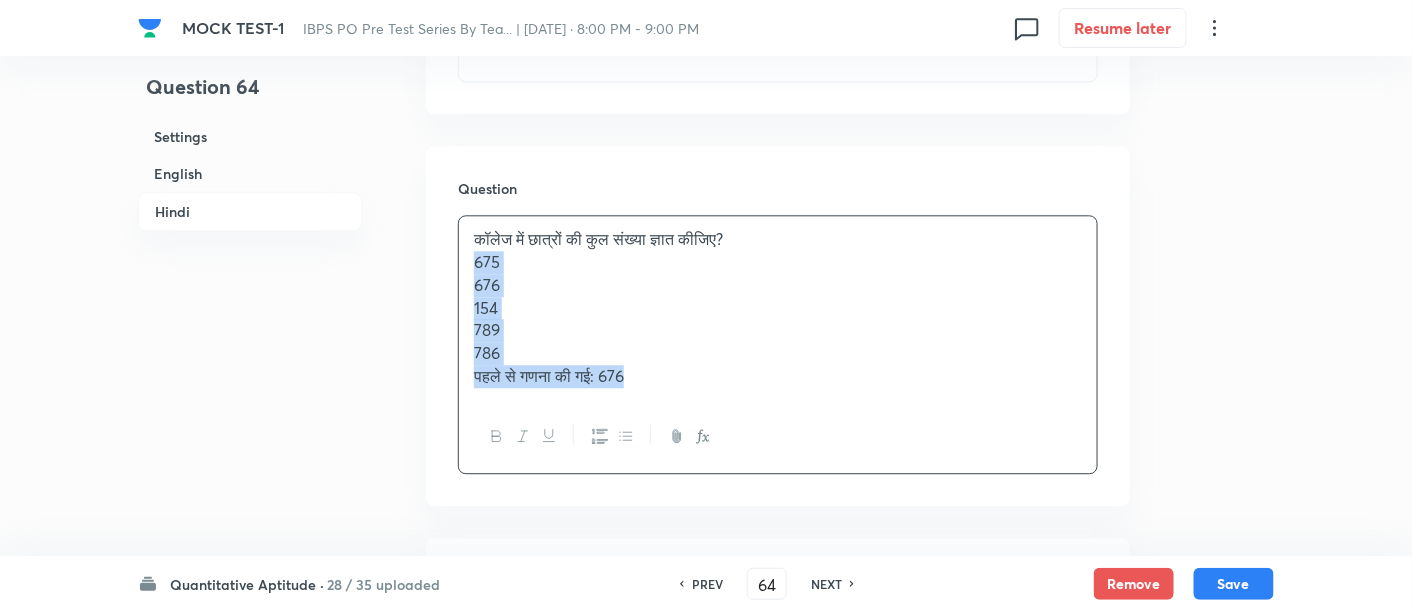 drag, startPoint x: 470, startPoint y: 258, endPoint x: 747, endPoint y: 424, distance: 322.9319 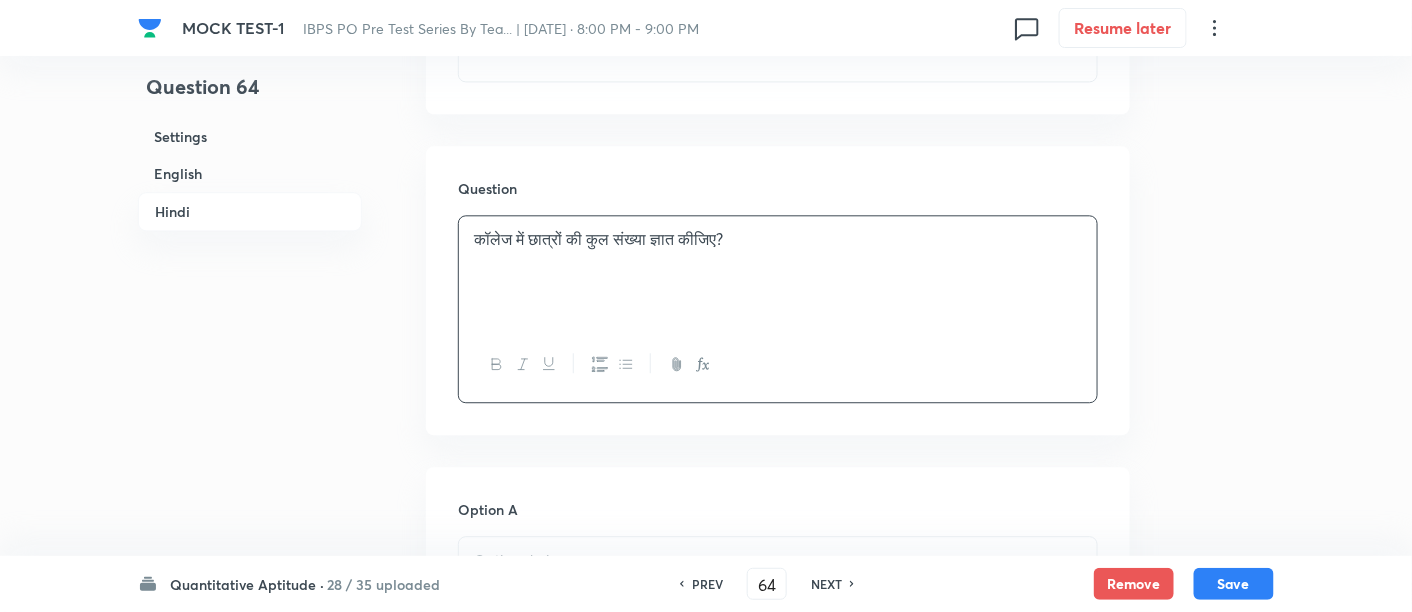scroll, scrollTop: 4060, scrollLeft: 0, axis: vertical 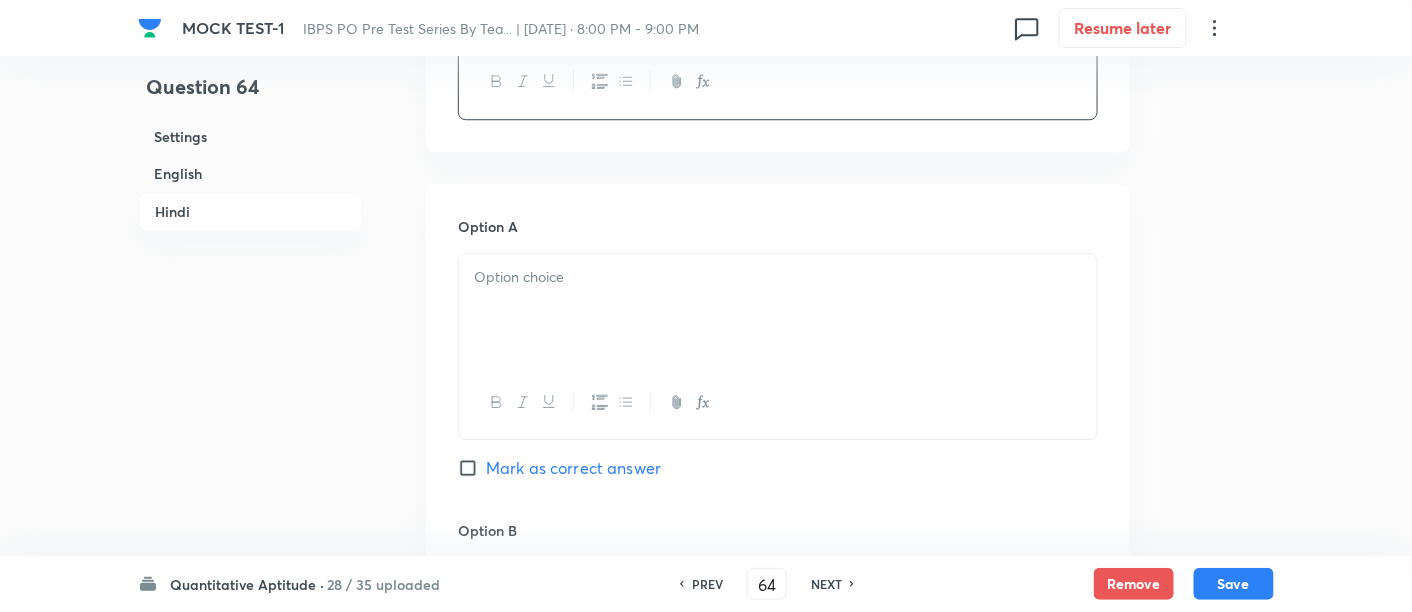 click at bounding box center (778, 310) 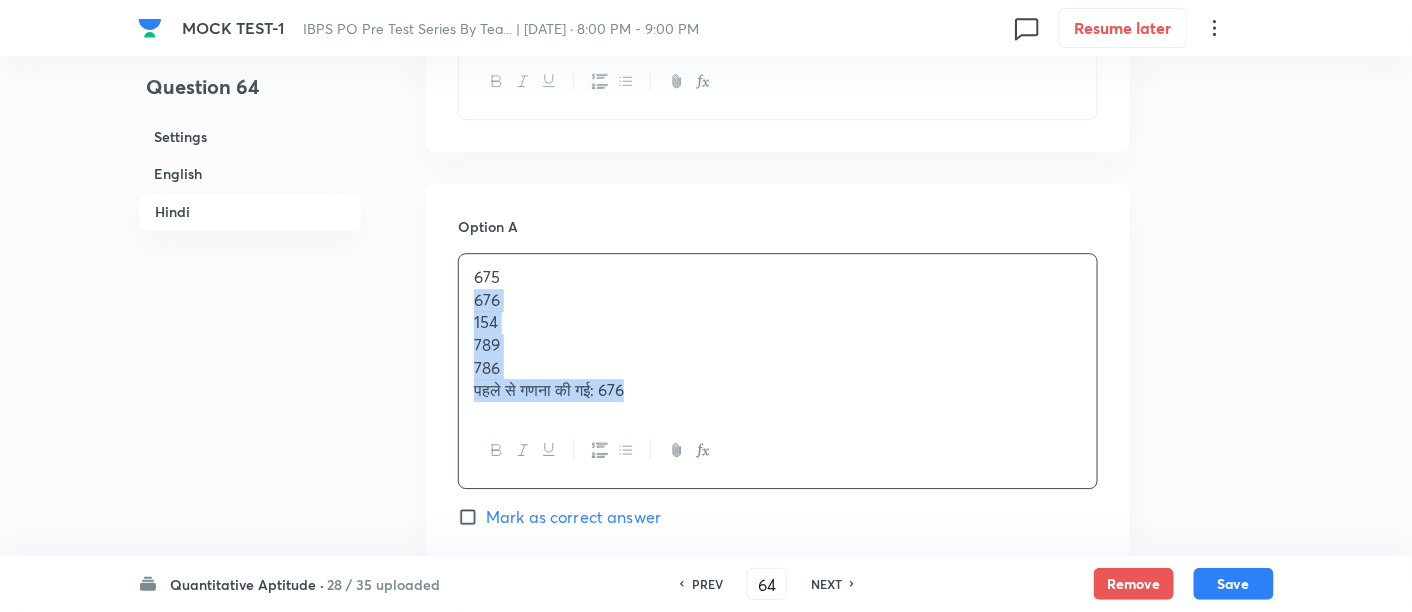 drag, startPoint x: 462, startPoint y: 296, endPoint x: 680, endPoint y: 452, distance: 268.06717 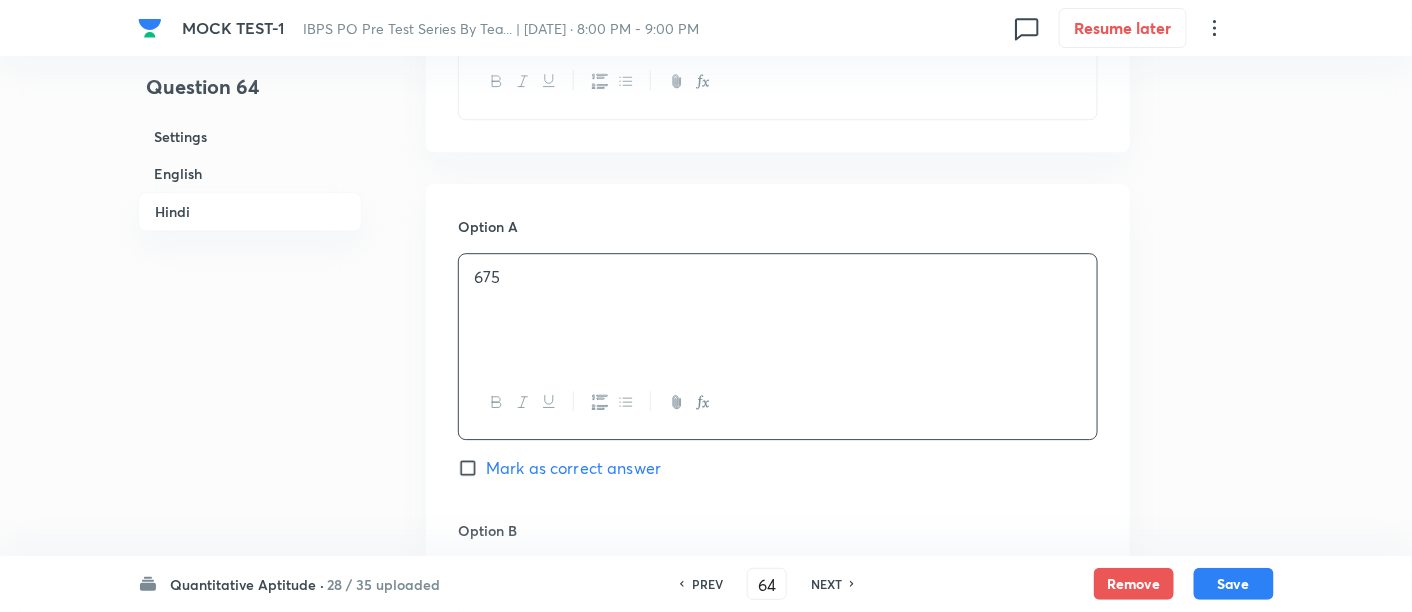scroll, scrollTop: 4268, scrollLeft: 0, axis: vertical 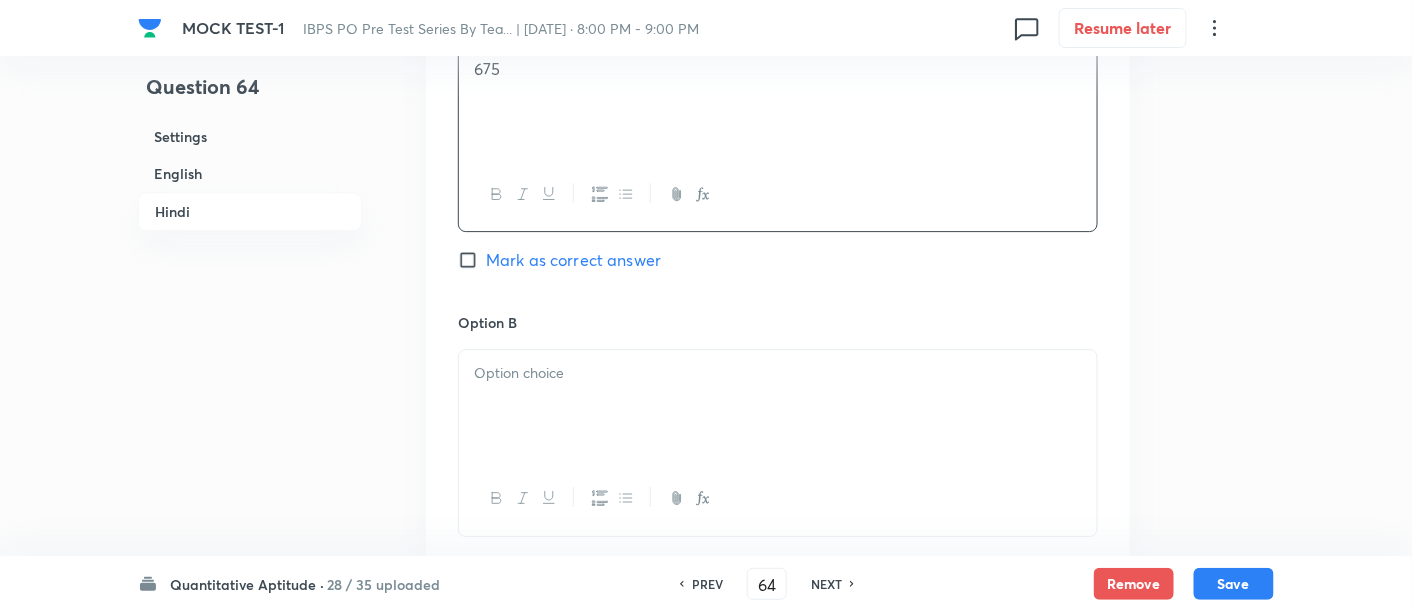 click at bounding box center [778, 373] 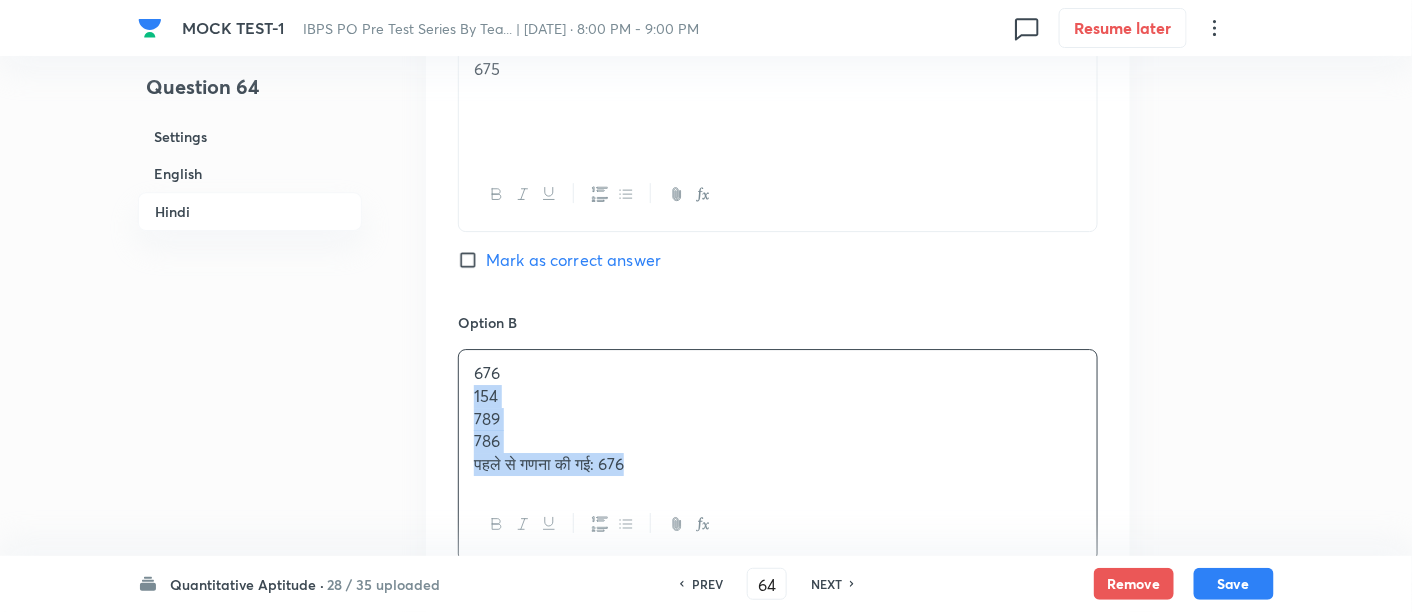 drag, startPoint x: 463, startPoint y: 390, endPoint x: 766, endPoint y: 537, distance: 336.77588 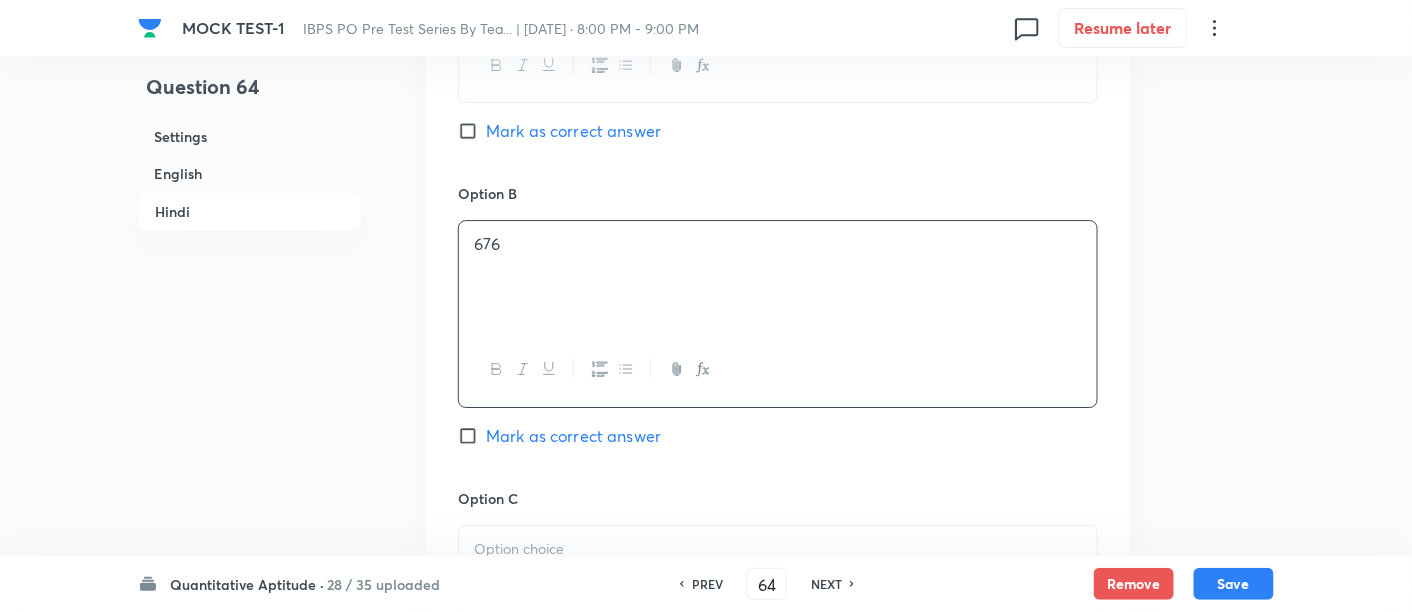 scroll, scrollTop: 4397, scrollLeft: 0, axis: vertical 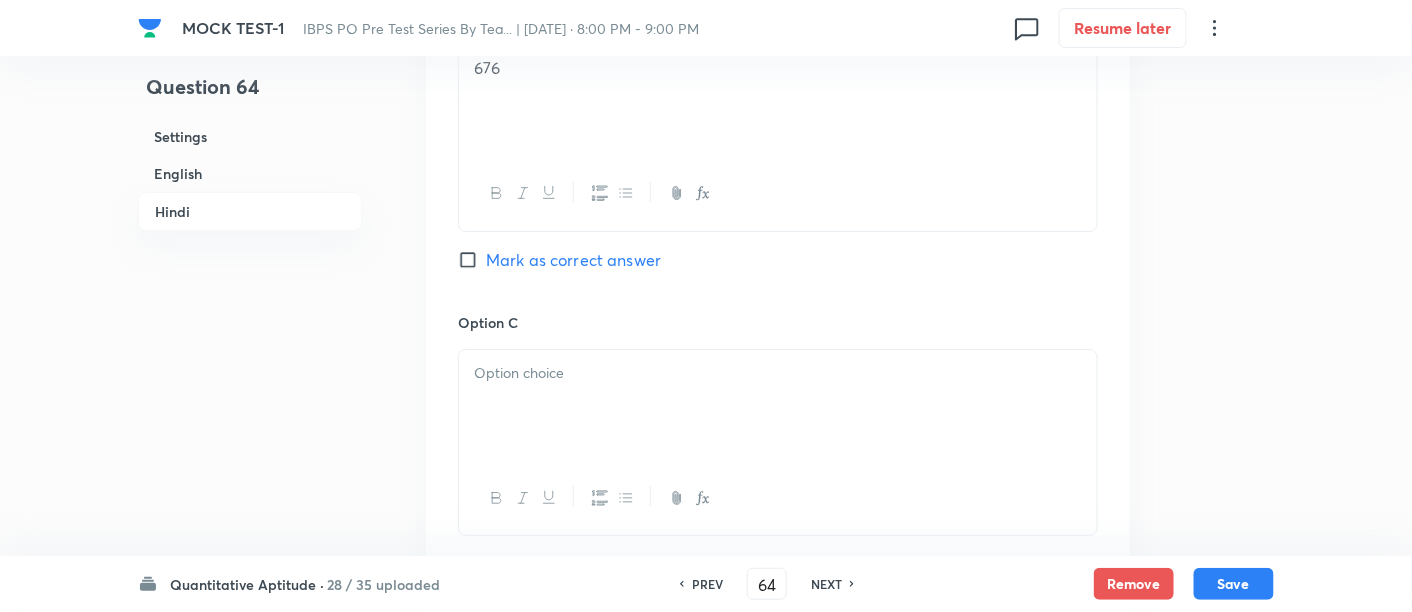 click on "Mark as correct answer" at bounding box center (573, 260) 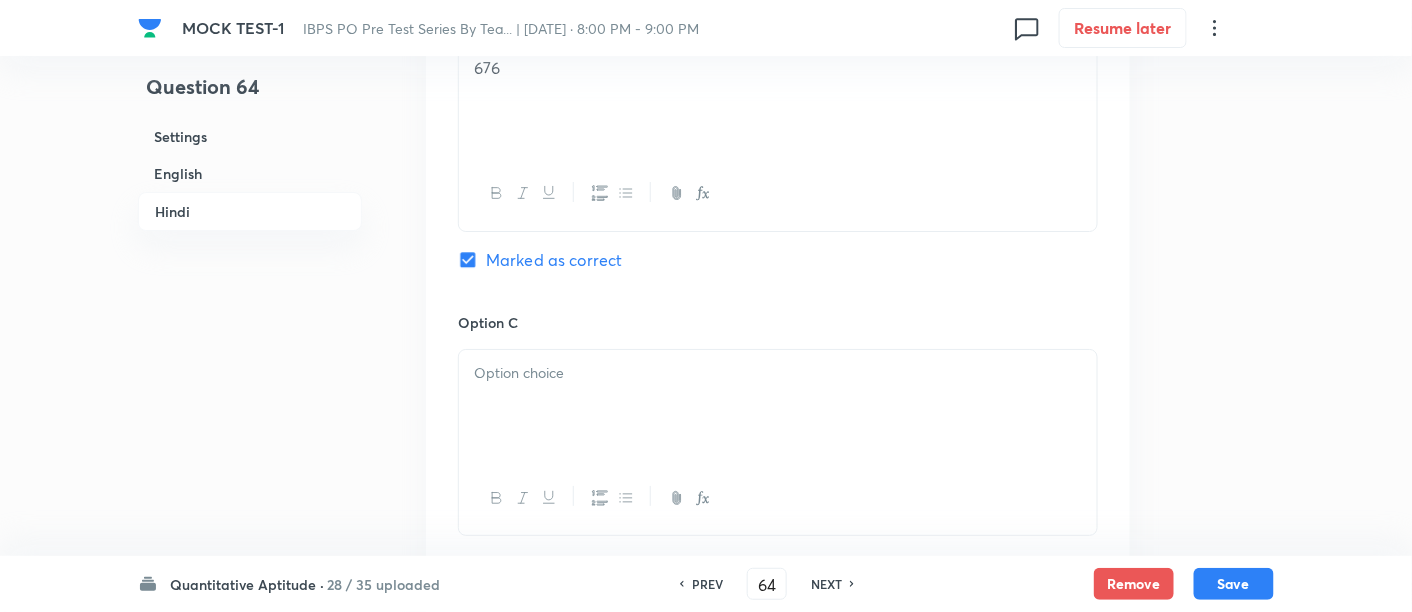 click at bounding box center (778, 373) 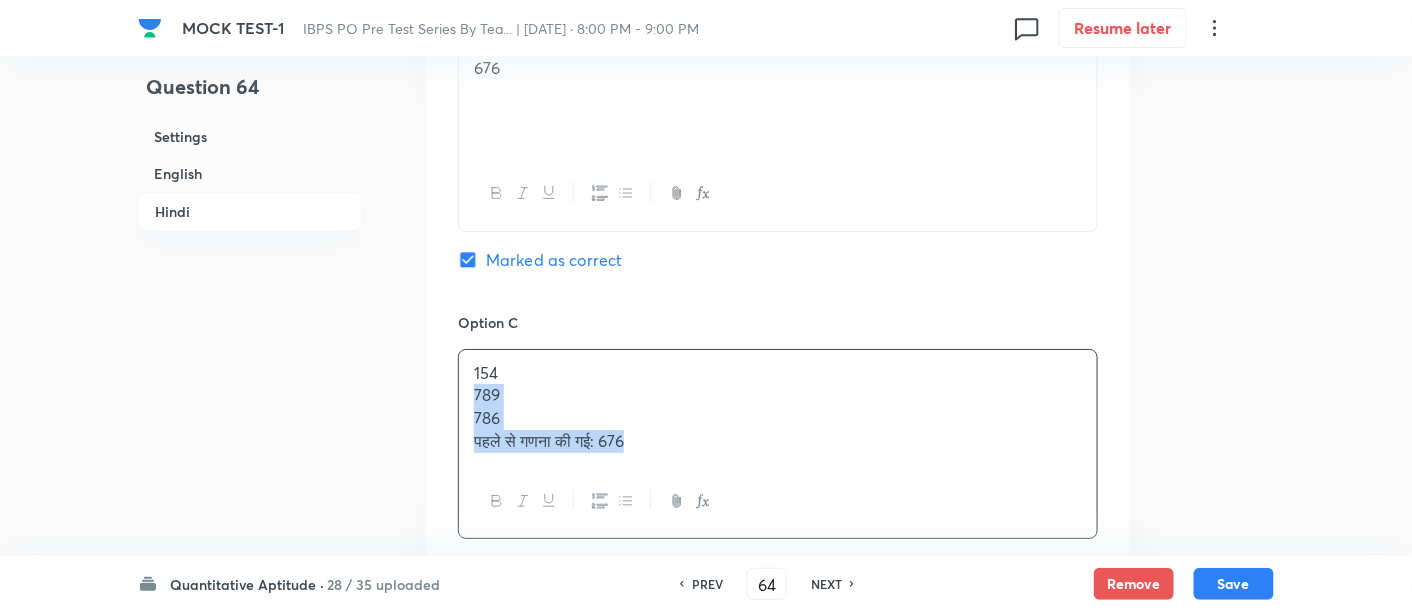 drag, startPoint x: 467, startPoint y: 389, endPoint x: 712, endPoint y: 490, distance: 265.0019 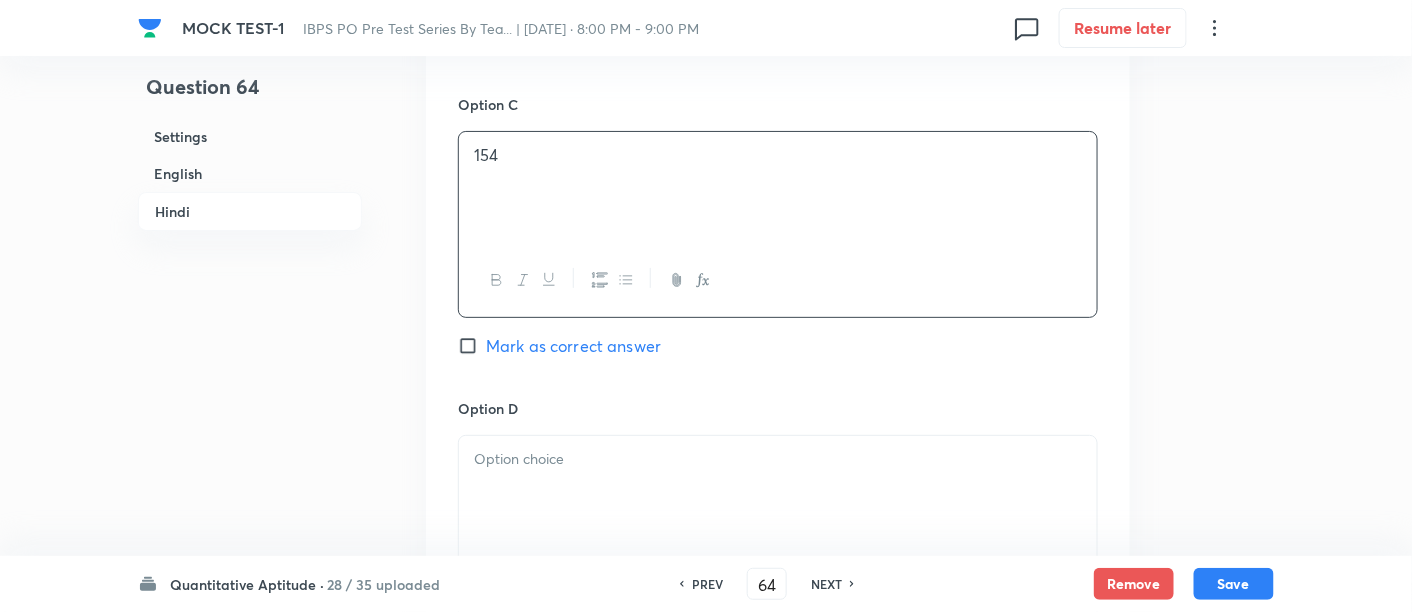 scroll, scrollTop: 4793, scrollLeft: 0, axis: vertical 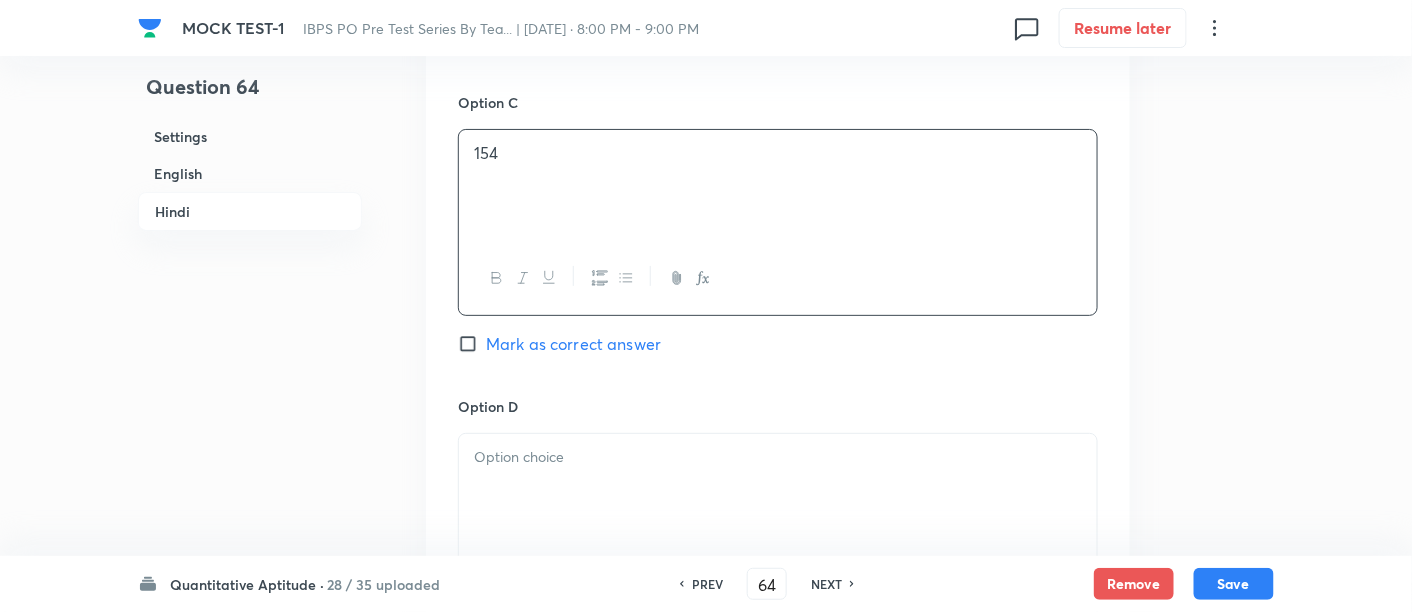 click at bounding box center (778, 490) 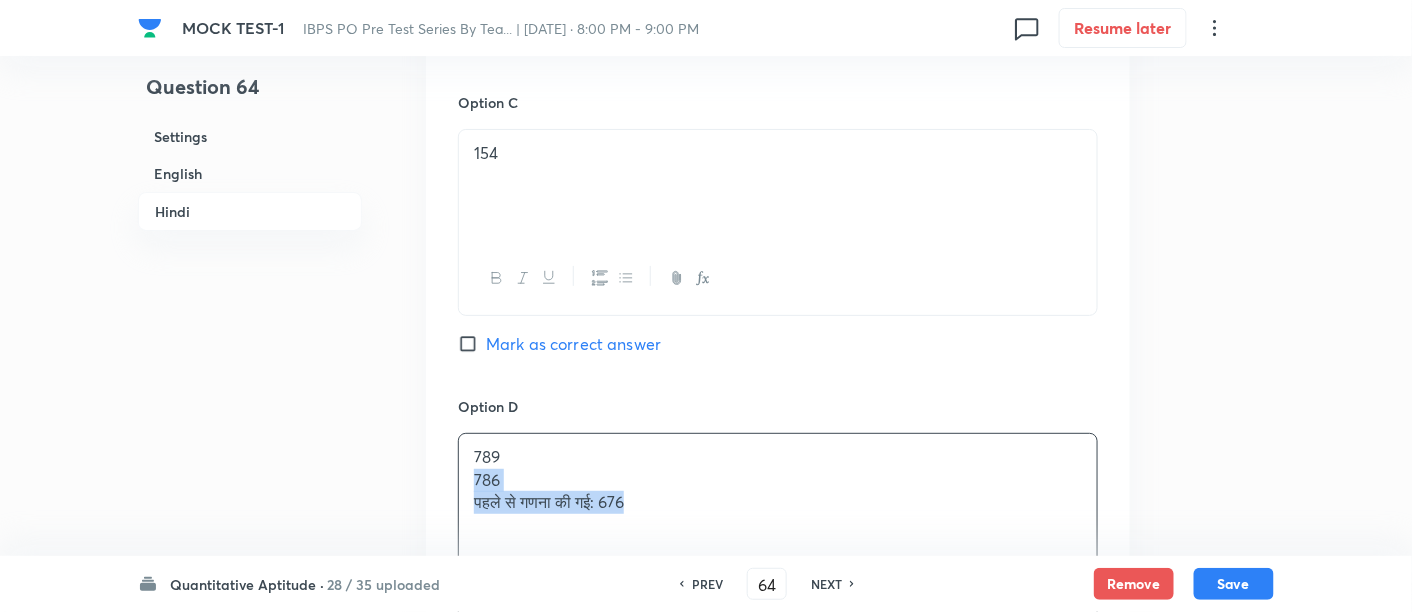 drag, startPoint x: 462, startPoint y: 477, endPoint x: 662, endPoint y: 532, distance: 207.42468 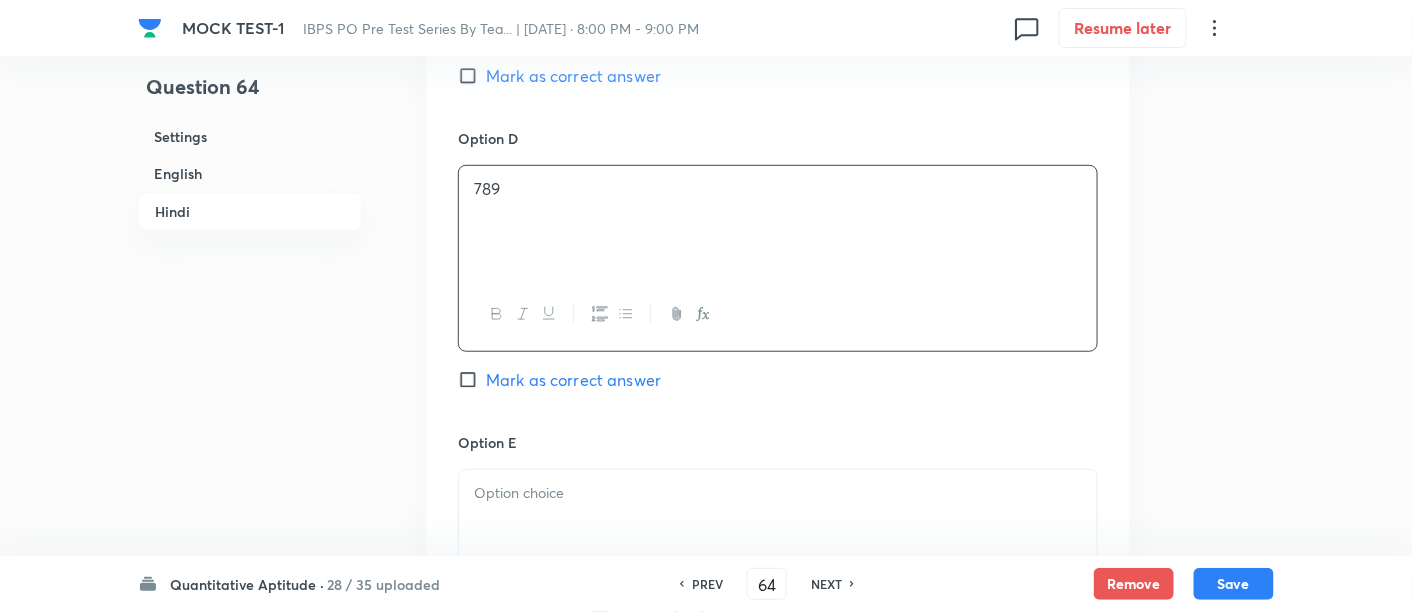 scroll, scrollTop: 5062, scrollLeft: 0, axis: vertical 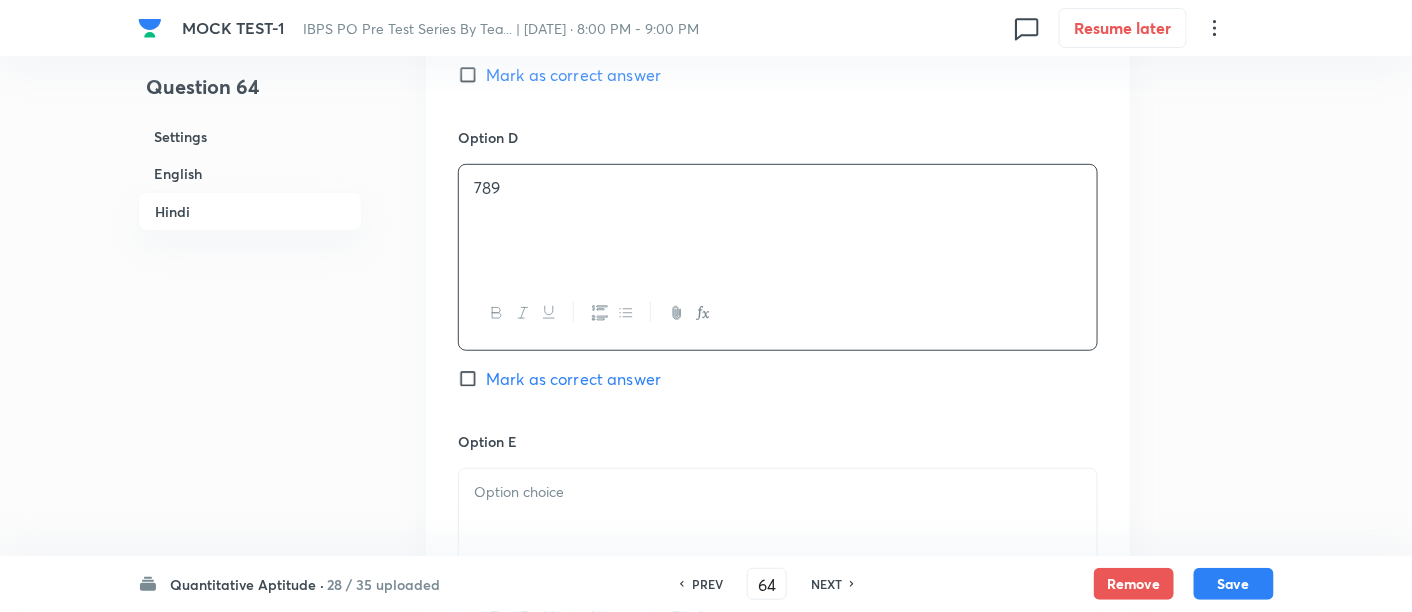 click at bounding box center (778, 525) 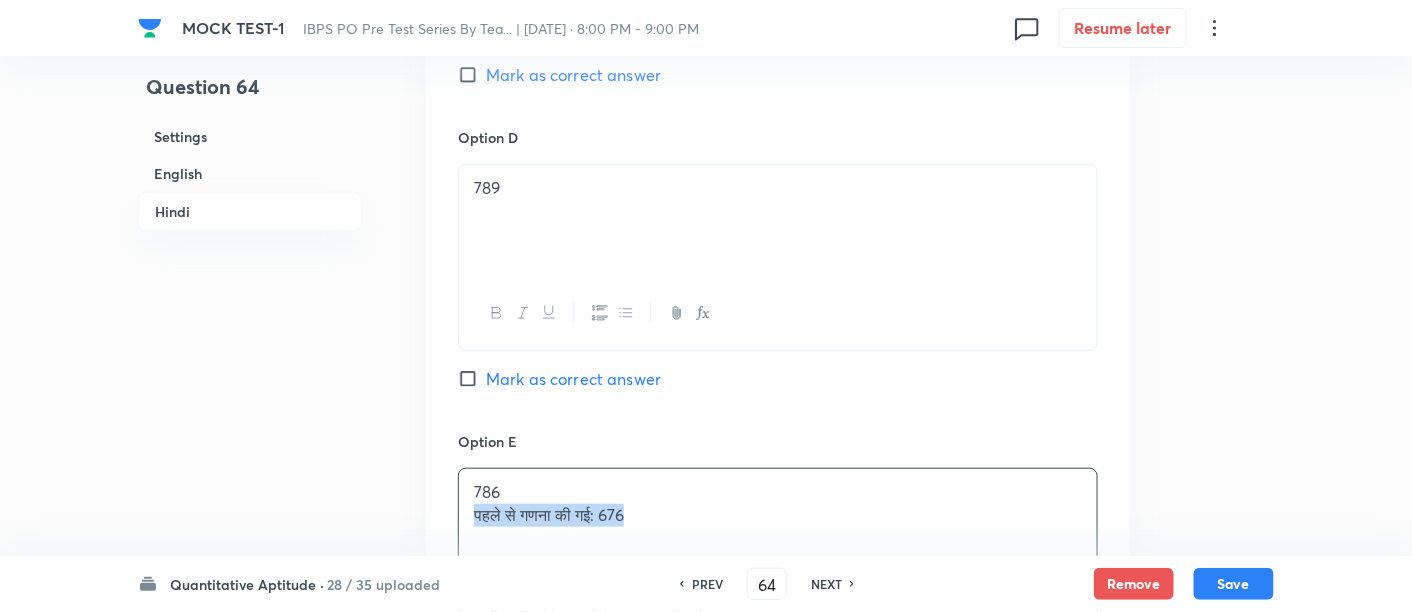 drag, startPoint x: 467, startPoint y: 510, endPoint x: 788, endPoint y: 542, distance: 322.59106 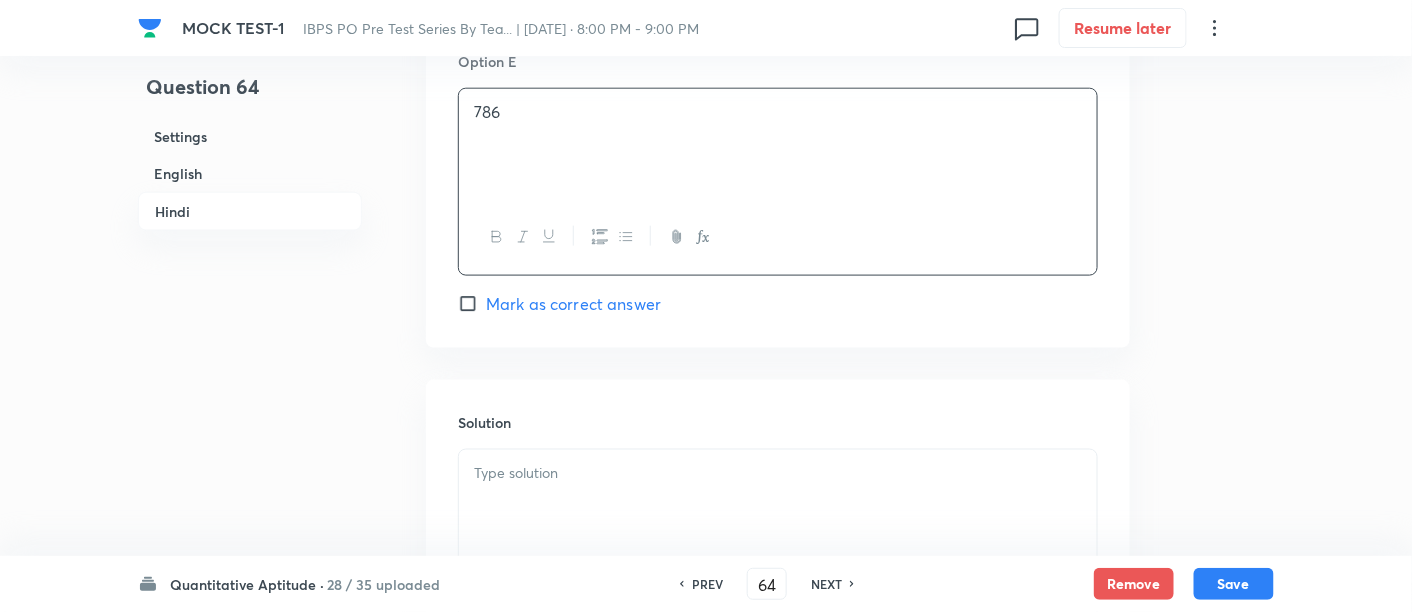 scroll, scrollTop: 5445, scrollLeft: 0, axis: vertical 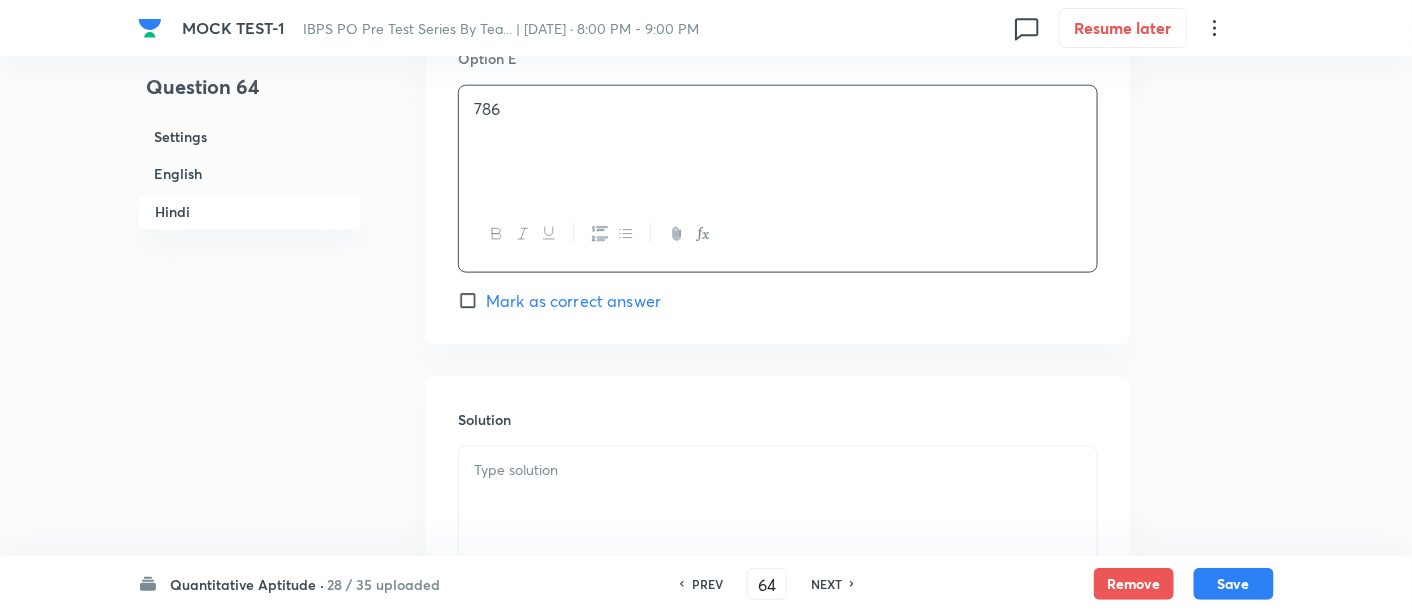click at bounding box center [778, 470] 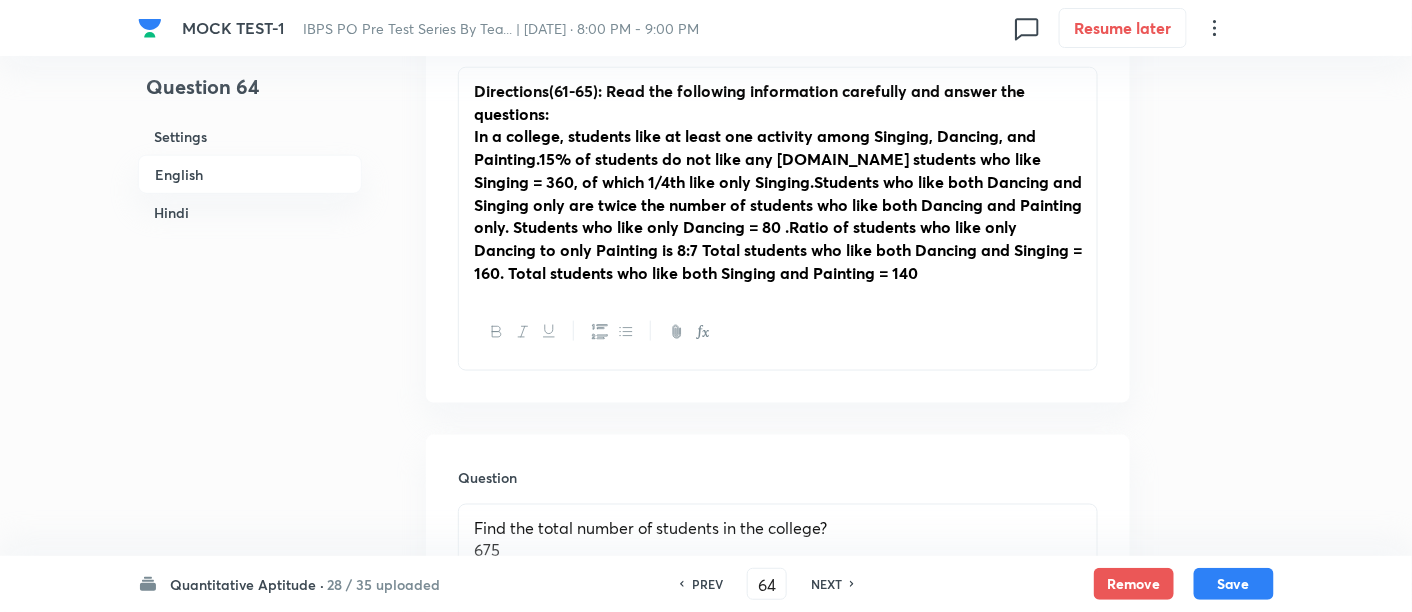 scroll, scrollTop: 939, scrollLeft: 0, axis: vertical 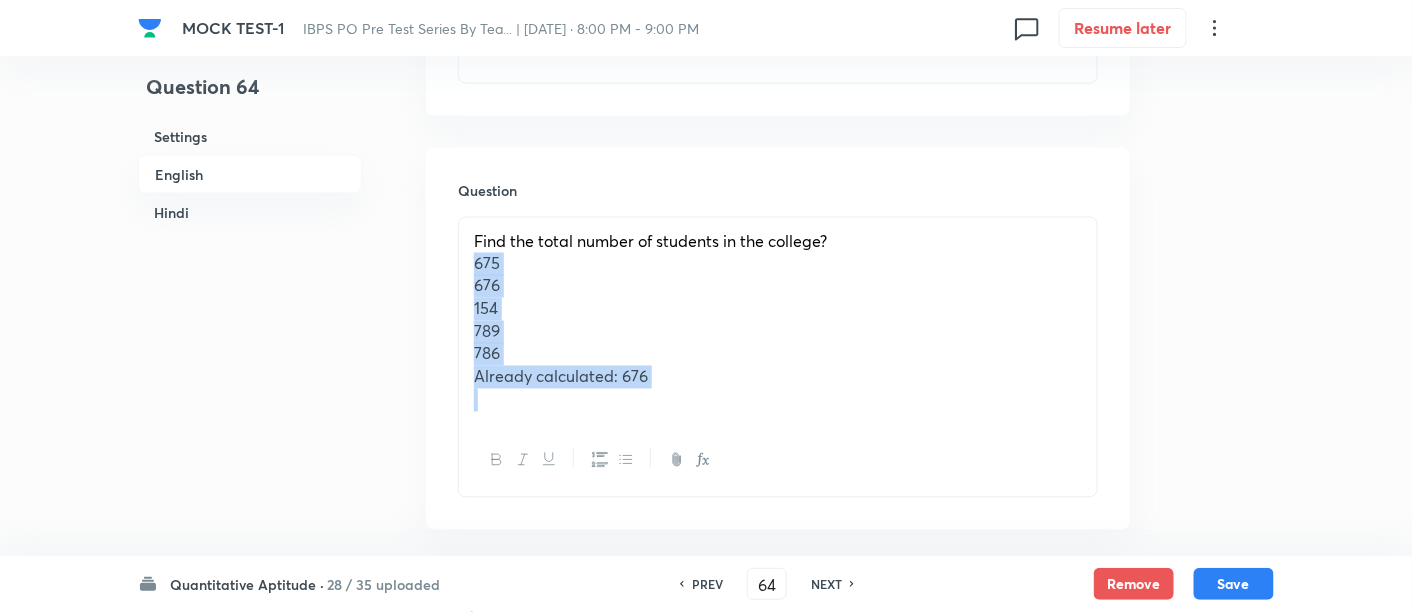 drag, startPoint x: 472, startPoint y: 268, endPoint x: 713, endPoint y: 449, distance: 301.40005 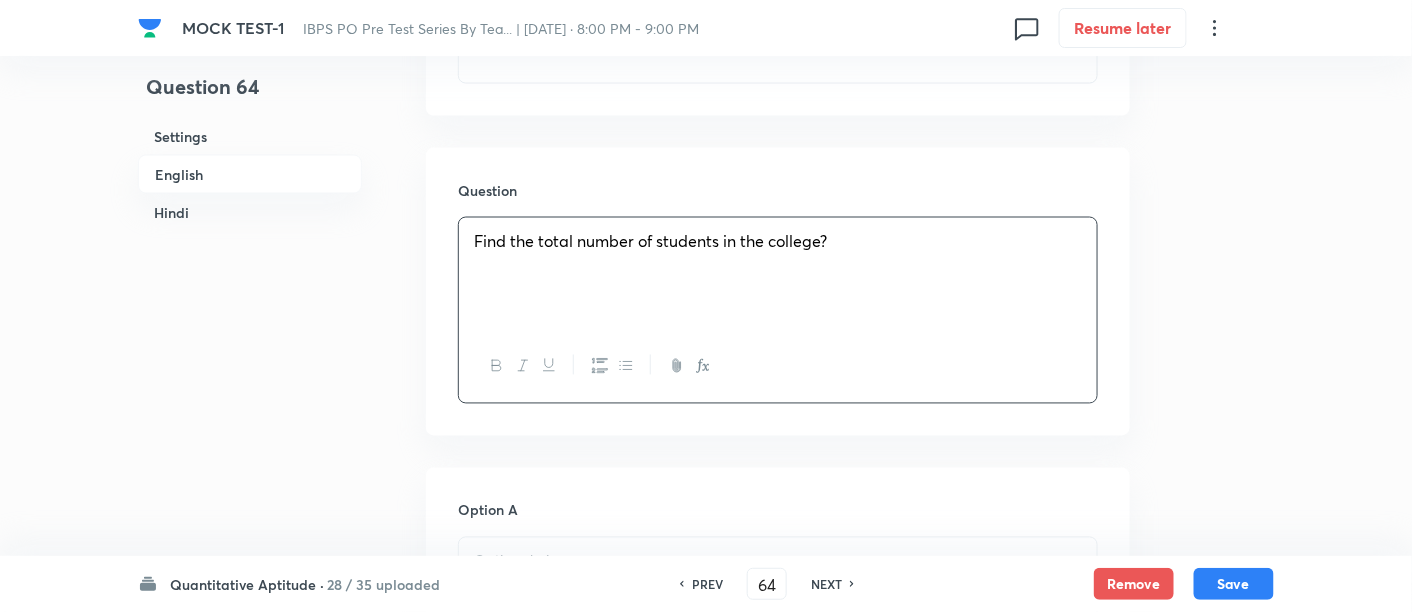 scroll, scrollTop: 1219, scrollLeft: 0, axis: vertical 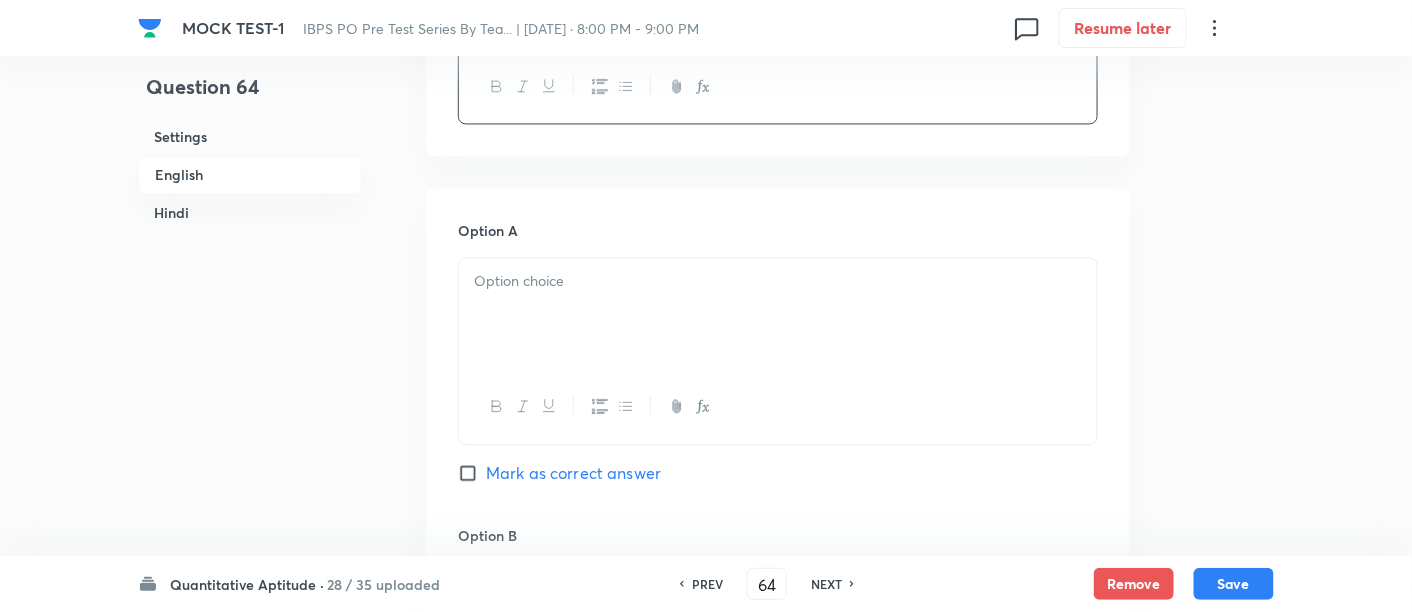click at bounding box center (778, 281) 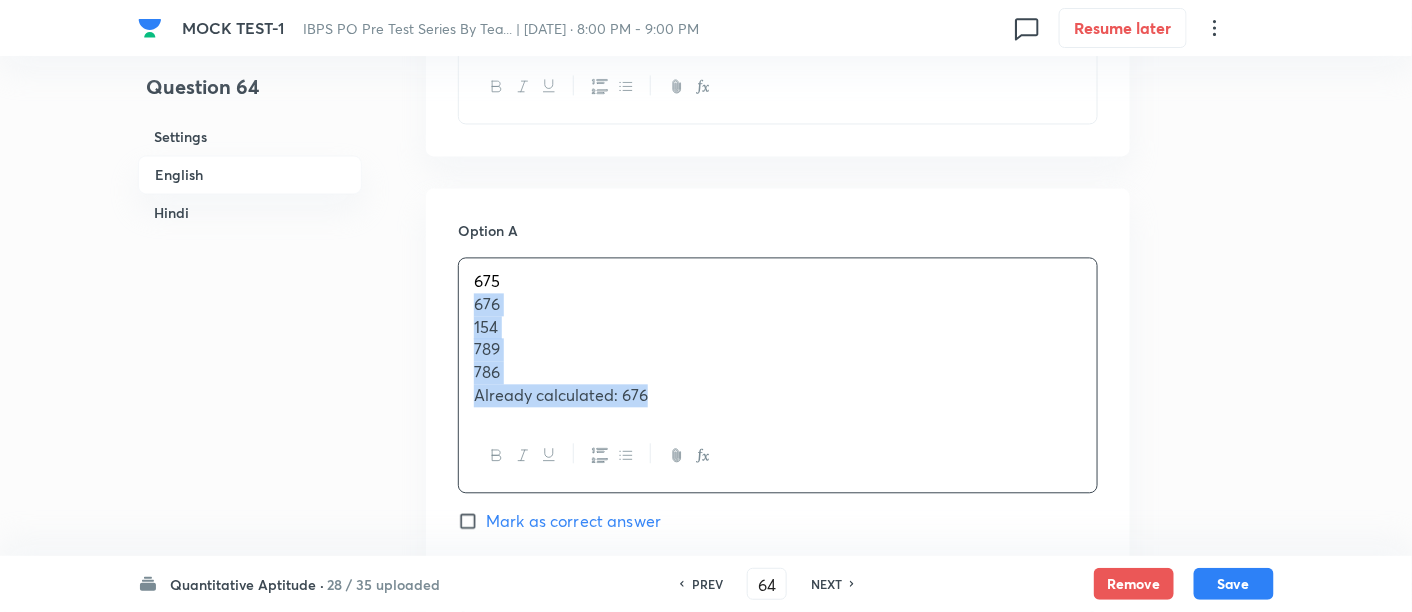 drag, startPoint x: 467, startPoint y: 297, endPoint x: 682, endPoint y: 429, distance: 252.28754 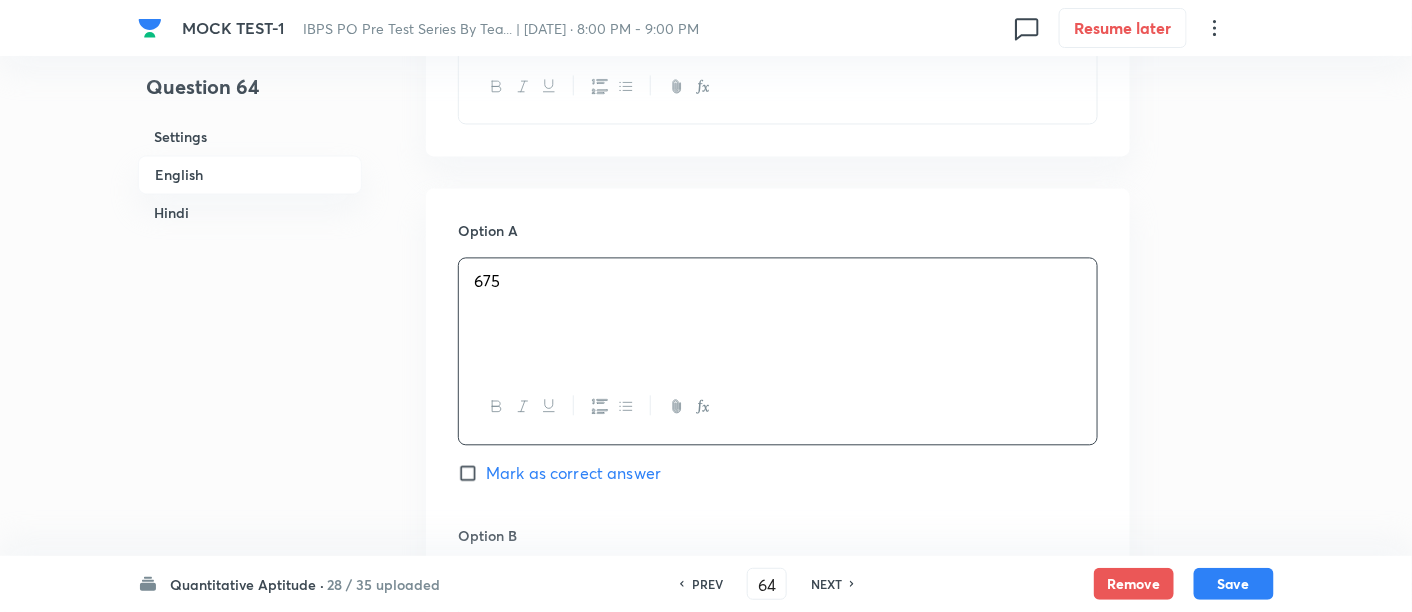 scroll, scrollTop: 1455, scrollLeft: 0, axis: vertical 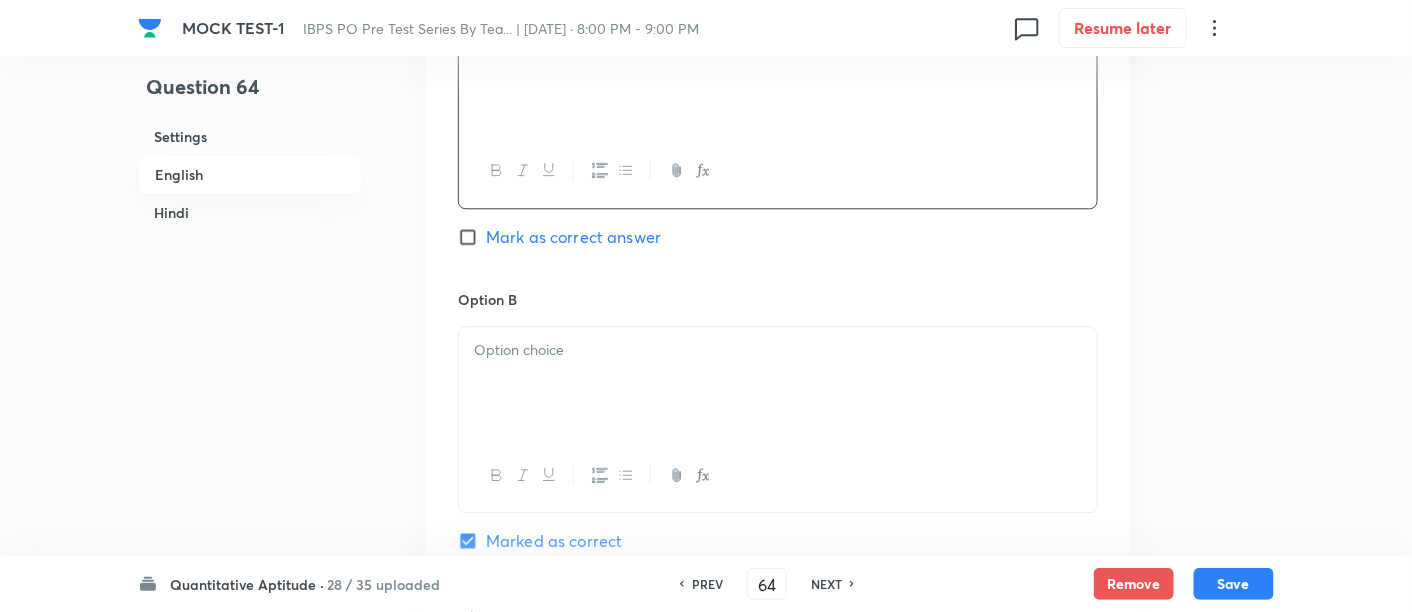 click at bounding box center [778, 383] 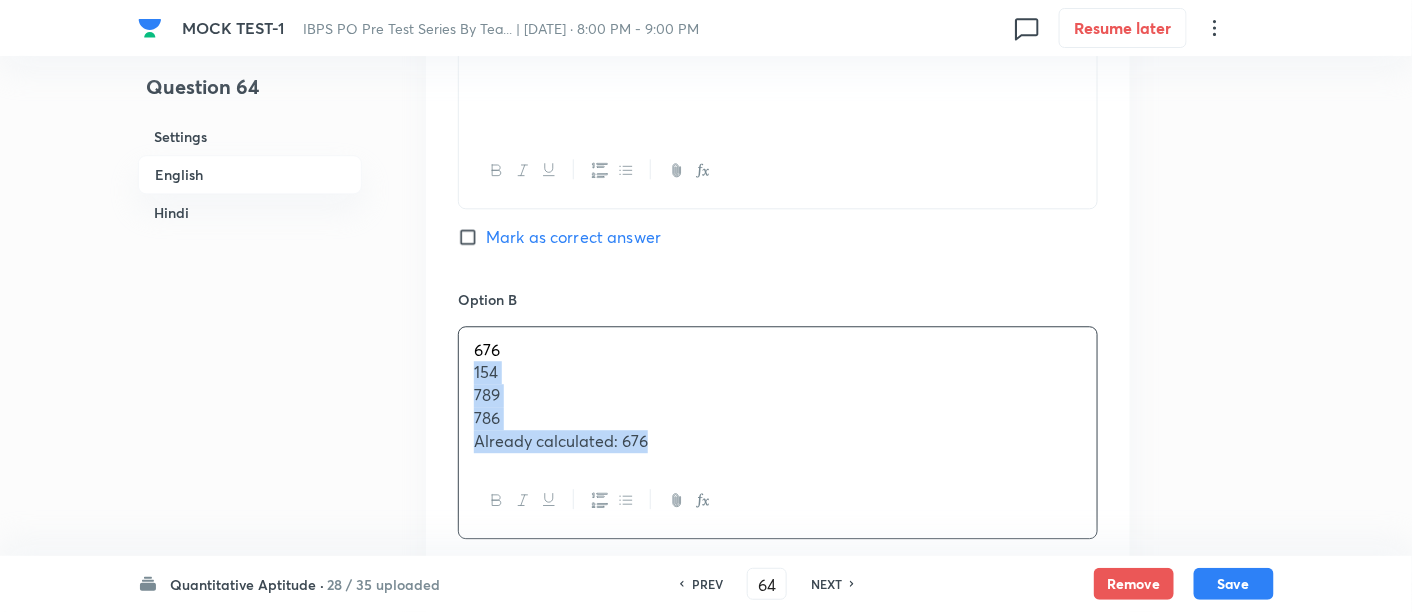 drag, startPoint x: 467, startPoint y: 367, endPoint x: 824, endPoint y: 563, distance: 407.26526 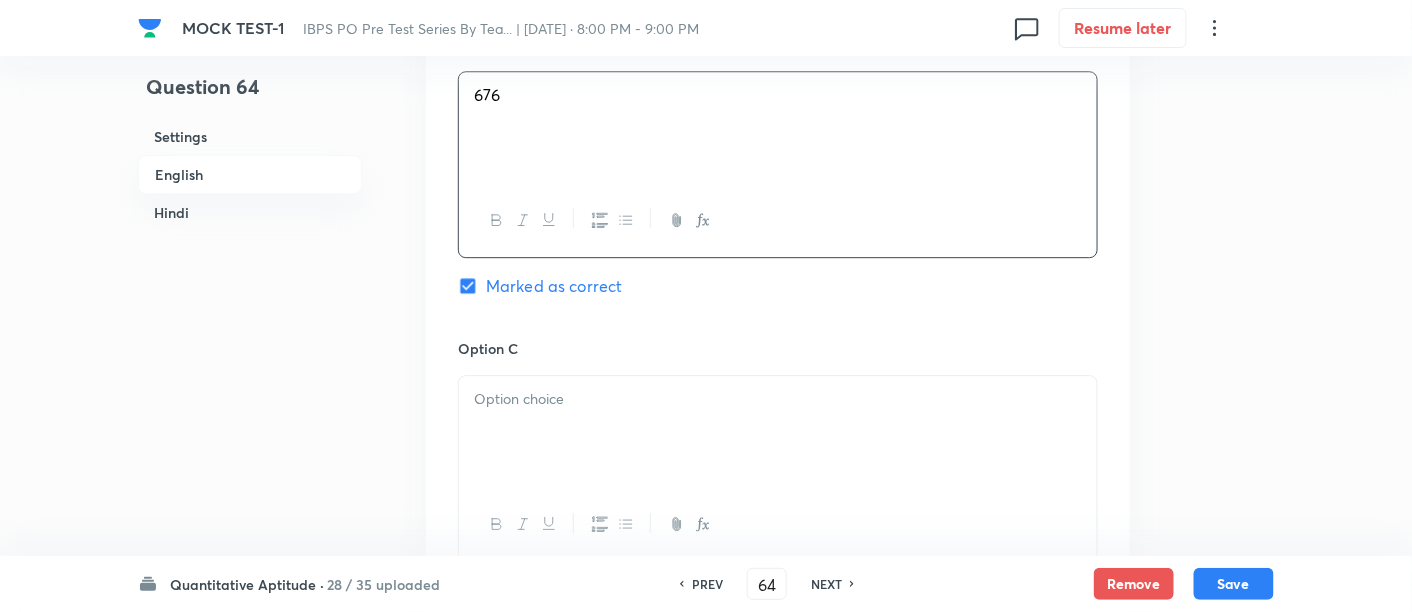 scroll, scrollTop: 1711, scrollLeft: 0, axis: vertical 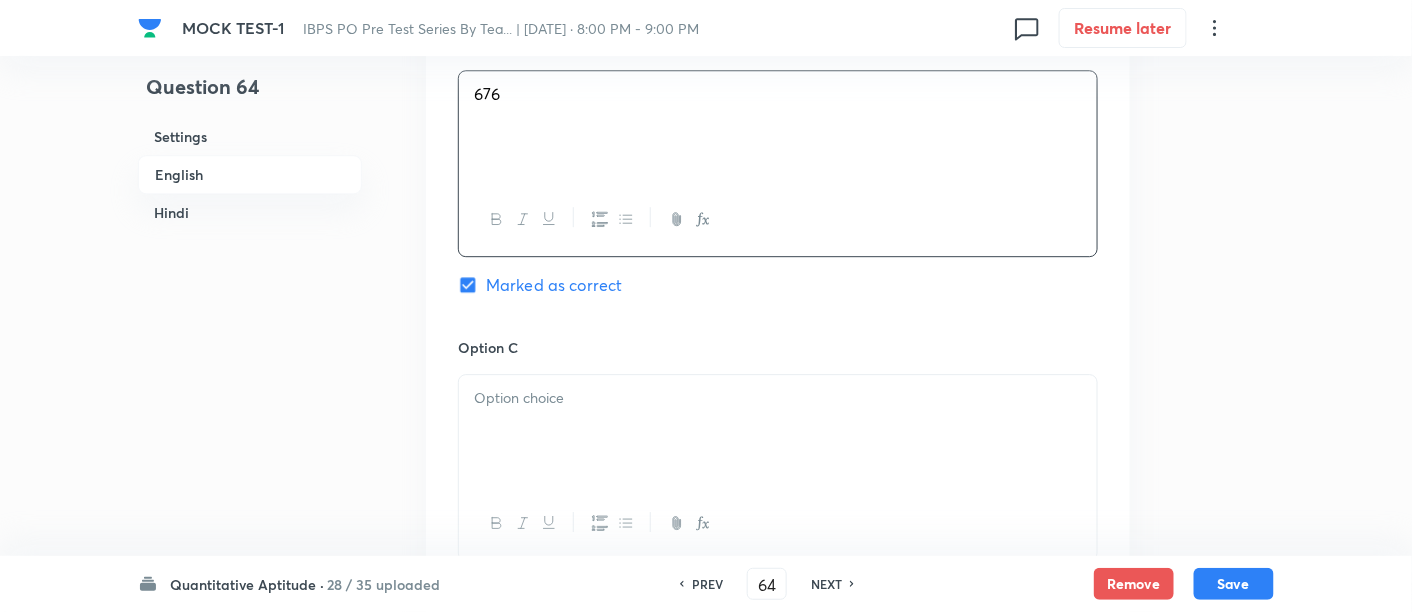 click at bounding box center (778, 431) 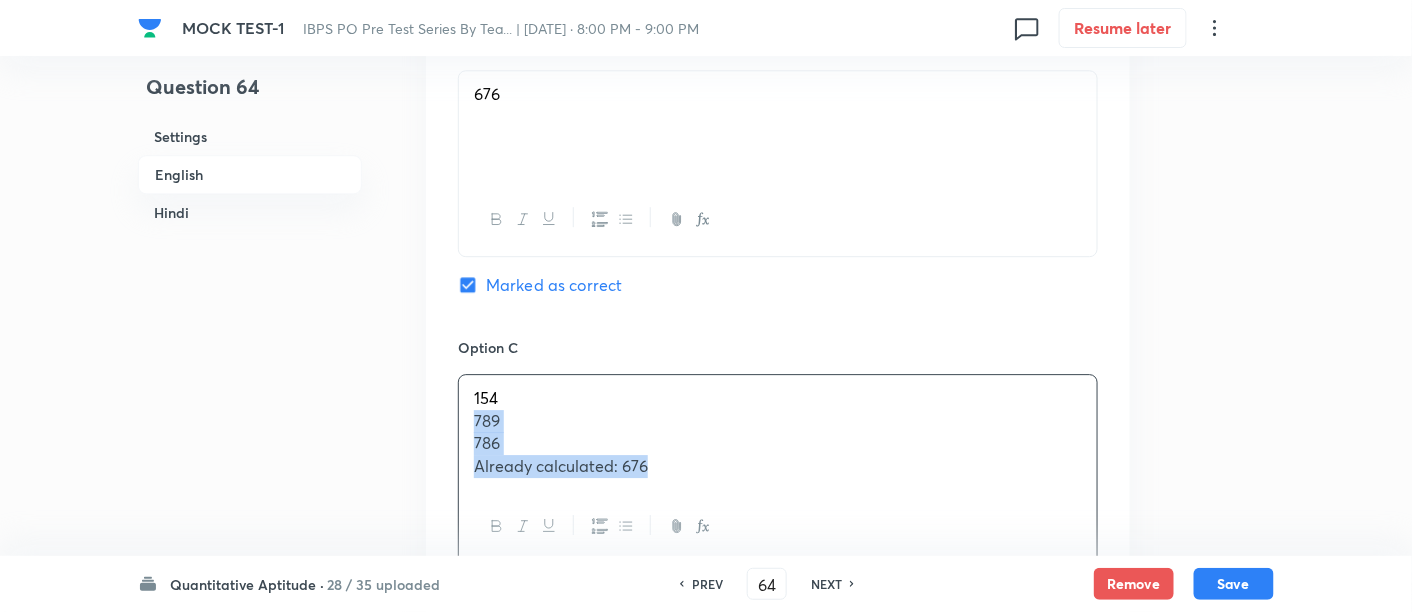 drag, startPoint x: 463, startPoint y: 417, endPoint x: 739, endPoint y: 527, distance: 297.11276 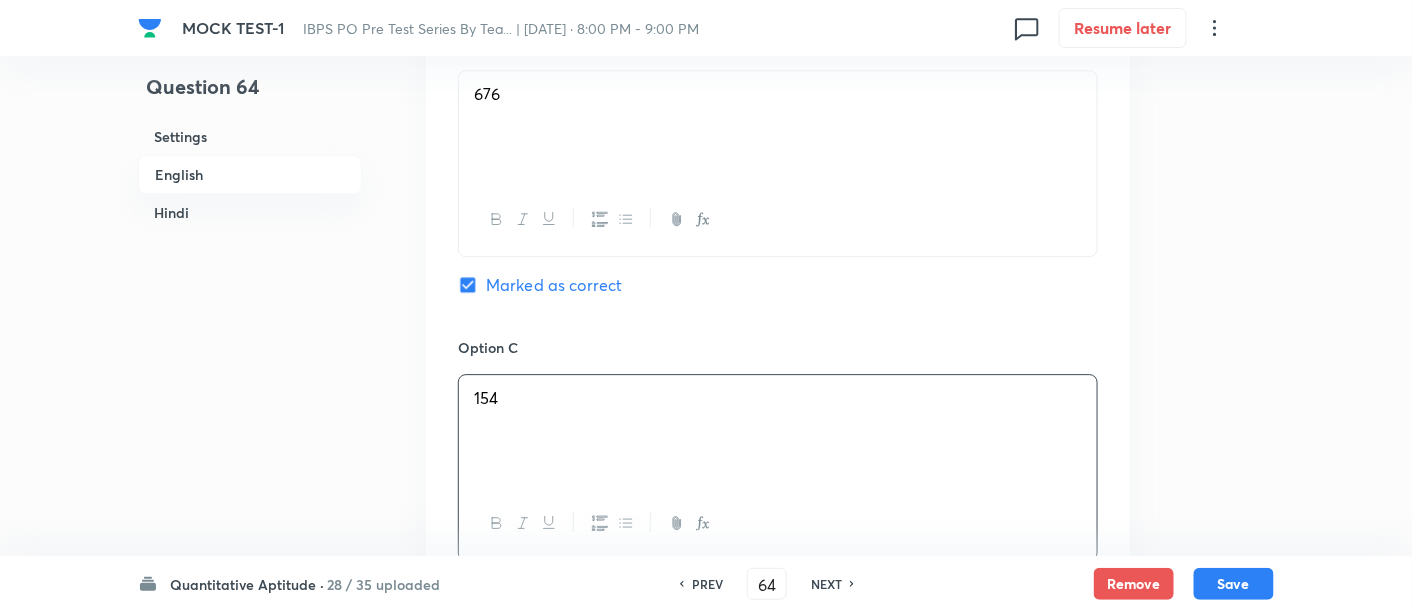 scroll, scrollTop: 2034, scrollLeft: 0, axis: vertical 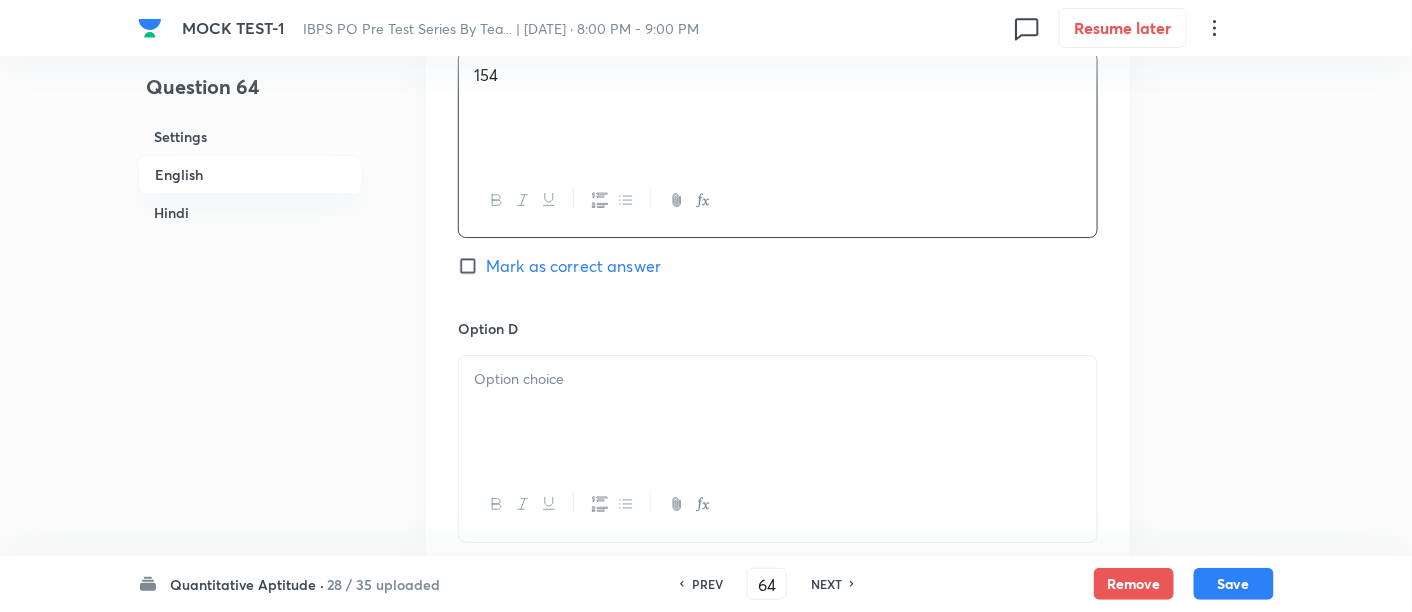 click at bounding box center [778, 412] 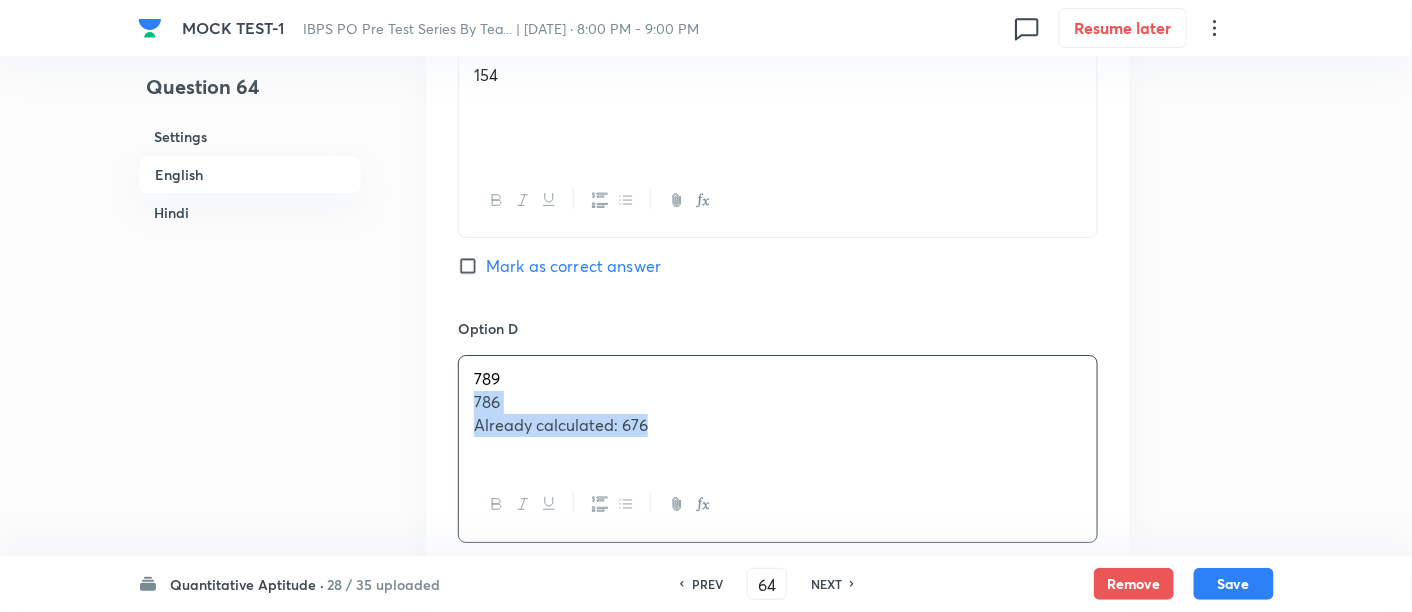 drag, startPoint x: 458, startPoint y: 395, endPoint x: 740, endPoint y: 500, distance: 300.9136 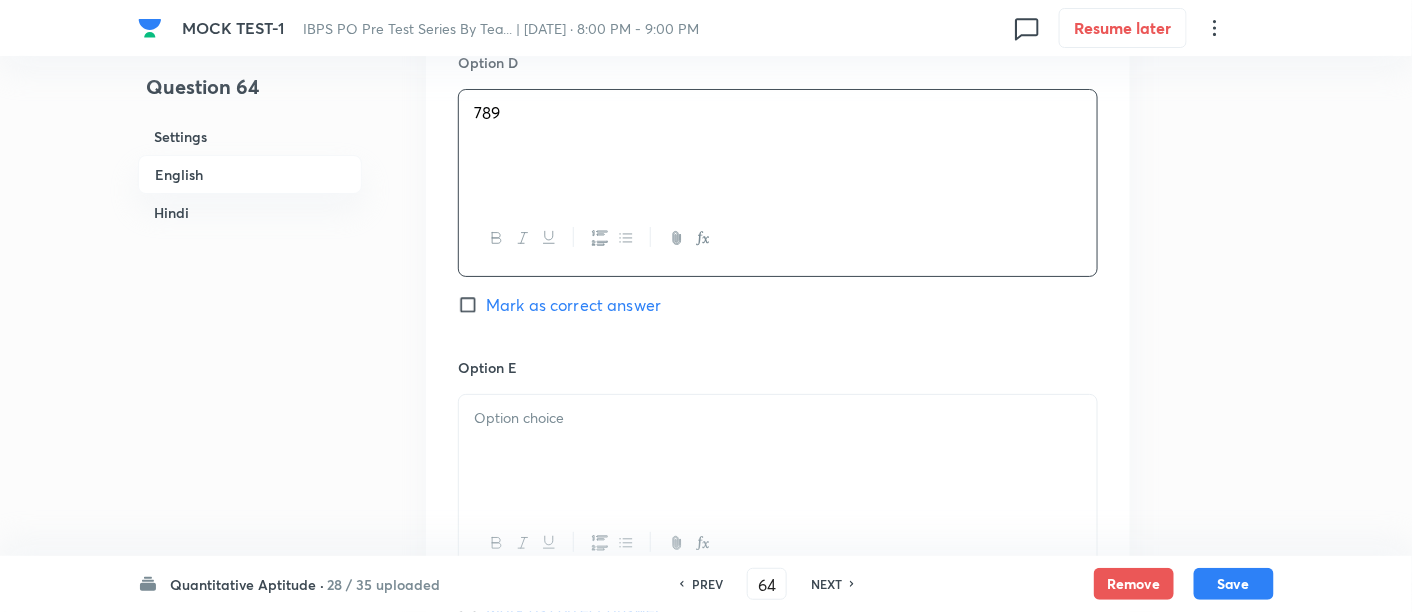 scroll, scrollTop: 2303, scrollLeft: 0, axis: vertical 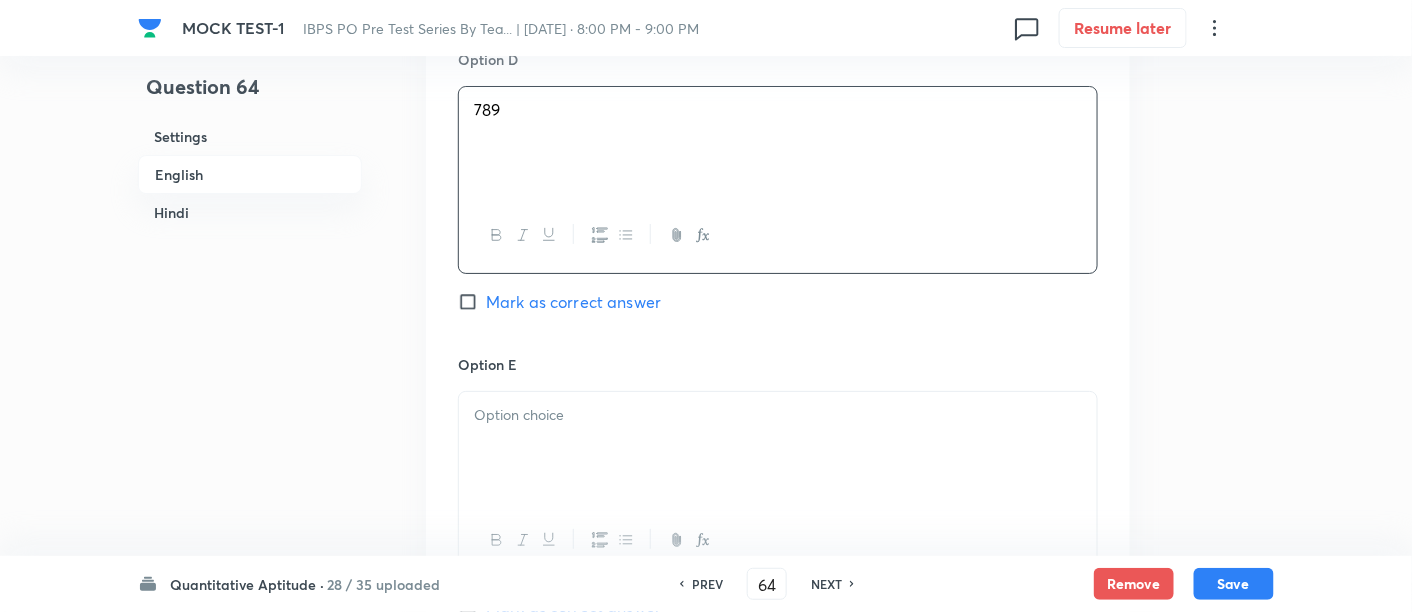 click at bounding box center (778, 448) 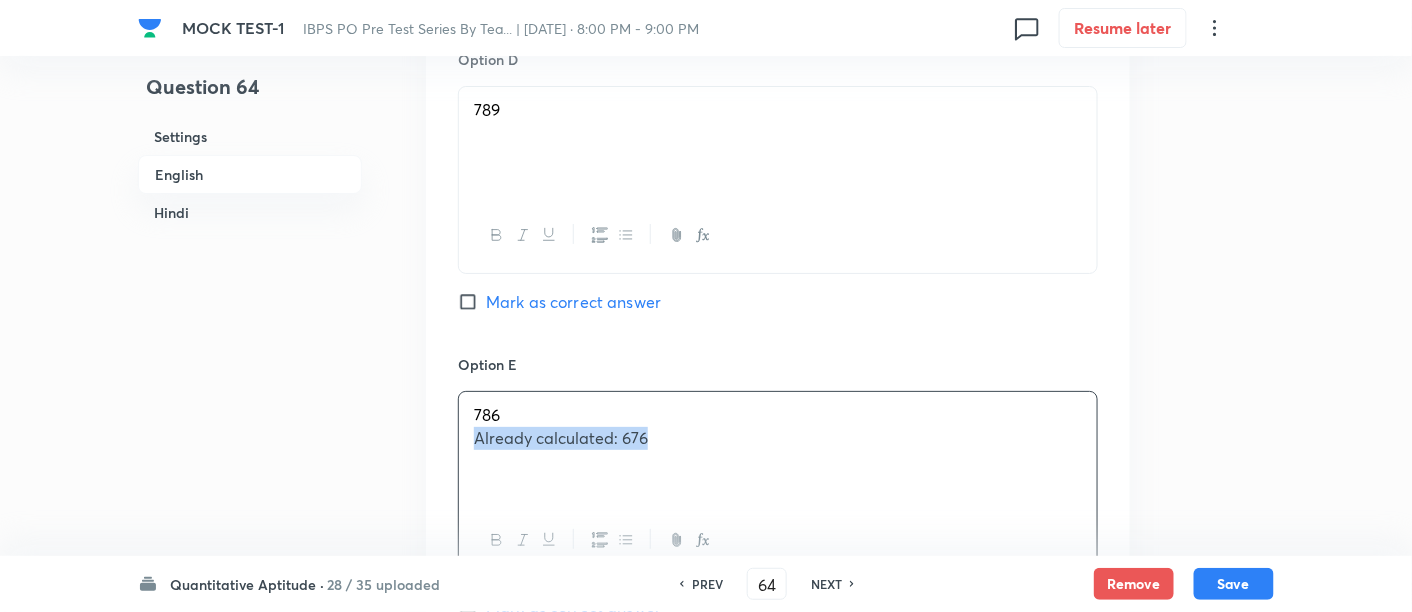 drag, startPoint x: 468, startPoint y: 438, endPoint x: 810, endPoint y: 501, distance: 347.7542 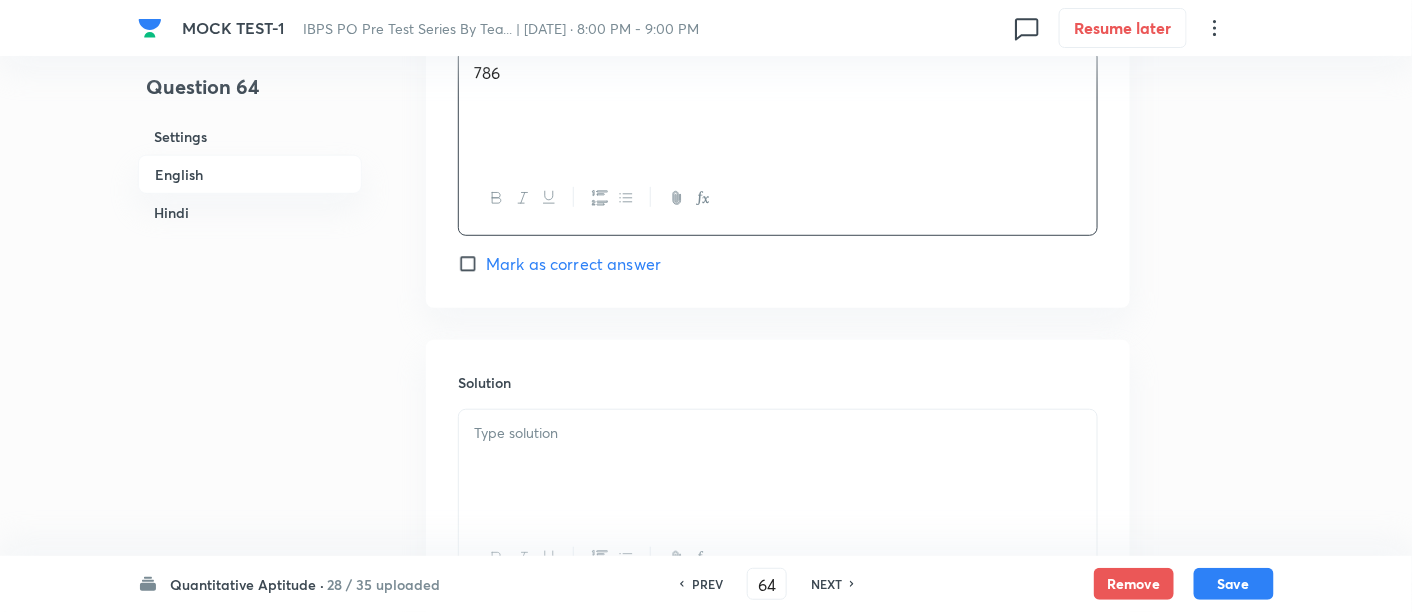 scroll, scrollTop: 2666, scrollLeft: 0, axis: vertical 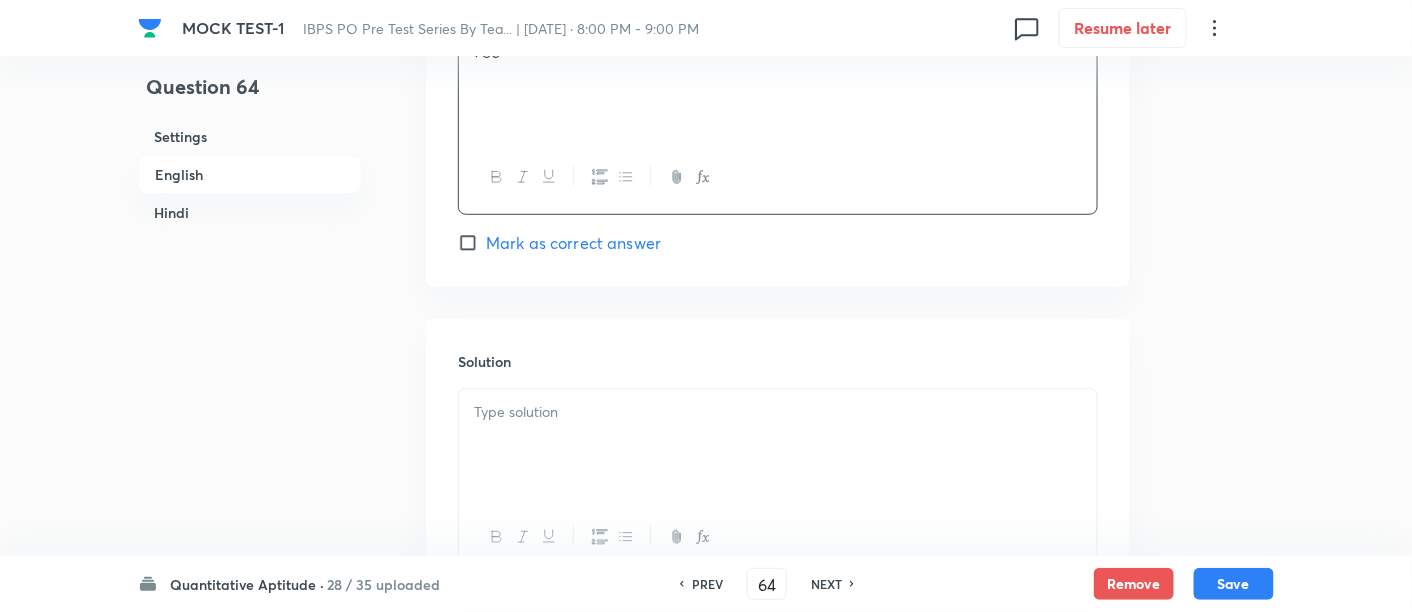 click at bounding box center [778, 445] 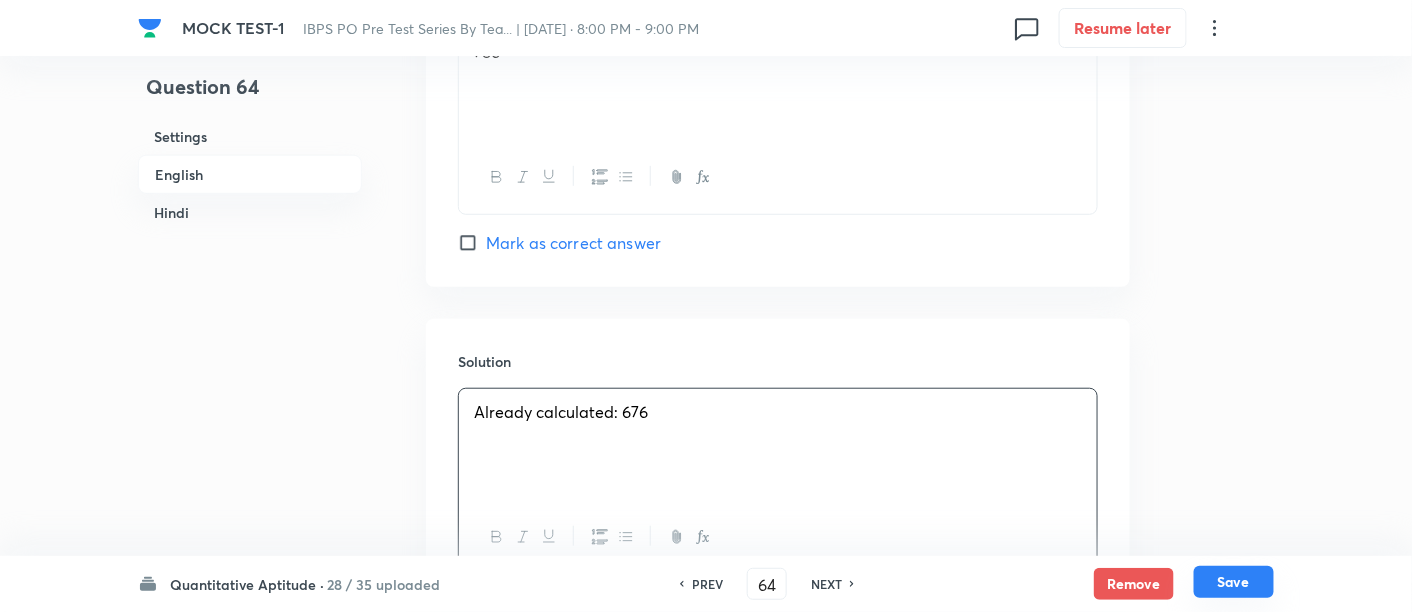 click on "Save" at bounding box center [1234, 582] 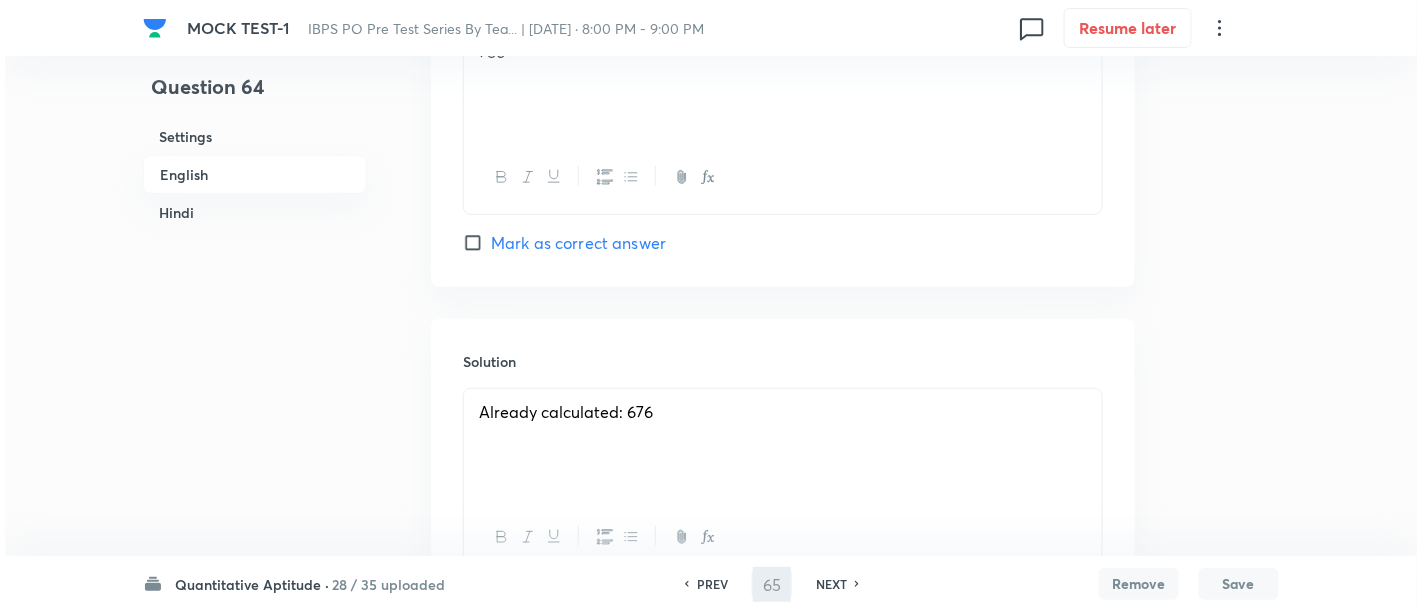 scroll, scrollTop: 0, scrollLeft: 0, axis: both 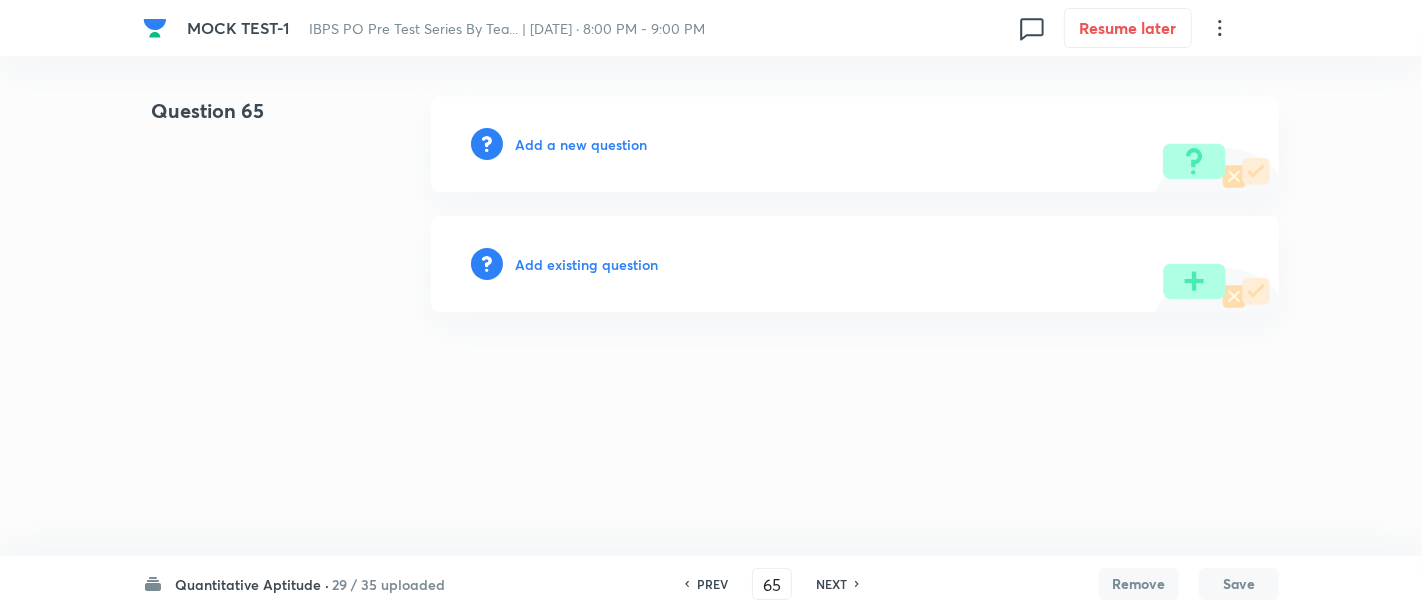 click on "Add a new question" at bounding box center (581, 144) 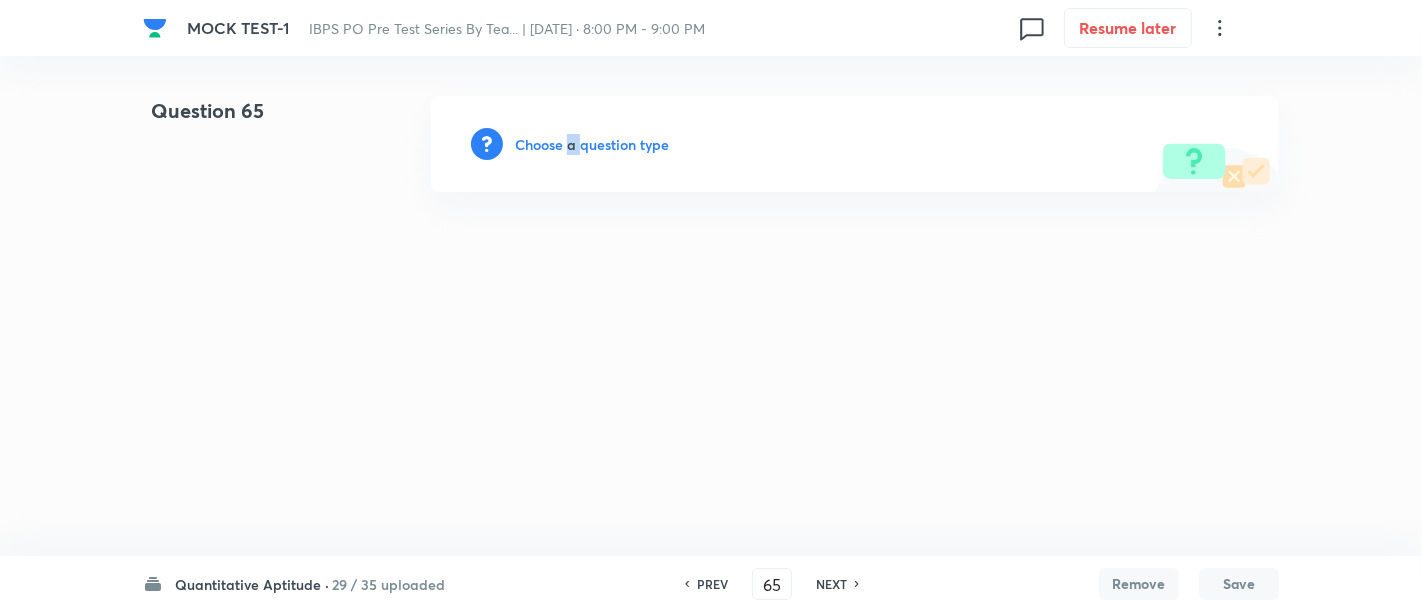 click on "Choose a question type" at bounding box center (592, 144) 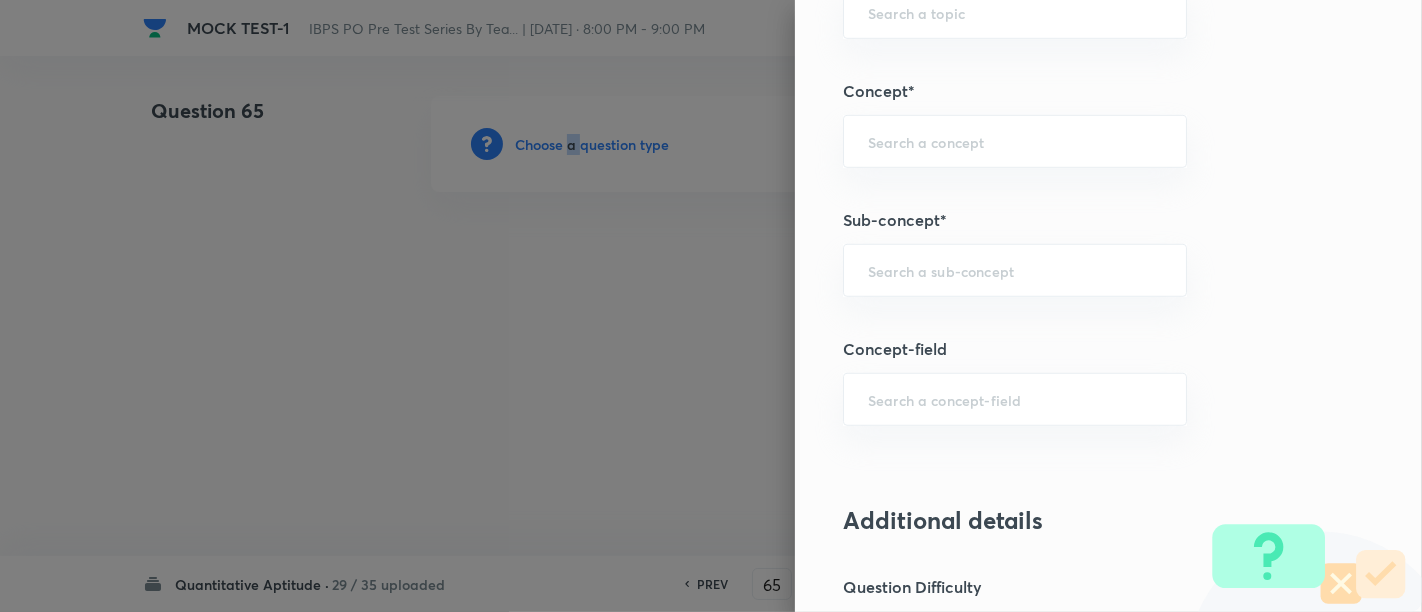 scroll, scrollTop: 1082, scrollLeft: 0, axis: vertical 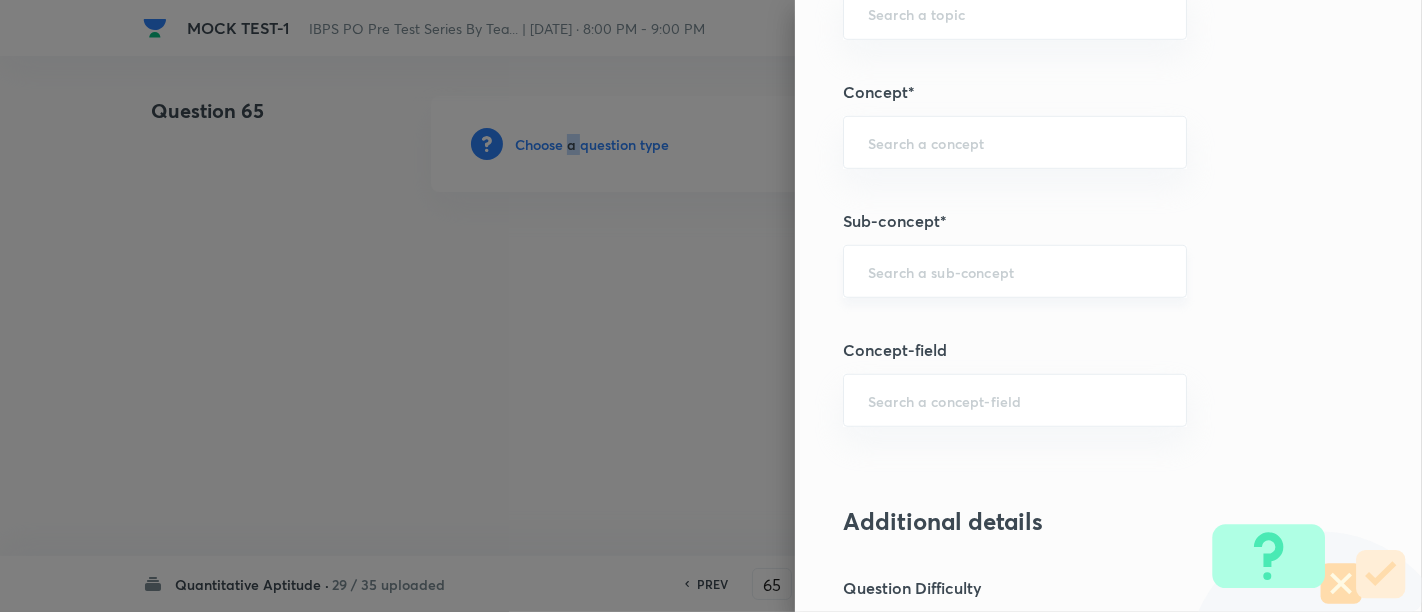 click on "​" at bounding box center [1015, 271] 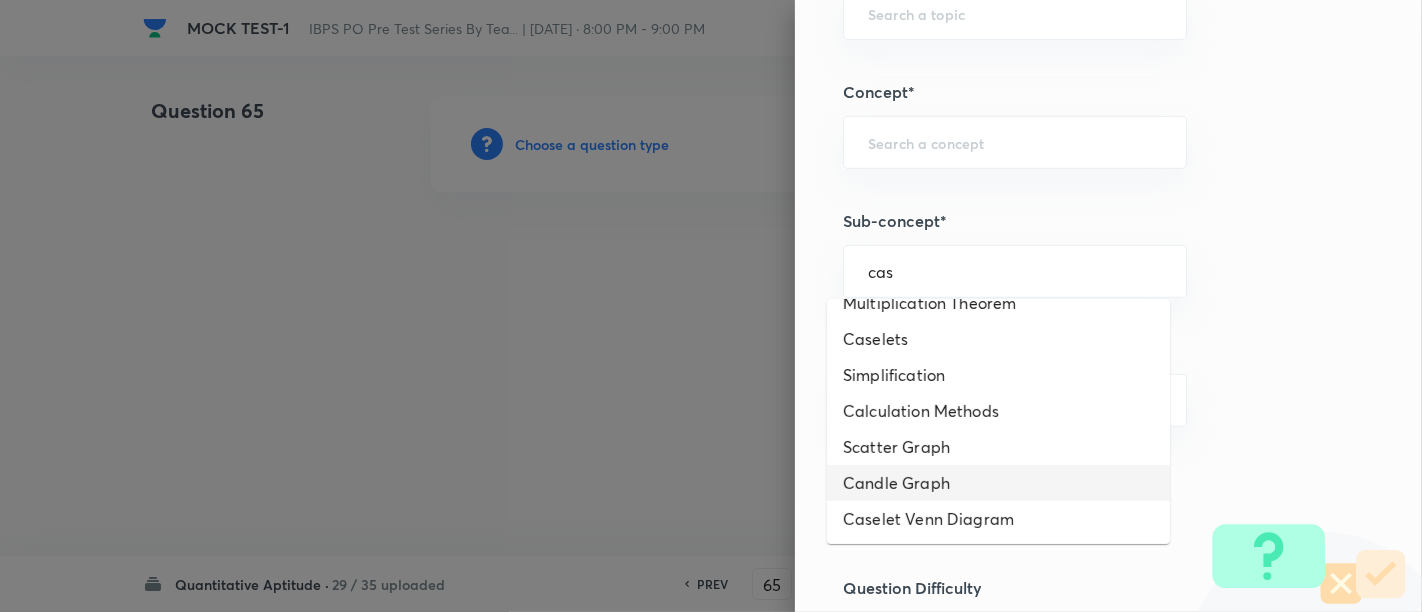 scroll, scrollTop: 0, scrollLeft: 0, axis: both 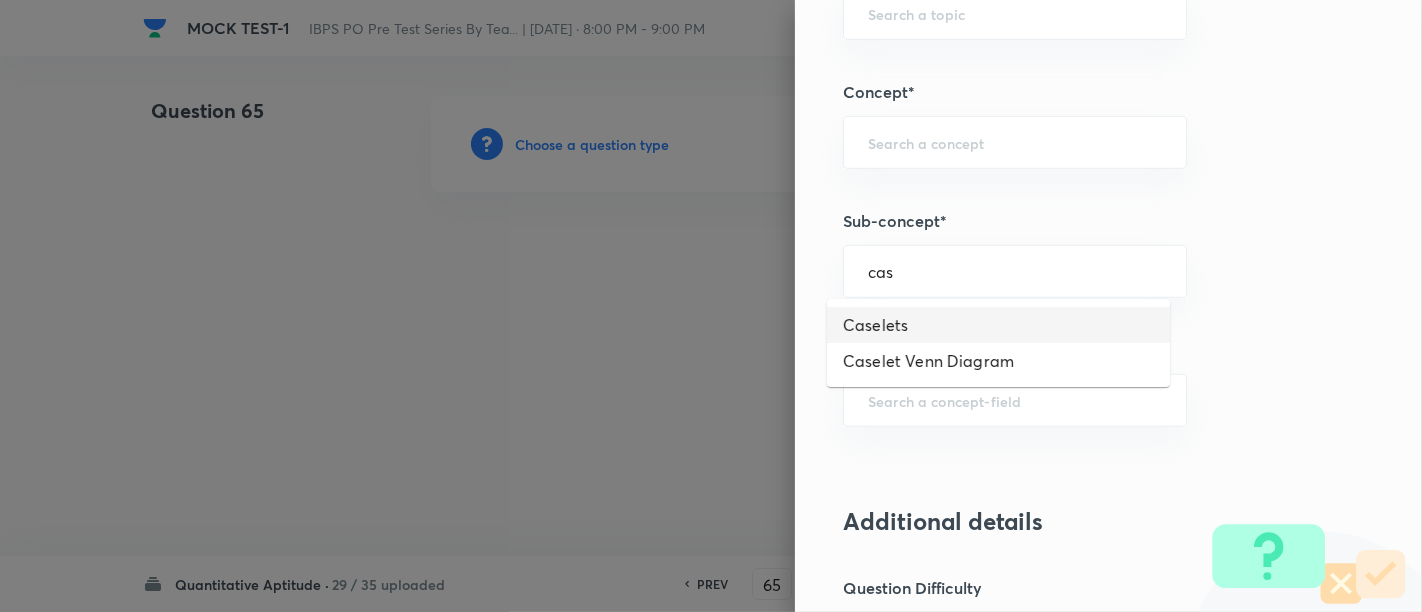 click on "Caselets" at bounding box center (998, 325) 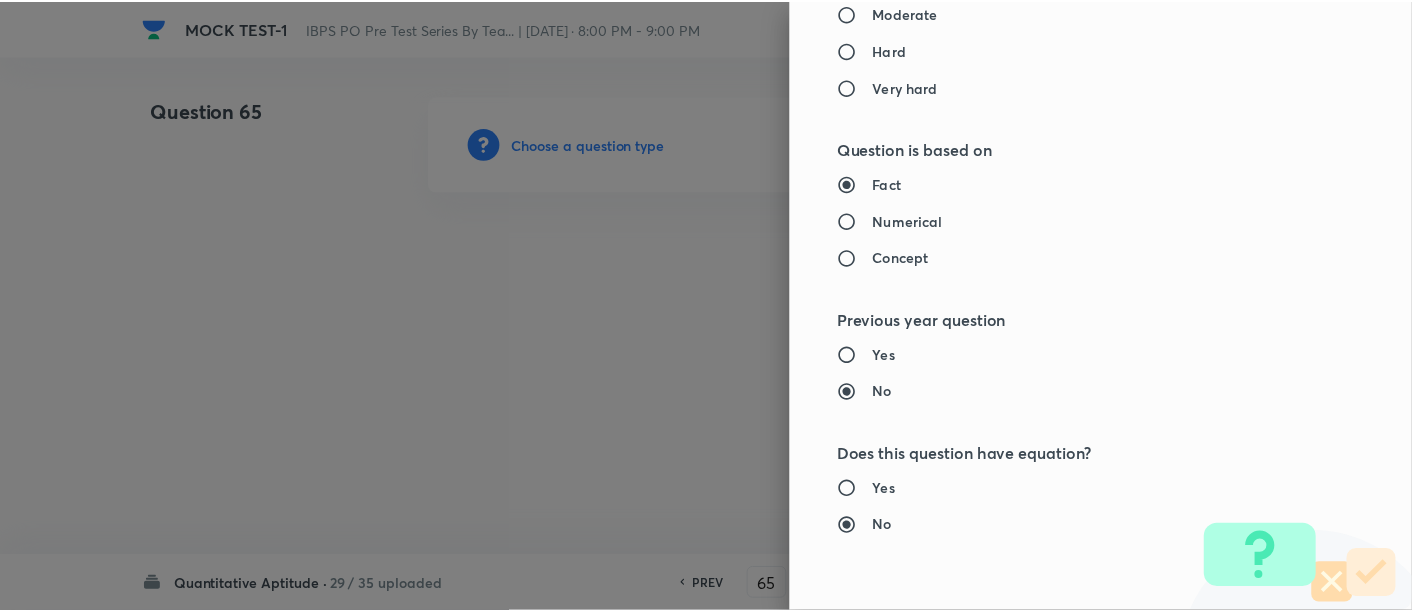 scroll, scrollTop: 2108, scrollLeft: 0, axis: vertical 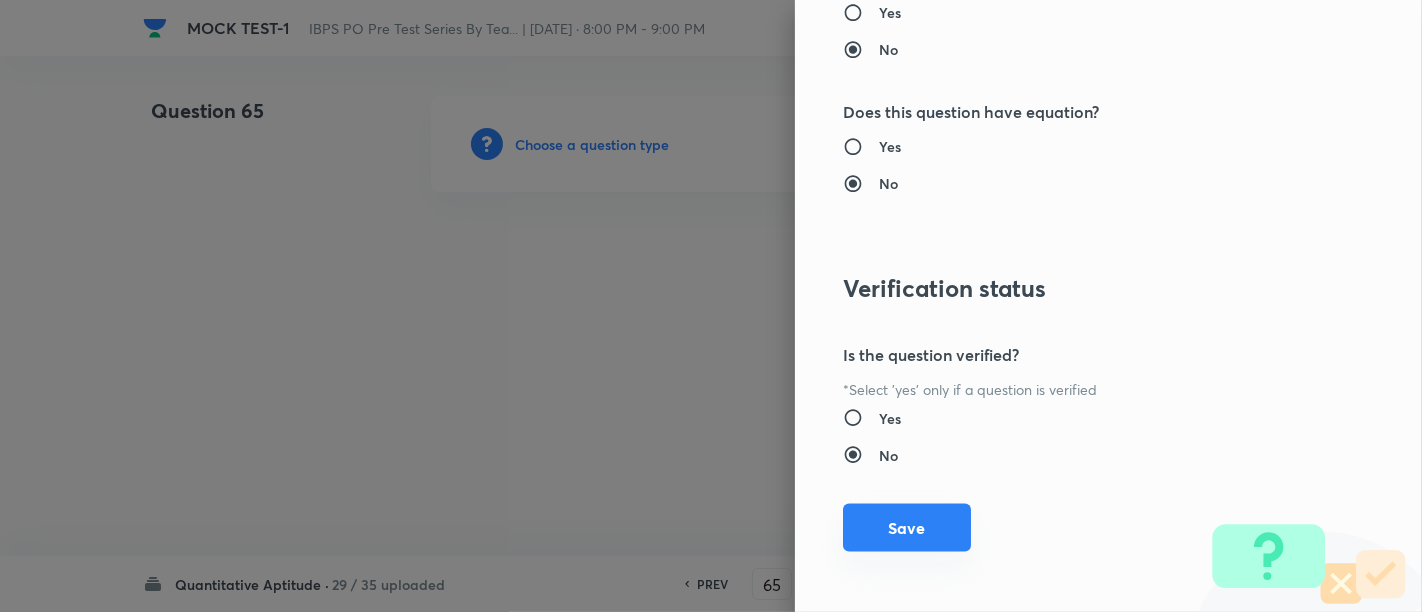click on "Save" at bounding box center (907, 528) 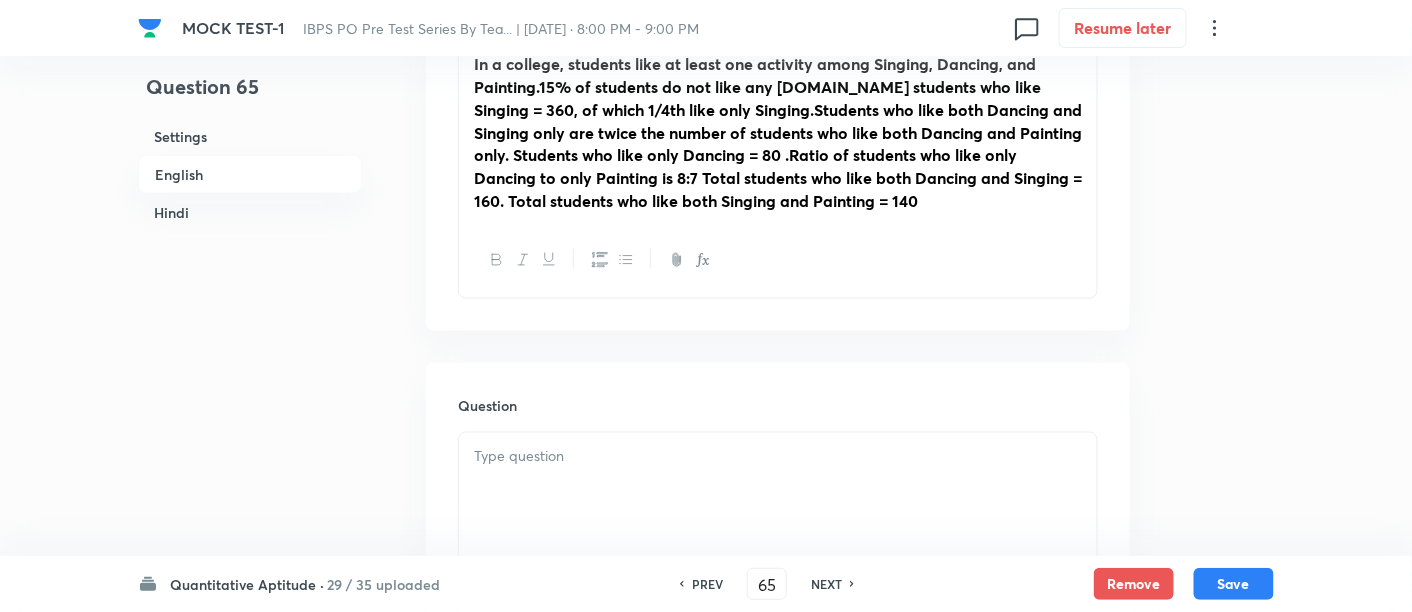 scroll, scrollTop: 735, scrollLeft: 0, axis: vertical 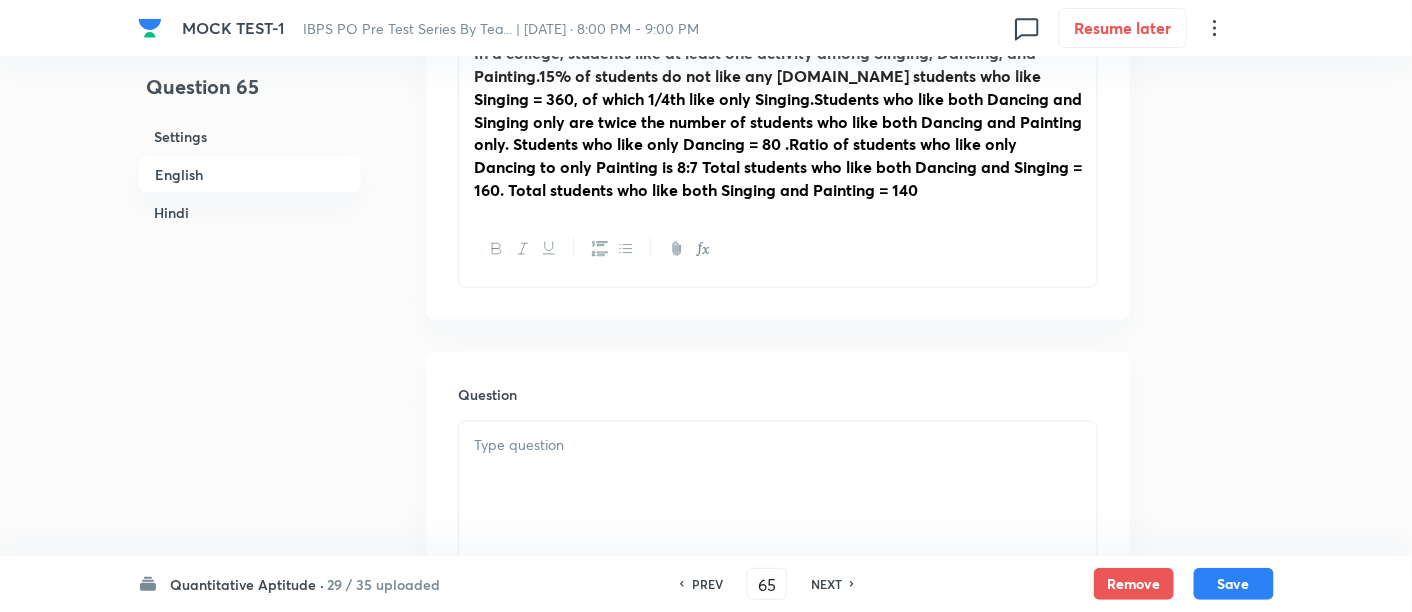 click at bounding box center [778, 445] 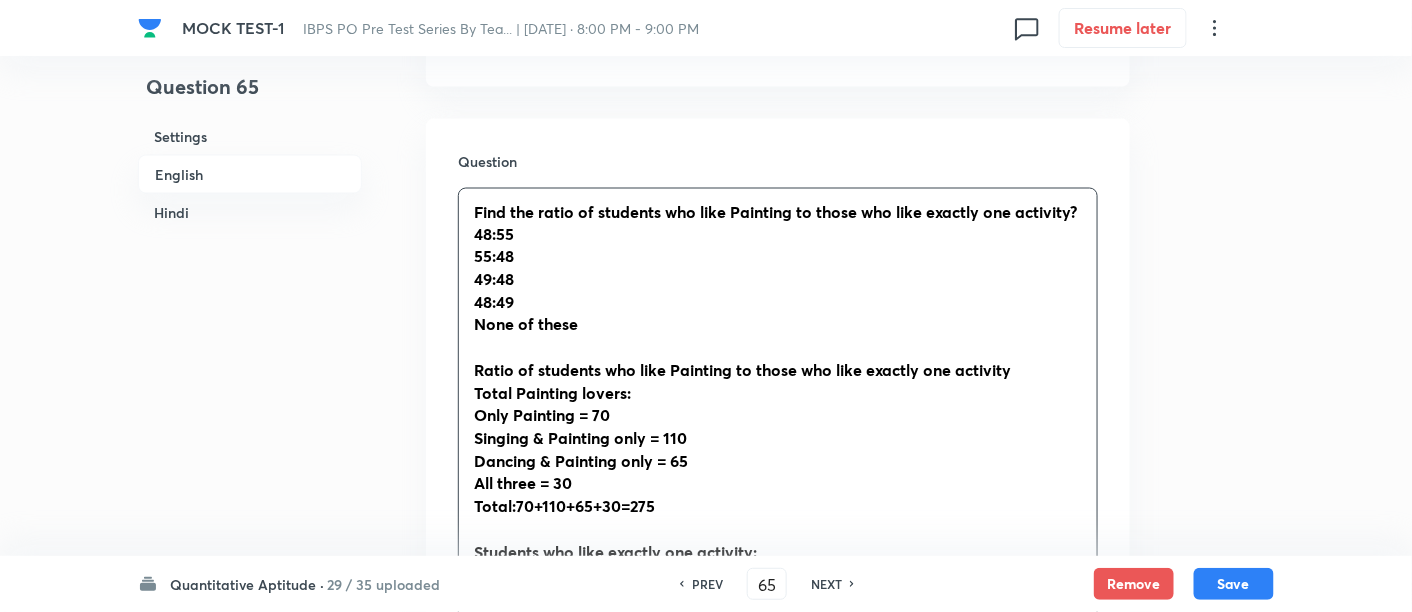 scroll, scrollTop: 968, scrollLeft: 0, axis: vertical 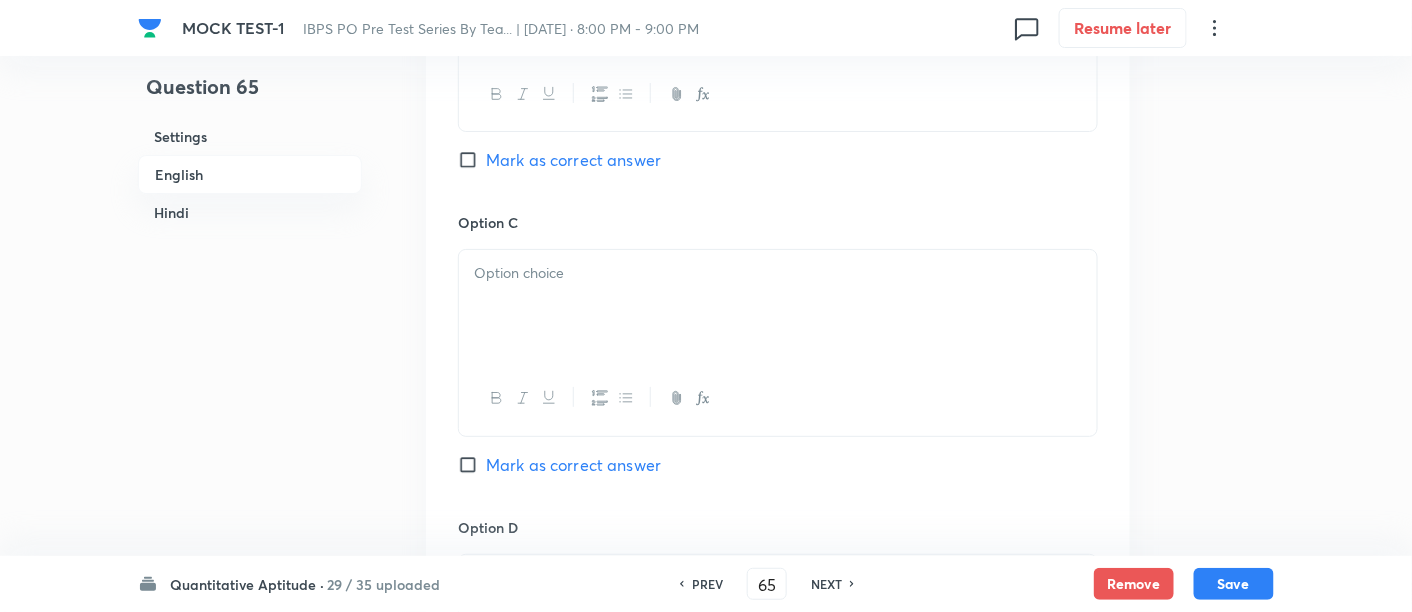 drag, startPoint x: 459, startPoint y: 212, endPoint x: 845, endPoint y: 357, distance: 412.33603 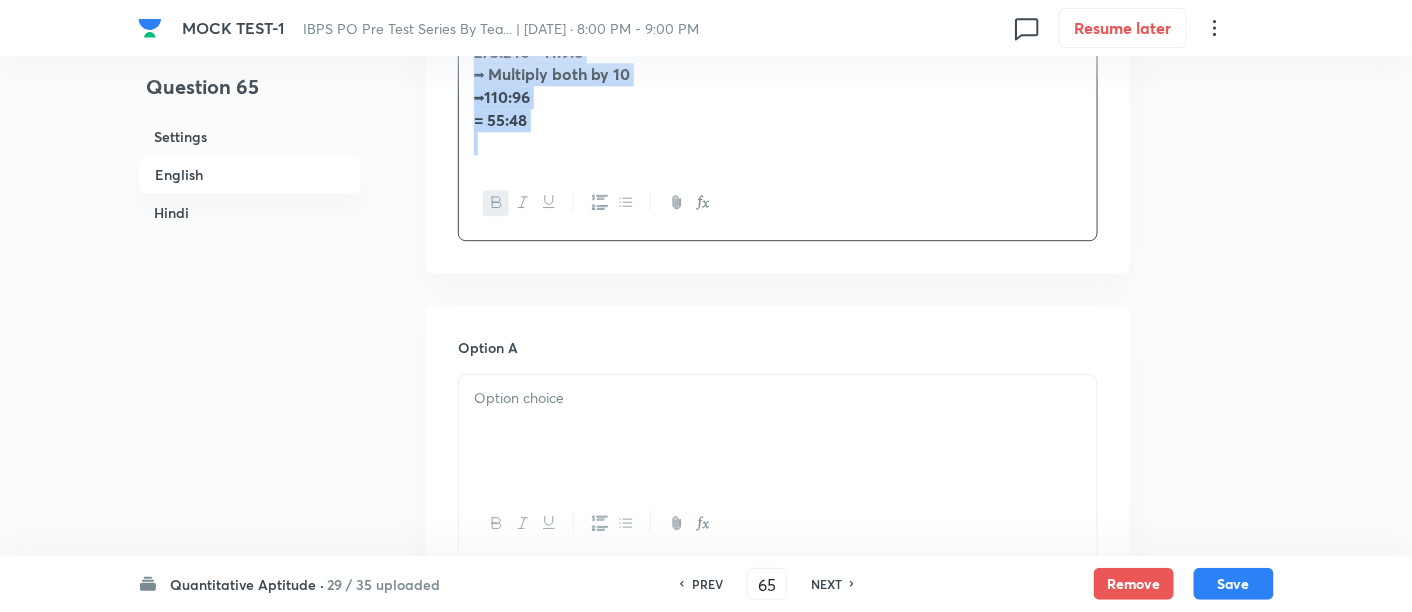 scroll, scrollTop: 1361, scrollLeft: 0, axis: vertical 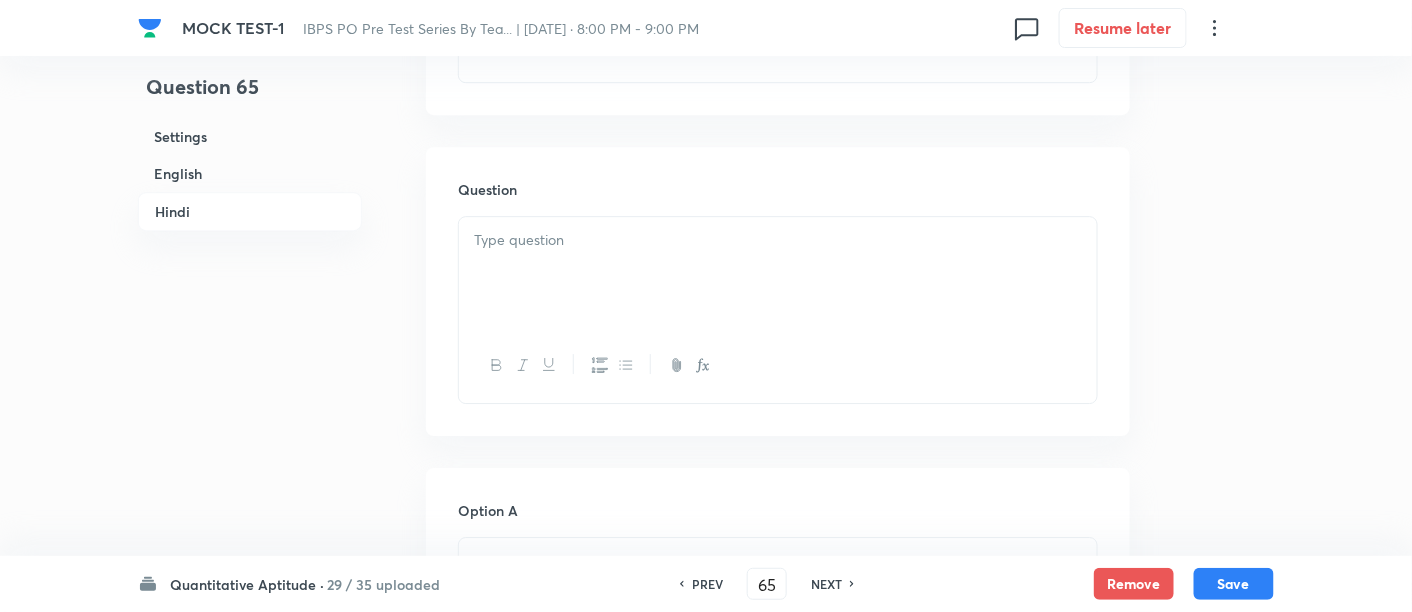 click at bounding box center [778, 273] 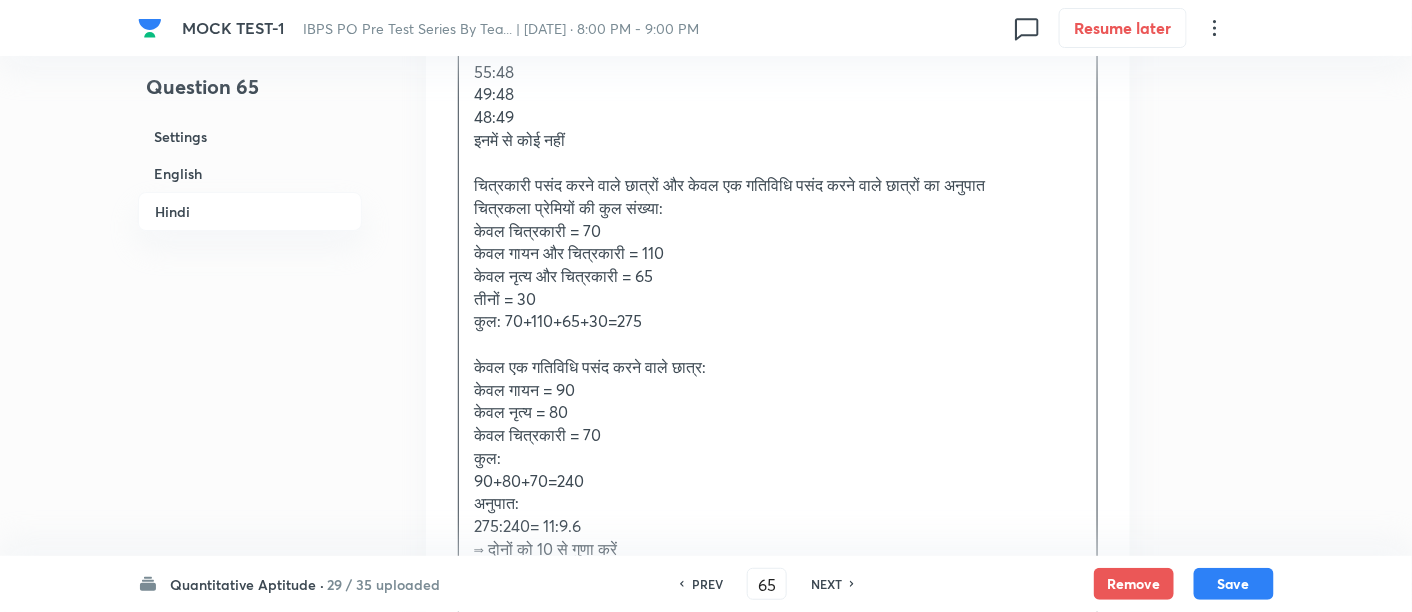 scroll, scrollTop: 4423, scrollLeft: 0, axis: vertical 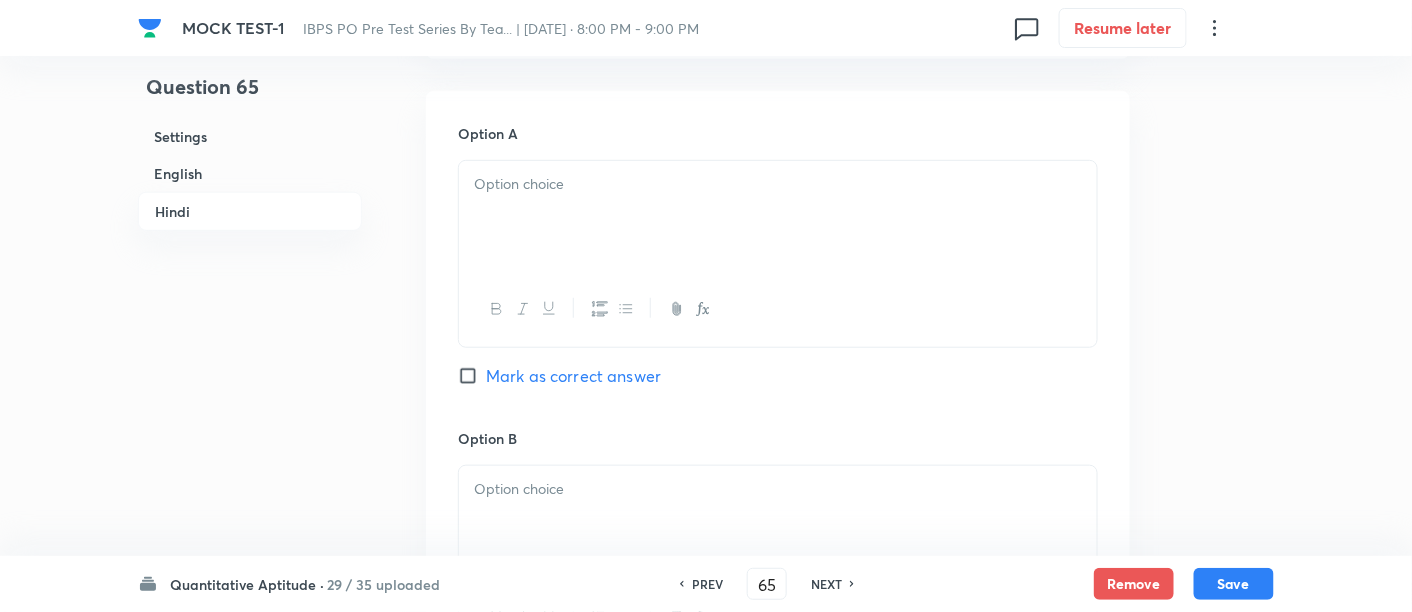 drag, startPoint x: 468, startPoint y: 201, endPoint x: 860, endPoint y: 329, distance: 412.36877 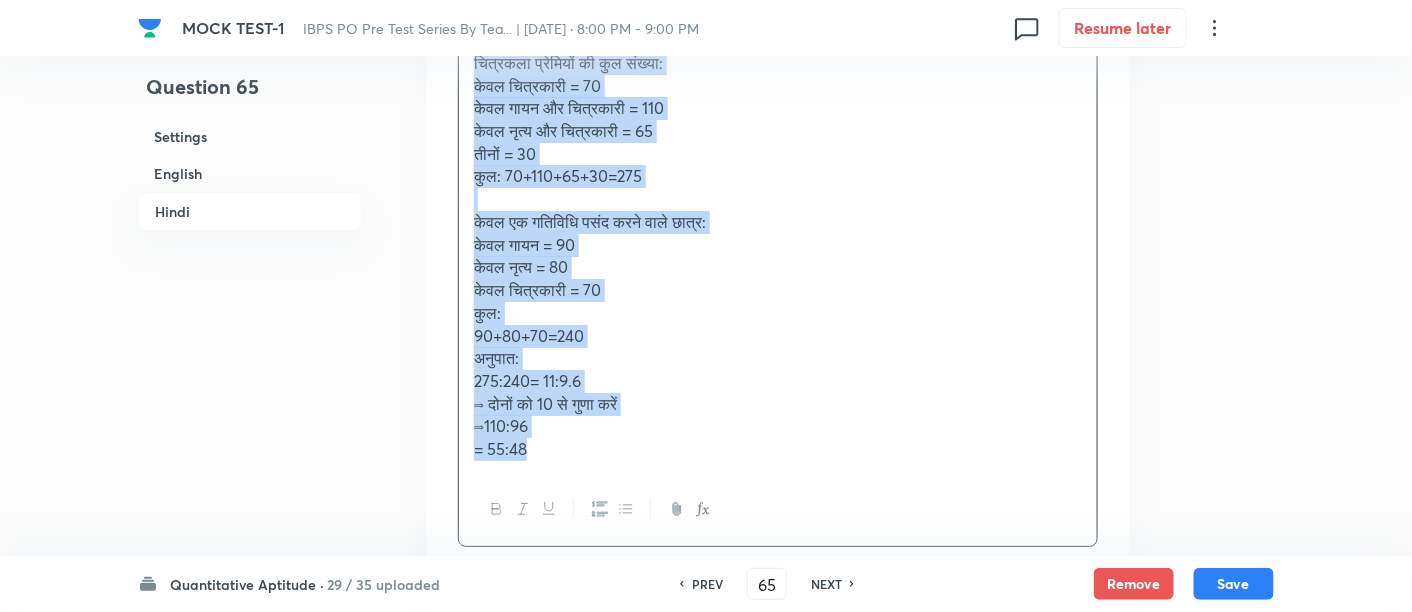 scroll, scrollTop: 4606, scrollLeft: 0, axis: vertical 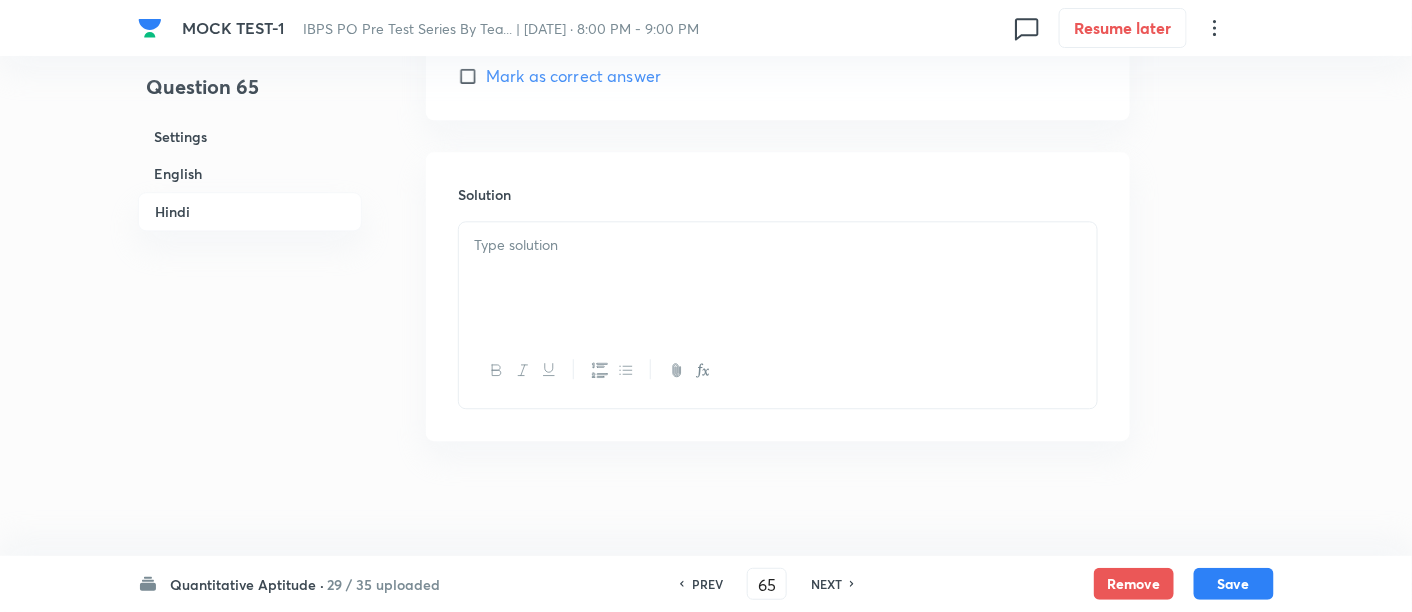 click at bounding box center [778, 278] 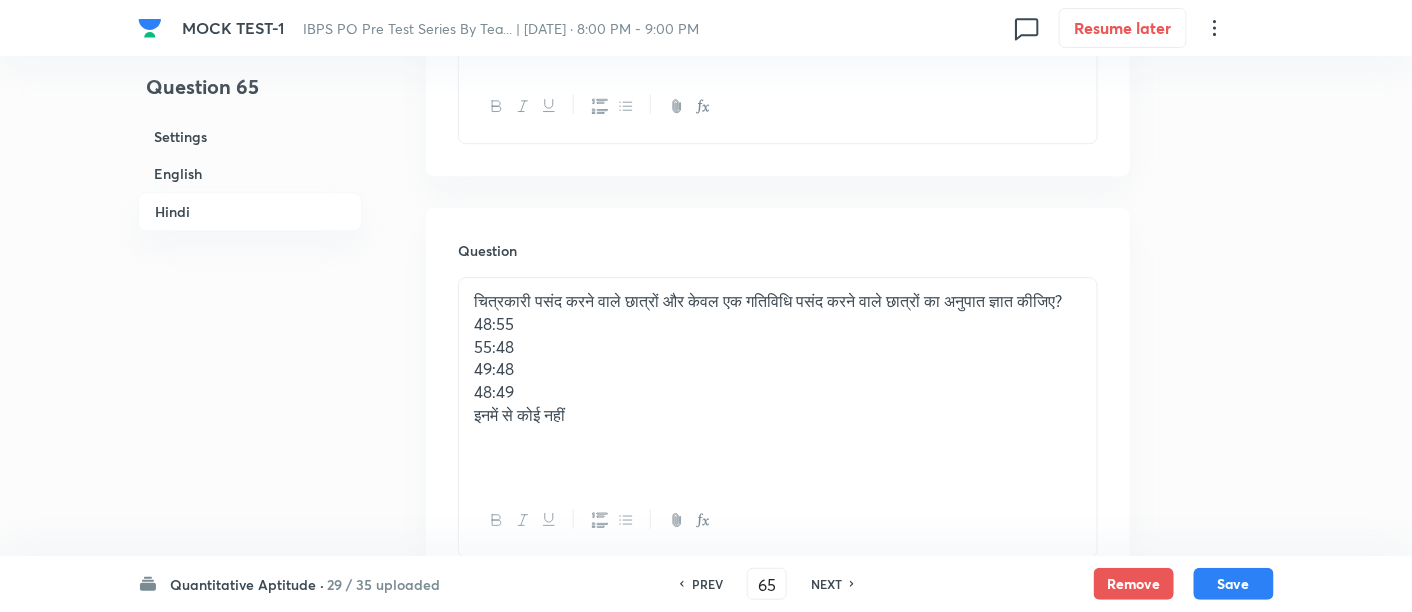 scroll, scrollTop: 4151, scrollLeft: 0, axis: vertical 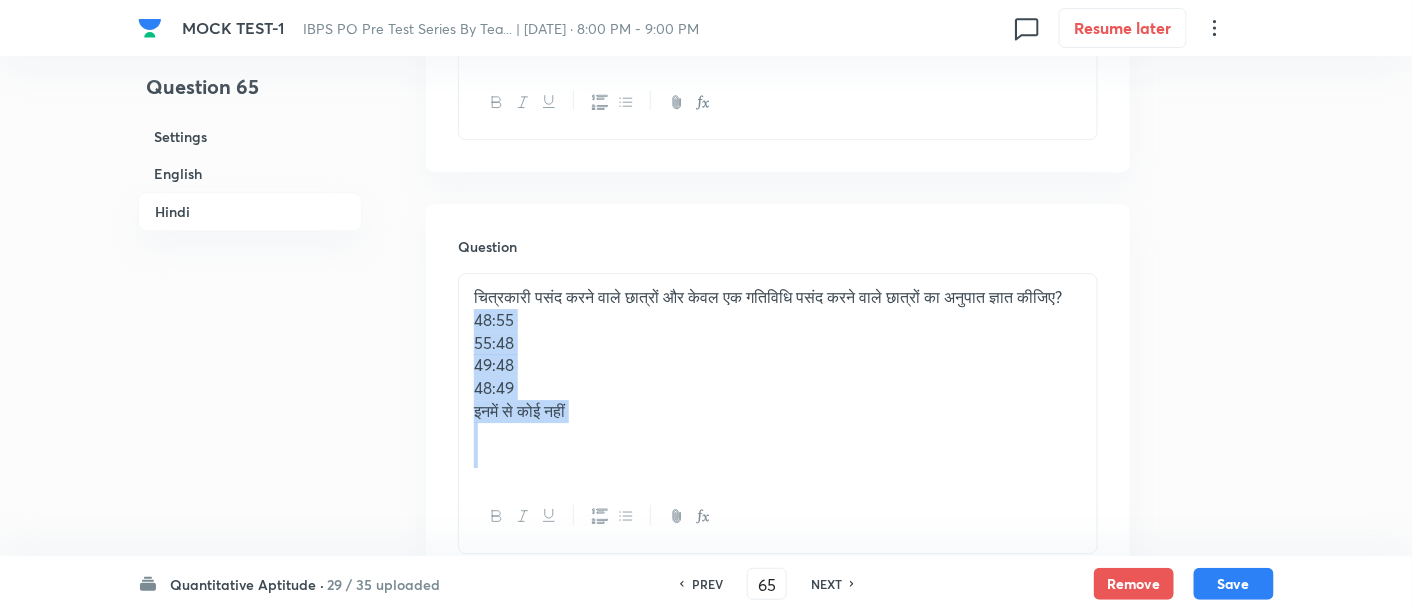 drag, startPoint x: 471, startPoint y: 332, endPoint x: 720, endPoint y: 516, distance: 309.60782 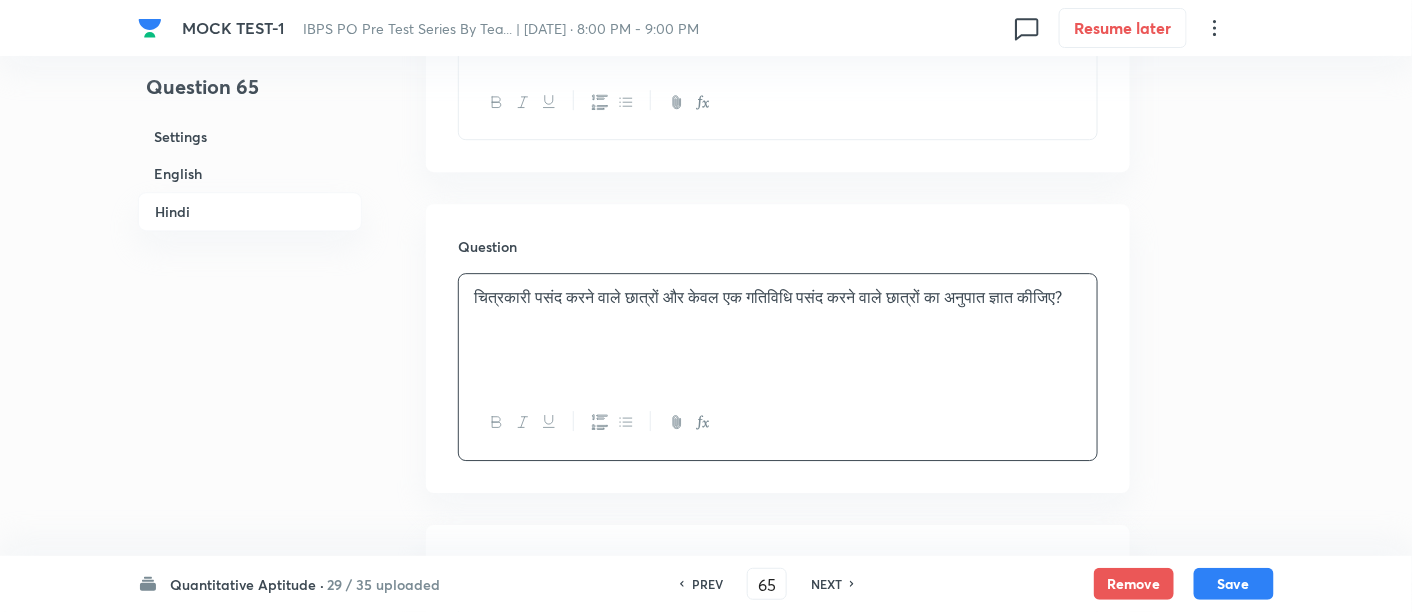 scroll, scrollTop: 4637, scrollLeft: 0, axis: vertical 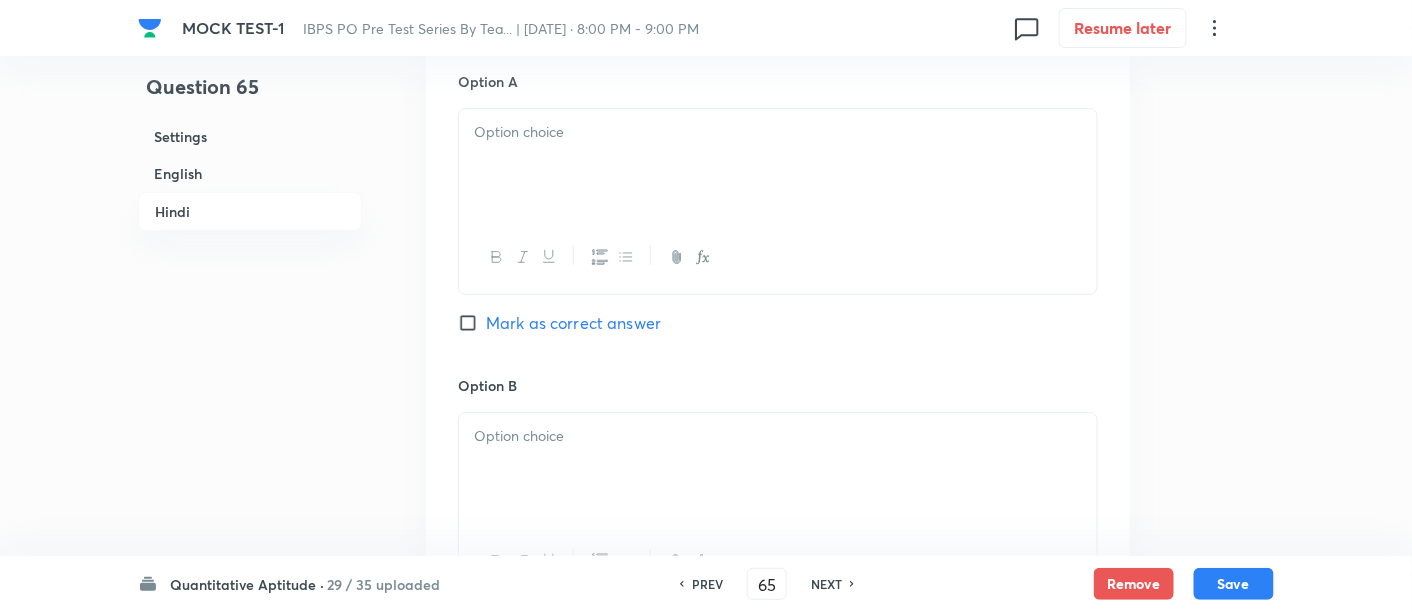 click at bounding box center (778, 165) 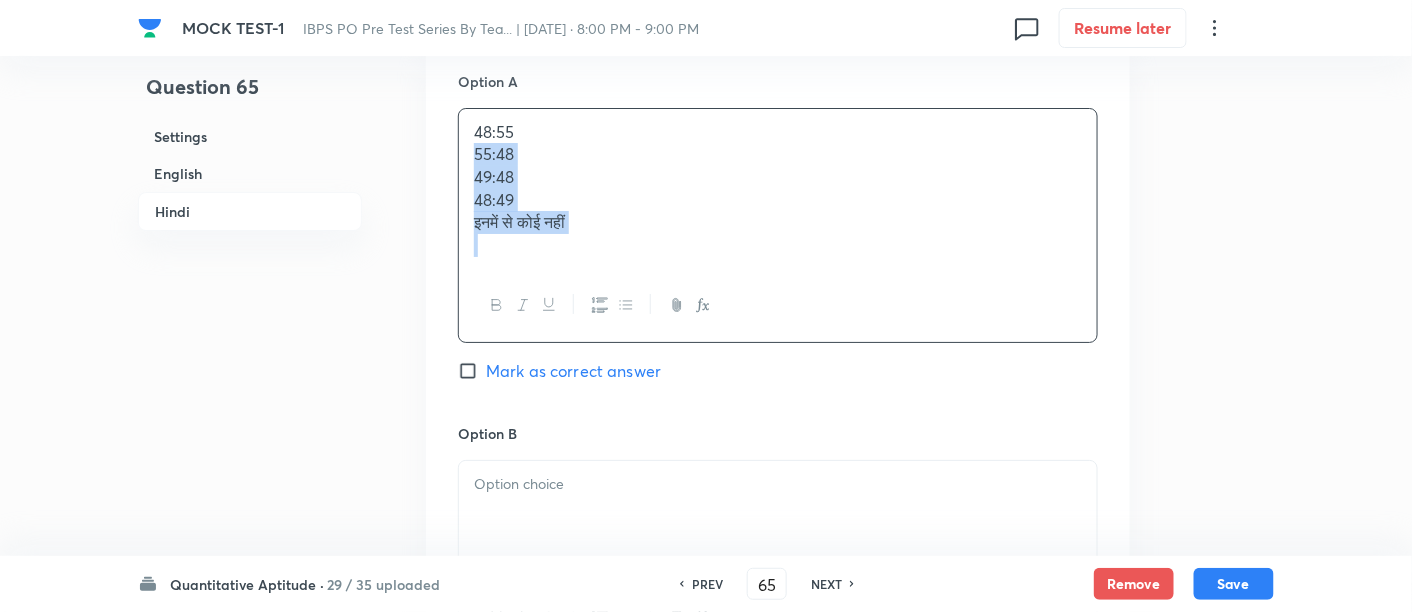 drag, startPoint x: 465, startPoint y: 147, endPoint x: 692, endPoint y: 344, distance: 300.5628 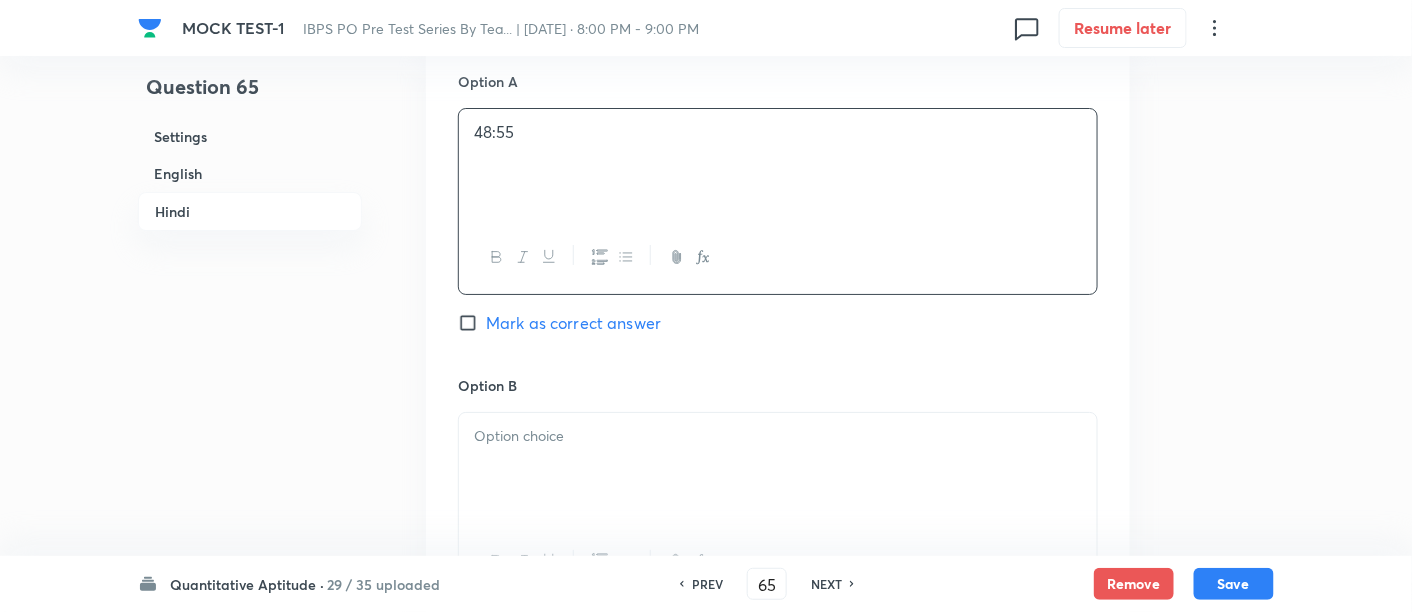 scroll, scrollTop: 4842, scrollLeft: 0, axis: vertical 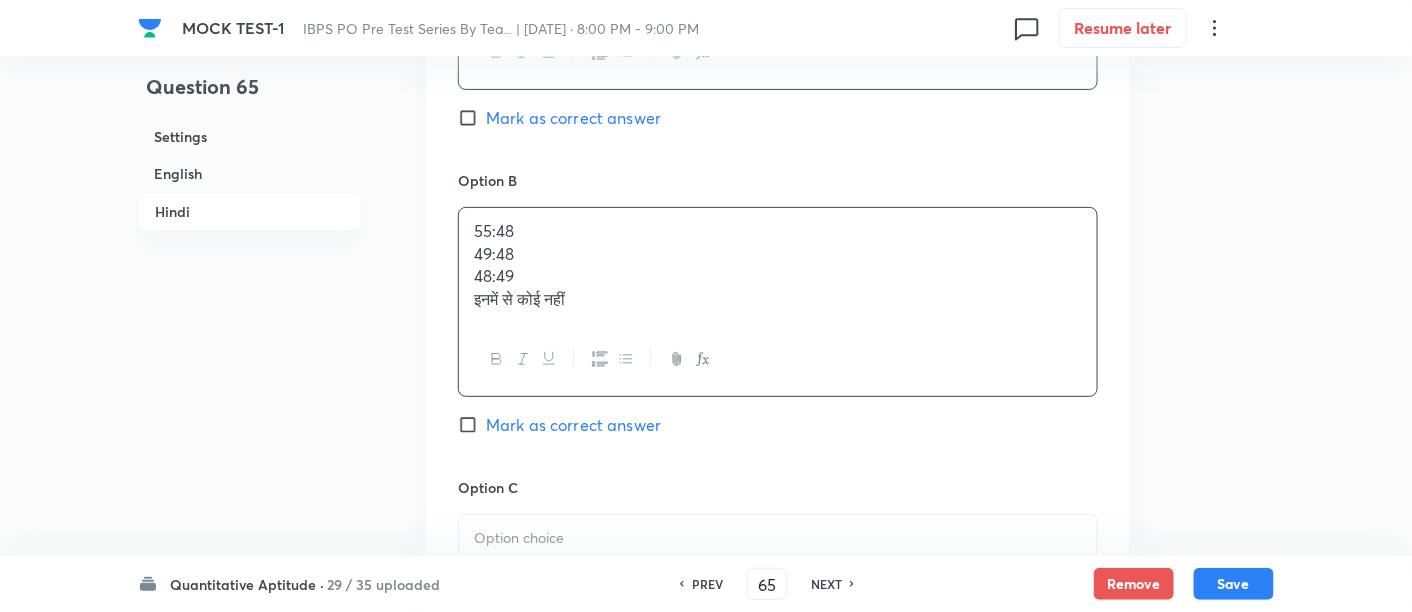 click on "55:48 49:48 48:49 इनमें से कोई नहीं" at bounding box center [778, 265] 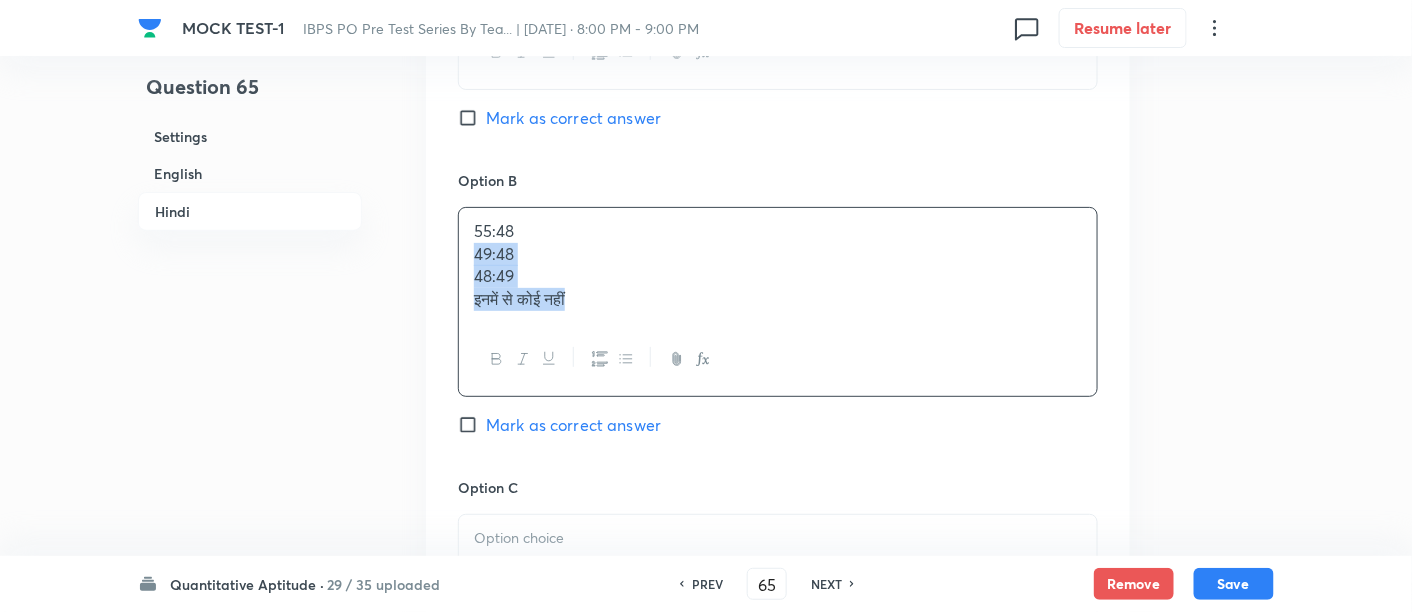 drag, startPoint x: 470, startPoint y: 252, endPoint x: 622, endPoint y: 359, distance: 185.88437 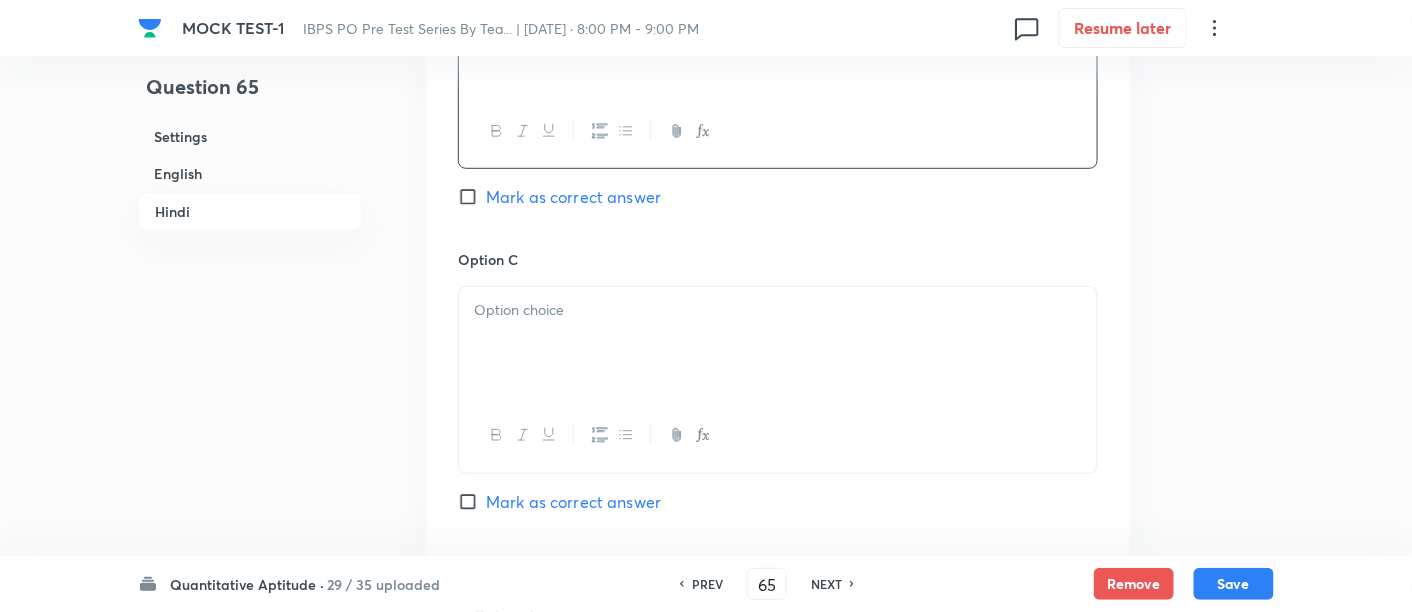 scroll, scrollTop: 5068, scrollLeft: 0, axis: vertical 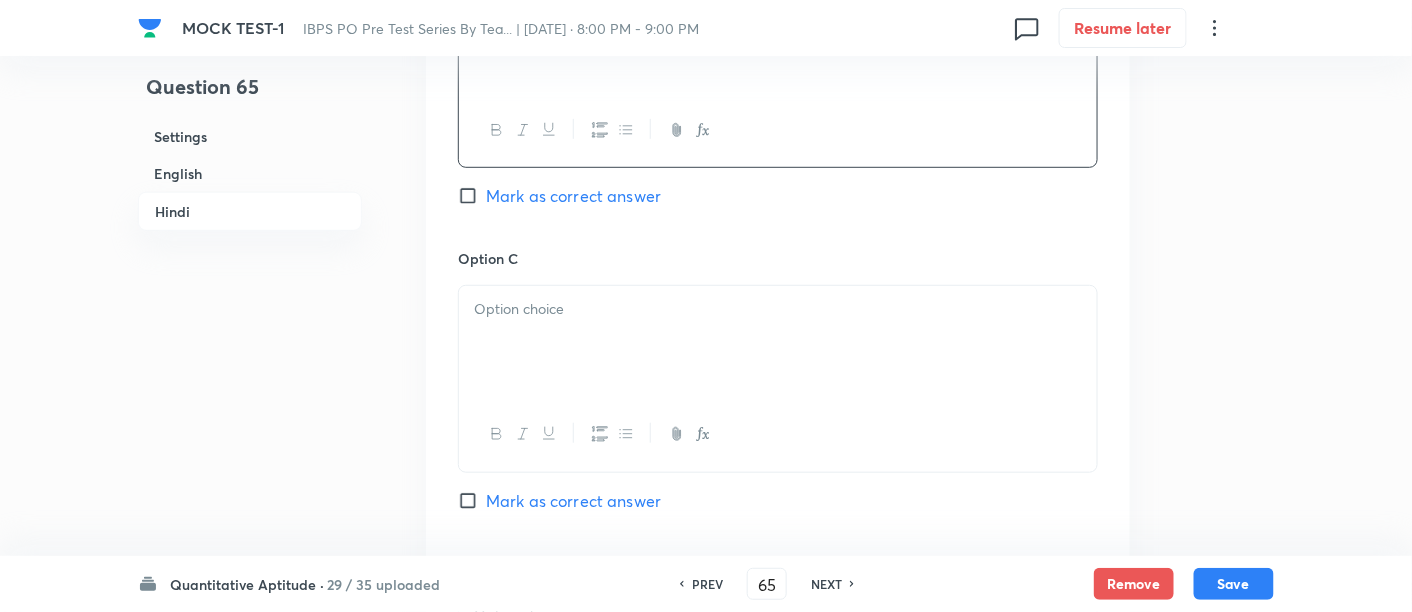 click at bounding box center (778, 342) 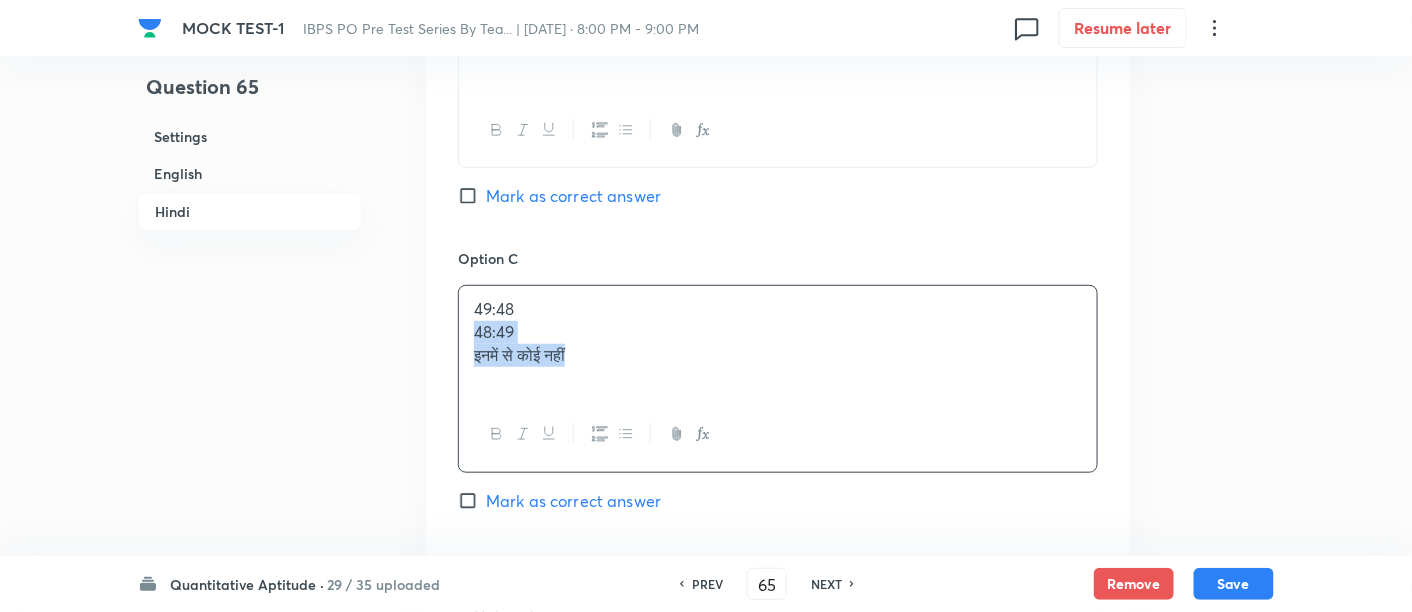 drag, startPoint x: 467, startPoint y: 324, endPoint x: 670, endPoint y: 432, distance: 229.9413 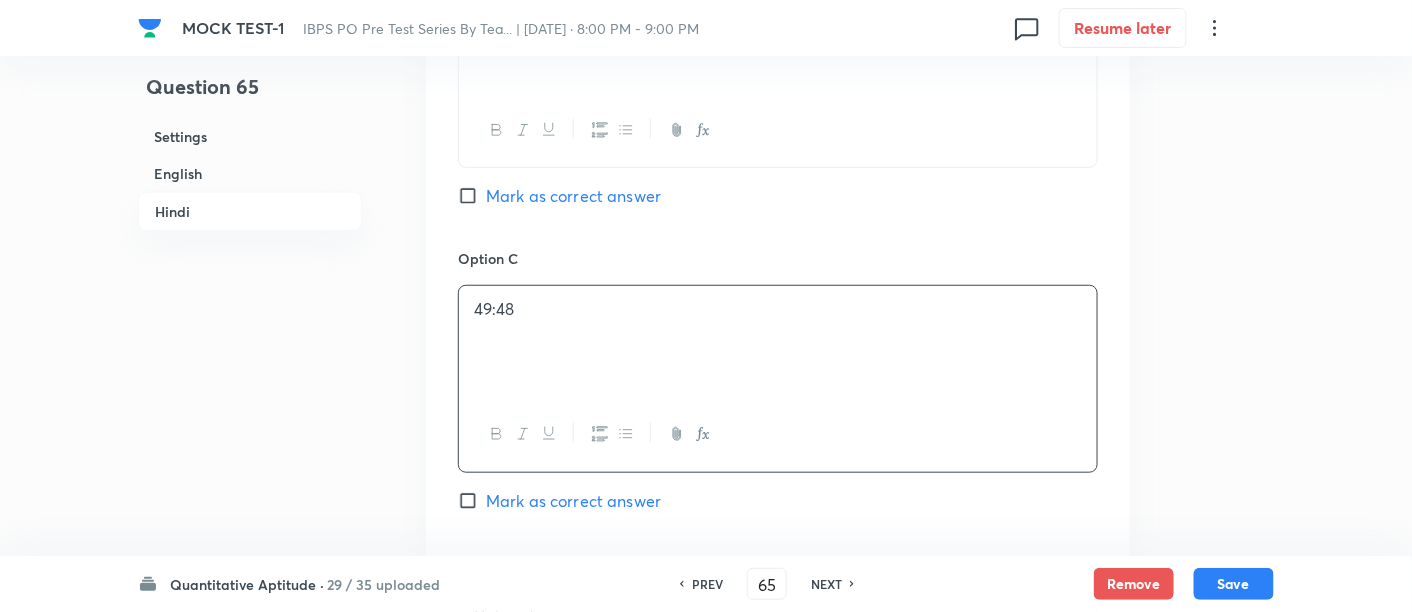 scroll, scrollTop: 5240, scrollLeft: 0, axis: vertical 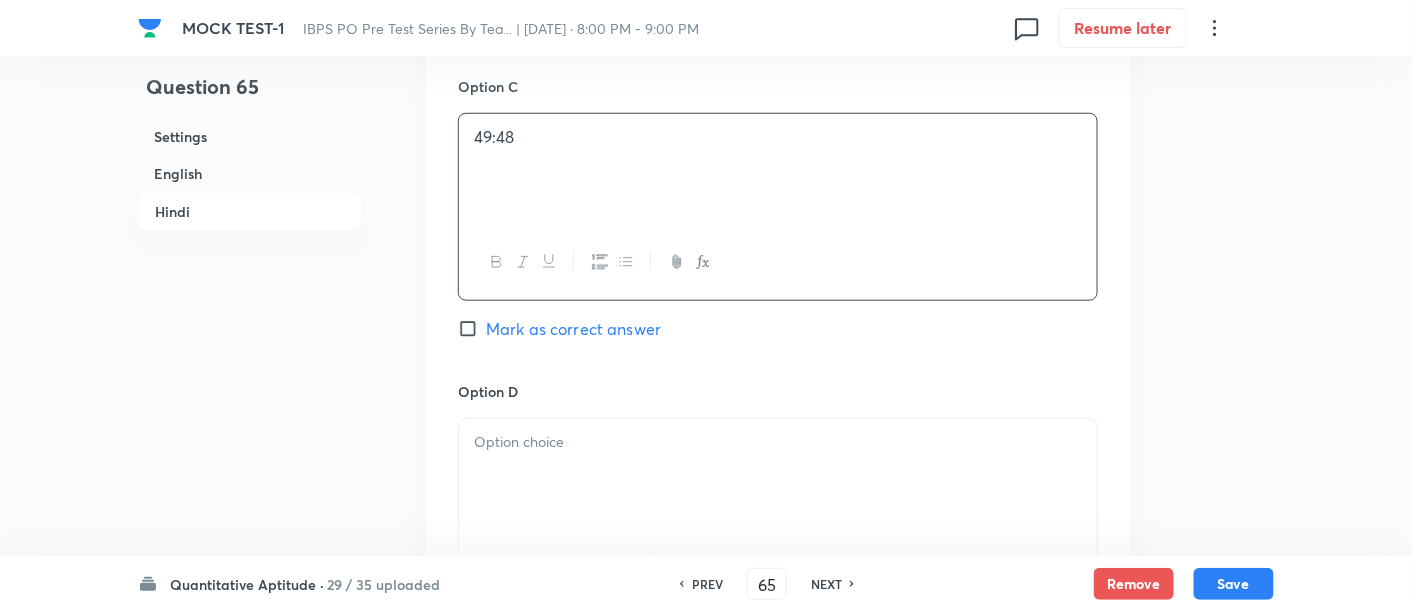 click at bounding box center [778, 442] 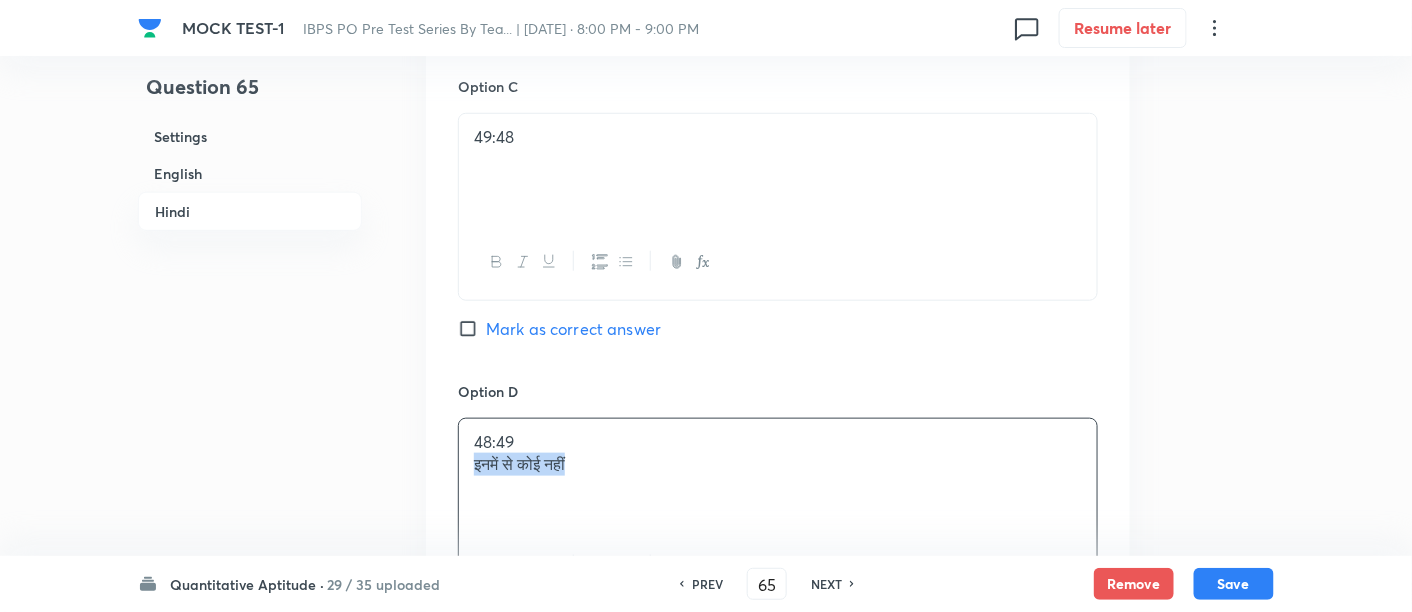 drag, startPoint x: 462, startPoint y: 456, endPoint x: 764, endPoint y: 551, distance: 316.58963 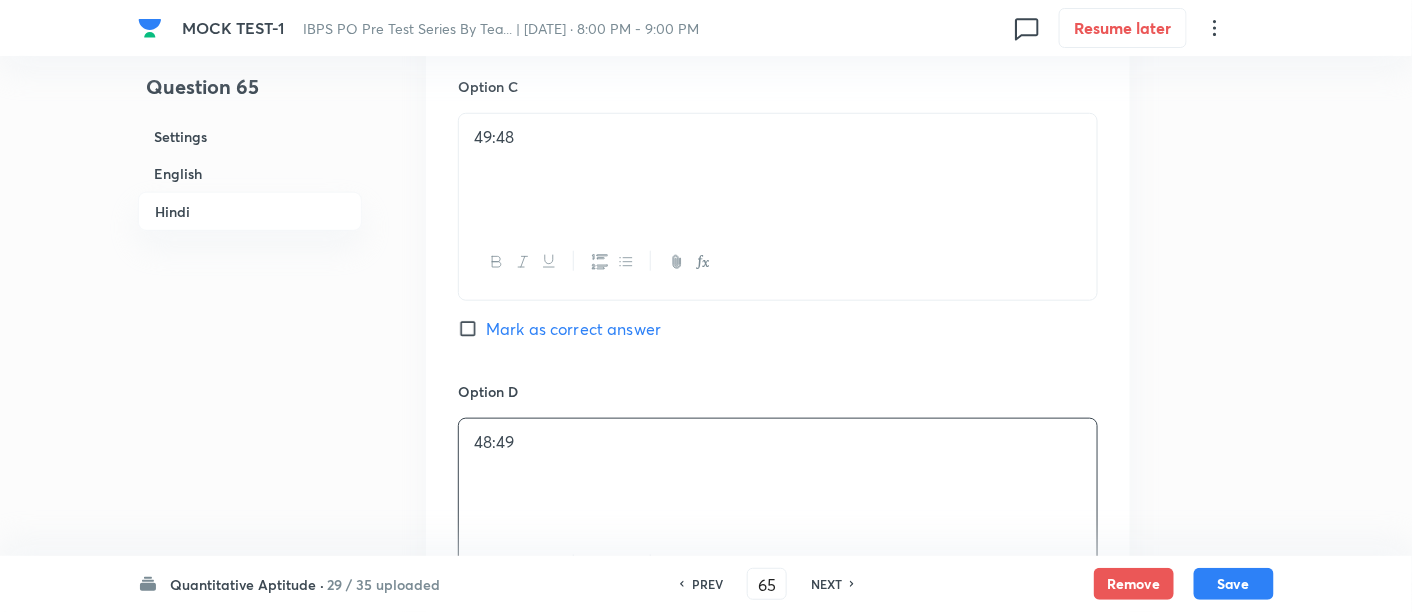 scroll, scrollTop: 5527, scrollLeft: 0, axis: vertical 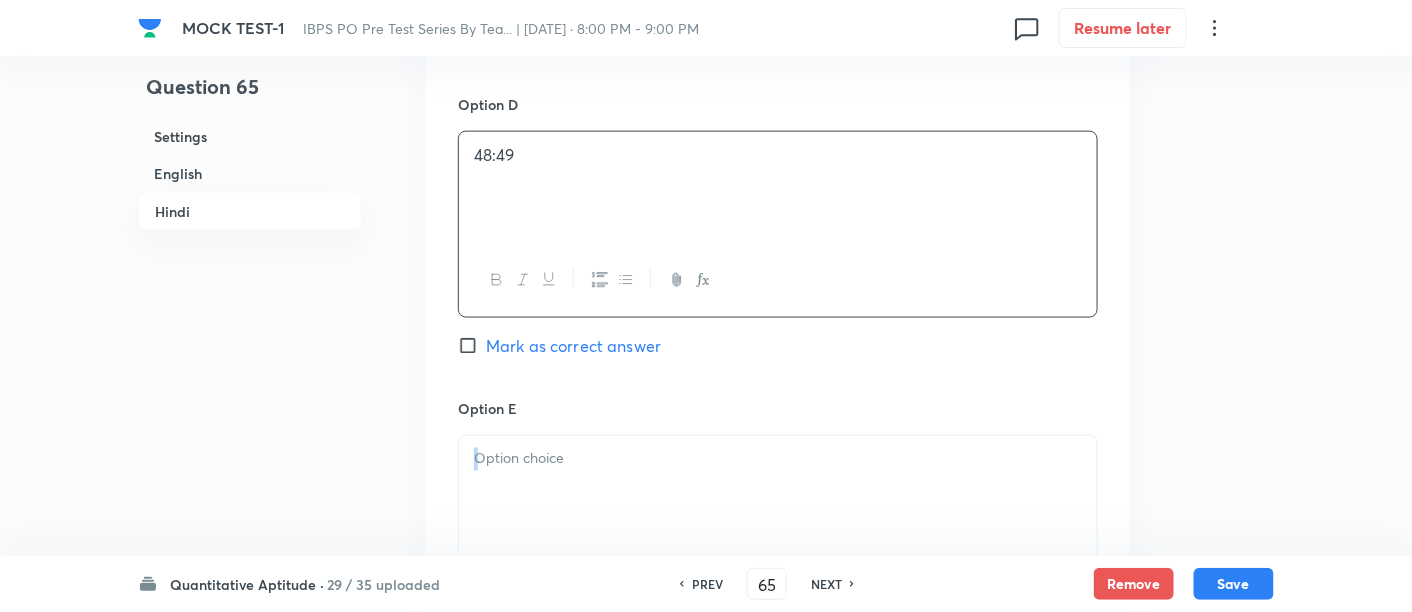 drag, startPoint x: 764, startPoint y: 551, endPoint x: 709, endPoint y: 507, distance: 70.434364 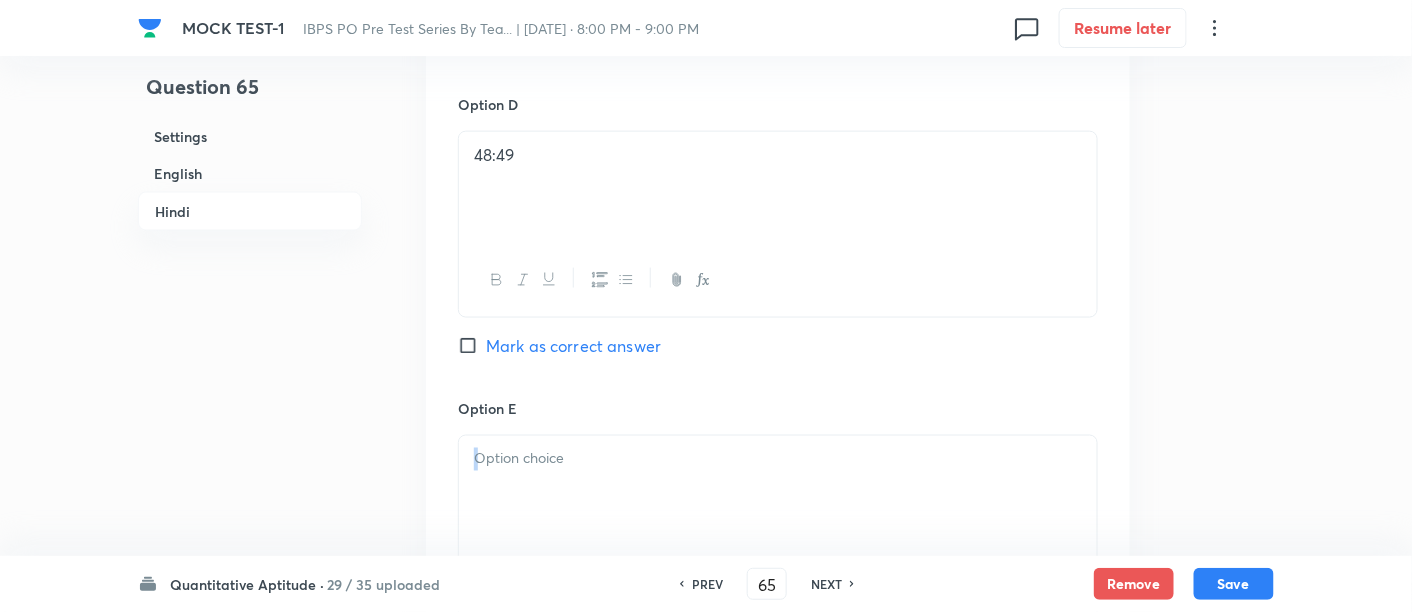 click at bounding box center [778, 492] 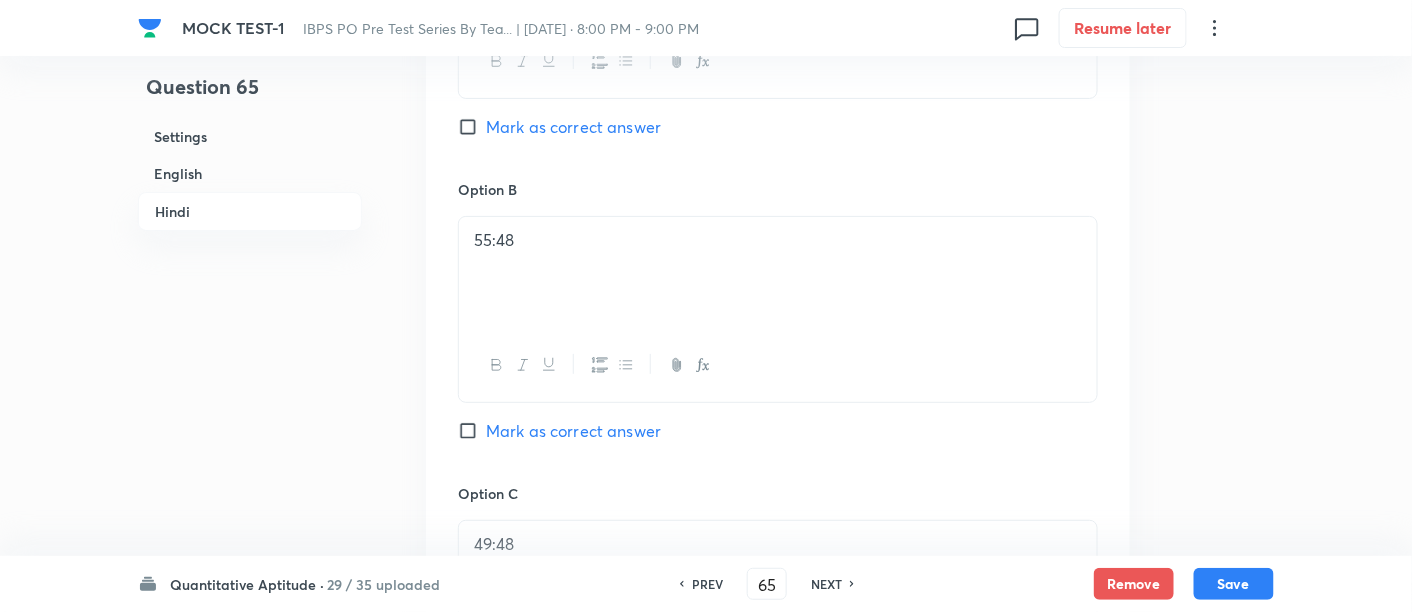 scroll, scrollTop: 4831, scrollLeft: 0, axis: vertical 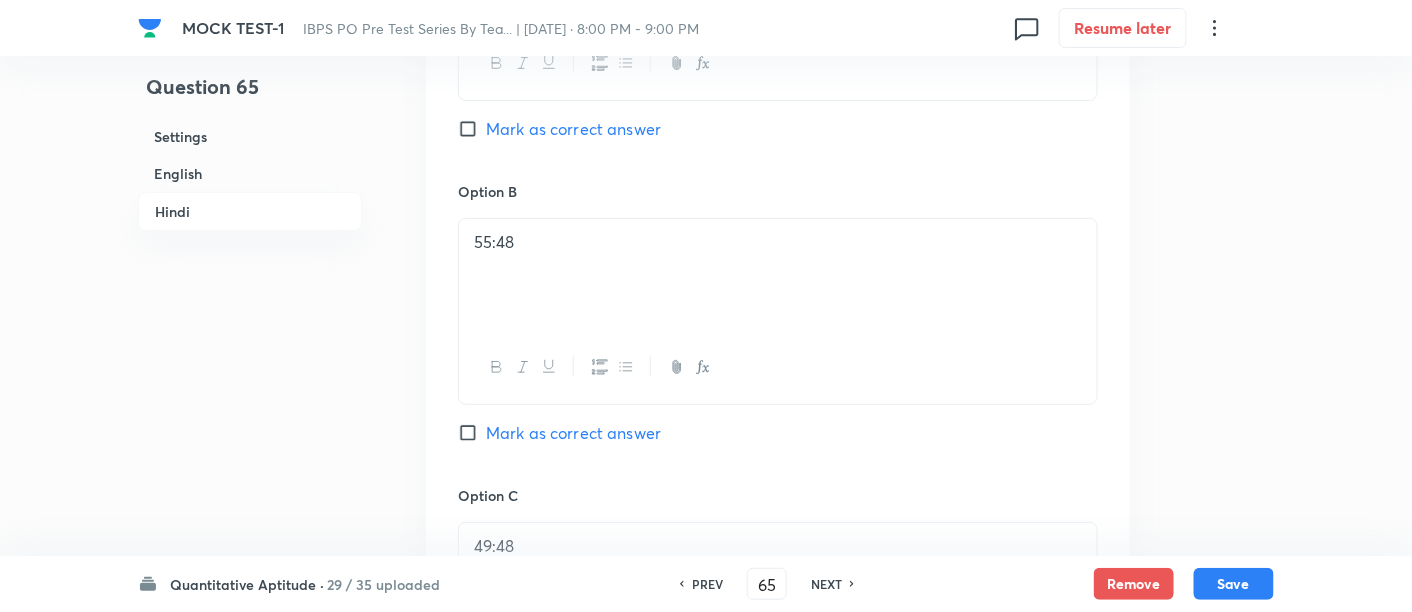 click on "Mark as correct answer" at bounding box center [573, 433] 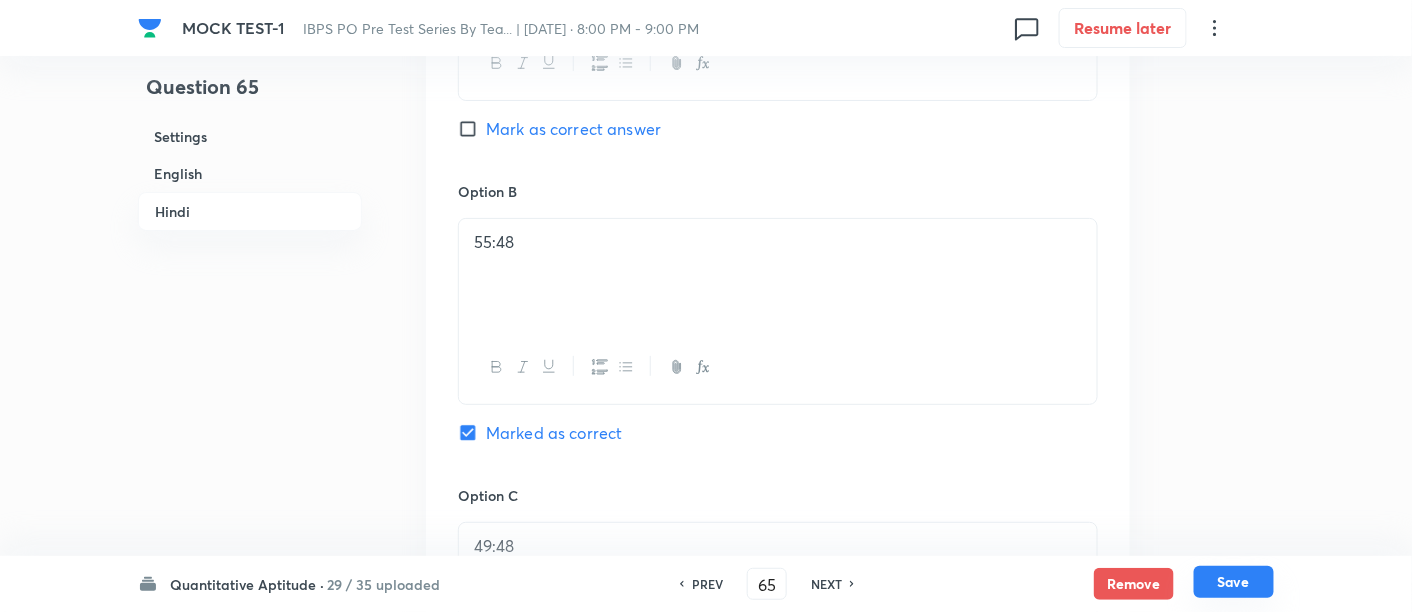 click on "Save" at bounding box center (1234, 582) 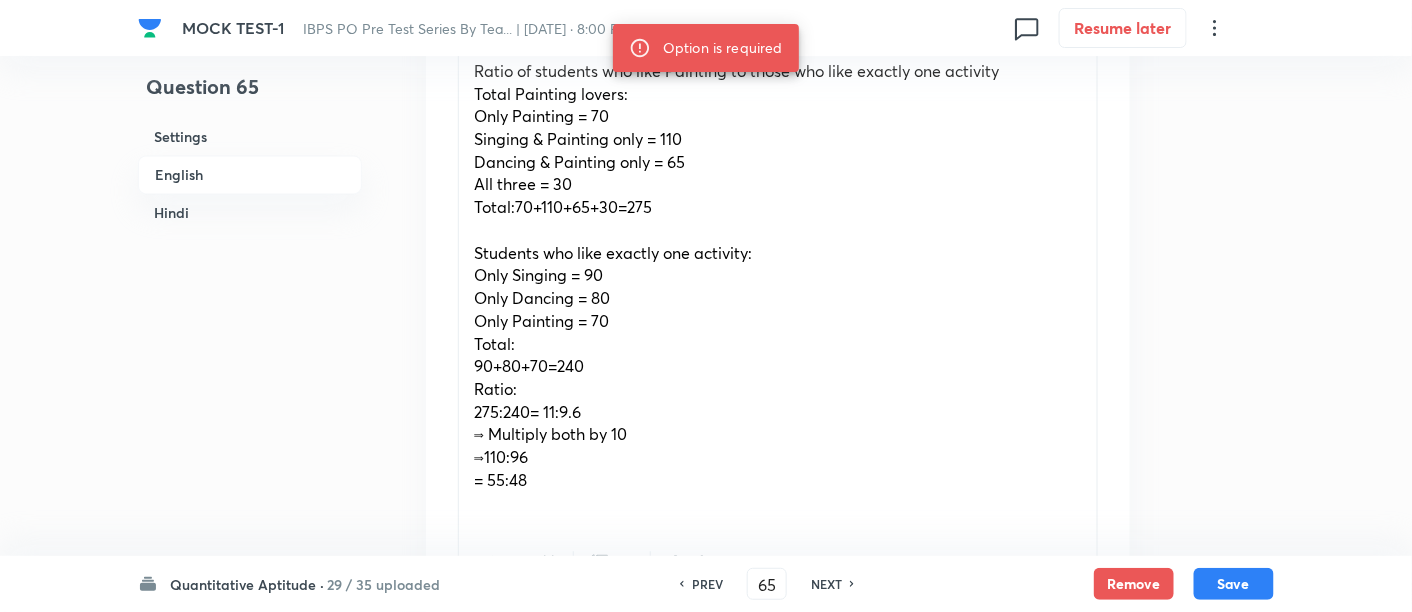 scroll, scrollTop: 1085, scrollLeft: 0, axis: vertical 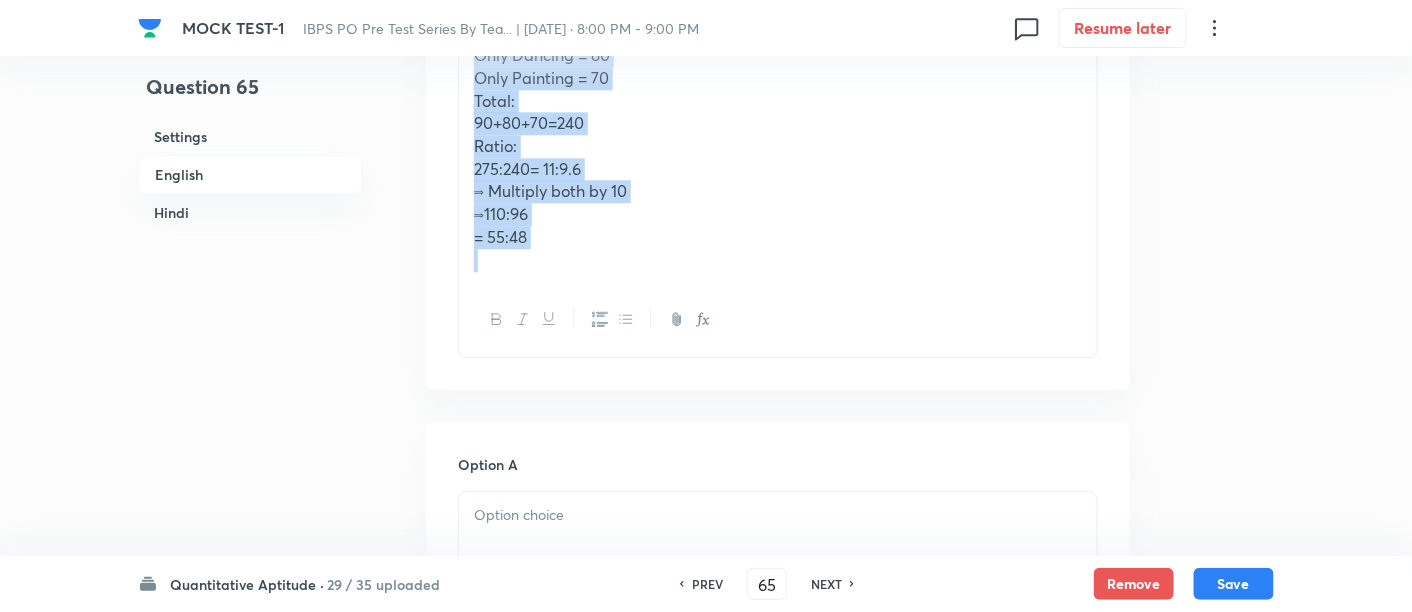 drag, startPoint x: 470, startPoint y: 248, endPoint x: 808, endPoint y: 423, distance: 380.6166 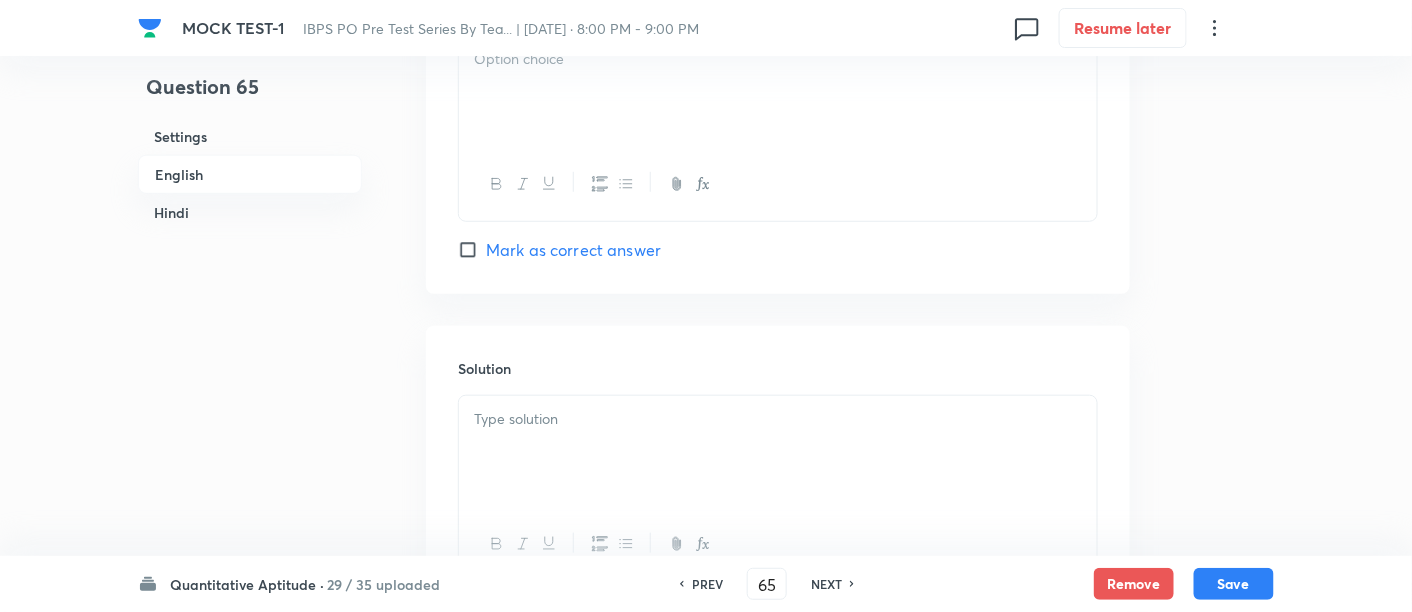 scroll, scrollTop: 2796, scrollLeft: 0, axis: vertical 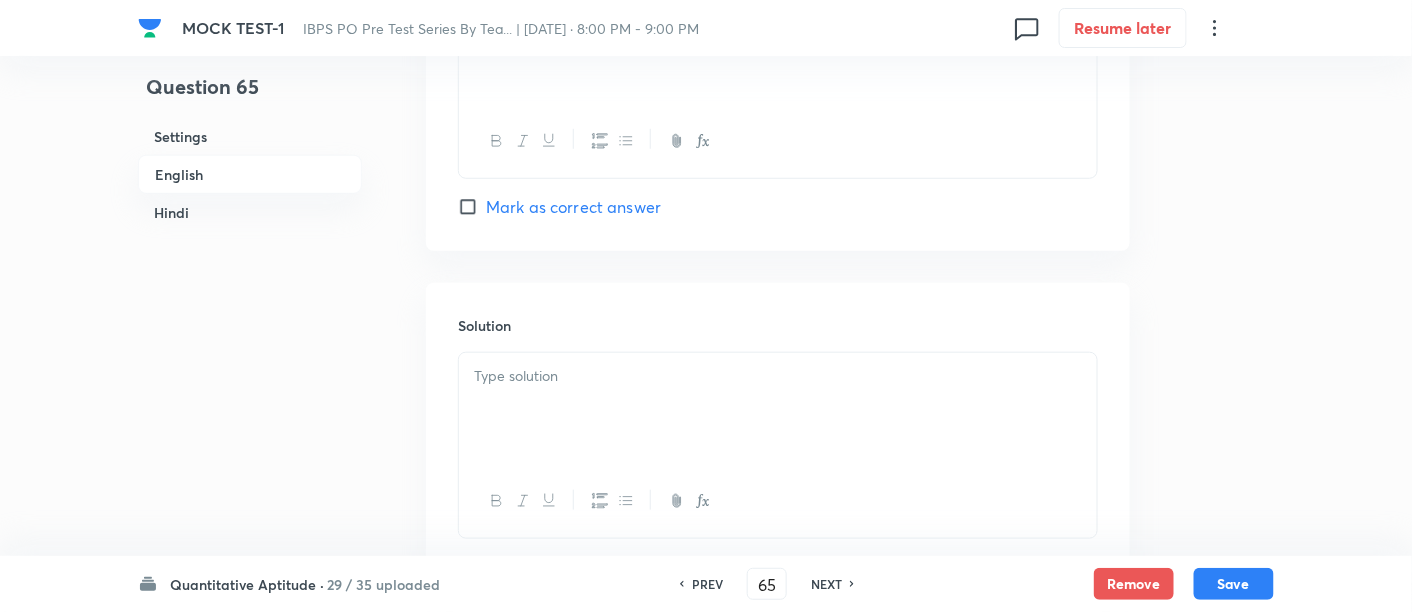 click at bounding box center [778, 409] 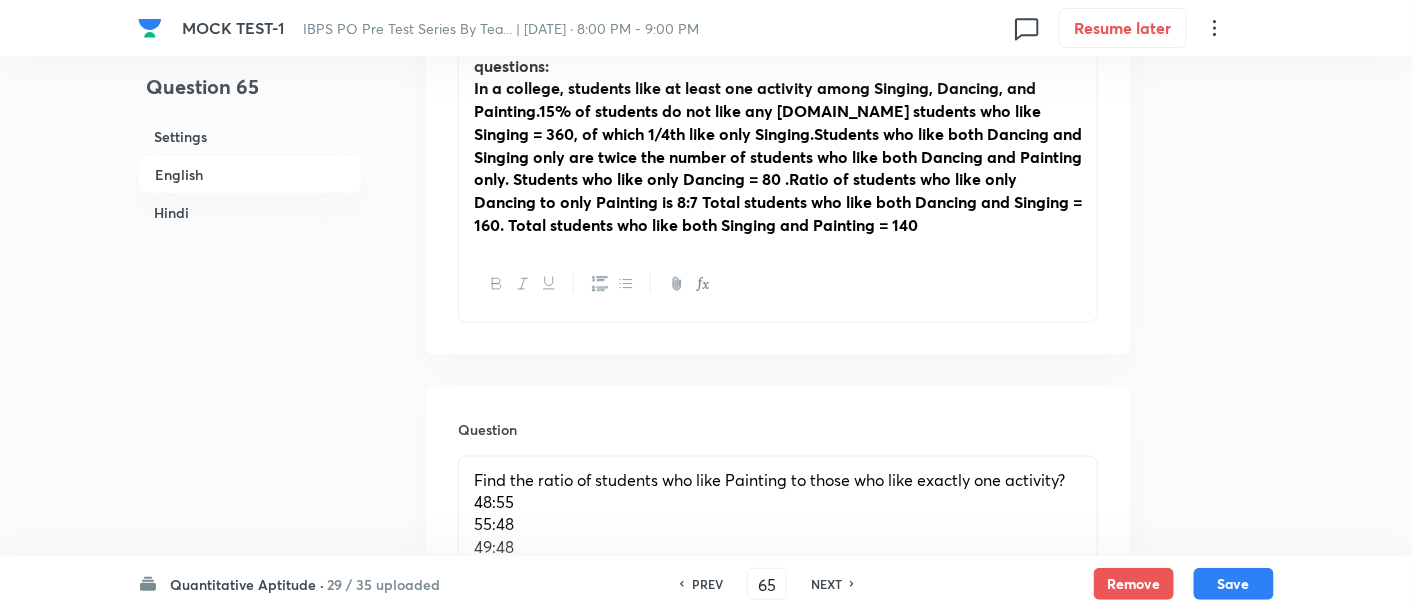 scroll, scrollTop: 844, scrollLeft: 0, axis: vertical 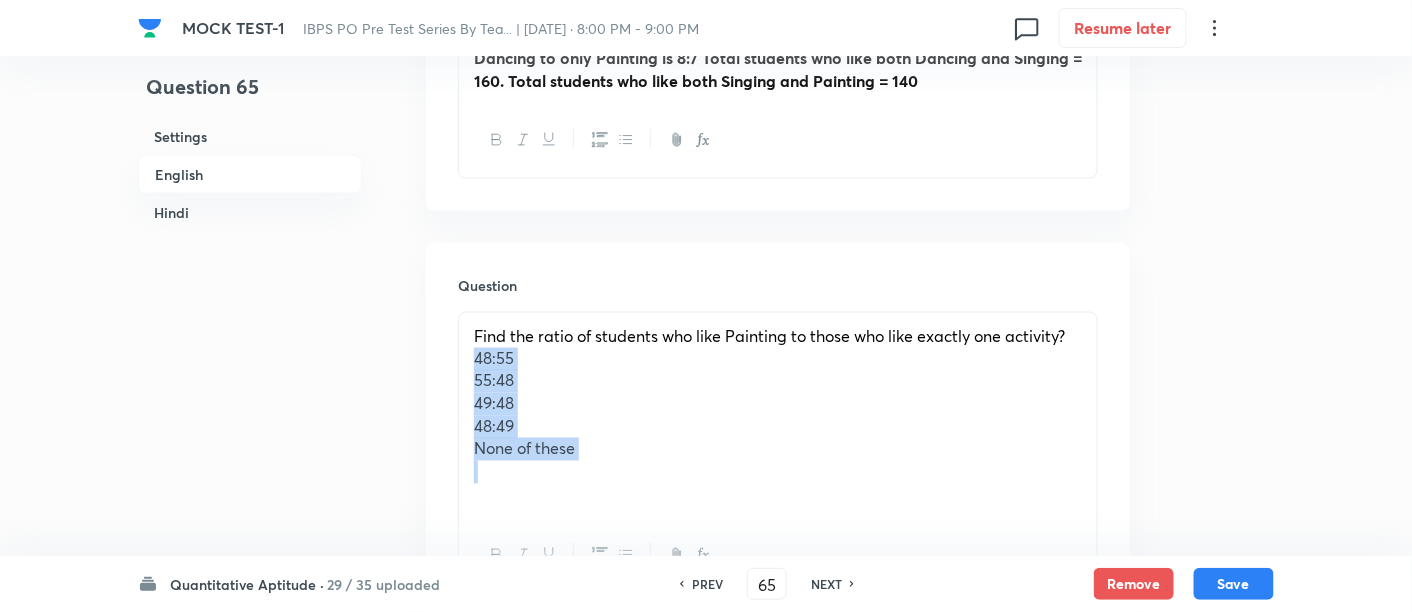 drag, startPoint x: 474, startPoint y: 357, endPoint x: 620, endPoint y: 472, distance: 185.8521 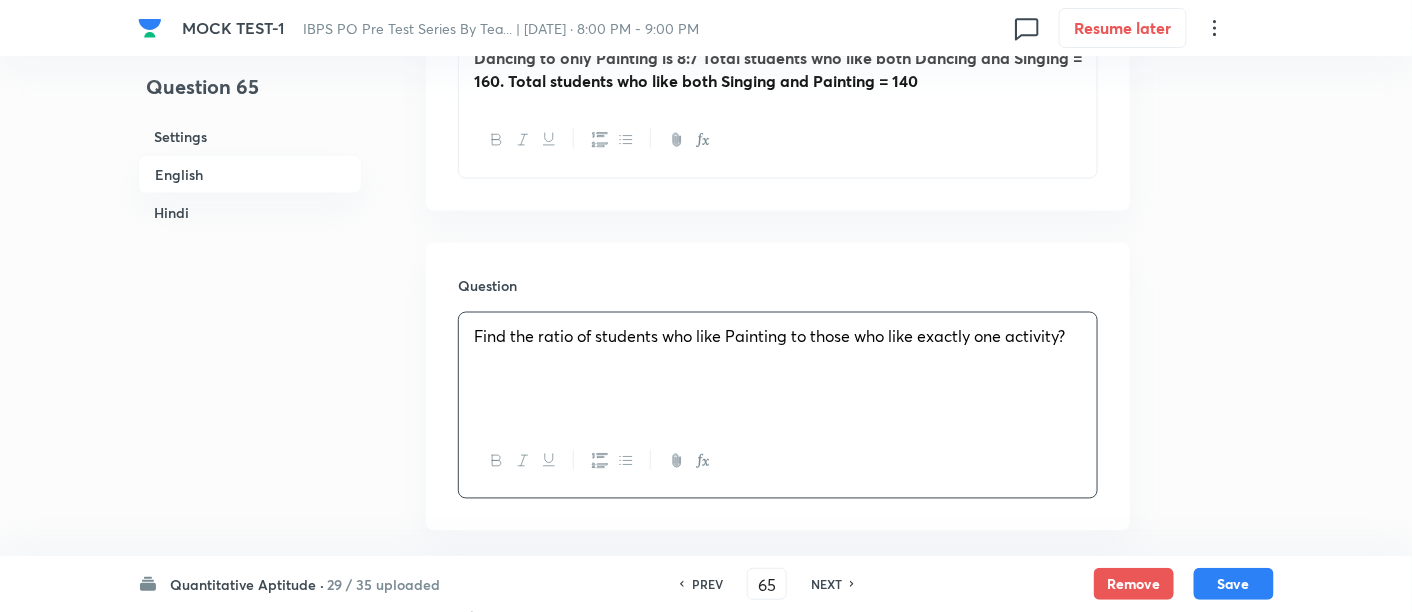 scroll, scrollTop: 1051, scrollLeft: 0, axis: vertical 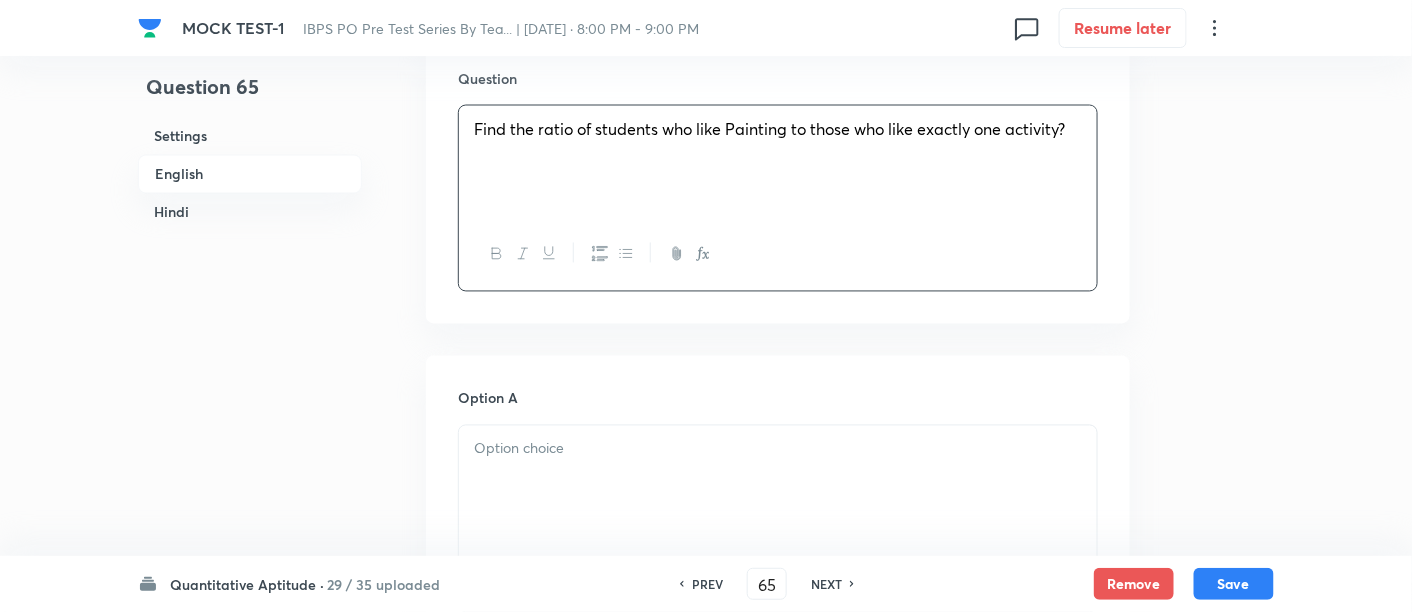 click at bounding box center (778, 449) 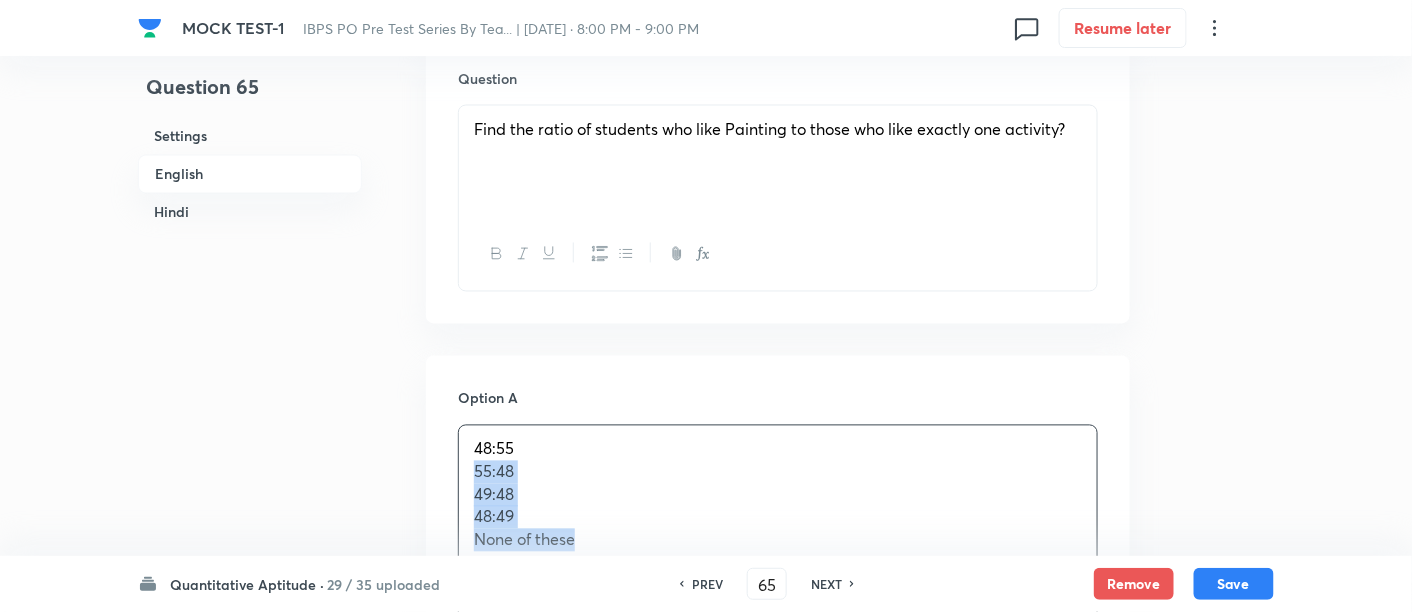 drag, startPoint x: 462, startPoint y: 471, endPoint x: 646, endPoint y: 584, distance: 215.92822 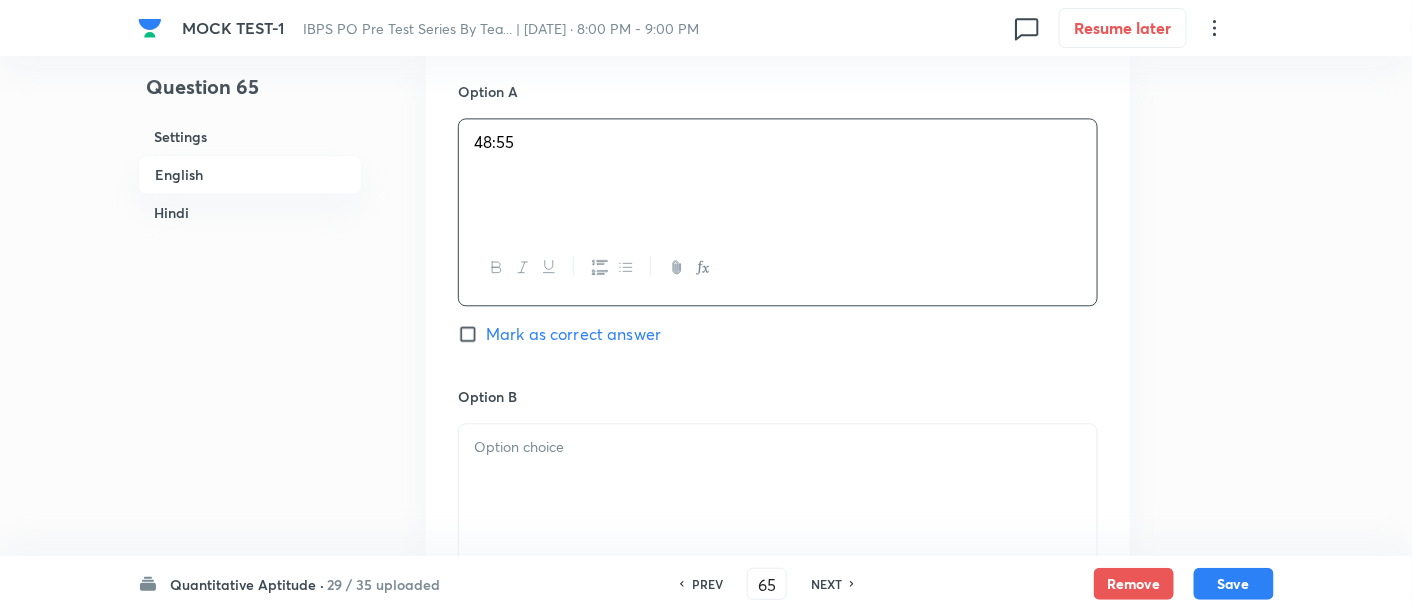 scroll, scrollTop: 1397, scrollLeft: 0, axis: vertical 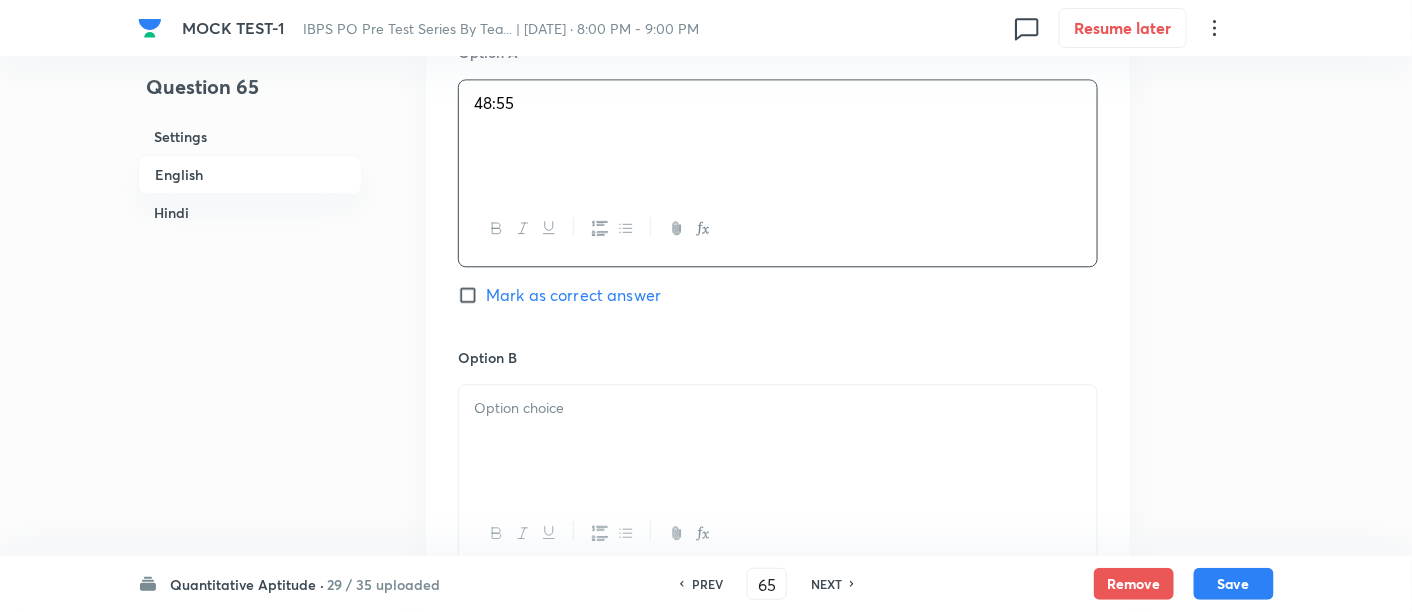 click at bounding box center [778, 441] 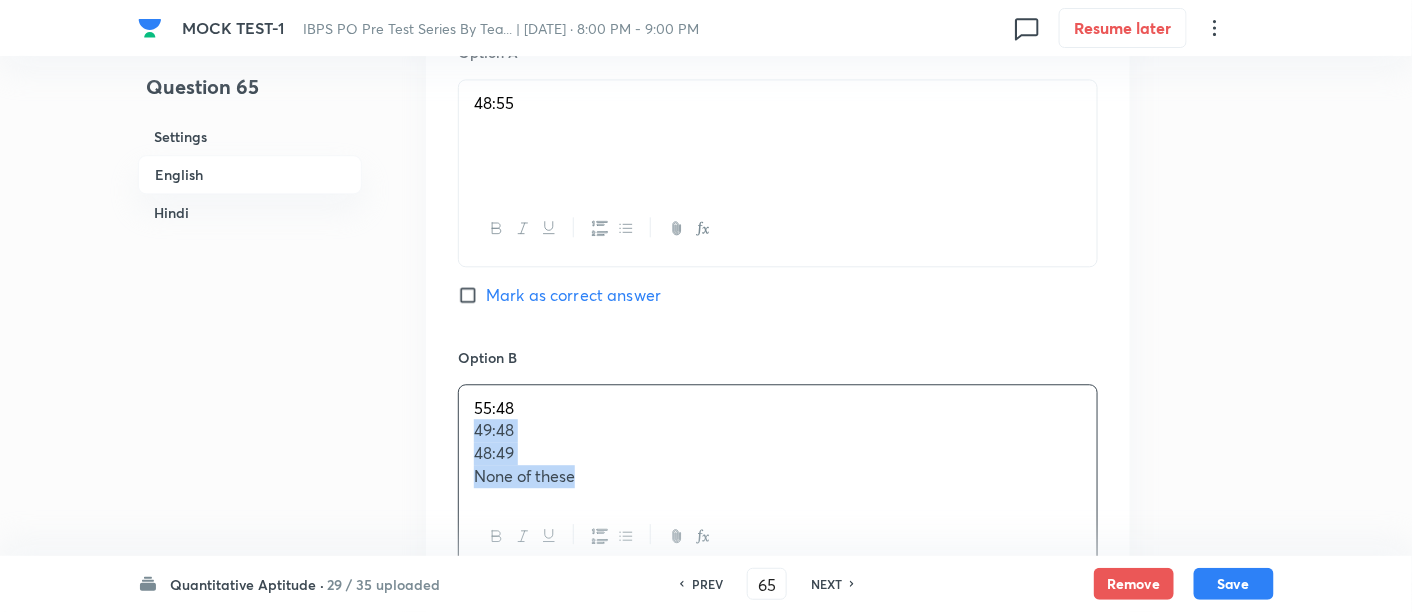 drag, startPoint x: 467, startPoint y: 430, endPoint x: 650, endPoint y: 560, distance: 224.47495 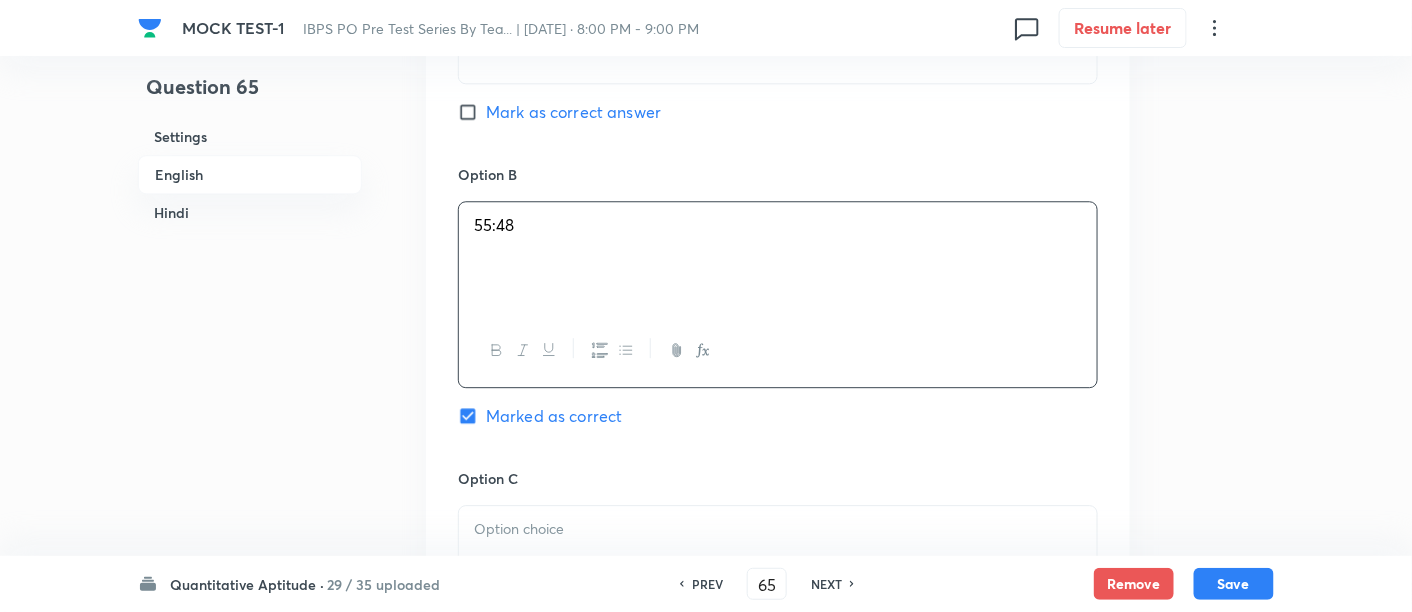scroll, scrollTop: 1600, scrollLeft: 0, axis: vertical 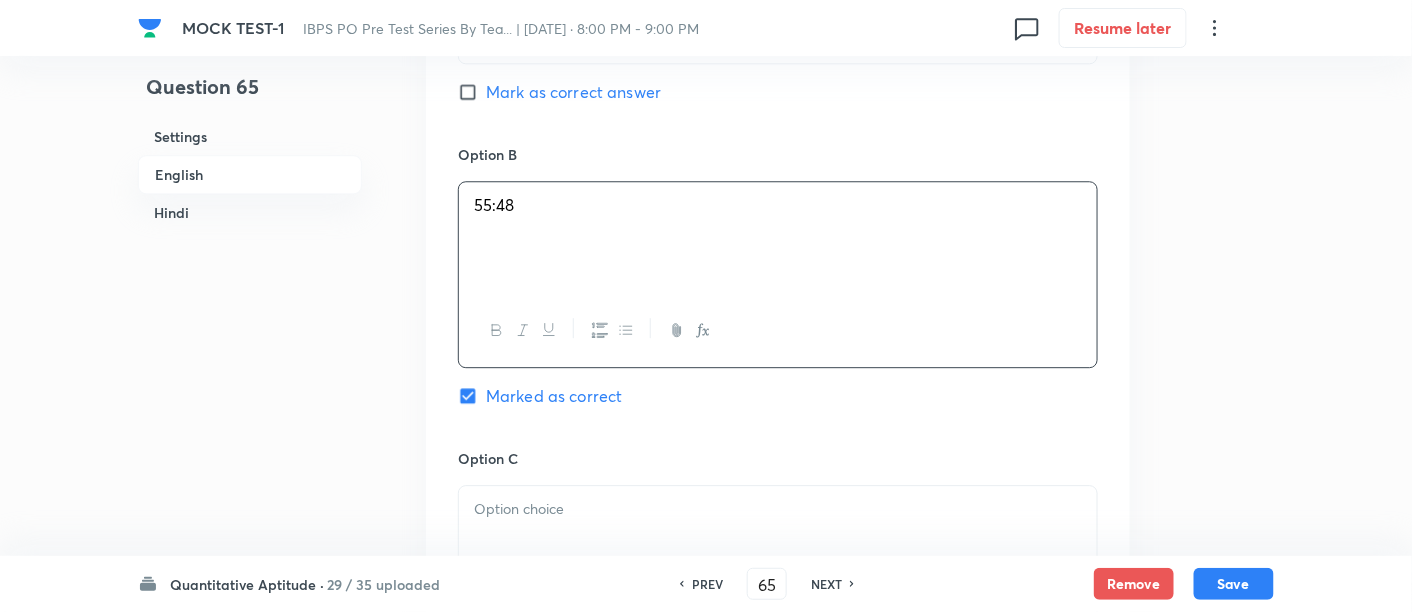 click at bounding box center [778, 542] 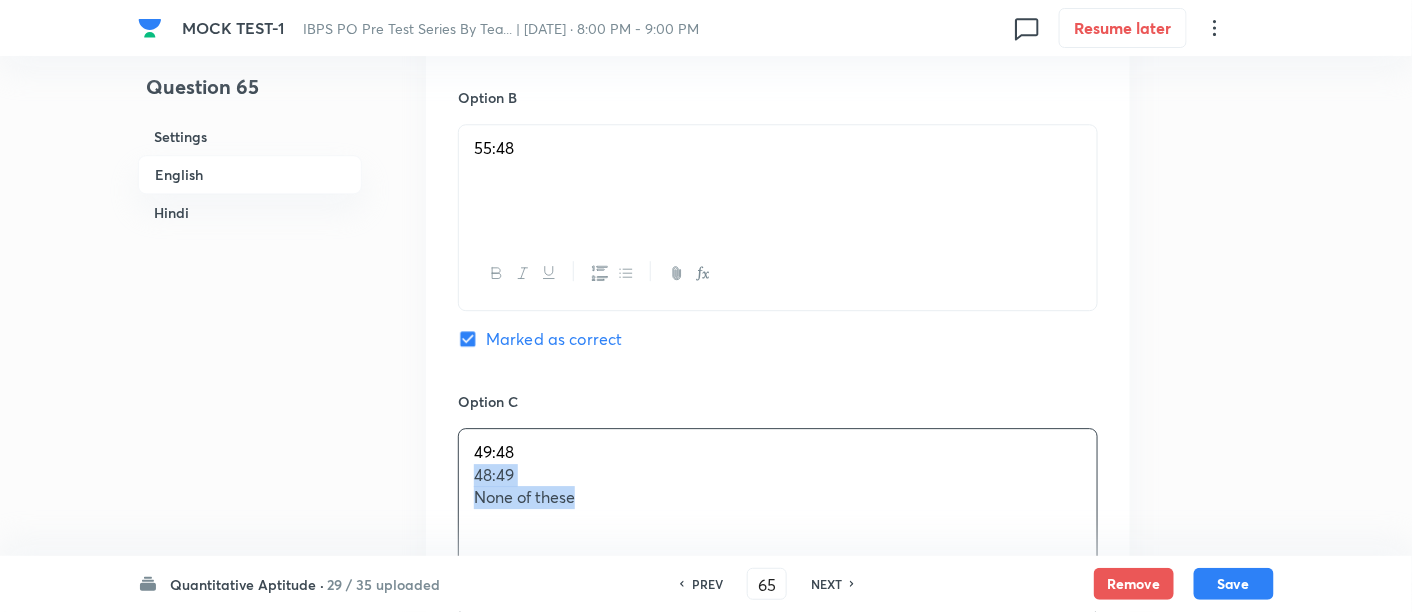 drag, startPoint x: 469, startPoint y: 525, endPoint x: 678, endPoint y: 605, distance: 223.78784 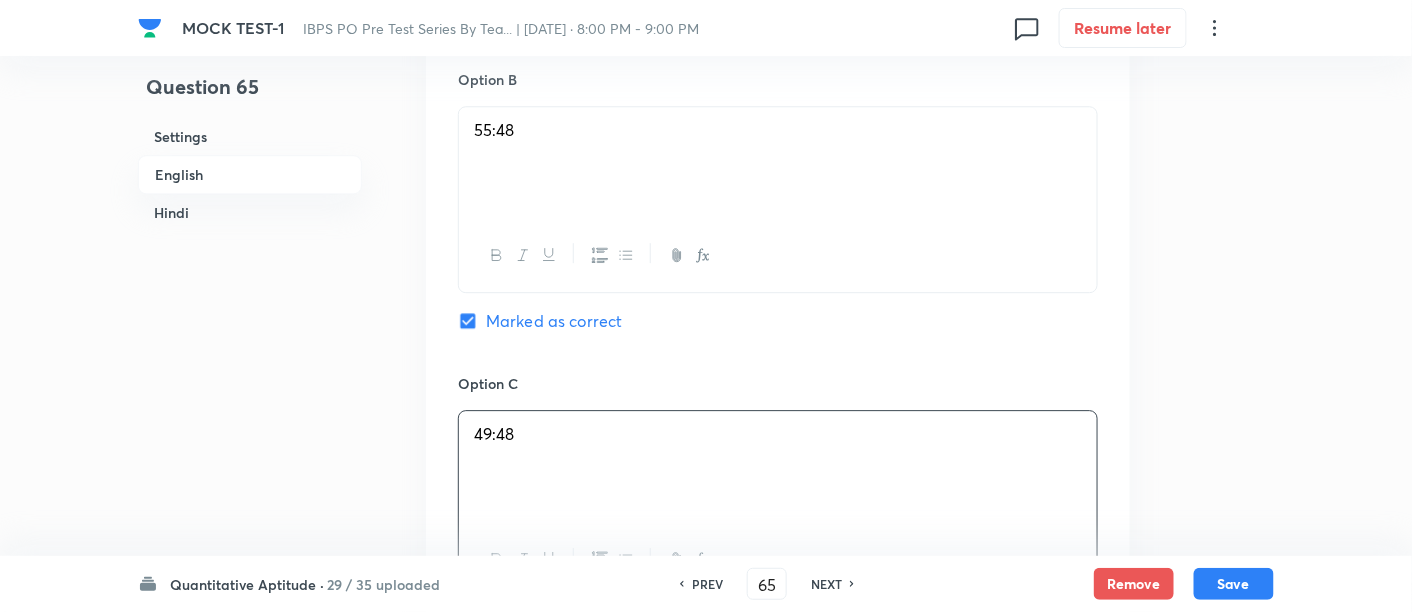 scroll, scrollTop: 2004, scrollLeft: 0, axis: vertical 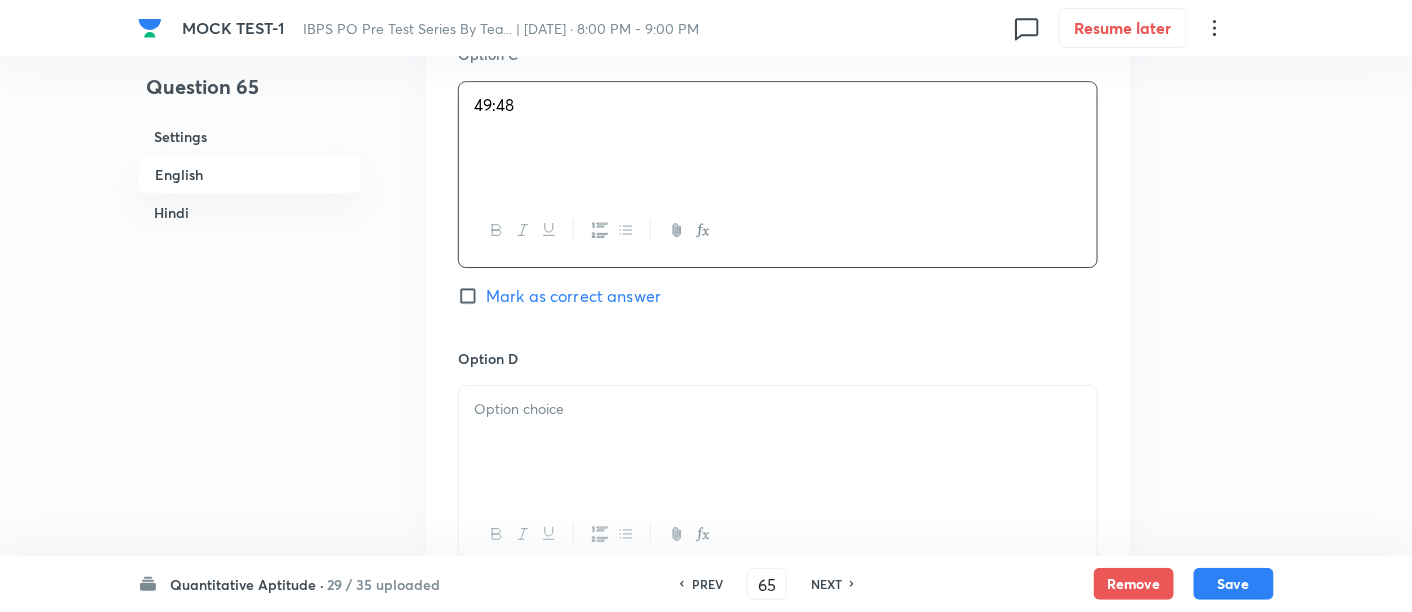 click at bounding box center (778, 442) 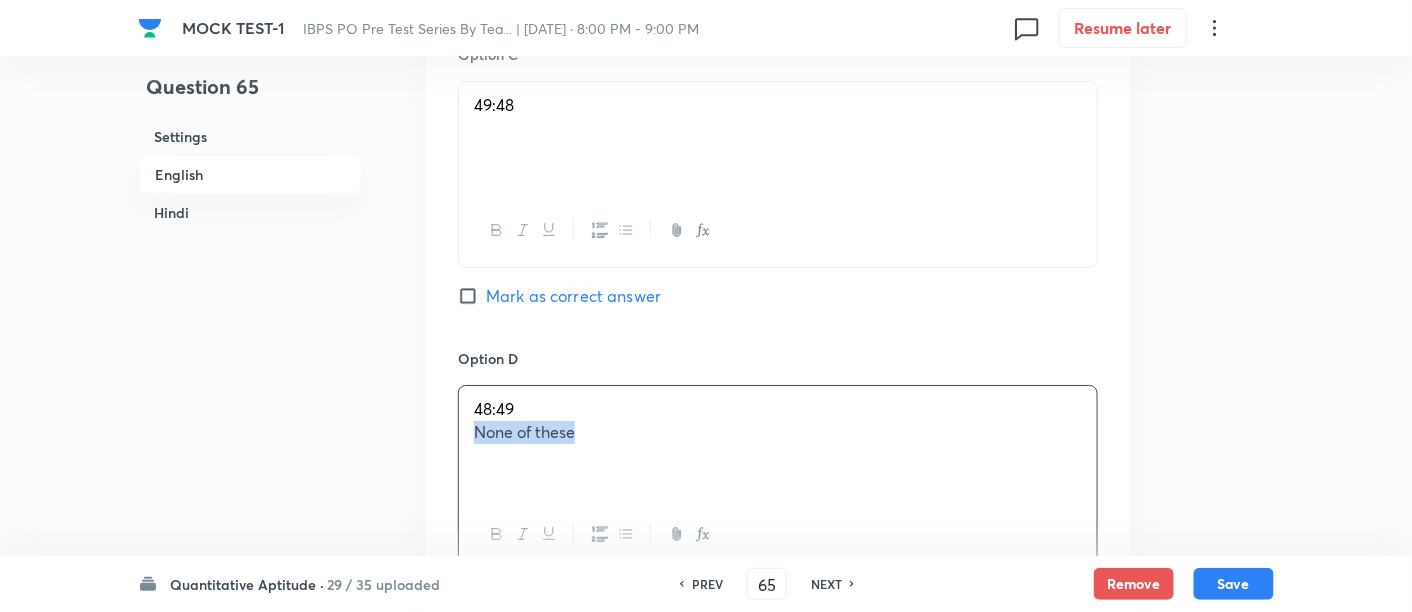 drag, startPoint x: 470, startPoint y: 432, endPoint x: 712, endPoint y: 482, distance: 247.11131 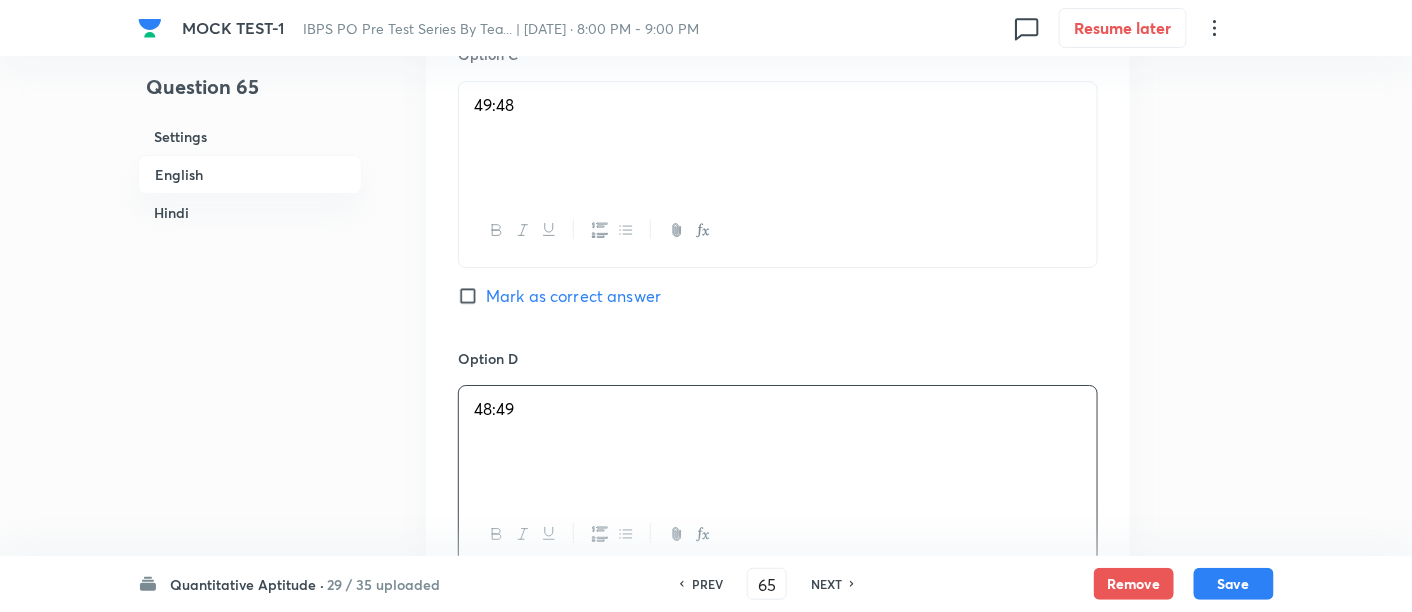 scroll, scrollTop: 2214, scrollLeft: 0, axis: vertical 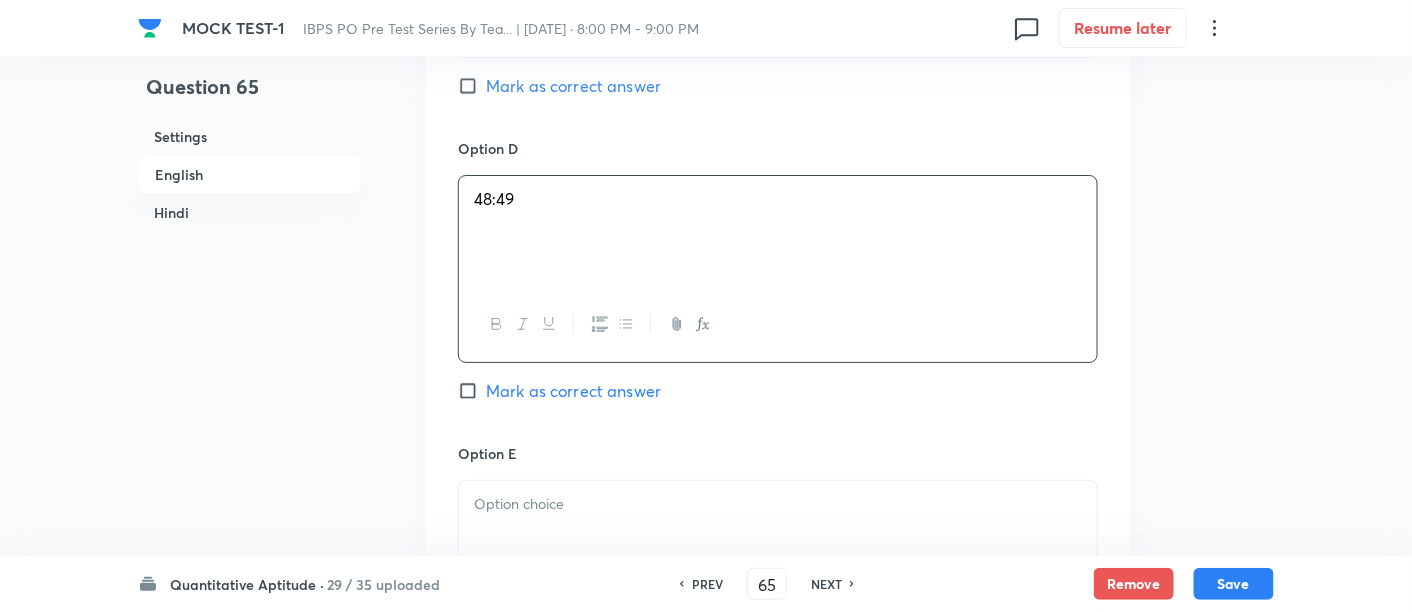 click at bounding box center [778, 537] 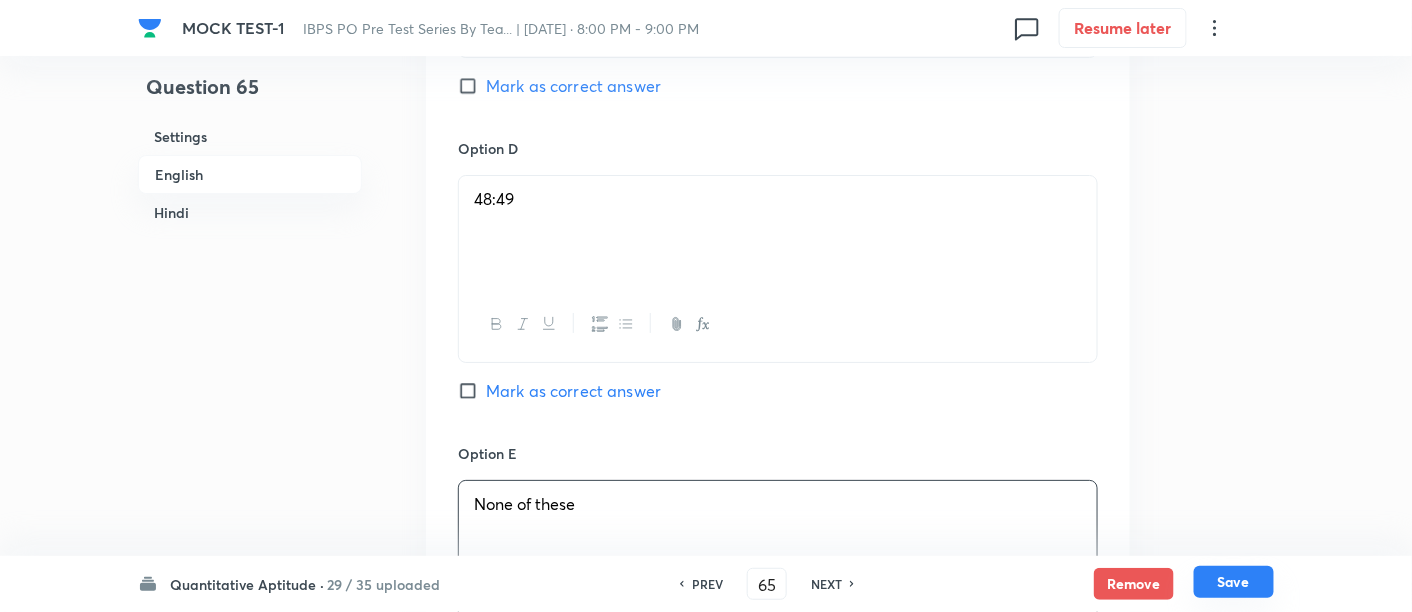 click on "Save" at bounding box center (1234, 582) 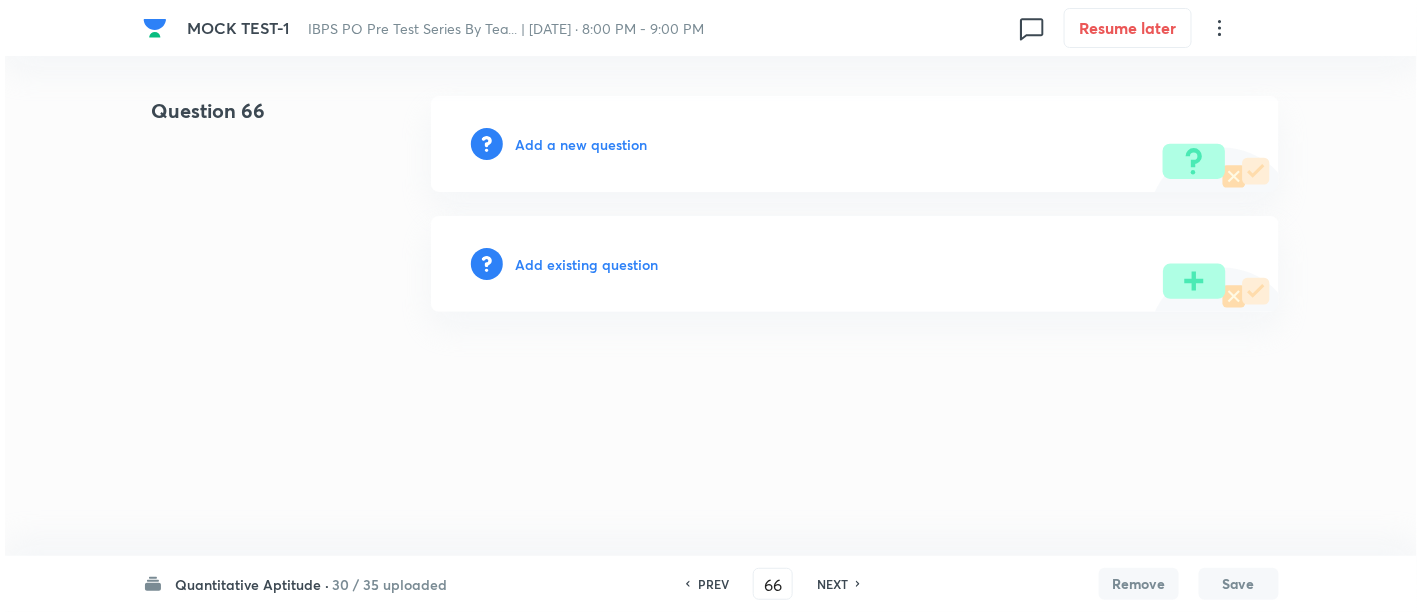scroll, scrollTop: 0, scrollLeft: 0, axis: both 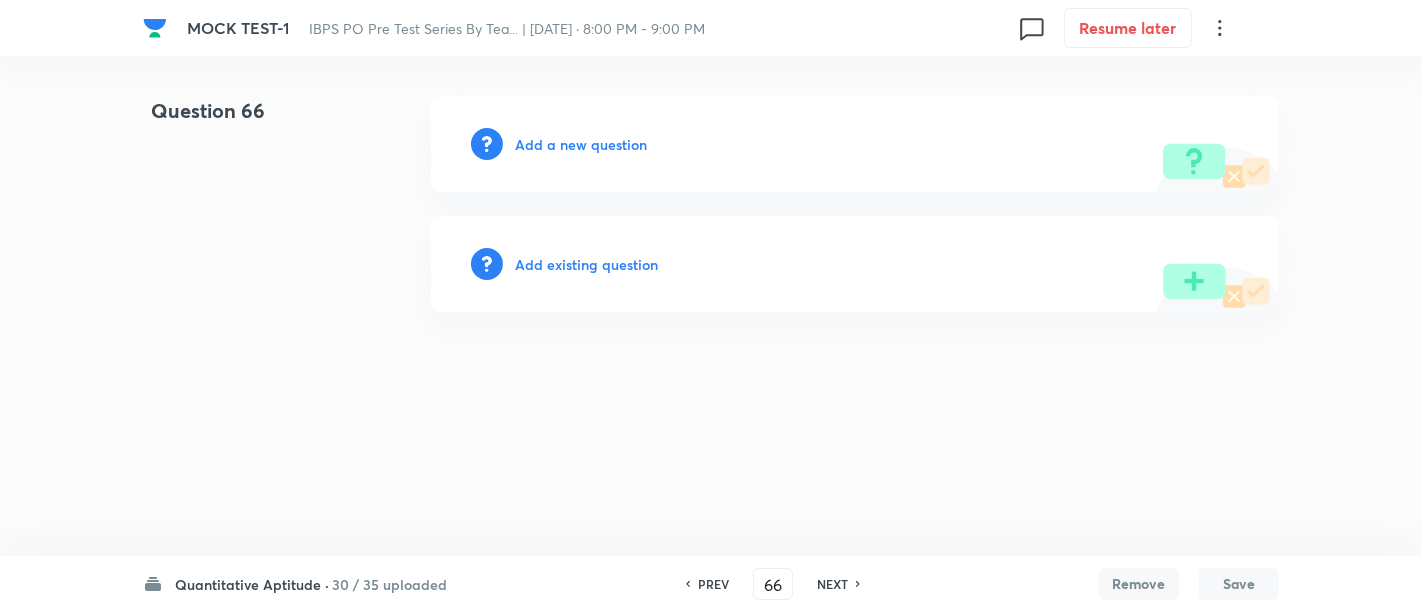 click on "Add a new question" at bounding box center (581, 144) 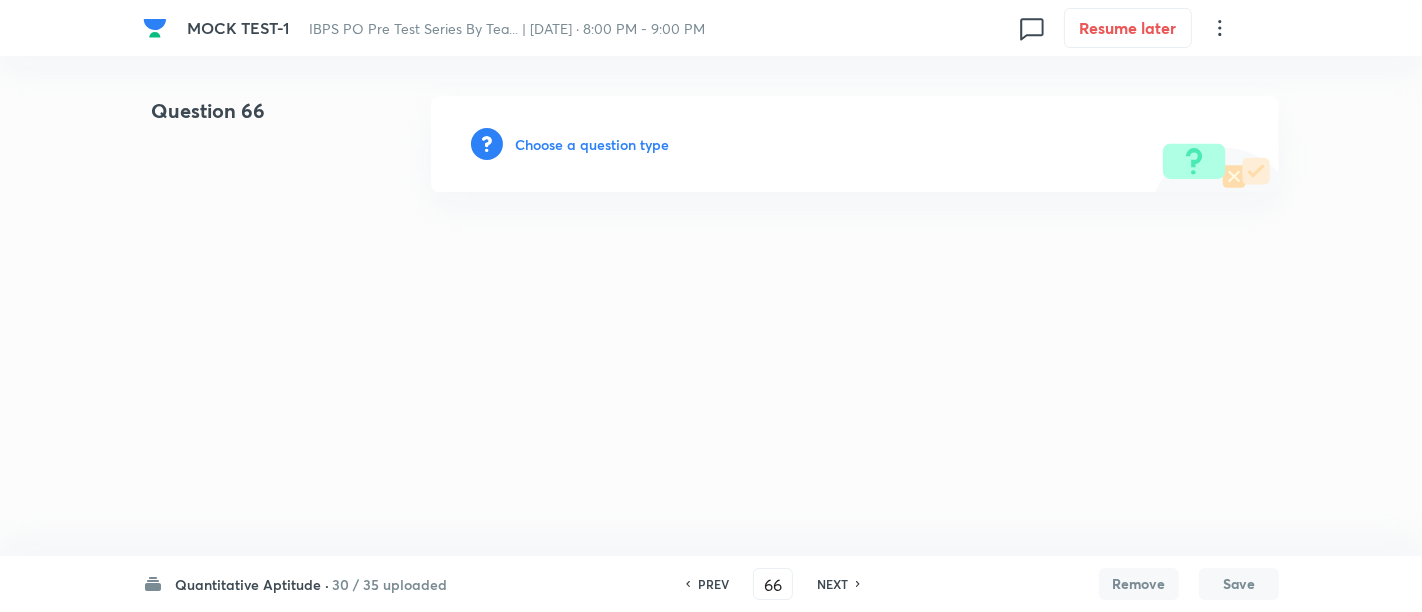 click on "Choose a question type" at bounding box center (592, 144) 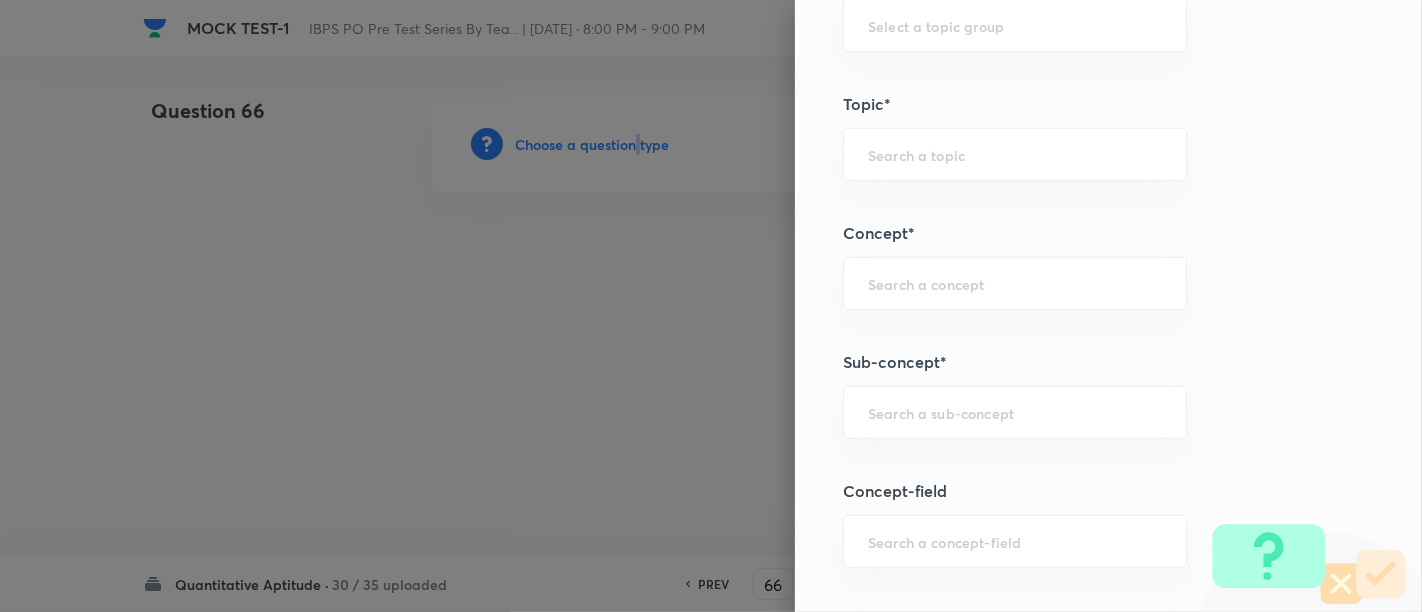 scroll, scrollTop: 1060, scrollLeft: 0, axis: vertical 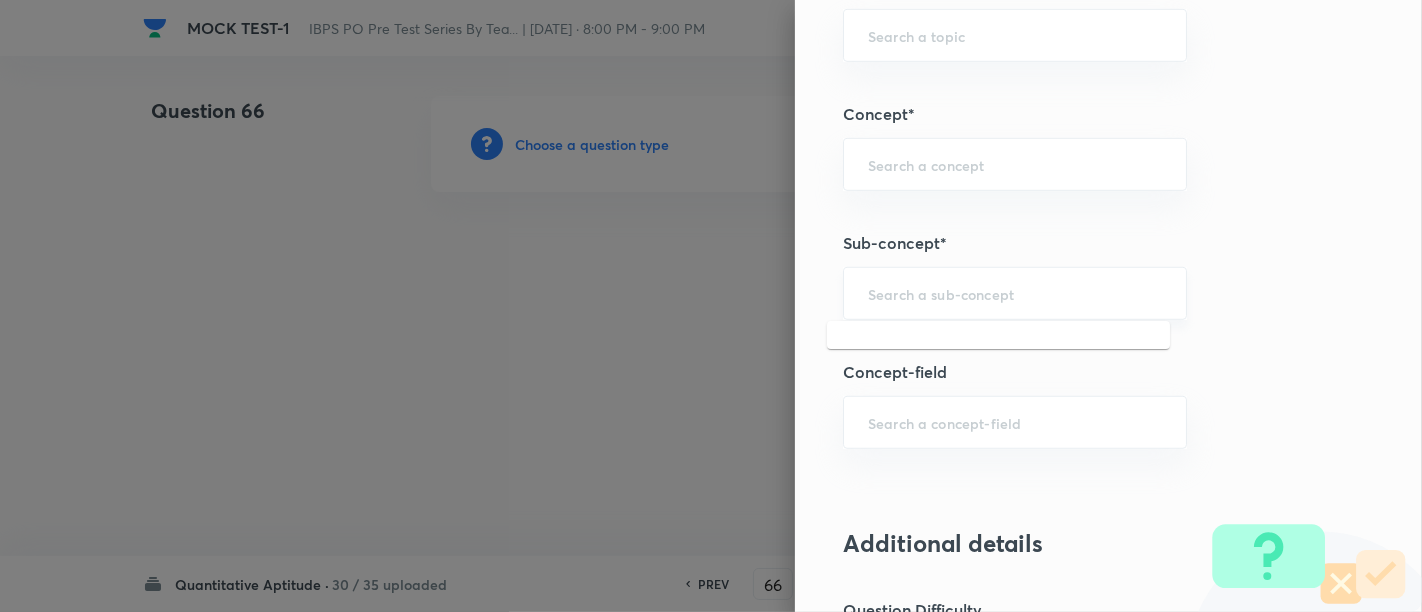 click at bounding box center [1015, 293] 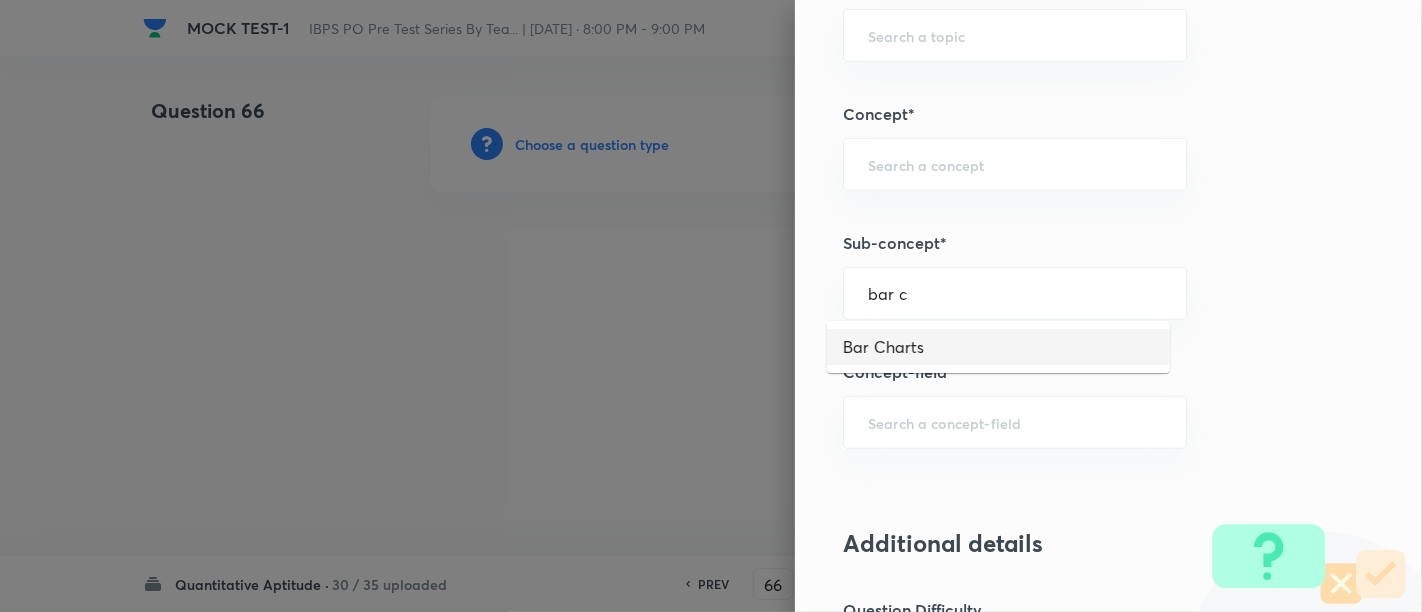 click on "Bar Charts" at bounding box center [998, 347] 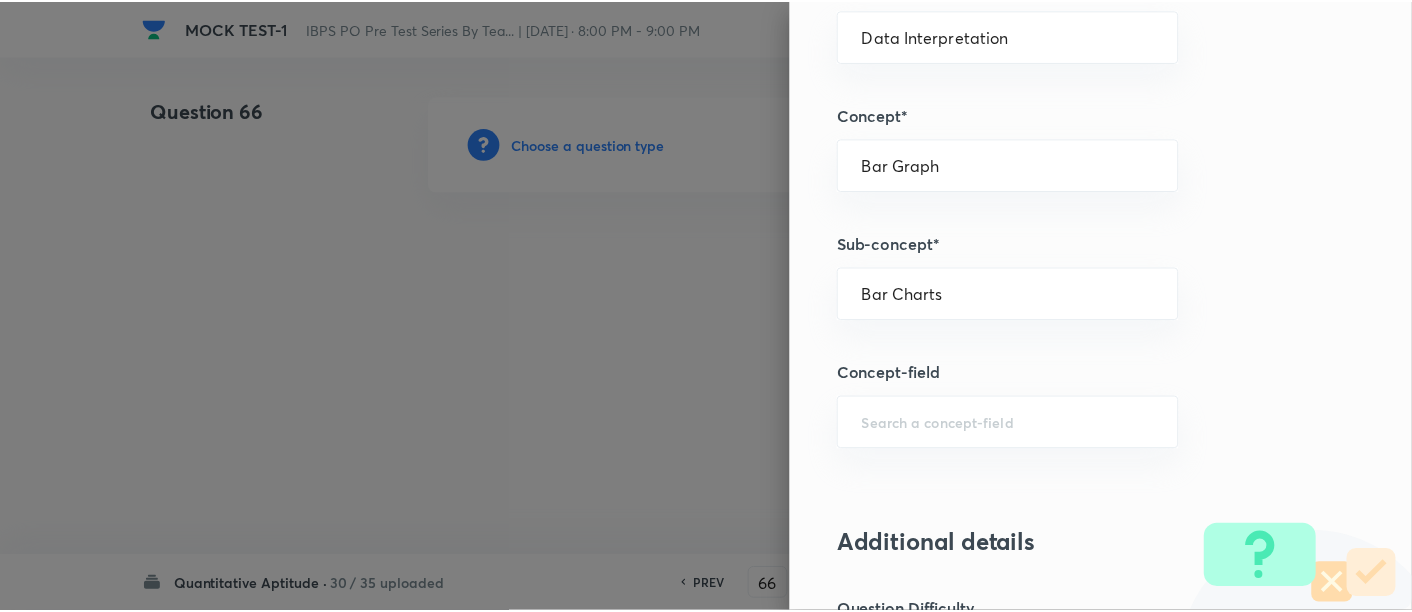 scroll, scrollTop: 2108, scrollLeft: 0, axis: vertical 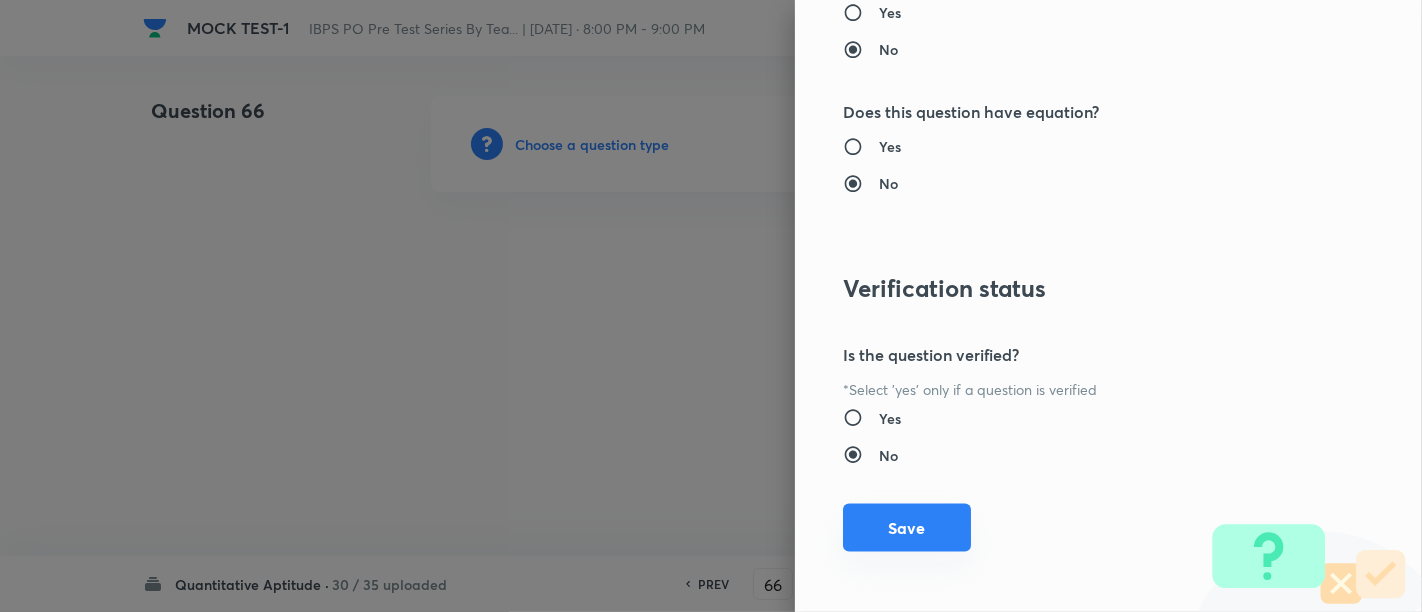 click on "Save" at bounding box center [907, 528] 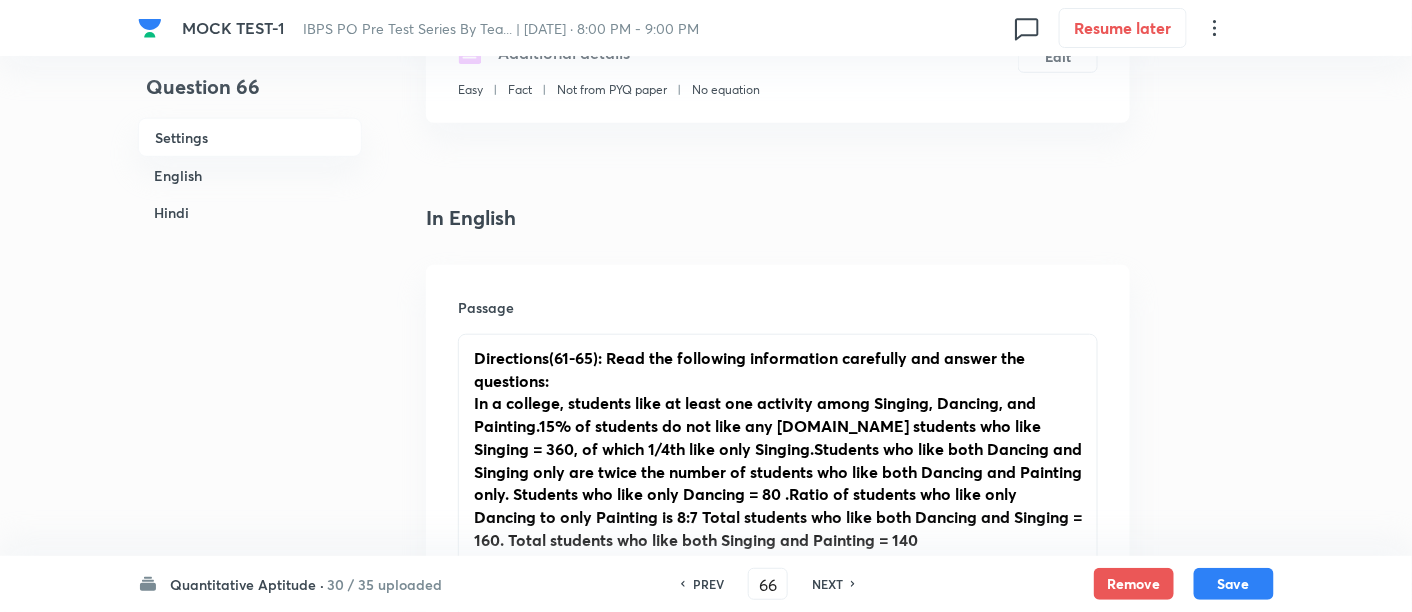 scroll, scrollTop: 386, scrollLeft: 0, axis: vertical 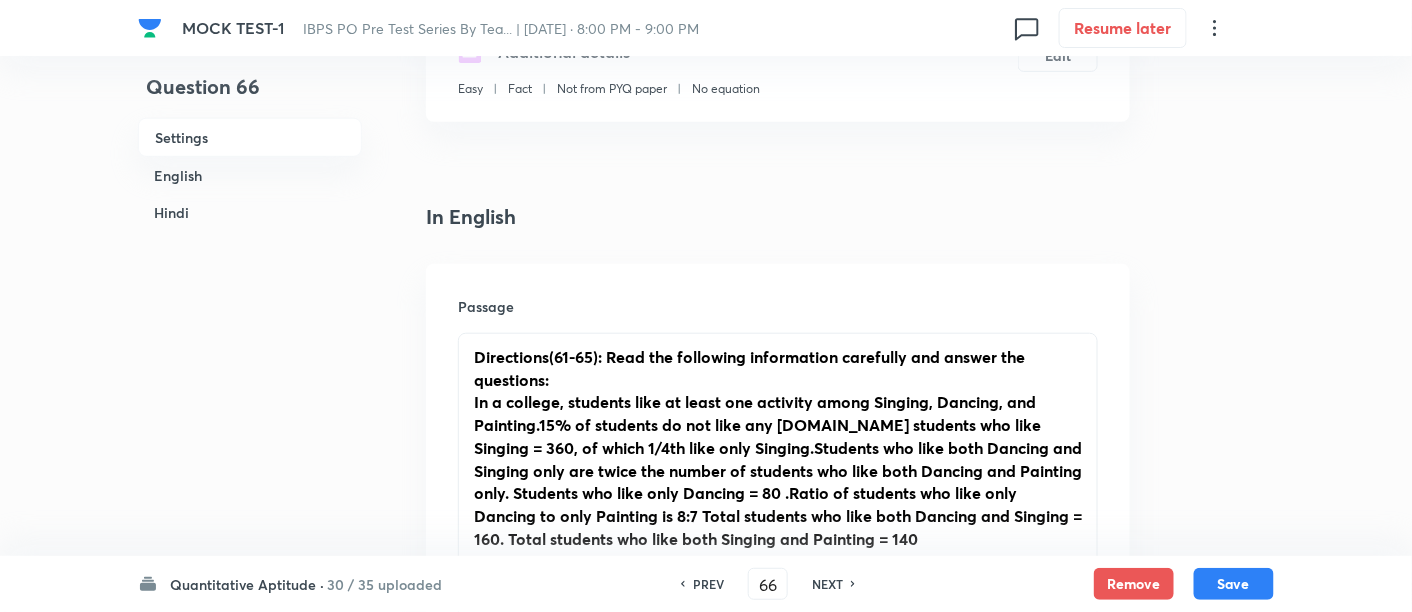drag, startPoint x: 472, startPoint y: 363, endPoint x: 882, endPoint y: 531, distance: 443.08466 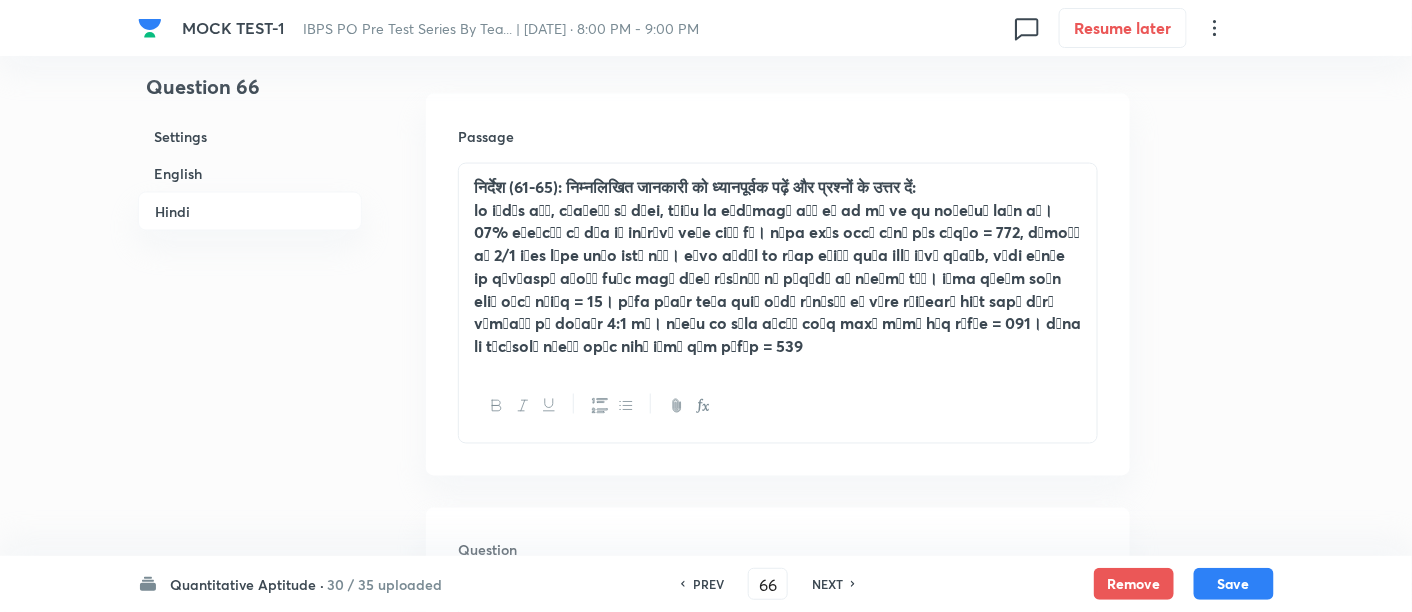 scroll, scrollTop: 3223, scrollLeft: 0, axis: vertical 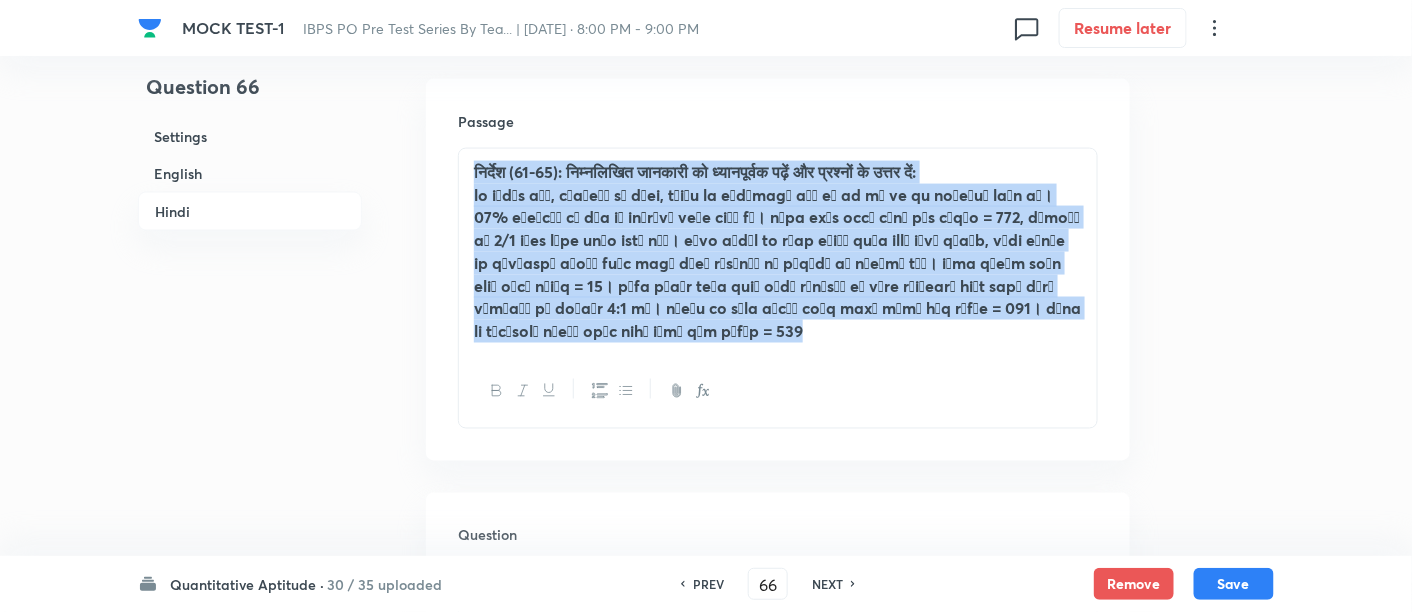drag, startPoint x: 751, startPoint y: 330, endPoint x: 416, endPoint y: 136, distance: 387.11884 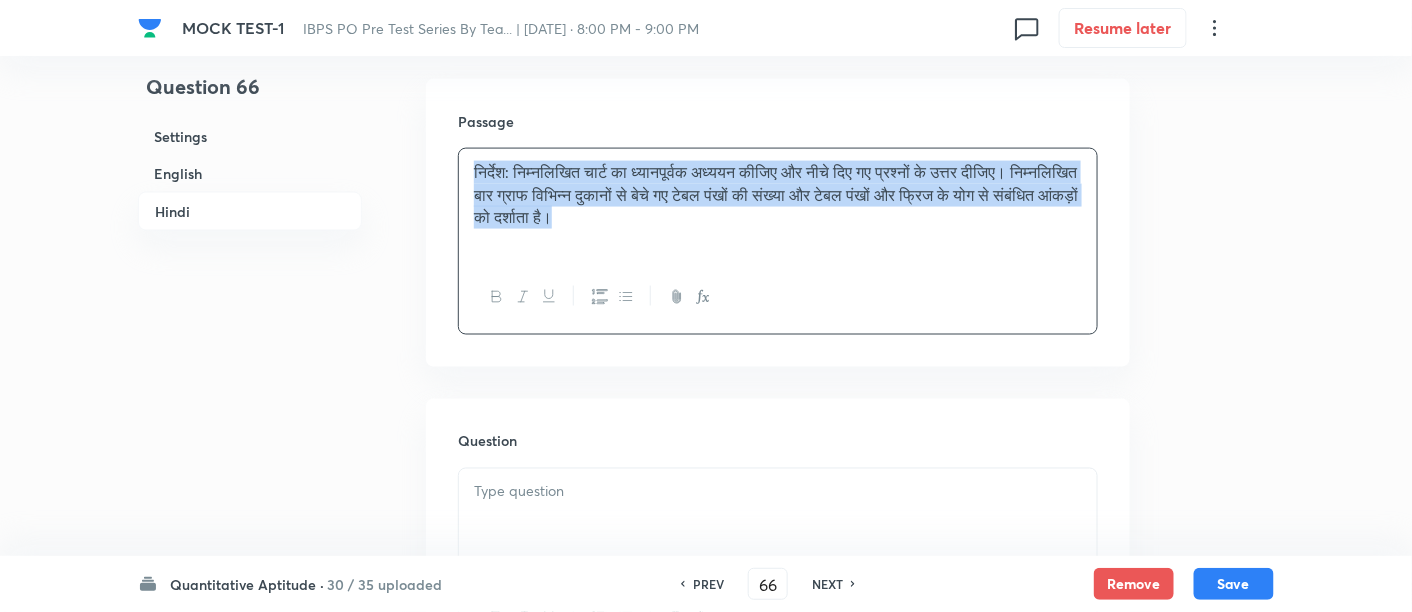 drag, startPoint x: 470, startPoint y: 162, endPoint x: 970, endPoint y: 361, distance: 538.1459 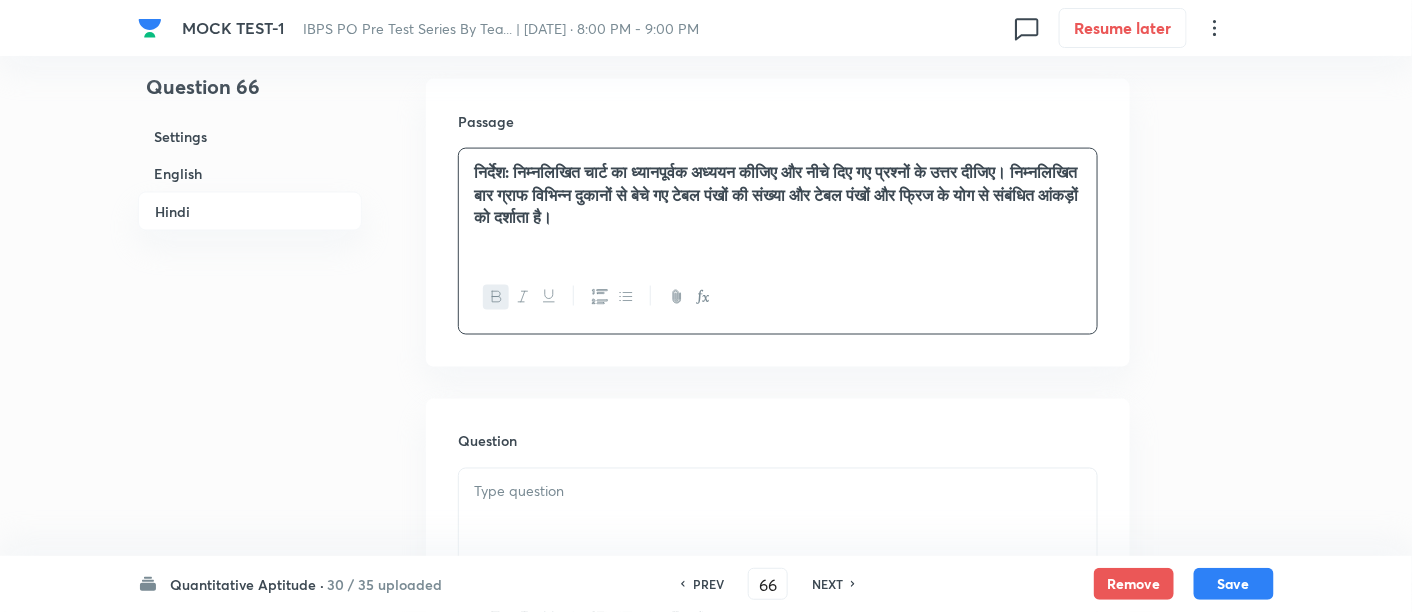 click on "निर्देश: निम्नलिखित चार्ट का ध्यानपूर्वक अध्ययन कीजिए और नीचे दिए गए प्रश्नों के उत्तर दीजिए। निम्नलिखित बार ग्राफ विभिन्न दुकानों से बेचे गए टेबल पंखों की संख्या और टेबल पंखों और फ्रिज के योग से संबंधित आंकड़ों को दर्शाता है।" at bounding box center (778, 195) 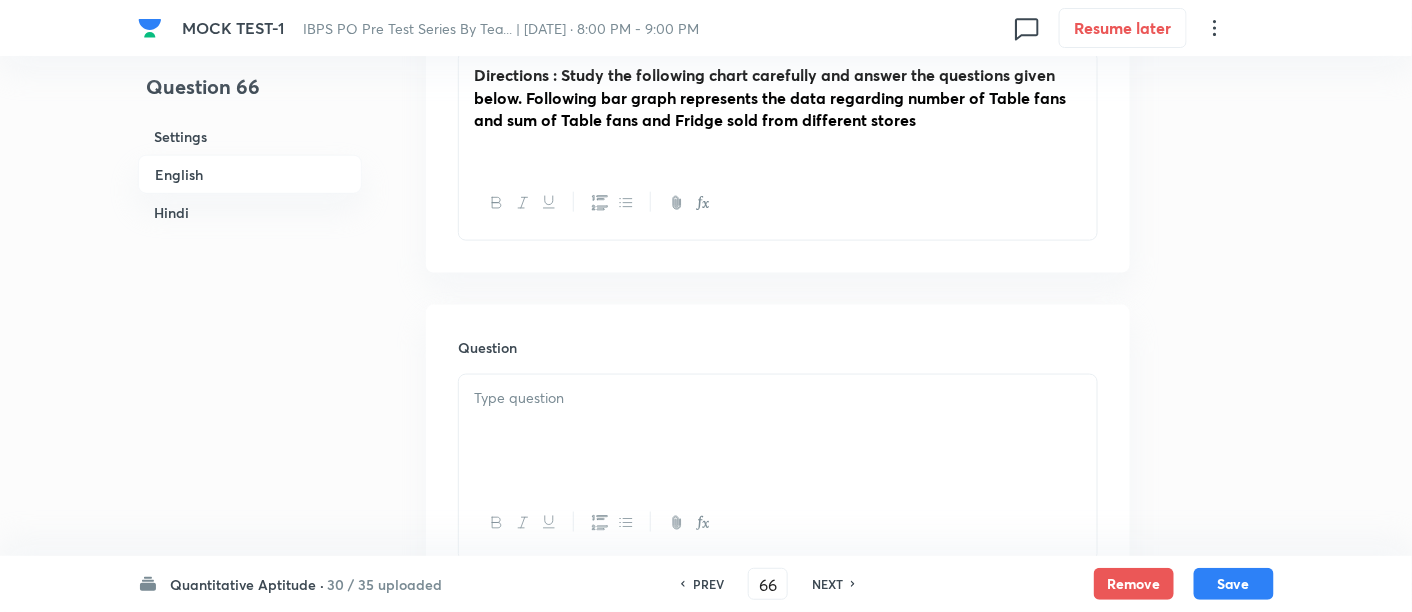 scroll, scrollTop: 670, scrollLeft: 0, axis: vertical 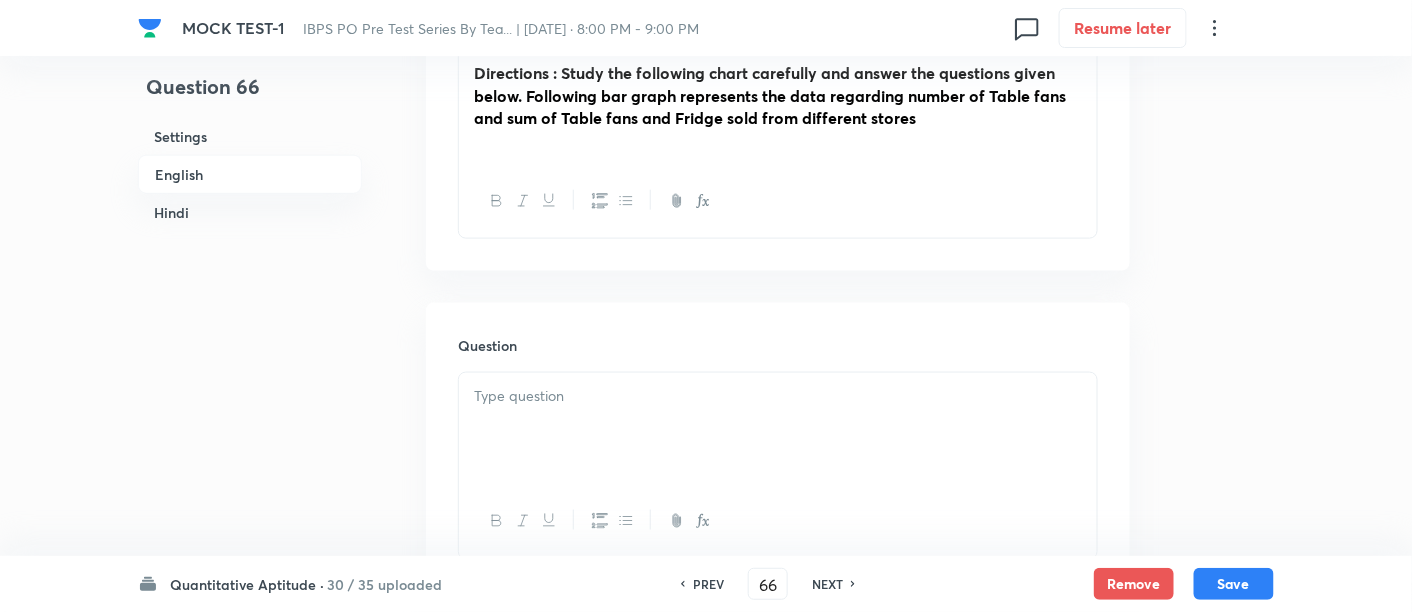 click at bounding box center (778, 141) 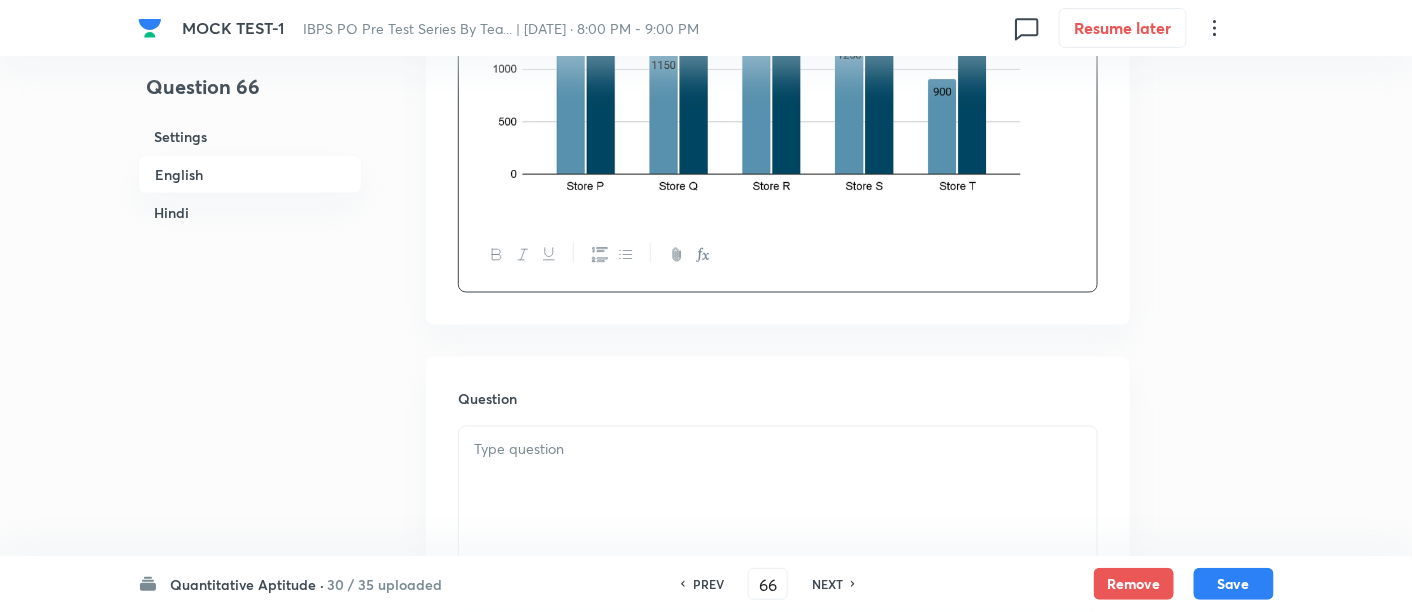 scroll, scrollTop: 1037, scrollLeft: 0, axis: vertical 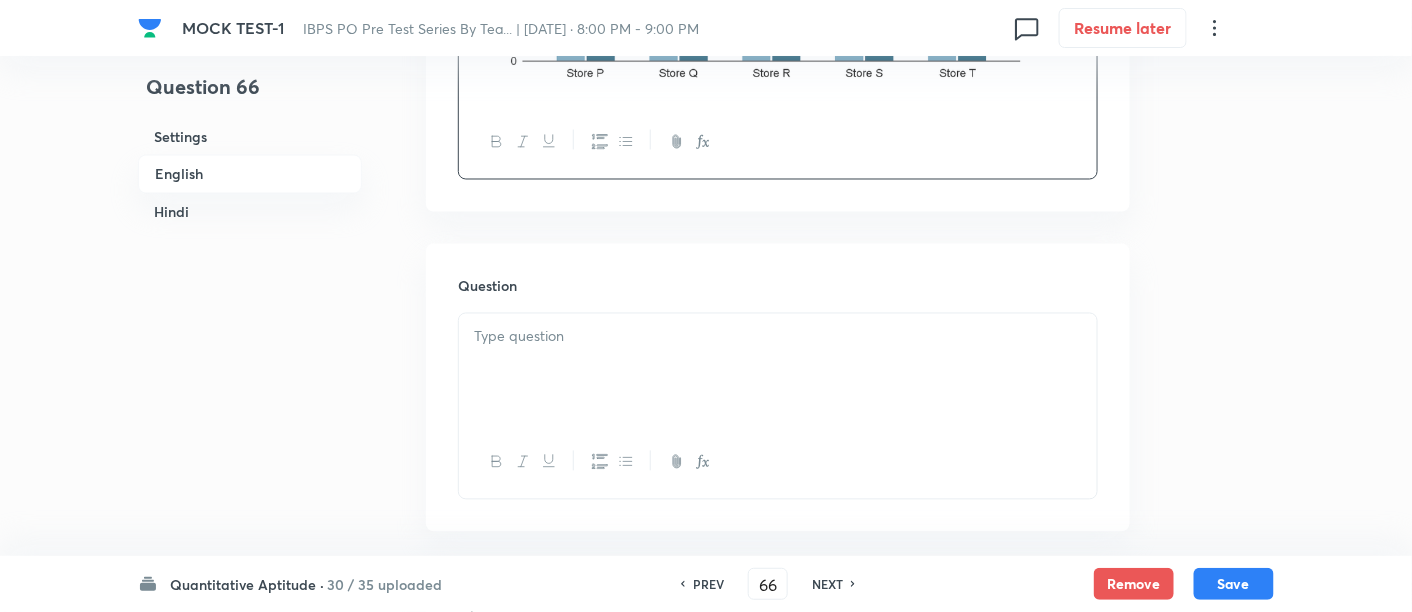 click at bounding box center (778, 337) 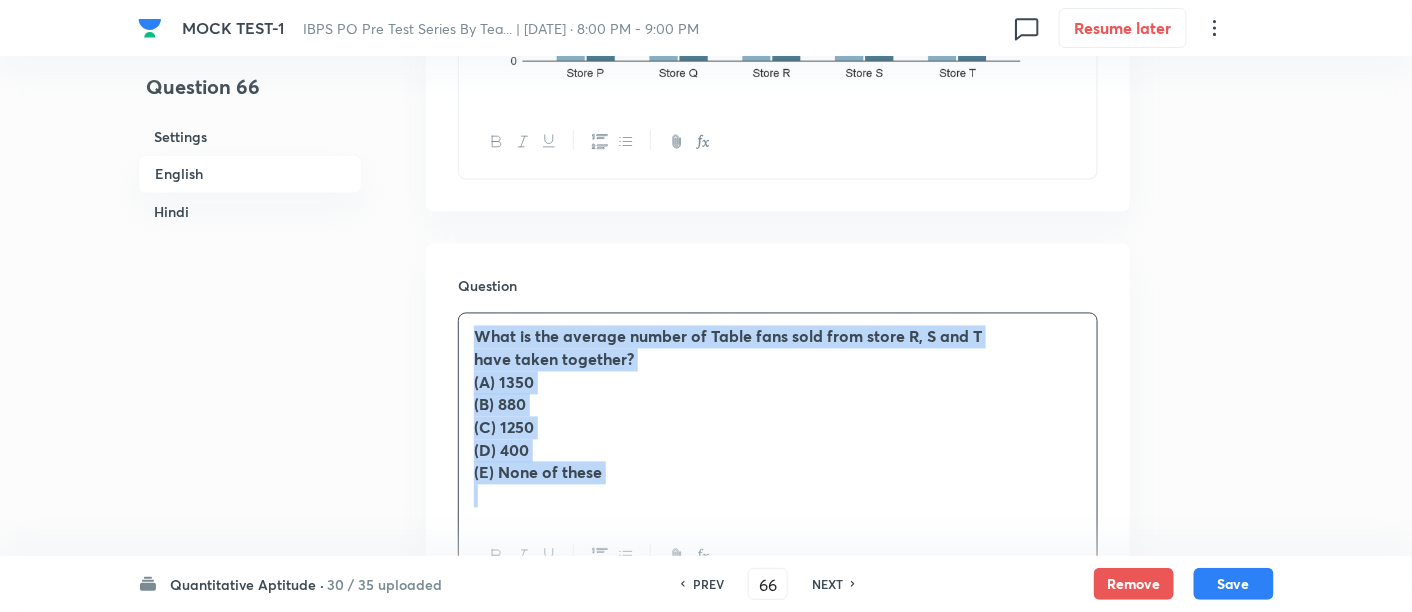 drag, startPoint x: 467, startPoint y: 338, endPoint x: 691, endPoint y: 538, distance: 300.29318 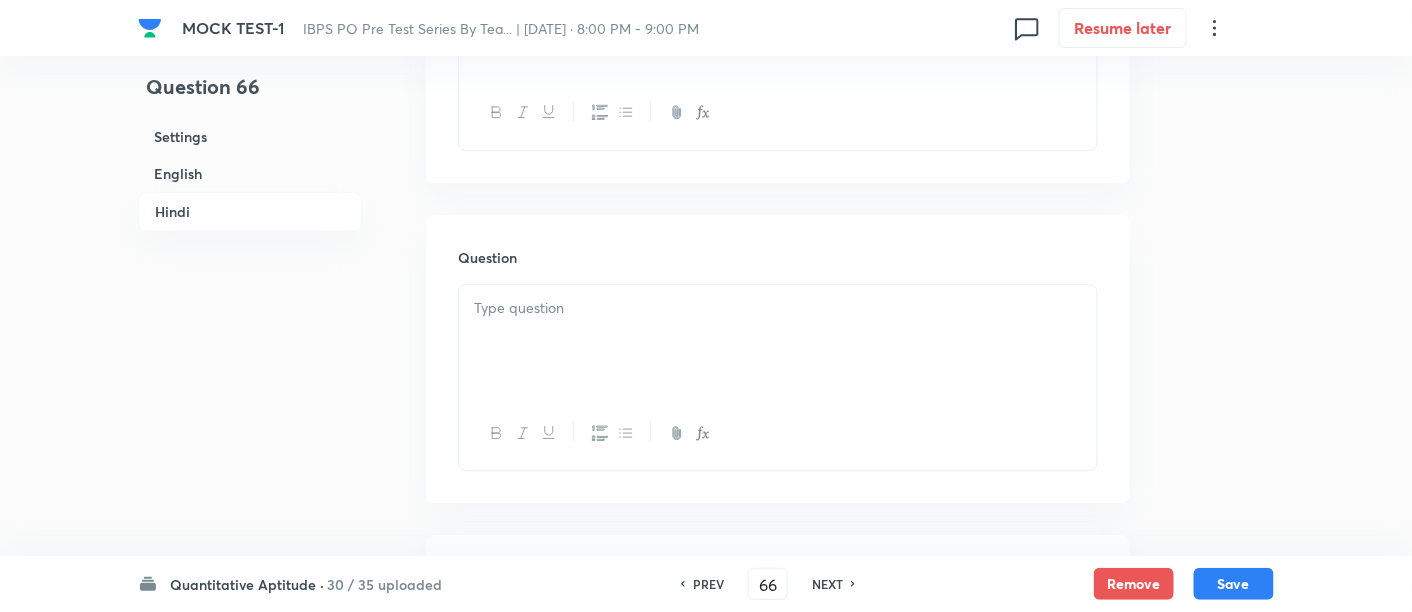 scroll, scrollTop: 4140, scrollLeft: 0, axis: vertical 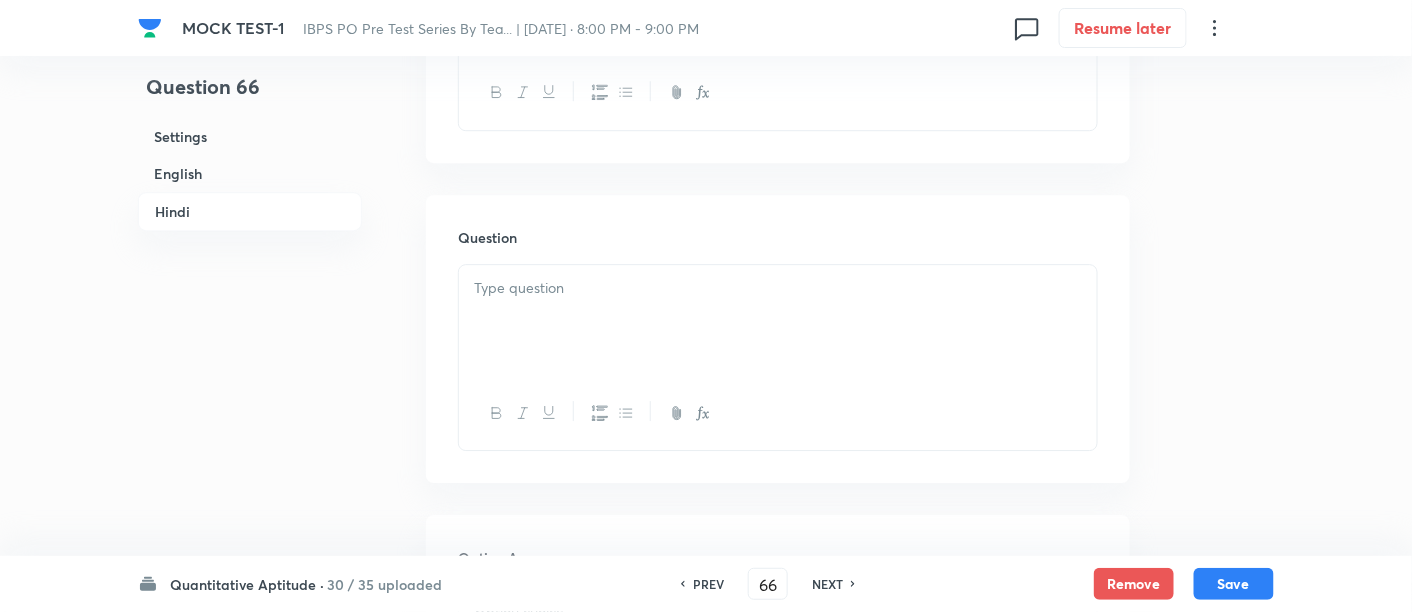 click at bounding box center (778, 321) 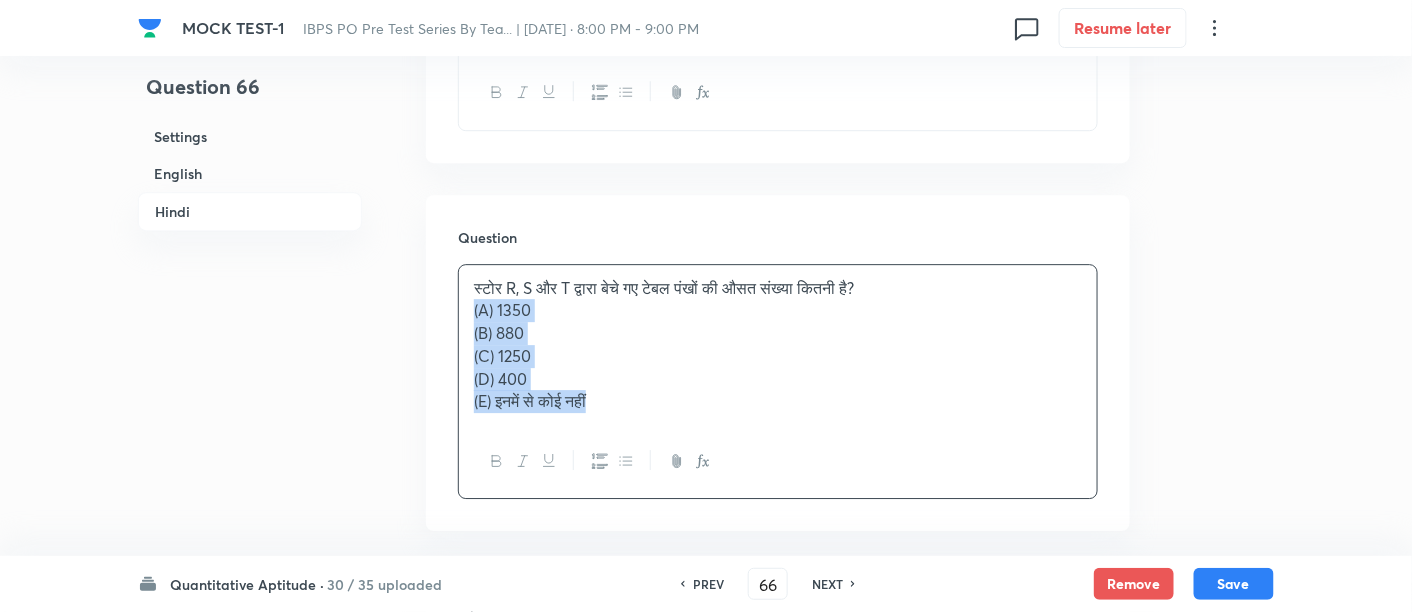 drag, startPoint x: 465, startPoint y: 300, endPoint x: 768, endPoint y: 530, distance: 380.40637 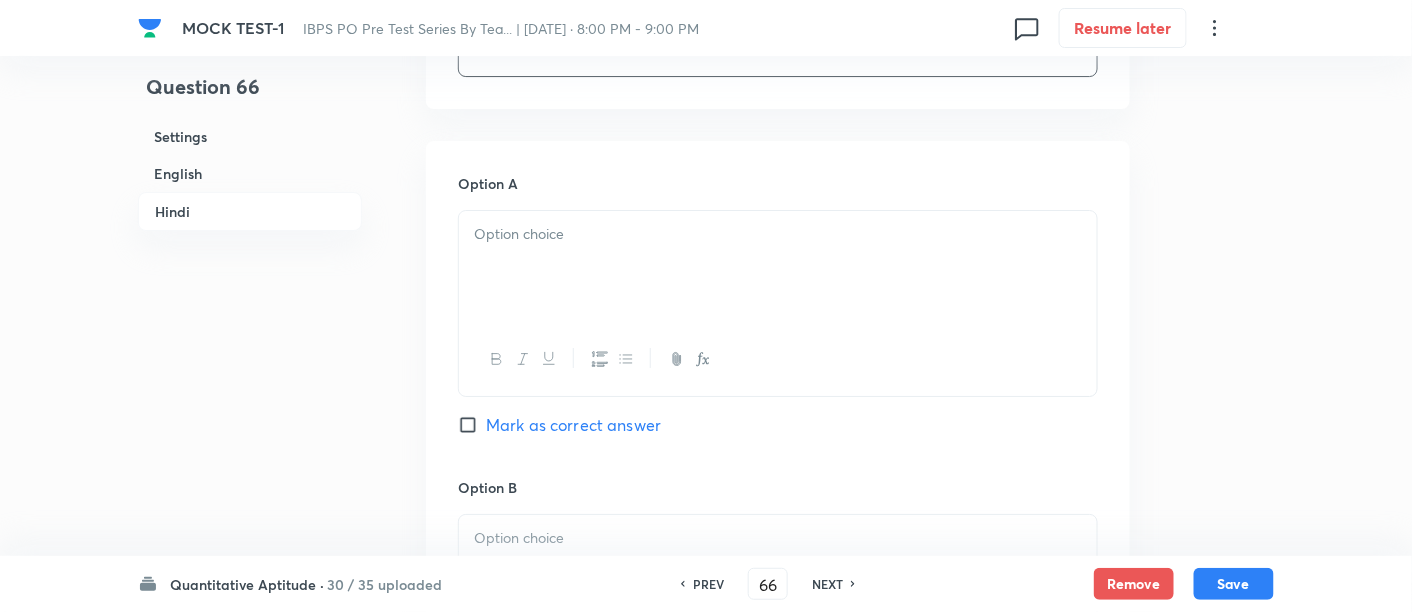 scroll, scrollTop: 4515, scrollLeft: 0, axis: vertical 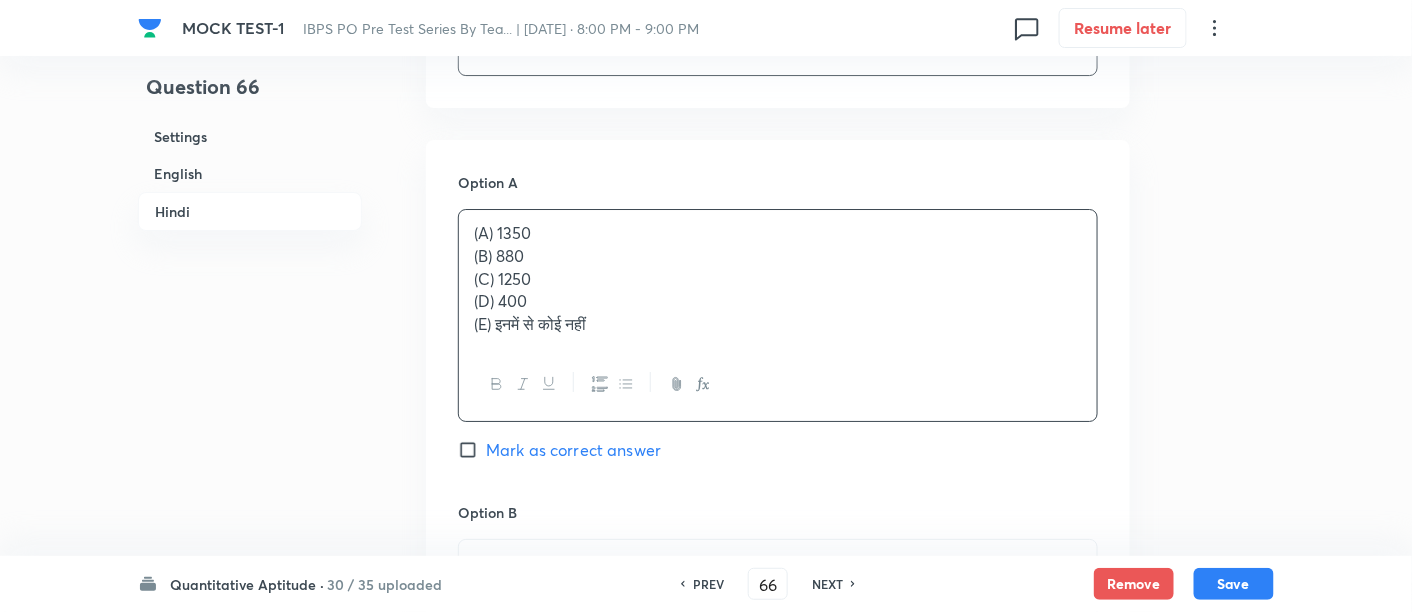 click on "(A) 1350 (B) 880 (C) 1250 (D) 400 (E) इनमें से कोई नहीं" at bounding box center [778, 279] 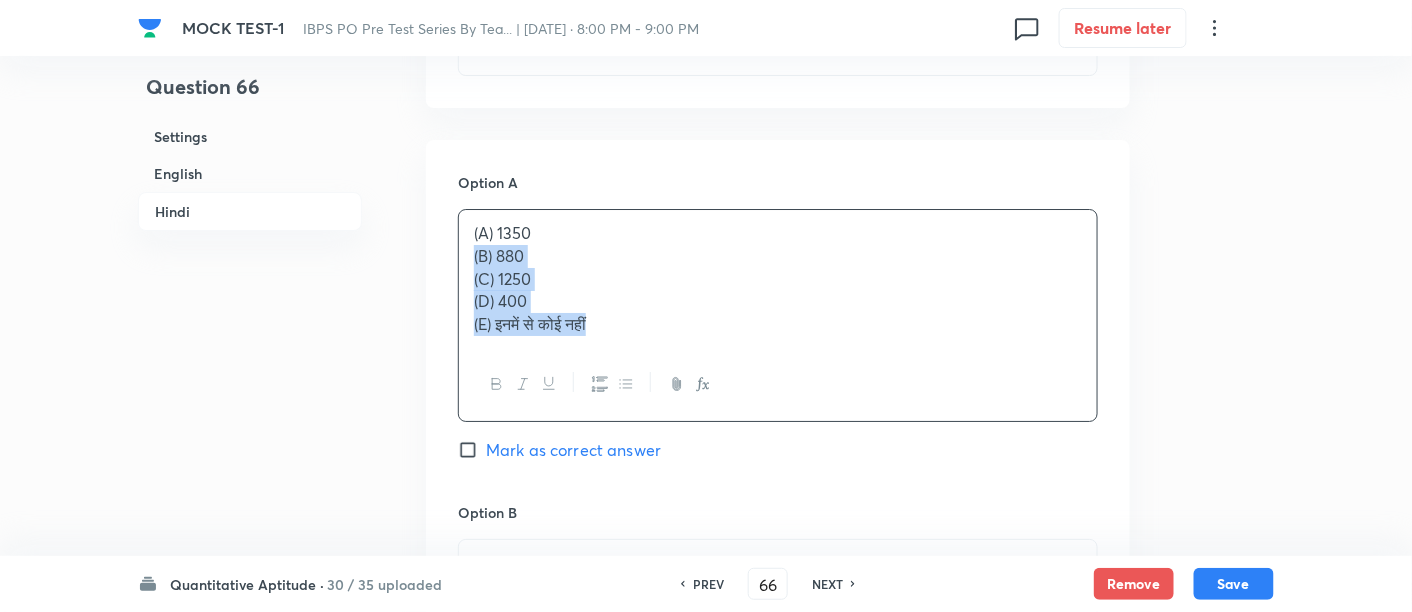 drag, startPoint x: 462, startPoint y: 252, endPoint x: 691, endPoint y: 449, distance: 302.07614 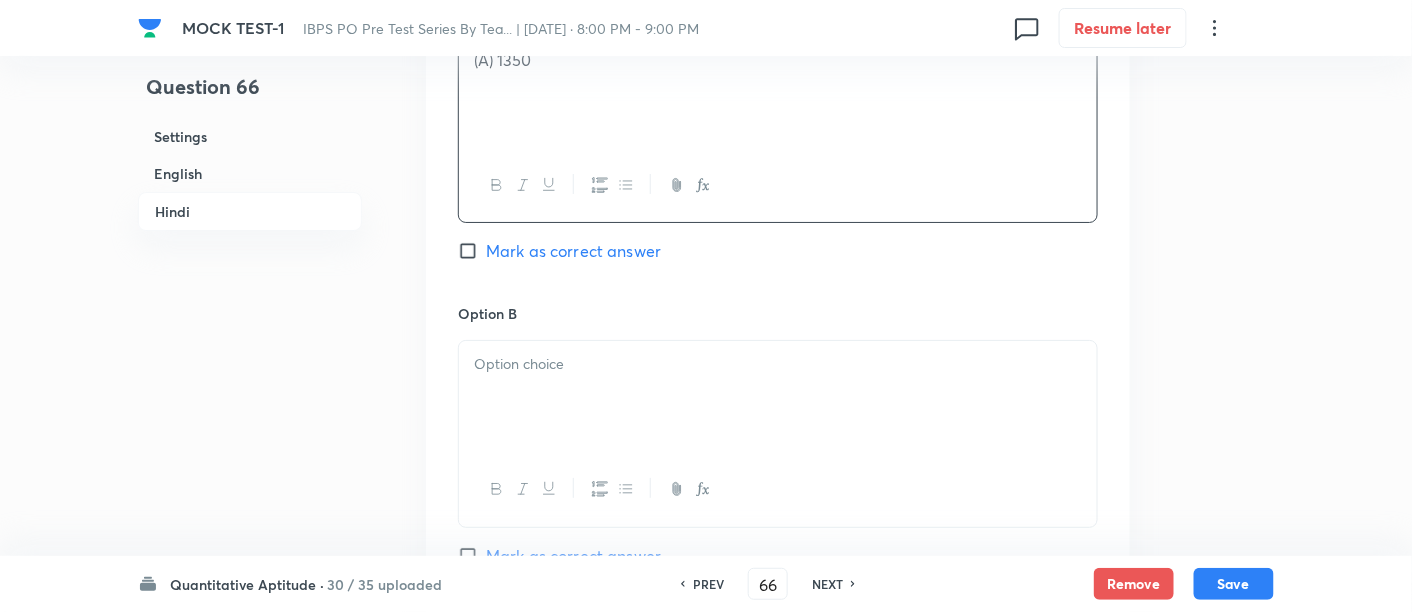scroll, scrollTop: 4691, scrollLeft: 0, axis: vertical 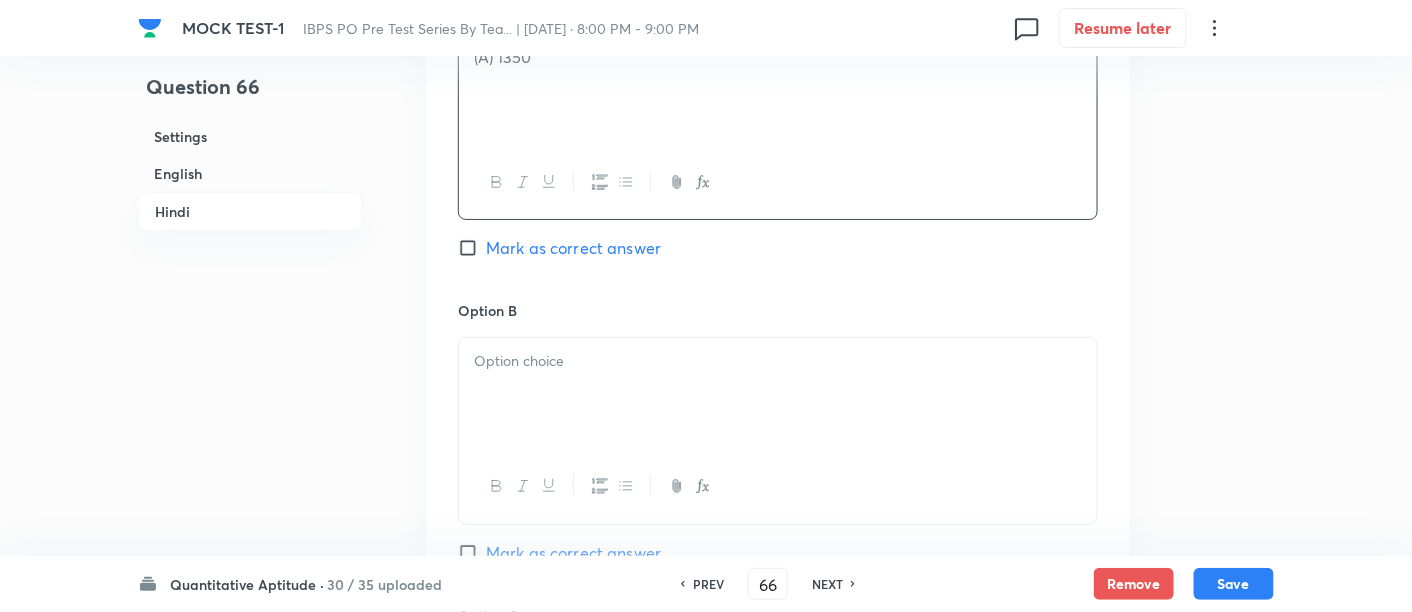 click at bounding box center (778, 394) 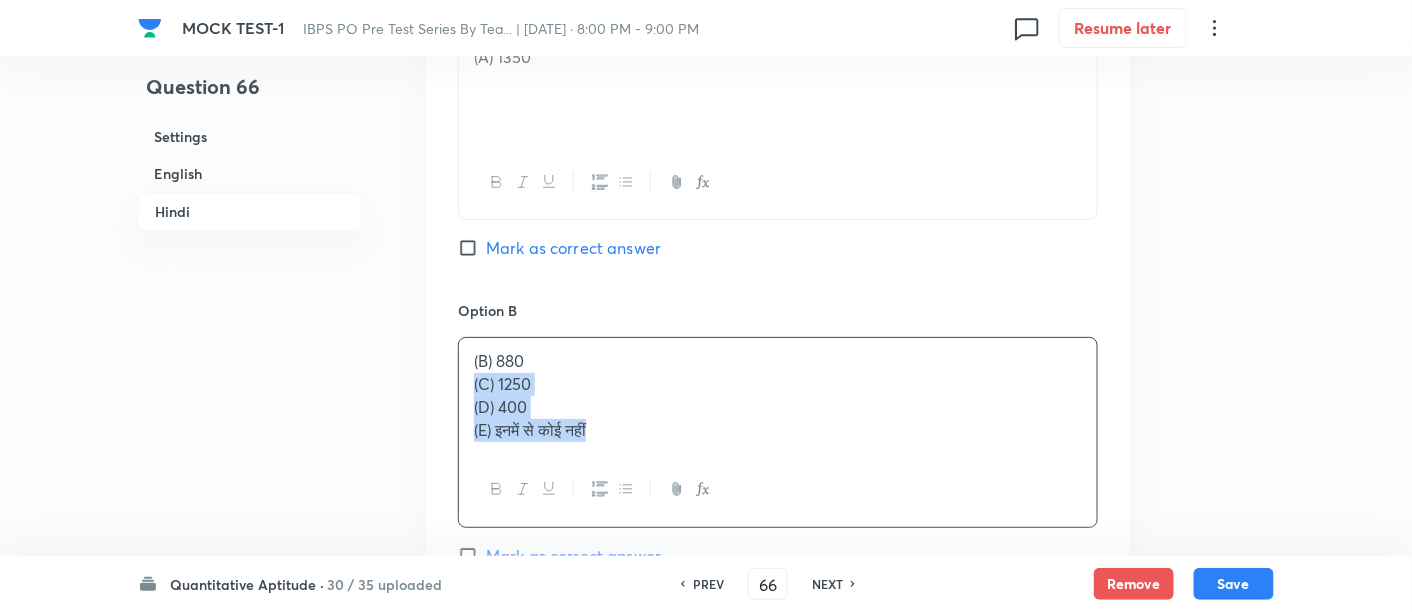 drag, startPoint x: 467, startPoint y: 378, endPoint x: 660, endPoint y: 478, distance: 217.36835 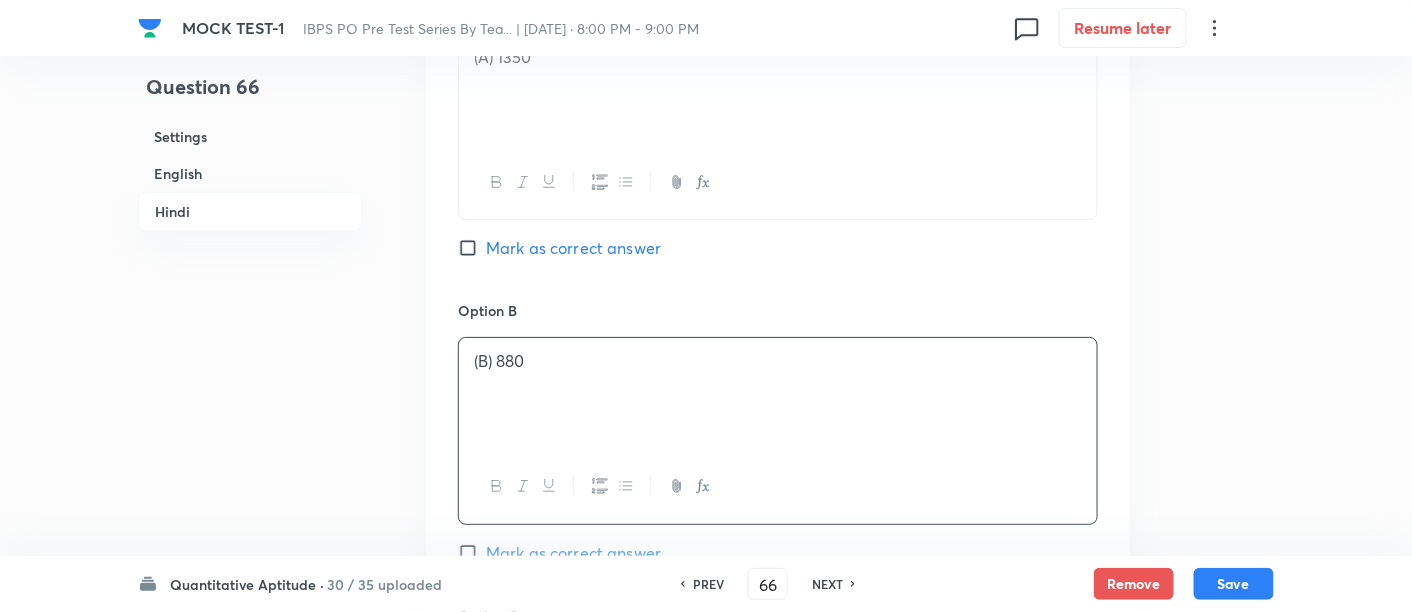 scroll, scrollTop: 4881, scrollLeft: 0, axis: vertical 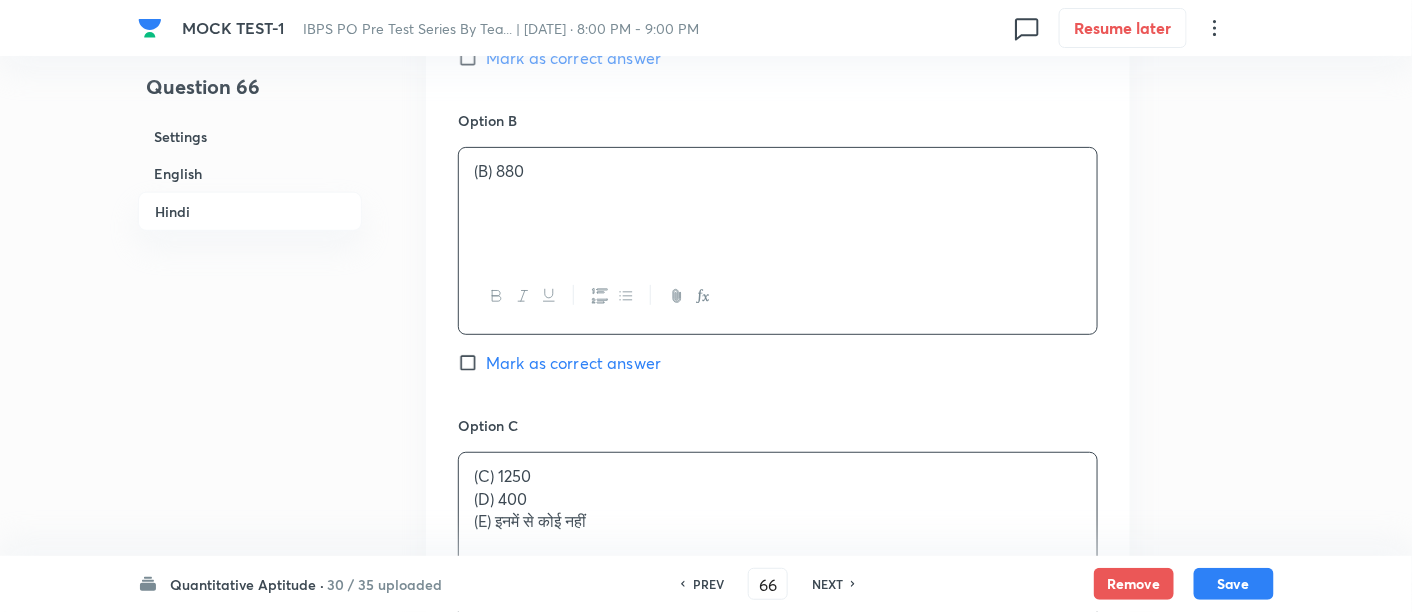 click on "(C) 1250 (D) 400 (E) इनमें से कोई नहीं" at bounding box center (778, 509) 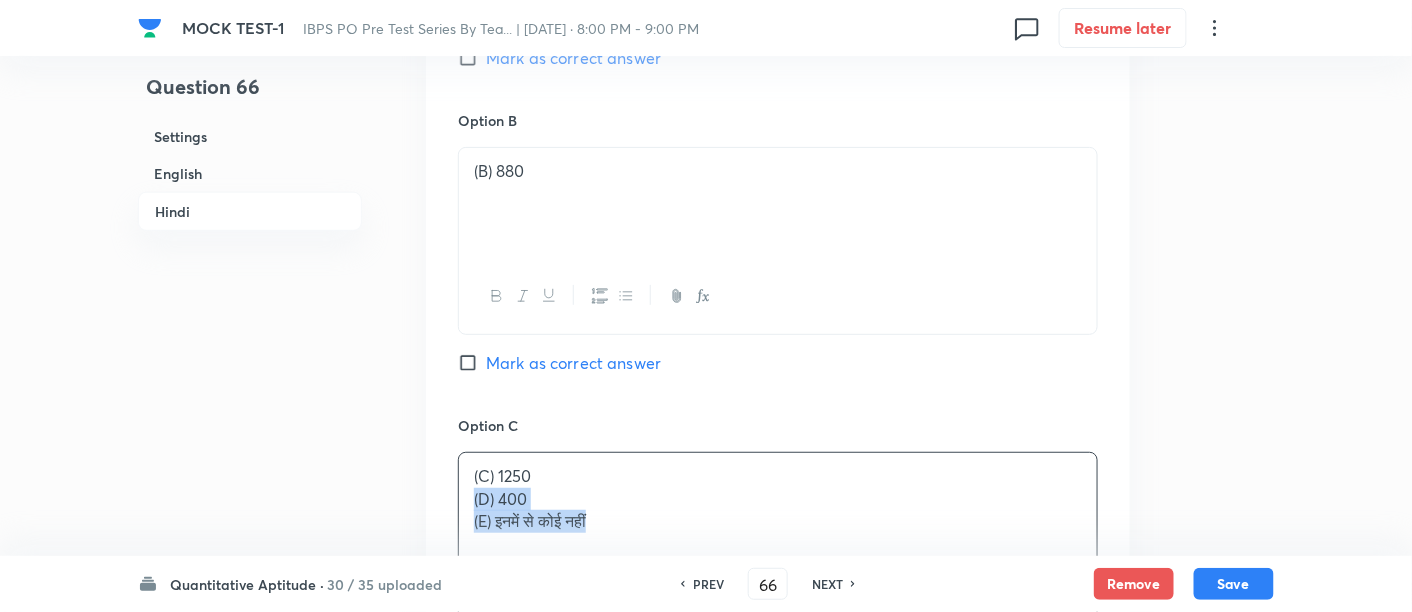 drag, startPoint x: 471, startPoint y: 489, endPoint x: 671, endPoint y: 545, distance: 207.69208 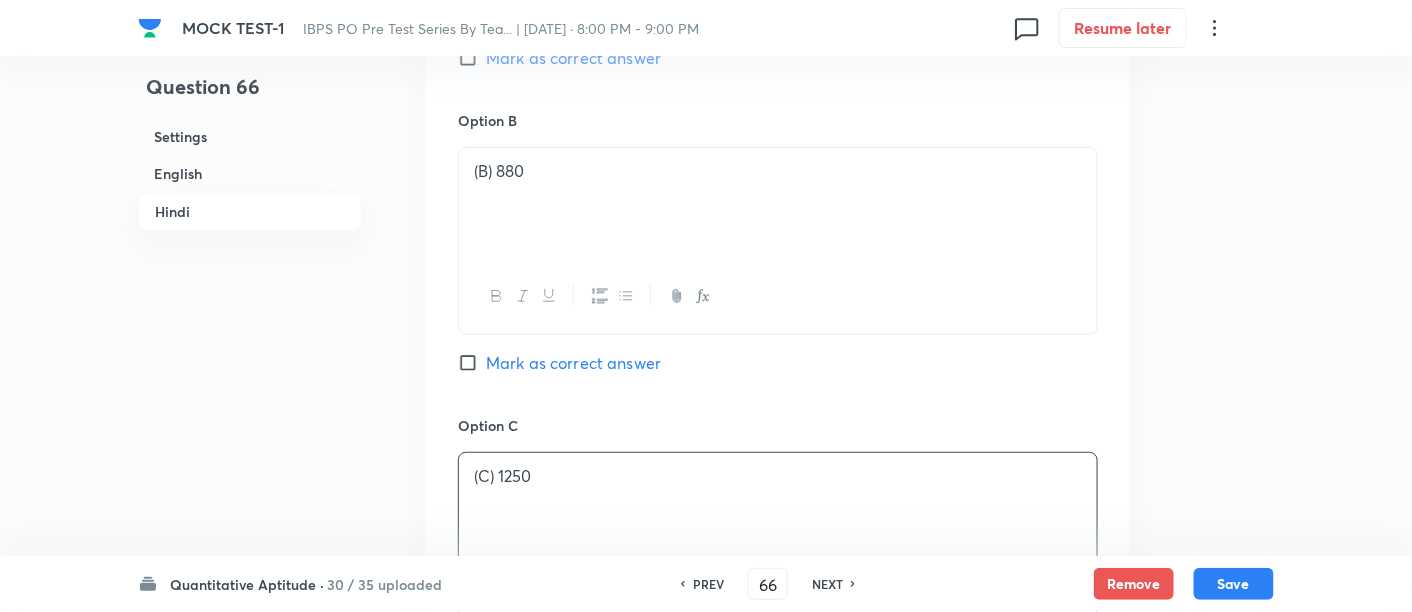 scroll, scrollTop: 5175, scrollLeft: 0, axis: vertical 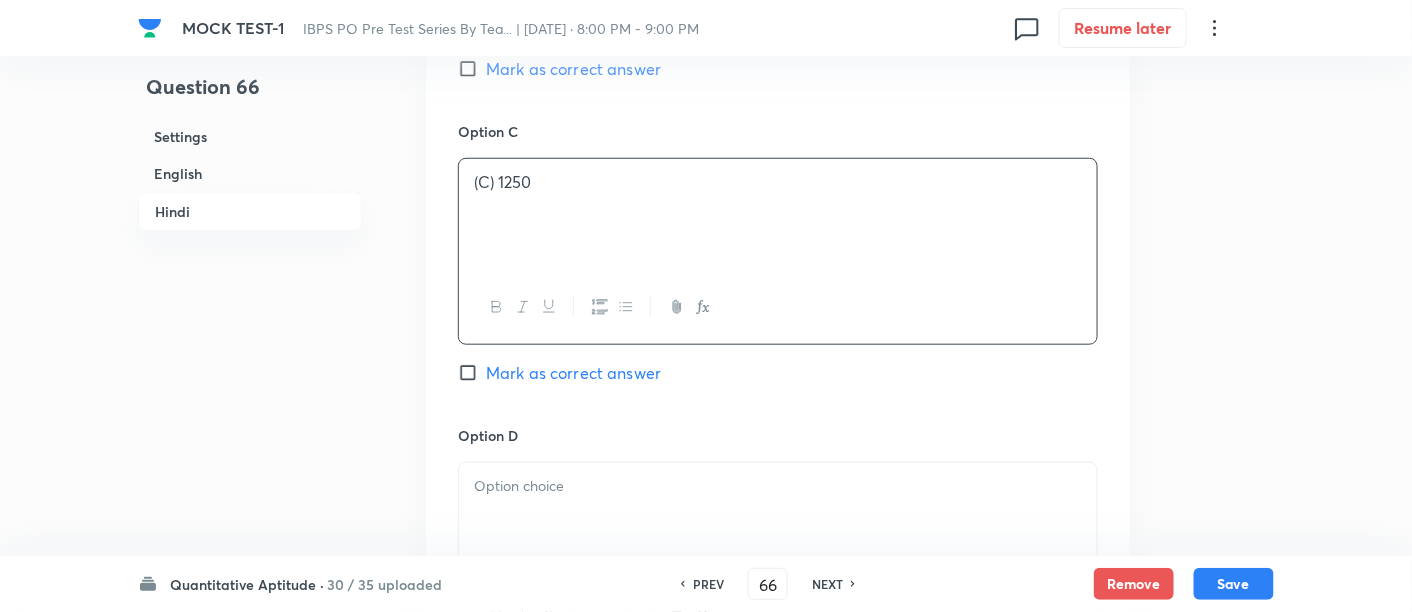 click on "Mark as correct answer" at bounding box center [573, 373] 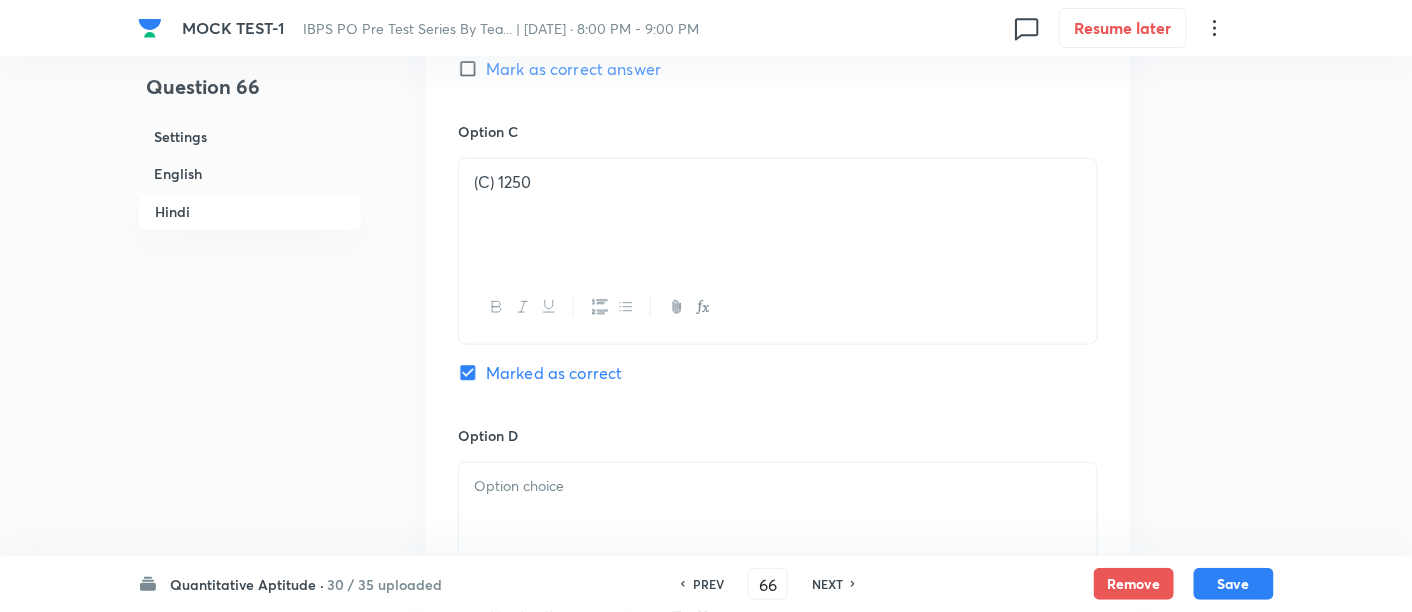 click at bounding box center [778, 519] 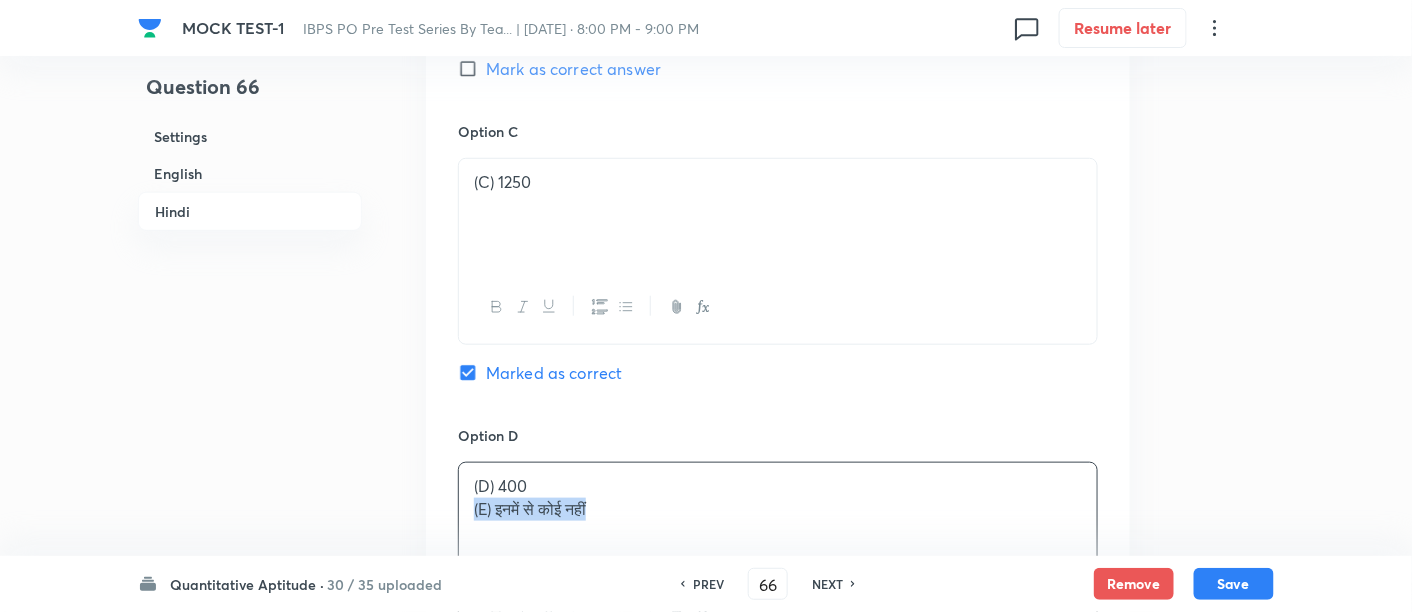 drag, startPoint x: 470, startPoint y: 492, endPoint x: 705, endPoint y: 555, distance: 243.29817 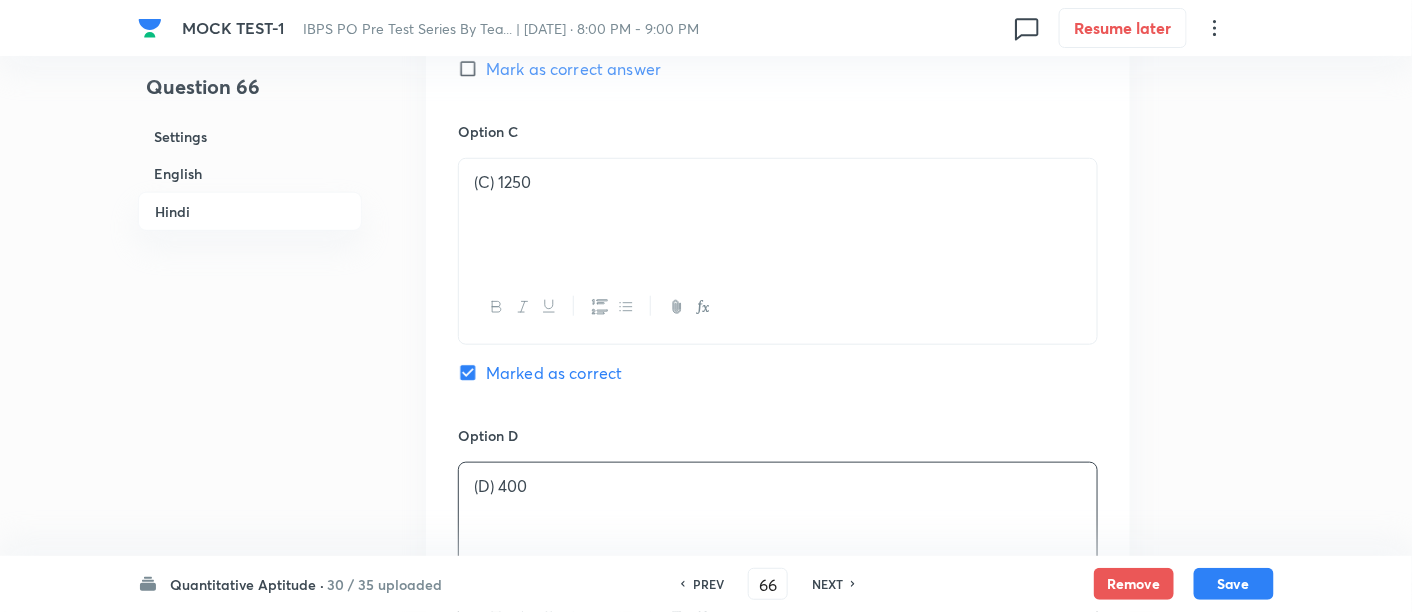 scroll, scrollTop: 5448, scrollLeft: 0, axis: vertical 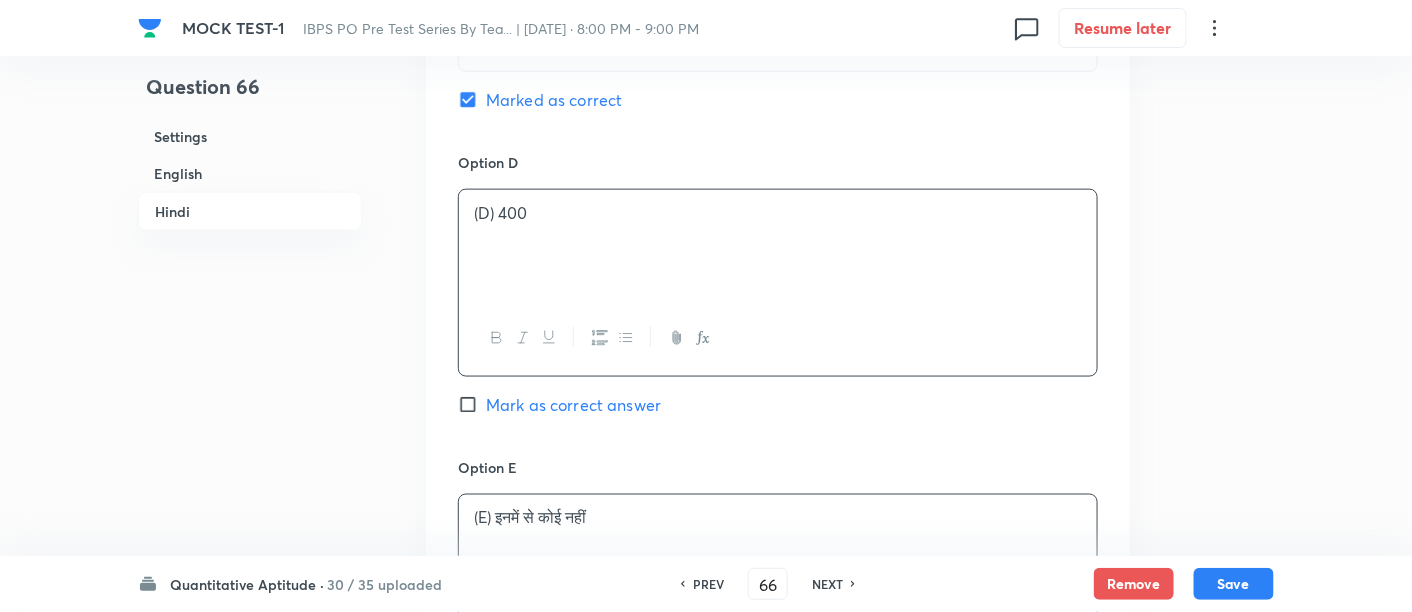 click on "(E) इनमें से कोई नहीं" at bounding box center [778, 518] 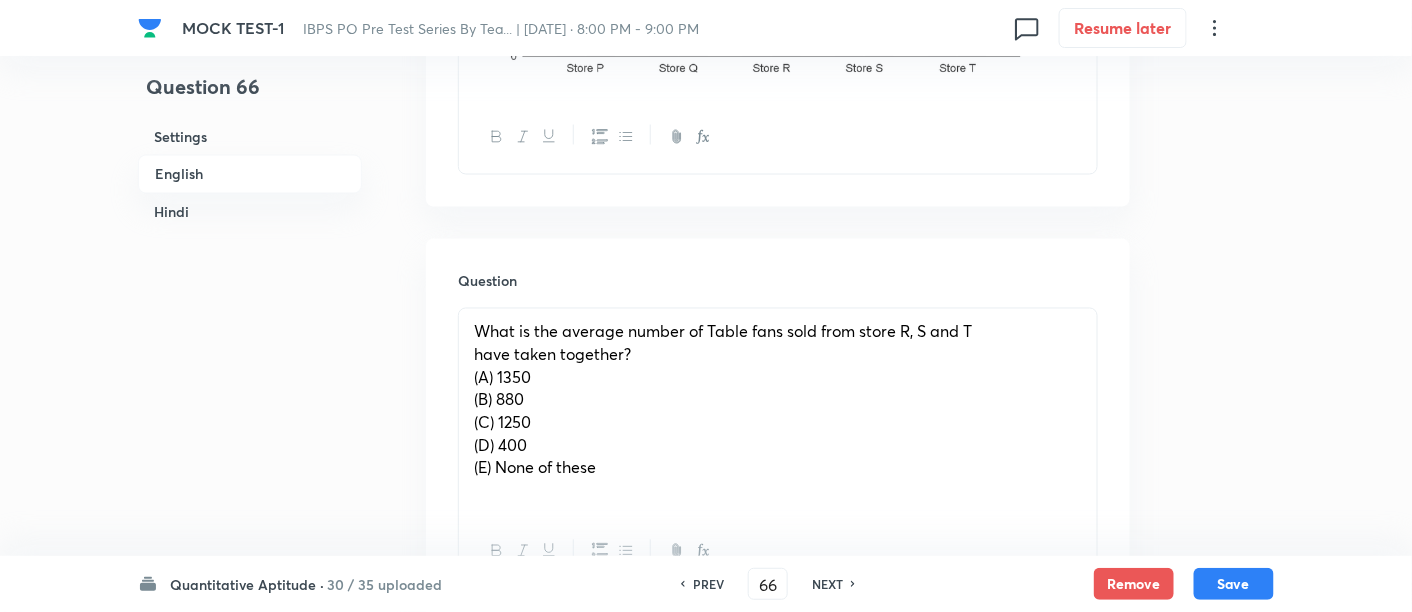 scroll, scrollTop: 1095, scrollLeft: 0, axis: vertical 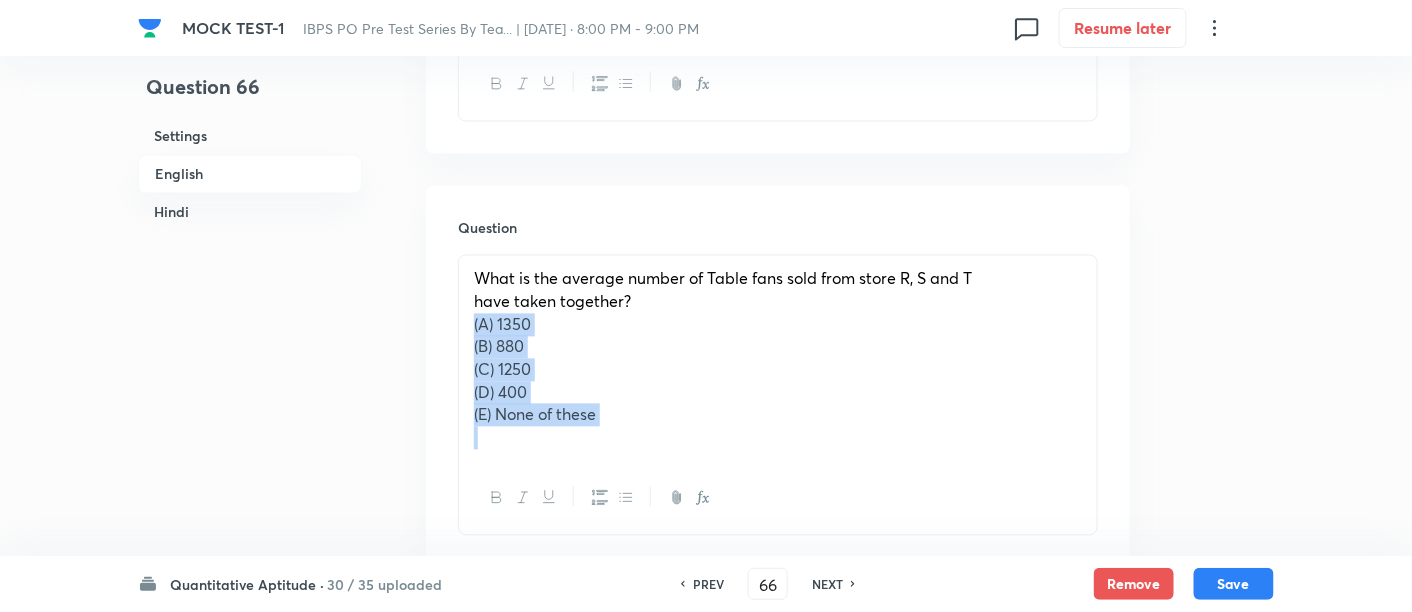 drag, startPoint x: 474, startPoint y: 327, endPoint x: 681, endPoint y: 472, distance: 252.73306 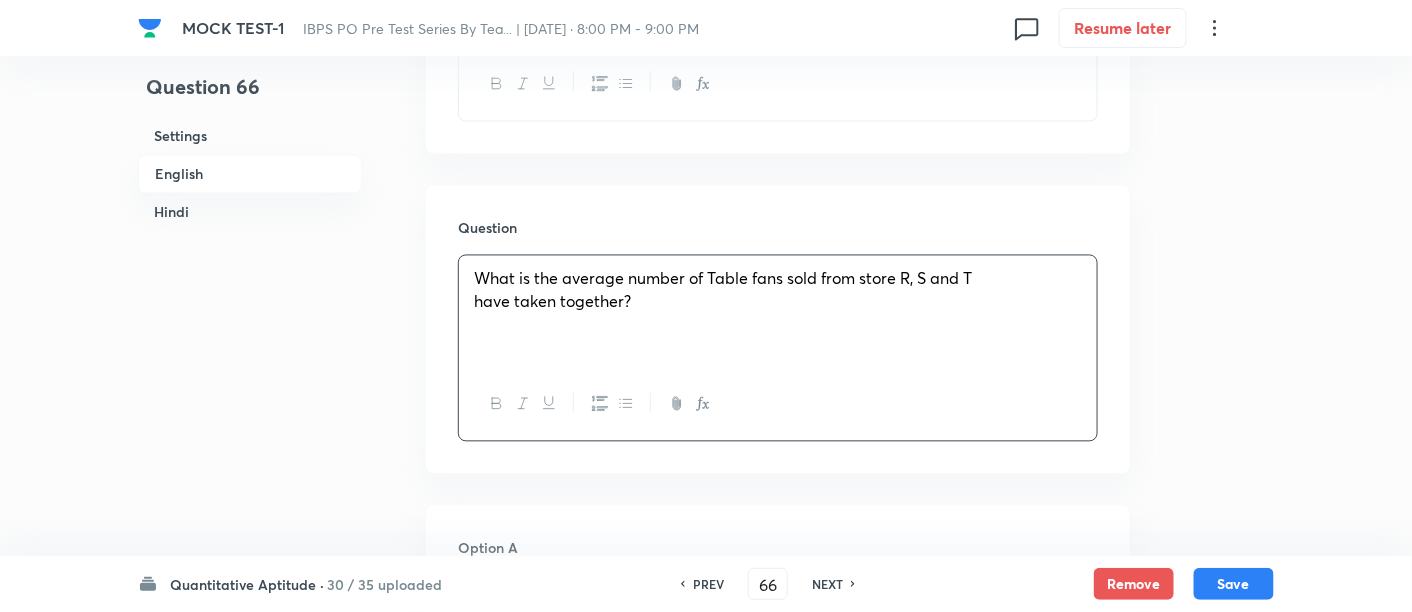 scroll, scrollTop: 1294, scrollLeft: 0, axis: vertical 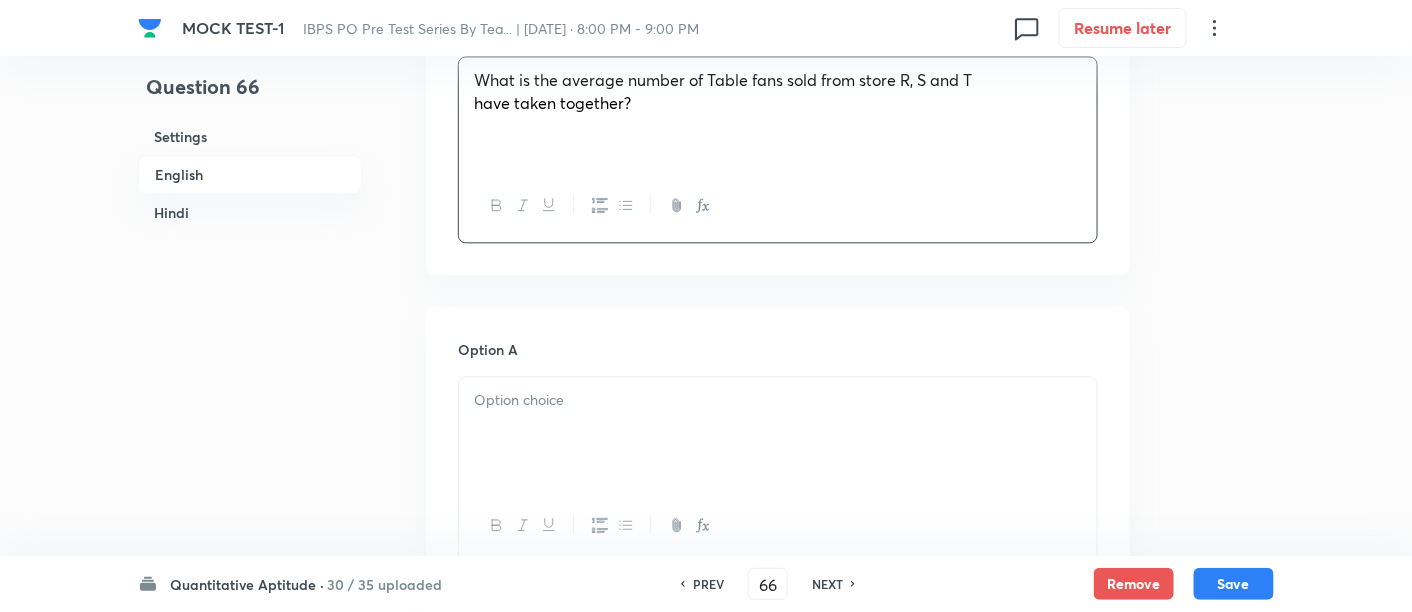 click at bounding box center [778, 433] 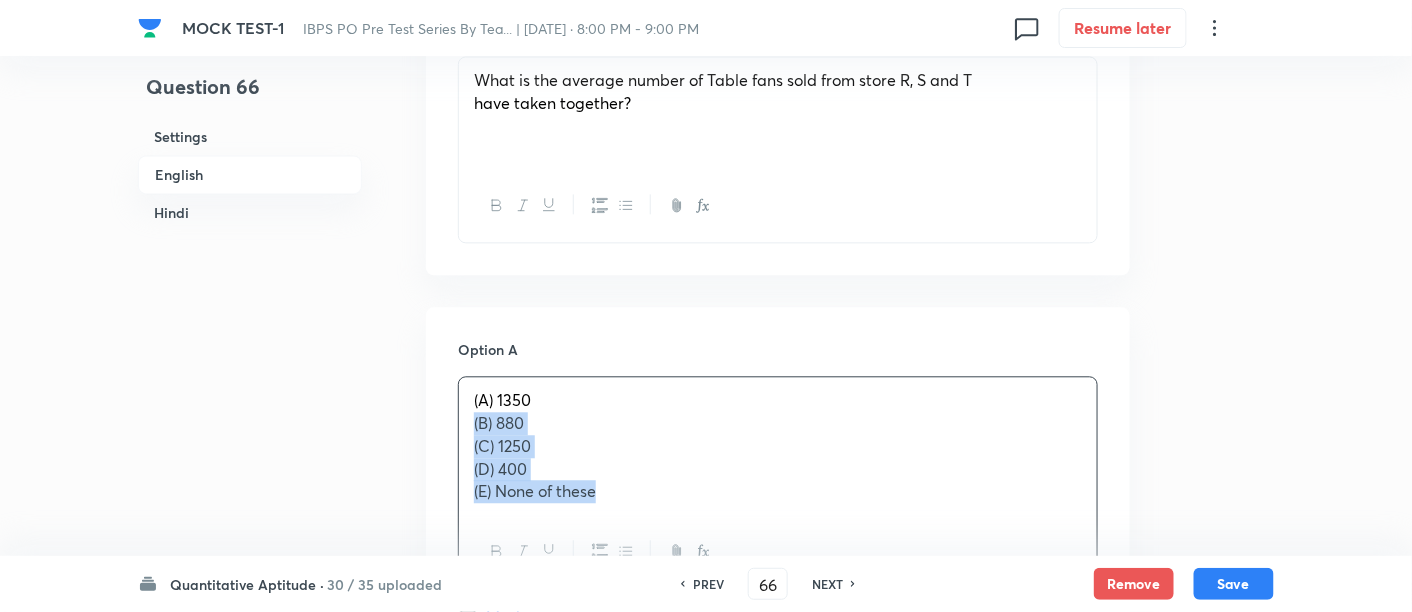 drag, startPoint x: 462, startPoint y: 418, endPoint x: 713, endPoint y: 570, distance: 293.43652 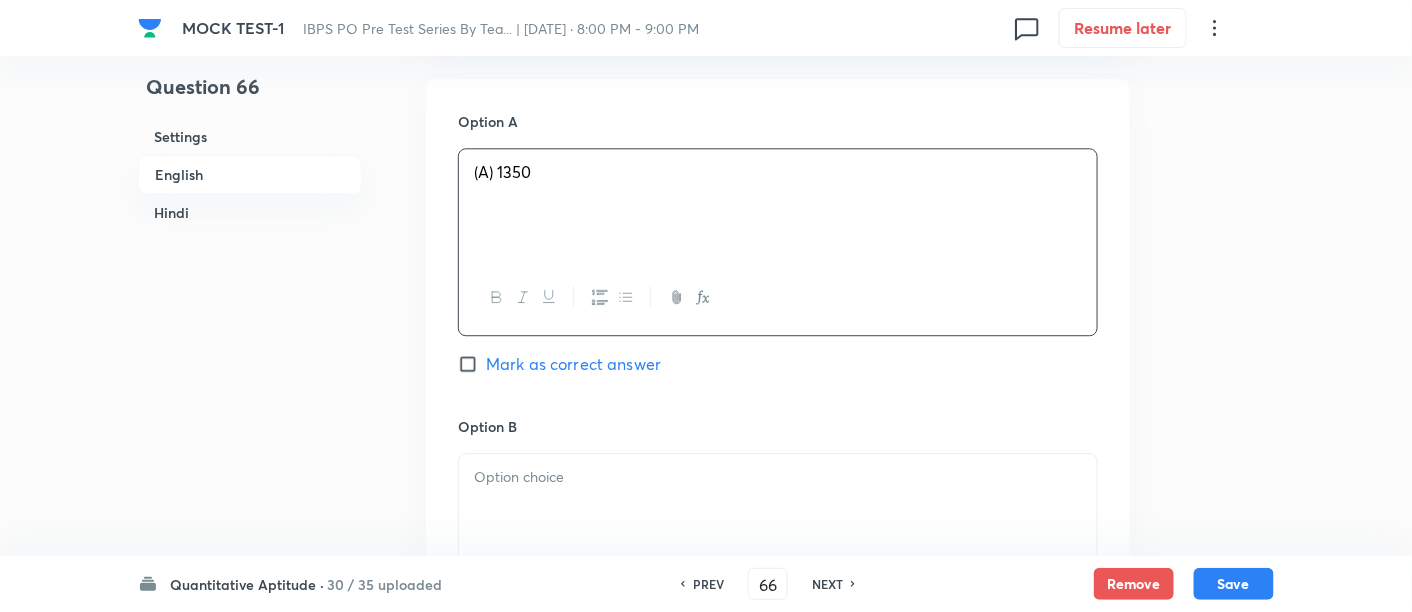 scroll, scrollTop: 1521, scrollLeft: 0, axis: vertical 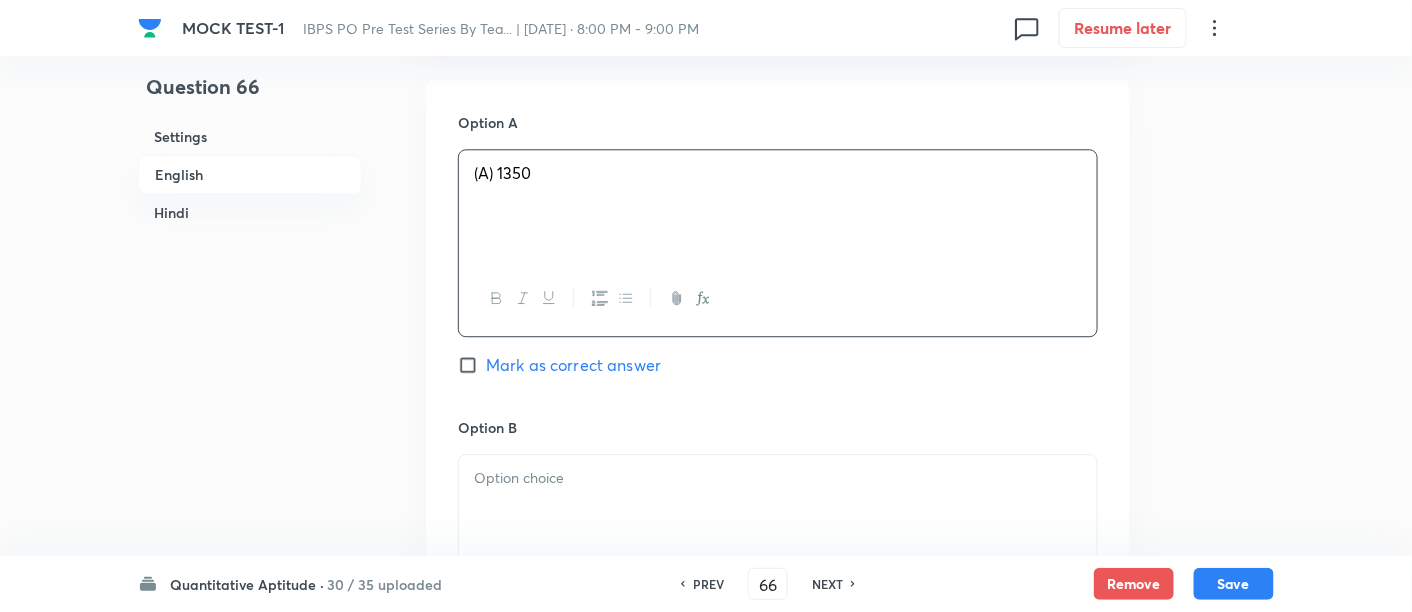 click at bounding box center (778, 511) 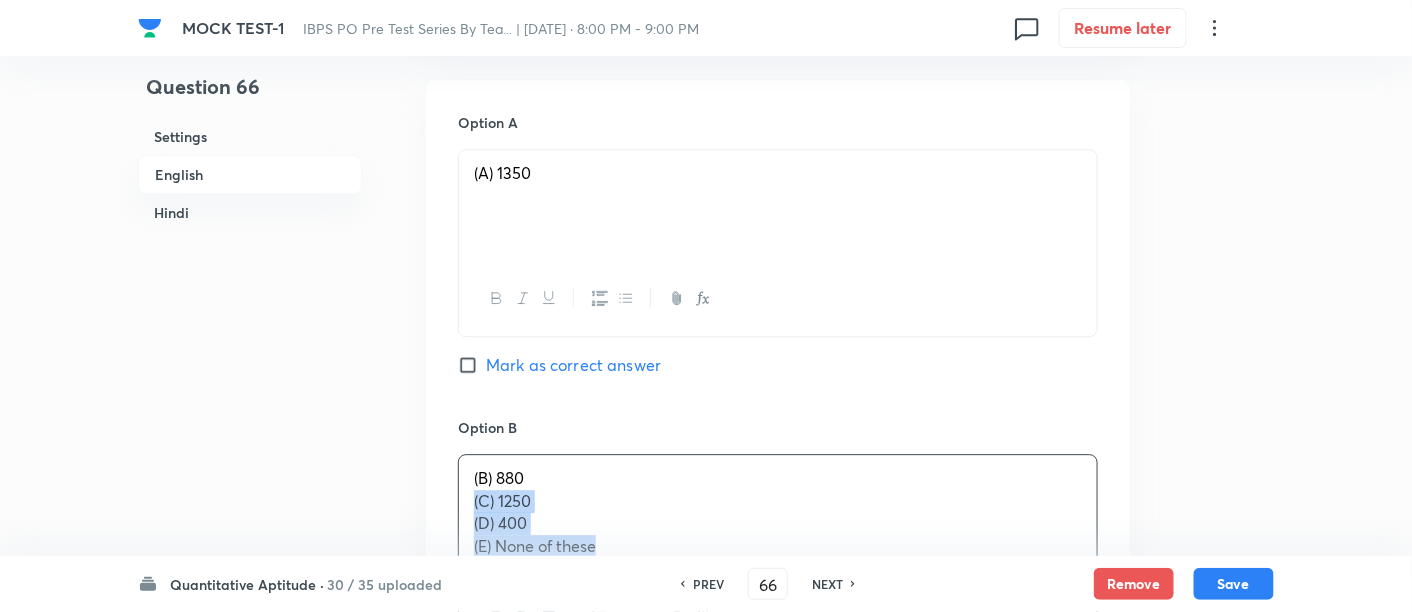 drag, startPoint x: 474, startPoint y: 498, endPoint x: 711, endPoint y: 577, distance: 249.81993 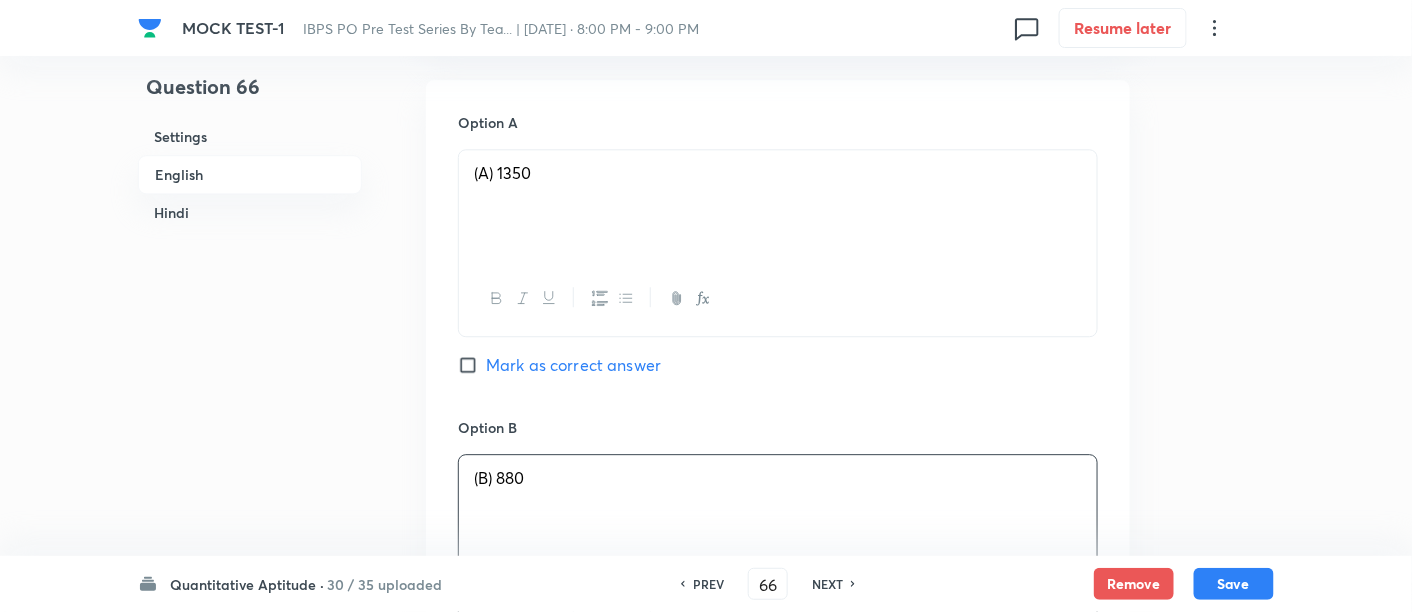 scroll, scrollTop: 1845, scrollLeft: 0, axis: vertical 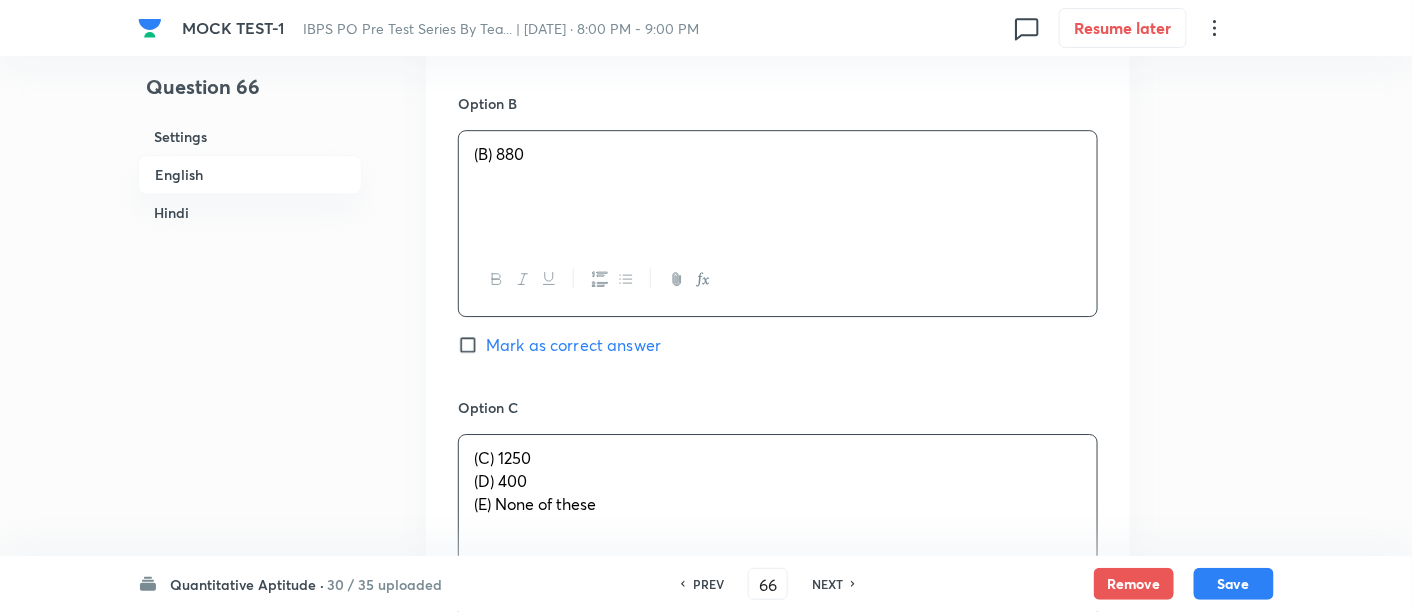 click on "(C) 1250 (D) 400  (E) None of these" at bounding box center (778, 491) 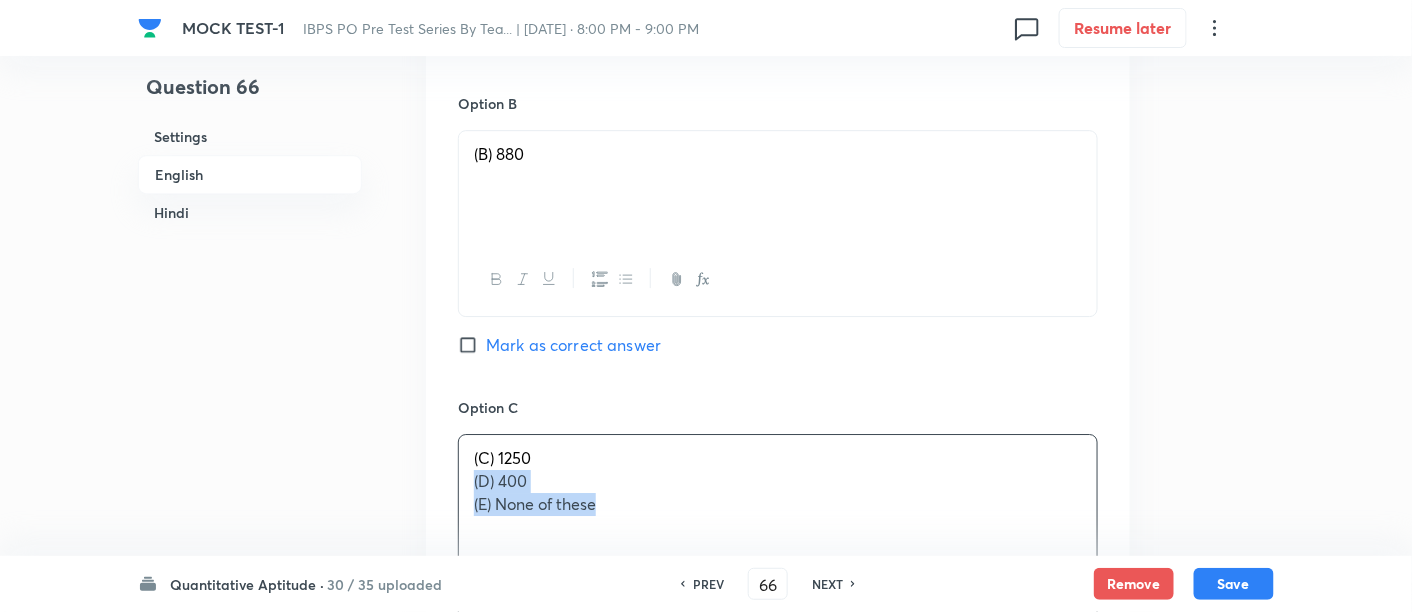 drag, startPoint x: 469, startPoint y: 470, endPoint x: 662, endPoint y: 527, distance: 201.24115 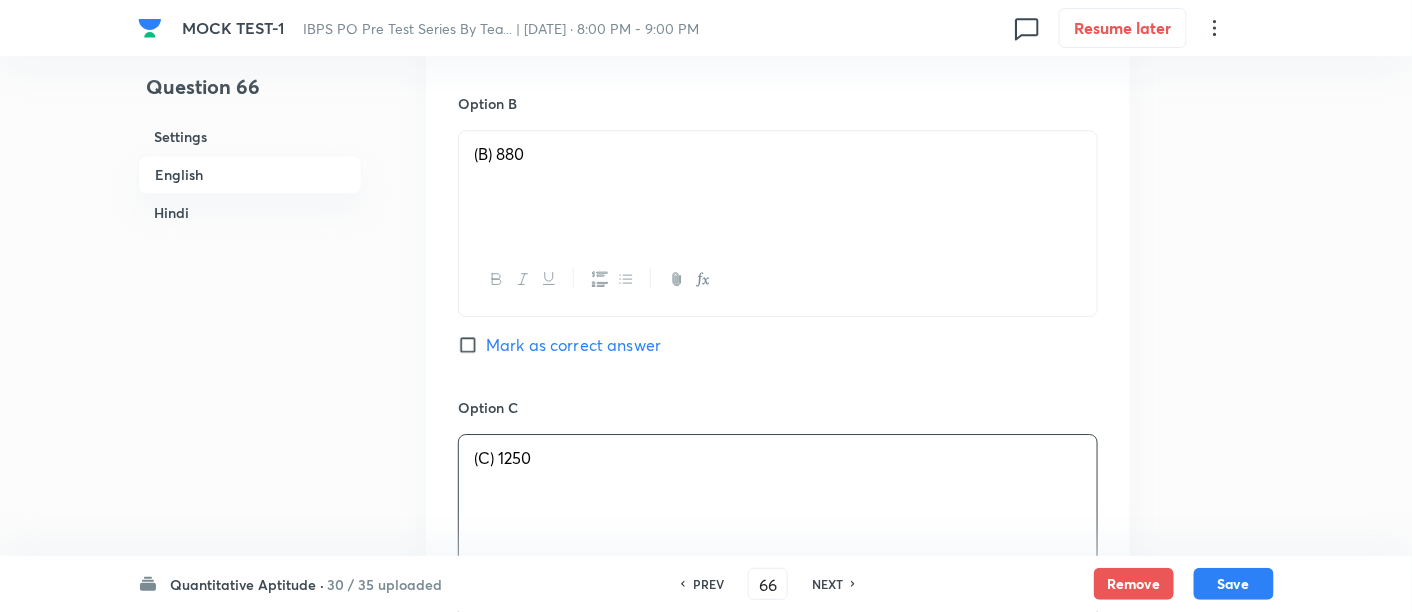 scroll, scrollTop: 2153, scrollLeft: 0, axis: vertical 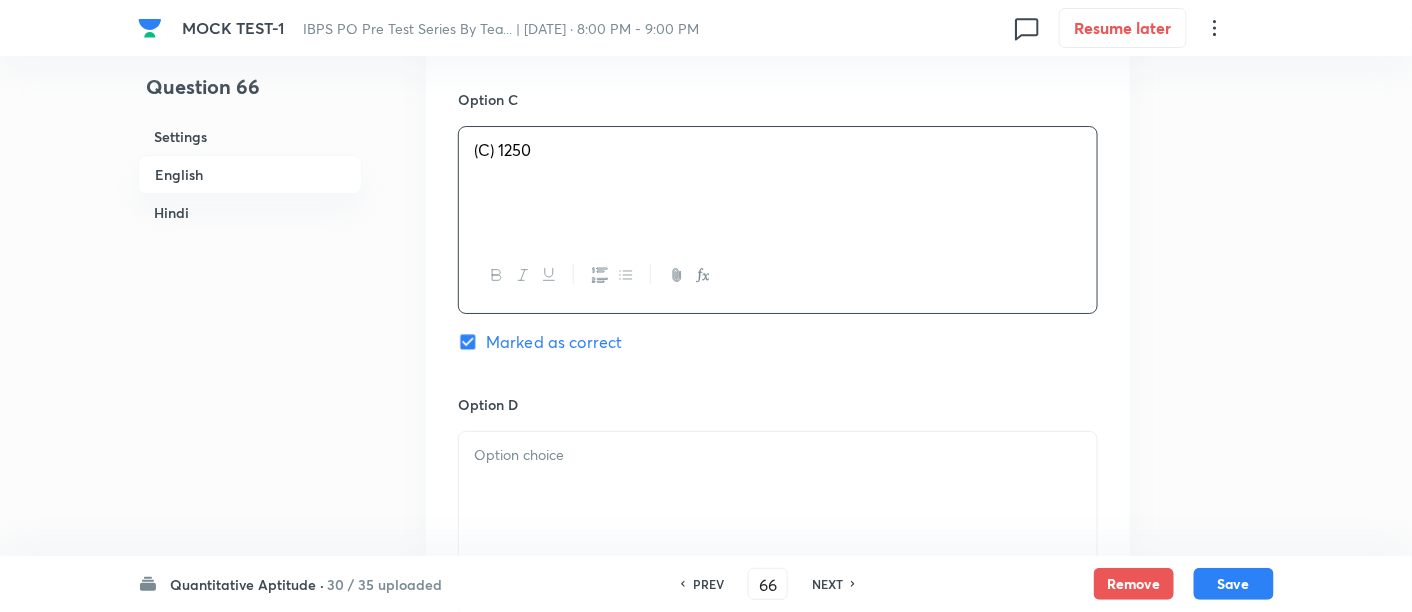 click at bounding box center (778, 455) 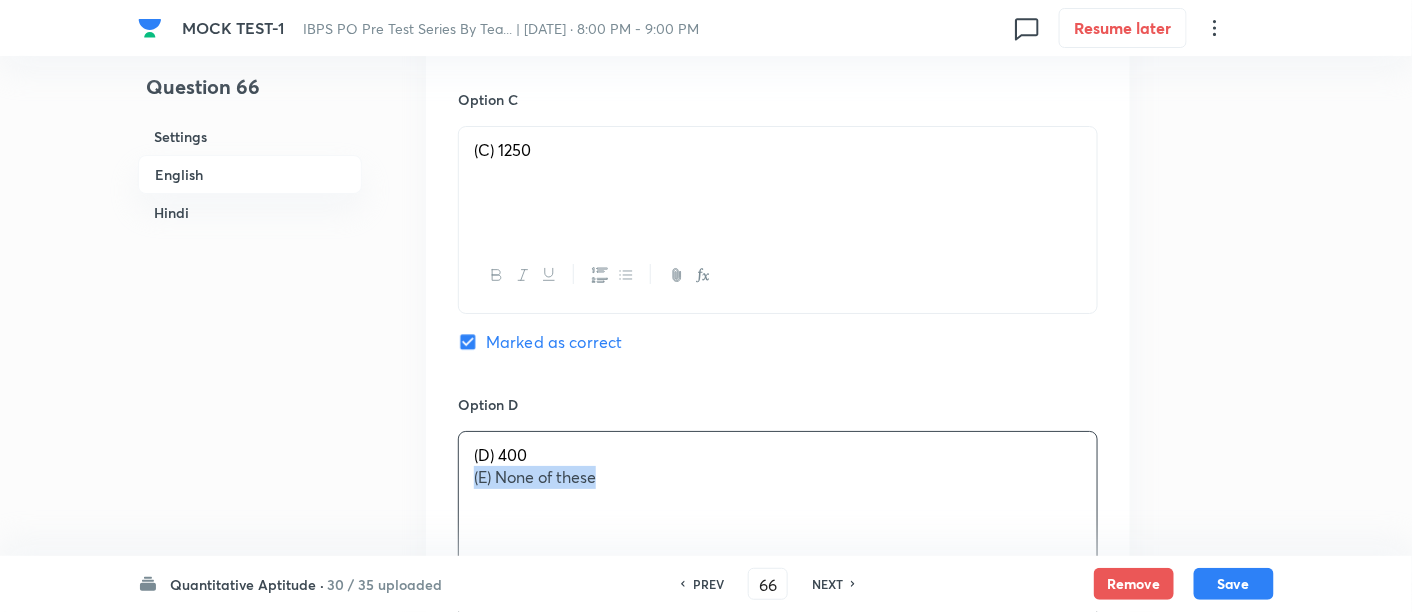 drag, startPoint x: 464, startPoint y: 473, endPoint x: 721, endPoint y: 518, distance: 260.90994 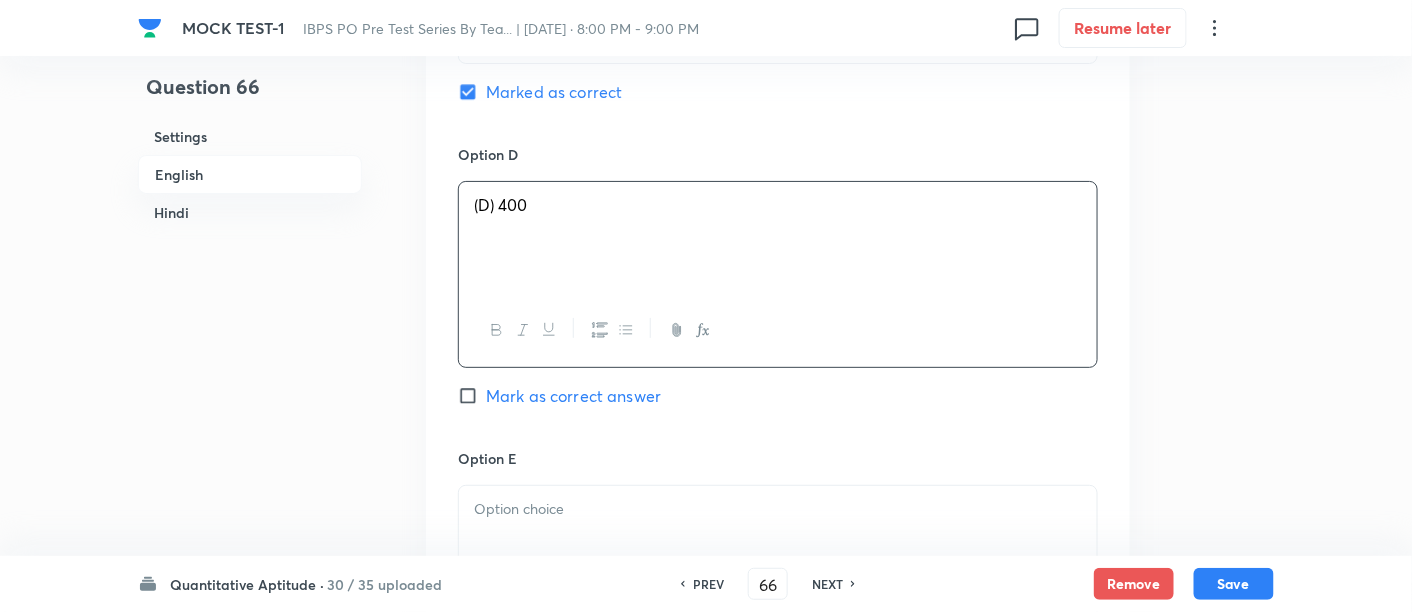 scroll, scrollTop: 2404, scrollLeft: 0, axis: vertical 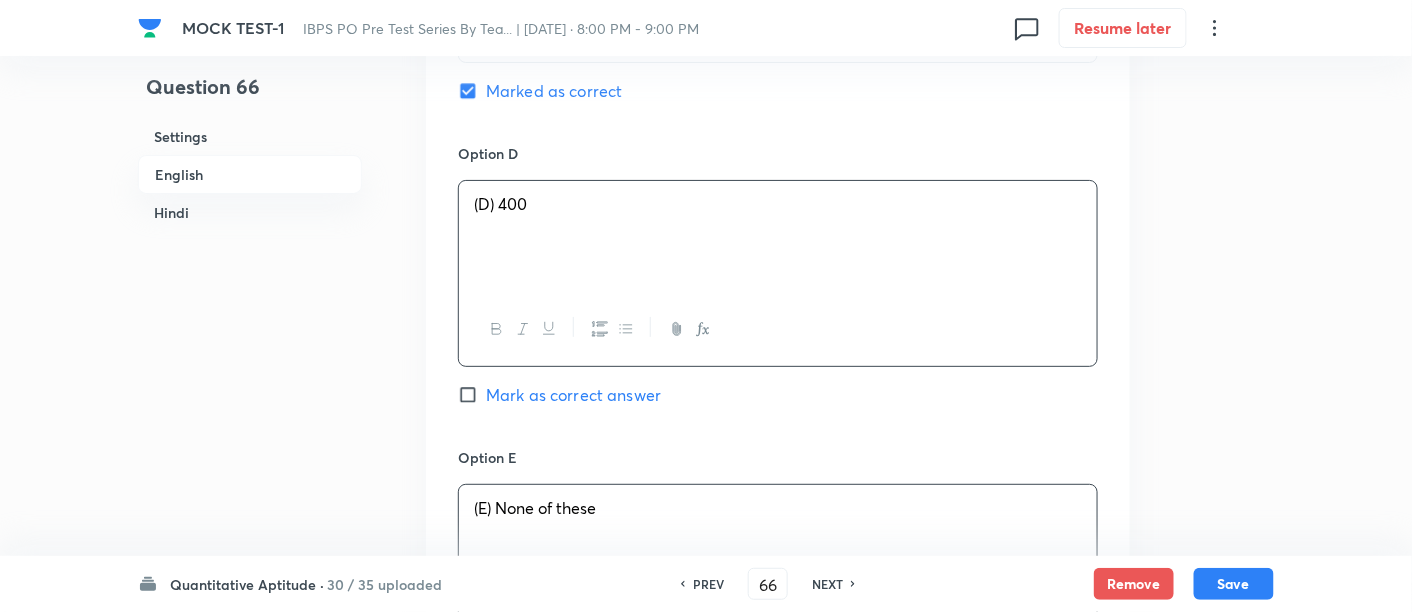 click on "(E) None of these" at bounding box center [778, 508] 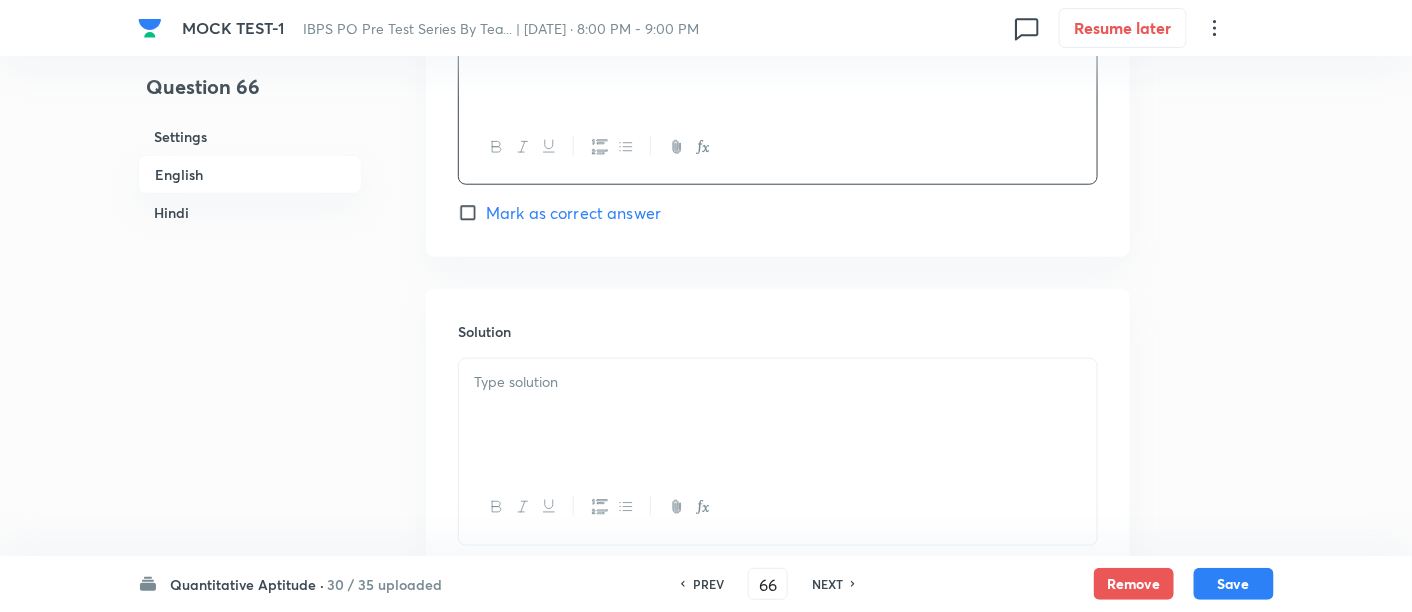 scroll, scrollTop: 2891, scrollLeft: 0, axis: vertical 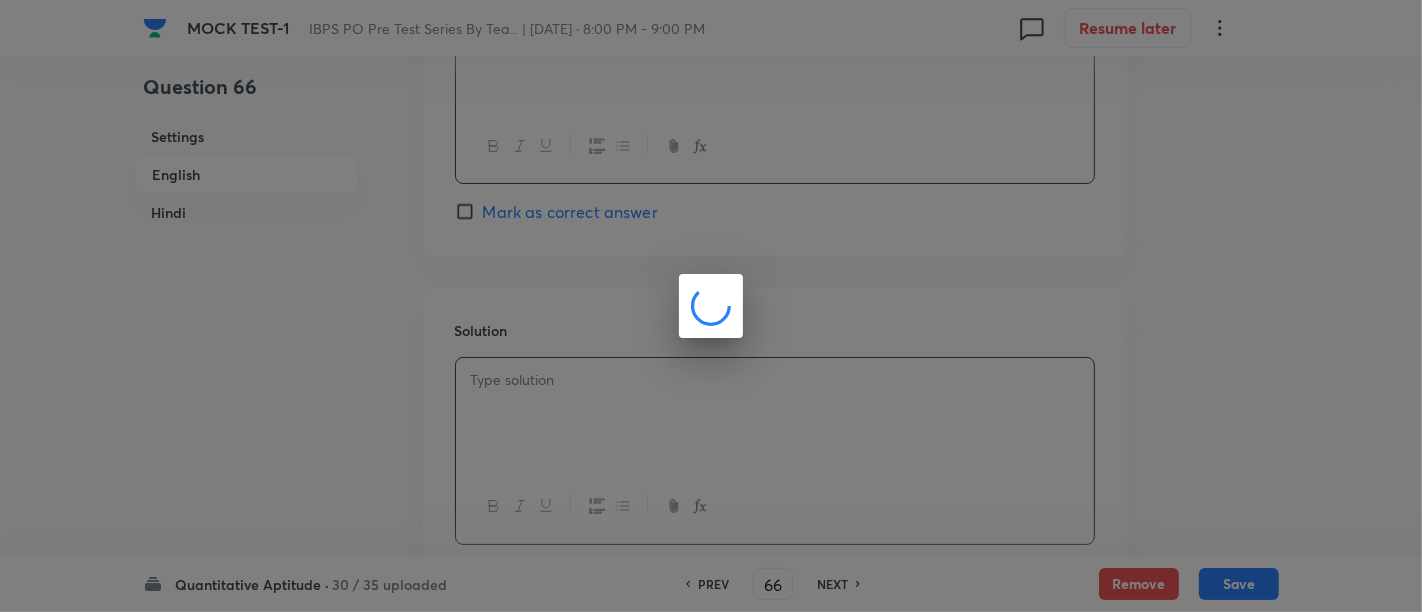 click on "MOCK TEST-1 IBPS PO Pre Test Series By Tea... | Jul 17, 2025 · 8:00 PM - 9:00 PM 0 Resume later Question 66 Settings English Hindi Settings Type Single choice correct 5 options With passage + 1 mark - 0.25 marks Edit Concept Quantitative Aptitude Data Interpretation Bar Graph Bar Charts Edit Additional details Easy Fact Not from PYQ paper No equation Edit In English Passage Directions : Study the following chart carefully and answer the questions given below. Following bar graph represents the data regarding number of Table fans and sum of Table fans and Fridge sold from different stores Question What is the average number of Table fans sold from store R, S and T  have taken together? Option A (A) 1350  Mark as correct answer Option B (B) 880 Mark as correct answer Option C  (C) 1250 Marked as correct Option D (D) 400  Mark as correct answer Option E (E) None of these Mark as correct answer Solution In Hindi Passage Question Option A (A) 1350 Mark as correct answer Option B (B) 880 Mark as correct answer" at bounding box center [711, 411] 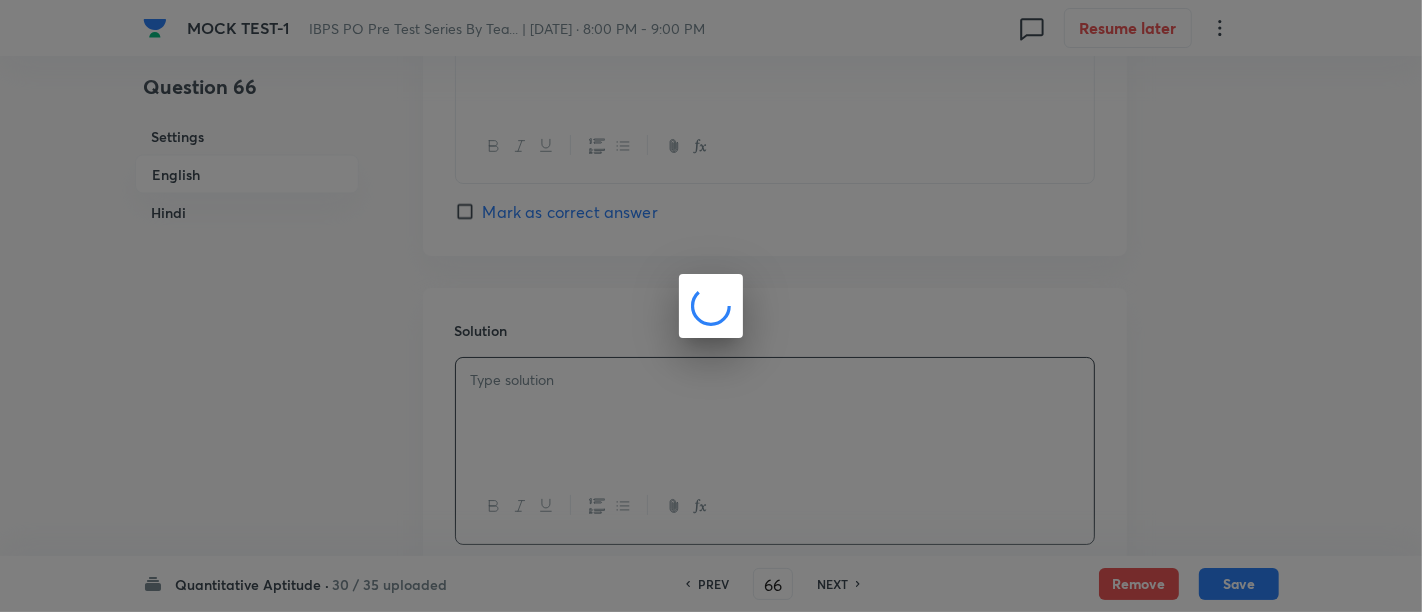 click at bounding box center [711, 306] 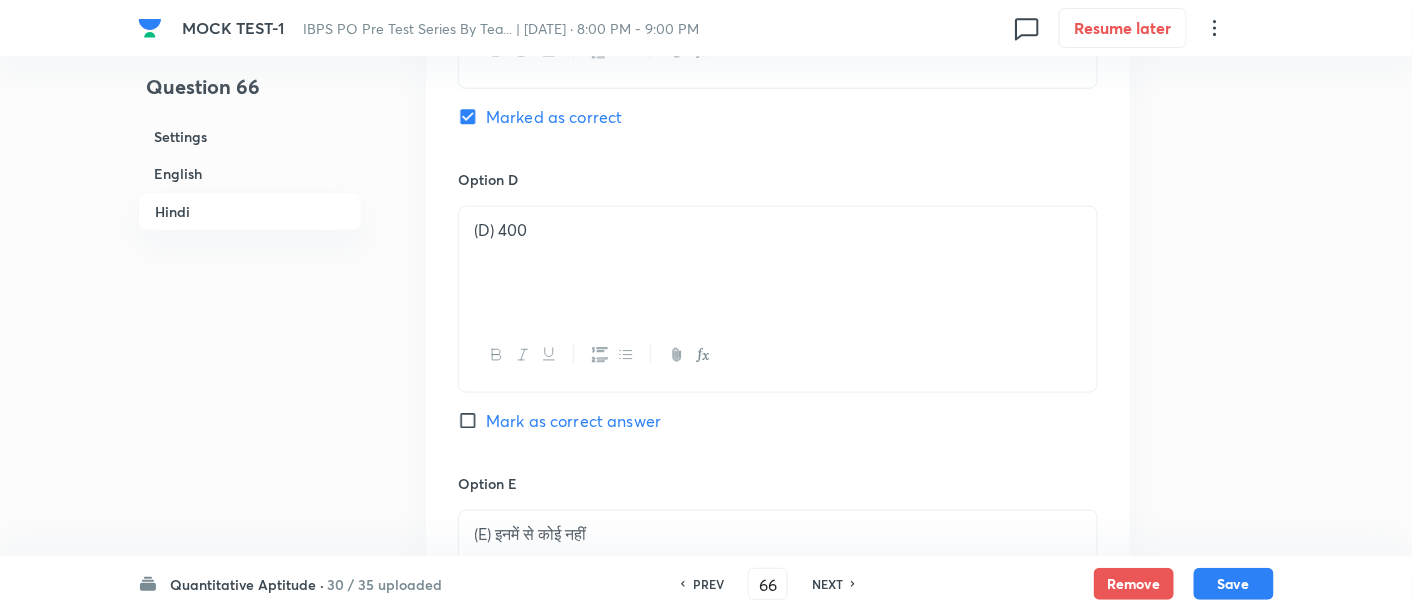 scroll, scrollTop: 6054, scrollLeft: 0, axis: vertical 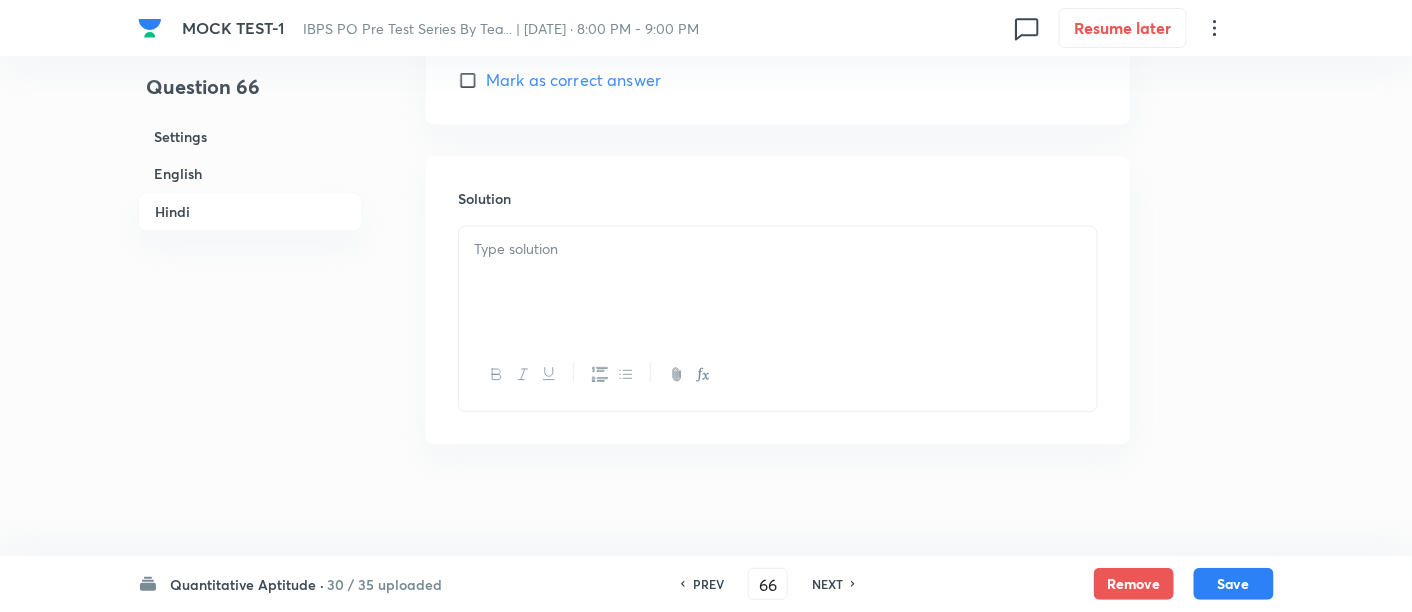 click on "MOCK TEST-1 IBPS PO Pre Test Series By Tea... | Jul 17, 2025 · 8:00 PM - 9:00 PM 0 Resume later Question 66 Settings English Hindi Settings Type Single choice correct 5 options With passage + 1 mark - 0.25 marks Edit Concept Quantitative Aptitude Data Interpretation Bar Graph Bar Charts Edit Additional details Easy Fact Not from PYQ paper No equation Edit In English Passage Directions : Study the following chart carefully and answer the questions given below. Following bar graph represents the data regarding number of Table fans and sum of Table fans and Fridge sold from different stores Question What is the average number of Table fans sold from store R, S and T  have taken together? Option A (A) 1350  Mark as correct answer Option B (B) 880 Mark as correct answer Option C  (C) 1250 Marked as correct Option D (D) 400  Mark as correct answer Option E (E) None of these Mark as correct answer Solution In Hindi Passage Question Option A (A) 1350 Mark as correct answer Option B (B) 880 Mark as correct answer" at bounding box center [706, -2717] 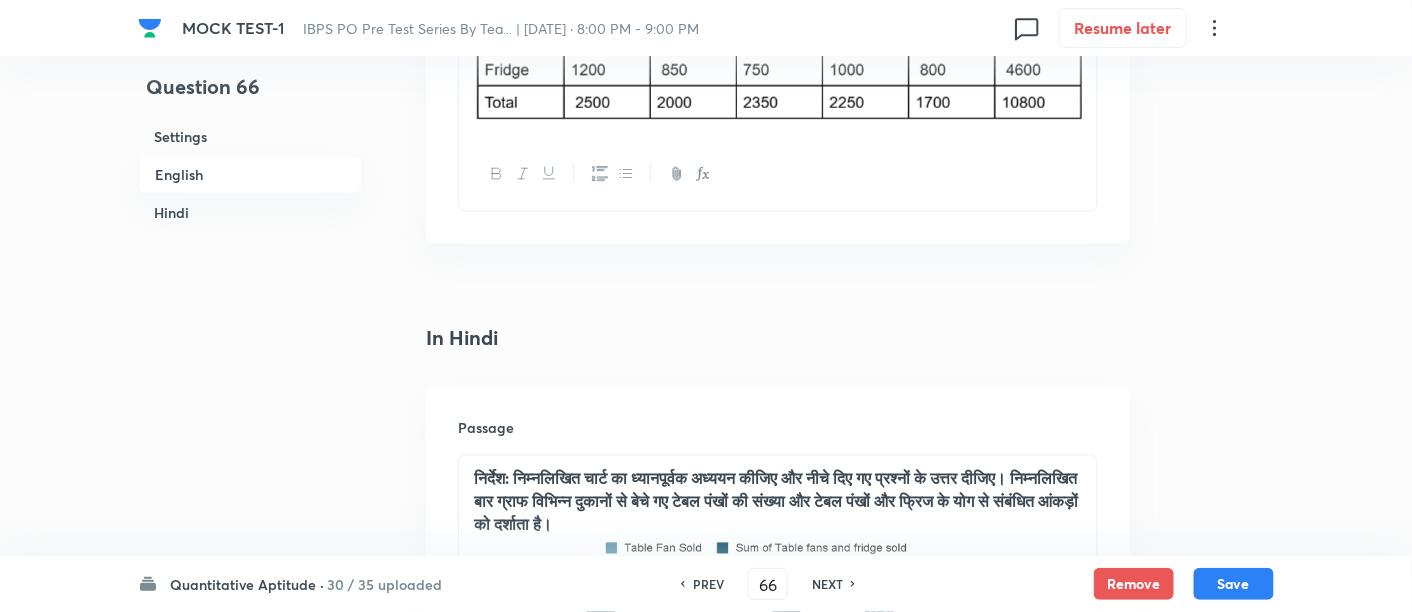 scroll, scrollTop: 3292, scrollLeft: 0, axis: vertical 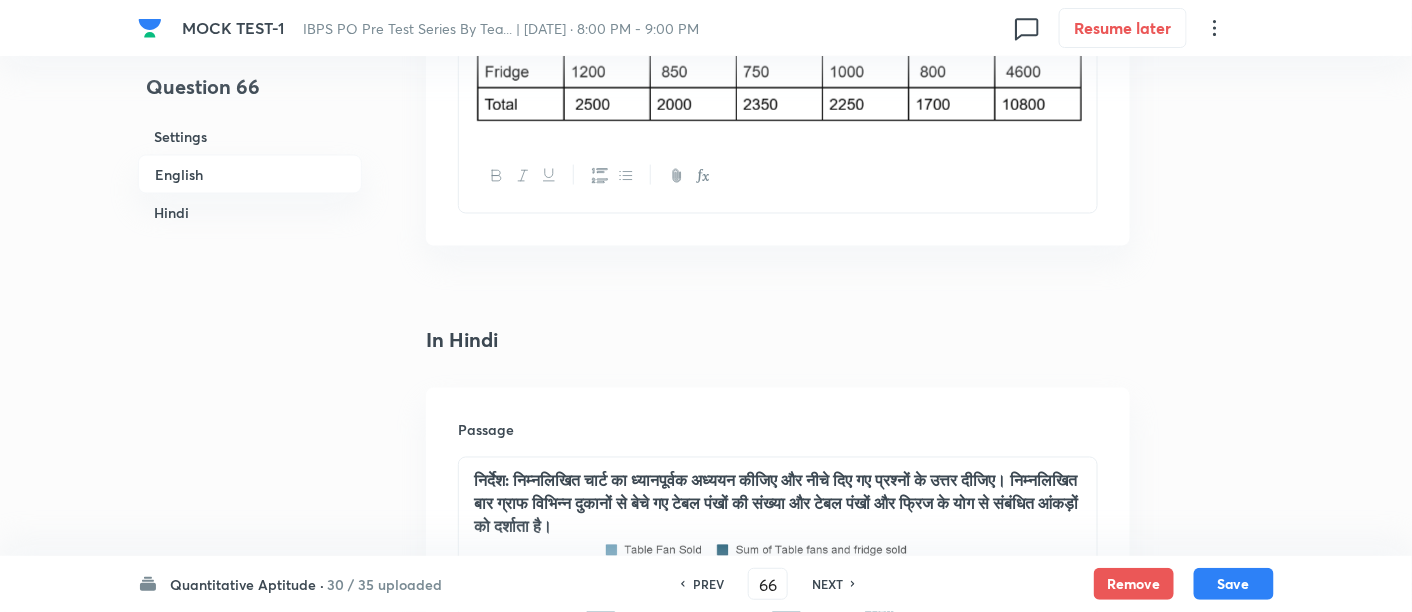 click at bounding box center (778, 48) 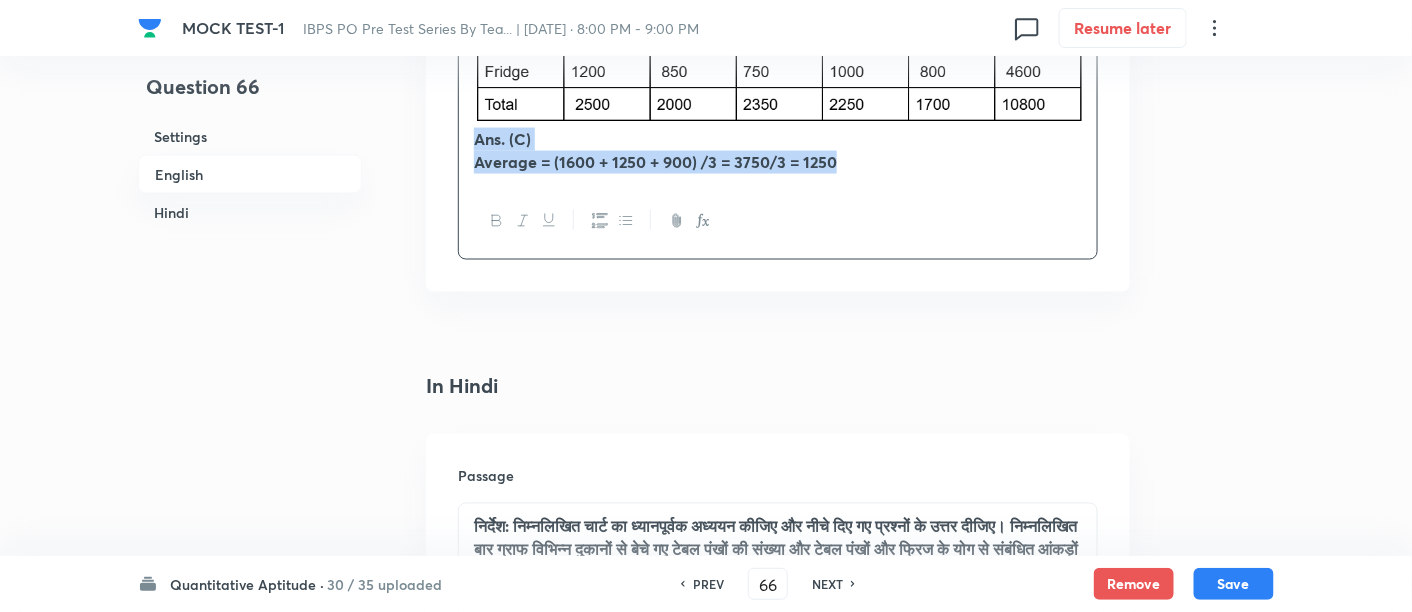 drag, startPoint x: 472, startPoint y: 135, endPoint x: 1001, endPoint y: 277, distance: 547.7271 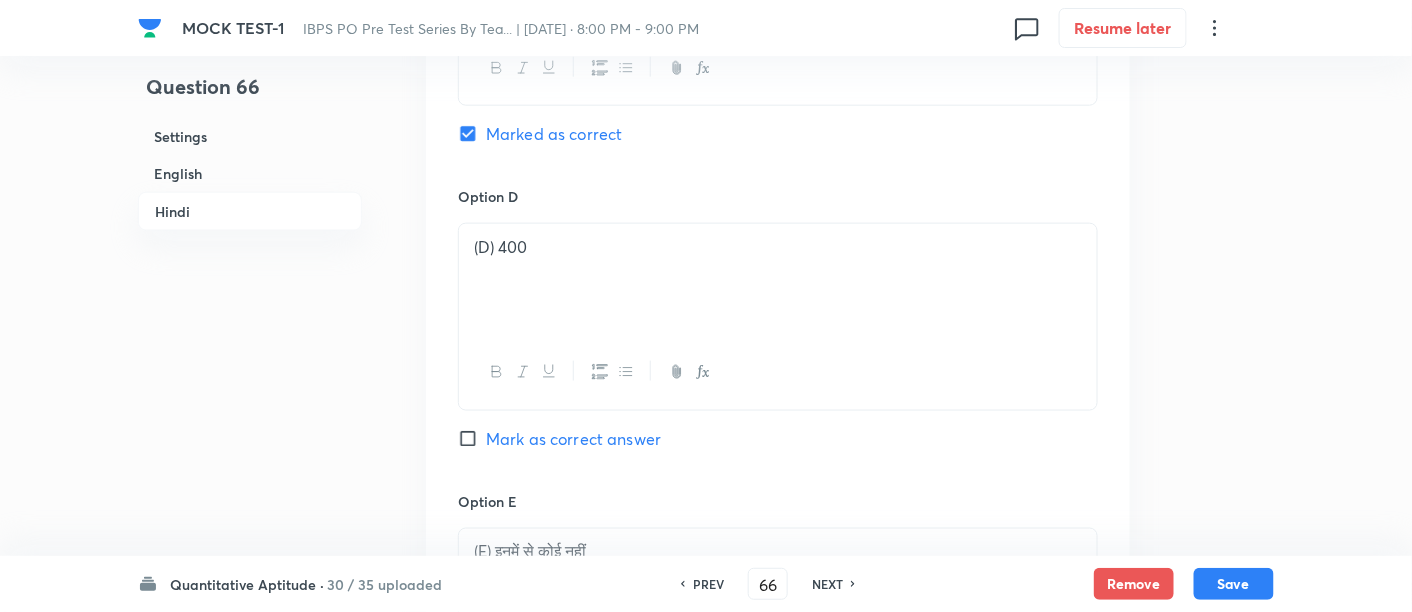 scroll, scrollTop: 6170, scrollLeft: 0, axis: vertical 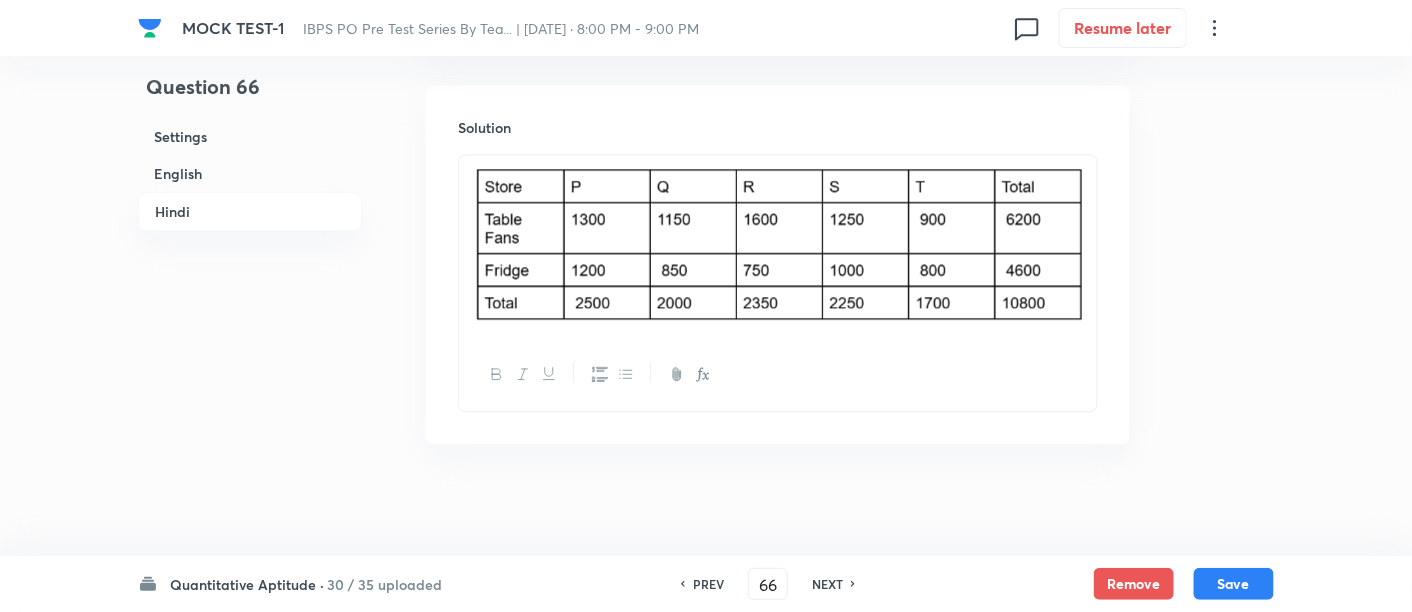 click at bounding box center [778, 246] 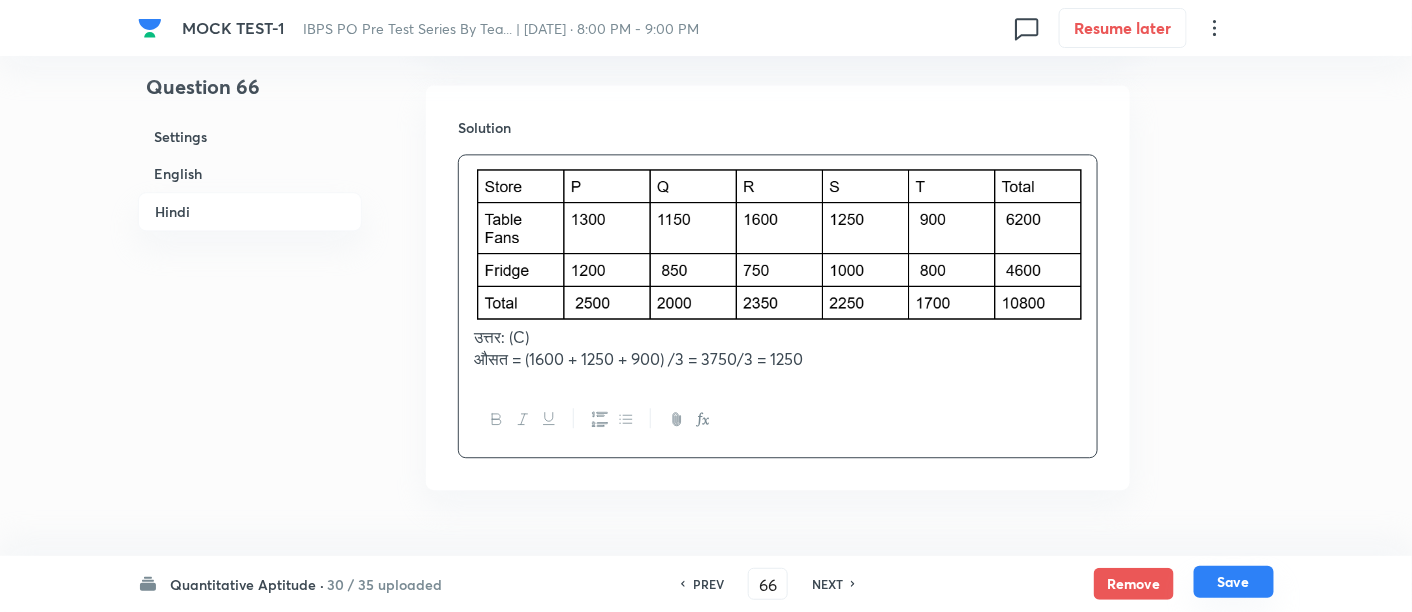 click on "Save" at bounding box center [1234, 582] 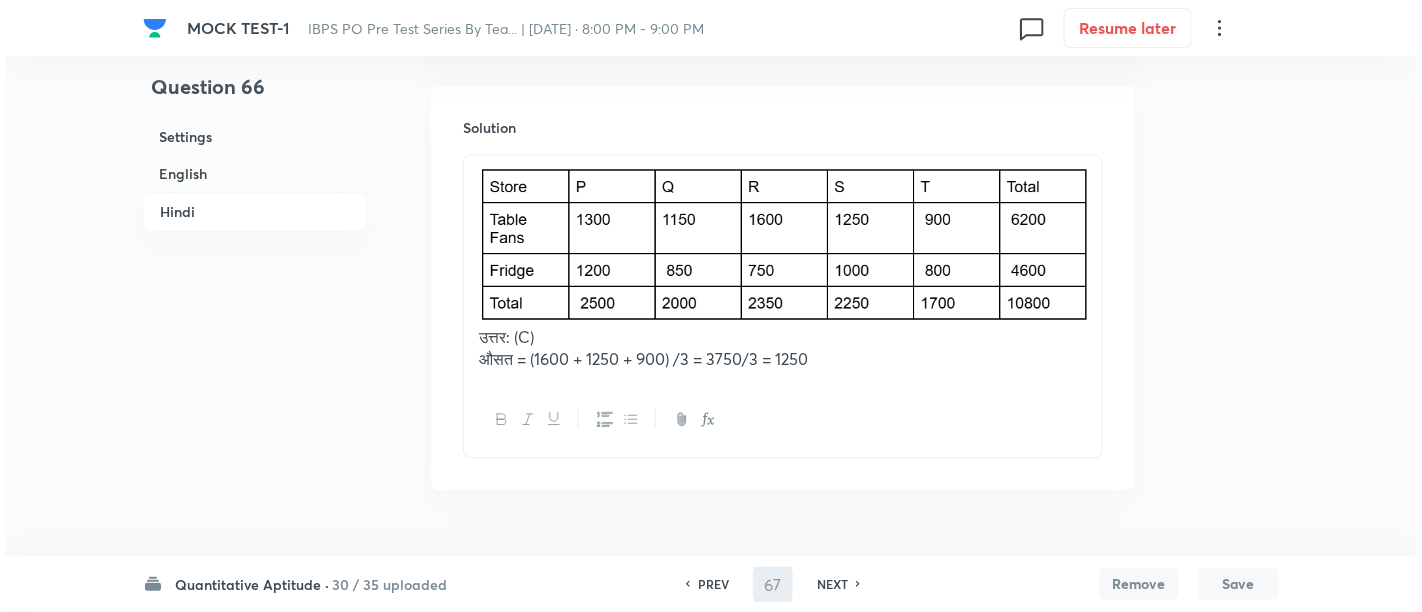 scroll, scrollTop: 0, scrollLeft: 0, axis: both 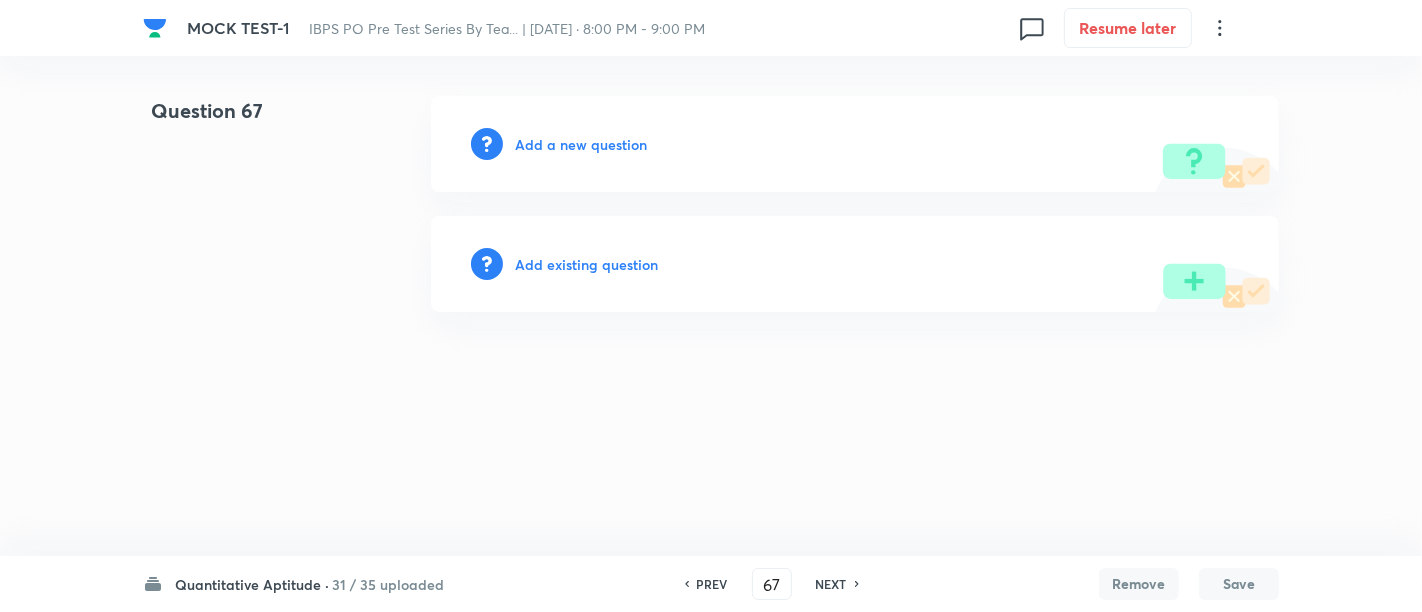 click on "Add a new question" at bounding box center (581, 144) 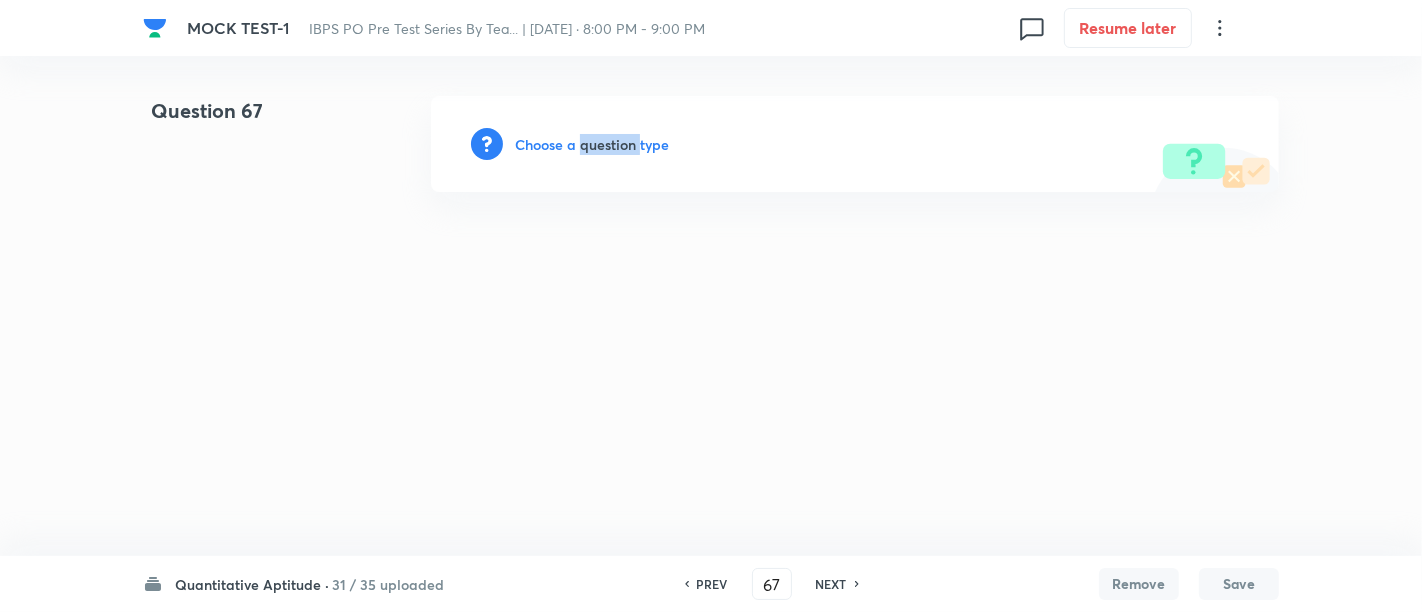 click on "Choose a question type" at bounding box center [592, 144] 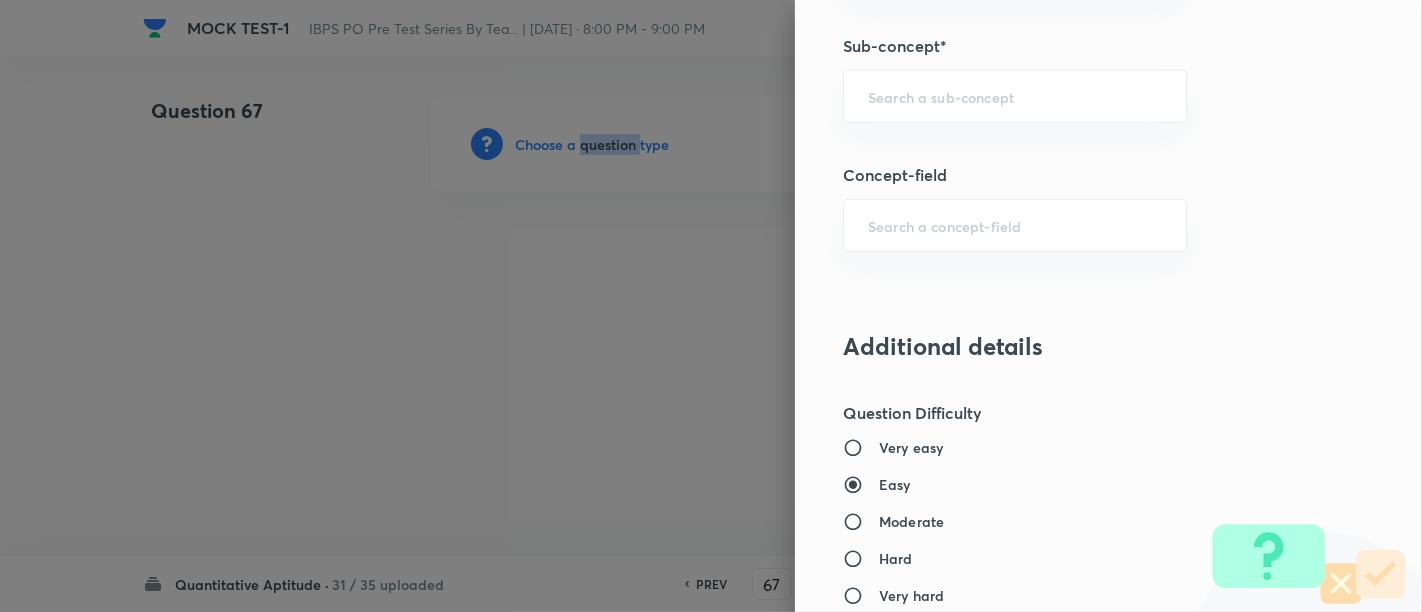 scroll, scrollTop: 1200, scrollLeft: 0, axis: vertical 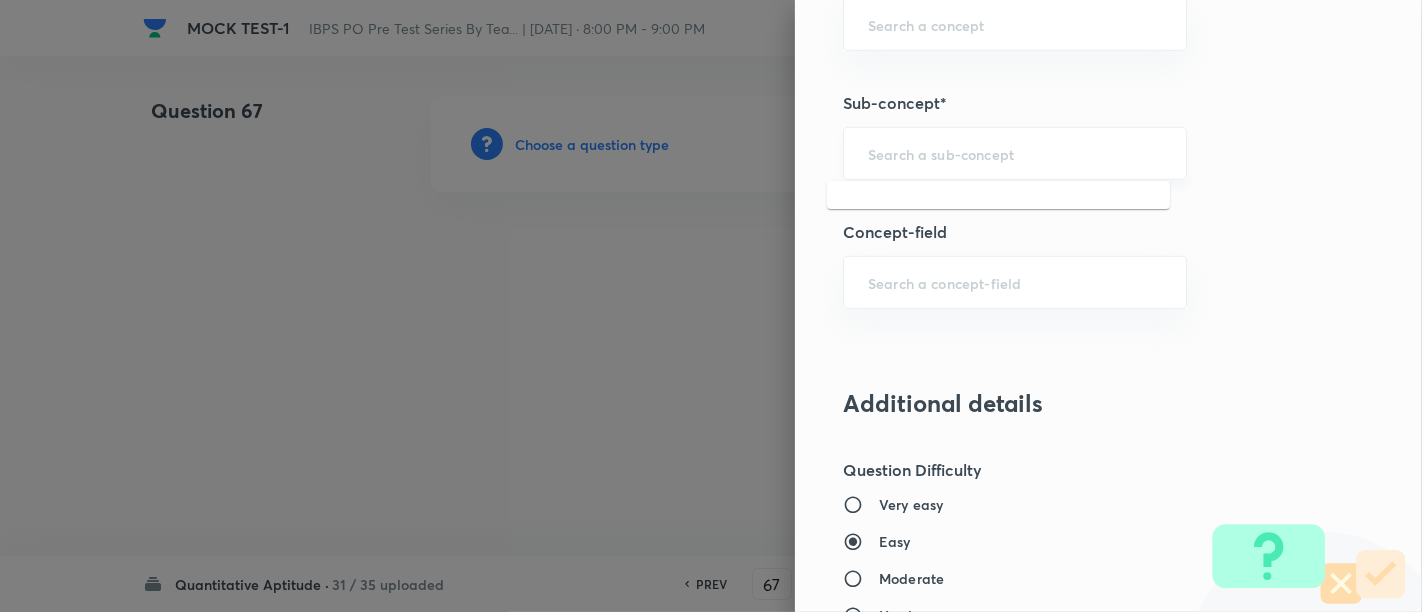 click at bounding box center [1015, 153] 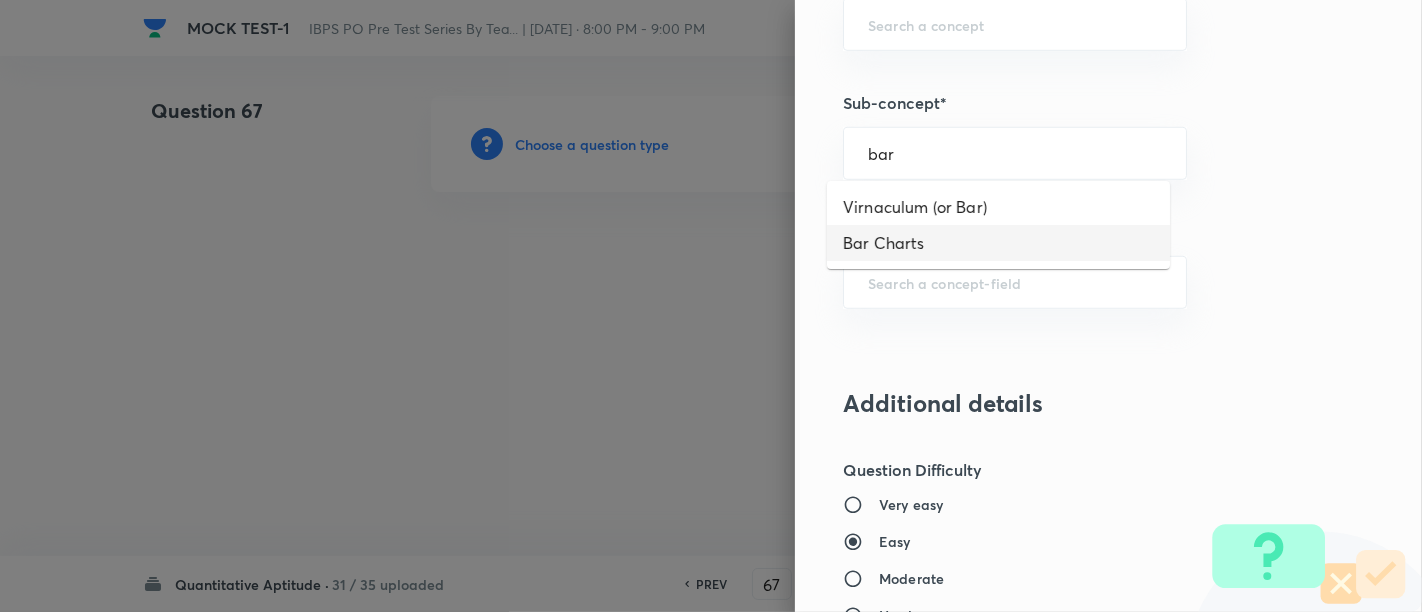 click on "Bar Charts" at bounding box center [998, 243] 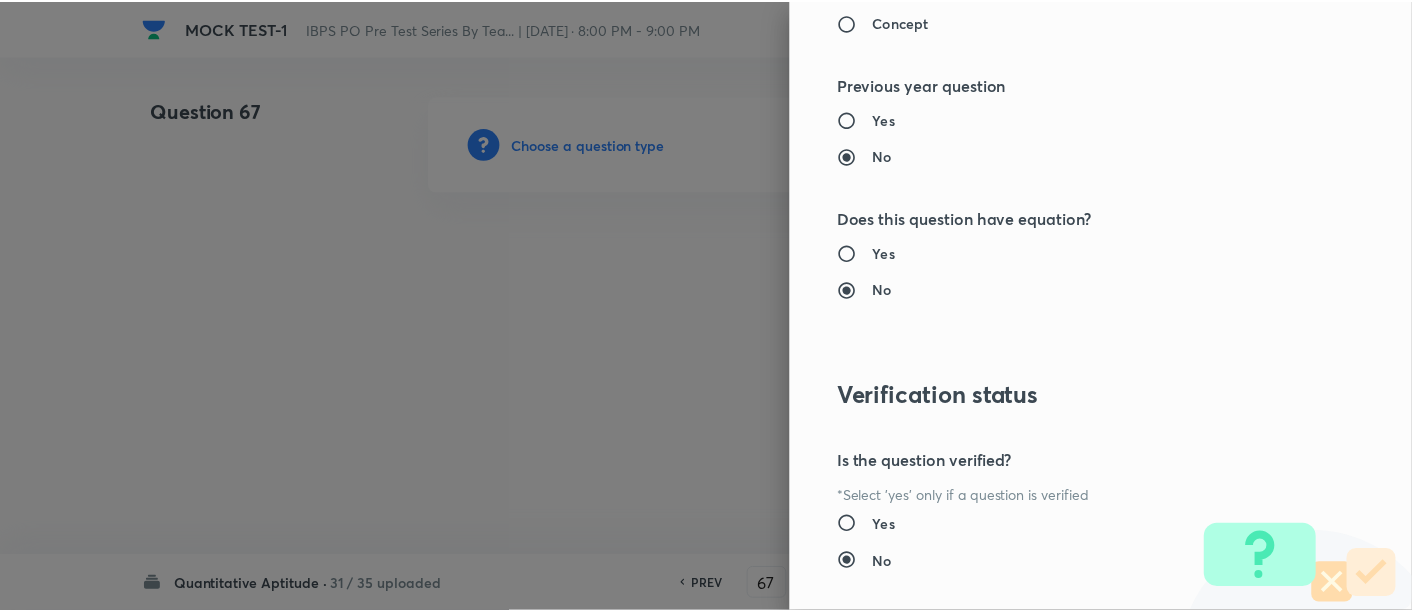 scroll, scrollTop: 2108, scrollLeft: 0, axis: vertical 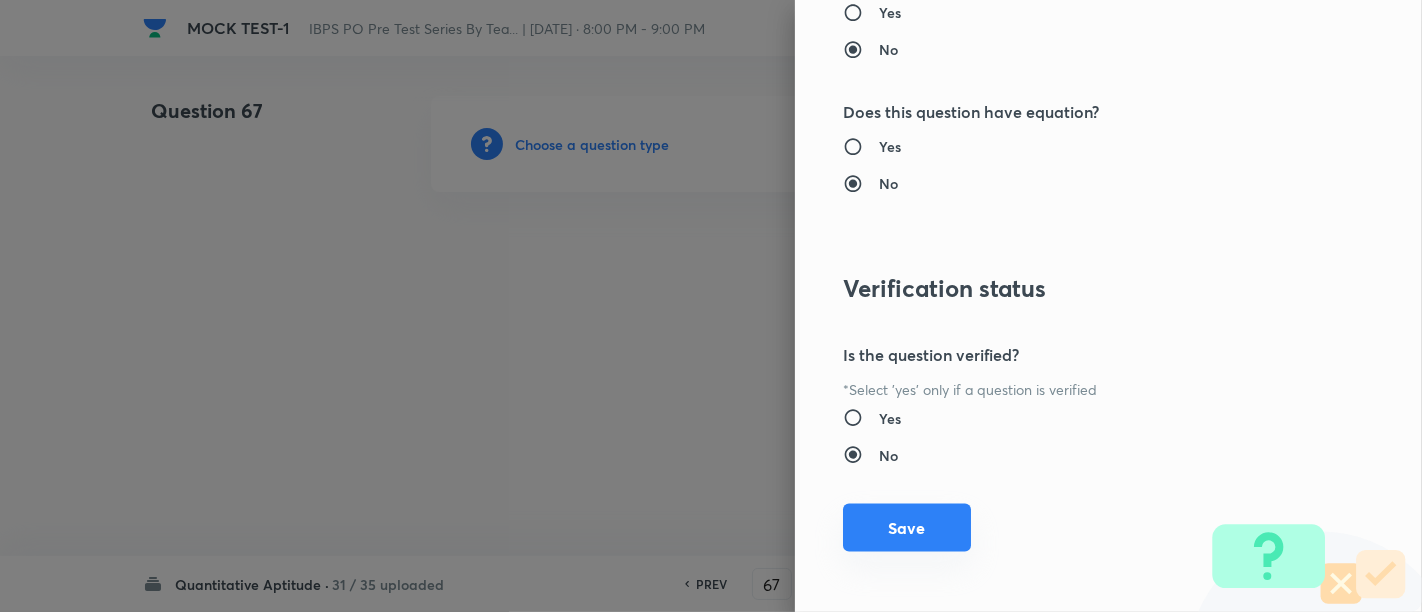 click on "Save" at bounding box center [907, 528] 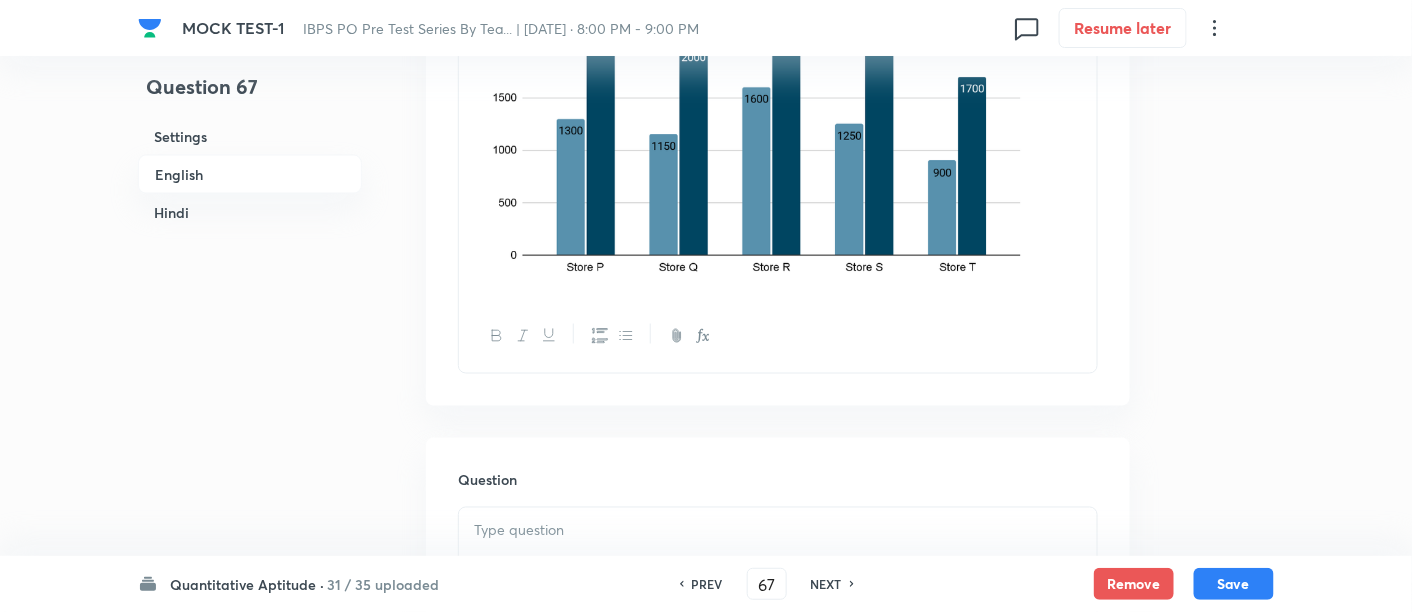 scroll, scrollTop: 850, scrollLeft: 0, axis: vertical 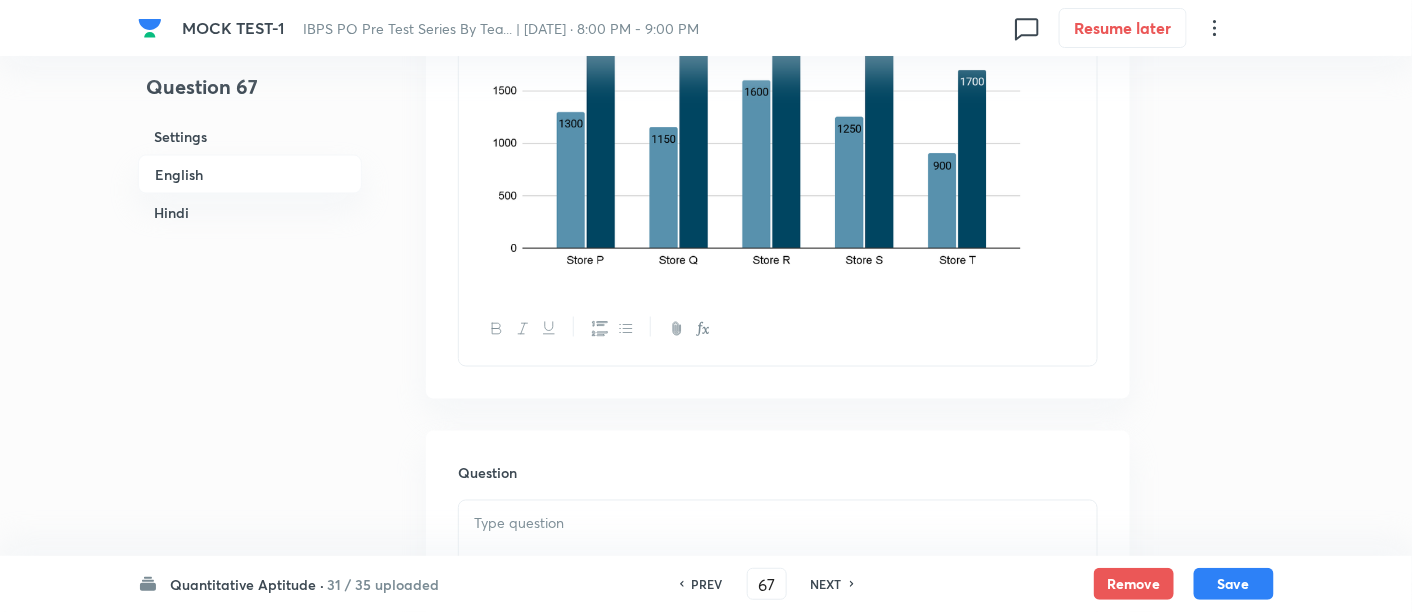 click at bounding box center (778, 557) 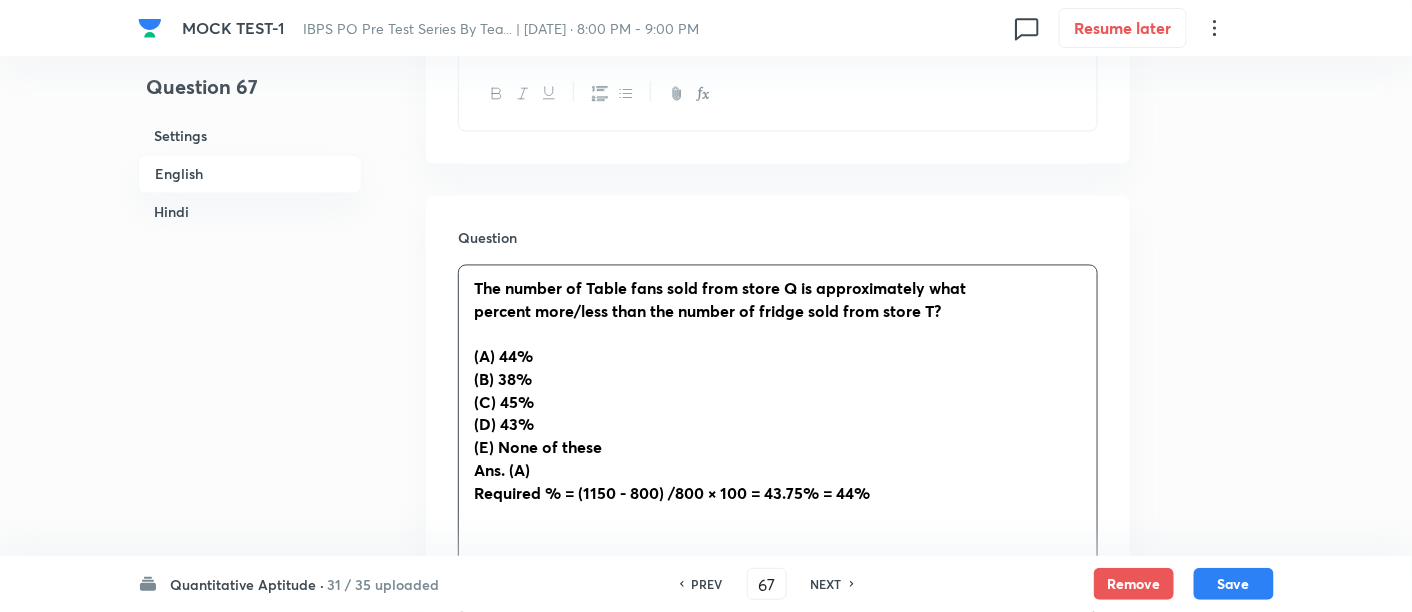 scroll, scrollTop: 1090, scrollLeft: 0, axis: vertical 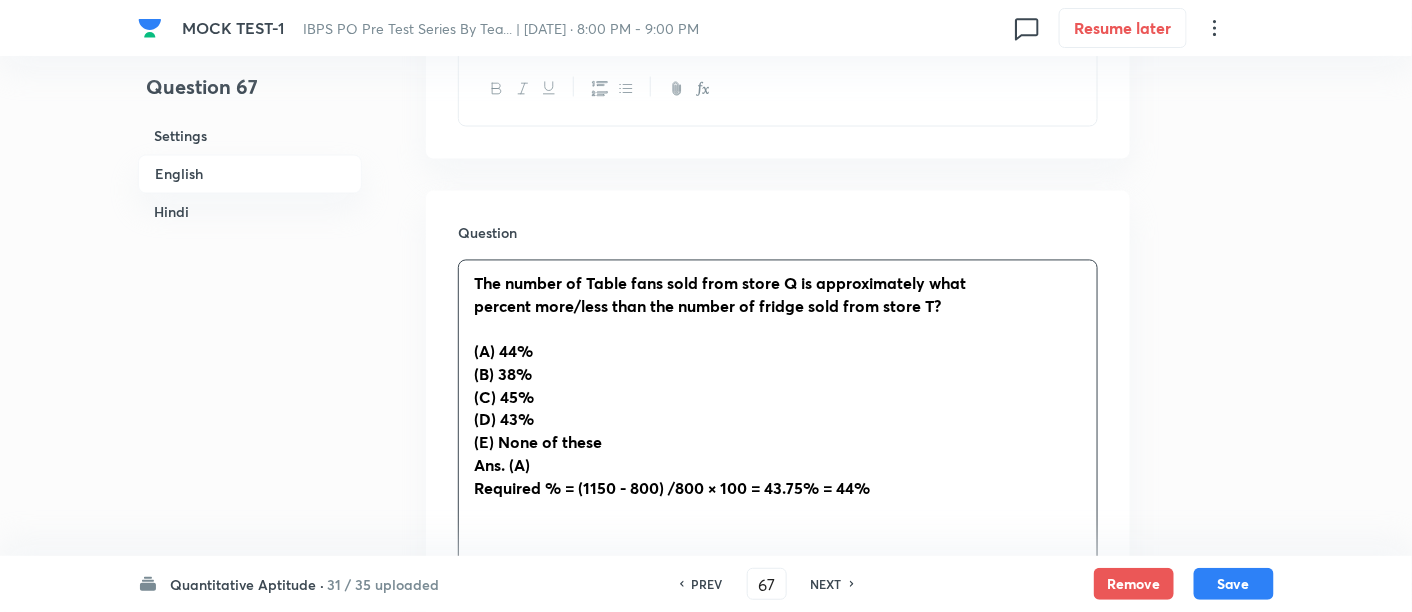click on "The number of Table fans sold from store Q is approximately what  percent more/less than the number of fridge sold from store T? (A) 44%  (B) 38%  (C) 45% (D) 43%  (E) None of these Ans. (A) Required % = (1150 - 800) /800 × 100 = 43.75% = 44%" at bounding box center [778, 398] 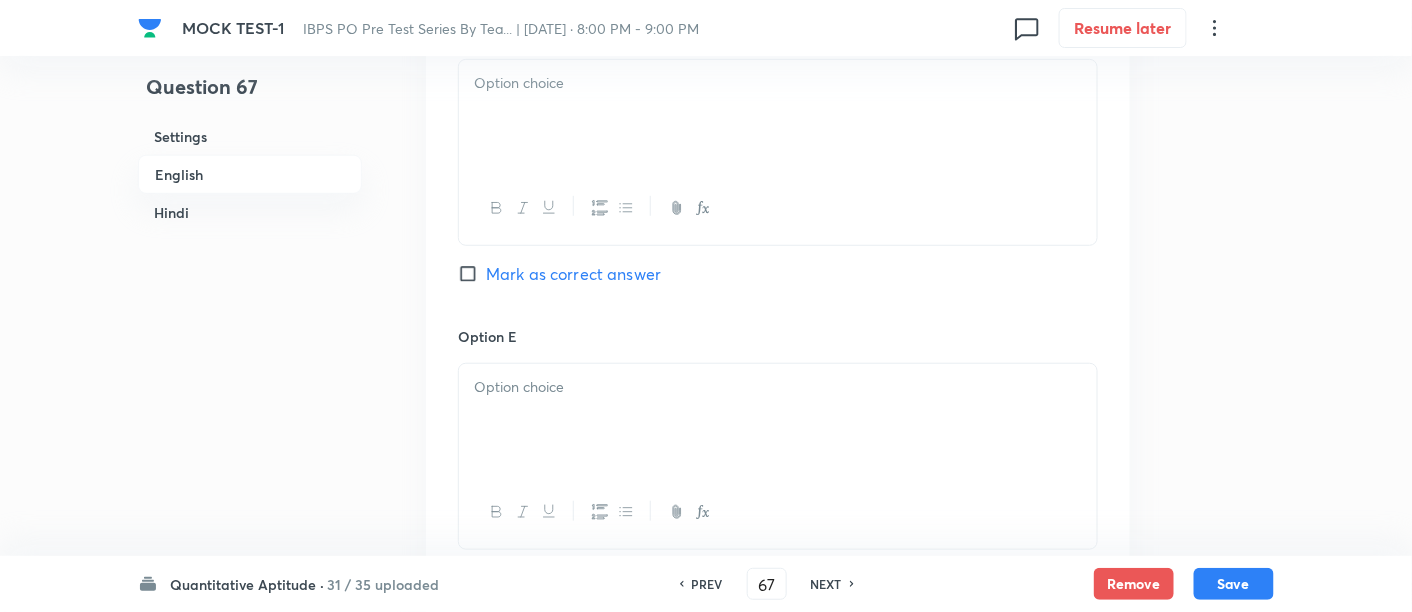 drag, startPoint x: 471, startPoint y: 278, endPoint x: 1033, endPoint y: 661, distance: 680.0978 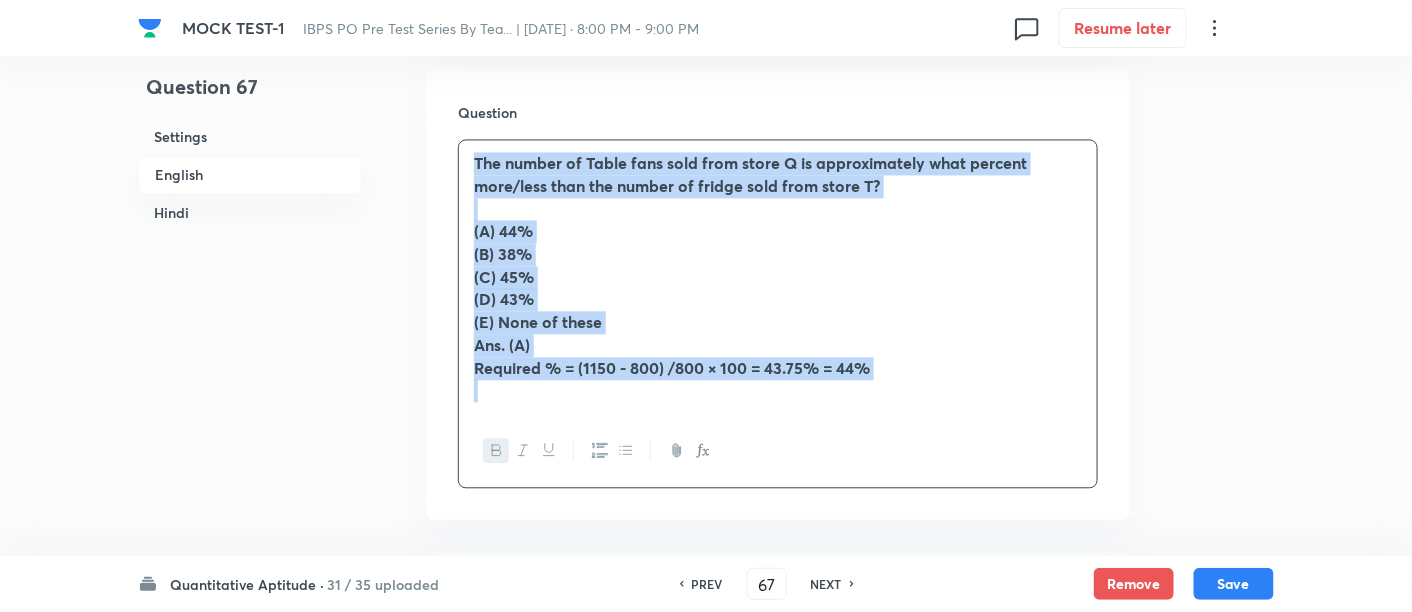 scroll, scrollTop: 974, scrollLeft: 0, axis: vertical 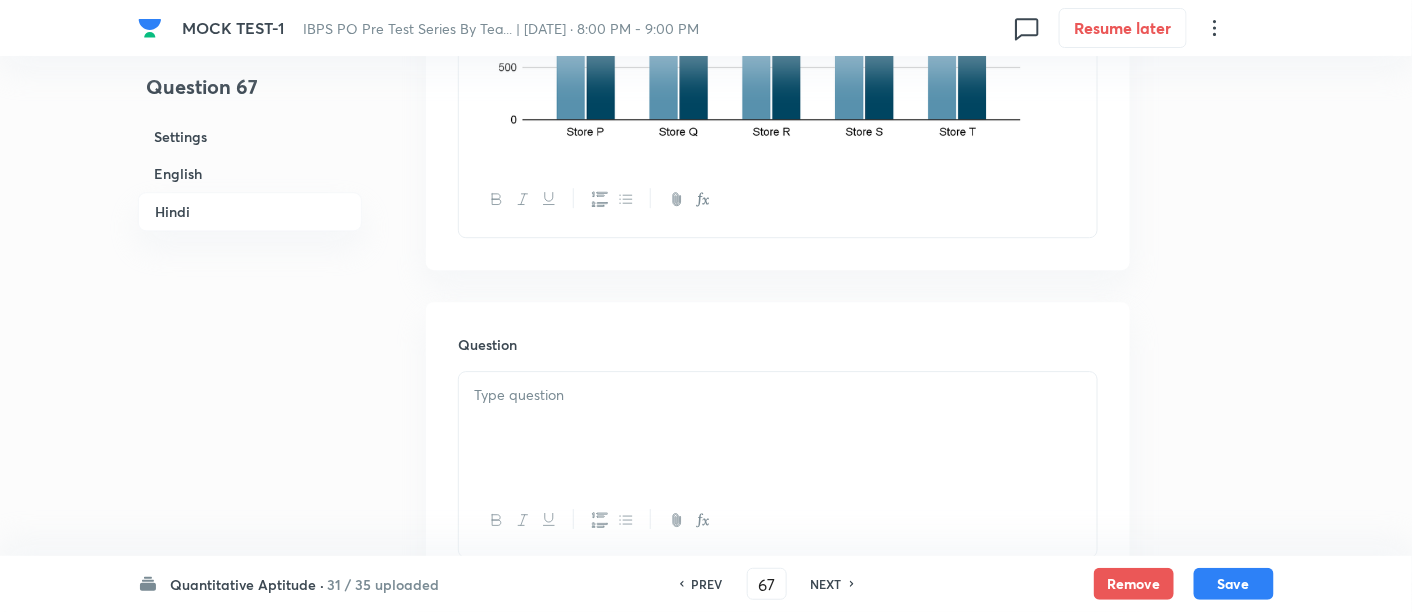 click at bounding box center (778, 428) 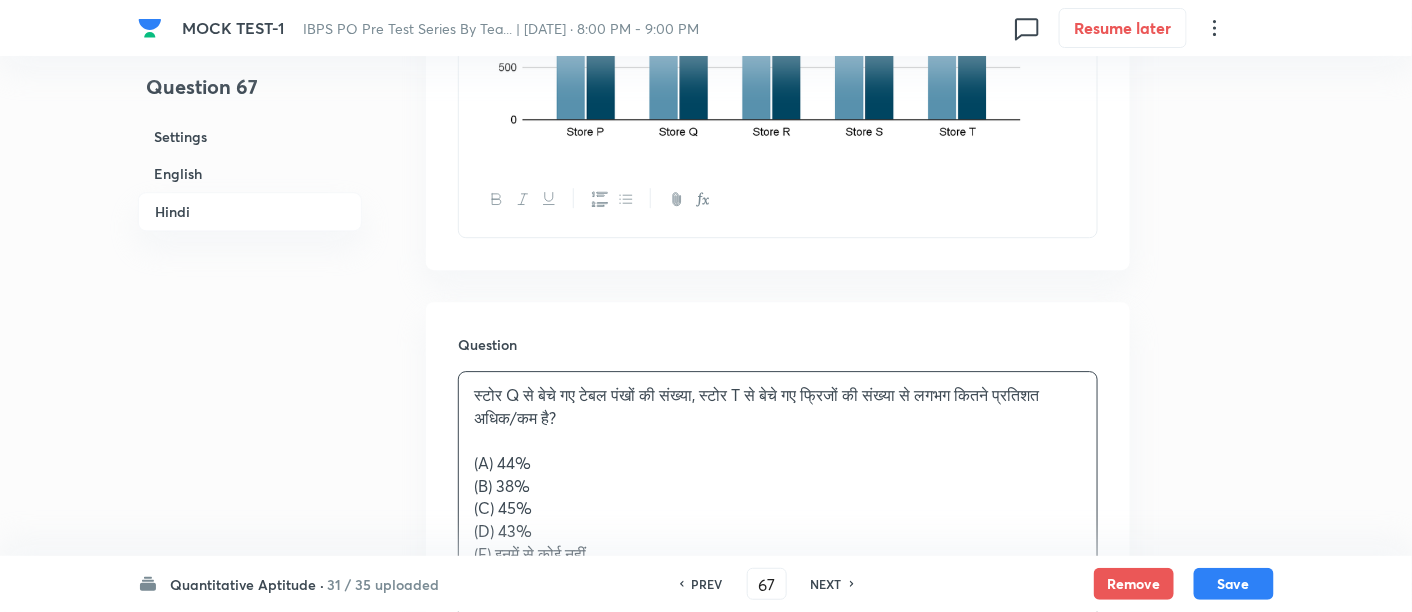 scroll, scrollTop: 4374, scrollLeft: 0, axis: vertical 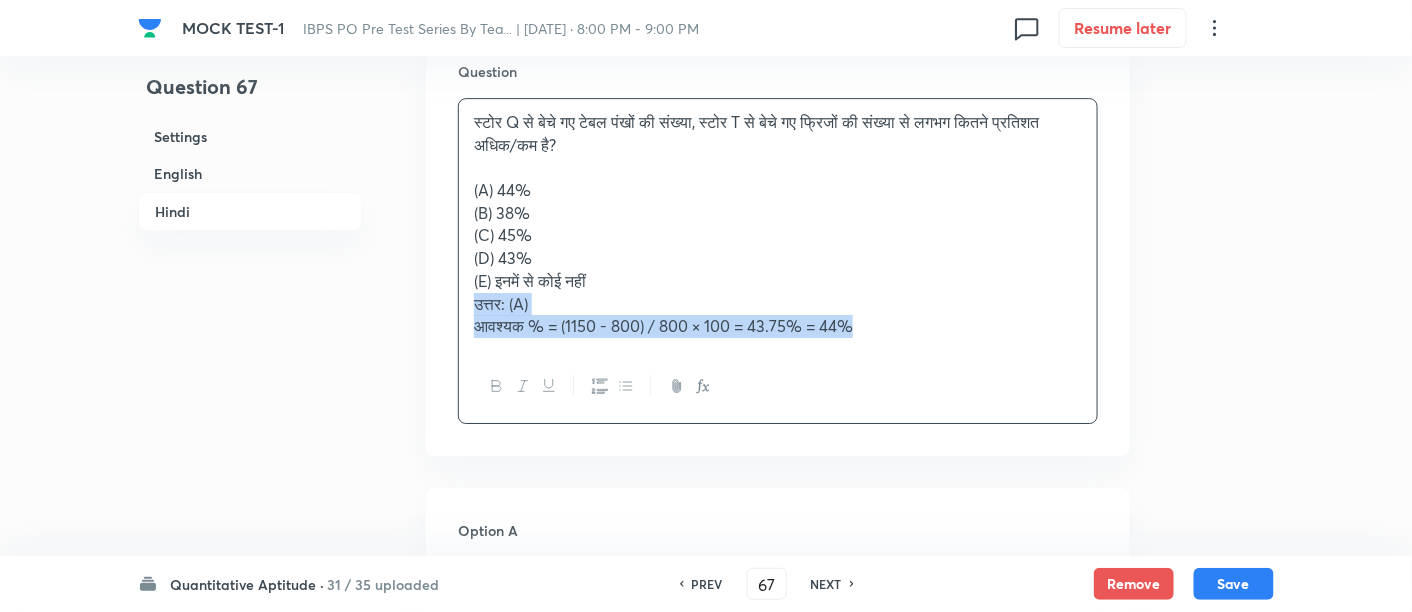 drag, startPoint x: 469, startPoint y: 297, endPoint x: 1050, endPoint y: 432, distance: 596.47797 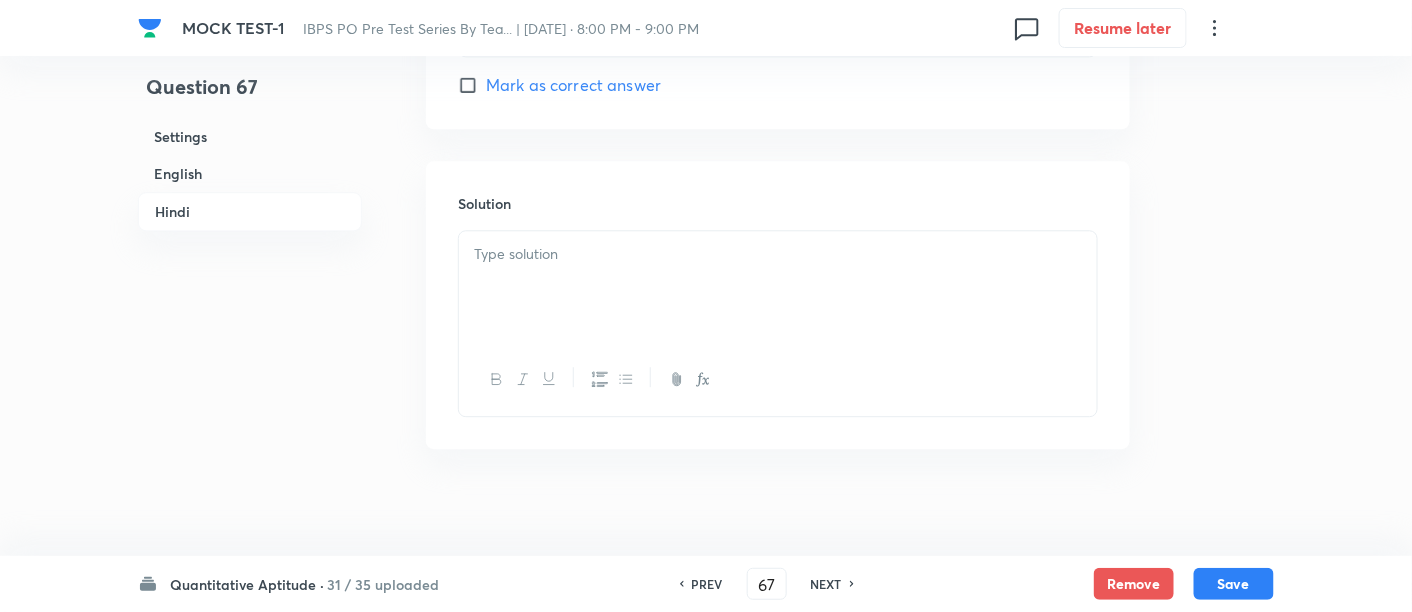 scroll, scrollTop: 6262, scrollLeft: 0, axis: vertical 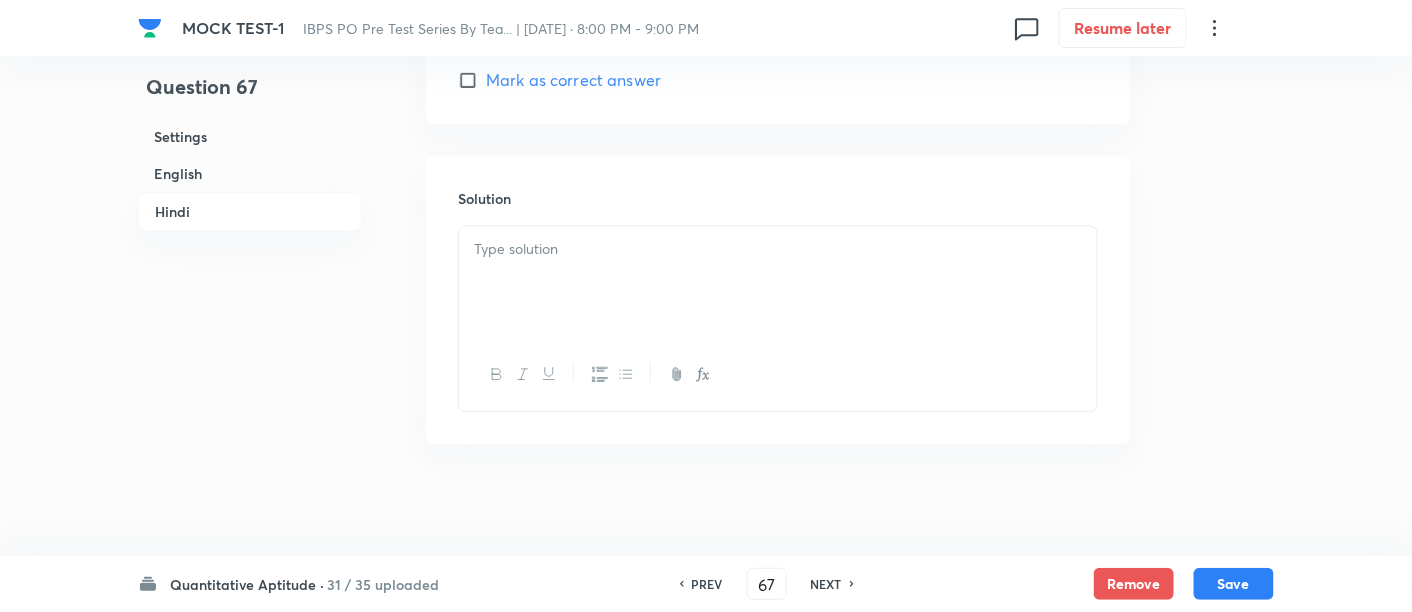 click at bounding box center [778, 249] 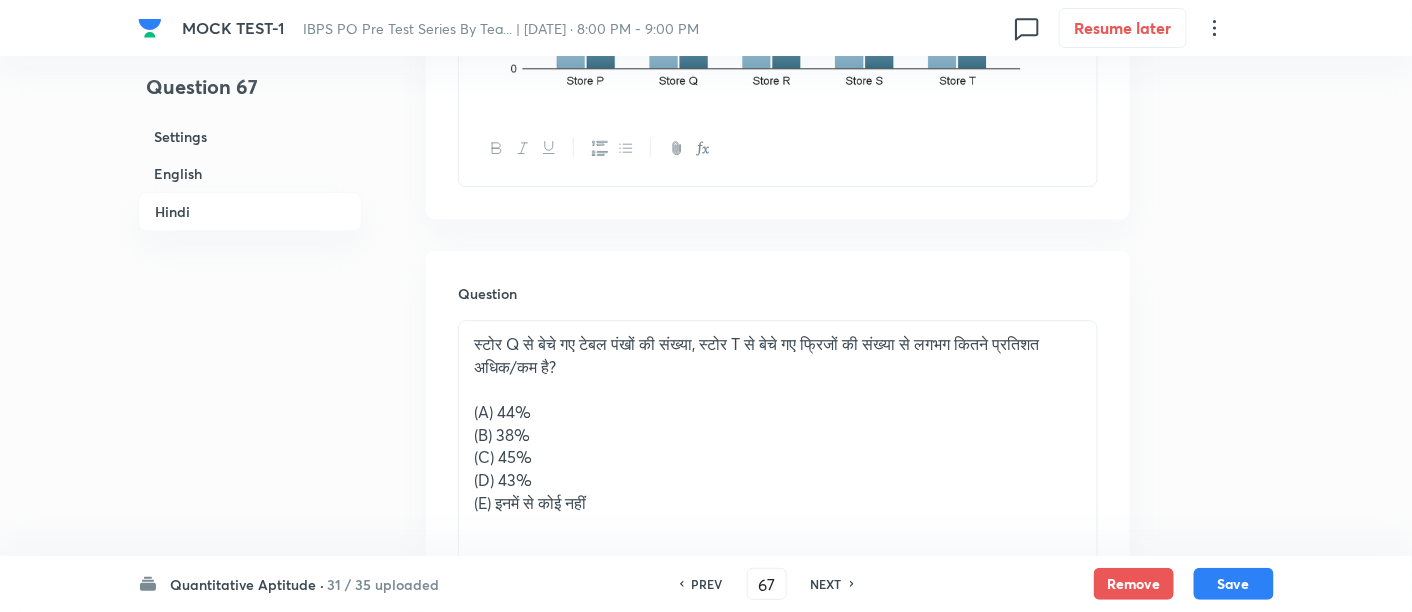 scroll, scrollTop: 4303, scrollLeft: 0, axis: vertical 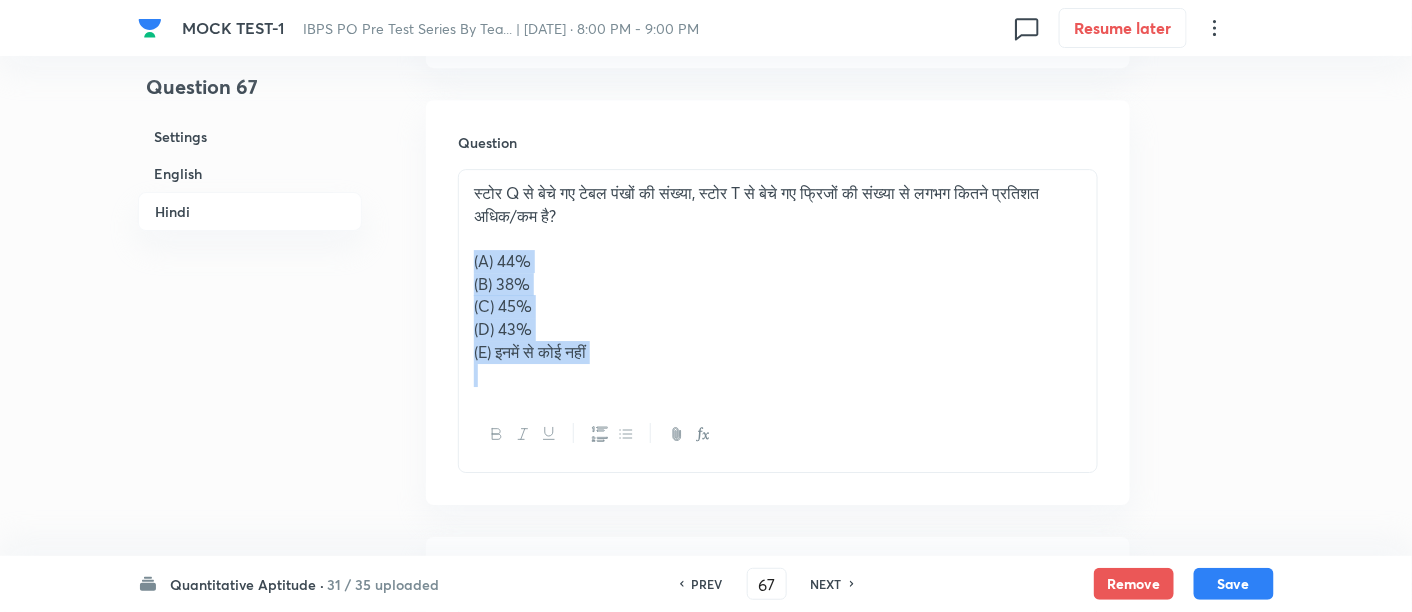 drag, startPoint x: 468, startPoint y: 254, endPoint x: 673, endPoint y: 431, distance: 270.83945 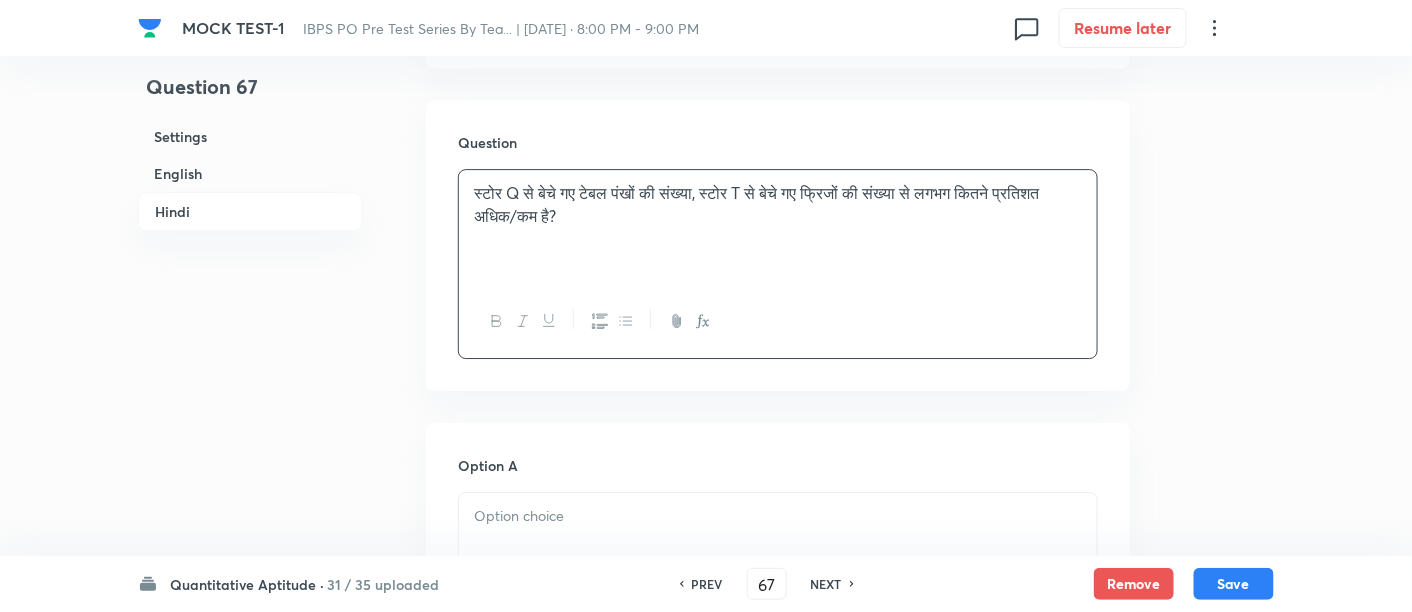 scroll, scrollTop: 4545, scrollLeft: 0, axis: vertical 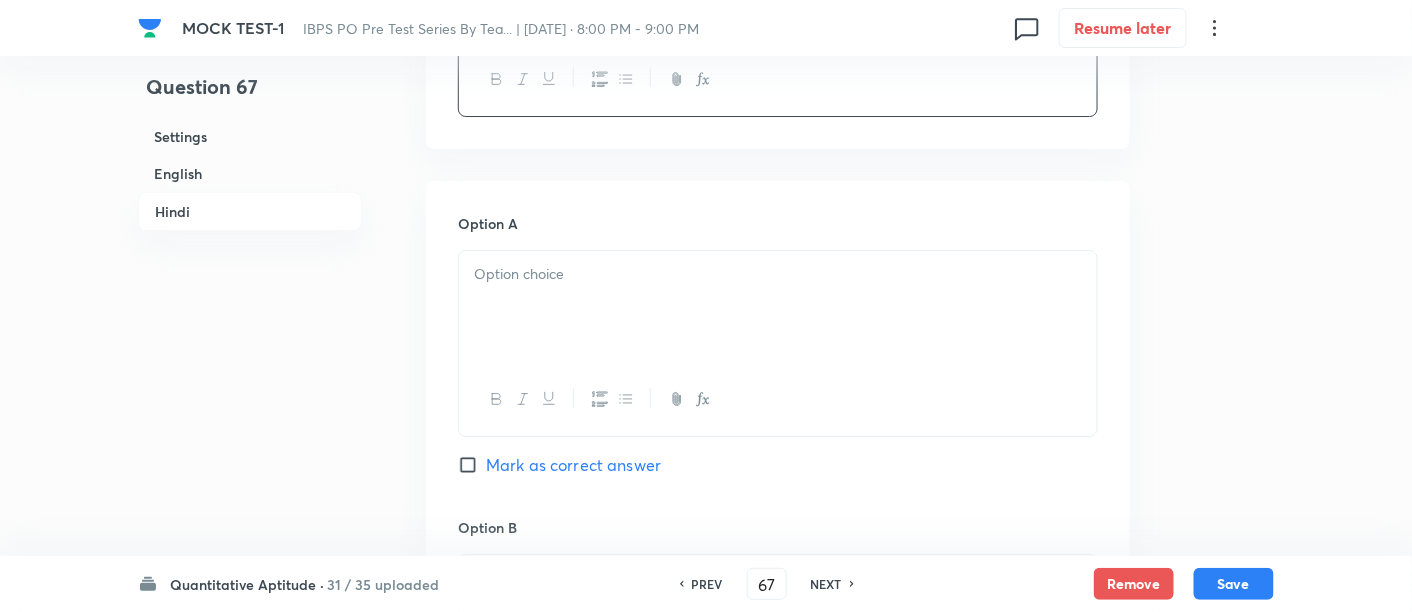click at bounding box center (778, 307) 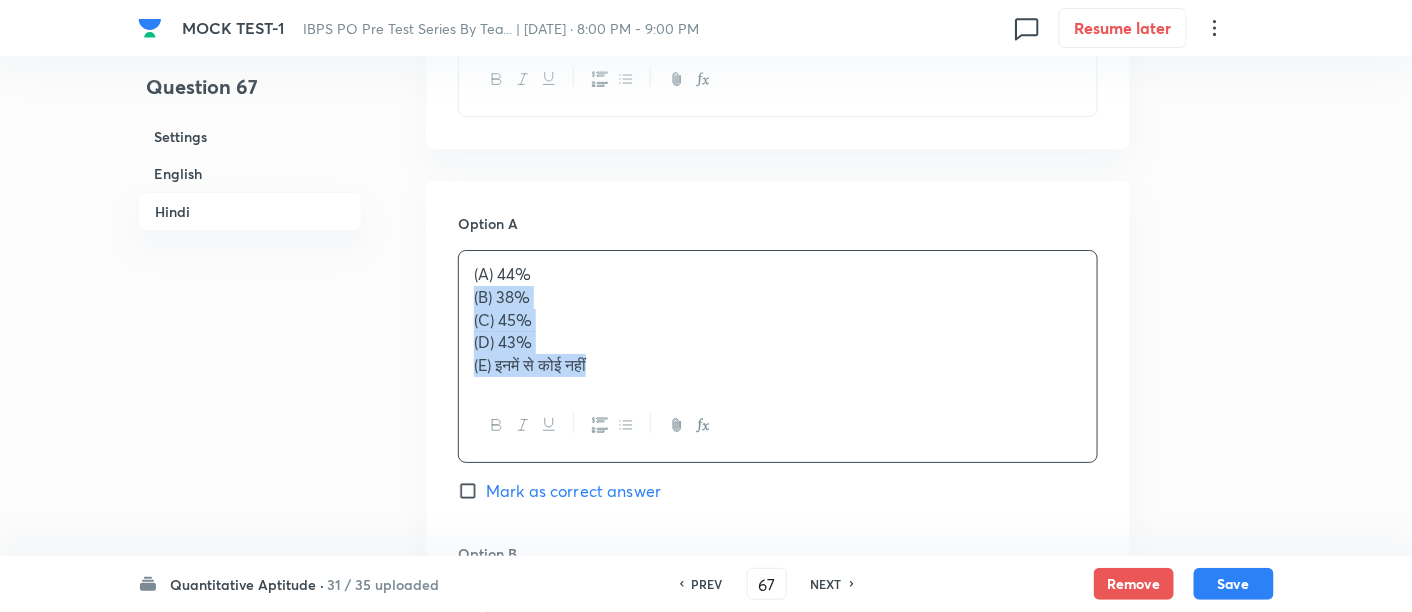 drag, startPoint x: 471, startPoint y: 294, endPoint x: 688, endPoint y: 451, distance: 267.8395 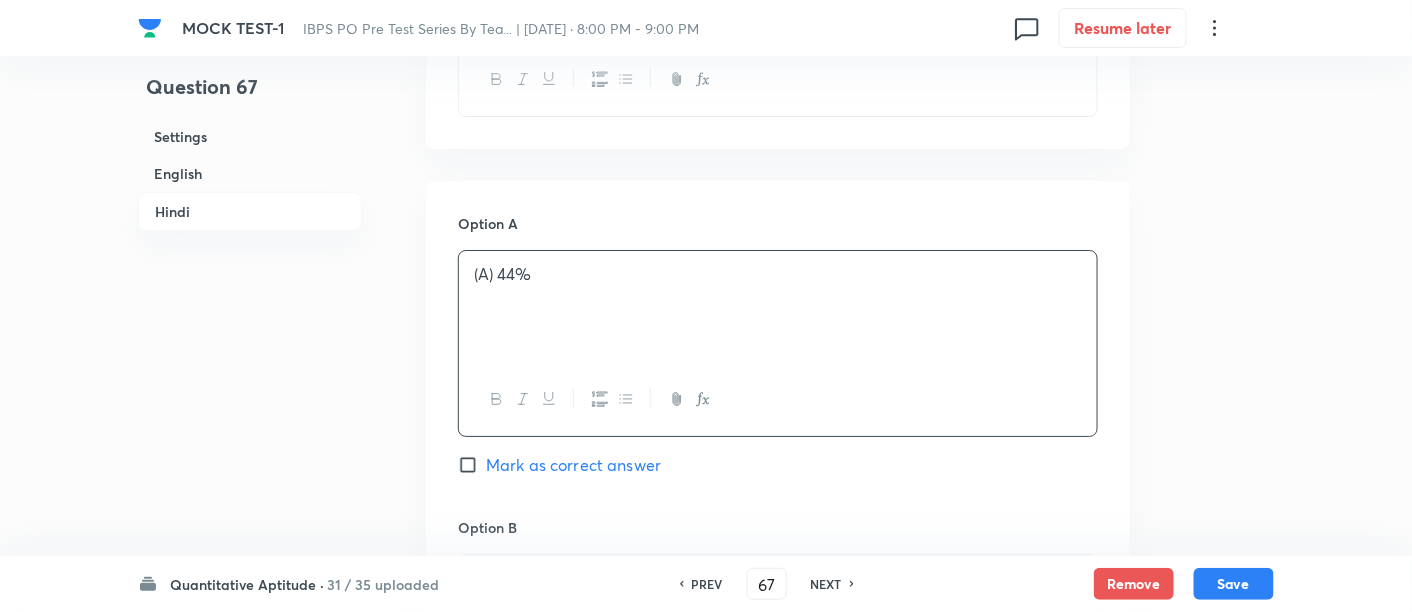 scroll, scrollTop: 4751, scrollLeft: 0, axis: vertical 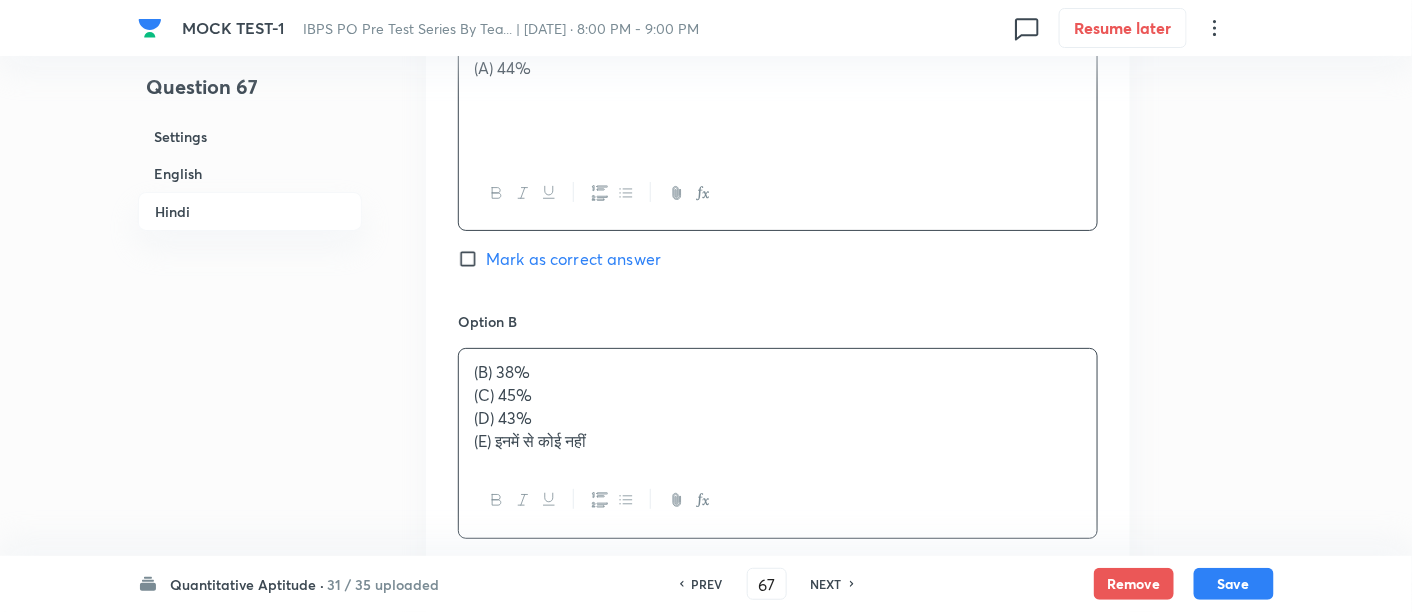 click on "(B) 38% (C) 45% (D) 43% (E) इनमें से कोई नहीं" at bounding box center (778, 406) 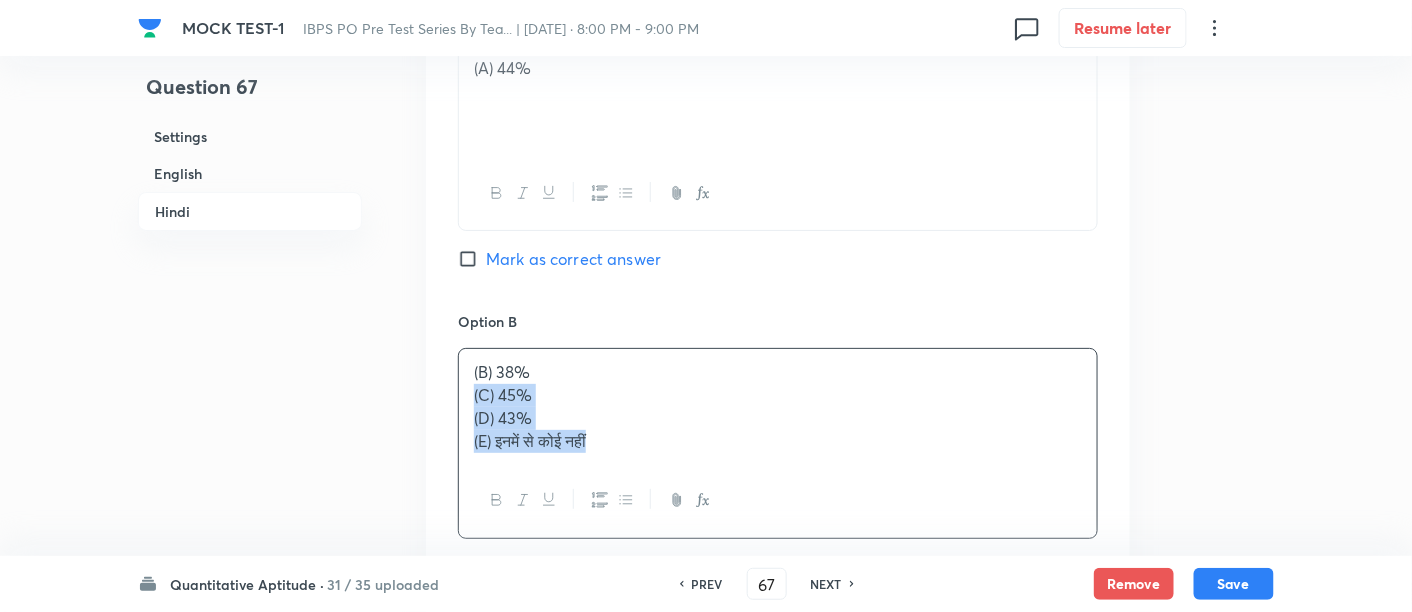drag, startPoint x: 470, startPoint y: 394, endPoint x: 694, endPoint y: 517, distance: 255.54843 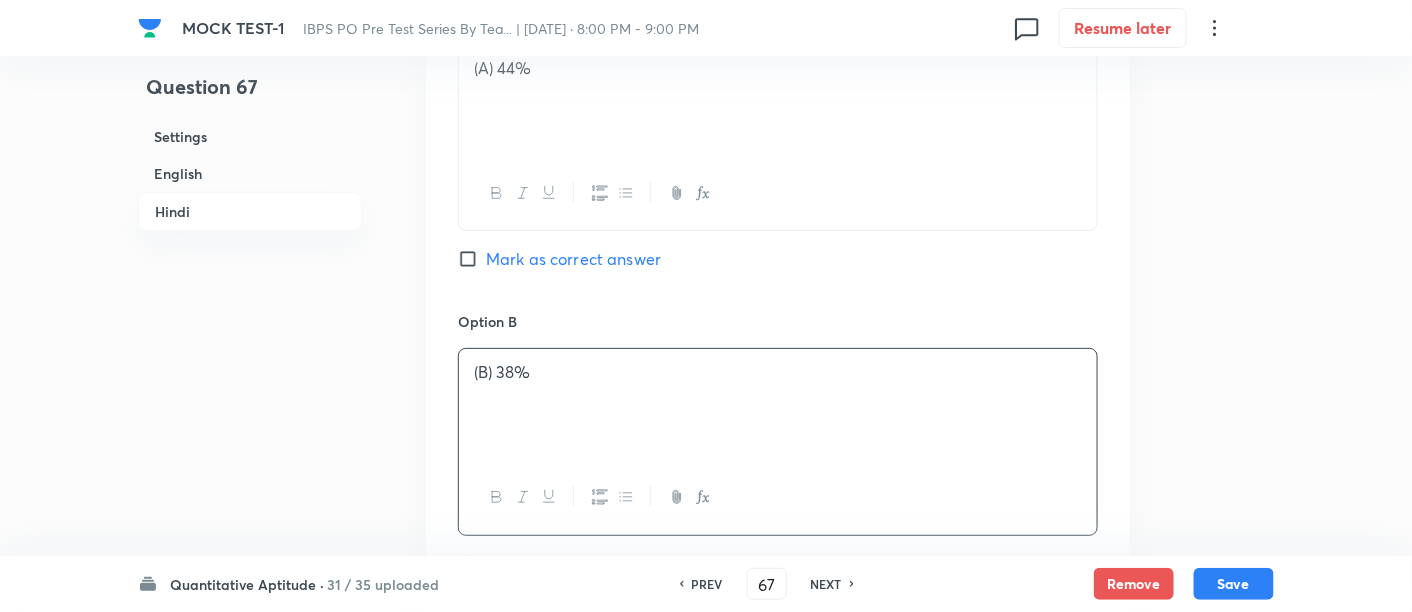 click on "Mark as correct answer" at bounding box center (573, 259) 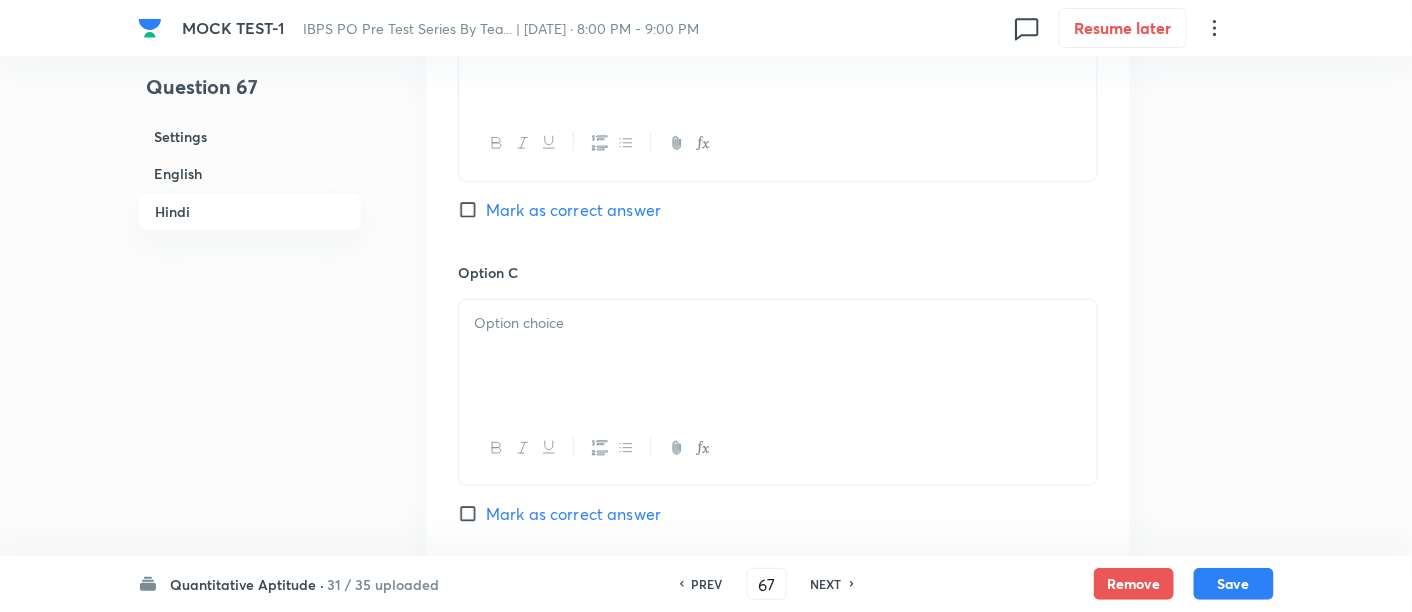 scroll, scrollTop: 5106, scrollLeft: 0, axis: vertical 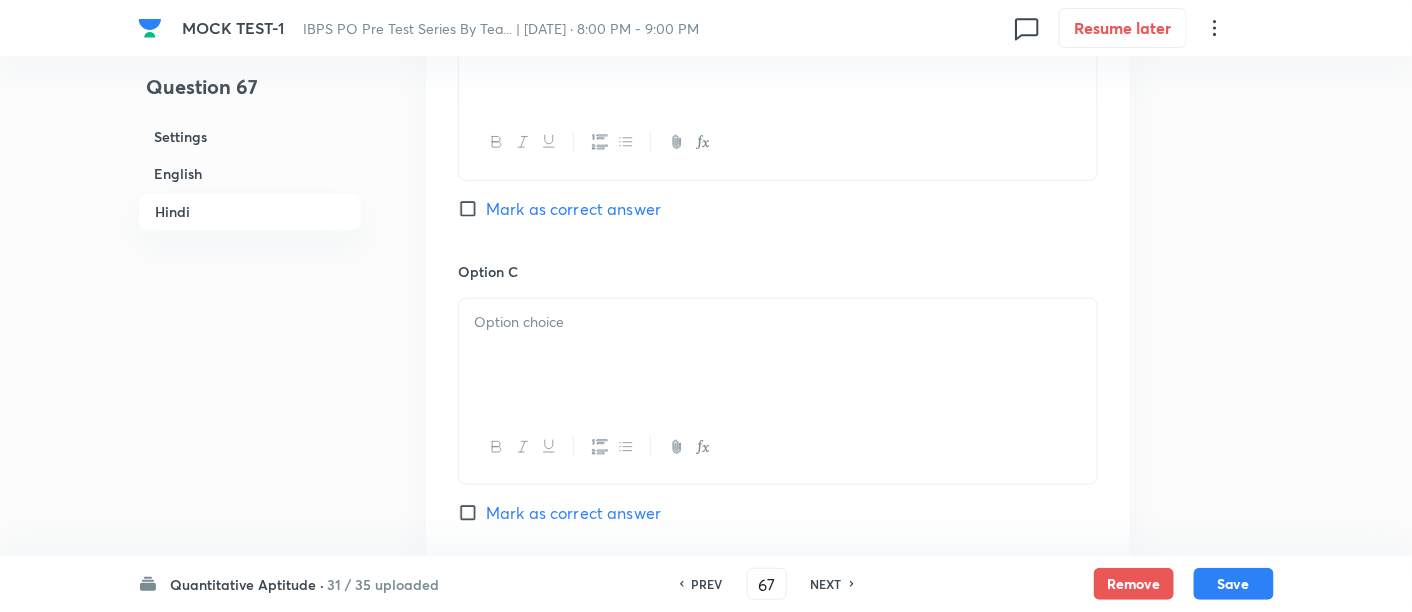 click at bounding box center [778, 355] 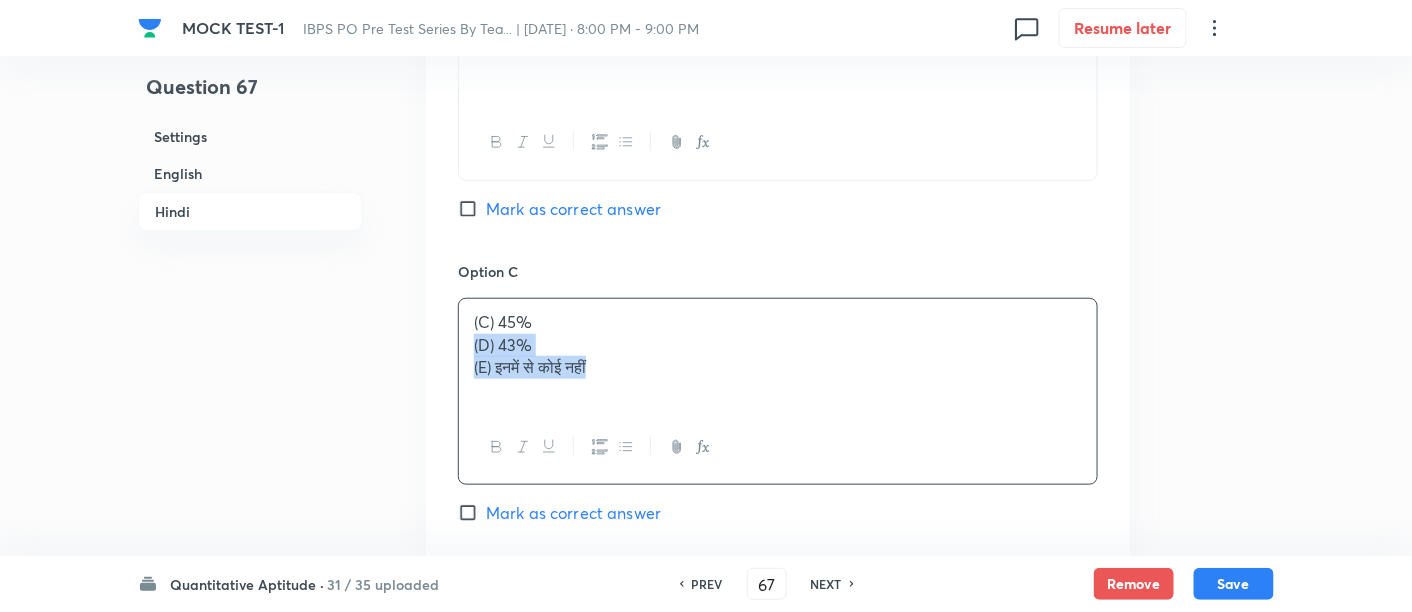 drag, startPoint x: 465, startPoint y: 344, endPoint x: 718, endPoint y: 447, distance: 273.16296 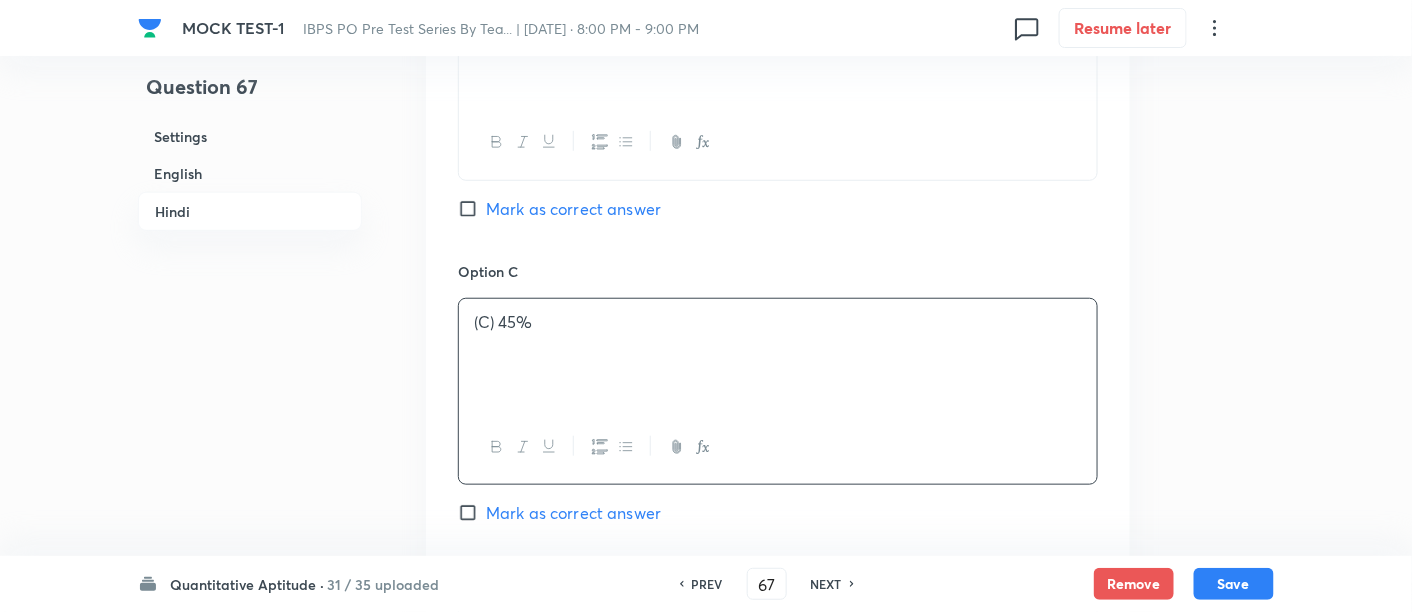 scroll, scrollTop: 5340, scrollLeft: 0, axis: vertical 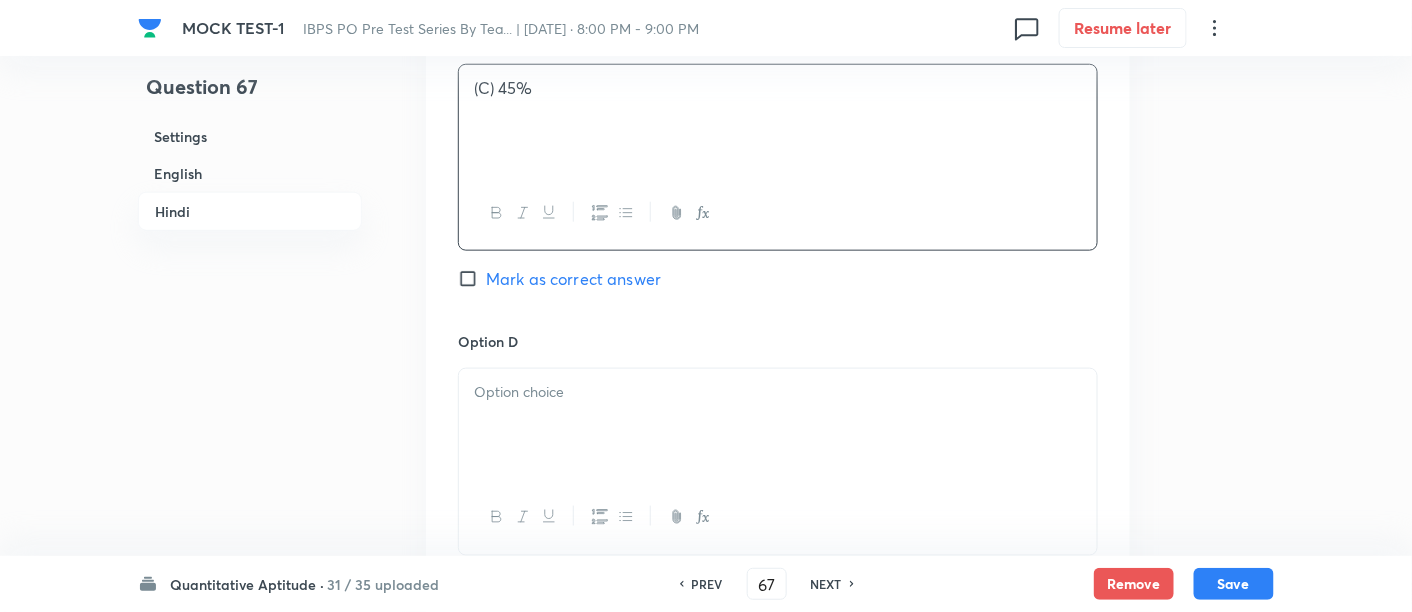 click at bounding box center [778, 425] 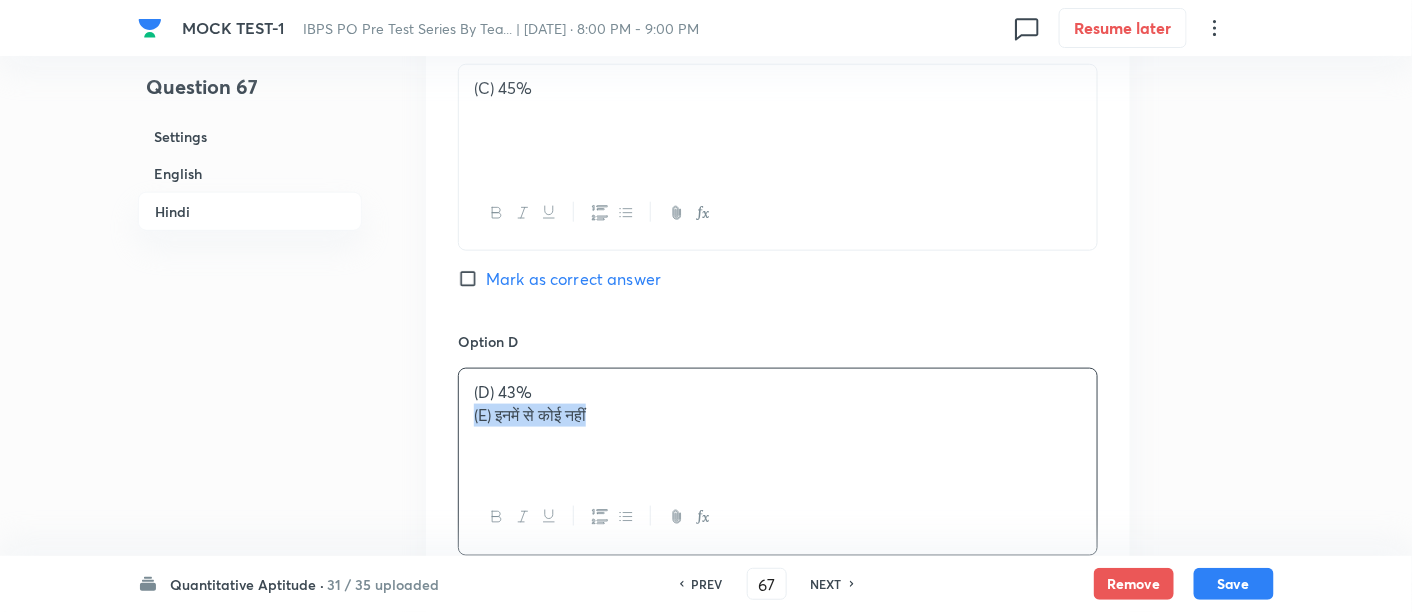 drag, startPoint x: 465, startPoint y: 407, endPoint x: 764, endPoint y: 486, distance: 309.2604 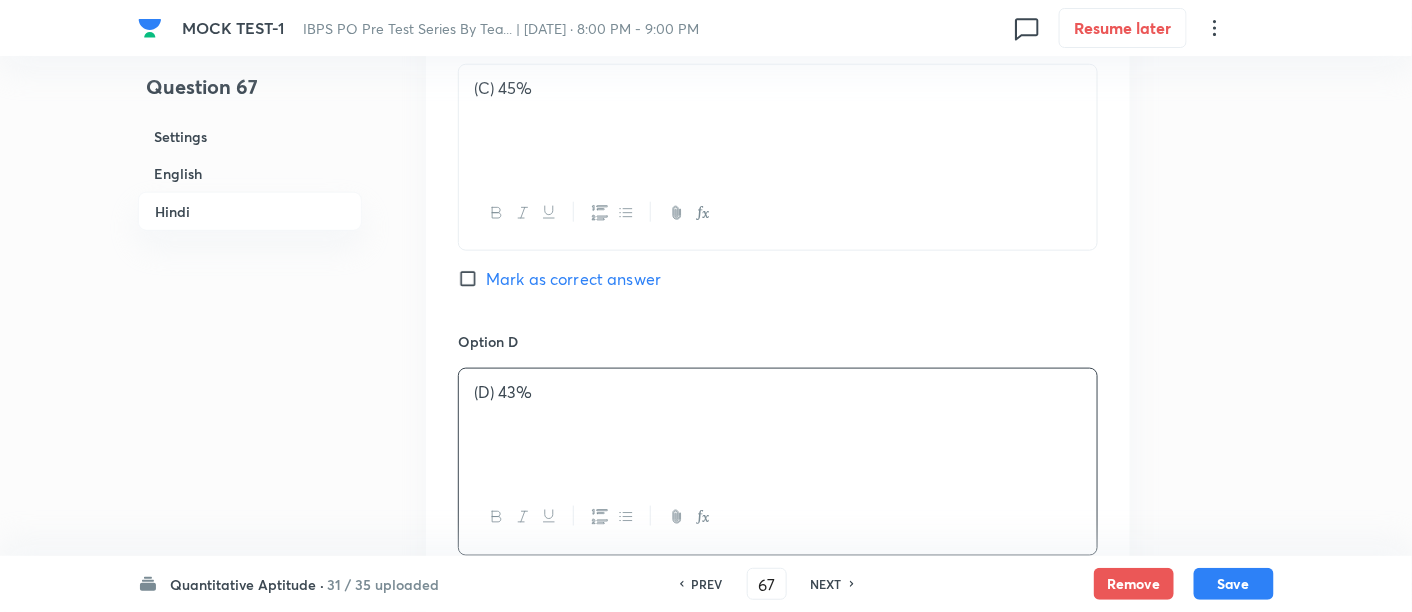 scroll, scrollTop: 5640, scrollLeft: 0, axis: vertical 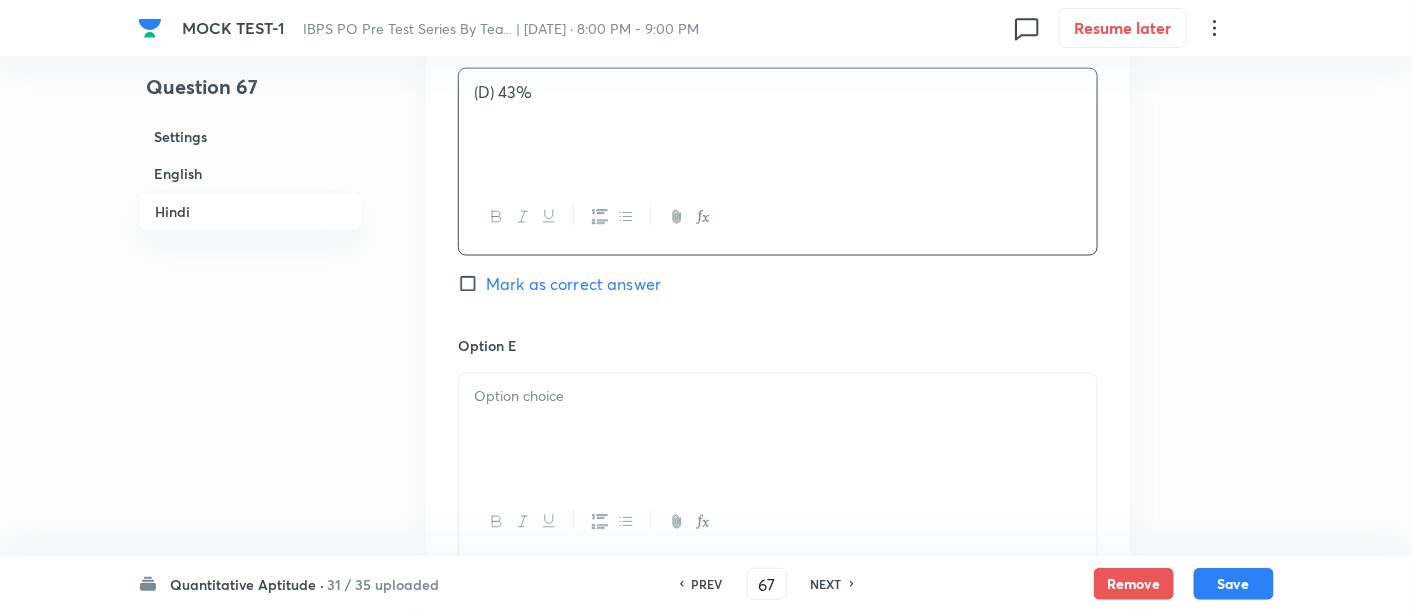 click at bounding box center (778, 430) 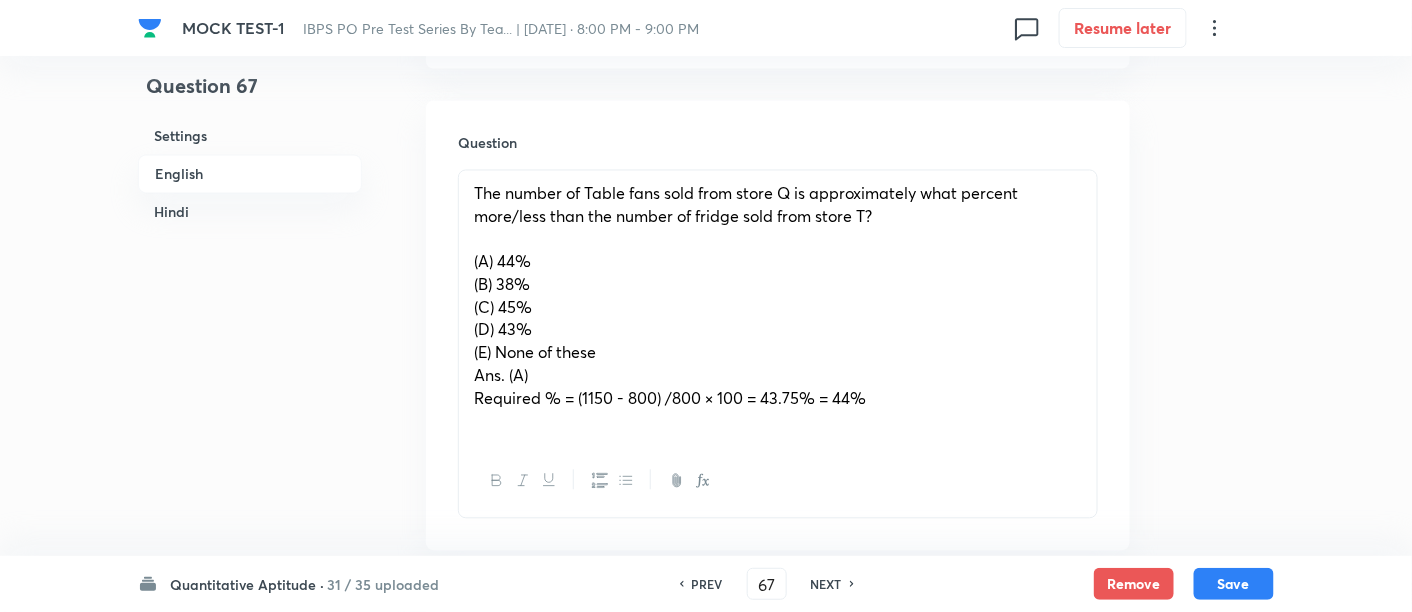 scroll, scrollTop: 1186, scrollLeft: 0, axis: vertical 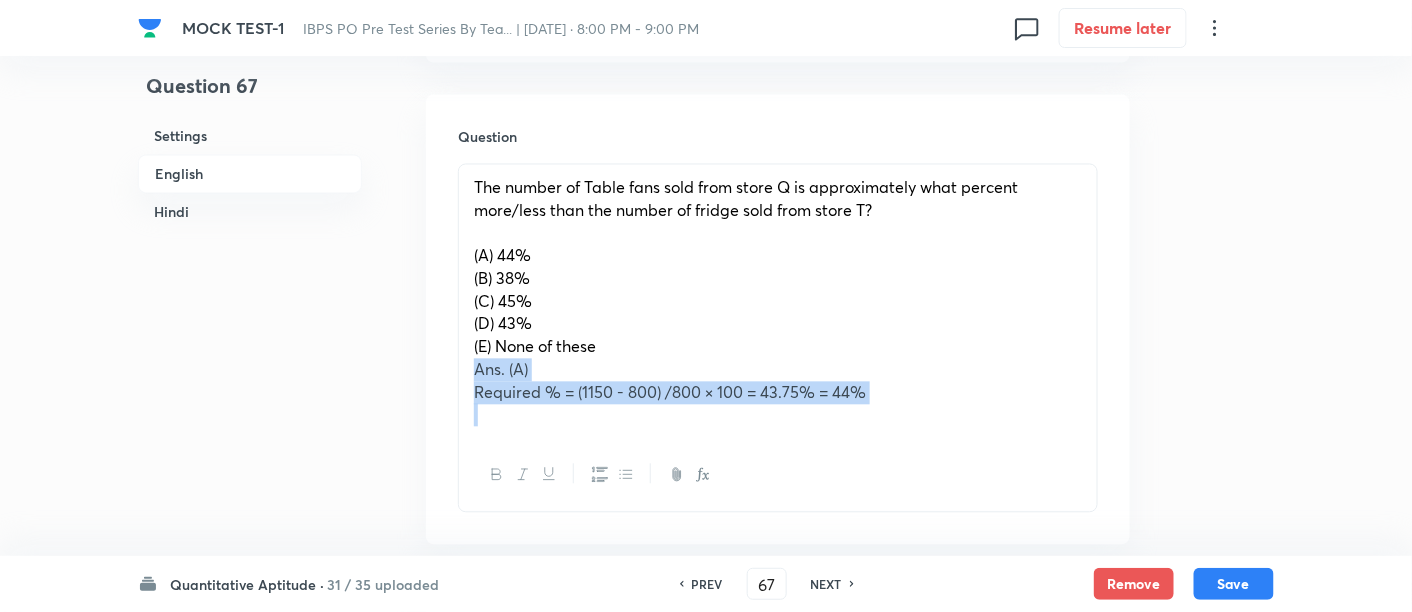 drag, startPoint x: 468, startPoint y: 372, endPoint x: 988, endPoint y: 450, distance: 525.81744 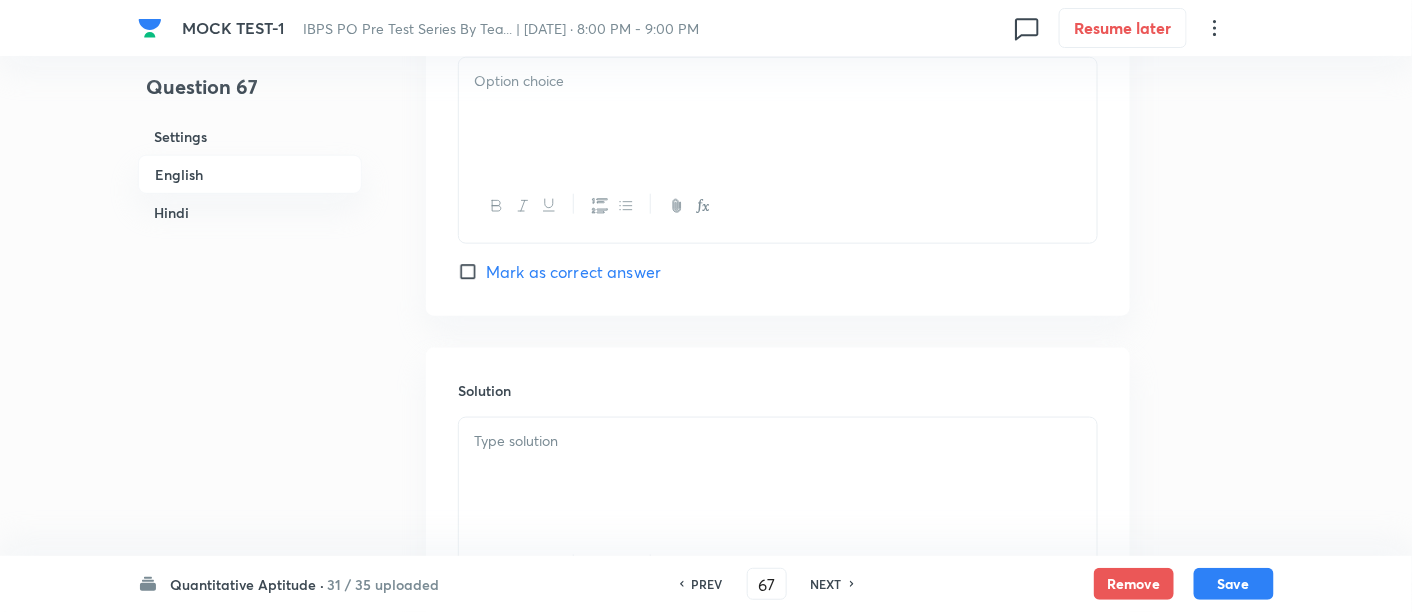 click at bounding box center [778, 474] 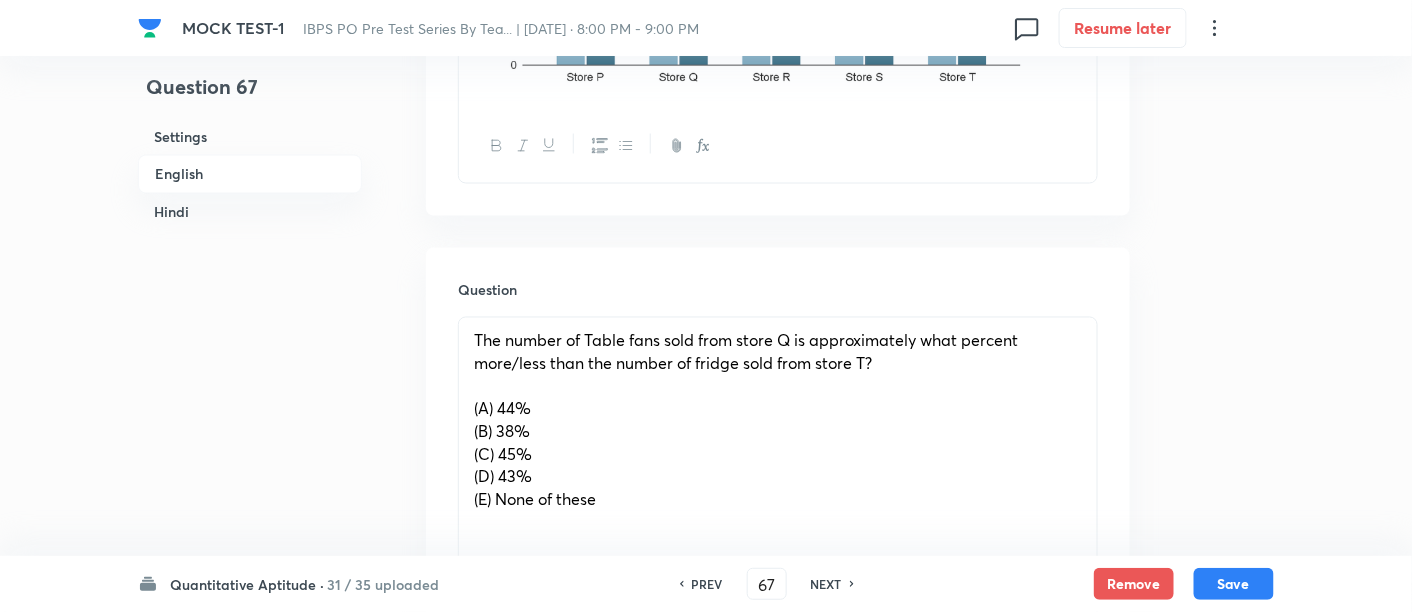 scroll, scrollTop: 1181, scrollLeft: 0, axis: vertical 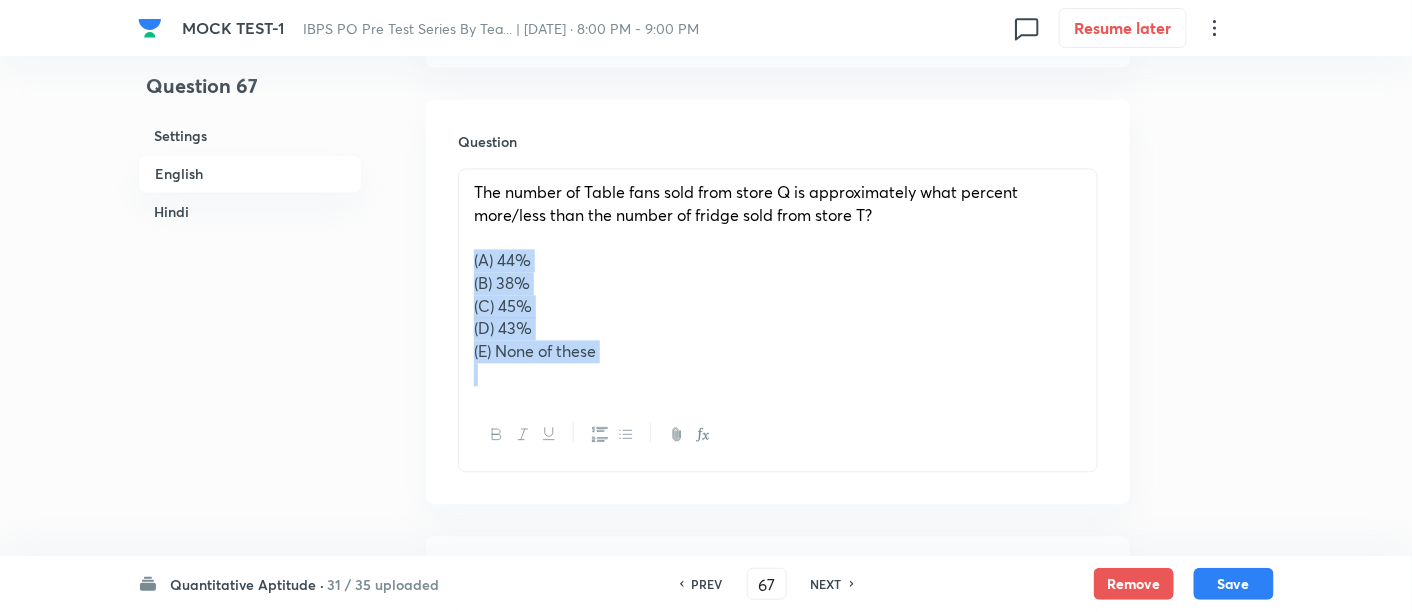 drag, startPoint x: 463, startPoint y: 254, endPoint x: 676, endPoint y: 417, distance: 268.21262 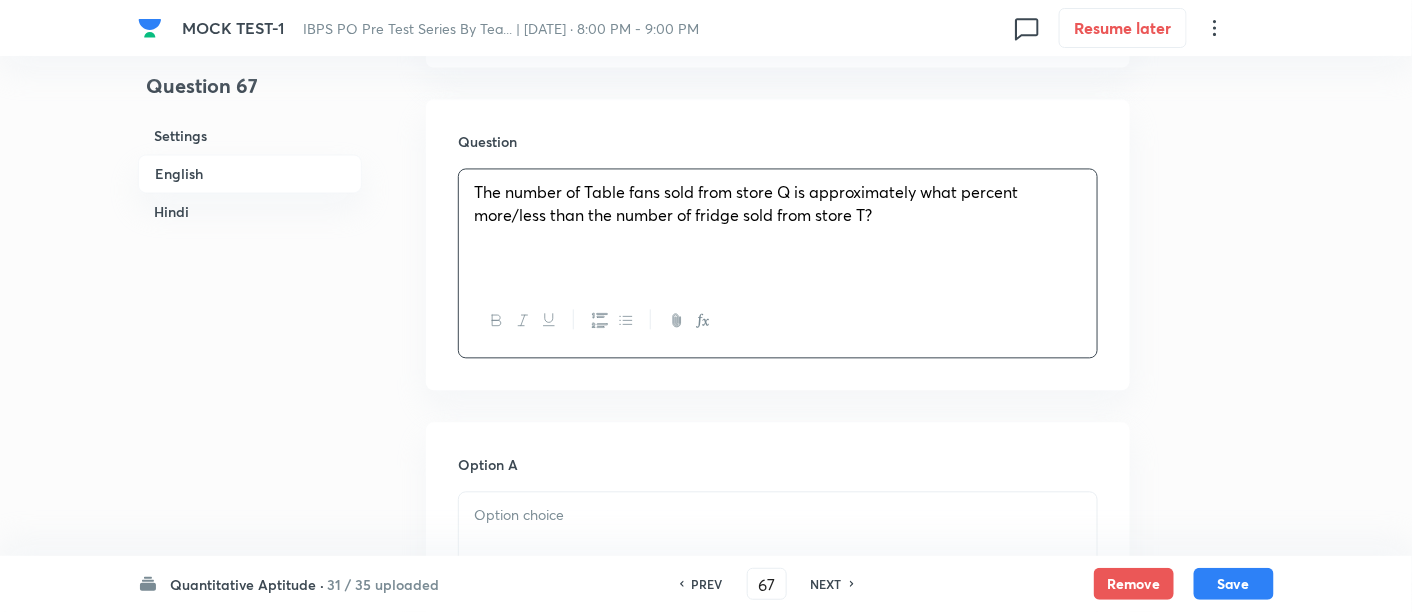 scroll, scrollTop: 1342, scrollLeft: 0, axis: vertical 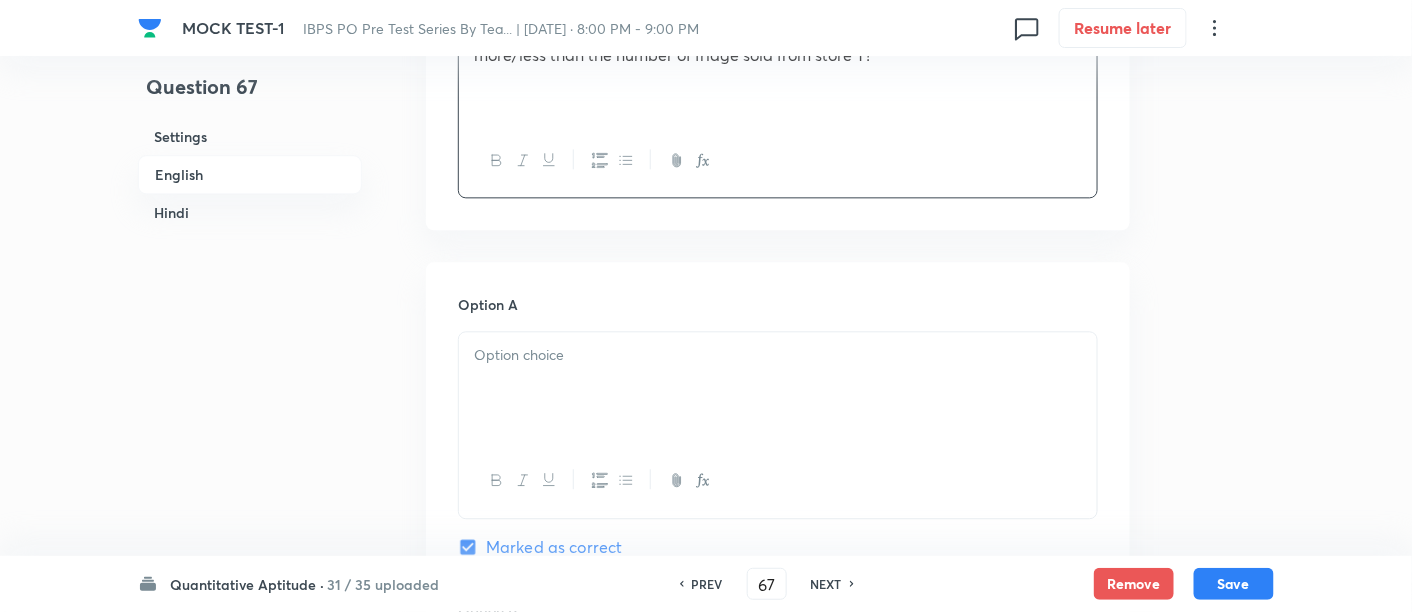 click at bounding box center (778, 388) 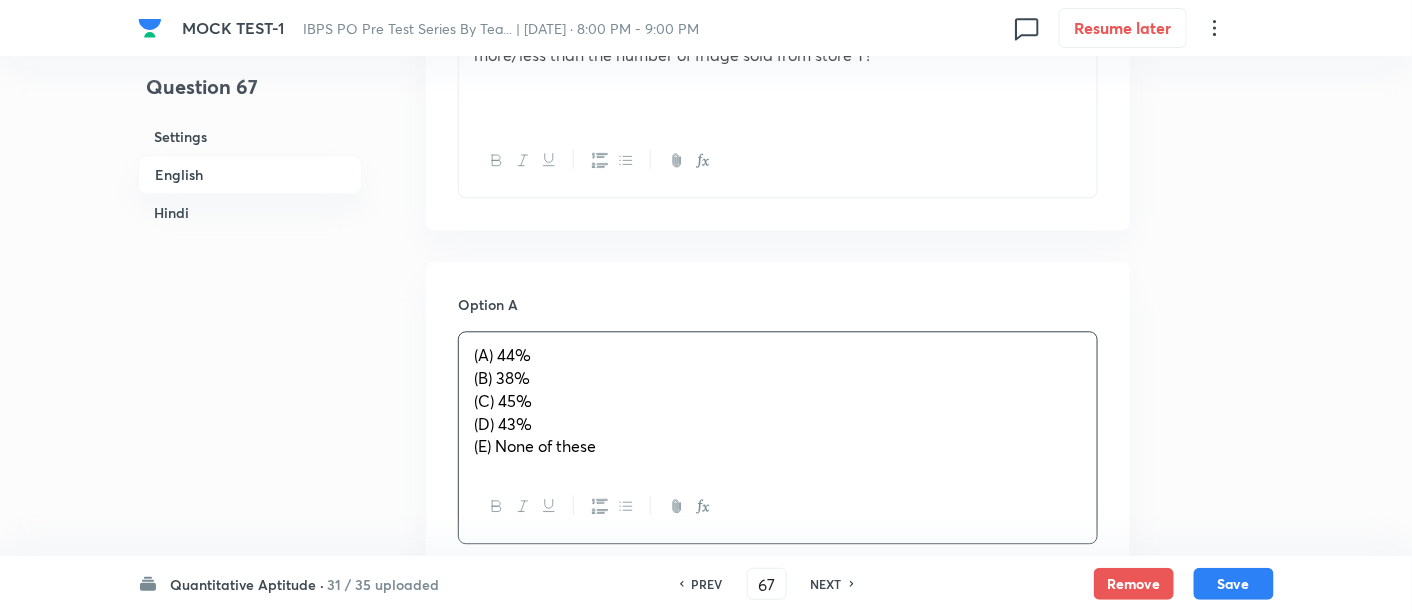 drag, startPoint x: 469, startPoint y: 380, endPoint x: 709, endPoint y: 538, distance: 287.3395 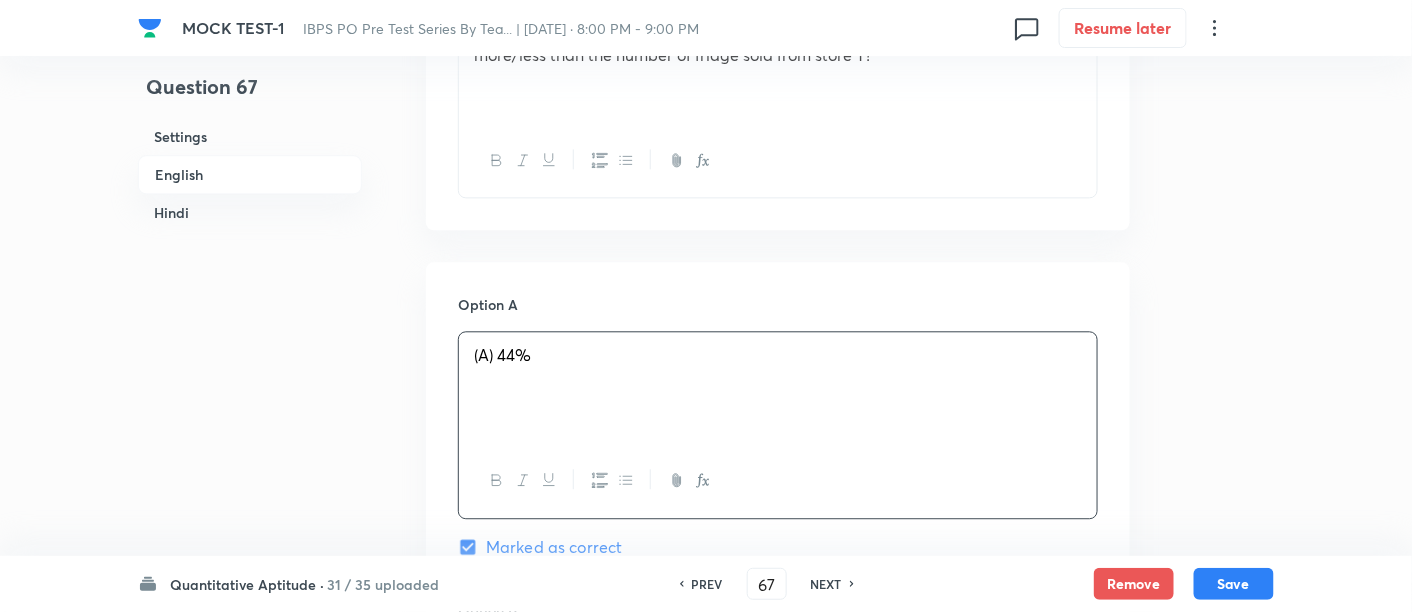 scroll, scrollTop: 1577, scrollLeft: 0, axis: vertical 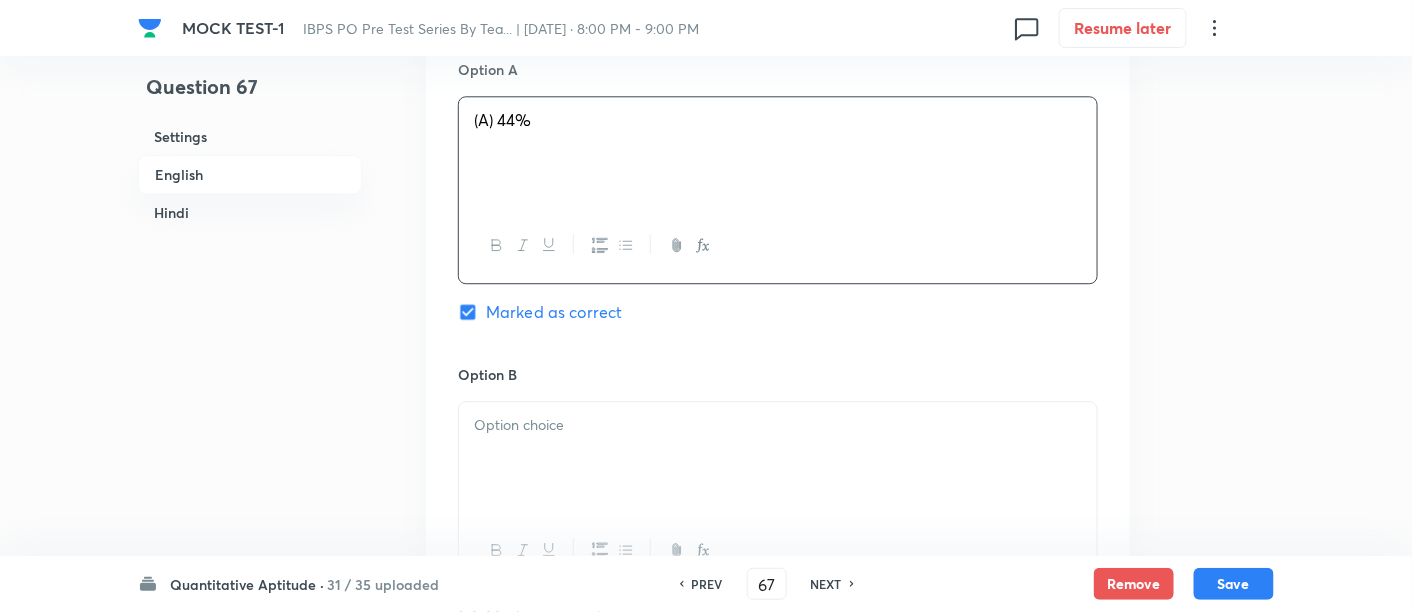 click at bounding box center [778, 458] 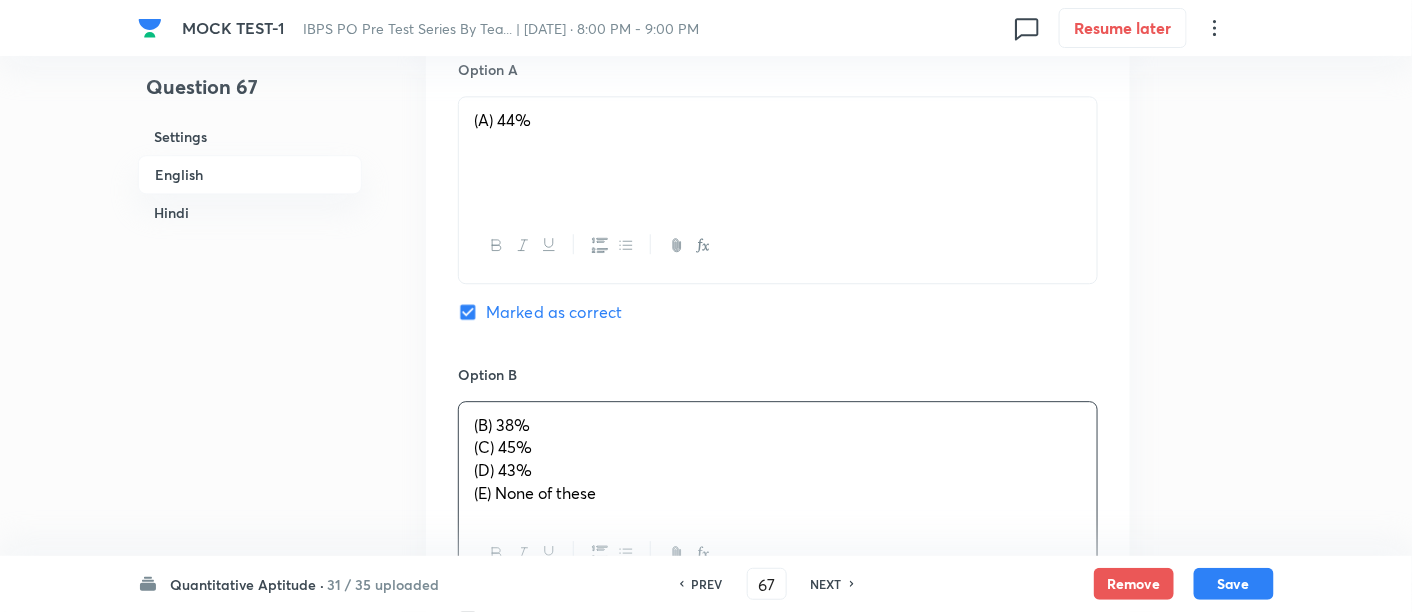 drag, startPoint x: 462, startPoint y: 441, endPoint x: 695, endPoint y: 557, distance: 260.2787 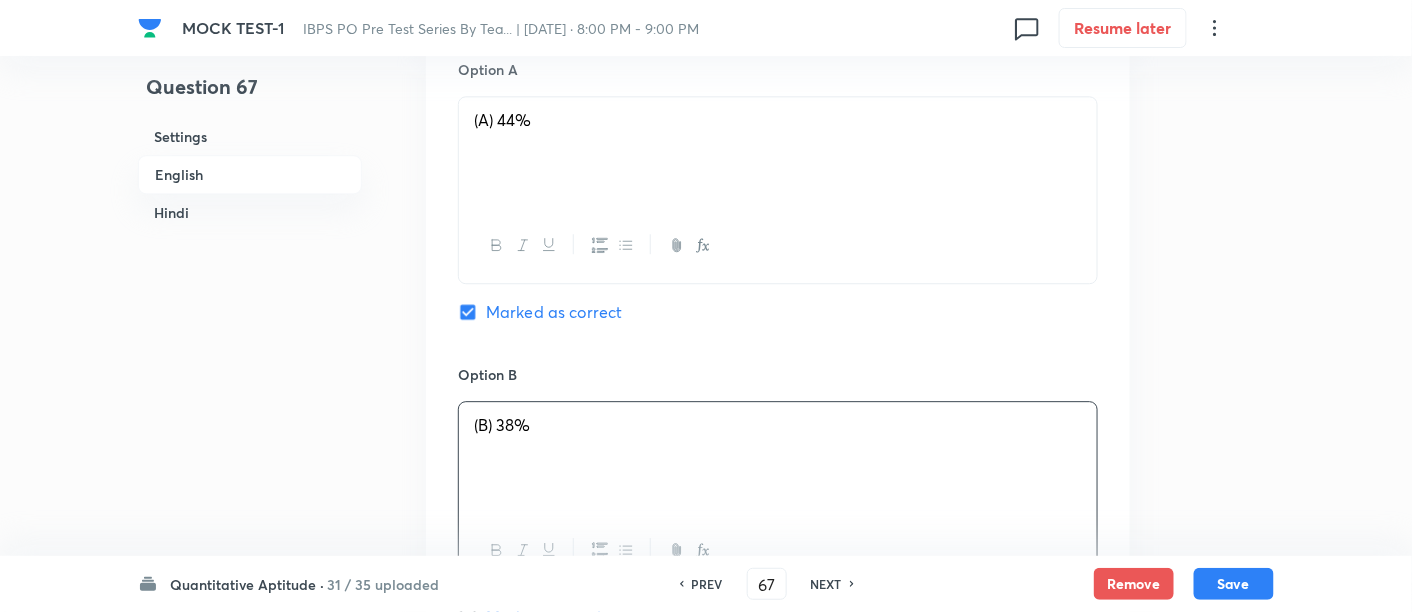 scroll, scrollTop: 1852, scrollLeft: 0, axis: vertical 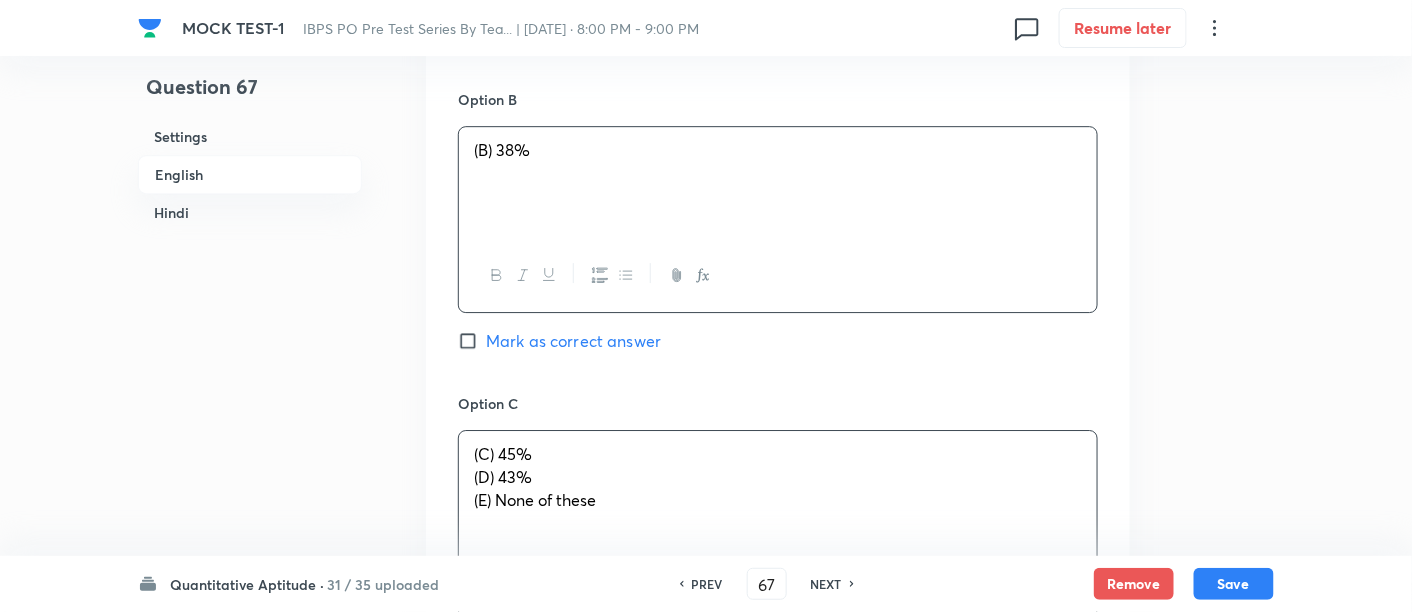 click on "(C) 45% (D) 43%  (E) None of these" at bounding box center (778, 487) 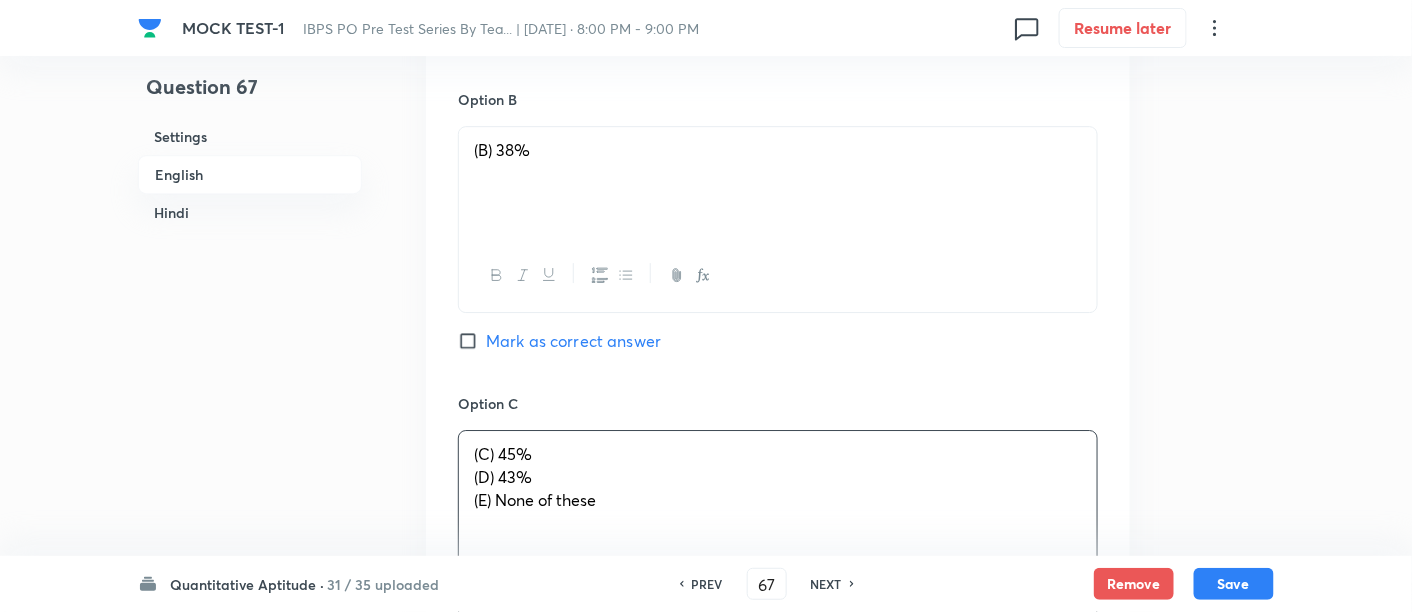drag, startPoint x: 469, startPoint y: 472, endPoint x: 704, endPoint y: 587, distance: 261.62952 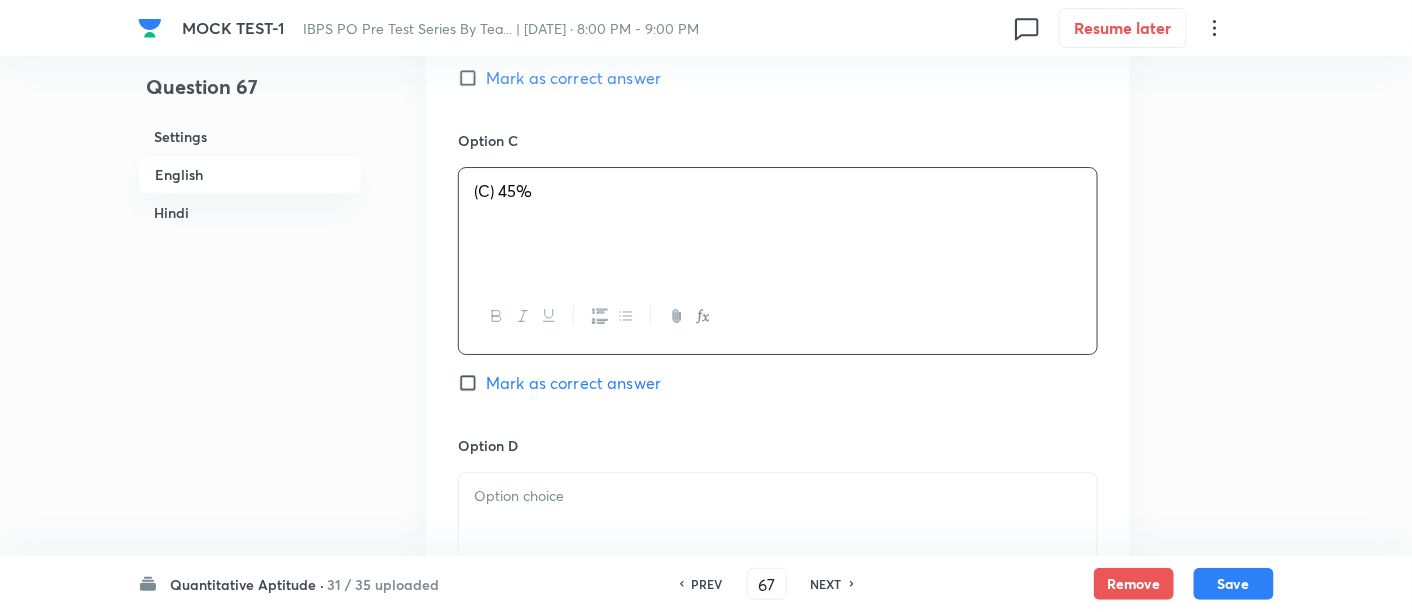 scroll, scrollTop: 2141, scrollLeft: 0, axis: vertical 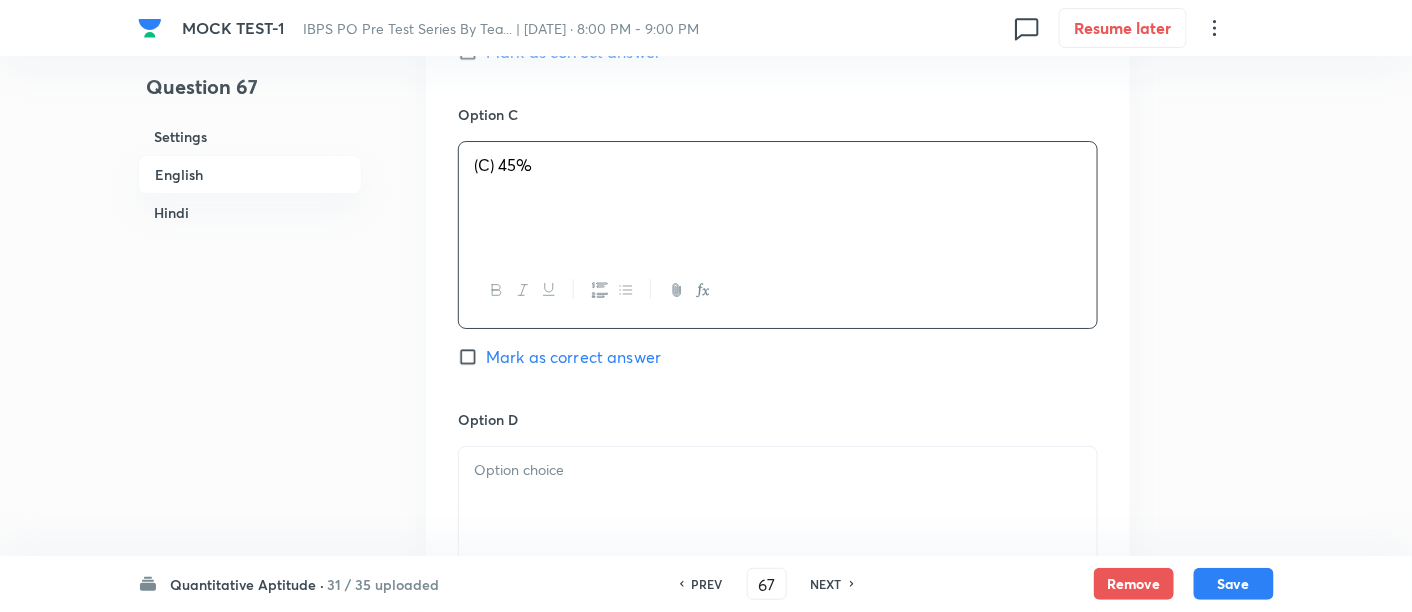 click at bounding box center (778, 503) 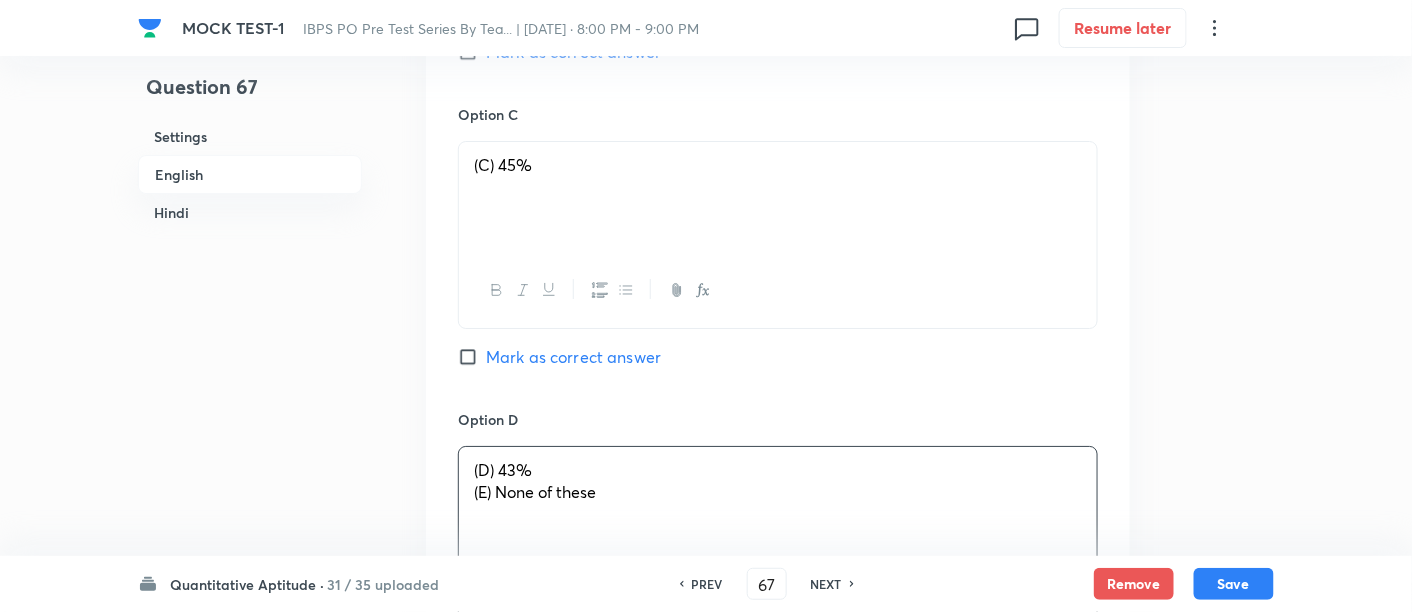 drag, startPoint x: 465, startPoint y: 484, endPoint x: 750, endPoint y: 545, distance: 291.45496 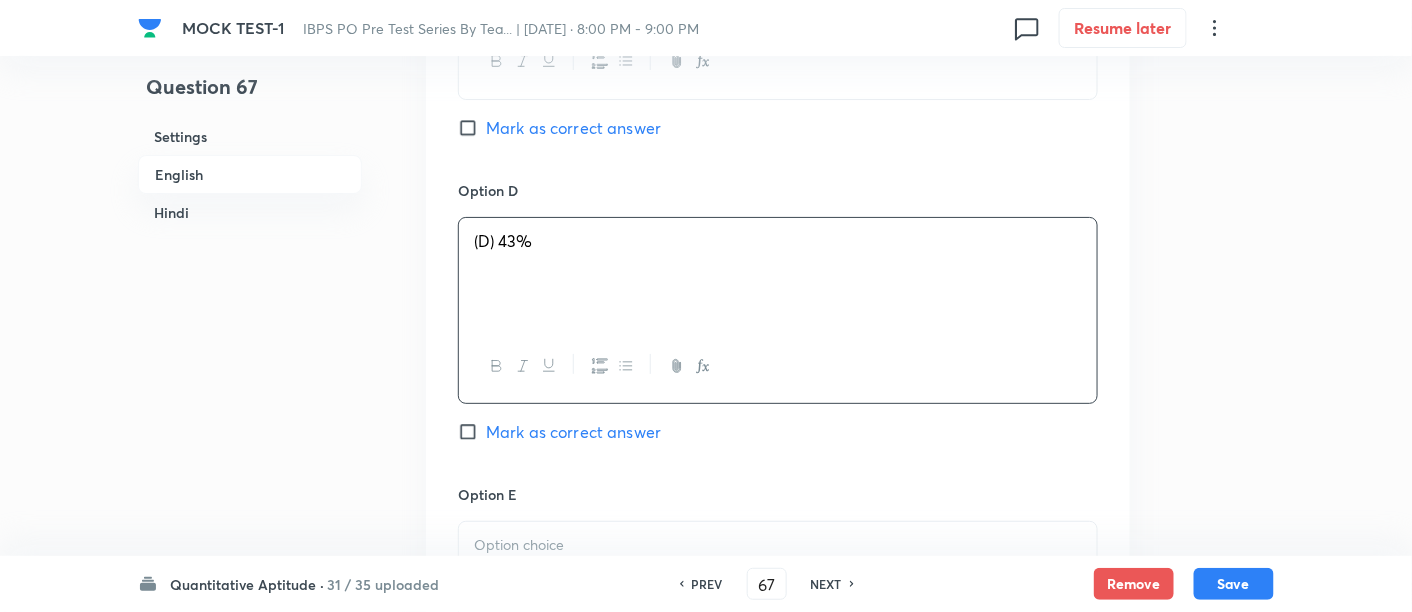 scroll, scrollTop: 2372, scrollLeft: 0, axis: vertical 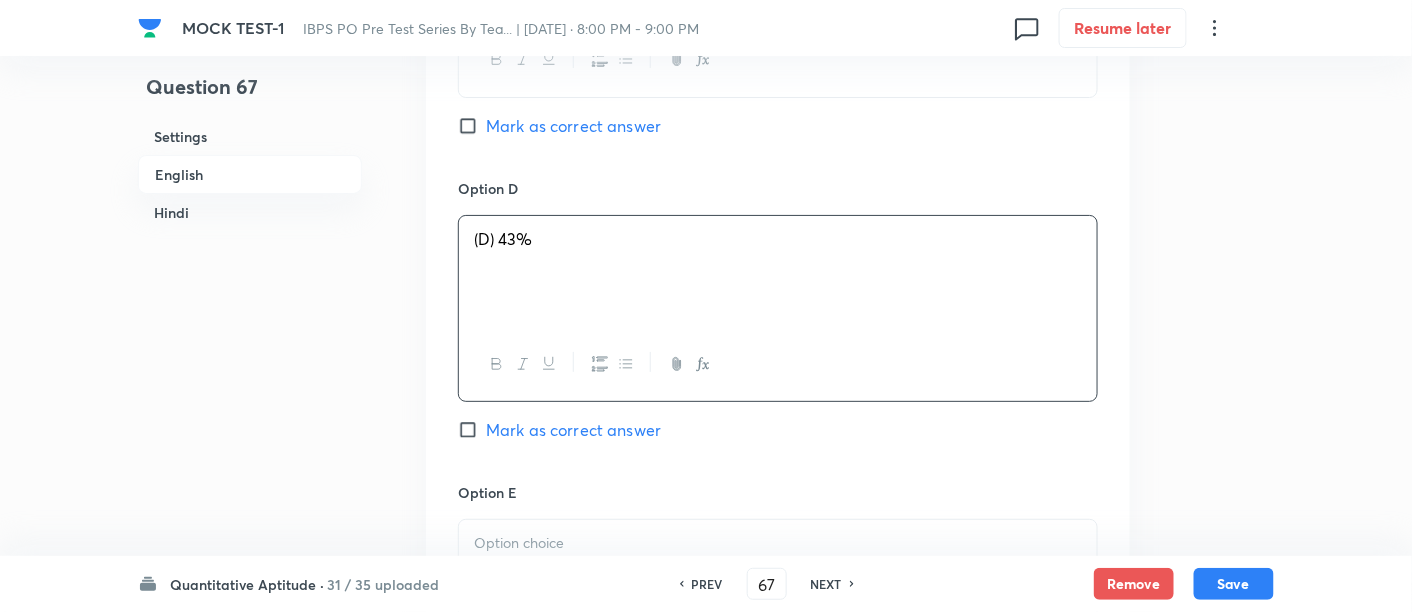click at bounding box center [778, 576] 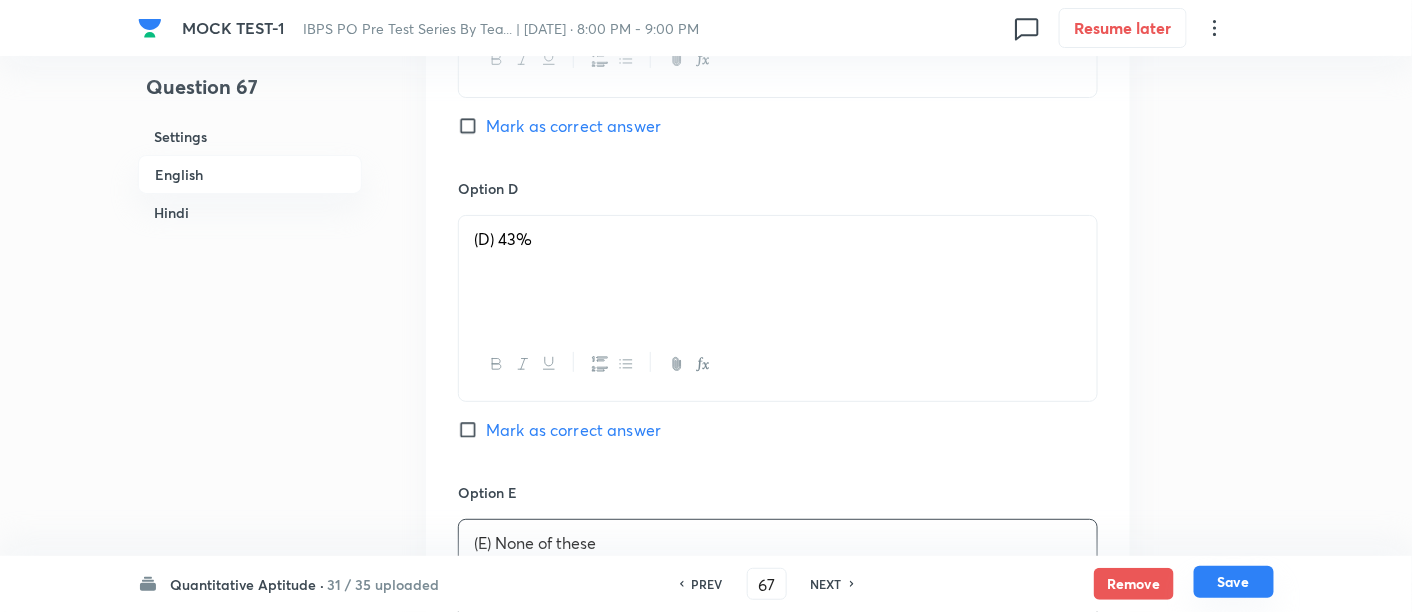 click on "Save" at bounding box center (1234, 582) 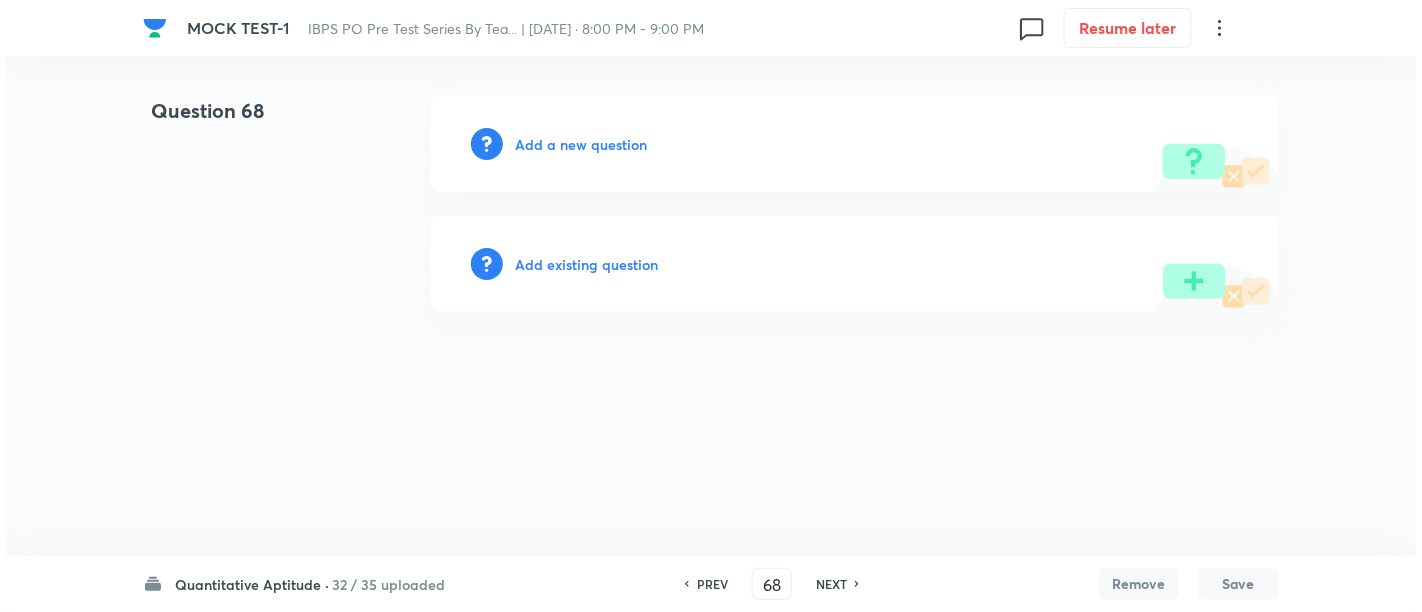 scroll, scrollTop: 0, scrollLeft: 0, axis: both 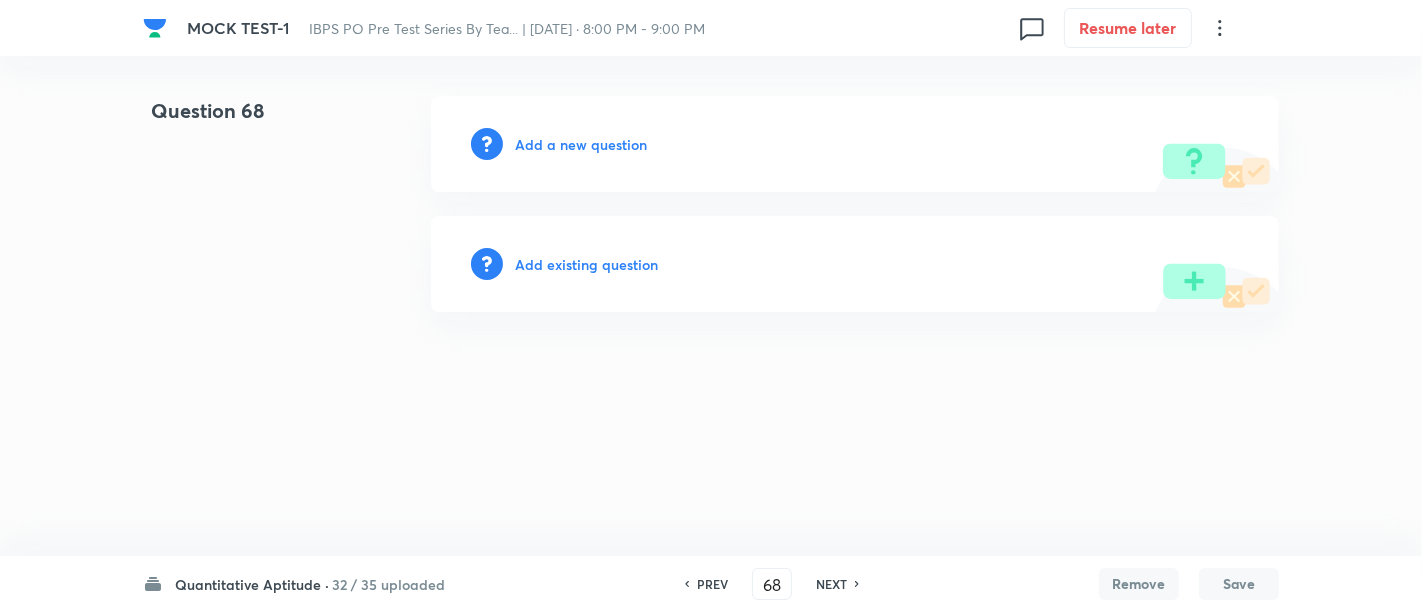 click on "Add a new question" at bounding box center [581, 144] 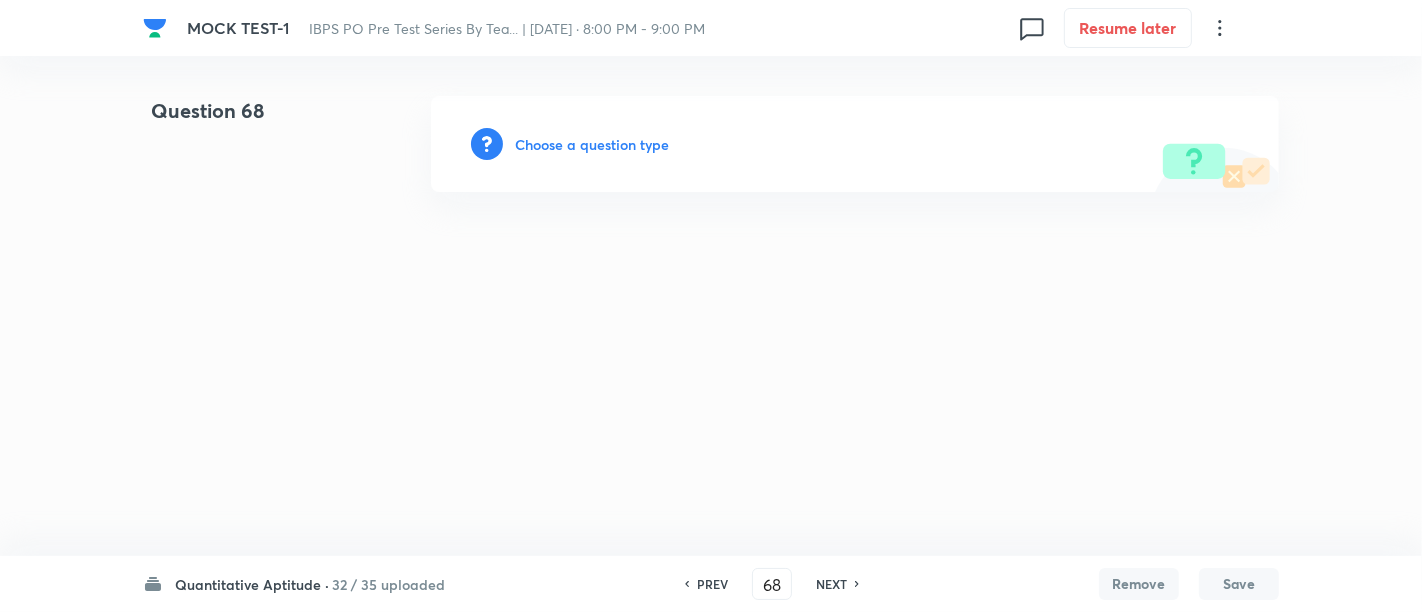 click on "Choose a question type" at bounding box center [592, 144] 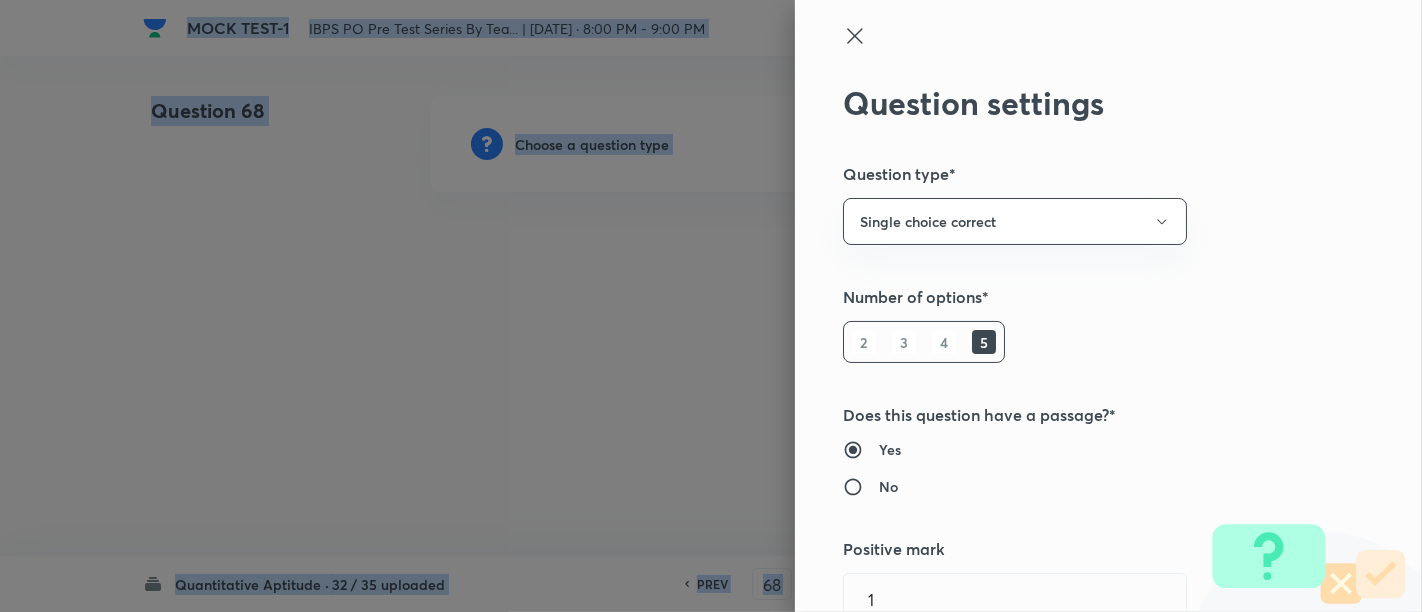 click at bounding box center (711, 306) 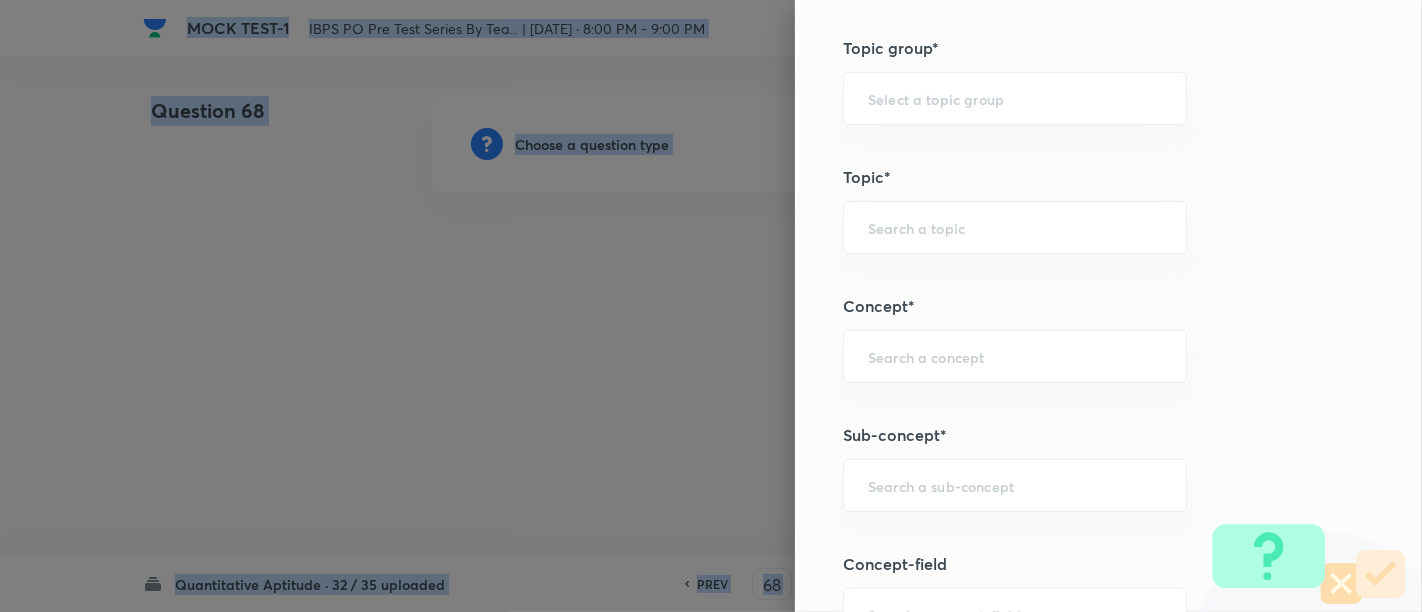 scroll, scrollTop: 870, scrollLeft: 0, axis: vertical 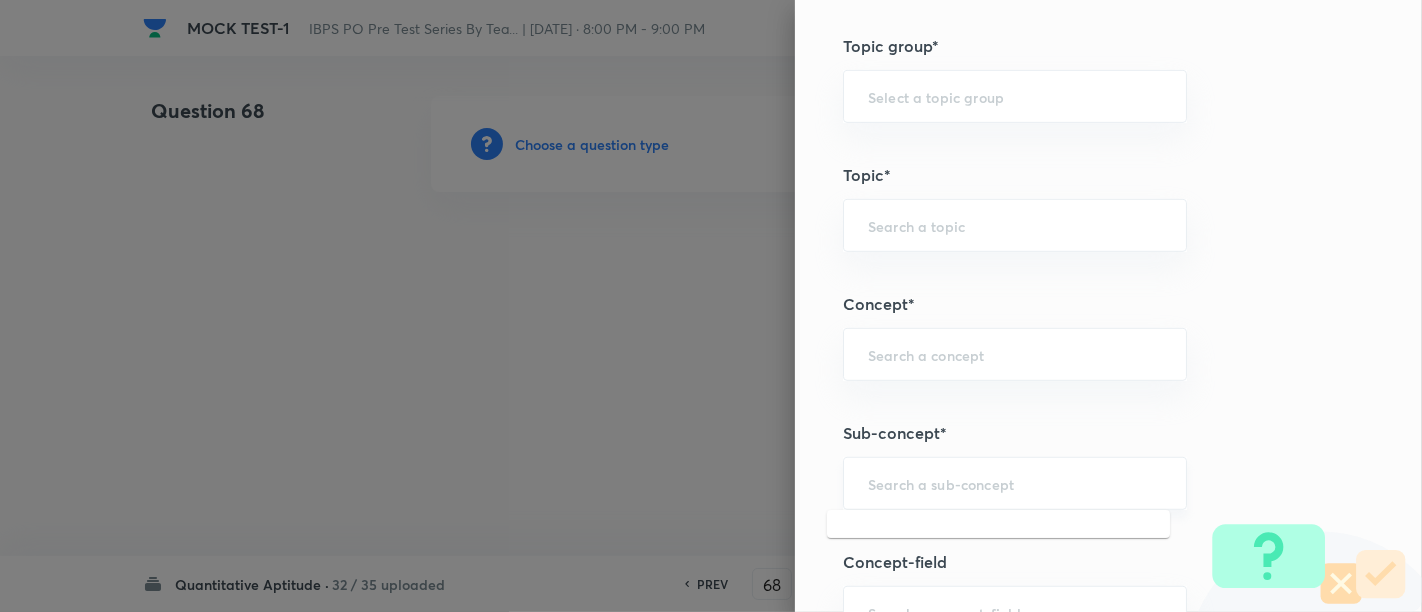 click at bounding box center [1015, 483] 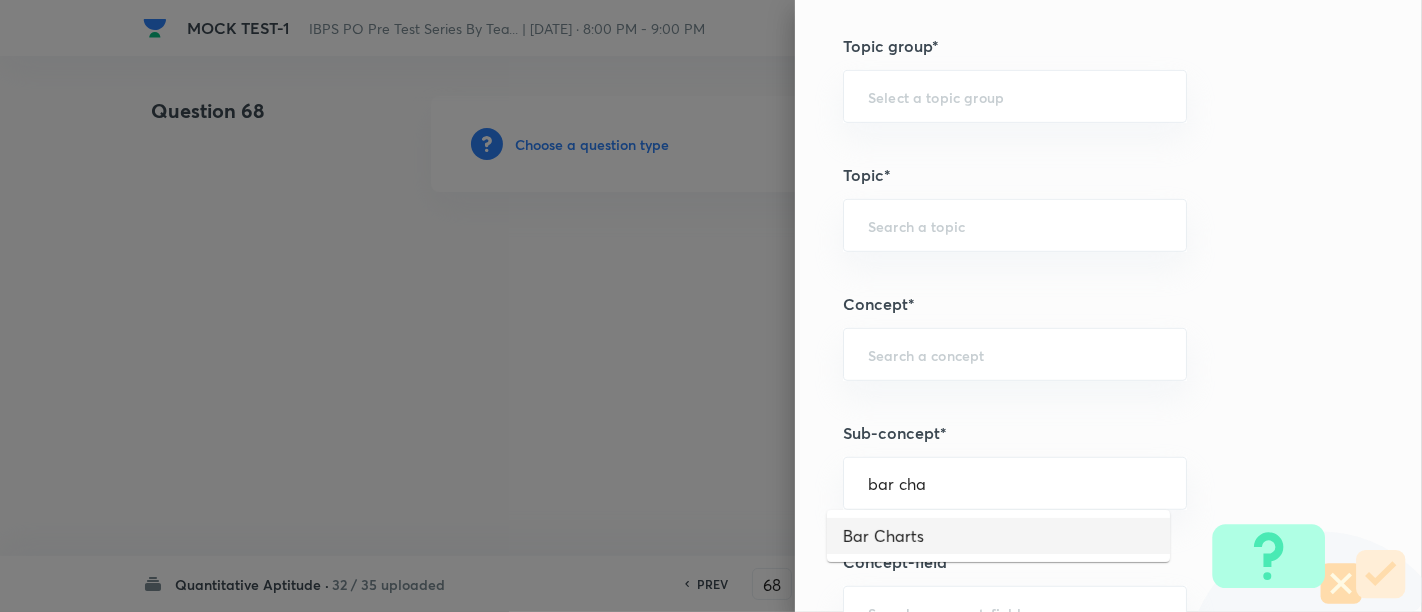 click on "Bar Charts" at bounding box center [998, 536] 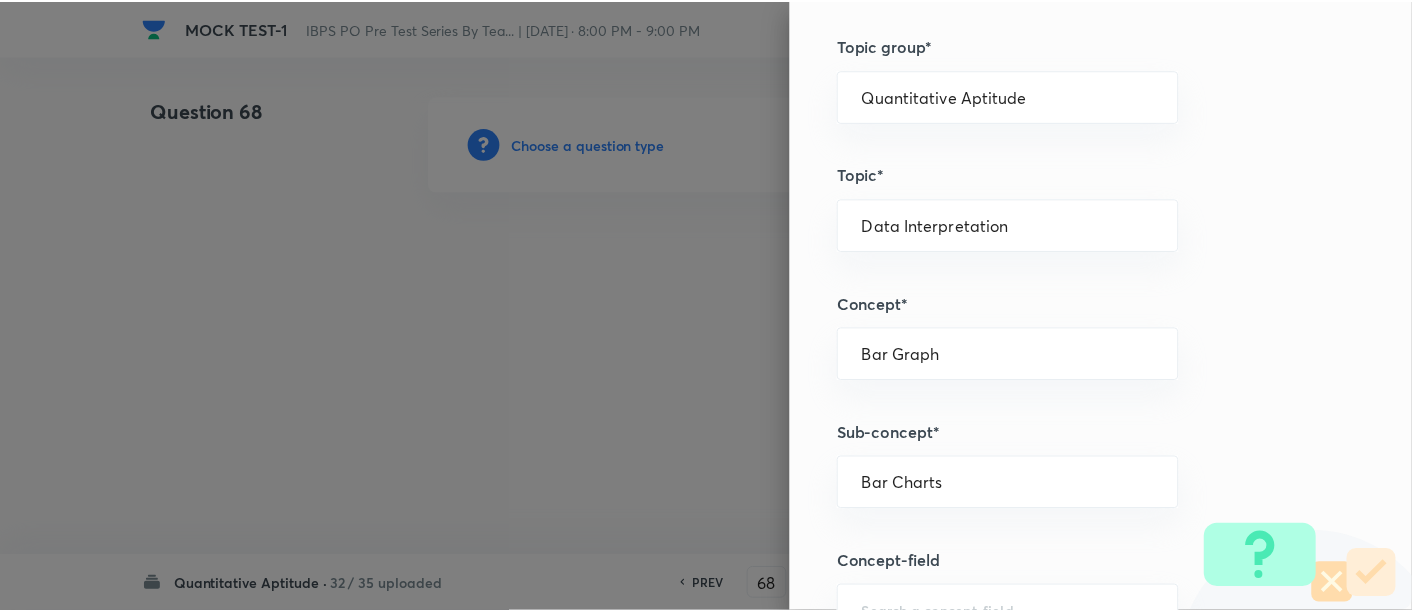 scroll, scrollTop: 2108, scrollLeft: 0, axis: vertical 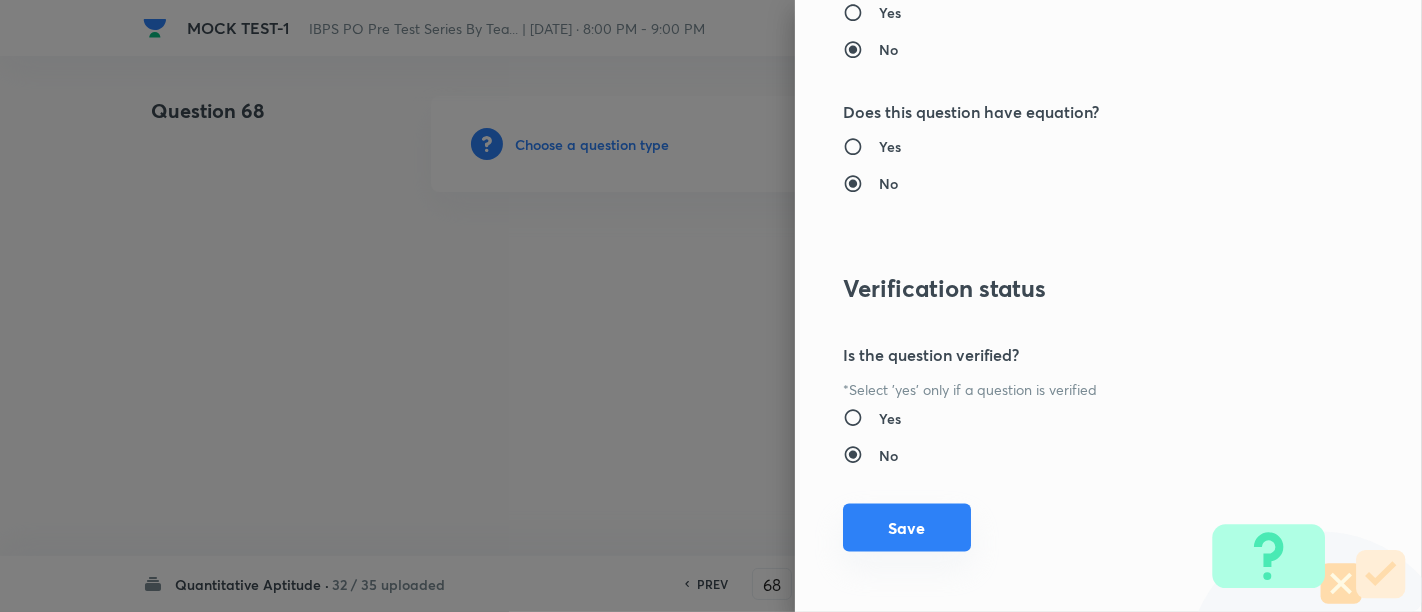 click on "Save" at bounding box center (907, 528) 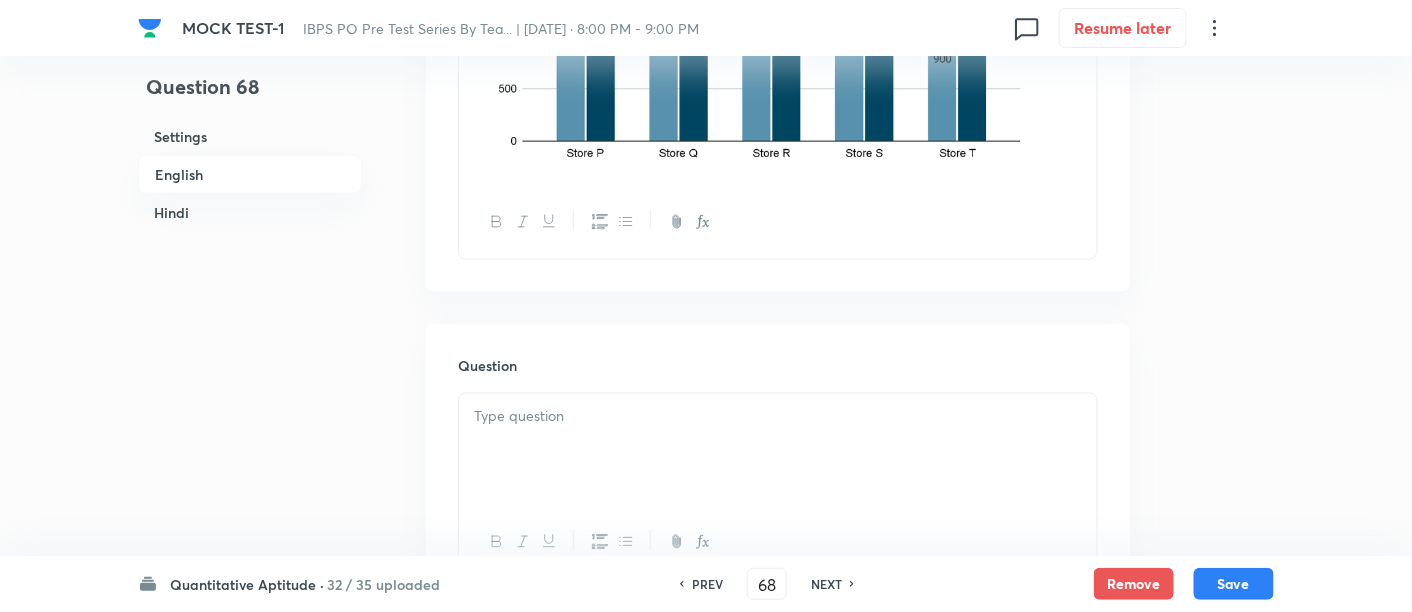 scroll, scrollTop: 961, scrollLeft: 0, axis: vertical 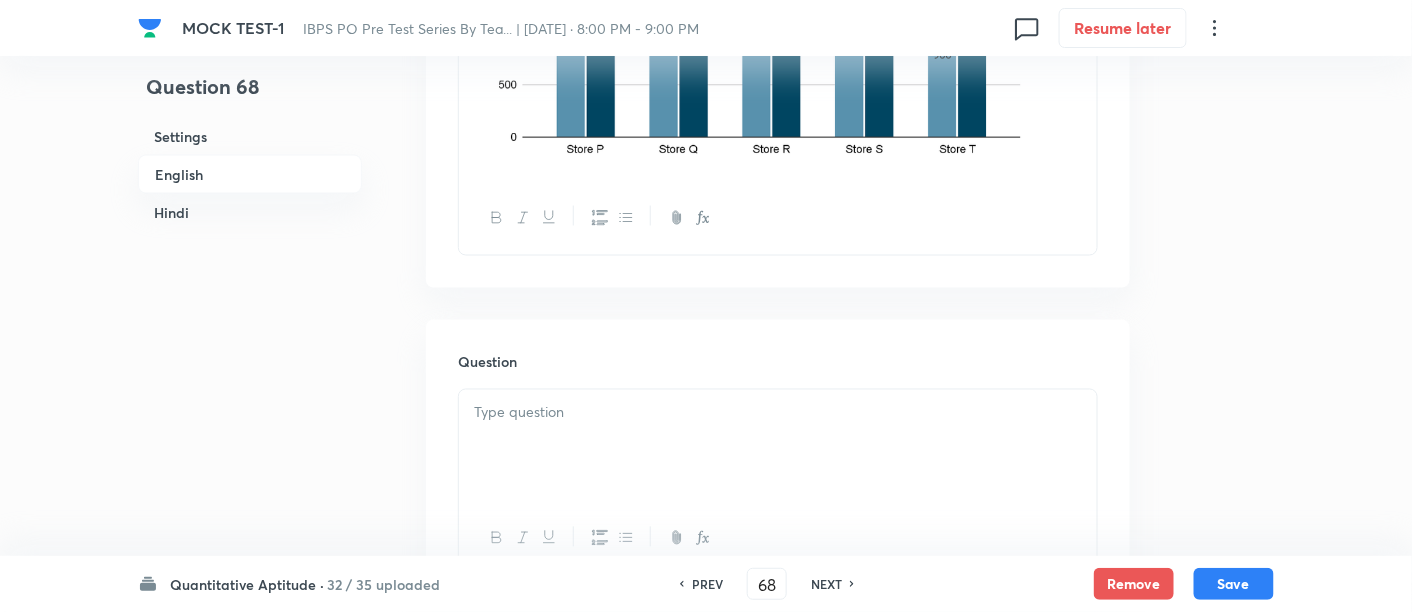 click at bounding box center [778, 446] 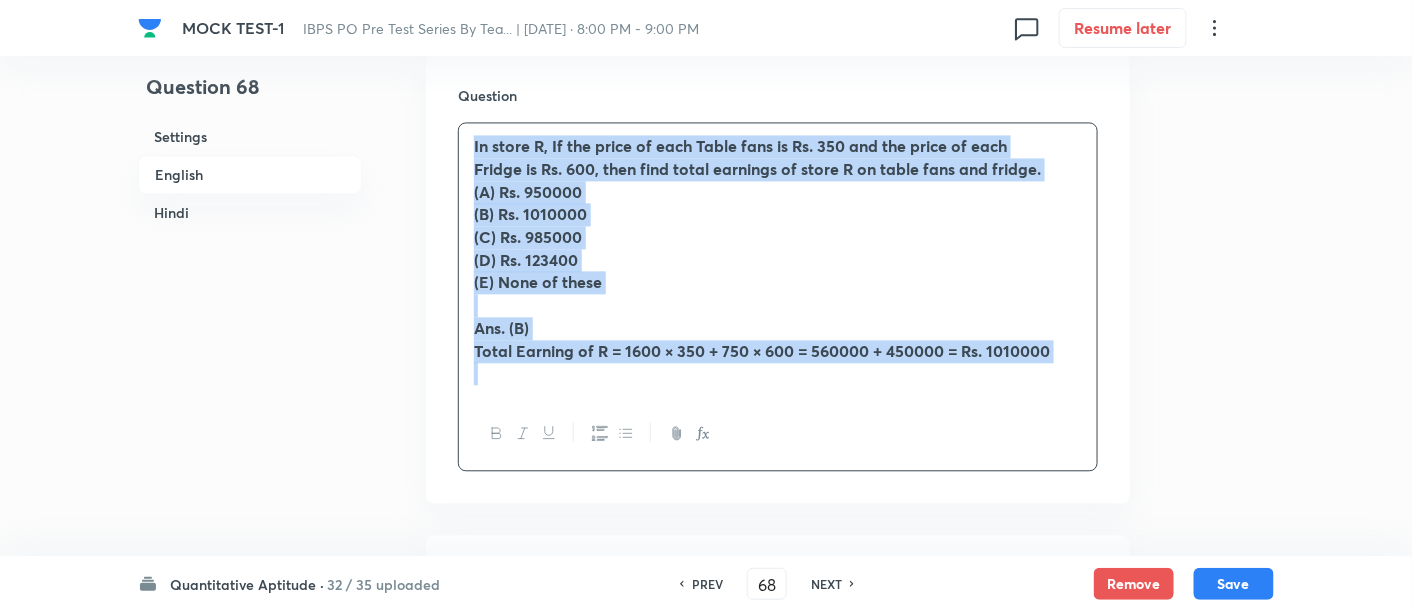 scroll, scrollTop: 1327, scrollLeft: 0, axis: vertical 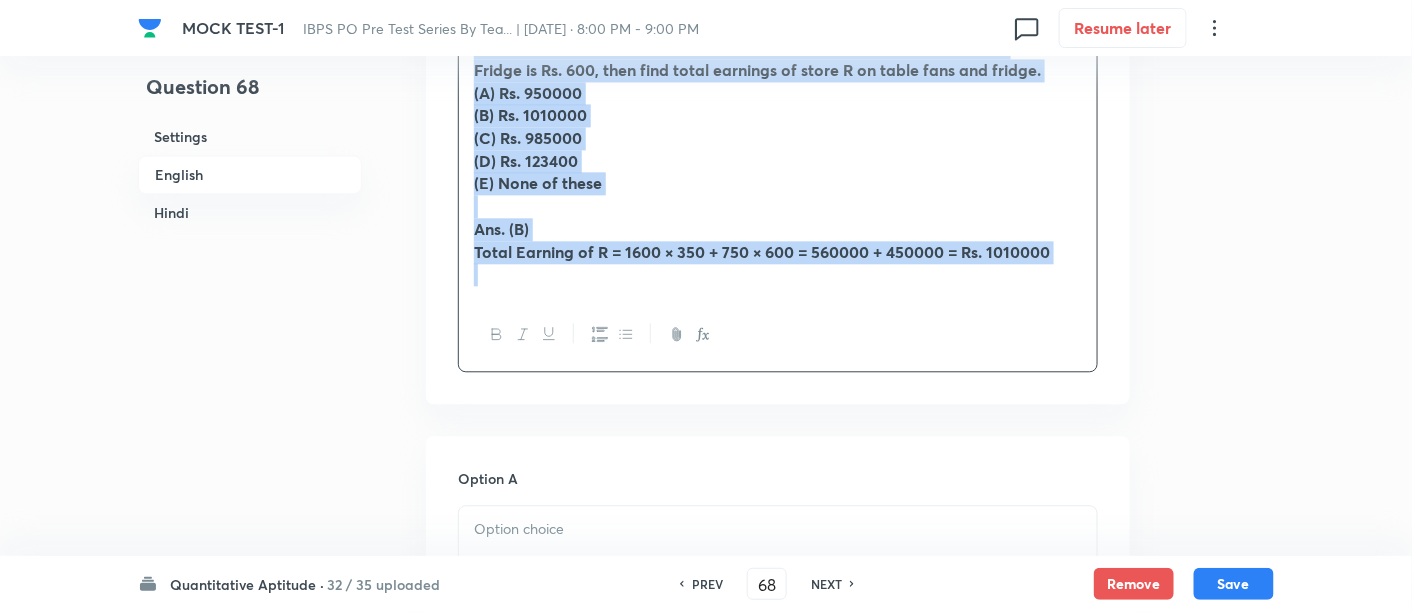 drag, startPoint x: 467, startPoint y: 410, endPoint x: 871, endPoint y: 466, distance: 407.86273 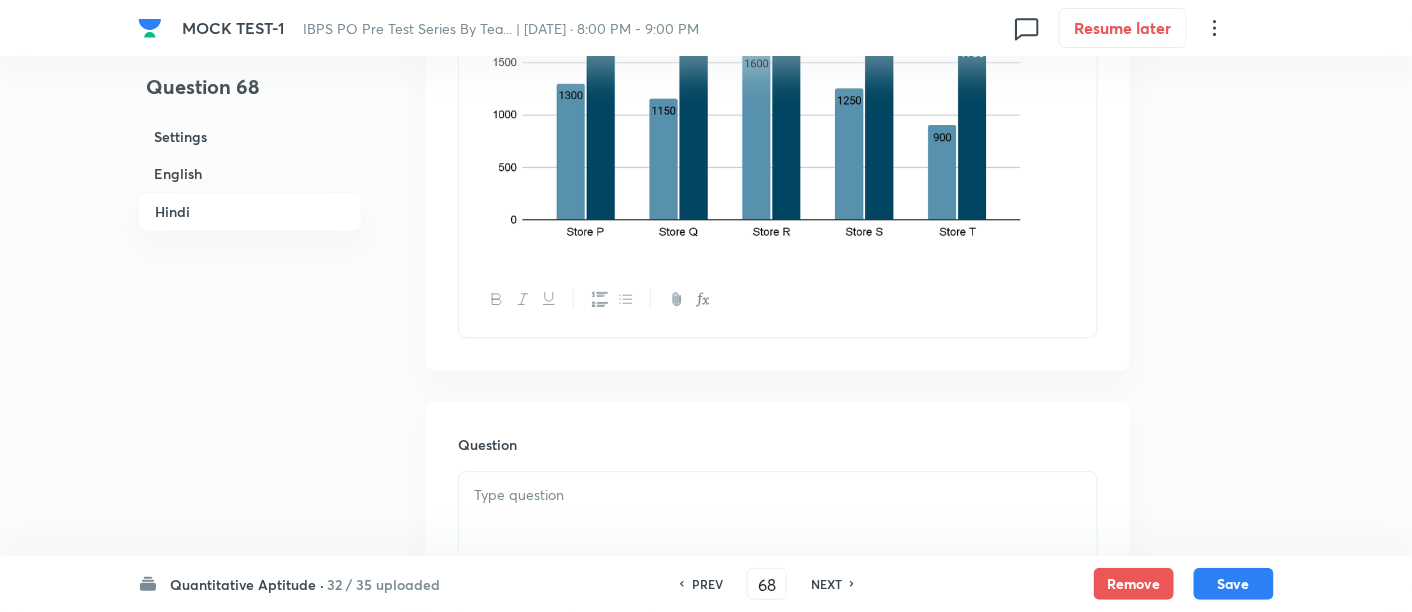 scroll, scrollTop: 4094, scrollLeft: 0, axis: vertical 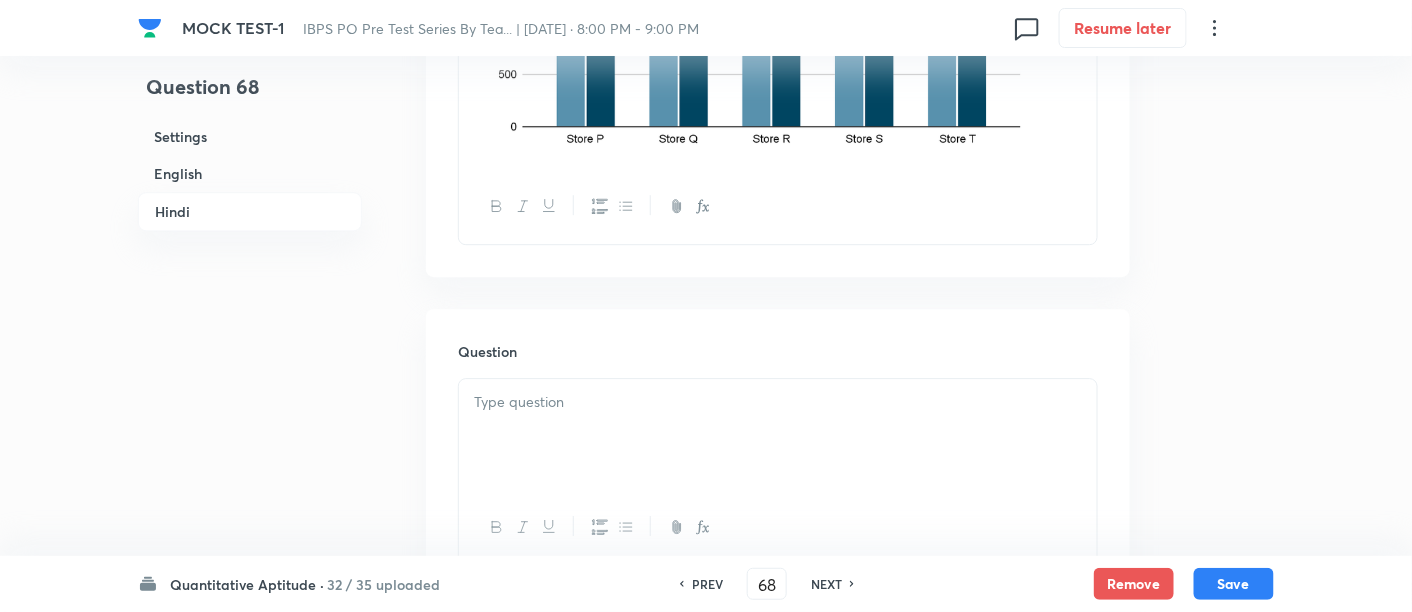 click at bounding box center (778, 435) 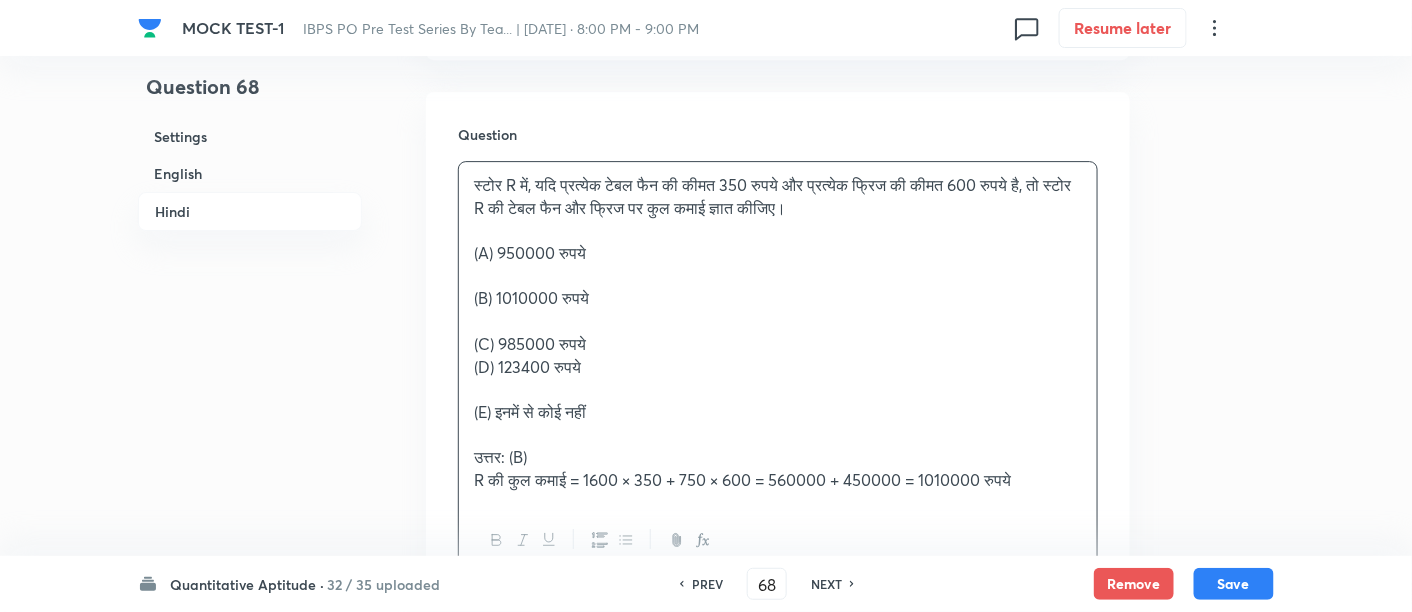scroll, scrollTop: 4350, scrollLeft: 0, axis: vertical 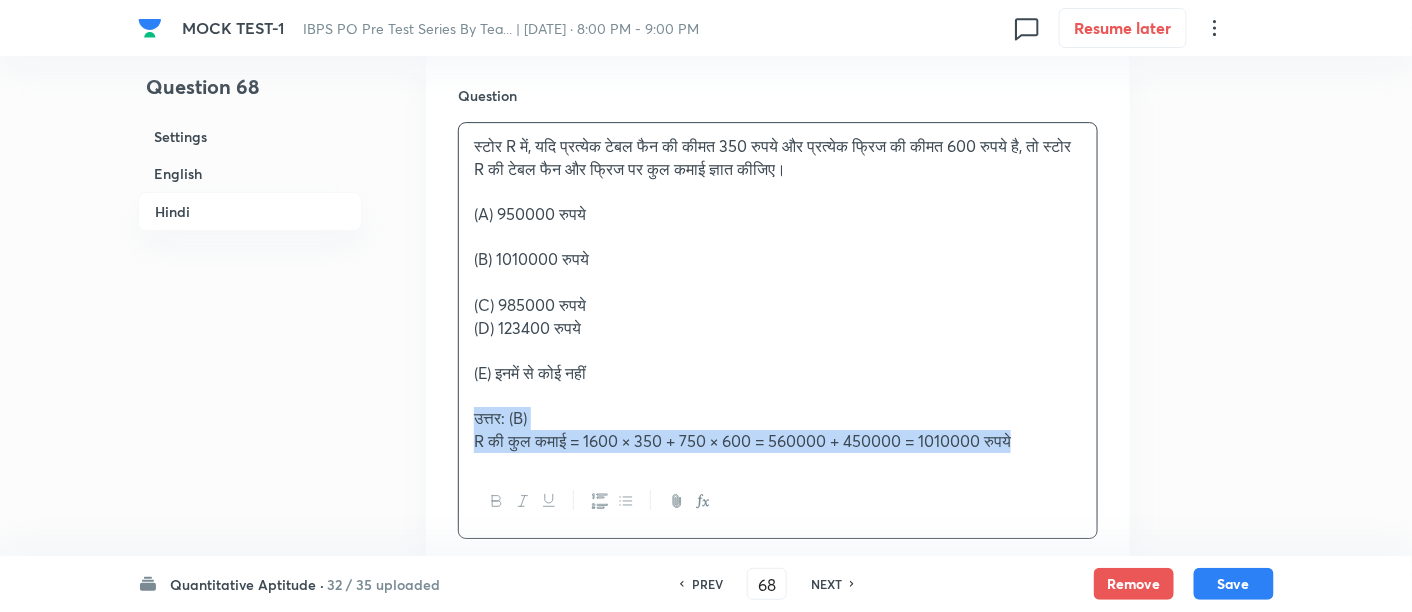drag, startPoint x: 466, startPoint y: 411, endPoint x: 1075, endPoint y: 479, distance: 612.7846 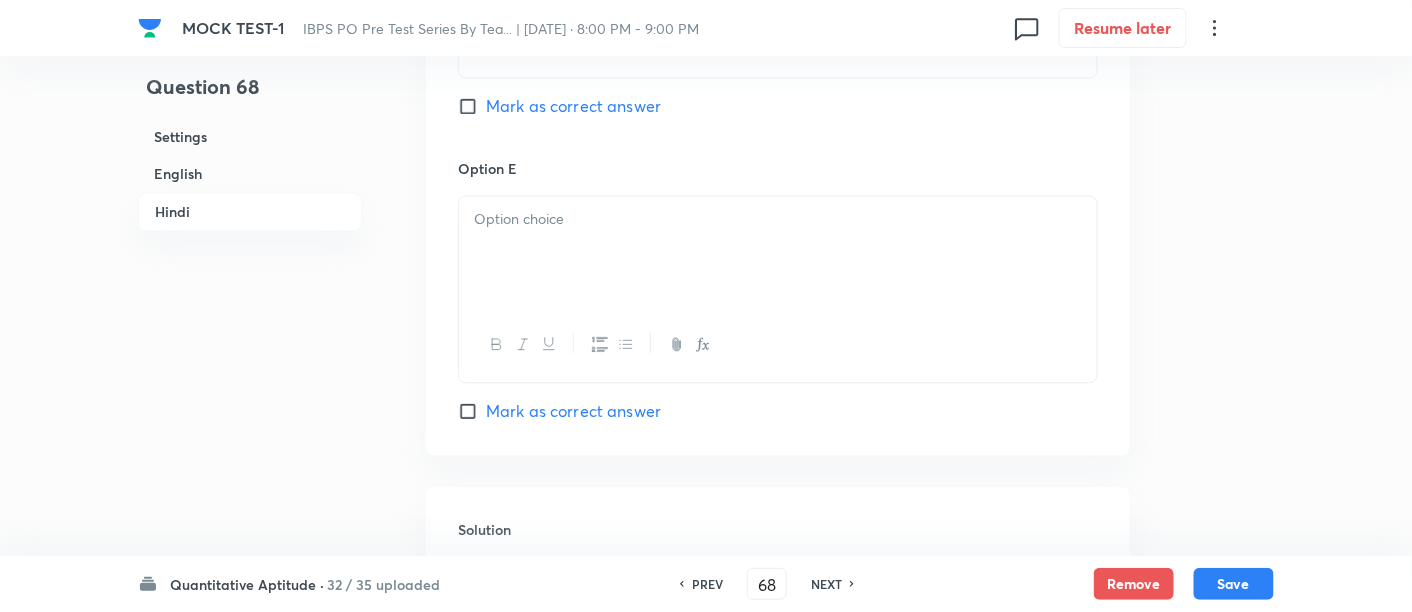 scroll, scrollTop: 6353, scrollLeft: 0, axis: vertical 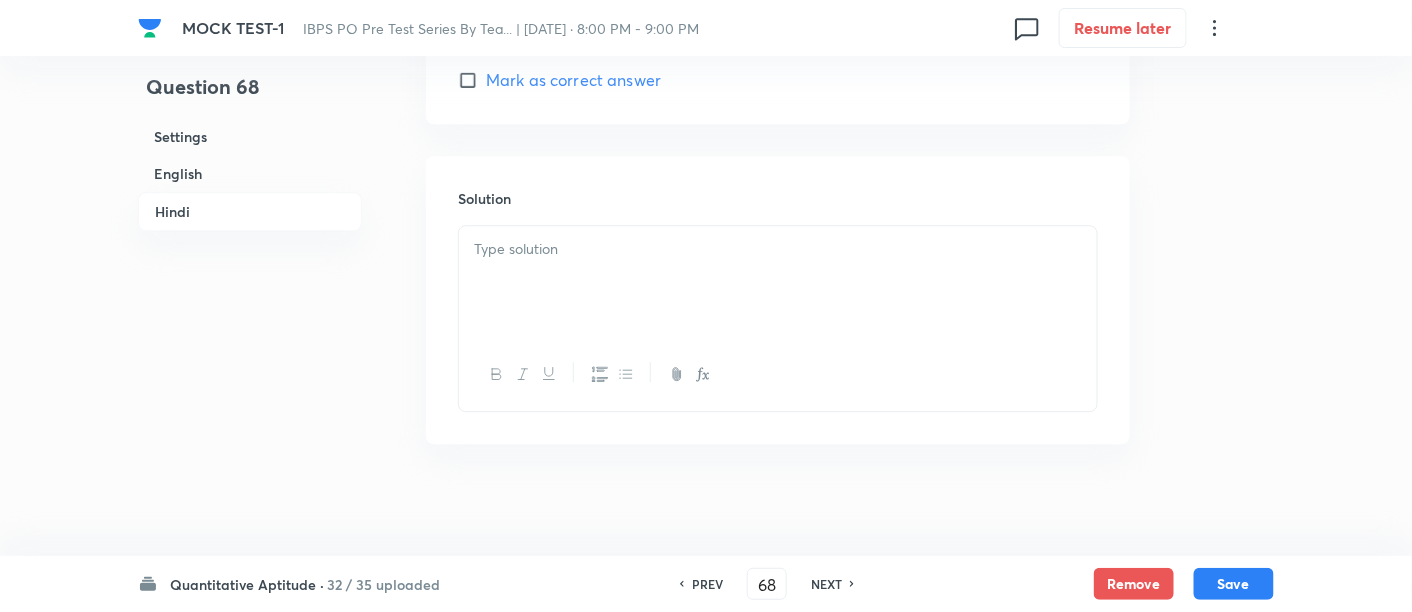click at bounding box center [778, 282] 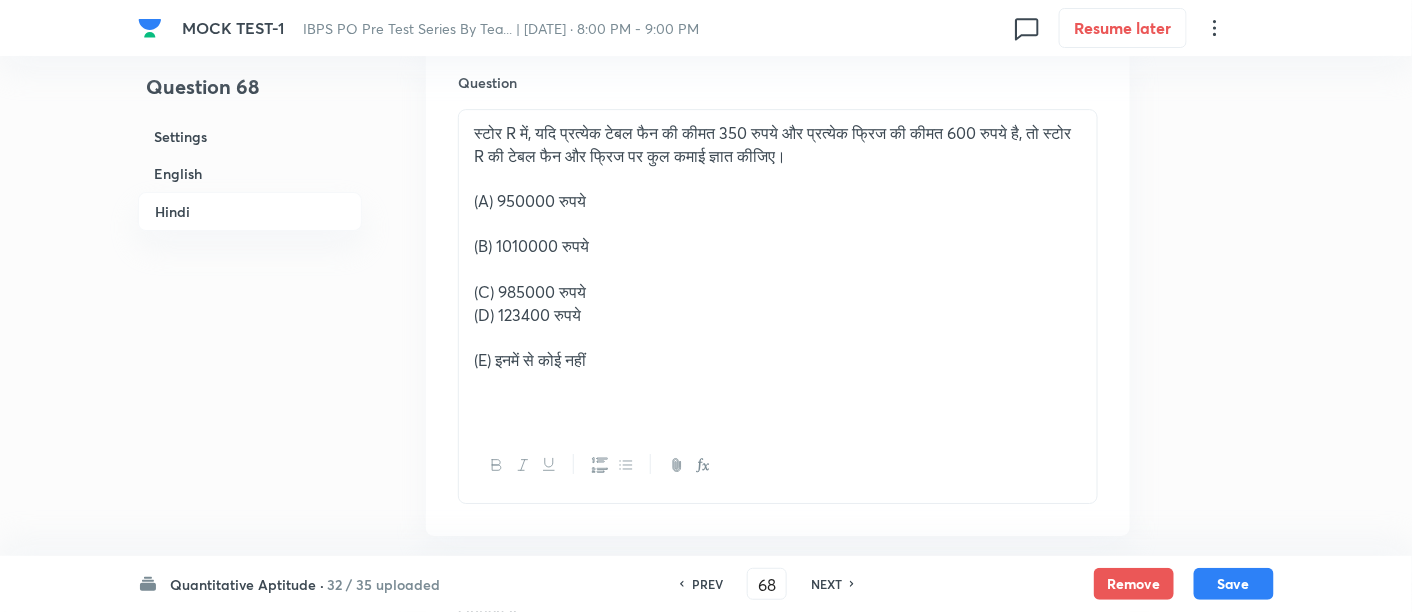 scroll, scrollTop: 4362, scrollLeft: 0, axis: vertical 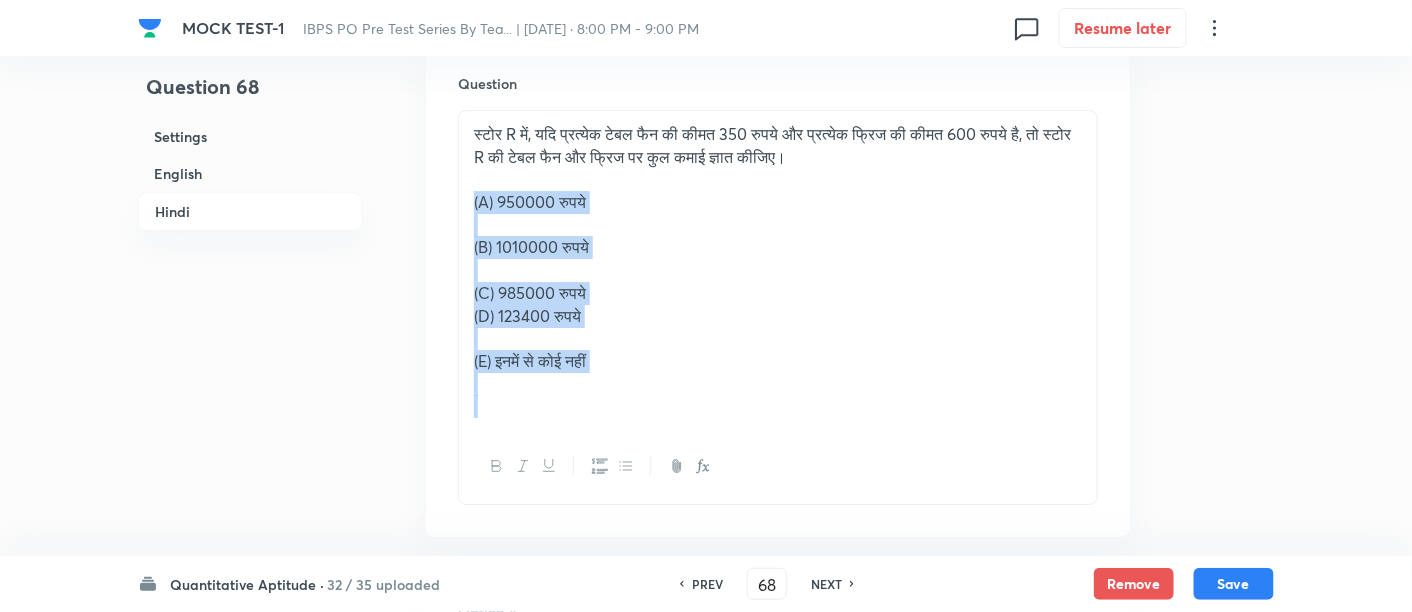 drag, startPoint x: 470, startPoint y: 199, endPoint x: 645, endPoint y: 393, distance: 261.26807 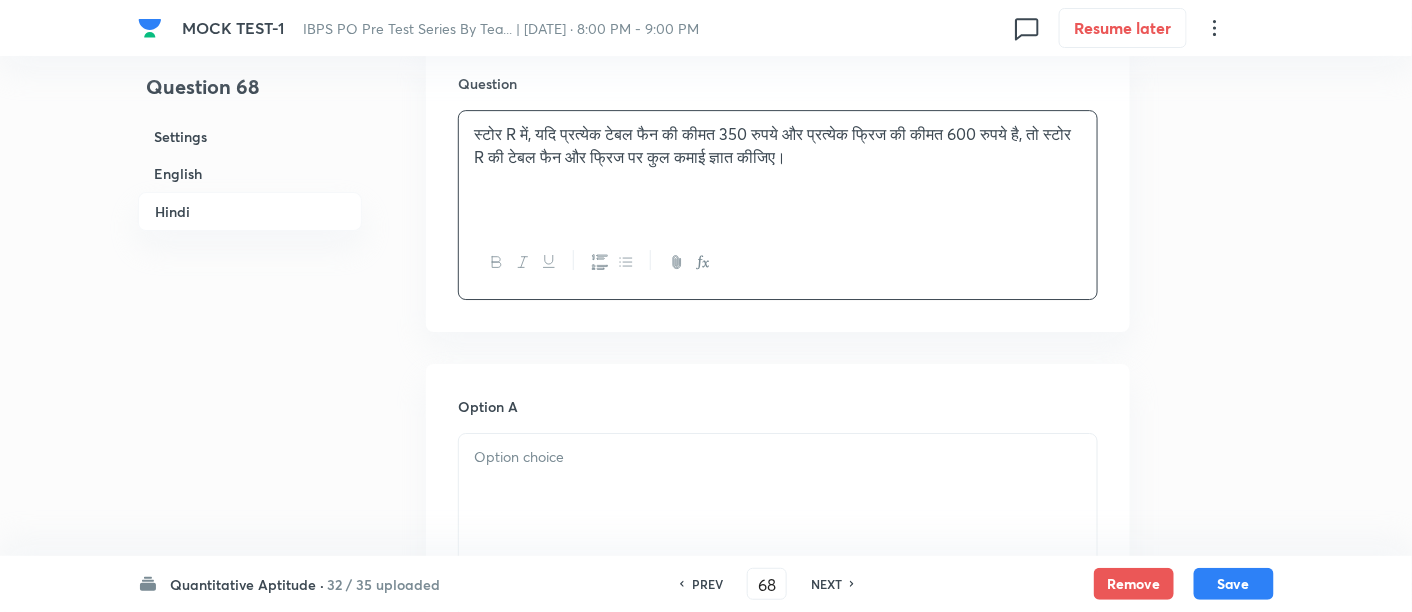 scroll, scrollTop: 4550, scrollLeft: 0, axis: vertical 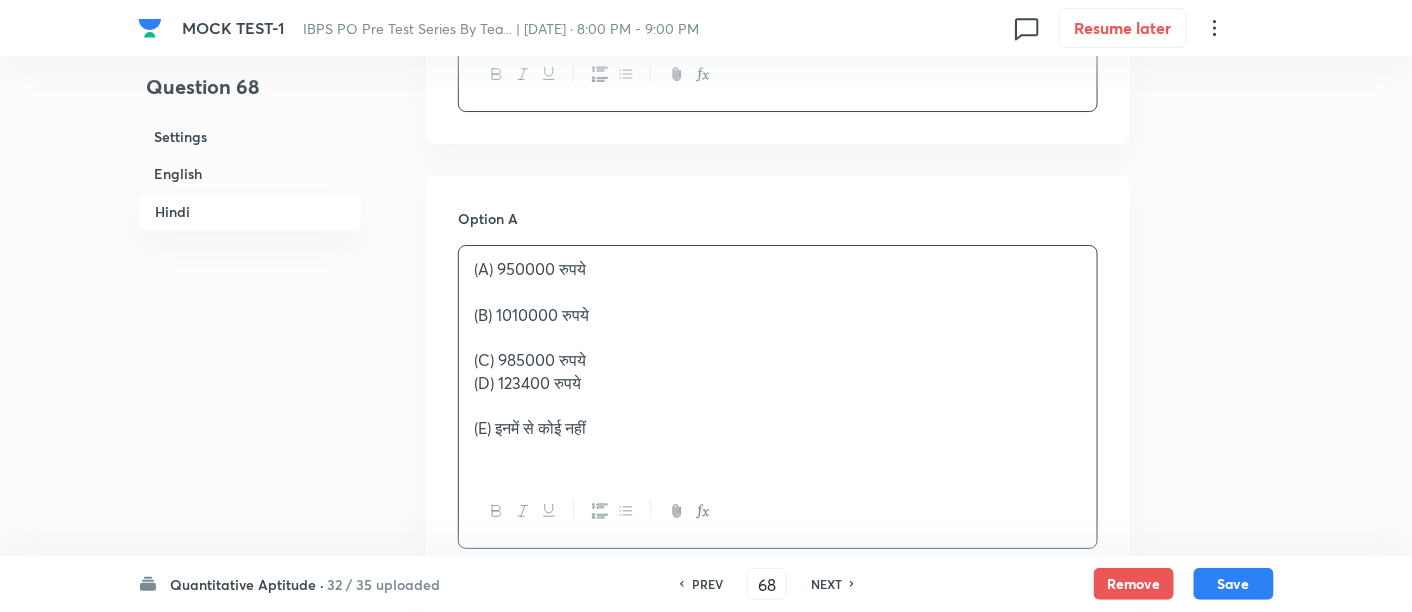 click on "(A) 950000 रुपये (B) 1010000 रुपये (C) 985000 रुपये (D) 123400 रुपये (E) इनमें से कोई नहीं" at bounding box center (778, 360) 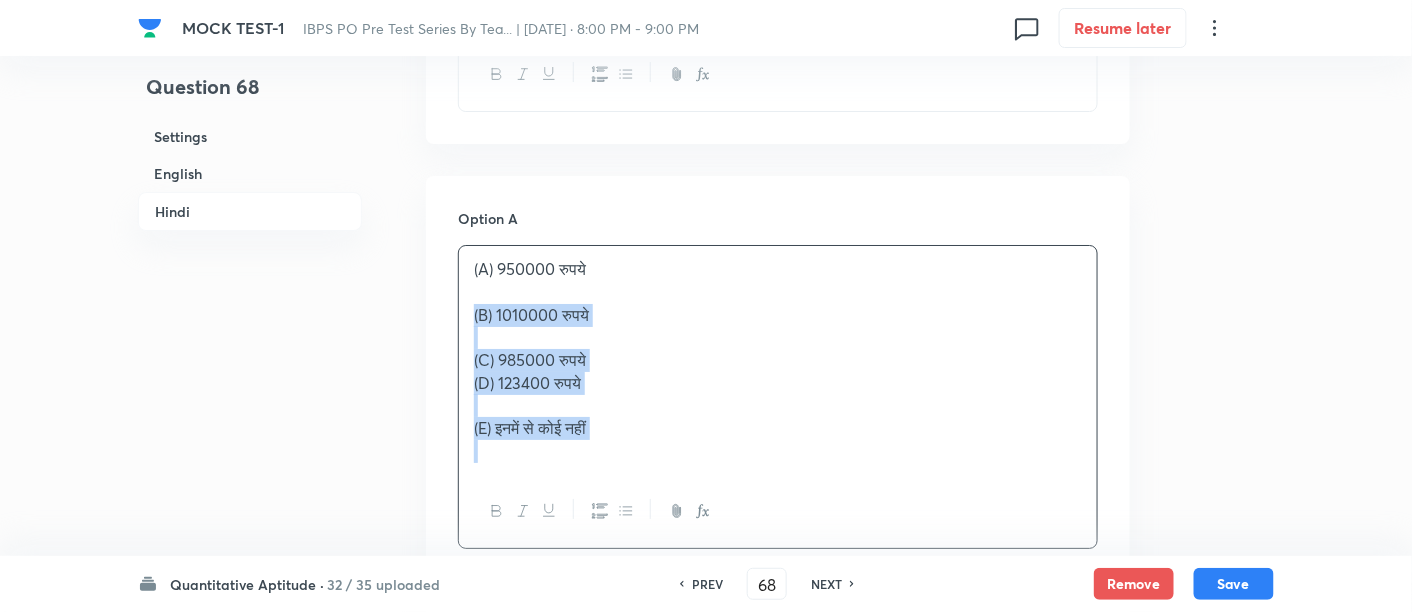 drag, startPoint x: 460, startPoint y: 304, endPoint x: 685, endPoint y: 464, distance: 276.08875 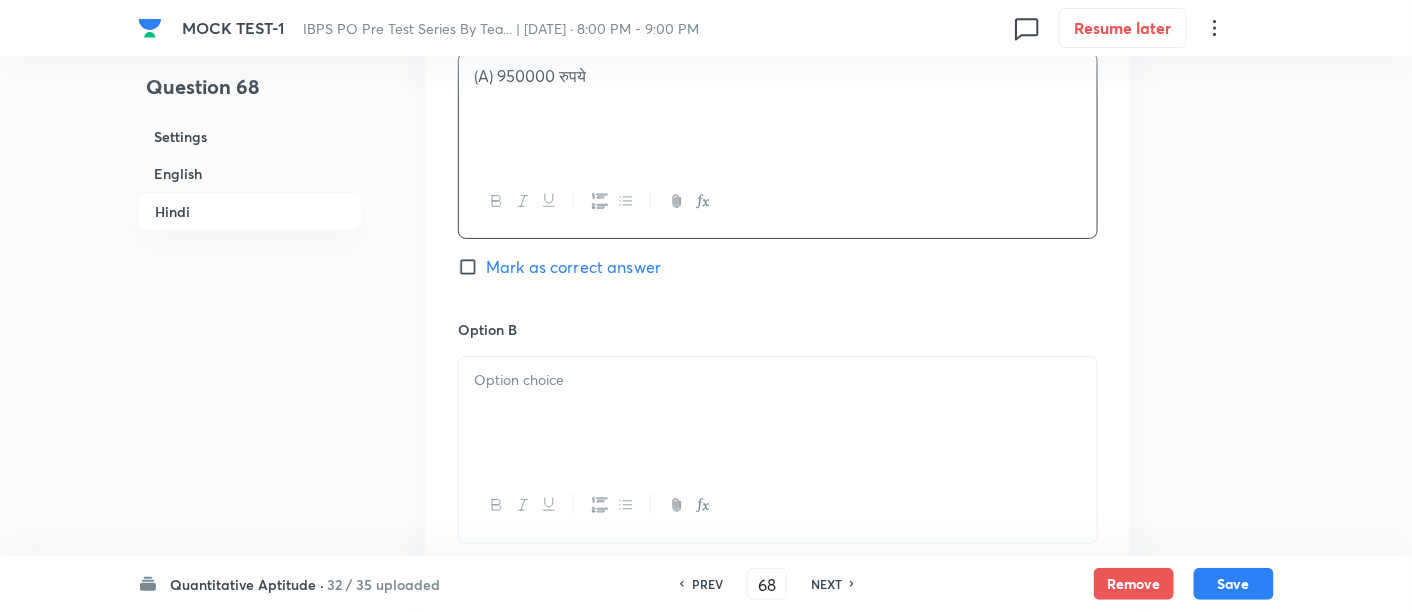 scroll, scrollTop: 4744, scrollLeft: 0, axis: vertical 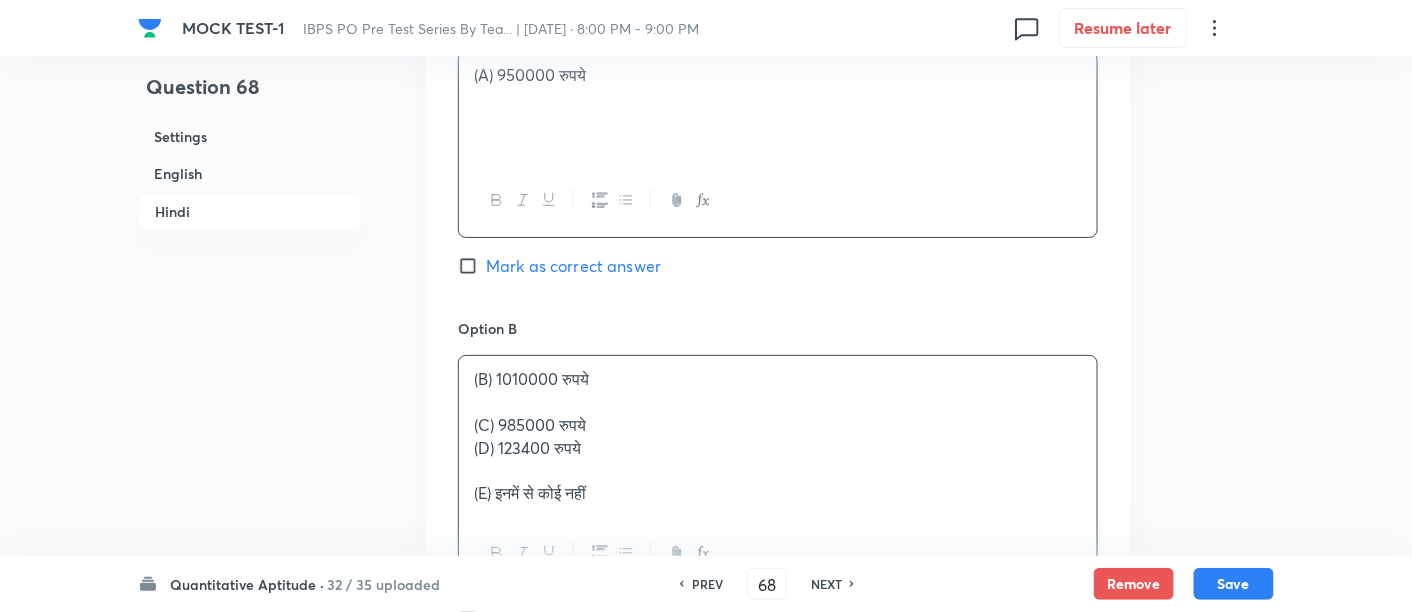 click on "(B) 1010000 रुपये" at bounding box center (778, 379) 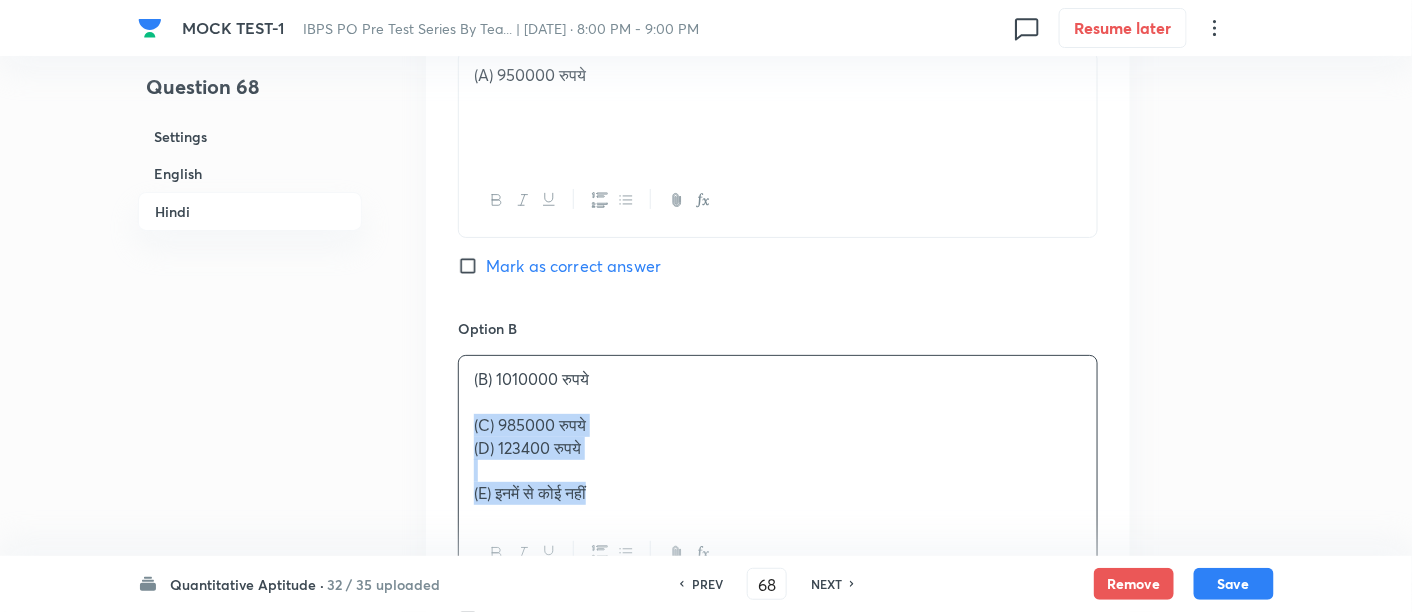 drag, startPoint x: 462, startPoint y: 416, endPoint x: 674, endPoint y: 518, distance: 235.26155 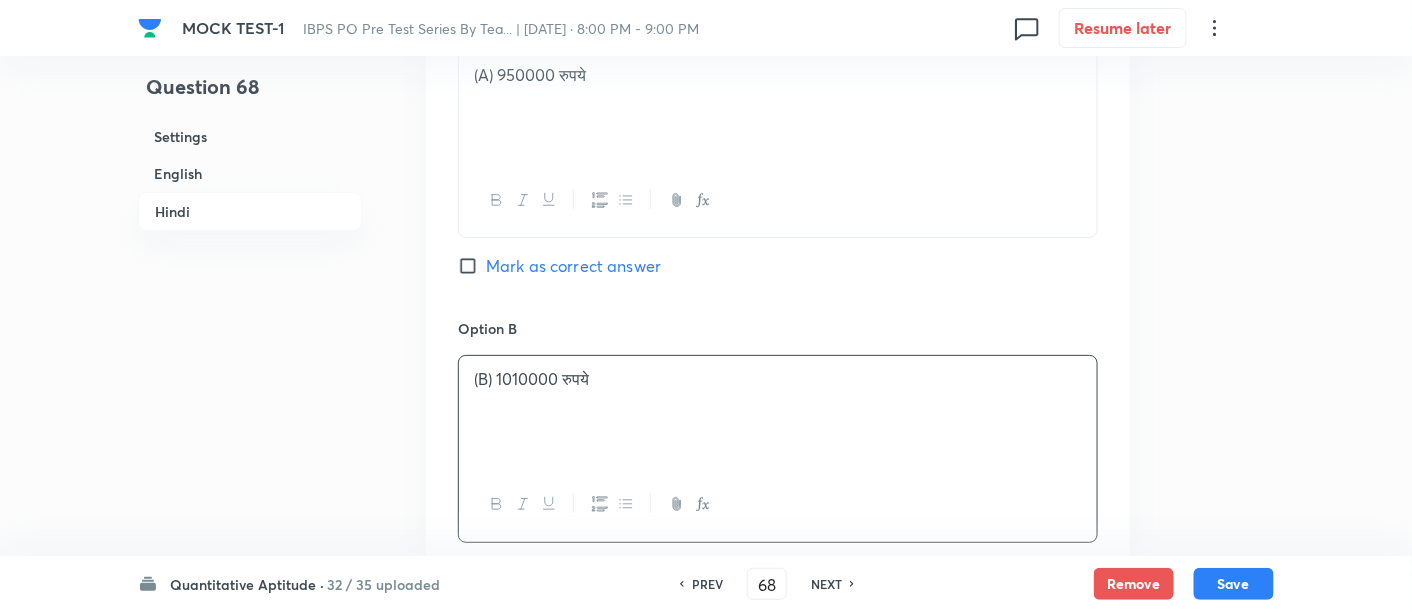 scroll, scrollTop: 4891, scrollLeft: 0, axis: vertical 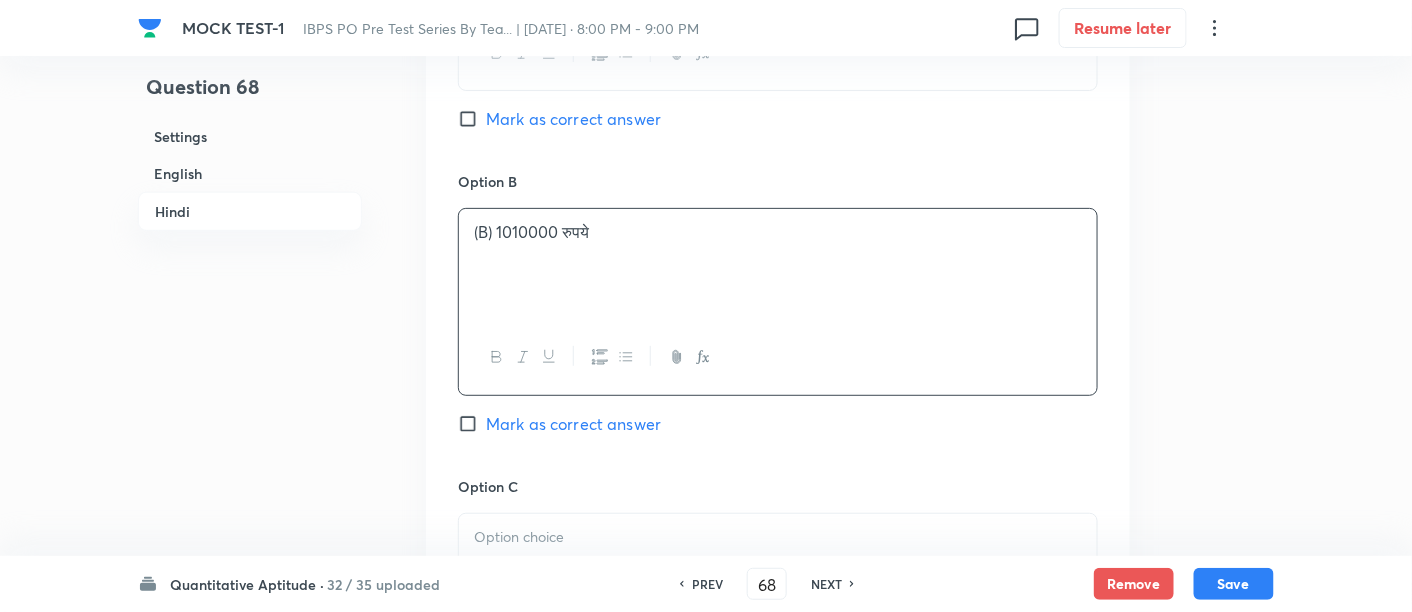 click on "Mark as correct answer" at bounding box center [573, 424] 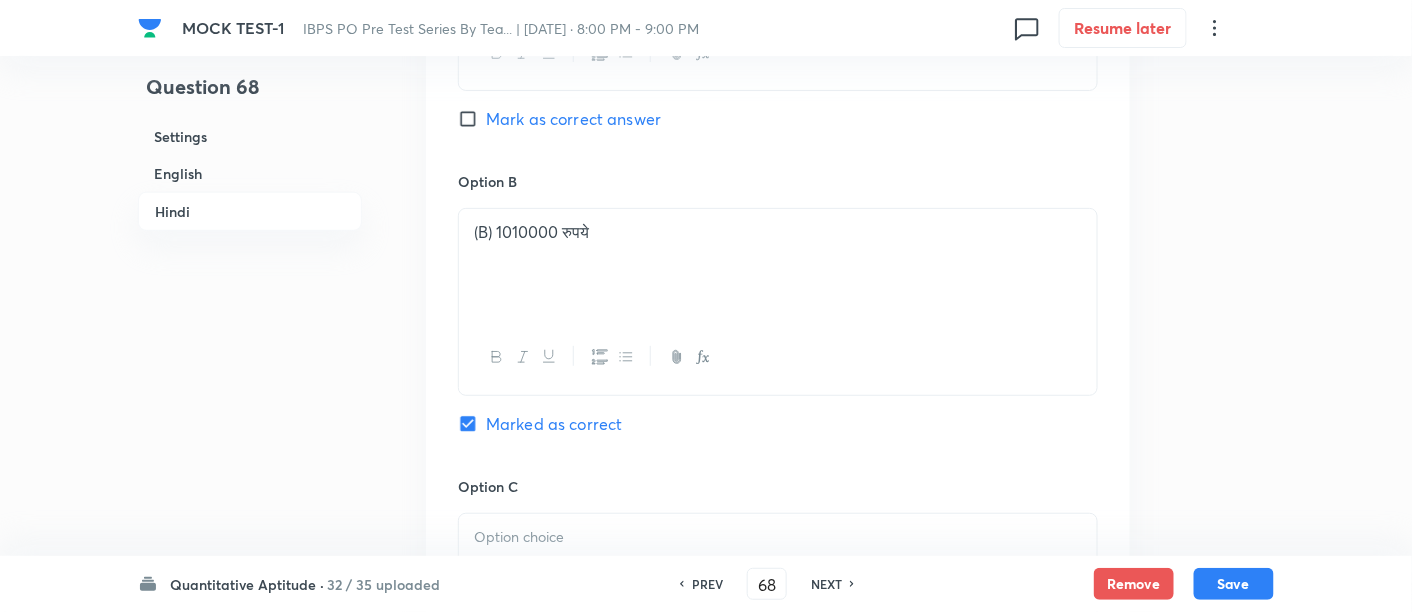 click at bounding box center (778, 537) 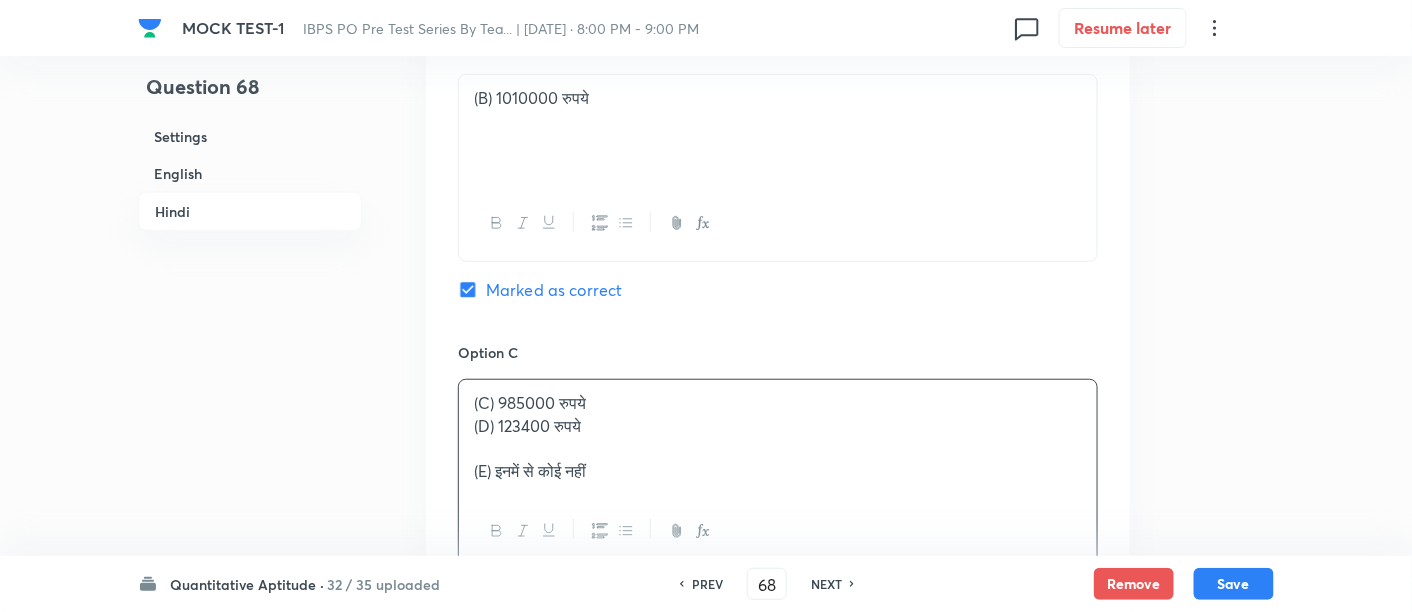 scroll, scrollTop: 5026, scrollLeft: 0, axis: vertical 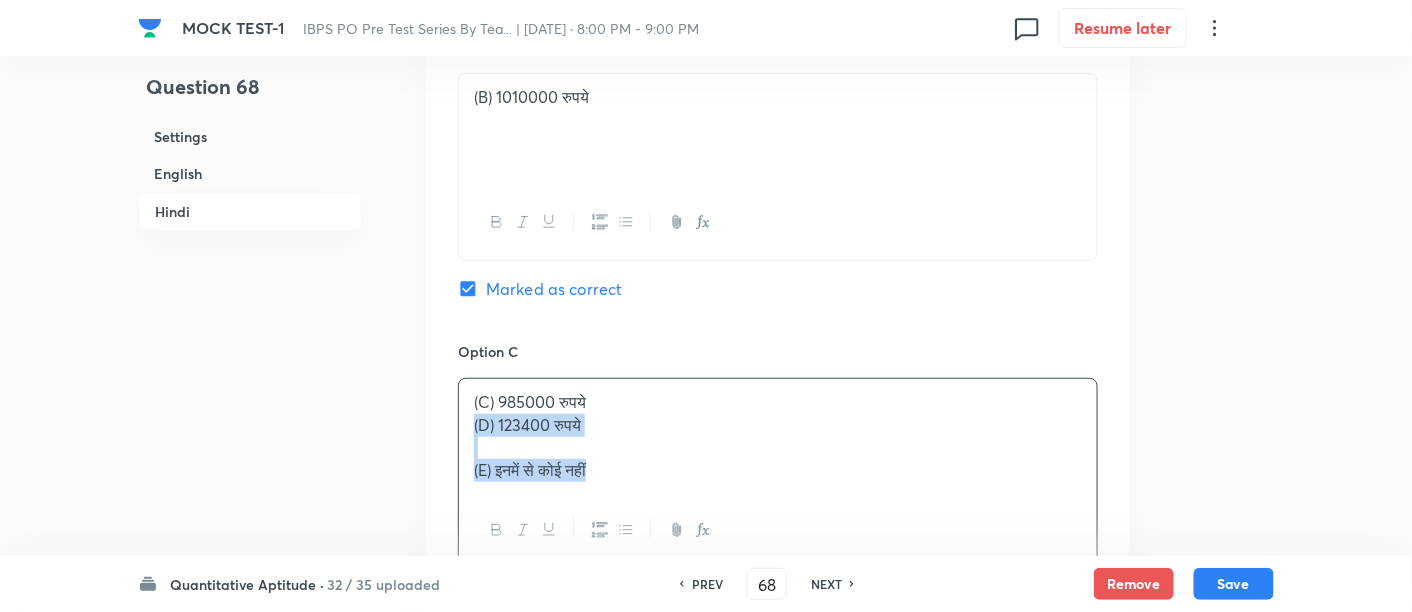 drag, startPoint x: 469, startPoint y: 424, endPoint x: 714, endPoint y: 572, distance: 286.23242 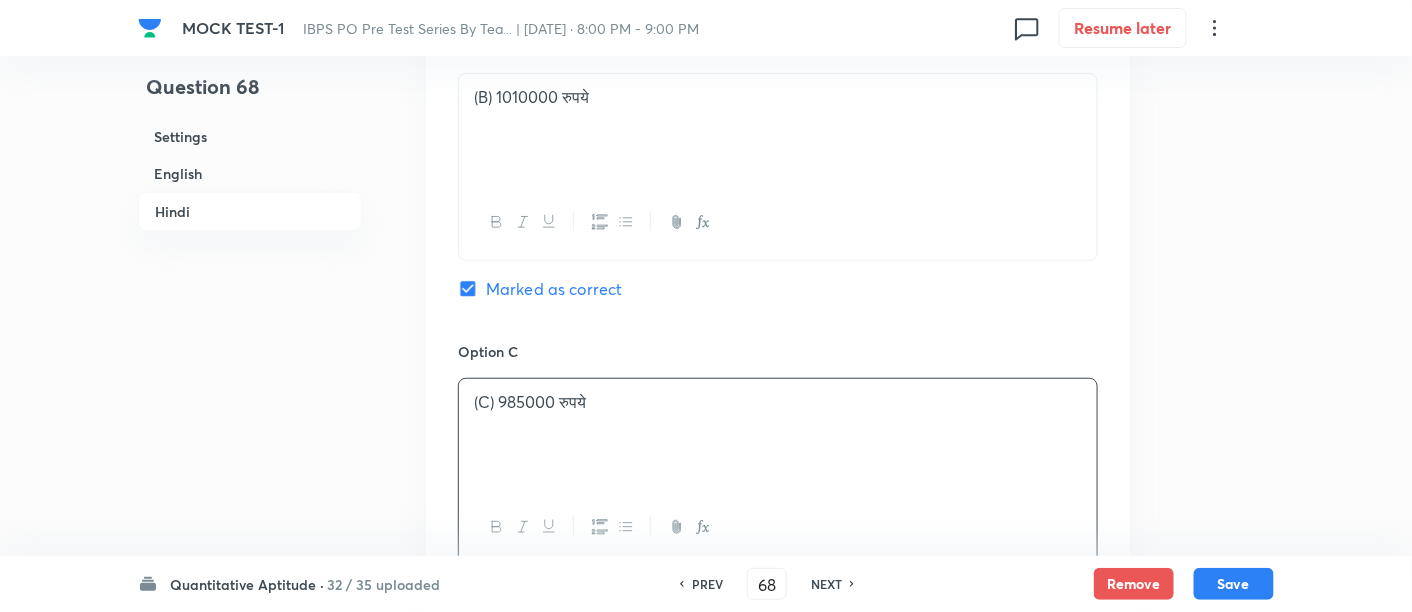 scroll, scrollTop: 5334, scrollLeft: 0, axis: vertical 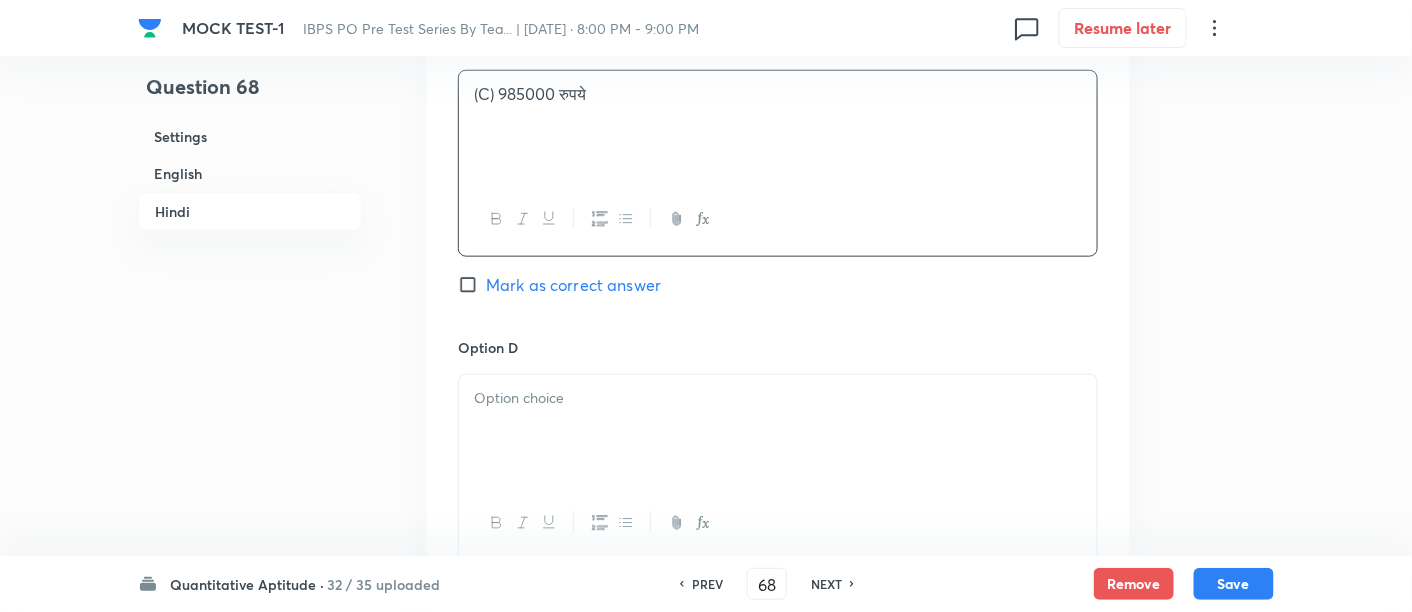 click at bounding box center (778, 431) 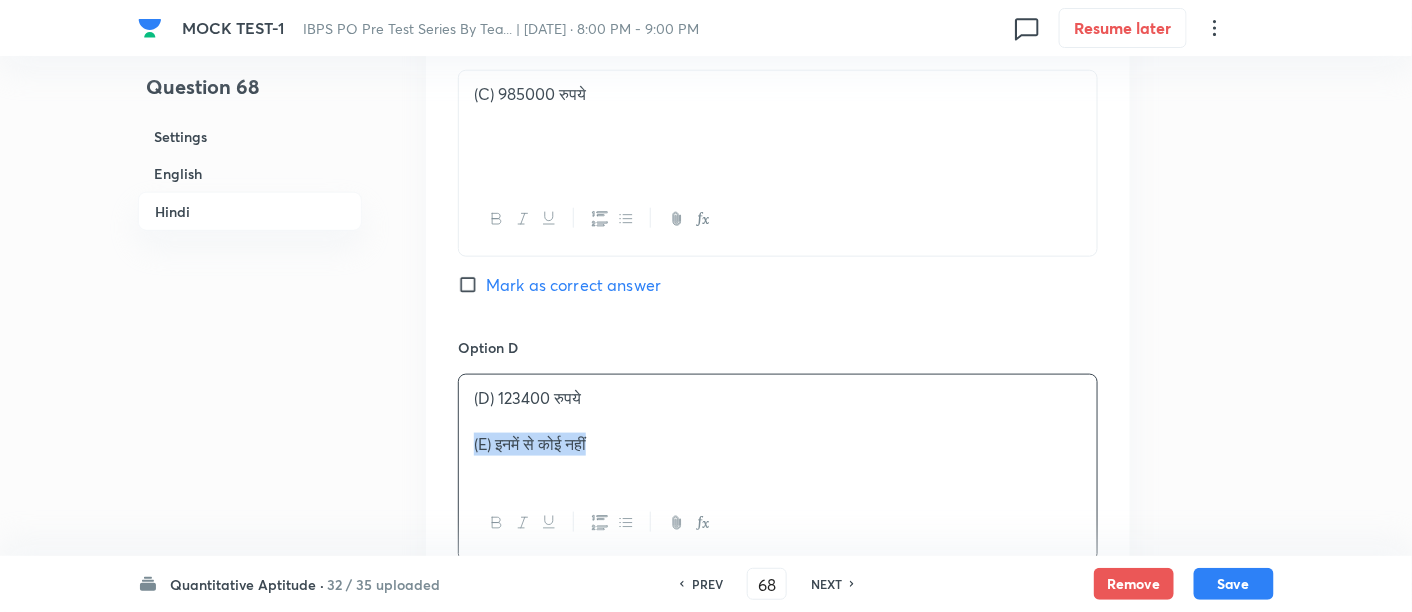 drag, startPoint x: 462, startPoint y: 429, endPoint x: 720, endPoint y: 523, distance: 274.5906 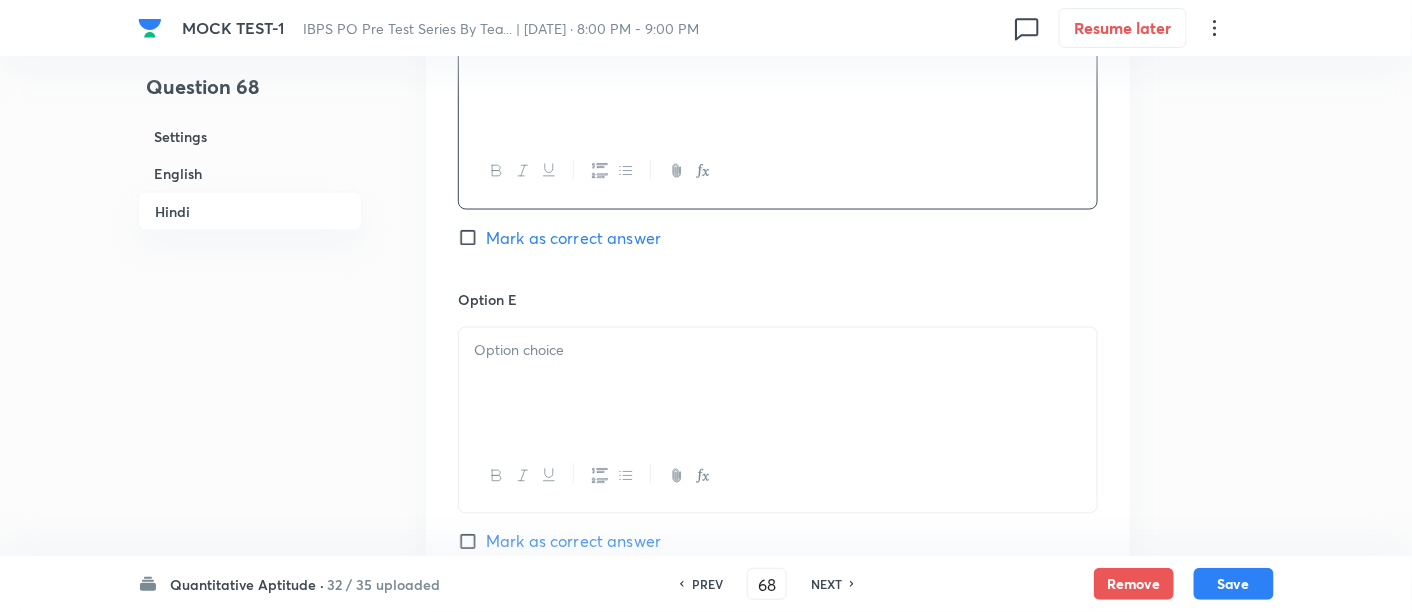 scroll, scrollTop: 5688, scrollLeft: 0, axis: vertical 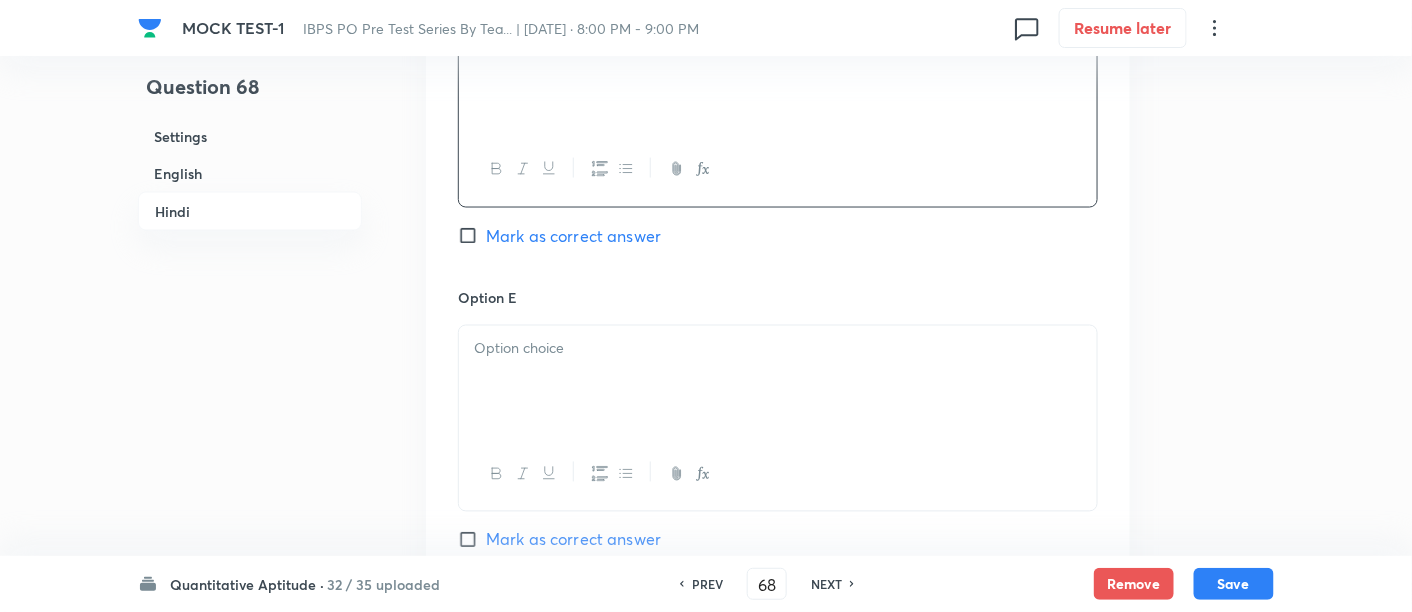 click at bounding box center [778, 349] 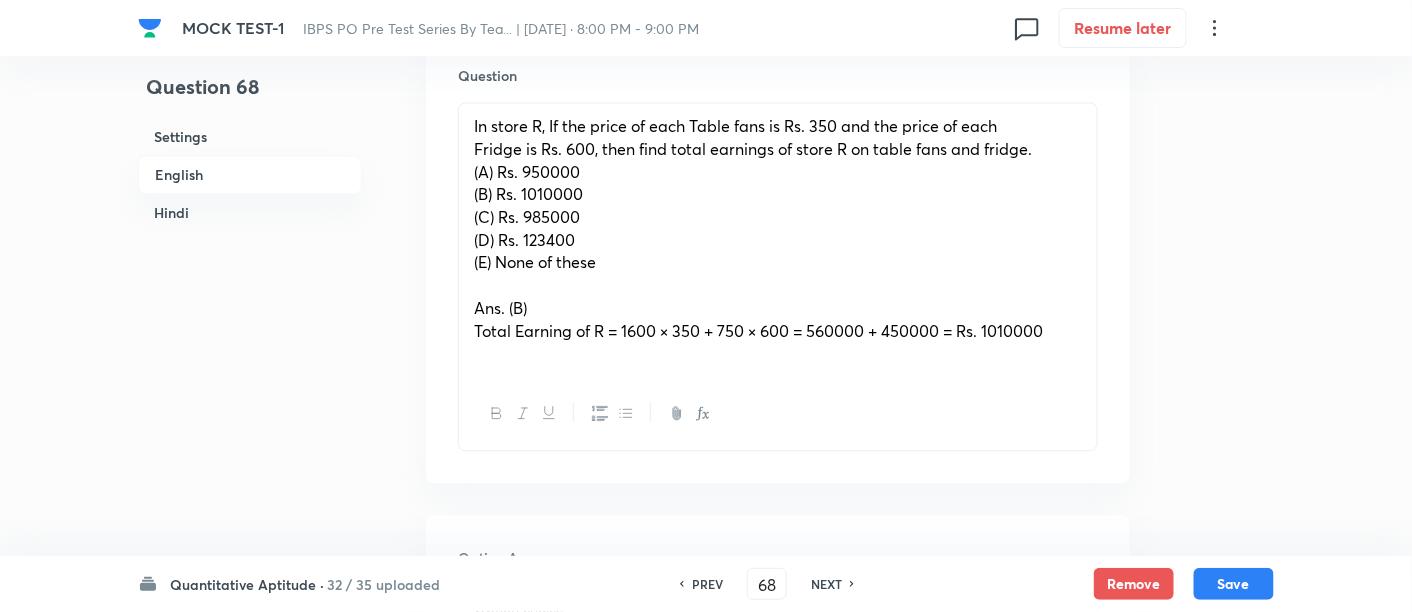 scroll, scrollTop: 1246, scrollLeft: 0, axis: vertical 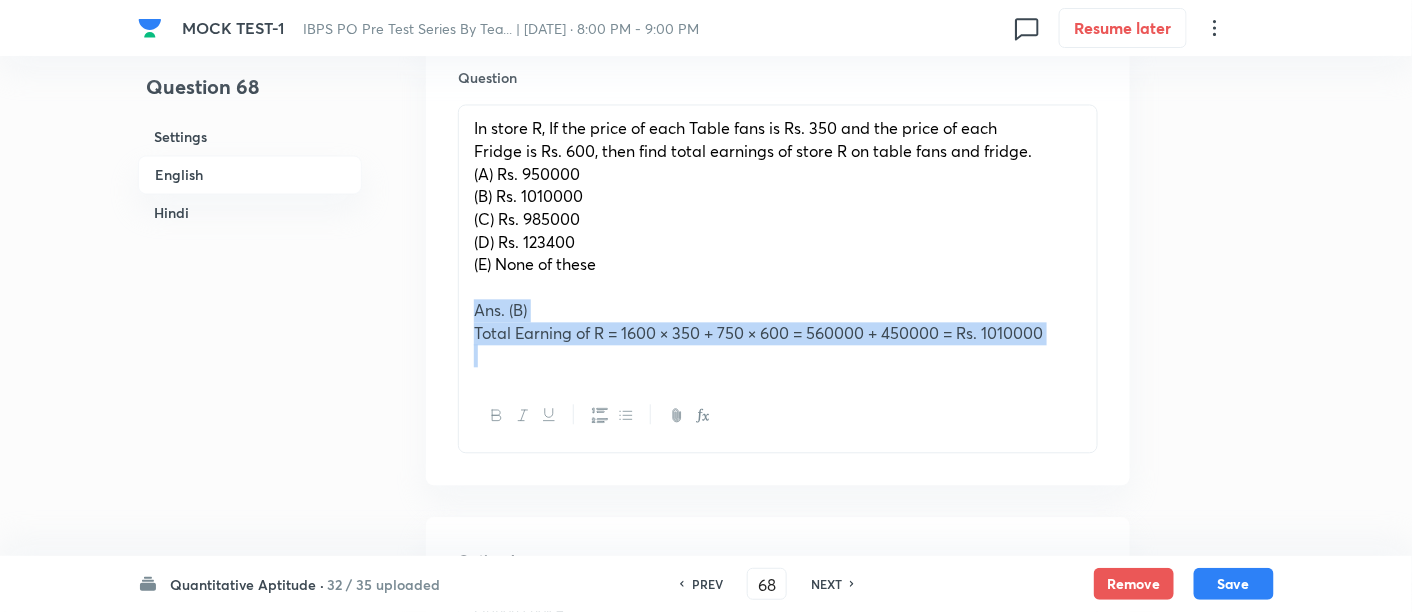 drag, startPoint x: 471, startPoint y: 309, endPoint x: 1084, endPoint y: 421, distance: 623.14764 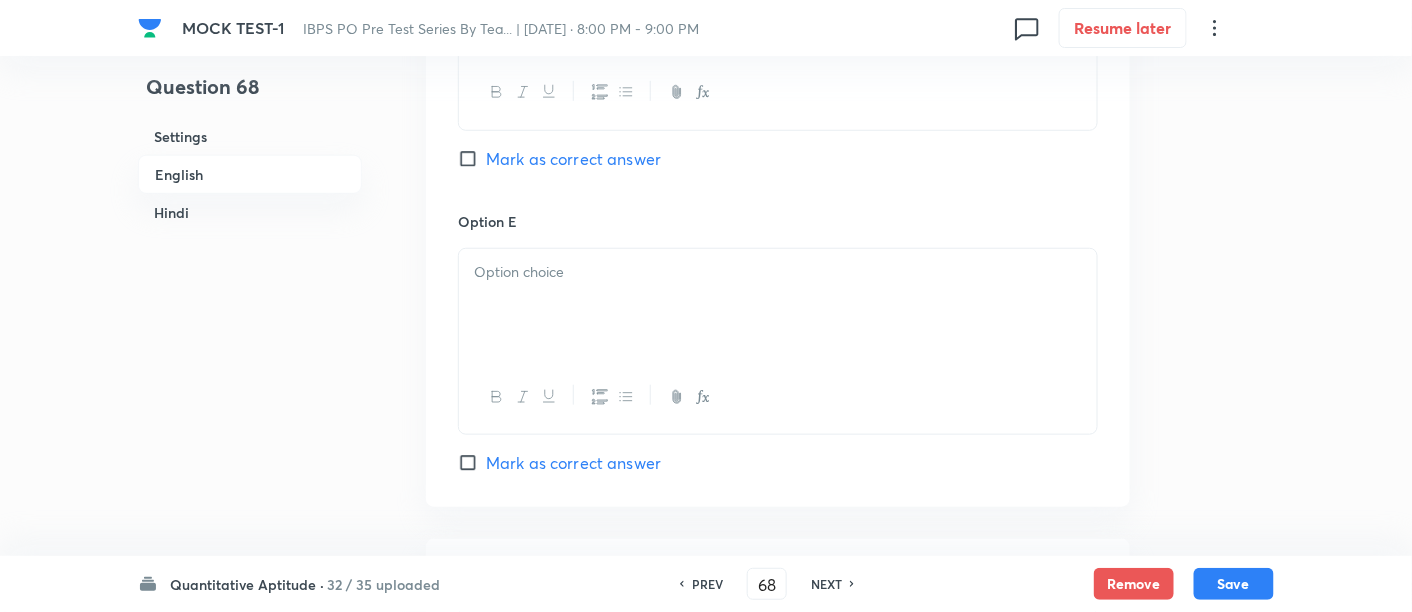 scroll, scrollTop: 2823, scrollLeft: 0, axis: vertical 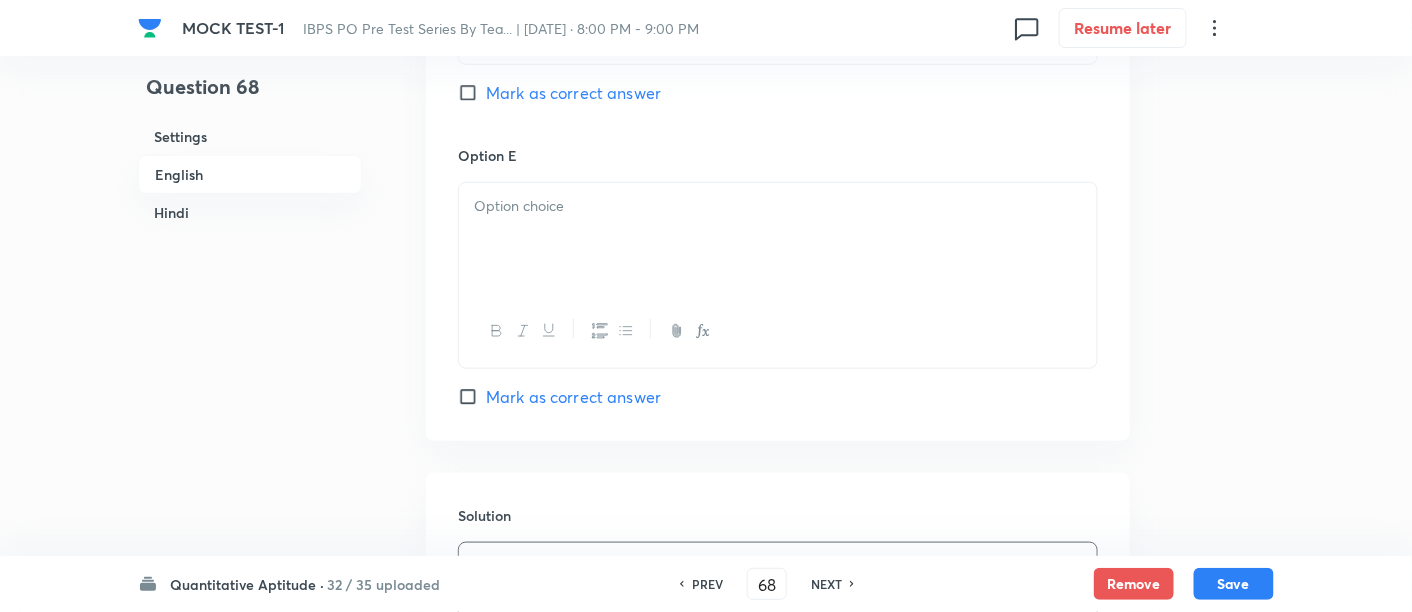 click on "Ans. (B) Total Earning of R = 1600 × 350 + 750 × 600 = 560000 + 450000 = Rs. 1010000" at bounding box center (778, 599) 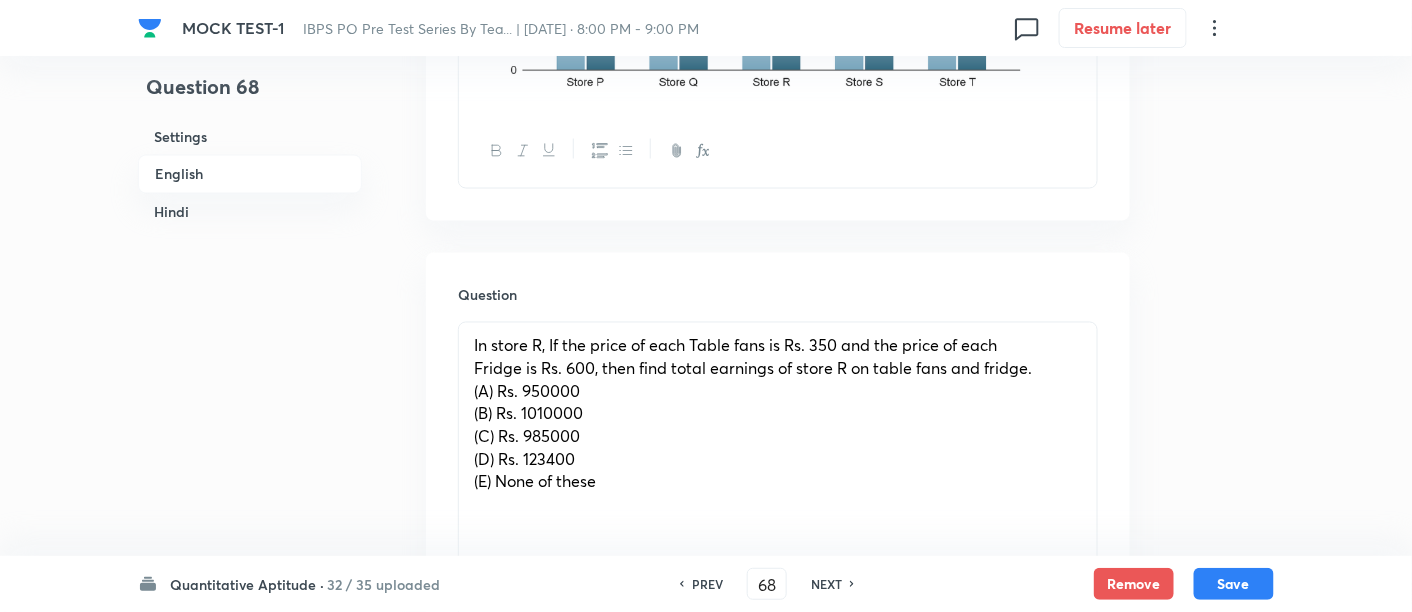 scroll, scrollTop: 1032, scrollLeft: 0, axis: vertical 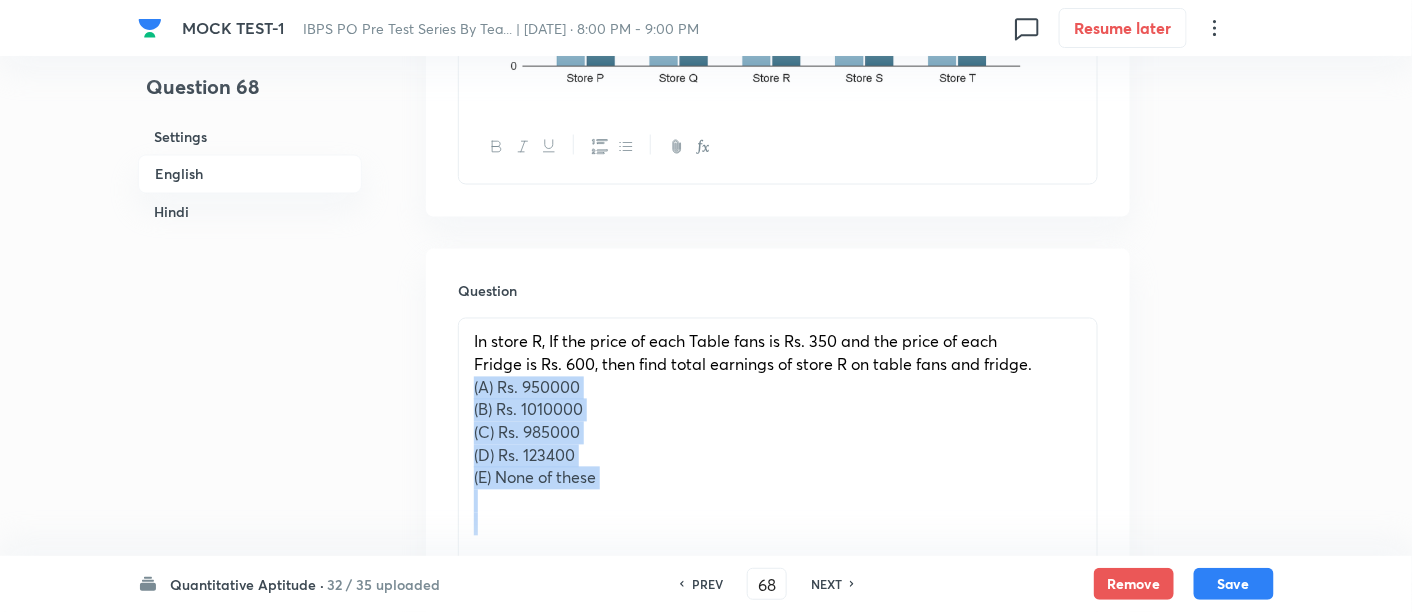 drag, startPoint x: 463, startPoint y: 379, endPoint x: 653, endPoint y: 532, distance: 243.94467 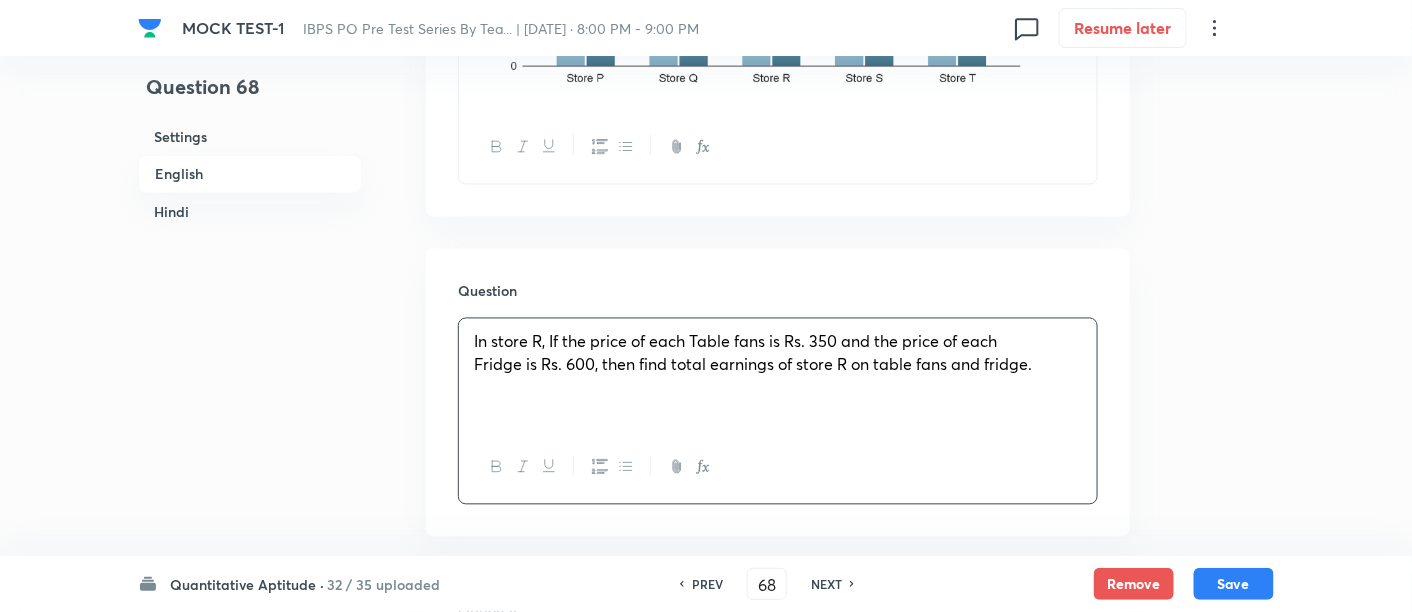 scroll, scrollTop: 1263, scrollLeft: 0, axis: vertical 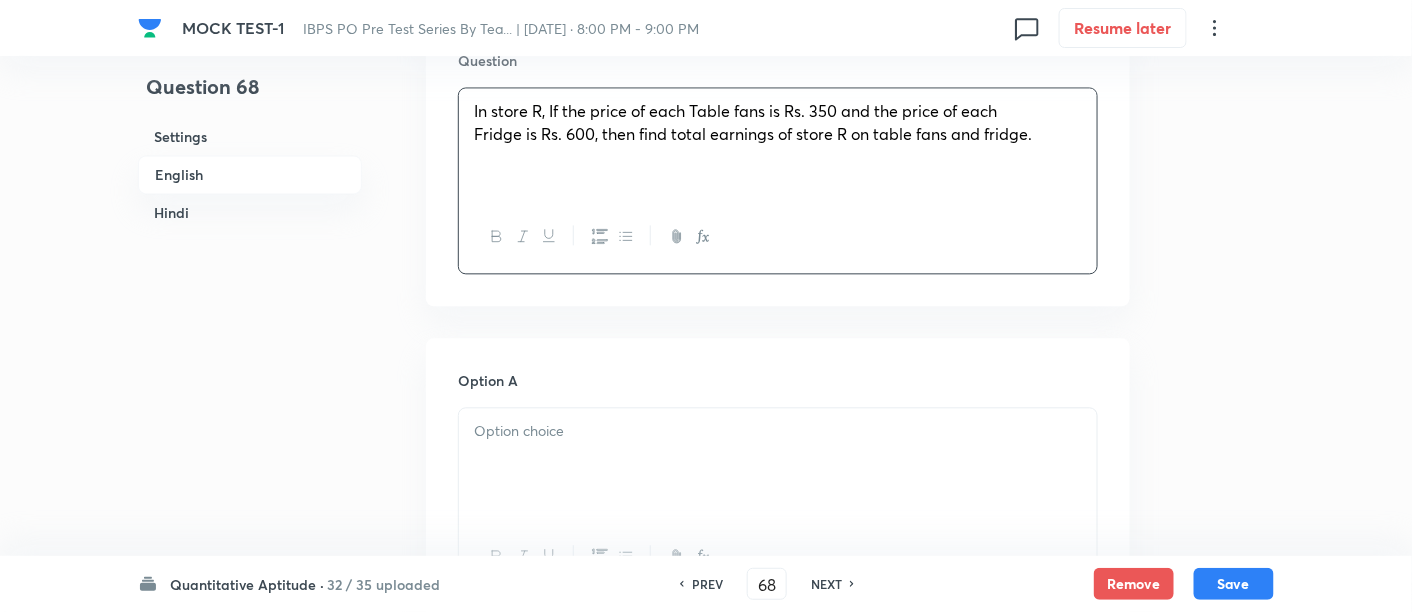 click at bounding box center [778, 464] 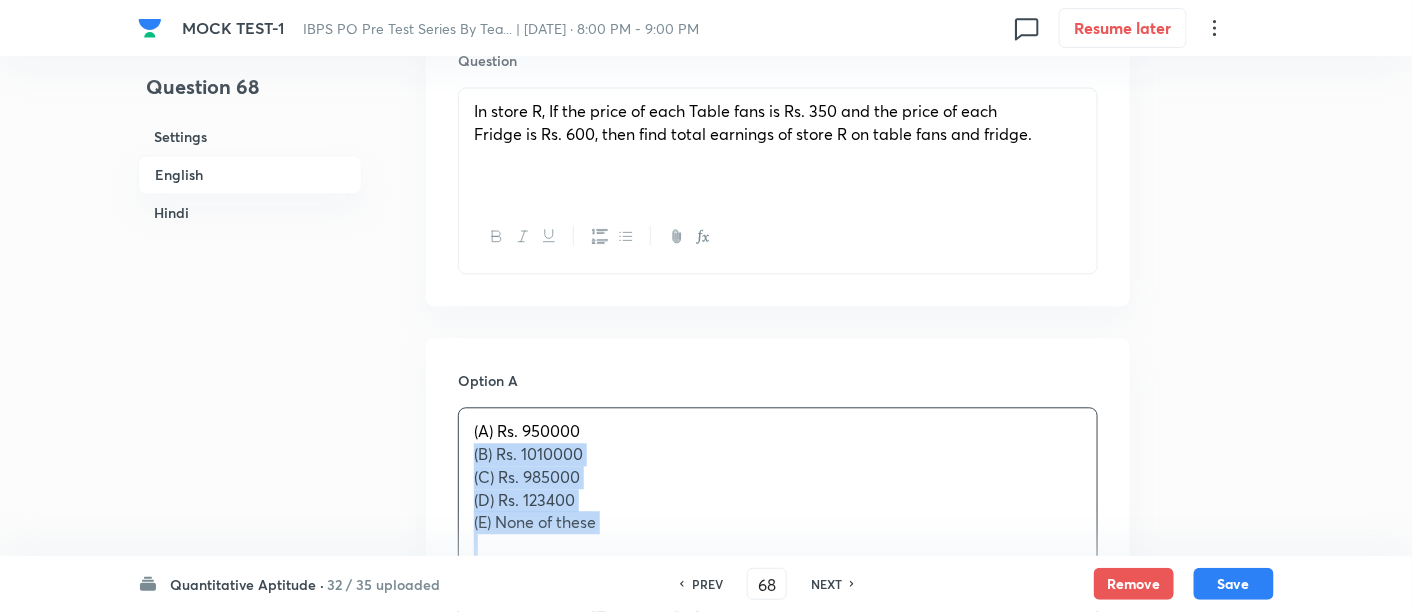 drag, startPoint x: 471, startPoint y: 451, endPoint x: 685, endPoint y: 578, distance: 248.84734 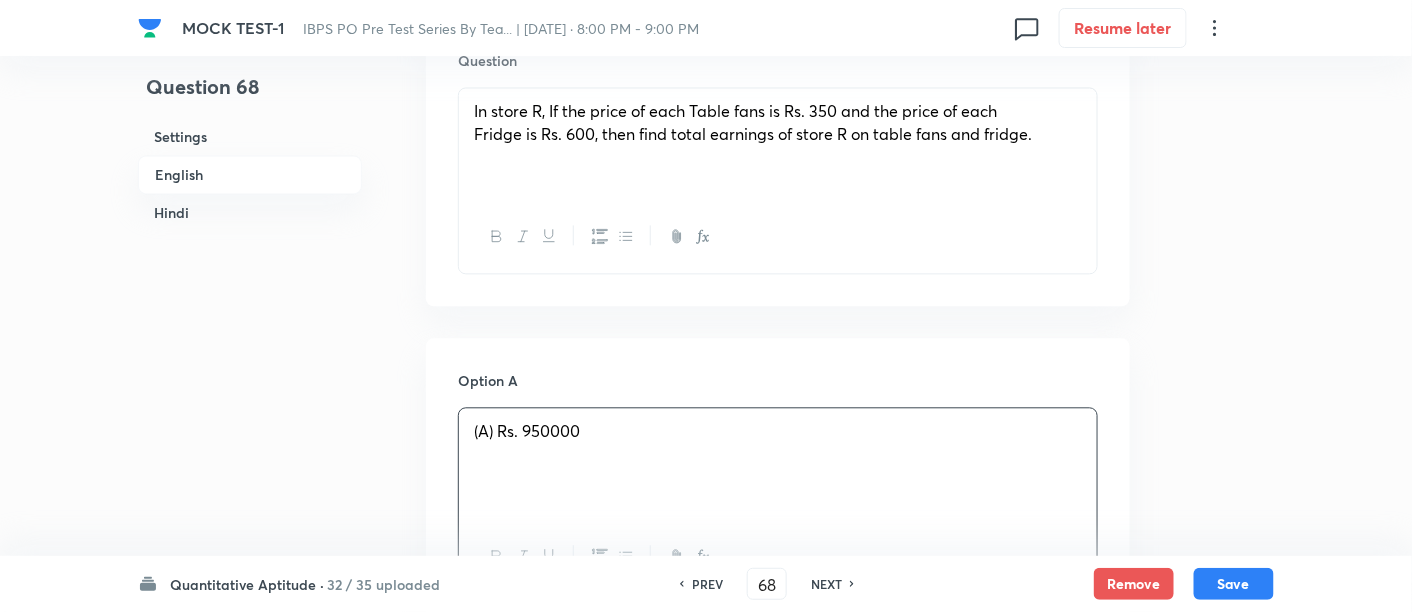 scroll, scrollTop: 1592, scrollLeft: 0, axis: vertical 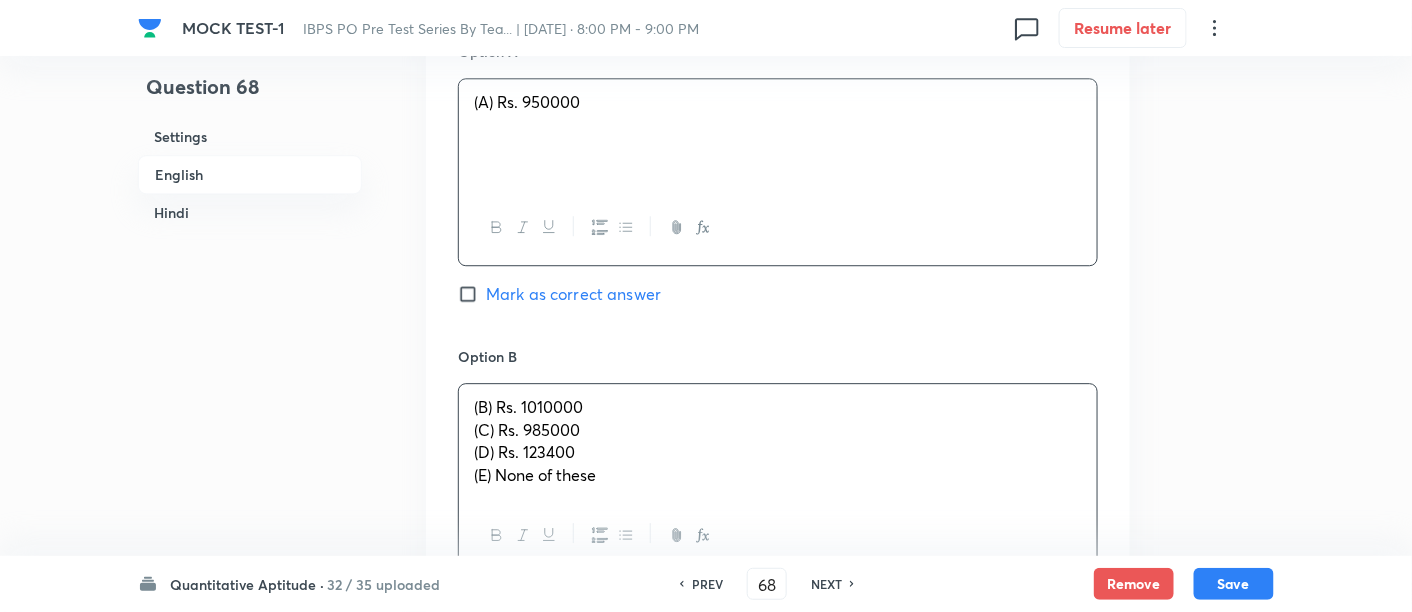click on "(B) Rs. 1010000" at bounding box center [778, 407] 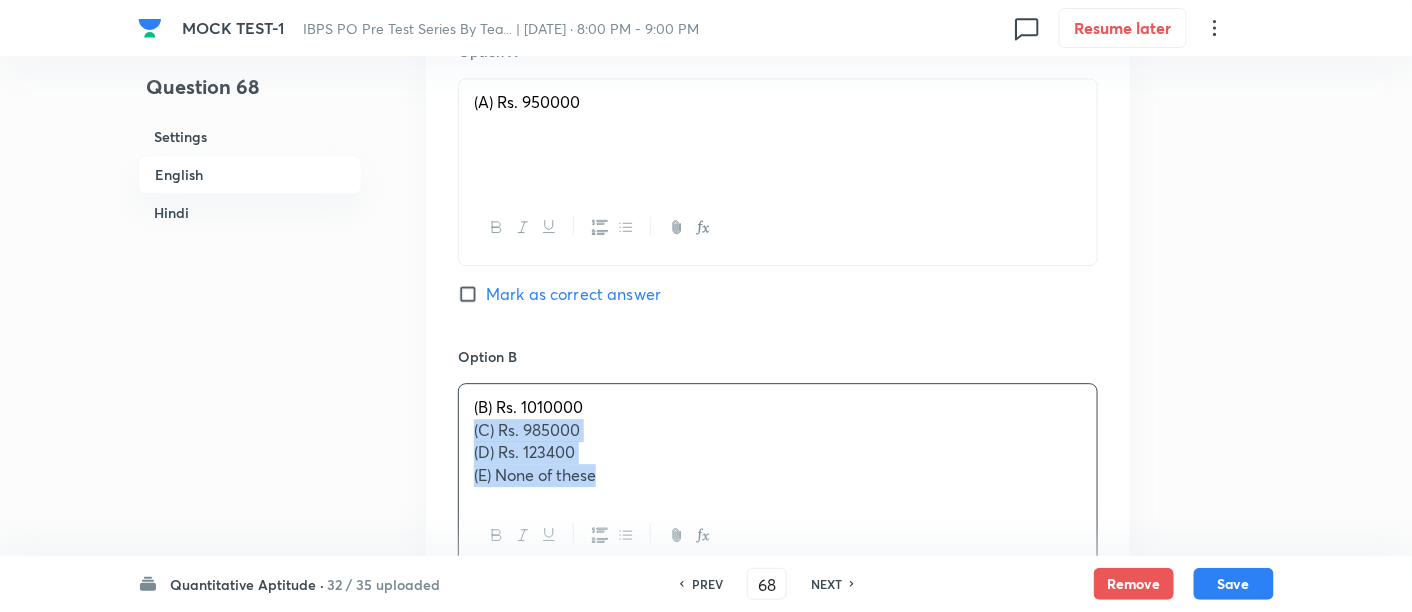 drag, startPoint x: 474, startPoint y: 427, endPoint x: 724, endPoint y: 553, distance: 279.95715 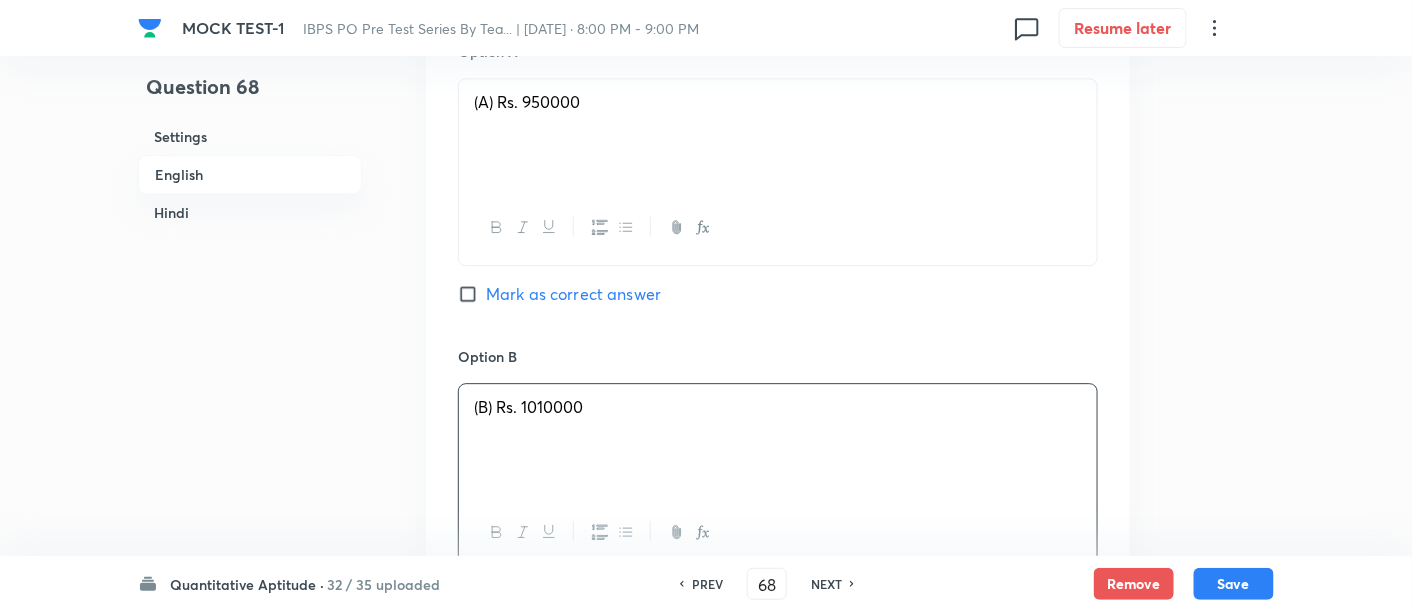 scroll, scrollTop: 1850, scrollLeft: 0, axis: vertical 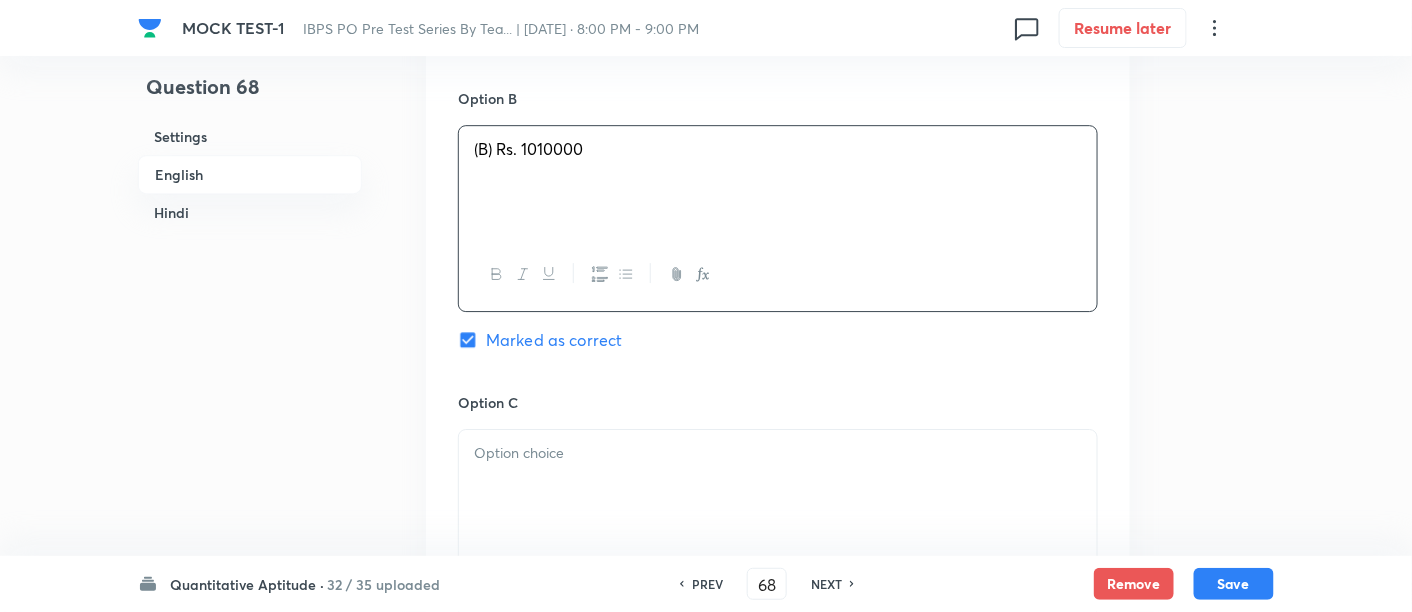 click at bounding box center (778, 486) 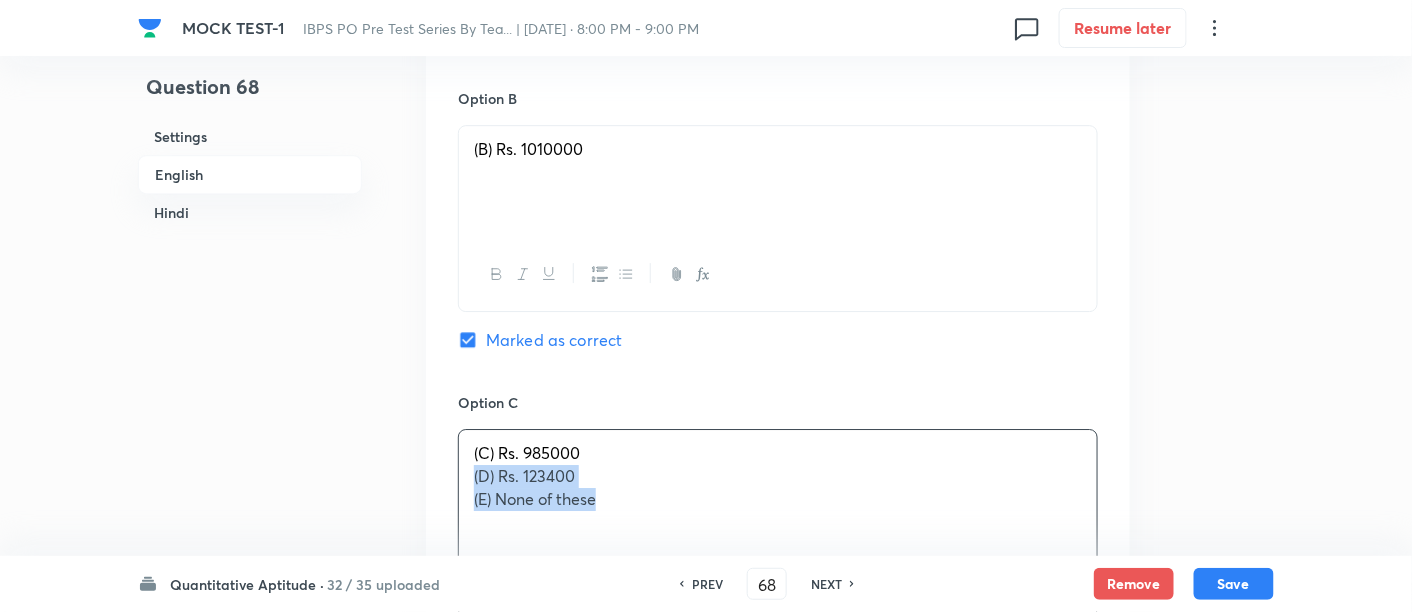 drag, startPoint x: 463, startPoint y: 475, endPoint x: 662, endPoint y: 558, distance: 215.6154 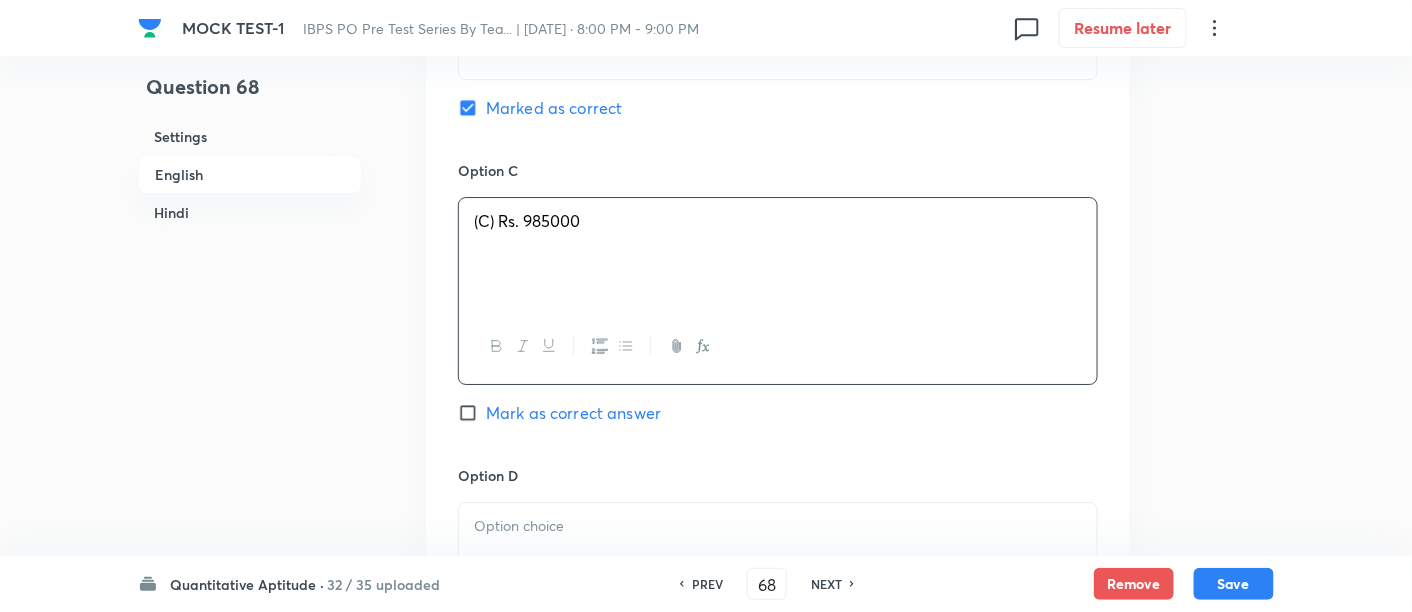 scroll, scrollTop: 2083, scrollLeft: 0, axis: vertical 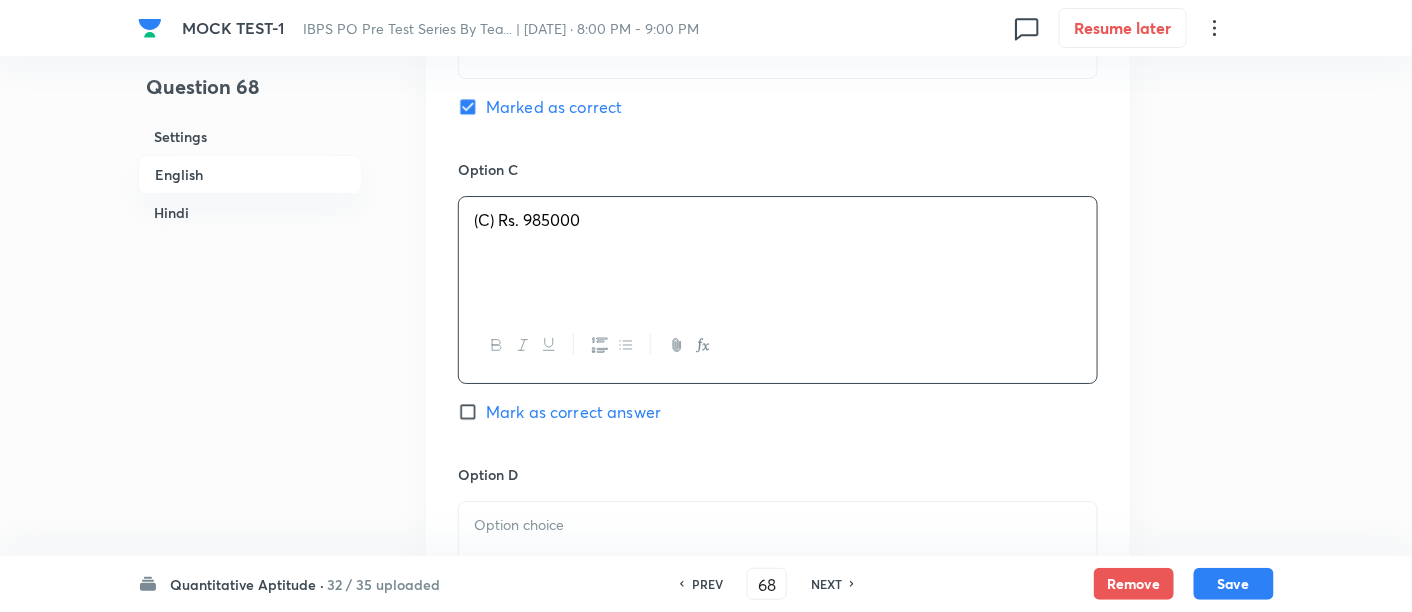 click at bounding box center (778, 525) 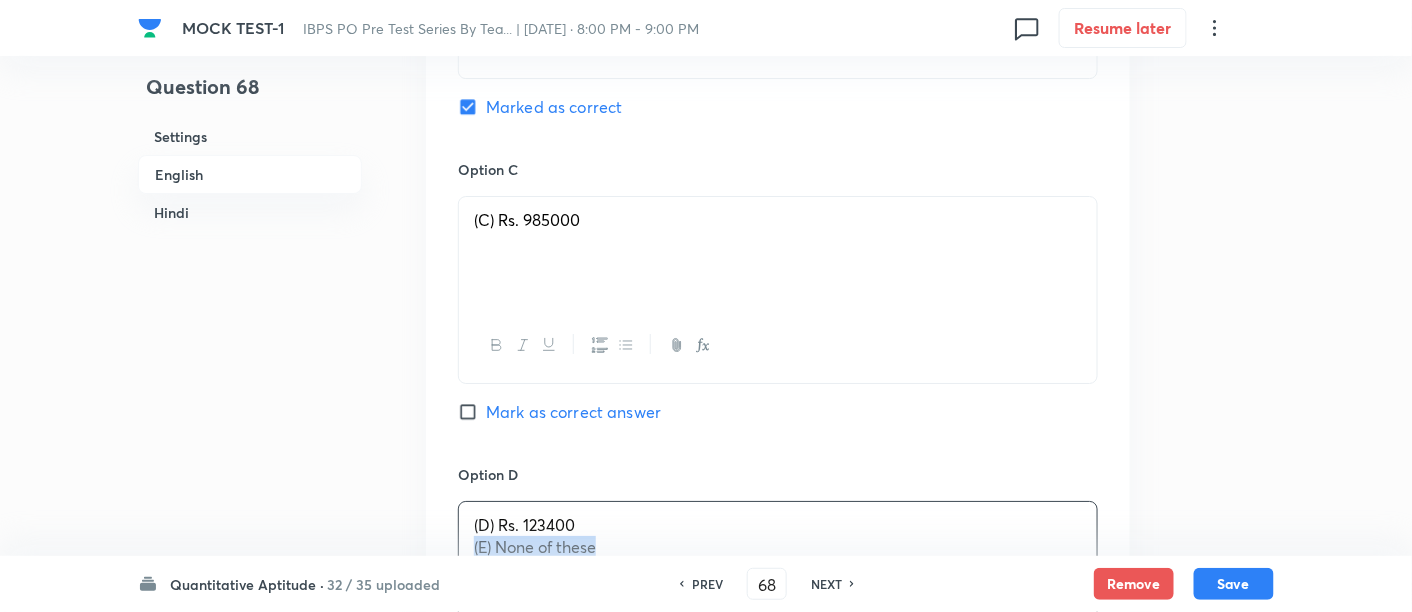 drag, startPoint x: 468, startPoint y: 536, endPoint x: 715, endPoint y: 551, distance: 247.45505 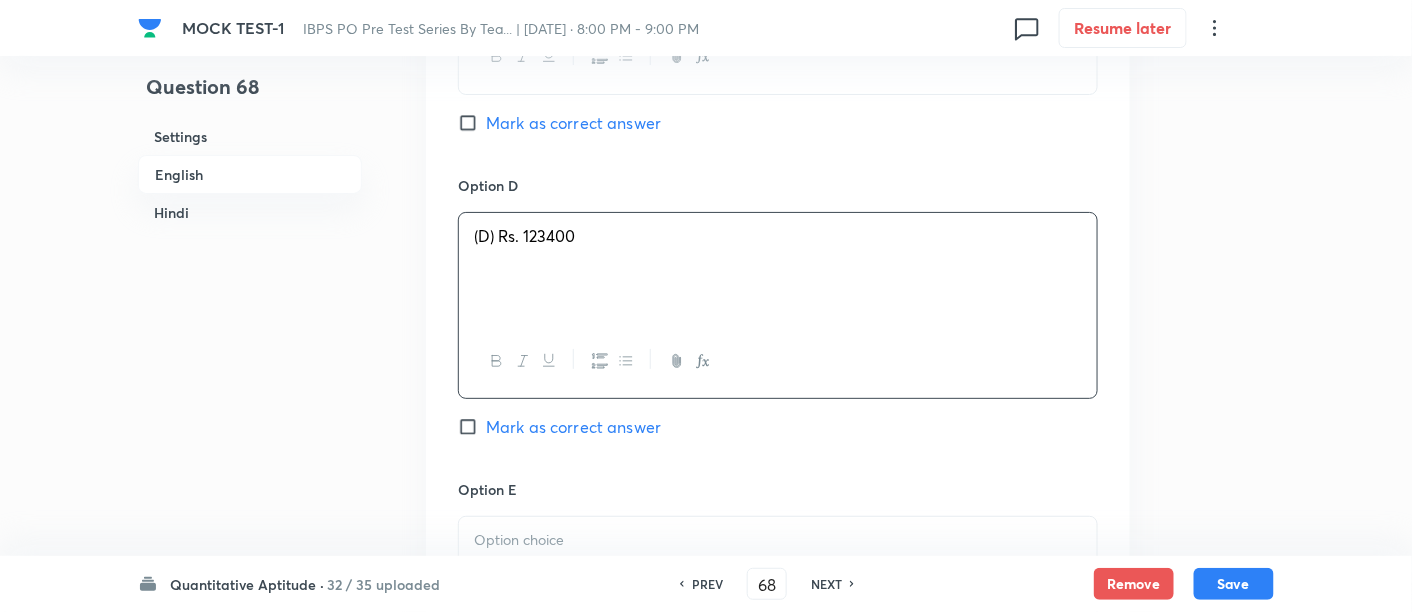 scroll, scrollTop: 2379, scrollLeft: 0, axis: vertical 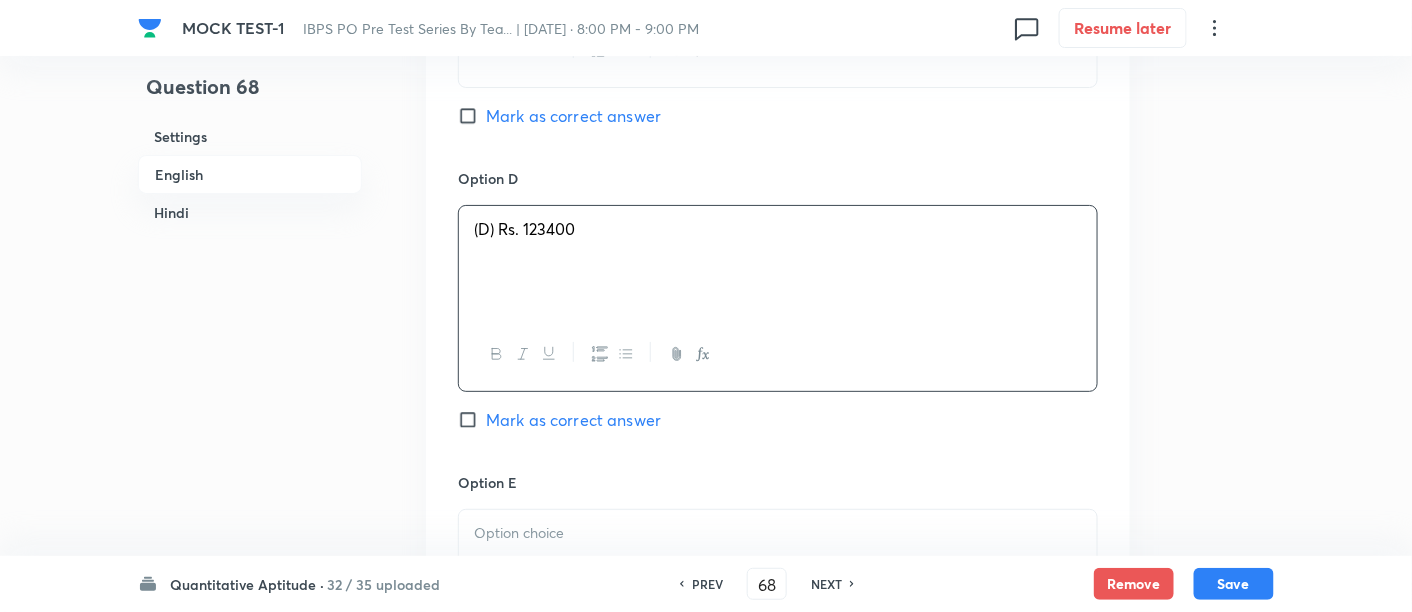 click at bounding box center [778, 566] 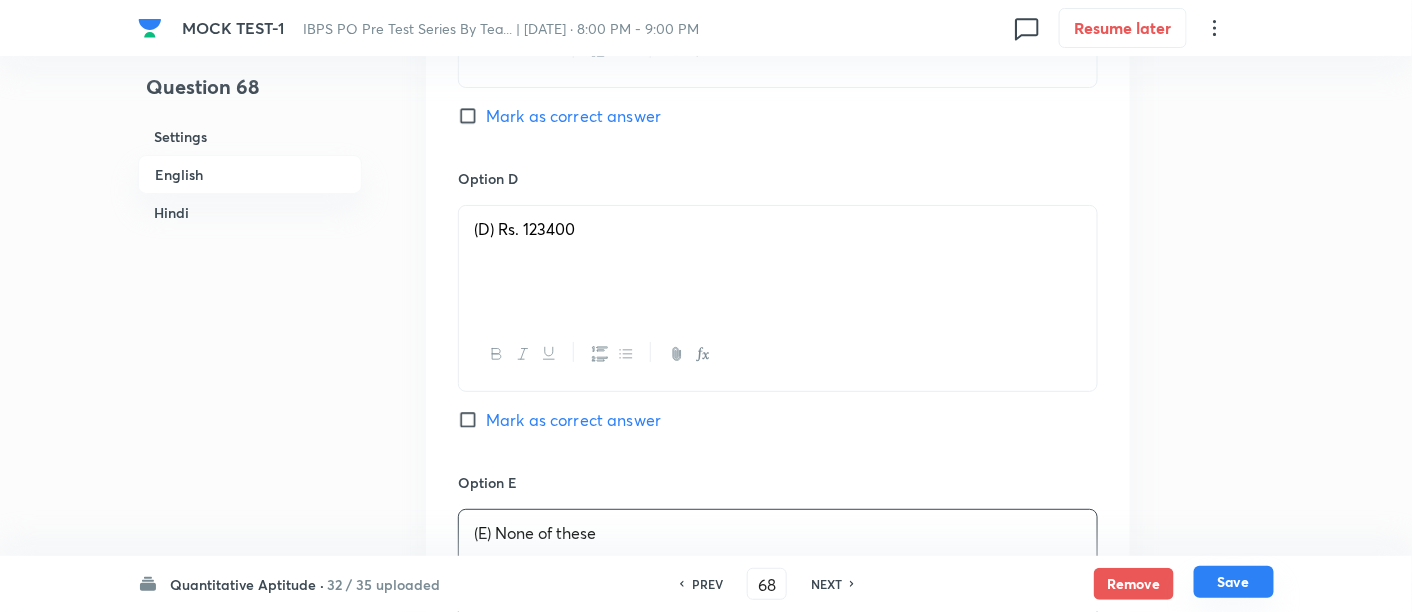 click on "Save" at bounding box center (1234, 582) 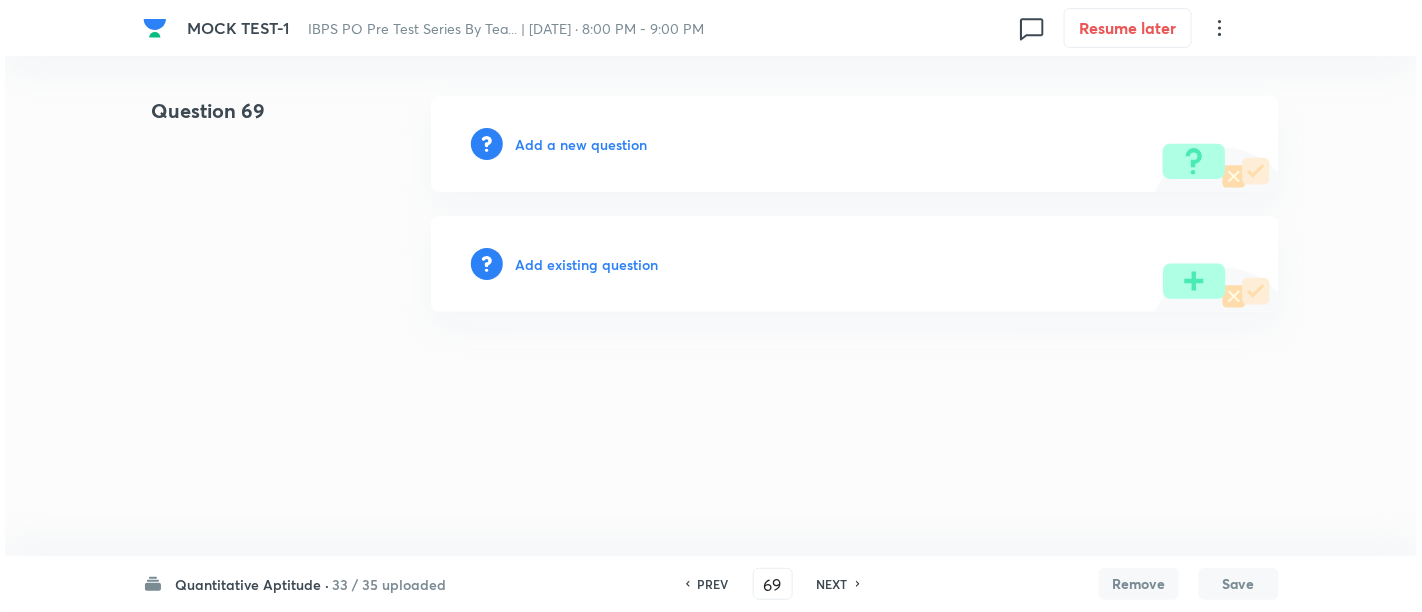 scroll, scrollTop: 0, scrollLeft: 0, axis: both 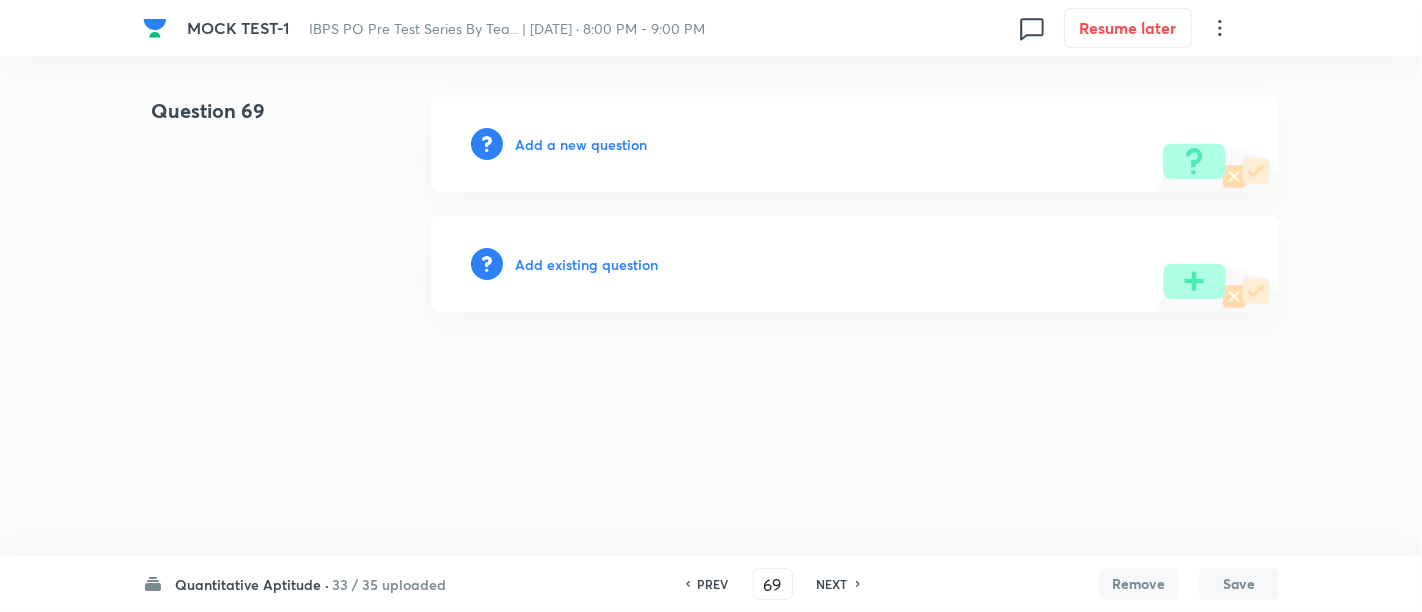 click on "Add a new question" at bounding box center (581, 144) 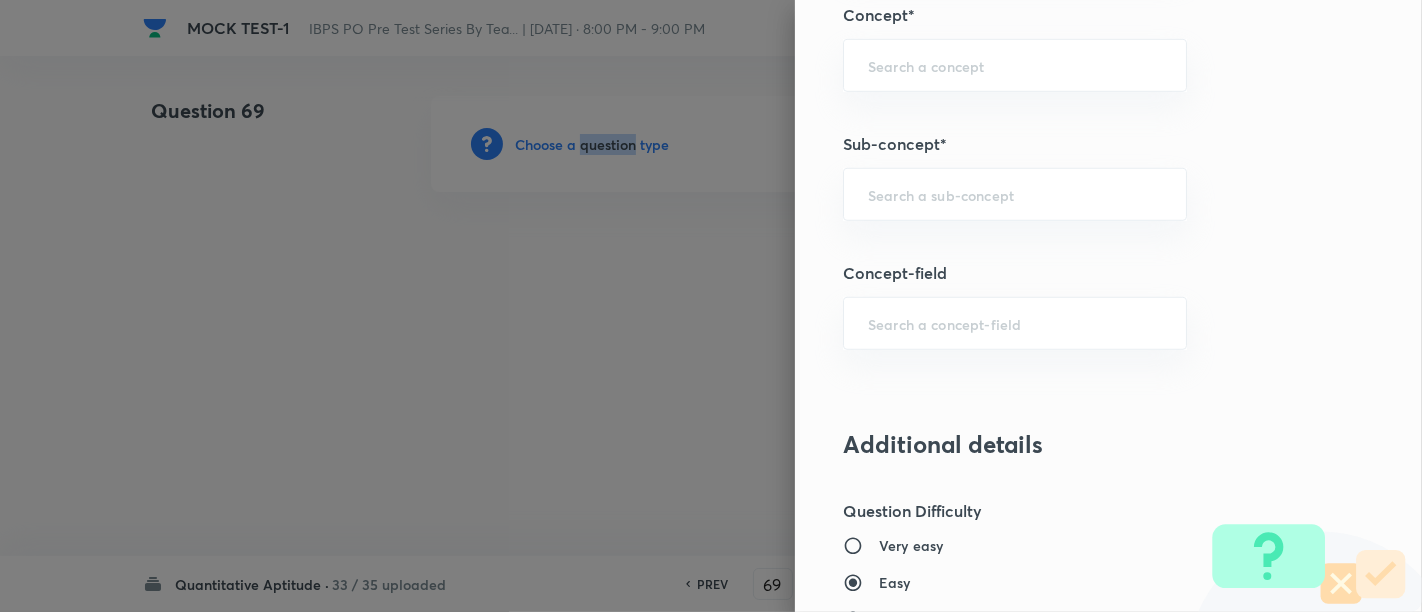 scroll, scrollTop: 1042, scrollLeft: 0, axis: vertical 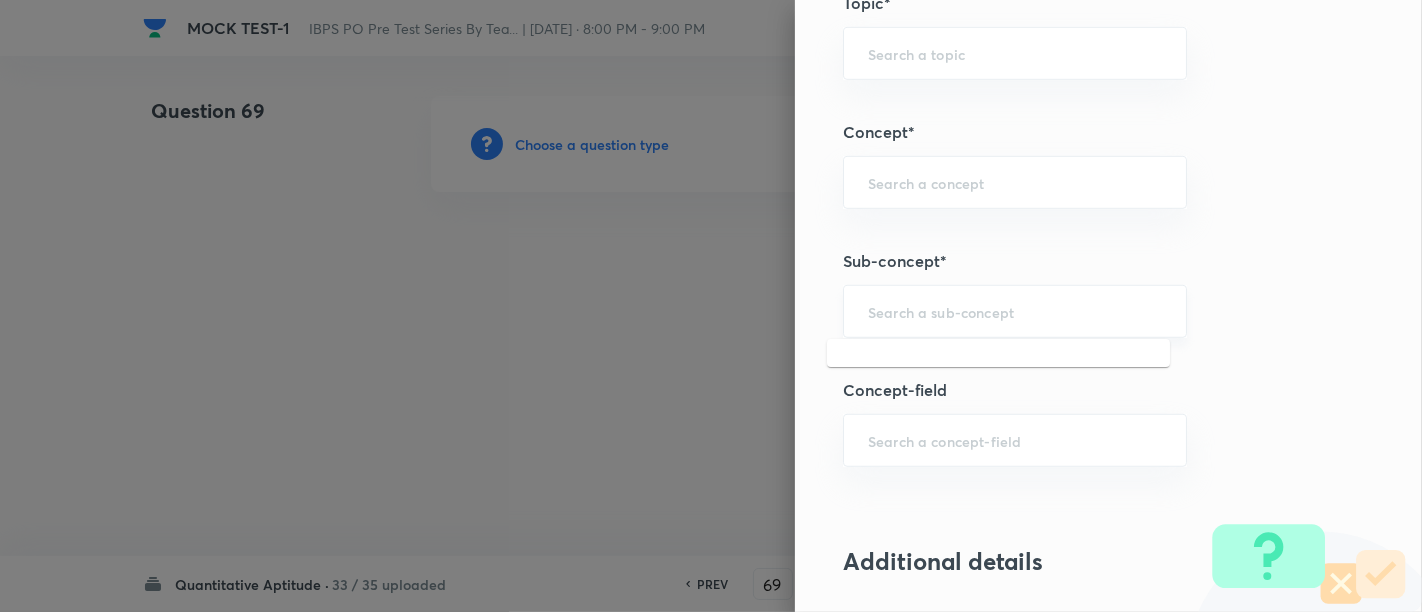 click at bounding box center (1015, 311) 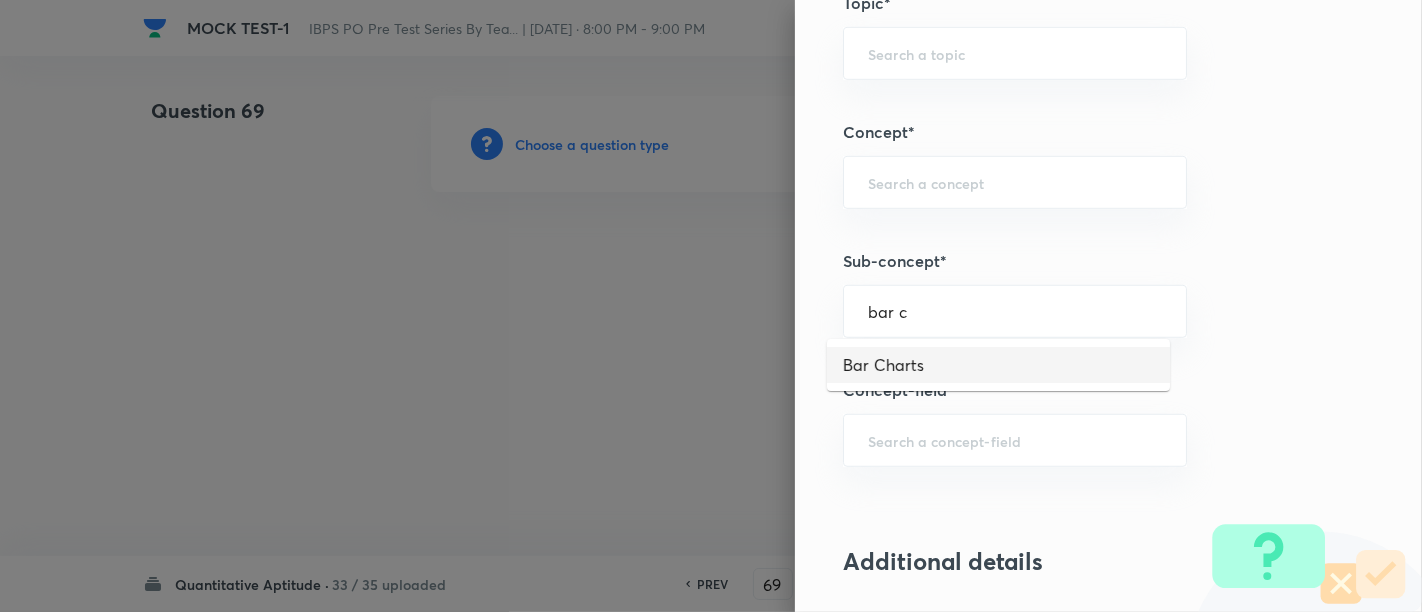 click on "Bar Charts" at bounding box center (998, 365) 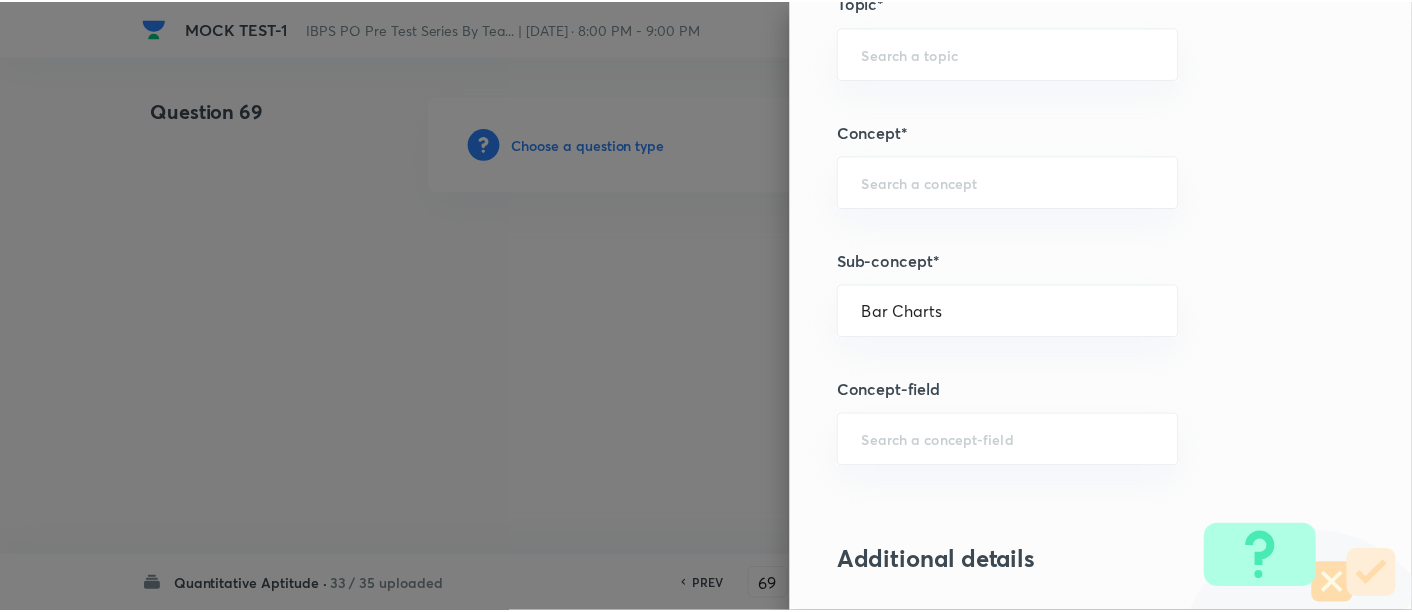 scroll, scrollTop: 2108, scrollLeft: 0, axis: vertical 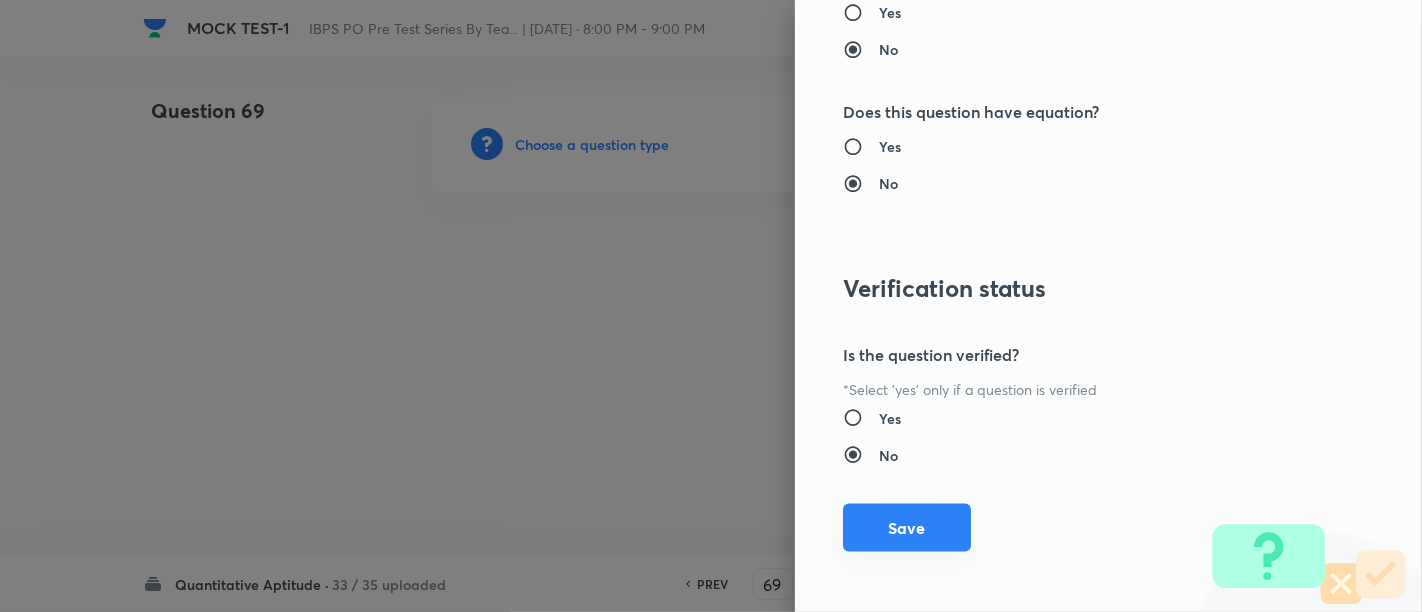 click on "Save" at bounding box center (907, 528) 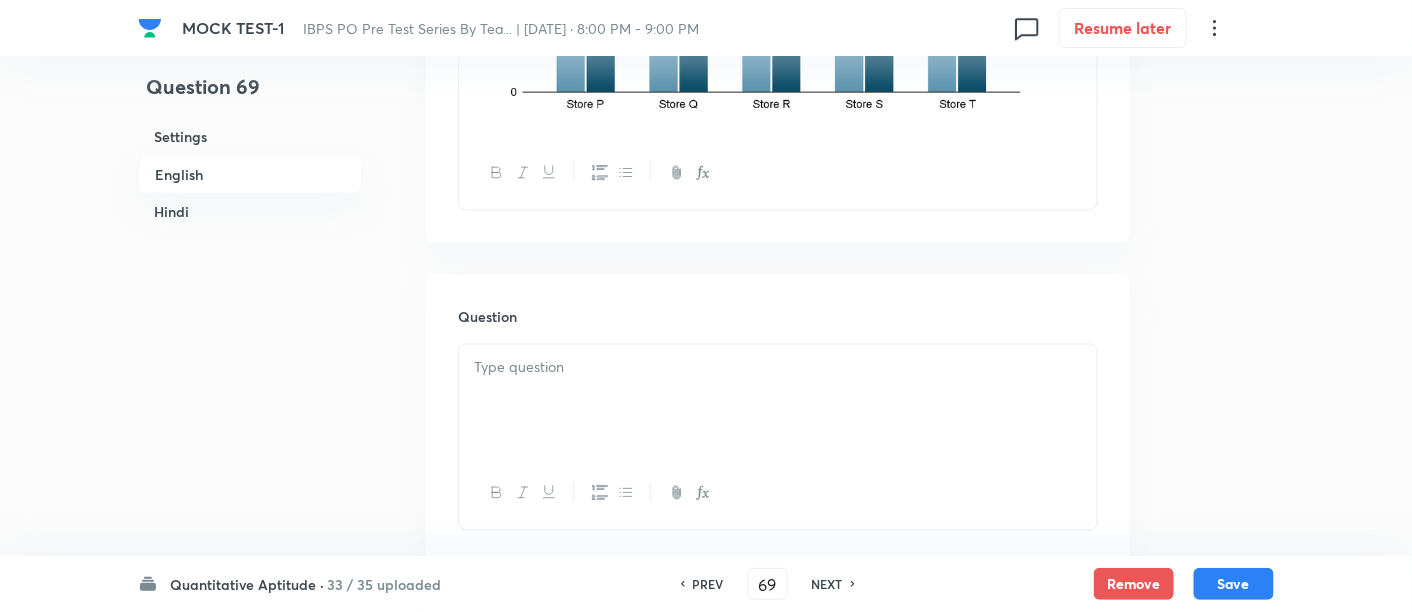 scroll, scrollTop: 1008, scrollLeft: 0, axis: vertical 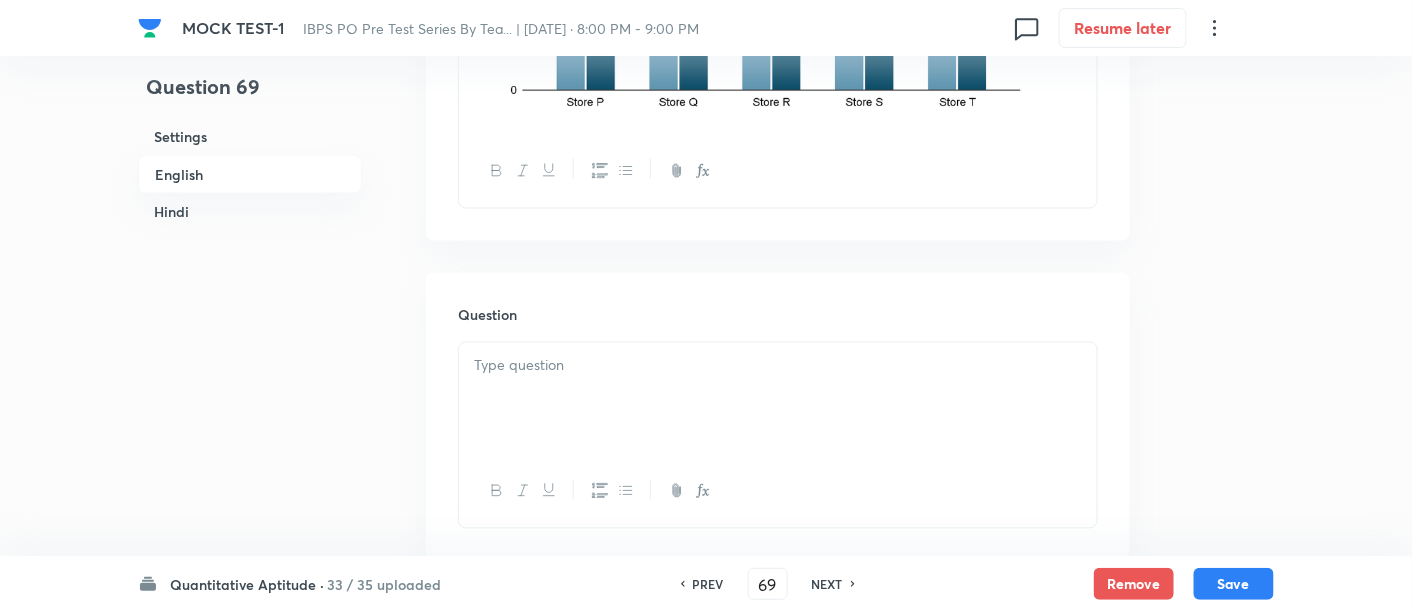 click at bounding box center (778, 366) 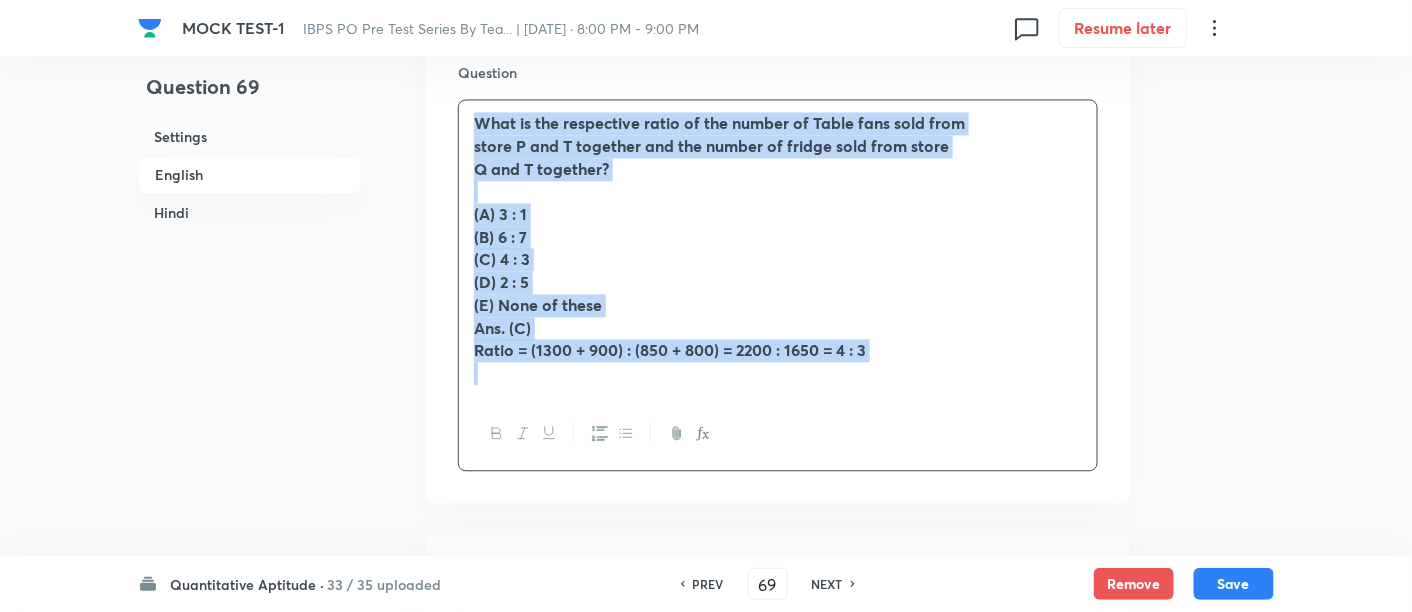 scroll, scrollTop: 1381, scrollLeft: 0, axis: vertical 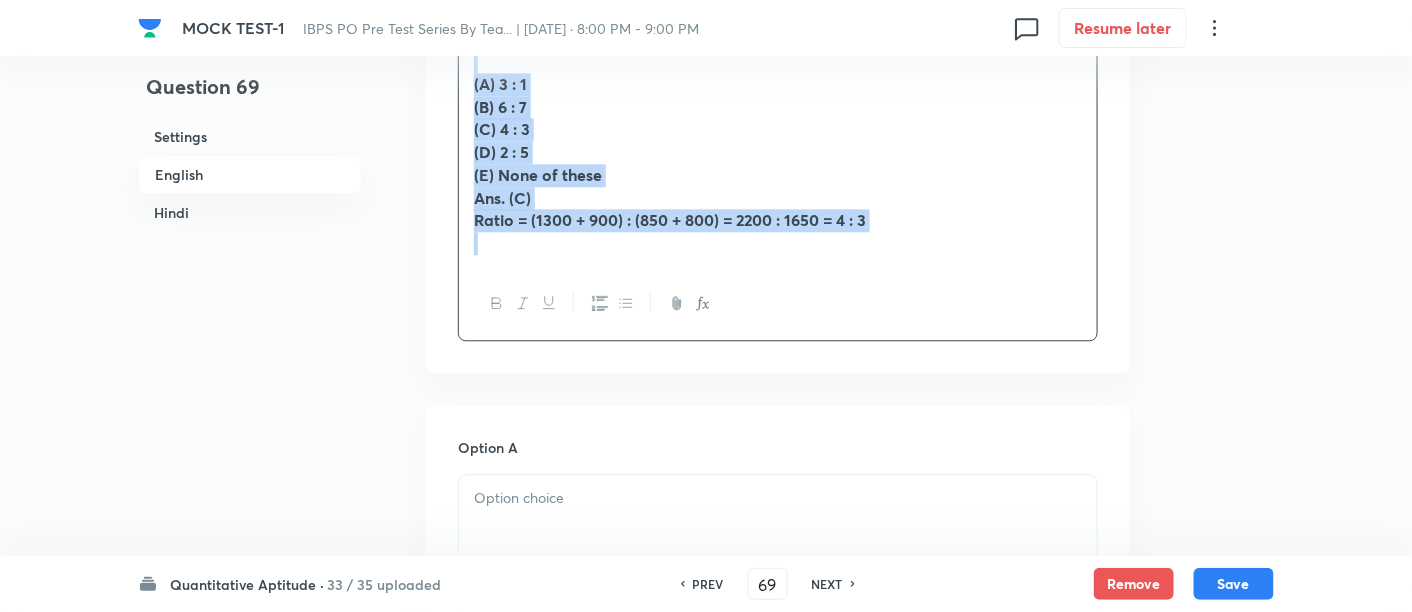 drag, startPoint x: 465, startPoint y: 362, endPoint x: 918, endPoint y: 428, distance: 457.78268 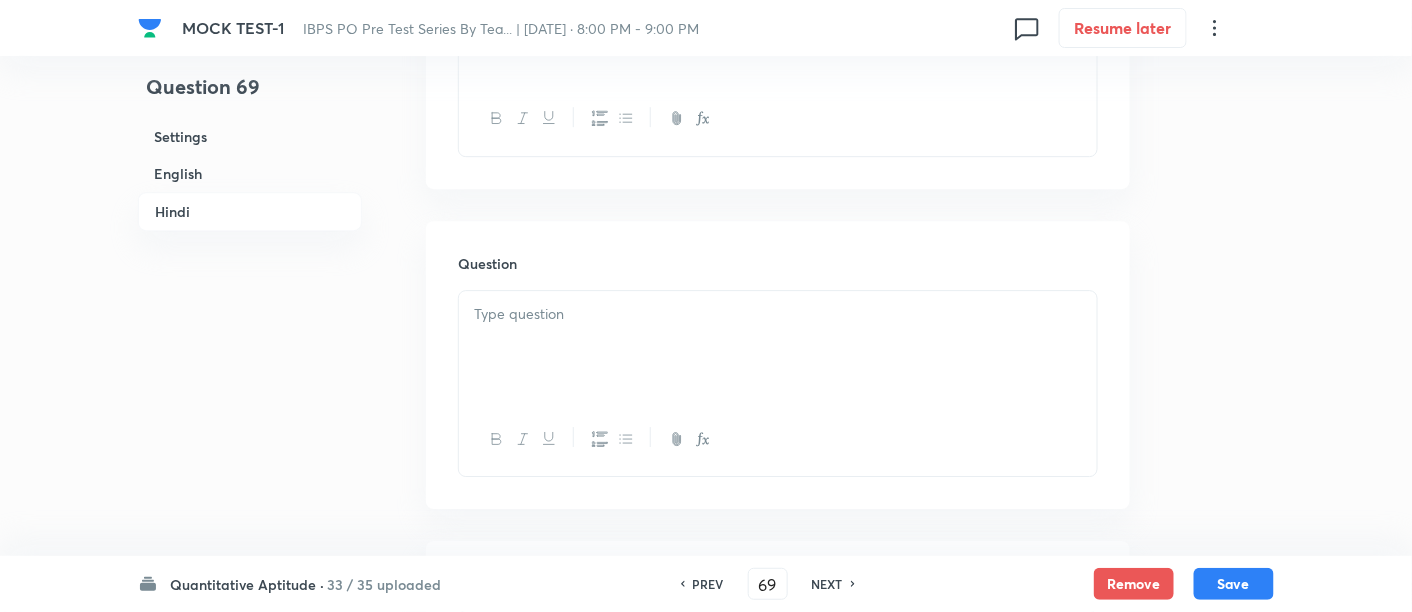 scroll, scrollTop: 4205, scrollLeft: 0, axis: vertical 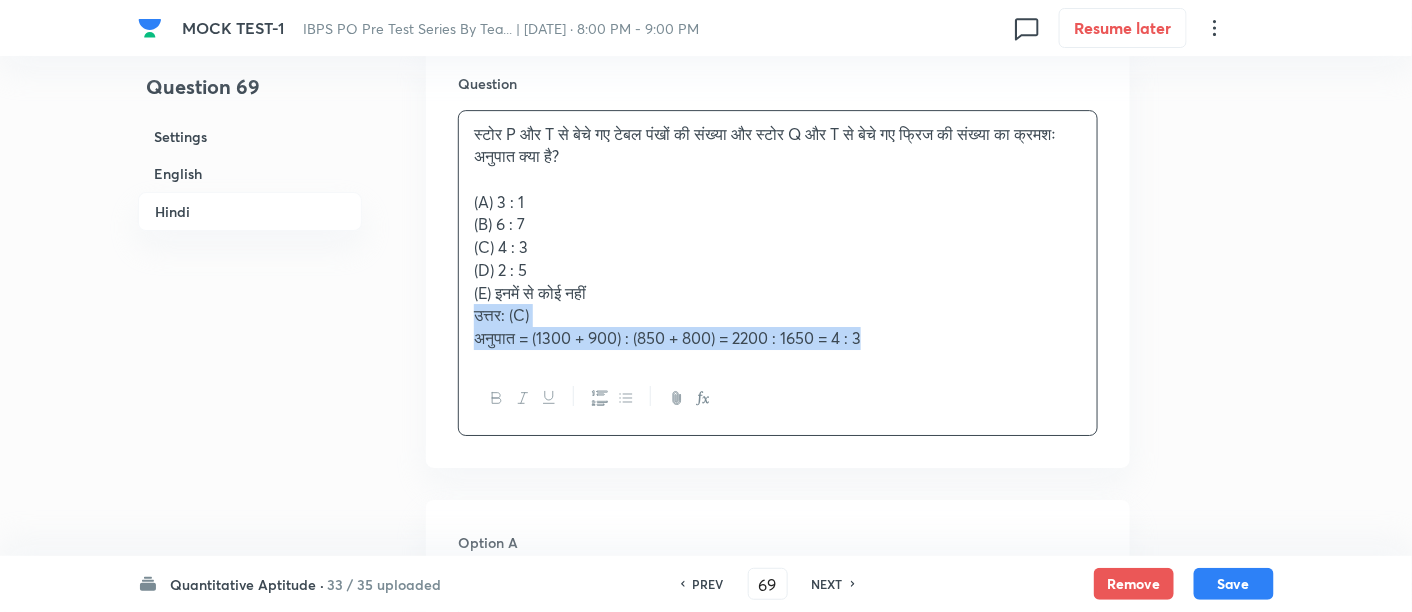 drag, startPoint x: 474, startPoint y: 313, endPoint x: 1014, endPoint y: 435, distance: 553.61 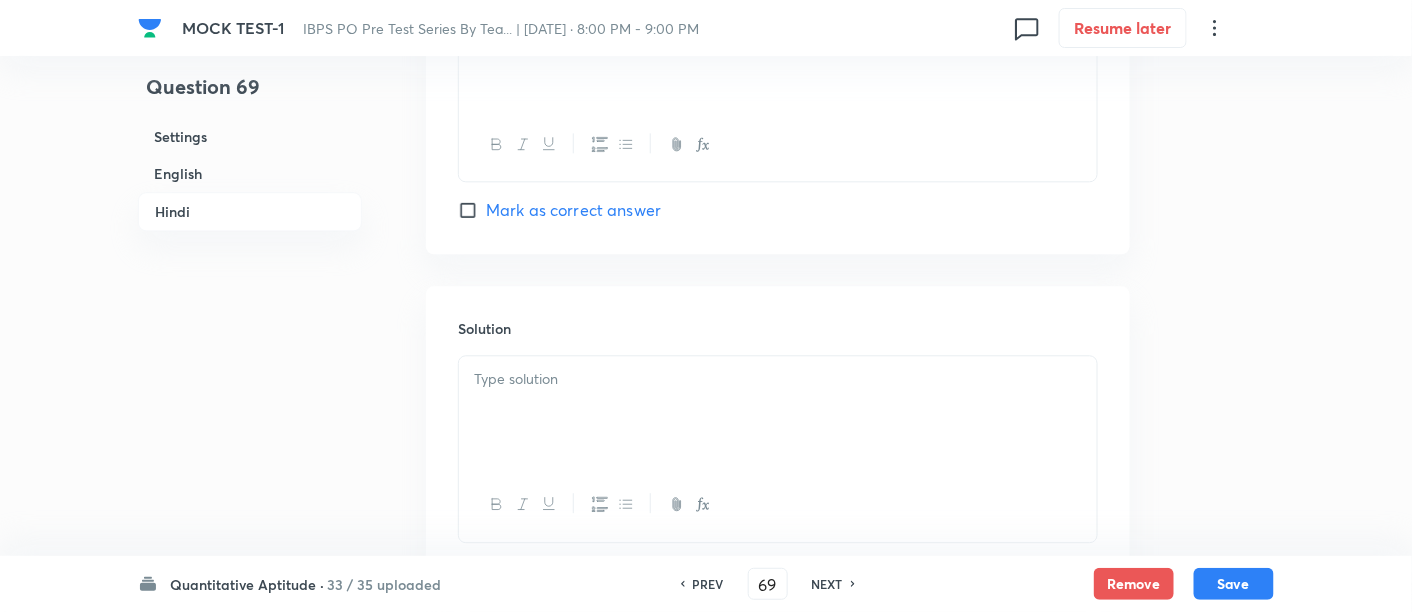 scroll, scrollTop: 6285, scrollLeft: 0, axis: vertical 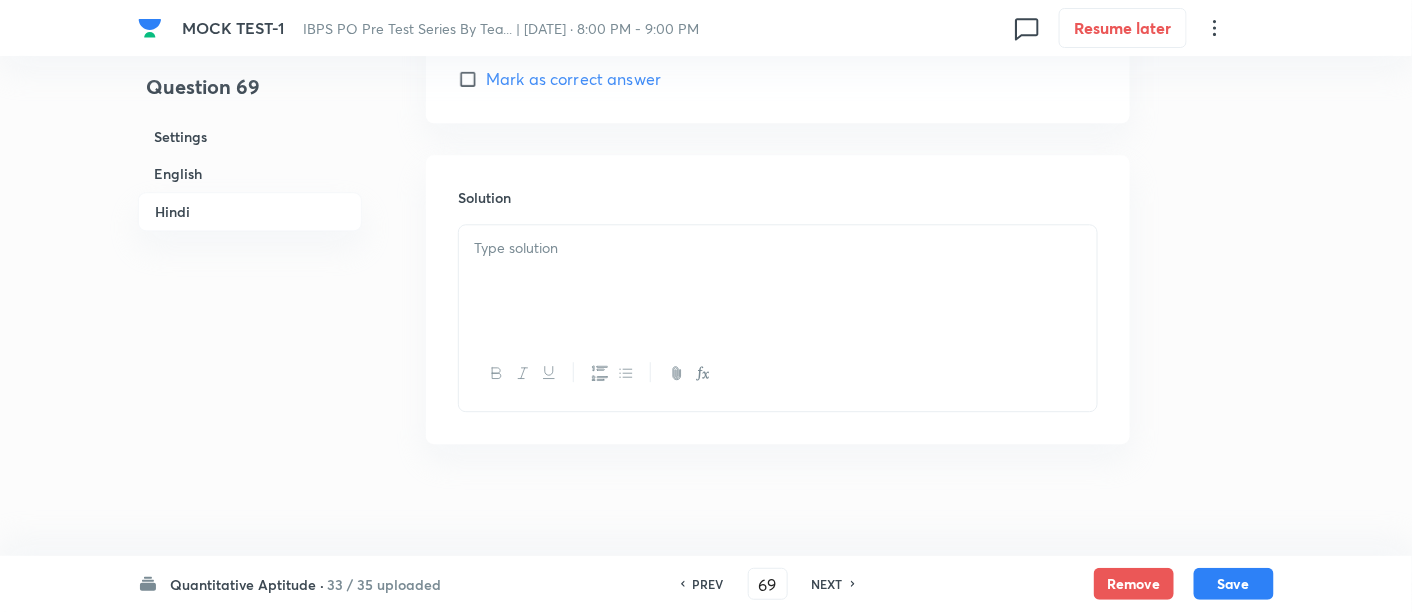 click at bounding box center [778, 281] 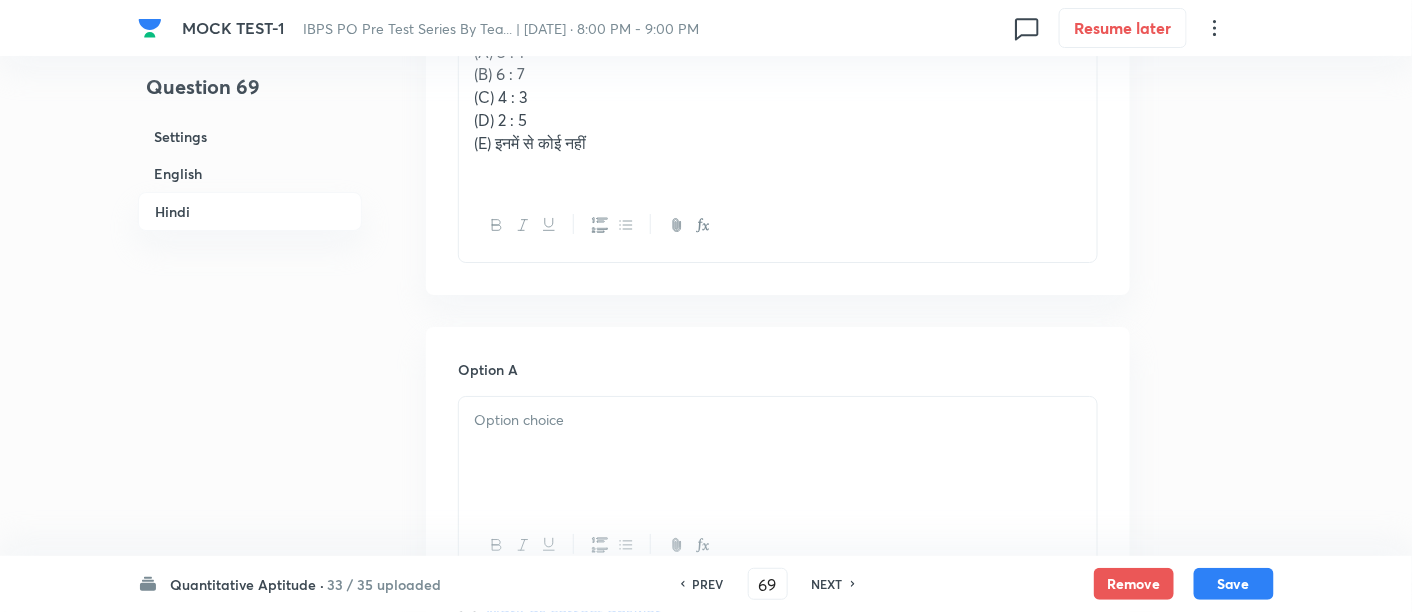 scroll, scrollTop: 4420, scrollLeft: 0, axis: vertical 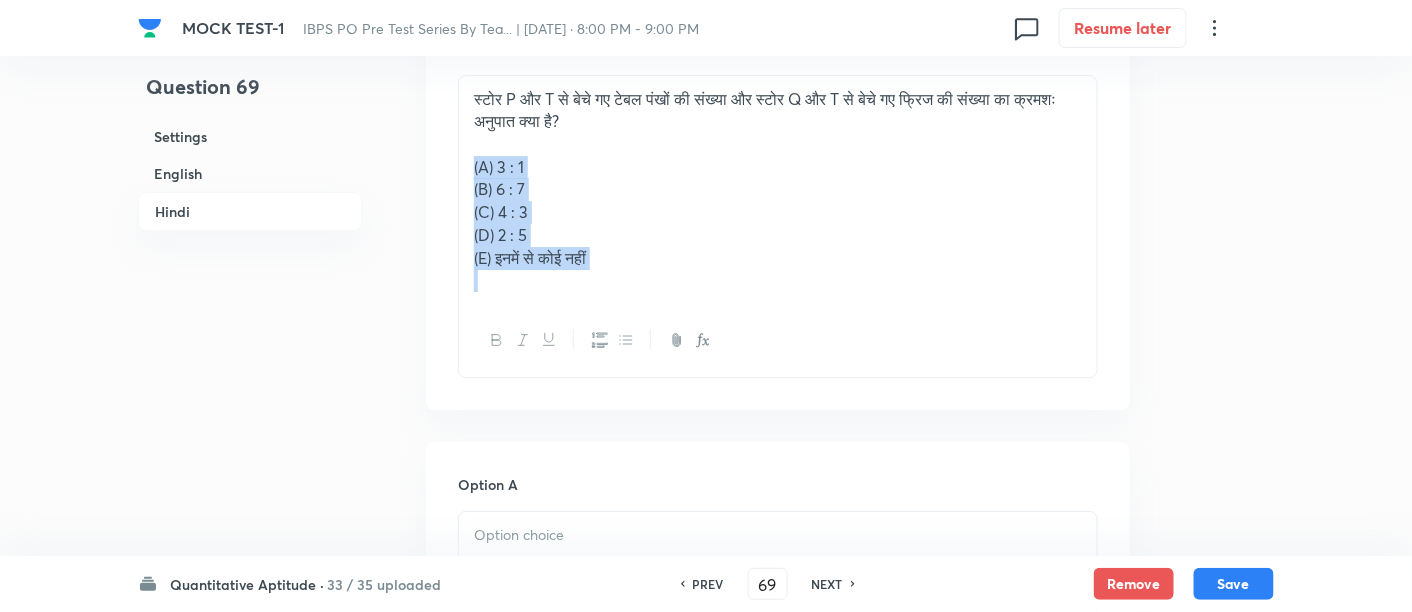 drag, startPoint x: 470, startPoint y: 161, endPoint x: 645, endPoint y: 339, distance: 249.6177 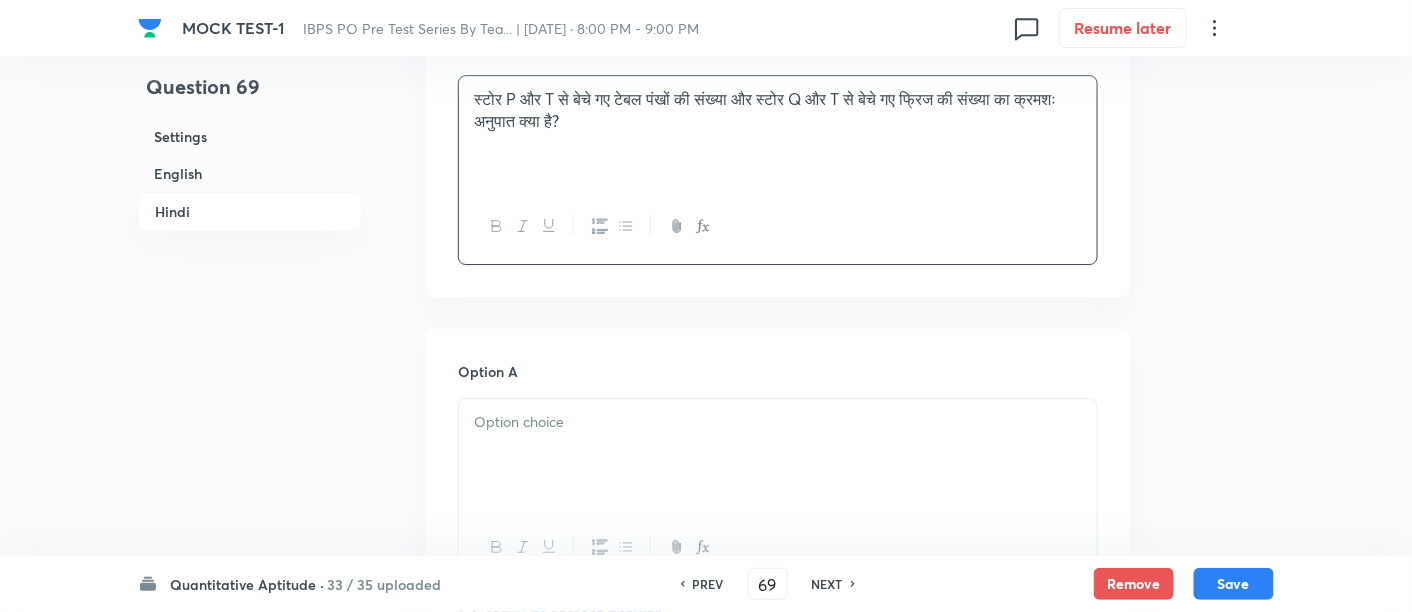 scroll, scrollTop: 4555, scrollLeft: 0, axis: vertical 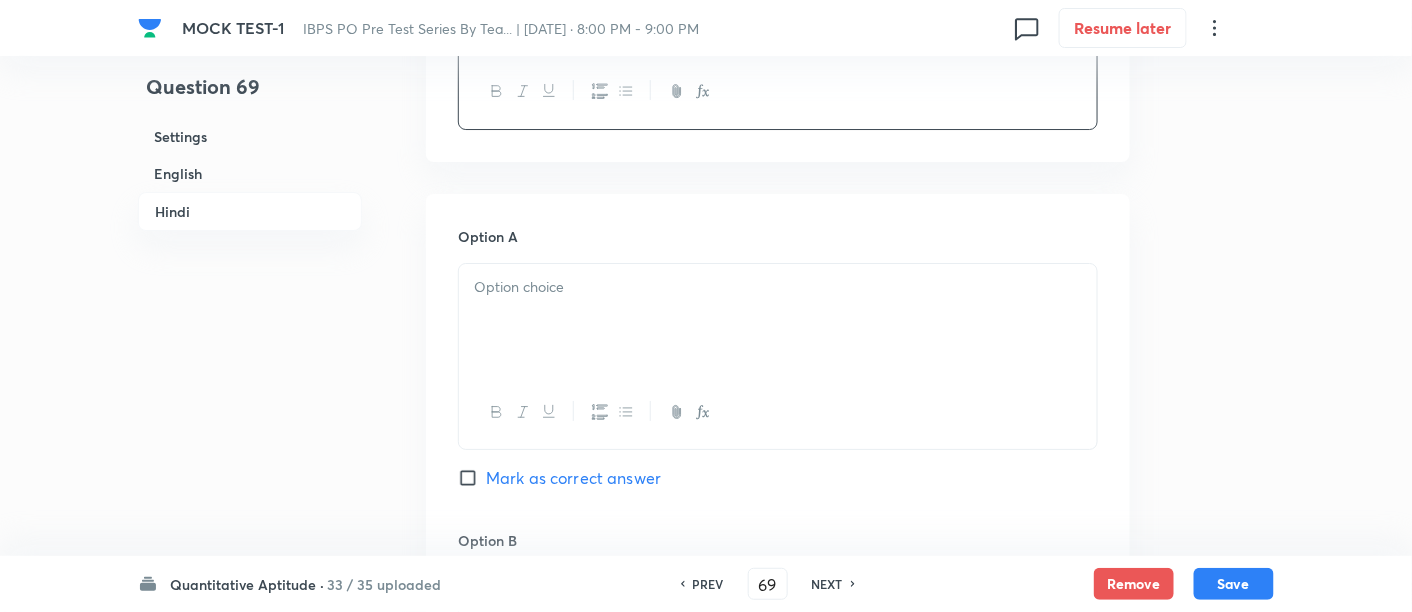 click at bounding box center [778, 320] 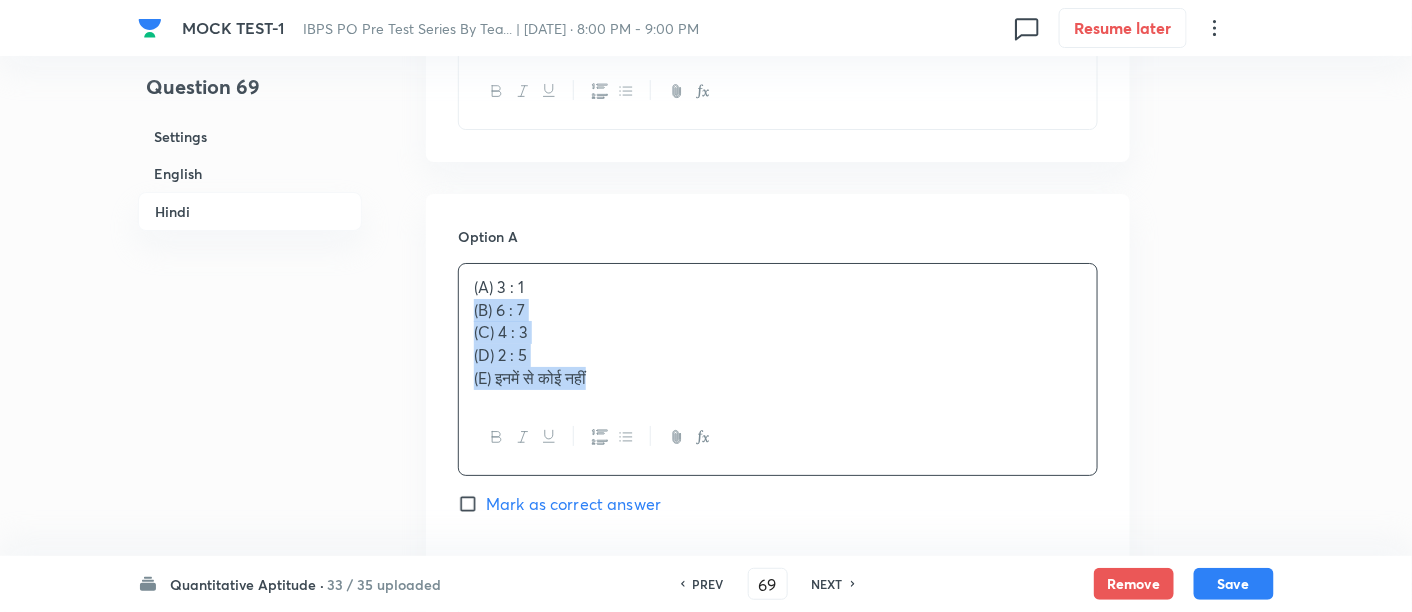 drag, startPoint x: 472, startPoint y: 304, endPoint x: 682, endPoint y: 424, distance: 241.86774 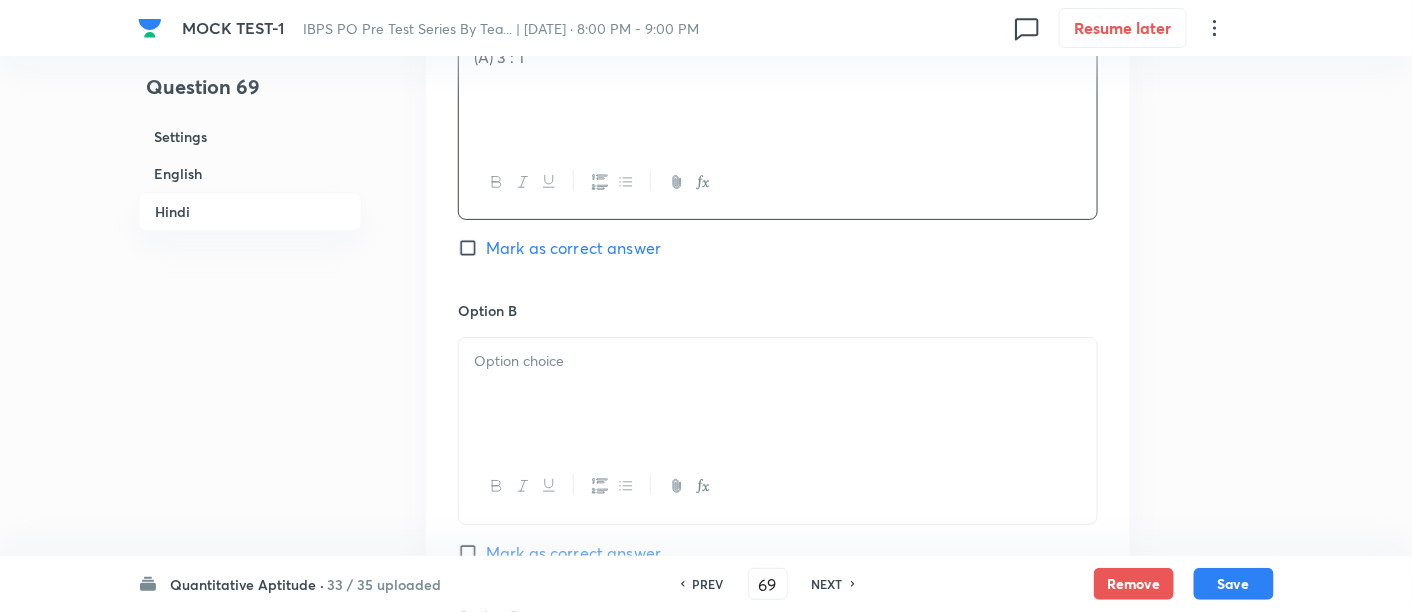 scroll, scrollTop: 4794, scrollLeft: 0, axis: vertical 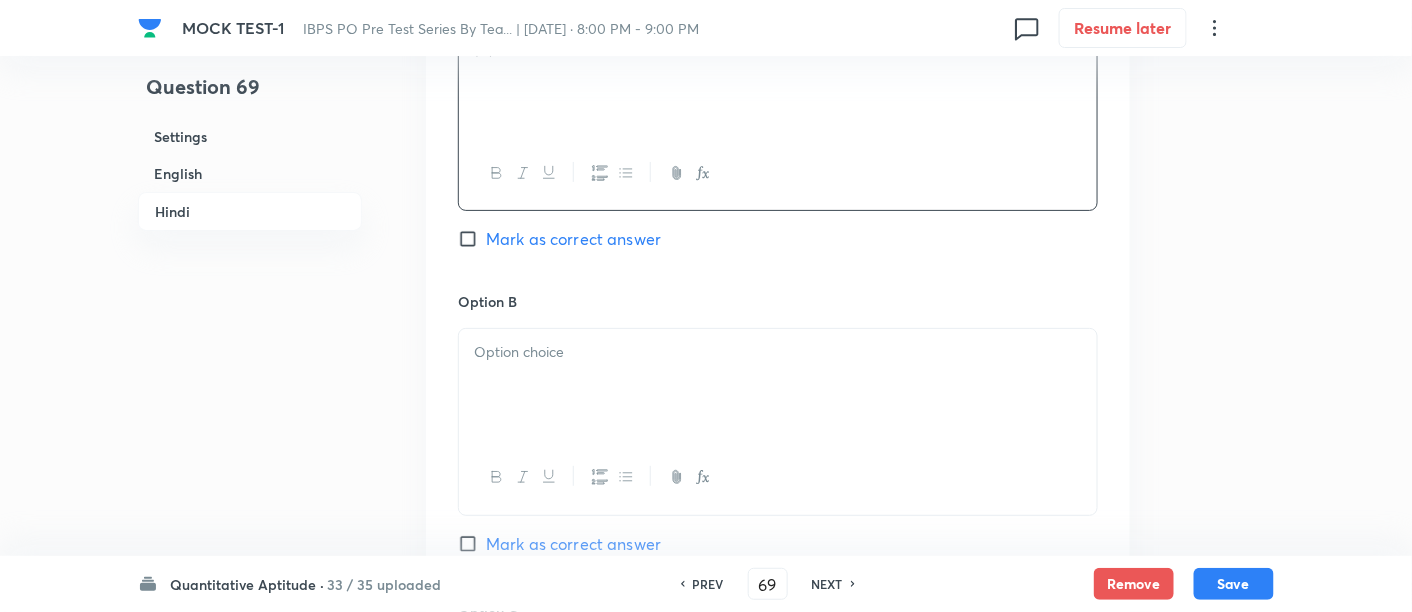 click at bounding box center (778, 385) 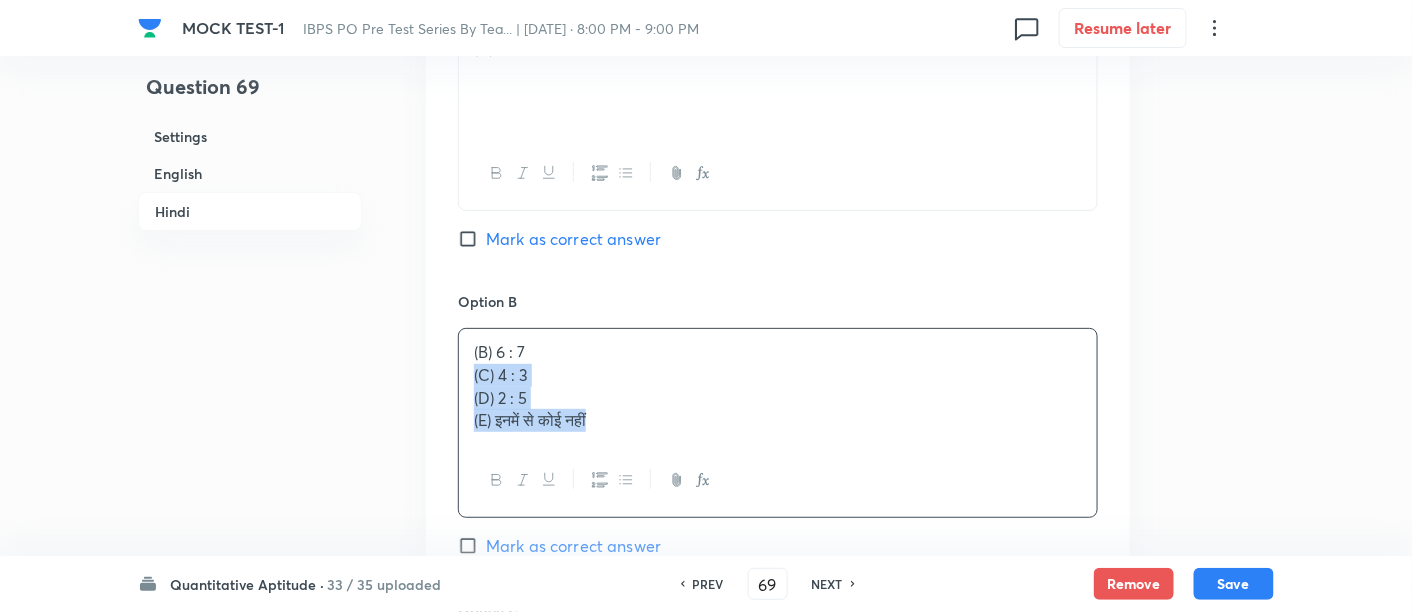 drag, startPoint x: 474, startPoint y: 378, endPoint x: 657, endPoint y: 475, distance: 207.11832 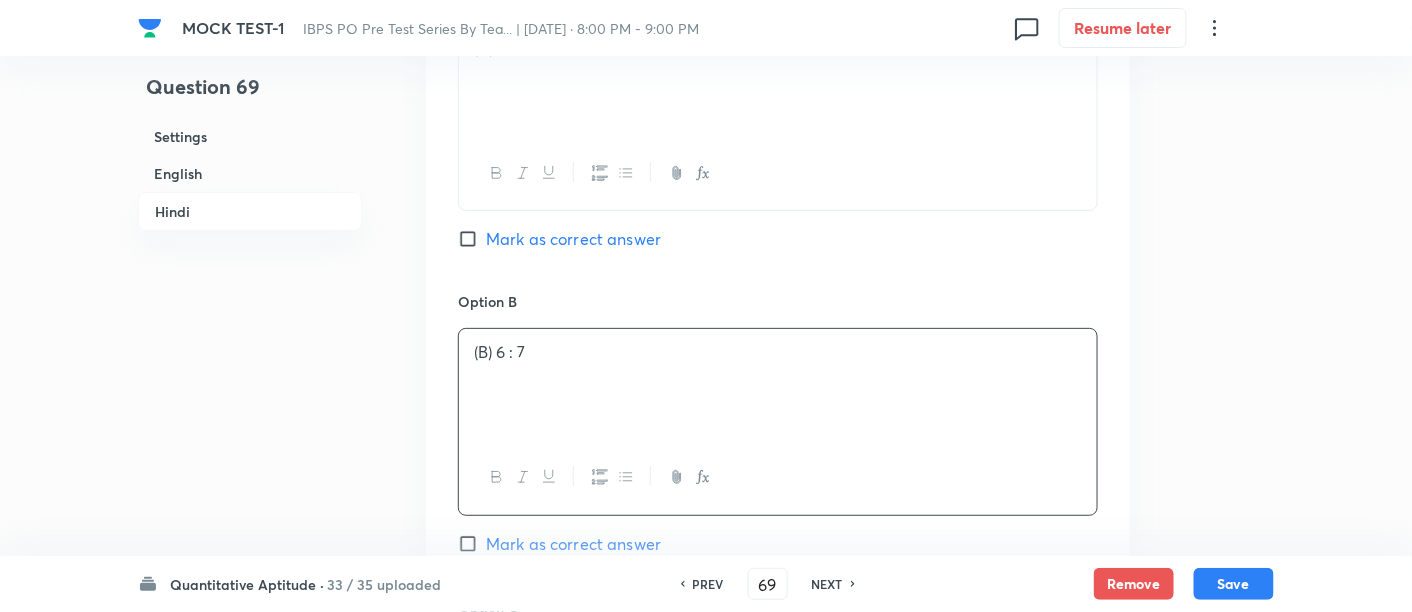 scroll, scrollTop: 5051, scrollLeft: 0, axis: vertical 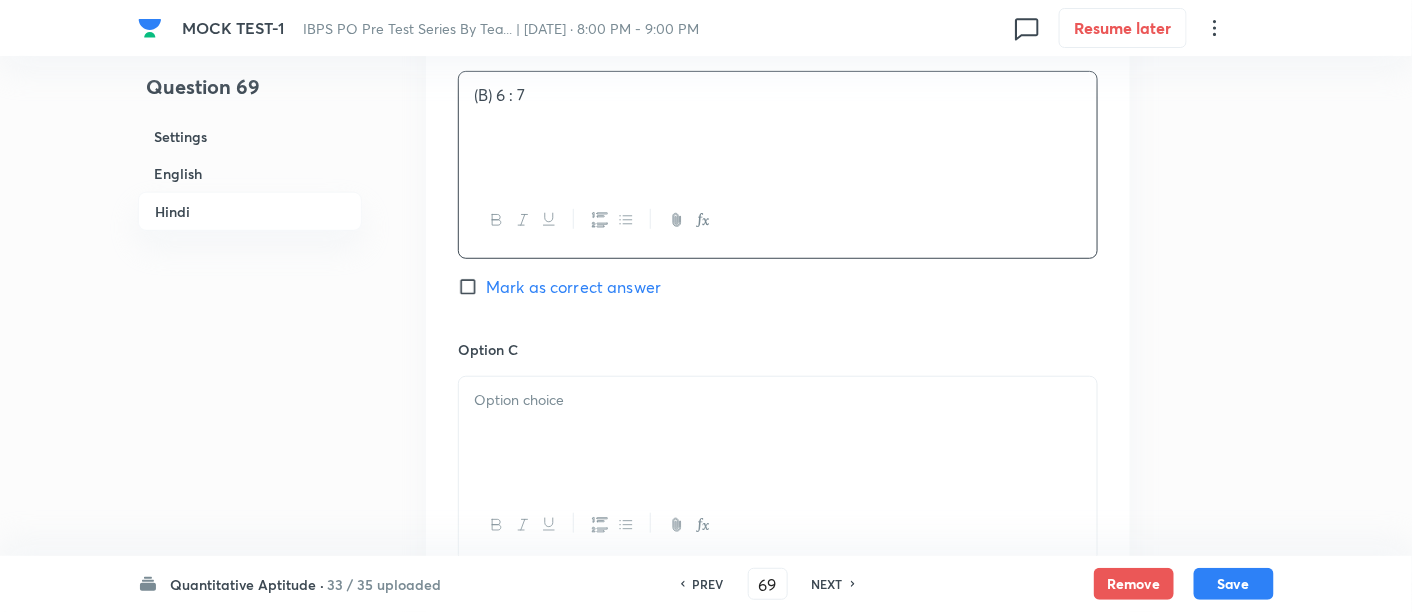 click at bounding box center [778, 433] 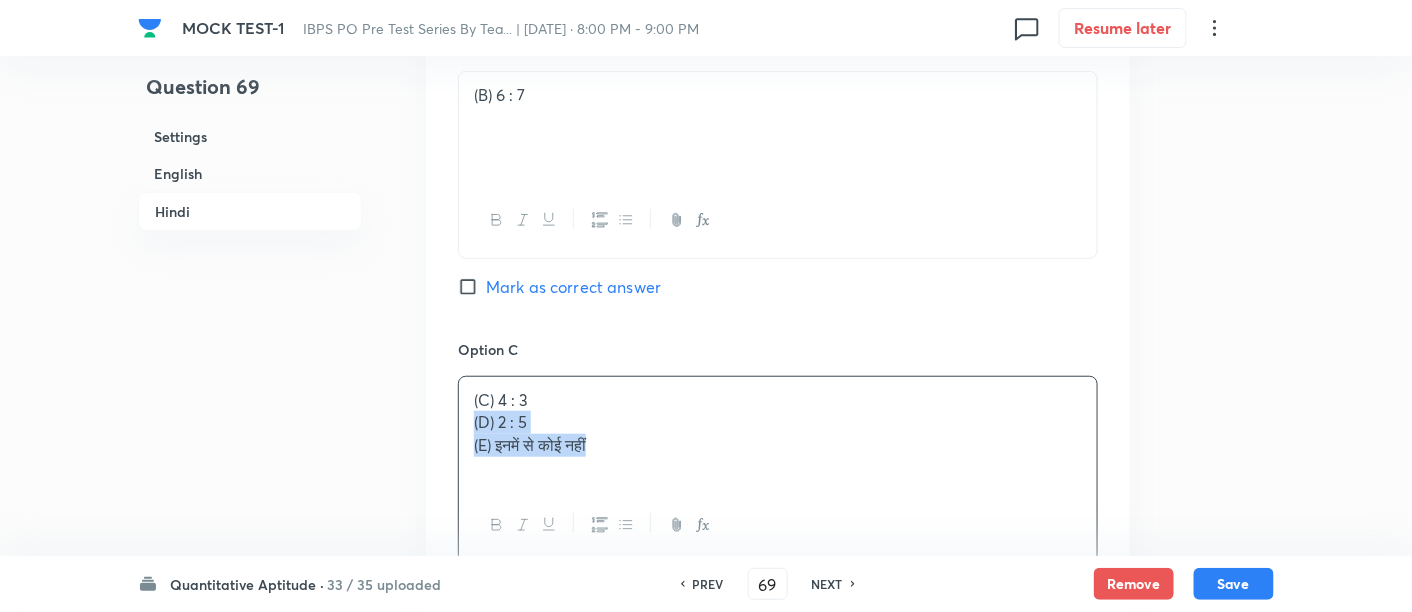 drag, startPoint x: 471, startPoint y: 415, endPoint x: 709, endPoint y: 495, distance: 251.08565 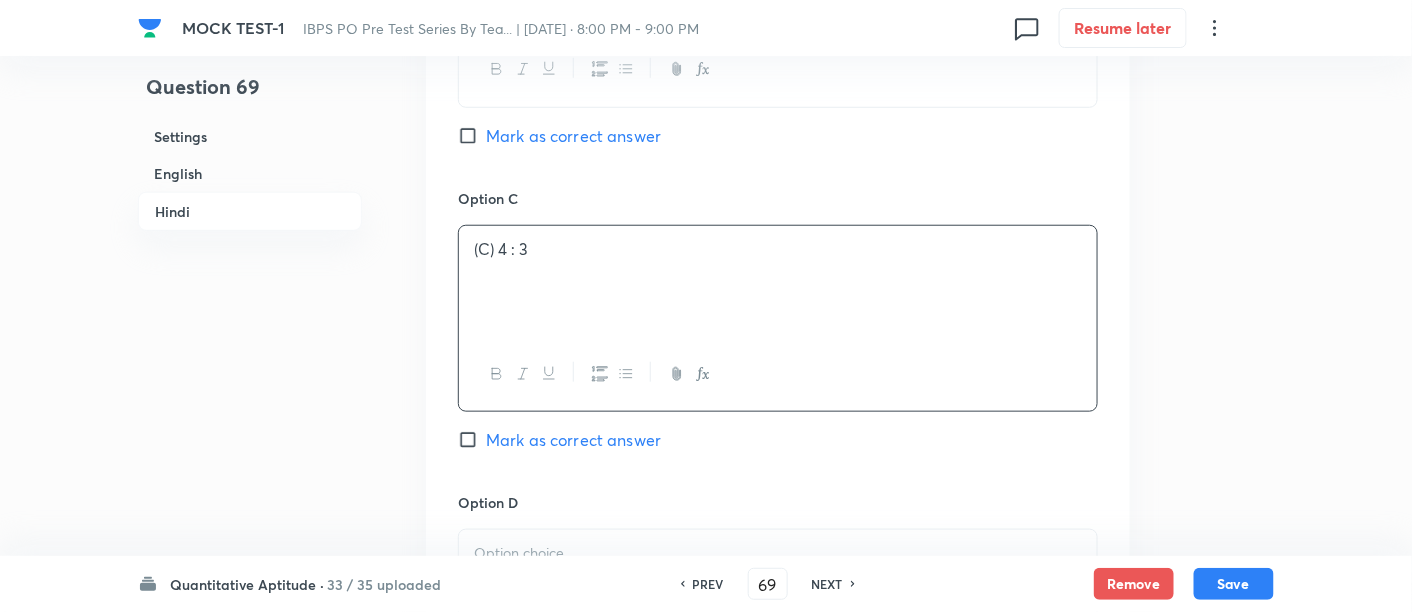 scroll, scrollTop: 5202, scrollLeft: 0, axis: vertical 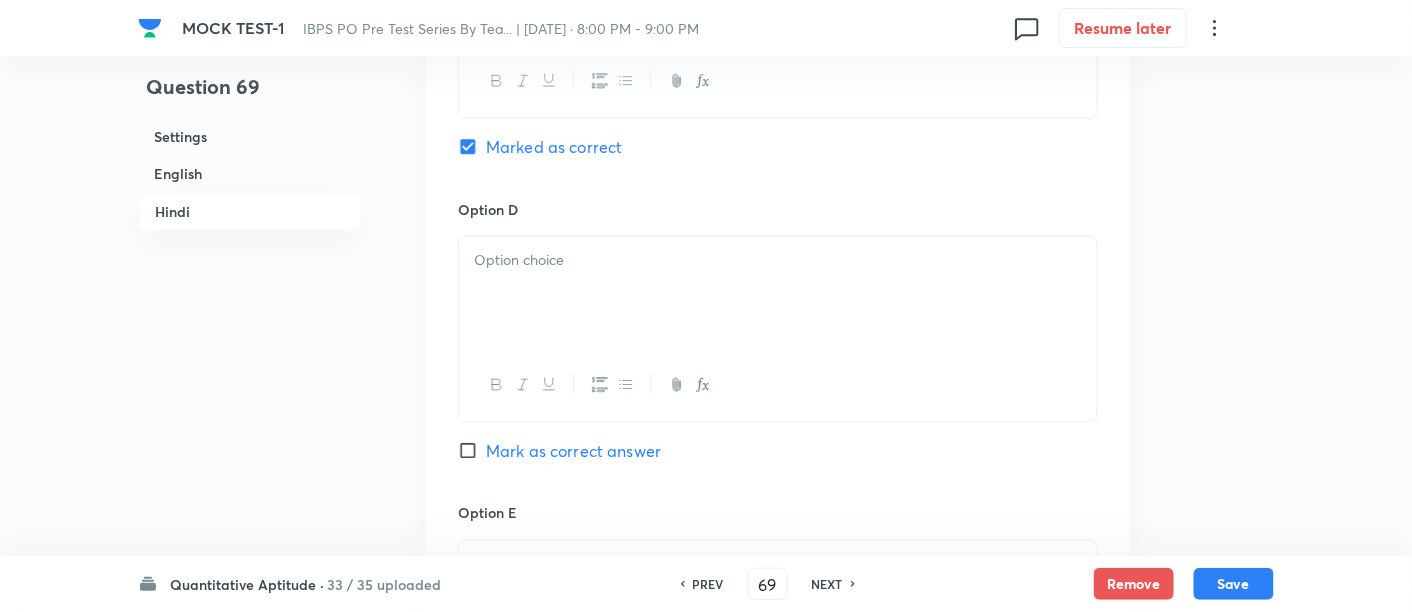 click at bounding box center (778, 293) 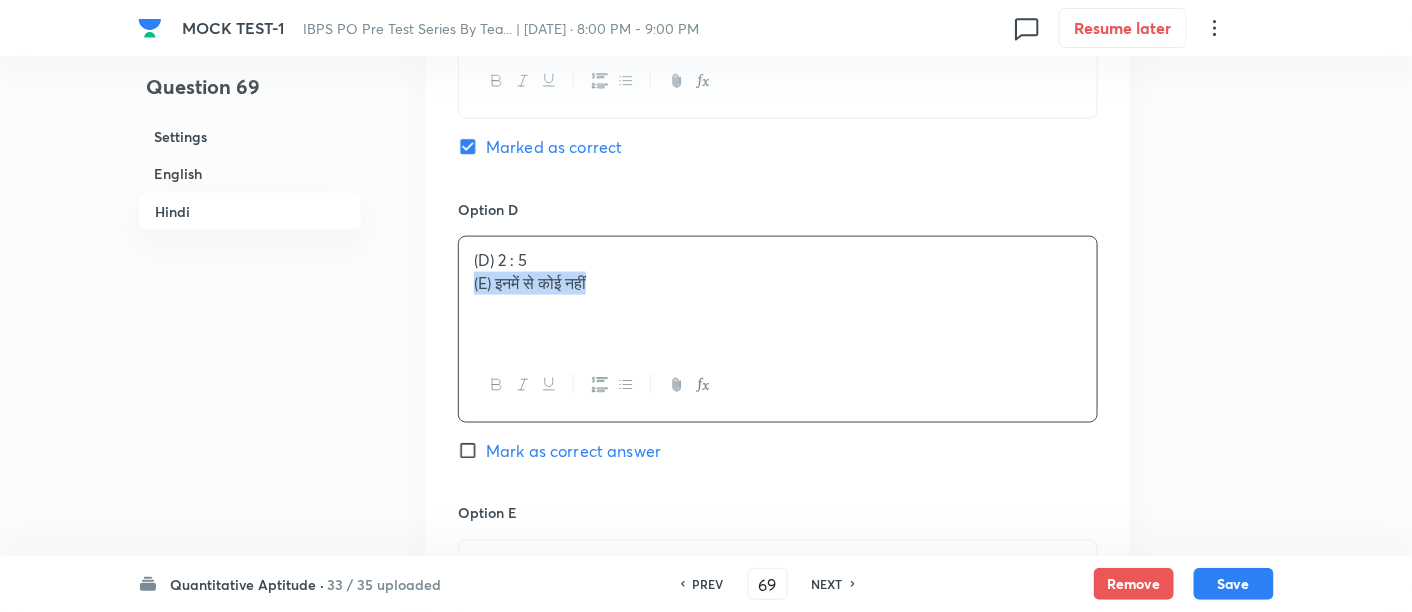drag, startPoint x: 466, startPoint y: 273, endPoint x: 740, endPoint y: 344, distance: 283.04947 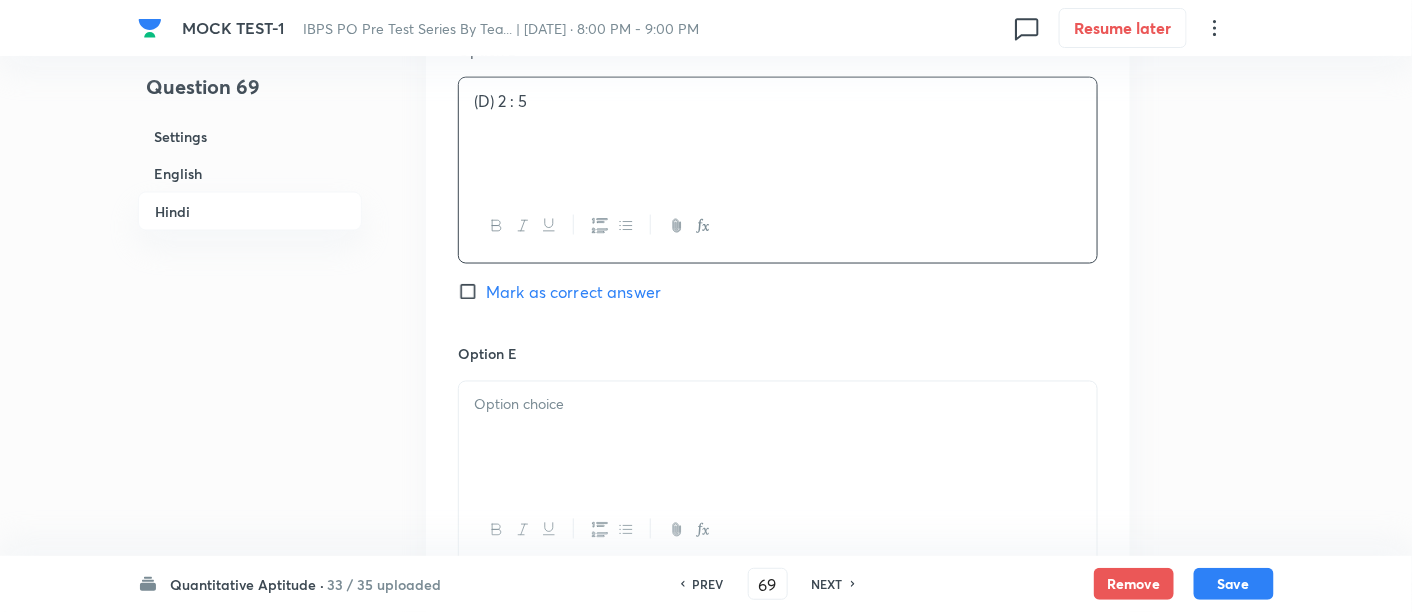 scroll, scrollTop: 5655, scrollLeft: 0, axis: vertical 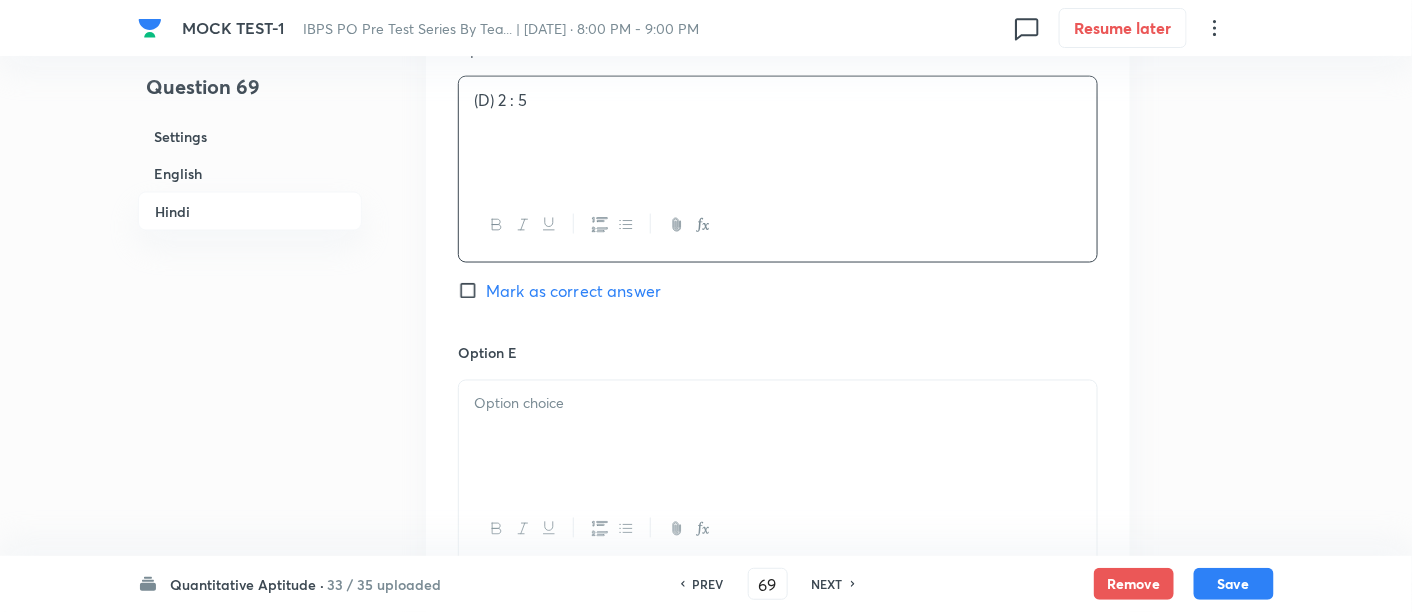 click at bounding box center [778, 437] 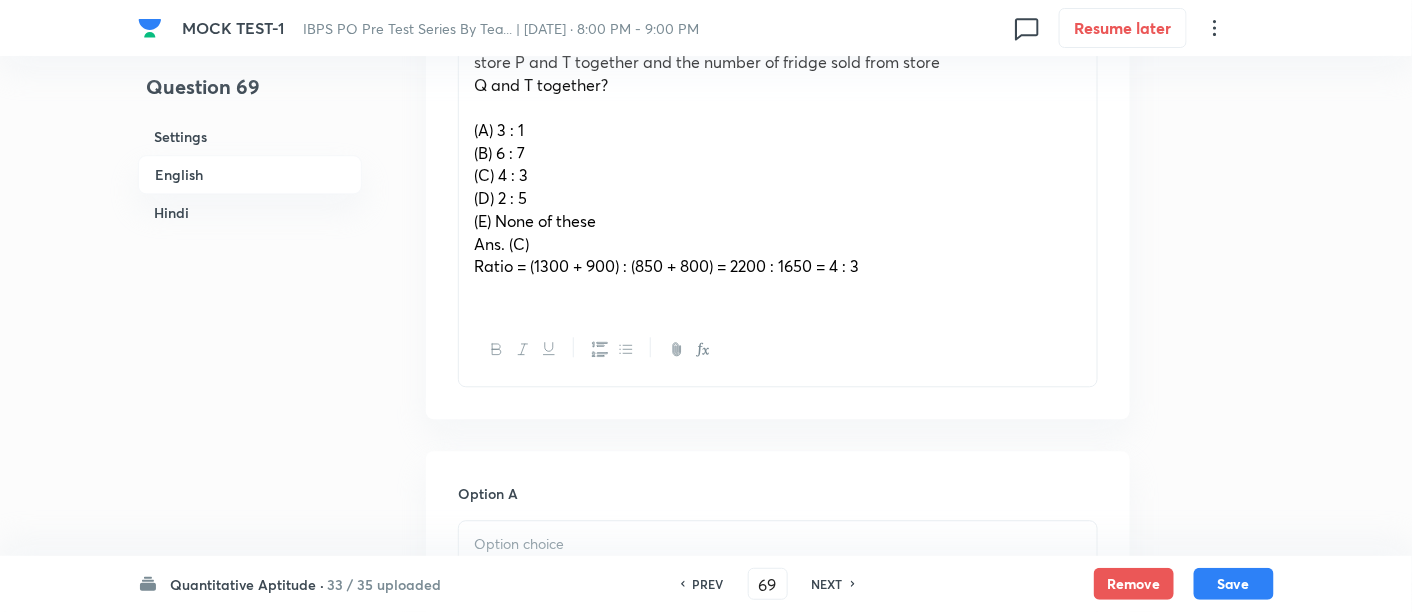 scroll, scrollTop: 1227, scrollLeft: 0, axis: vertical 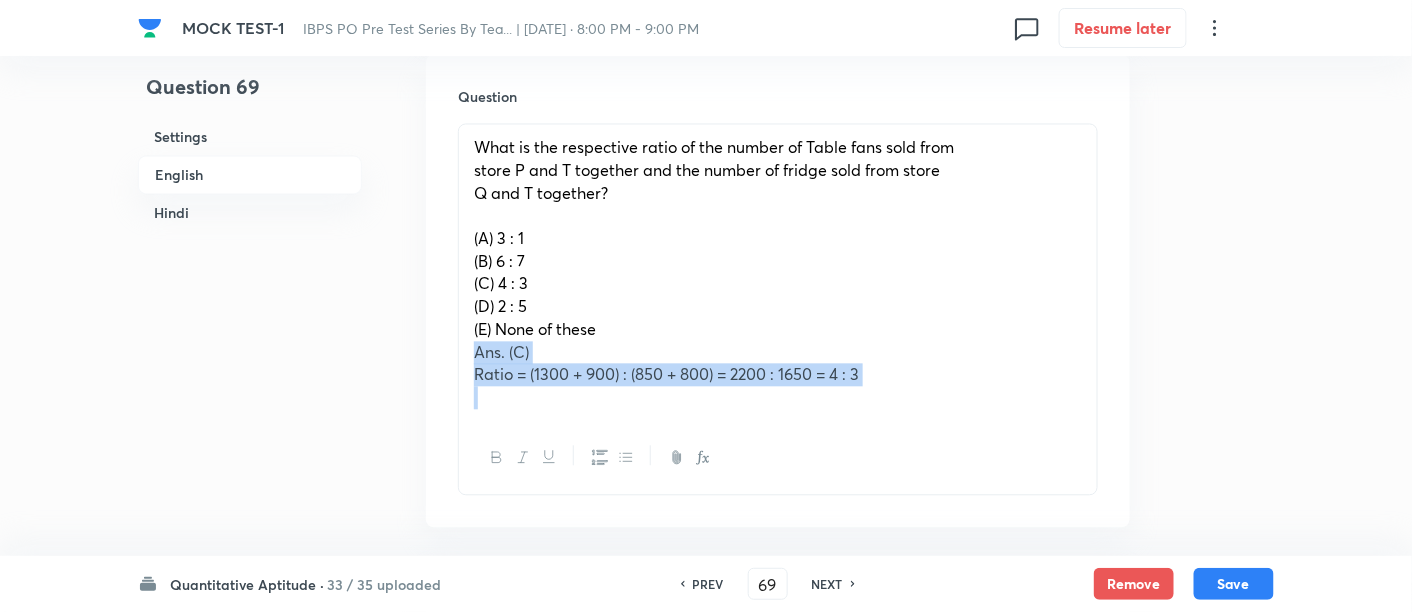 drag, startPoint x: 474, startPoint y: 352, endPoint x: 962, endPoint y: 467, distance: 501.36713 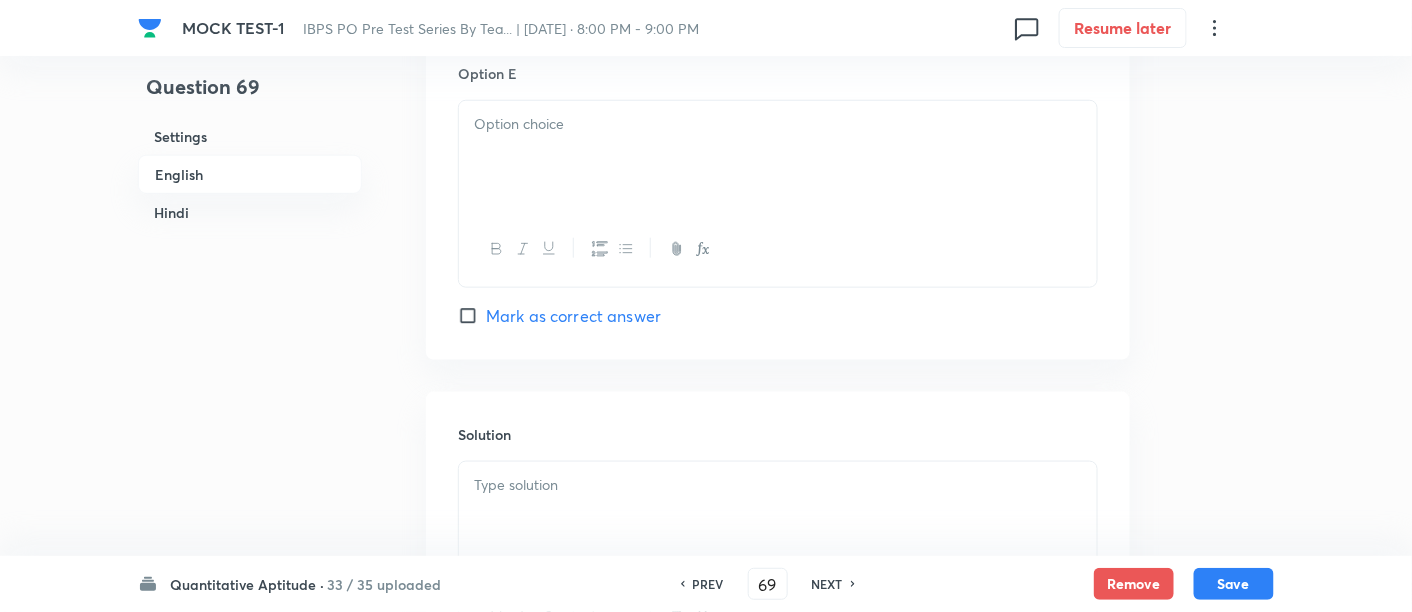 scroll, scrollTop: 2938, scrollLeft: 0, axis: vertical 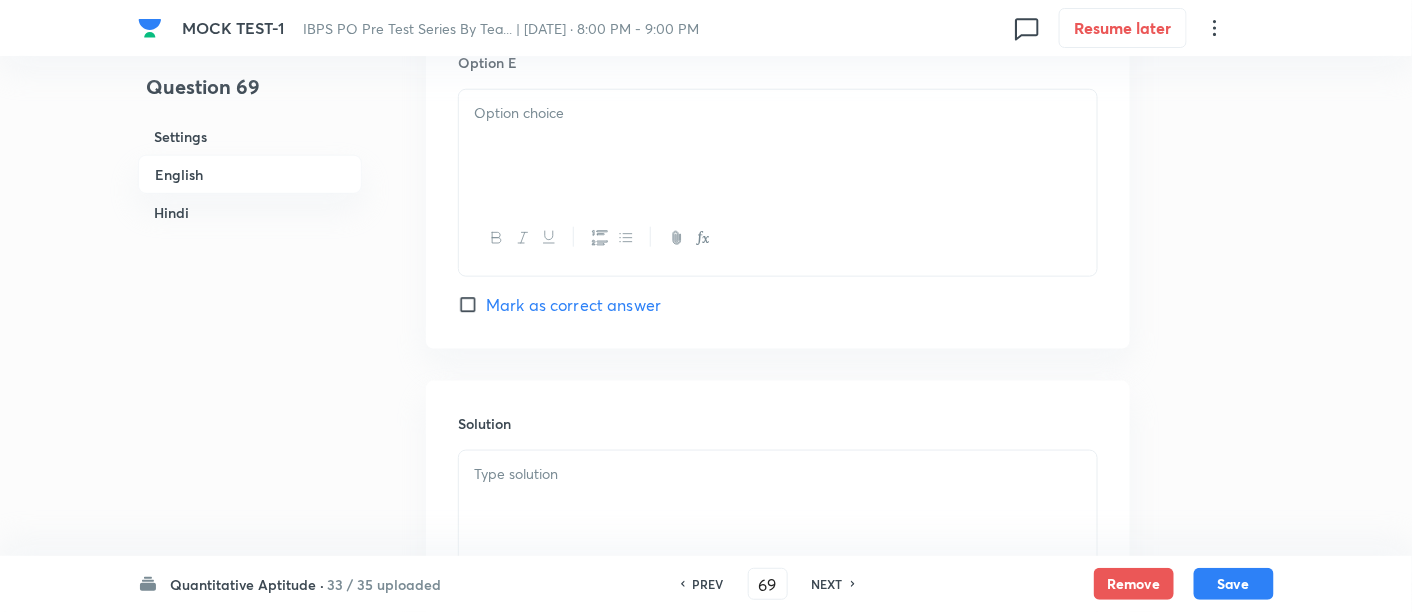 click at bounding box center [778, 507] 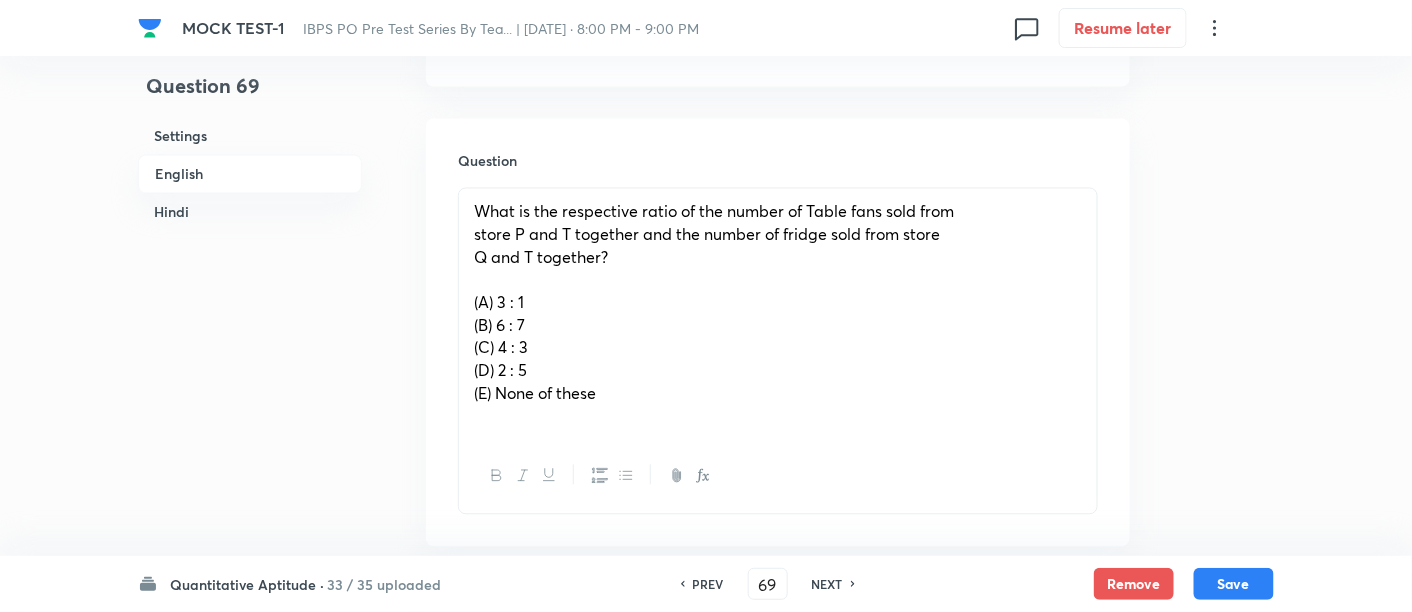 scroll, scrollTop: 1160, scrollLeft: 0, axis: vertical 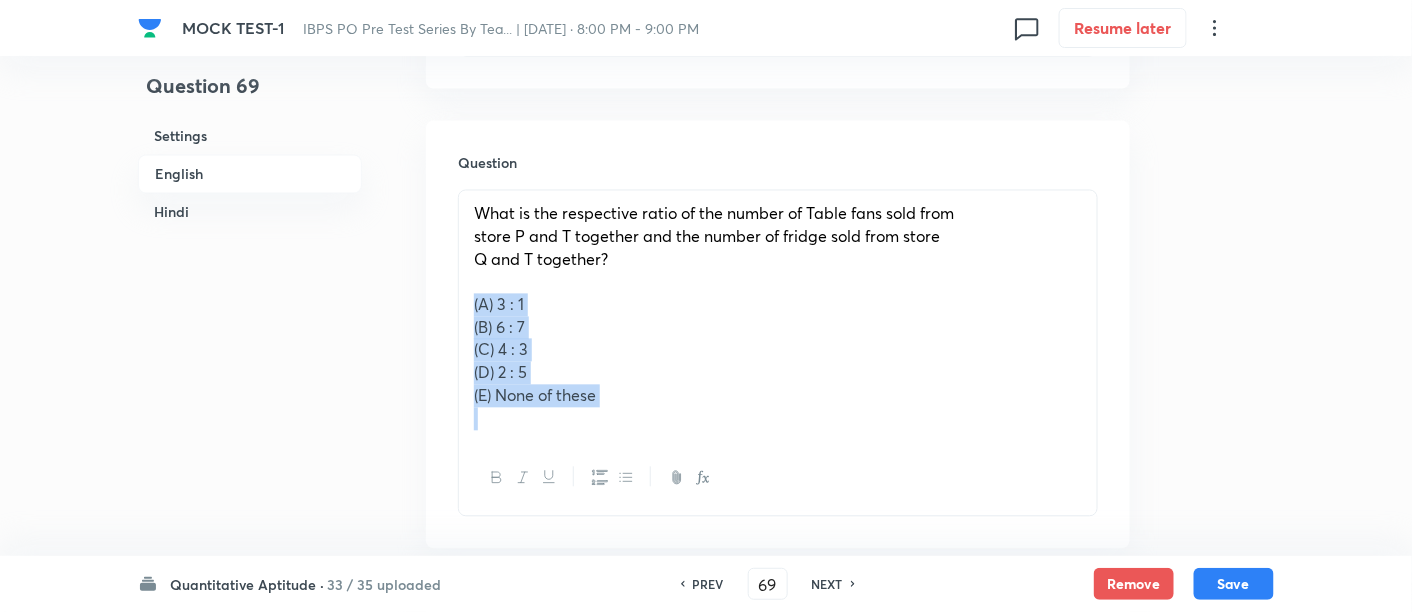 drag, startPoint x: 470, startPoint y: 303, endPoint x: 700, endPoint y: 507, distance: 307.43454 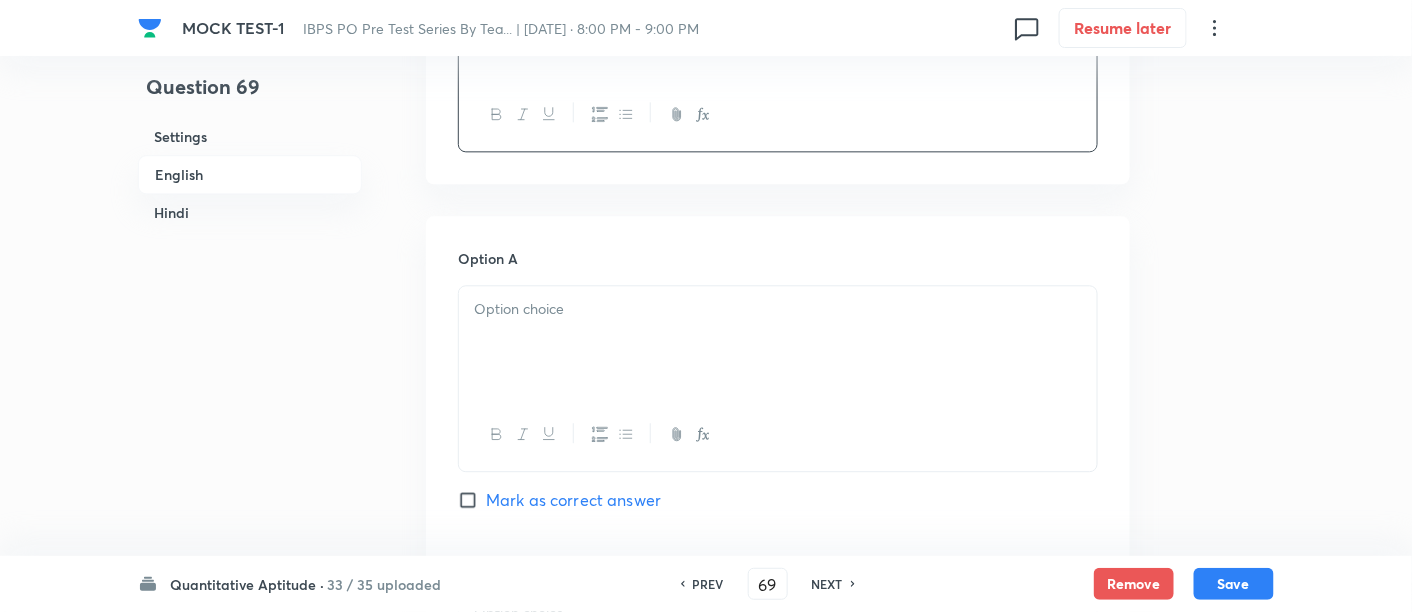 scroll, scrollTop: 1417, scrollLeft: 0, axis: vertical 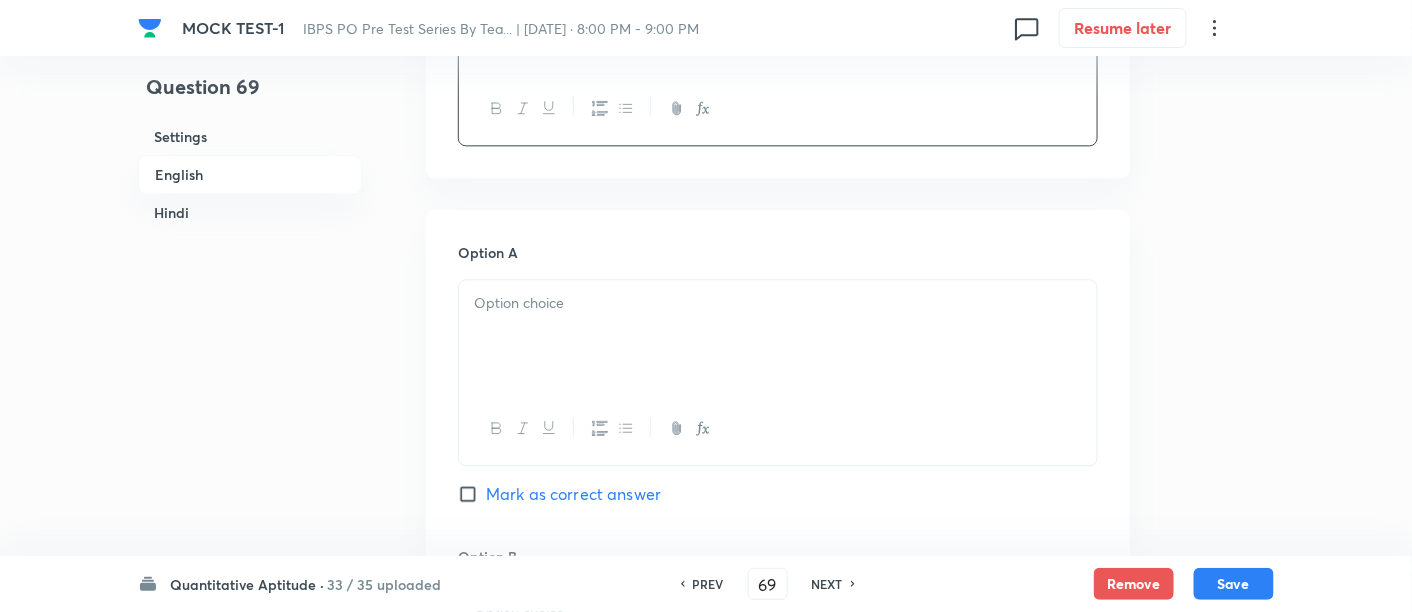 click at bounding box center [778, 336] 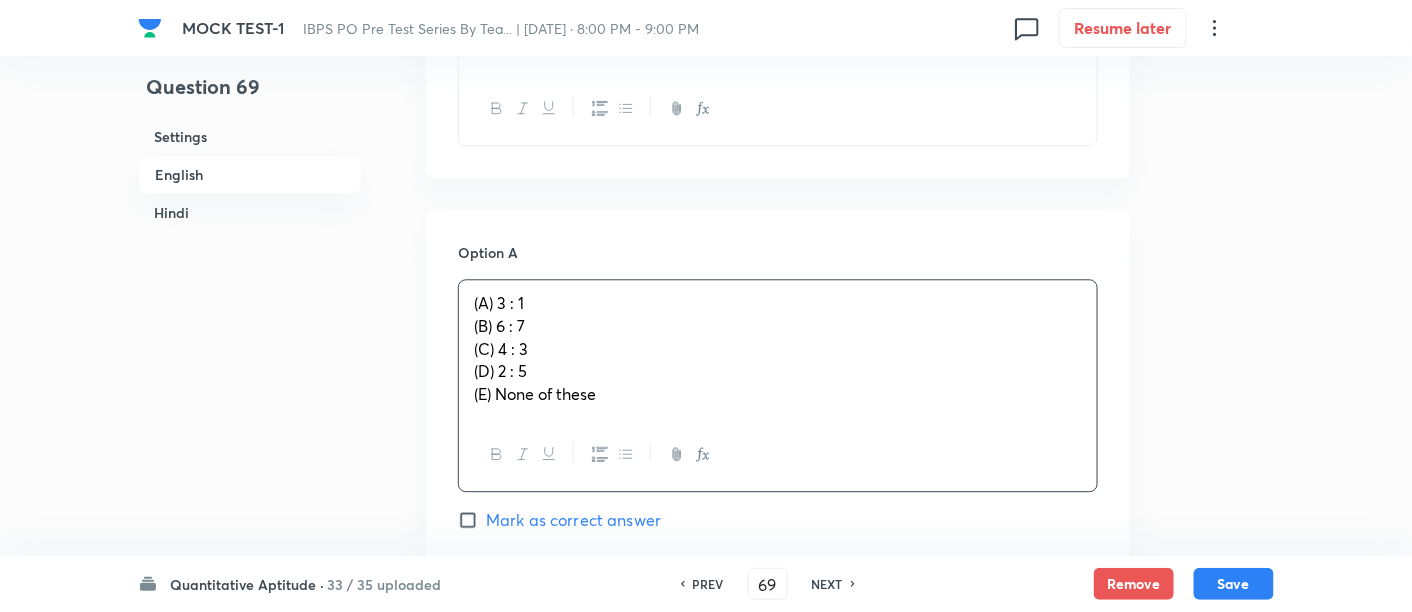drag, startPoint x: 469, startPoint y: 325, endPoint x: 667, endPoint y: 465, distance: 242.49536 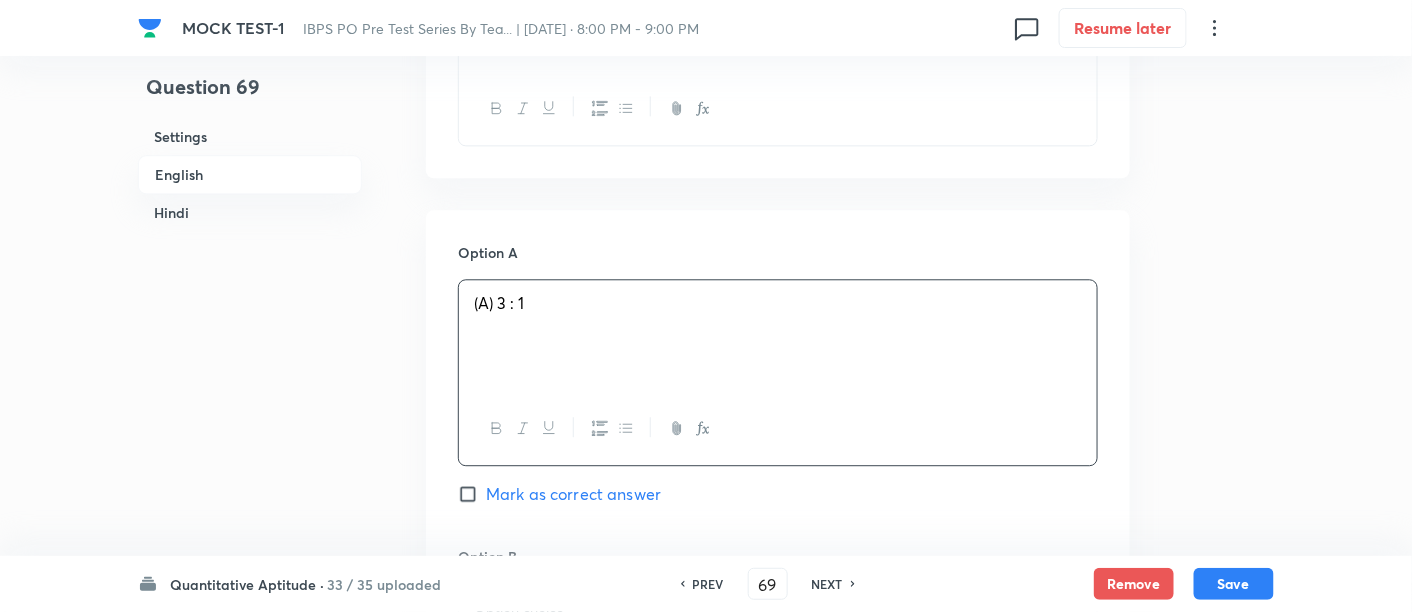 scroll, scrollTop: 1674, scrollLeft: 0, axis: vertical 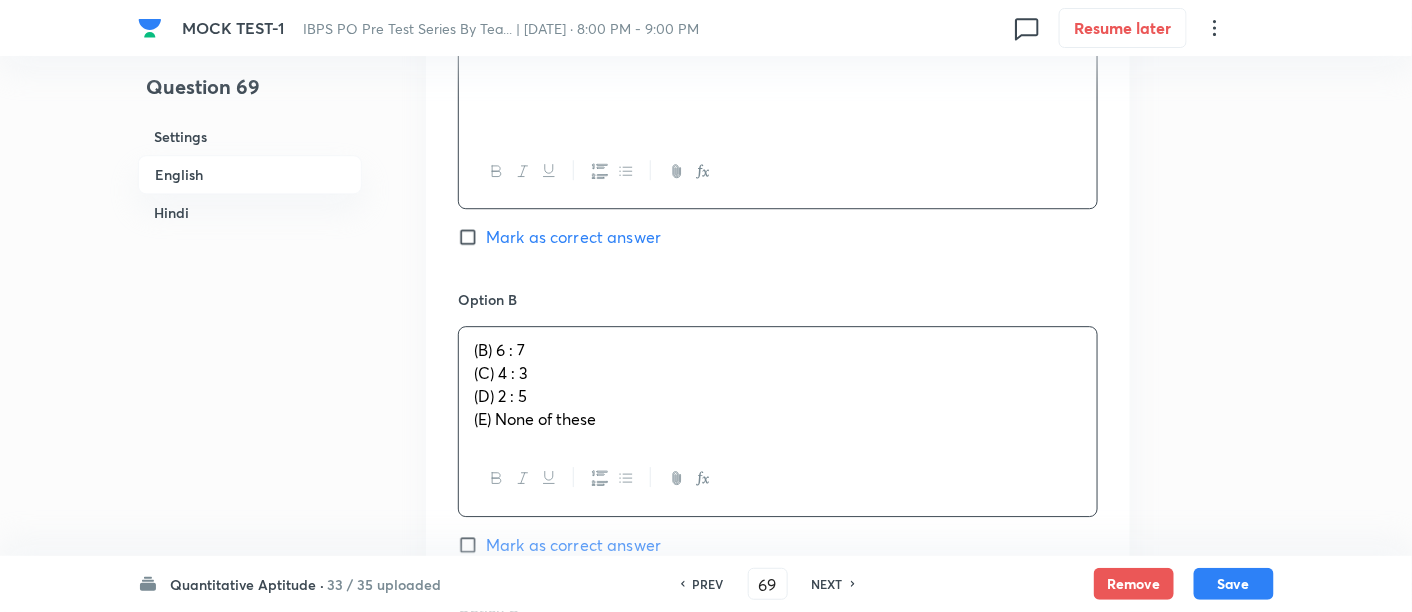 click on "(B) 6 : 7  (C) 4 : 3 (D) 2 : 5  (E) None of these" at bounding box center (778, 384) 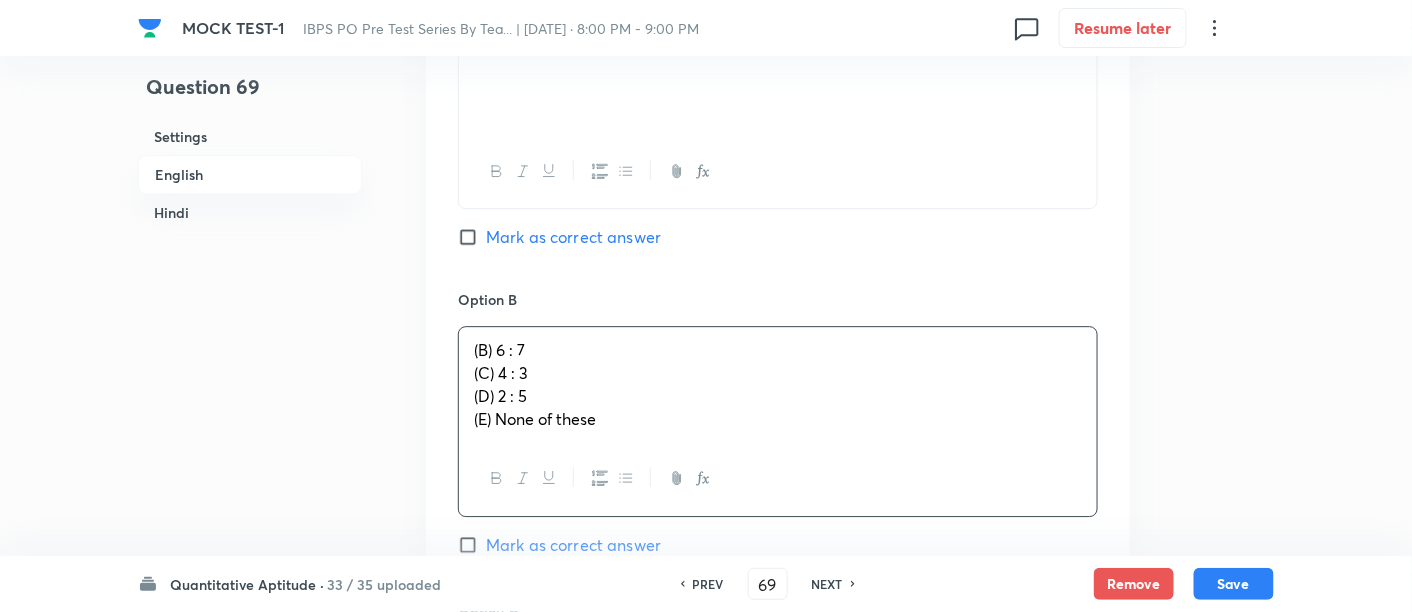 drag, startPoint x: 467, startPoint y: 365, endPoint x: 722, endPoint y: 492, distance: 284.8754 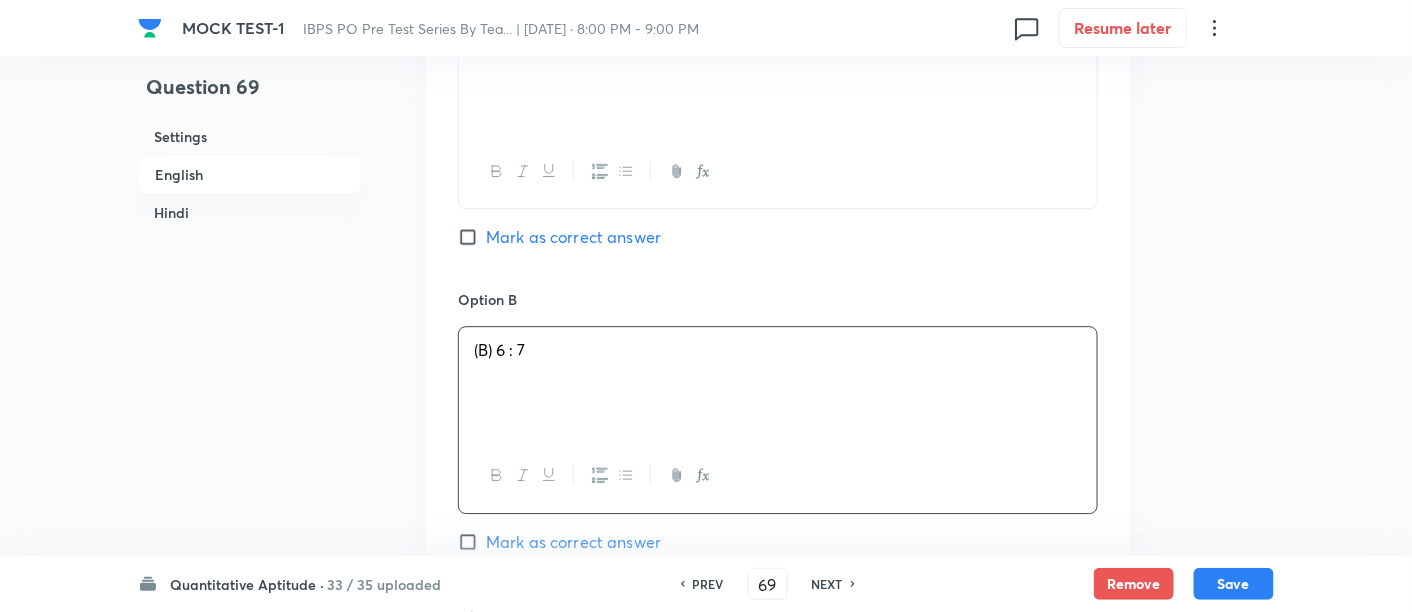 scroll, scrollTop: 1909, scrollLeft: 0, axis: vertical 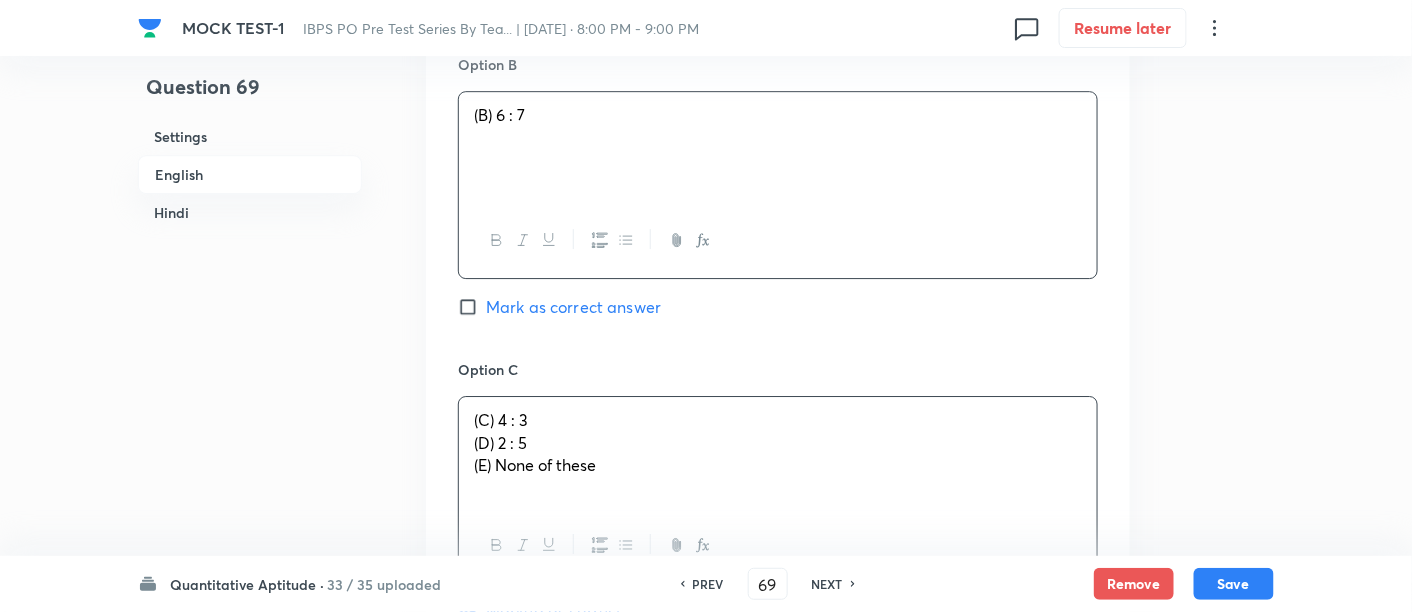 click on "(C) 4 : 3 (D) 2 : 5  (E) None of these" at bounding box center (778, 453) 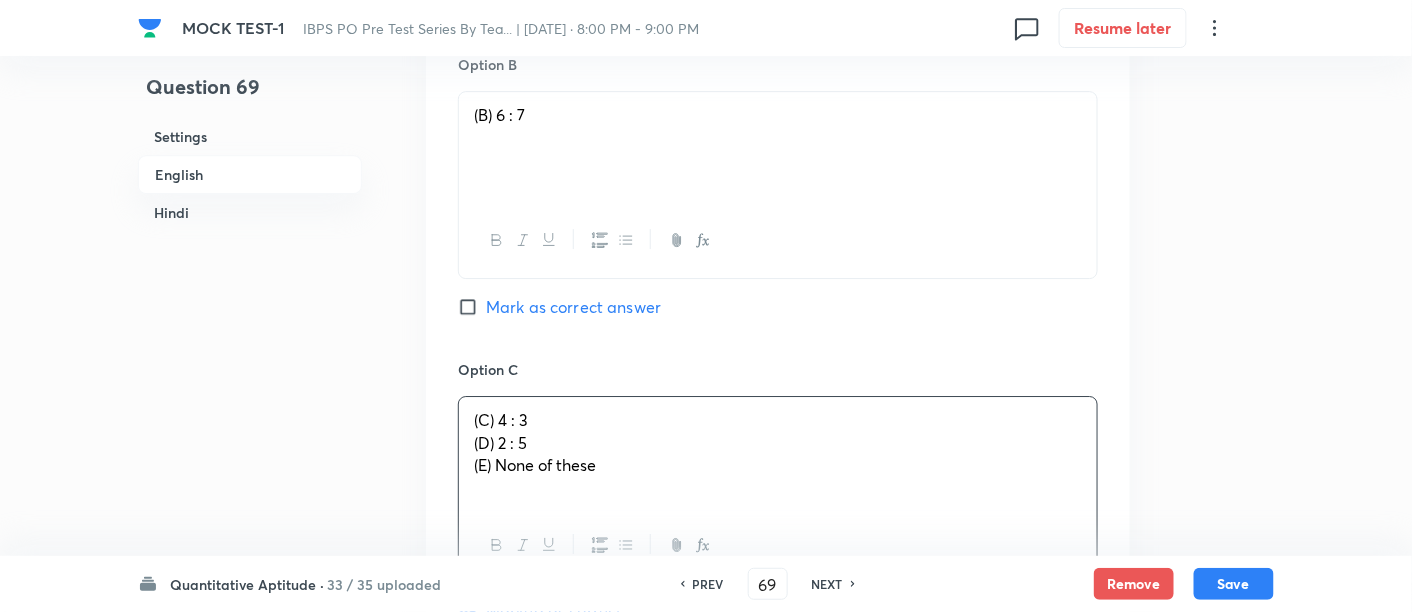 drag, startPoint x: 462, startPoint y: 434, endPoint x: 748, endPoint y: 552, distance: 309.38647 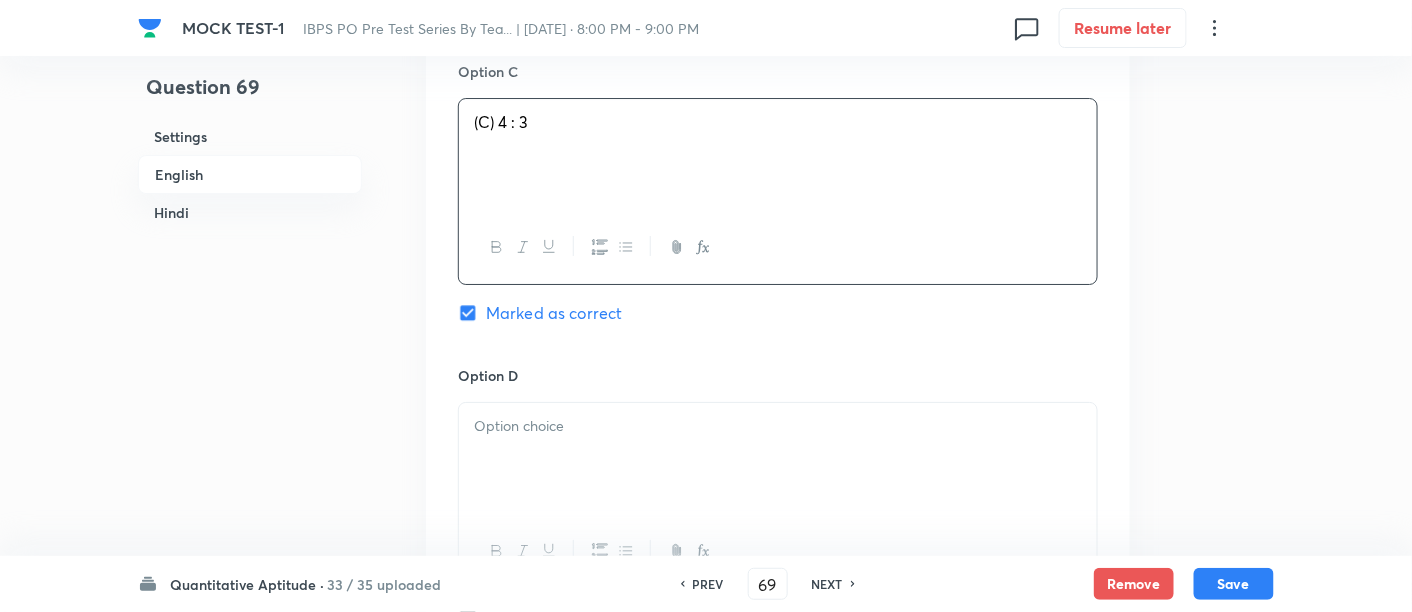 scroll, scrollTop: 2213, scrollLeft: 0, axis: vertical 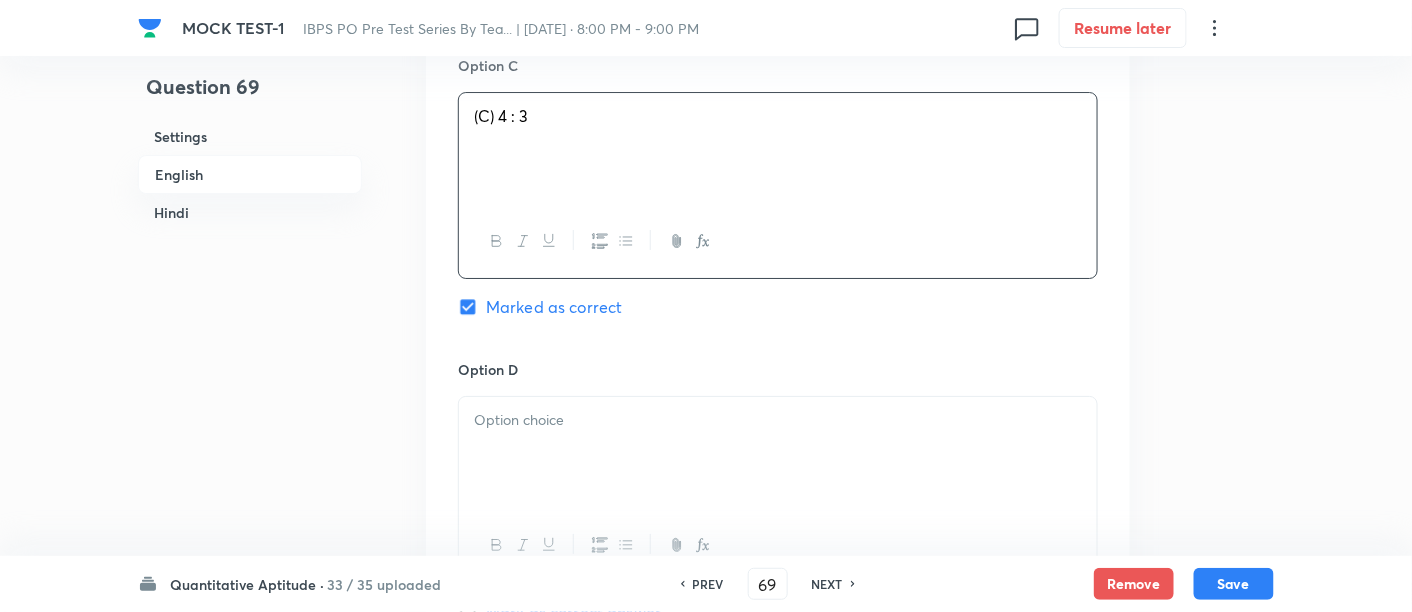 click at bounding box center (778, 453) 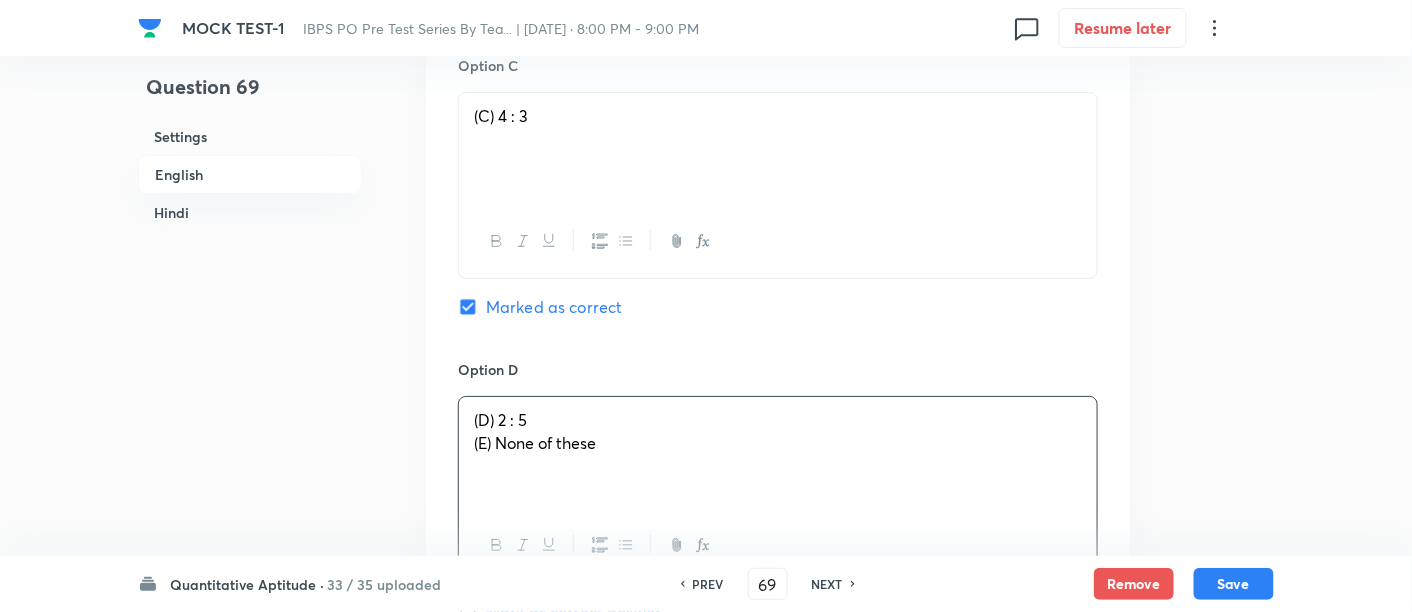 drag, startPoint x: 470, startPoint y: 441, endPoint x: 702, endPoint y: 512, distance: 242.62111 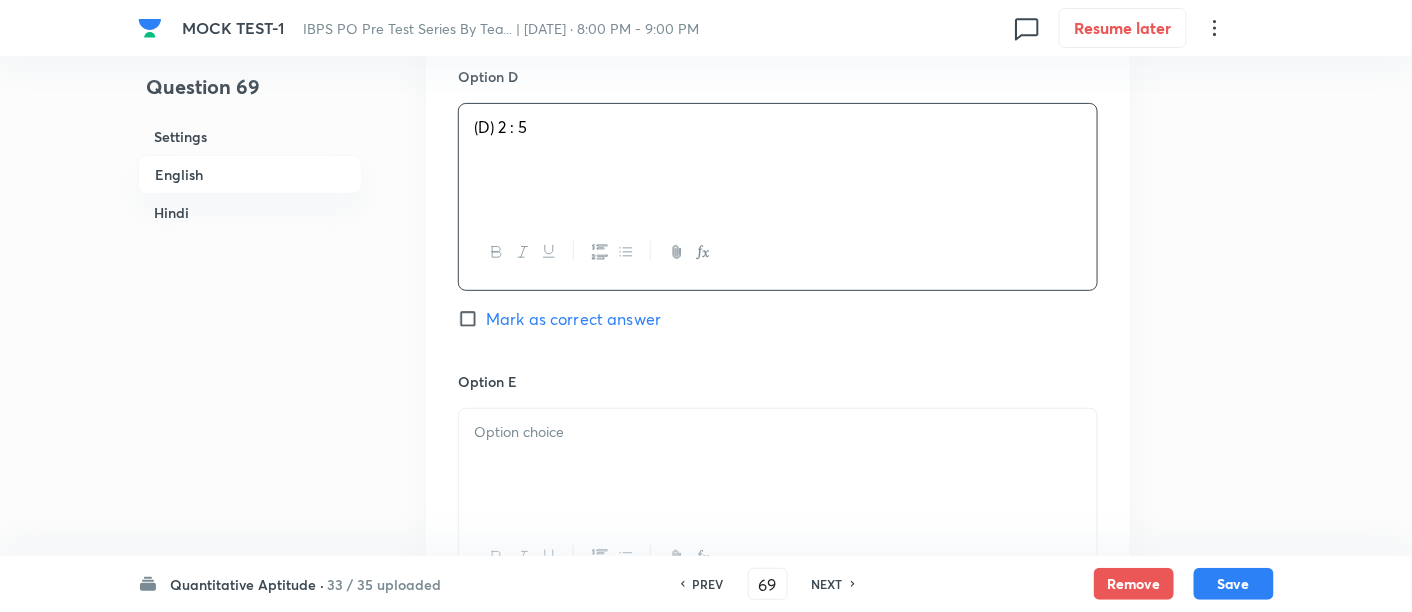 scroll, scrollTop: 2508, scrollLeft: 0, axis: vertical 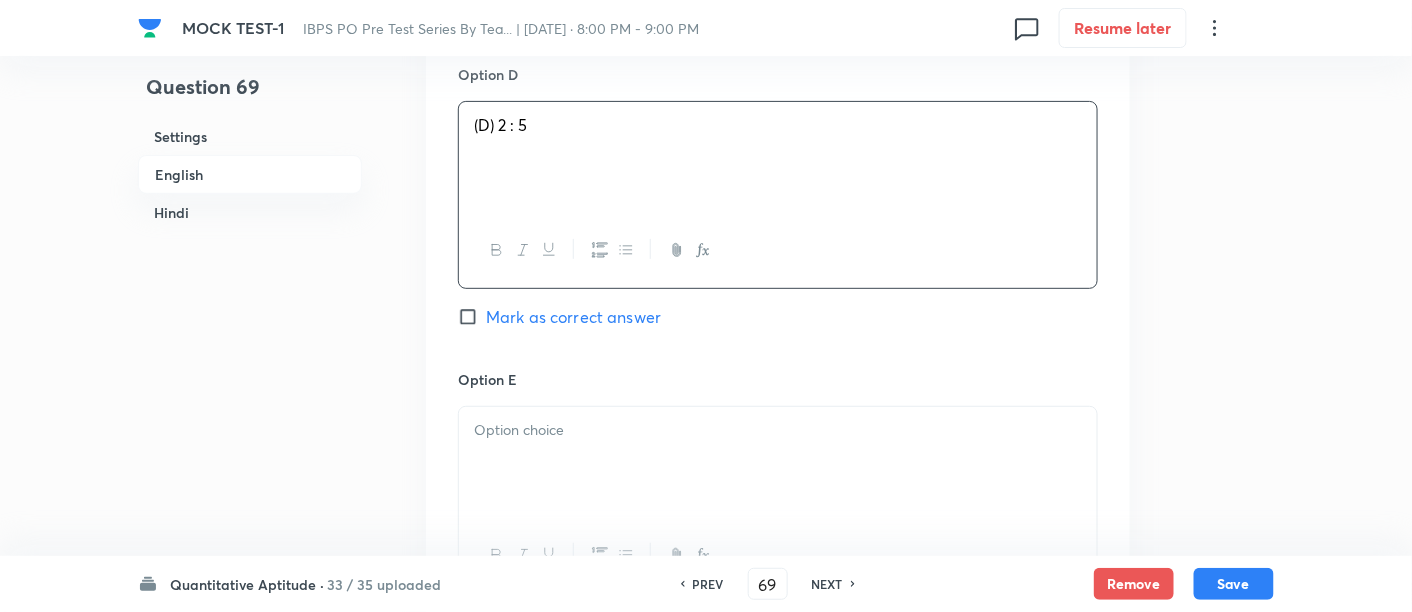 click at bounding box center [778, 463] 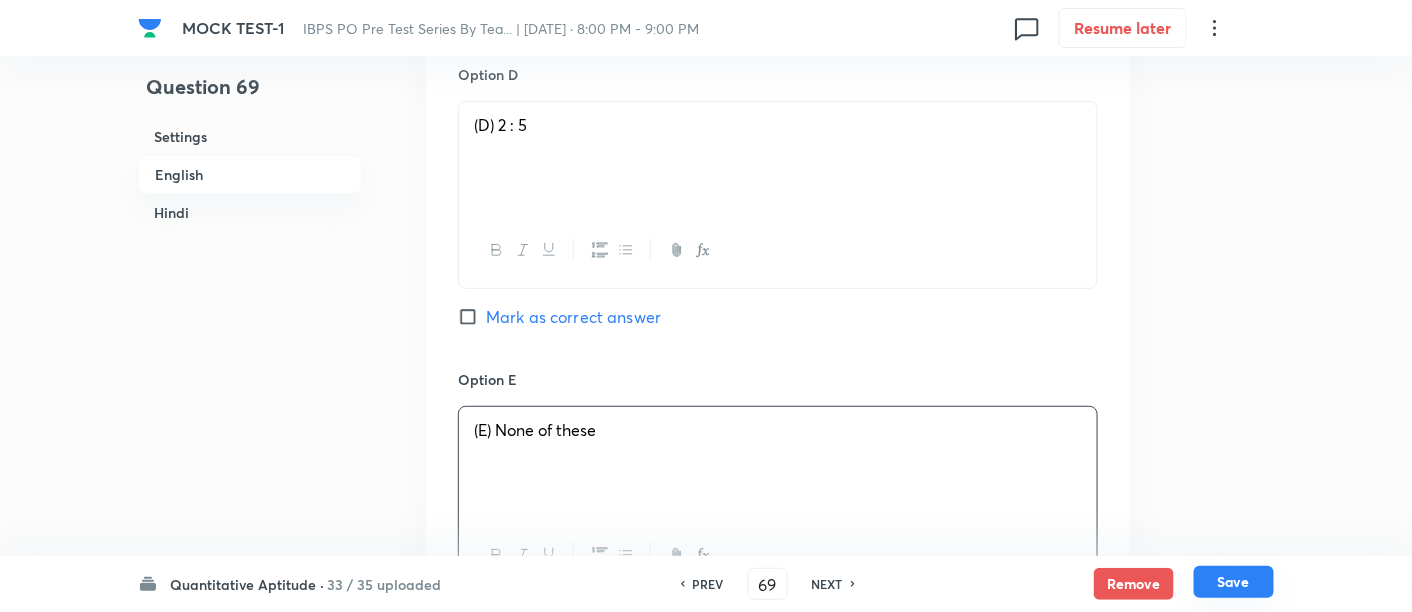 click on "Save" at bounding box center (1234, 582) 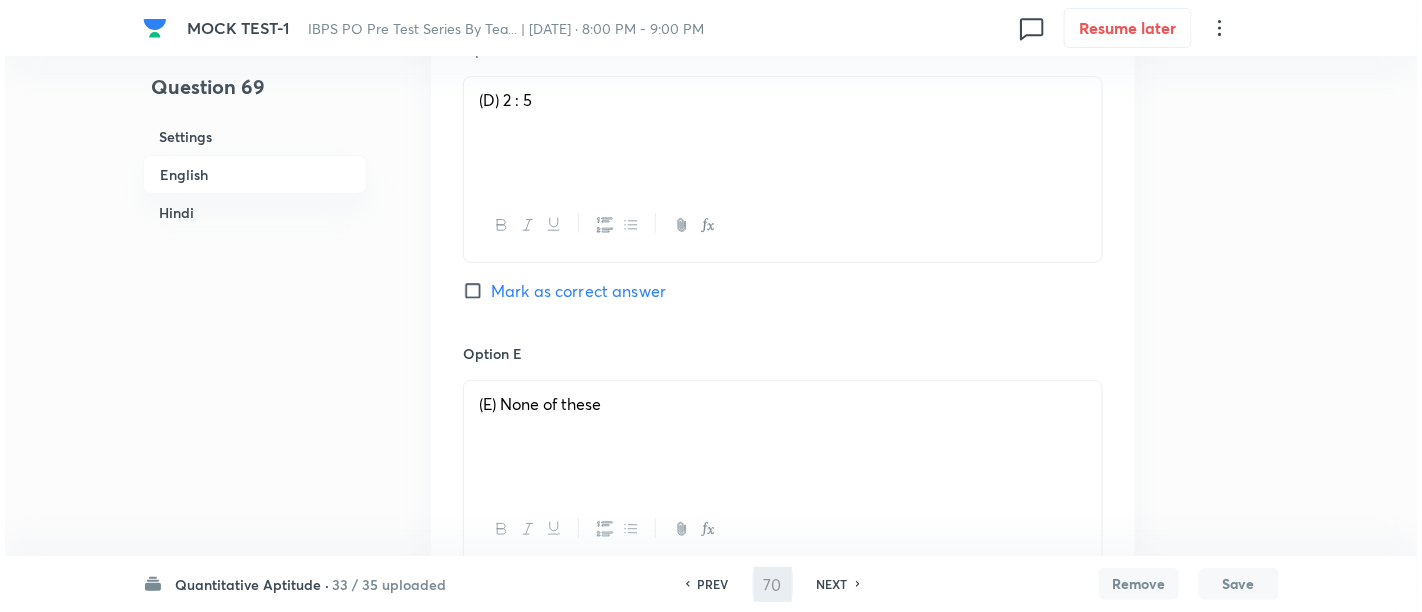 scroll, scrollTop: 0, scrollLeft: 0, axis: both 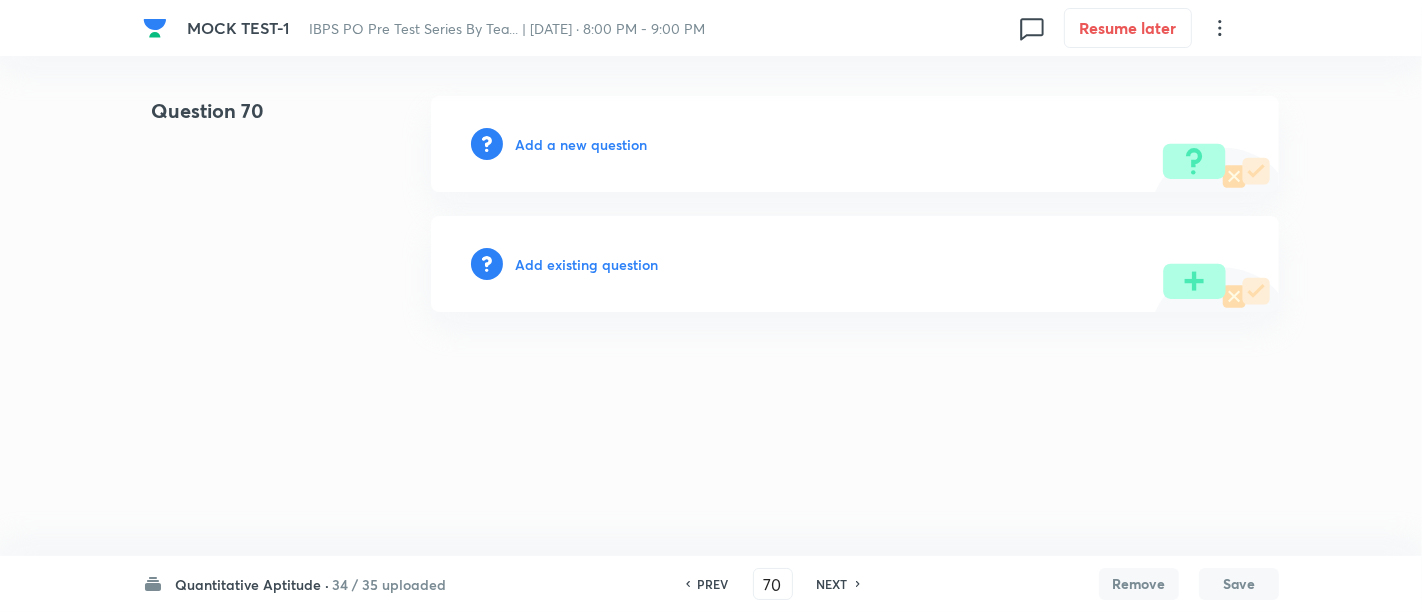 click on "Add a new question" at bounding box center [855, 144] 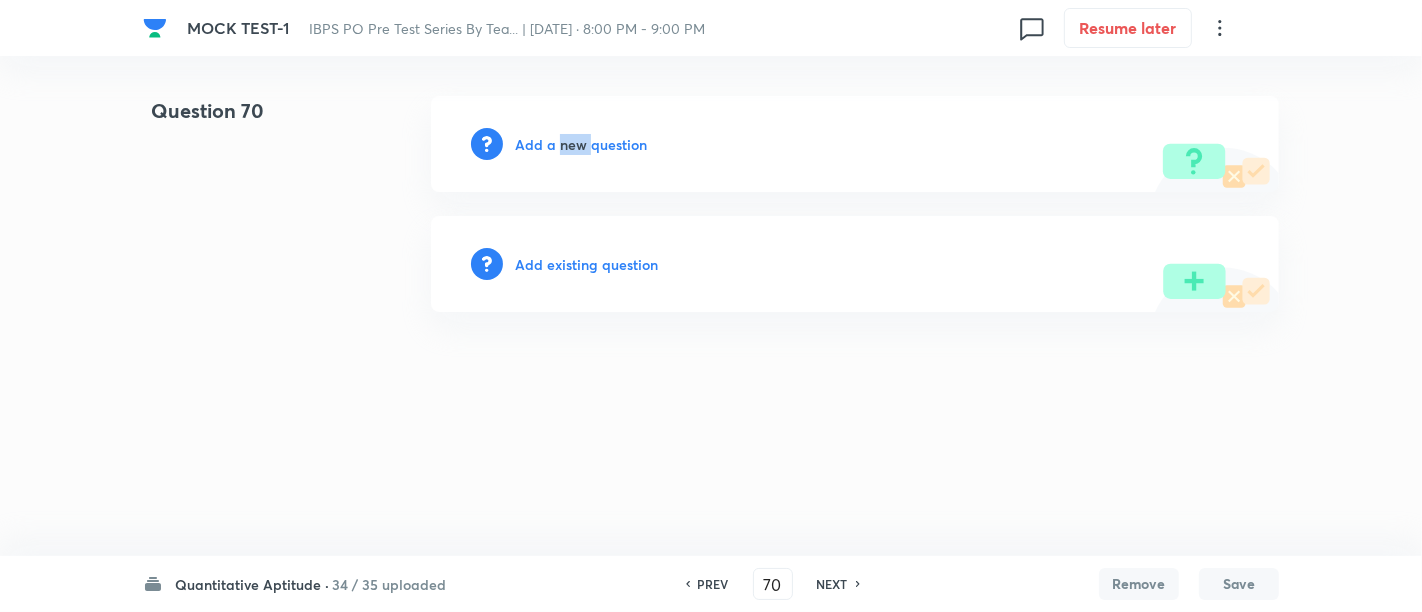 click on "Add a new question" at bounding box center (855, 144) 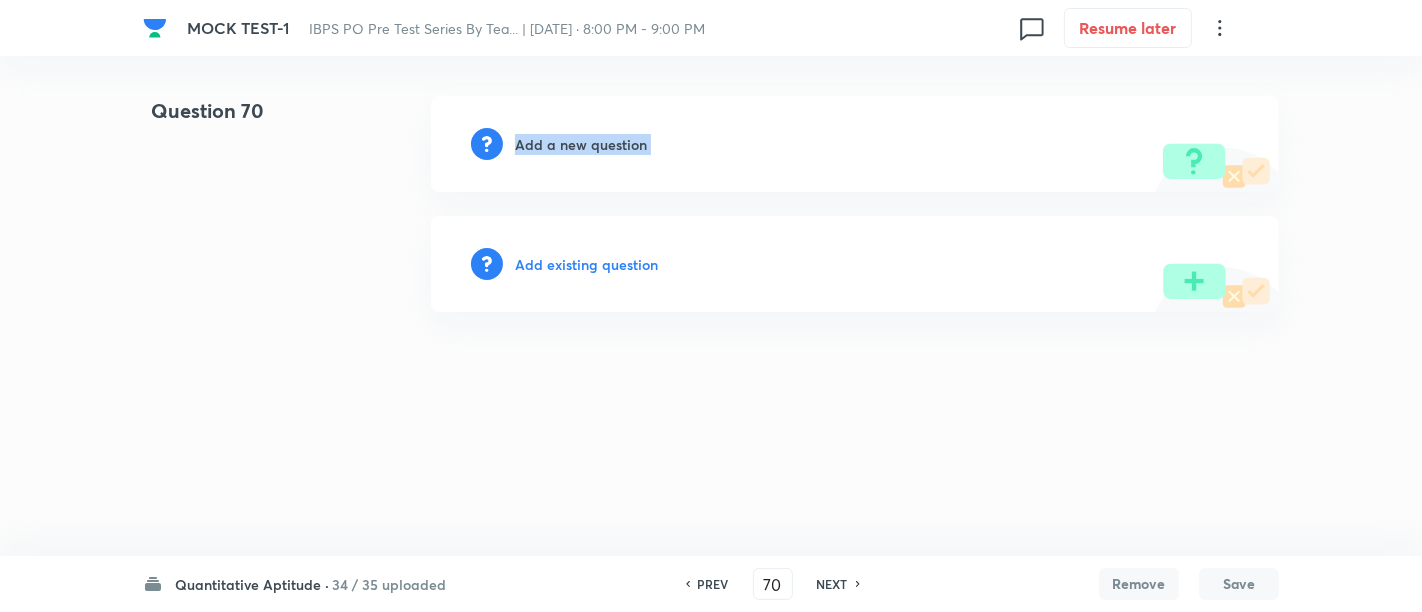 click on "Add a new question" at bounding box center [855, 144] 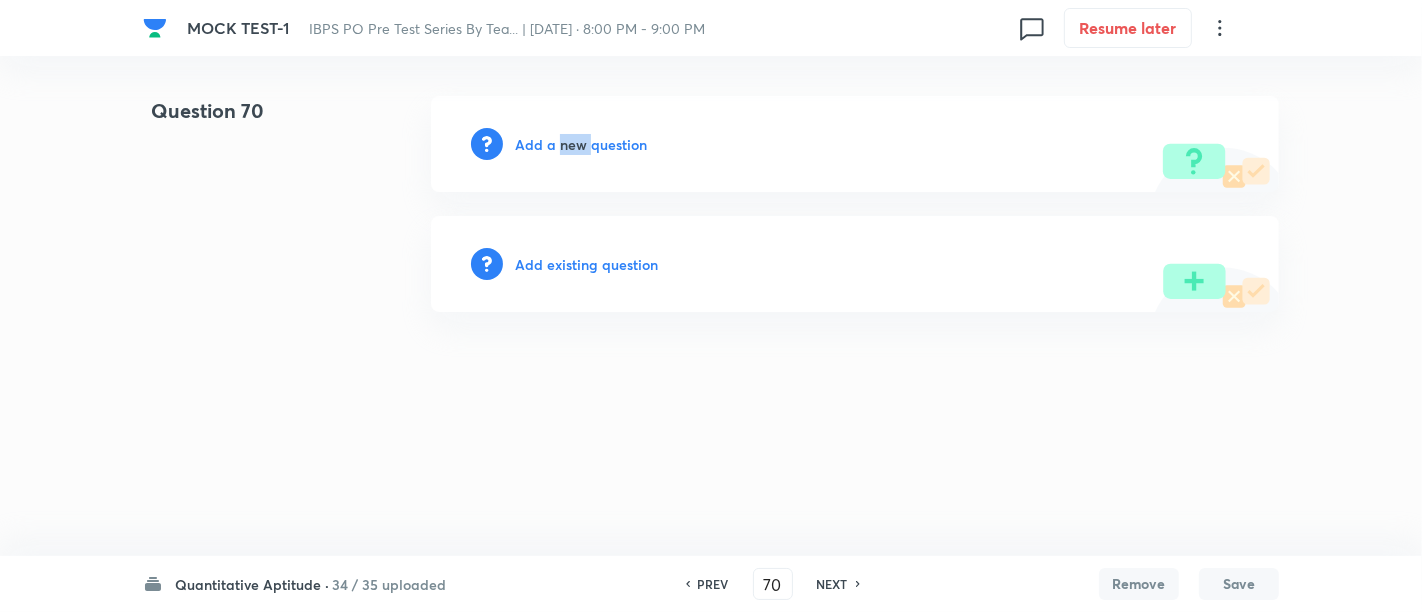 click on "Add a new question" at bounding box center [855, 144] 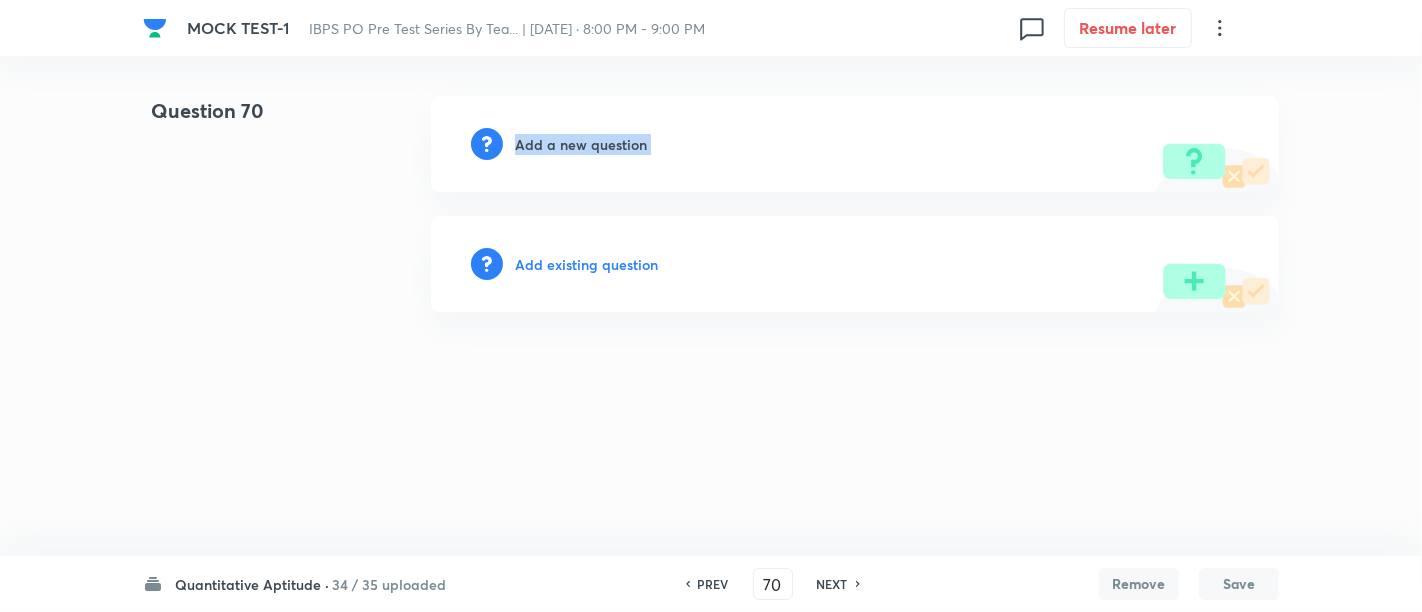 click on "Add a new question" at bounding box center [855, 144] 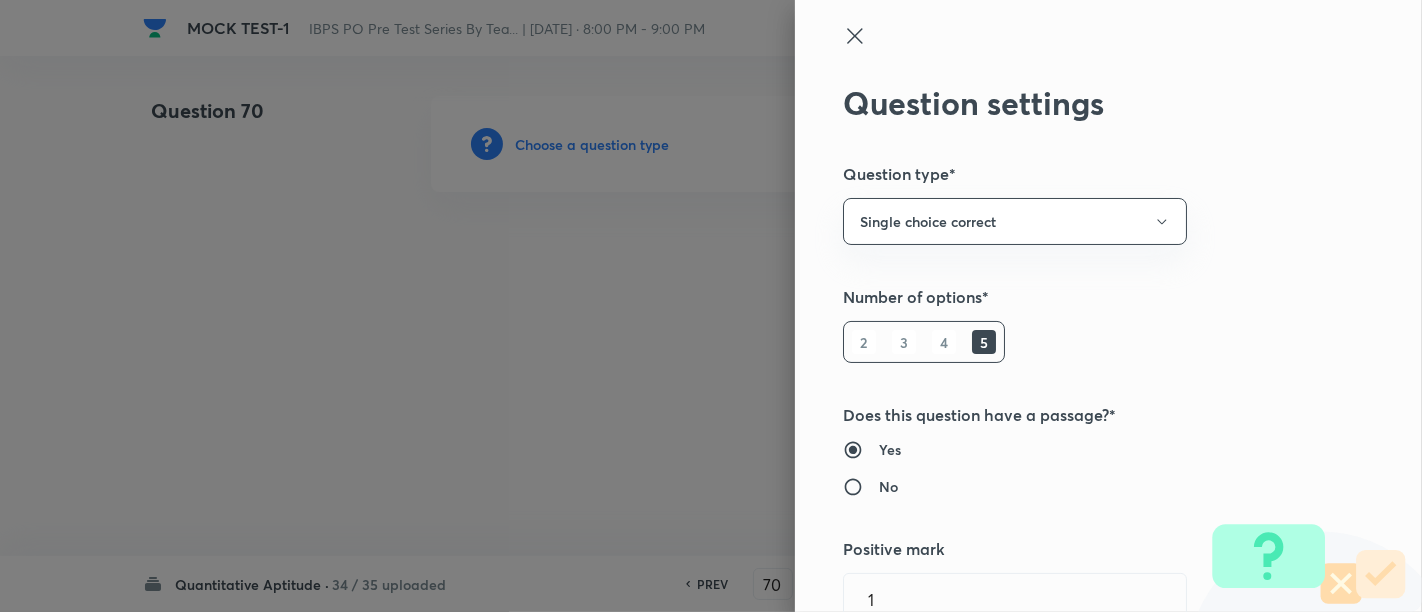 click at bounding box center [711, 306] 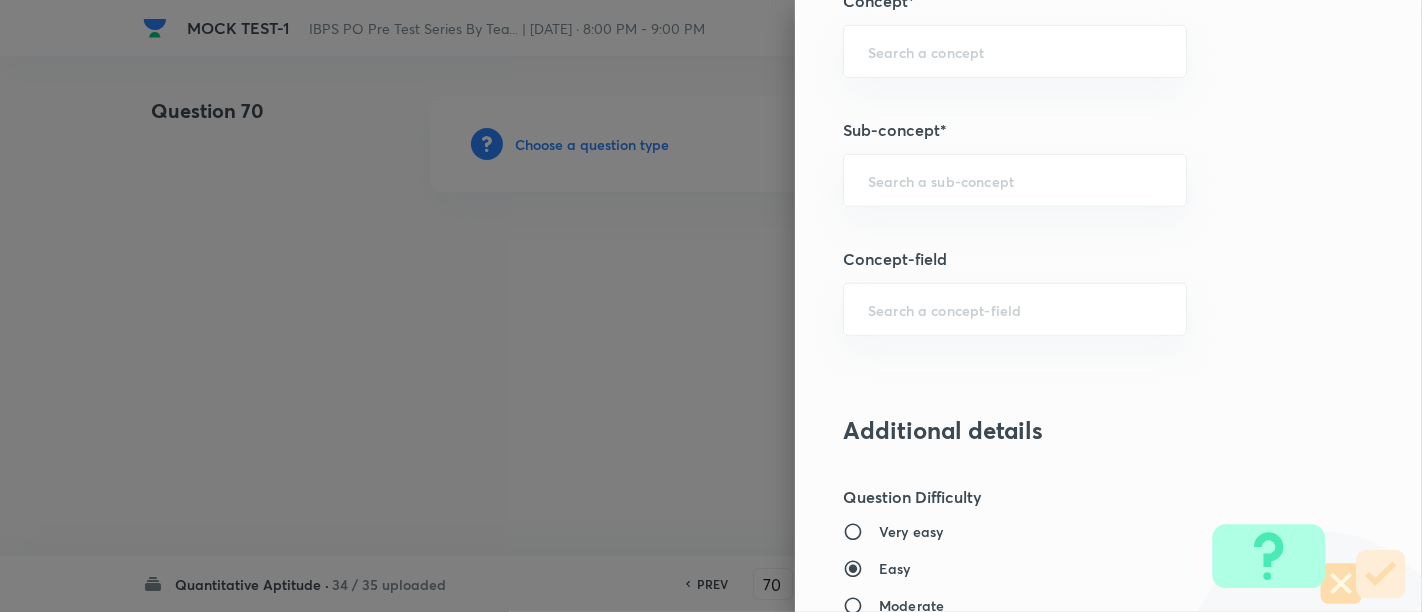 scroll, scrollTop: 1172, scrollLeft: 0, axis: vertical 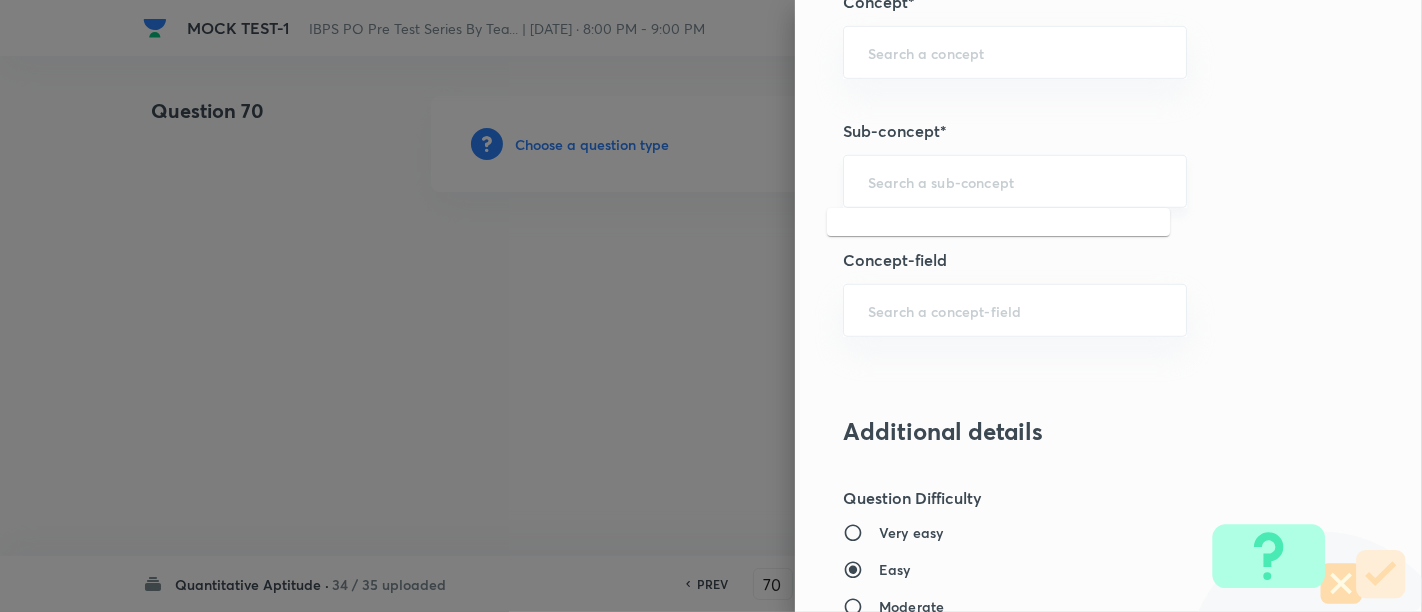click at bounding box center (1015, 181) 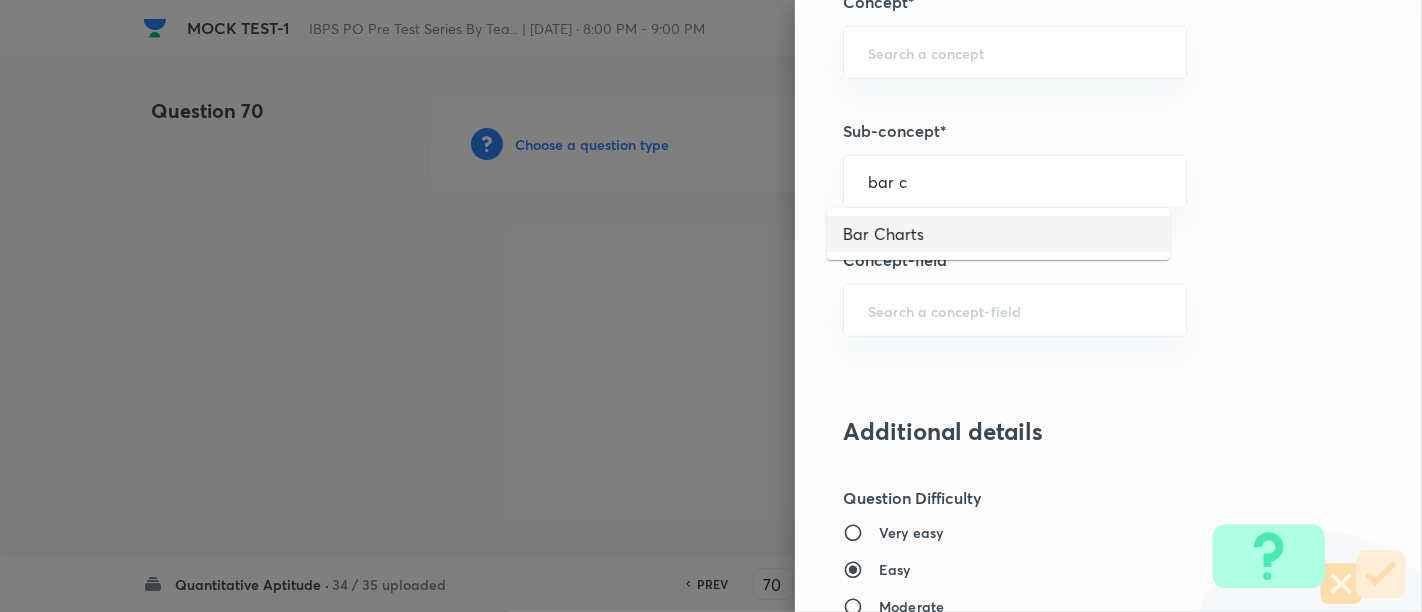click on "Bar Charts" at bounding box center (998, 234) 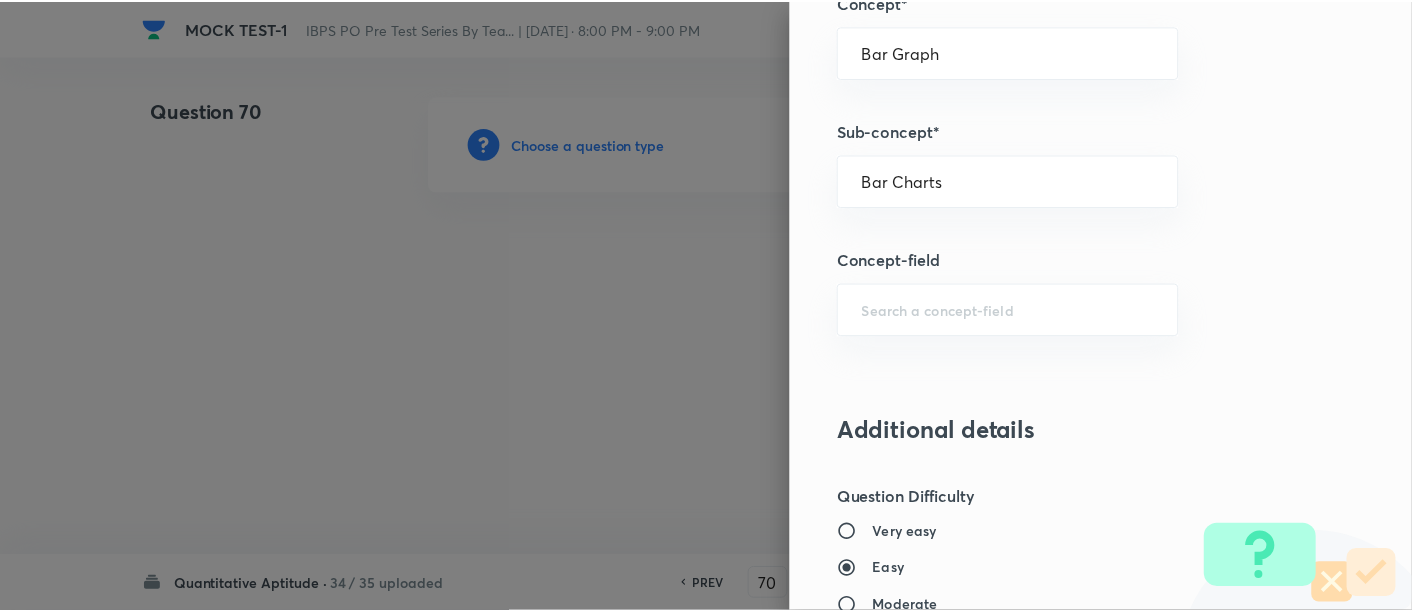 scroll, scrollTop: 2108, scrollLeft: 0, axis: vertical 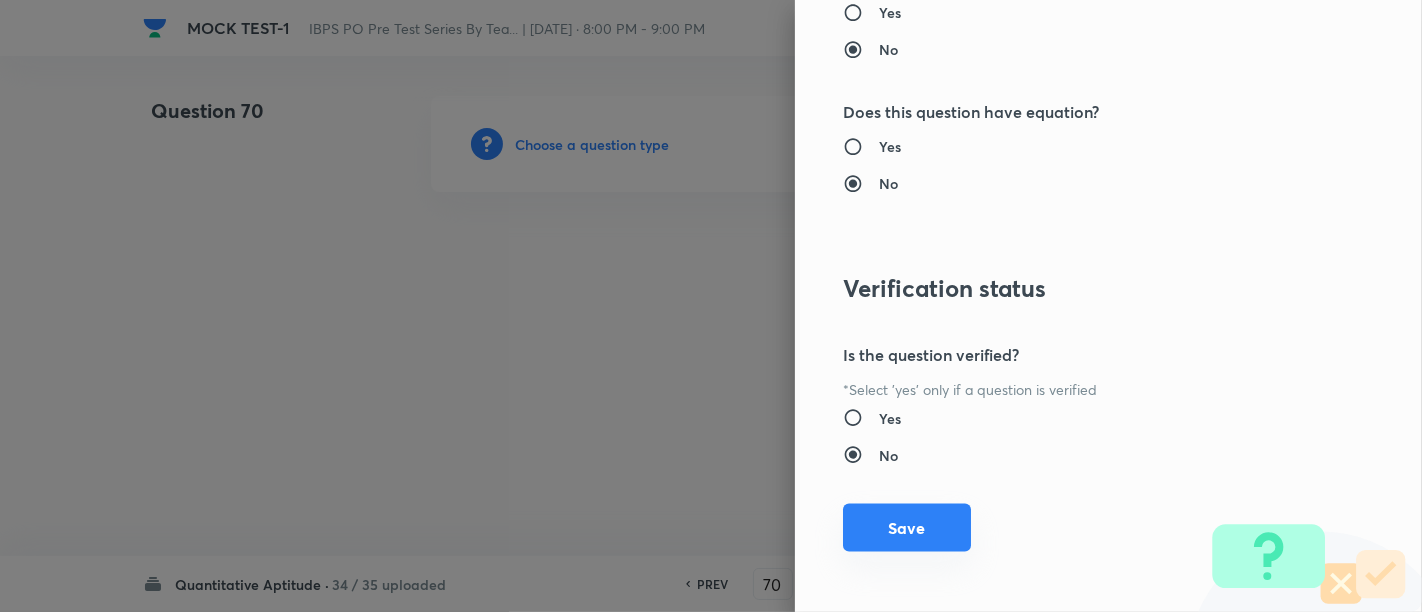 click on "Save" at bounding box center (907, 528) 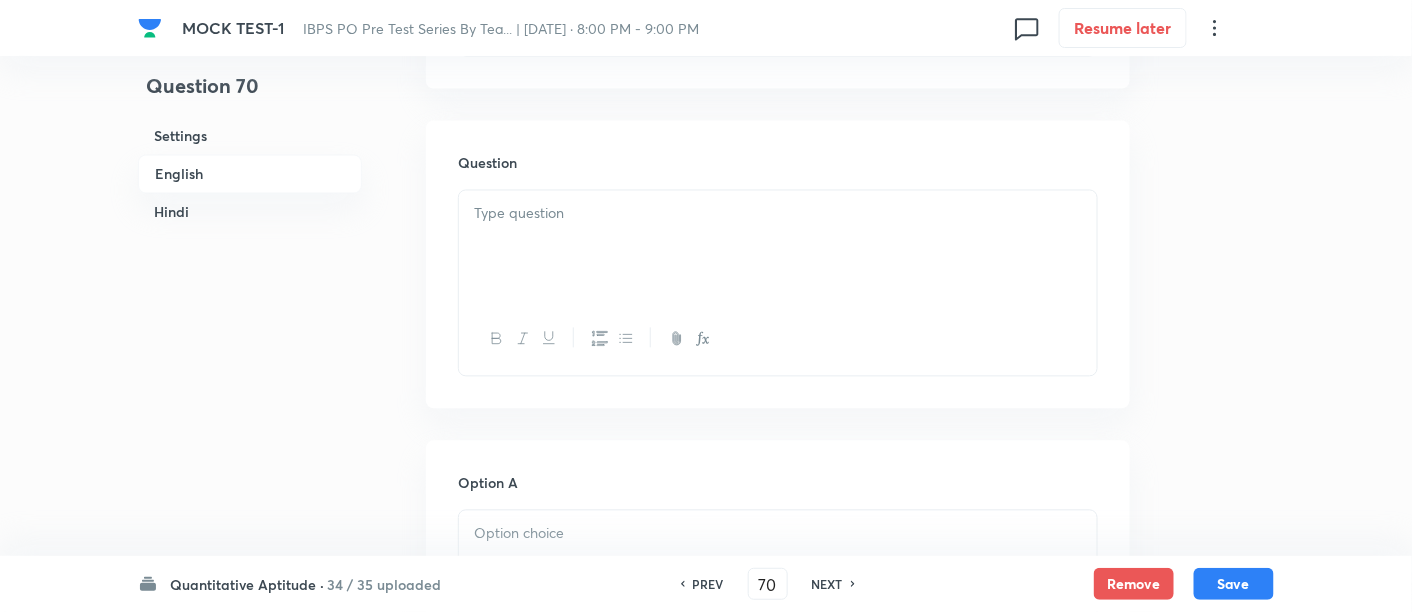 scroll, scrollTop: 1246, scrollLeft: 0, axis: vertical 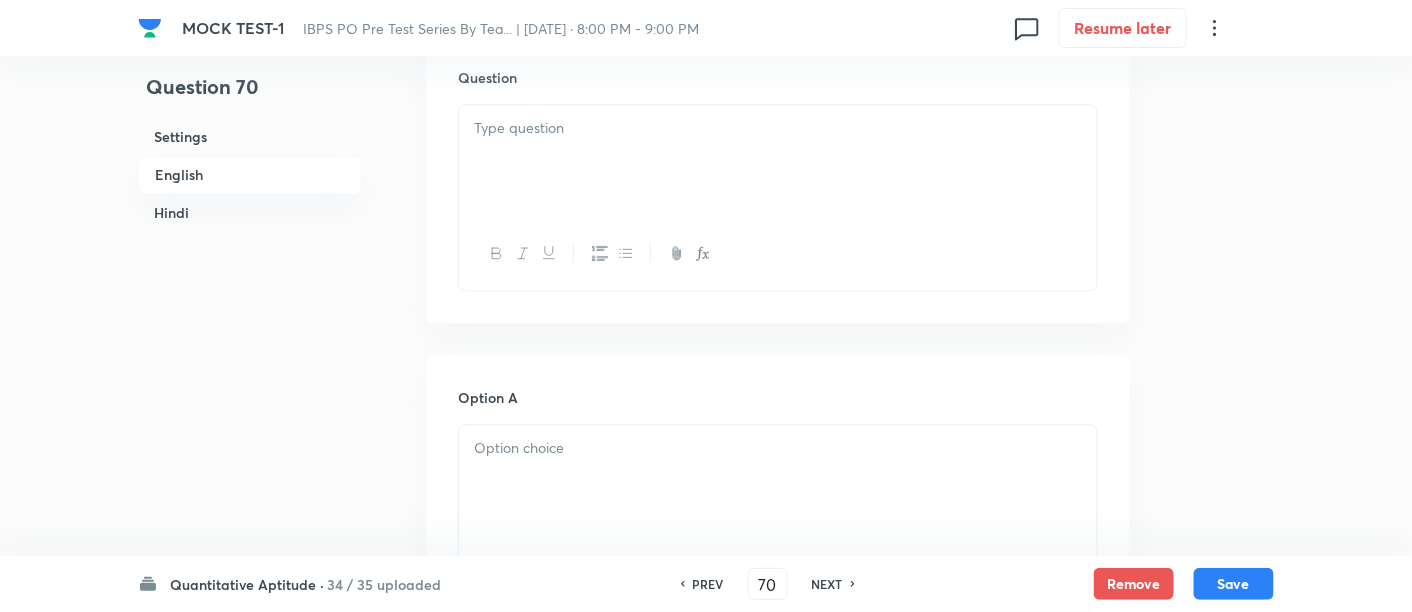 click at bounding box center [778, 161] 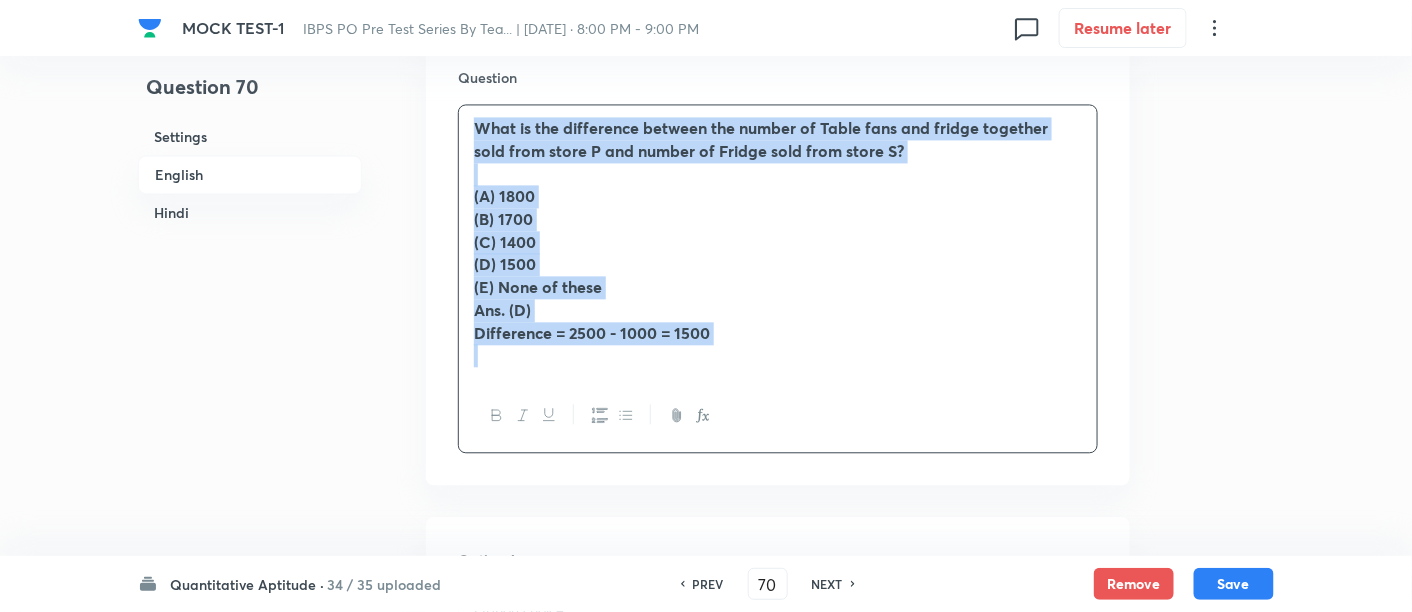 drag, startPoint x: 474, startPoint y: 128, endPoint x: 842, endPoint y: 404, distance: 460 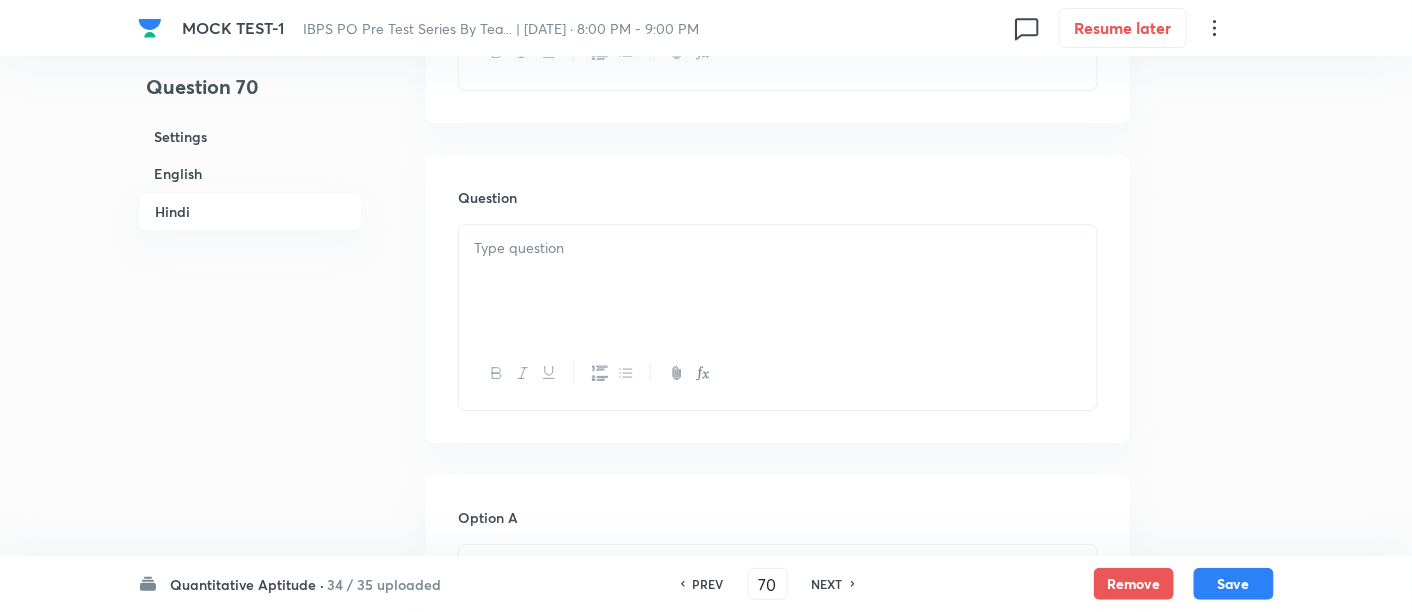 scroll, scrollTop: 4259, scrollLeft: 0, axis: vertical 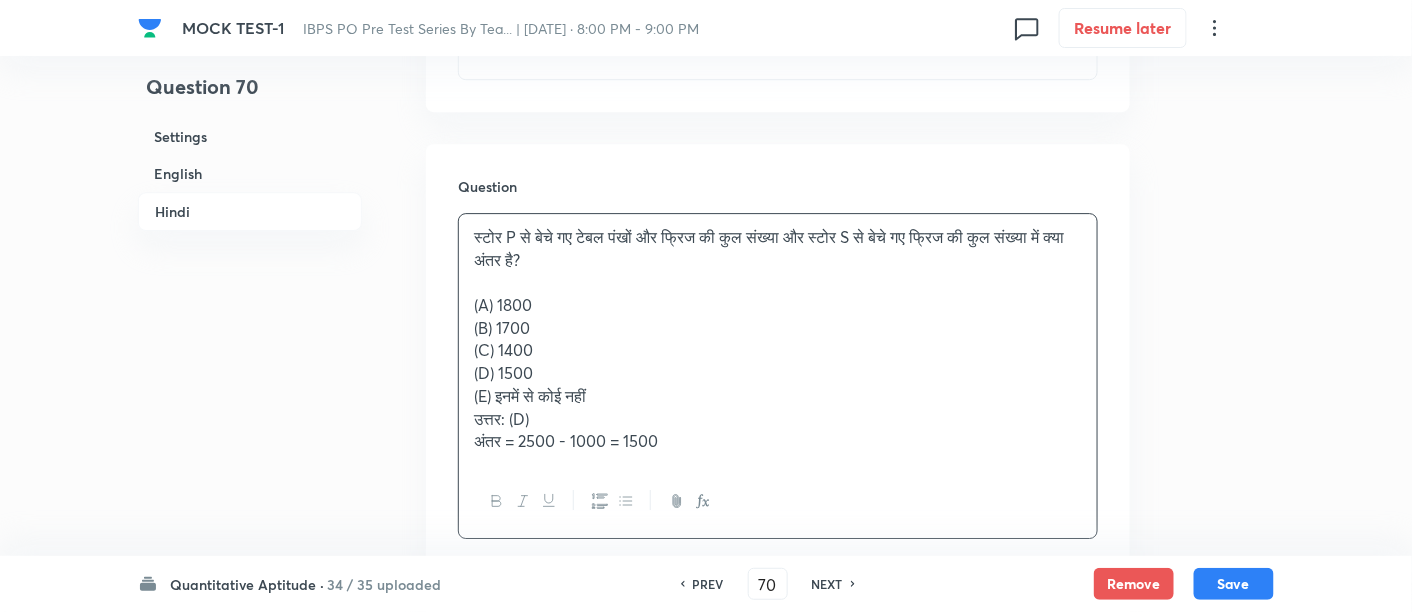 click on "स्टोर P से बेचे गए टेबल पंखों और फ्रिज की कुल संख्या और स्टोर S से बेचे गए फ्रिज की कुल संख्या में क्या अंतर है? (A) 1800 (B) 1700 (C) 1400 (D) 1500 (E) इनमें से कोई नहीं उत्तर: (D) अंतर = 2500 - 1000 = 1500" at bounding box center [778, 339] 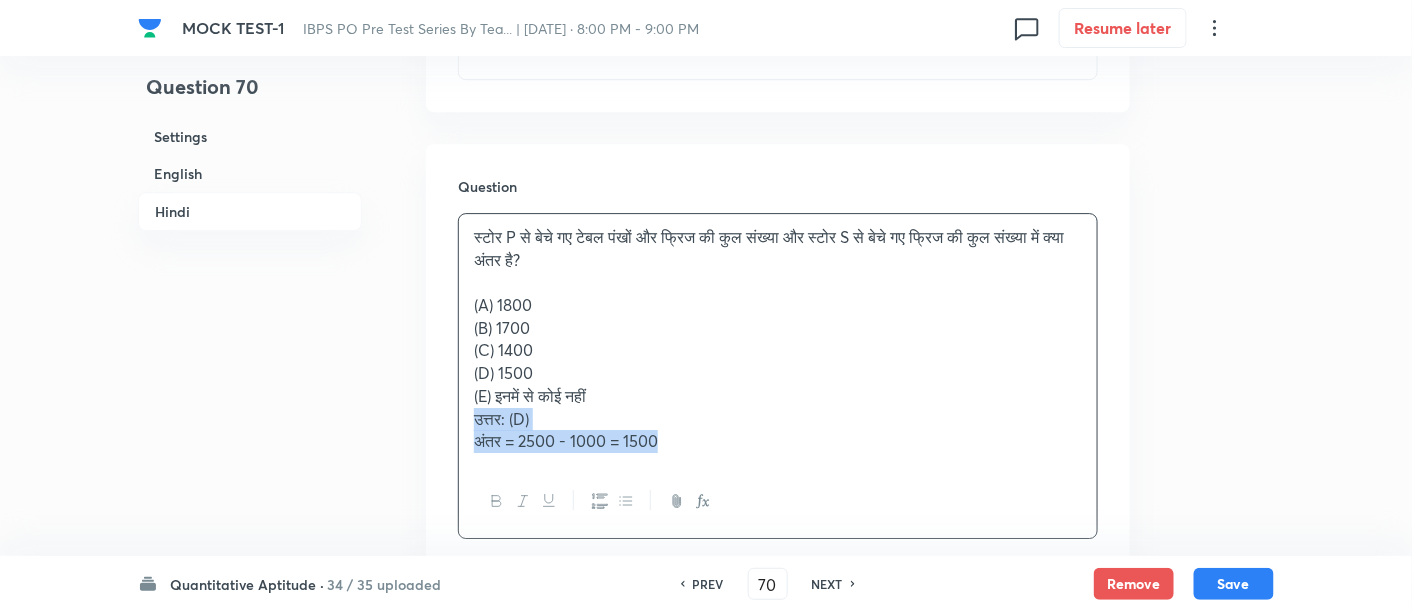 drag, startPoint x: 472, startPoint y: 418, endPoint x: 787, endPoint y: 491, distance: 323.3481 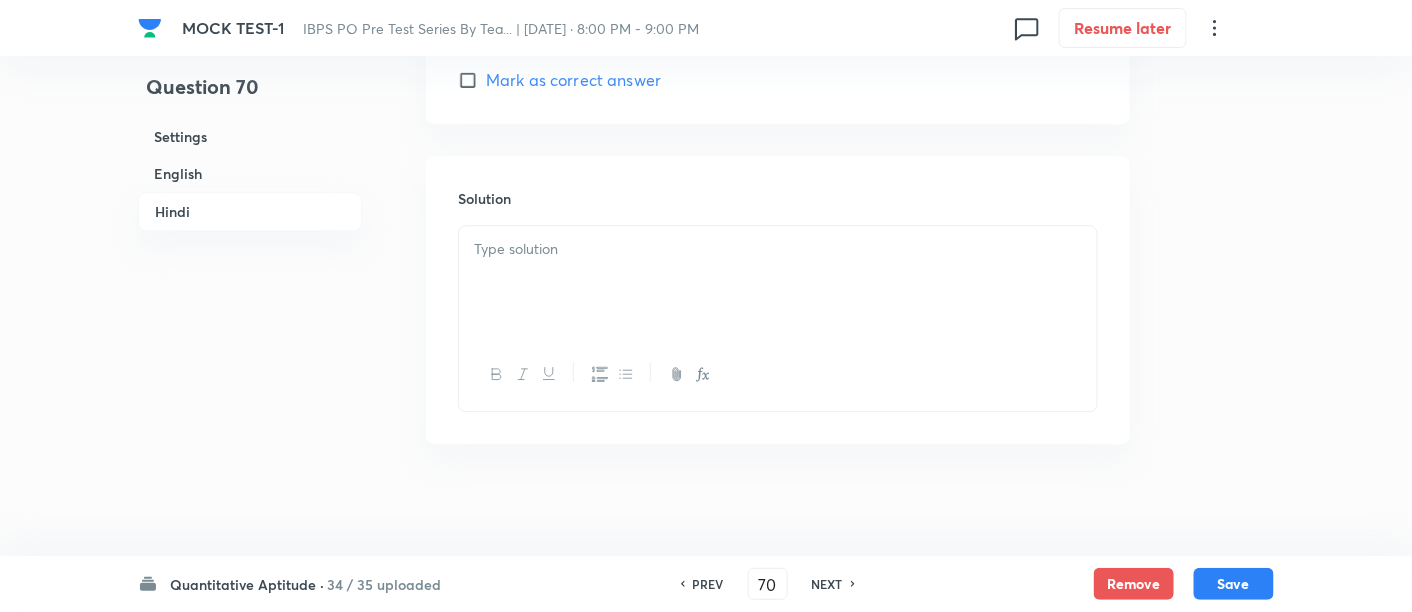 click at bounding box center (778, 282) 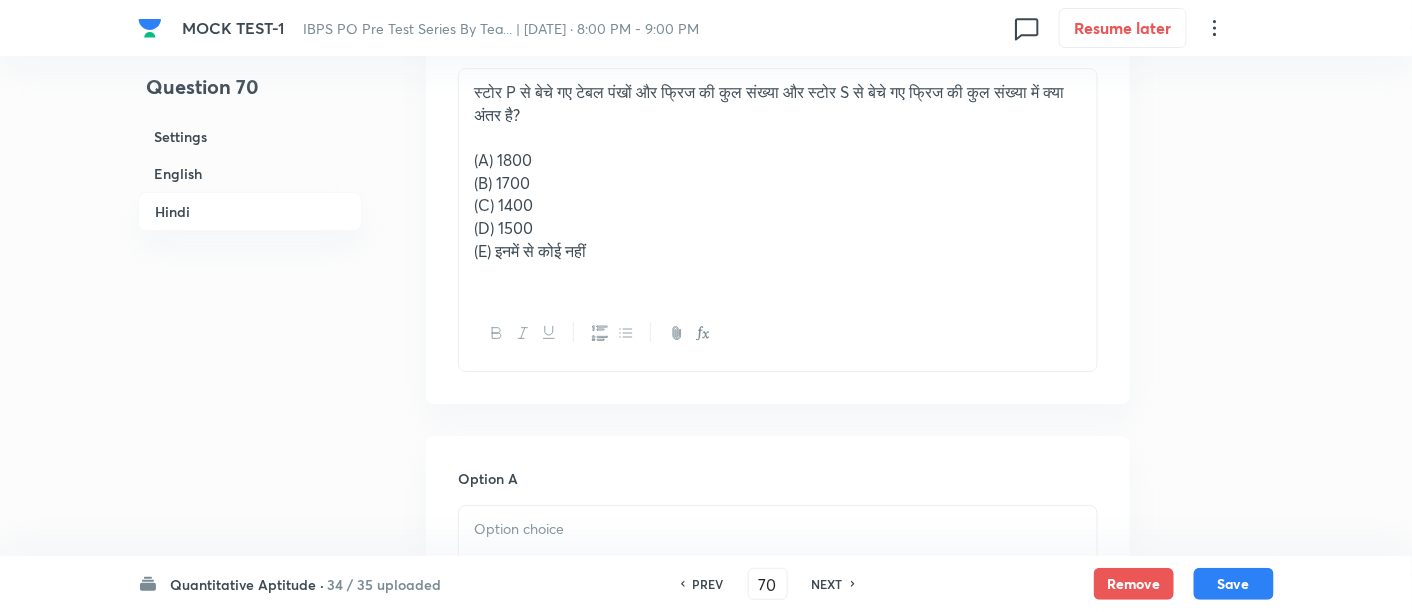 scroll, scrollTop: 4364, scrollLeft: 0, axis: vertical 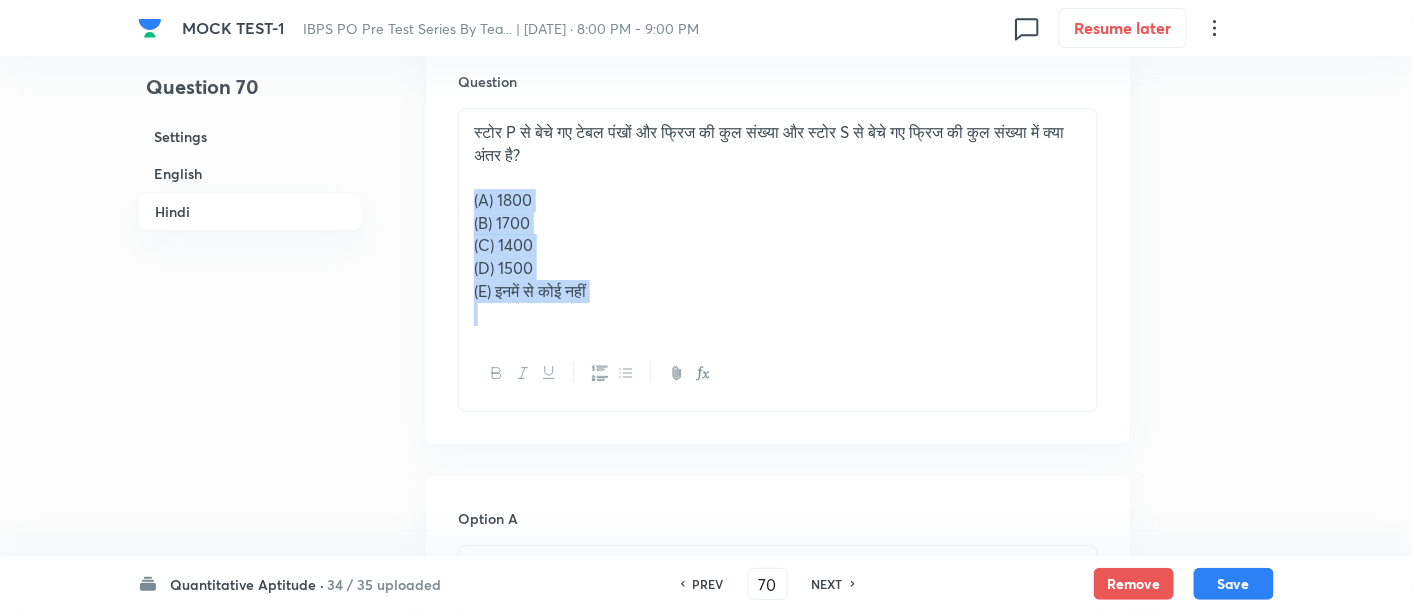drag, startPoint x: 467, startPoint y: 197, endPoint x: 662, endPoint y: 367, distance: 258.69867 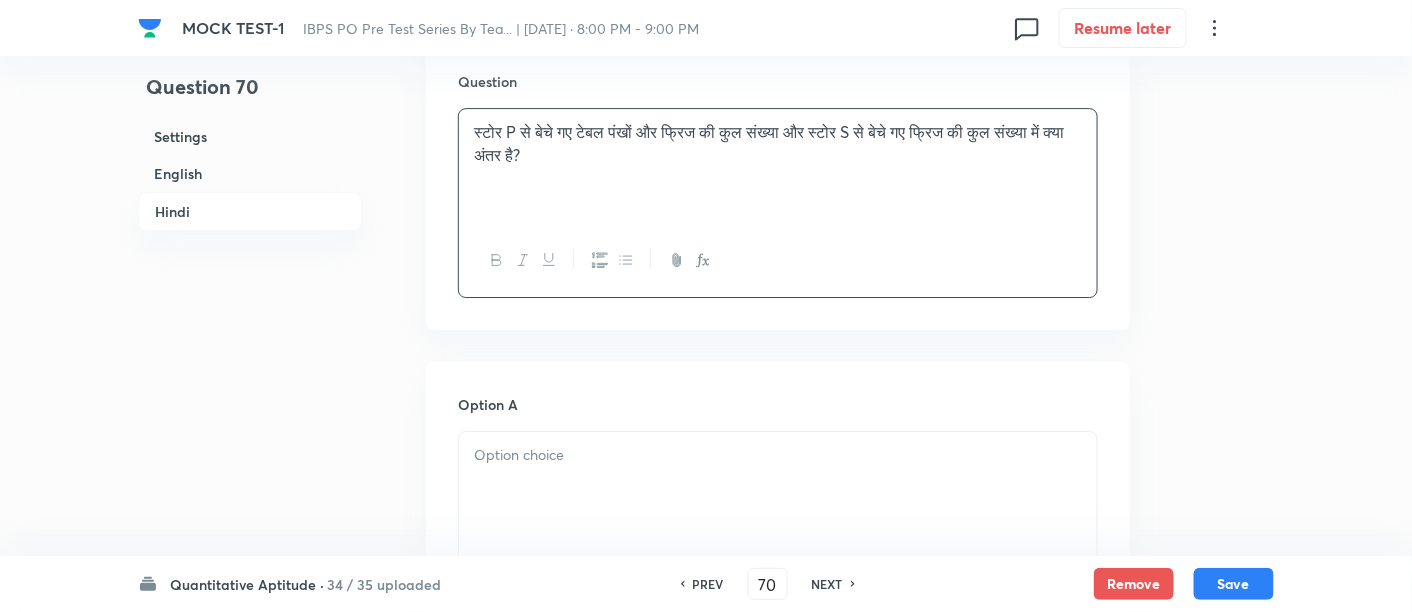 scroll, scrollTop: 4610, scrollLeft: 0, axis: vertical 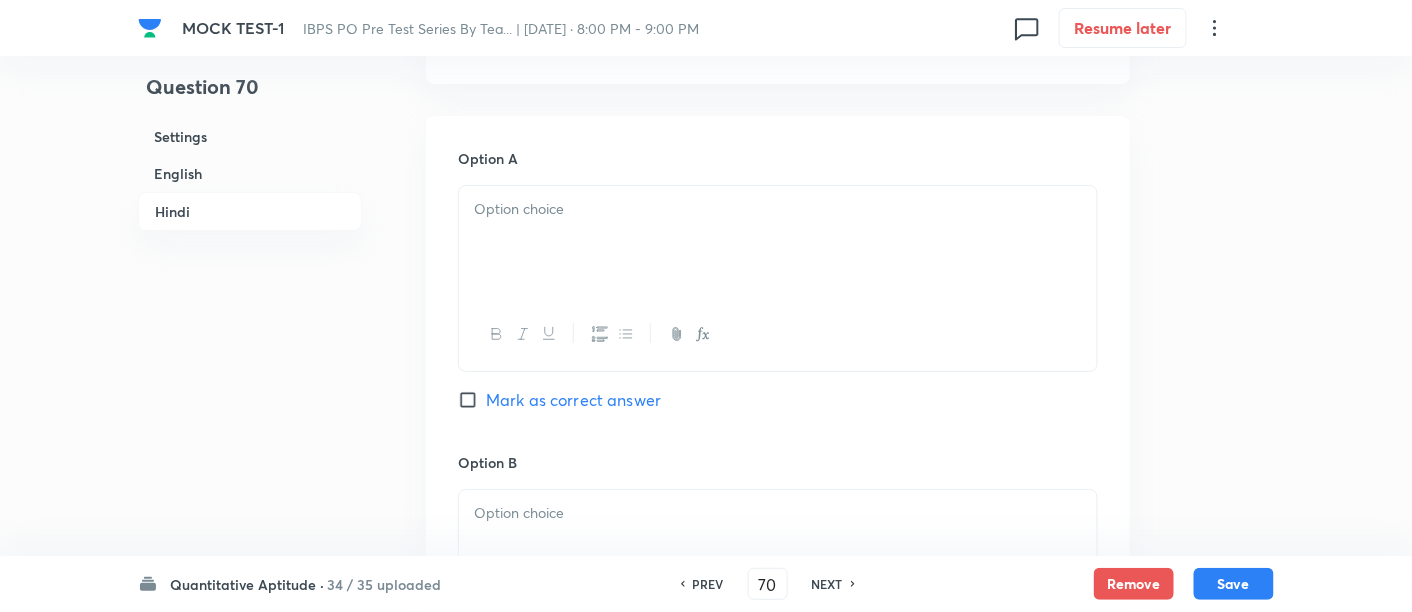 click at bounding box center [778, 242] 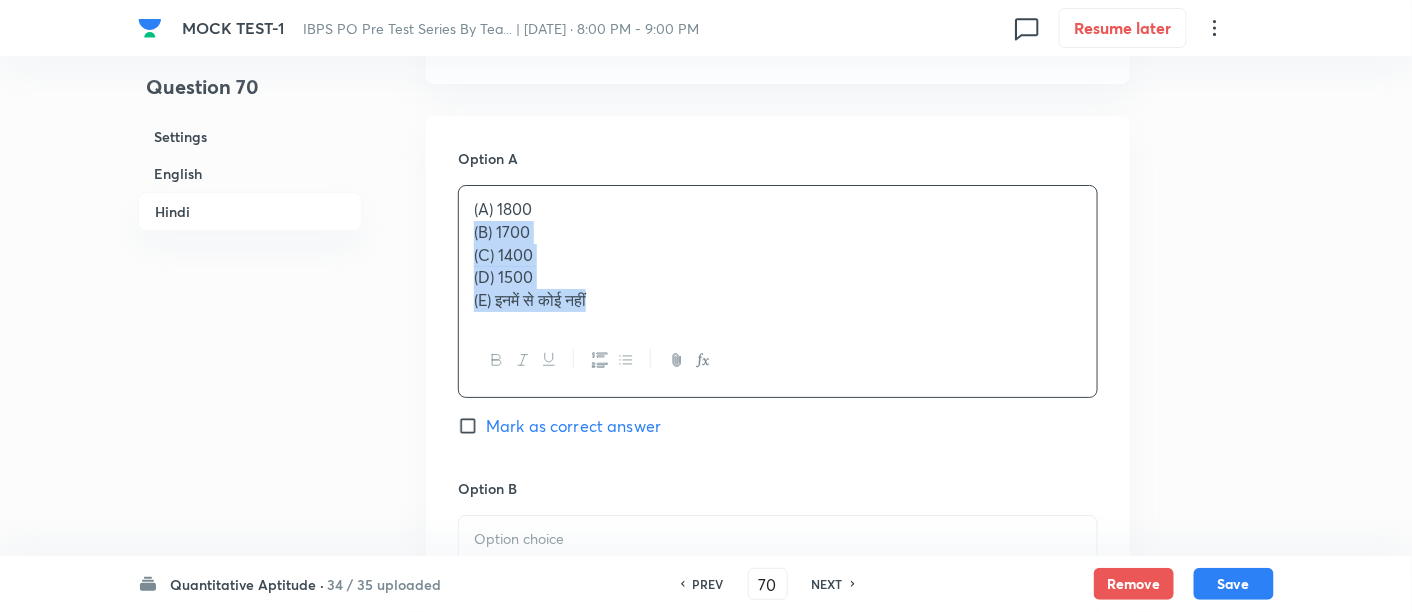 drag, startPoint x: 466, startPoint y: 224, endPoint x: 671, endPoint y: 389, distance: 263.15396 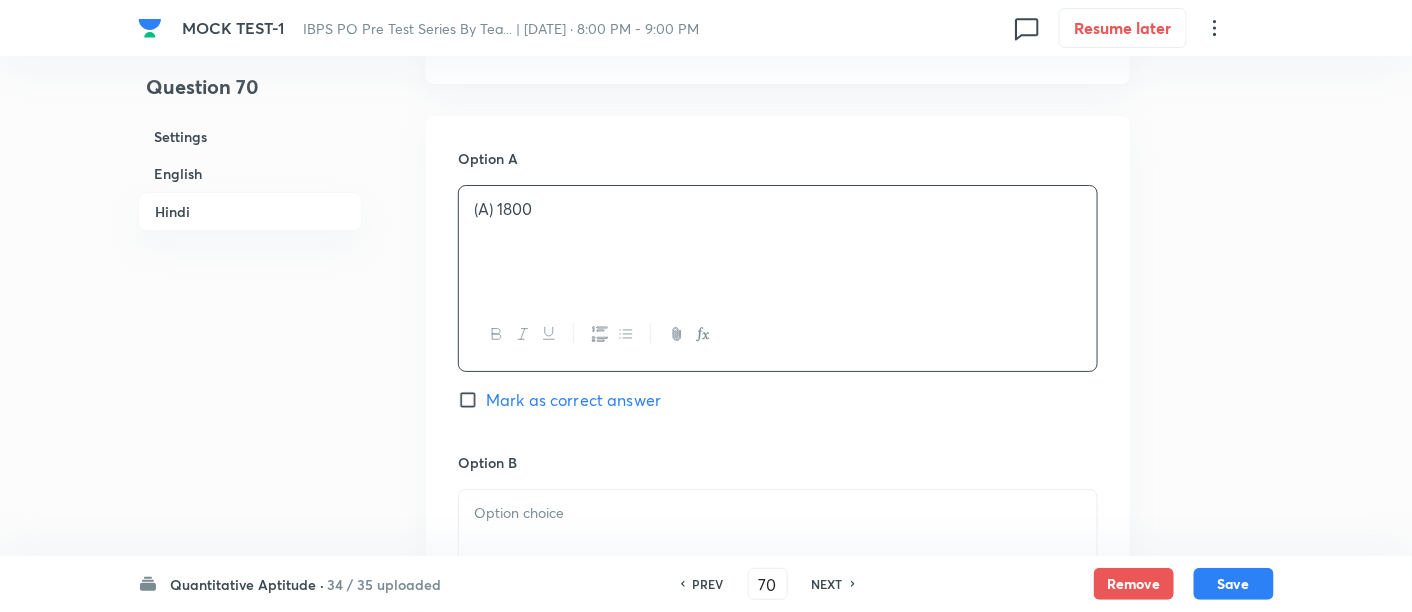 scroll, scrollTop: 4853, scrollLeft: 0, axis: vertical 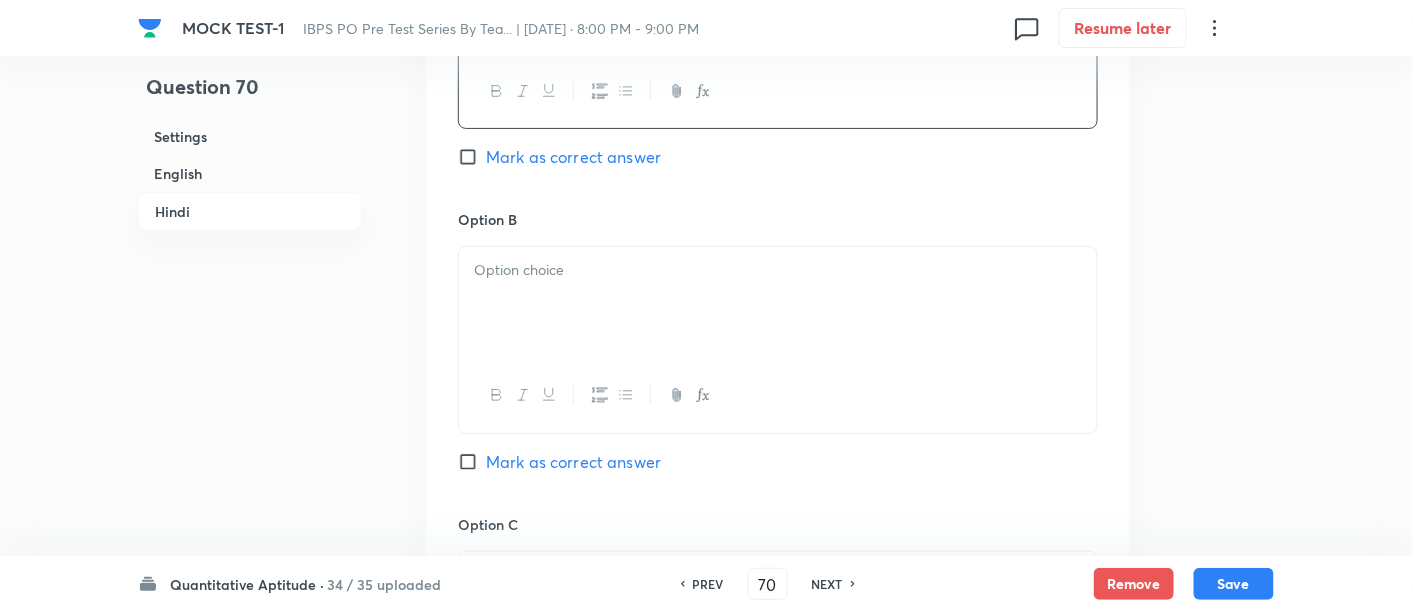 click at bounding box center (778, 303) 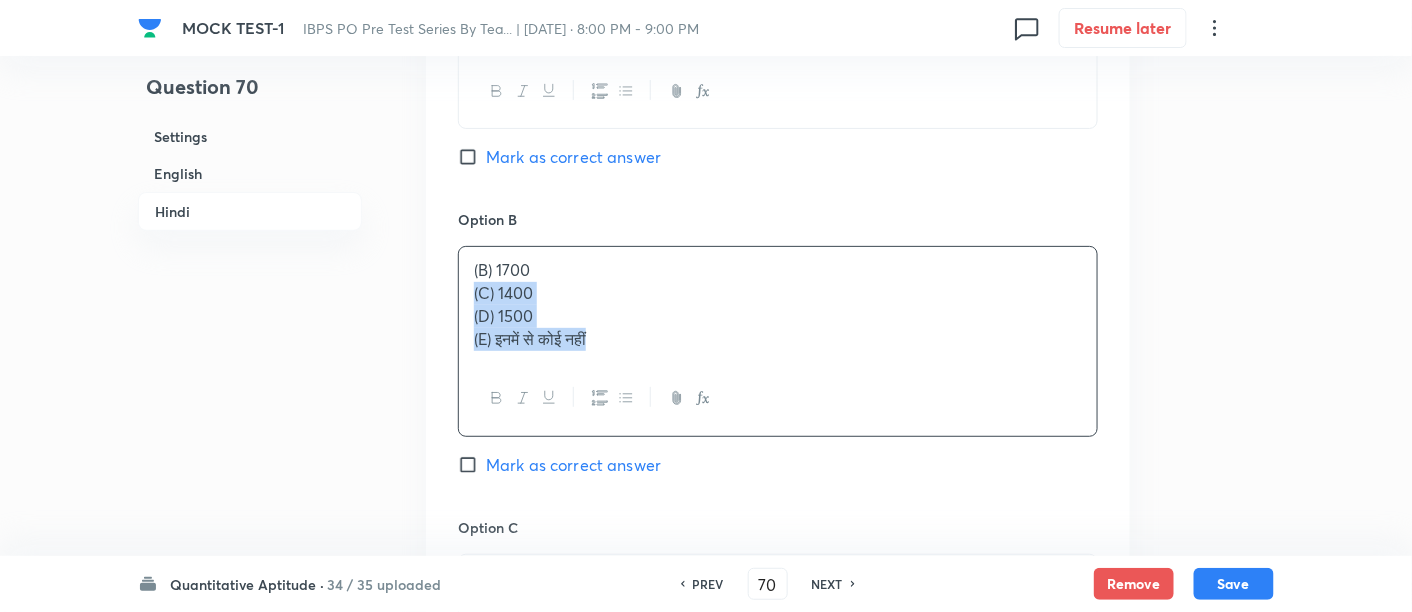 drag, startPoint x: 470, startPoint y: 293, endPoint x: 697, endPoint y: 442, distance: 271.53268 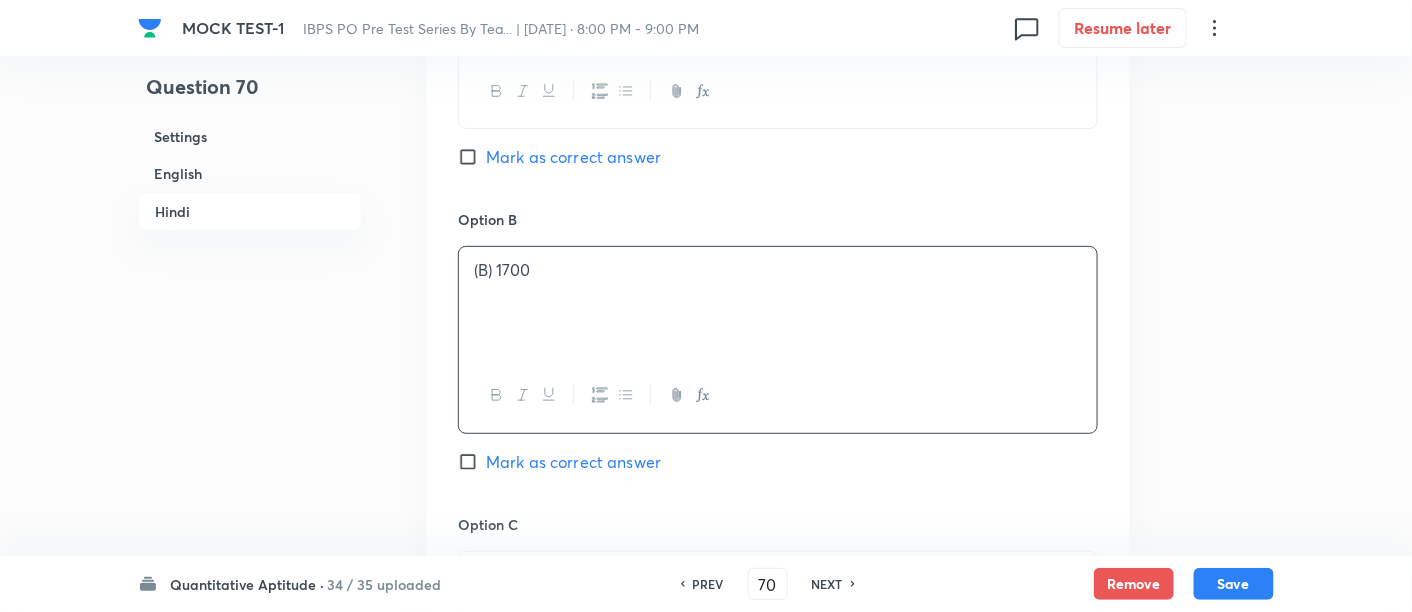 scroll, scrollTop: 5086, scrollLeft: 0, axis: vertical 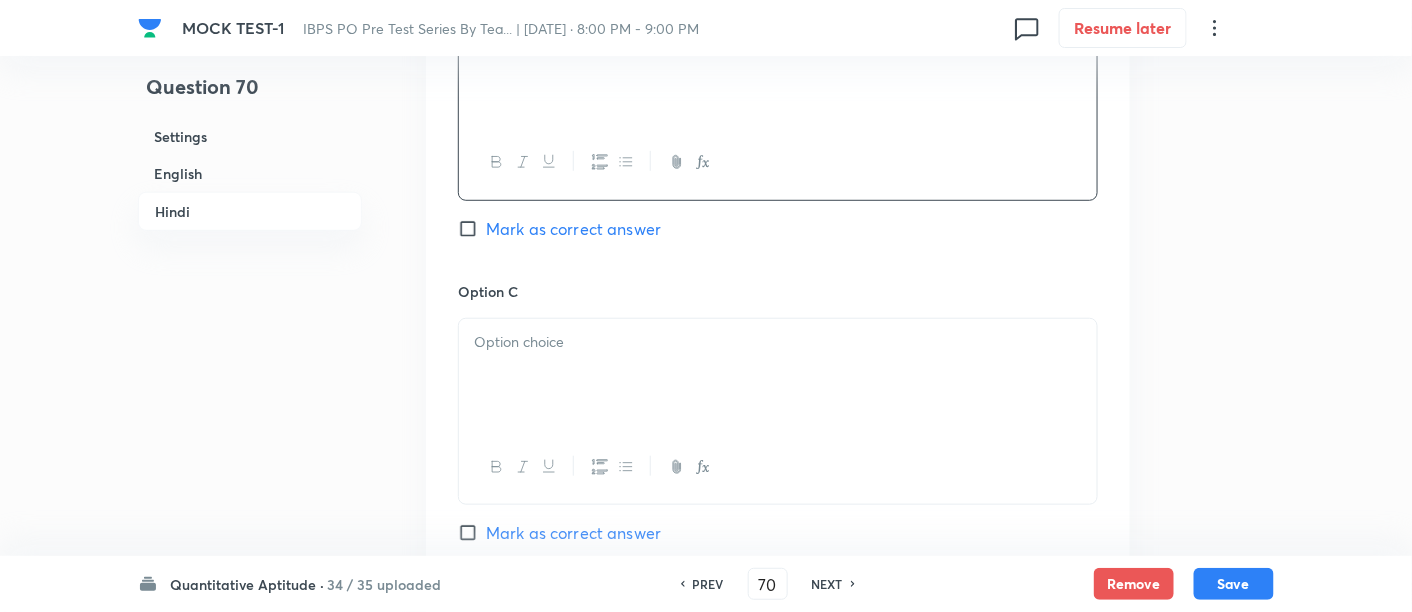 click at bounding box center (778, 375) 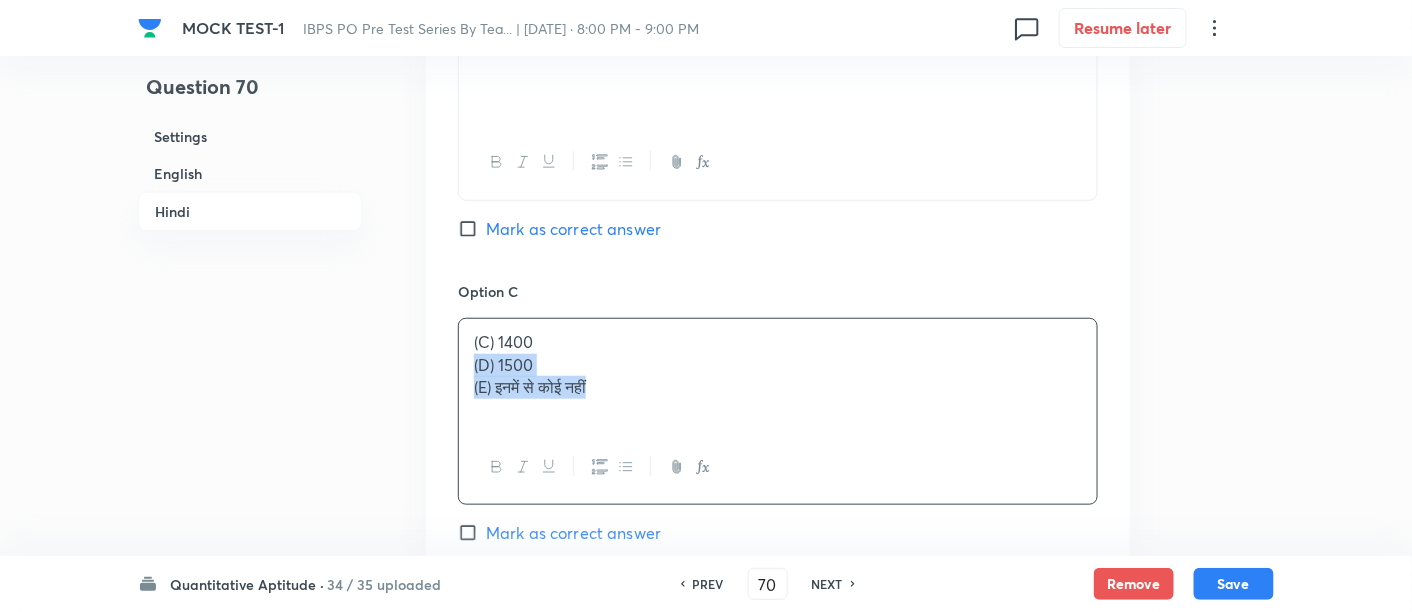 drag, startPoint x: 469, startPoint y: 360, endPoint x: 688, endPoint y: 460, distance: 240.75092 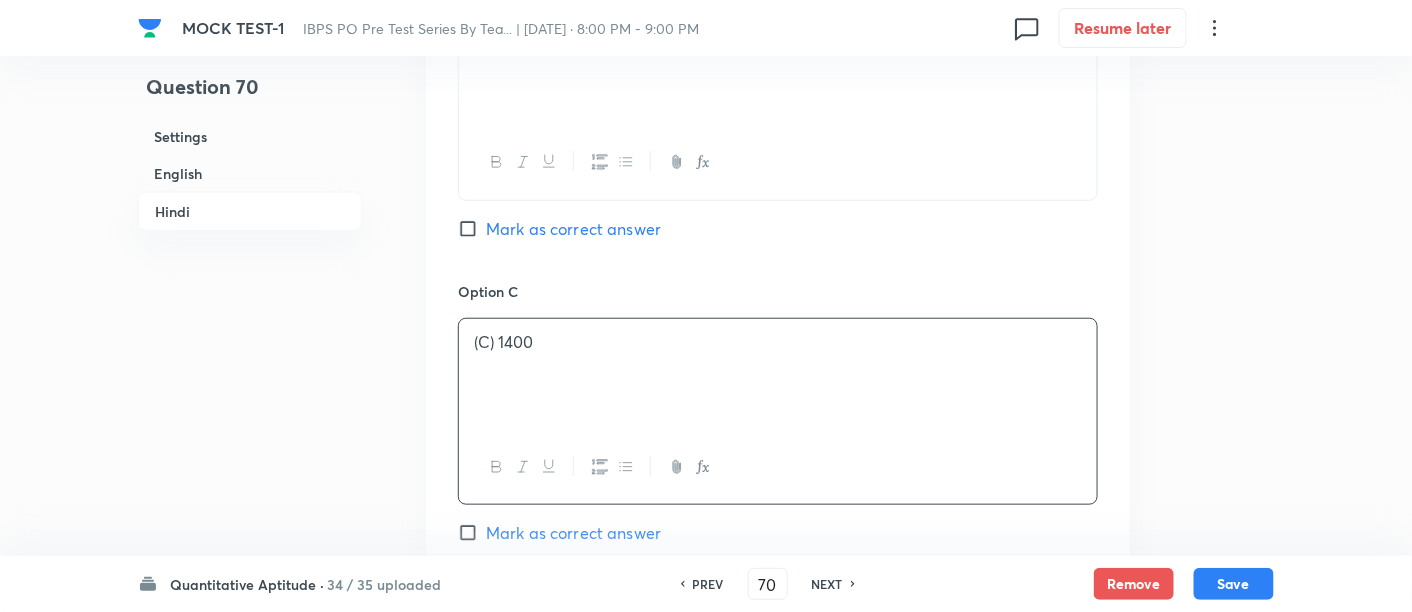 scroll, scrollTop: 5294, scrollLeft: 0, axis: vertical 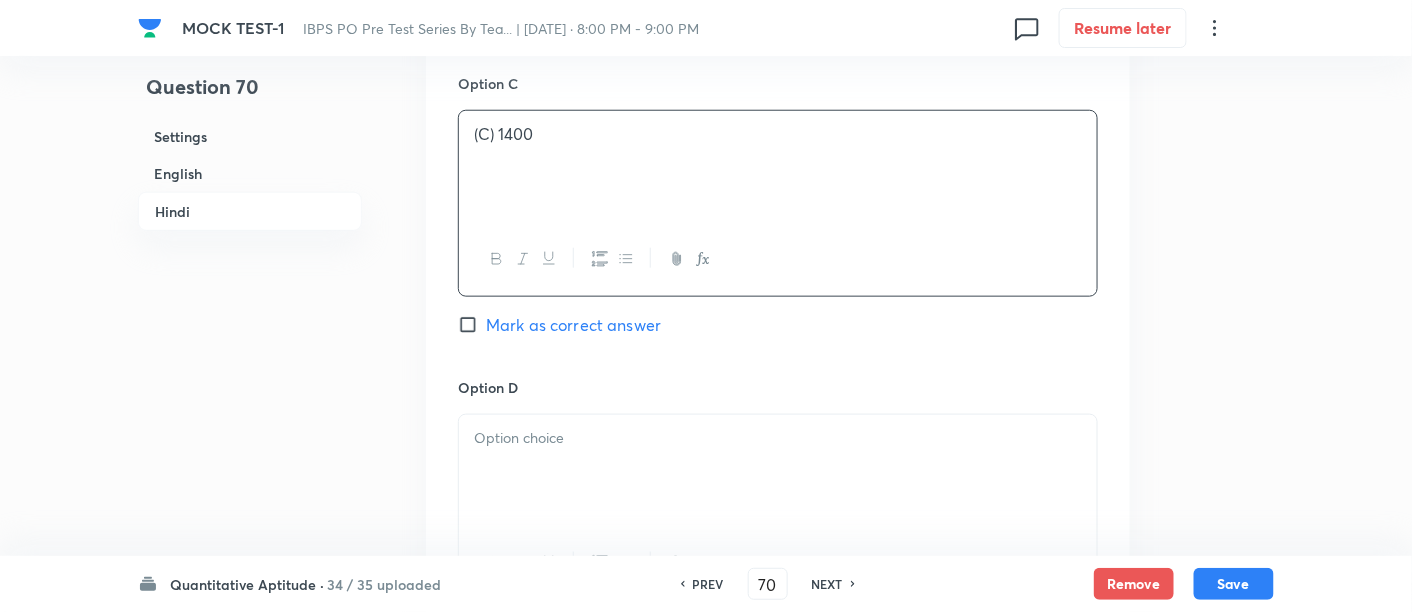 click at bounding box center (778, 471) 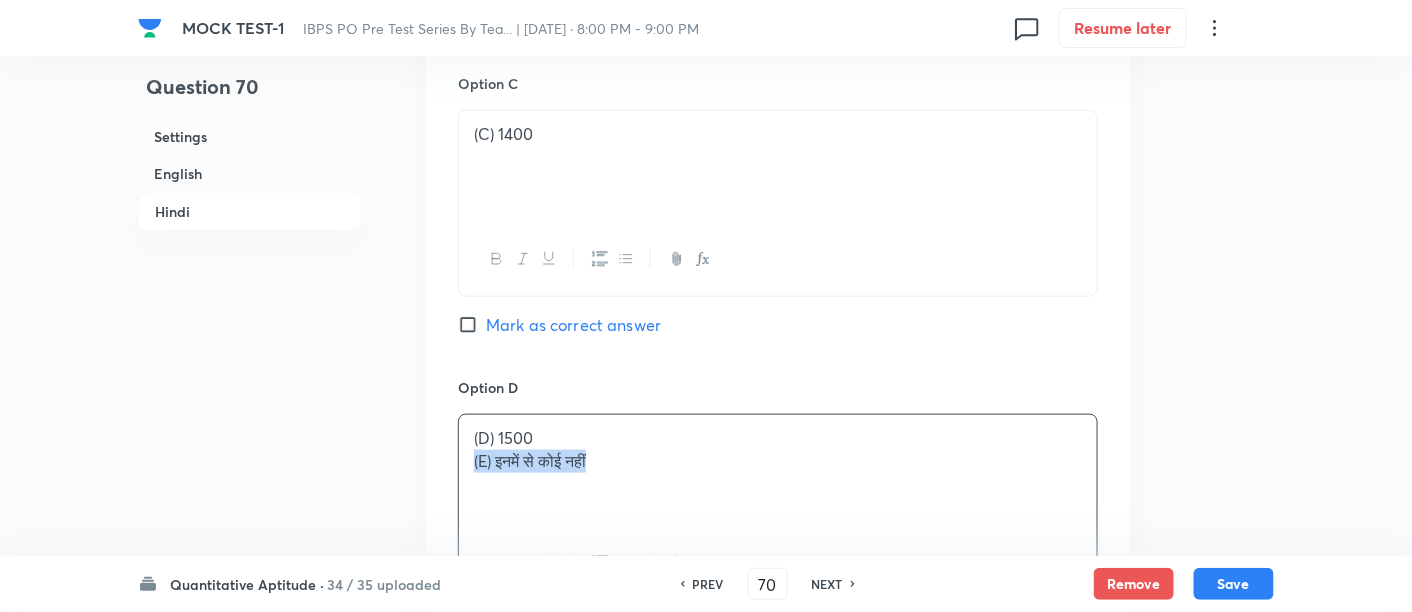 drag, startPoint x: 467, startPoint y: 461, endPoint x: 748, endPoint y: 527, distance: 288.64685 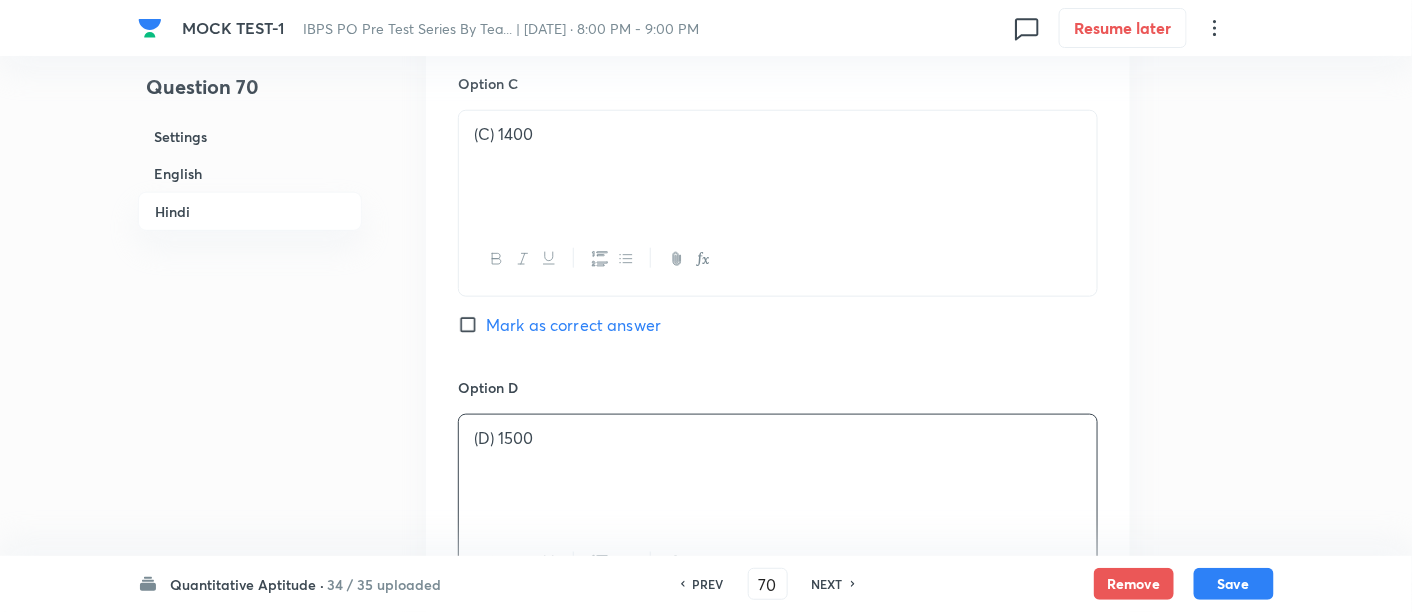 scroll, scrollTop: 5657, scrollLeft: 0, axis: vertical 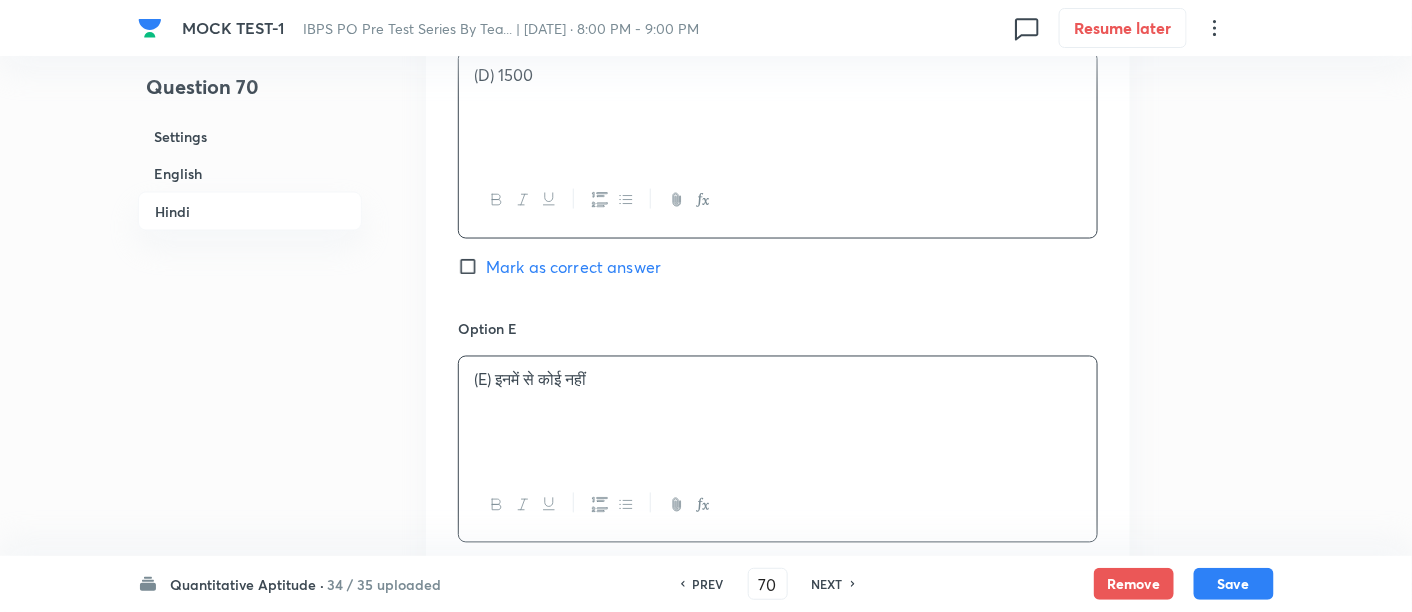 click on "(E) इनमें से कोई नहीं" at bounding box center (778, 413) 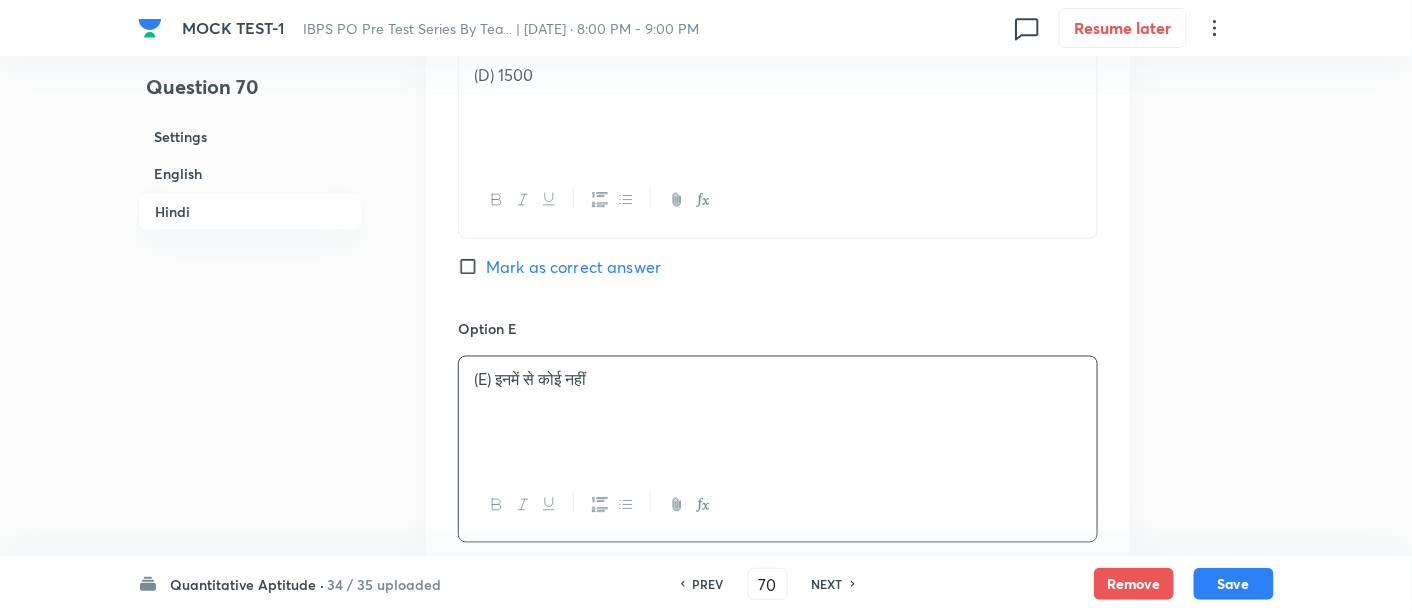 click on "Mark as correct answer" at bounding box center [573, 267] 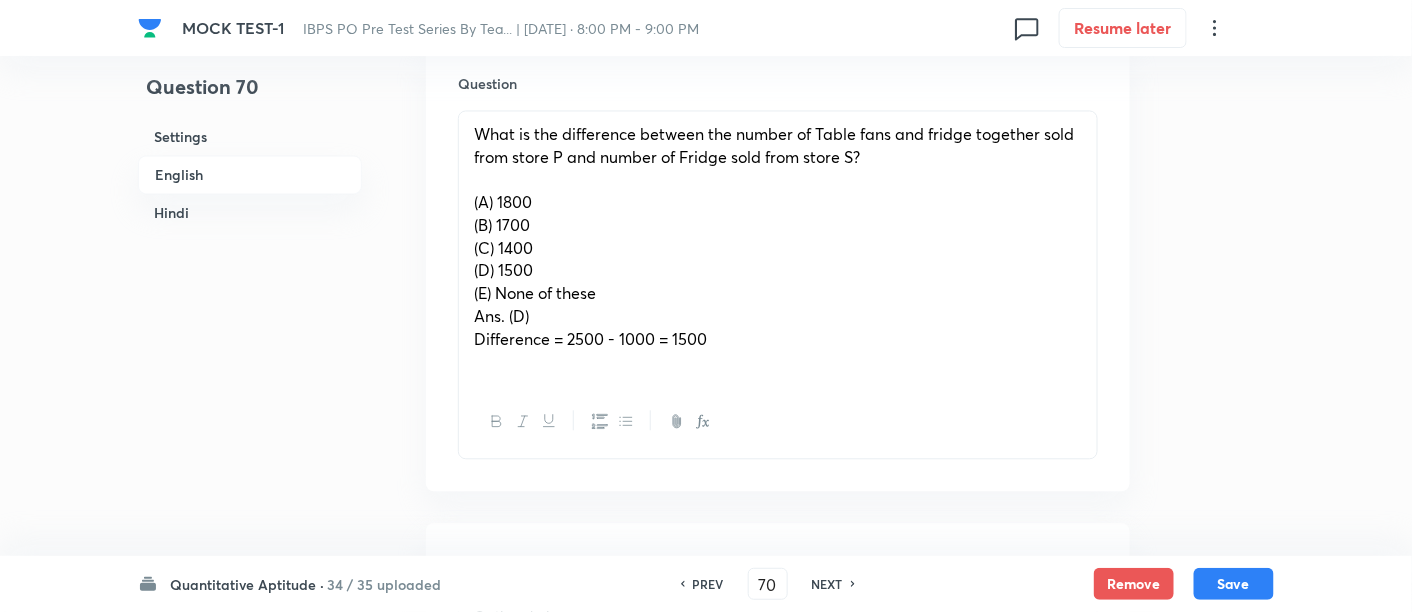scroll, scrollTop: 1237, scrollLeft: 0, axis: vertical 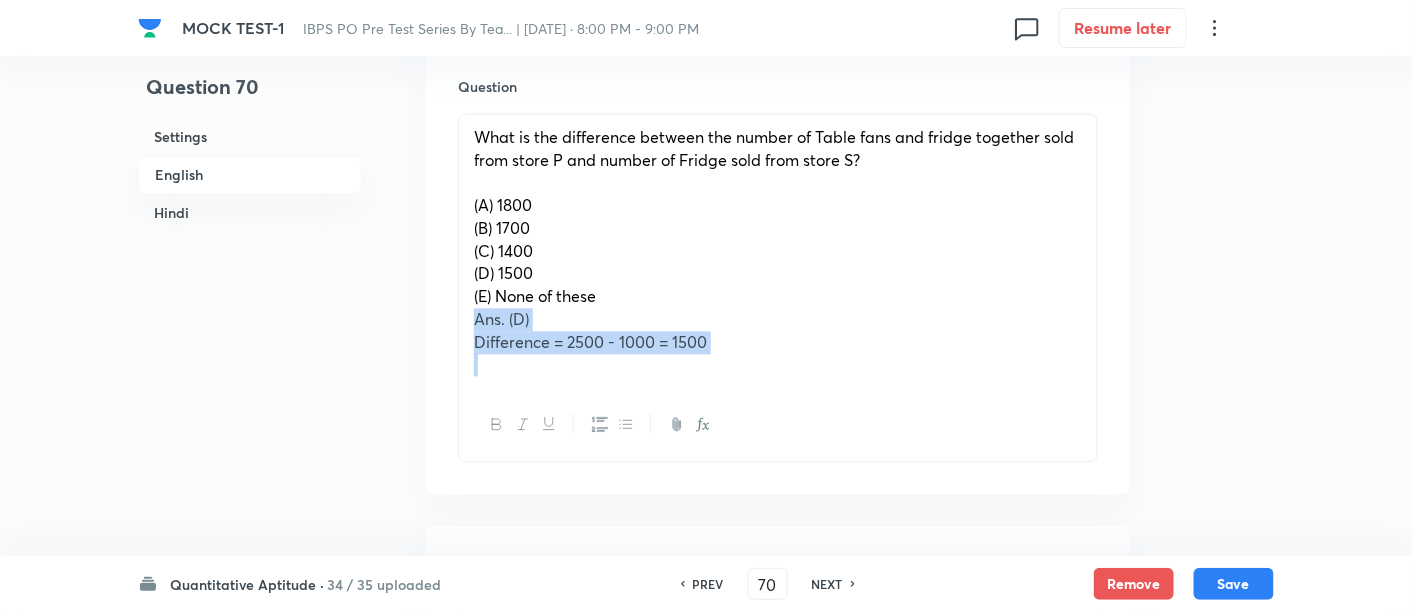 drag, startPoint x: 469, startPoint y: 315, endPoint x: 826, endPoint y: 403, distance: 367.686 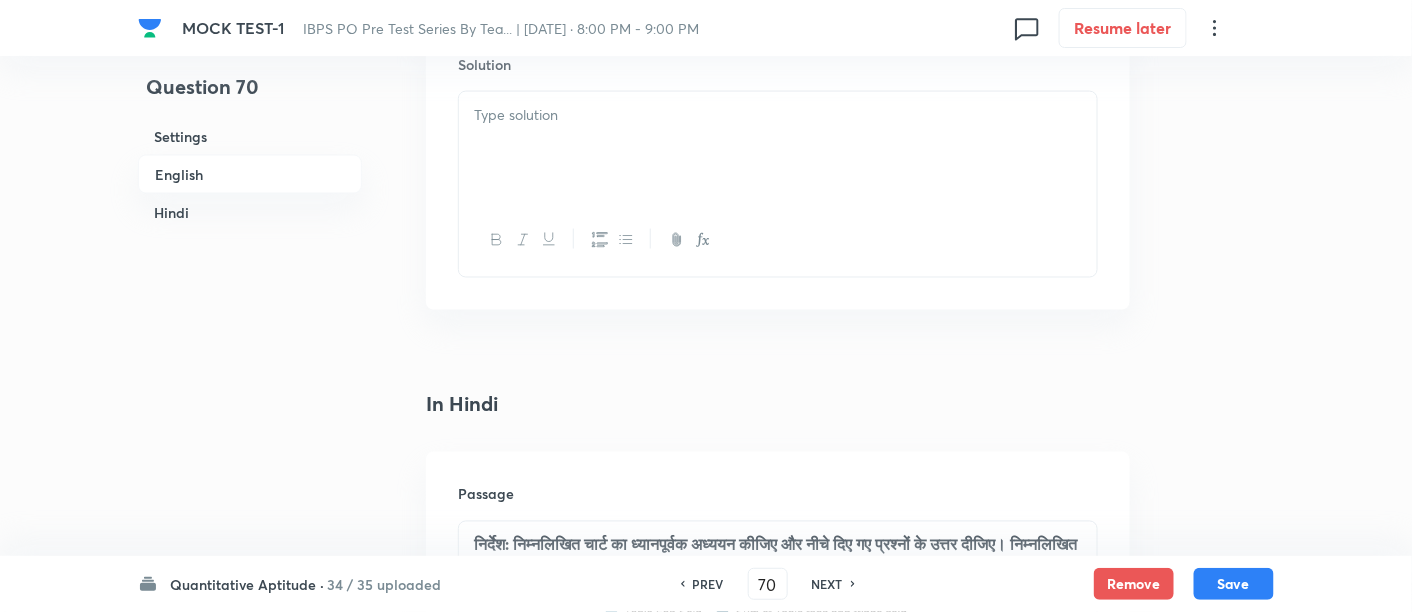 scroll, scrollTop: 3320, scrollLeft: 0, axis: vertical 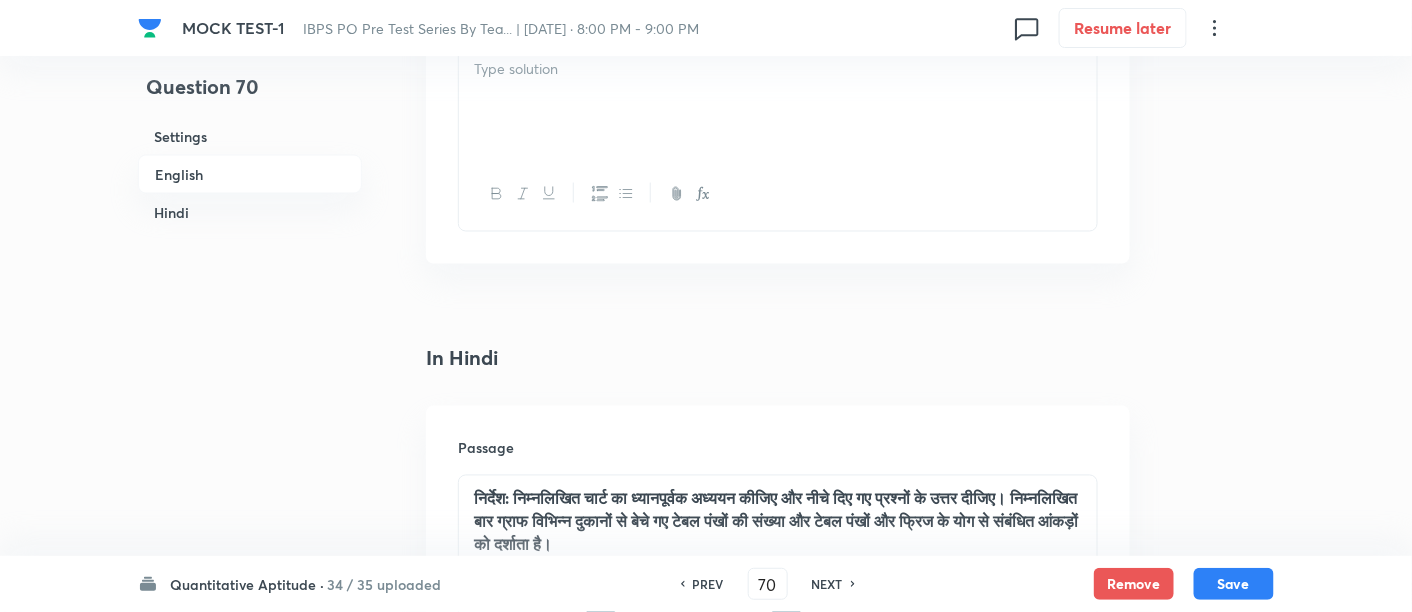 click at bounding box center (778, 102) 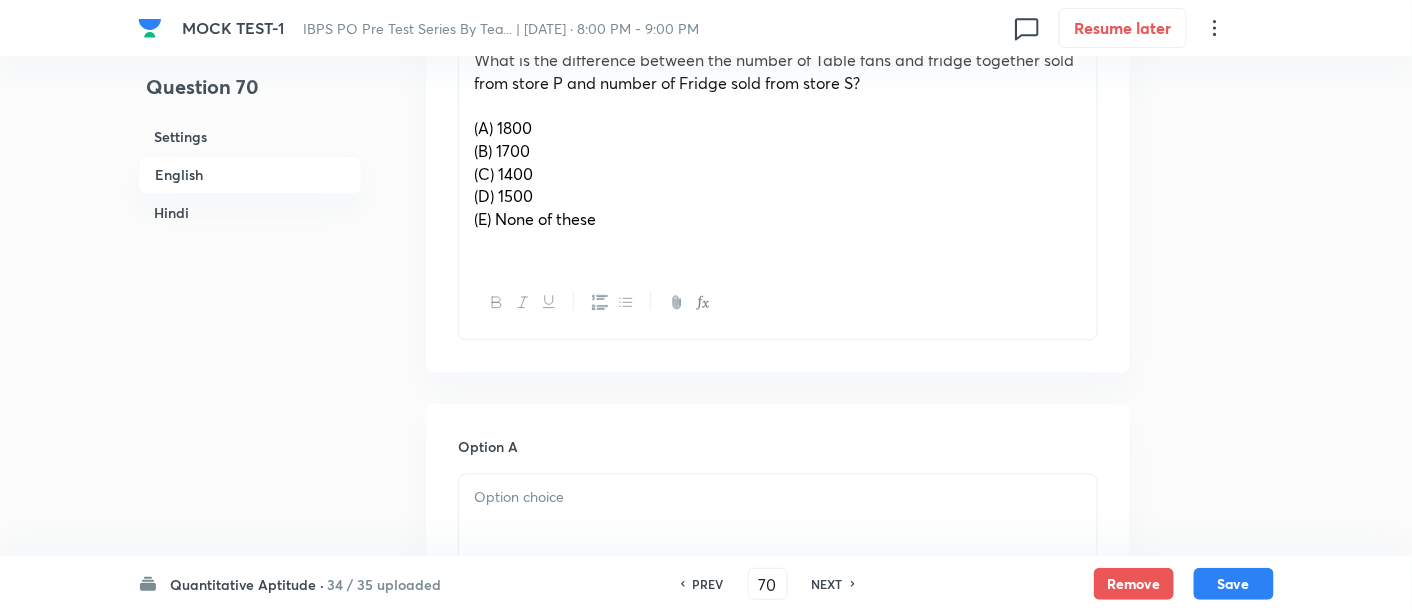 scroll, scrollTop: 1317, scrollLeft: 0, axis: vertical 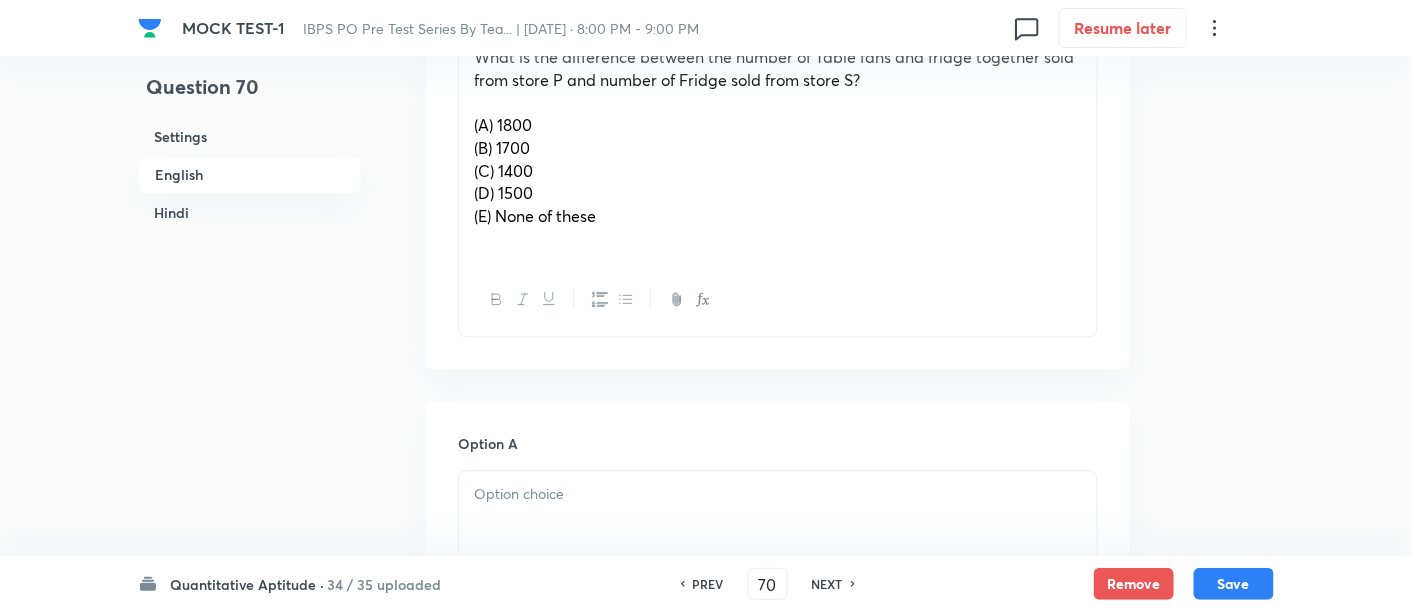 click on "(A) 1800" at bounding box center [503, 124] 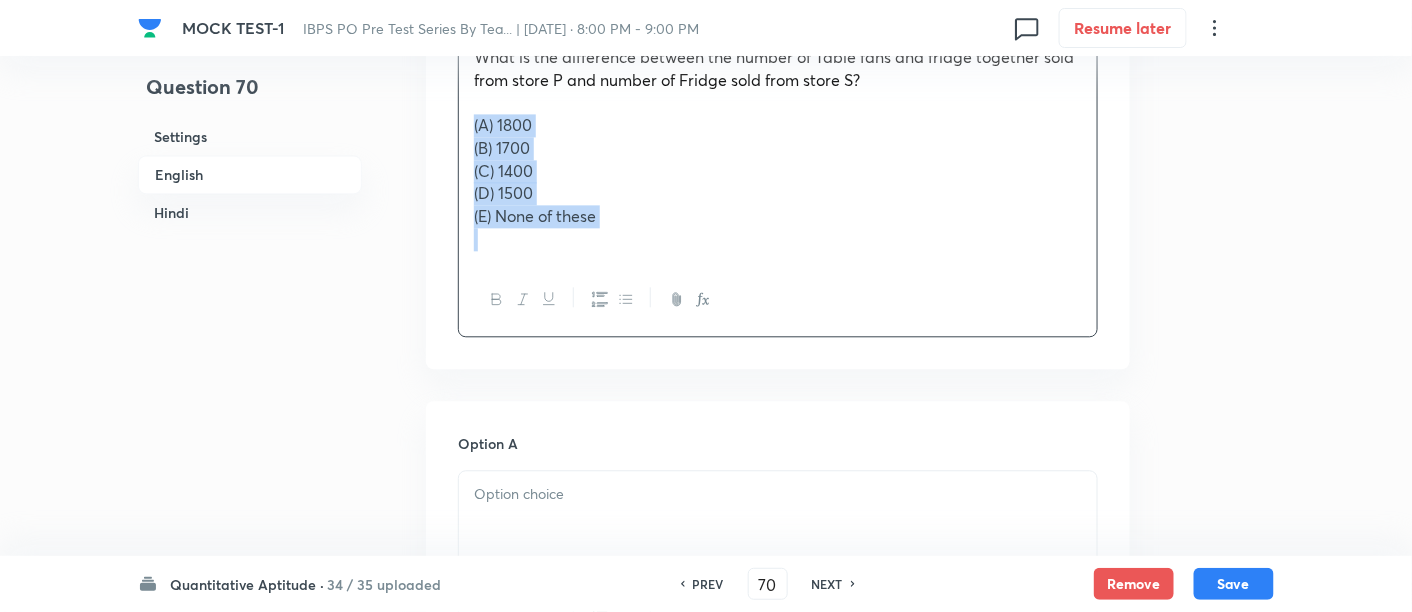 drag, startPoint x: 474, startPoint y: 123, endPoint x: 671, endPoint y: 286, distance: 255.69122 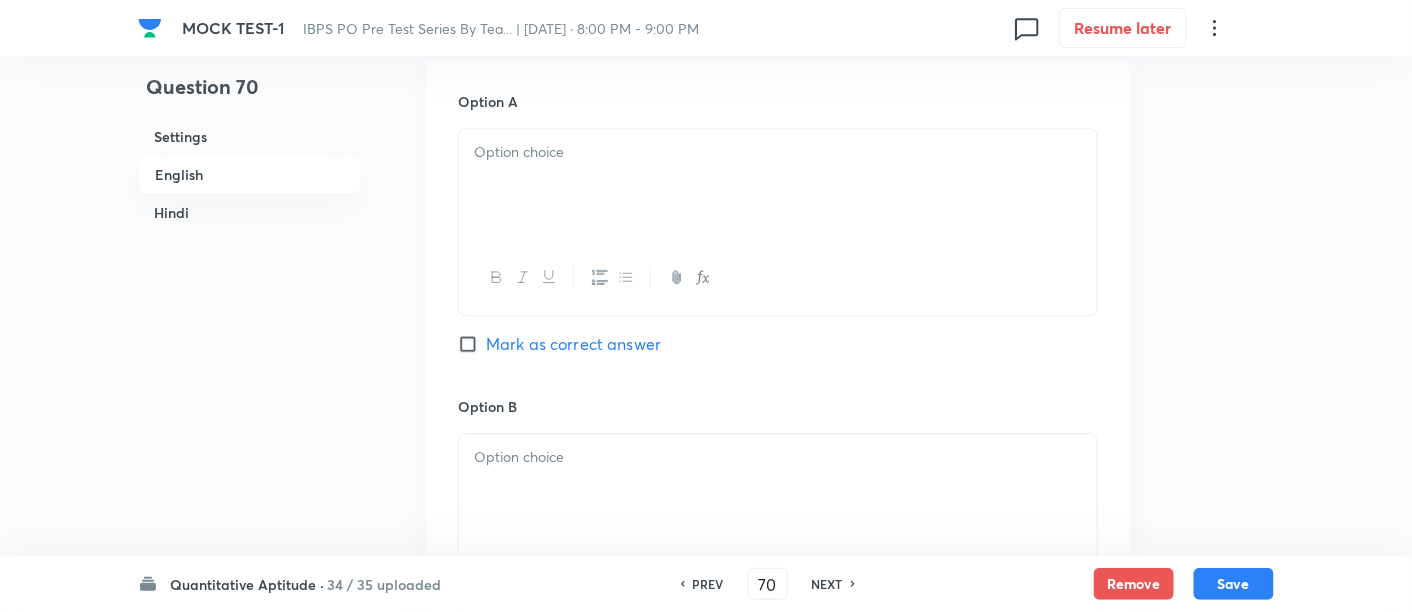 scroll, scrollTop: 1546, scrollLeft: 0, axis: vertical 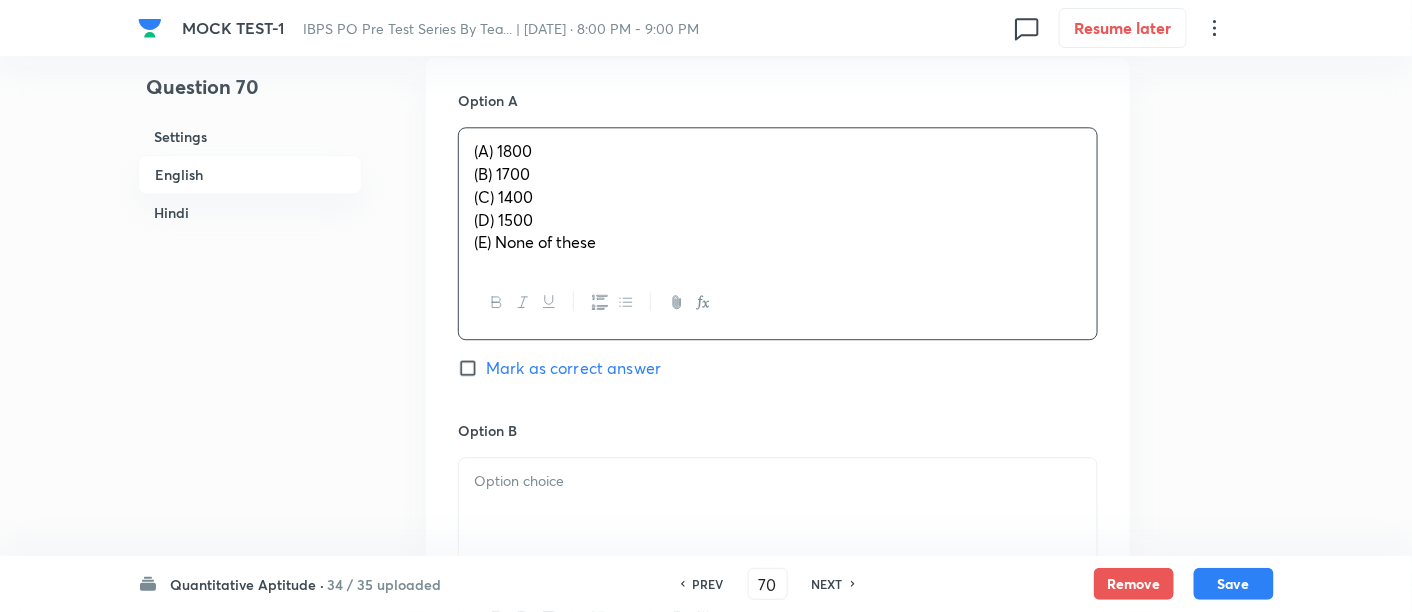 click on "(A) 1800  (B) 1700  (C) 1400 (D) 1500  (E) None of these" at bounding box center [778, 197] 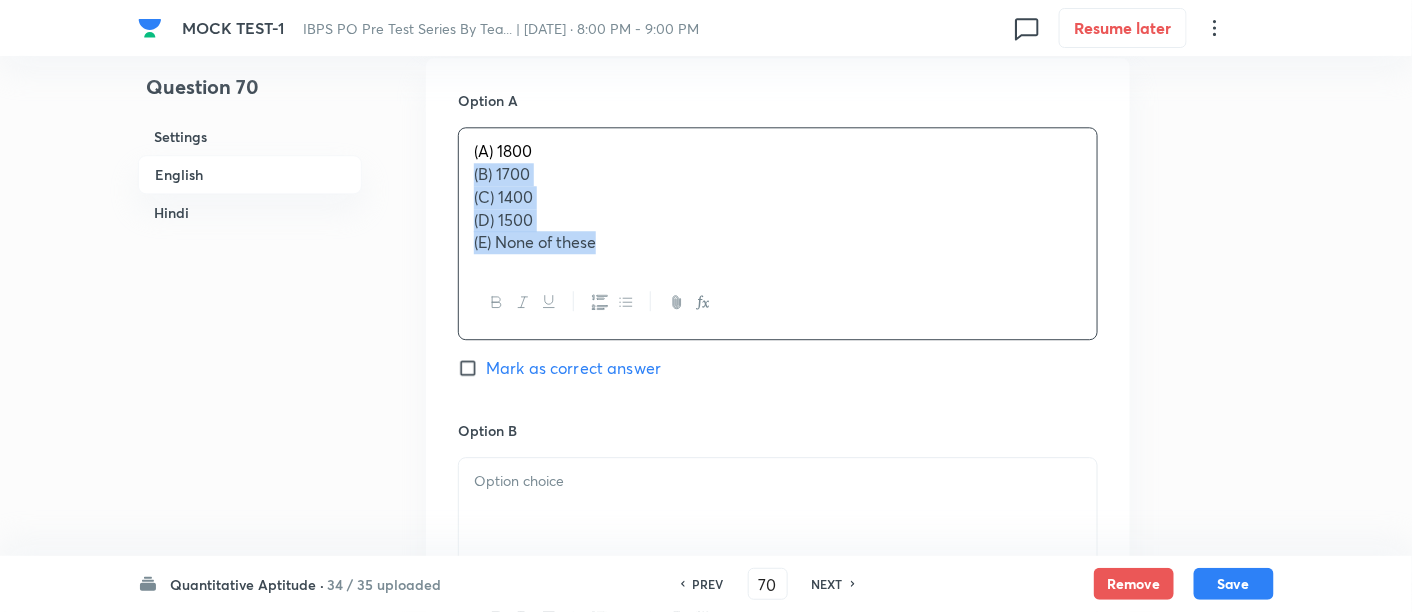 drag, startPoint x: 472, startPoint y: 181, endPoint x: 652, endPoint y: 337, distance: 238.19319 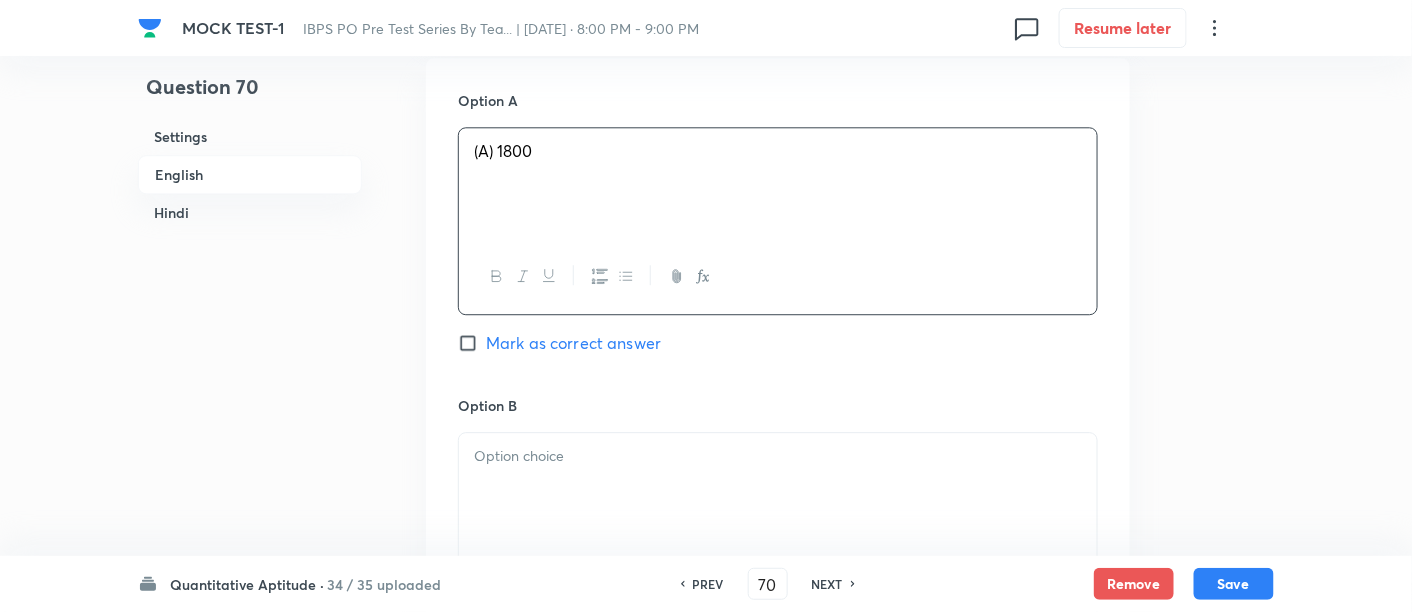 scroll, scrollTop: 1768, scrollLeft: 0, axis: vertical 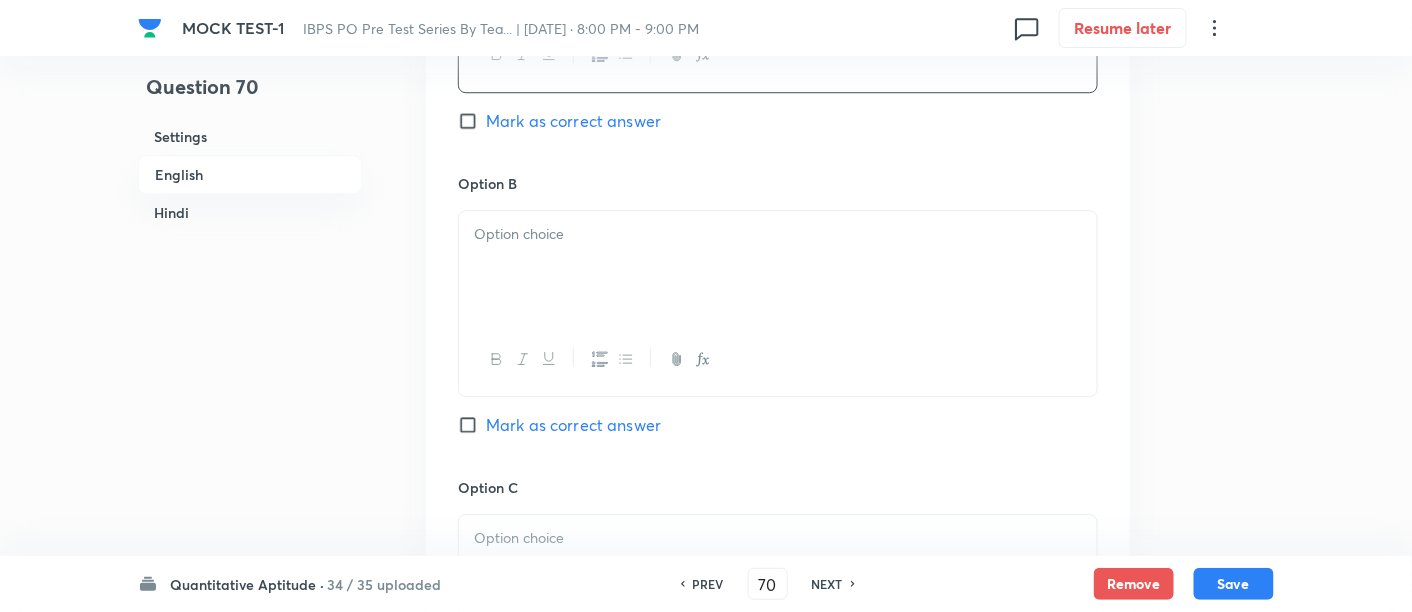 click at bounding box center (778, 267) 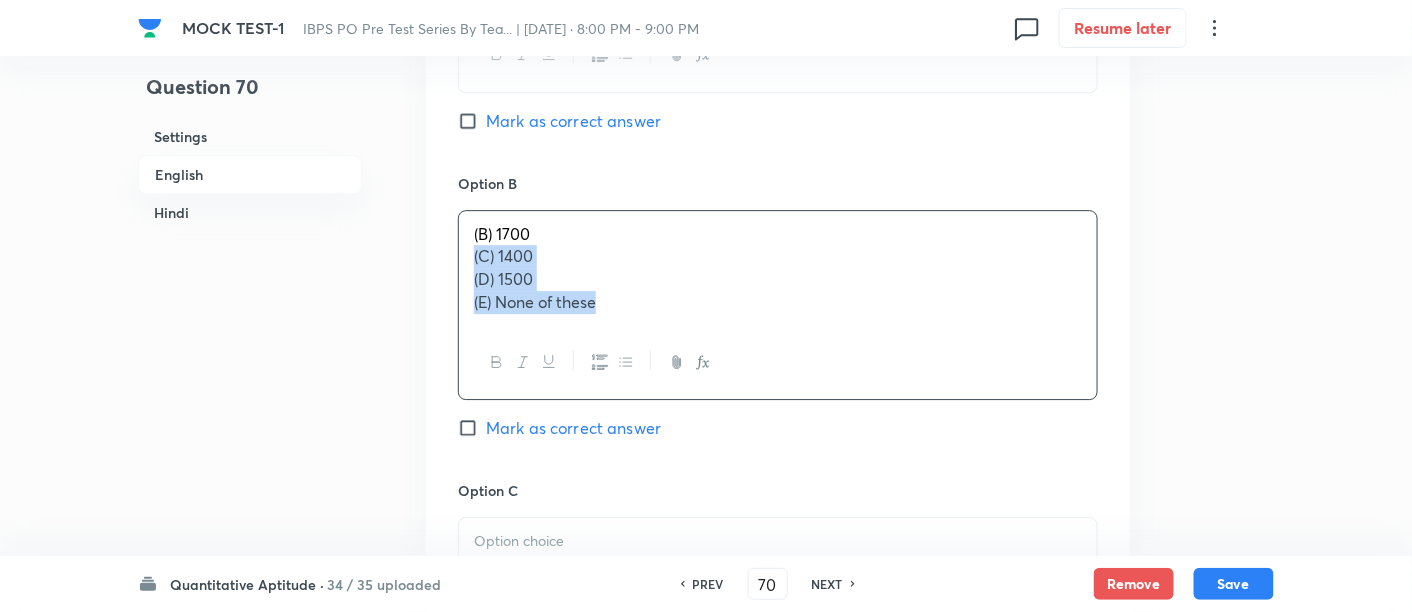 drag, startPoint x: 468, startPoint y: 257, endPoint x: 699, endPoint y: 372, distance: 258.04263 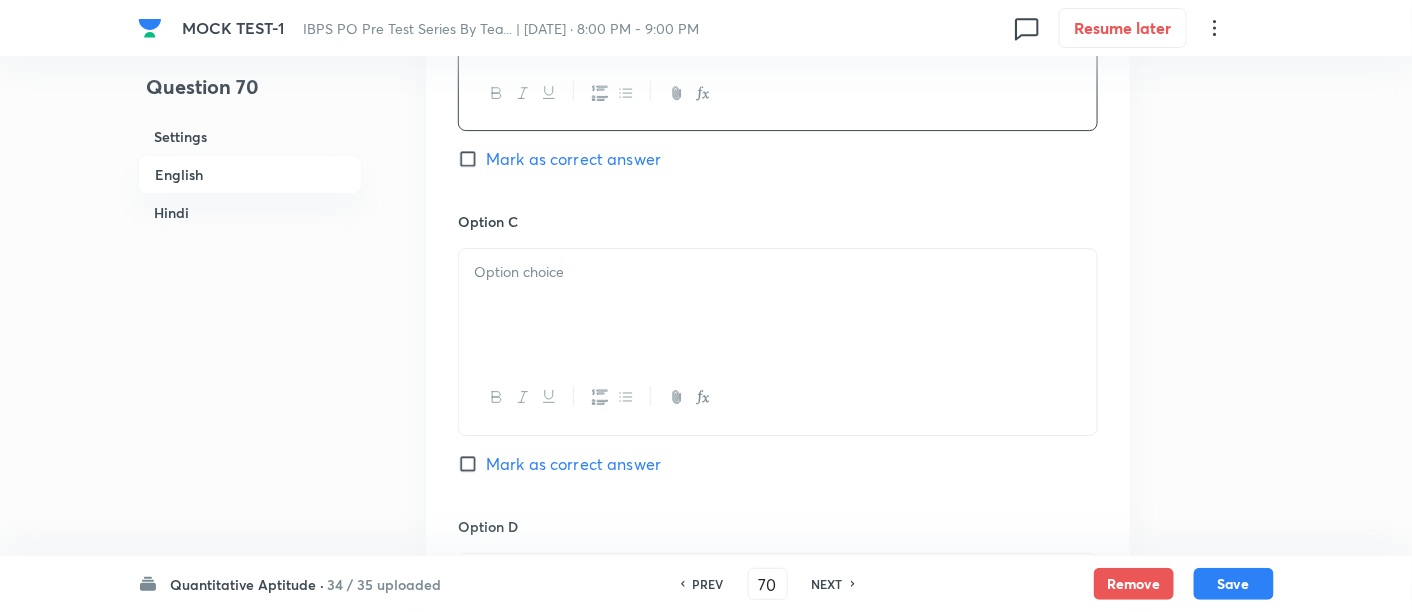 scroll, scrollTop: 2045, scrollLeft: 0, axis: vertical 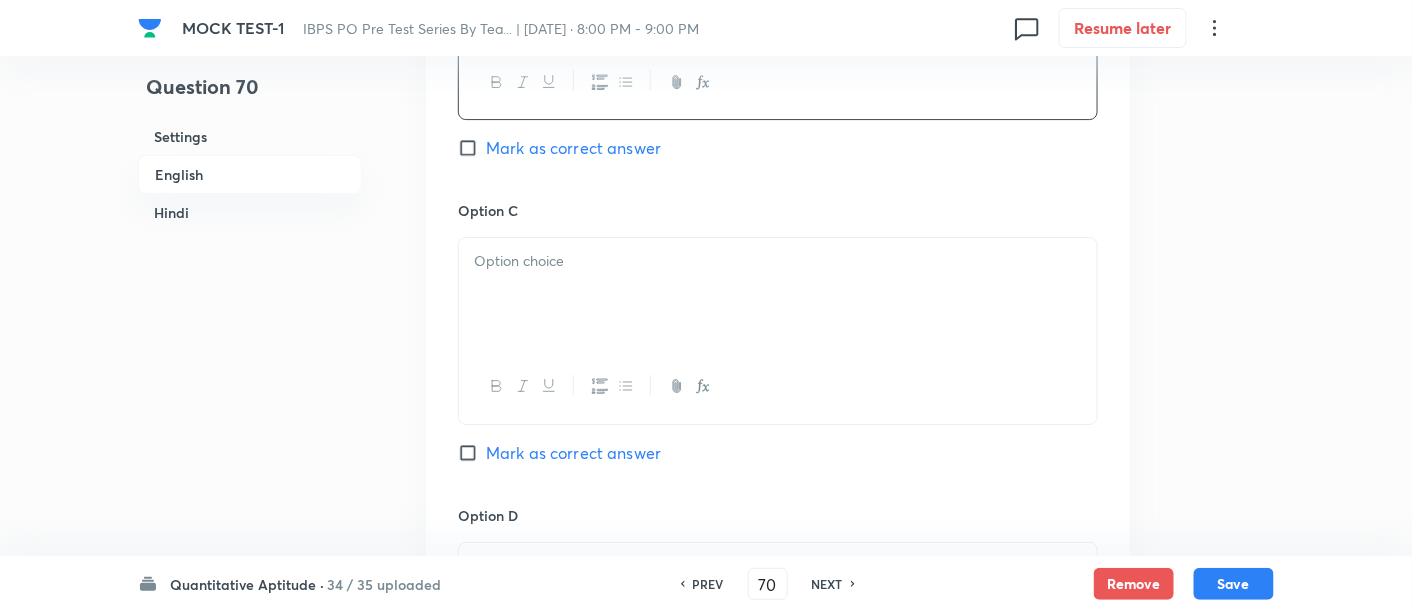 click at bounding box center [778, 294] 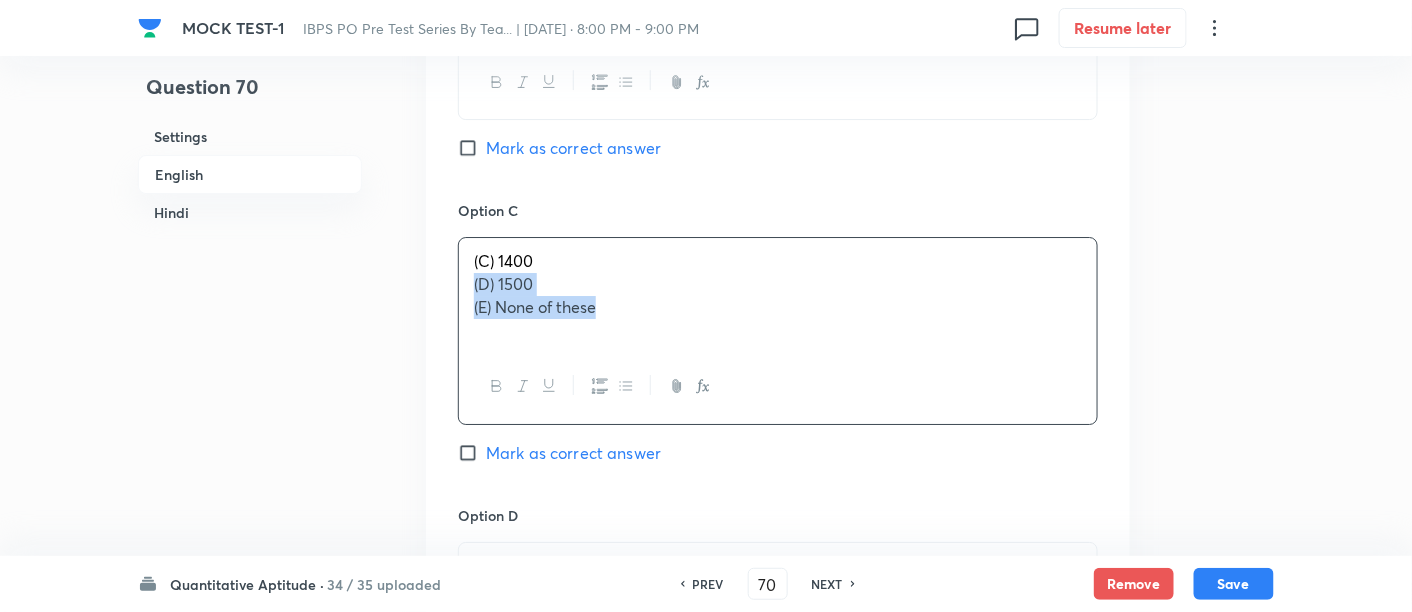 drag, startPoint x: 464, startPoint y: 282, endPoint x: 744, endPoint y: 402, distance: 304.63092 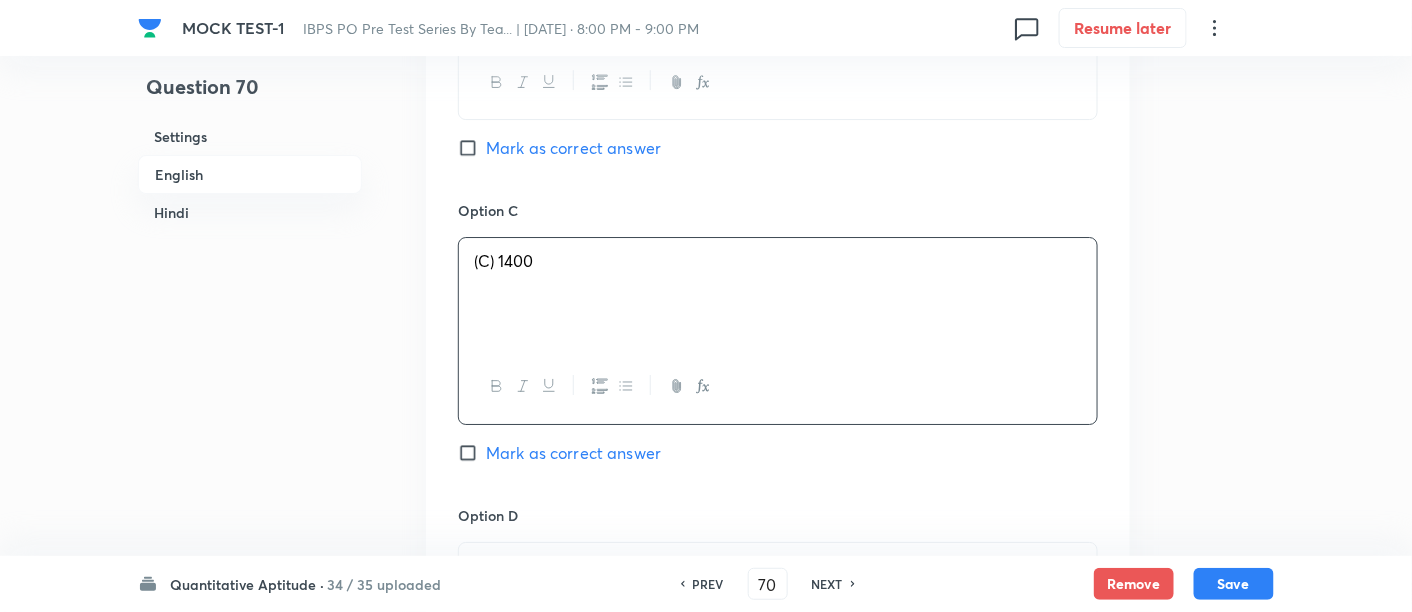 scroll, scrollTop: 2377, scrollLeft: 0, axis: vertical 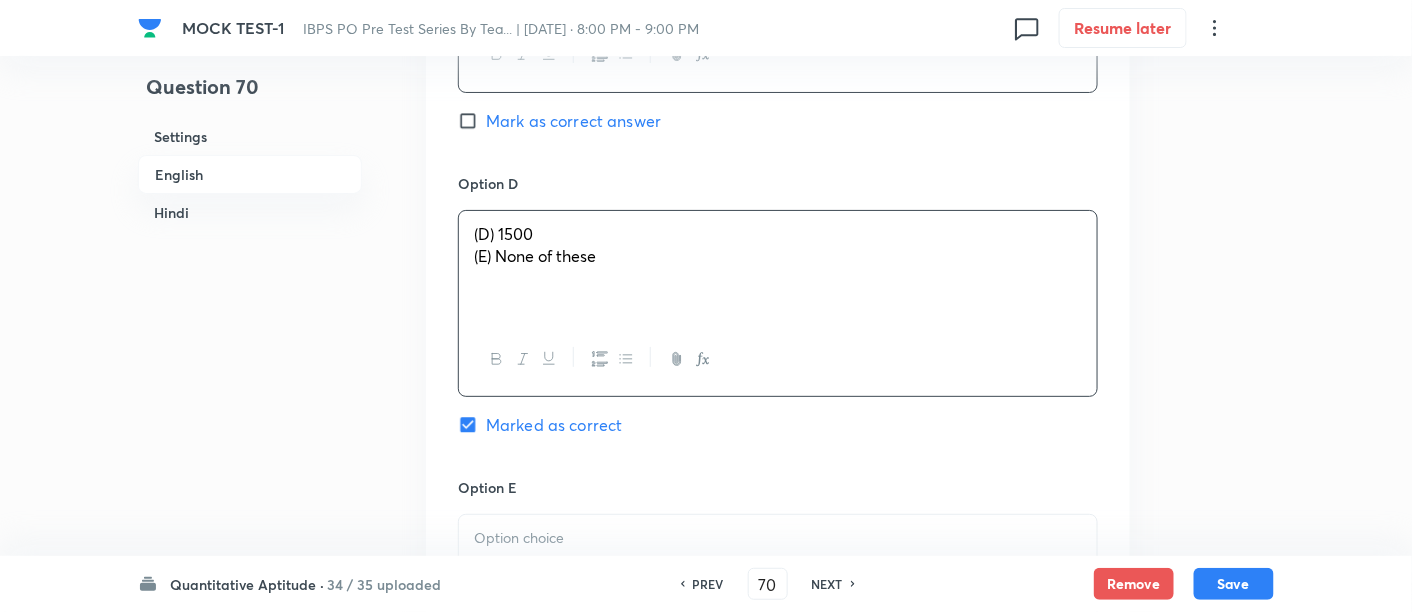 click on "(D) 1500  (E) None of these" at bounding box center [778, 267] 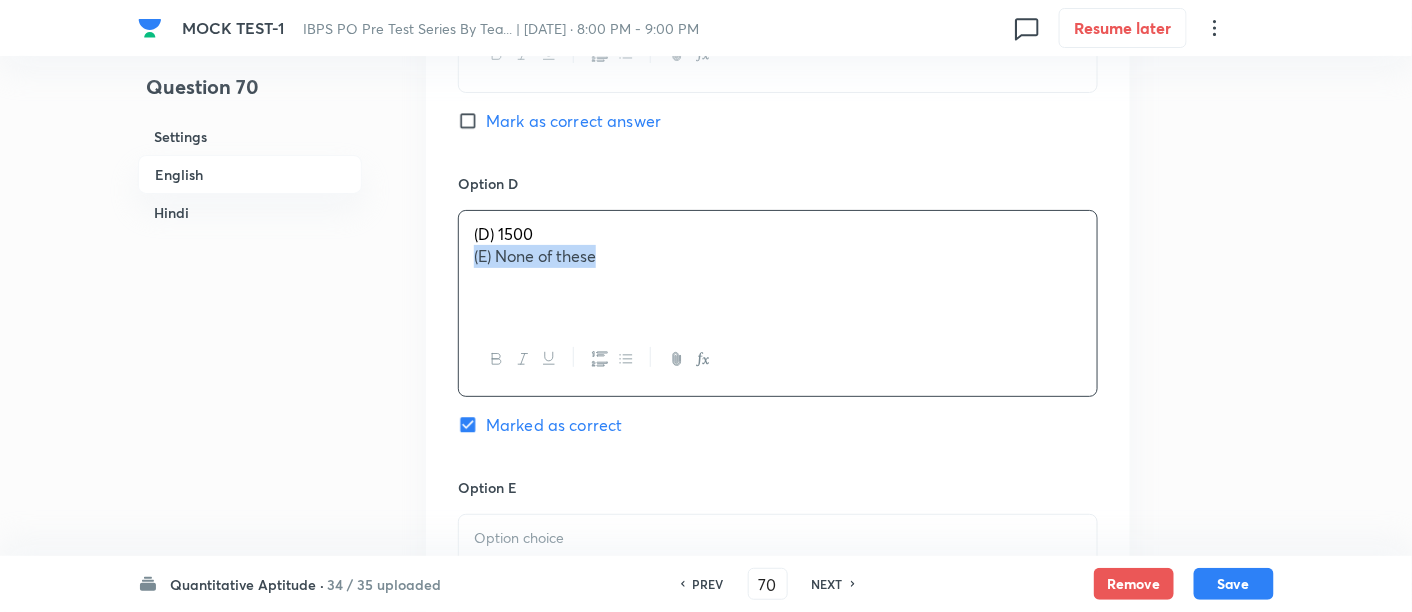 drag, startPoint x: 465, startPoint y: 256, endPoint x: 798, endPoint y: 299, distance: 335.7648 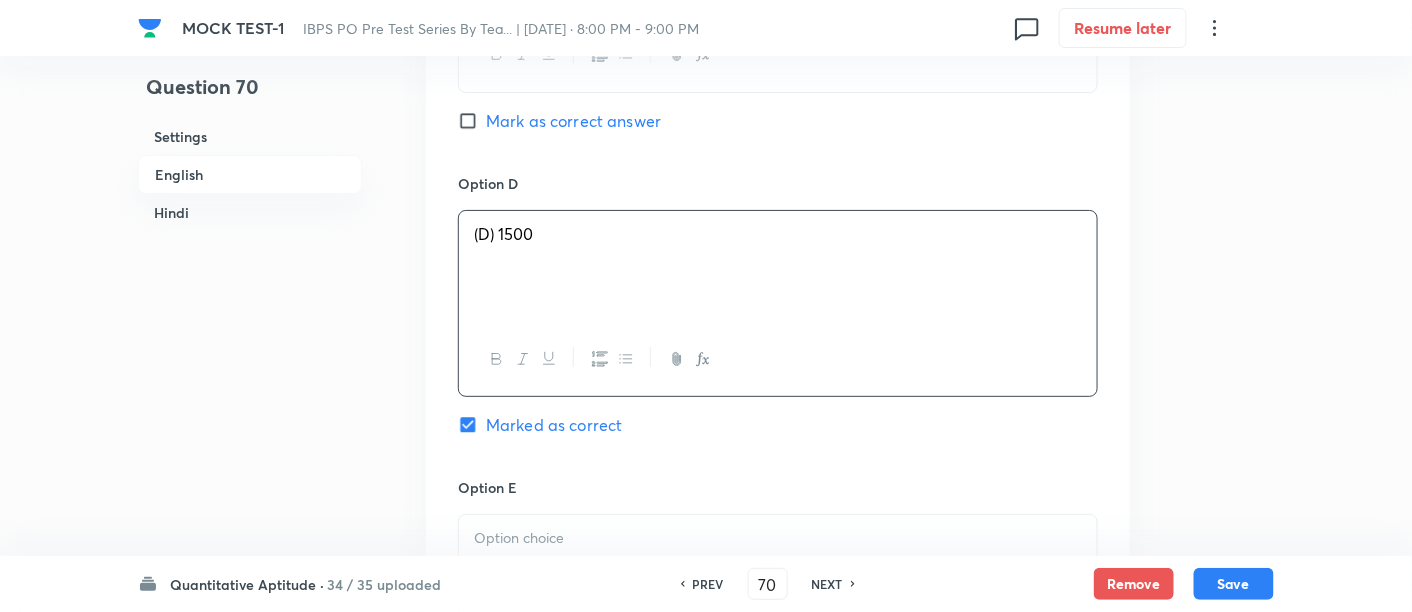 scroll, scrollTop: 2706, scrollLeft: 0, axis: vertical 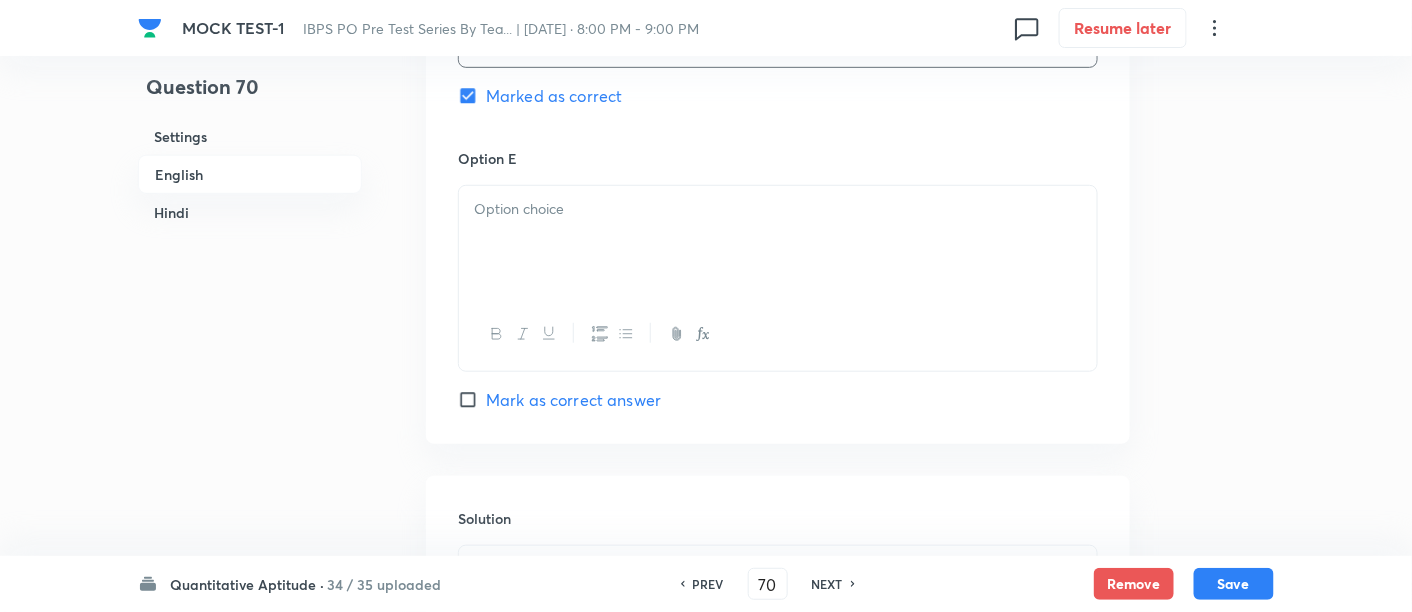 click at bounding box center [778, 334] 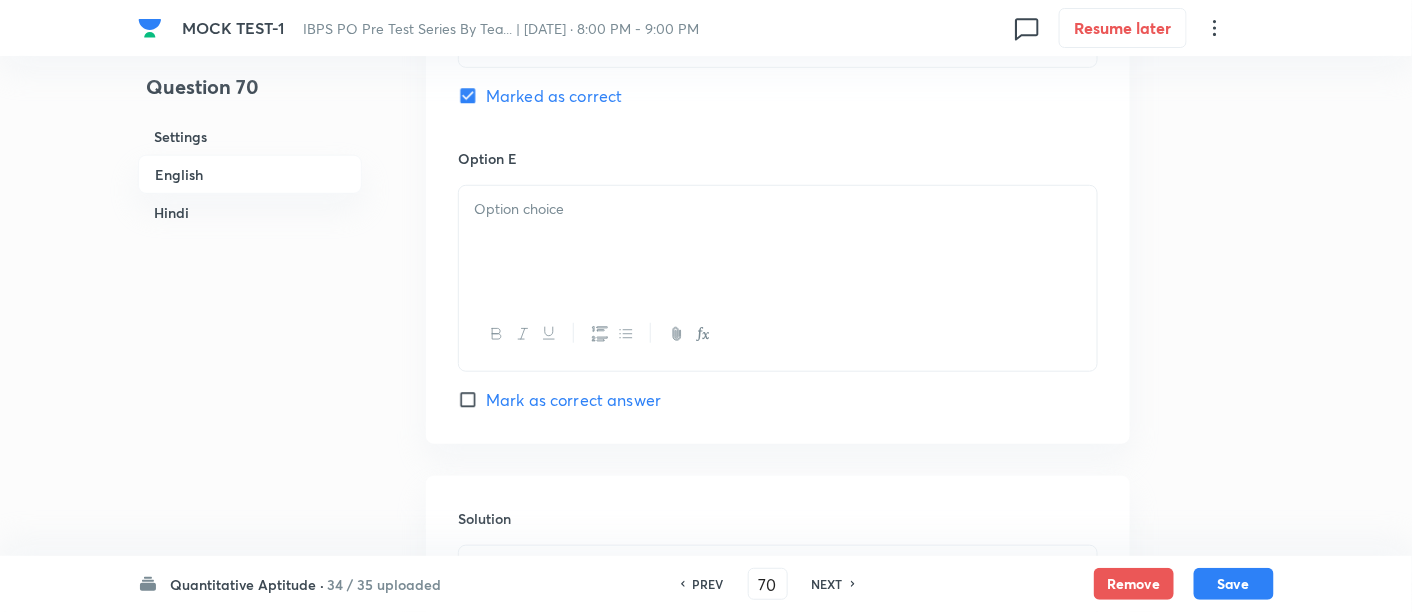 click at bounding box center (778, 242) 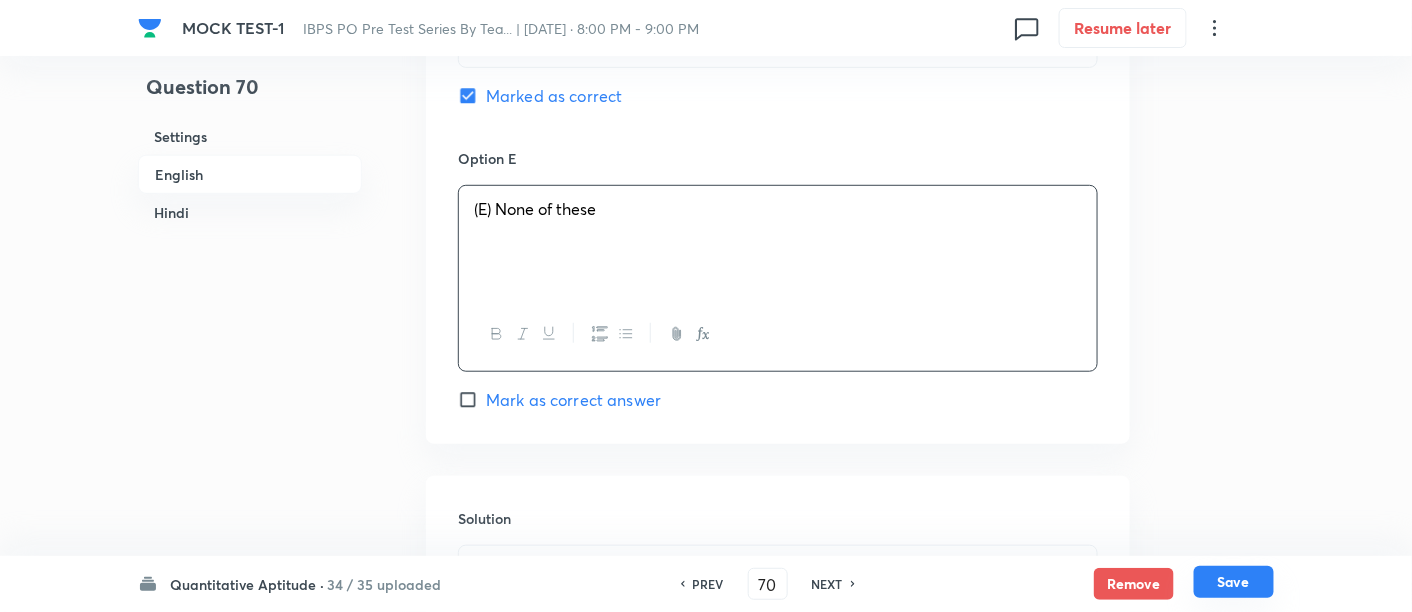 click on "Save" at bounding box center [1234, 582] 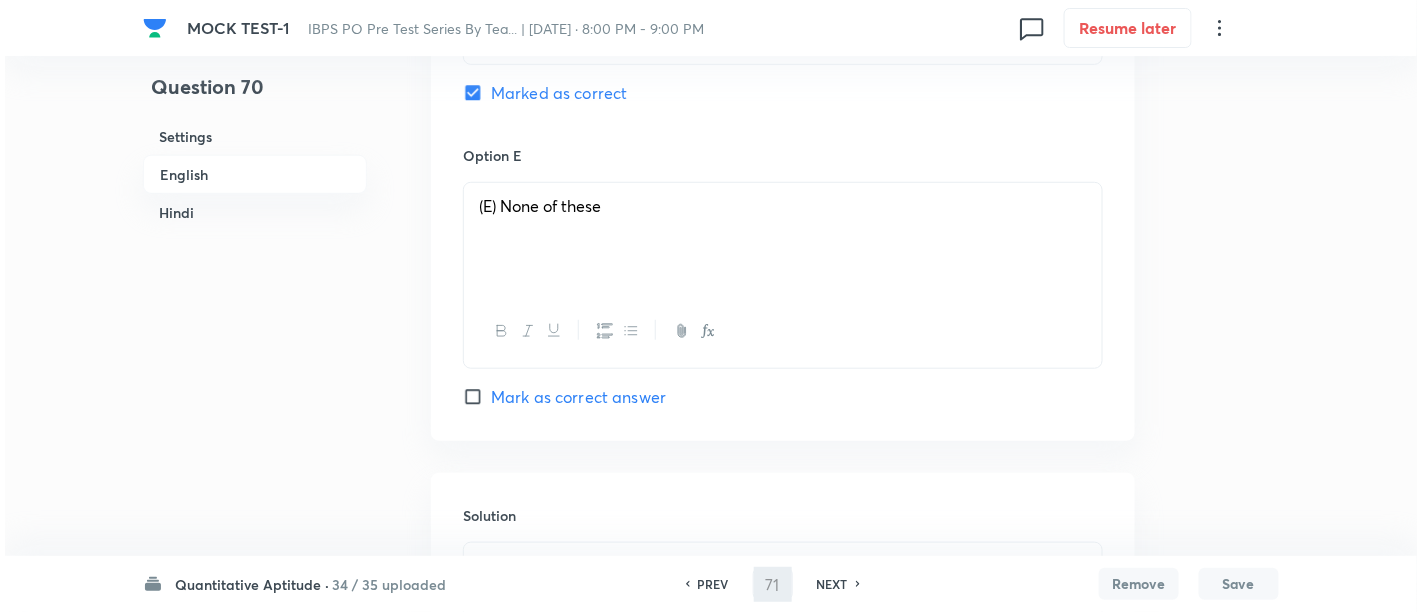 scroll, scrollTop: 0, scrollLeft: 0, axis: both 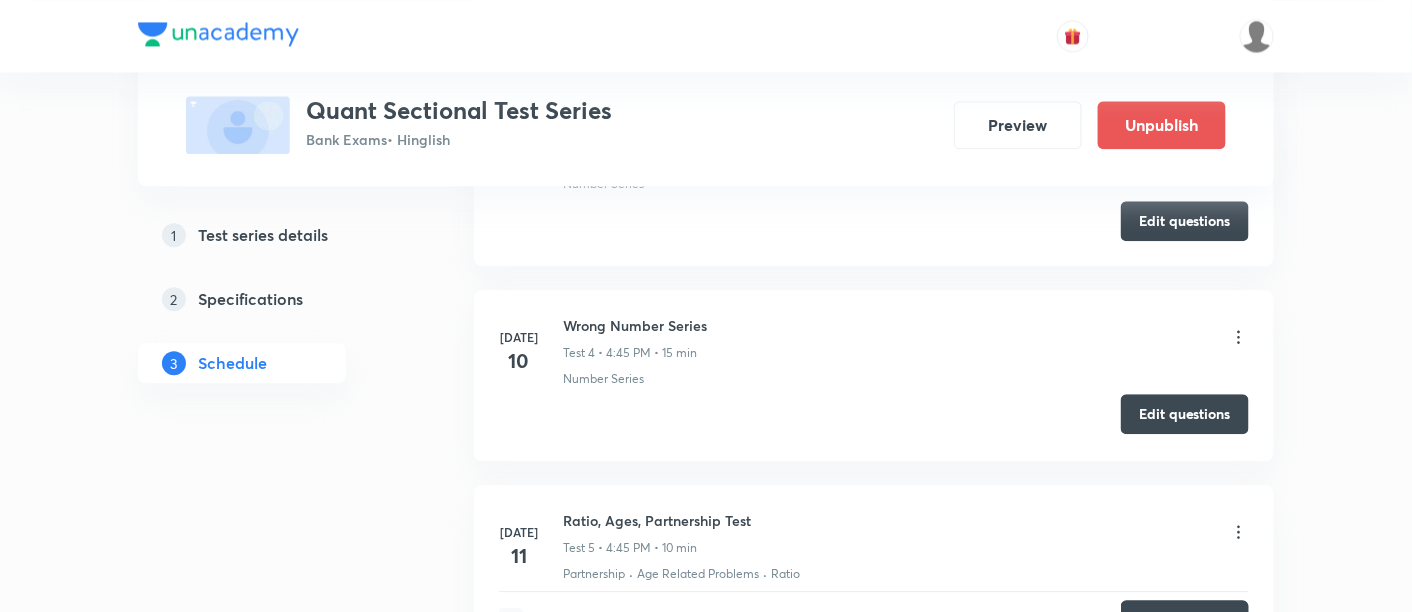click on "Edit questions" at bounding box center [1185, 414] 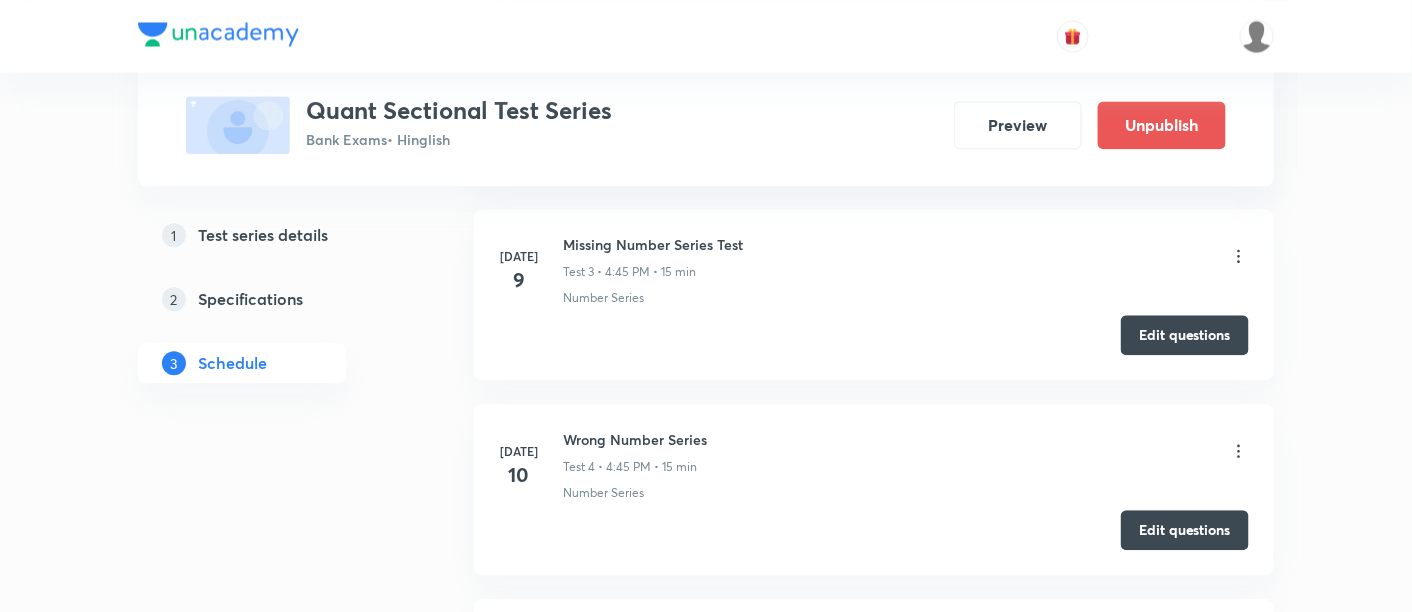 scroll, scrollTop: 1360, scrollLeft: 0, axis: vertical 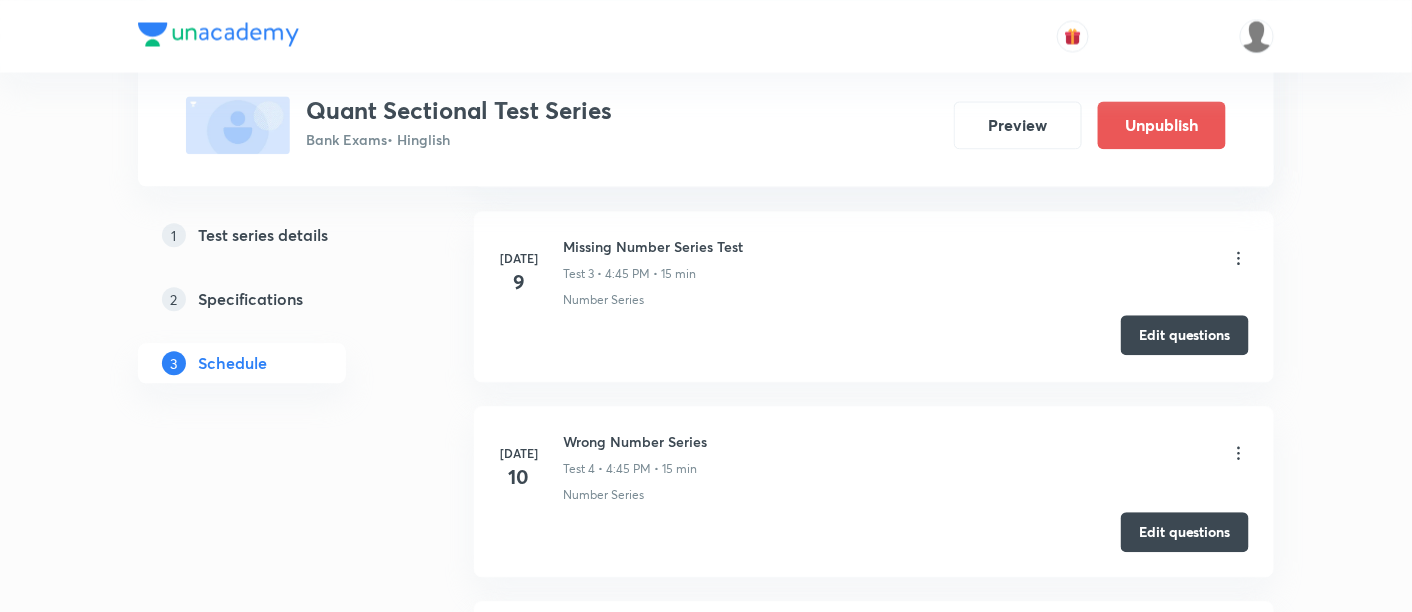 click on "Edit questions" at bounding box center (1185, 335) 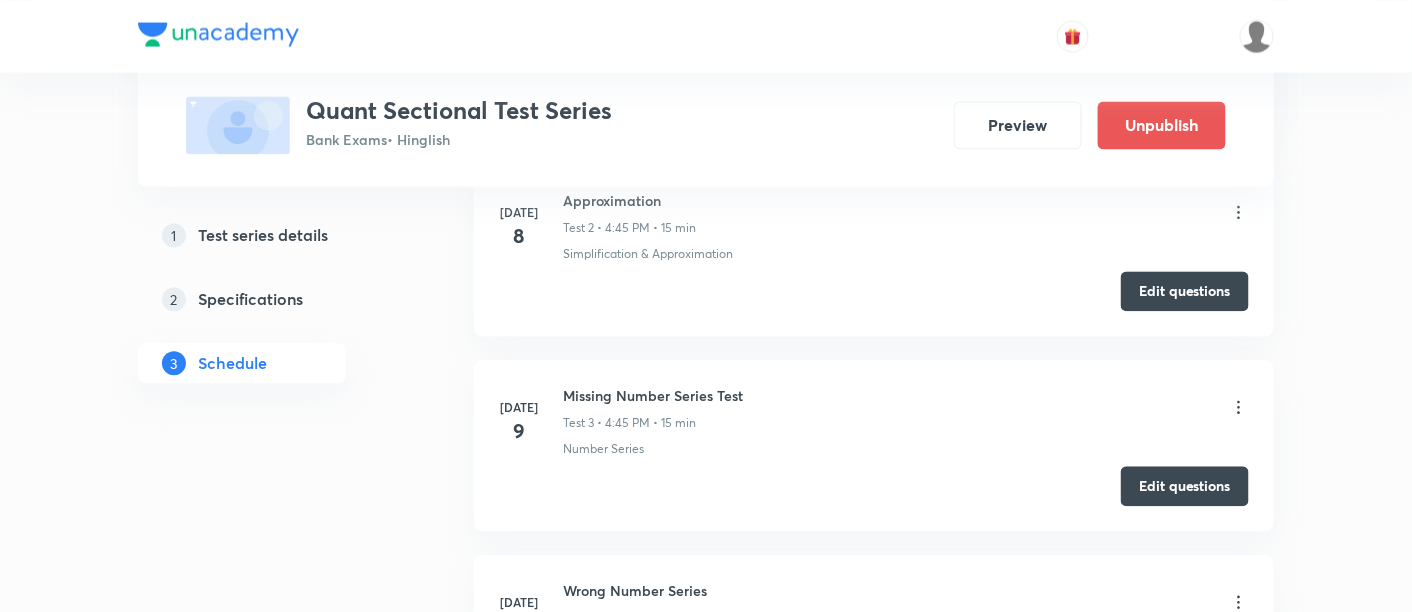 scroll, scrollTop: 1202, scrollLeft: 0, axis: vertical 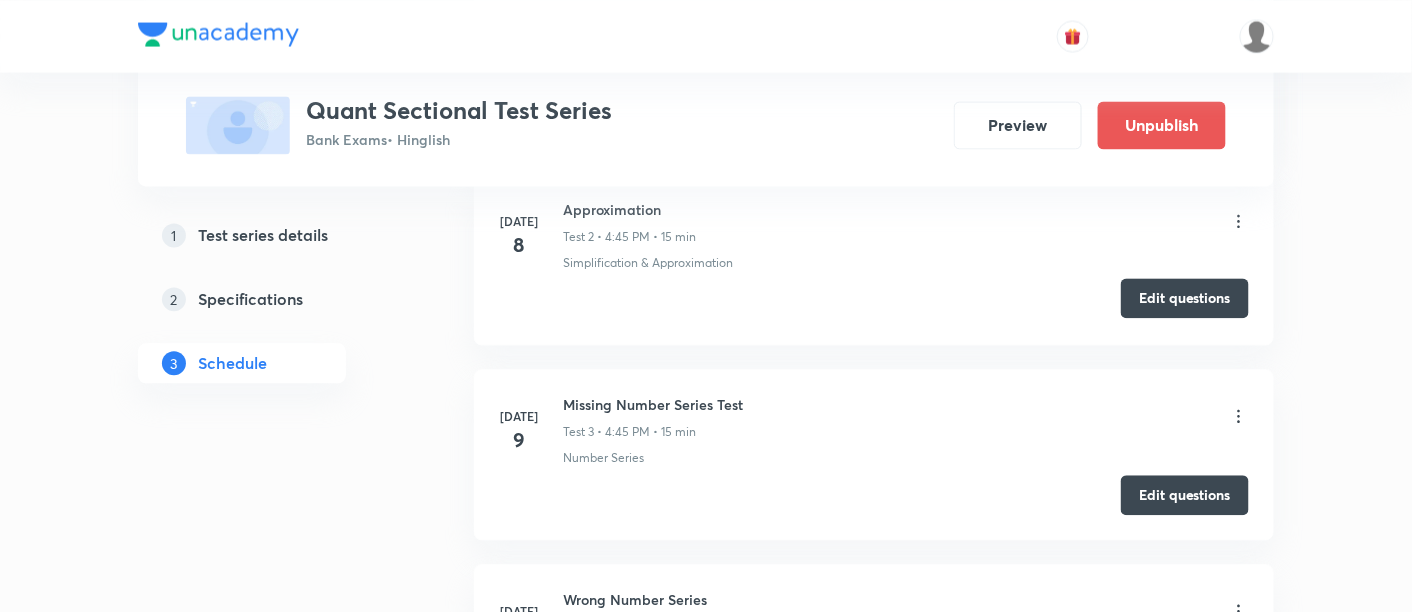 click on "Edit questions" at bounding box center [1185, 298] 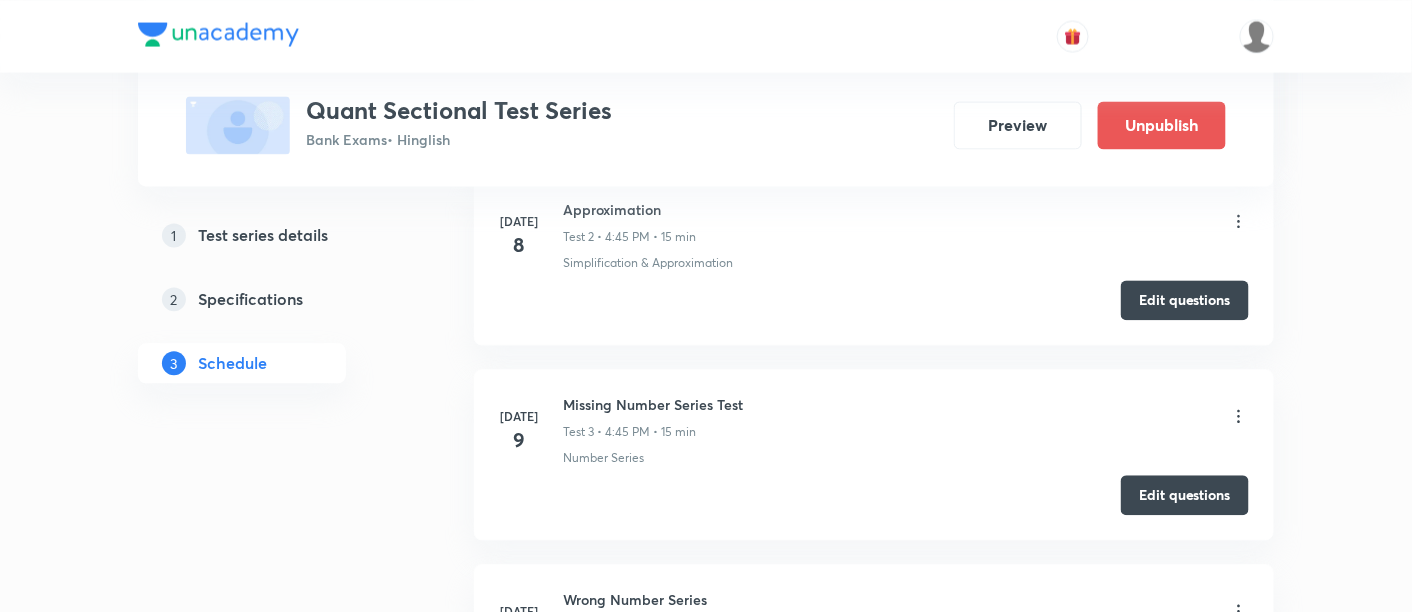 scroll, scrollTop: 900, scrollLeft: 0, axis: vertical 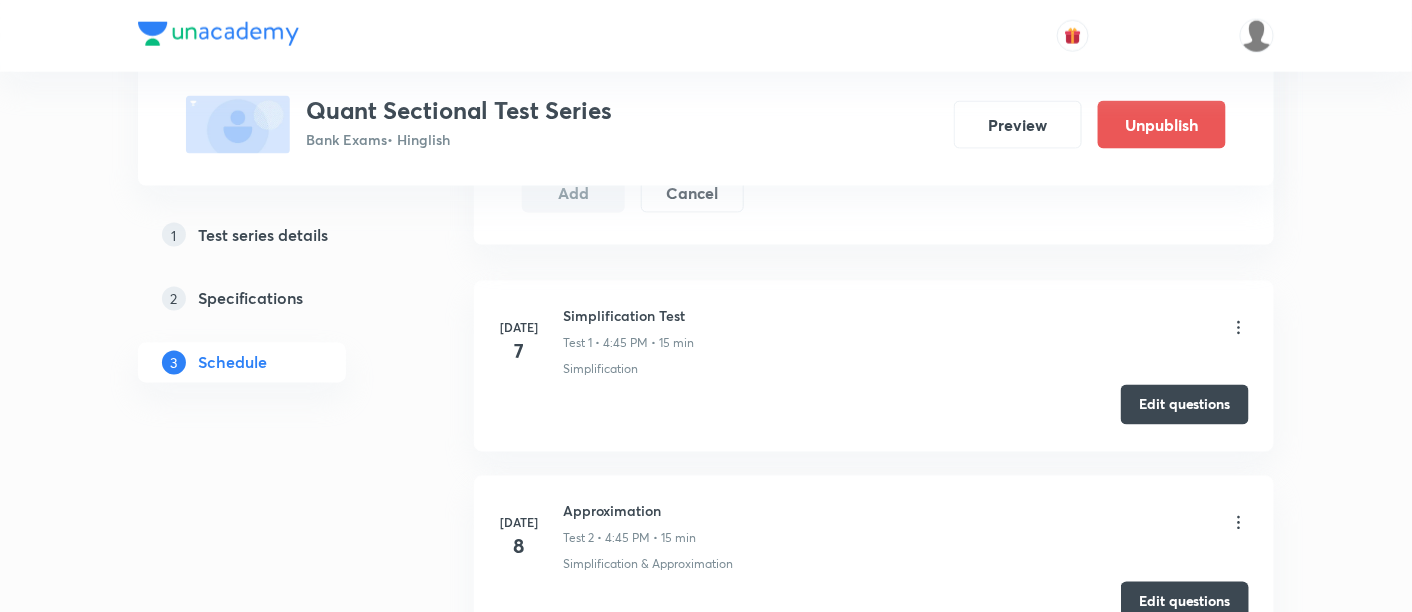 click on "Edit questions" at bounding box center [1185, 405] 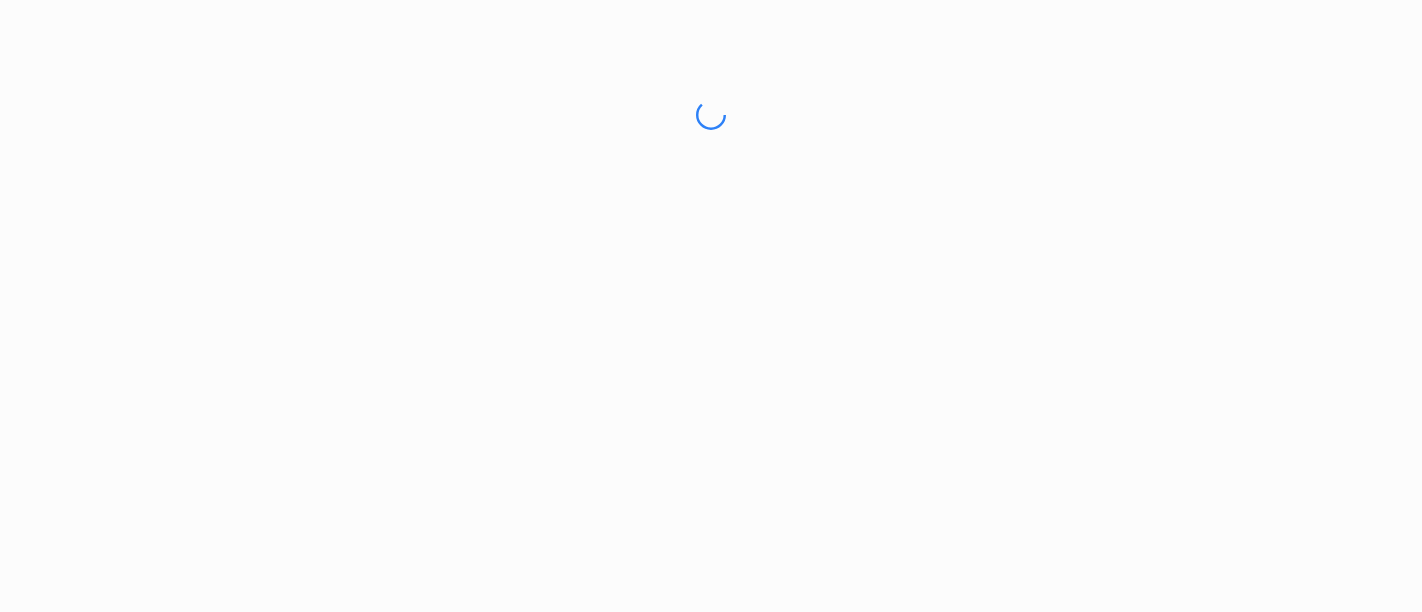 scroll, scrollTop: 0, scrollLeft: 0, axis: both 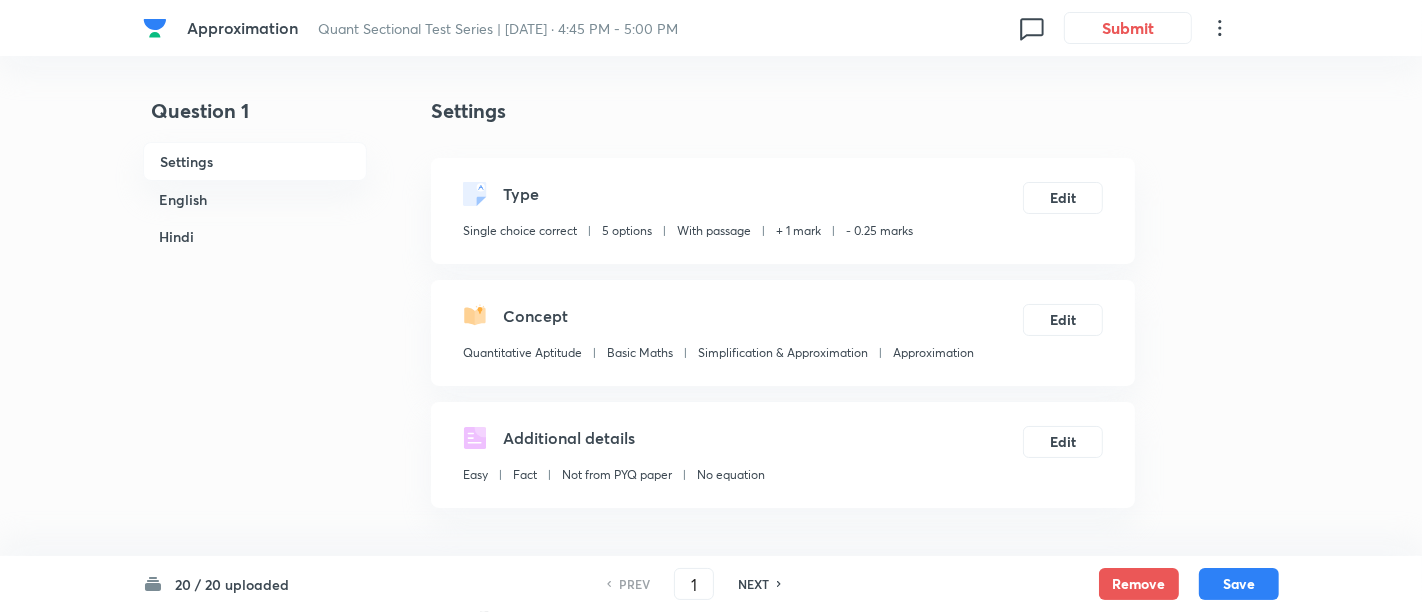checkbox on "true" 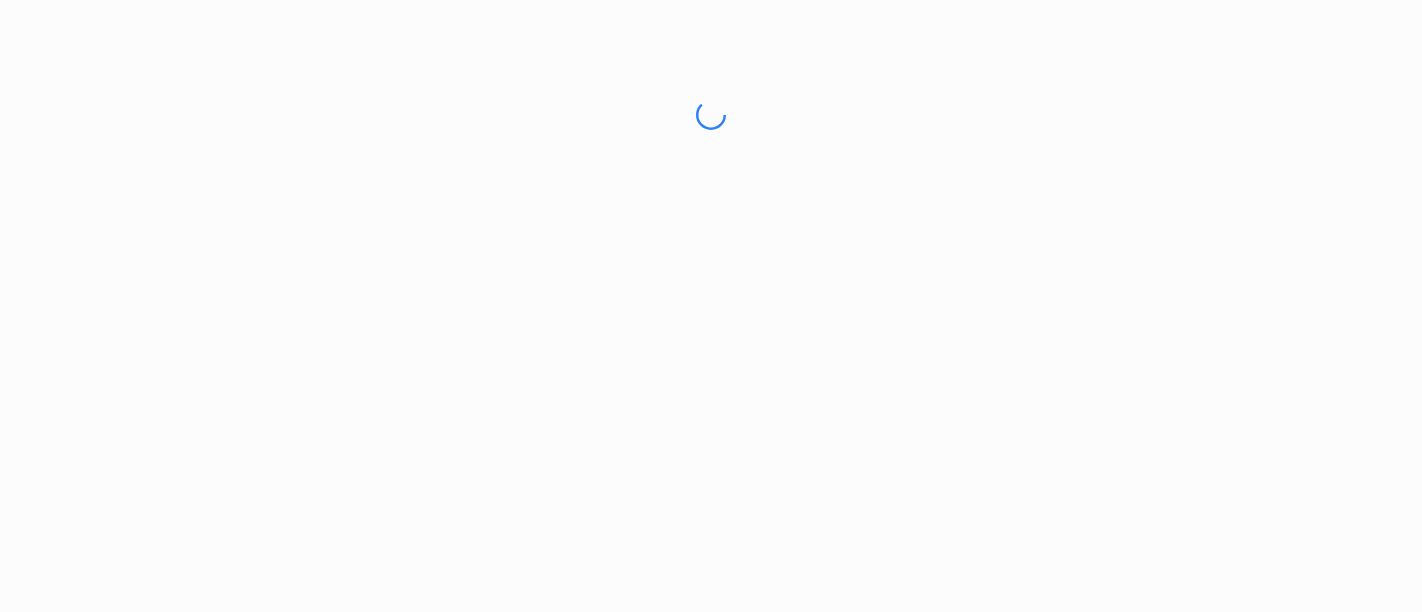 scroll, scrollTop: 0, scrollLeft: 0, axis: both 